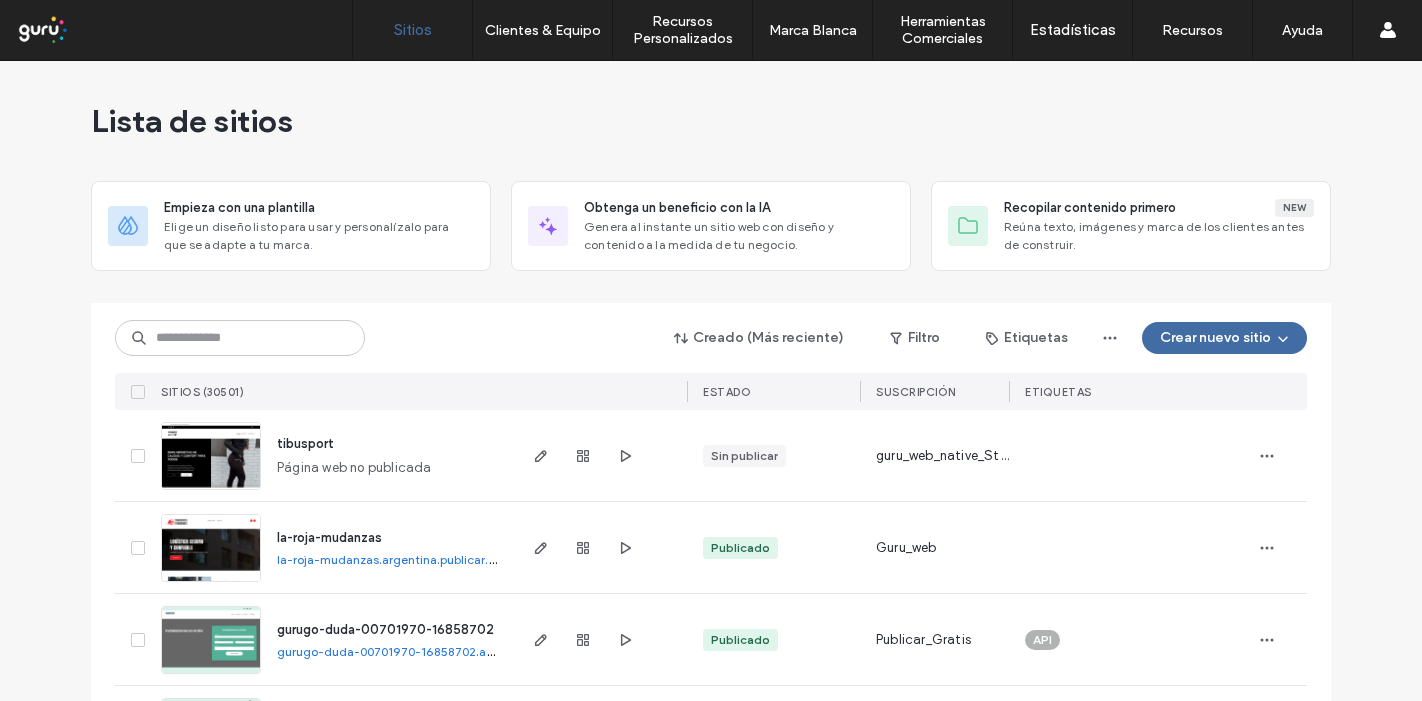 scroll, scrollTop: 0, scrollLeft: 0, axis: both 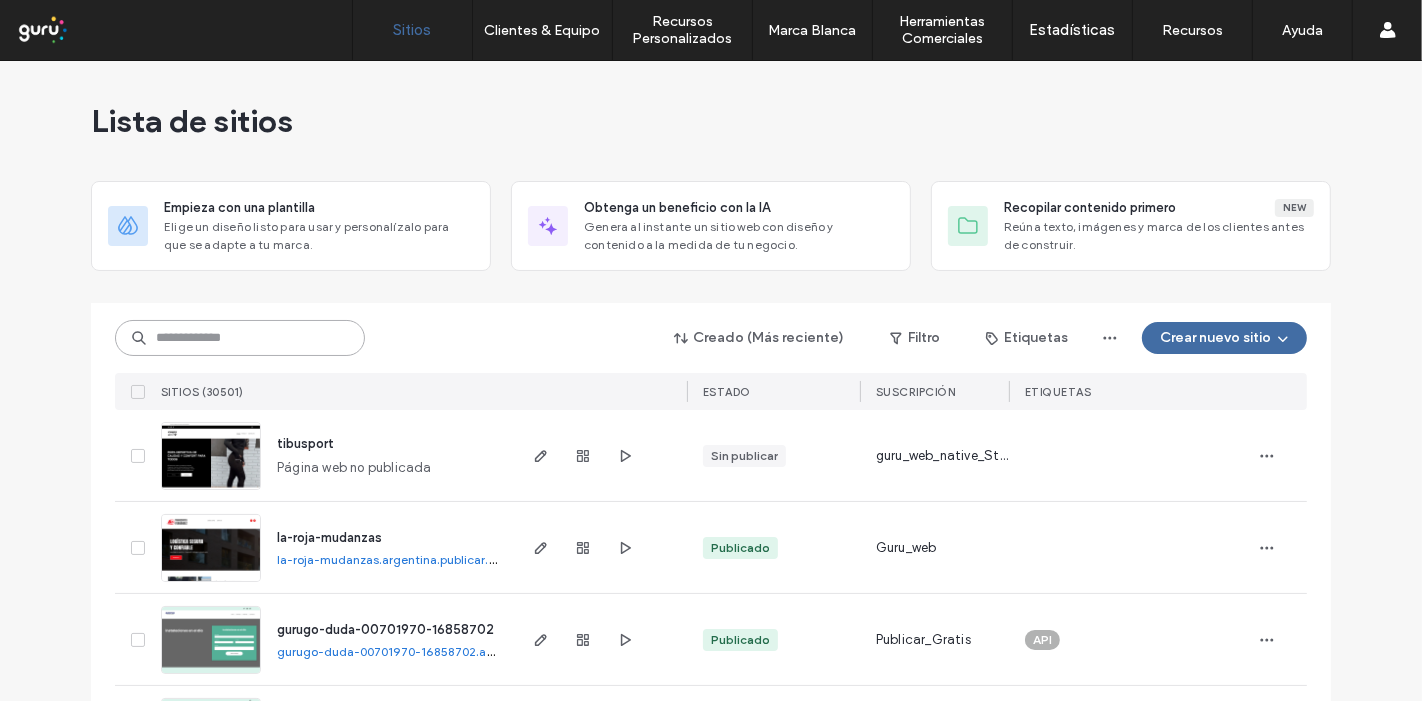 click at bounding box center (240, 338) 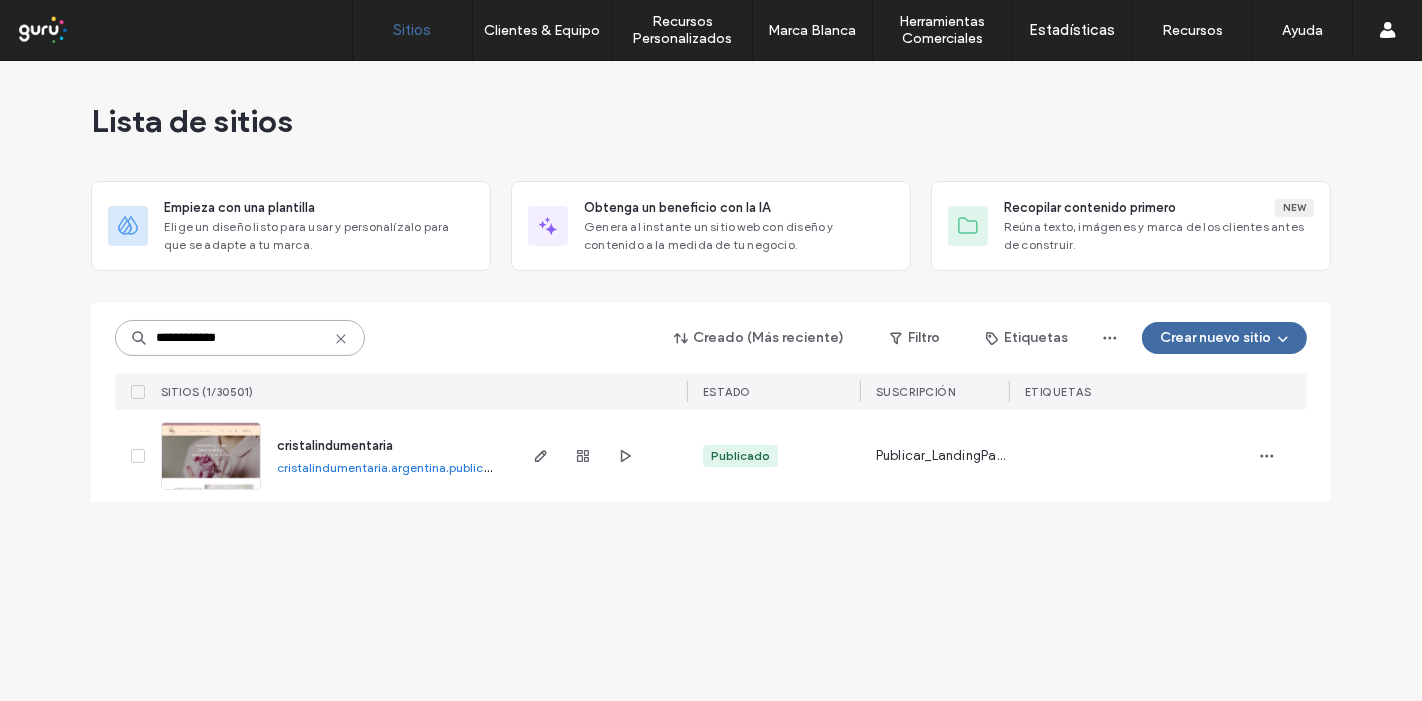 click on "**********" at bounding box center [240, 338] 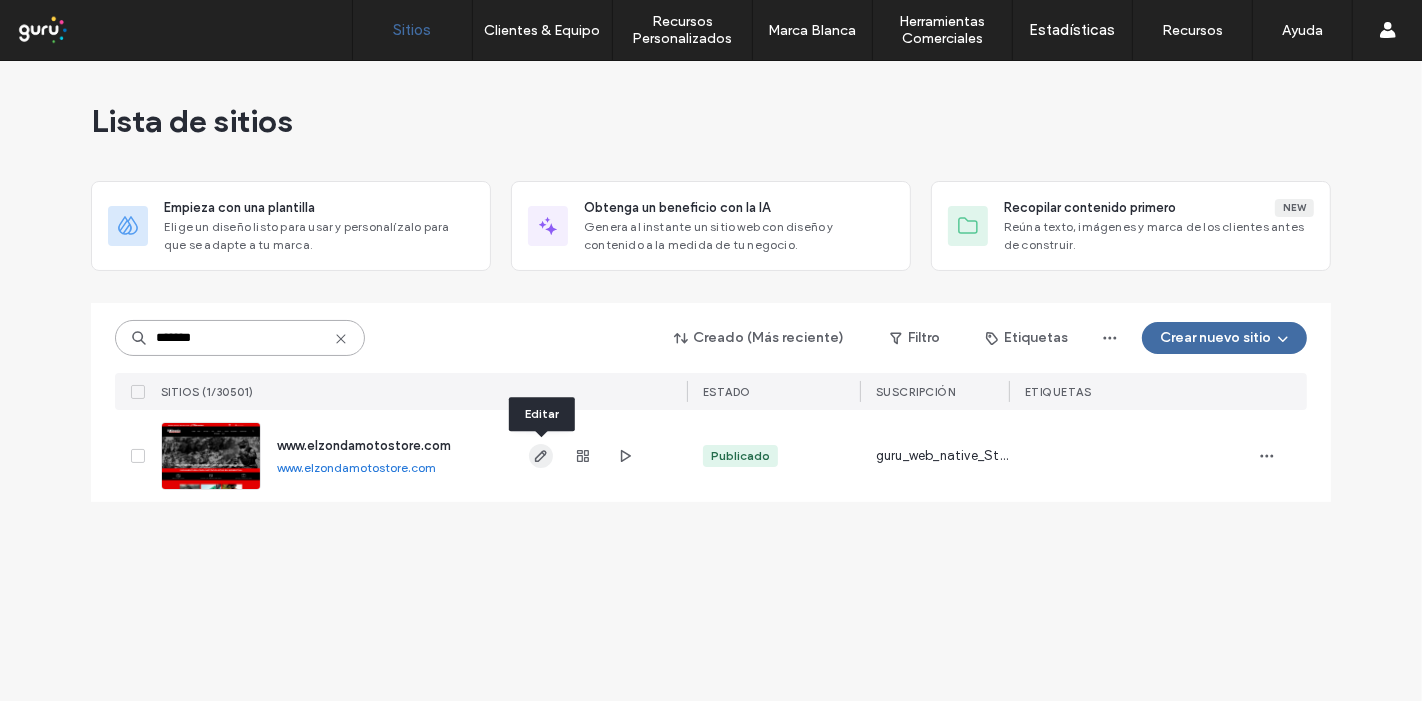 type on "*******" 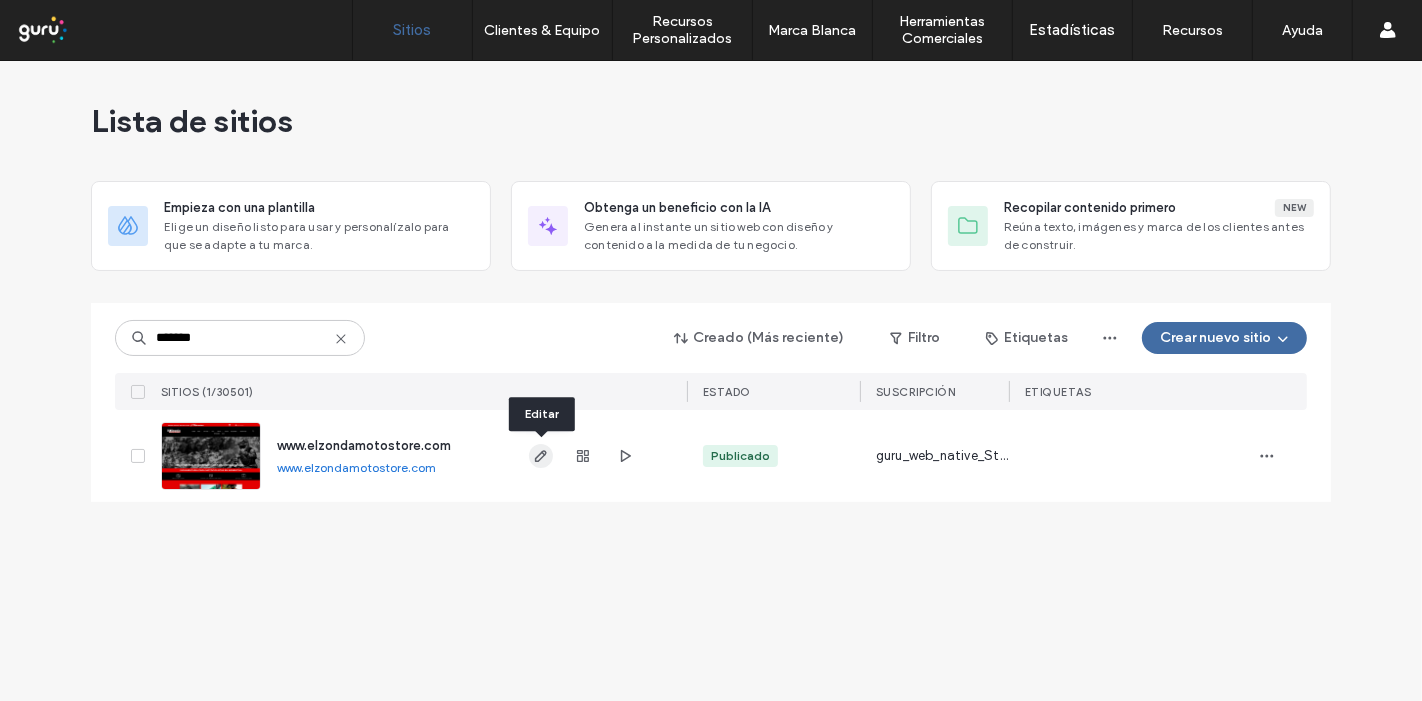 click 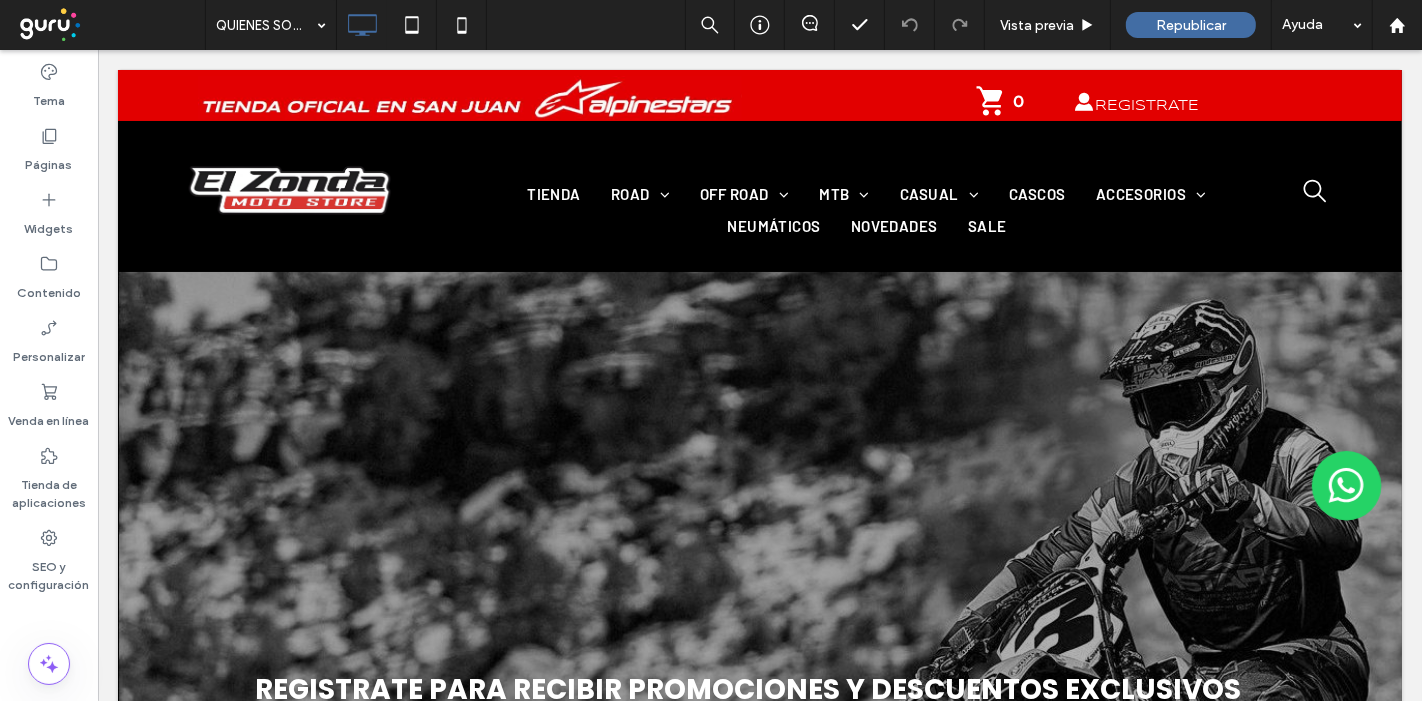 scroll, scrollTop: 0, scrollLeft: 0, axis: both 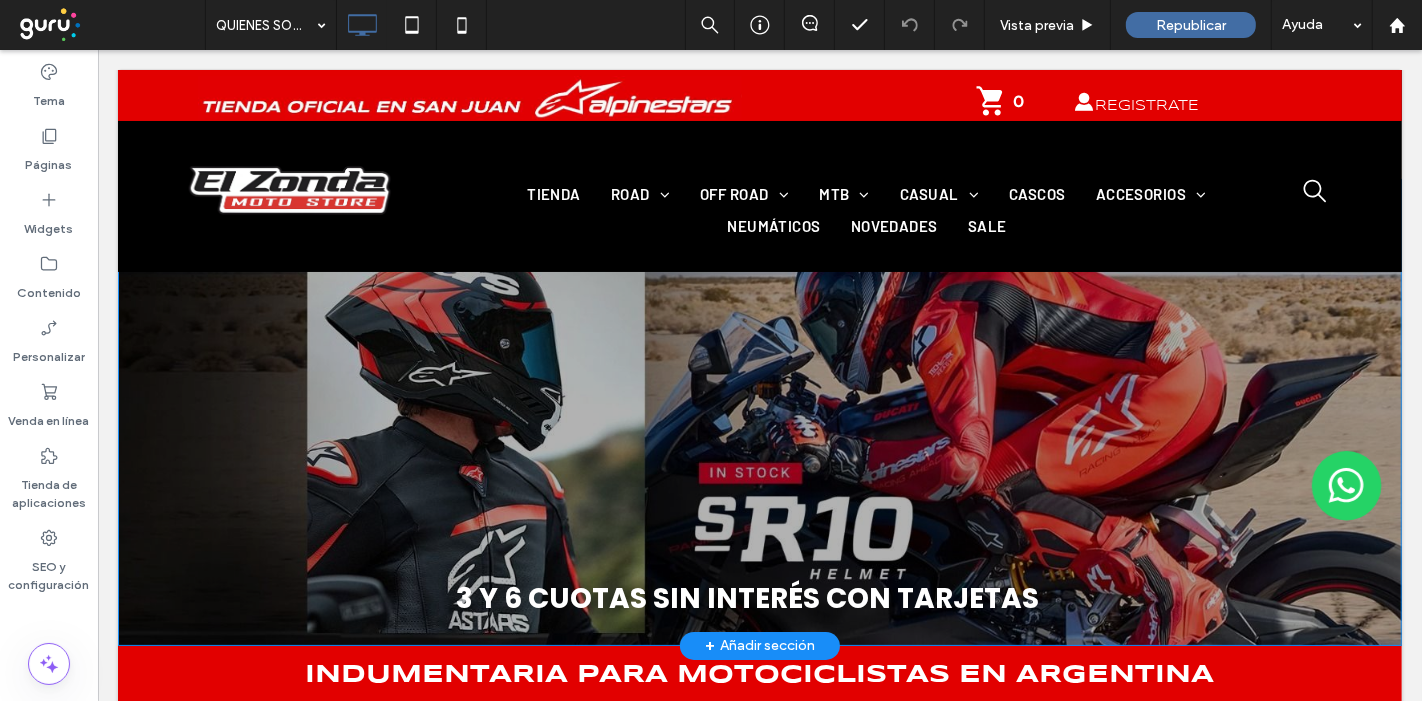 click on "REGISTRATE PARA RECIBIR PROMOCIONES Y DESCUENTOS EXCLUSIVOS ENVÍOS GRATIS EN COMPRAS SUPERIORES A $250.000 3 Y 6 CUOTAS SIN INTERÉS CON TARJETAS a a a a
Click To Paste" at bounding box center (759, 412) 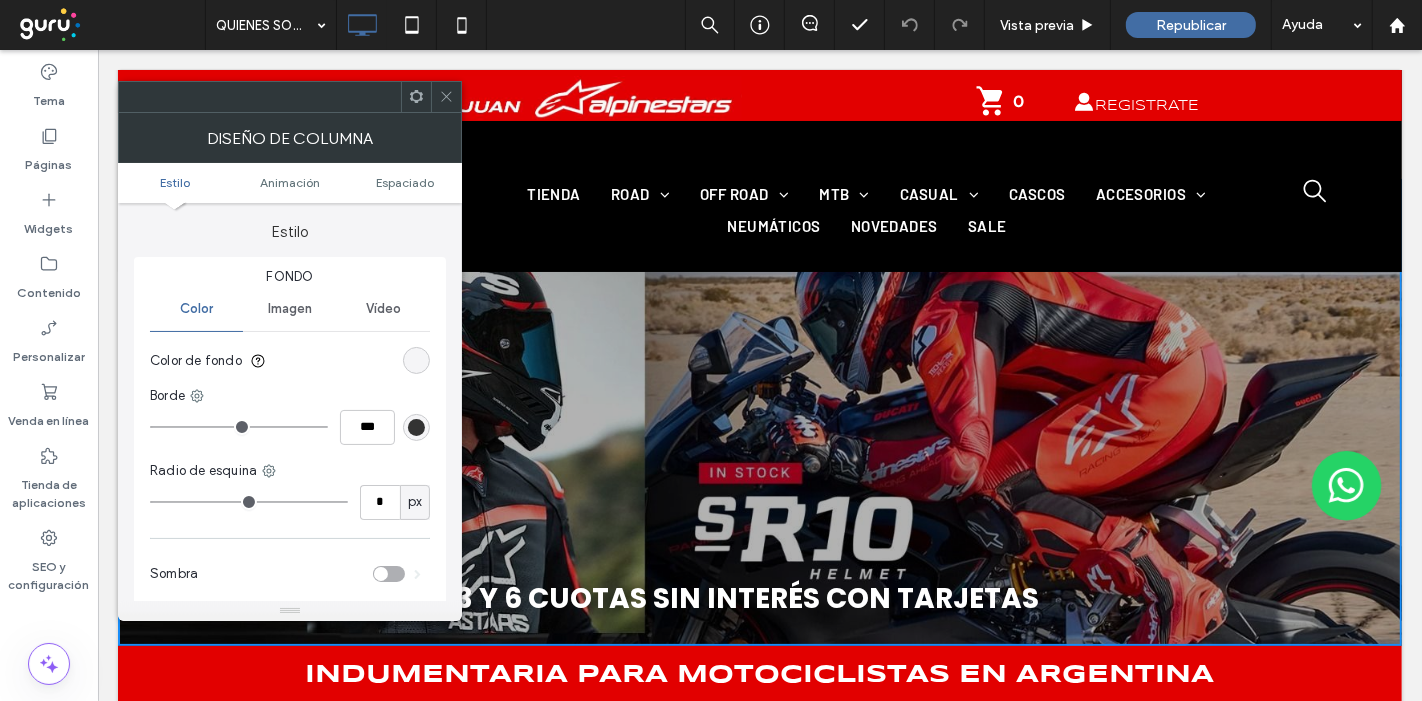 click on "Diseño de columna" at bounding box center [290, 138] 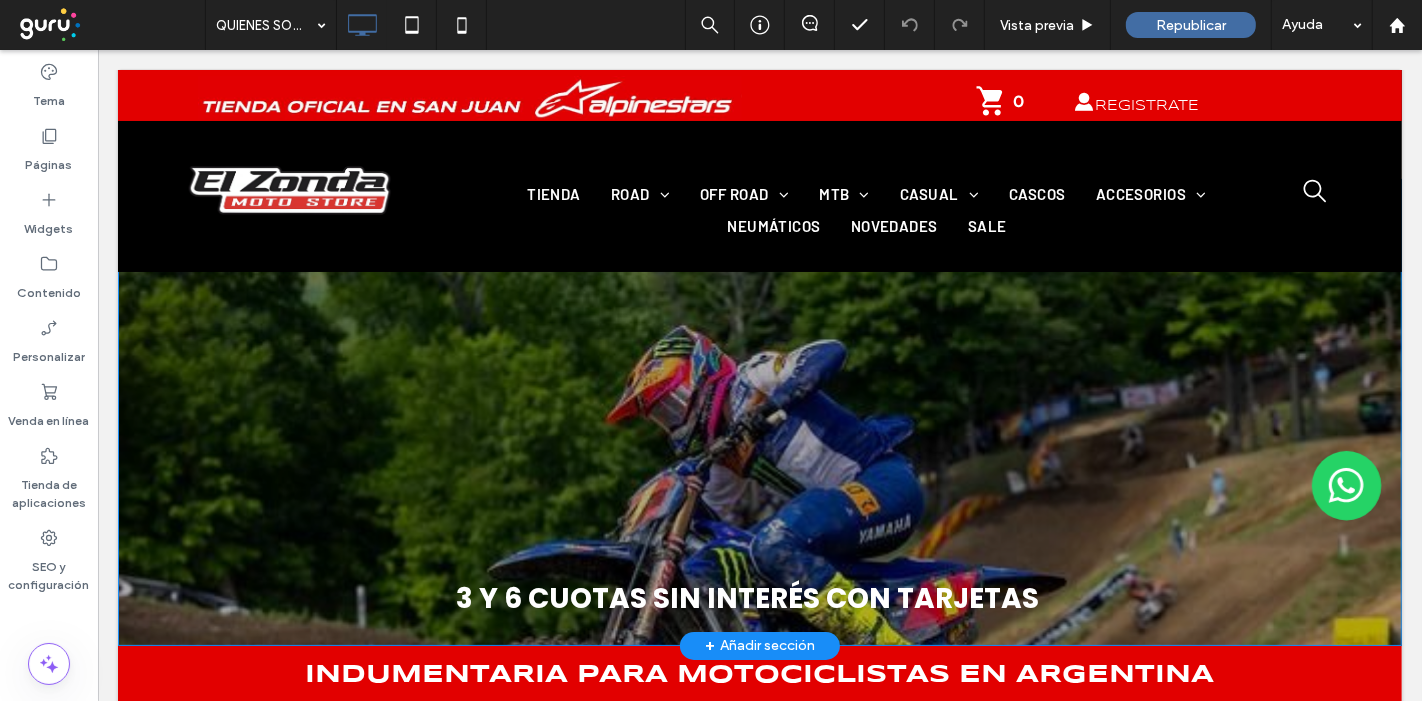 click on "REGISTRATE PARA RECIBIR PROMOCIONES Y DESCUENTOS EXCLUSIVOS ENVÍOS GRATIS EN COMPRAS SUPERIORES A $250.000 3 Y 6 CUOTAS SIN INTERÉS CON TARJETAS a a a a
Click To Paste" at bounding box center [759, 412] 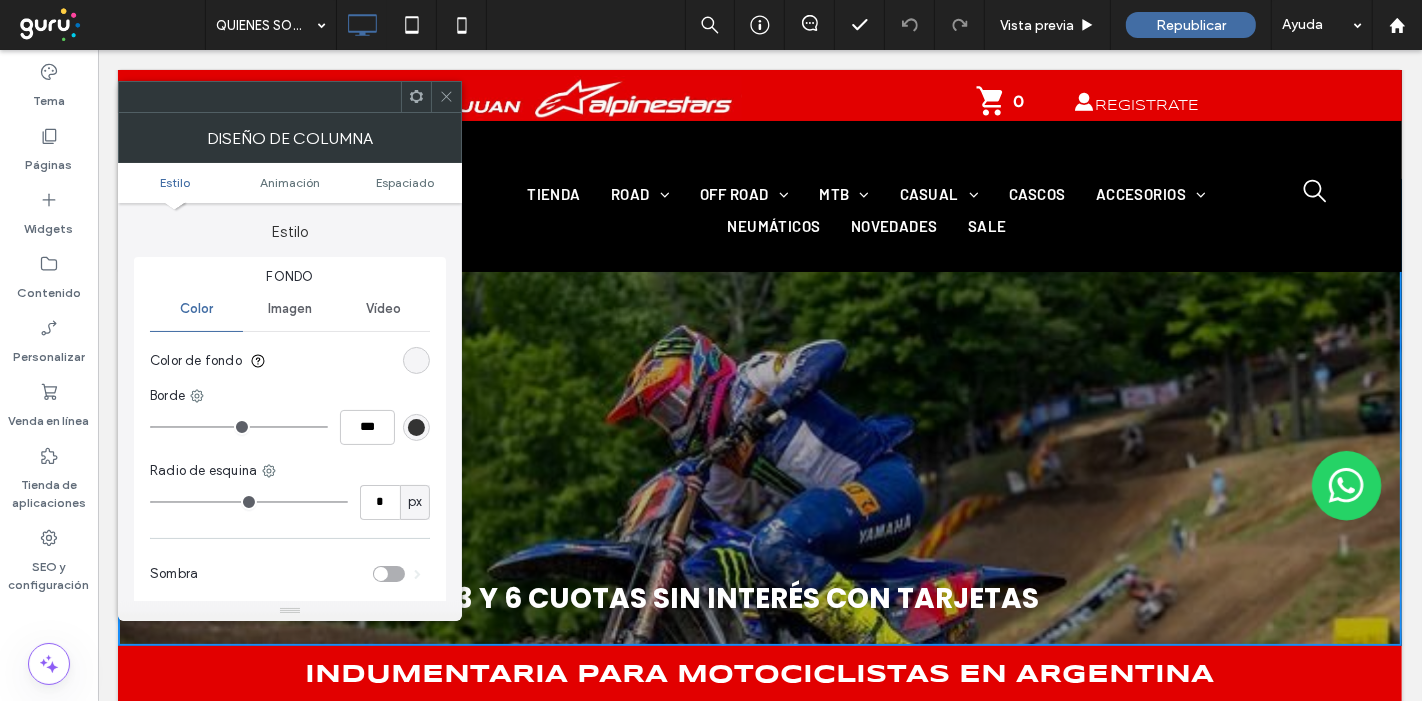 click 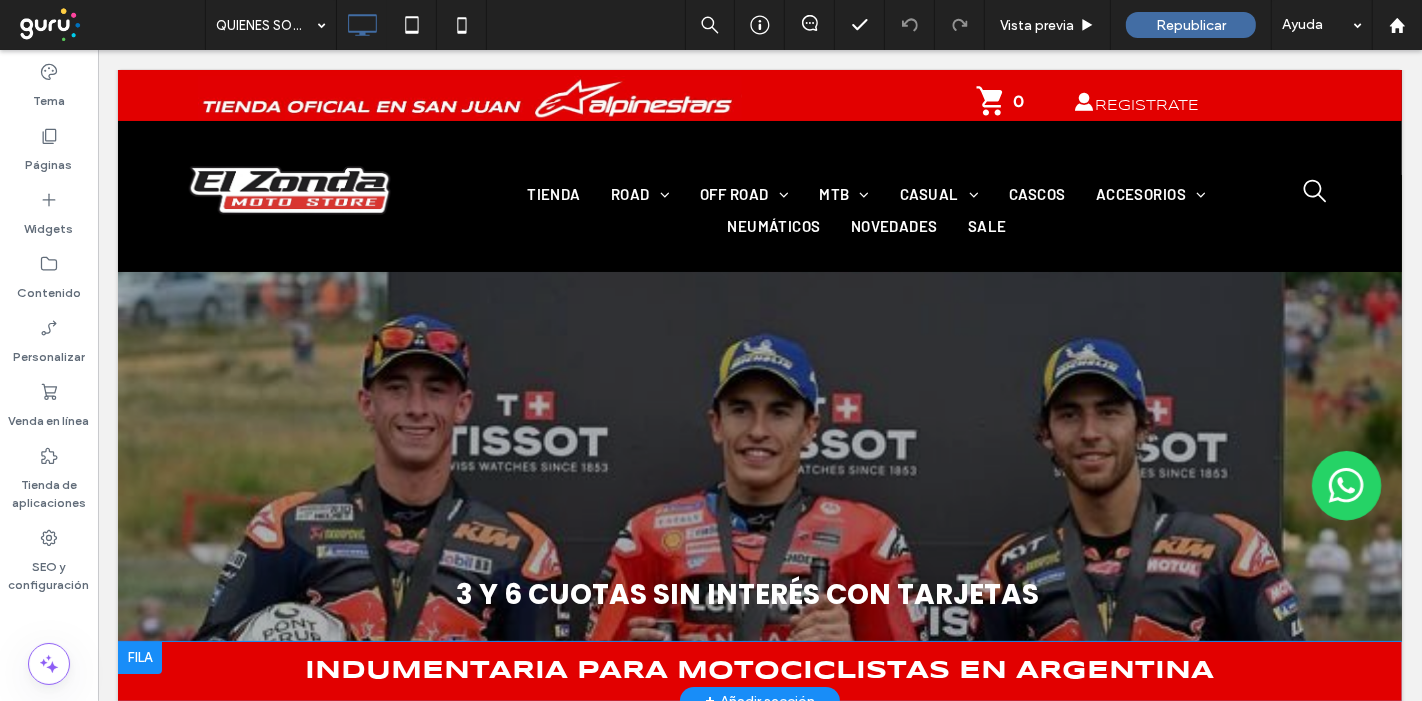scroll, scrollTop: 0, scrollLeft: 0, axis: both 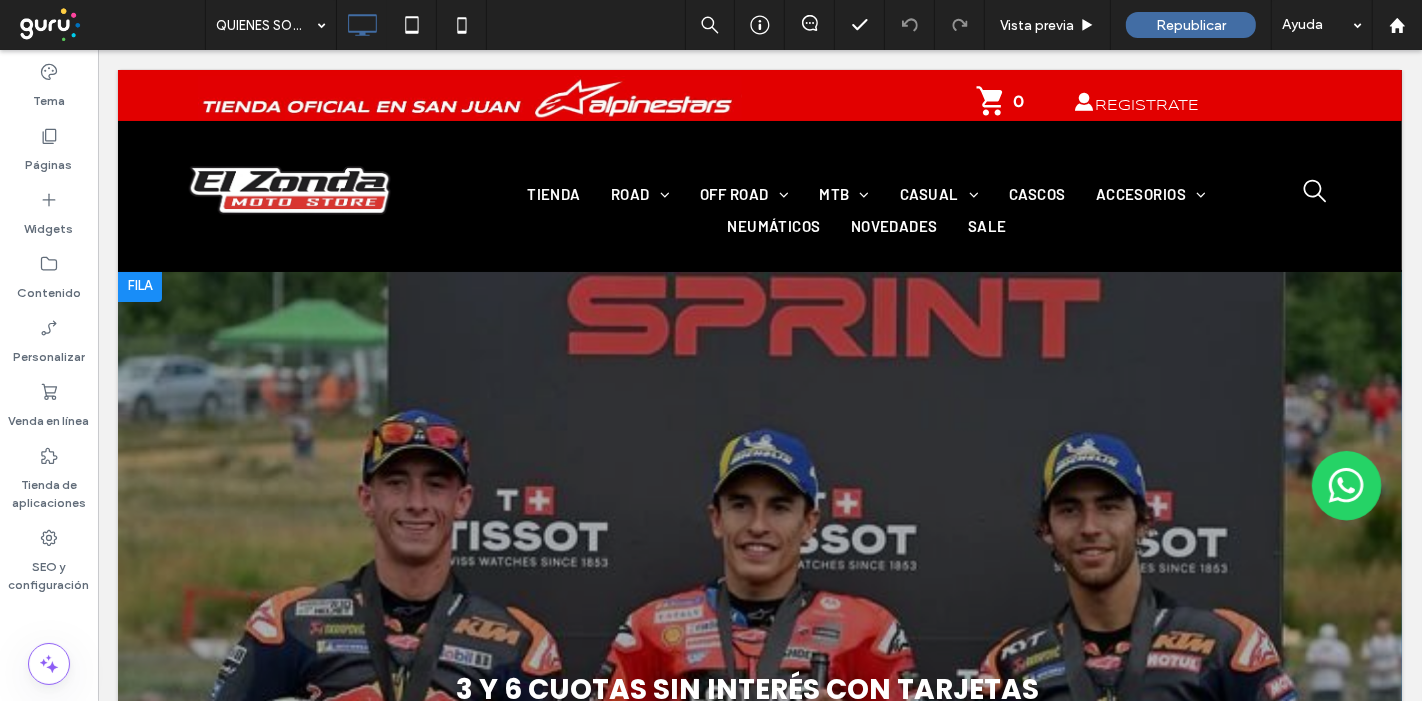 click at bounding box center (139, 286) 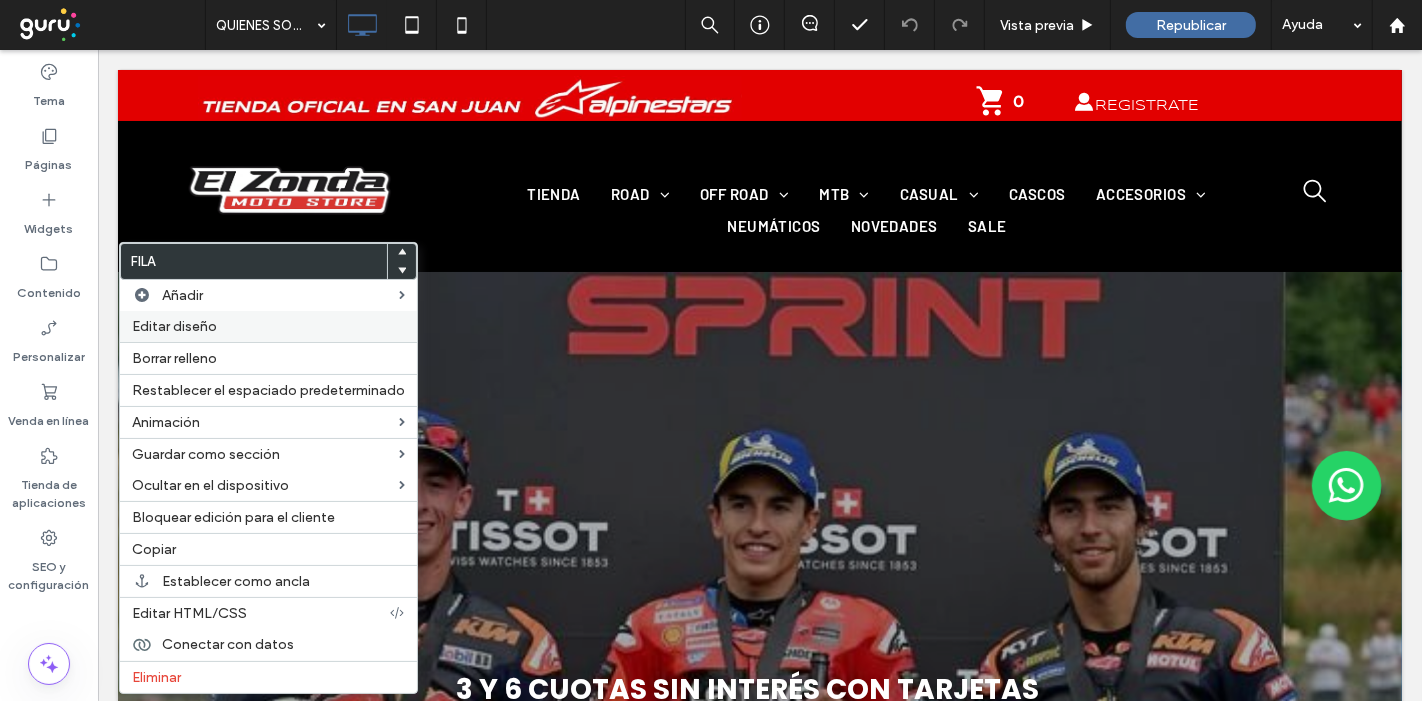 click on "Editar diseño" at bounding box center [268, 326] 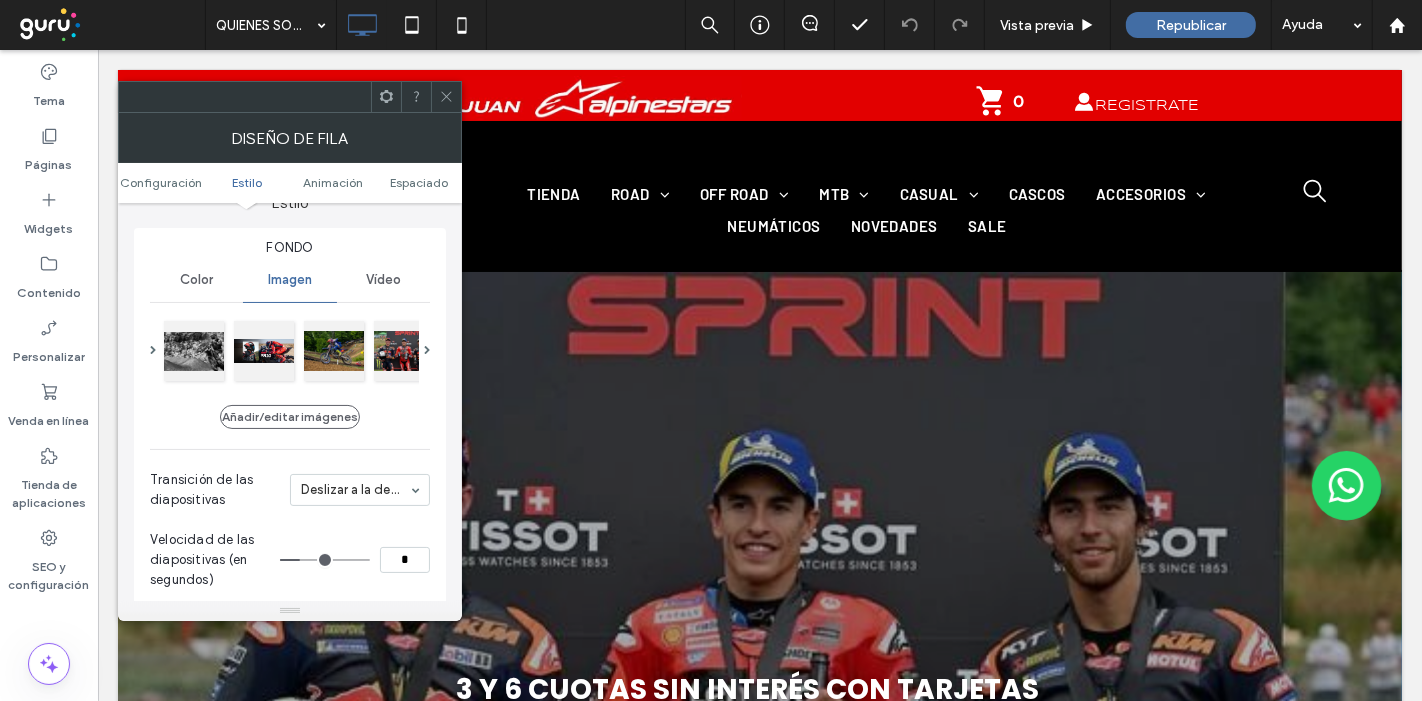 scroll, scrollTop: 222, scrollLeft: 0, axis: vertical 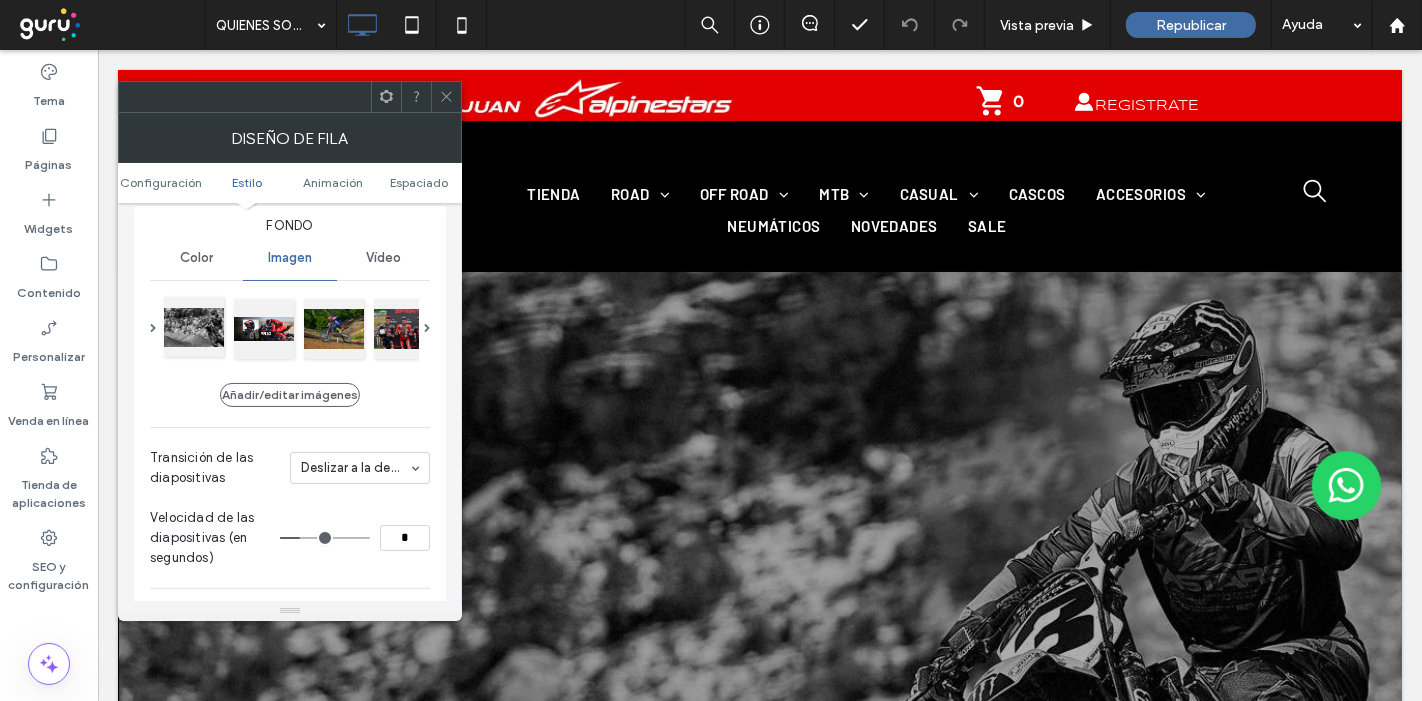 click at bounding box center (194, 327) 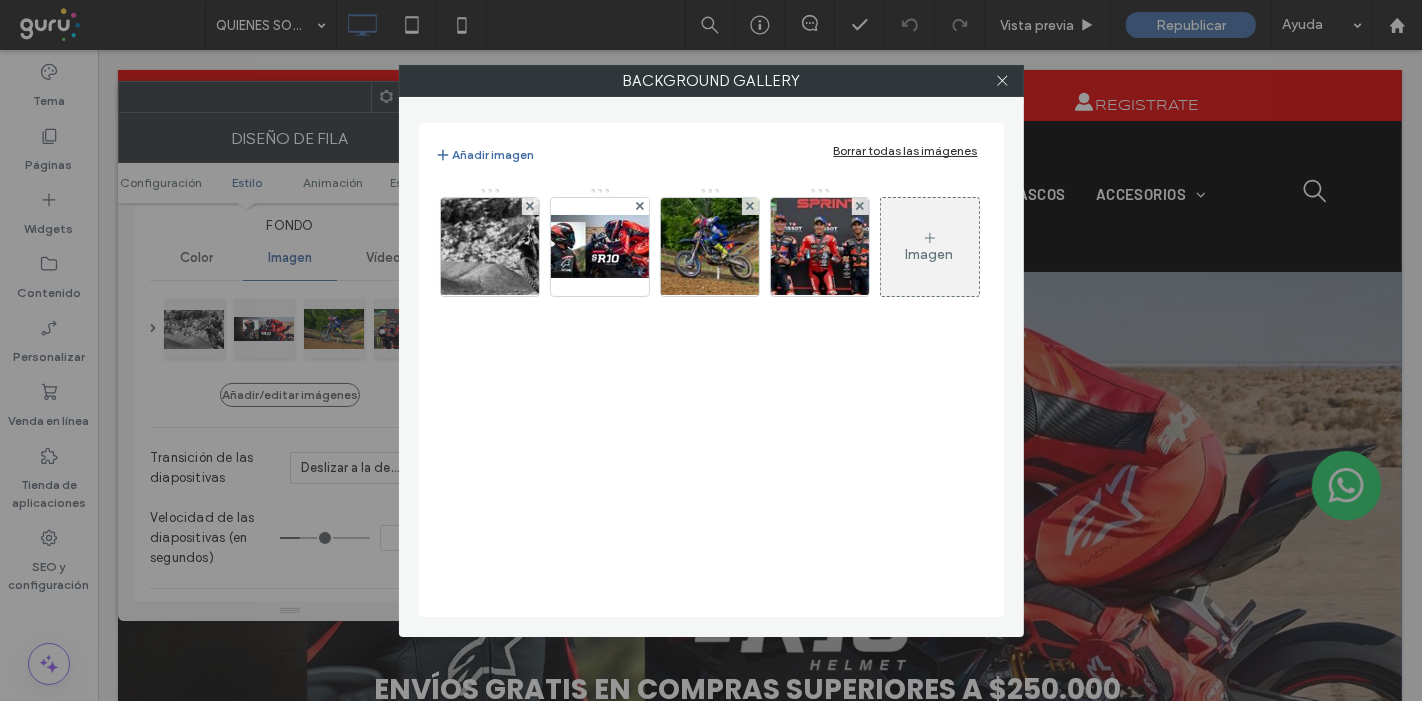 click on "Imagen" at bounding box center (930, 247) 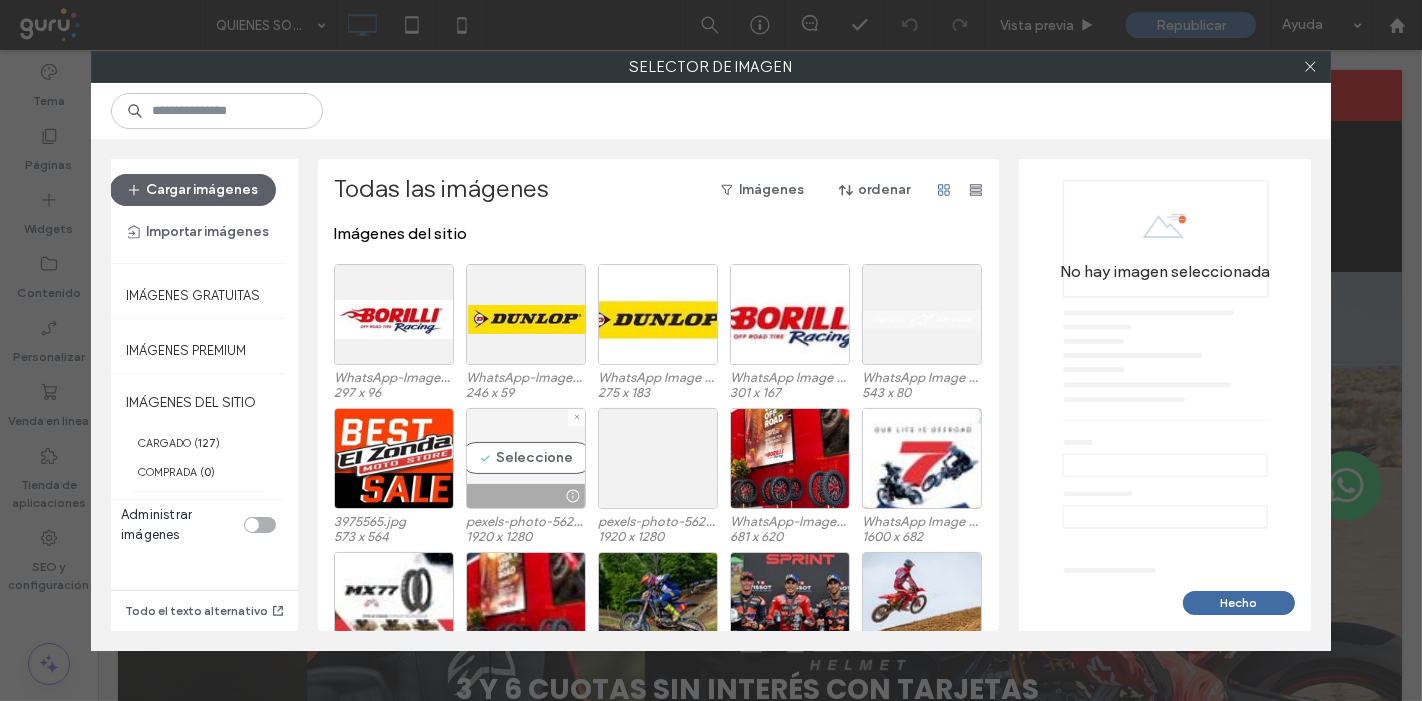 scroll, scrollTop: 111, scrollLeft: 0, axis: vertical 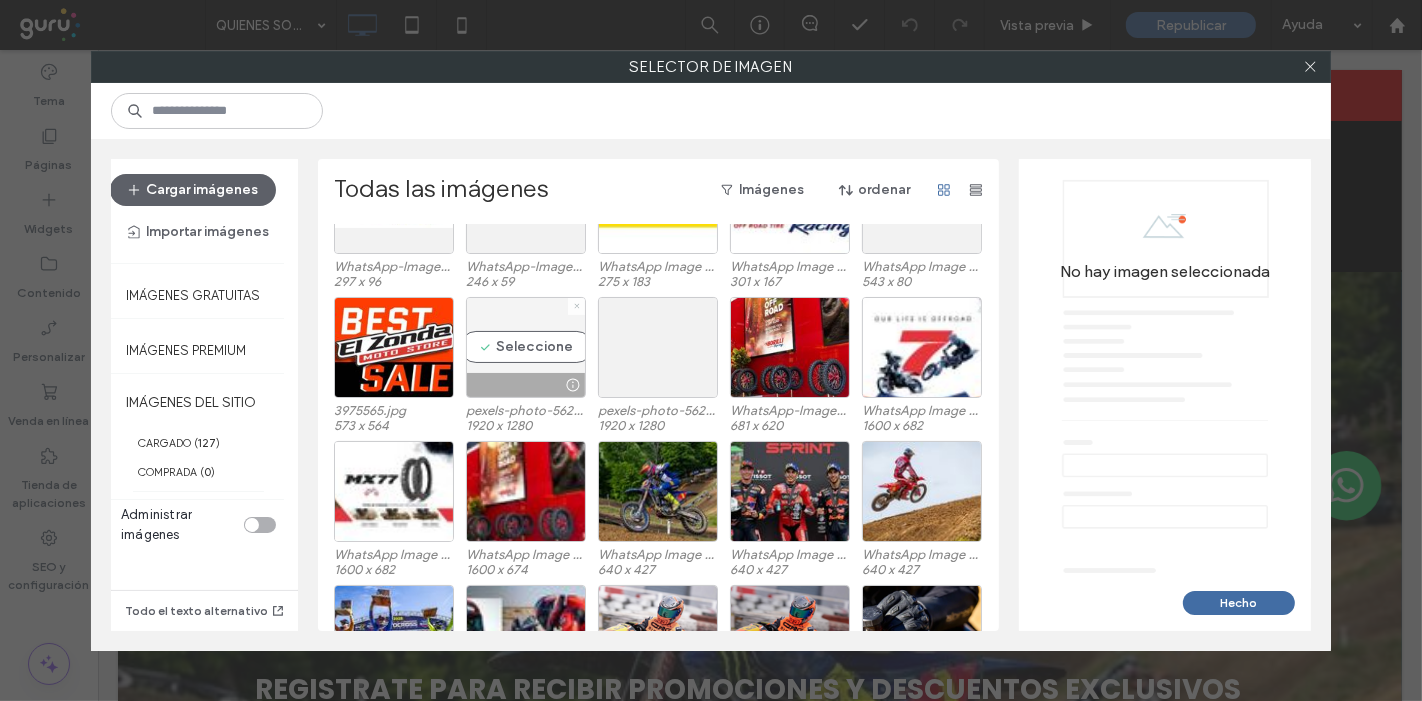 click 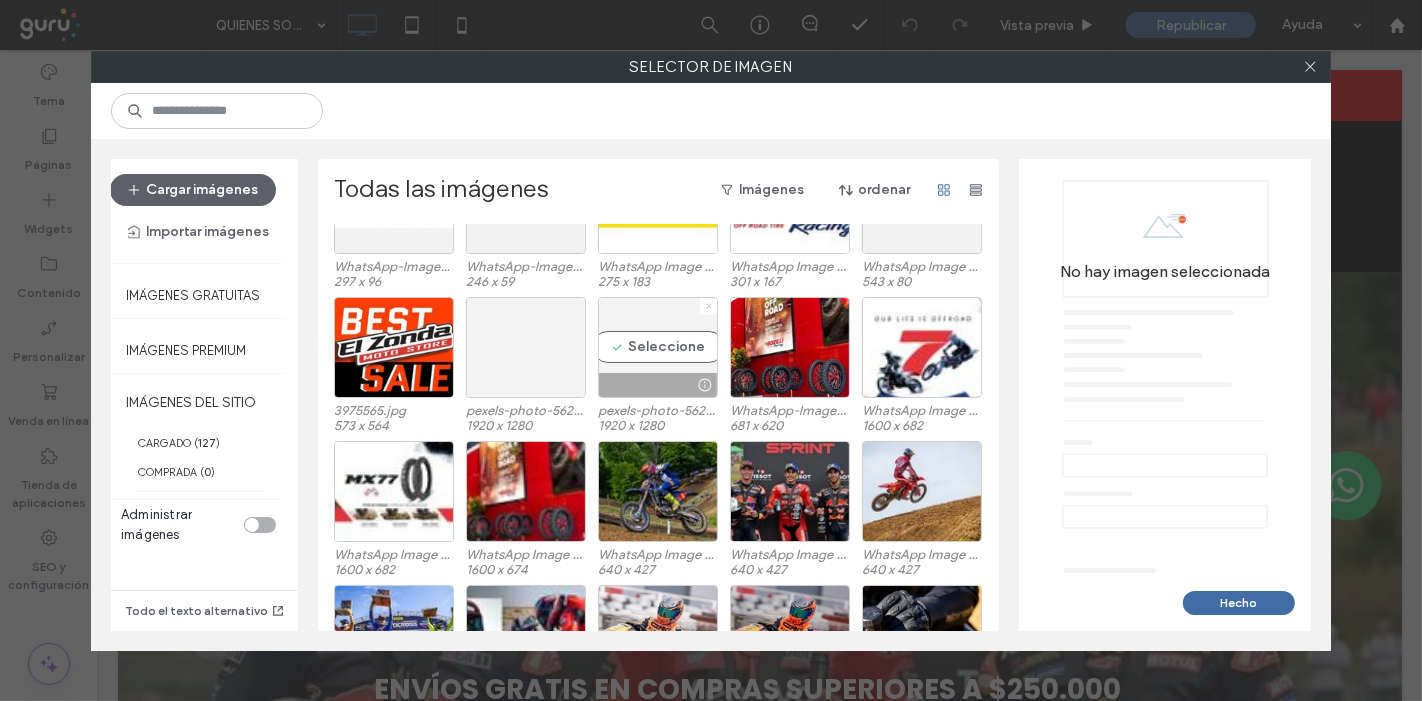 click 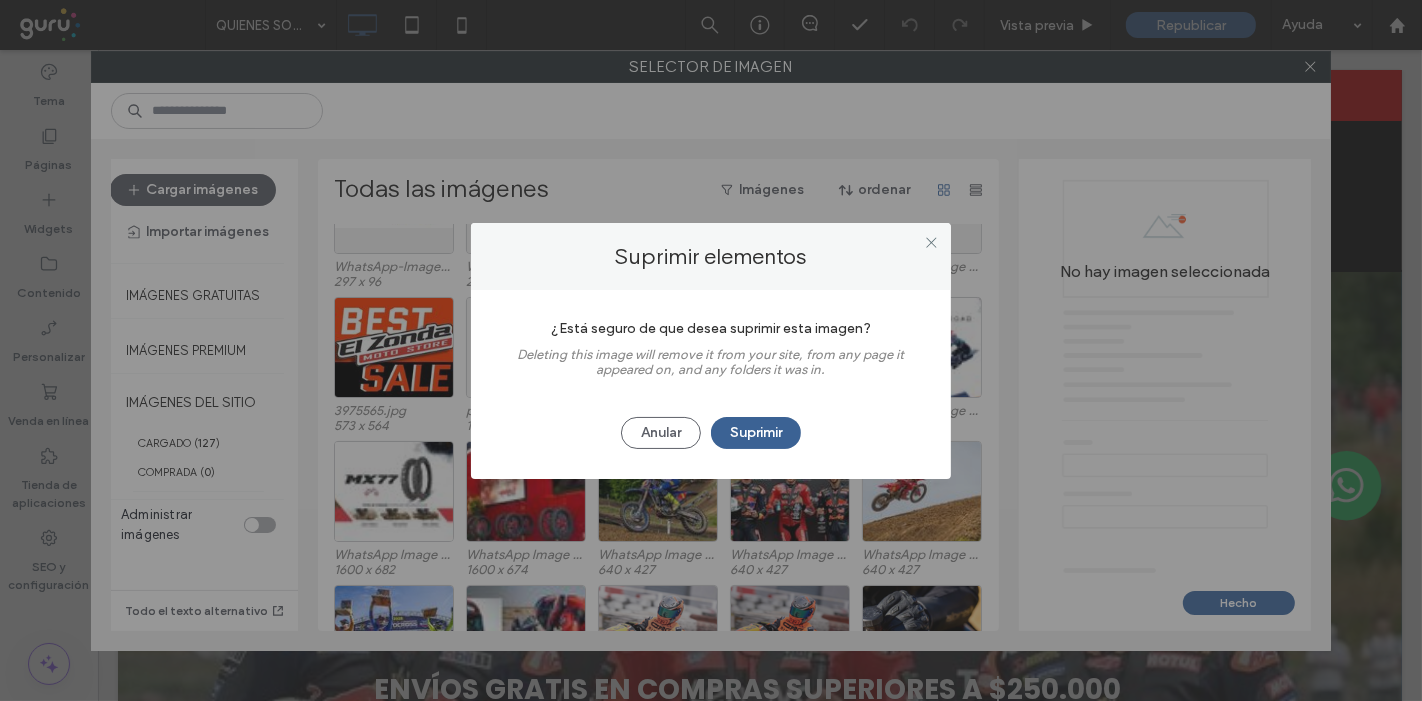 click on "Suprimir" at bounding box center (756, 433) 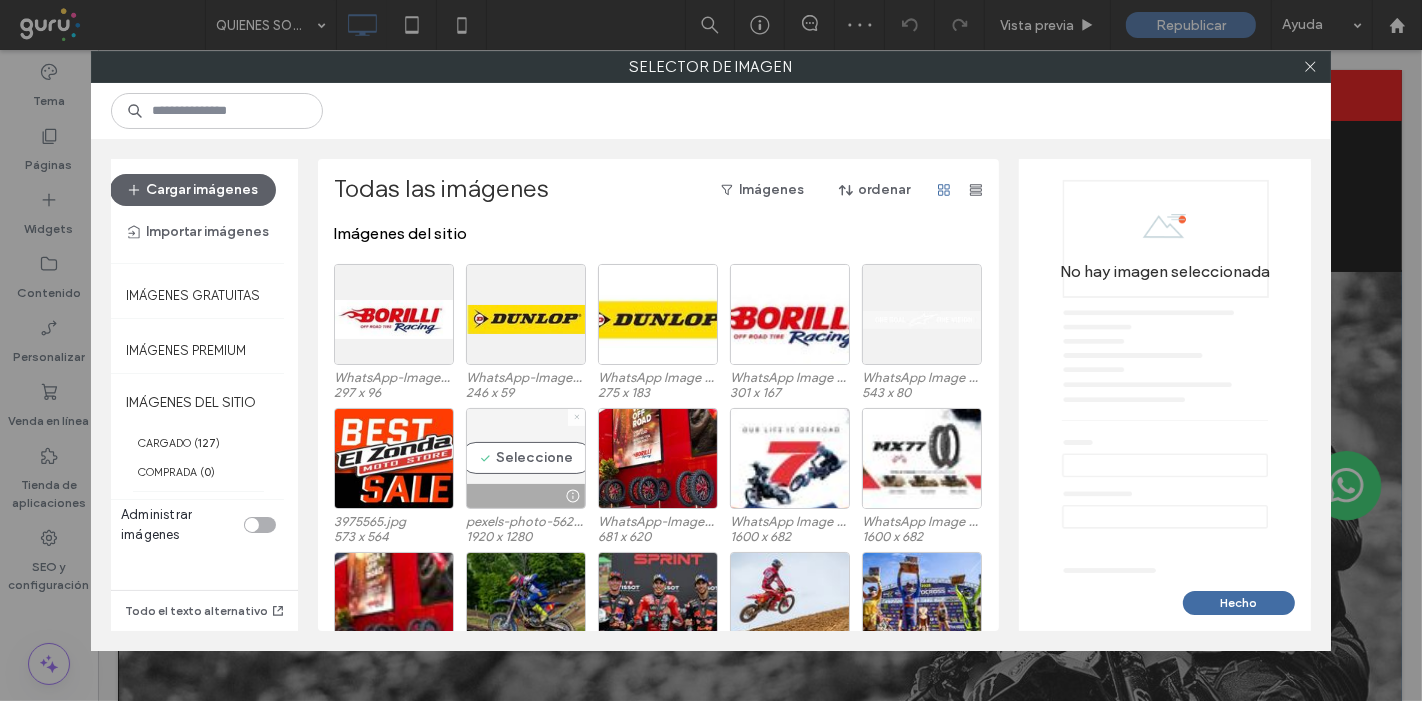 click at bounding box center [577, 417] 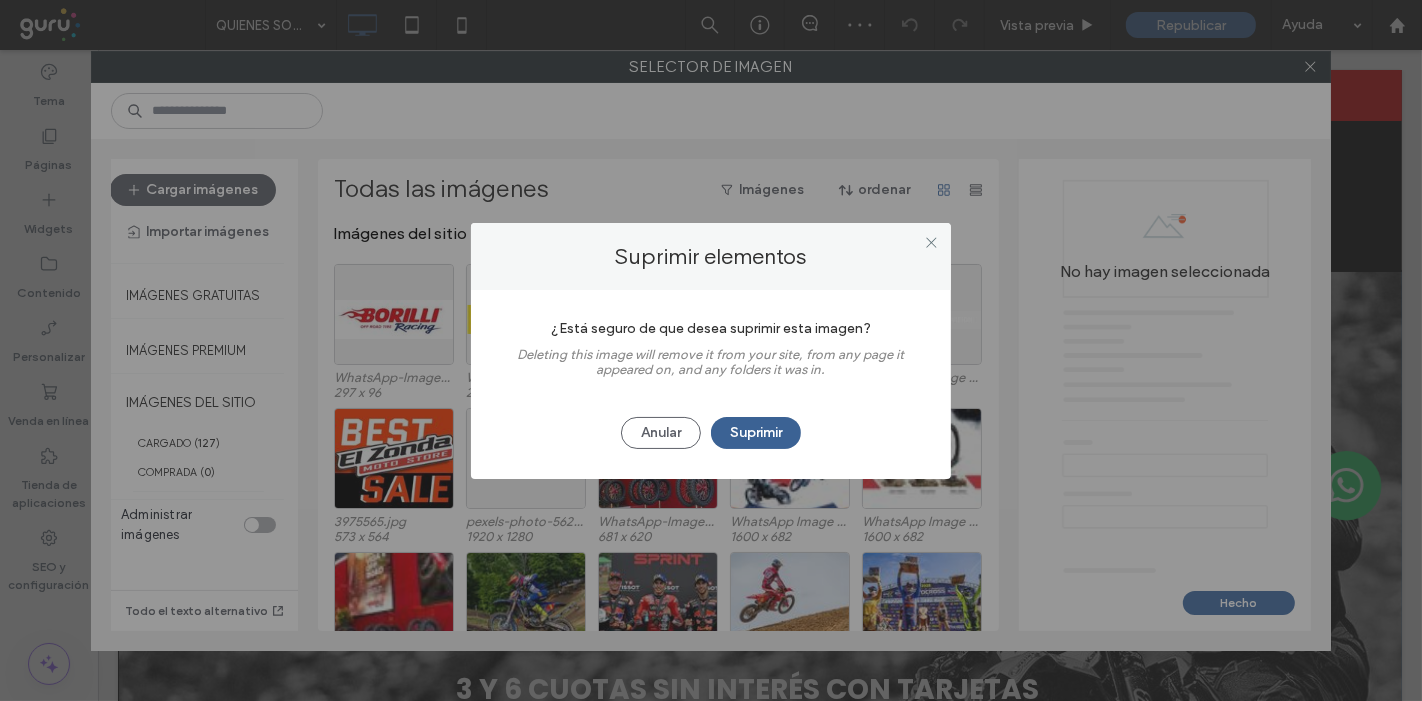 click on "Suprimir" at bounding box center [756, 433] 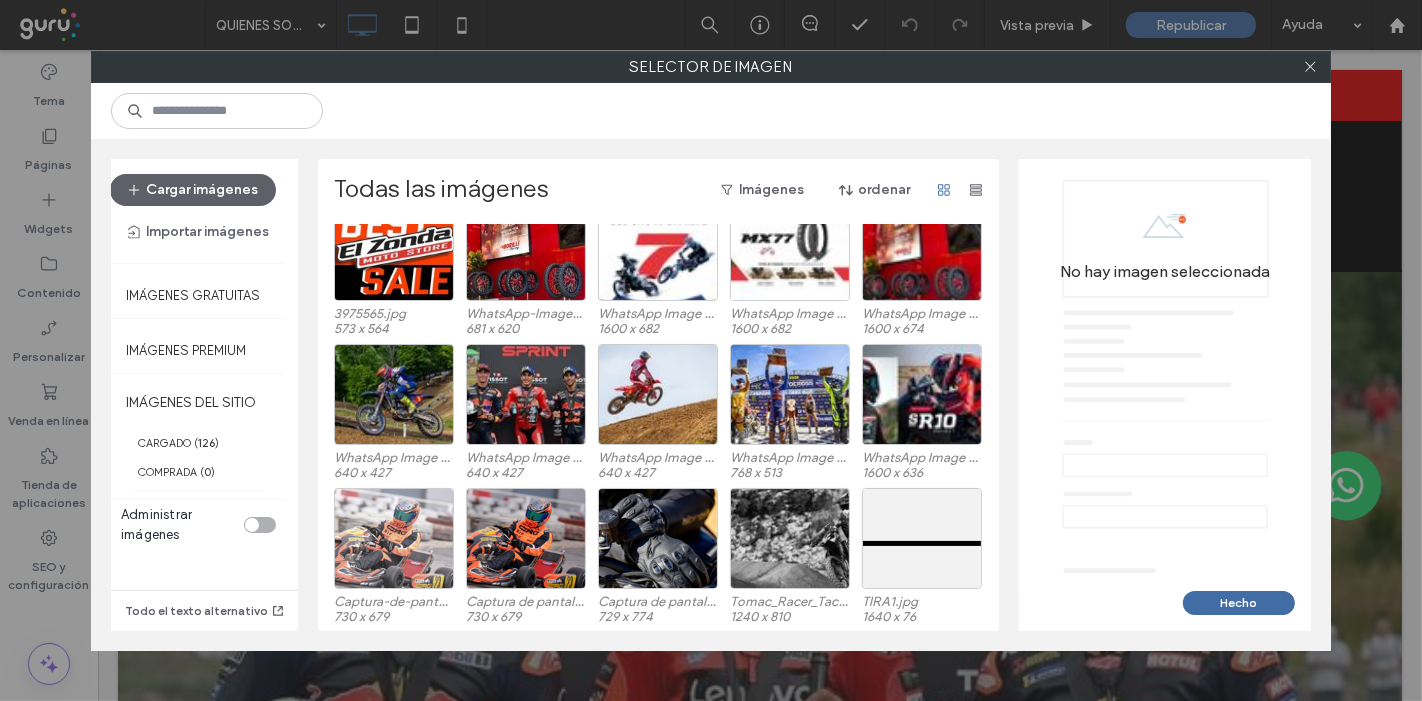 scroll, scrollTop: 97, scrollLeft: 0, axis: vertical 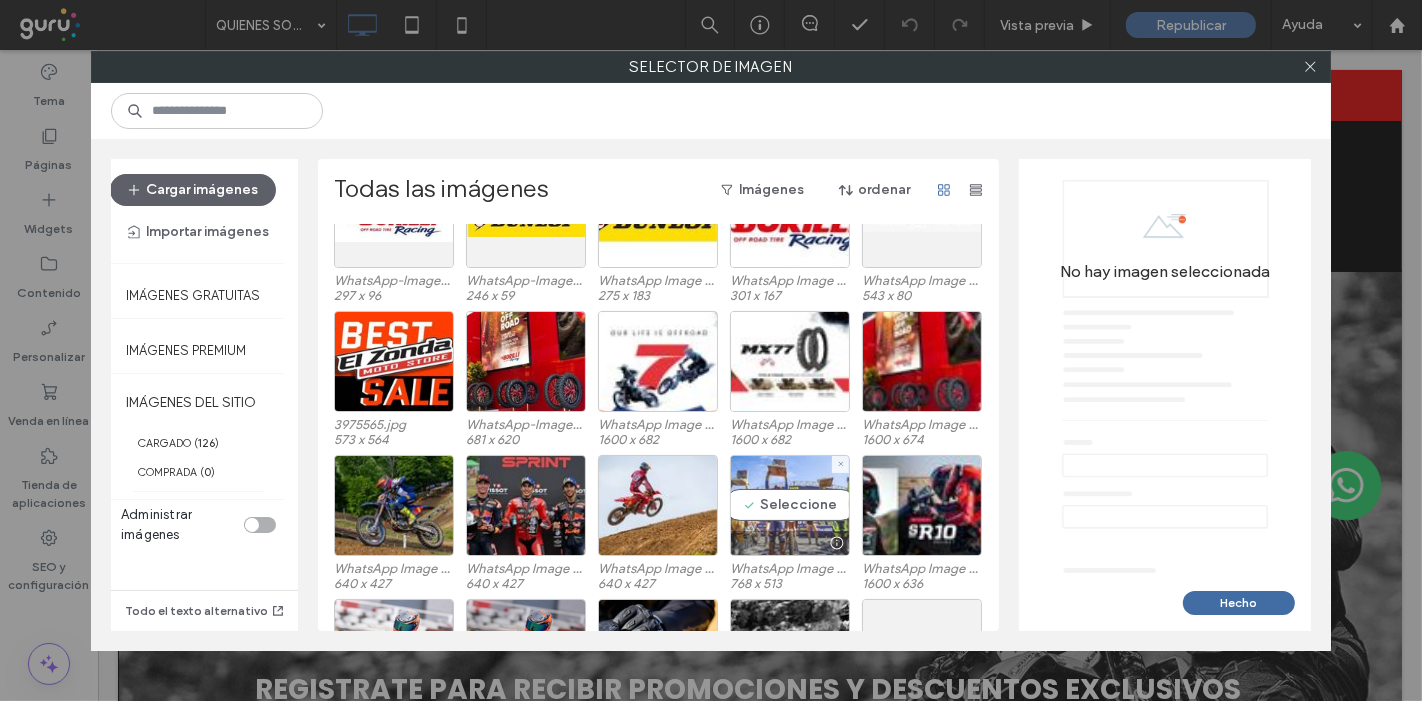click on "Seleccione" at bounding box center [790, 505] 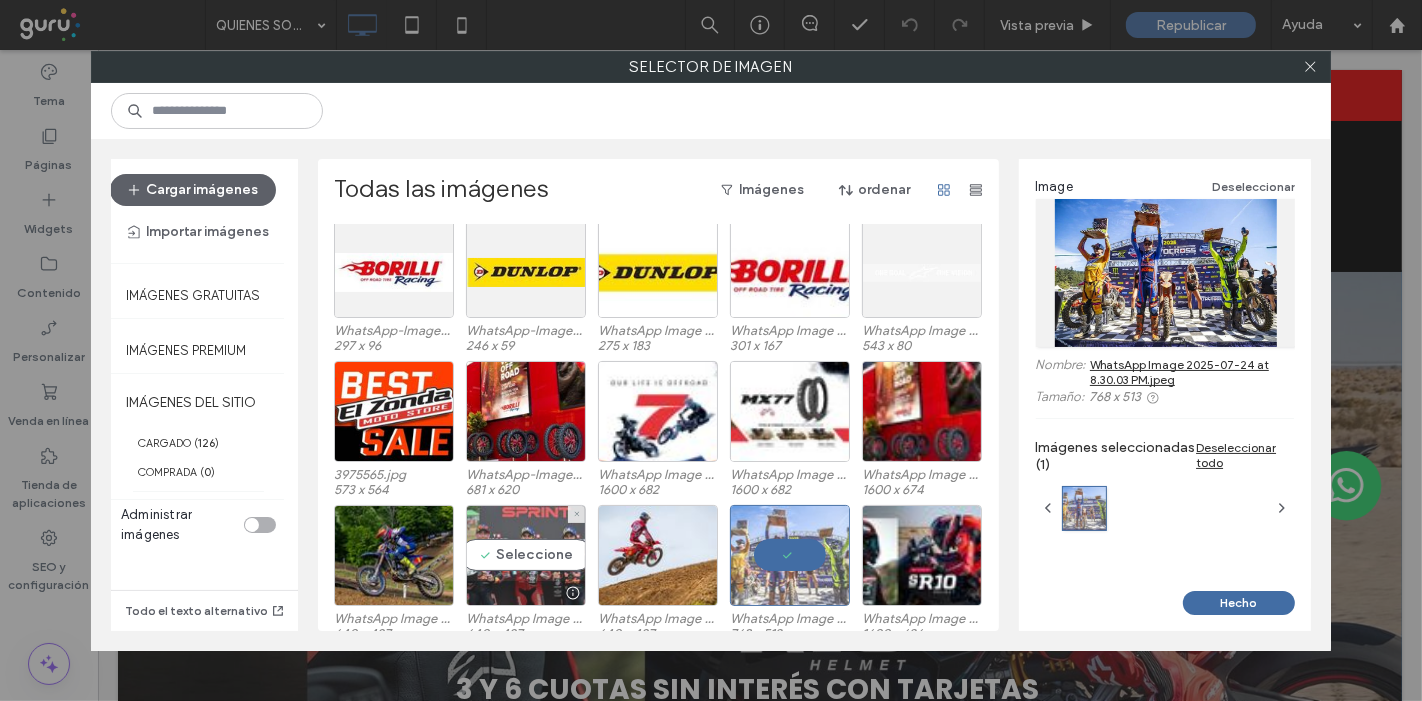 scroll, scrollTop: 0, scrollLeft: 0, axis: both 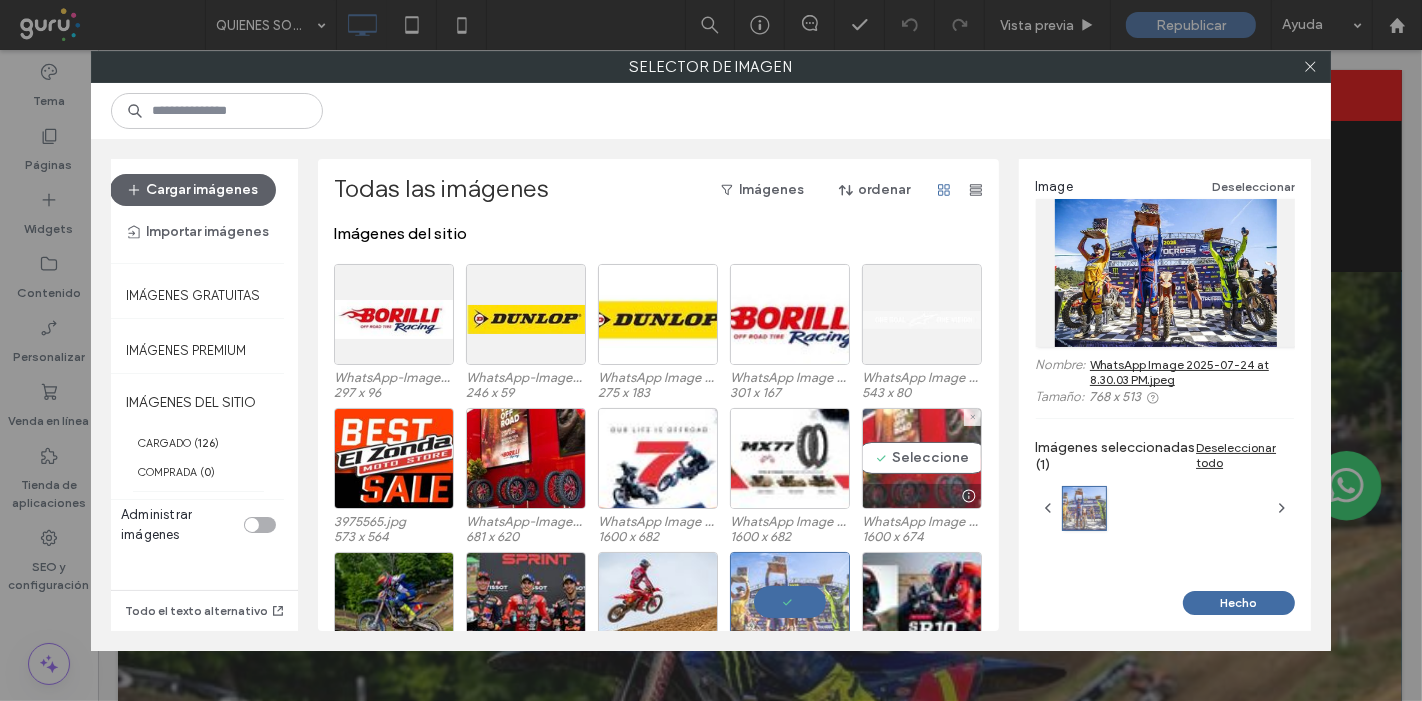 click on "Seleccione" at bounding box center [922, 458] 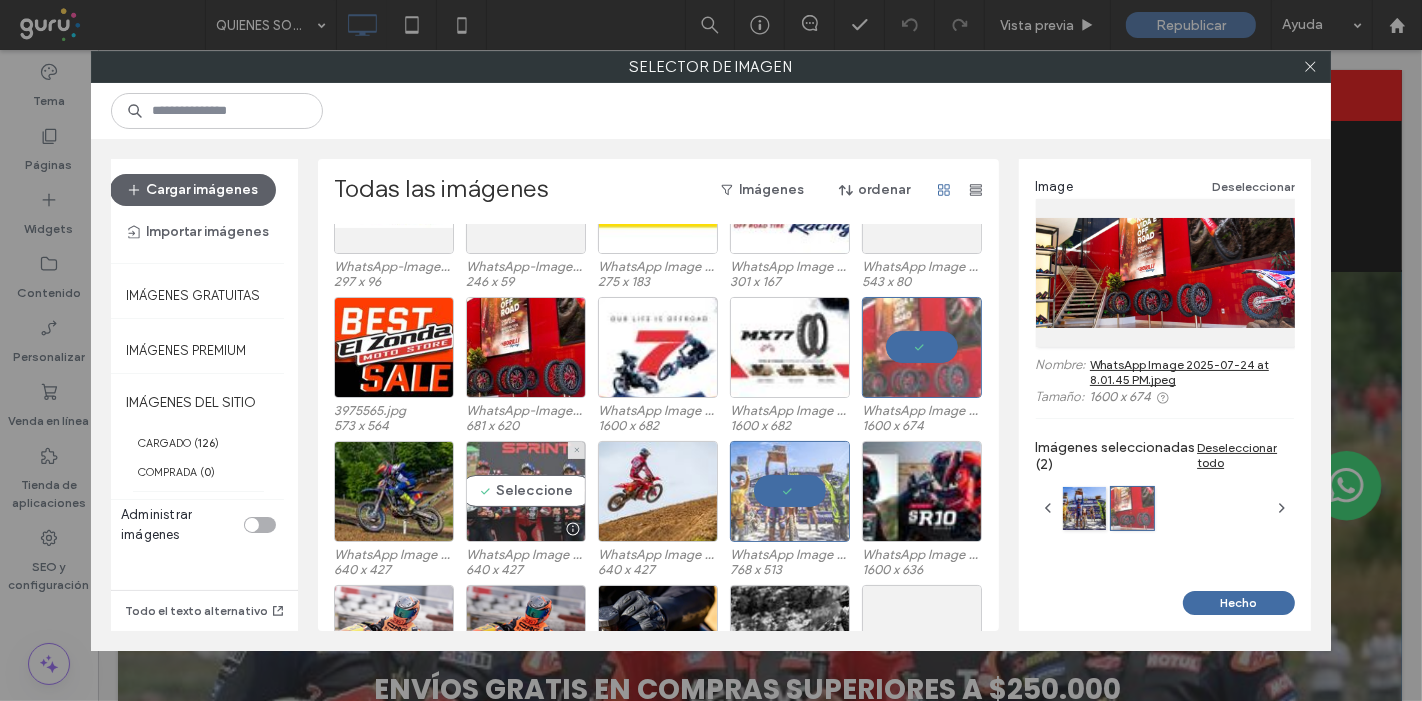 scroll, scrollTop: 0, scrollLeft: 0, axis: both 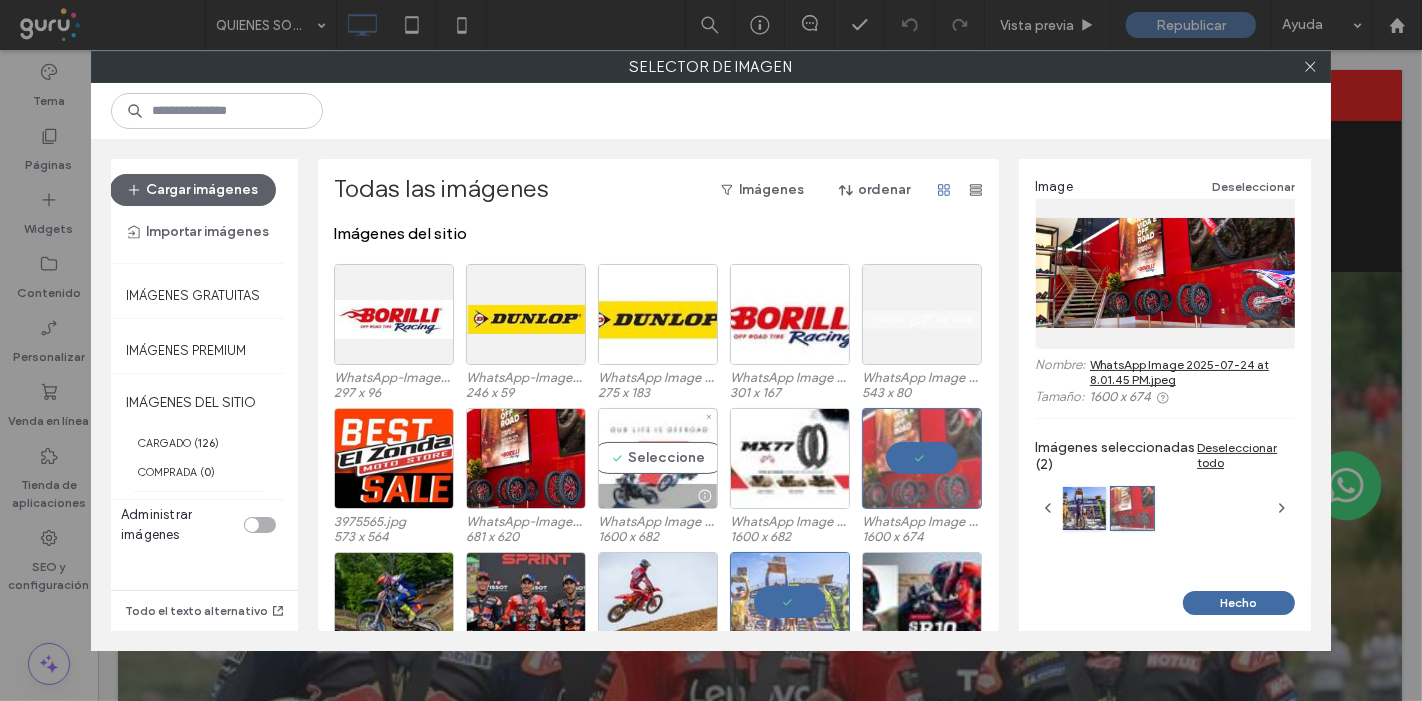 click on "Seleccione" at bounding box center (658, 458) 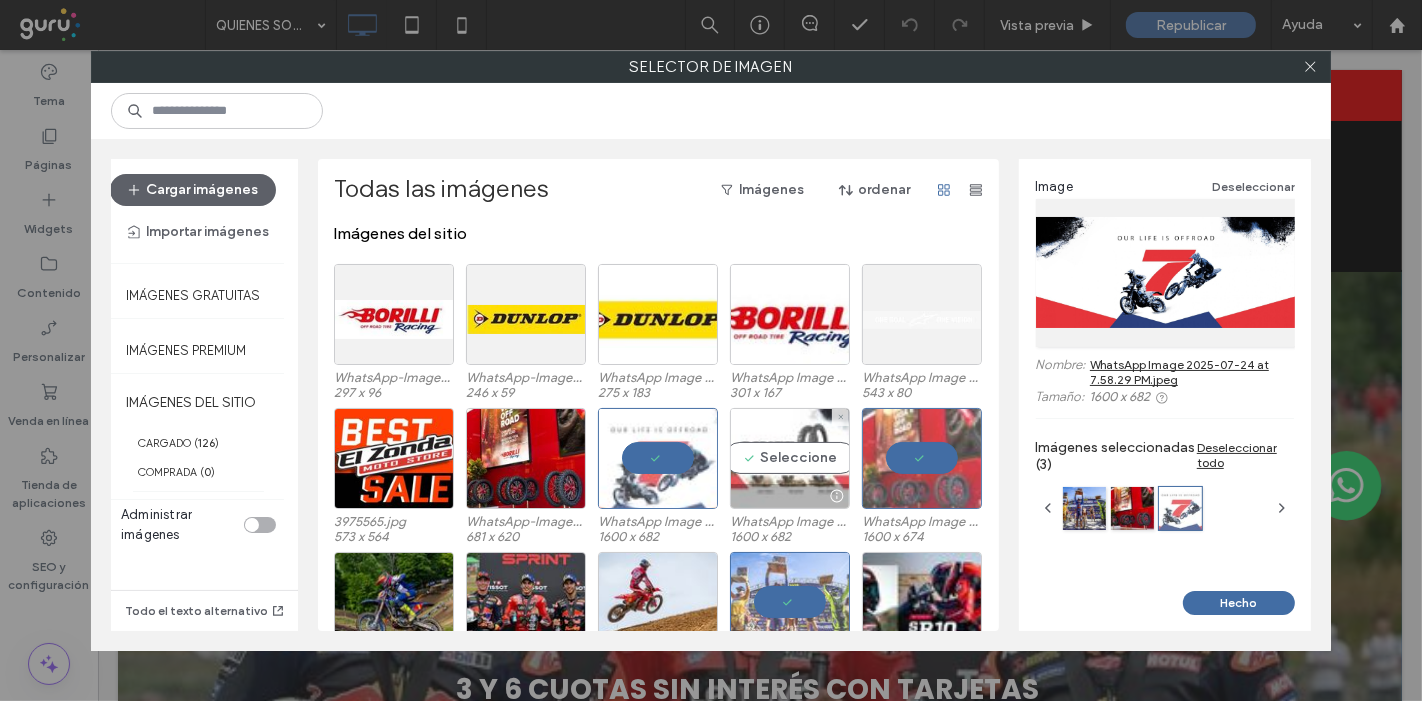 click on "Seleccione" at bounding box center [790, 458] 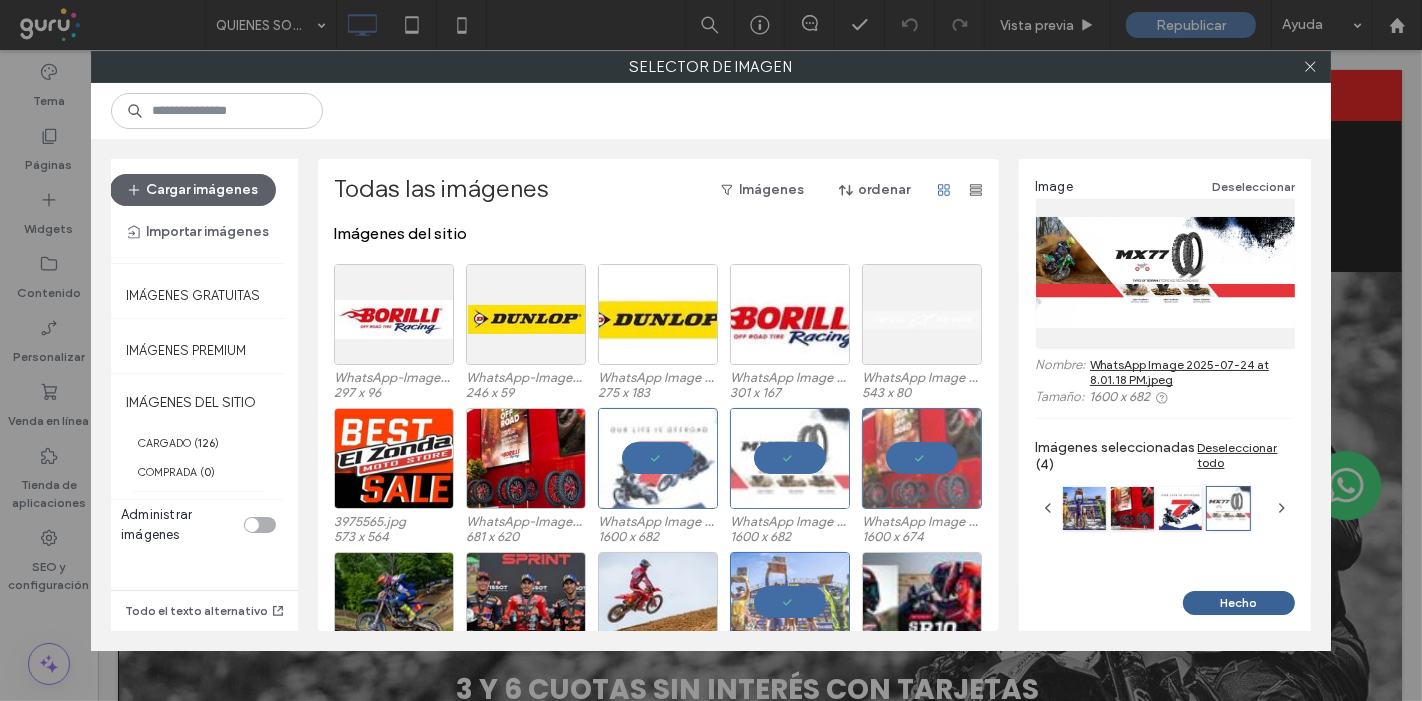 click on "Hecho" at bounding box center (1239, 603) 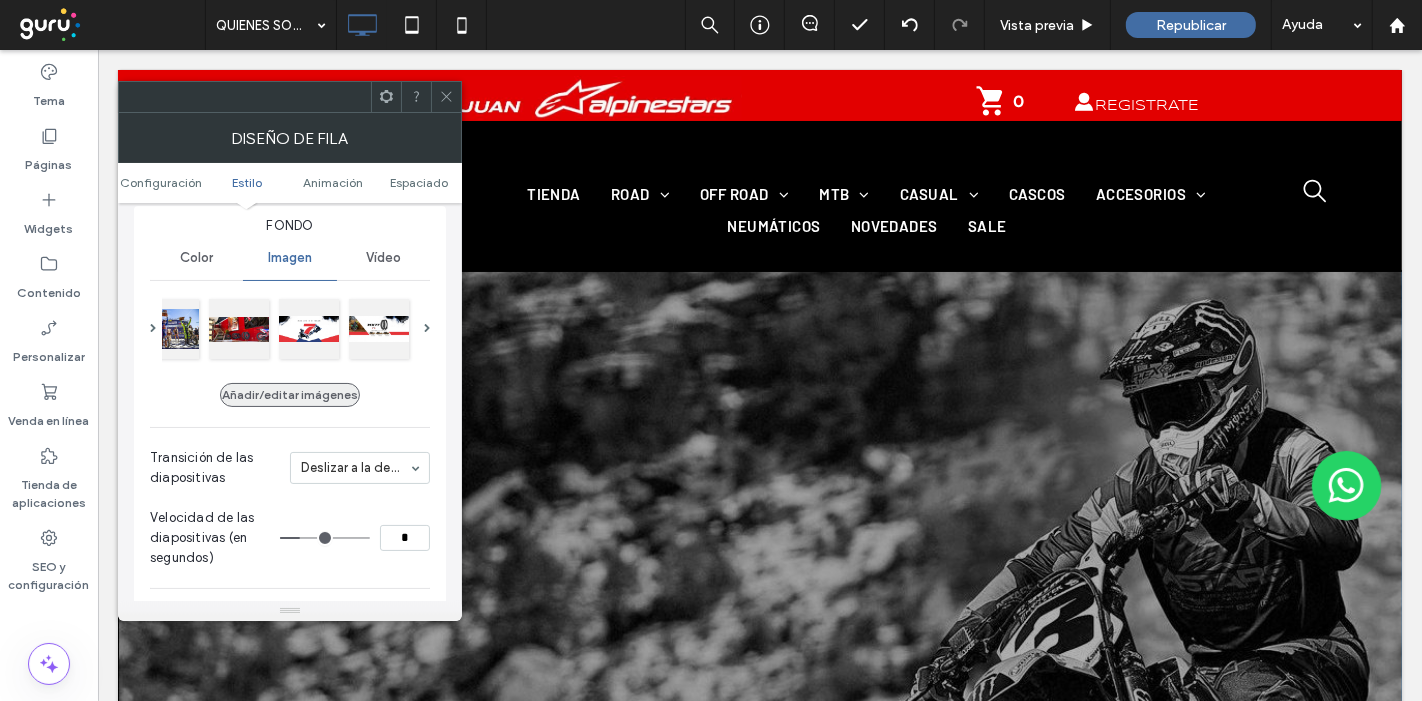 click on "Añadir/editar imágenes" at bounding box center [290, 395] 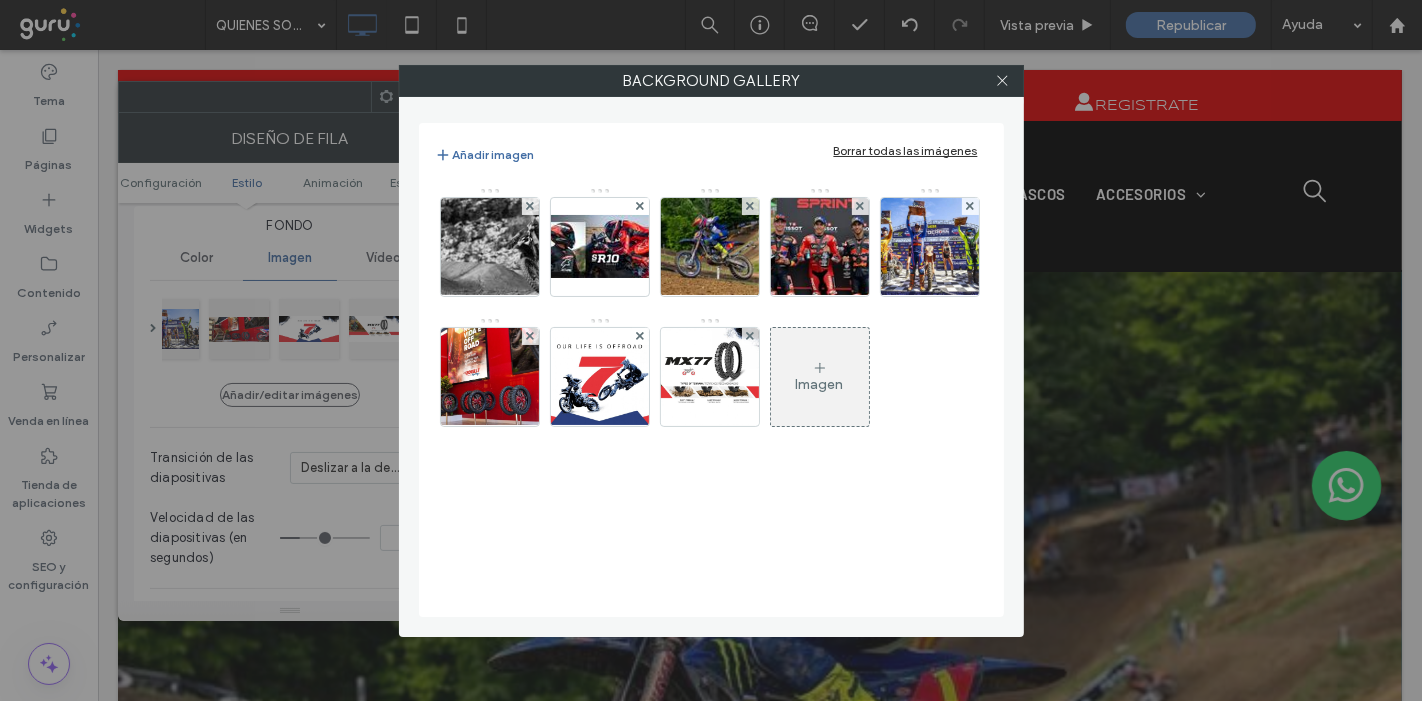 click 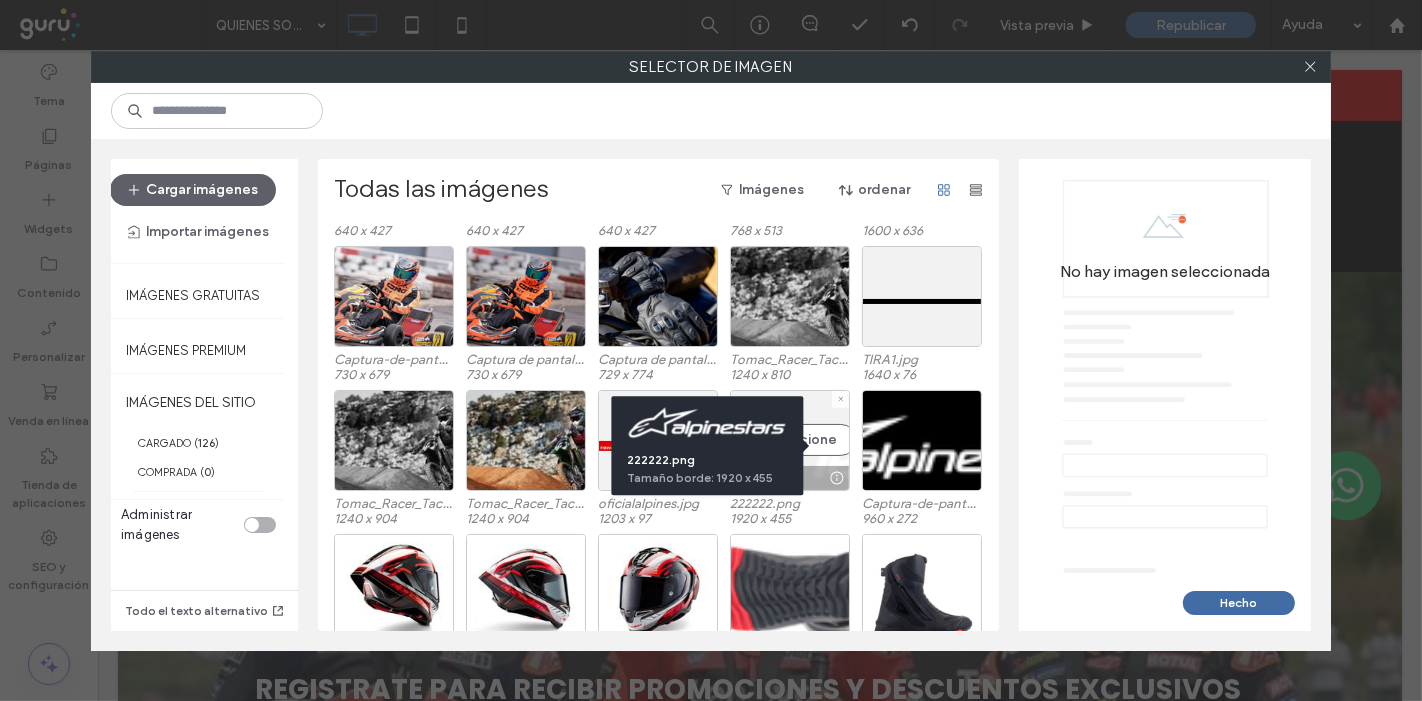 scroll, scrollTop: 561, scrollLeft: 0, axis: vertical 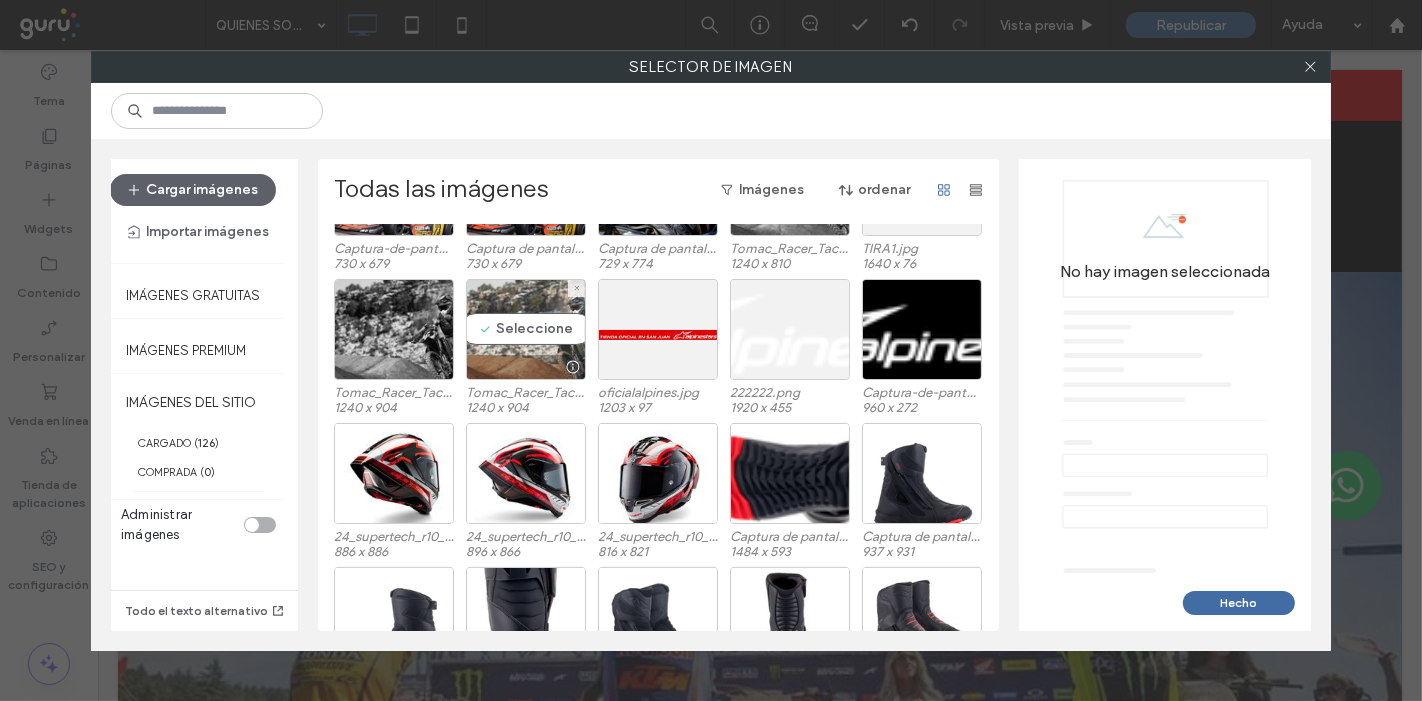 click on "Seleccione" at bounding box center (526, 329) 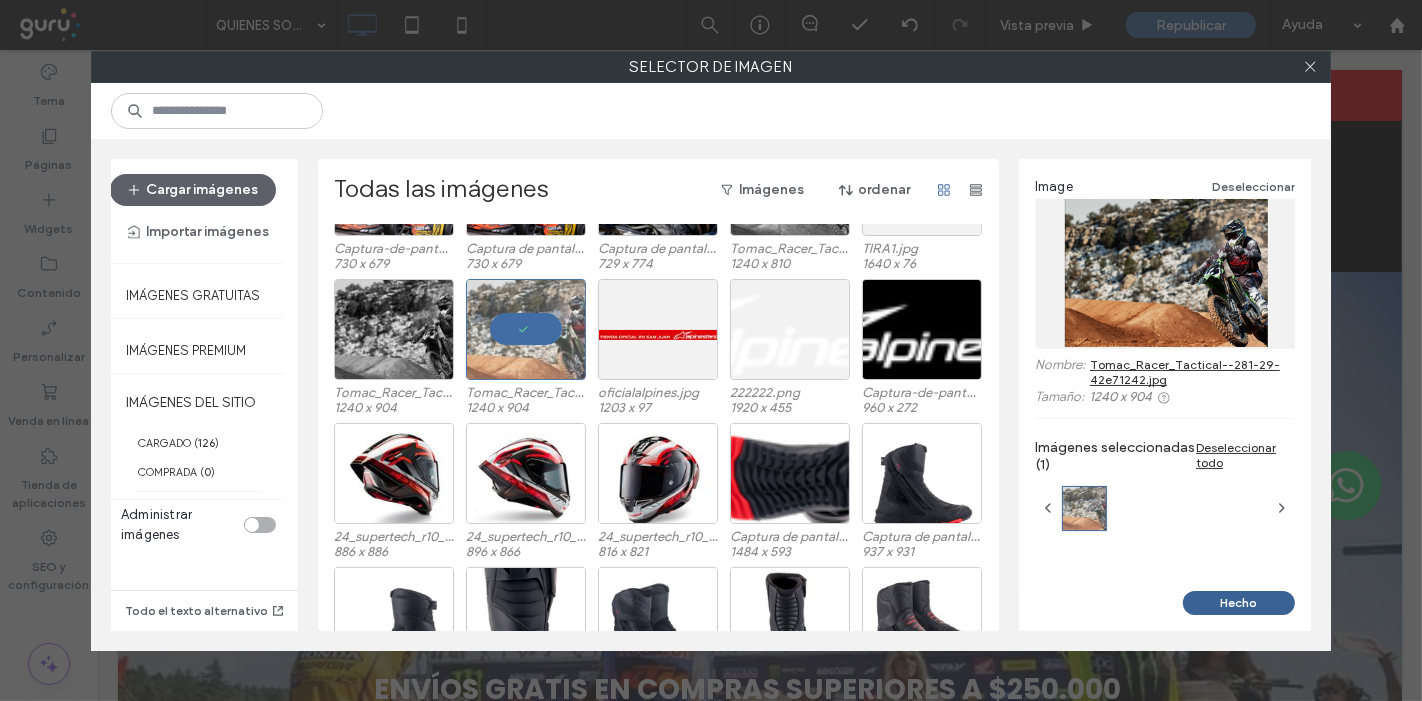 click on "Hecho" at bounding box center [1239, 603] 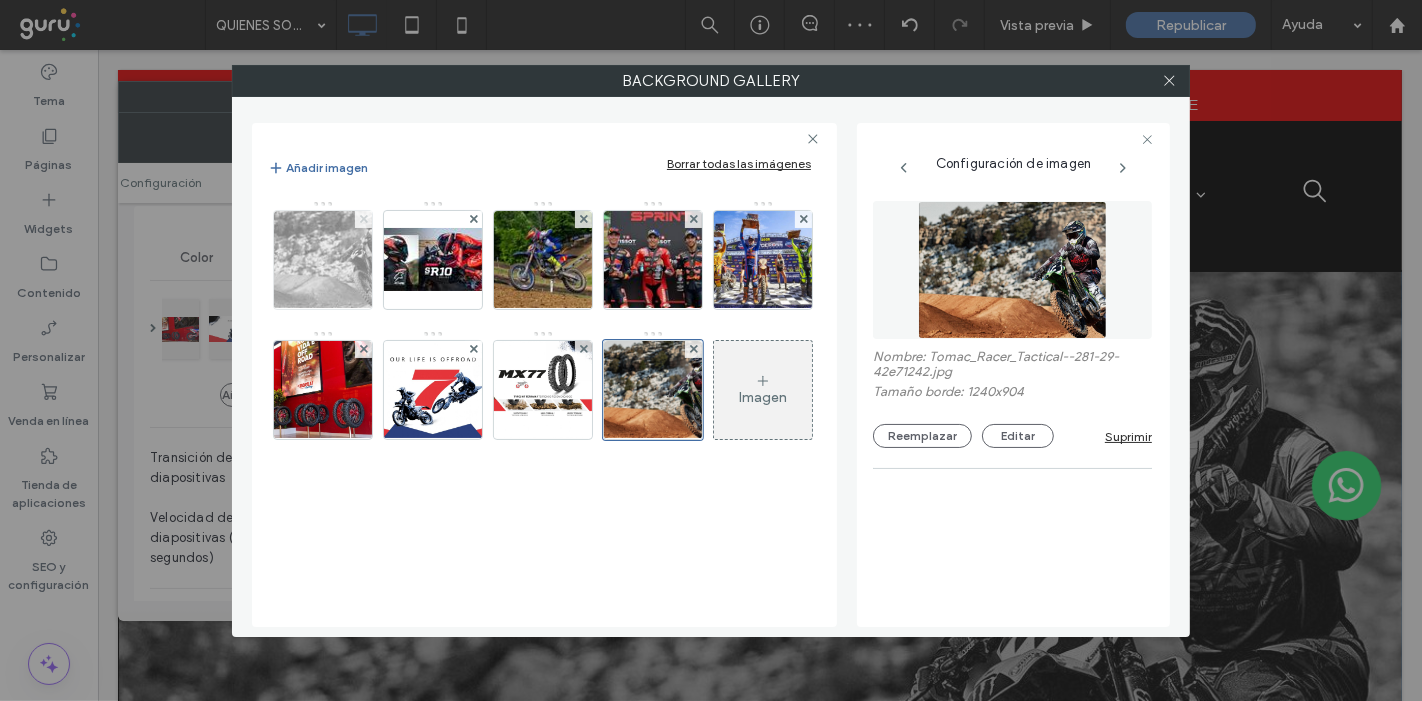 click 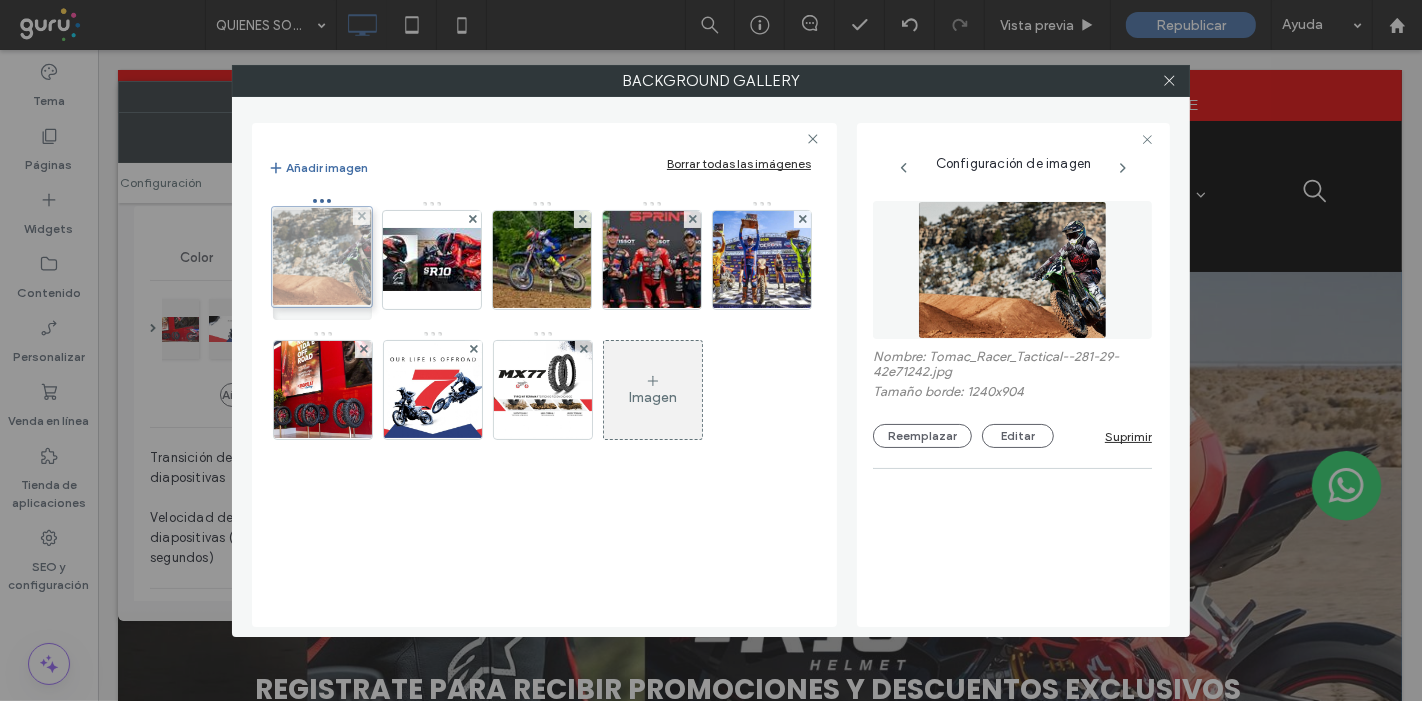 drag, startPoint x: 544, startPoint y: 399, endPoint x: 319, endPoint y: 267, distance: 260.86203 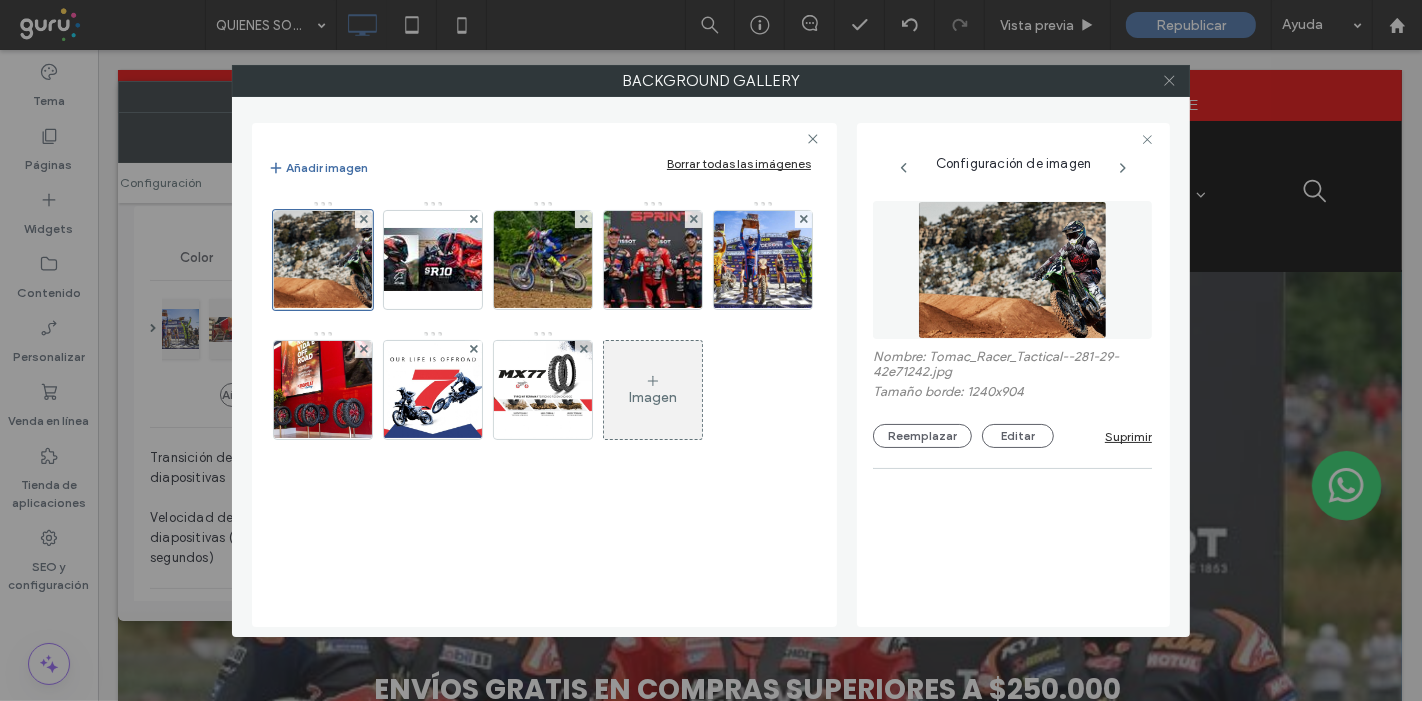 click 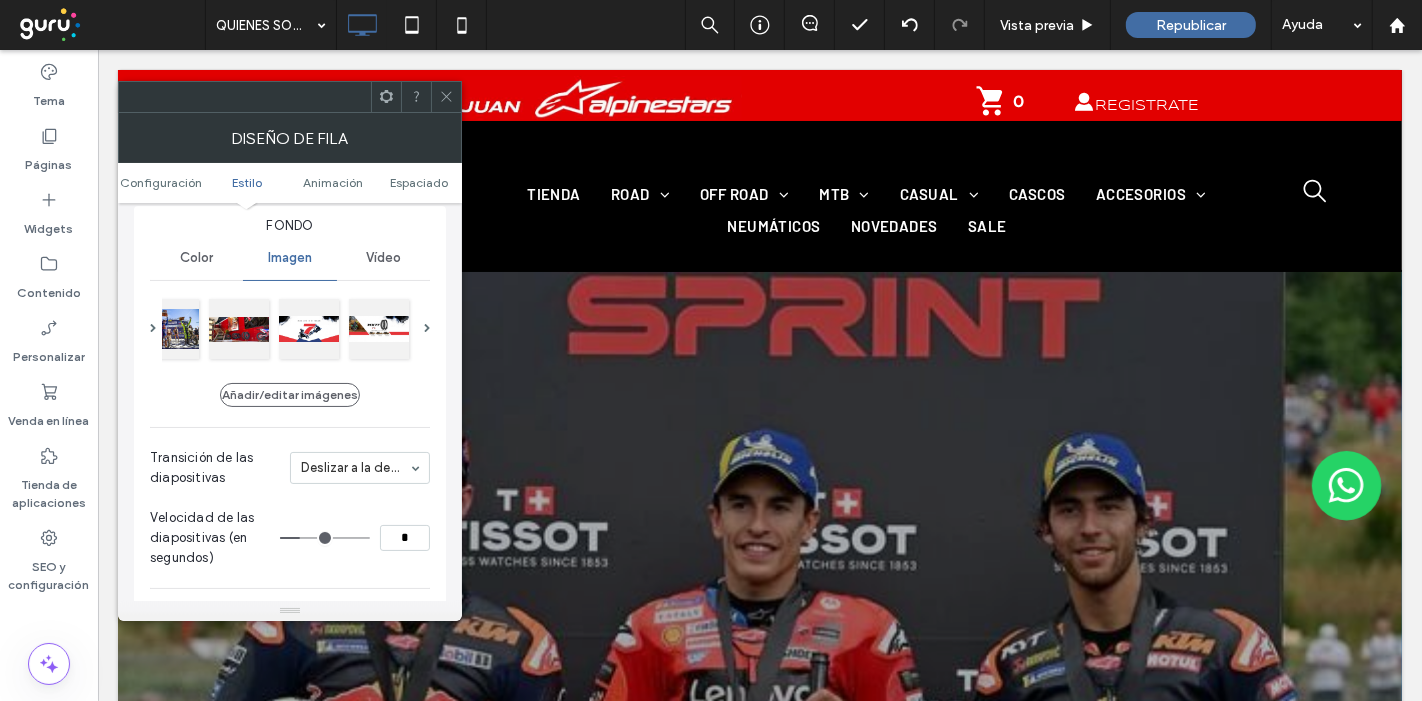 click at bounding box center [446, 97] 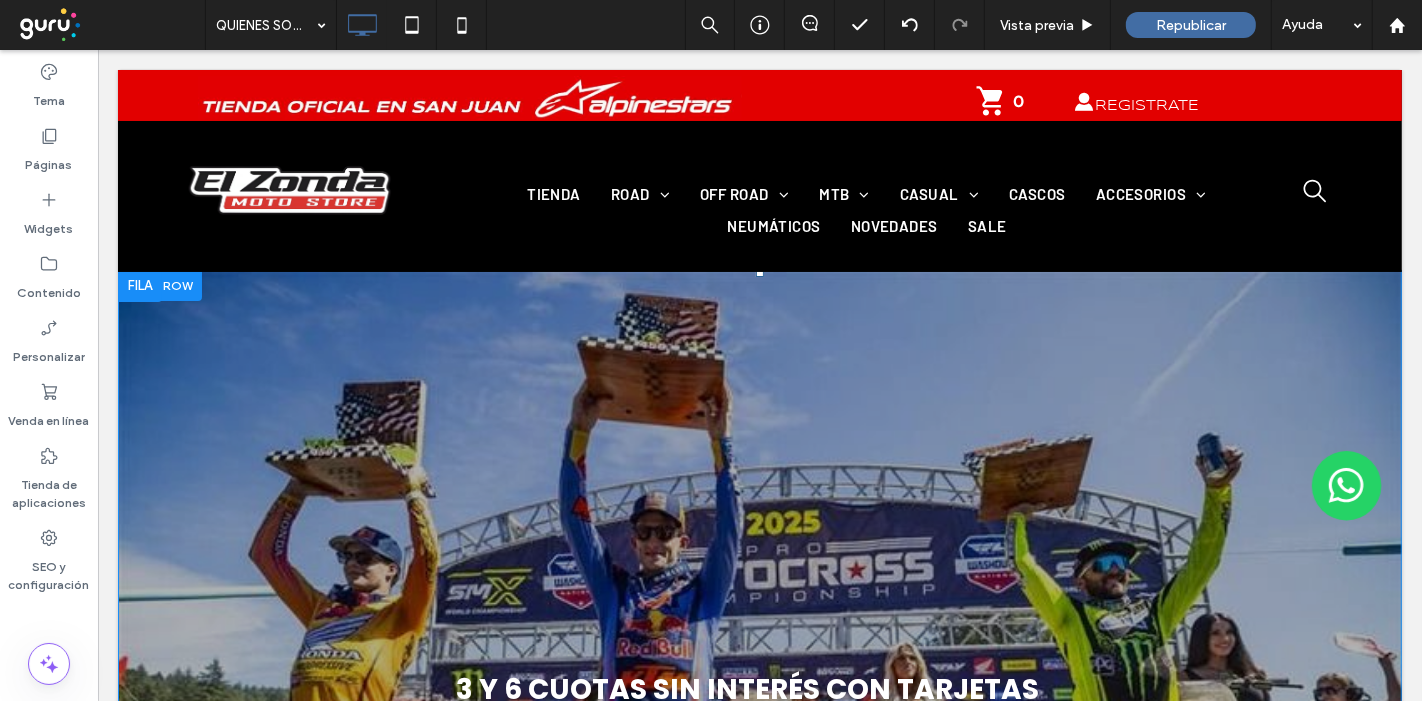 click on "REGISTRATE PARA RECIBIR PROMOCIONES Y DESCUENTOS EXCLUSIVOS ENVÍOS GRATIS EN COMPRAS SUPERIORES A $250.000 3 Y 6 CUOTAS SIN INTERÉS CON TARJETAS a a a a
Click To Paste" at bounding box center [759, 503] 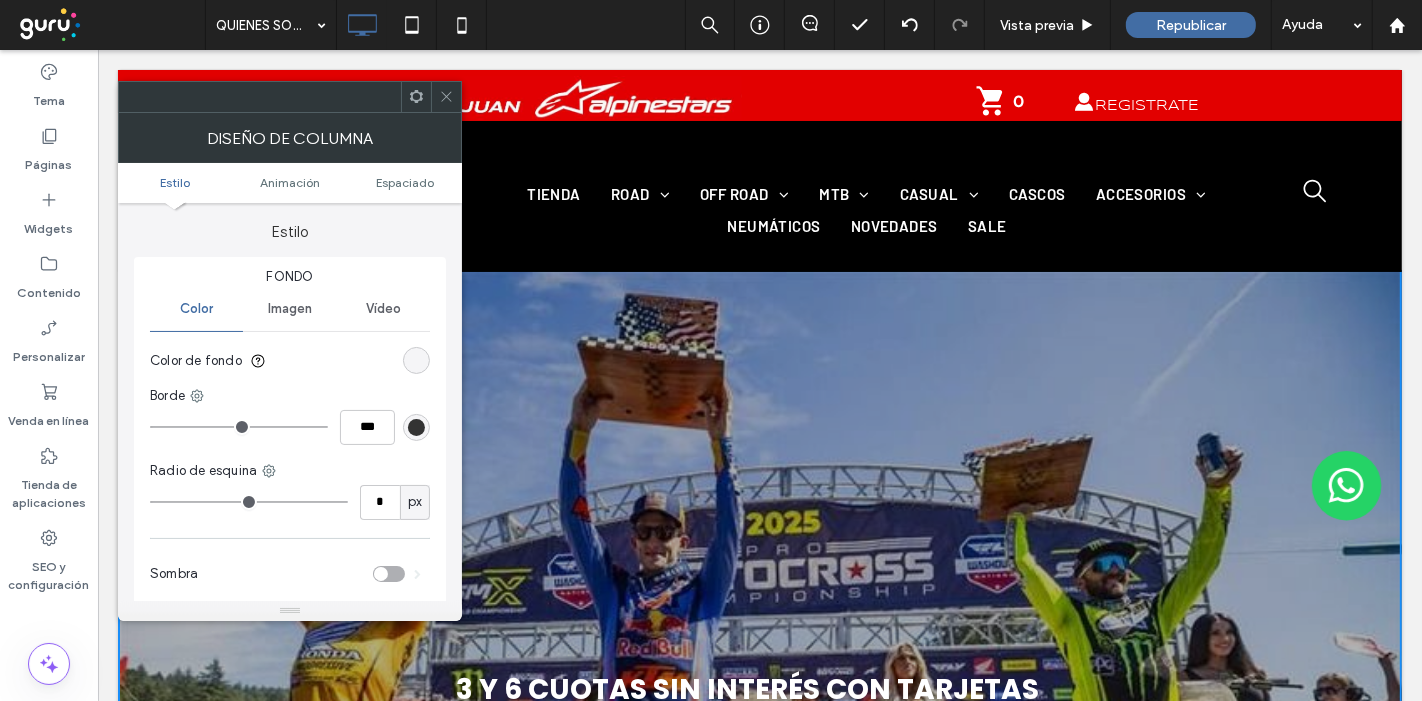 click 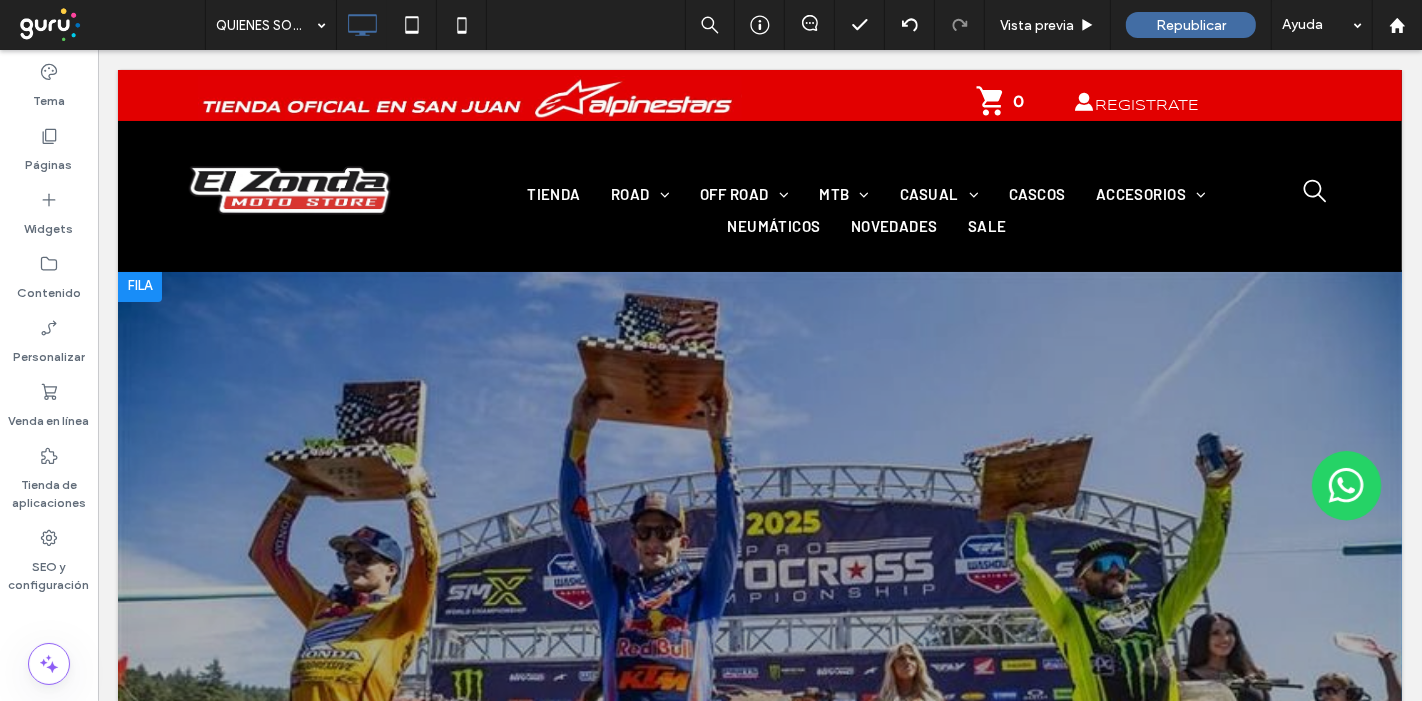 click at bounding box center [139, 286] 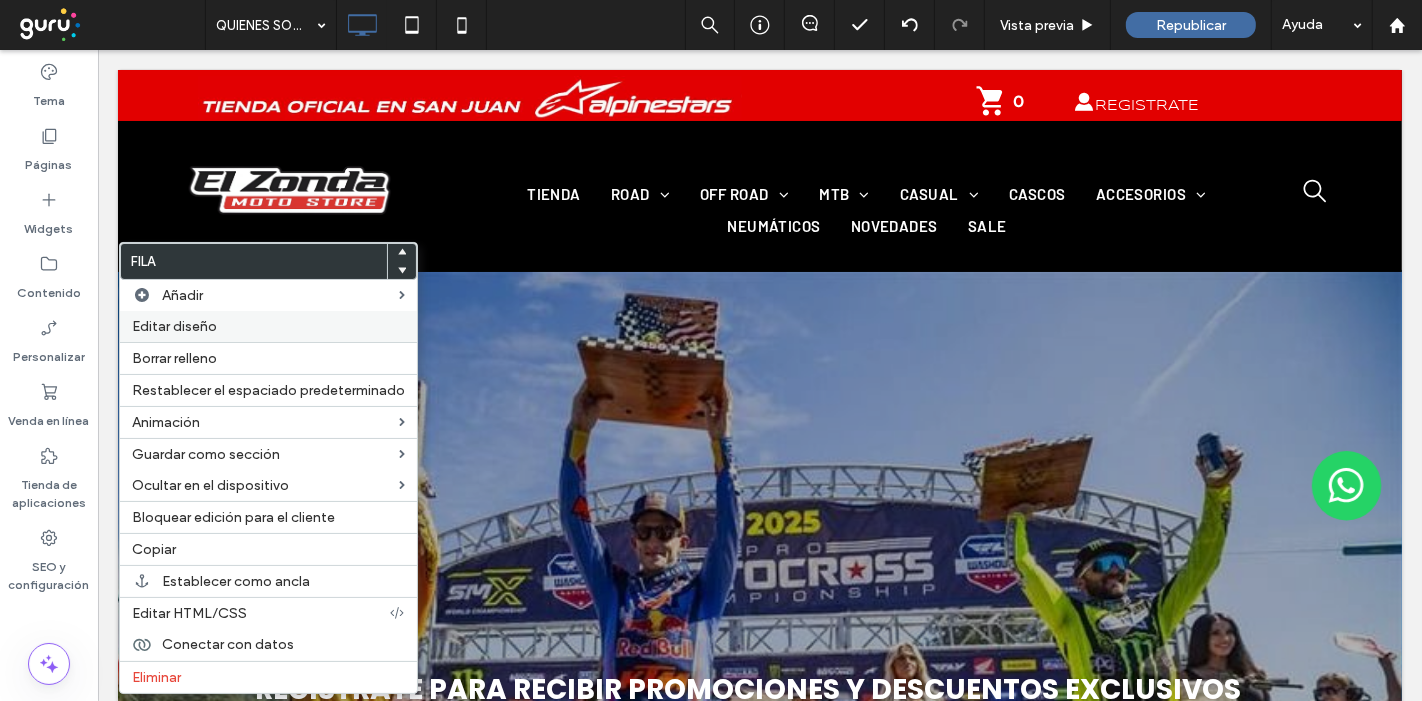 click on "Editar diseño" at bounding box center (174, 326) 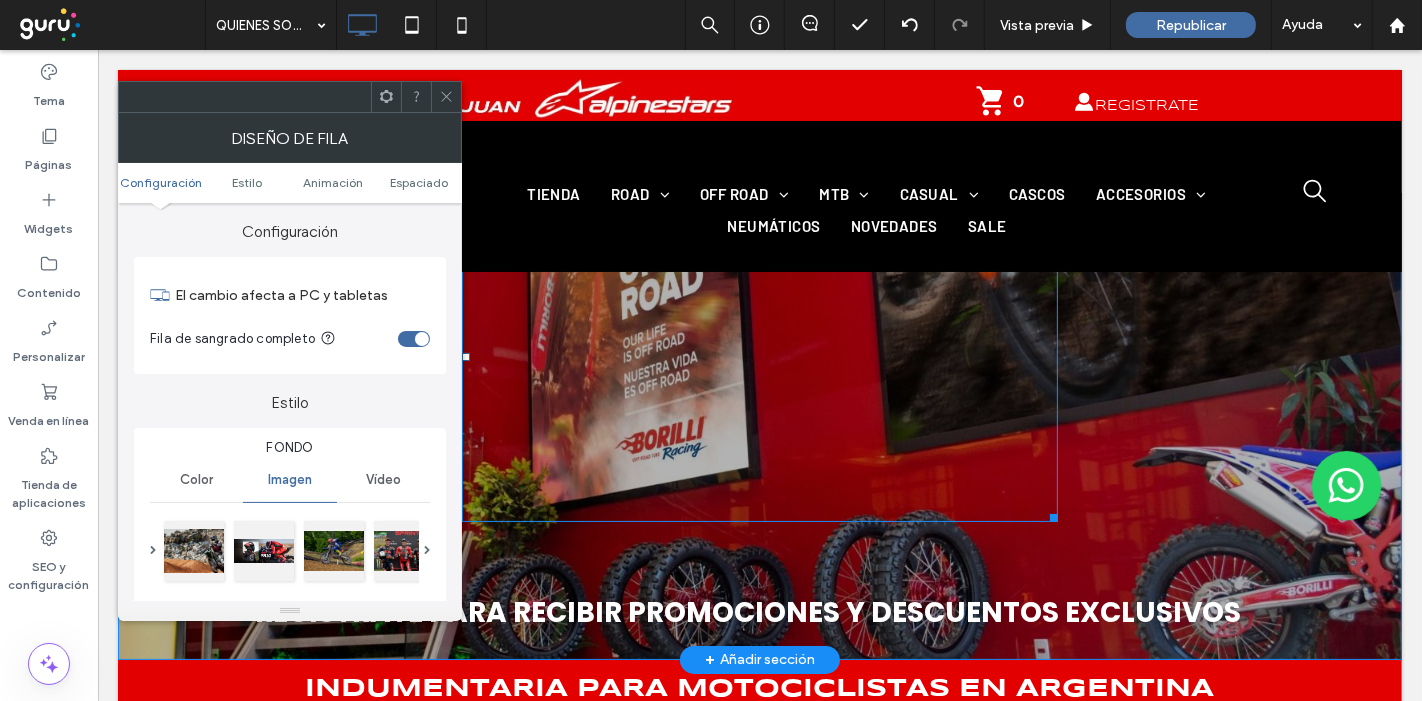 scroll, scrollTop: 111, scrollLeft: 0, axis: vertical 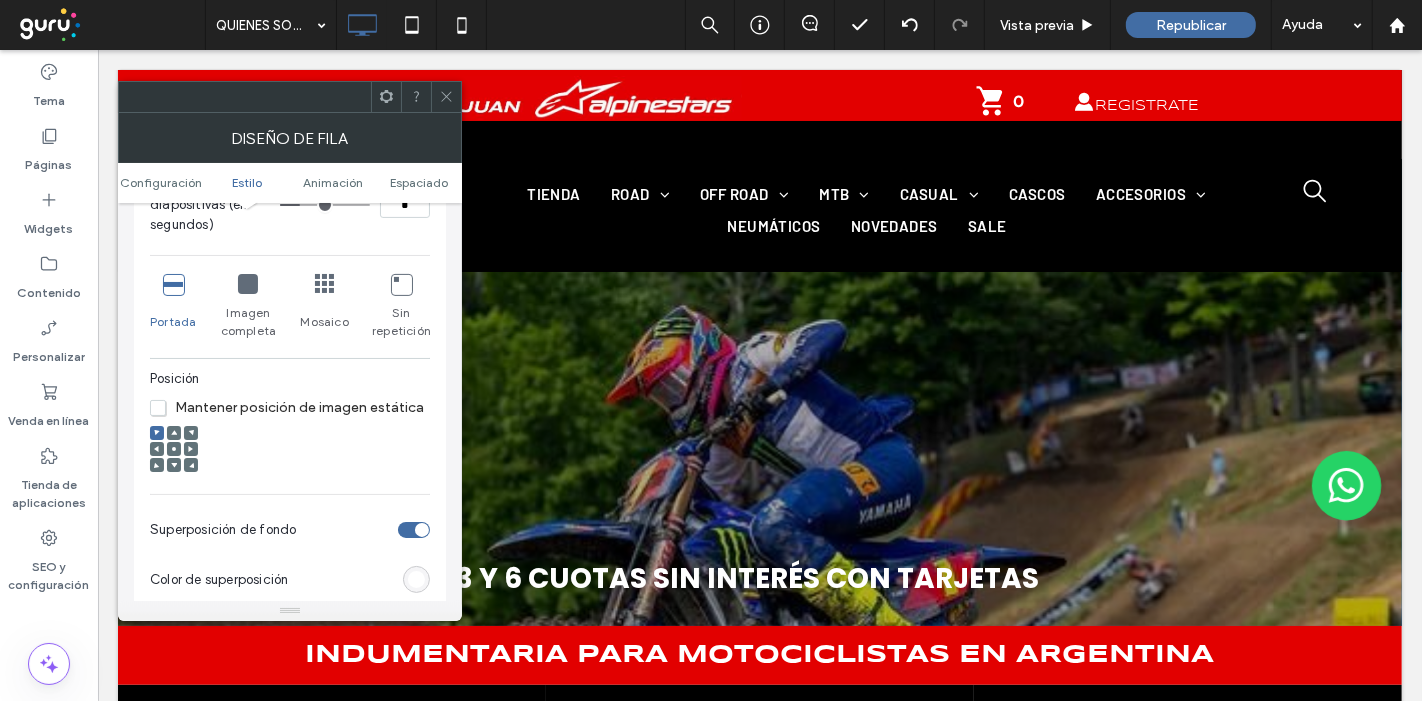 click 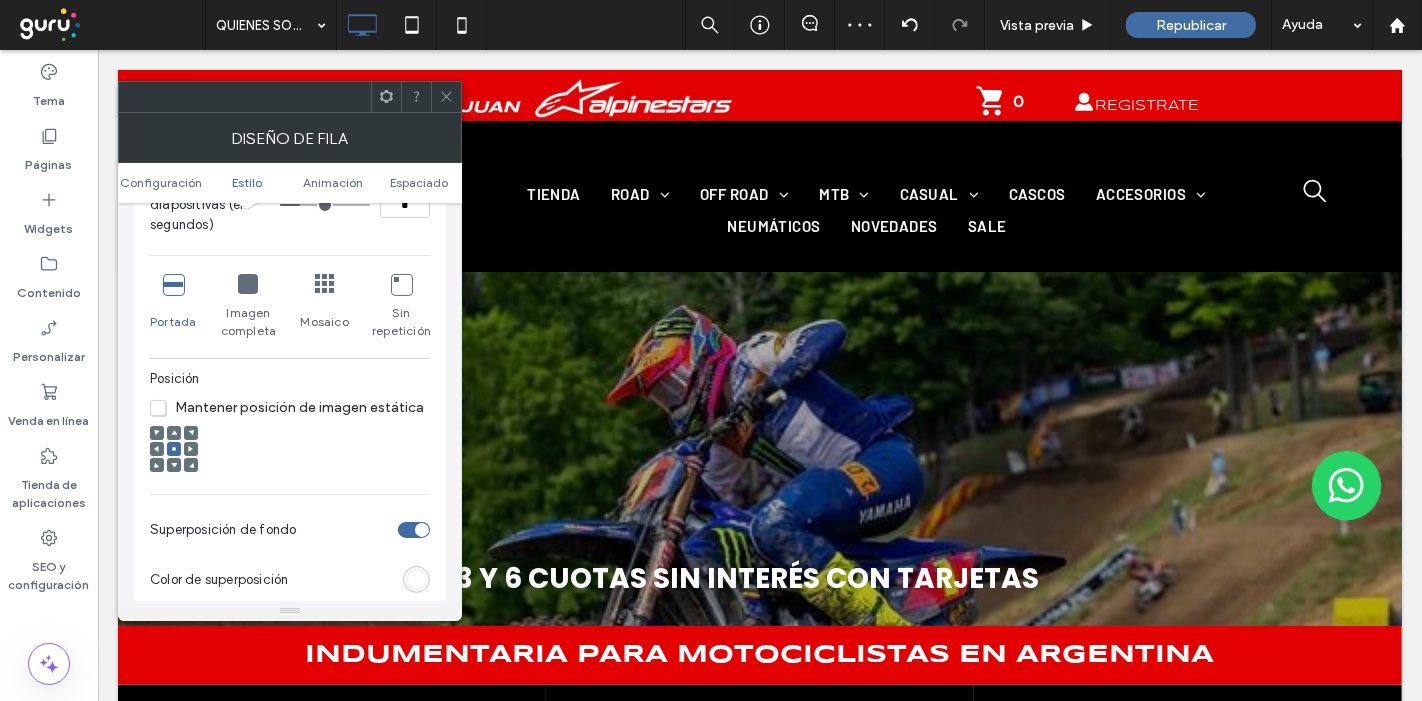 click 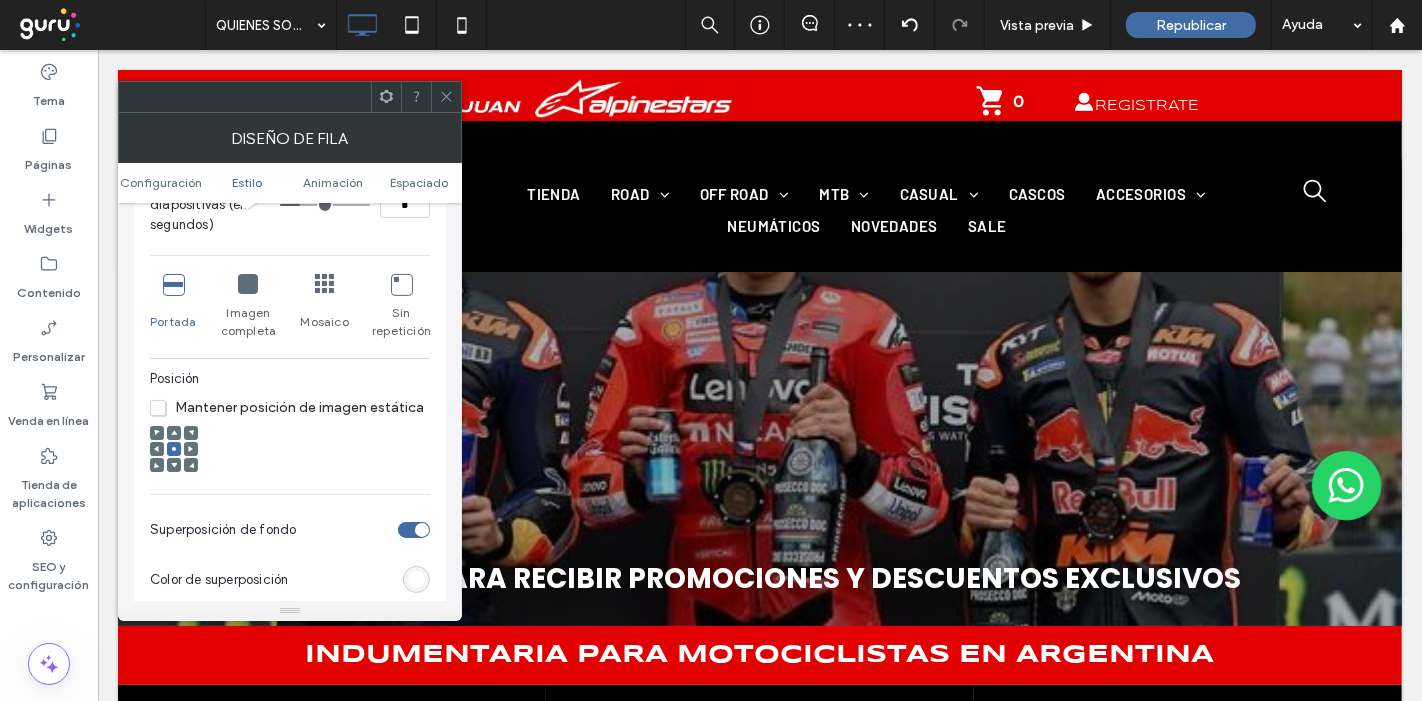 click 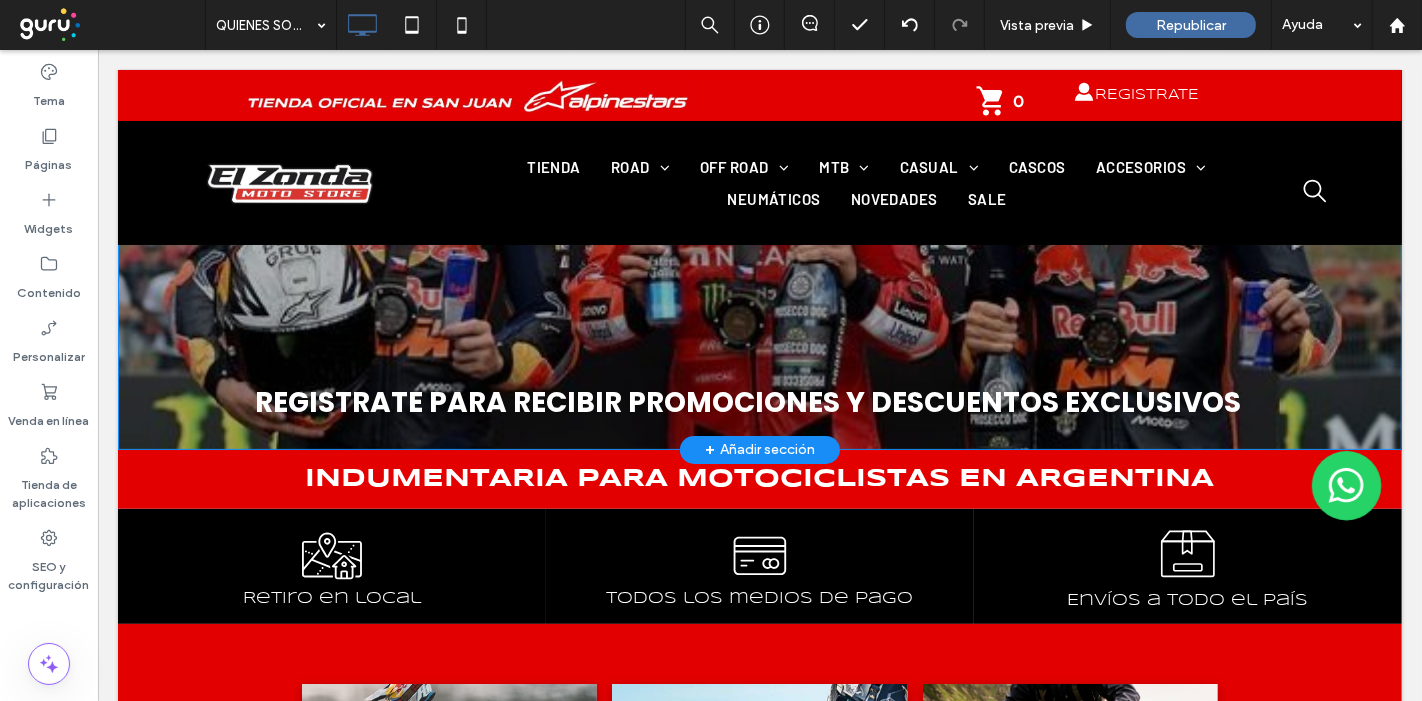 scroll, scrollTop: 333, scrollLeft: 0, axis: vertical 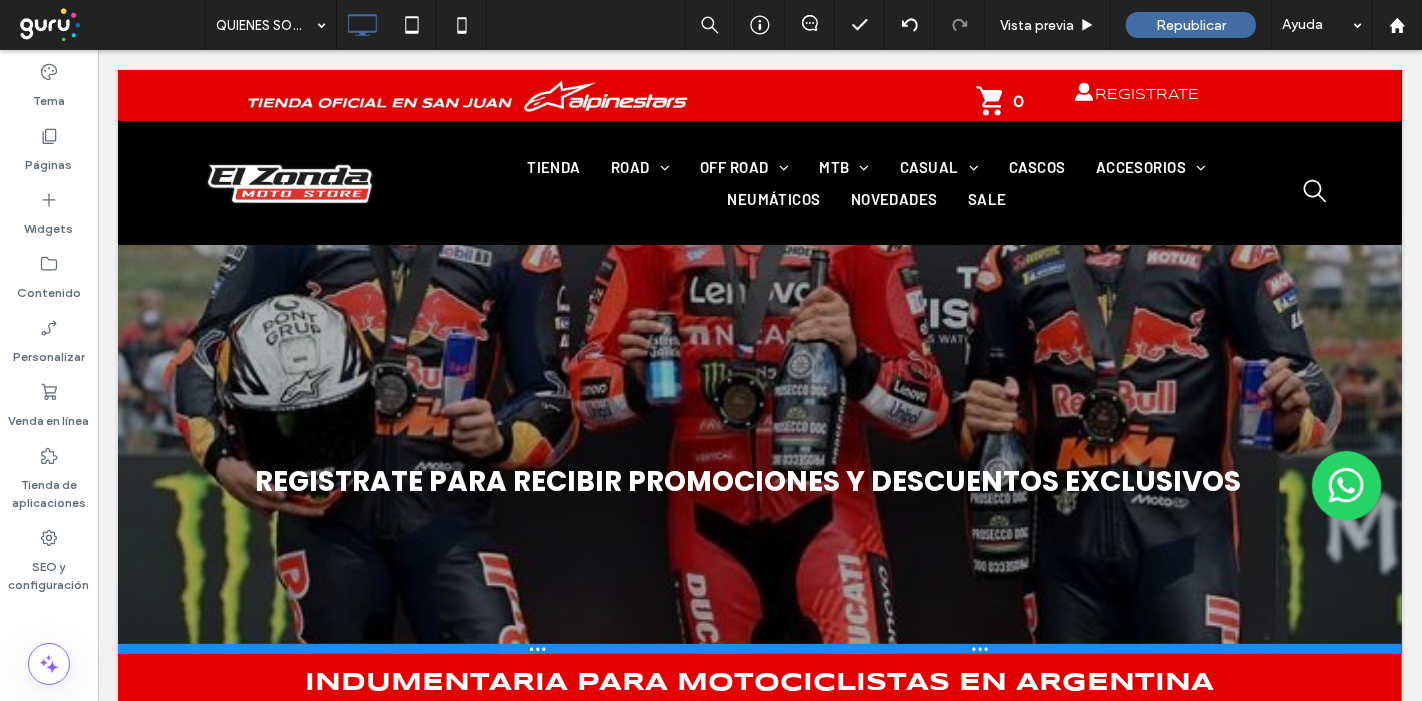 drag, startPoint x: 1047, startPoint y: 397, endPoint x: 1111, endPoint y: 562, distance: 176.9774 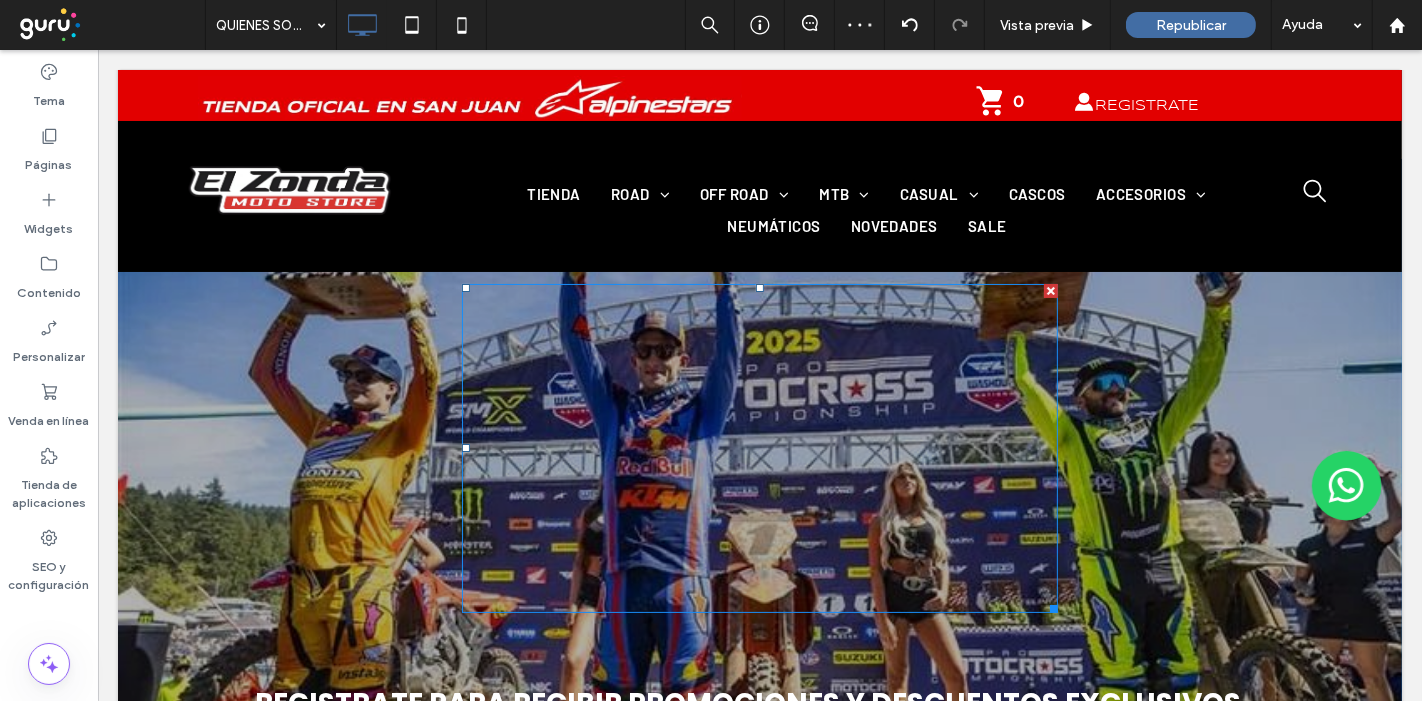 scroll, scrollTop: 0, scrollLeft: 0, axis: both 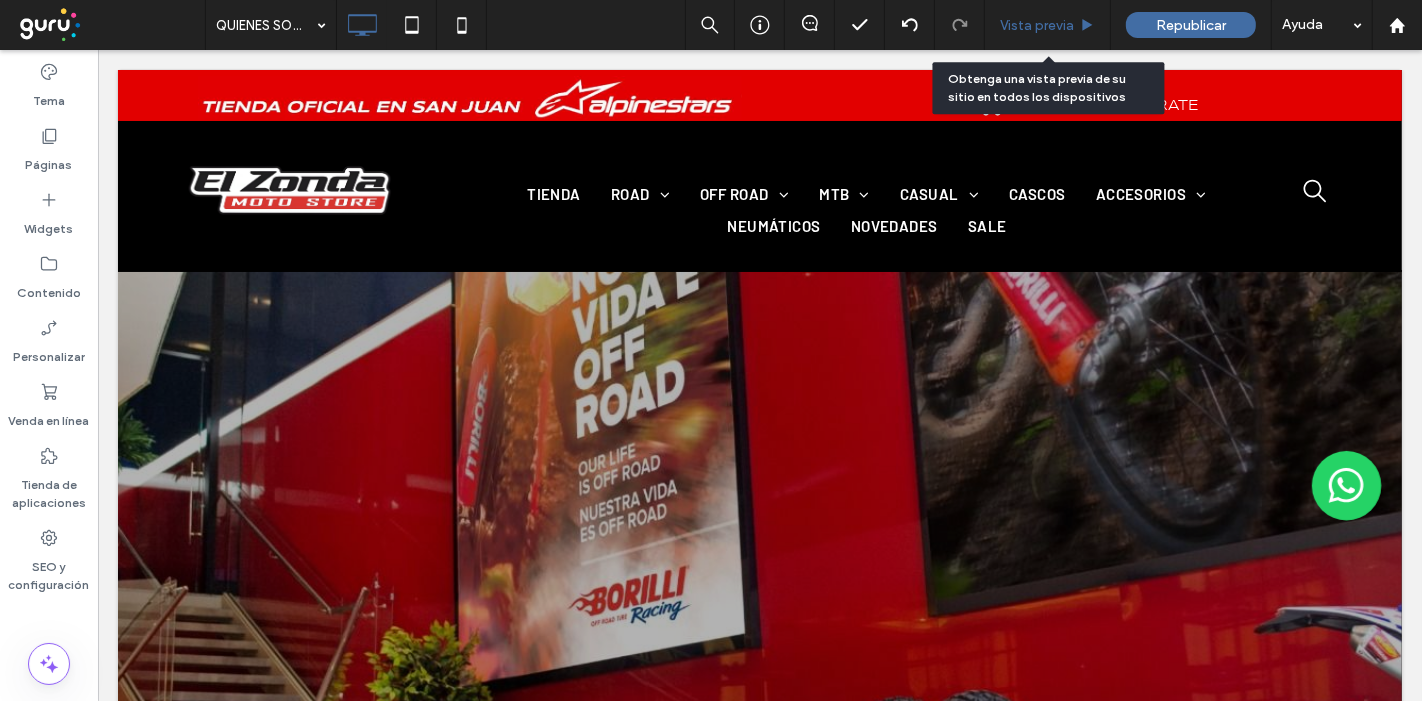 click on "Vista previa" at bounding box center [1037, 25] 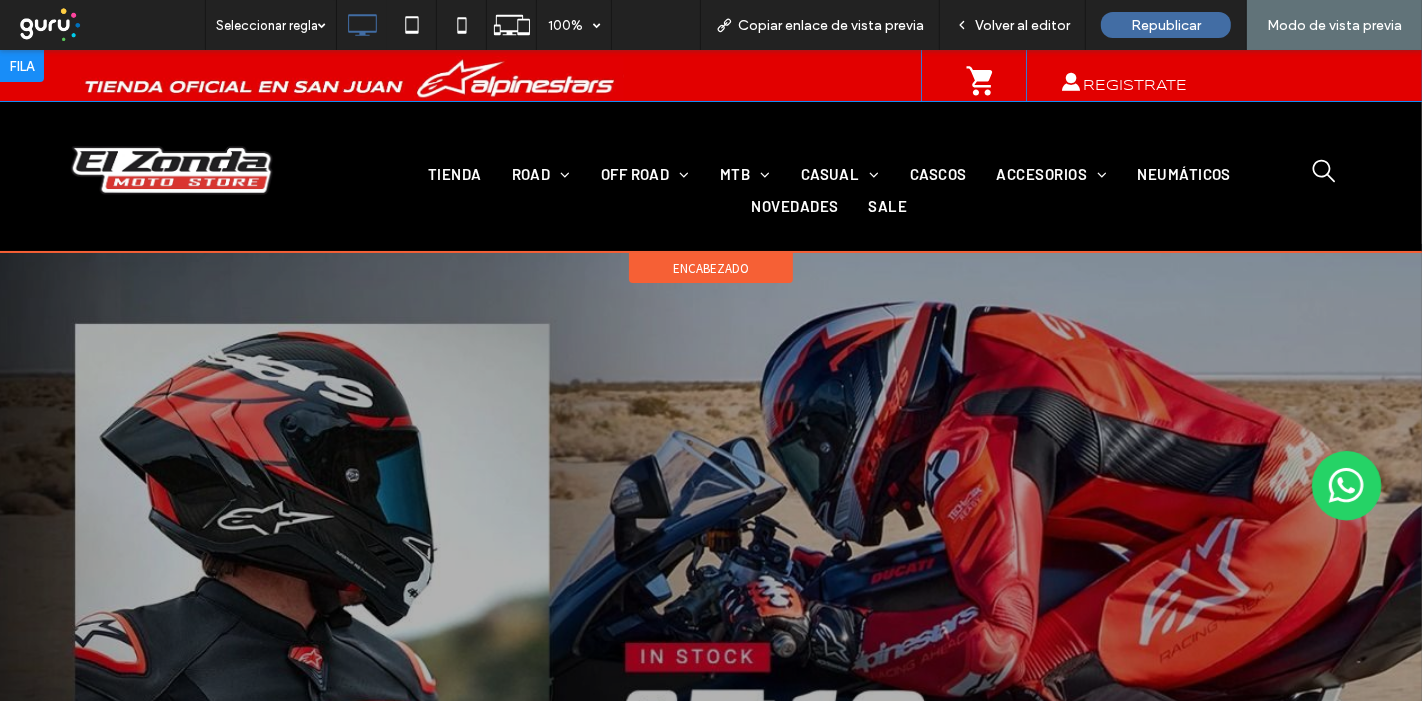 scroll, scrollTop: 0, scrollLeft: 0, axis: both 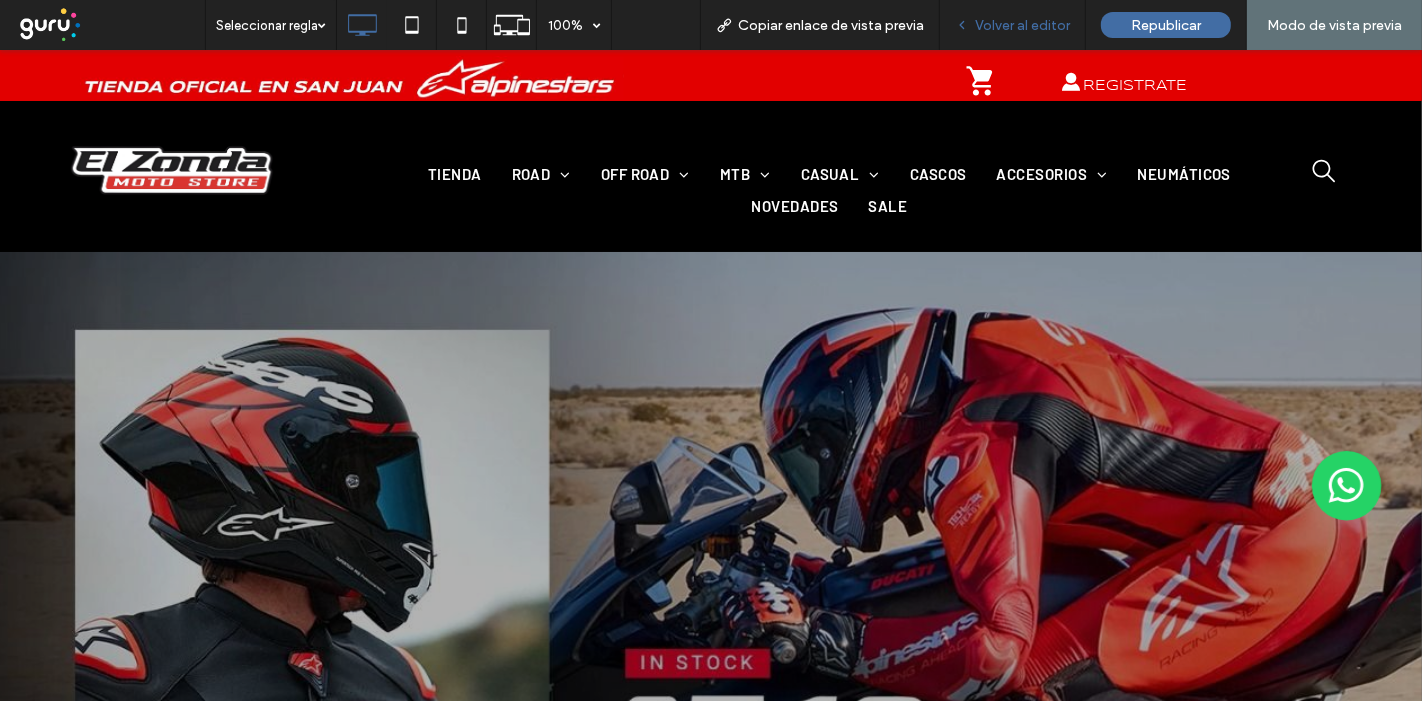 click on "Volver al editor" at bounding box center (1022, 25) 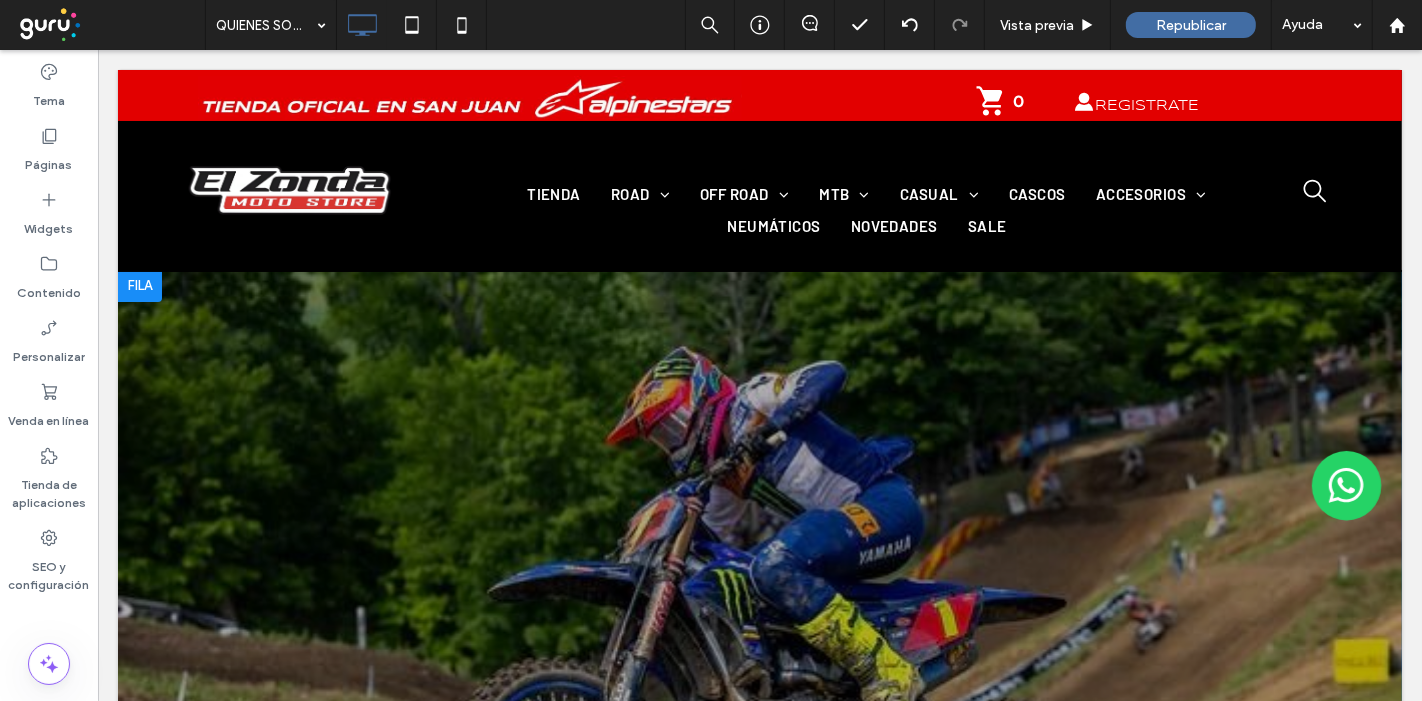 click at bounding box center [139, 286] 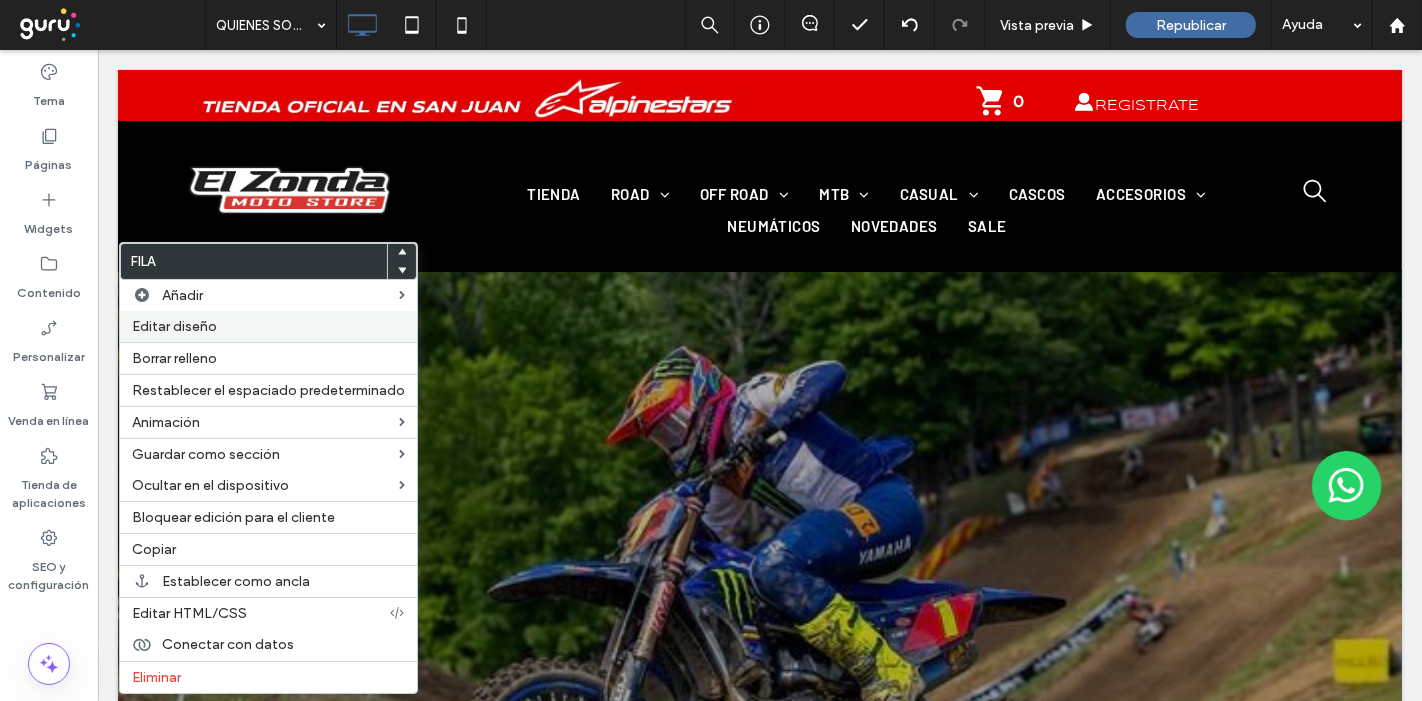 click on "Editar diseño" at bounding box center (174, 326) 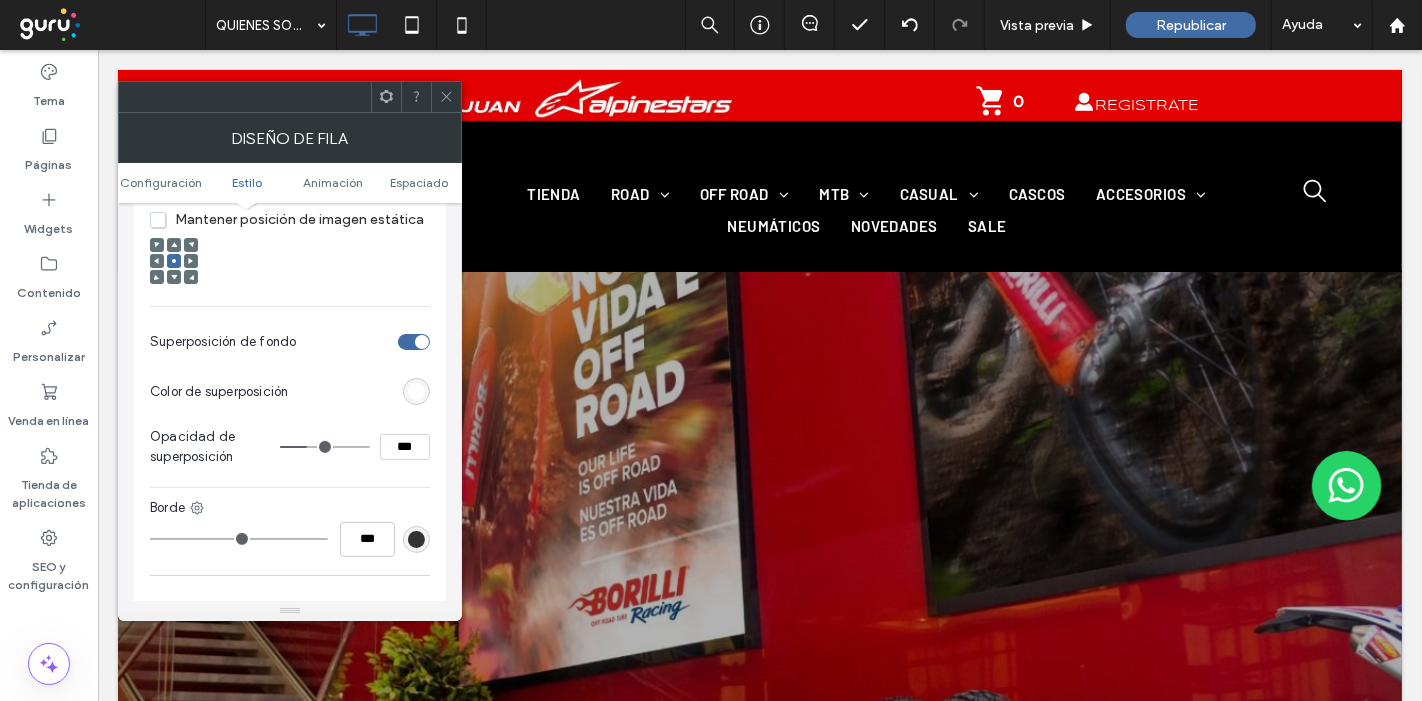 scroll, scrollTop: 777, scrollLeft: 0, axis: vertical 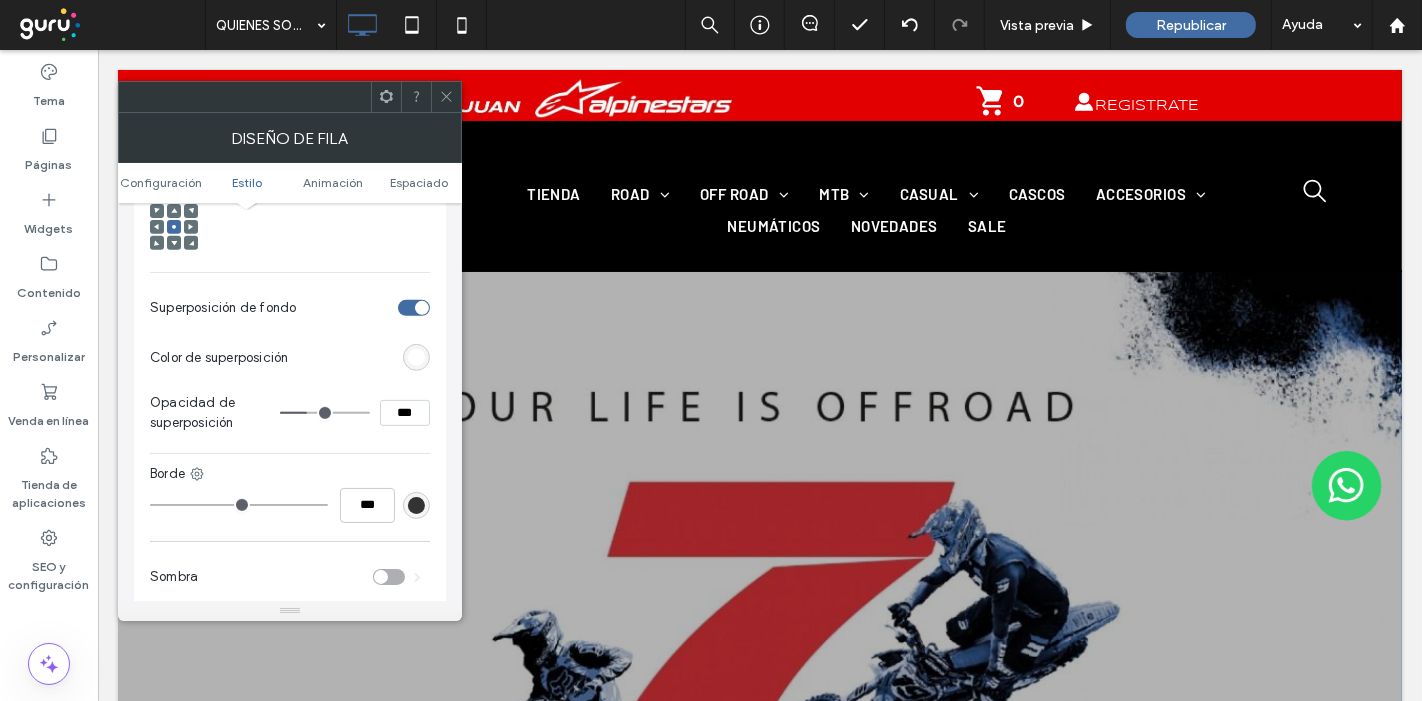 click at bounding box center [422, 308] 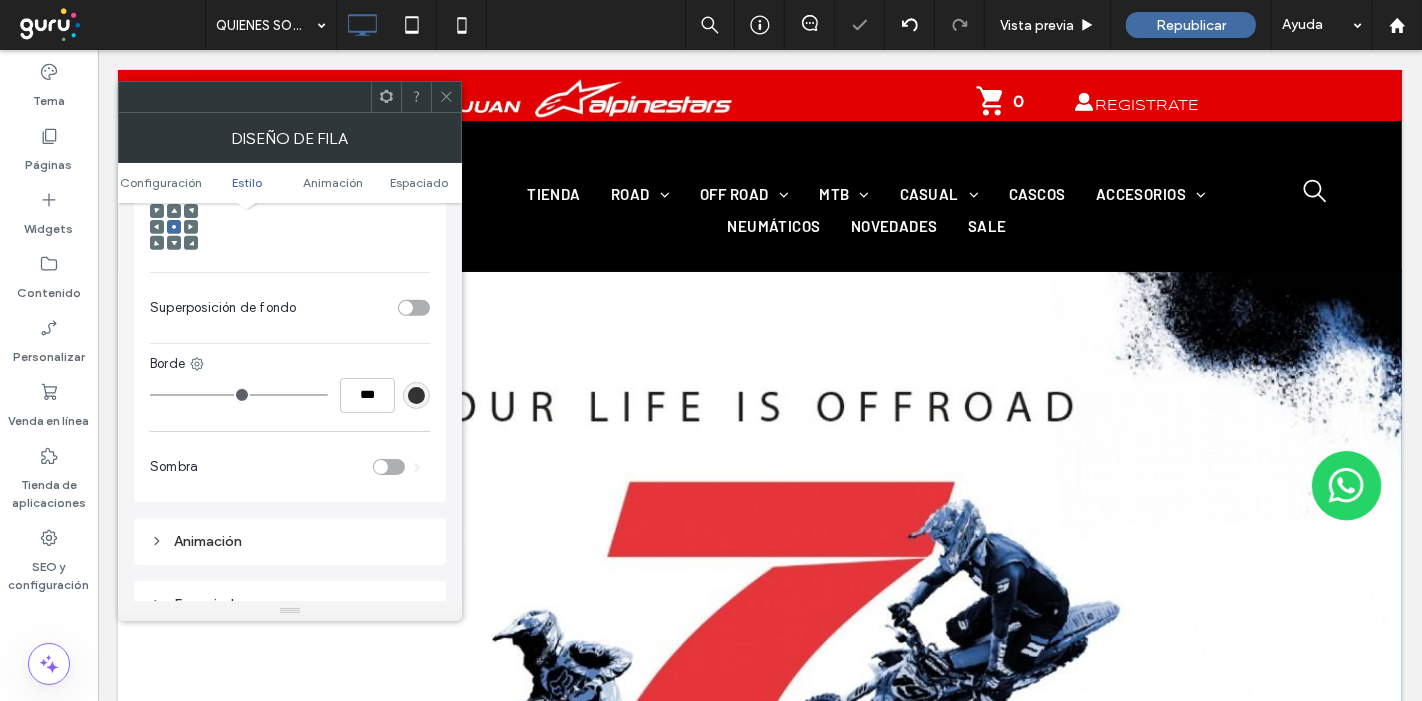 click at bounding box center (414, 308) 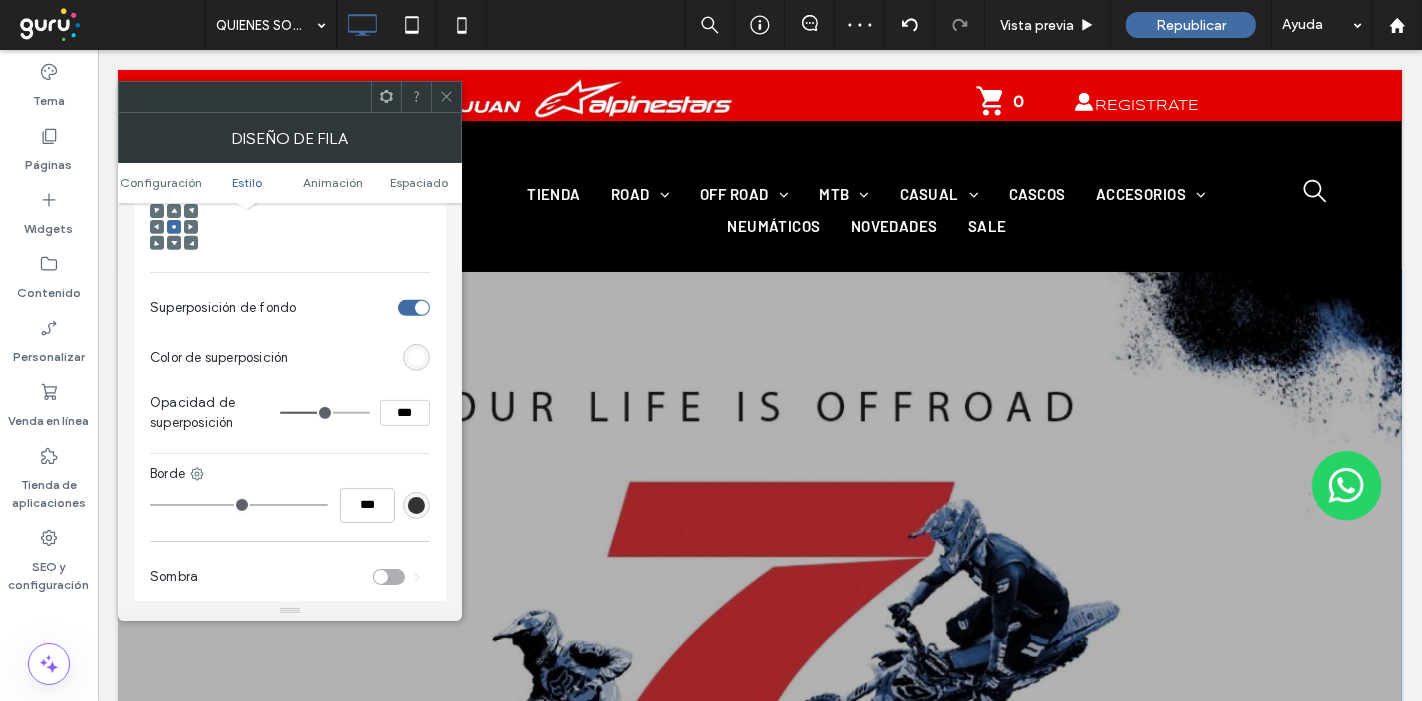 click at bounding box center [416, 357] 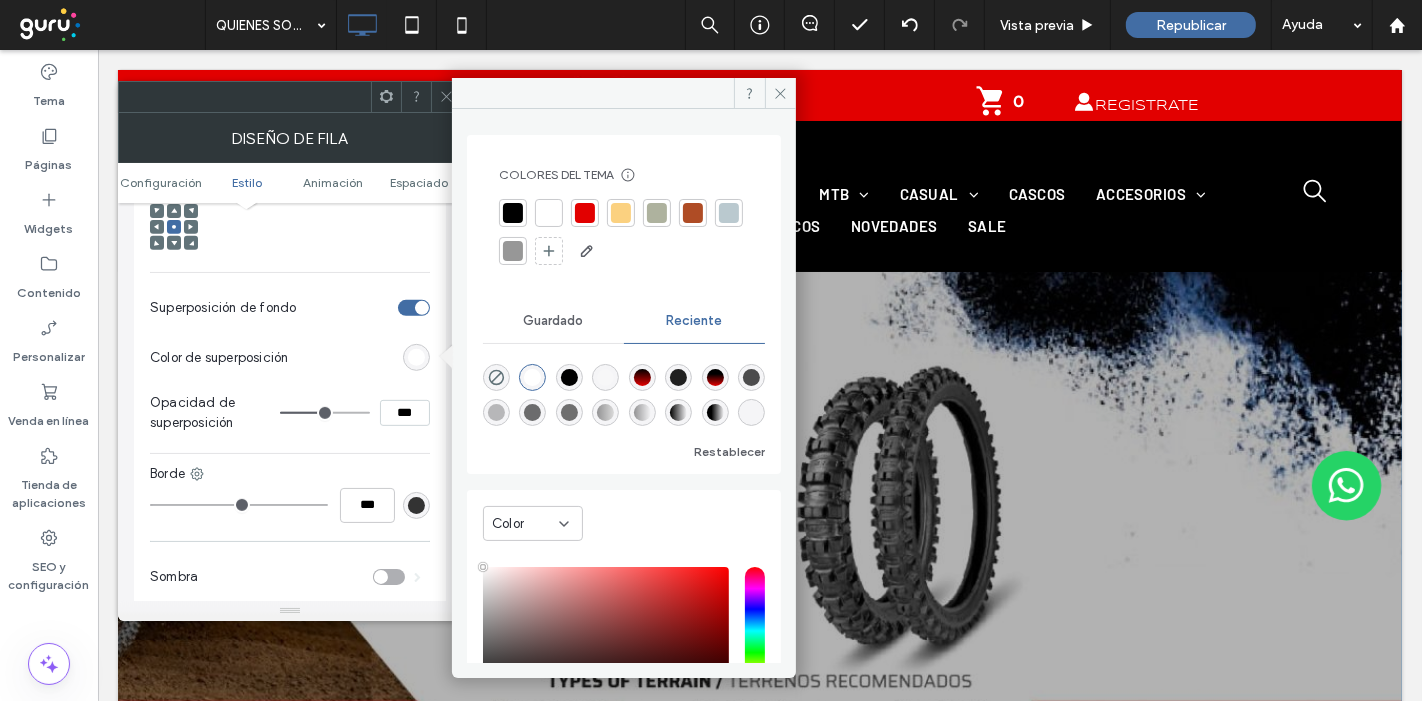 click on "Color" at bounding box center (525, 524) 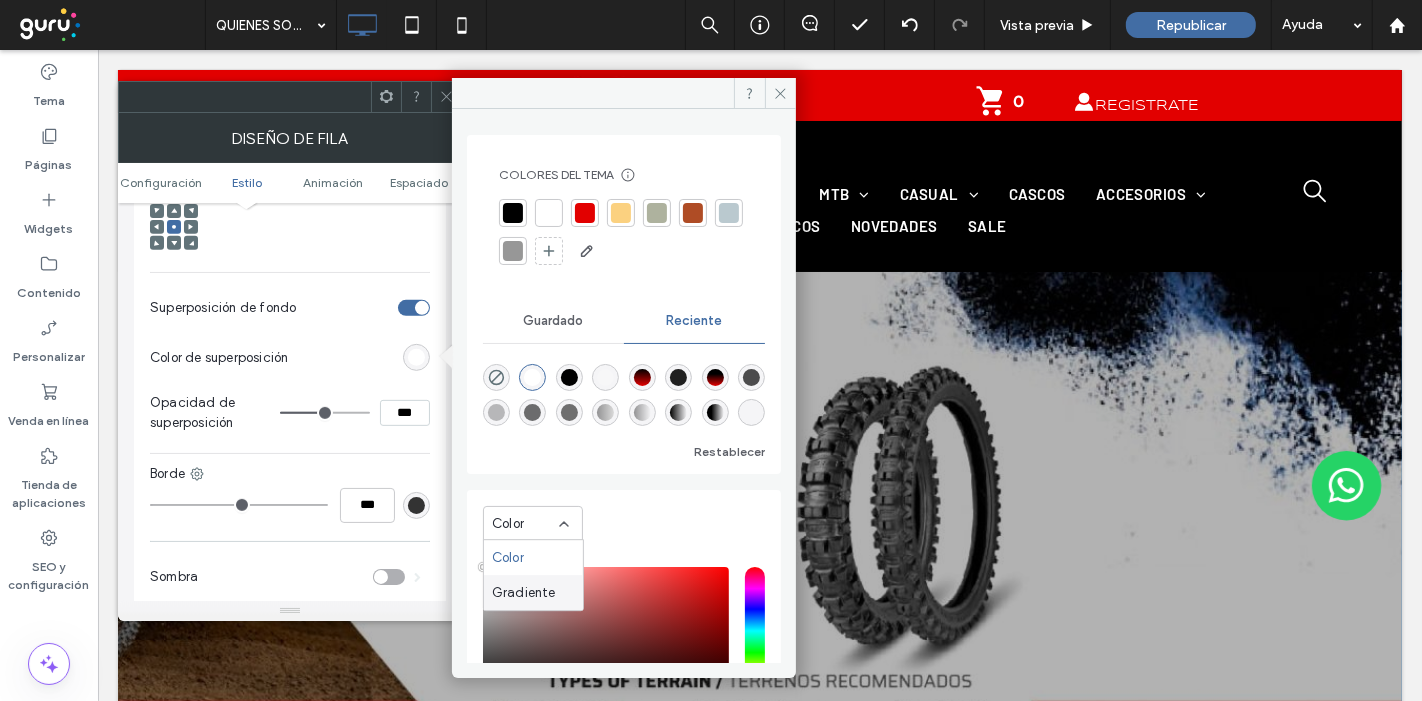 click on "Gradiente" at bounding box center (524, 593) 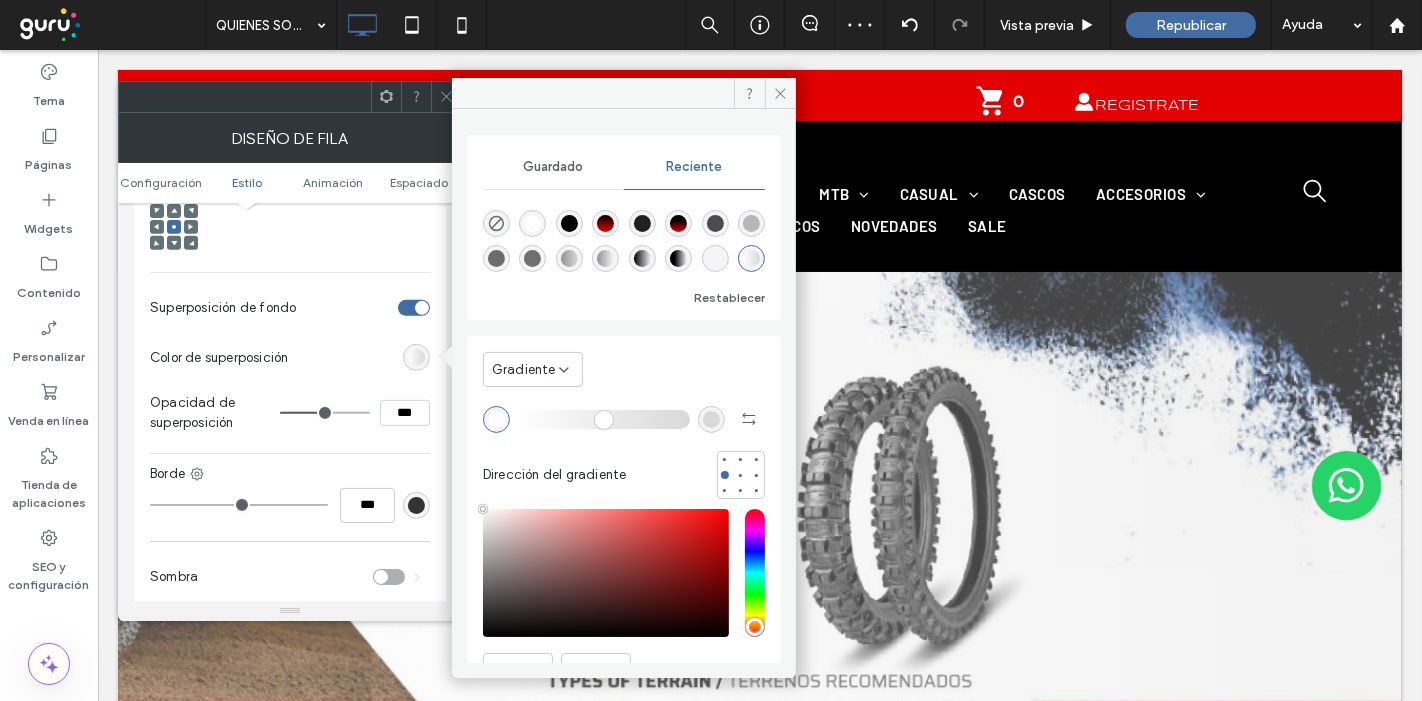 click at bounding box center (496, 419) 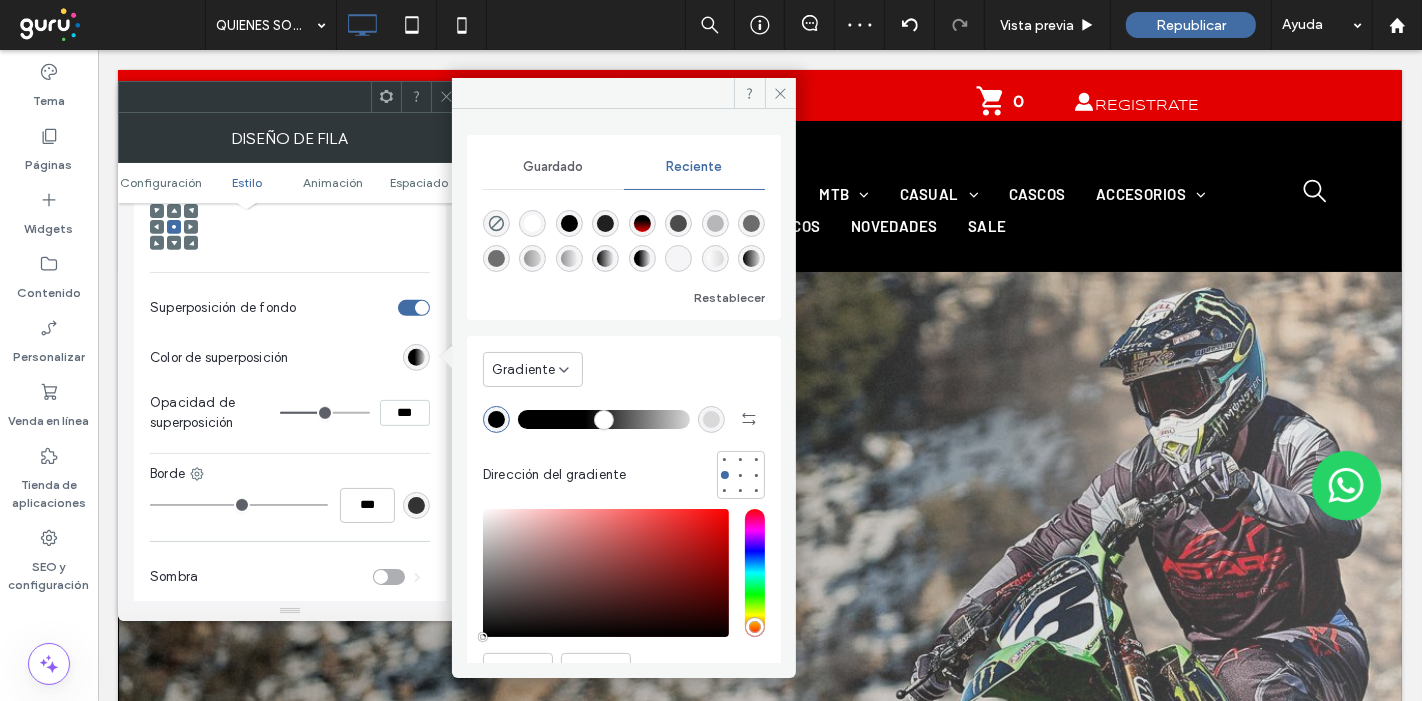 drag, startPoint x: 559, startPoint y: 419, endPoint x: 582, endPoint y: 419, distance: 23 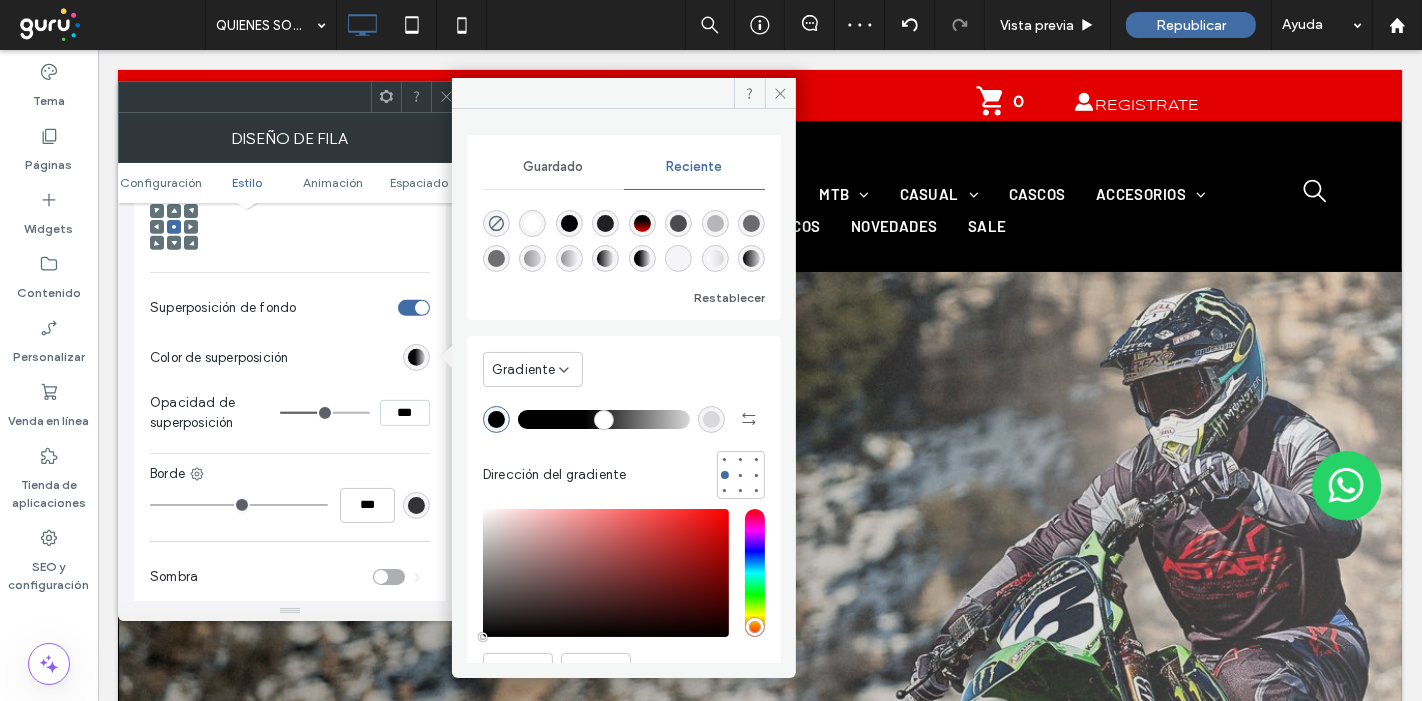 click at bounding box center [604, 419] 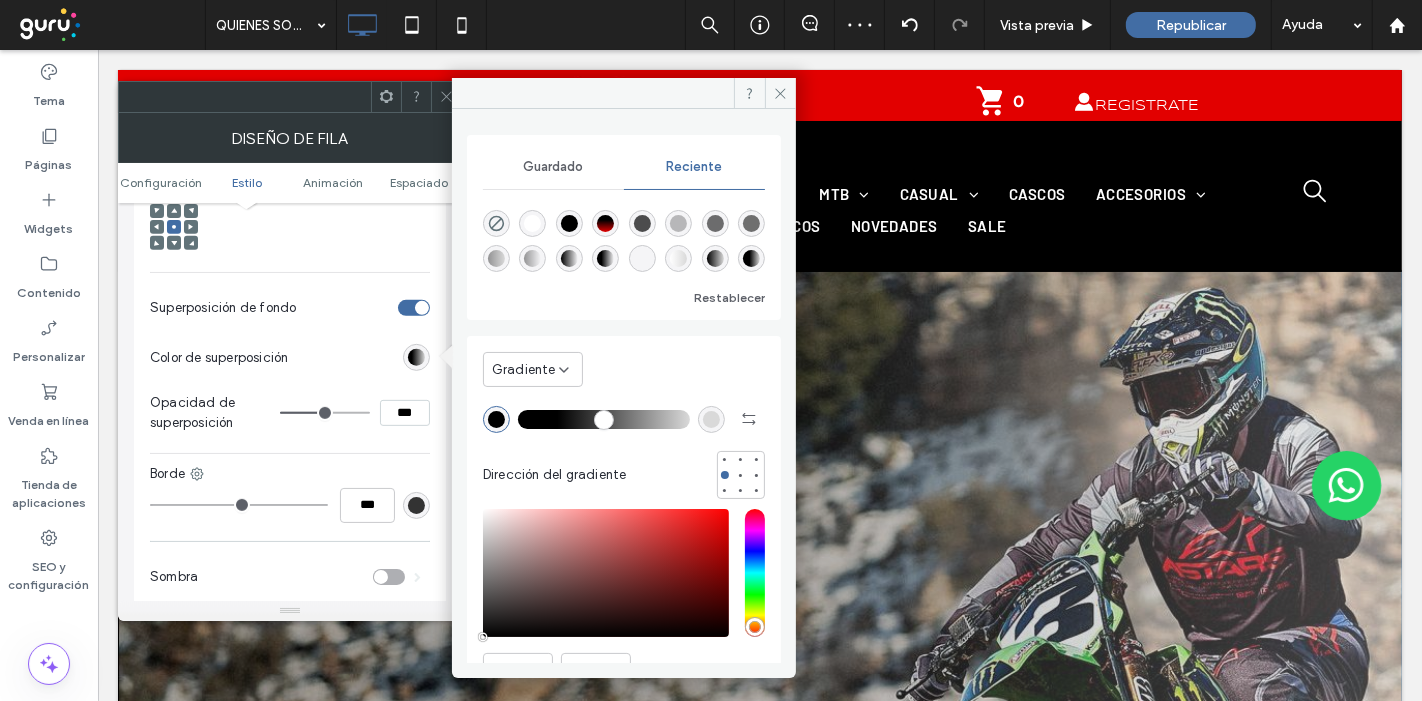 drag, startPoint x: 582, startPoint y: 417, endPoint x: 557, endPoint y: 421, distance: 25.317978 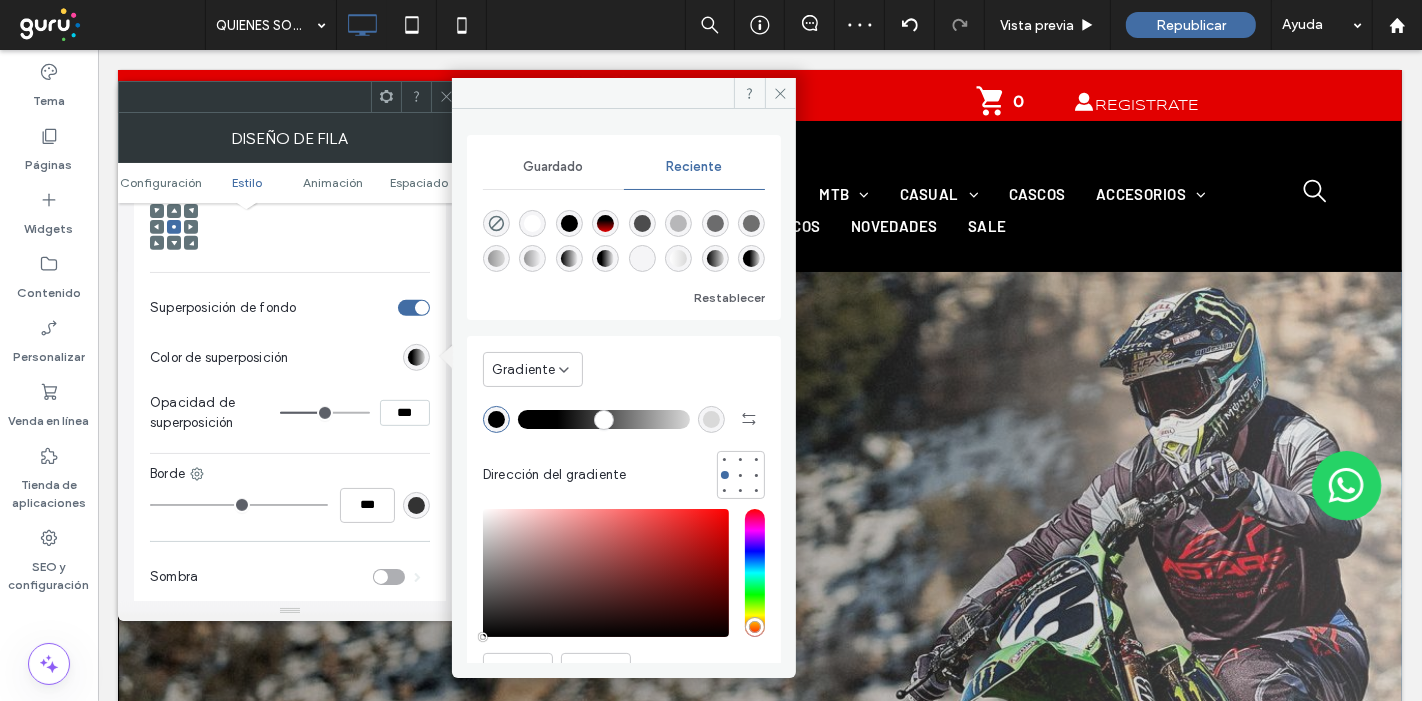 type on "**" 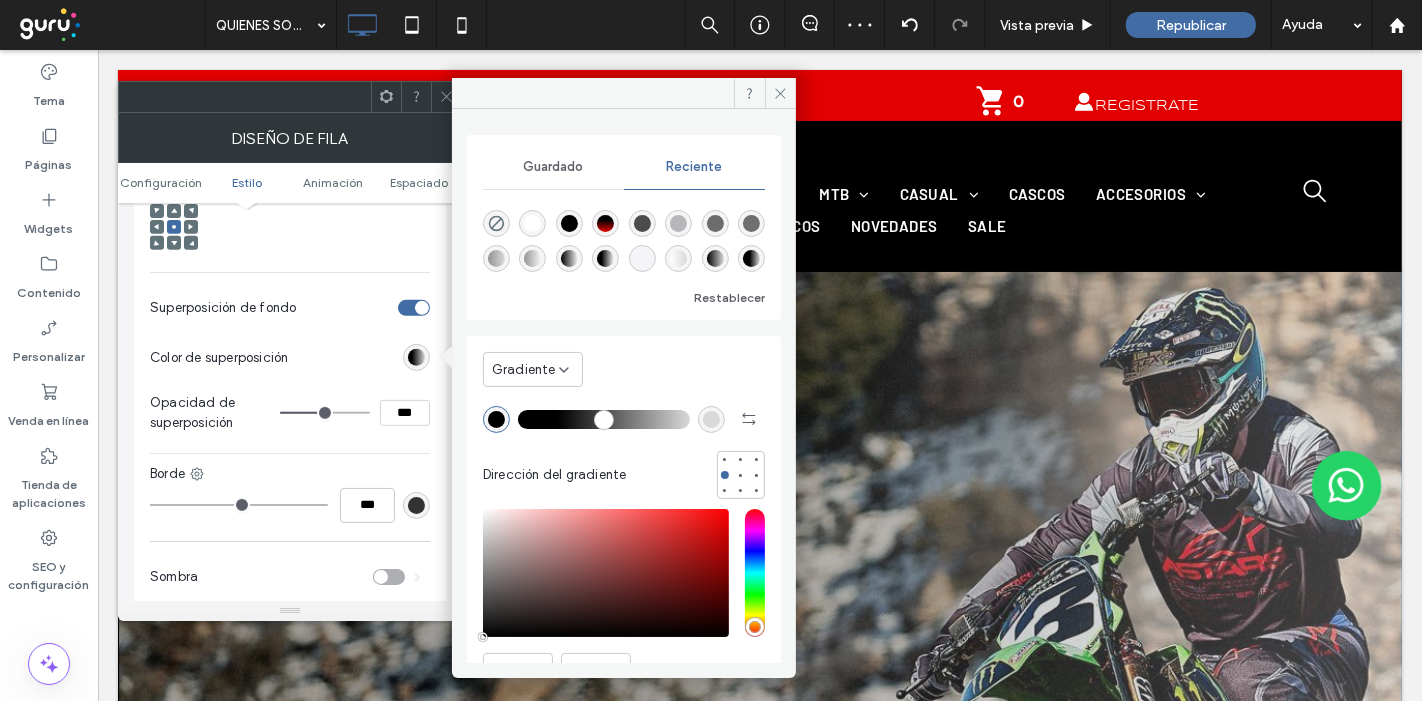 click at bounding box center [604, 419] 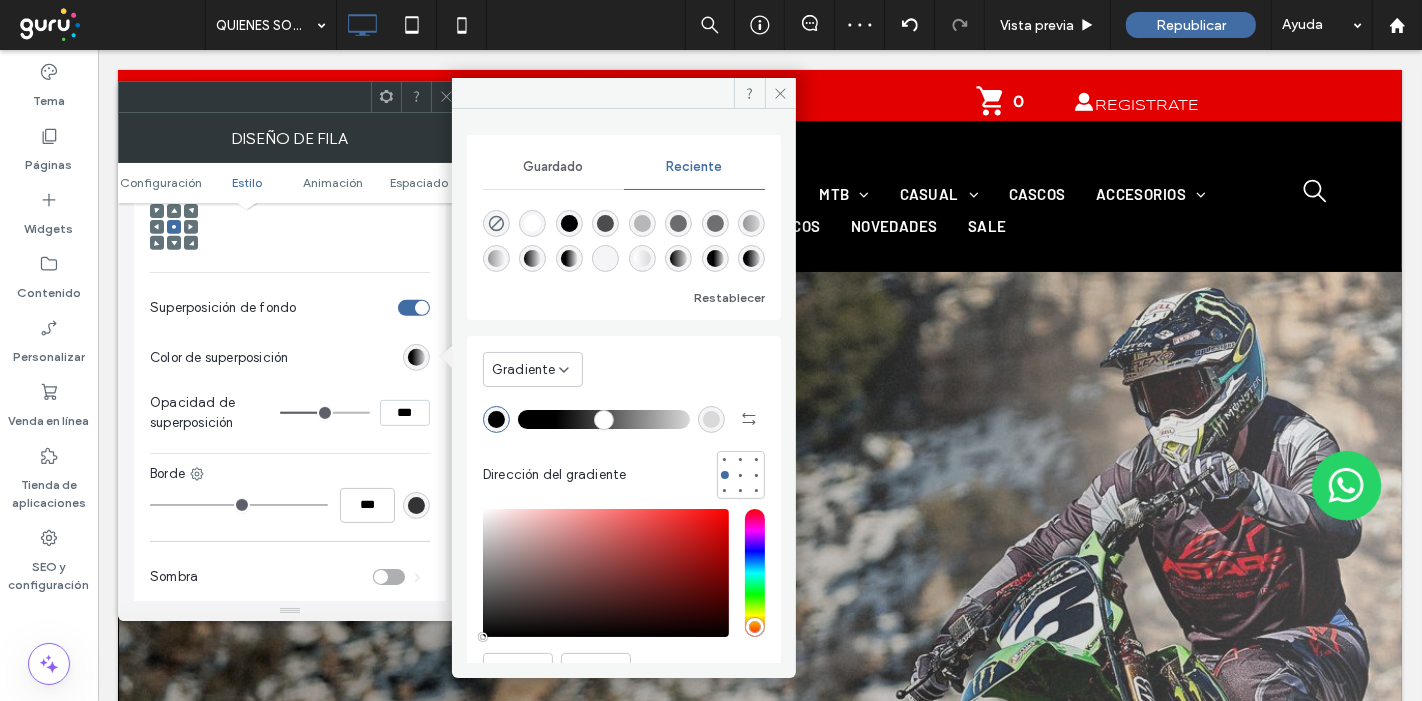 type on "**" 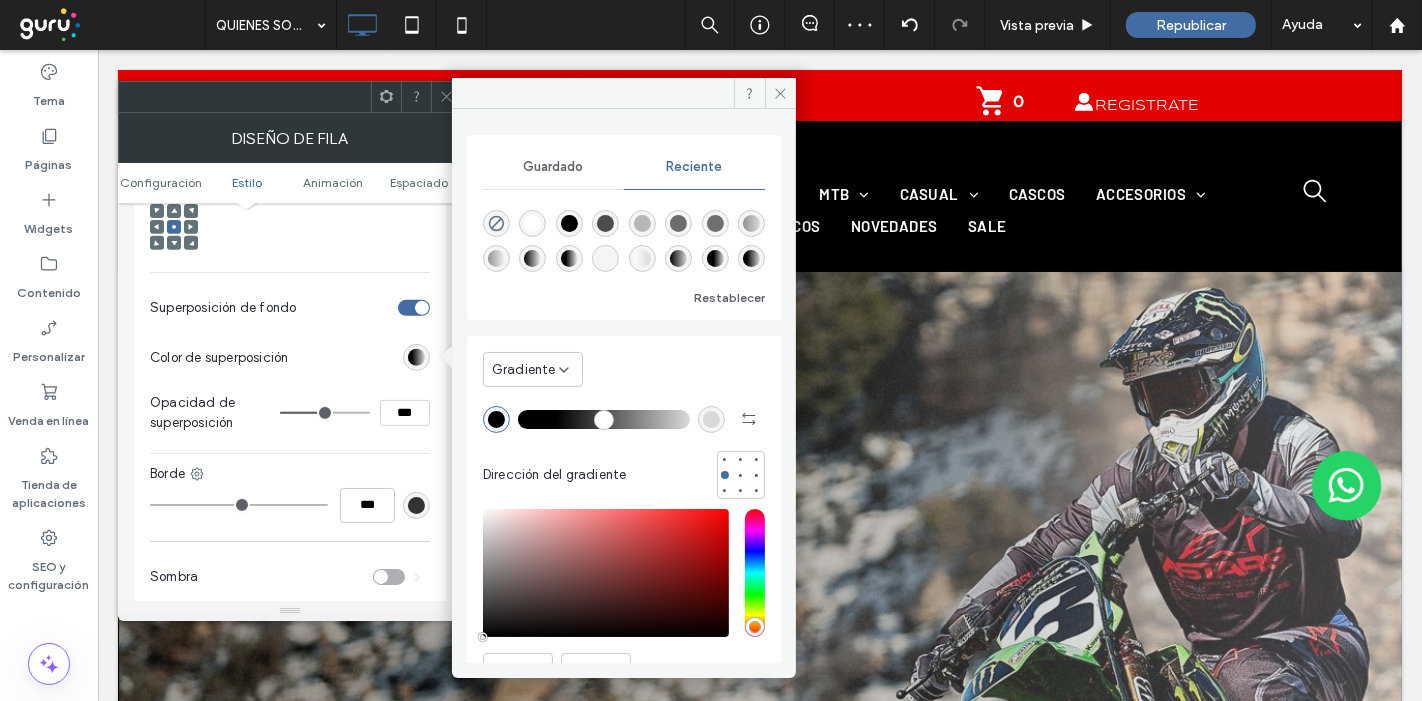 type on "***" 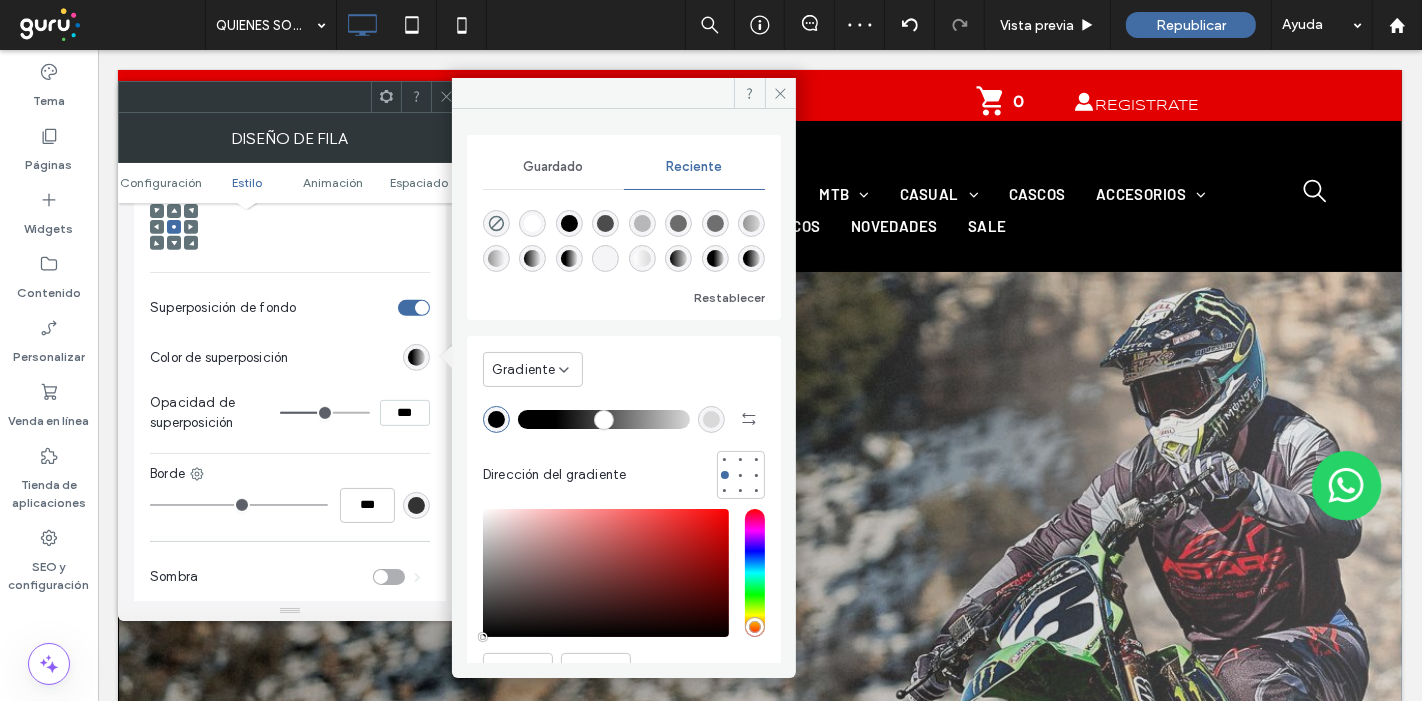 type on "****" 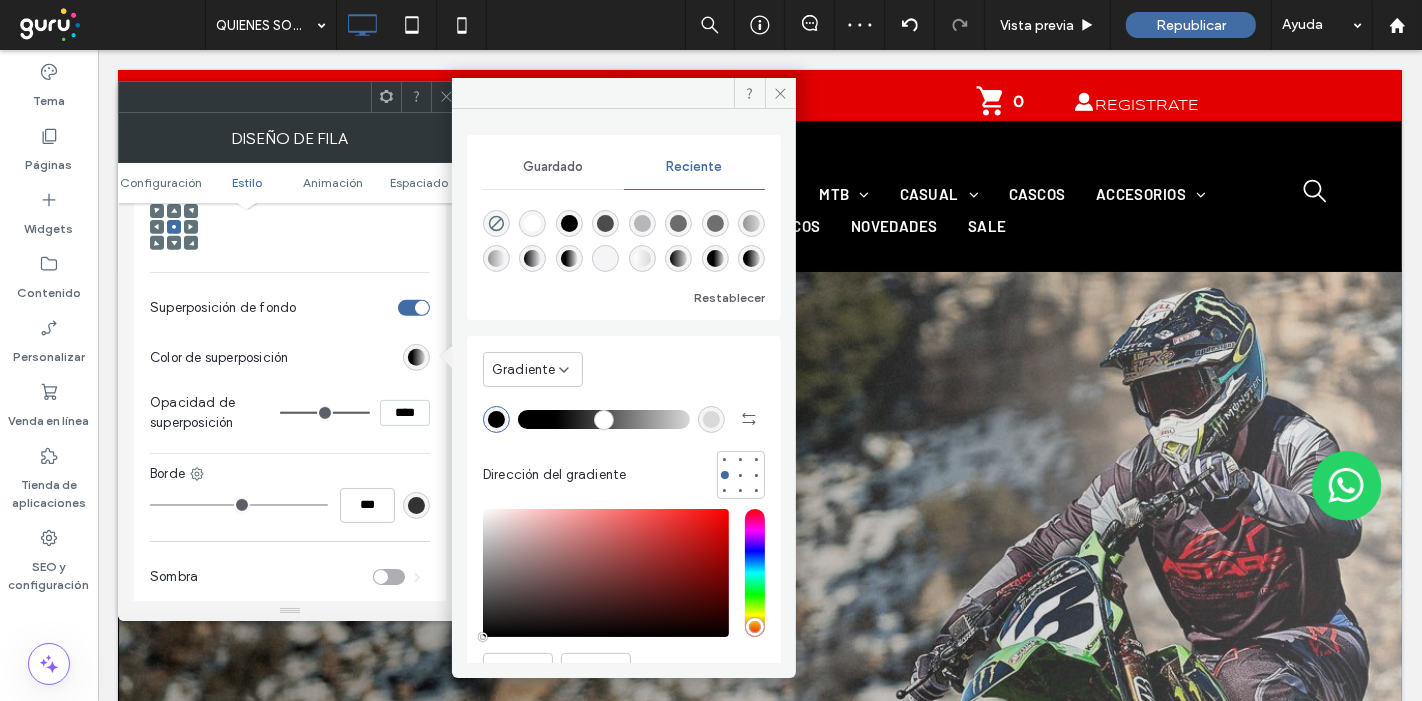 drag, startPoint x: 339, startPoint y: 406, endPoint x: 377, endPoint y: 407, distance: 38.013157 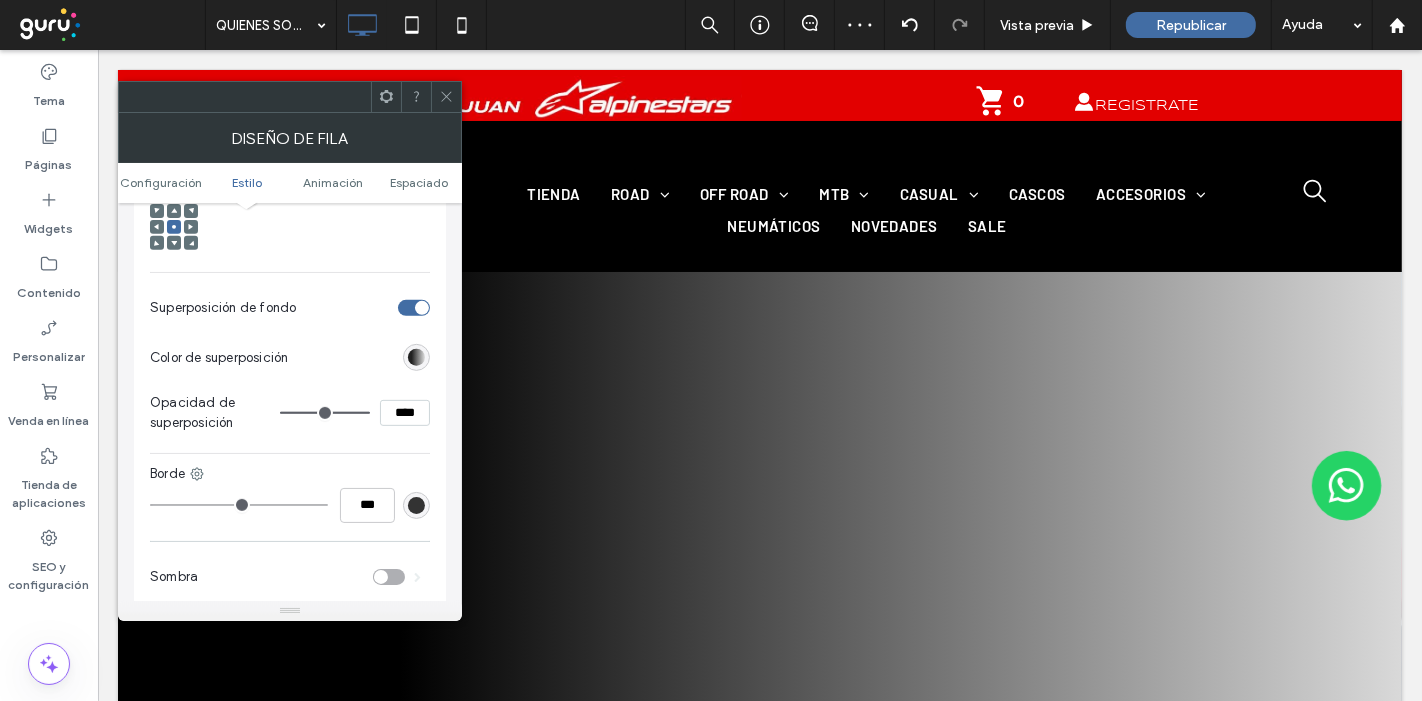 click at bounding box center (416, 357) 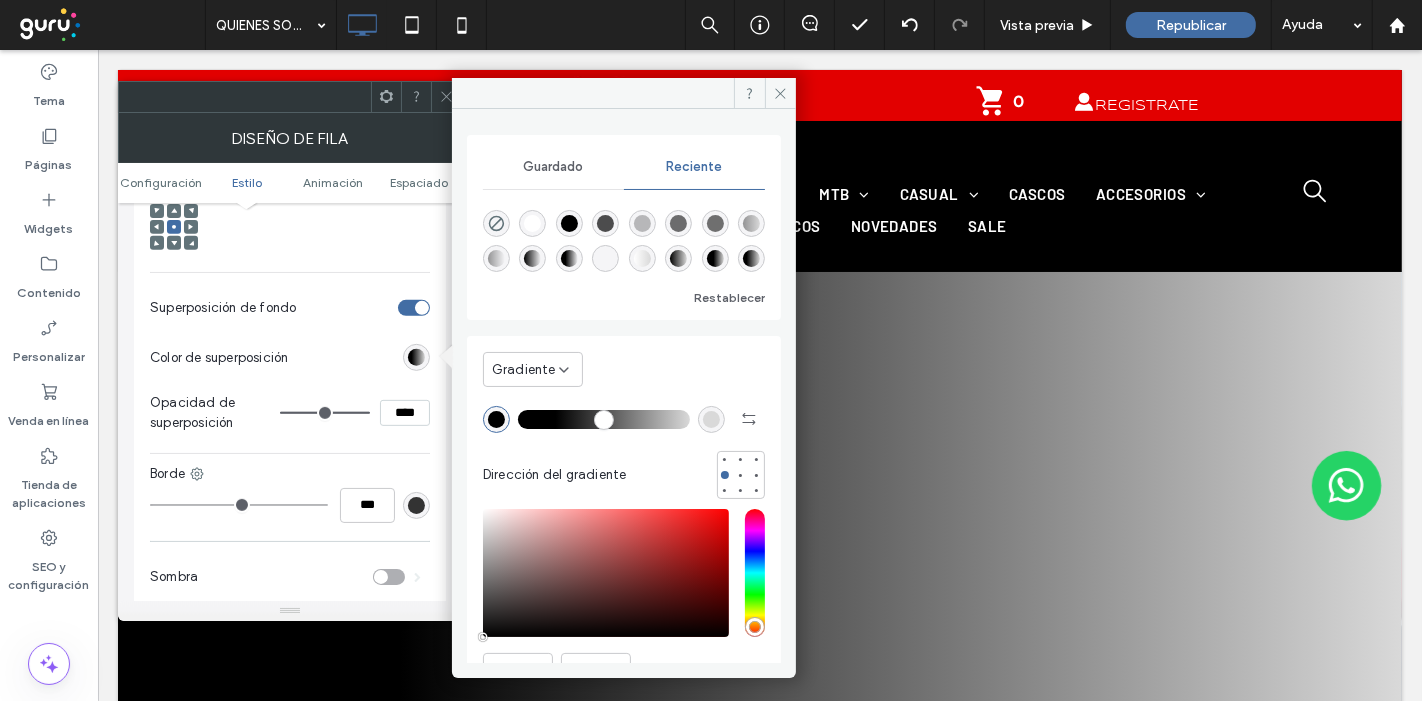 click at bounding box center (711, 419) 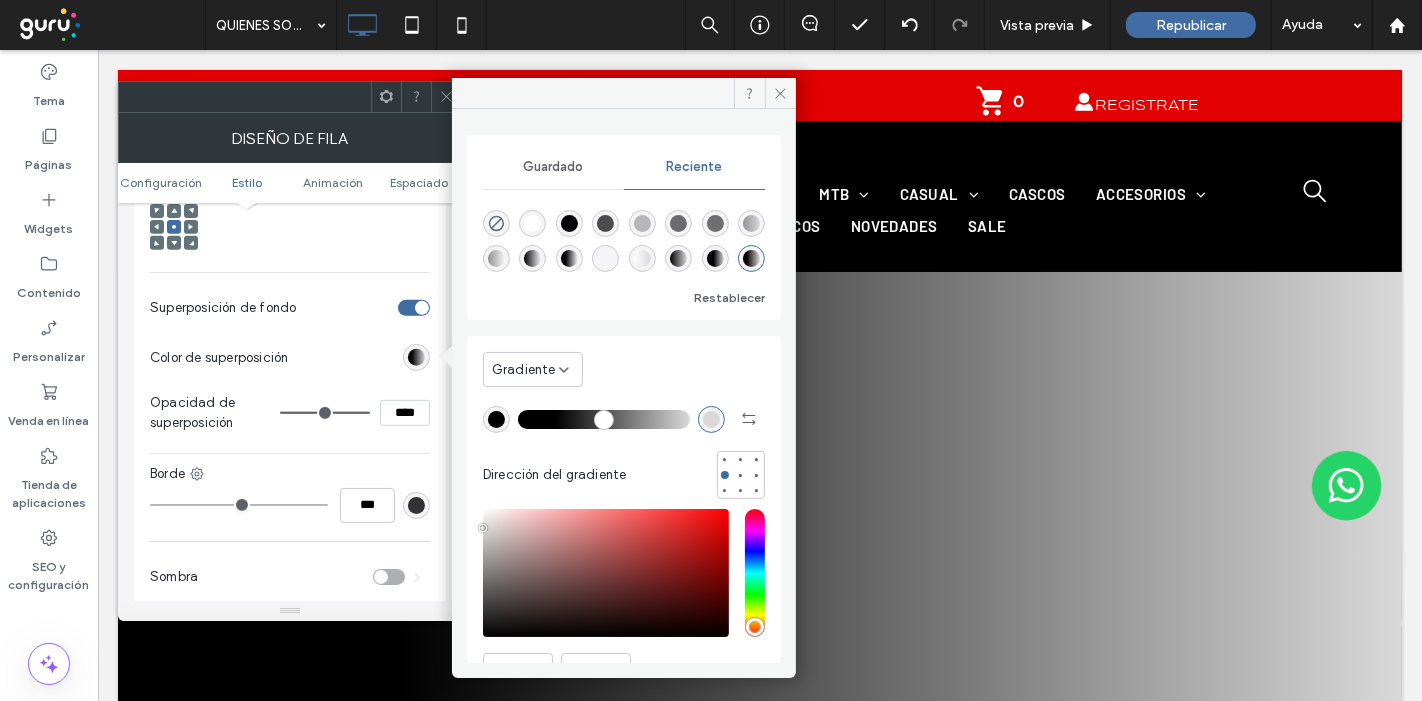 click on "Reciente" at bounding box center (694, 167) 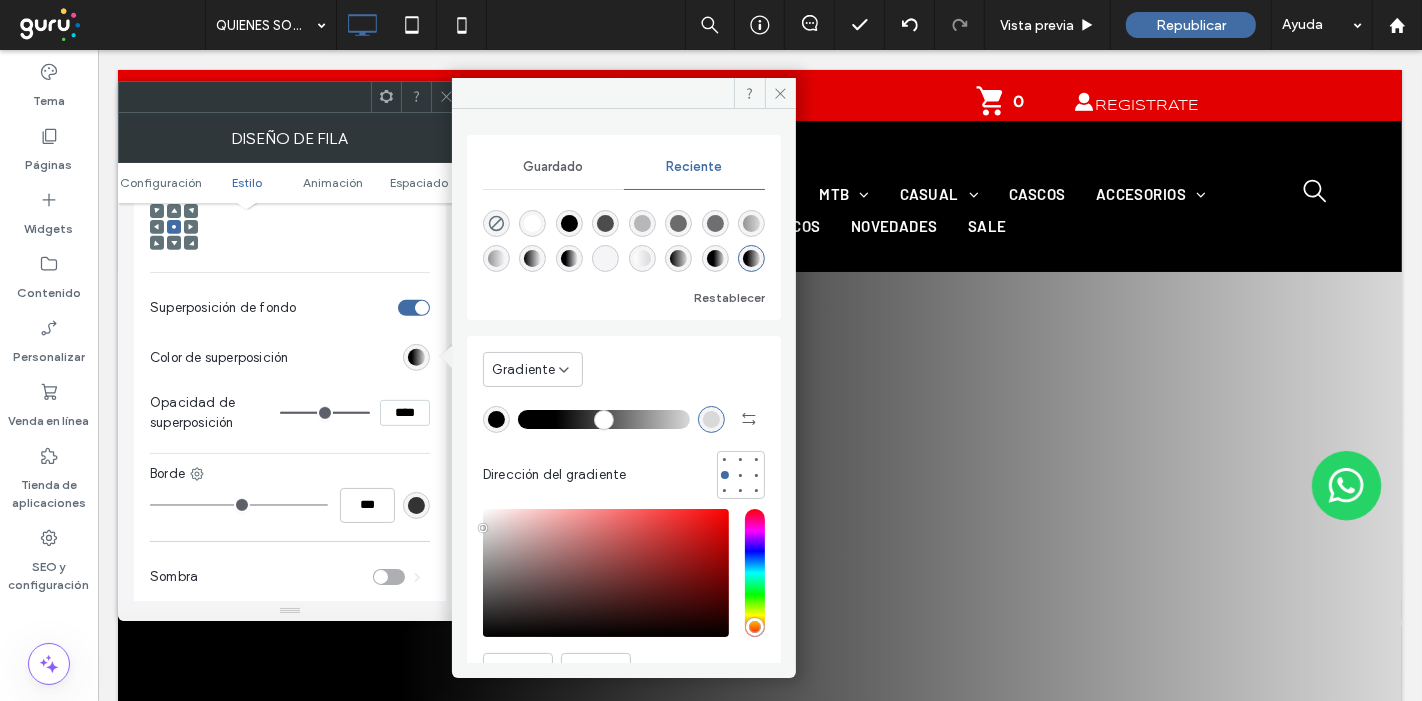 drag, startPoint x: 542, startPoint y: 163, endPoint x: 562, endPoint y: 170, distance: 21.189621 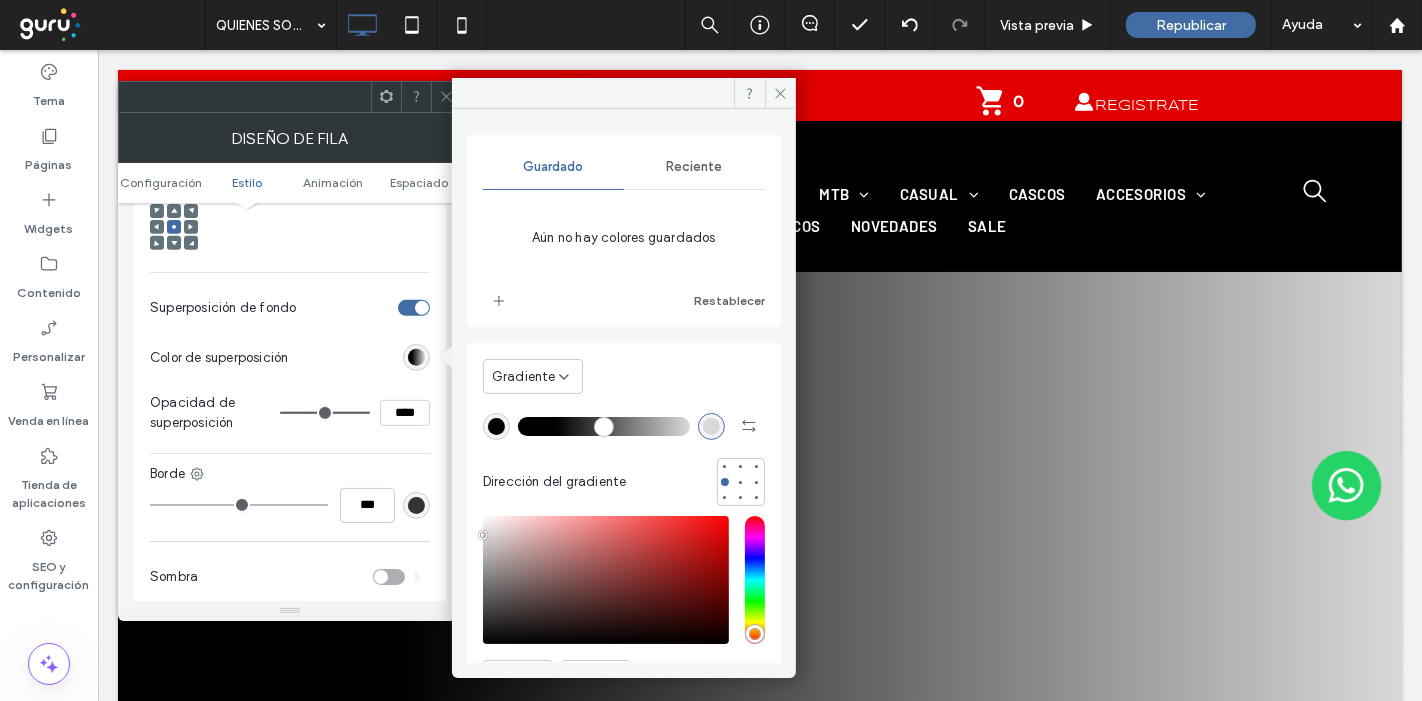 click on "Reciente" at bounding box center [694, 167] 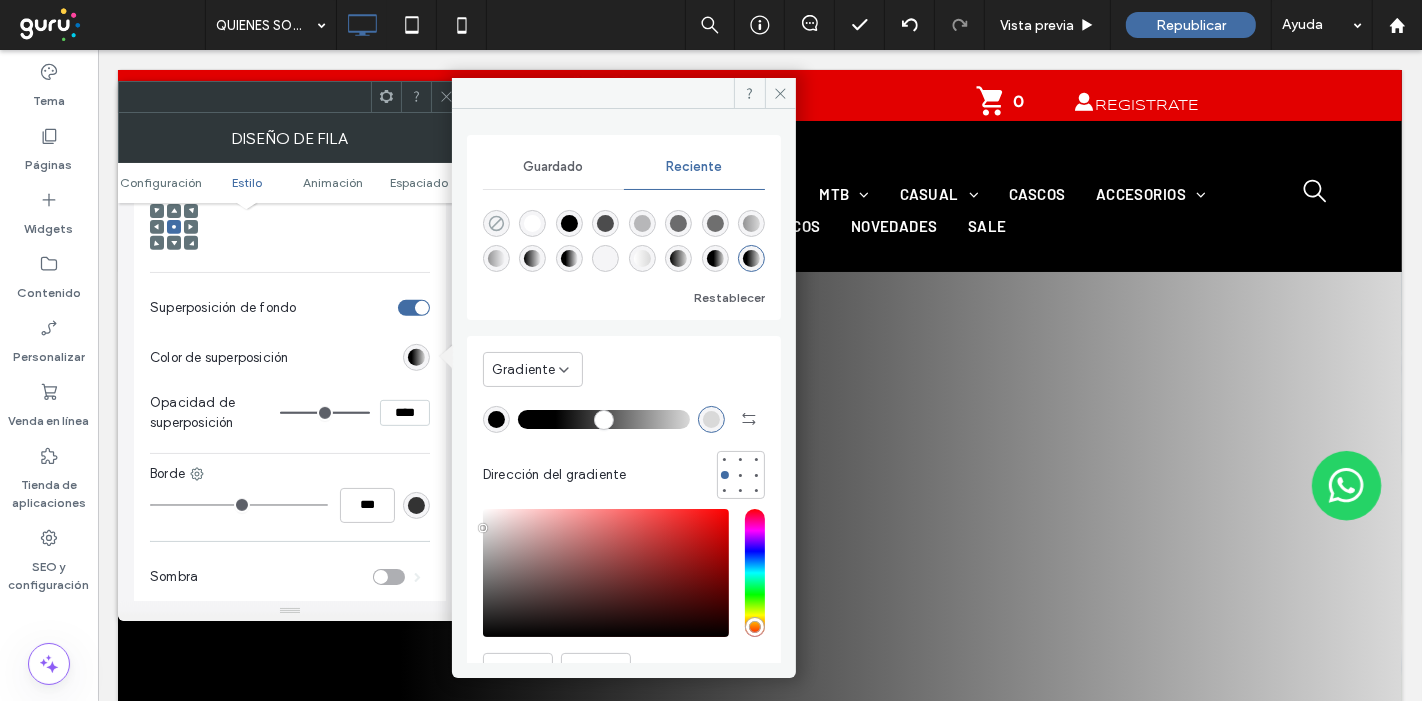 click 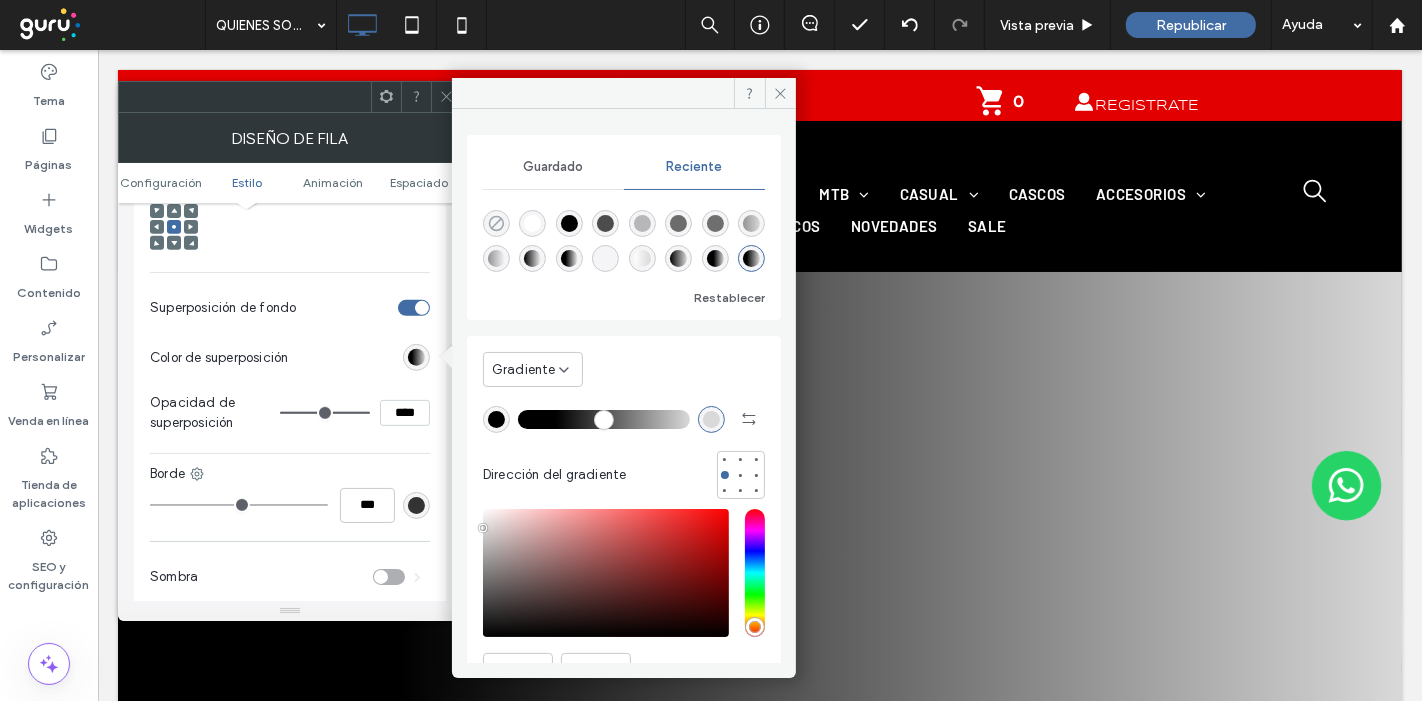 type on "*******" 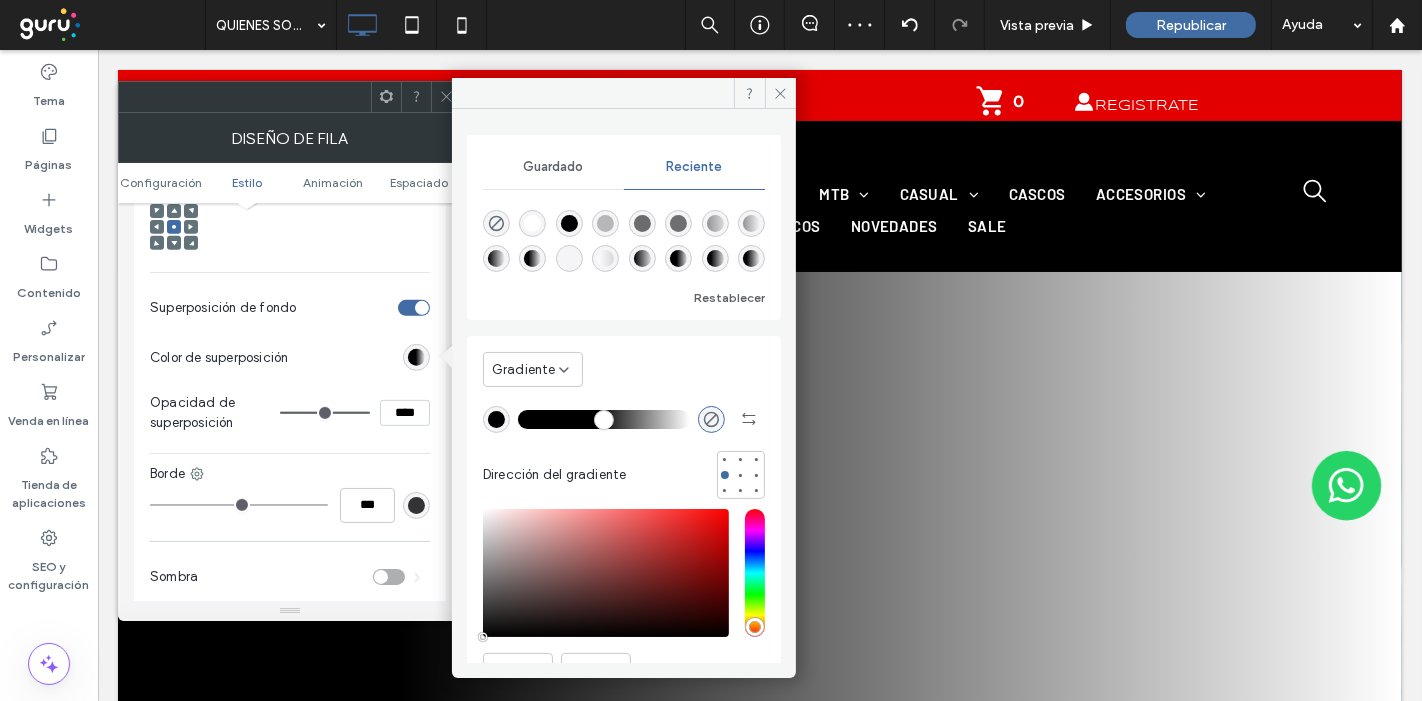 drag, startPoint x: 557, startPoint y: 418, endPoint x: 596, endPoint y: 415, distance: 39.115215 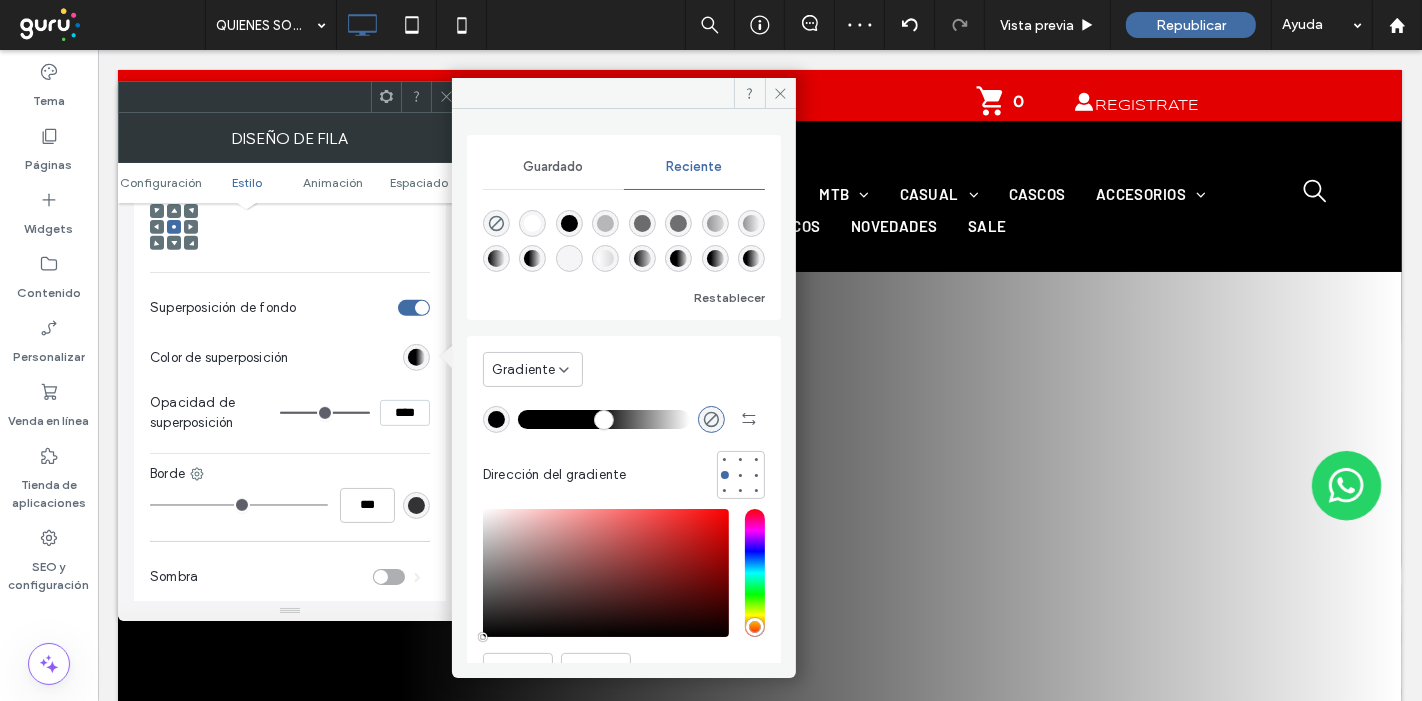 click at bounding box center (604, 419) 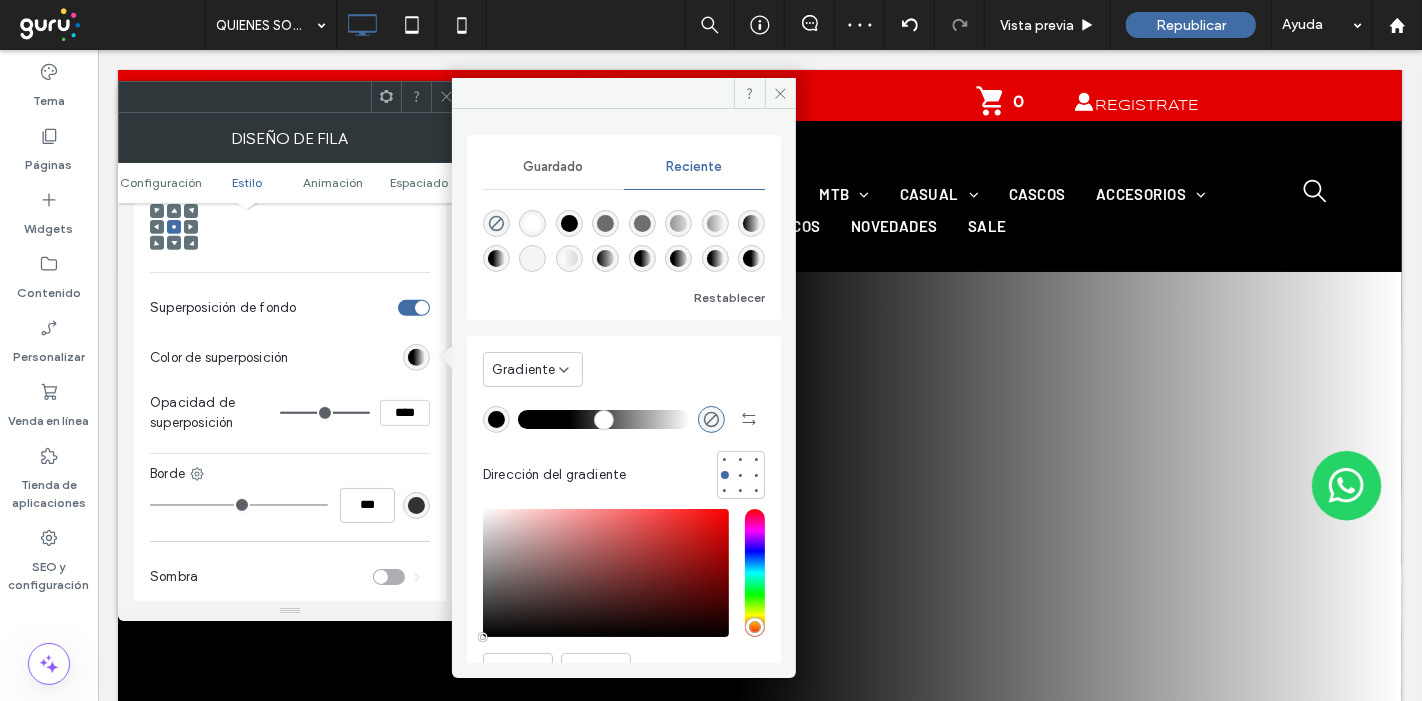 drag, startPoint x: 596, startPoint y: 415, endPoint x: 565, endPoint y: 411, distance: 31.257 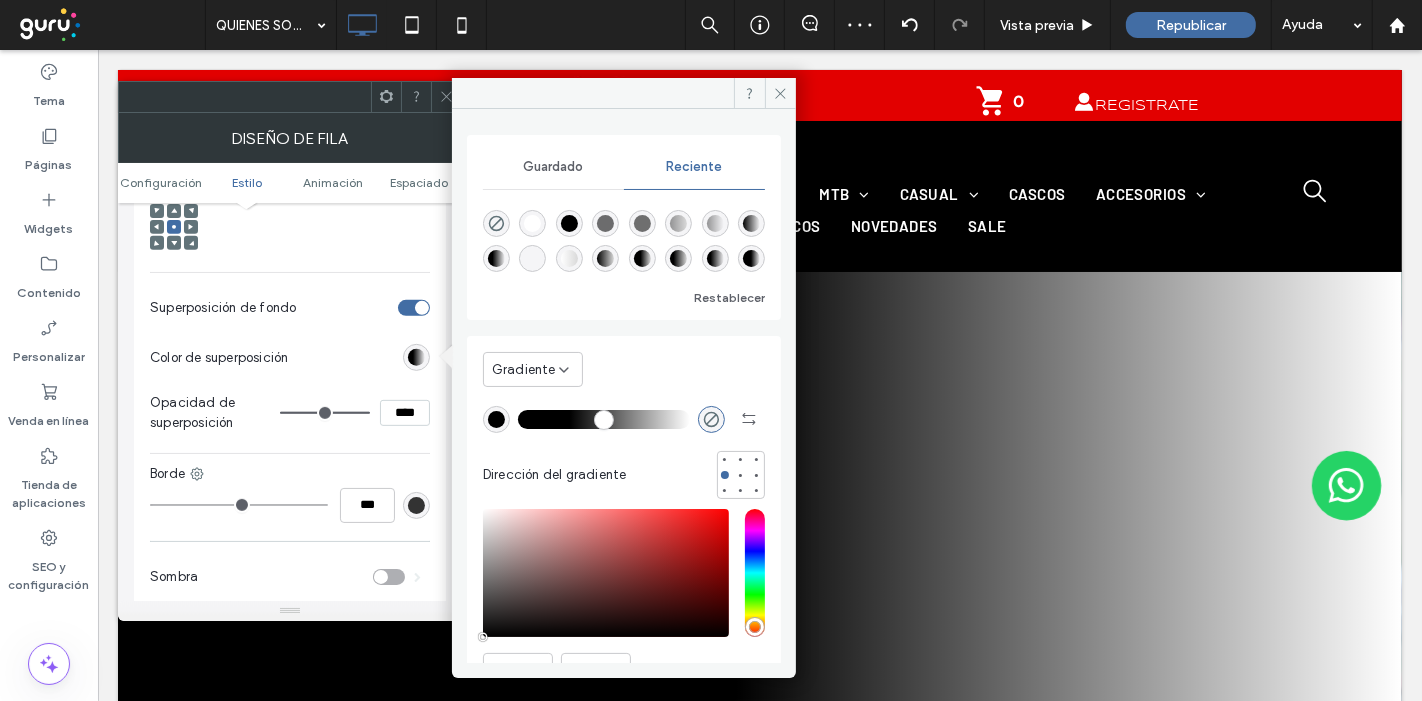 click at bounding box center (604, 419) 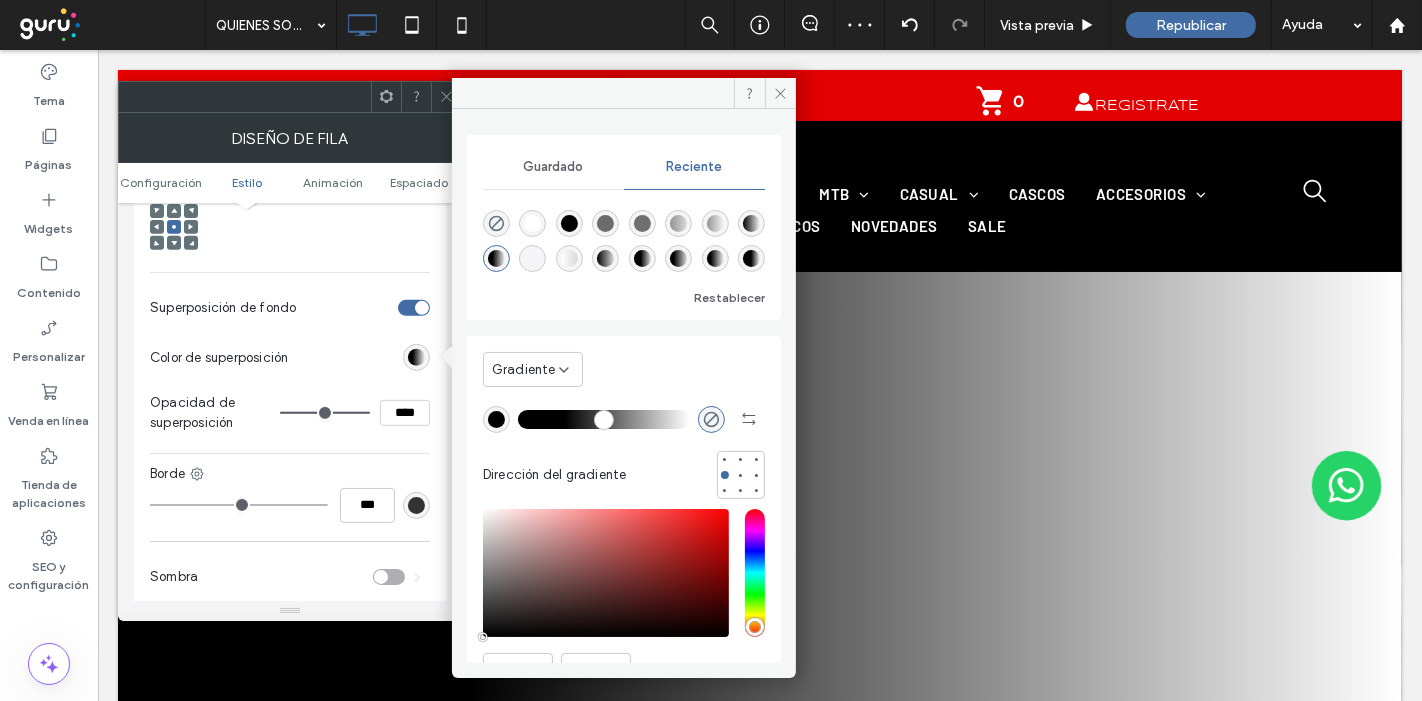 click at bounding box center [604, 419] 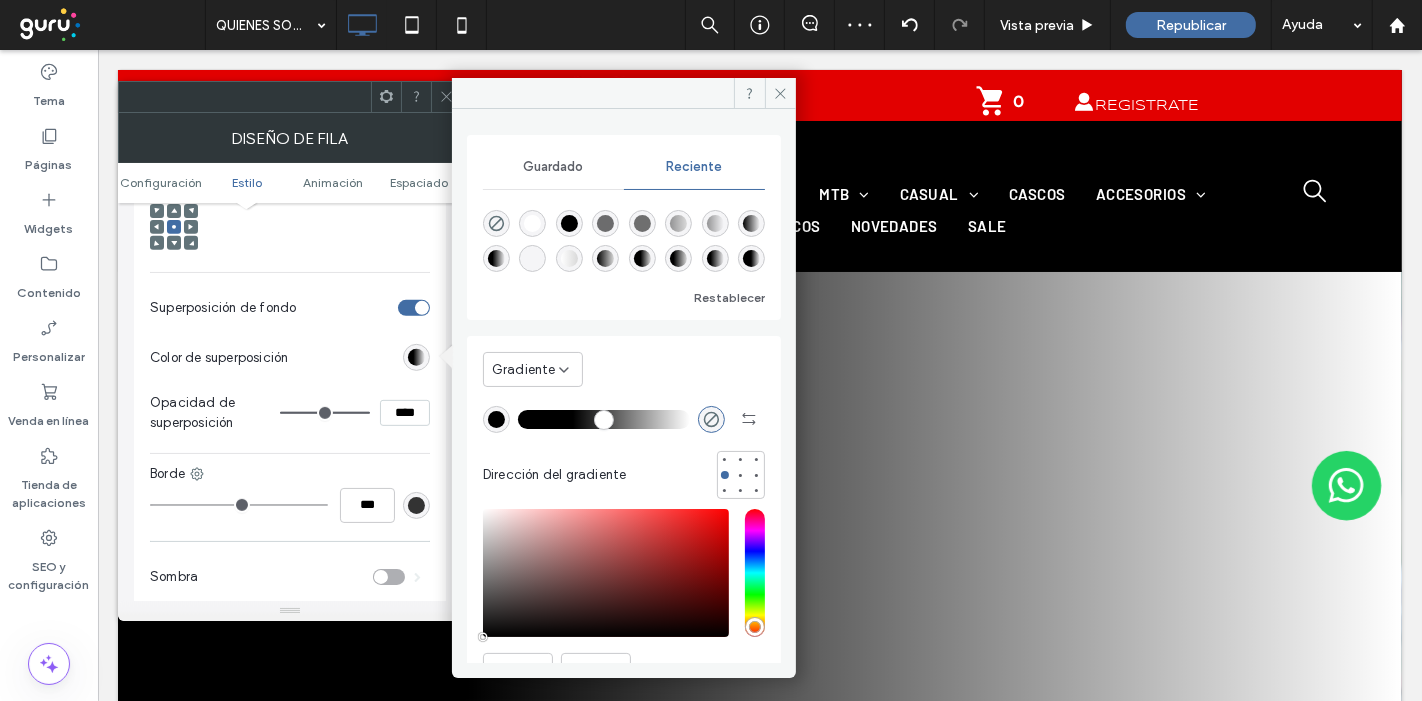 click at bounding box center [604, 419] 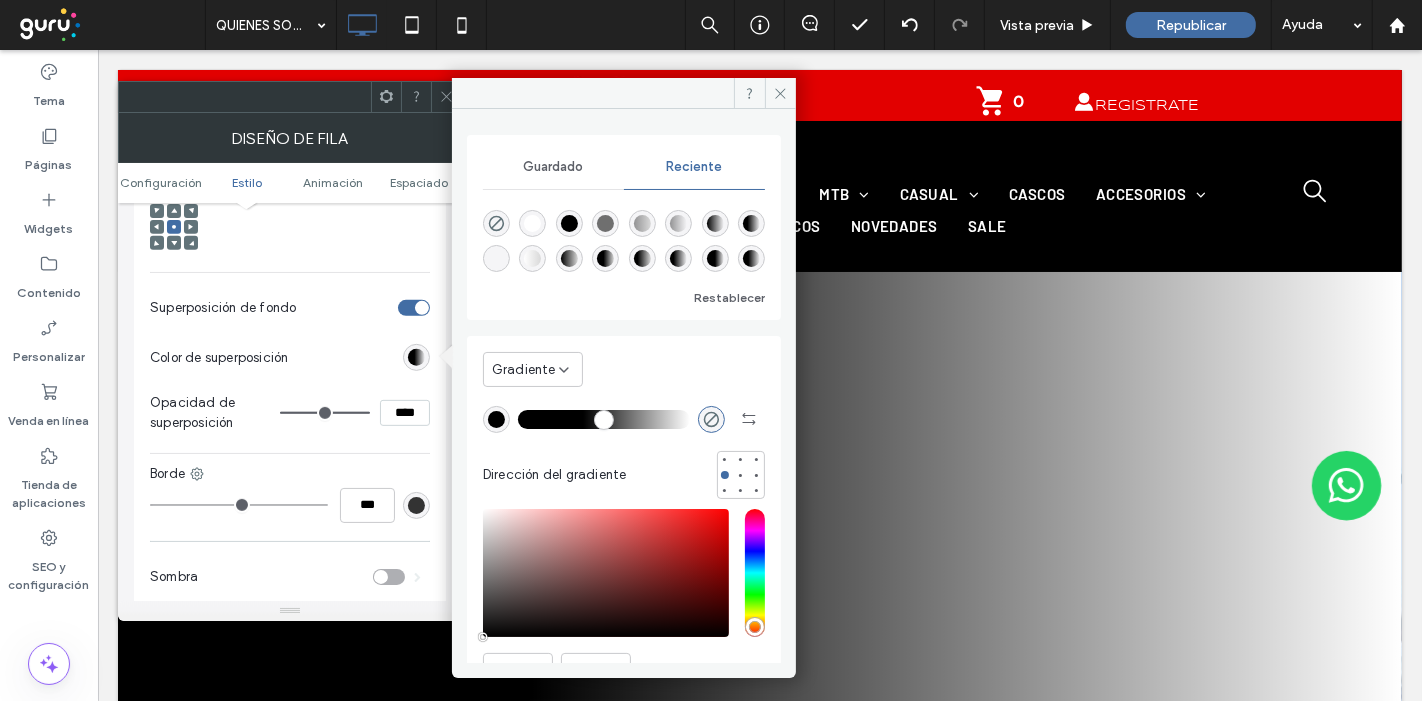 click at bounding box center [604, 419] 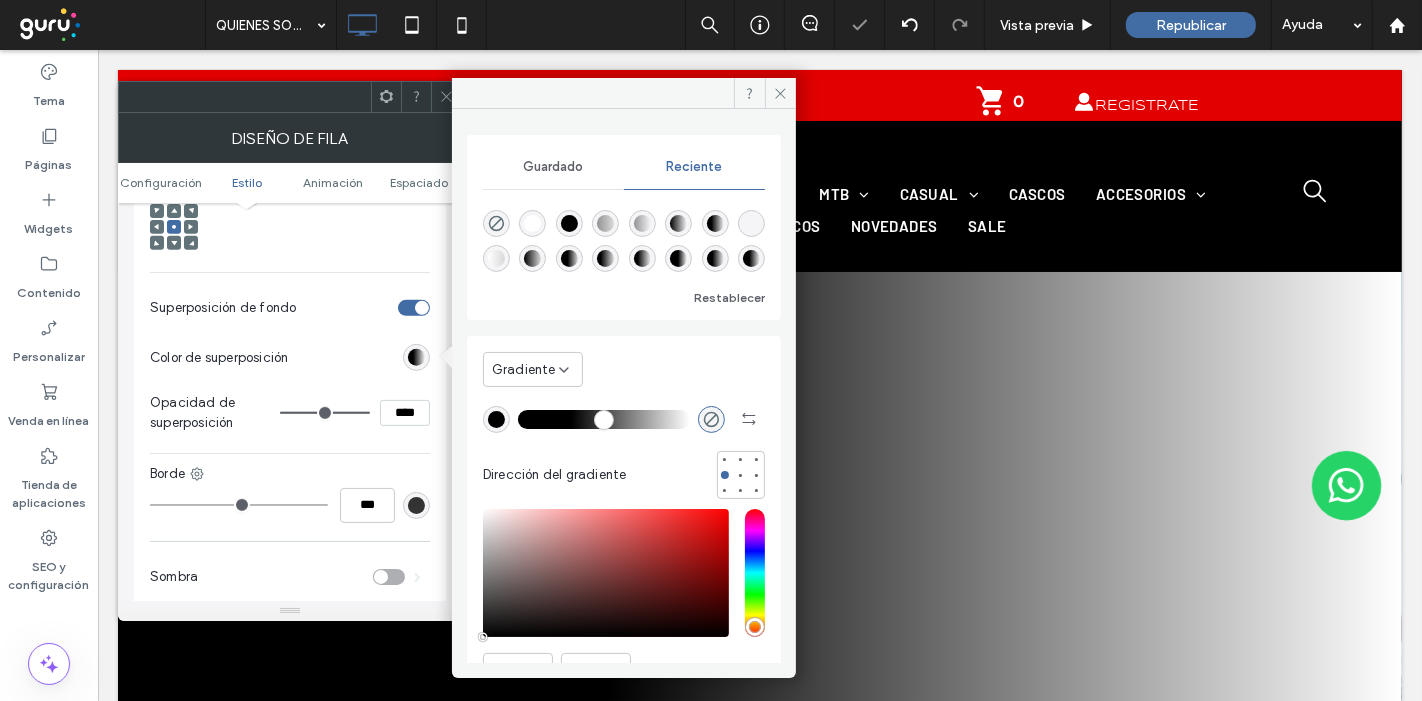 type on "**" 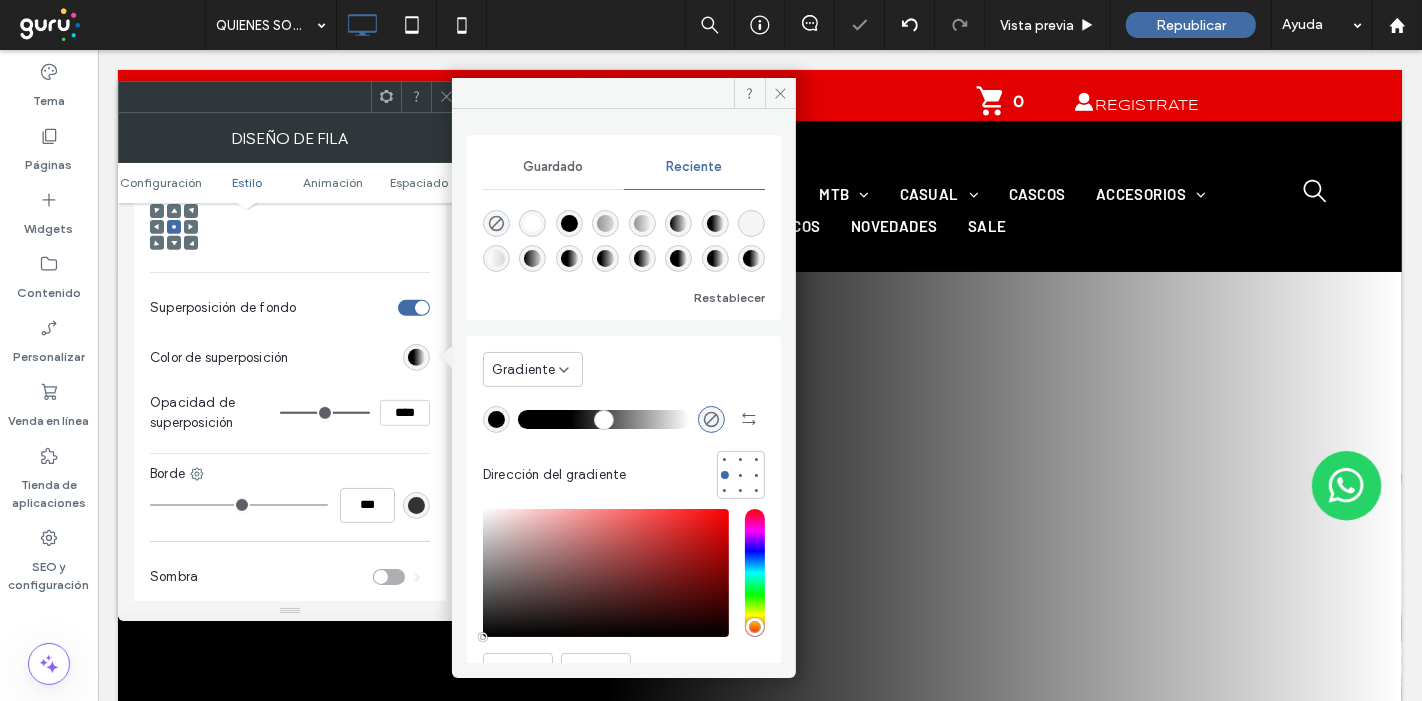 click at bounding box center [604, 419] 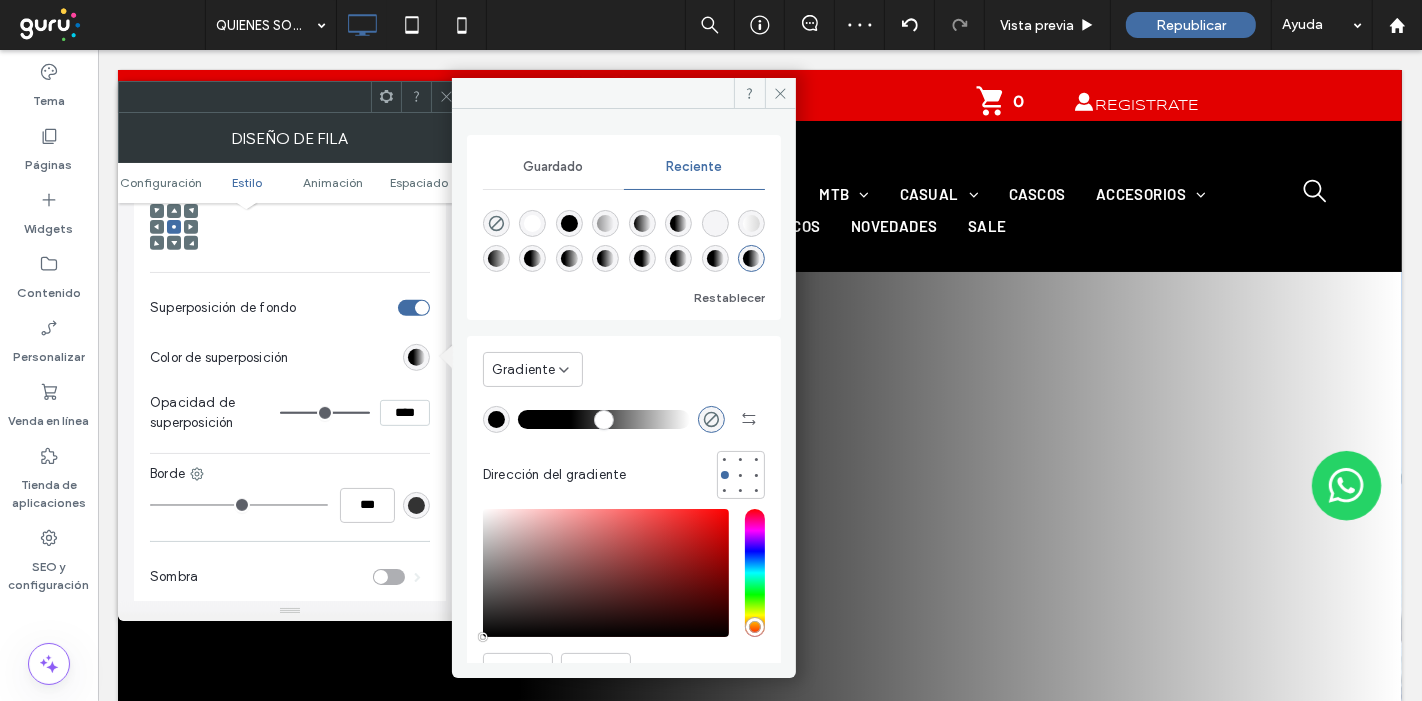 type on "**" 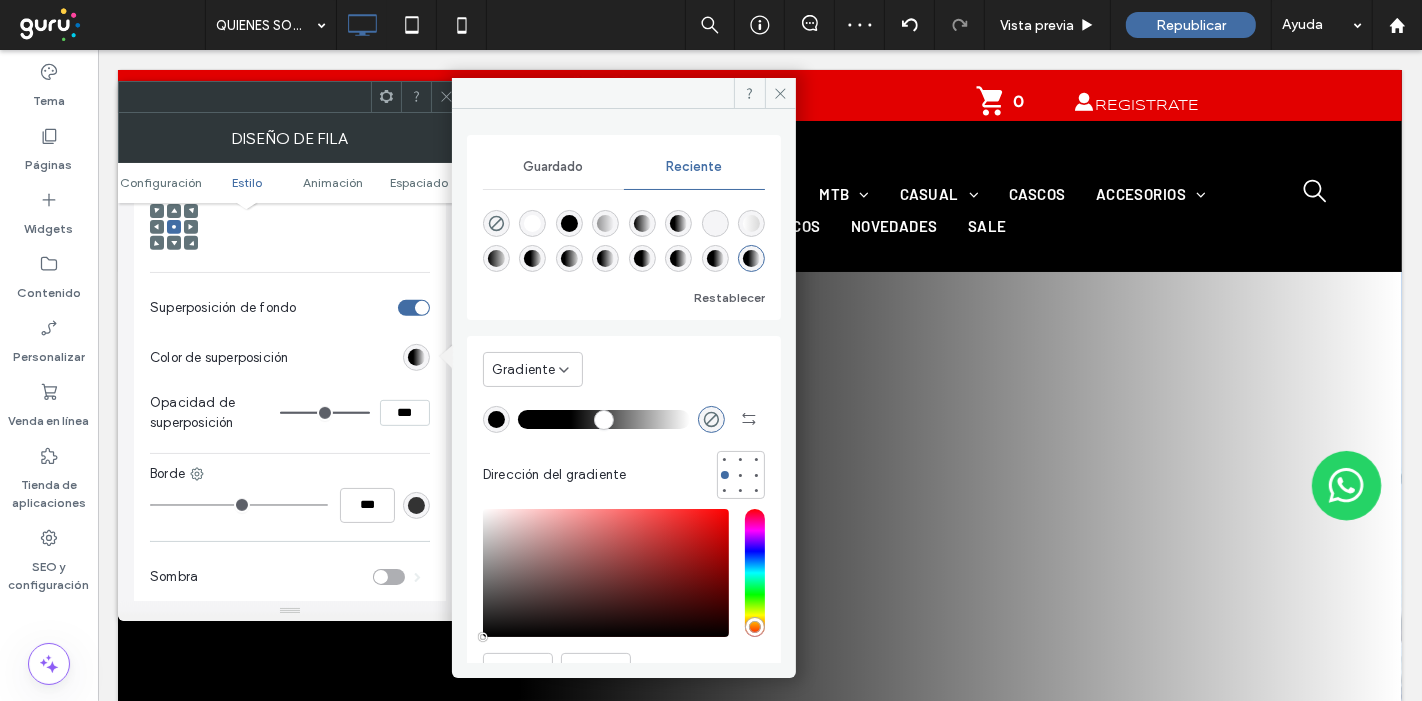 type on "**" 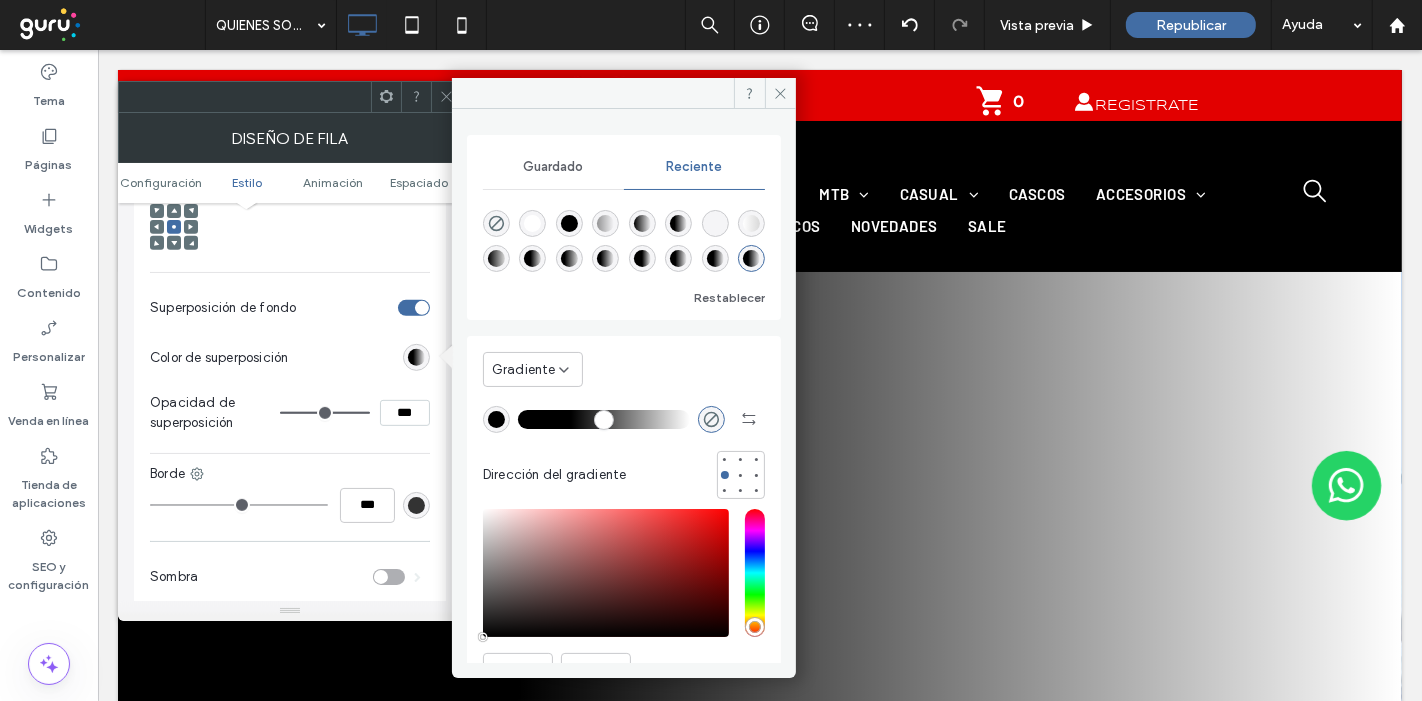 type on "**" 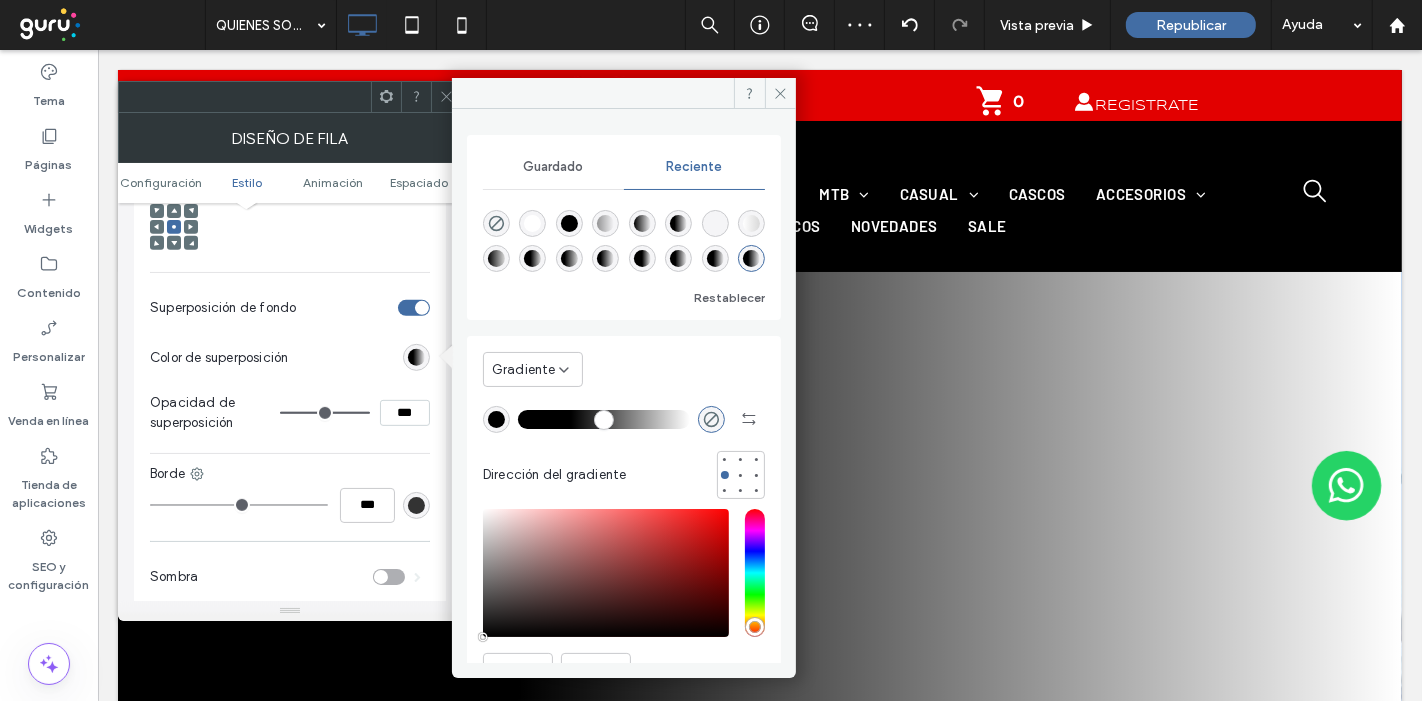 type on "***" 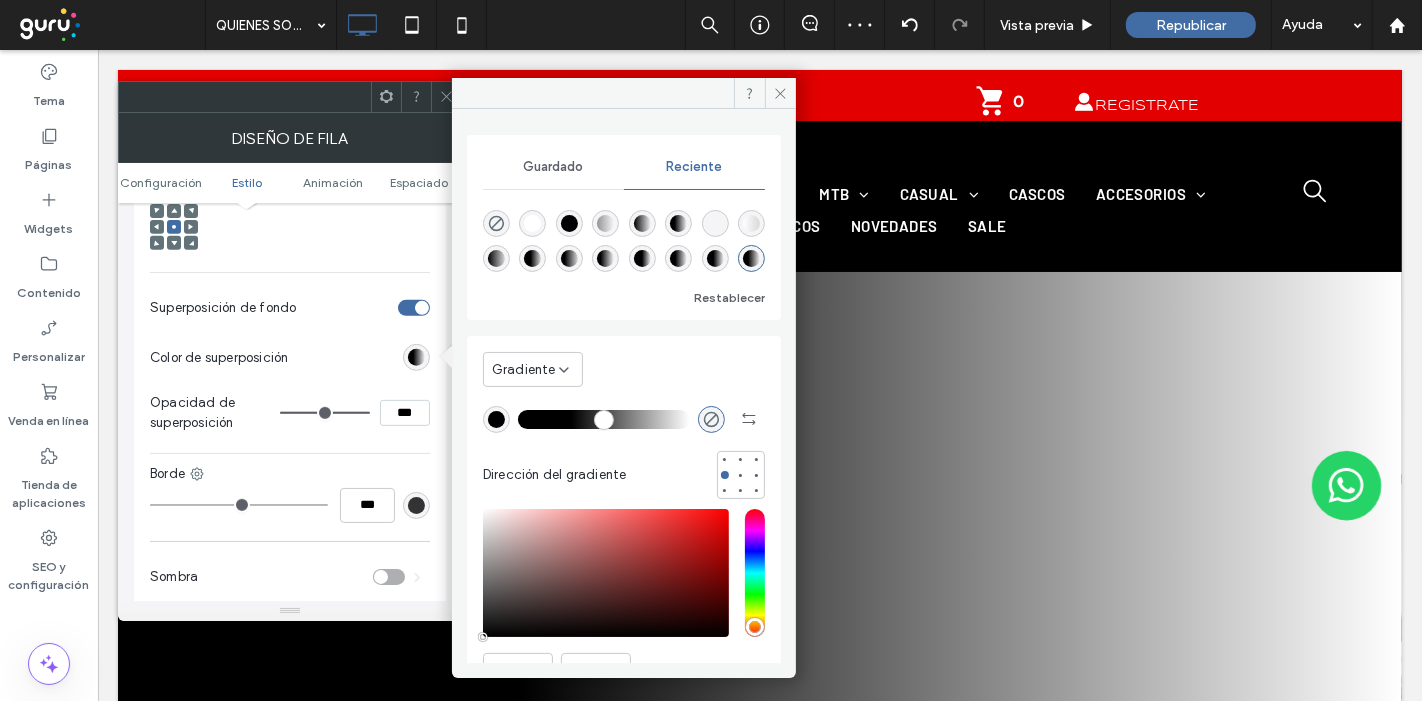 type on "**" 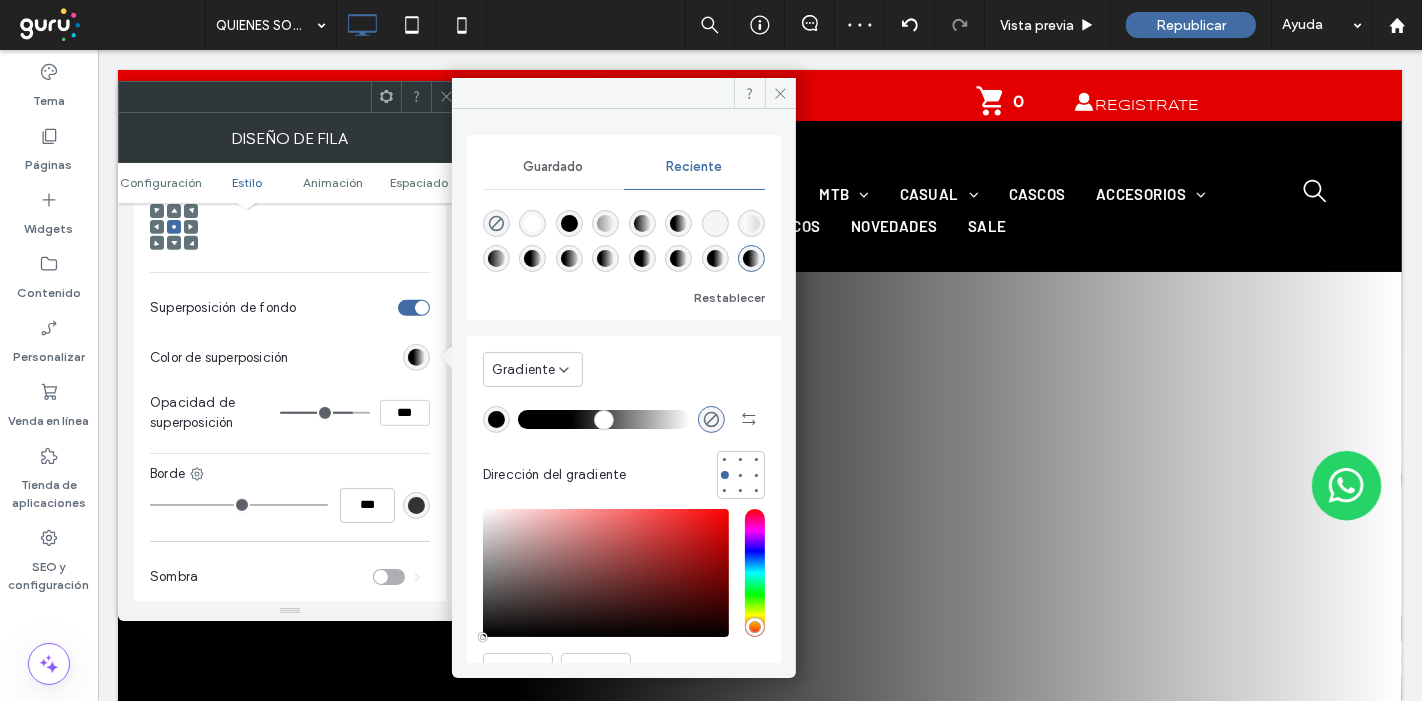 type on "**" 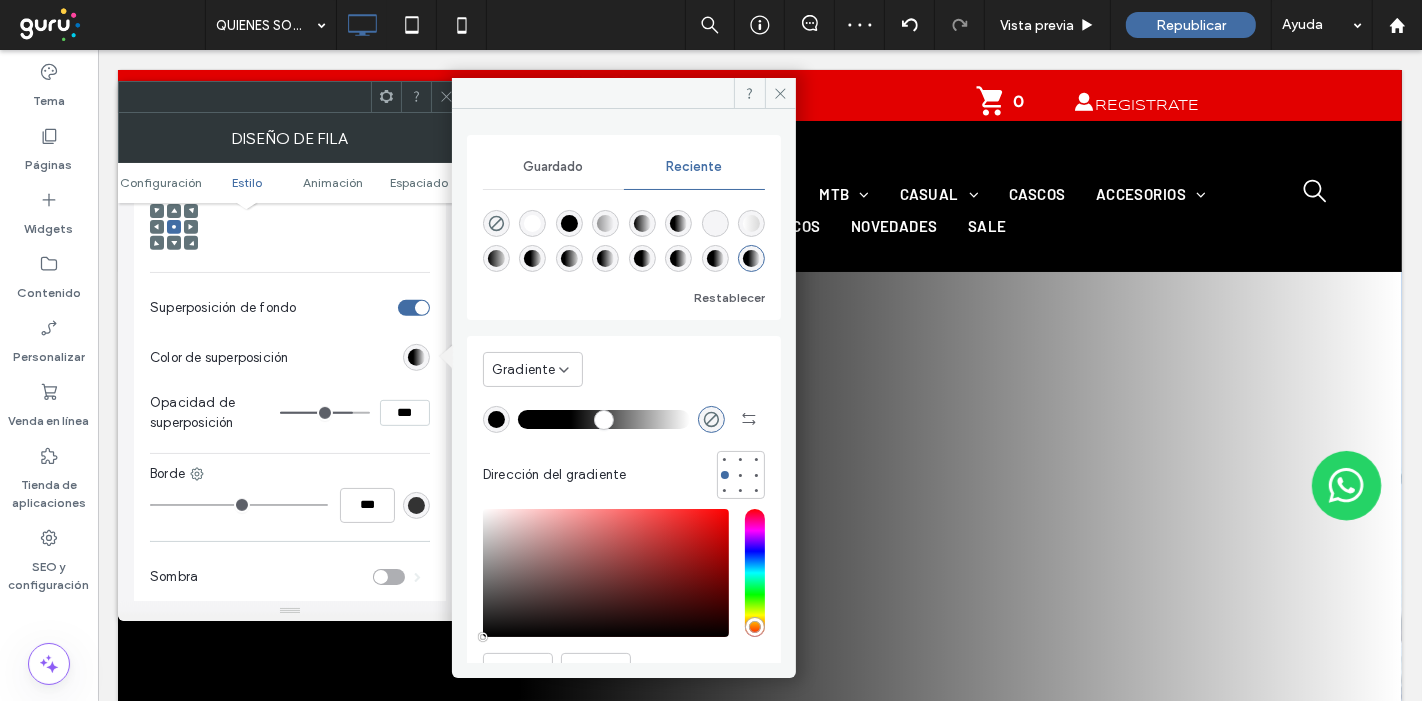 type on "***" 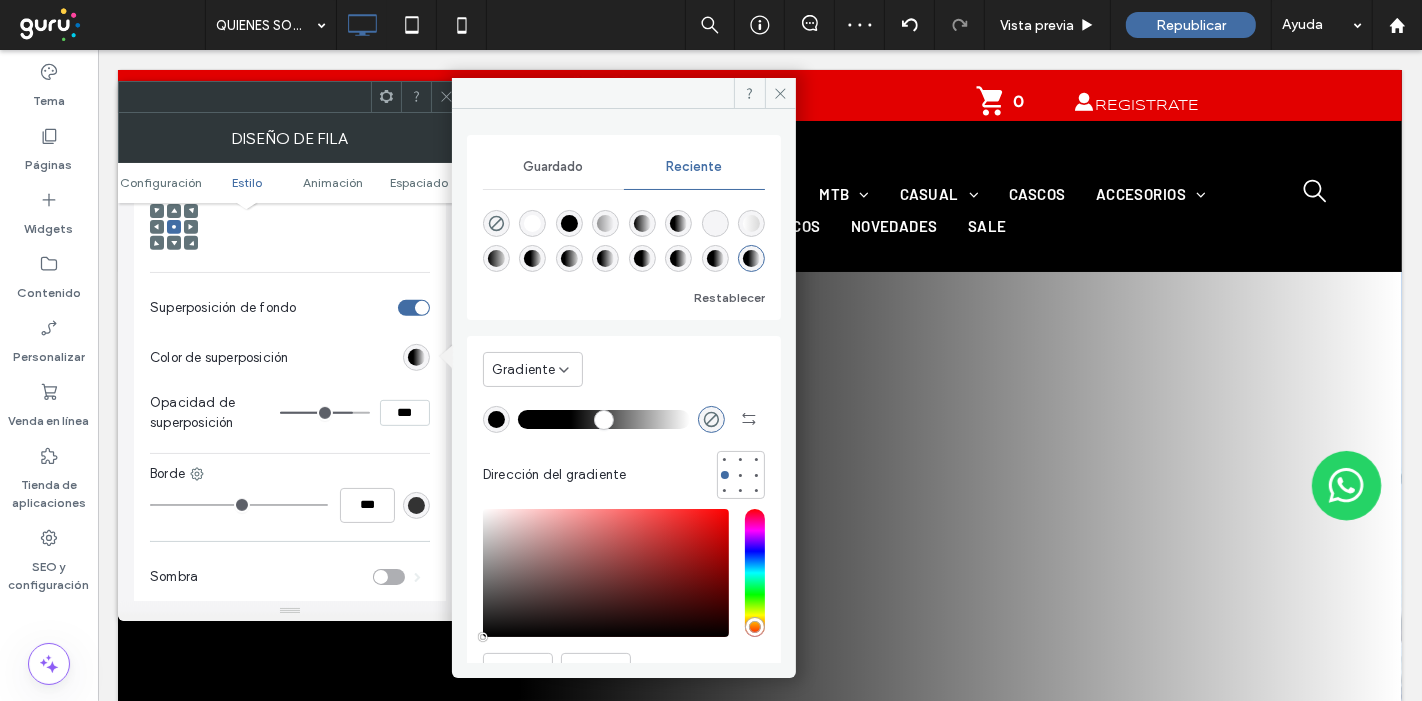 type on "***" 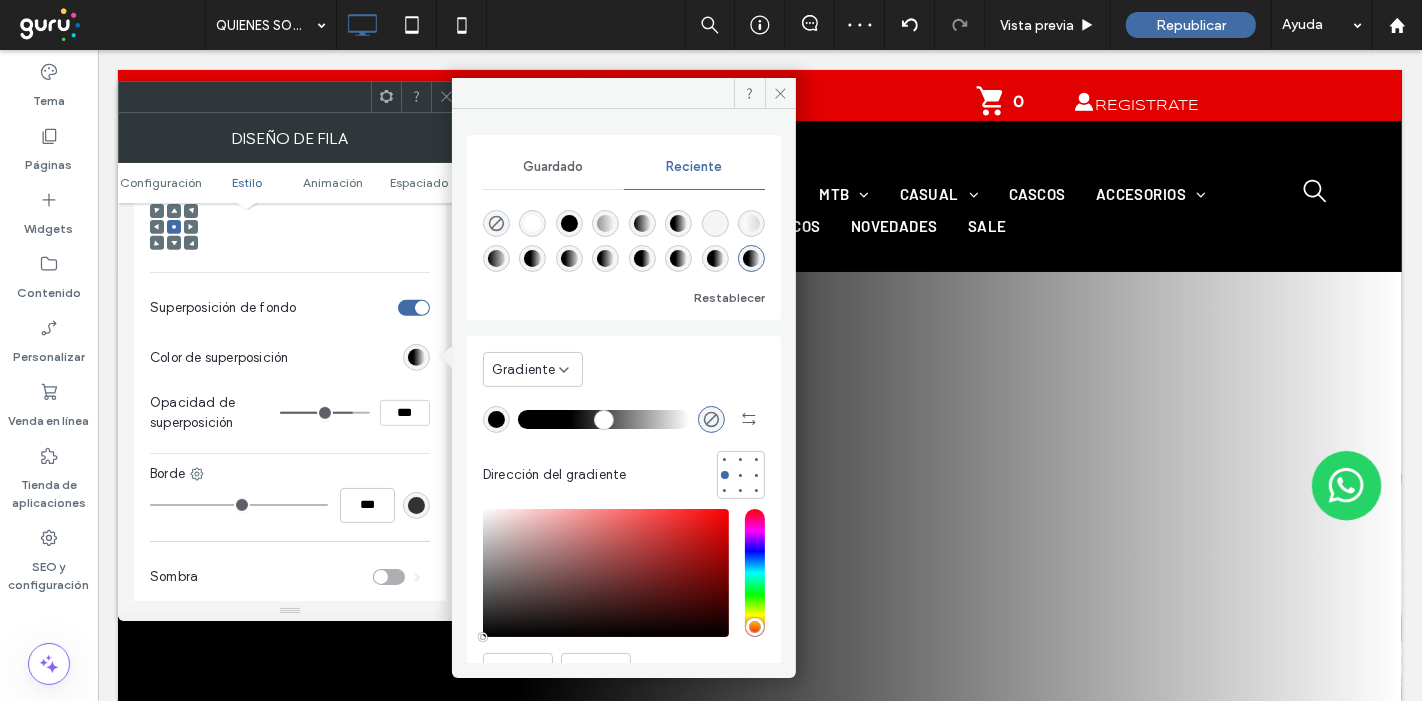 type on "**" 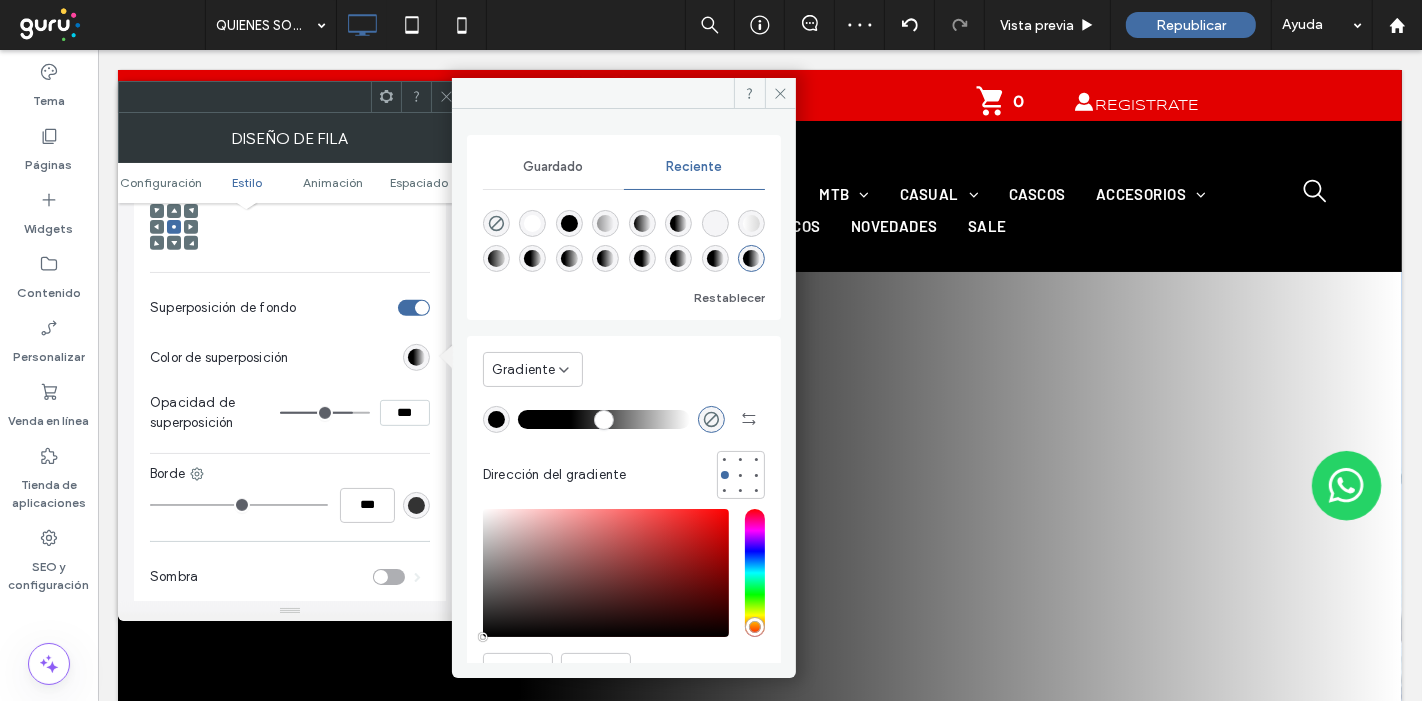 type on "***" 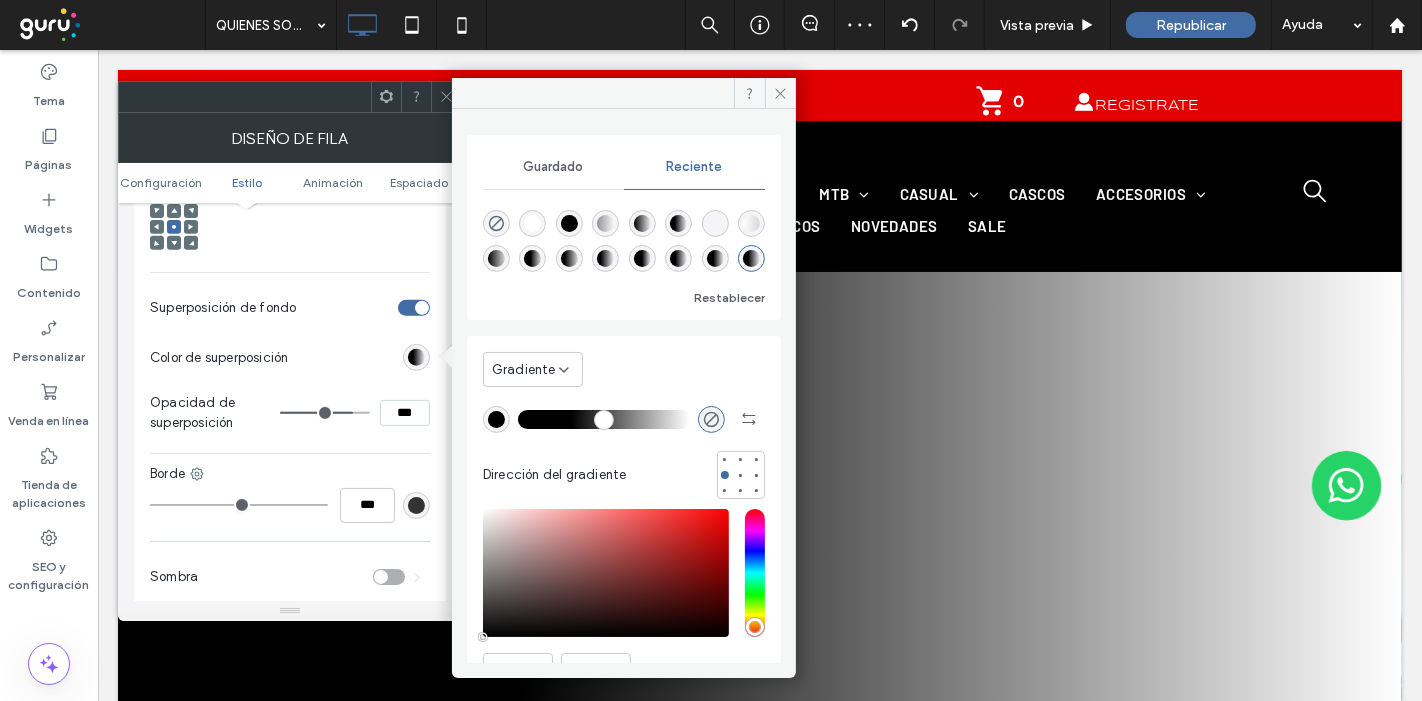 type on "***" 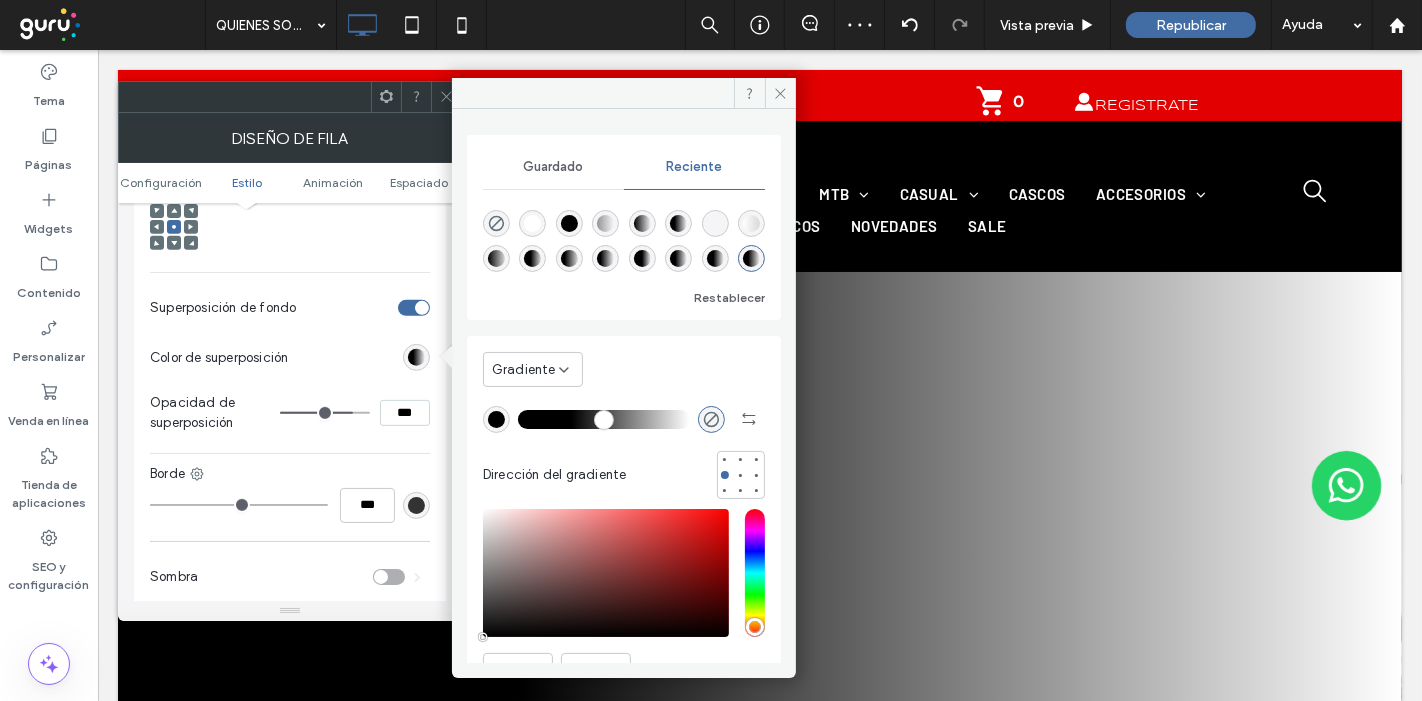 type on "**" 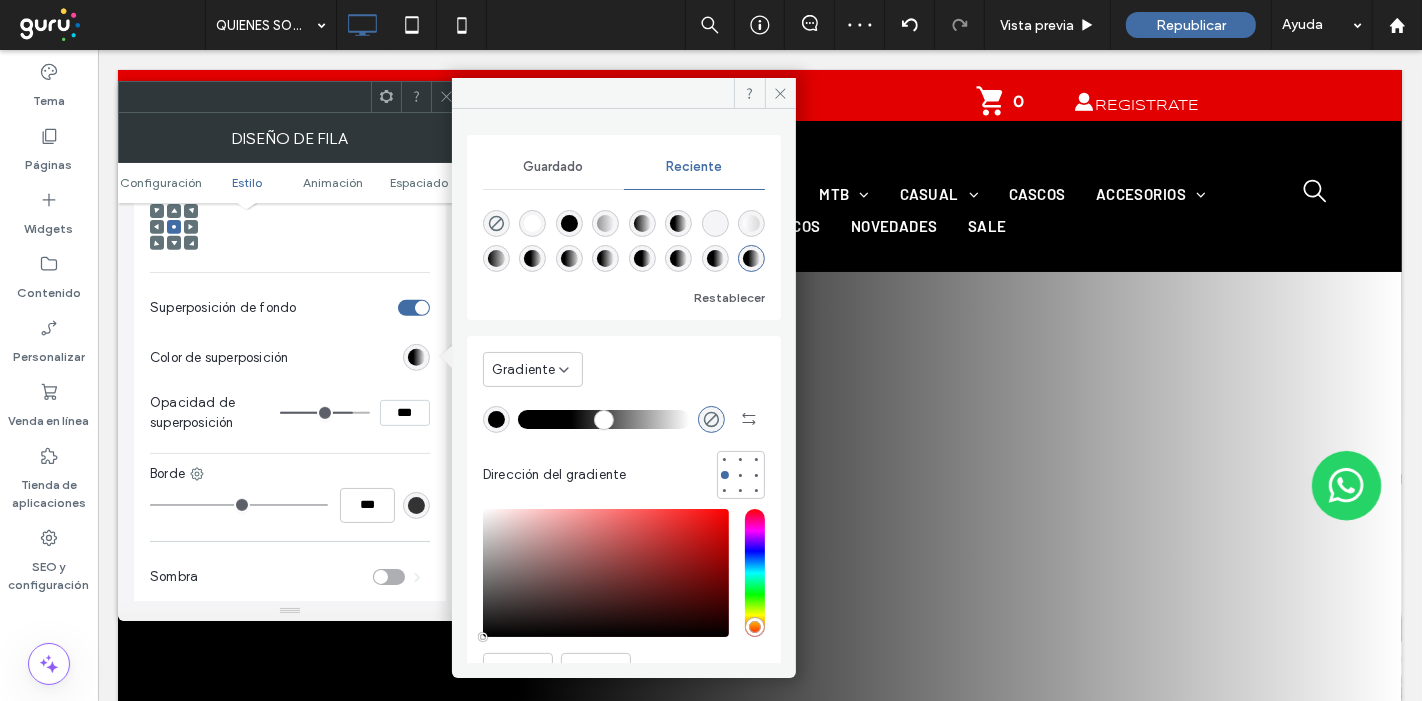 type on "**" 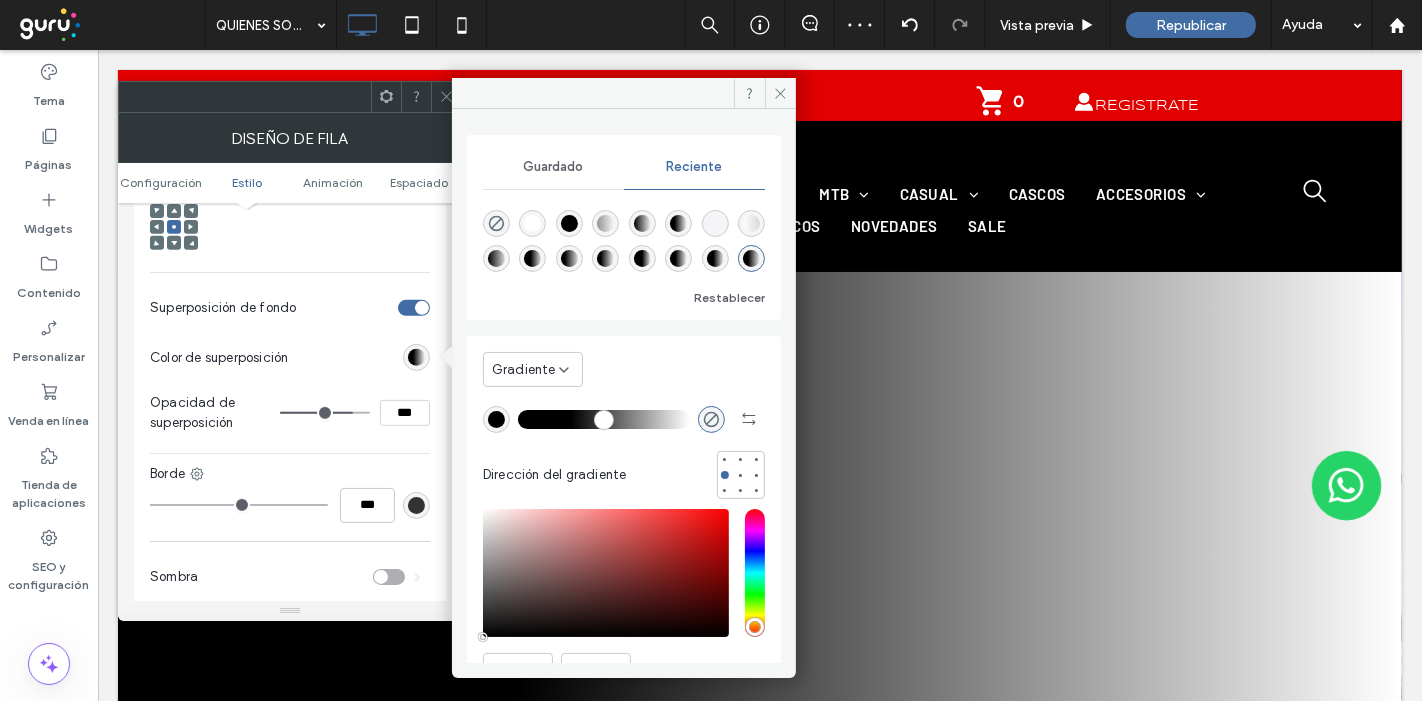 type on "***" 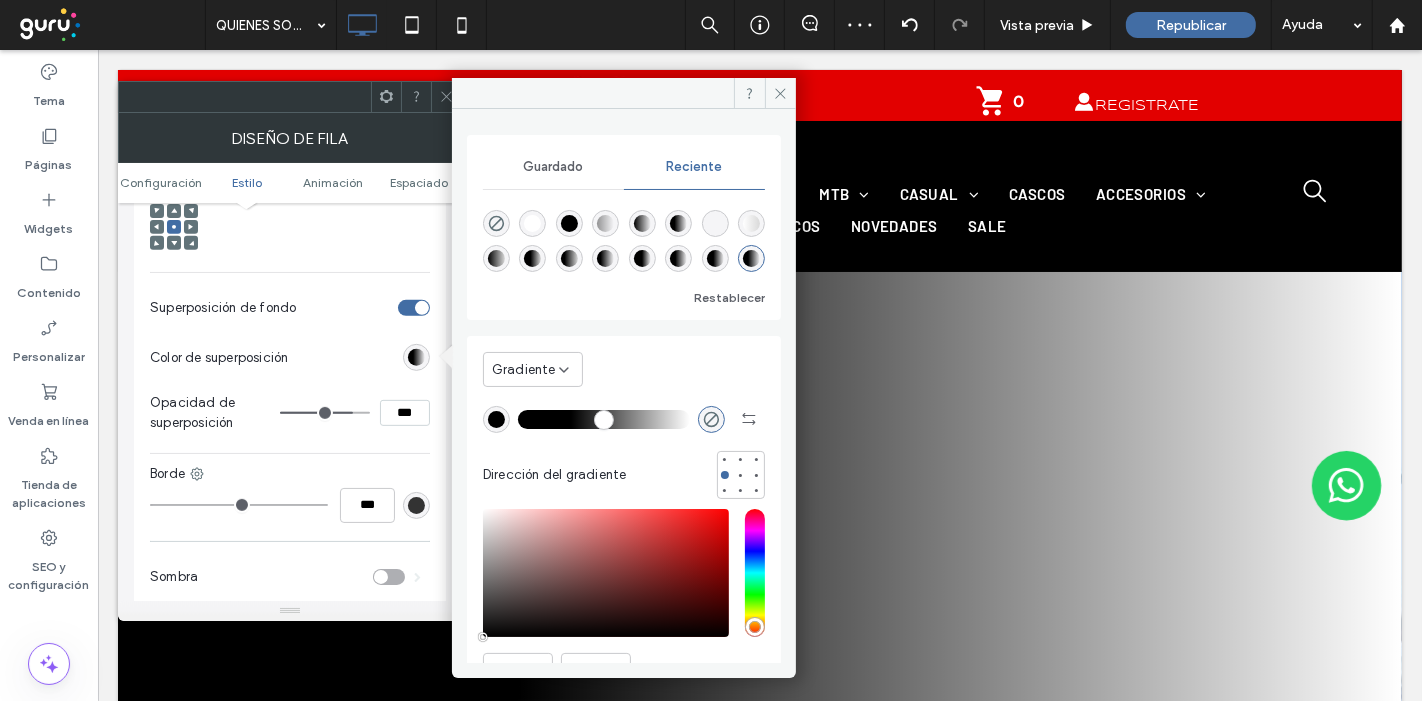 type on "**" 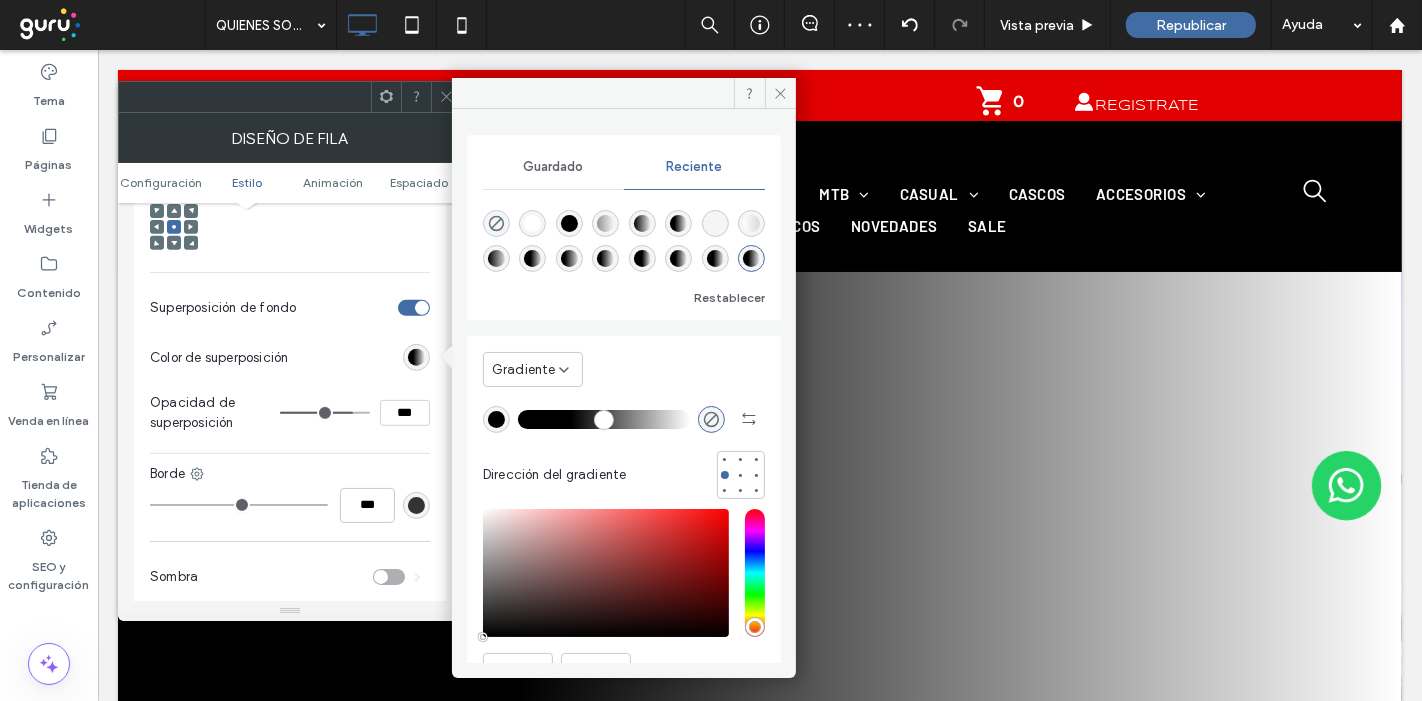 type on "***" 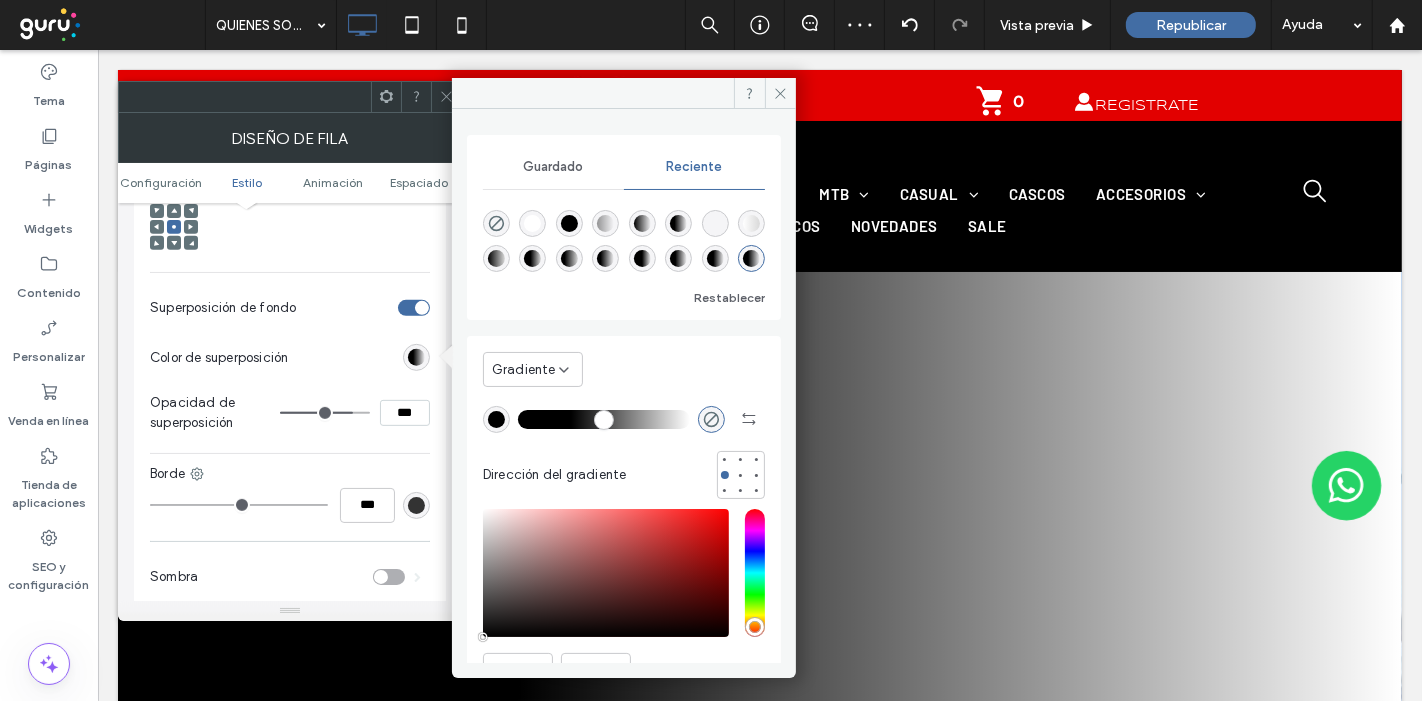 type on "**" 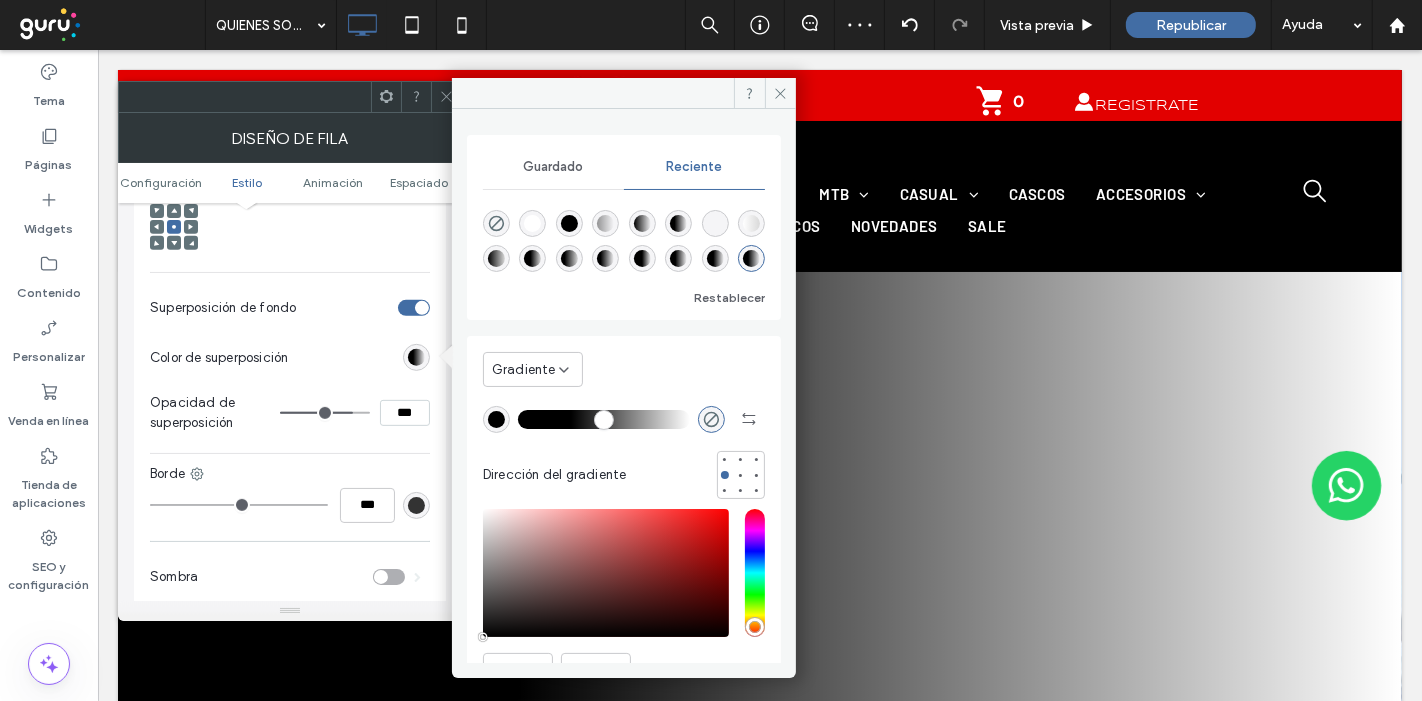 type on "***" 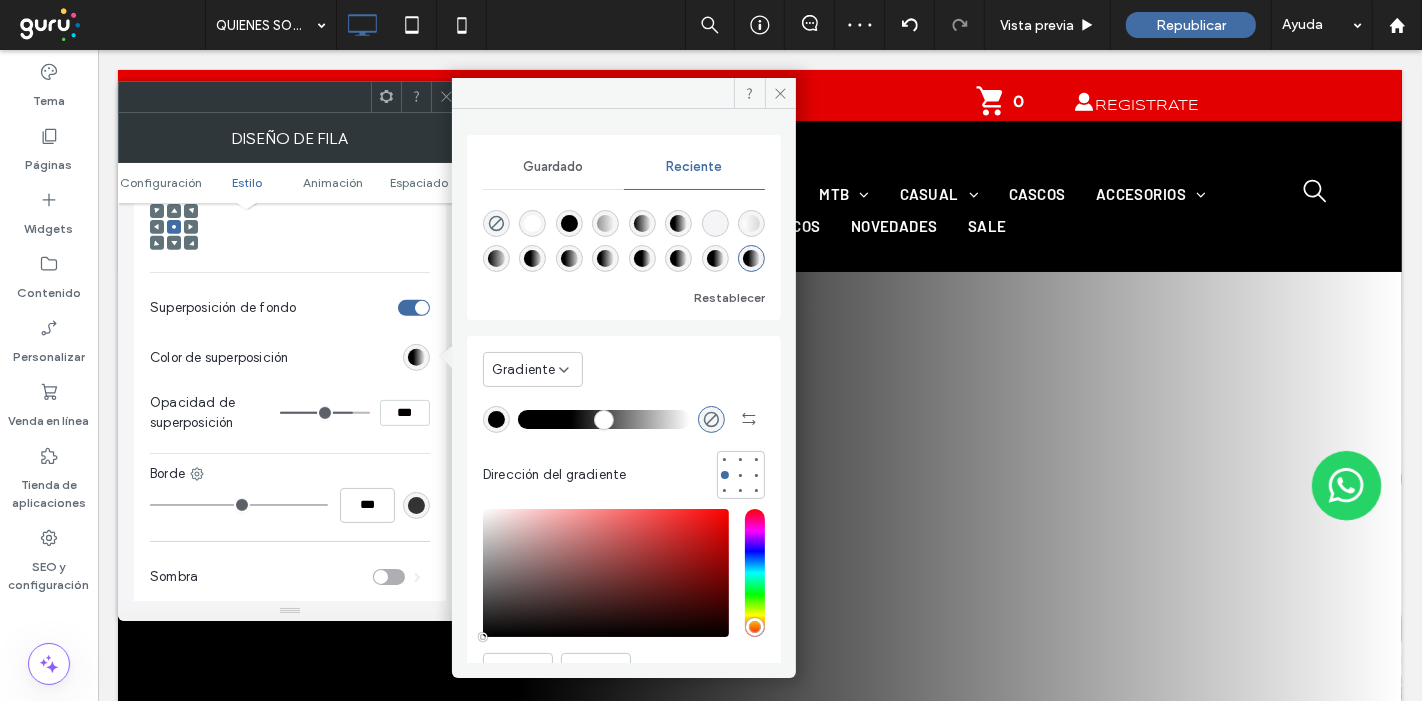type on "**" 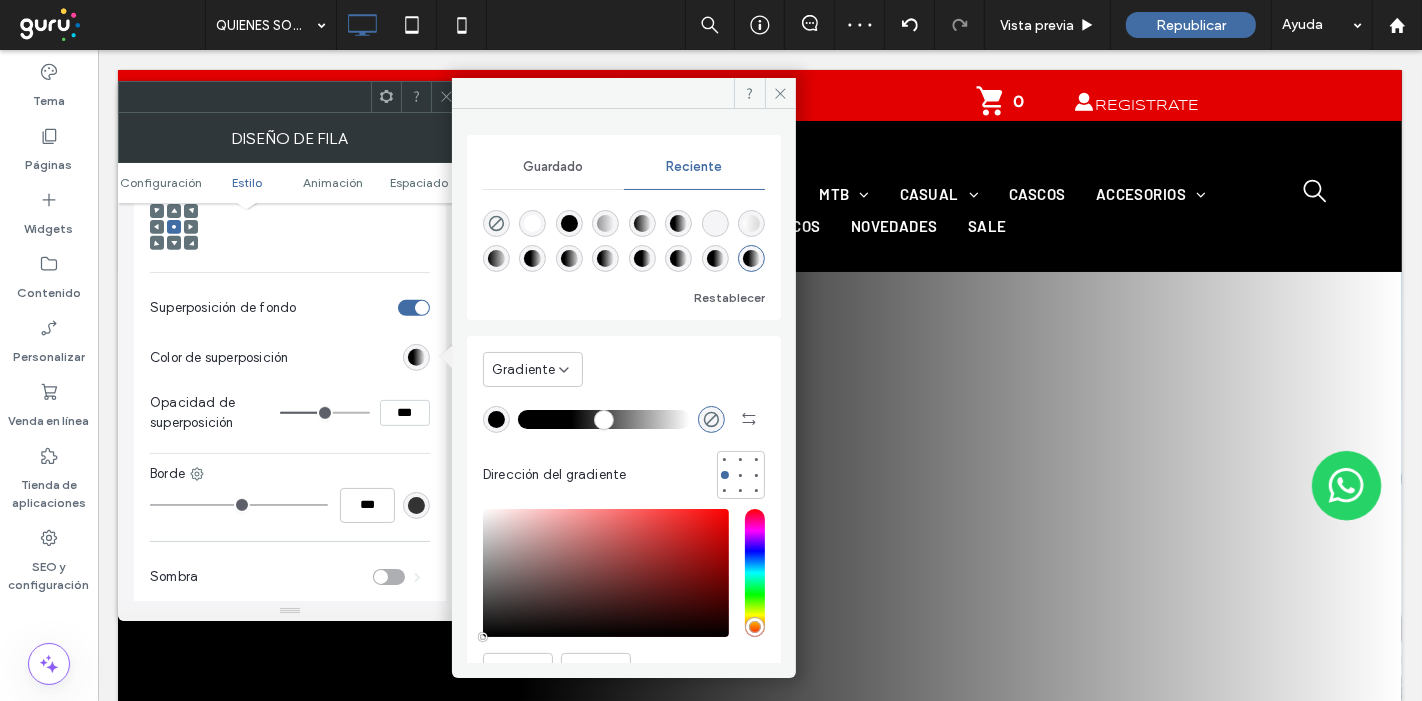 drag, startPoint x: 360, startPoint y: 410, endPoint x: 328, endPoint y: 406, distance: 32.24903 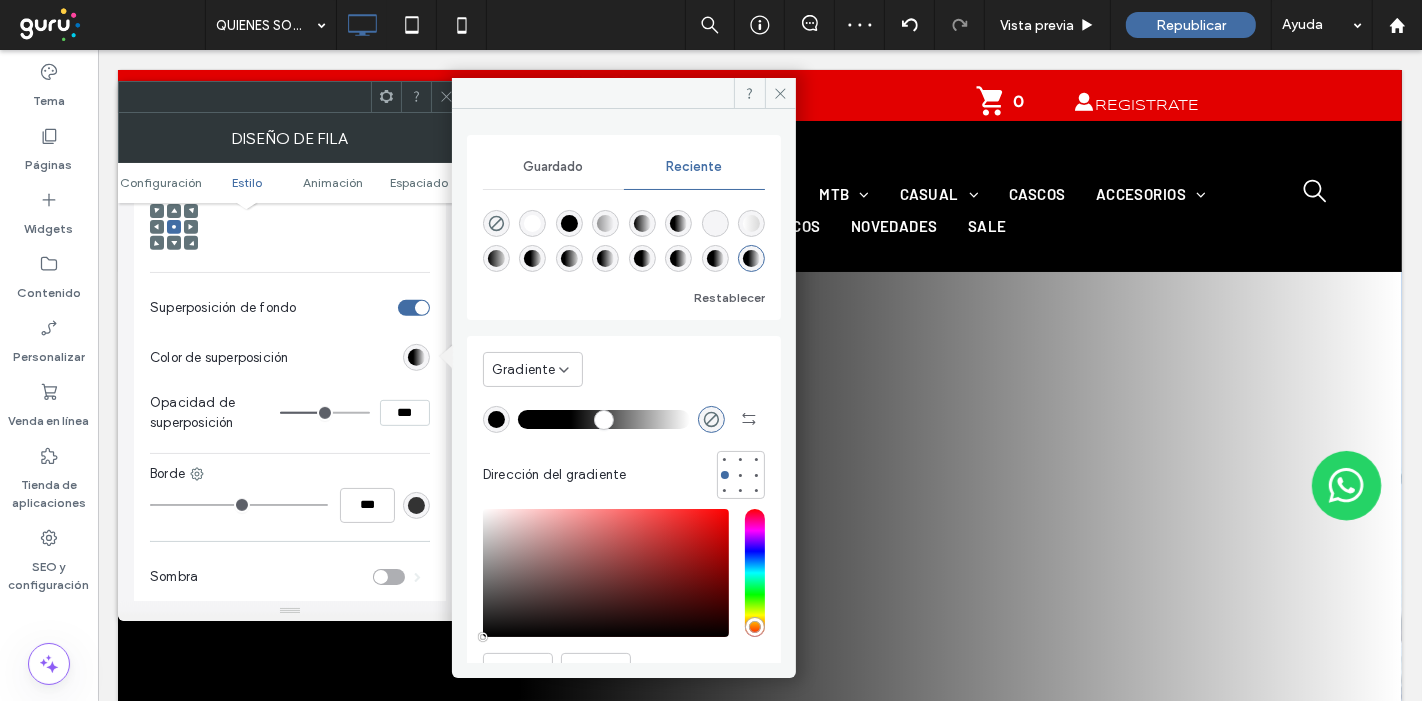 click at bounding box center (325, 413) 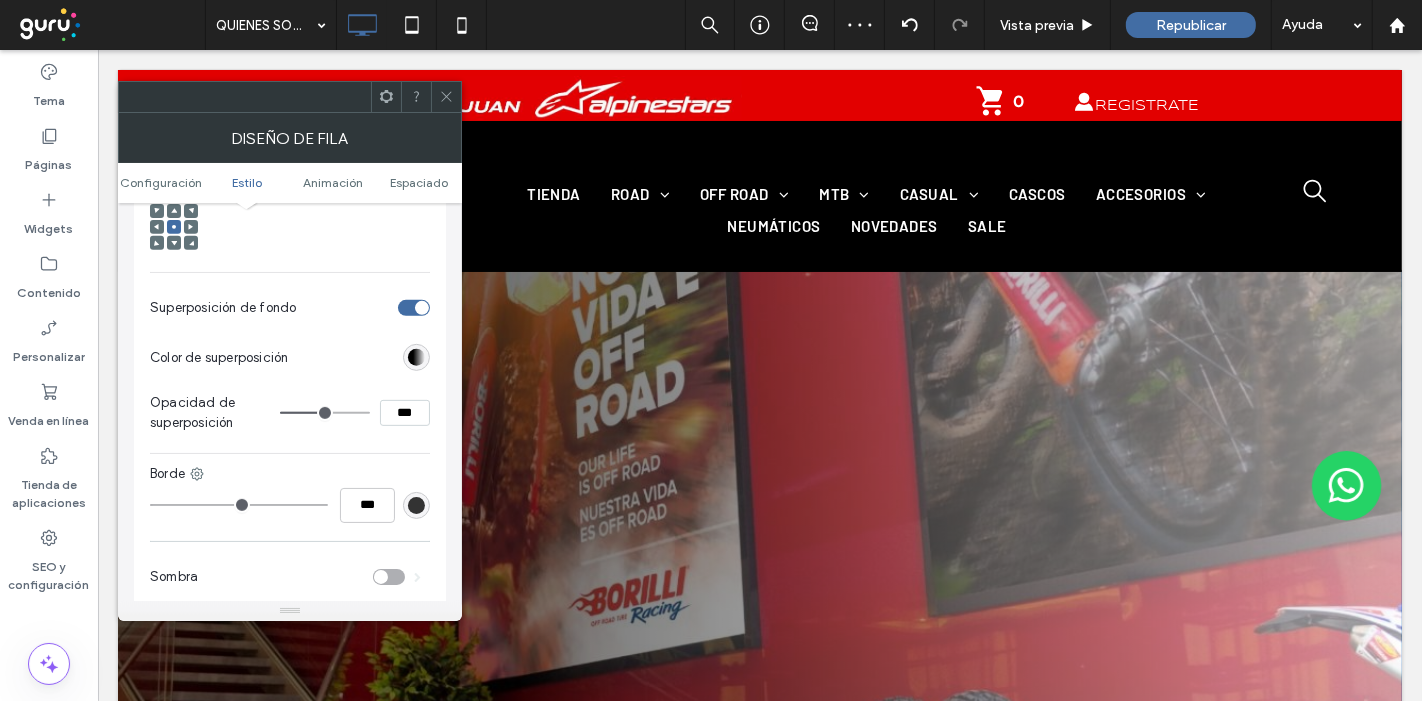 type on "**" 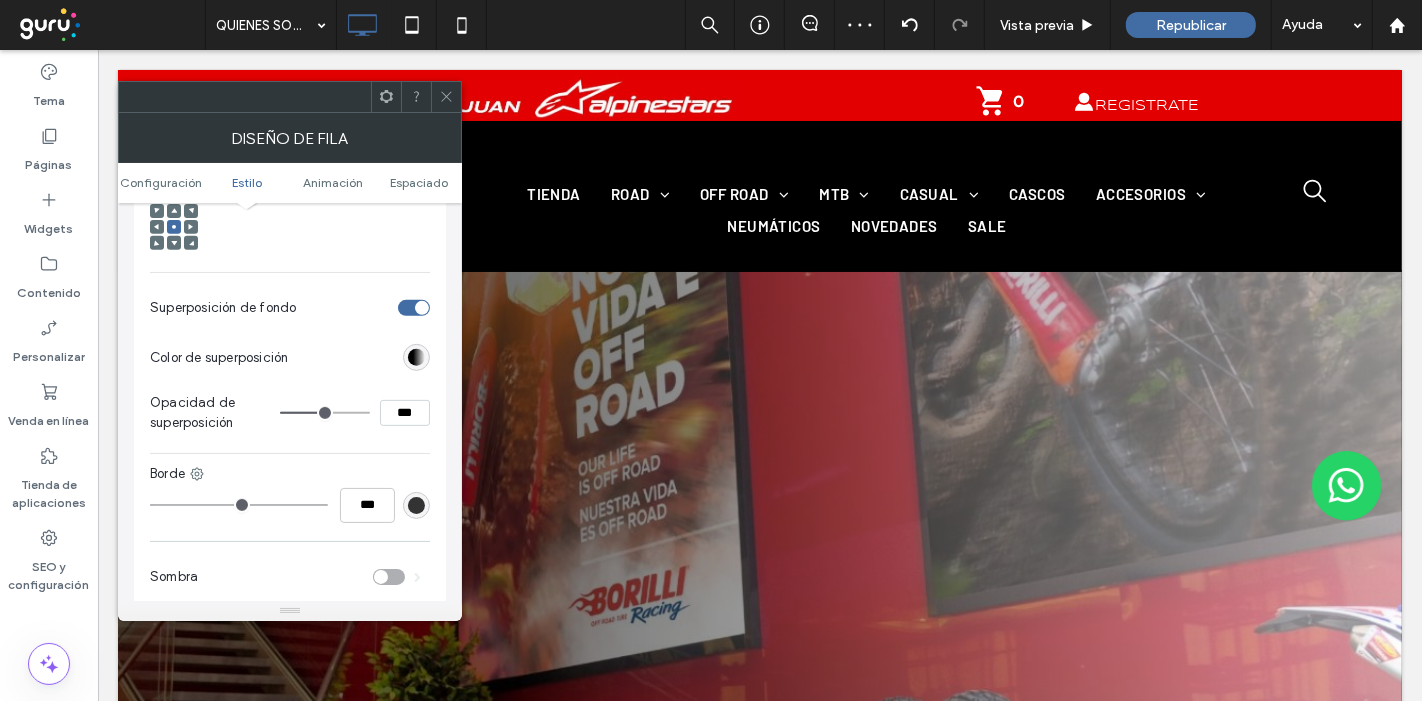 type on "***" 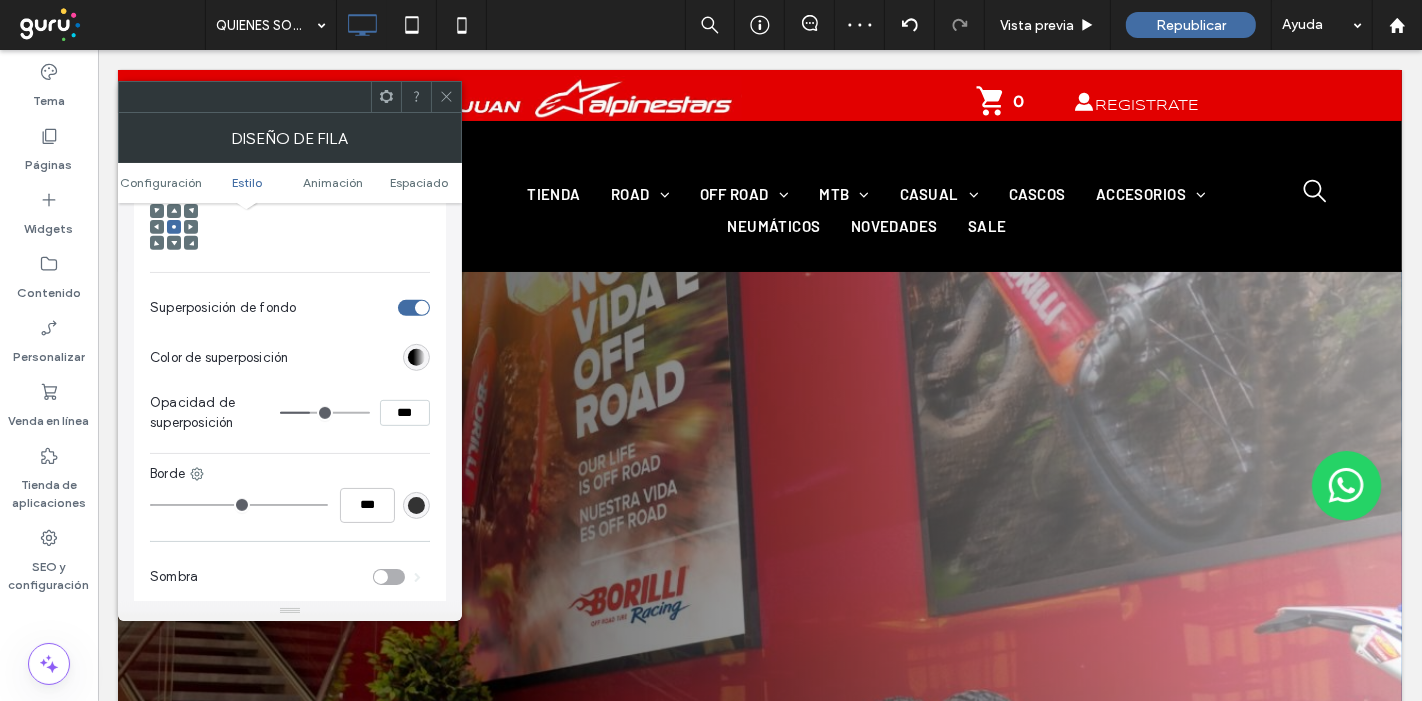 drag, startPoint x: 325, startPoint y: 406, endPoint x: 312, endPoint y: 406, distance: 13 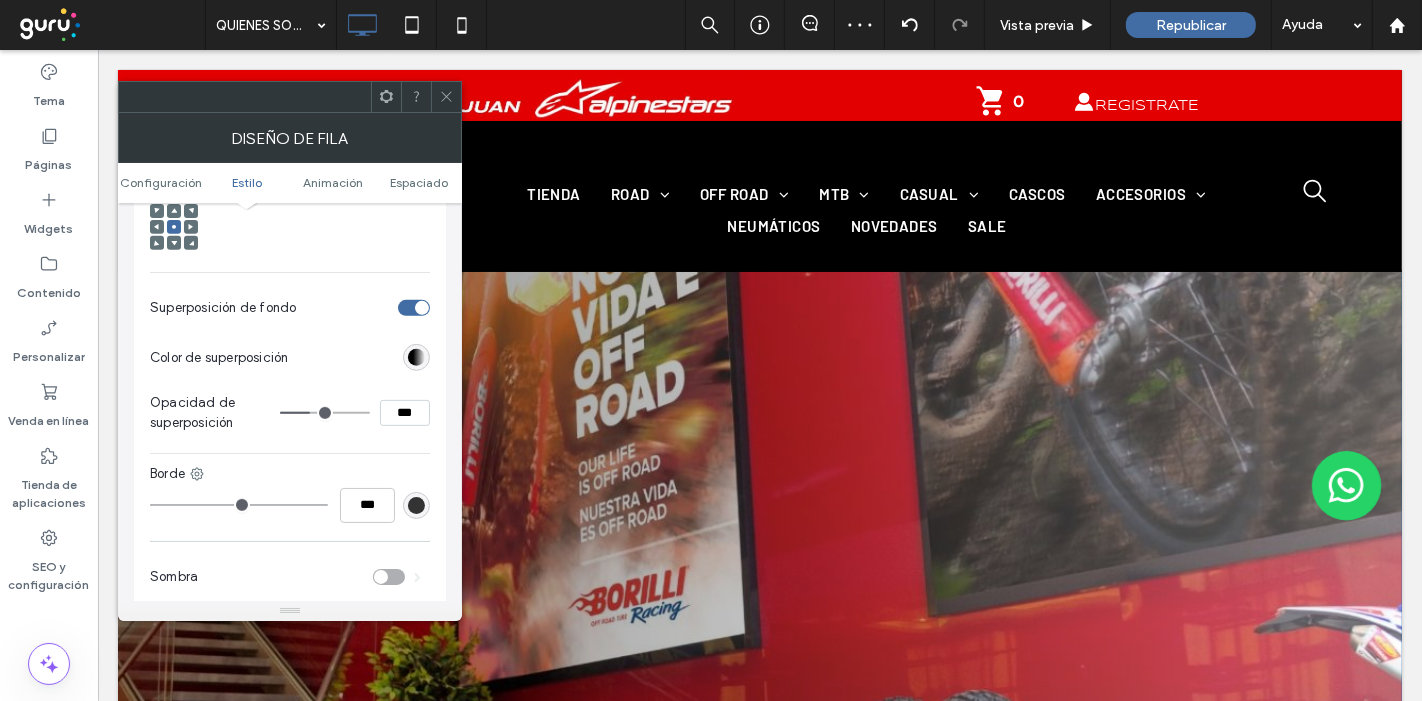 type on "**" 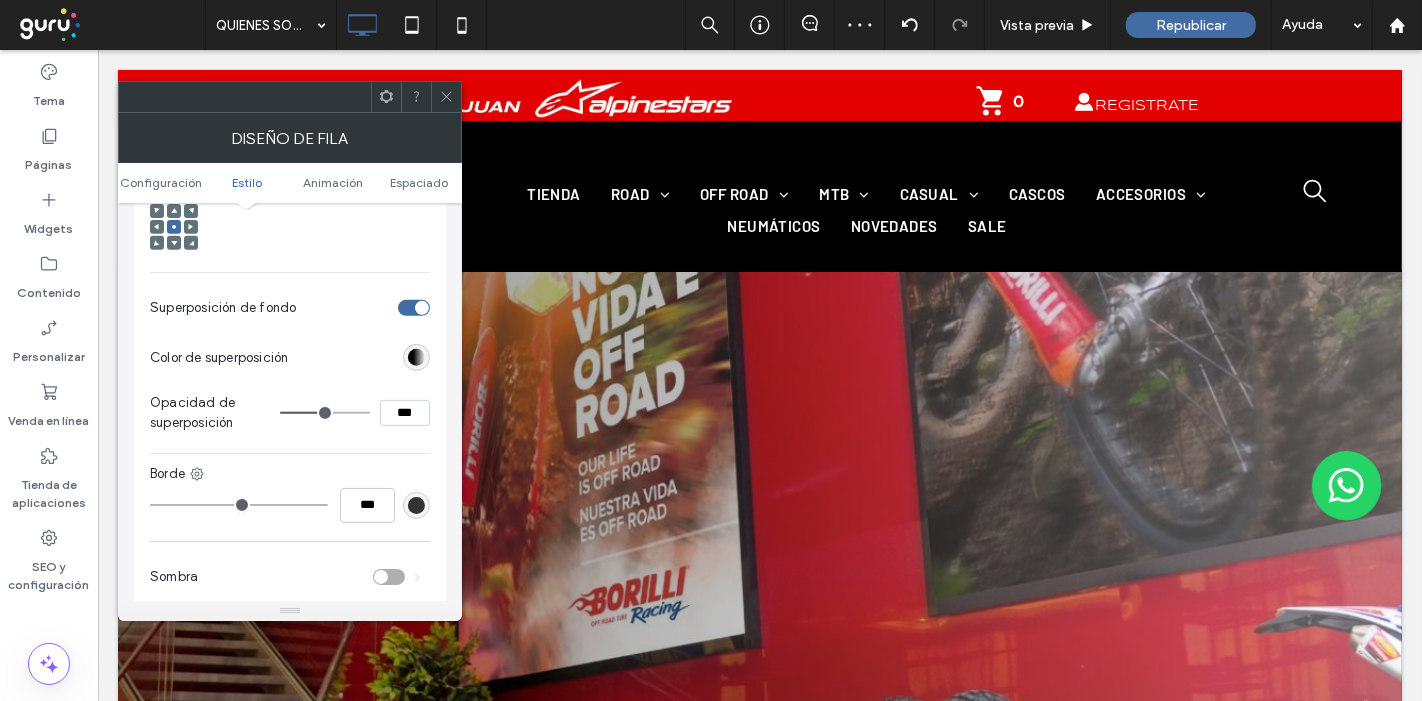 type on "**" 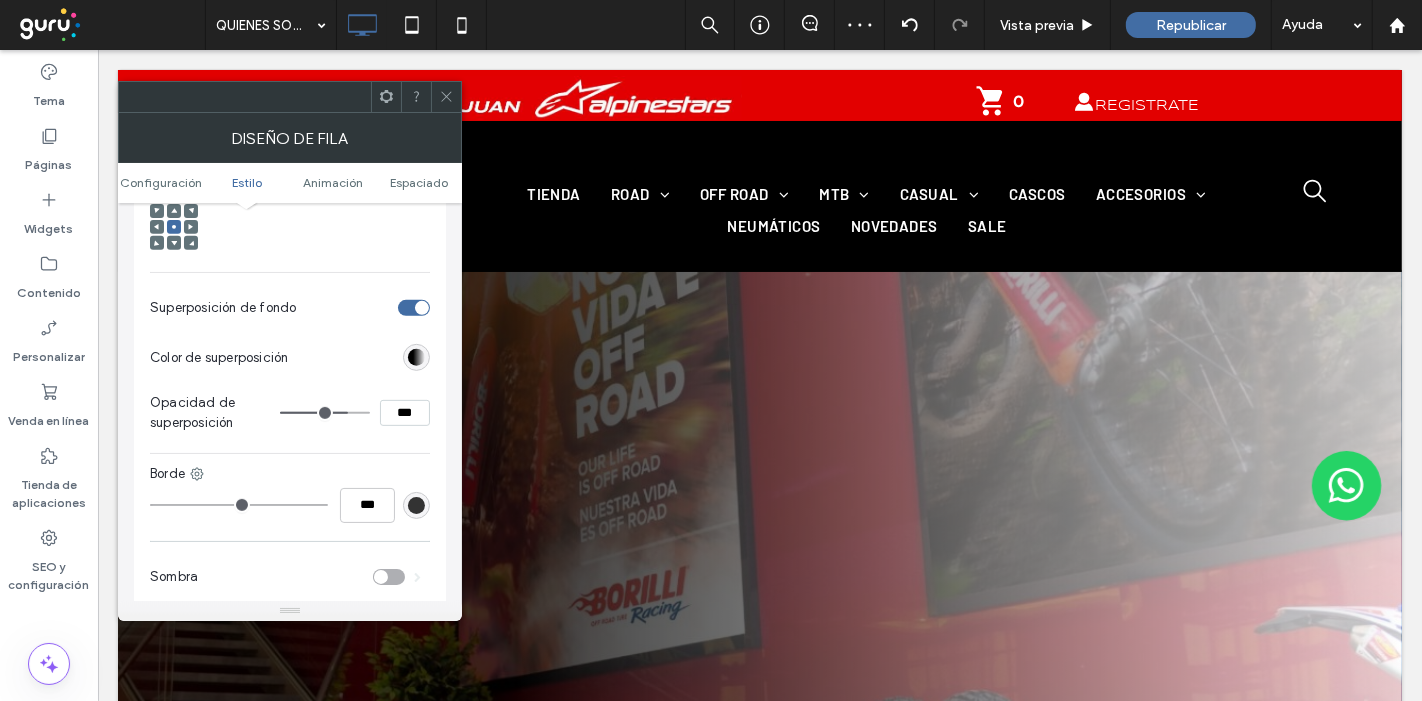 click 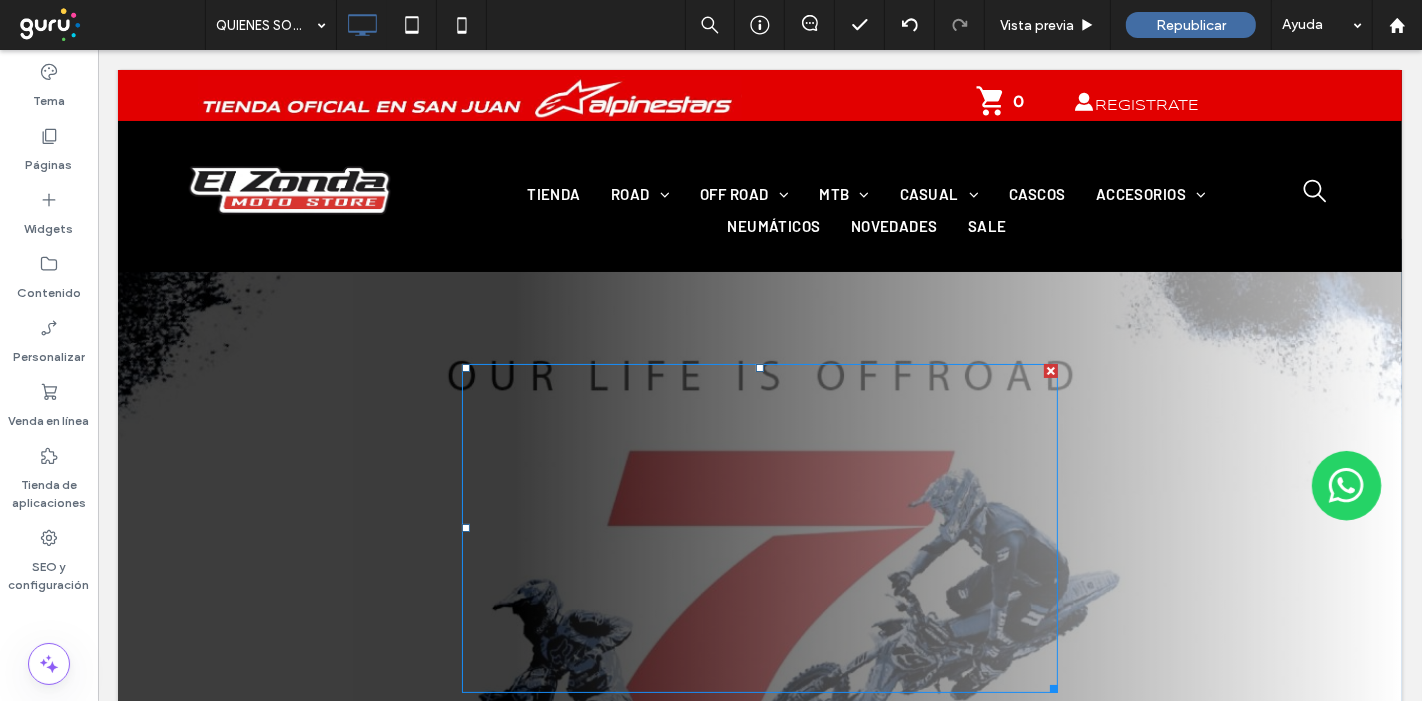 scroll, scrollTop: 0, scrollLeft: 0, axis: both 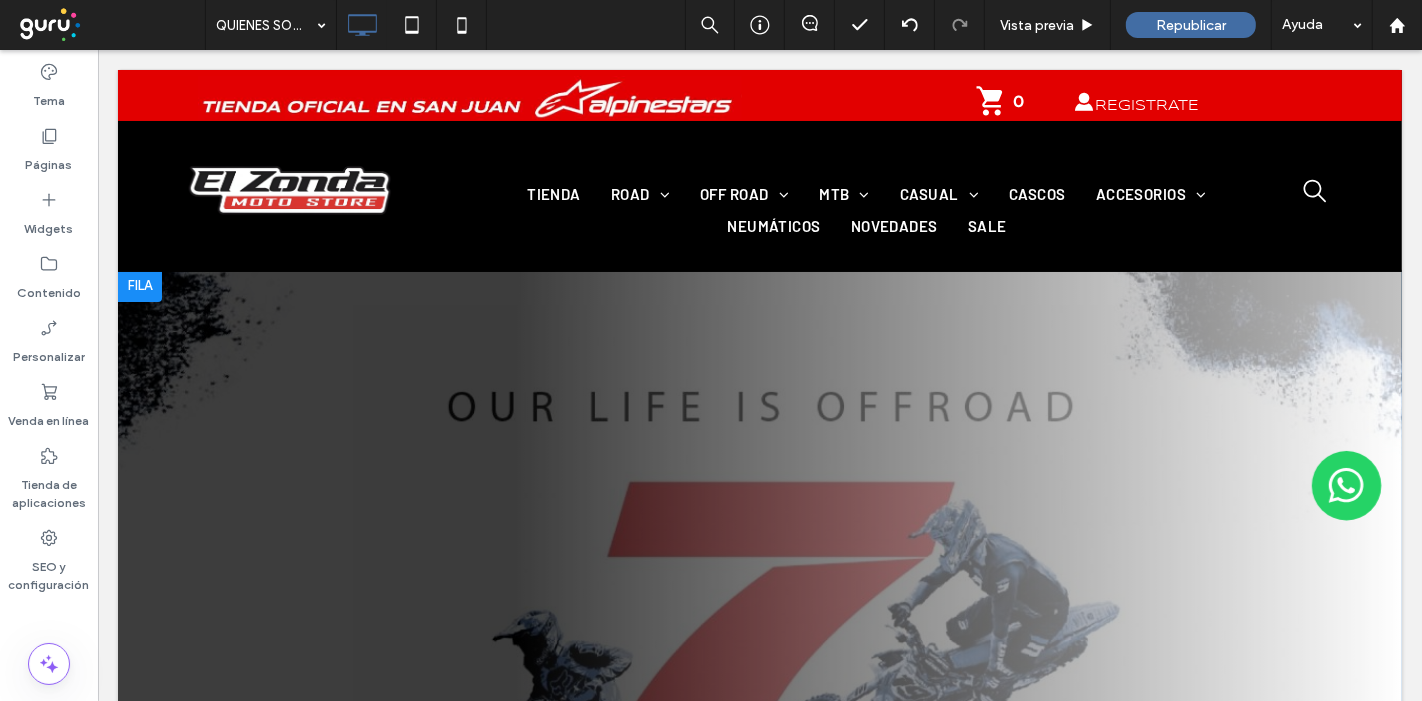 click at bounding box center [139, 286] 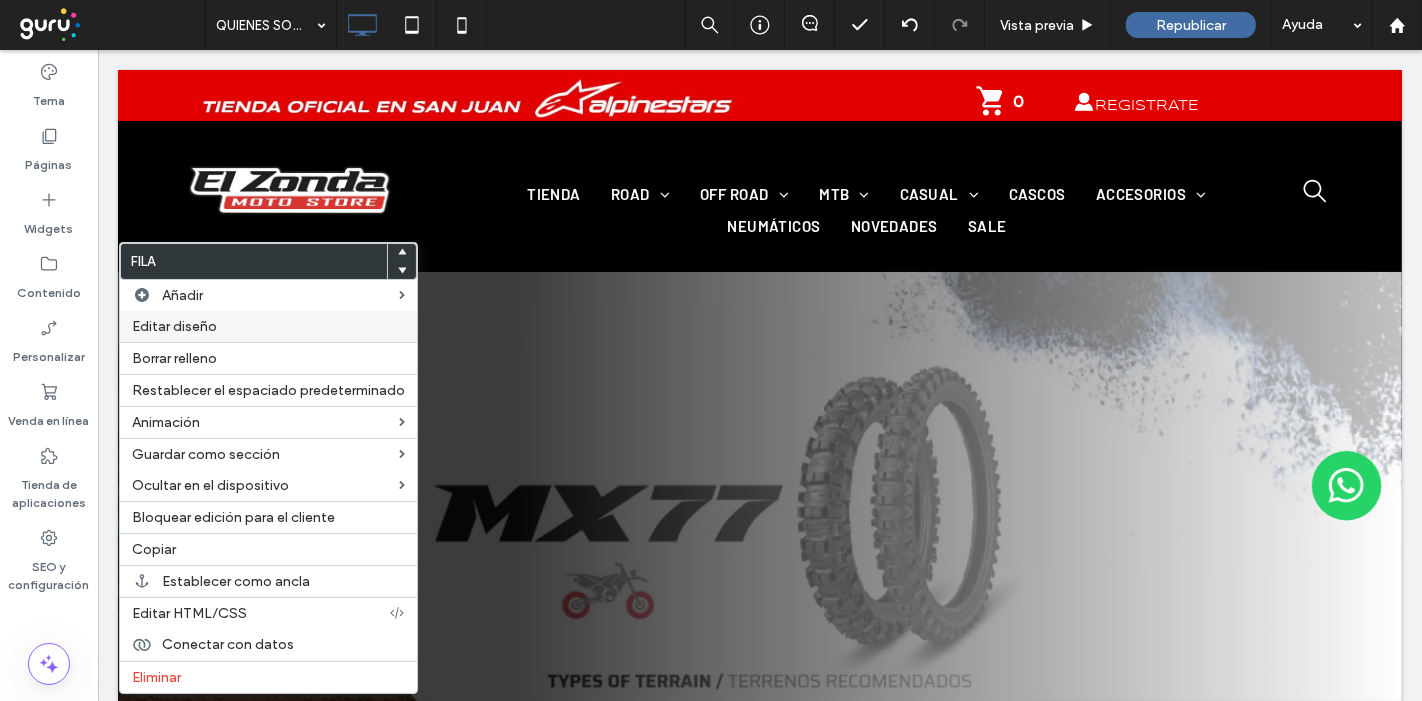 click on "Editar diseño" at bounding box center [268, 326] 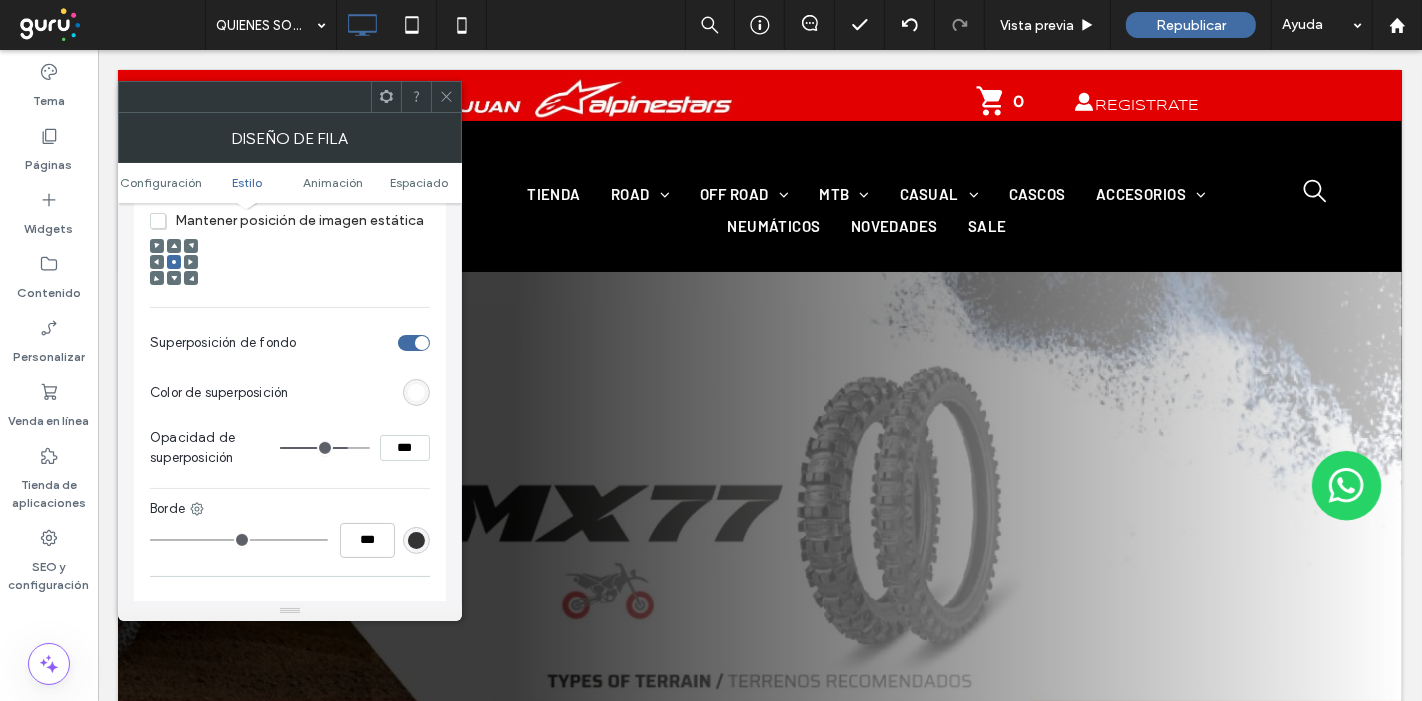 scroll, scrollTop: 777, scrollLeft: 0, axis: vertical 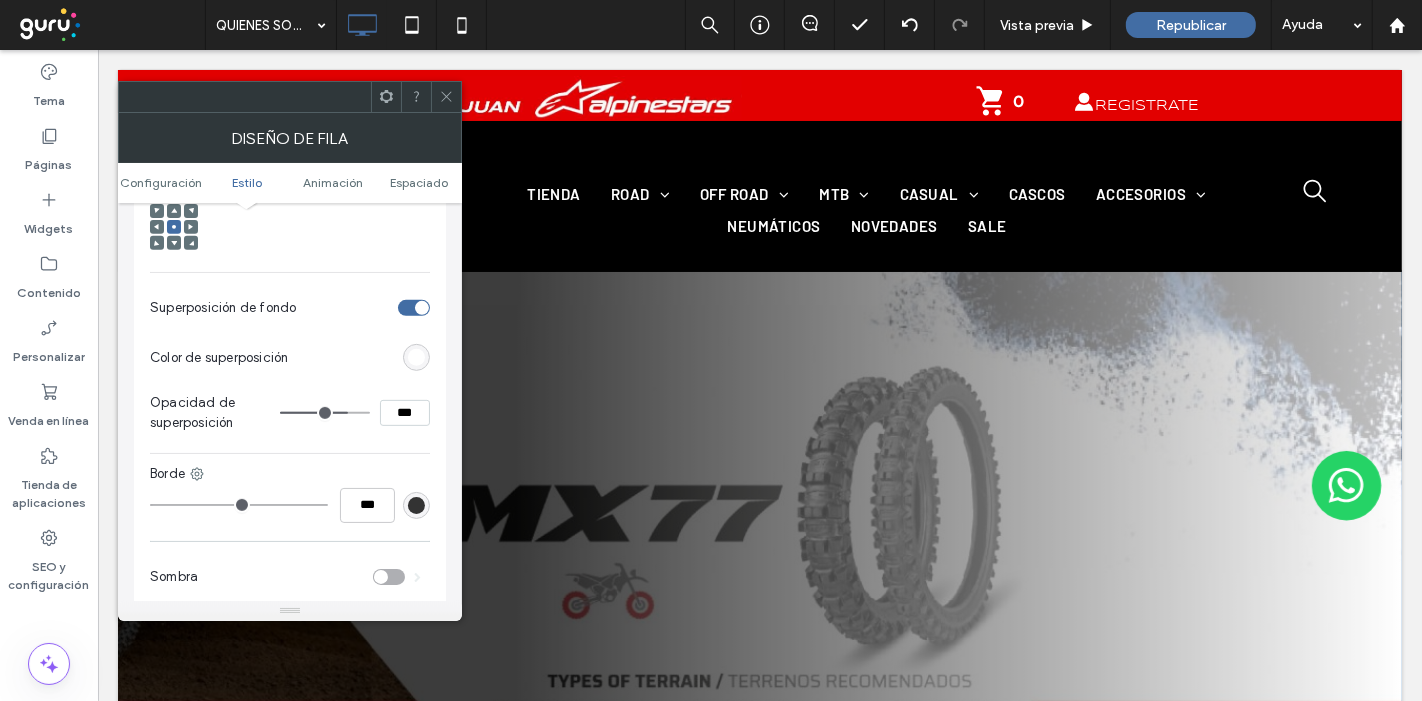 click at bounding box center [416, 357] 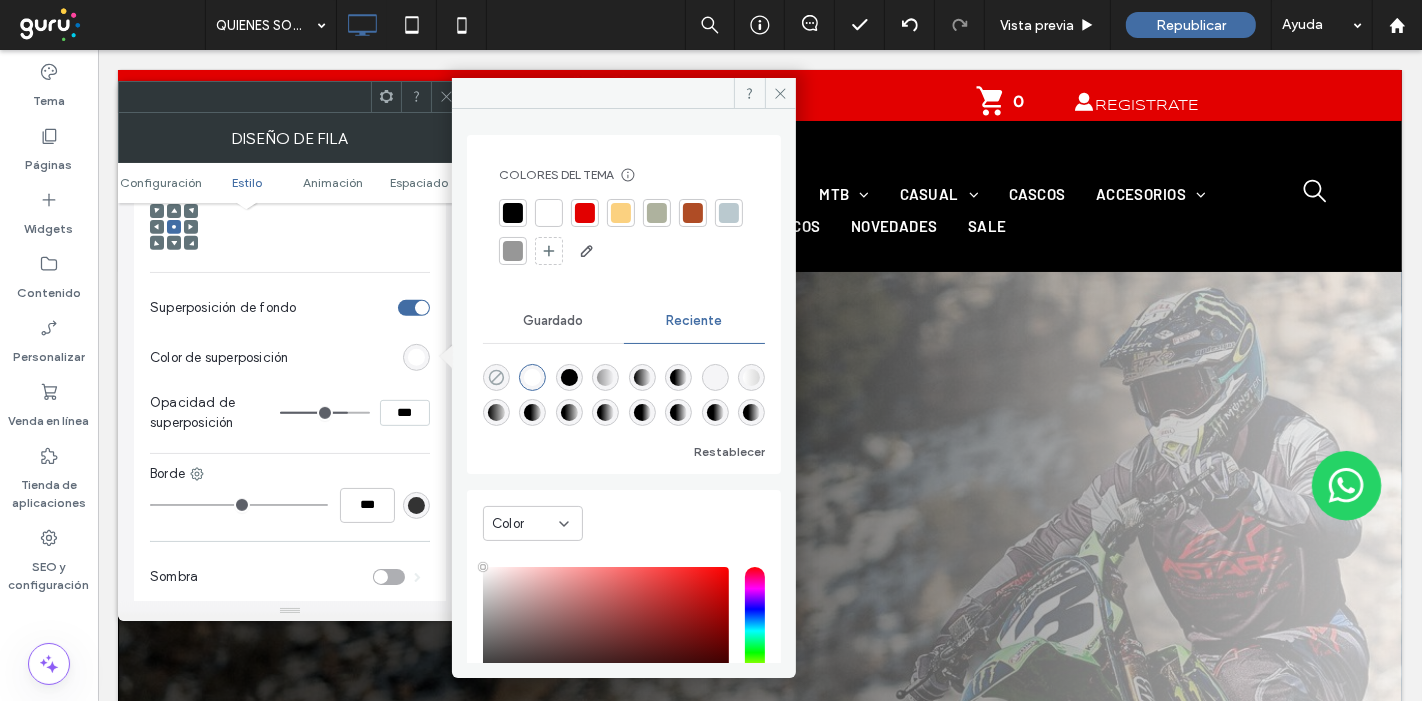 click 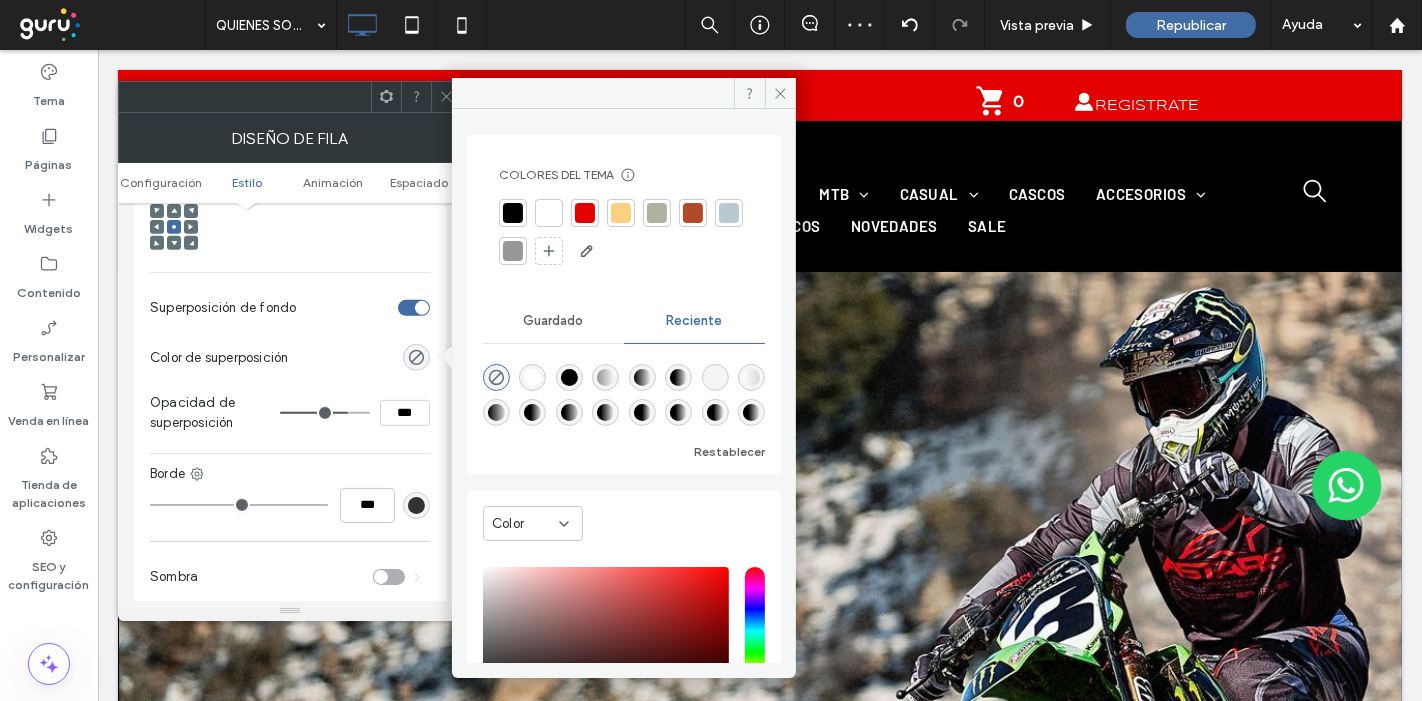 click on "Color de superposición" at bounding box center [290, 358] 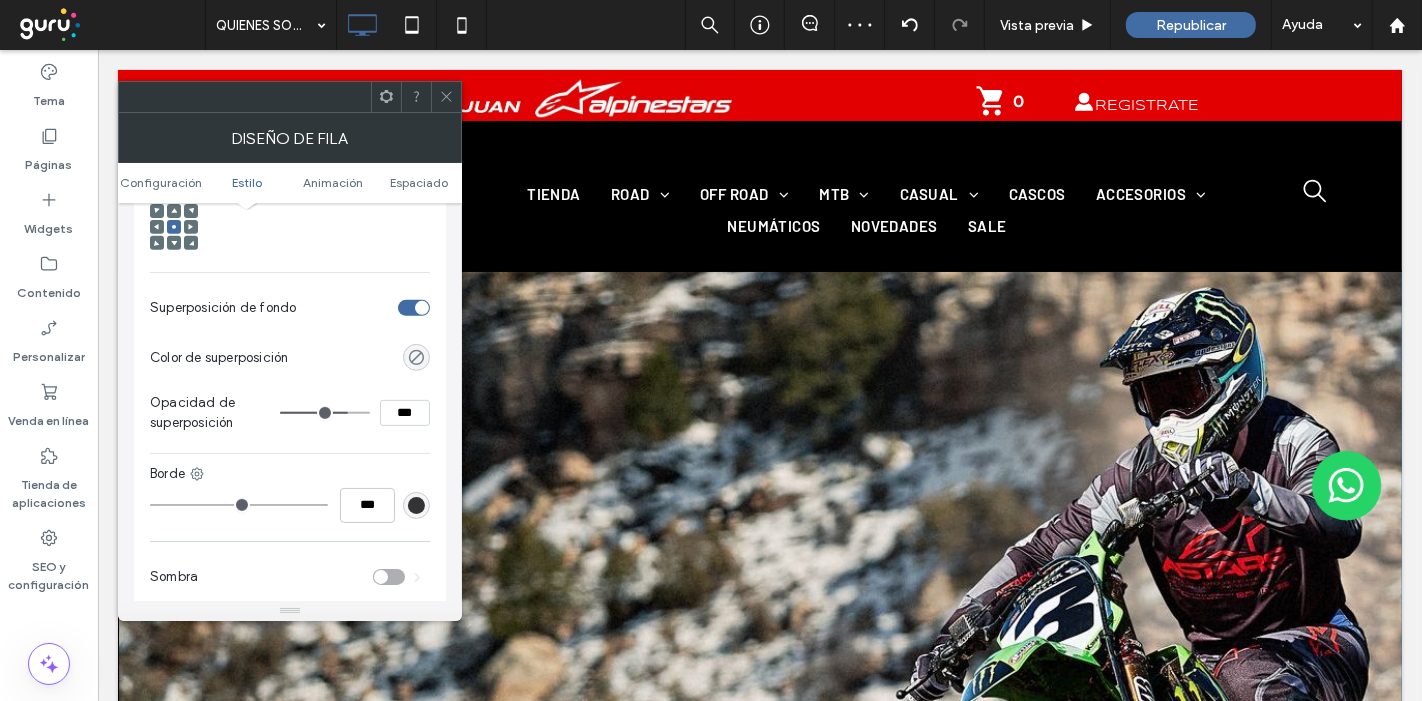 click at bounding box center (416, 357) 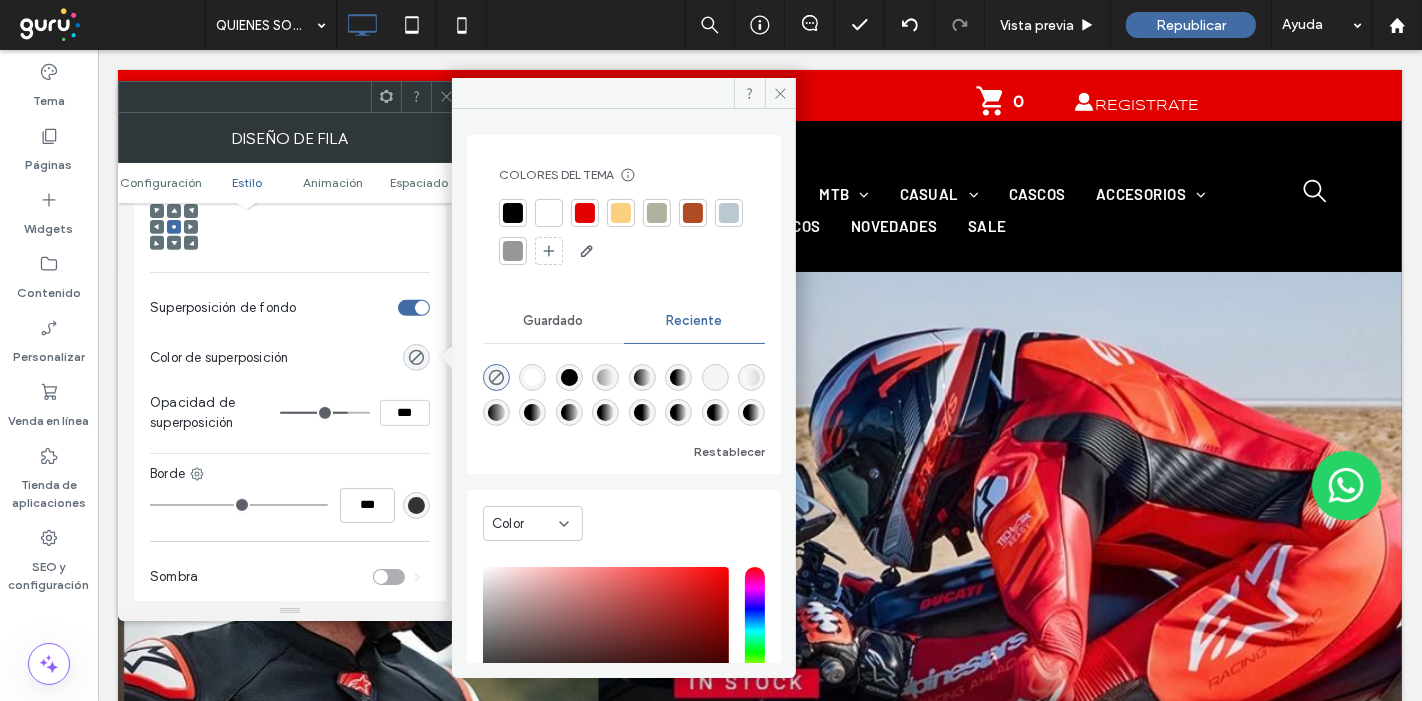 scroll, scrollTop: 107, scrollLeft: 0, axis: vertical 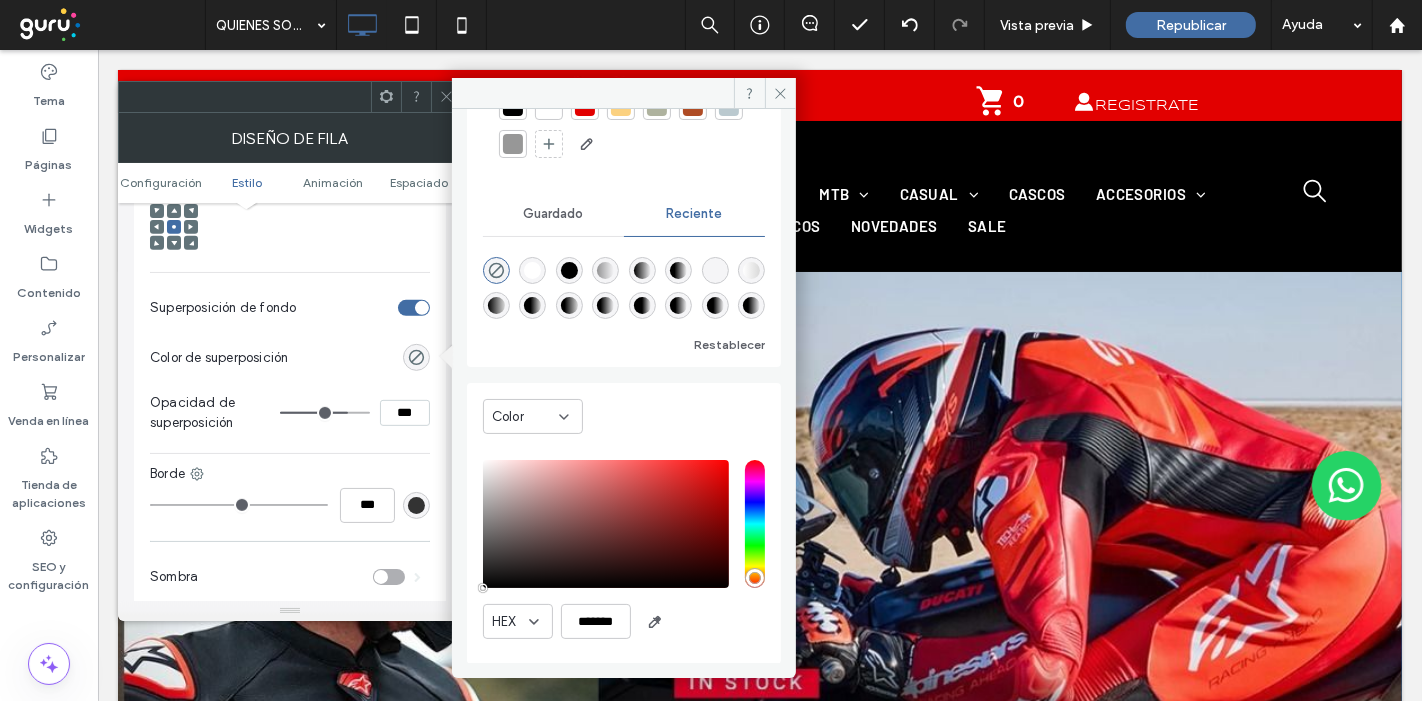click on "Color" at bounding box center [525, 417] 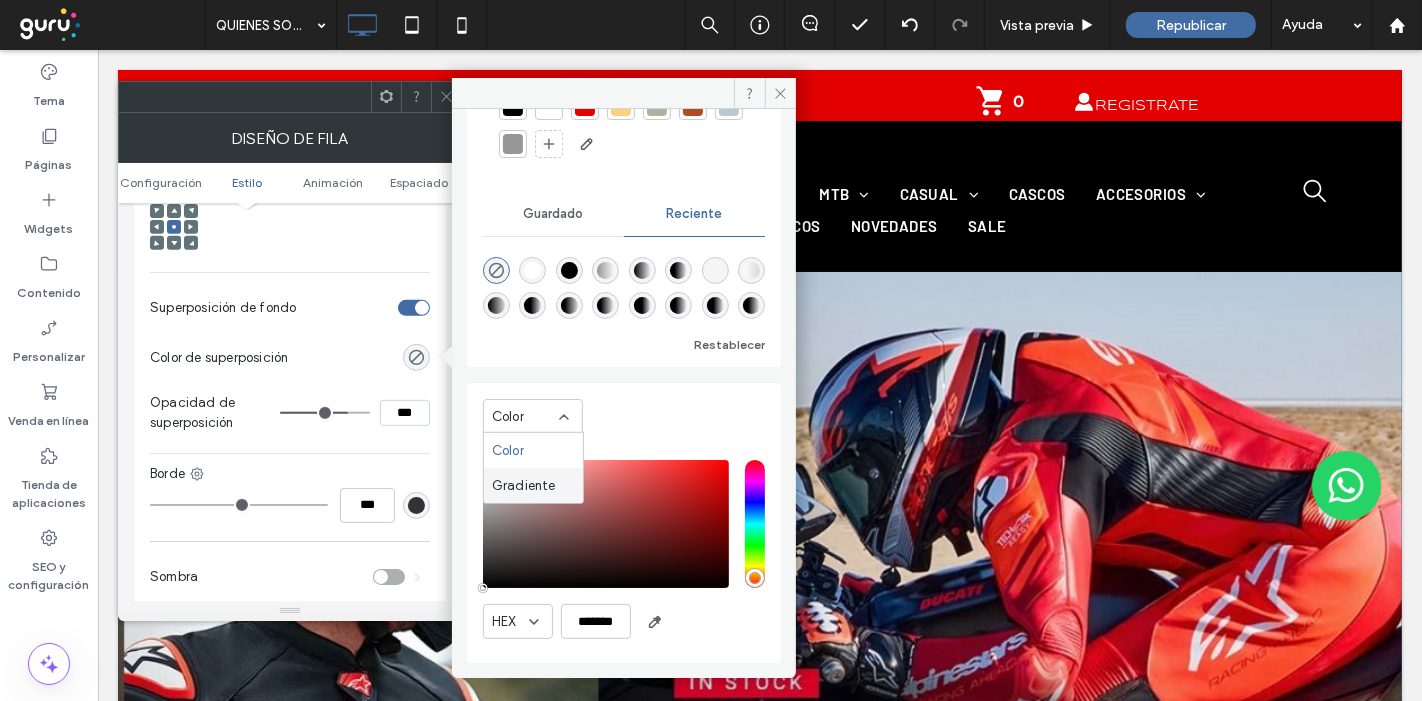 click on "Gradiente" at bounding box center [524, 485] 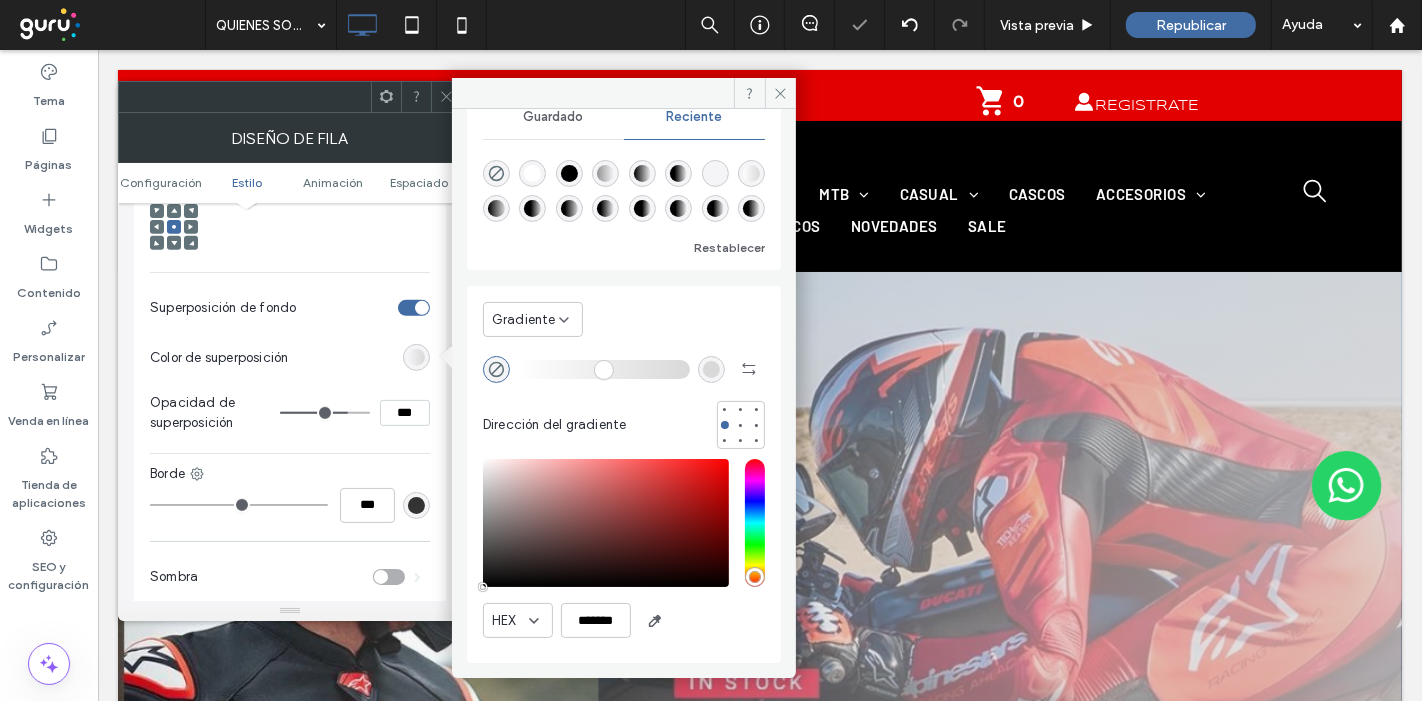 scroll, scrollTop: 0, scrollLeft: 0, axis: both 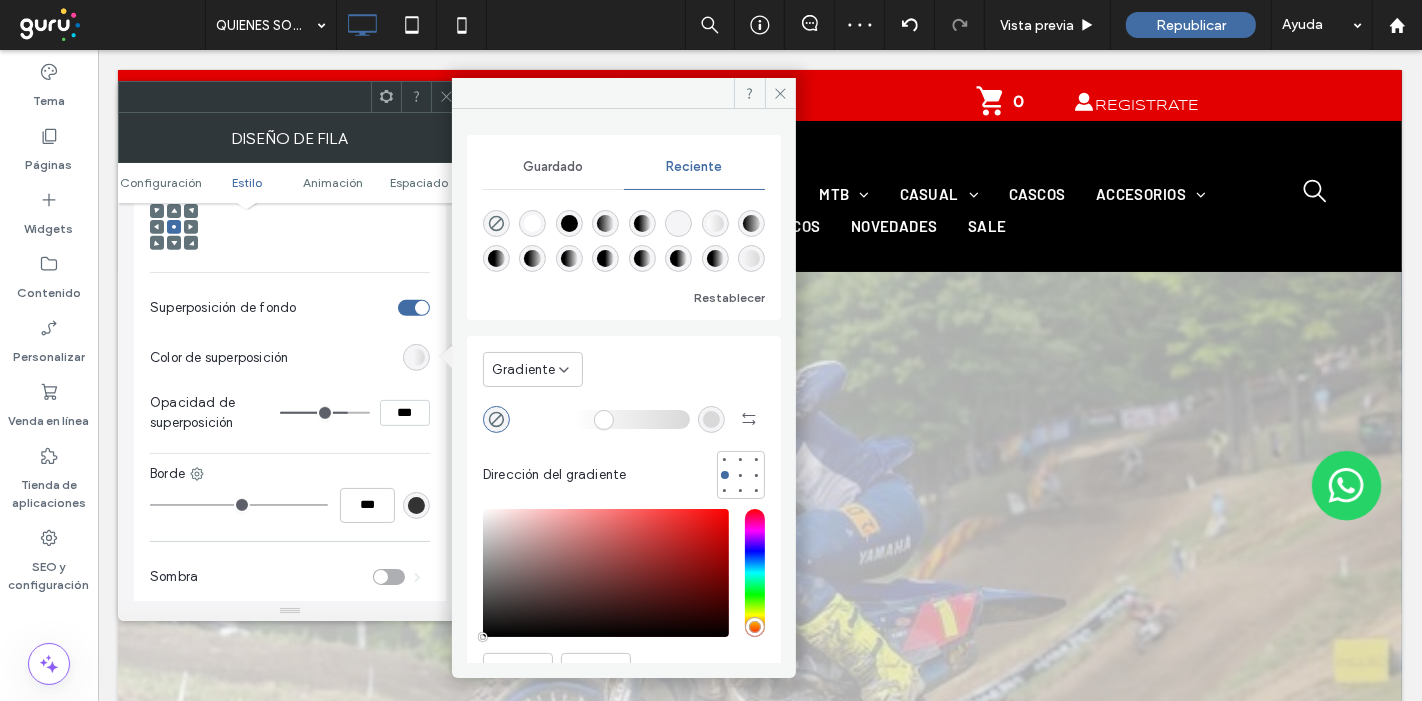 drag, startPoint x: 522, startPoint y: 421, endPoint x: 574, endPoint y: 420, distance: 52.009613 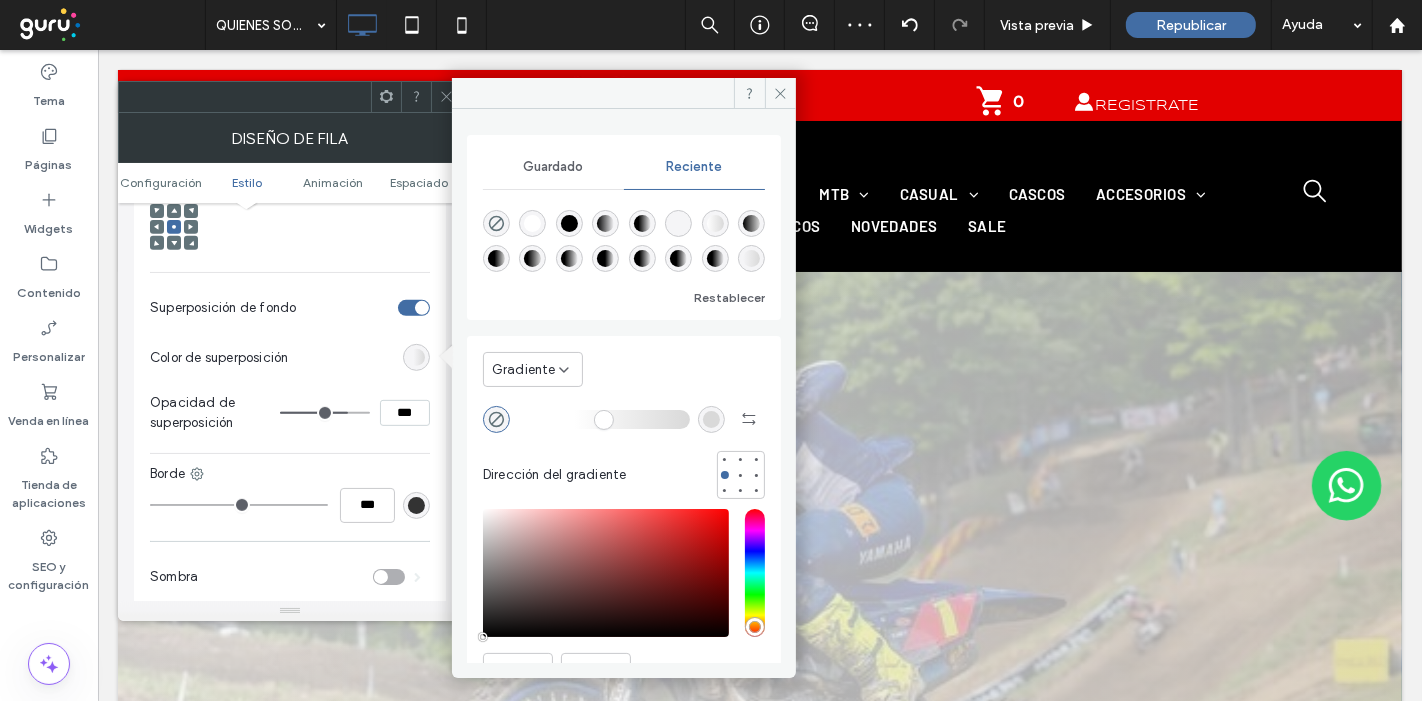 click at bounding box center (604, 419) 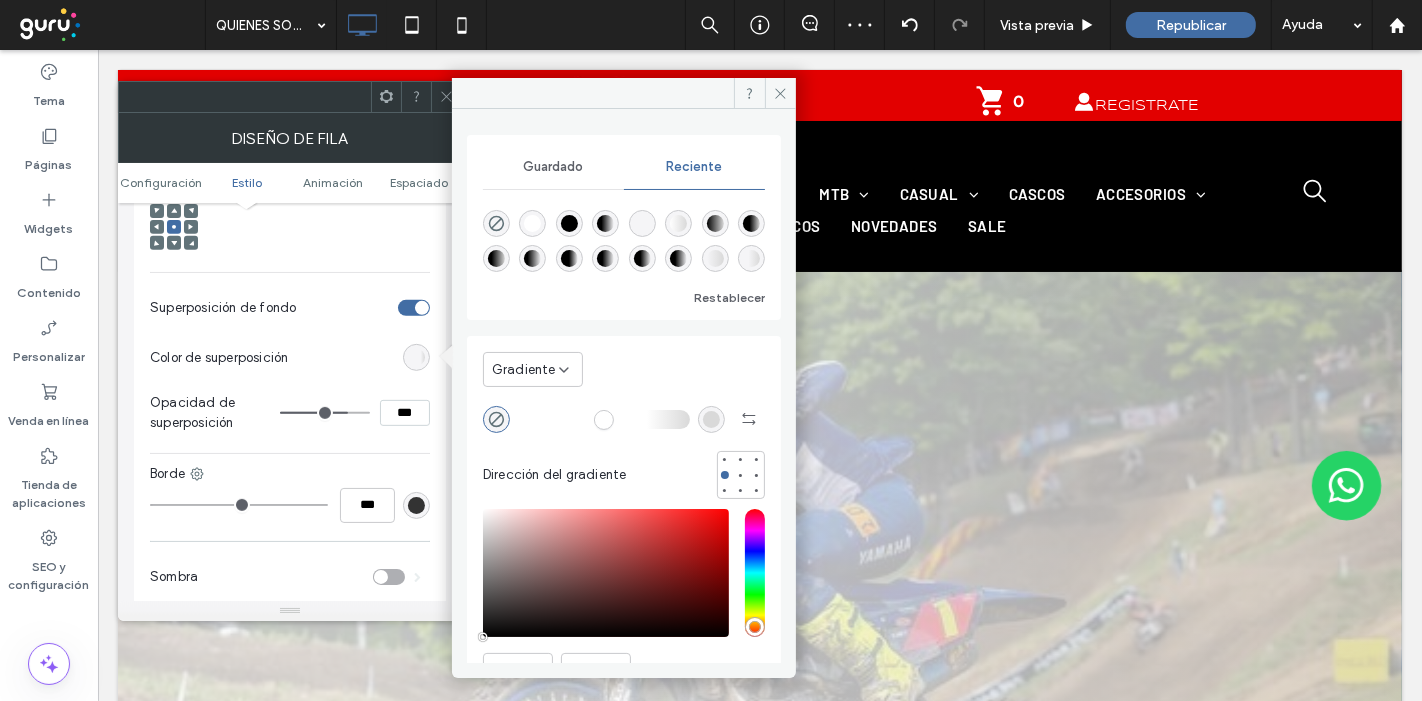 drag, startPoint x: 571, startPoint y: 418, endPoint x: 634, endPoint y: 418, distance: 63 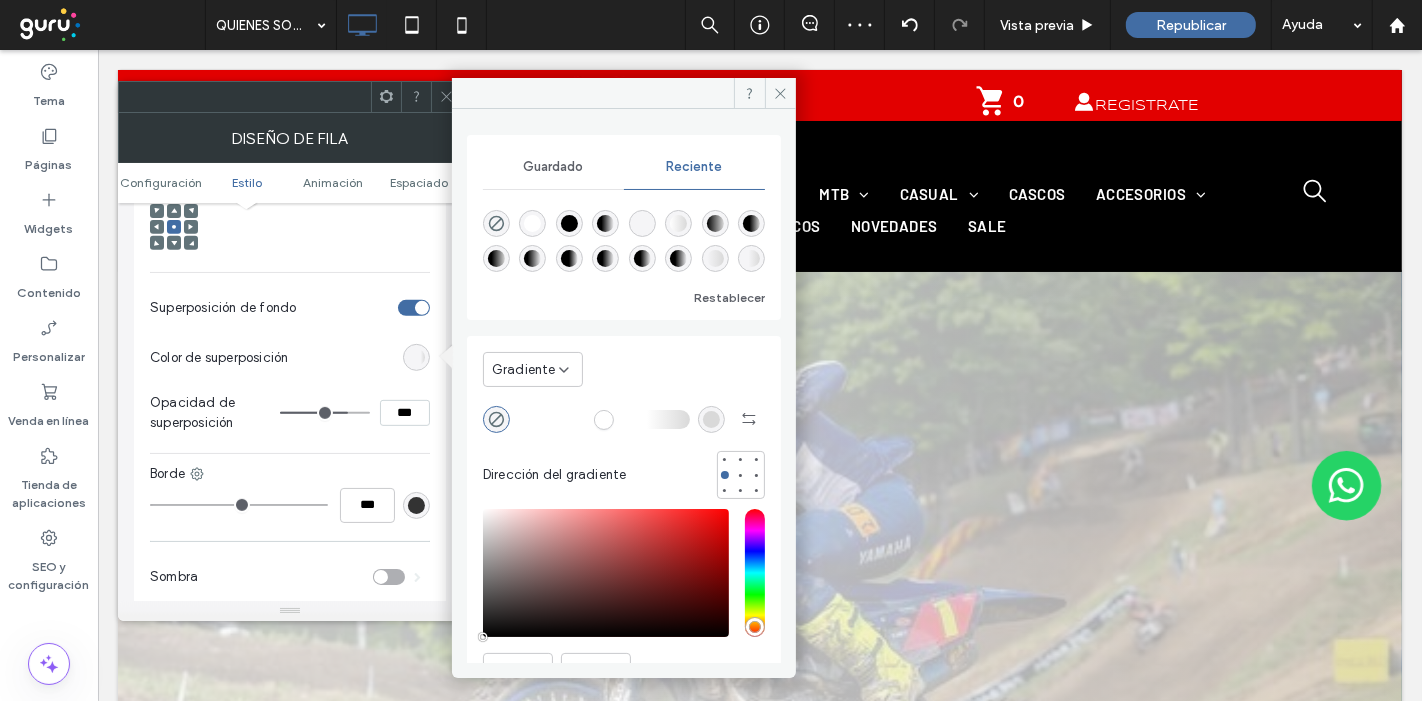 click at bounding box center (604, 419) 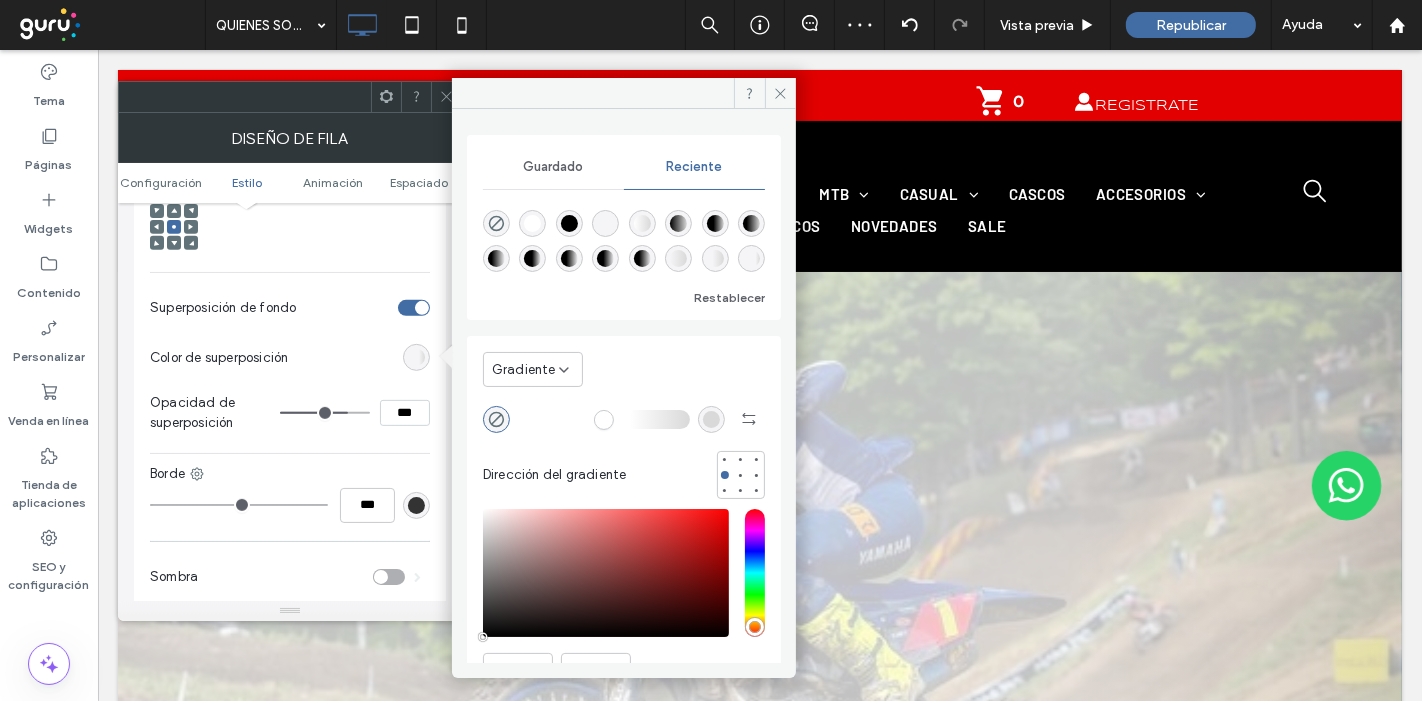 drag, startPoint x: 634, startPoint y: 418, endPoint x: 620, endPoint y: 412, distance: 15.231546 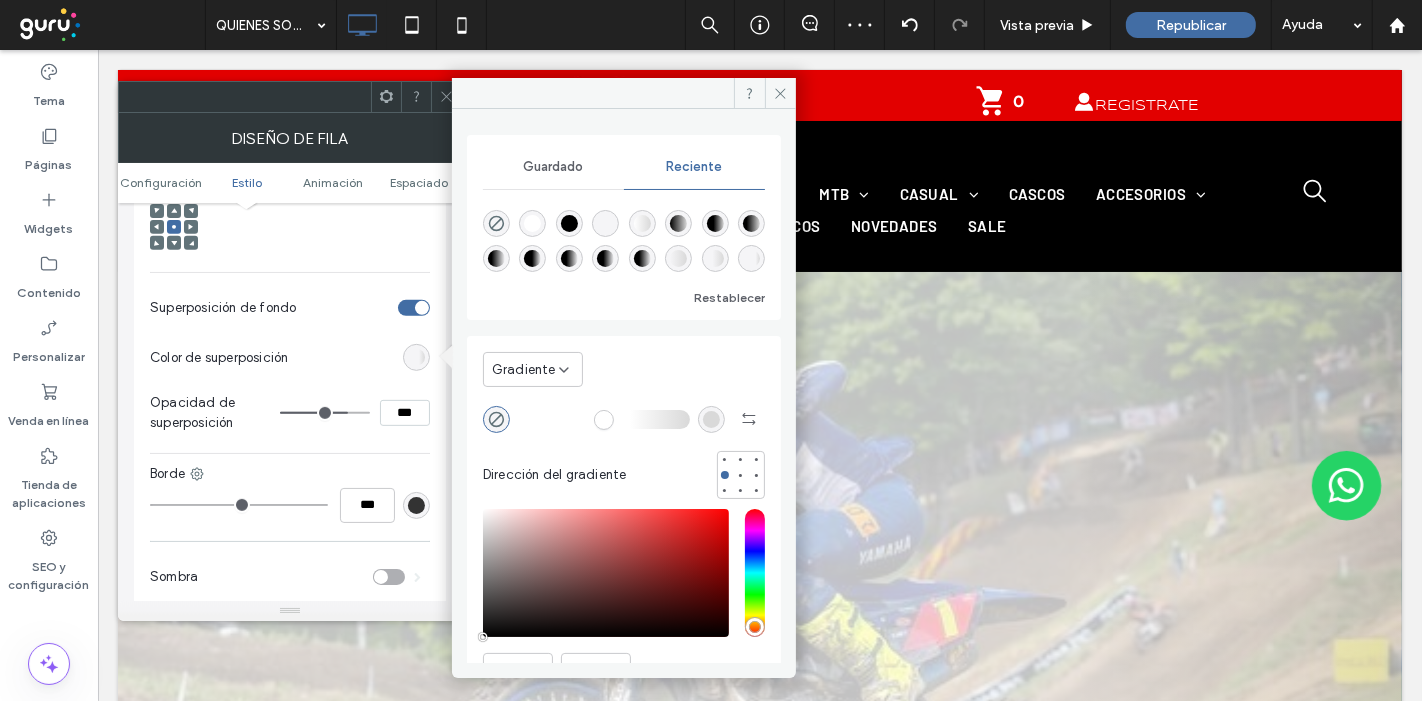 click at bounding box center (604, 419) 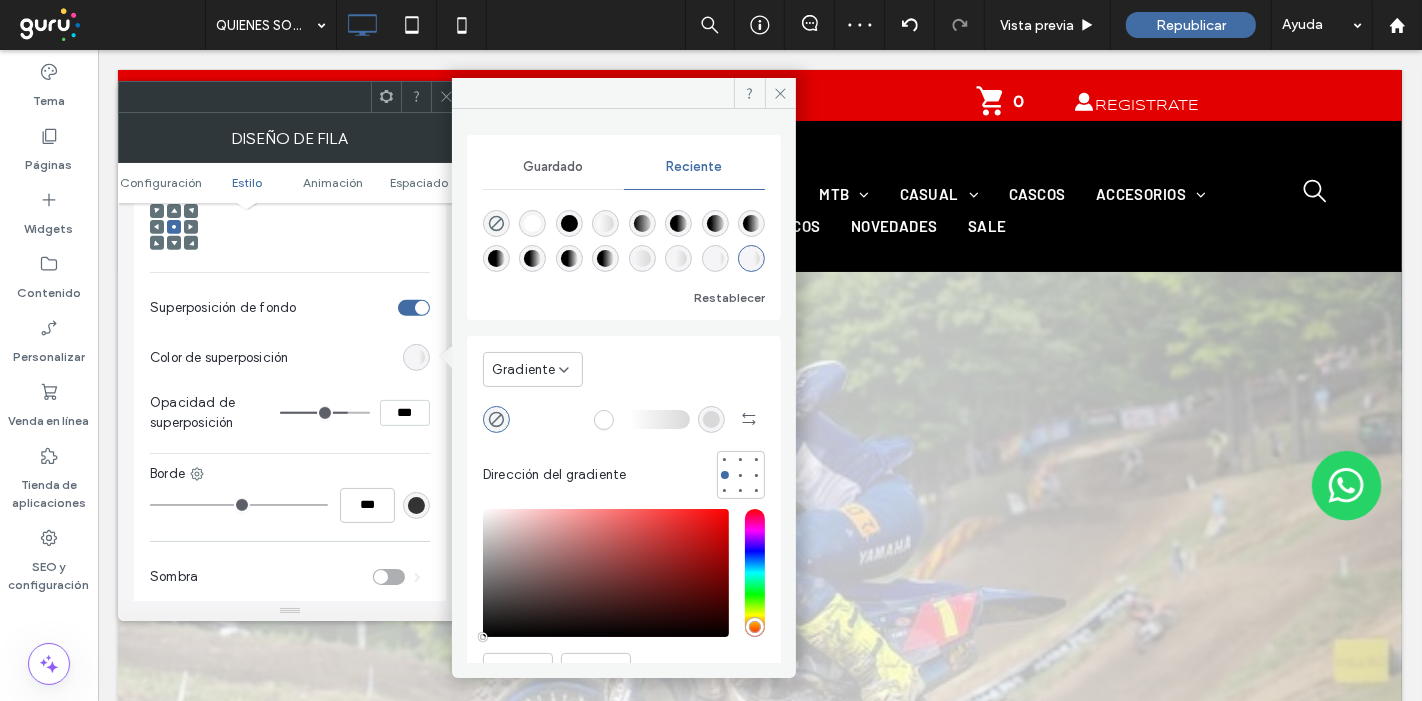 click at bounding box center (711, 419) 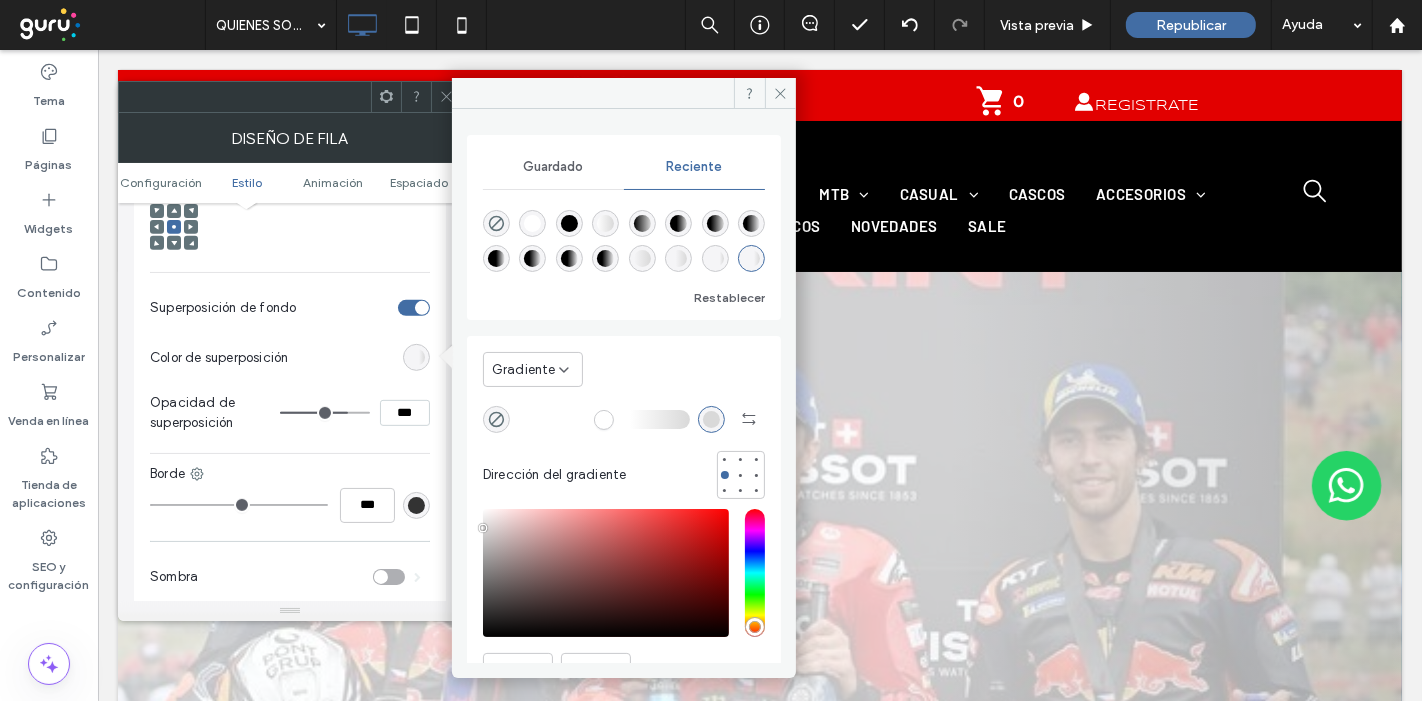 click at bounding box center [569, 223] 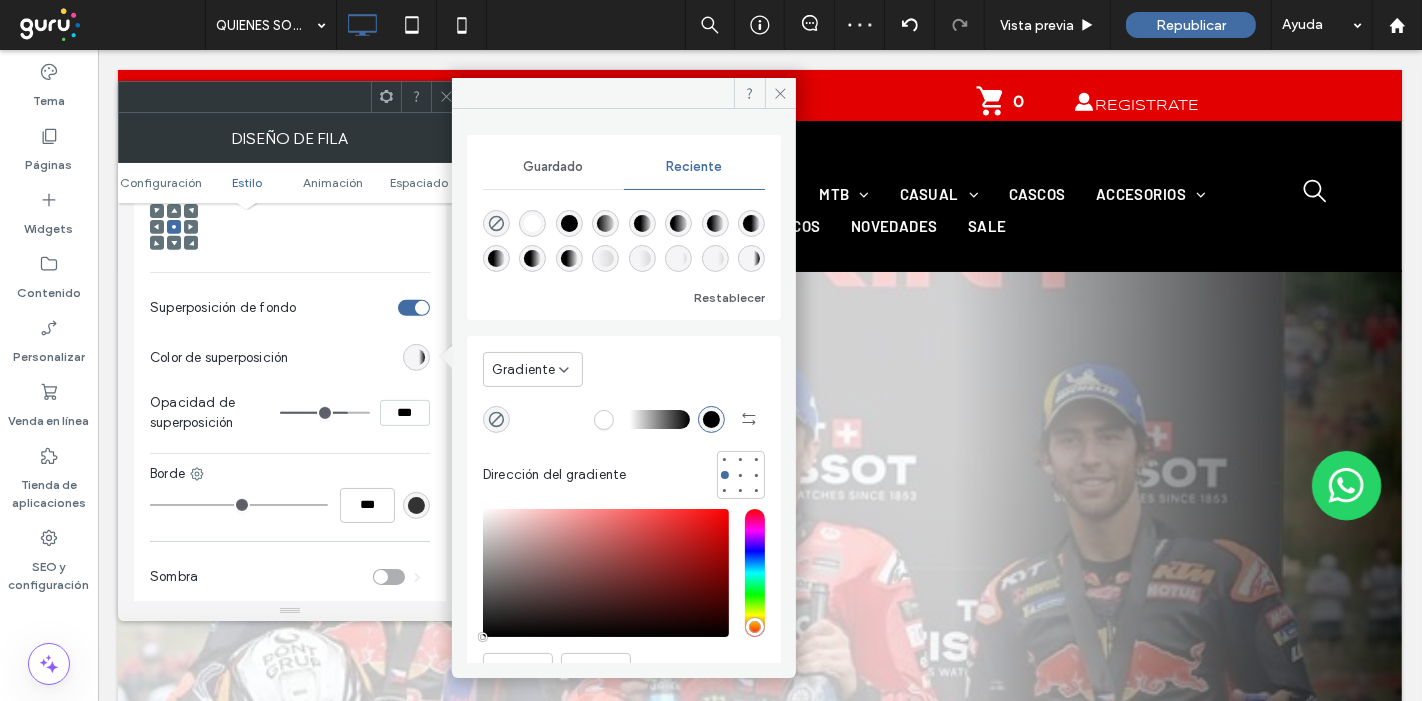 click on "Guardado" at bounding box center (553, 167) 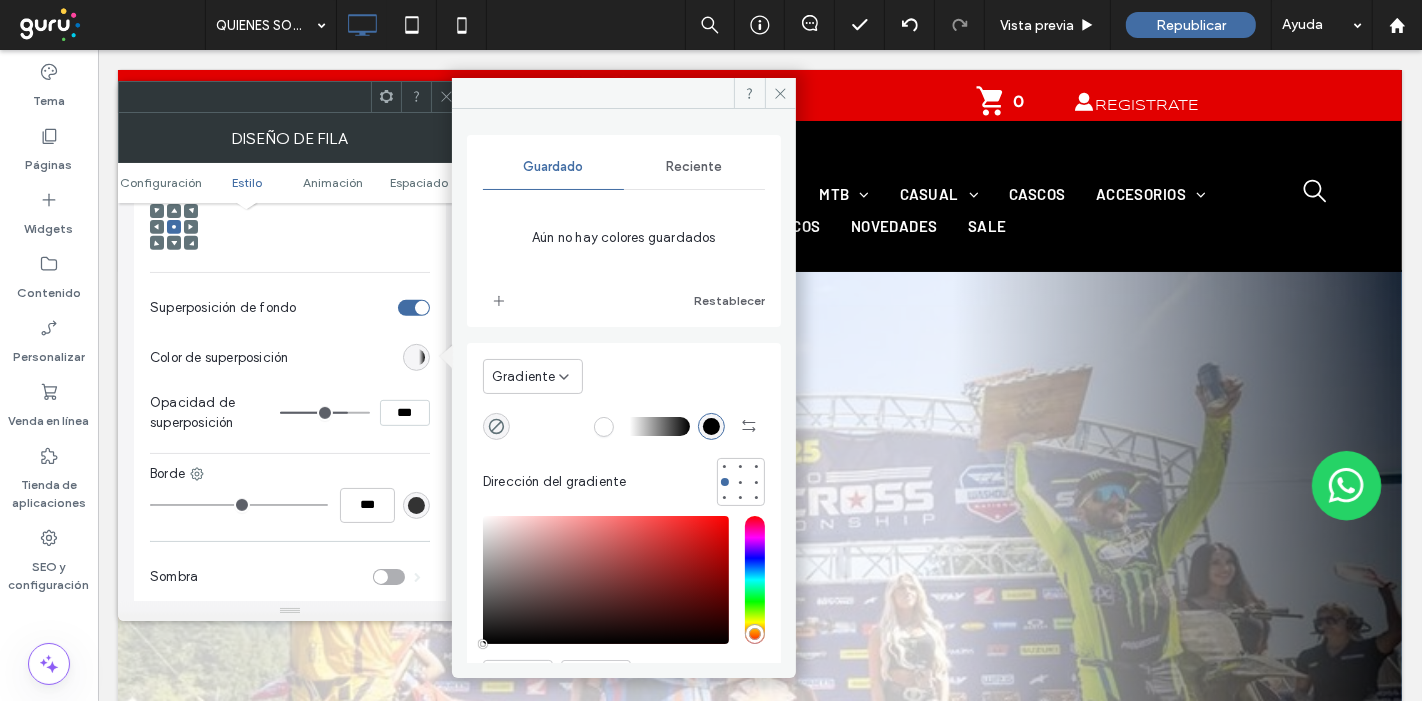 click on "Reciente" at bounding box center (694, 167) 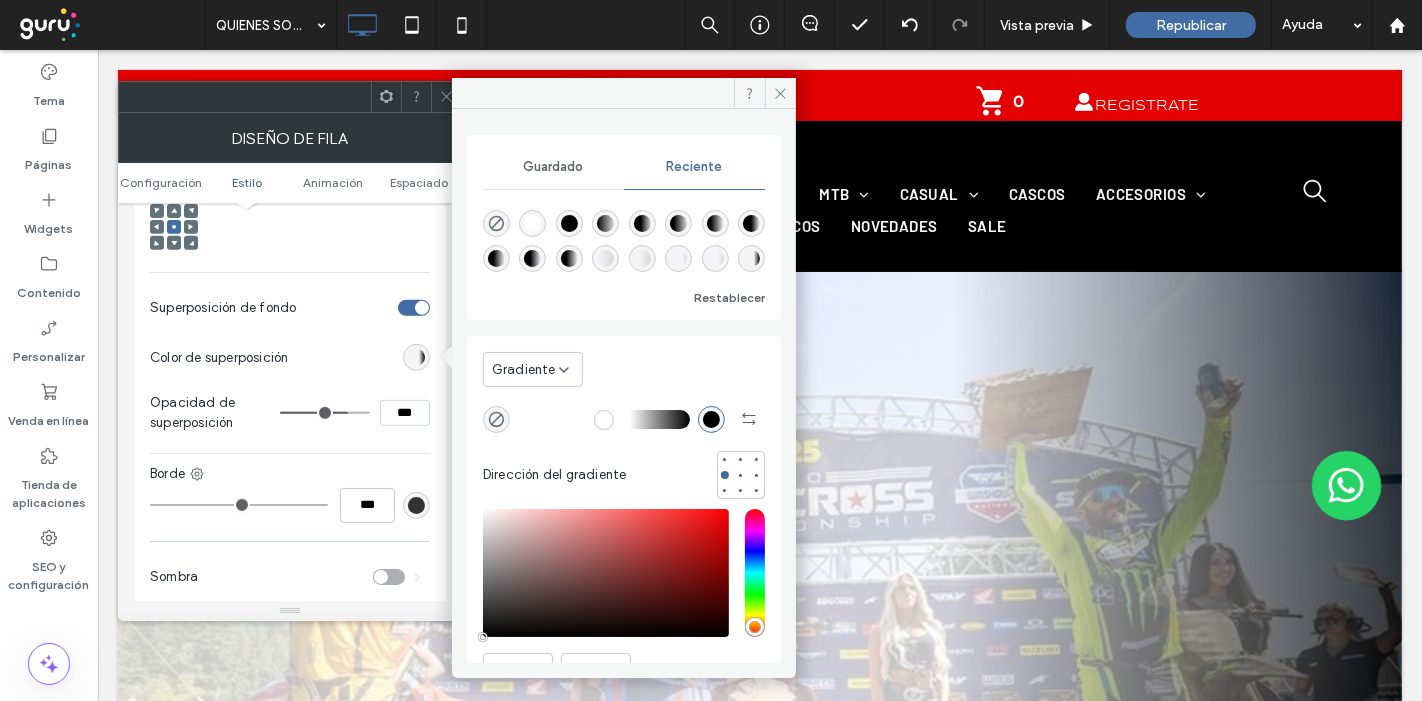 click at bounding box center (569, 223) 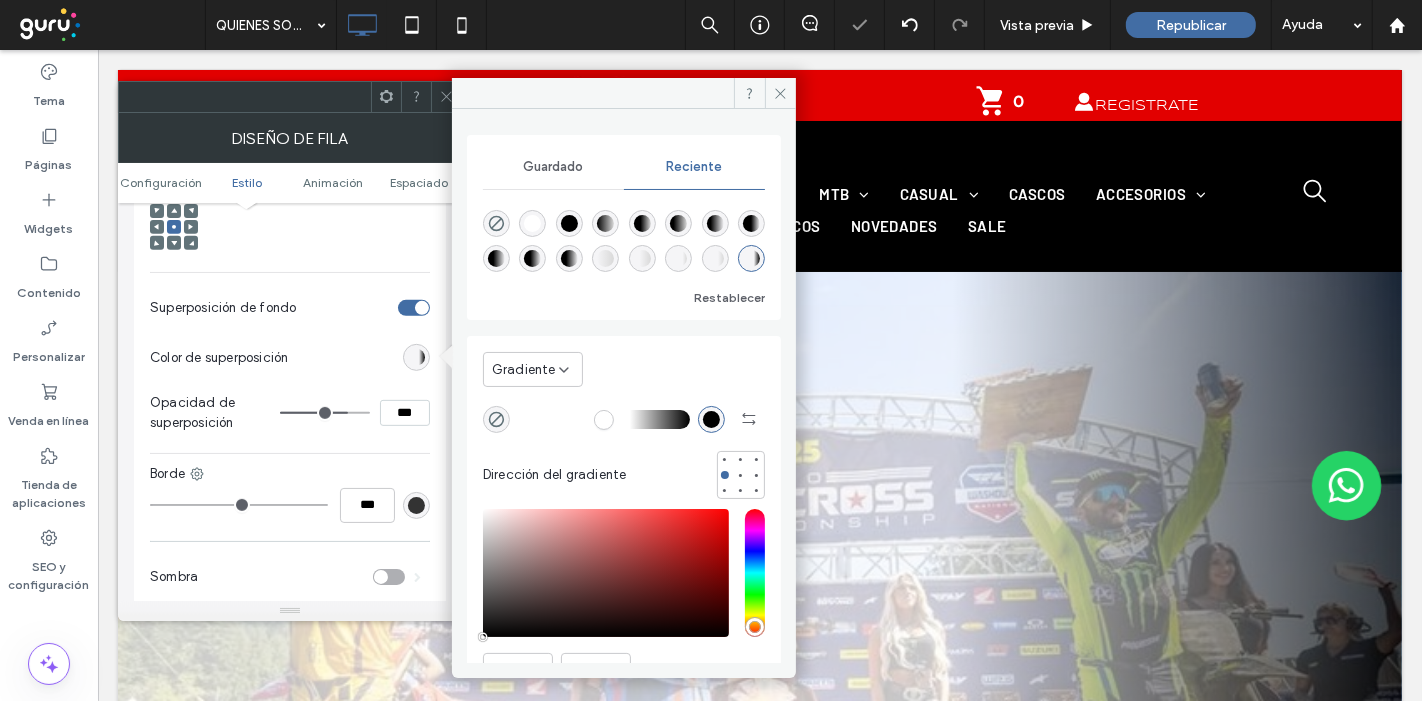 click at bounding box center [605, 223] 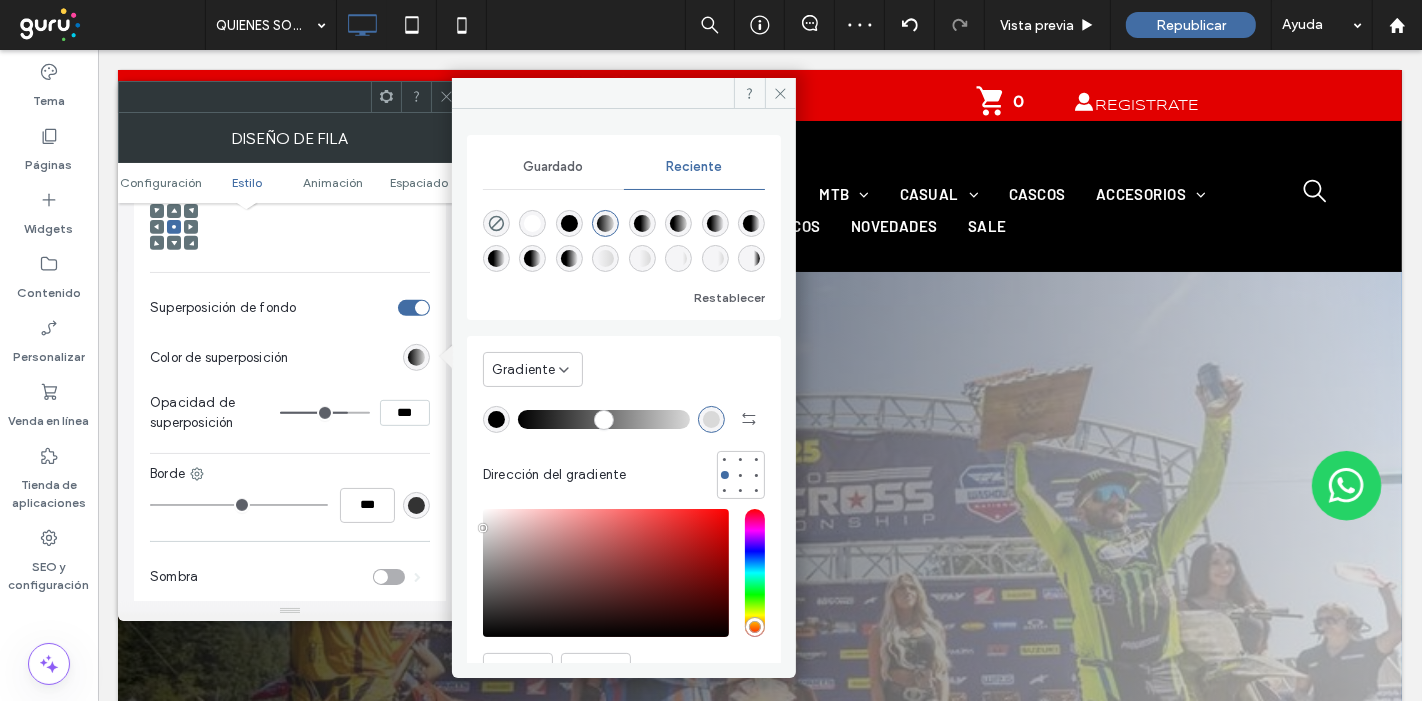 click at bounding box center [642, 223] 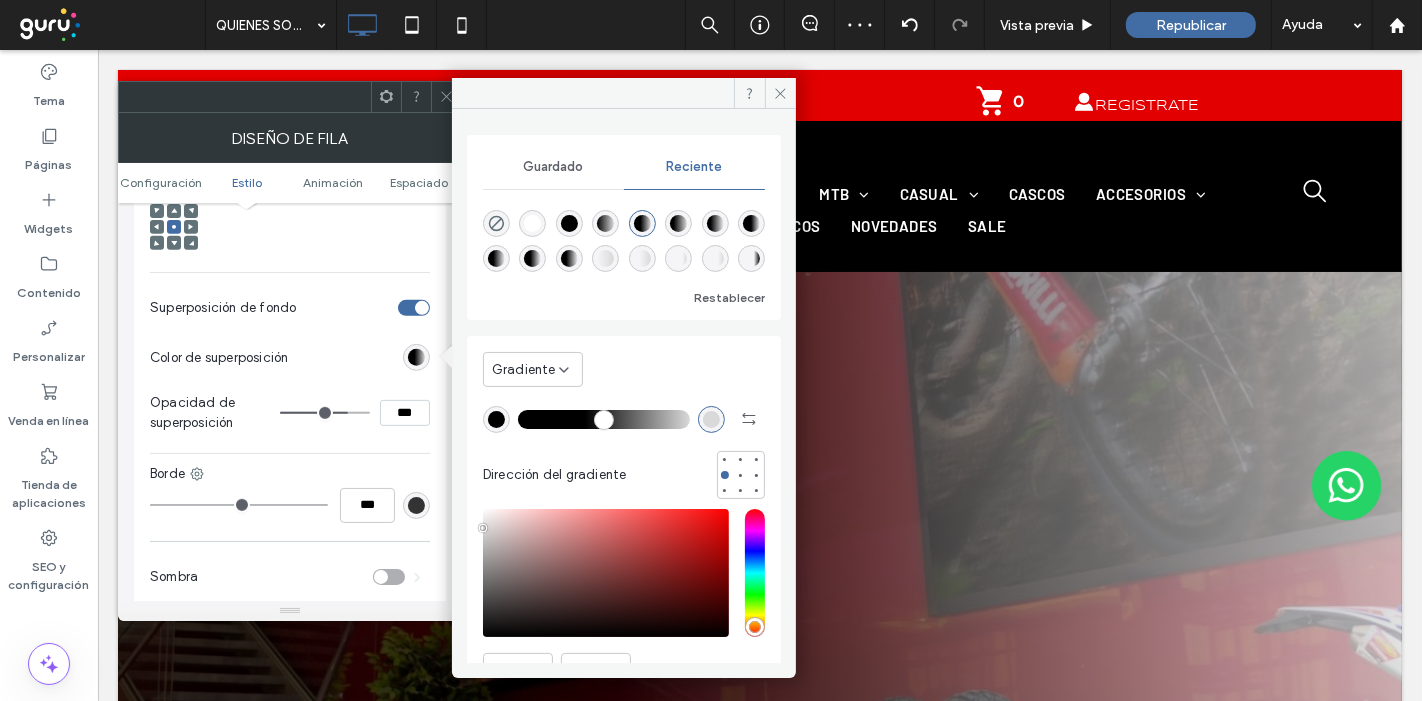 click at bounding box center (678, 223) 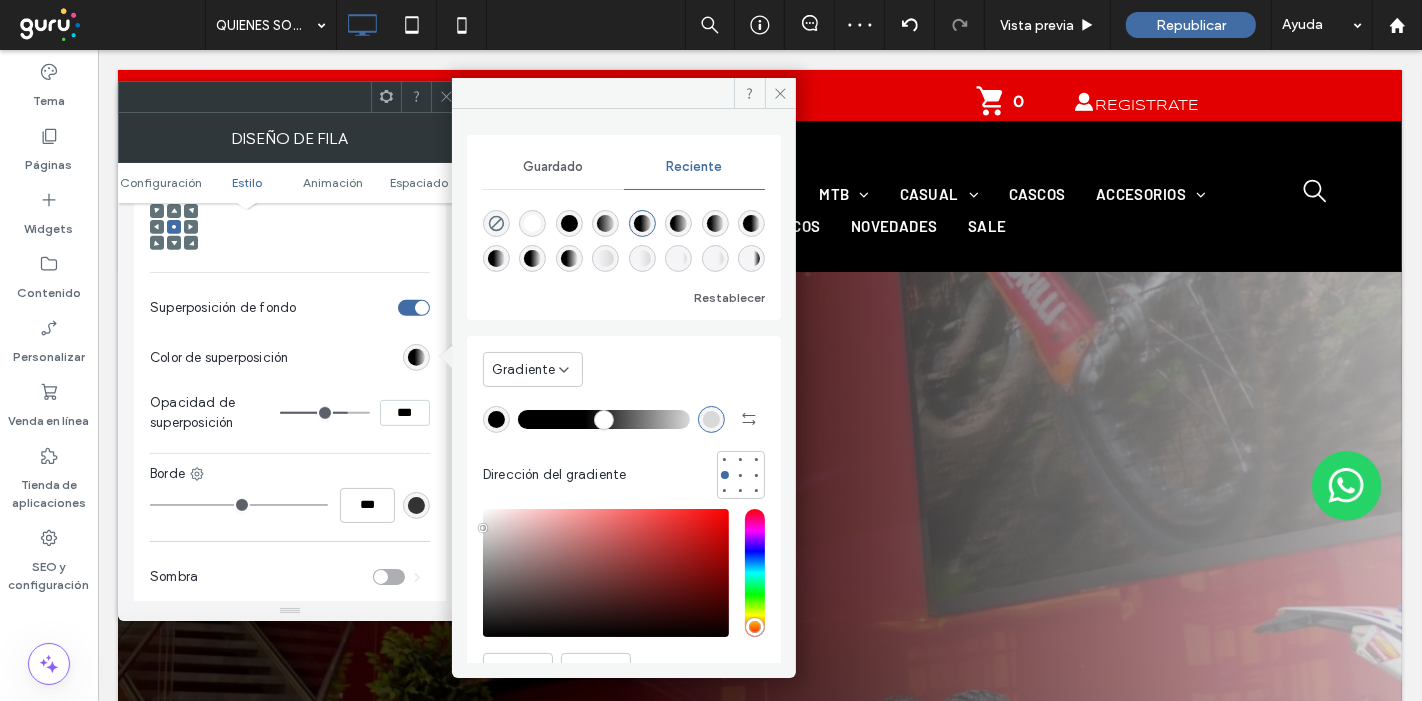 type on "**" 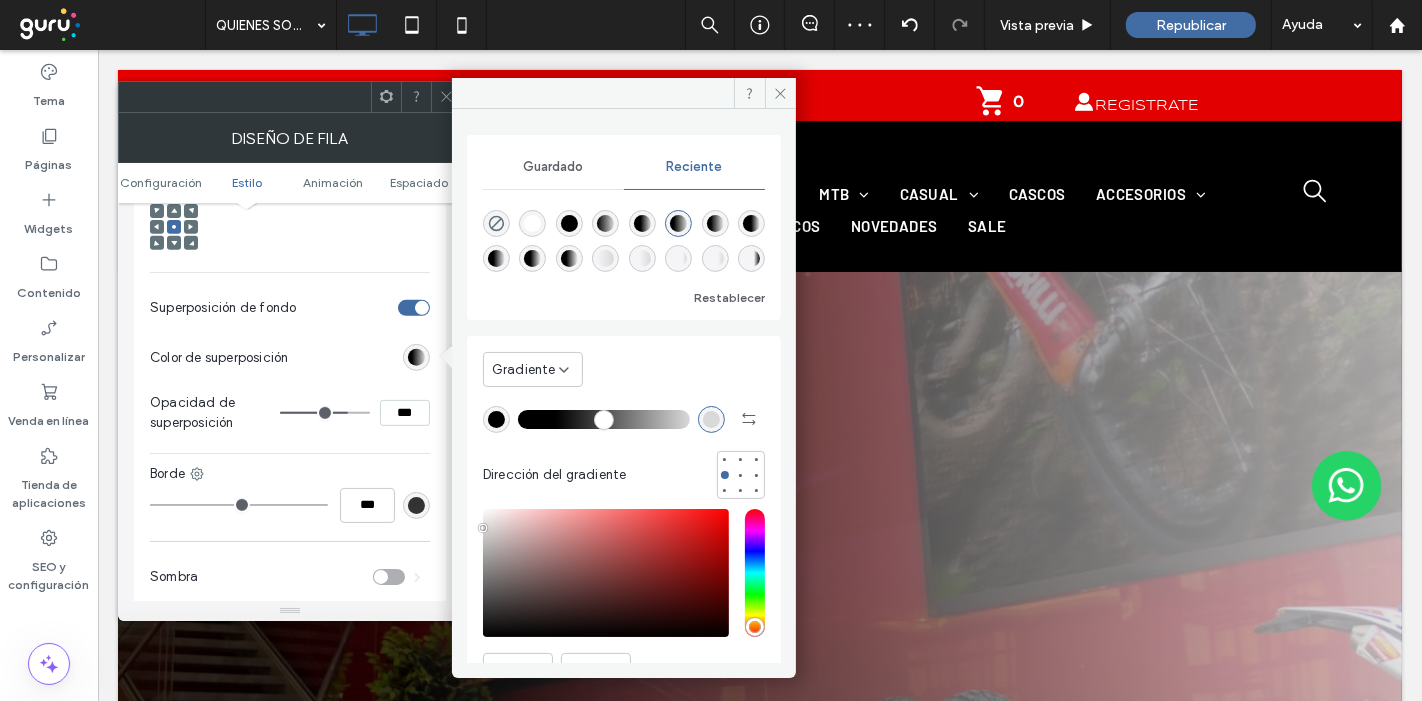click at bounding box center (715, 223) 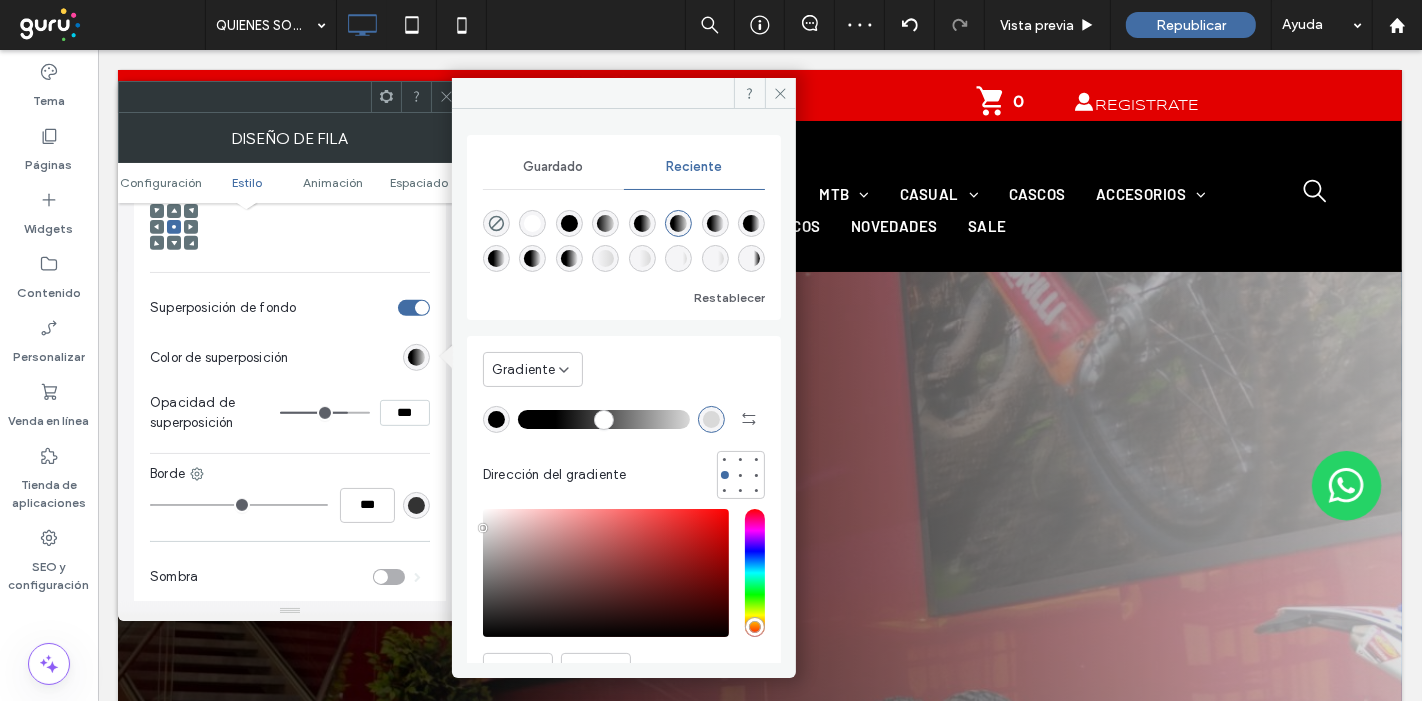 type on "*******" 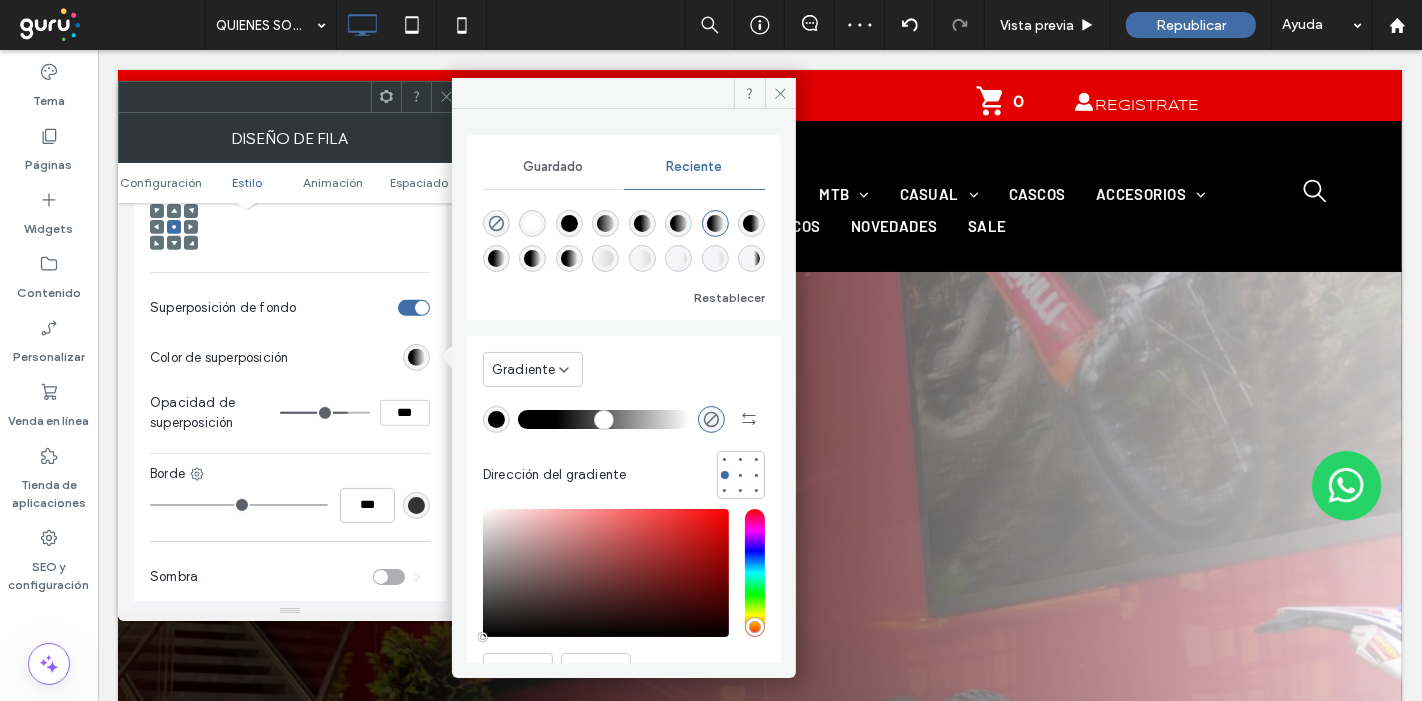 click at bounding box center [751, 223] 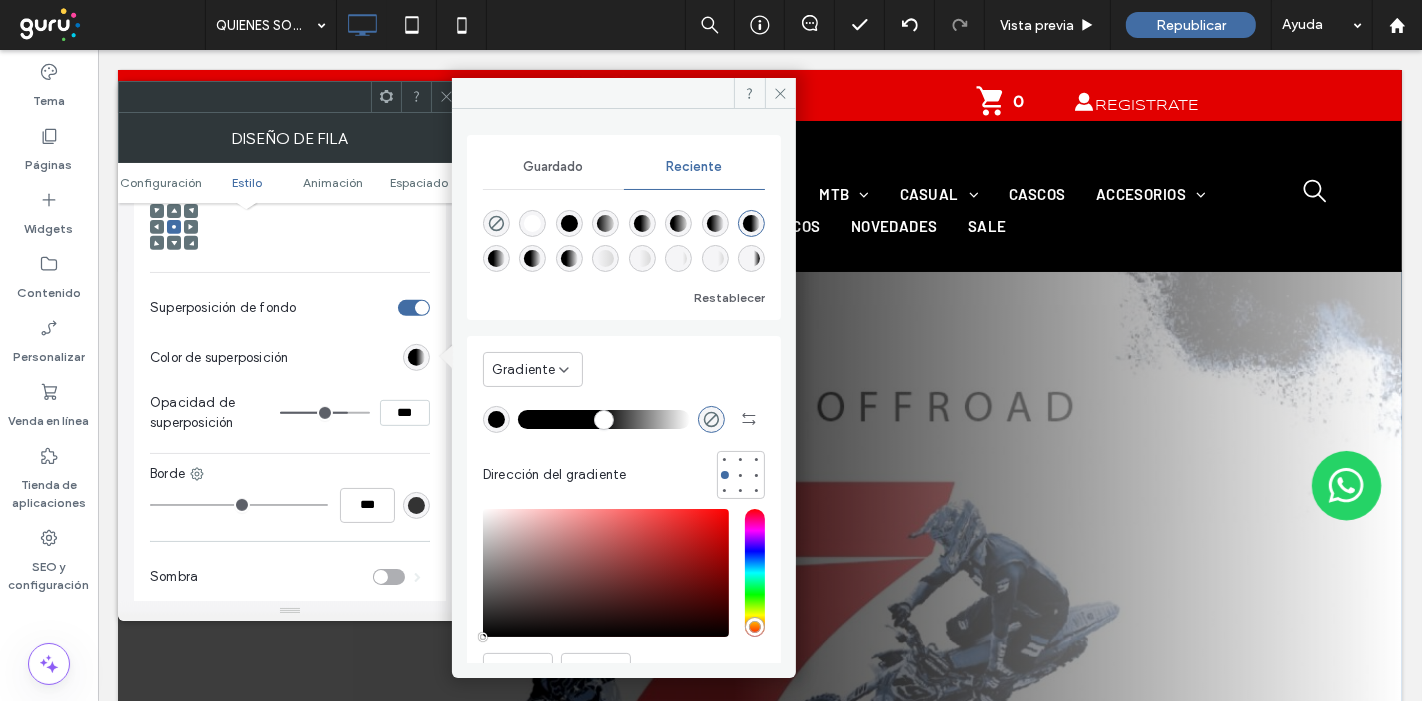 click at bounding box center (496, 258) 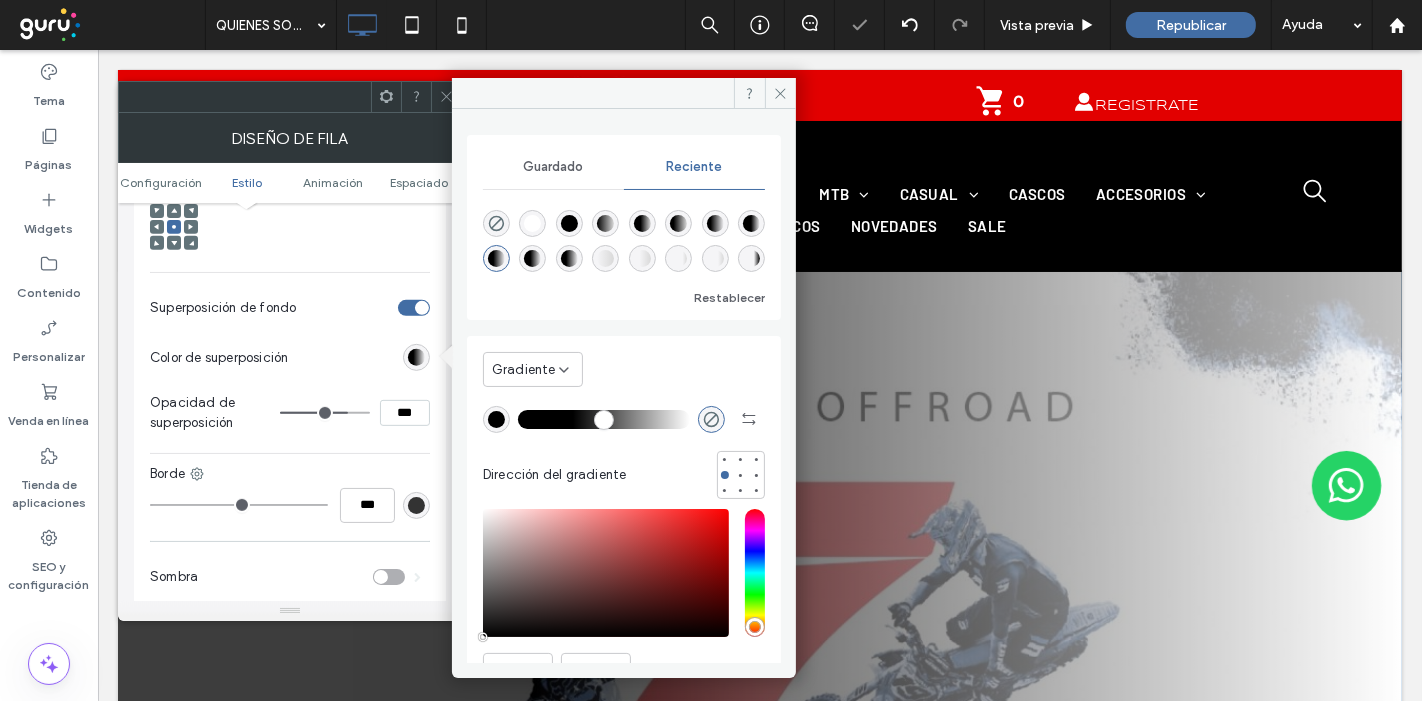 click at bounding box center (569, 258) 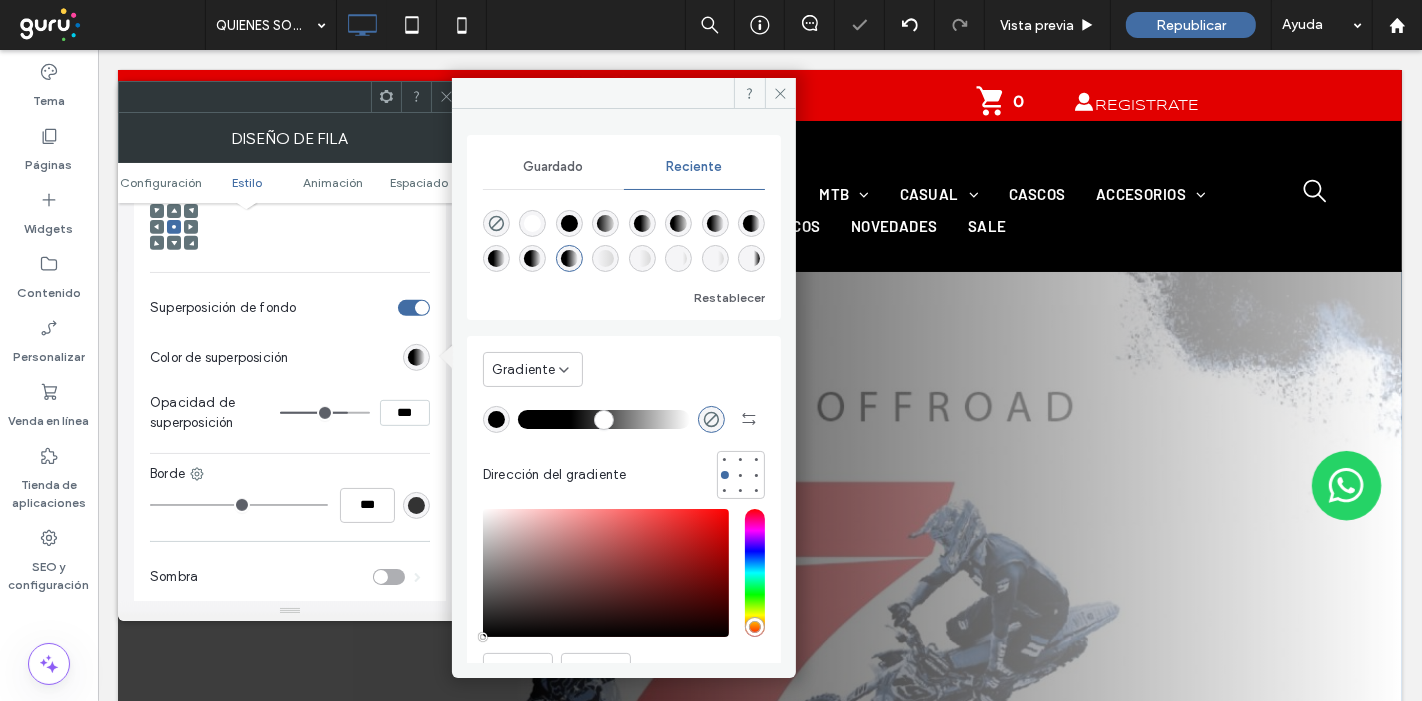 click at bounding box center [532, 258] 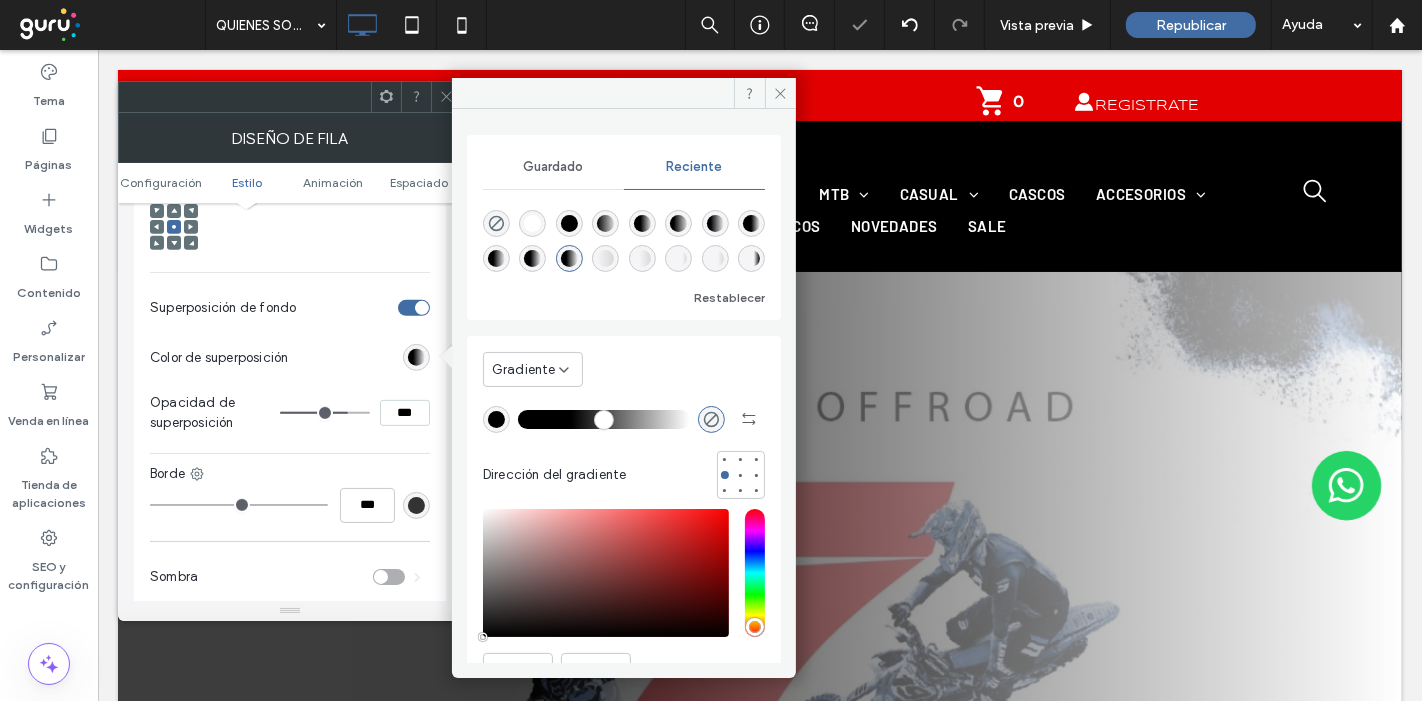 type on "**" 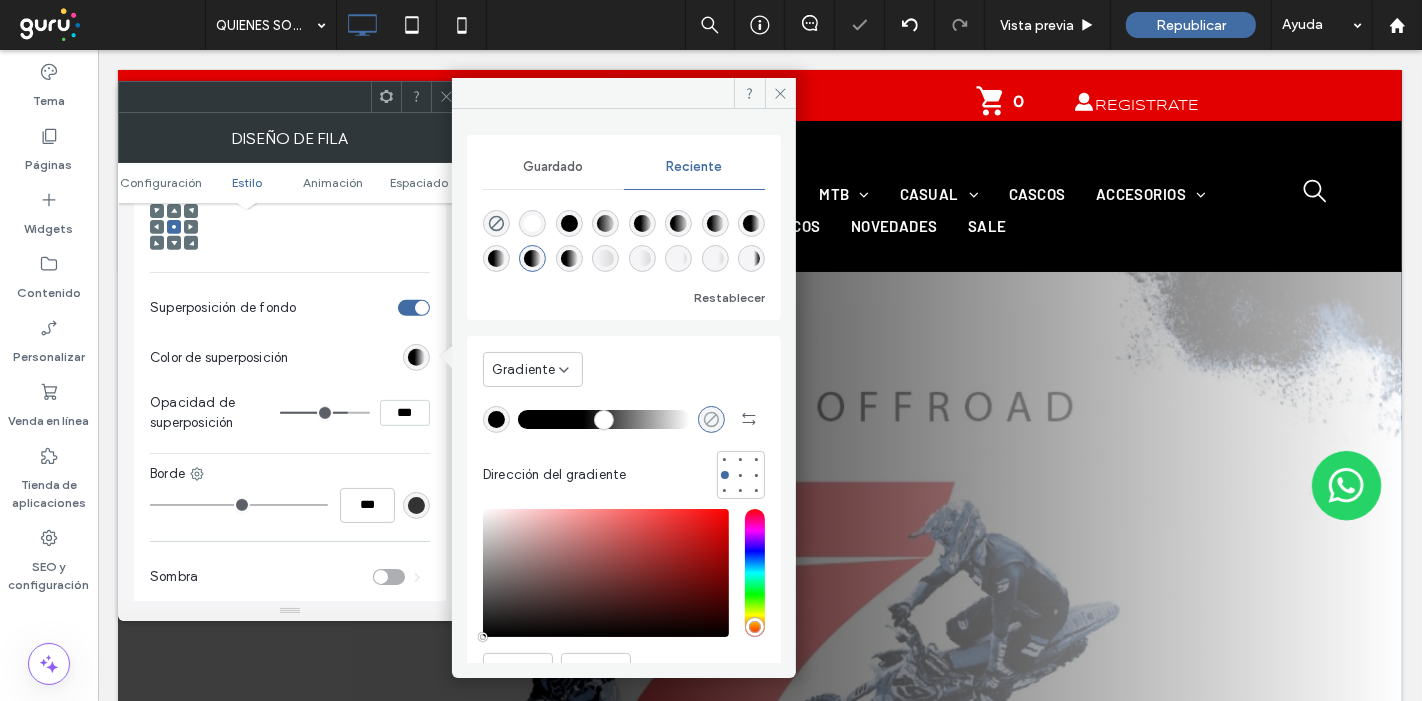 click 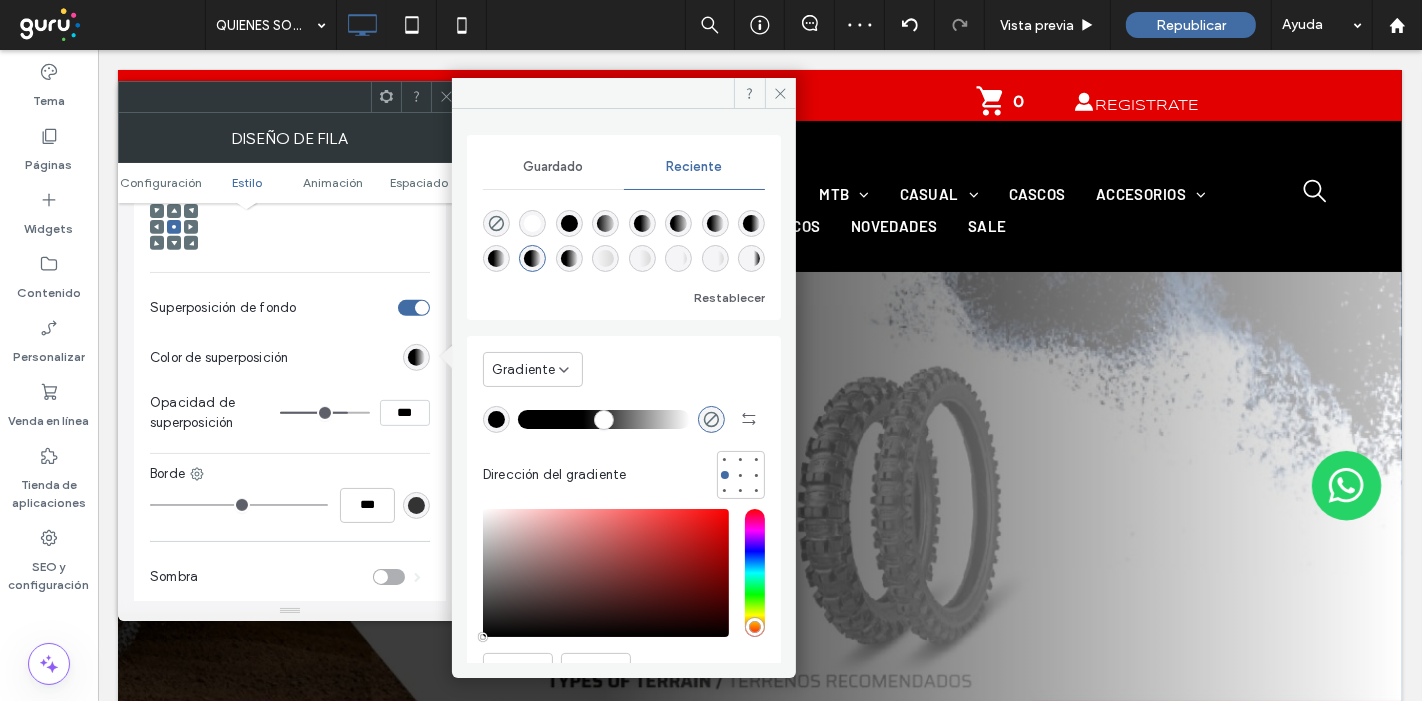 type on "**" 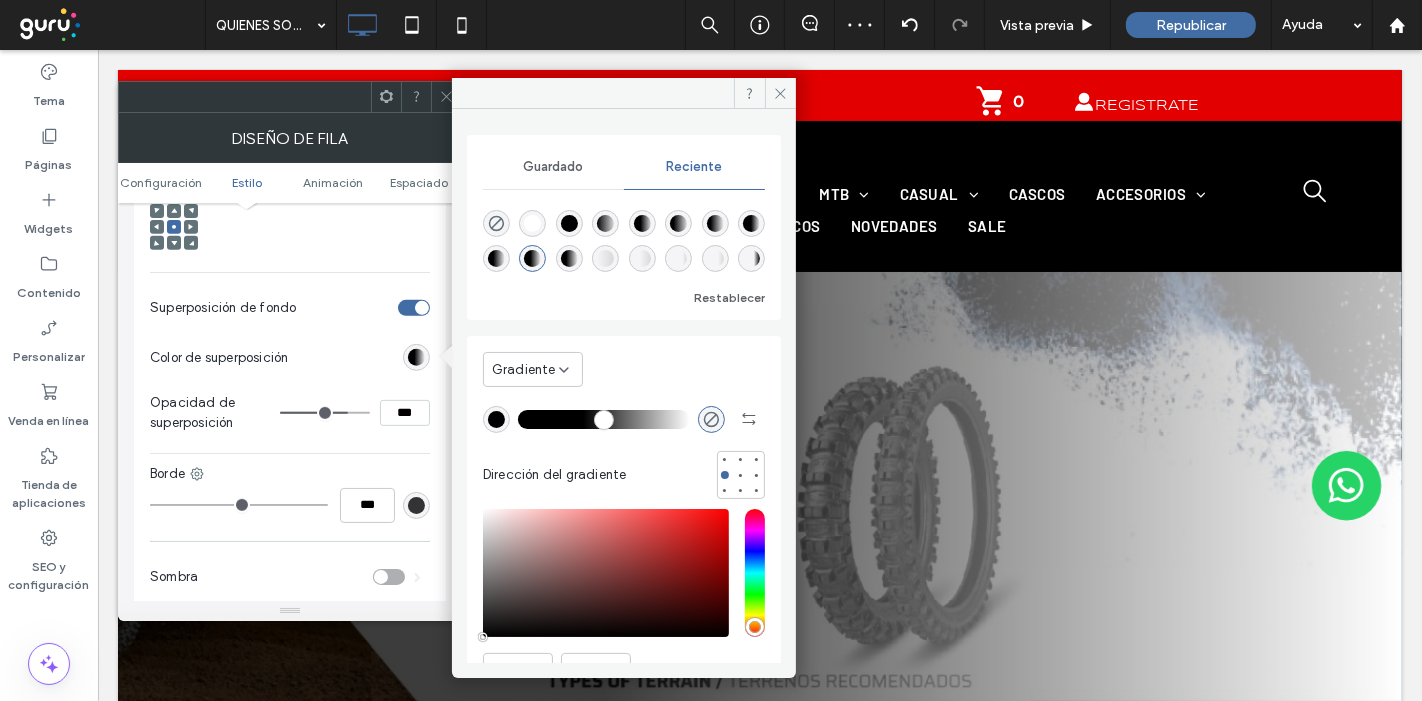 type on "***" 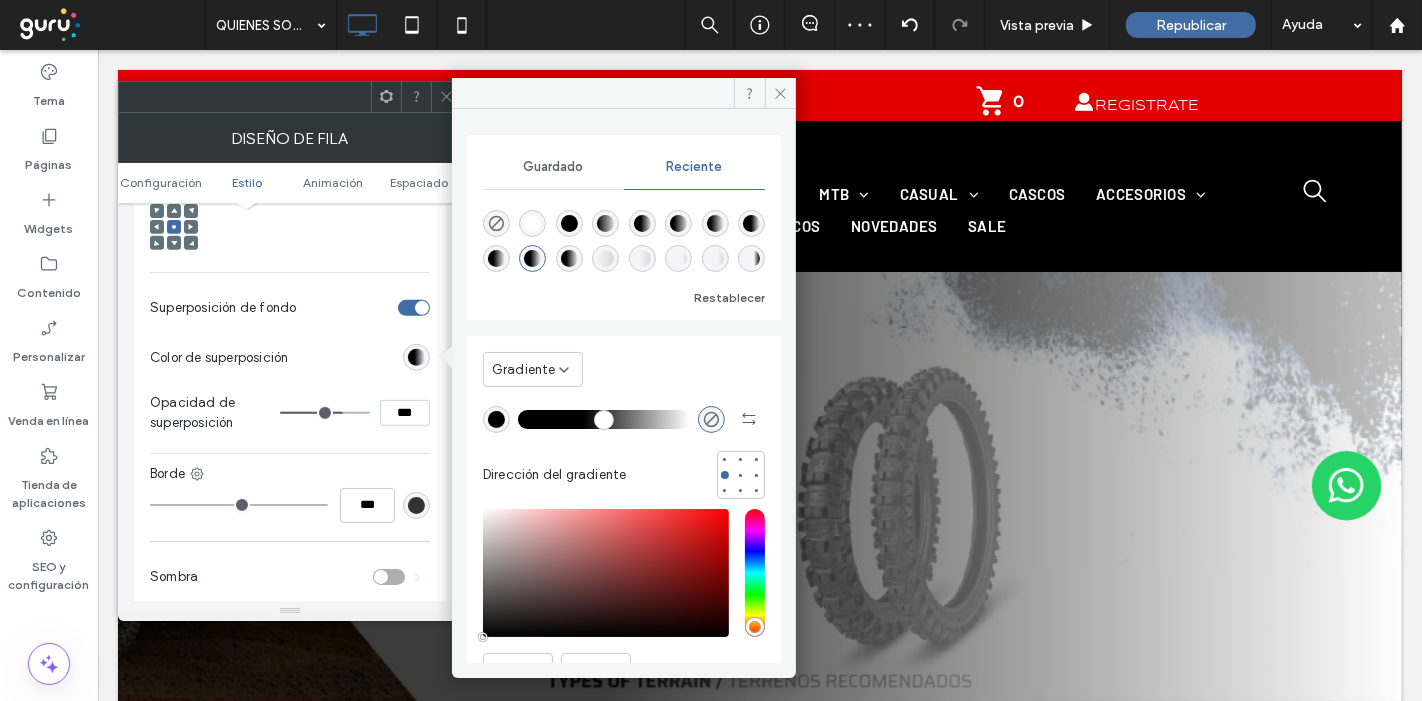 type on "**" 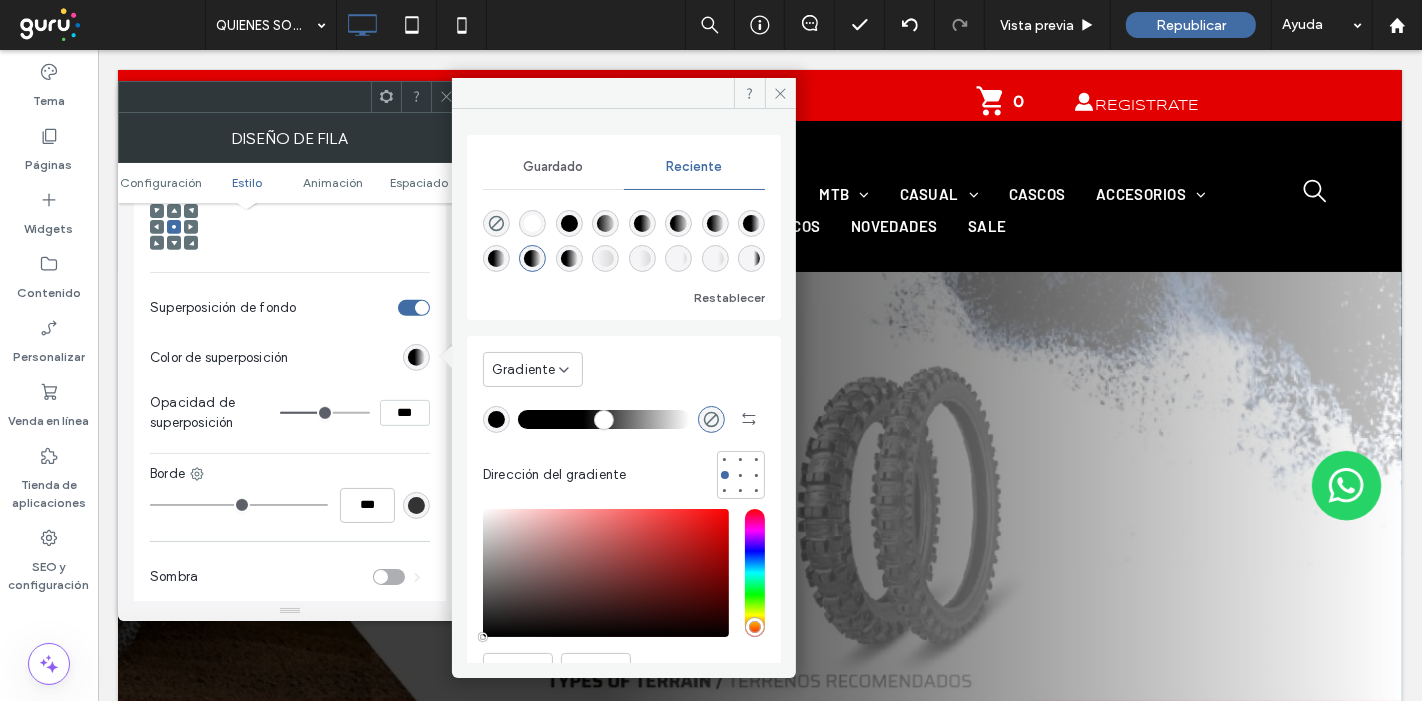 type on "**" 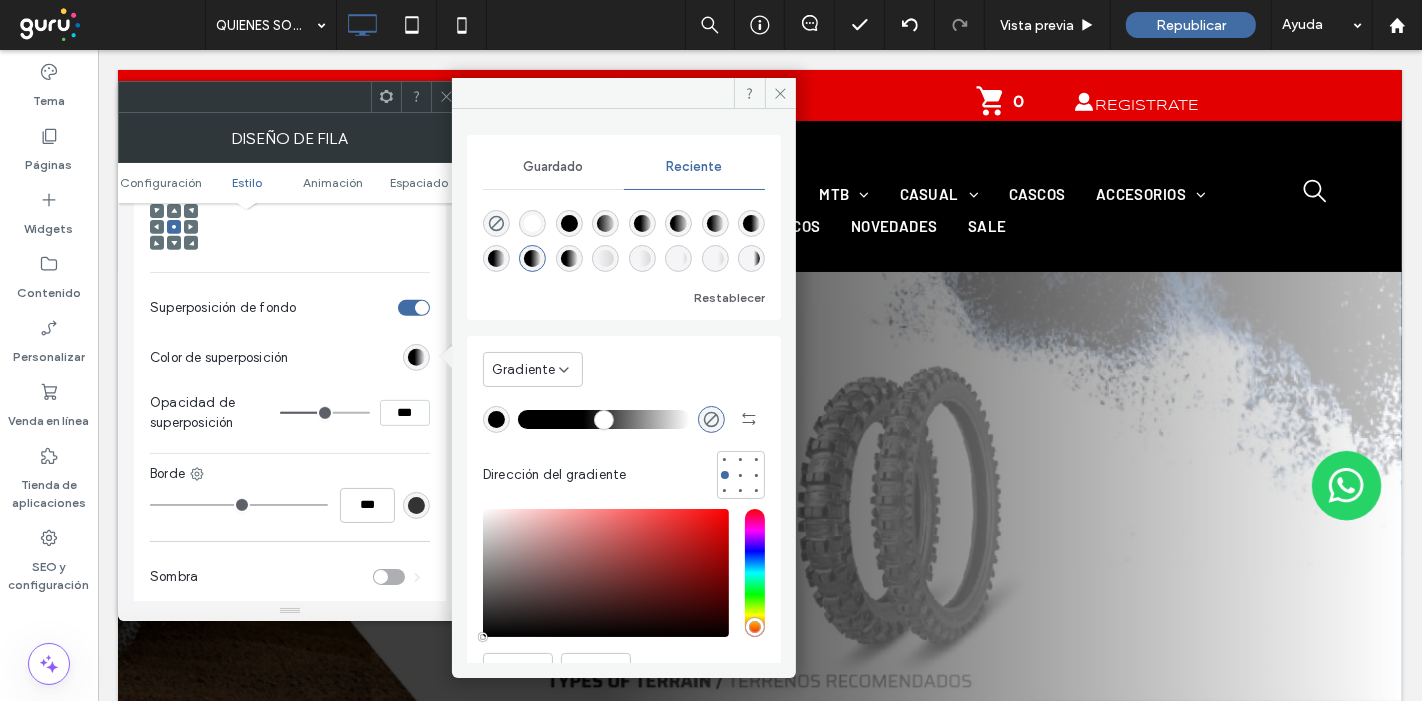 type on "***" 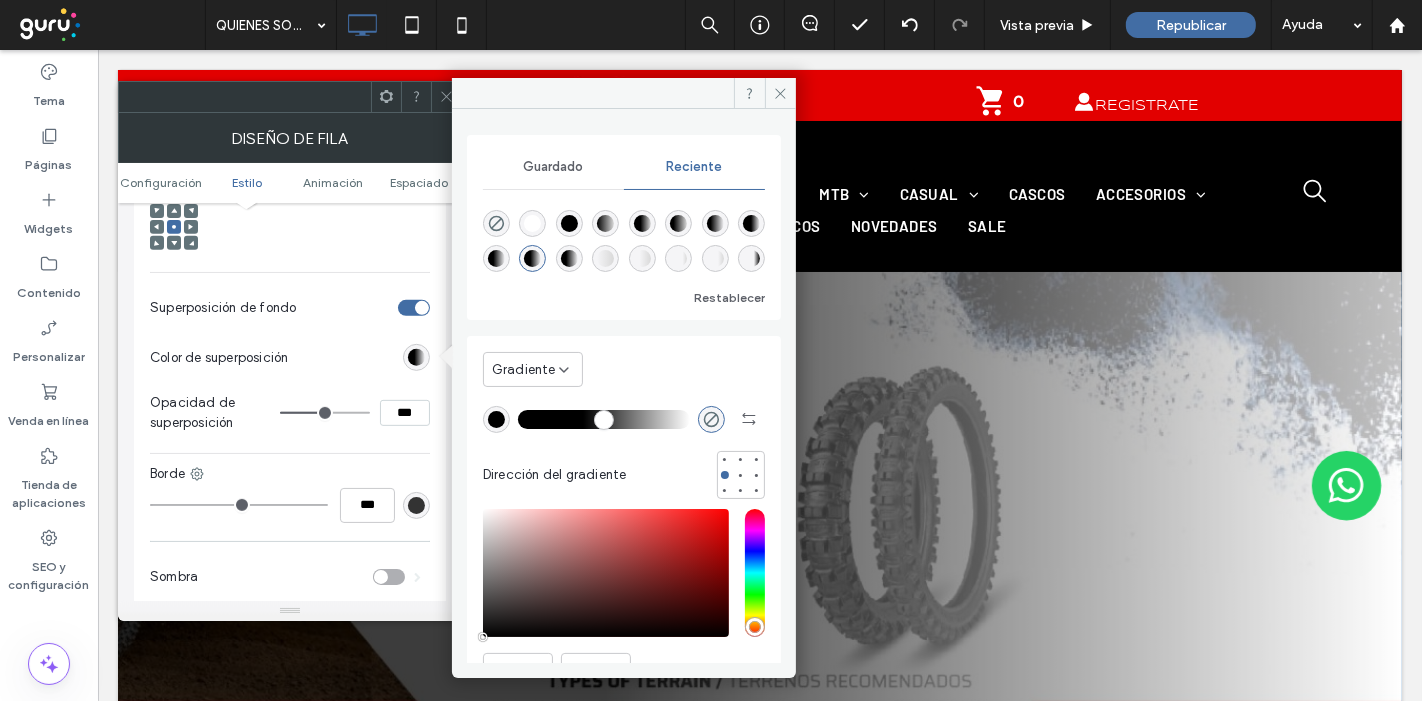 type on "**" 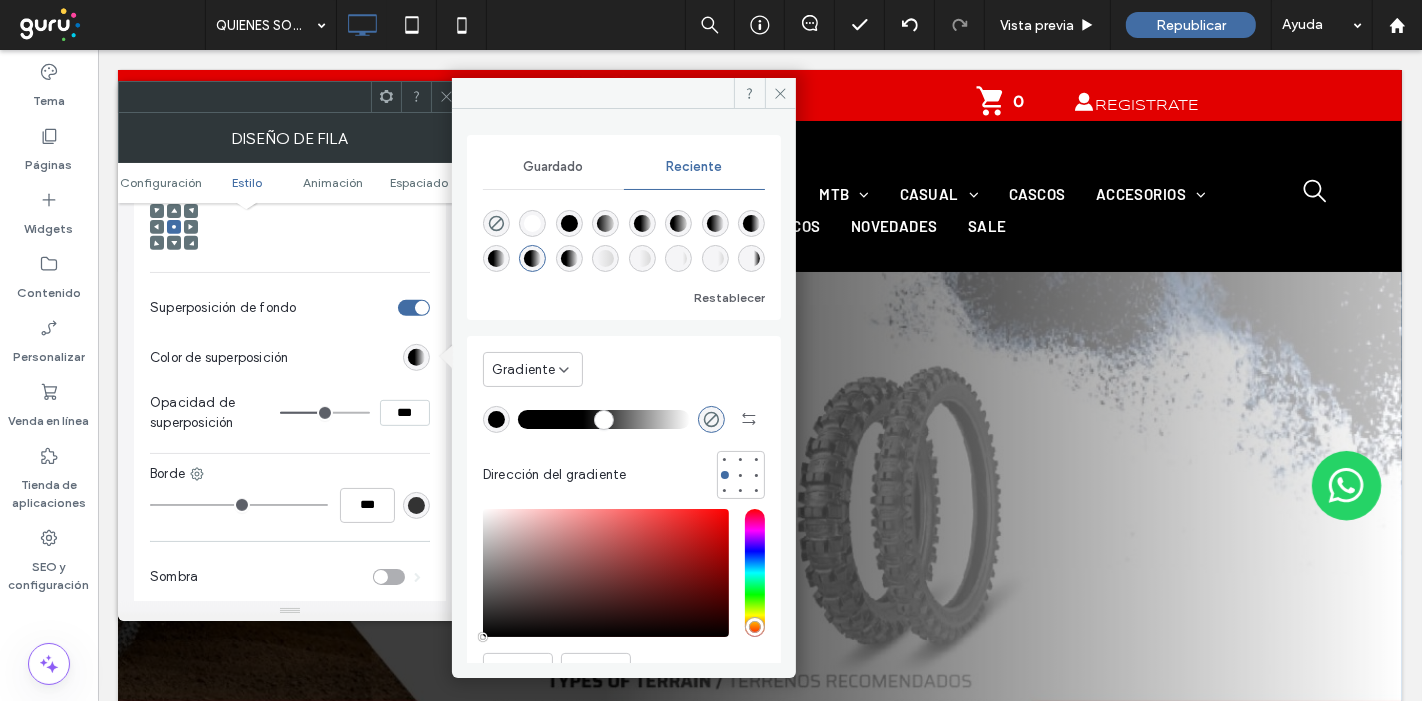 type on "**" 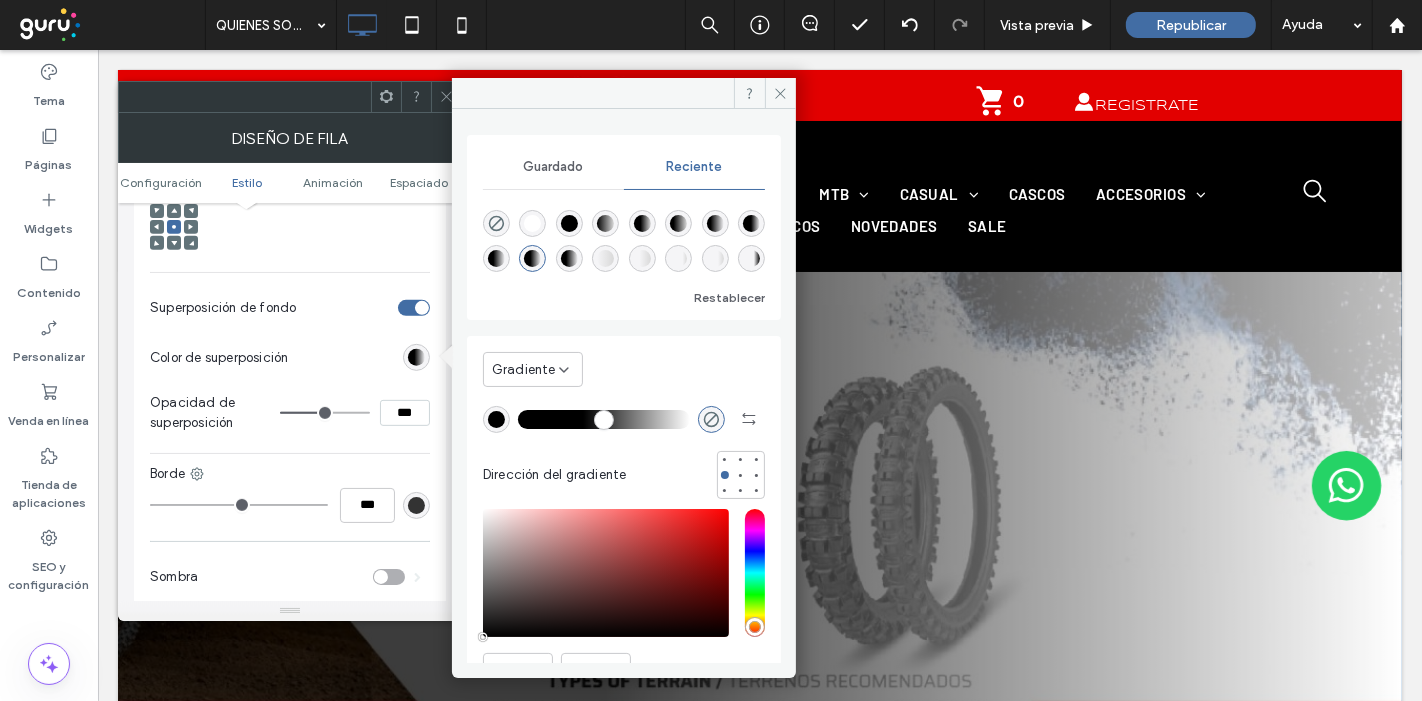 type on "**" 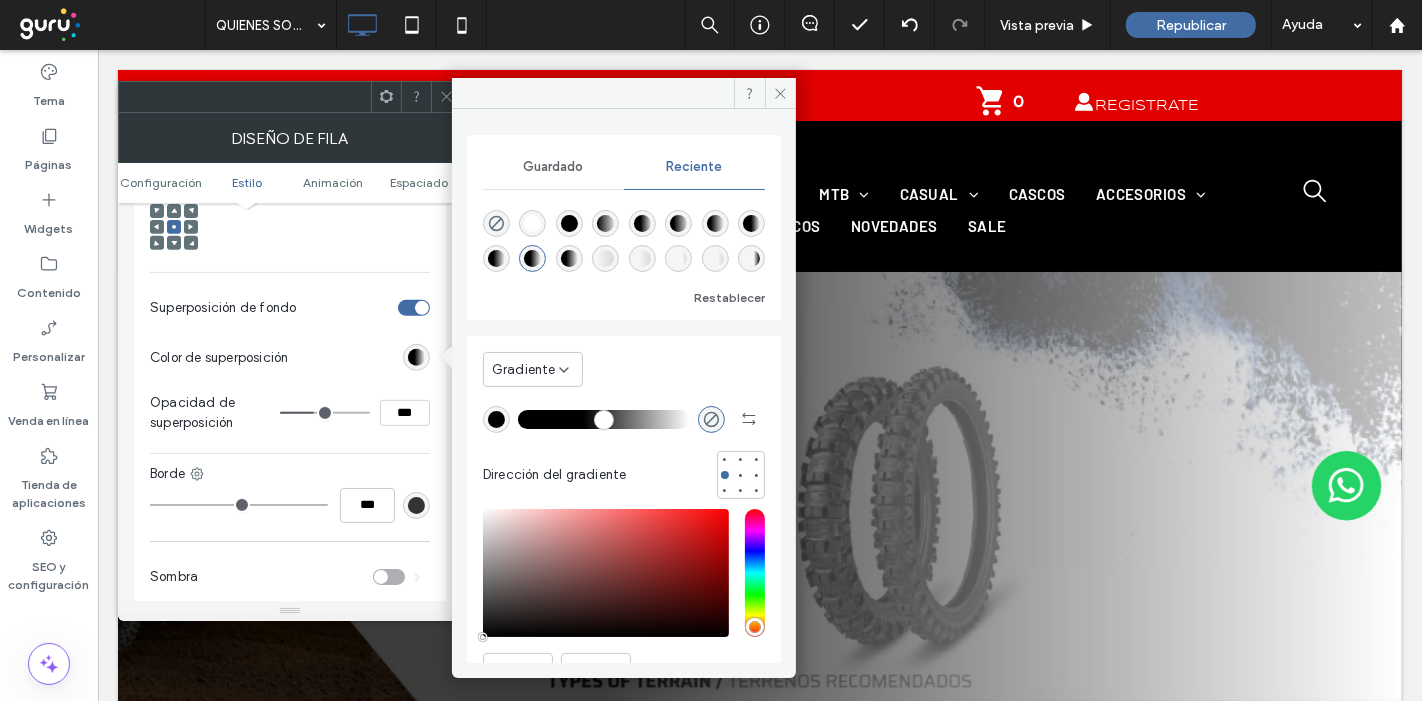 type on "***" 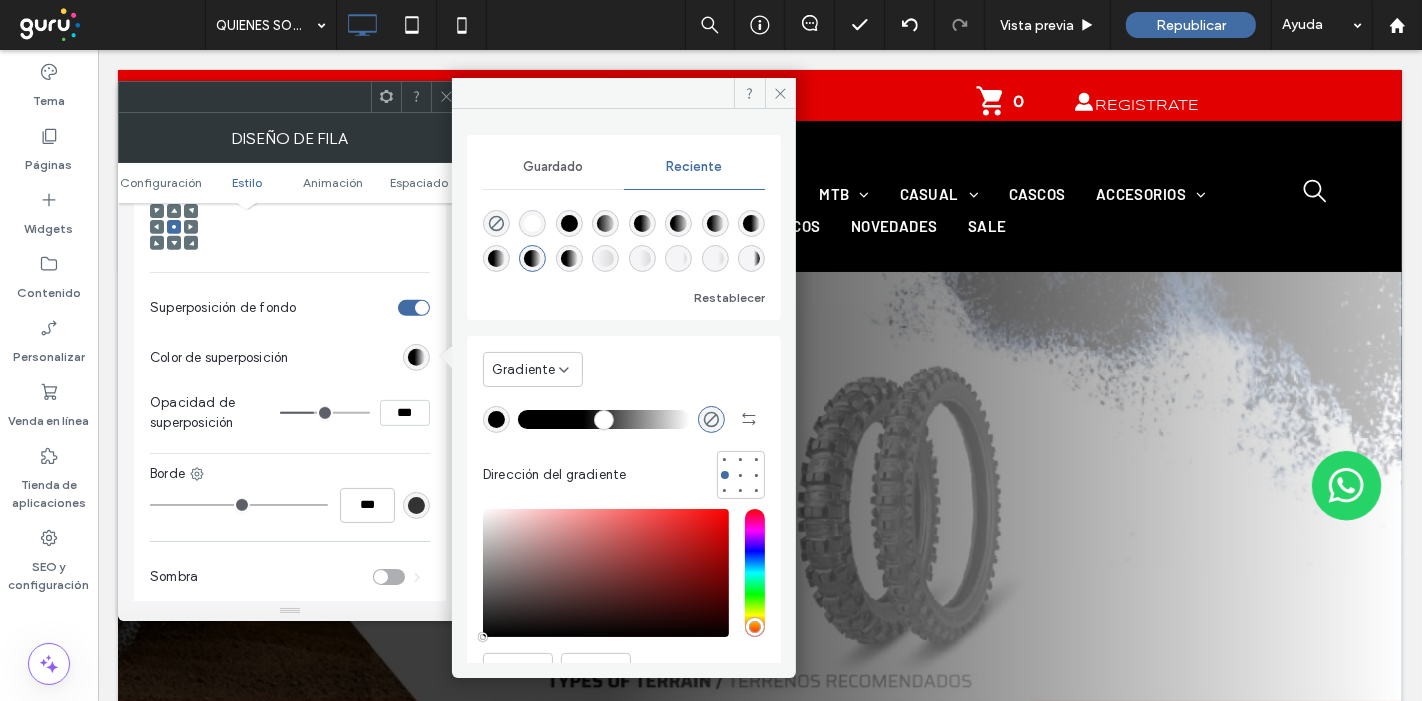 click at bounding box center (325, 413) 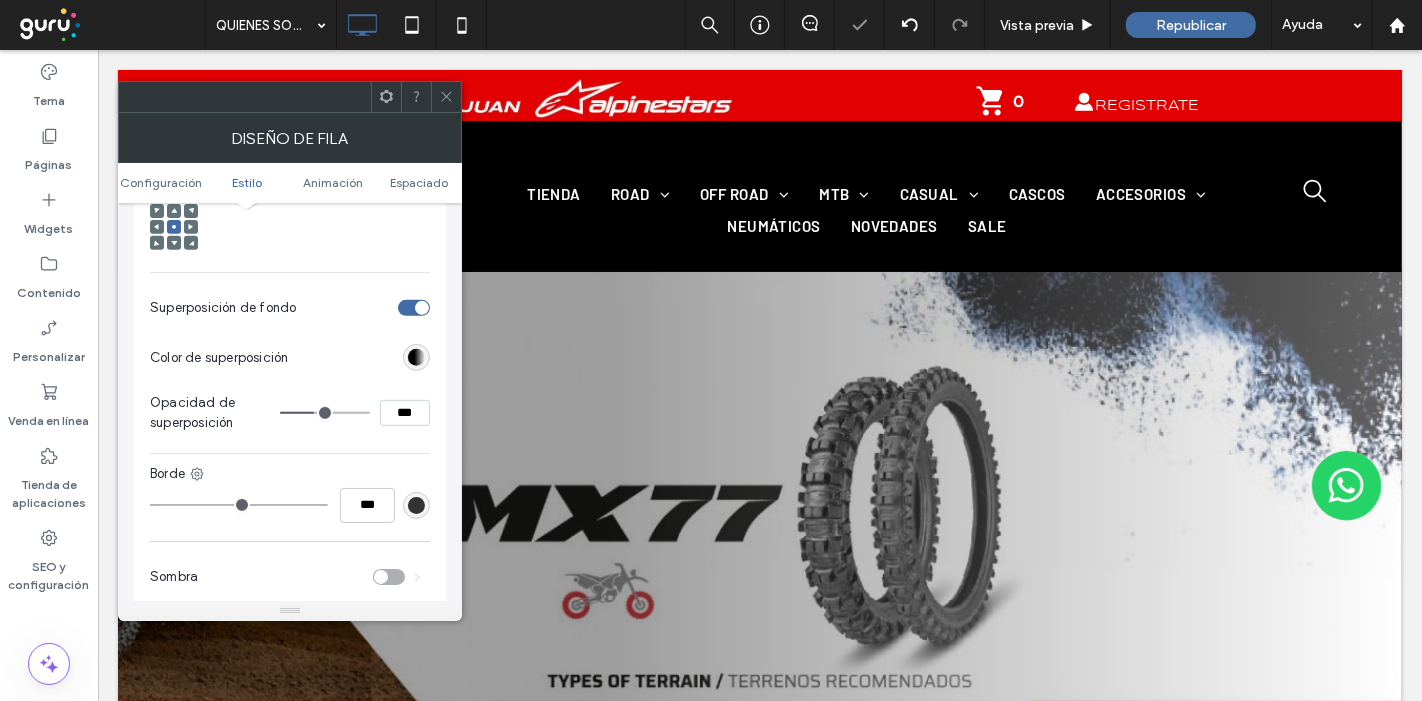 type on "**" 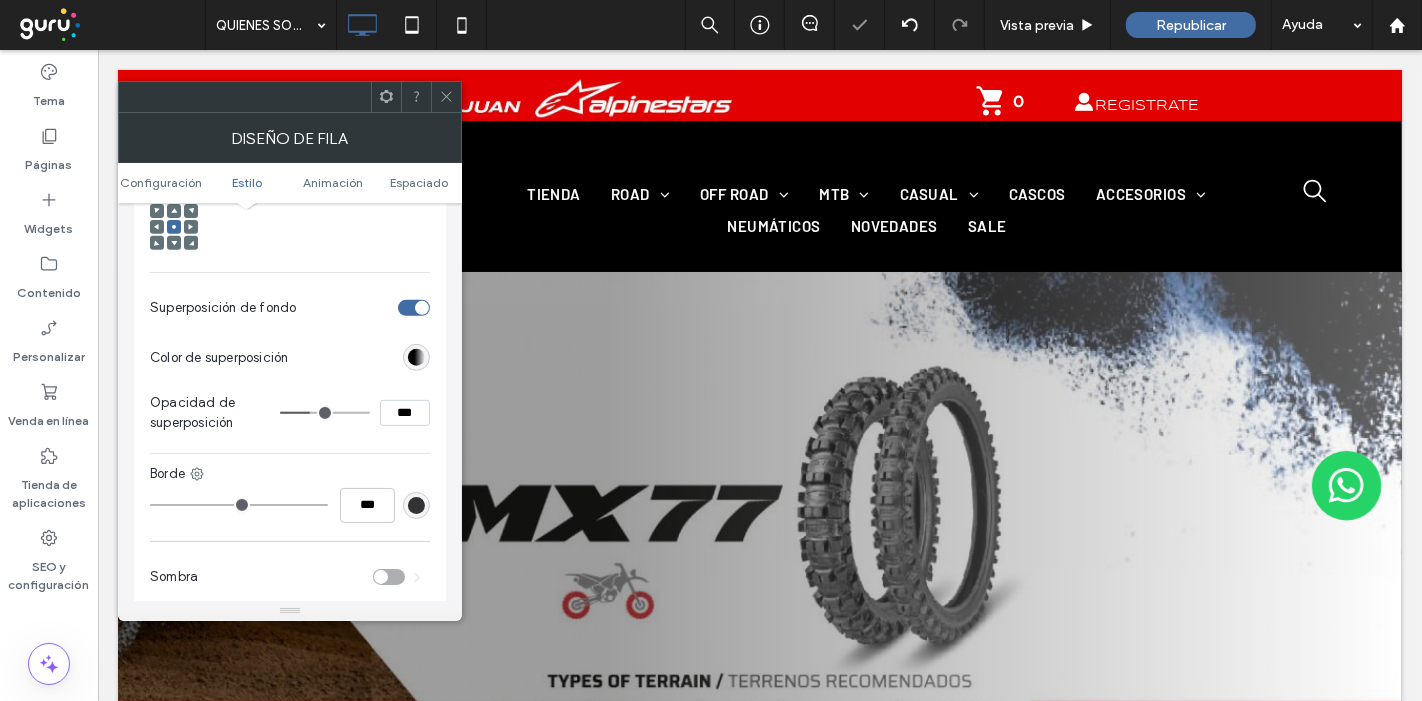 type on "**" 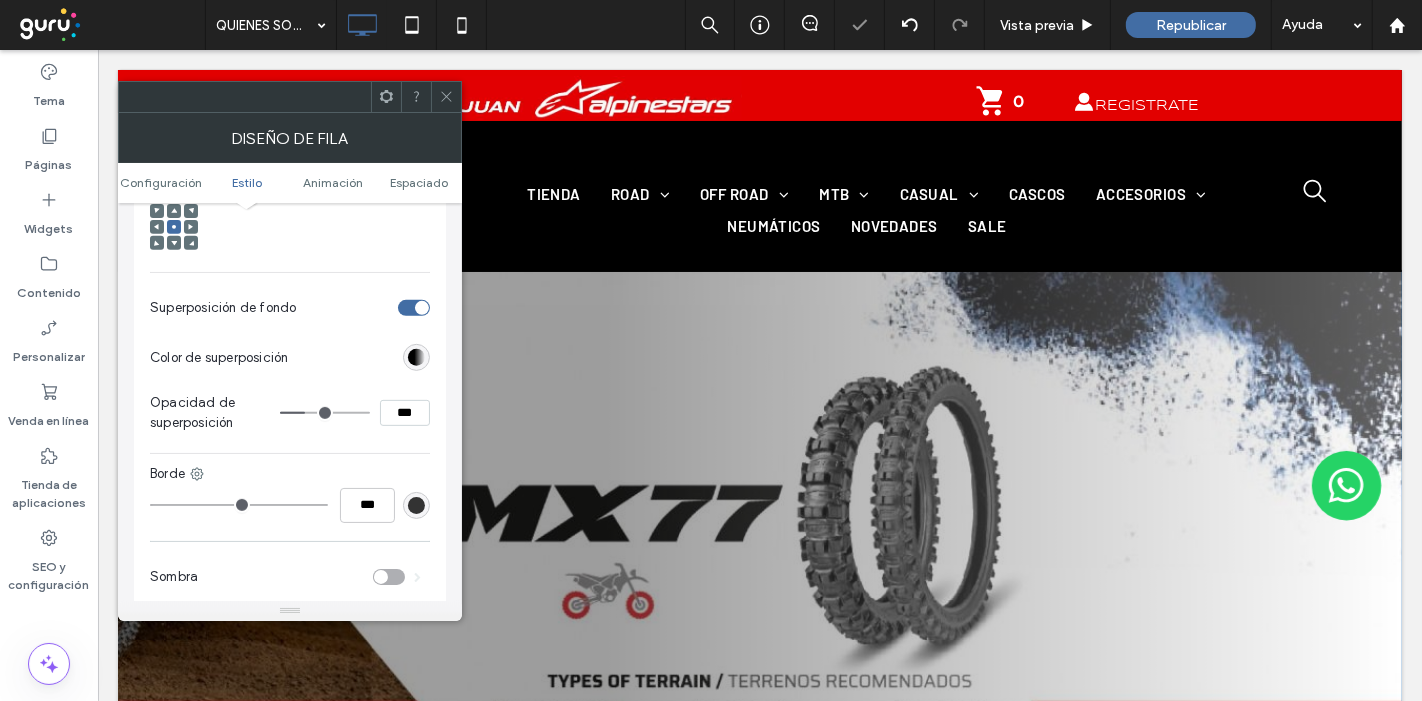 click at bounding box center (325, 413) 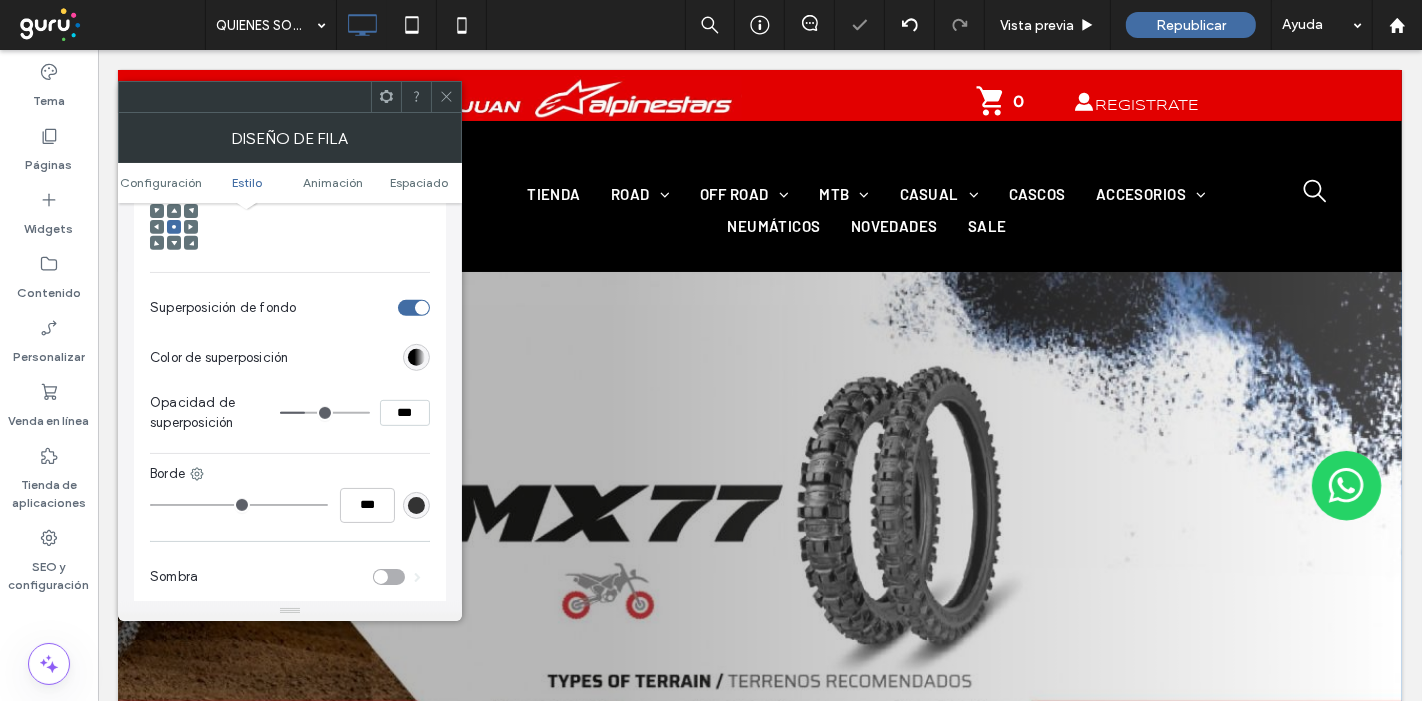 type on "**" 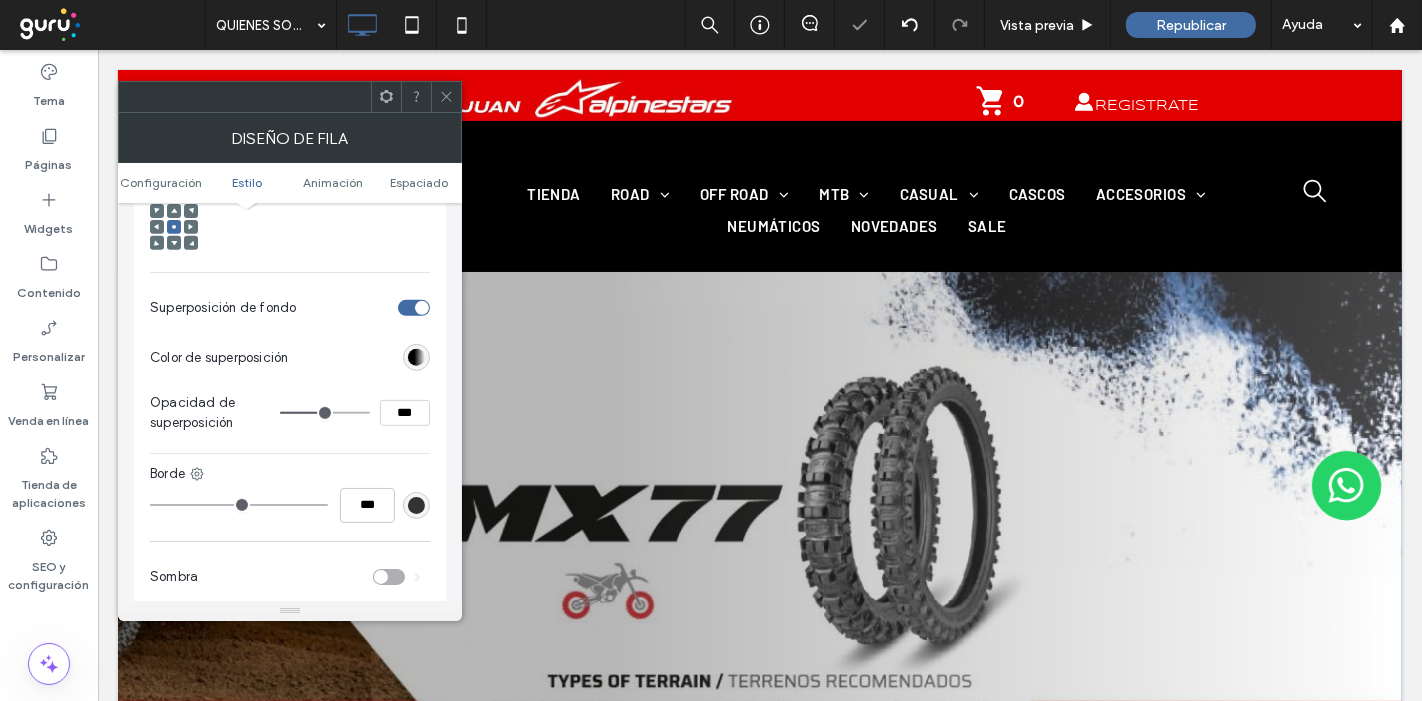 type on "**" 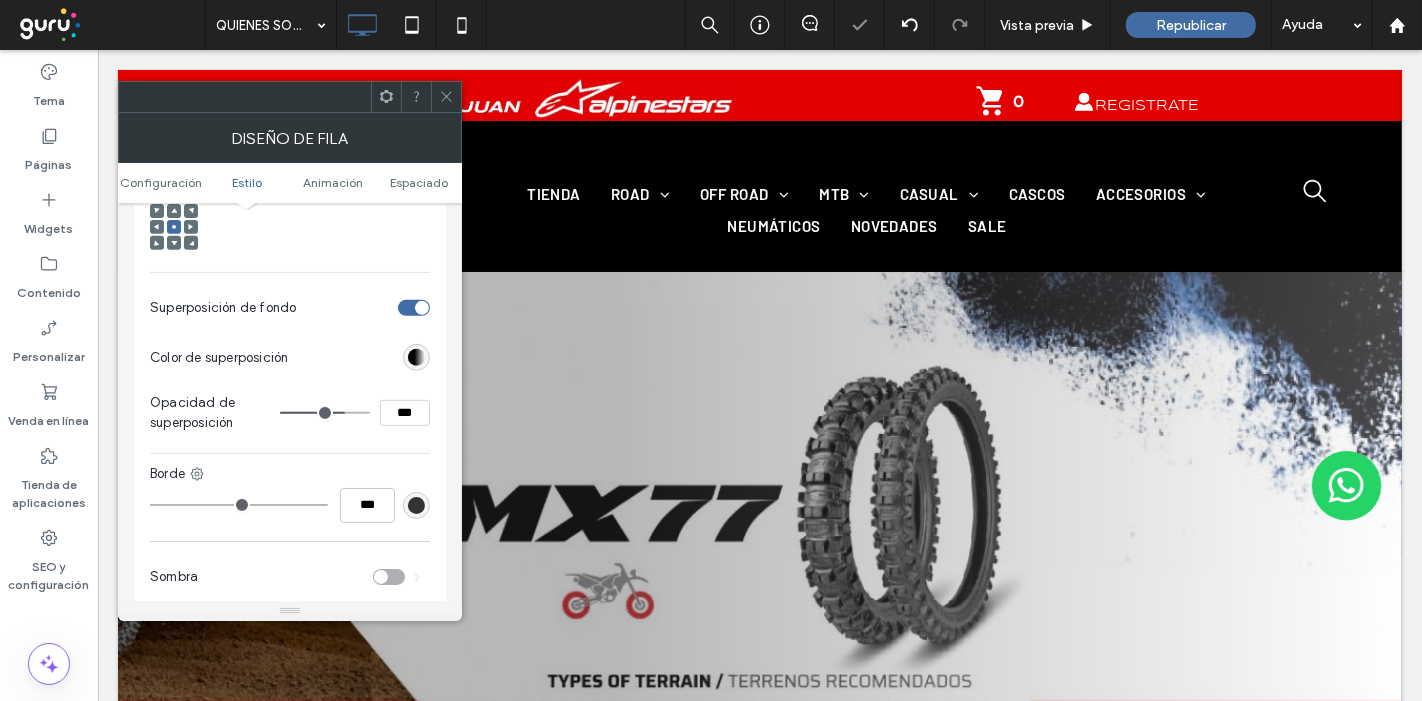 drag, startPoint x: 308, startPoint y: 401, endPoint x: 341, endPoint y: 401, distance: 33 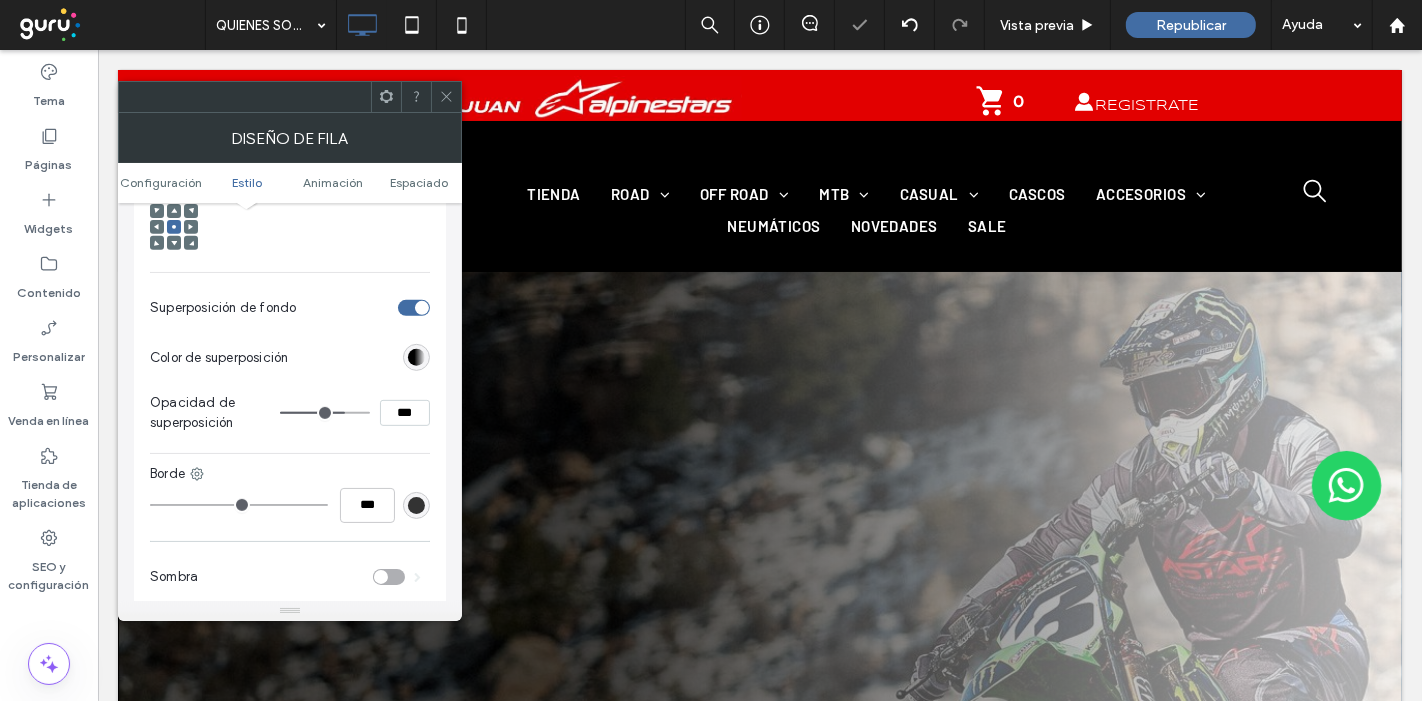type on "***" 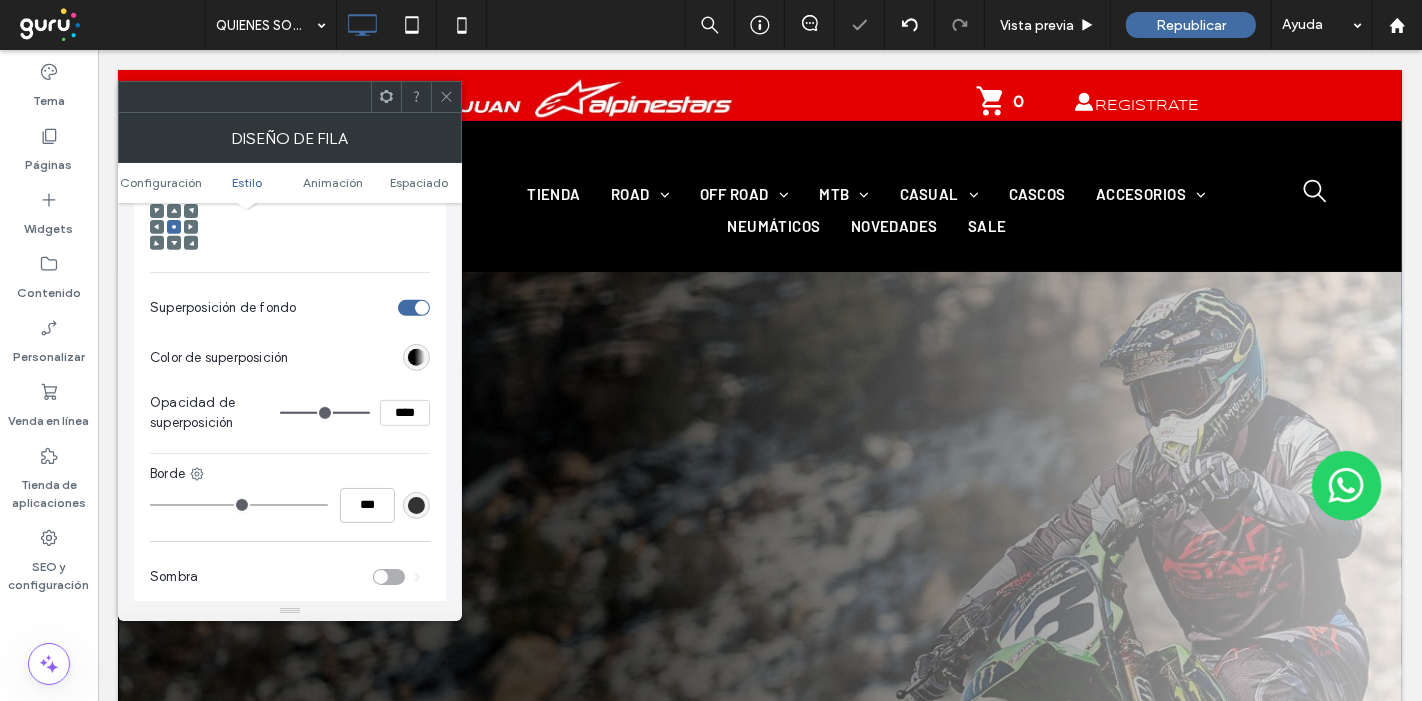 drag, startPoint x: 341, startPoint y: 401, endPoint x: 365, endPoint y: 401, distance: 24 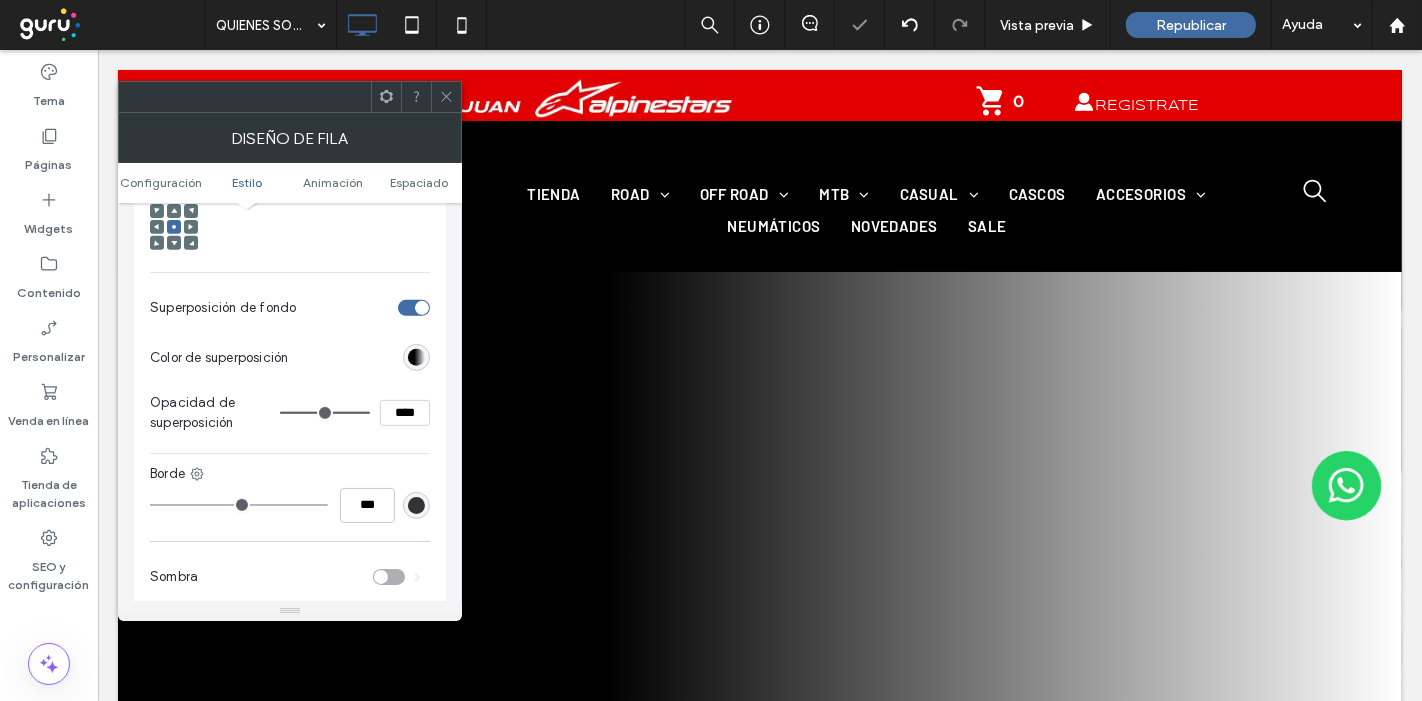 type on "**" 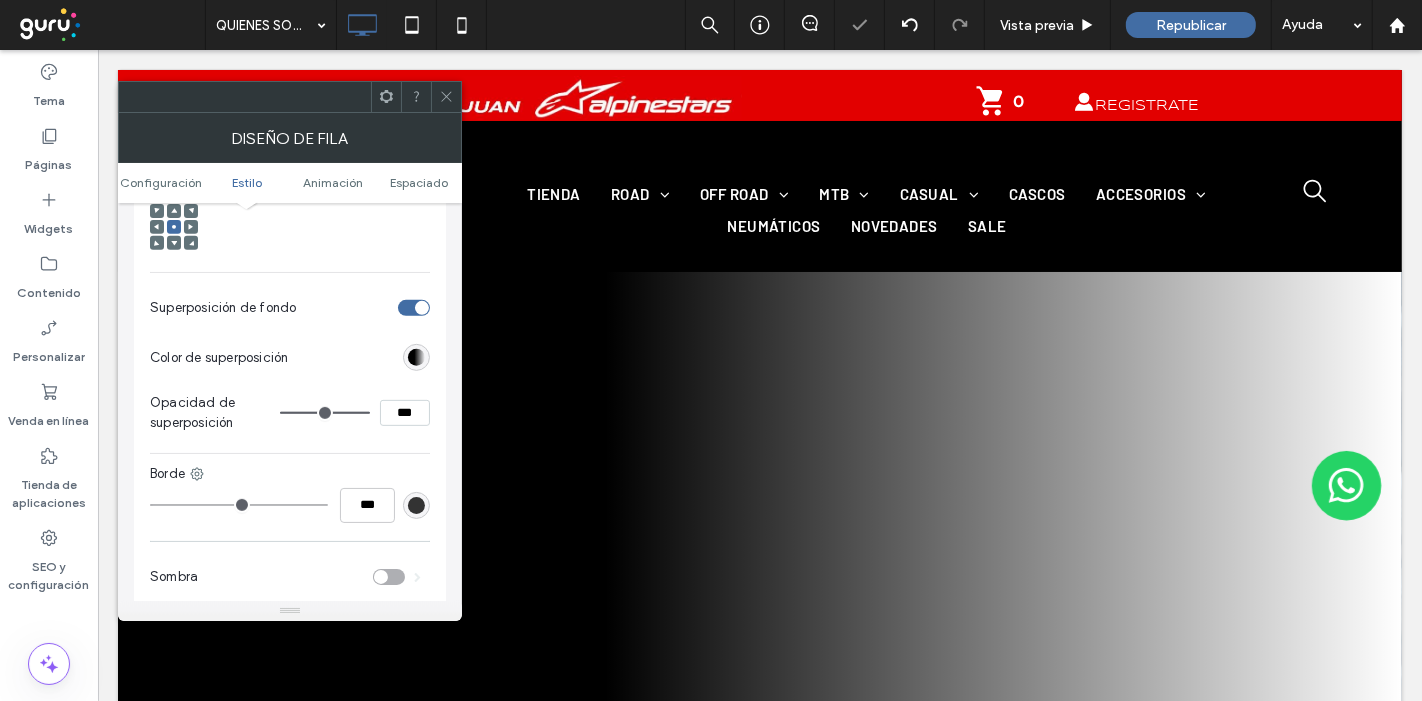 type on "**" 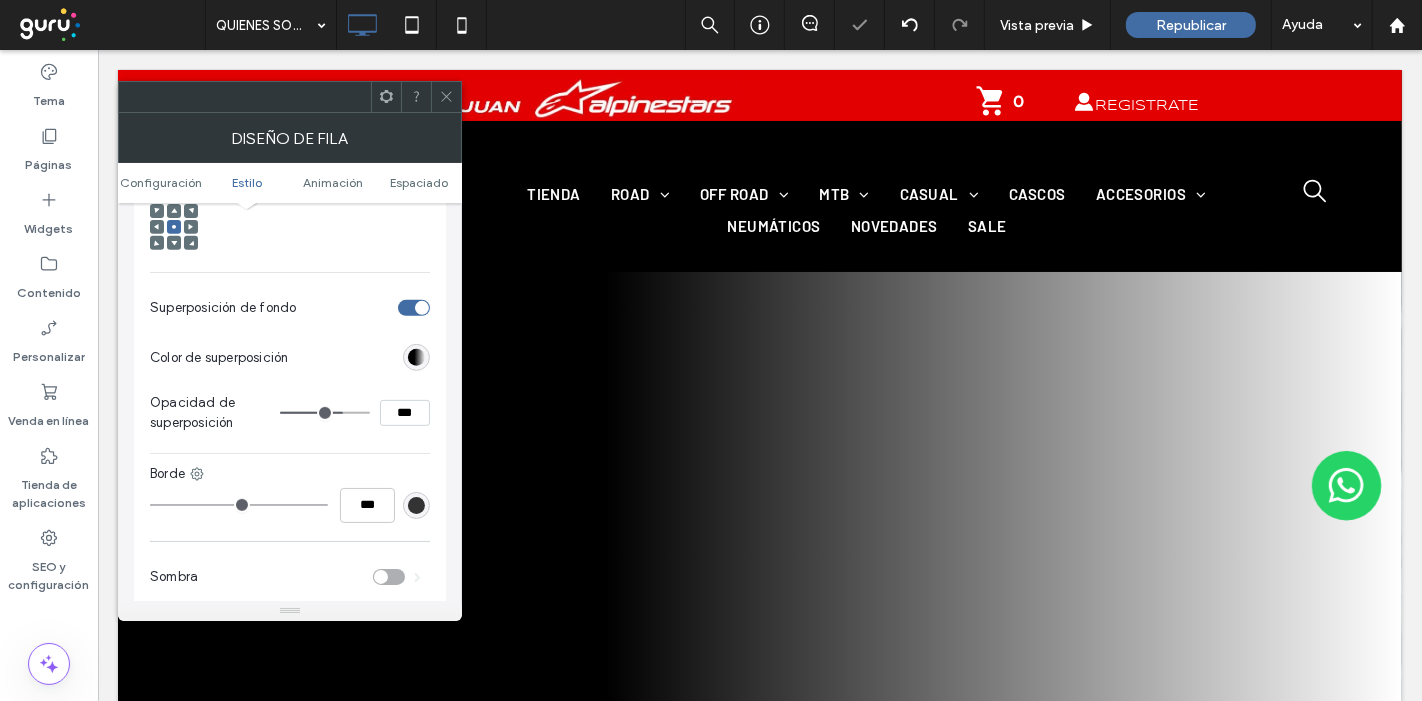 type on "**" 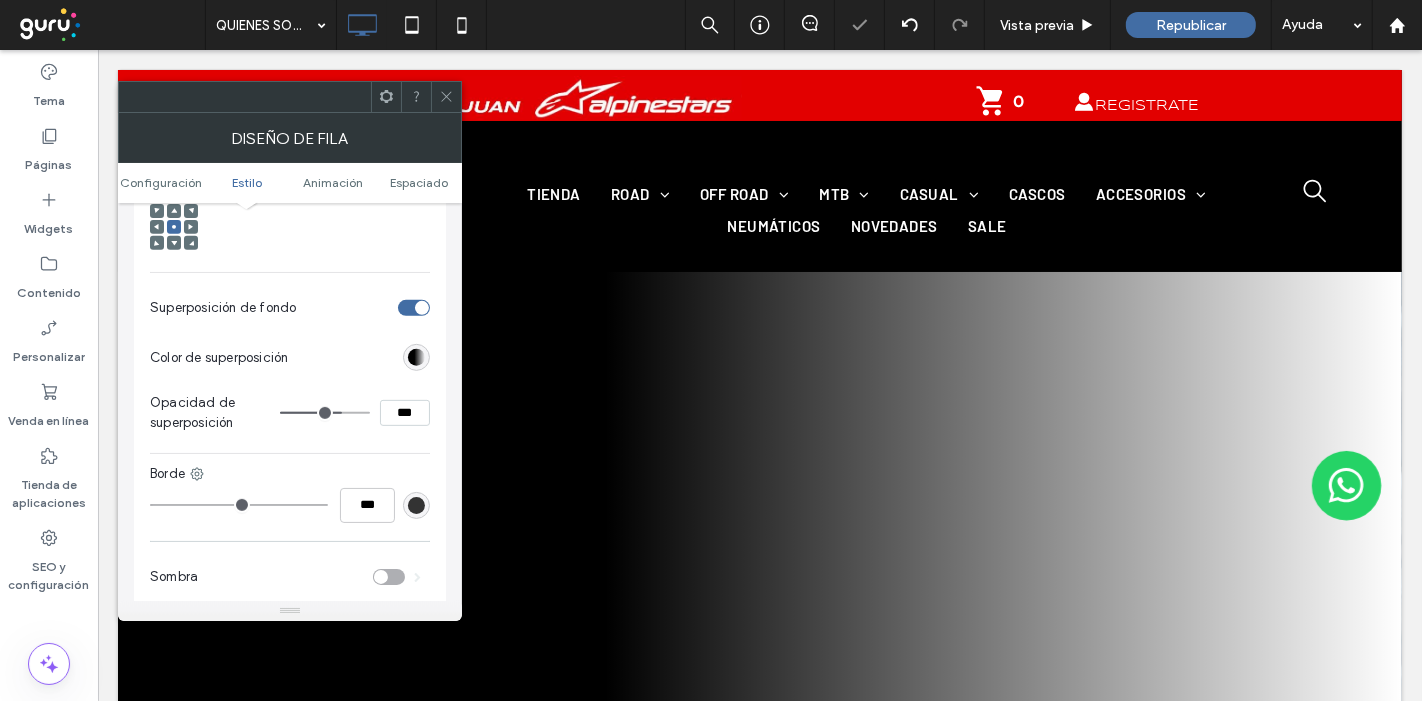 type on "**" 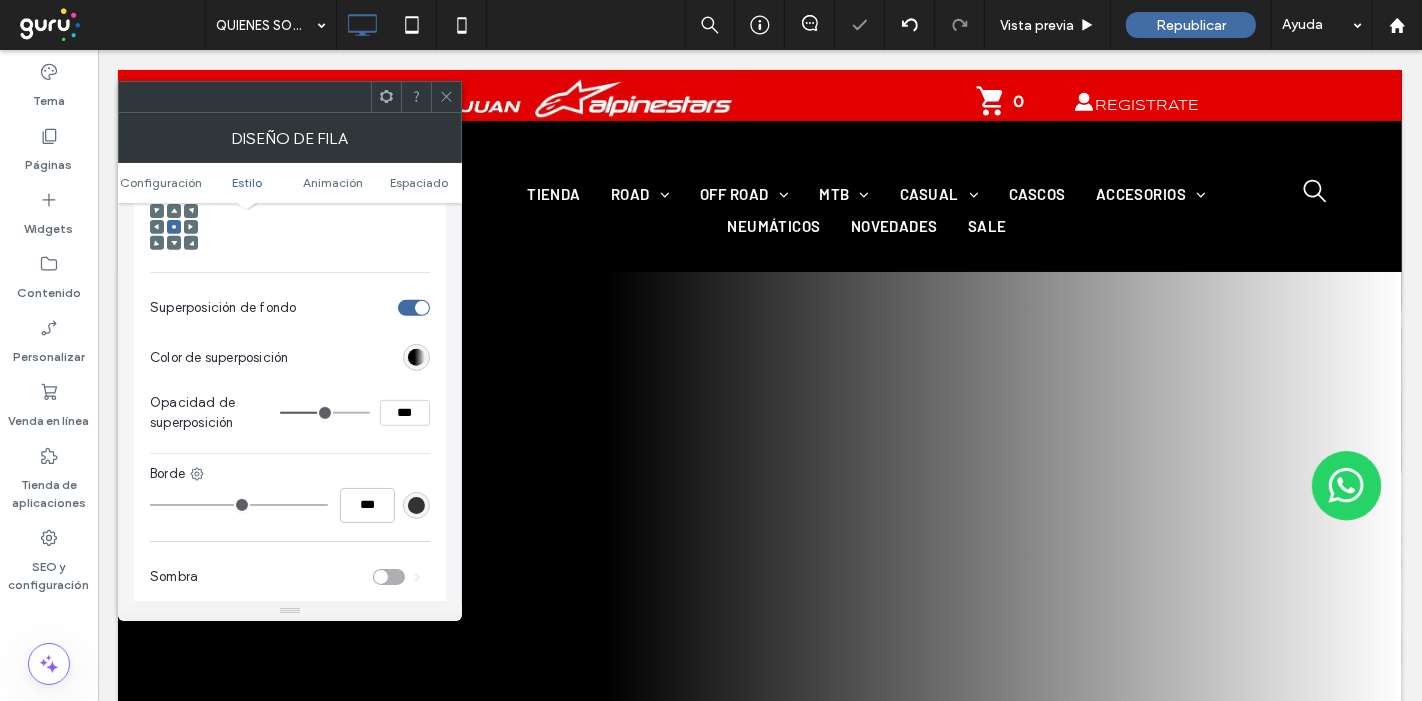 type on "**" 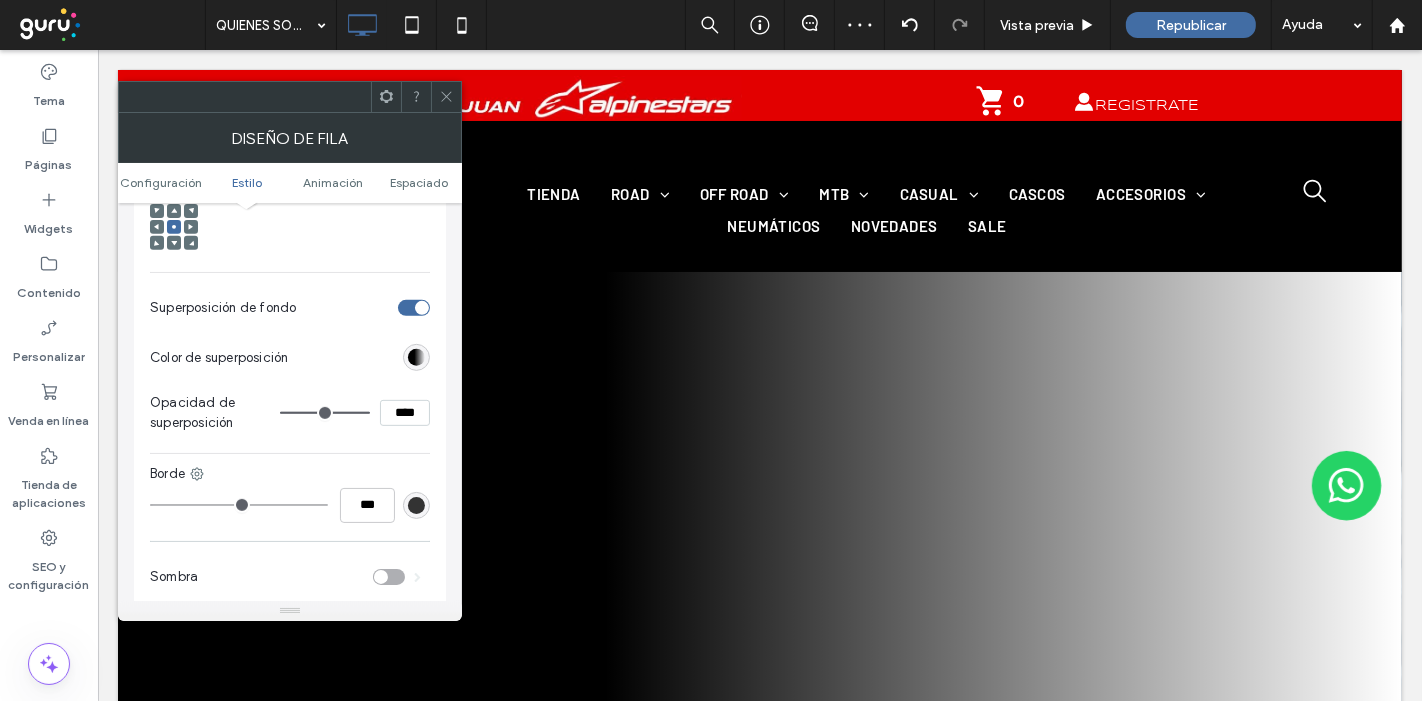 drag, startPoint x: 365, startPoint y: 401, endPoint x: 385, endPoint y: 401, distance: 20 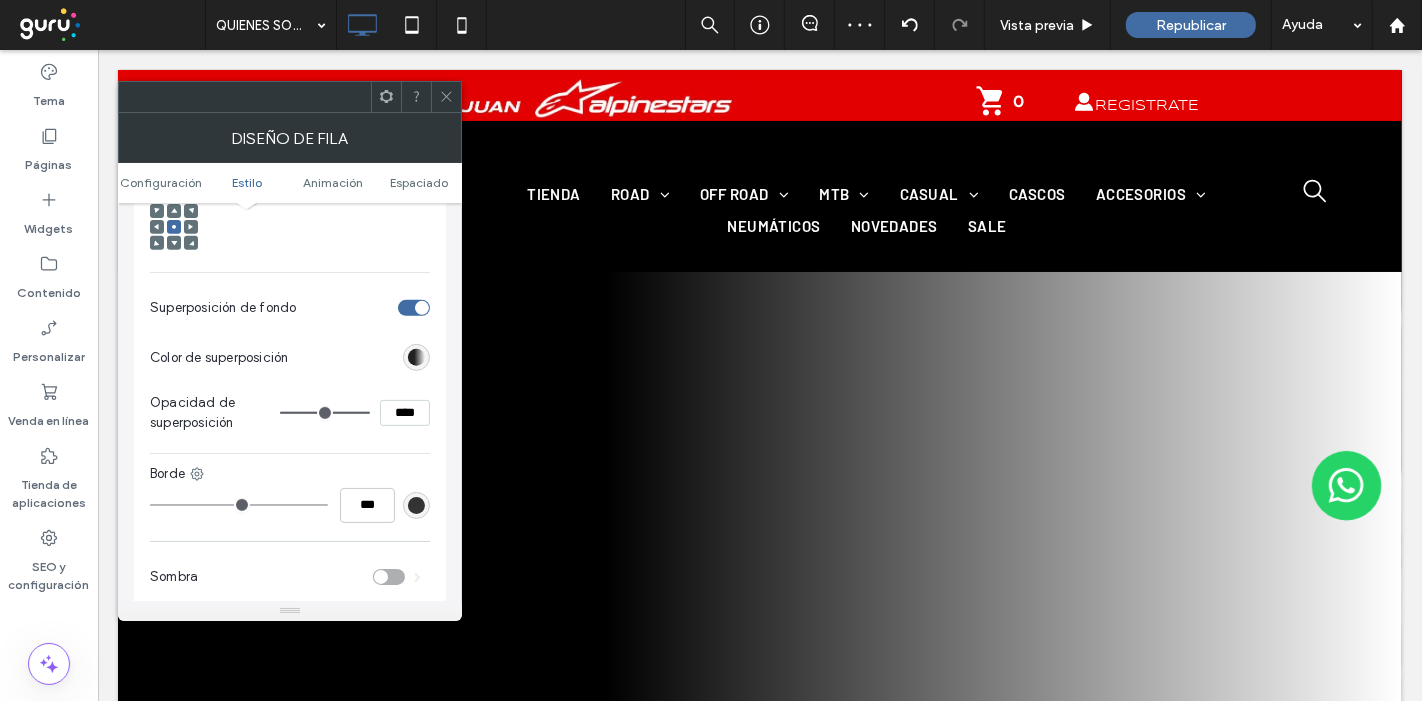 click at bounding box center (416, 357) 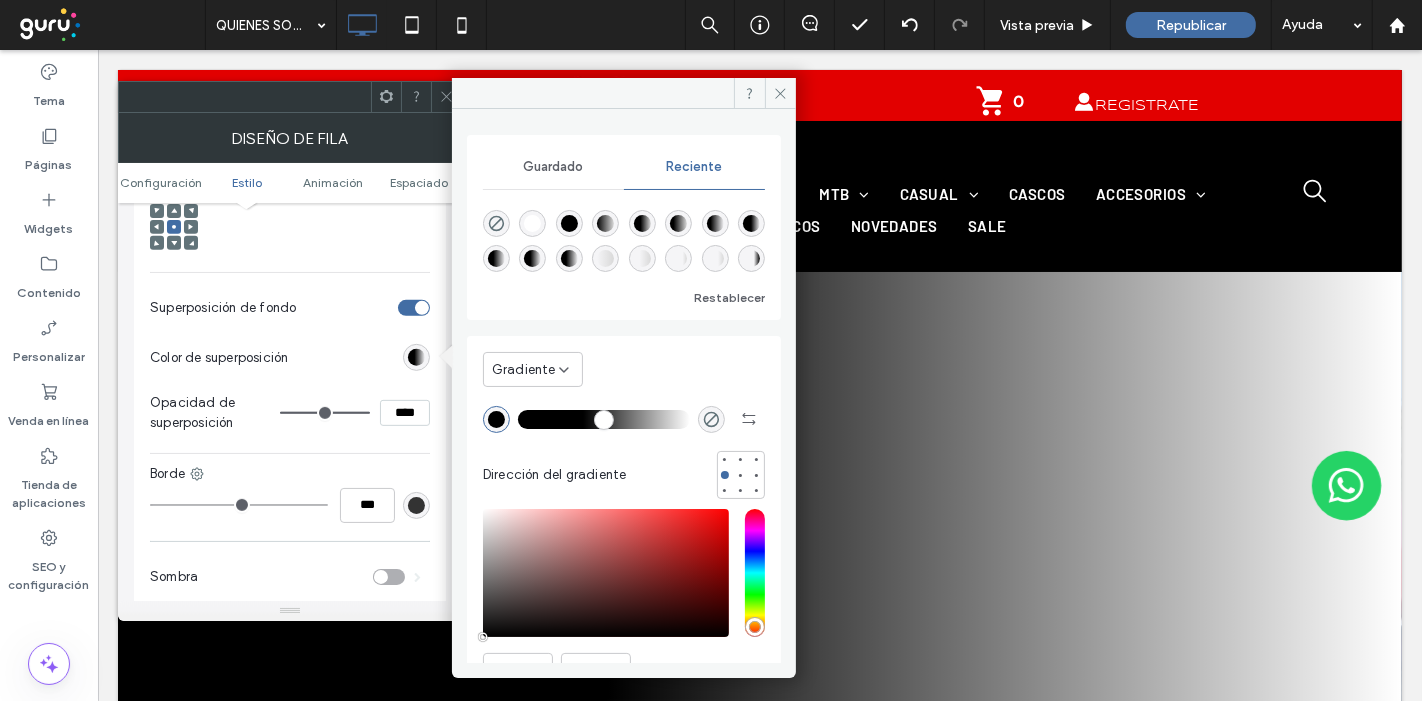 click on "Gradiente" at bounding box center [524, 370] 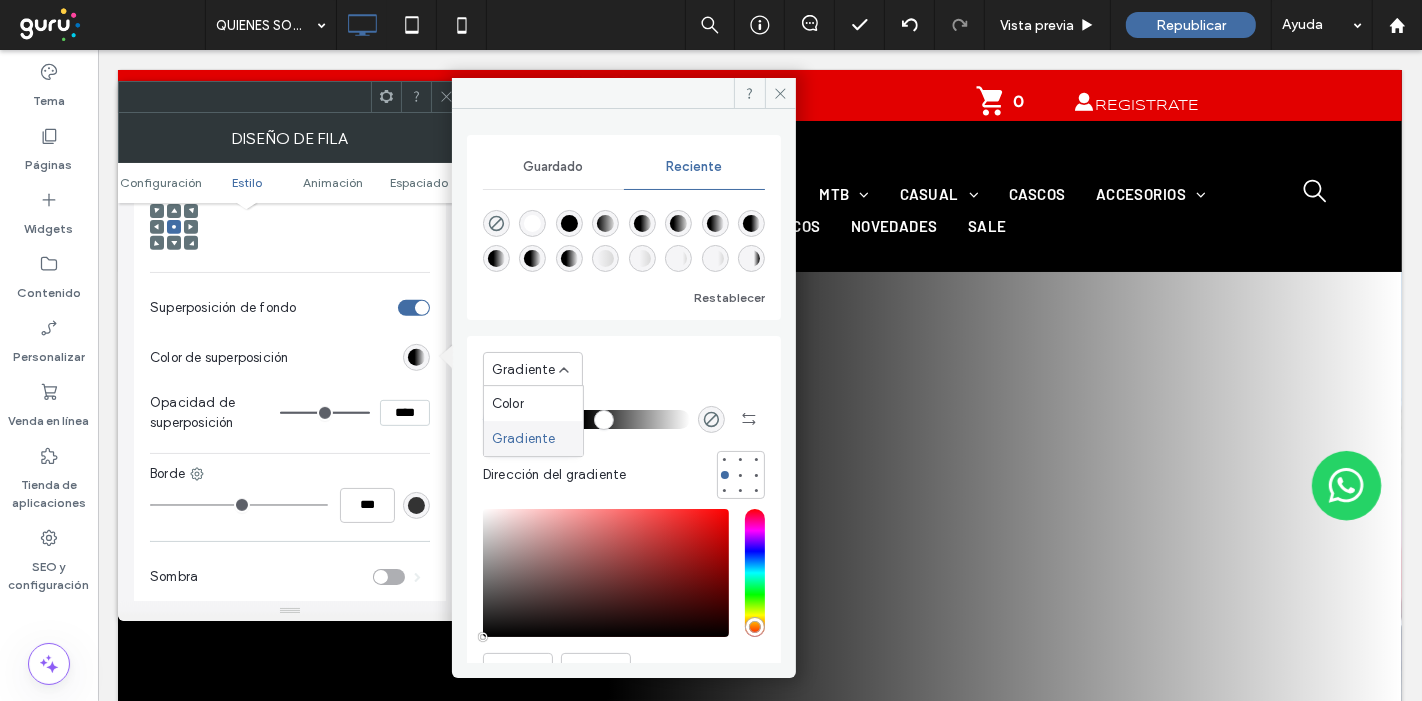click on "Gradiente" at bounding box center (524, 439) 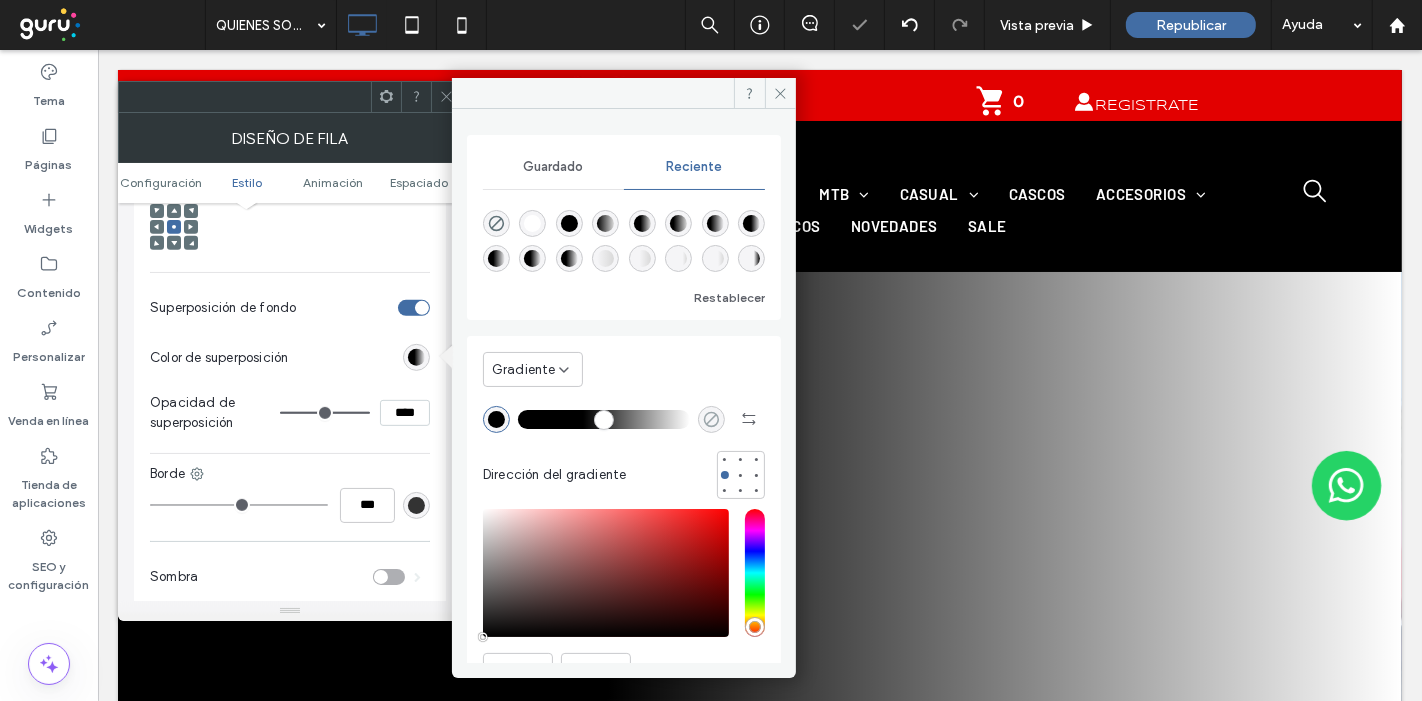 click 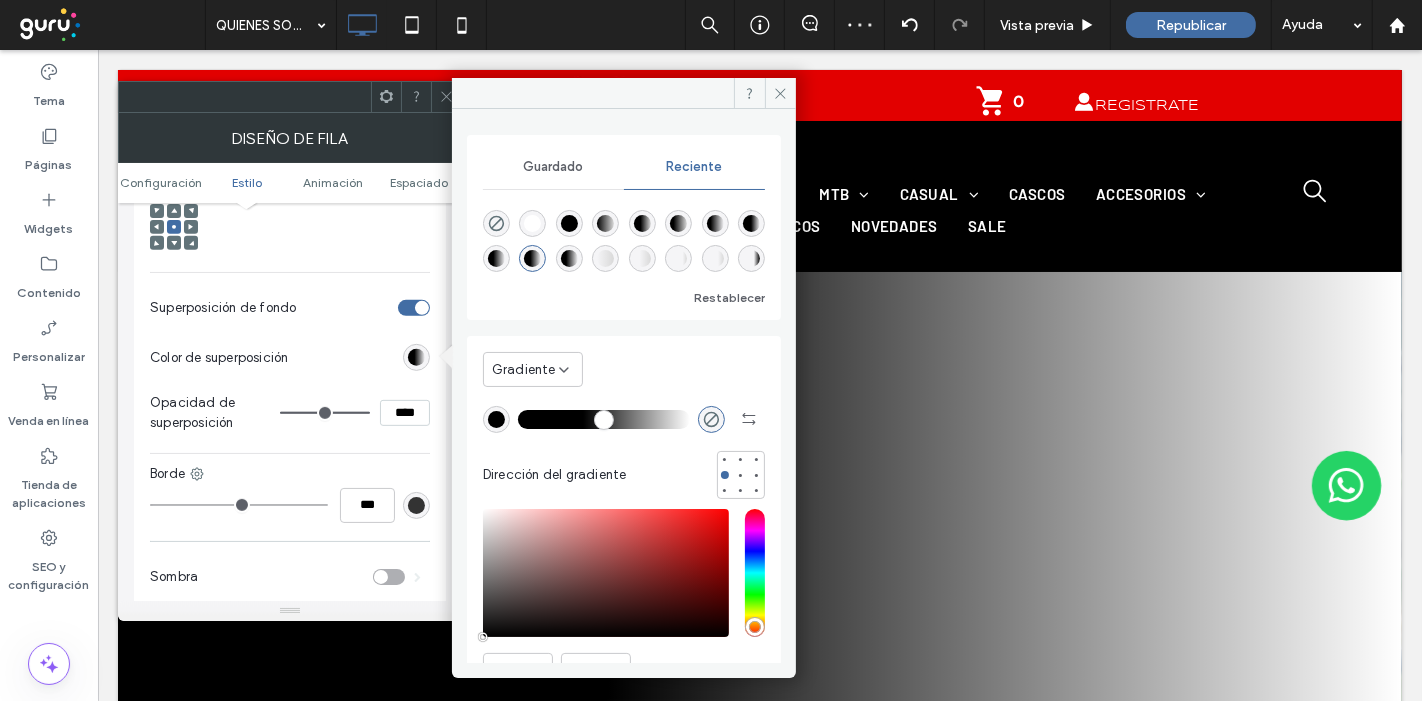click at bounding box center [569, 223] 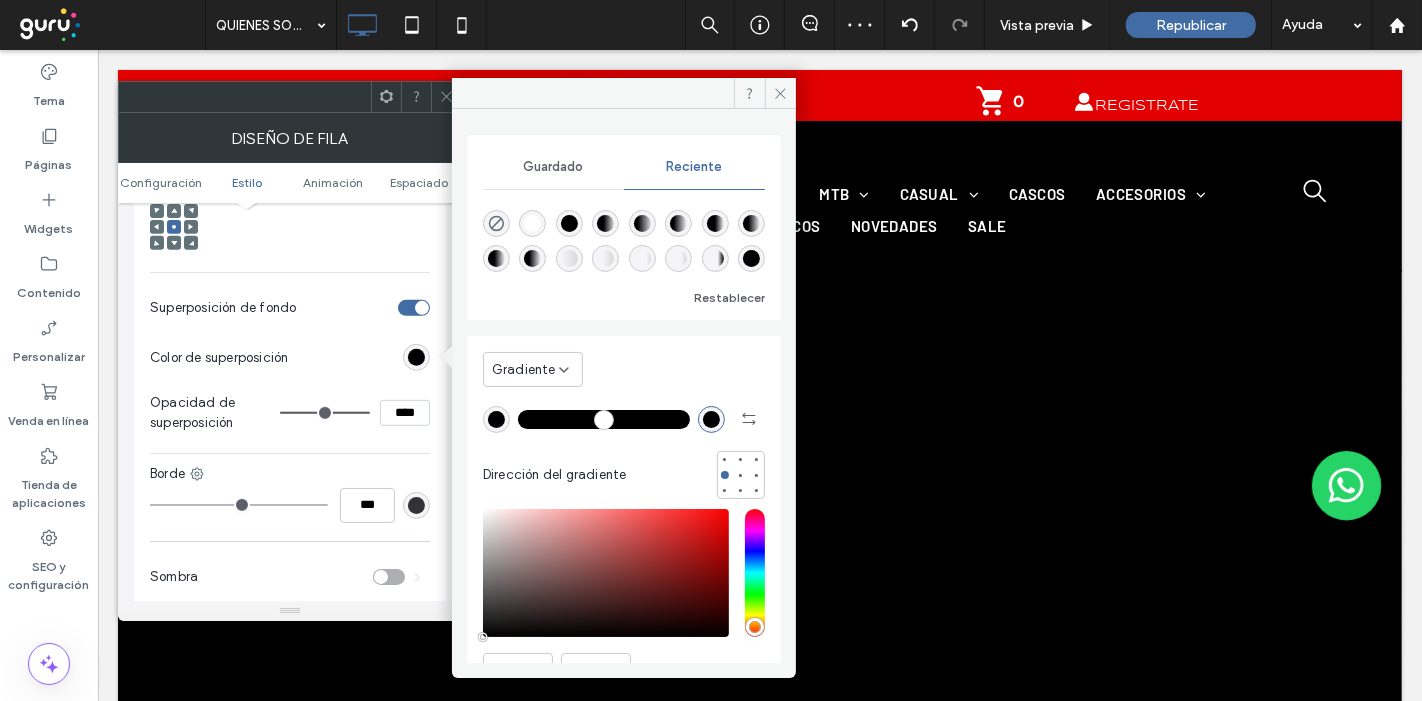 drag, startPoint x: 497, startPoint y: 417, endPoint x: 495, endPoint y: 364, distance: 53.037724 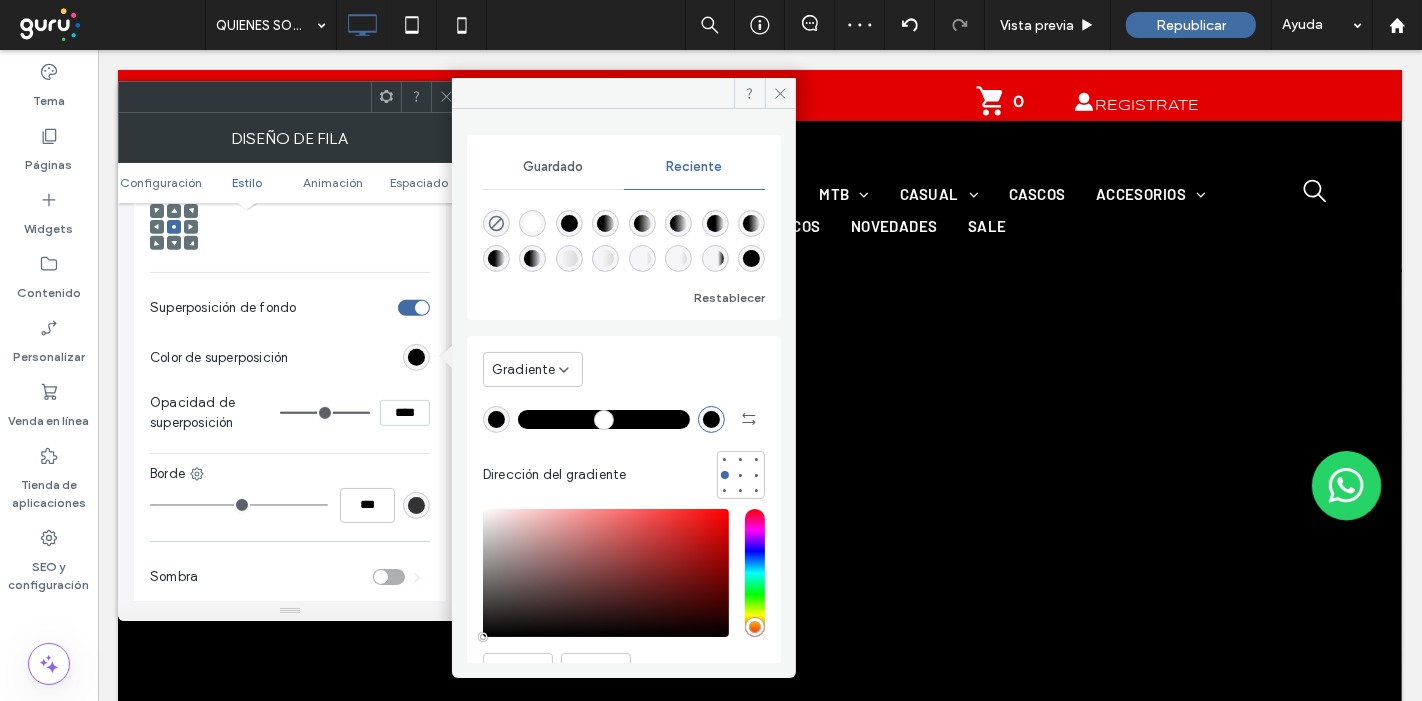 click at bounding box center (496, 419) 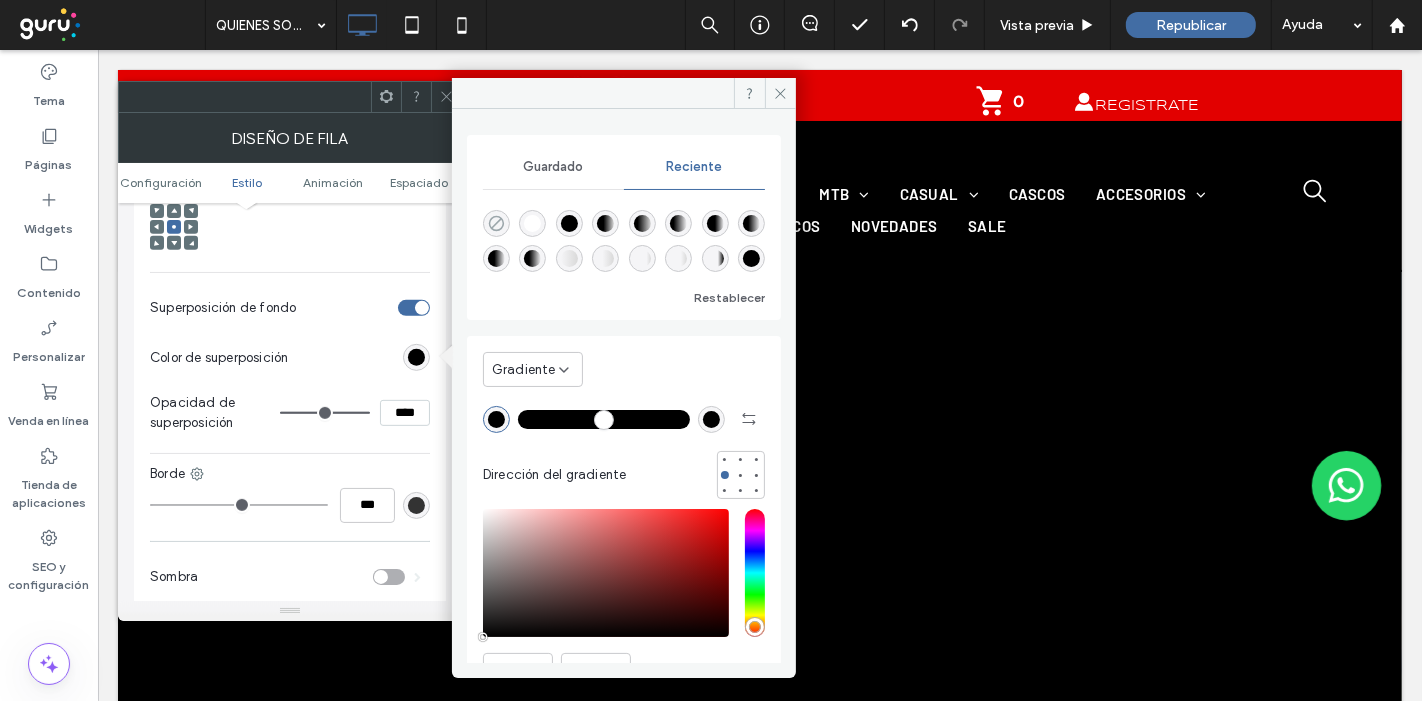 click 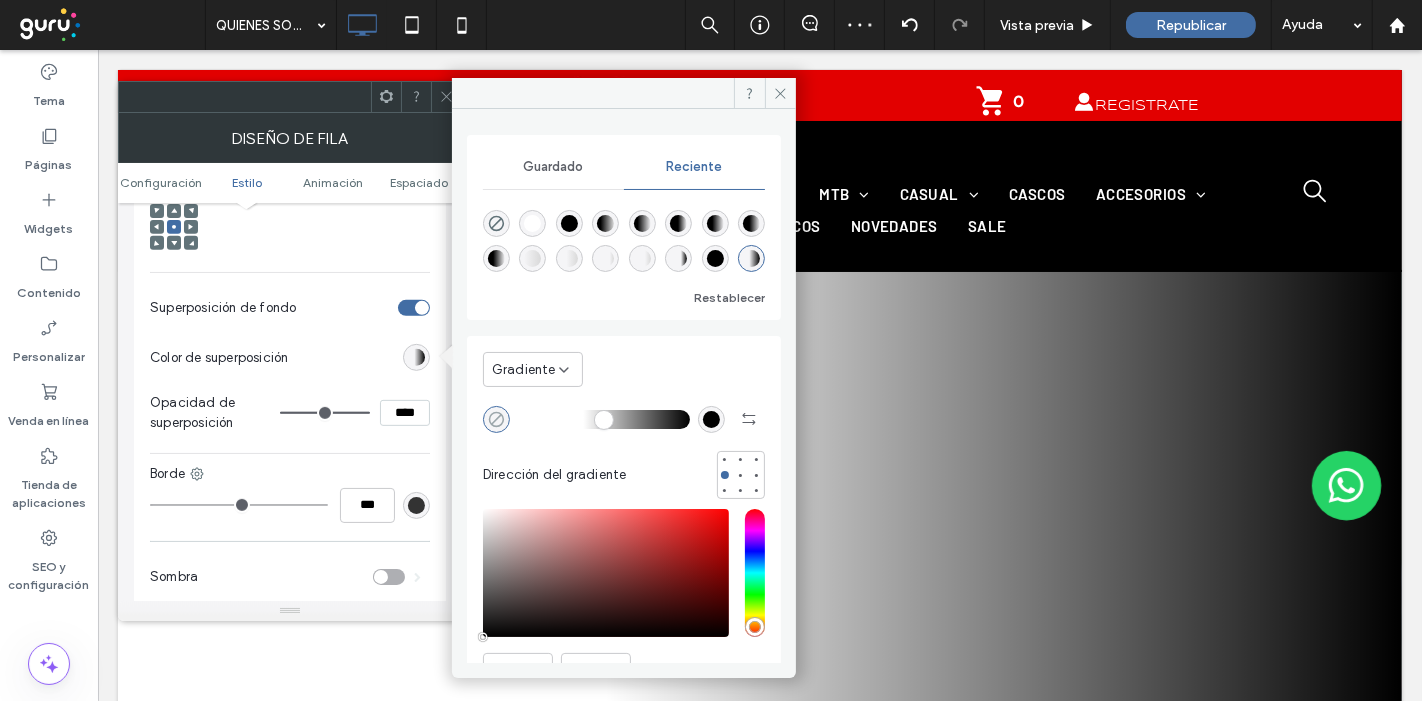 click 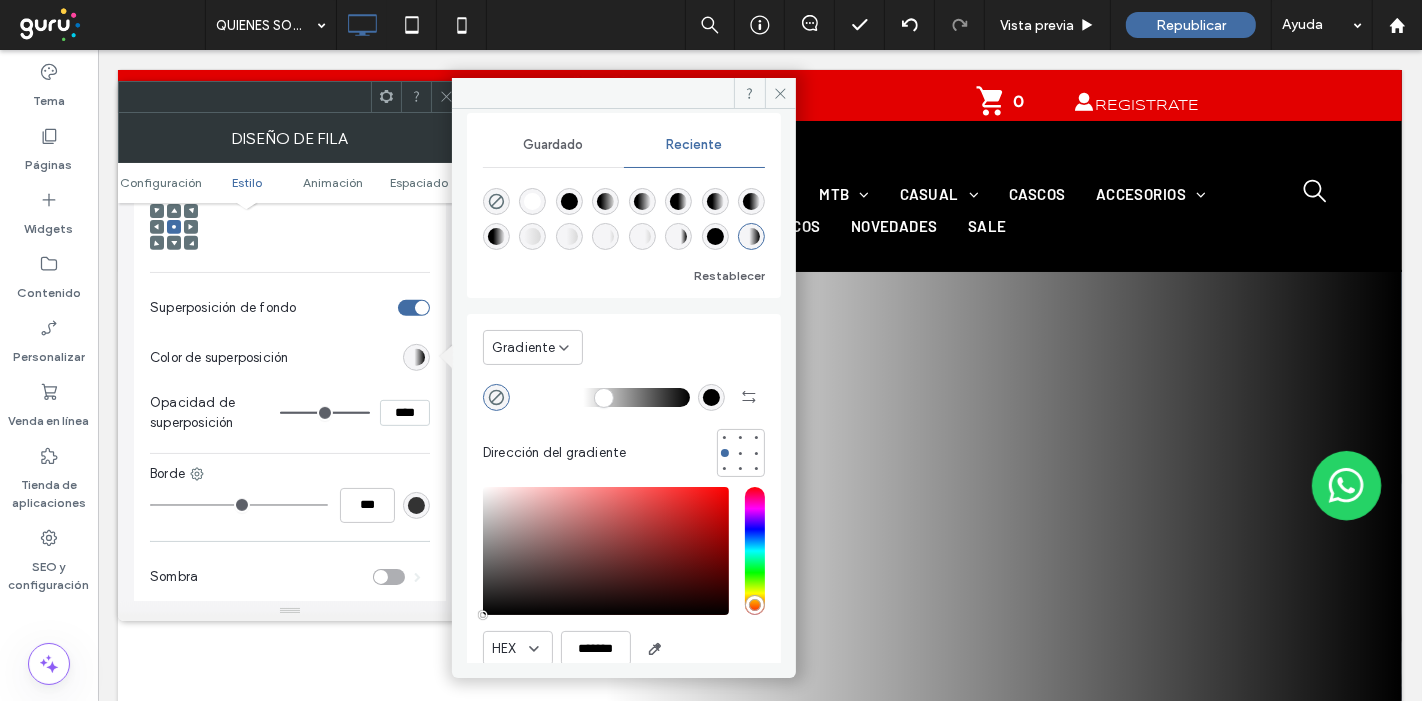 scroll, scrollTop: 0, scrollLeft: 0, axis: both 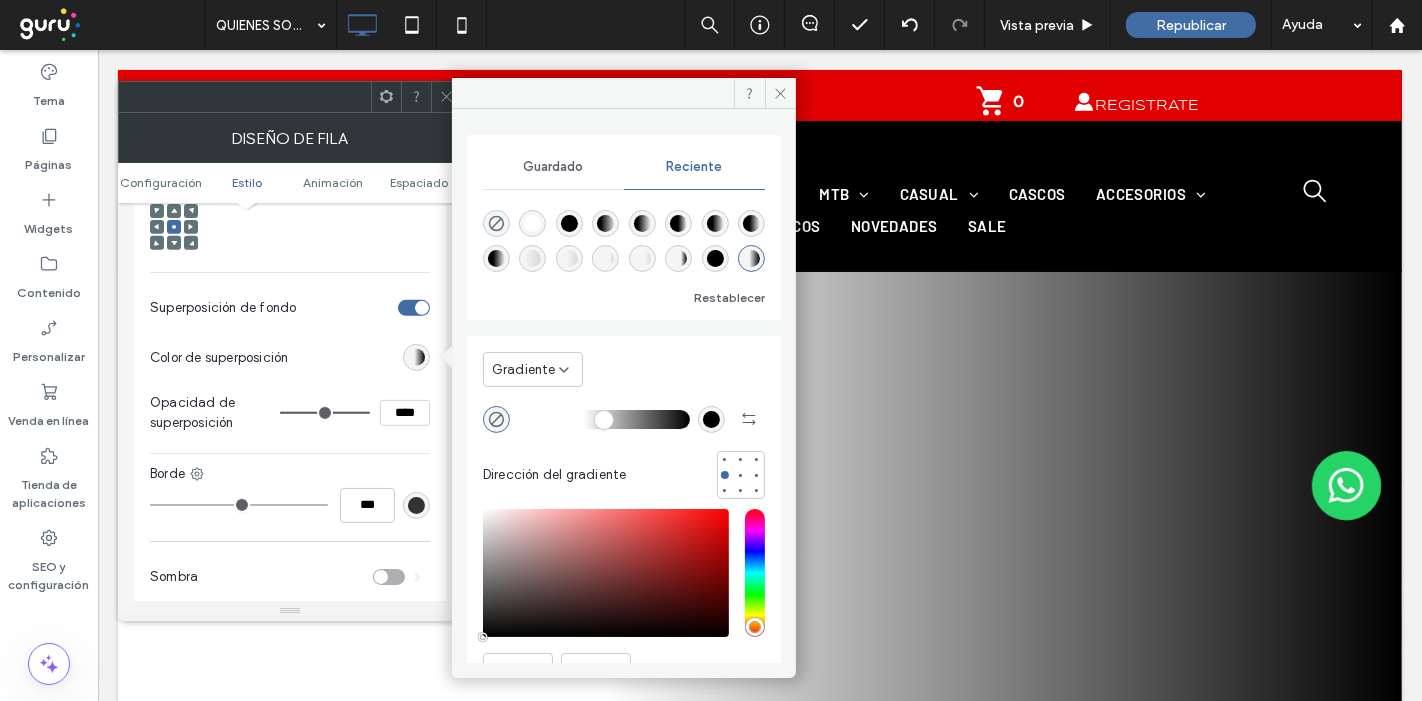 click at bounding box center (711, 419) 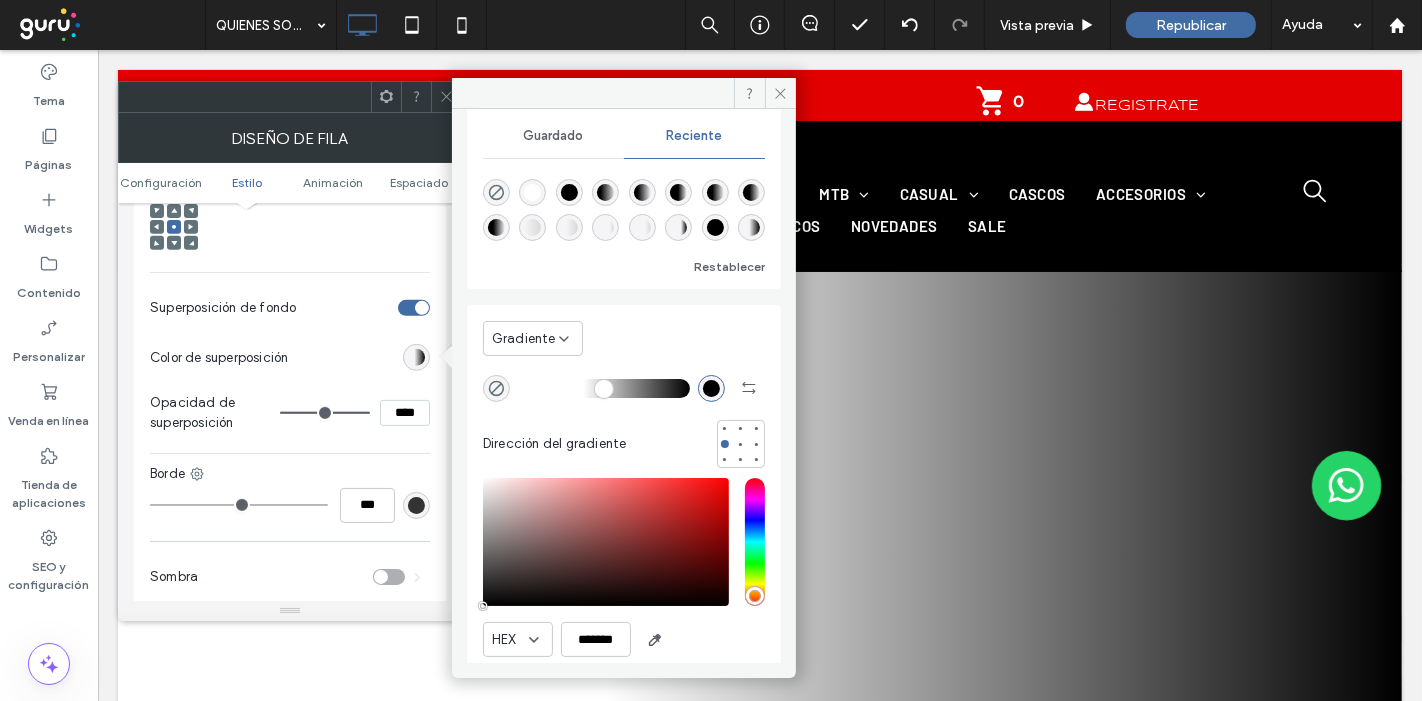 scroll, scrollTop: 49, scrollLeft: 0, axis: vertical 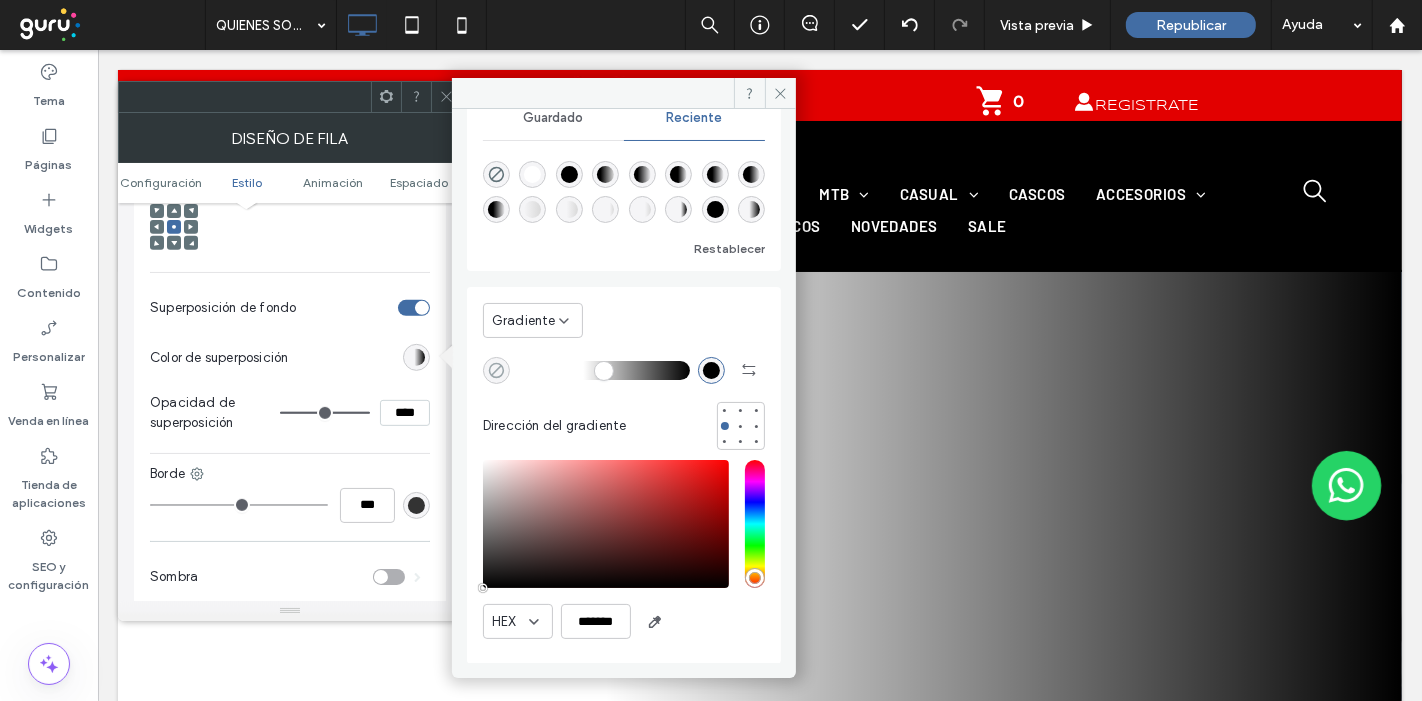 click 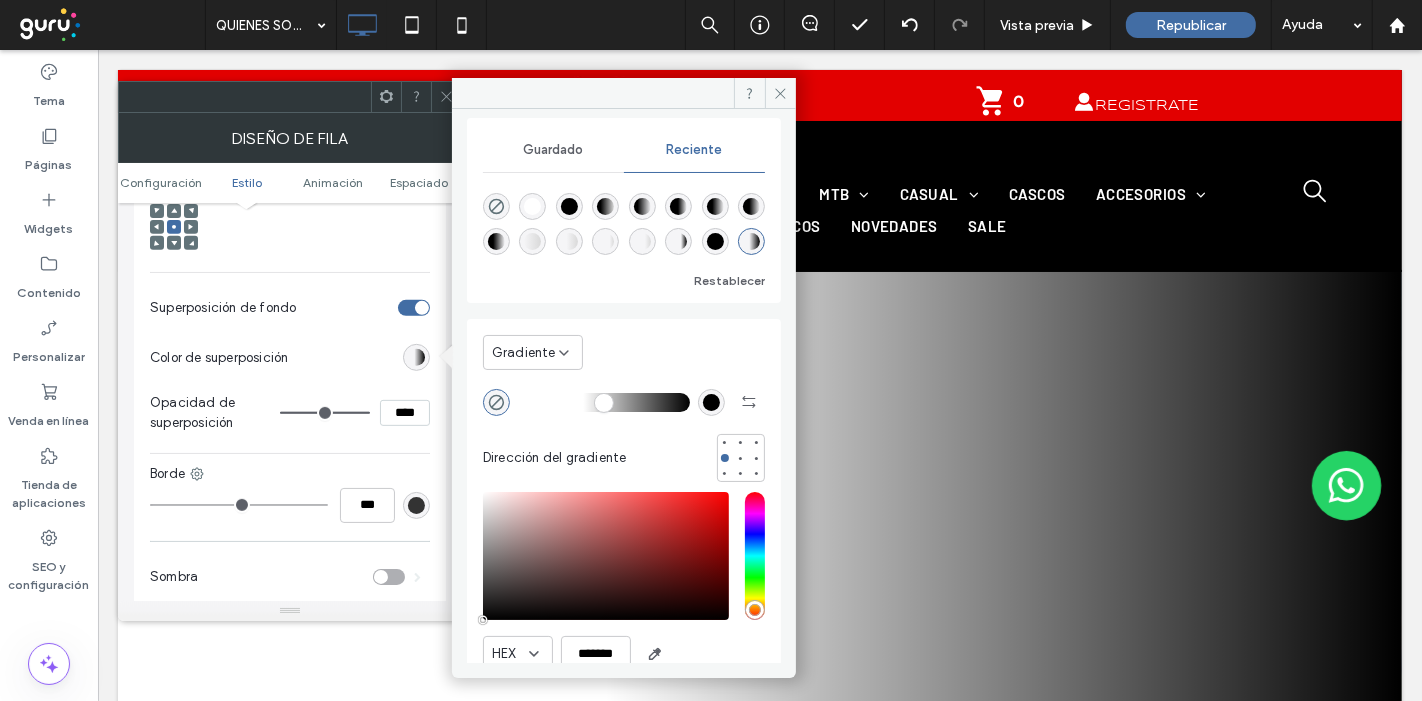 scroll, scrollTop: 0, scrollLeft: 0, axis: both 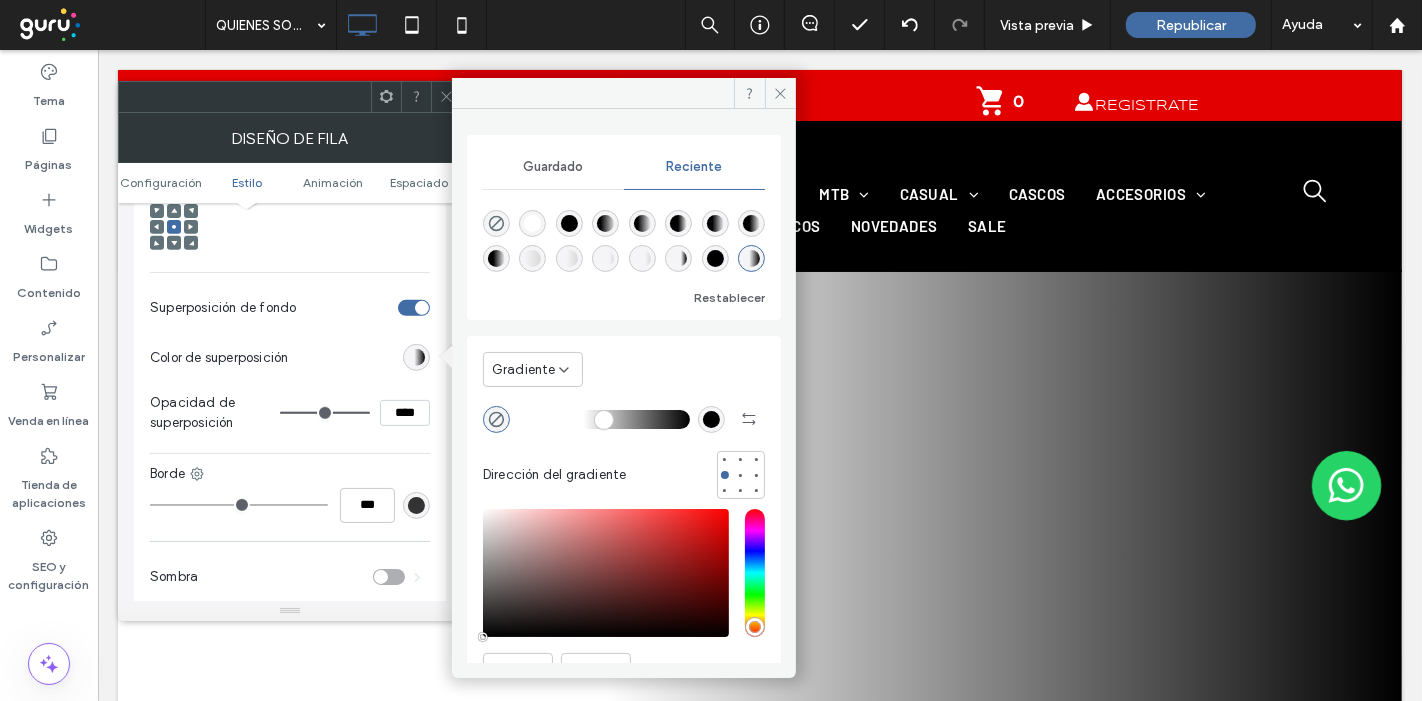 click at bounding box center (642, 223) 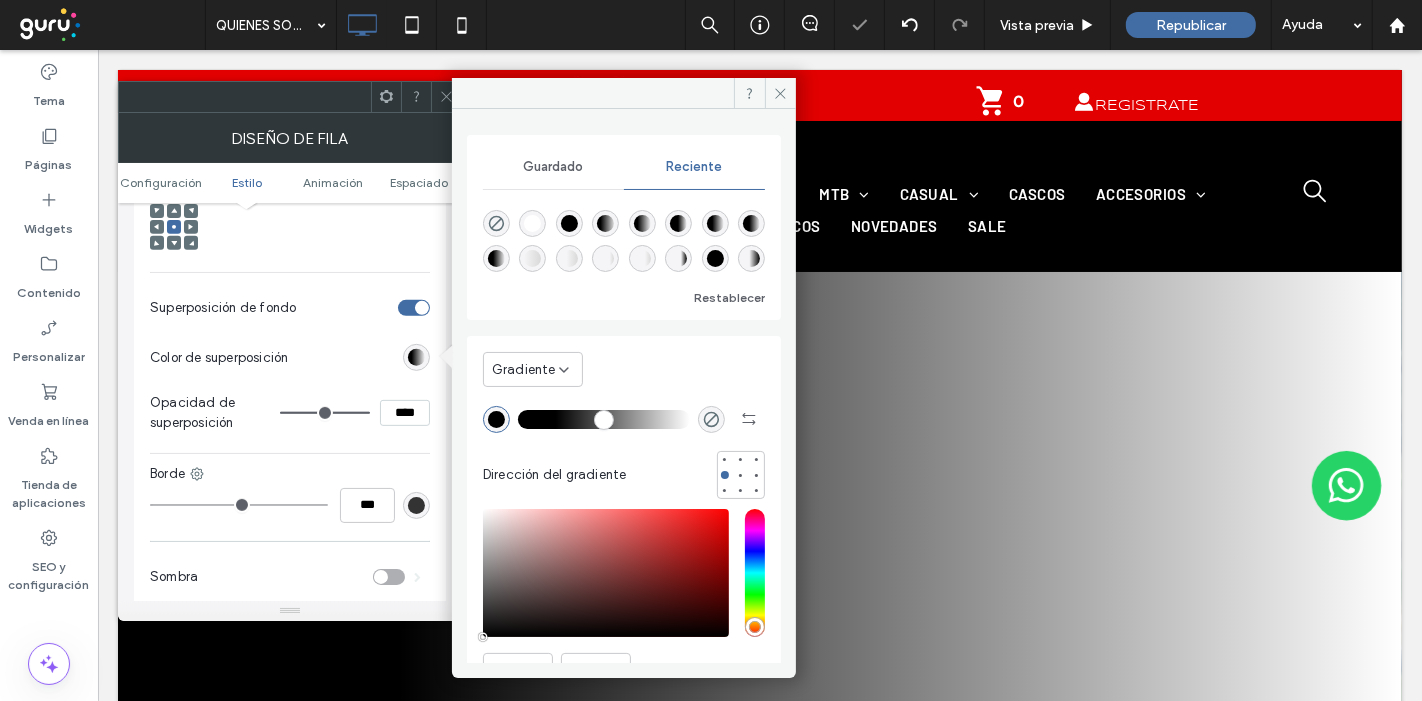click at bounding box center (678, 223) 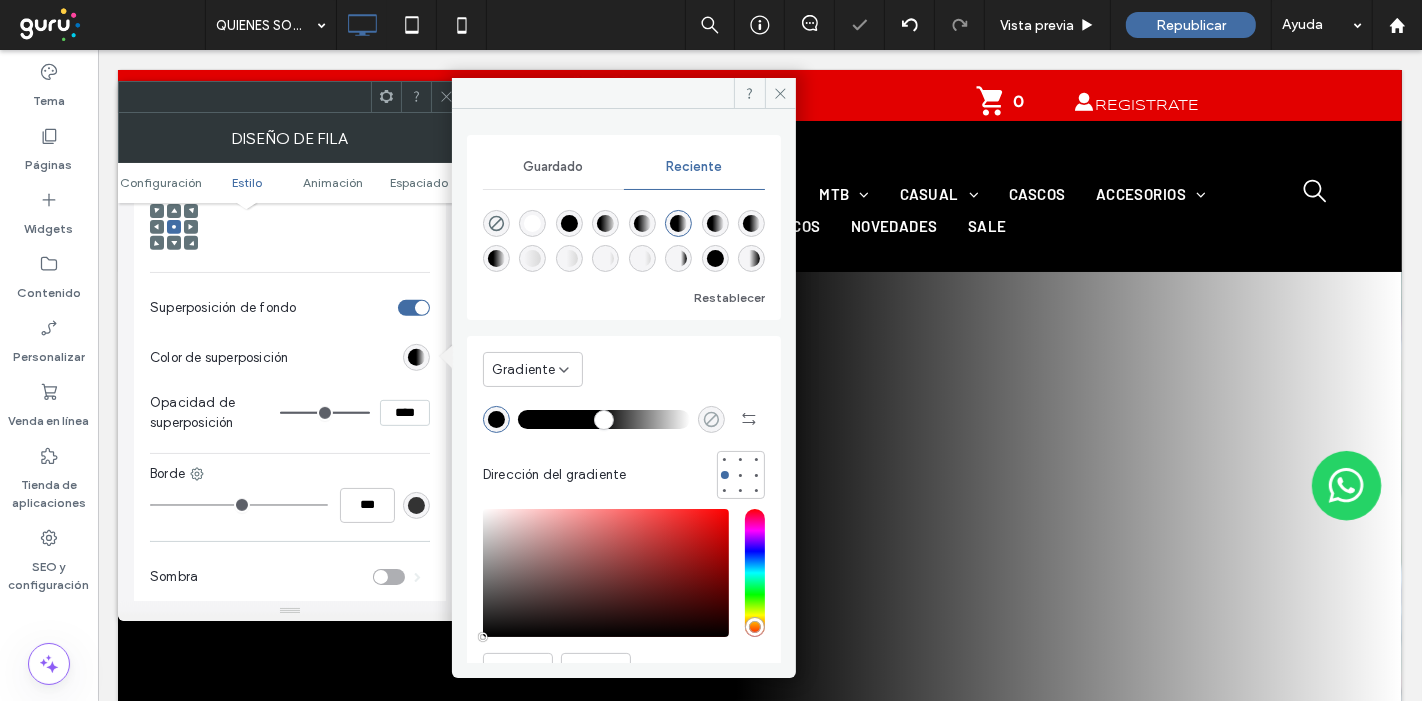 click 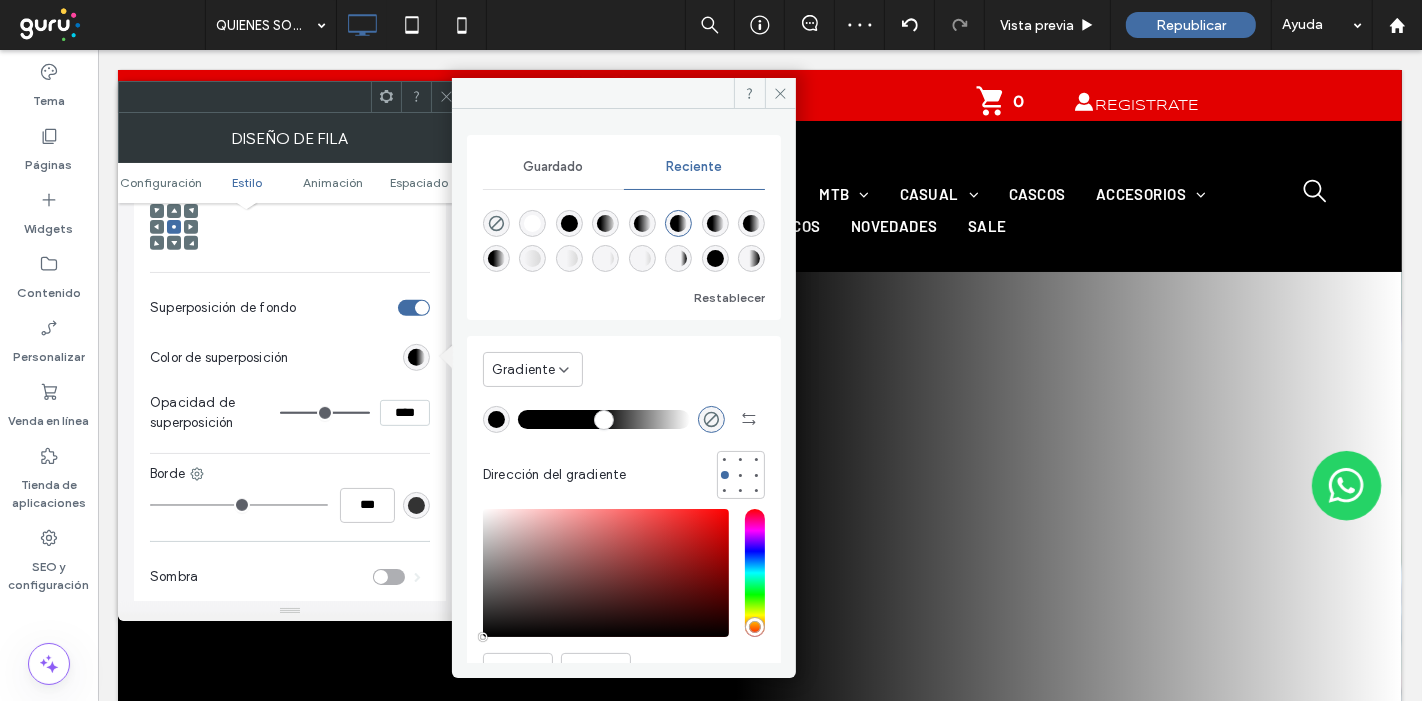 click at bounding box center (532, 223) 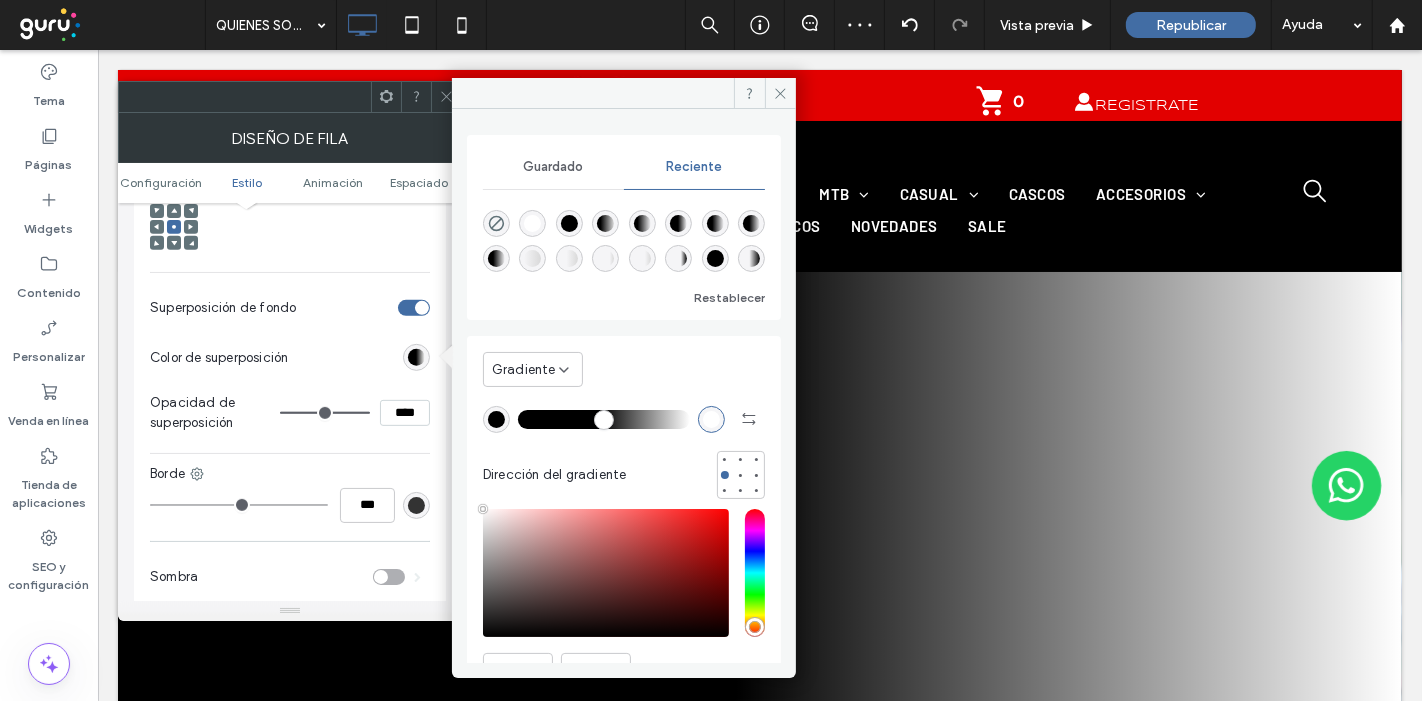 type on "*******" 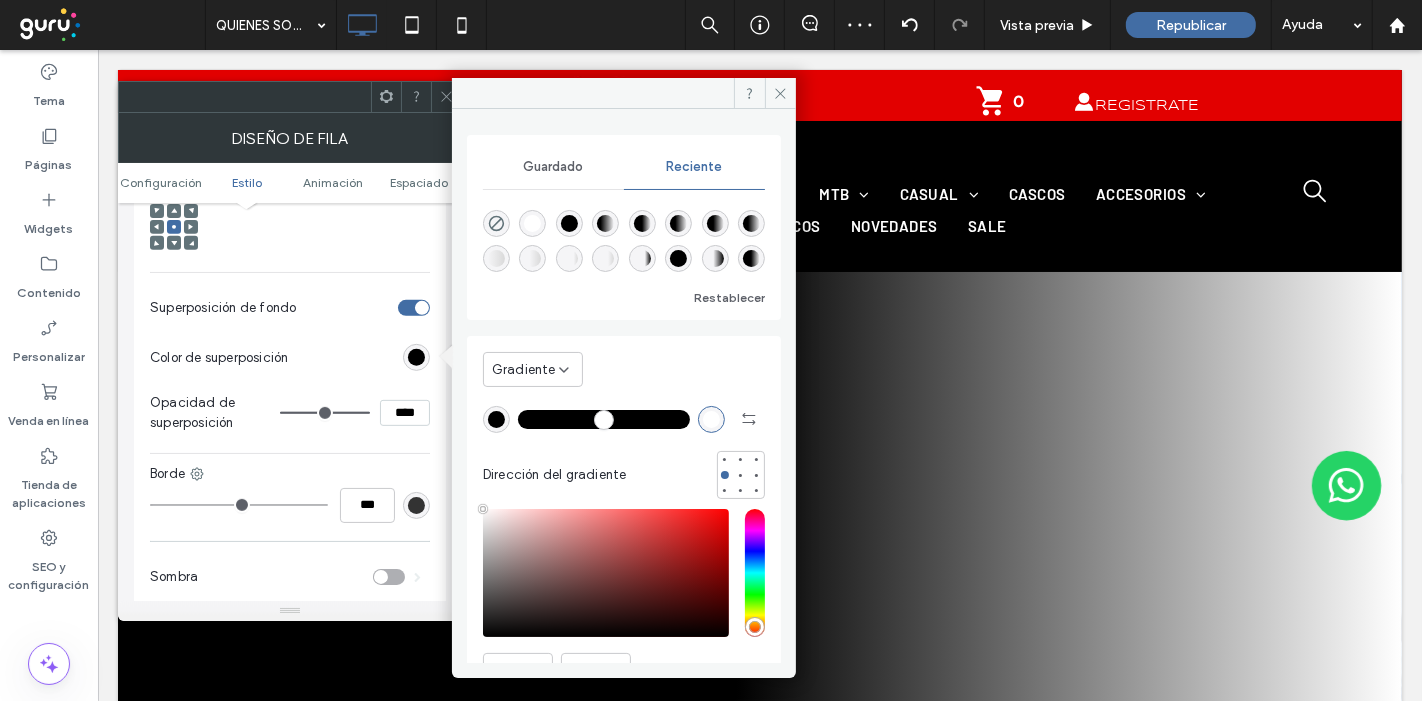 drag, startPoint x: 600, startPoint y: 415, endPoint x: 677, endPoint y: 422, distance: 77.31753 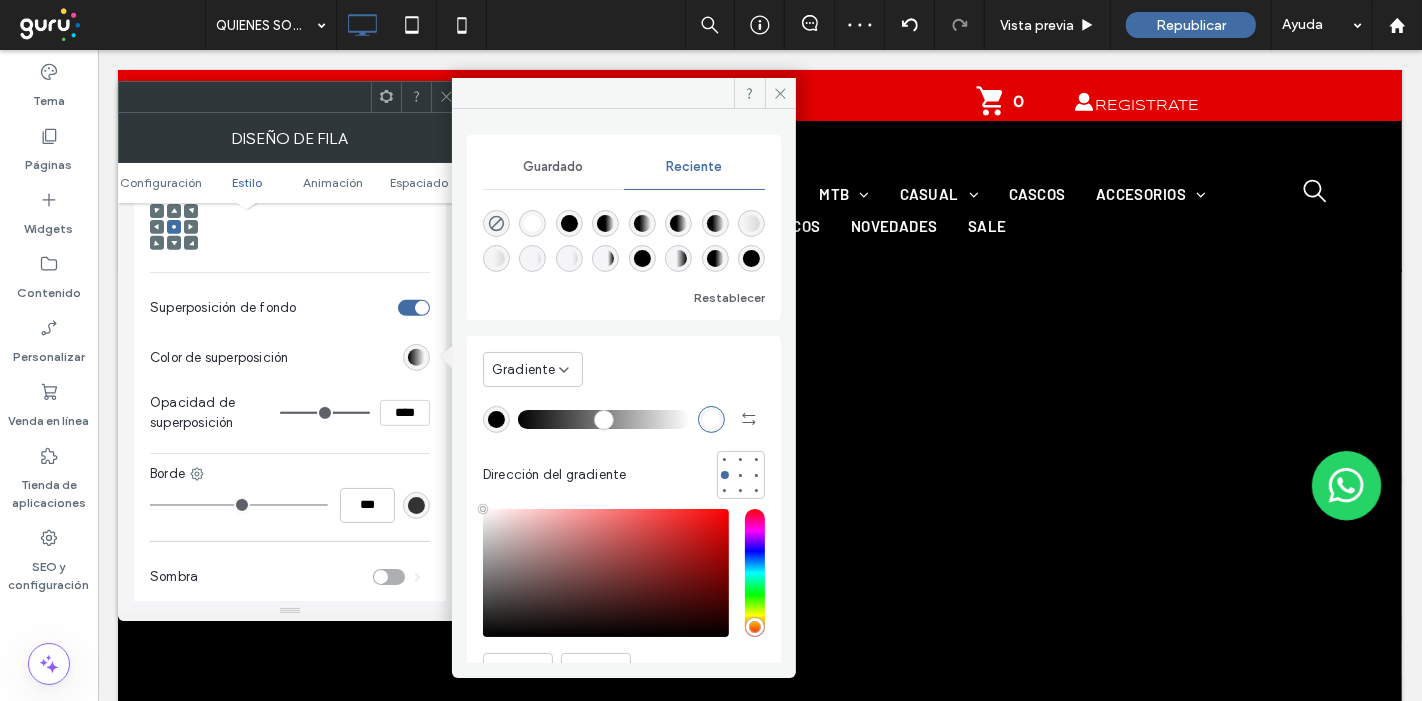 drag, startPoint x: 667, startPoint y: 415, endPoint x: 491, endPoint y: 402, distance: 176.47946 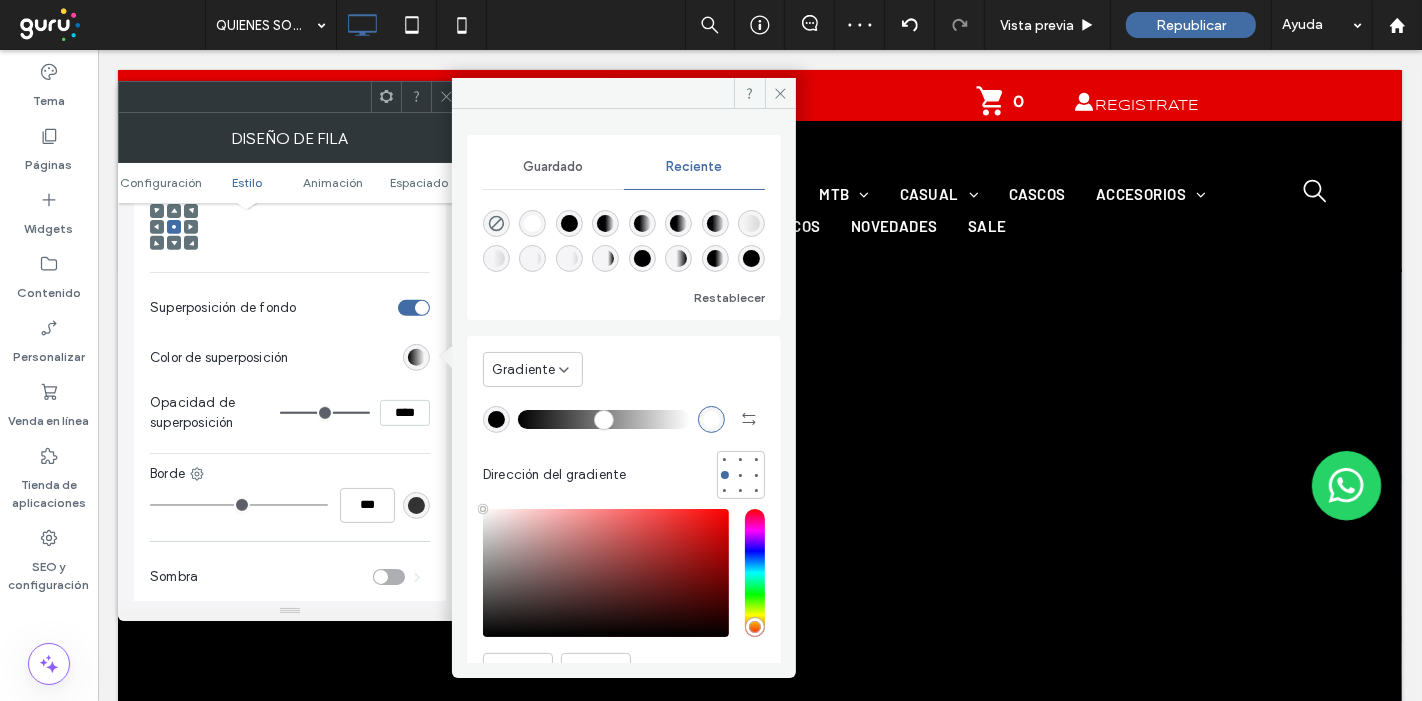 click at bounding box center [604, 419] 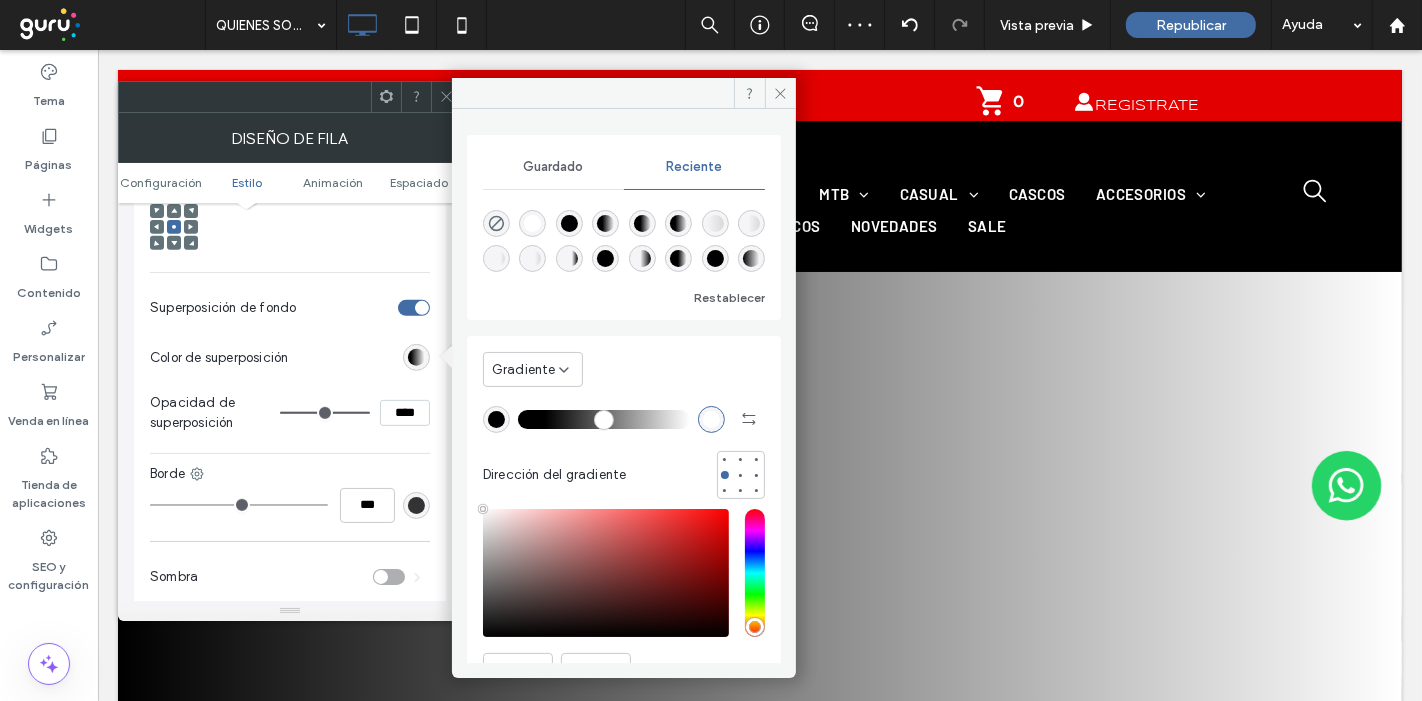 drag, startPoint x: 531, startPoint y: 419, endPoint x: 552, endPoint y: 420, distance: 21.023796 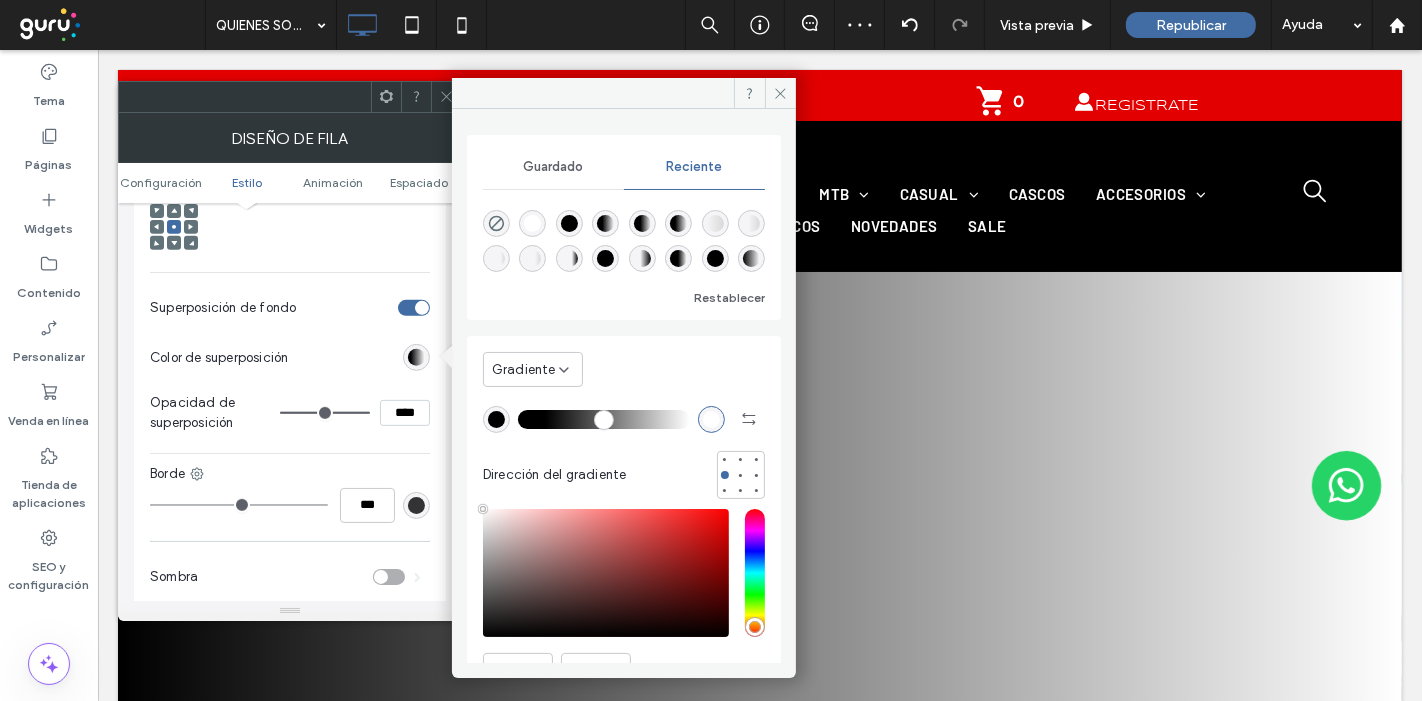 type on "**" 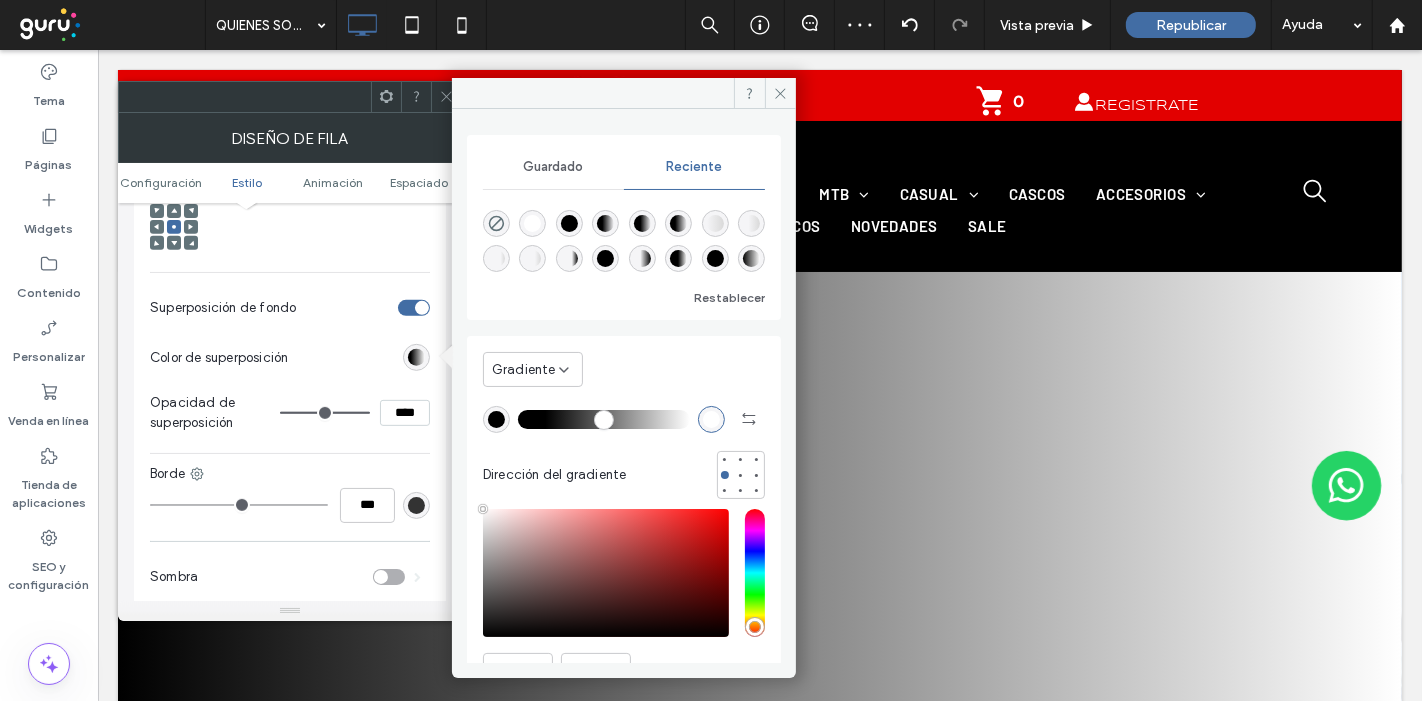 click at bounding box center (604, 419) 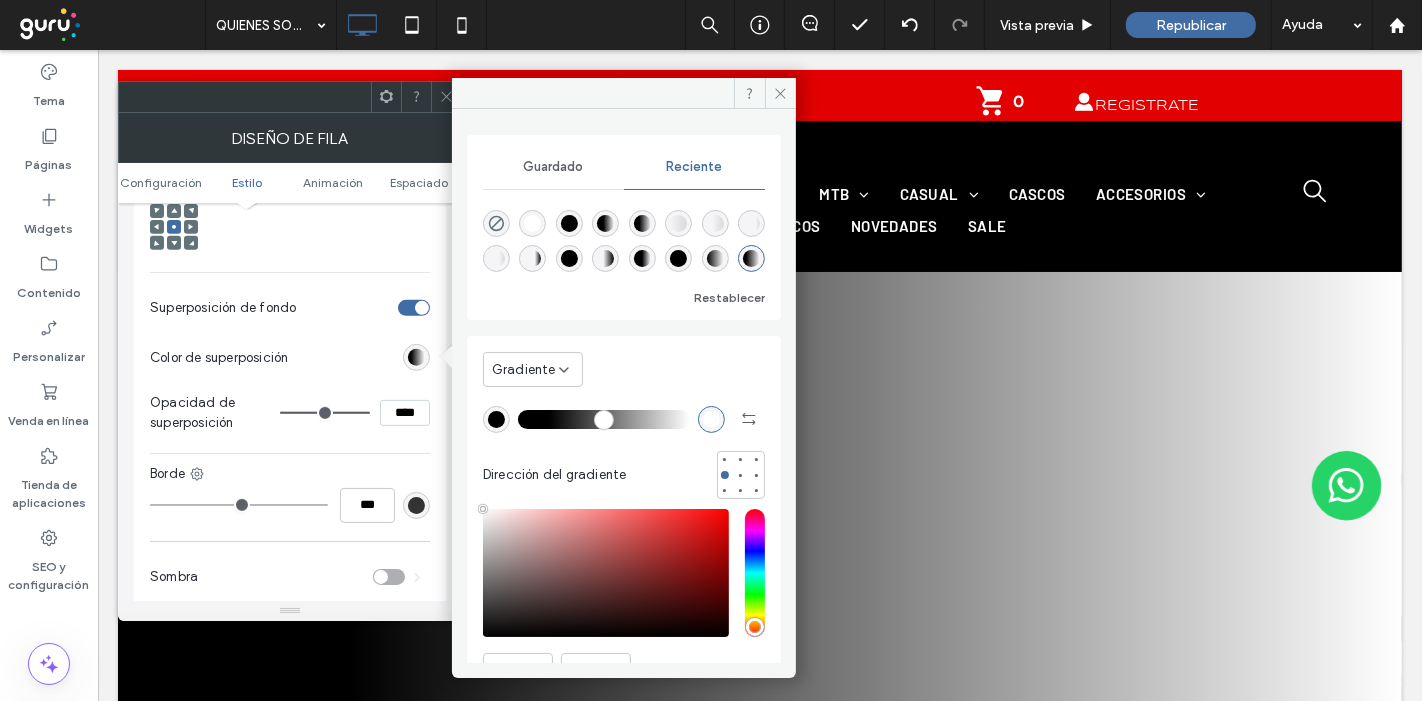 click at bounding box center (496, 419) 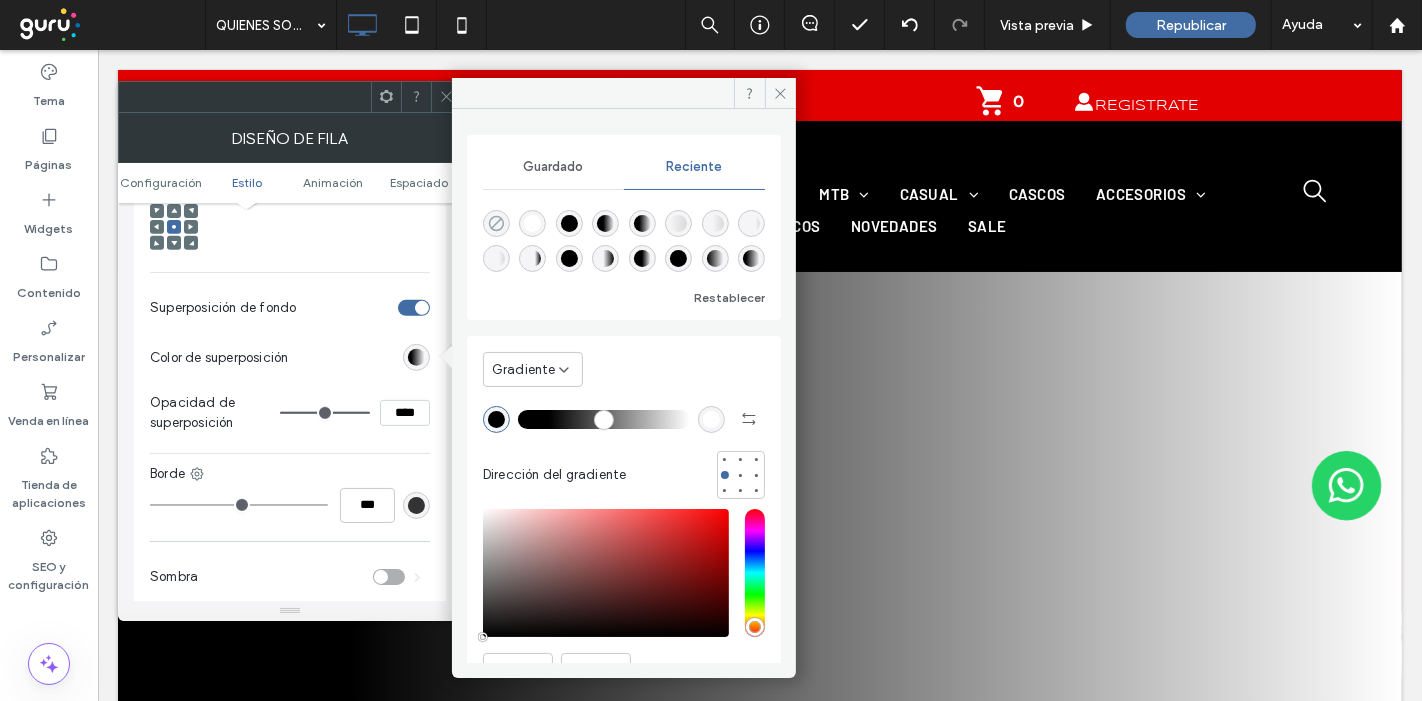 click 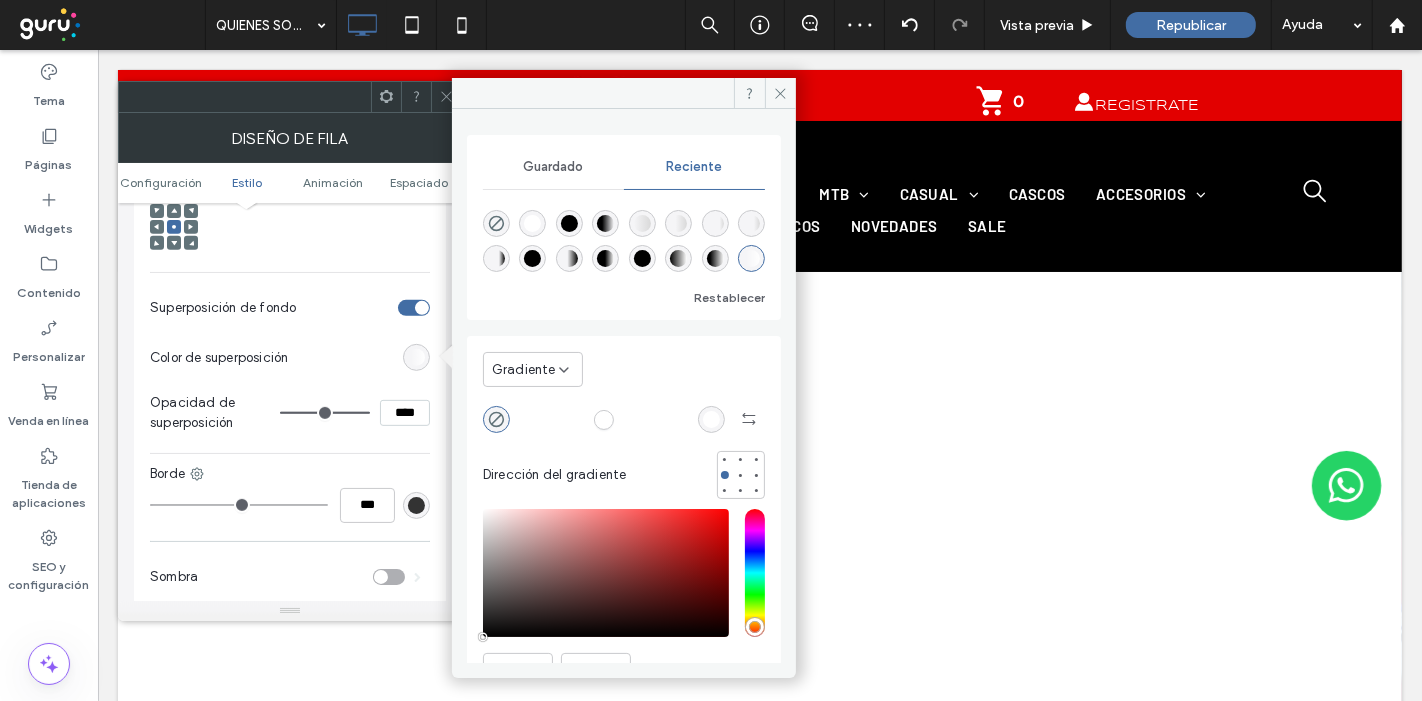 click at bounding box center [711, 419] 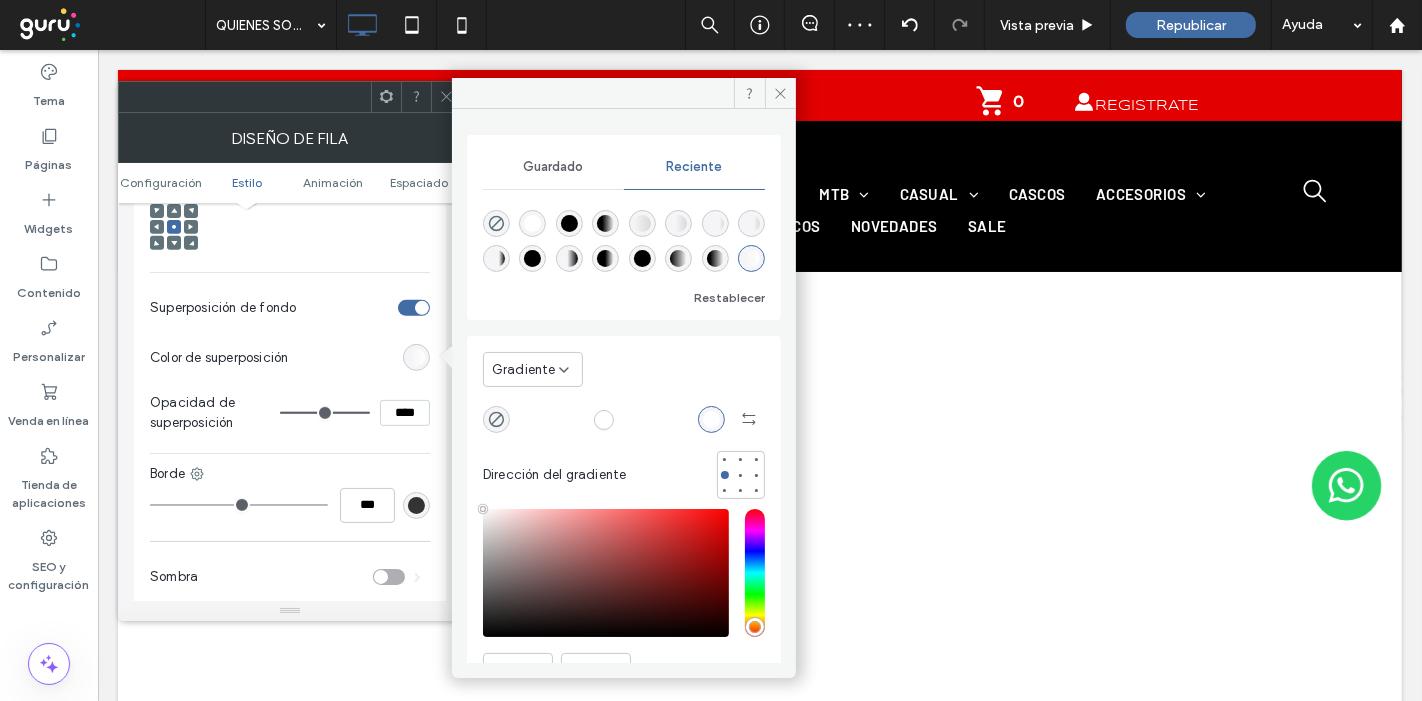 click at bounding box center [642, 258] 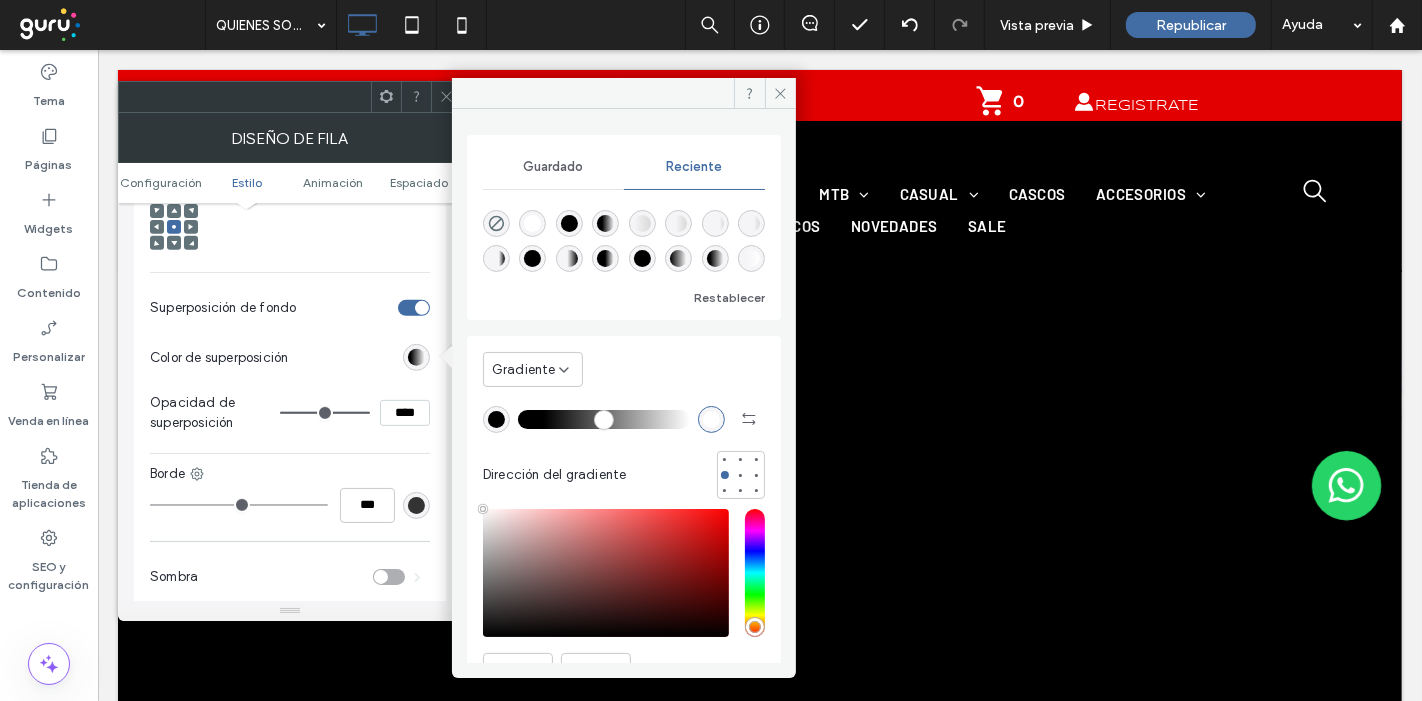 drag, startPoint x: 666, startPoint y: 415, endPoint x: 548, endPoint y: 422, distance: 118.20744 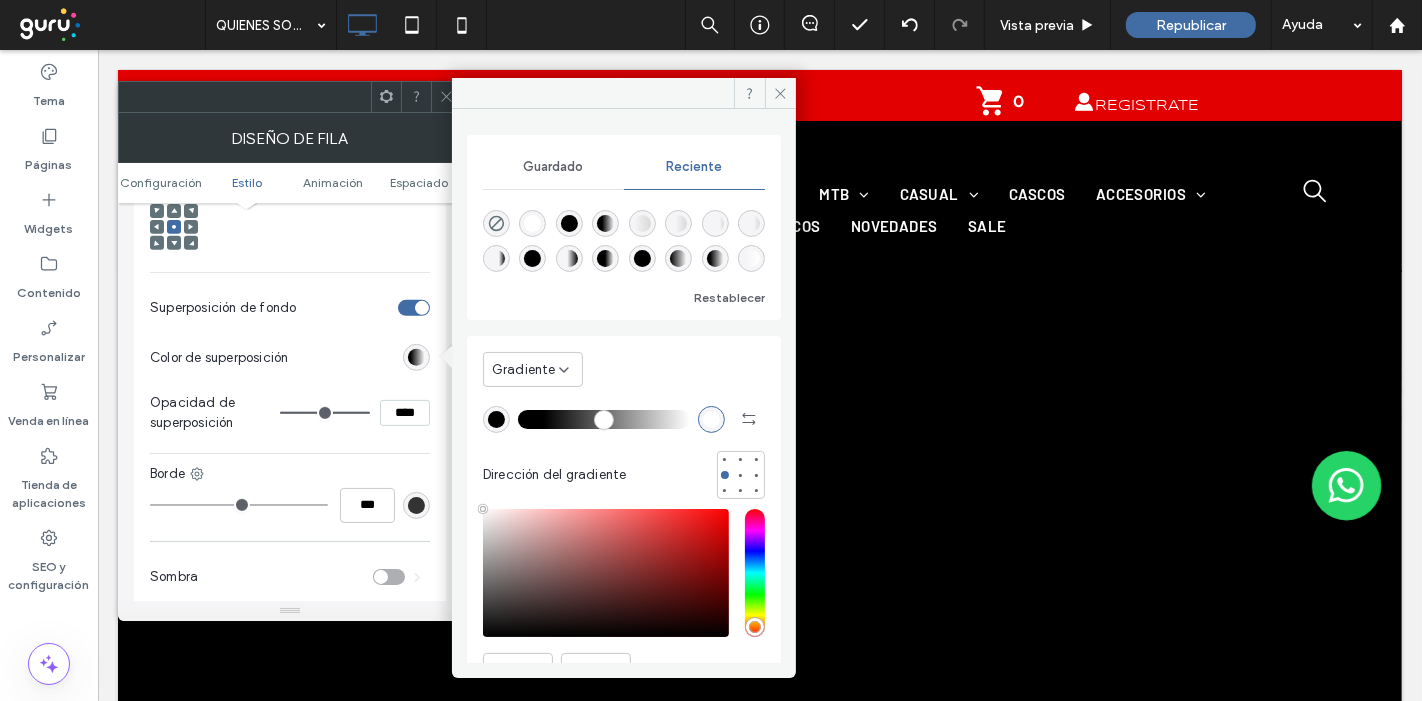 click at bounding box center (604, 419) 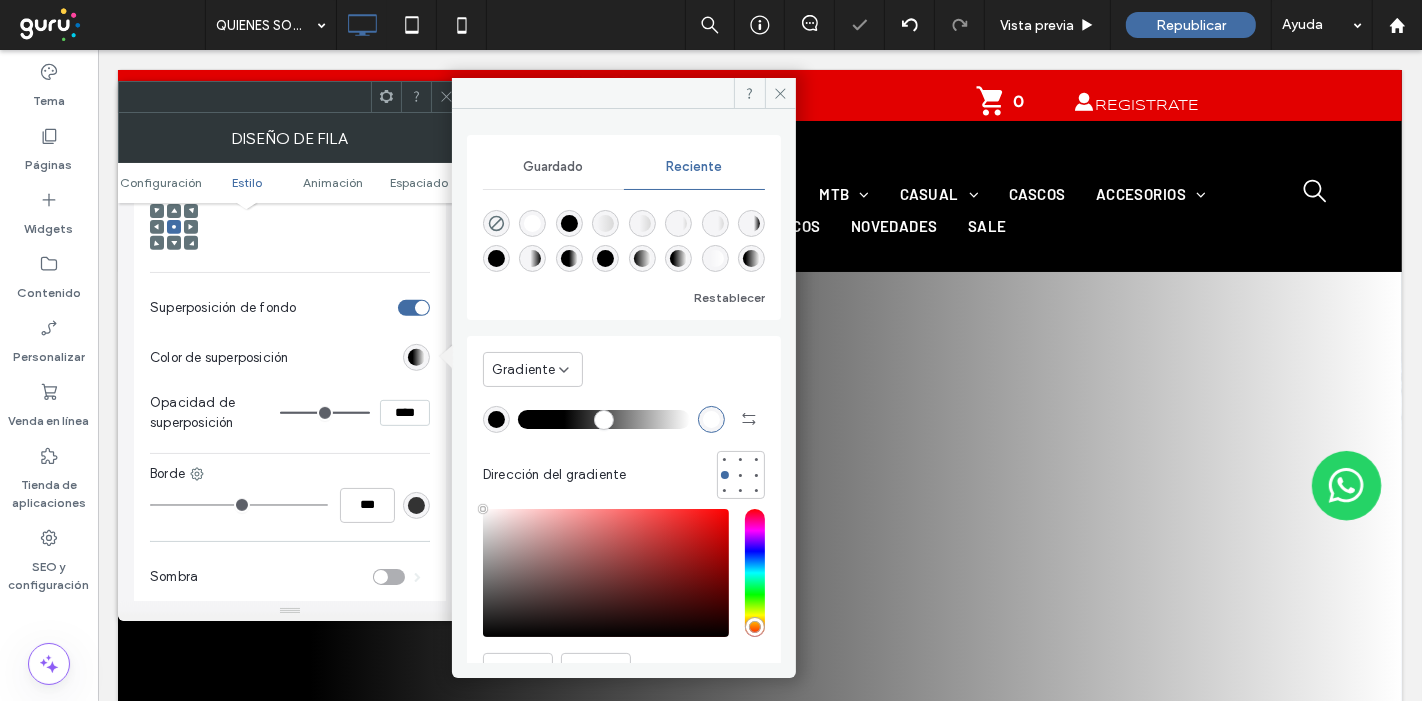 type on "**" 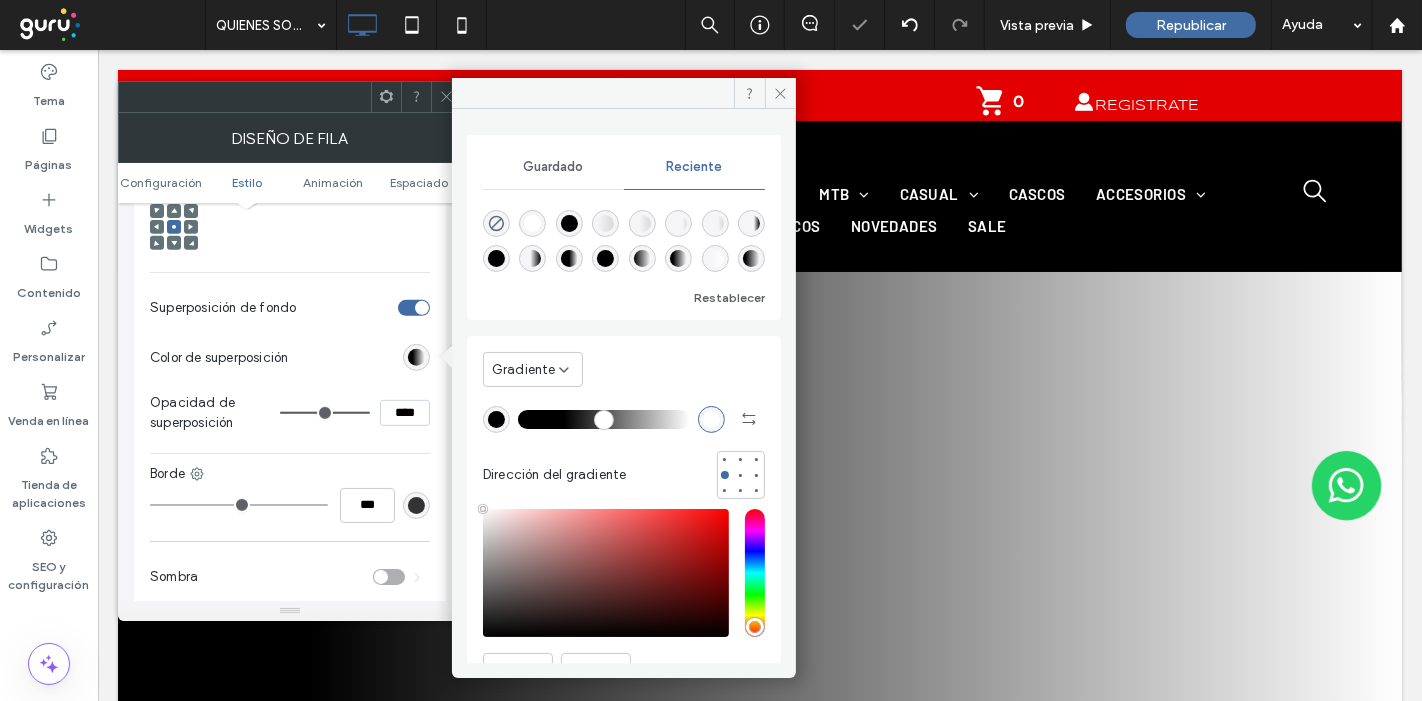 click at bounding box center (604, 419) 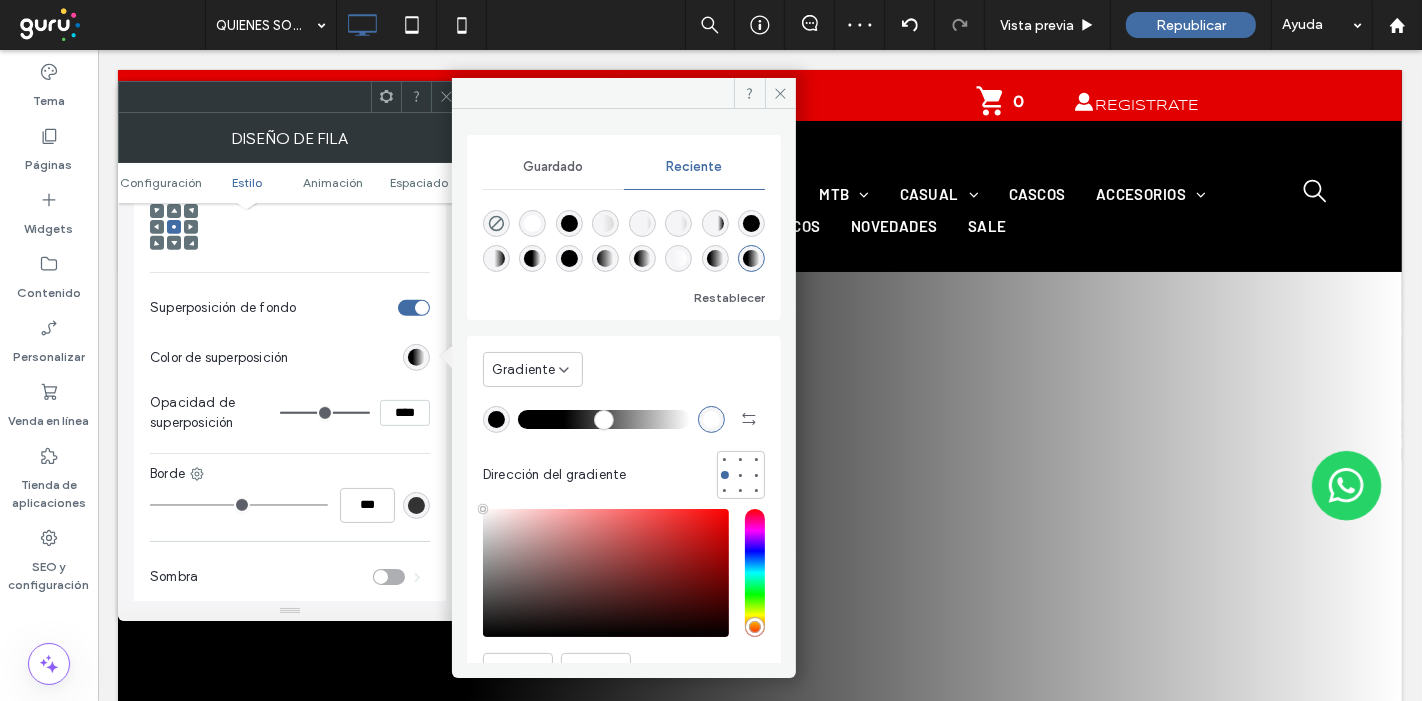 type on "**" 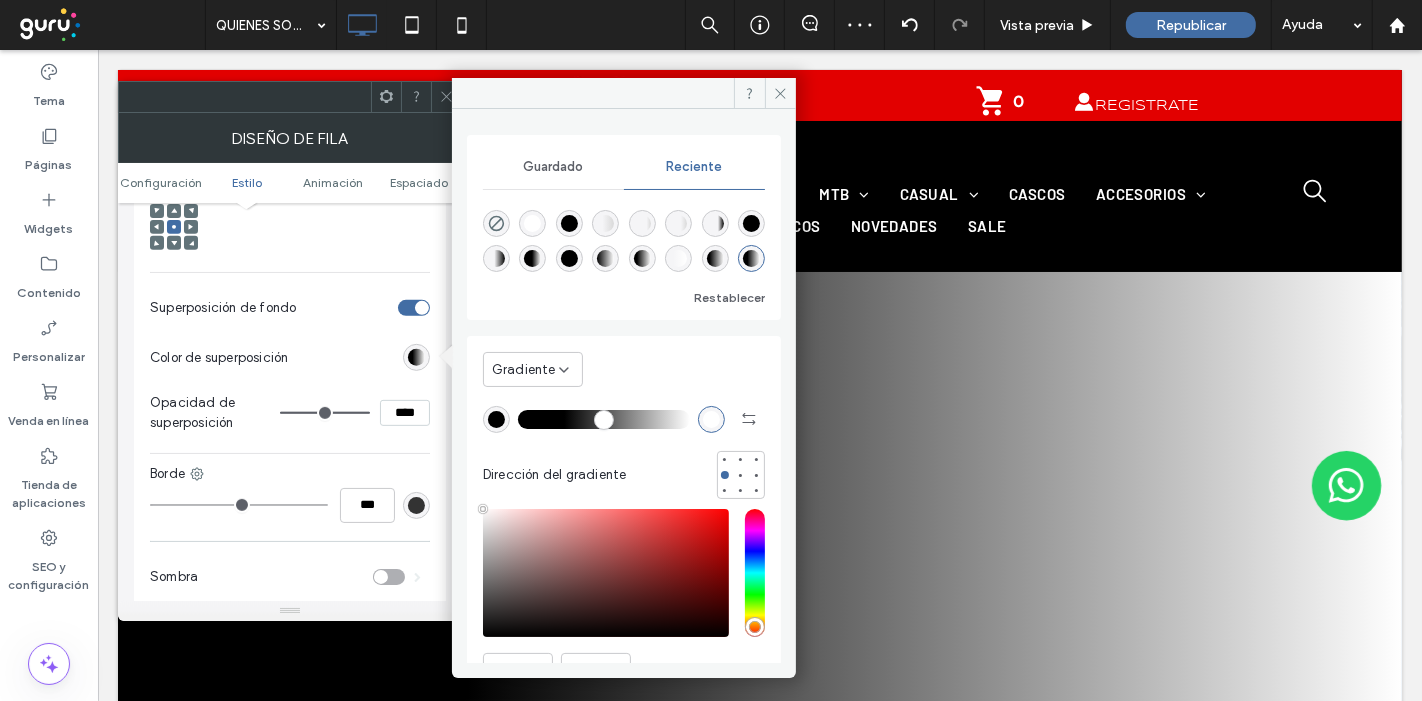type on "***" 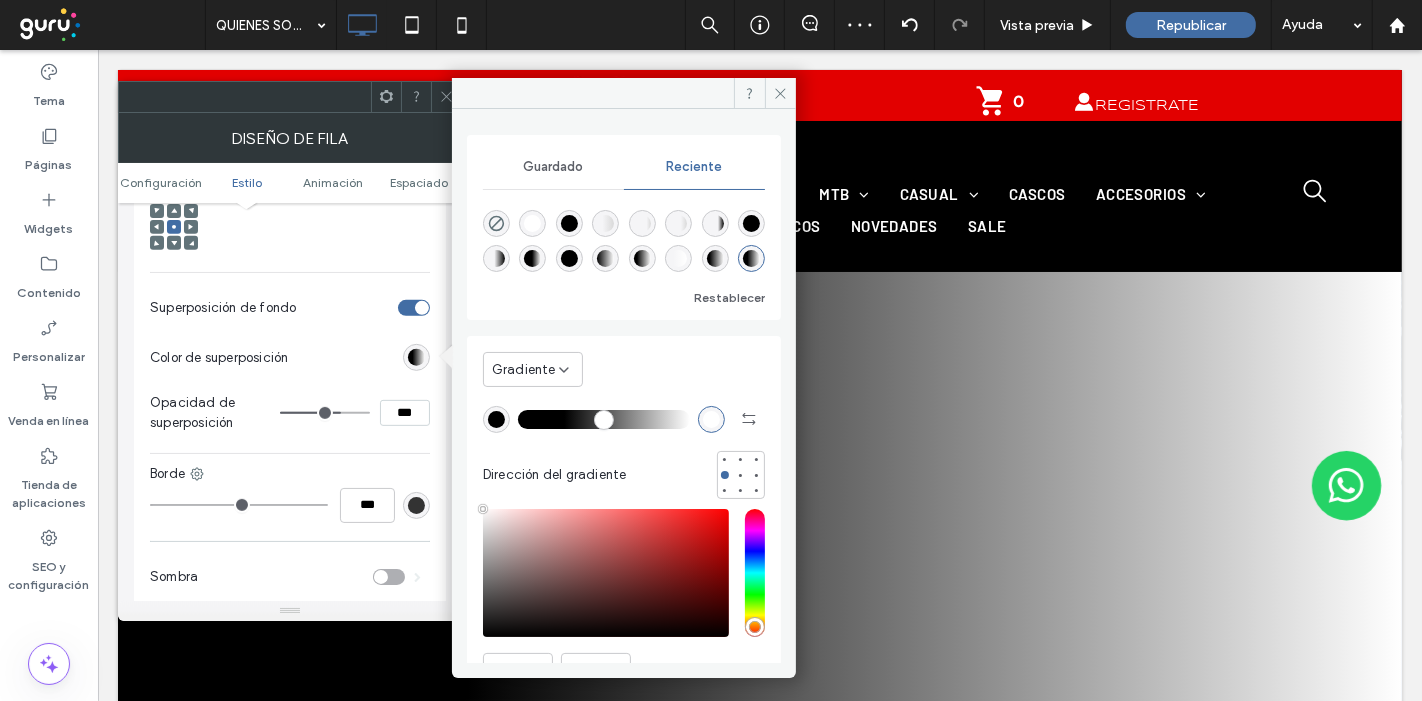 type on "**" 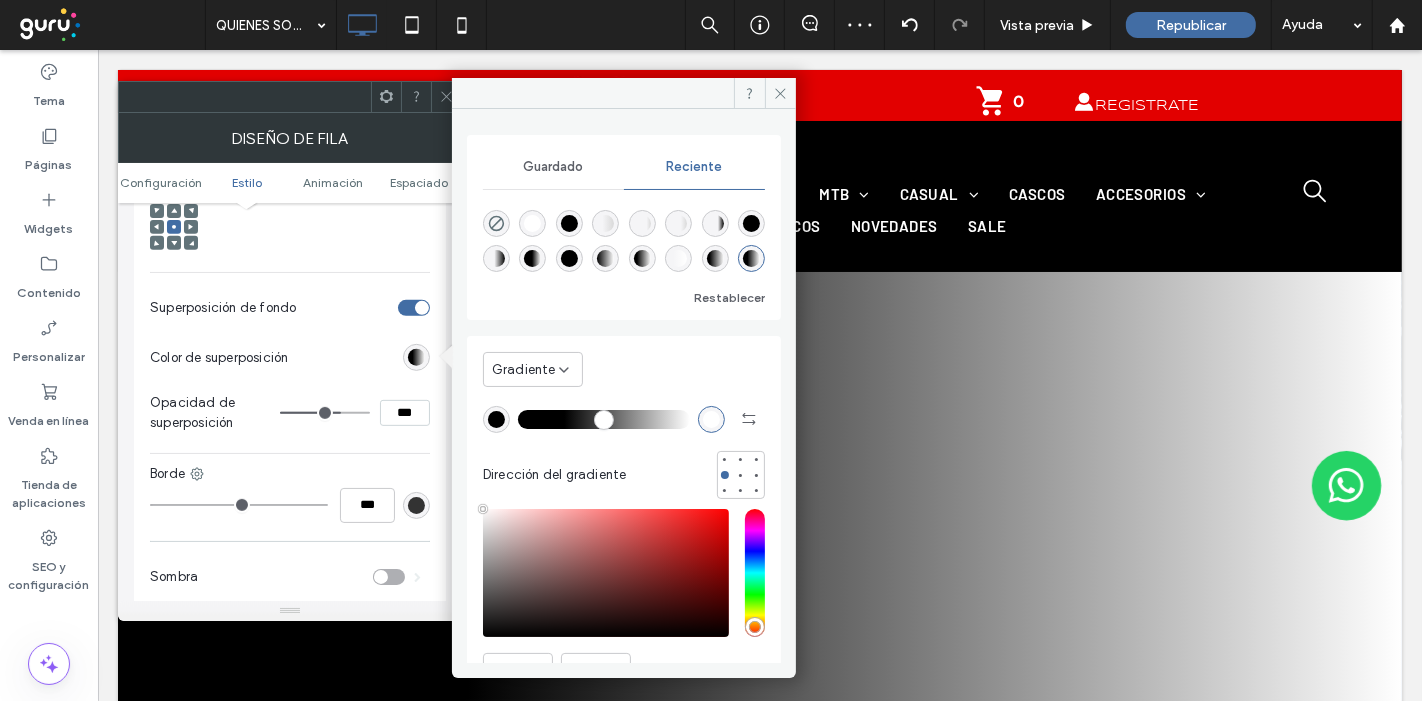 type on "***" 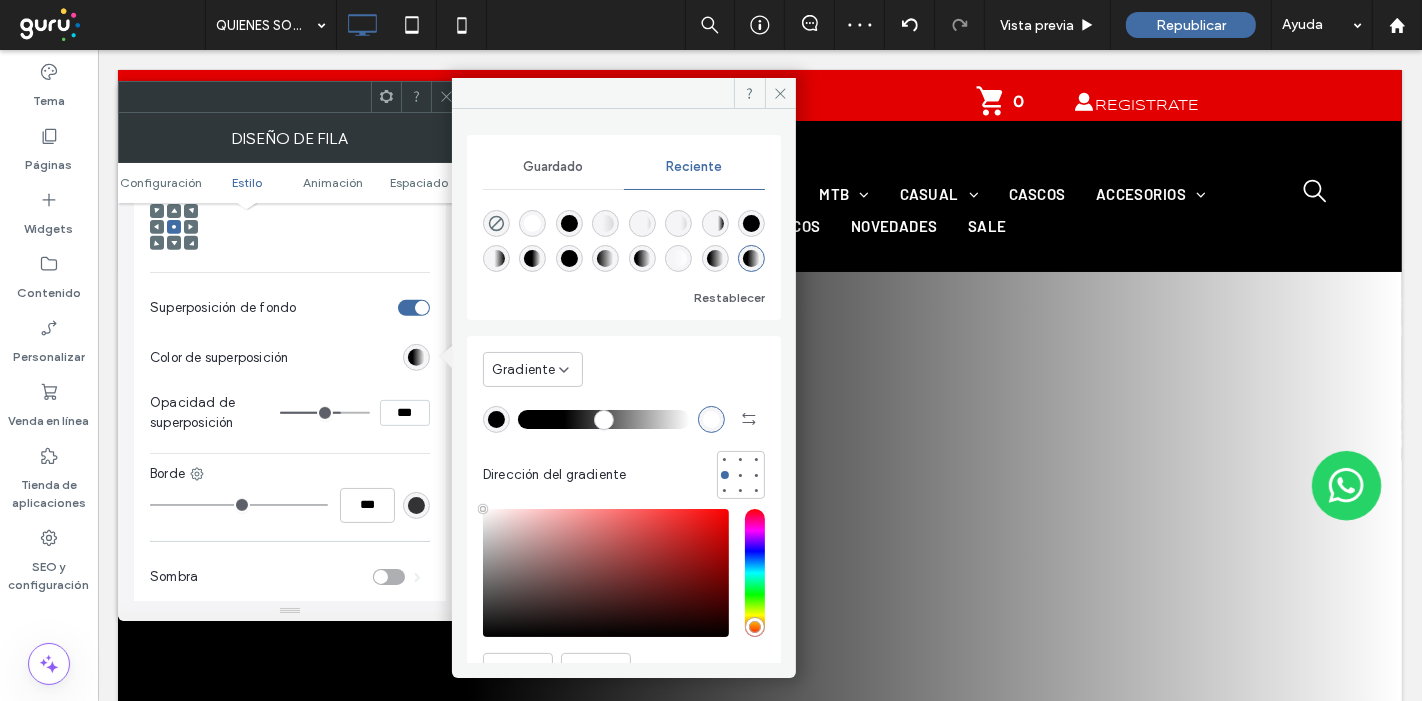 type on "**" 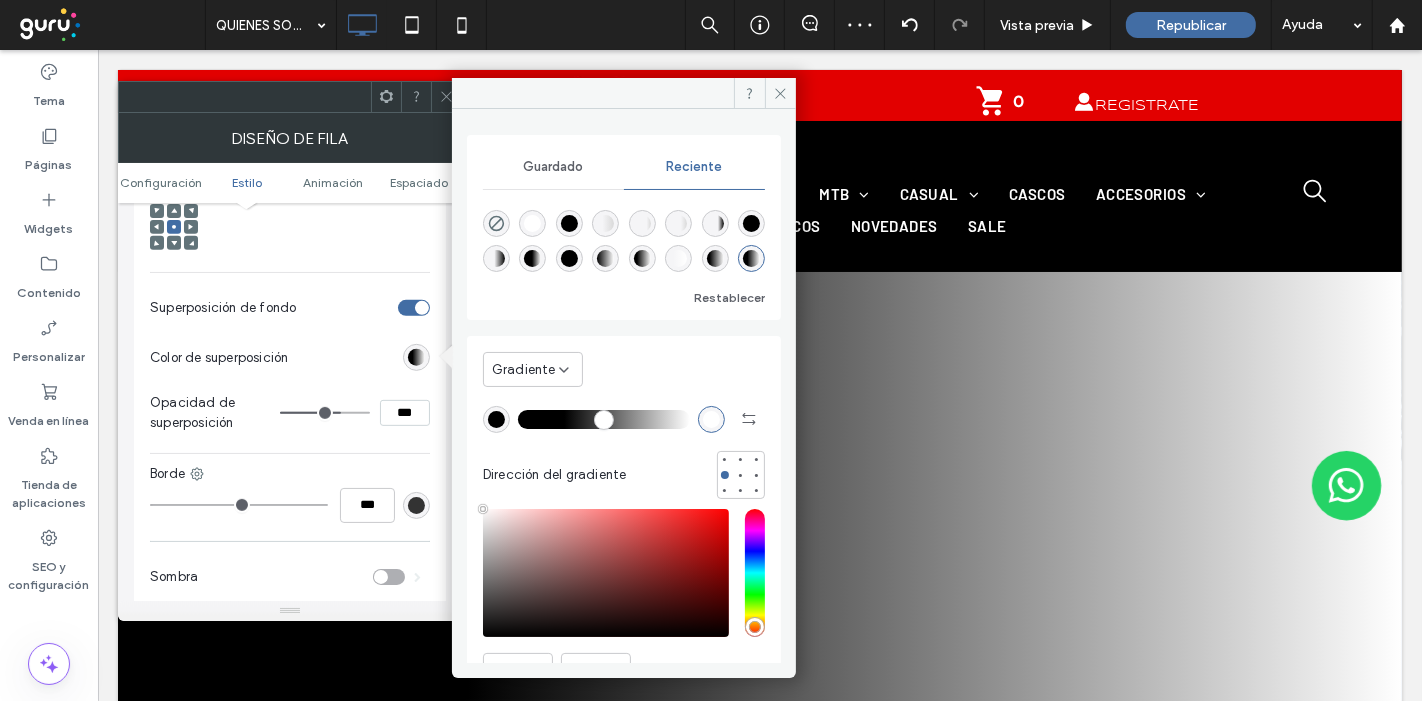 type on "***" 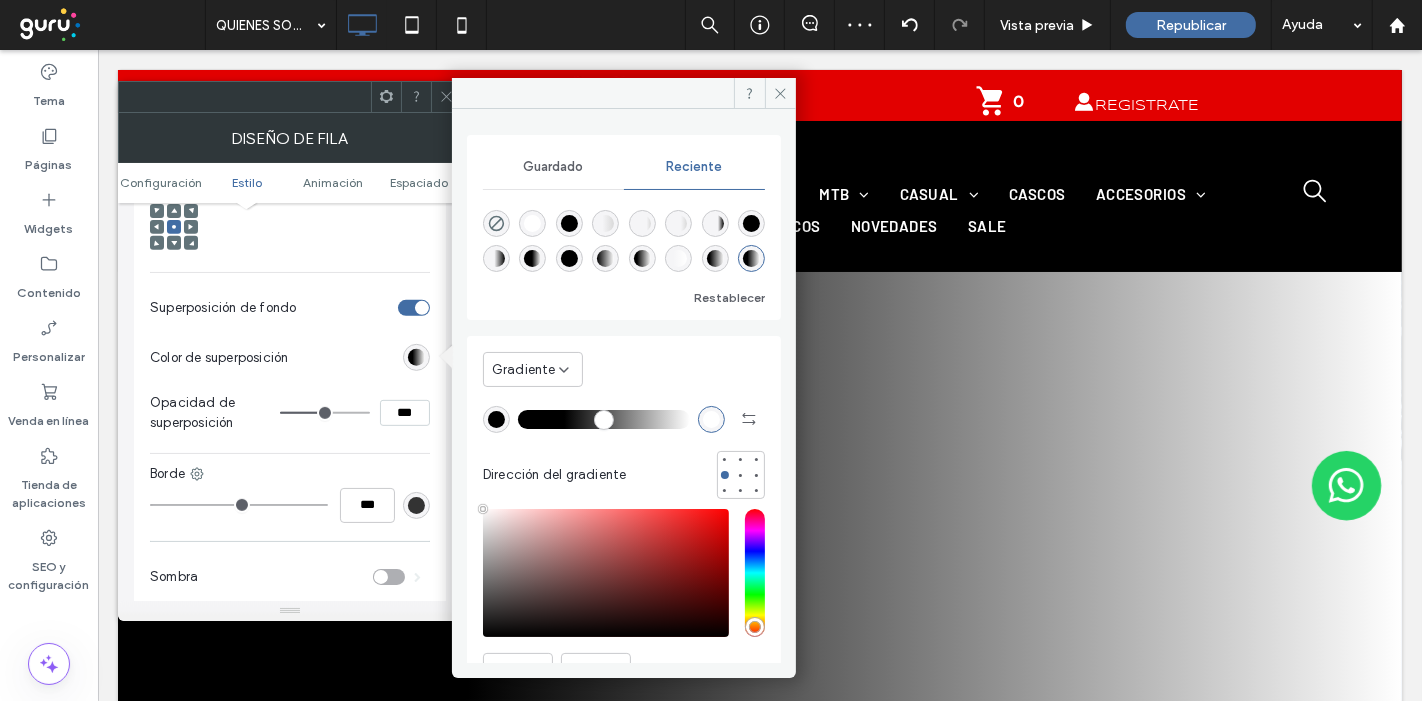 drag, startPoint x: 359, startPoint y: 407, endPoint x: 331, endPoint y: 406, distance: 28.01785 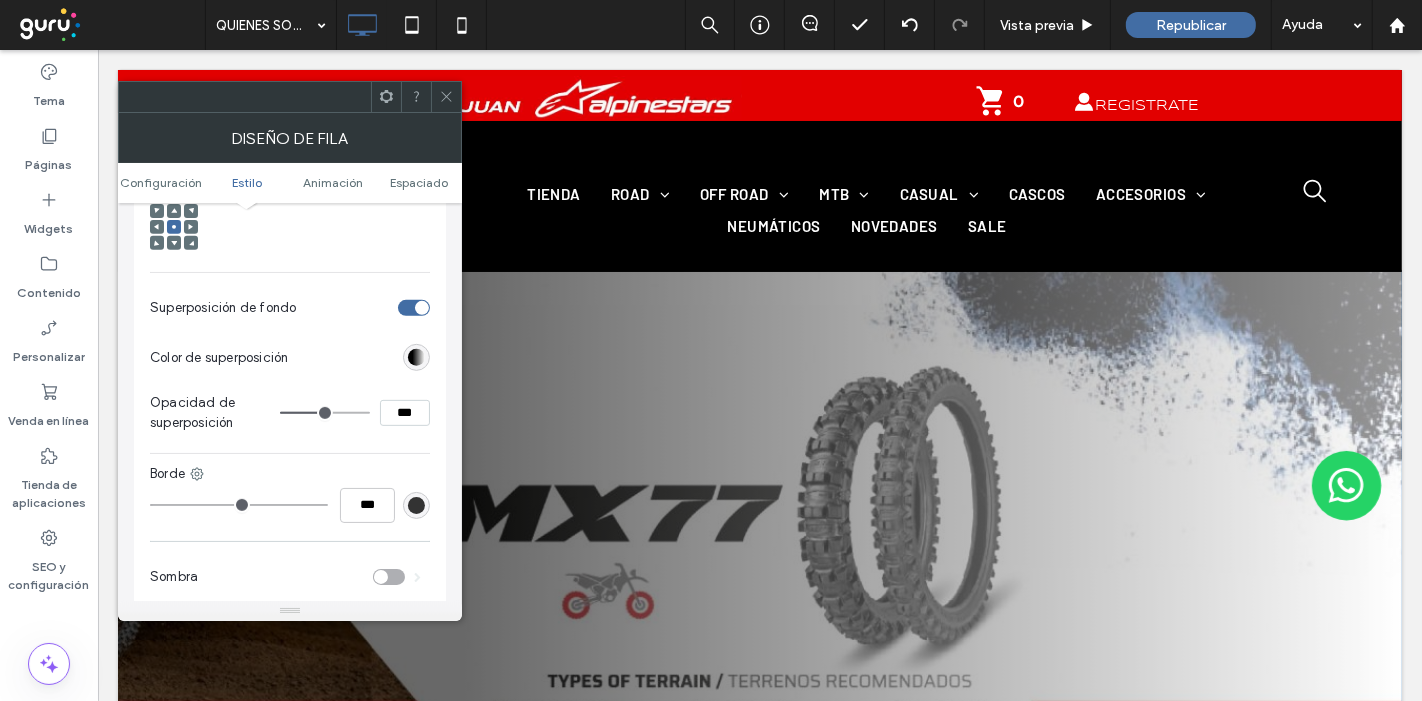 click 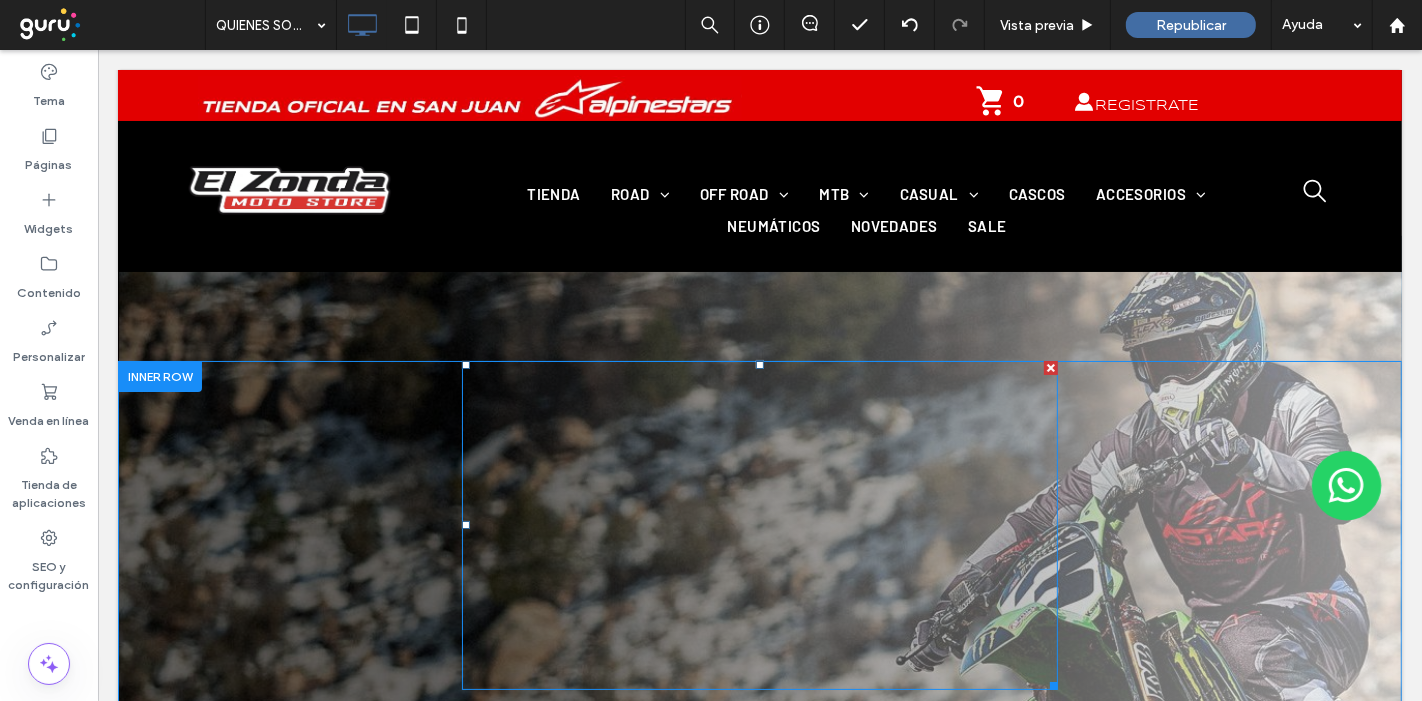 scroll, scrollTop: 0, scrollLeft: 0, axis: both 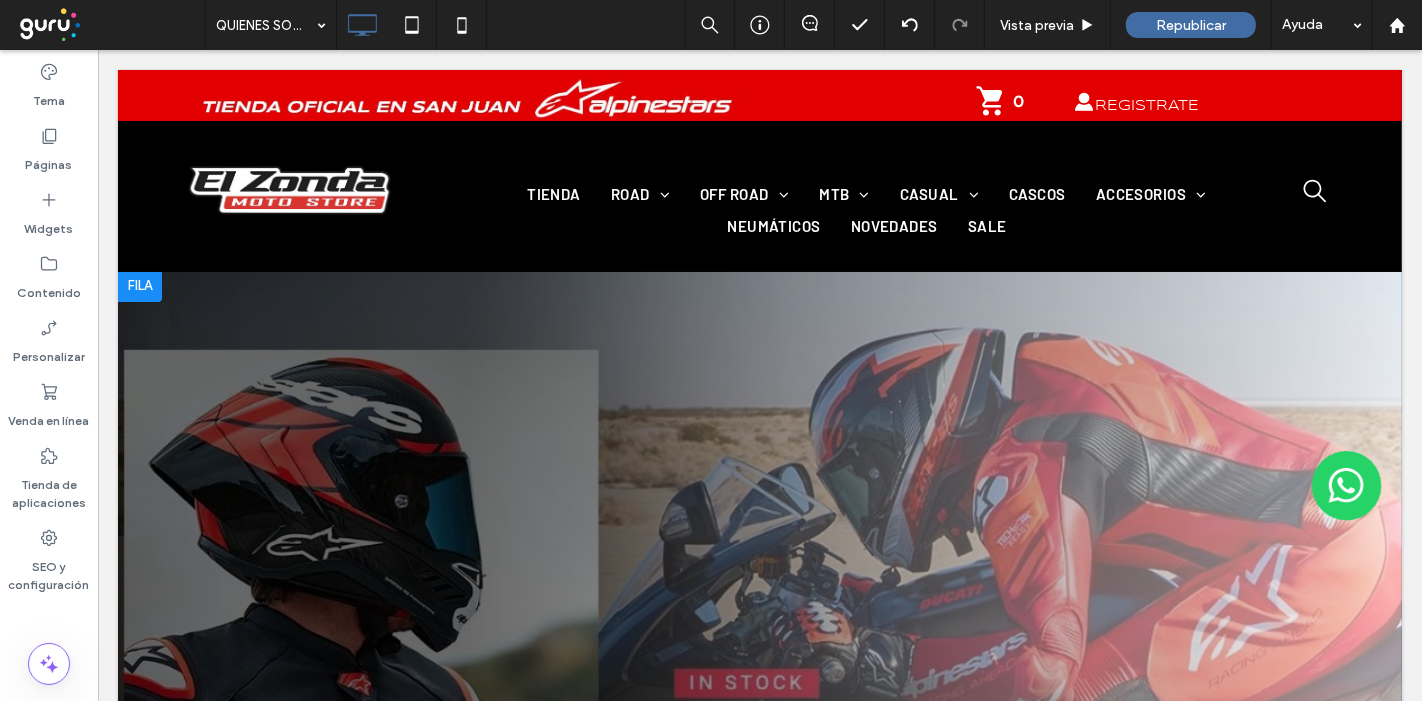 click at bounding box center (139, 286) 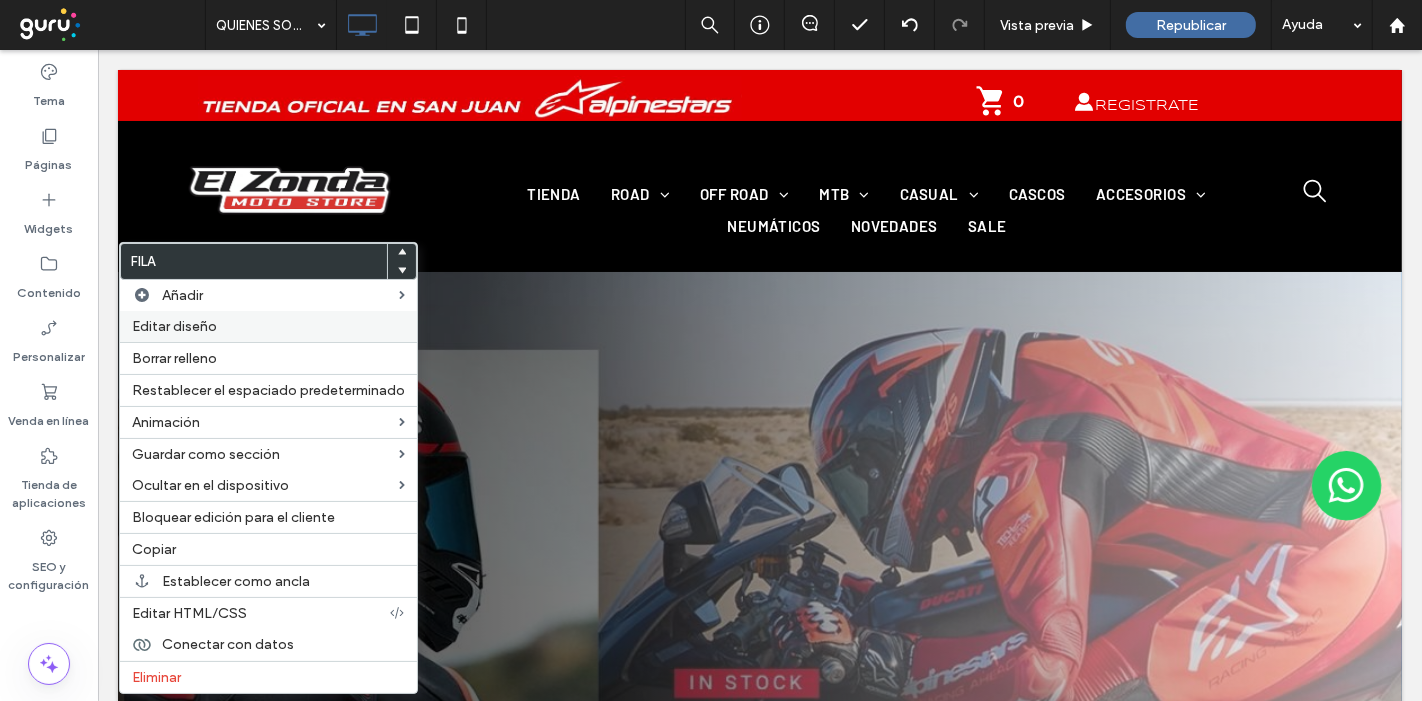 click on "Editar diseño" at bounding box center [174, 326] 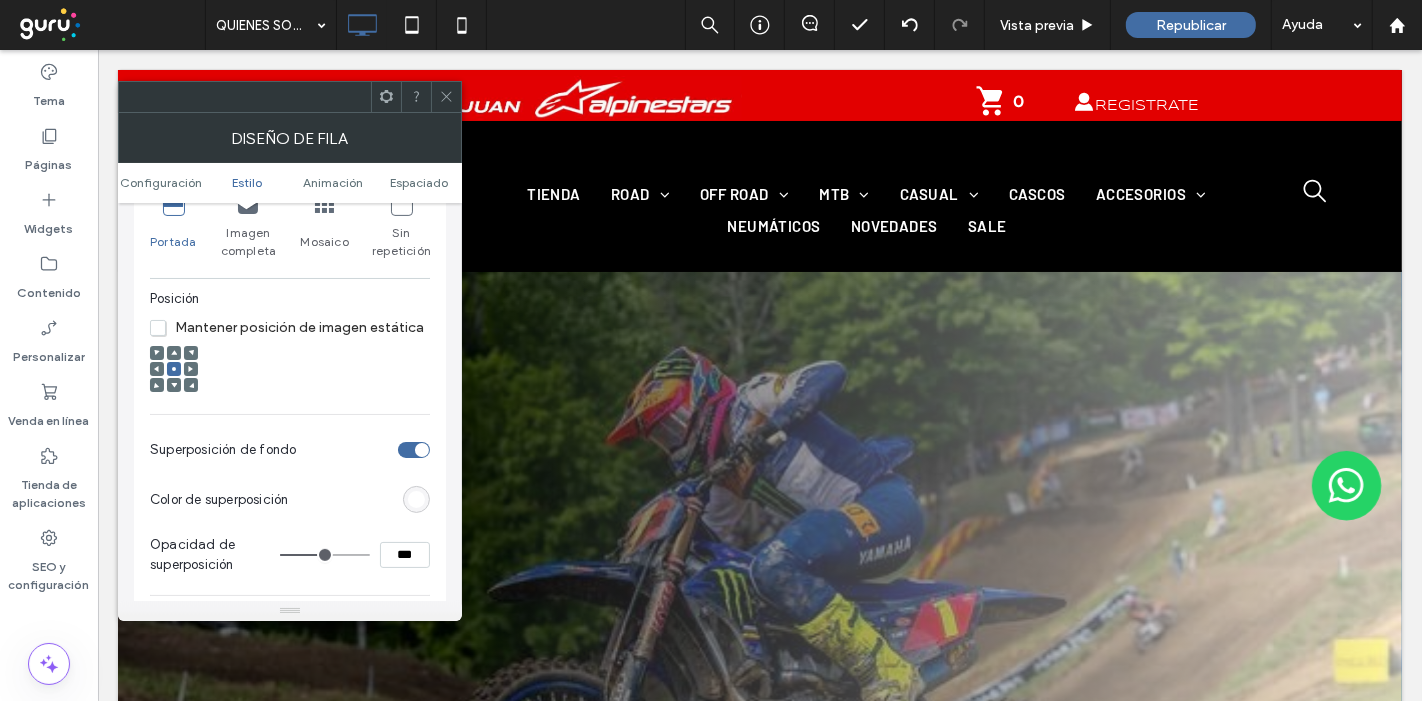 scroll, scrollTop: 666, scrollLeft: 0, axis: vertical 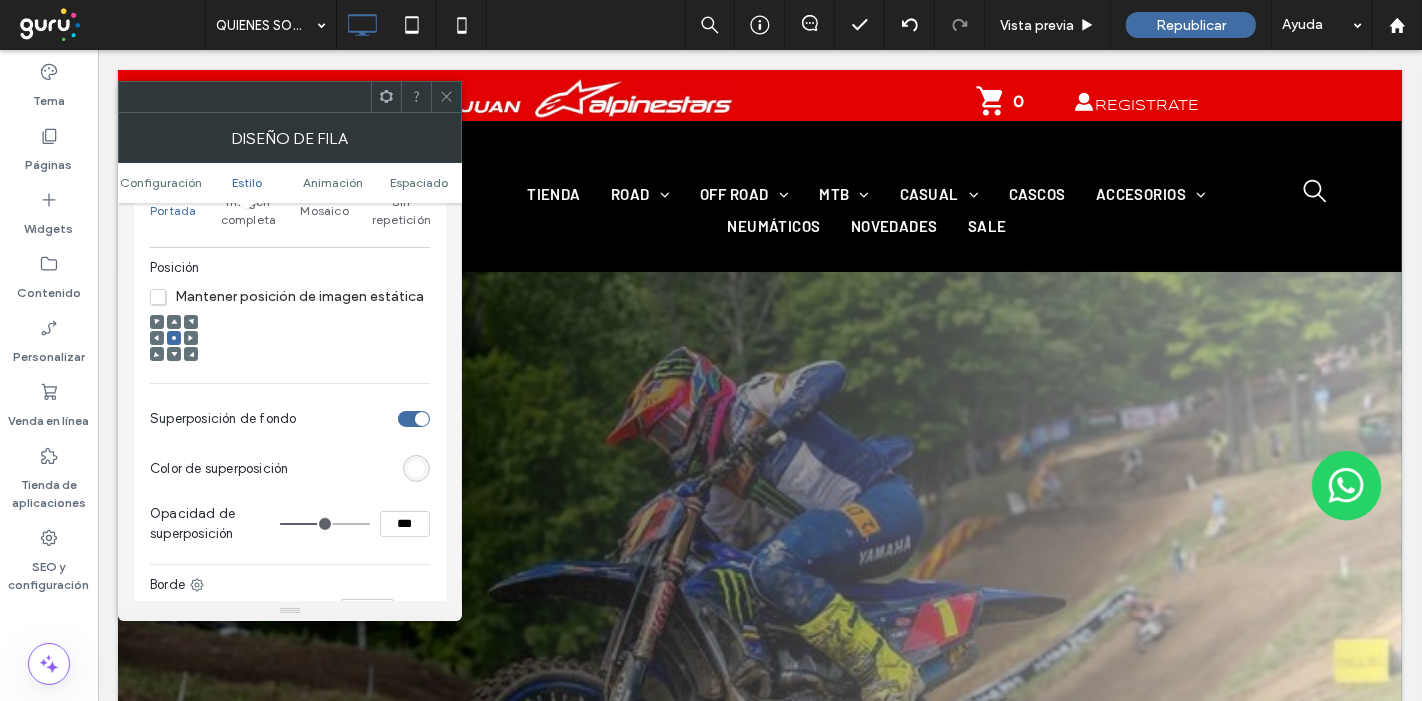 click on "Superposición de fondo" at bounding box center (290, 419) 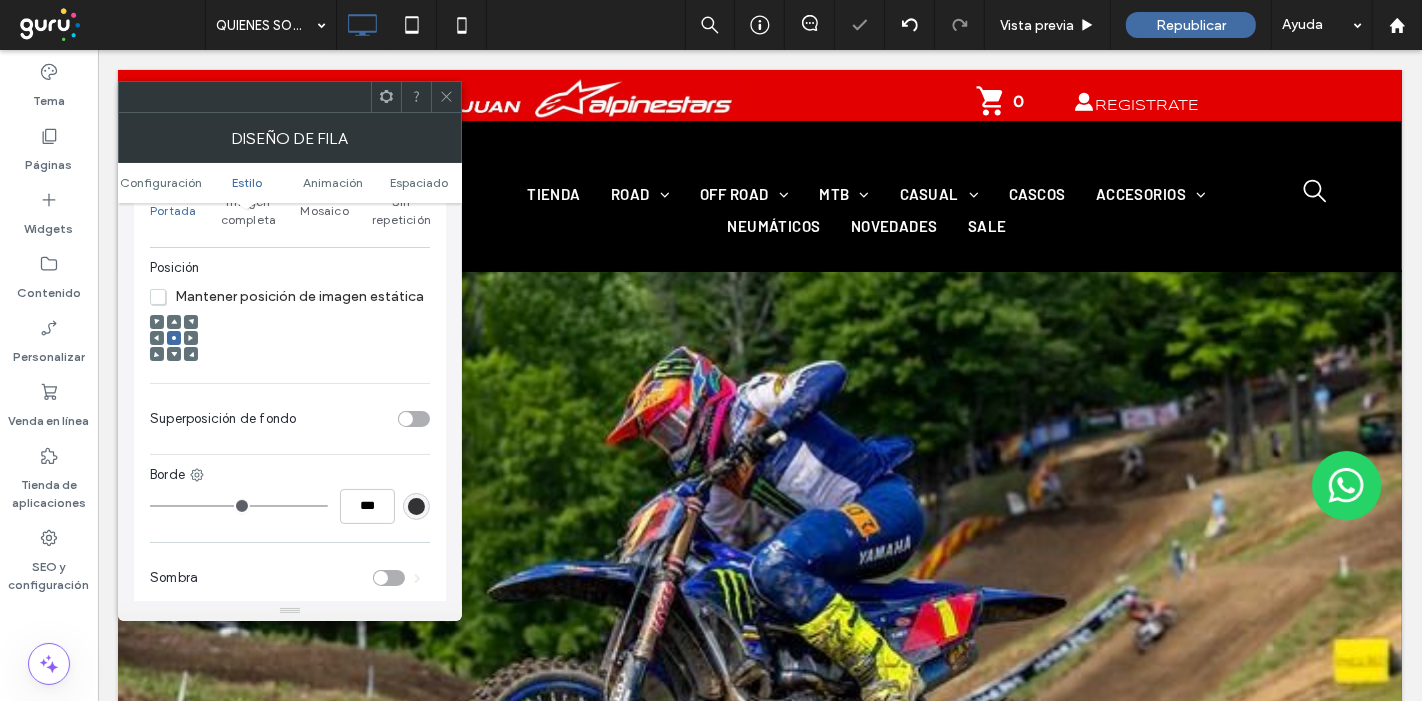 click at bounding box center [414, 419] 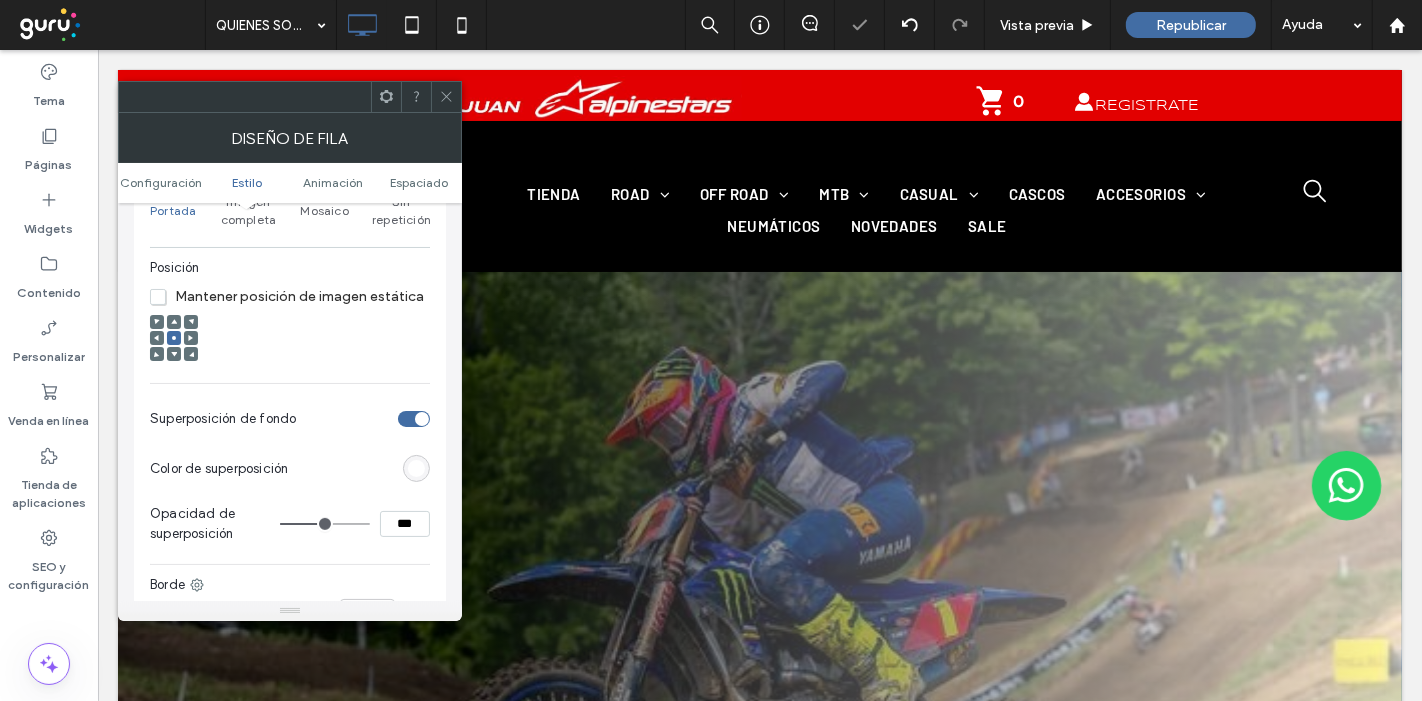 click at bounding box center (422, 419) 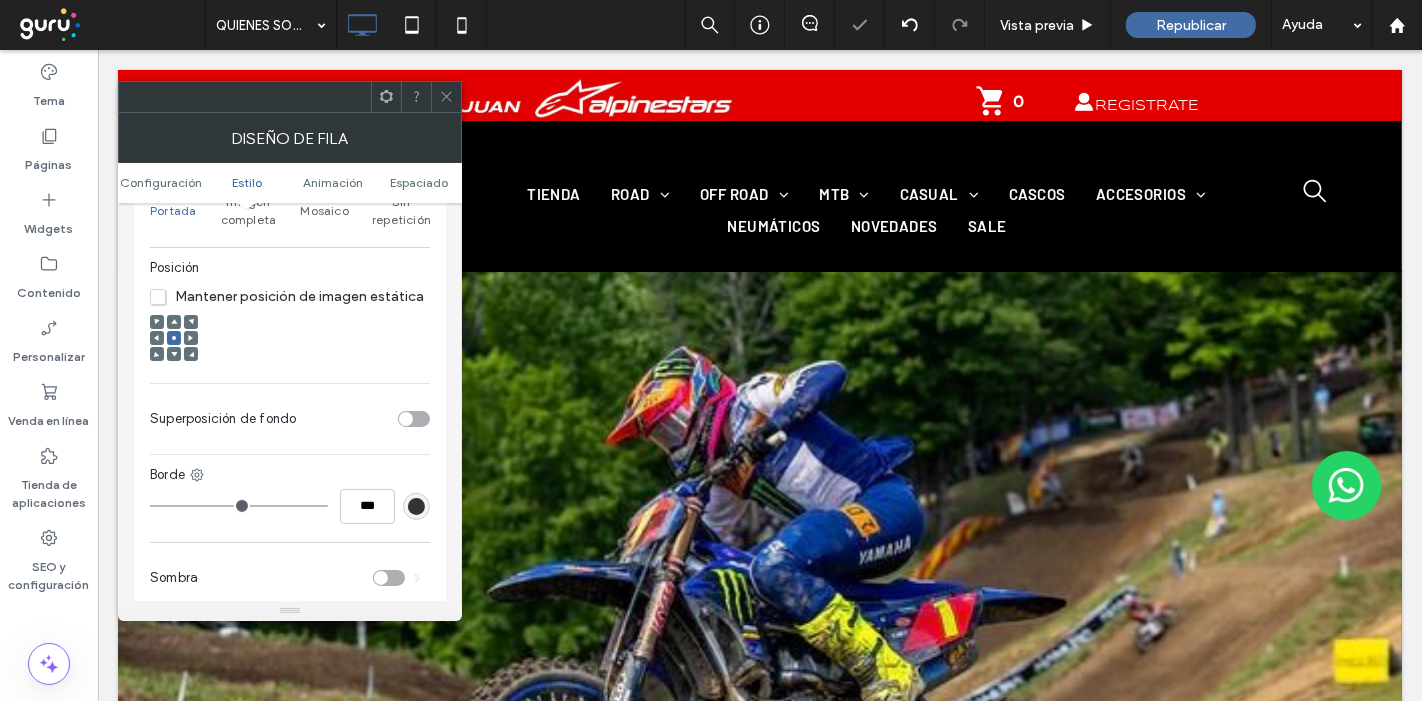 click 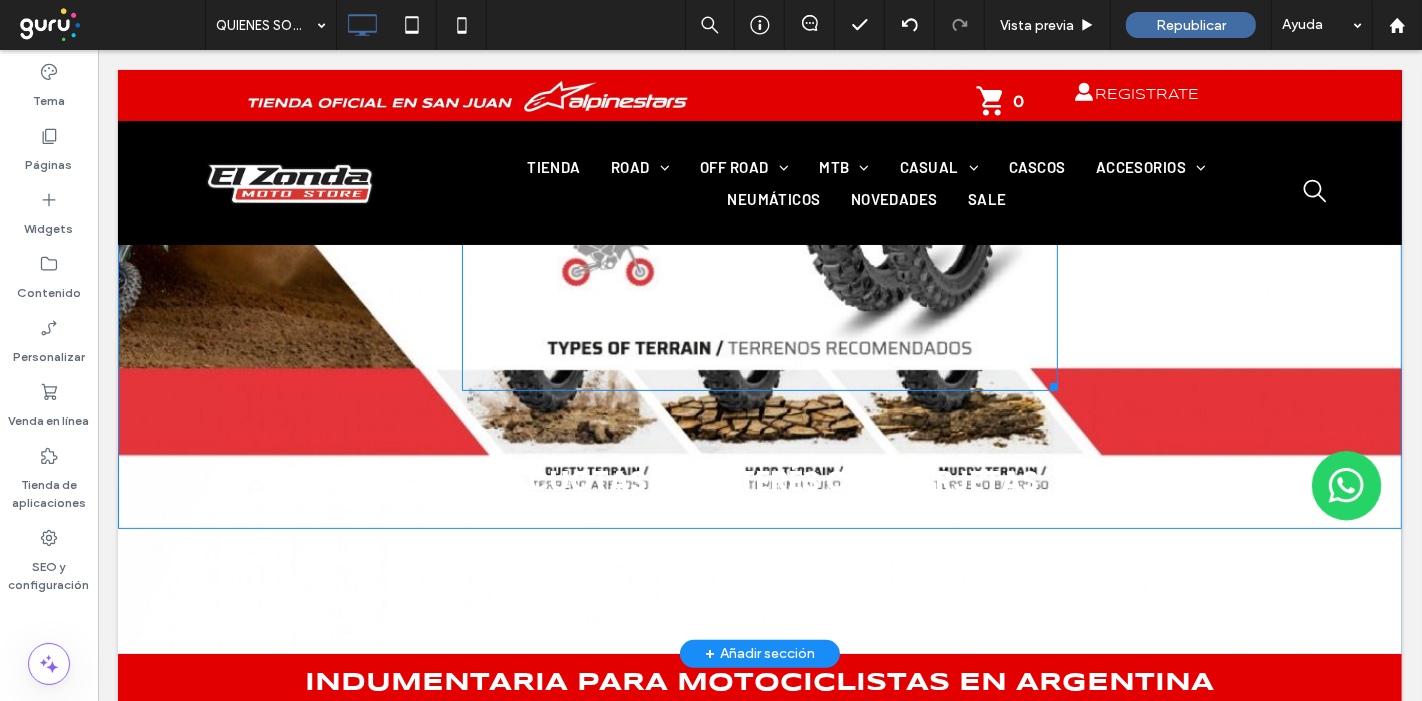 scroll, scrollTop: 444, scrollLeft: 0, axis: vertical 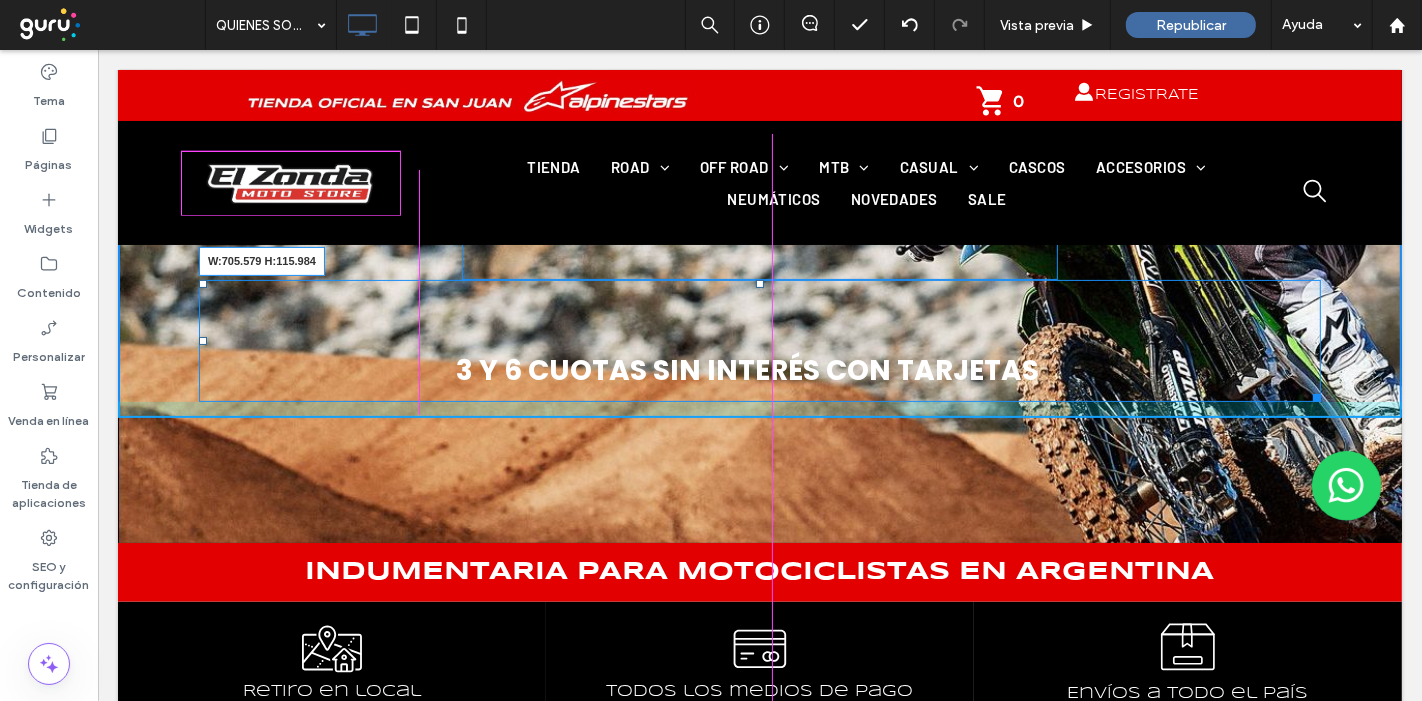 drag, startPoint x: 1301, startPoint y: 391, endPoint x: 1188, endPoint y: 434, distance: 120.90492 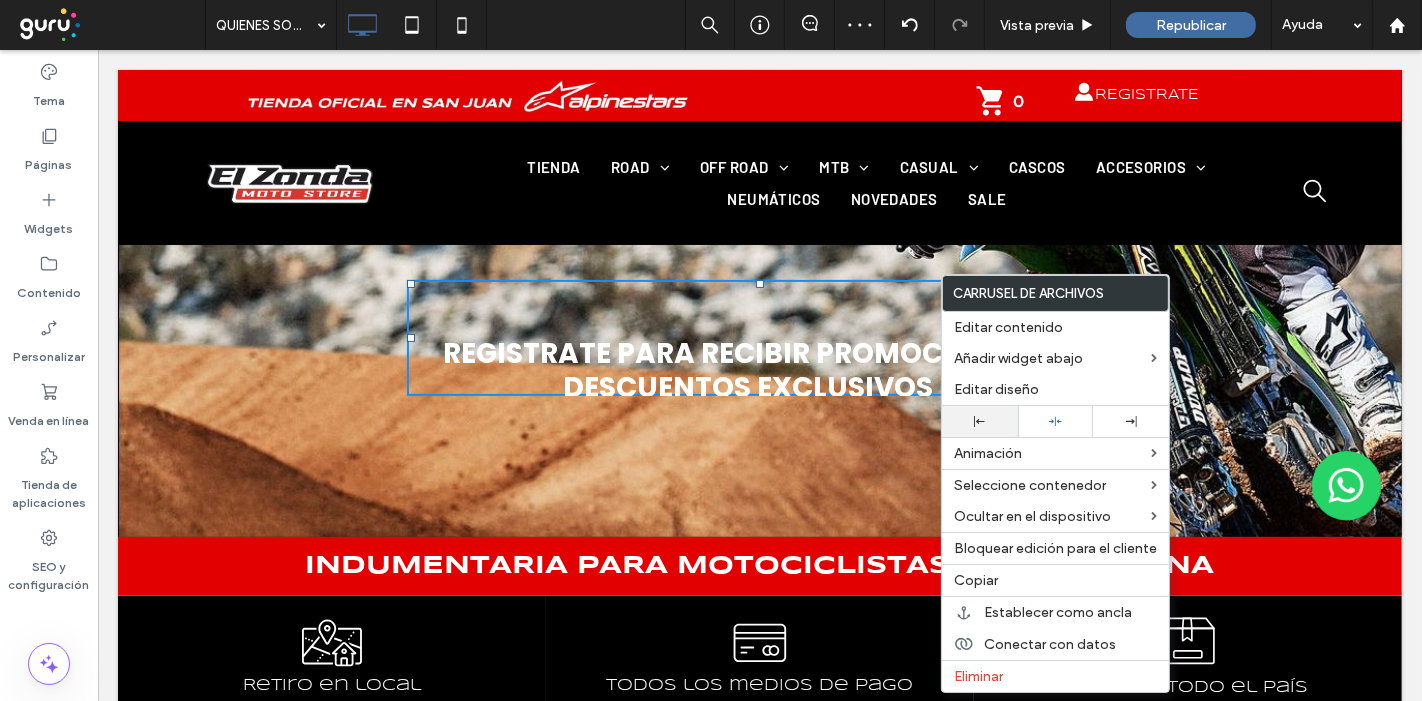 click at bounding box center (980, 421) 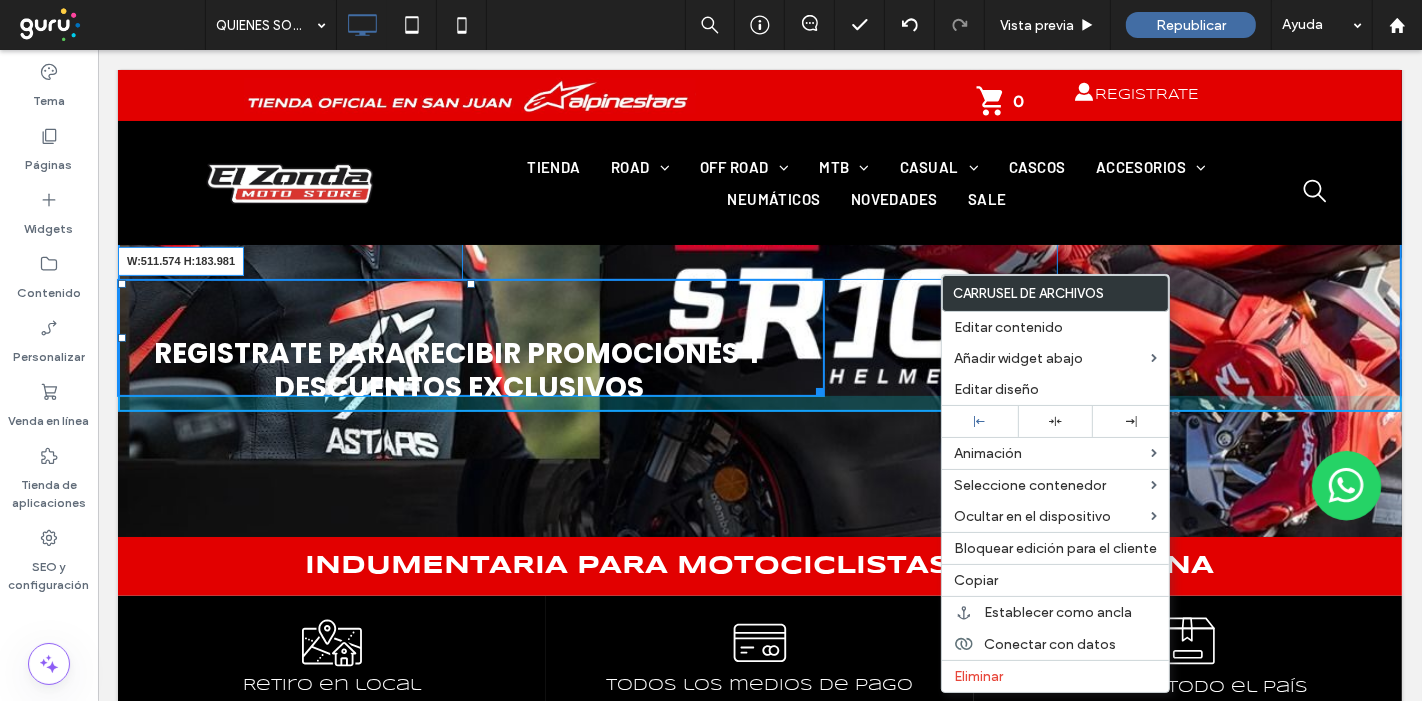 drag, startPoint x: 814, startPoint y: 387, endPoint x: 718, endPoint y: 499, distance: 147.51271 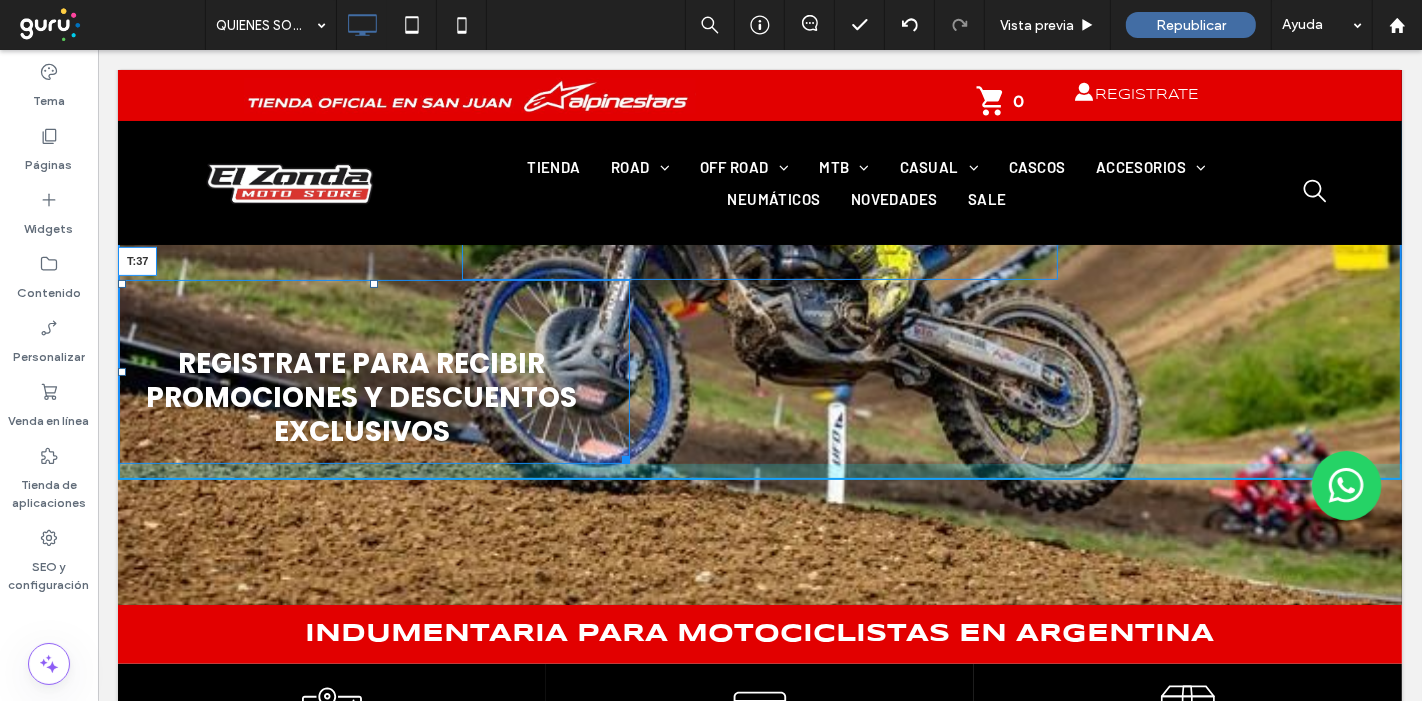 drag, startPoint x: 368, startPoint y: 278, endPoint x: 471, endPoint y: 367, distance: 136.12494 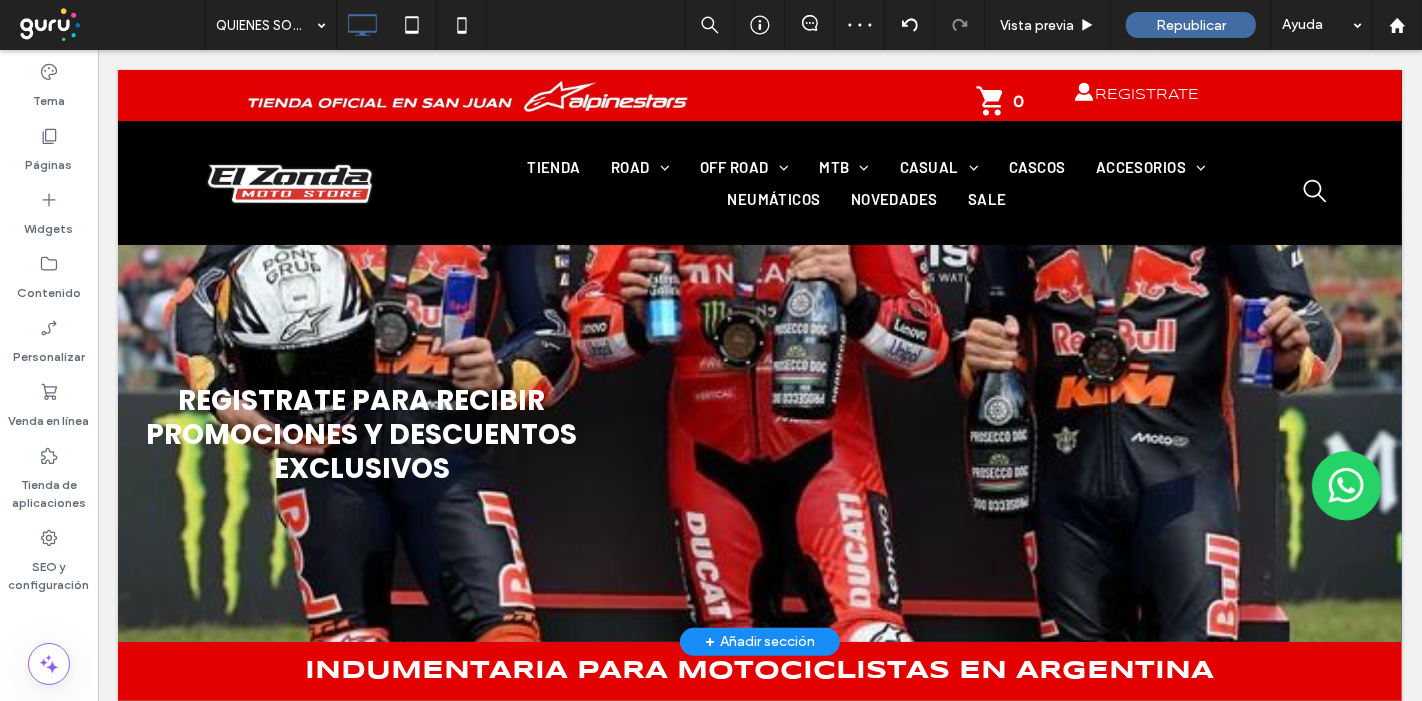 click at bounding box center [759, 234] 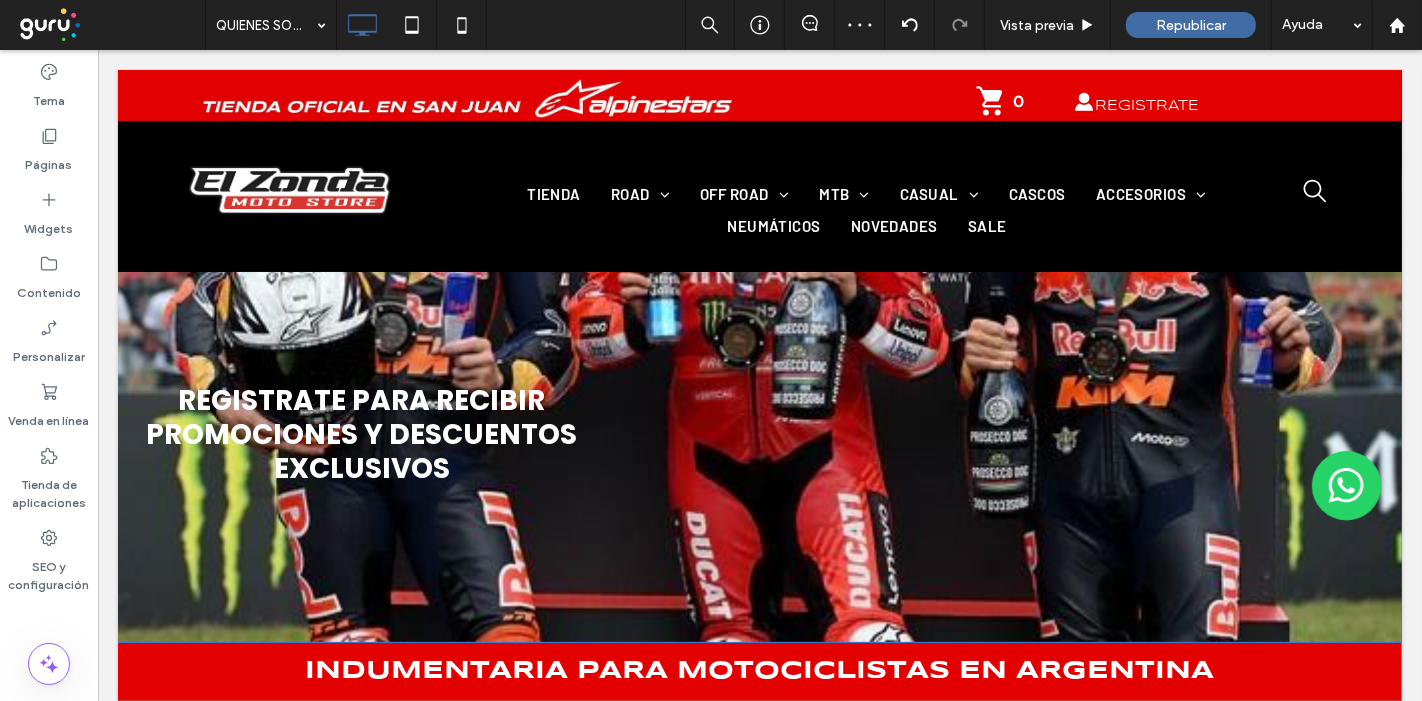 scroll, scrollTop: 0, scrollLeft: 0, axis: both 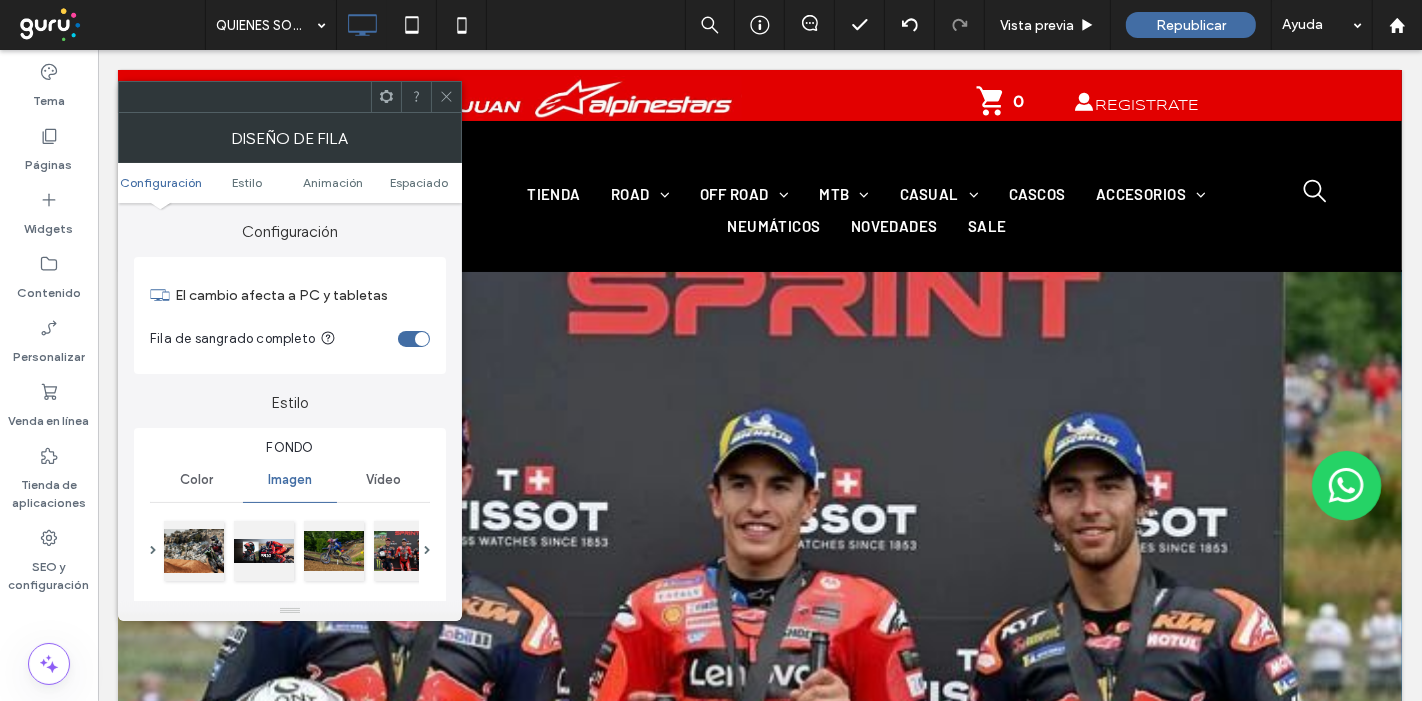 click 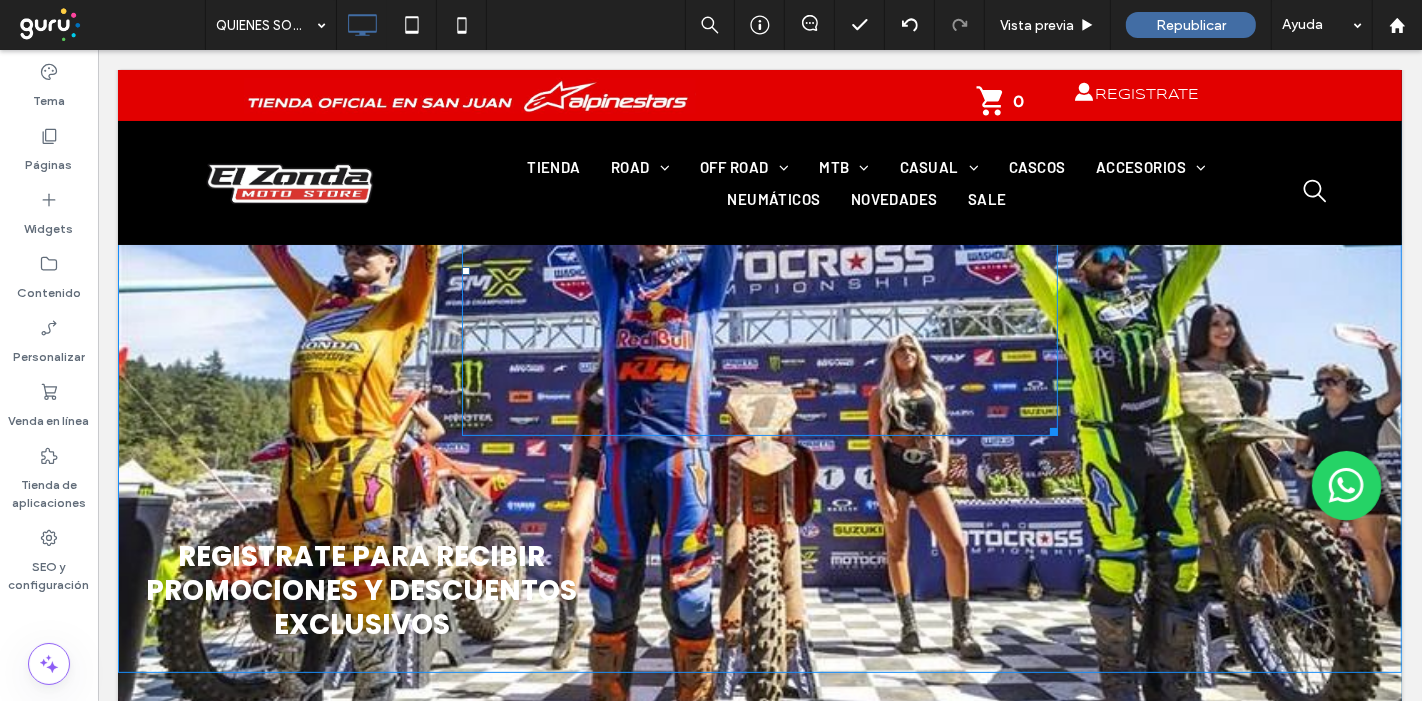 scroll, scrollTop: 333, scrollLeft: 0, axis: vertical 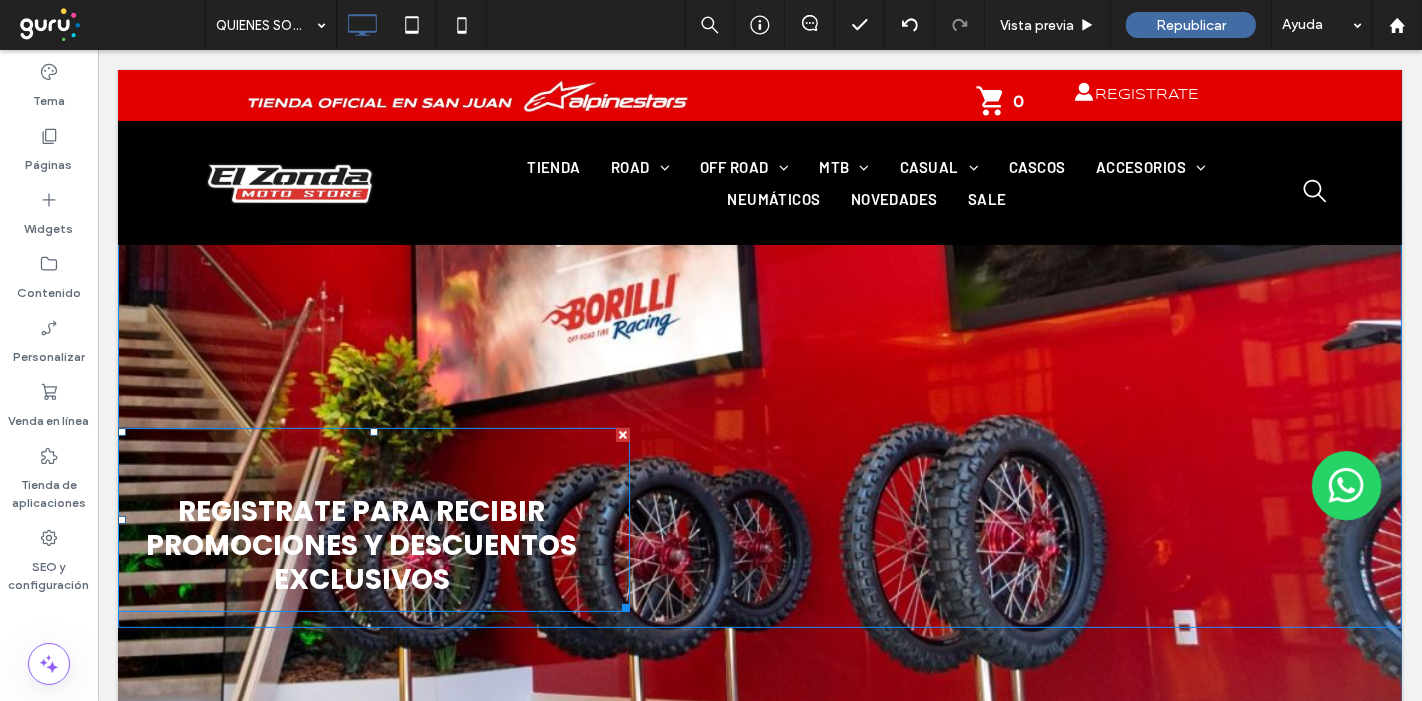 click on "REGISTRATE PARA RECIBIR PROMOCIONES Y DESCUENTOS EXCLUSIVOS" at bounding box center [361, 545] 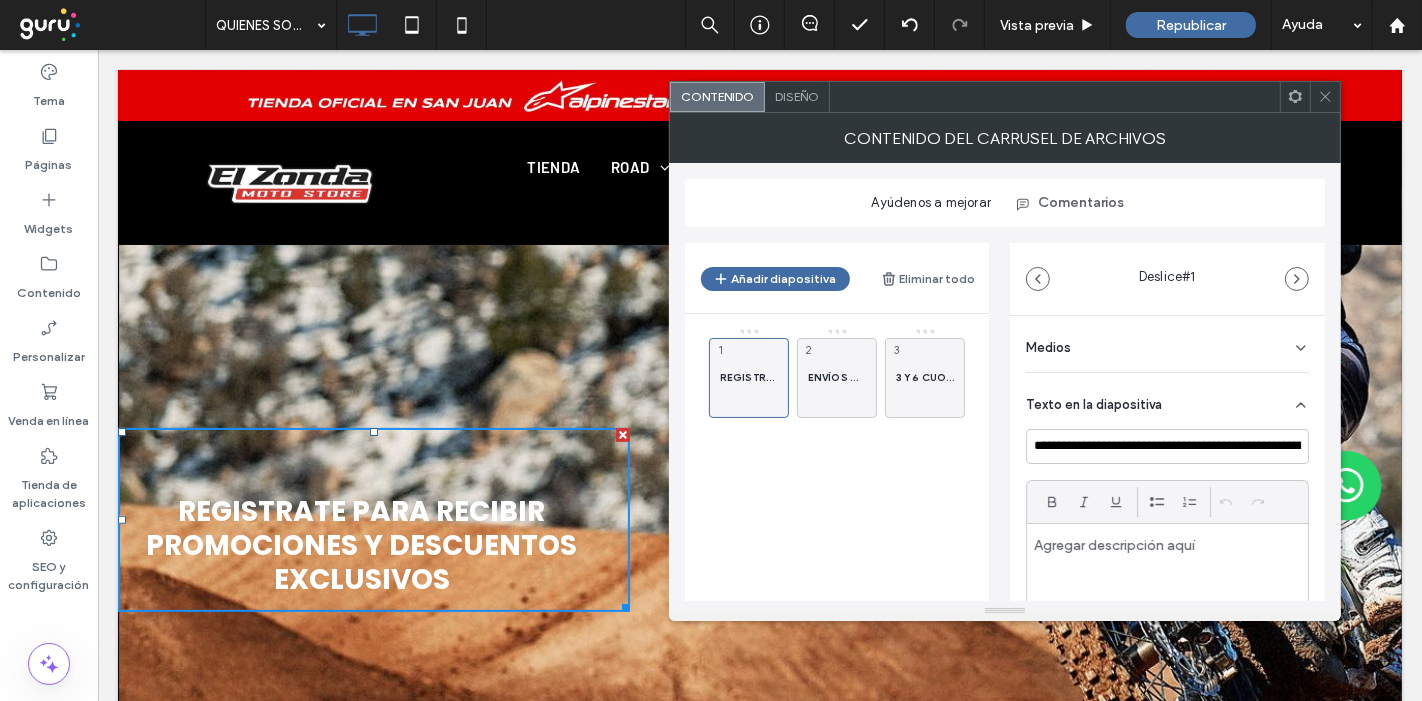 click 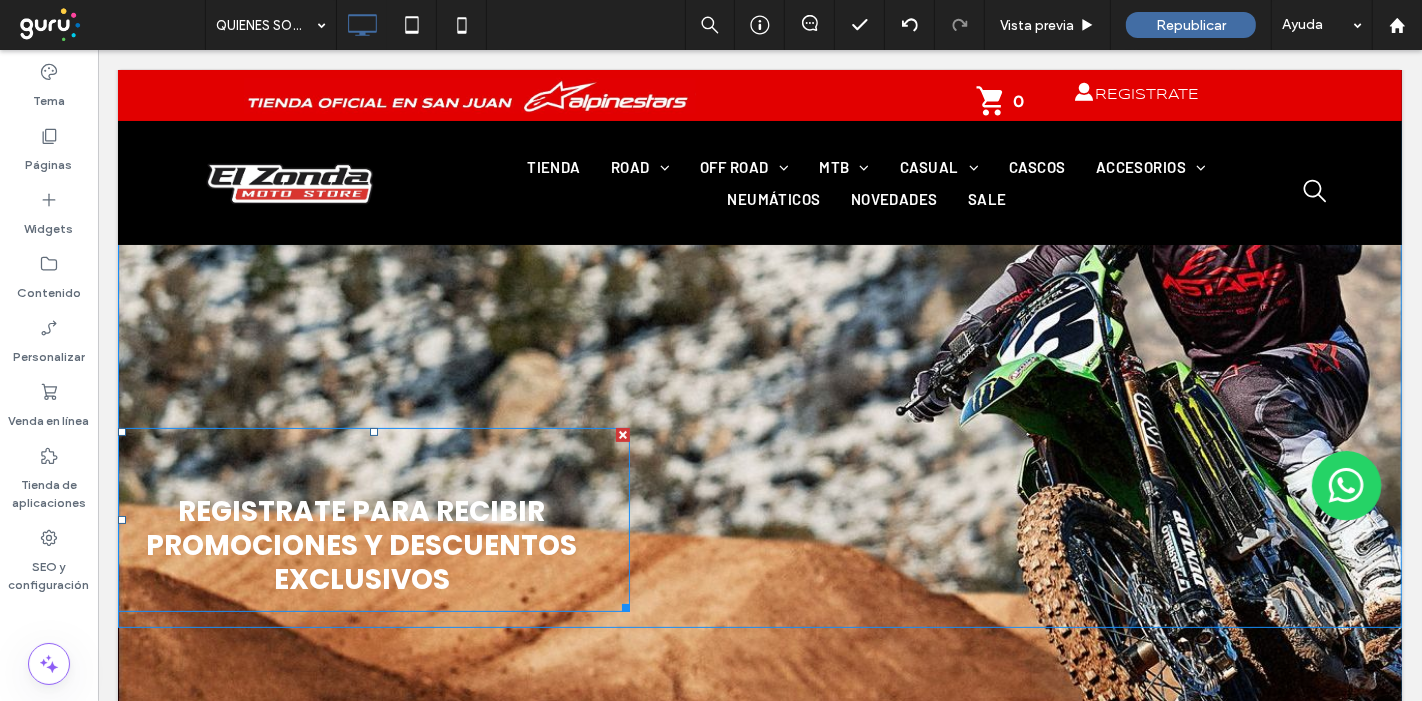 click on "REGISTRATE PARA RECIBIR PROMOCIONES Y DESCUENTOS EXCLUSIVOS" at bounding box center (361, 545) 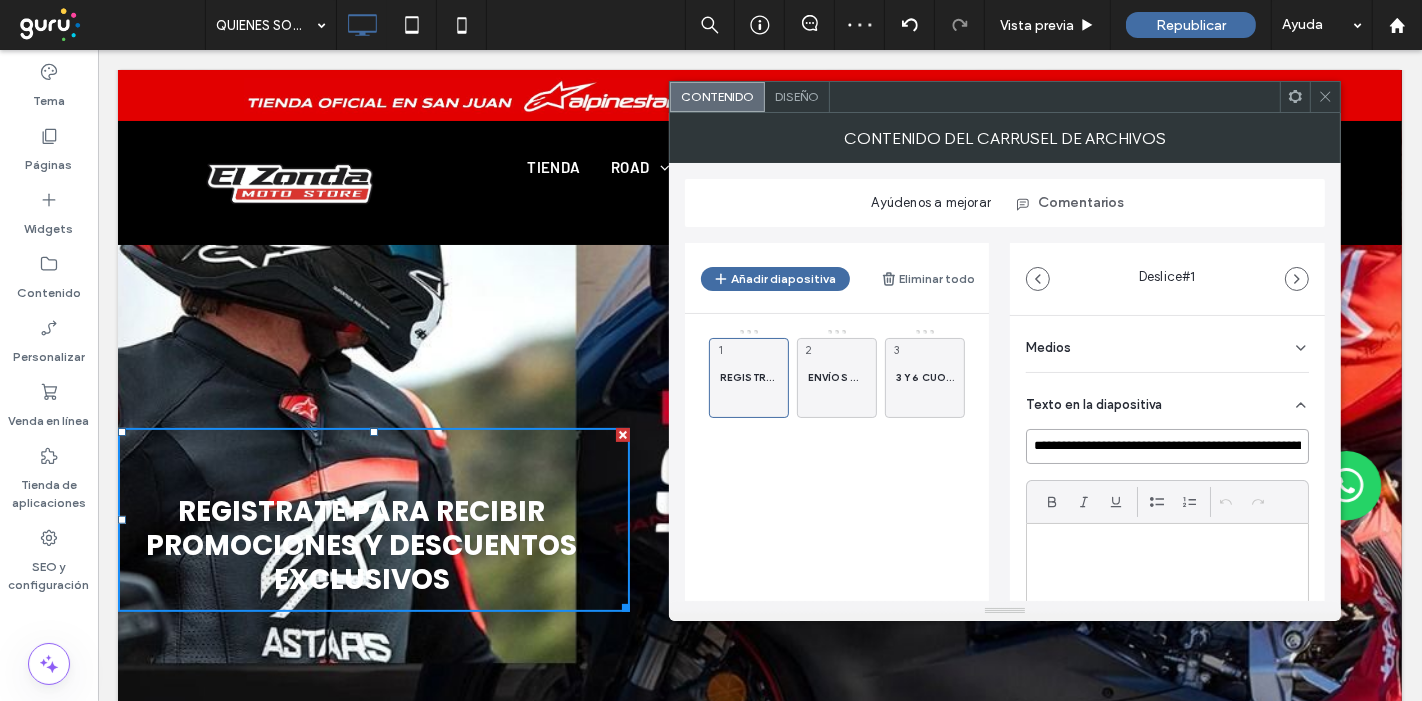 drag, startPoint x: 1032, startPoint y: 444, endPoint x: 1048, endPoint y: 445, distance: 16.03122 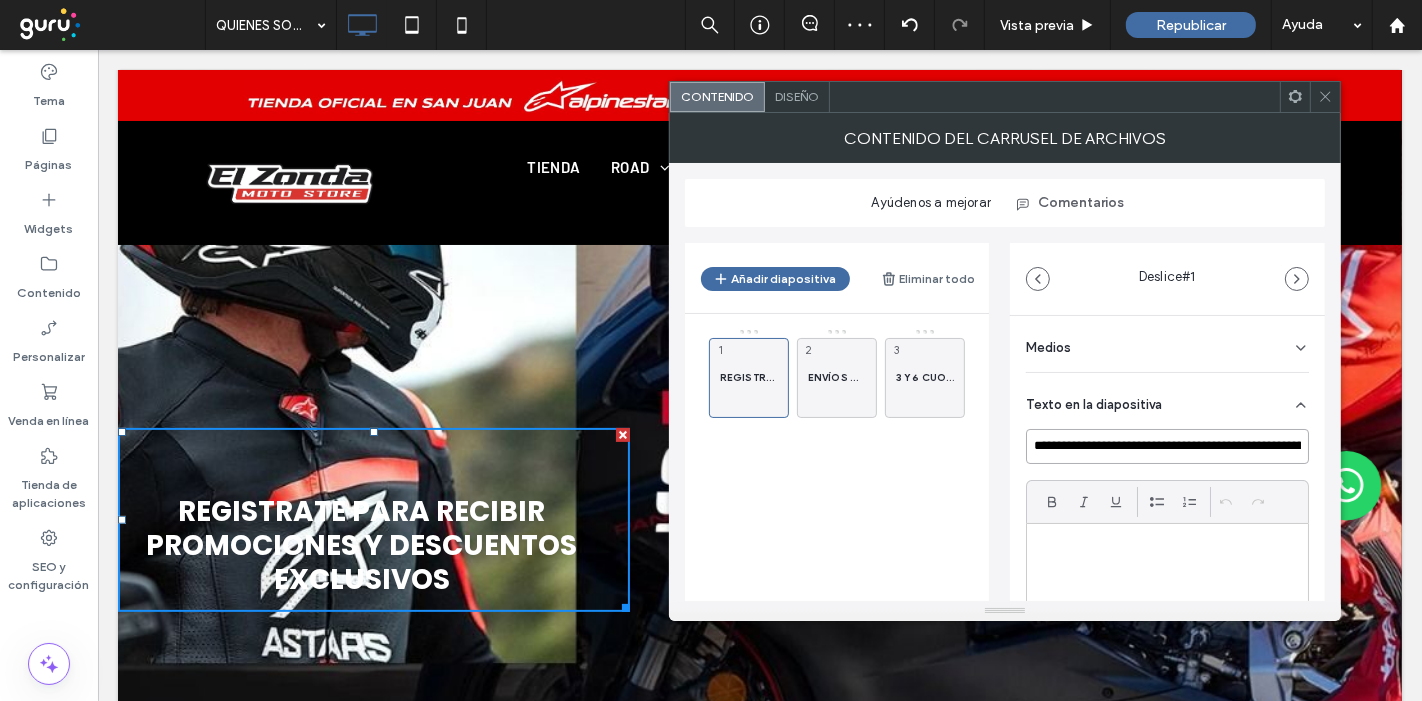 click on "**********" at bounding box center [1167, 446] 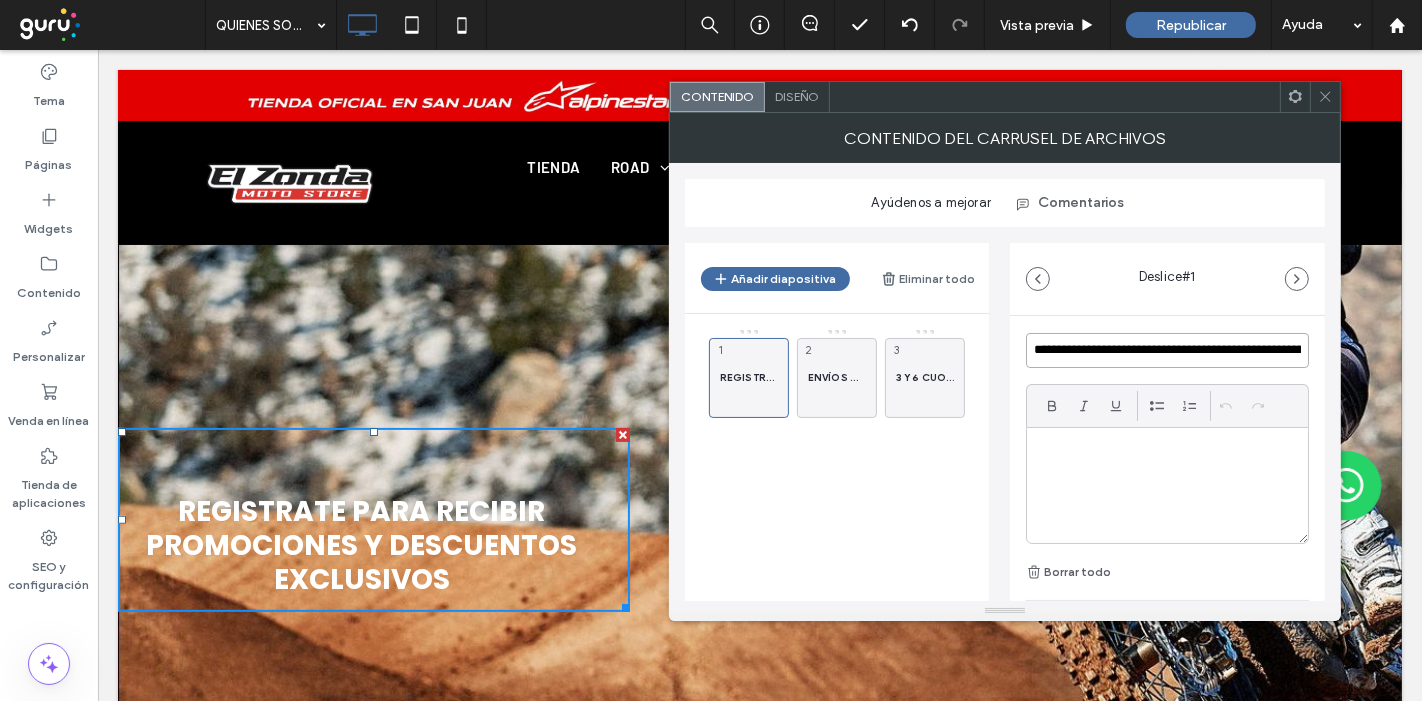 scroll, scrollTop: 0, scrollLeft: 0, axis: both 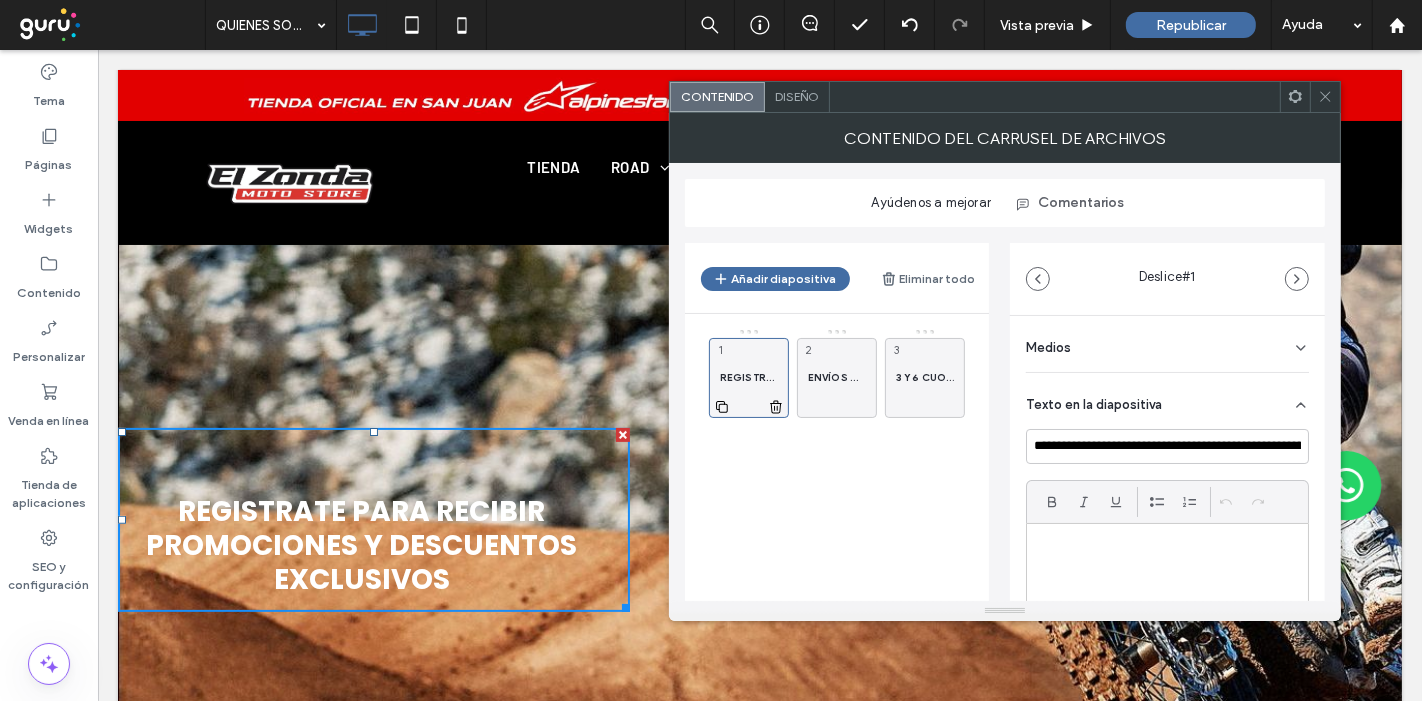 click on "REGISTRATE PARA RECIBIR PROMOCIONES Y DESCUENTOS EXCLUSIVOS 1" at bounding box center [749, 378] 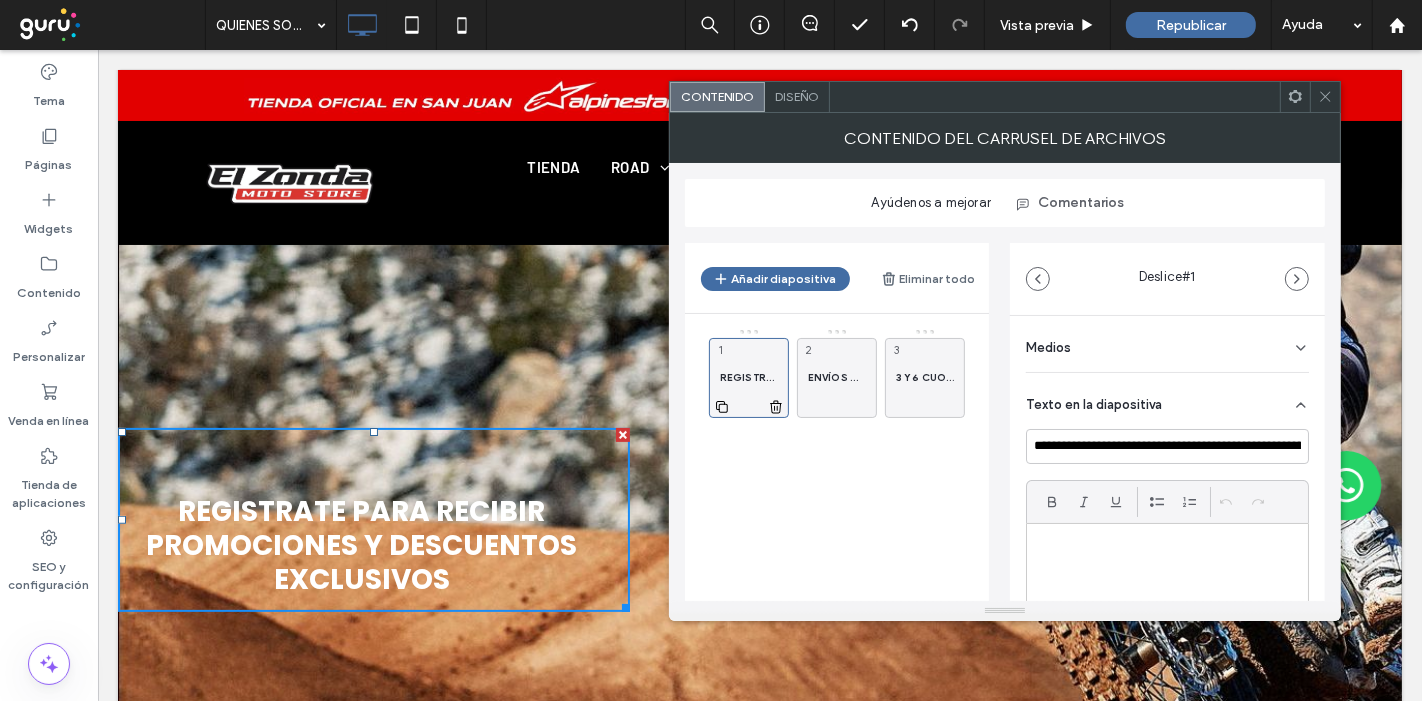 click on "REGISTRATE PARA RECIBIR PROMOCIONES Y DESCUENTOS EXCLUSIVOS 1" at bounding box center (749, 378) 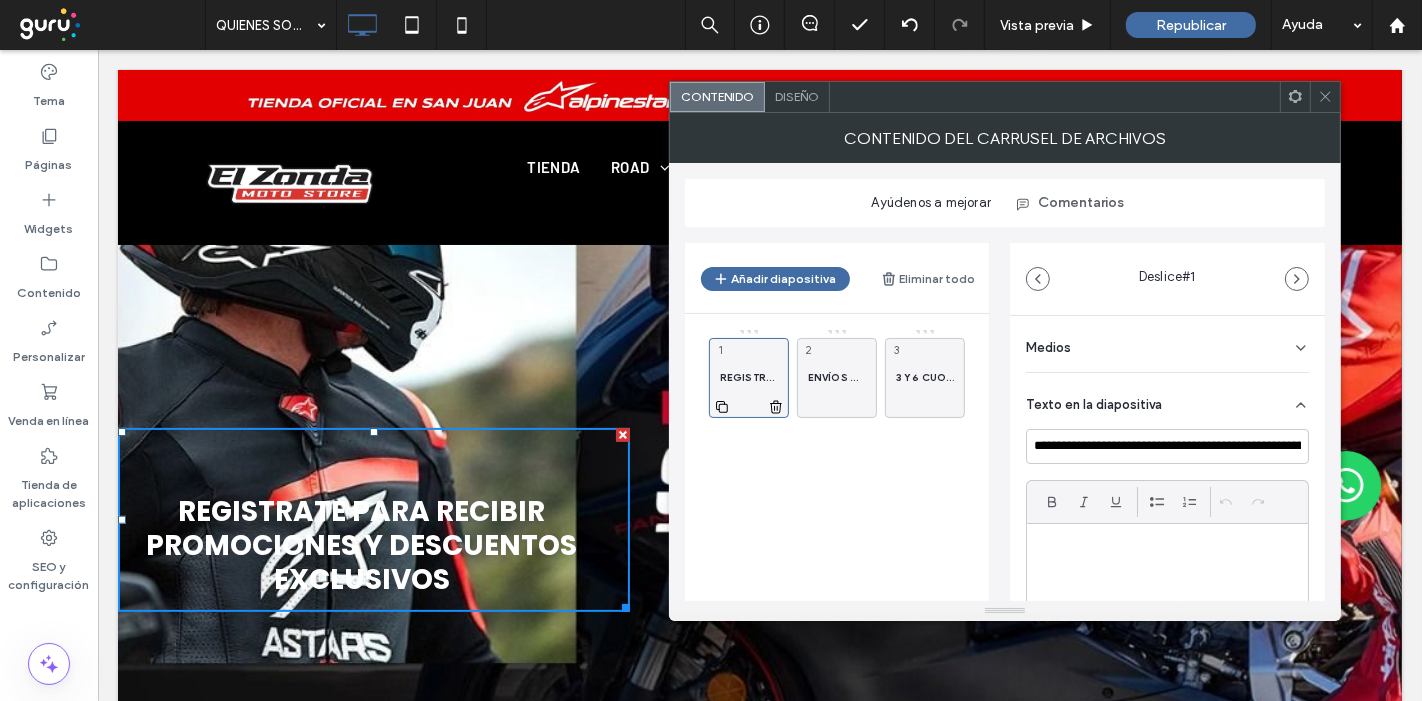 click on "REGISTRATE PARA RECIBIR PROMOCIONES Y DESCUENTOS EXCLUSIVOS 1" at bounding box center [749, 378] 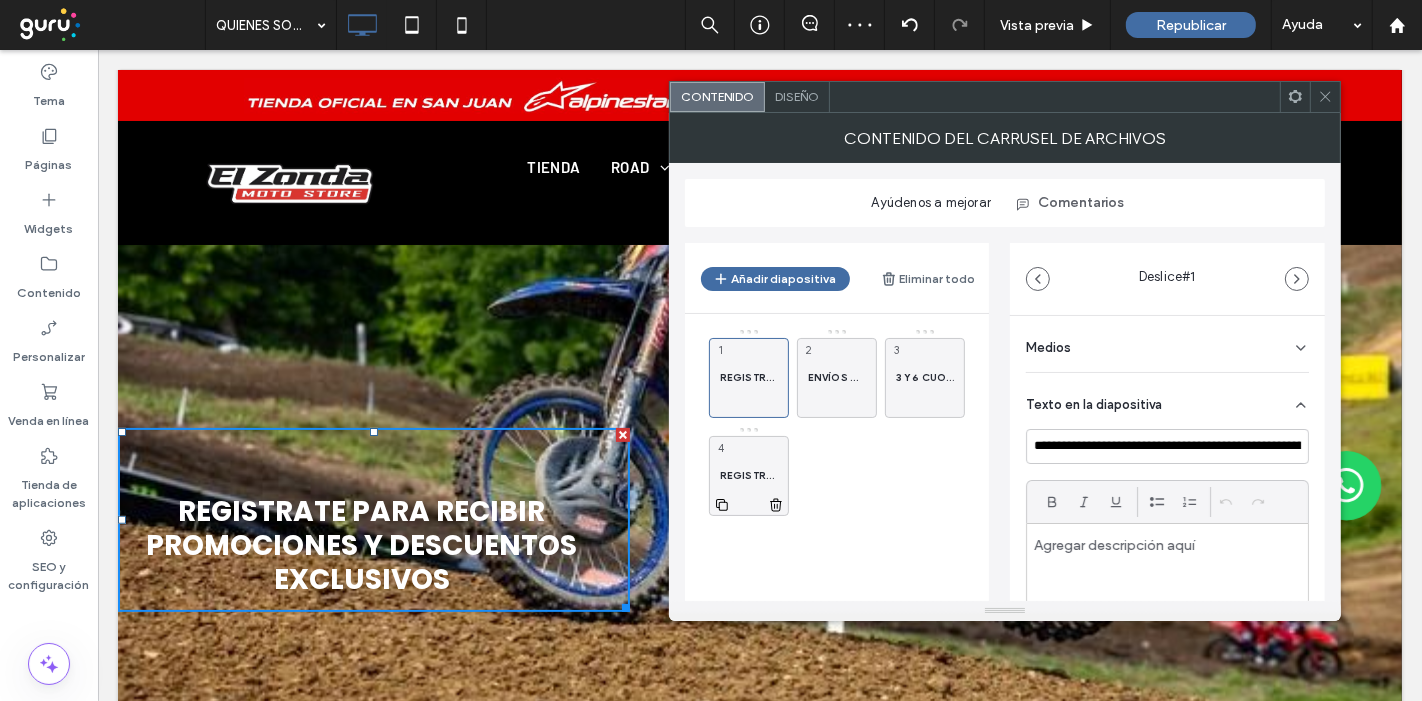 click 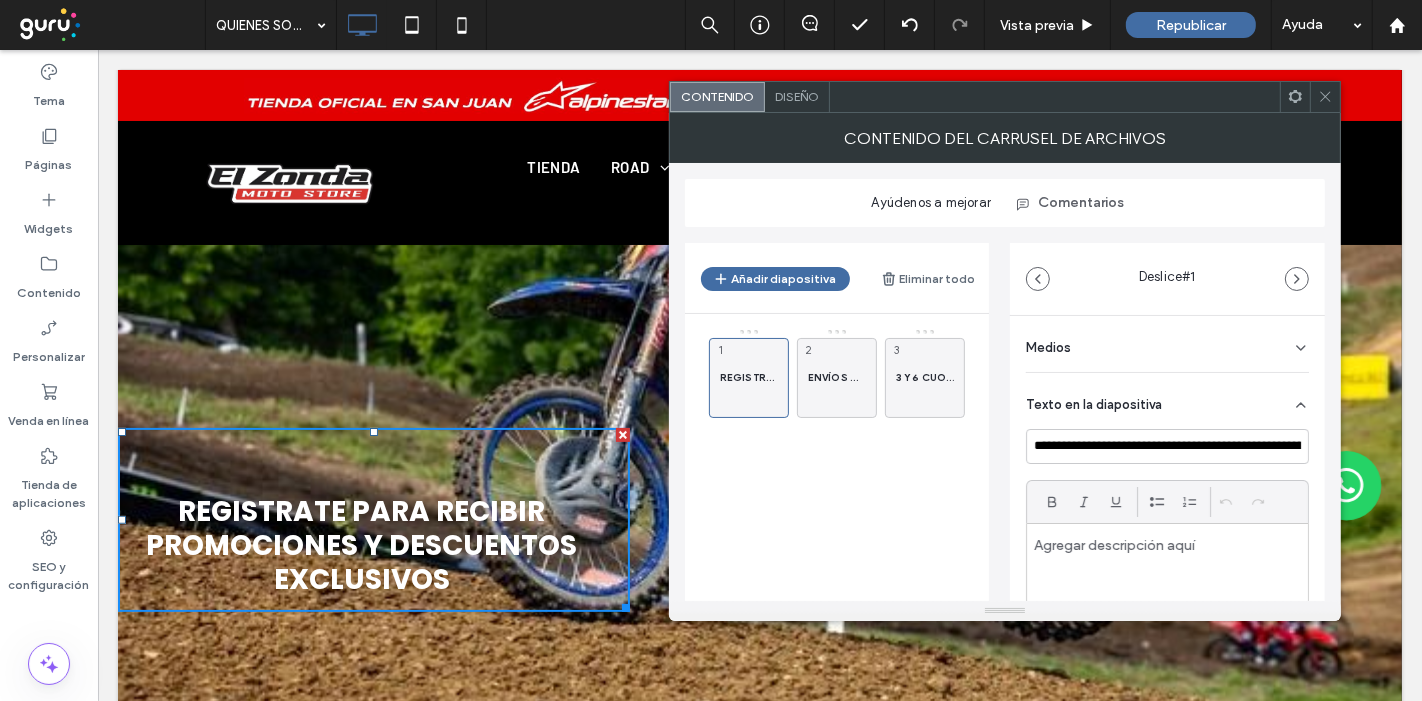 click on "Medios" at bounding box center (1048, 347) 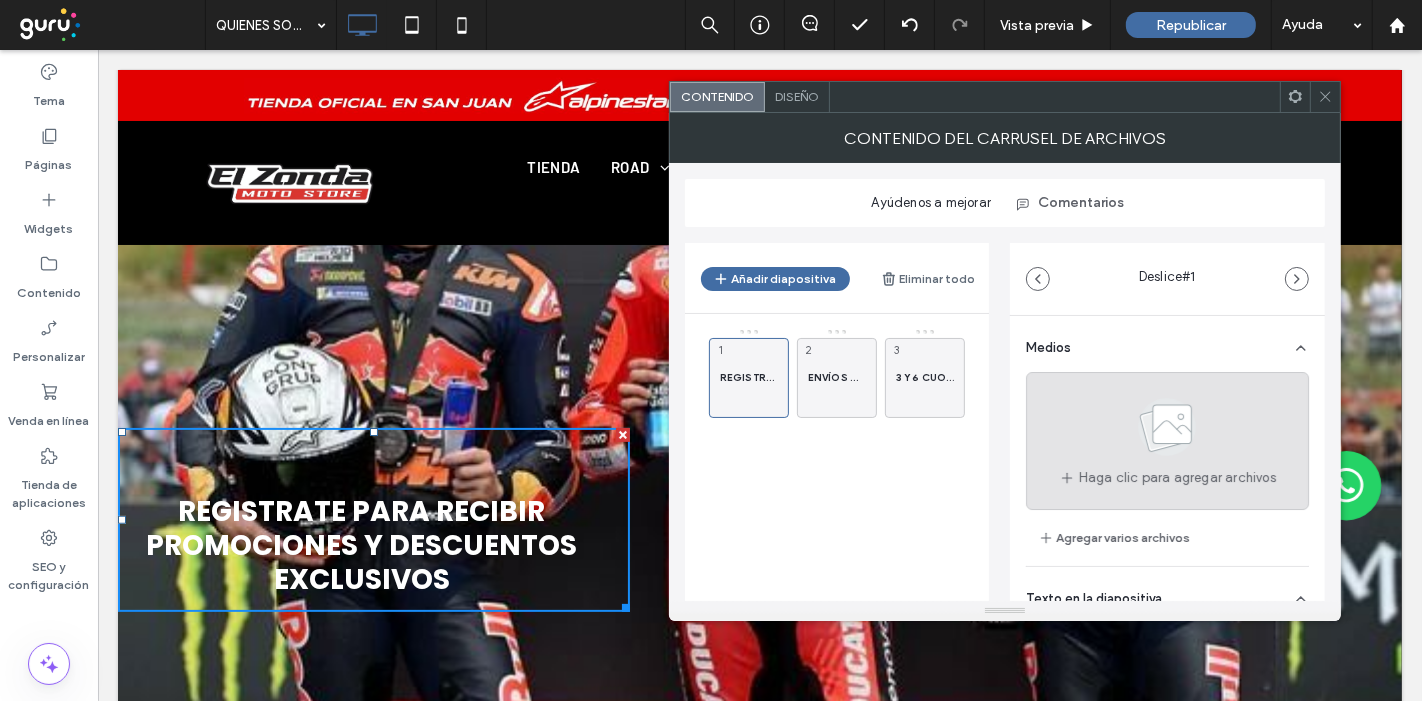 click 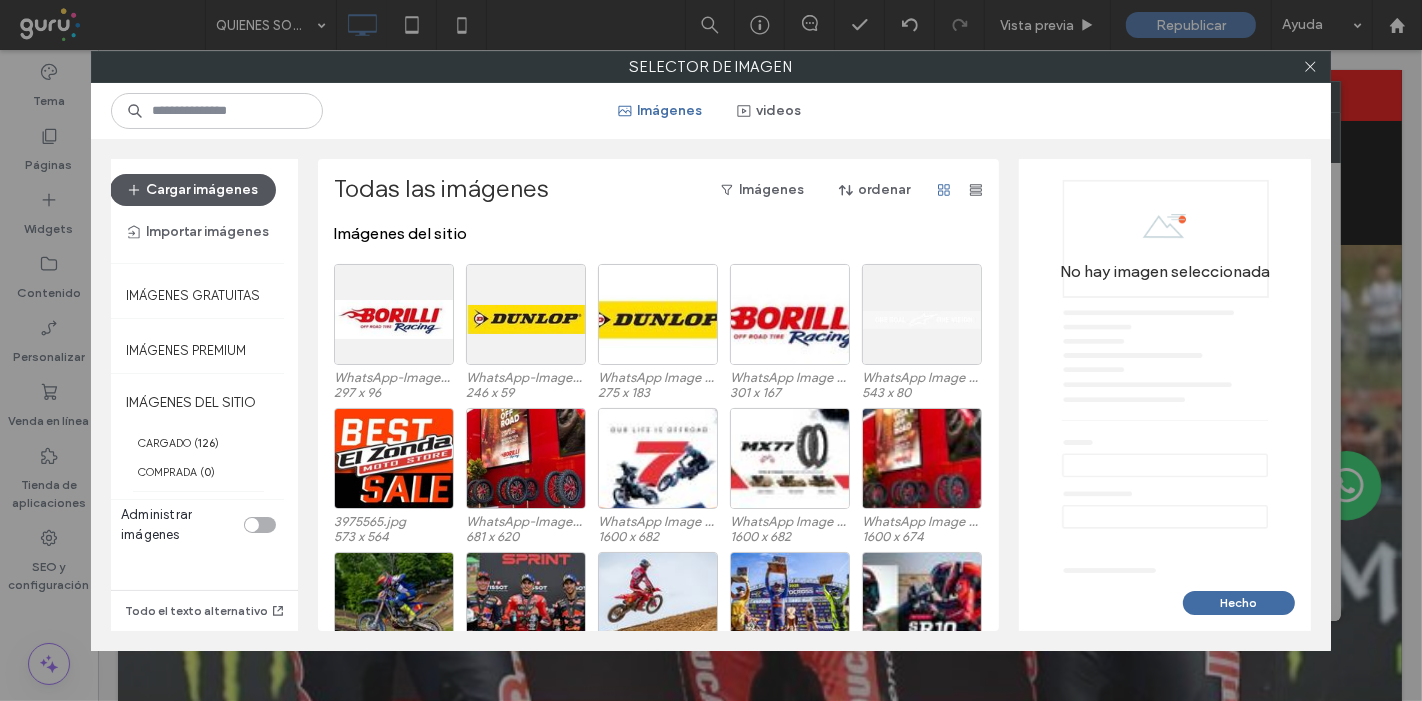 click on "Cargar imágenes" at bounding box center [193, 190] 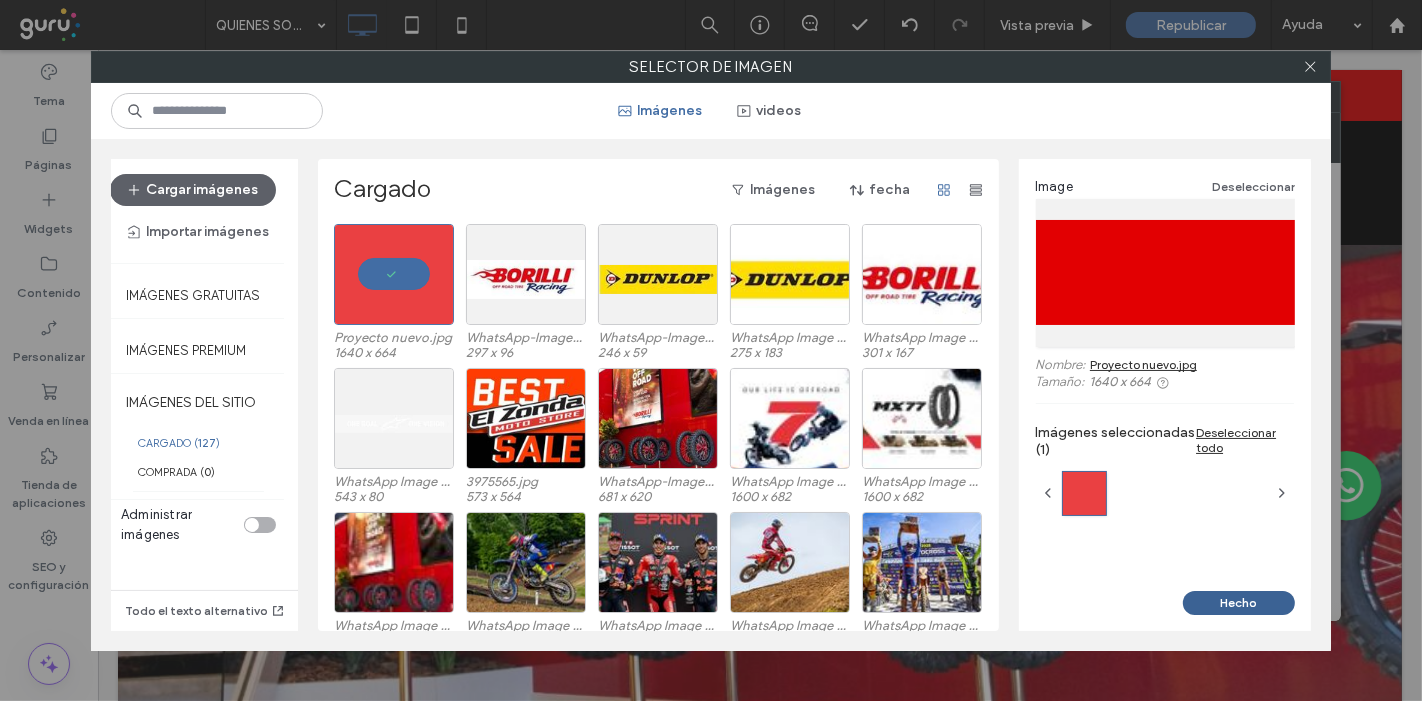 click on "Hecho" at bounding box center [1239, 603] 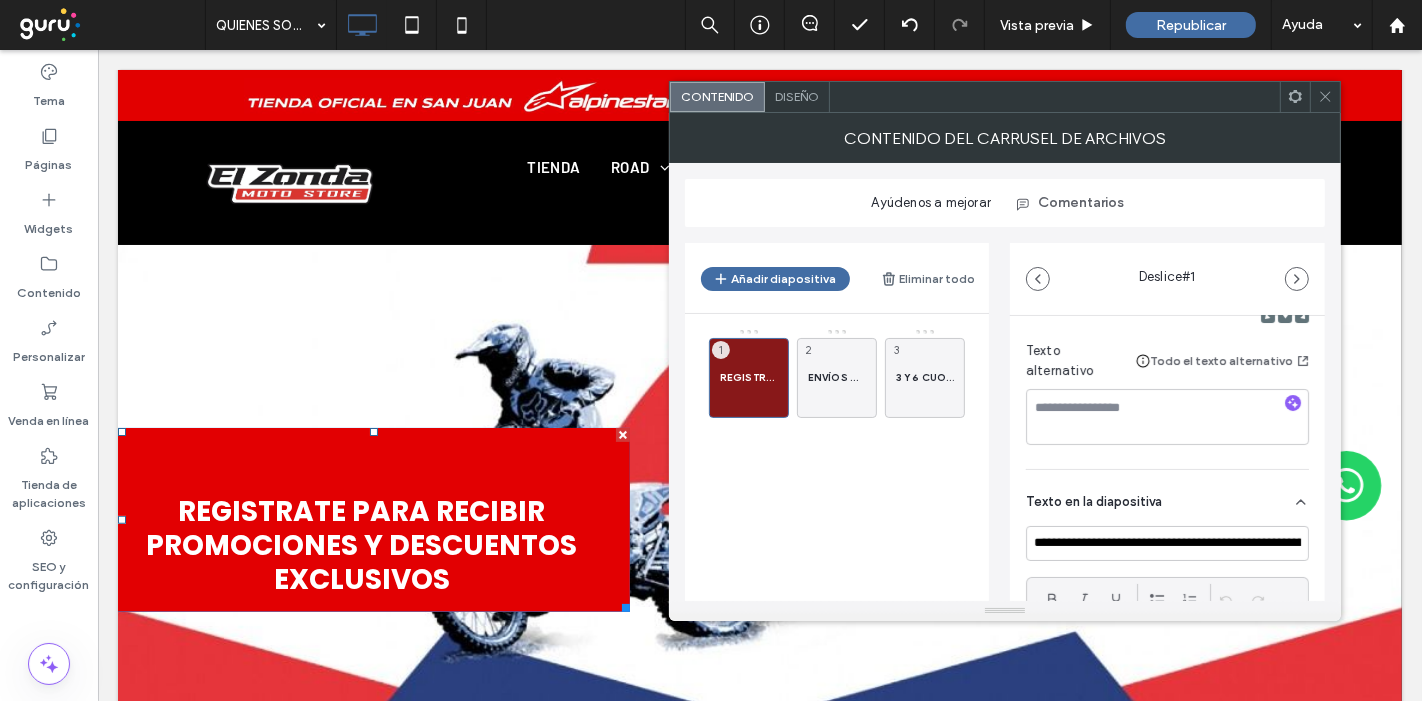 scroll, scrollTop: 222, scrollLeft: 0, axis: vertical 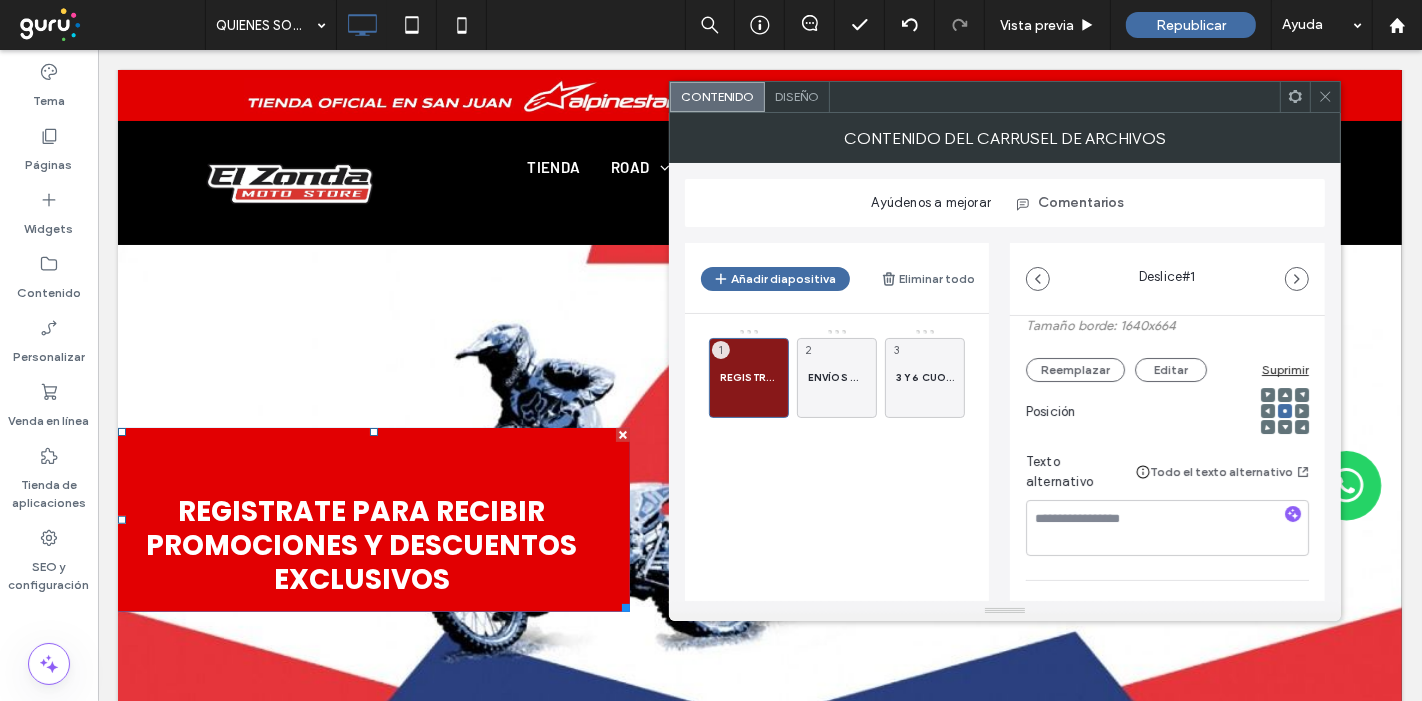 click on "Diseño" at bounding box center (797, 96) 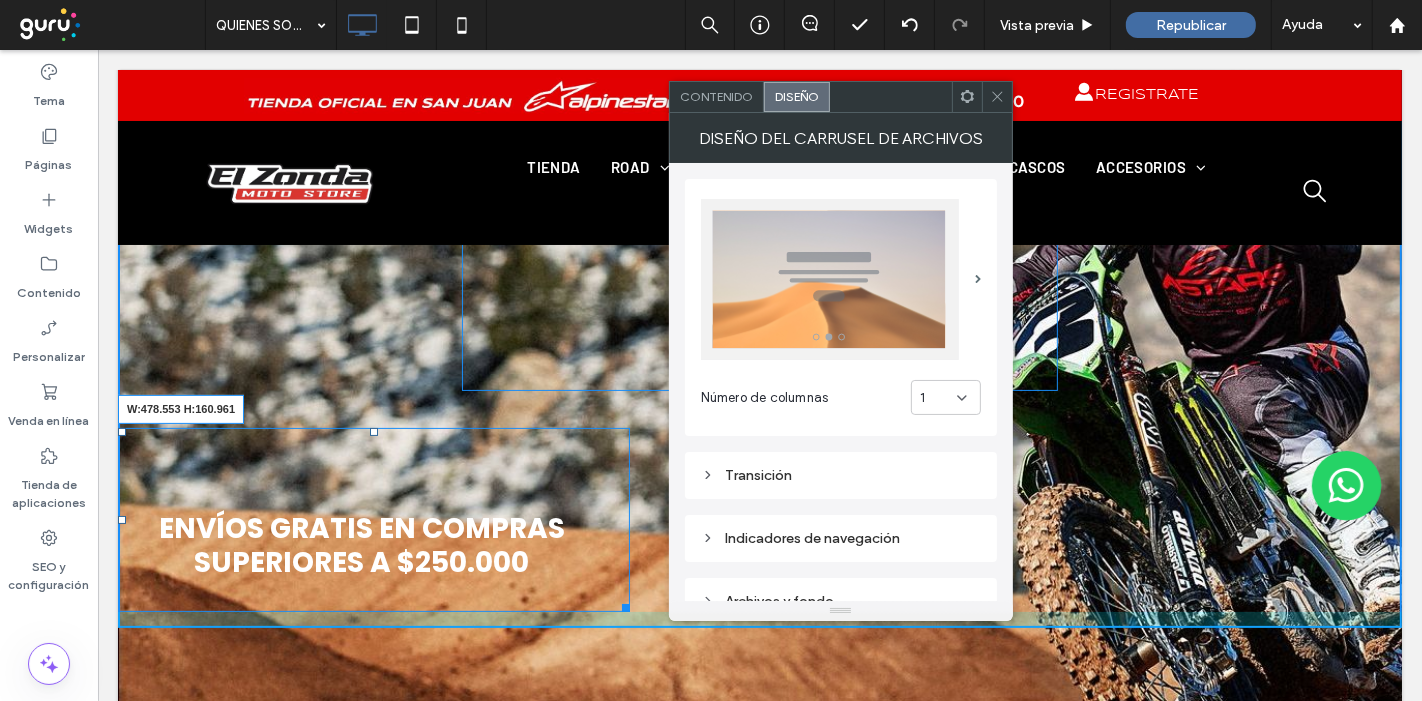 drag, startPoint x: 621, startPoint y: 621, endPoint x: 689, endPoint y: 628, distance: 68.359344 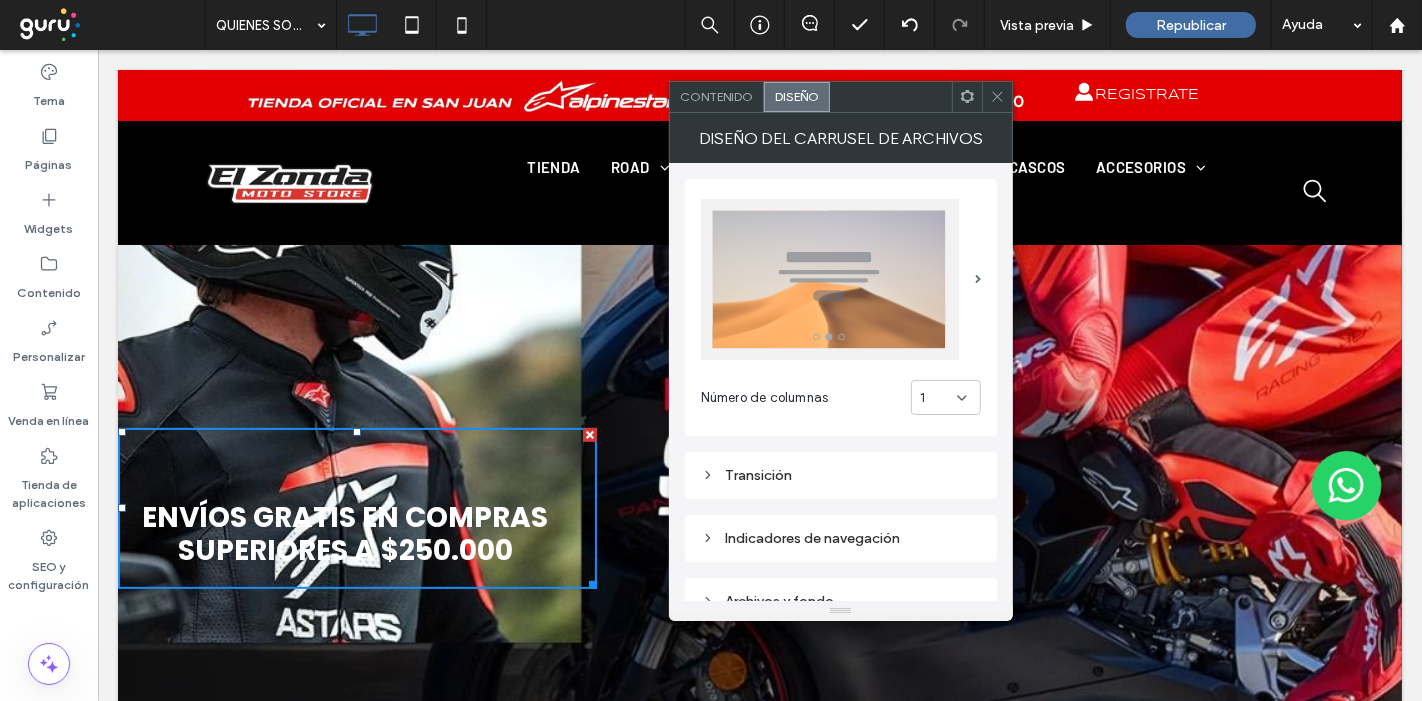 click on "Contenido" at bounding box center [716, 96] 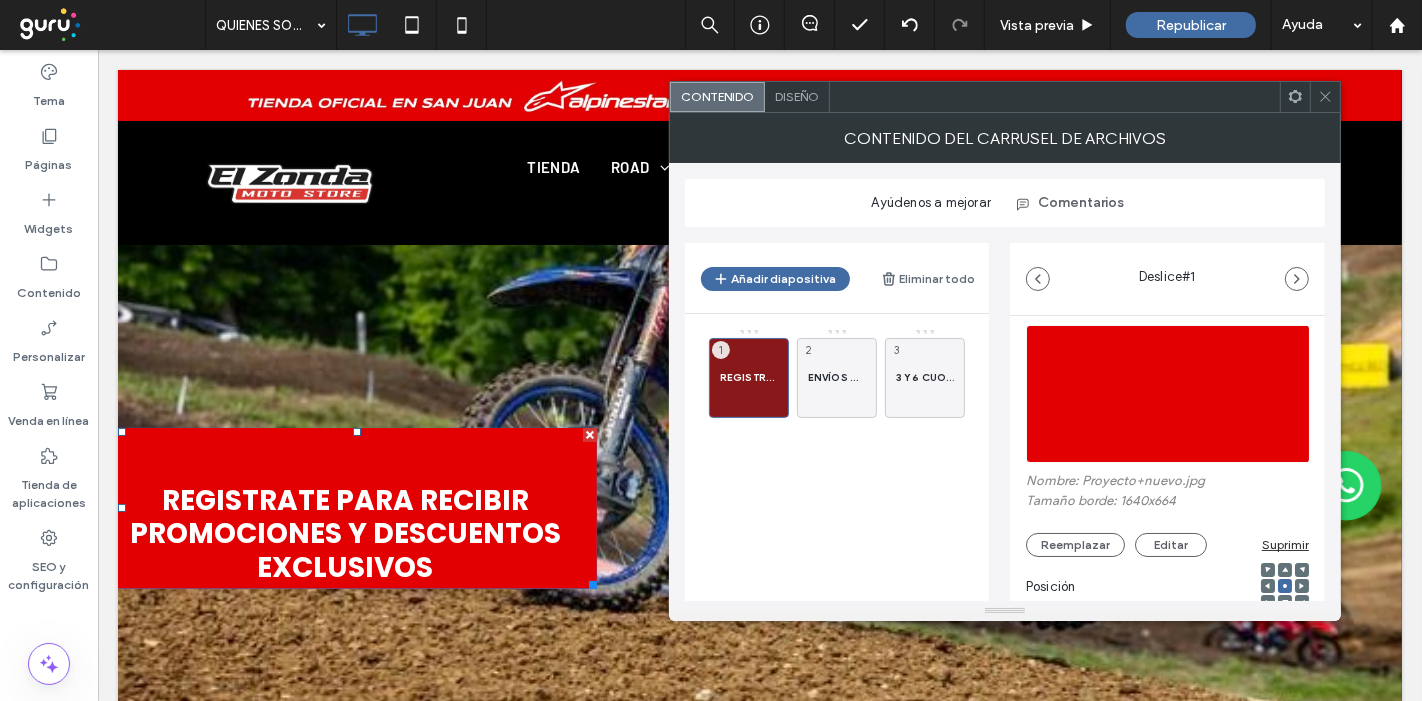 scroll, scrollTop: 0, scrollLeft: 0, axis: both 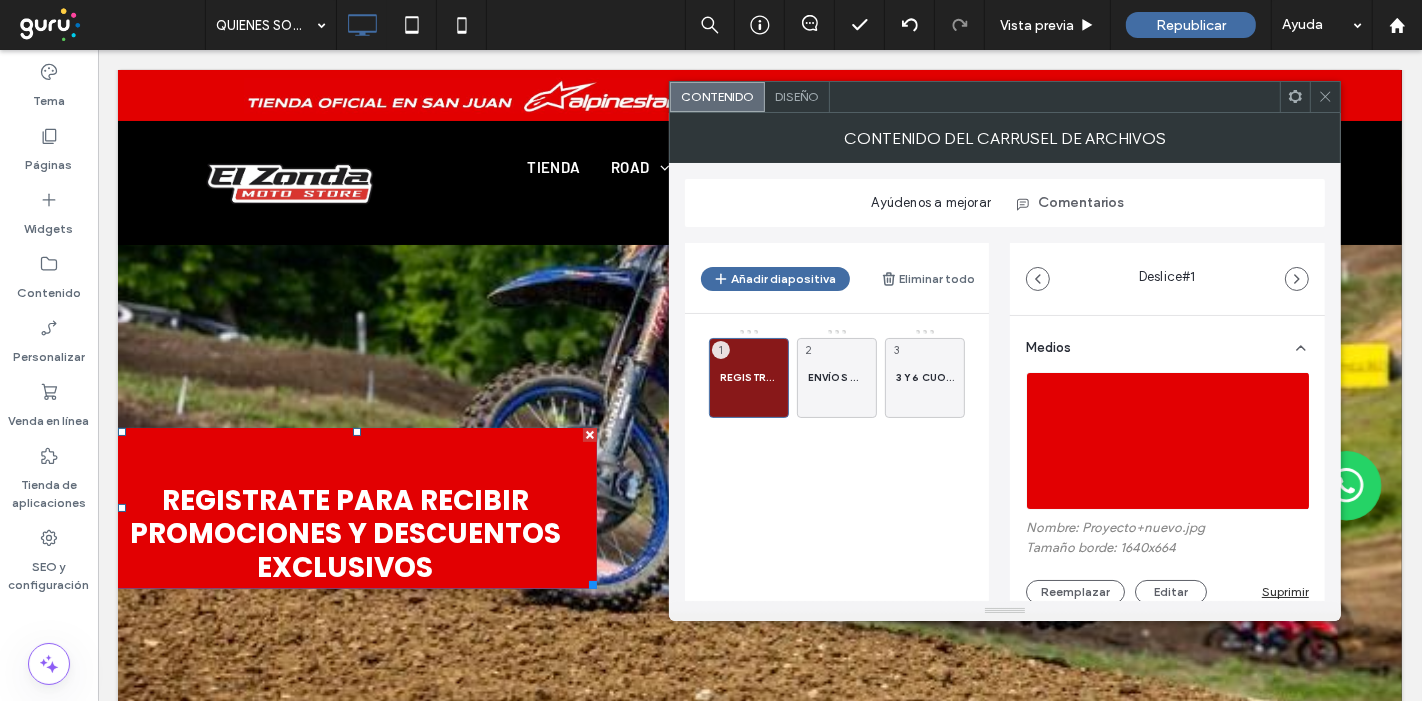 click on "Diseño" at bounding box center [797, 96] 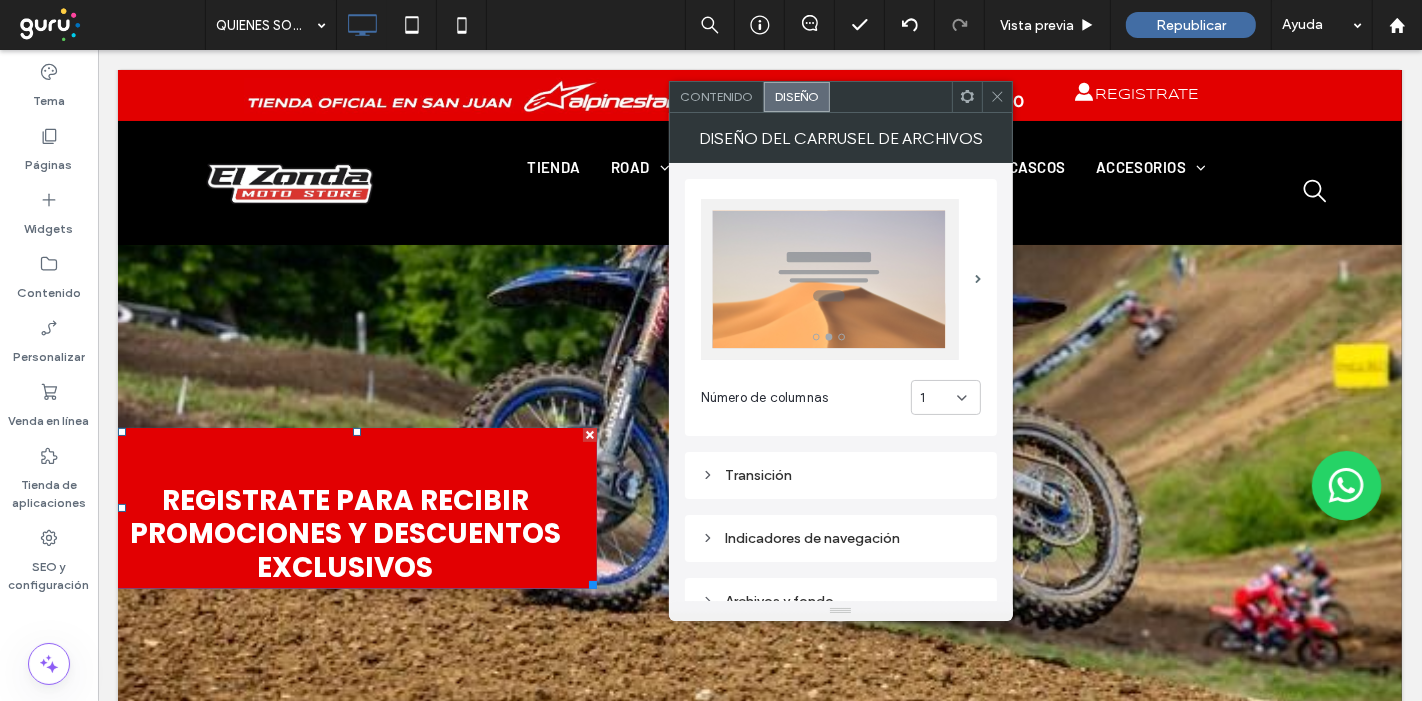 click at bounding box center (830, 279) 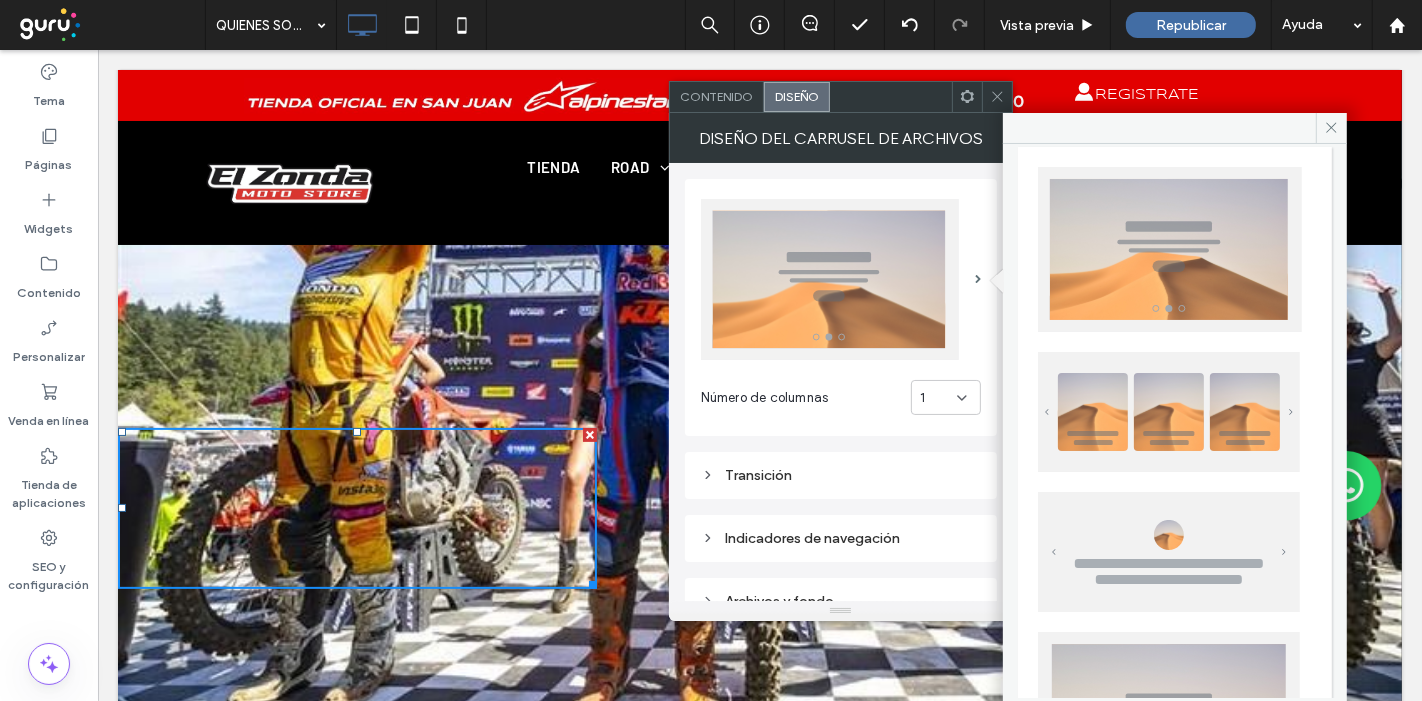 scroll, scrollTop: 0, scrollLeft: 0, axis: both 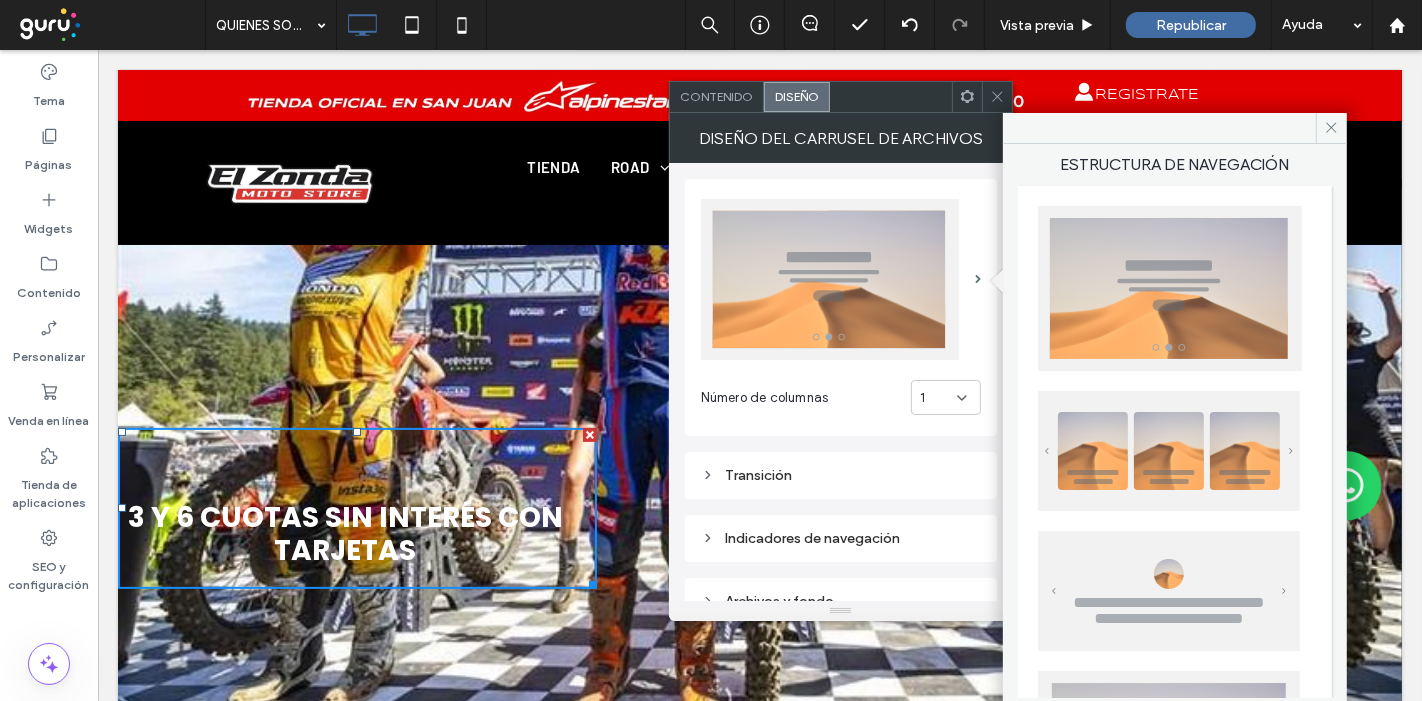 click at bounding box center (1170, 288) 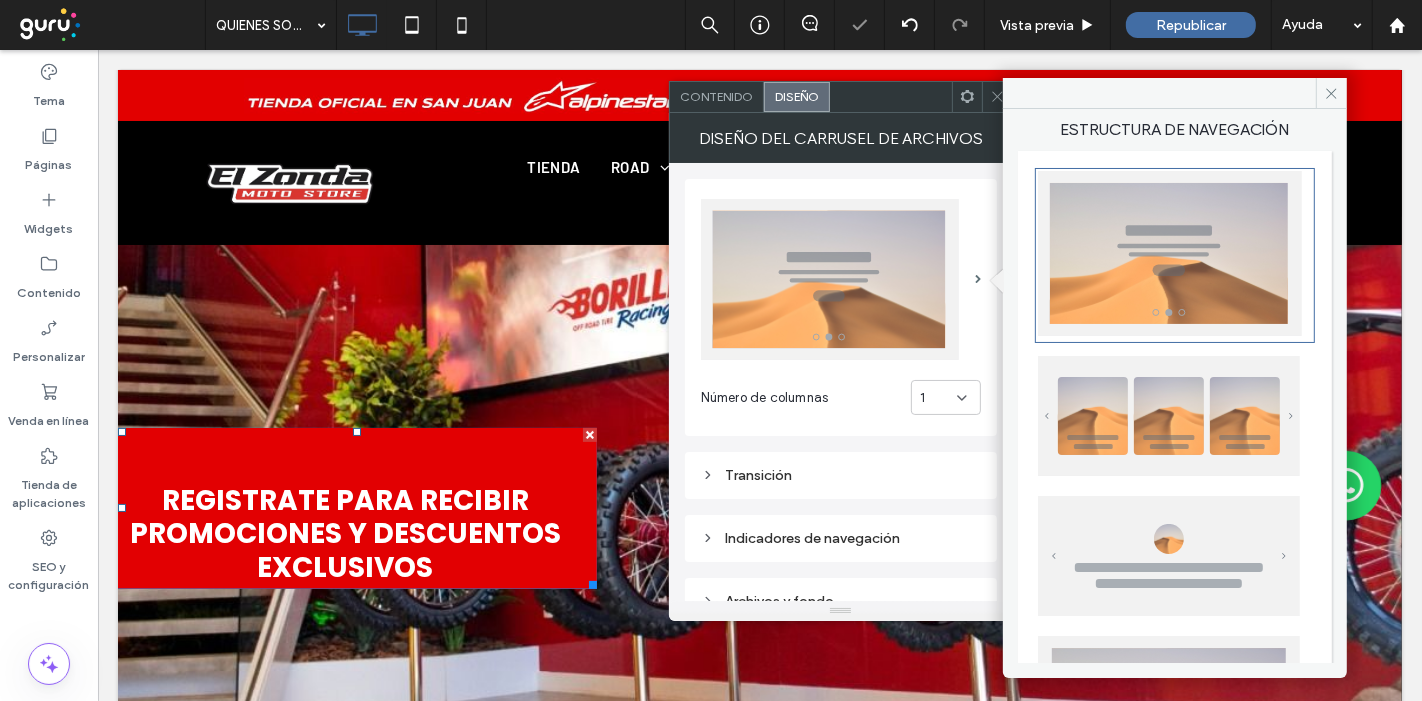 click on "Número de columnas 1" at bounding box center (841, 398) 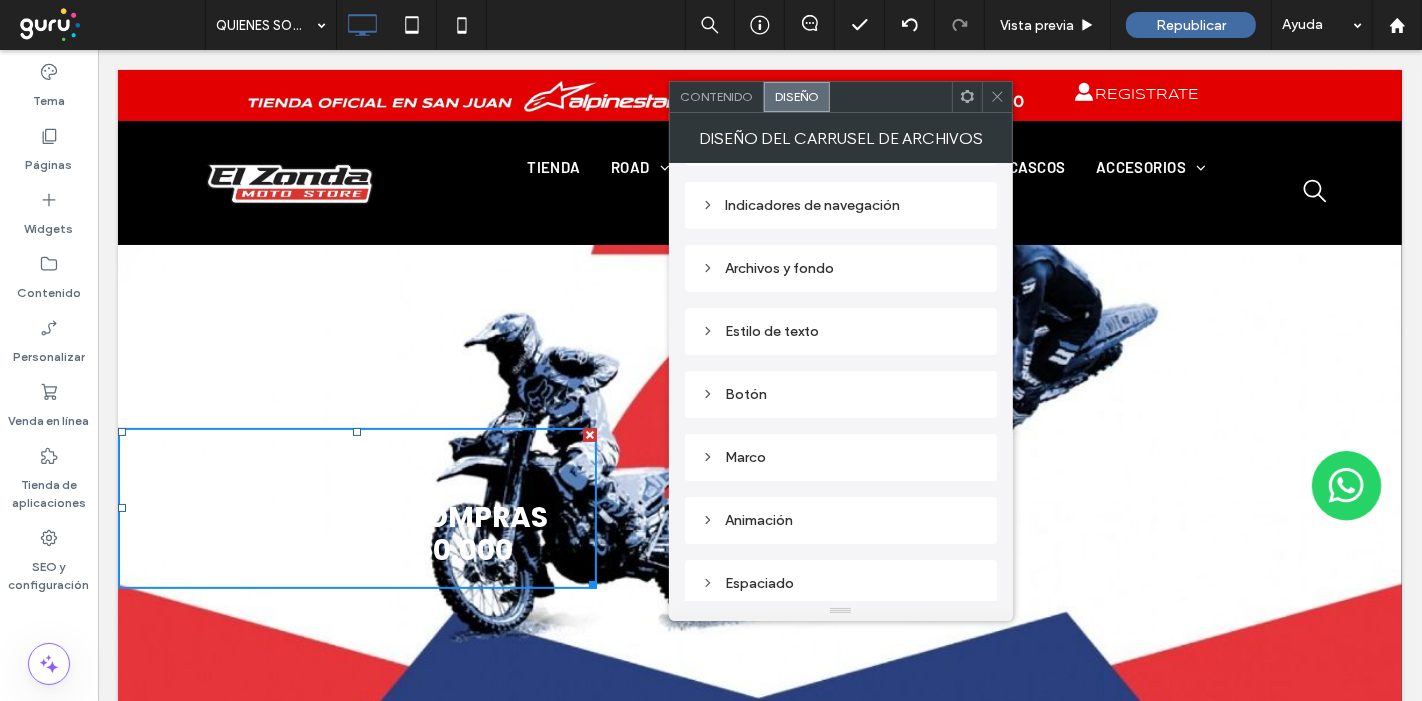 scroll, scrollTop: 337, scrollLeft: 0, axis: vertical 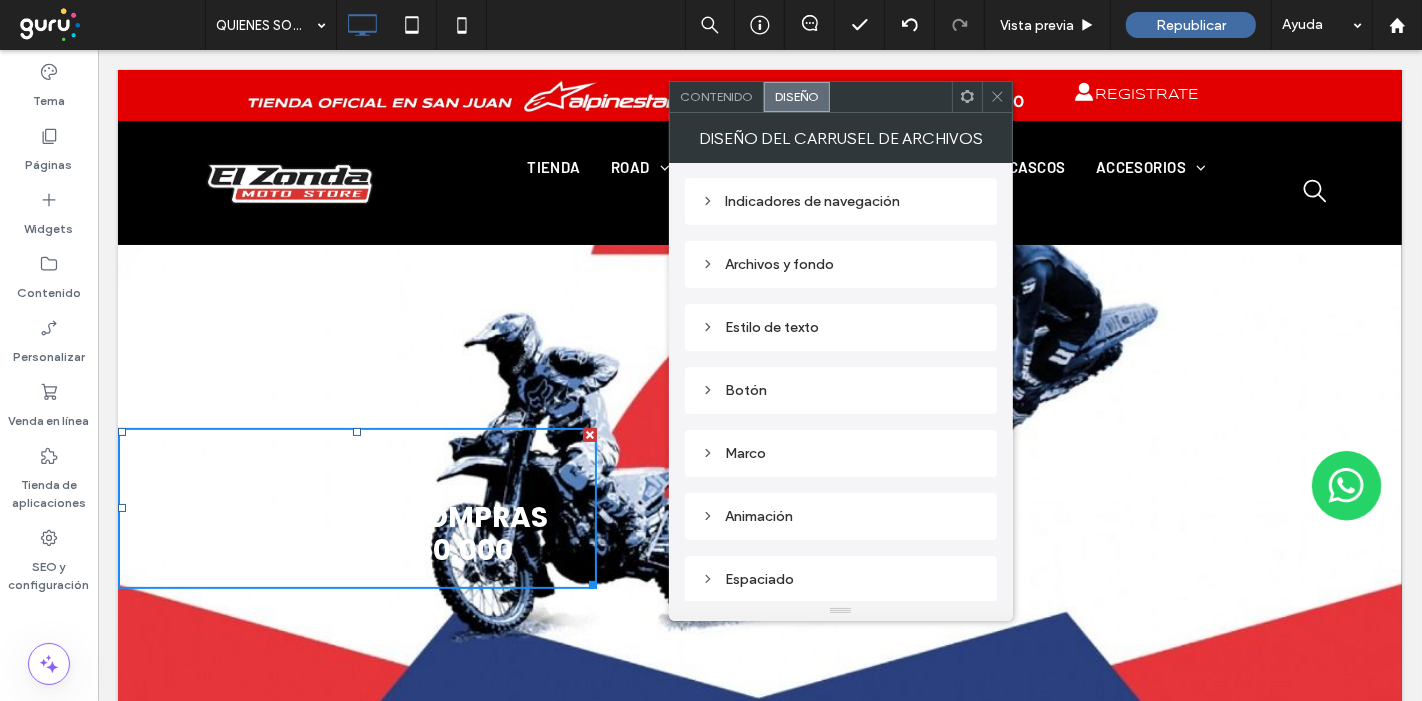click 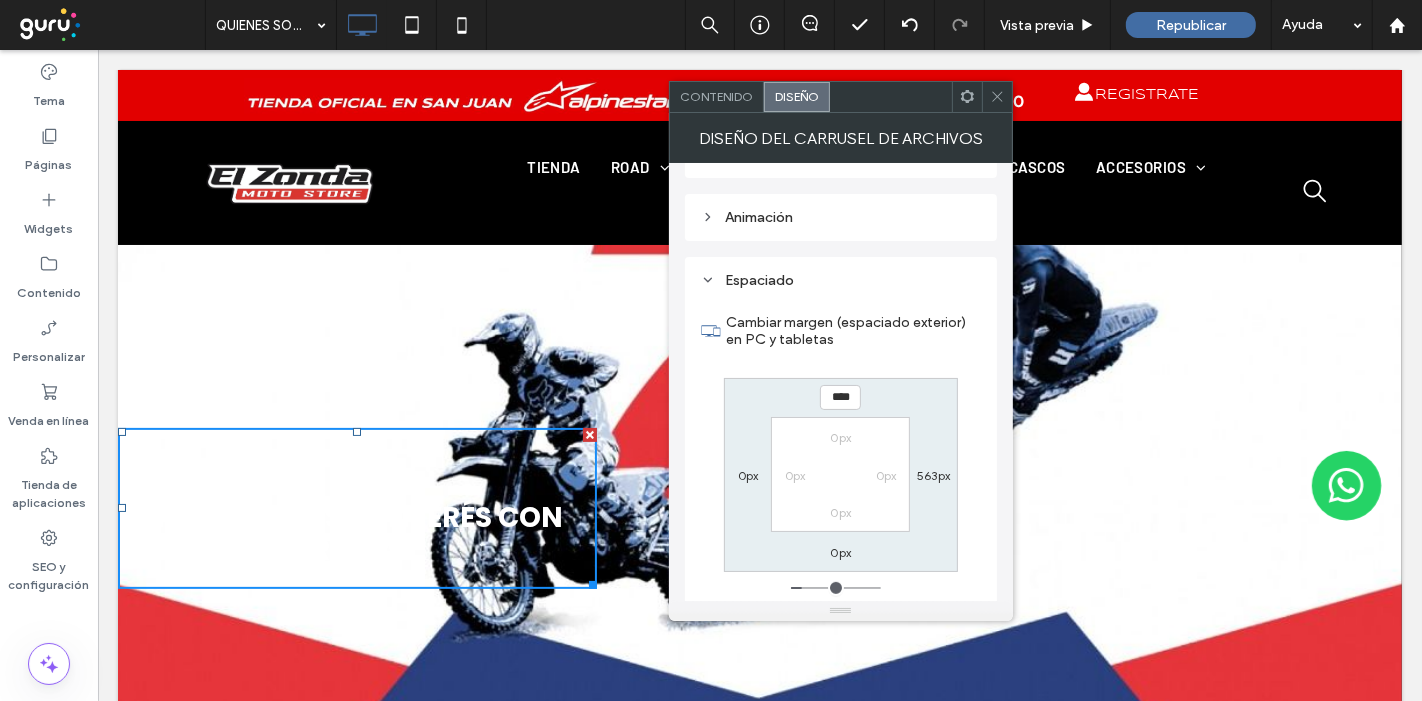 scroll, scrollTop: 687, scrollLeft: 0, axis: vertical 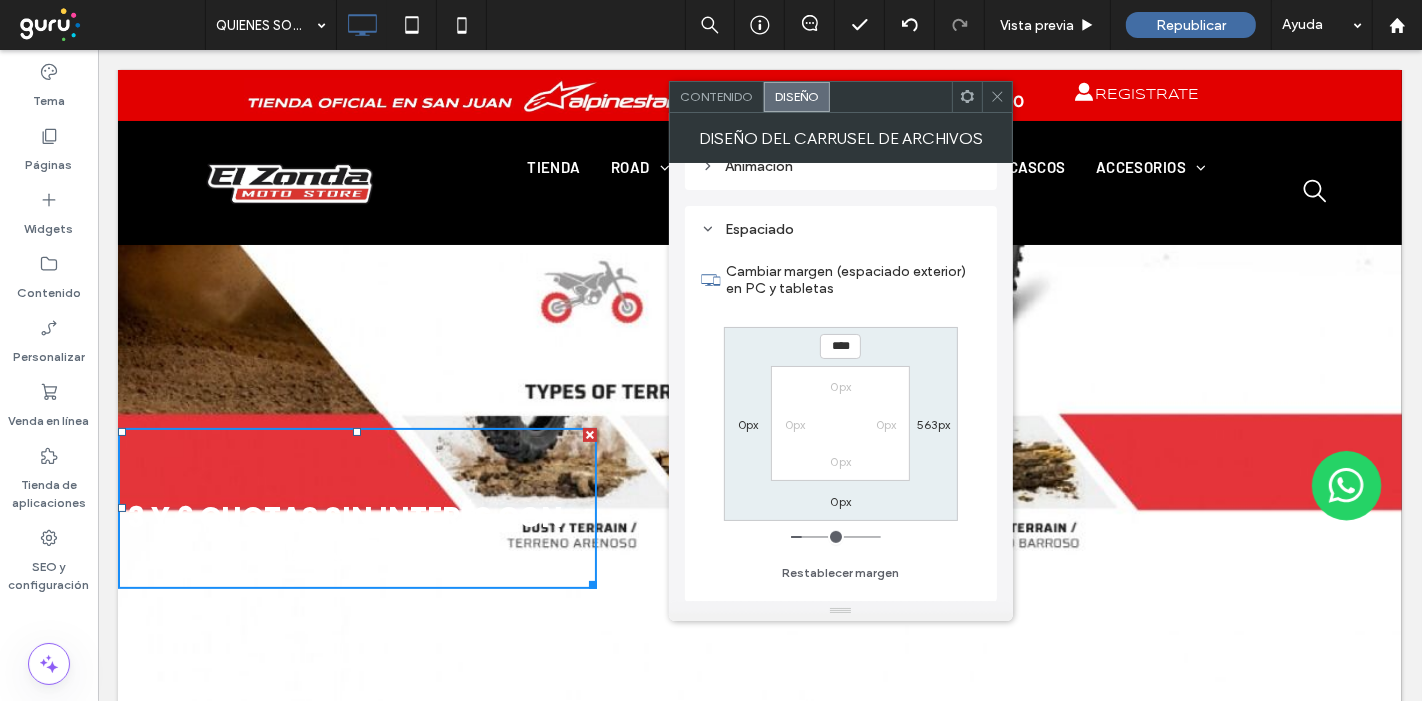 type on "**" 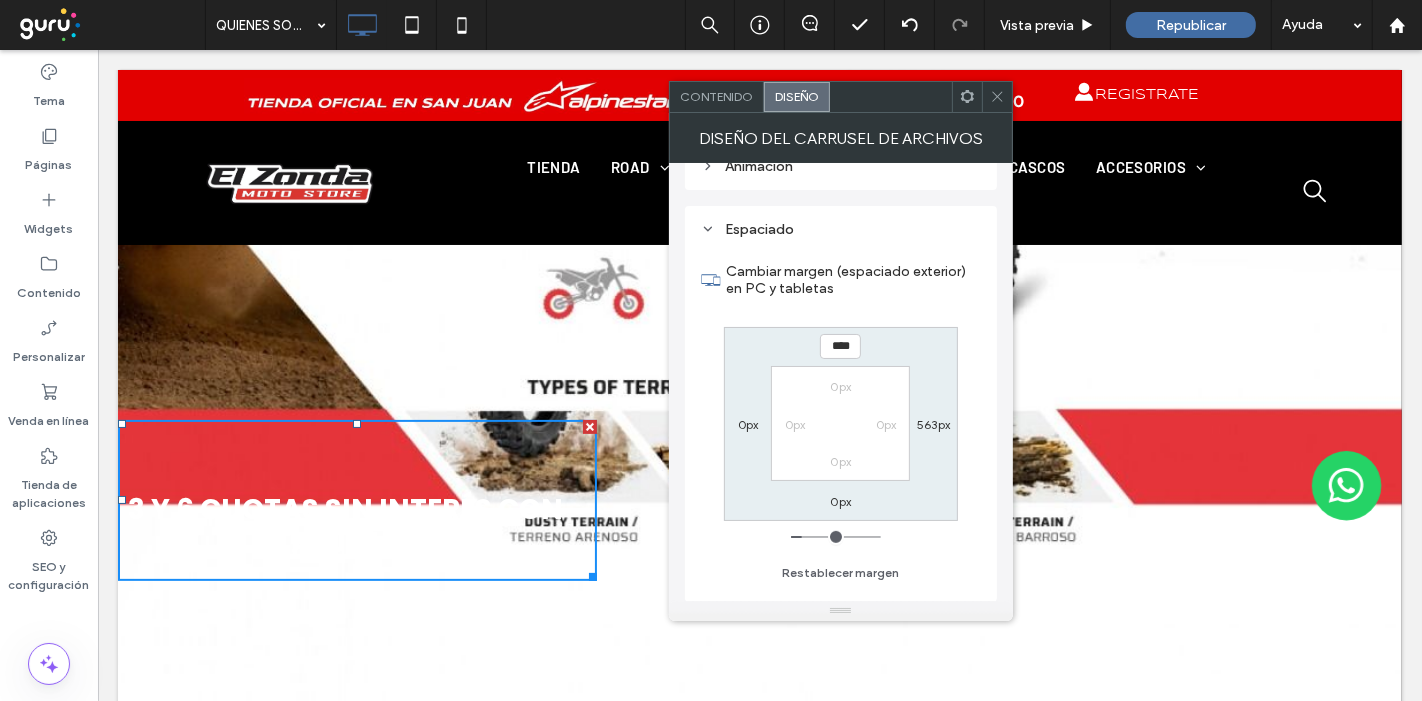 type on "*" 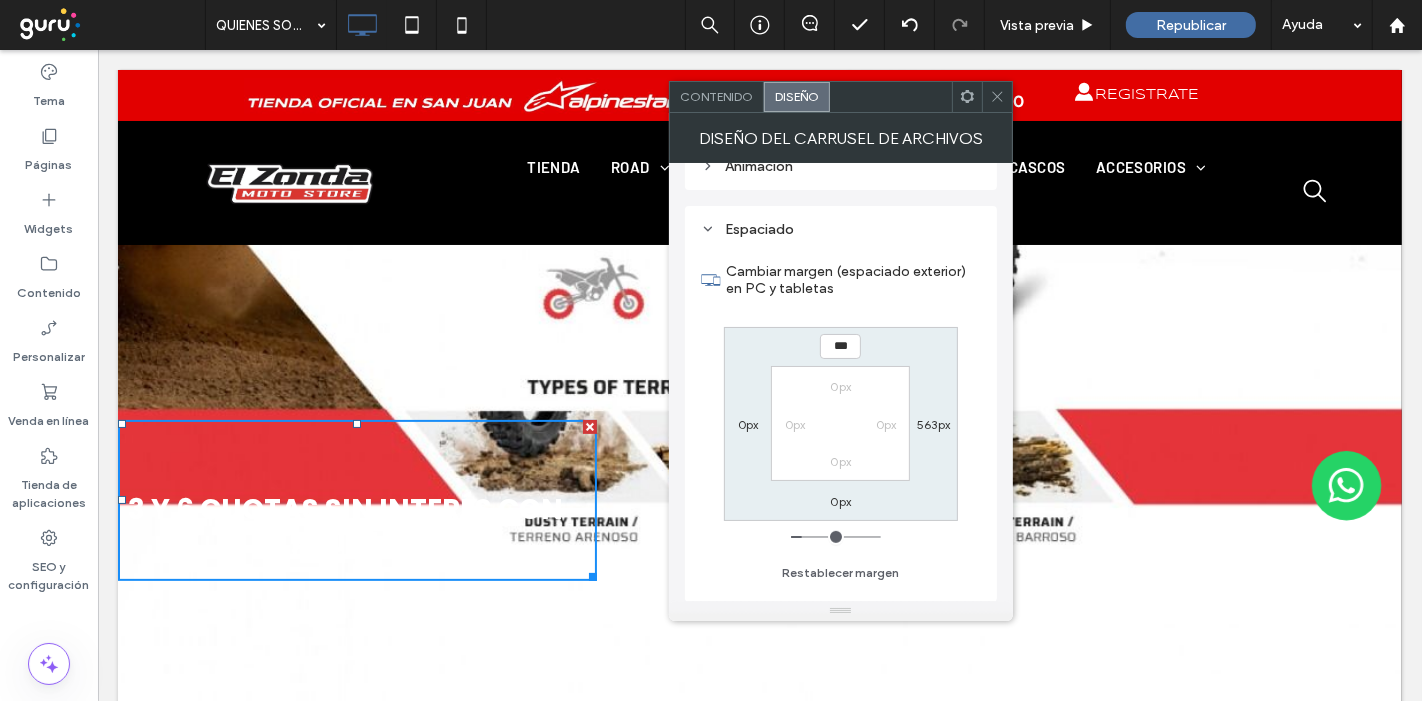 type on "***" 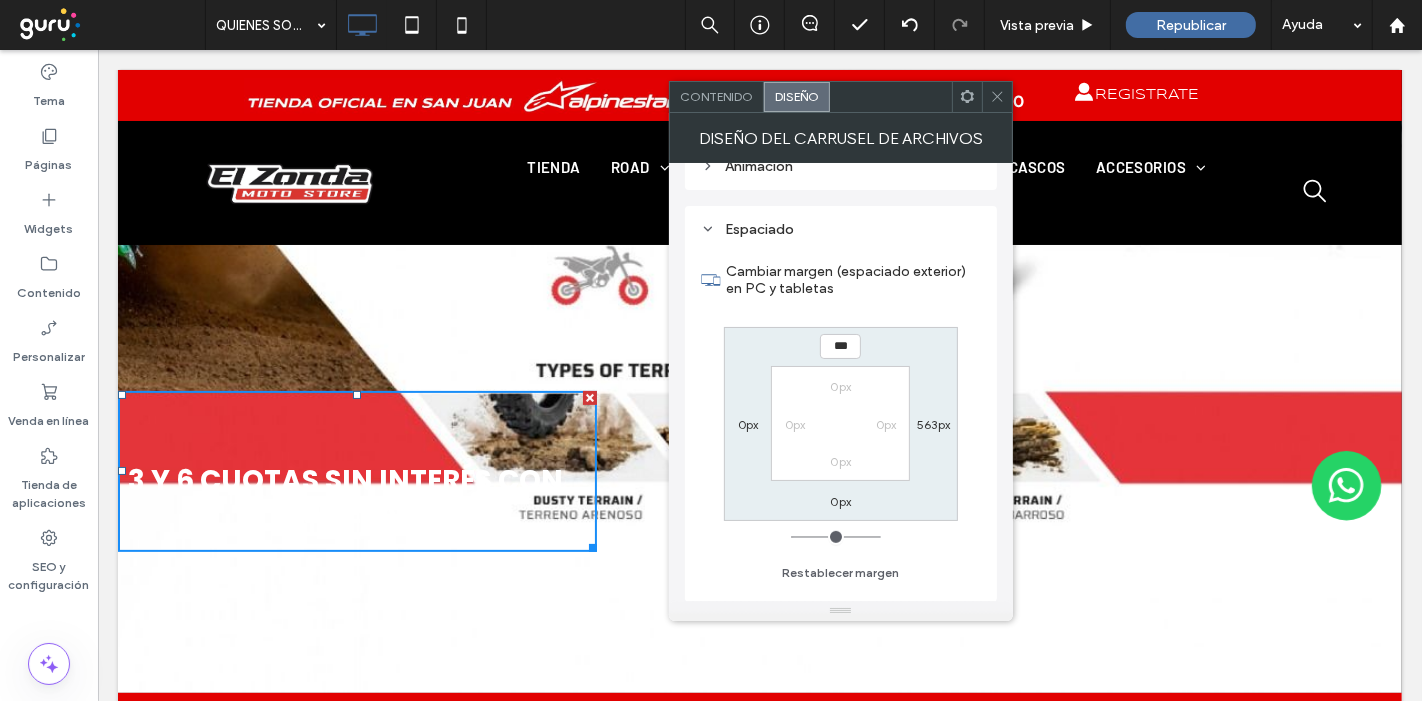 type on "**" 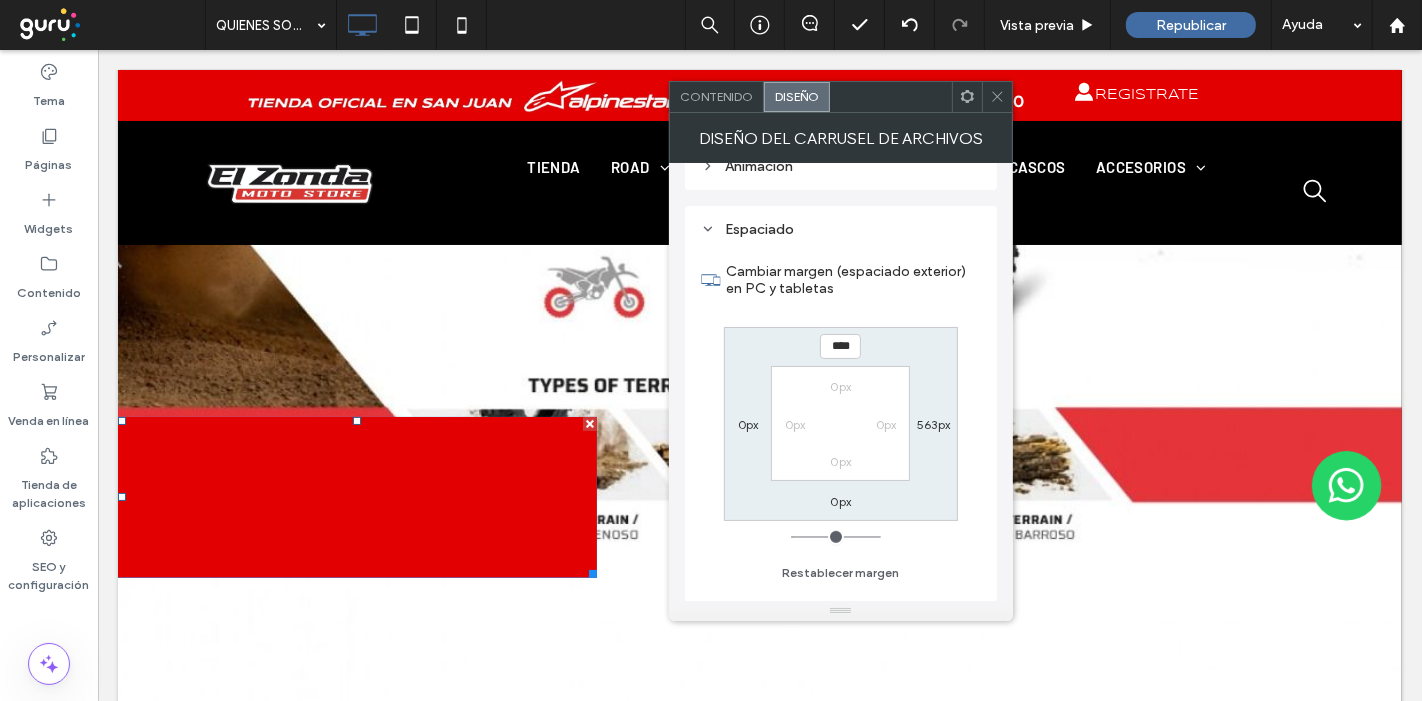 type on "****" 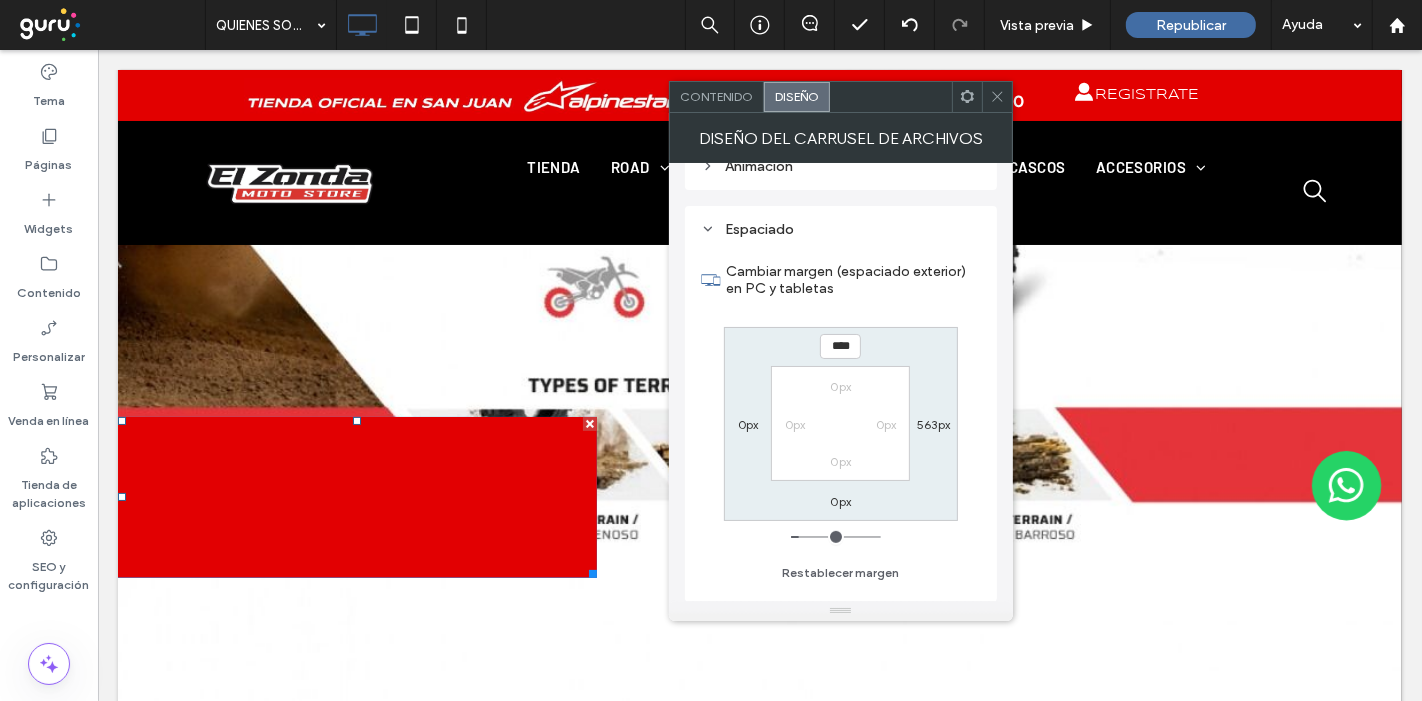 type on "**" 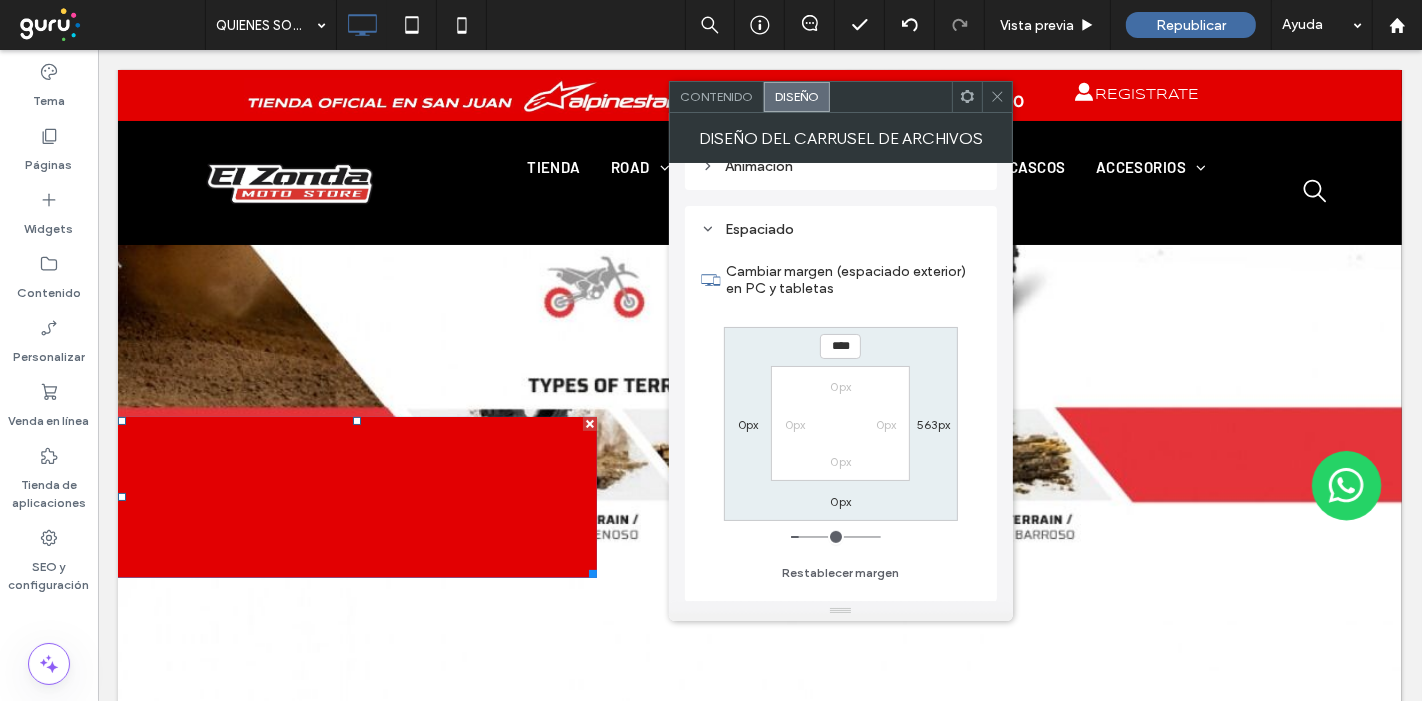 type on "****" 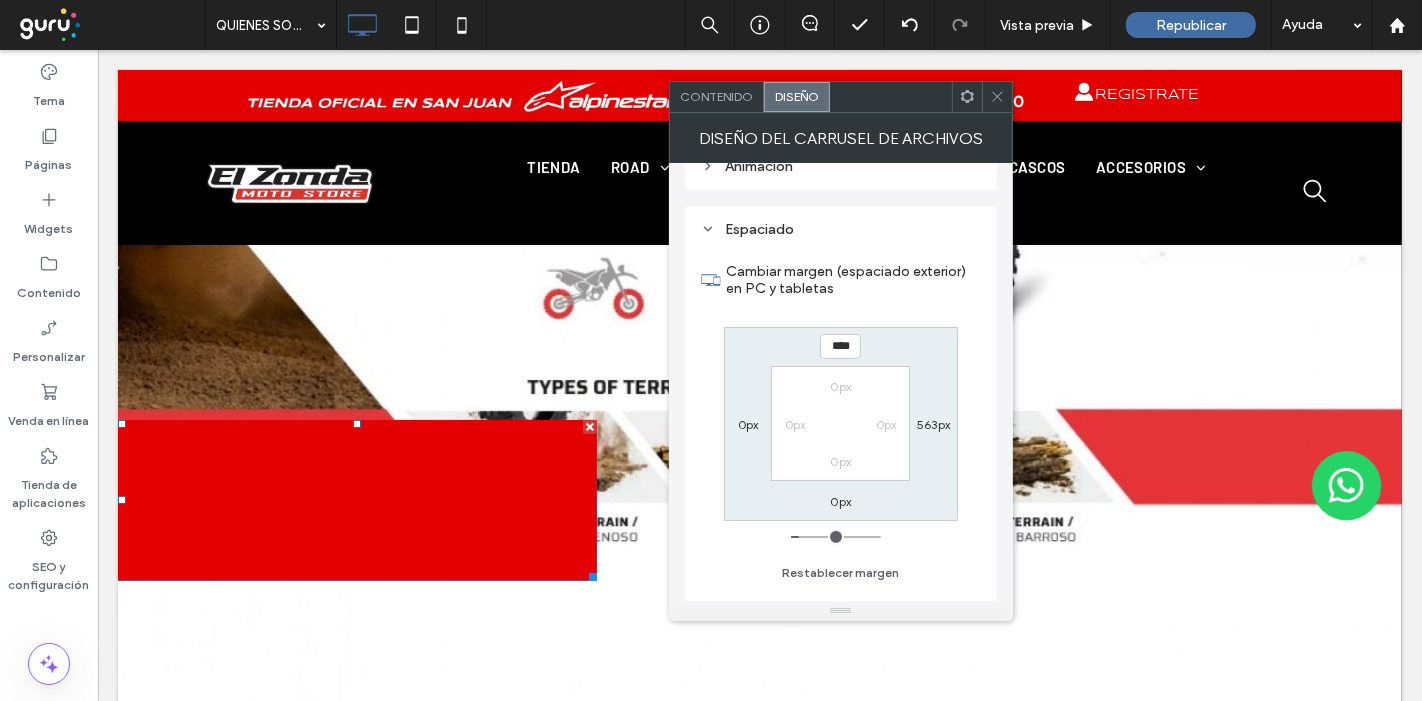 type on "**" 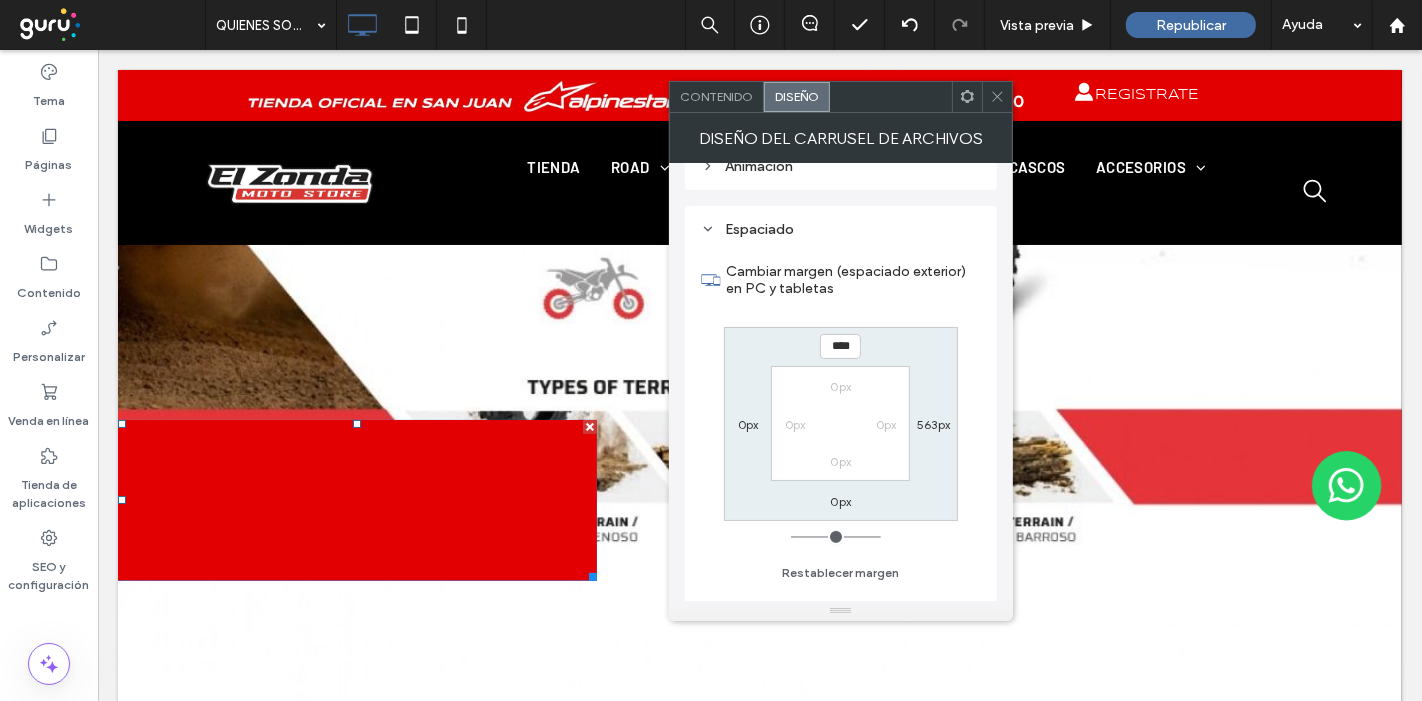 type on "***" 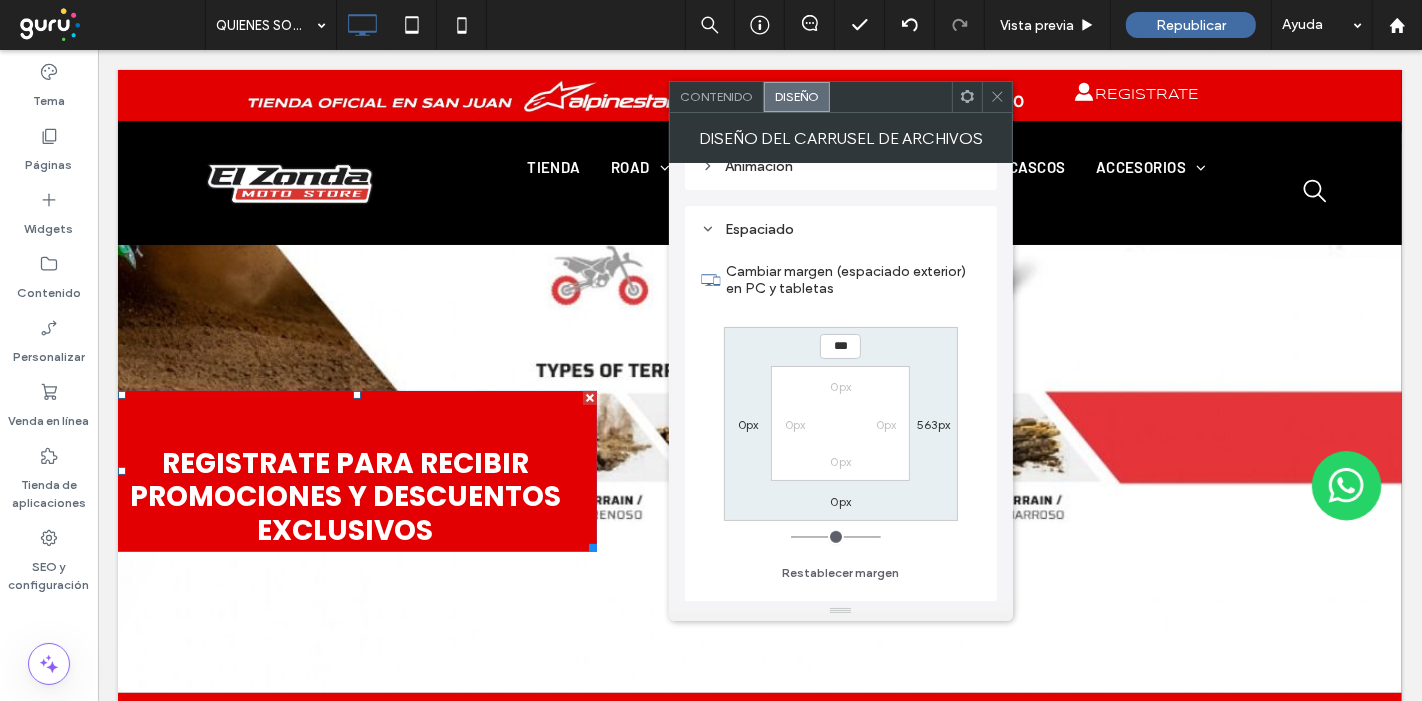 drag, startPoint x: 807, startPoint y: 532, endPoint x: 701, endPoint y: 518, distance: 106.92053 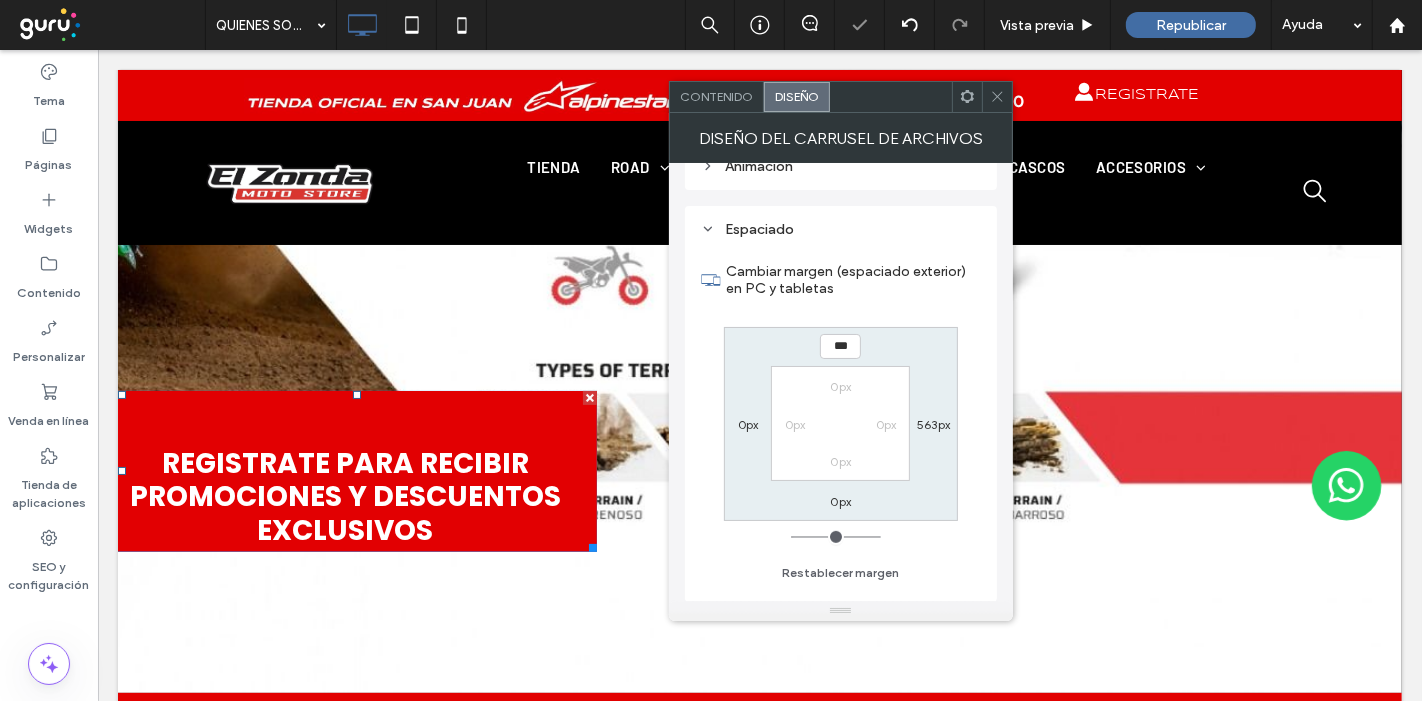 click on "0px" at bounding box center [841, 501] 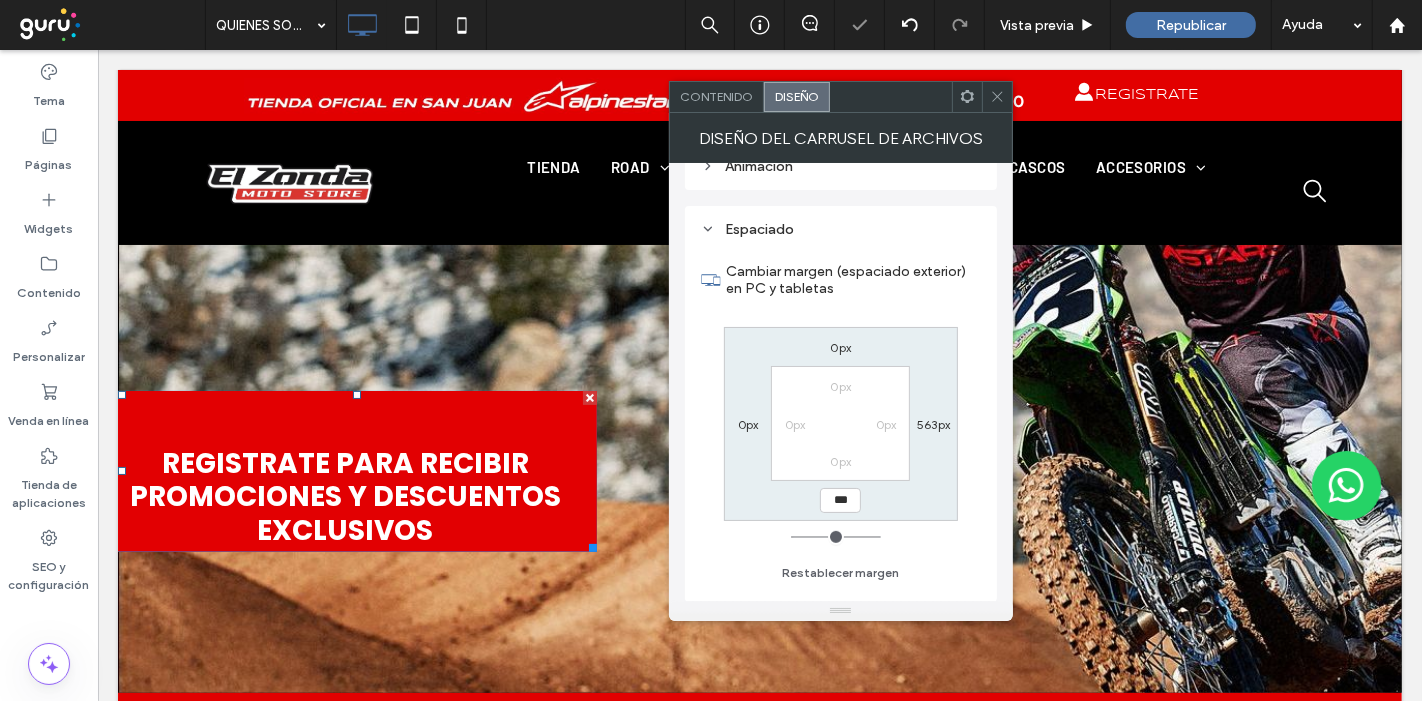 type on "**" 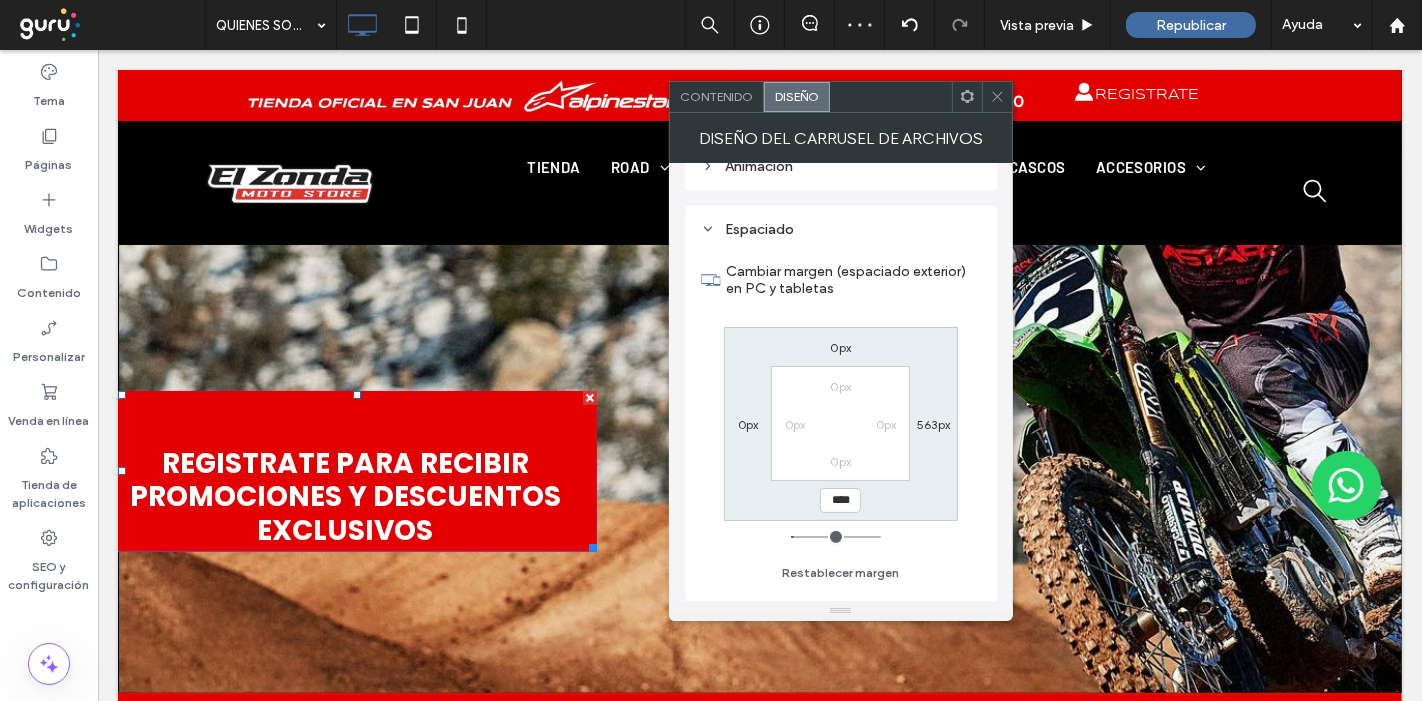type on "****" 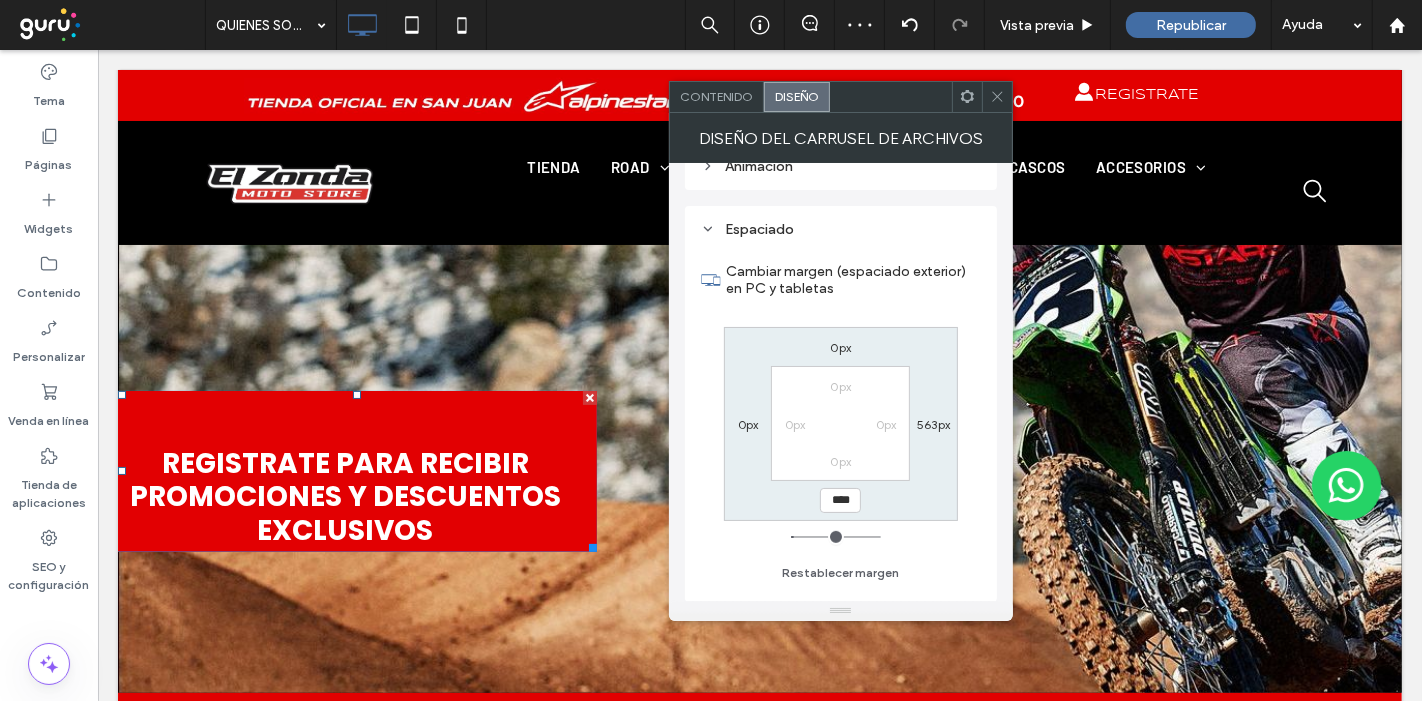 type on "**" 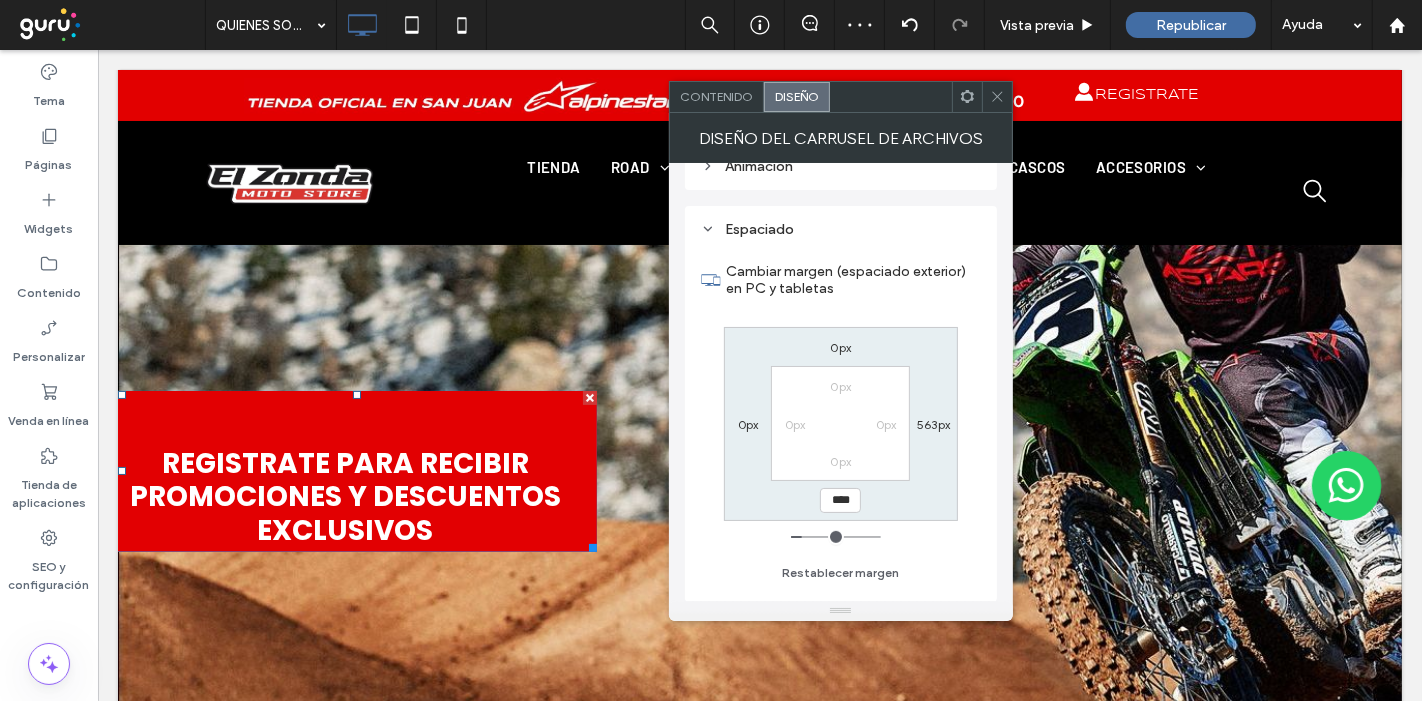 type on "**" 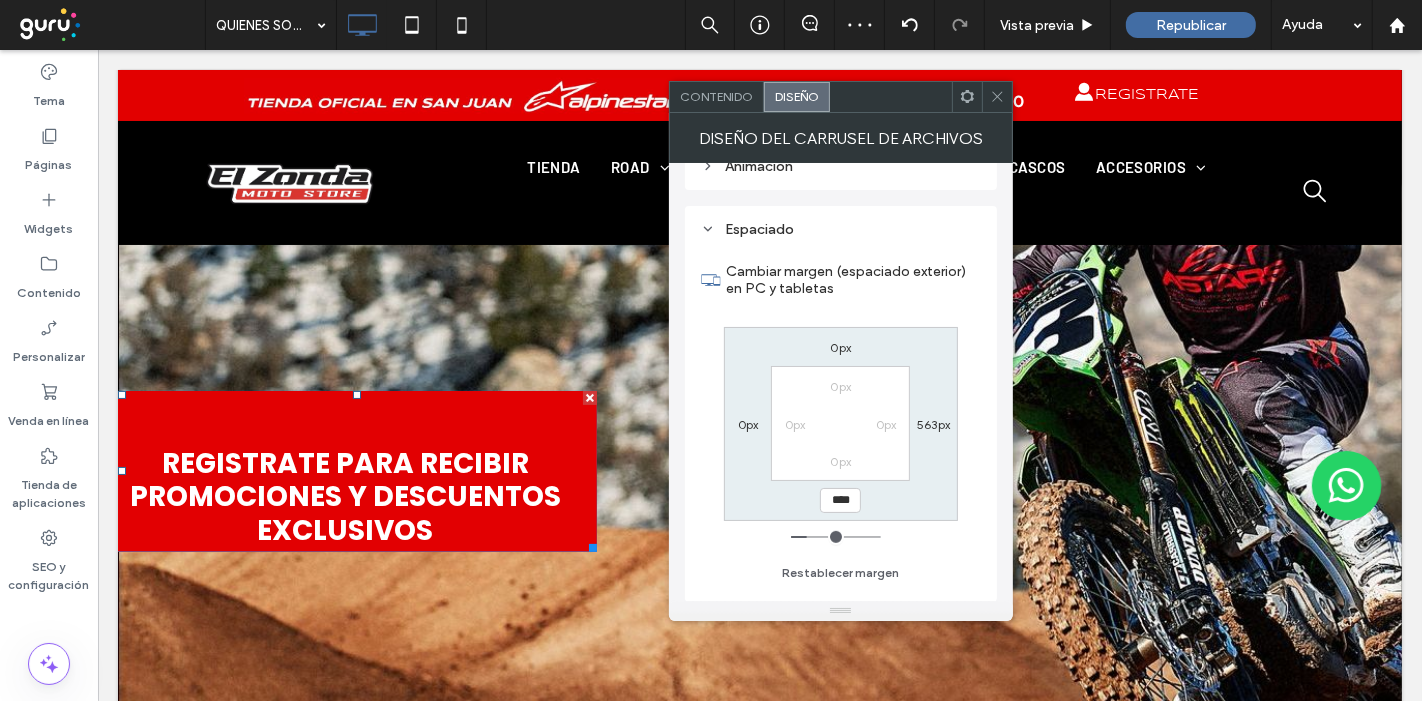 type on "**" 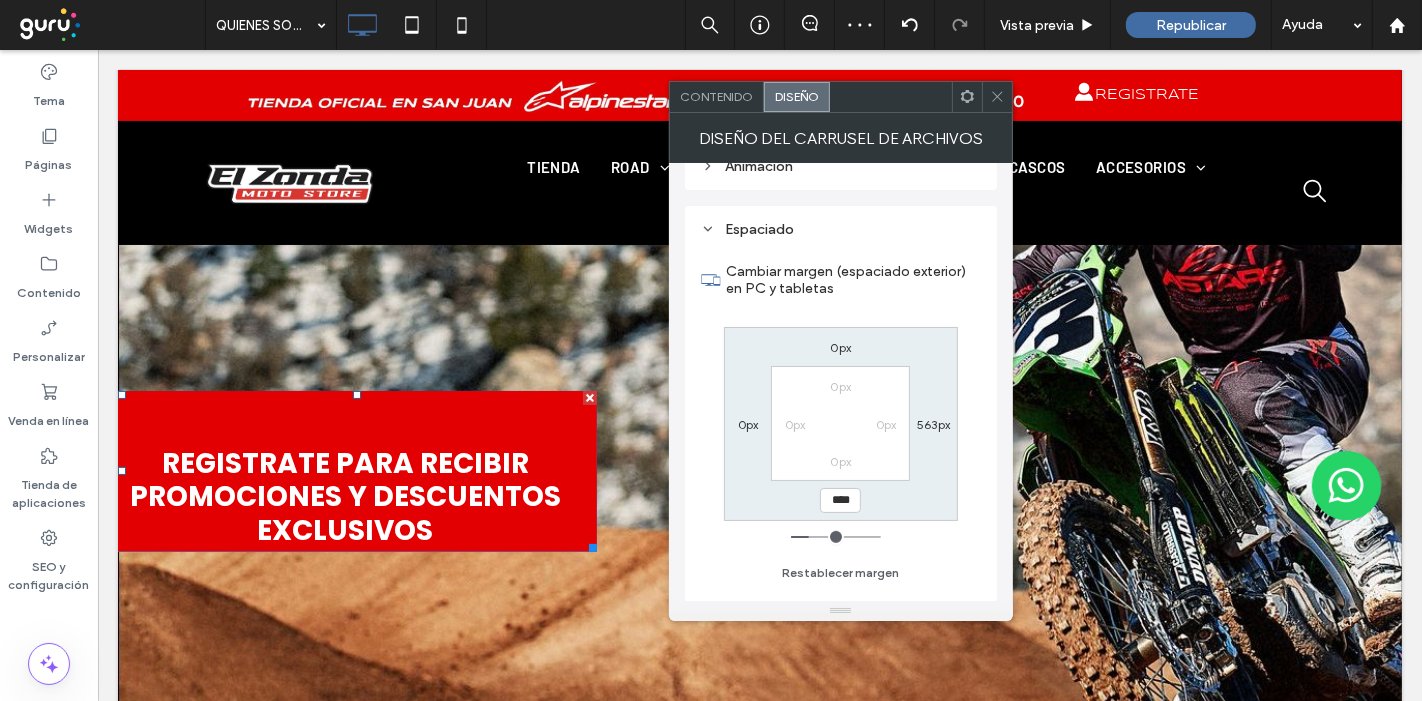 type on "**" 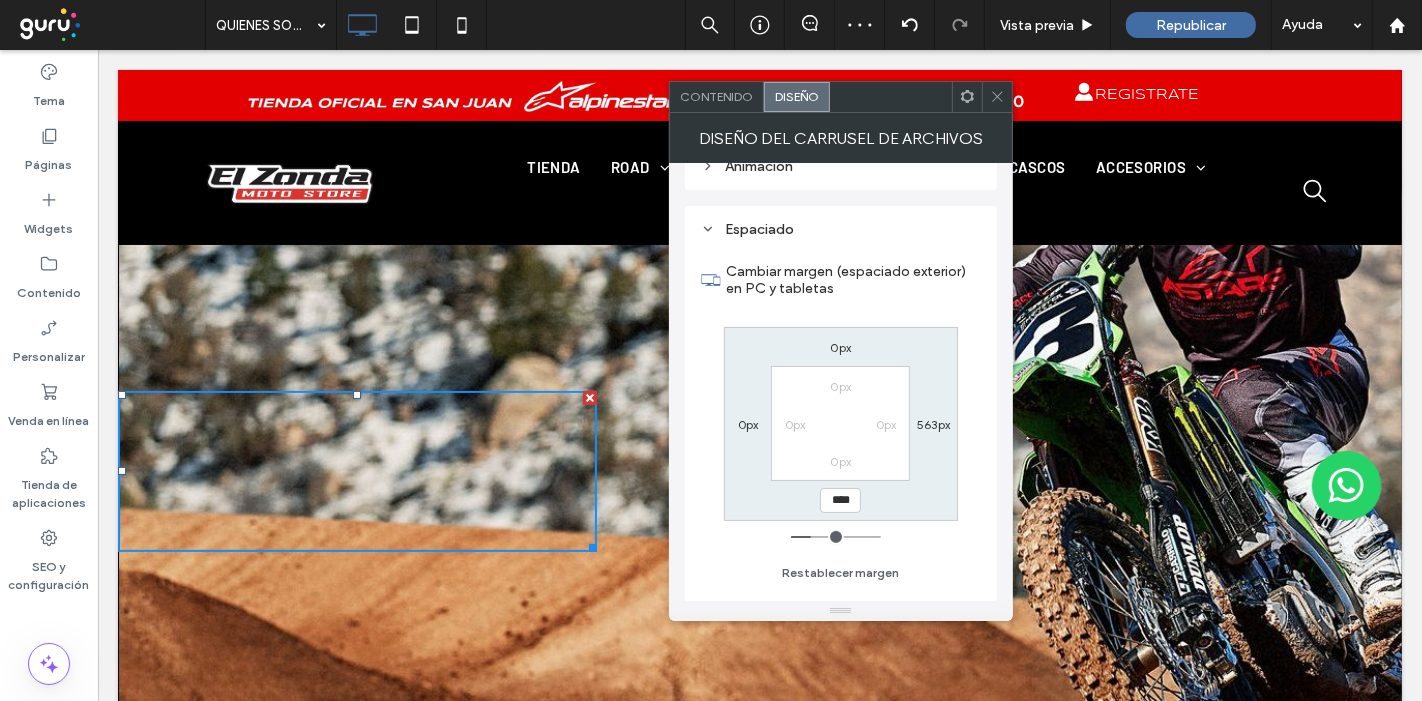 type on "**" 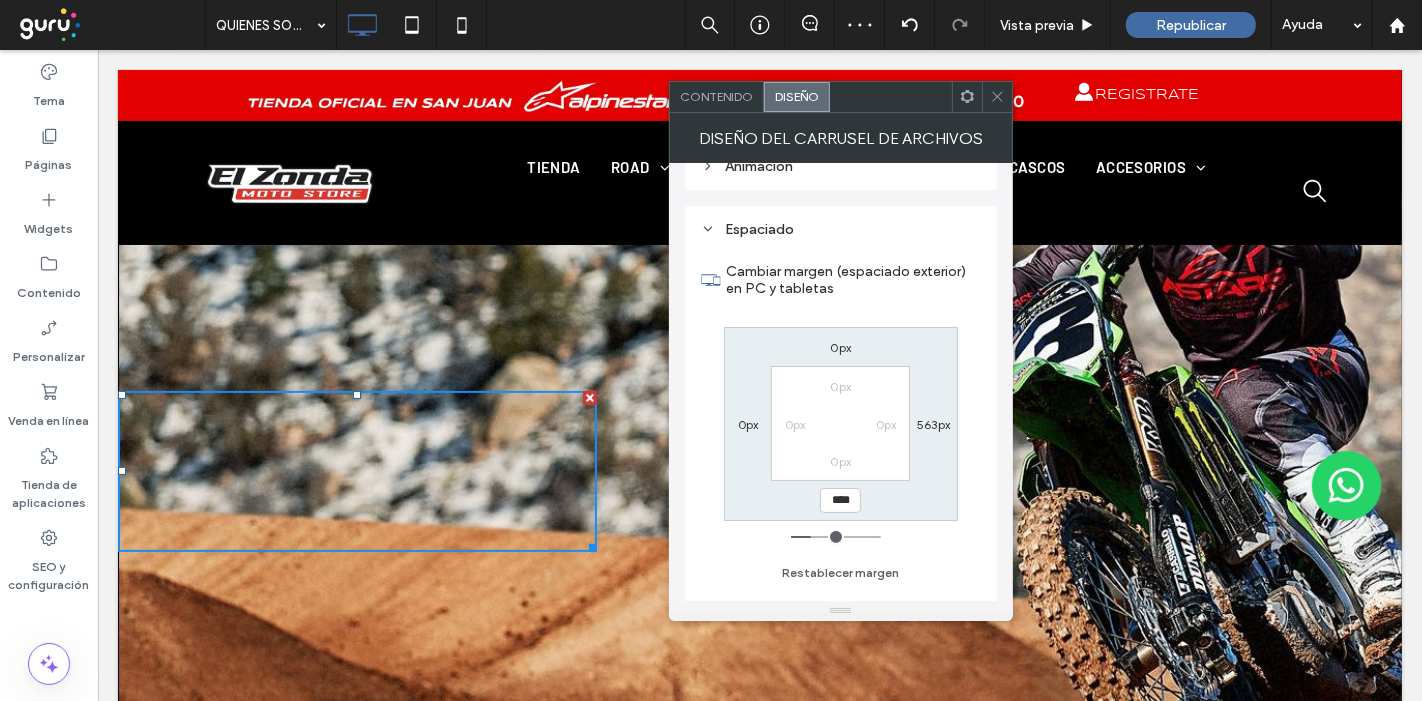 type on "****" 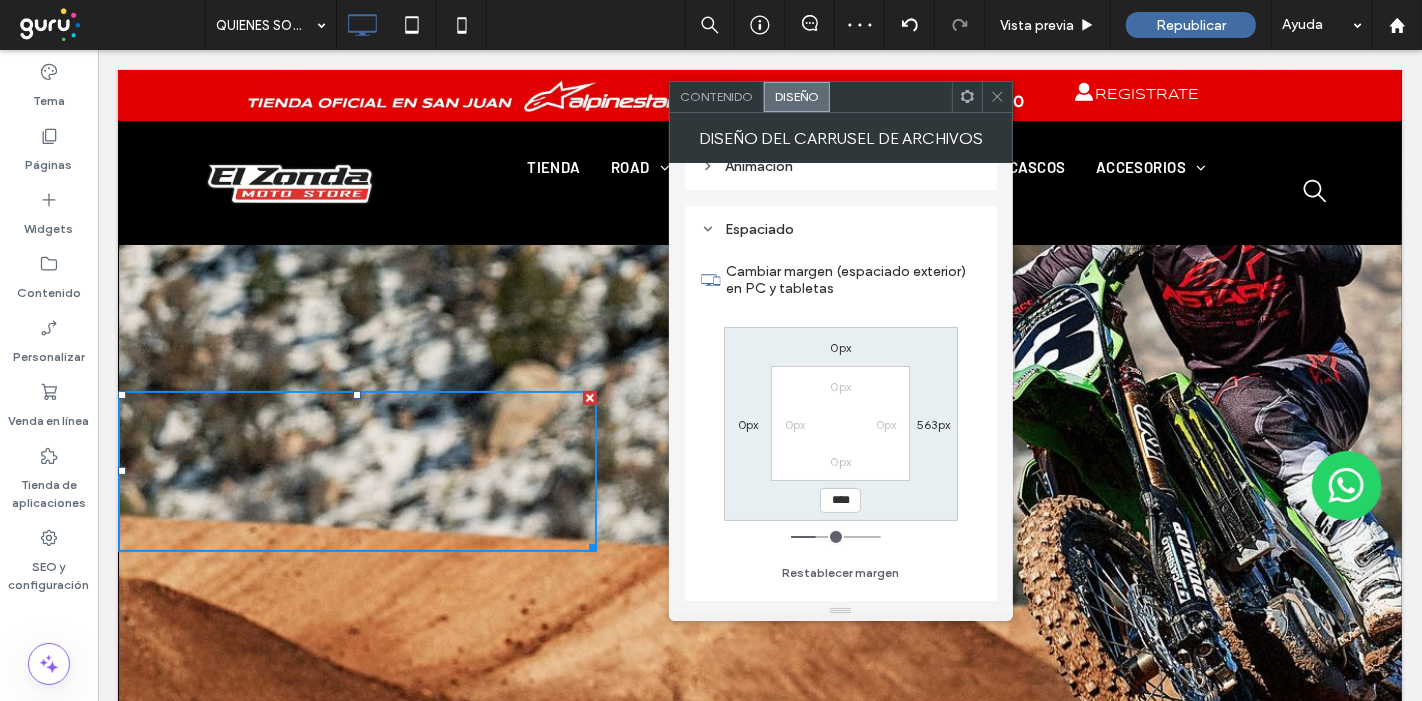 type on "**" 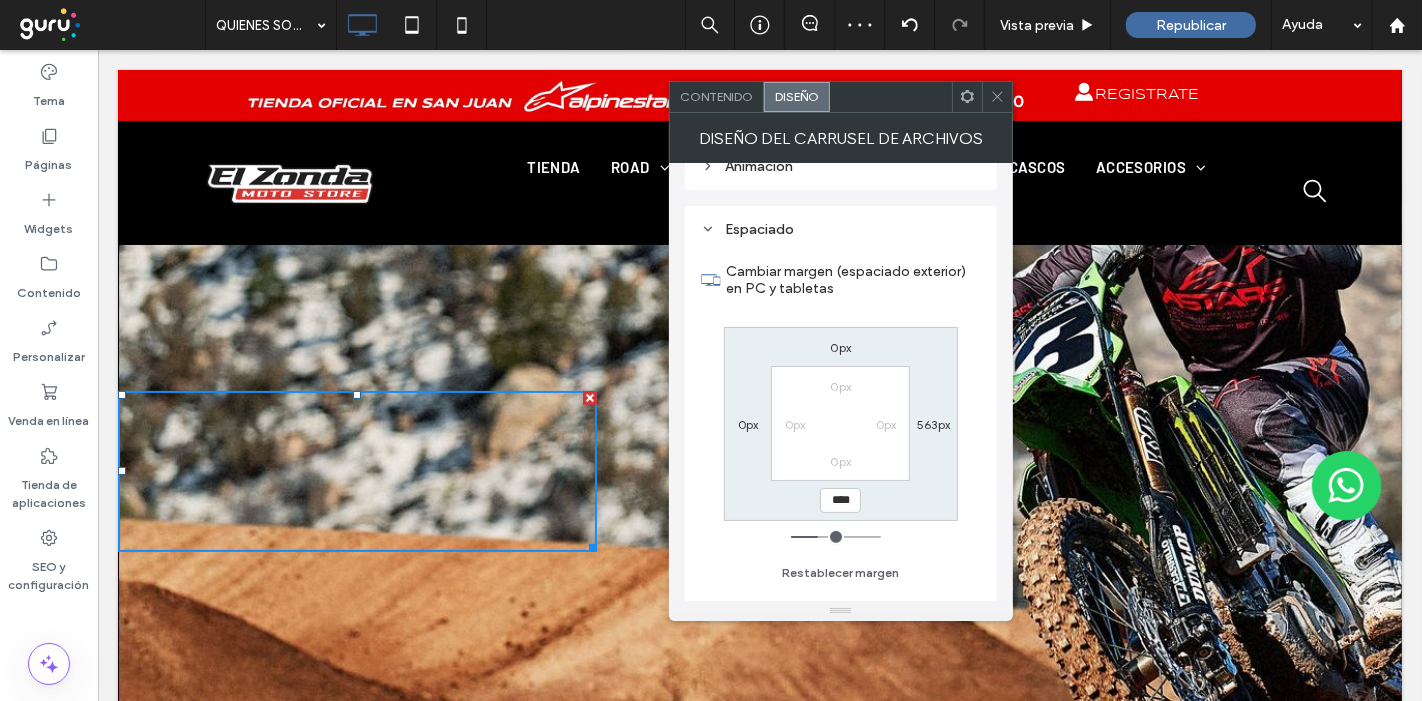 type on "**" 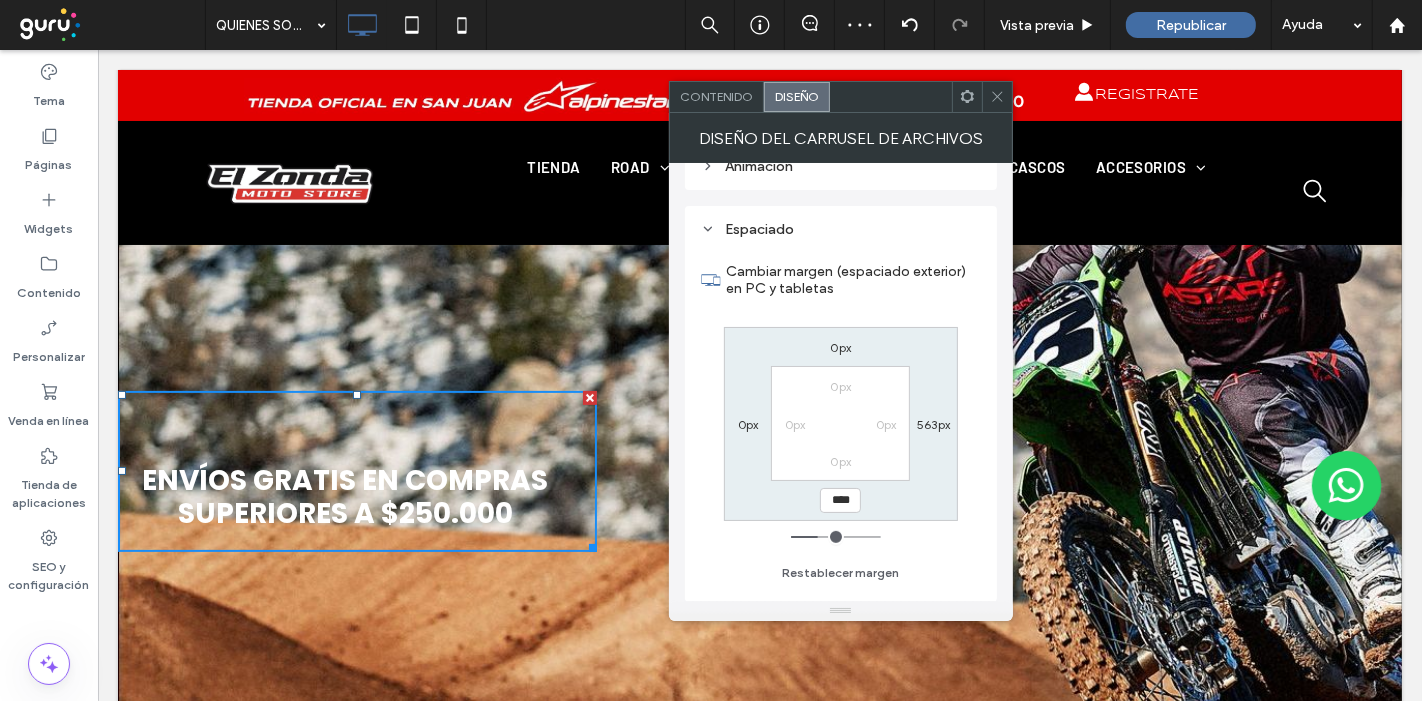 type on "**" 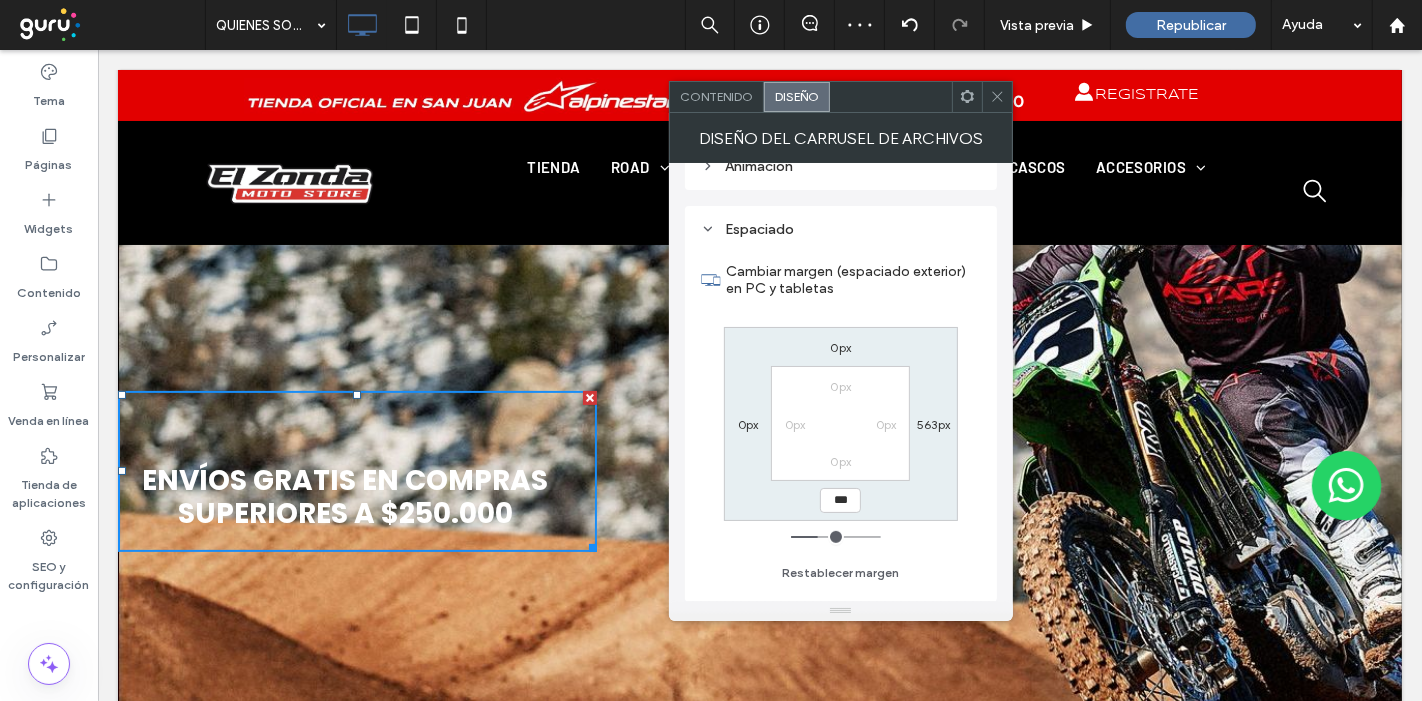 type on "***" 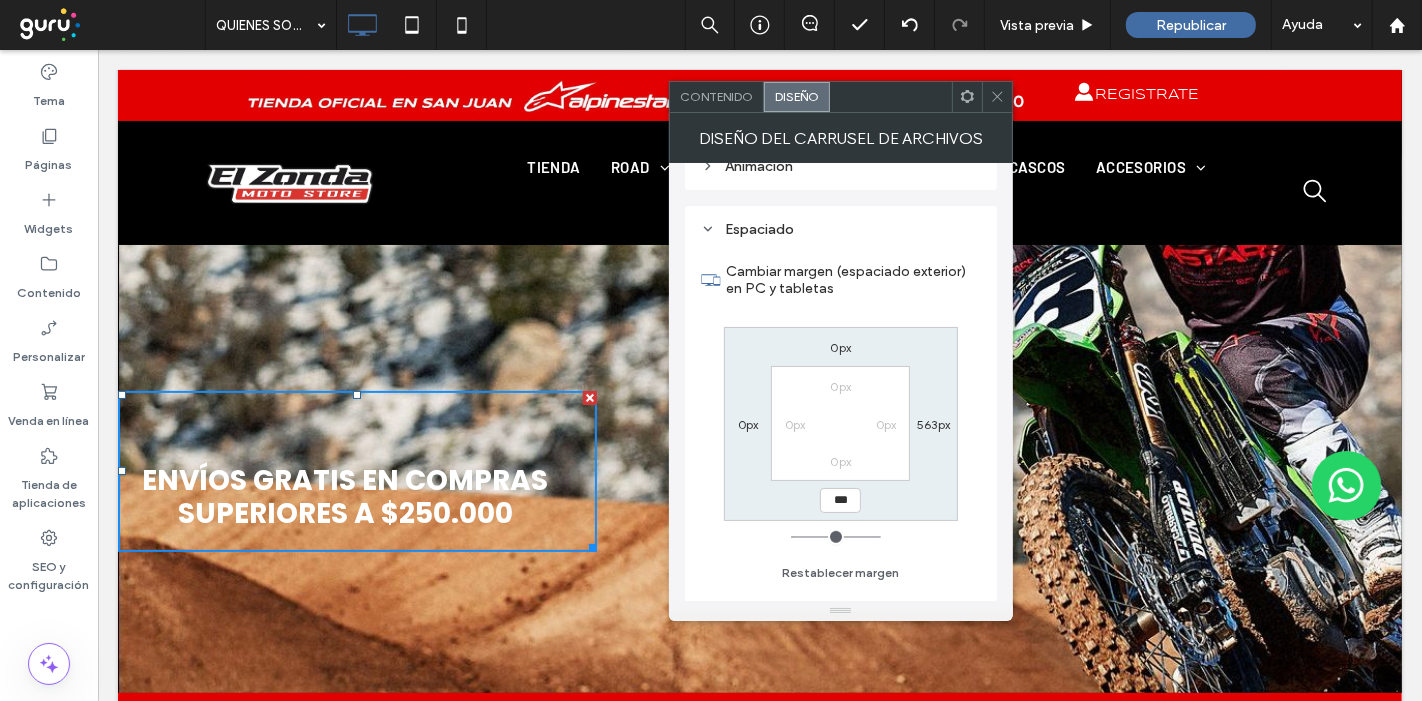drag, startPoint x: 799, startPoint y: 533, endPoint x: 750, endPoint y: 525, distance: 49.648766 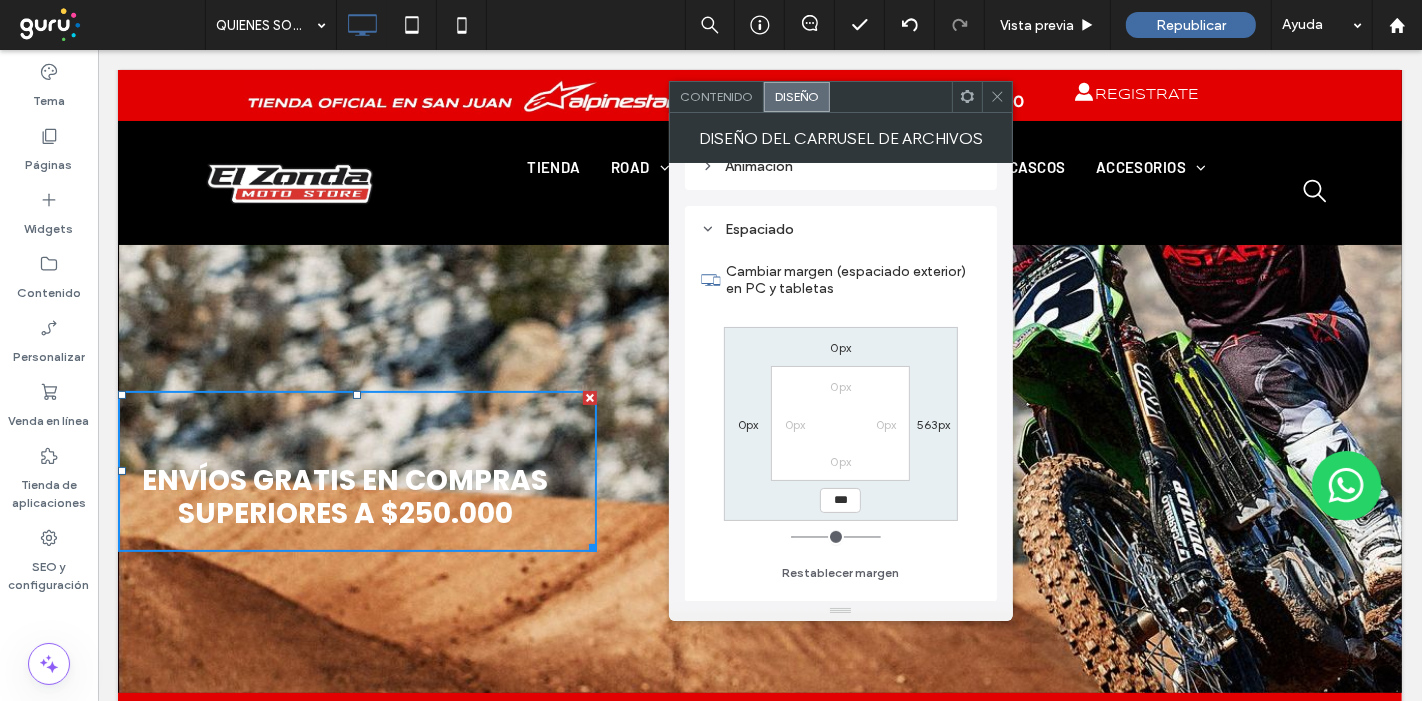 click at bounding box center [836, 537] 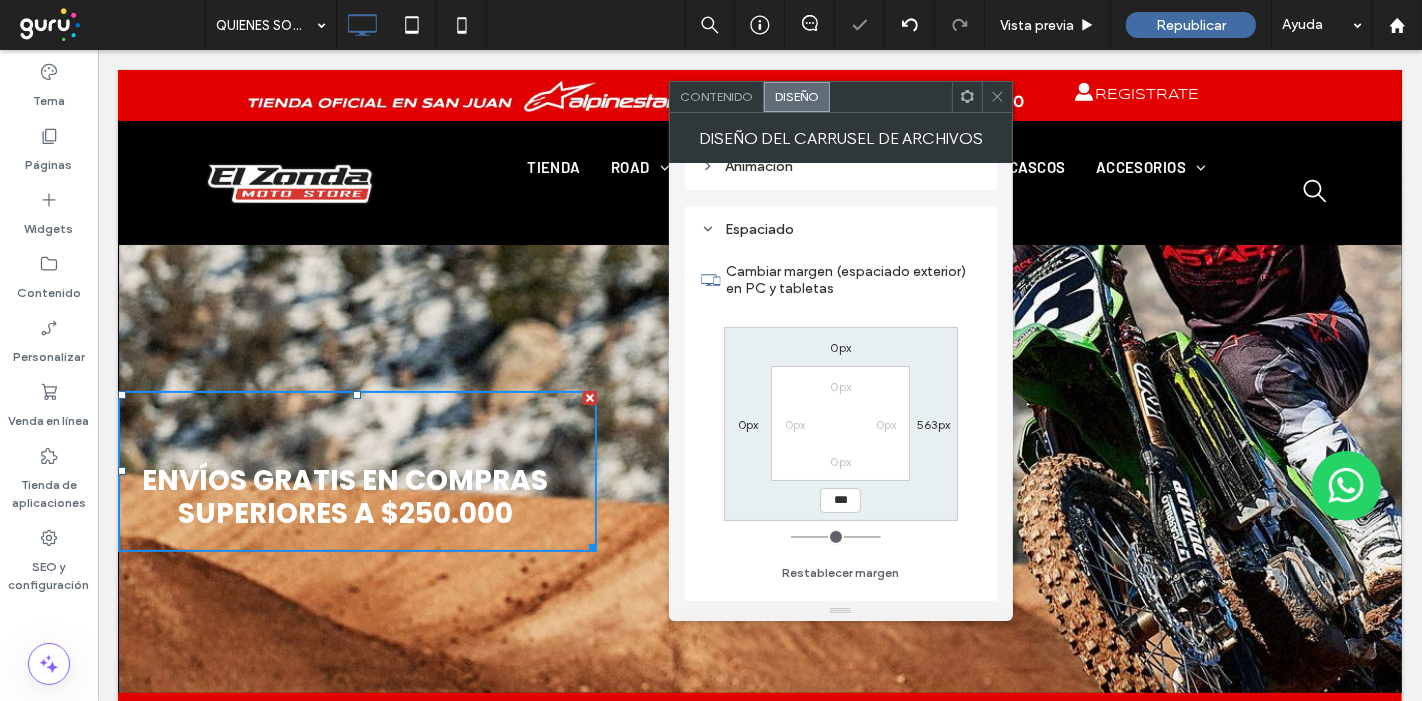 click on "Contenido" at bounding box center [716, 96] 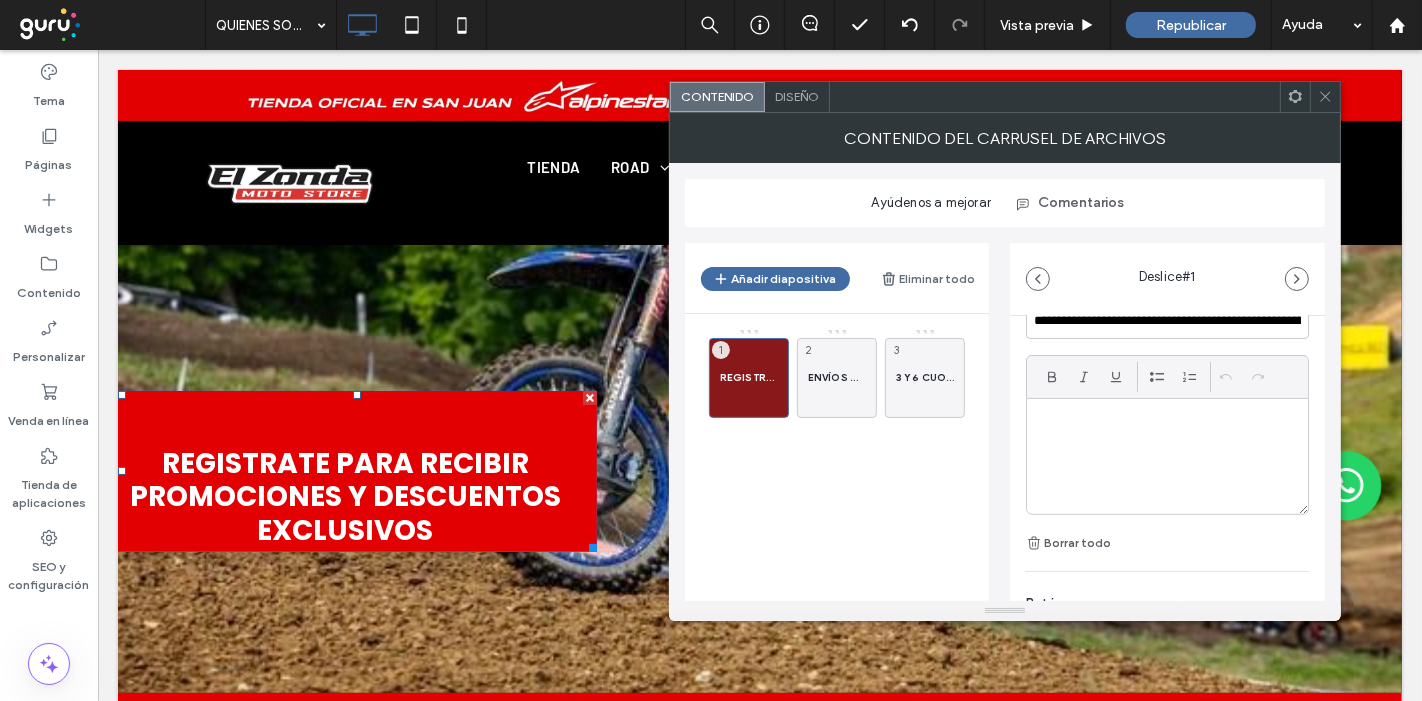 scroll, scrollTop: 628, scrollLeft: 0, axis: vertical 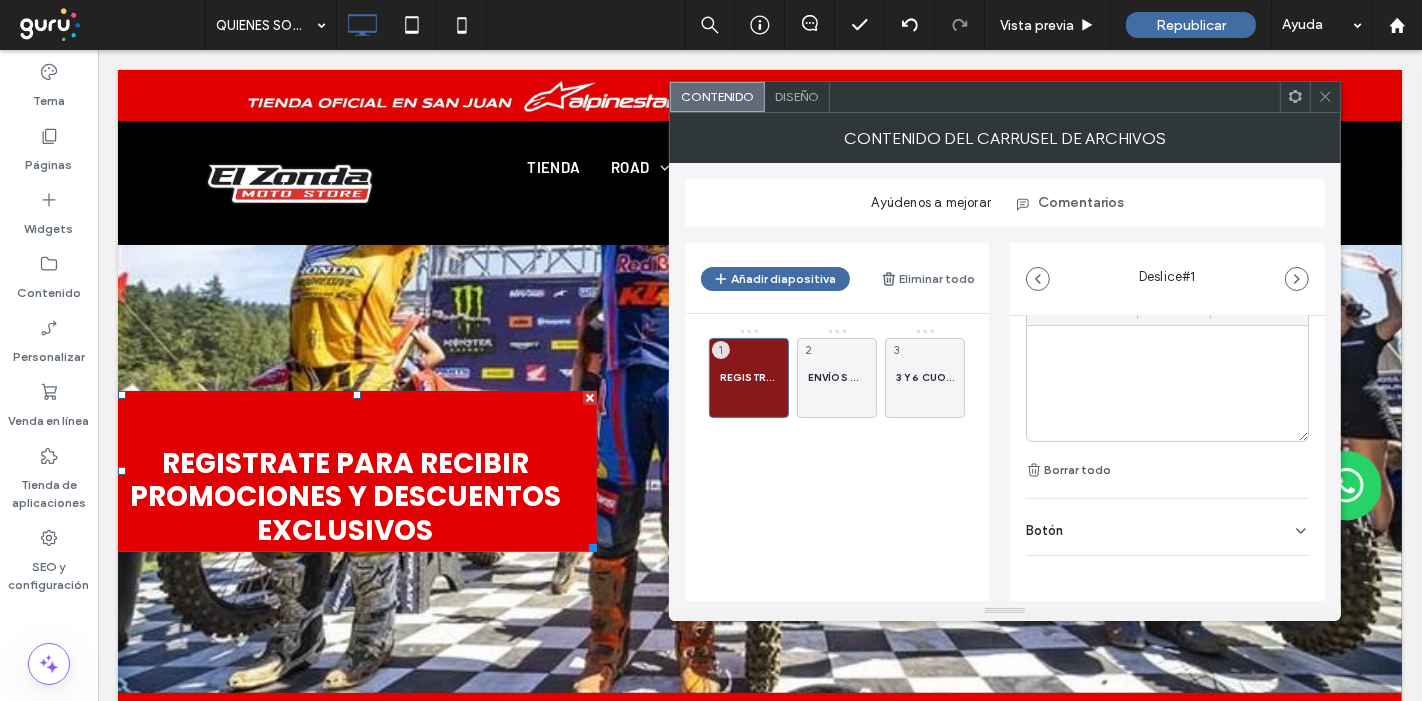 click on "Diseño" at bounding box center (797, 96) 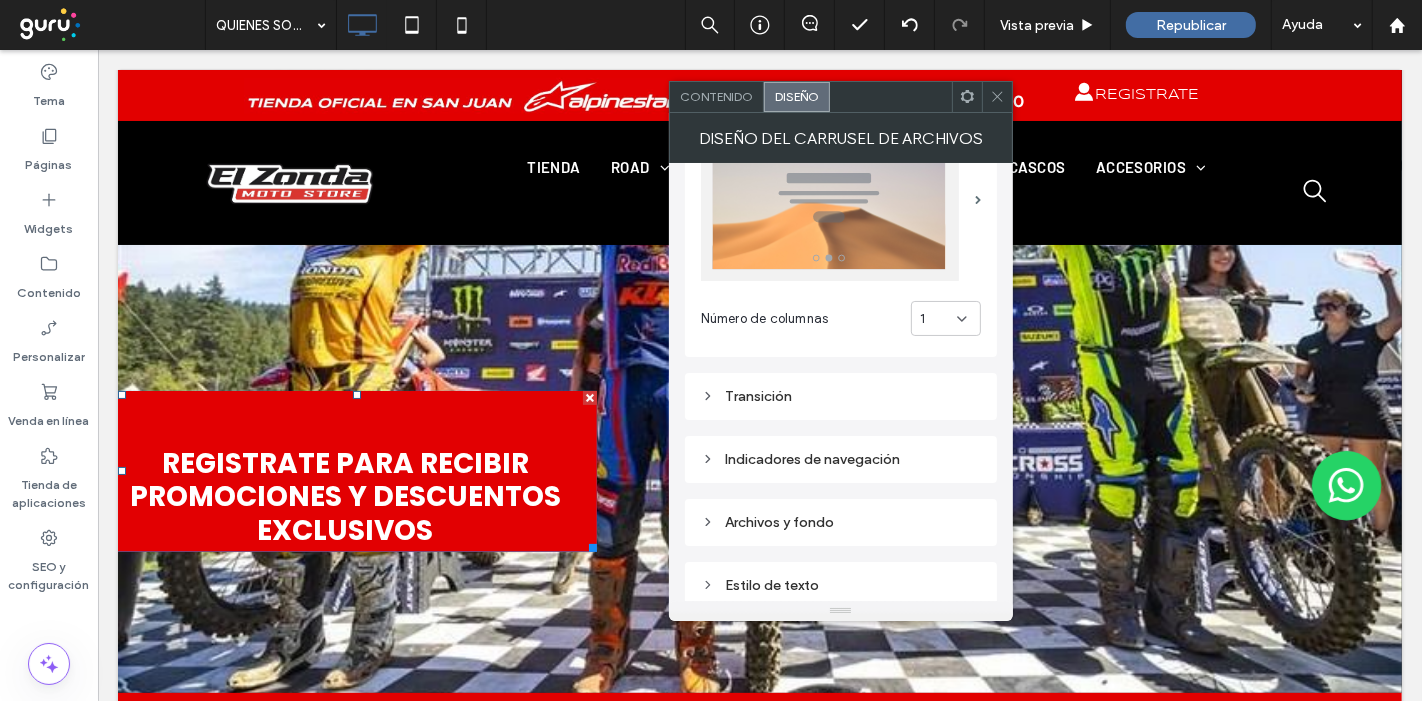 scroll, scrollTop: 111, scrollLeft: 0, axis: vertical 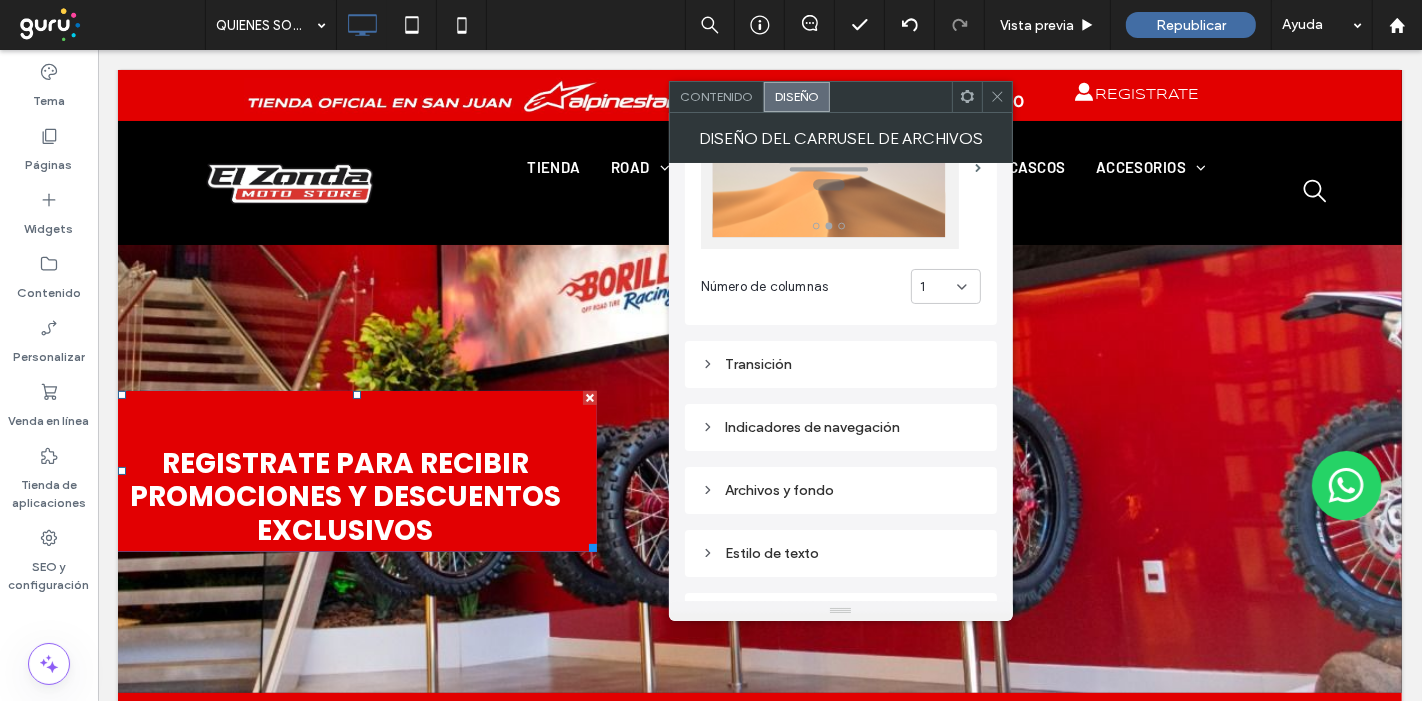 click 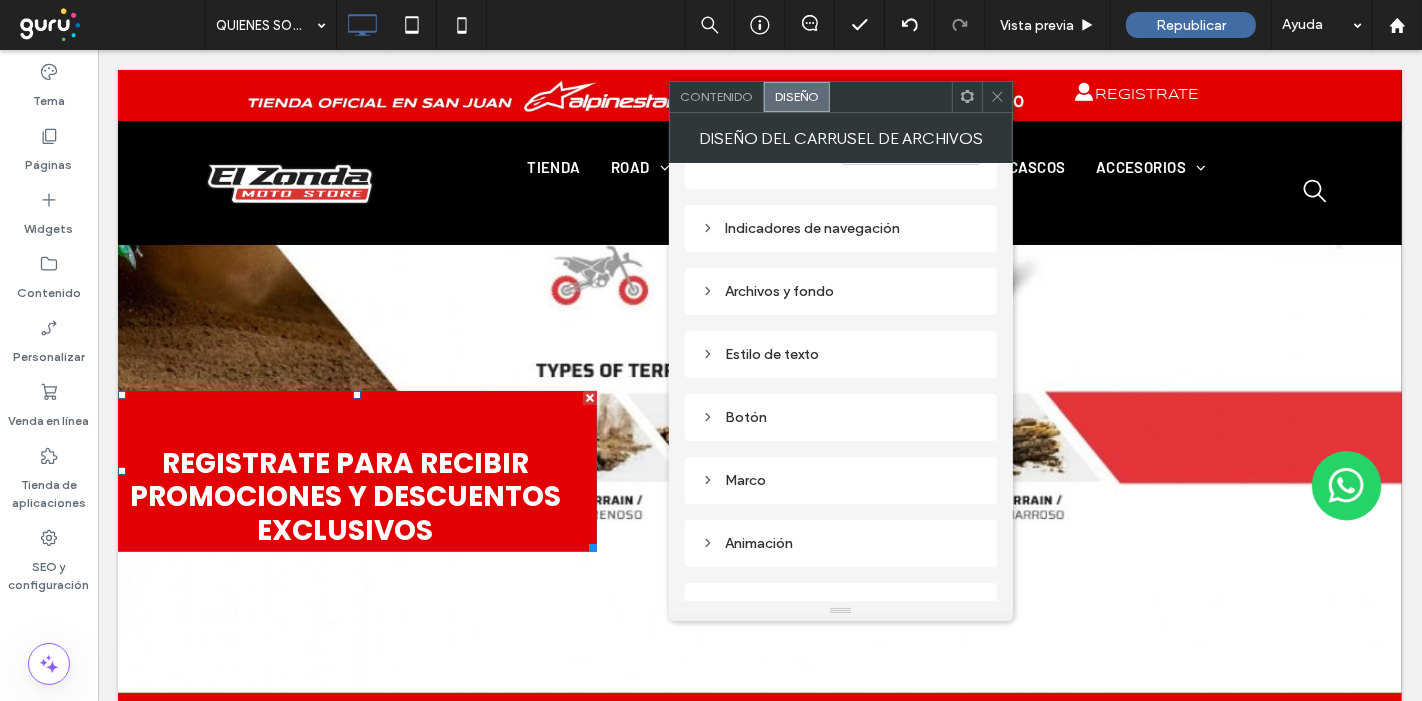 scroll, scrollTop: 649, scrollLeft: 0, axis: vertical 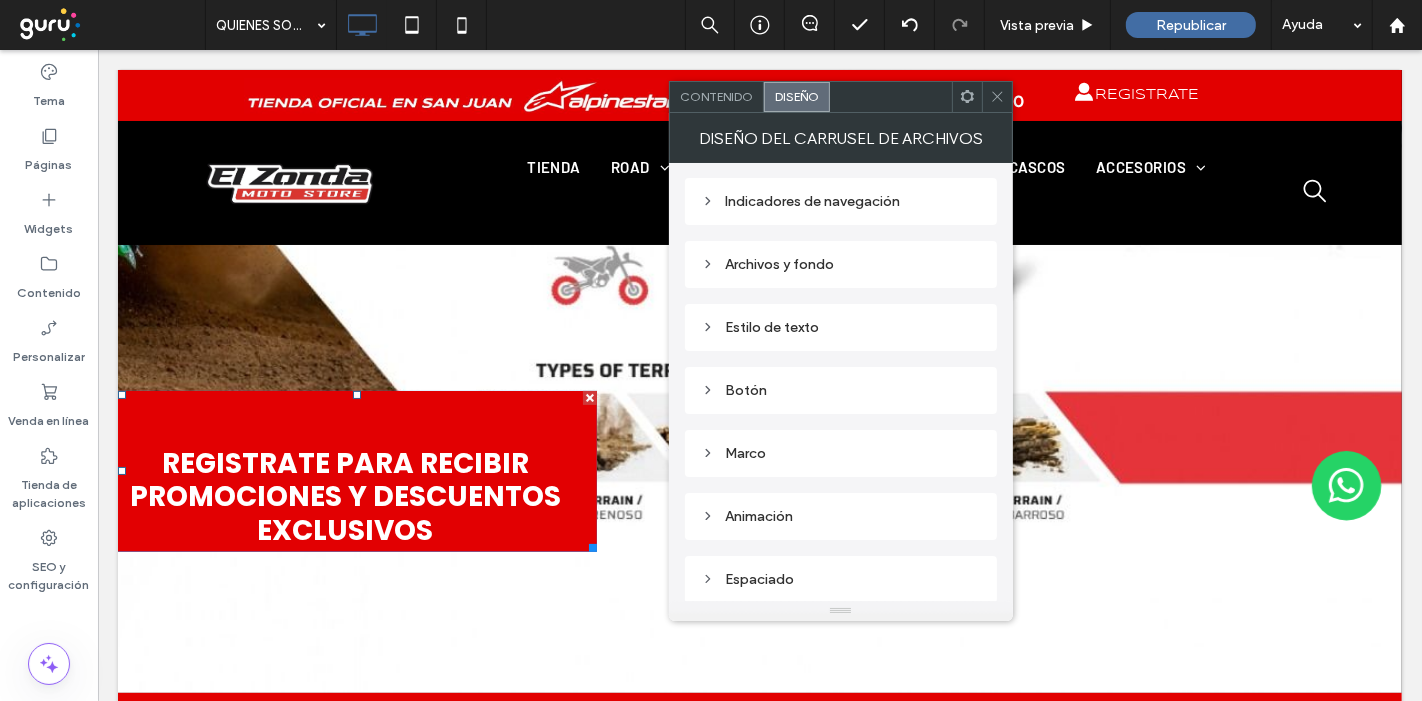 click 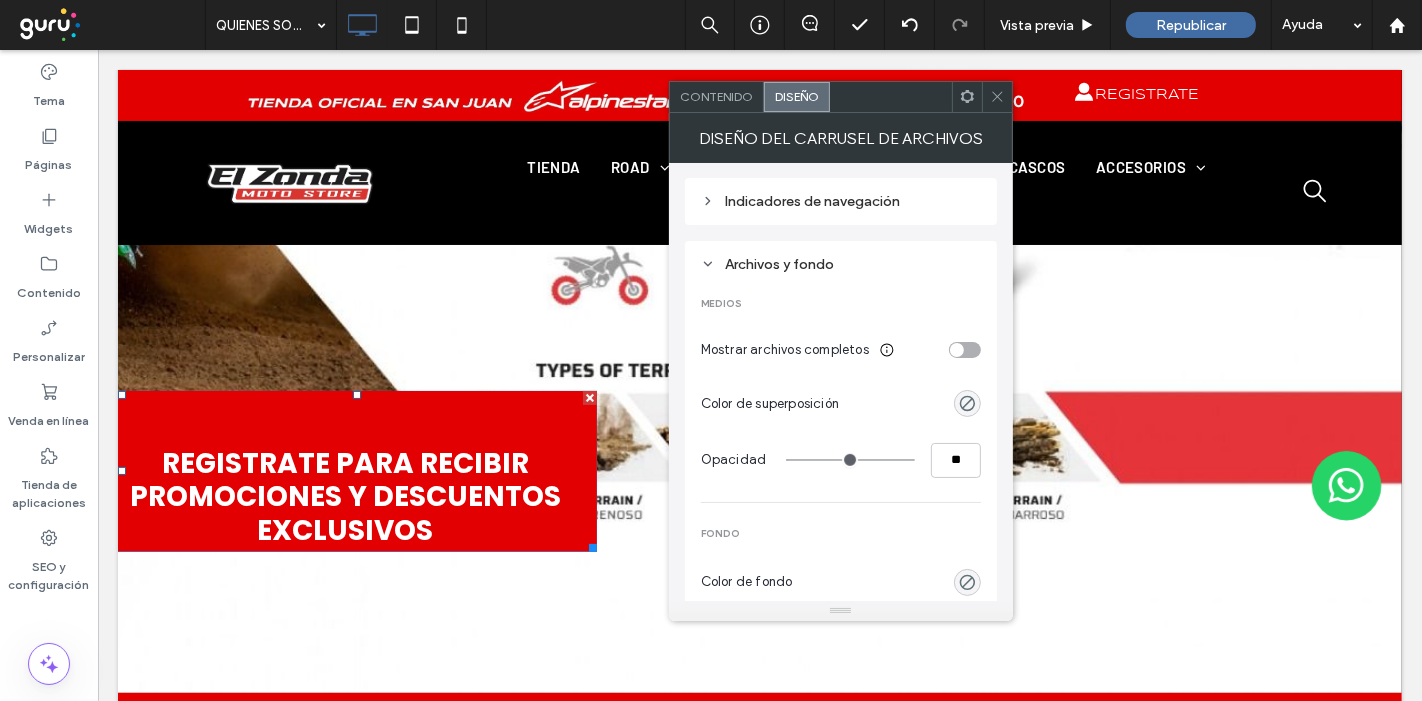 click at bounding box center [957, 350] 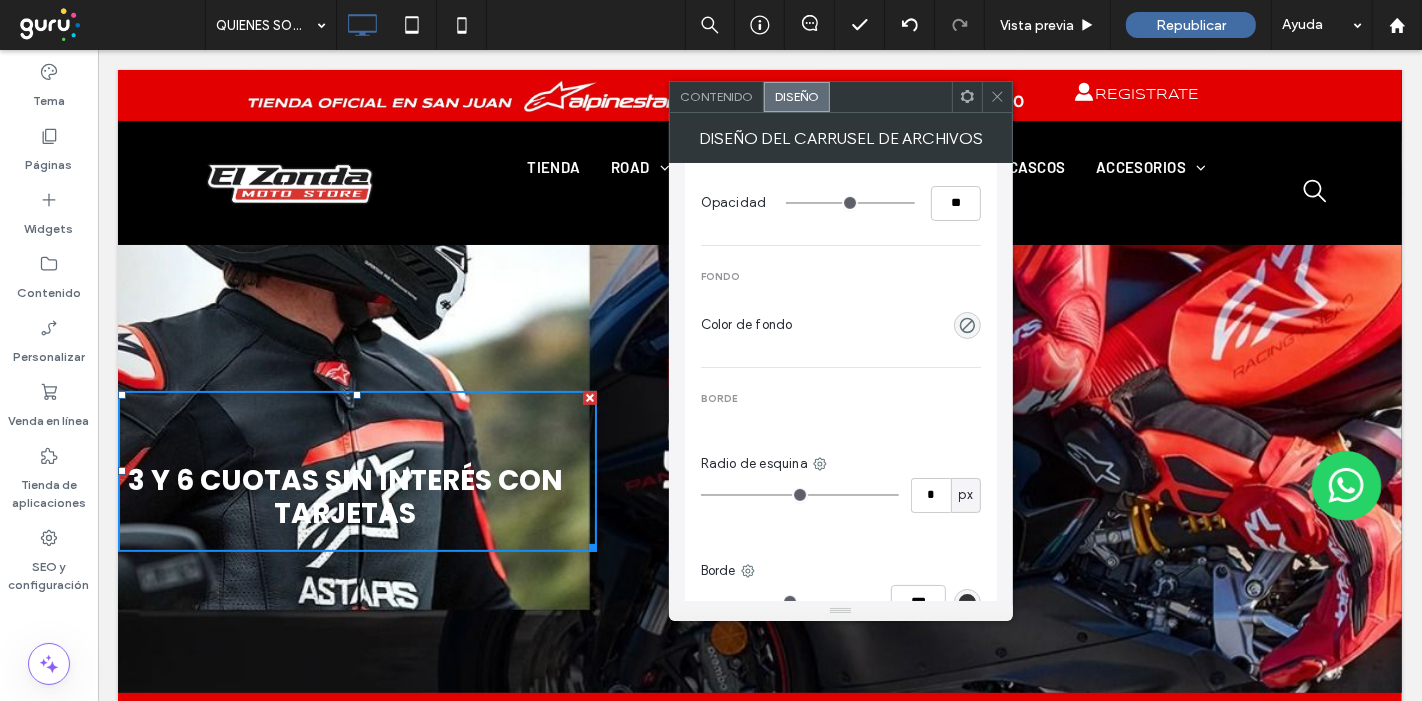 scroll, scrollTop: 871, scrollLeft: 0, axis: vertical 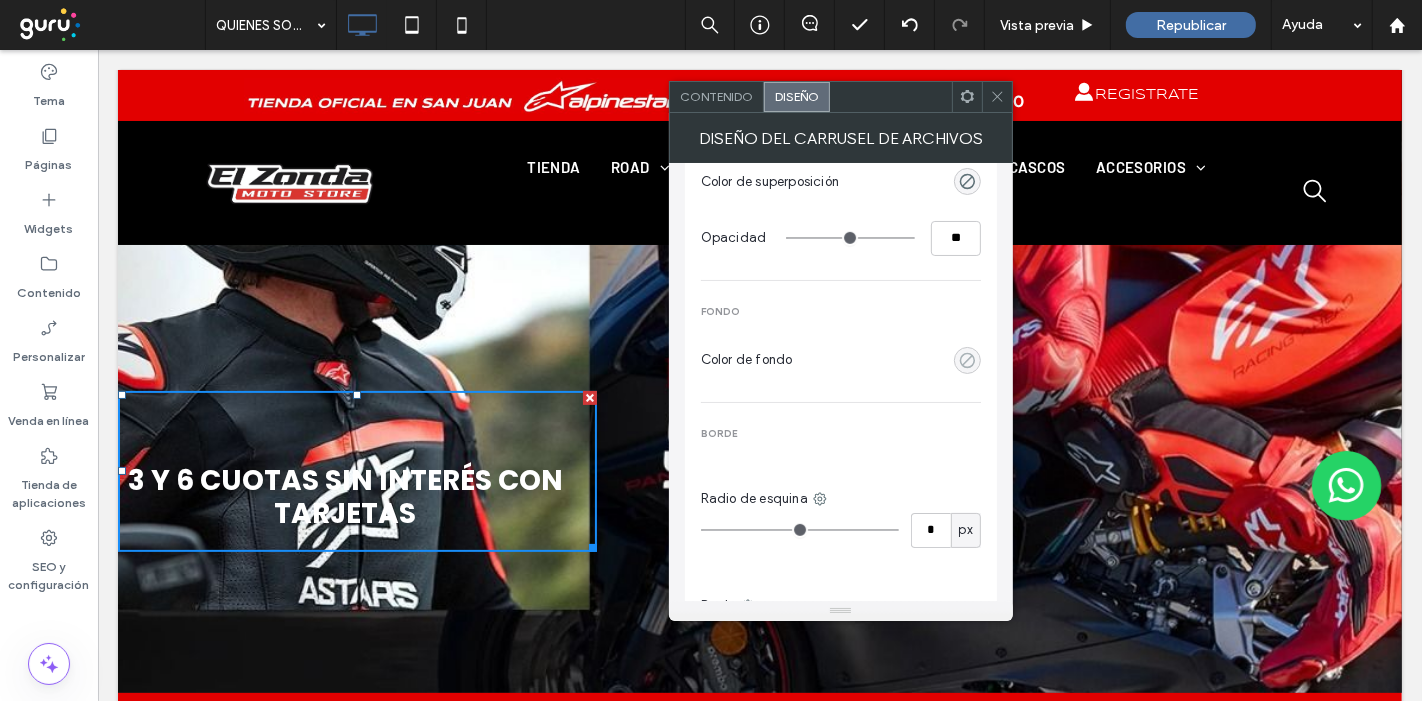 click at bounding box center [967, 360] 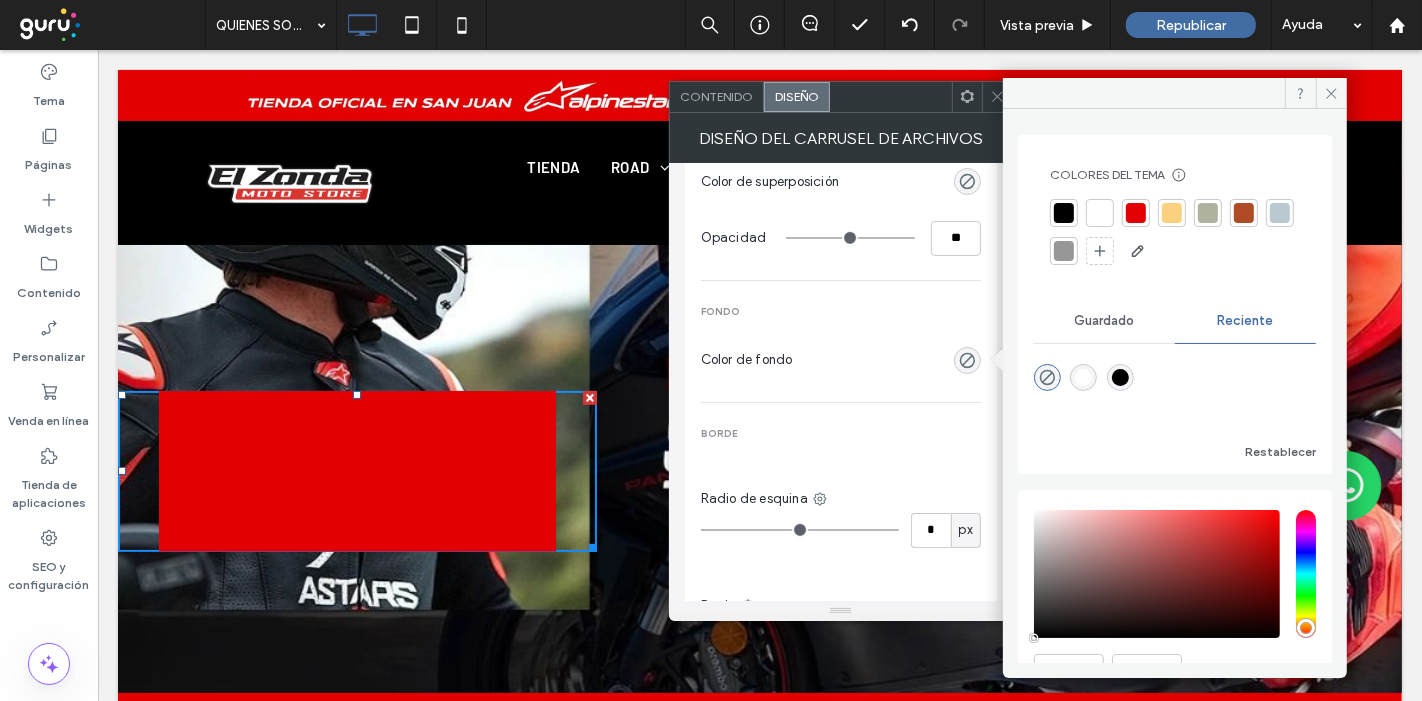 click at bounding box center [1136, 213] 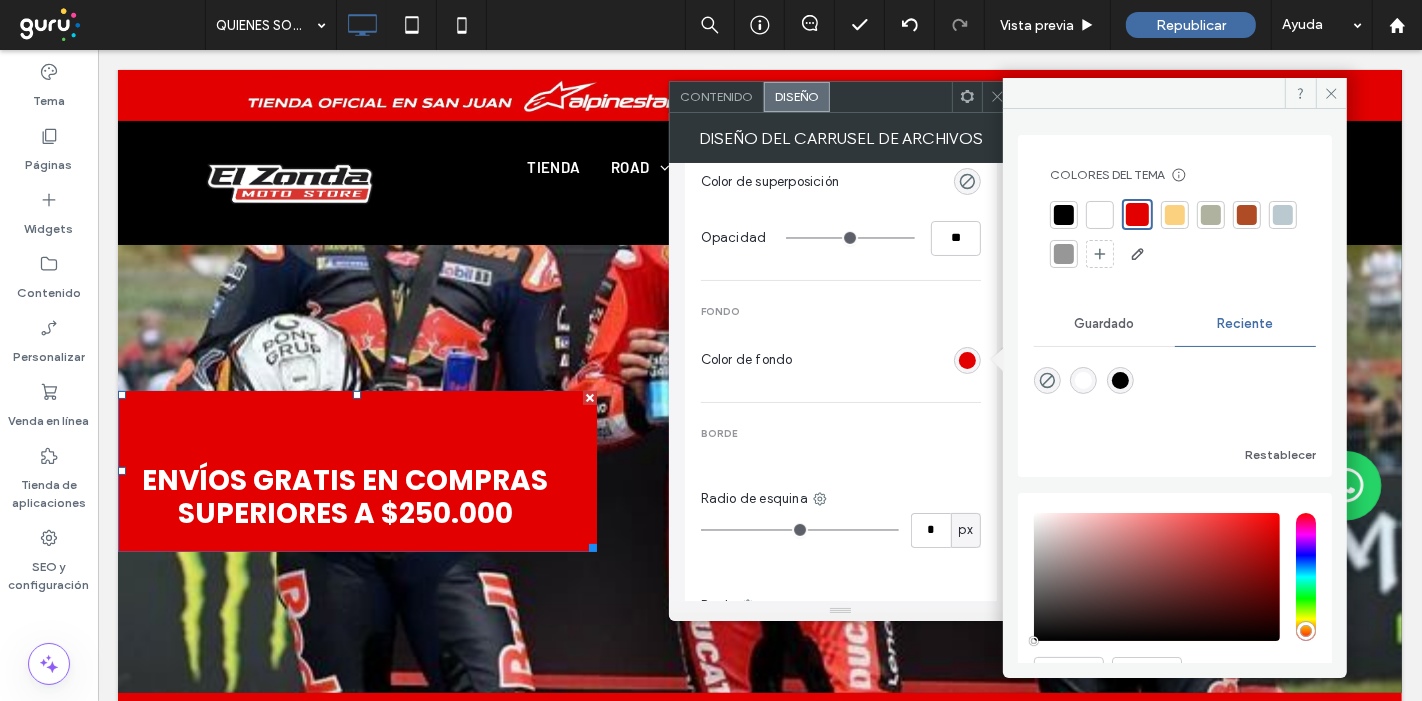 click on "Color de fondo" at bounding box center (841, 360) 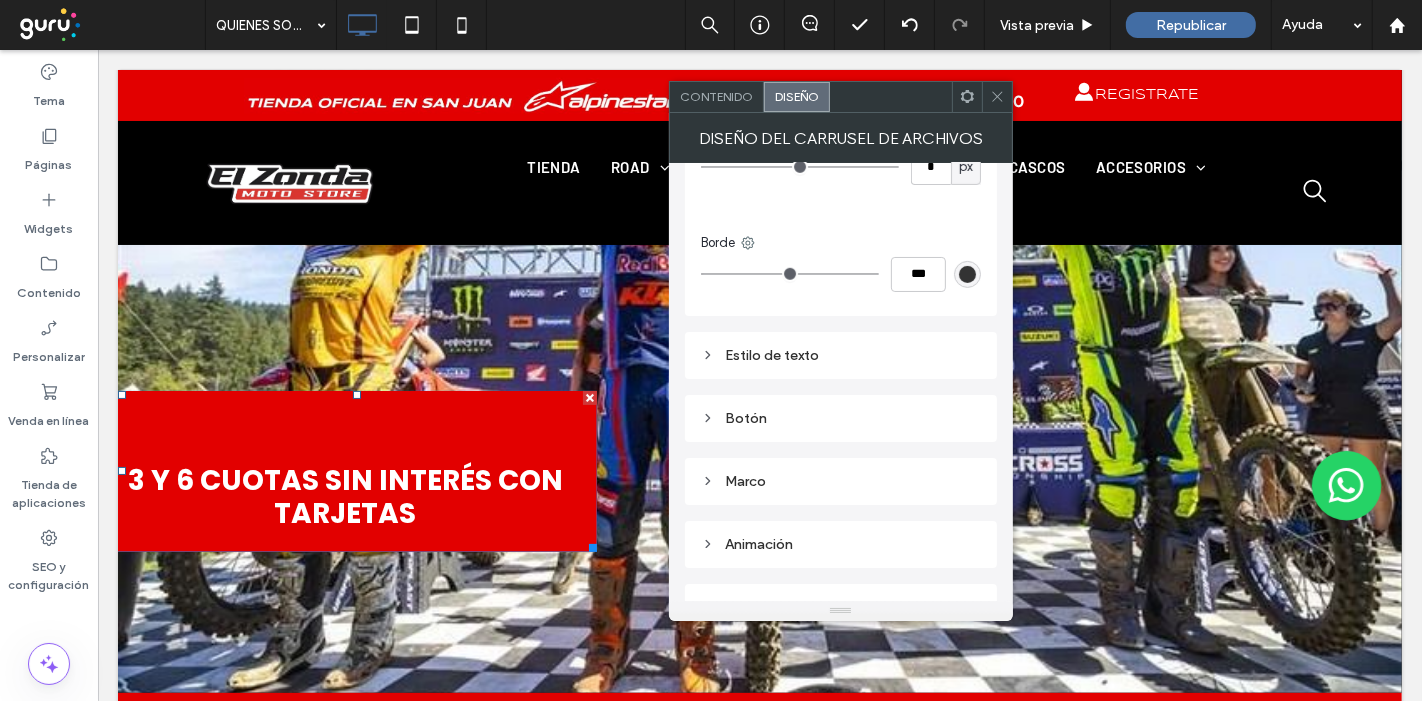 scroll, scrollTop: 1261, scrollLeft: 0, axis: vertical 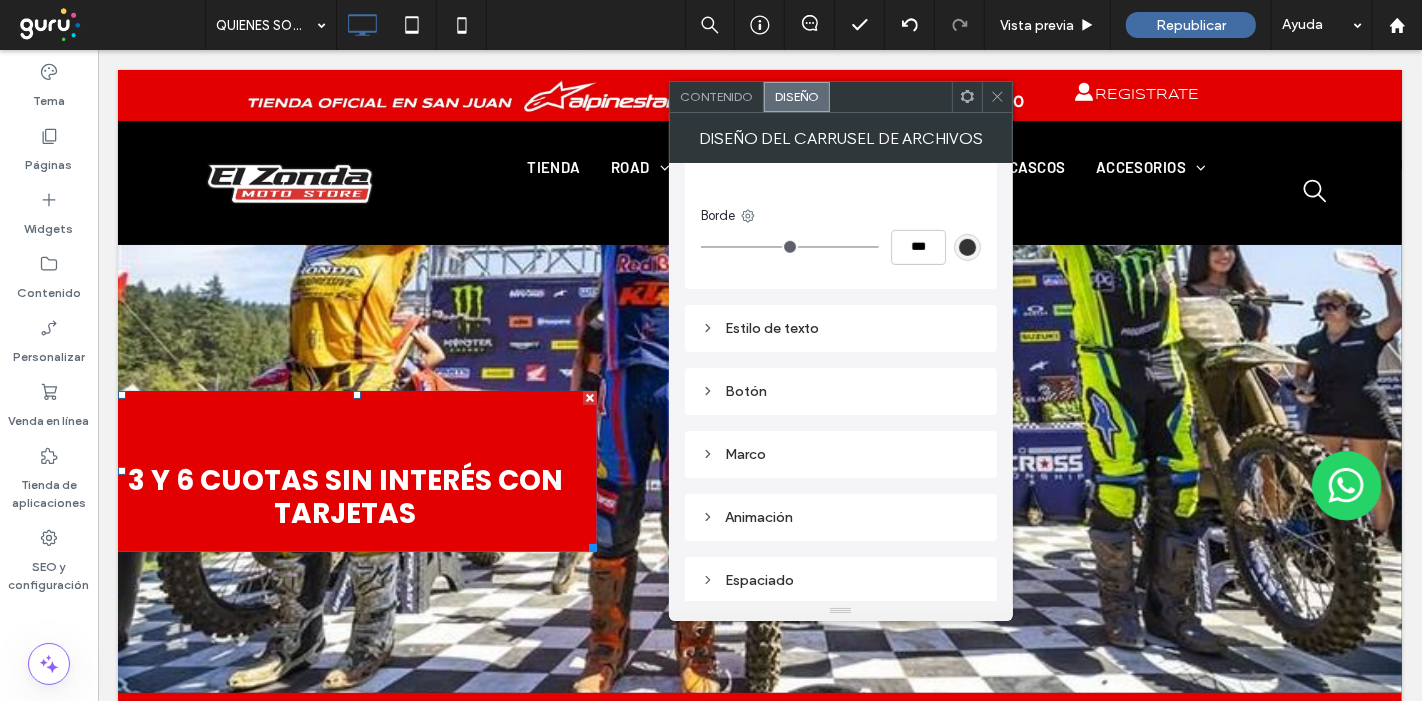 click 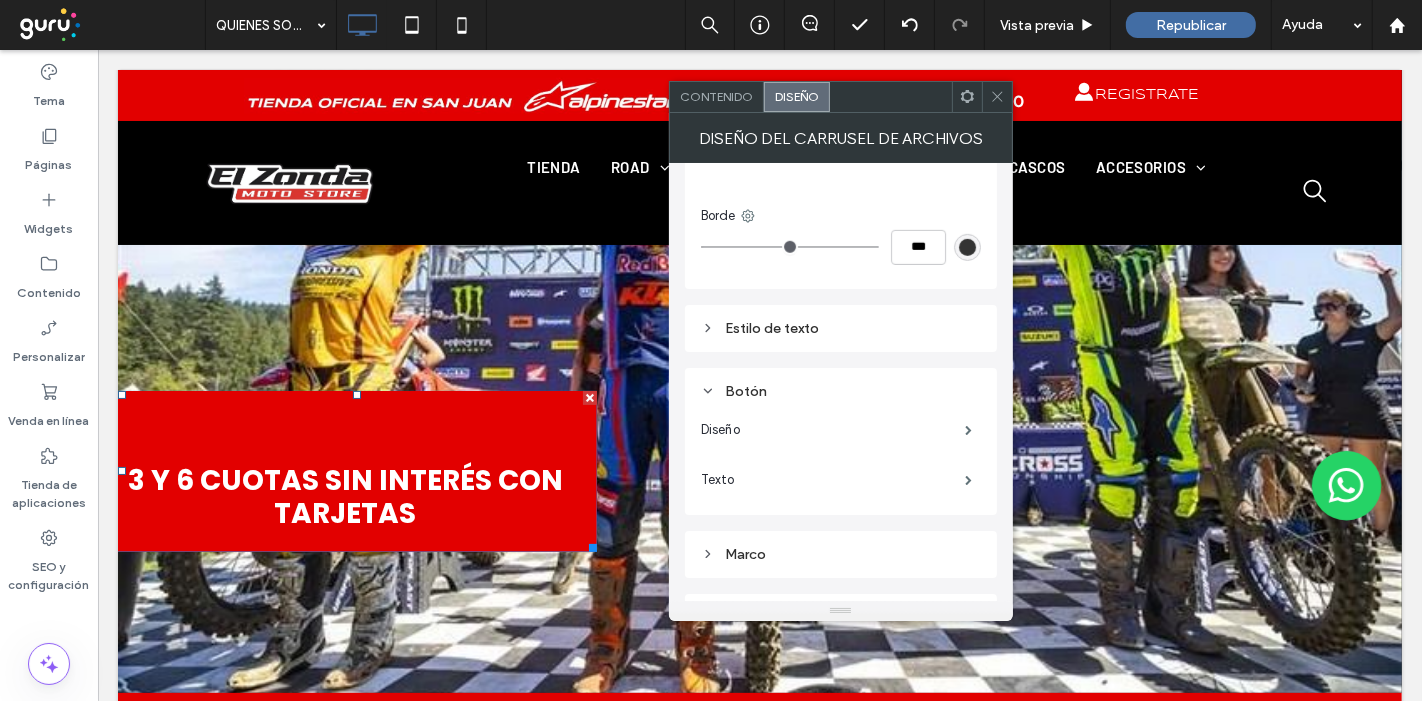 click 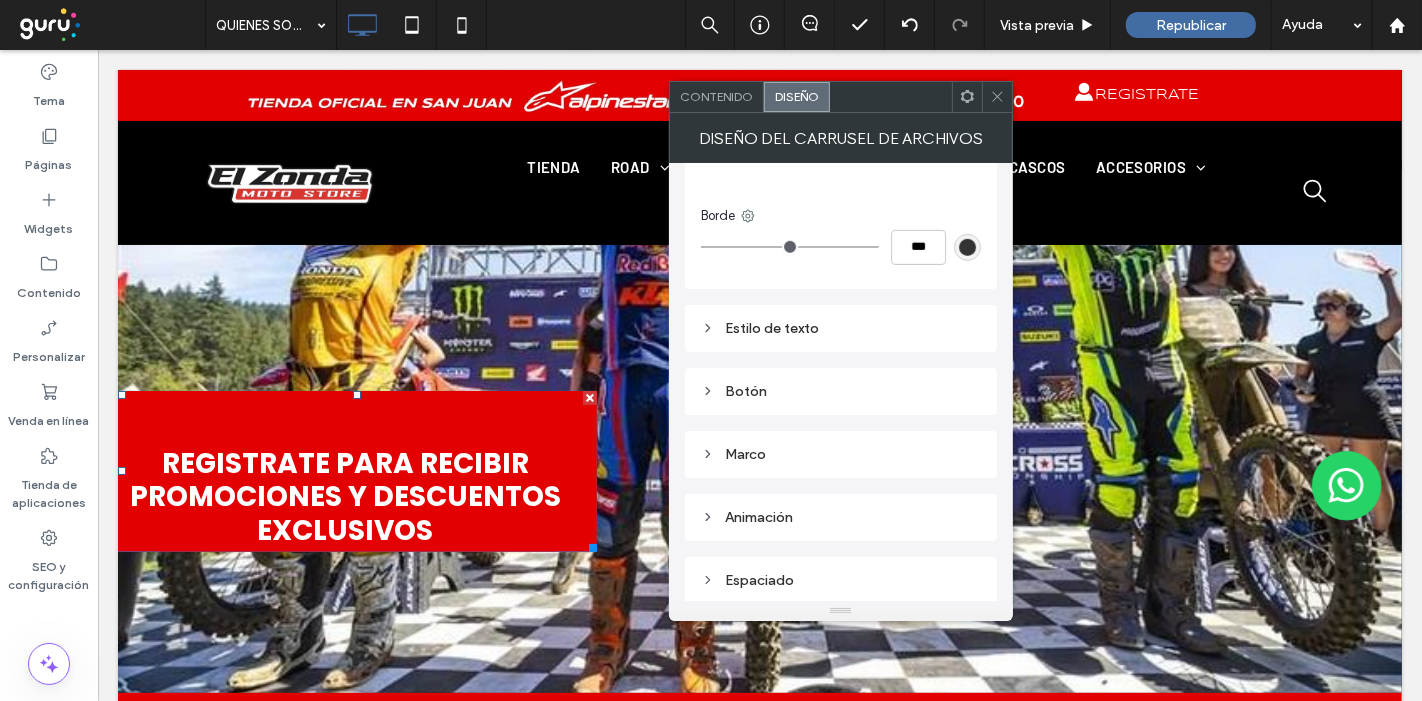 click 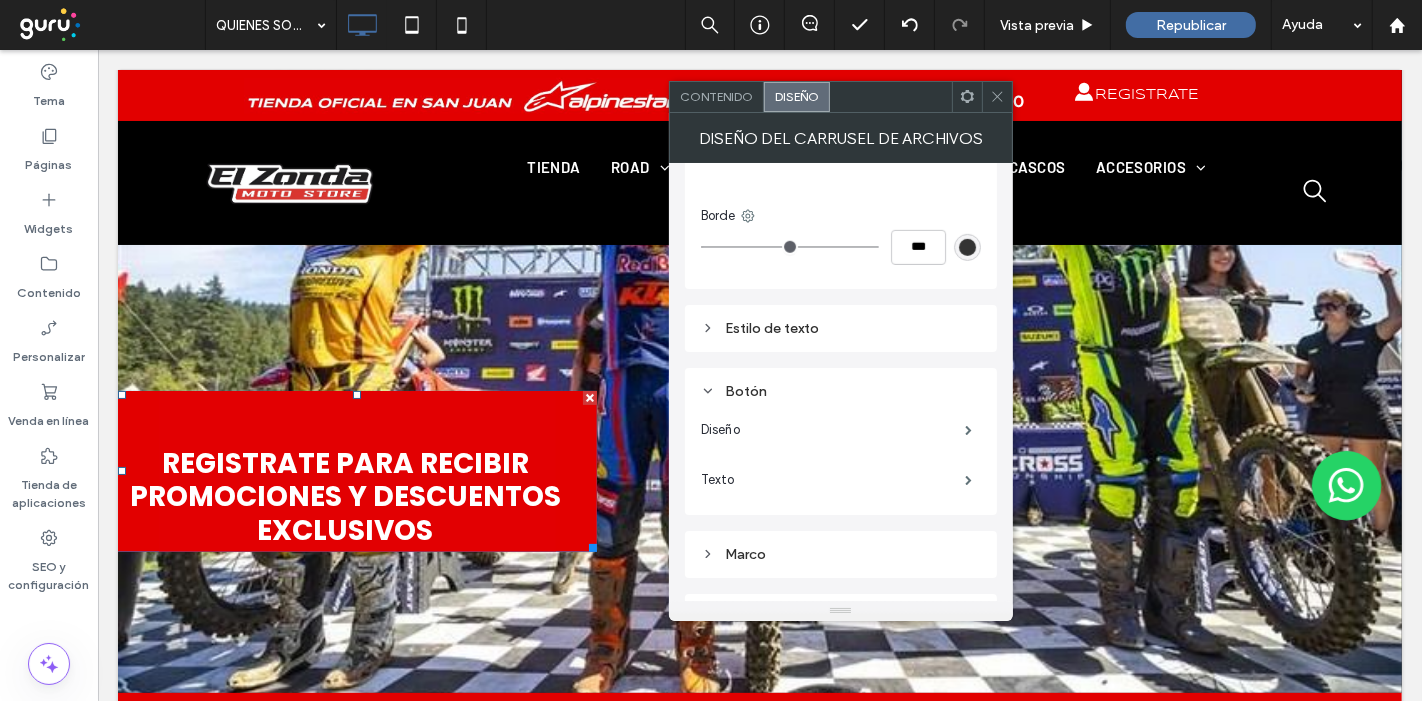 click 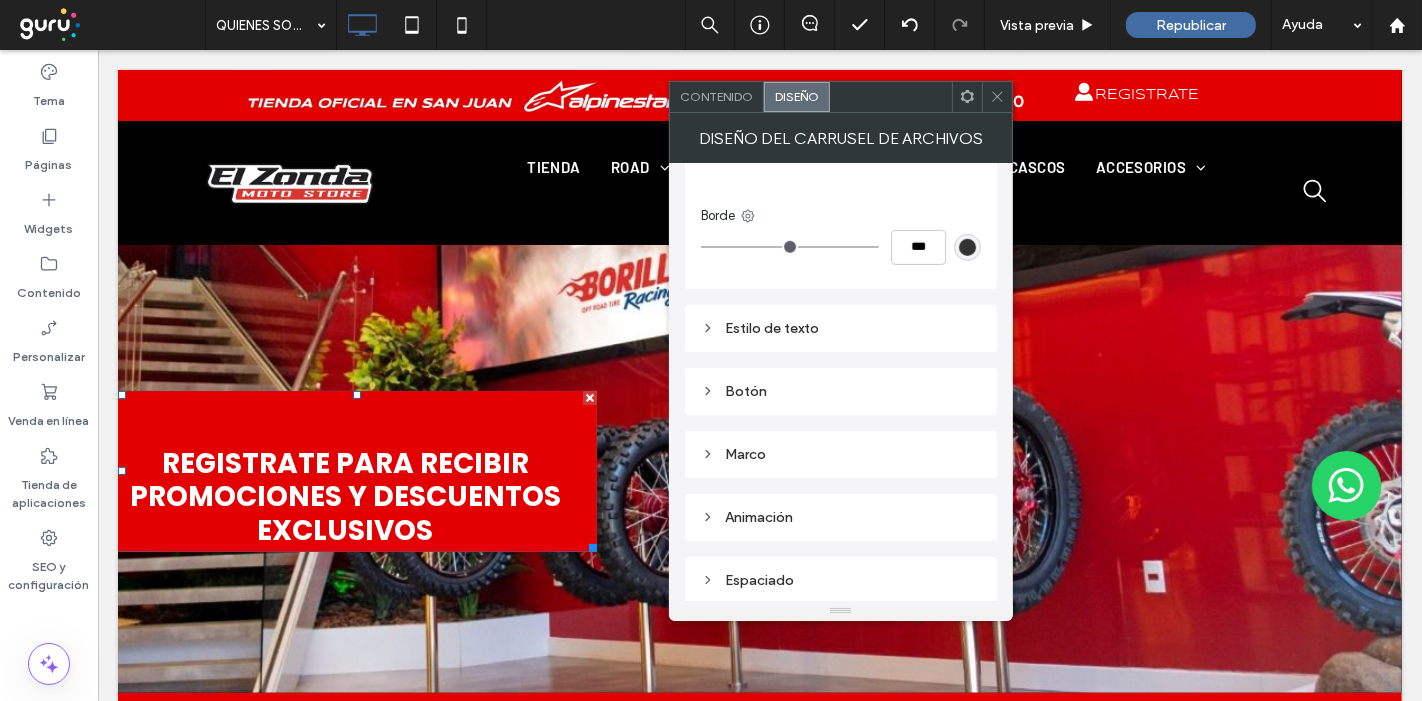 click 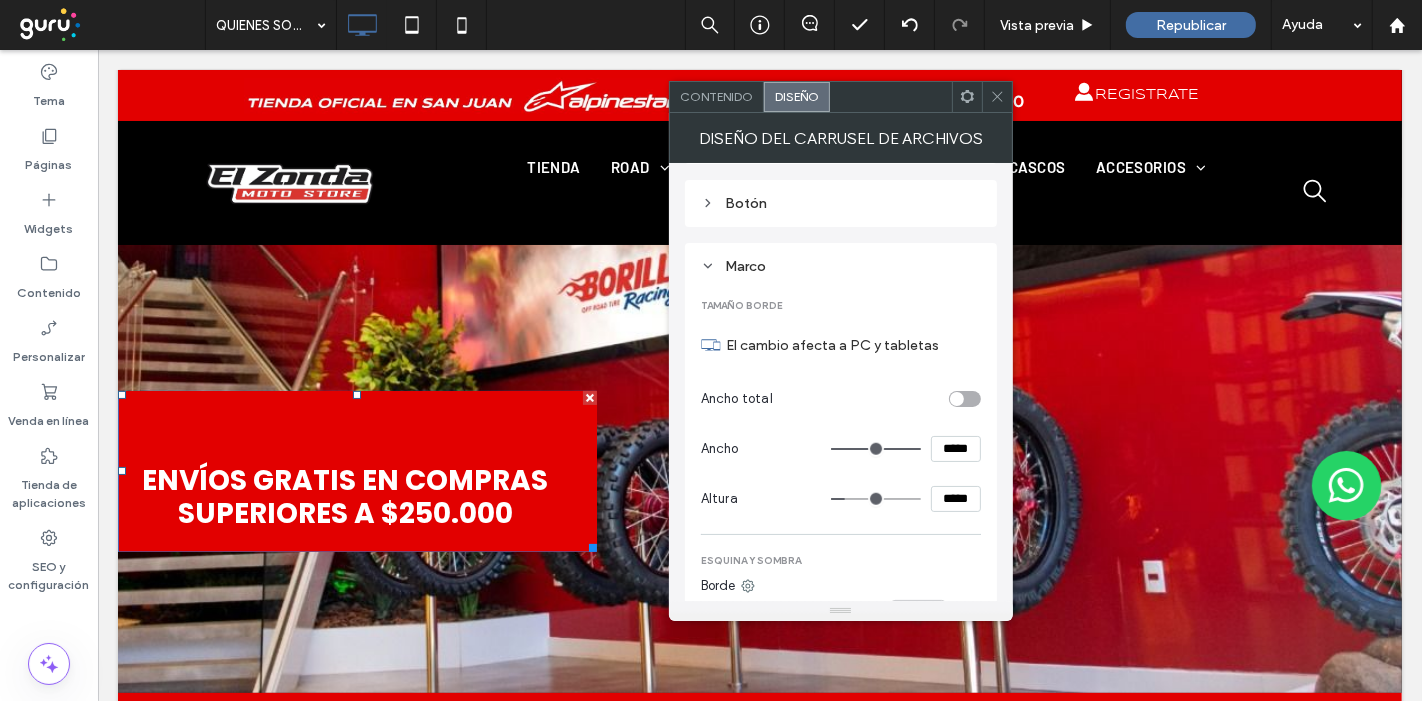 scroll, scrollTop: 1483, scrollLeft: 0, axis: vertical 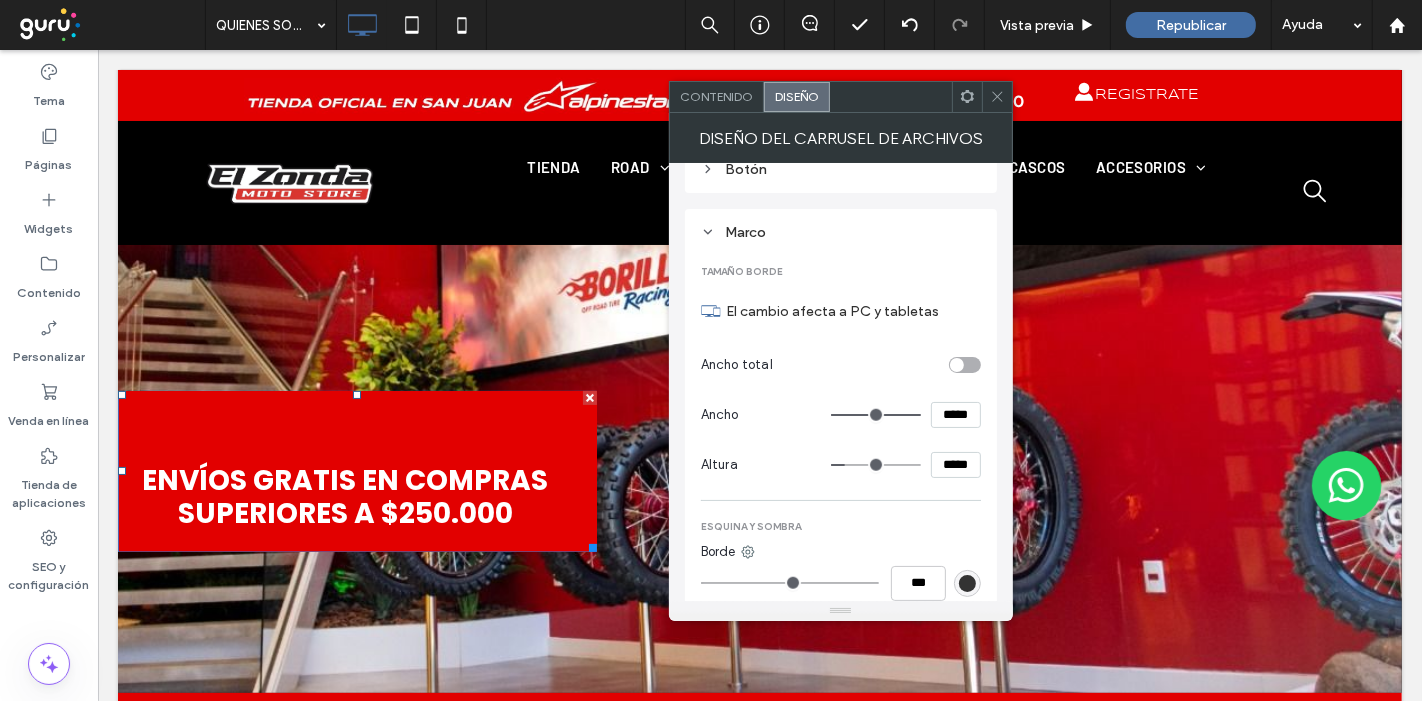 click at bounding box center [957, 365] 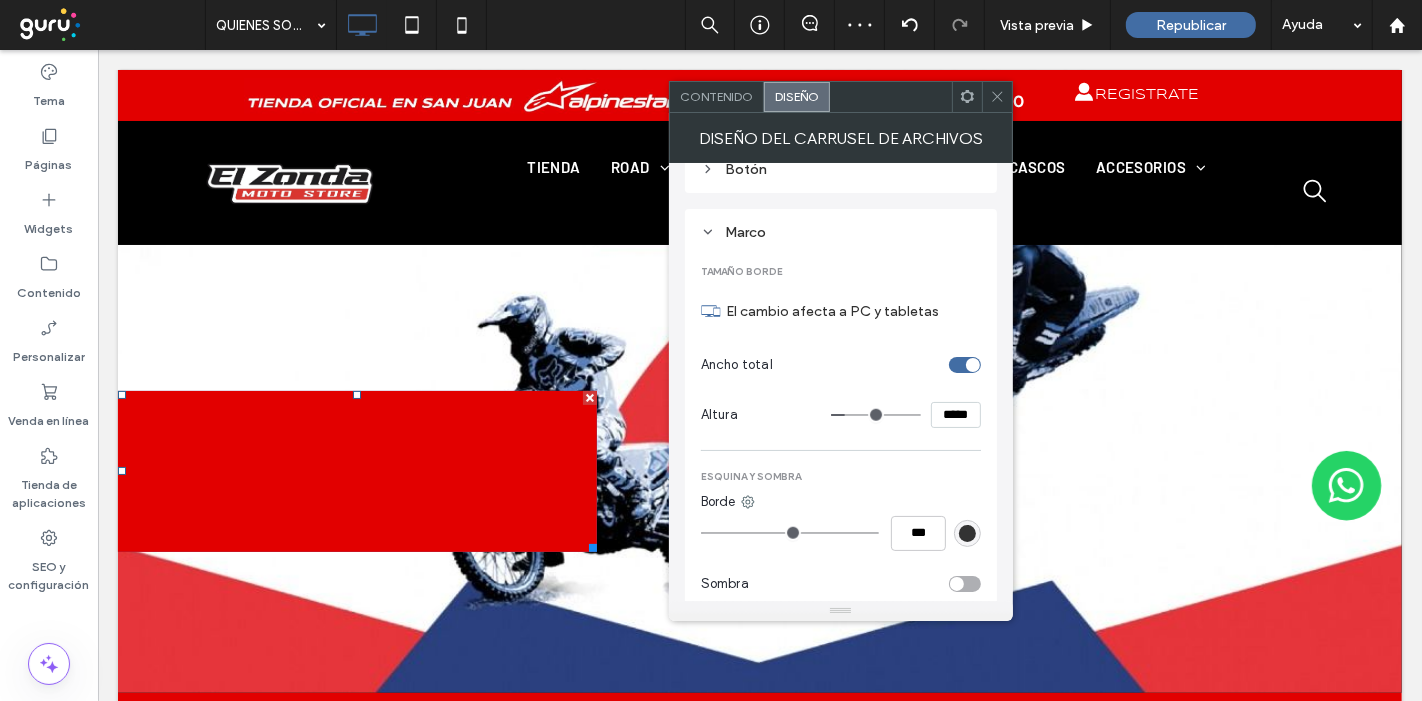 type on "***" 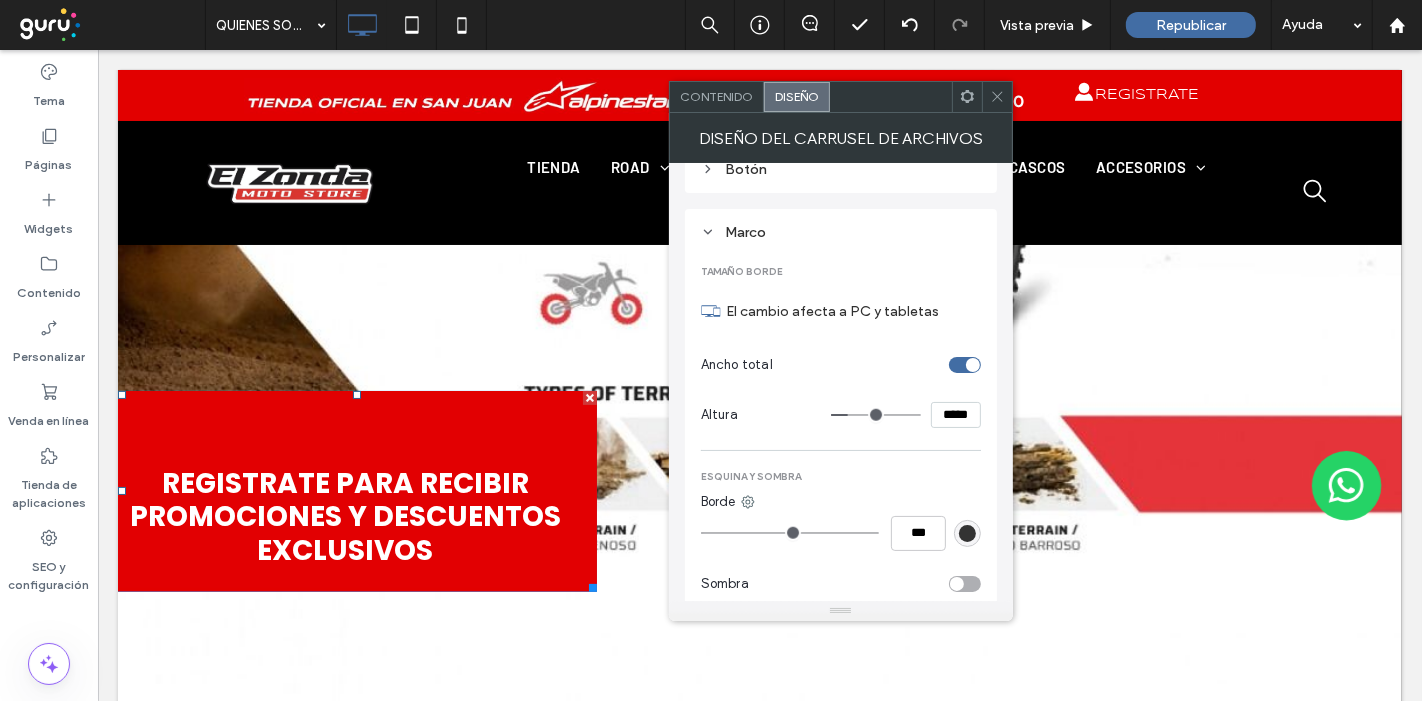 drag, startPoint x: 847, startPoint y: 410, endPoint x: 853, endPoint y: 398, distance: 13.416408 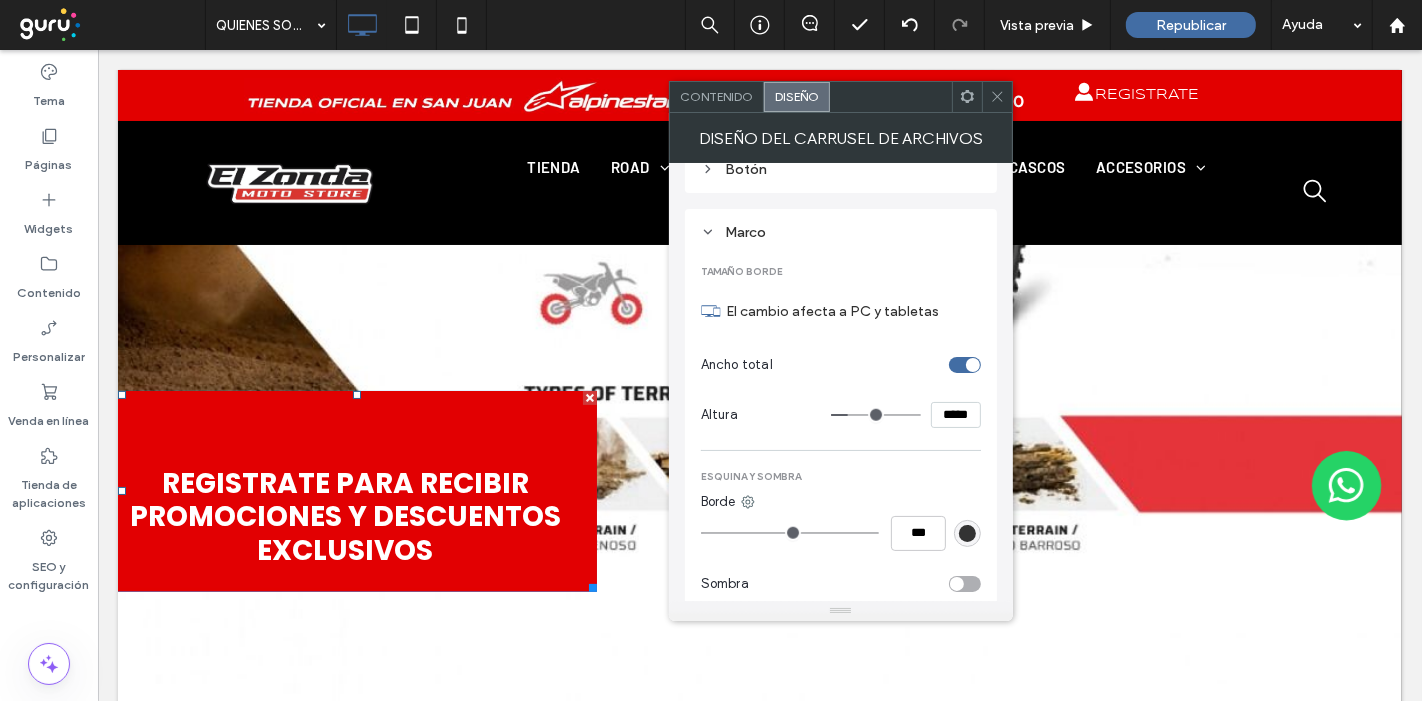 click at bounding box center (876, 415) 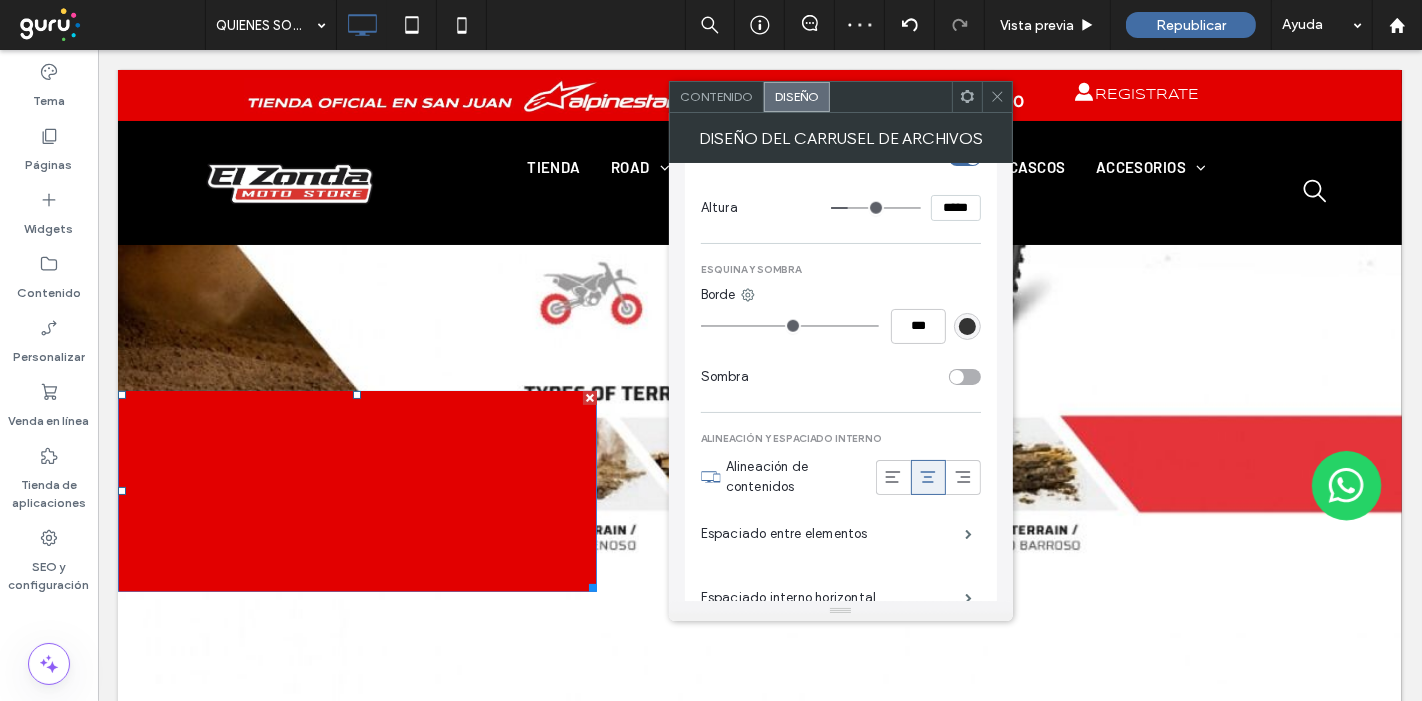 scroll, scrollTop: 1705, scrollLeft: 0, axis: vertical 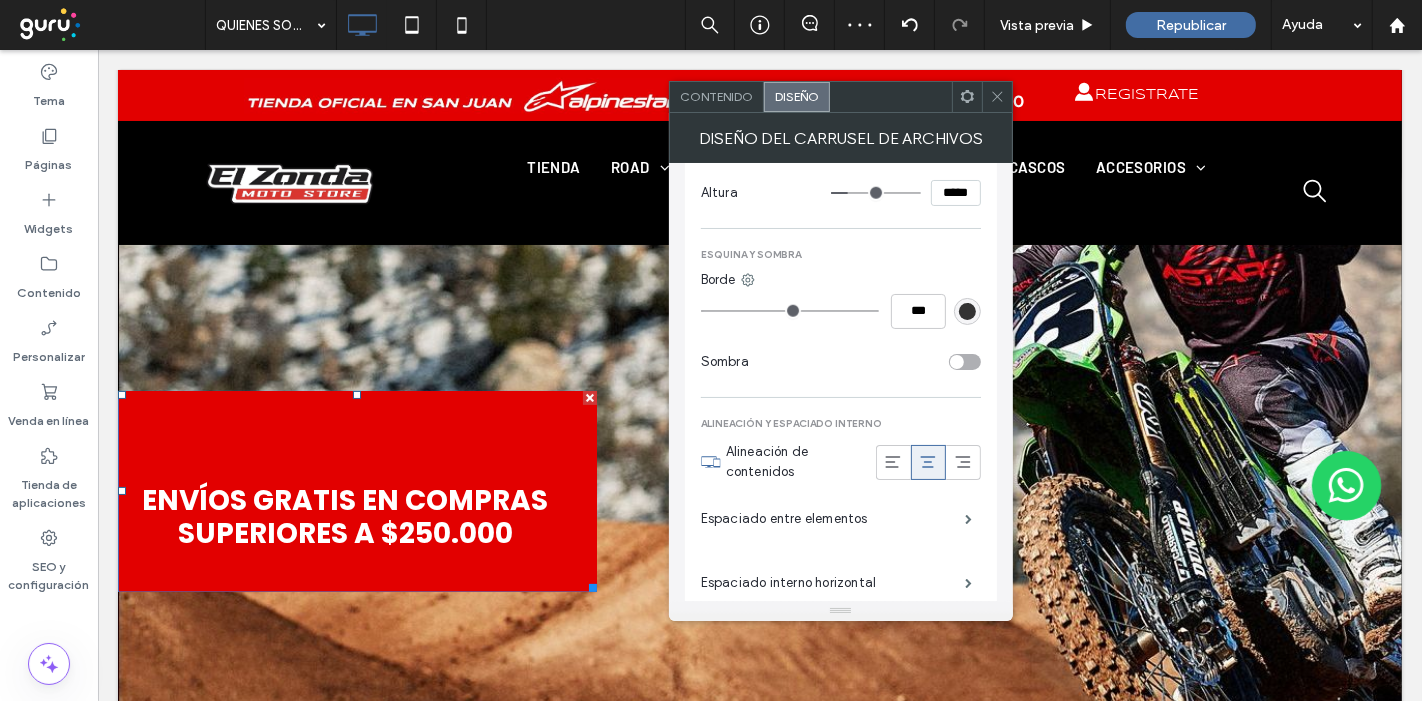 click at bounding box center (957, 362) 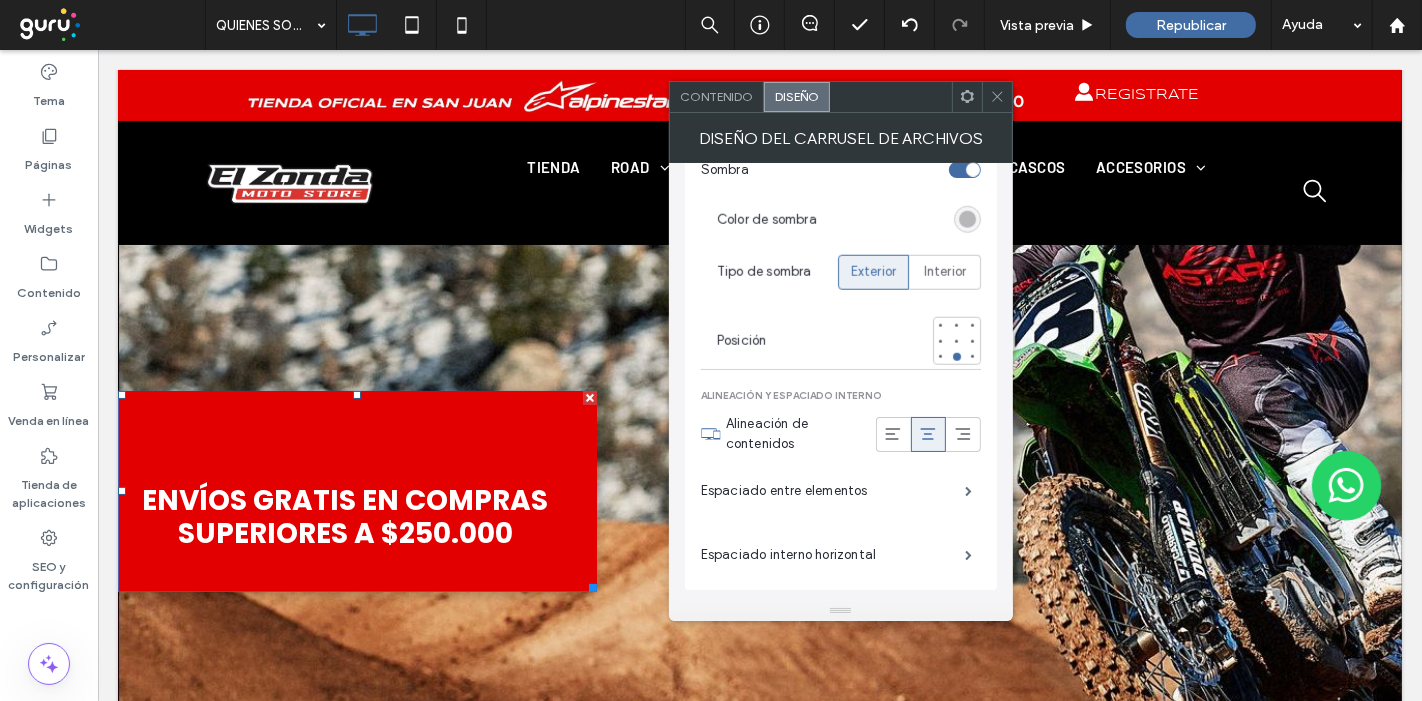 scroll, scrollTop: 1928, scrollLeft: 0, axis: vertical 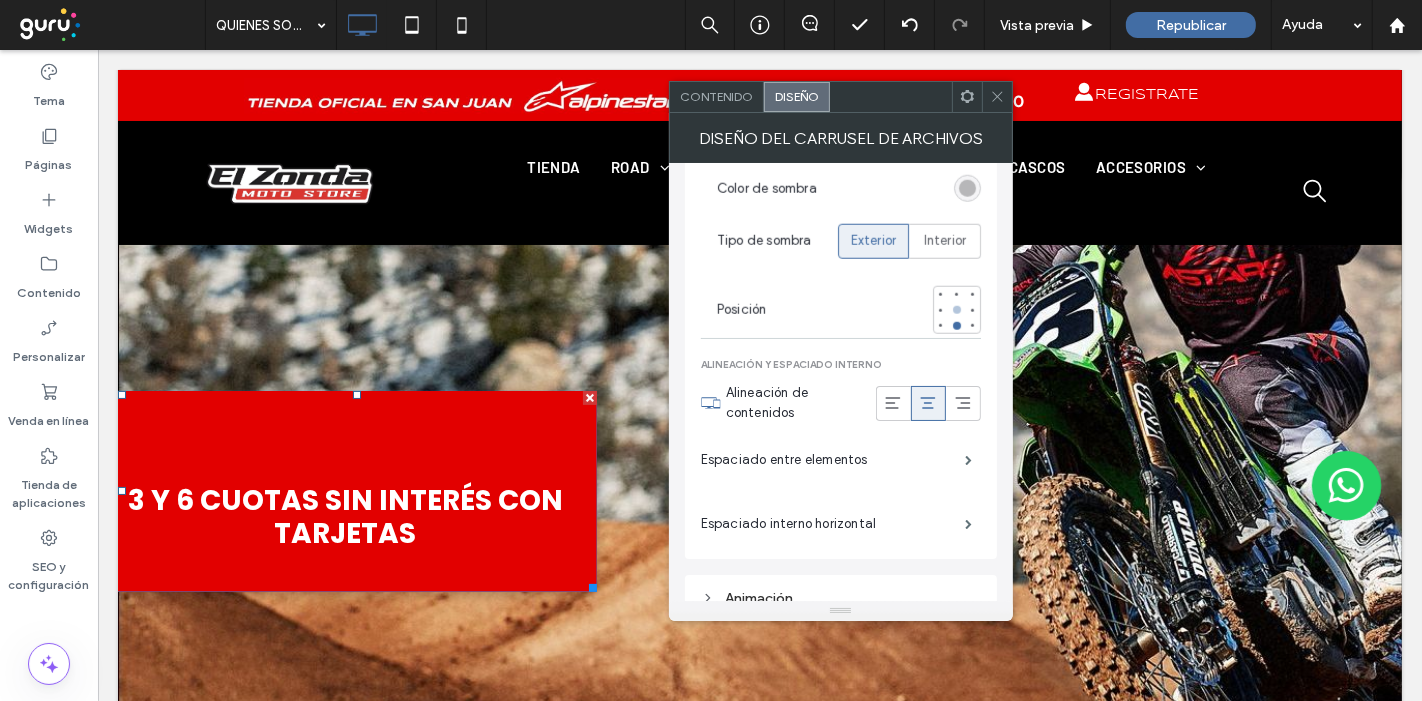 click at bounding box center [957, 310] 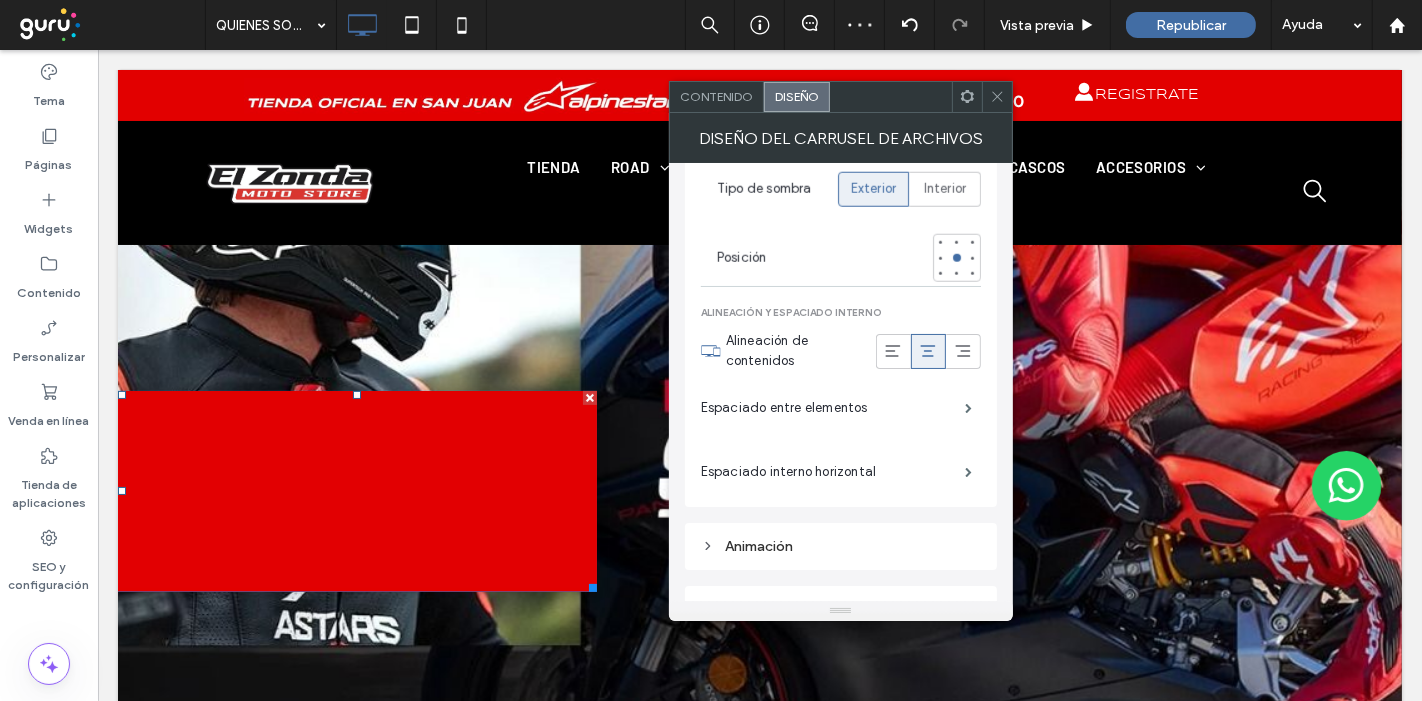 scroll, scrollTop: 2008, scrollLeft: 0, axis: vertical 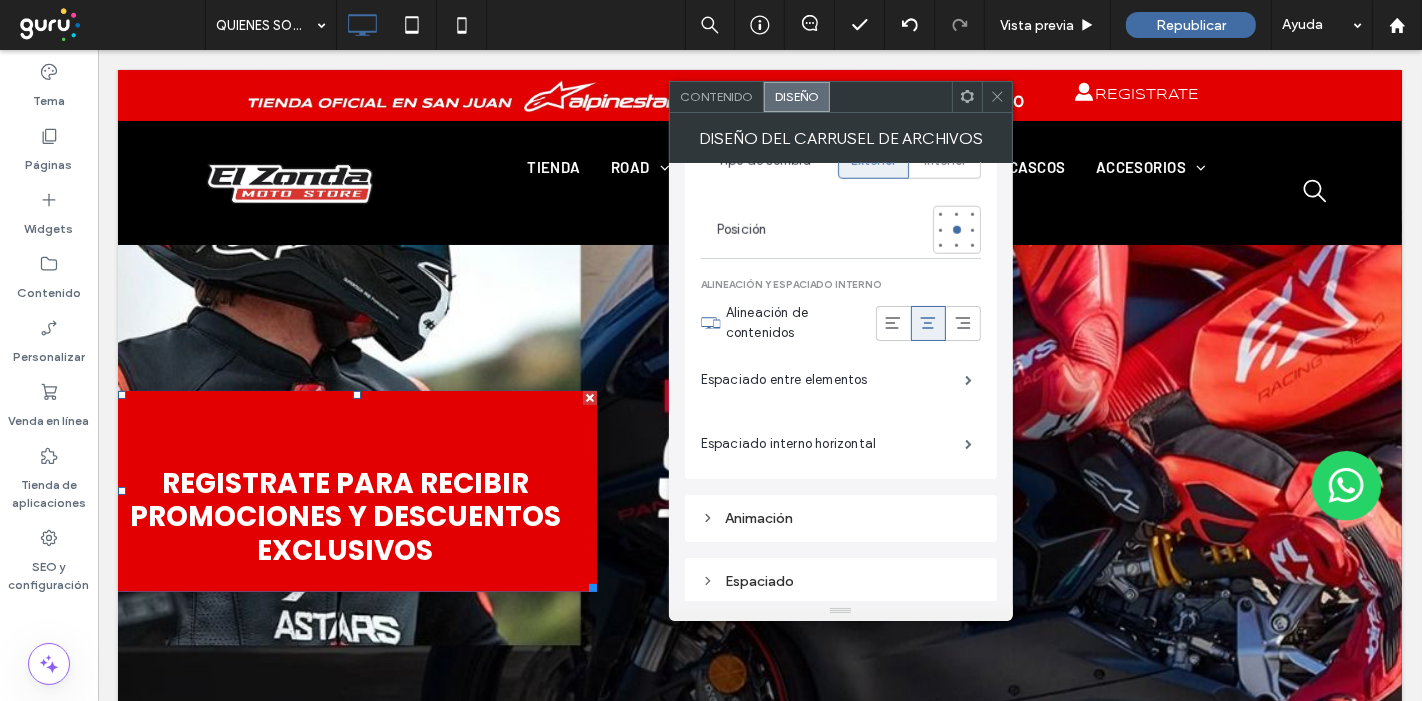 click 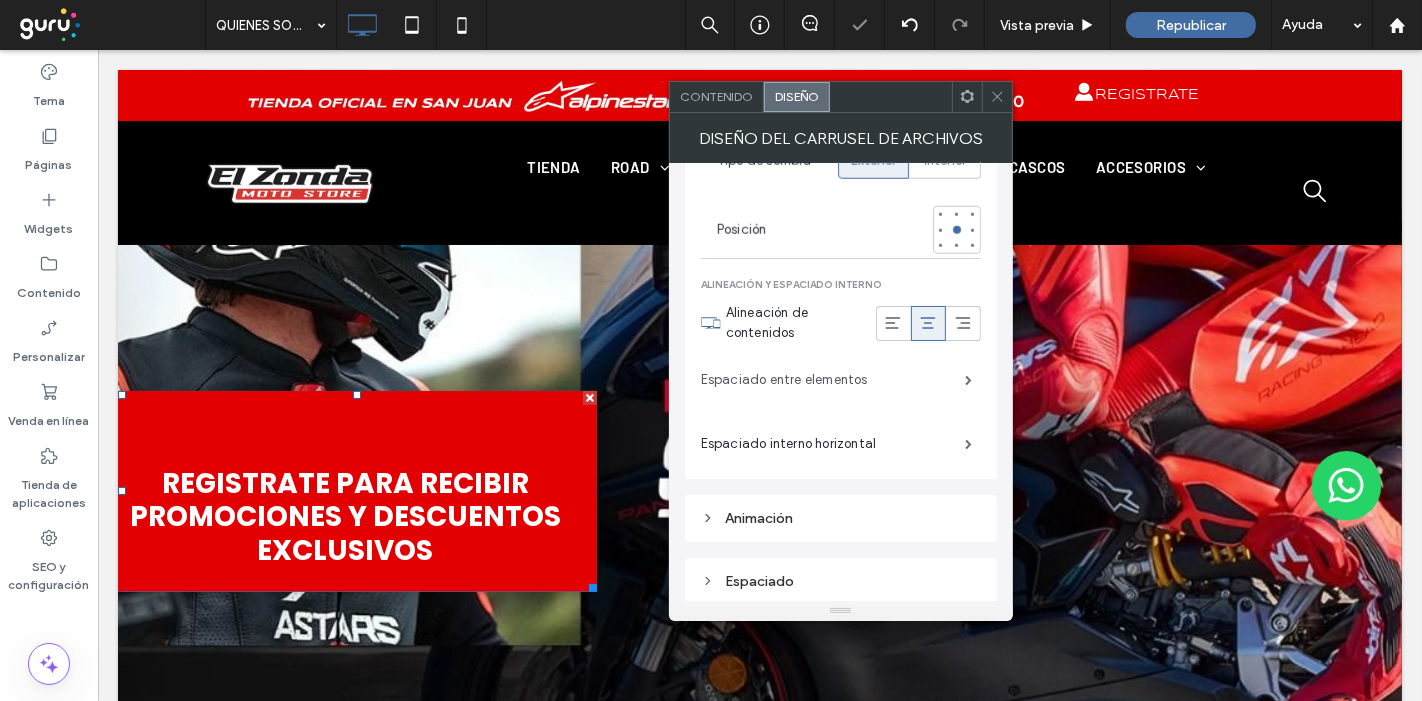 click on "Espaciado entre elementos" at bounding box center (833, 380) 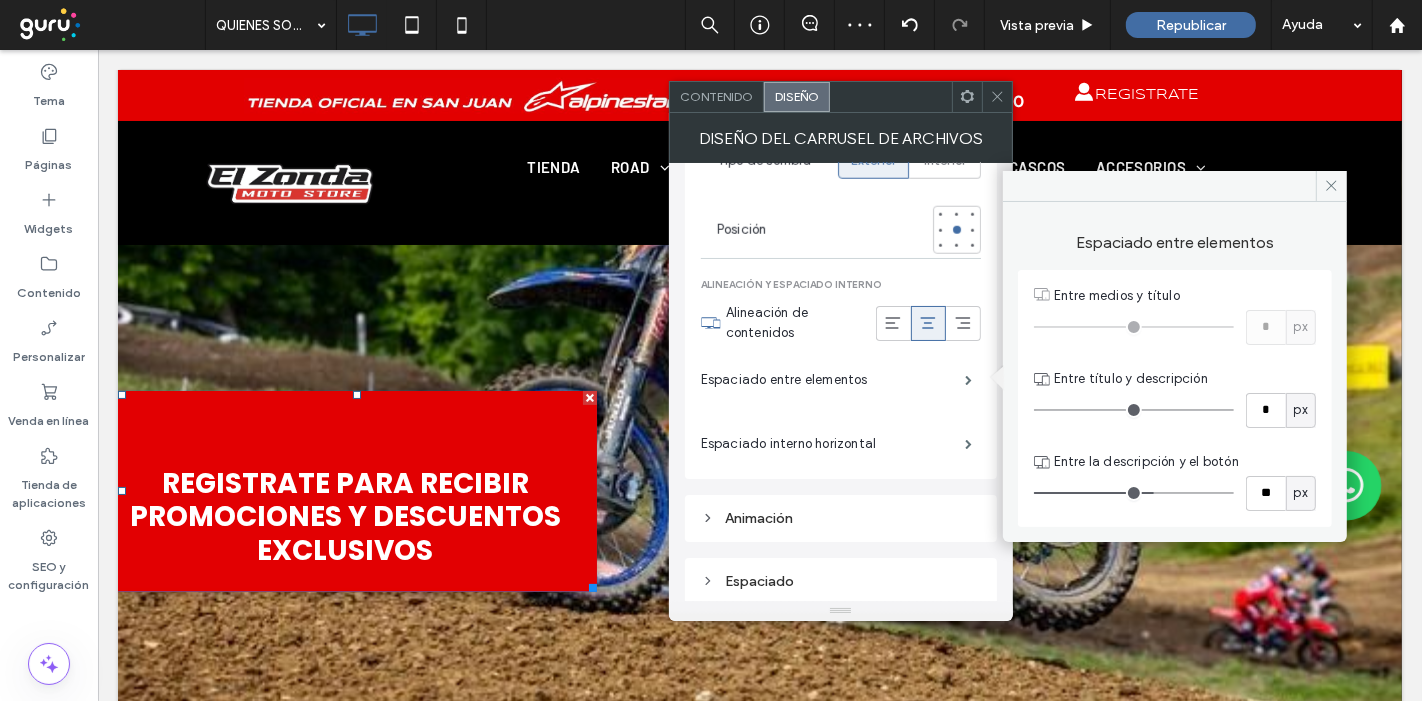 drag, startPoint x: 1069, startPoint y: 403, endPoint x: 1010, endPoint y: 404, distance: 59.008472 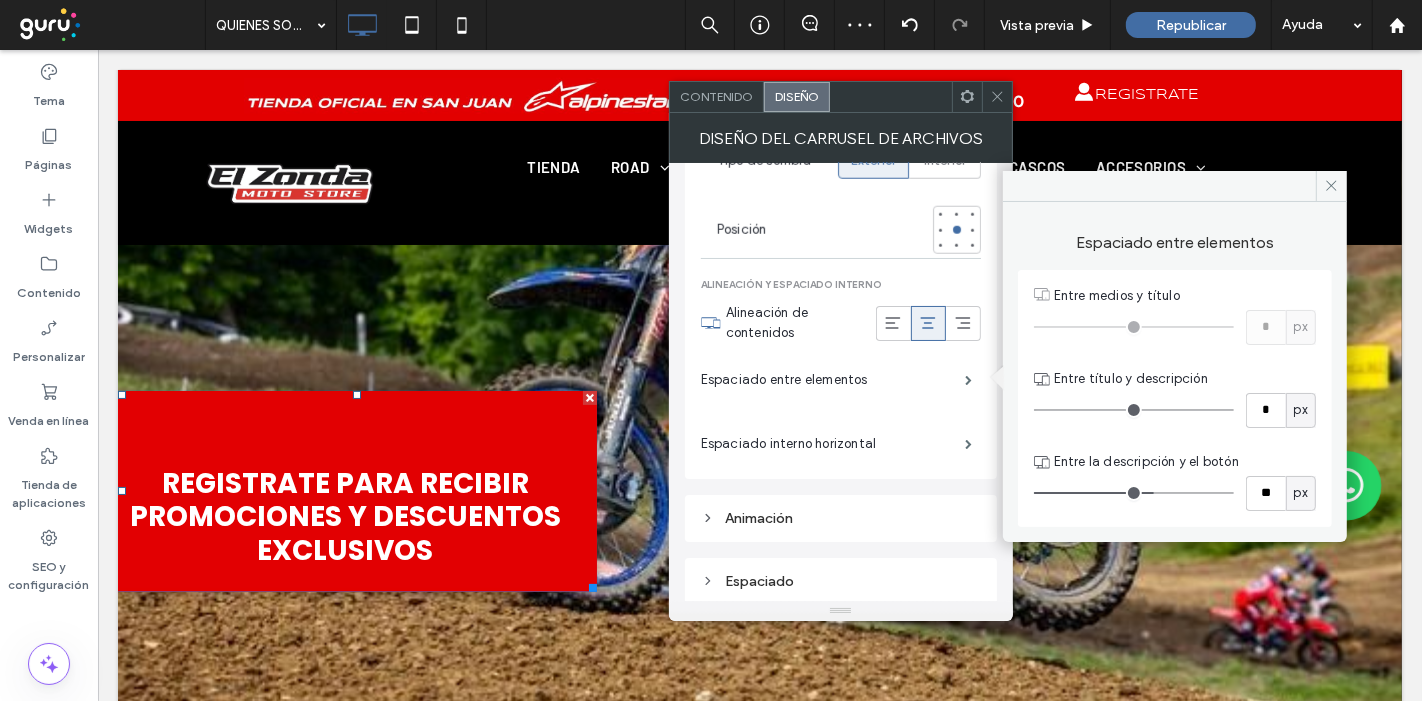 click at bounding box center [1134, 410] 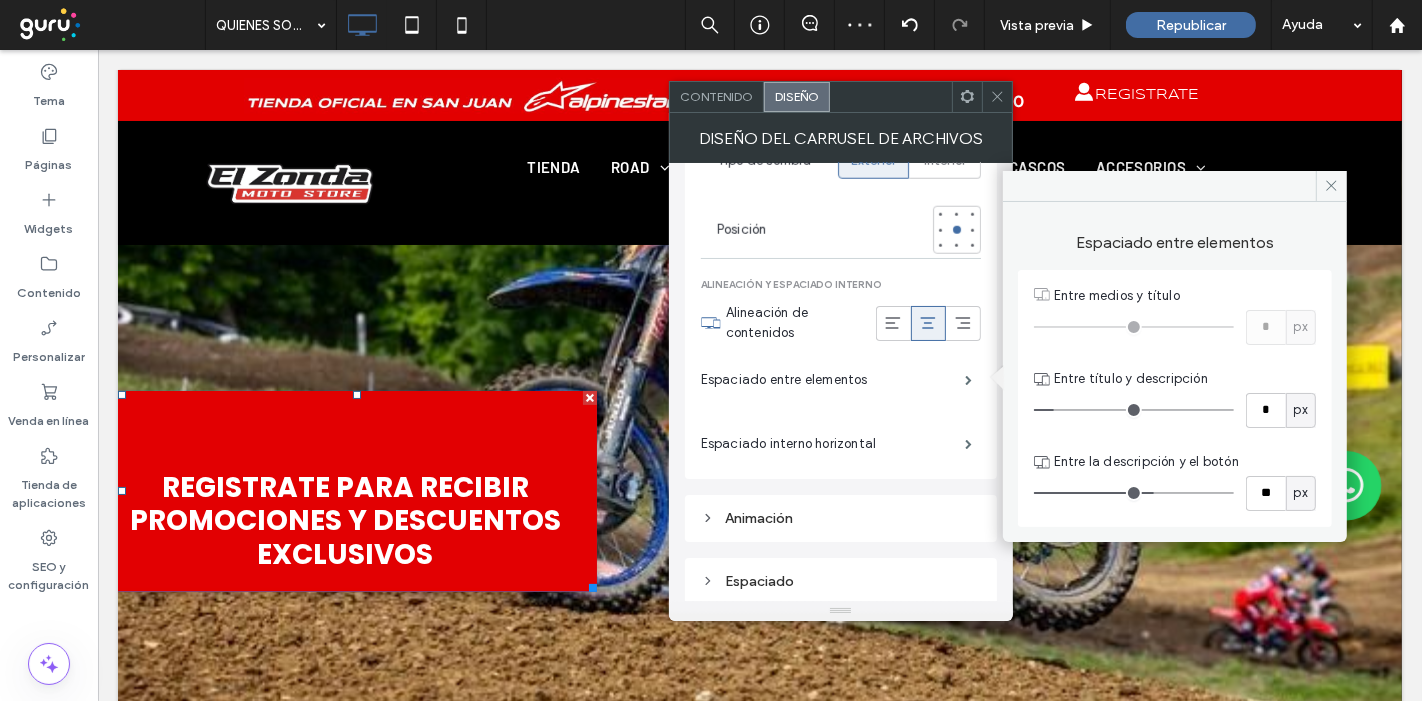 drag, startPoint x: 1043, startPoint y: 406, endPoint x: 1078, endPoint y: 405, distance: 35.014282 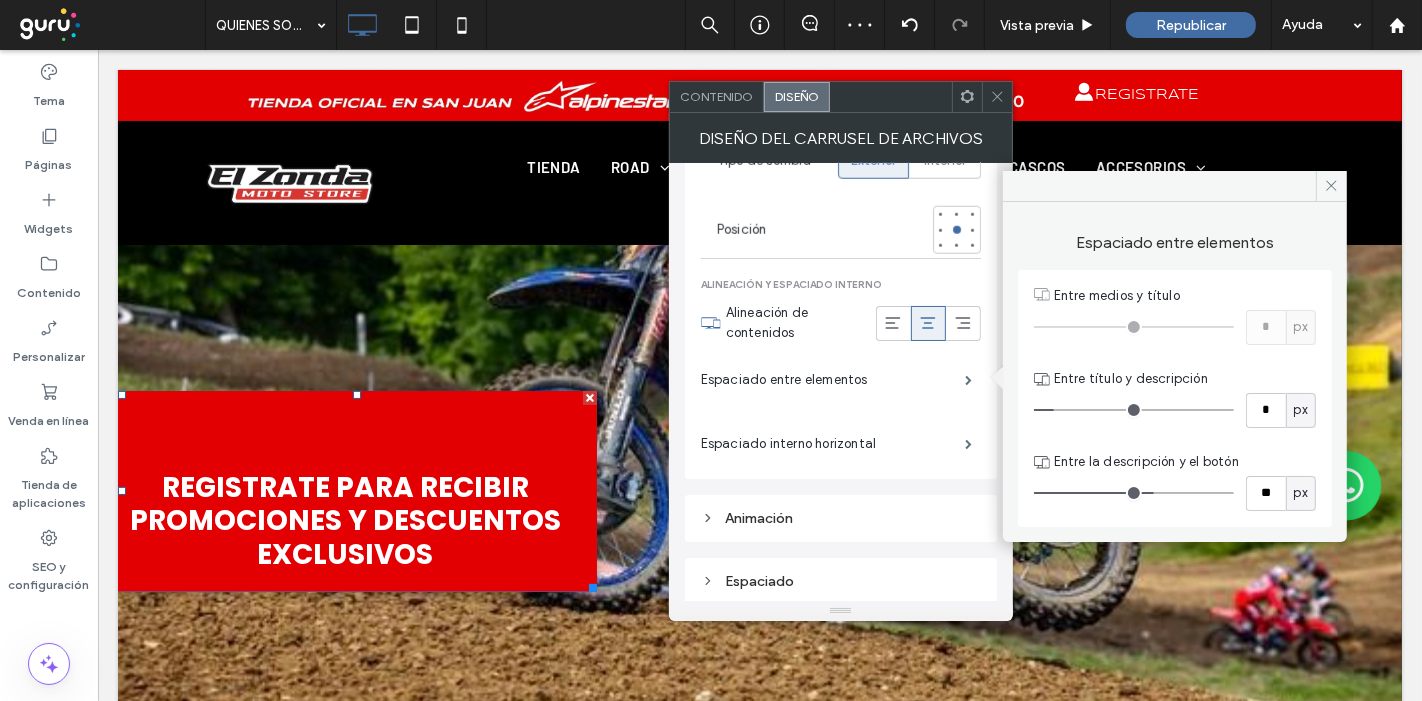 click at bounding box center [1134, 410] 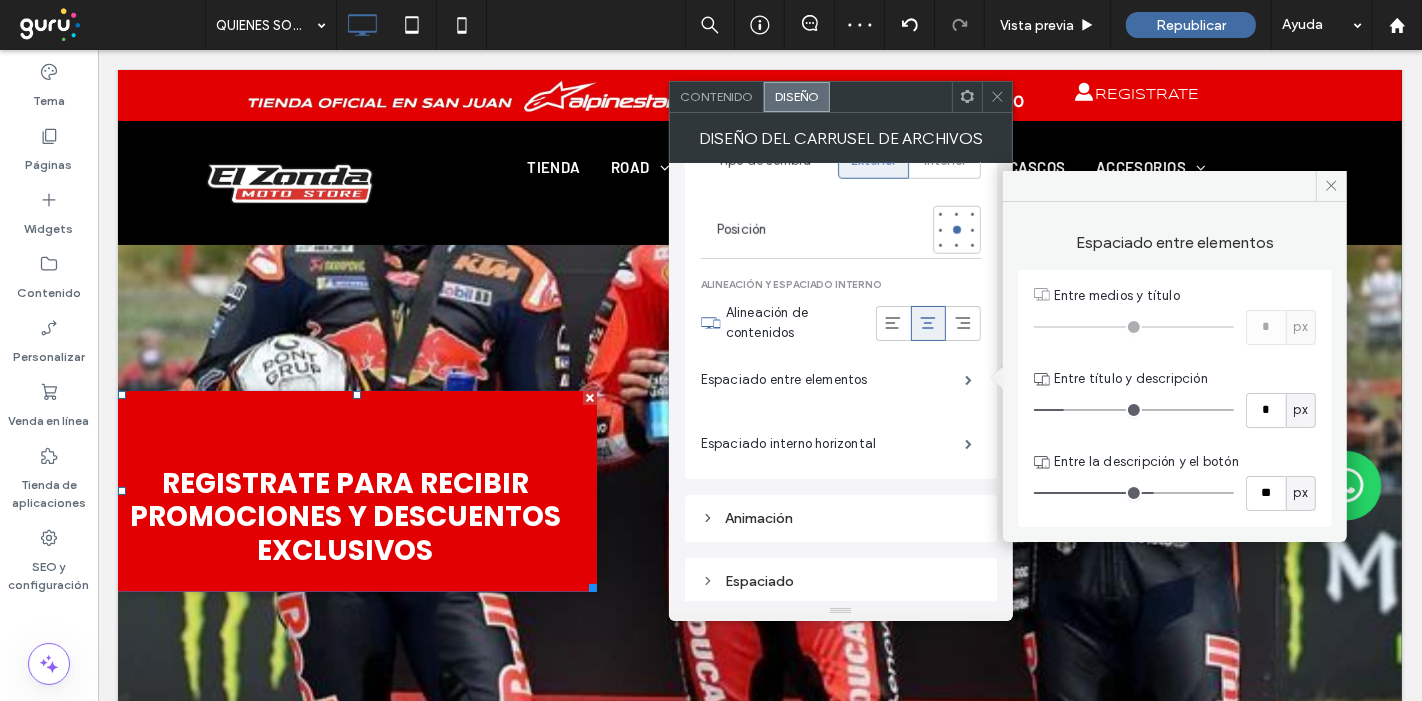 click at bounding box center [1134, 410] 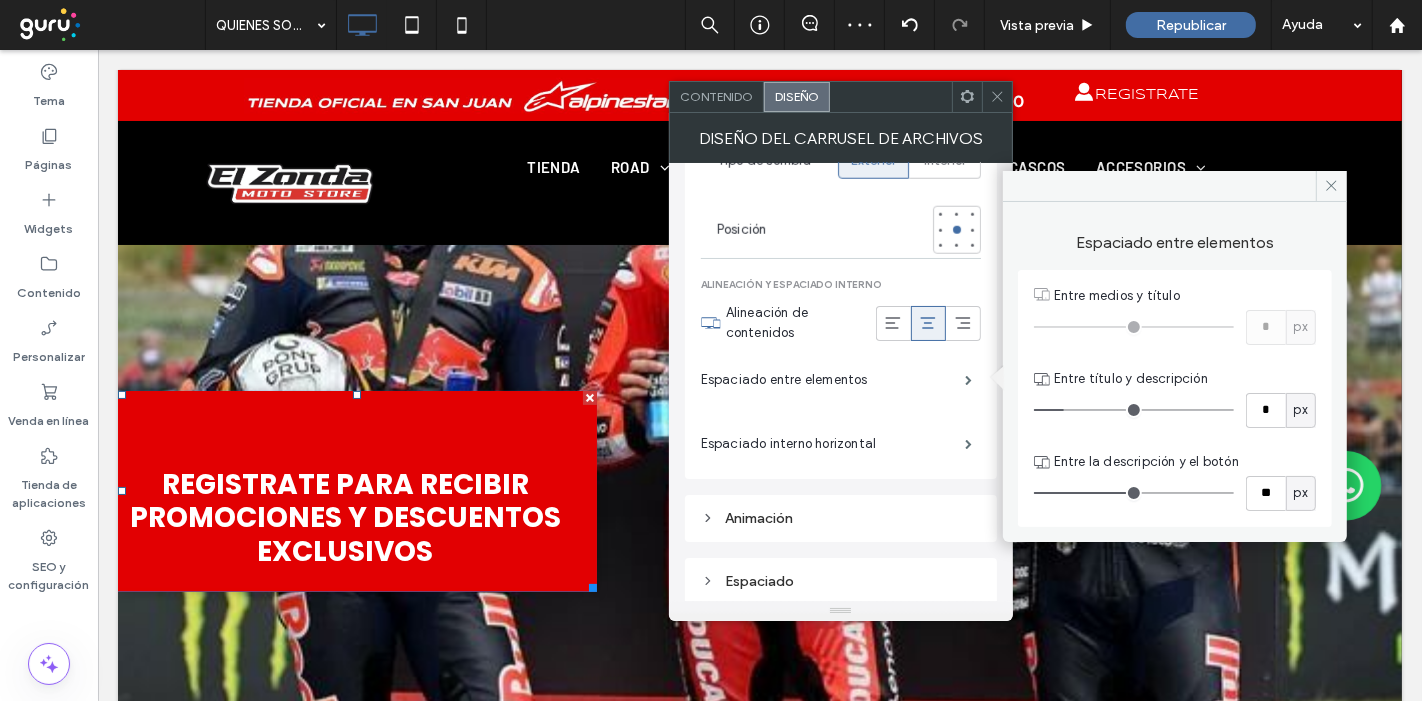 drag, startPoint x: 1151, startPoint y: 490, endPoint x: 1123, endPoint y: 485, distance: 28.442924 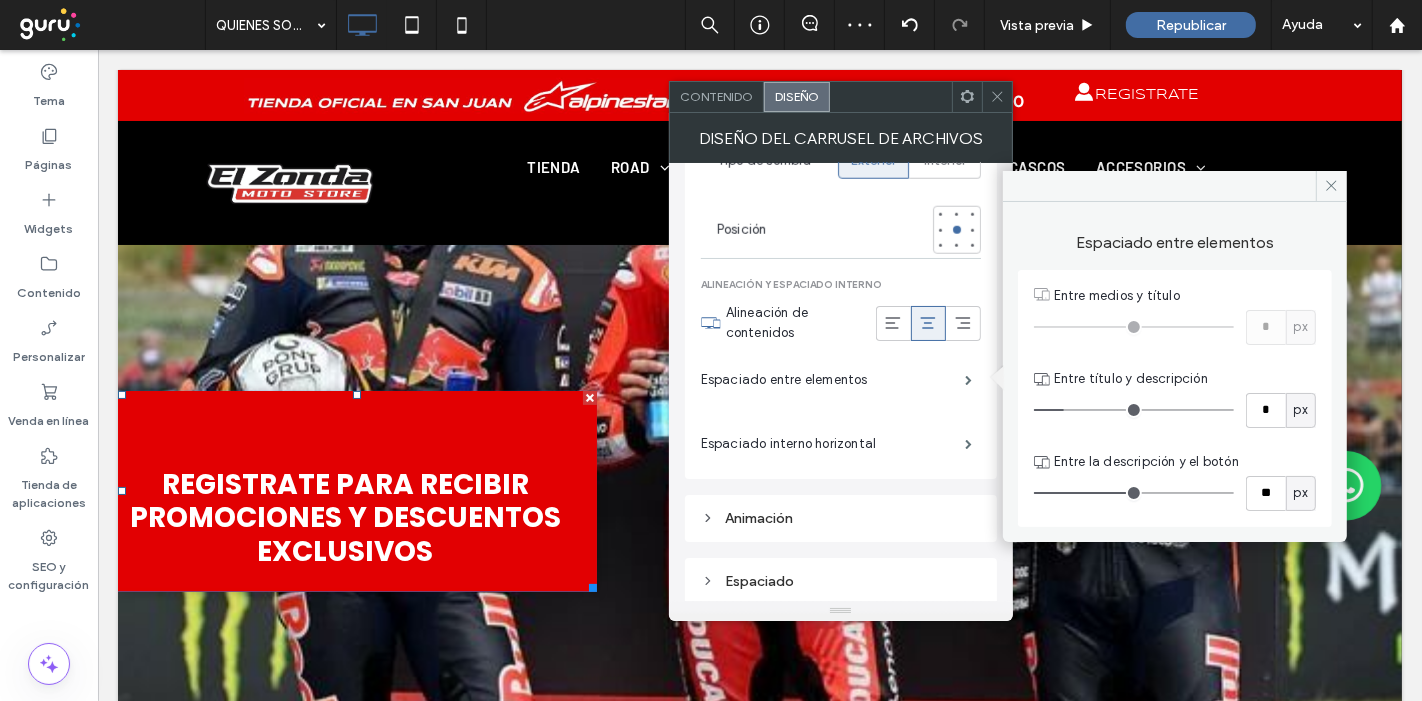 click at bounding box center [1134, 493] 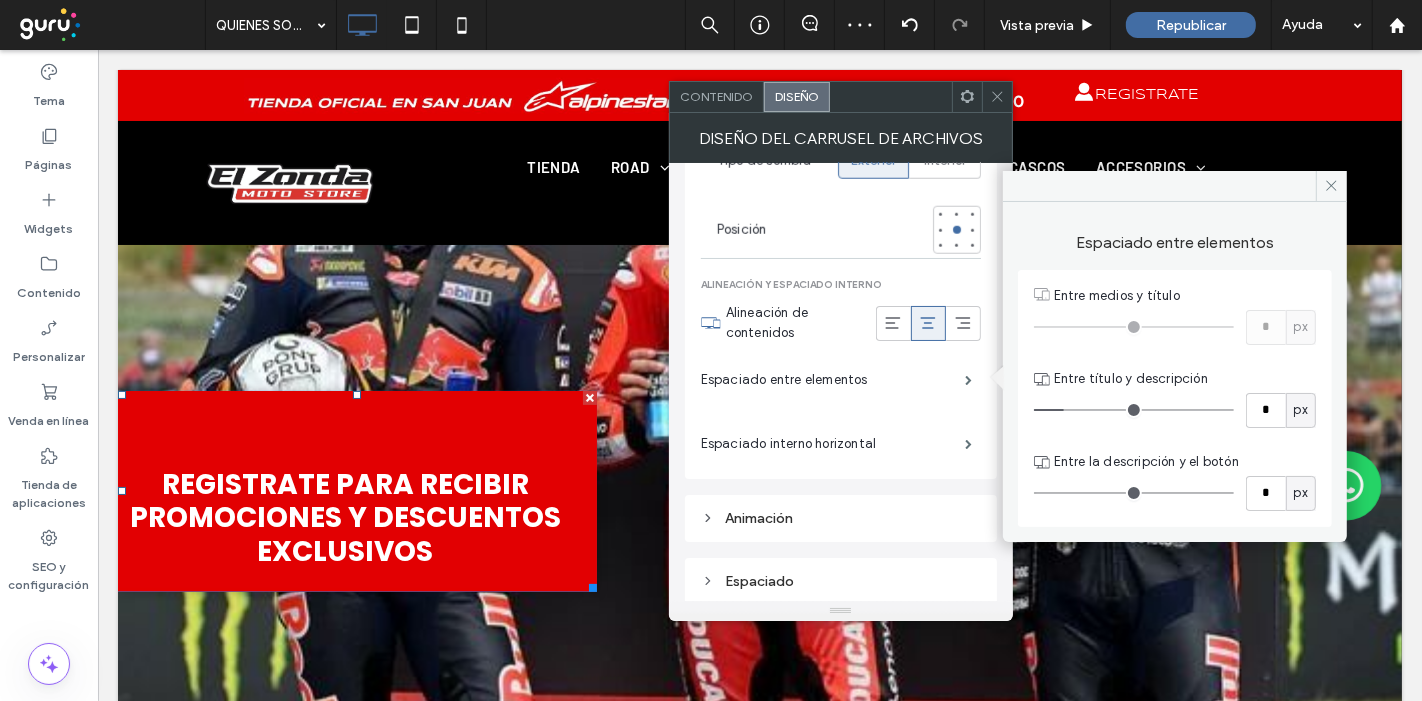 drag, startPoint x: 1123, startPoint y: 485, endPoint x: 1020, endPoint y: 488, distance: 103.04368 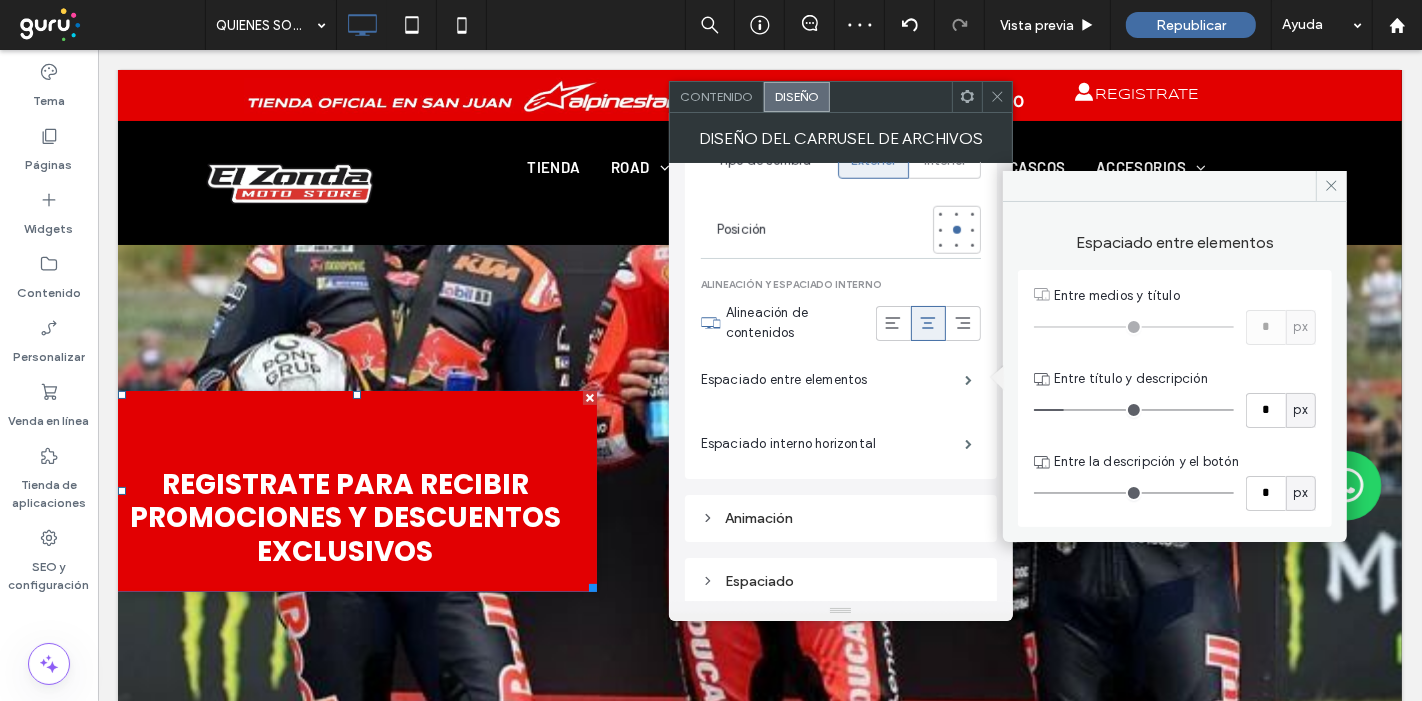click at bounding box center (1134, 493) 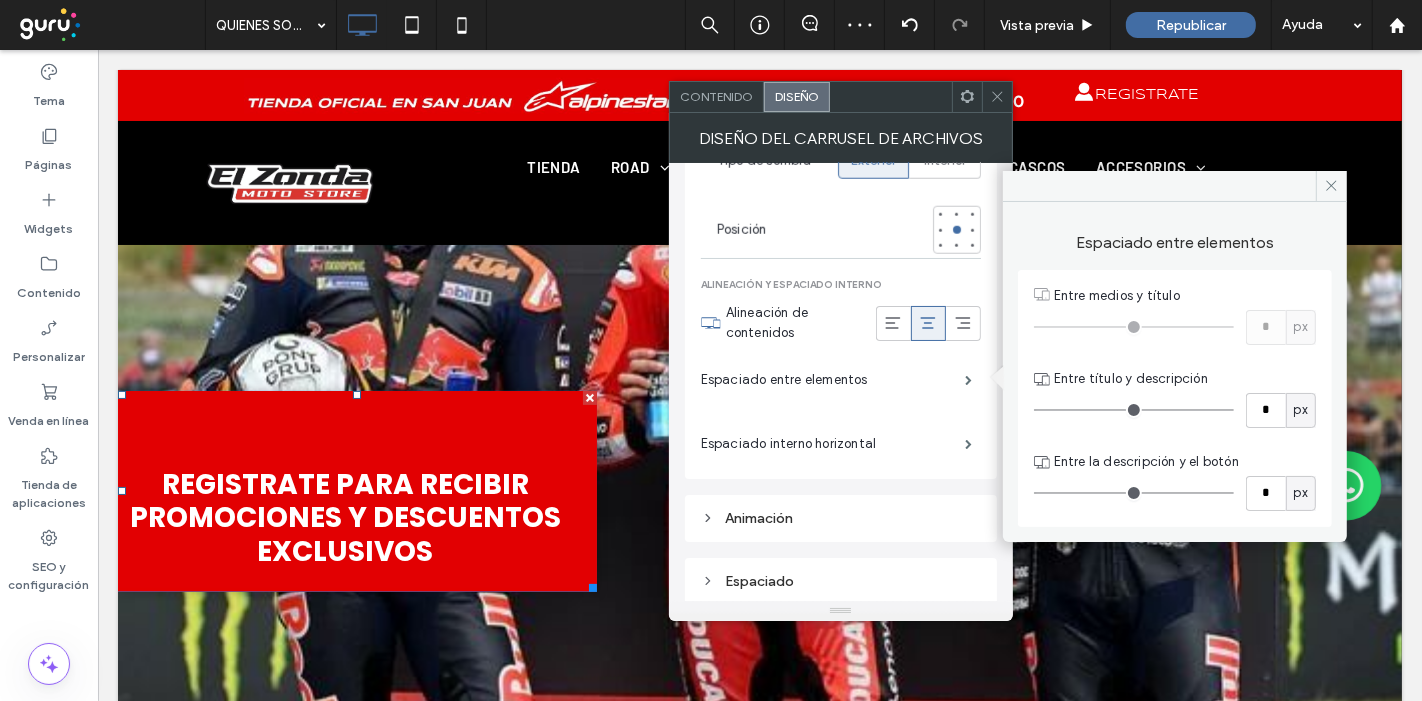 drag, startPoint x: 1065, startPoint y: 406, endPoint x: 994, endPoint y: 407, distance: 71.00704 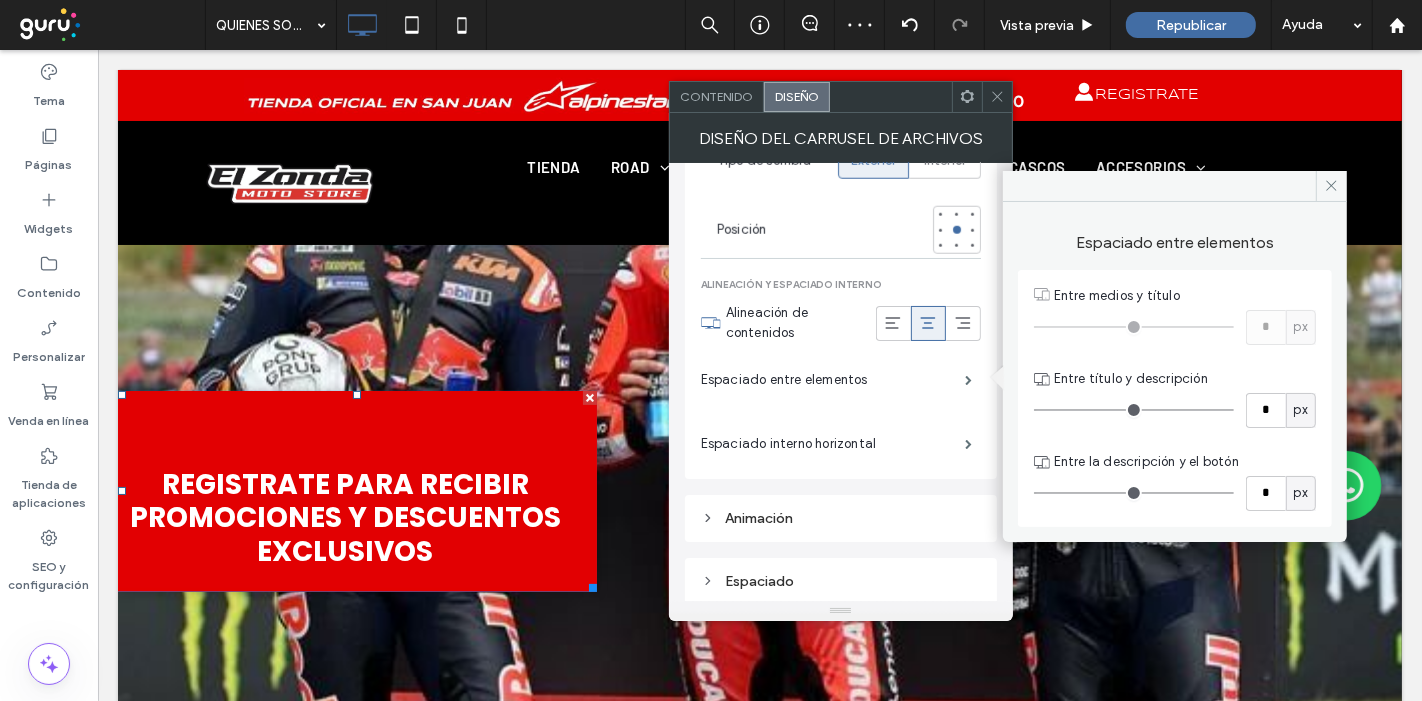 click at bounding box center [1134, 410] 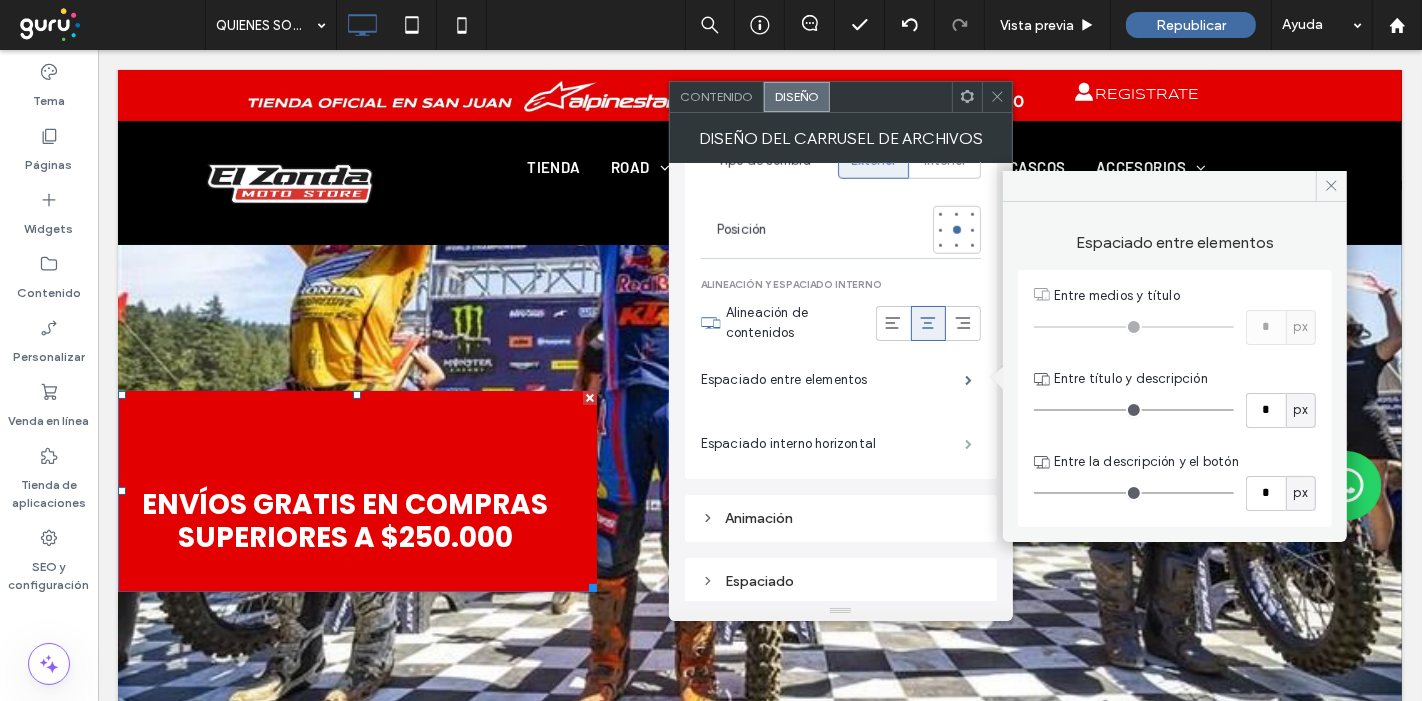 click at bounding box center (968, 444) 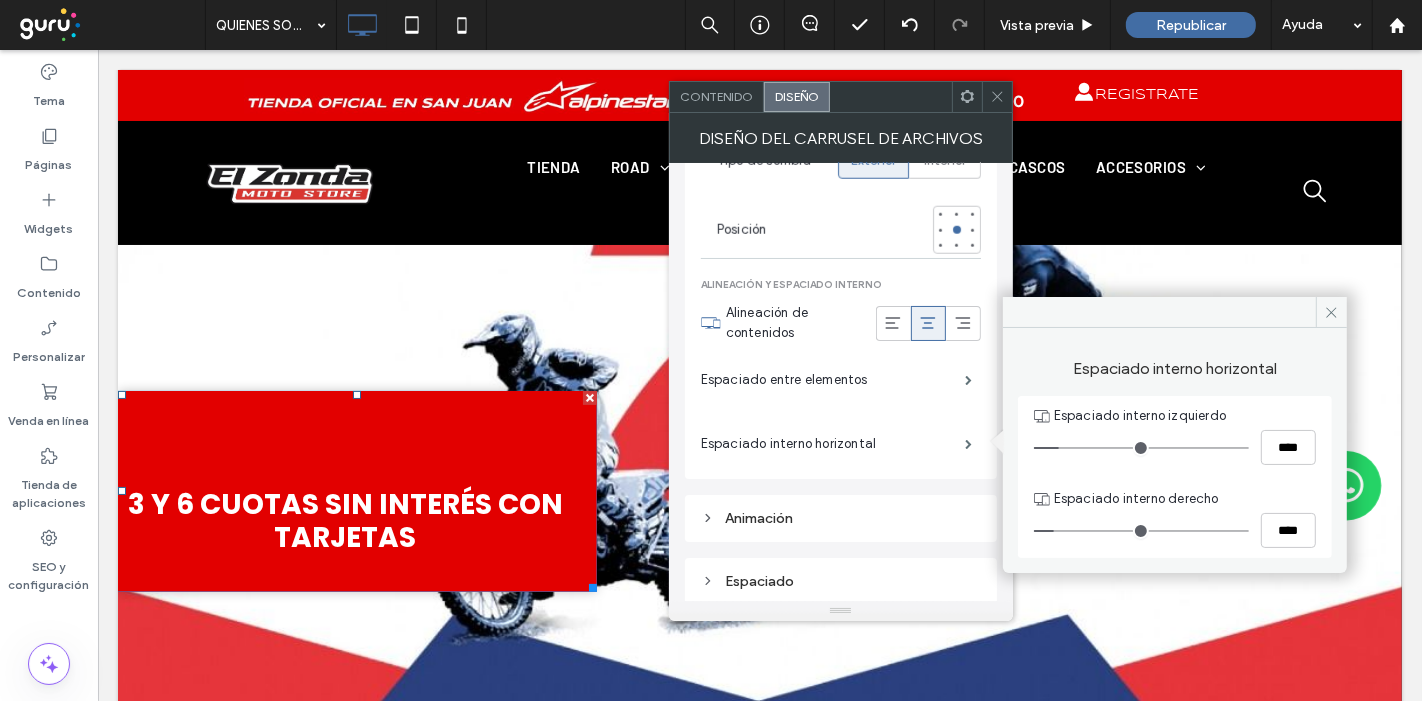 drag, startPoint x: 1042, startPoint y: 444, endPoint x: 1065, endPoint y: 447, distance: 23.194826 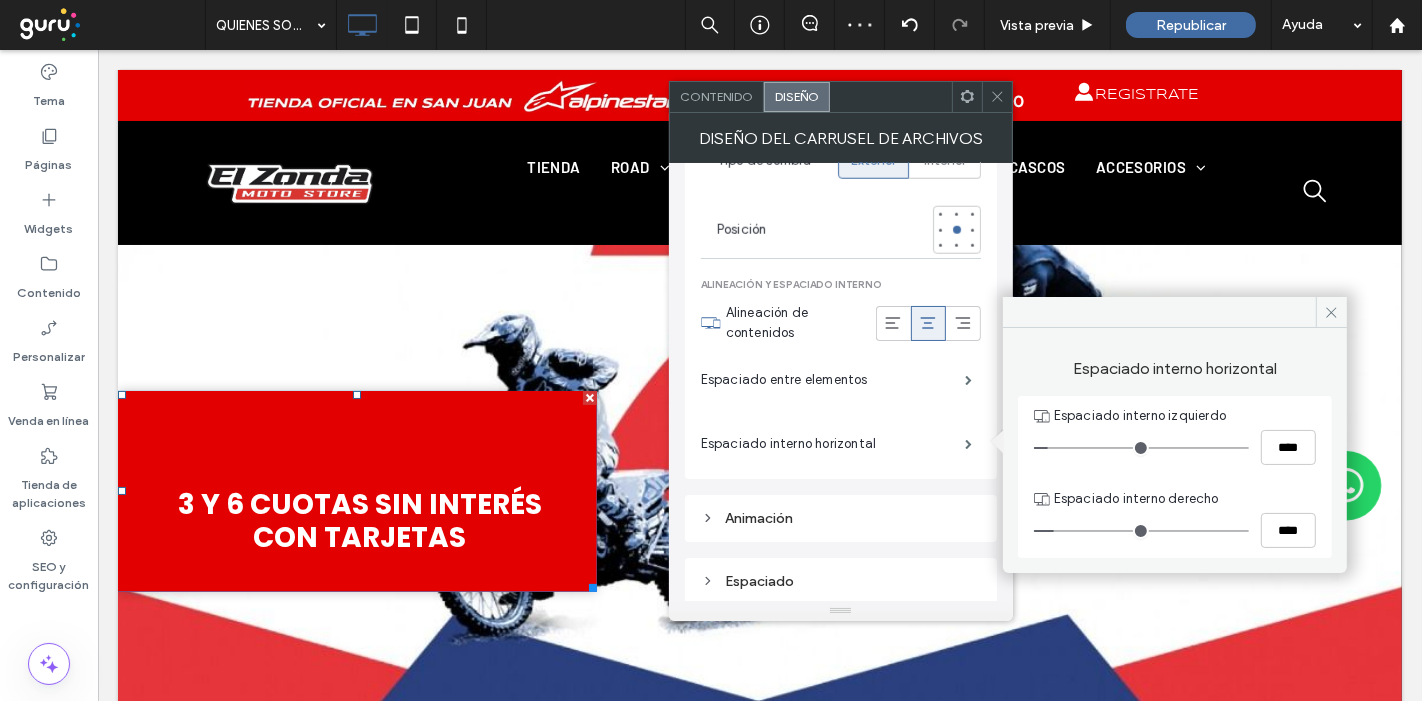 click at bounding box center [1141, 448] 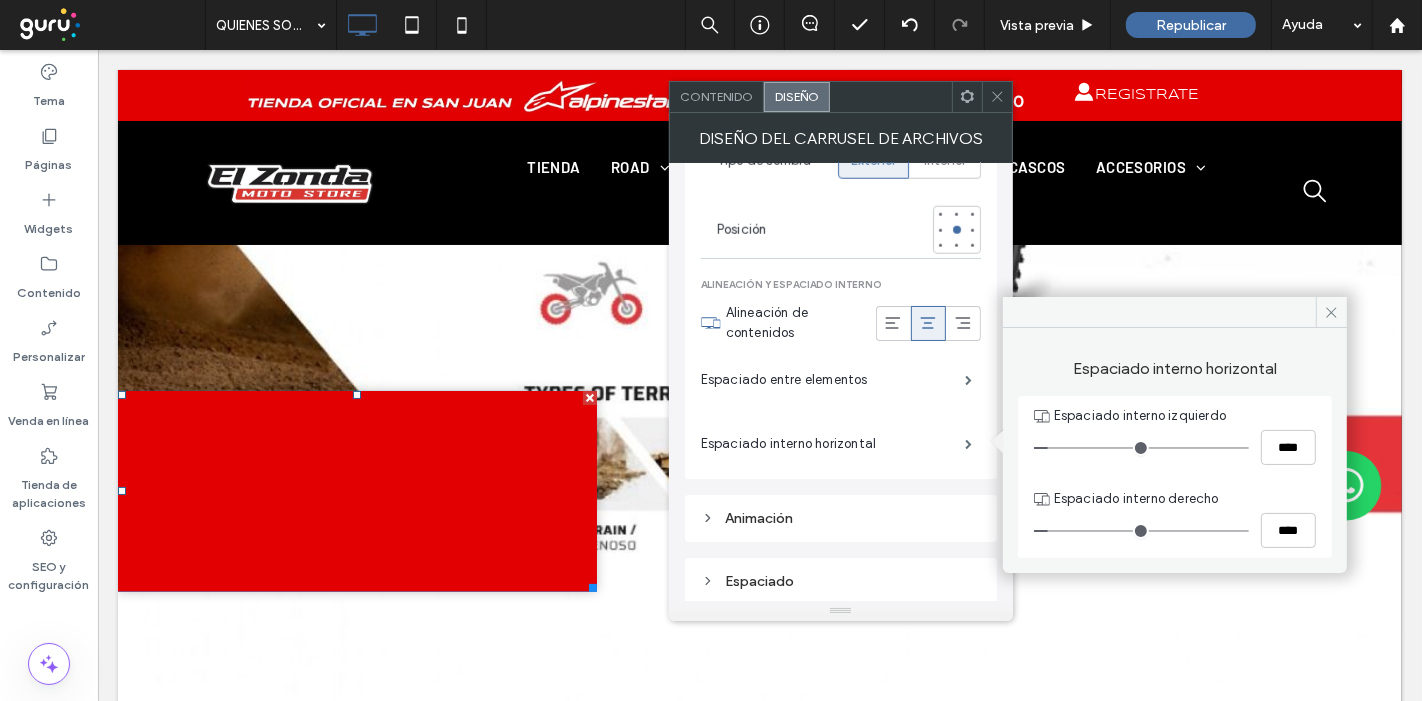 click at bounding box center (1141, 531) 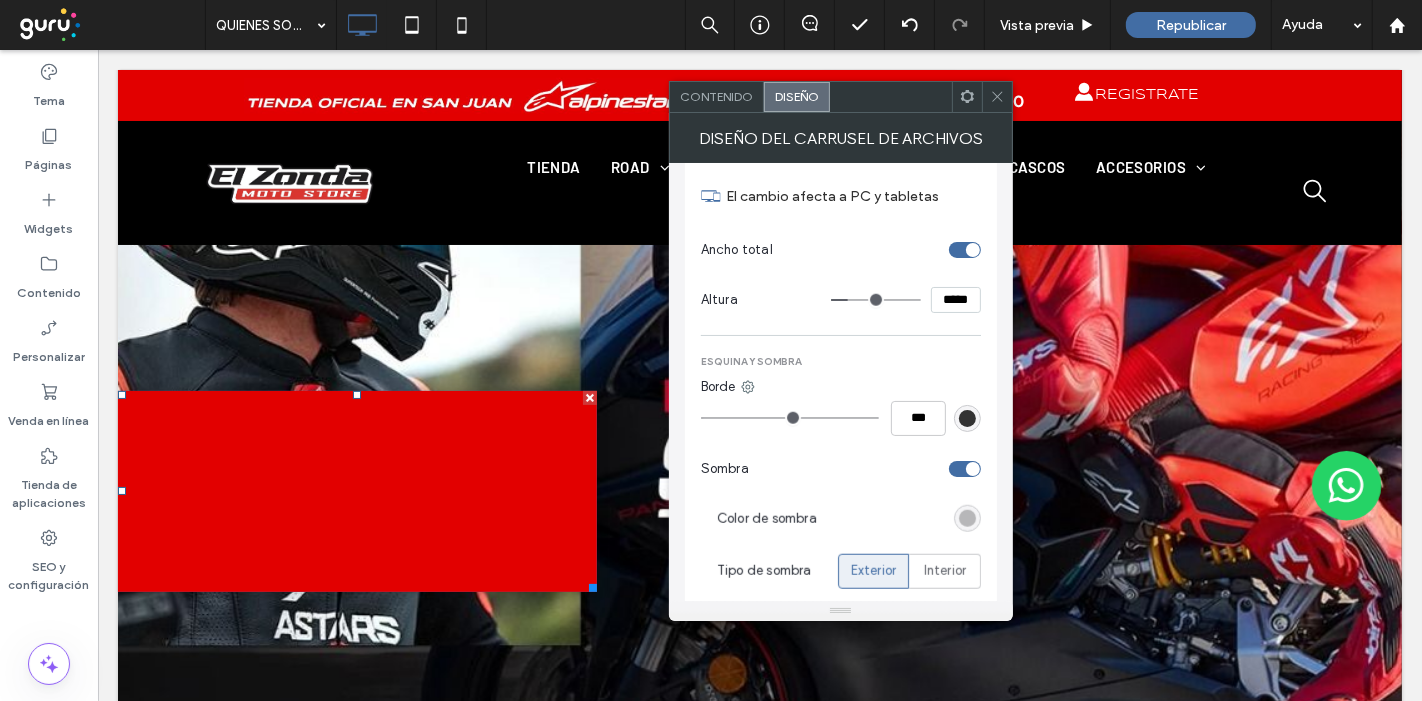 scroll, scrollTop: 1564, scrollLeft: 0, axis: vertical 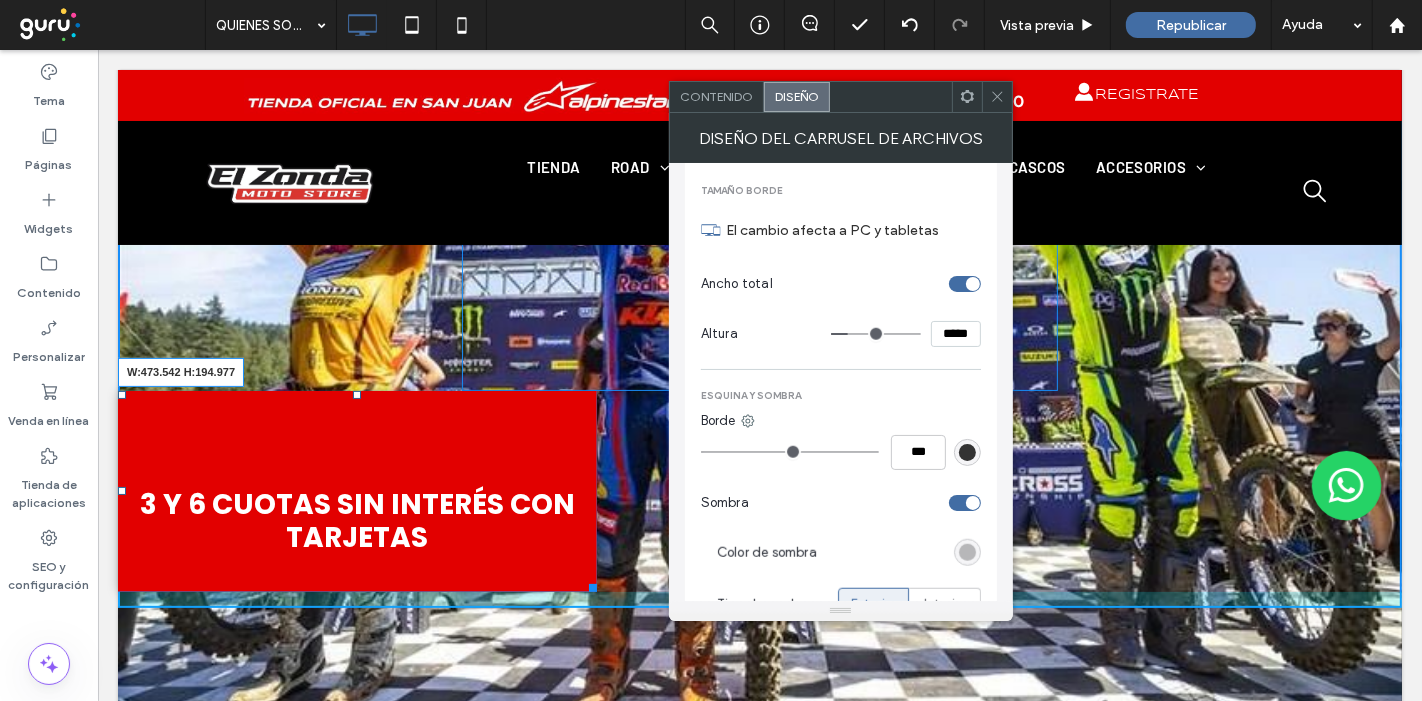 drag, startPoint x: 586, startPoint y: 586, endPoint x: 679, endPoint y: 628, distance: 102.044106 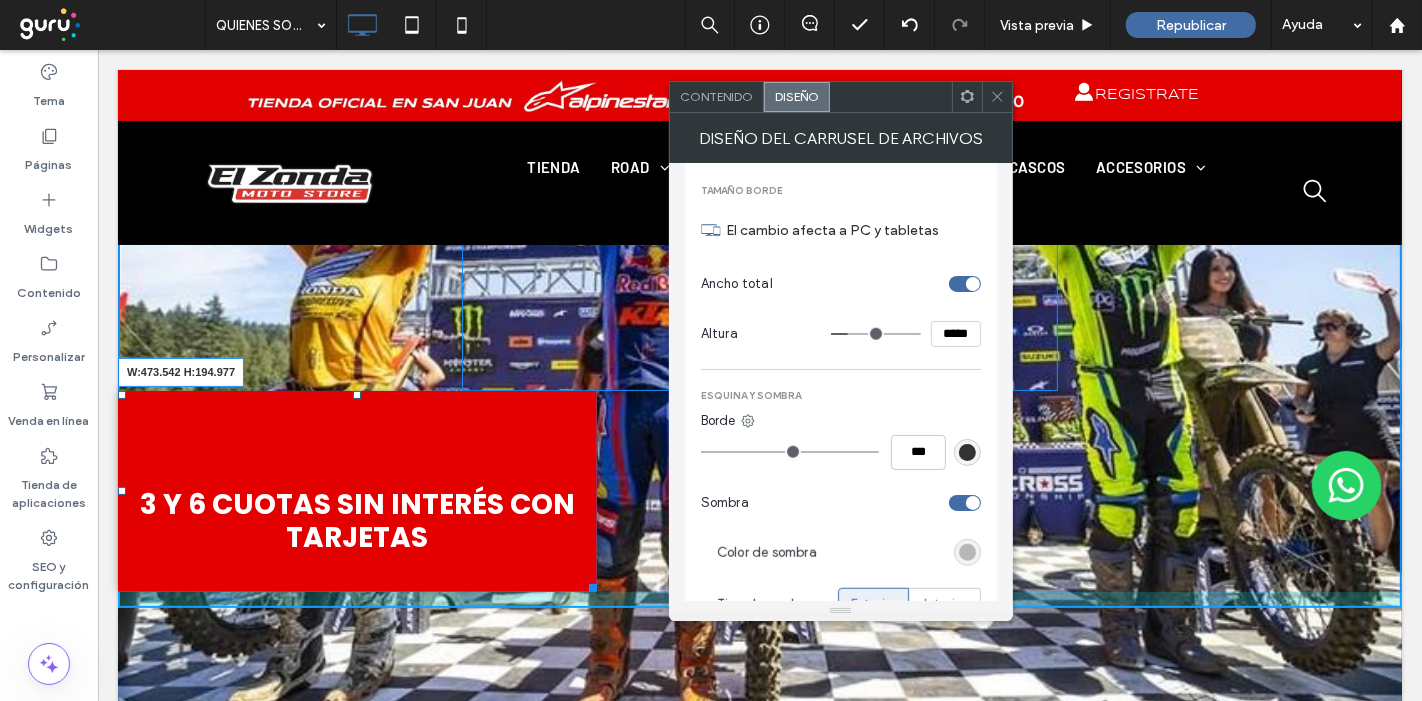 click at bounding box center (588, 584) 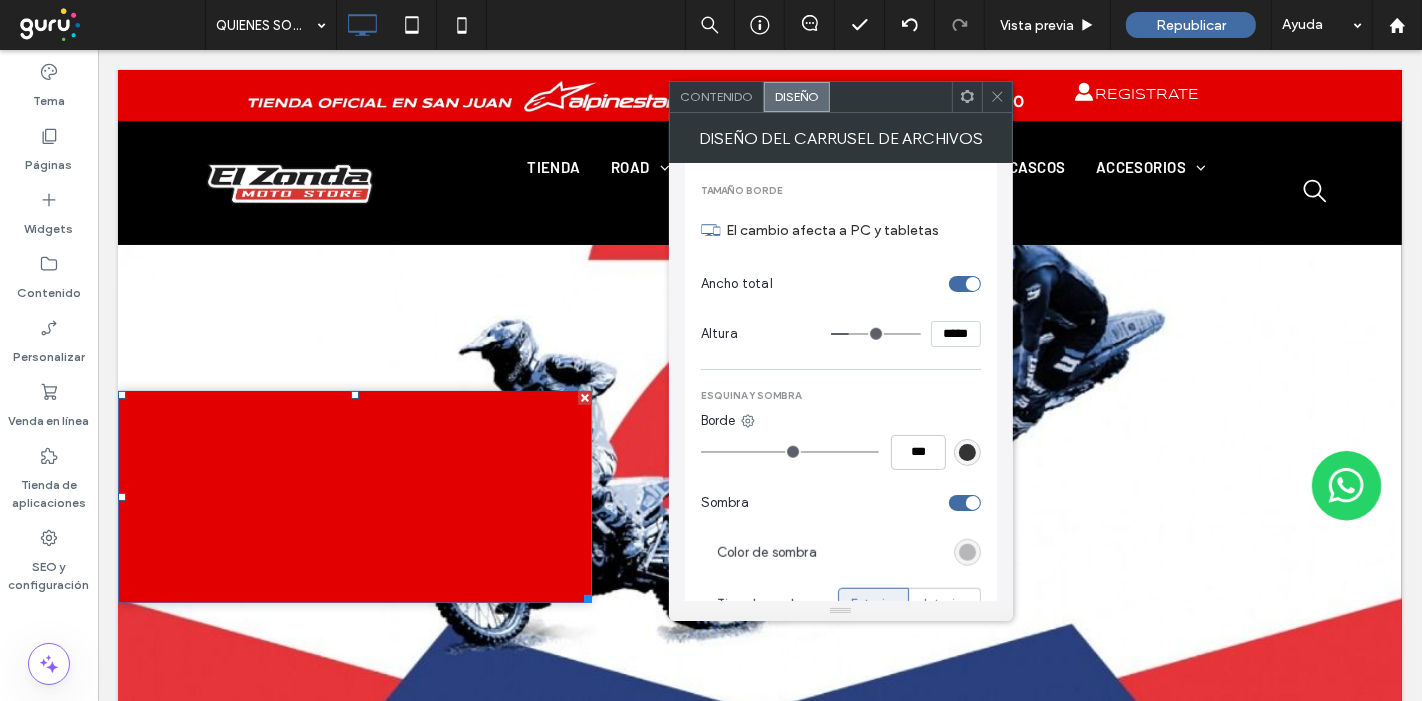 click at bounding box center (876, 334) 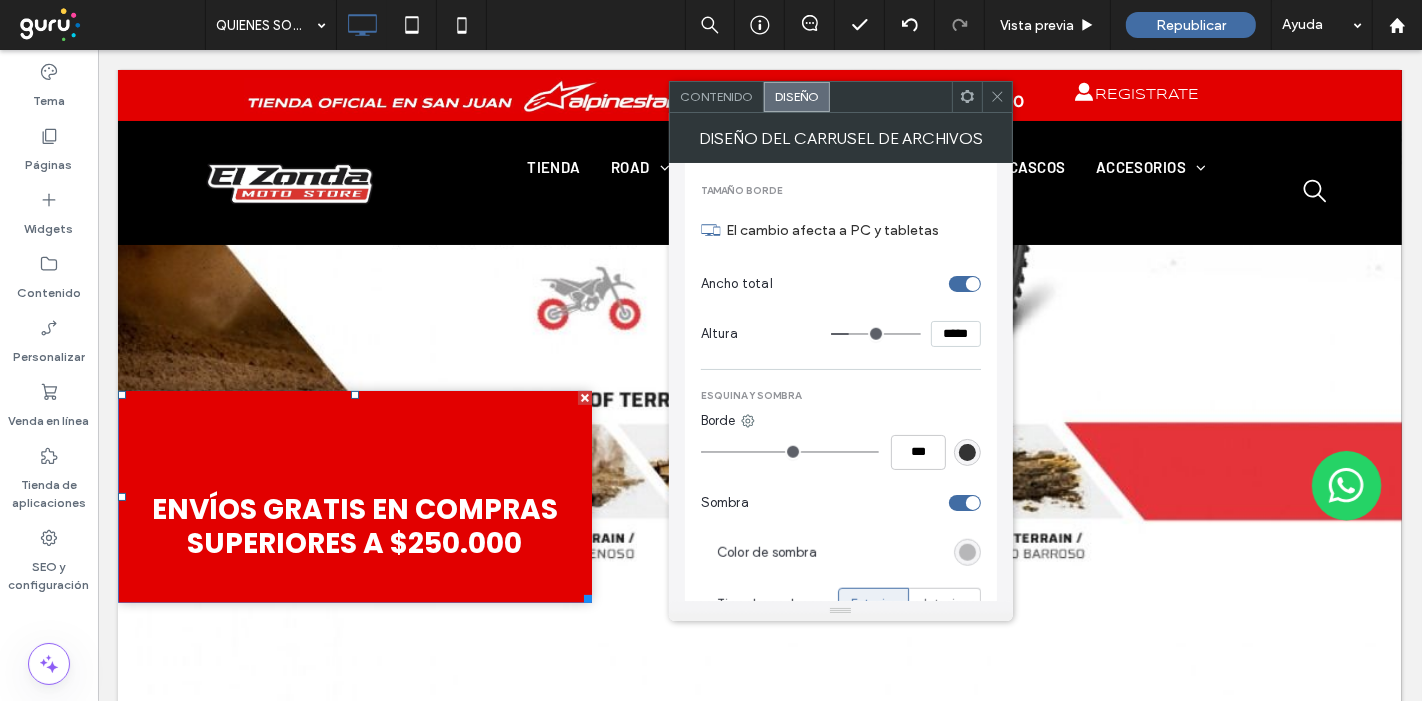 click on "Contenido" at bounding box center (716, 96) 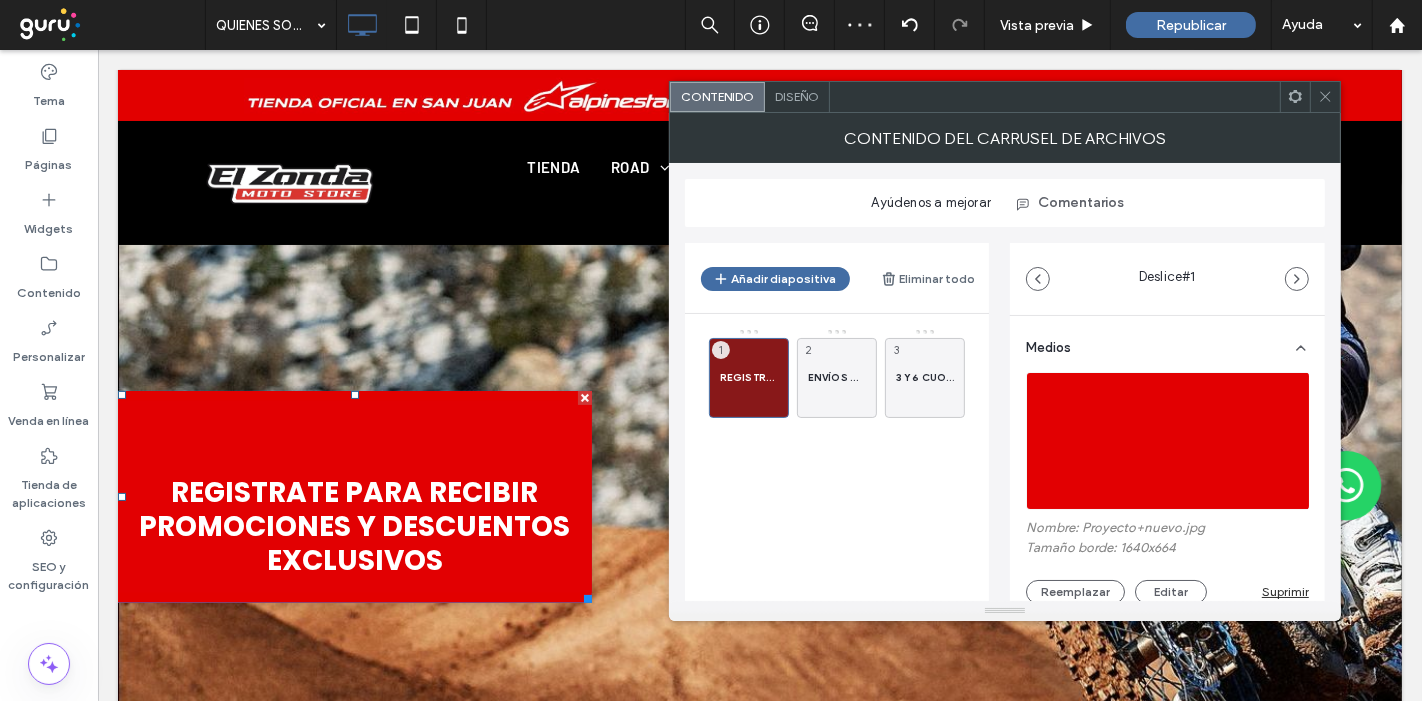 scroll, scrollTop: 111, scrollLeft: 0, axis: vertical 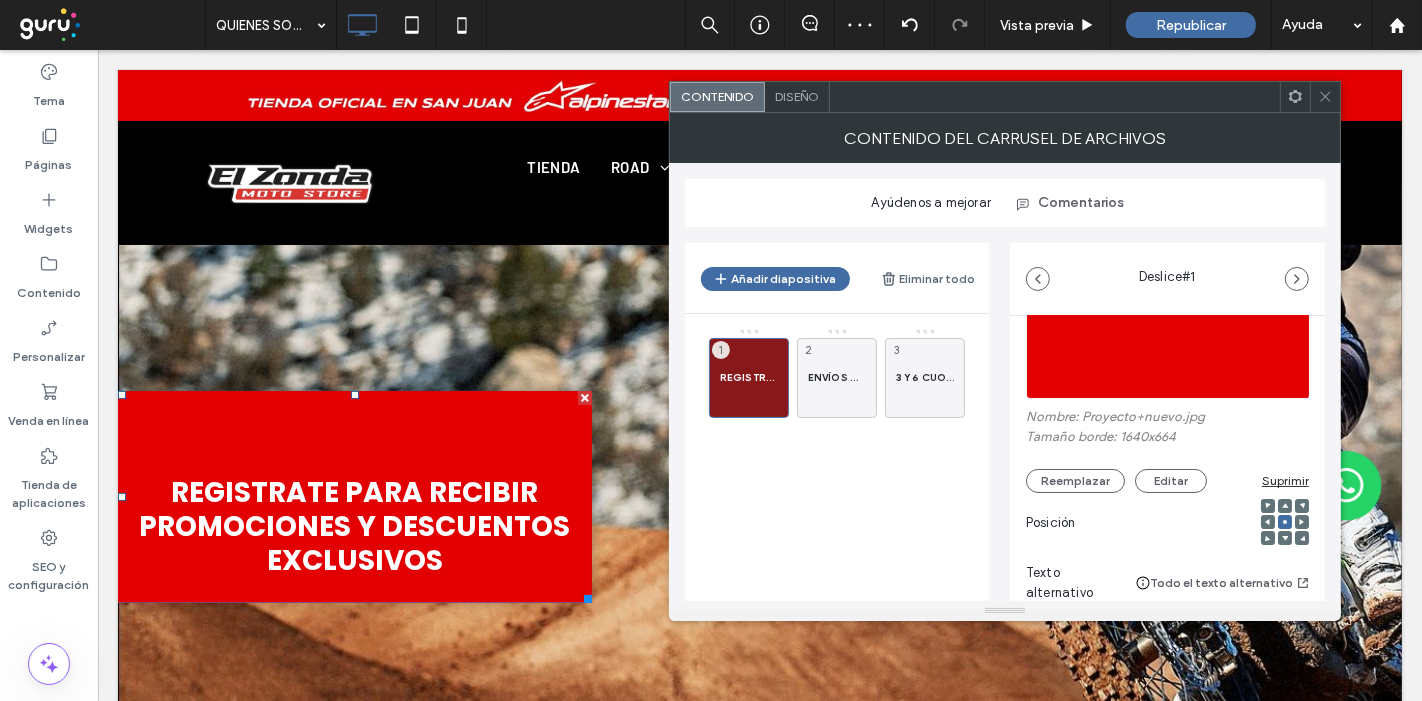 click on "Suprimir" at bounding box center (1285, 480) 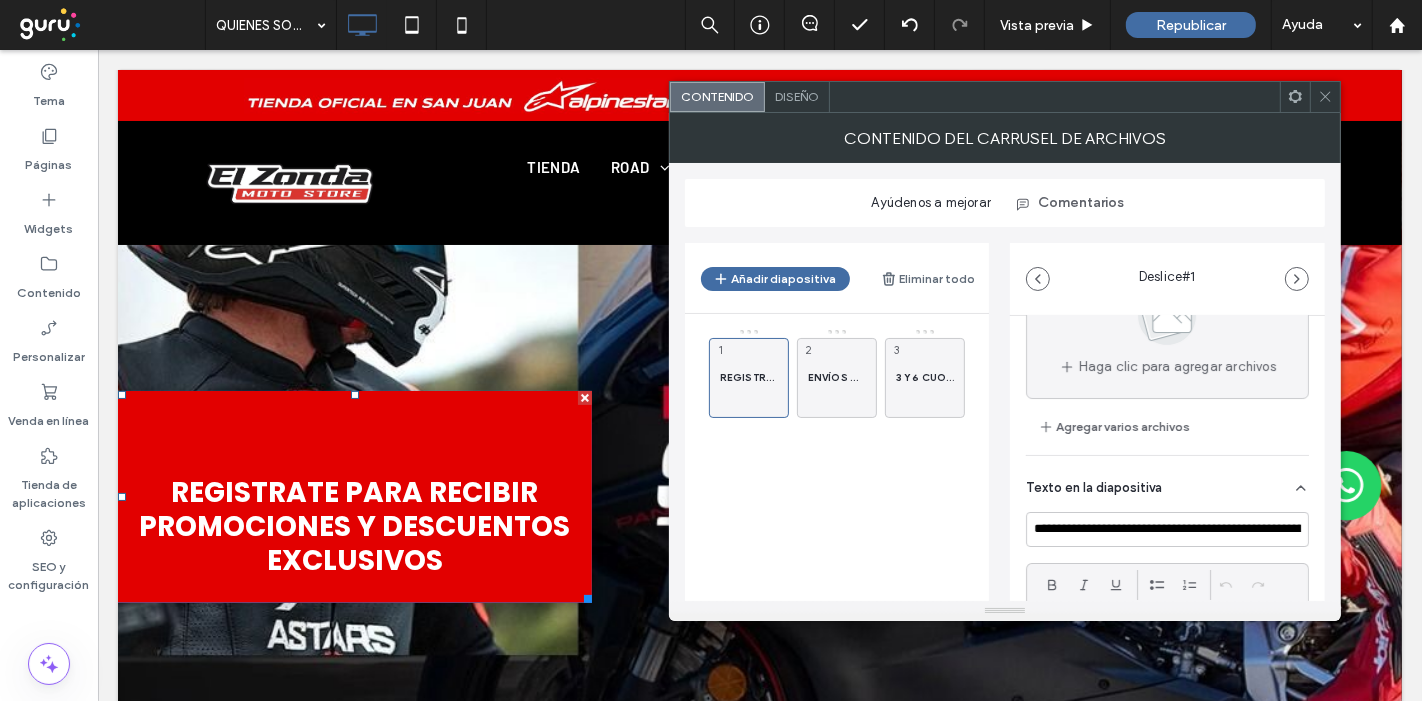 click at bounding box center [354, 497] 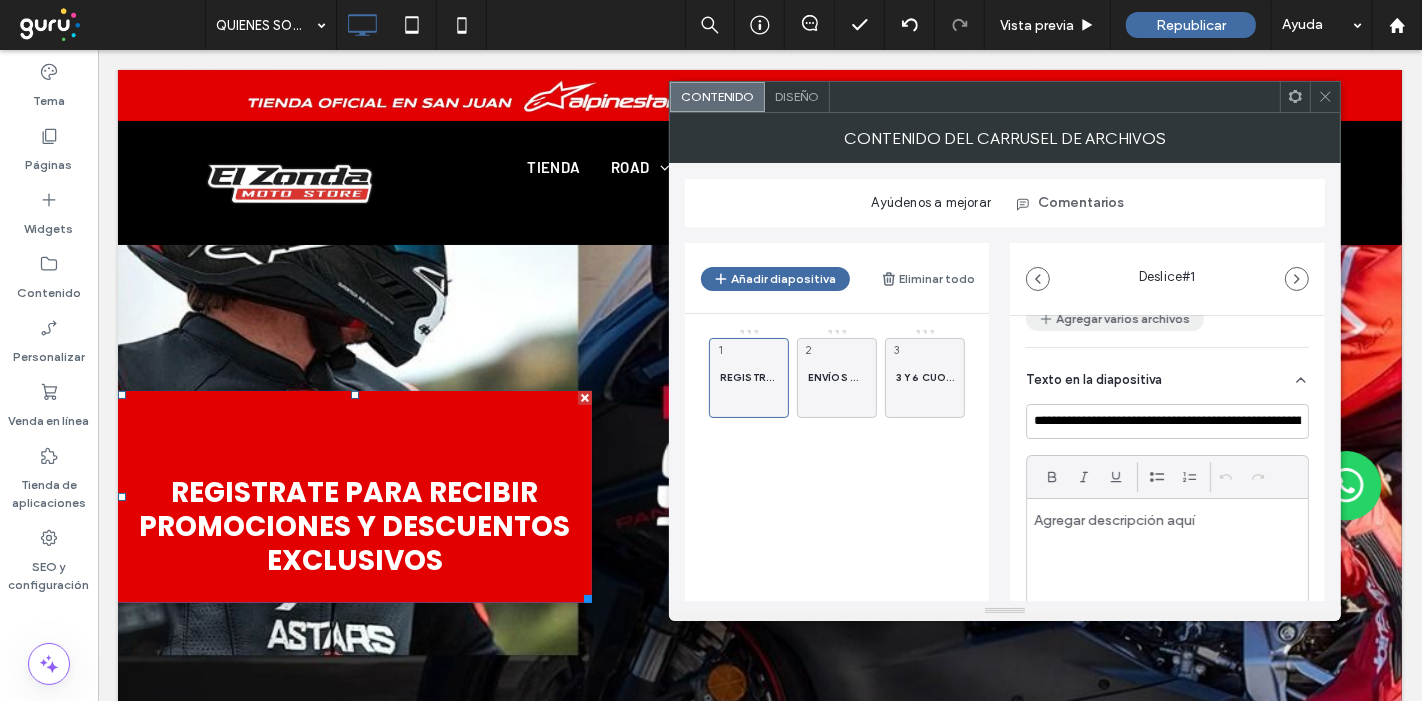 scroll, scrollTop: 222, scrollLeft: 0, axis: vertical 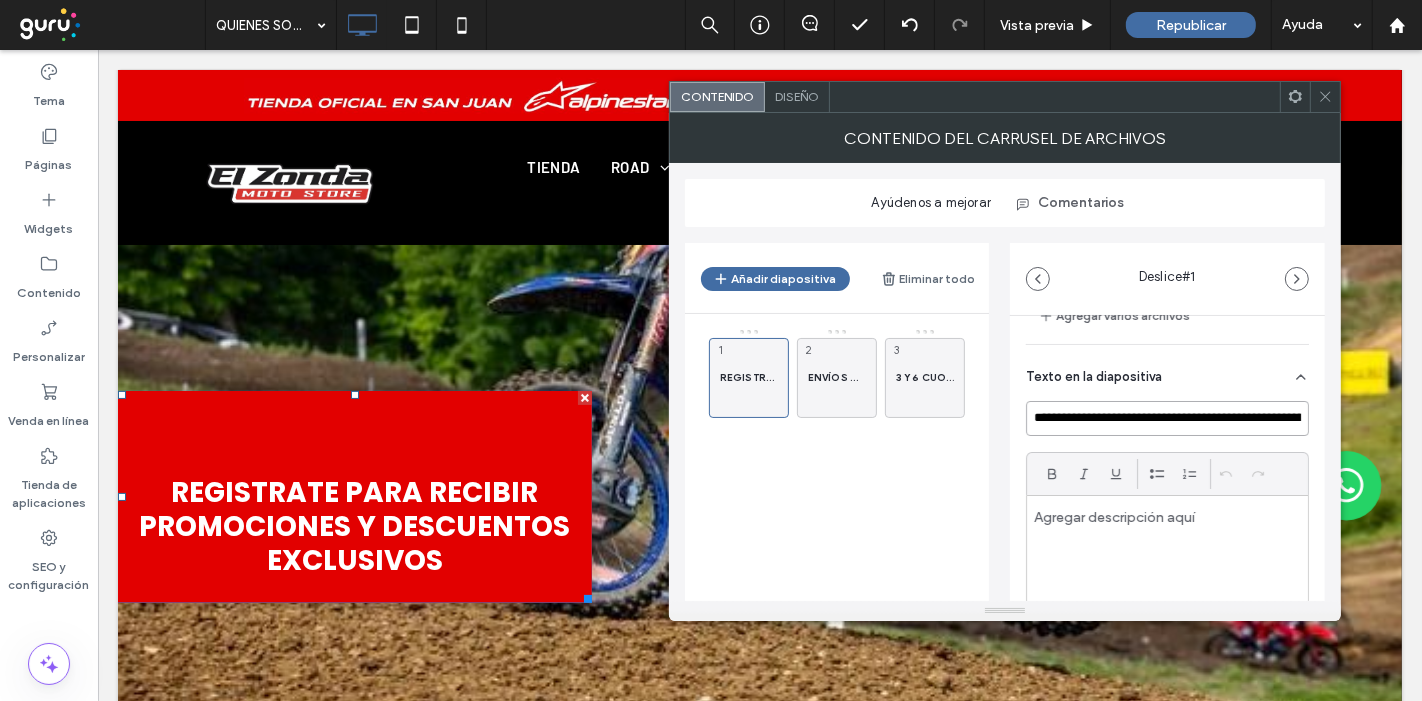click on "**********" at bounding box center [1167, 418] 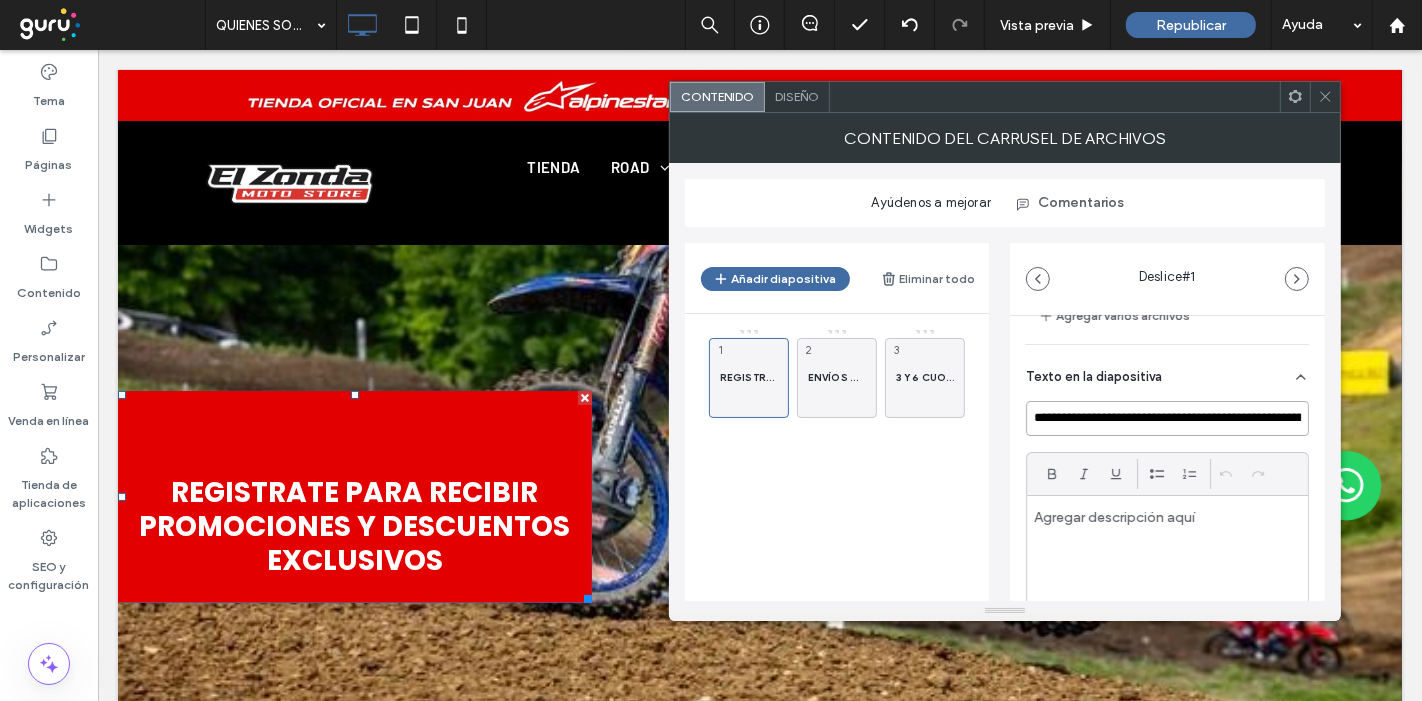 click on "**********" at bounding box center (1167, 418) 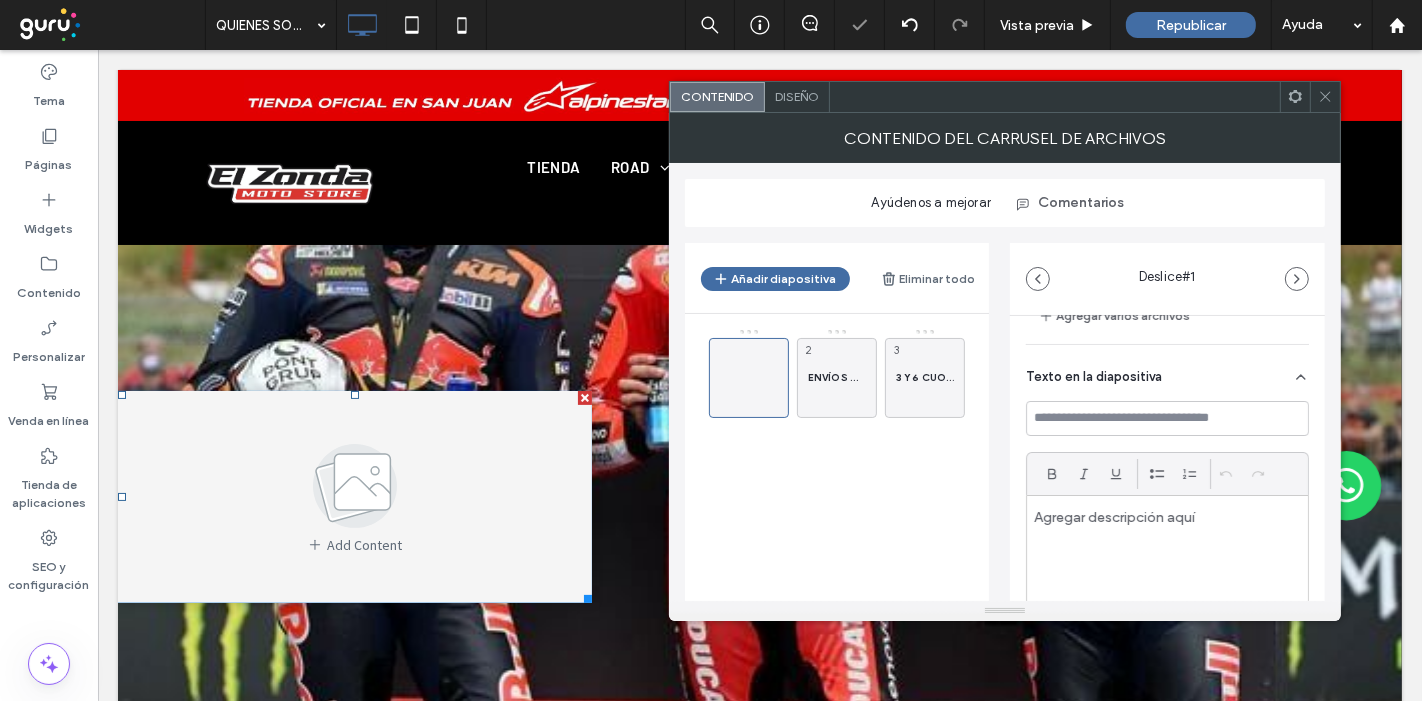 click at bounding box center [1167, 517] 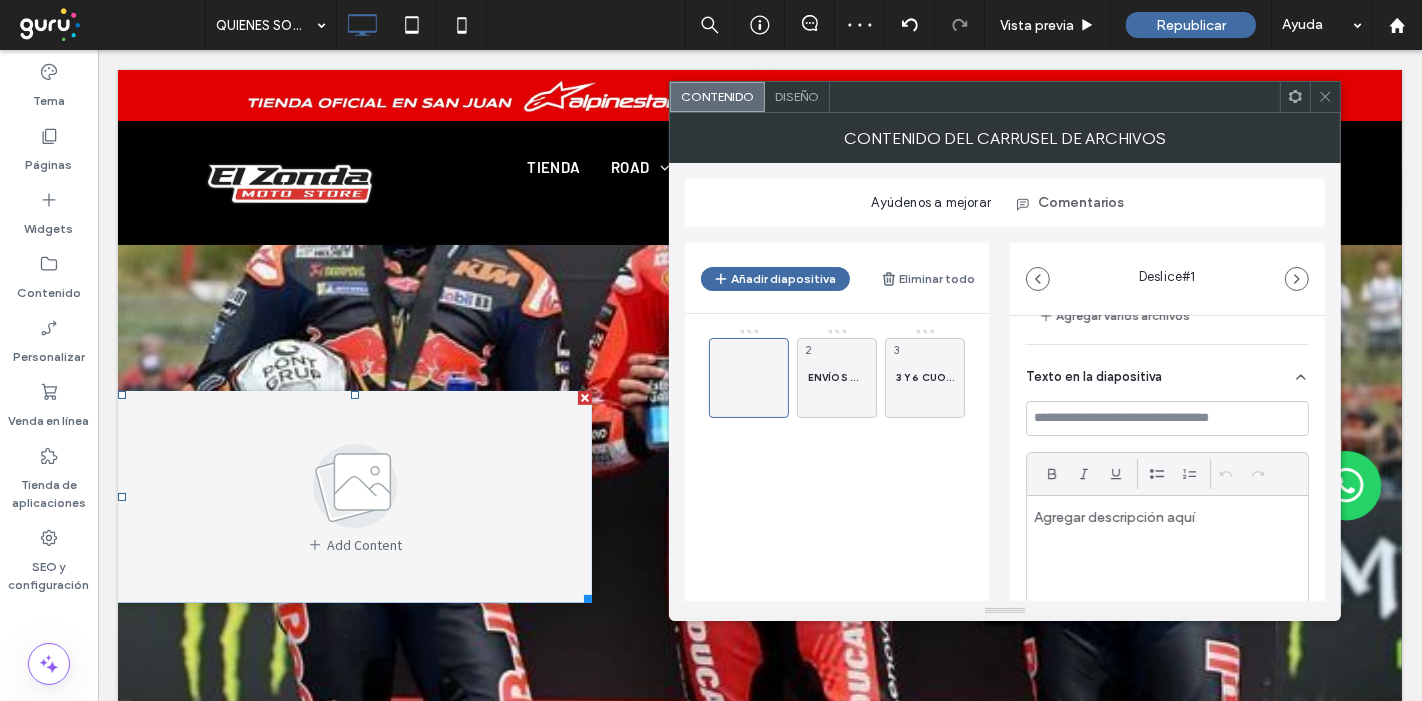 paste 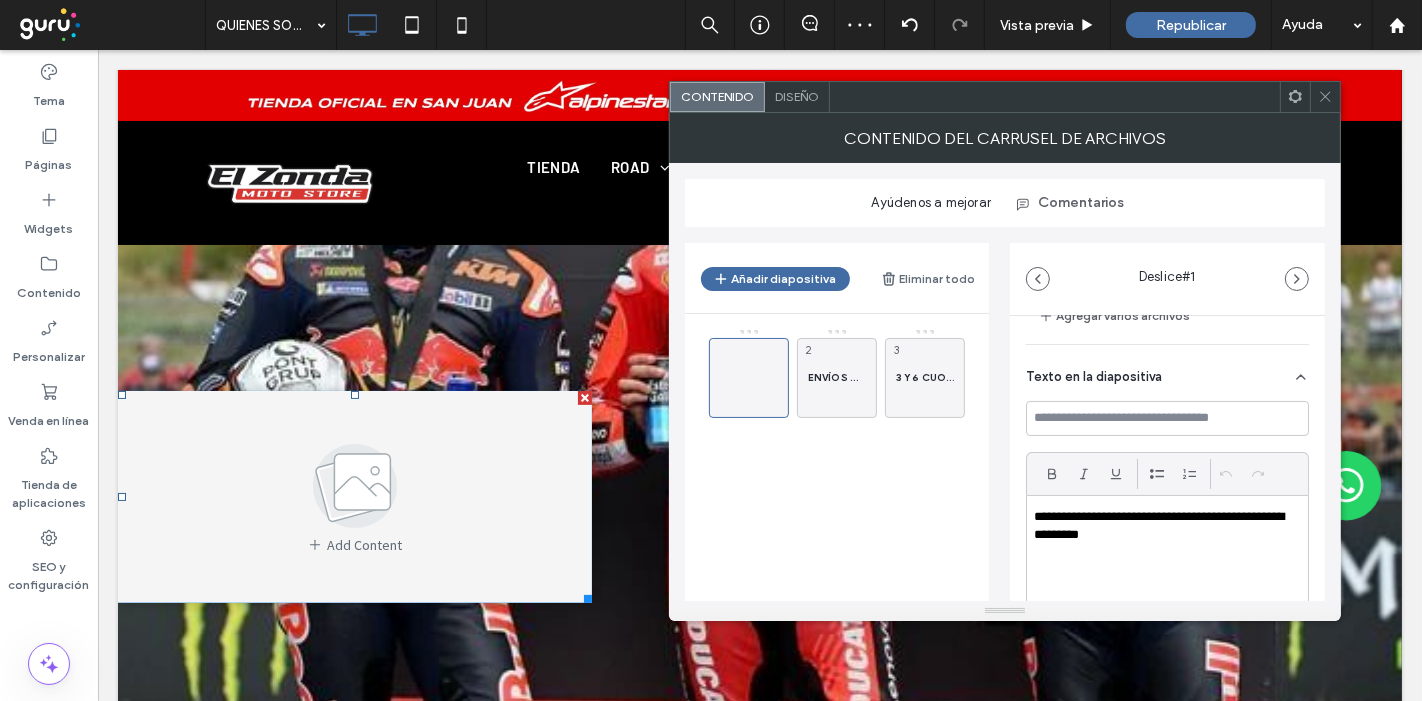scroll, scrollTop: 0, scrollLeft: 0, axis: both 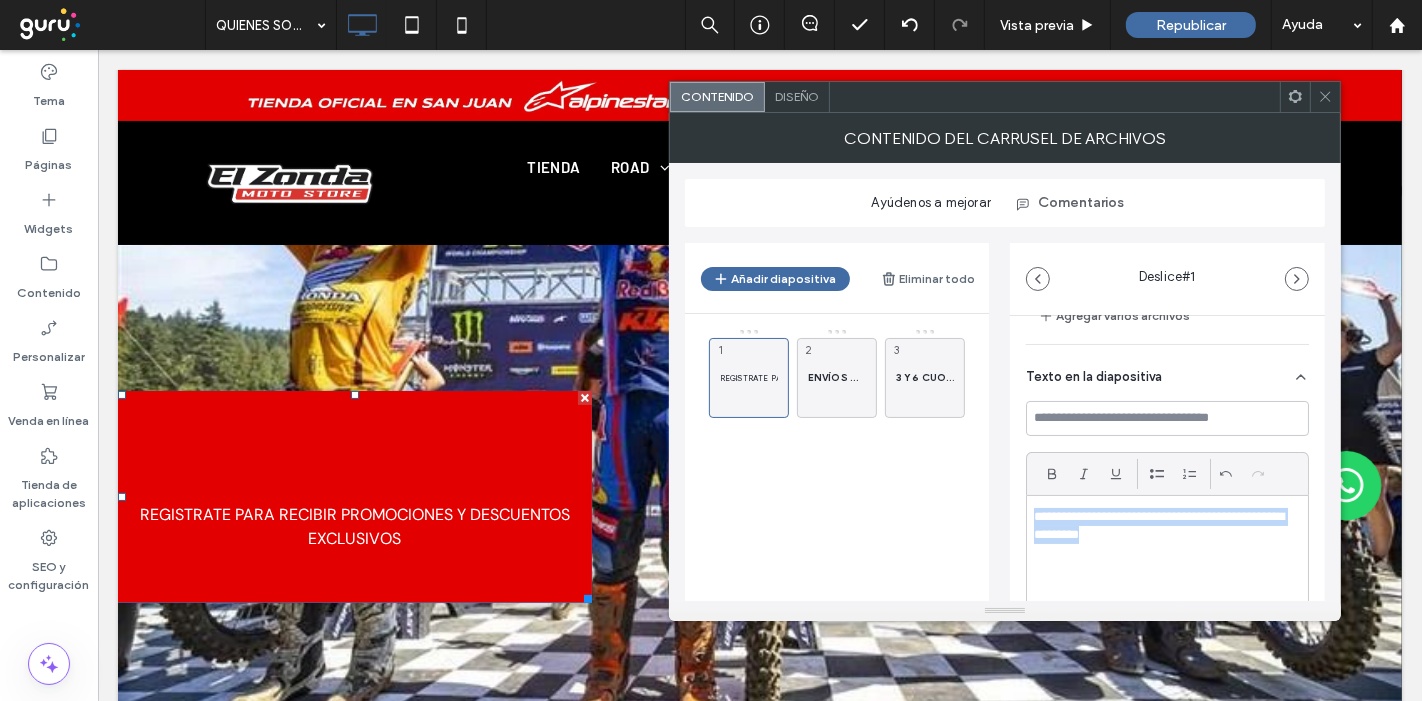drag, startPoint x: 1128, startPoint y: 548, endPoint x: 1022, endPoint y: 502, distance: 115.55086 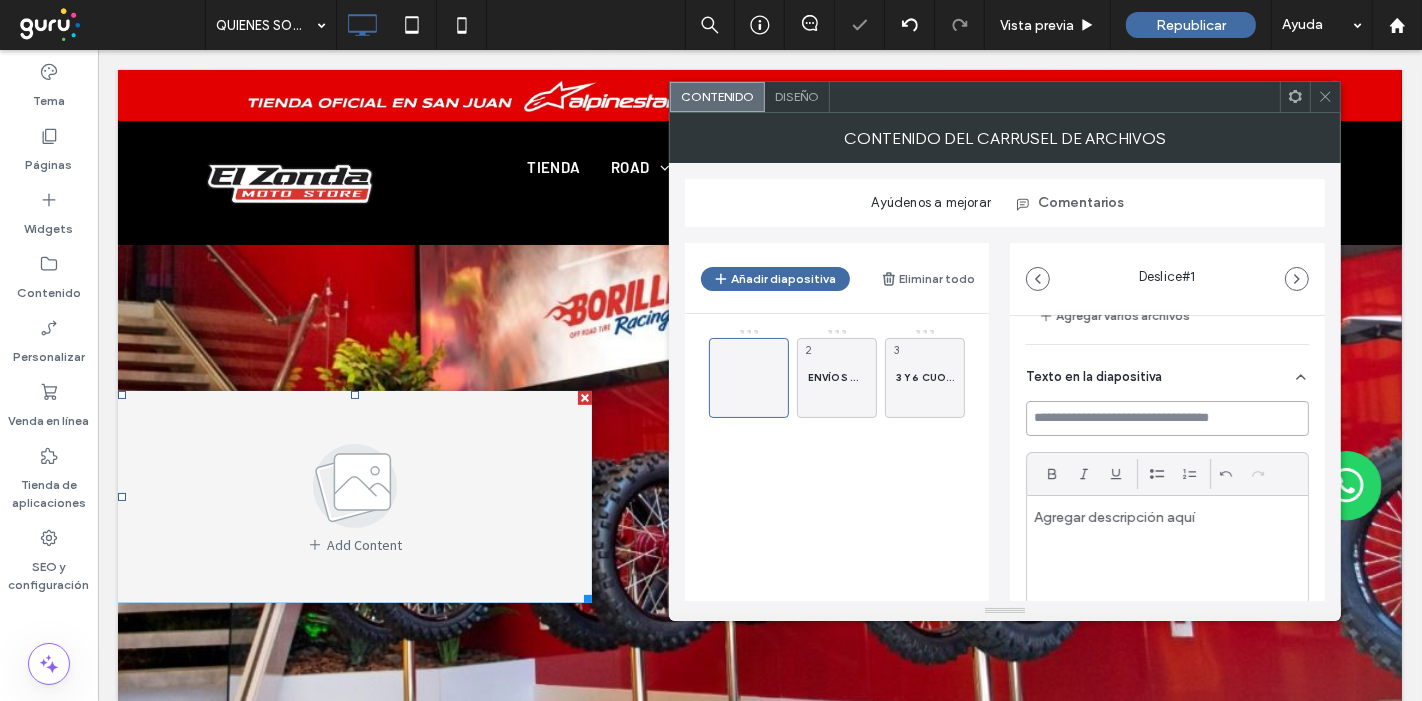 click at bounding box center [1167, 418] 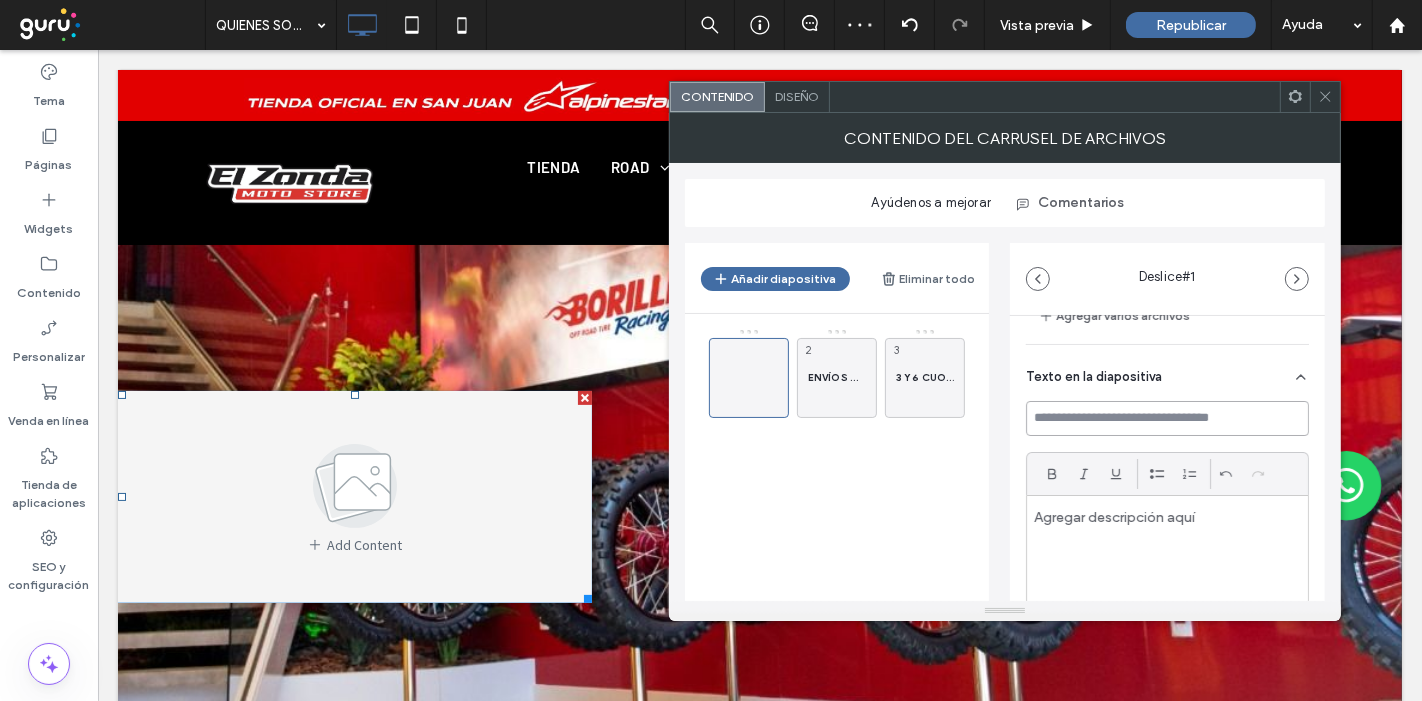 paste on "**********" 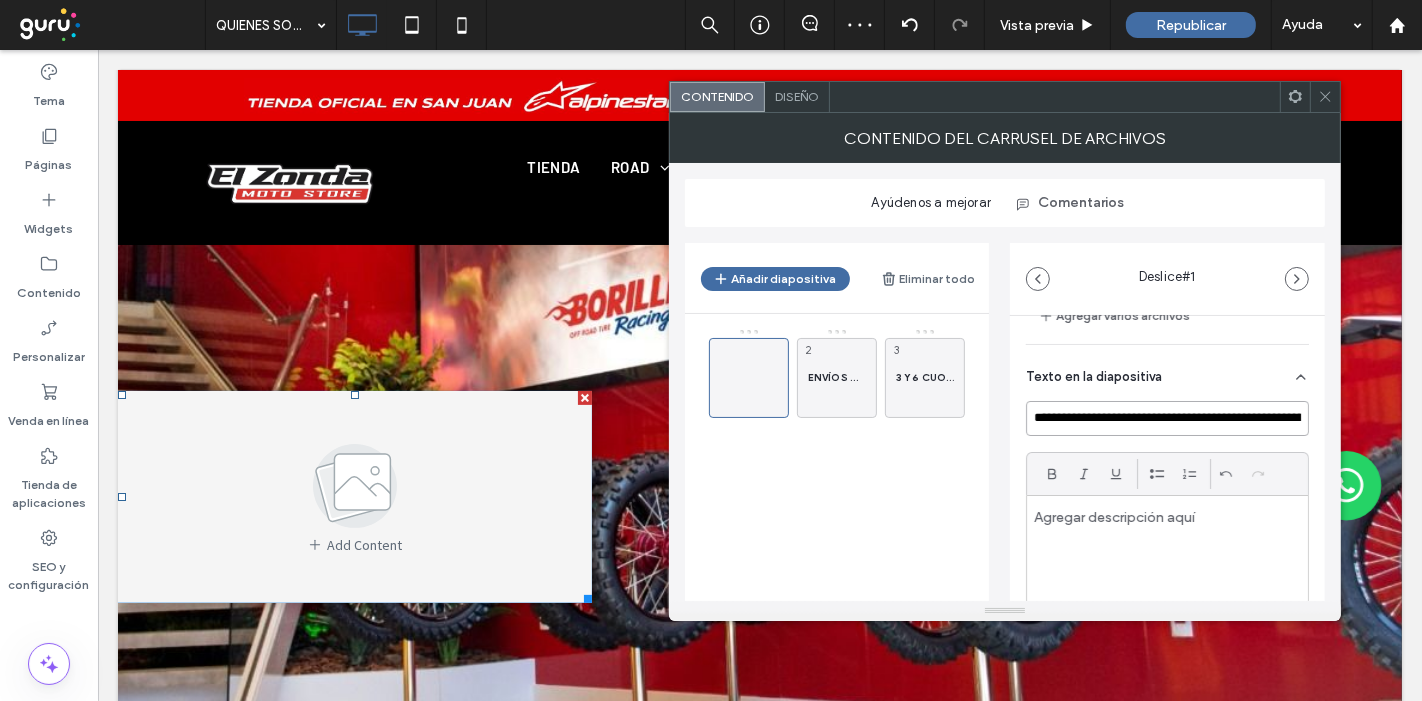 scroll, scrollTop: 0, scrollLeft: 194, axis: horizontal 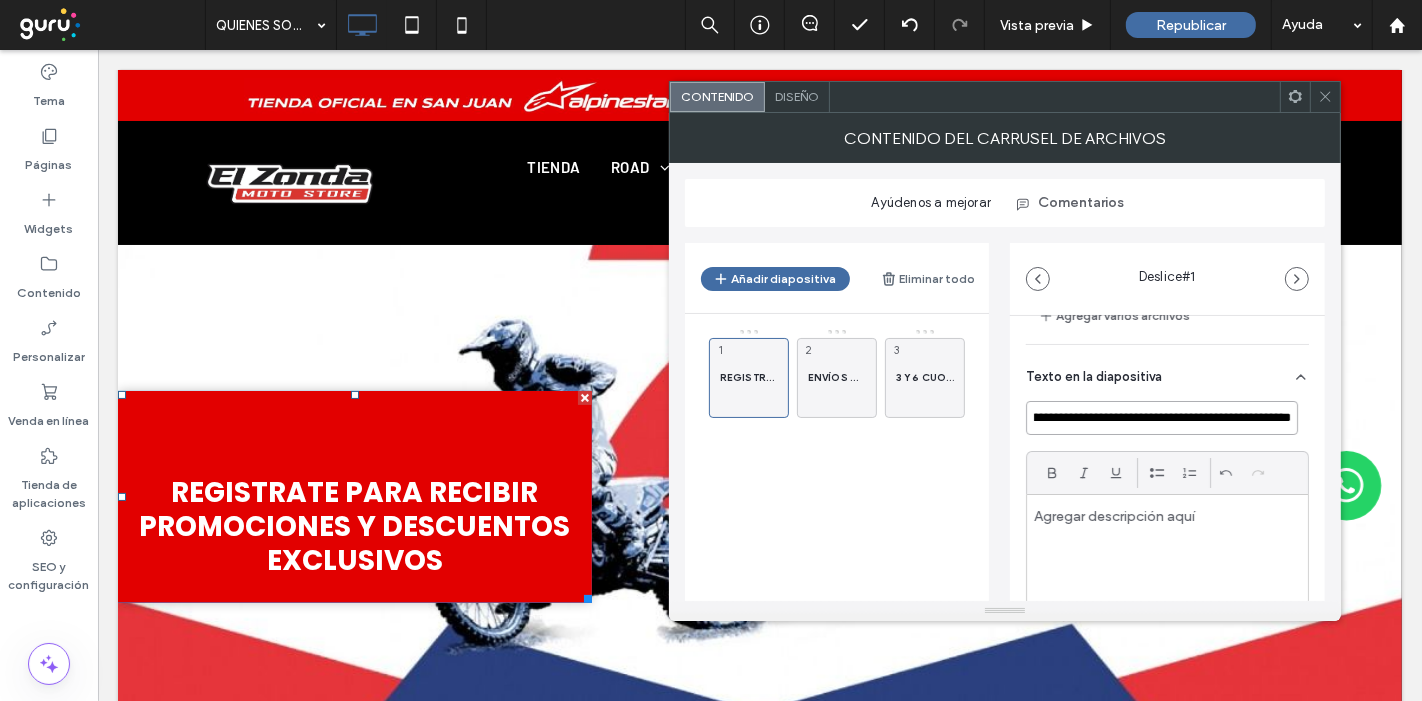 click on "**********" at bounding box center (1162, 418) 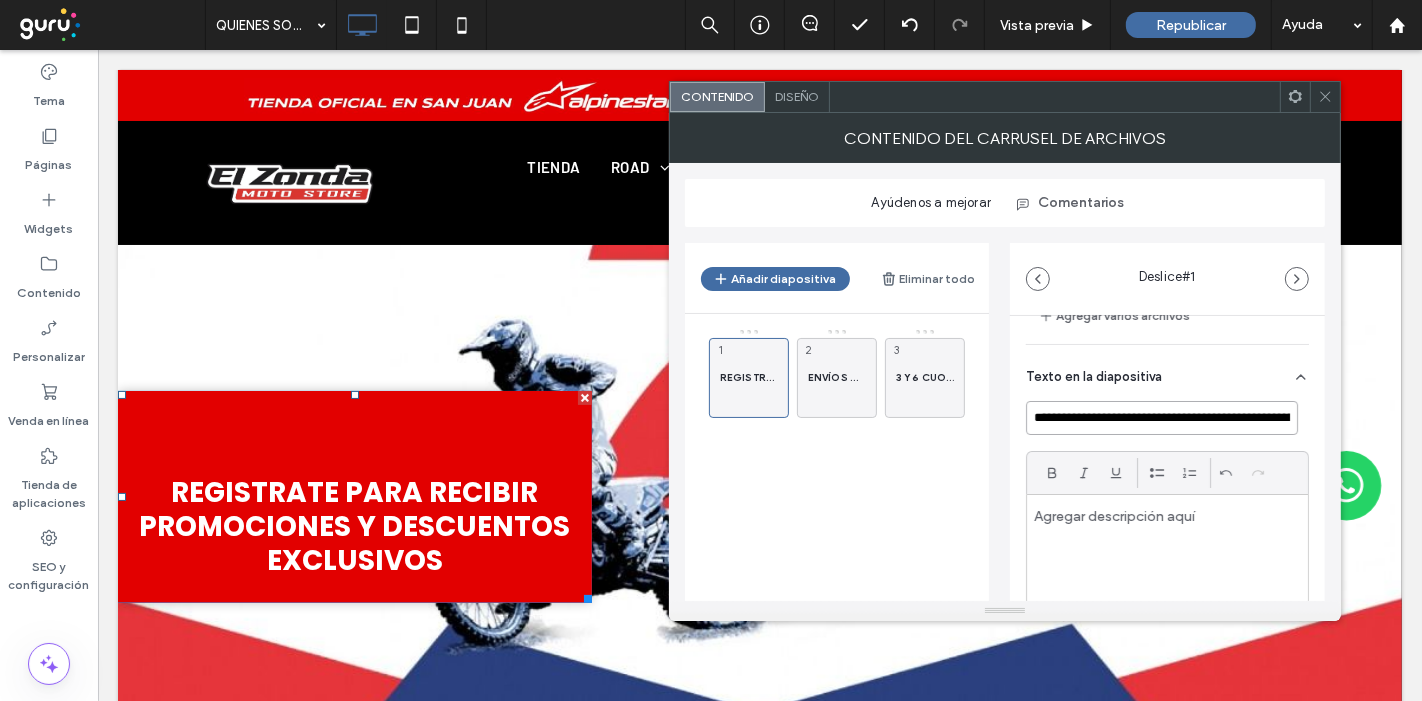 drag, startPoint x: 1137, startPoint y: 419, endPoint x: 974, endPoint y: 415, distance: 163.04907 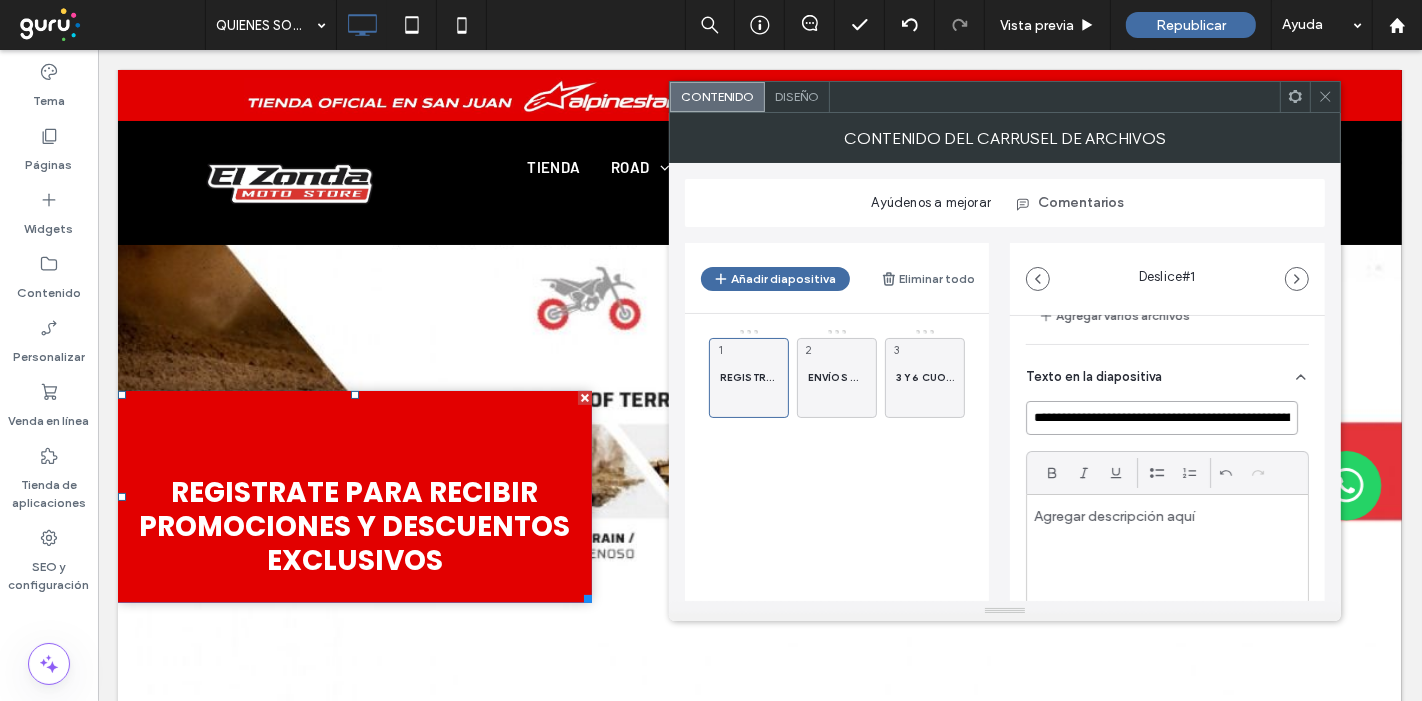 drag, startPoint x: 1198, startPoint y: 416, endPoint x: 1113, endPoint y: 414, distance: 85.02353 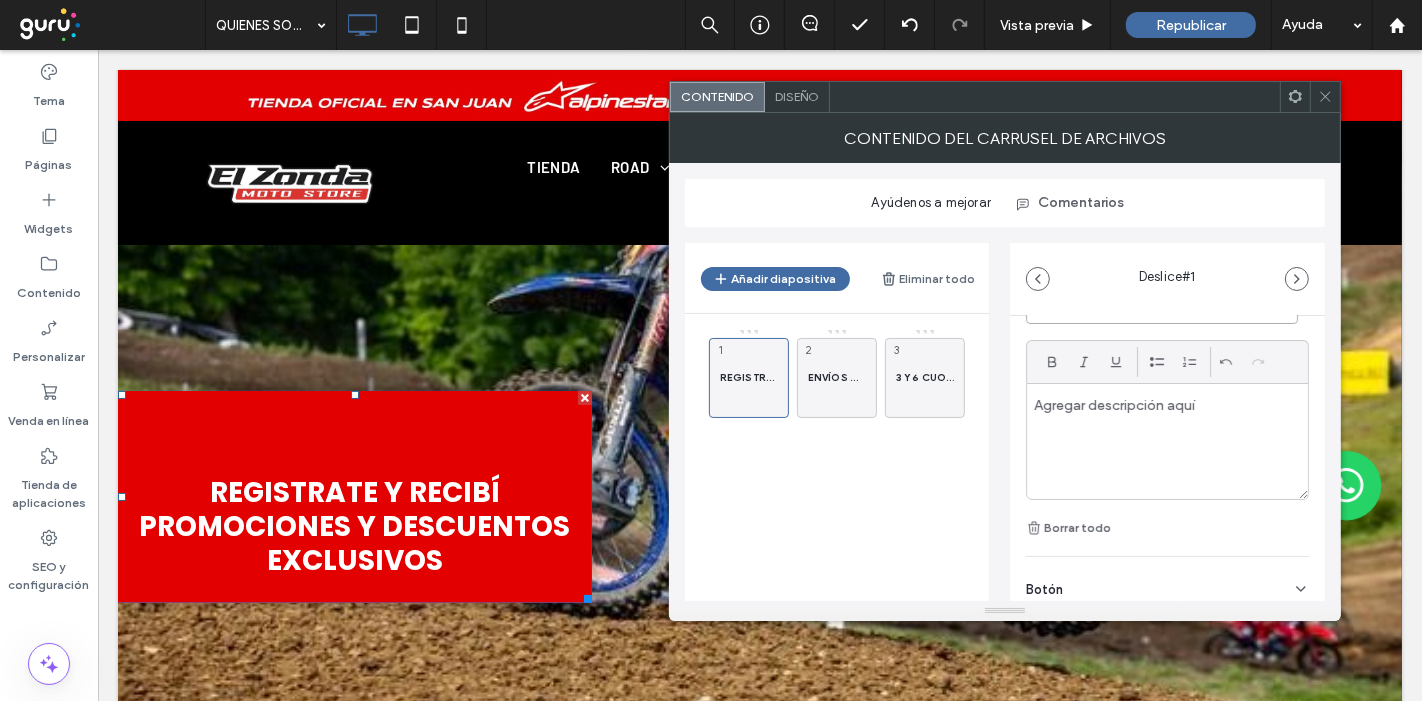 scroll, scrollTop: 391, scrollLeft: 0, axis: vertical 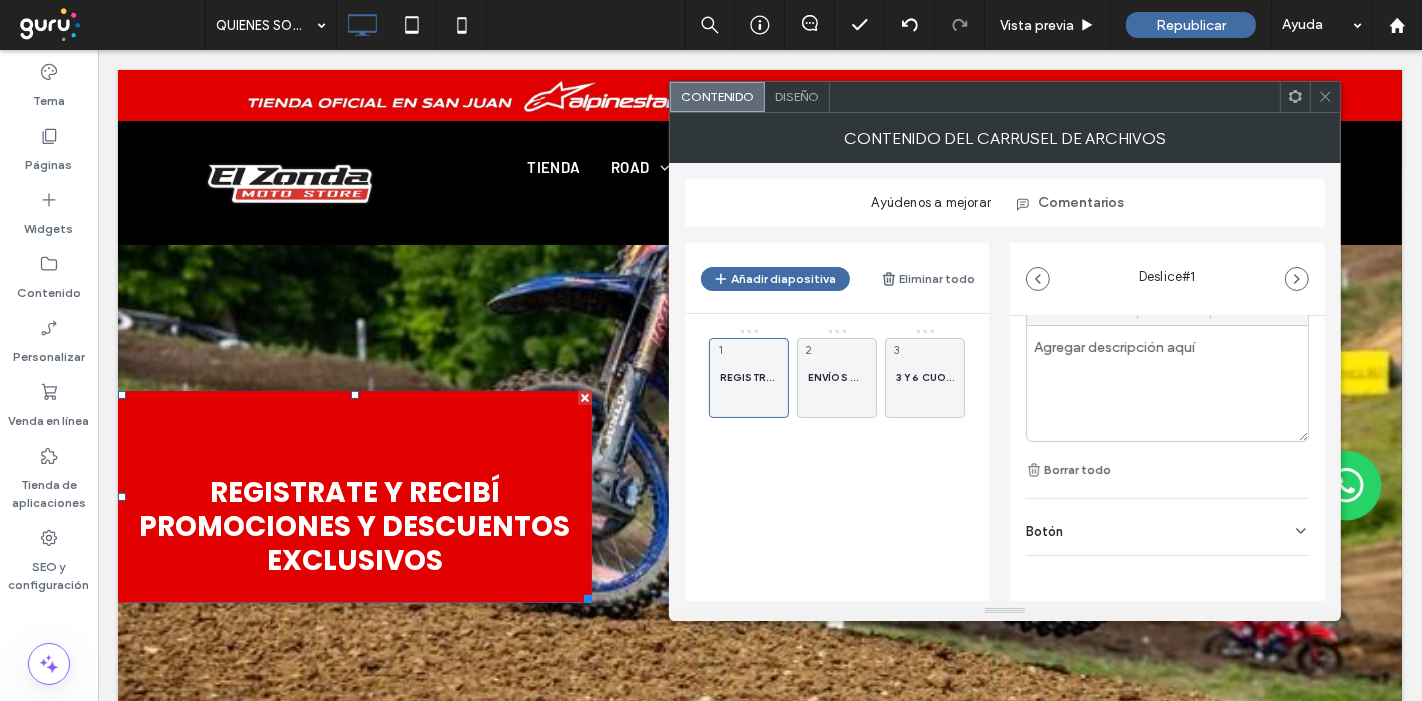 click 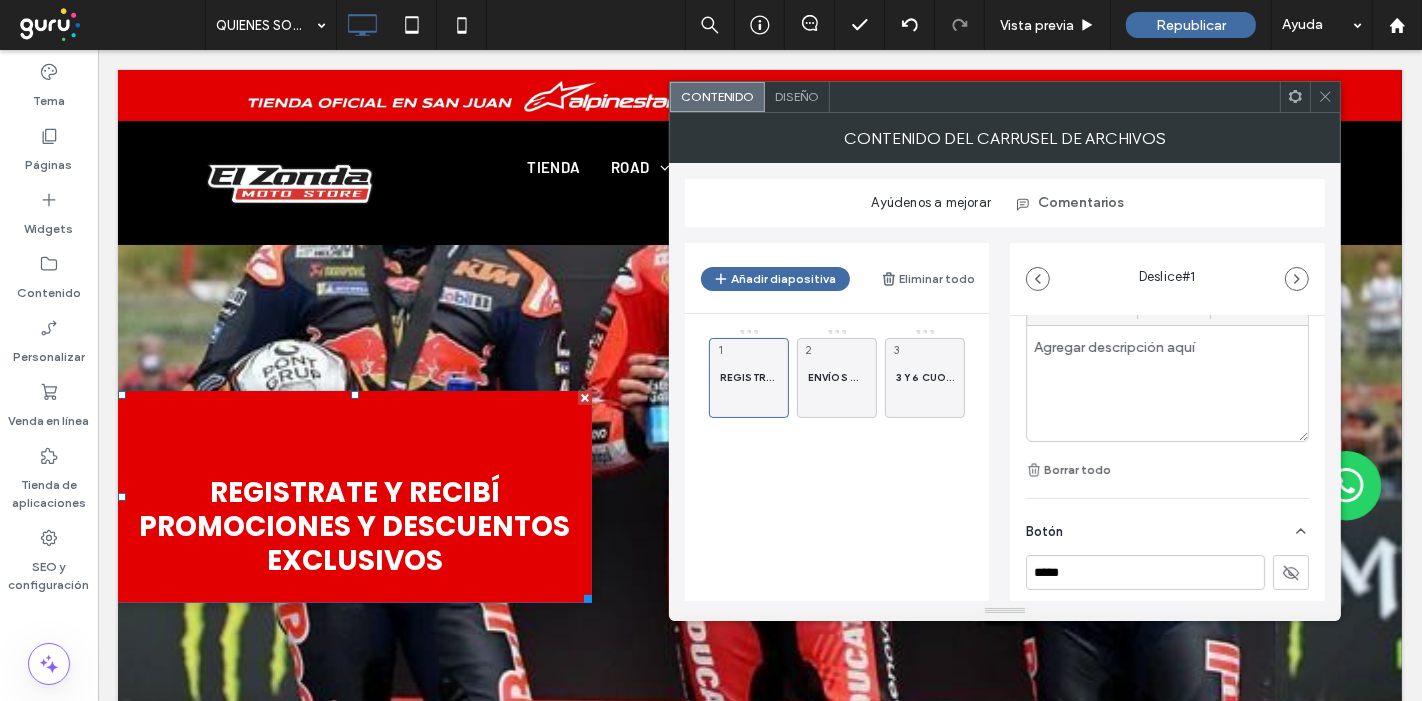 scroll, scrollTop: 487, scrollLeft: 0, axis: vertical 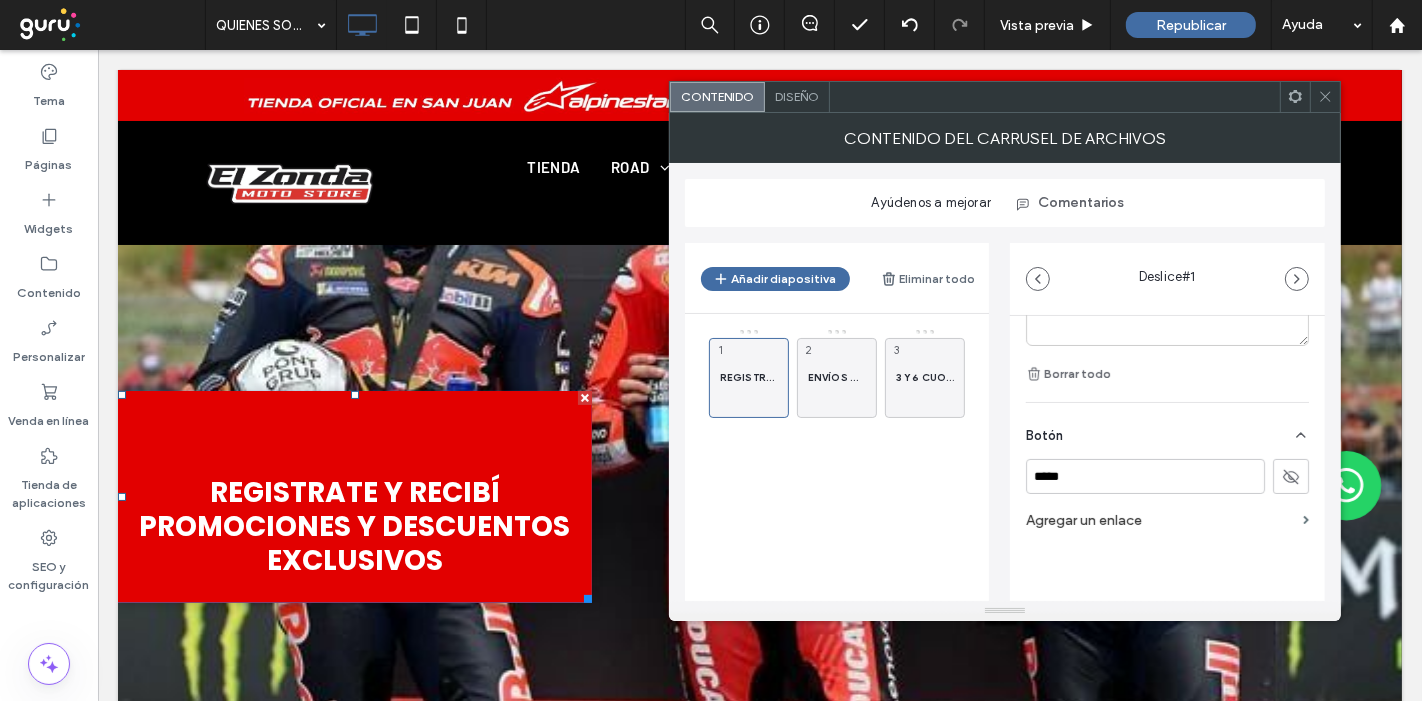 click 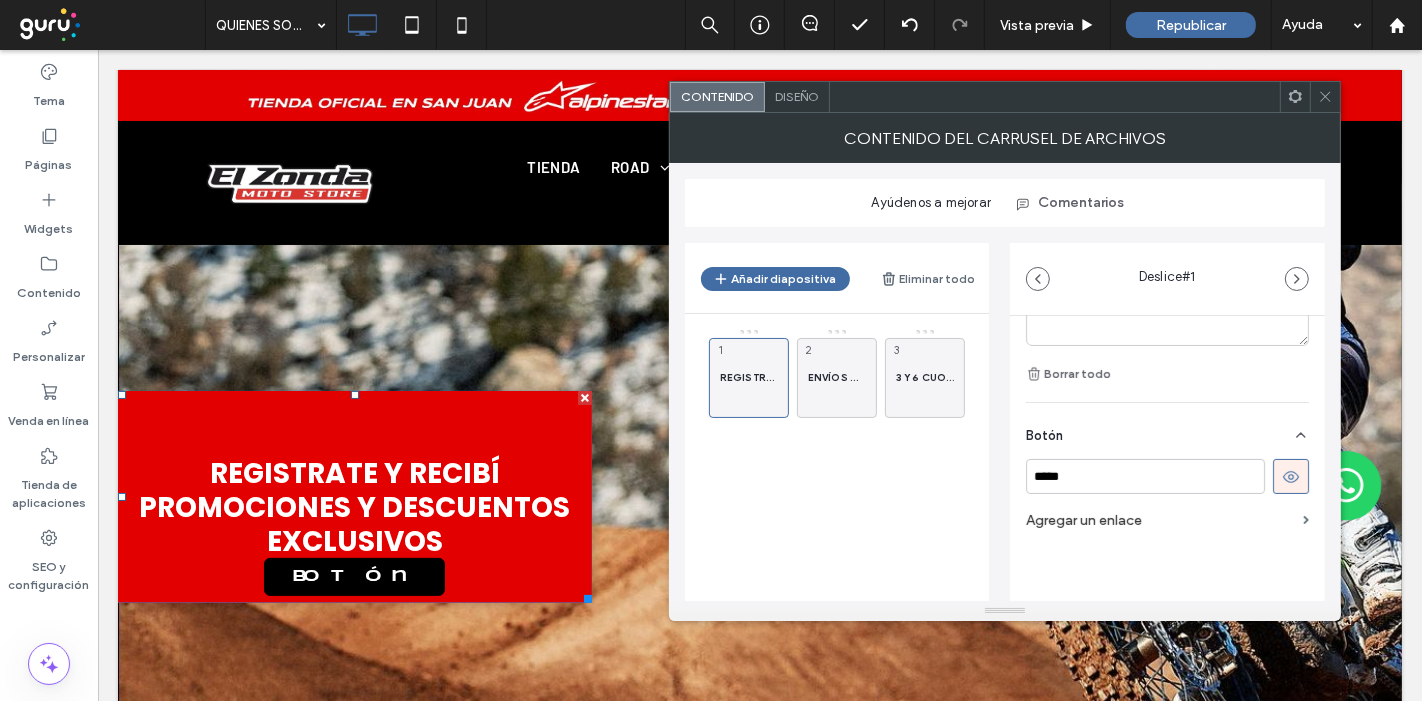 click 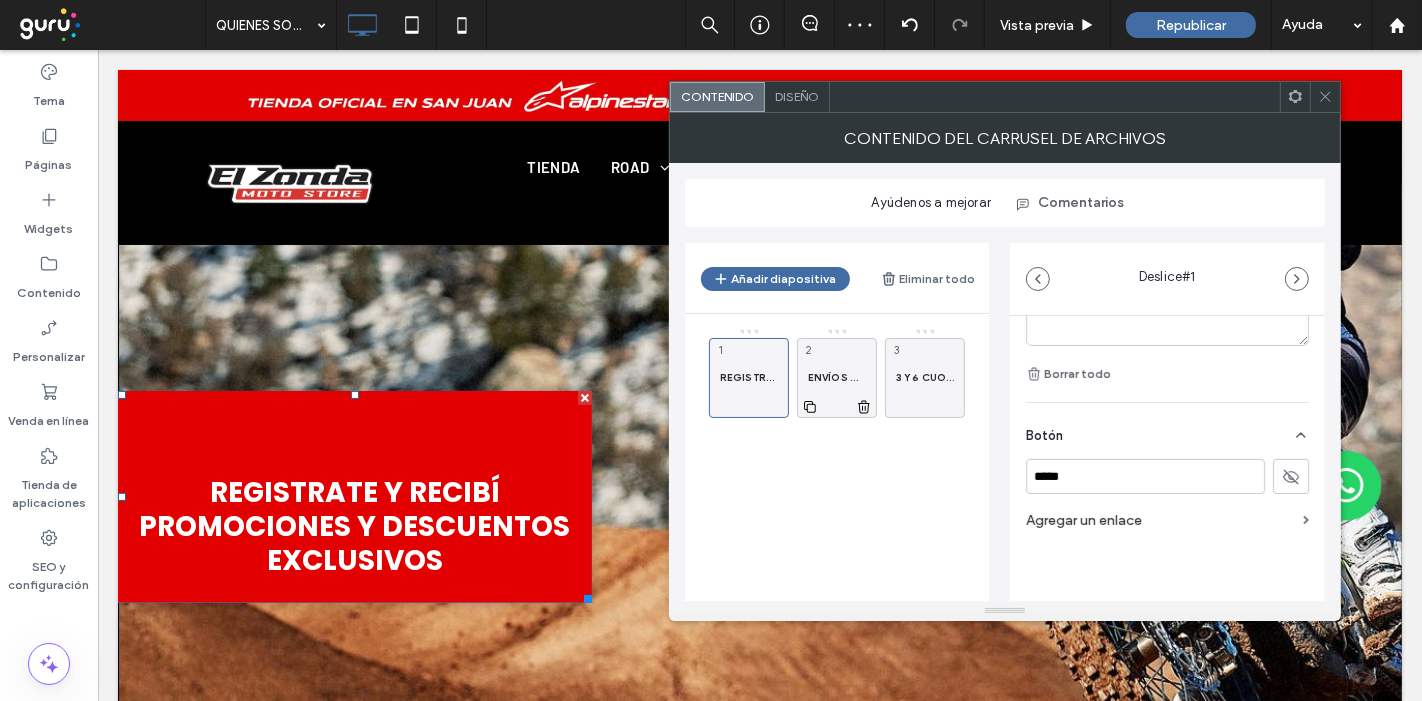 click on "ENVÍOS GRATIS EN COMPRAS SUPERIORES A $250.000 2" at bounding box center [837, 378] 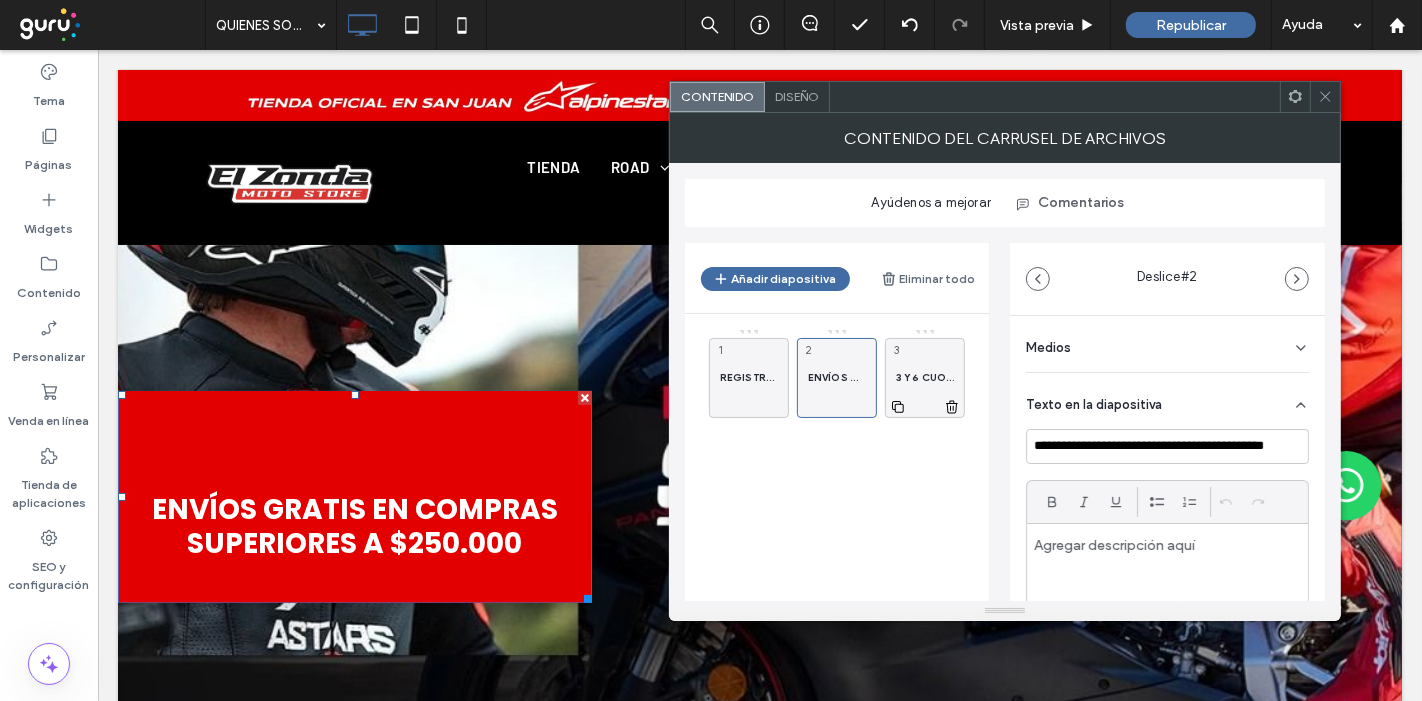 click on "3 Y 6 CUOTAS SIN INTERÉS CON TARJETAS 3" at bounding box center (925, 378) 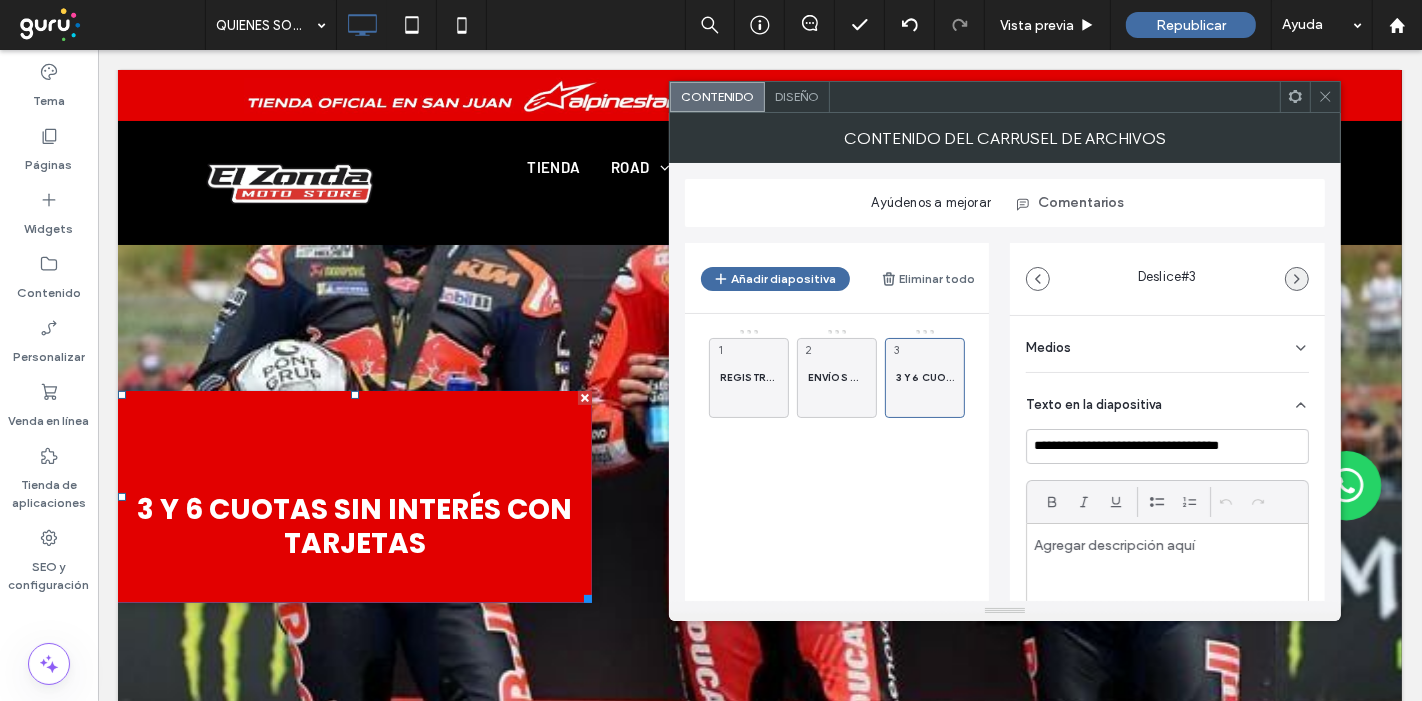 click 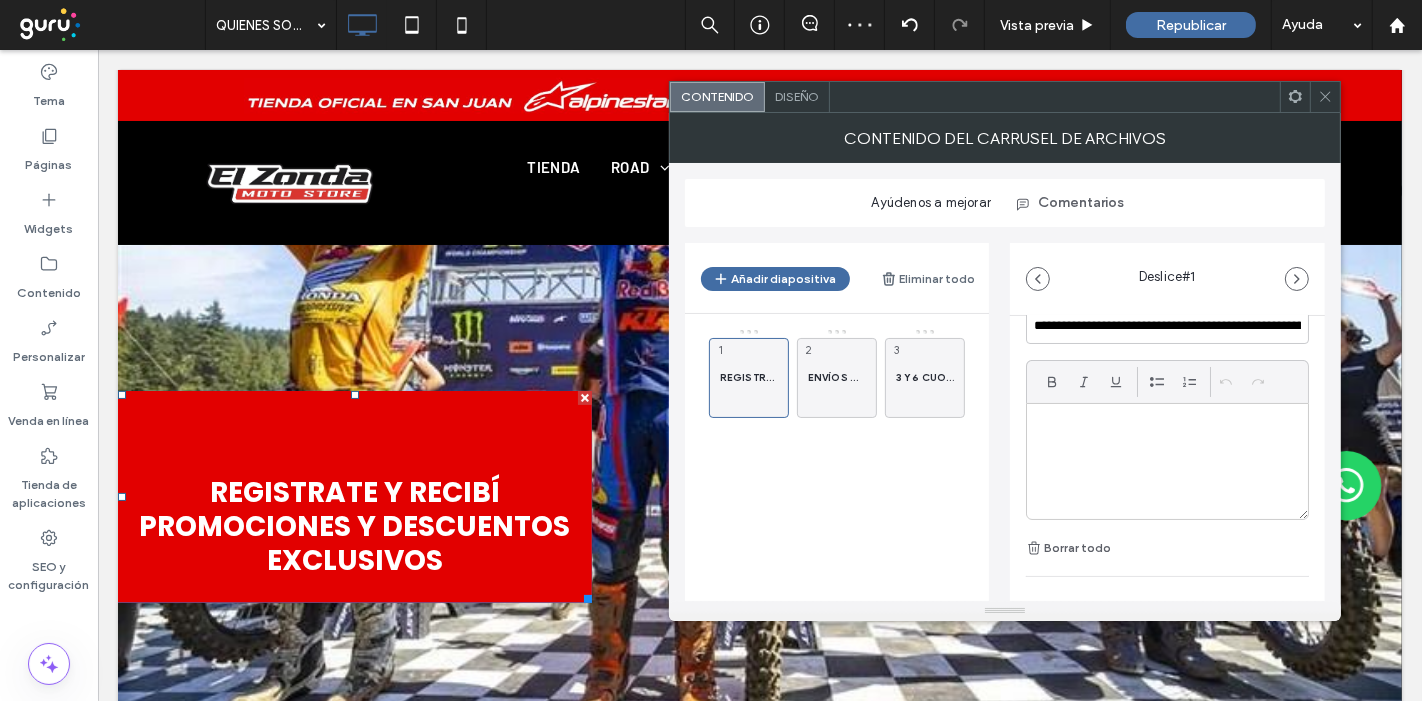 scroll, scrollTop: 87, scrollLeft: 0, axis: vertical 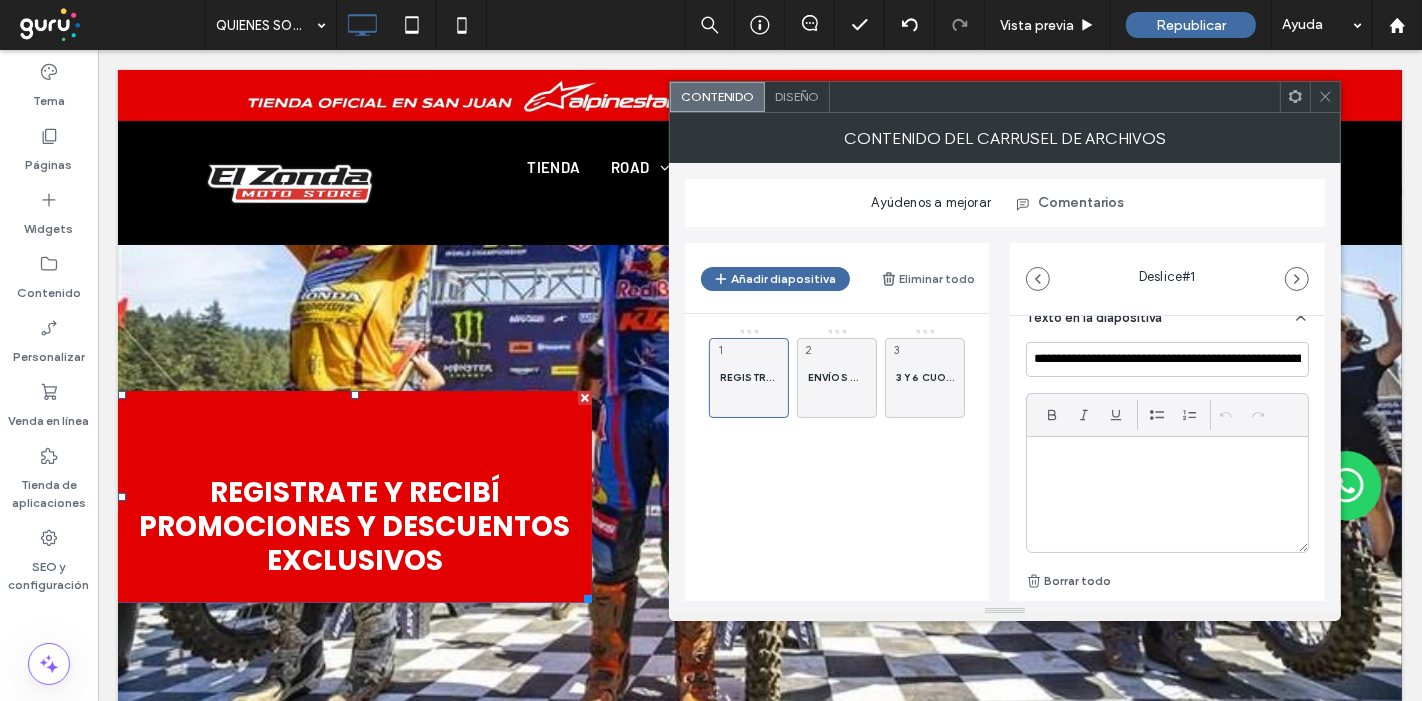 click 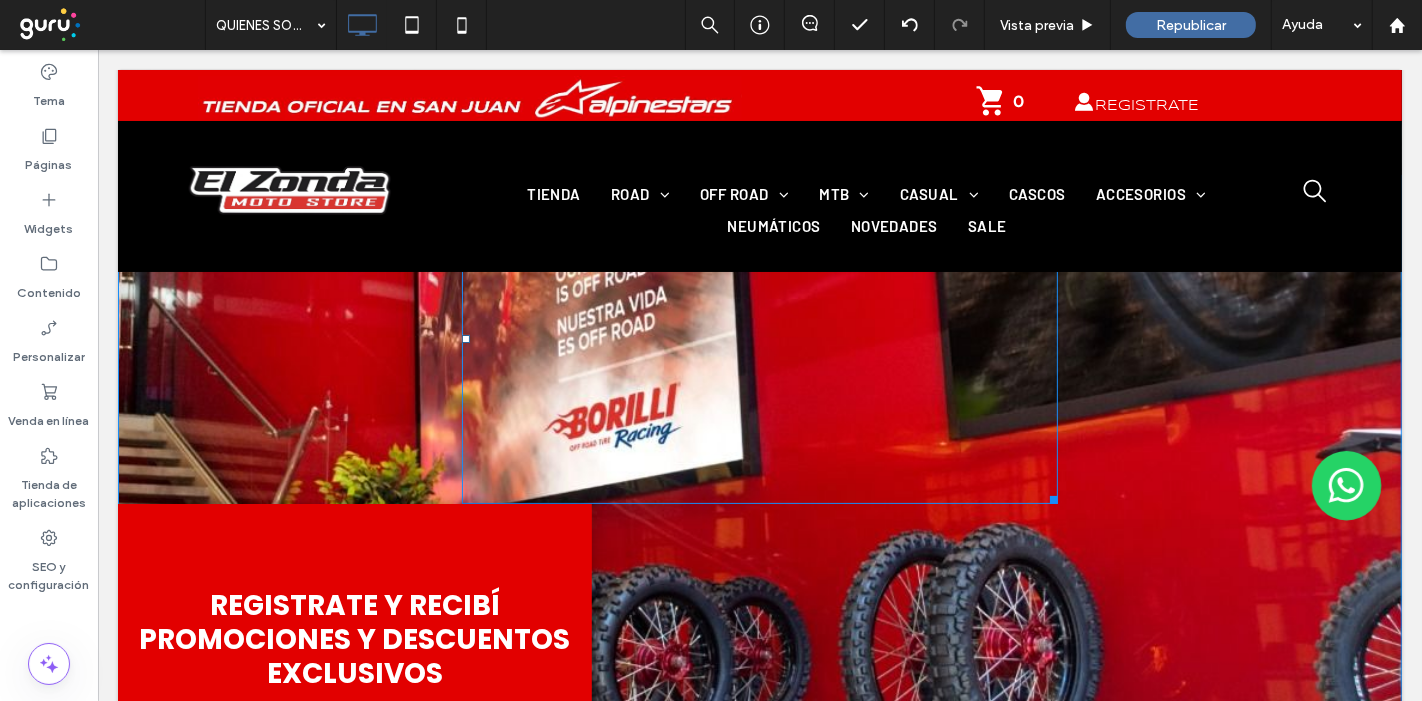 scroll, scrollTop: 111, scrollLeft: 0, axis: vertical 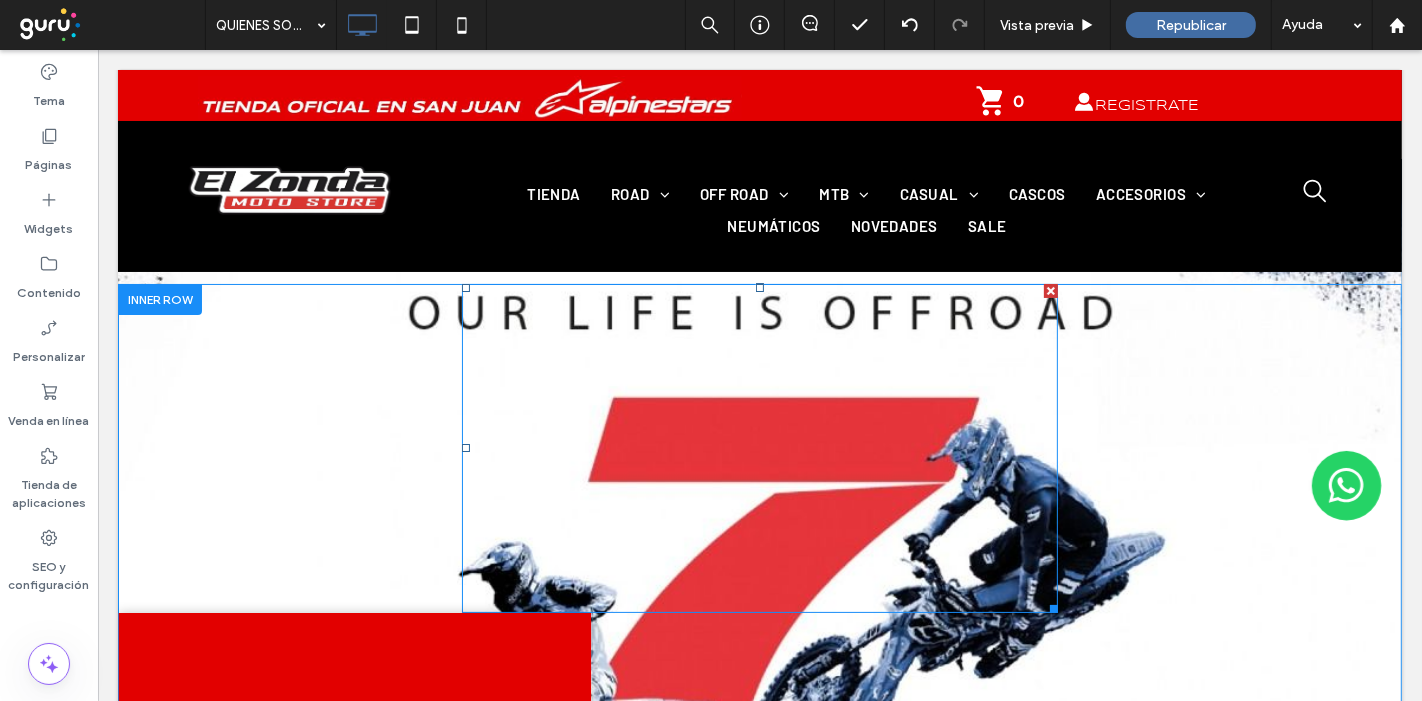 click at bounding box center (1050, 291) 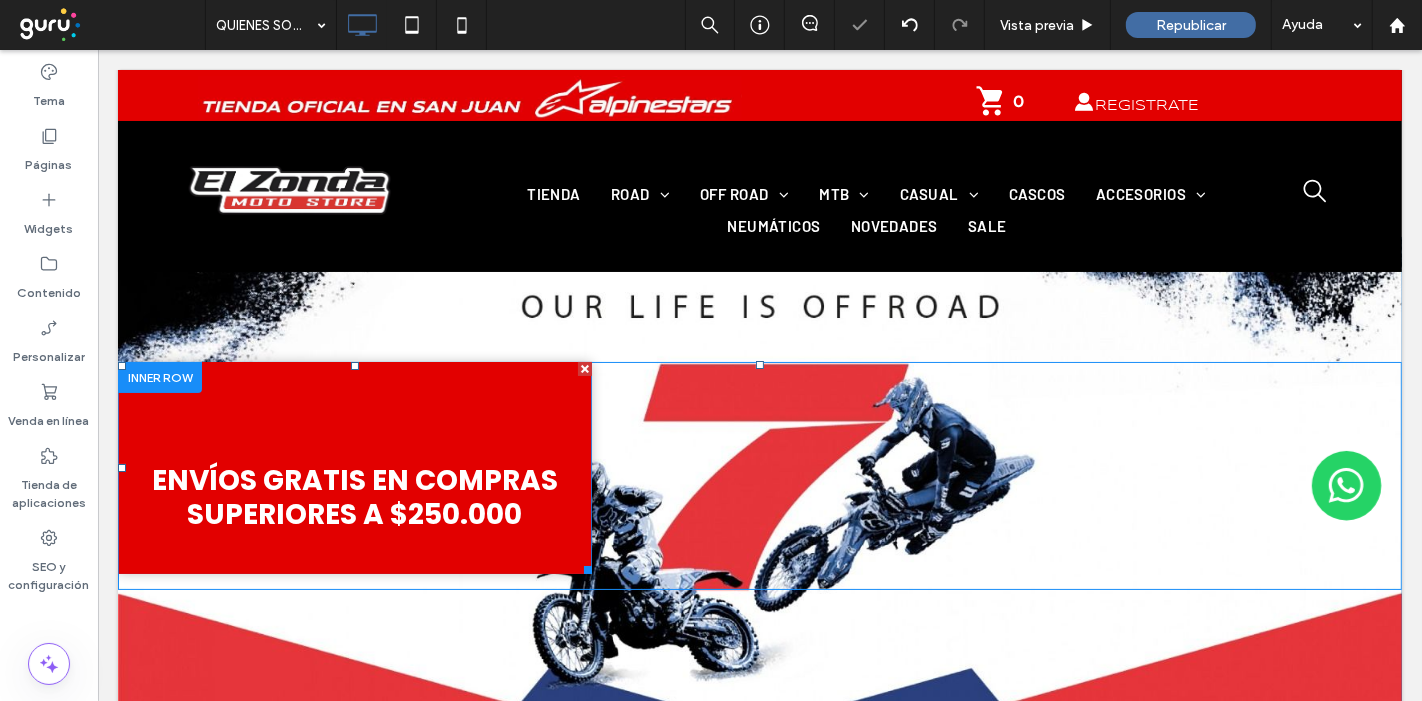 scroll, scrollTop: 0, scrollLeft: 0, axis: both 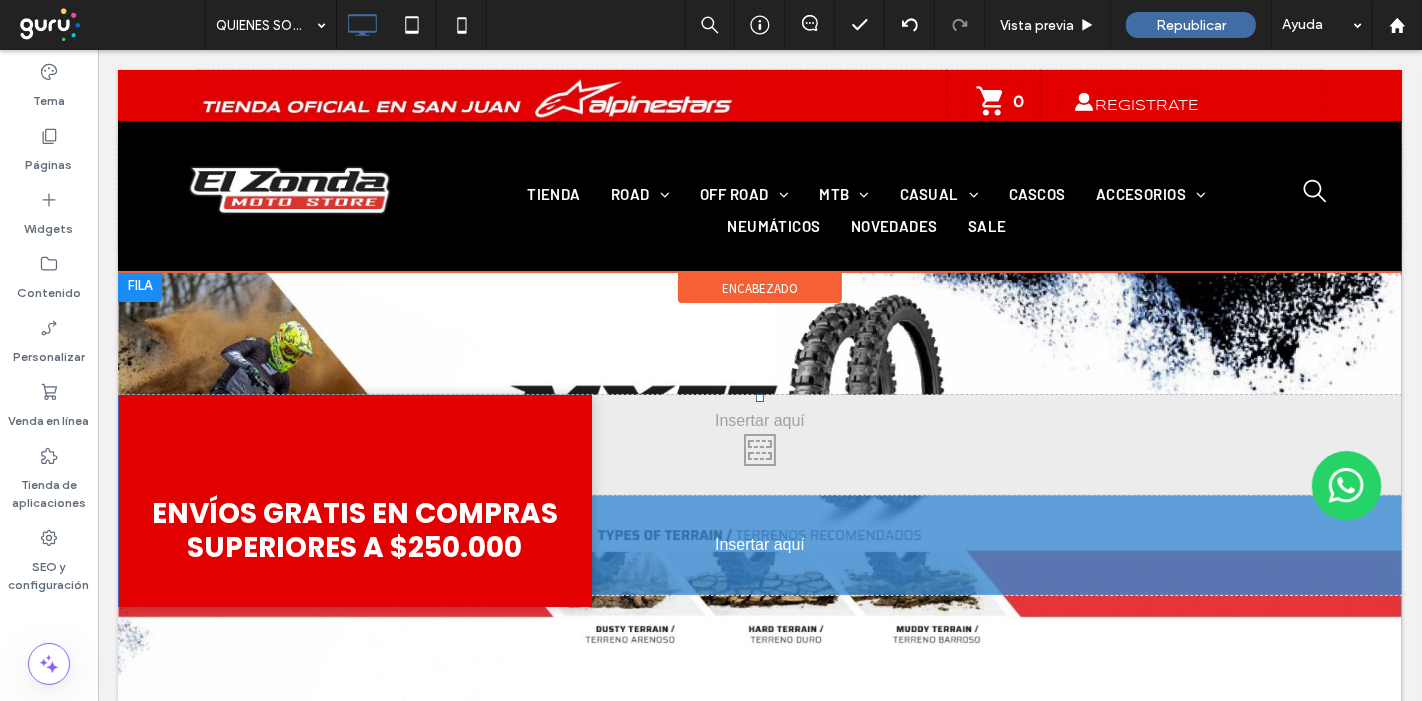 drag, startPoint x: 278, startPoint y: 489, endPoint x: 391, endPoint y: 582, distance: 146.34889 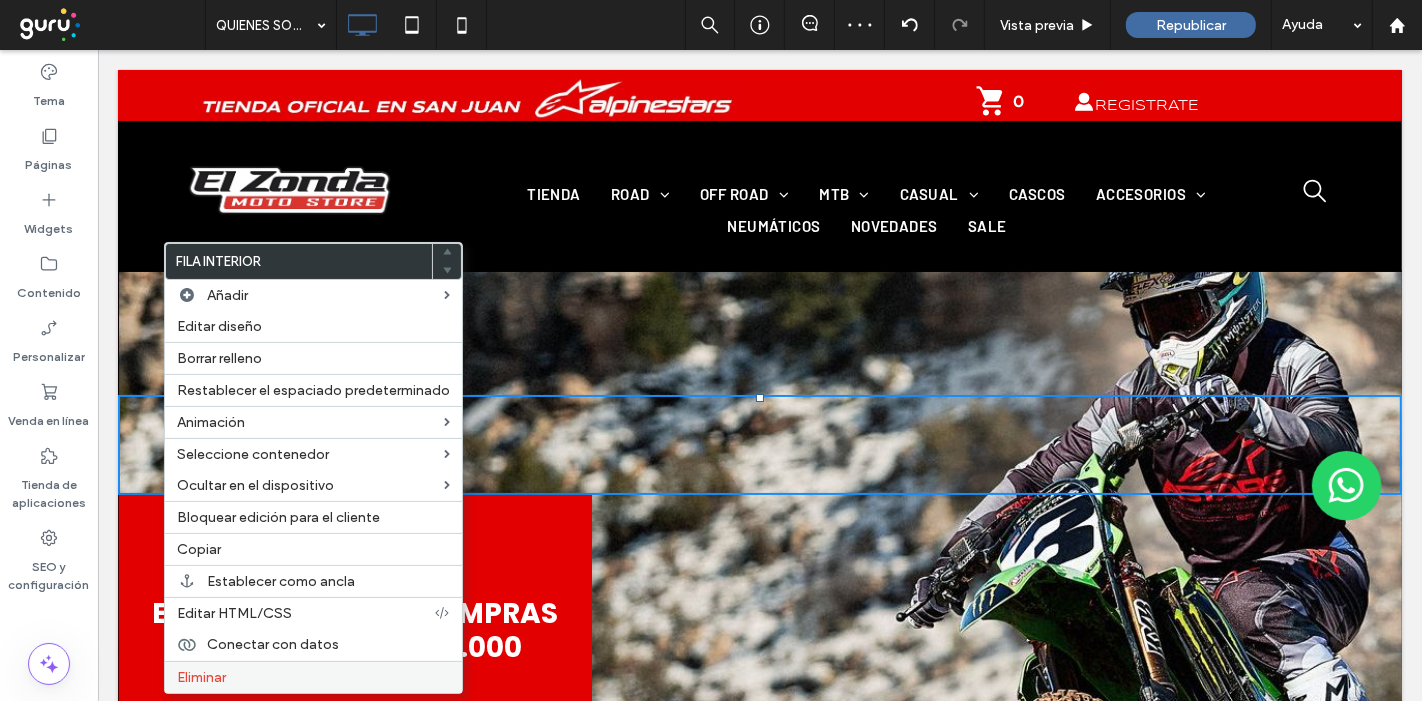 click on "Eliminar" at bounding box center (313, 677) 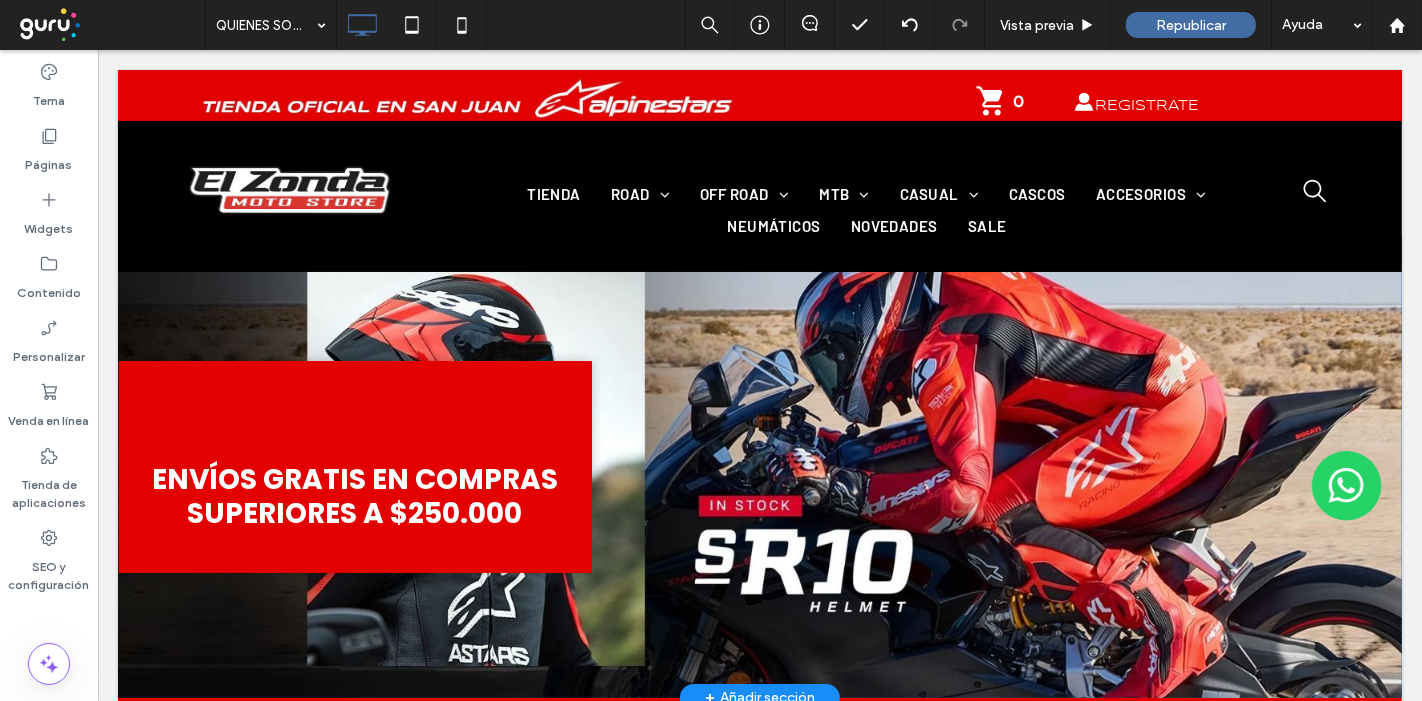 scroll, scrollTop: 0, scrollLeft: 0, axis: both 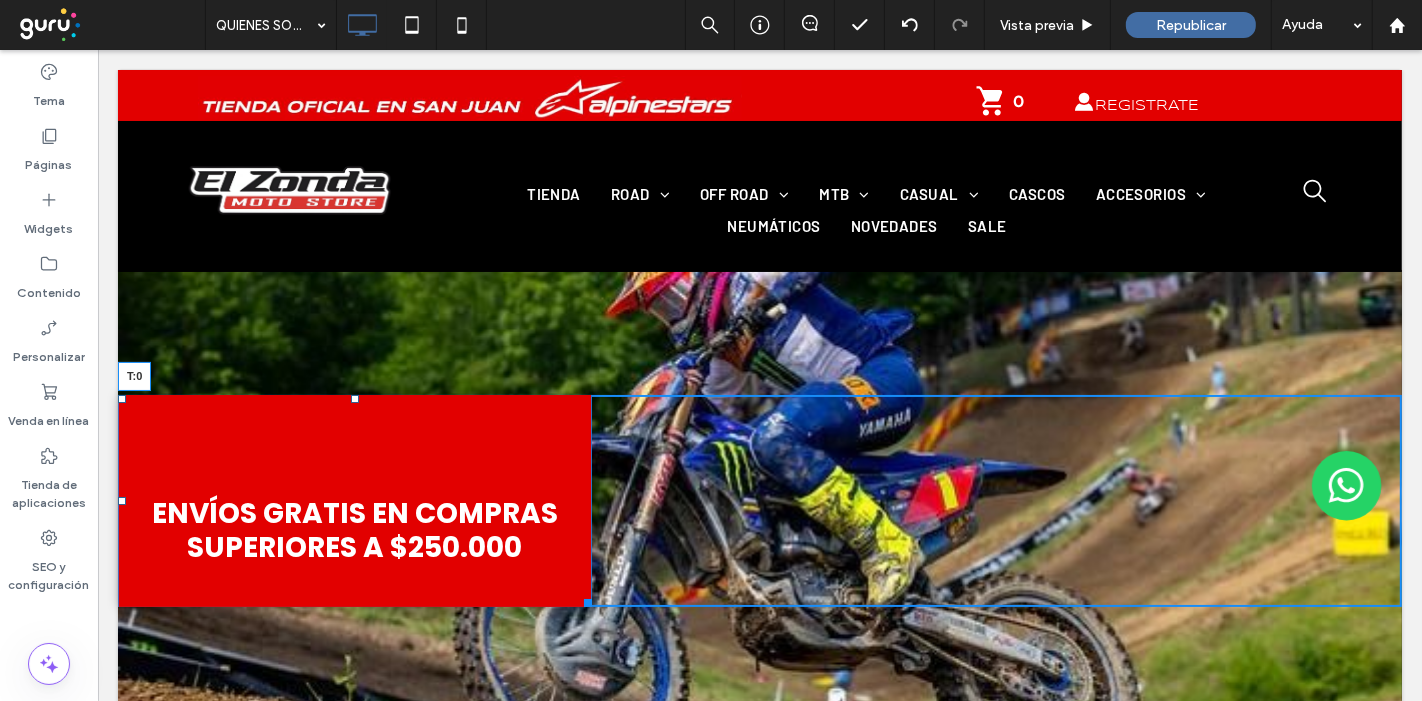 click at bounding box center (354, 399) 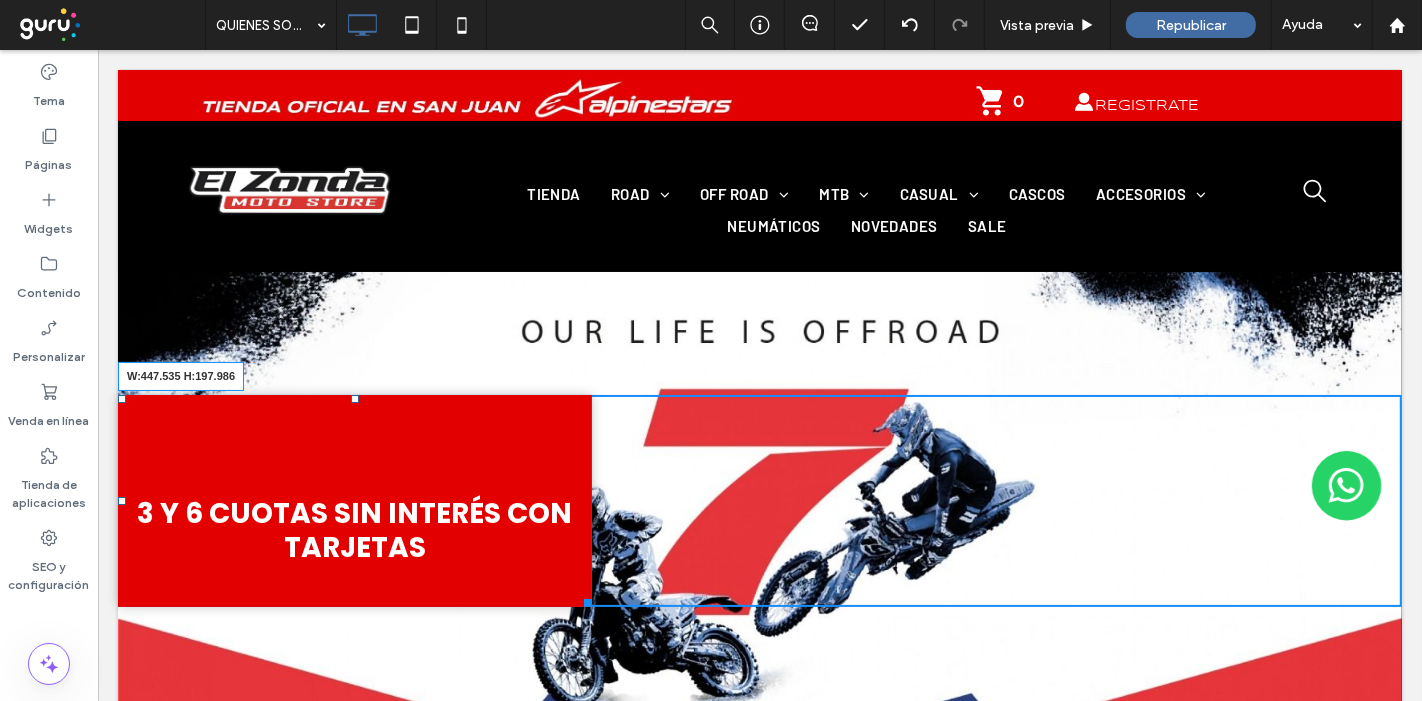 drag, startPoint x: 581, startPoint y: 601, endPoint x: 653, endPoint y: 637, distance: 80.49844 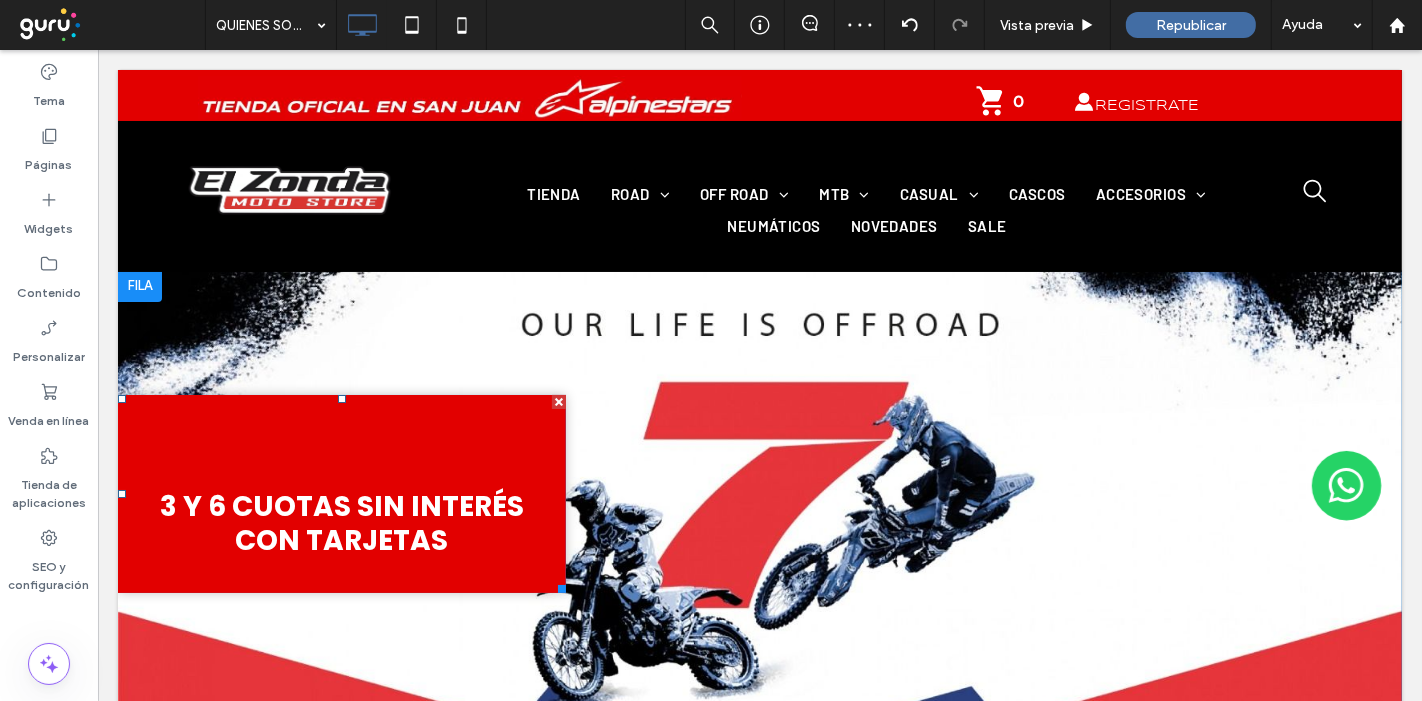 click at bounding box center [341, 494] 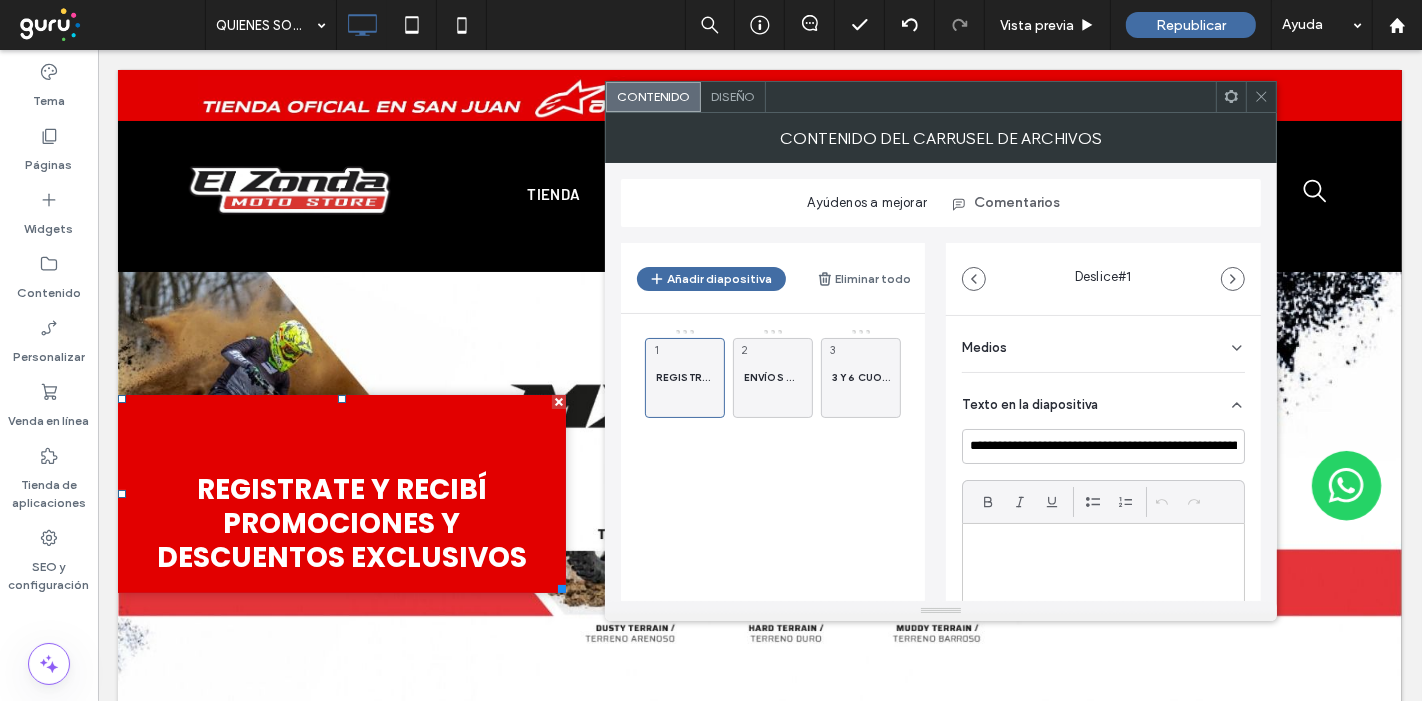 click on "Diseño" at bounding box center [733, 97] 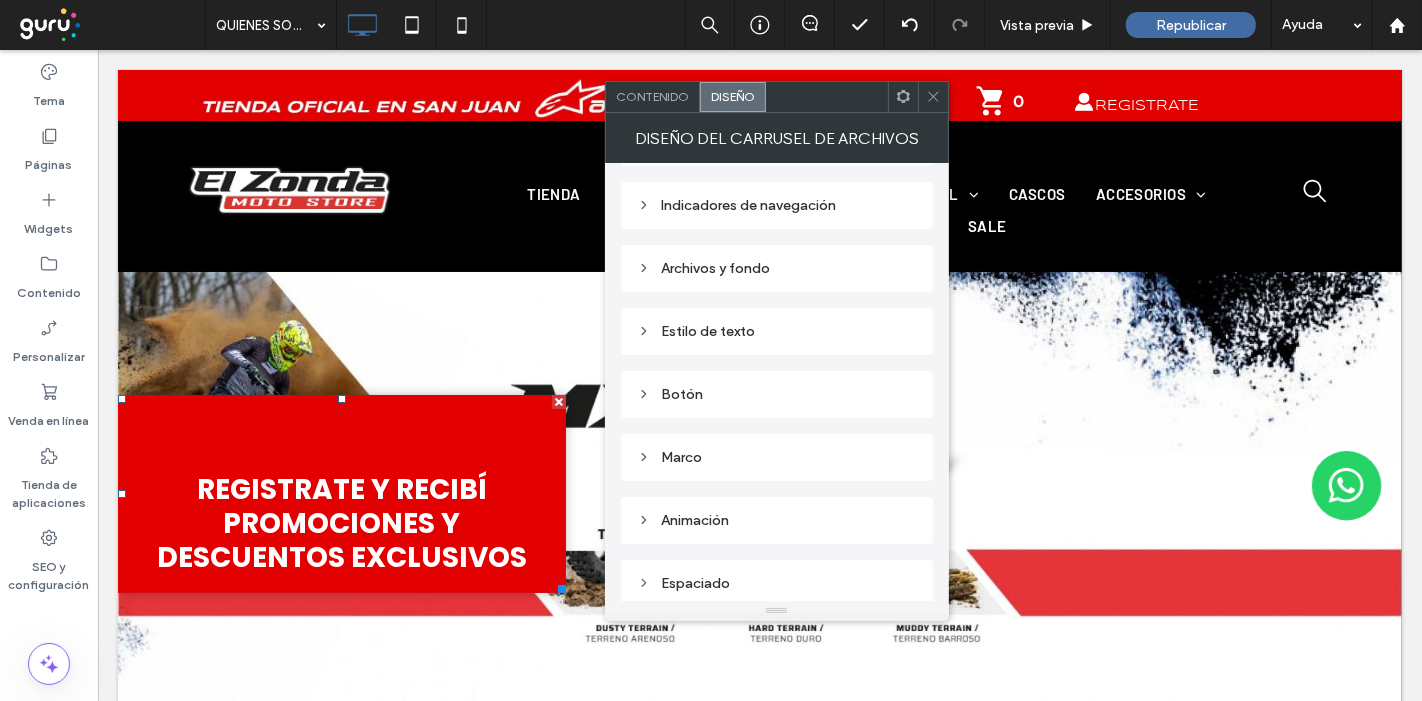scroll, scrollTop: 337, scrollLeft: 0, axis: vertical 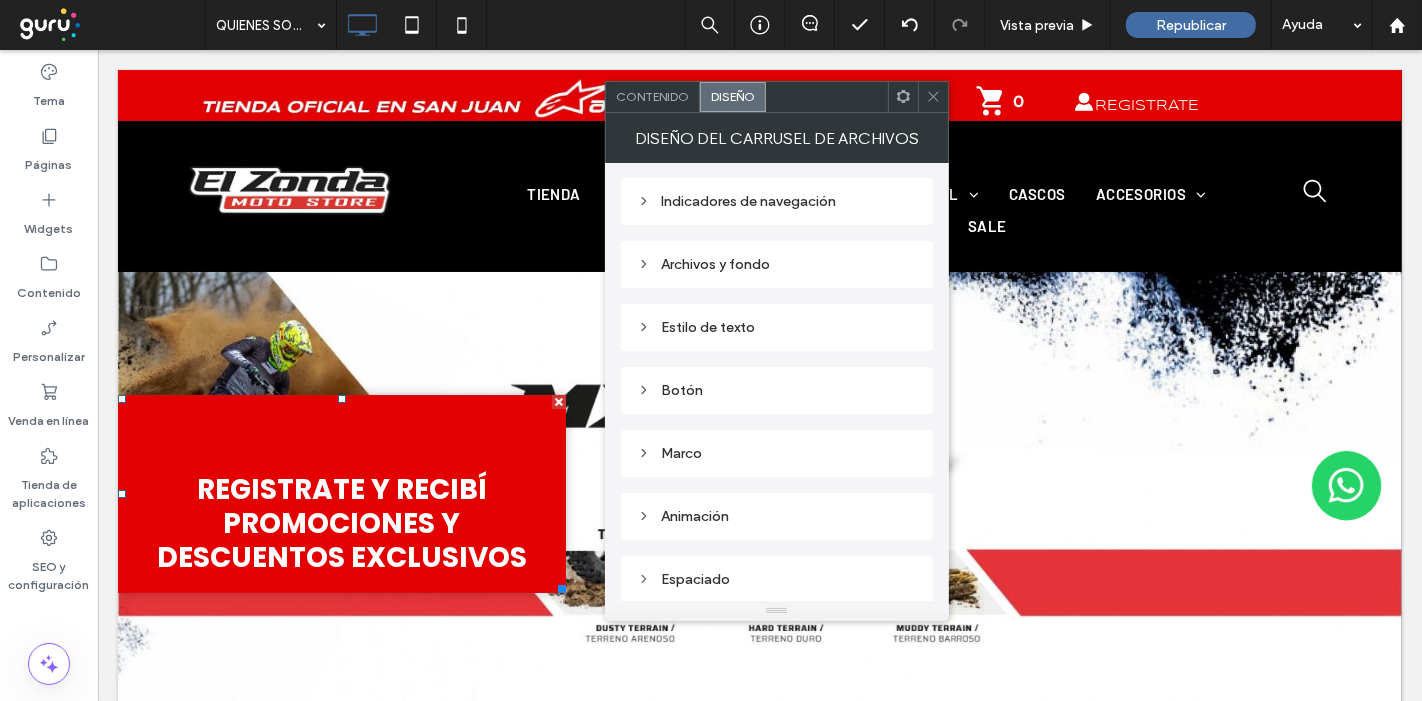 click 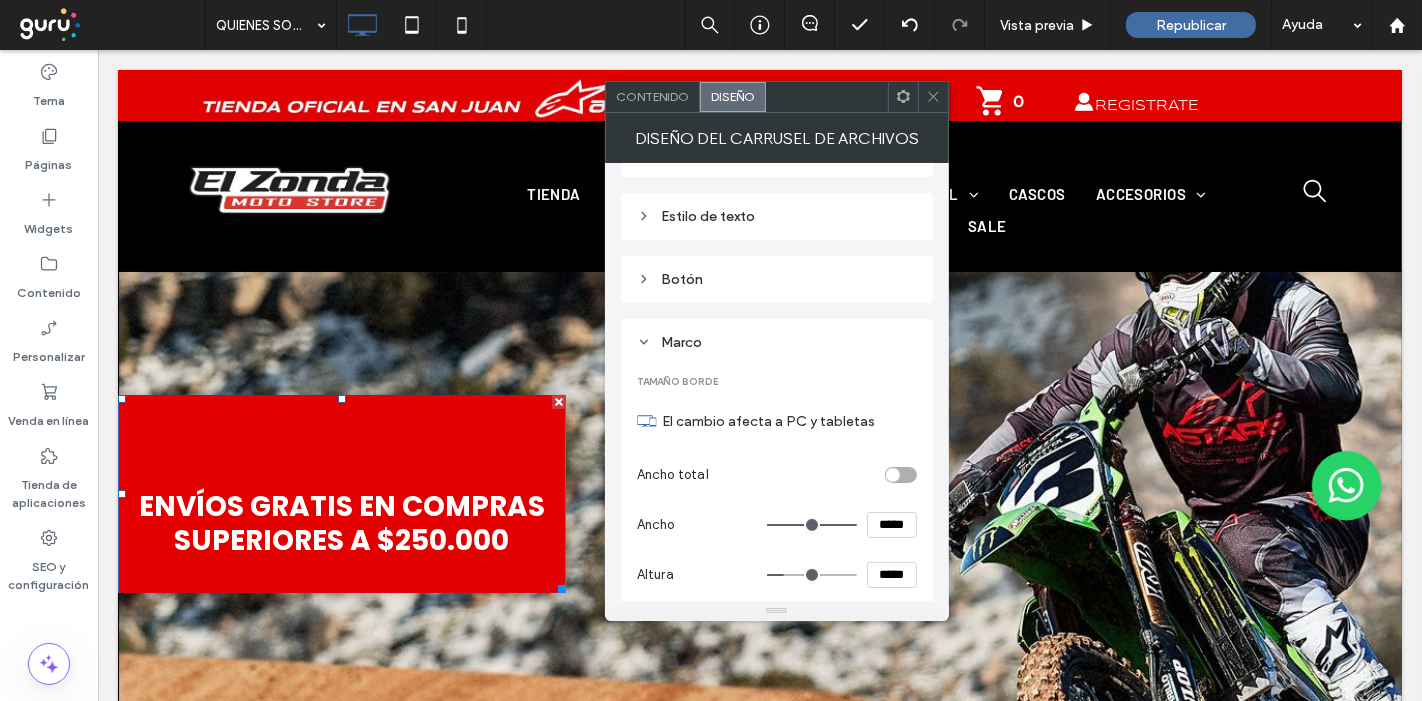 scroll, scrollTop: 337, scrollLeft: 0, axis: vertical 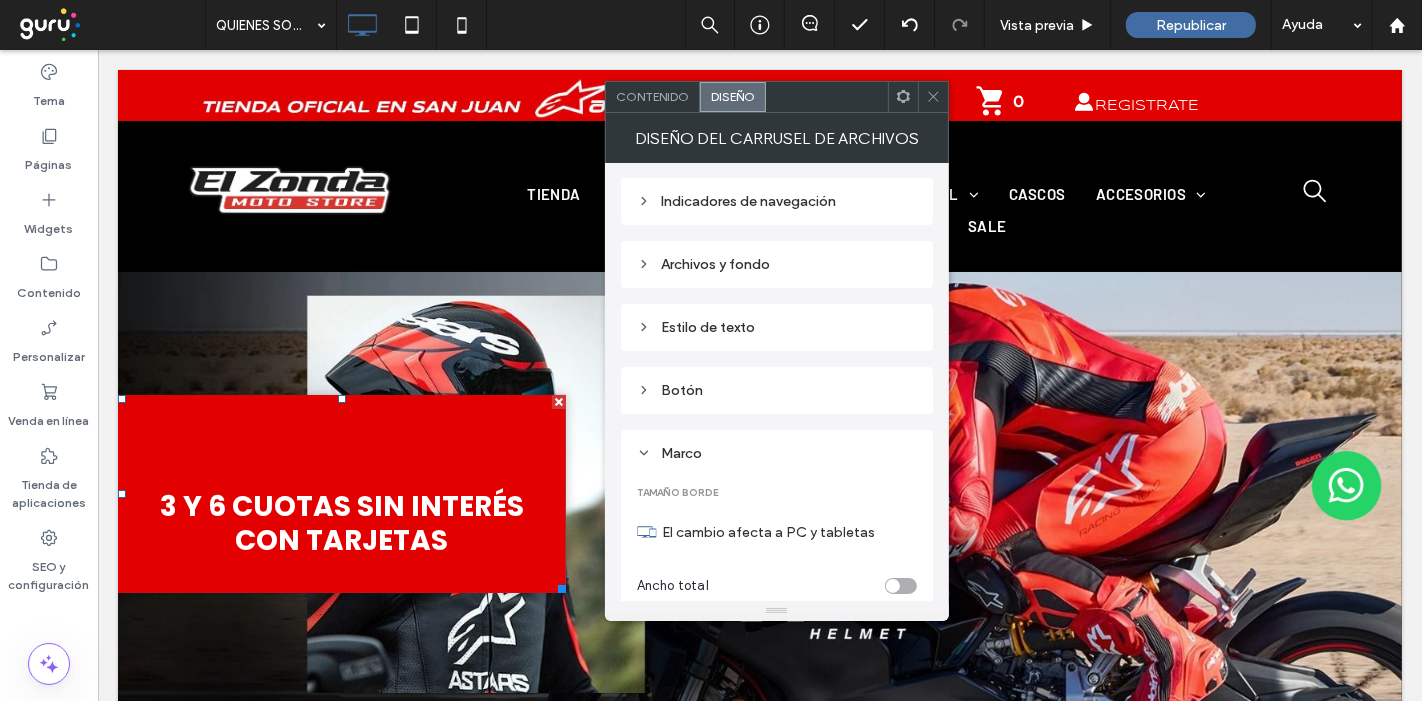 click on "Archivos y fondo" at bounding box center [777, 264] 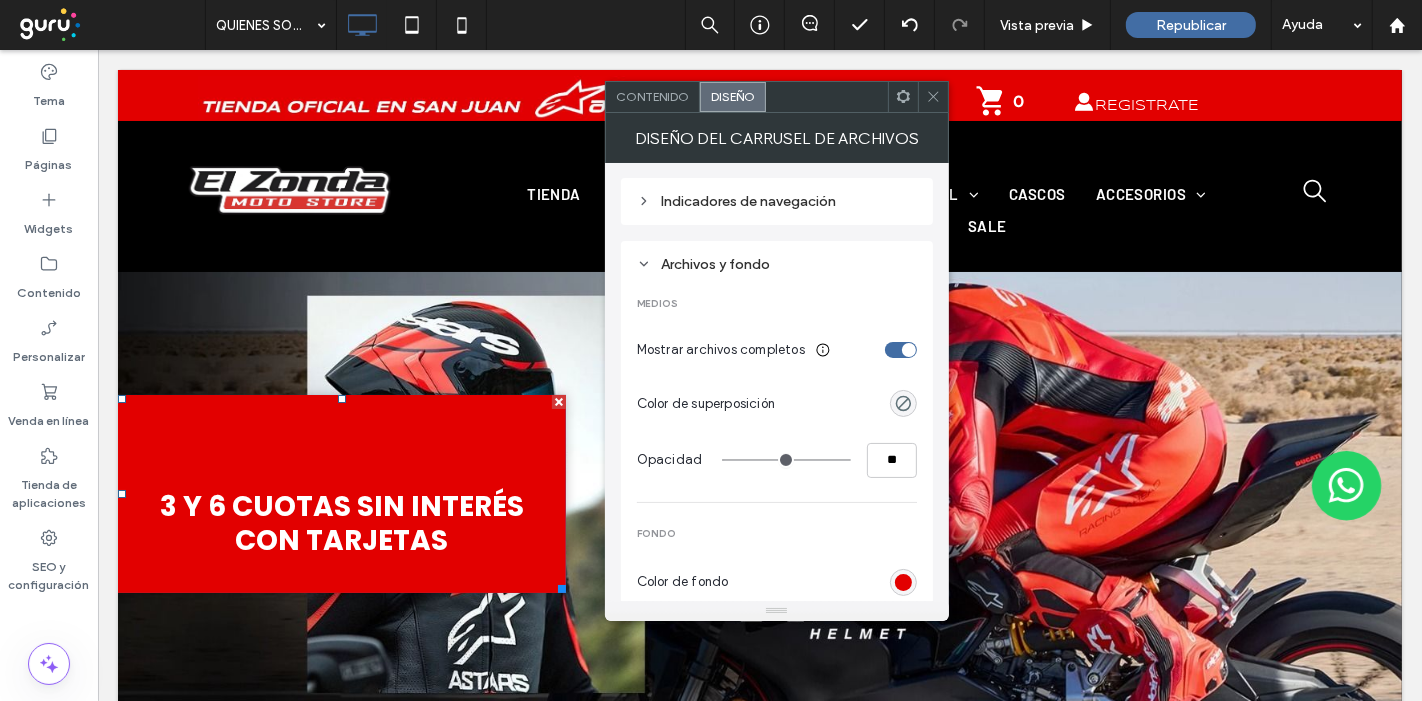 scroll, scrollTop: 448, scrollLeft: 0, axis: vertical 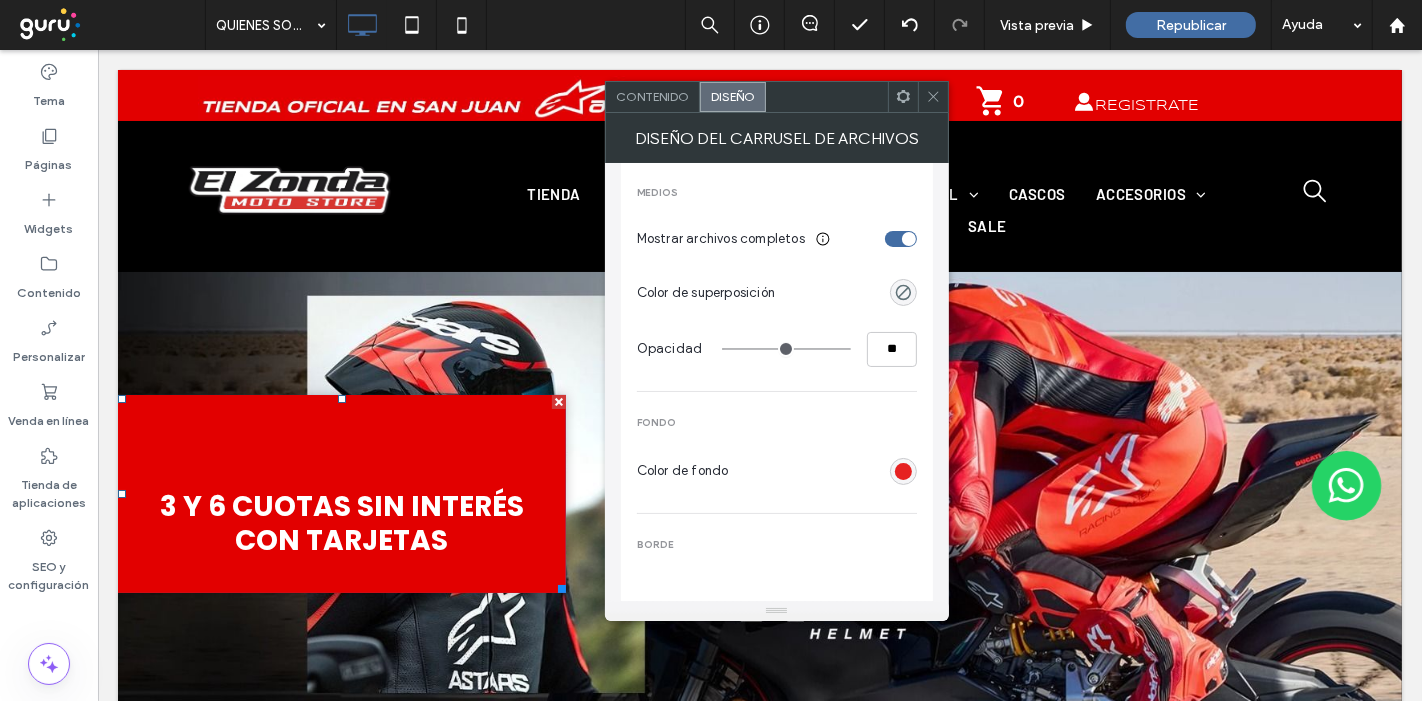 click at bounding box center [903, 471] 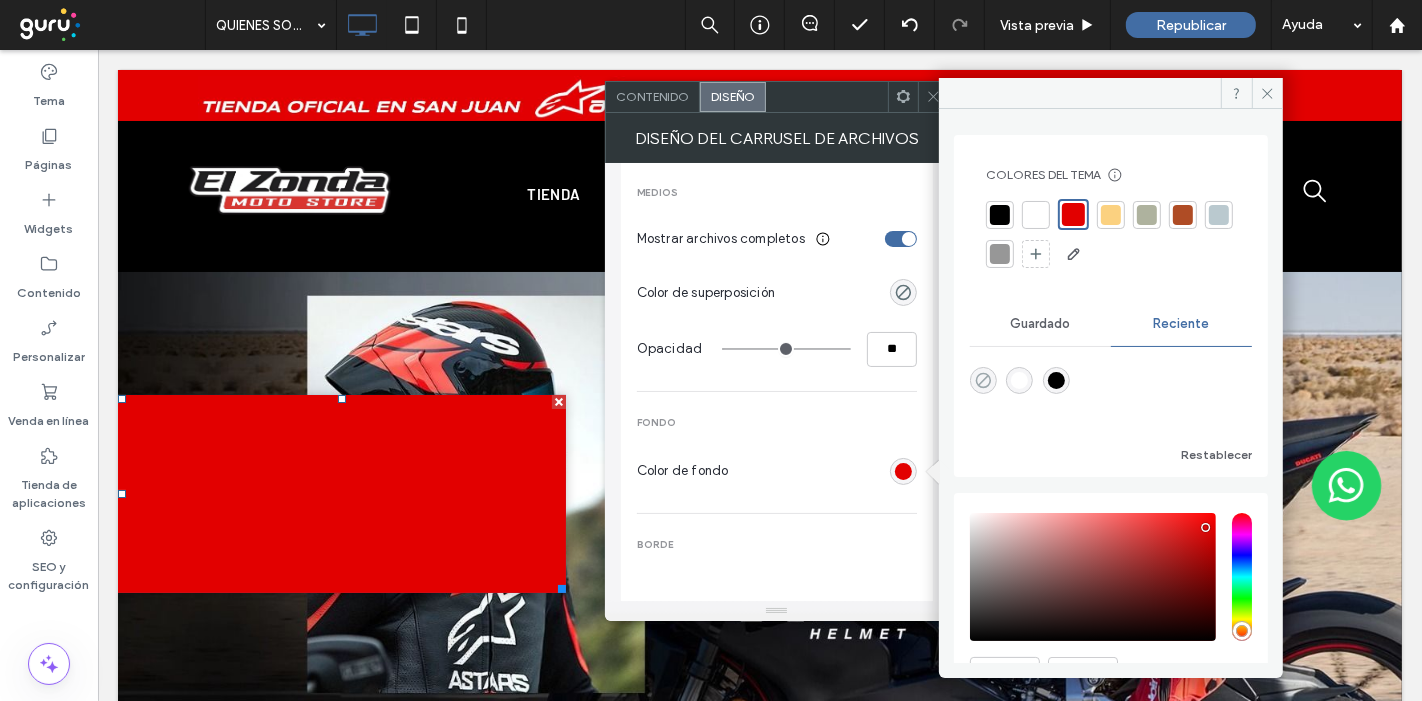 click 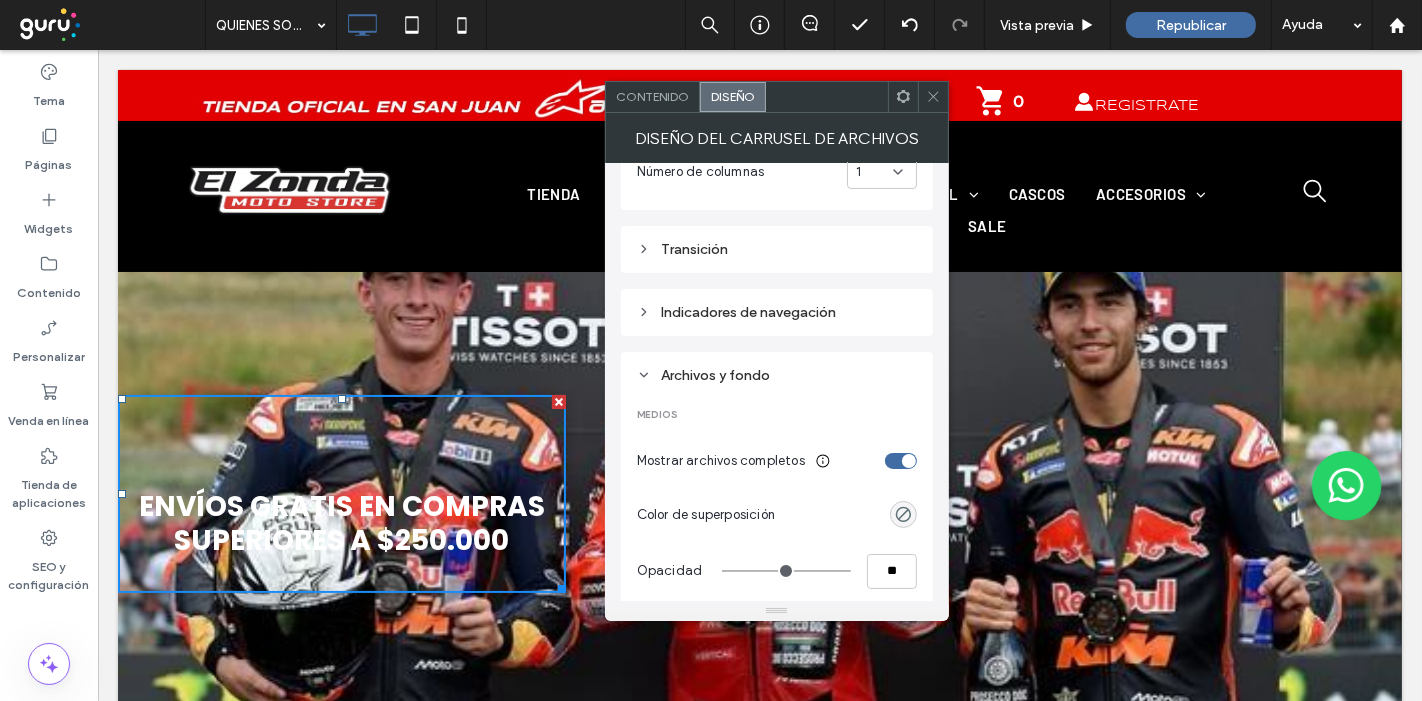scroll, scrollTop: 337, scrollLeft: 0, axis: vertical 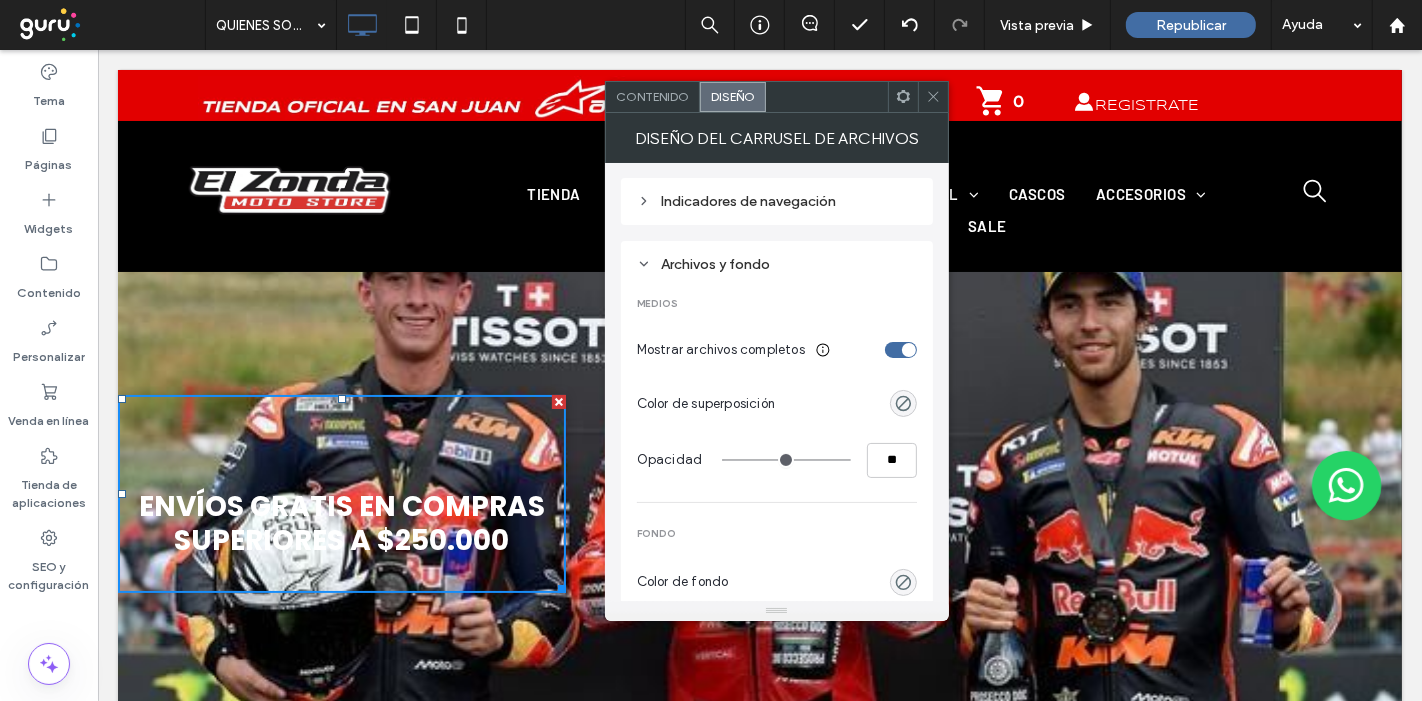 click at bounding box center (909, 350) 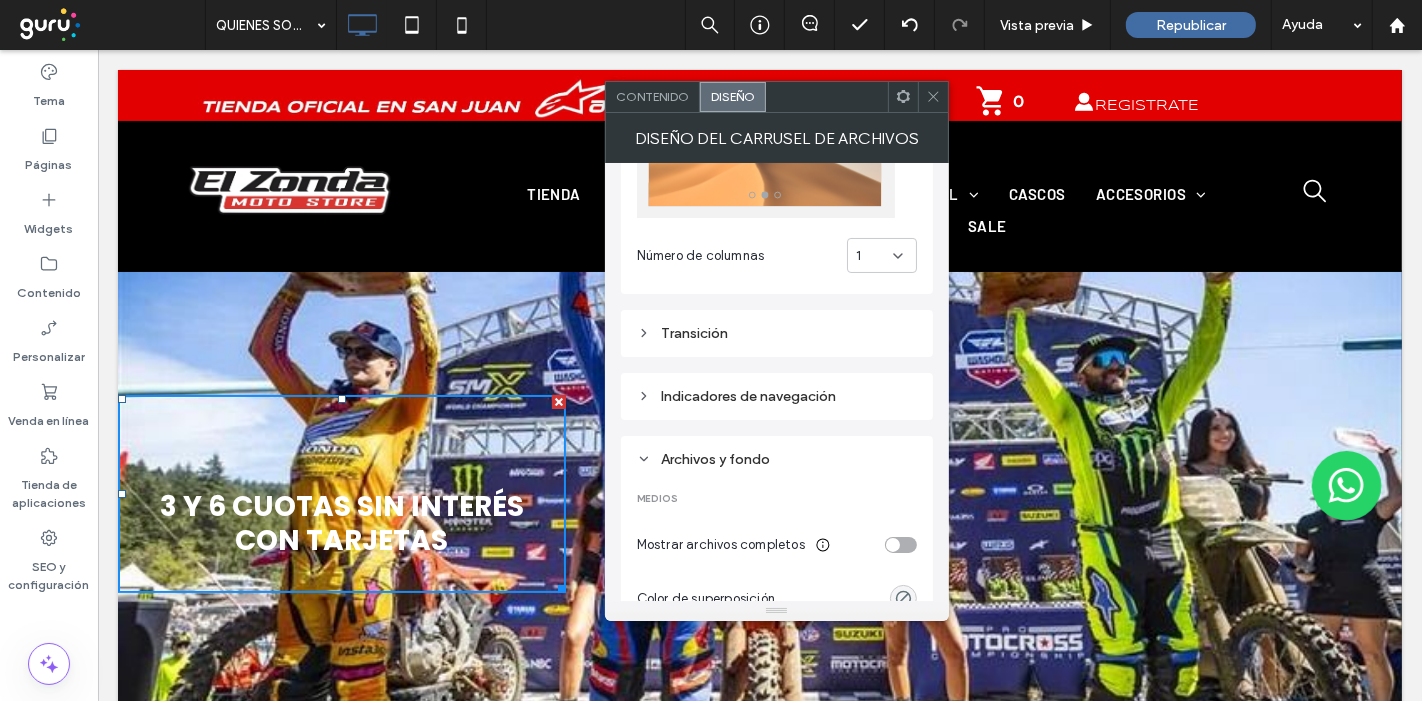 scroll, scrollTop: 115, scrollLeft: 0, axis: vertical 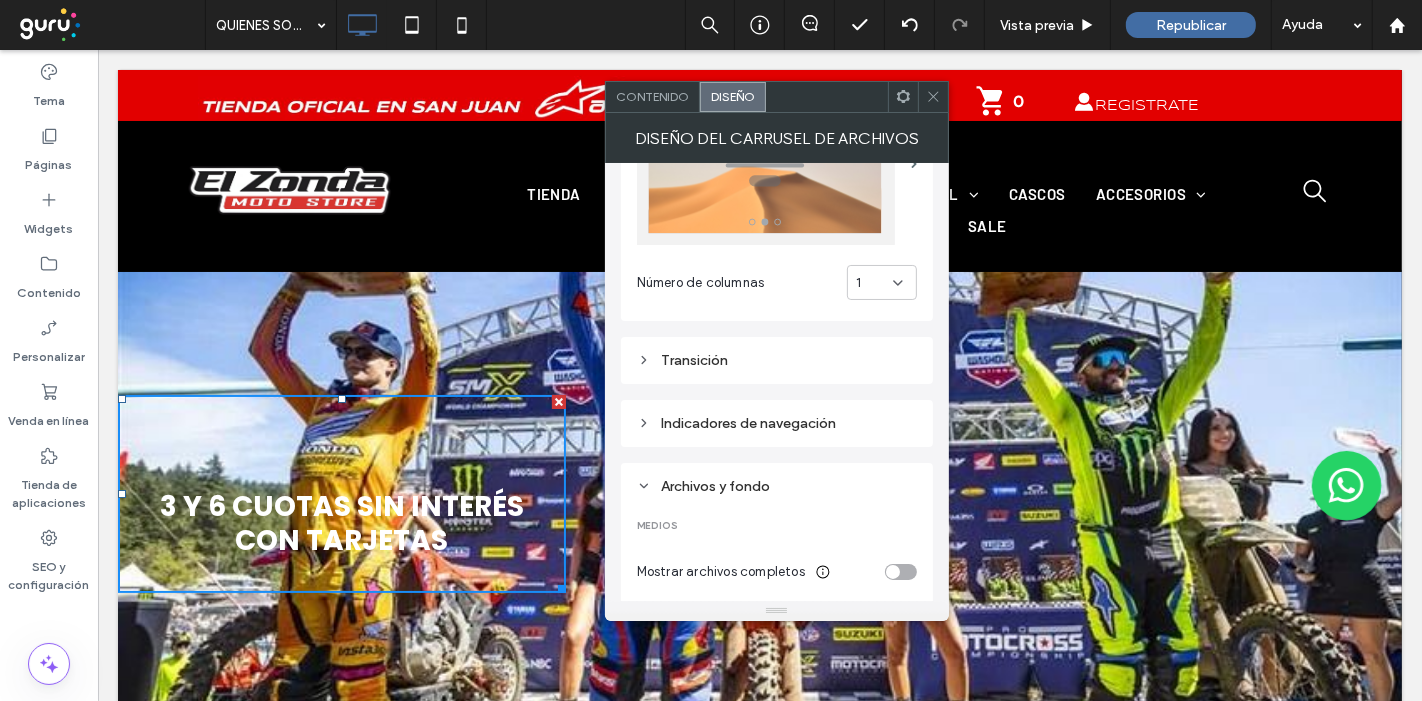 click on "Contenido" at bounding box center (653, 97) 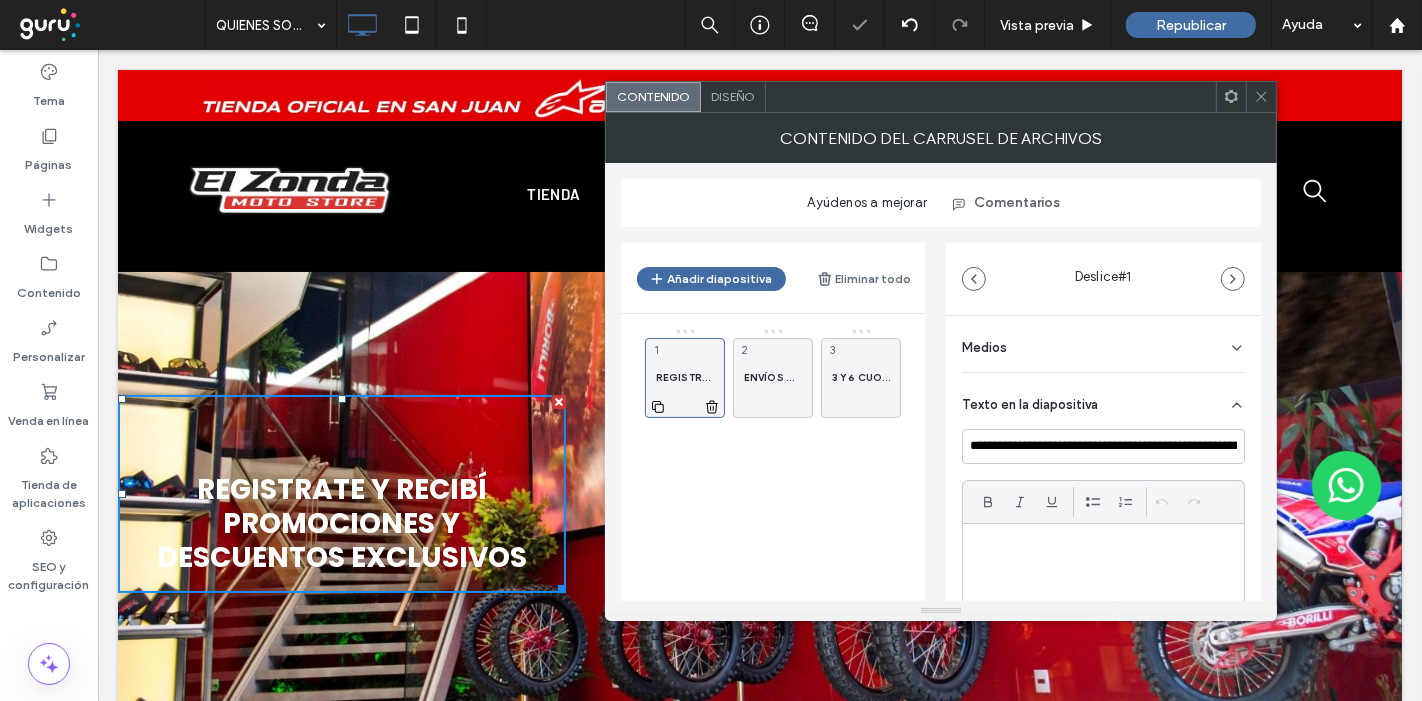 click on "REGISTRATE Y RECIBÍ PROMOCIONES Y DESCUENTOS EXCLUSIVOS 1" at bounding box center (685, 378) 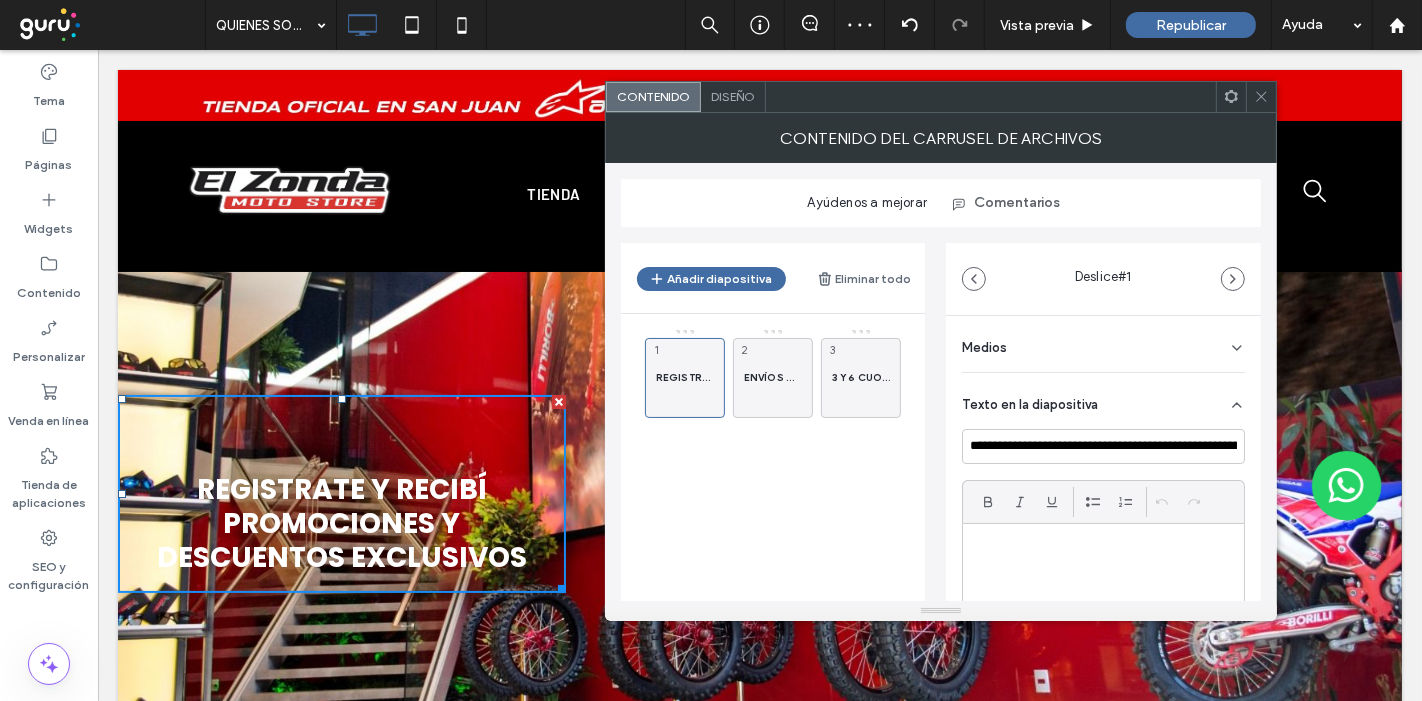 click on "Medios" at bounding box center [1103, 344] 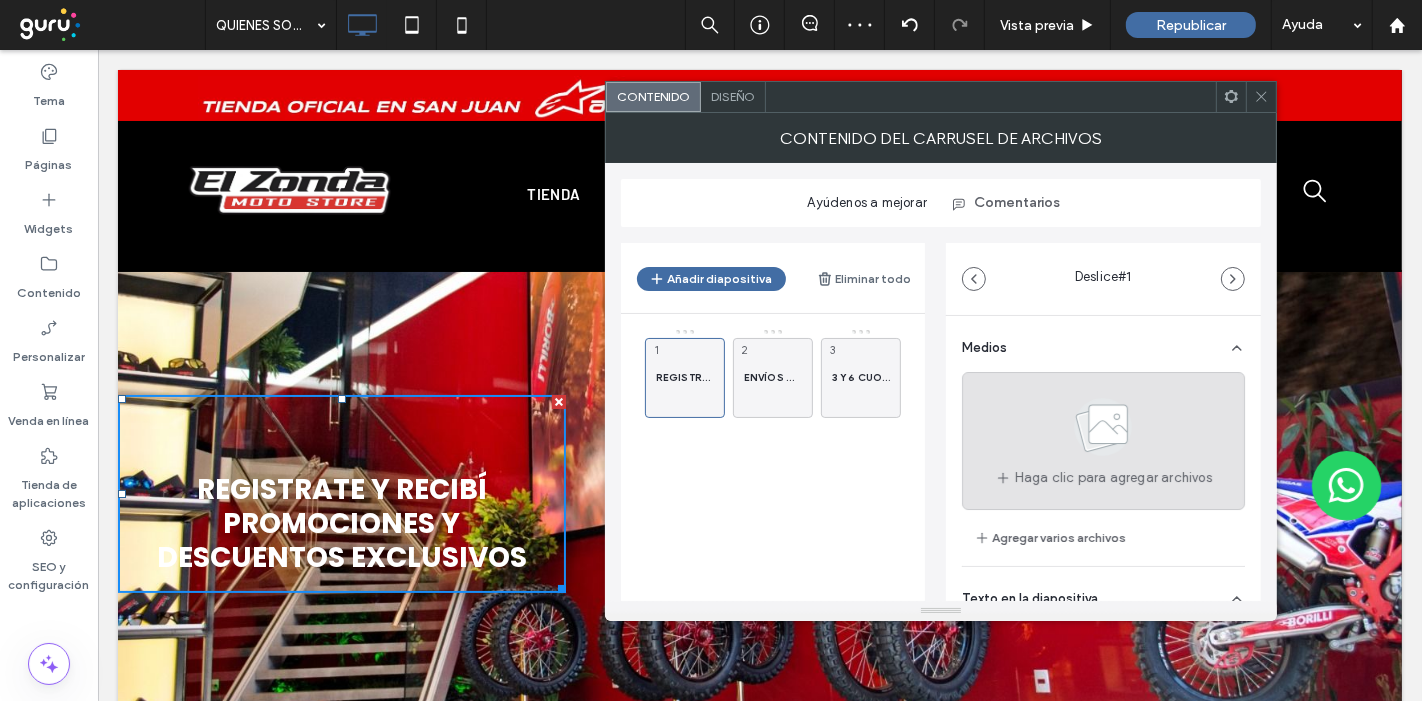 click 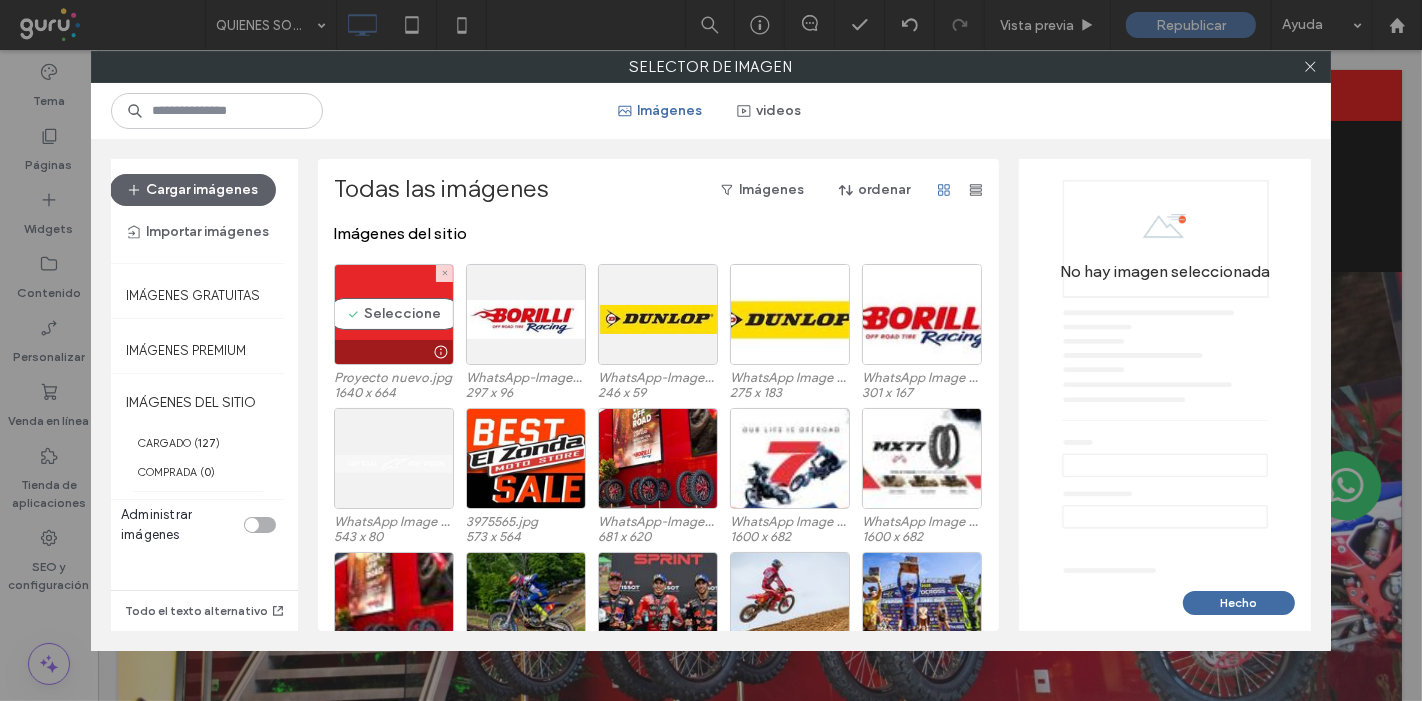 click on "Seleccione" at bounding box center [394, 314] 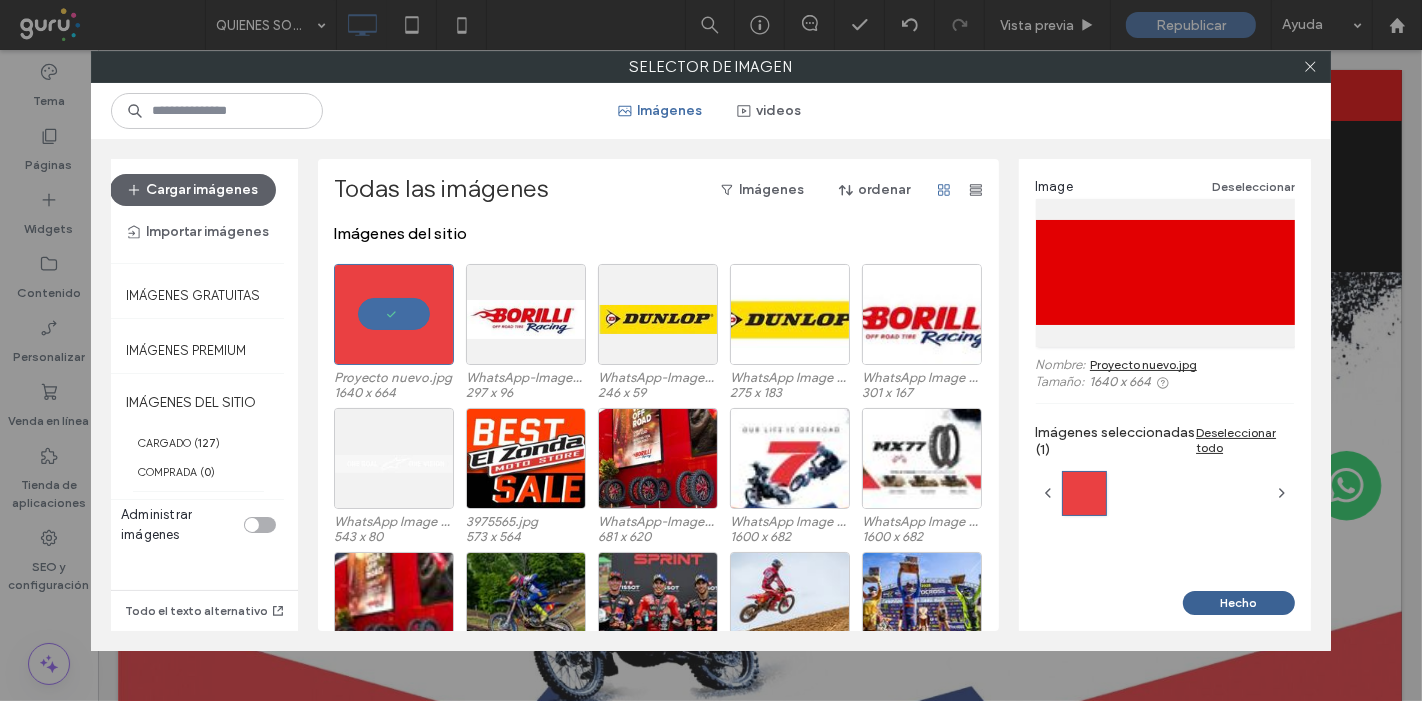 click on "Hecho" at bounding box center (1239, 603) 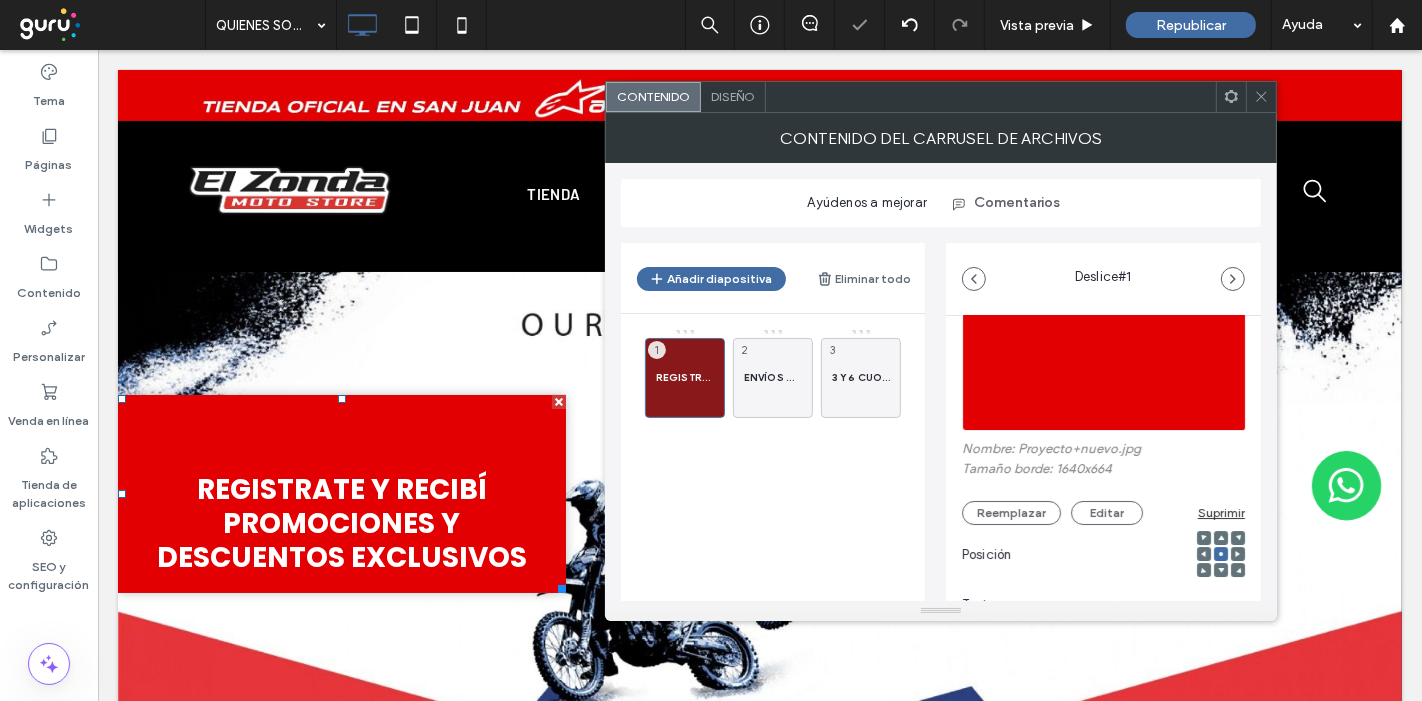 scroll, scrollTop: 111, scrollLeft: 0, axis: vertical 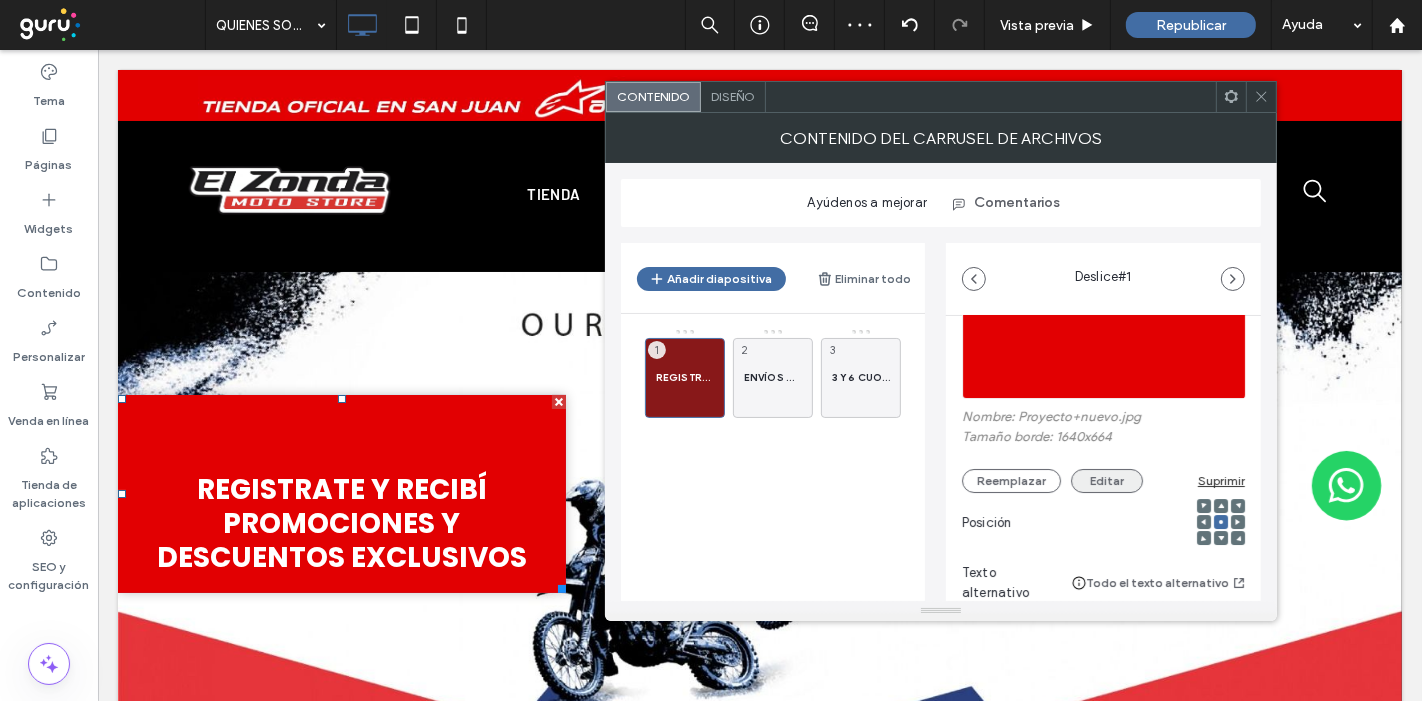 click on "Editar" at bounding box center [1107, 481] 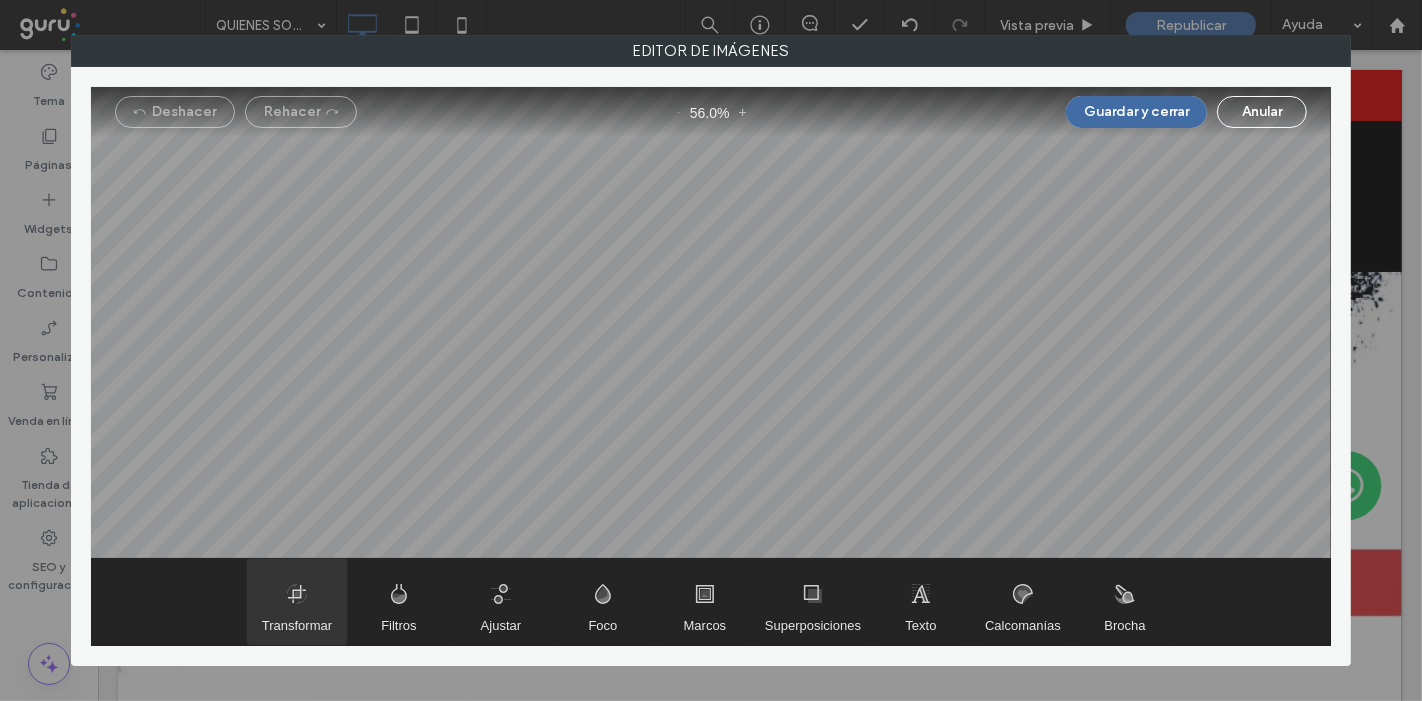 click at bounding box center (297, 602) 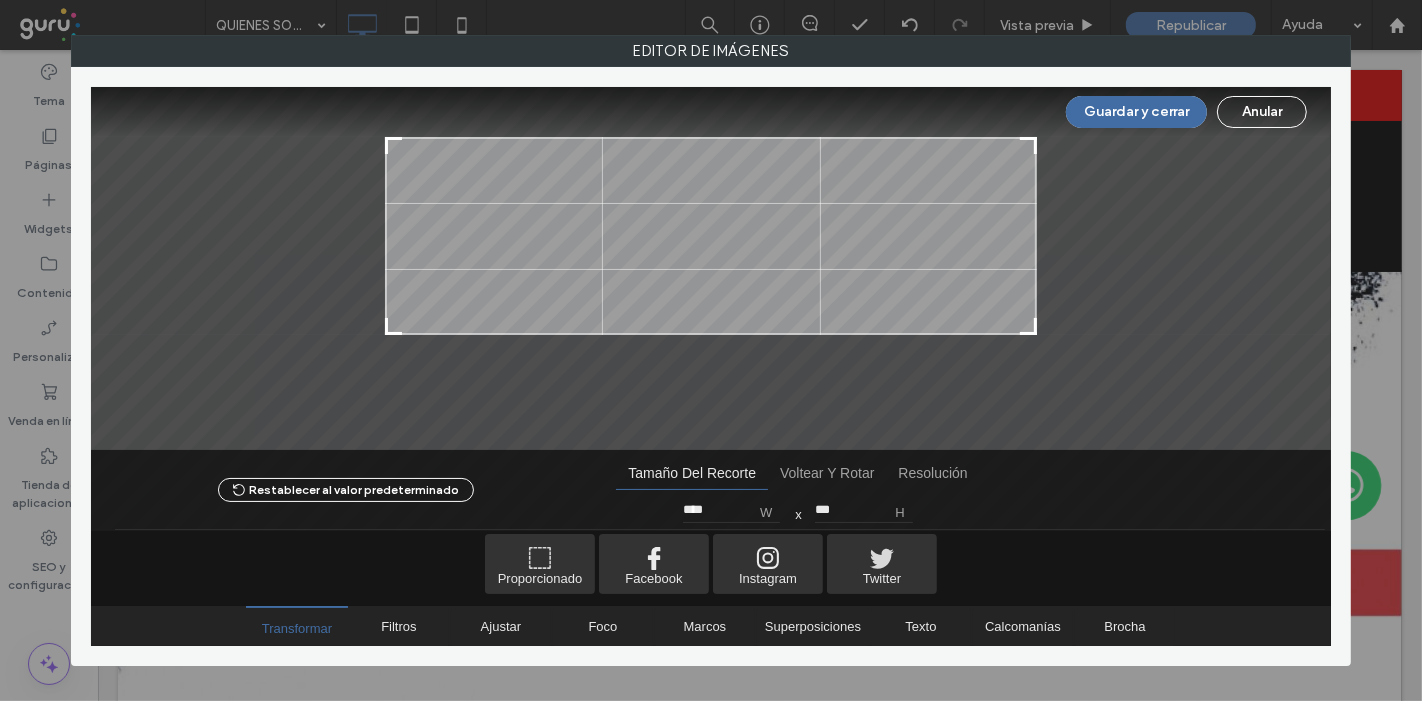 drag, startPoint x: 1025, startPoint y: 392, endPoint x: 1038, endPoint y: 327, distance: 66.287254 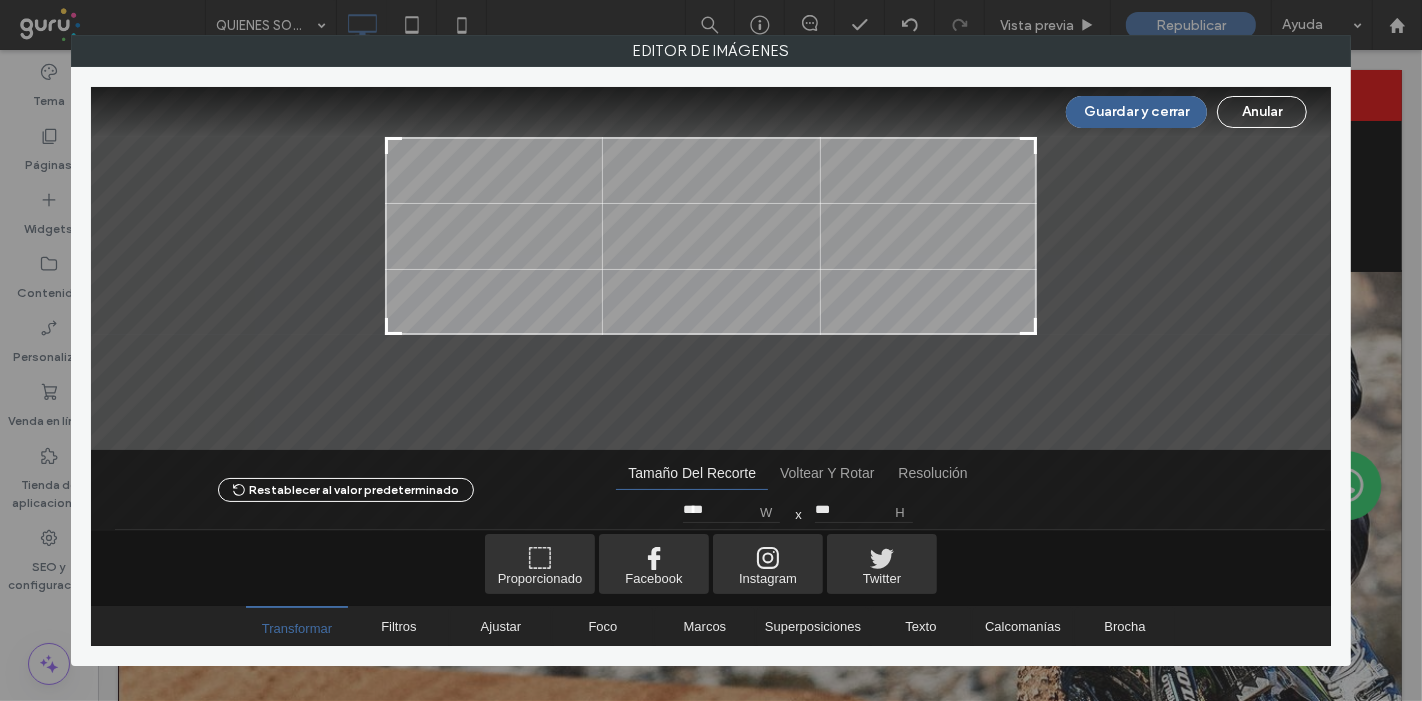 click on "Guardar y cerrar" at bounding box center (1136, 112) 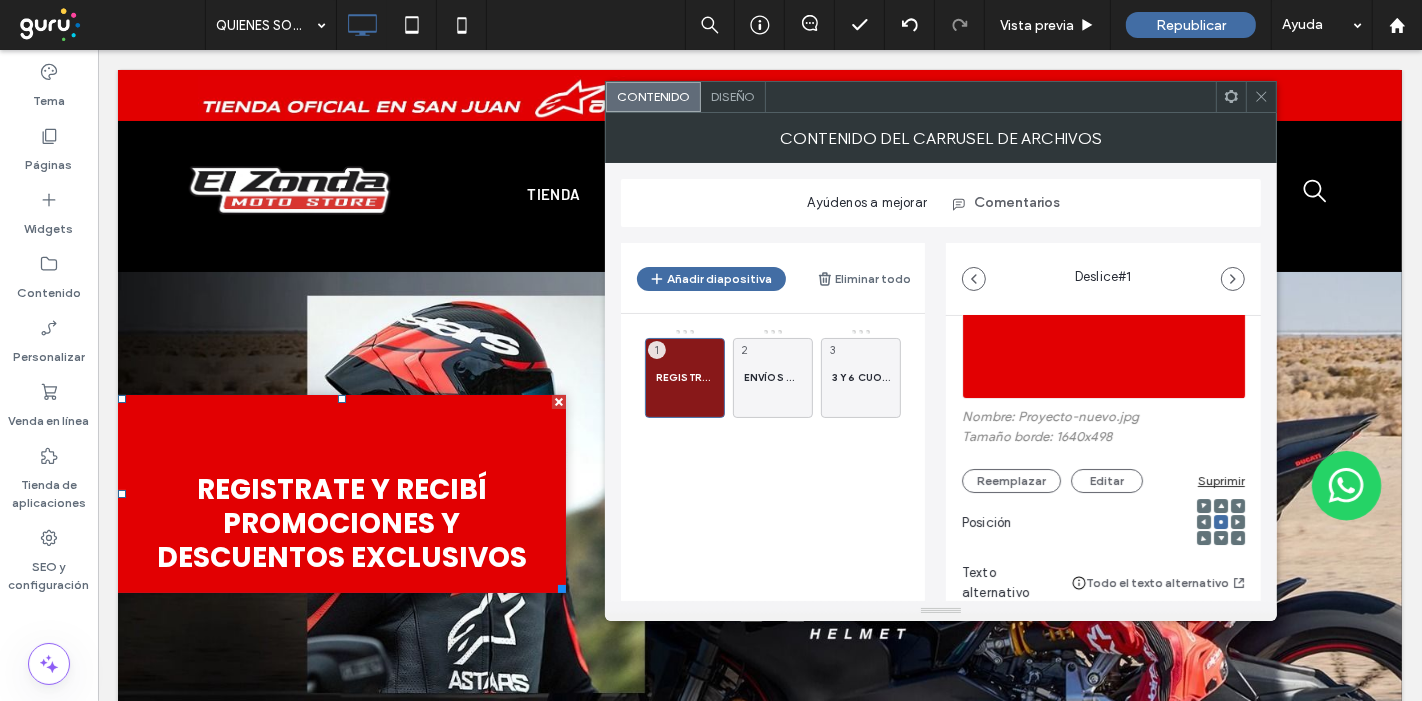 click on "Diseño" at bounding box center [733, 96] 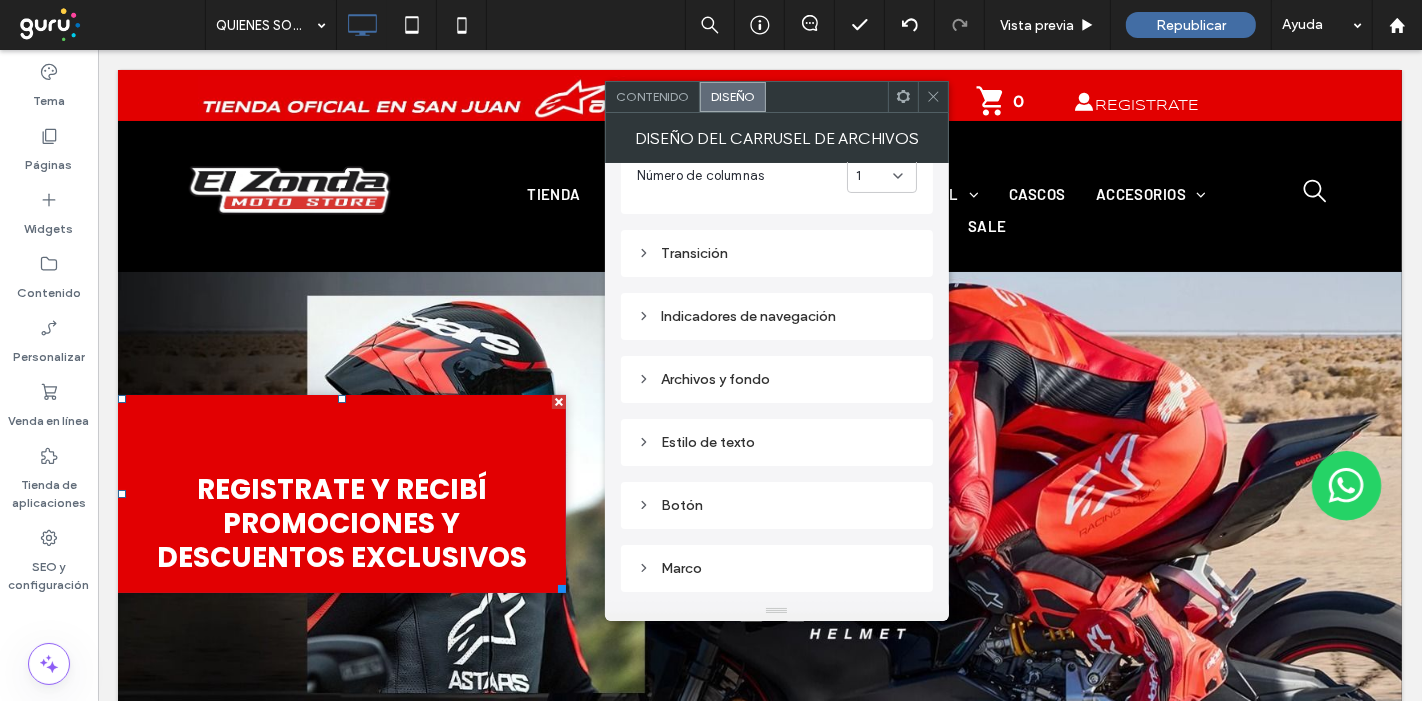 scroll, scrollTop: 333, scrollLeft: 0, axis: vertical 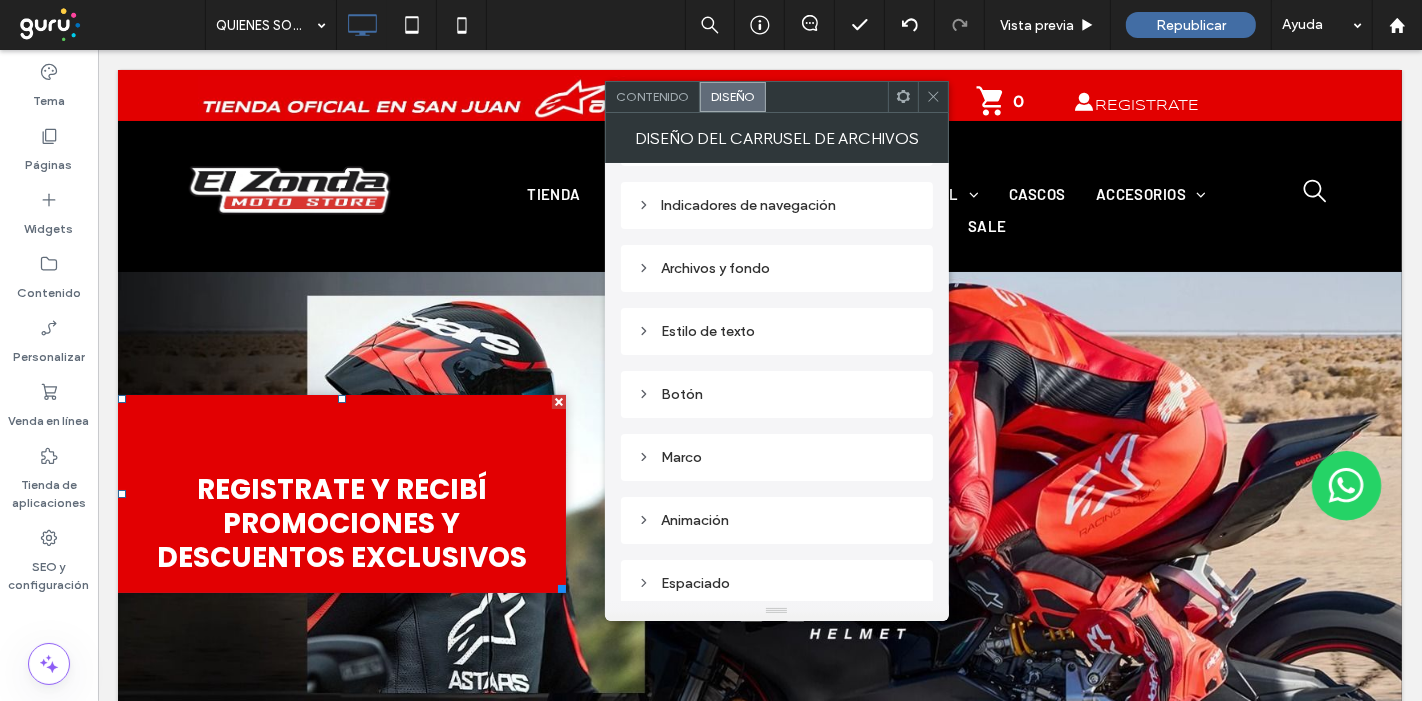 click 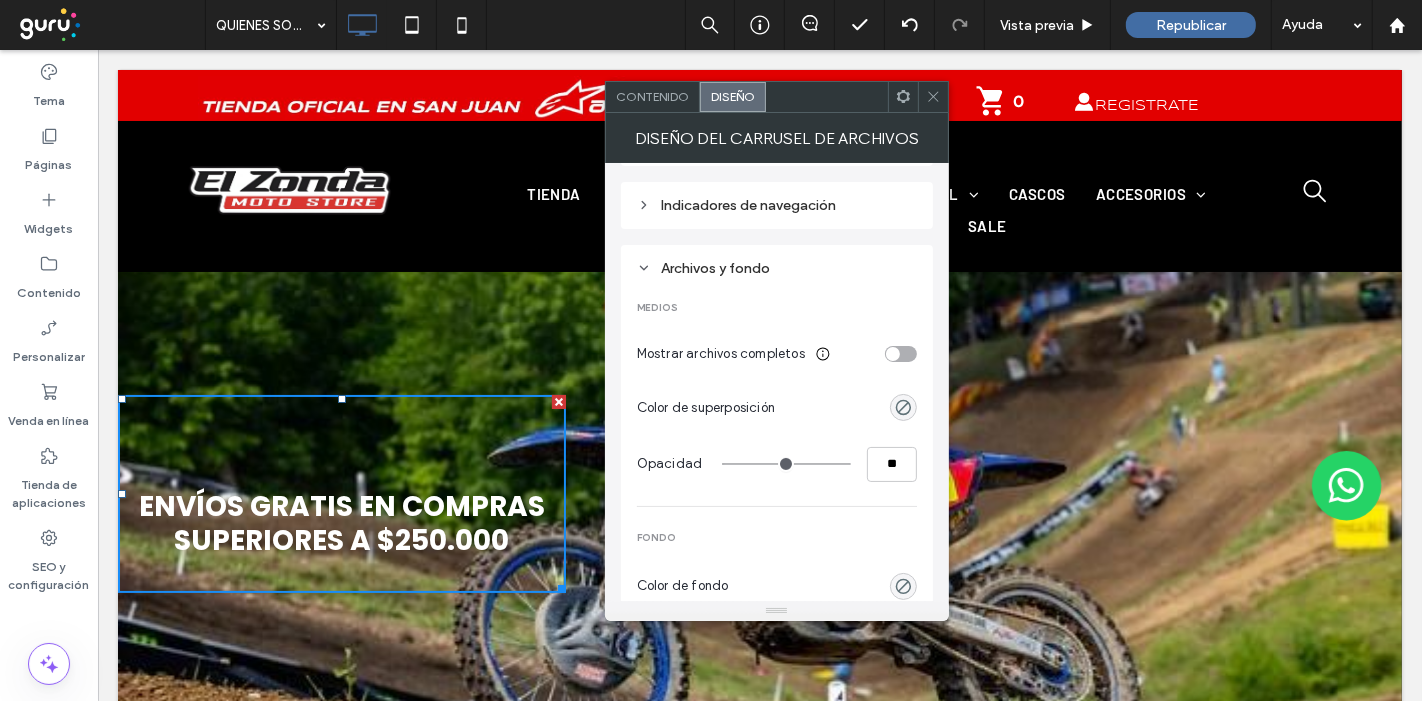 click at bounding box center [893, 354] 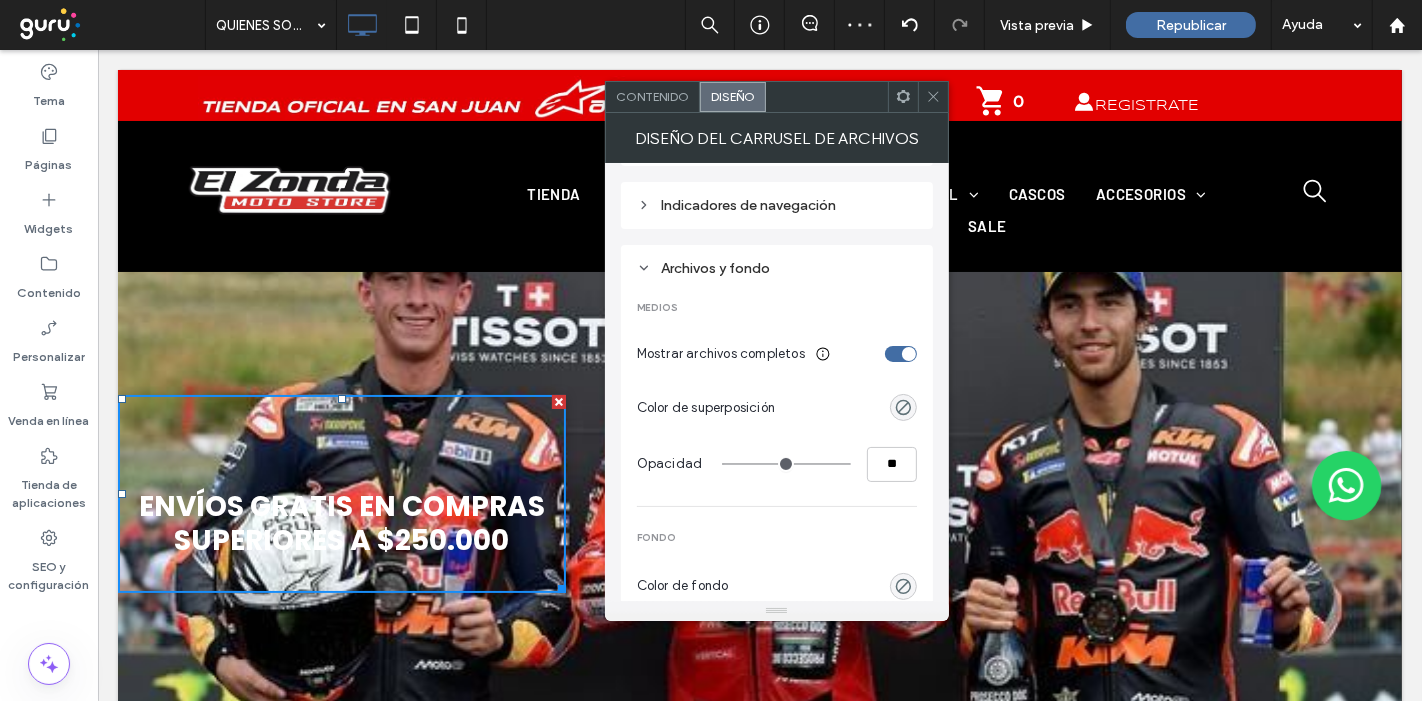 click at bounding box center (909, 354) 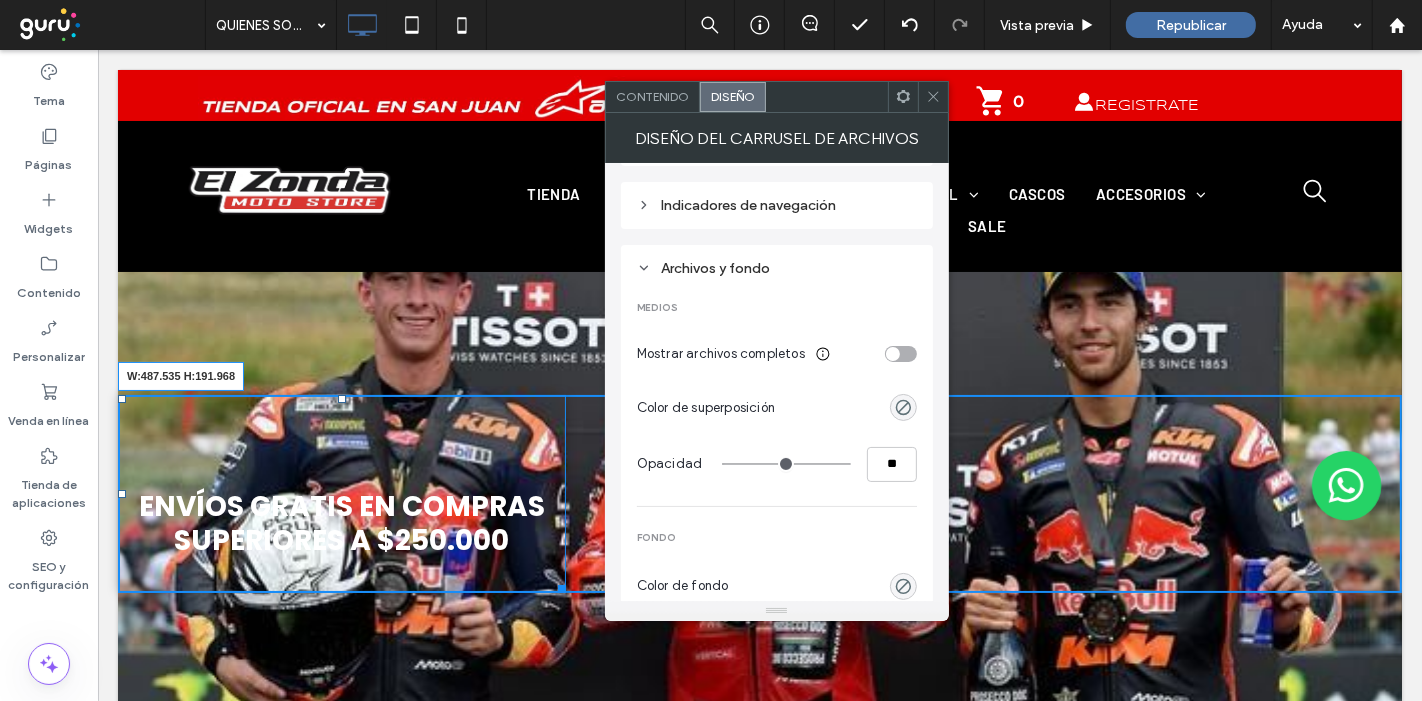 drag, startPoint x: 556, startPoint y: 587, endPoint x: 596, endPoint y: 581, distance: 40.4475 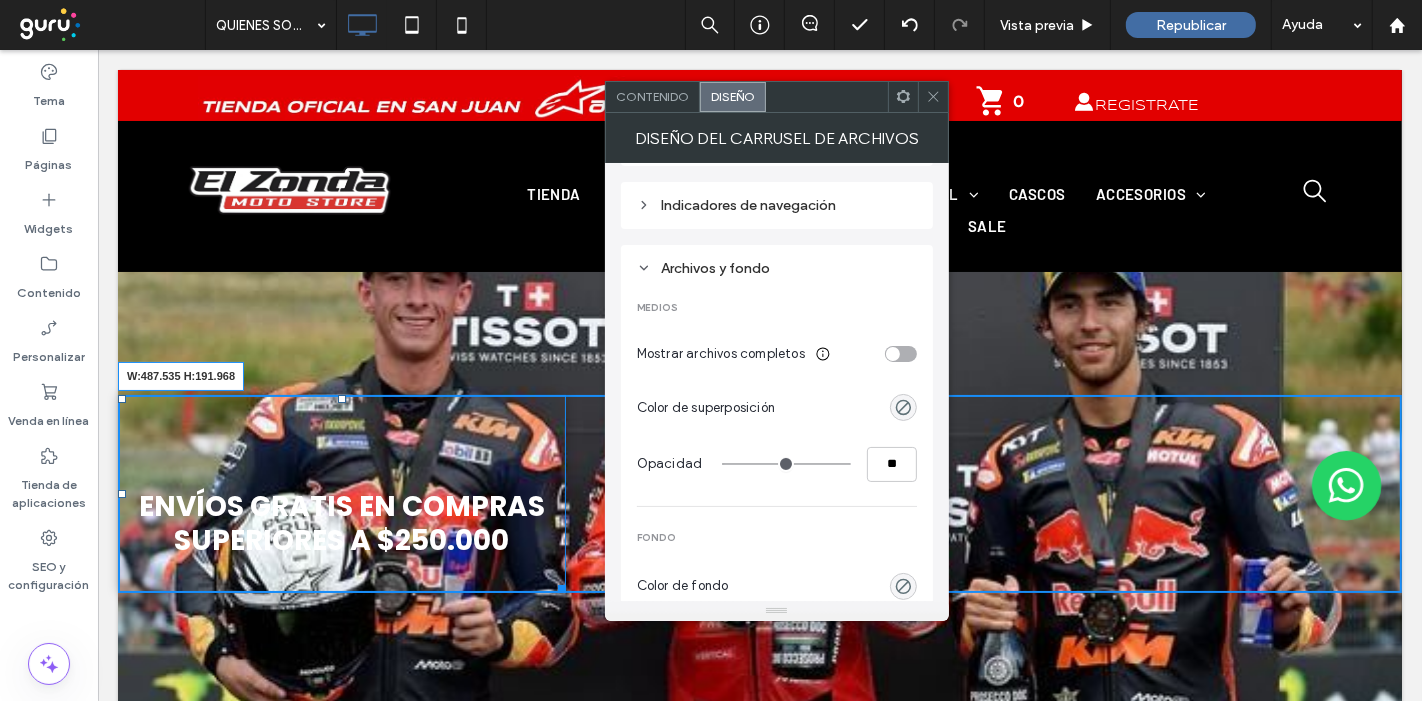 click at bounding box center [557, 585] 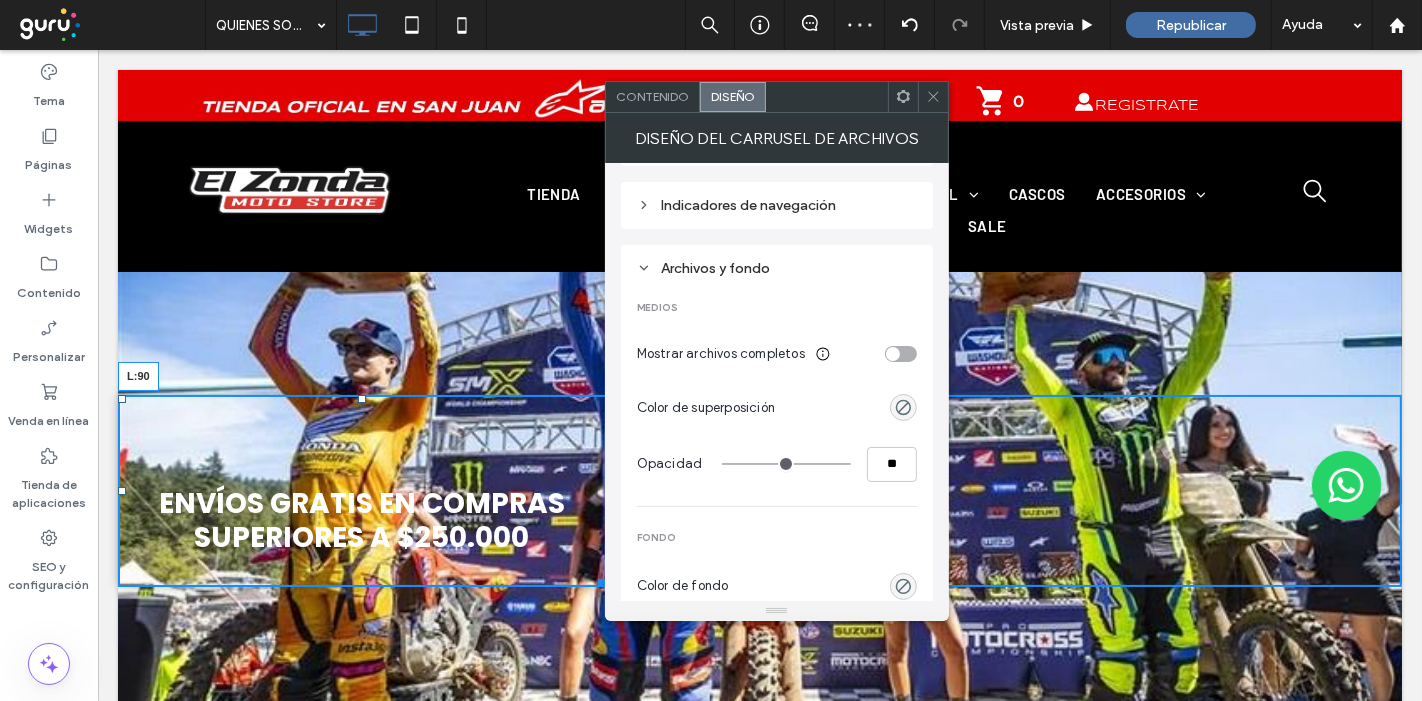 drag, startPoint x: 120, startPoint y: 487, endPoint x: 308, endPoint y: 543, distance: 196.1632 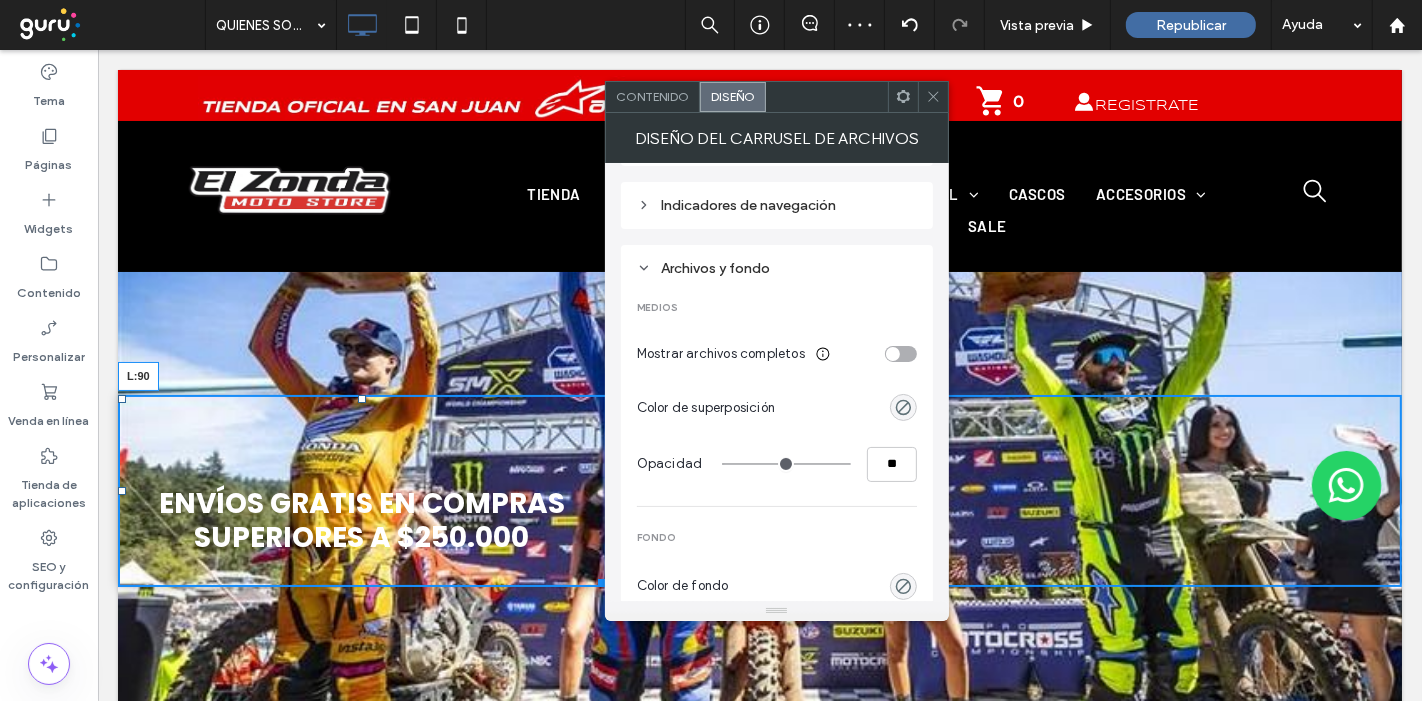 click at bounding box center (121, 491) 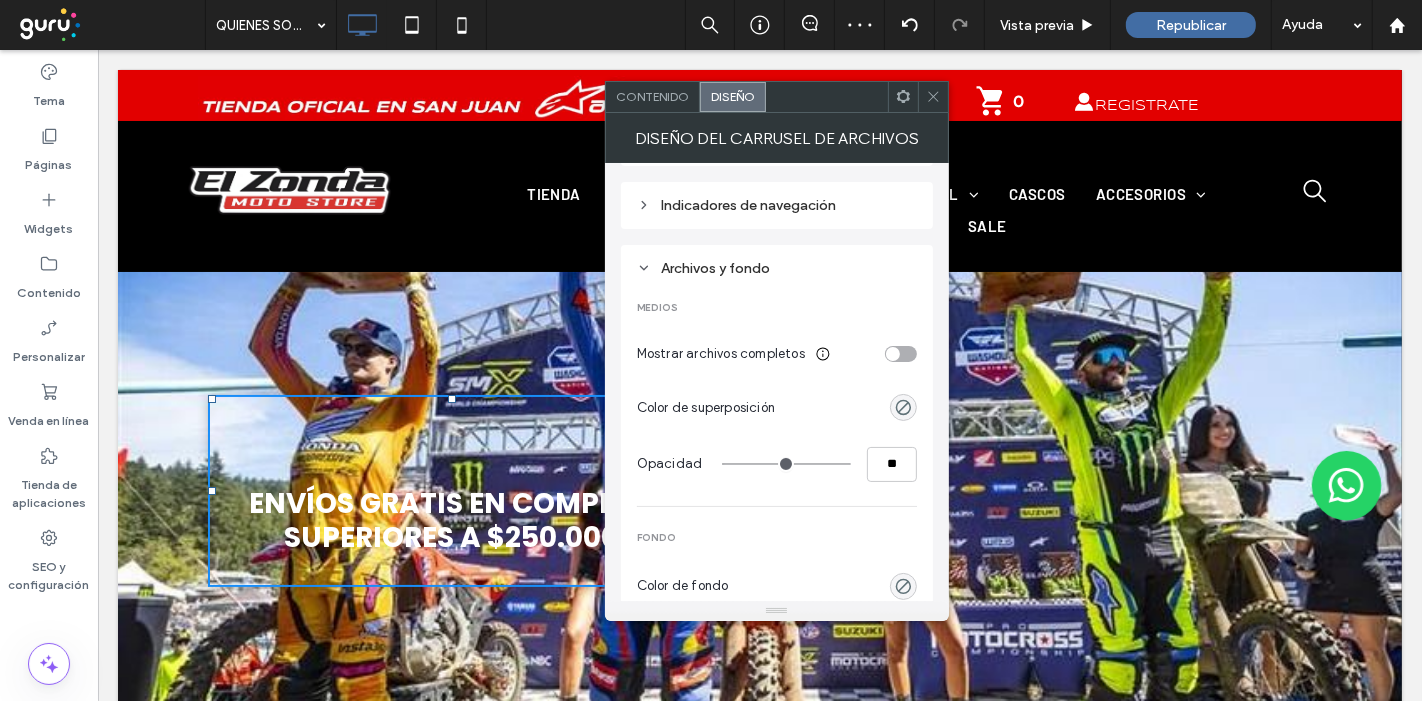 click on "Contenido" at bounding box center [652, 96] 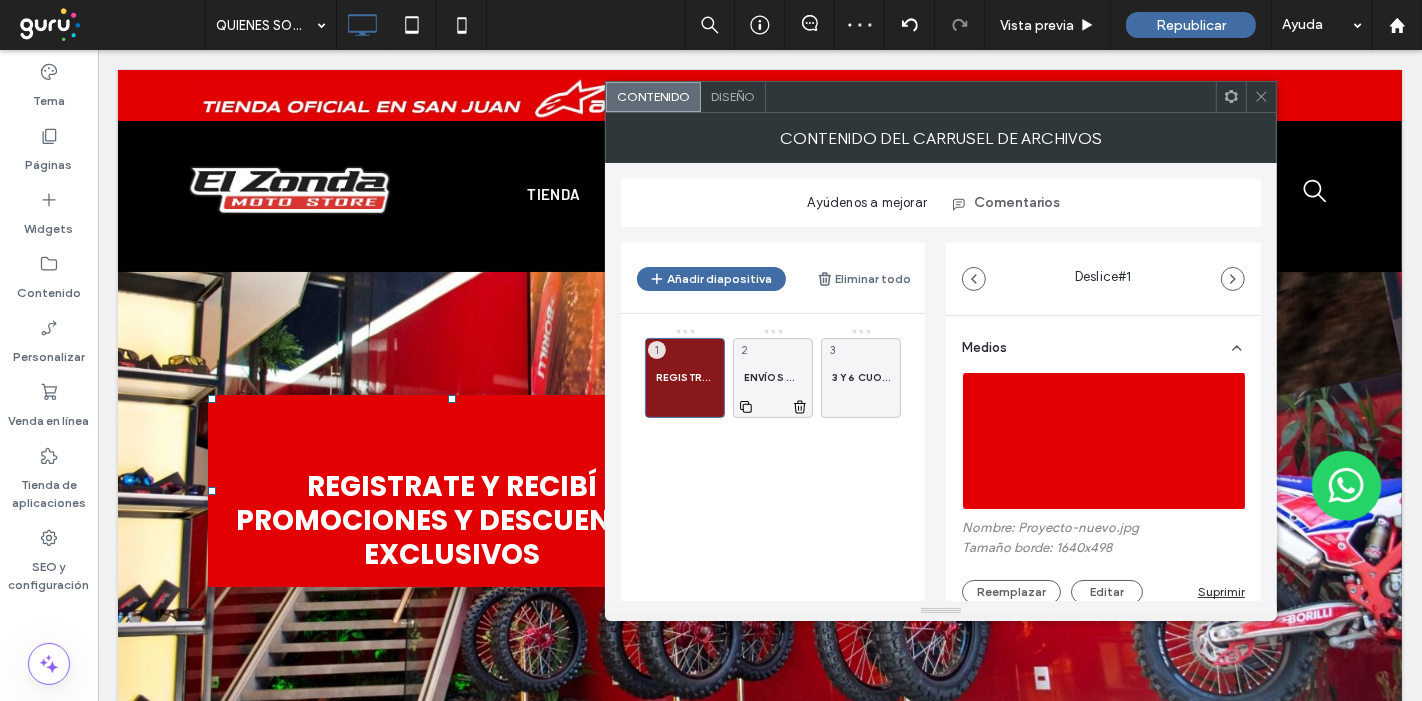 click on "ENVÍOS GRATIS EN COMPRAS SUPERIORES A $250.000 2" at bounding box center [773, 378] 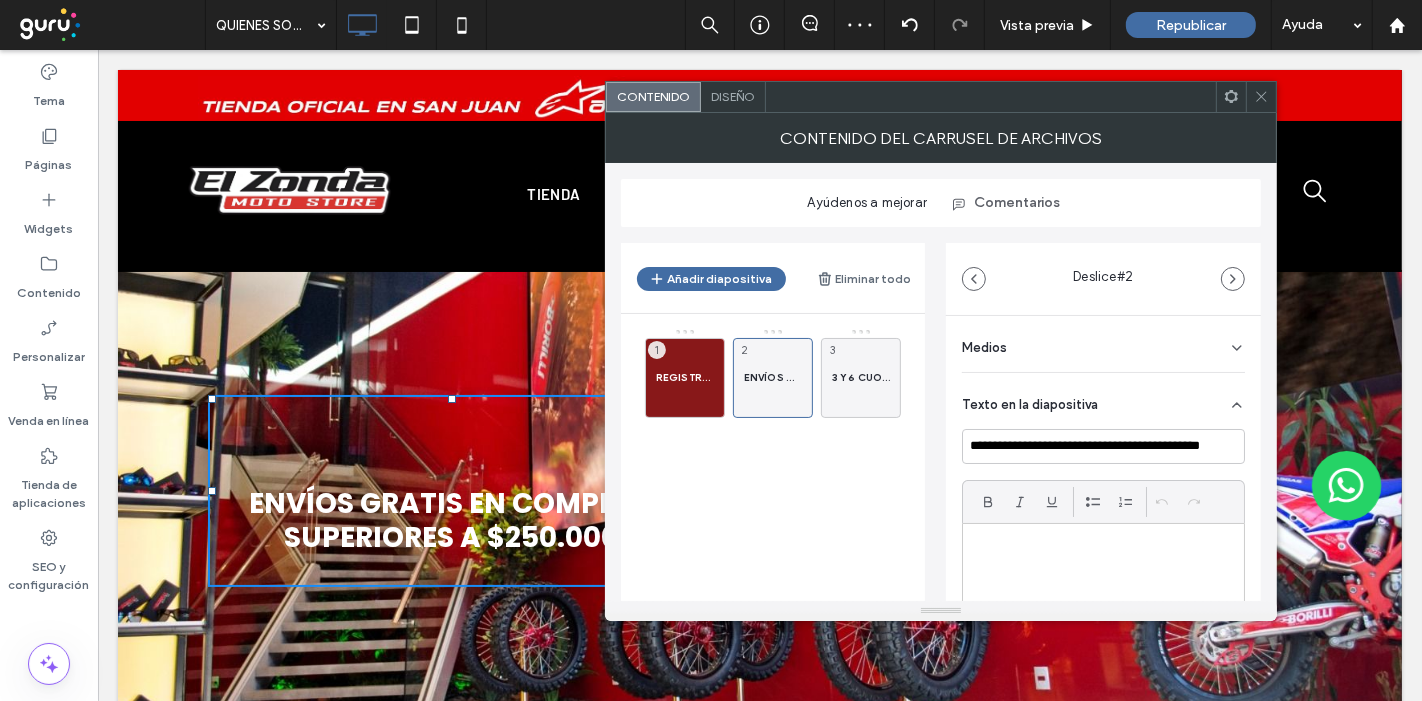 click on "Medios" at bounding box center (1103, 344) 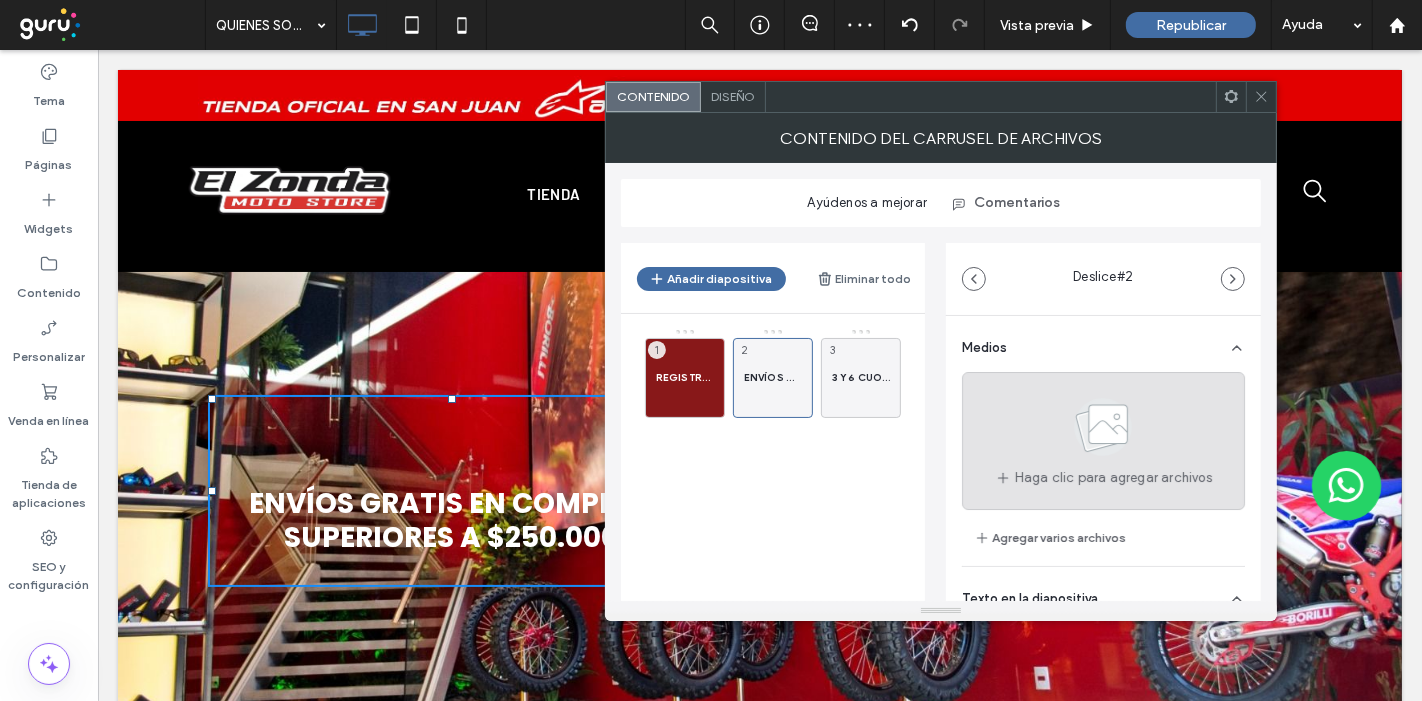 click 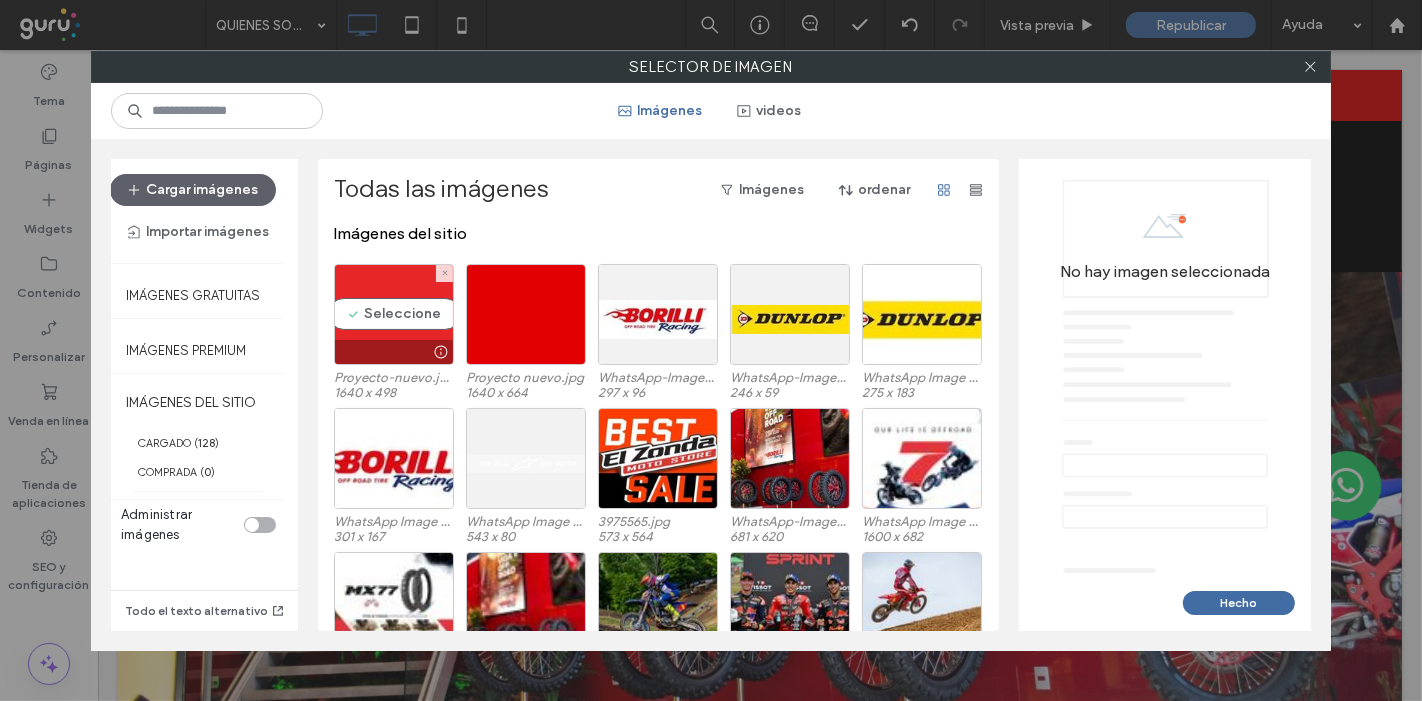 click on "Seleccione" at bounding box center [394, 314] 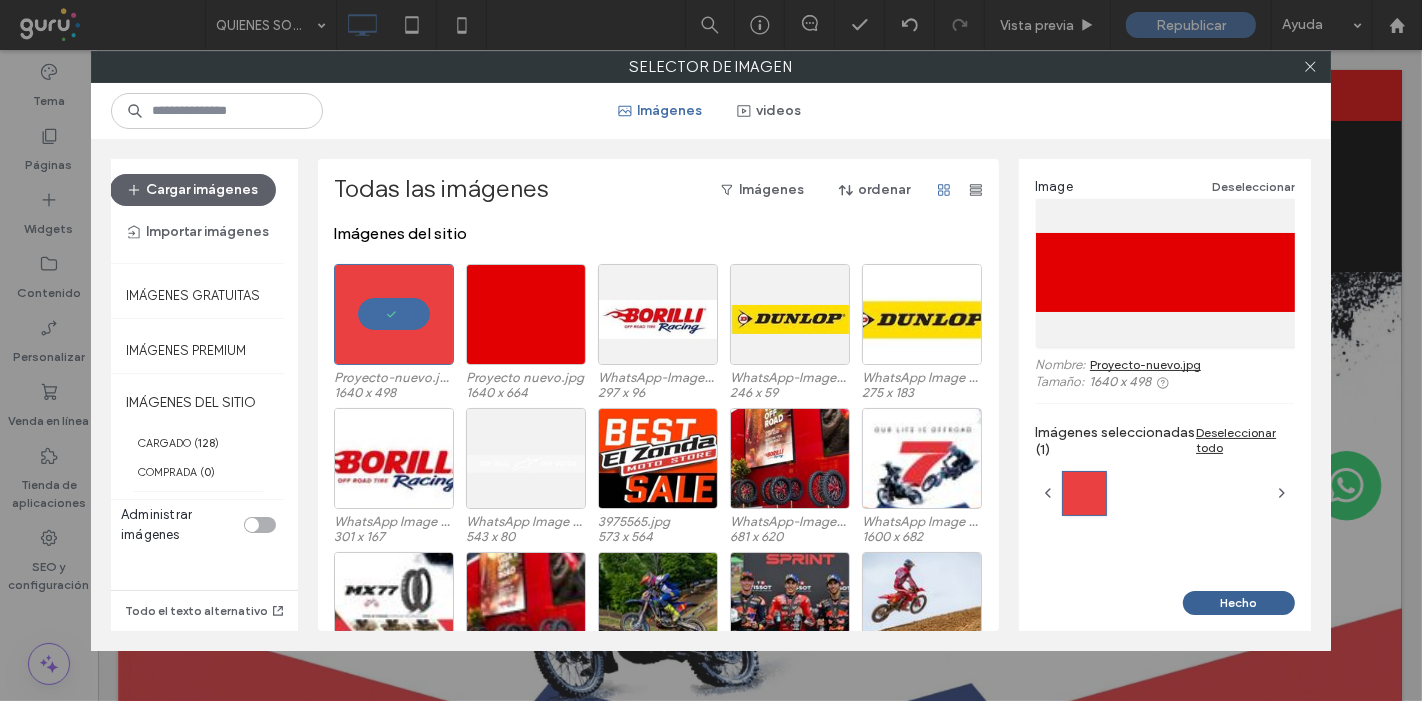 click on "Hecho" at bounding box center [1239, 603] 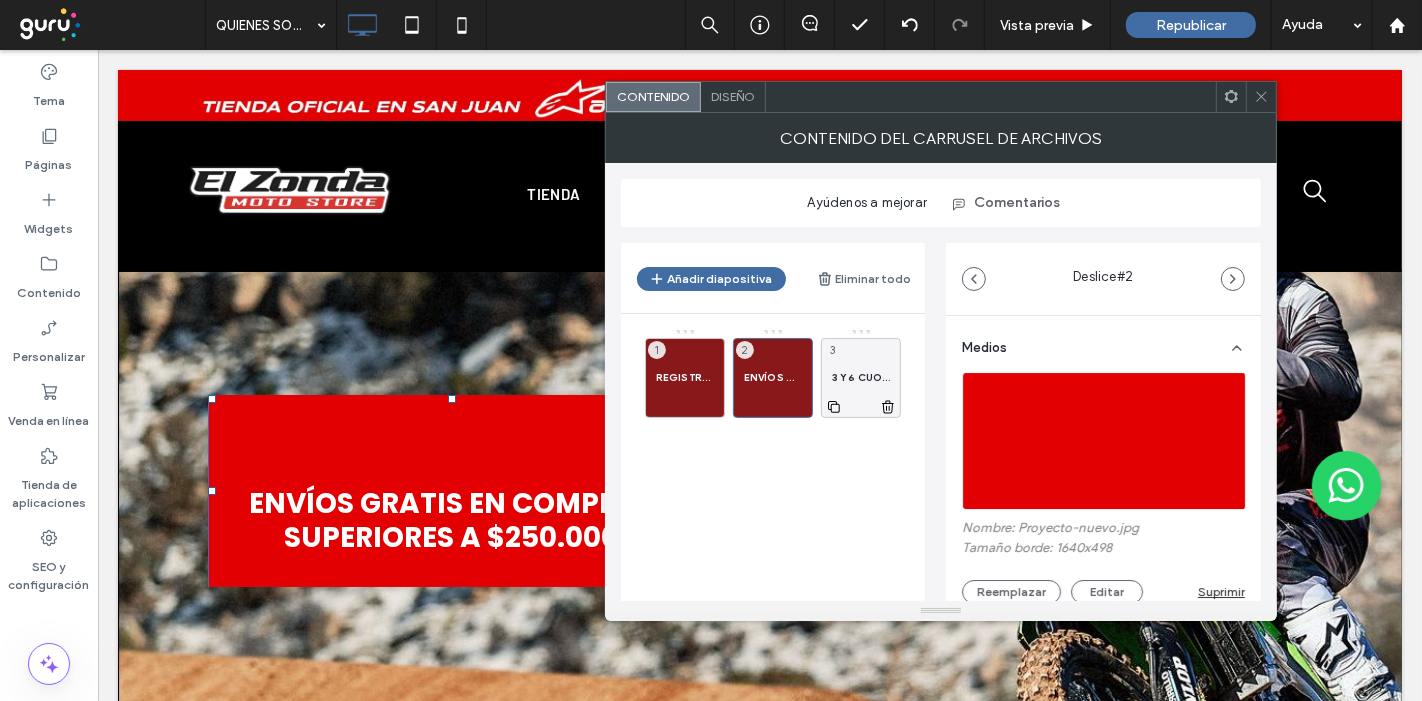 click on "3 Y 6 CUOTAS SIN INTERÉS CON TARJETAS" at bounding box center [861, 377] 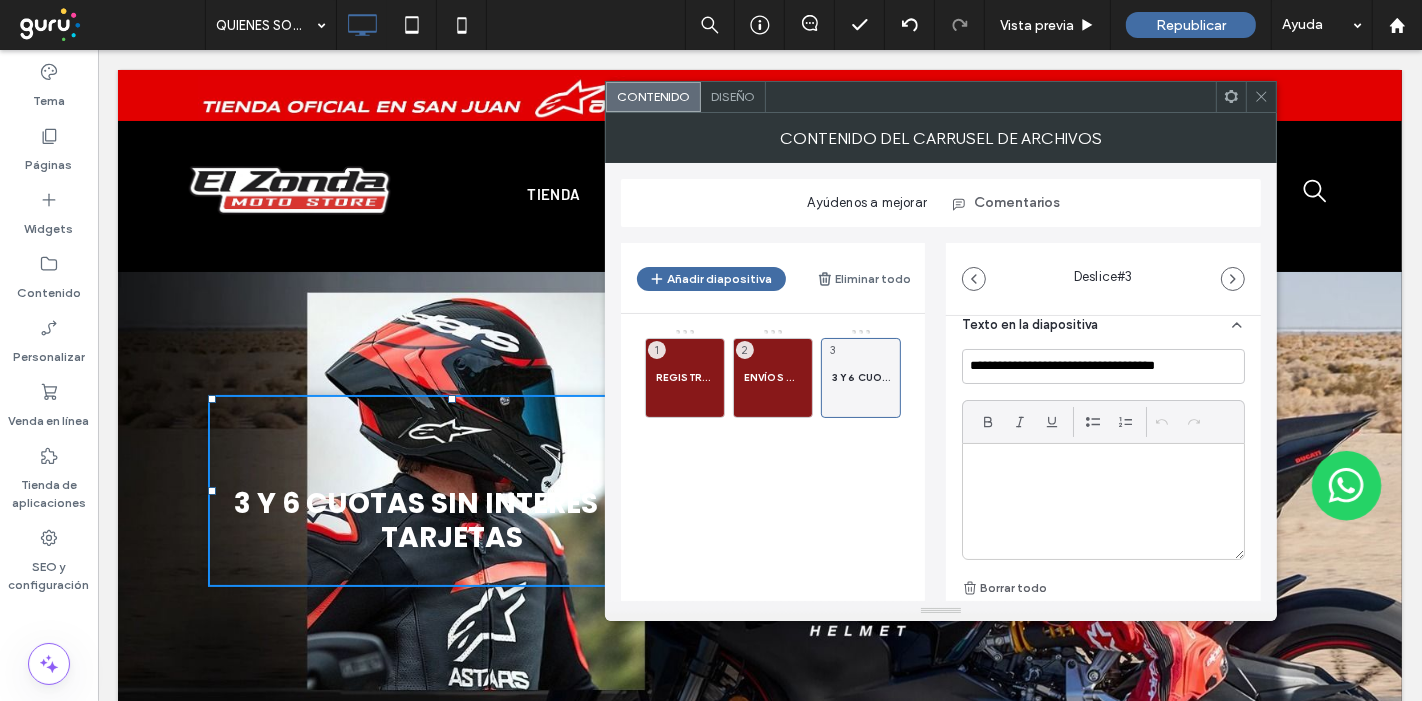 scroll, scrollTop: 111, scrollLeft: 0, axis: vertical 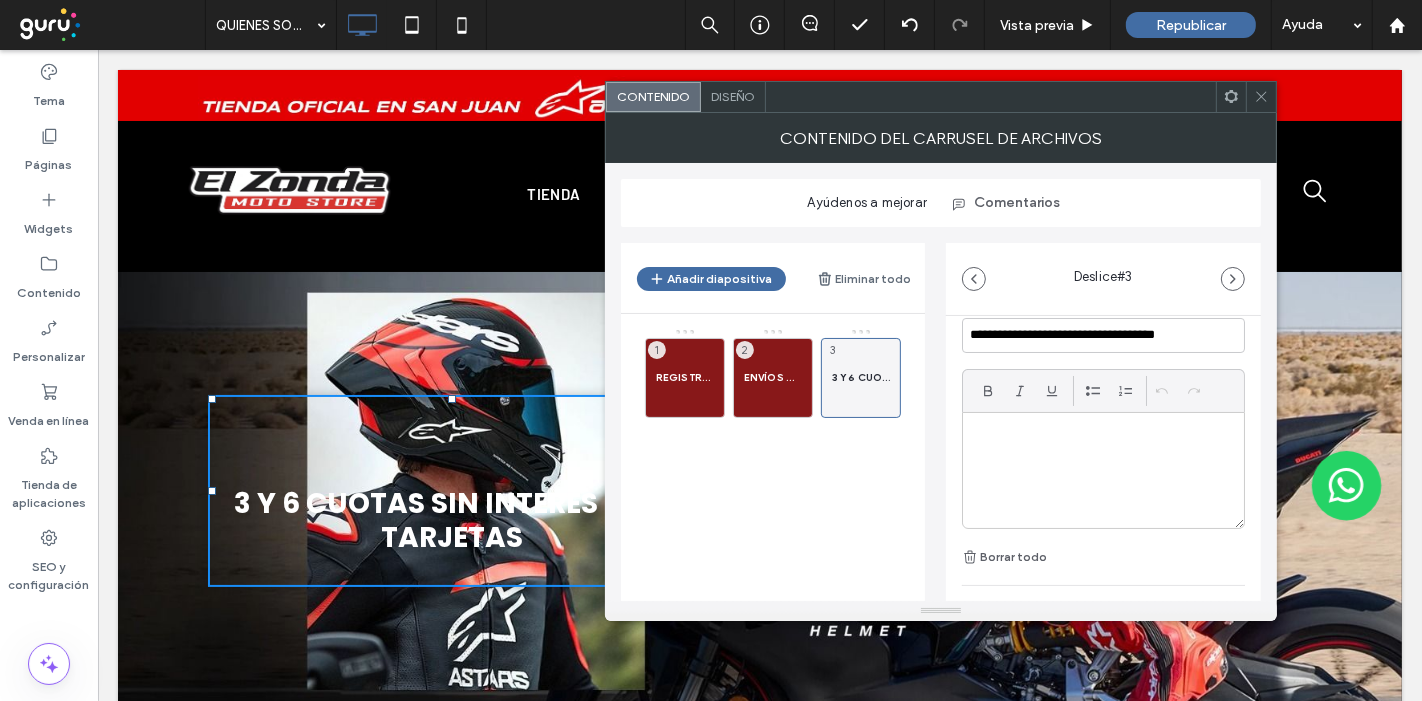 click on "Diseño" at bounding box center (733, 96) 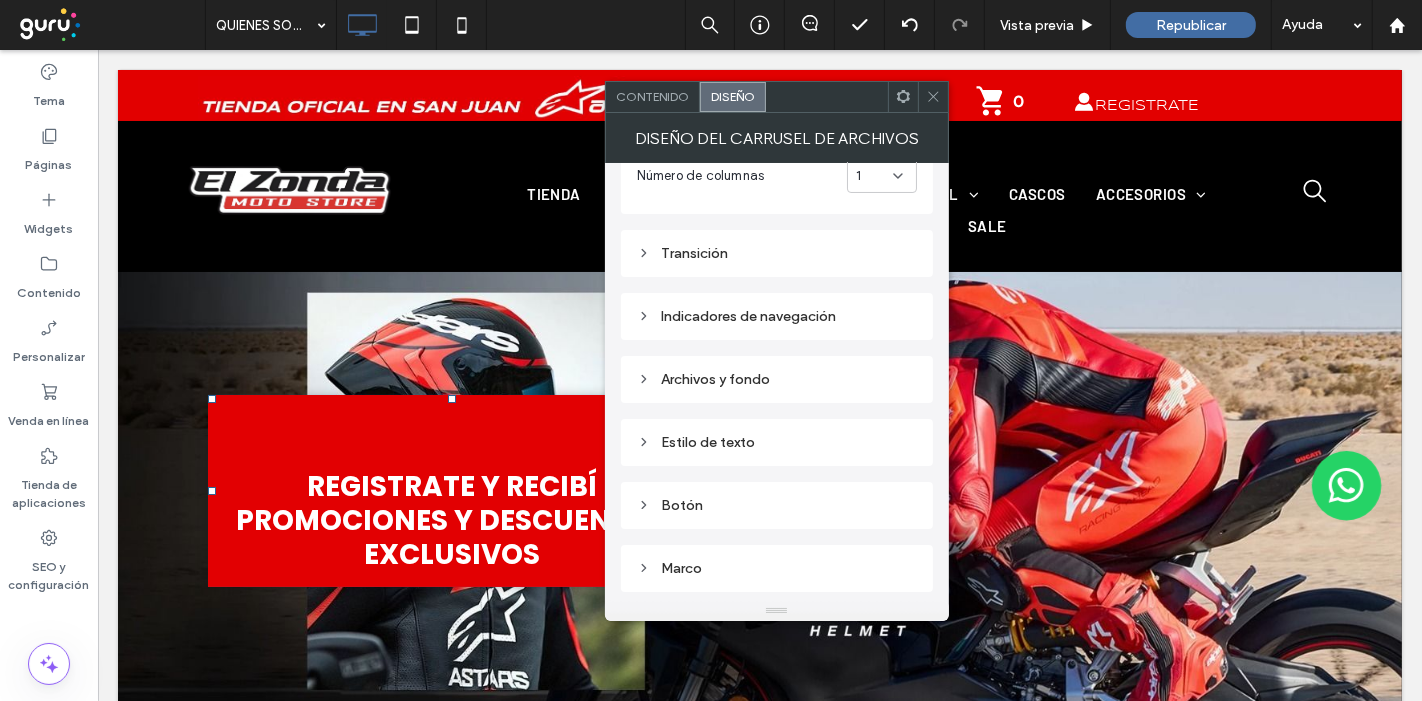 scroll, scrollTop: 333, scrollLeft: 0, axis: vertical 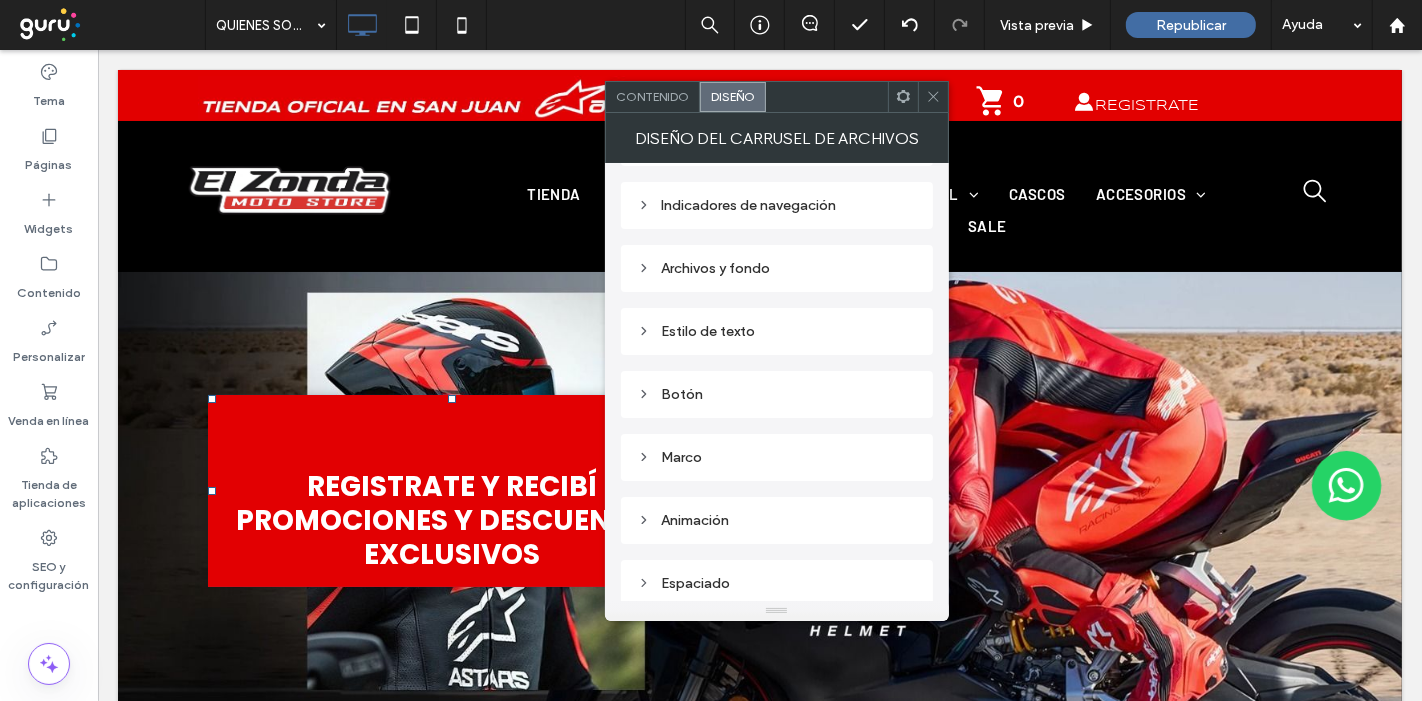 click 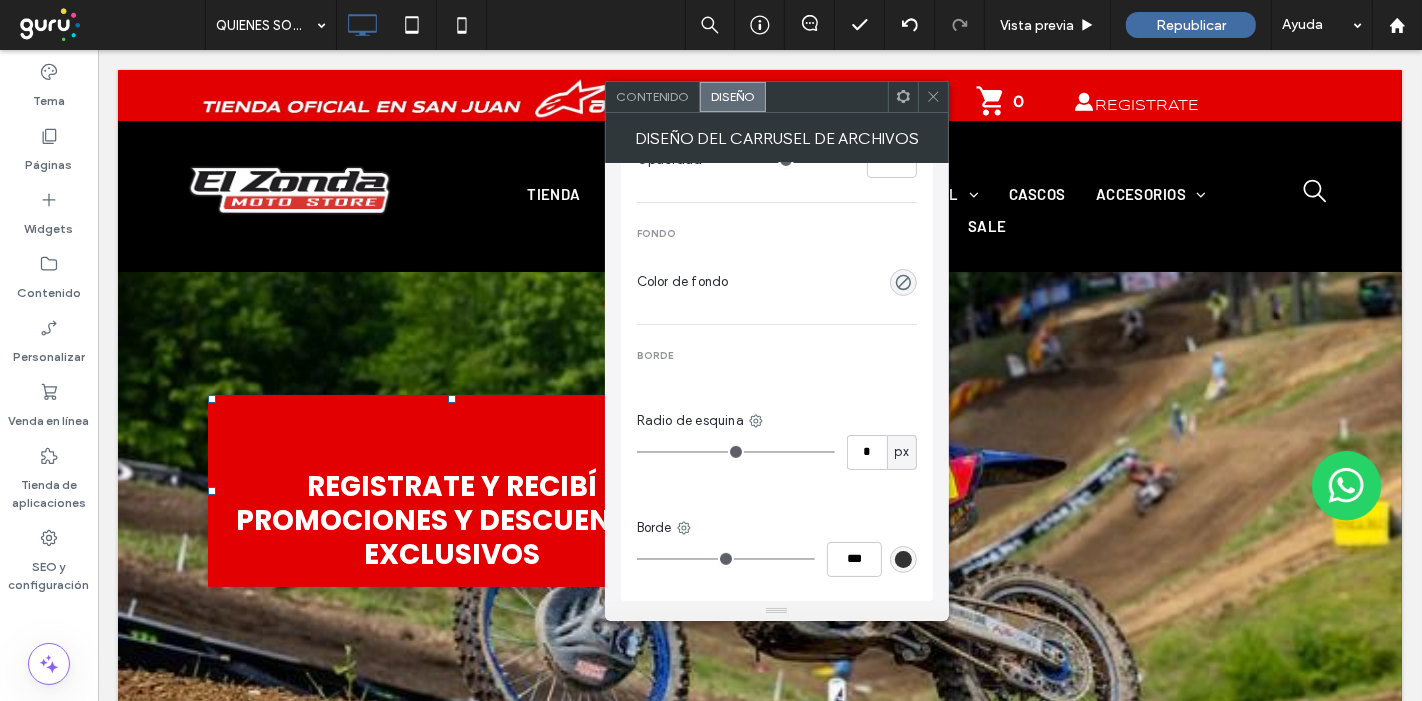 scroll, scrollTop: 666, scrollLeft: 0, axis: vertical 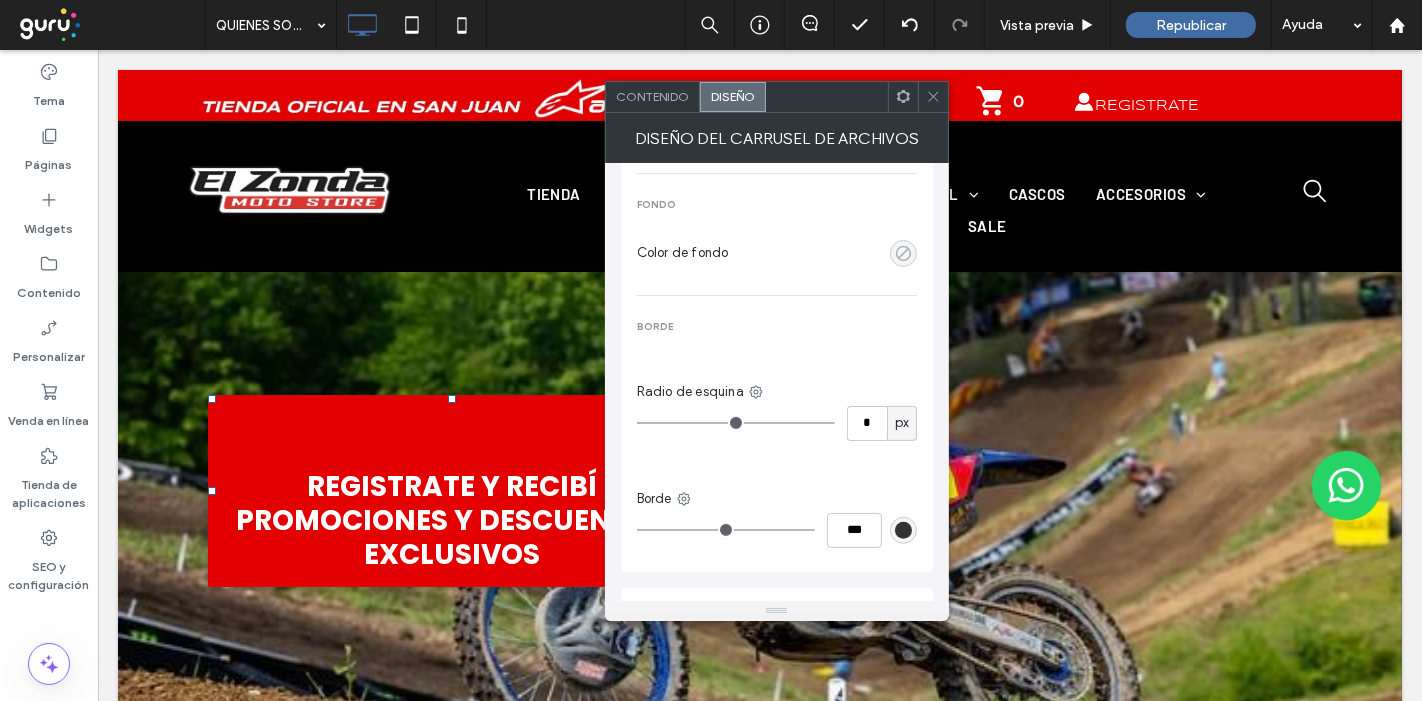 click at bounding box center [903, 253] 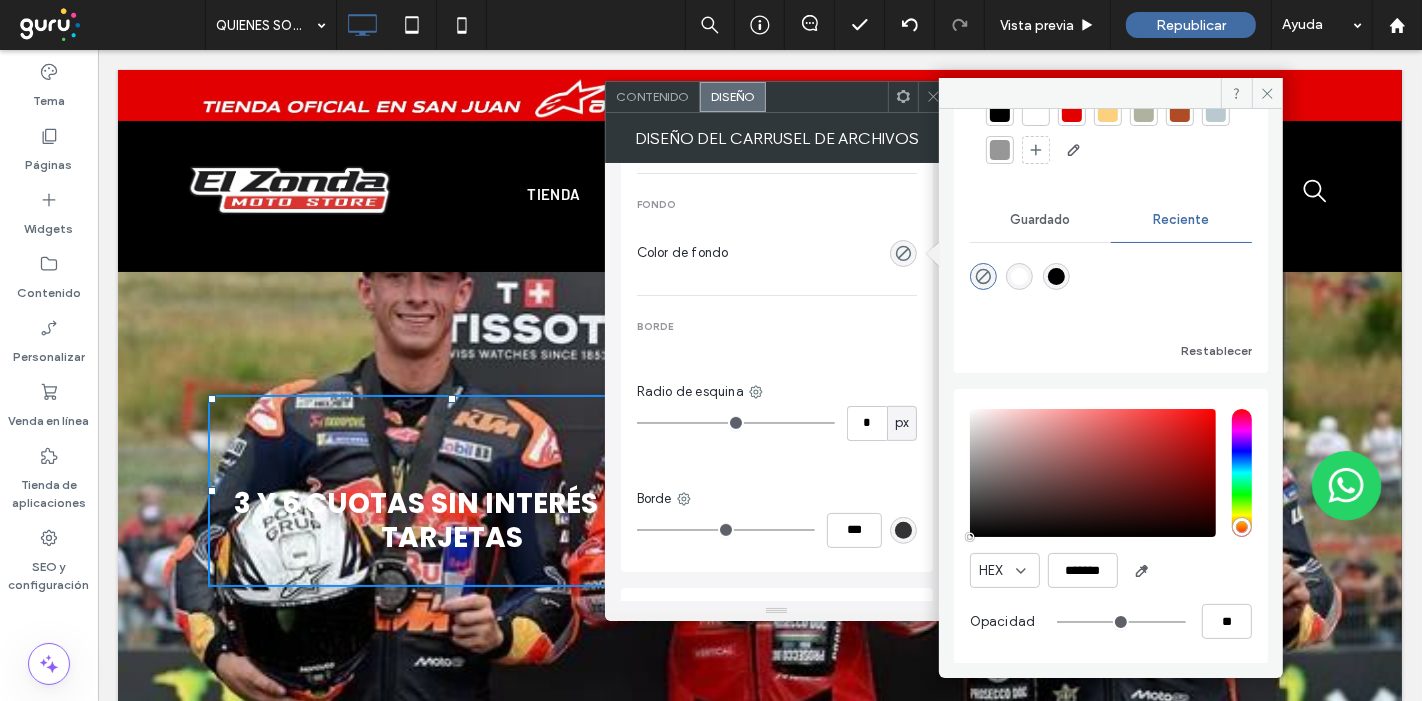 scroll, scrollTop: 0, scrollLeft: 0, axis: both 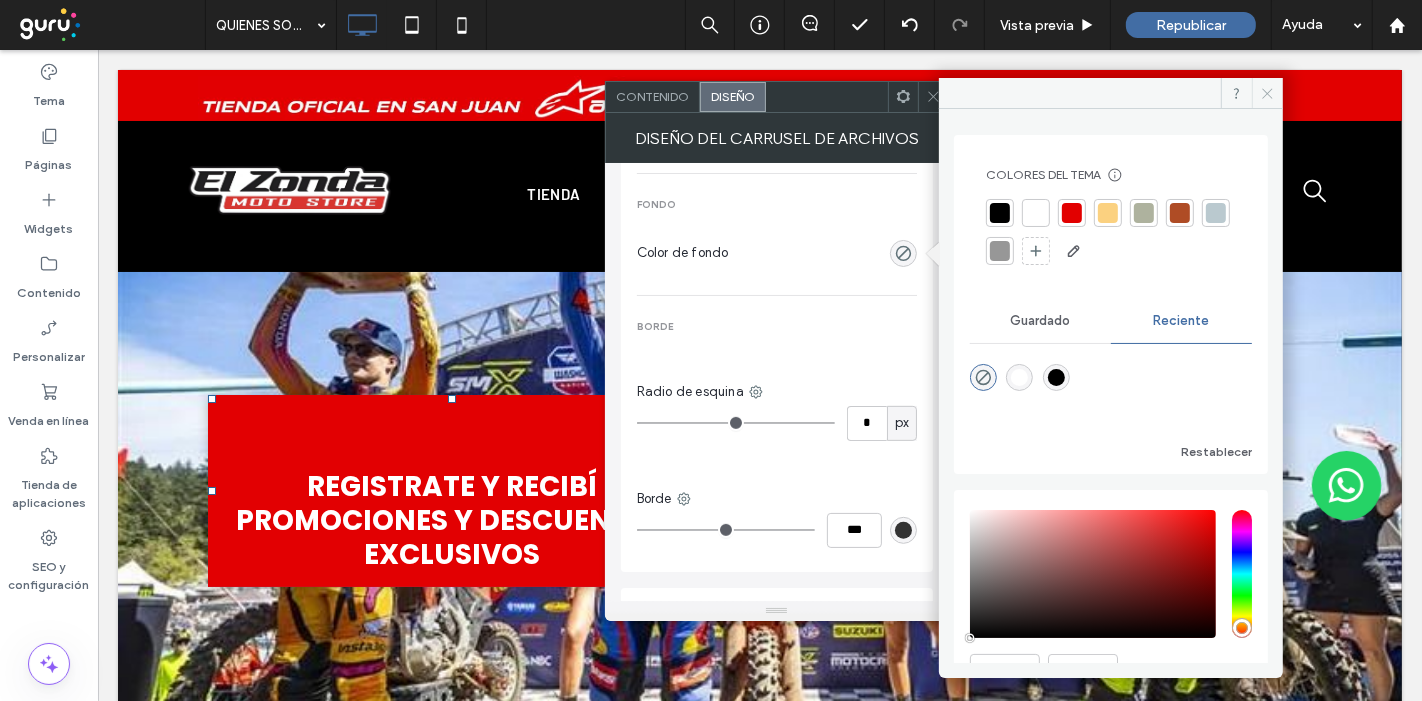 click 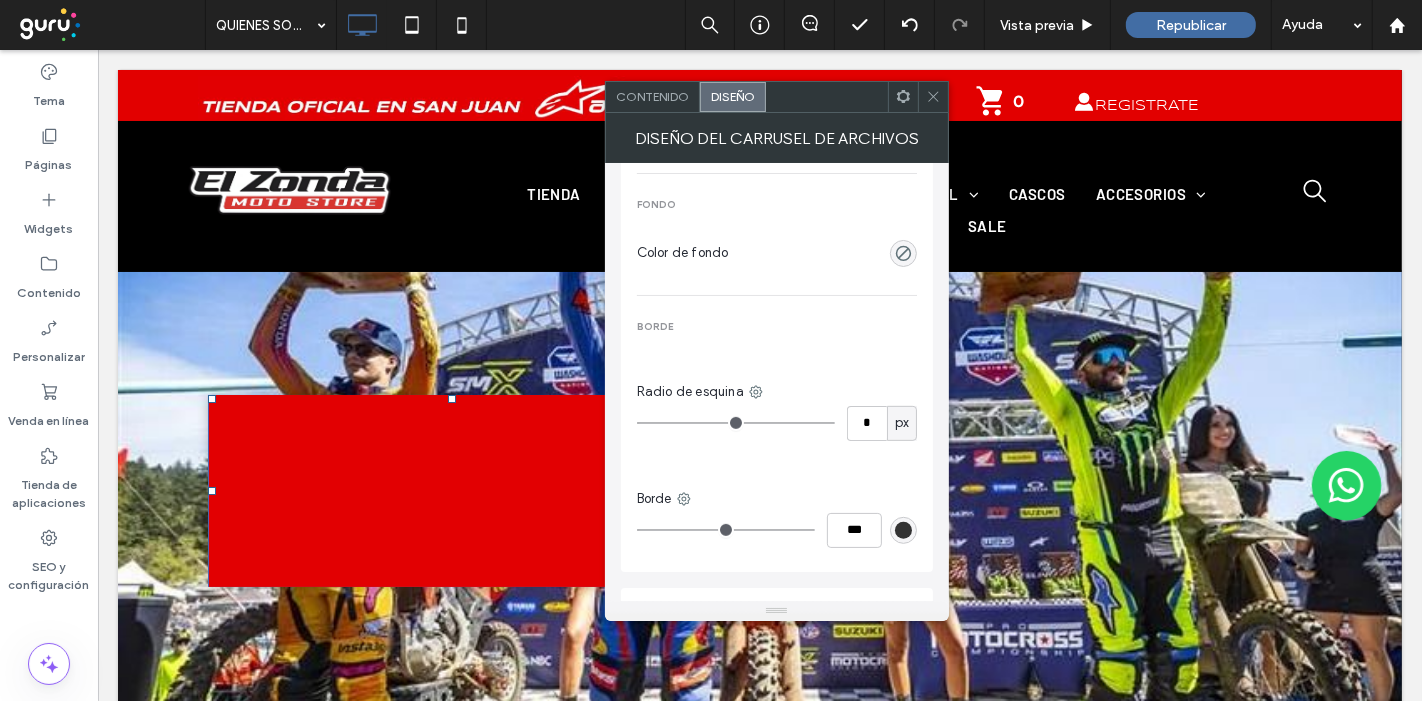 click 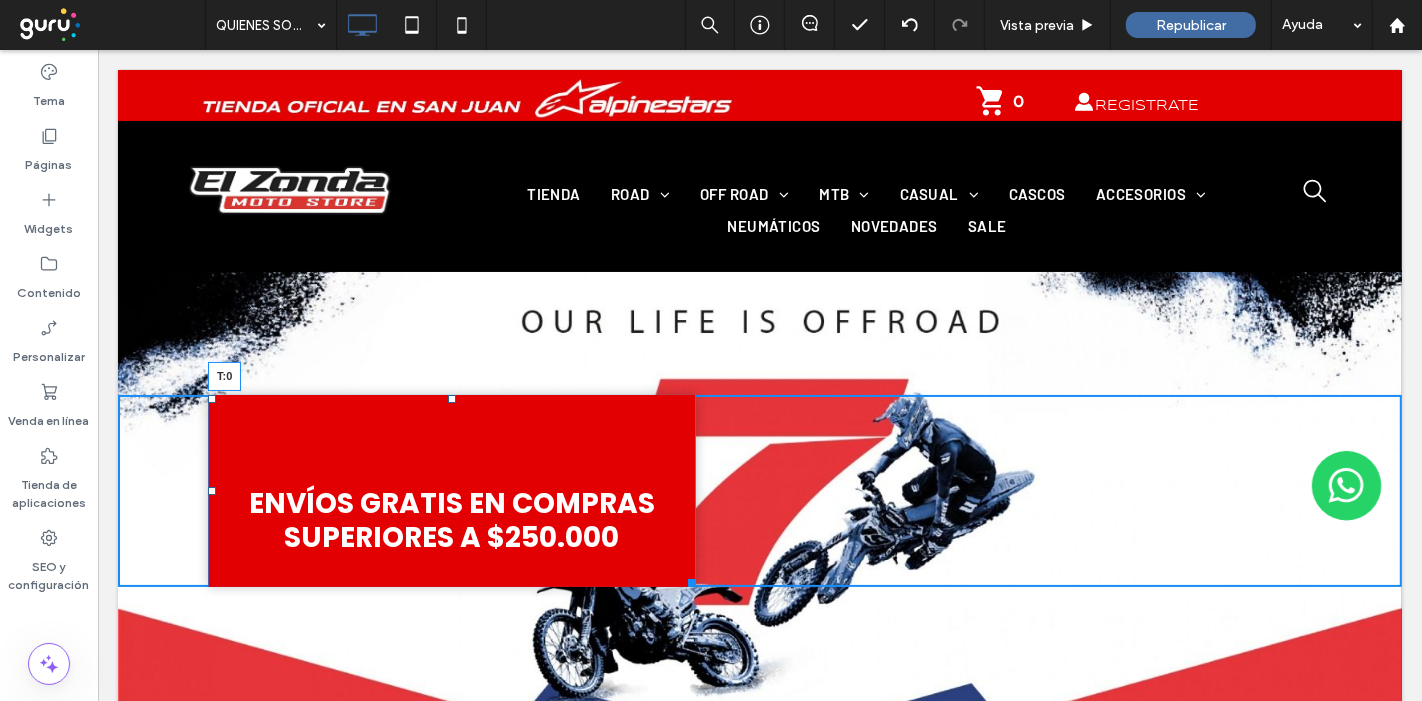 drag, startPoint x: 448, startPoint y: 395, endPoint x: 546, endPoint y: 439, distance: 107.42439 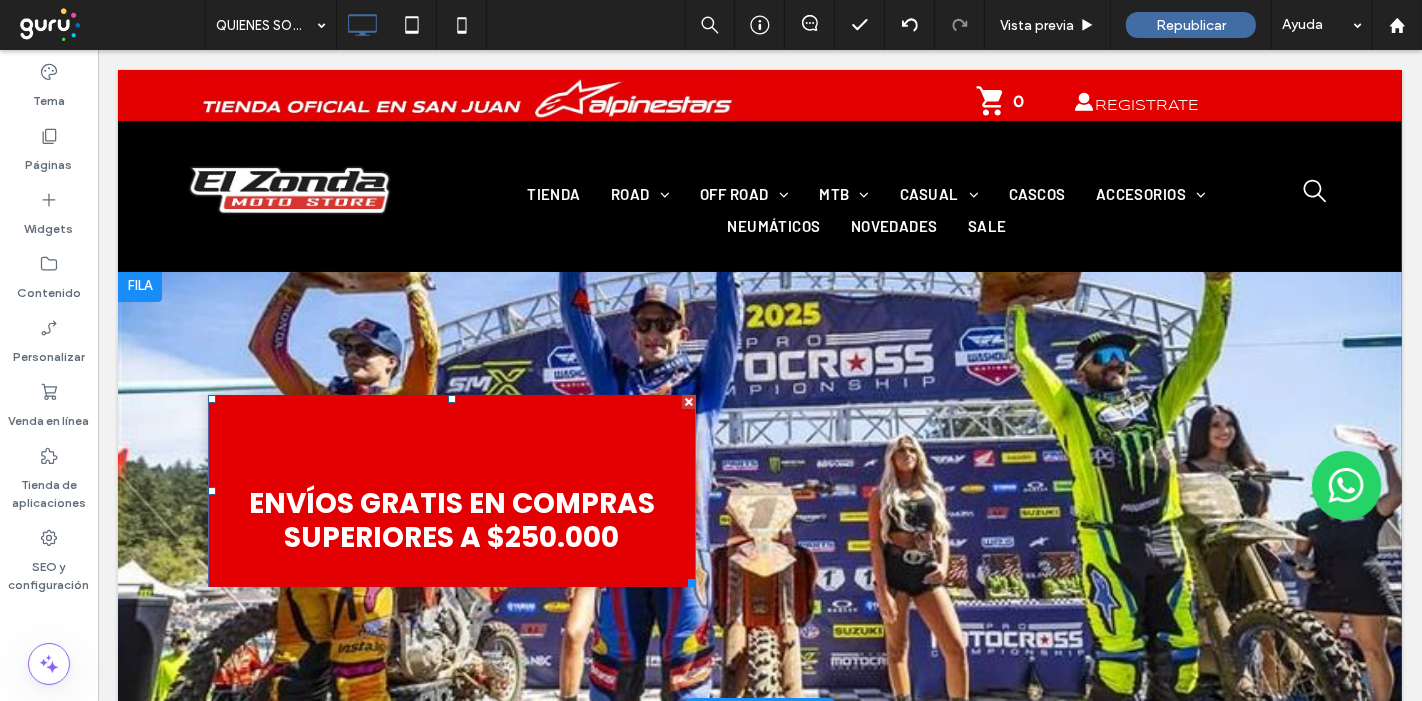 click at bounding box center (451, 491) 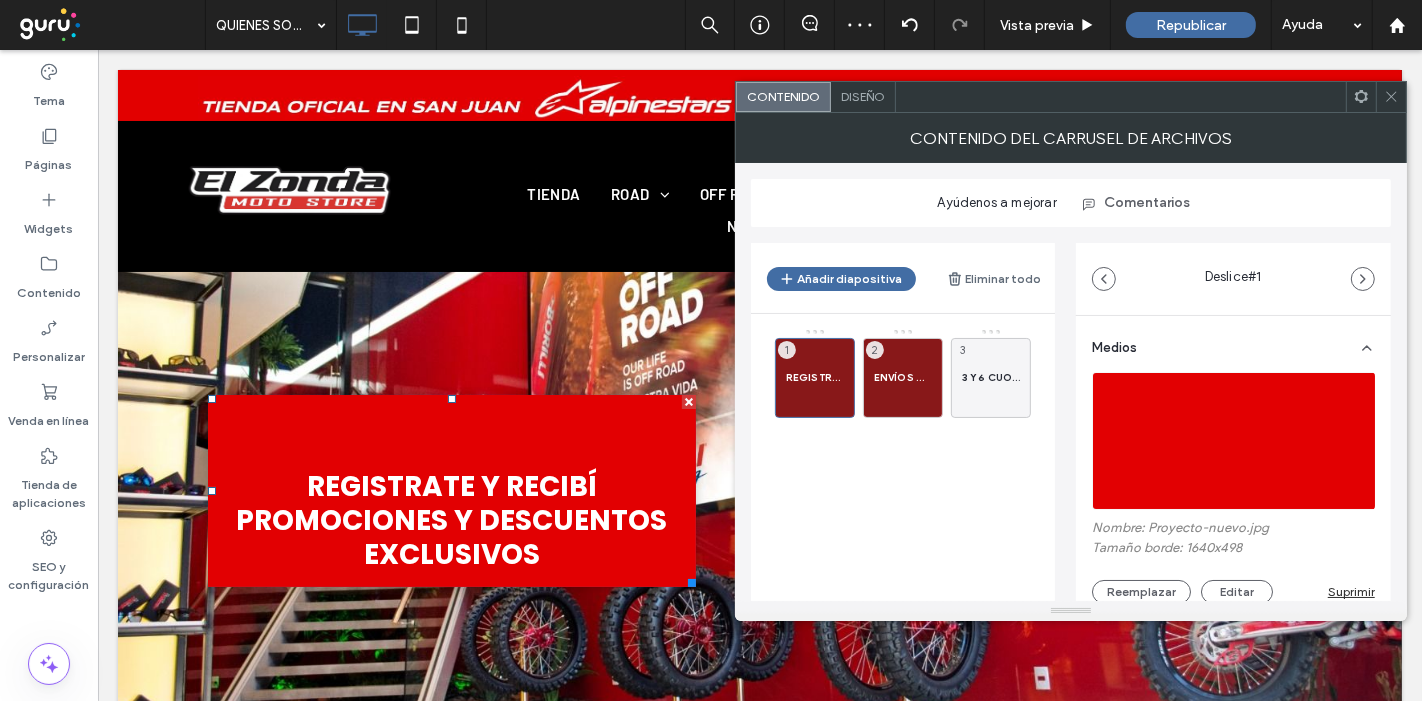 click at bounding box center (1391, 97) 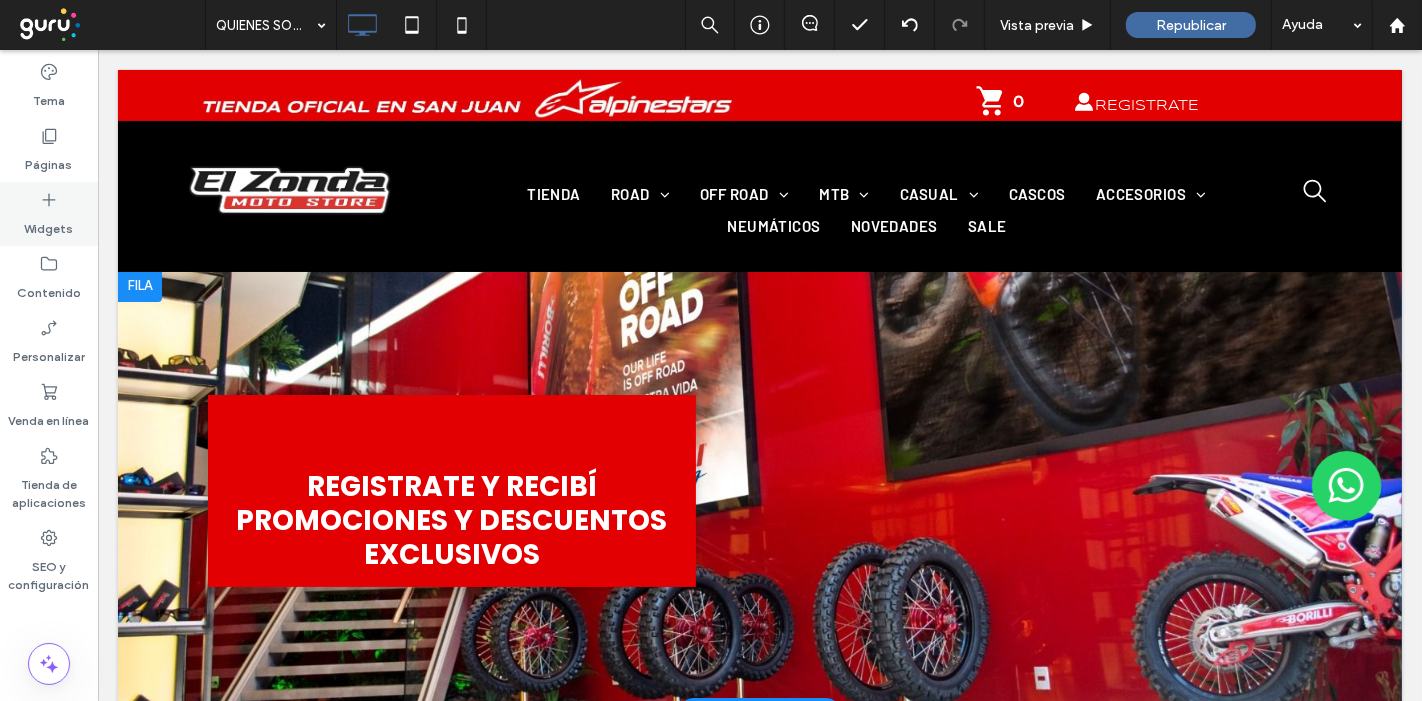 click 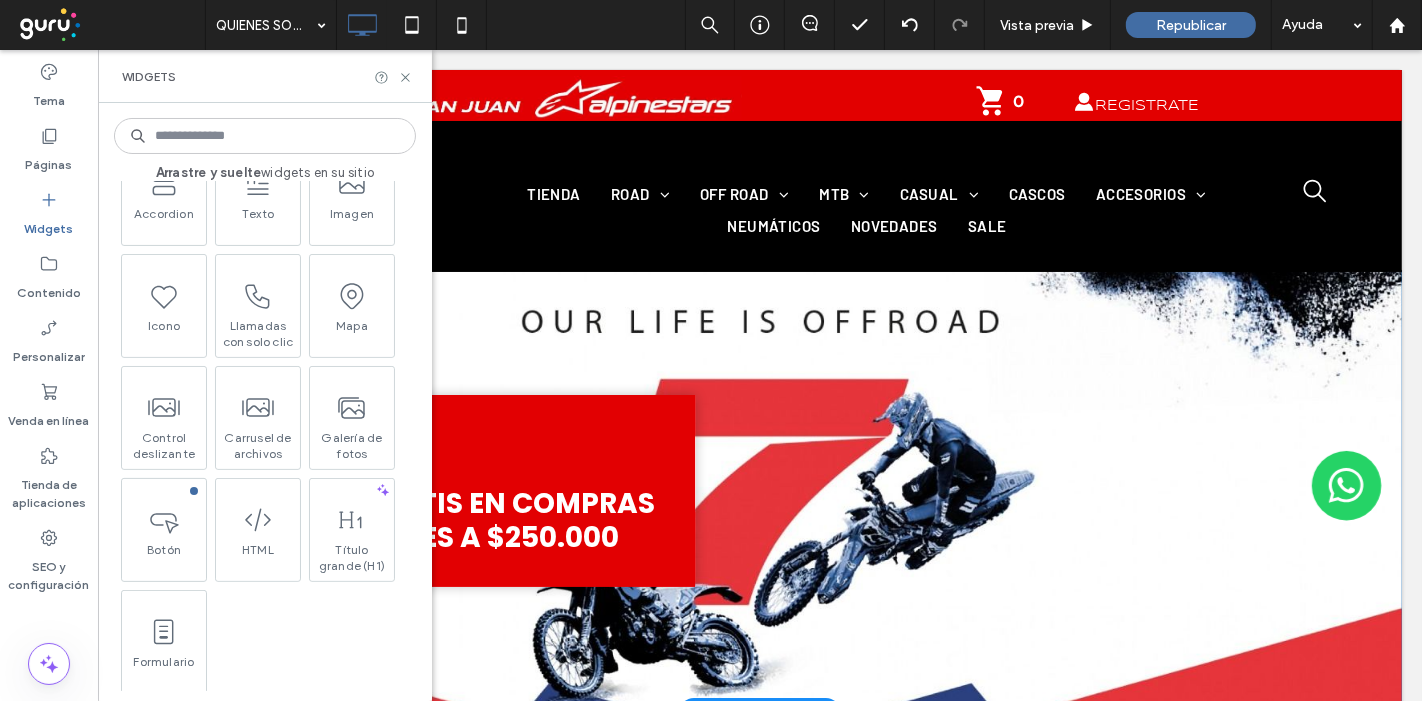 scroll, scrollTop: 444, scrollLeft: 0, axis: vertical 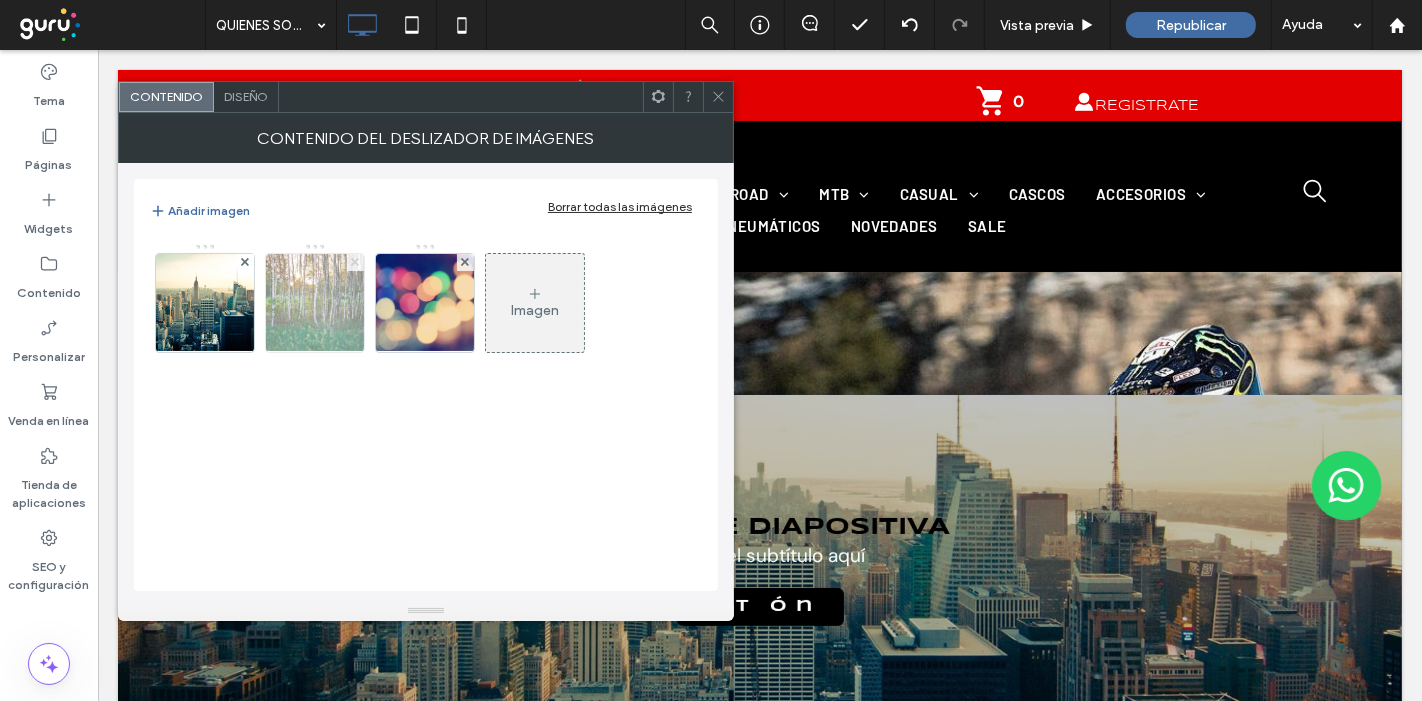 click 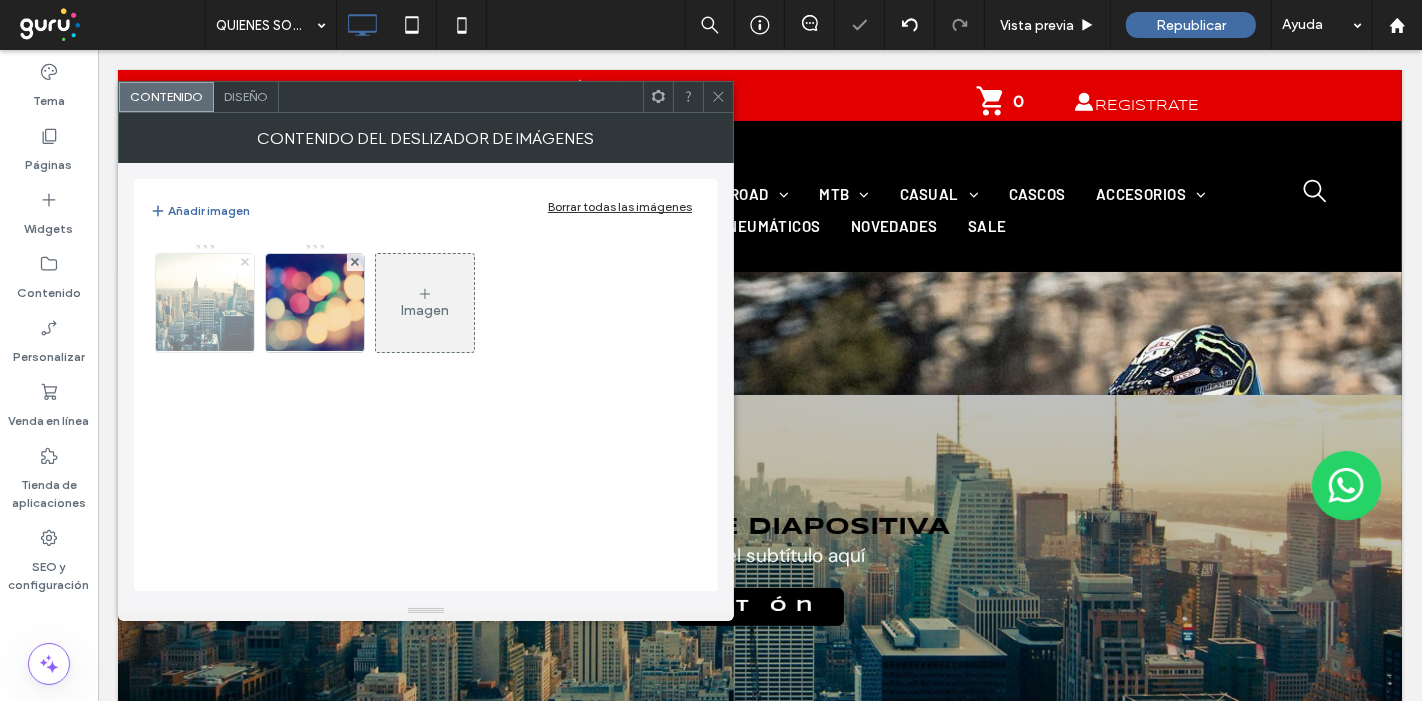 click 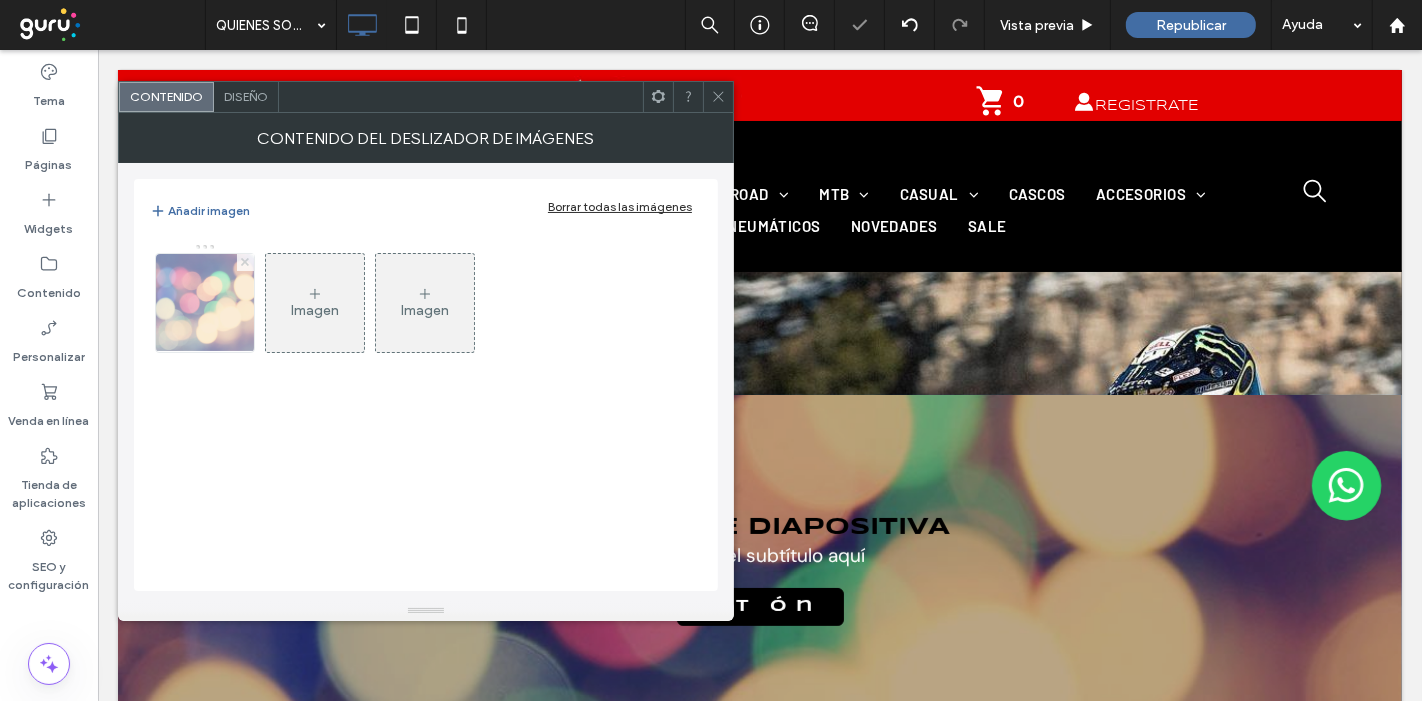 click at bounding box center (245, 262) 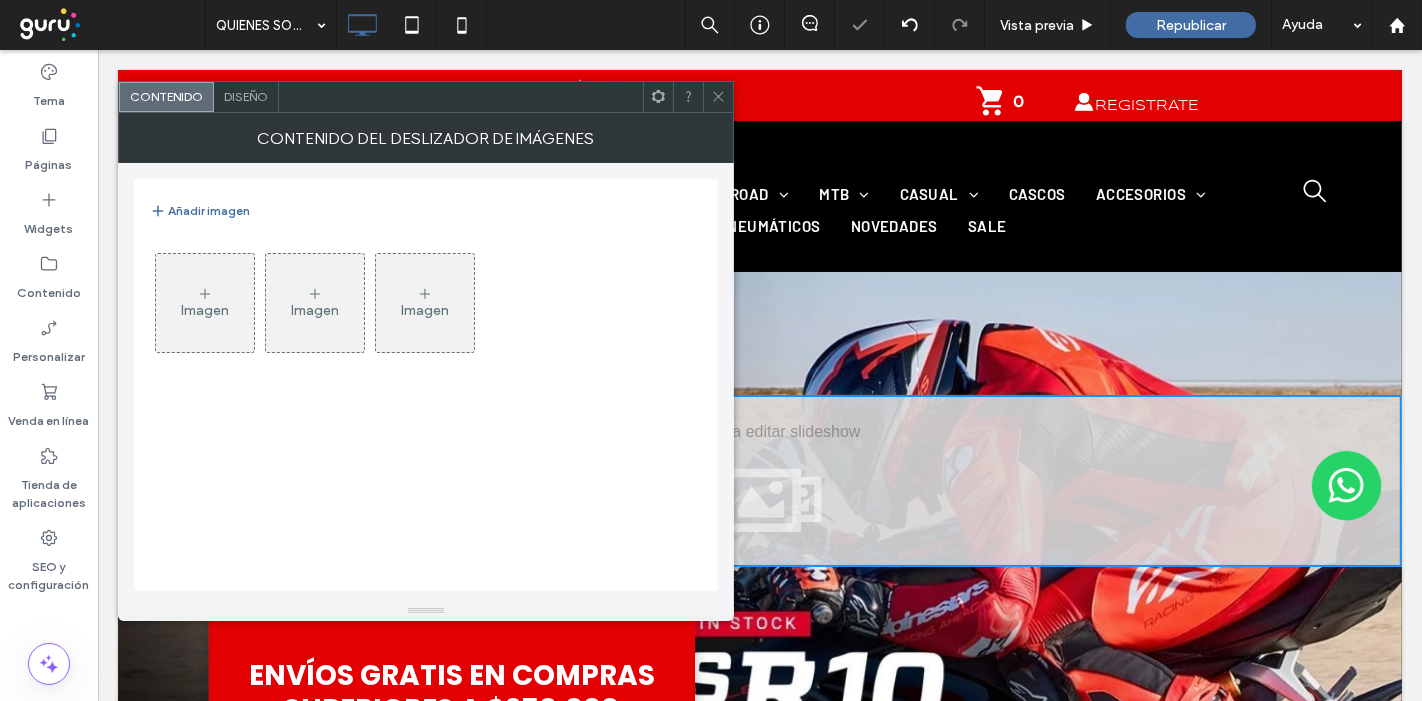 click on "Imagen" at bounding box center (205, 303) 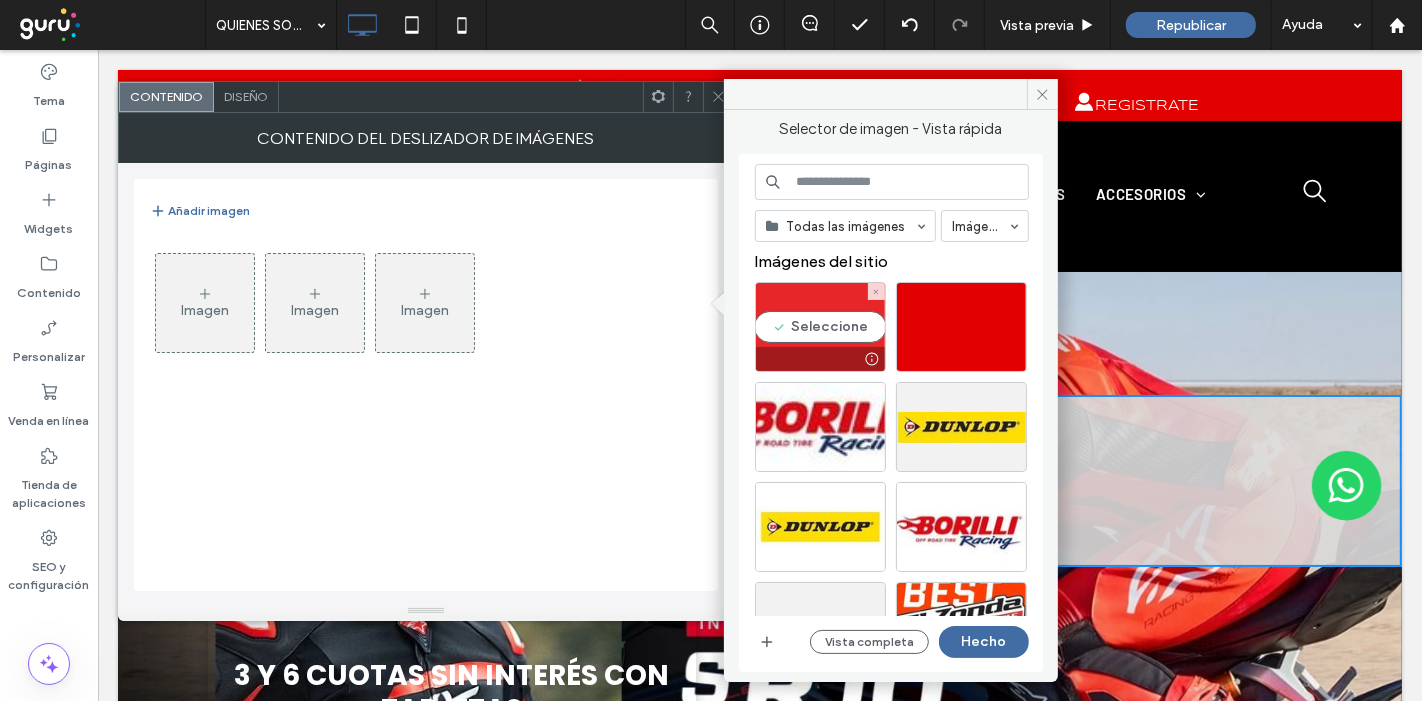 click on "Seleccione" at bounding box center [820, 327] 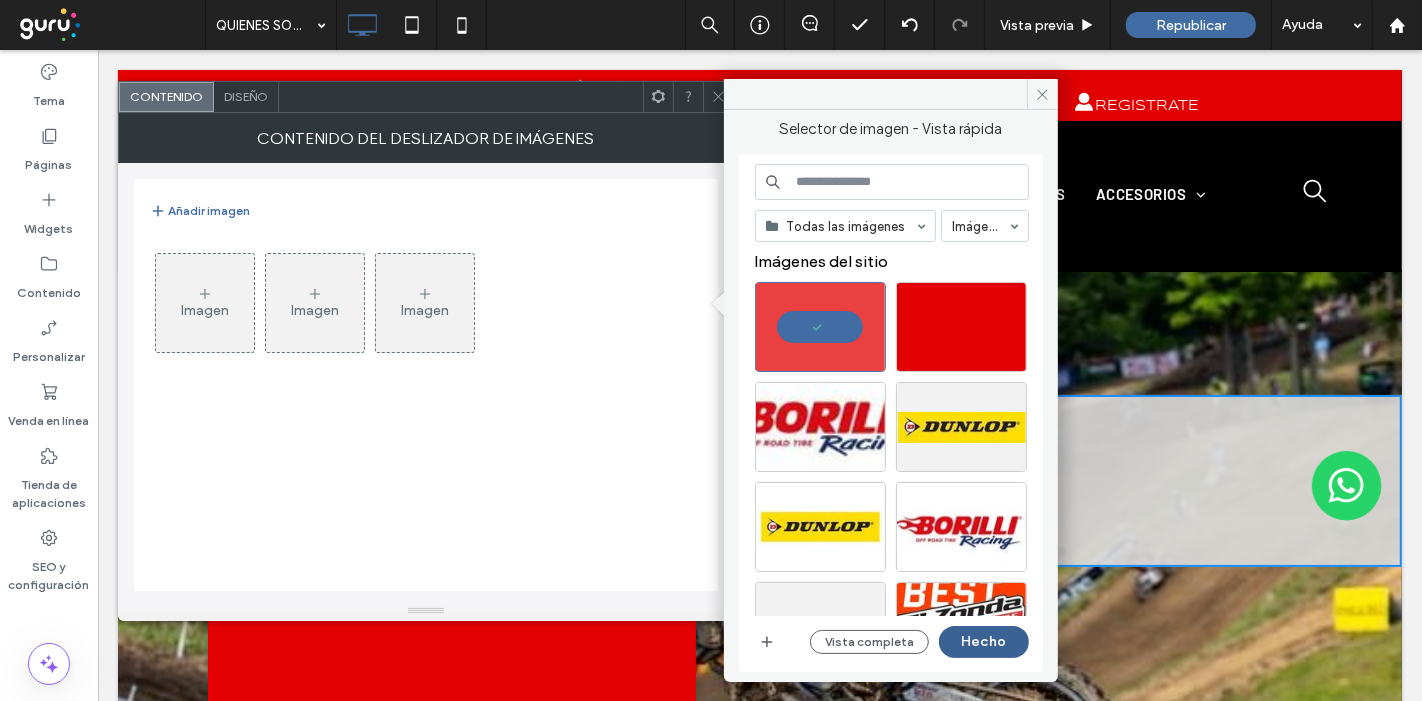 click on "Hecho" at bounding box center [984, 642] 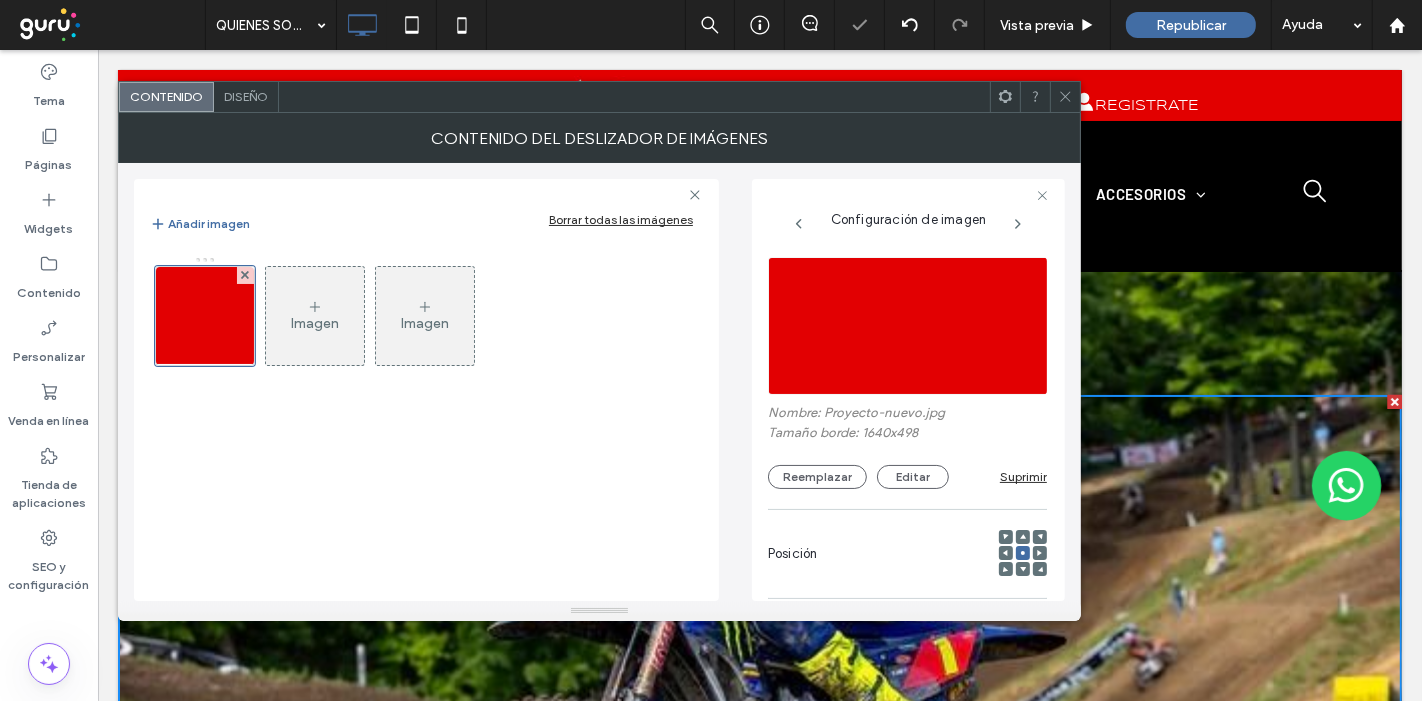 scroll, scrollTop: 0, scrollLeft: 0, axis: both 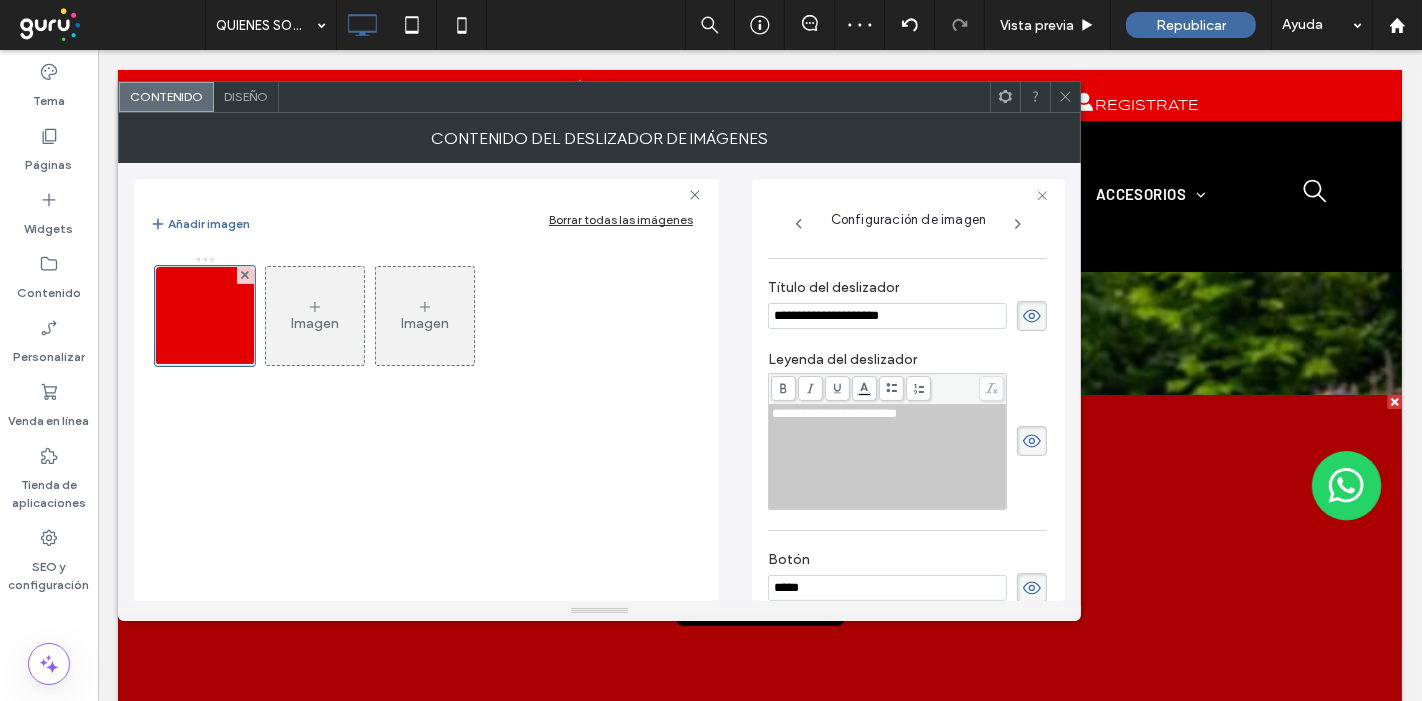click on "**********" at bounding box center [834, 413] 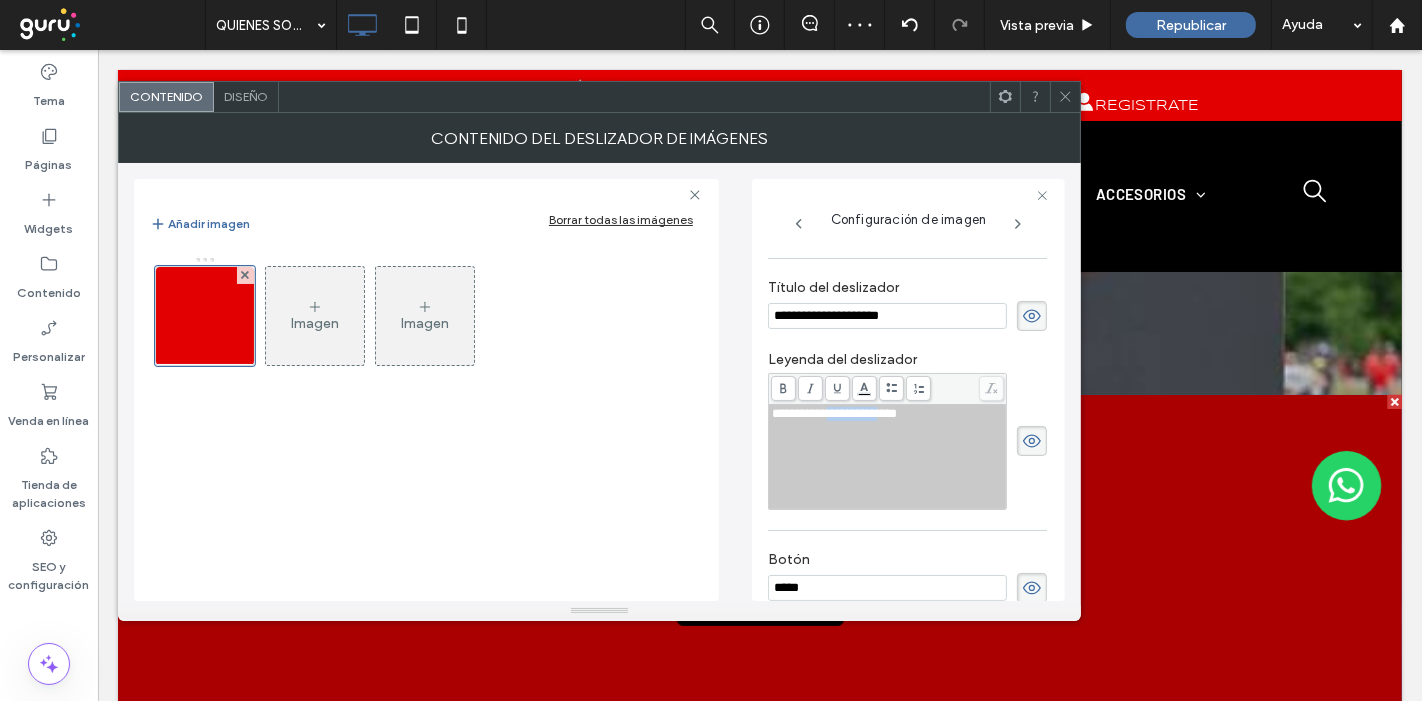 click on "**********" at bounding box center (834, 413) 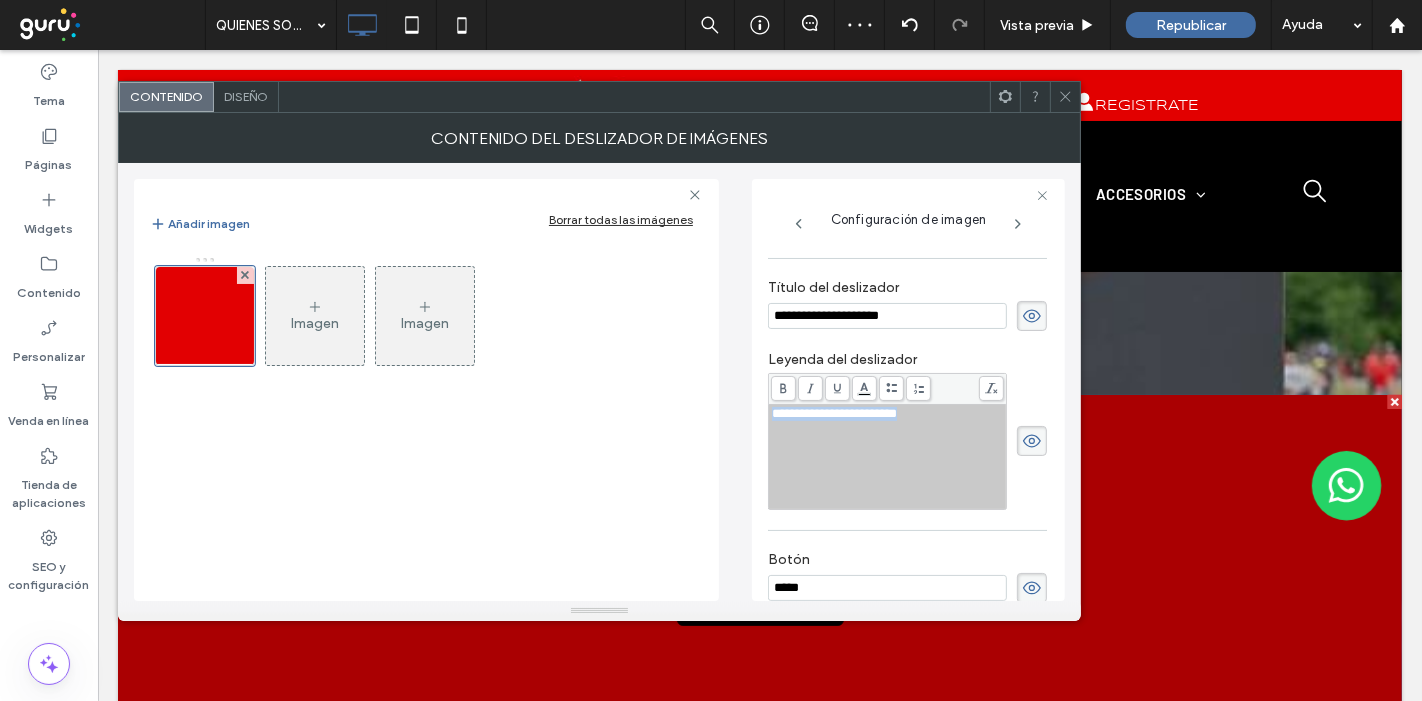 click on "**********" at bounding box center (834, 413) 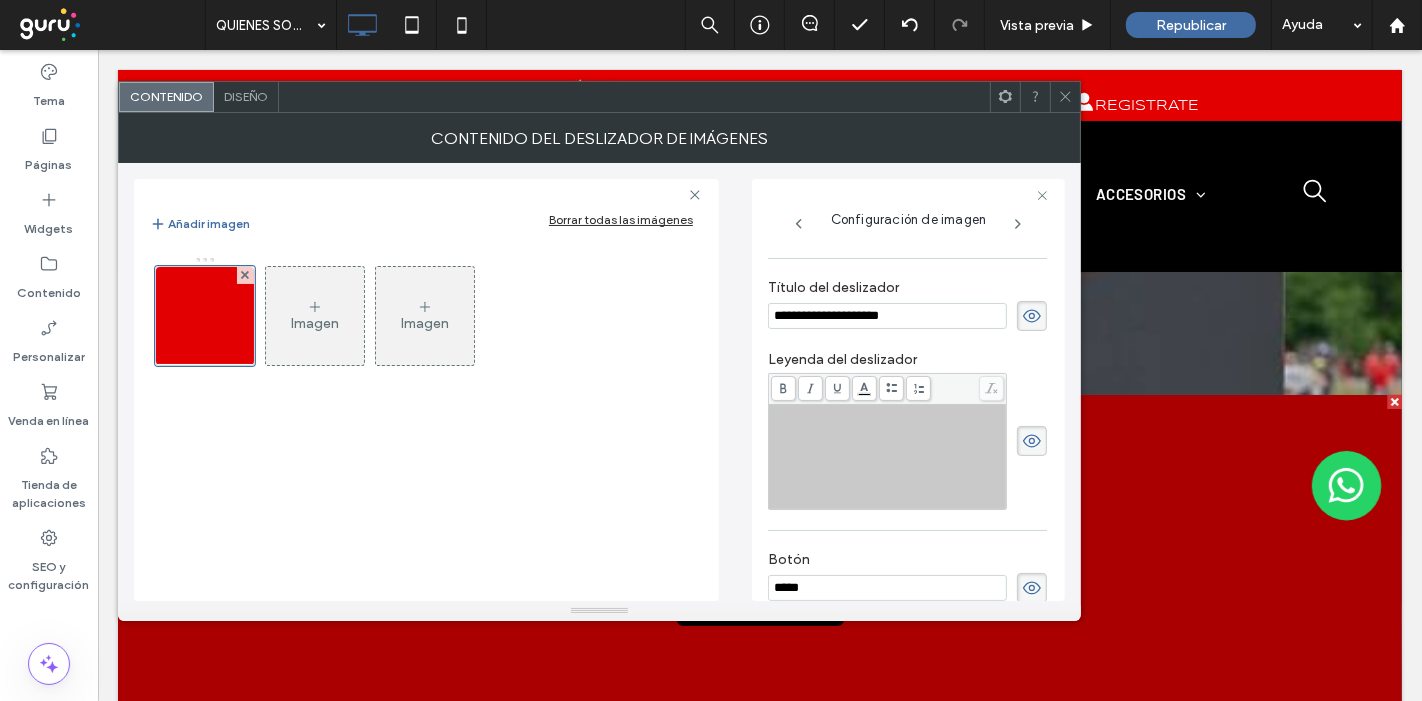 click 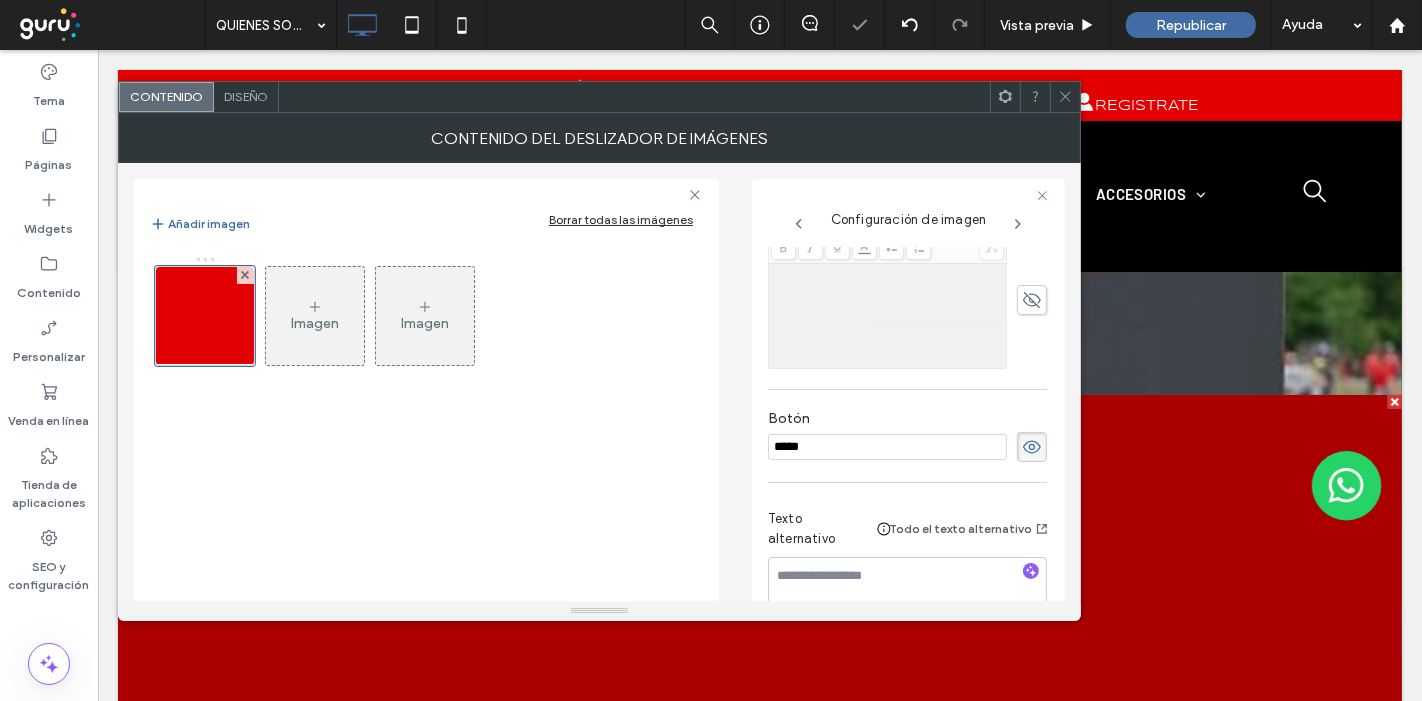 scroll, scrollTop: 594, scrollLeft: 0, axis: vertical 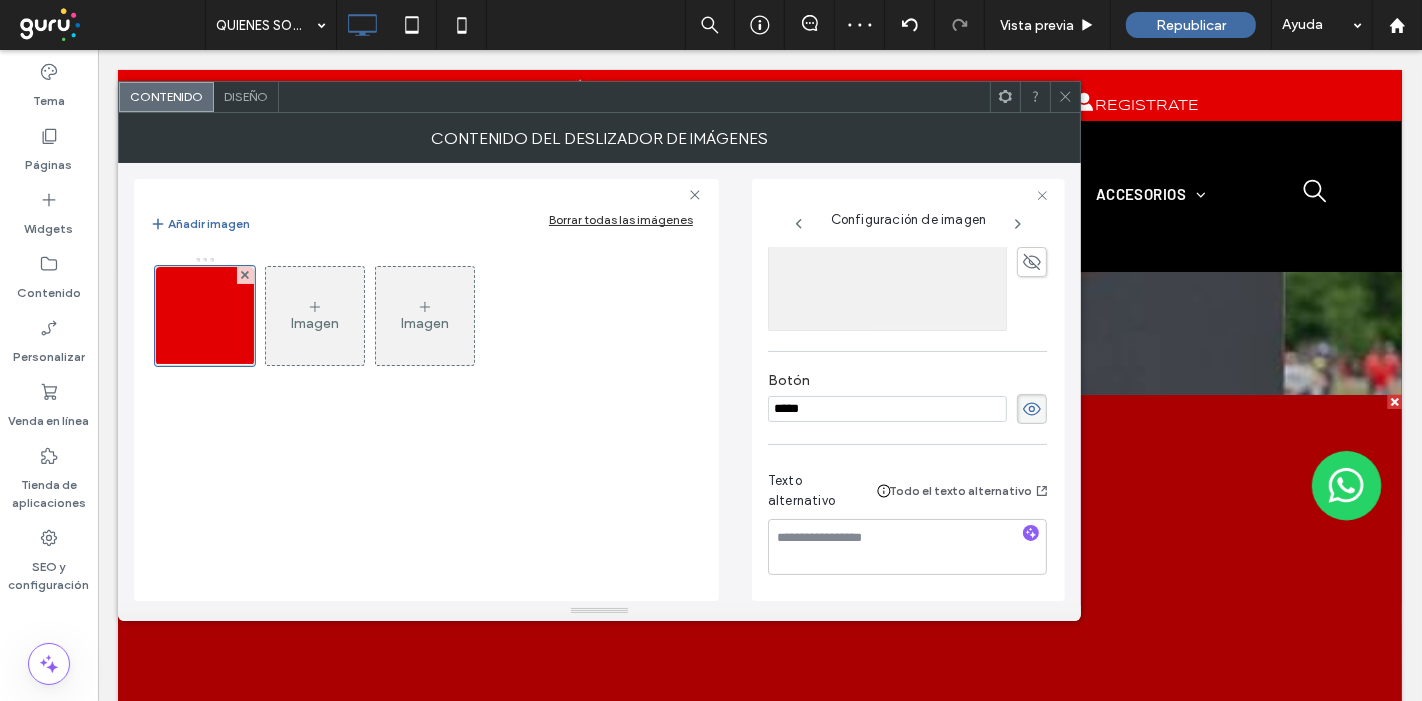 click 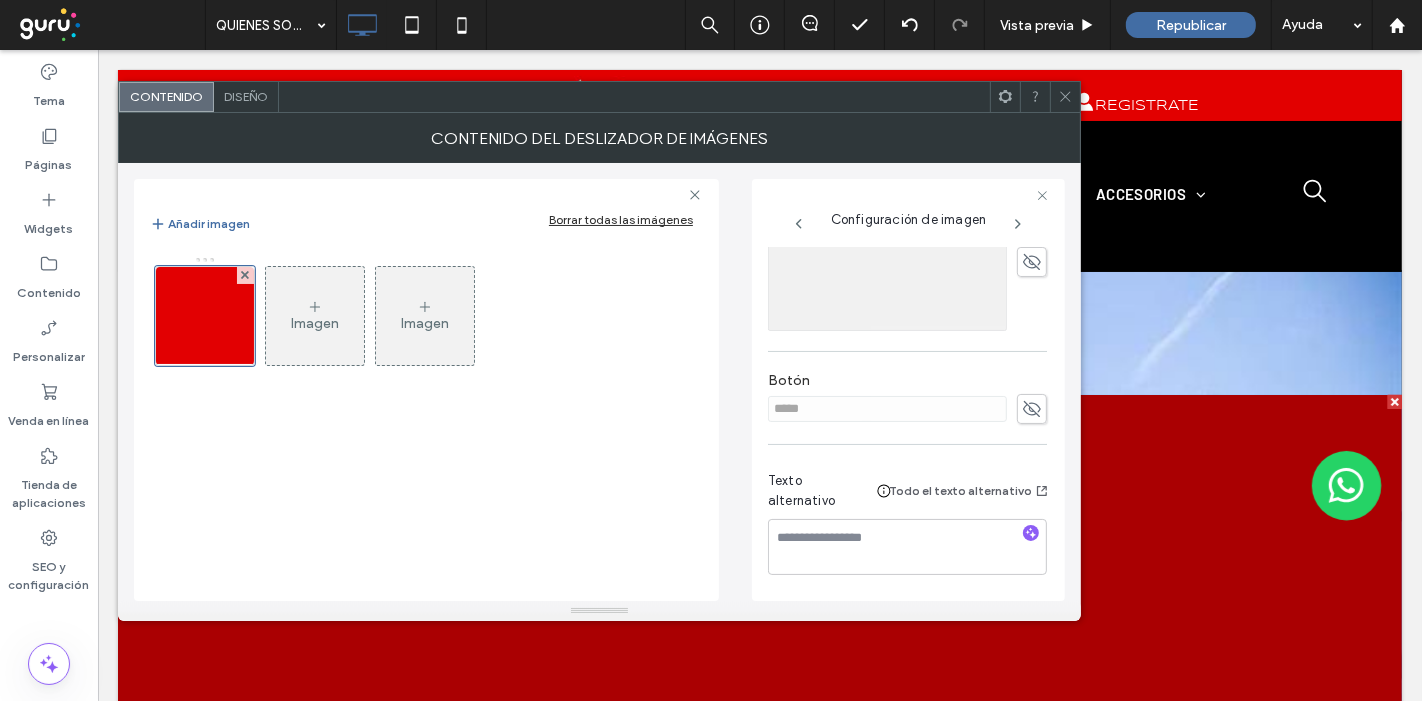 drag, startPoint x: 1065, startPoint y: 94, endPoint x: 1080, endPoint y: 144, distance: 52.201534 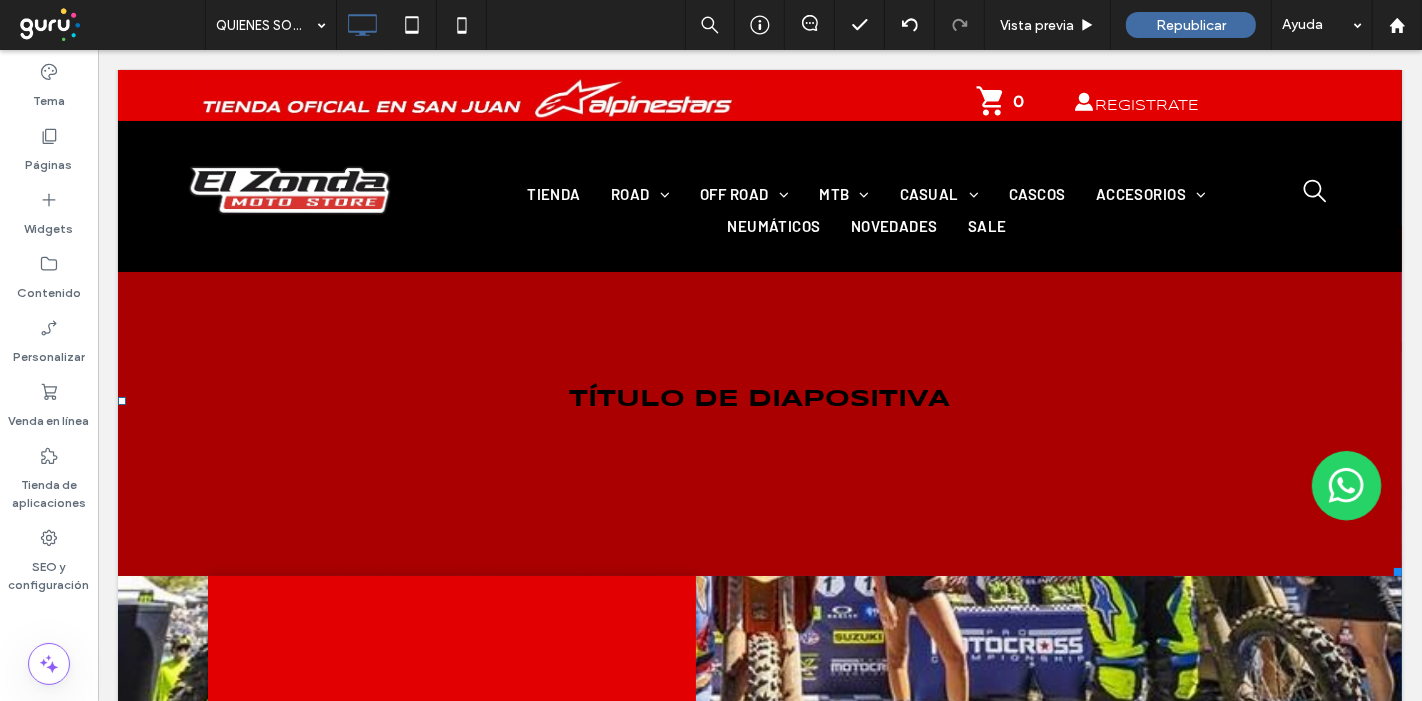 scroll, scrollTop: 222, scrollLeft: 0, axis: vertical 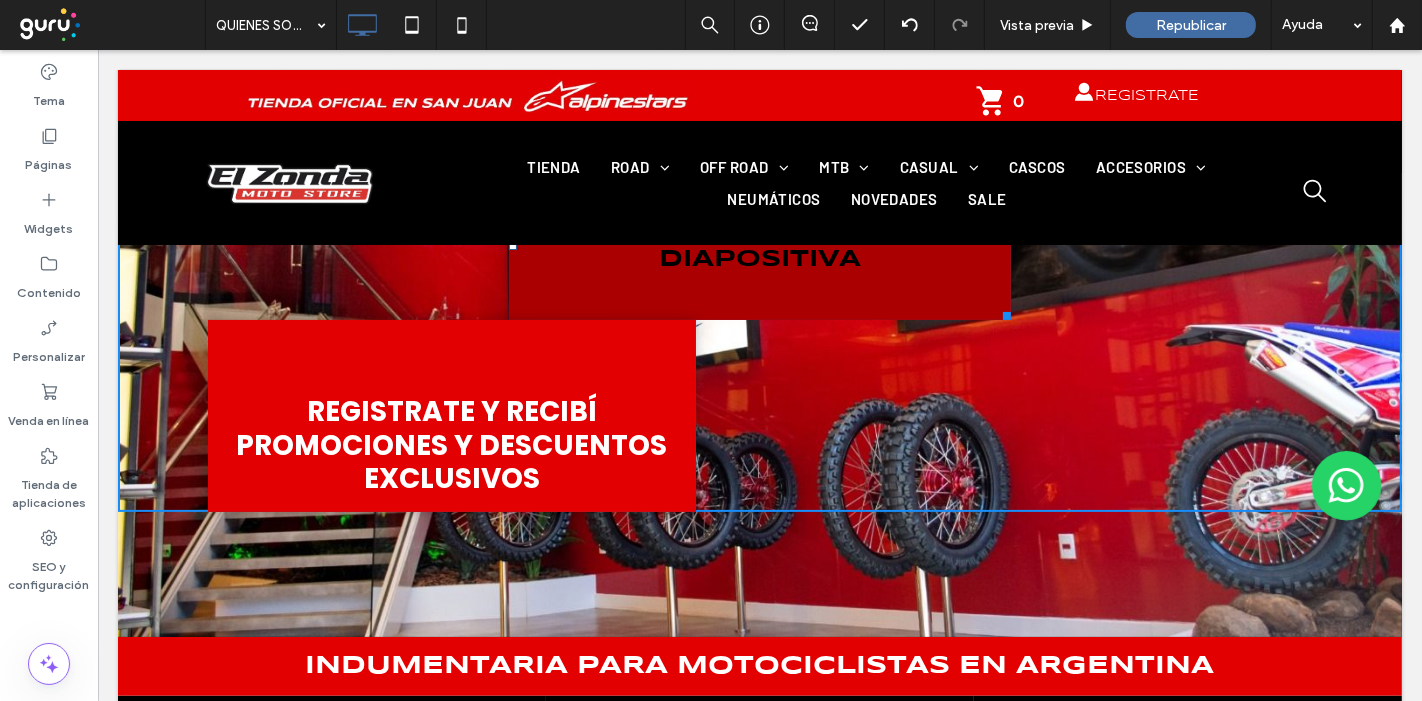 drag, startPoint x: 1377, startPoint y: 518, endPoint x: 993, endPoint y: 315, distance: 434.35583 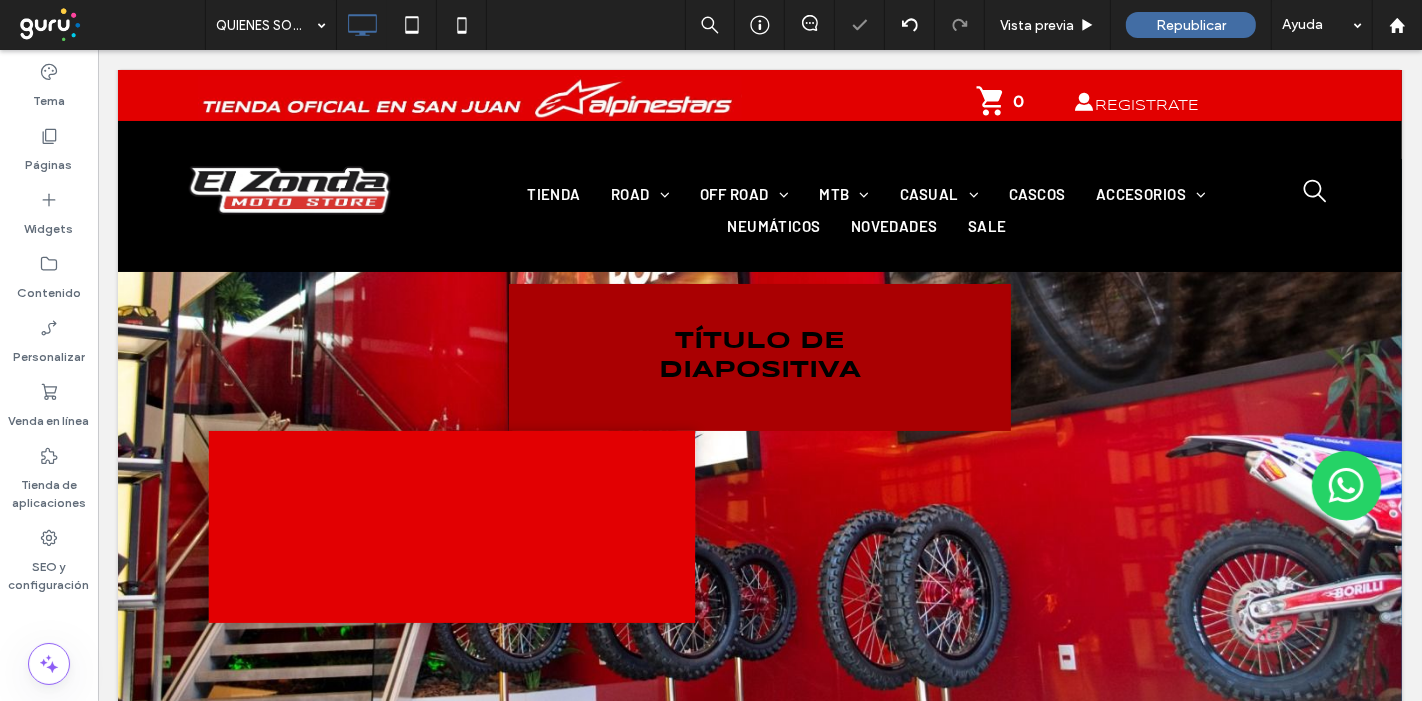 scroll, scrollTop: 0, scrollLeft: 0, axis: both 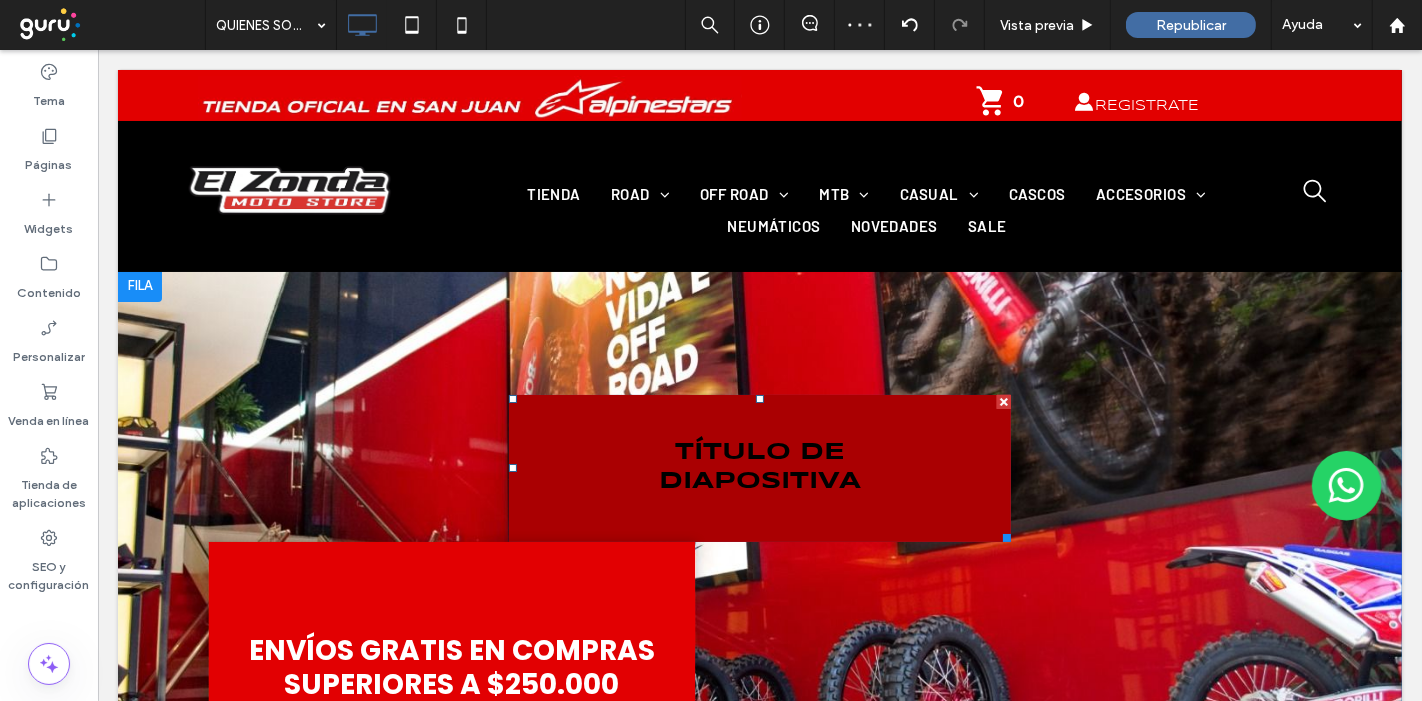 click on "Título de diapositiva
Botón" at bounding box center [759, 468] 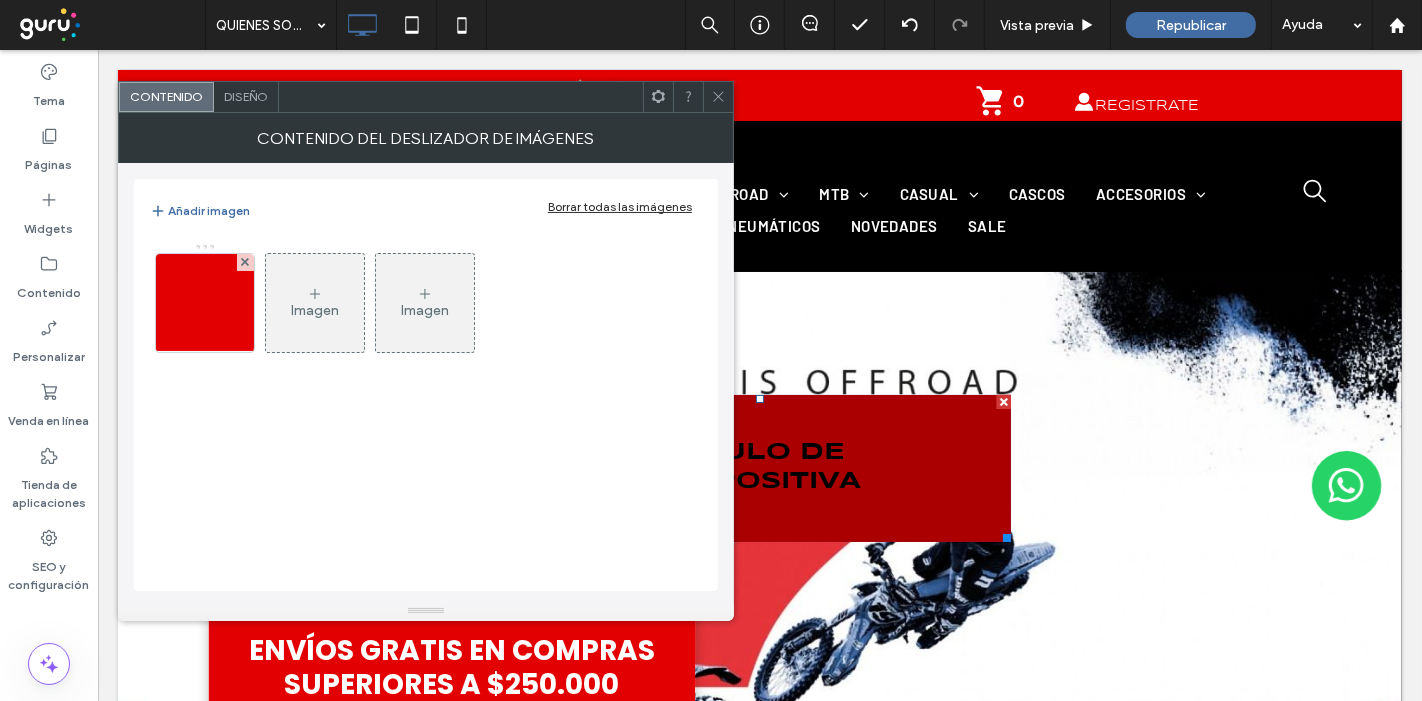 click on "Diseño" at bounding box center (246, 96) 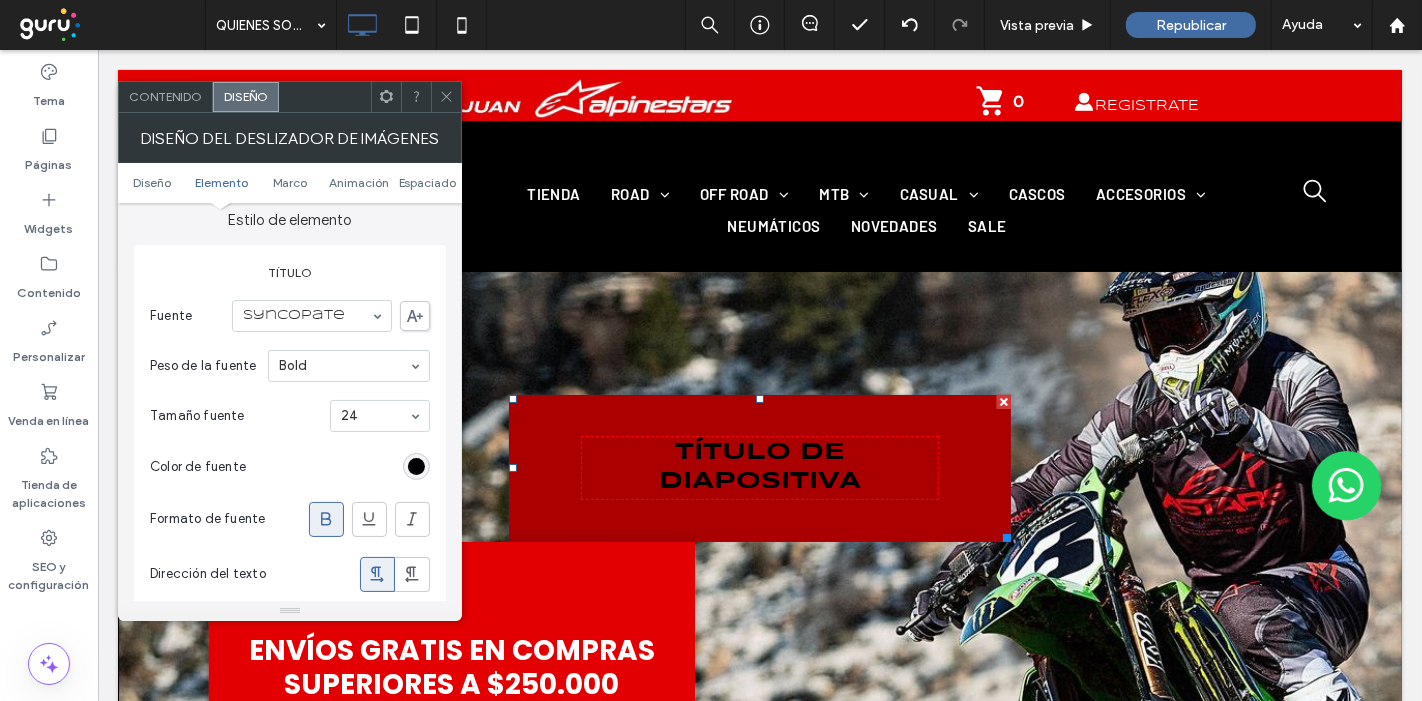 scroll, scrollTop: 666, scrollLeft: 0, axis: vertical 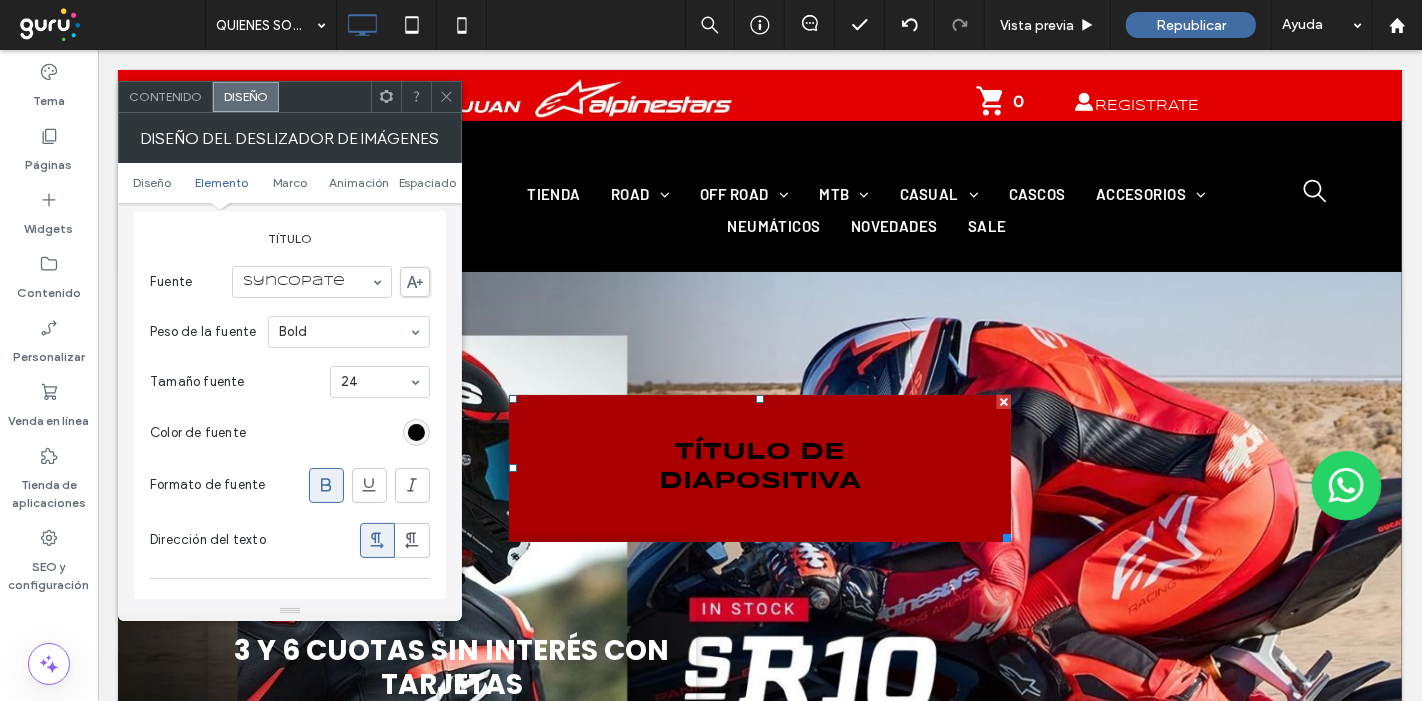 click 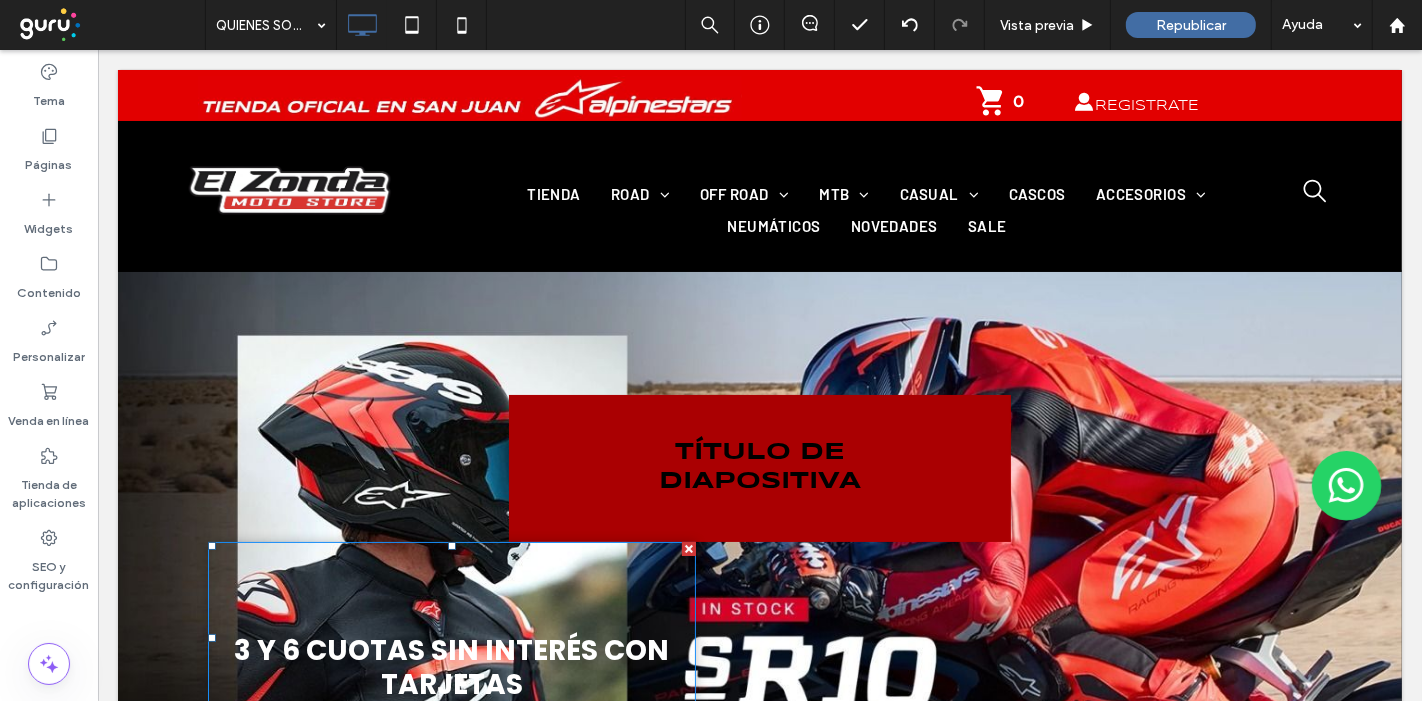 click on "3 Y 6 CUOTAS SIN INTERÉS CON TARJETAS" at bounding box center (451, 667) 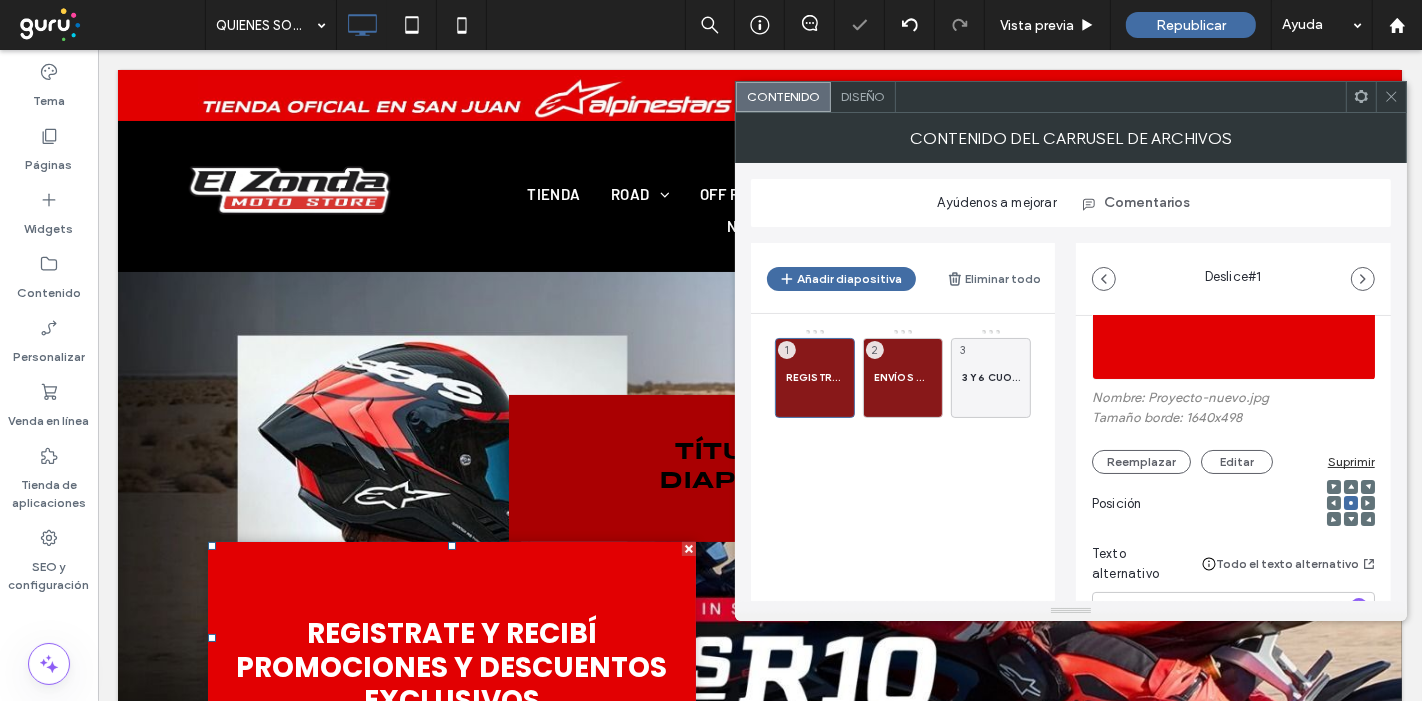 scroll, scrollTop: 333, scrollLeft: 0, axis: vertical 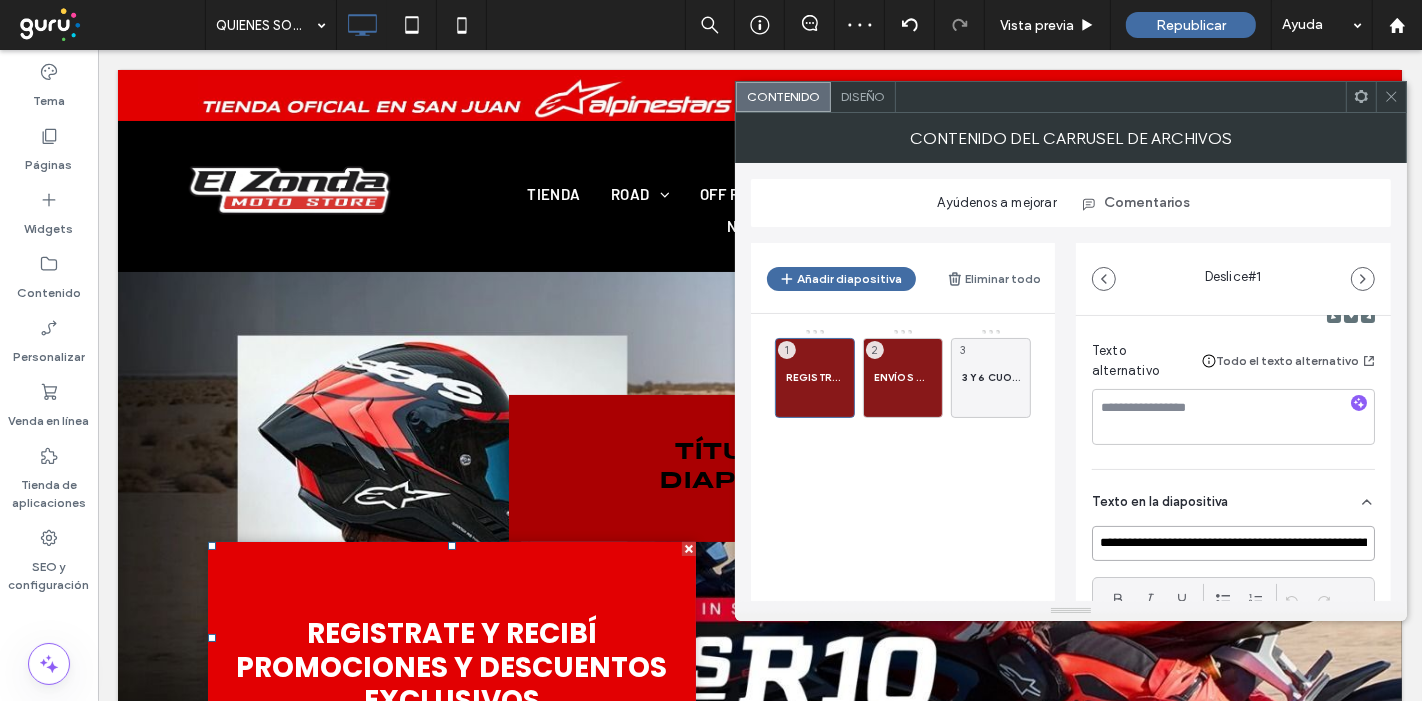 click on "**********" at bounding box center [1233, 543] 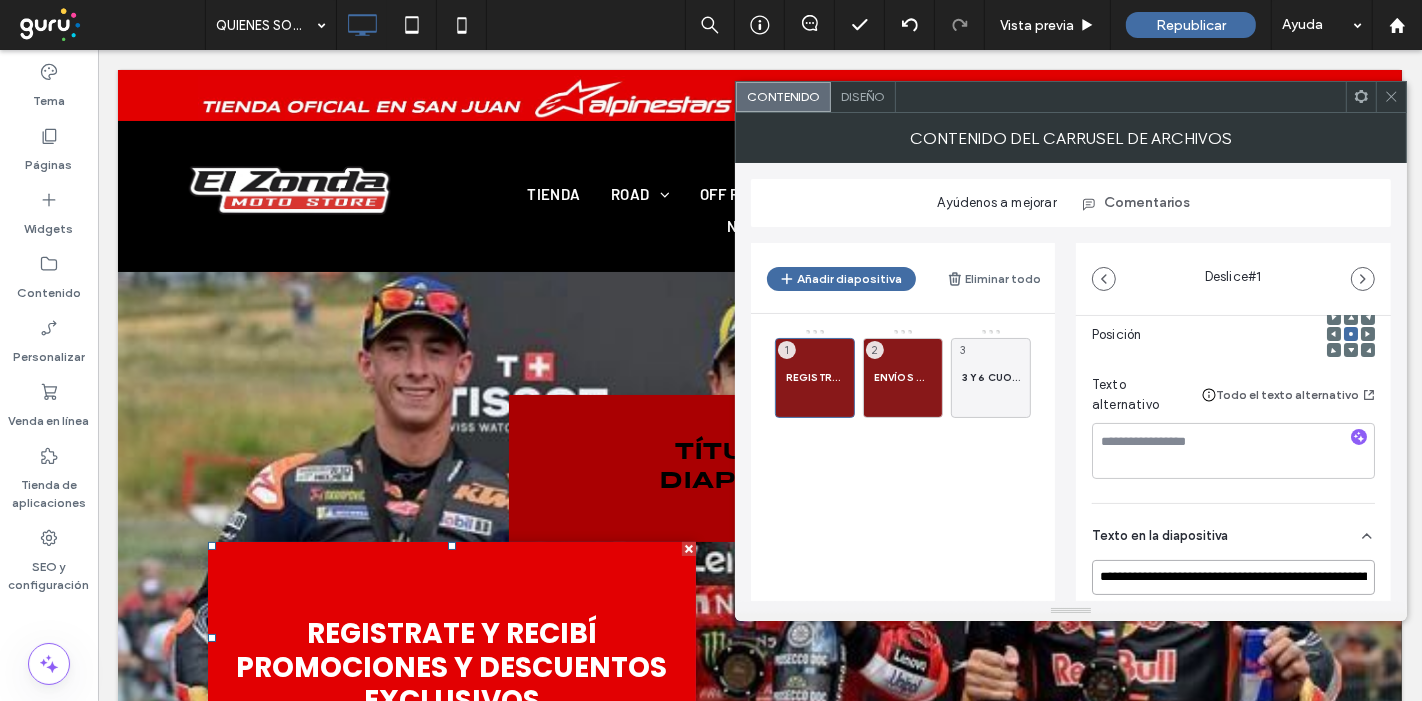 scroll, scrollTop: 333, scrollLeft: 0, axis: vertical 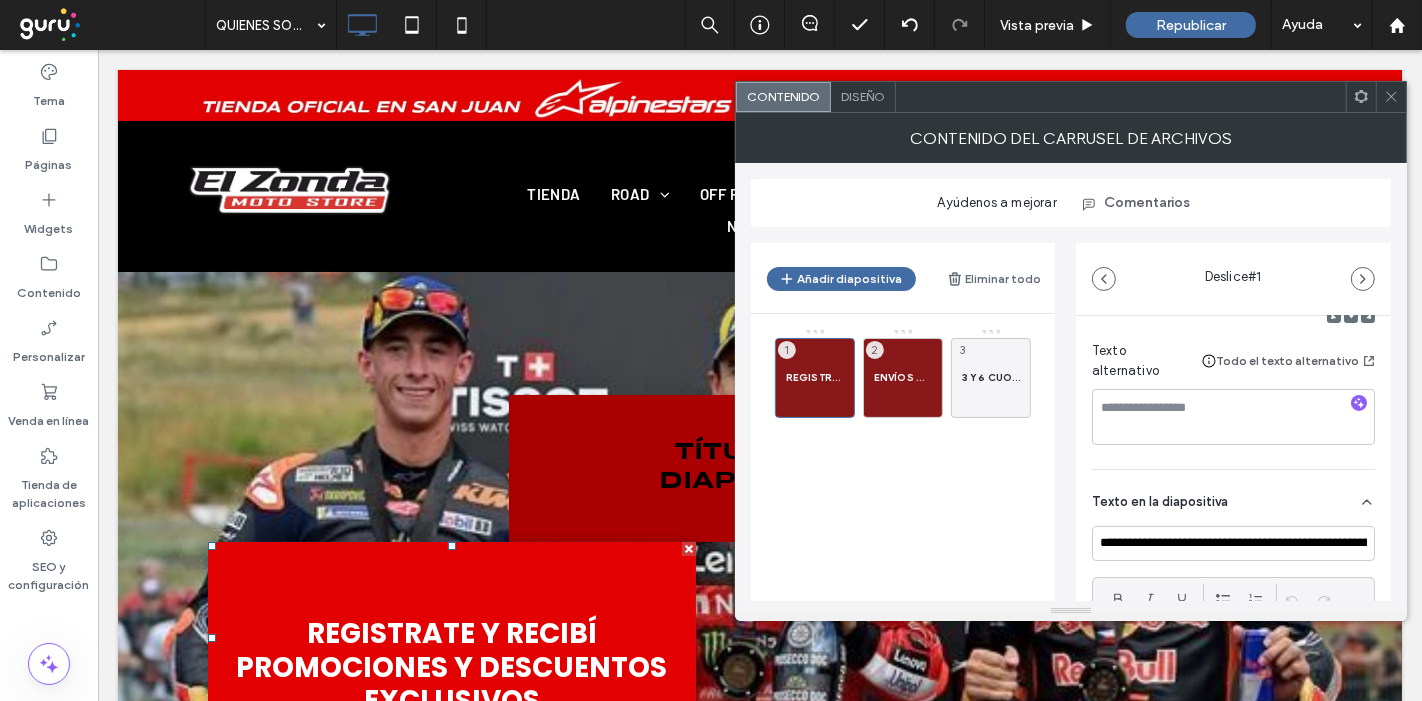 click on "Título de diapositiva
Botón" at bounding box center [759, 468] 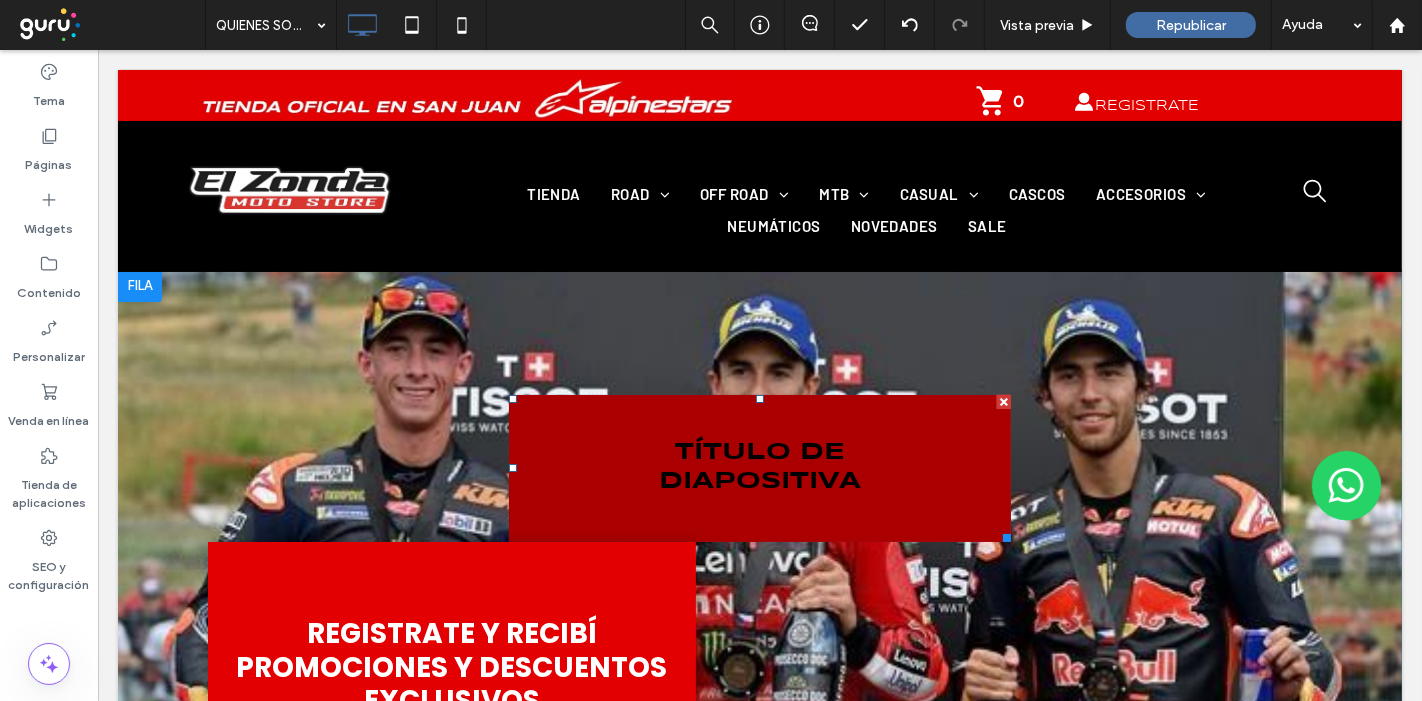 click on "Título de diapositiva
Botón" at bounding box center [759, 468] 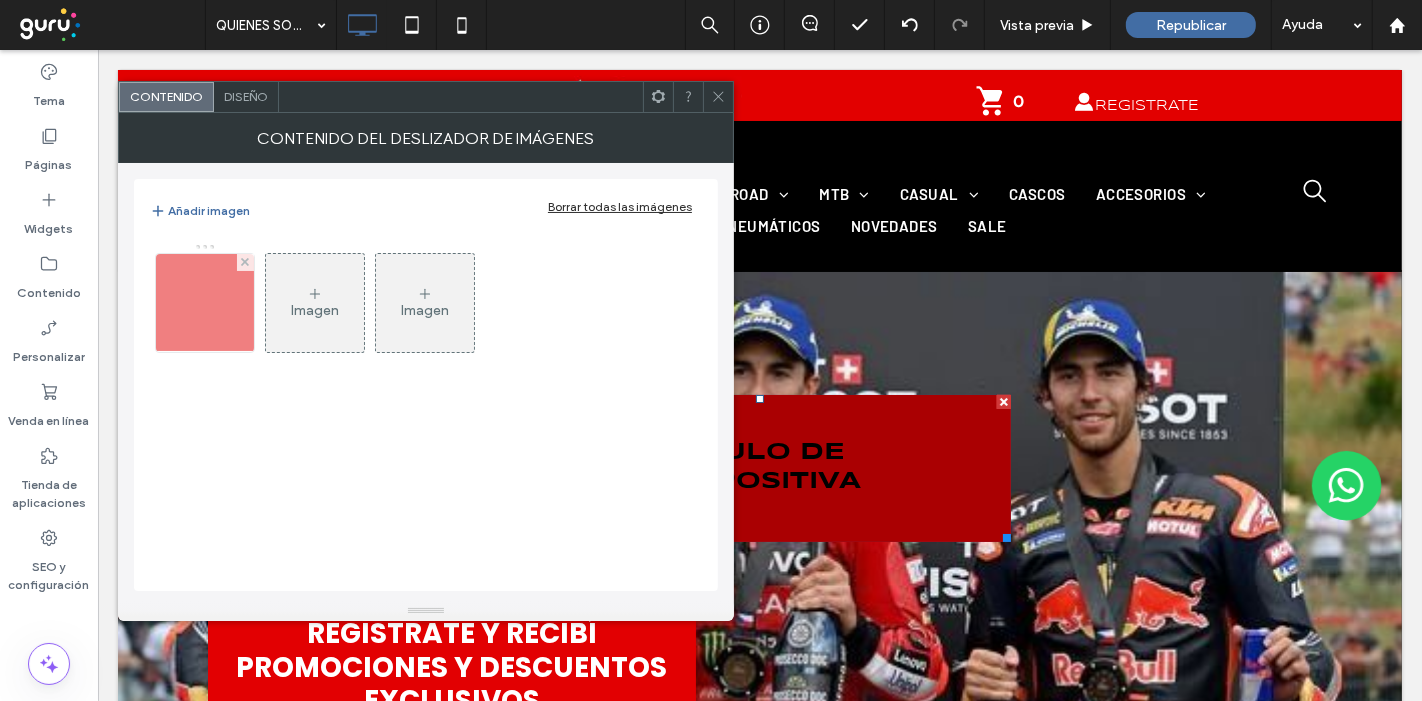 click at bounding box center [205, 303] 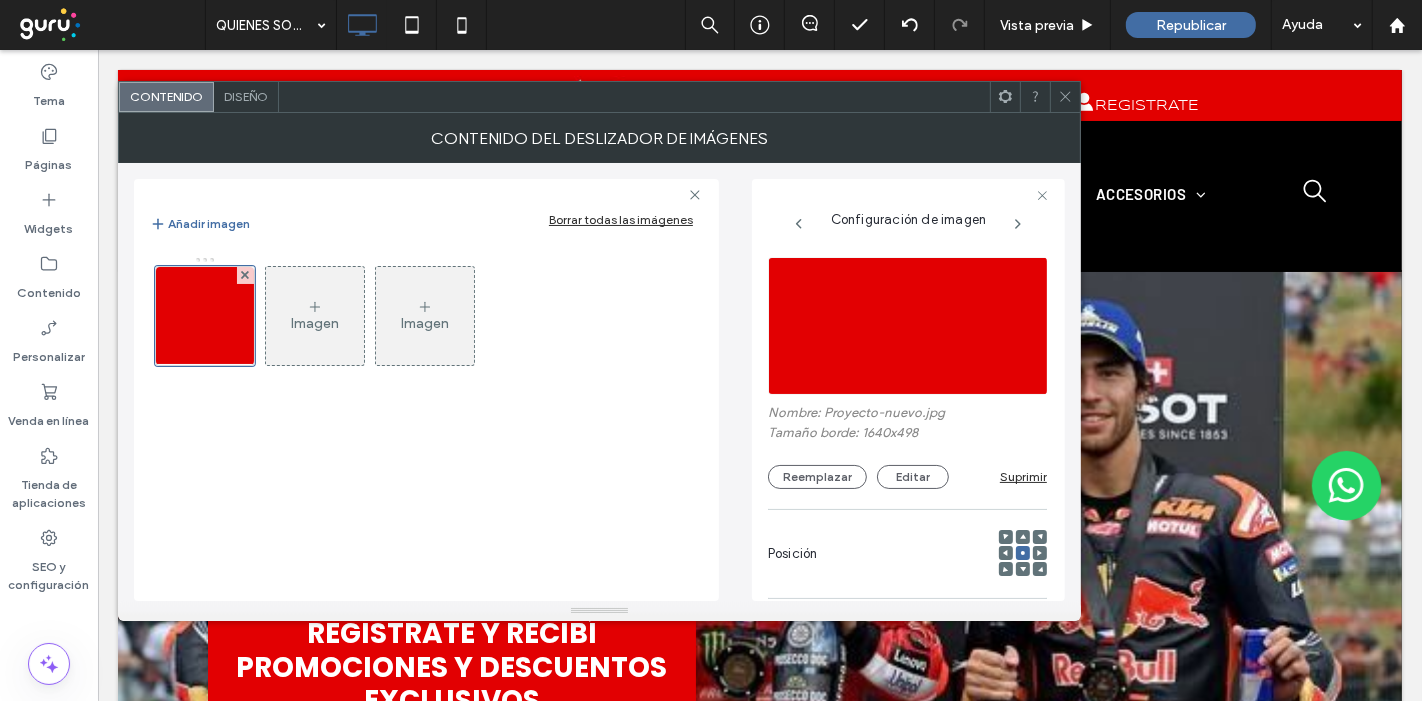 scroll, scrollTop: 0, scrollLeft: 25, axis: horizontal 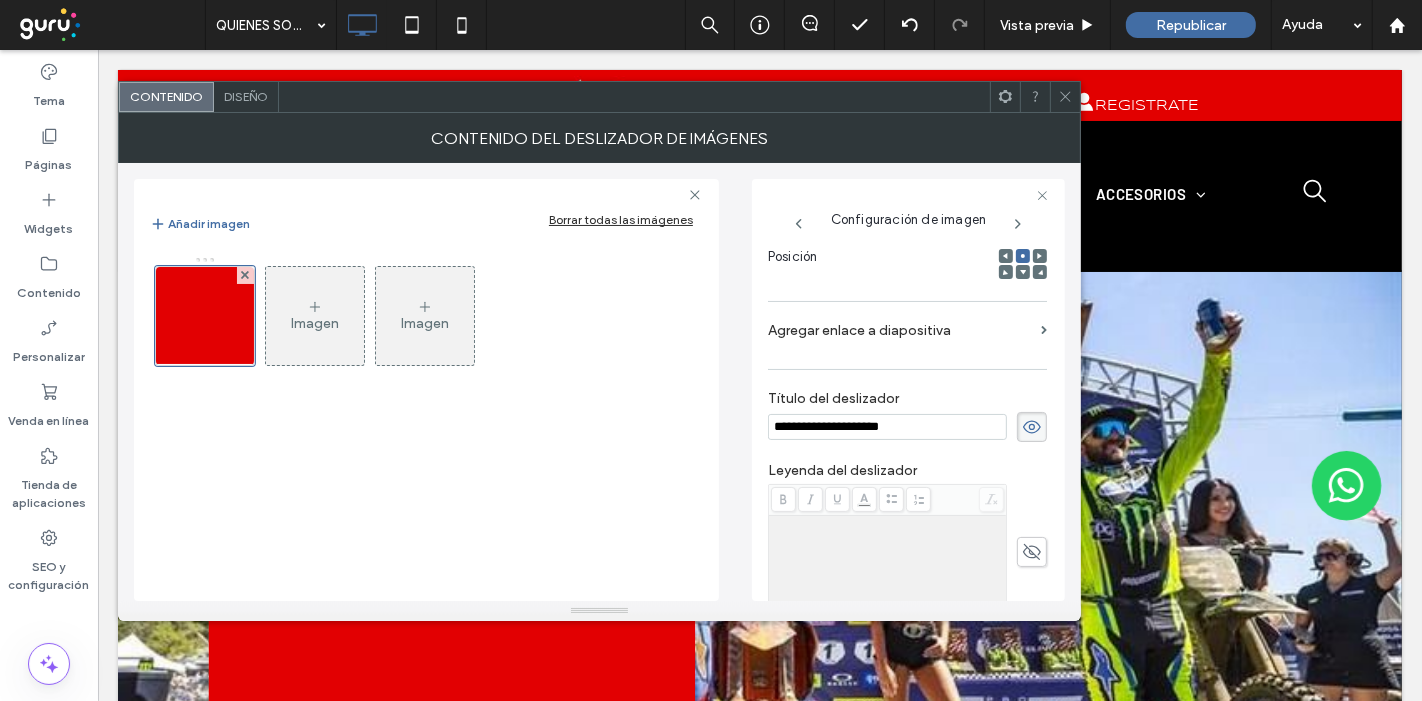 click on "**********" at bounding box center [887, 427] 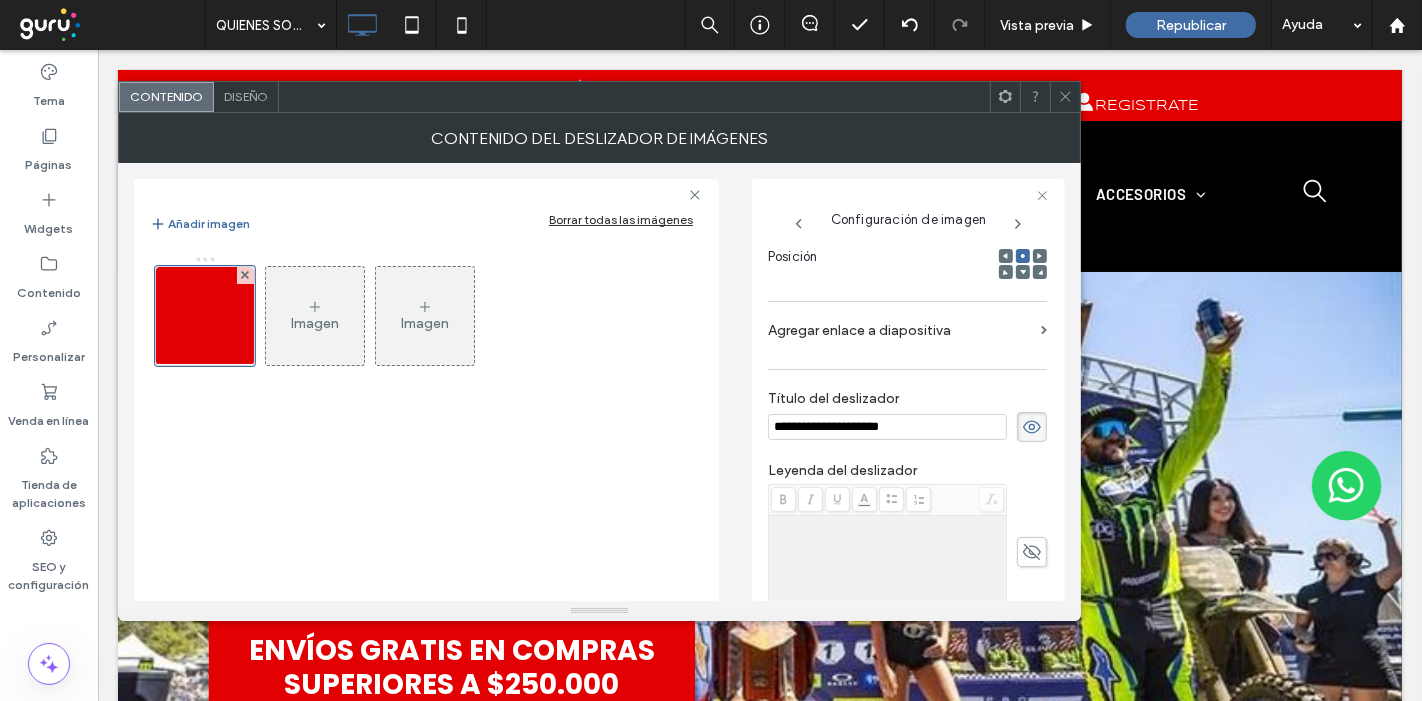 click on "**********" at bounding box center (887, 427) 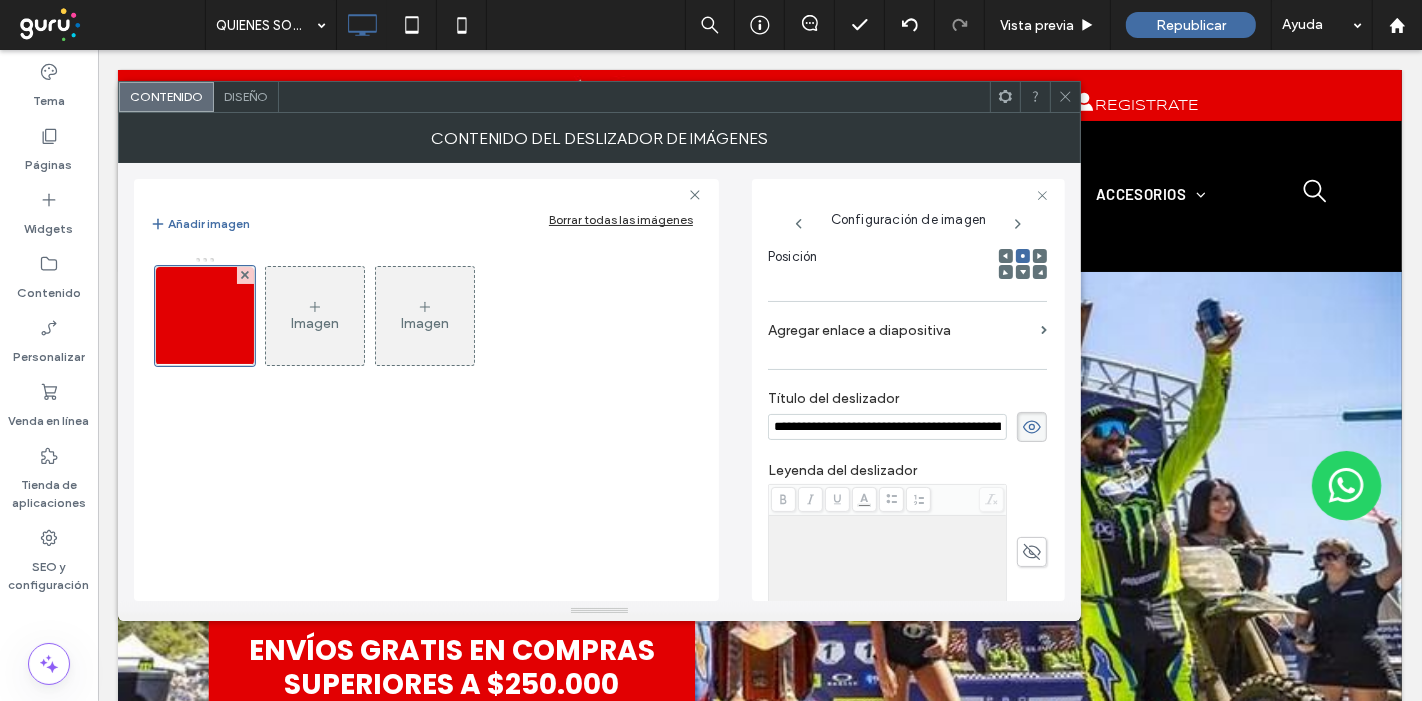 scroll, scrollTop: 0, scrollLeft: 200, axis: horizontal 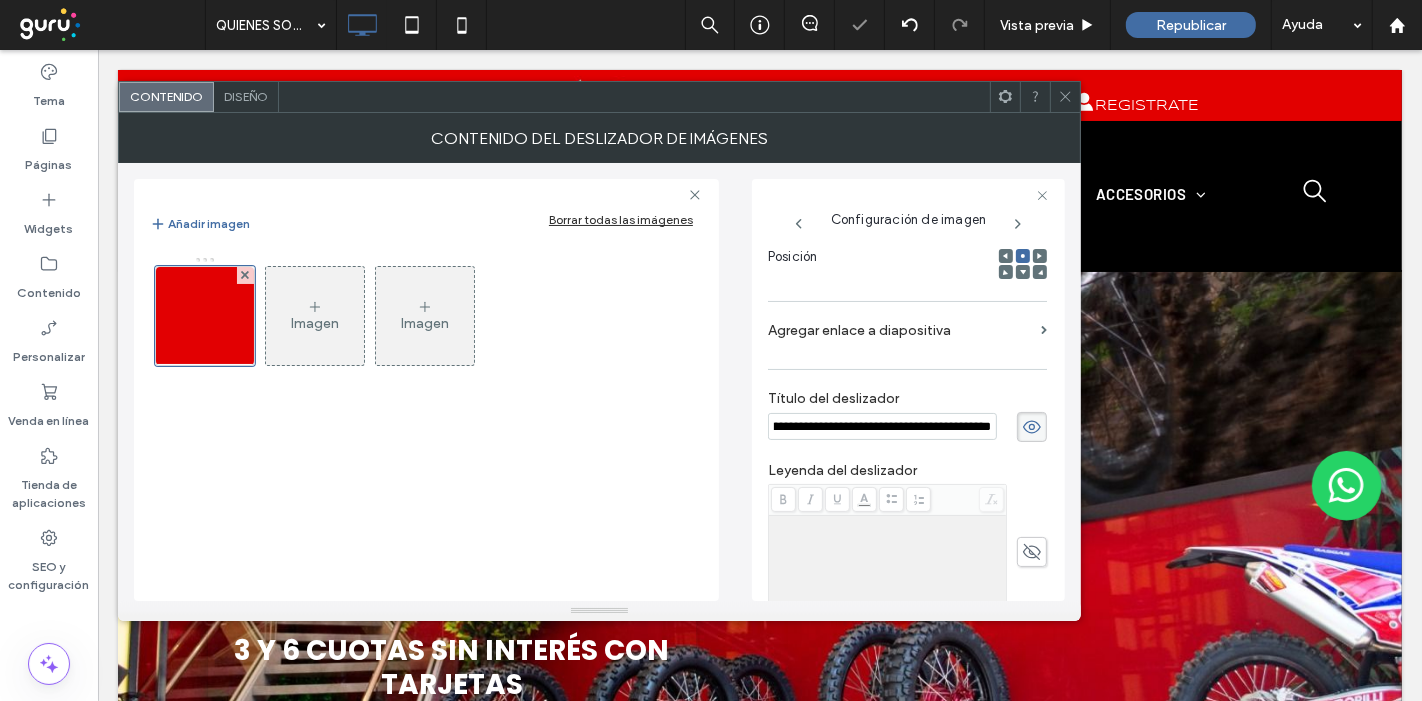 click on "Imagen Imagen" at bounding box center [425, 321] 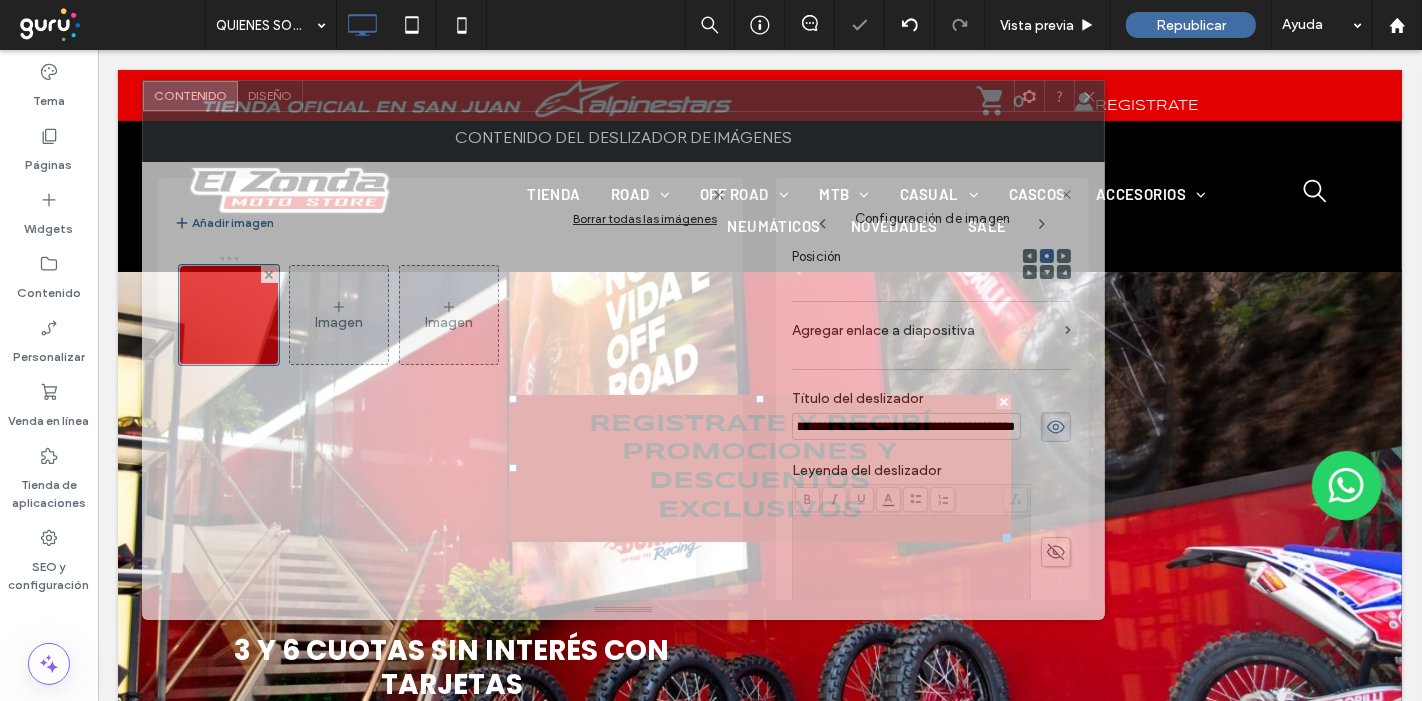 scroll, scrollTop: 0, scrollLeft: 0, axis: both 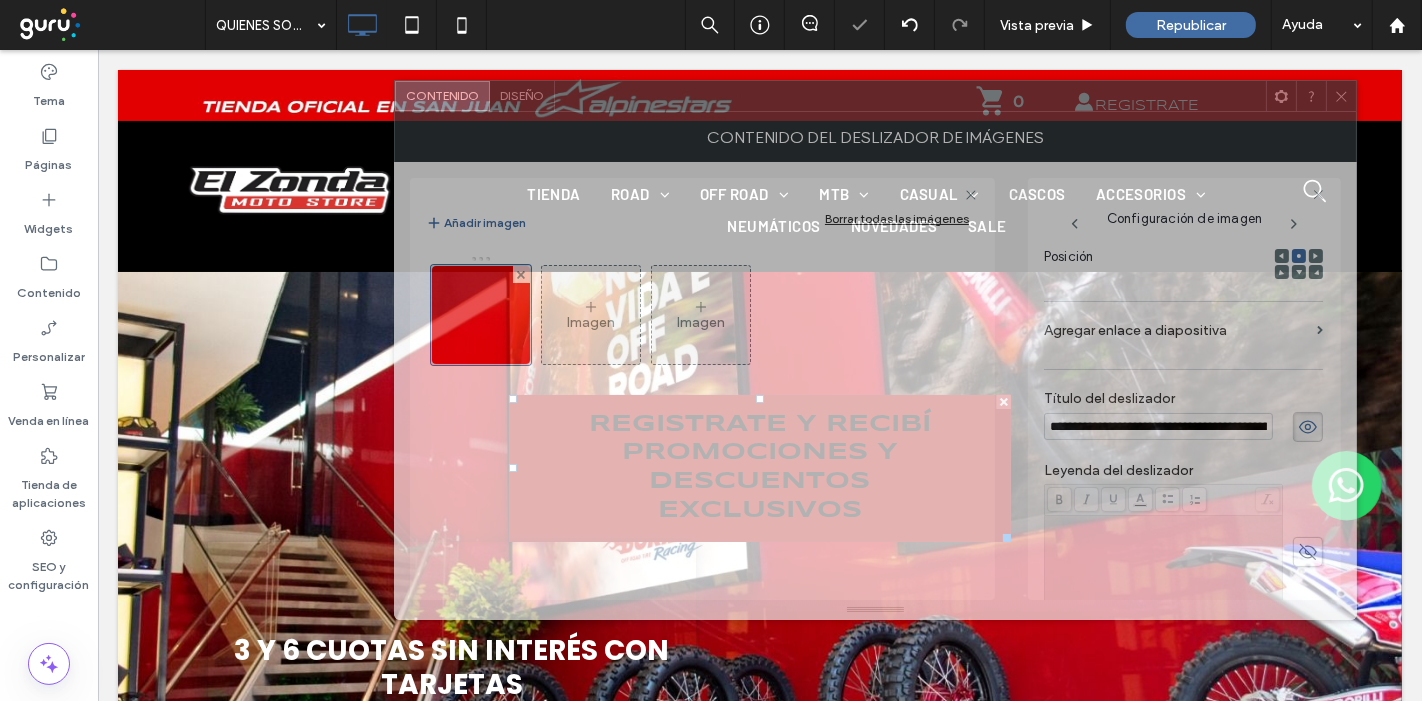 drag, startPoint x: 466, startPoint y: 103, endPoint x: 742, endPoint y: 104, distance: 276.0018 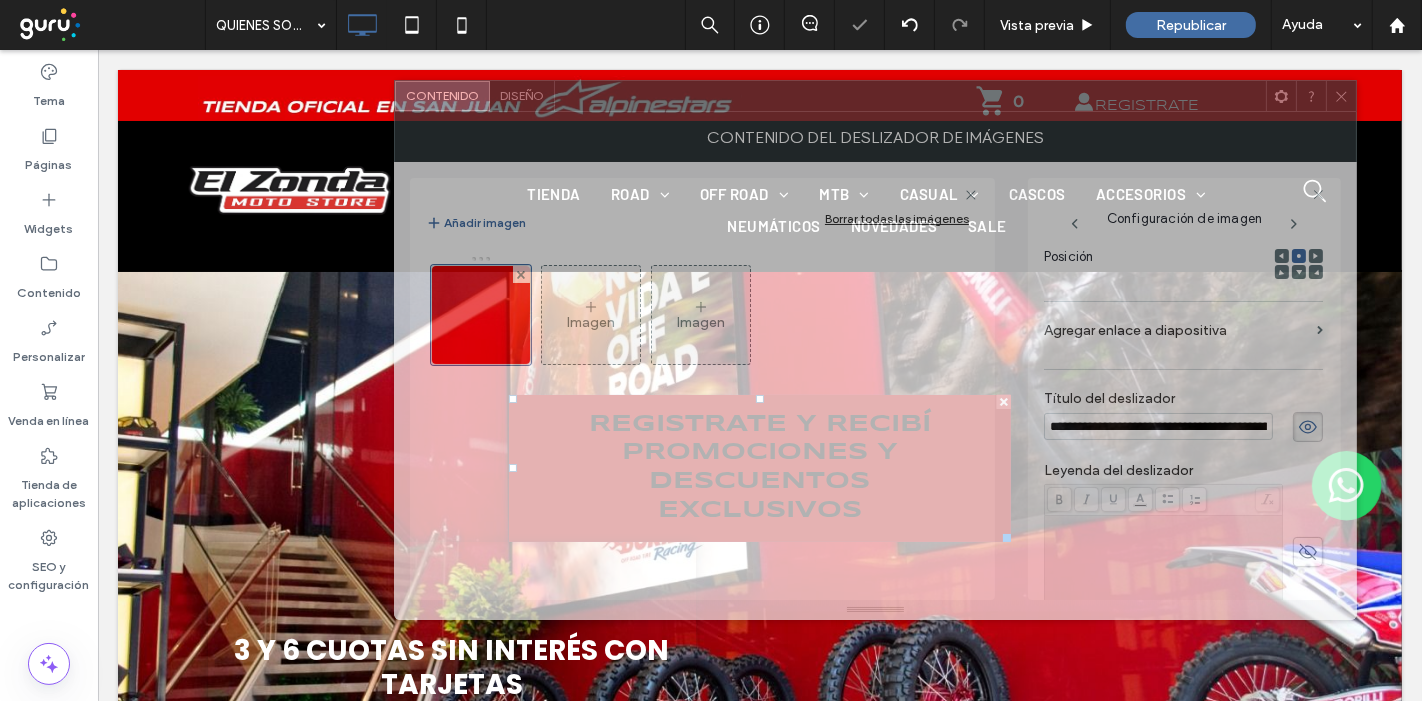 click at bounding box center (910, 96) 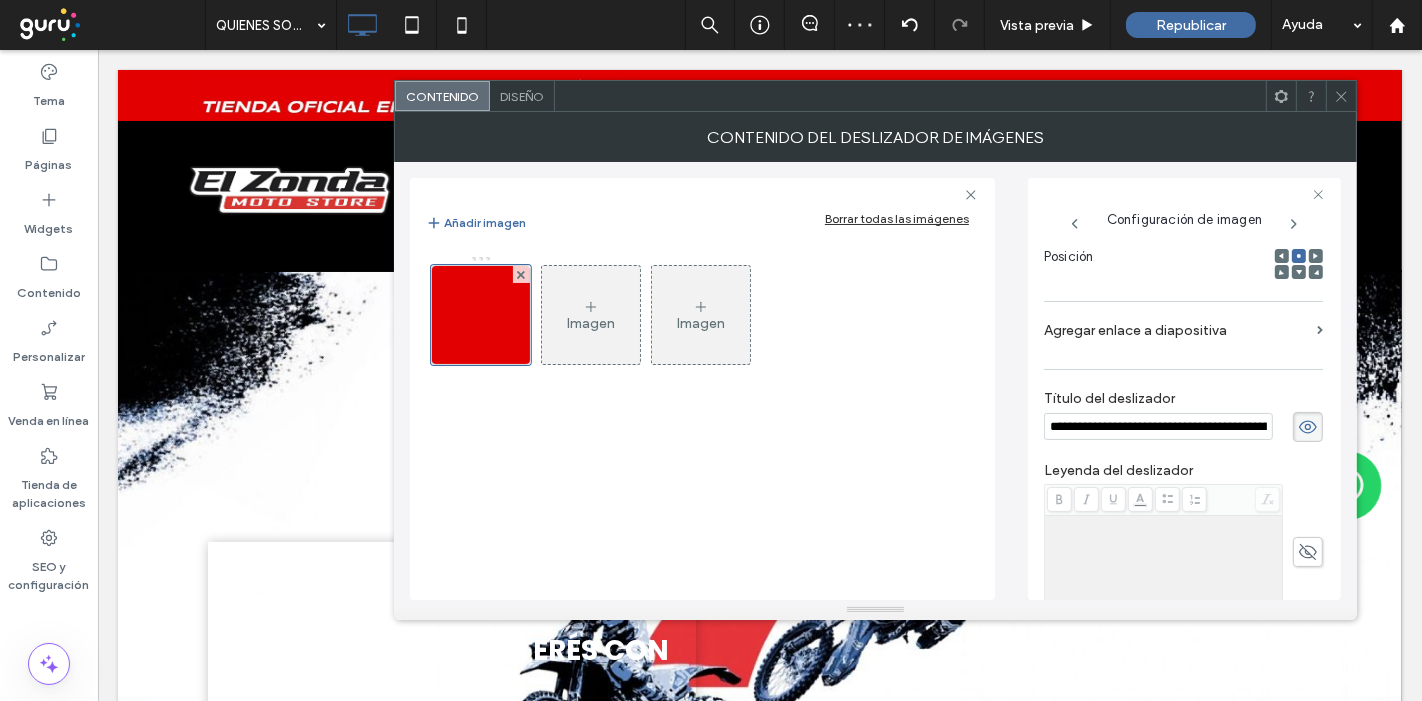 click on "3 Y 6 CUOTAS SIN INTERÉS CON TARJETAS" at bounding box center [451, 667] 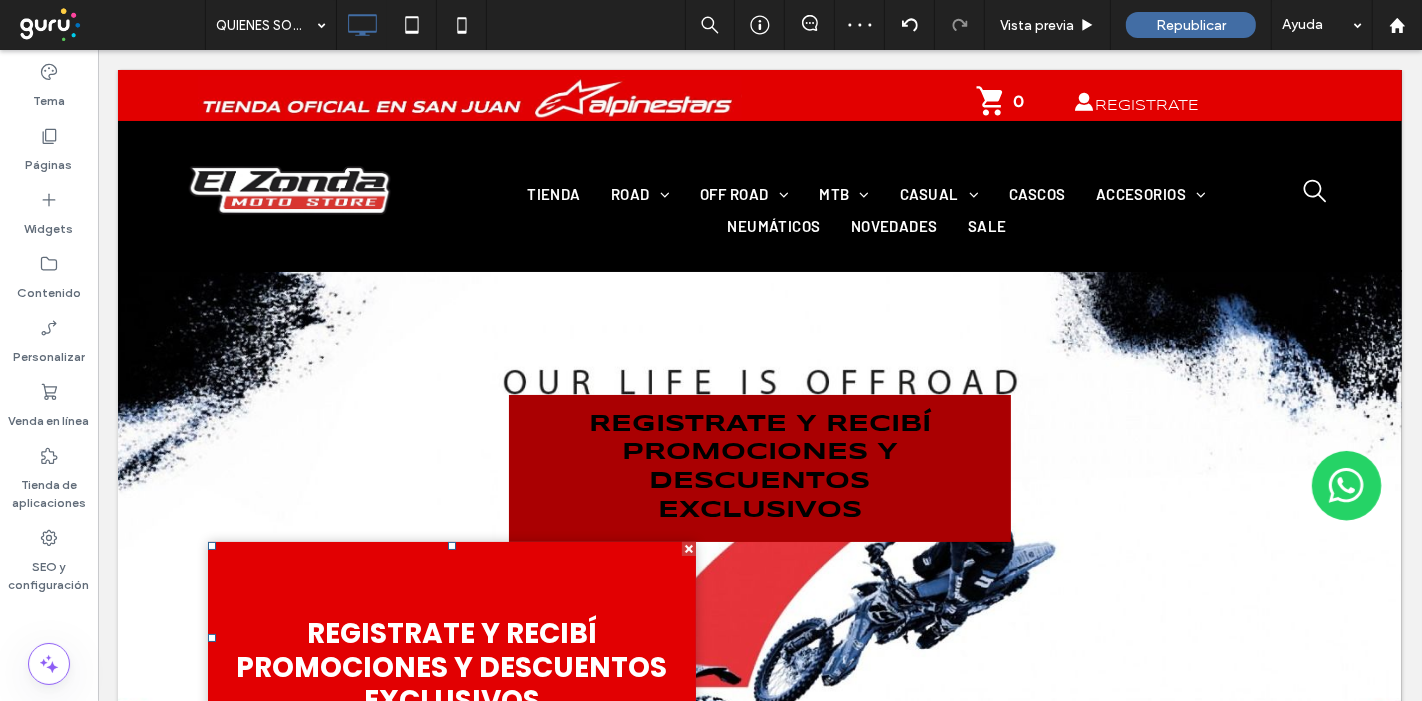 click on "REGISTRATE Y RECIBÍ PROMOCIONES Y DESCUENTOS EXCLUSIVOS" at bounding box center (451, 667) 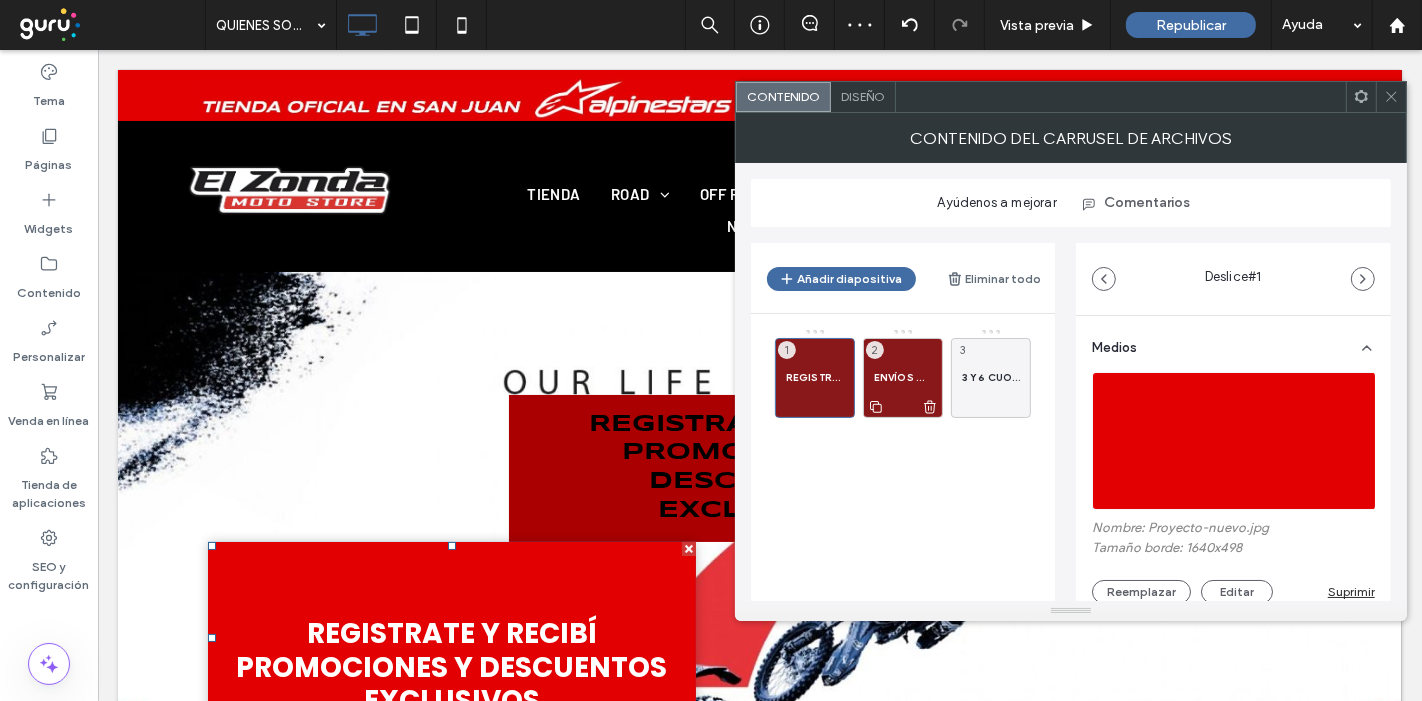 click on "ENVÍOS GRATIS EN COMPRAS SUPERIORES A $250.000 2" at bounding box center [903, 378] 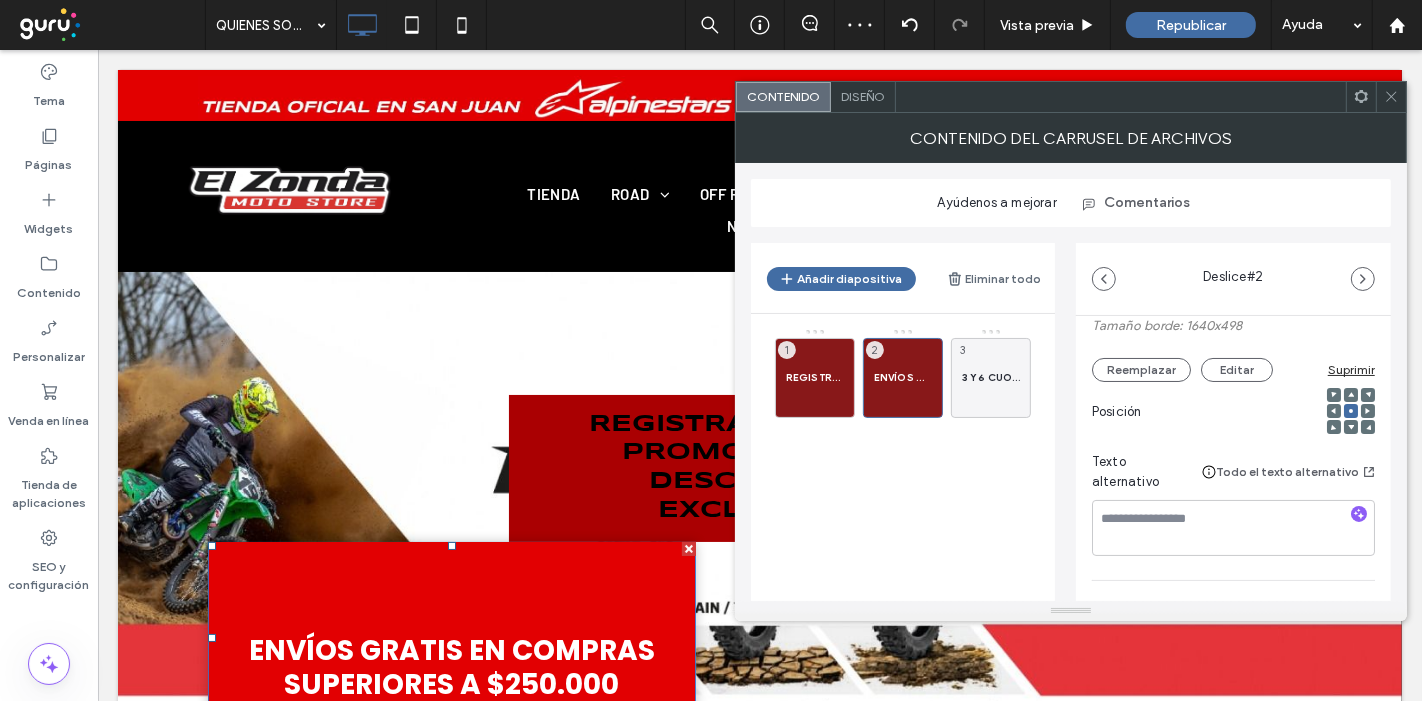 scroll, scrollTop: 111, scrollLeft: 0, axis: vertical 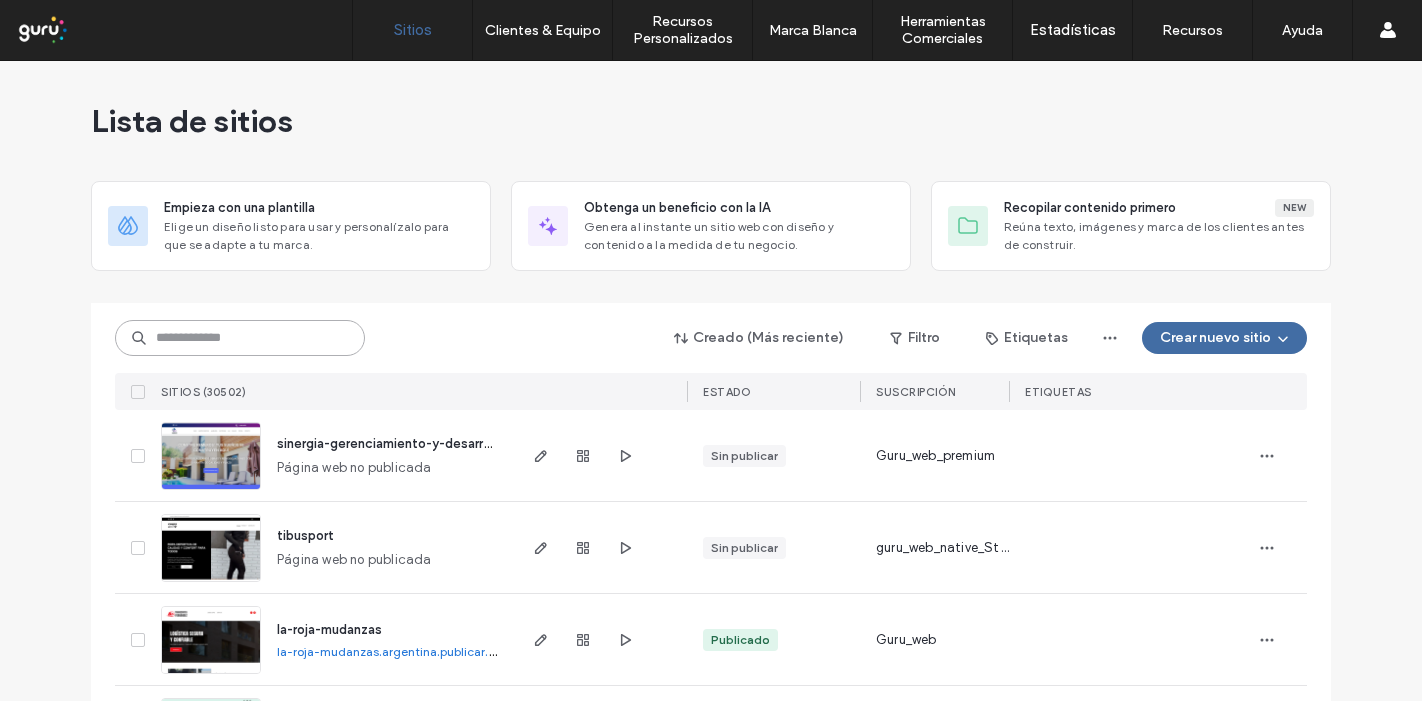 click at bounding box center (240, 338) 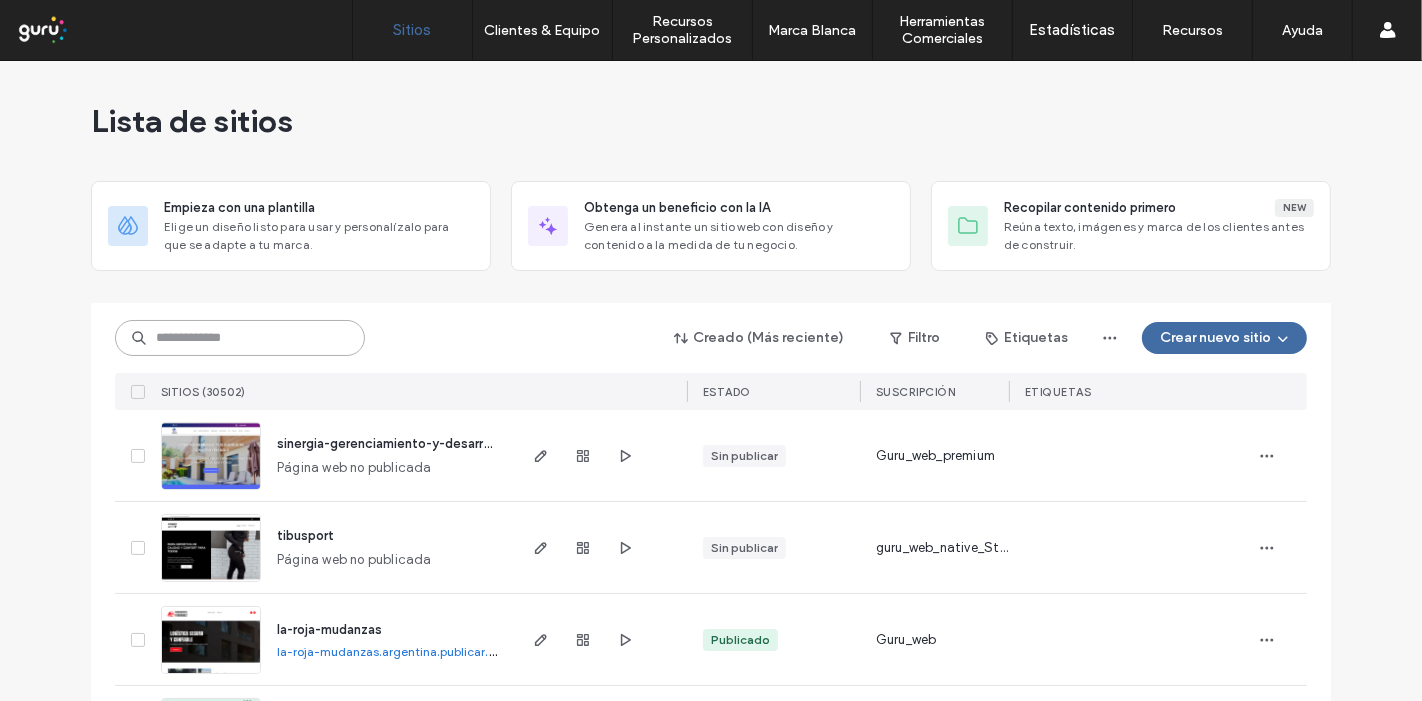 scroll, scrollTop: 0, scrollLeft: 0, axis: both 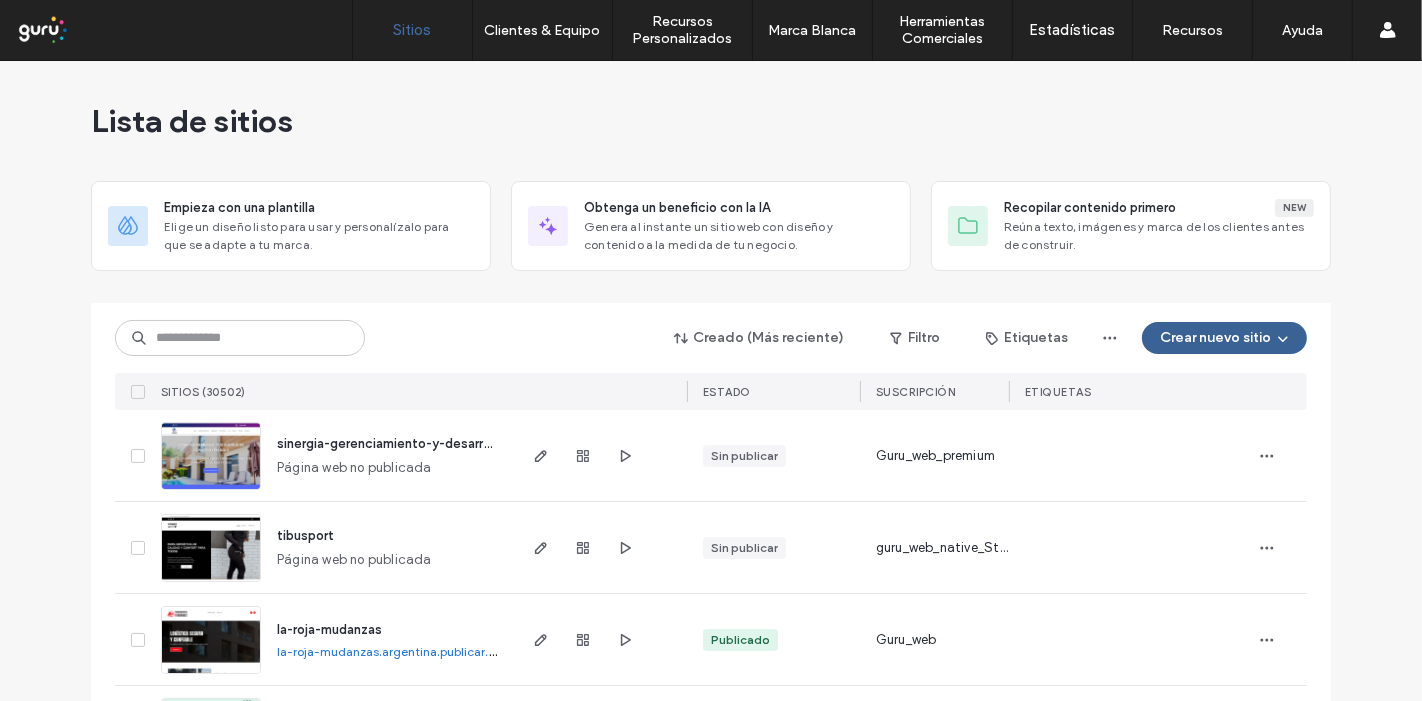 click on "Crear nuevo sitio" at bounding box center (1224, 338) 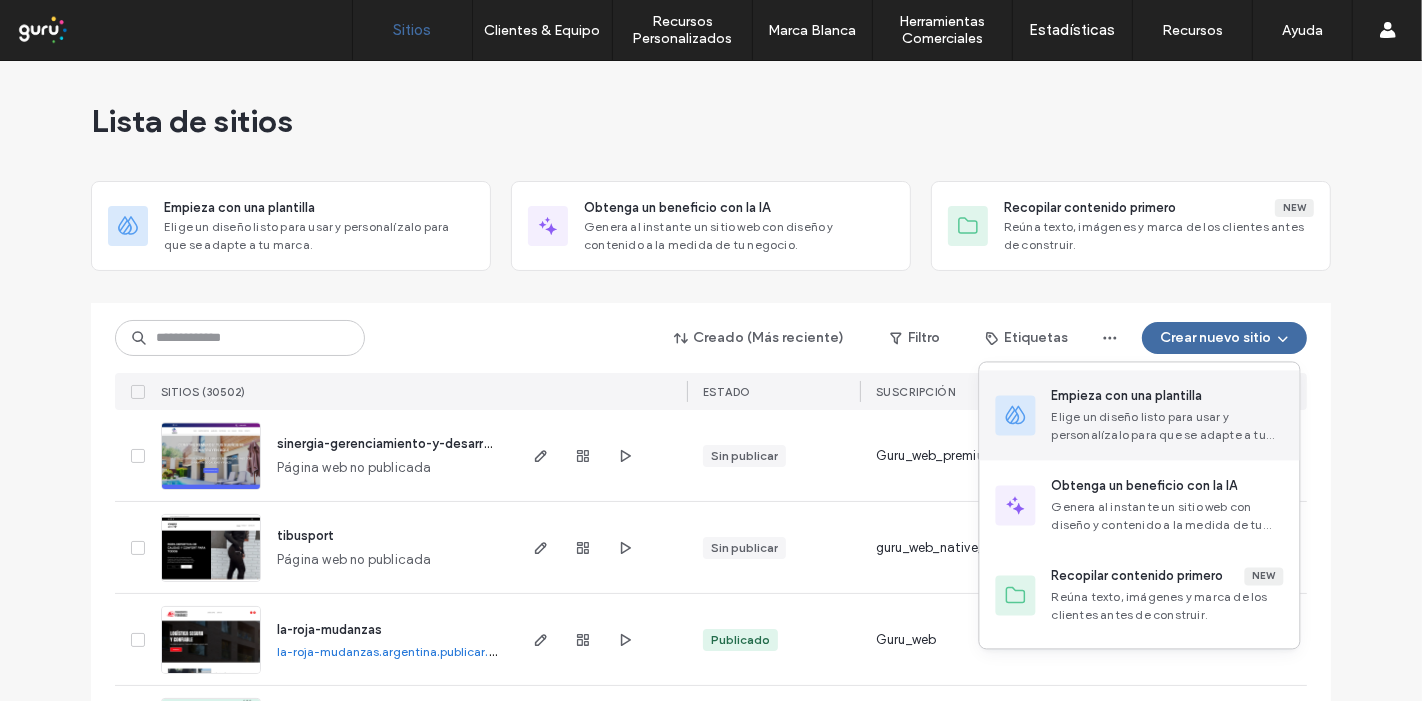 click on "Empieza con una plantilla" at bounding box center (1127, 396) 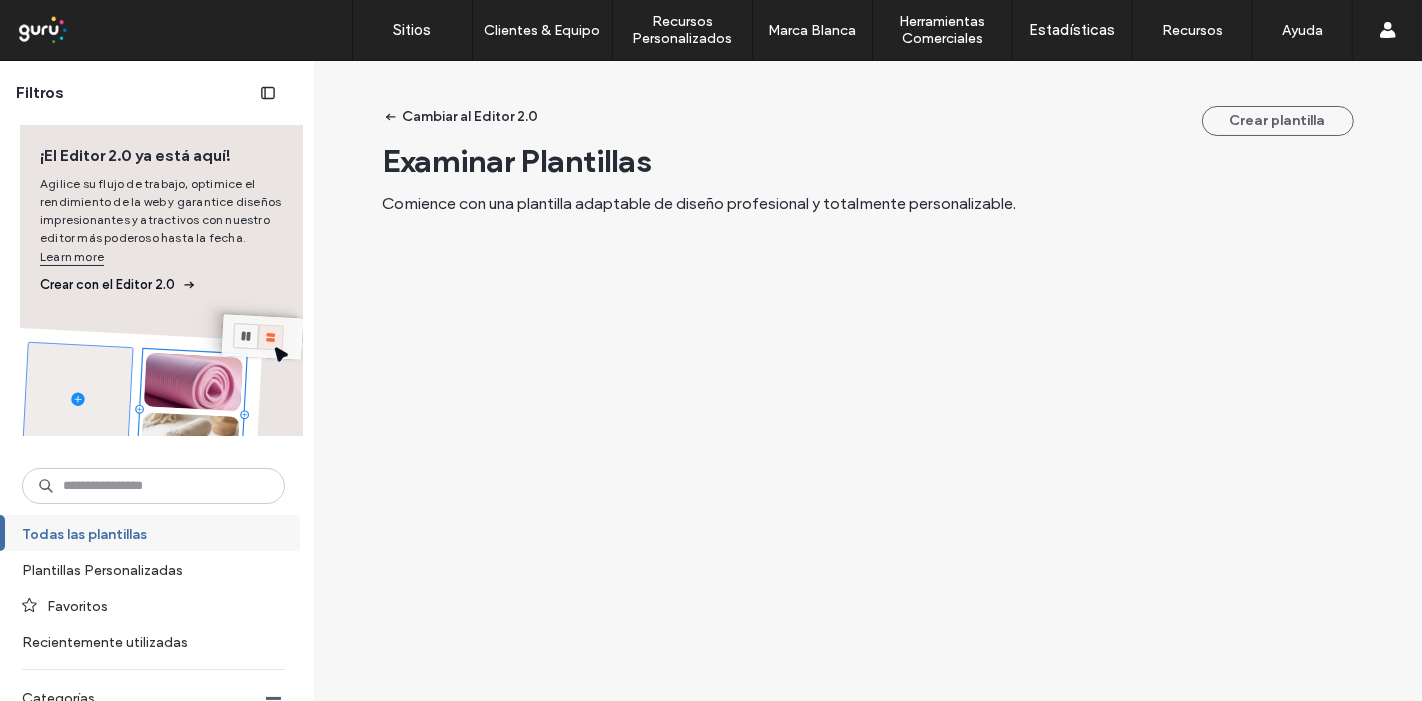 click on "¡El Editor 2.0 ya está aquí! Agilice su flujo de trabajo, optimice el rendimiento de la web y garantice diseños impresionantes y atractivos con nuestro editor más poderoso hasta la fecha.   Learn more Crear con el Editor 2.0" at bounding box center [161, 212] 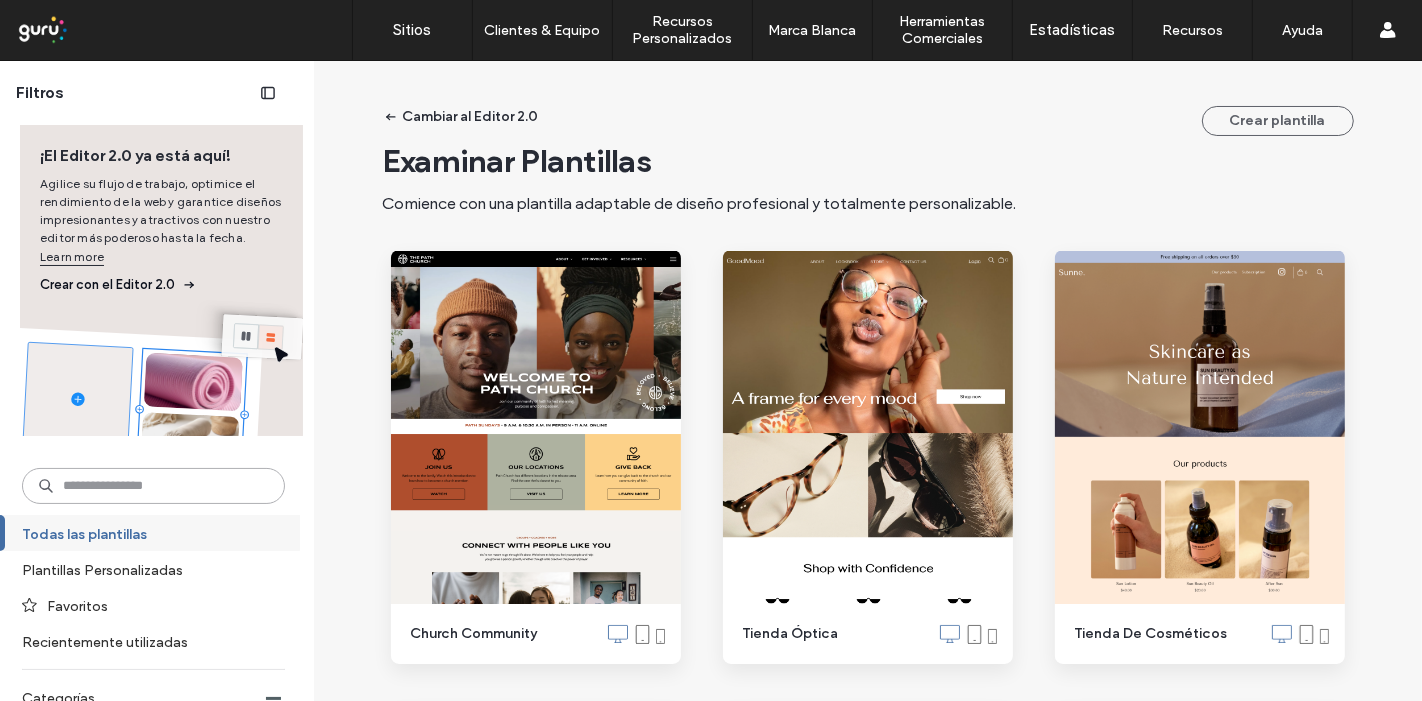 click at bounding box center [153, 486] 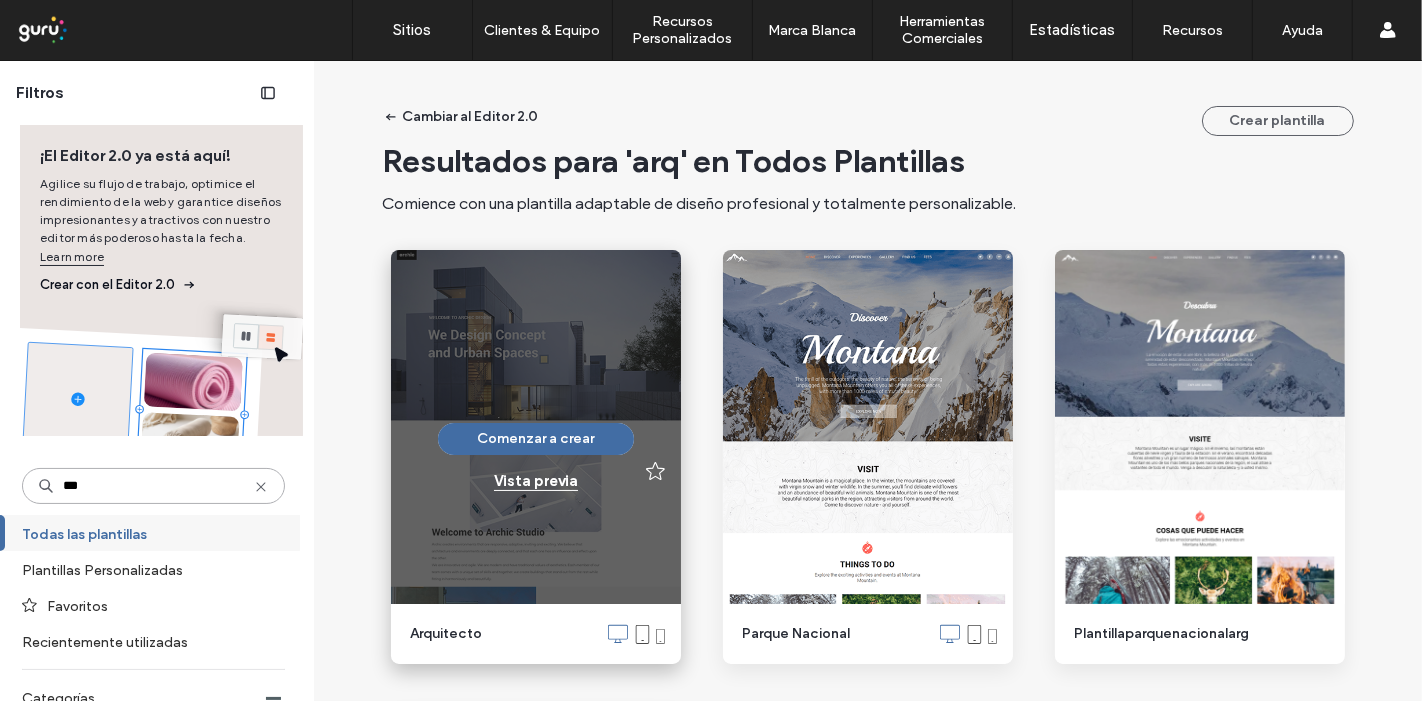 type on "***" 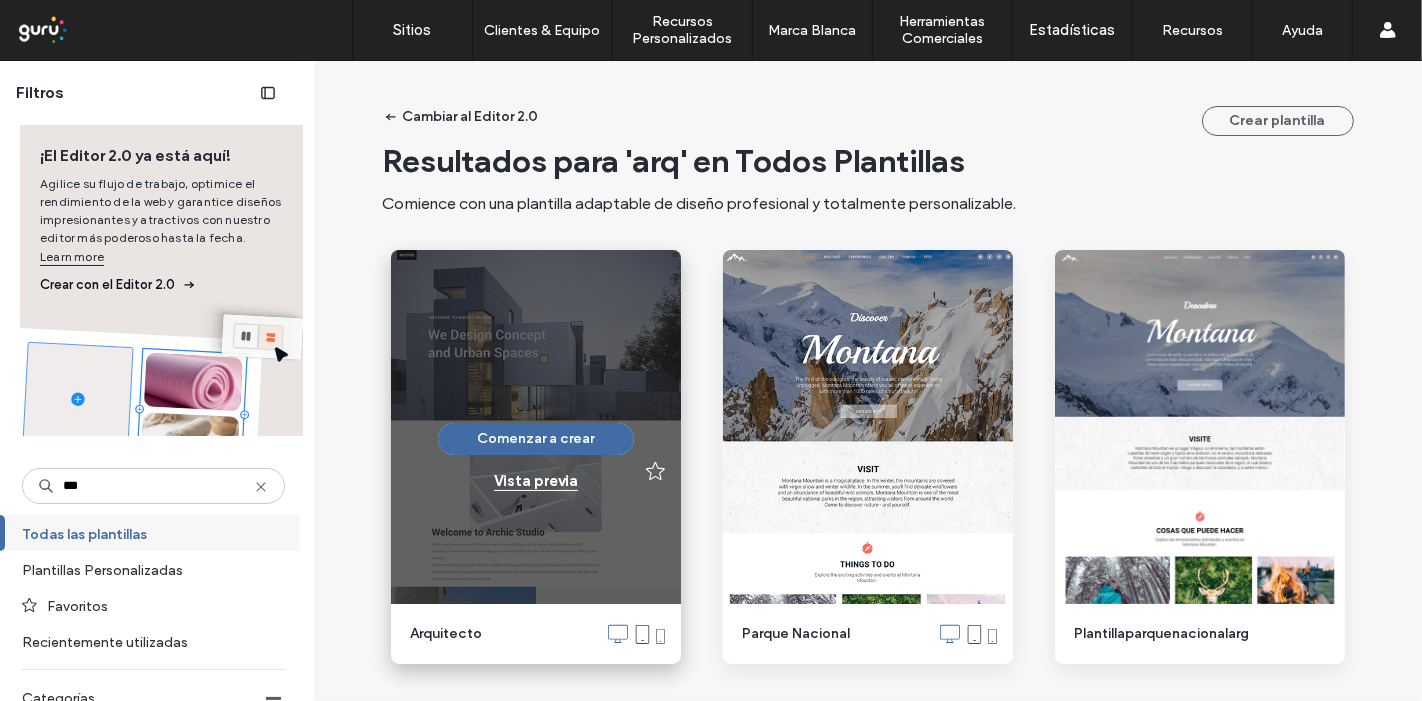 click on "Vista previa" at bounding box center [536, 481] 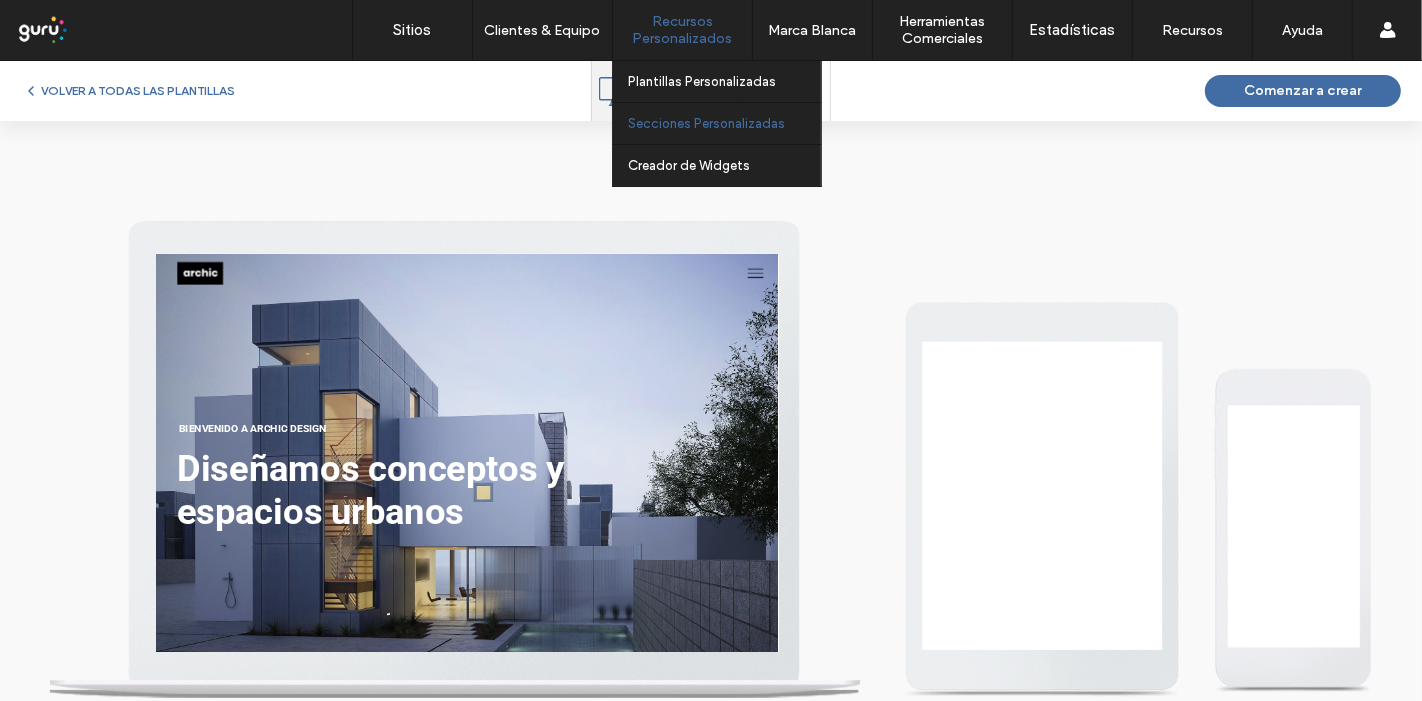 scroll, scrollTop: 0, scrollLeft: 0, axis: both 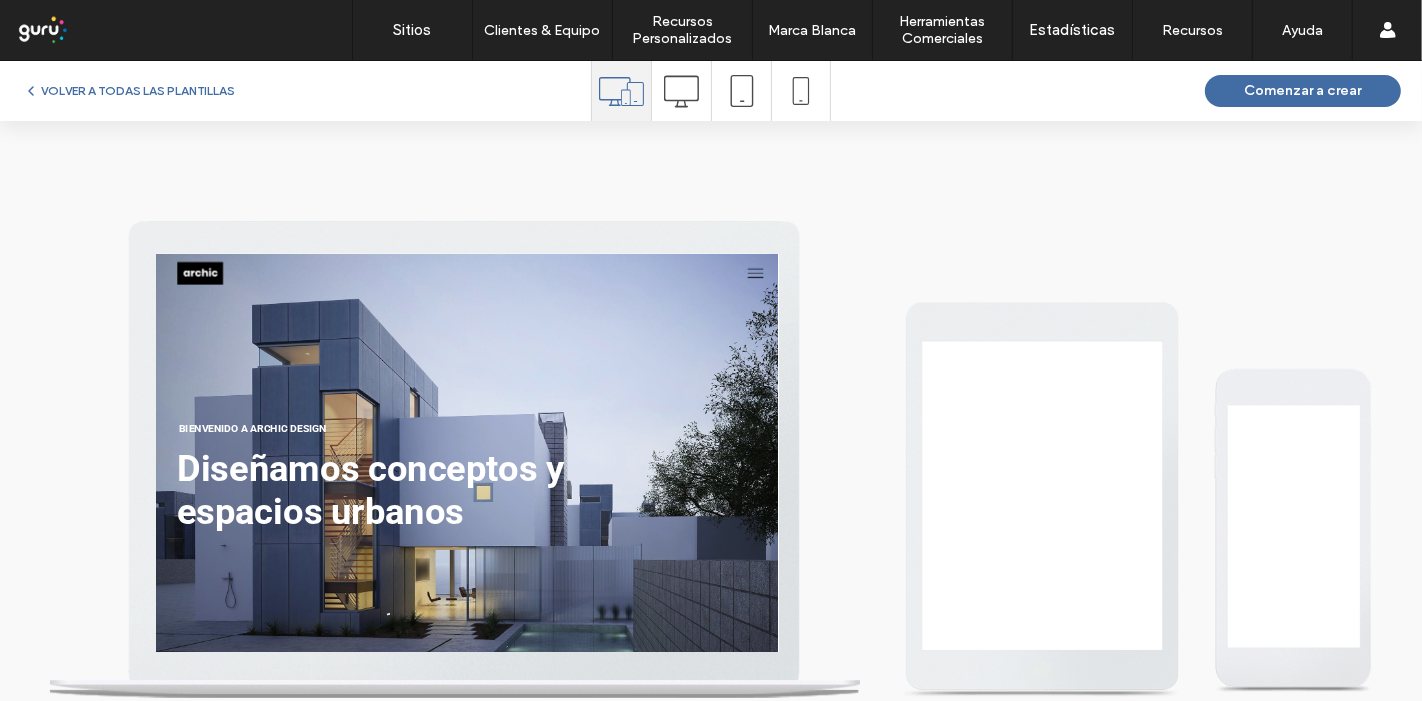 click 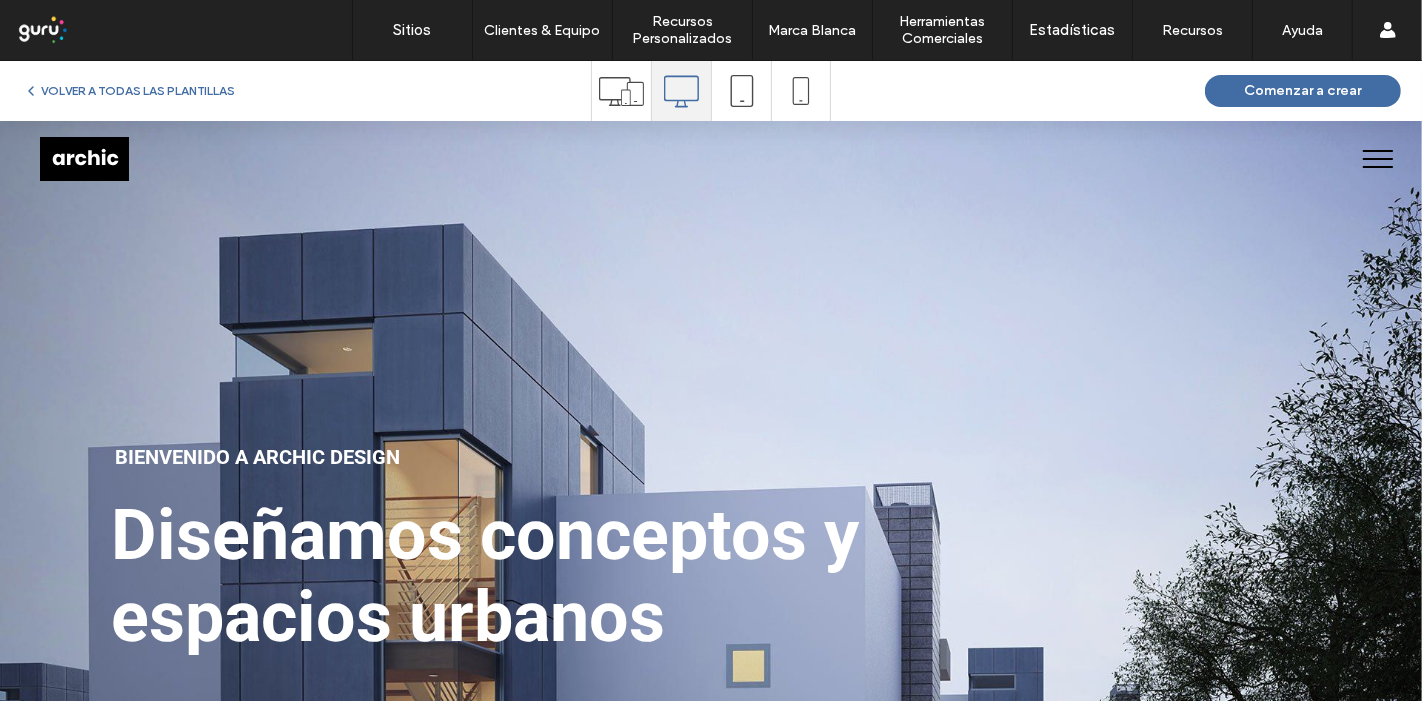 scroll, scrollTop: 0, scrollLeft: 0, axis: both 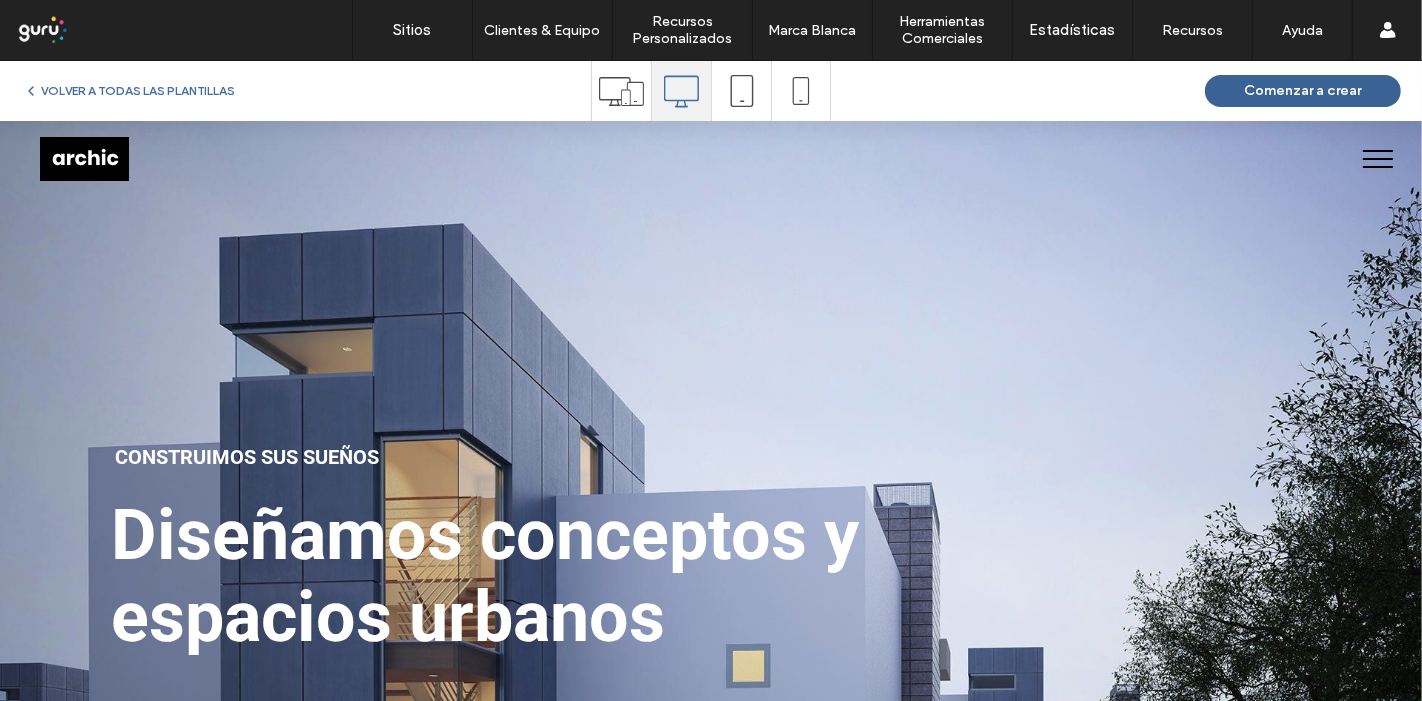 click on "Comenzar a crear" at bounding box center (1303, 91) 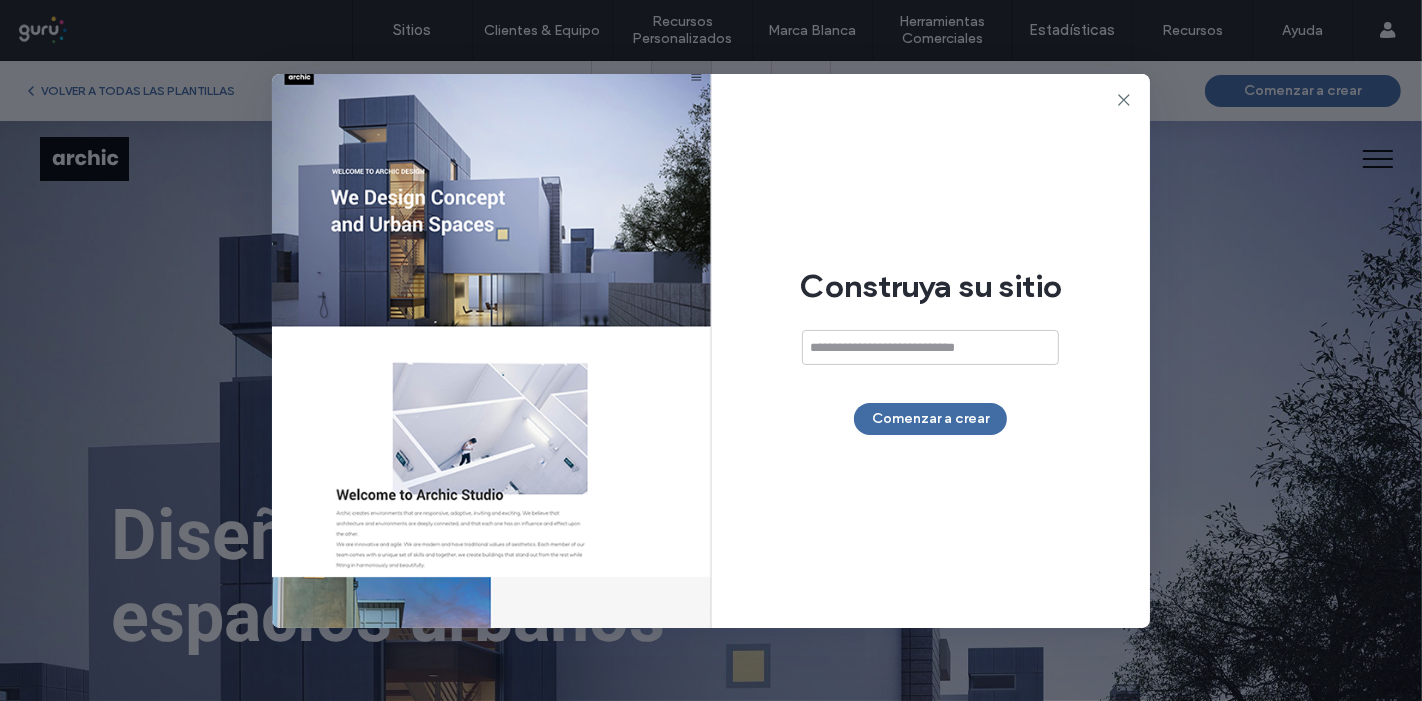 click at bounding box center (930, 347) 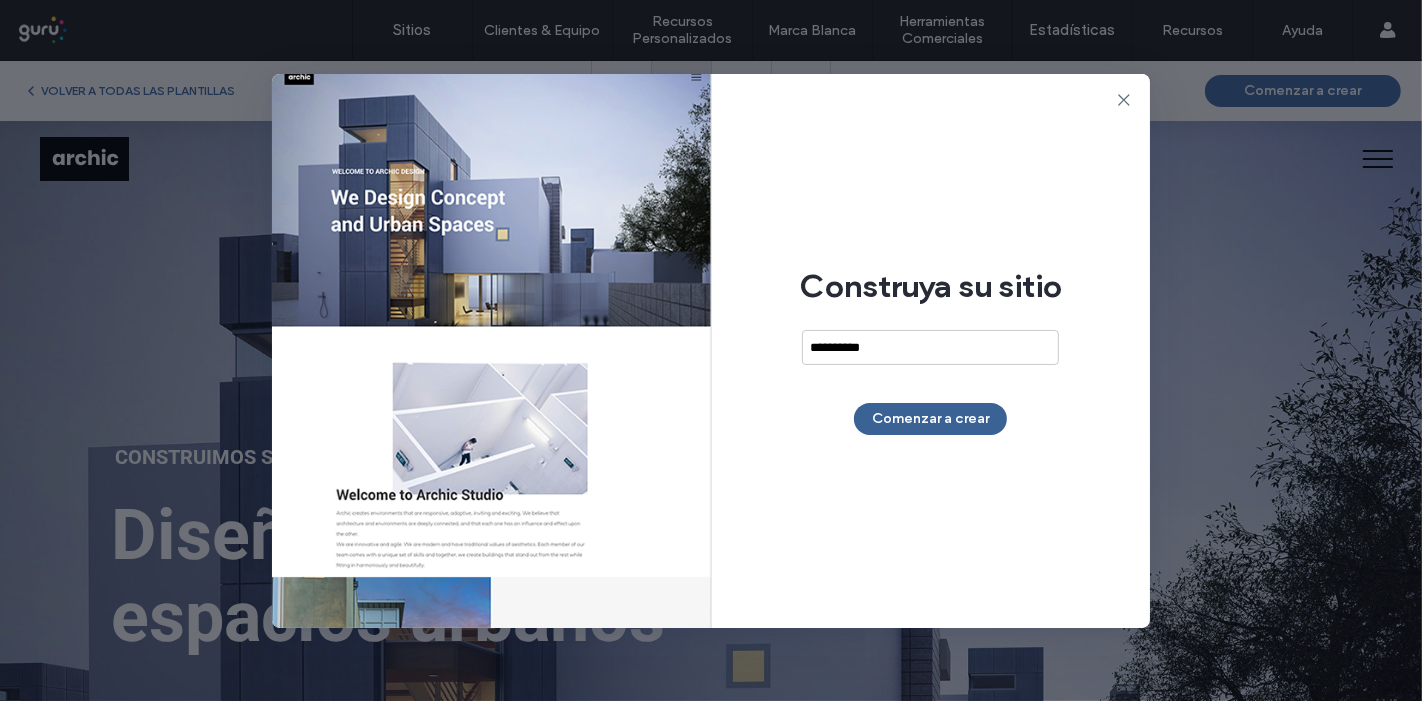 type on "**********" 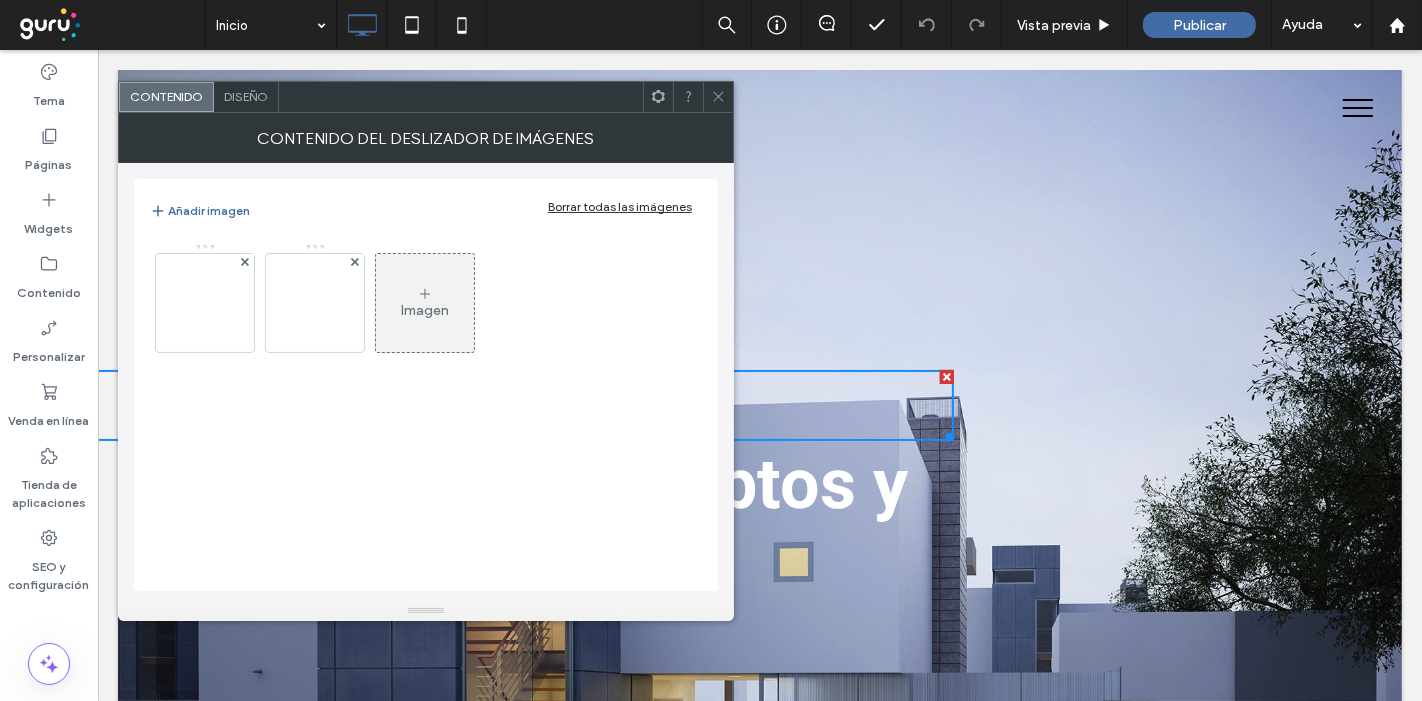 scroll, scrollTop: 0, scrollLeft: 0, axis: both 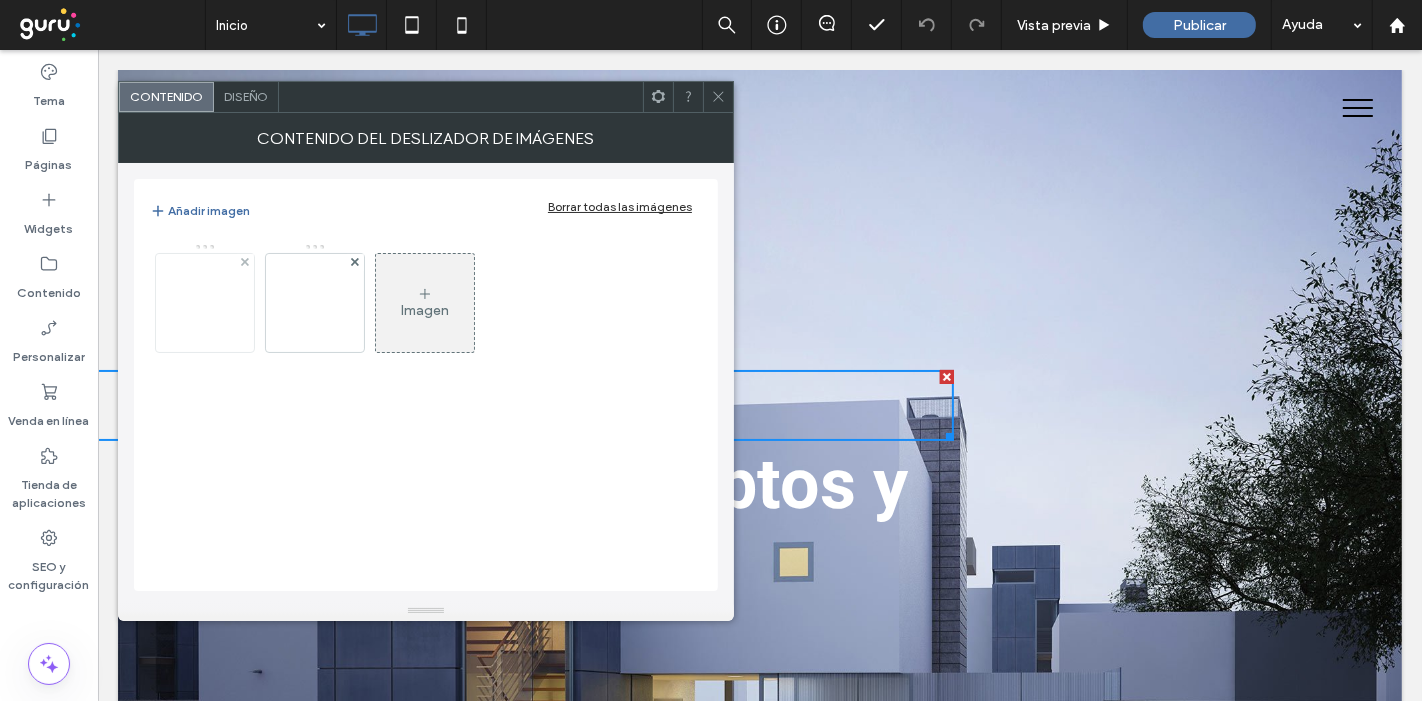 click at bounding box center [205, 302] 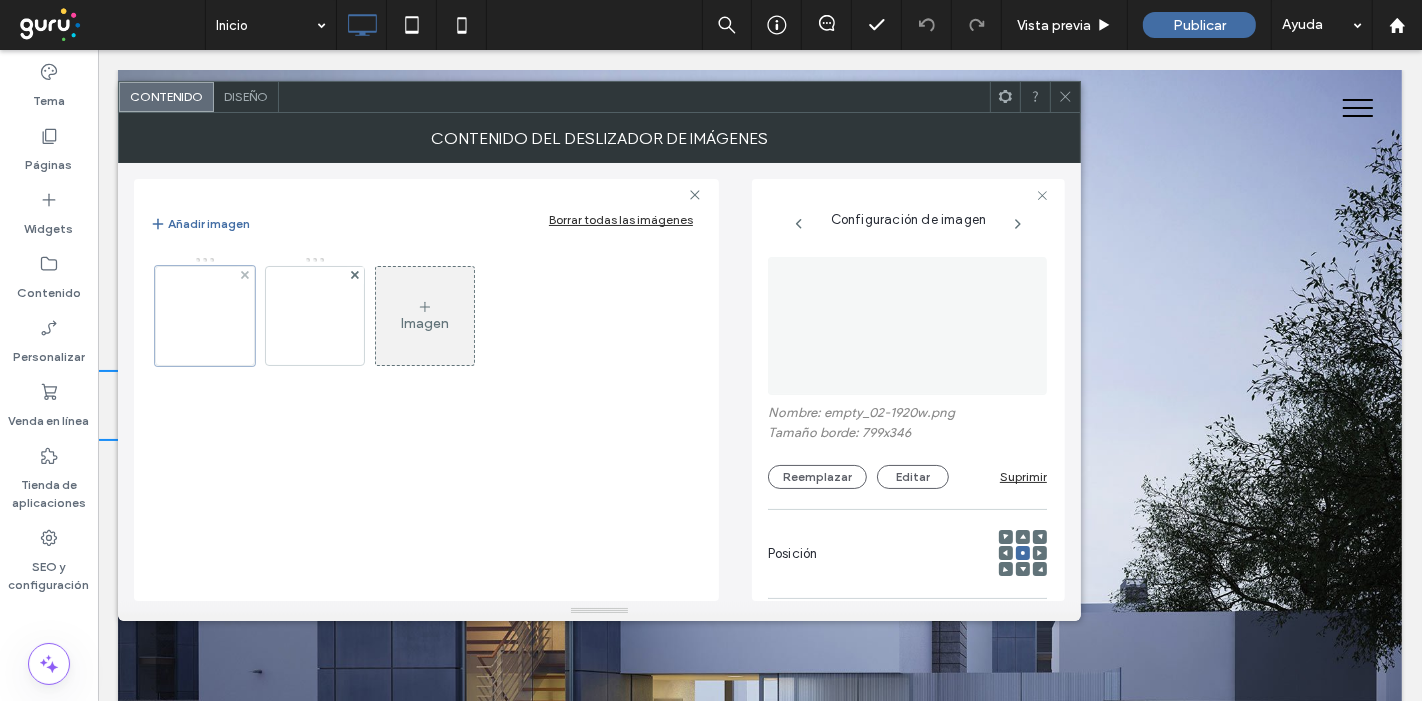 scroll, scrollTop: 0, scrollLeft: 5, axis: horizontal 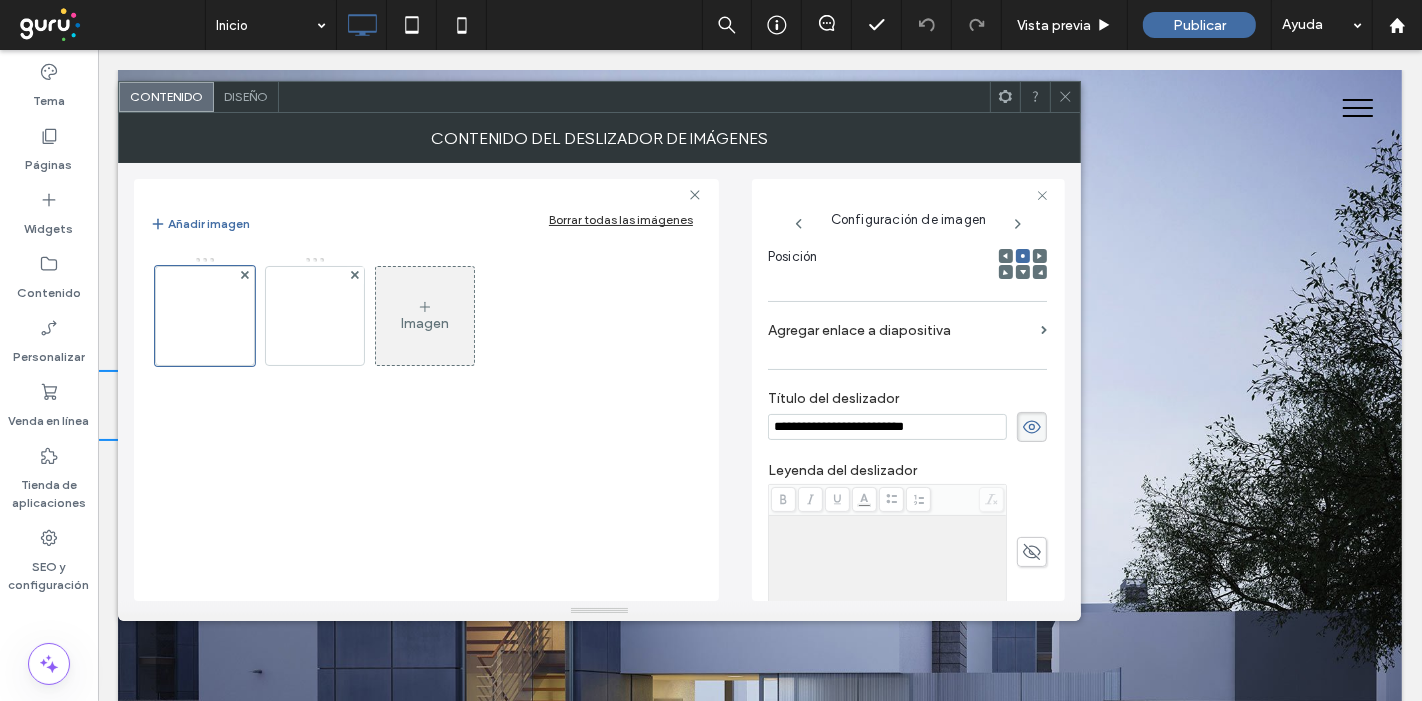 click on "Agregar enlace a diapositiva" at bounding box center (900, 330) 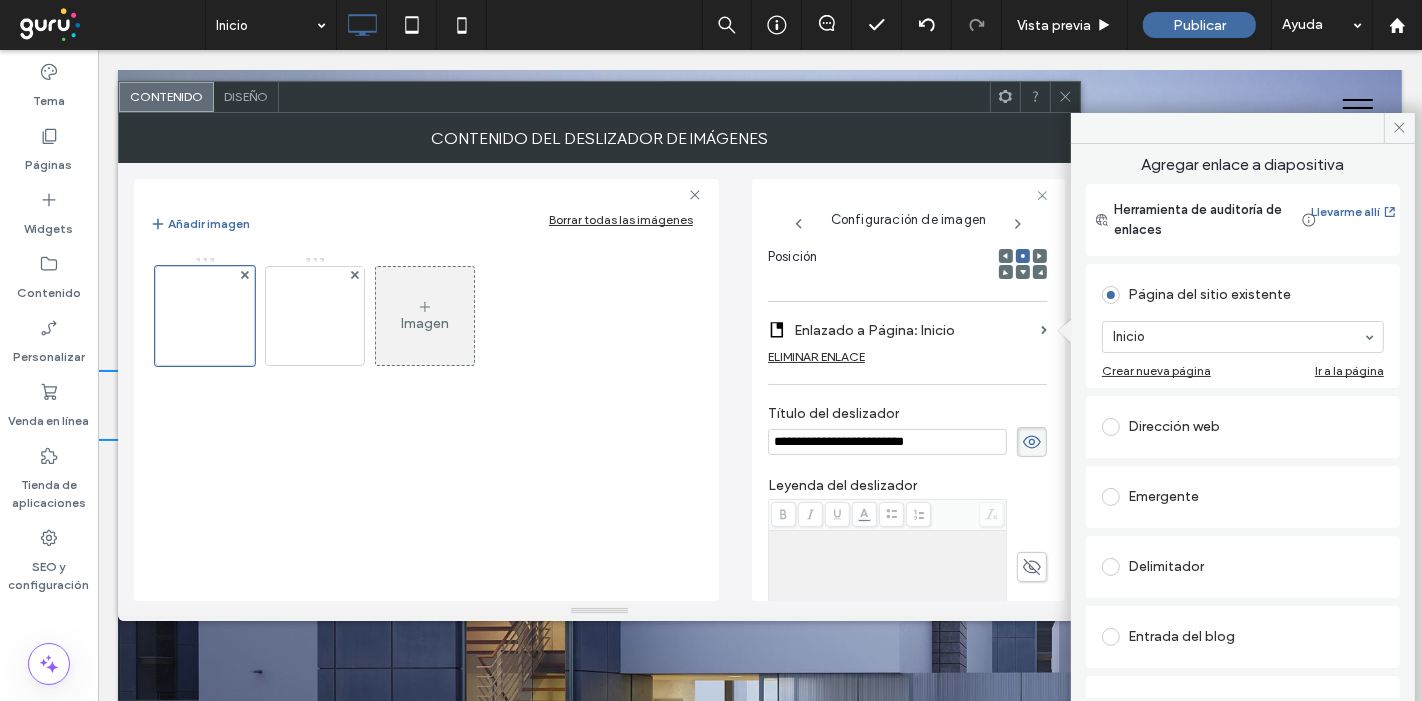 click on "ELIMINAR ENLACE" at bounding box center (816, 356) 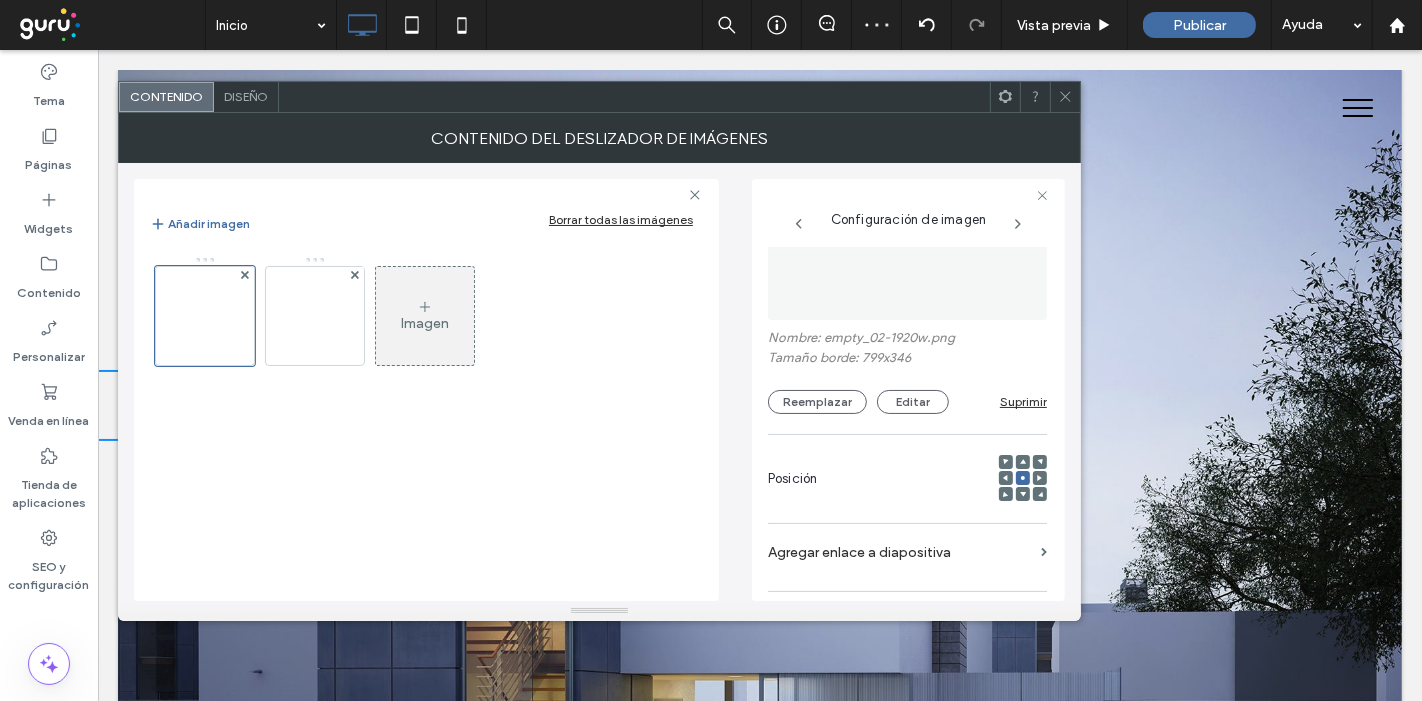 scroll, scrollTop: 0, scrollLeft: 0, axis: both 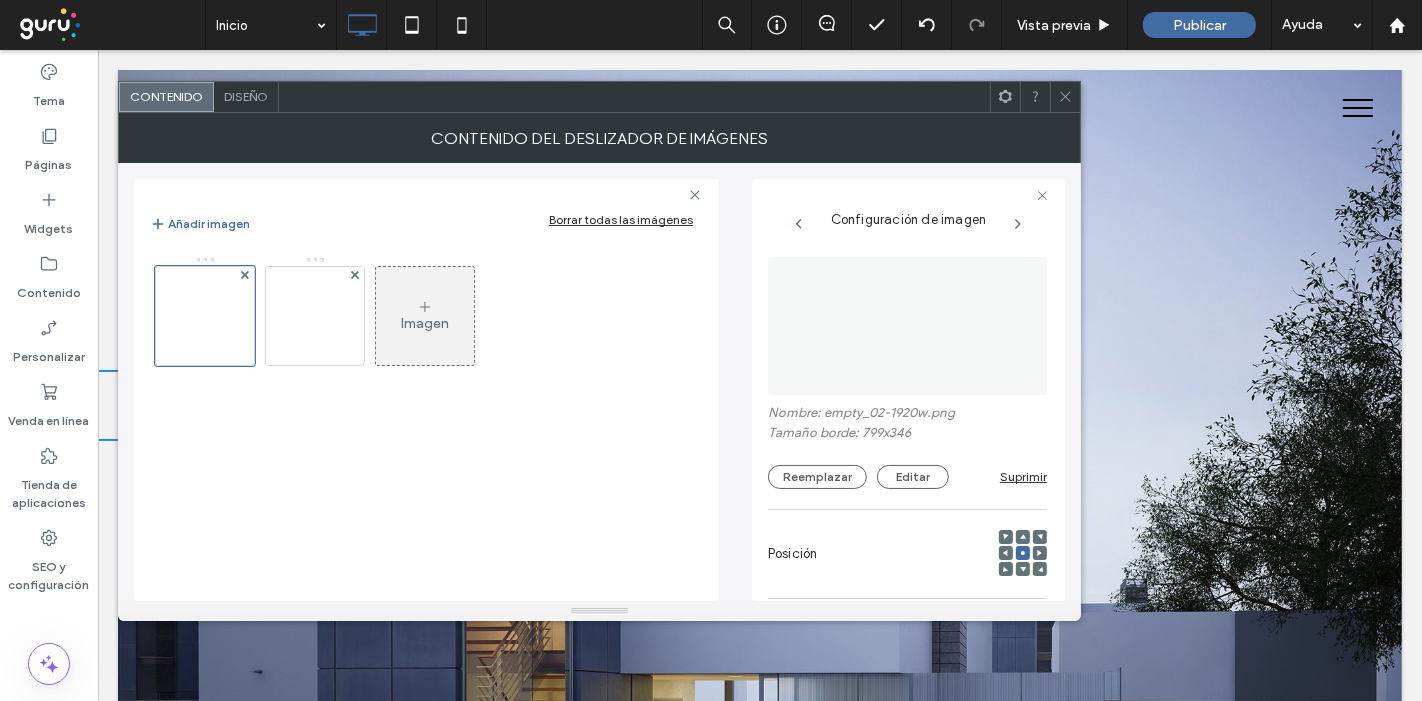 click at bounding box center (908, 326) 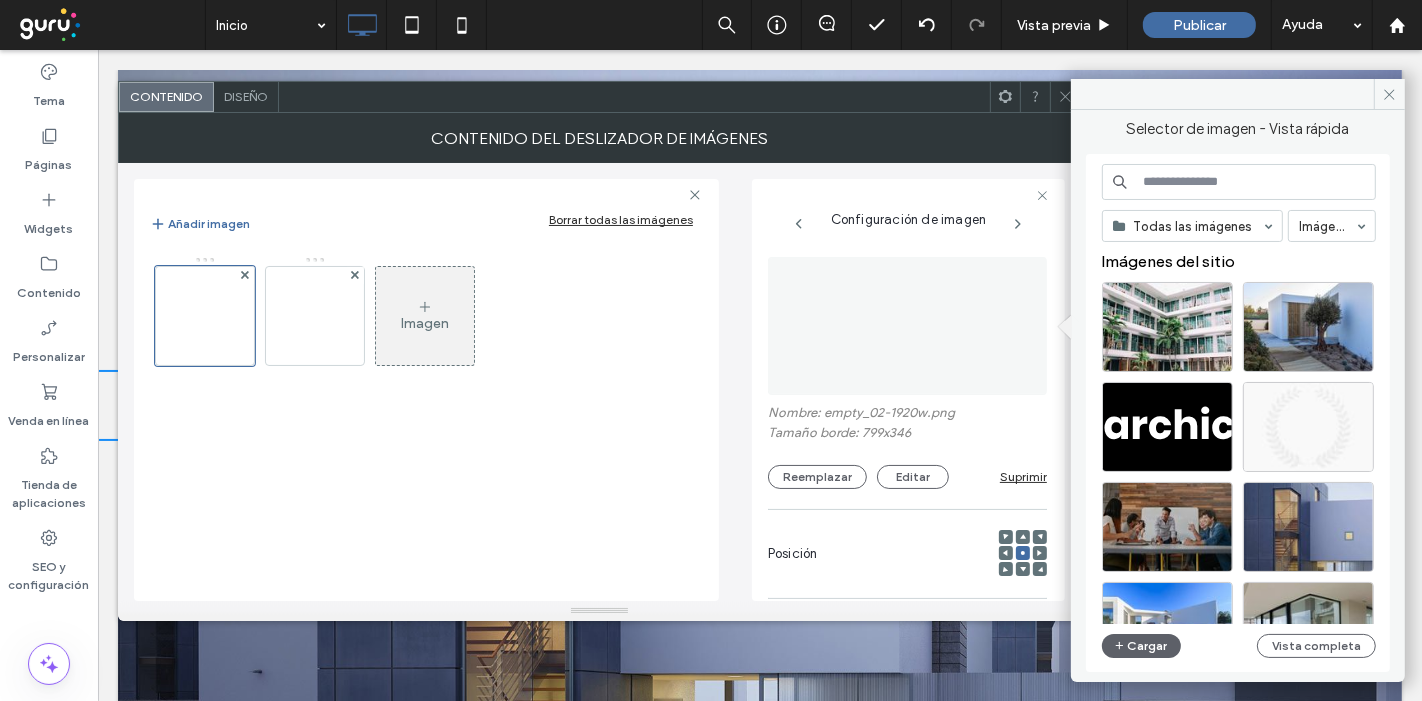 click at bounding box center (908, 326) 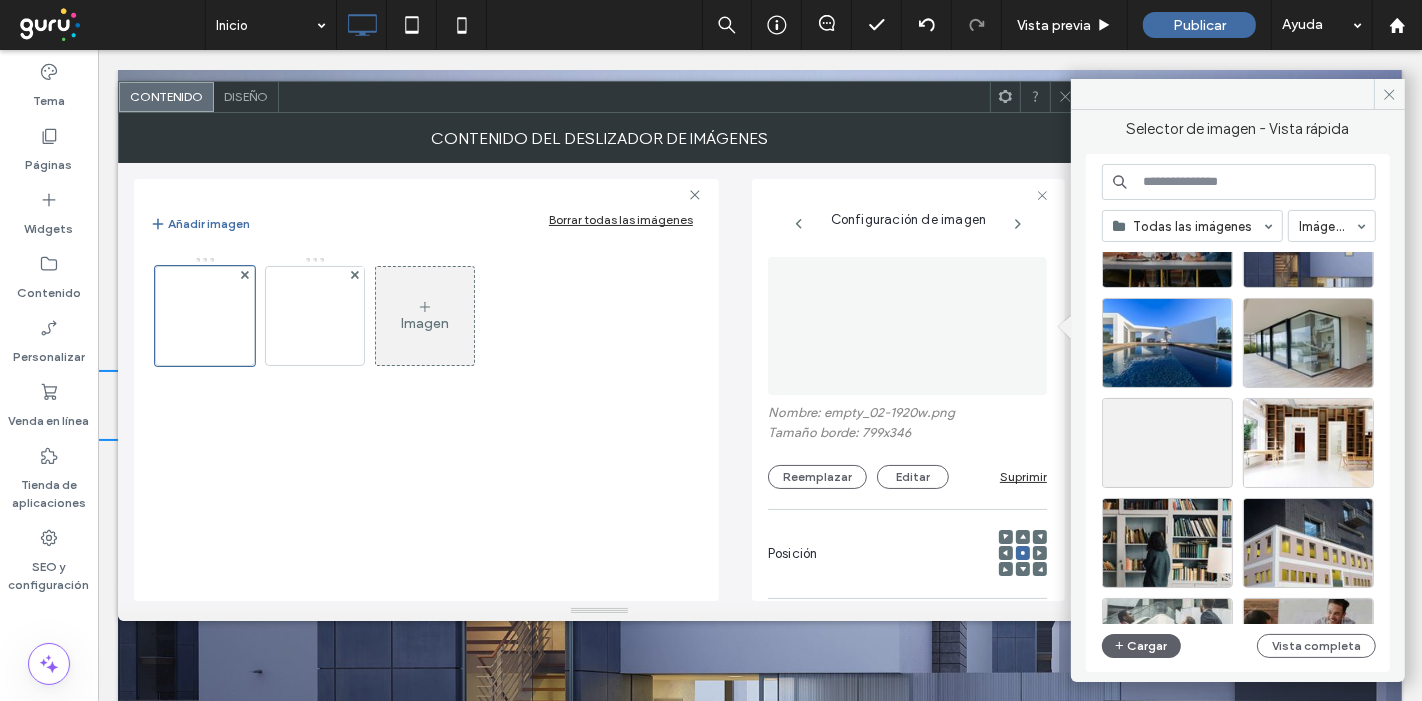 scroll, scrollTop: 333, scrollLeft: 0, axis: vertical 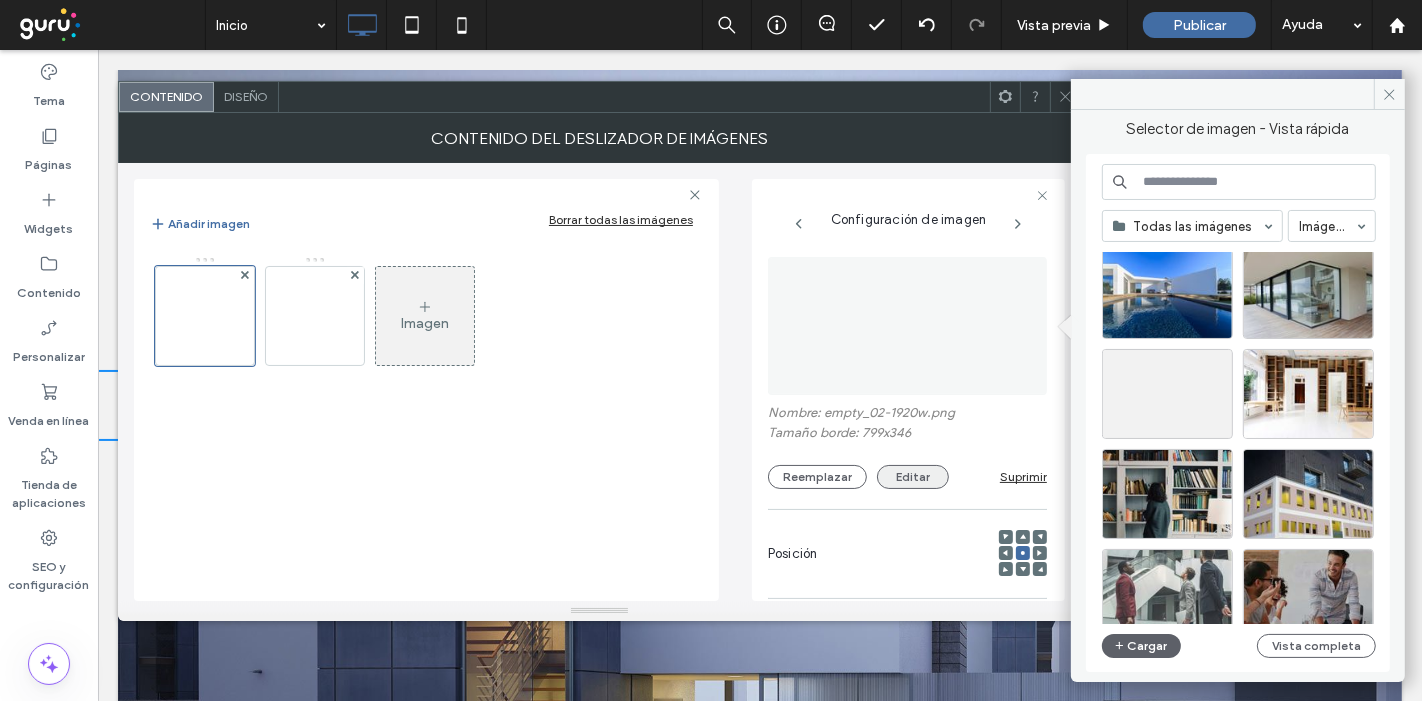 click on "Editar" at bounding box center (913, 477) 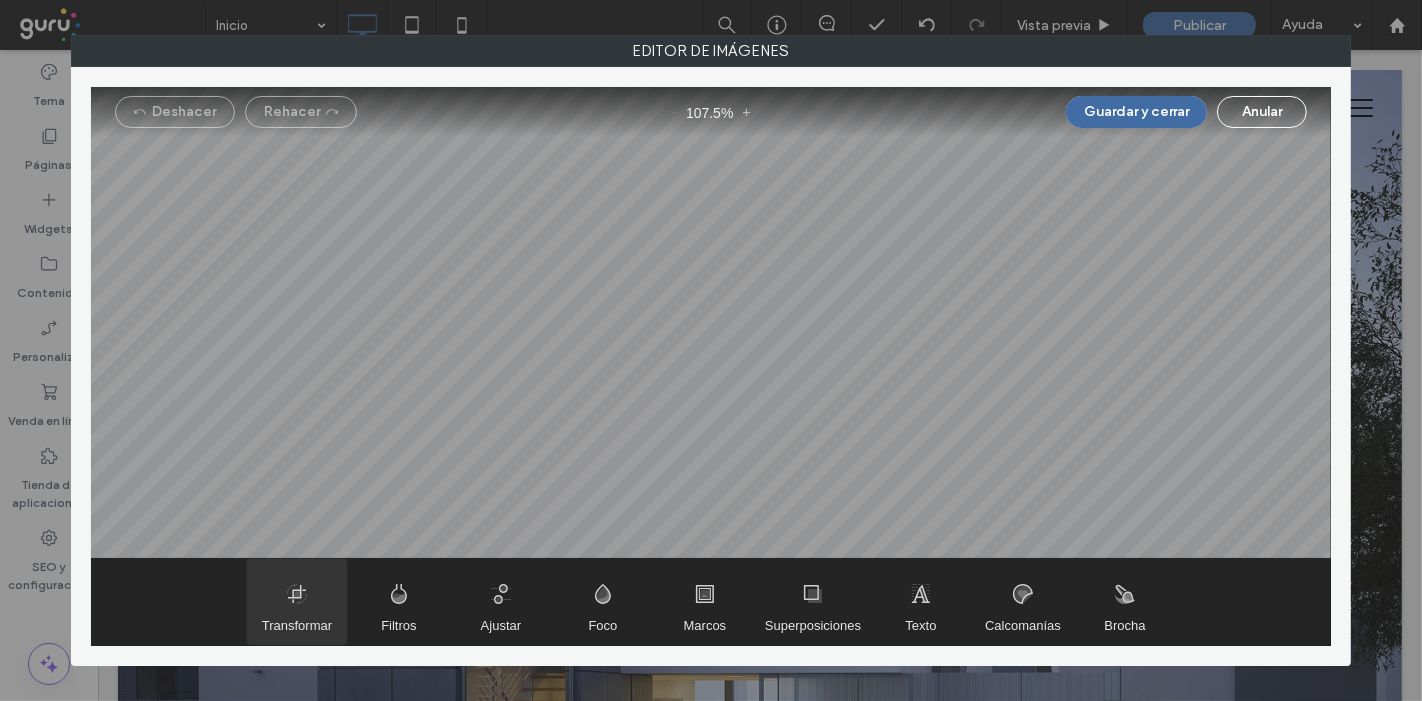 click at bounding box center [297, 602] 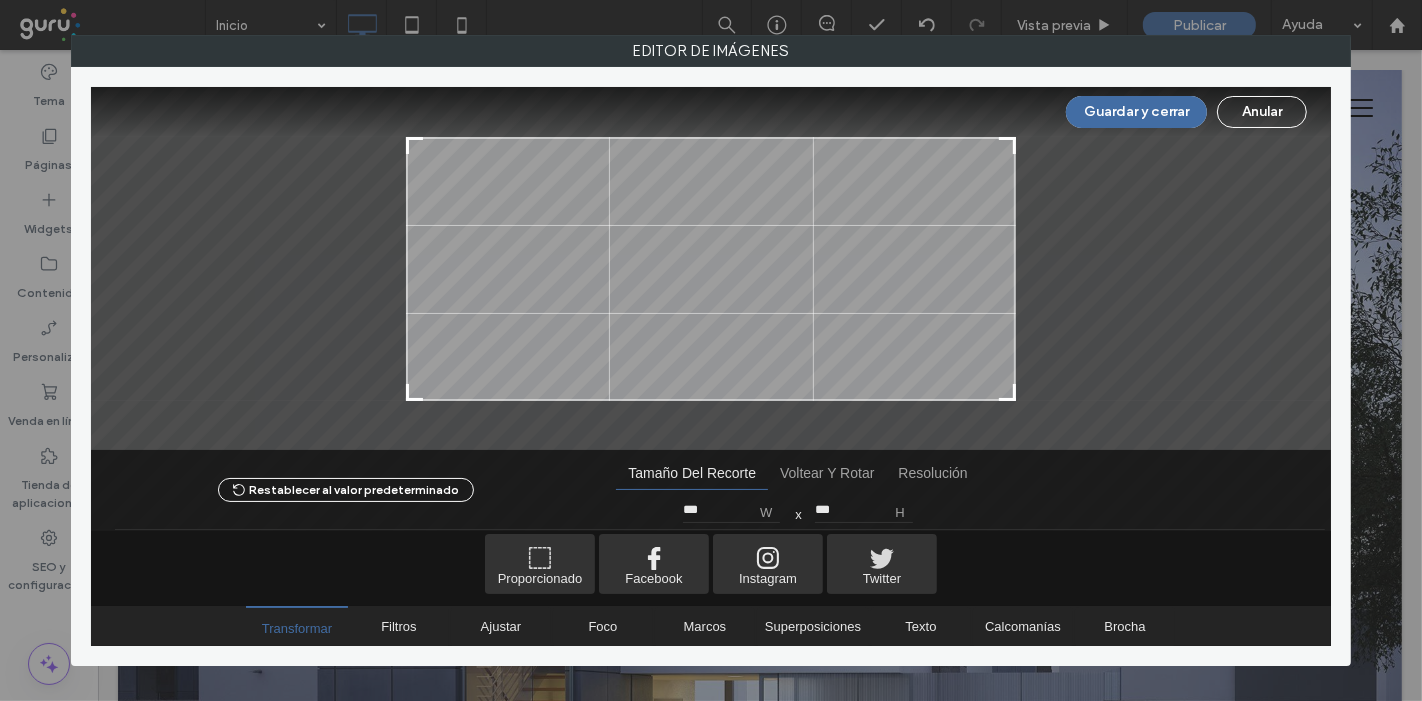 click on "Anular" at bounding box center [1262, 112] 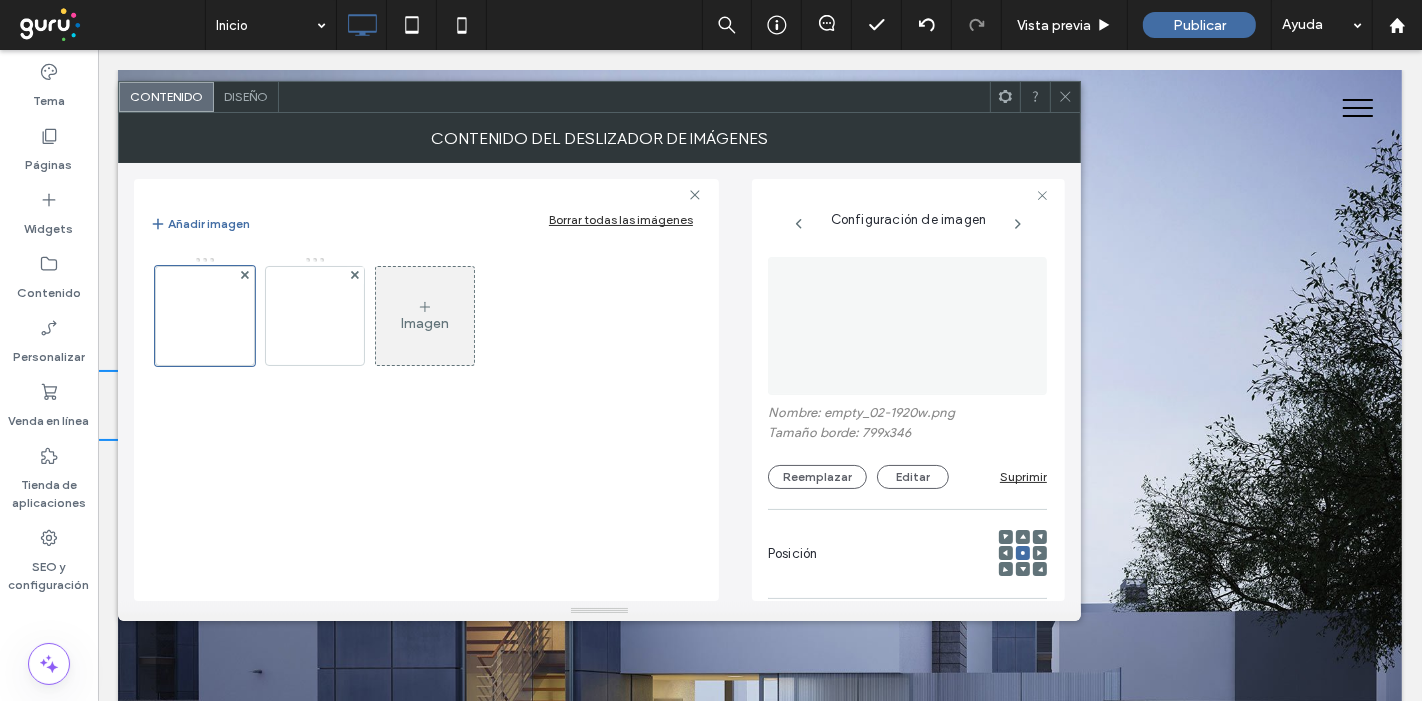 click at bounding box center (908, 326) 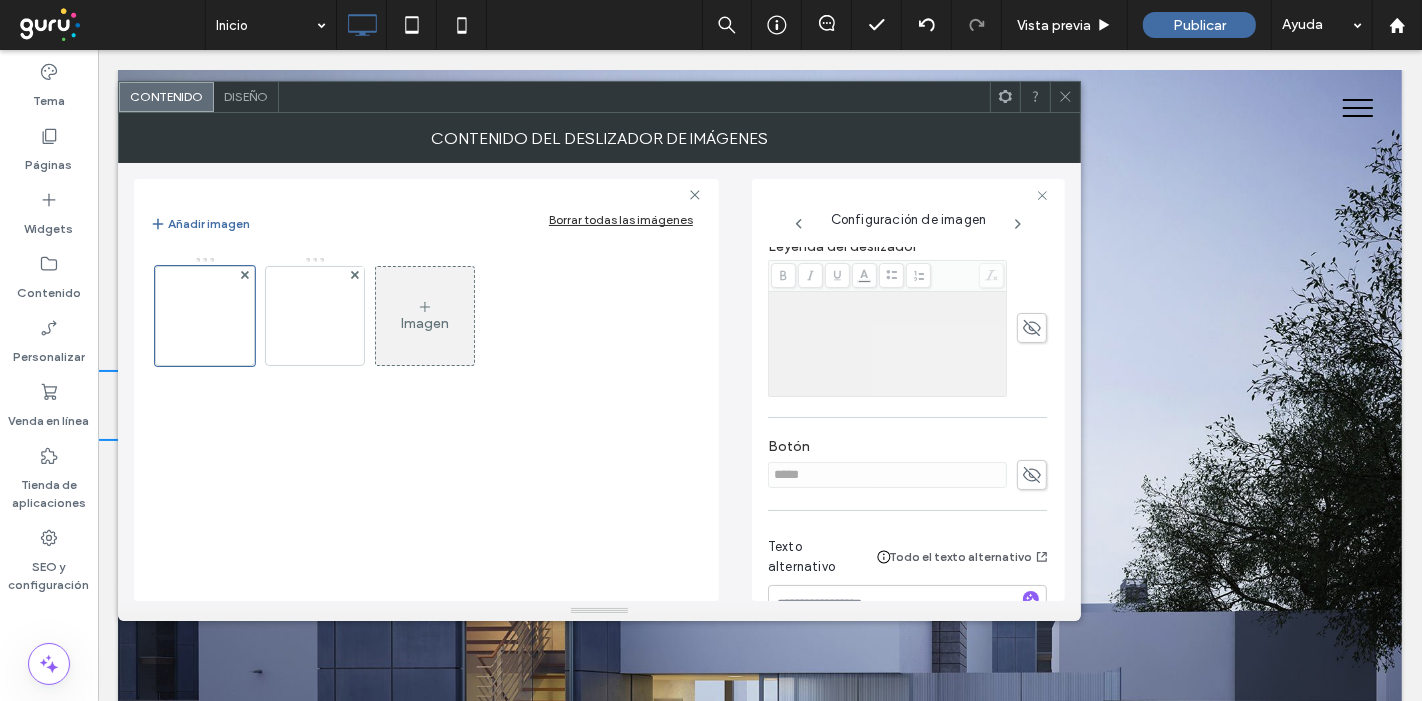 scroll, scrollTop: 555, scrollLeft: 0, axis: vertical 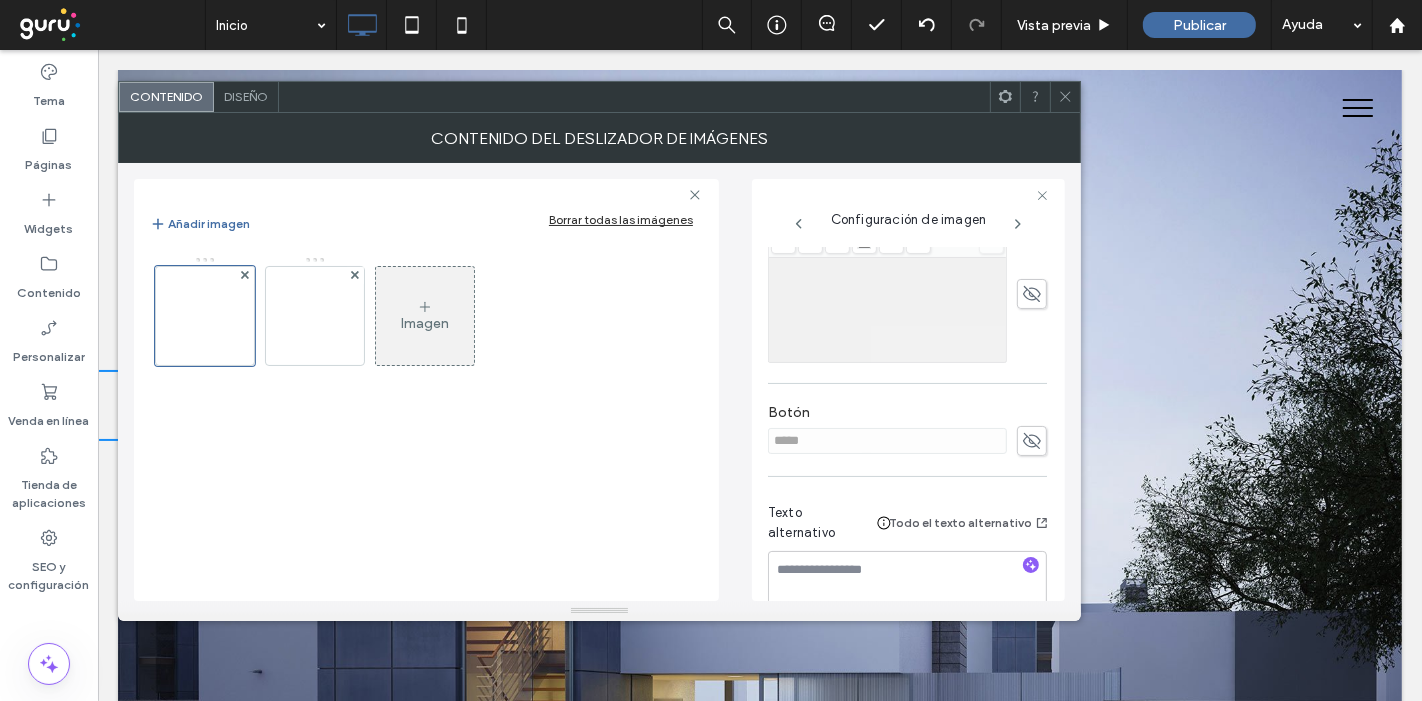 click on "Diseño" at bounding box center [246, 96] 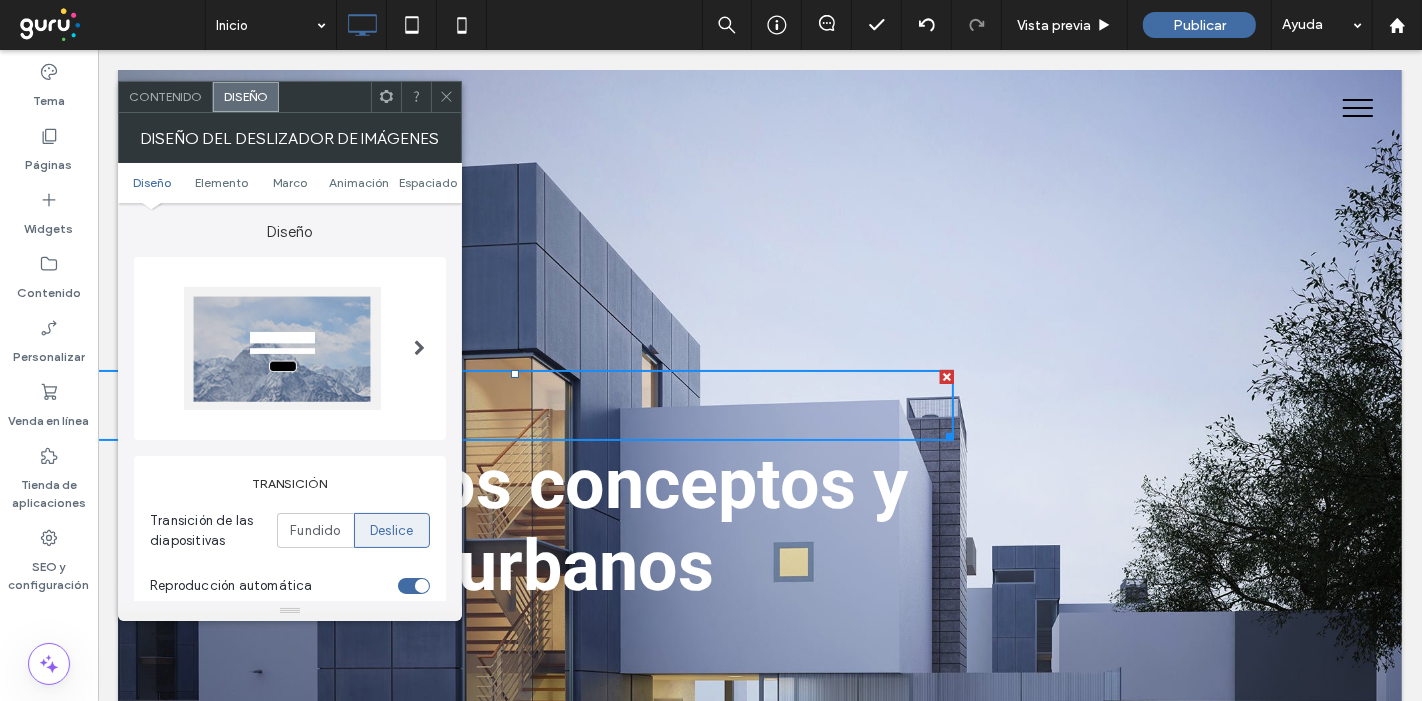 click at bounding box center (419, 348) 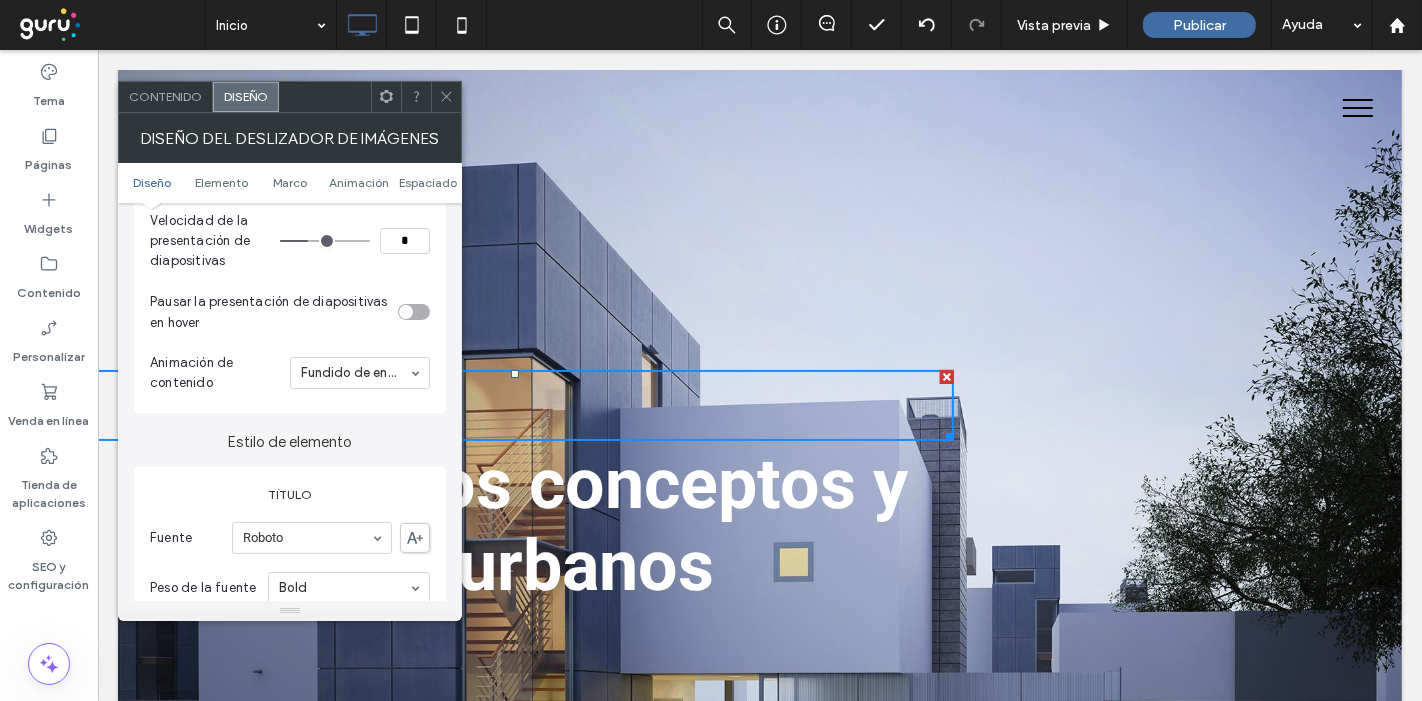 scroll, scrollTop: 444, scrollLeft: 0, axis: vertical 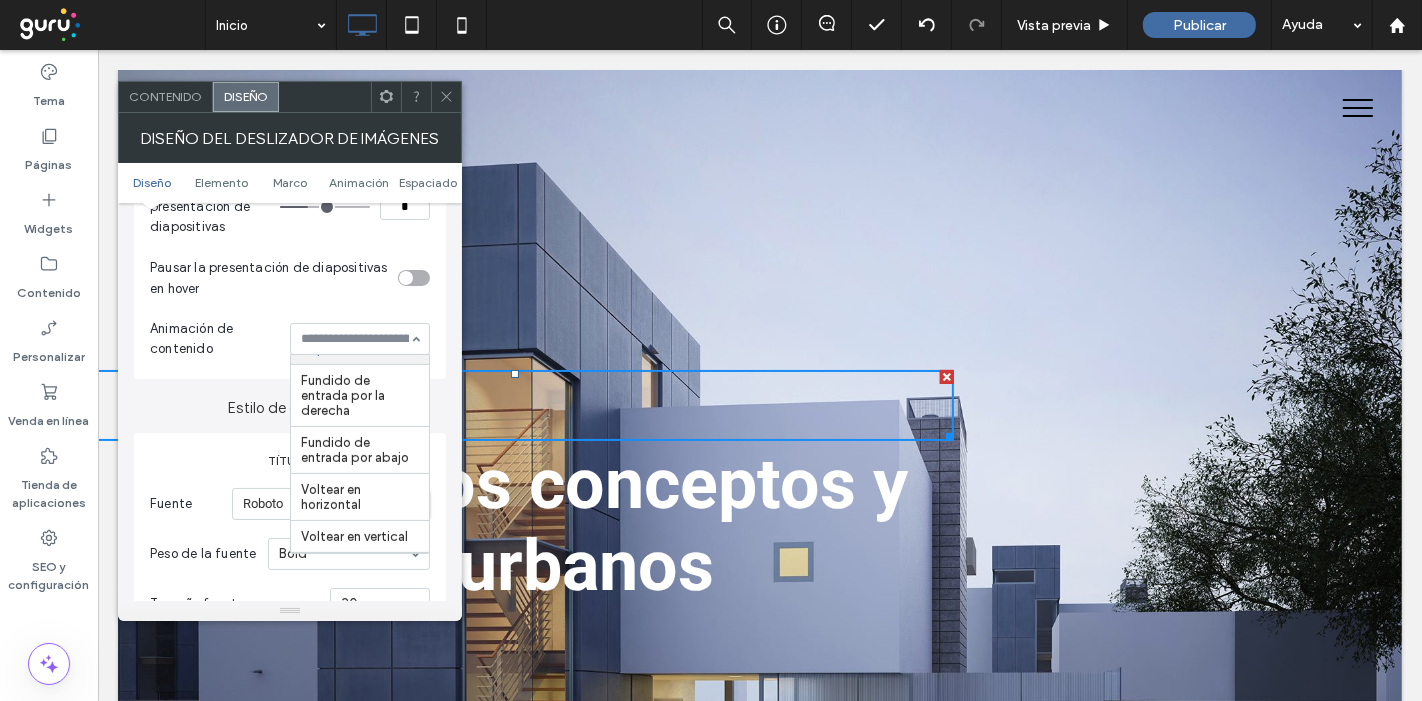 click on "BIENVENIDO A ARCHIC DESIGN
Botón
CONSTRUIMOS SUS SUEÑOS
Botón
Diseñamos conceptos
y espacios urbanos Click To Paste
Fila + Añadir sección" at bounding box center [759, 493] 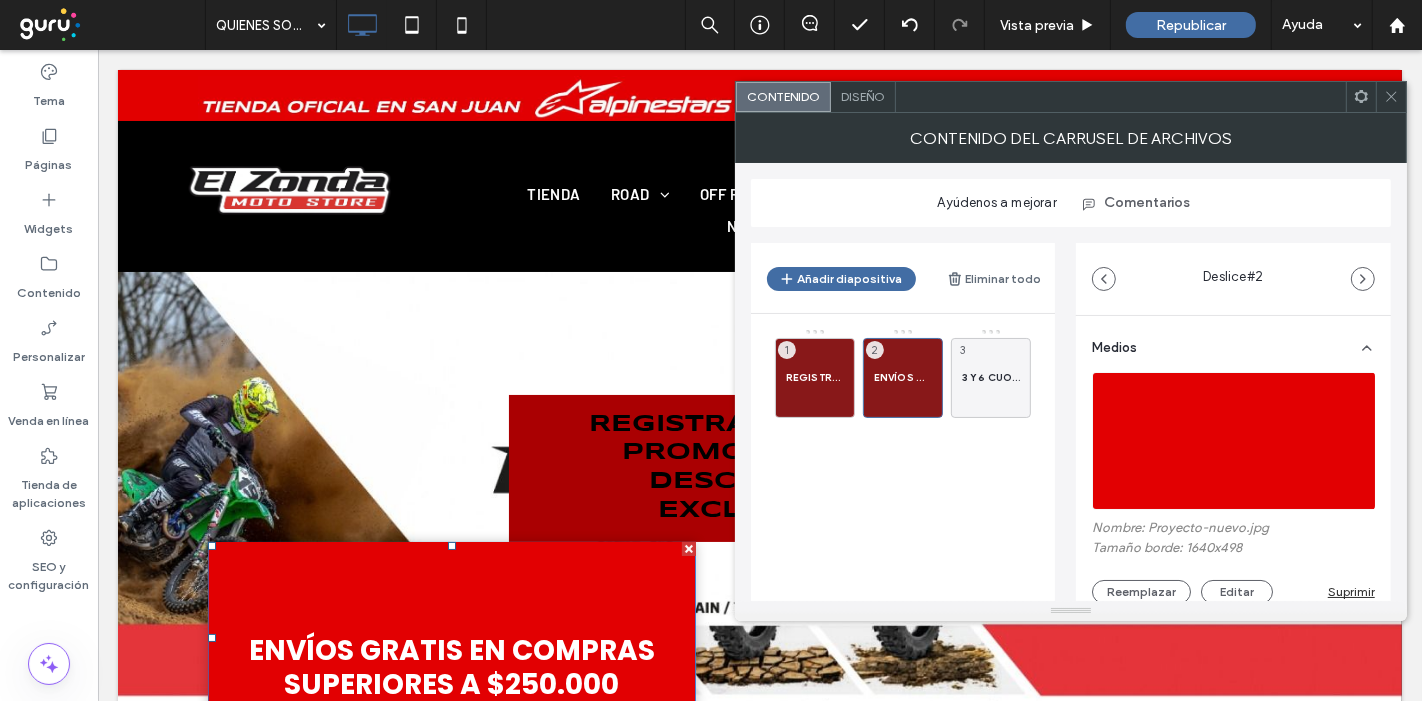 scroll, scrollTop: 0, scrollLeft: 0, axis: both 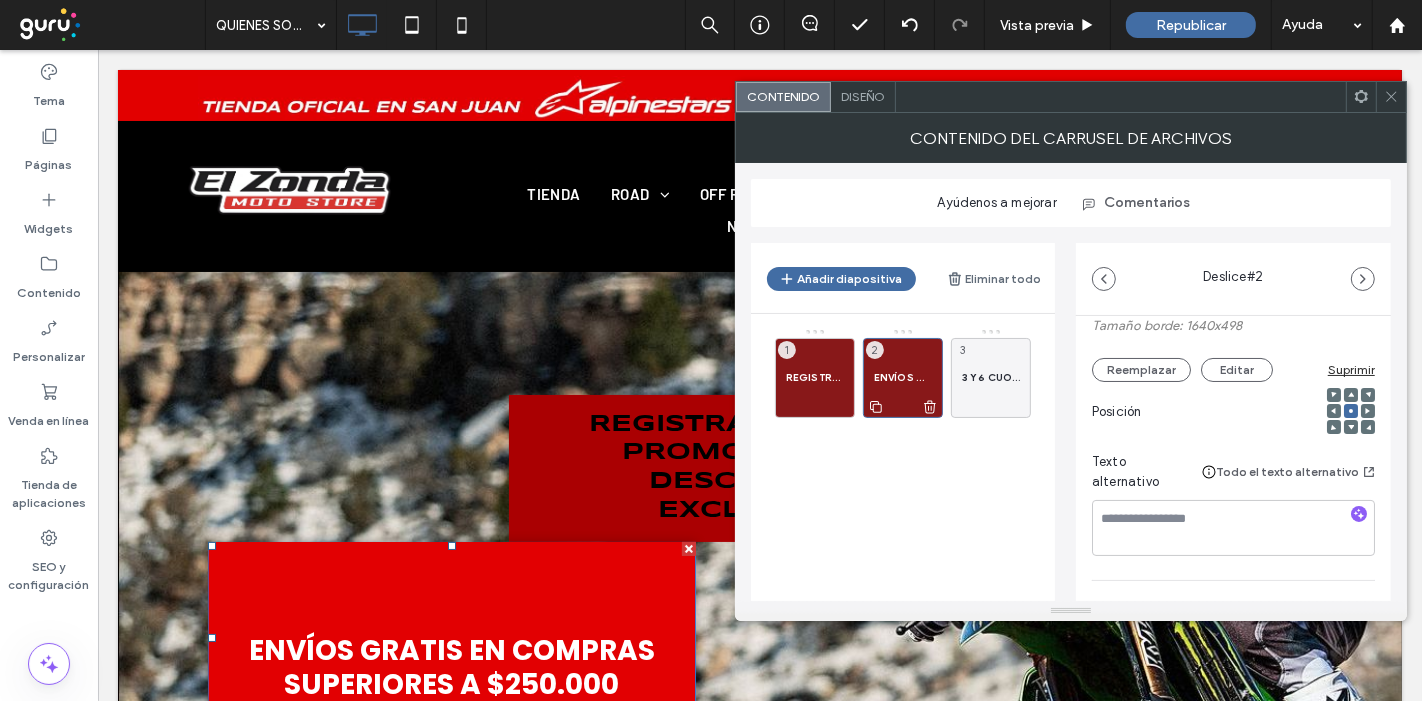 click on "ENVÍOS GRATIS EN COMPRAS SUPERIORES A $250.000" at bounding box center (903, 377) 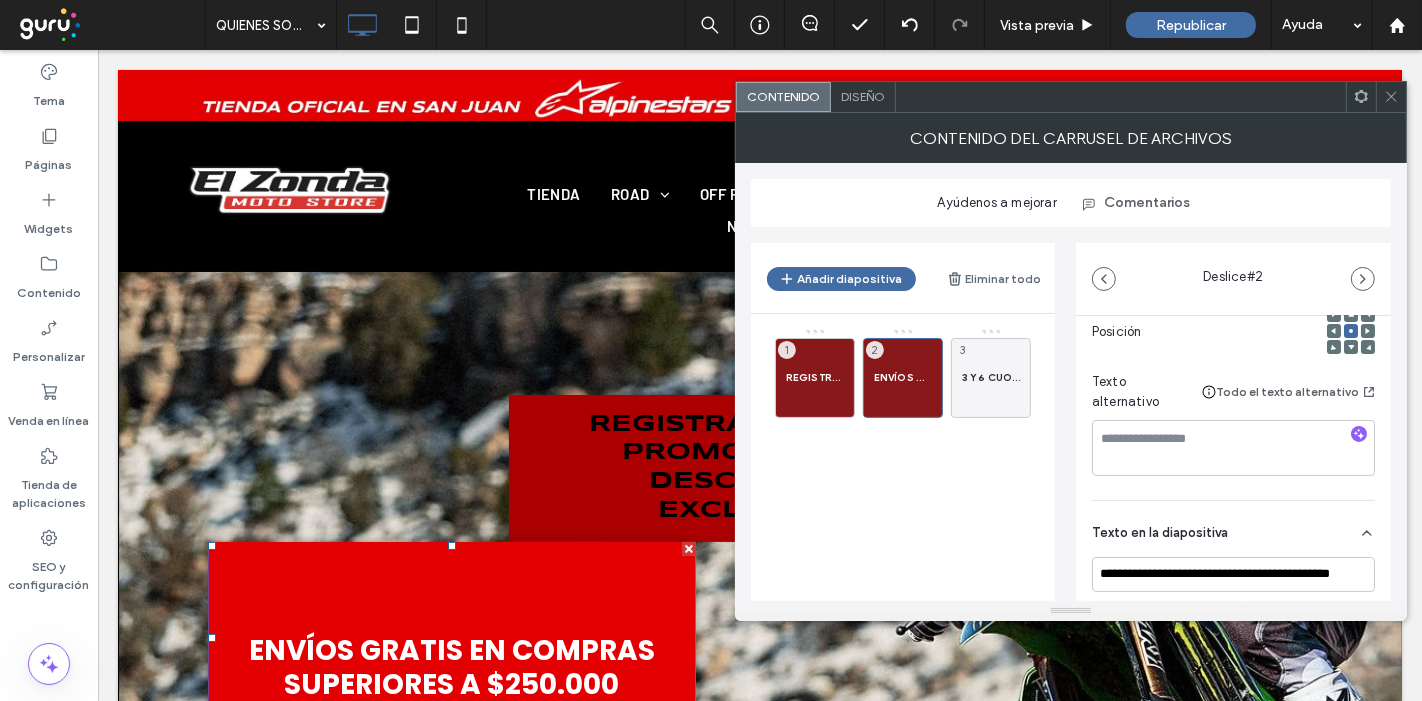 scroll, scrollTop: 444, scrollLeft: 0, axis: vertical 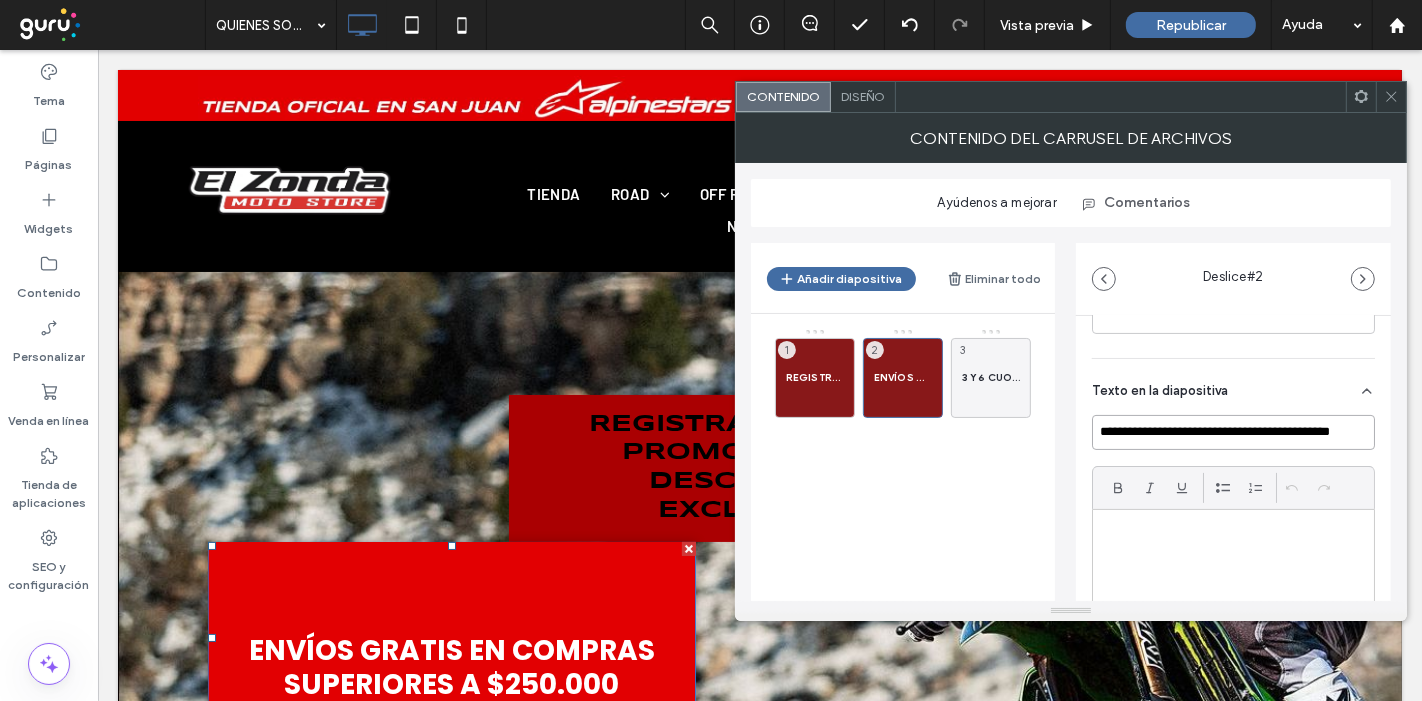 click on "**********" at bounding box center [1233, 432] 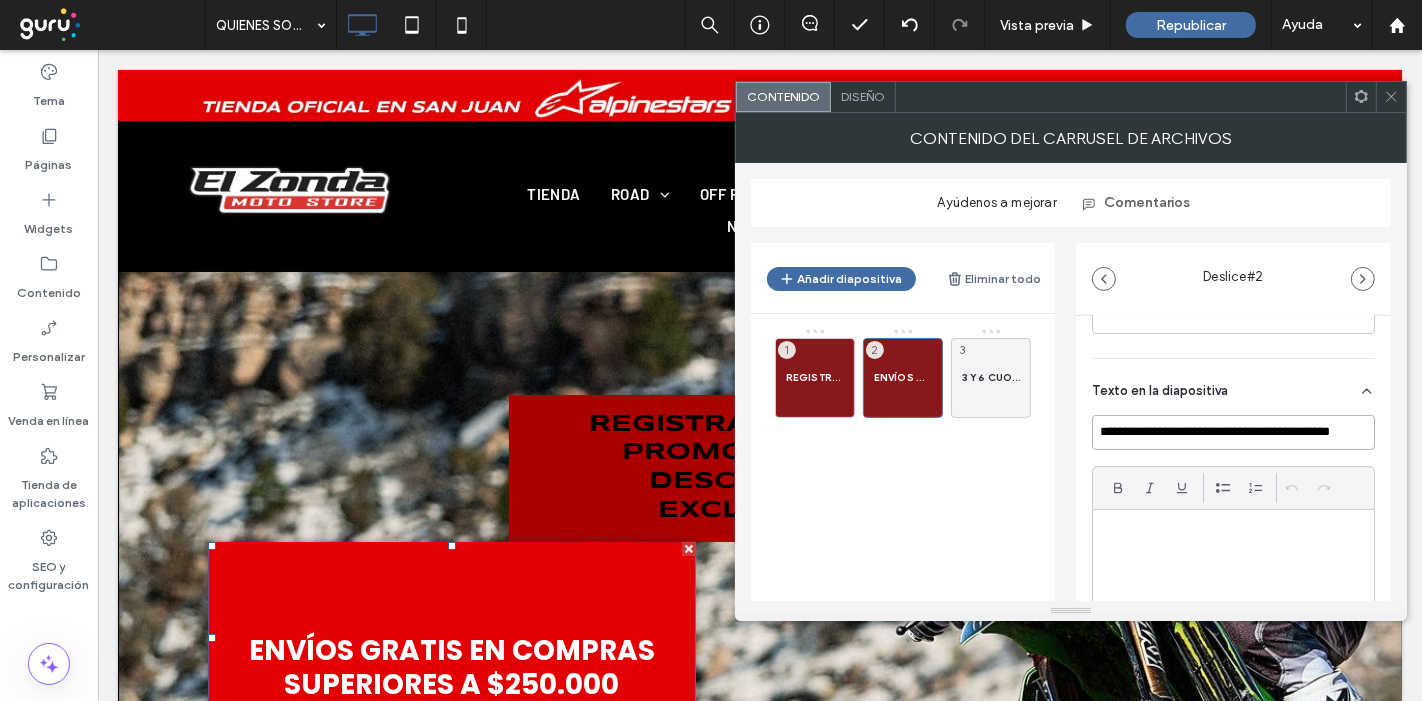 click on "**********" at bounding box center (1233, 432) 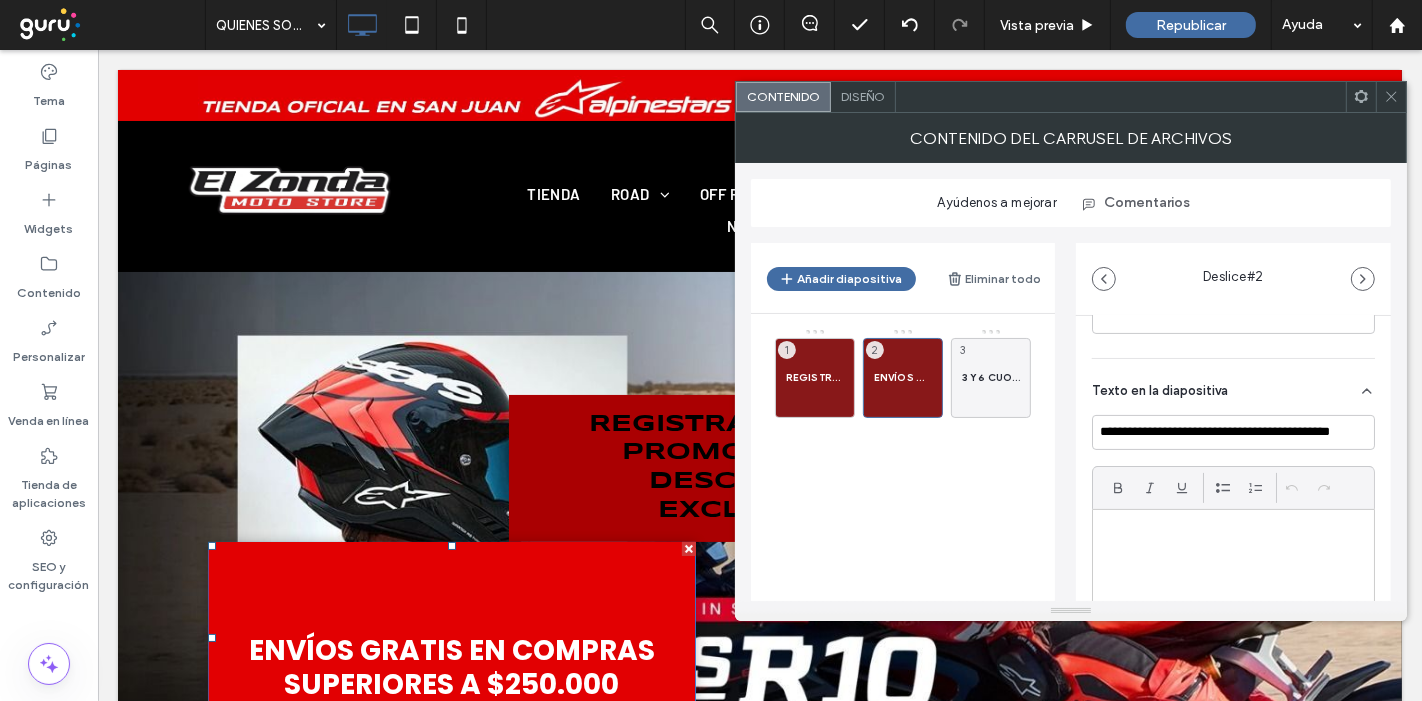 click on "Click To Paste
TIENDA
ROAD
Camperas R
Pantalones R
Guantes R
Calzado R
Cascos R
OFF ROAD
Jersey & Pants OR
Guantes OR
Protecciones OR
Calzado OR
Cascos OR
MTB
Indumentaria MTB
Protecciones MTB
CASUAL
Accesorios C
Camperas y Buzos C
Pantalones y Shorts C
Remeras C
CASCOS
ACCESORIOS
Repuestos
Puños
Armor Vision
Motorex
Chigee
Cardo Systems
NEUMÁTICOS
NOVEDADES
SALE
Click To Paste
Click To Paste" at bounding box center (759, 196) 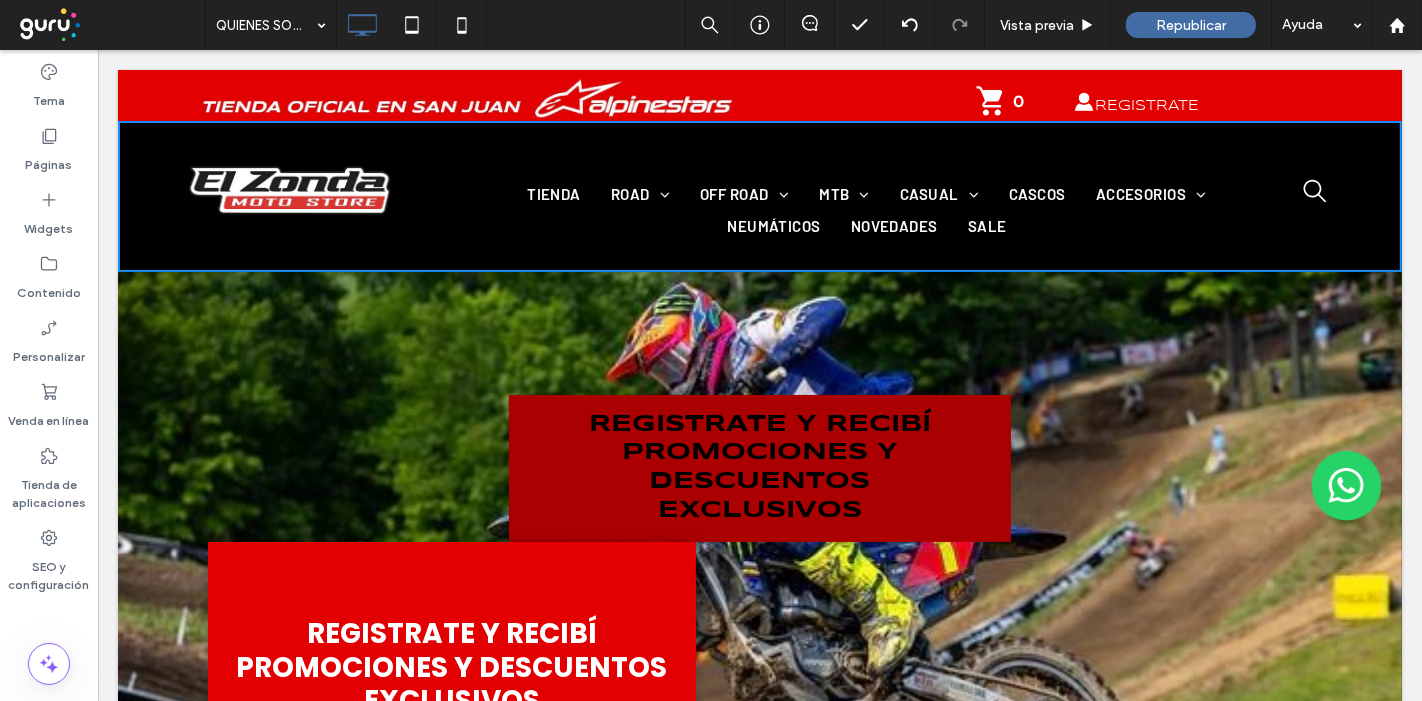 click on "REGISTRATE Y RECIBÍ PROMOCIONES Y DESCUENTOS EXCLUSIVOS
Botón" at bounding box center [759, 468] 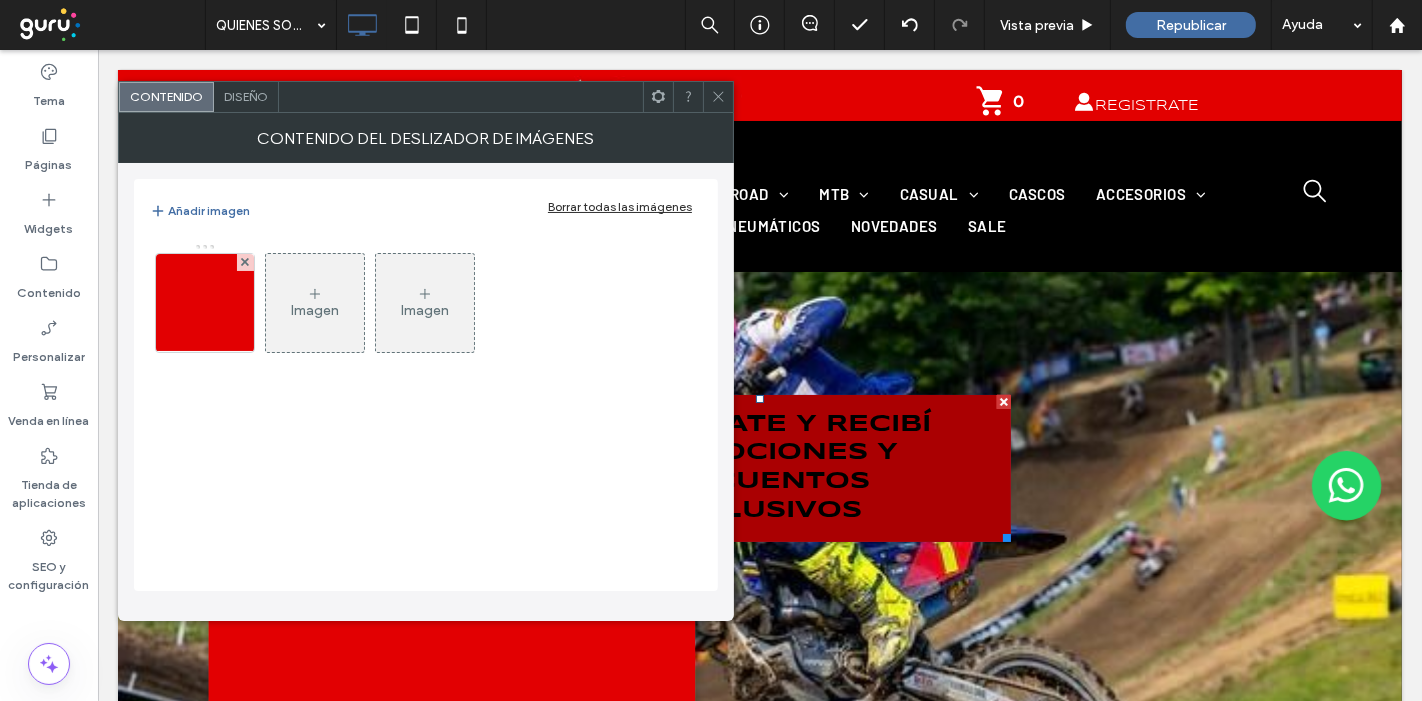 click on "Imagen" at bounding box center (315, 303) 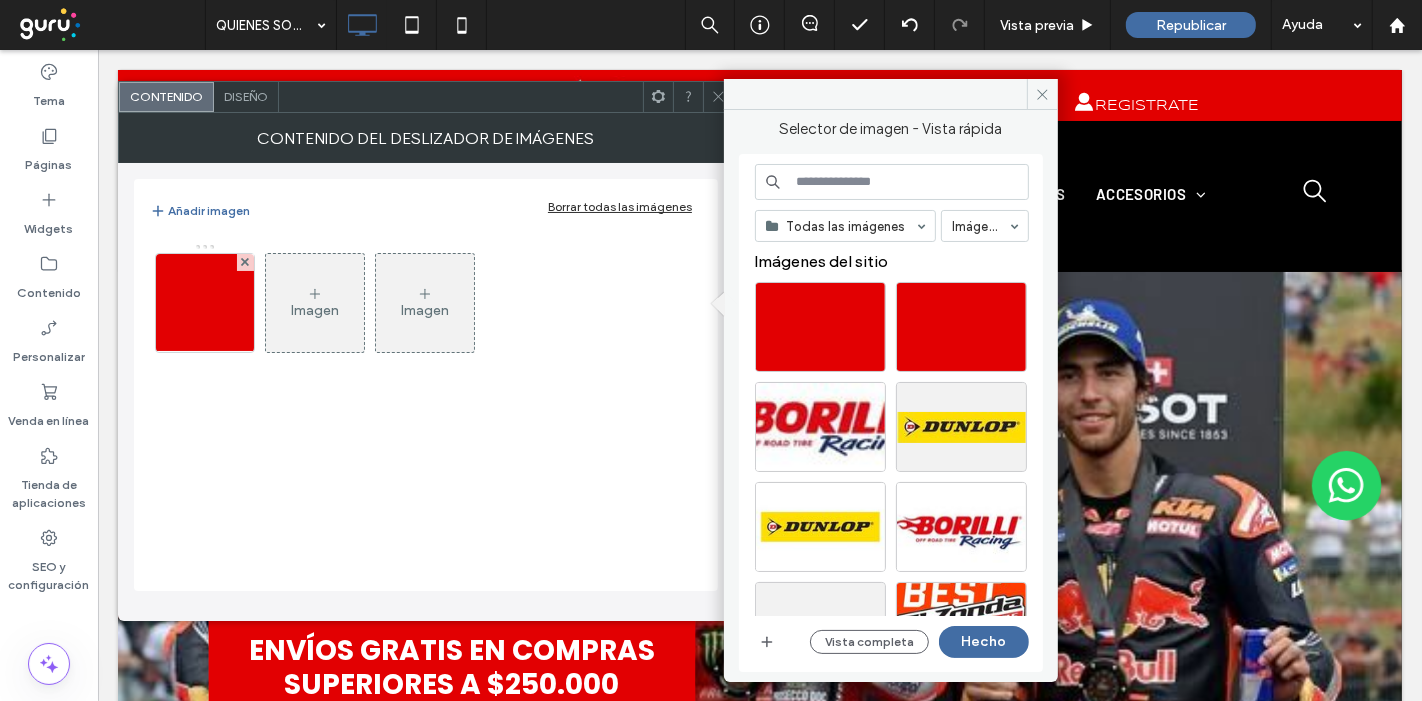 click 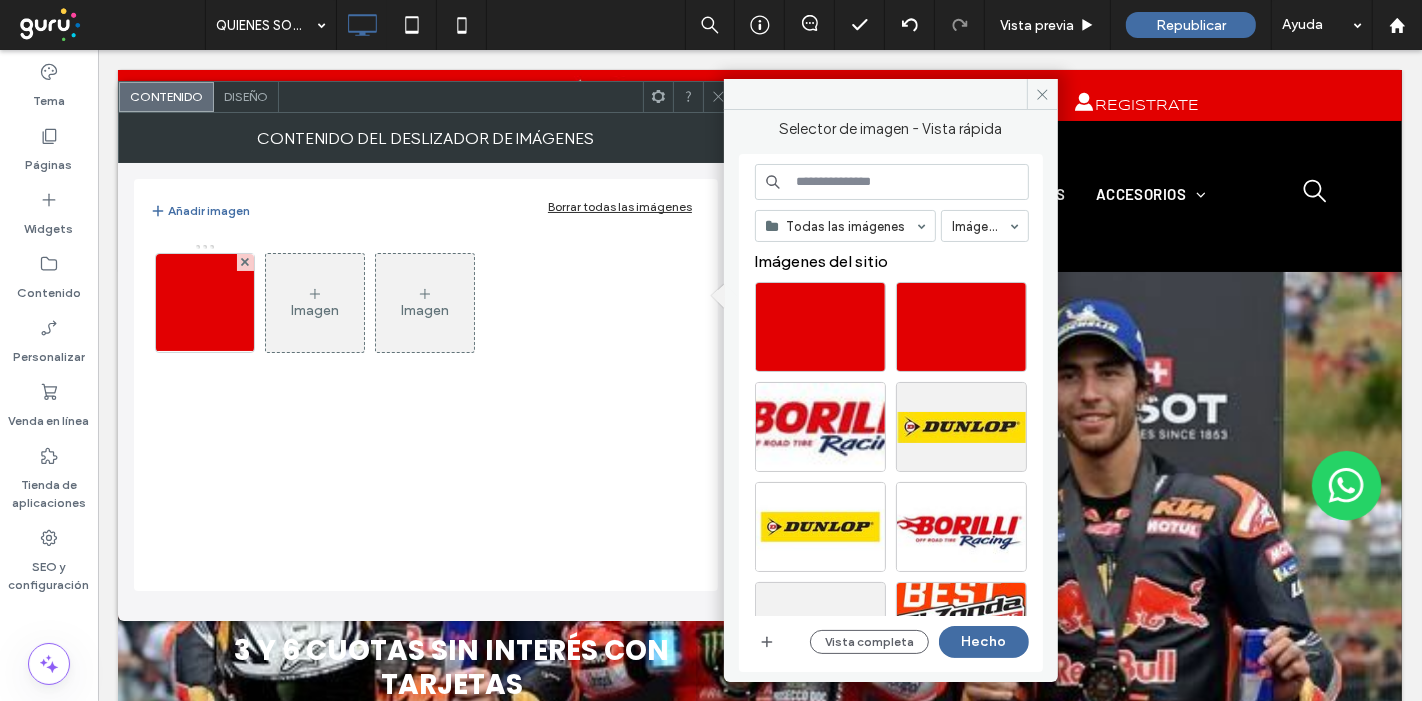 click on "Imagen Imagen" at bounding box center [425, 308] 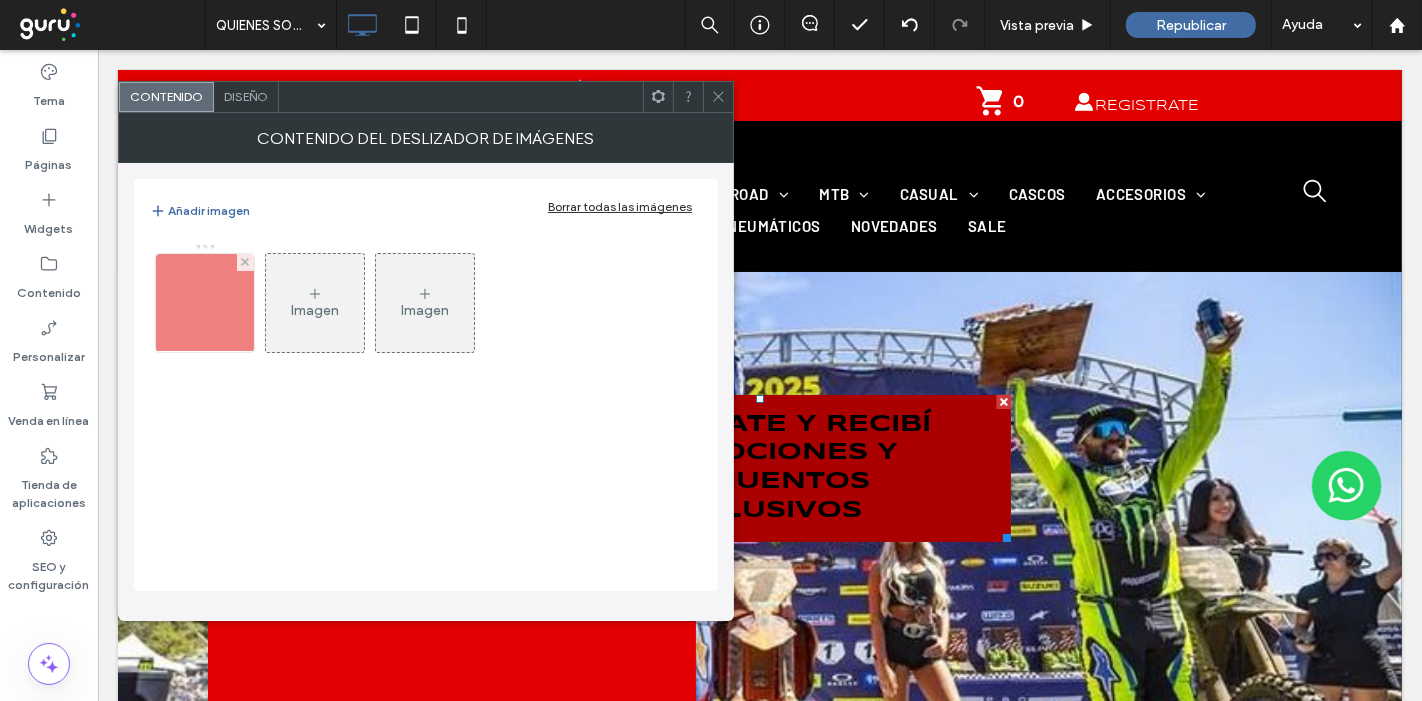 click at bounding box center (205, 303) 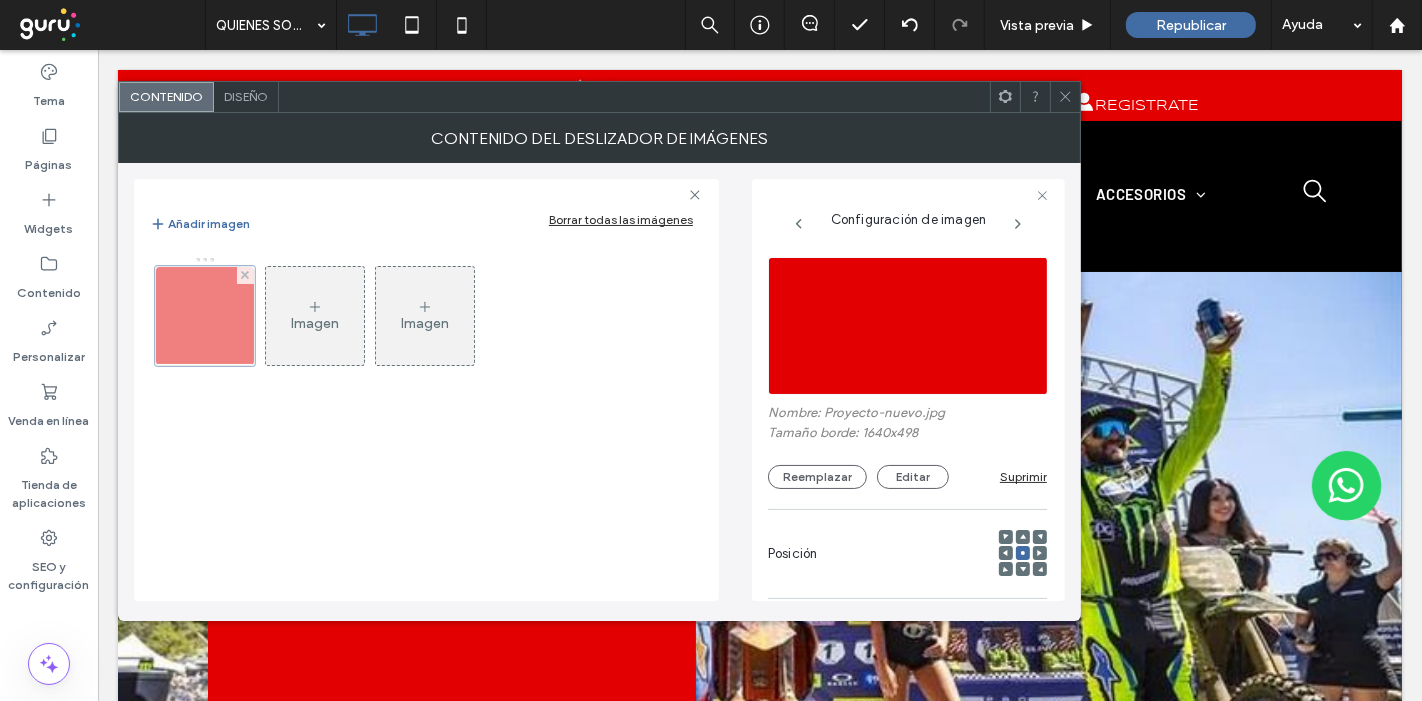 scroll, scrollTop: 0, scrollLeft: 0, axis: both 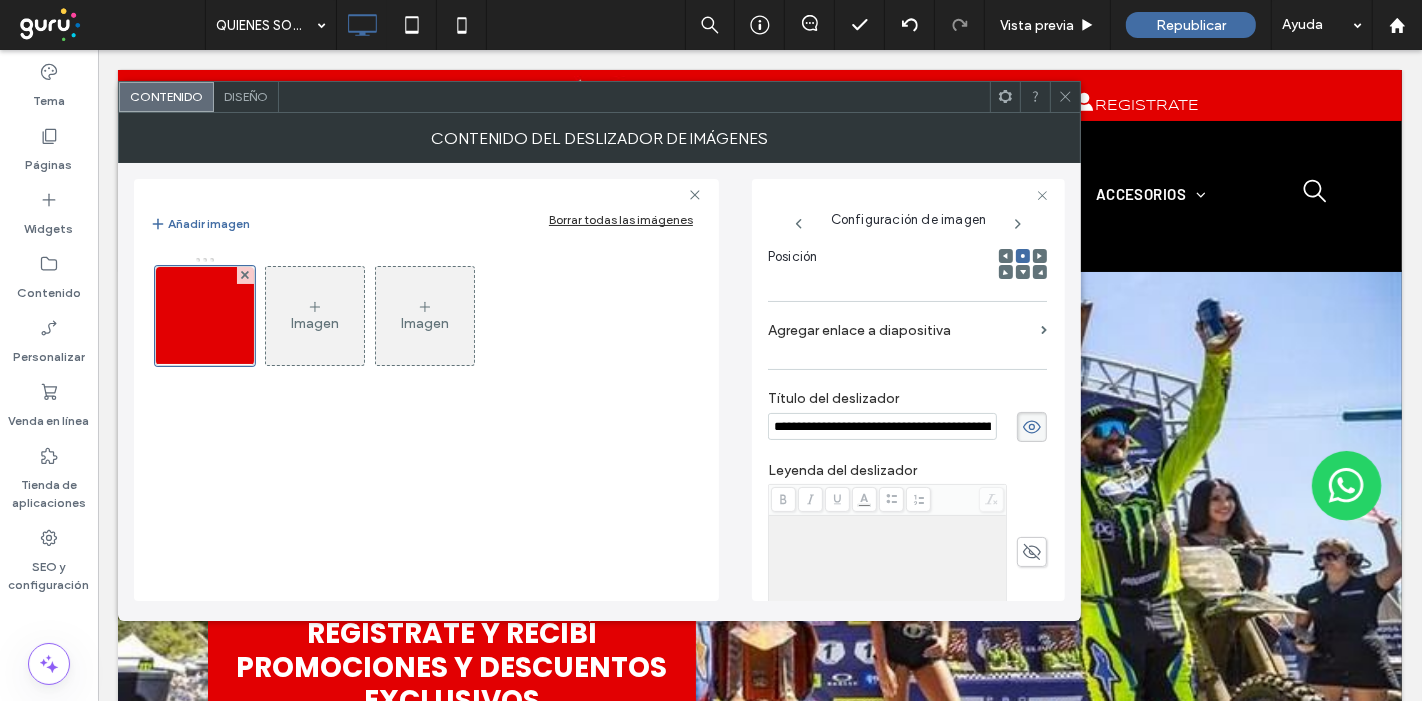 click 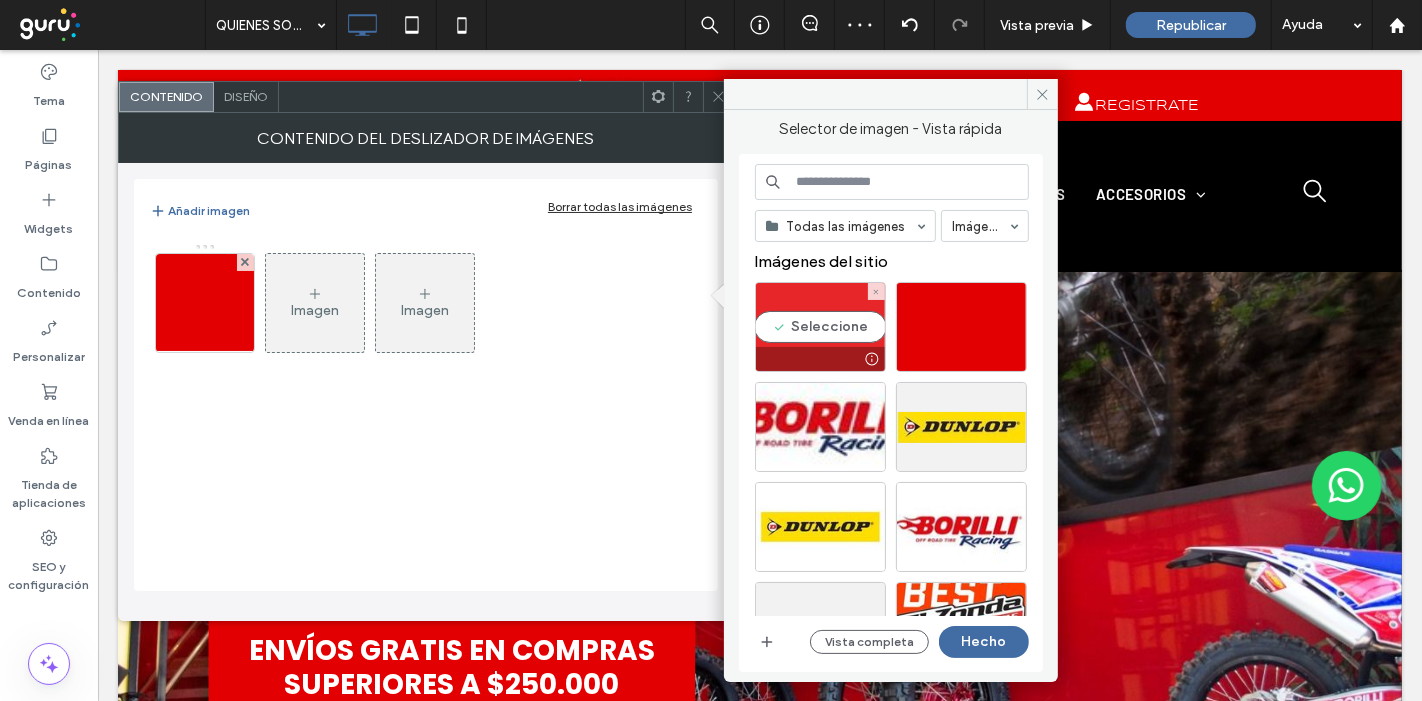 click on "Seleccione" at bounding box center (820, 327) 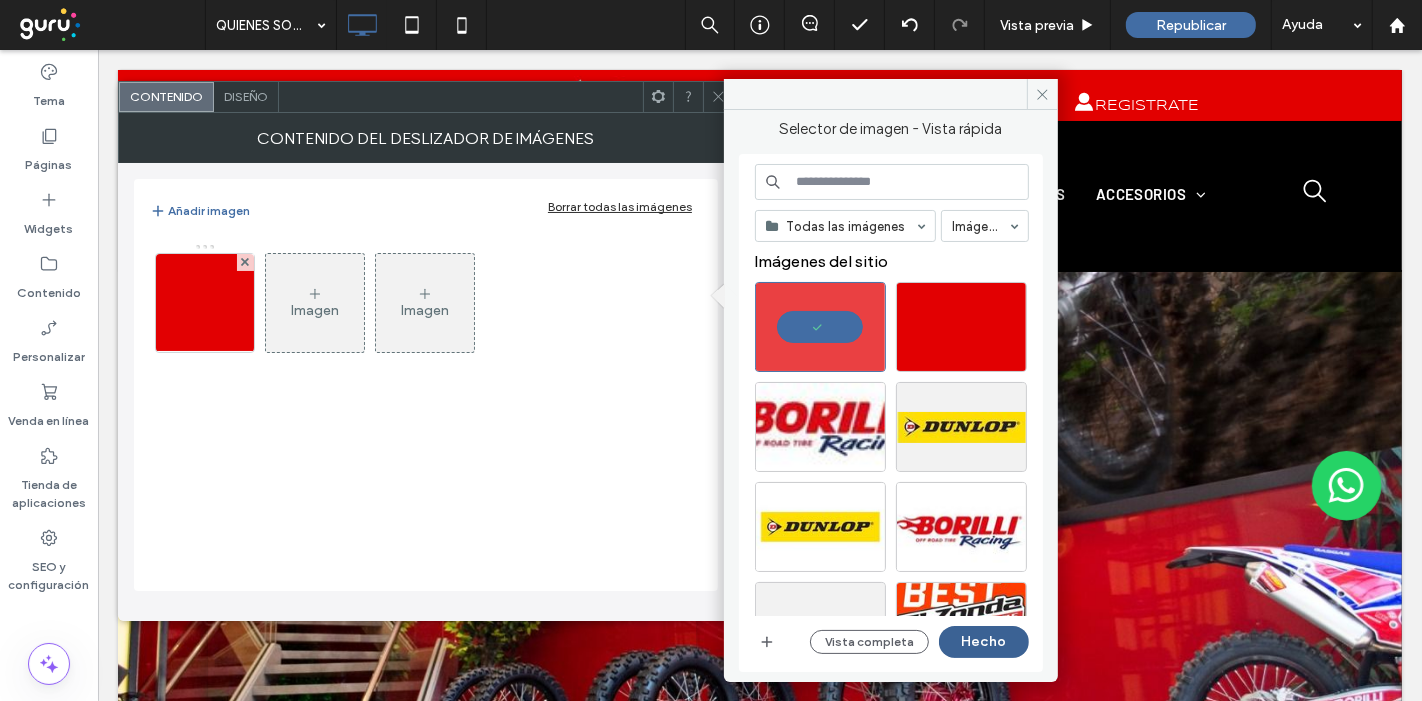 click on "Hecho" at bounding box center (984, 642) 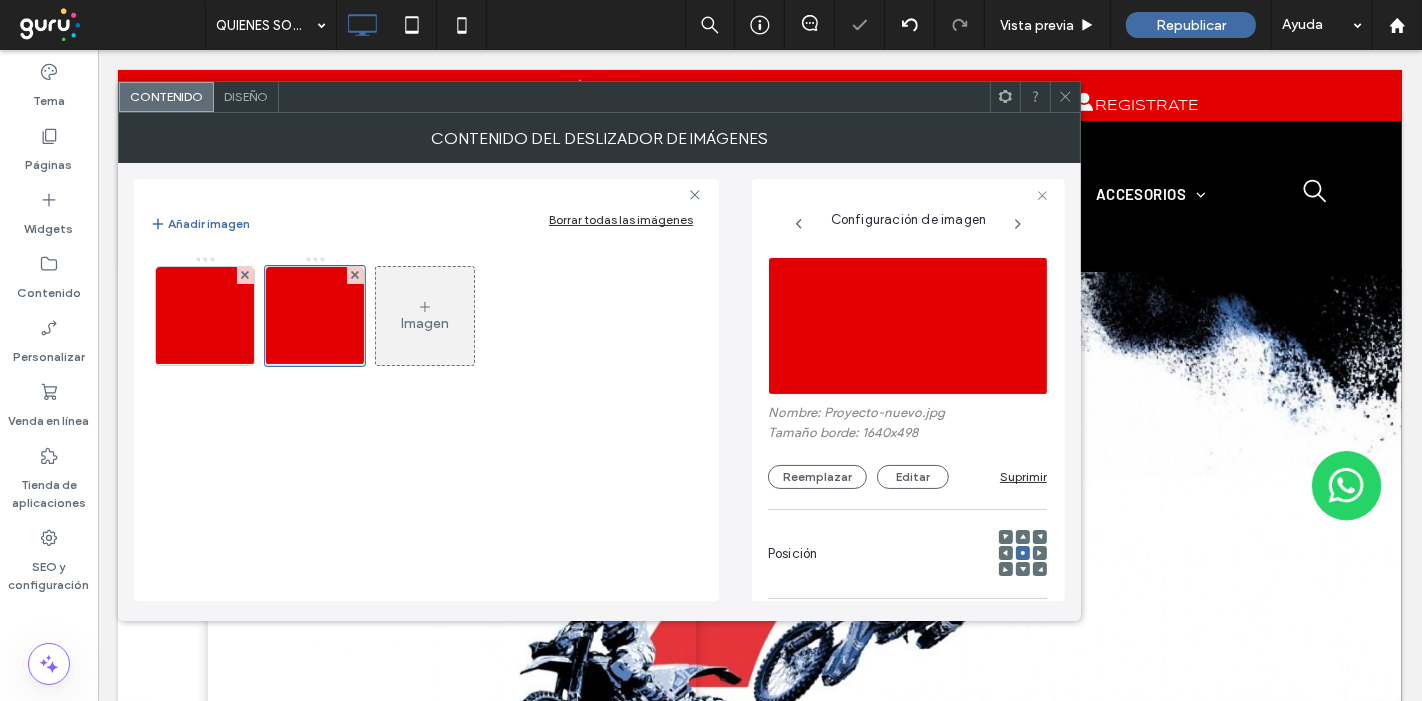 scroll, scrollTop: 0, scrollLeft: 2, axis: horizontal 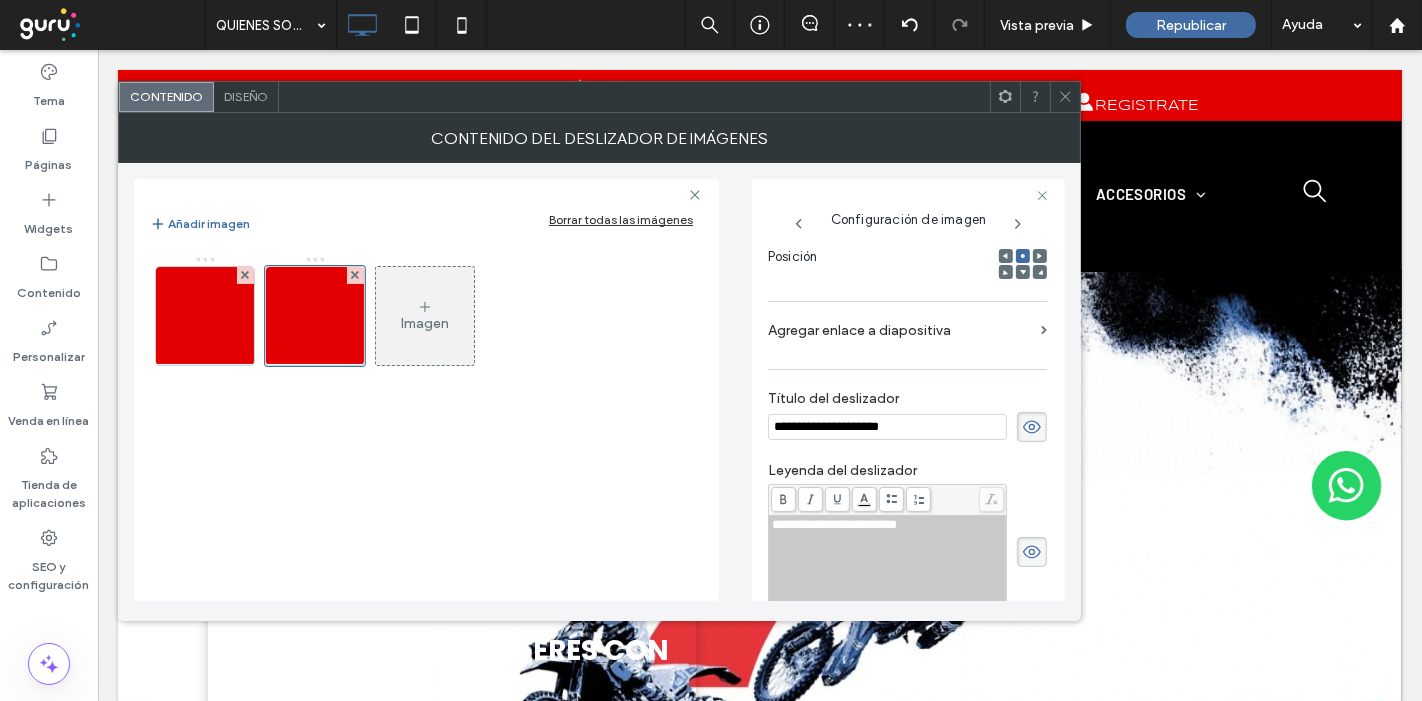 click on "**********" at bounding box center [887, 427] 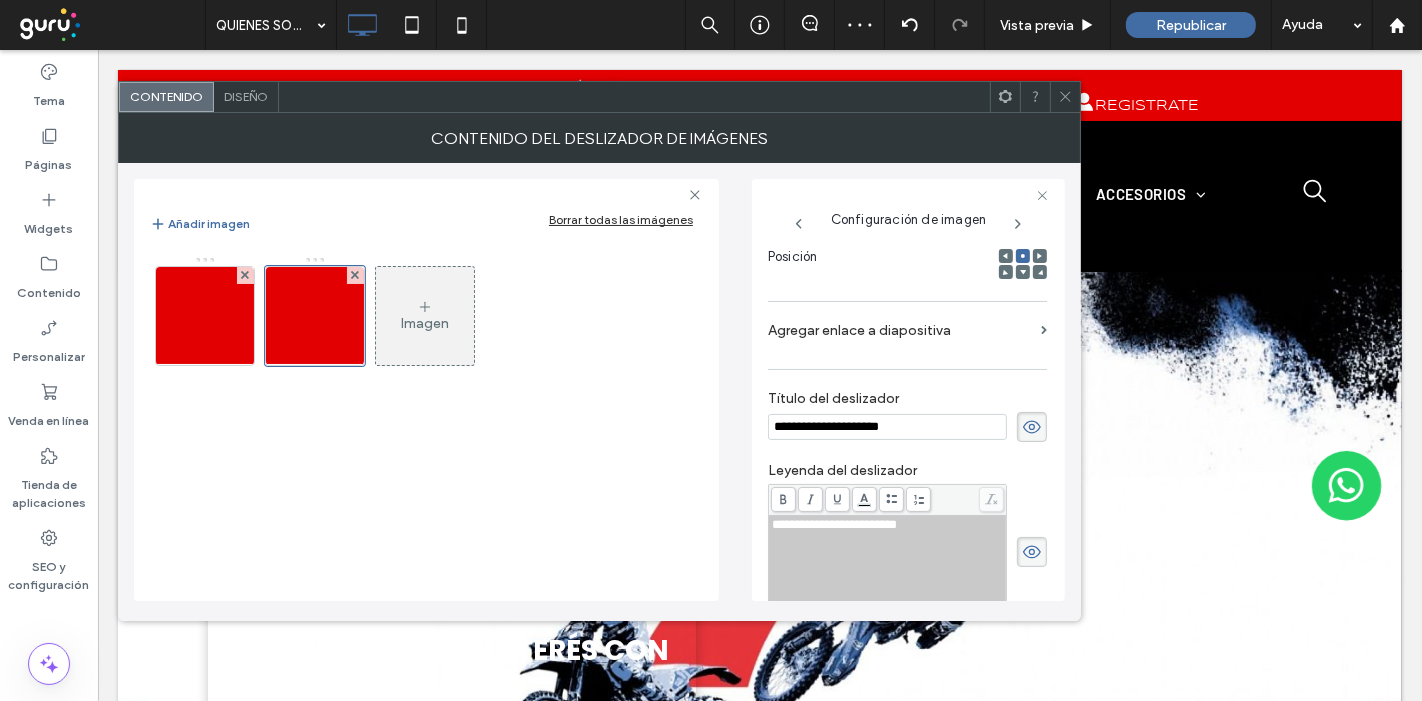click on "**********" at bounding box center (887, 427) 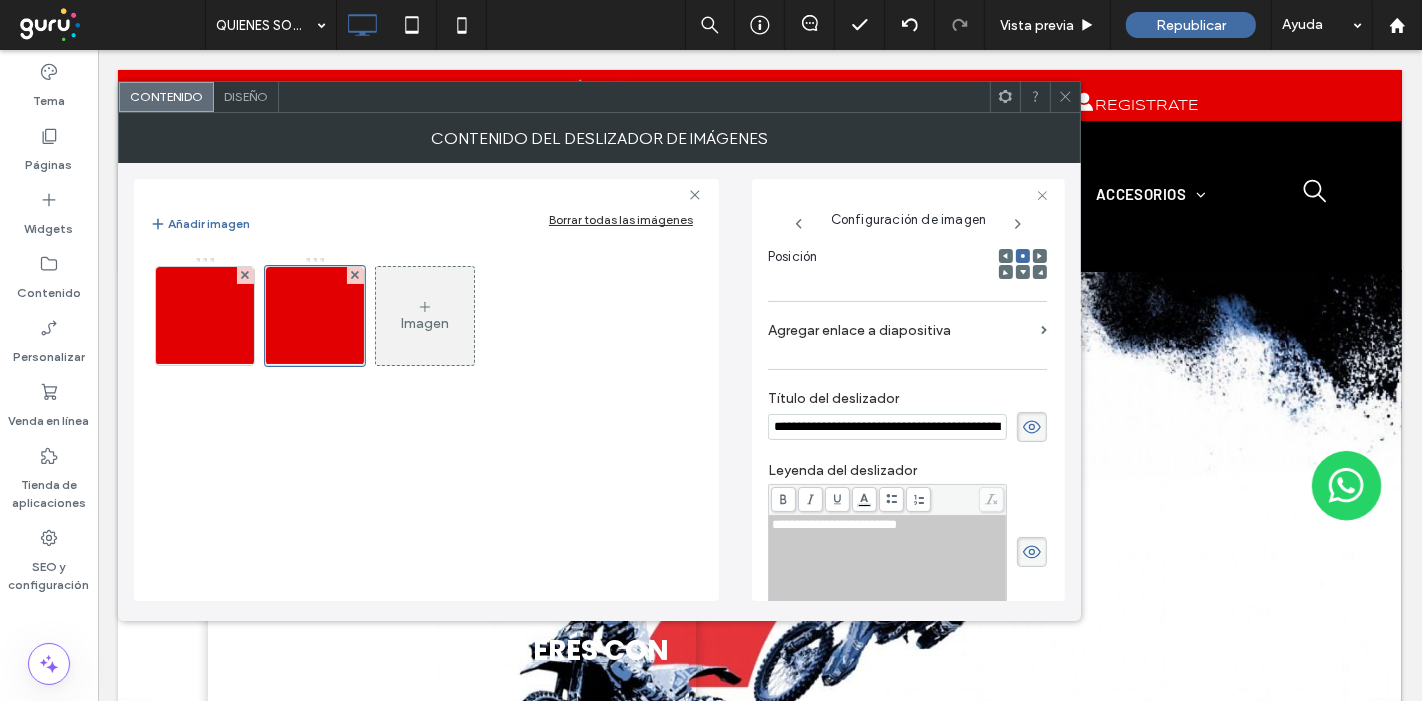 scroll, scrollTop: 0, scrollLeft: 123, axis: horizontal 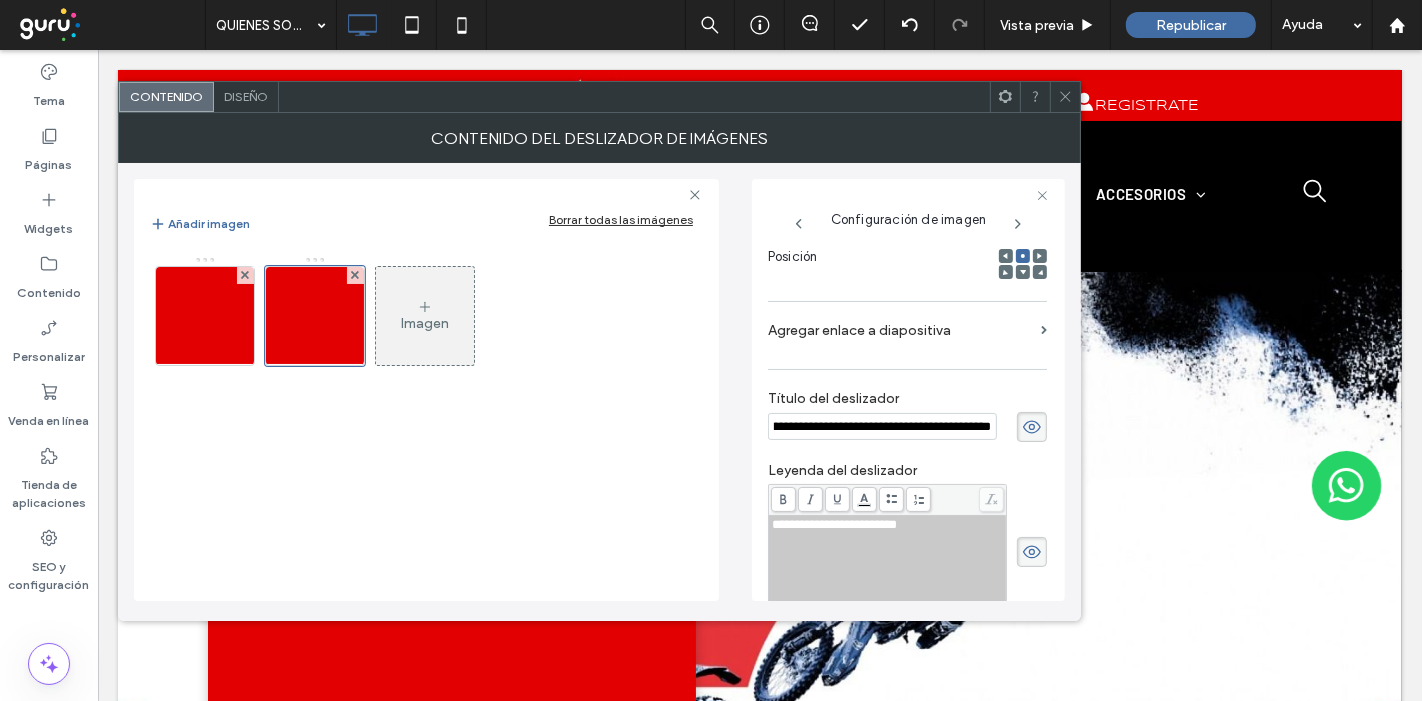 type on "**********" 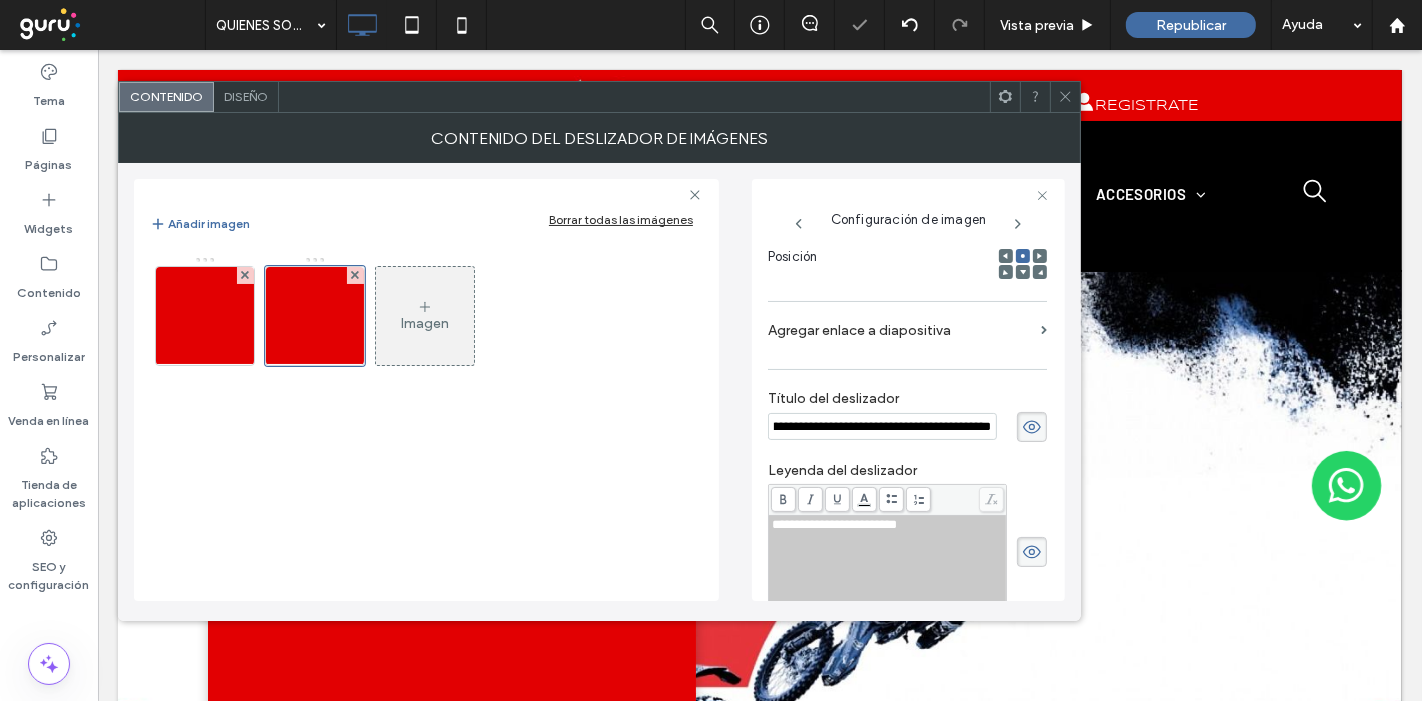 drag, startPoint x: 1029, startPoint y: 544, endPoint x: 965, endPoint y: 527, distance: 66.21933 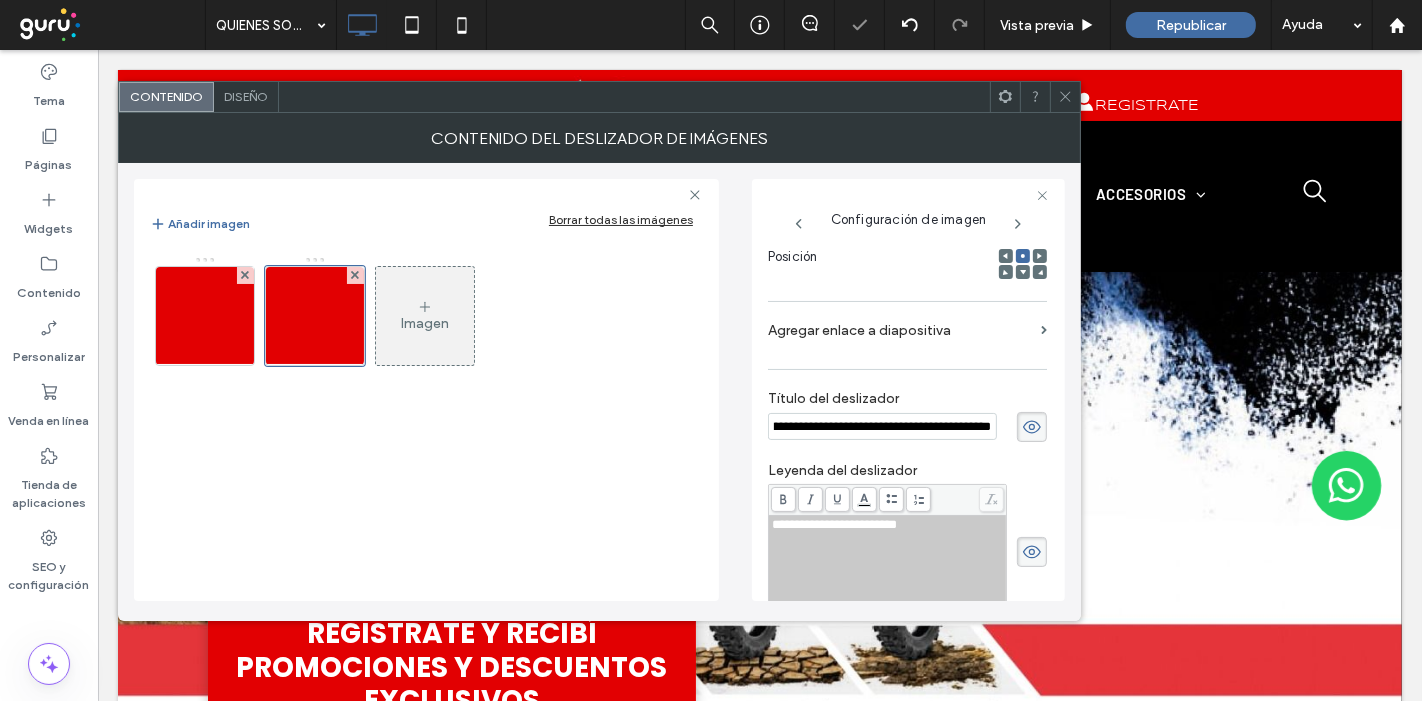 scroll, scrollTop: 0, scrollLeft: 123, axis: horizontal 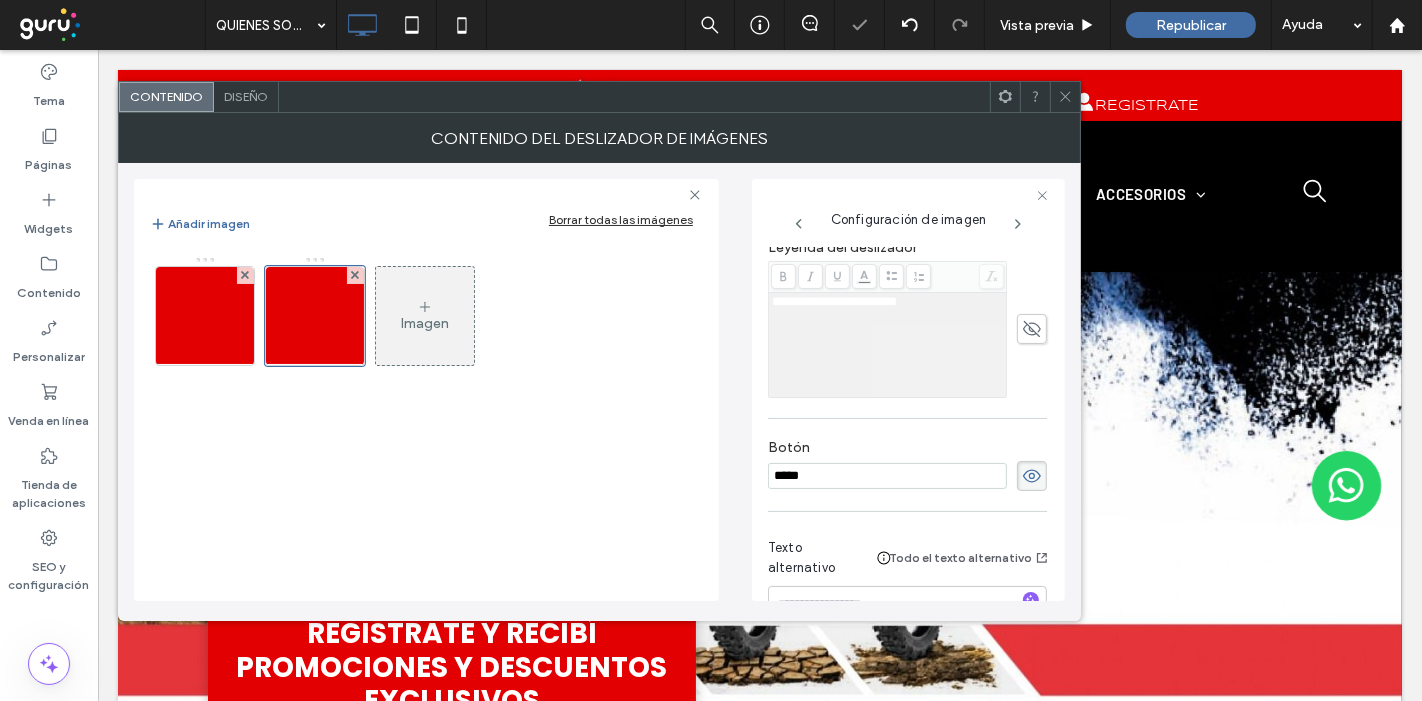 click 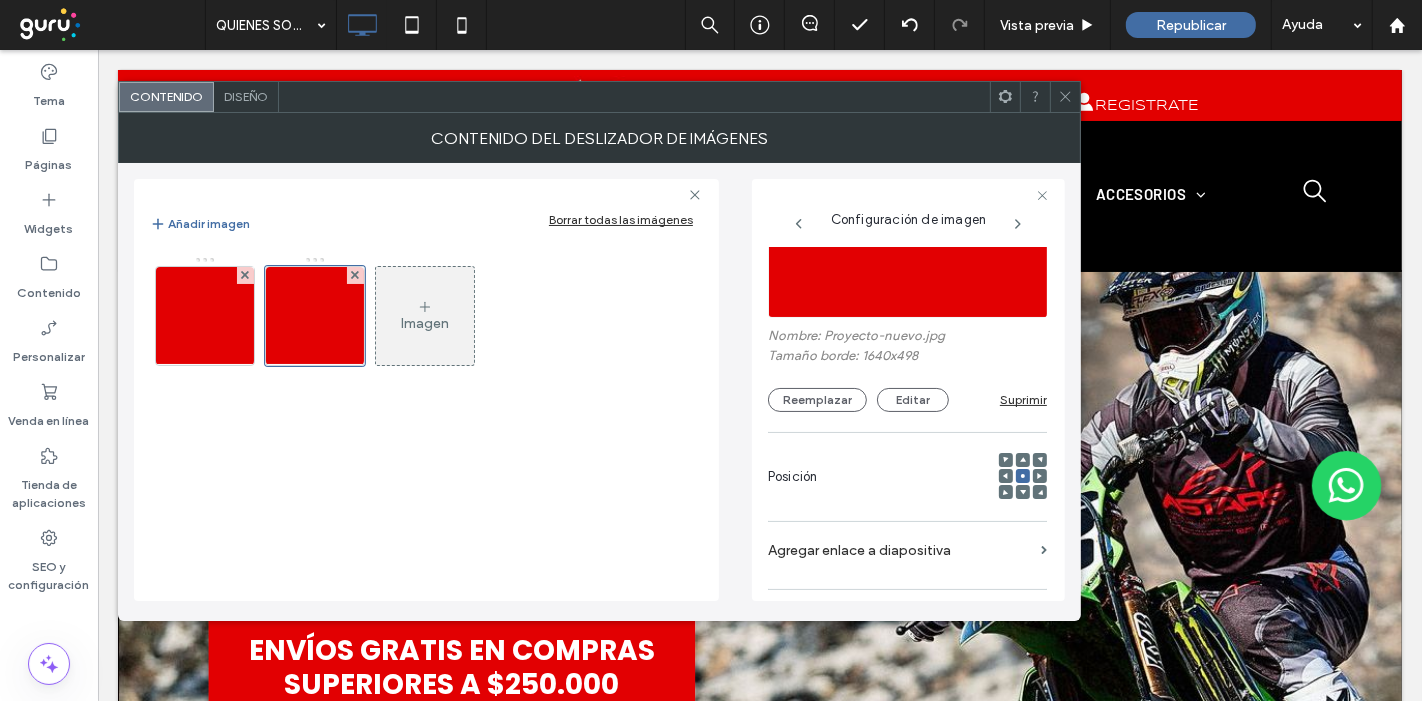 scroll, scrollTop: 111, scrollLeft: 0, axis: vertical 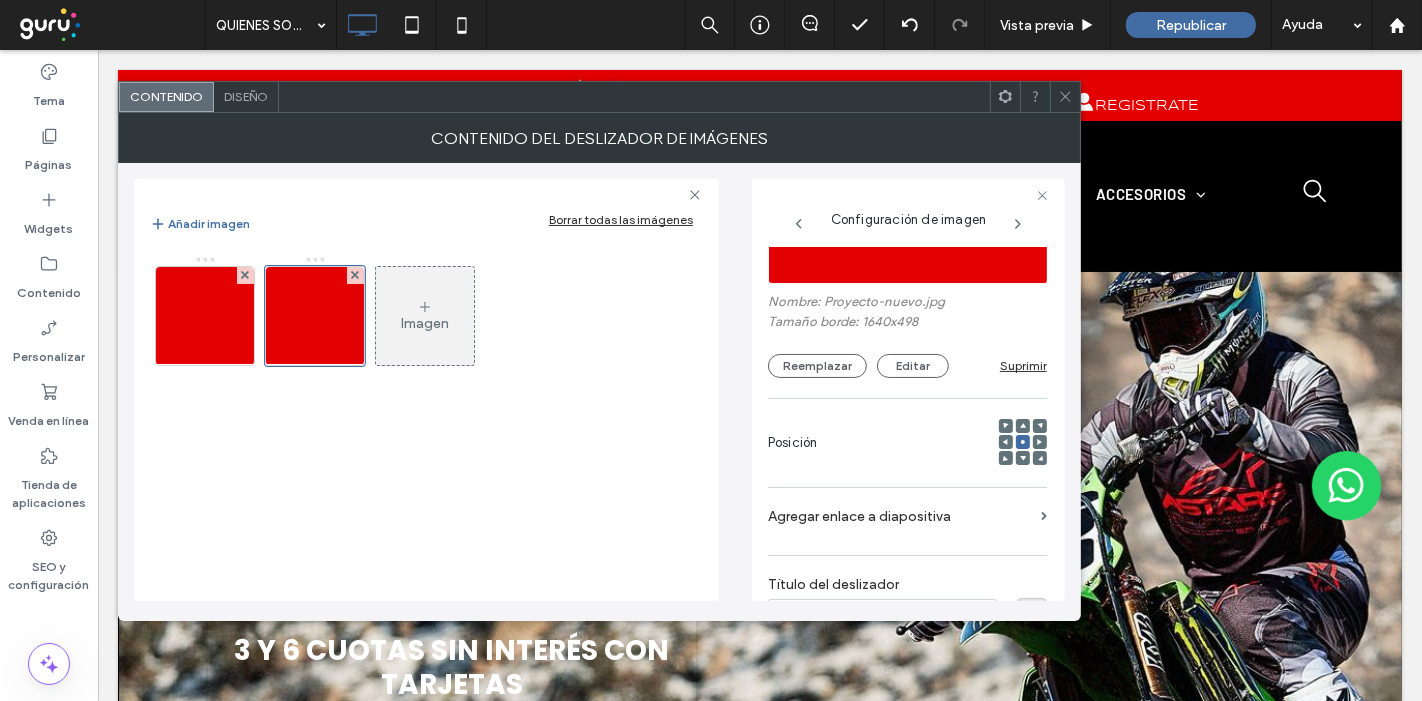 click at bounding box center (759, 564) 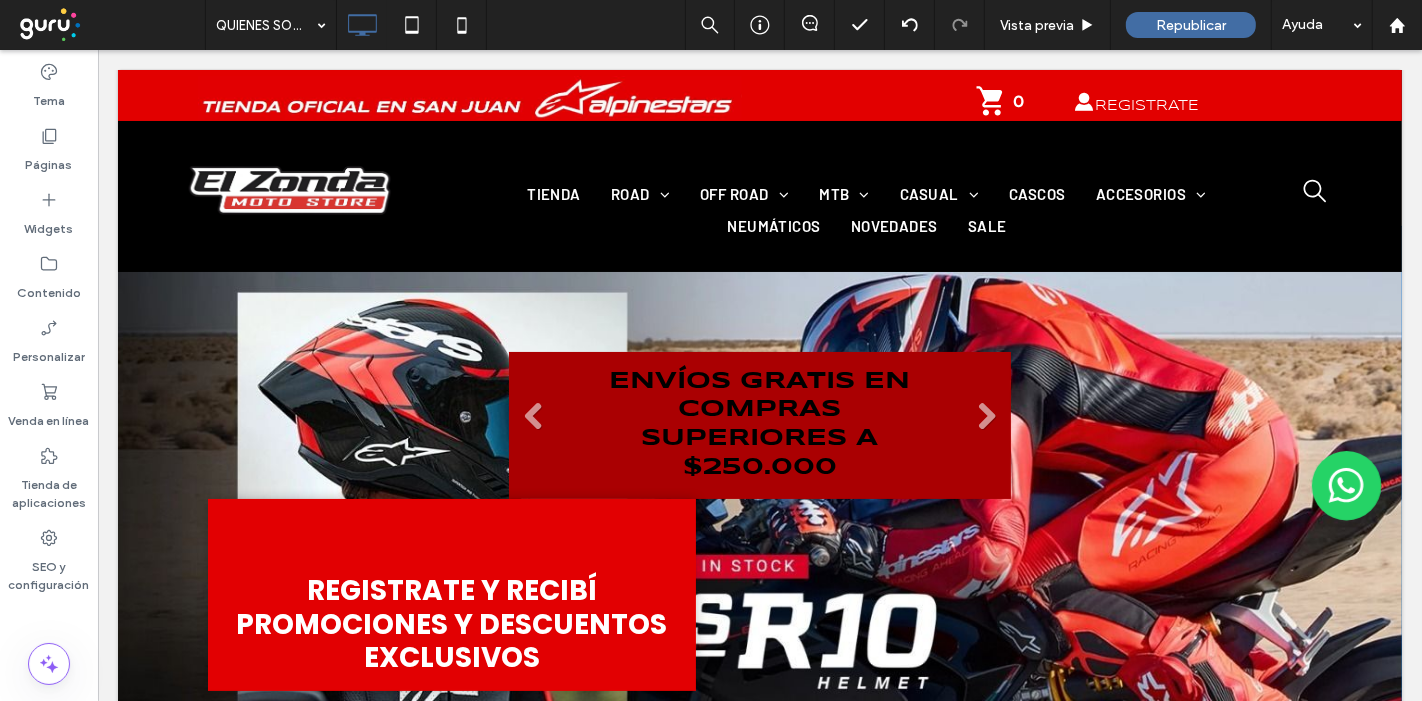 scroll, scrollTop: 111, scrollLeft: 0, axis: vertical 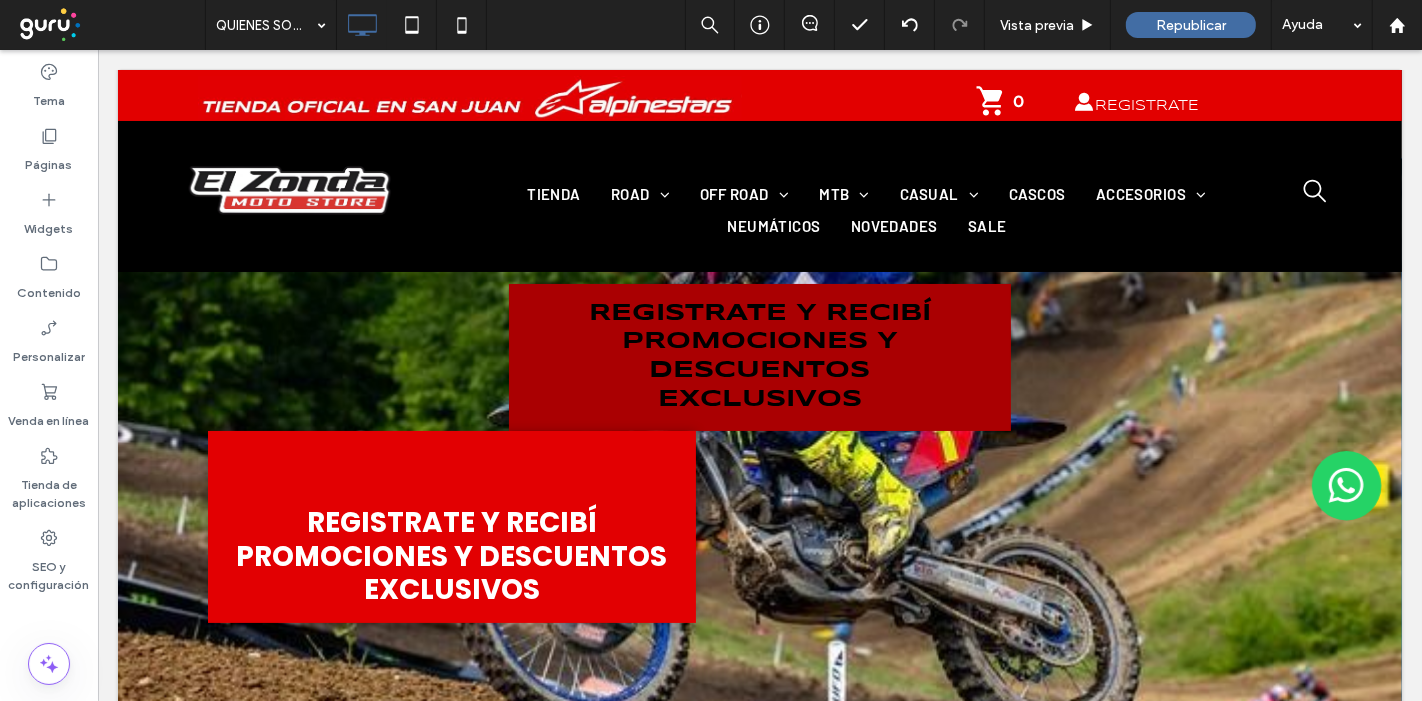 click on "REGISTRATE Y RECIBÍ PROMOCIONES Y DESCUENTOS EXCLUSIVOS" at bounding box center (451, 539) 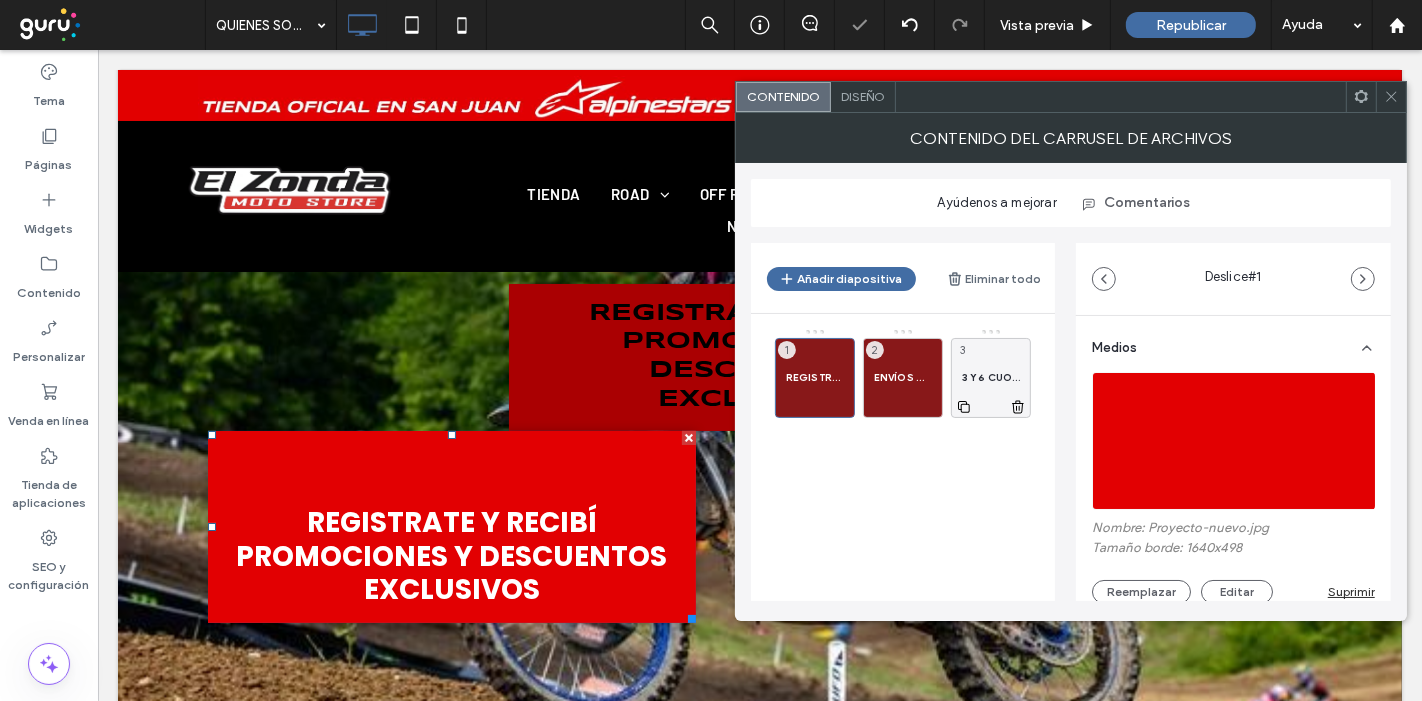 click on "3 Y 6 CUOTAS SIN INTERÉS CON TARJETAS 3" at bounding box center (991, 378) 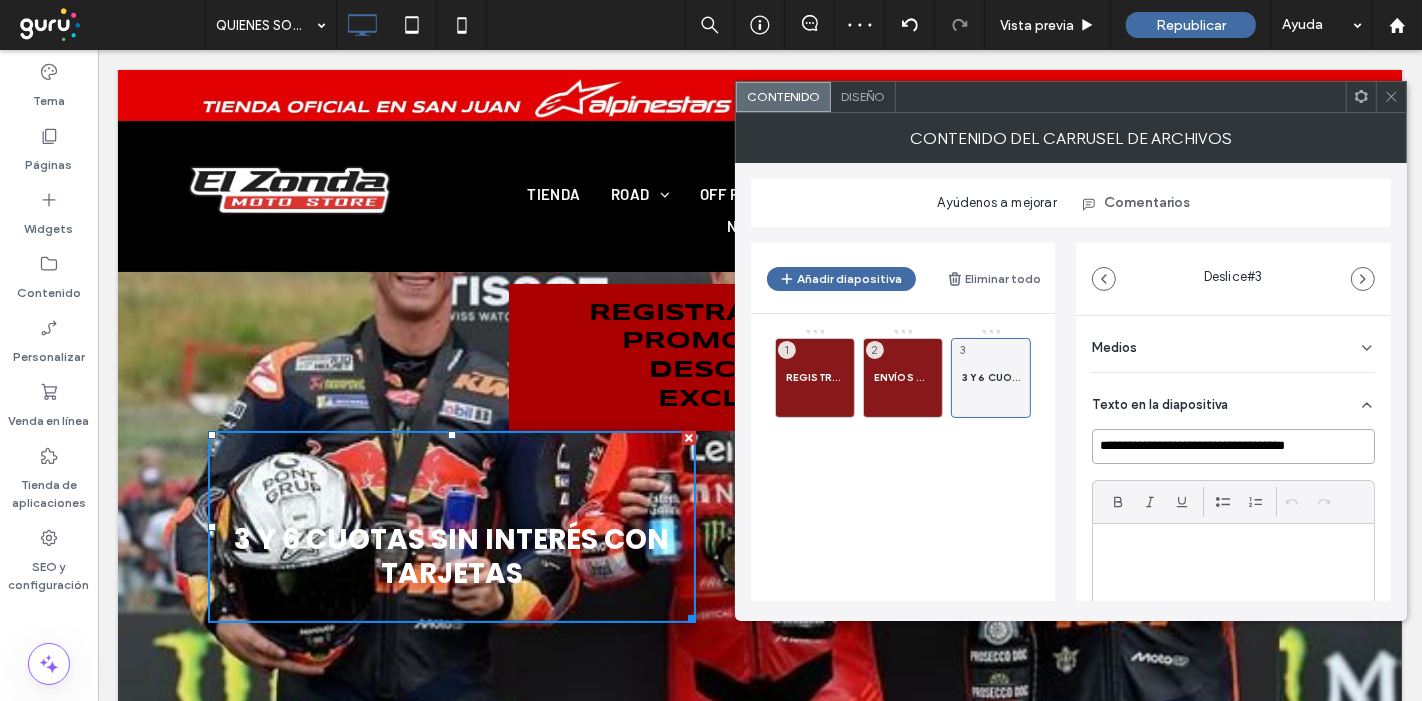 click on "**********" at bounding box center [1233, 446] 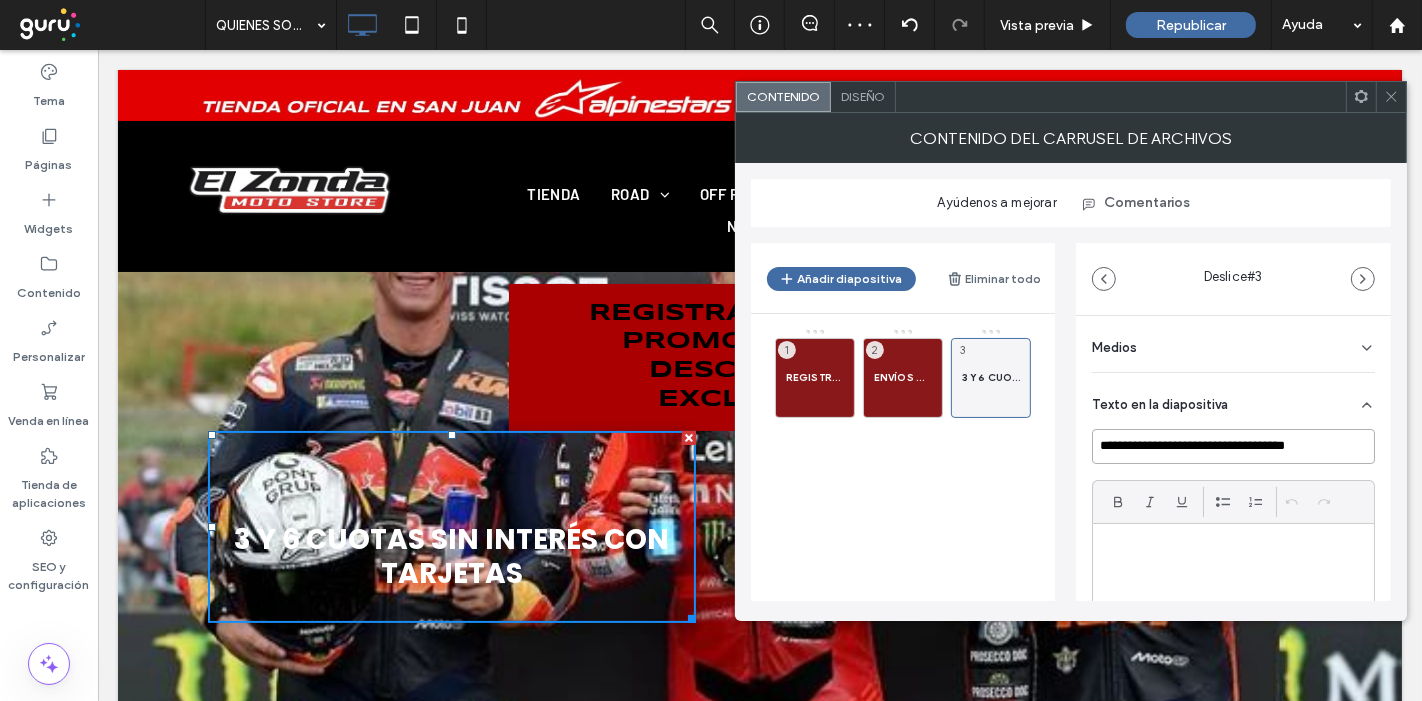 click on "**********" at bounding box center (1233, 446) 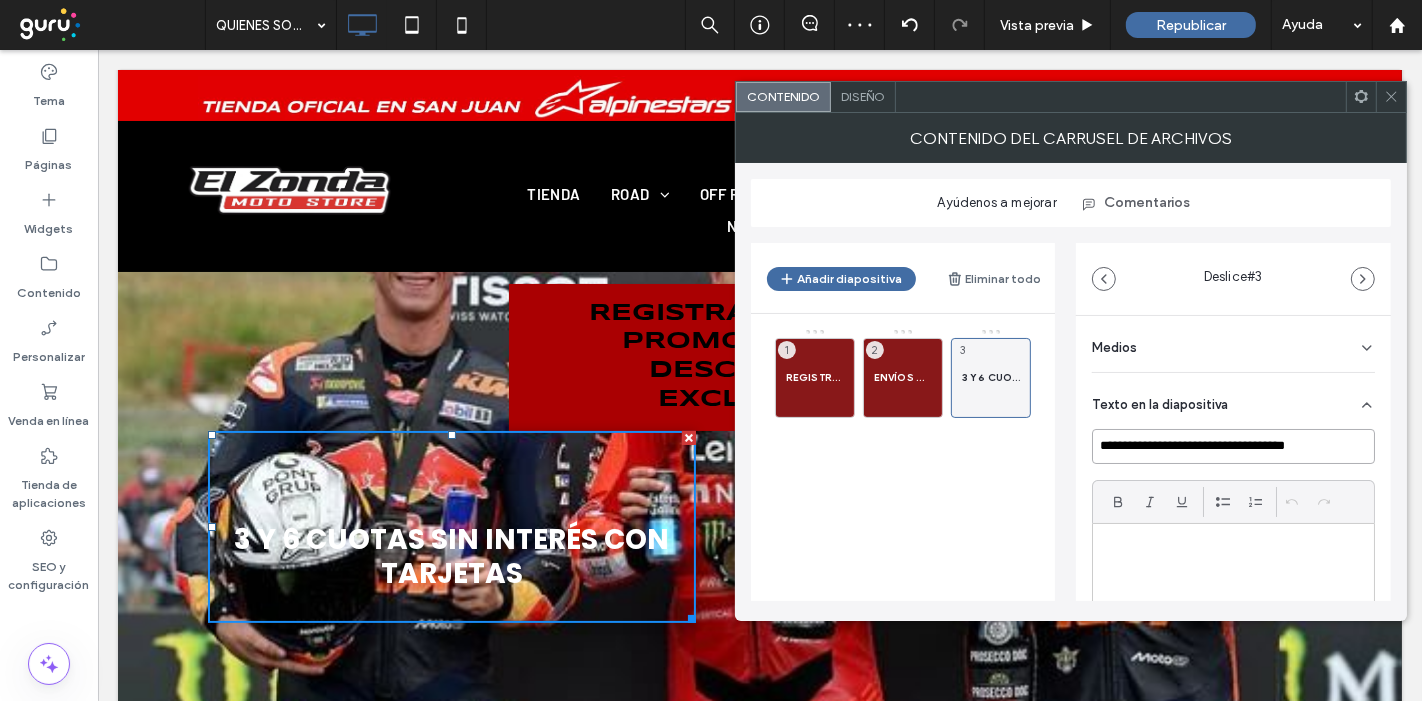 click on "**********" at bounding box center (1233, 446) 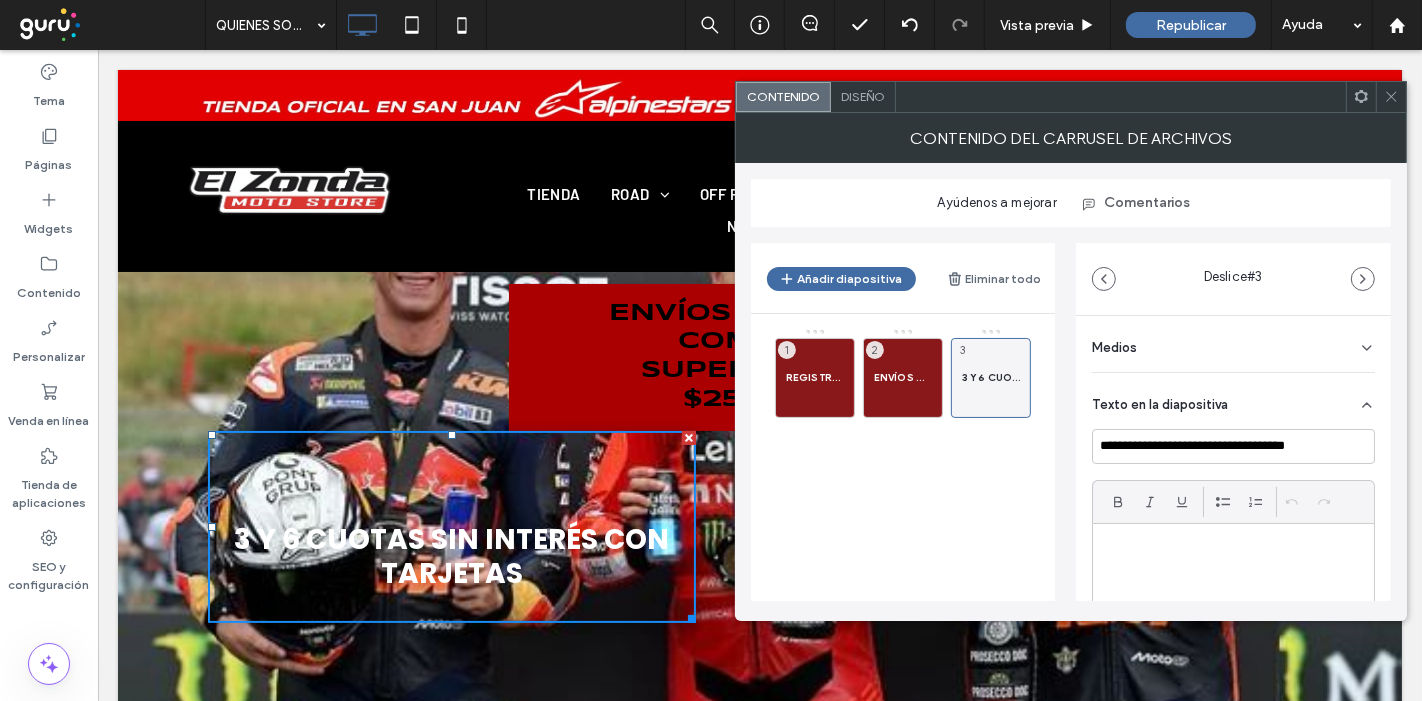 click at bounding box center (1391, 97) 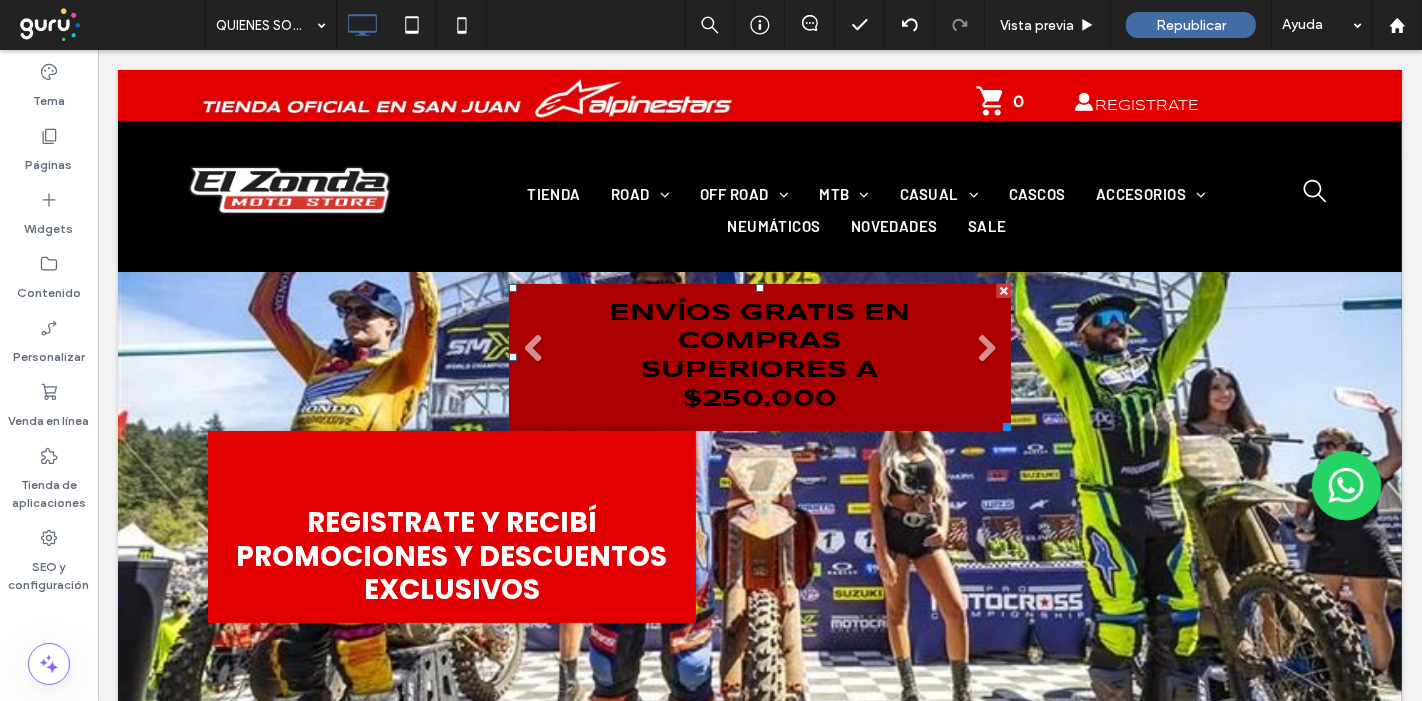 click on "ENVÍOS GRATIS EN COMPRAS SUPERIORES A $250.000
Escriba el subtítulo aquí
Botón" at bounding box center (759, 357) 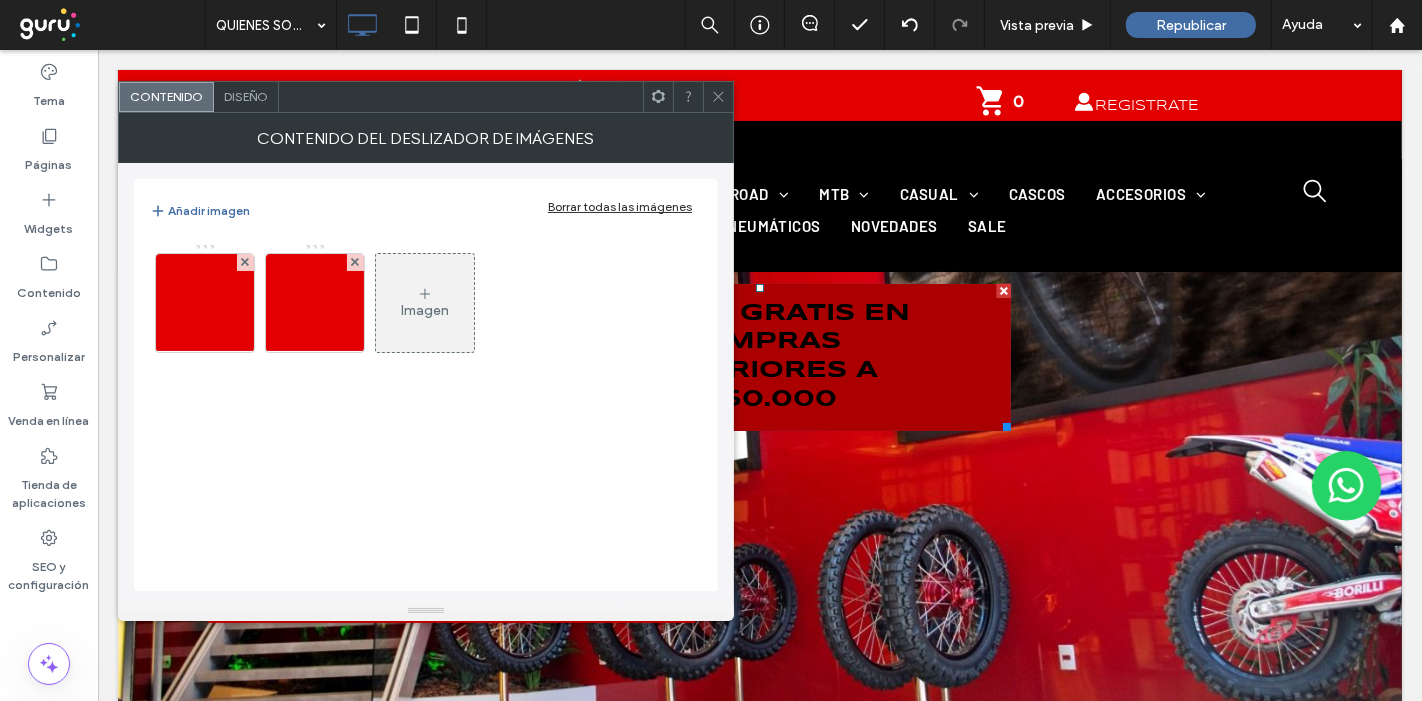 click 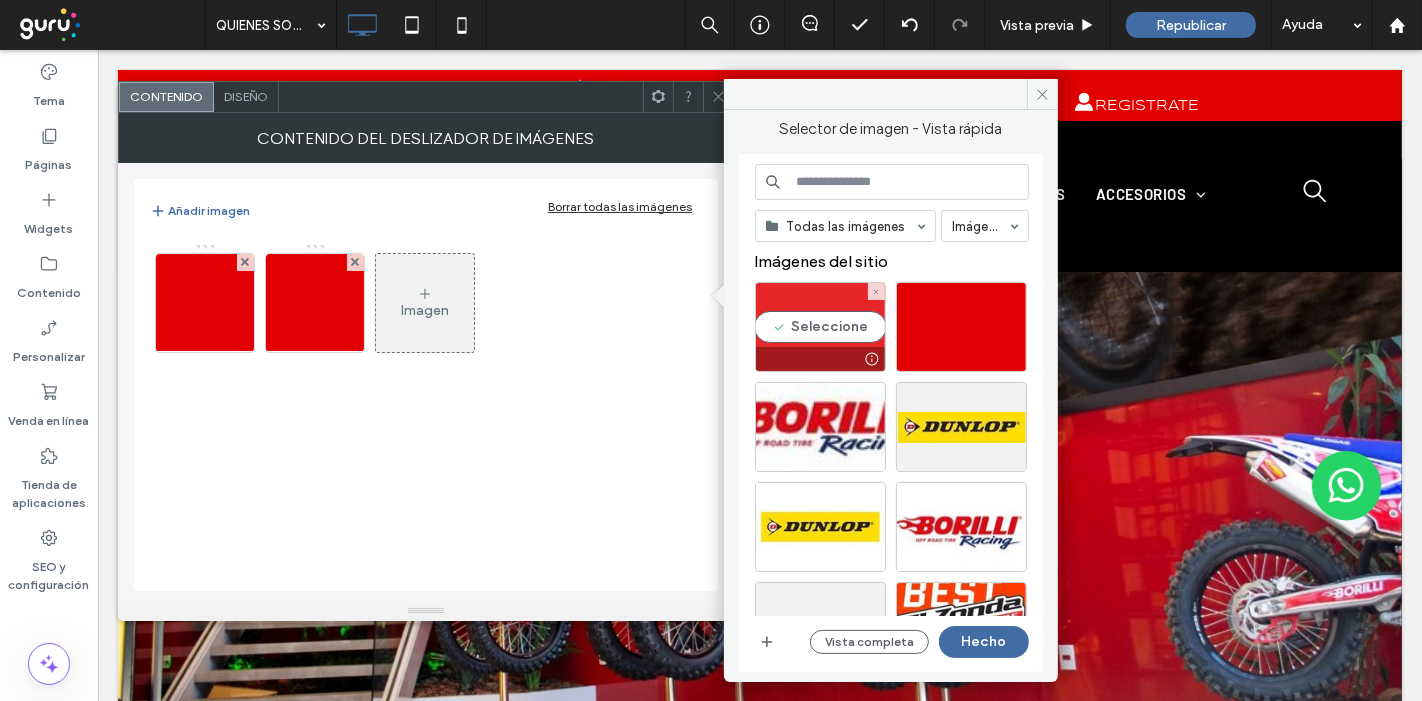 click on "Seleccione" at bounding box center (820, 327) 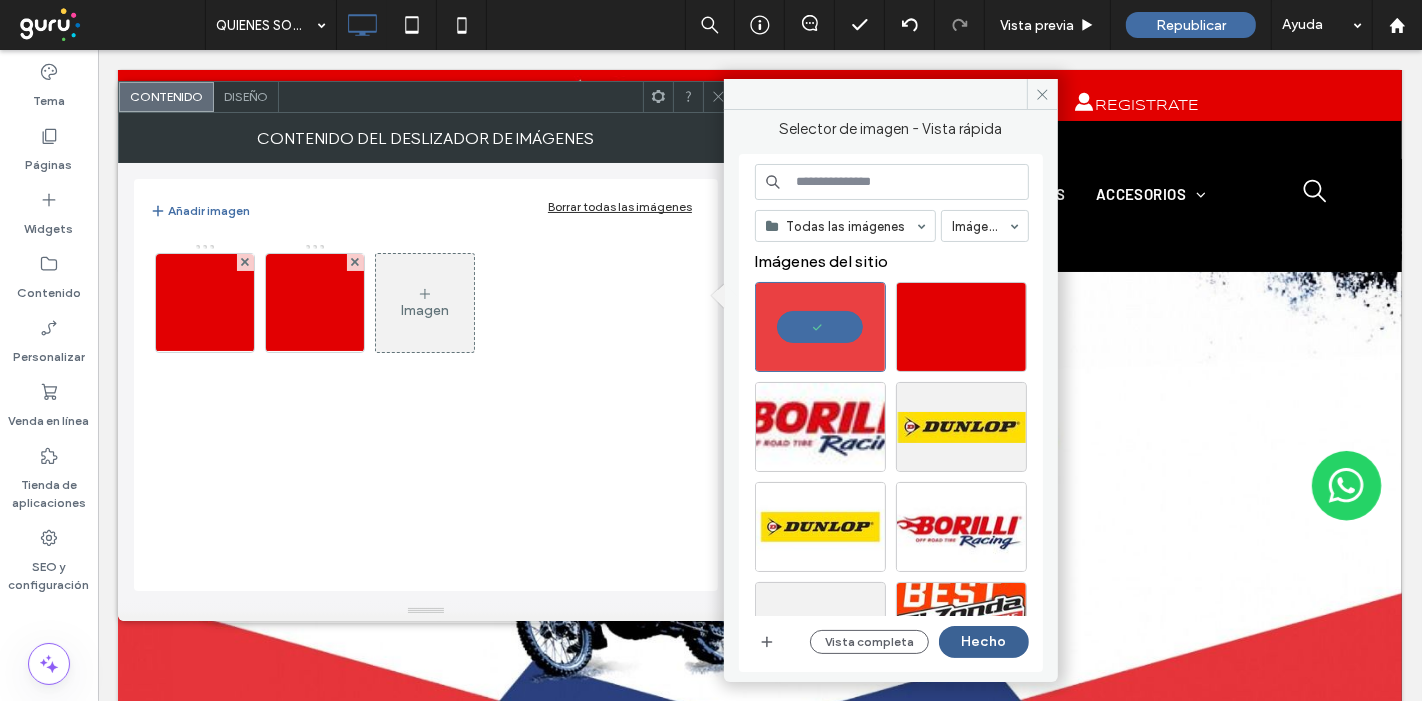 click on "Hecho" at bounding box center (984, 642) 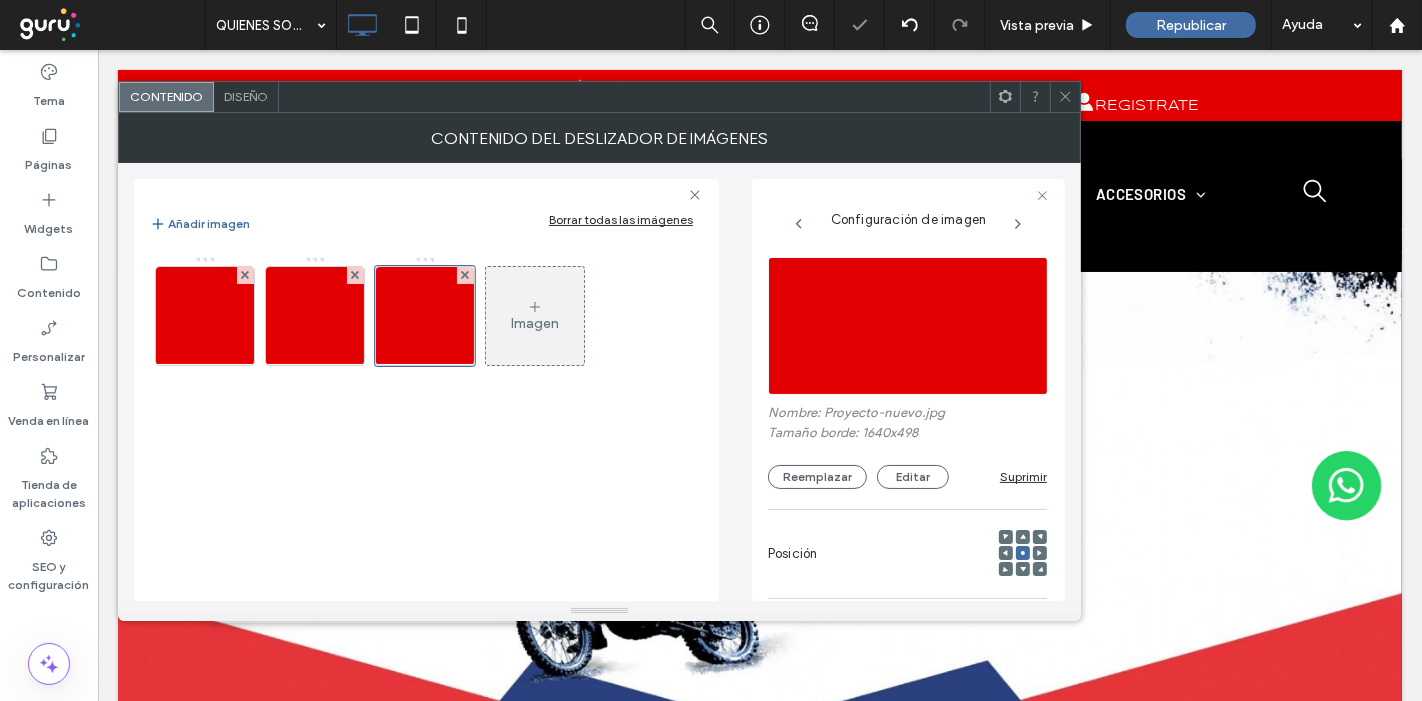 scroll, scrollTop: 0, scrollLeft: 0, axis: both 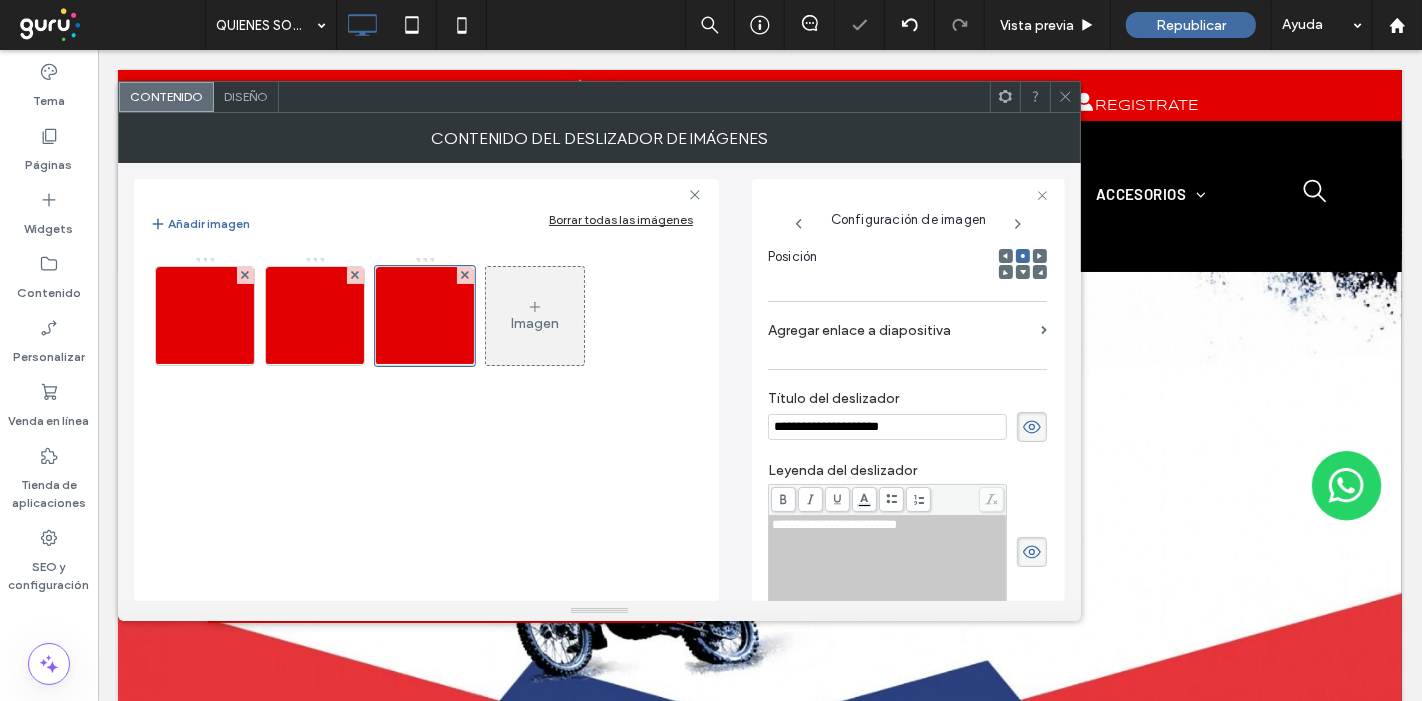 click on "**********" at bounding box center [887, 427] 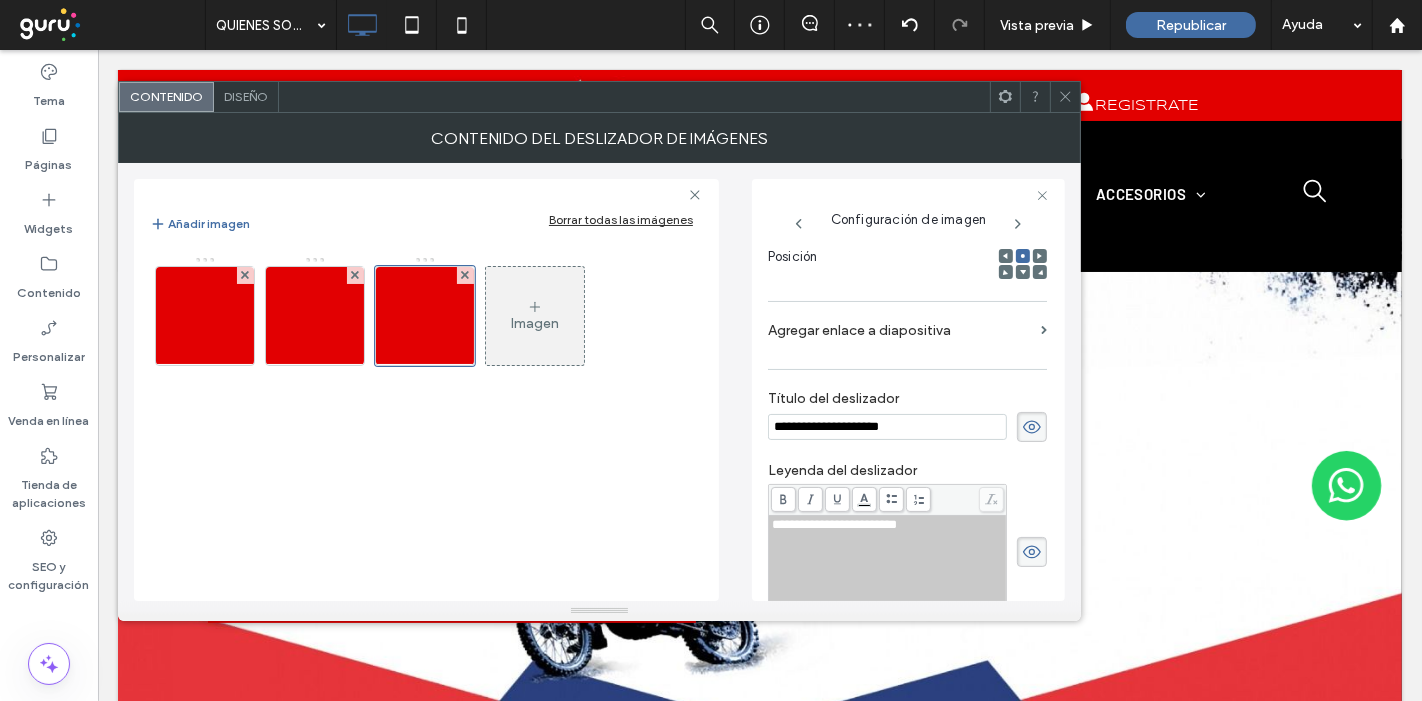 click on "**********" at bounding box center (887, 427) 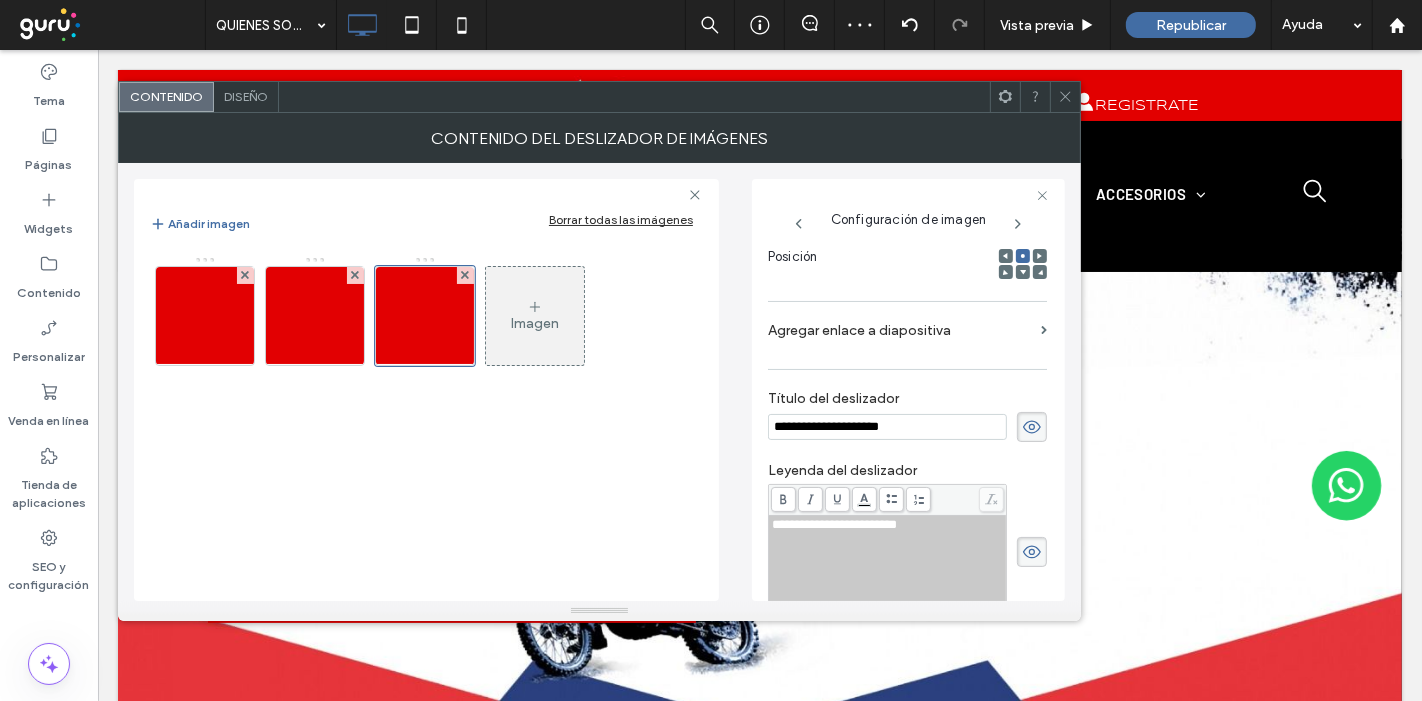 click on "**********" at bounding box center [887, 427] 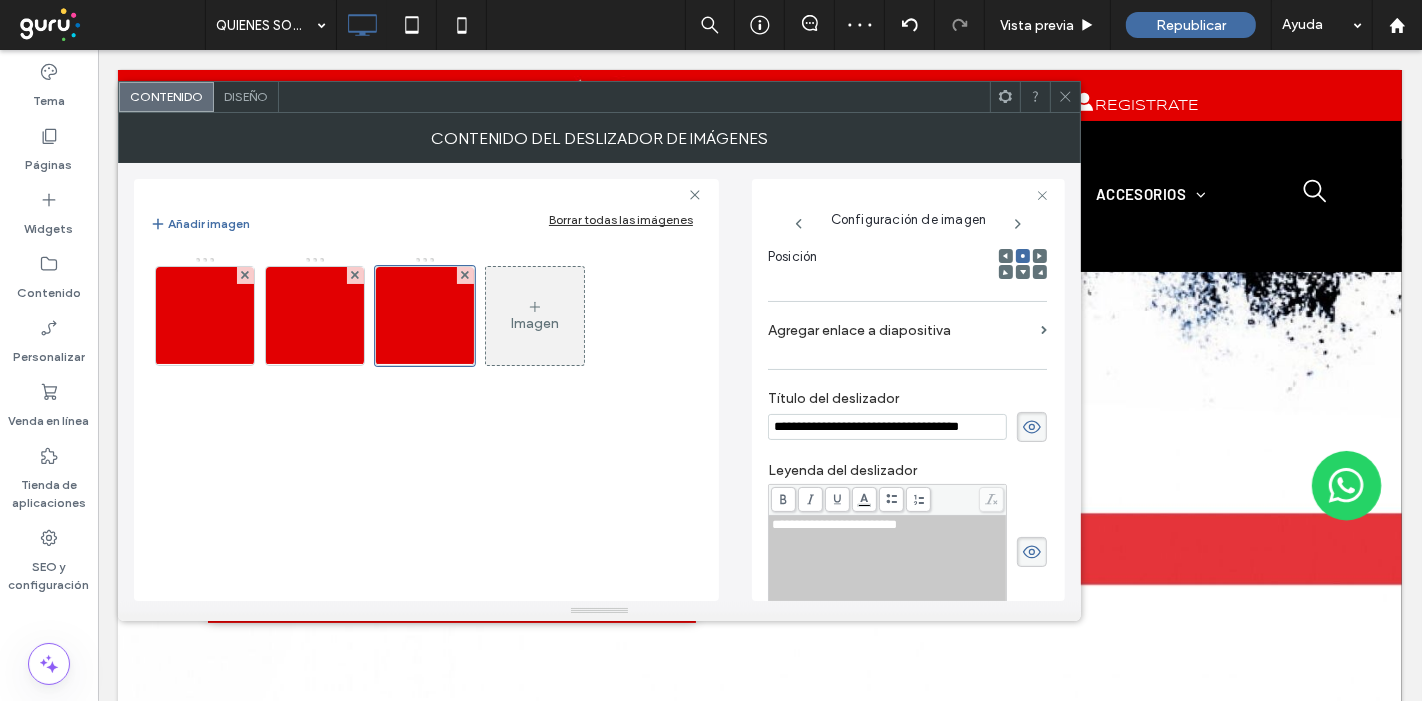 scroll, scrollTop: 0, scrollLeft: 45, axis: horizontal 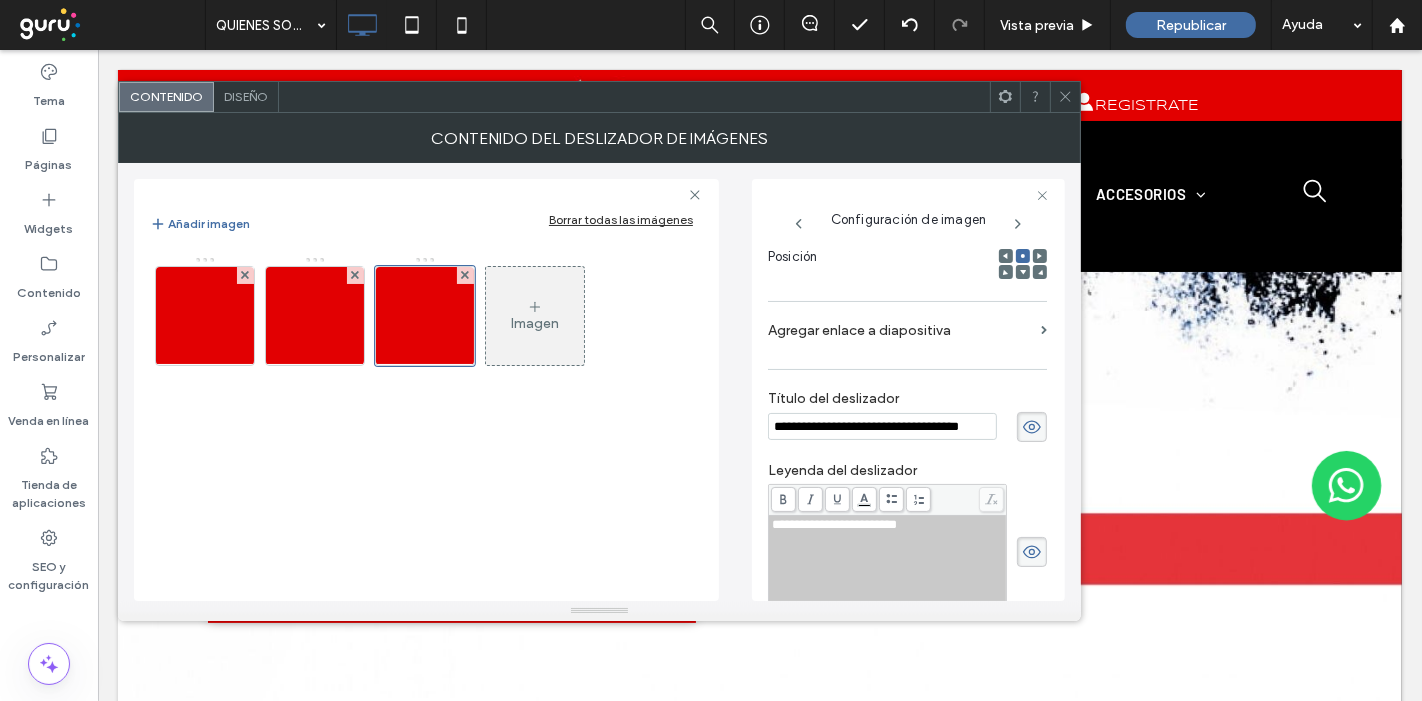 type on "**********" 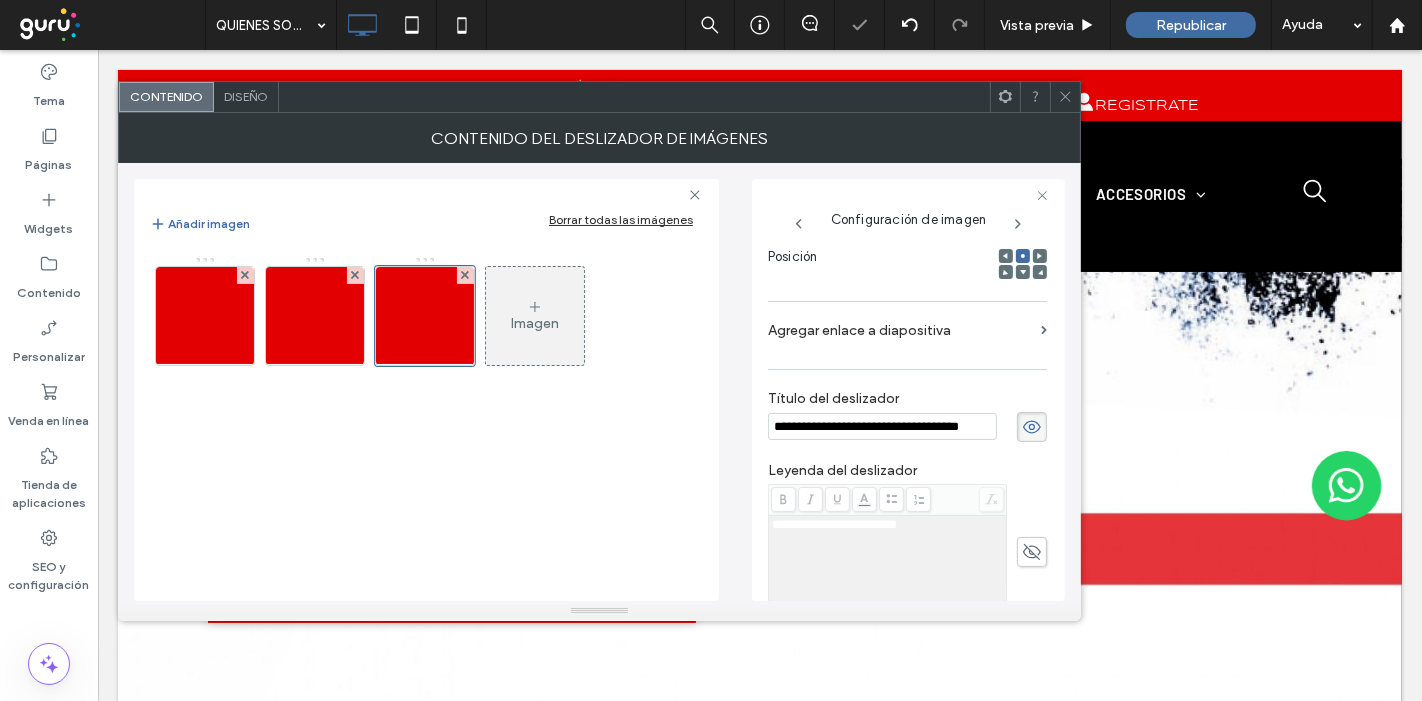 scroll, scrollTop: 0, scrollLeft: 45, axis: horizontal 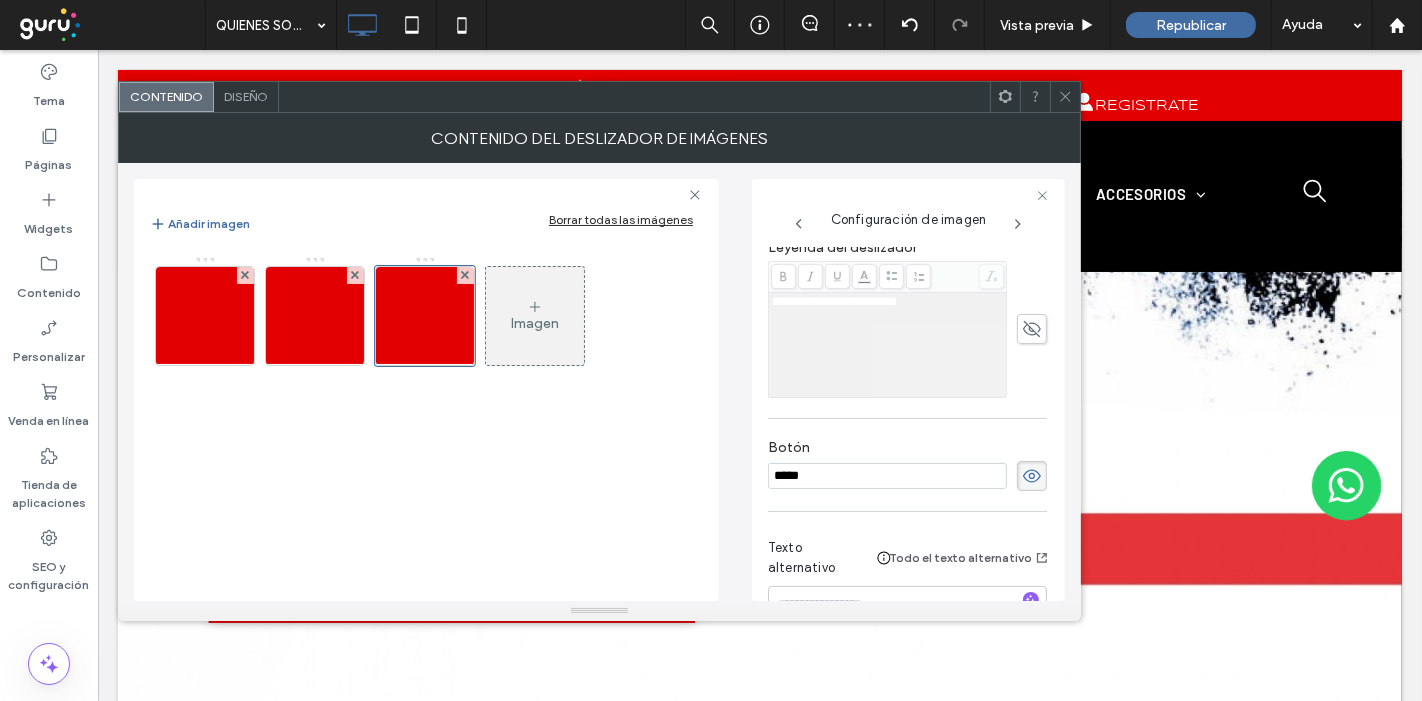 click 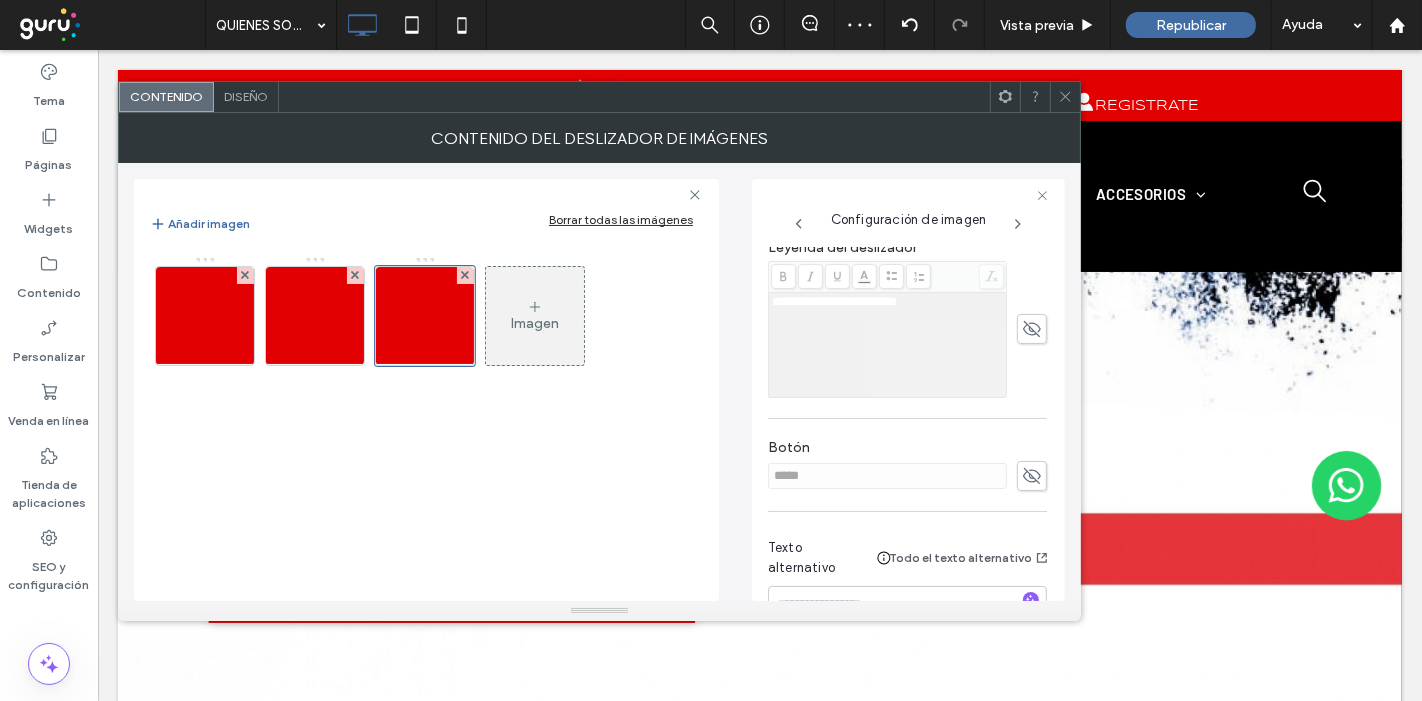 scroll, scrollTop: 0, scrollLeft: 0, axis: both 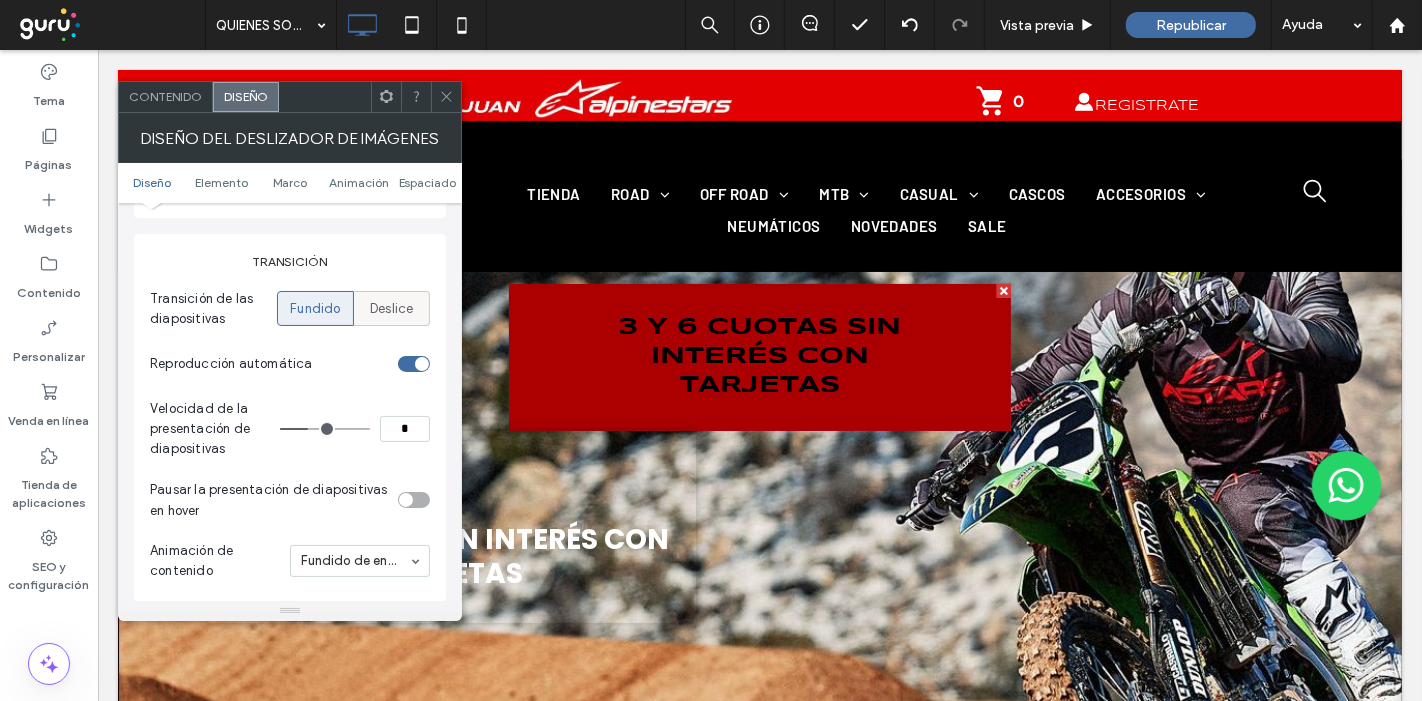 click on "Deslice" at bounding box center [391, 309] 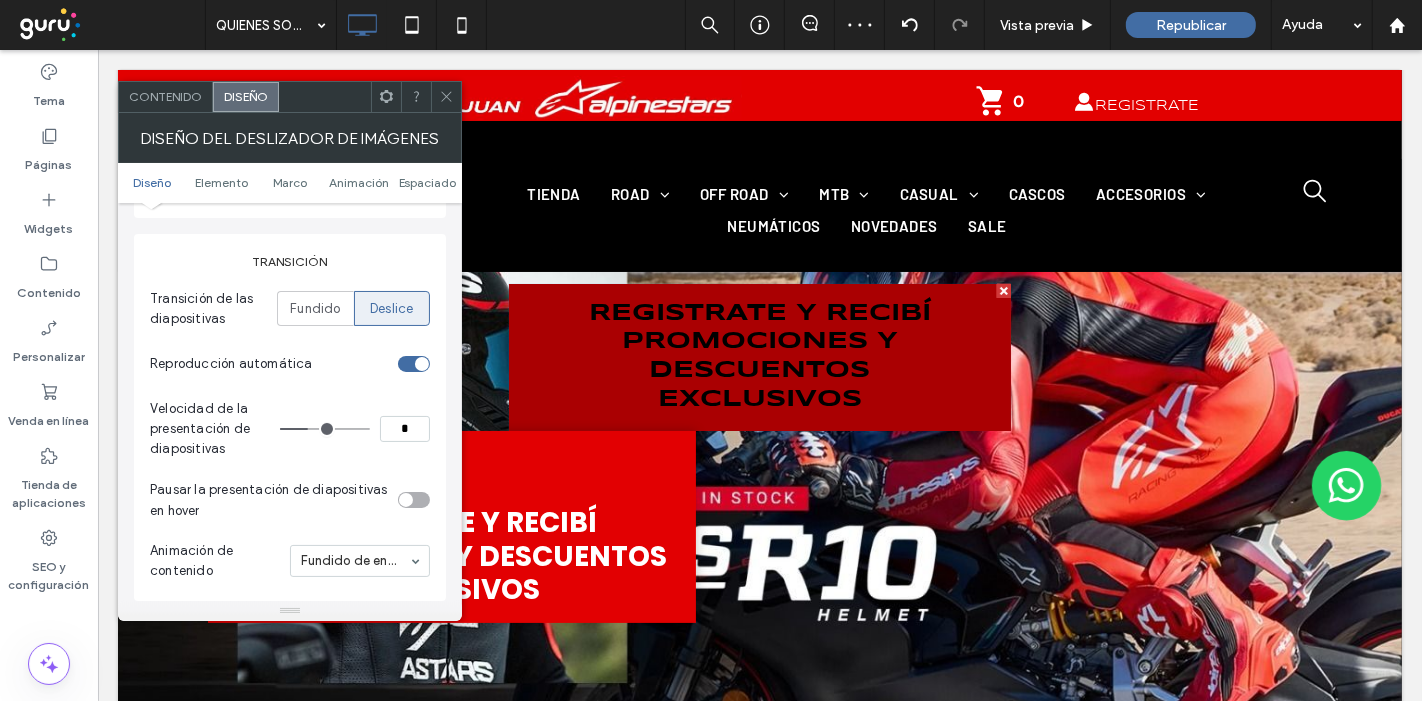 scroll, scrollTop: 333, scrollLeft: 0, axis: vertical 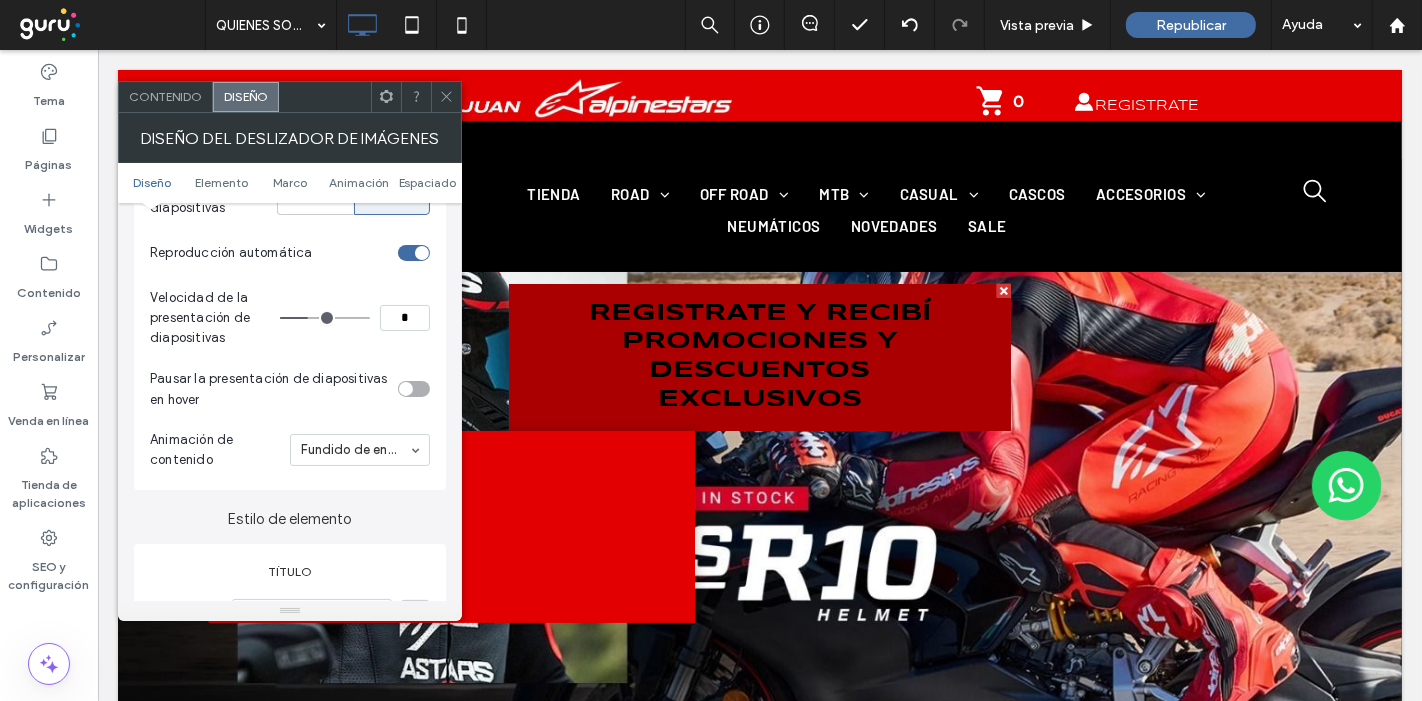 type on "*" 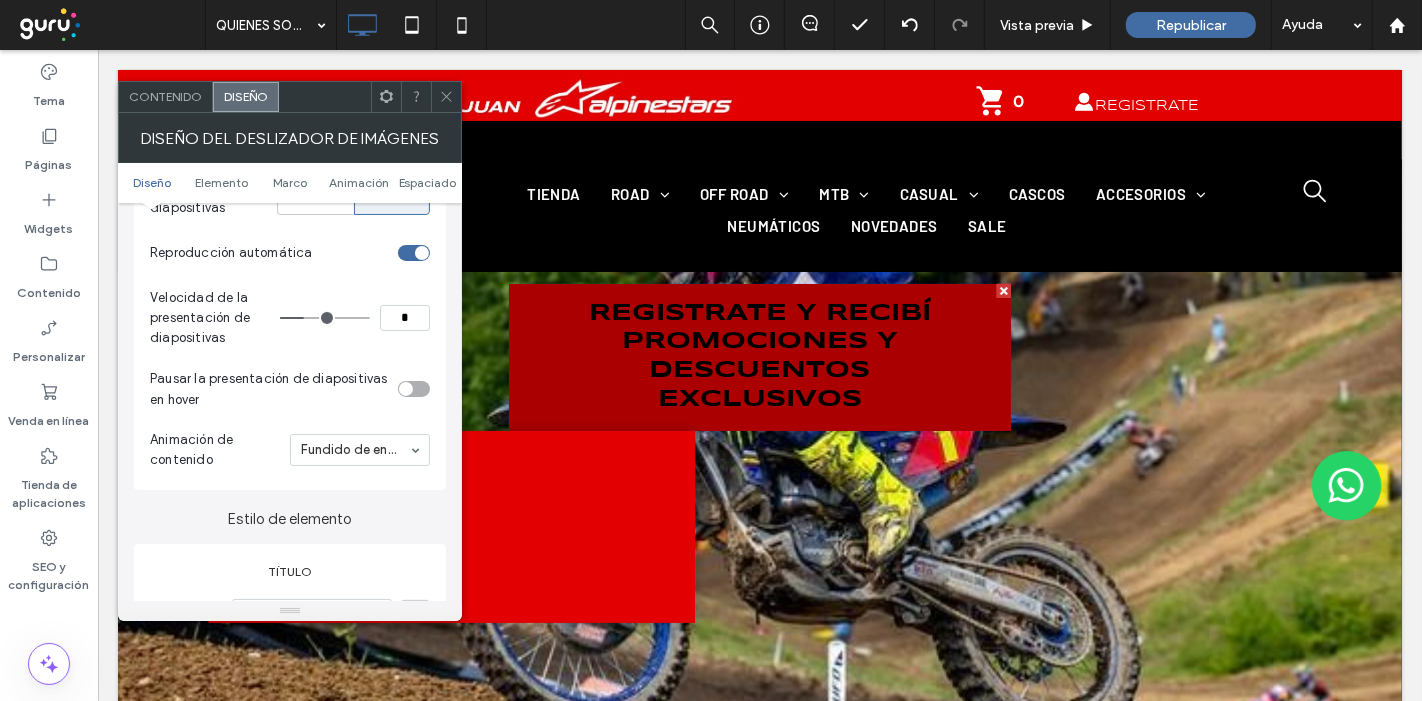 type on "*" 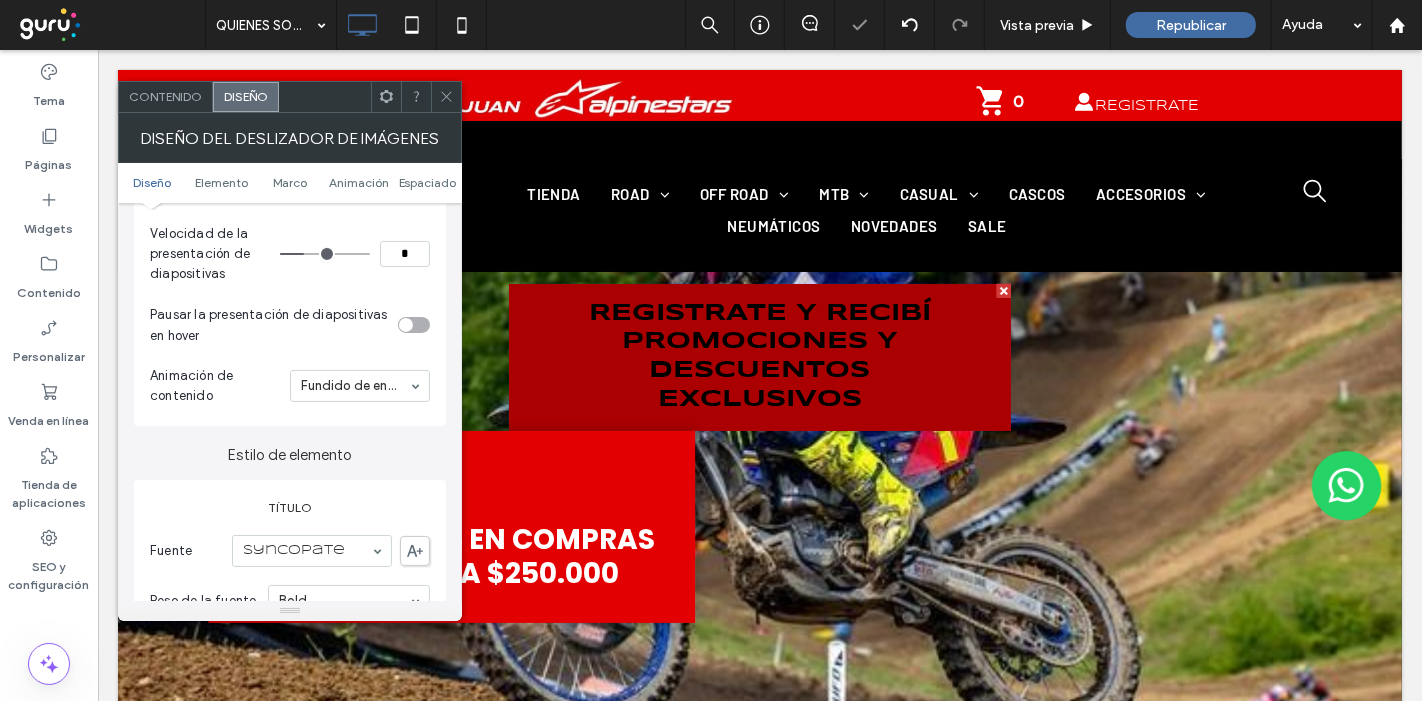 scroll, scrollTop: 444, scrollLeft: 0, axis: vertical 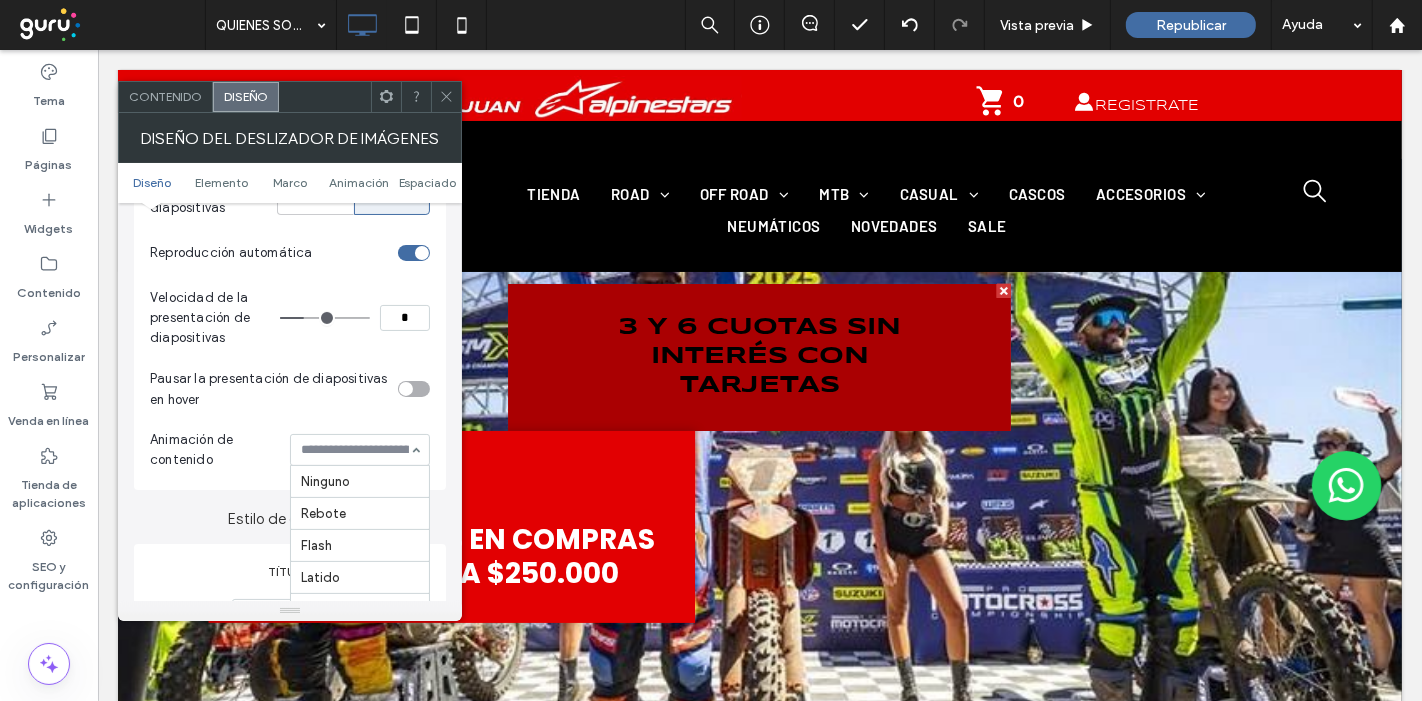 click at bounding box center (355, 450) 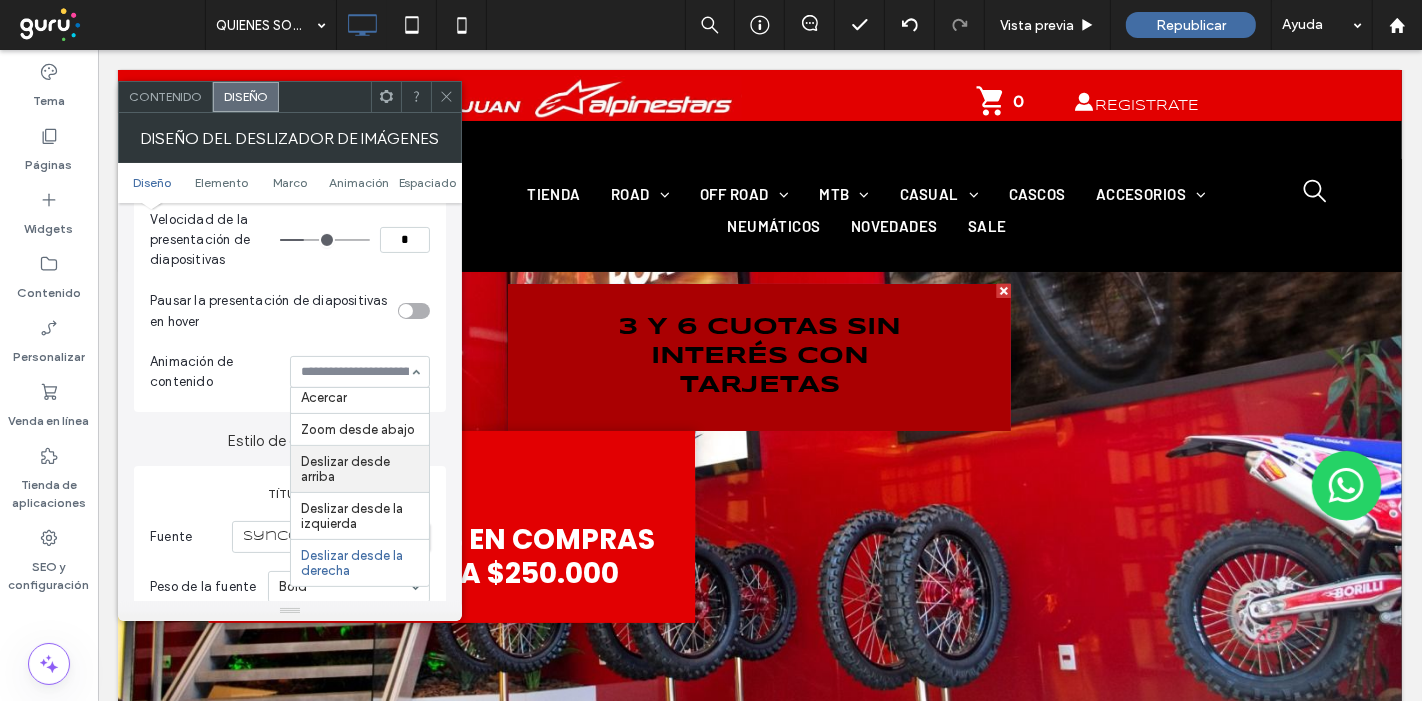 scroll, scrollTop: 555, scrollLeft: 0, axis: vertical 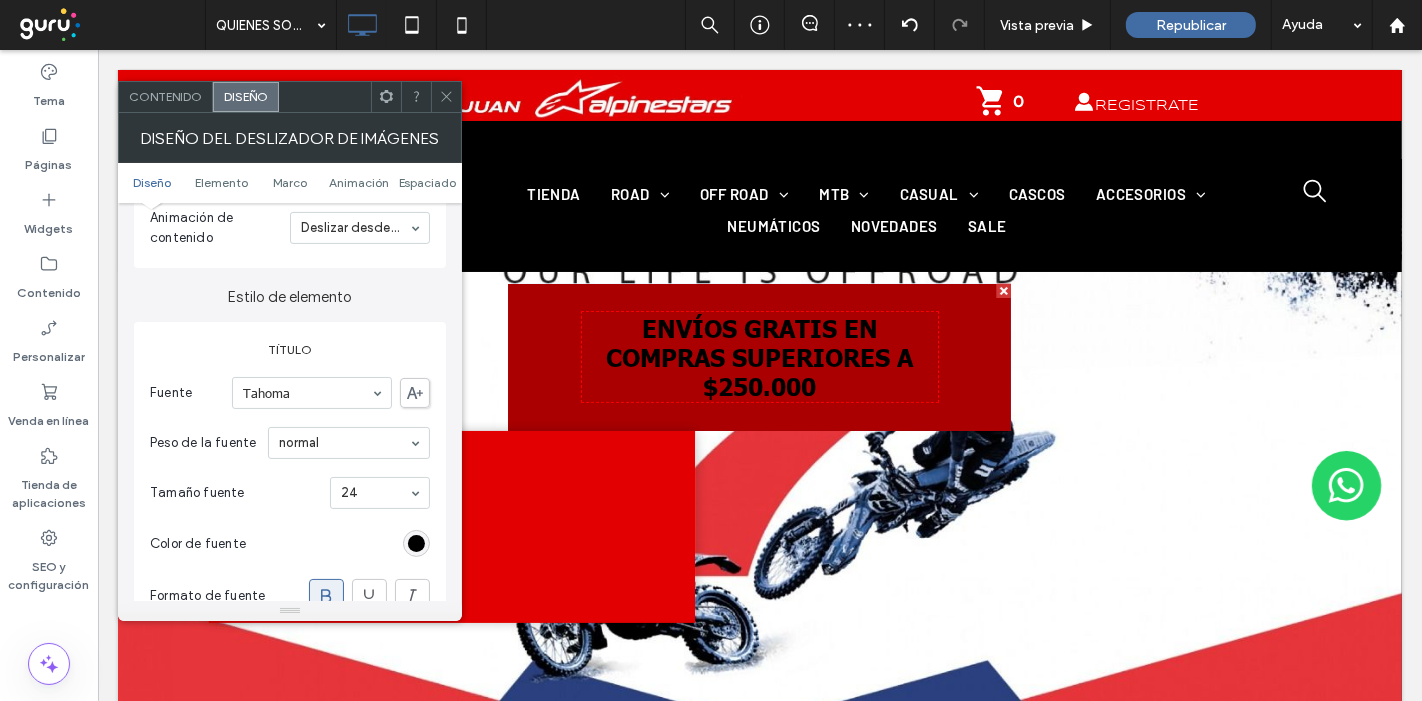 click at bounding box center [307, 393] 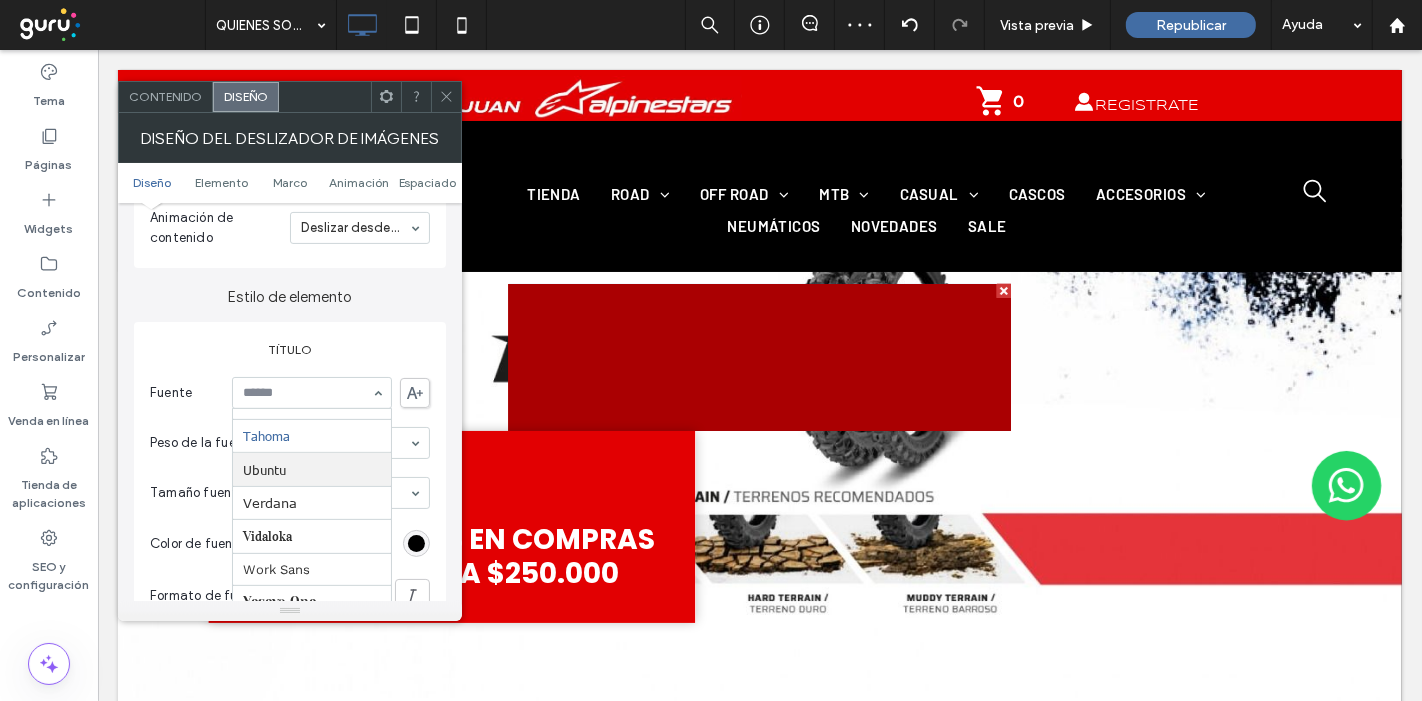 scroll, scrollTop: 2218, scrollLeft: 0, axis: vertical 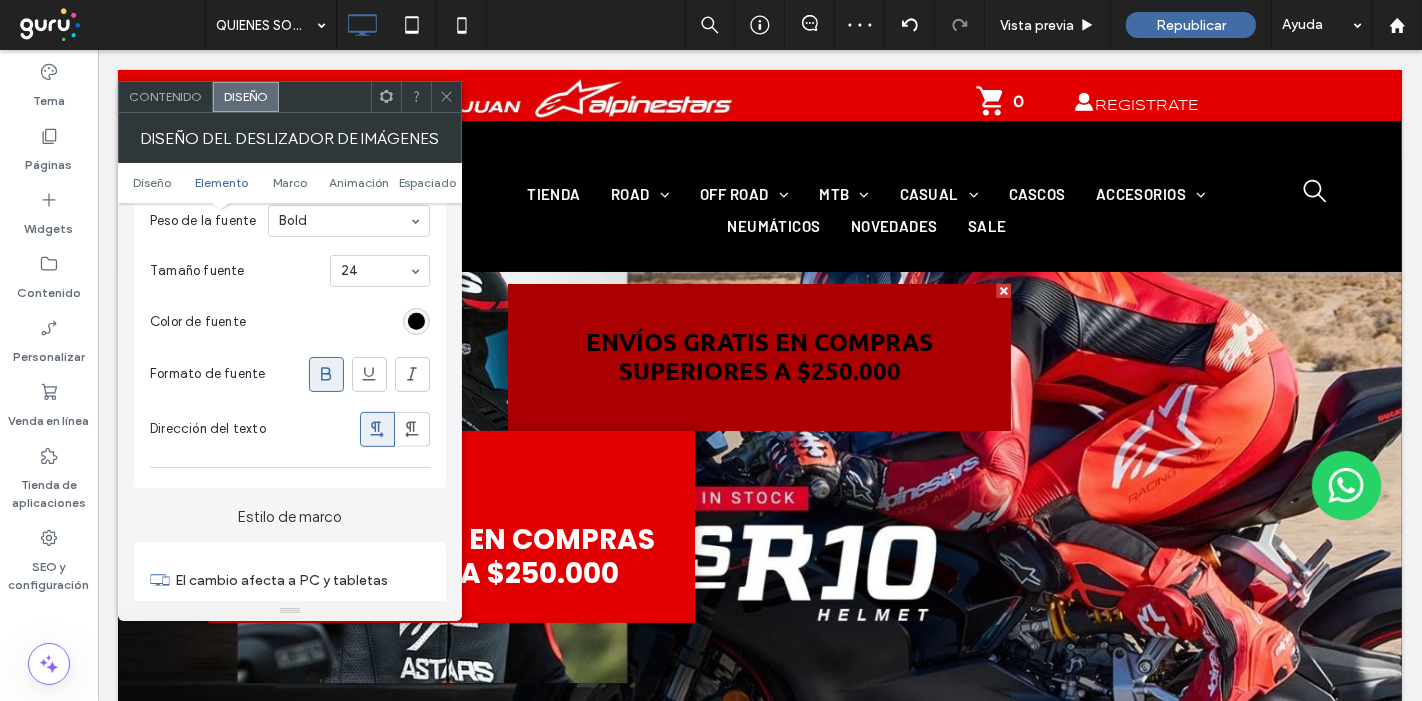 click 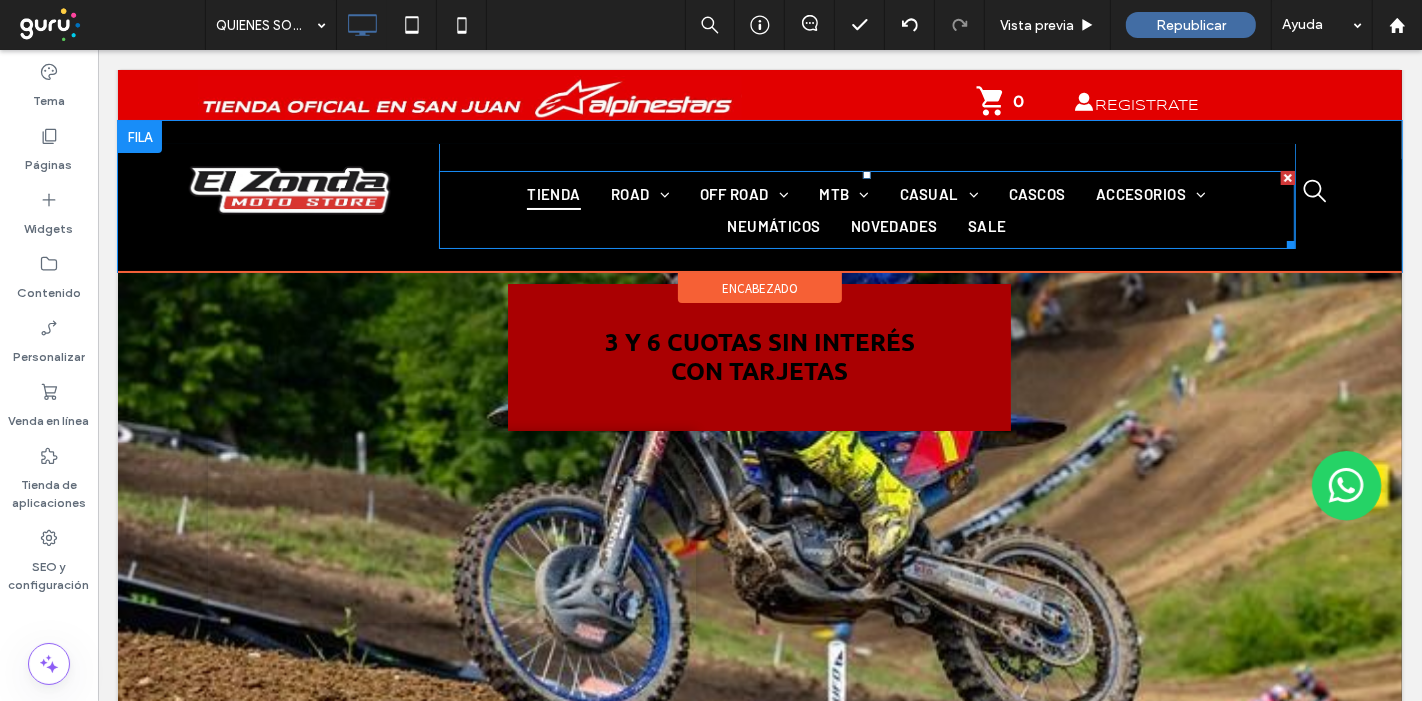 click on "TIENDA" at bounding box center [553, 194] 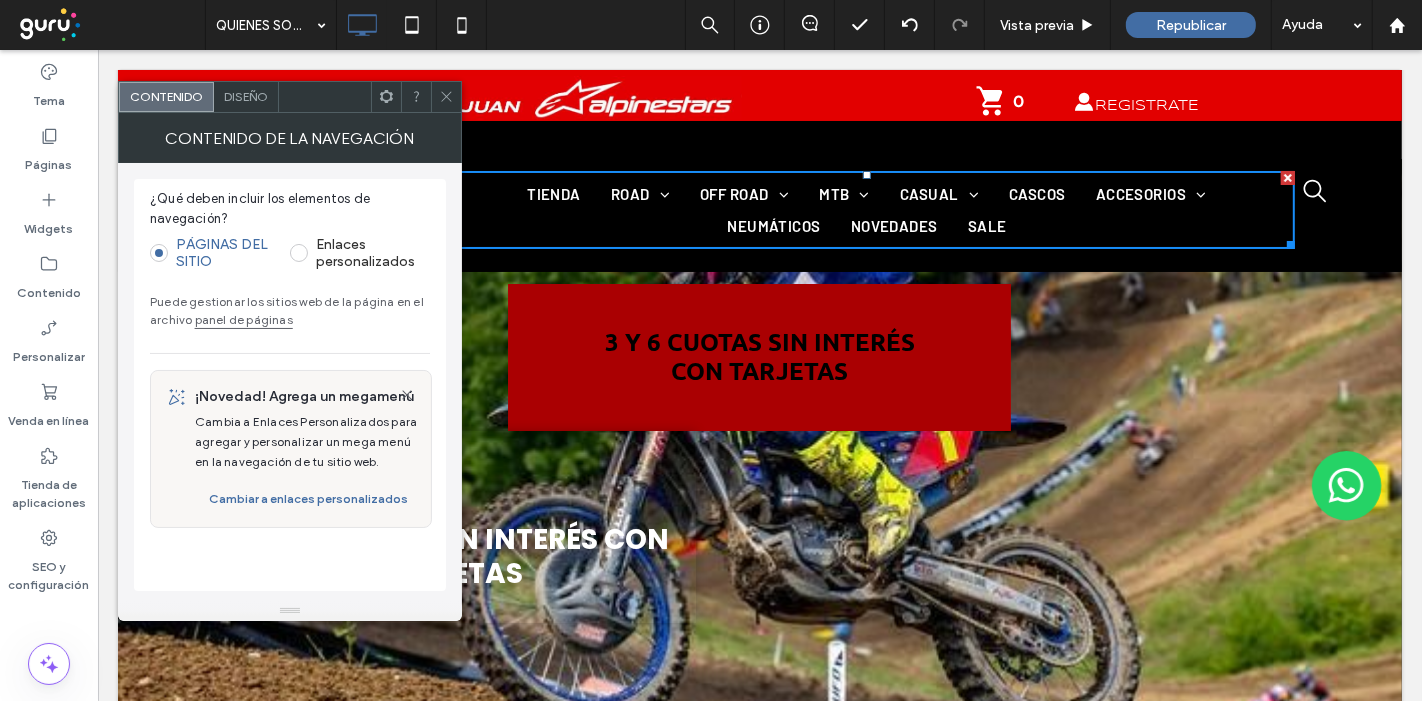 click on "Diseño" at bounding box center (246, 96) 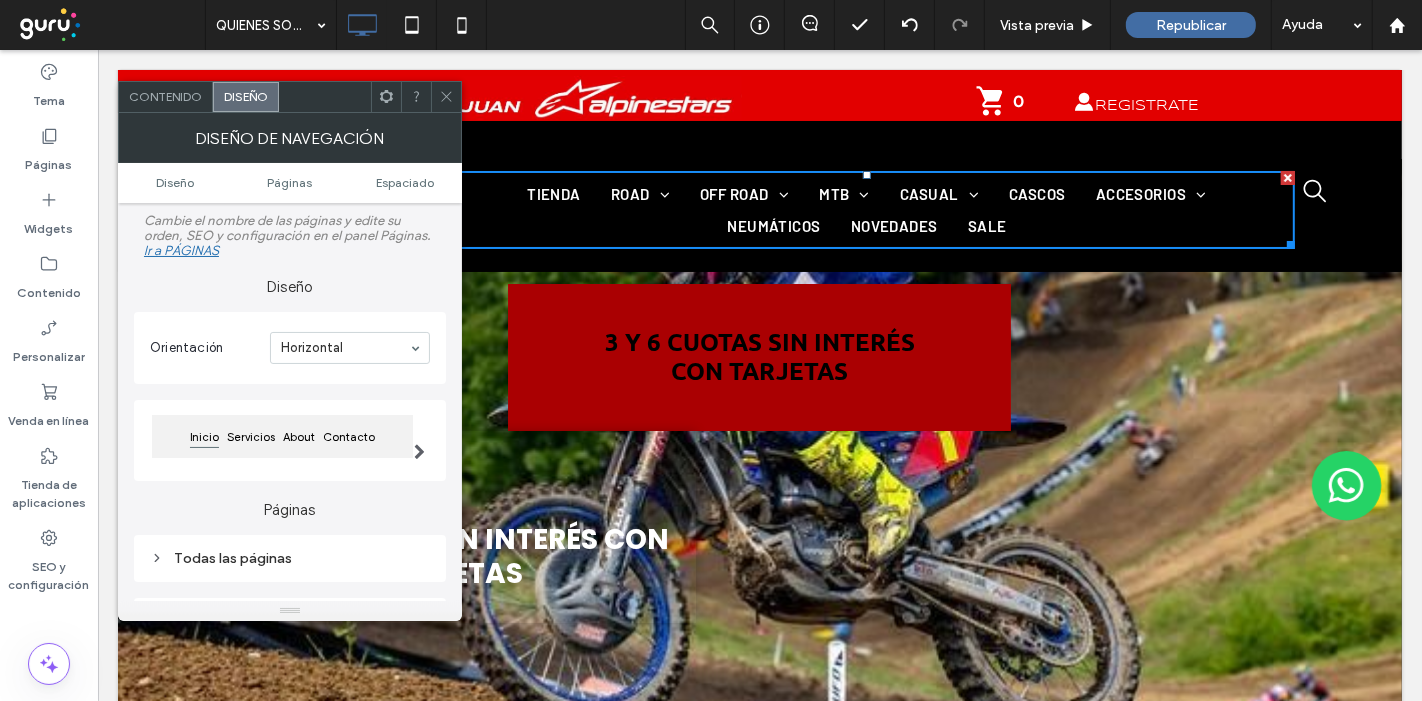 click on "Todas las páginas" at bounding box center [290, 558] 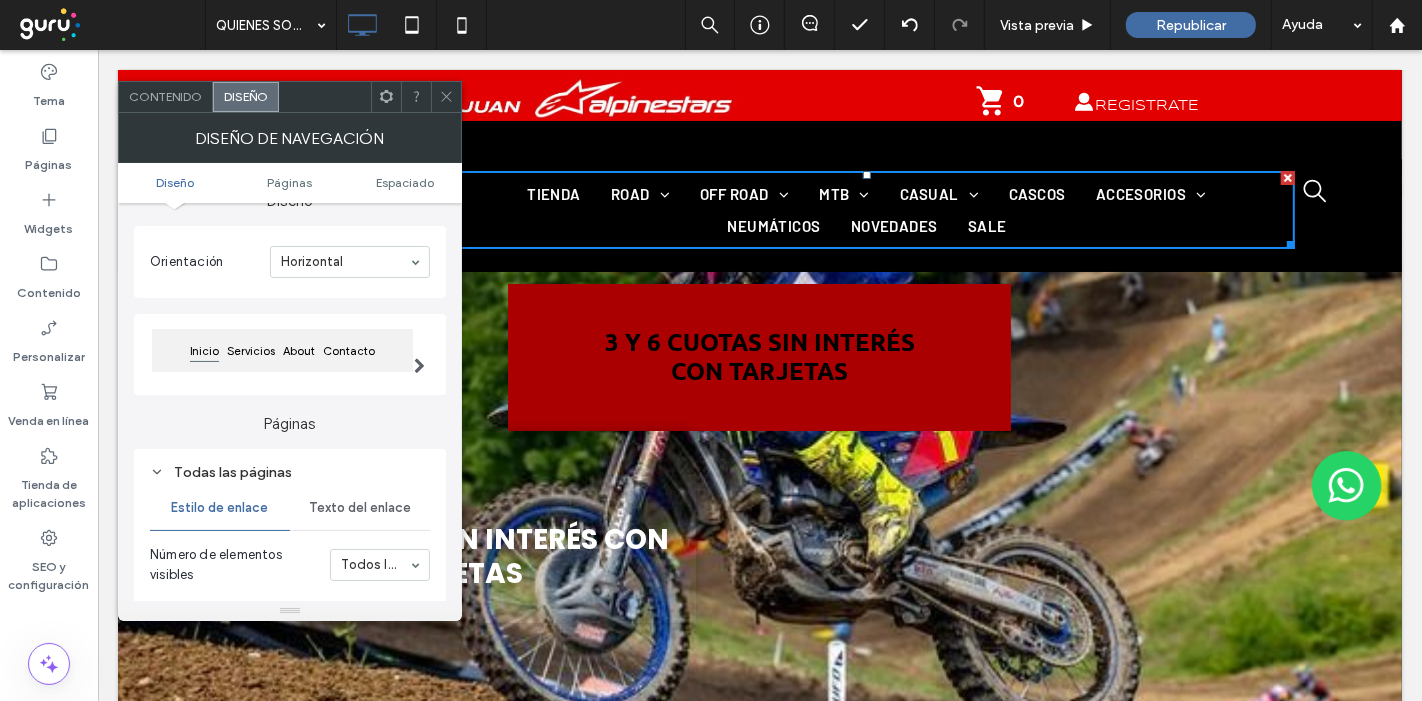 scroll, scrollTop: 222, scrollLeft: 0, axis: vertical 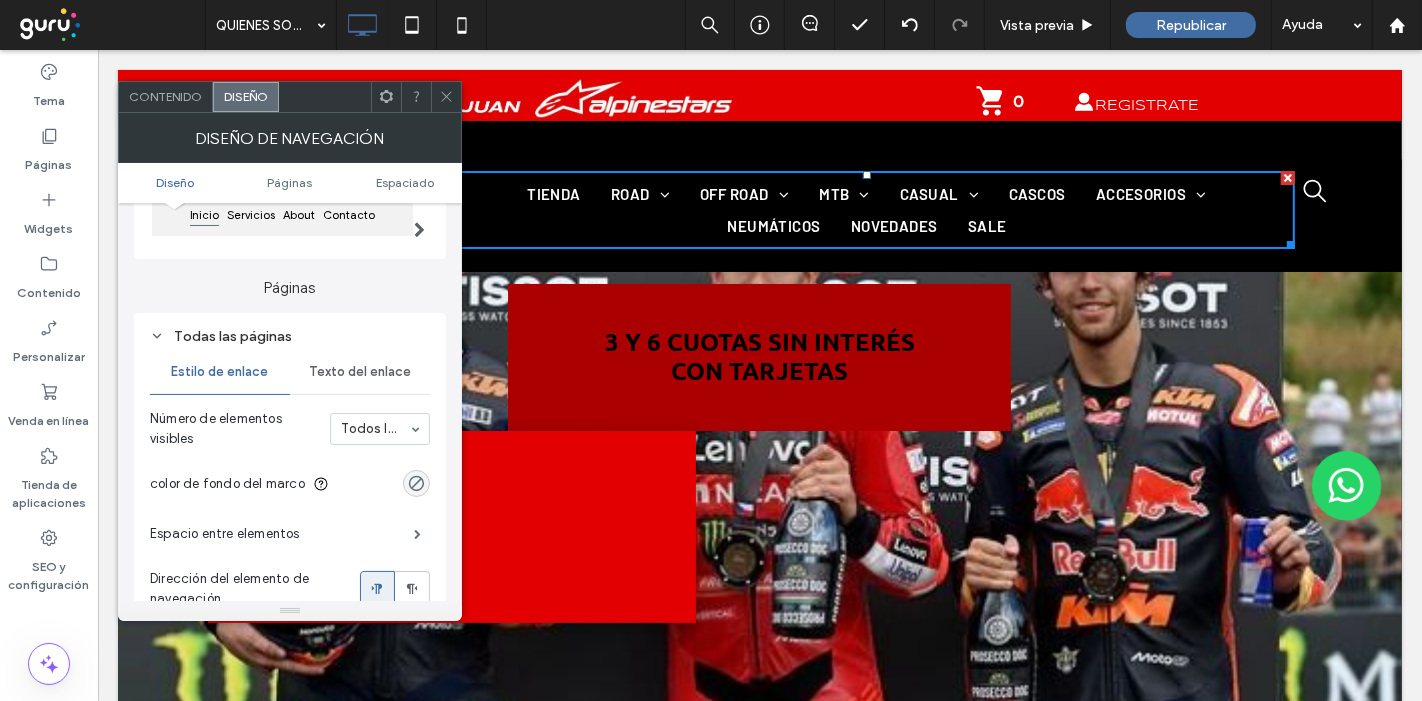 click on "Texto del enlace" at bounding box center [360, 372] 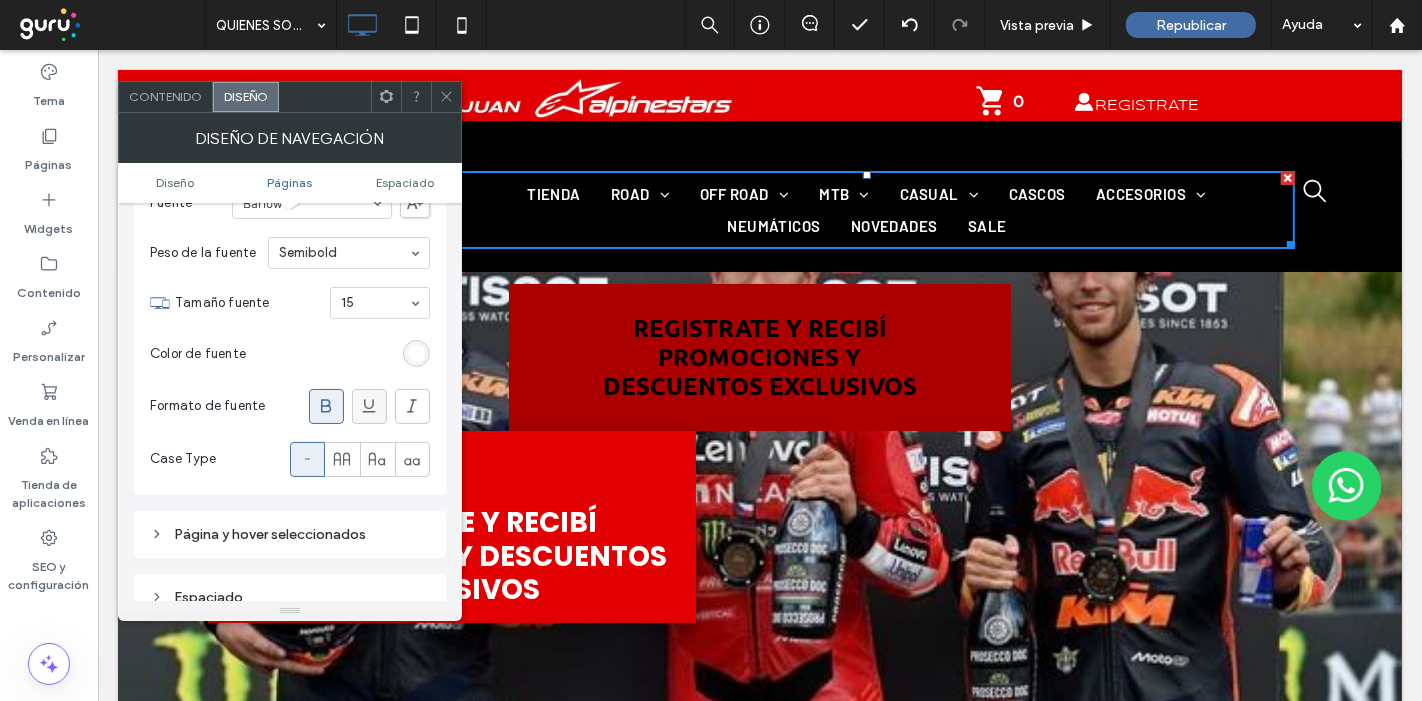 scroll, scrollTop: 333, scrollLeft: 0, axis: vertical 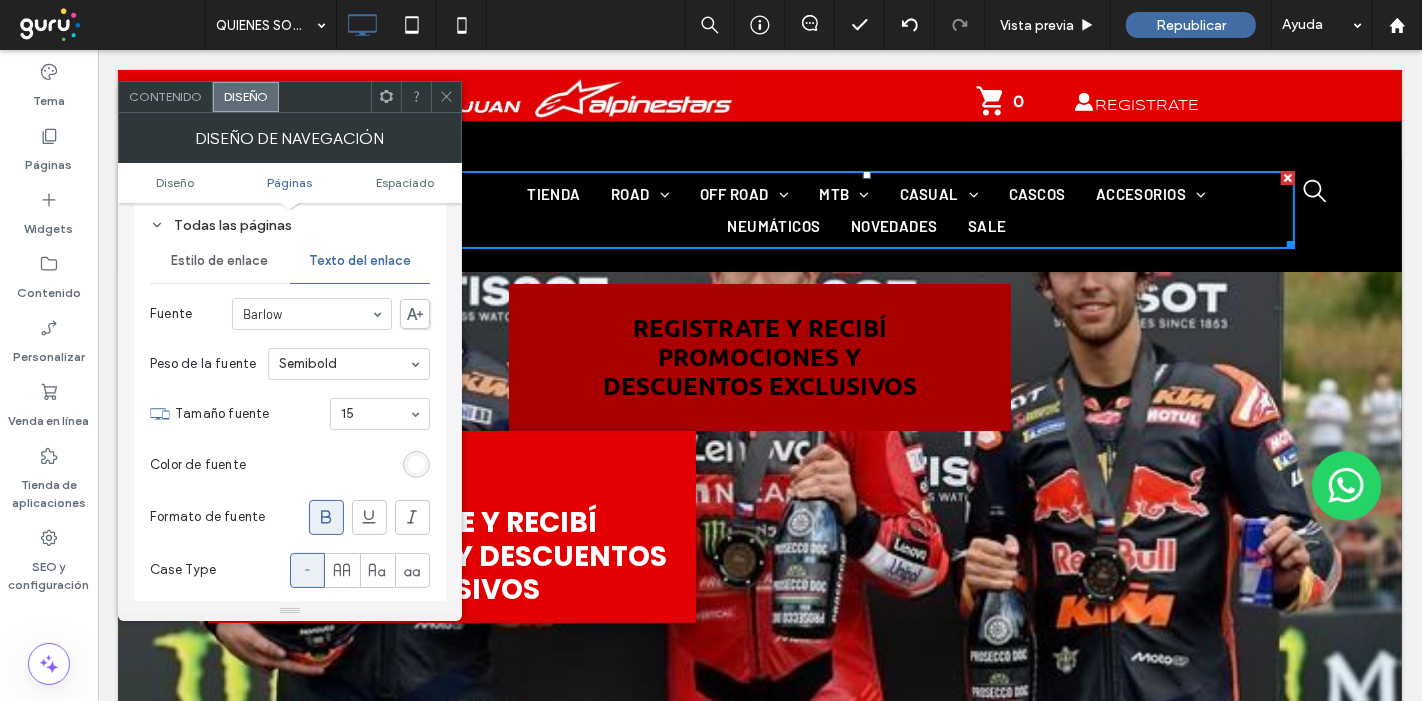 click 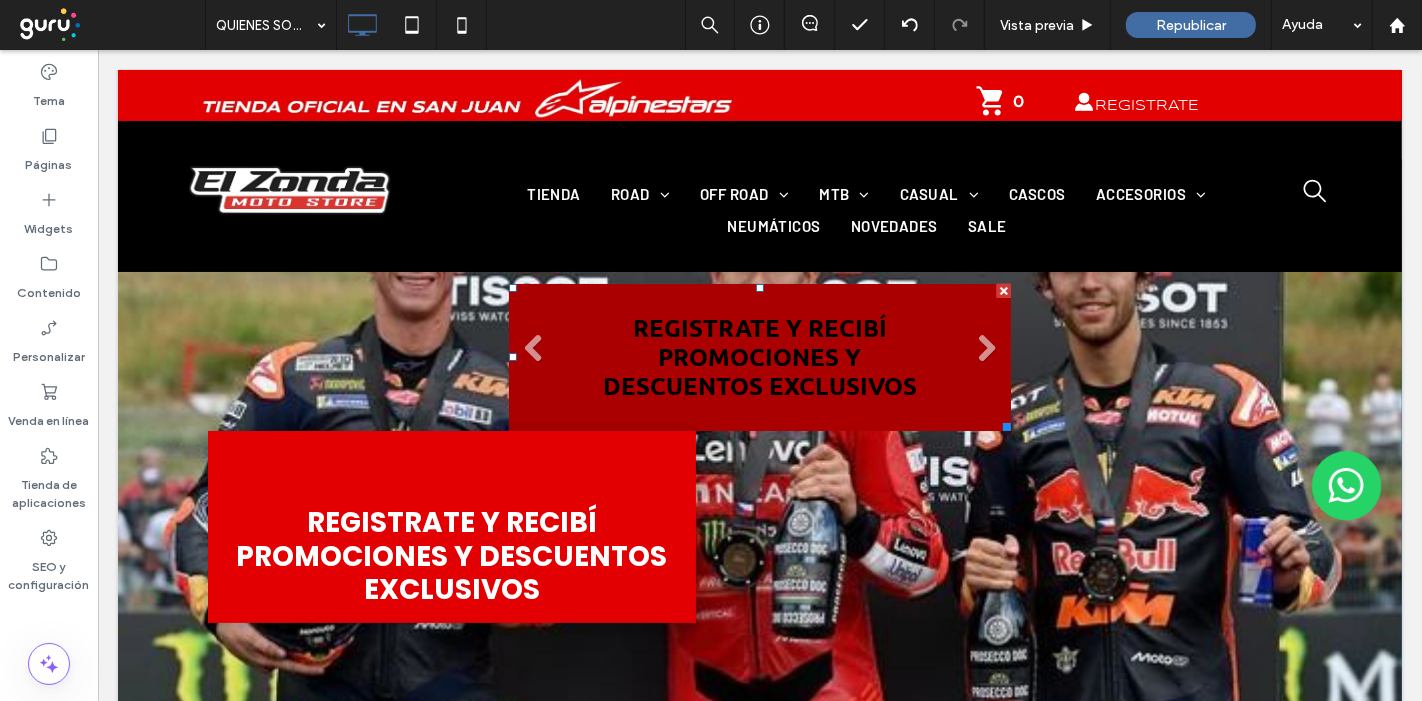 click on "REGISTRATE Y RECIBÍ PROMOCIONES Y DESCUENTOS EXCLUSIVOS
Botón" at bounding box center [759, 357] 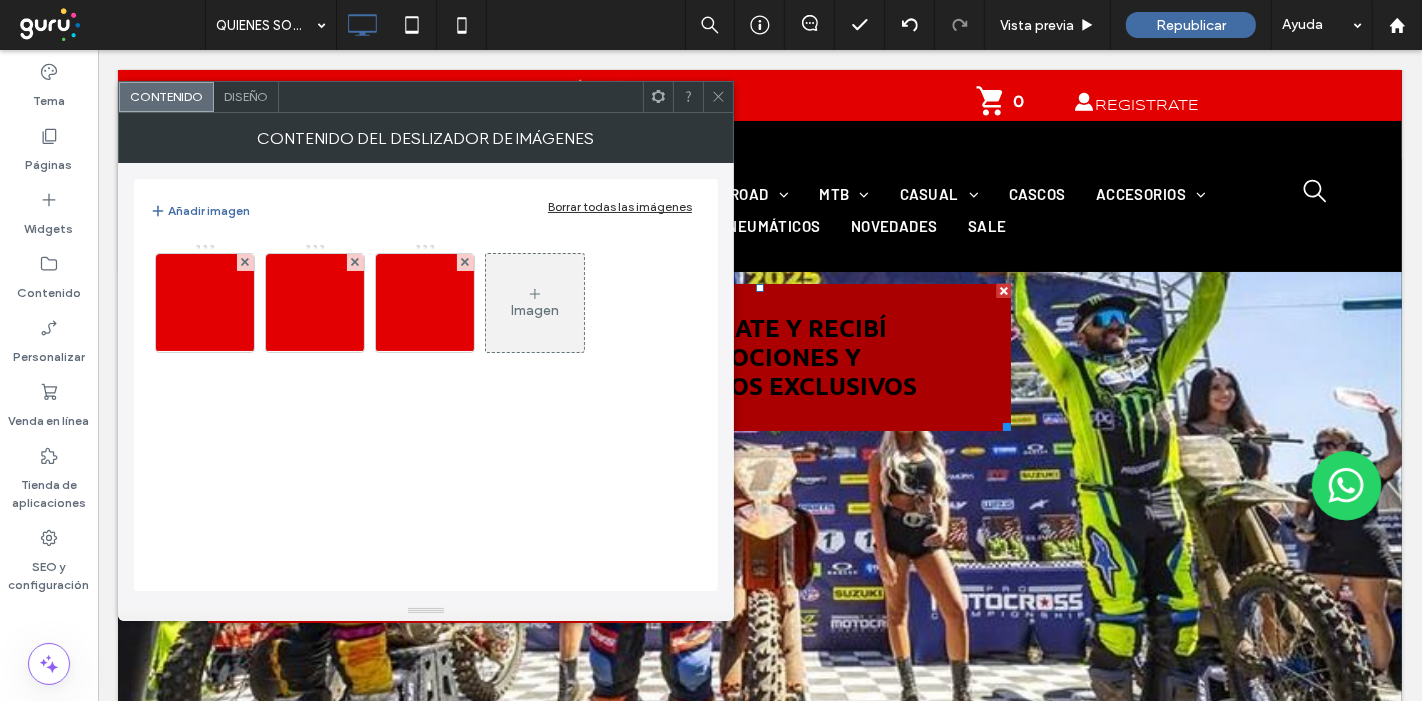 click on "Diseño" at bounding box center [246, 96] 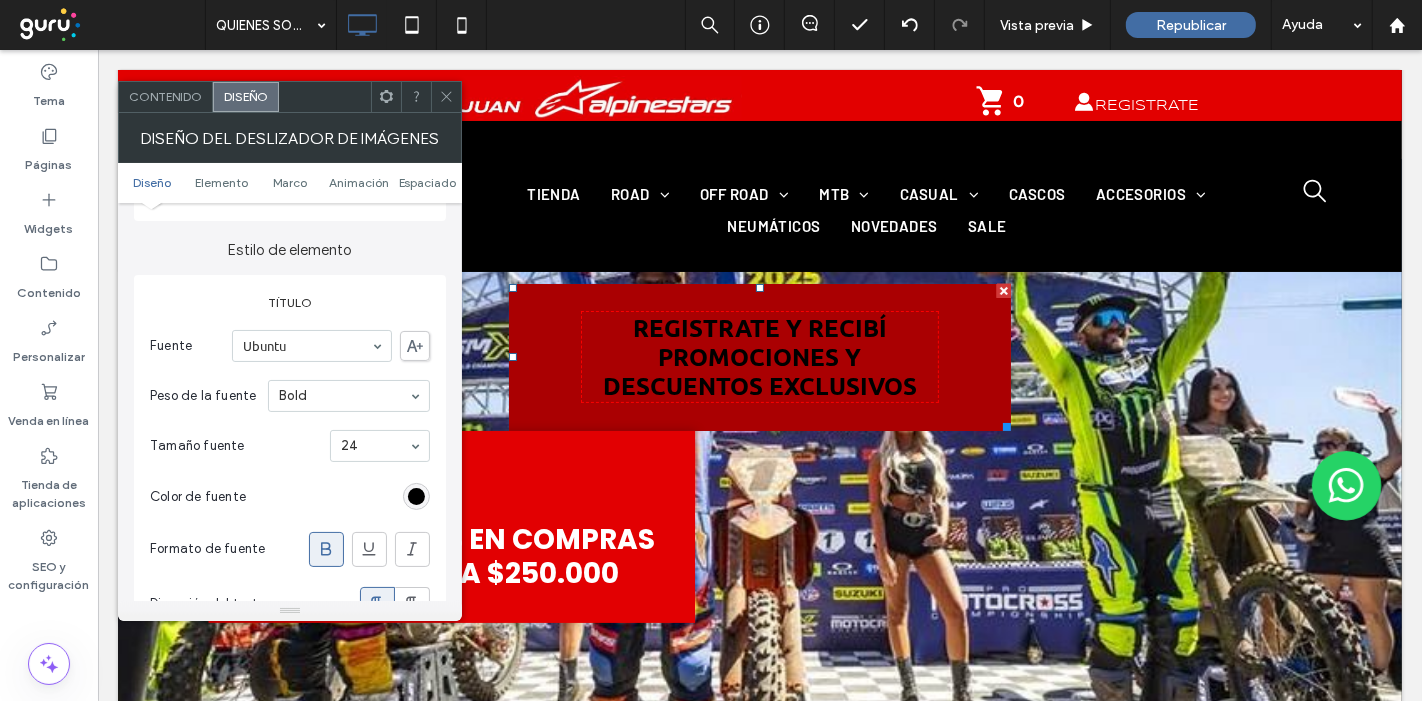 scroll, scrollTop: 666, scrollLeft: 0, axis: vertical 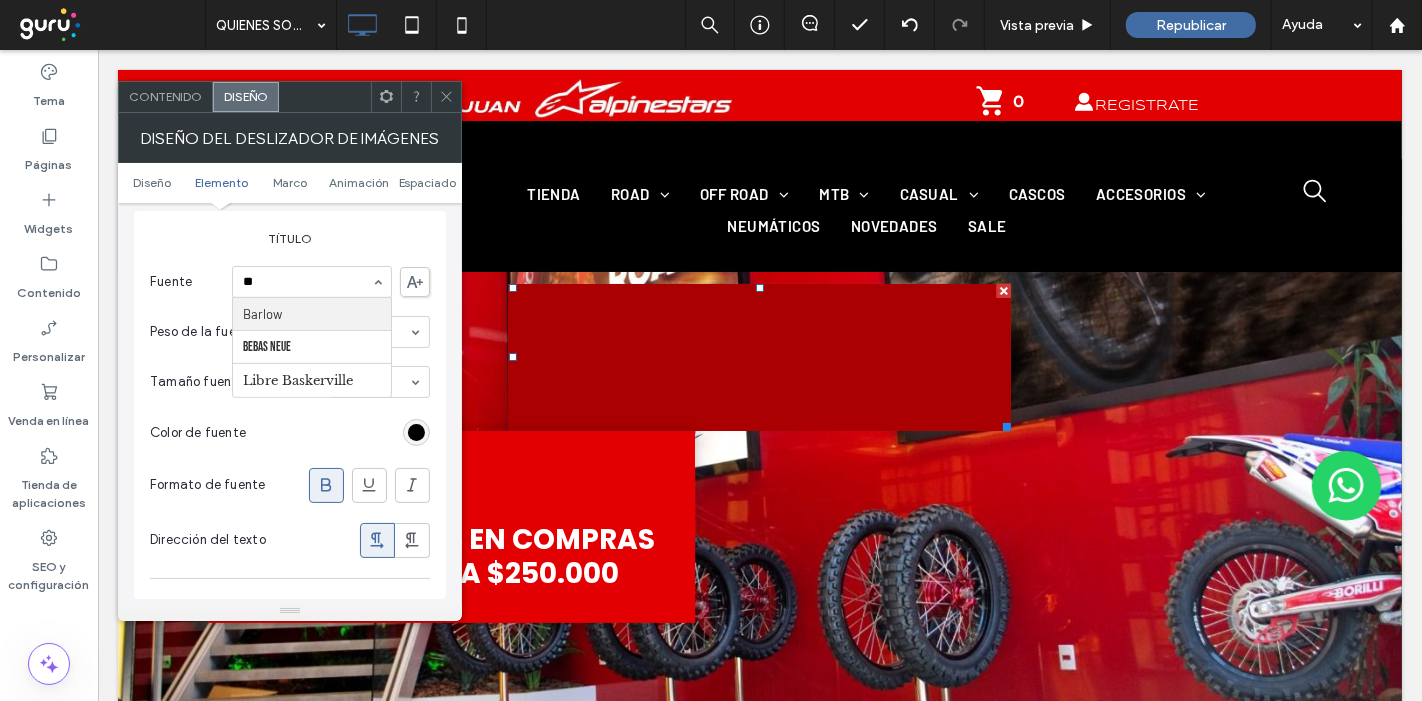 type on "***" 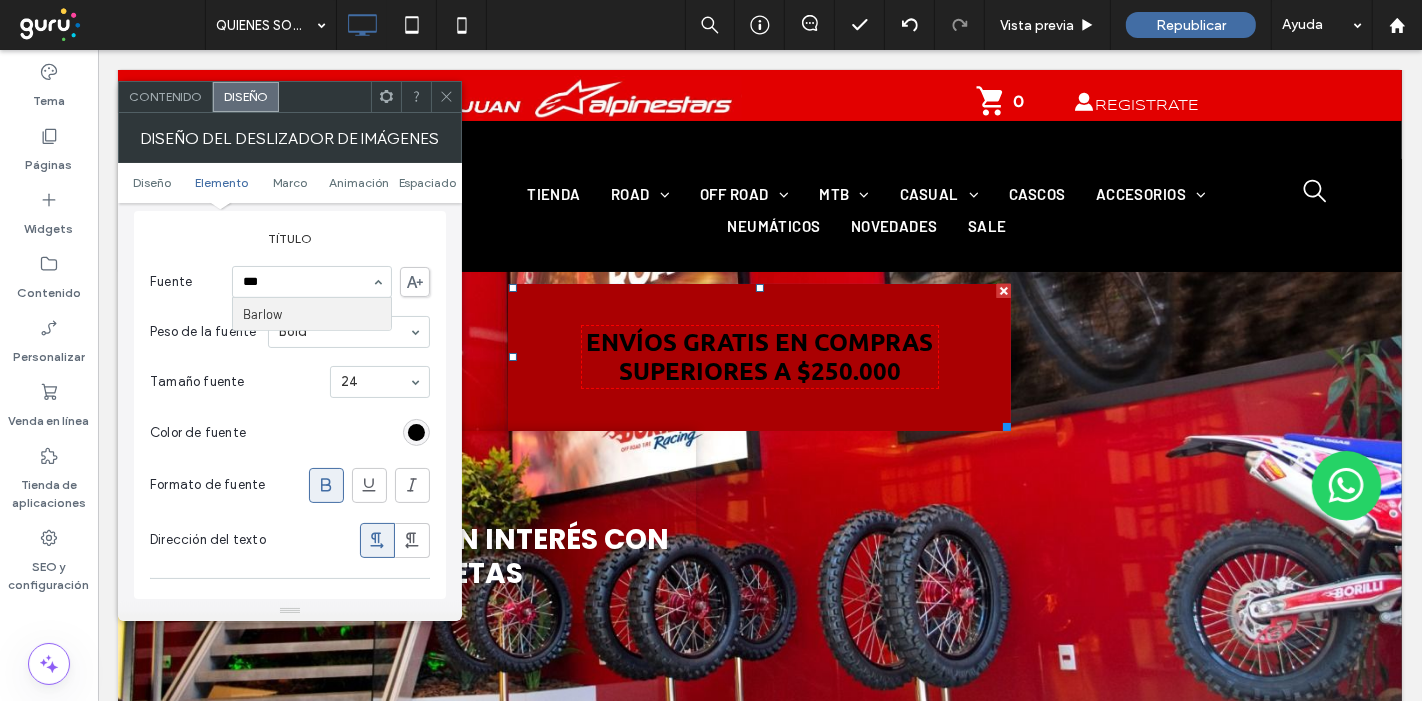 type 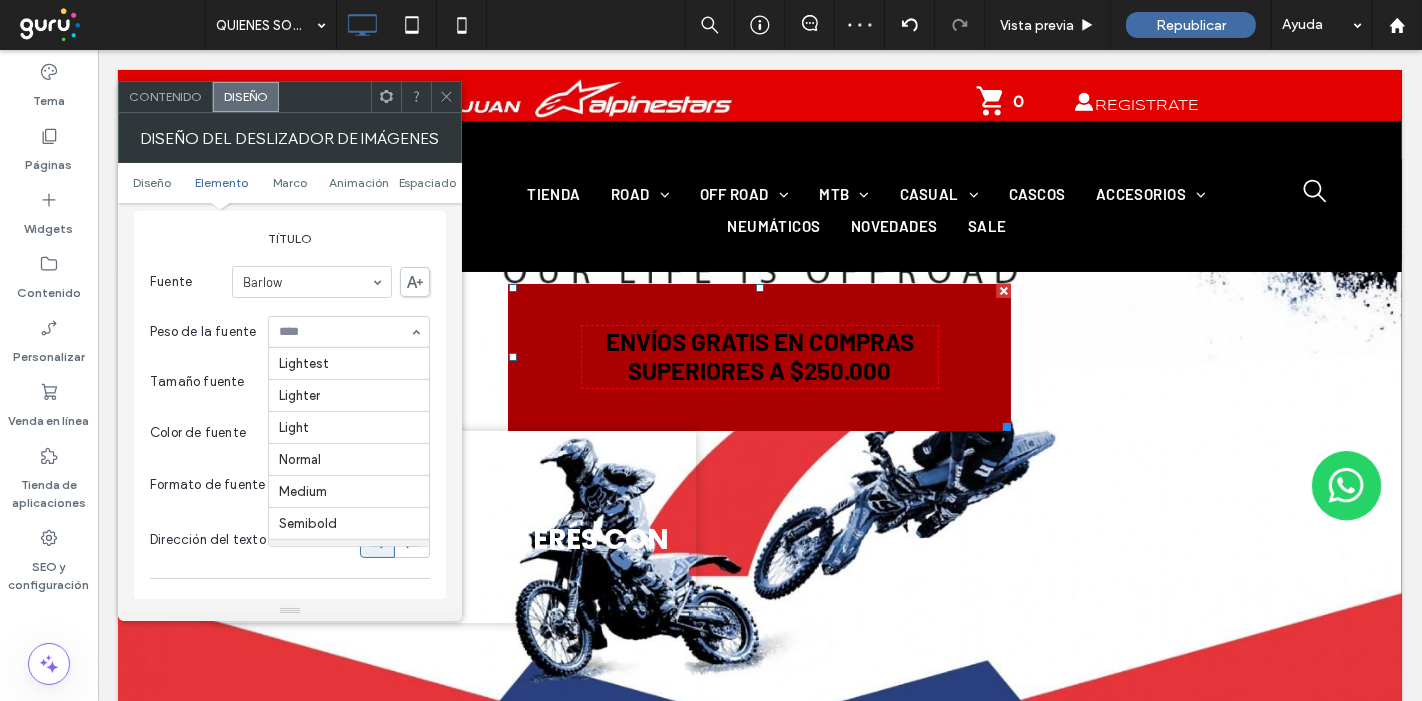 scroll, scrollTop: 91, scrollLeft: 0, axis: vertical 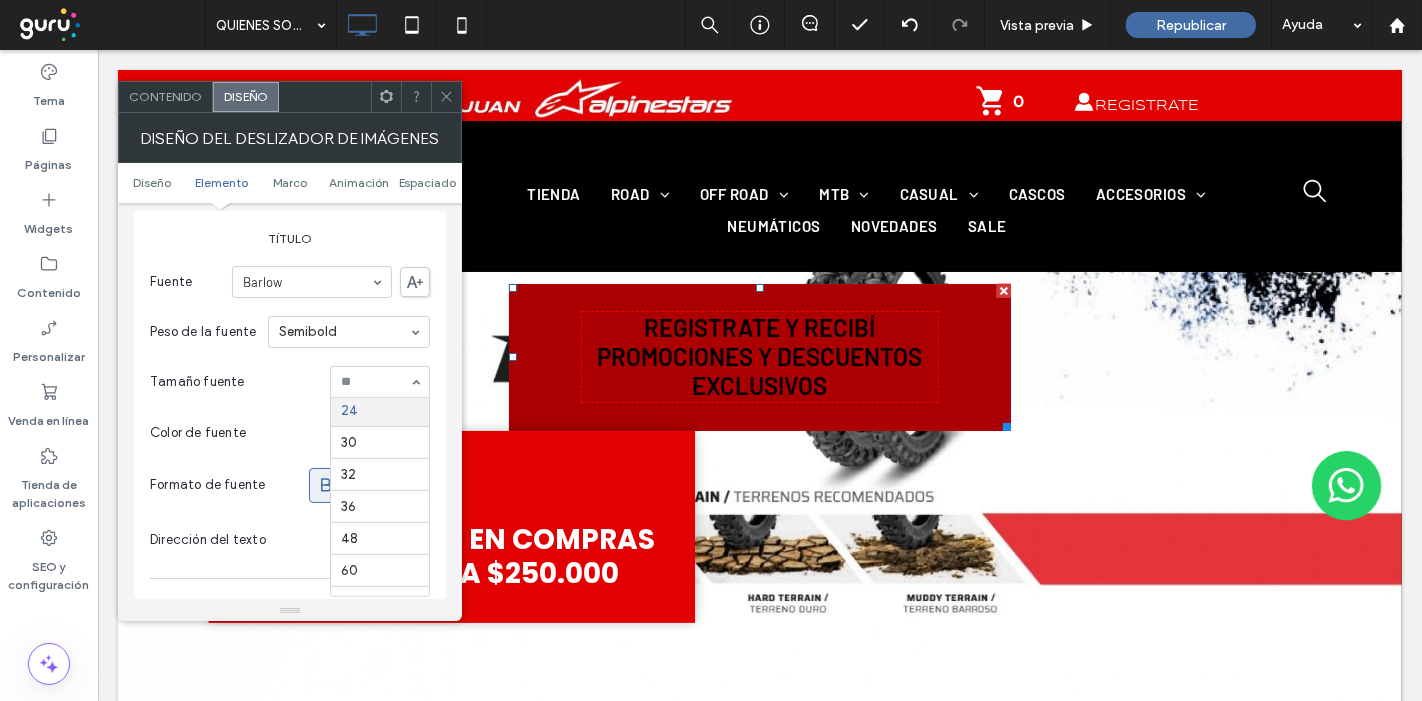 click at bounding box center (375, 382) 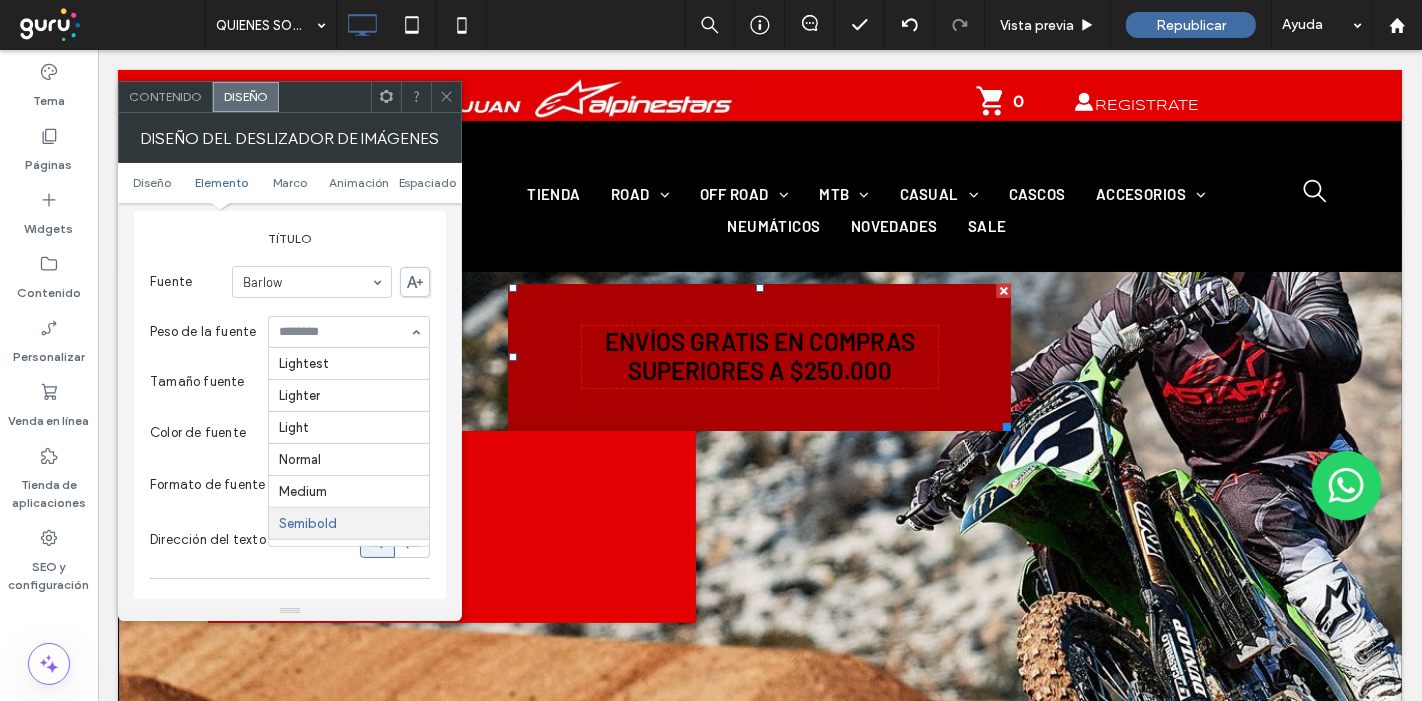 scroll, scrollTop: 91, scrollLeft: 0, axis: vertical 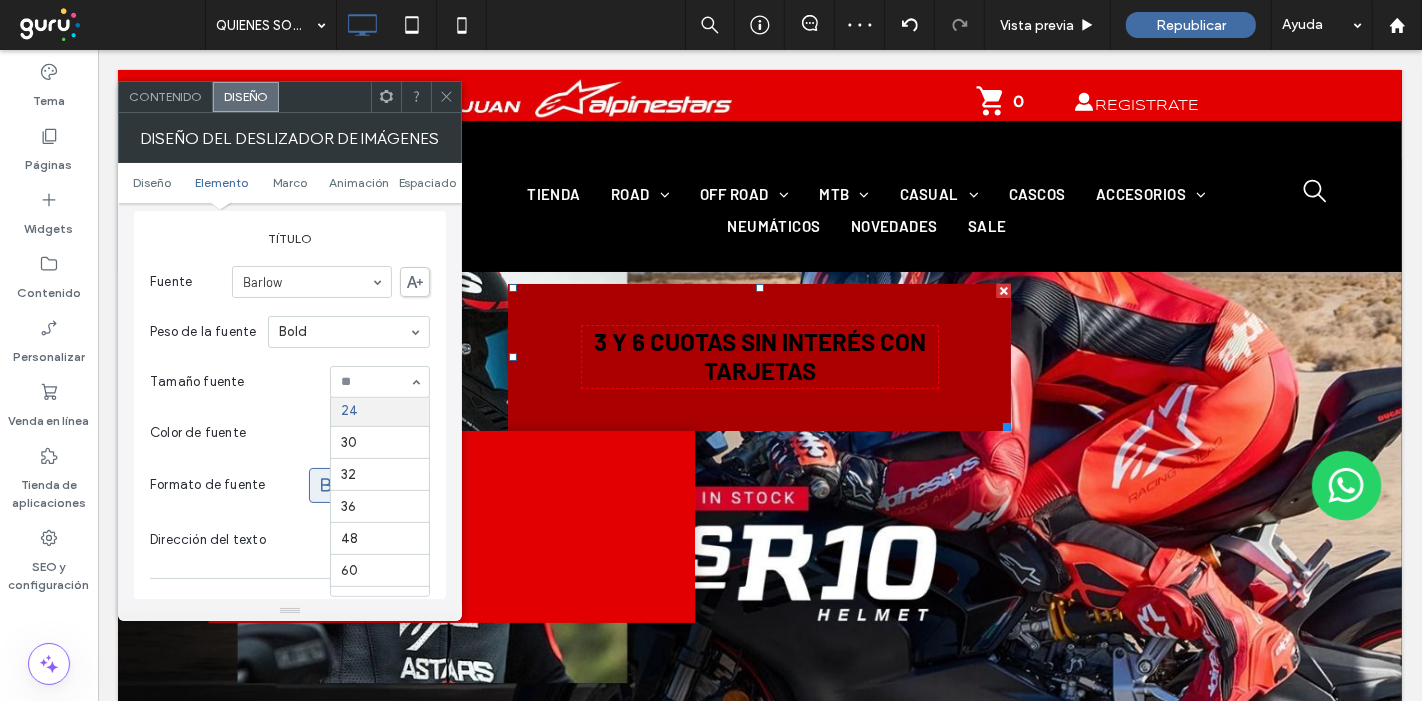 click at bounding box center (375, 382) 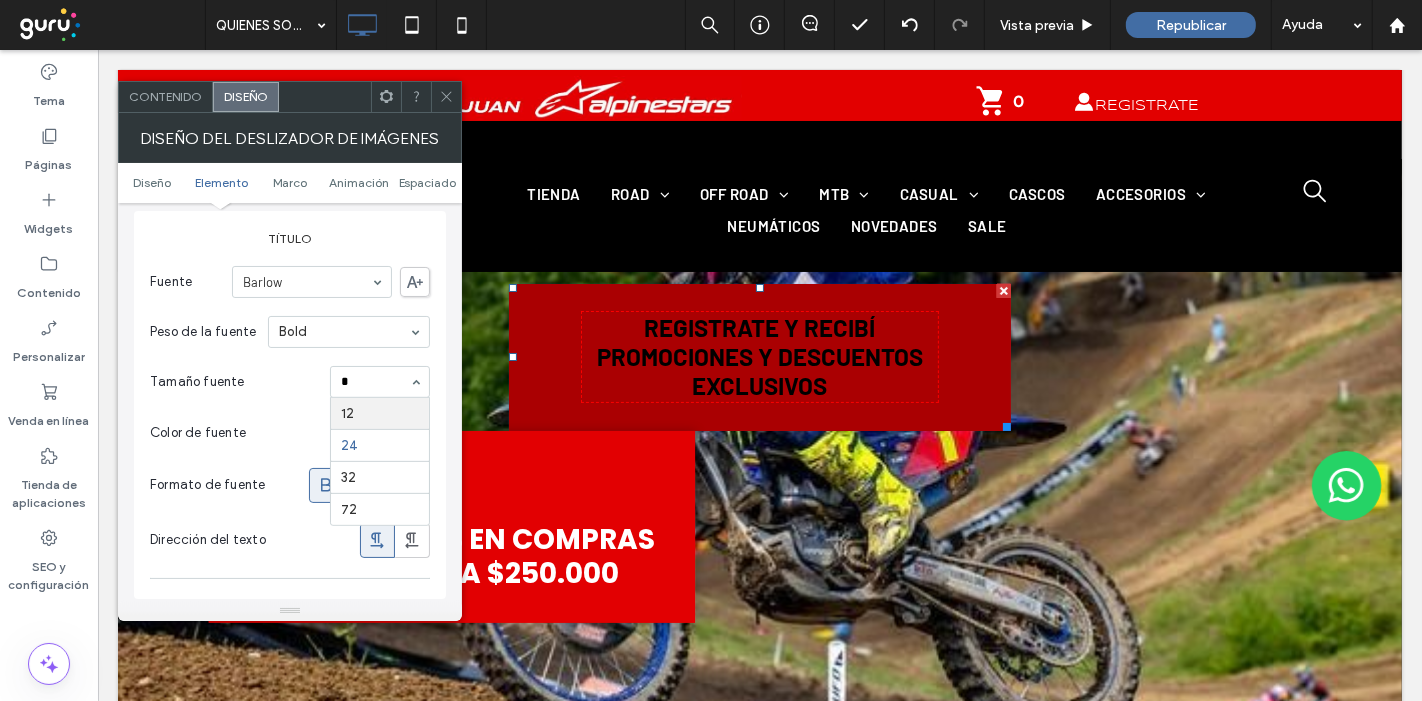 scroll, scrollTop: 0, scrollLeft: 0, axis: both 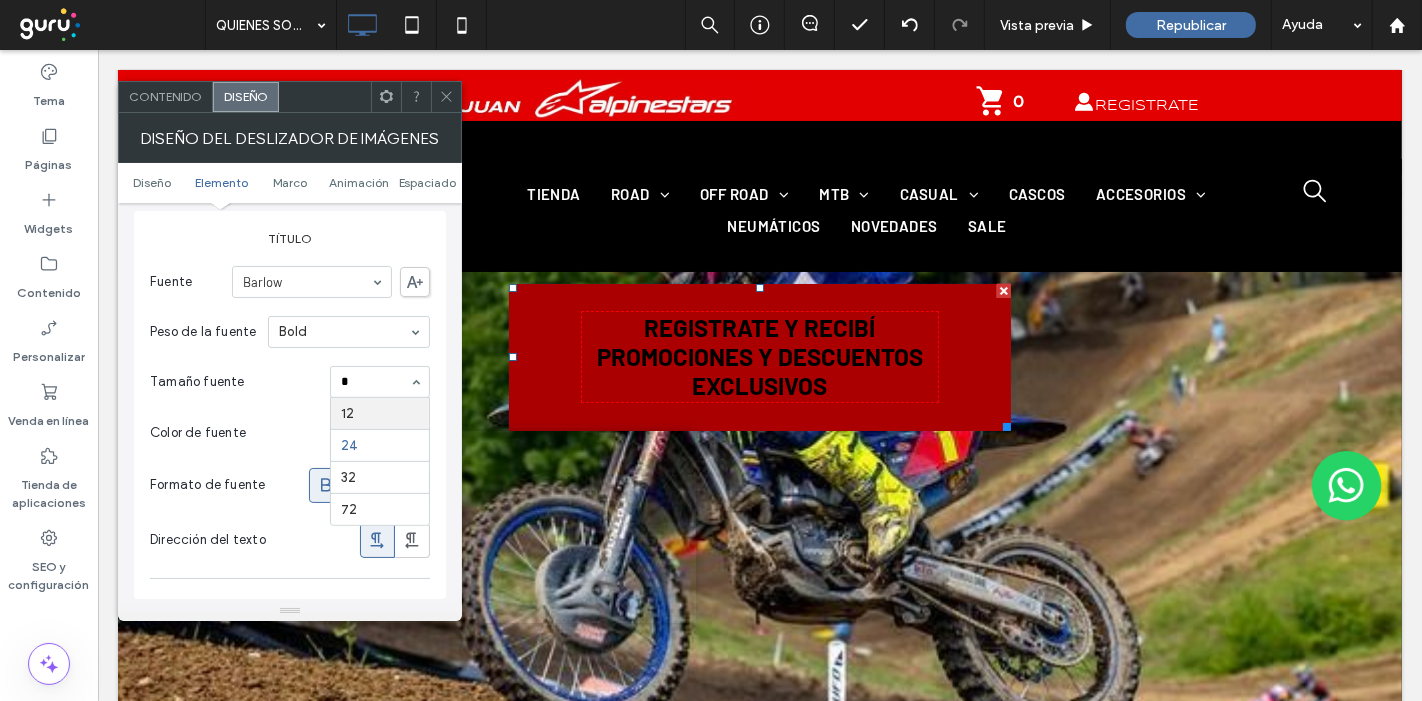 type on "**" 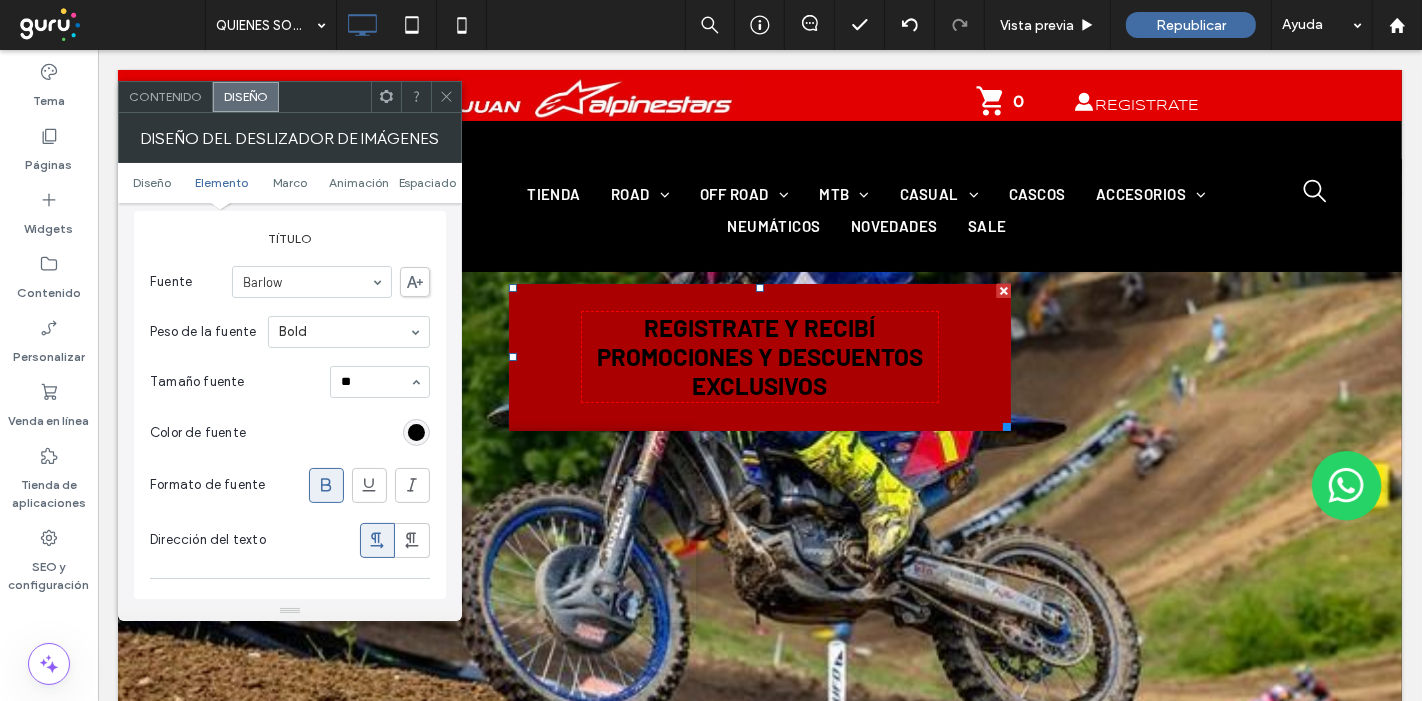 type 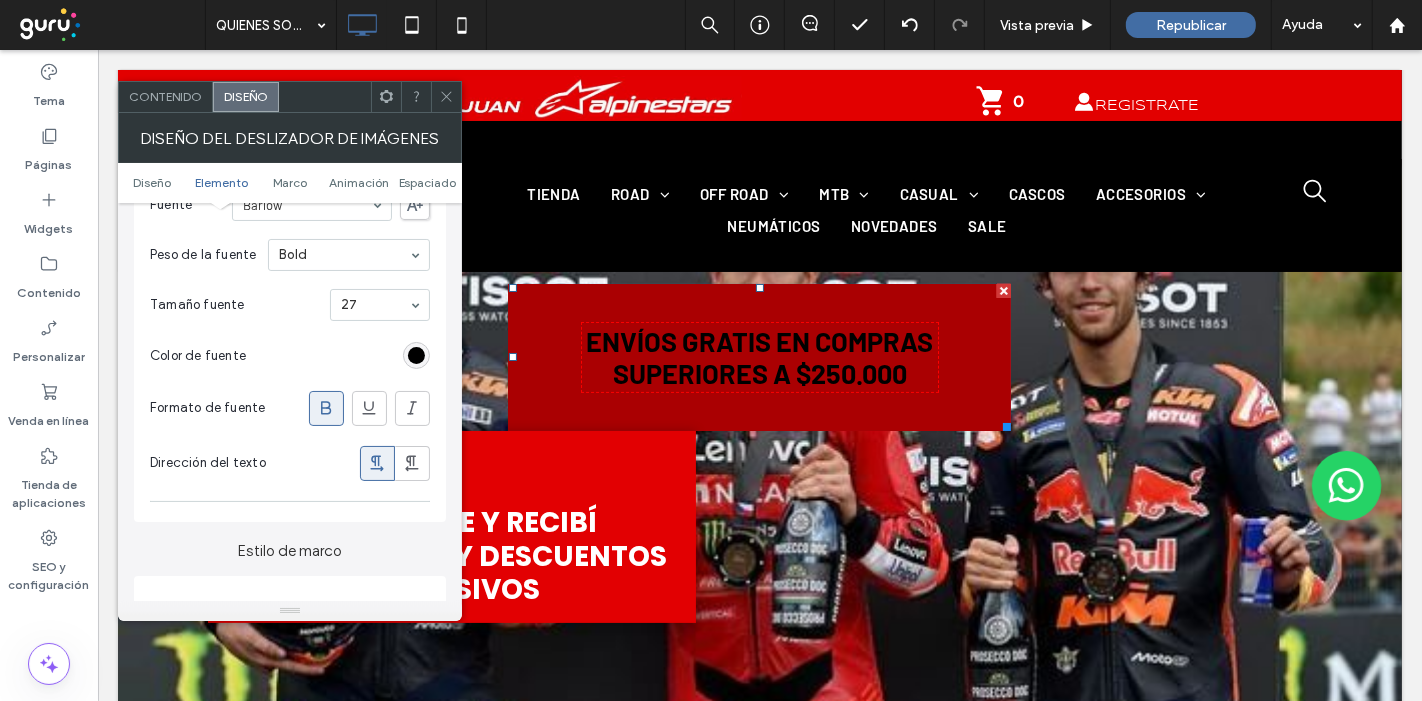 scroll, scrollTop: 777, scrollLeft: 0, axis: vertical 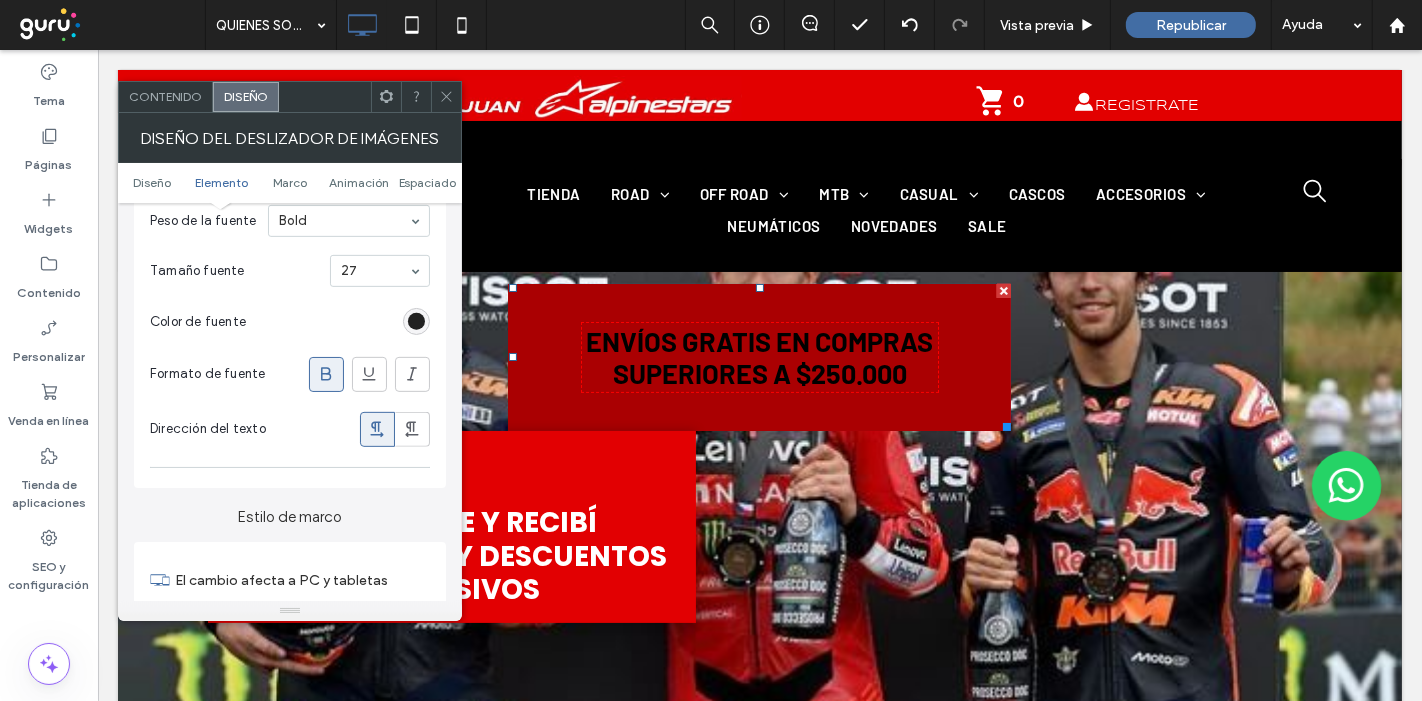 click at bounding box center [416, 321] 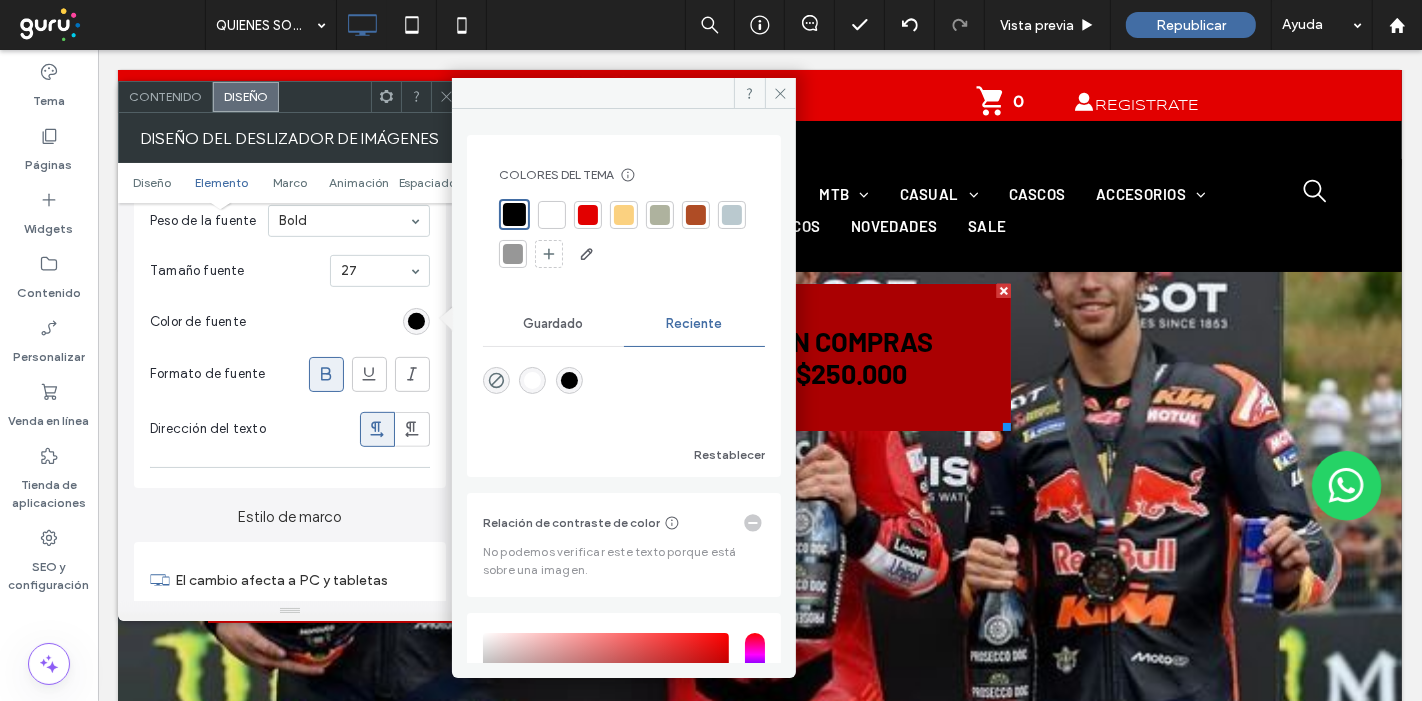 click at bounding box center (552, 215) 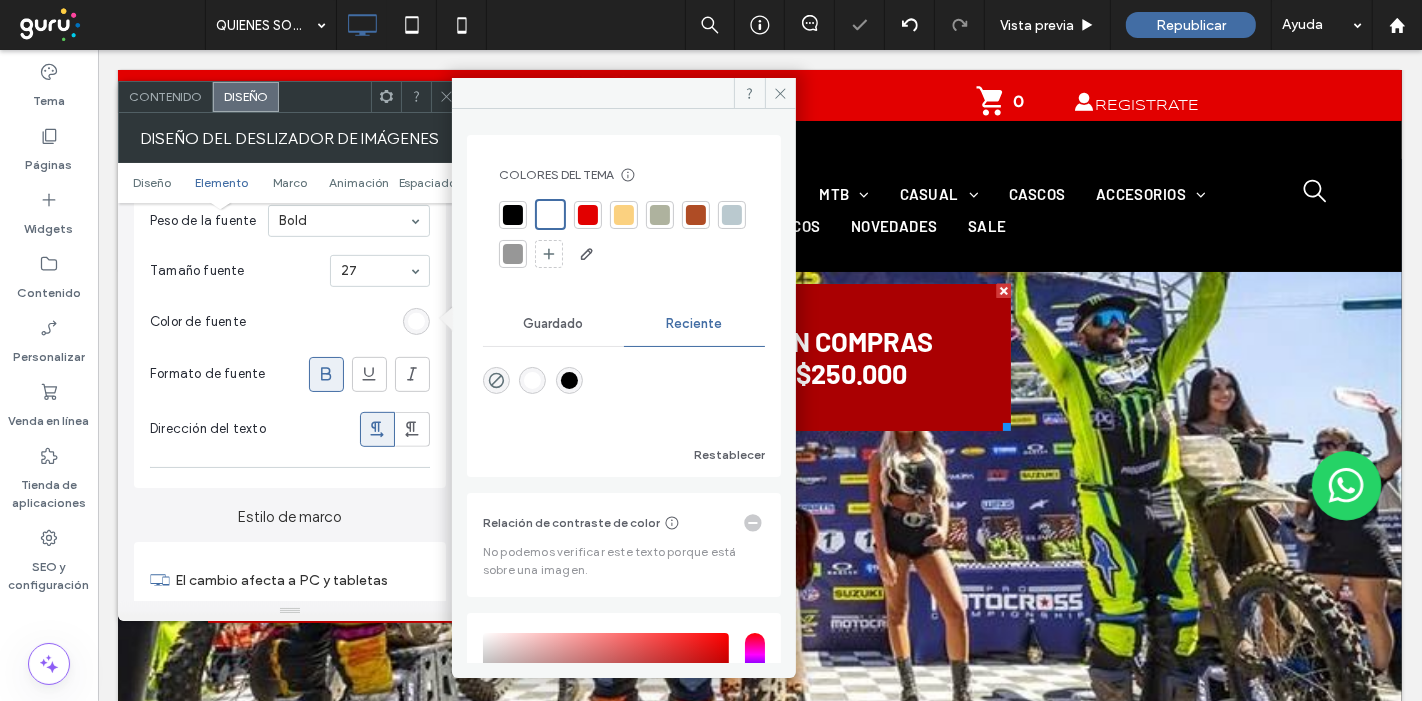 click on "Color de fuente" at bounding box center (290, 322) 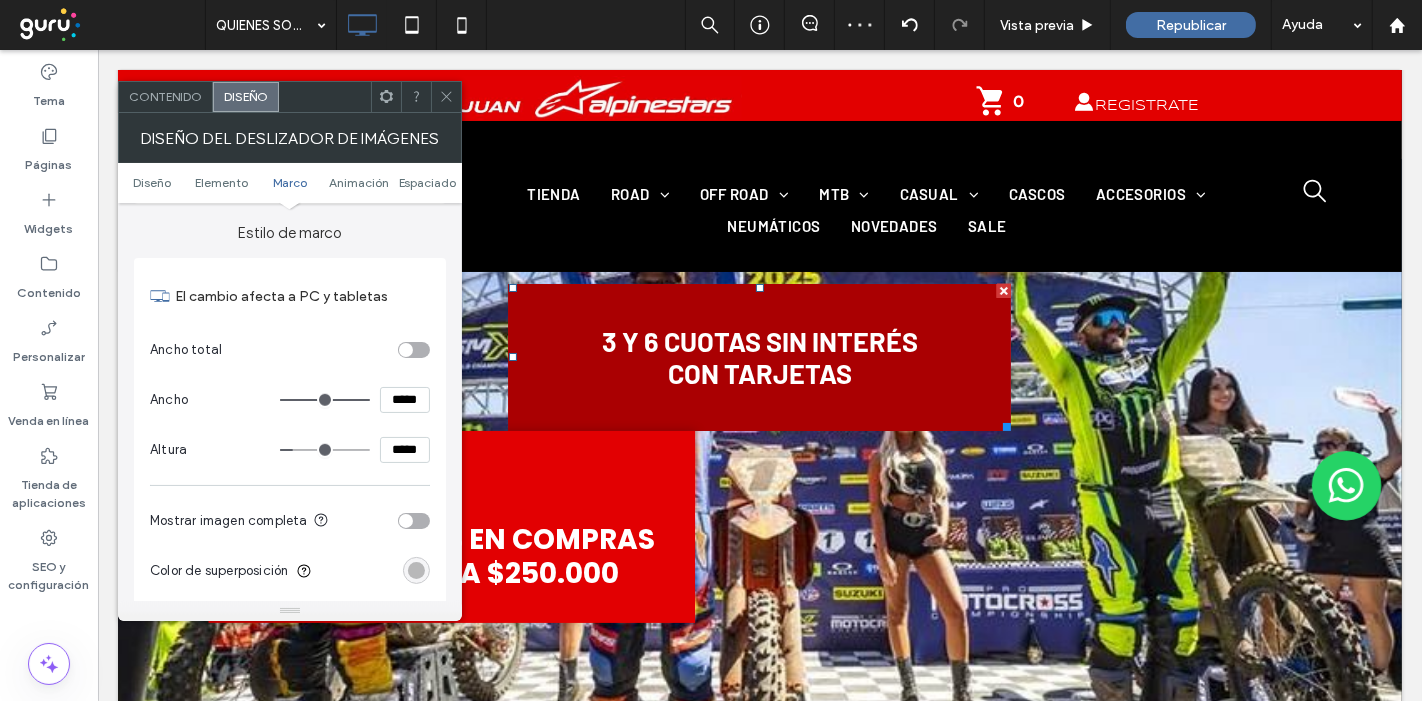 scroll, scrollTop: 1111, scrollLeft: 0, axis: vertical 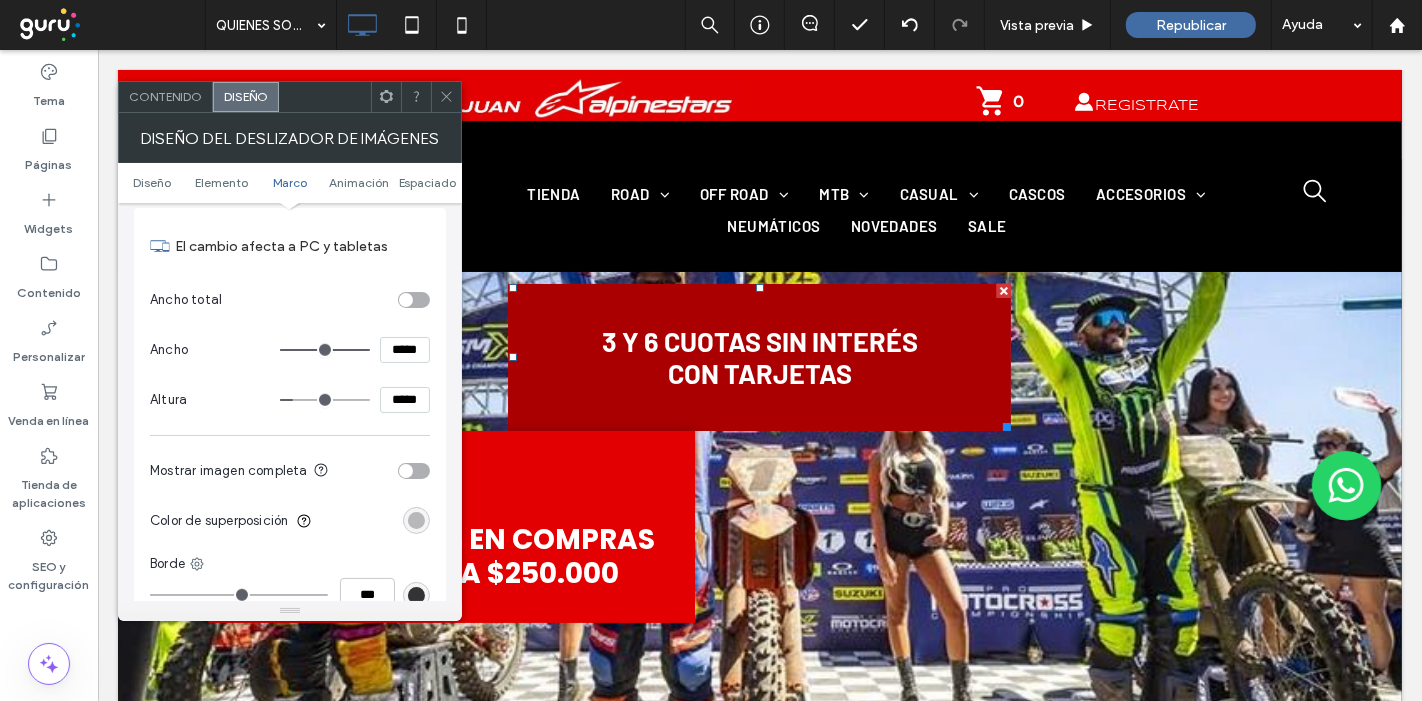 type on "***" 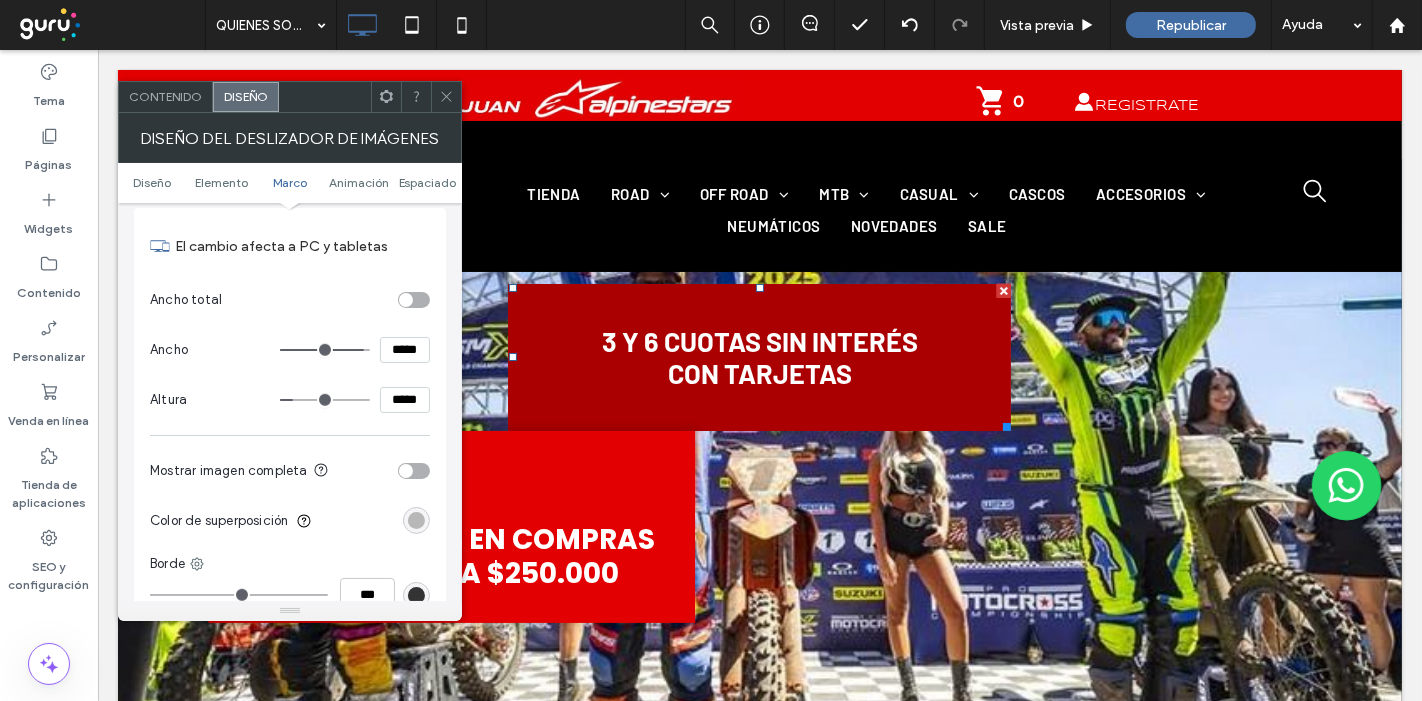 type on "***" 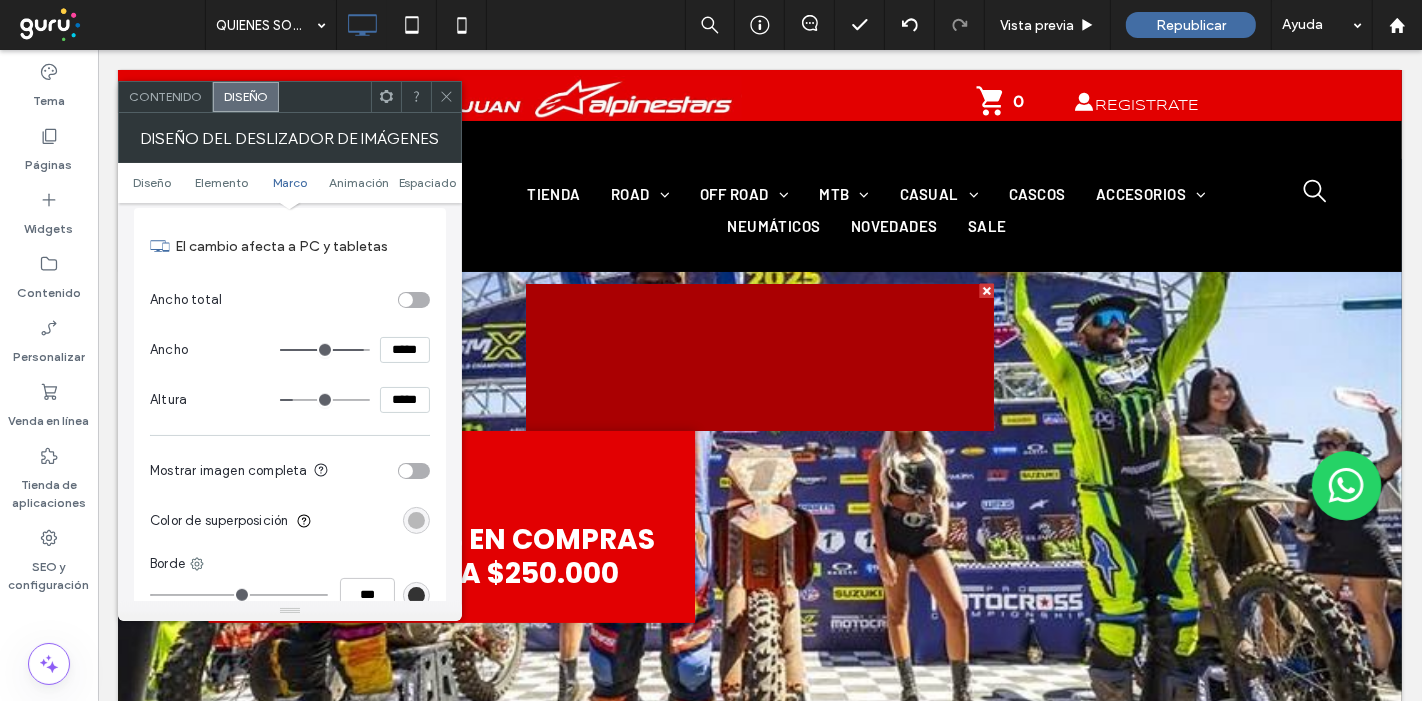type on "***" 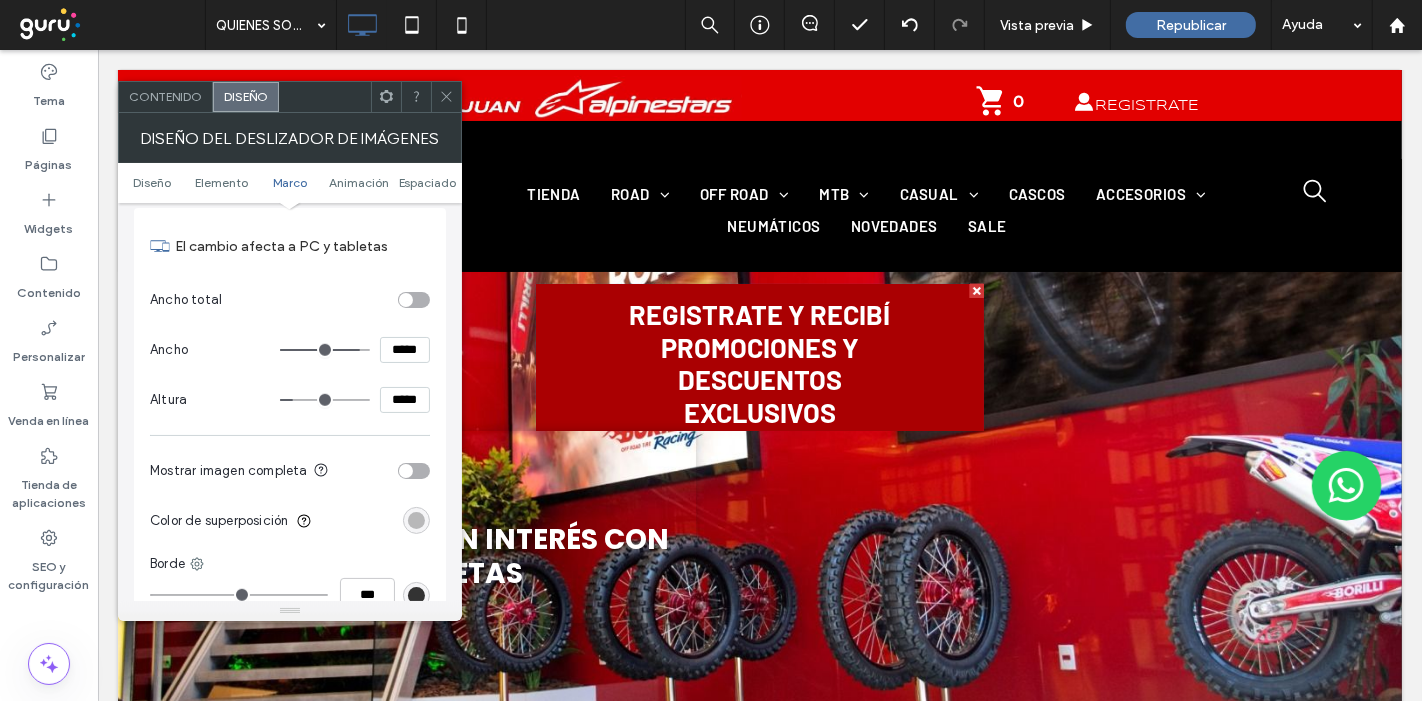type on "***" 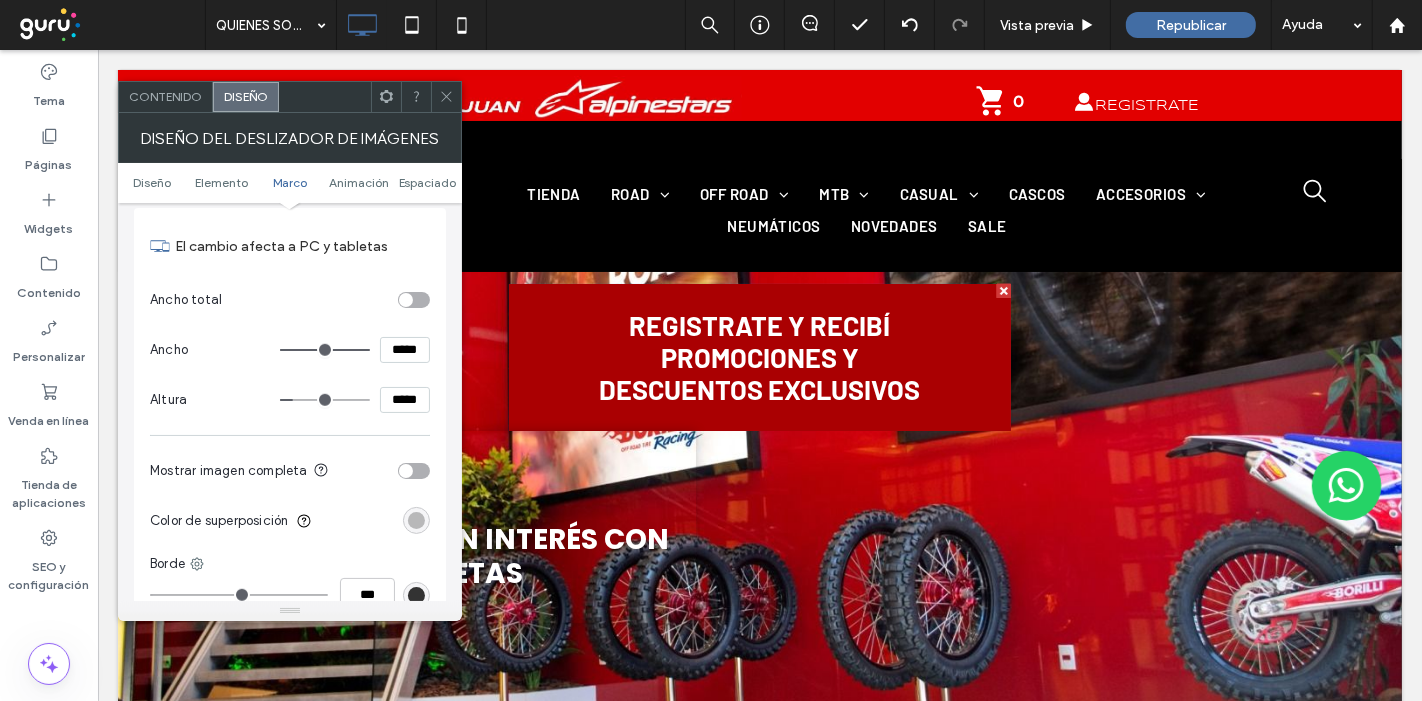 drag, startPoint x: 362, startPoint y: 344, endPoint x: 403, endPoint y: 344, distance: 41 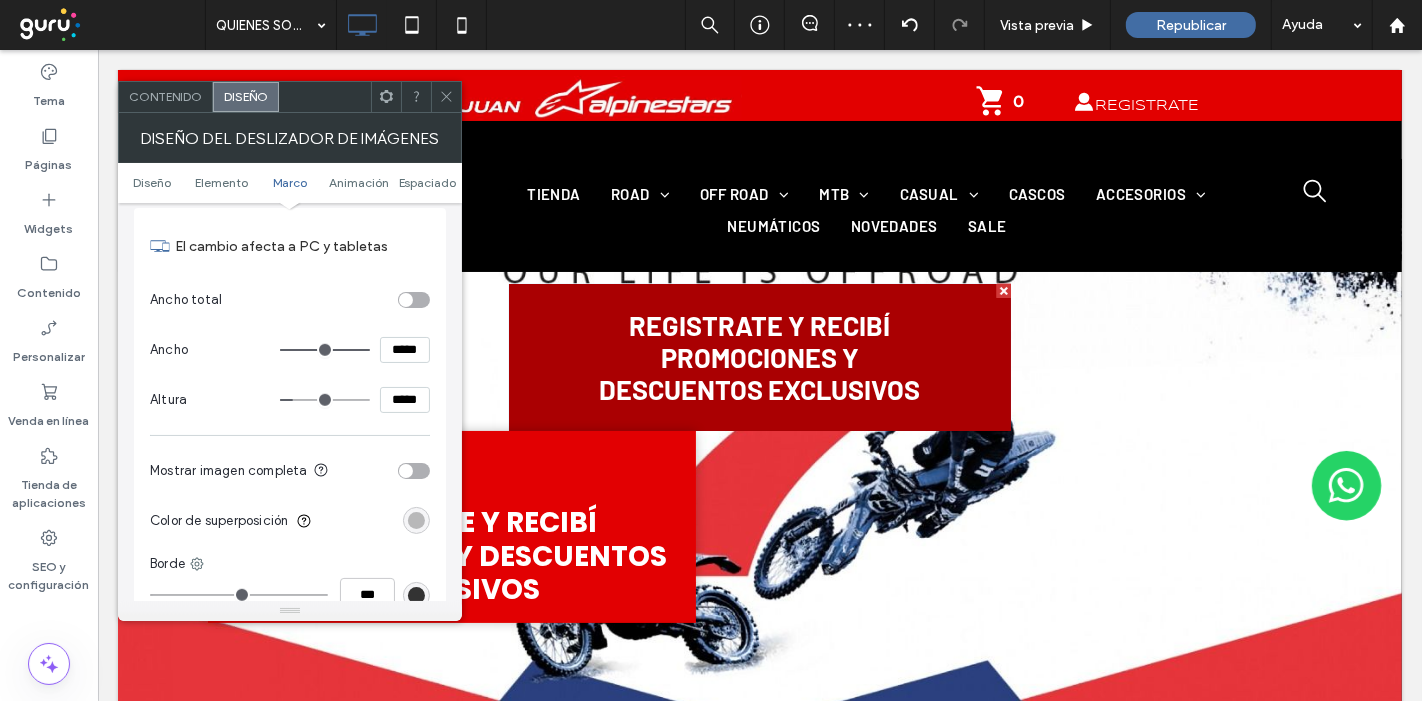 type on "***" 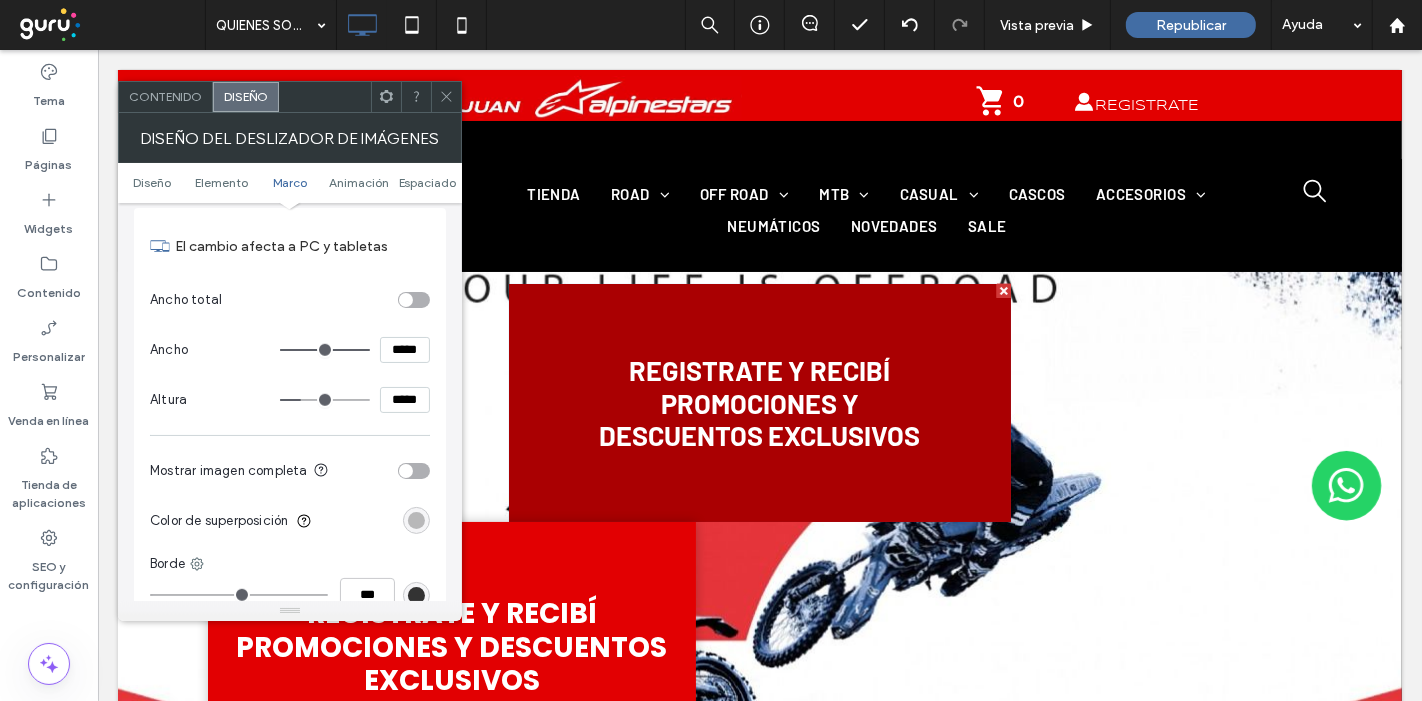 type on "***" 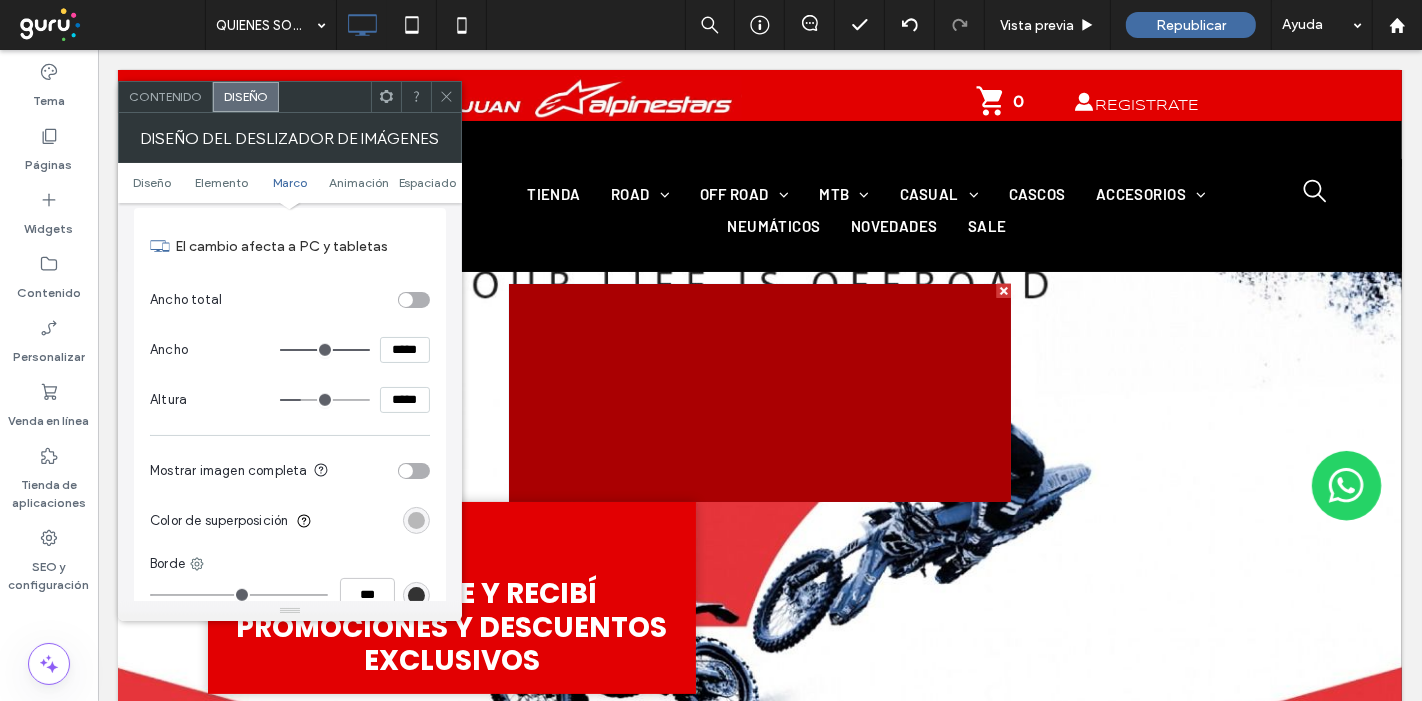 type on "***" 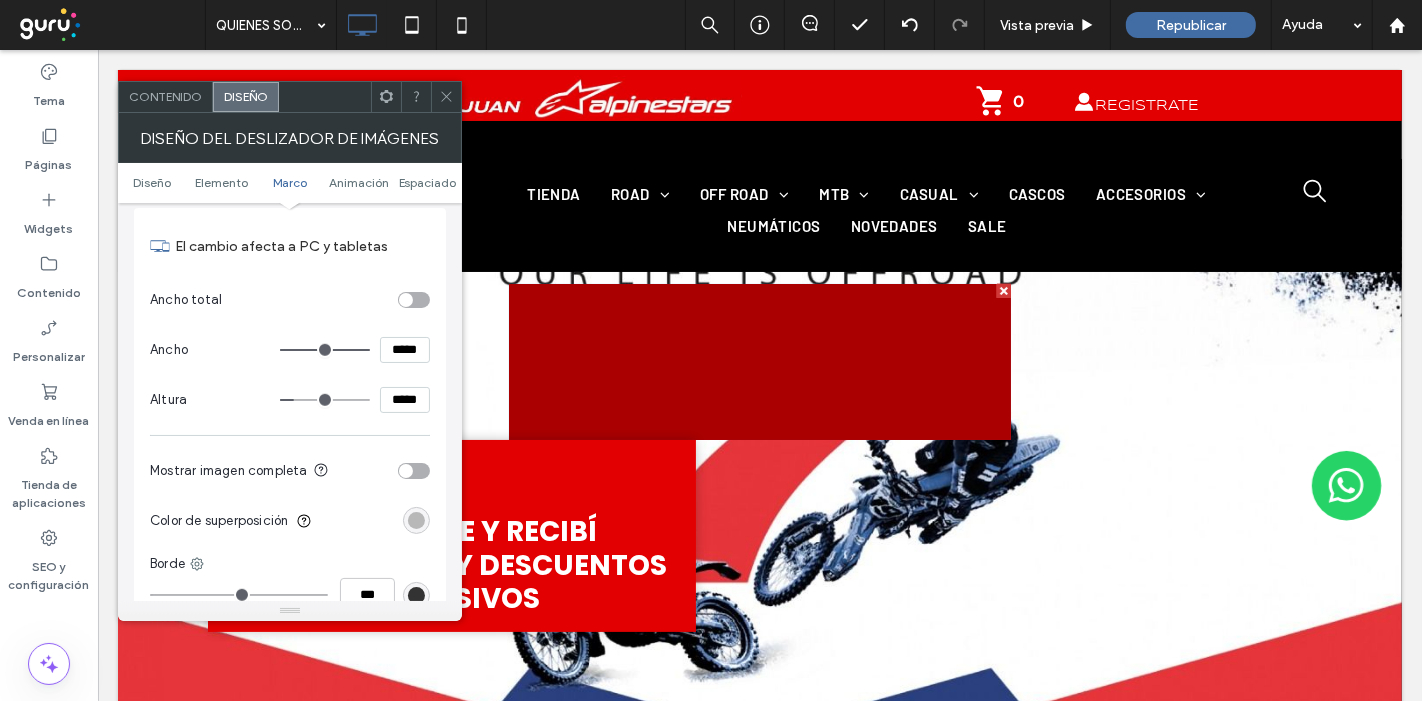 type on "***" 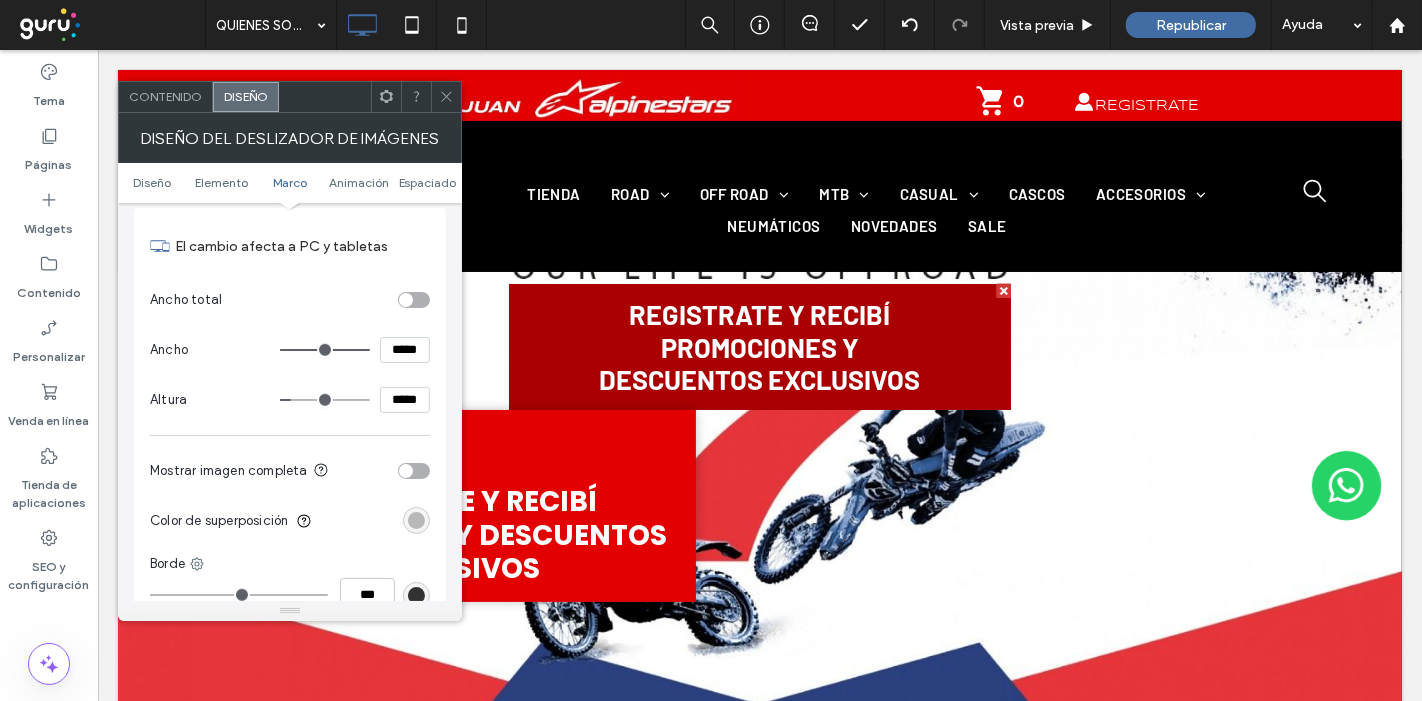 type on "***" 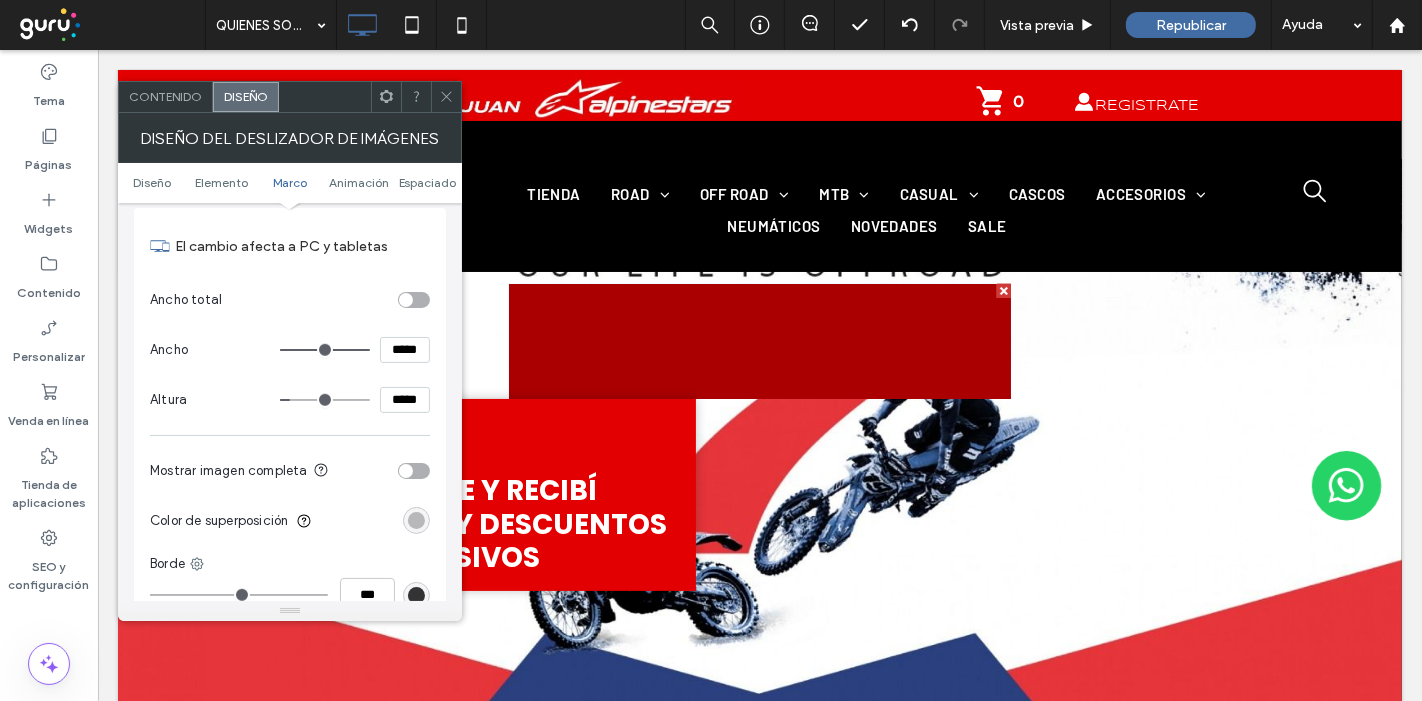 type on "***" 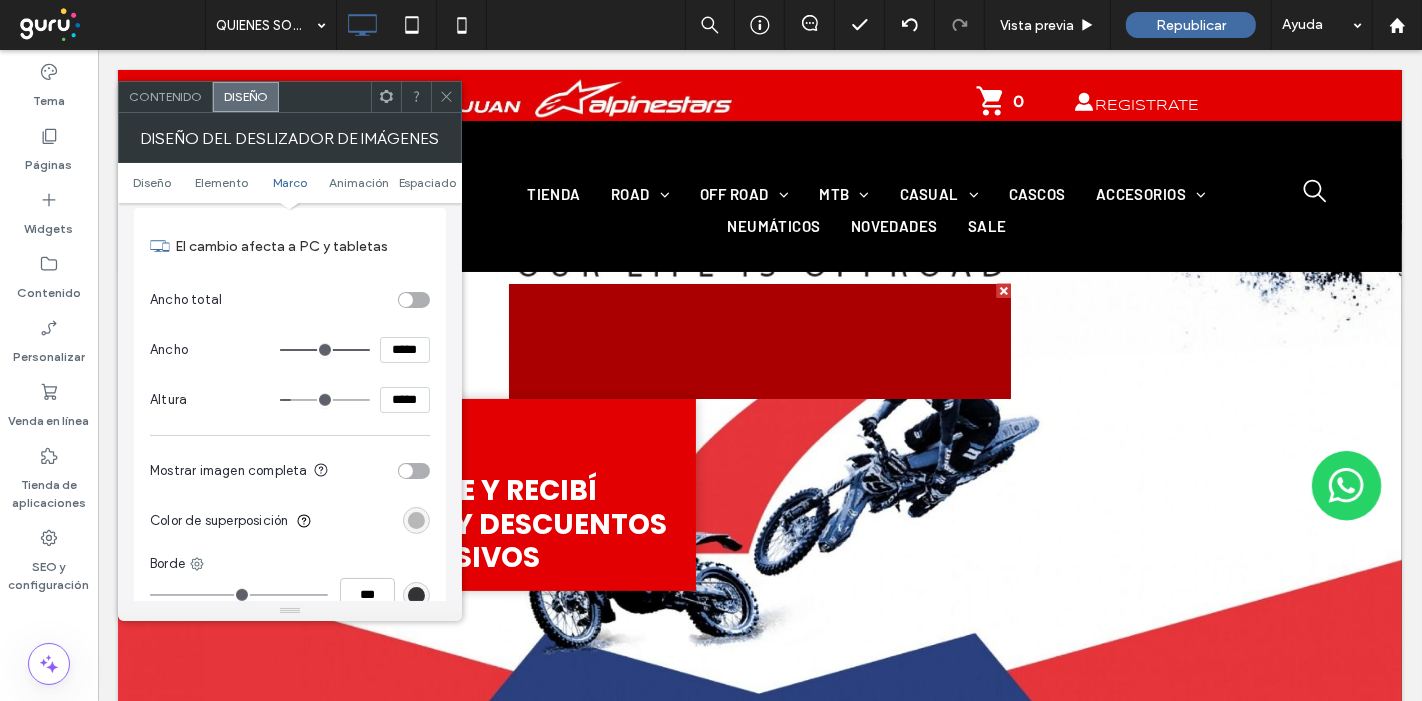 type on "***" 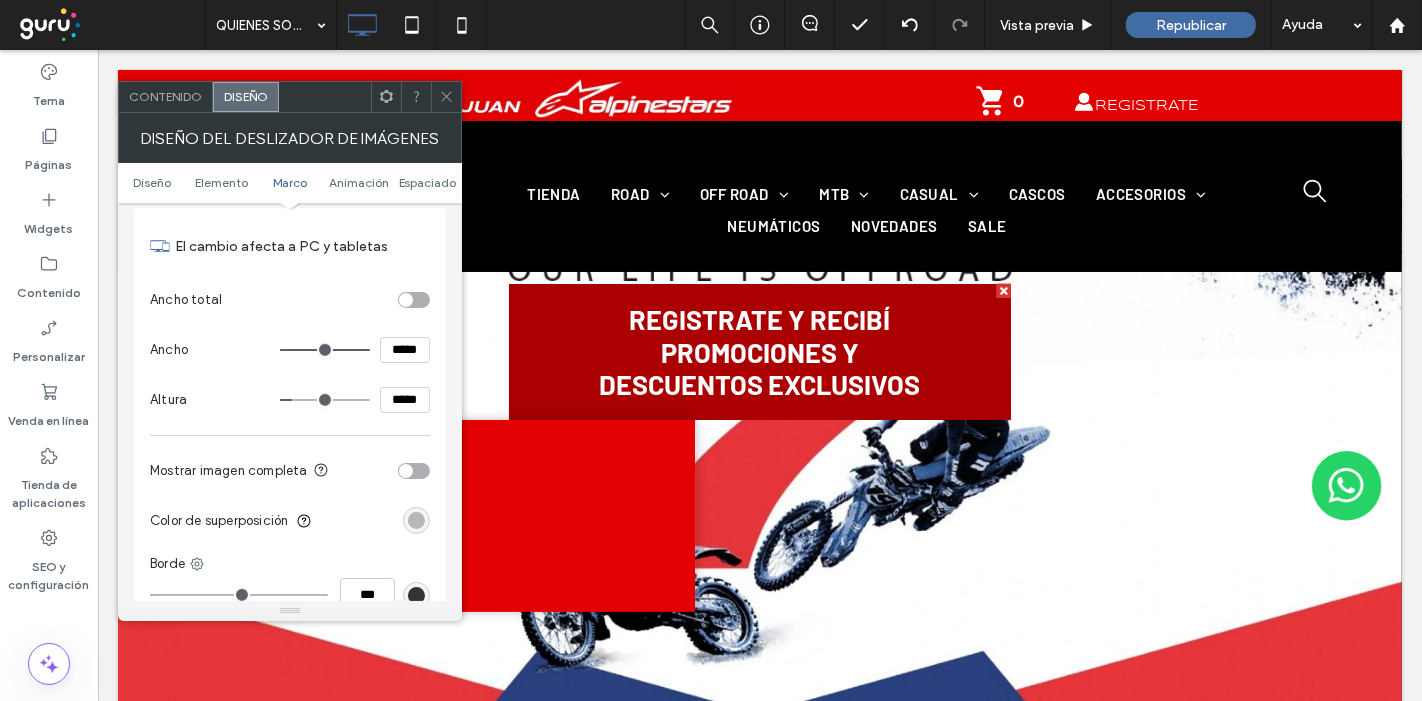 type on "***" 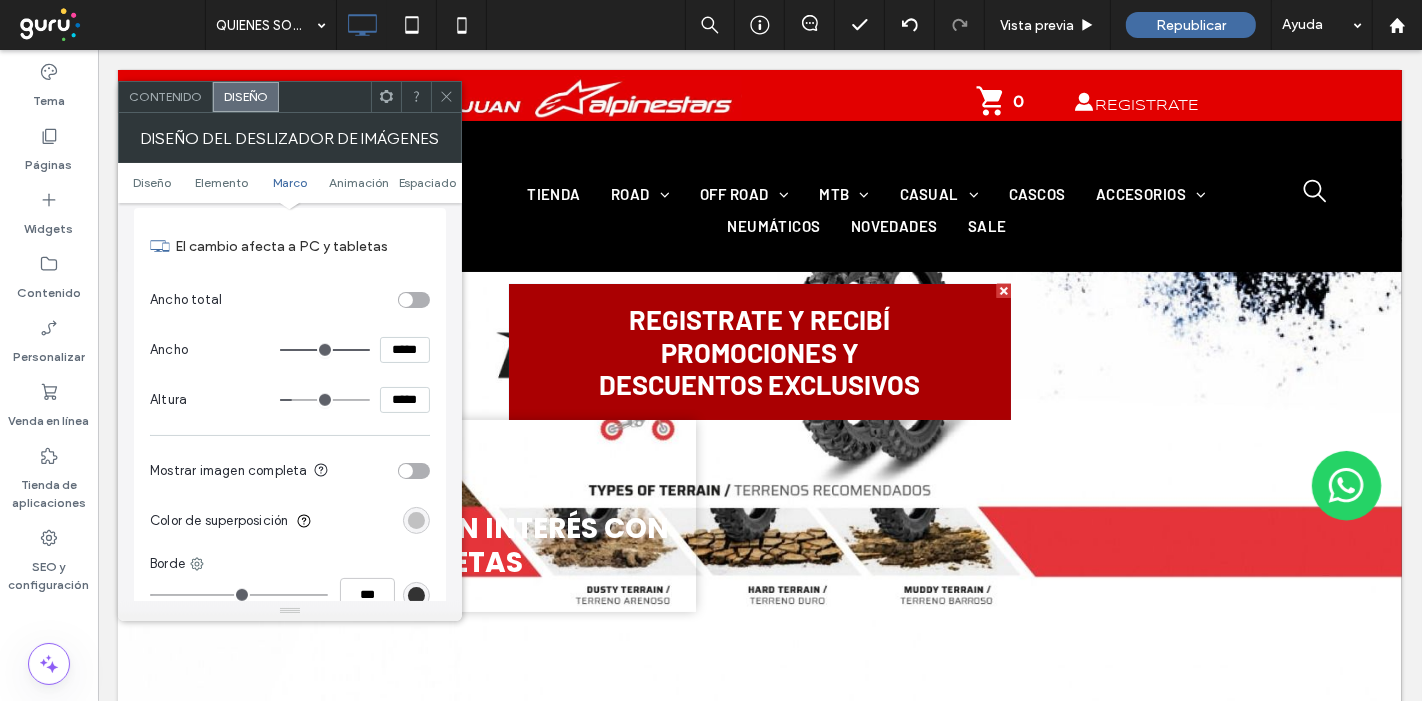 click at bounding box center (416, 520) 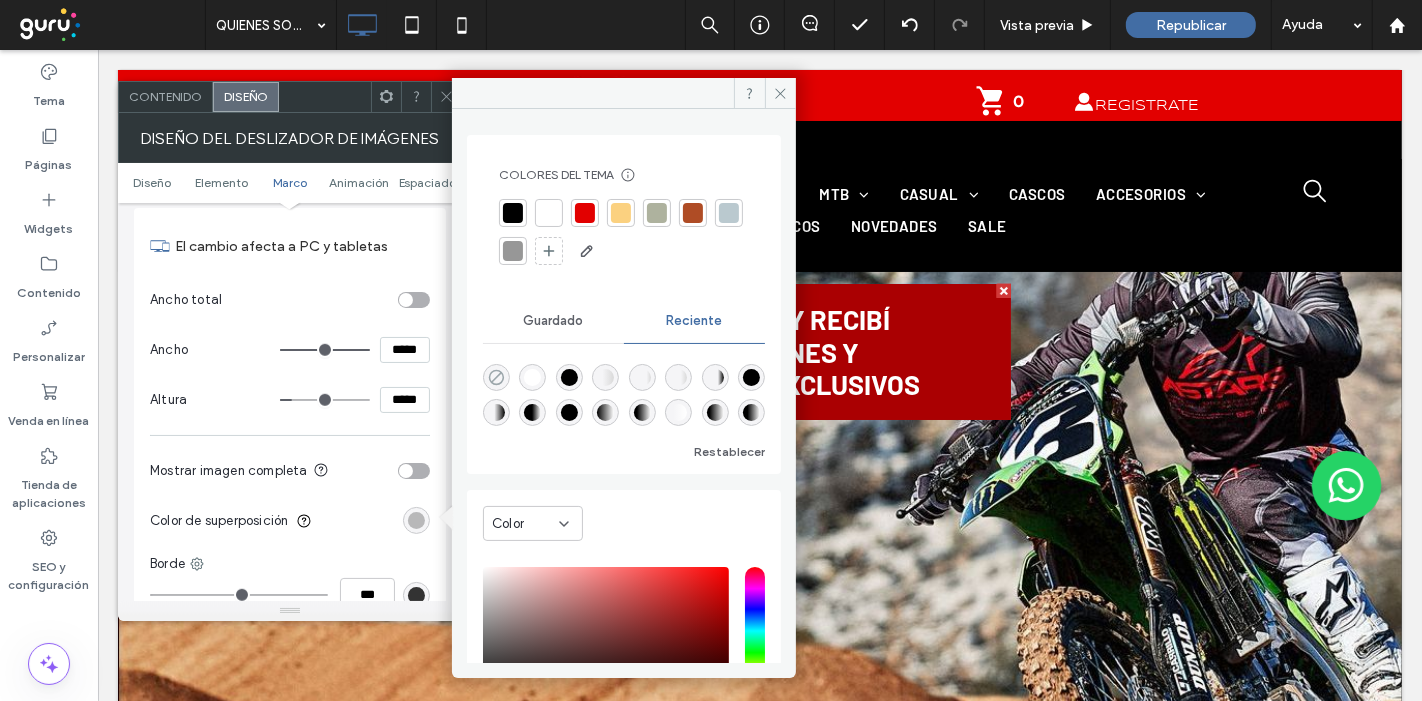 click 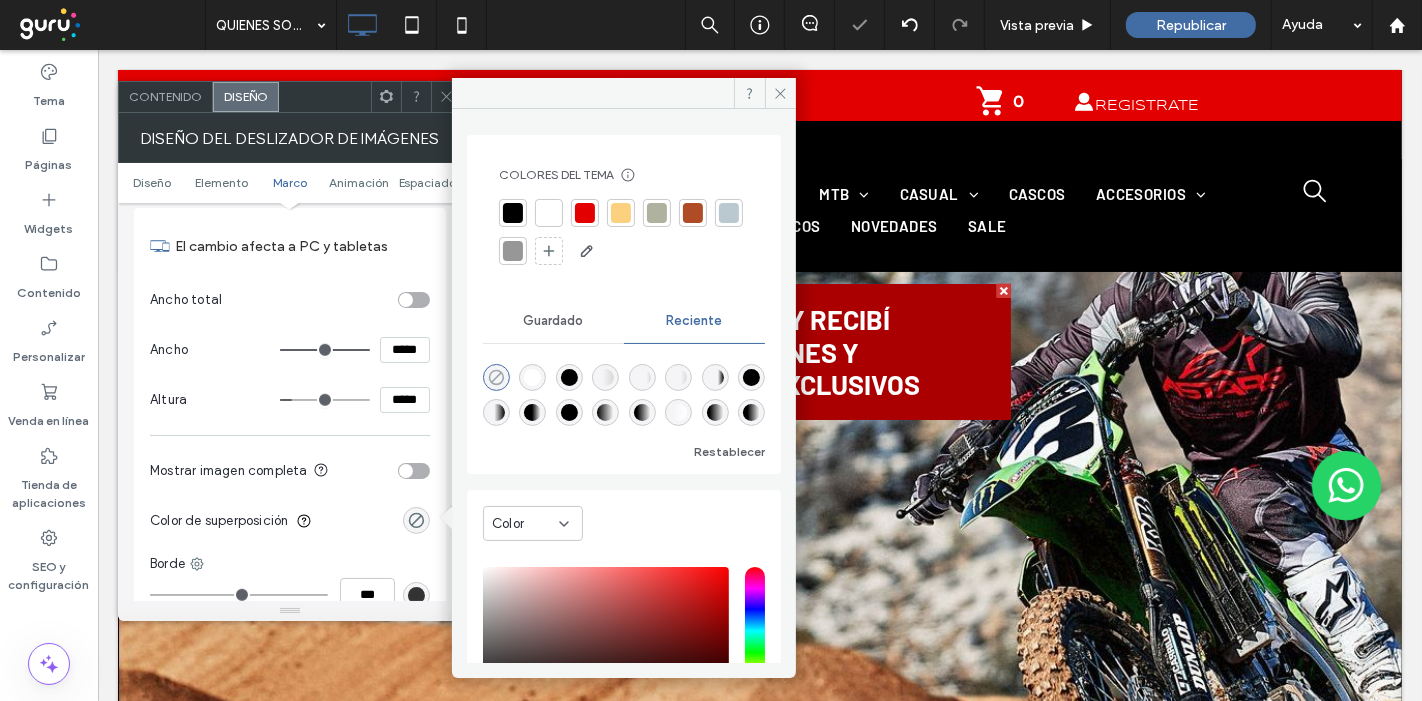 type on "*" 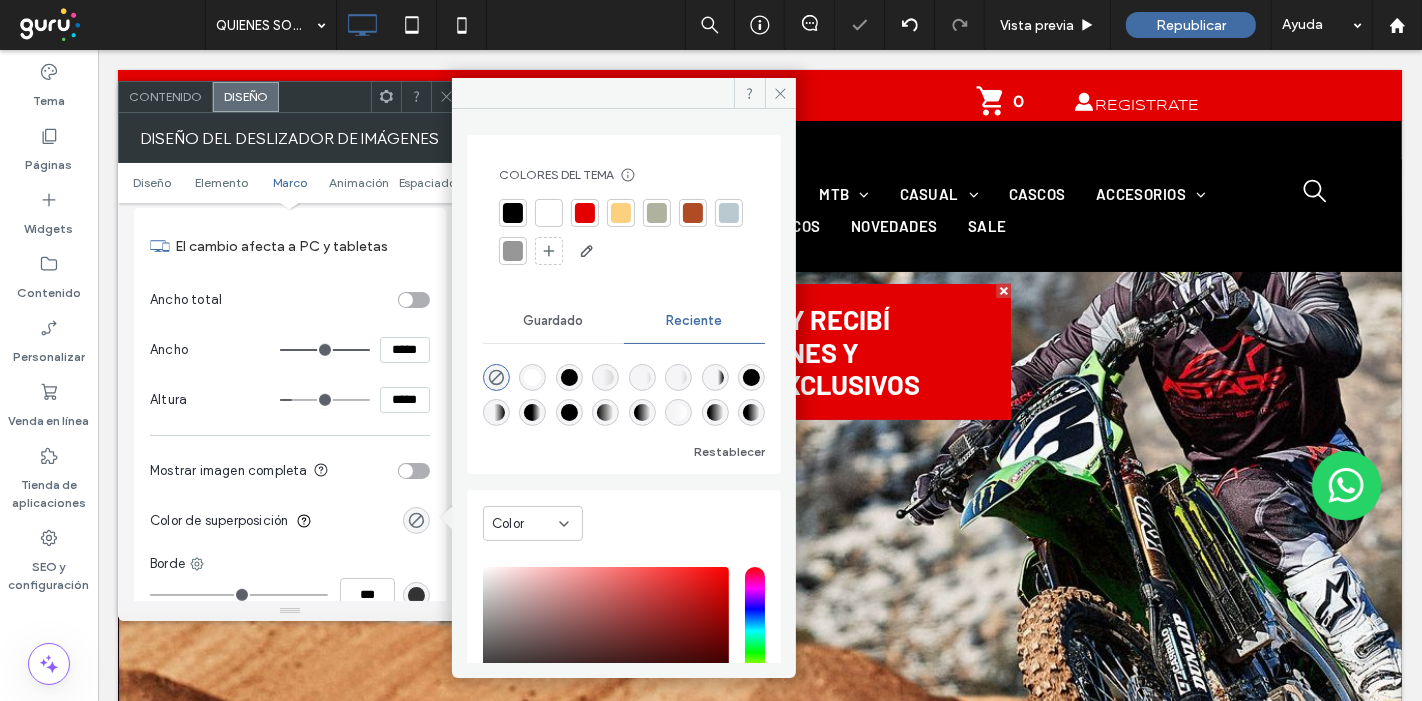 click on "Mostrar imagen completa" at bounding box center [290, 471] 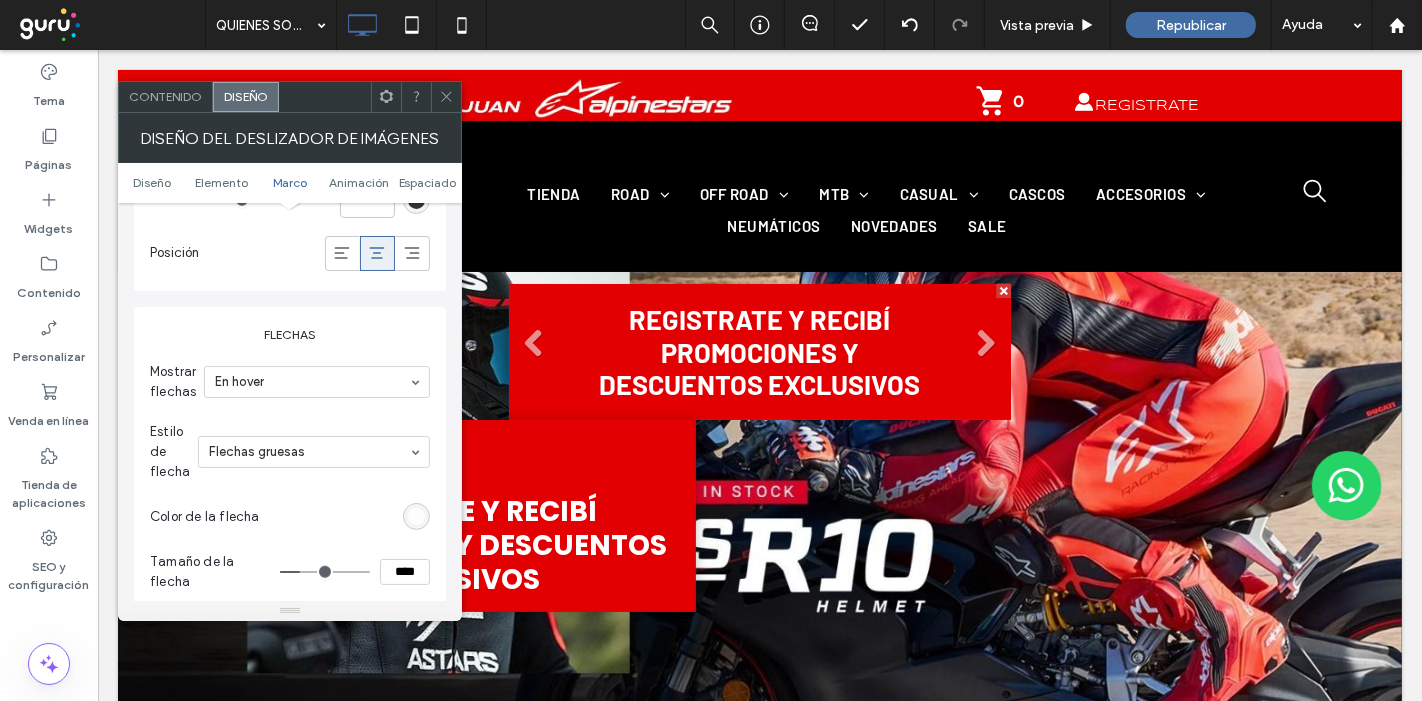 scroll, scrollTop: 1555, scrollLeft: 0, axis: vertical 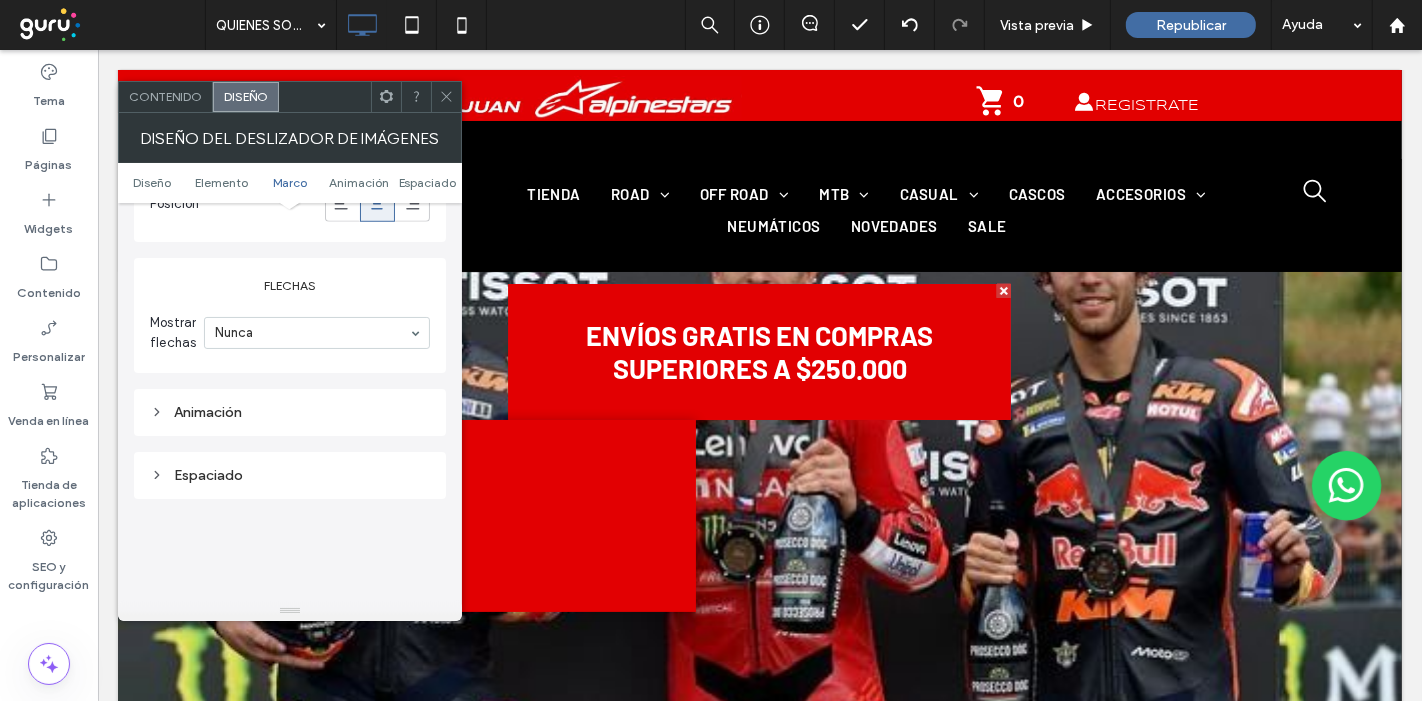 click 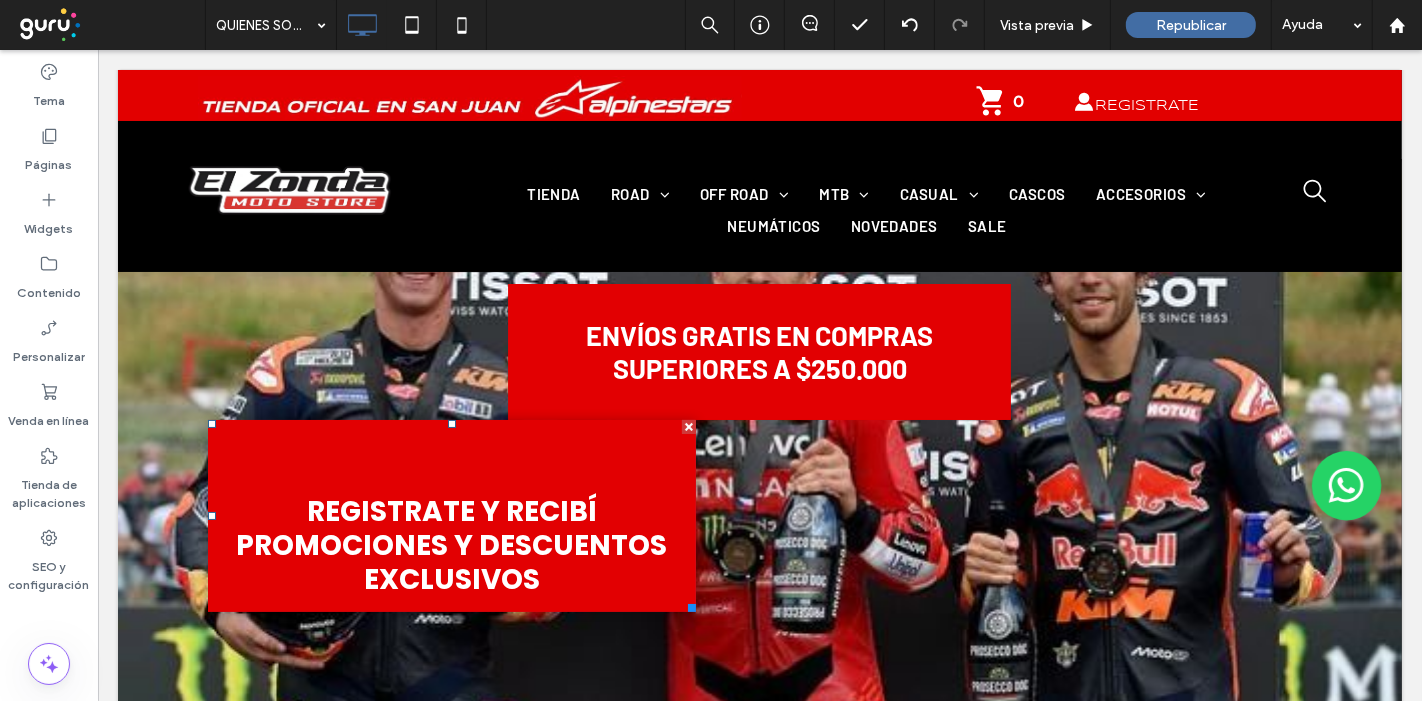 click at bounding box center (688, 427) 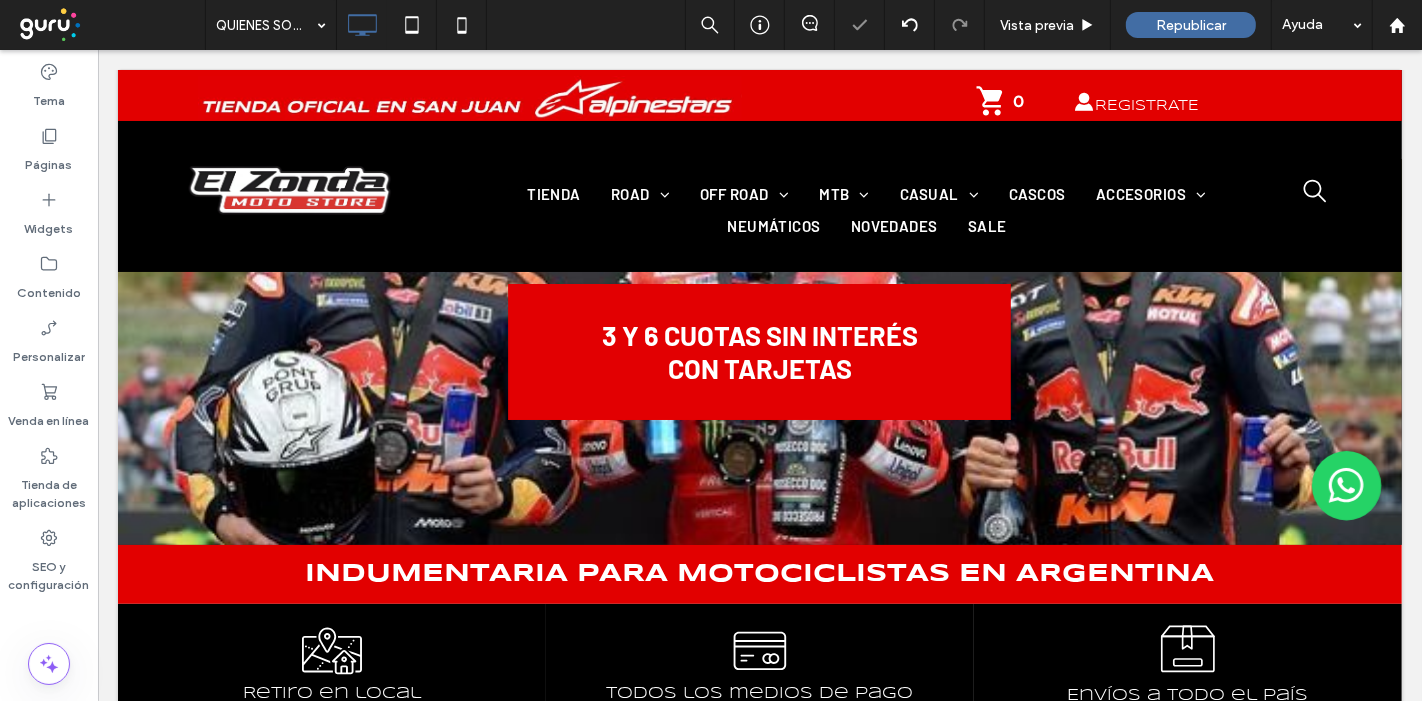 scroll, scrollTop: 0, scrollLeft: 0, axis: both 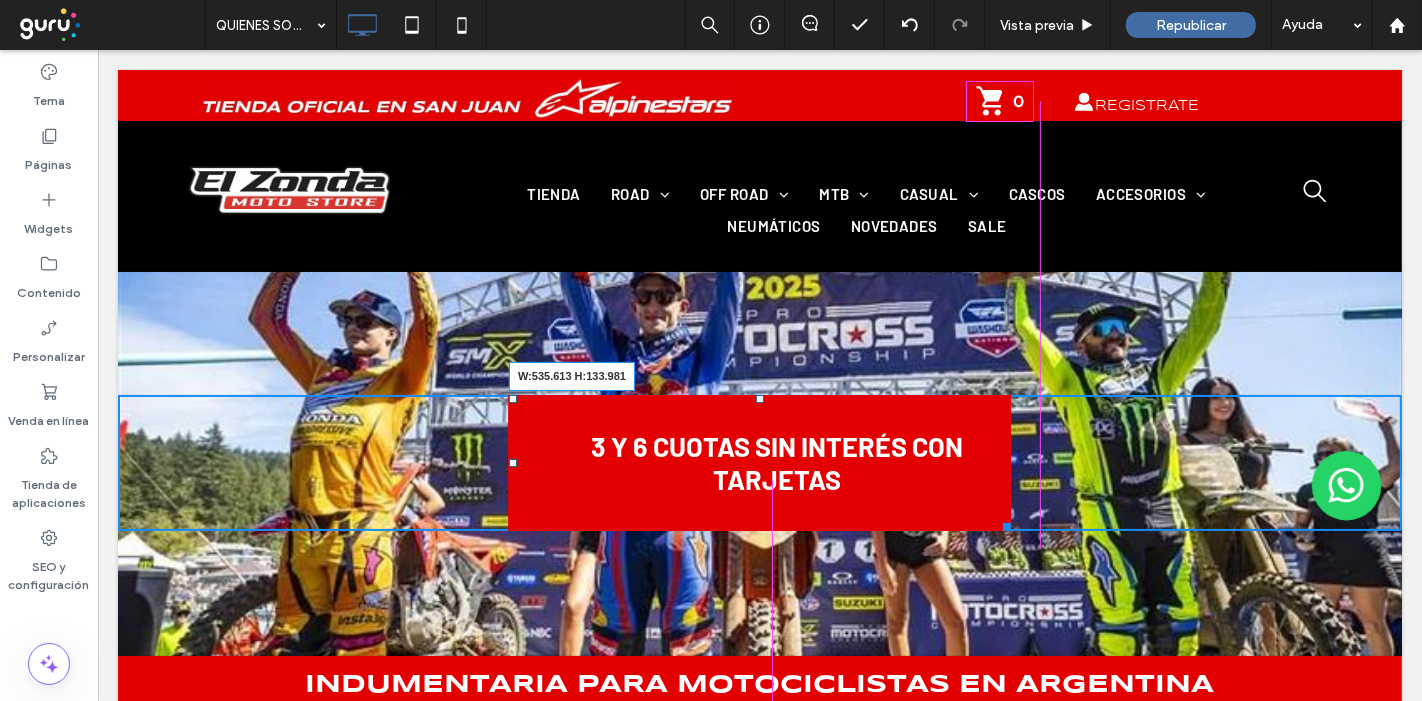 drag, startPoint x: 995, startPoint y: 526, endPoint x: 1010, endPoint y: 524, distance: 15.132746 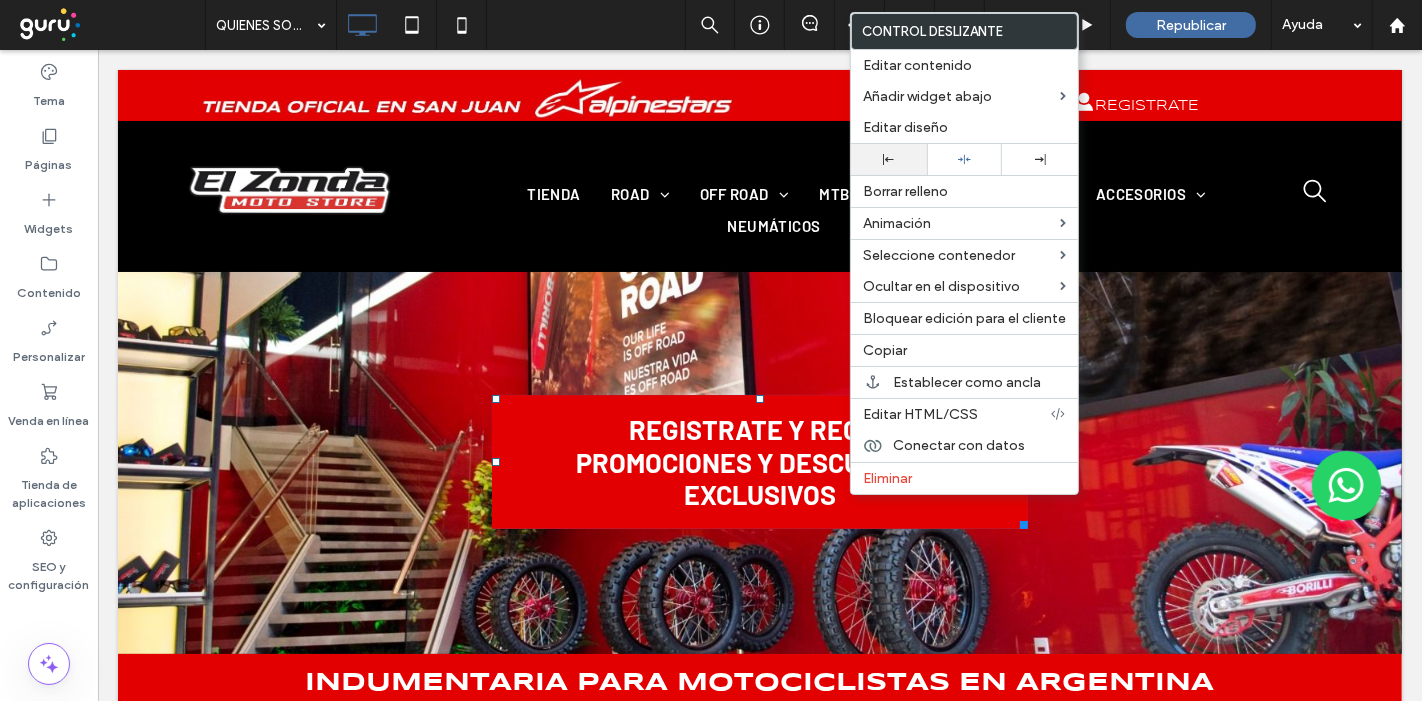 click at bounding box center [889, 159] 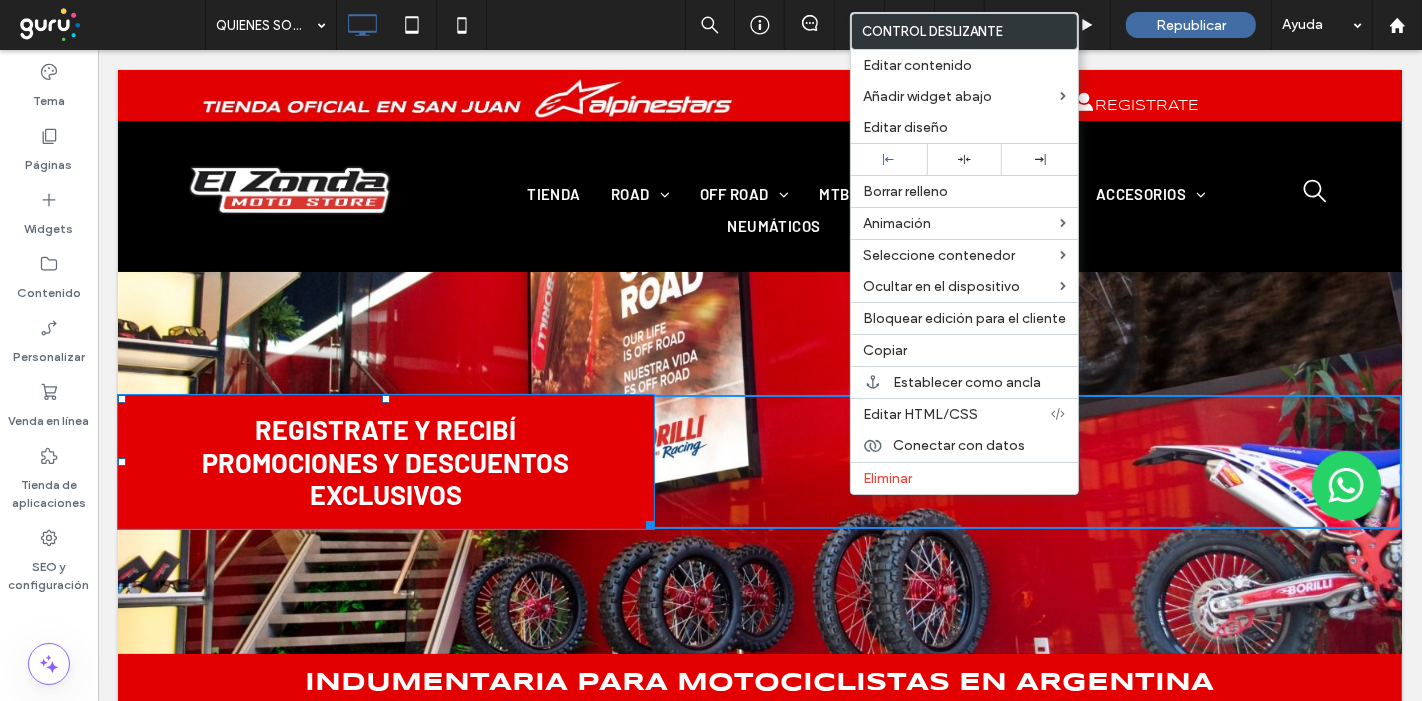 drag, startPoint x: 121, startPoint y: 458, endPoint x: 161, endPoint y: 462, distance: 40.1995 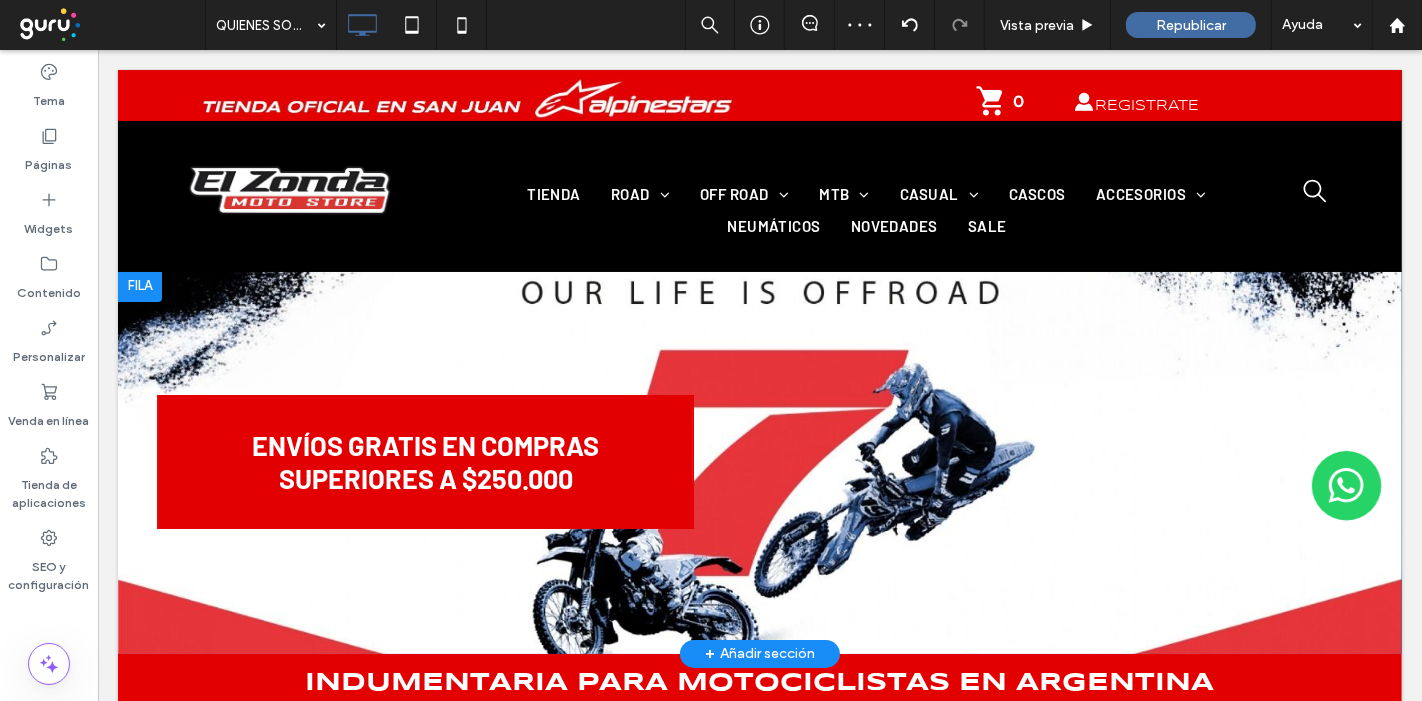 click on "REGISTRATE Y RECIBÍ PROMOCIONES Y DESCUENTOS EXCLUSIVOS
Botón
ENVÍOS GRATIS EN COMPRAS SUPERIORES A $250.000
Escriba el subtítulo aquí
Botón
3 Y 6 CUOTAS SIN INTERÉS CON TARJETAS
Escriba el subtítulo aquí
Botón
Click To Paste" at bounding box center [759, 462] 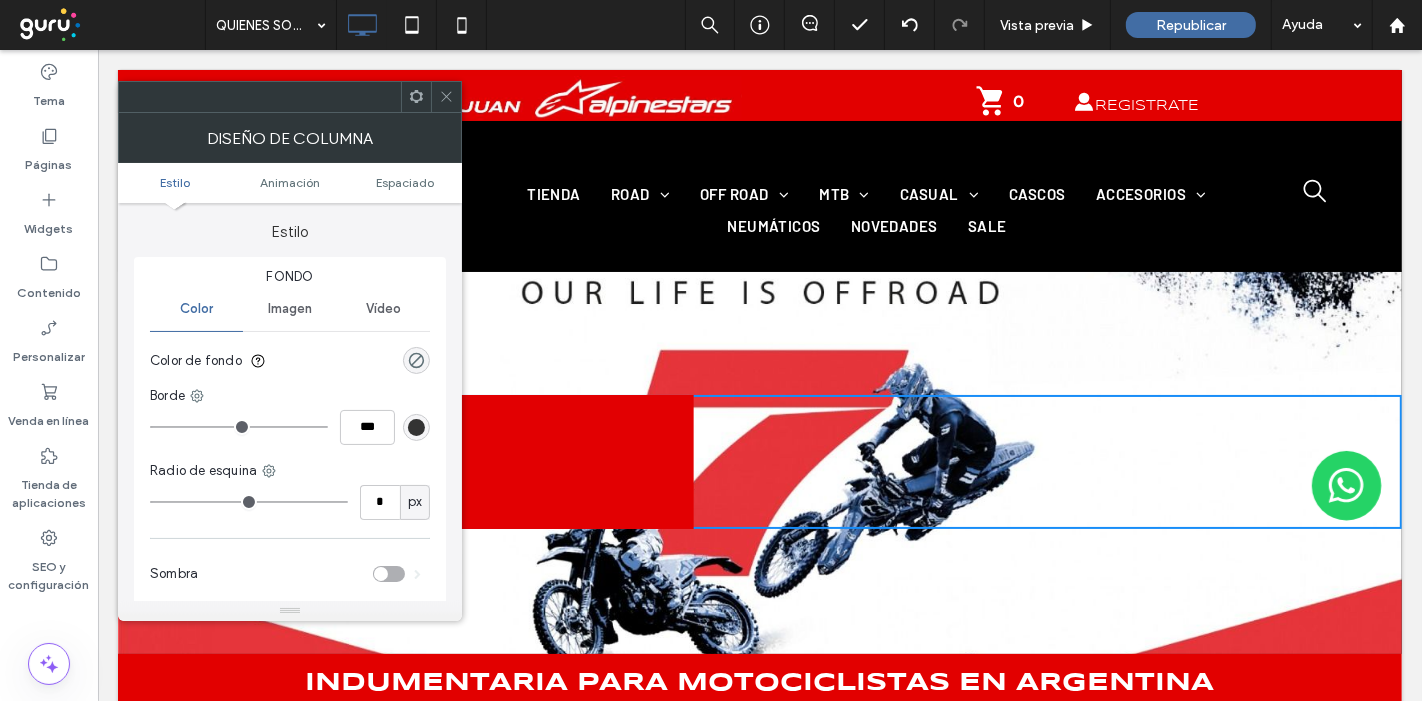 click at bounding box center (446, 97) 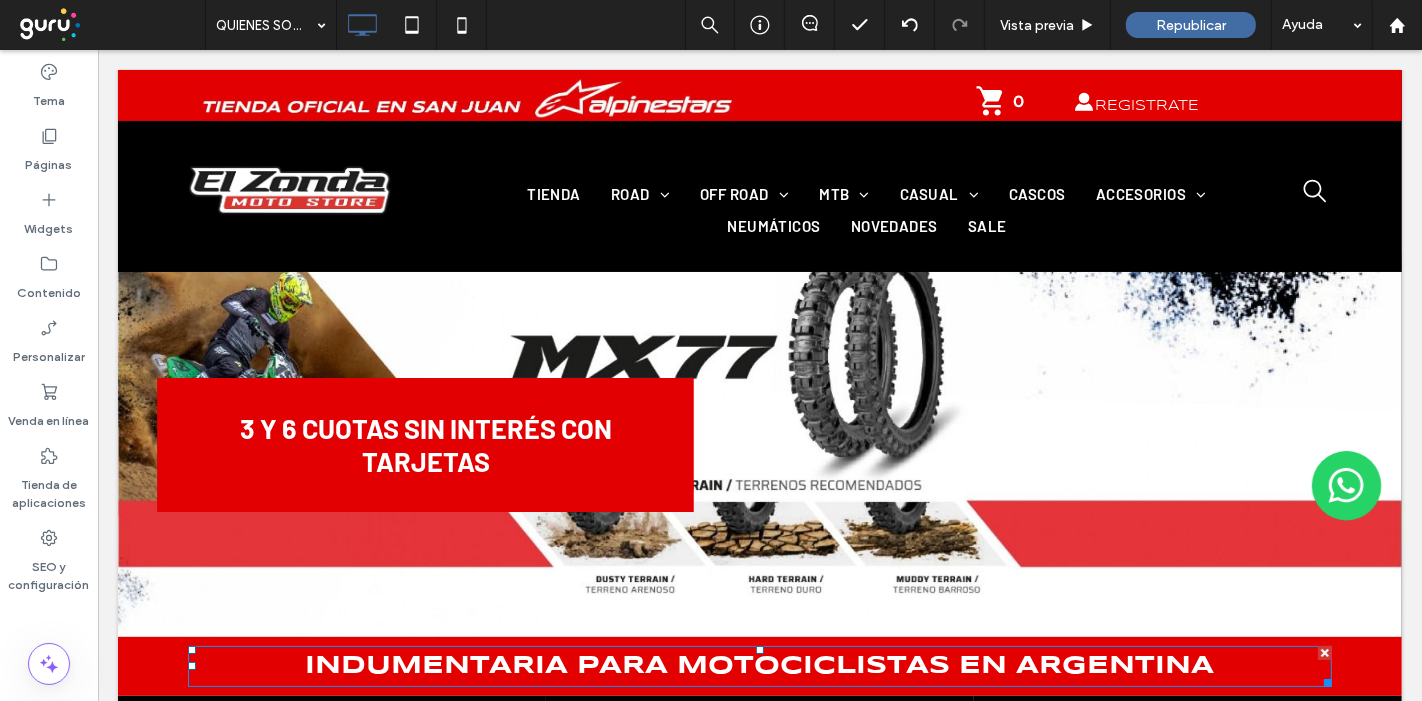 scroll, scrollTop: 0, scrollLeft: 0, axis: both 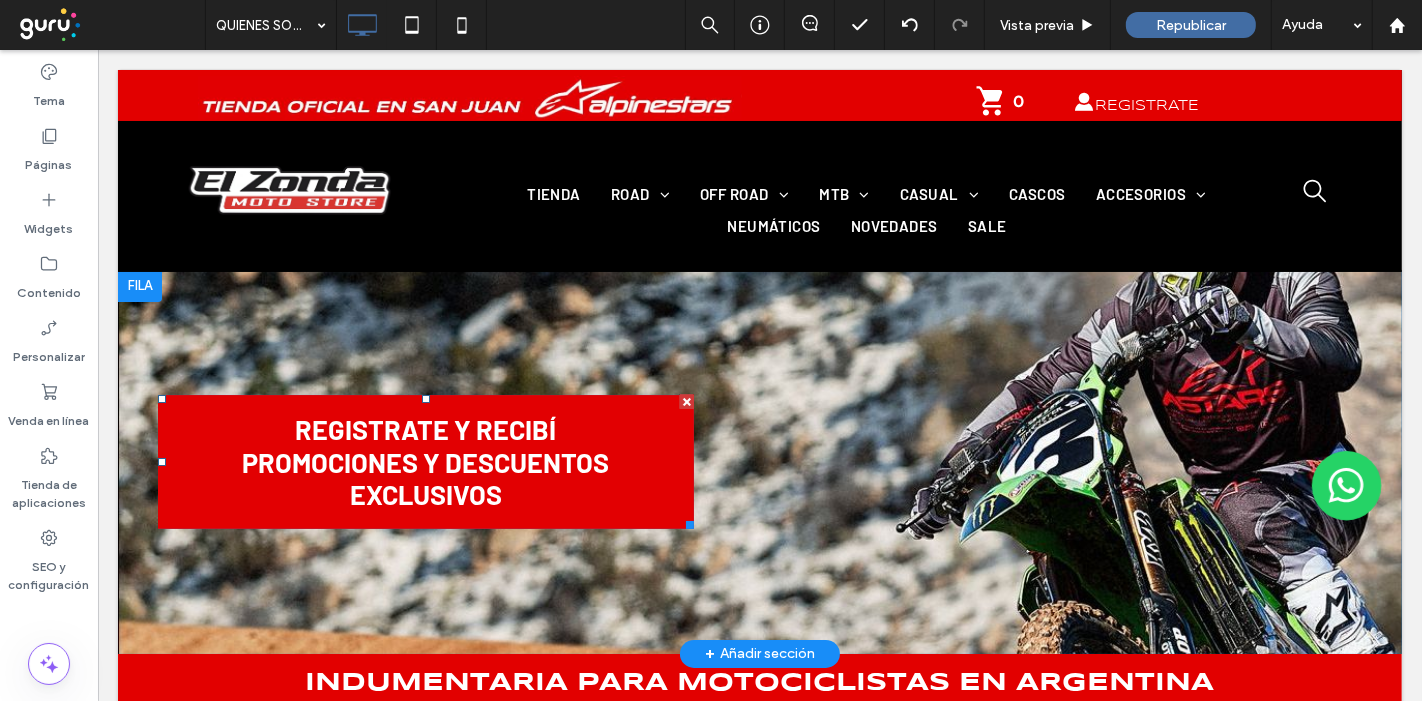 click on "REGISTRATE Y RECIBÍ PROMOCIONES Y DESCUENTOS EXCLUSIVOS
Botón" at bounding box center (425, 462) 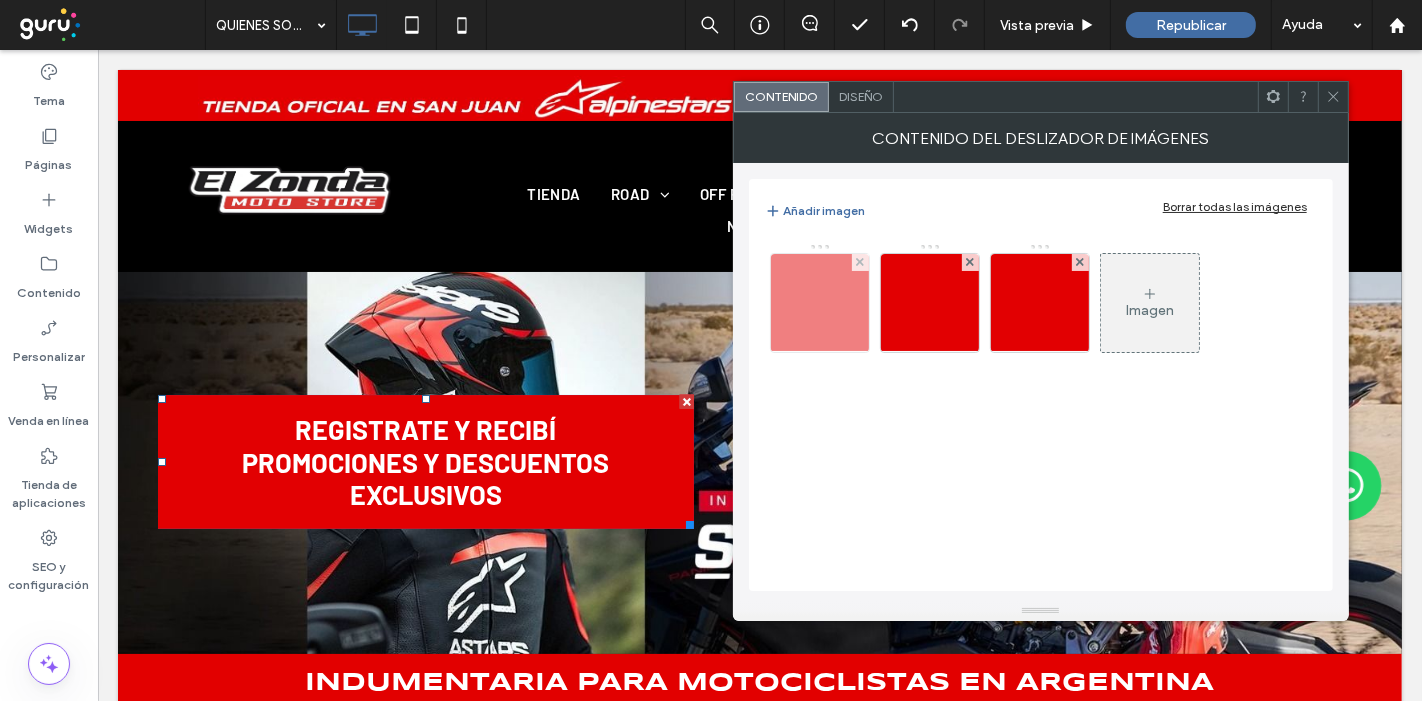 click at bounding box center [819, 303] 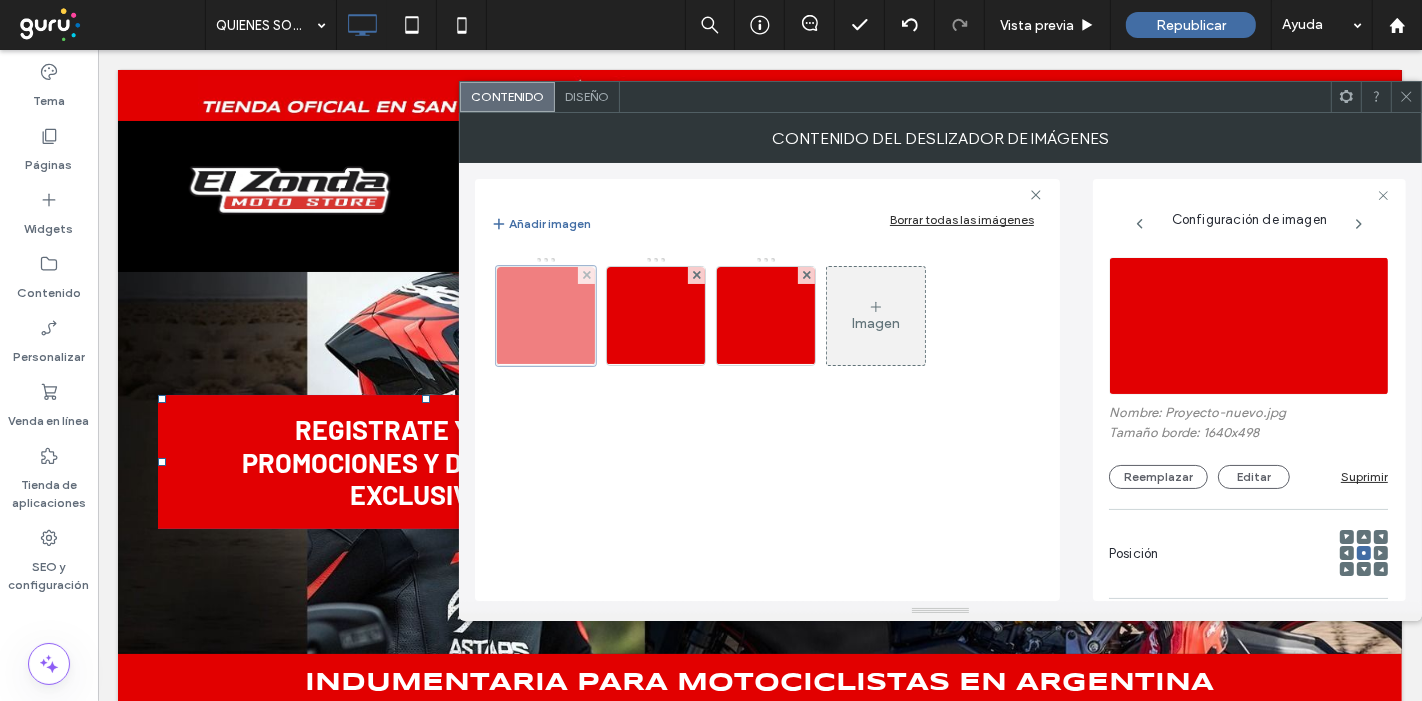 scroll, scrollTop: 0, scrollLeft: 0, axis: both 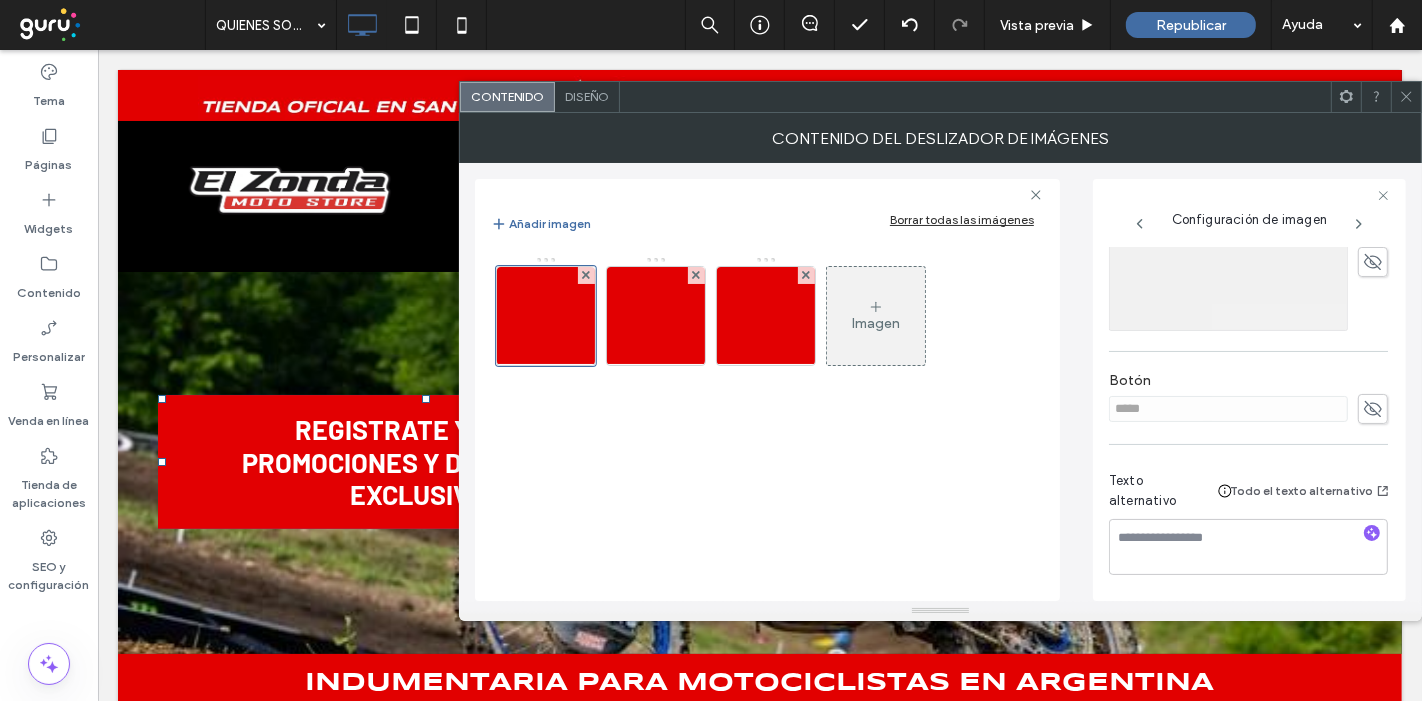 click on "Diseño" at bounding box center (587, 96) 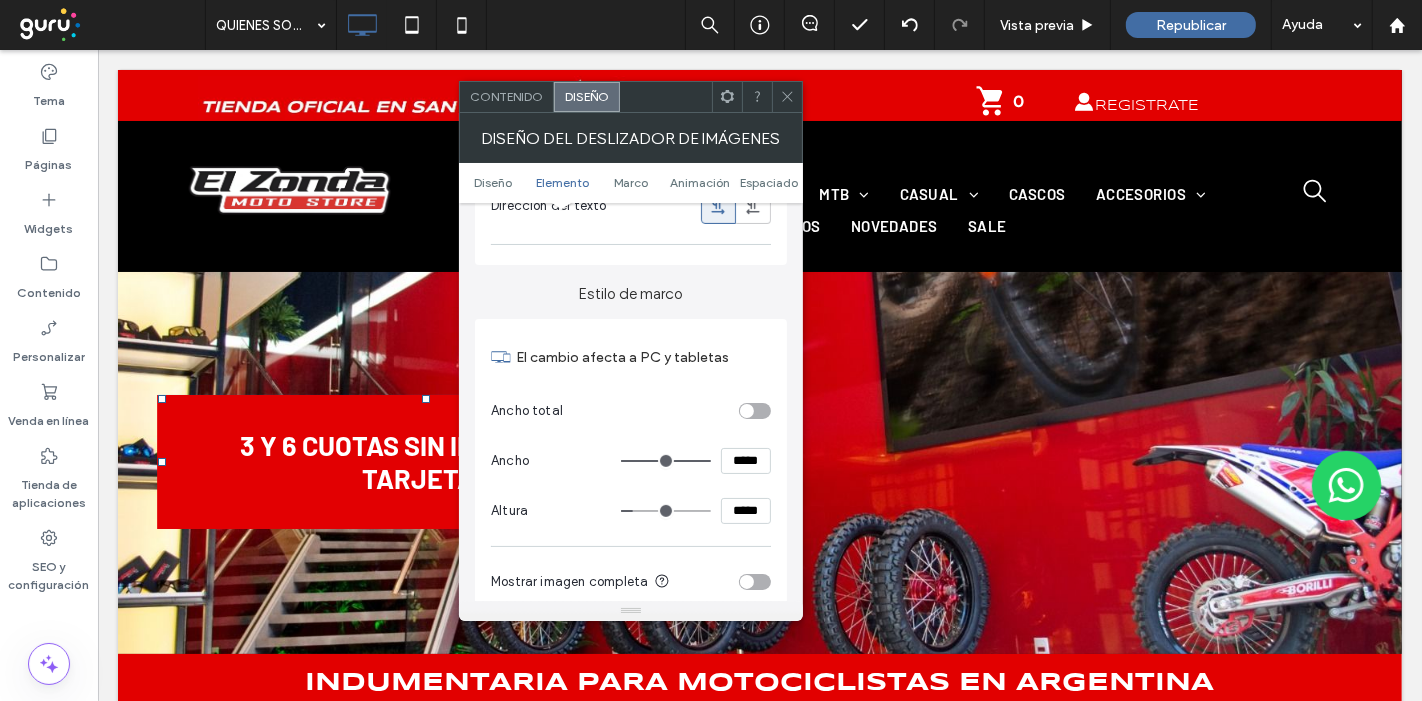 scroll, scrollTop: 1111, scrollLeft: 0, axis: vertical 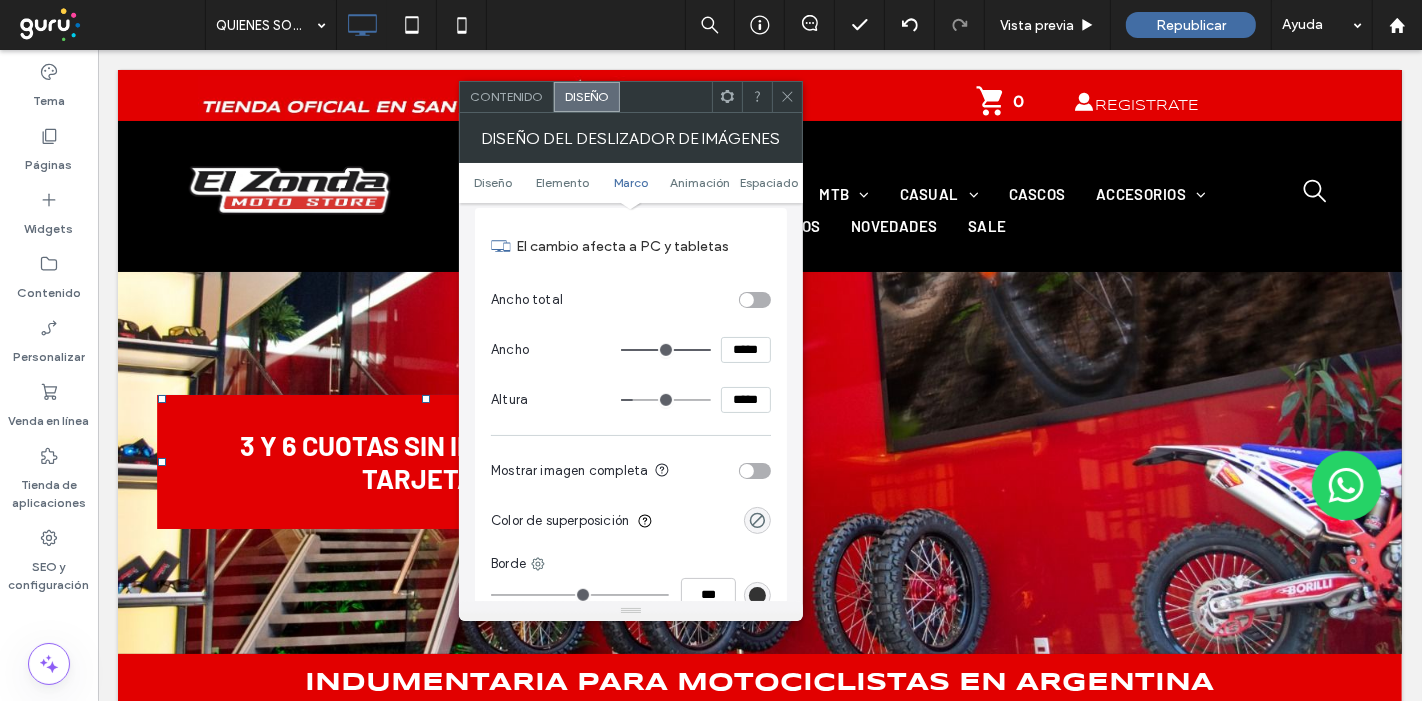 click at bounding box center (747, 300) 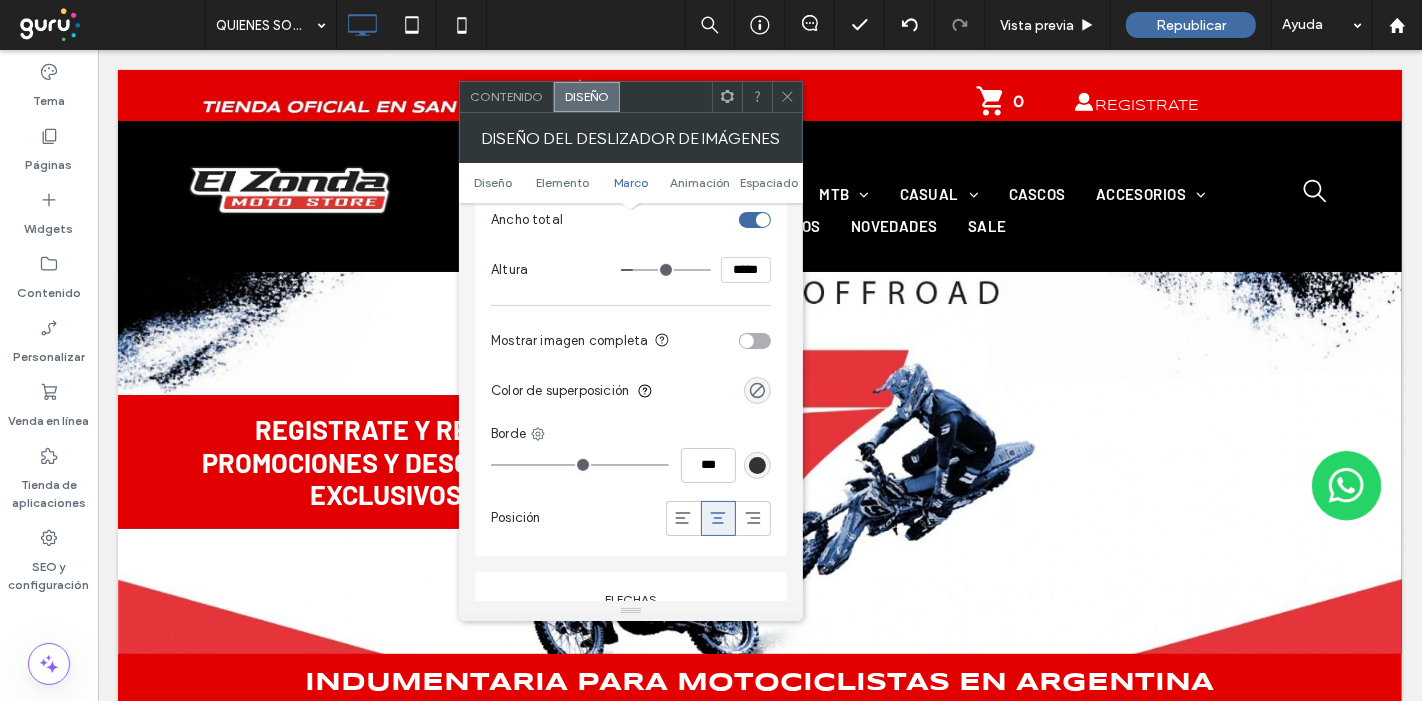scroll, scrollTop: 1222, scrollLeft: 0, axis: vertical 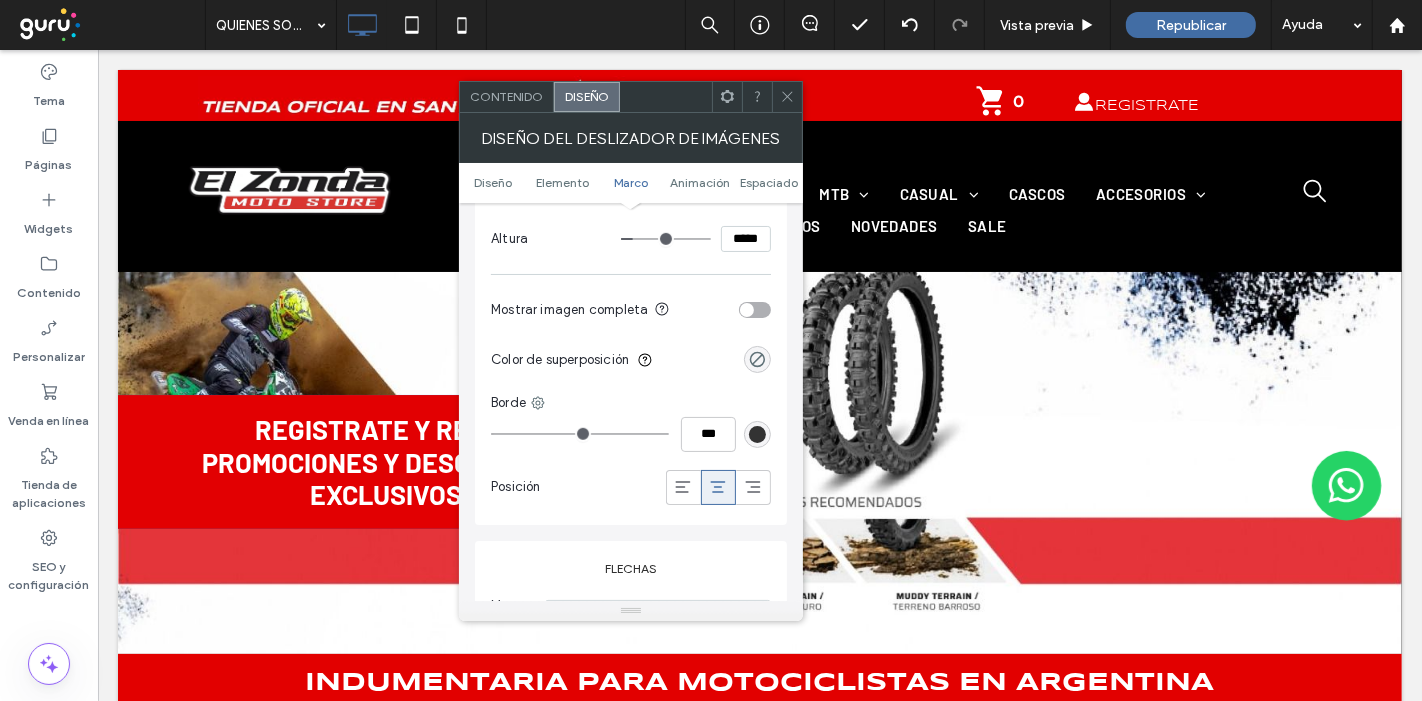 click at bounding box center [747, 310] 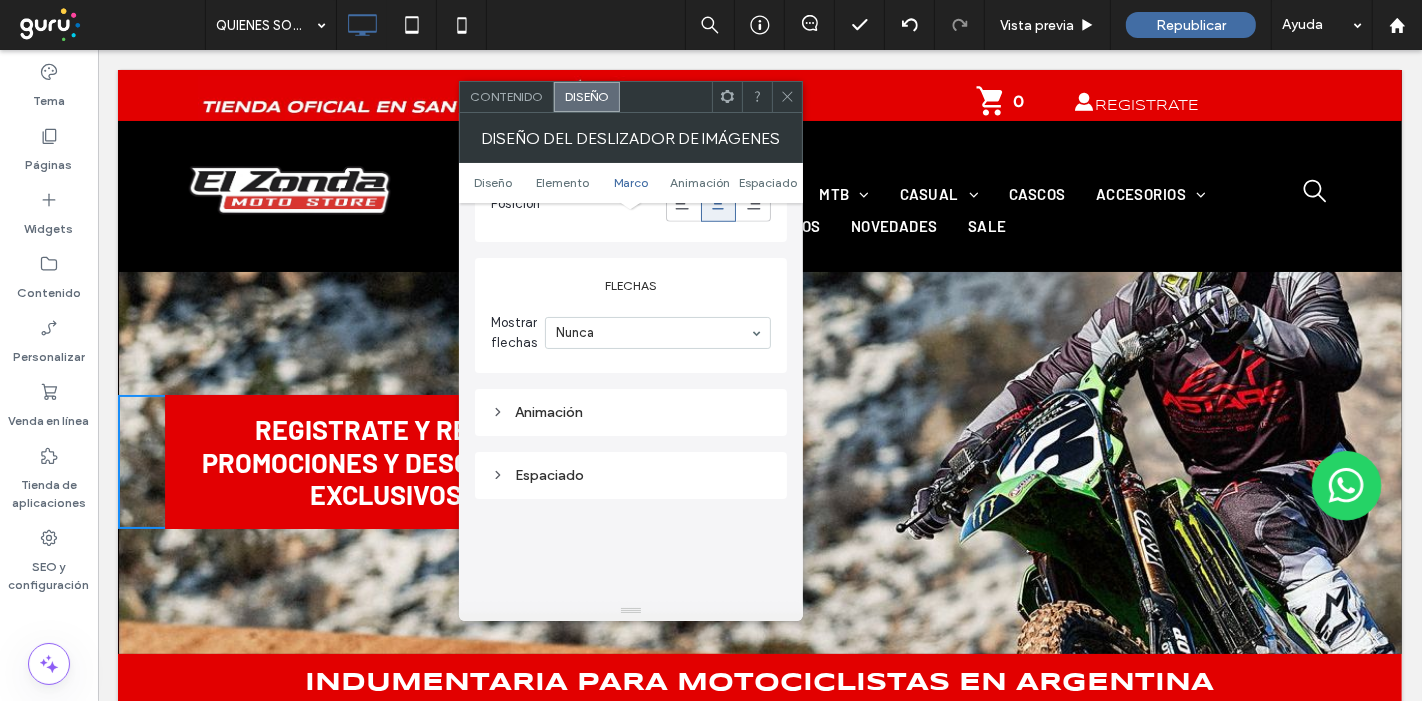 scroll, scrollTop: 1555, scrollLeft: 0, axis: vertical 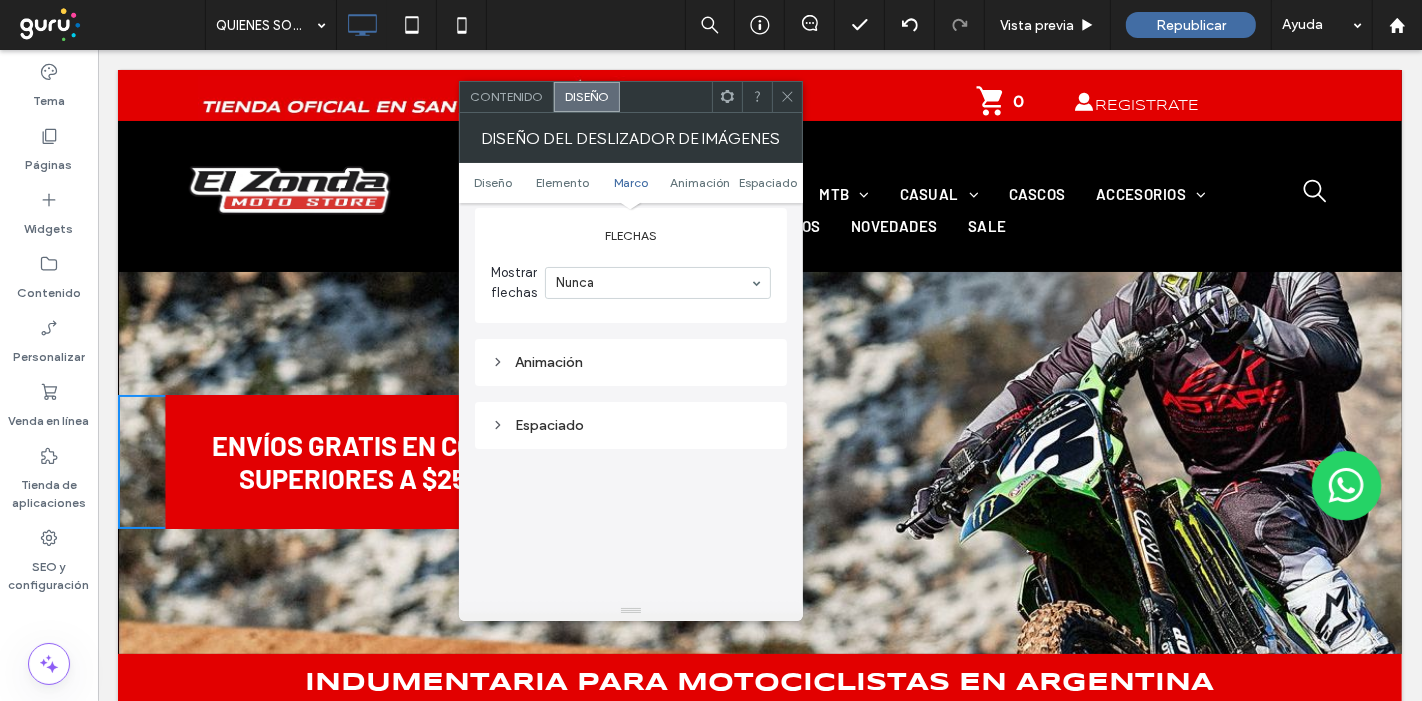 click 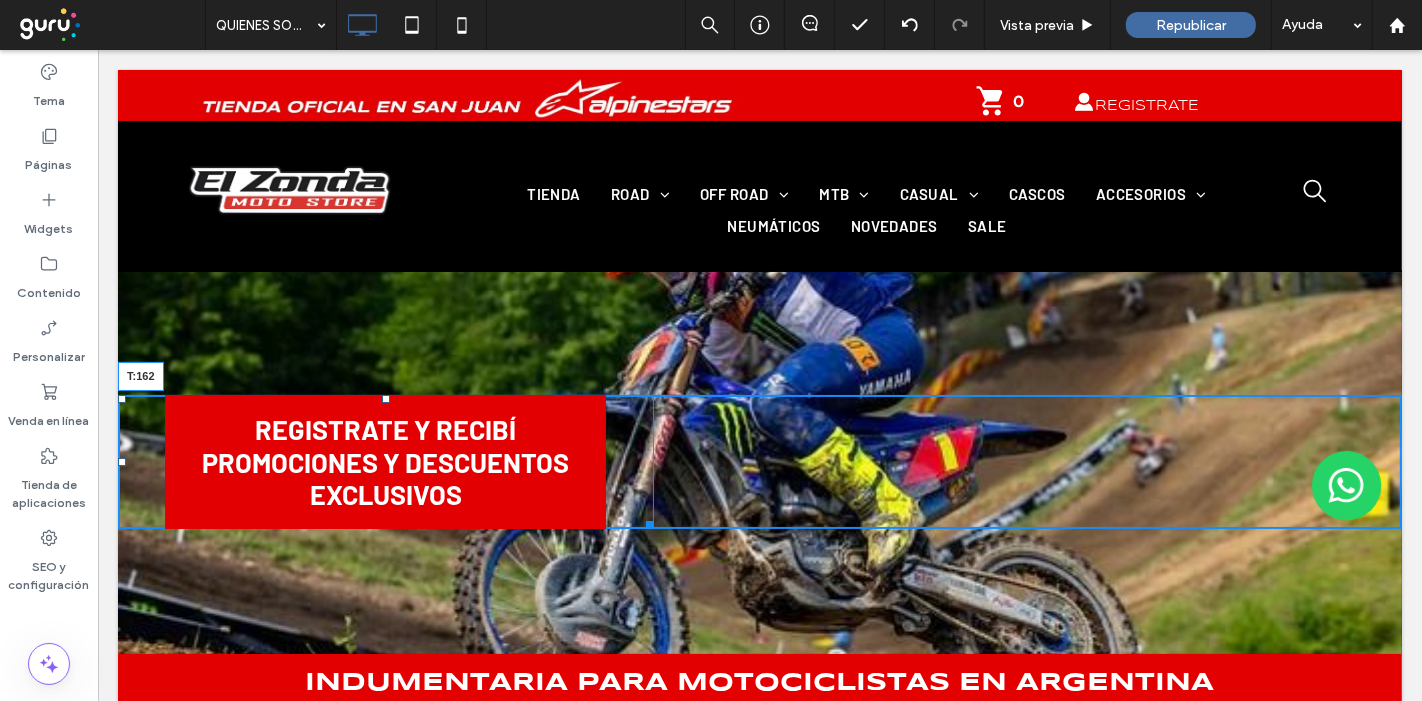 drag, startPoint x: 384, startPoint y: 394, endPoint x: 392, endPoint y: 556, distance: 162.19742 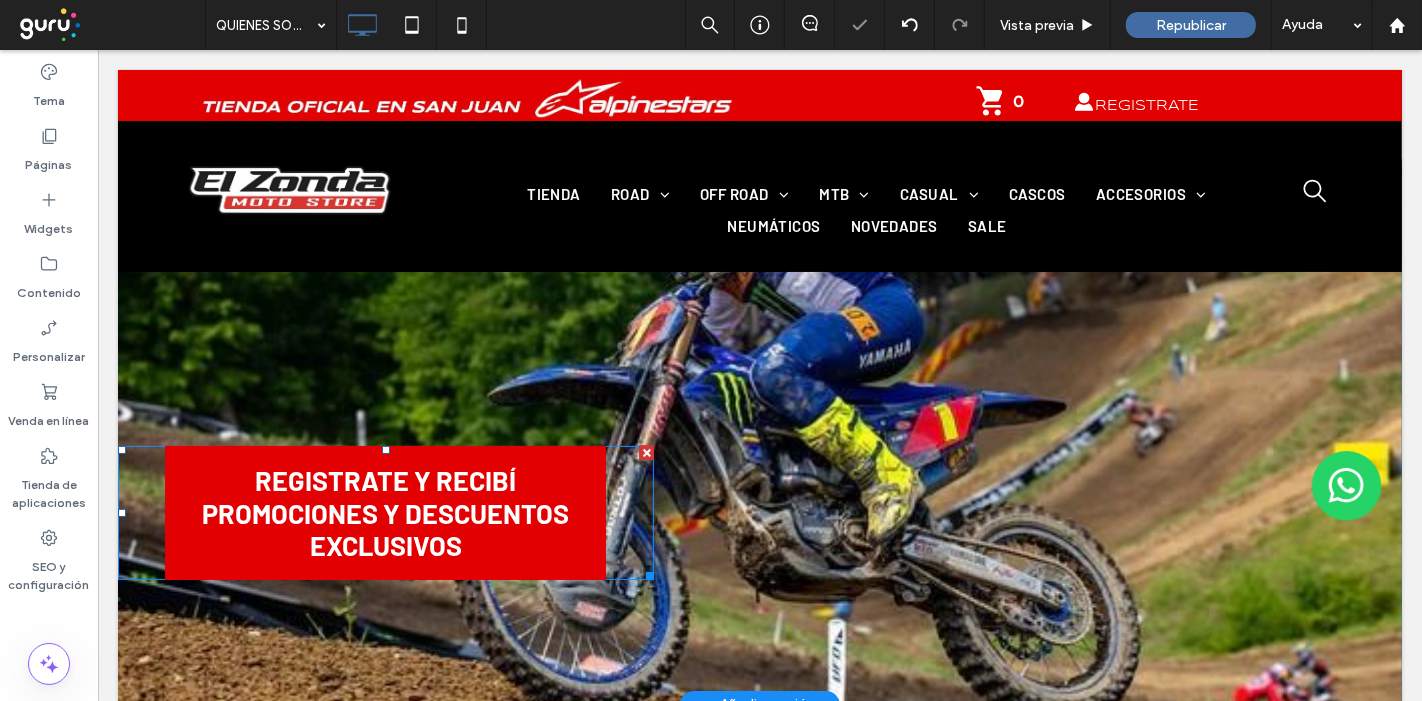 scroll, scrollTop: 0, scrollLeft: 0, axis: both 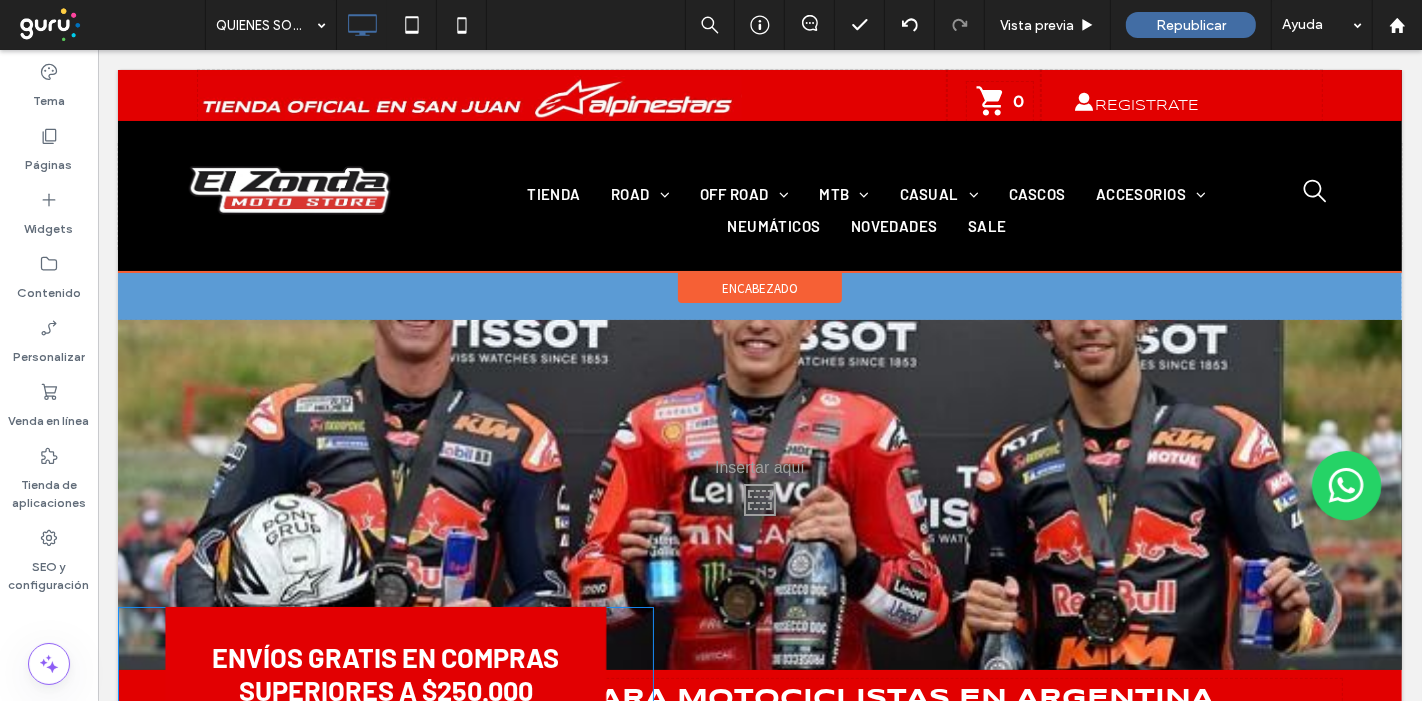 drag, startPoint x: 519, startPoint y: 535, endPoint x: 564, endPoint y: 320, distance: 219.65883 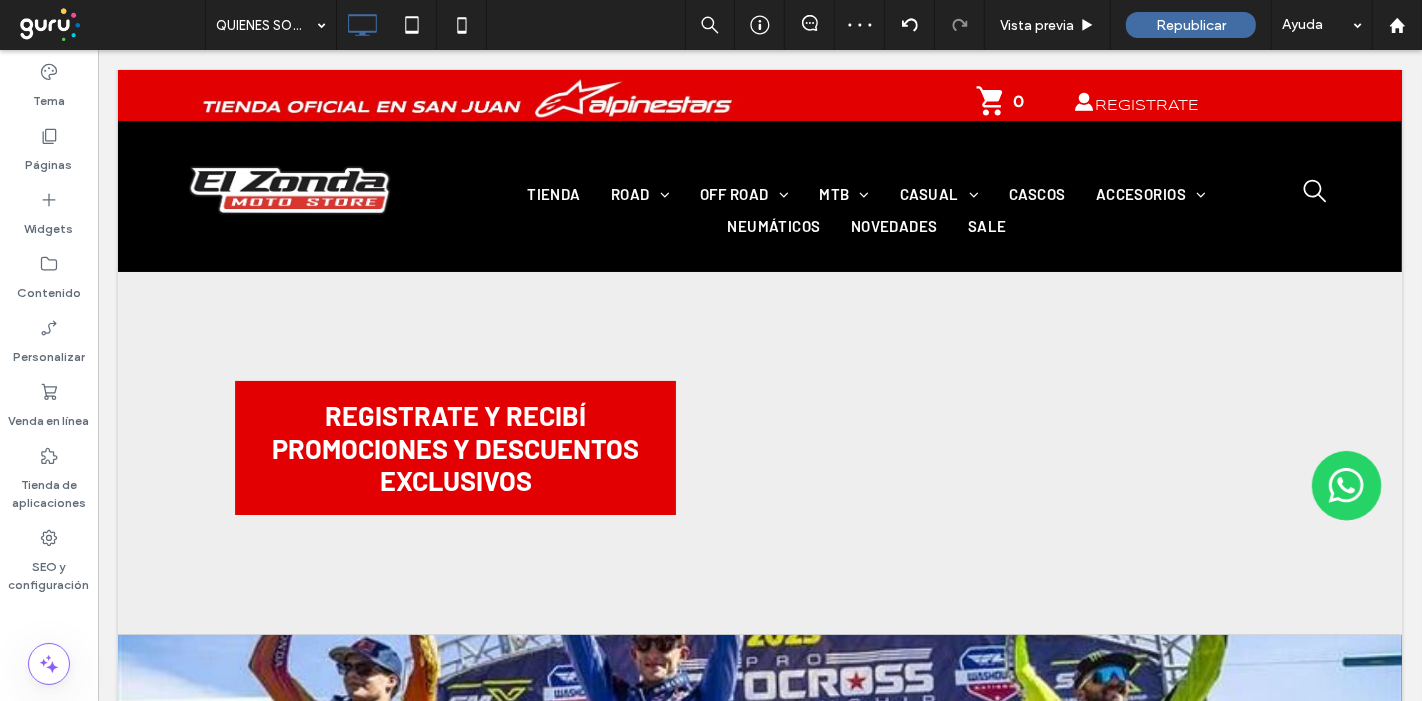 scroll, scrollTop: 0, scrollLeft: 0, axis: both 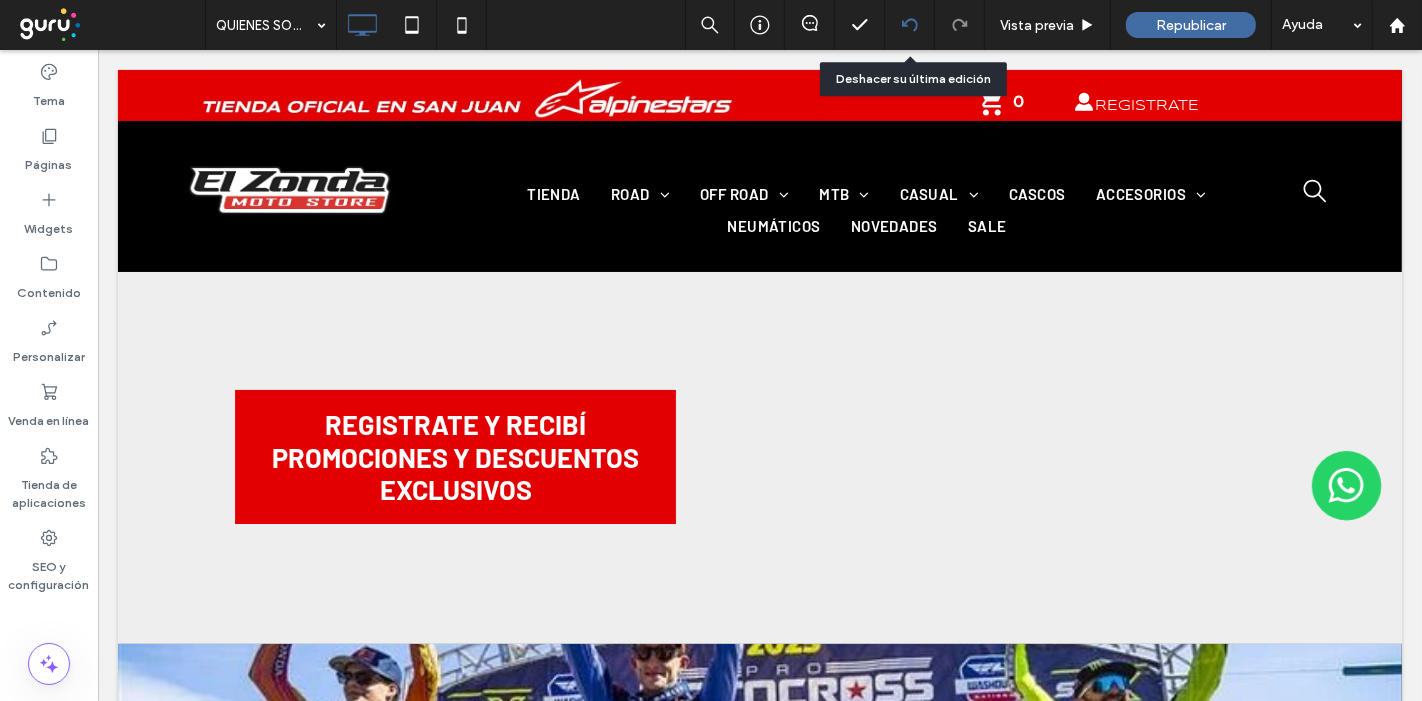 click 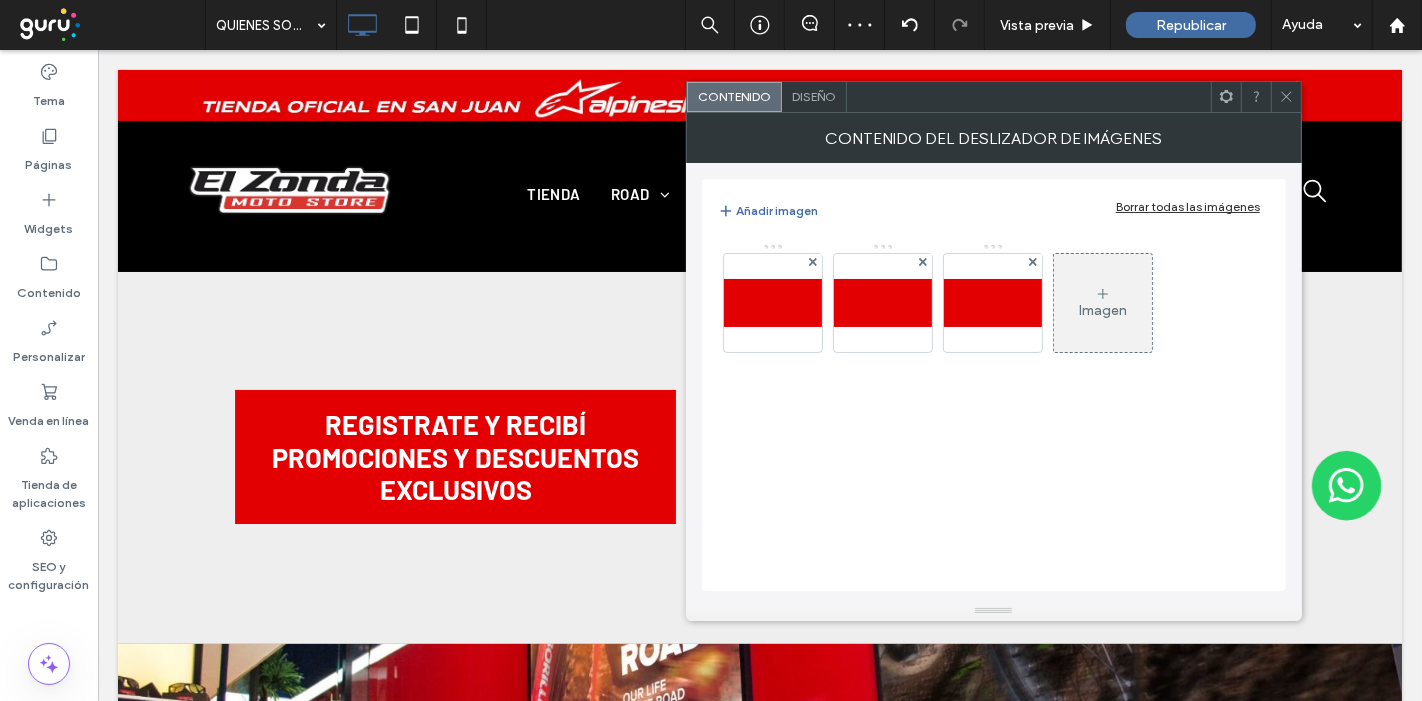 click on "Diseño" at bounding box center (814, 96) 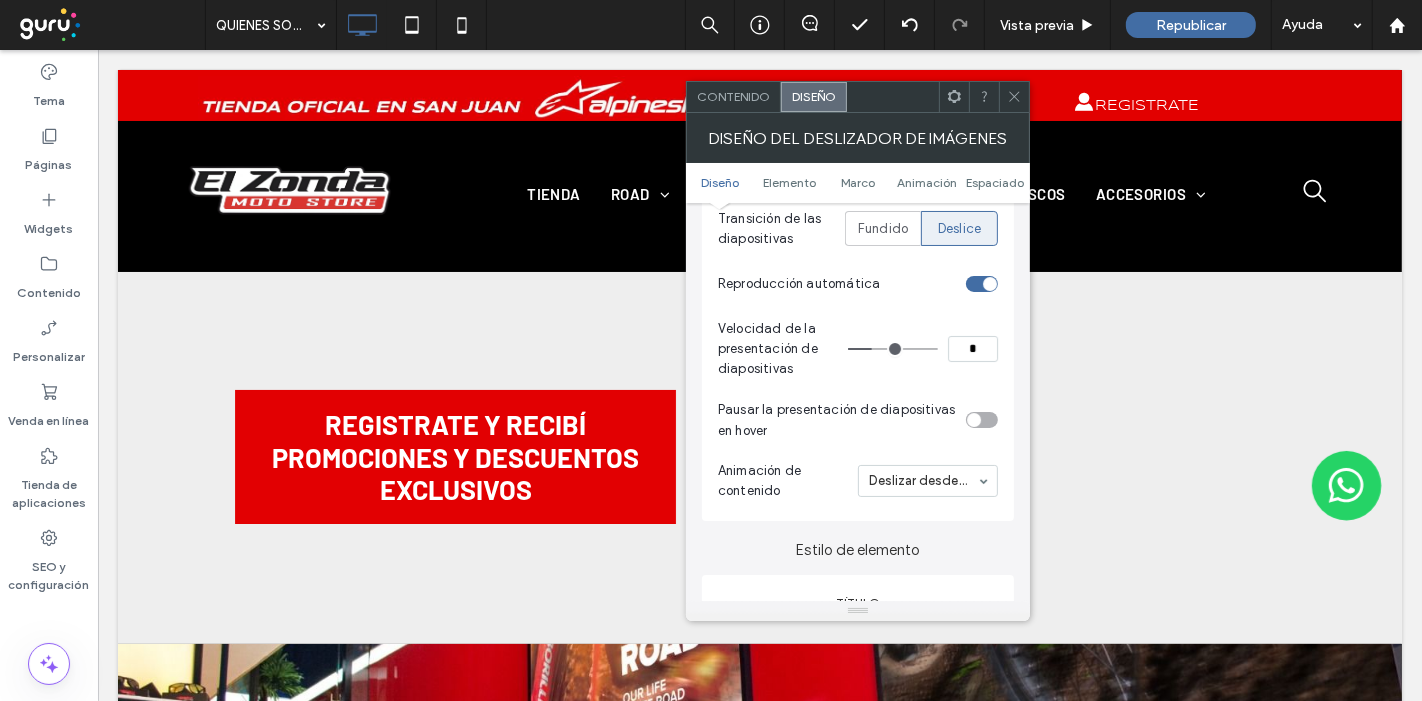 scroll, scrollTop: 333, scrollLeft: 0, axis: vertical 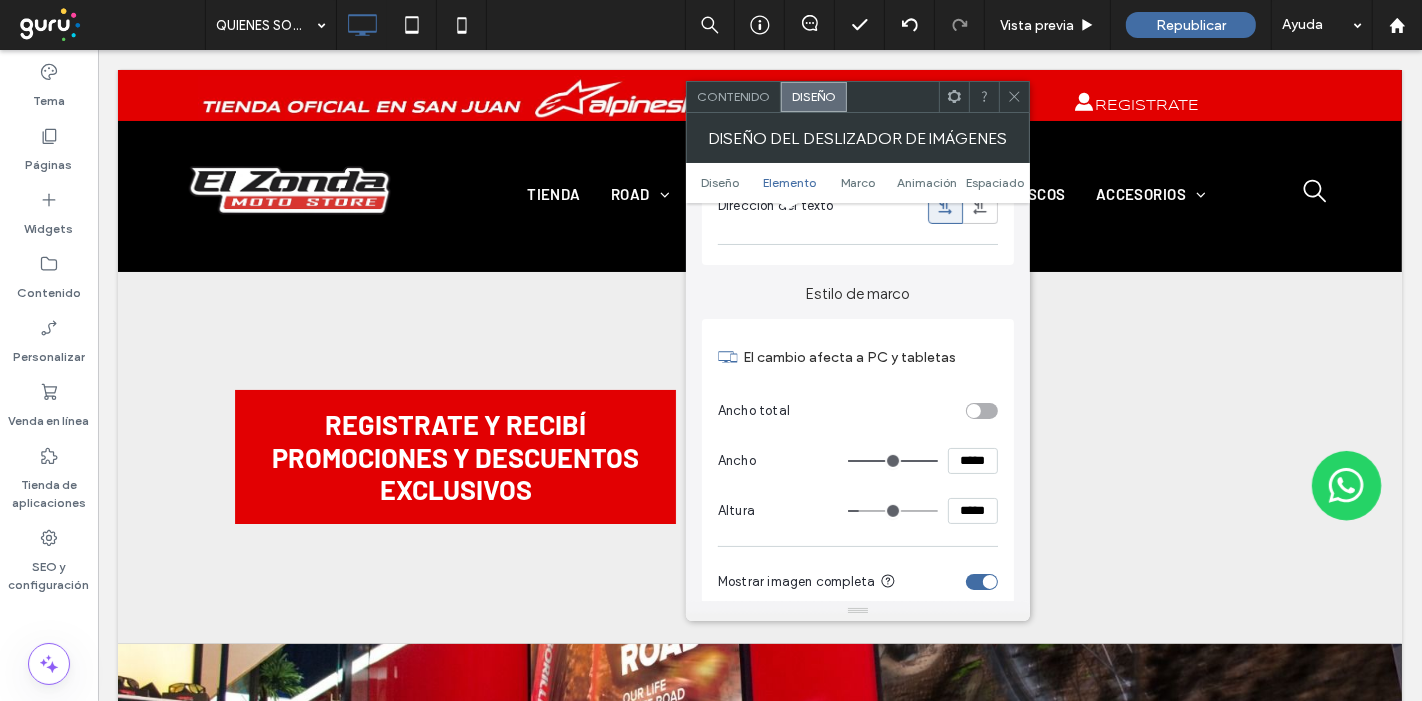 type on "***" 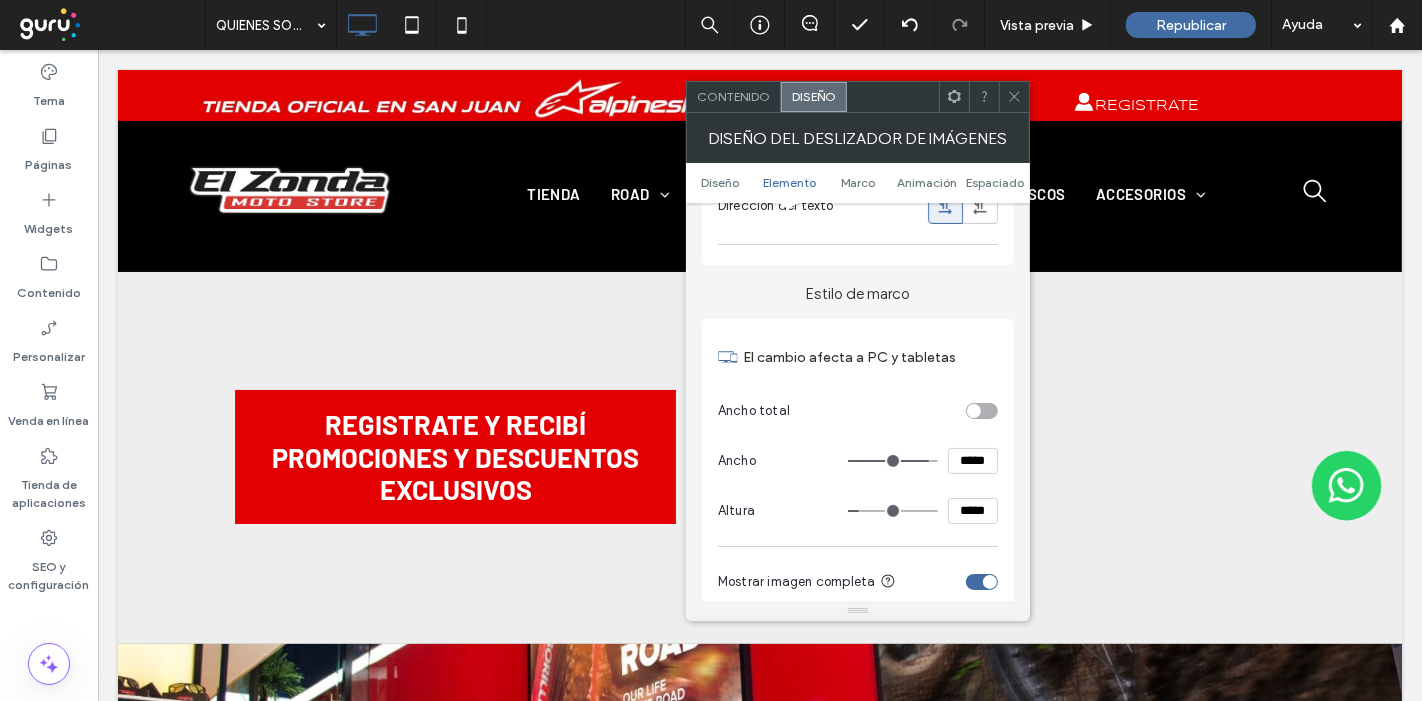 type on "***" 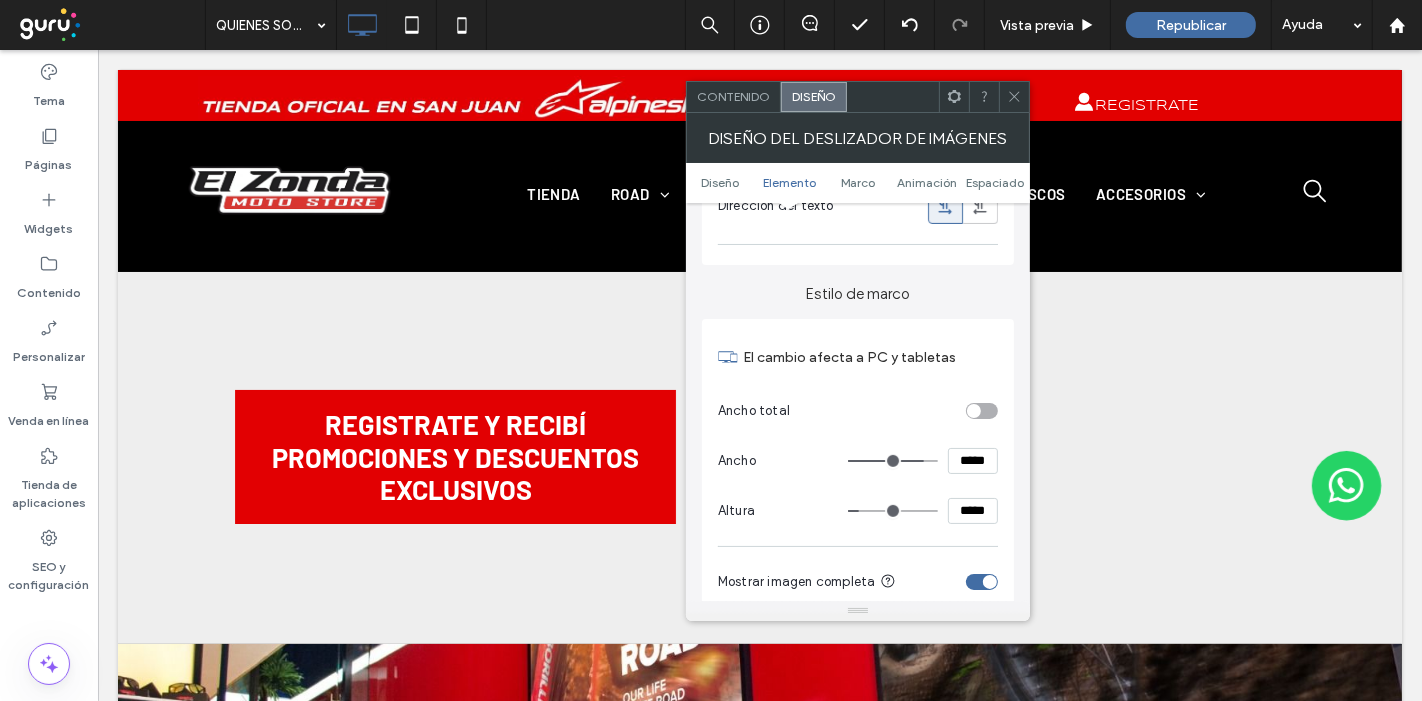 type on "***" 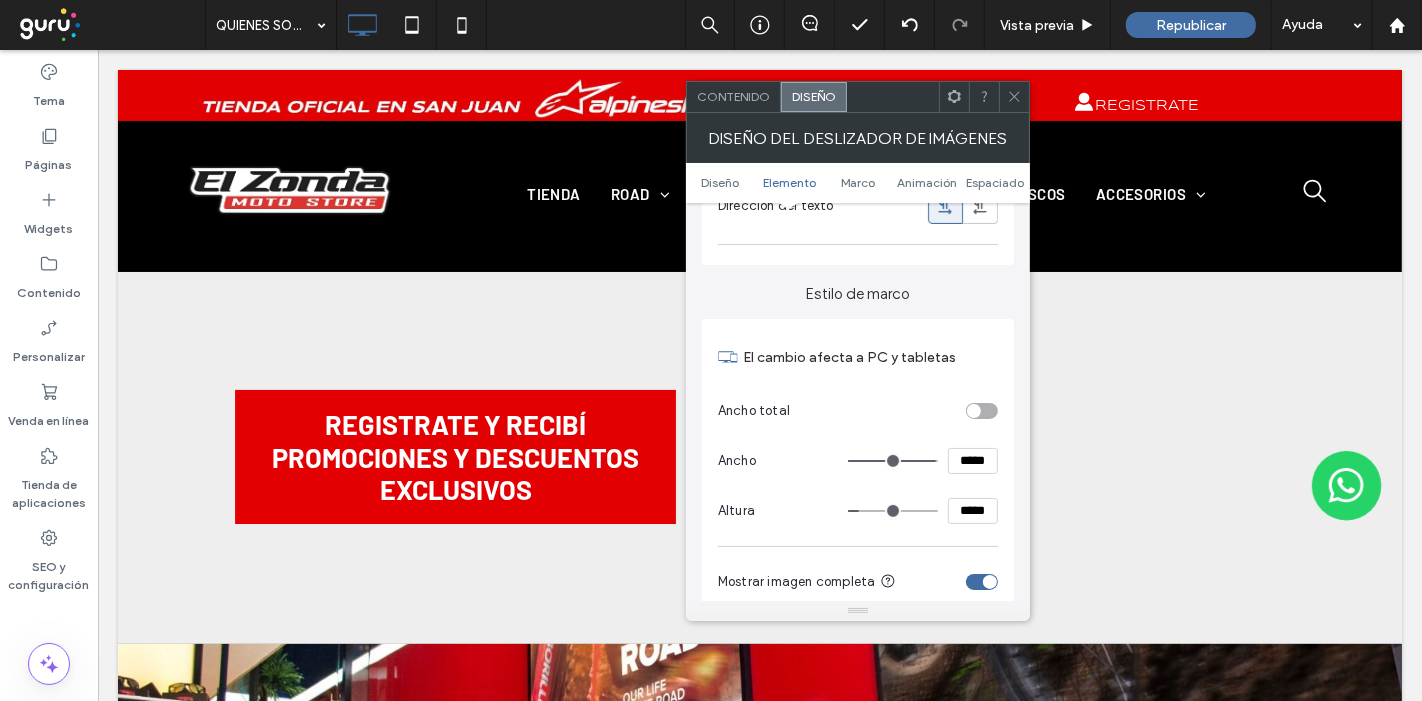 type on "***" 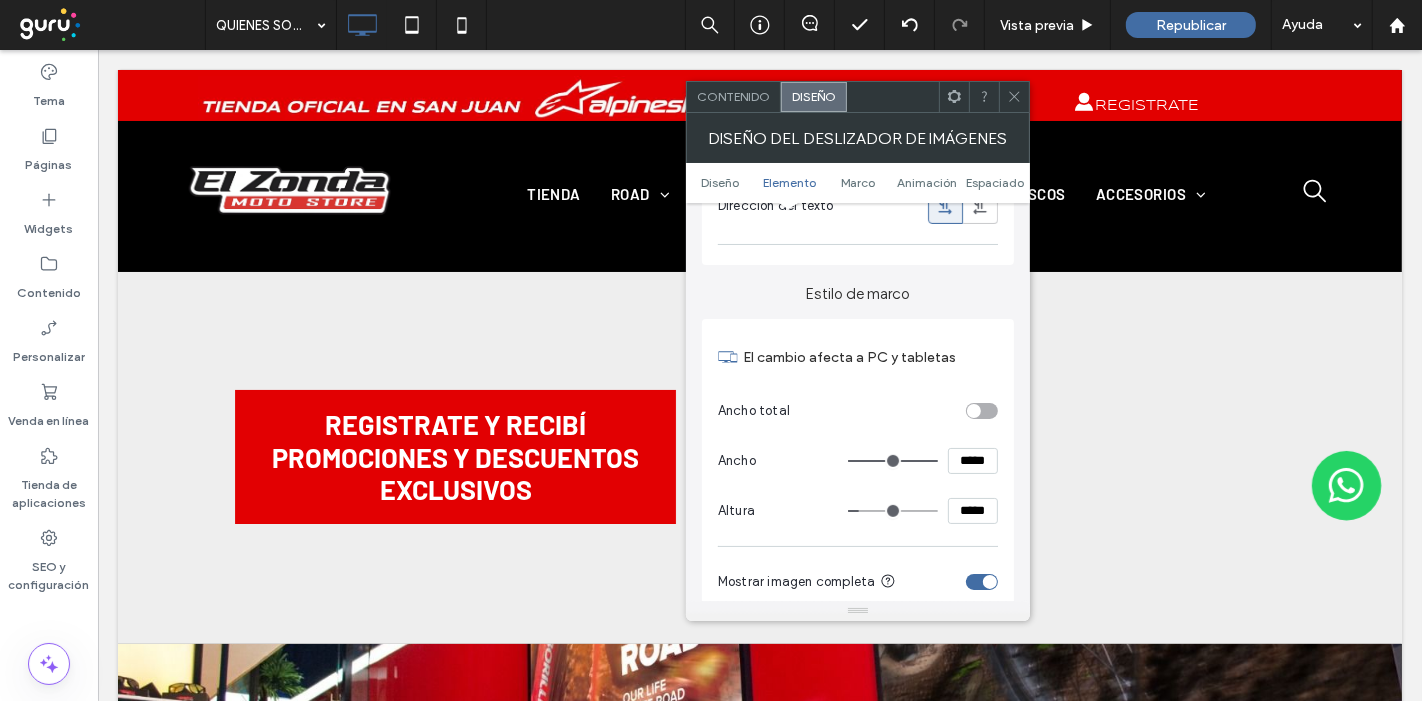 click at bounding box center (893, 461) 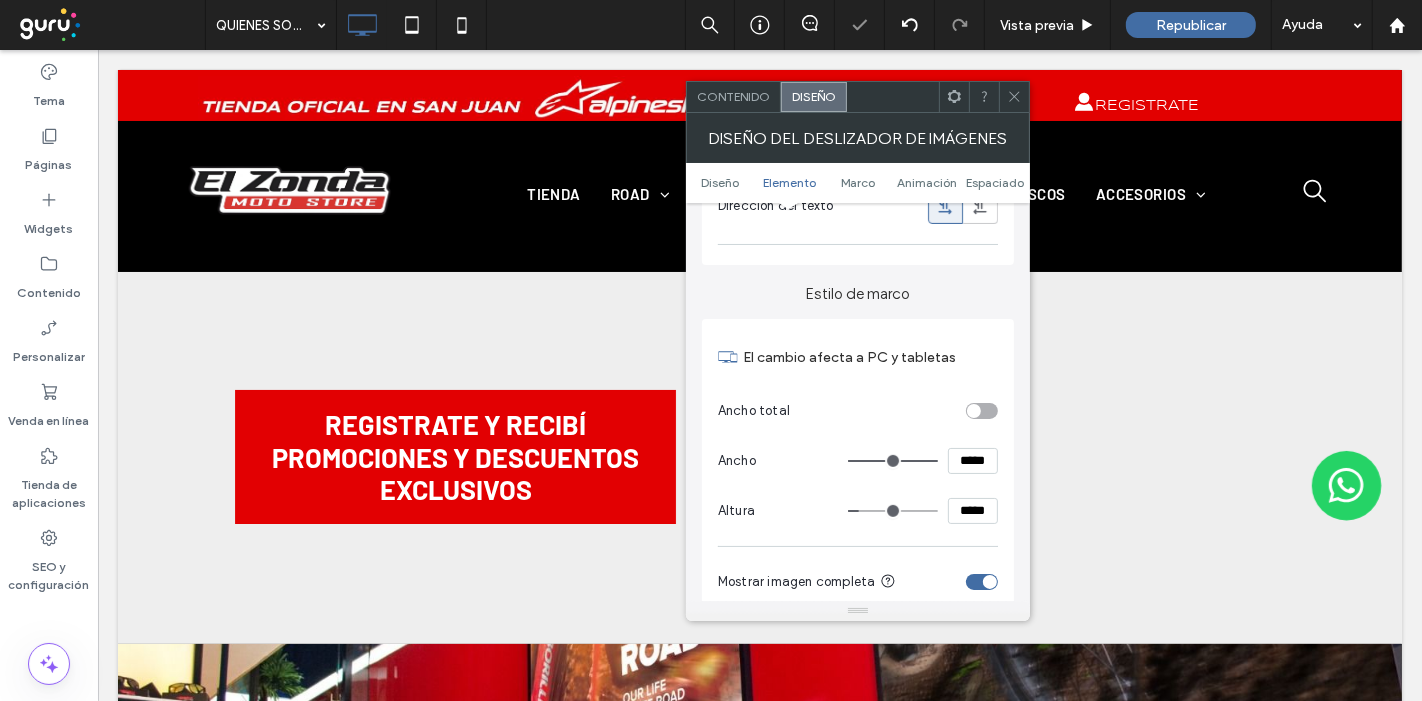 type on "***" 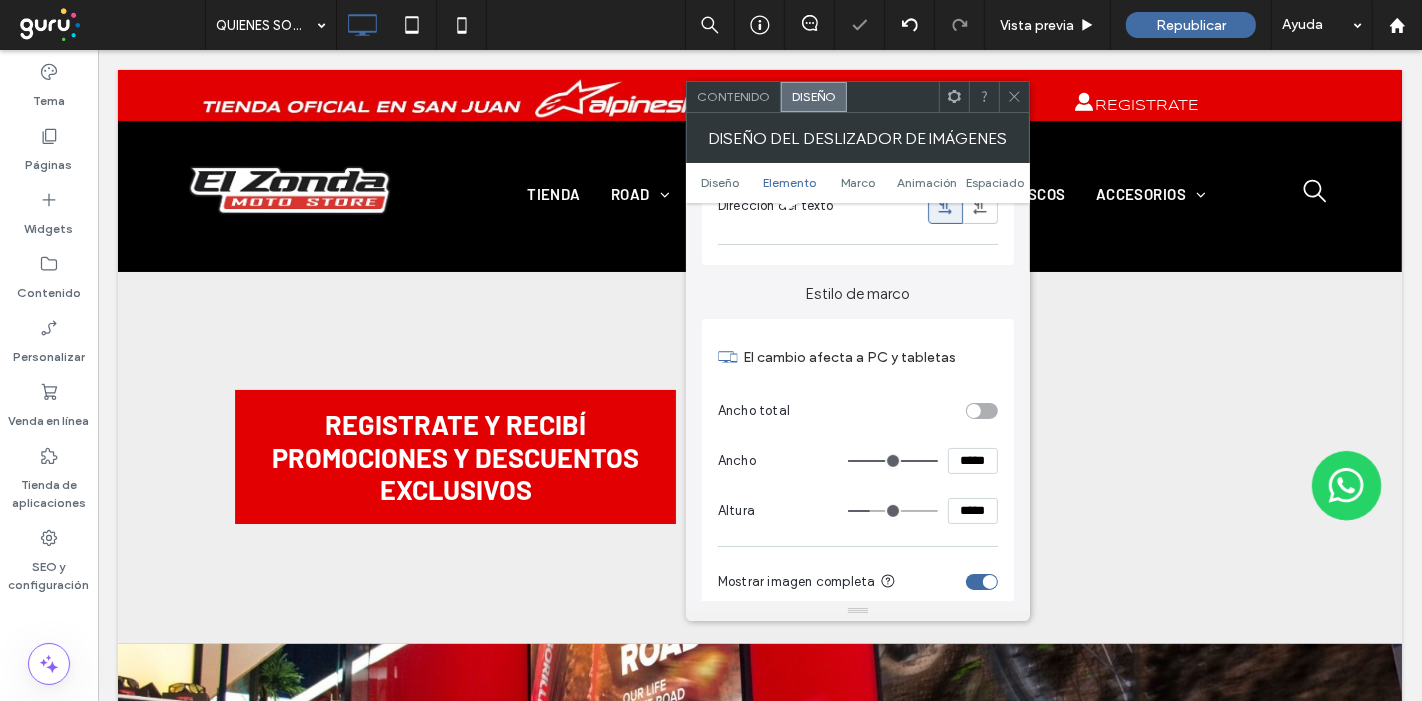 type on "***" 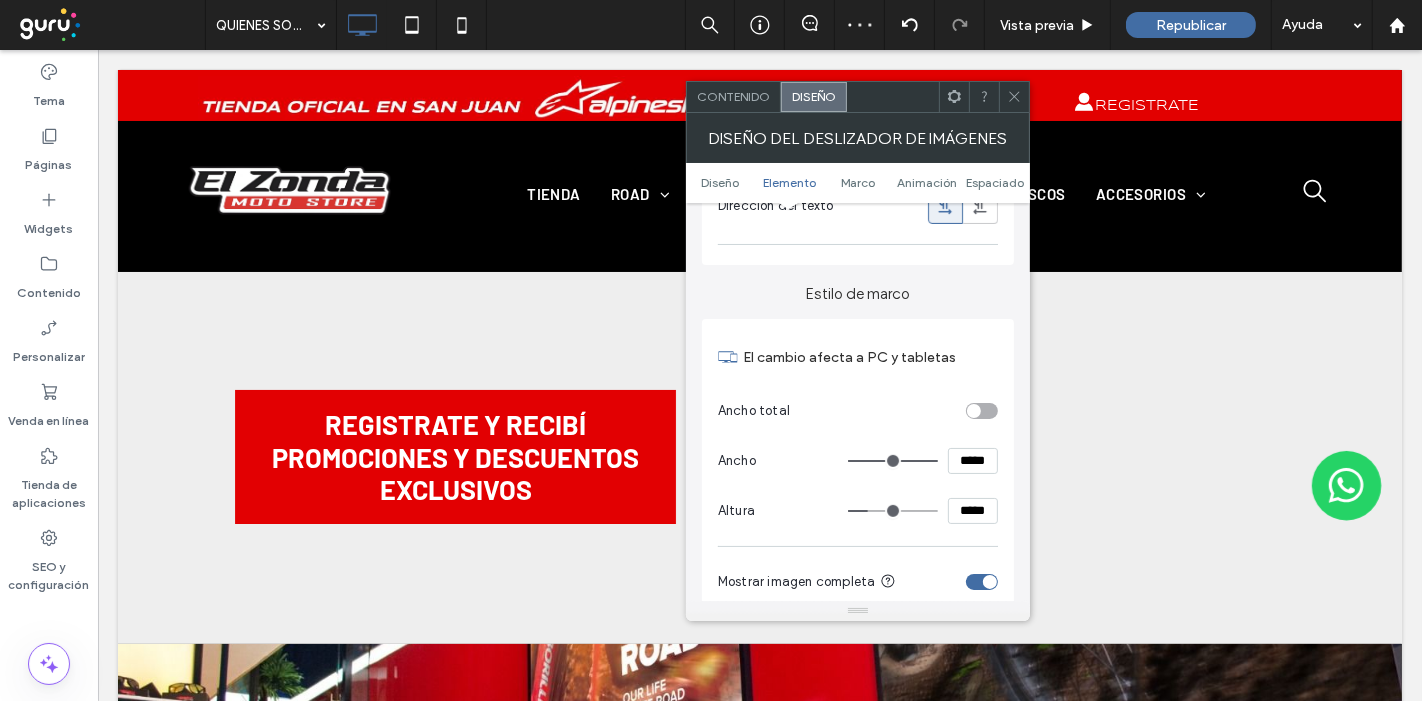 type on "***" 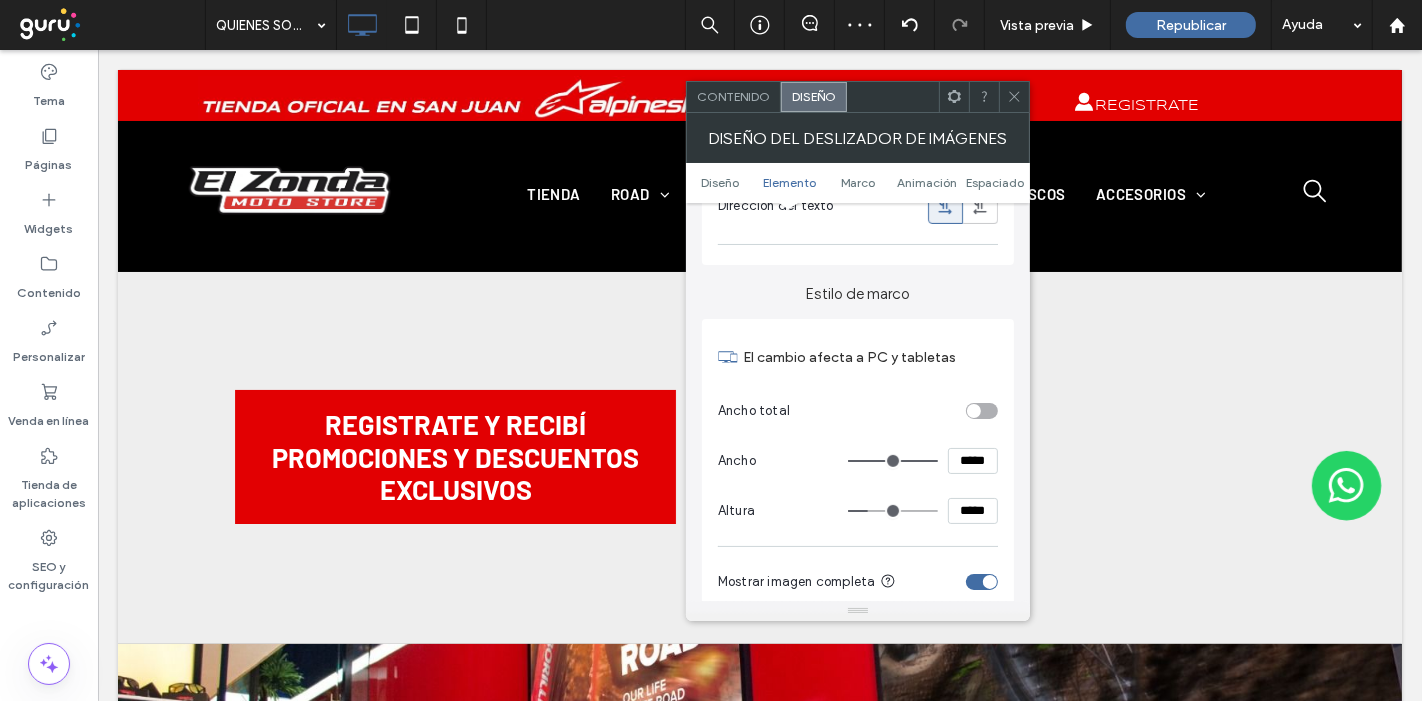 type on "*****" 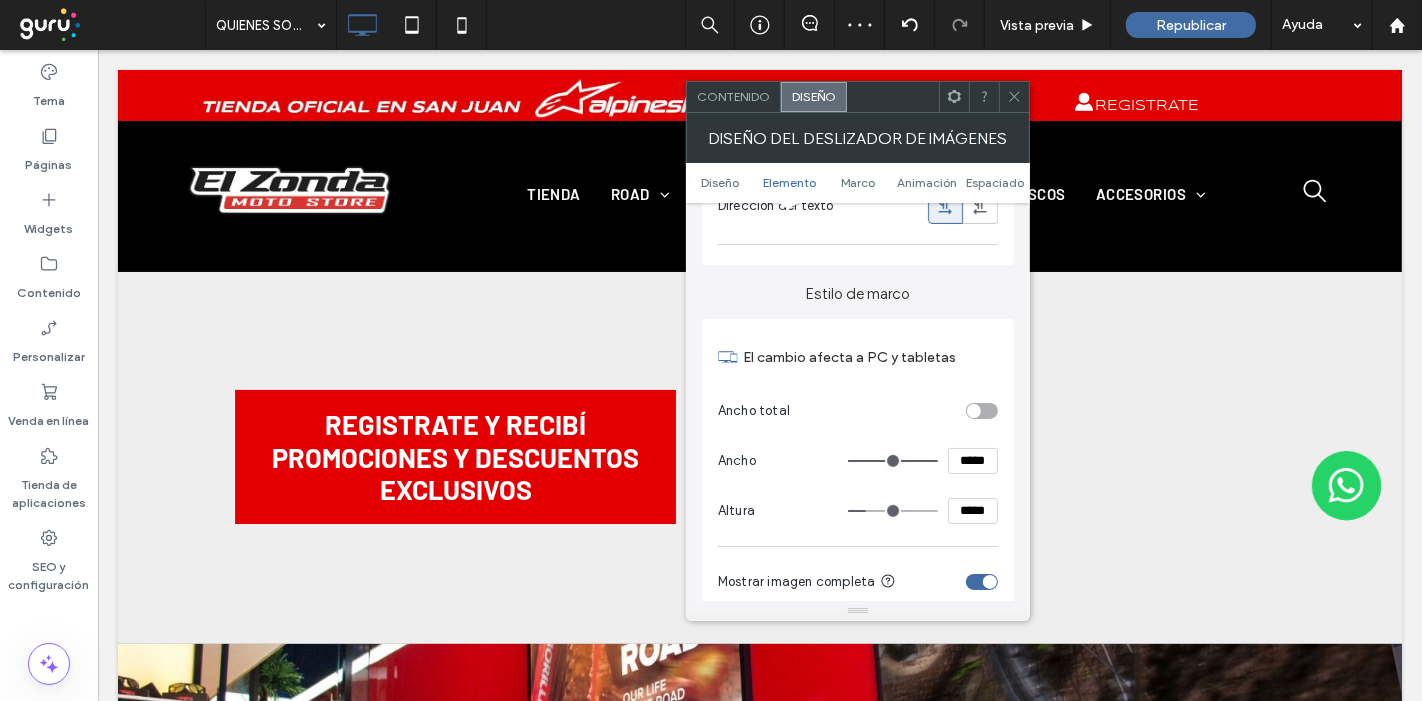 type on "***" 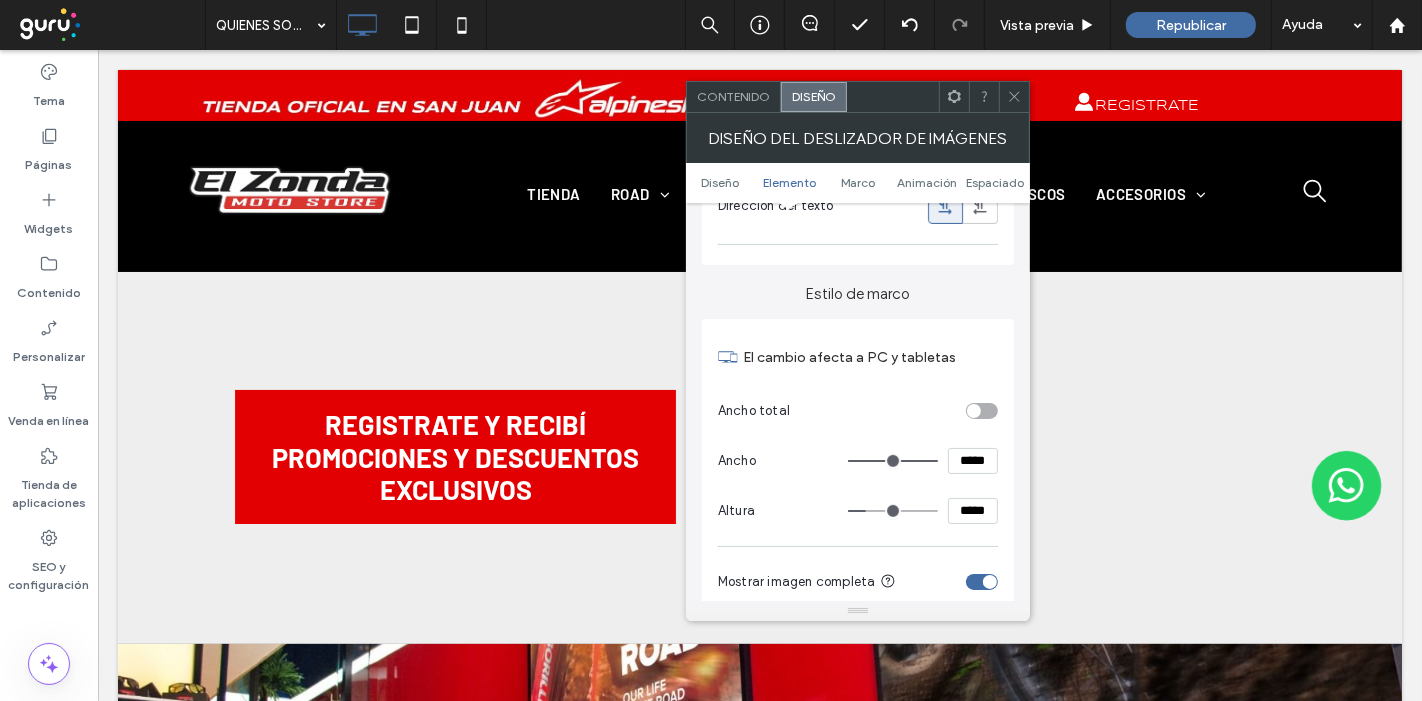 type on "***" 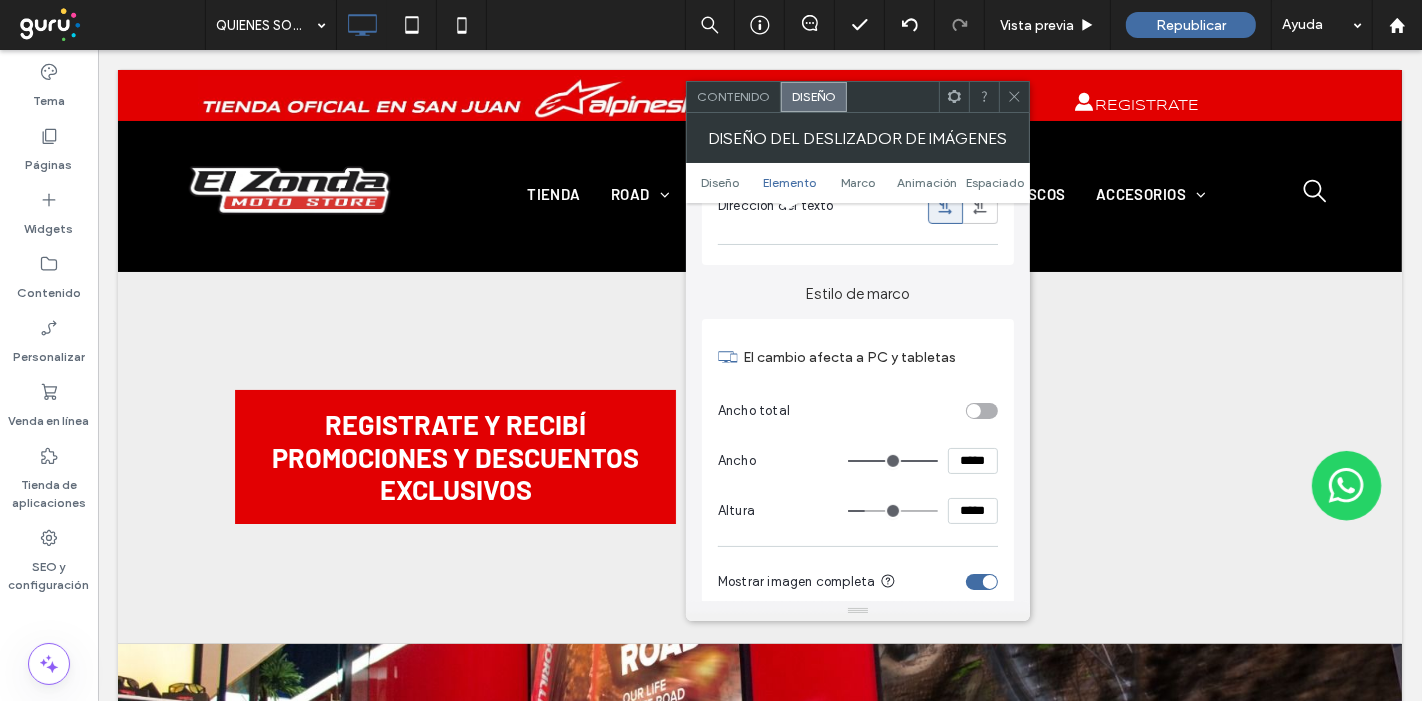 type on "***" 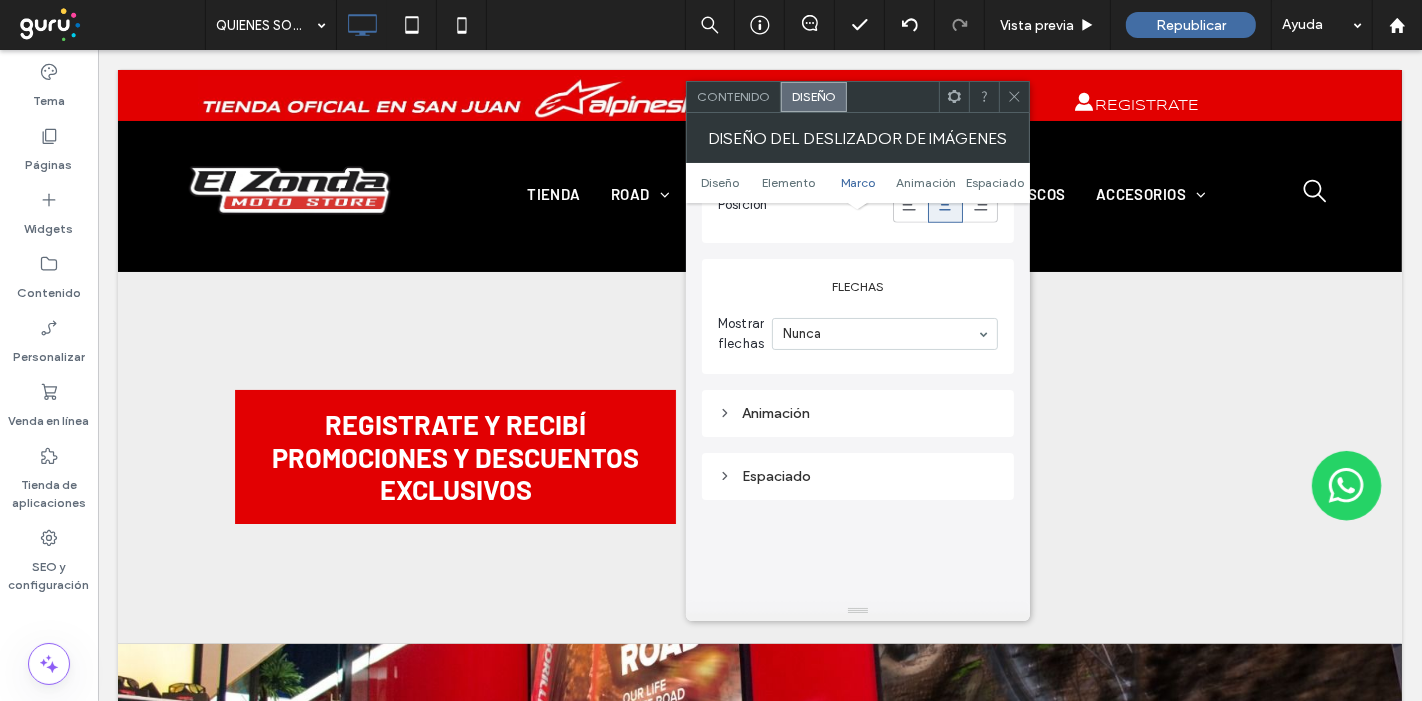 scroll, scrollTop: 1555, scrollLeft: 0, axis: vertical 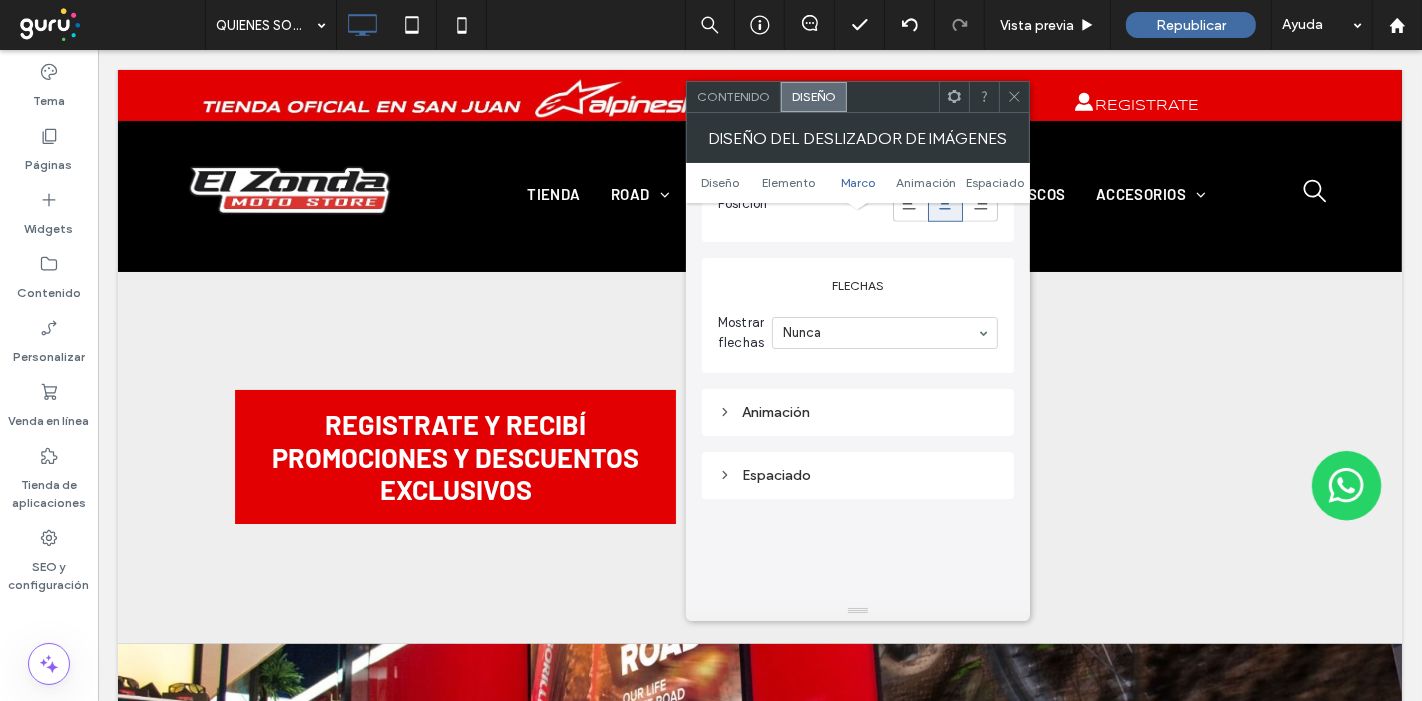 click 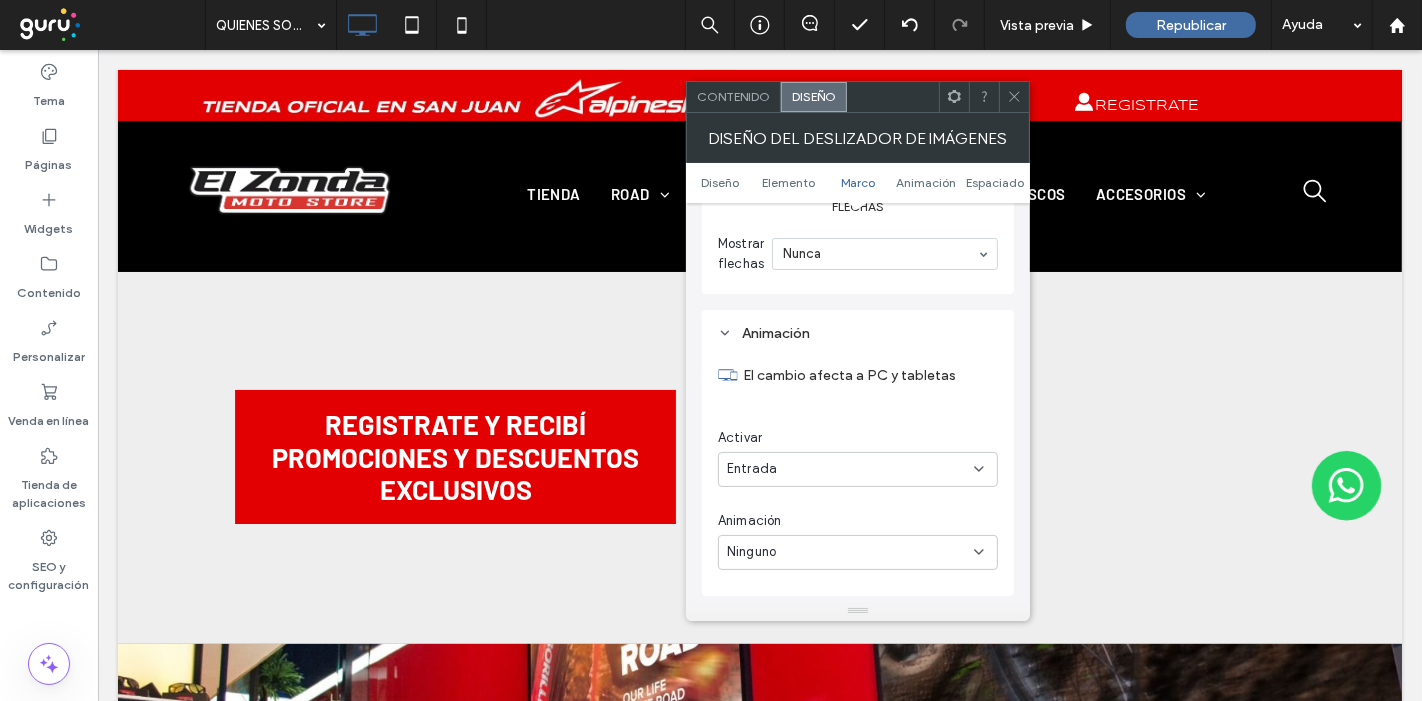 scroll, scrollTop: 1666, scrollLeft: 0, axis: vertical 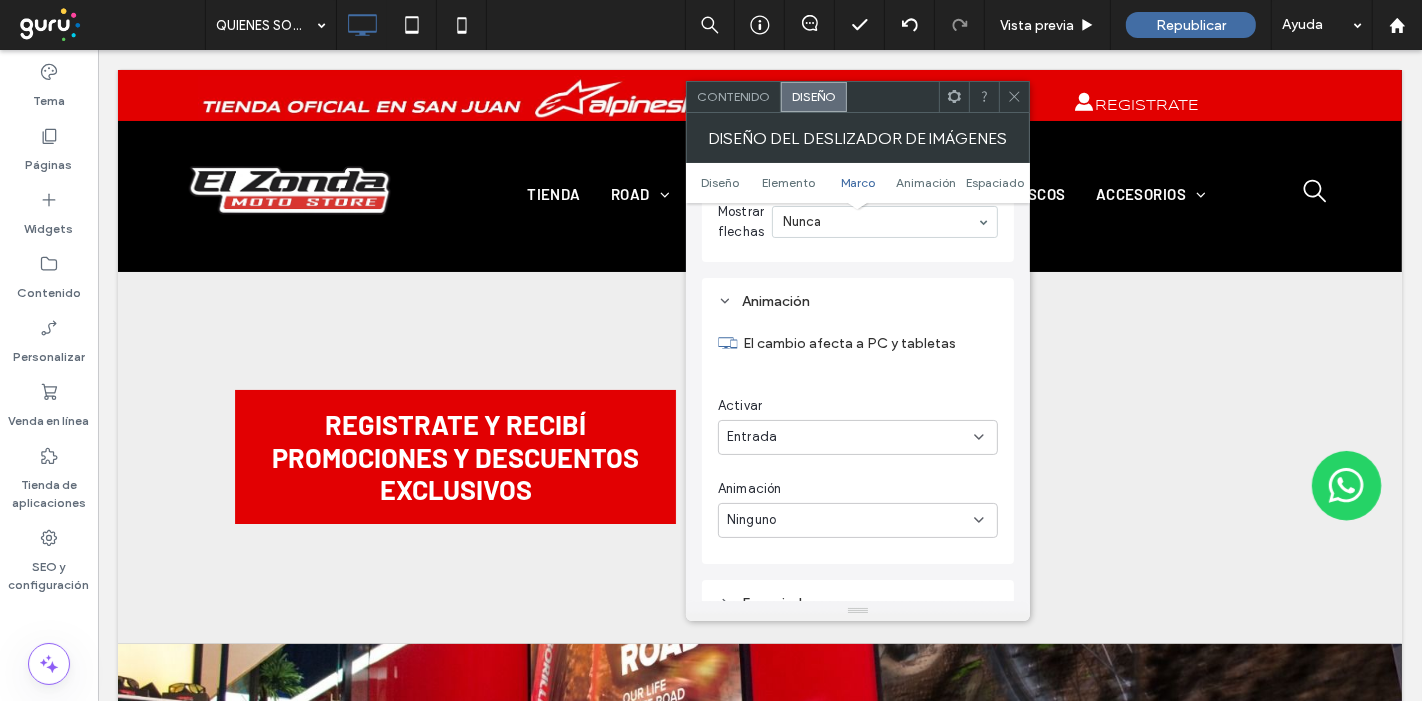 click 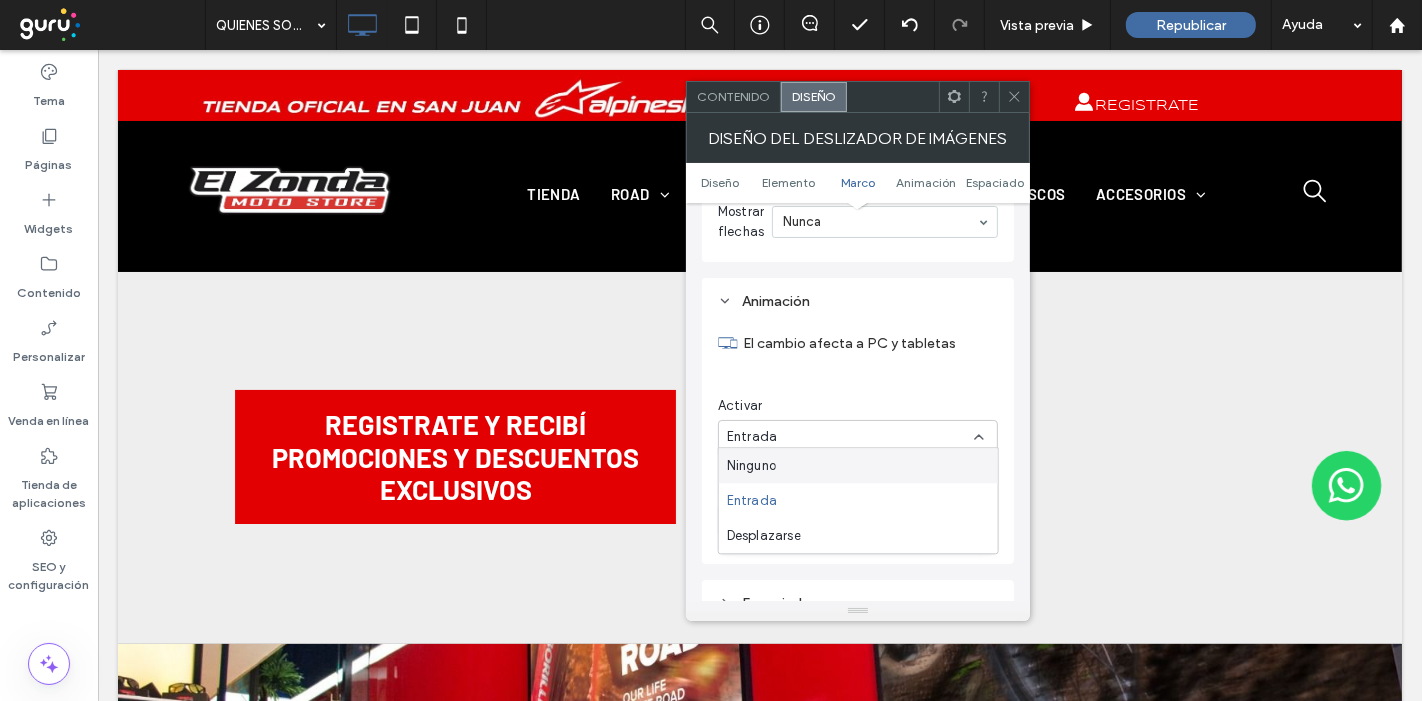 click on "Ninguno" at bounding box center (751, 466) 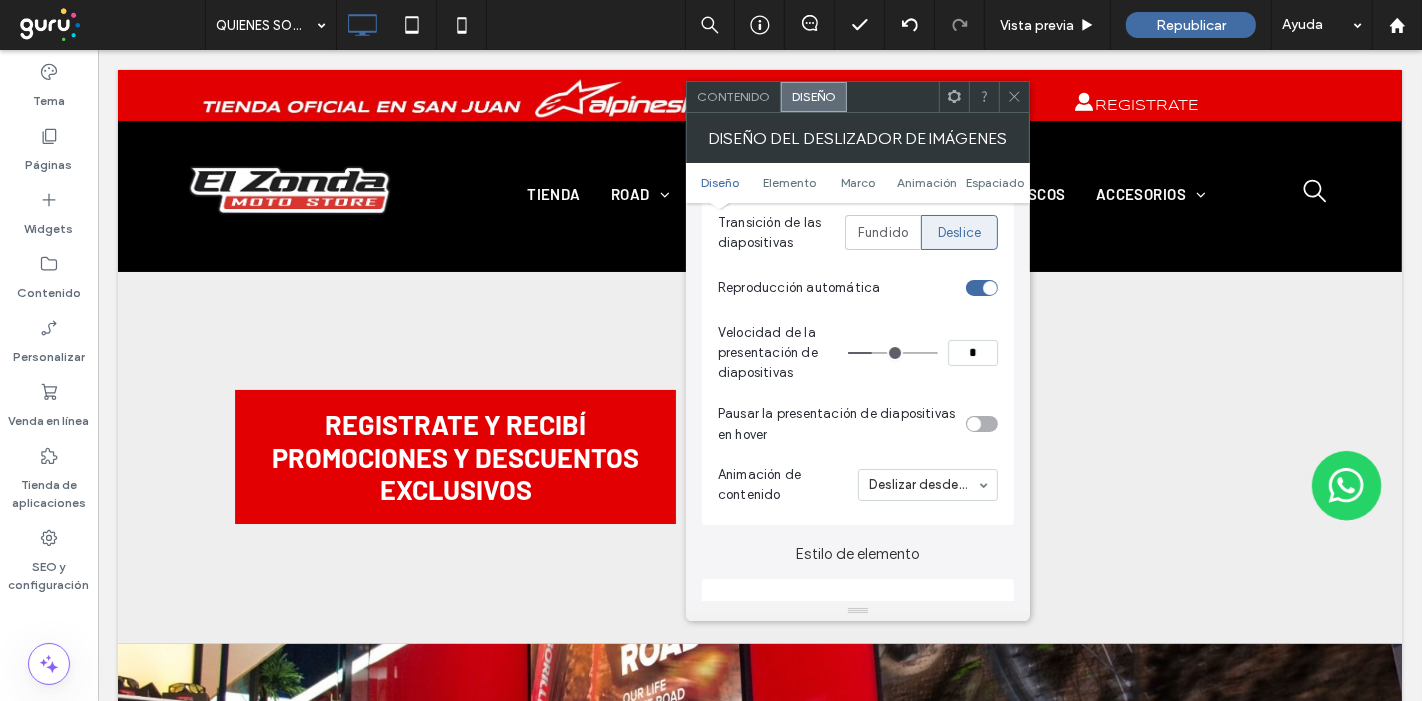 scroll, scrollTop: 333, scrollLeft: 0, axis: vertical 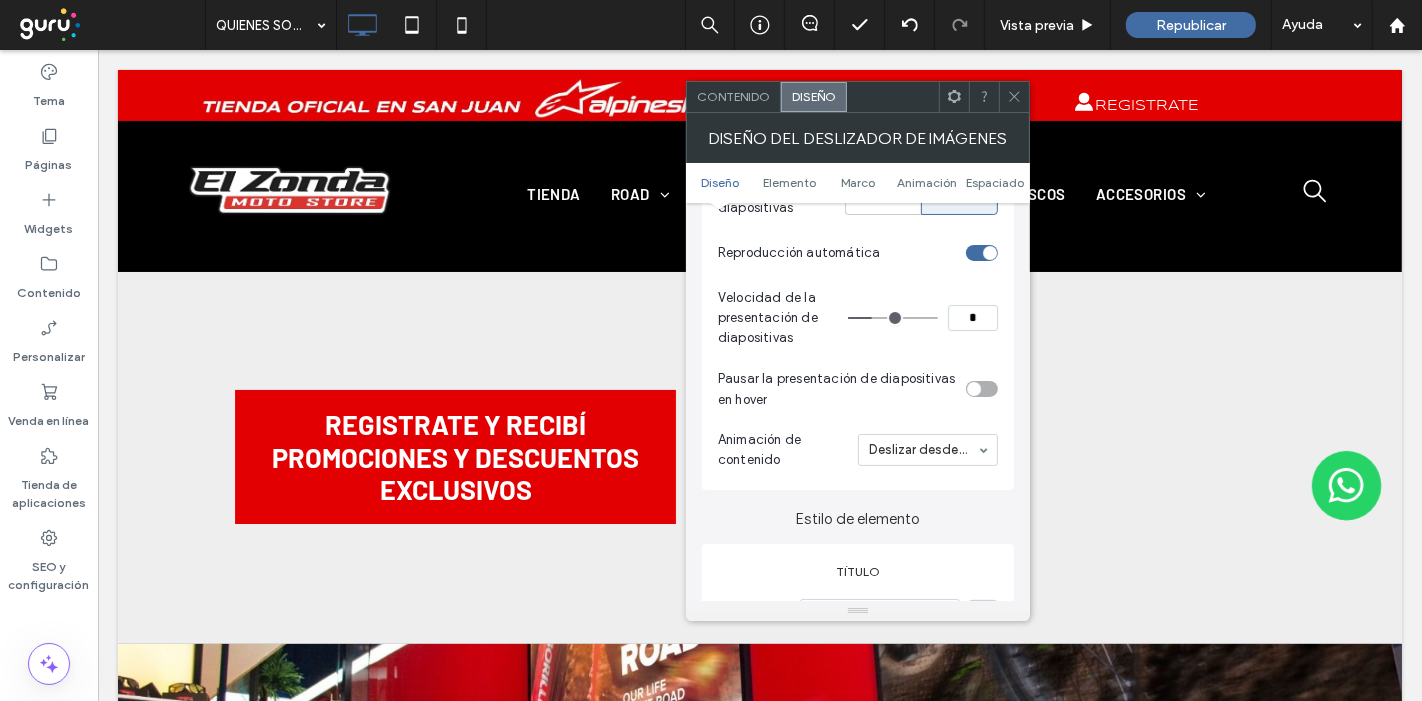 click 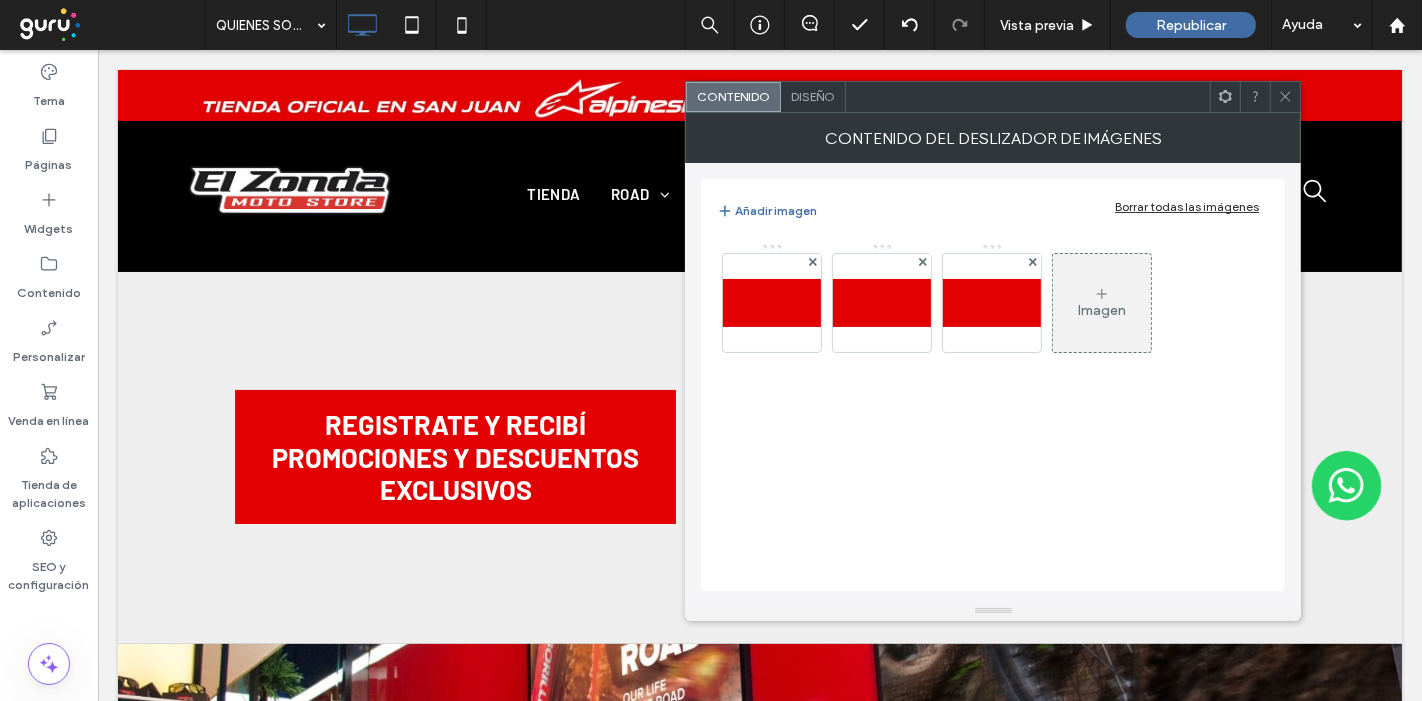 click on "Diseño" at bounding box center (813, 96) 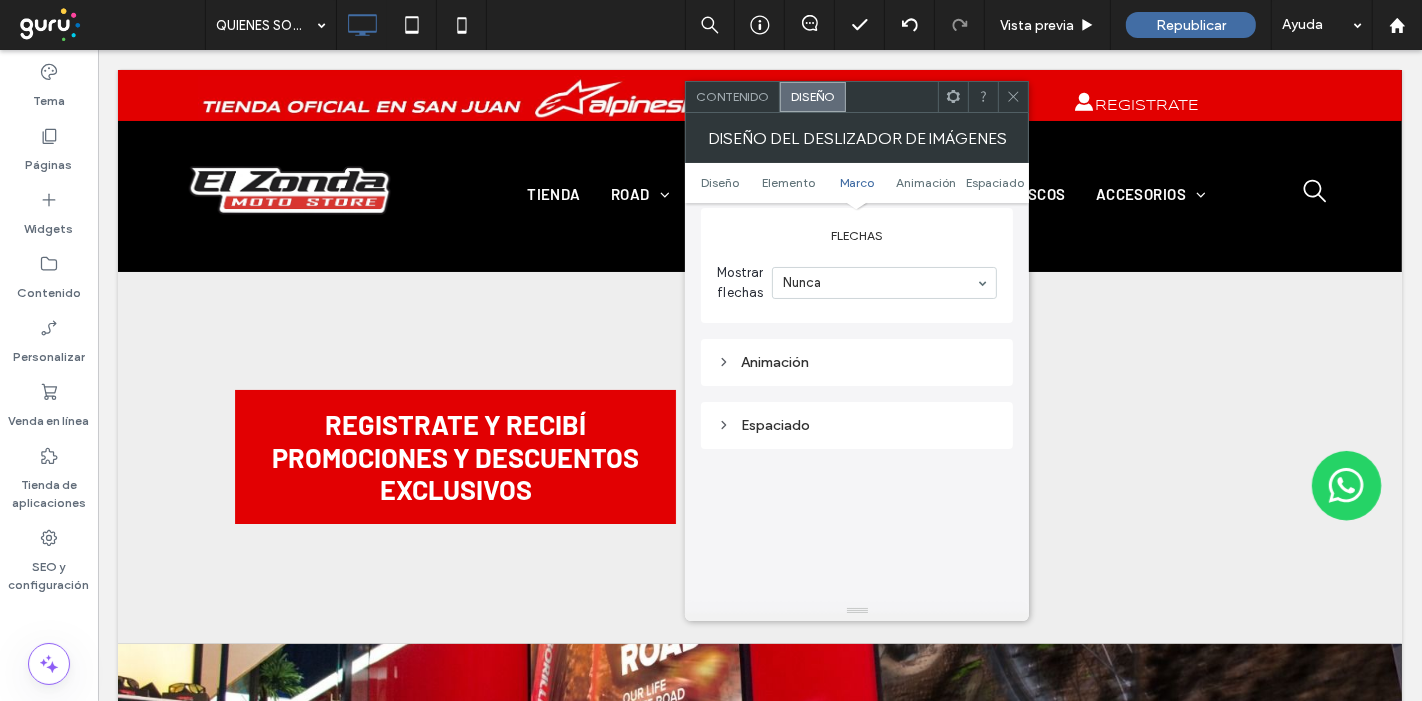 scroll, scrollTop: 1666, scrollLeft: 0, axis: vertical 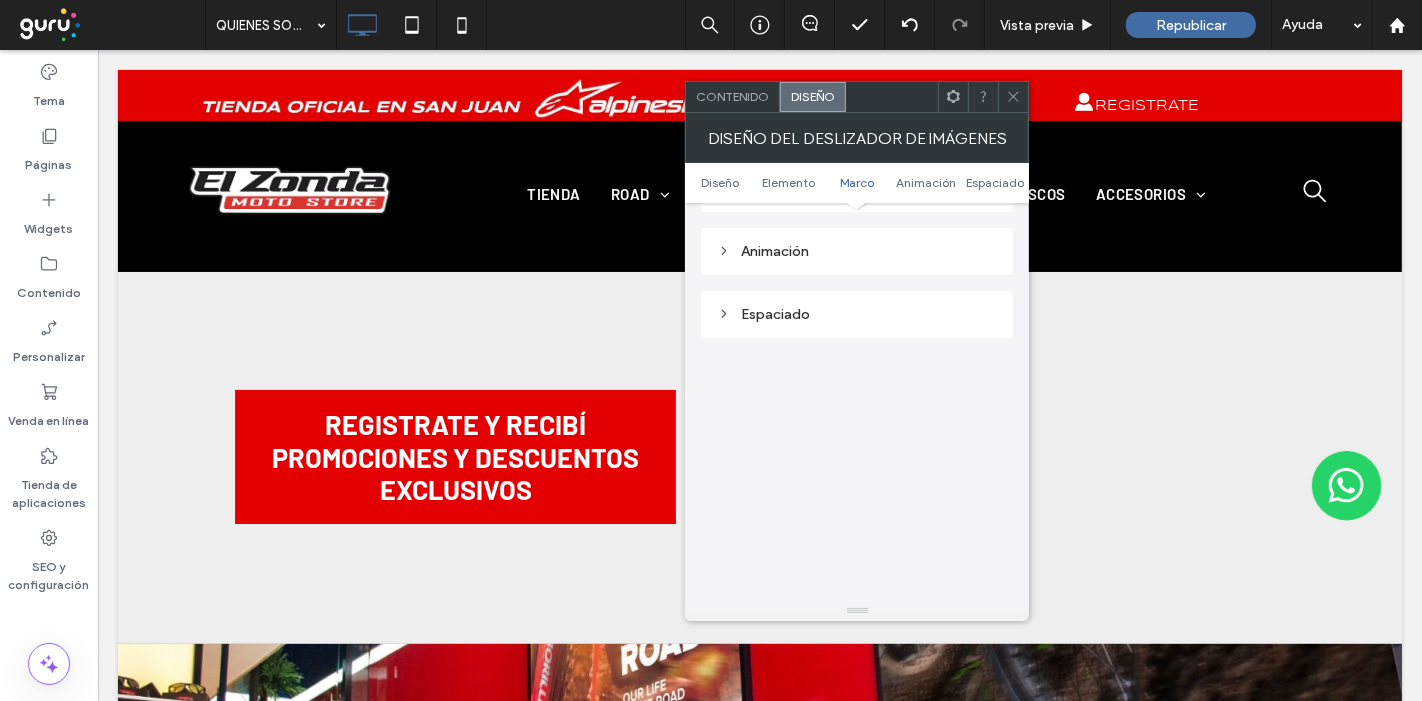 click 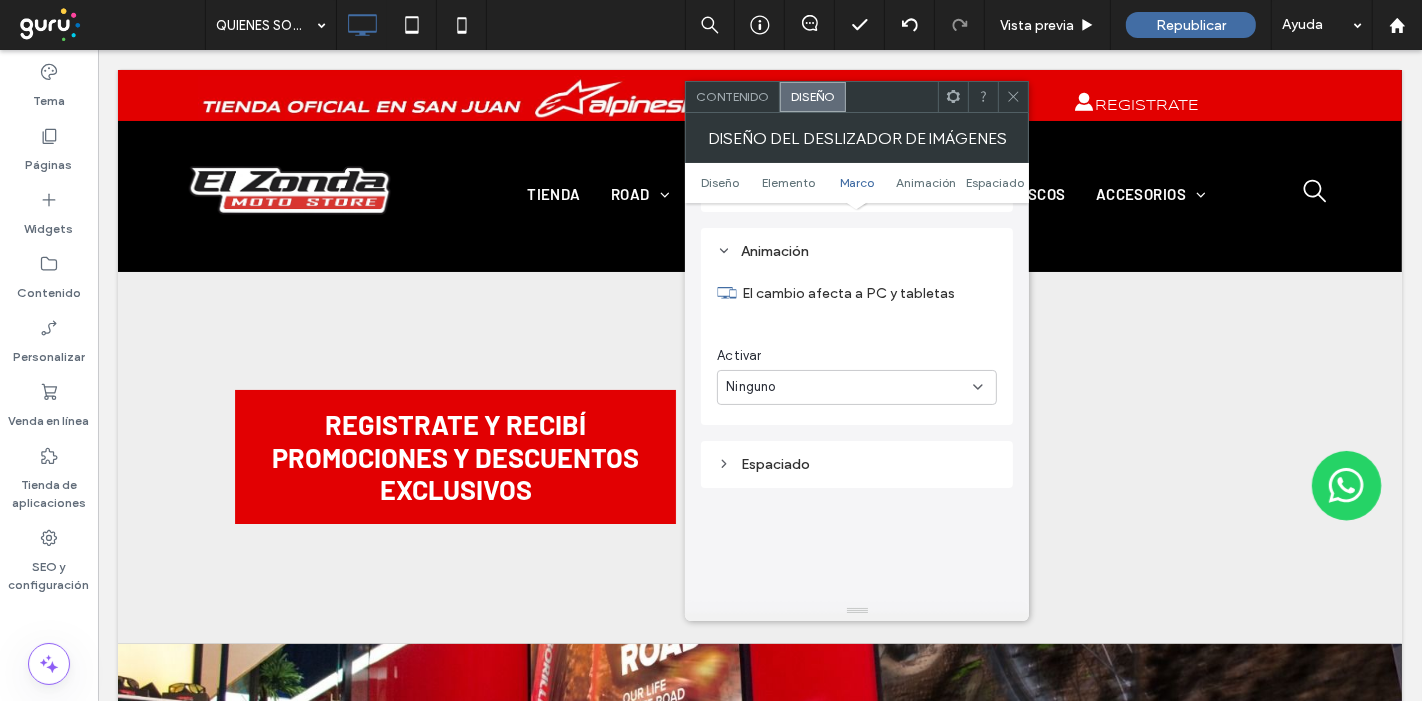 click on "Ninguno" at bounding box center (849, 387) 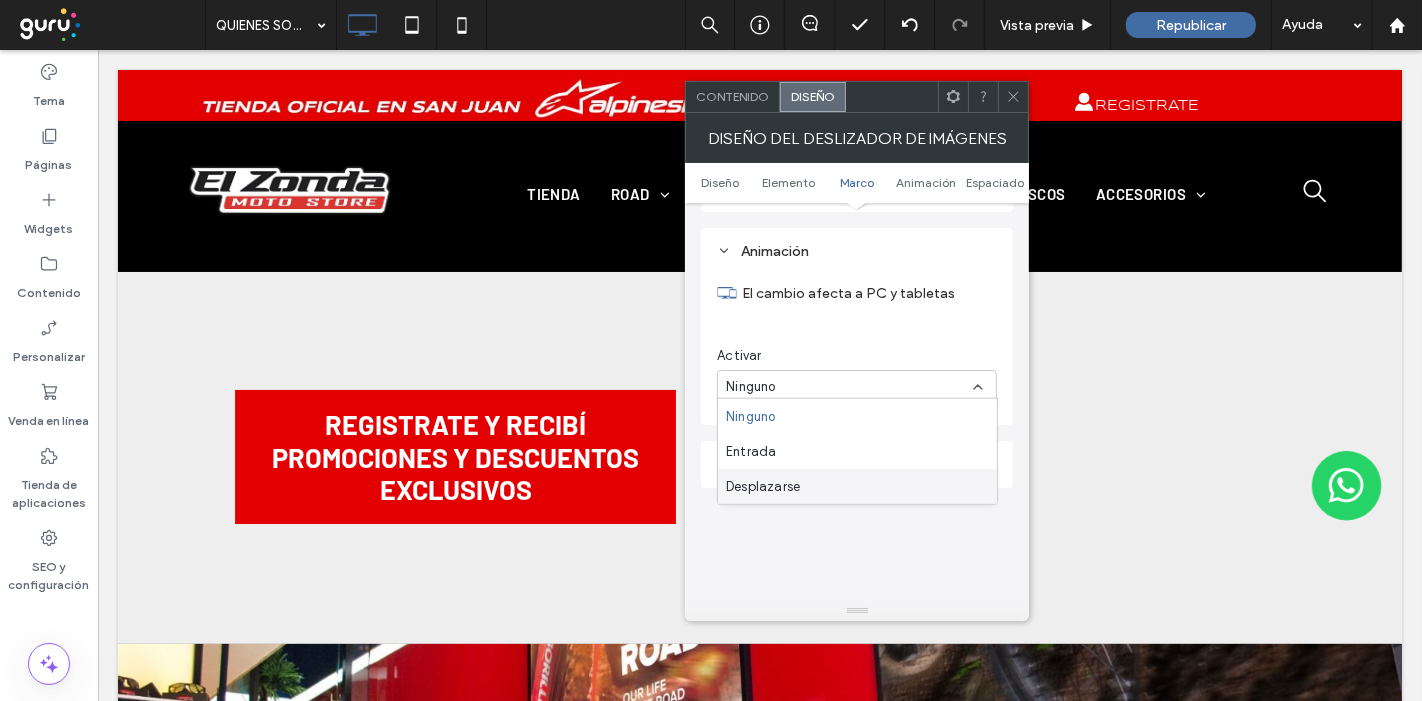 click on "Desplazarse" at bounding box center [763, 486] 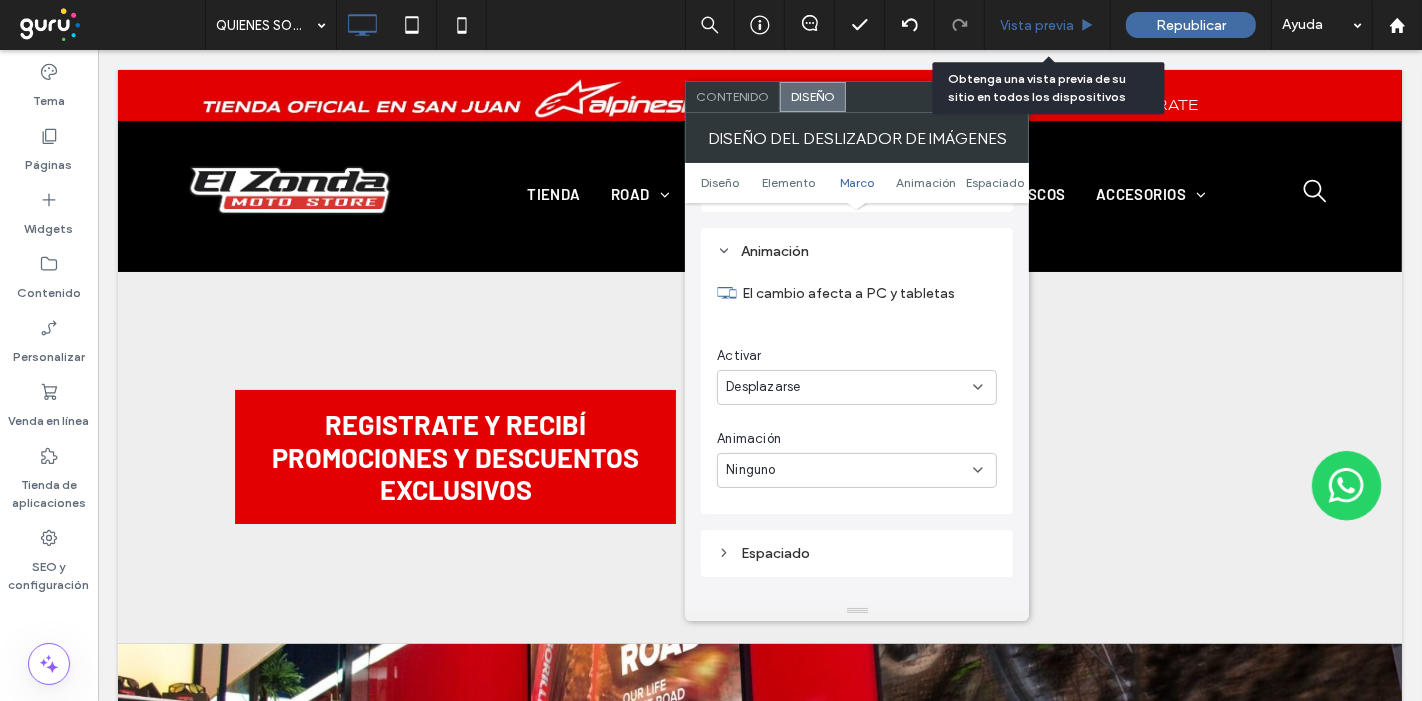 click on "Vista previa" at bounding box center (1037, 25) 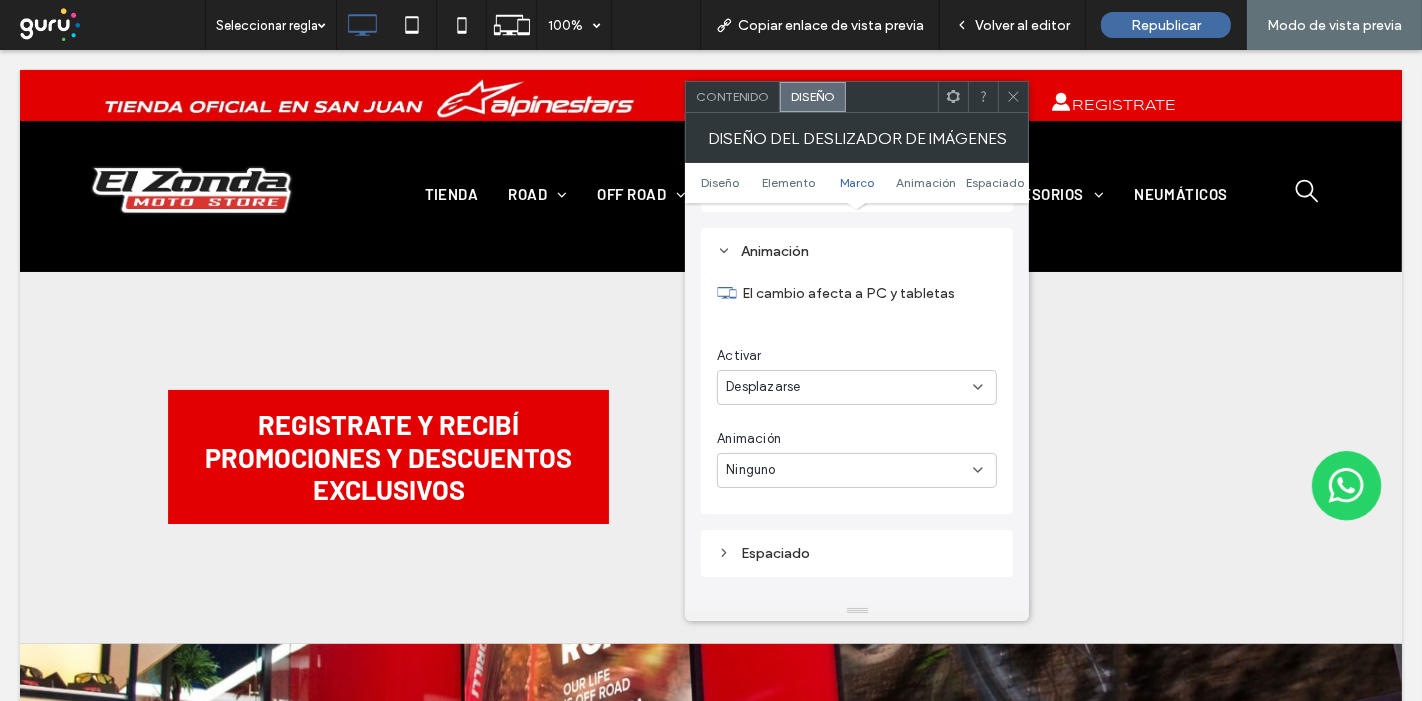 click on "Ninguno" at bounding box center [849, 470] 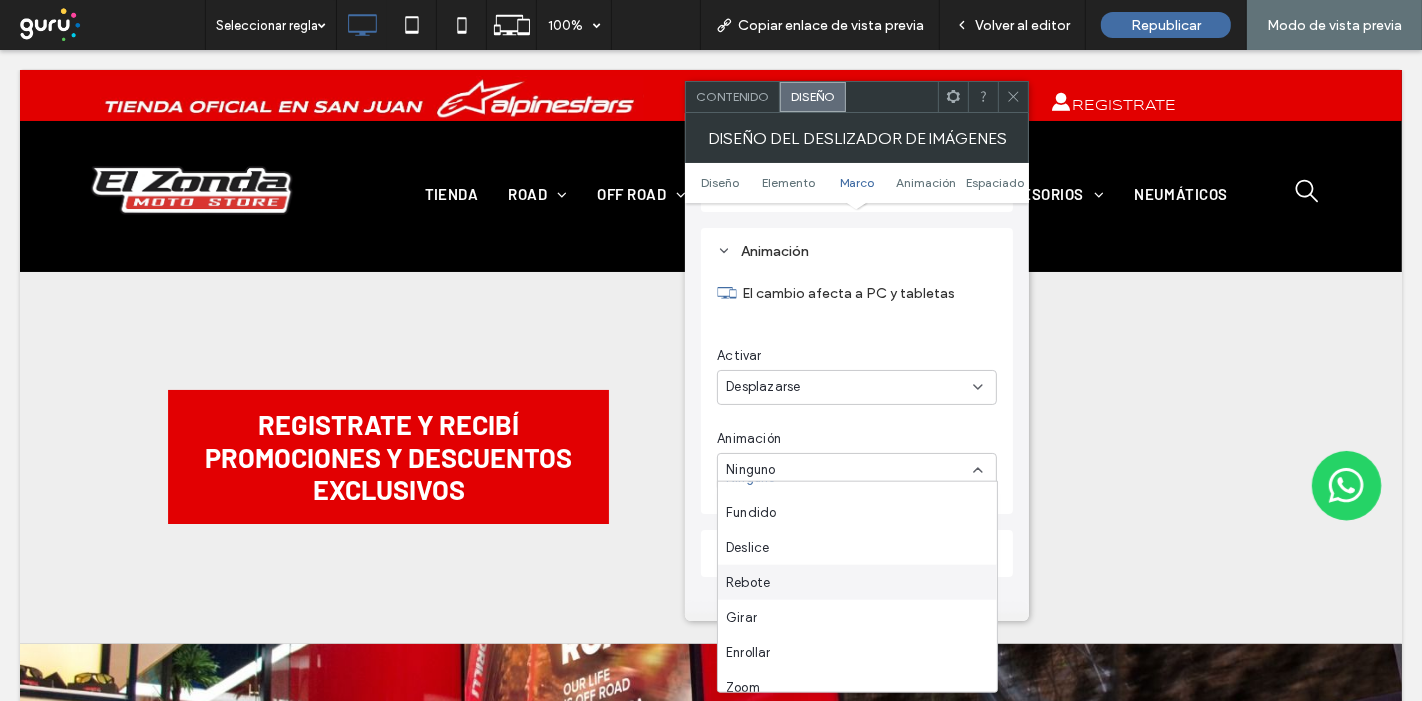 scroll, scrollTop: 0, scrollLeft: 0, axis: both 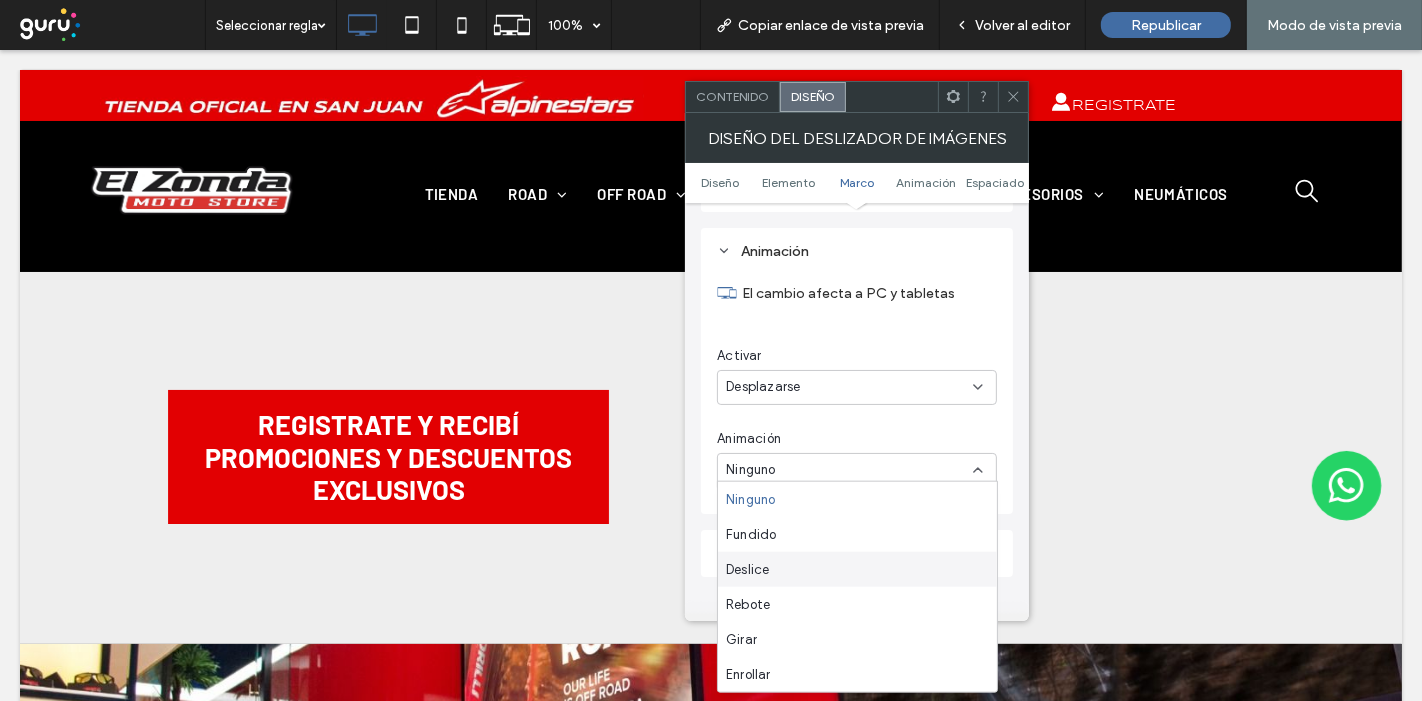 click on "Deslice" at bounding box center [747, 569] 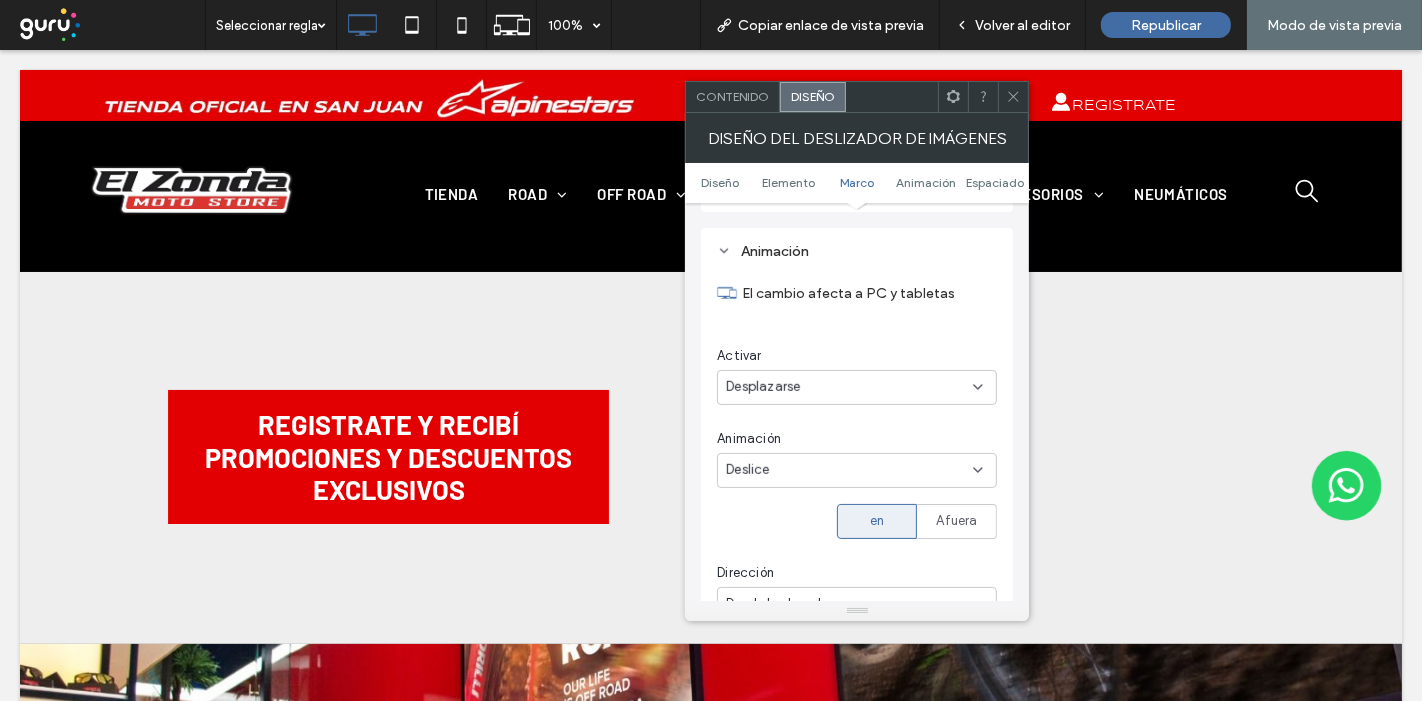 click 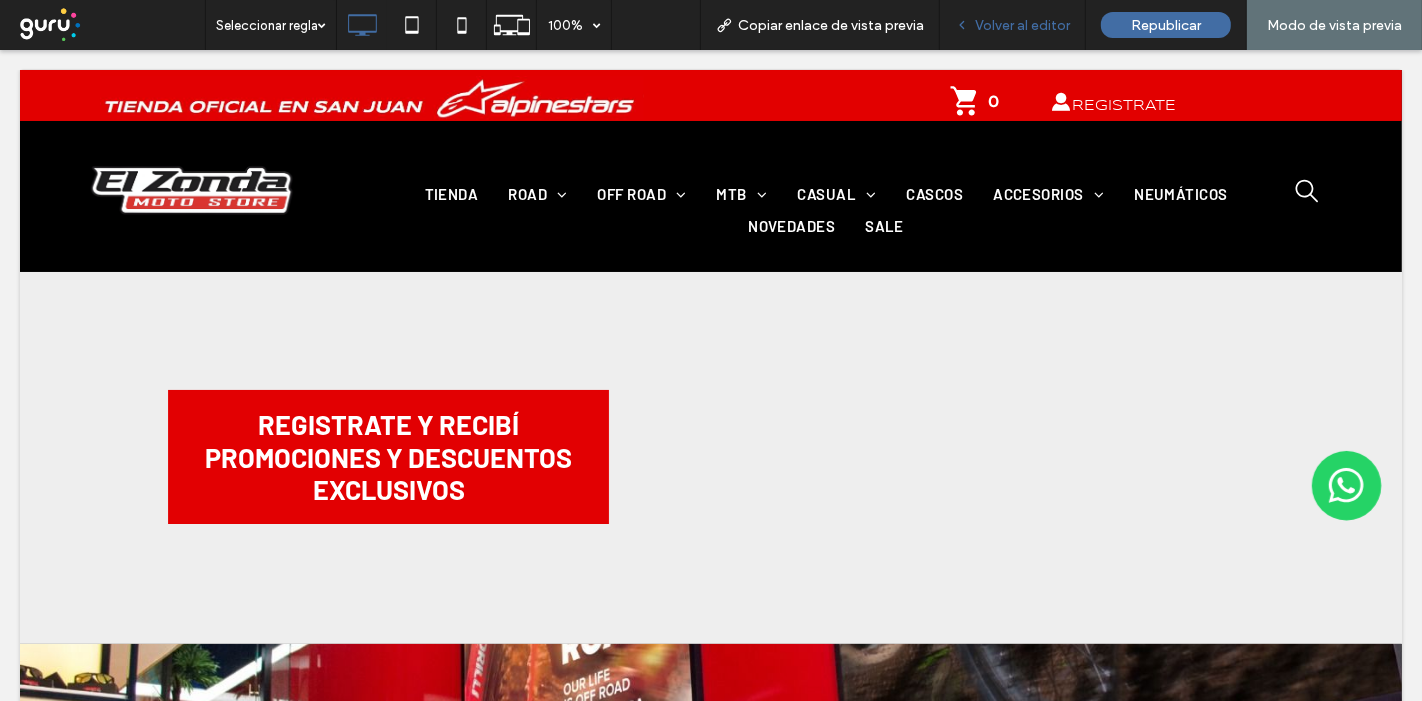 click on "Volver al editor" at bounding box center (1022, 25) 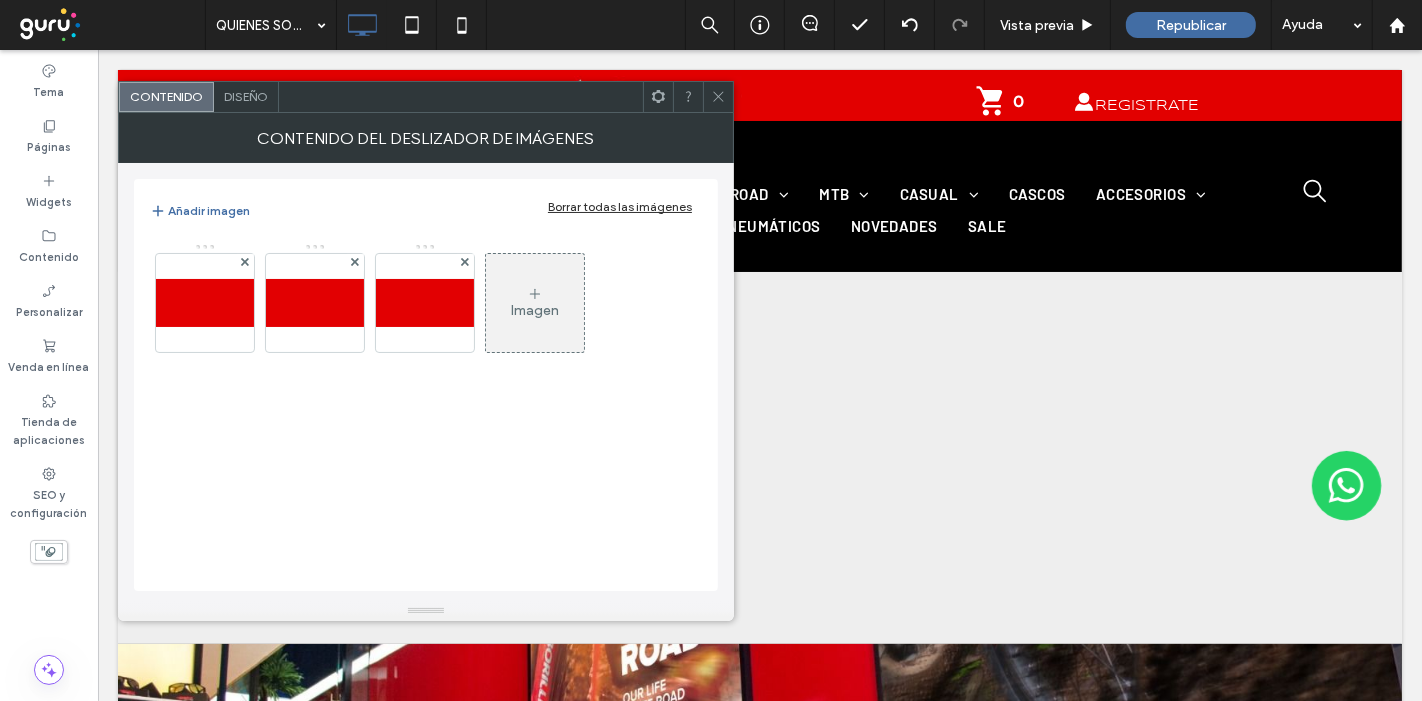 click on "Diseño" at bounding box center [246, 96] 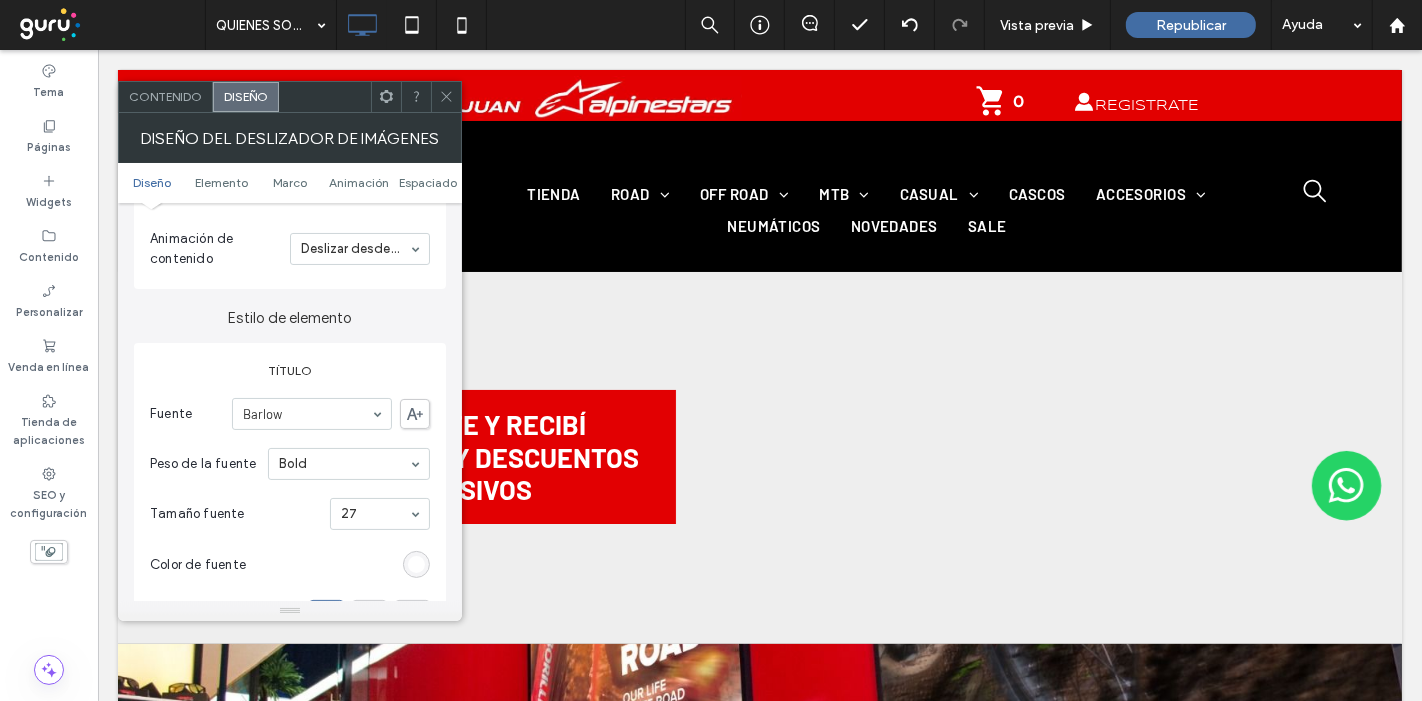 scroll, scrollTop: 666, scrollLeft: 0, axis: vertical 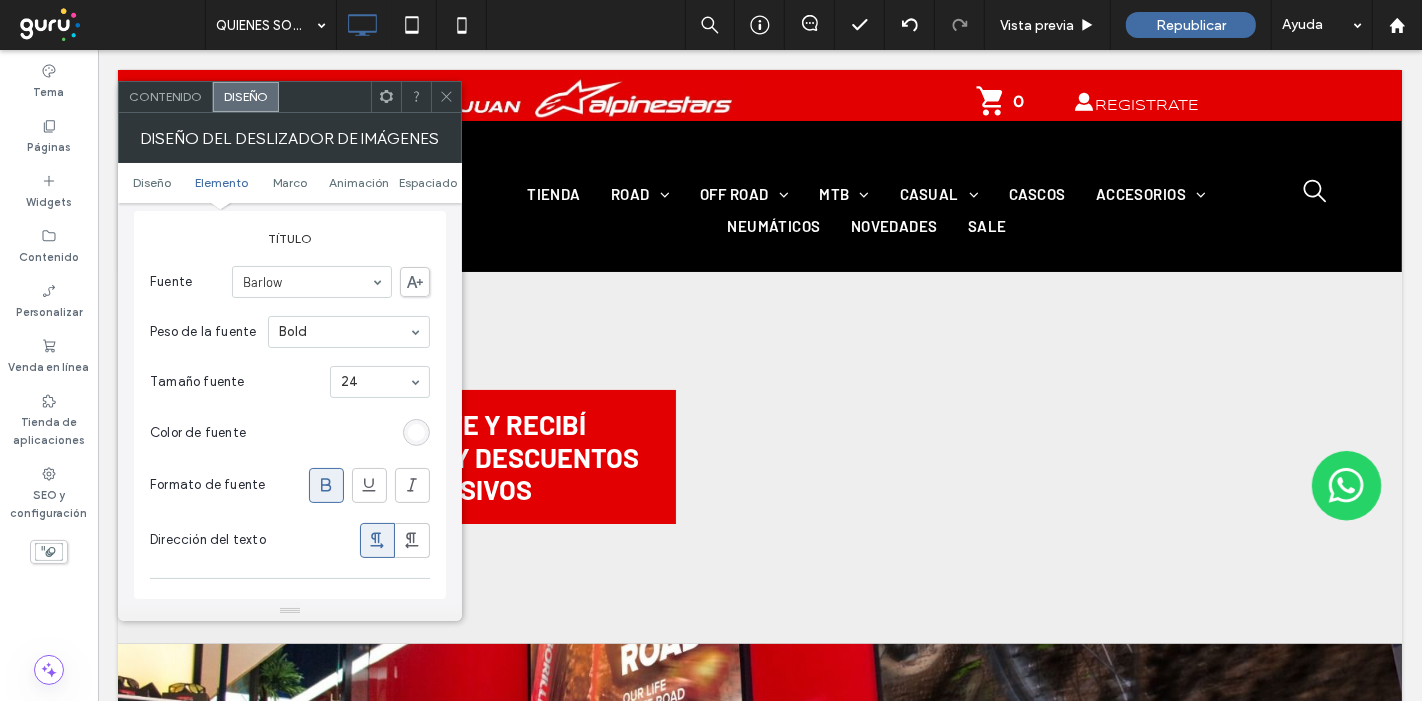 click at bounding box center (375, 382) 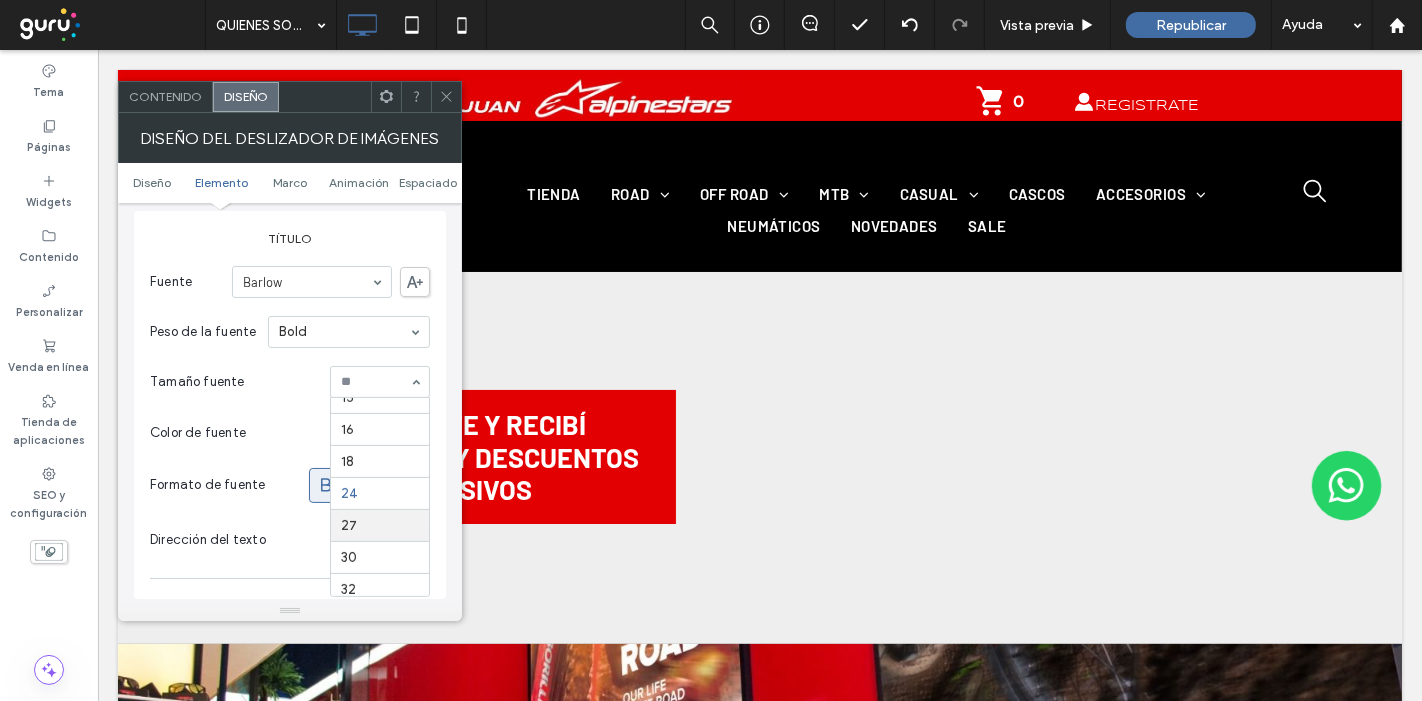 scroll, scrollTop: 180, scrollLeft: 0, axis: vertical 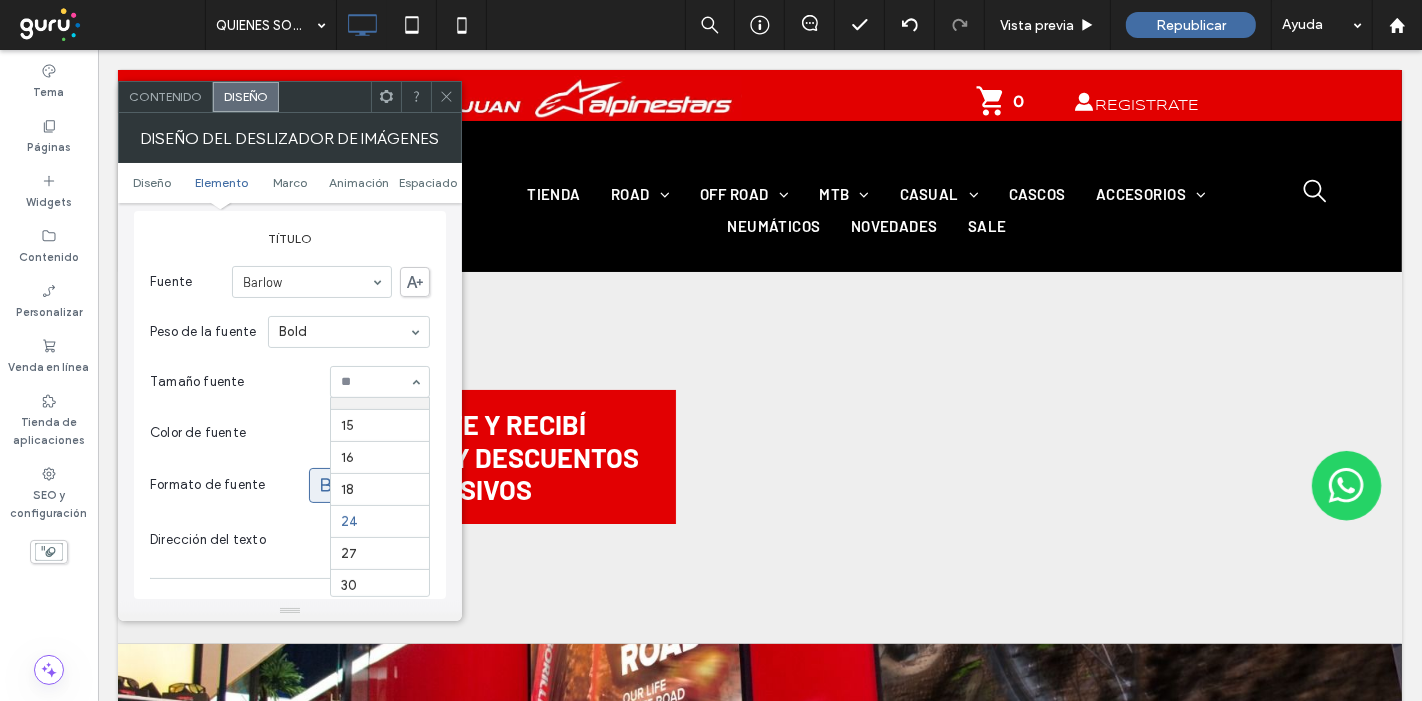 click at bounding box center (375, 382) 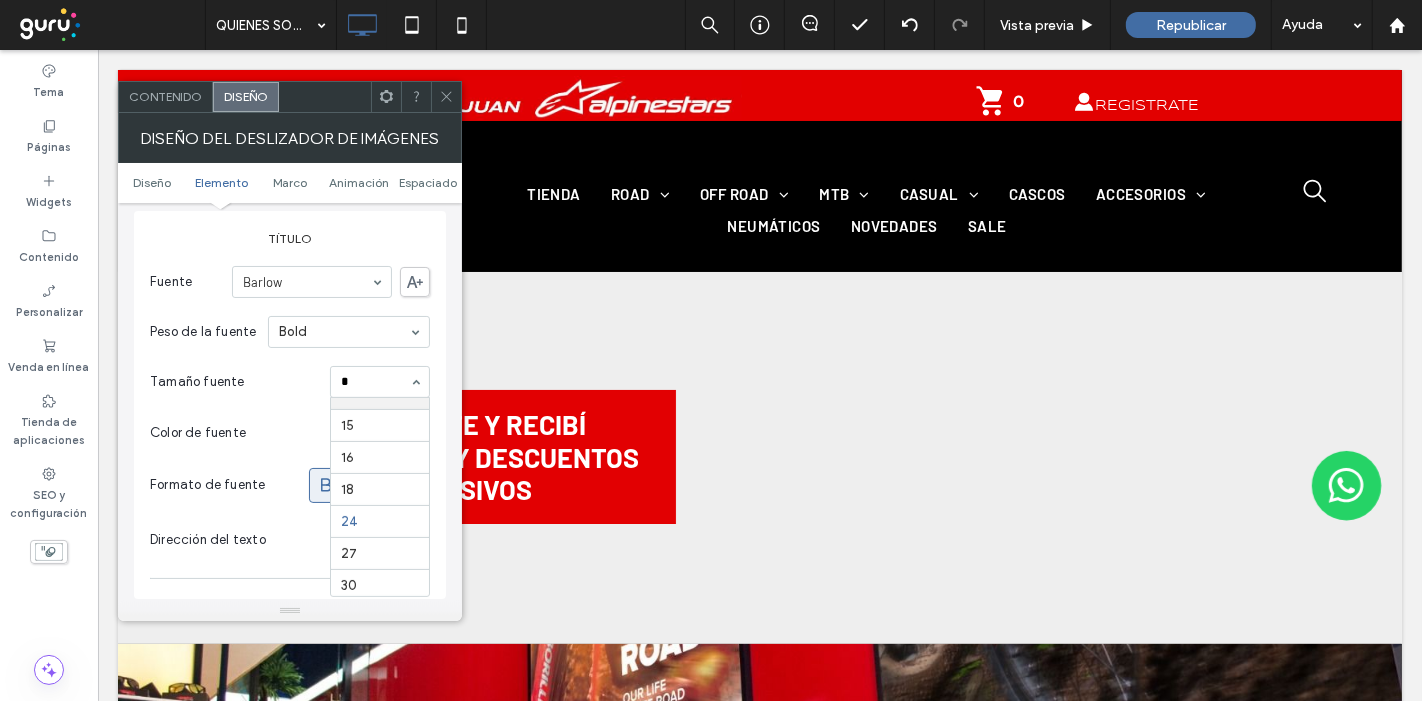 scroll, scrollTop: 0, scrollLeft: 0, axis: both 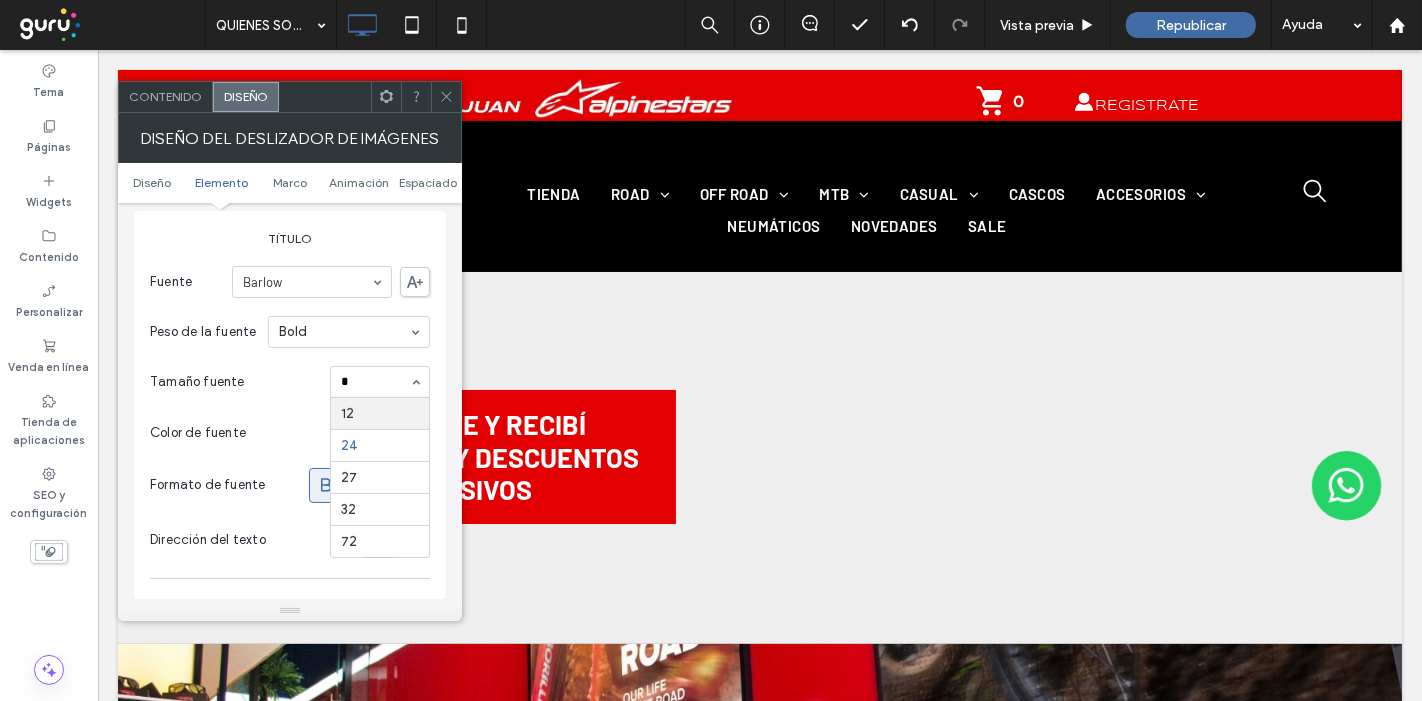 type on "**" 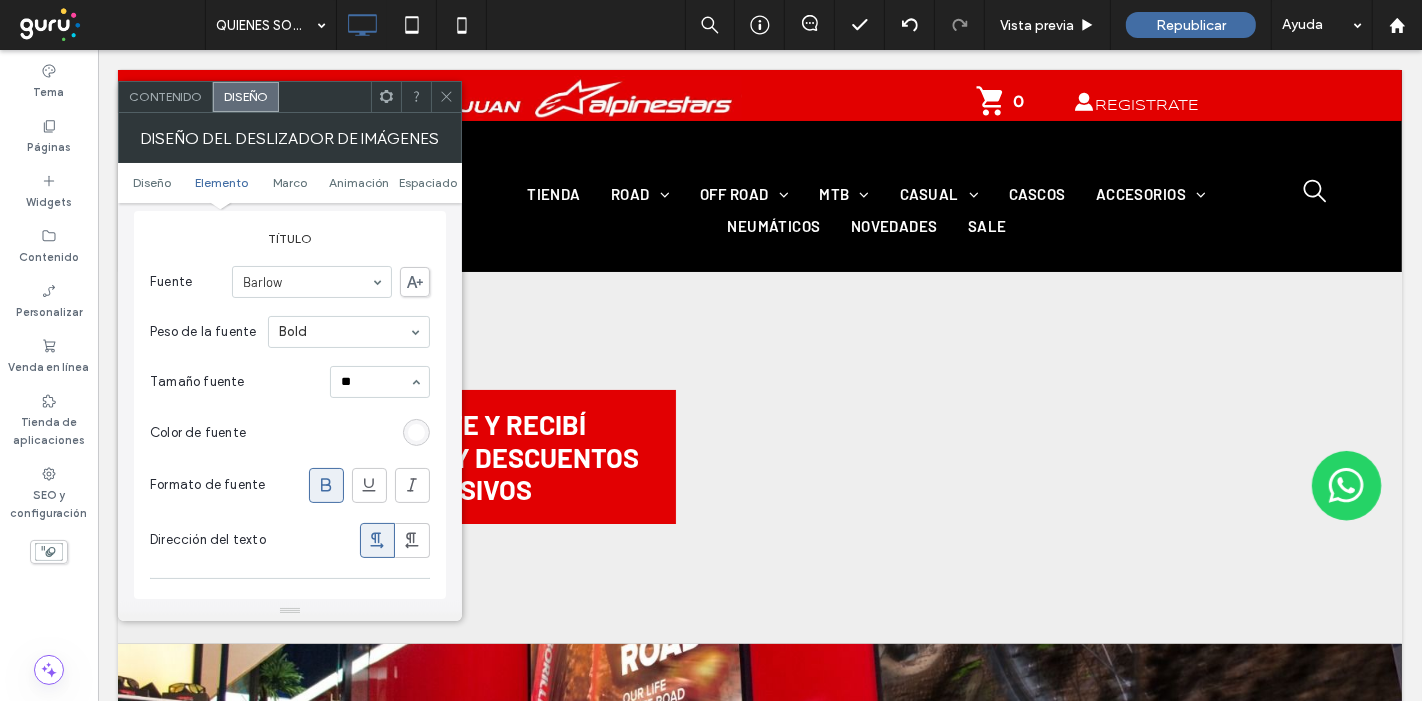 type 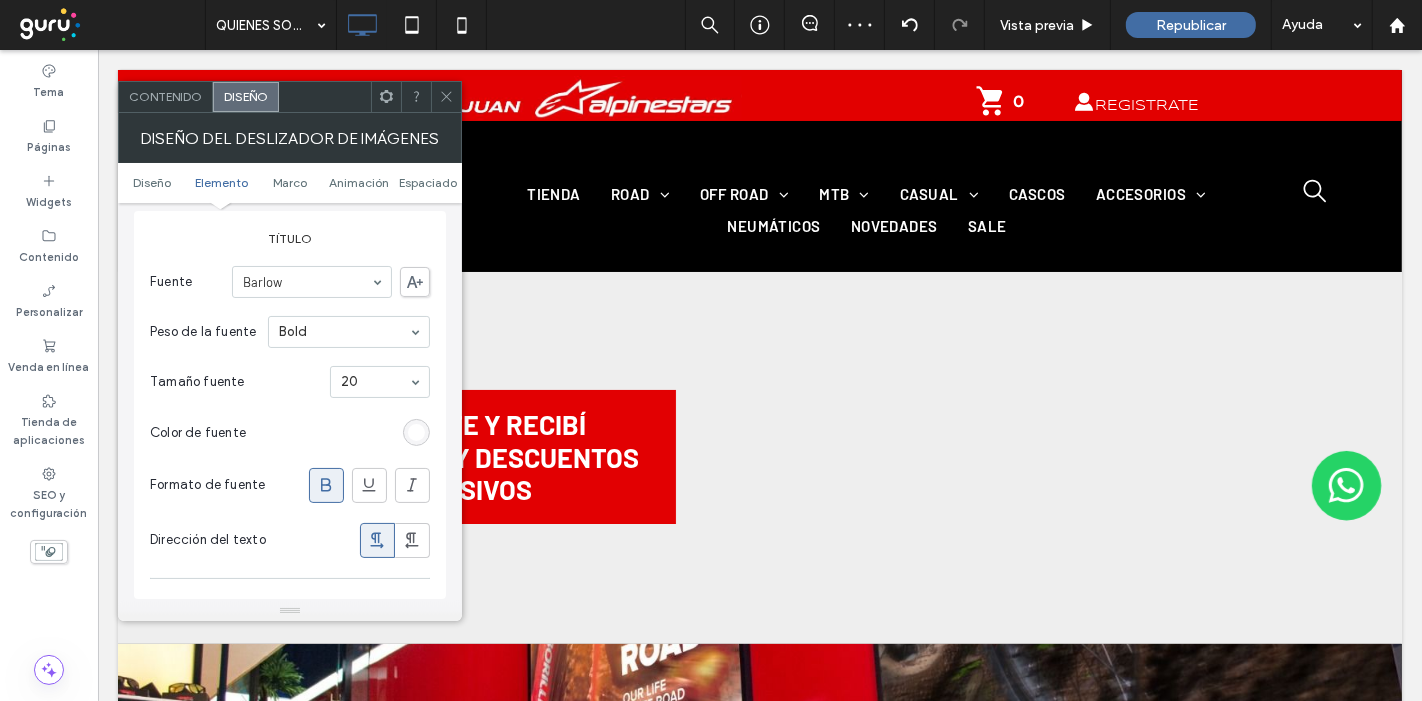 click 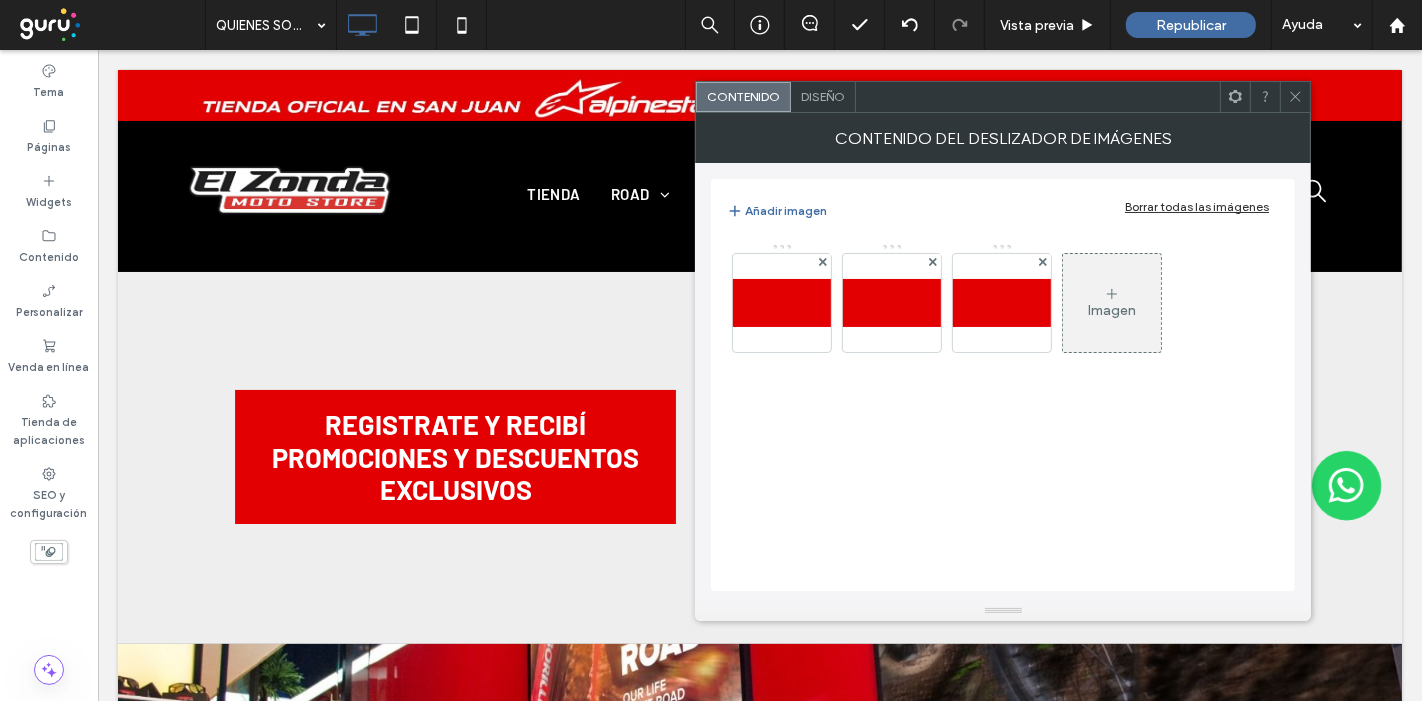 click on "Diseño" at bounding box center (823, 96) 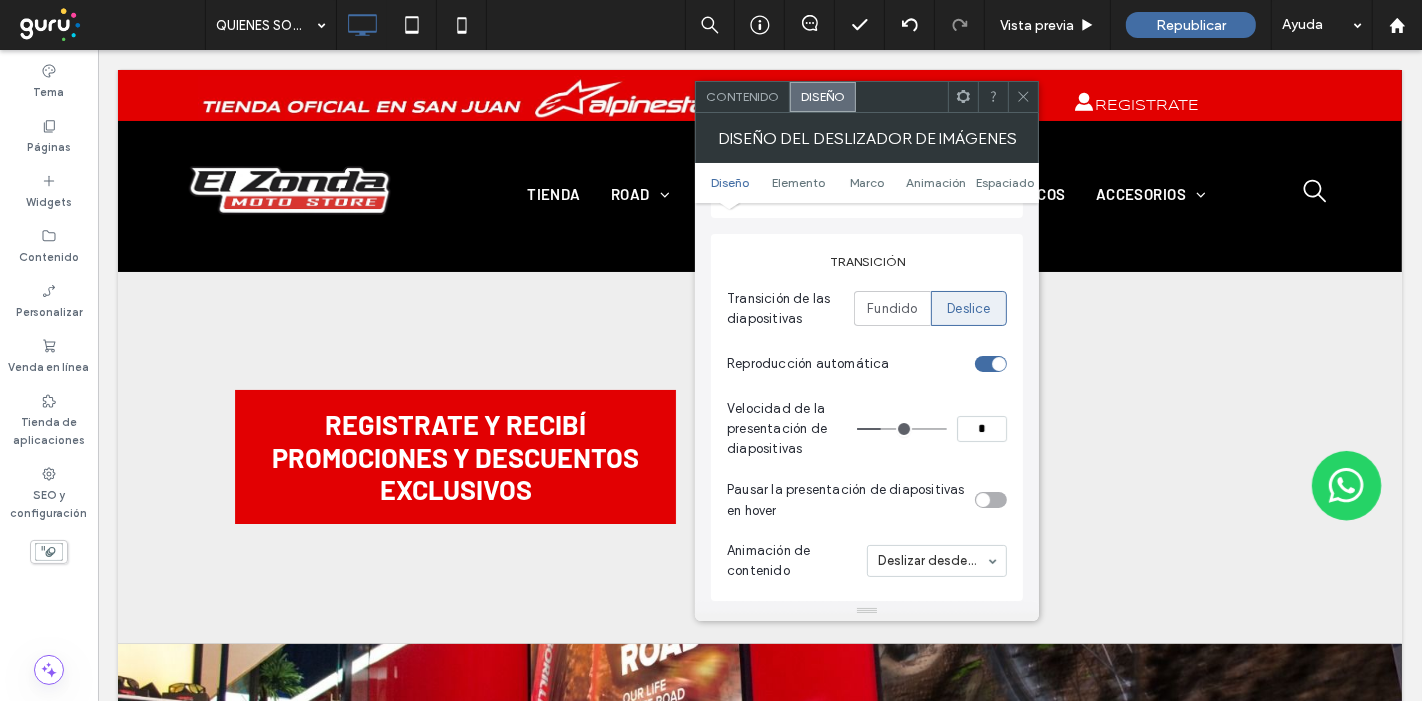 scroll, scrollTop: 333, scrollLeft: 0, axis: vertical 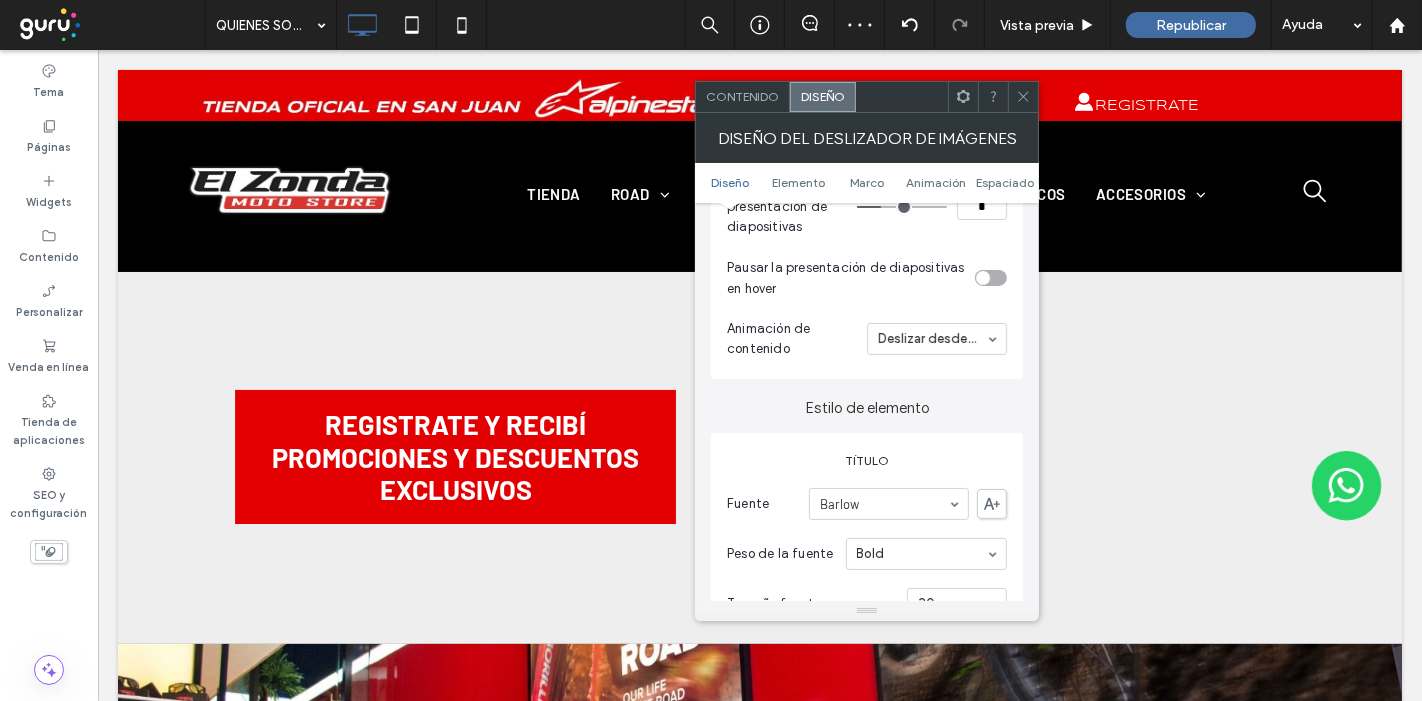 click 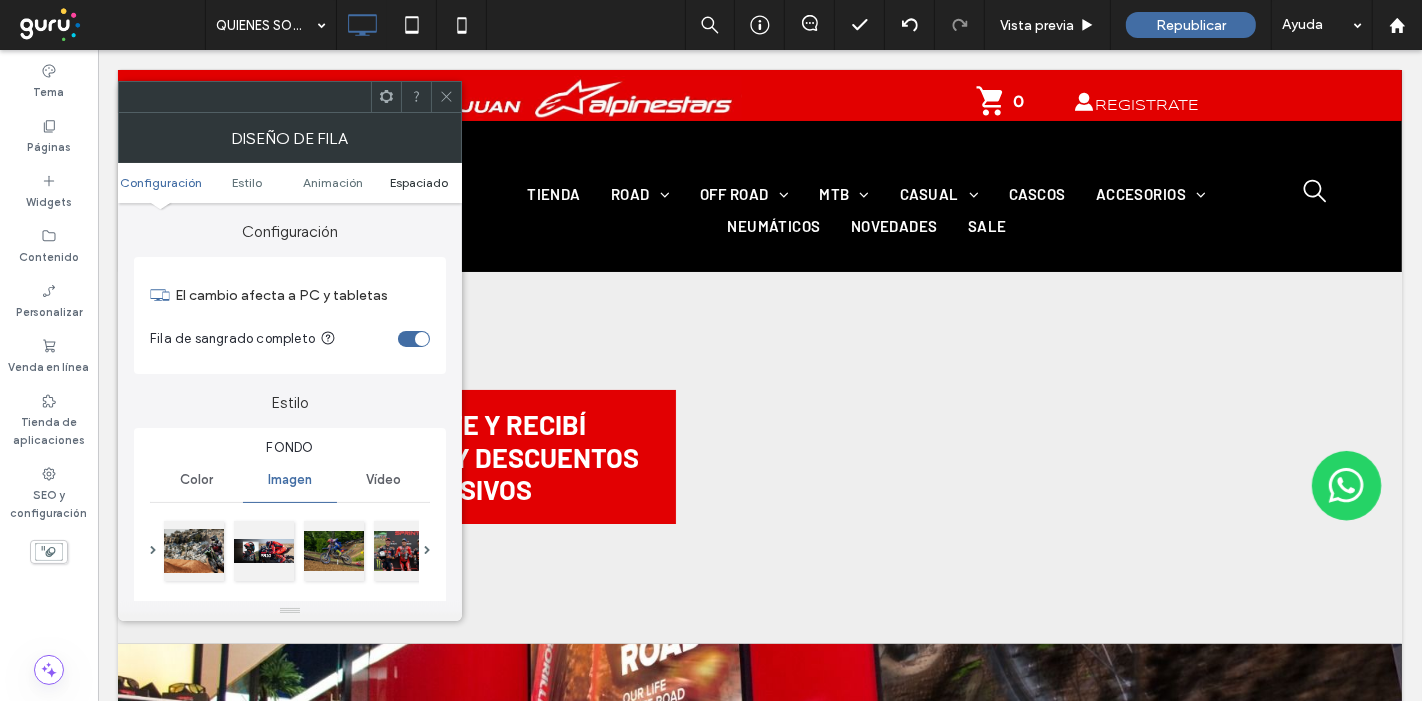 click on "Espaciado" at bounding box center (419, 182) 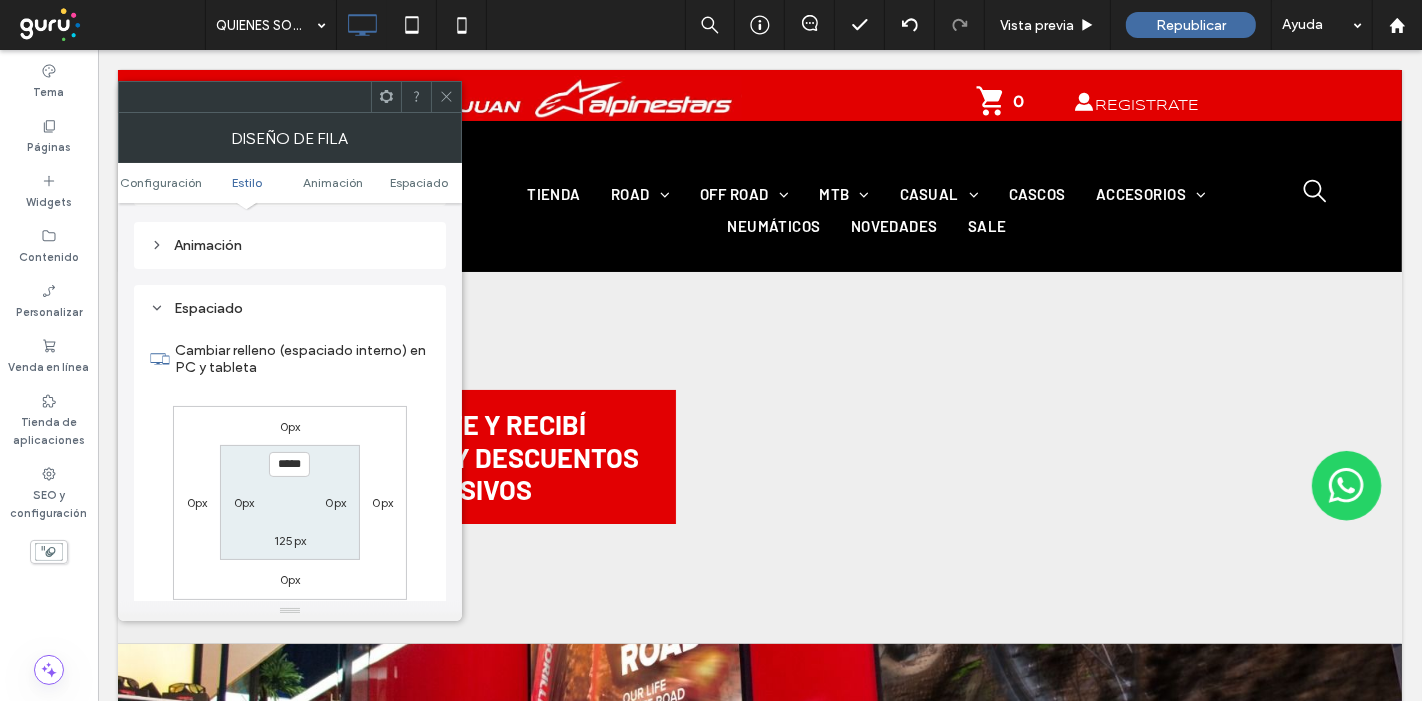 scroll, scrollTop: 1136, scrollLeft: 0, axis: vertical 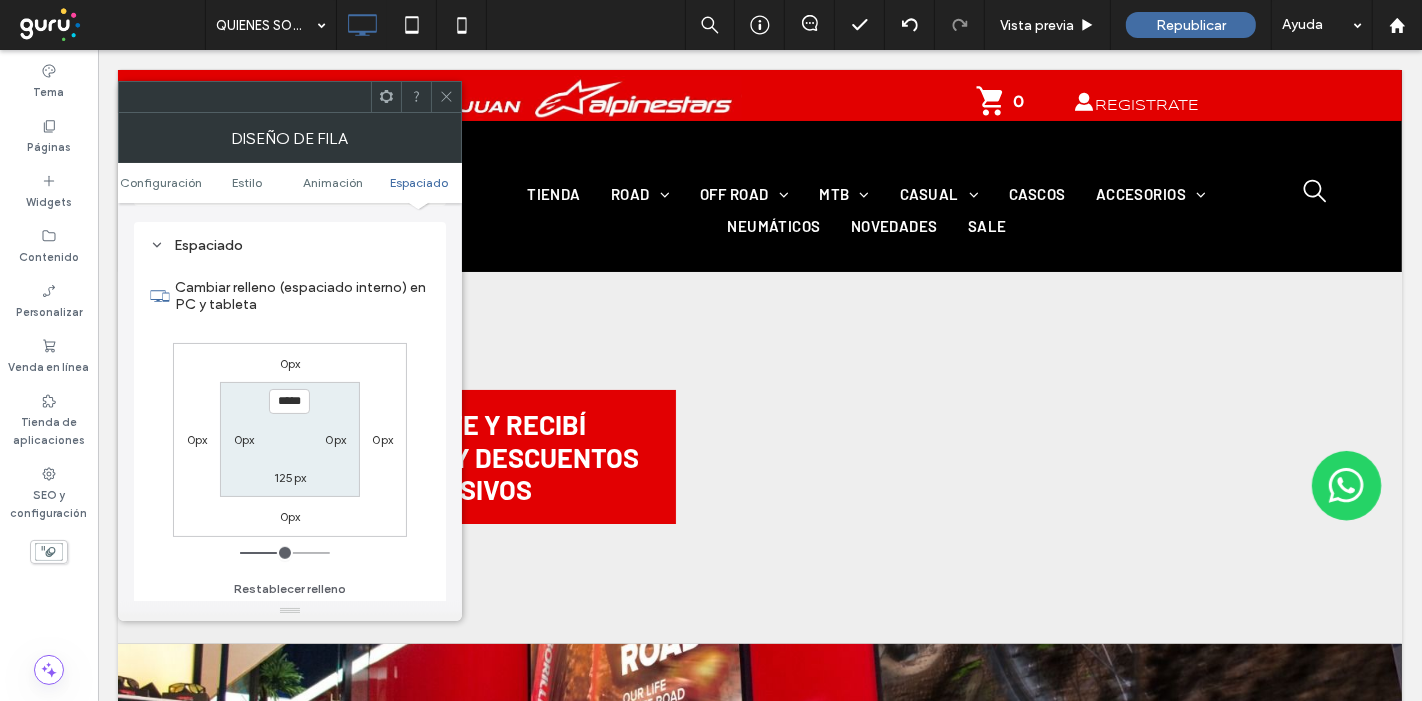 click on "125px" at bounding box center [290, 477] 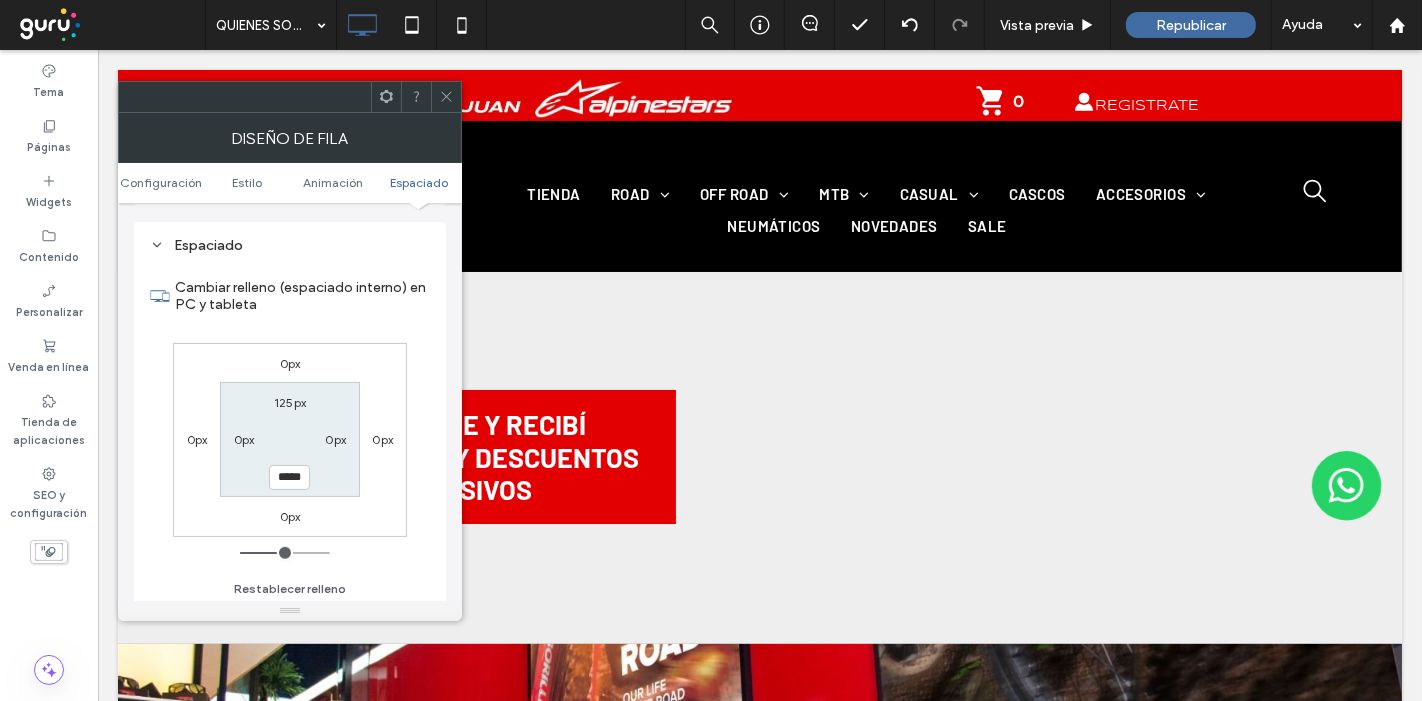 type on "***" 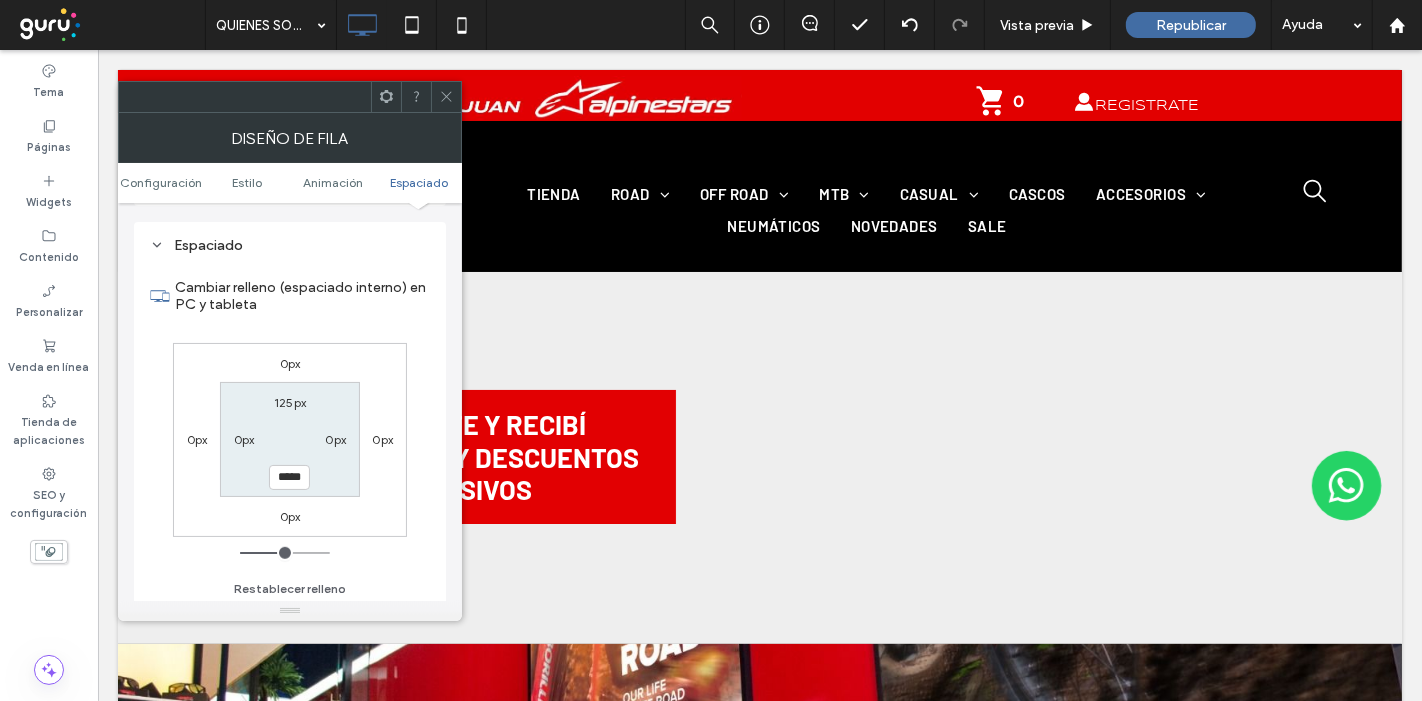 type on "***" 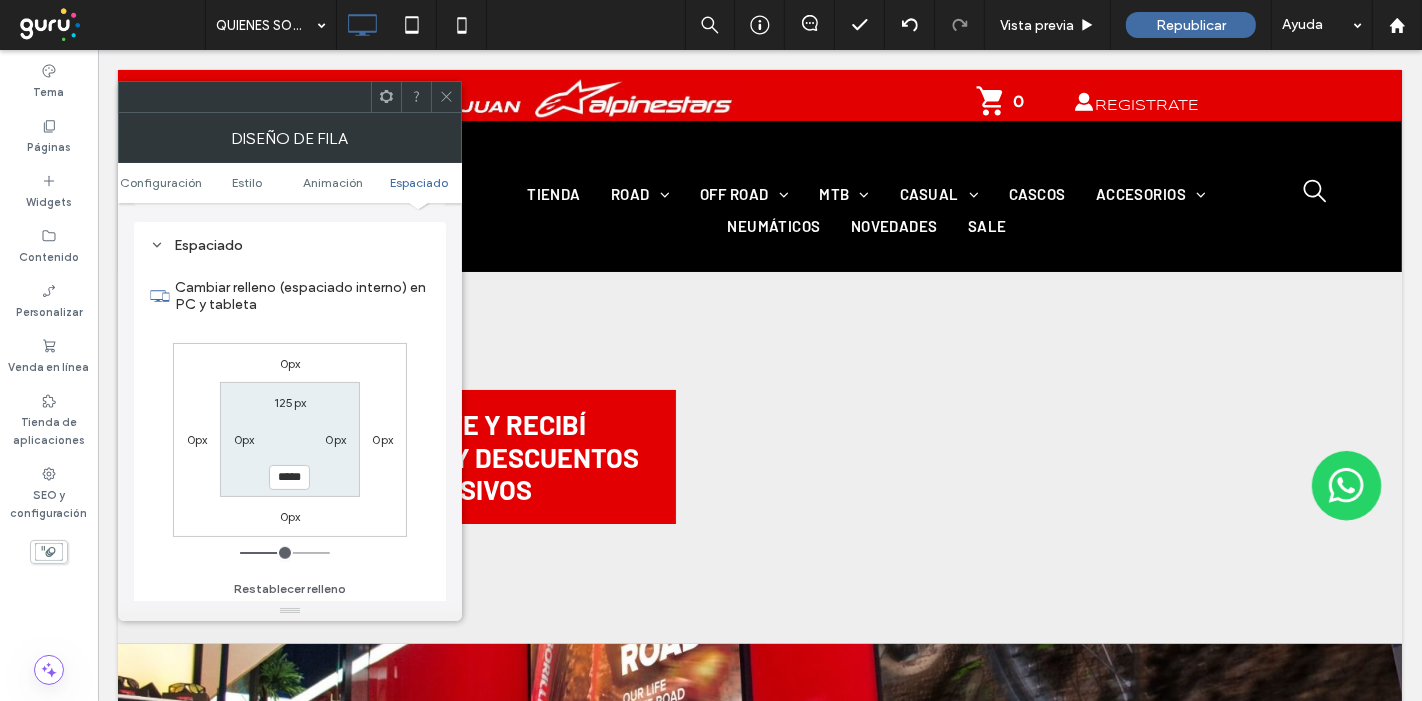 type on "***" 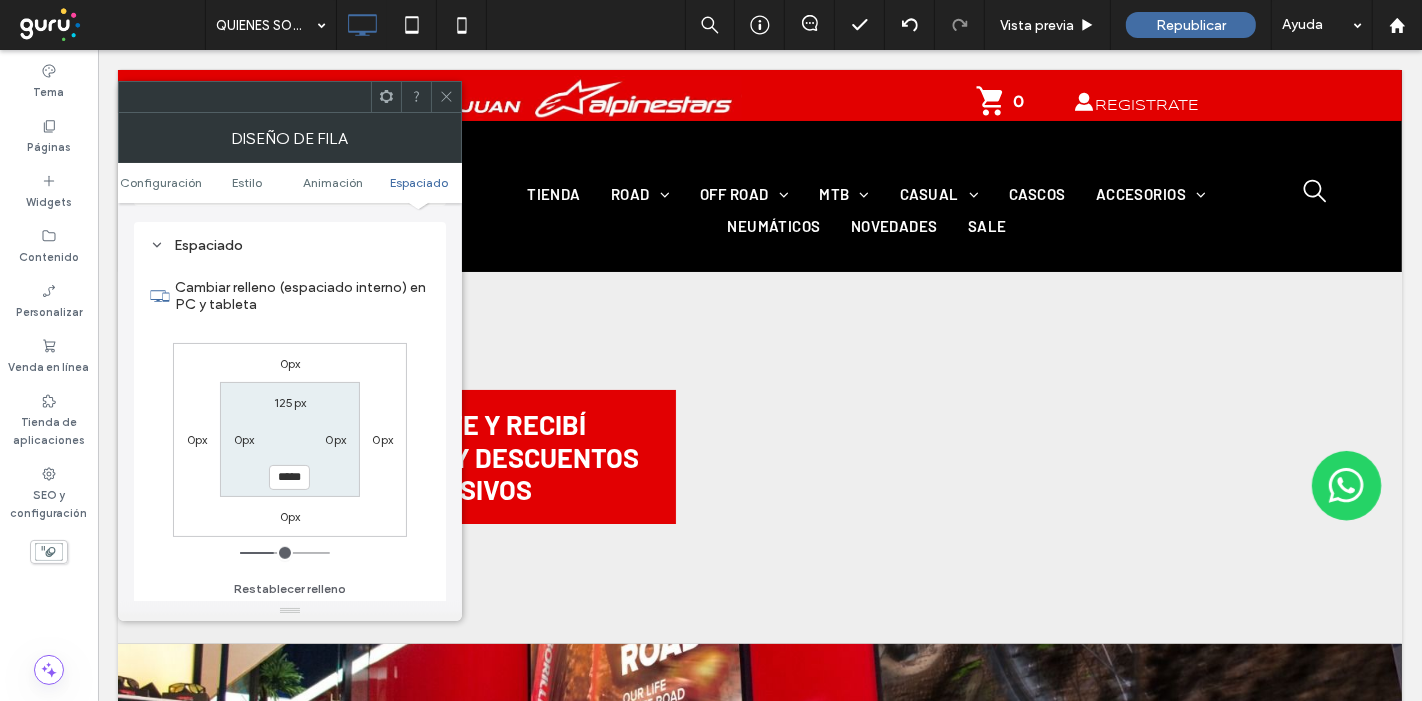 type on "***" 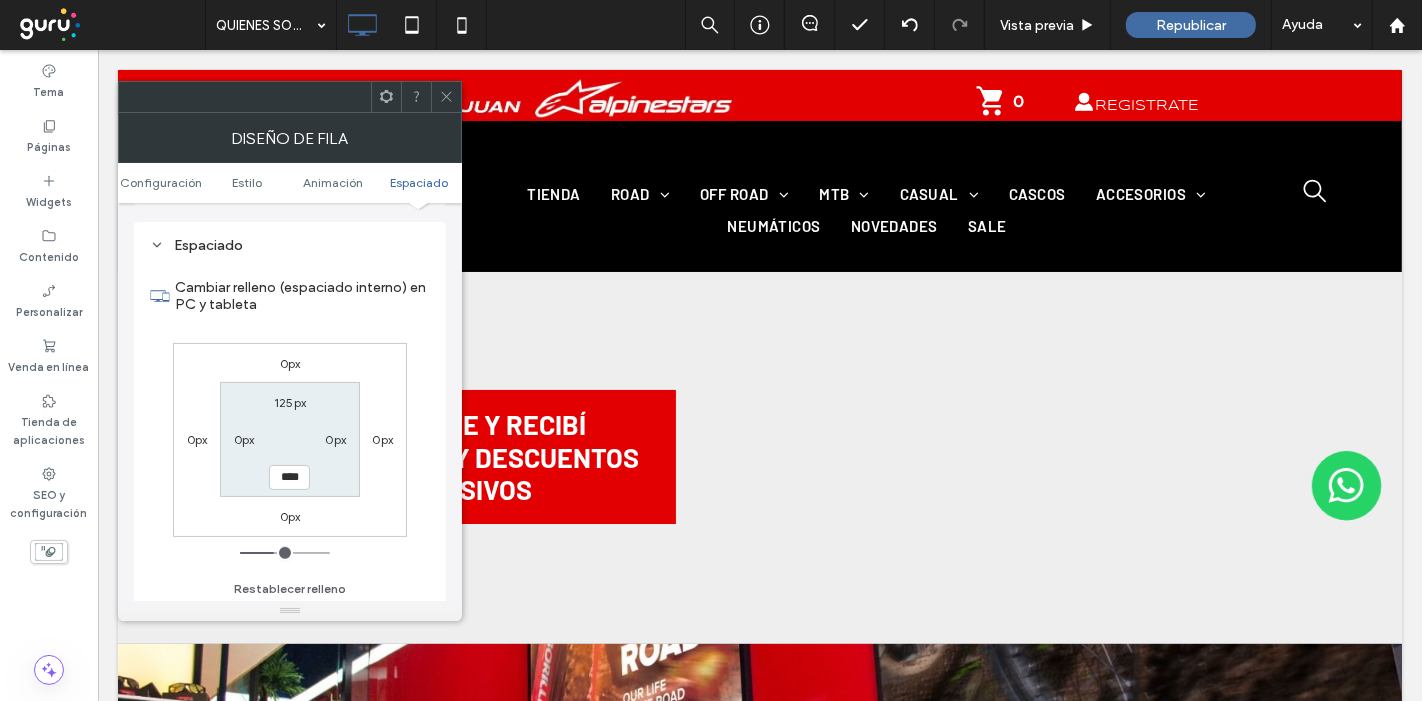 type on "**" 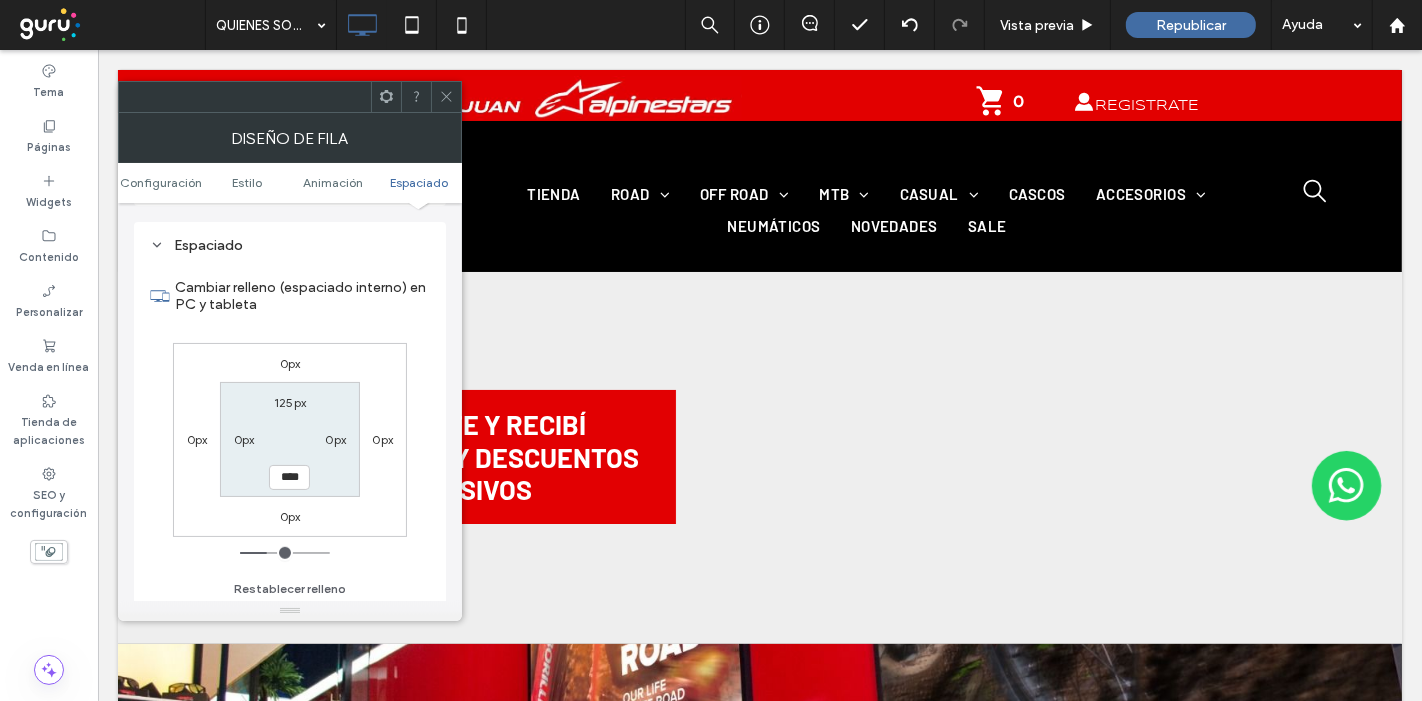 type on "**" 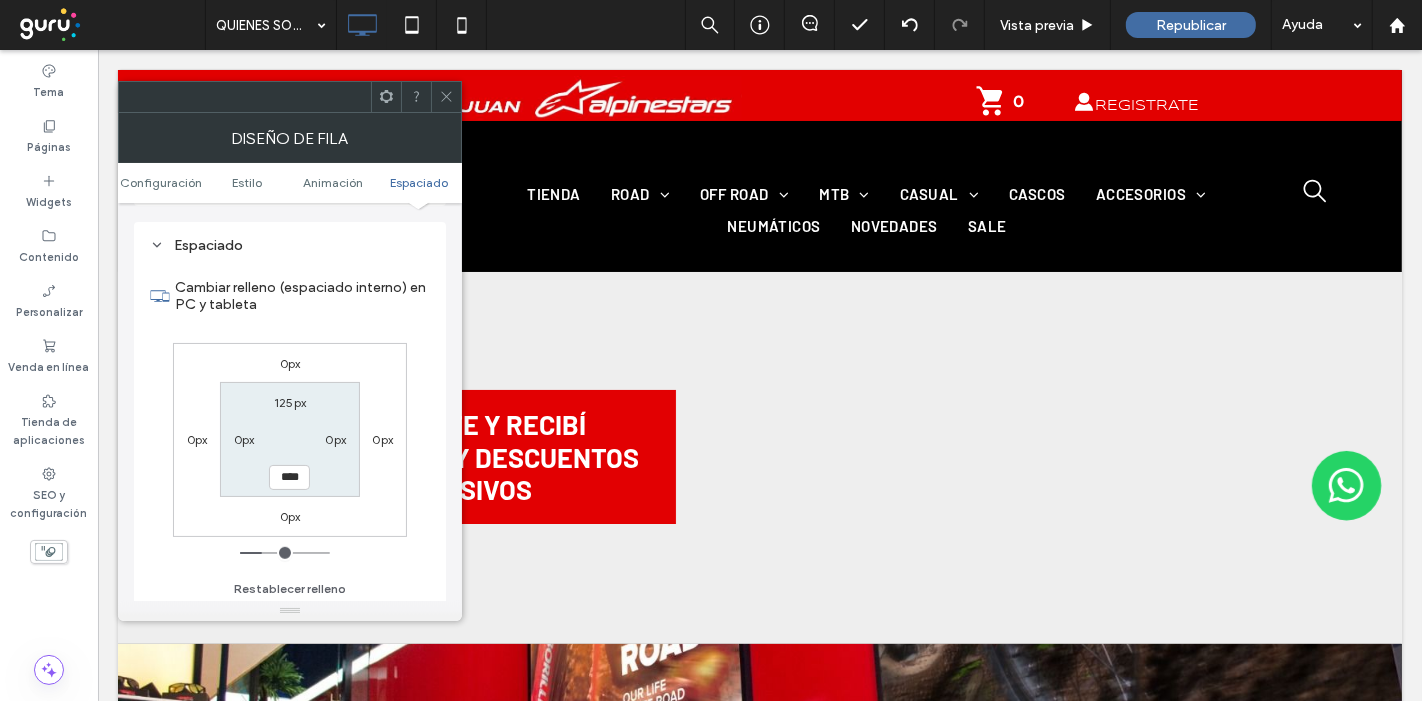 type on "**" 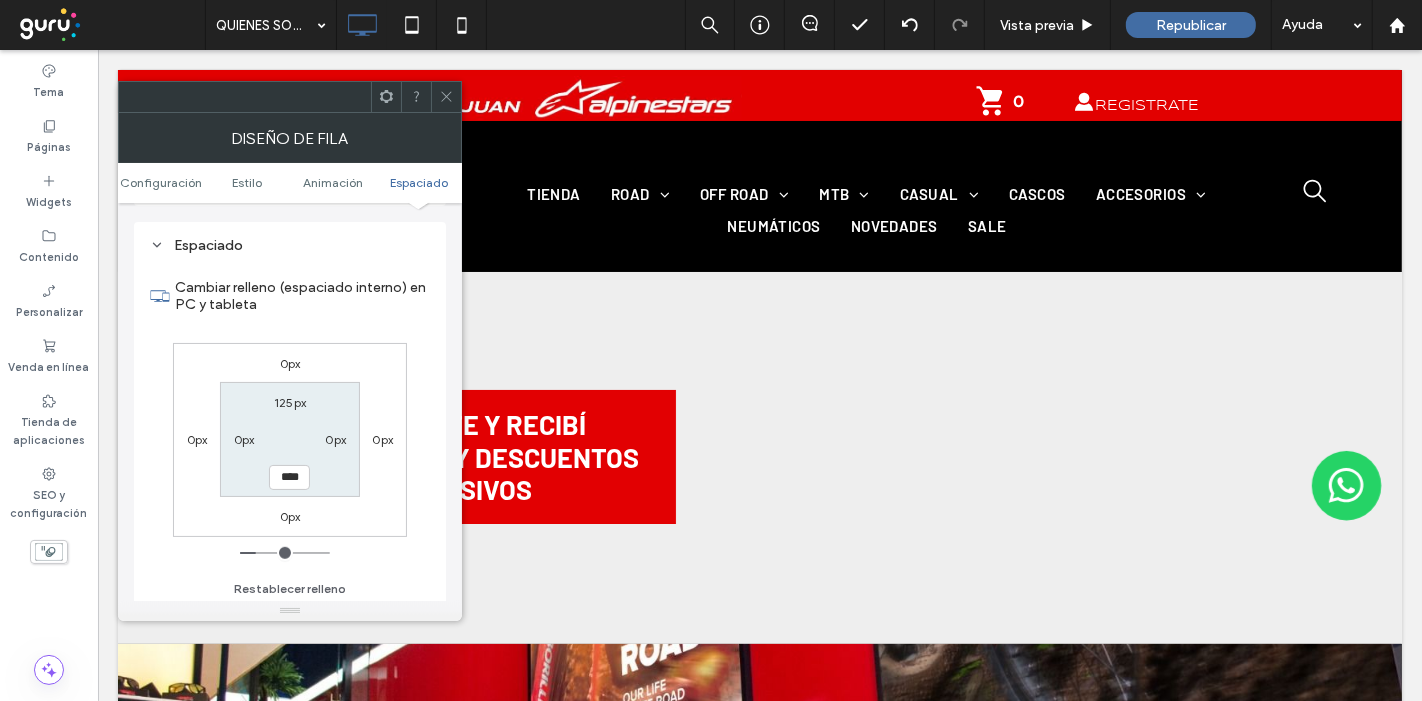 type on "**" 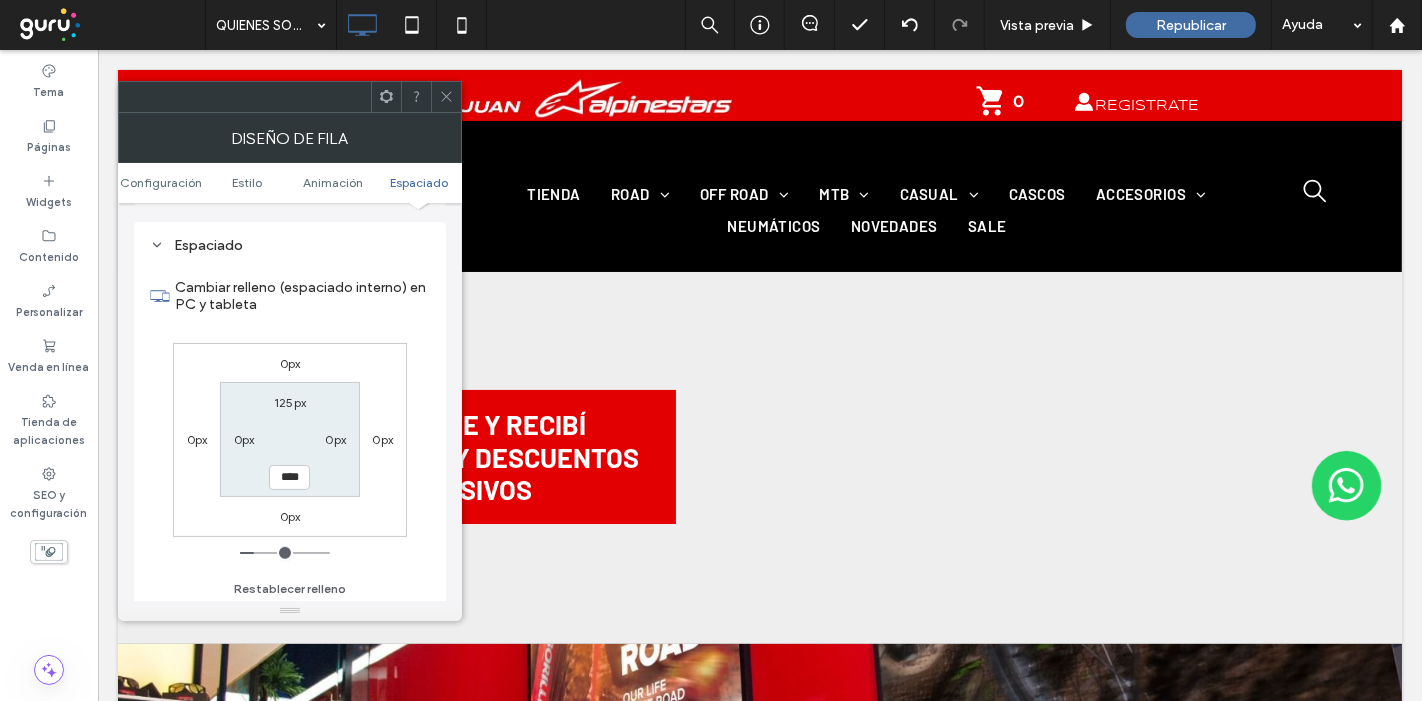 type on "**" 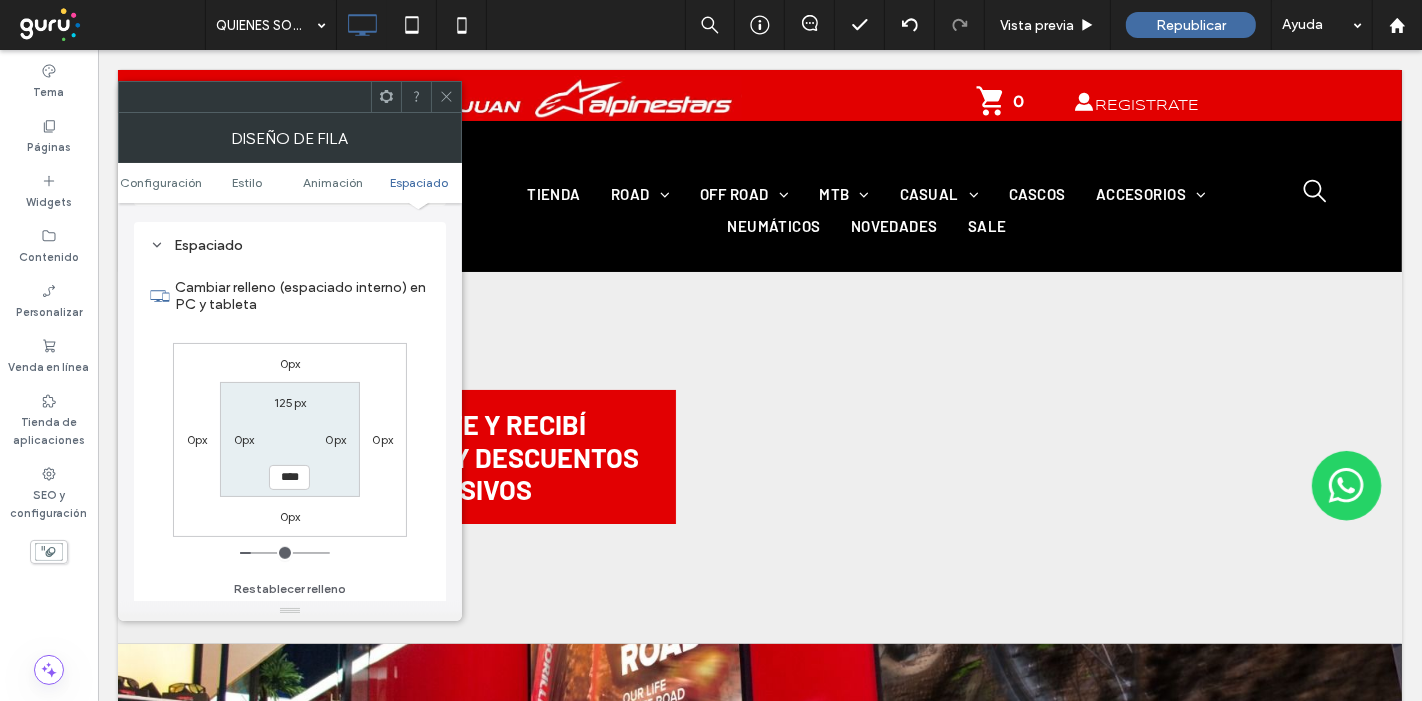 type on "****" 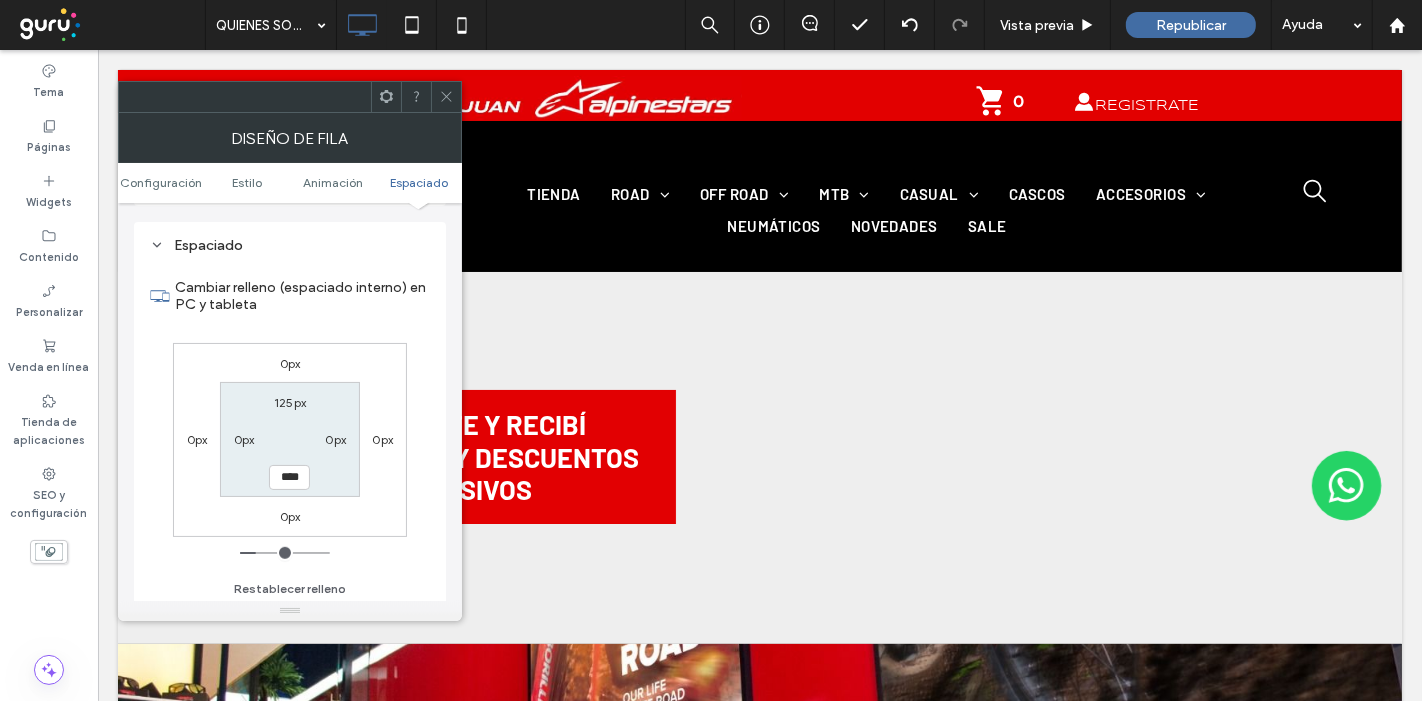 type on "**" 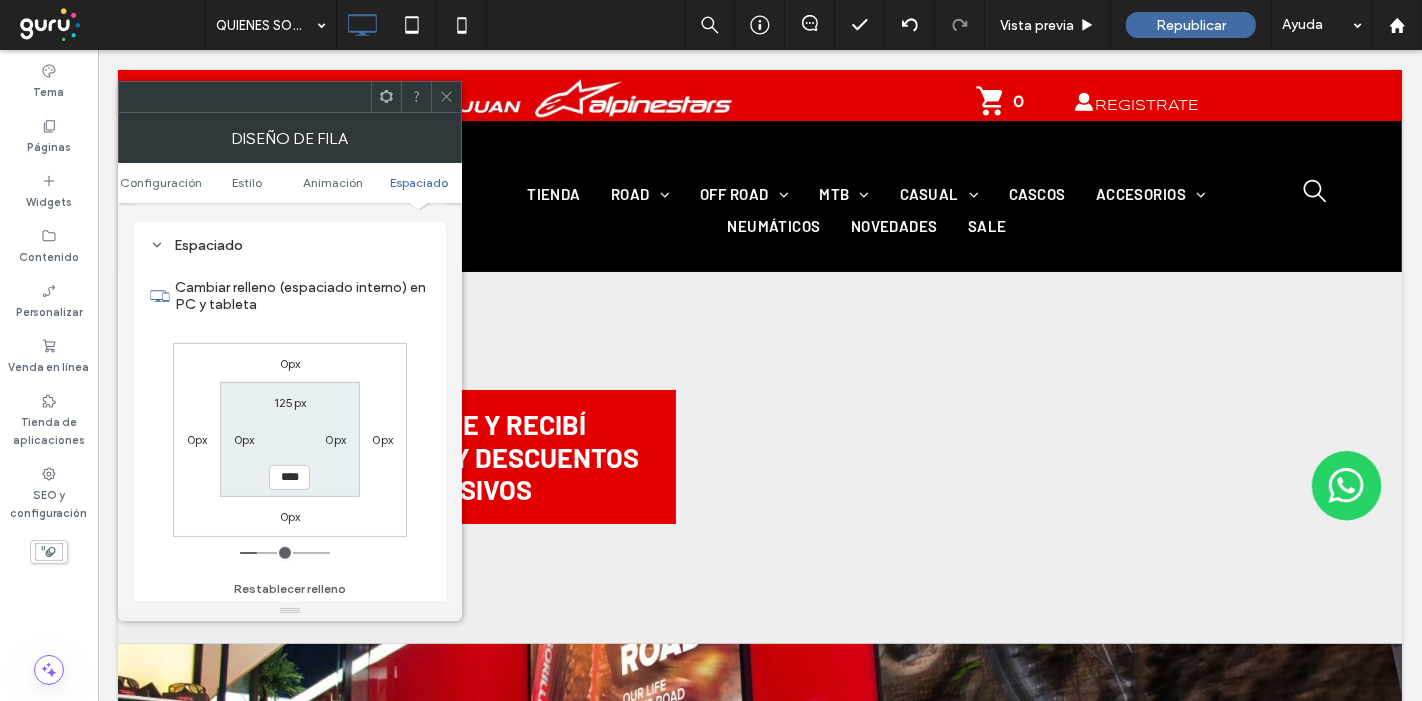 type on "**" 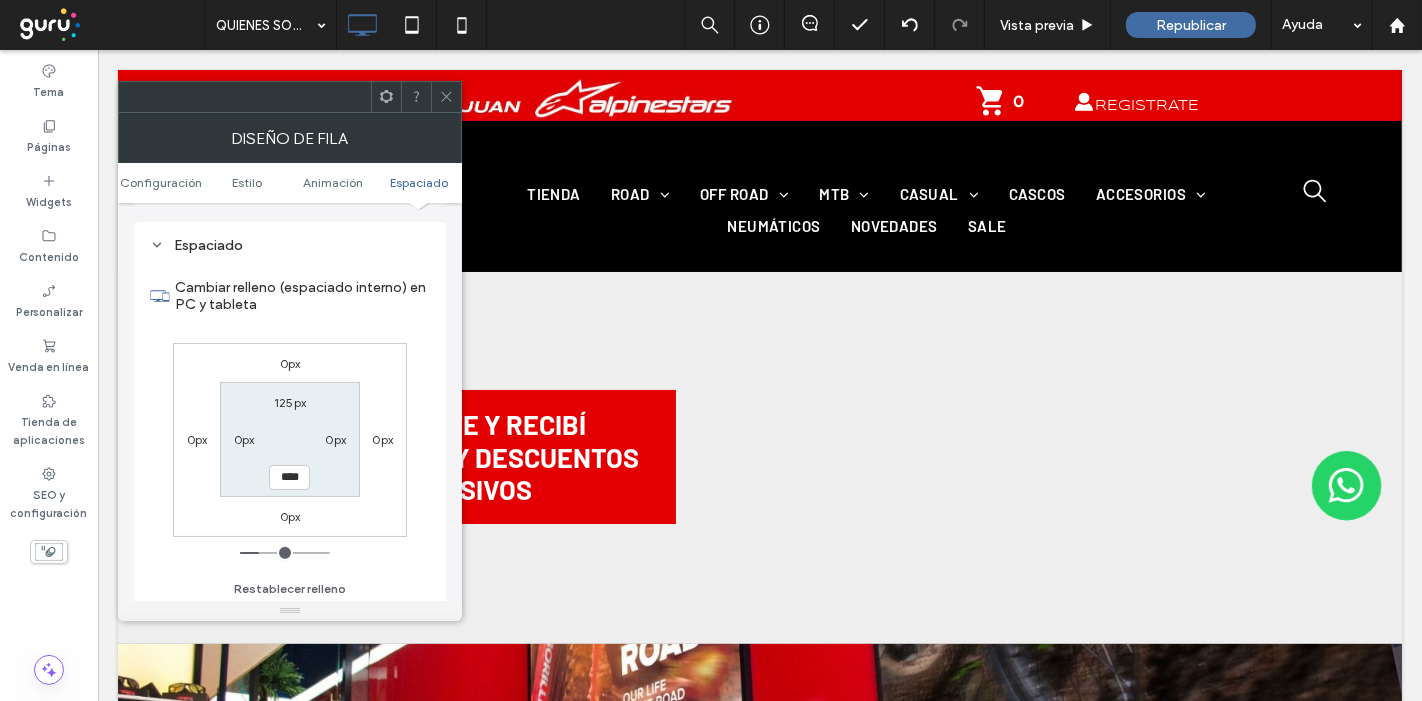 drag, startPoint x: 280, startPoint y: 547, endPoint x: 263, endPoint y: 544, distance: 17.262676 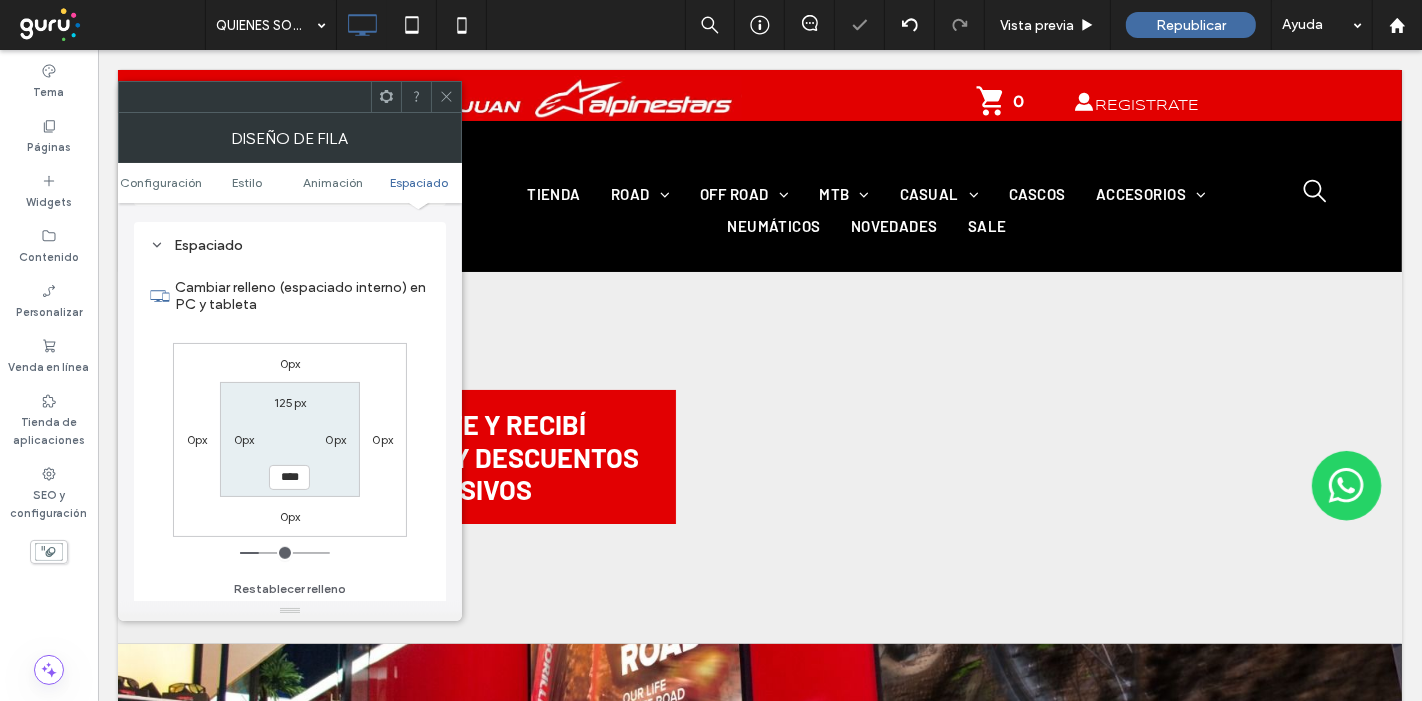 click 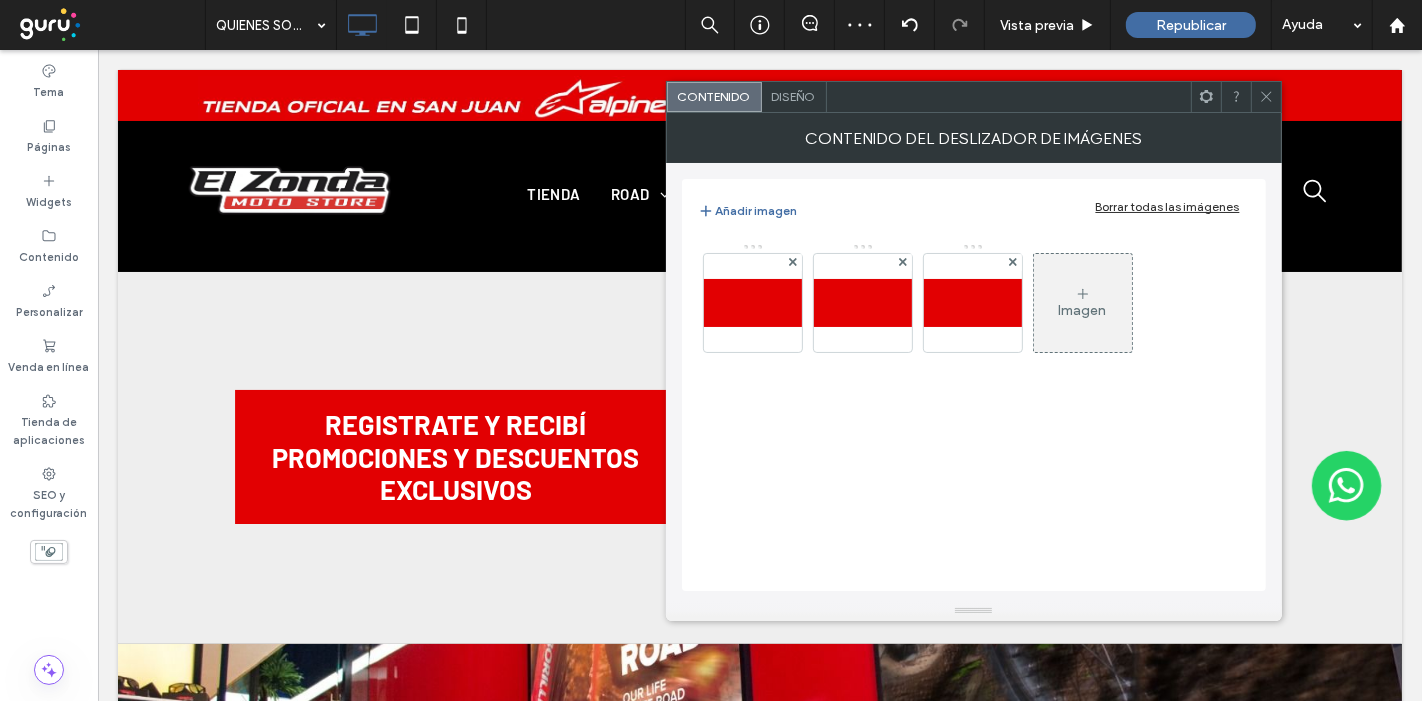 click 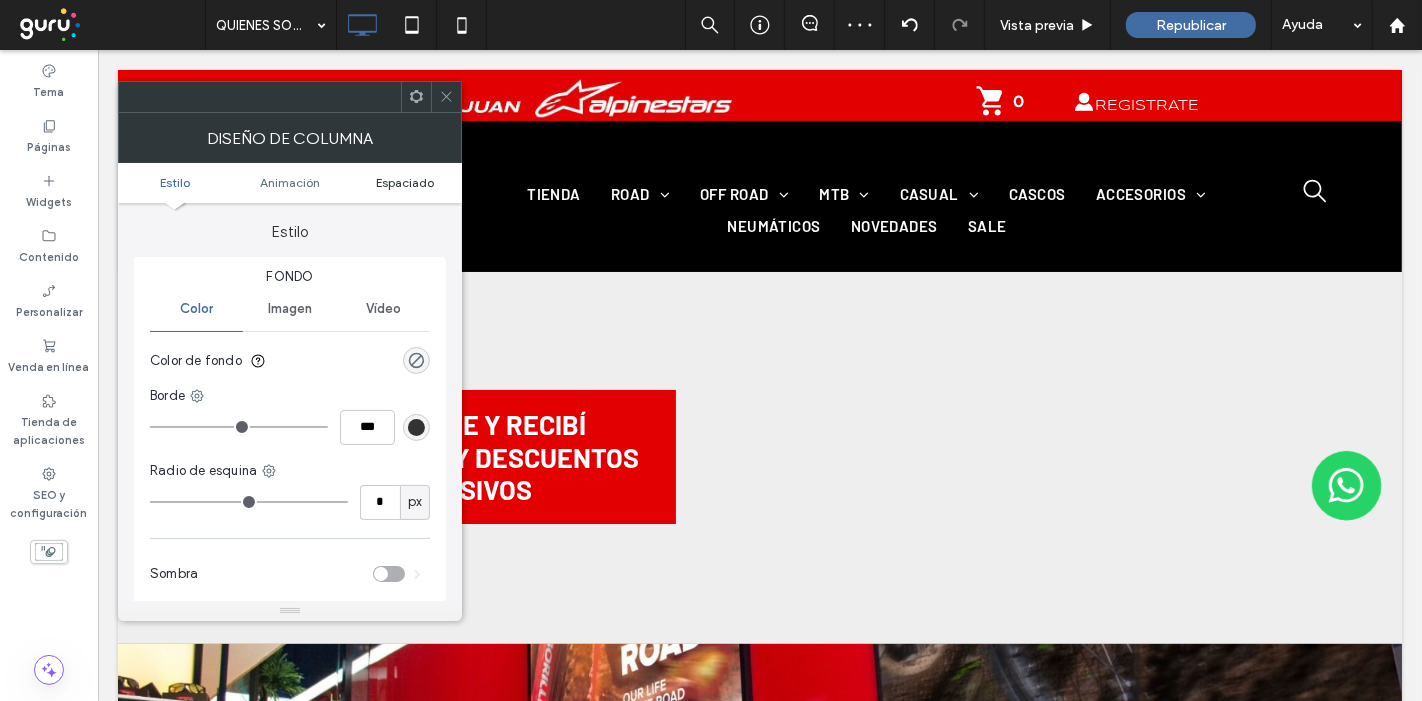 click on "Espaciado" at bounding box center (405, 182) 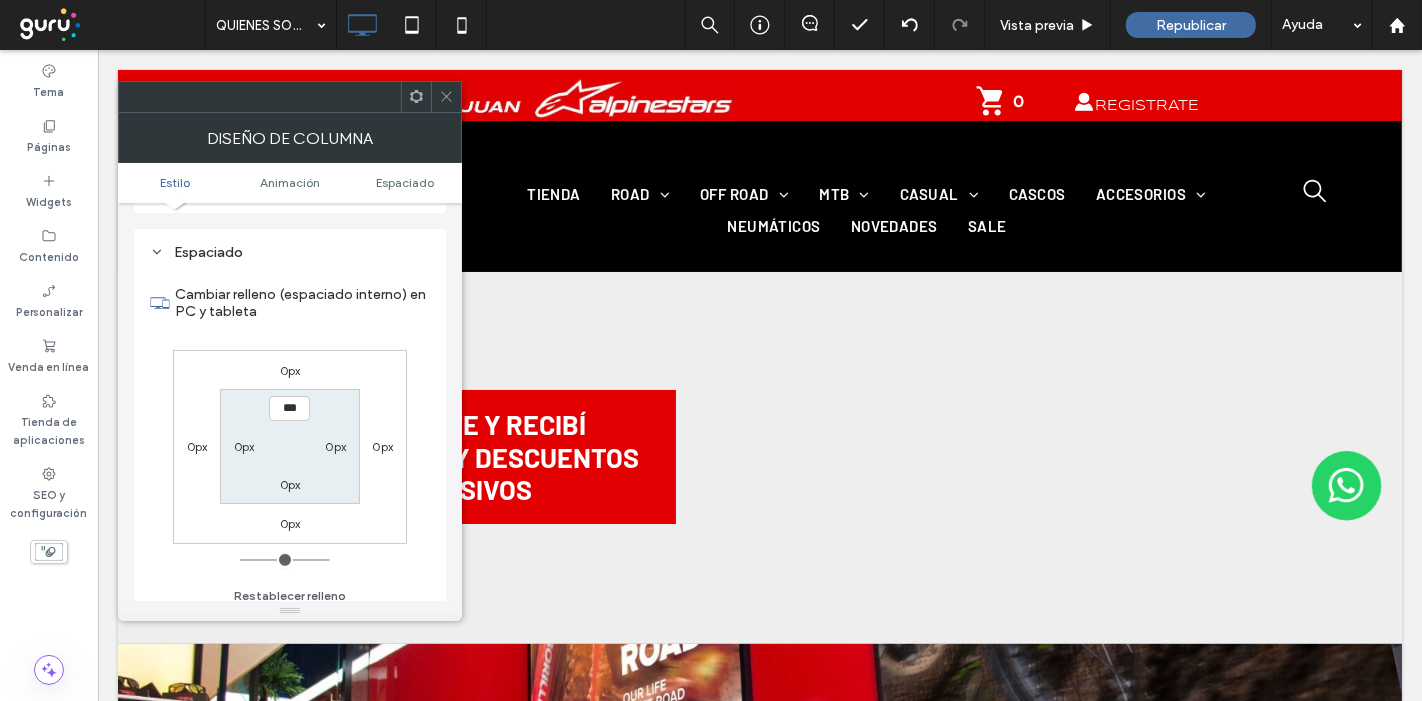 scroll, scrollTop: 468, scrollLeft: 0, axis: vertical 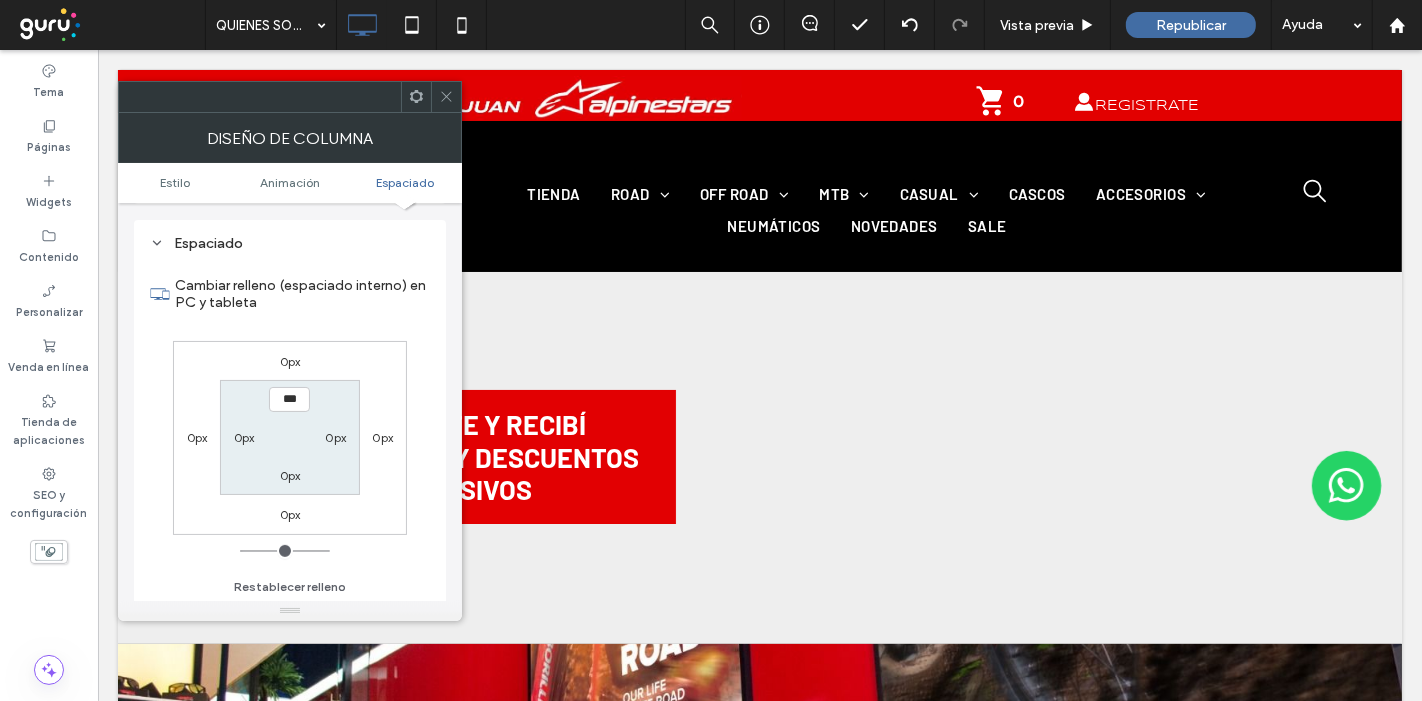 click 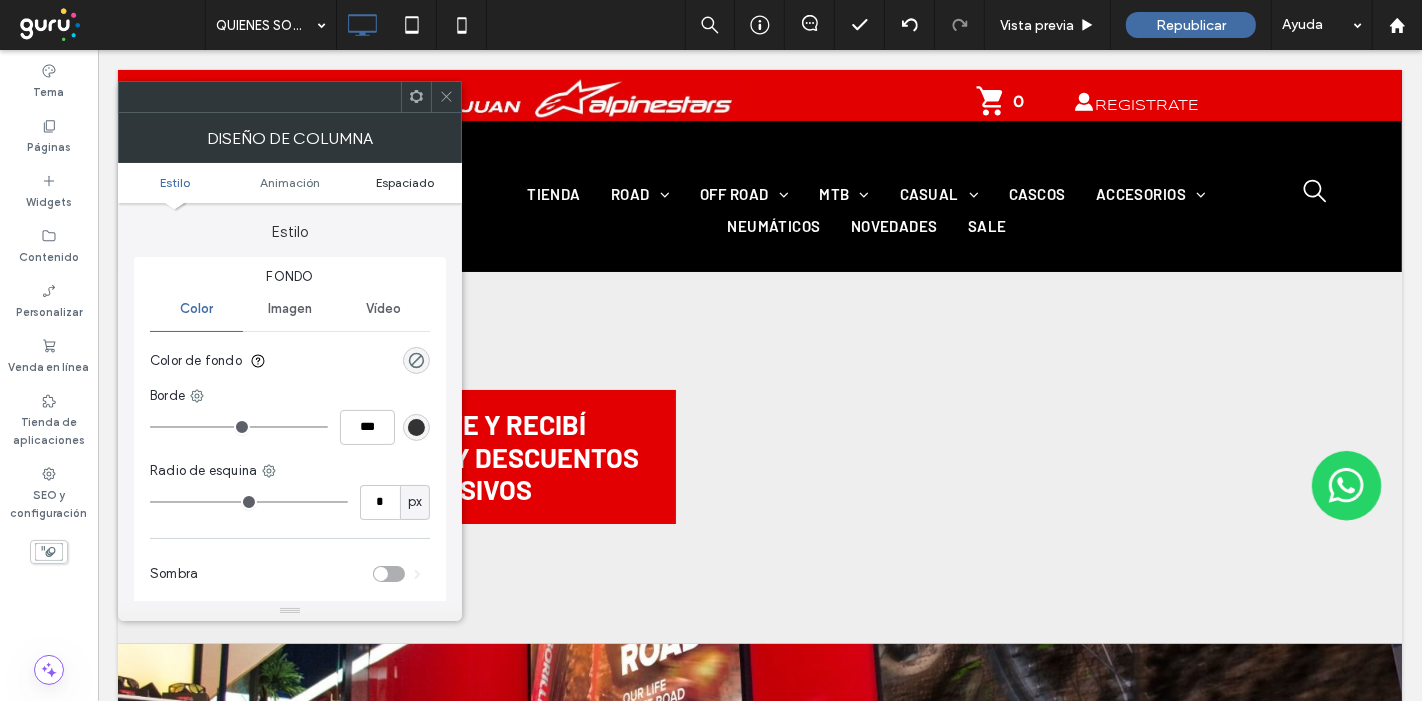 click on "Espaciado" at bounding box center [405, 182] 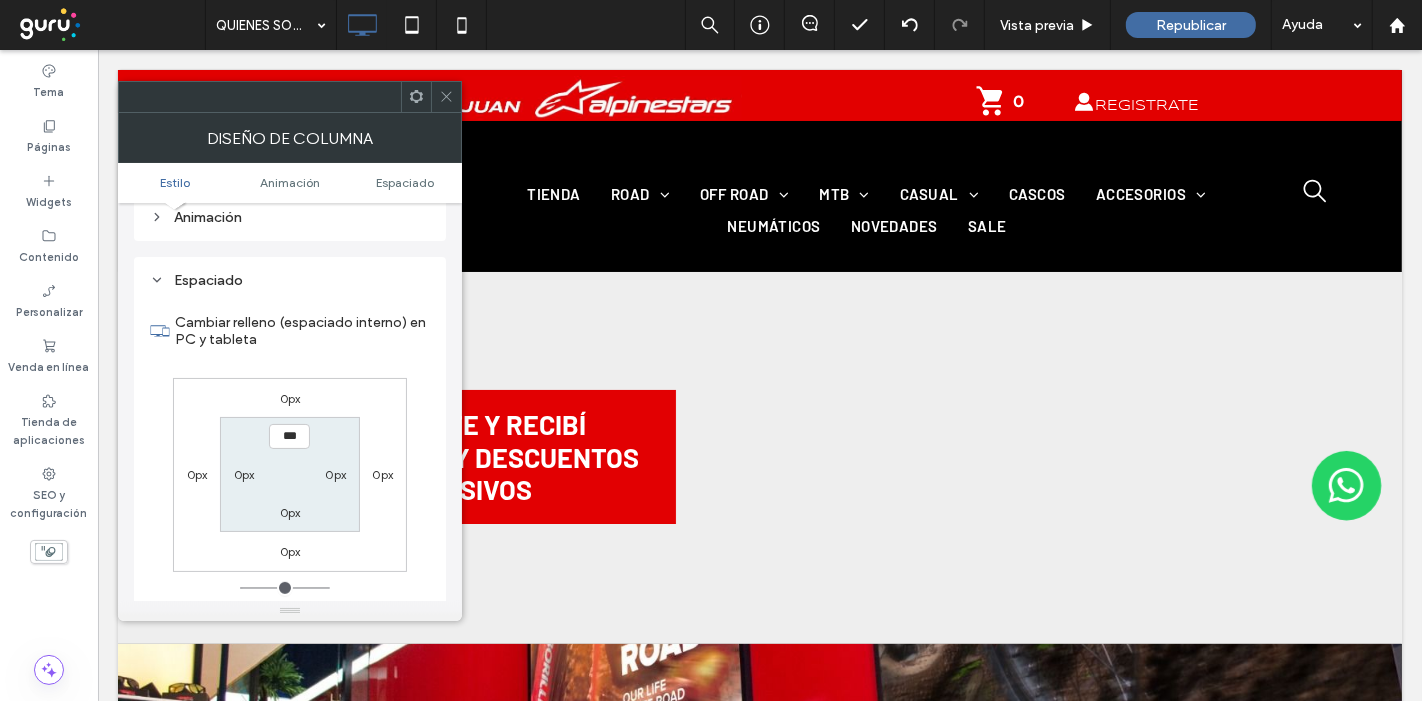 scroll, scrollTop: 468, scrollLeft: 0, axis: vertical 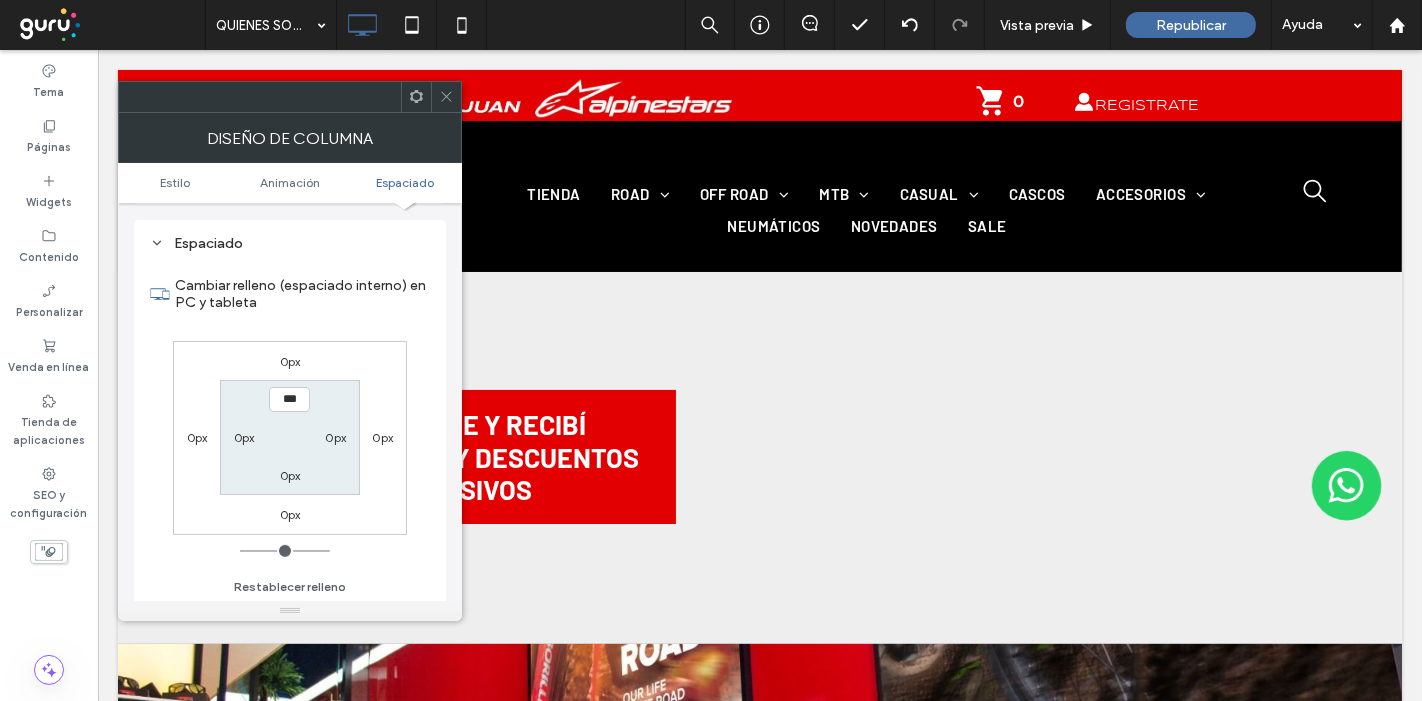 click at bounding box center (446, 97) 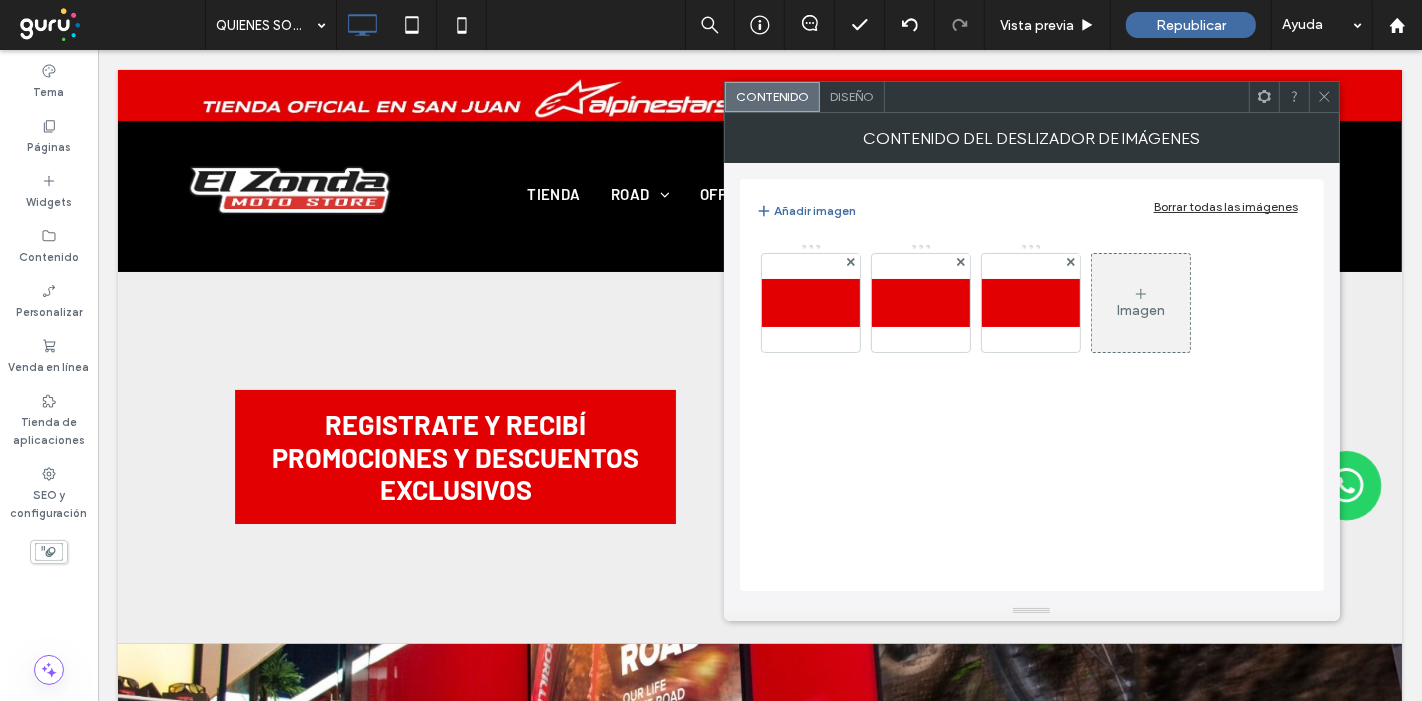 click on "Diseño" at bounding box center (852, 96) 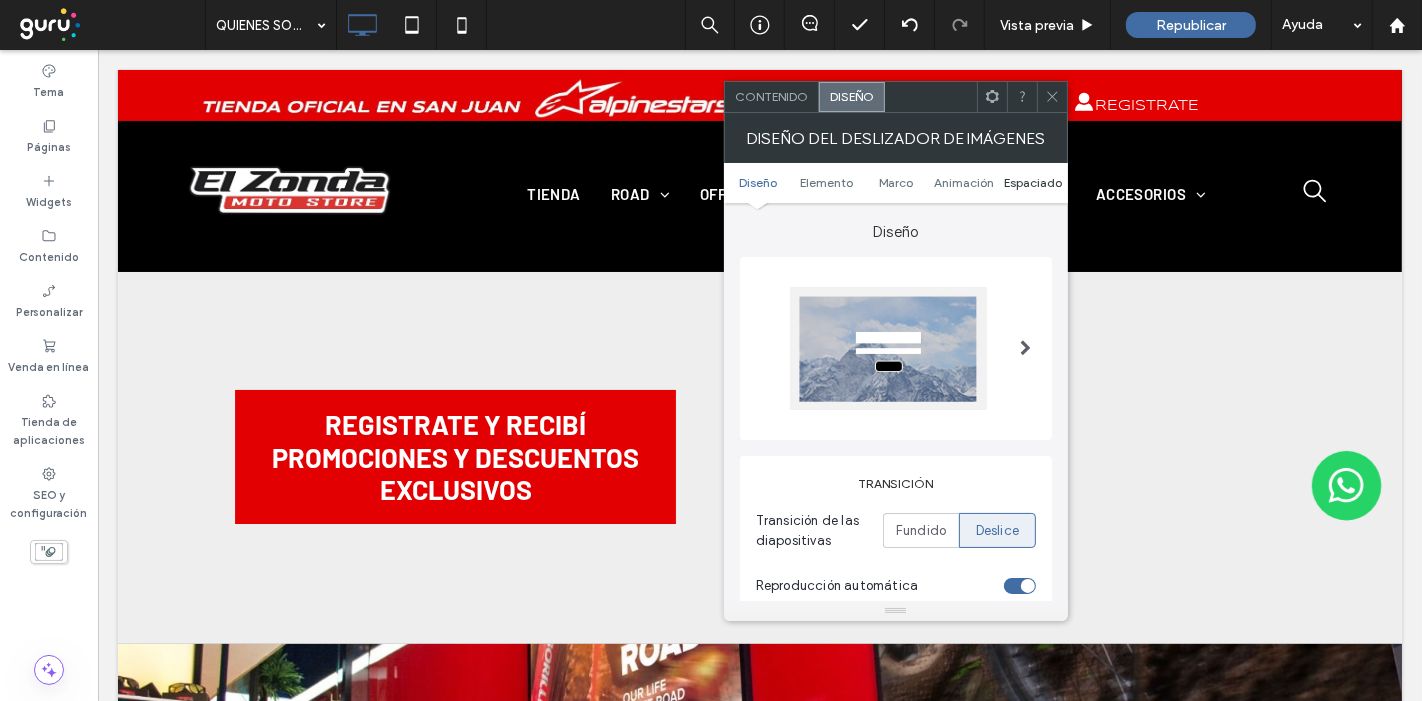 click on "Espaciado" at bounding box center (1033, 182) 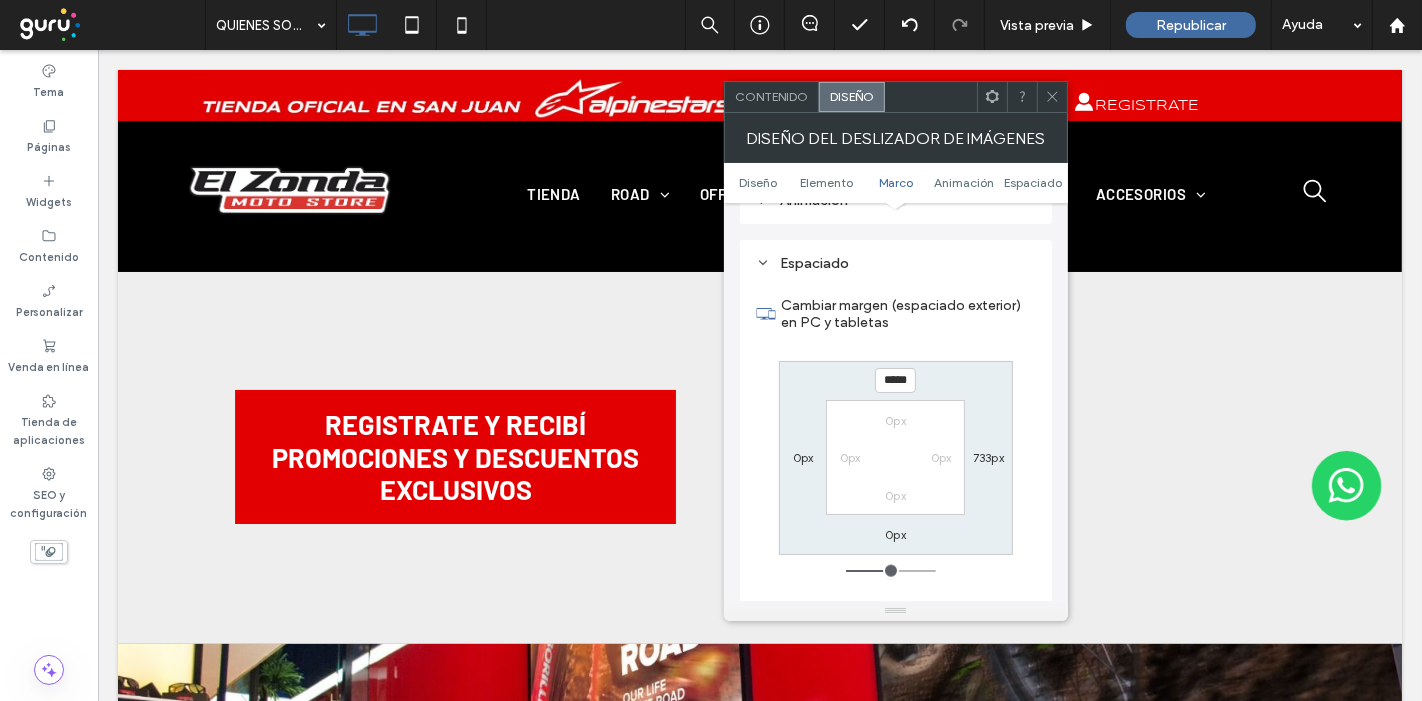 scroll, scrollTop: 1733, scrollLeft: 0, axis: vertical 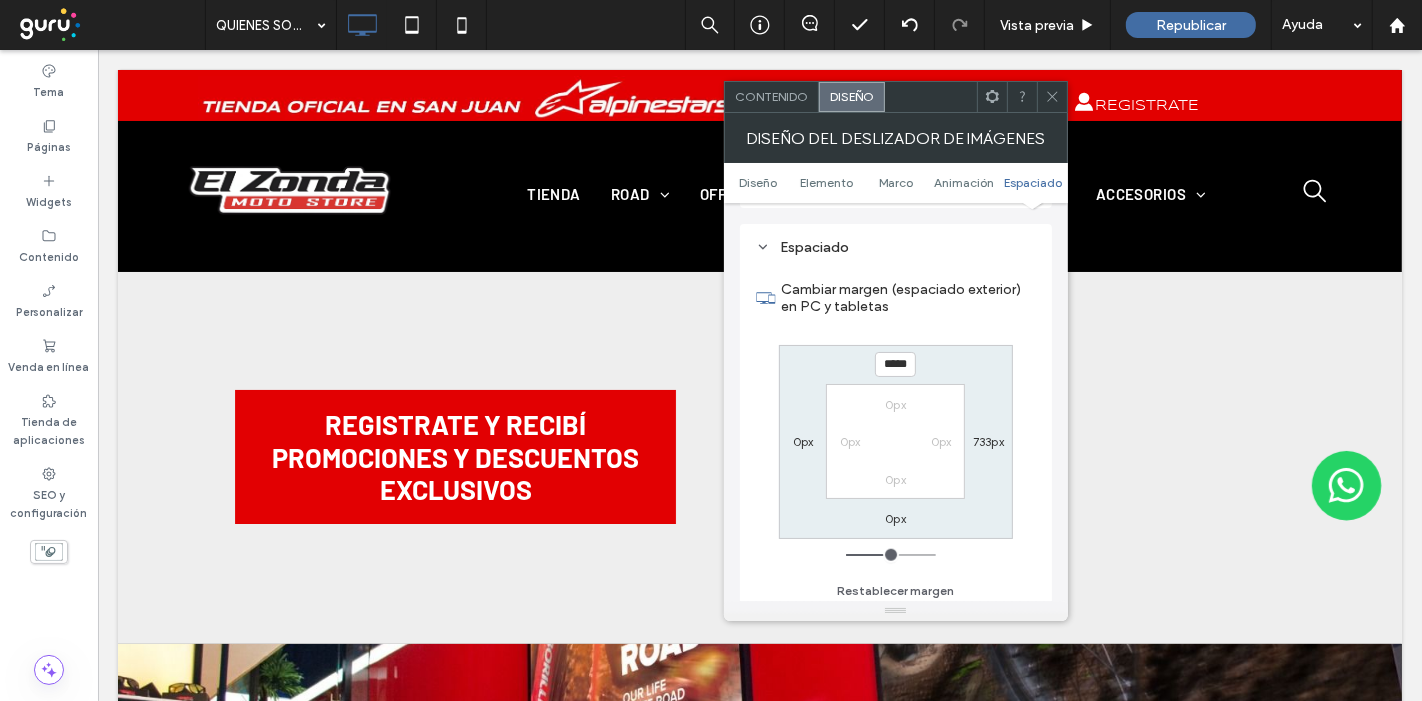 click on "733px" at bounding box center [988, 441] 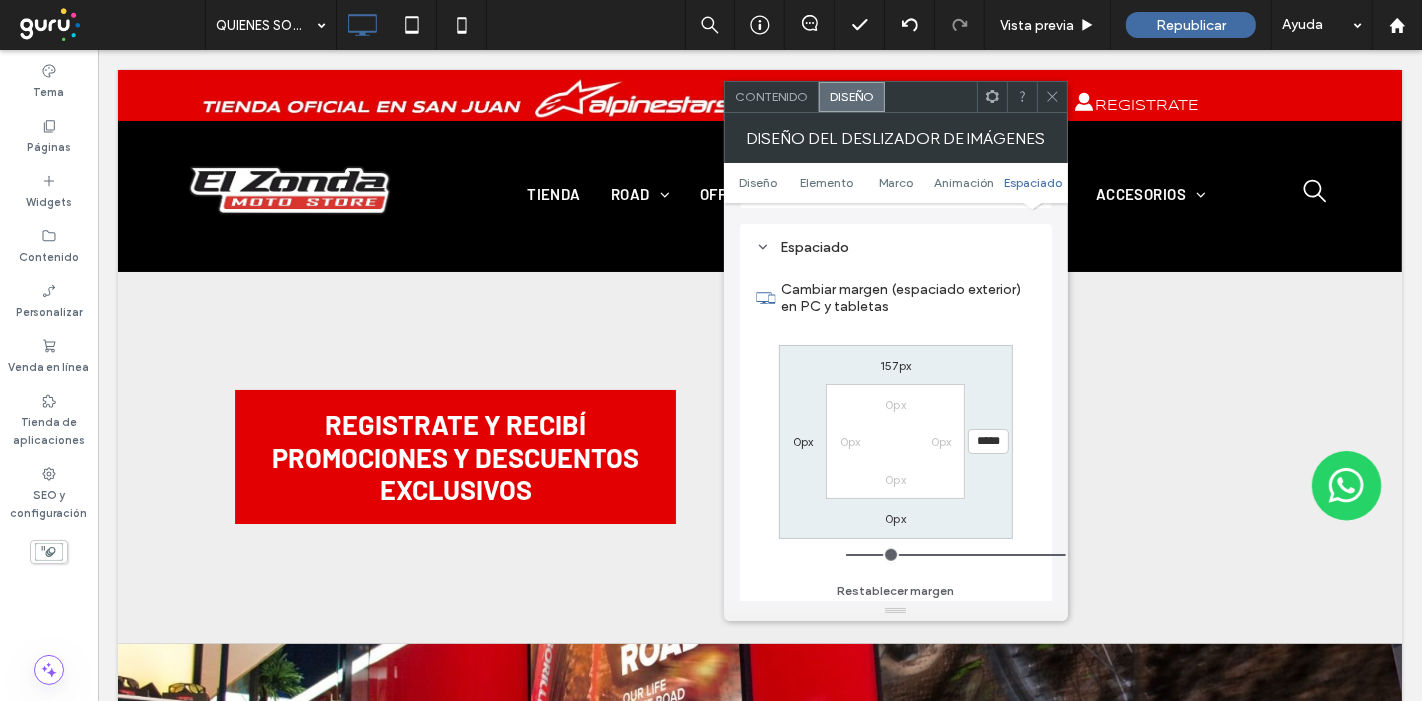type on "***" 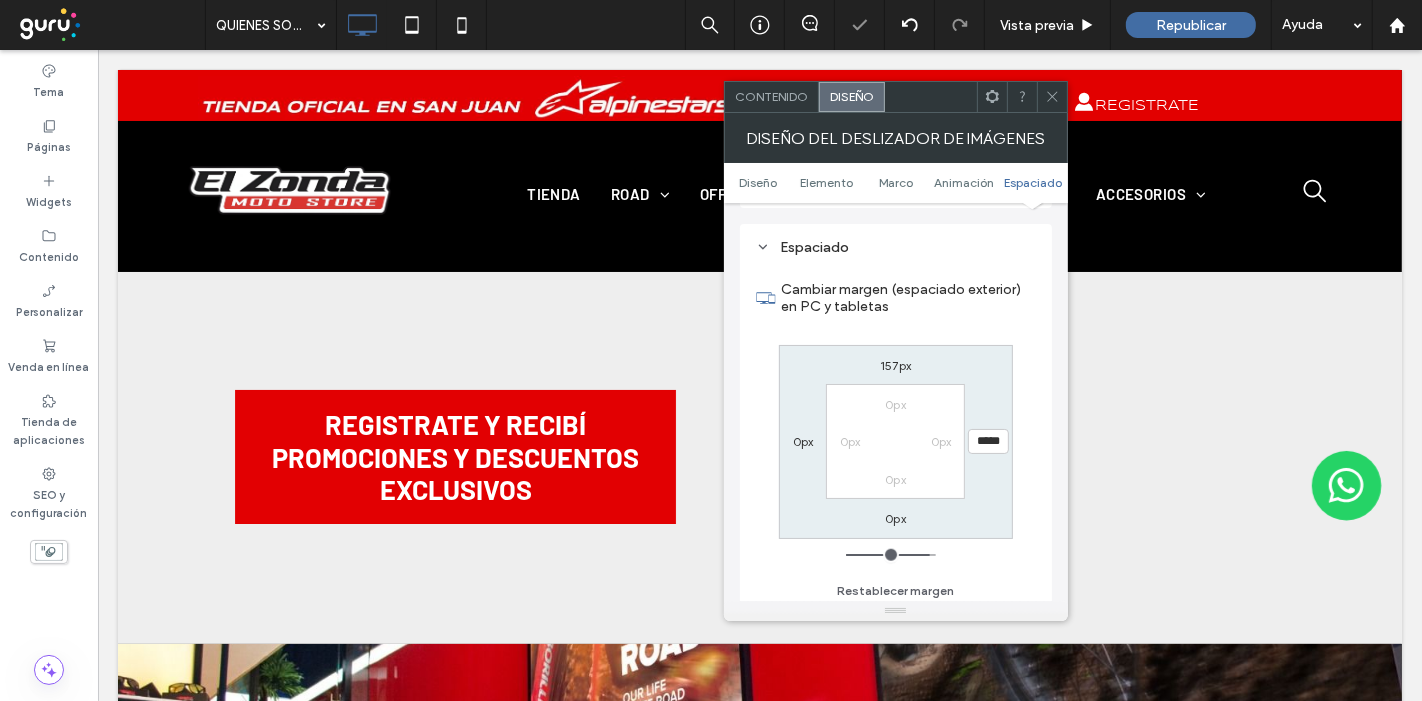 type on "***" 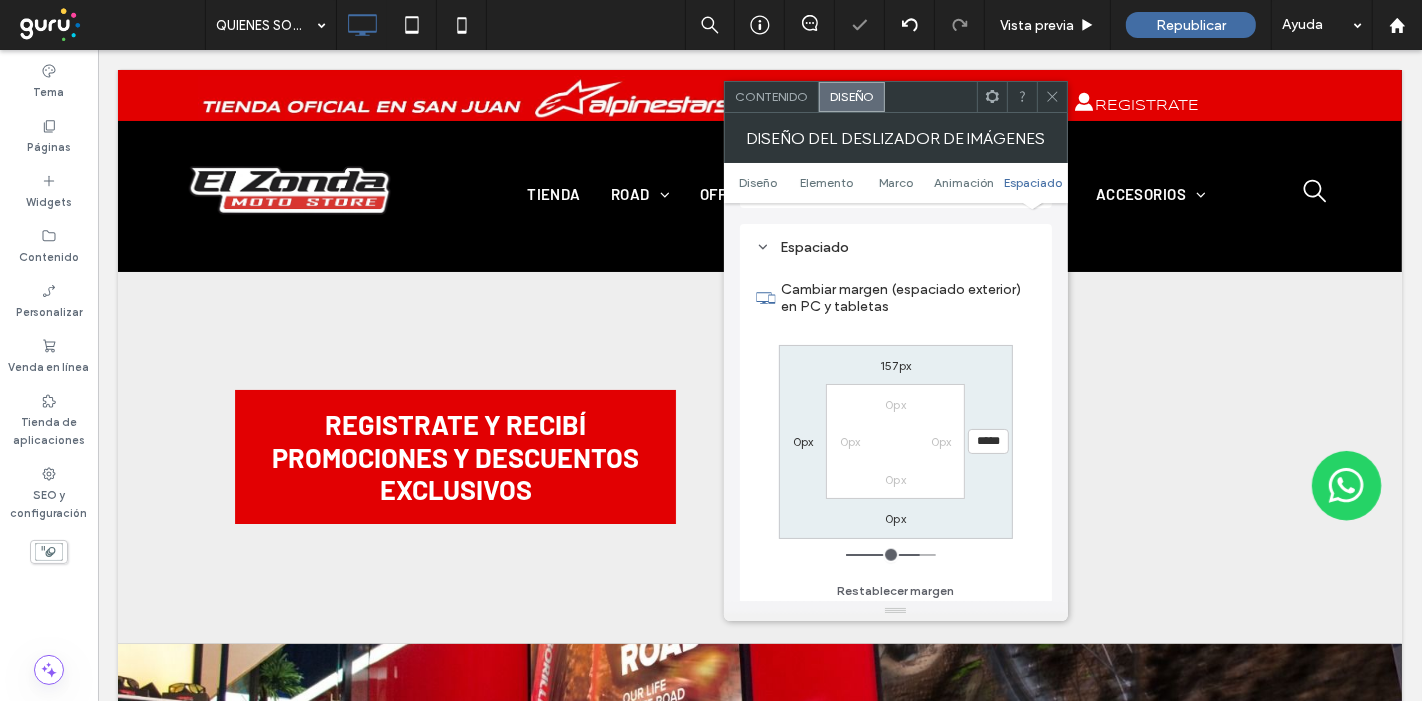 type on "***" 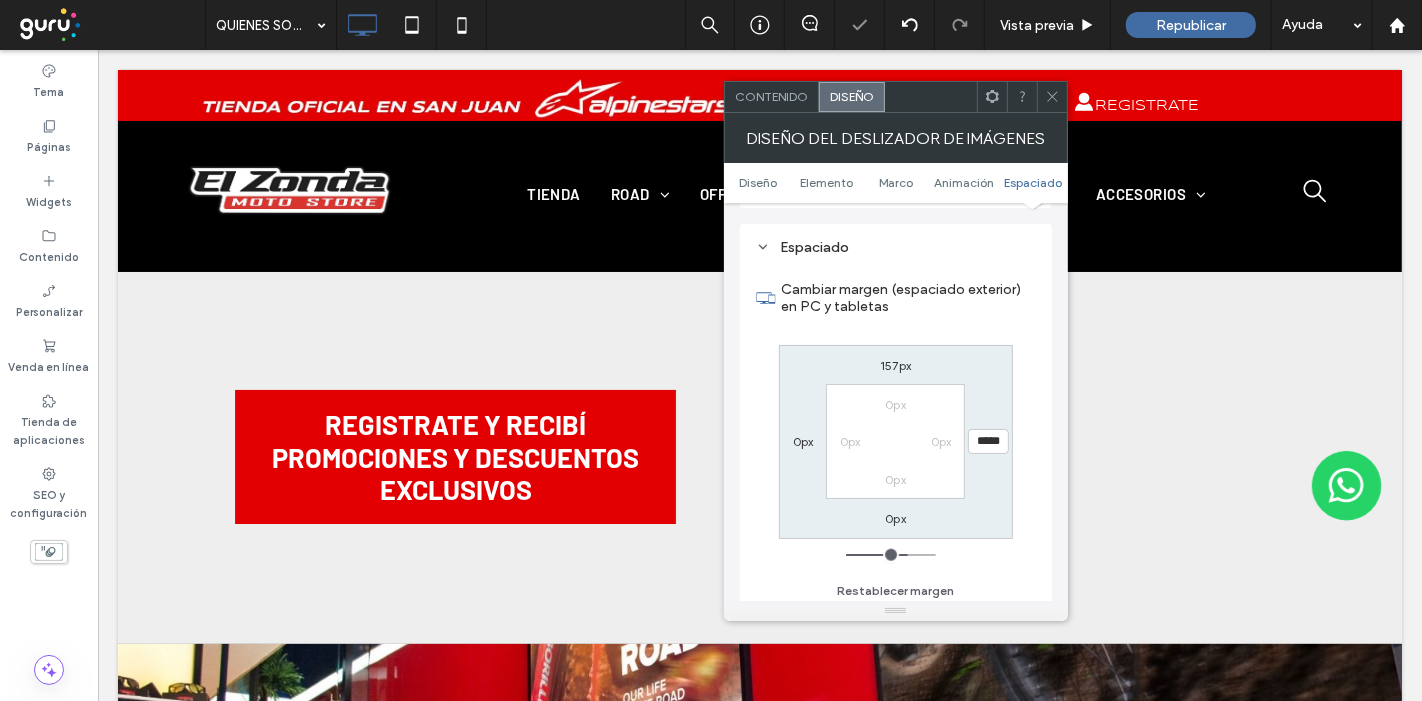 type on "***" 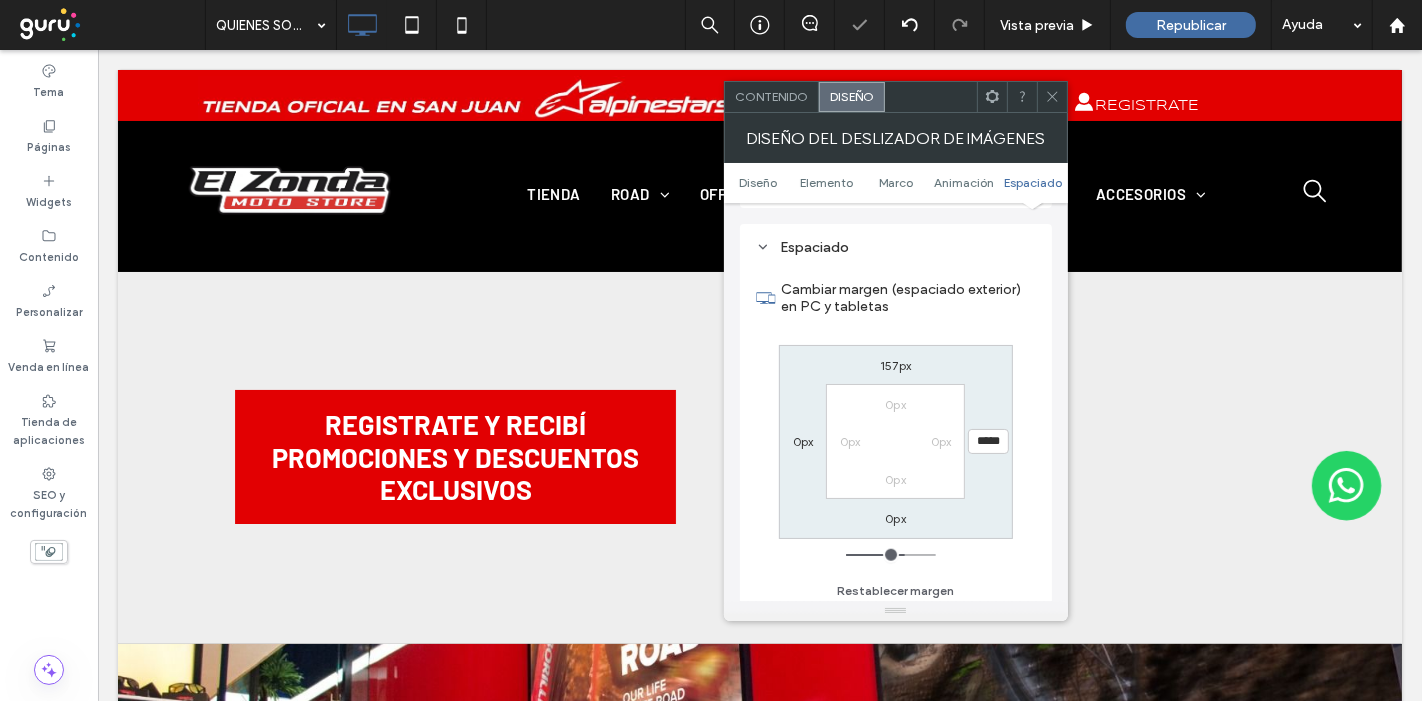 type on "***" 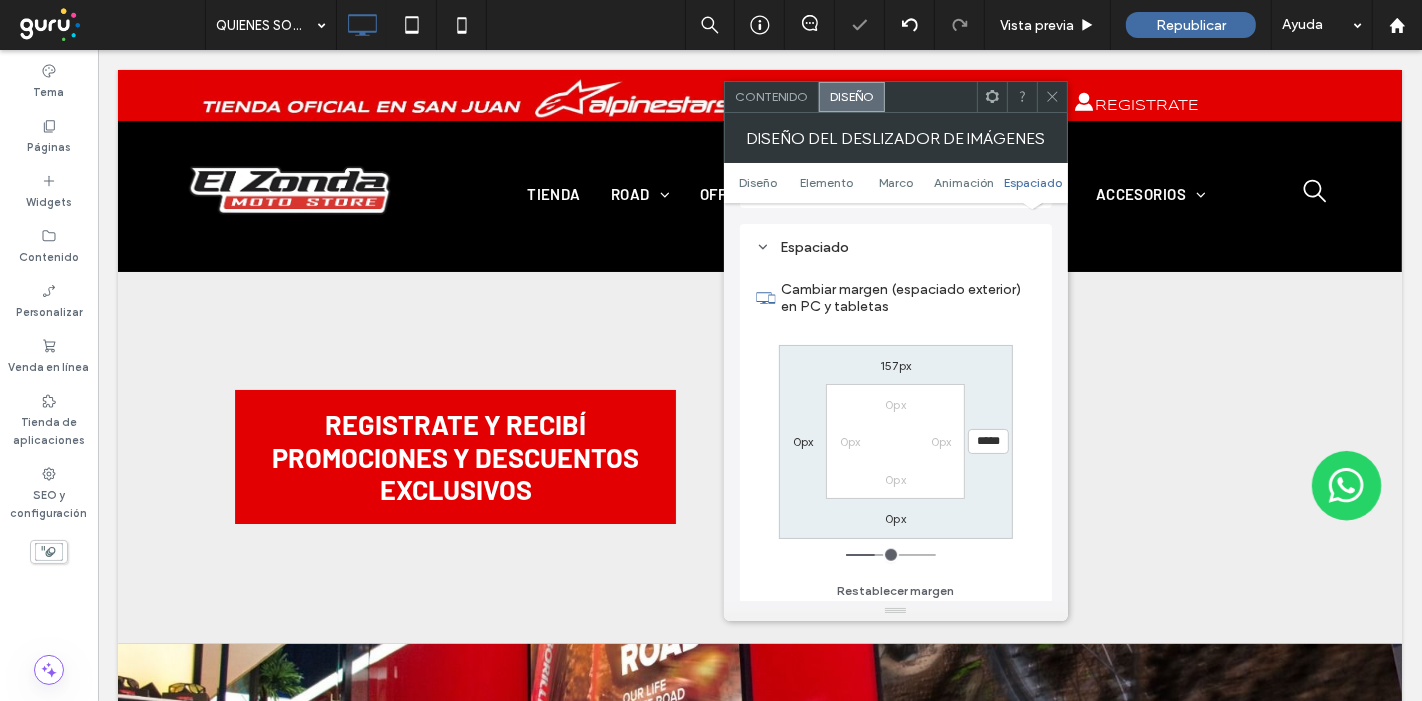 type on "****" 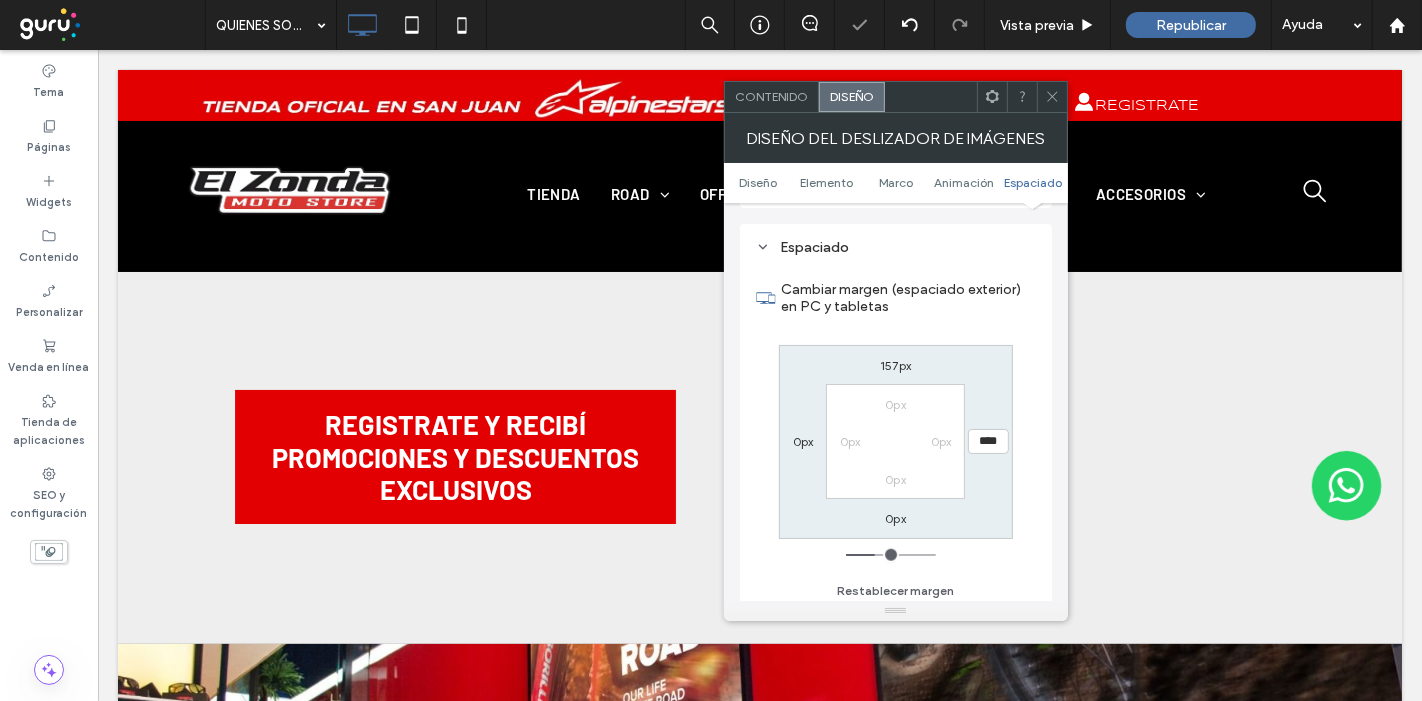 type on "**" 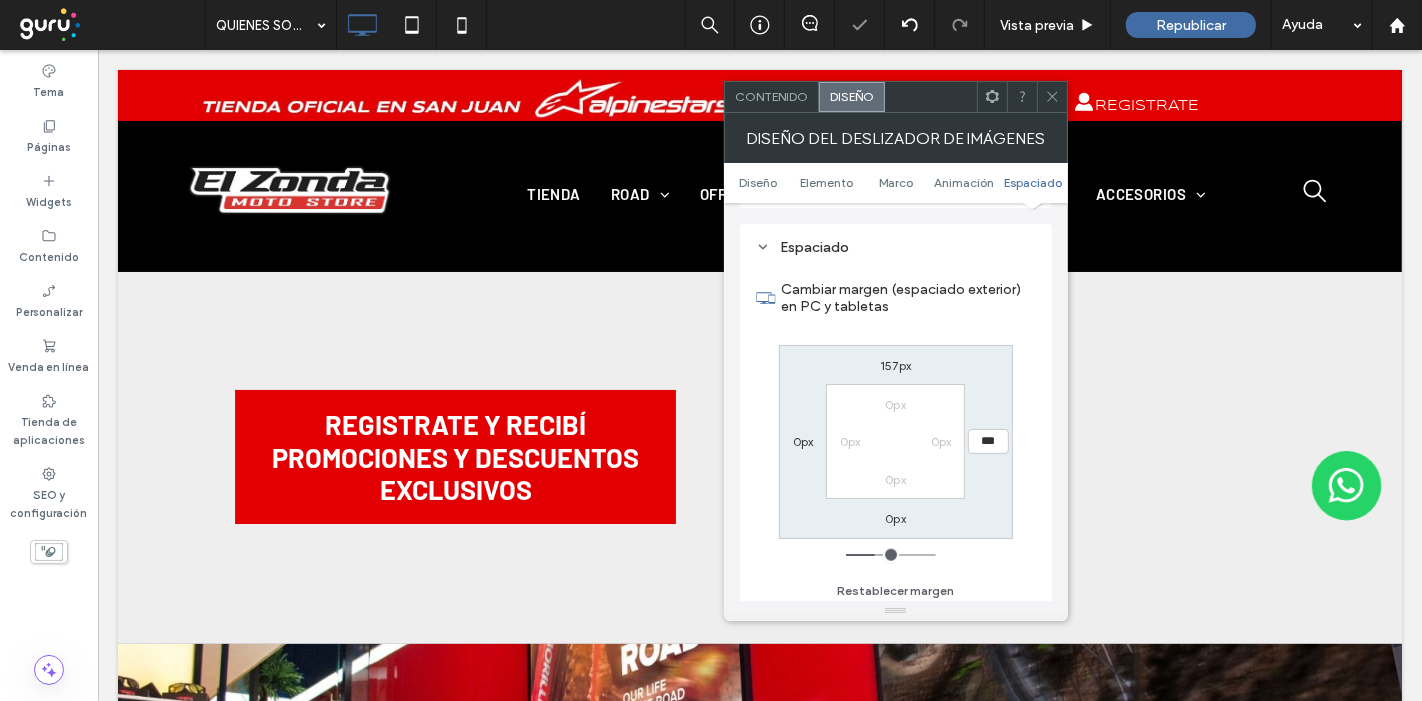 type on "*" 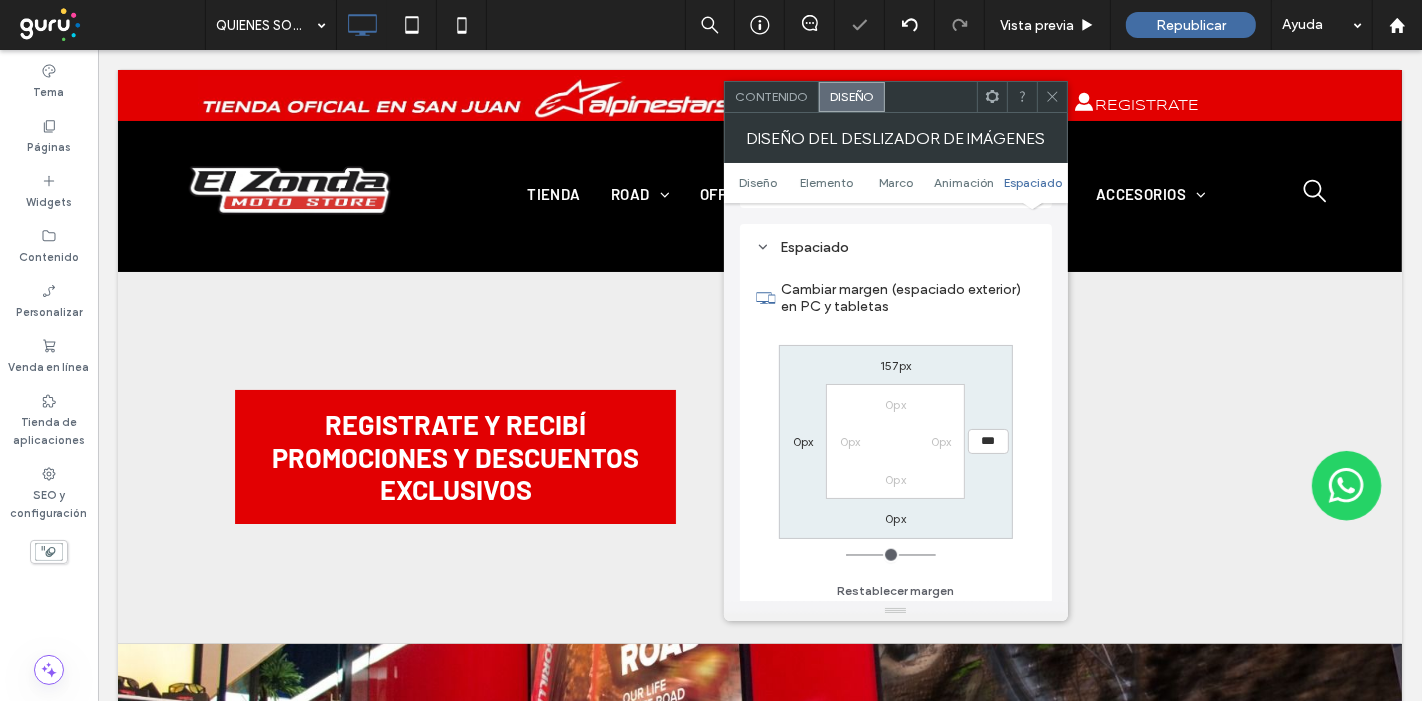 drag, startPoint x: 928, startPoint y: 549, endPoint x: 780, endPoint y: 560, distance: 148.40822 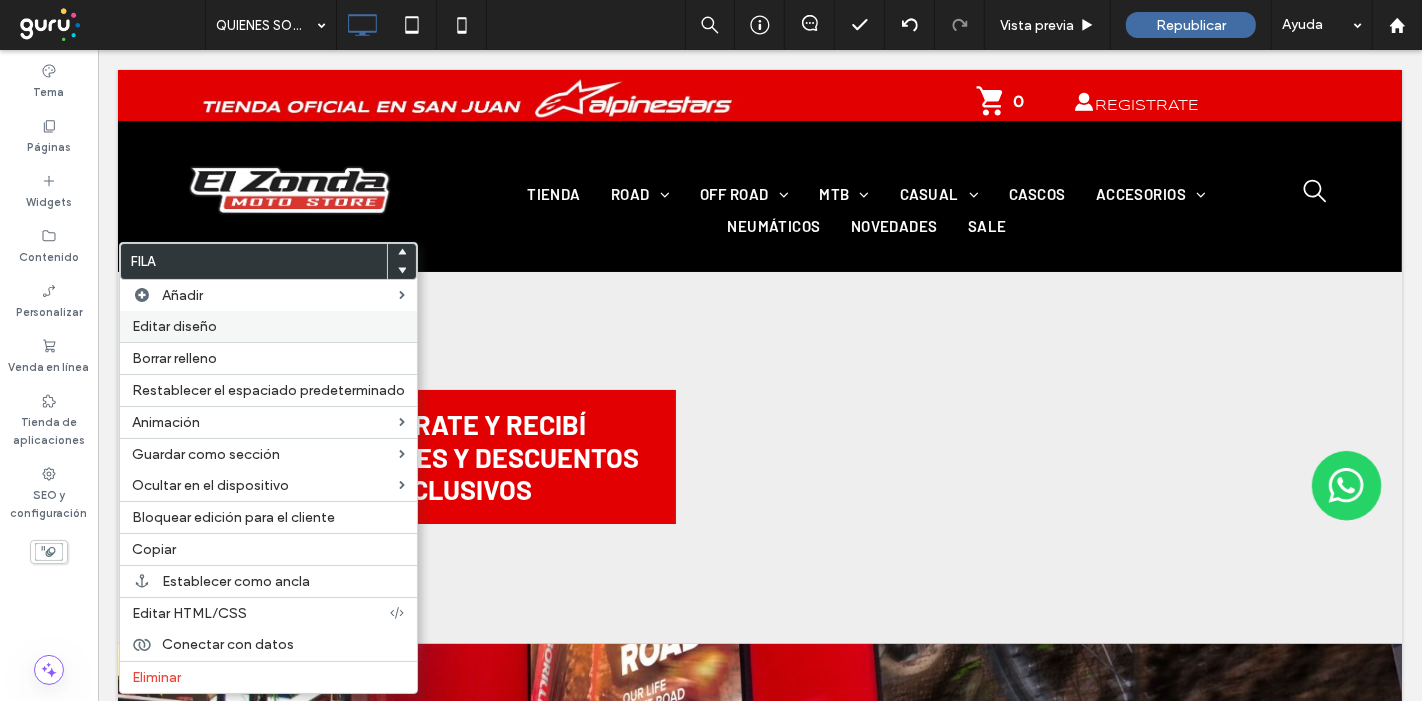 click on "Editar diseño" at bounding box center (174, 326) 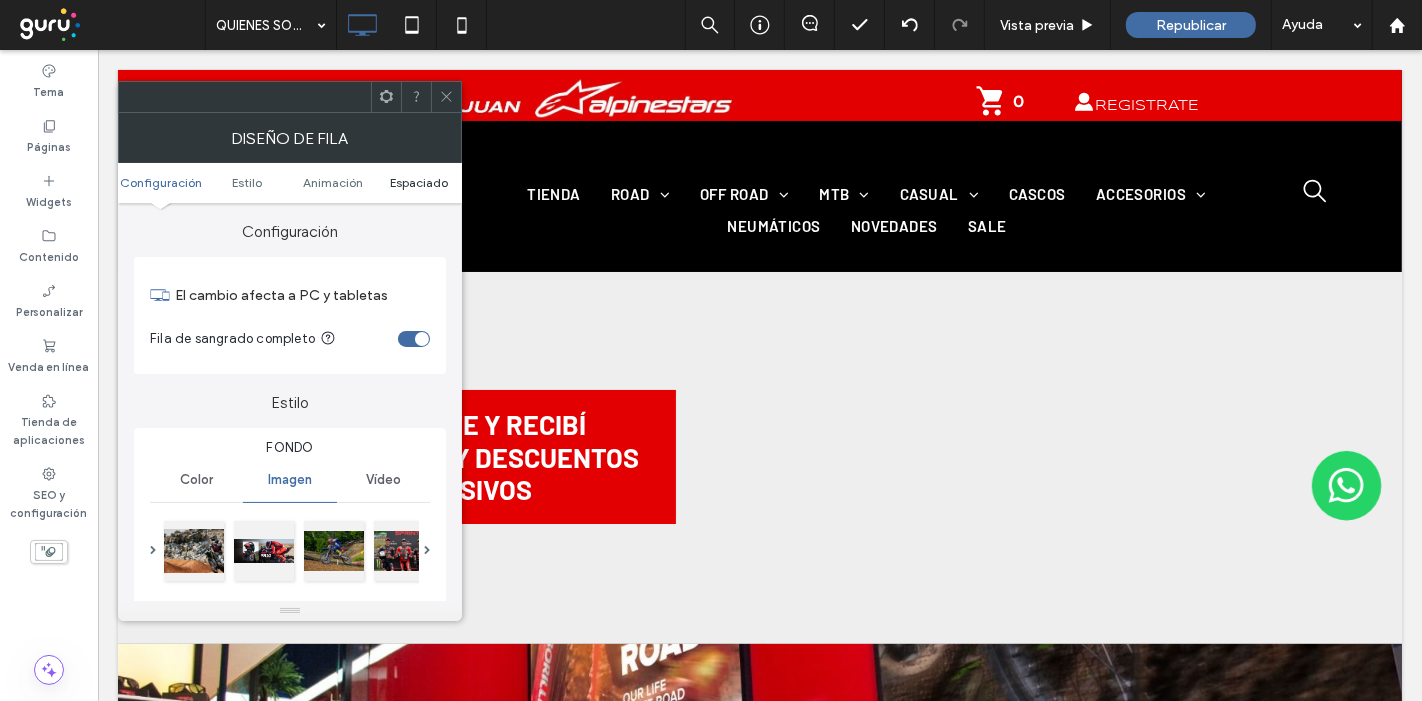 click on "Espaciado" at bounding box center [419, 182] 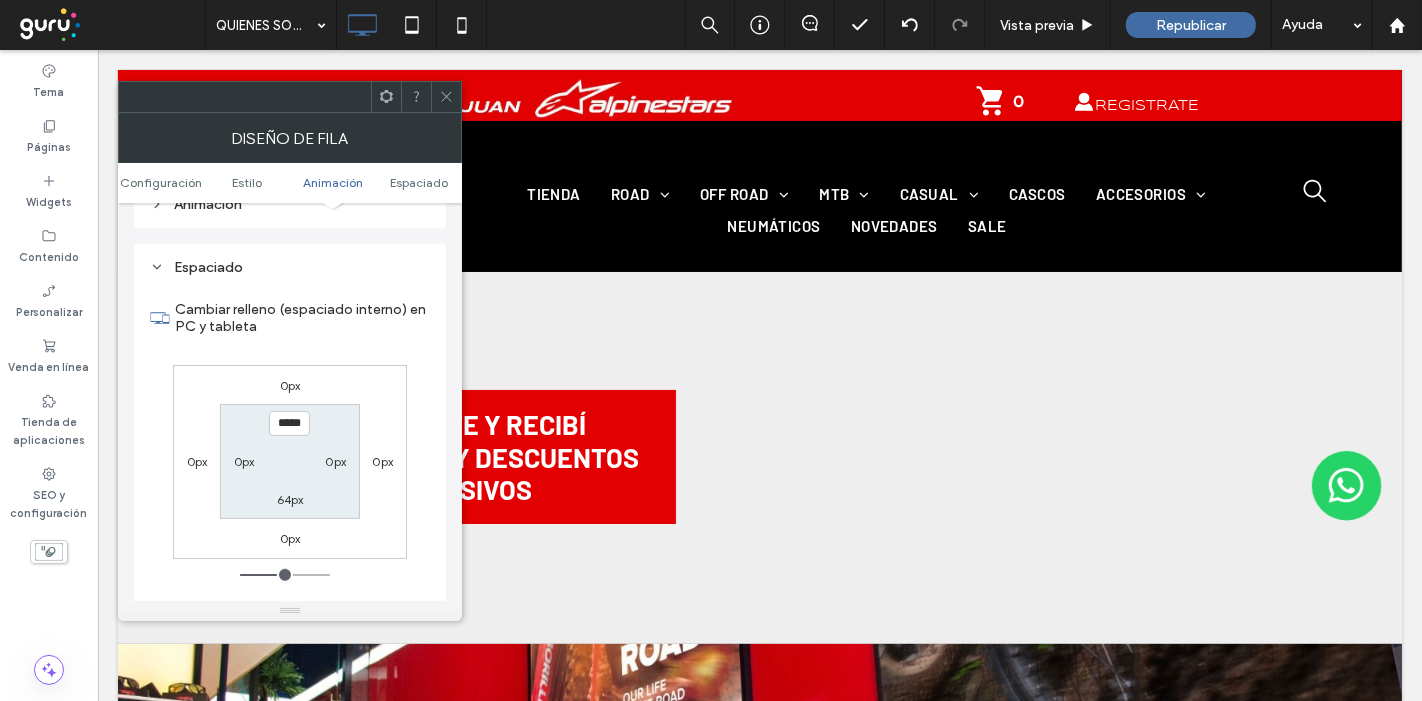 scroll, scrollTop: 1136, scrollLeft: 0, axis: vertical 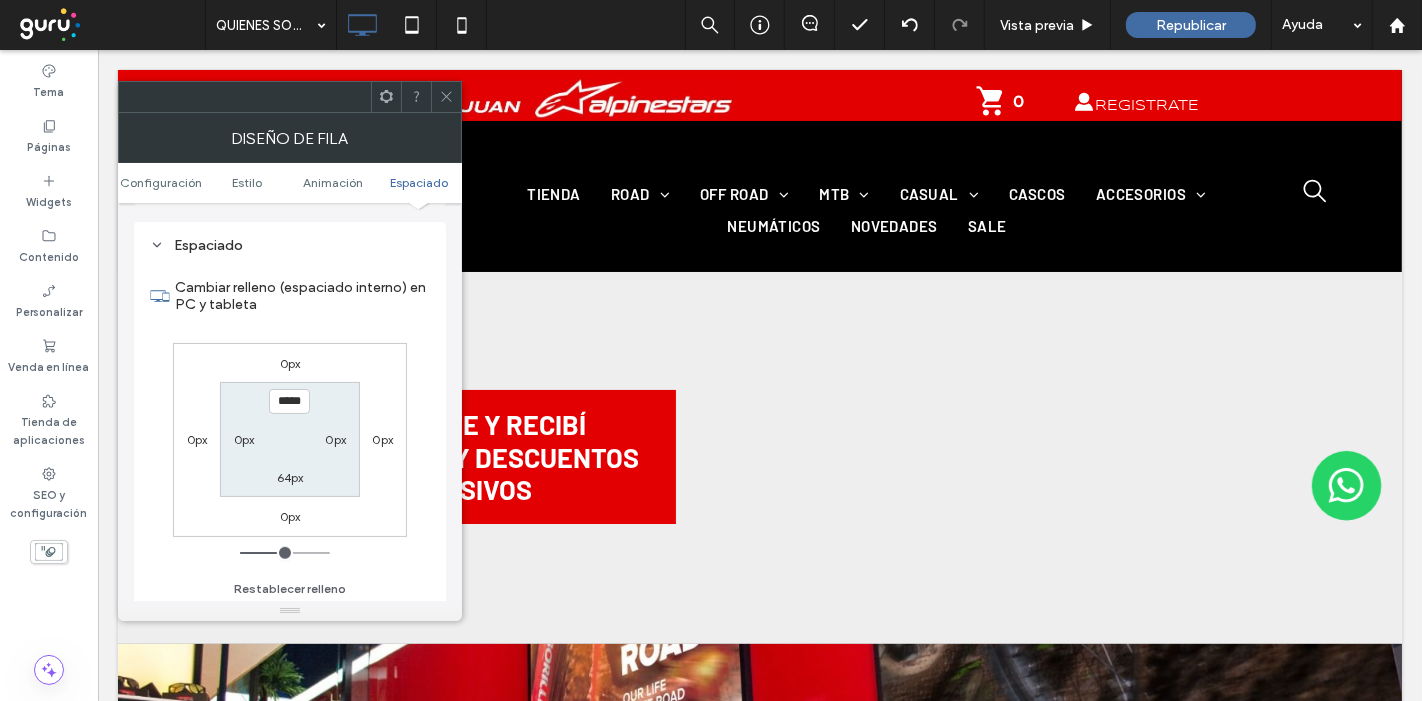 click 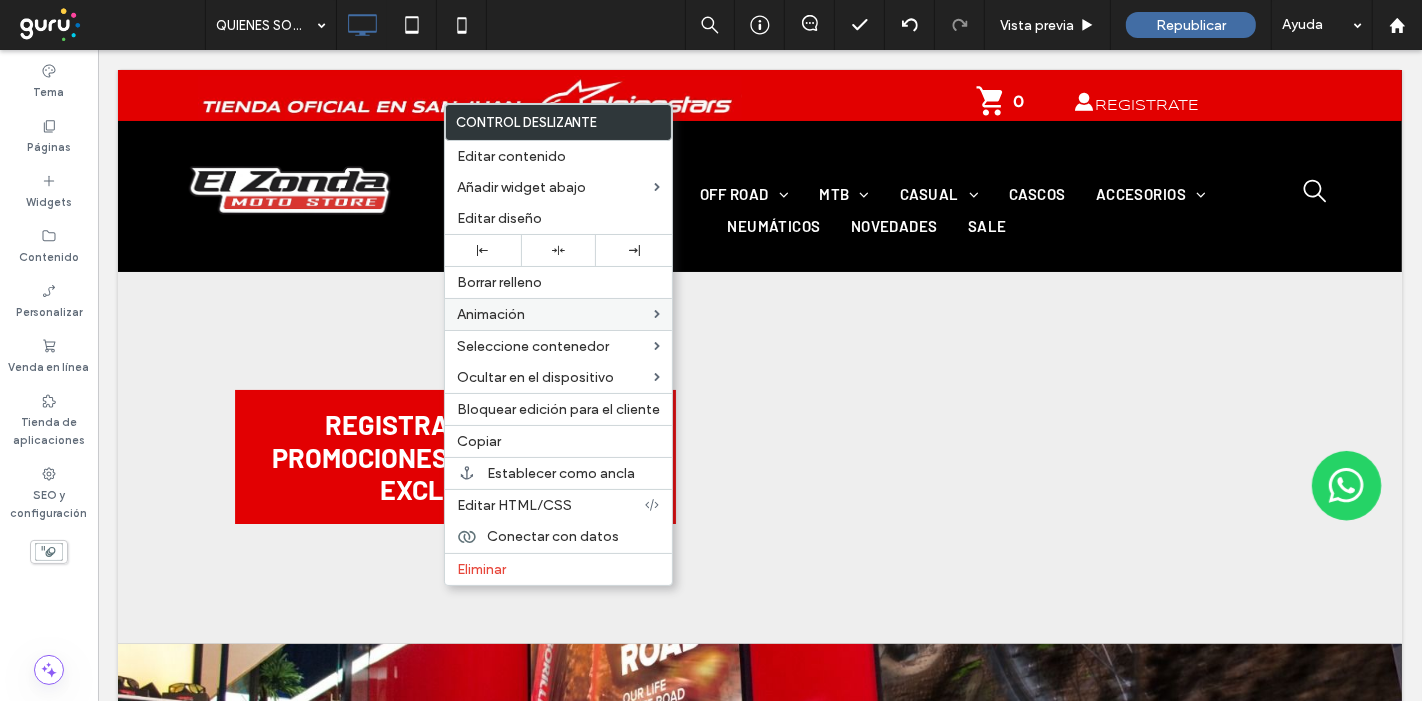 click on "Editar diseño" at bounding box center [499, 218] 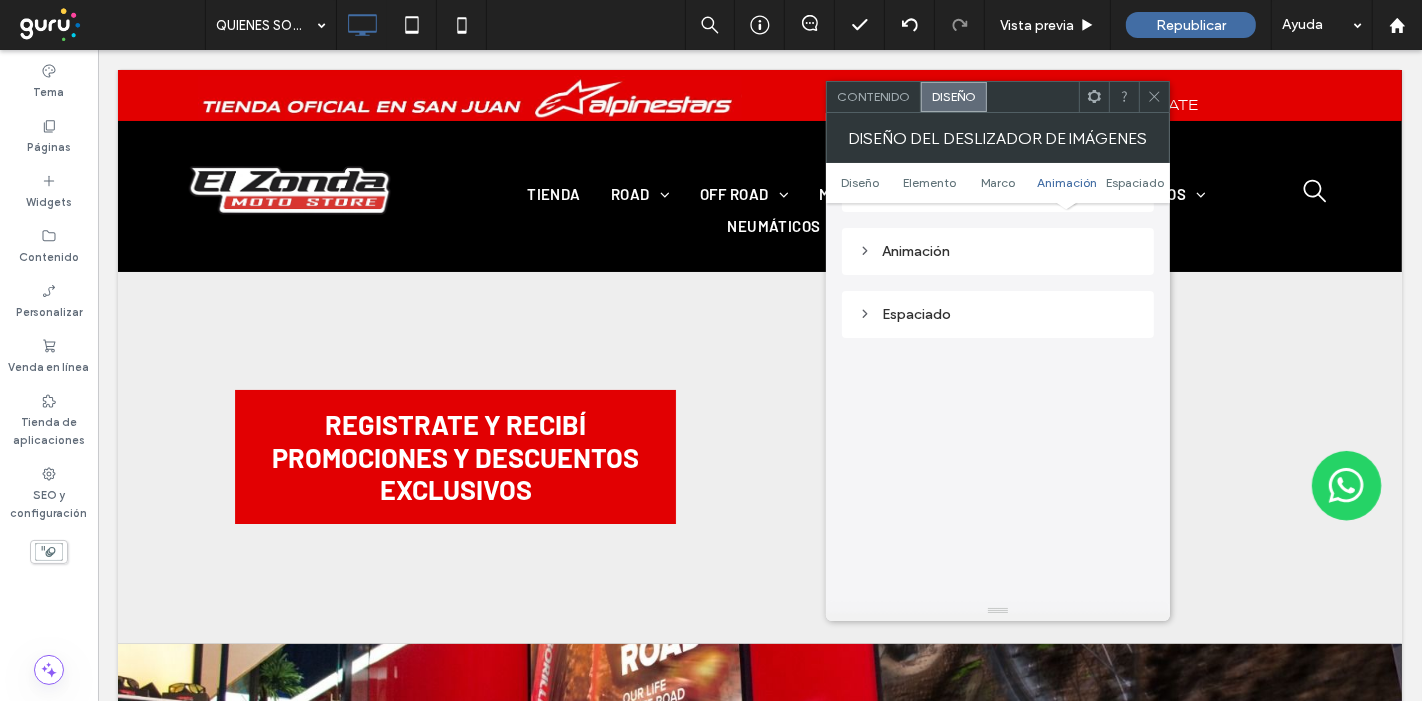 scroll, scrollTop: 1733, scrollLeft: 0, axis: vertical 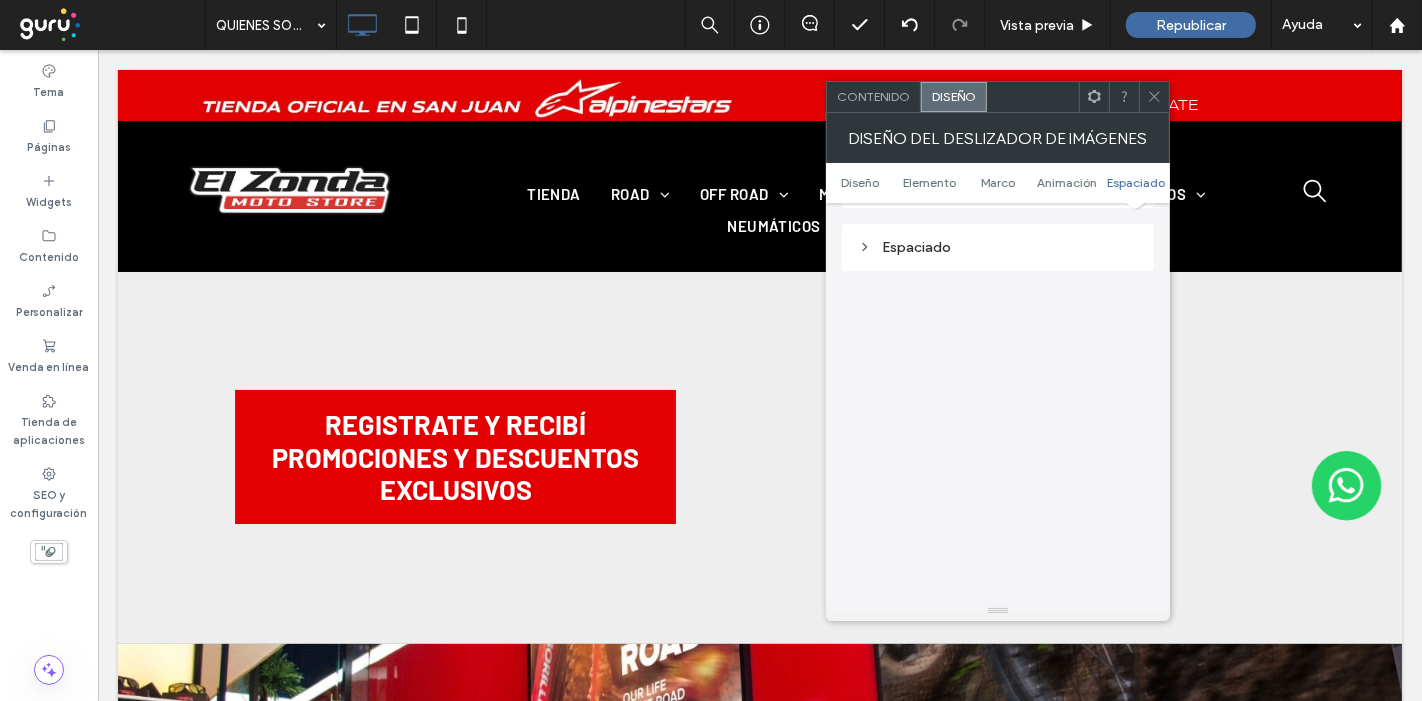 click 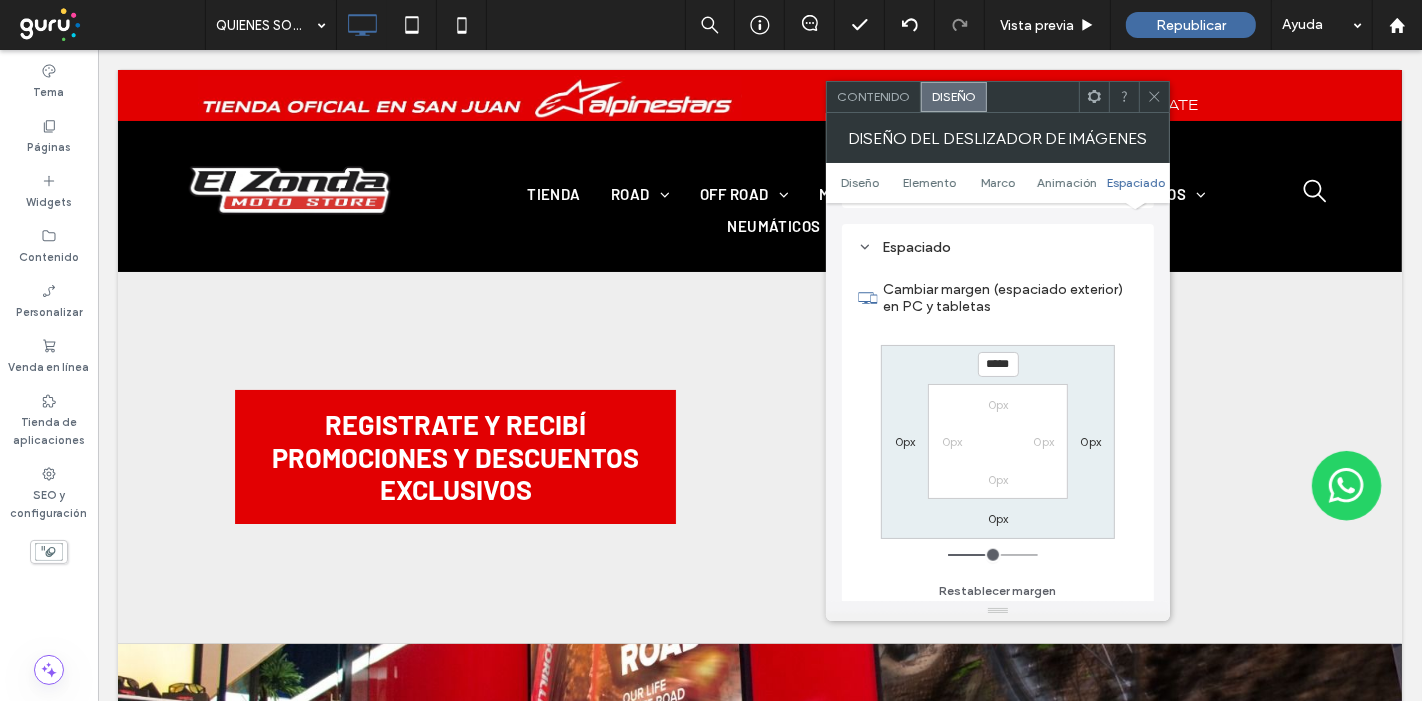 click 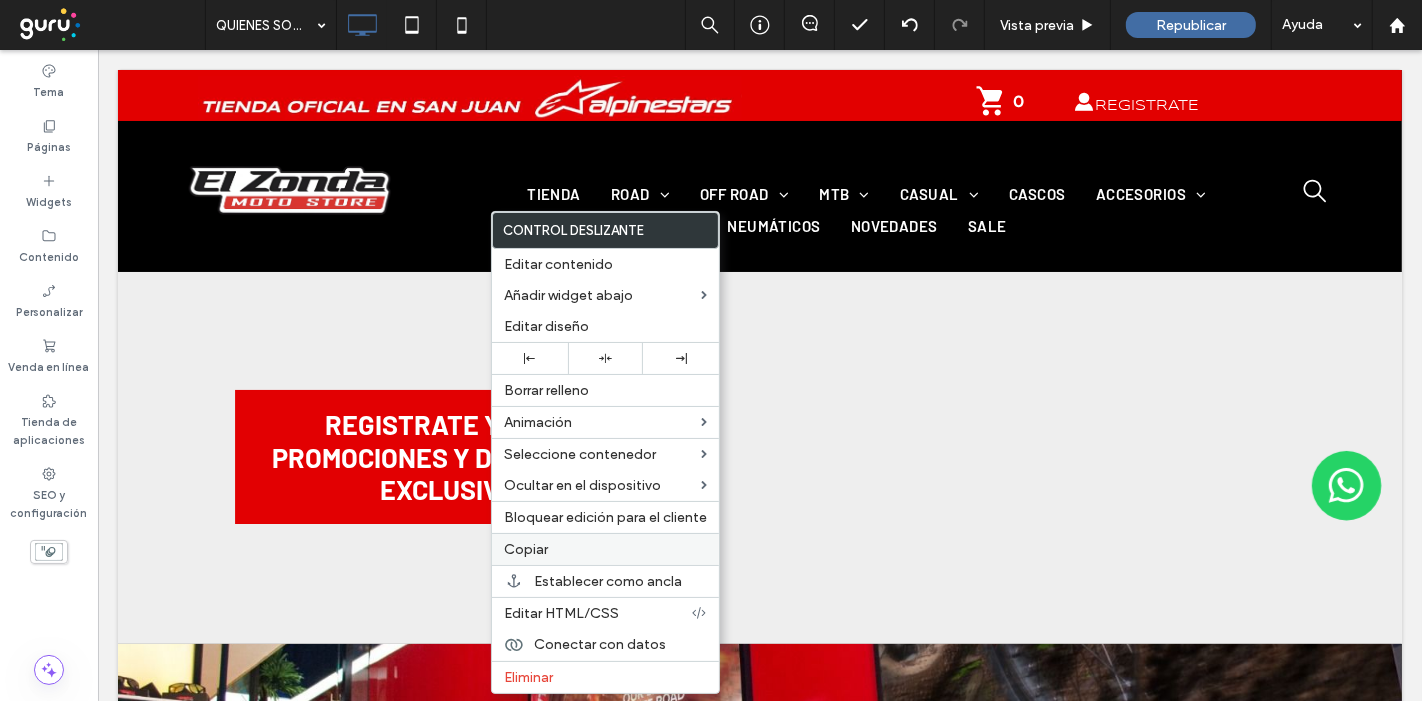 click on "Copiar" at bounding box center (526, 549) 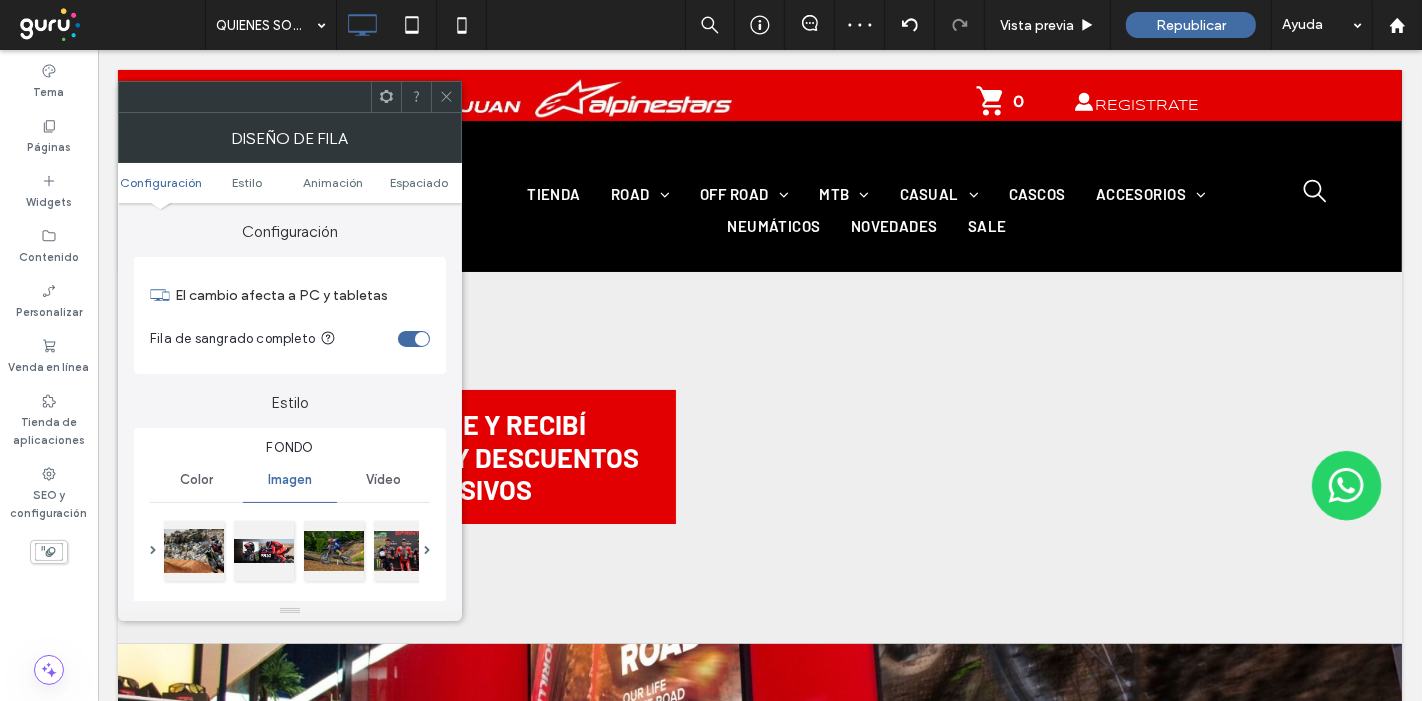 click 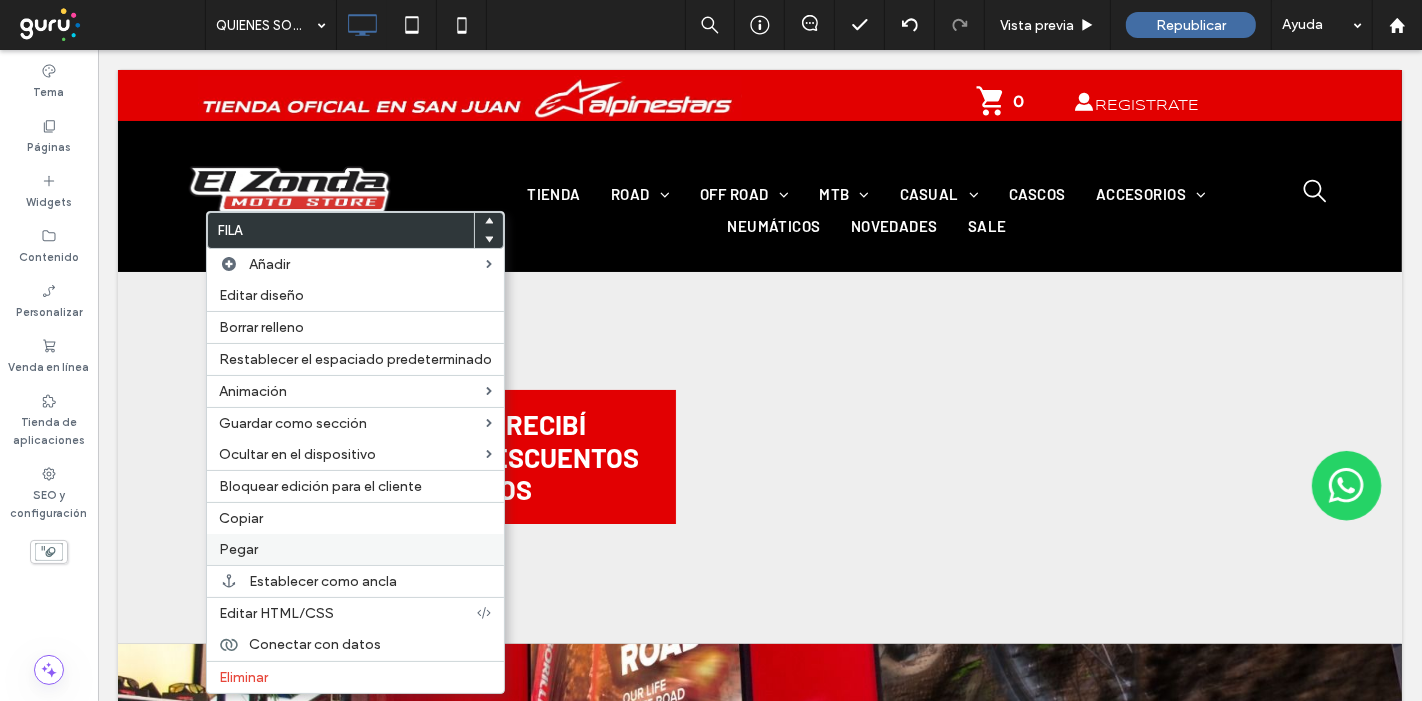 click on "Pegar" at bounding box center (238, 549) 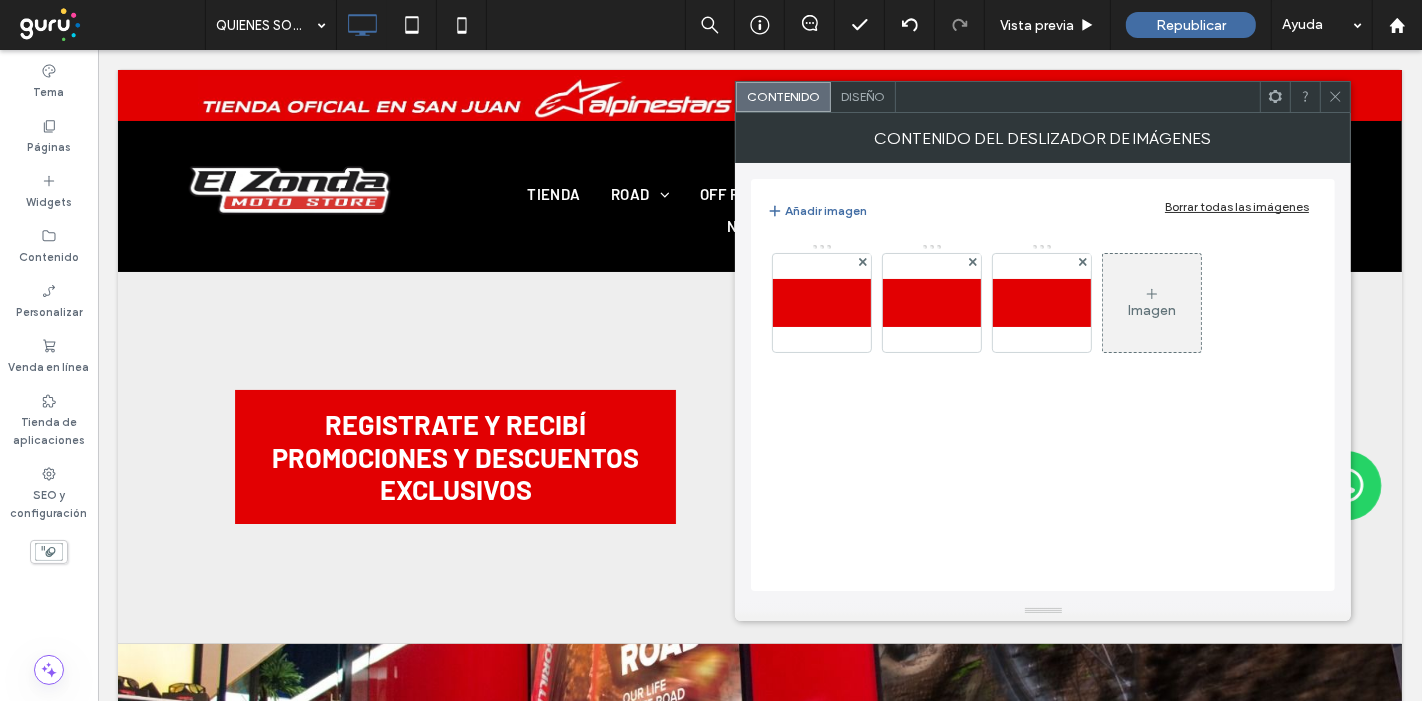 click 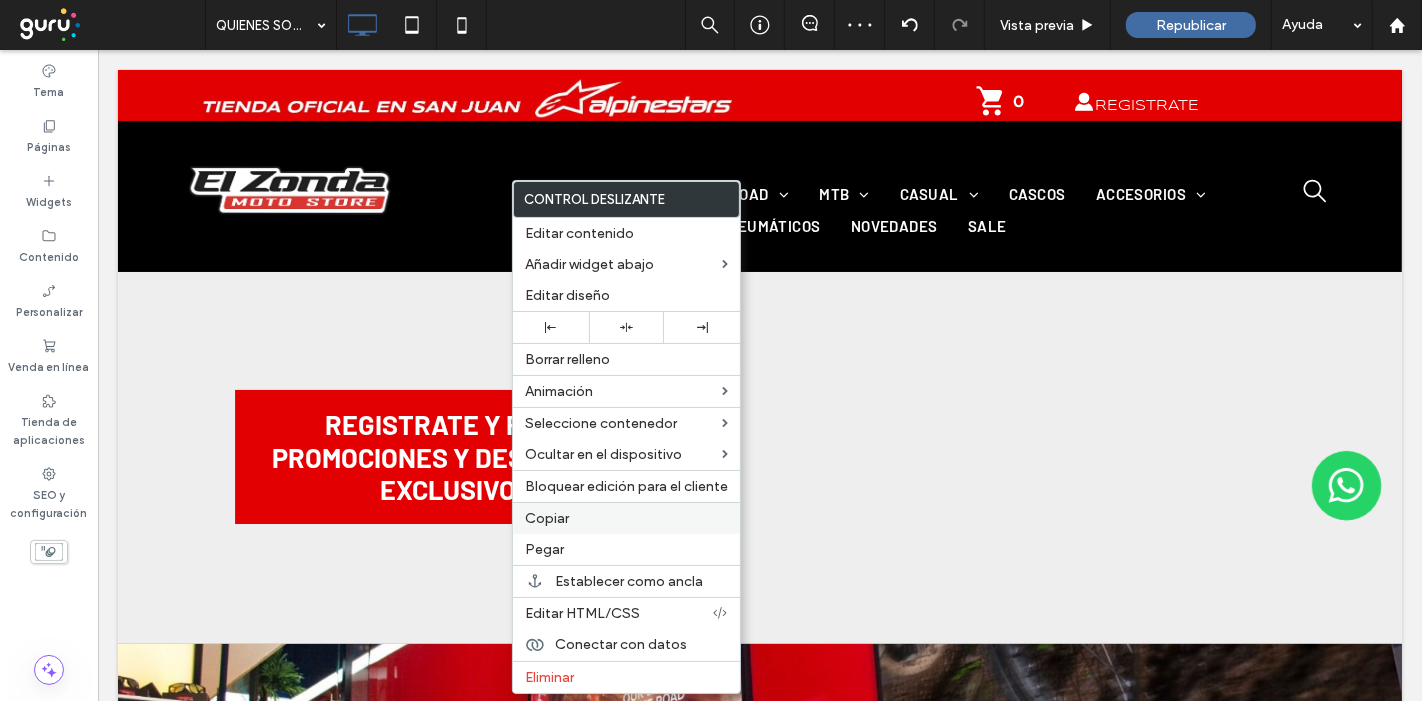 click on "Copiar" at bounding box center (547, 518) 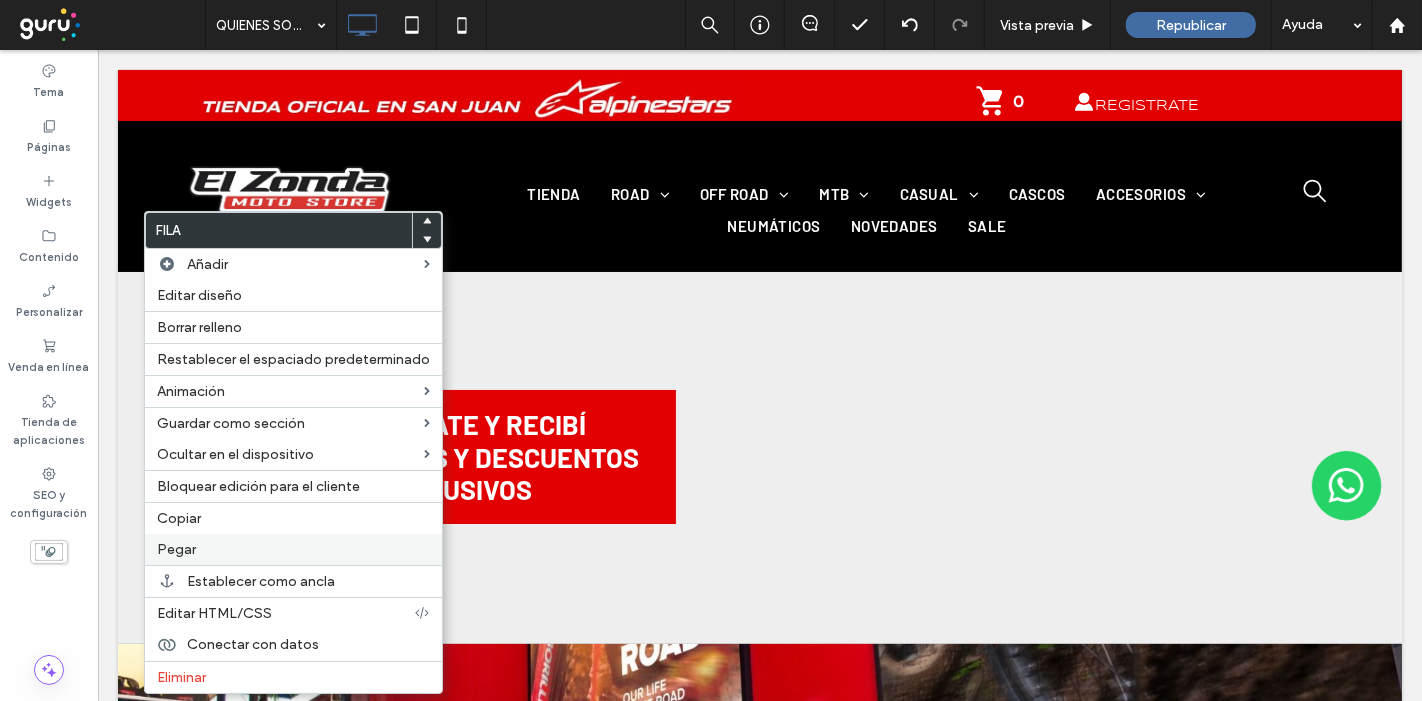 click on "Pegar" at bounding box center [176, 549] 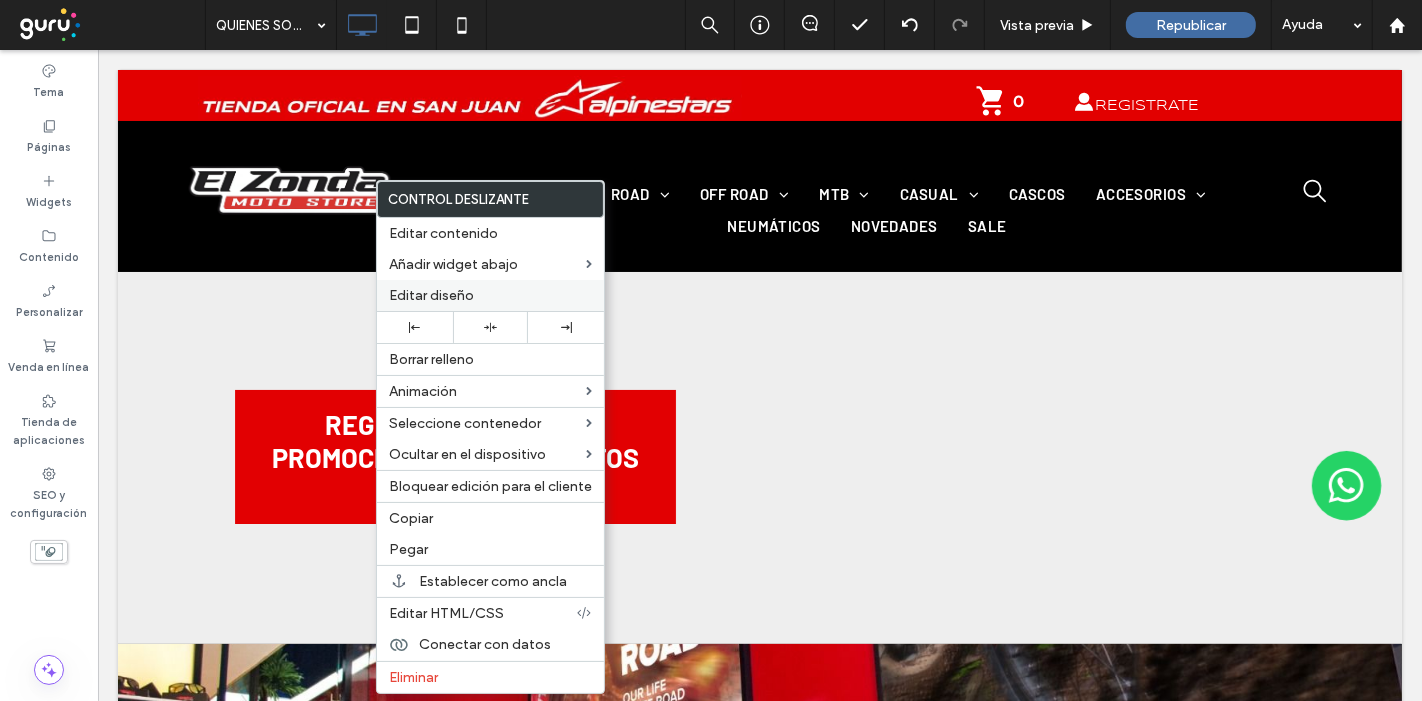 click on "Editar diseño" at bounding box center (431, 295) 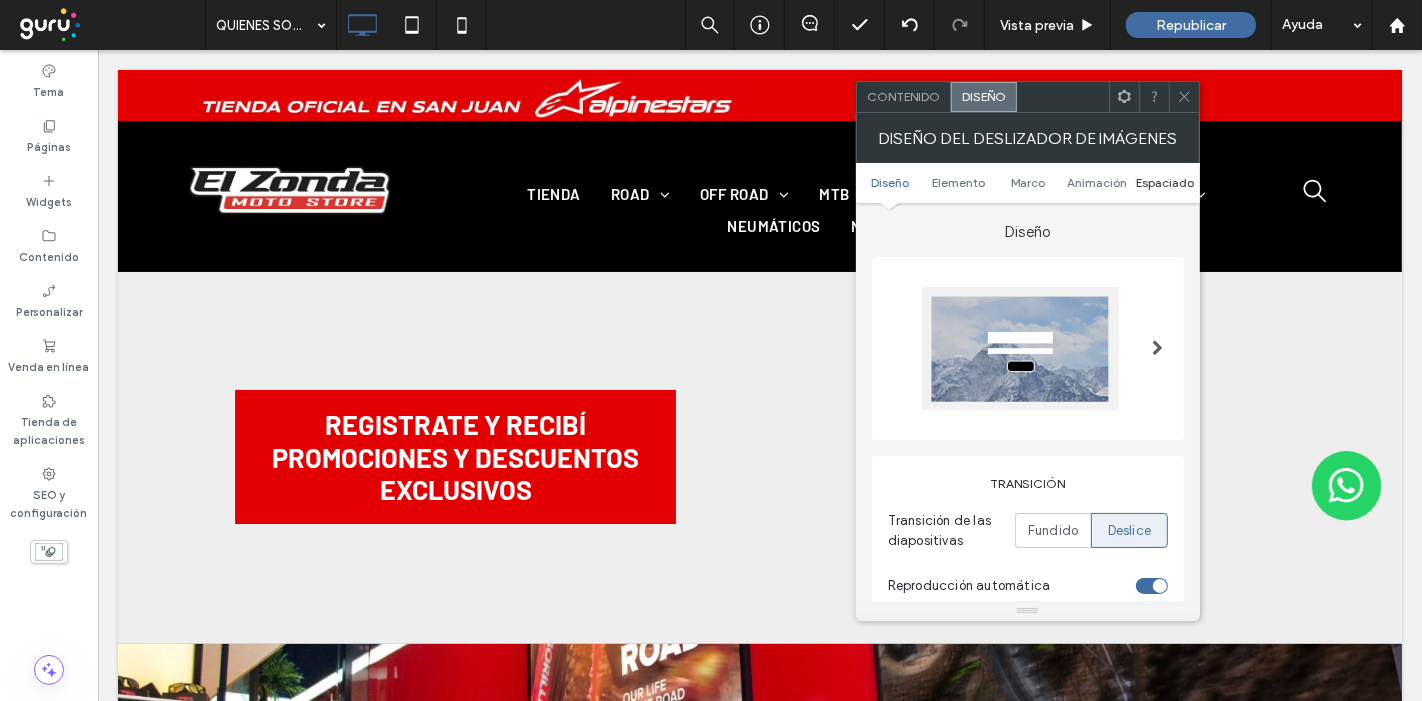 click on "Espaciado" at bounding box center [1165, 182] 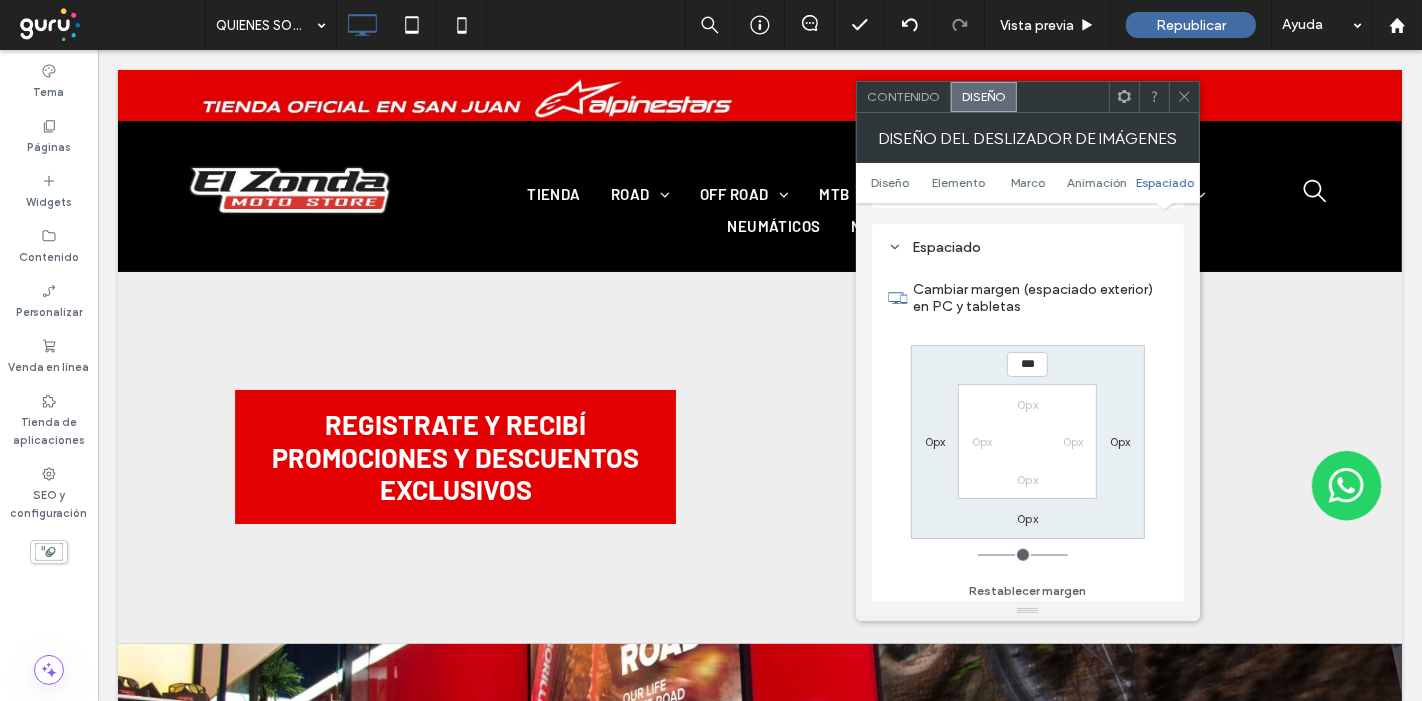 scroll, scrollTop: 1733, scrollLeft: 0, axis: vertical 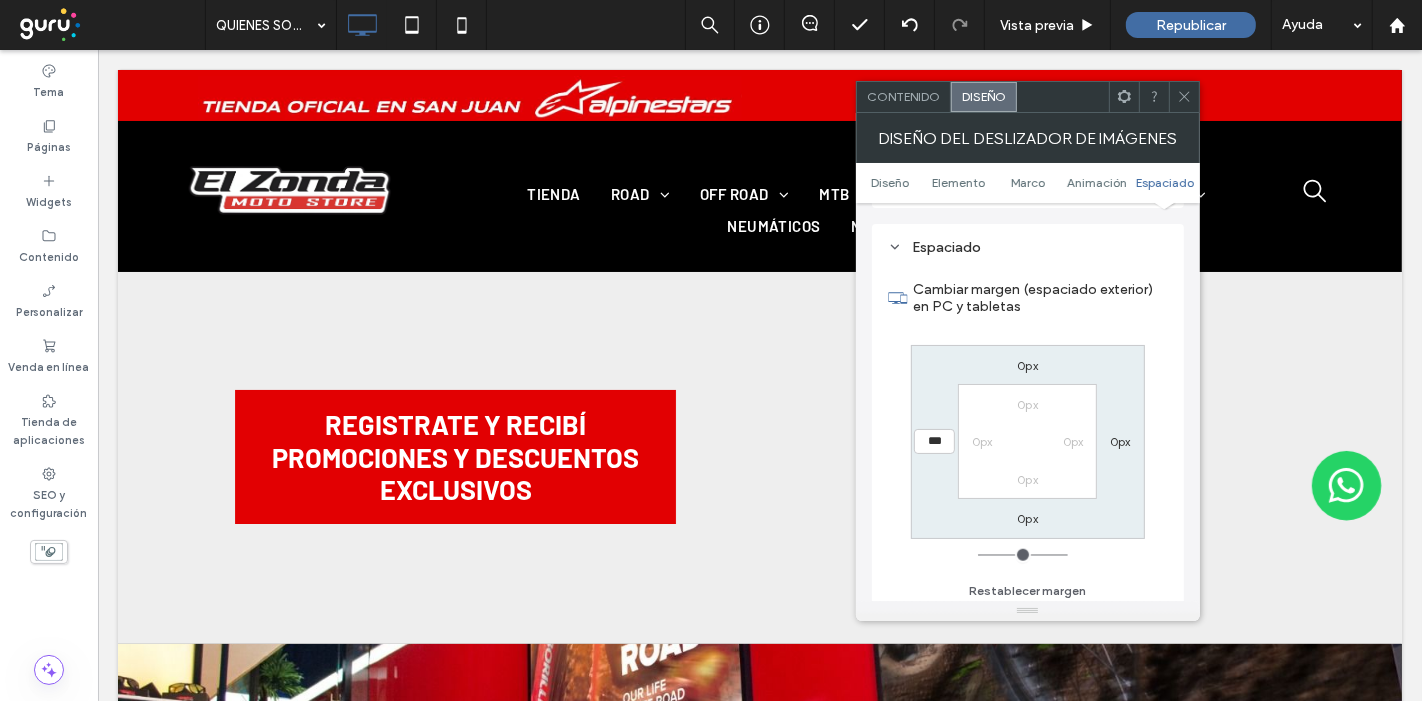 type on "**" 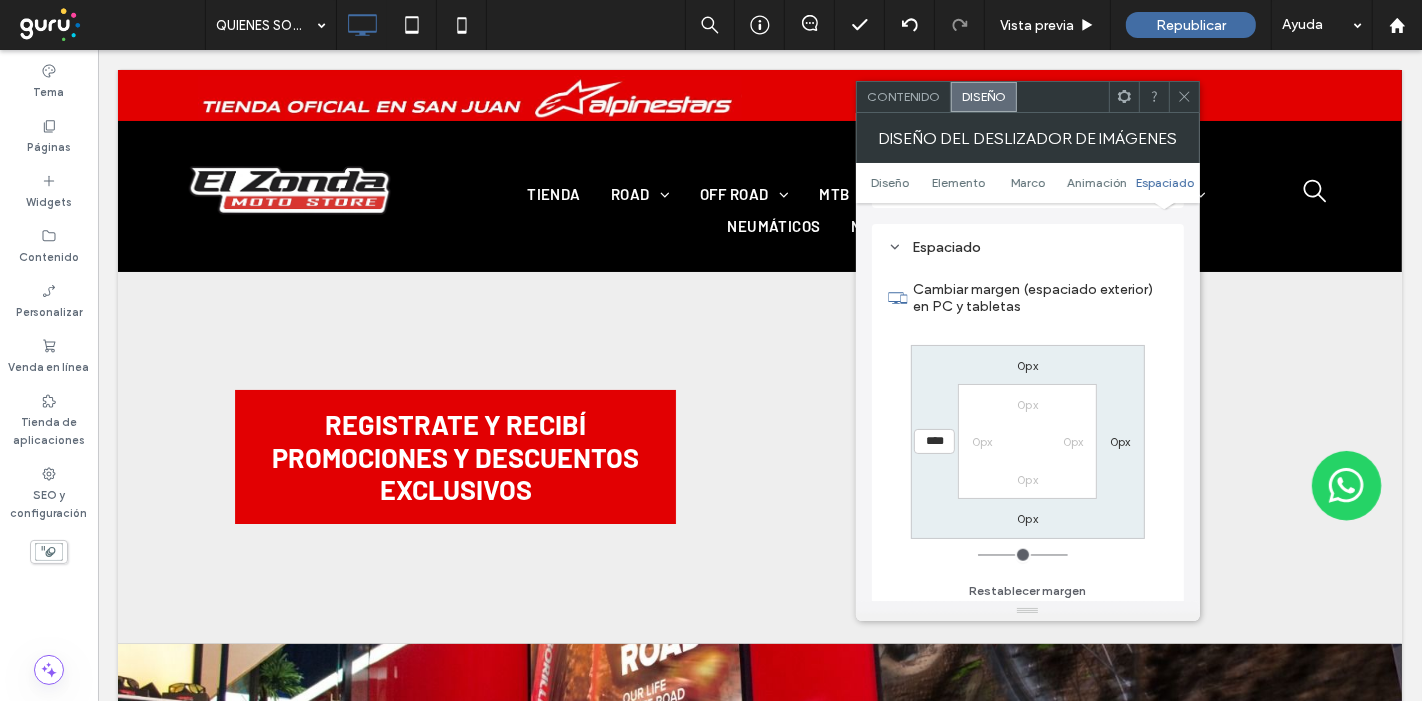 type on "**" 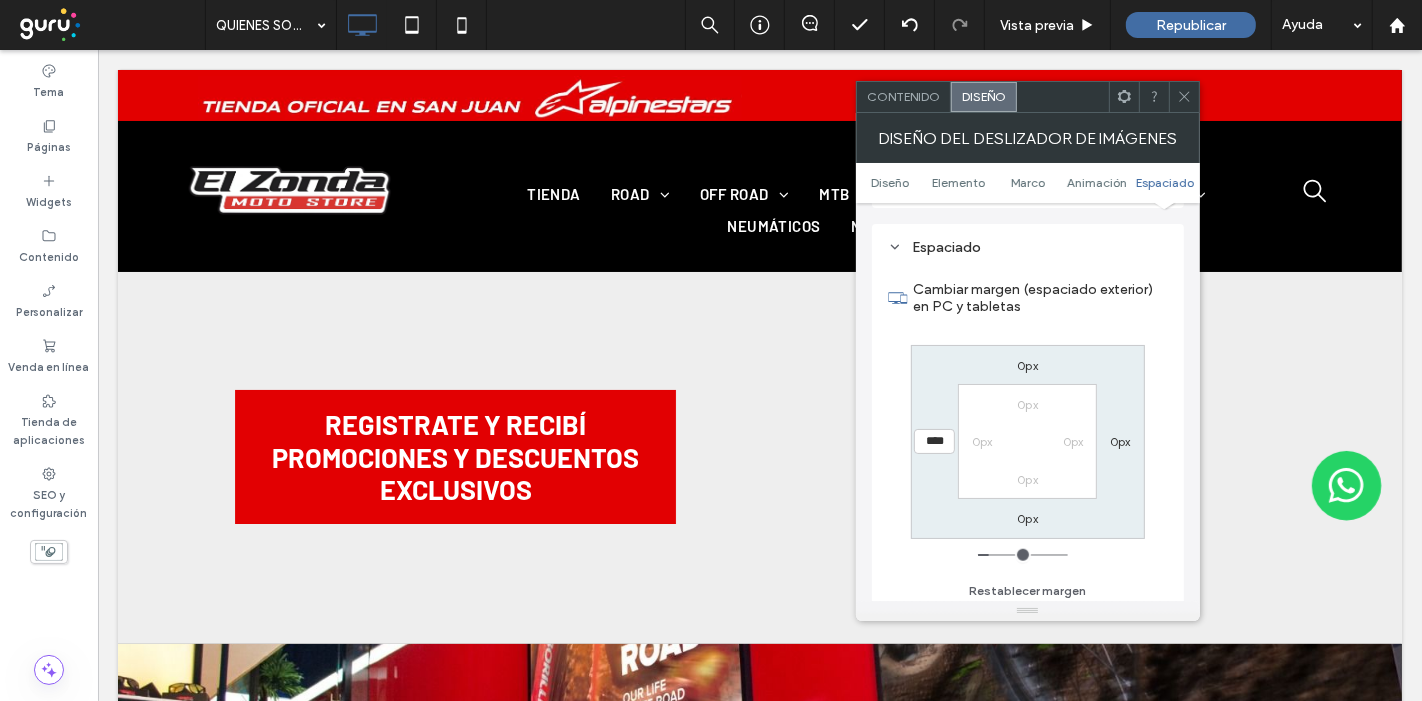 type on "**" 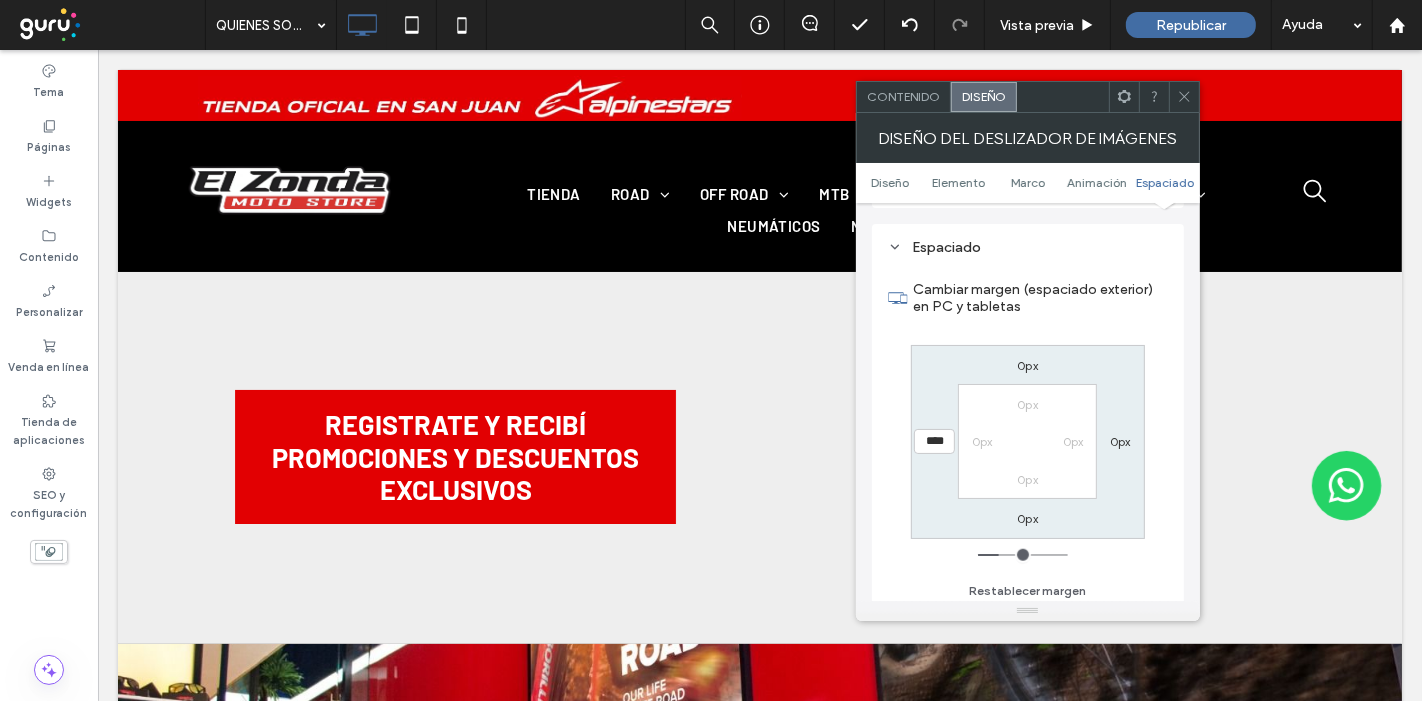 type on "****" 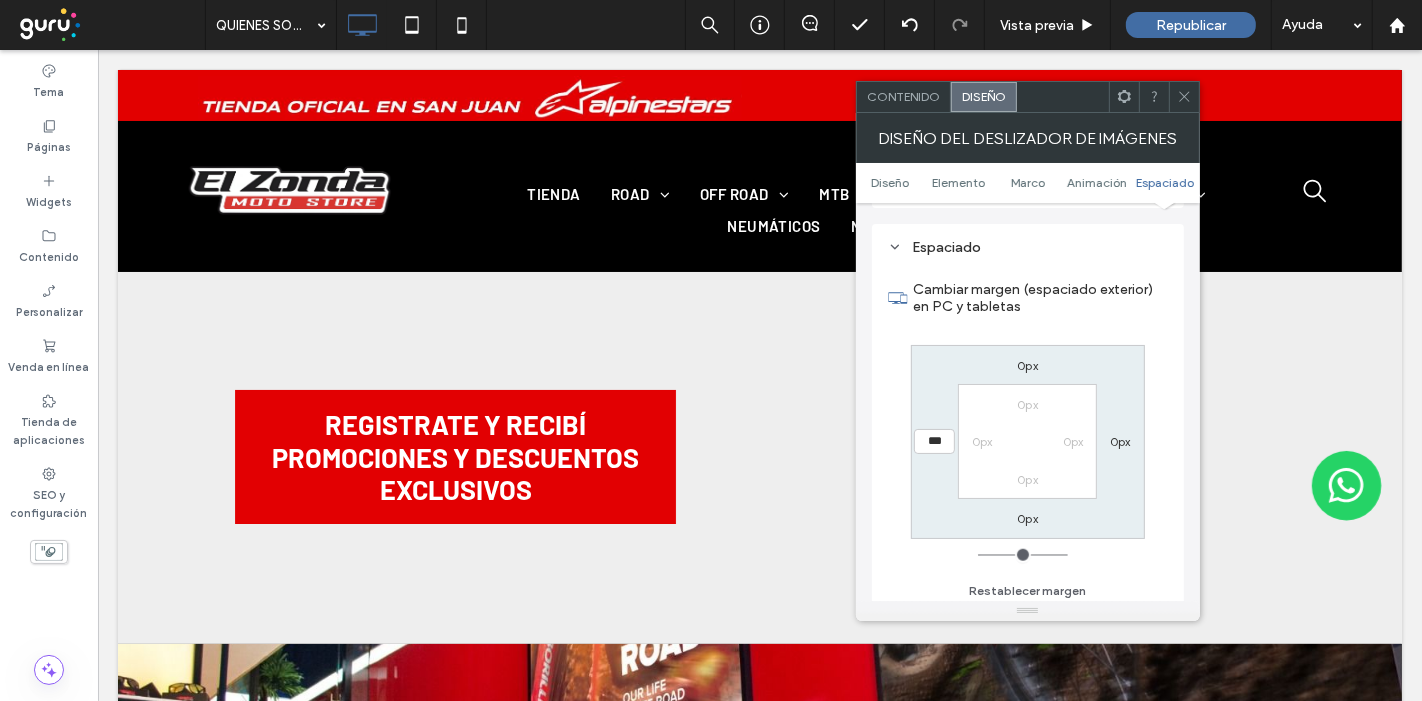 drag, startPoint x: 987, startPoint y: 549, endPoint x: 896, endPoint y: 542, distance: 91.26884 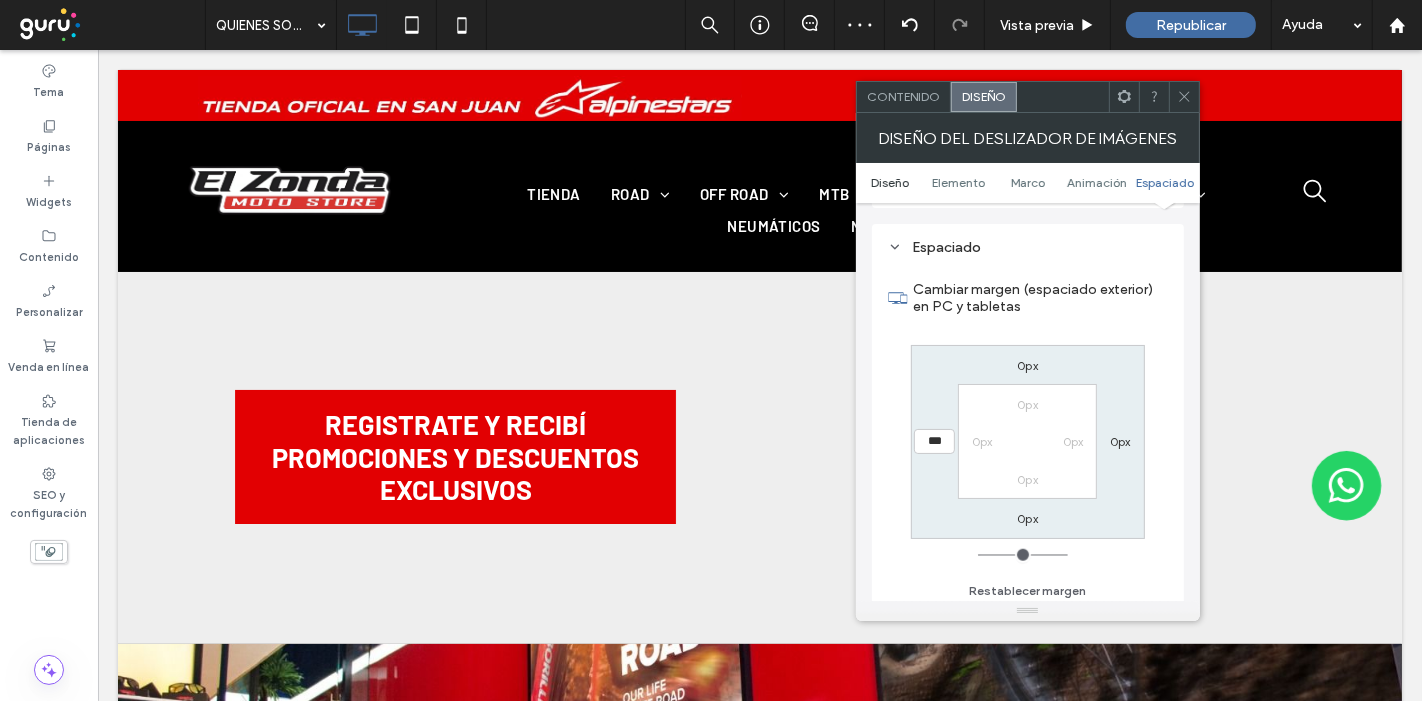 click on "Diseño" at bounding box center [890, 182] 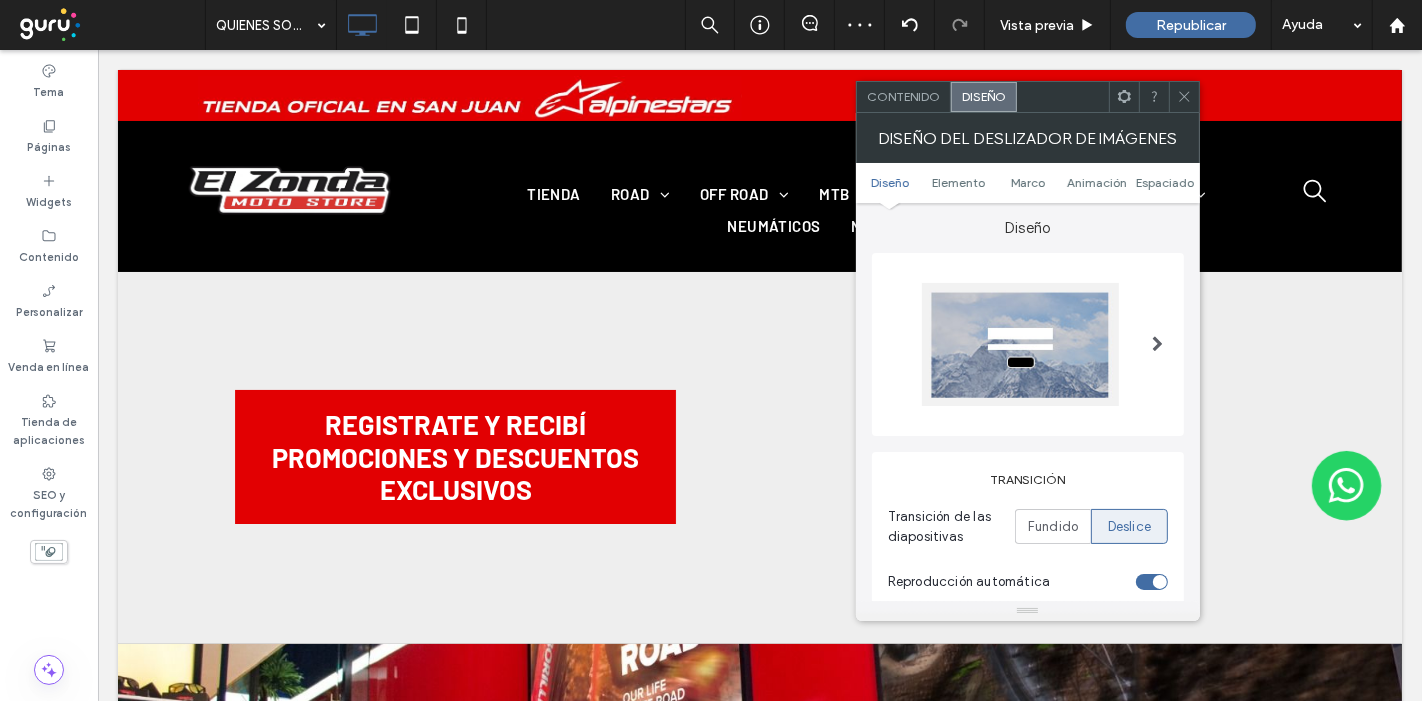 scroll, scrollTop: 0, scrollLeft: 0, axis: both 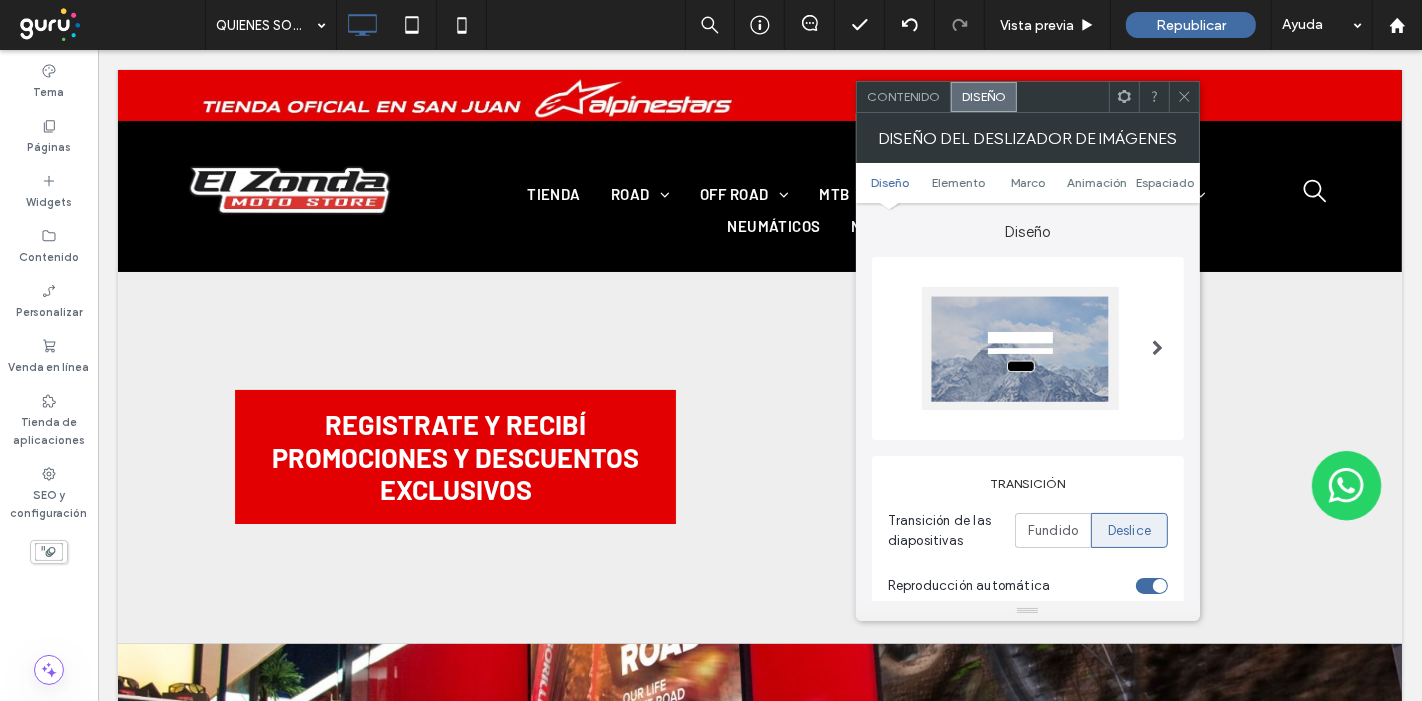 click 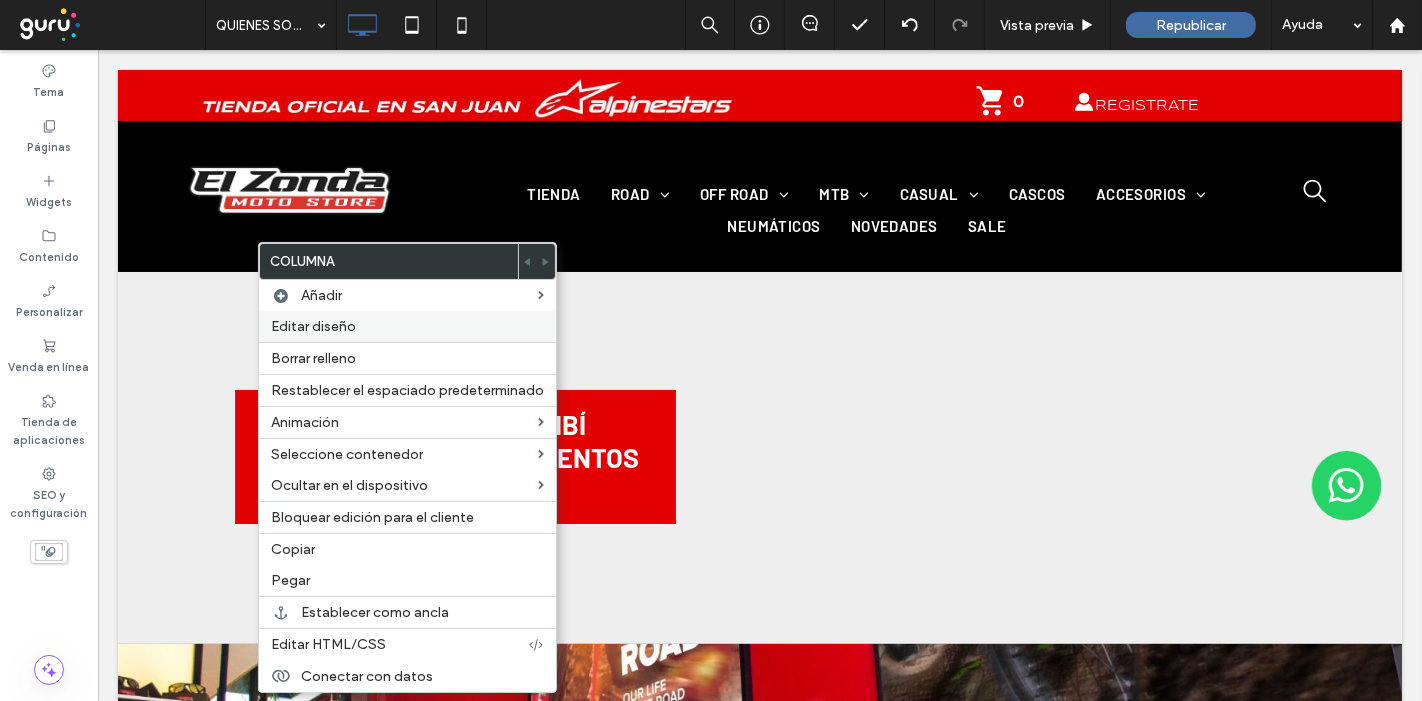 click on "Editar diseño" at bounding box center (313, 326) 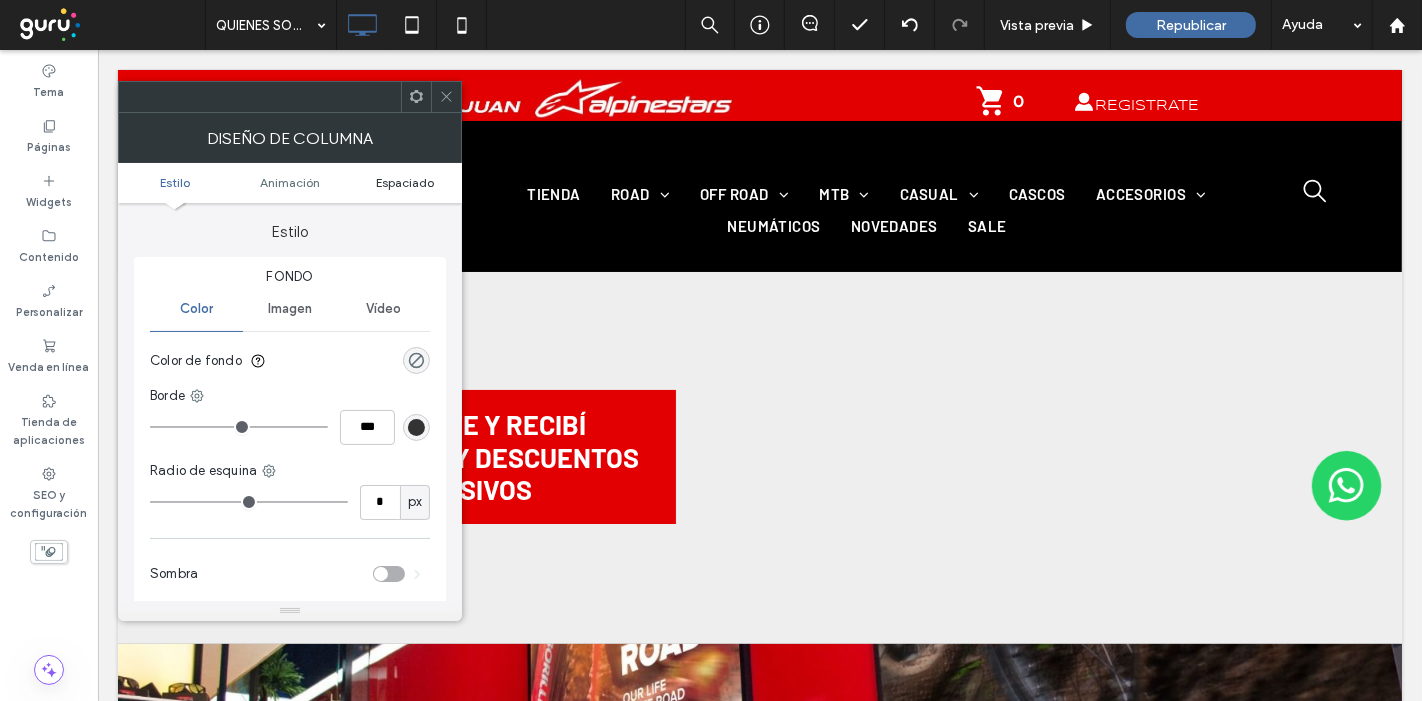 click on "Espaciado" at bounding box center [405, 182] 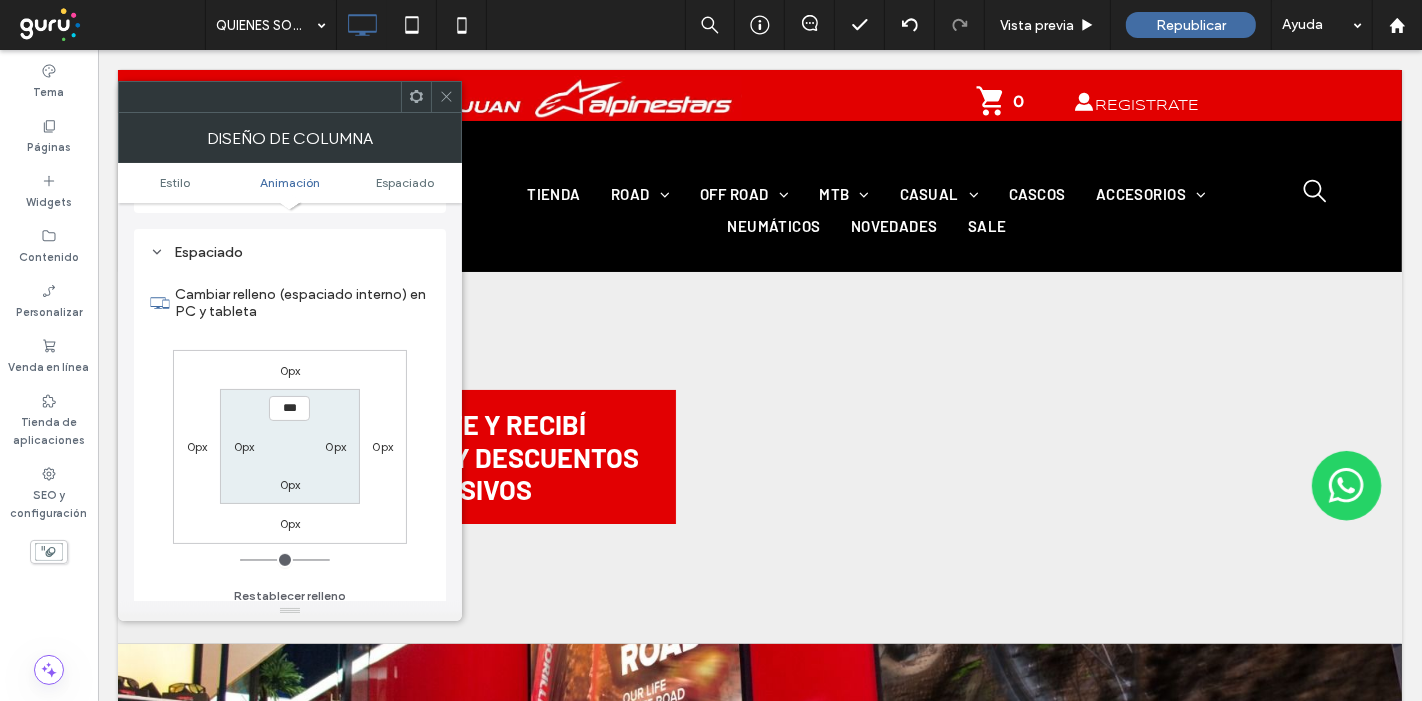 scroll, scrollTop: 468, scrollLeft: 0, axis: vertical 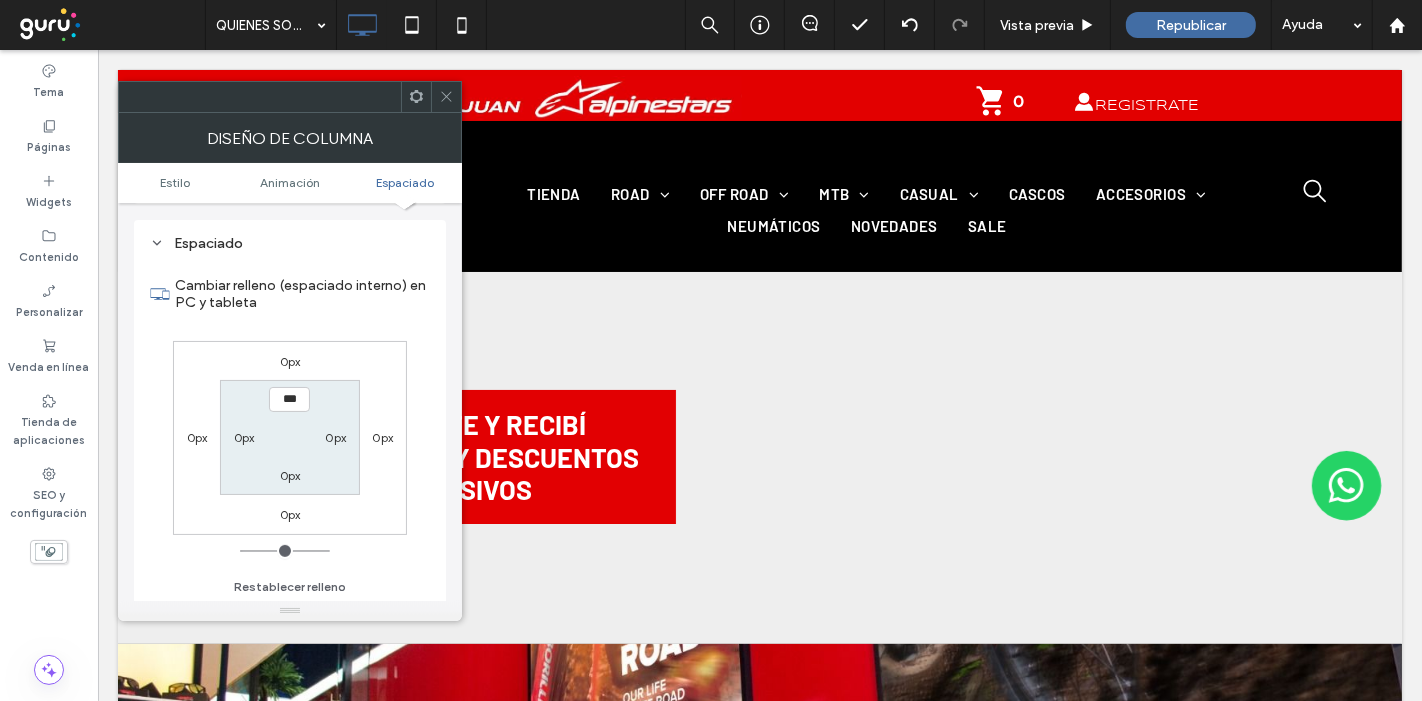 click on "0px" at bounding box center [382, 437] 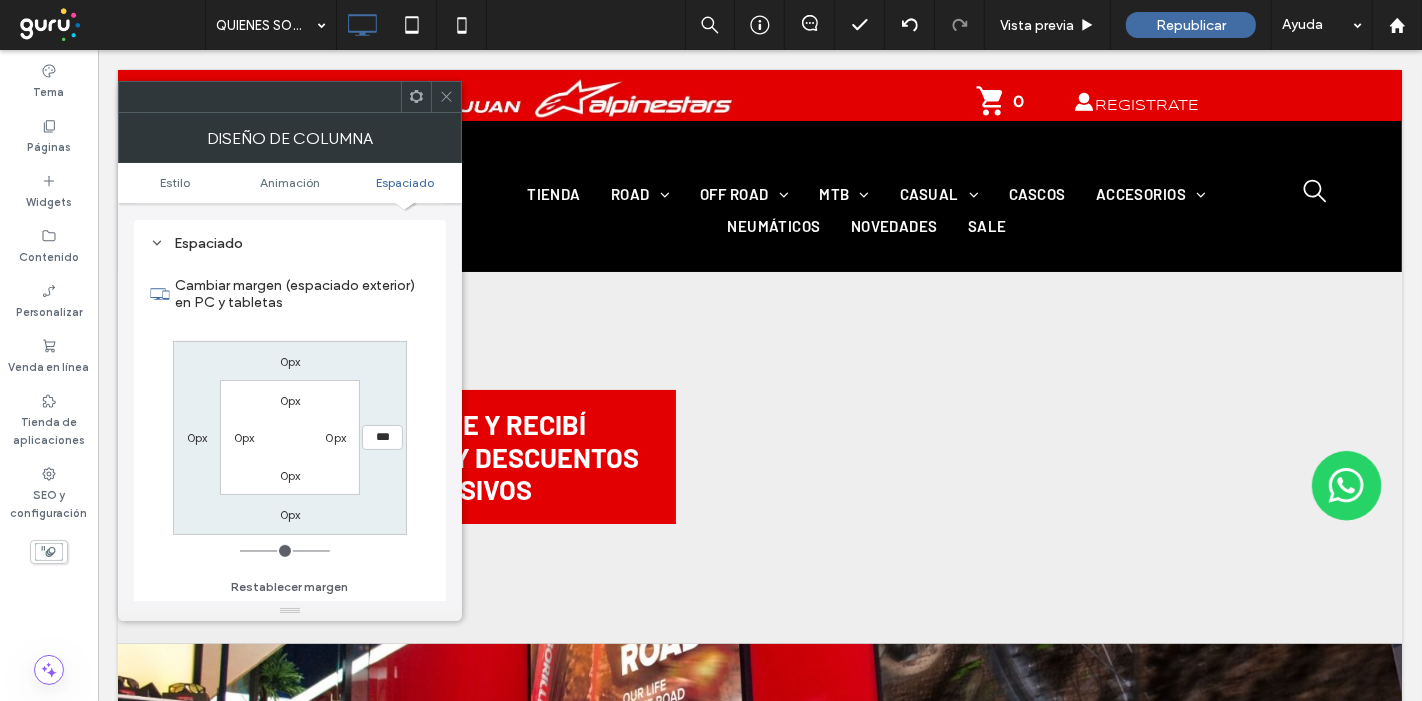 drag, startPoint x: 248, startPoint y: 545, endPoint x: 54, endPoint y: 550, distance: 194.06442 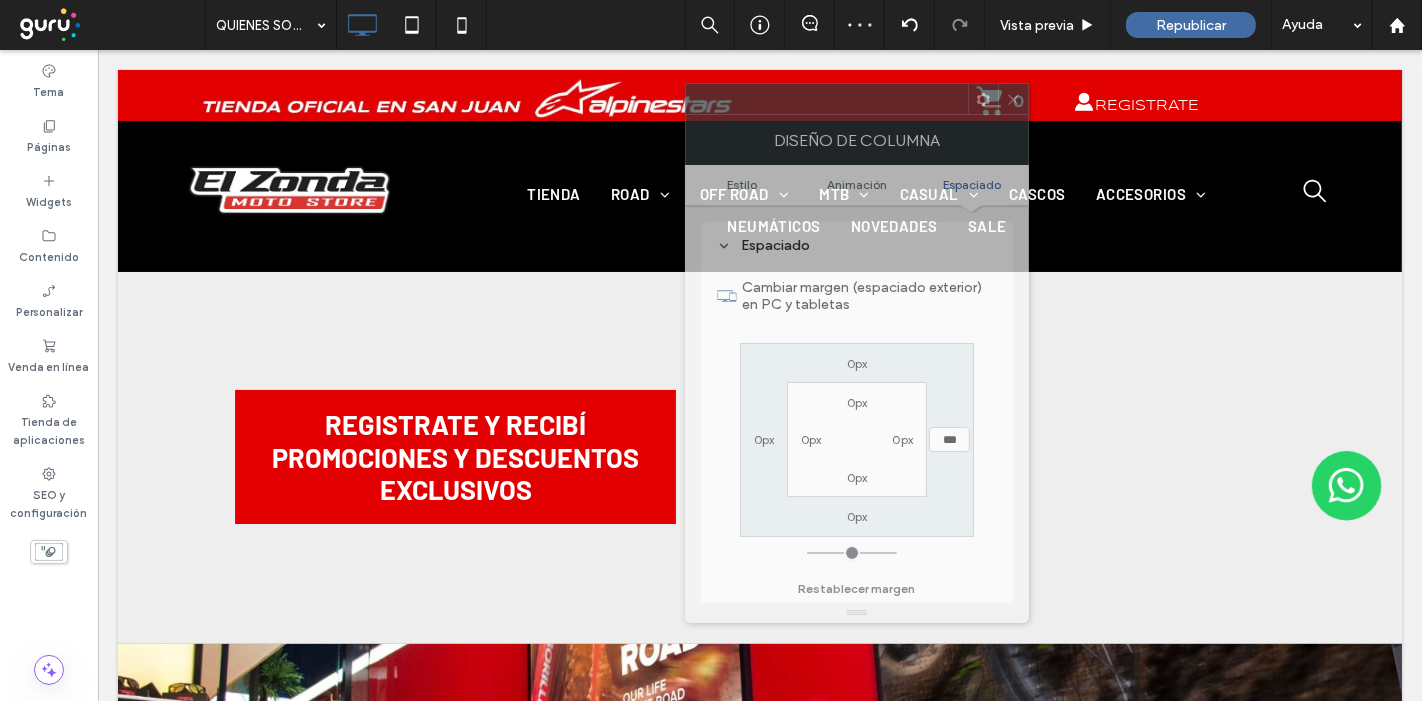 drag, startPoint x: 342, startPoint y: 103, endPoint x: 915, endPoint y: 110, distance: 573.0428 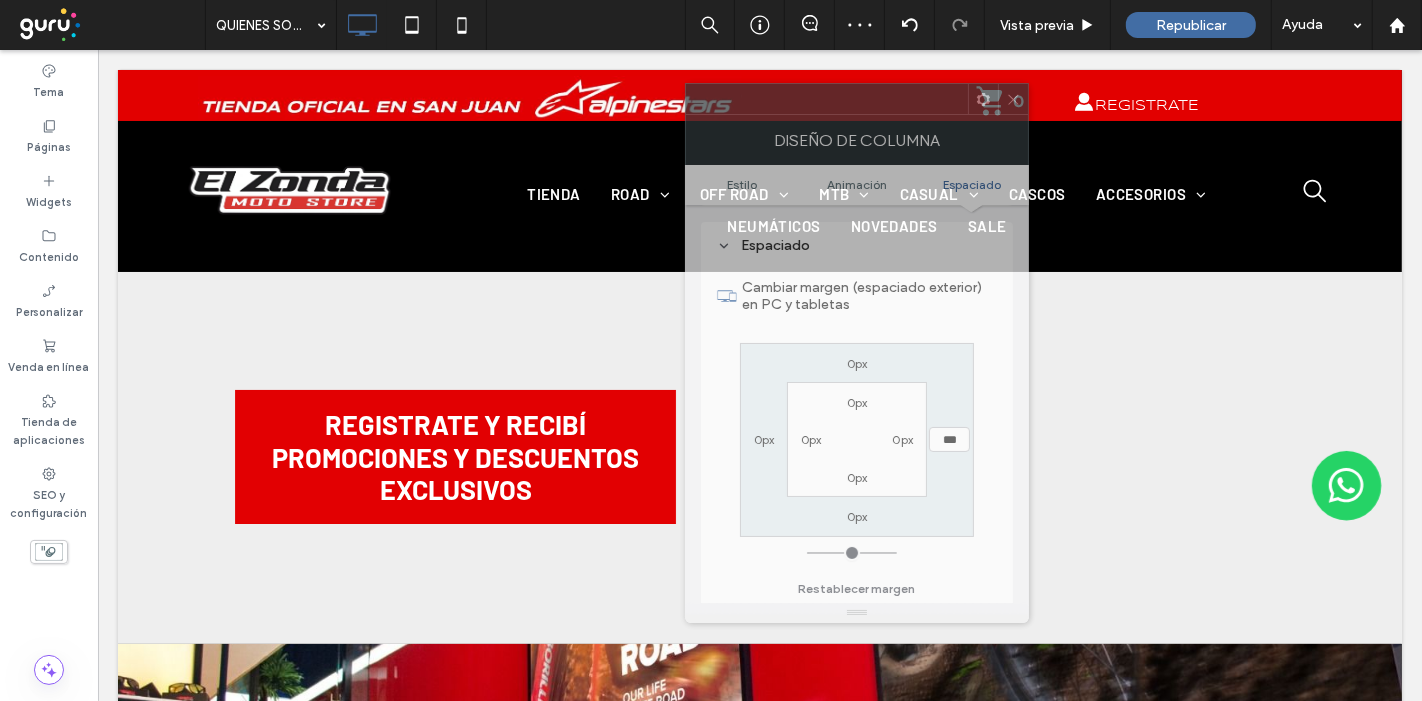 click at bounding box center (827, 99) 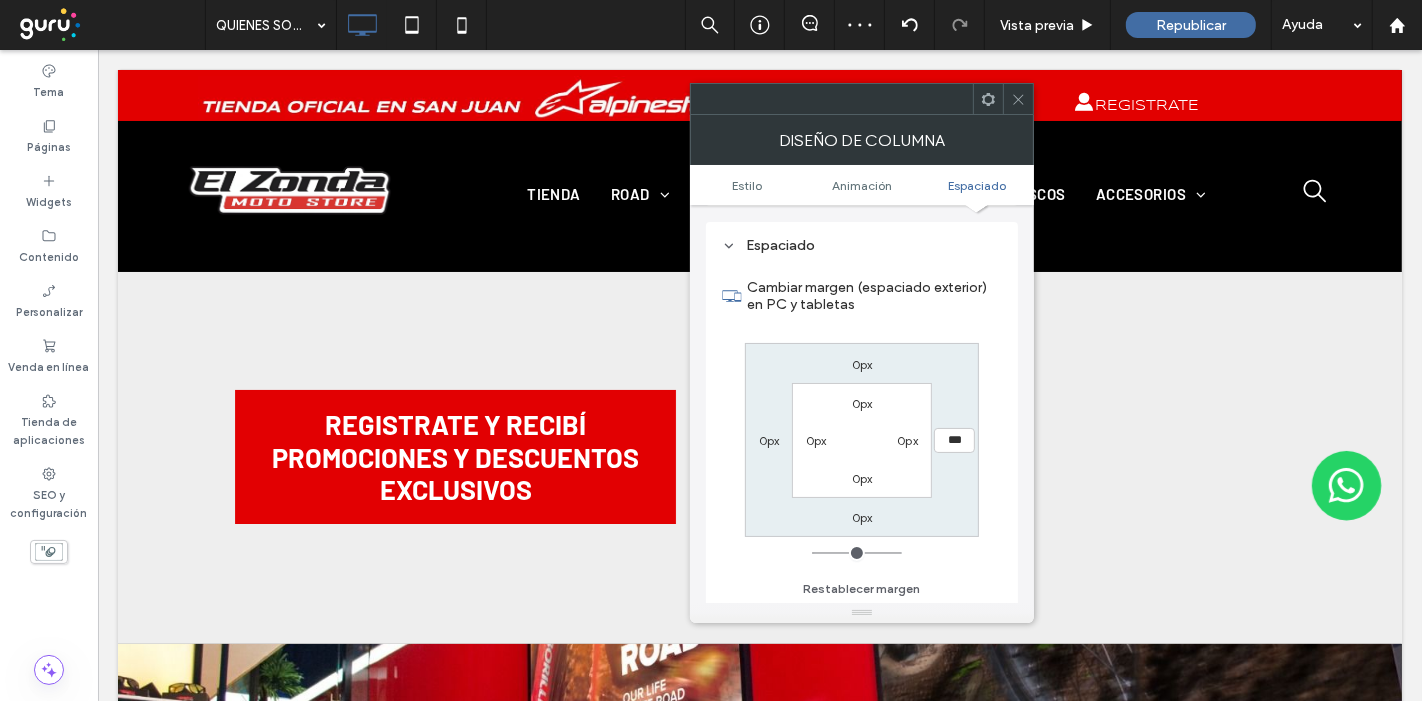 click on "0px" at bounding box center [769, 440] 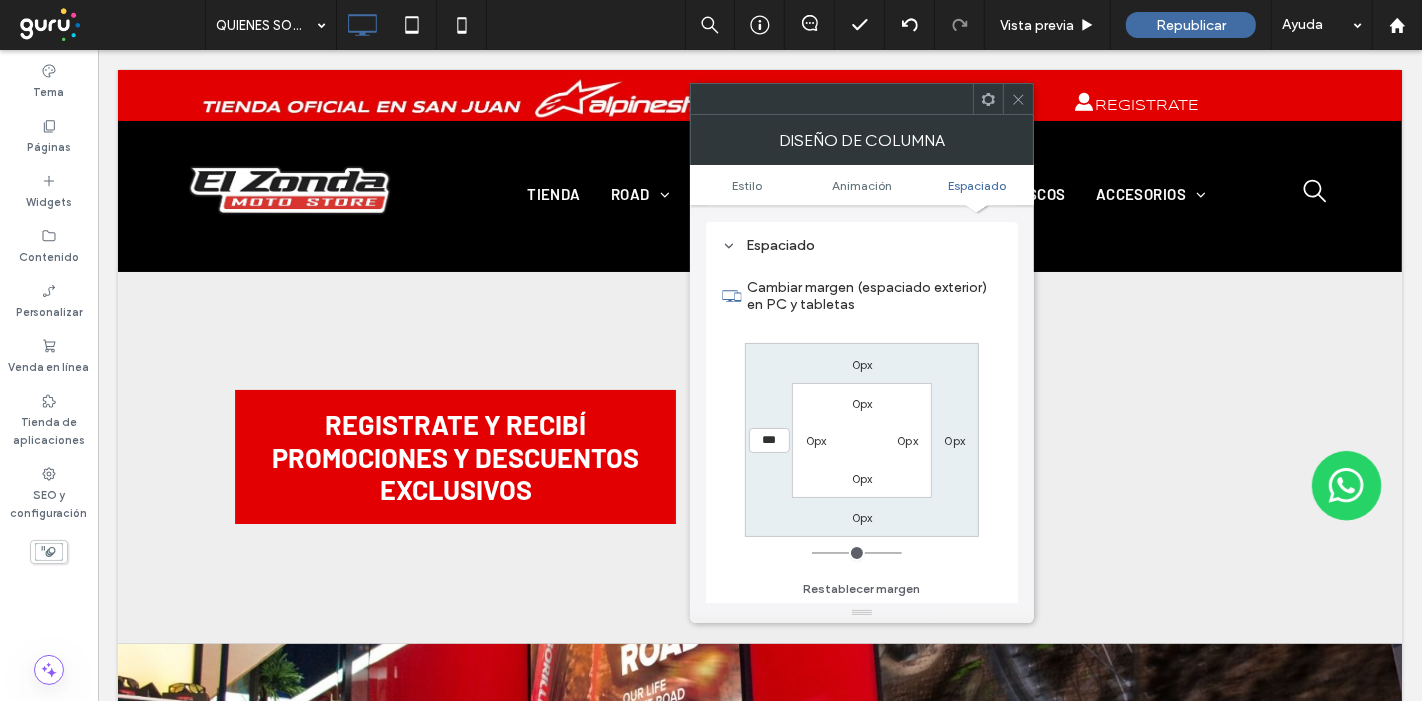 drag, startPoint x: 817, startPoint y: 555, endPoint x: 672, endPoint y: 569, distance: 145.6743 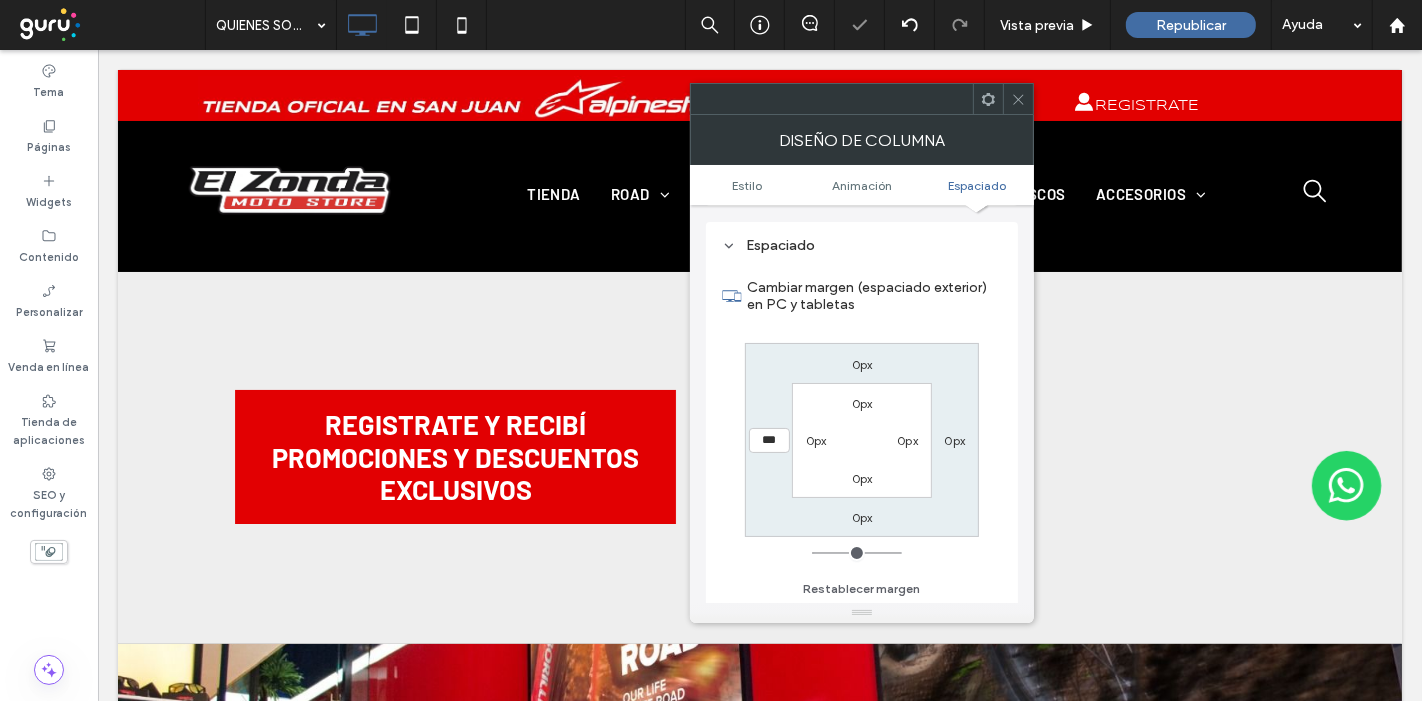 click 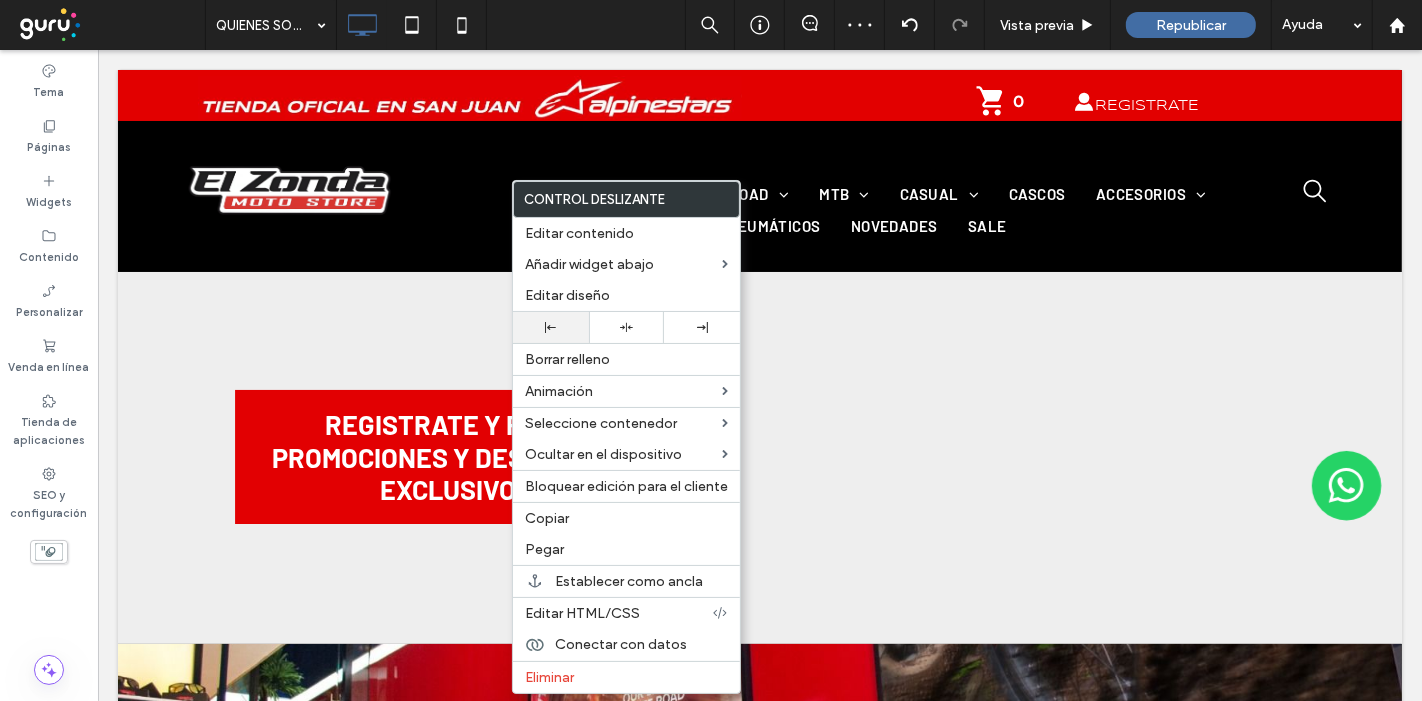click 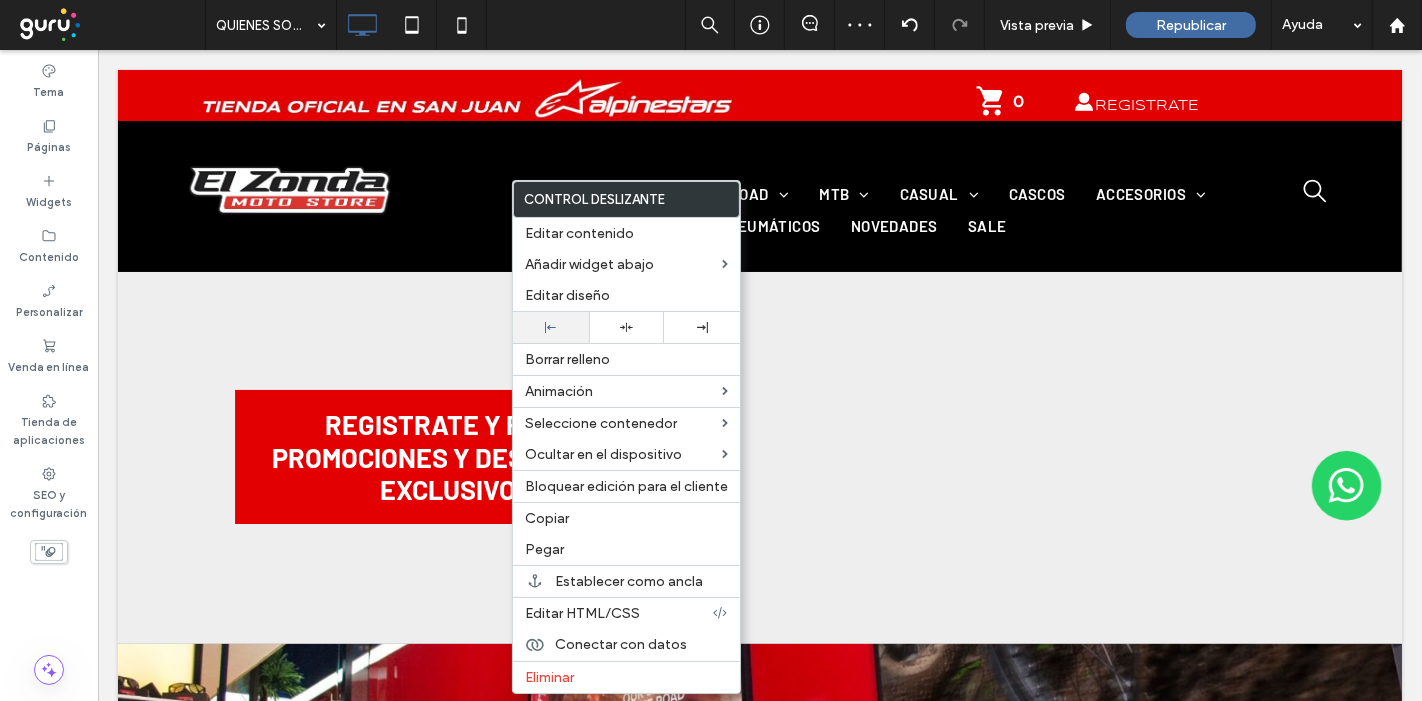 click 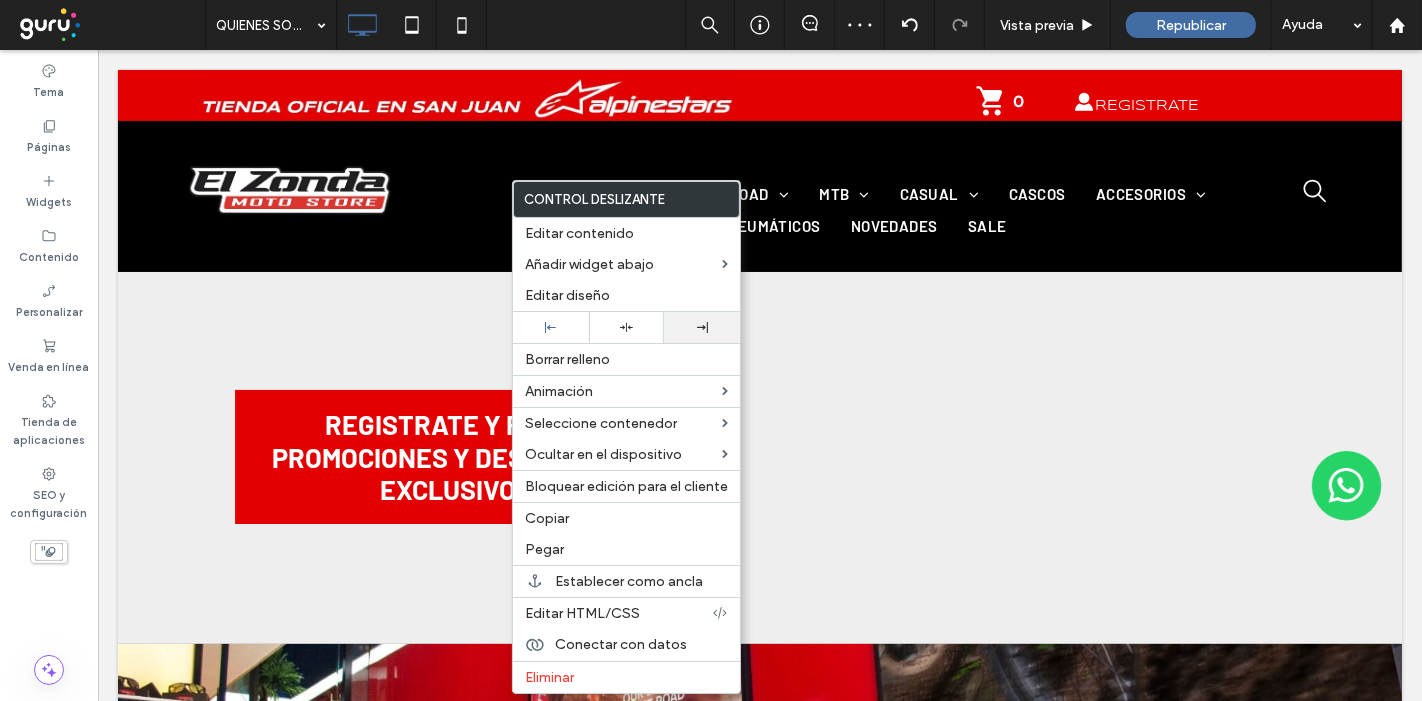 click 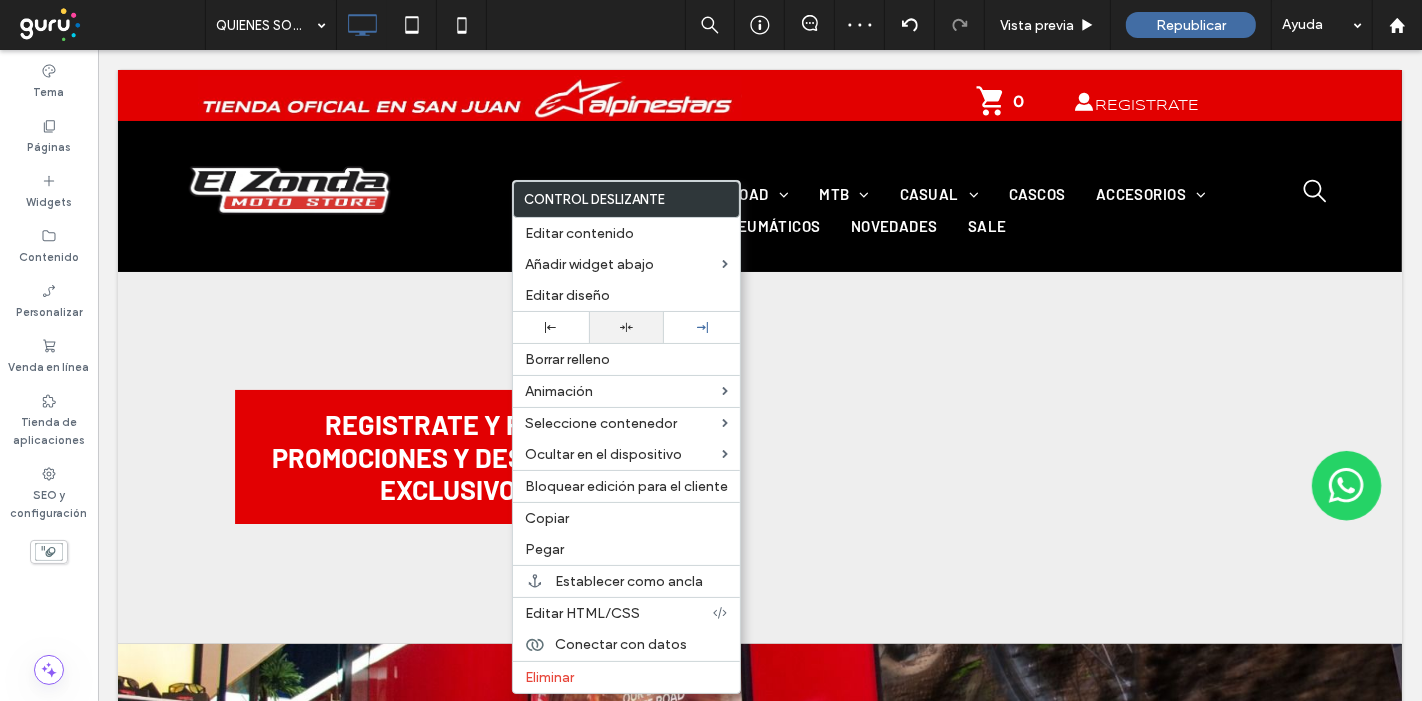 click 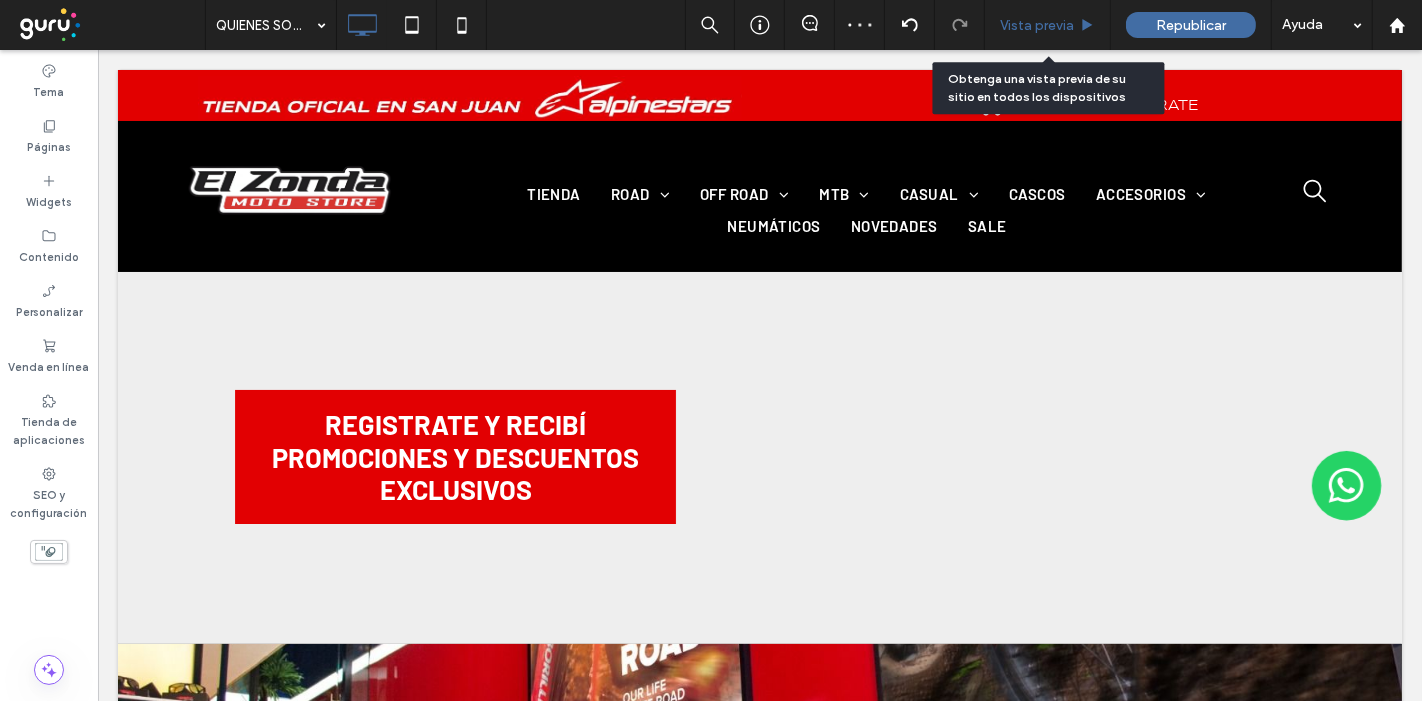 click on "Vista previa" at bounding box center [1037, 25] 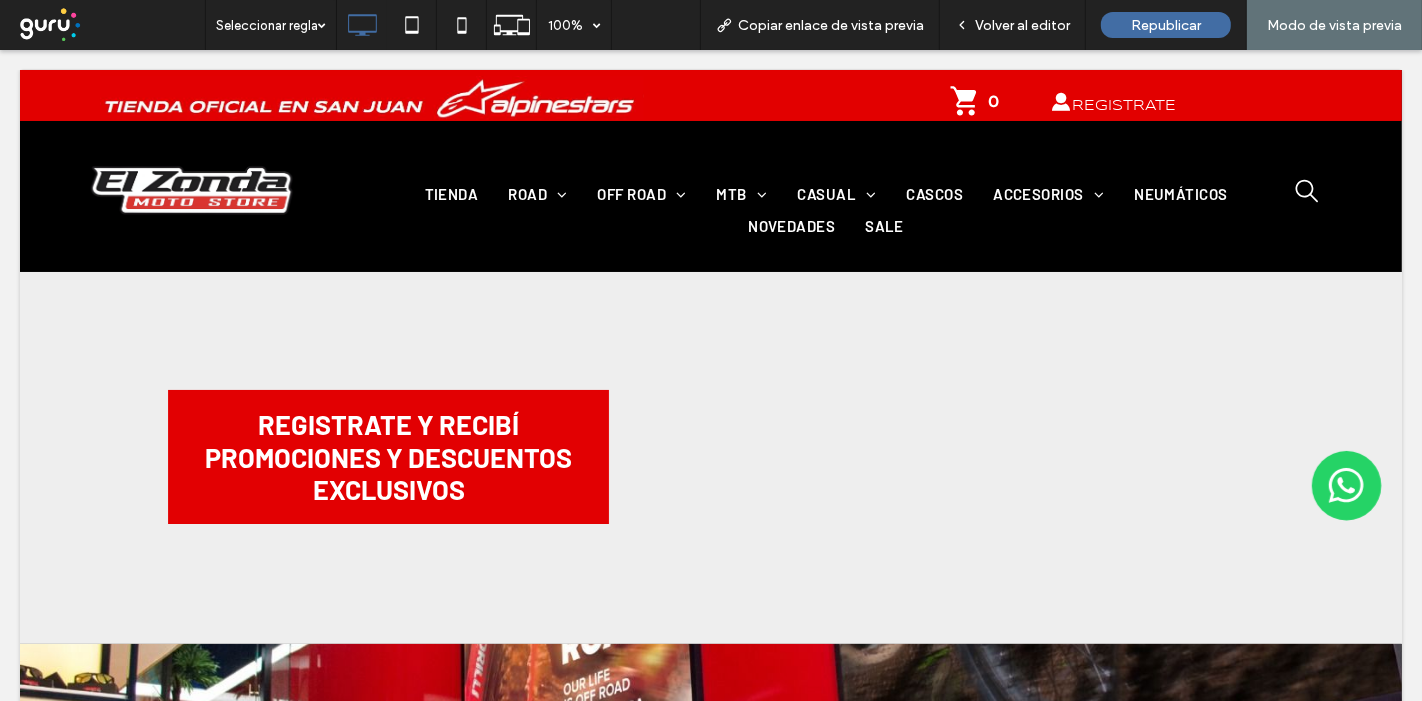 click on "Volver al editor" at bounding box center (1022, 25) 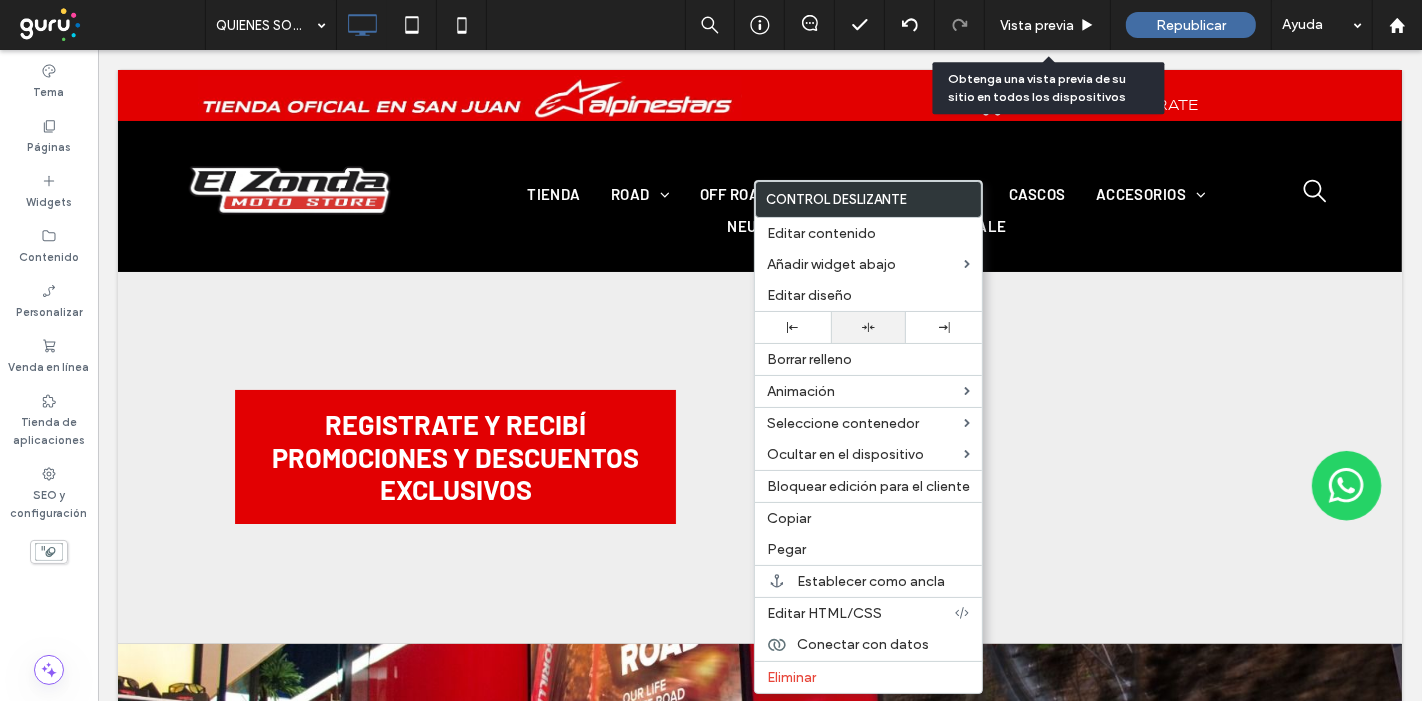 click at bounding box center [869, 327] 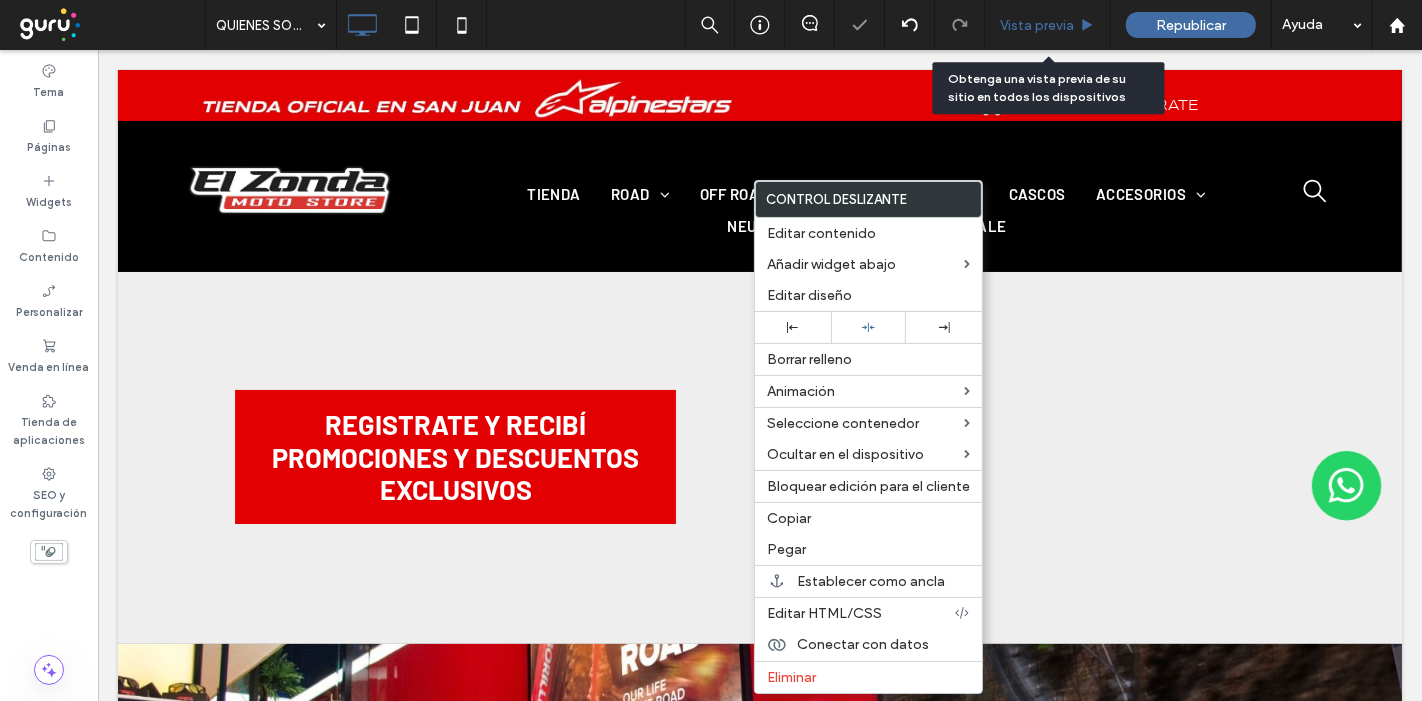 click on "Vista previa" at bounding box center (1037, 25) 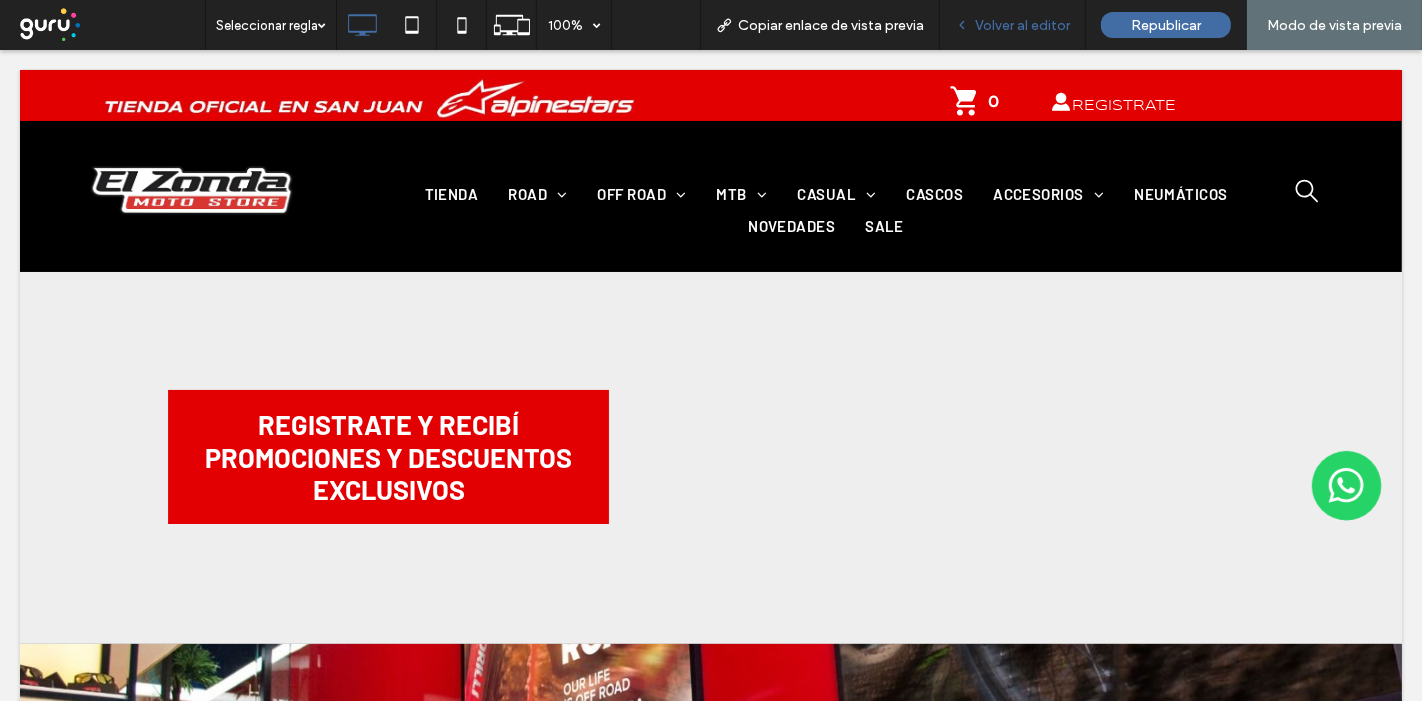 click on "Volver al editor" at bounding box center (1022, 25) 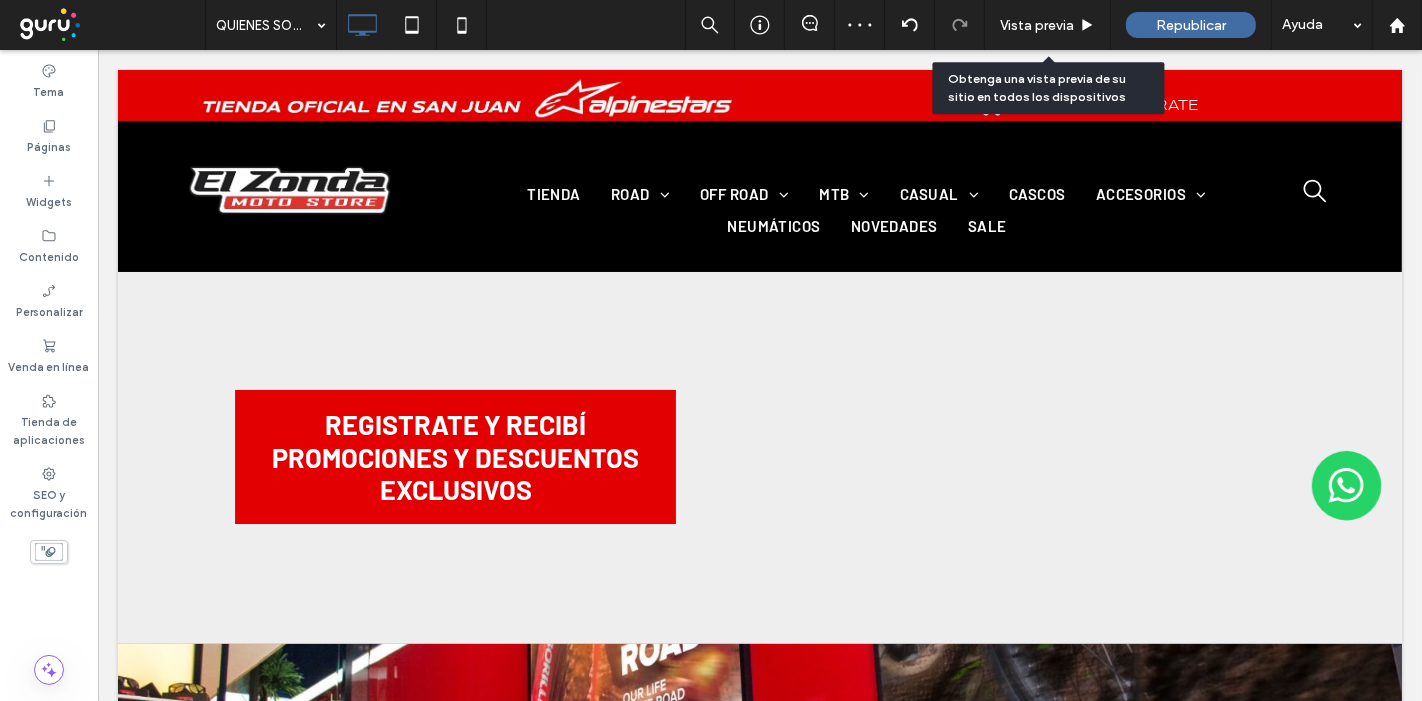 click on "Vista previa" at bounding box center (1037, 25) 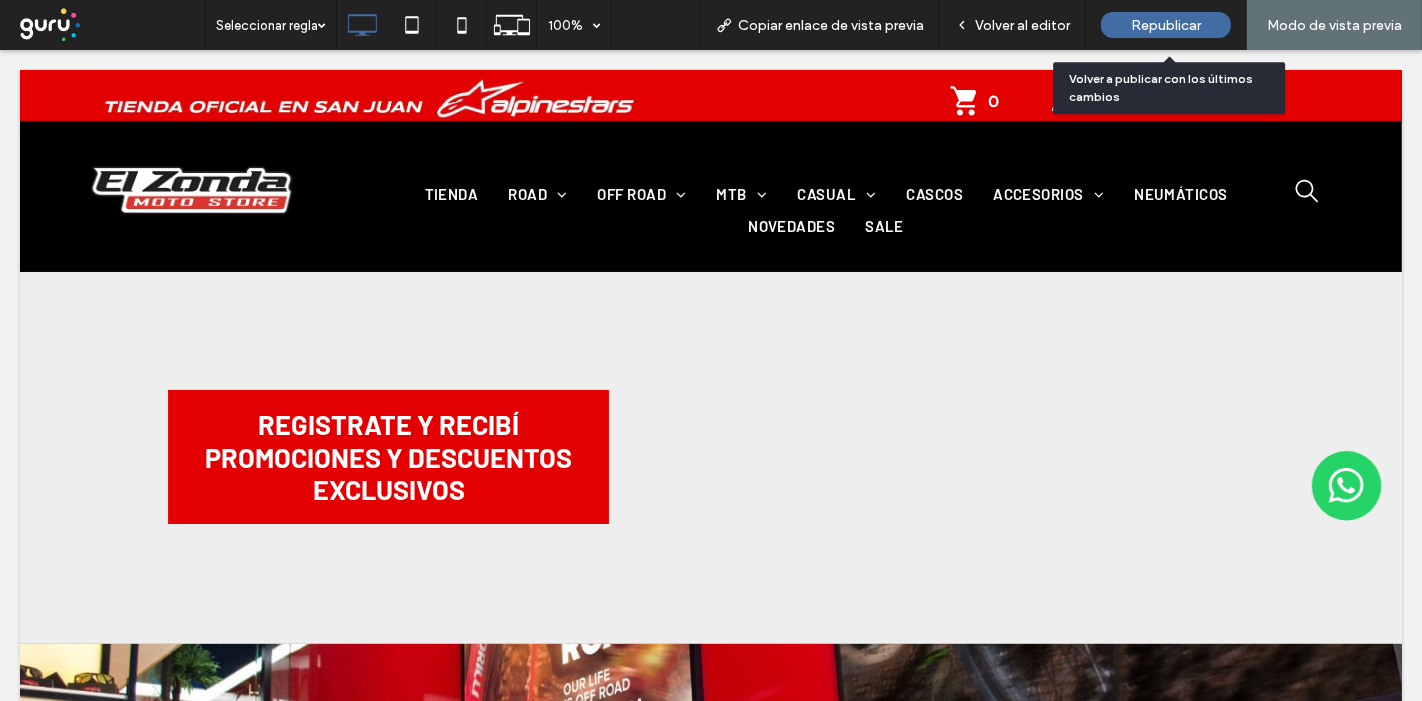 click on "Republicar" at bounding box center [1166, 25] 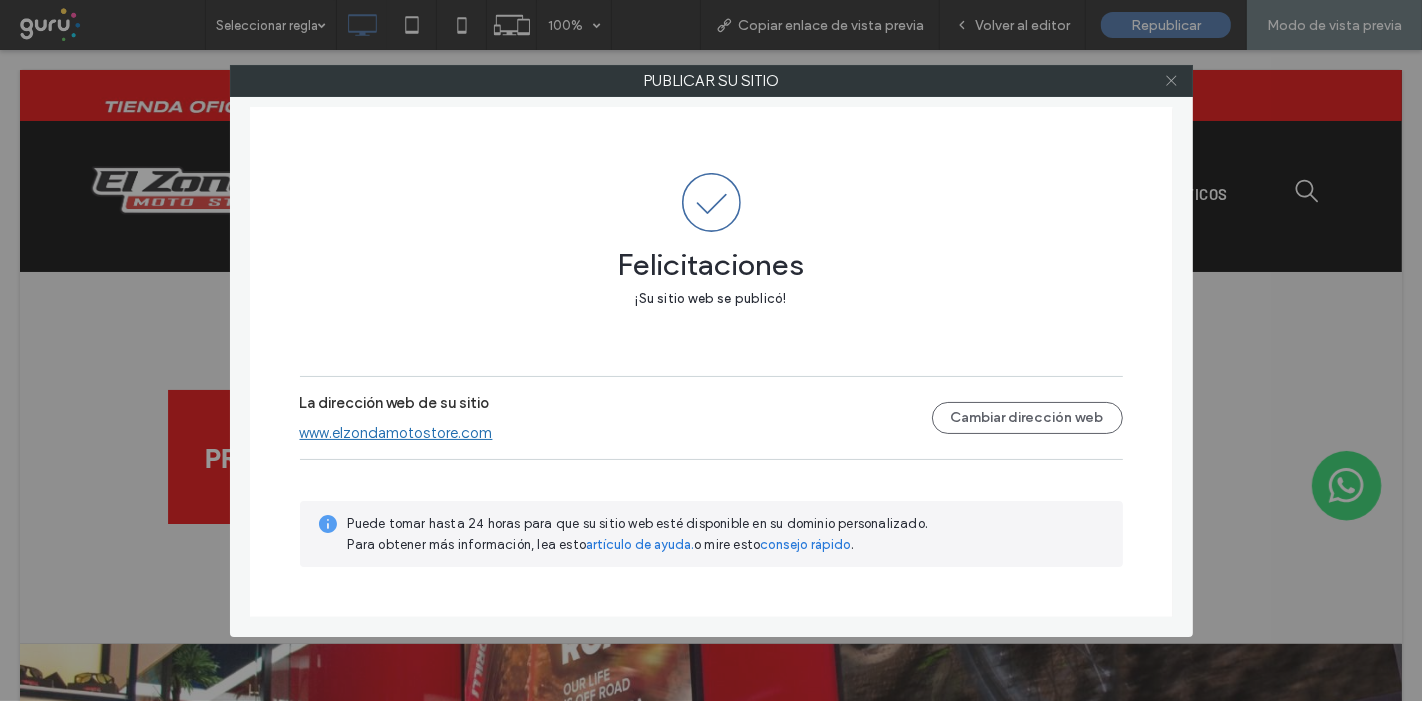 click 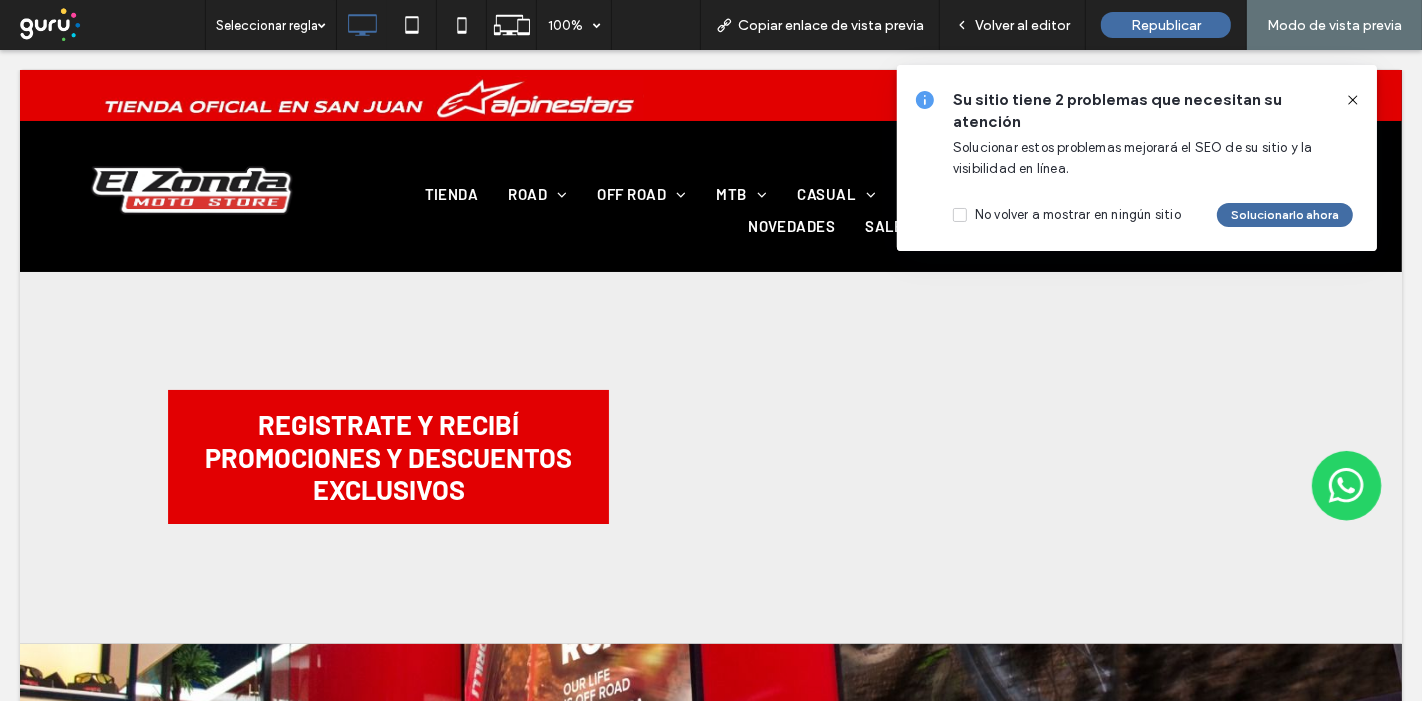 click 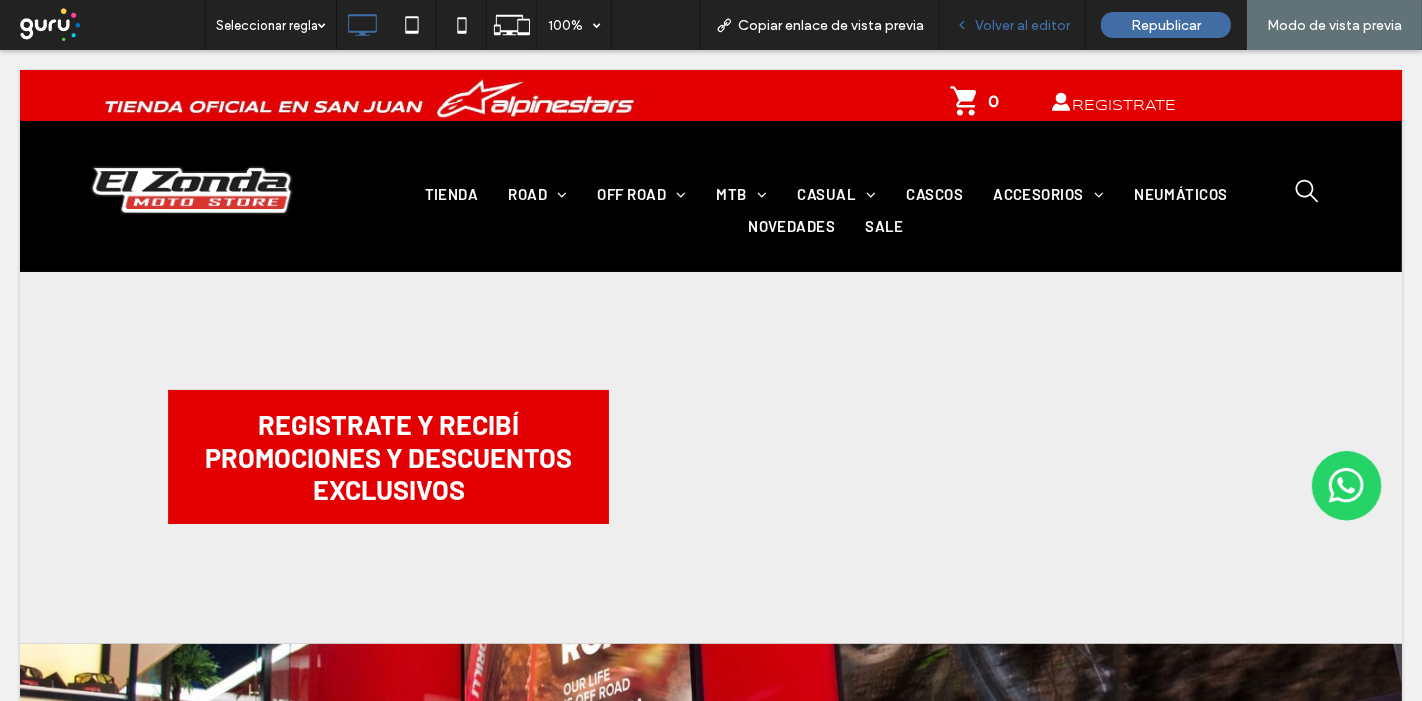 click on "Volver al editor" at bounding box center (1022, 25) 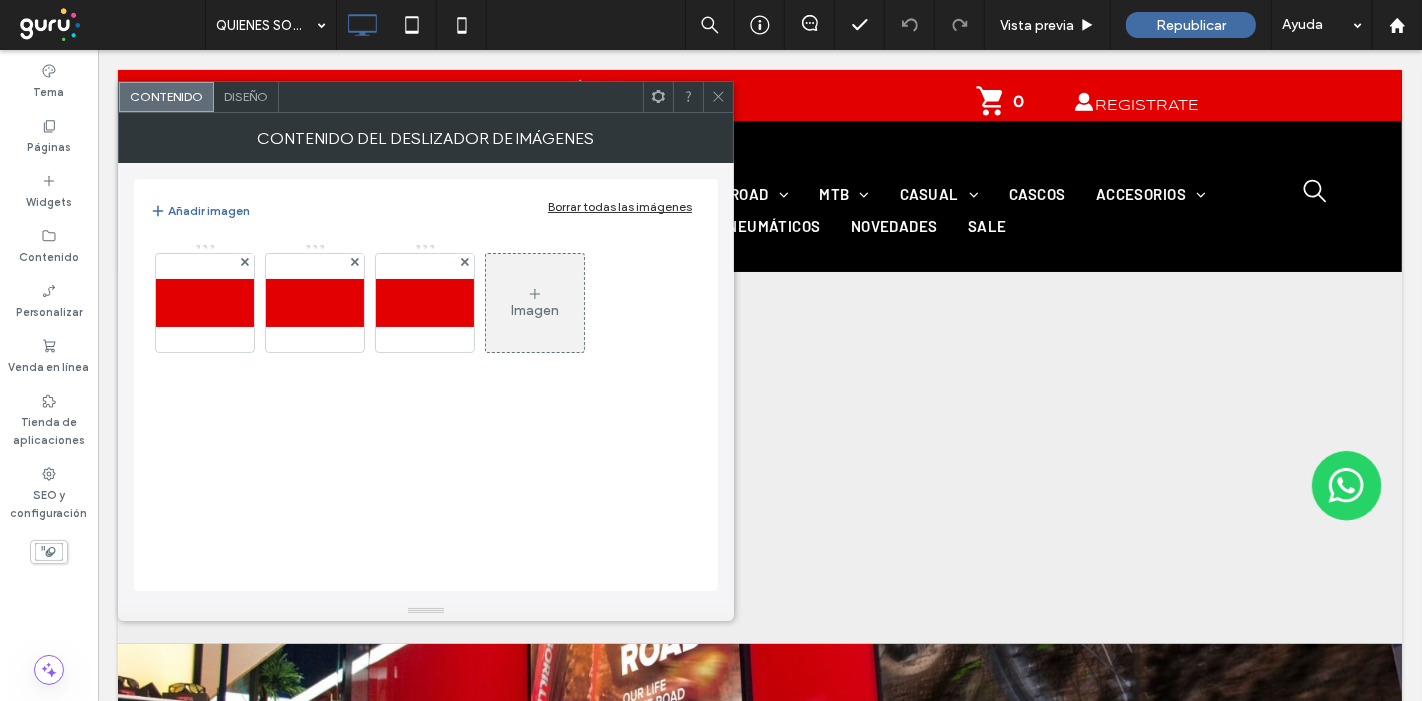 click on "Diseño" at bounding box center (246, 97) 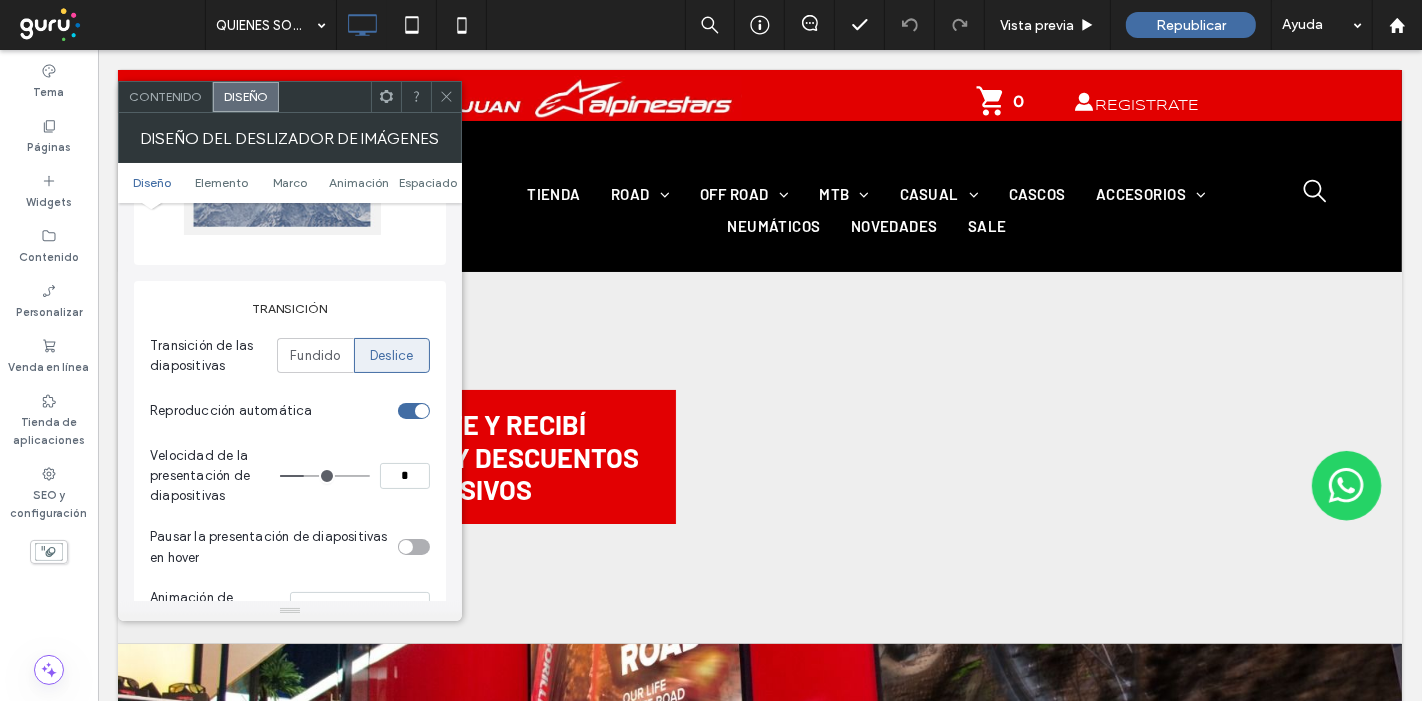 scroll, scrollTop: 222, scrollLeft: 0, axis: vertical 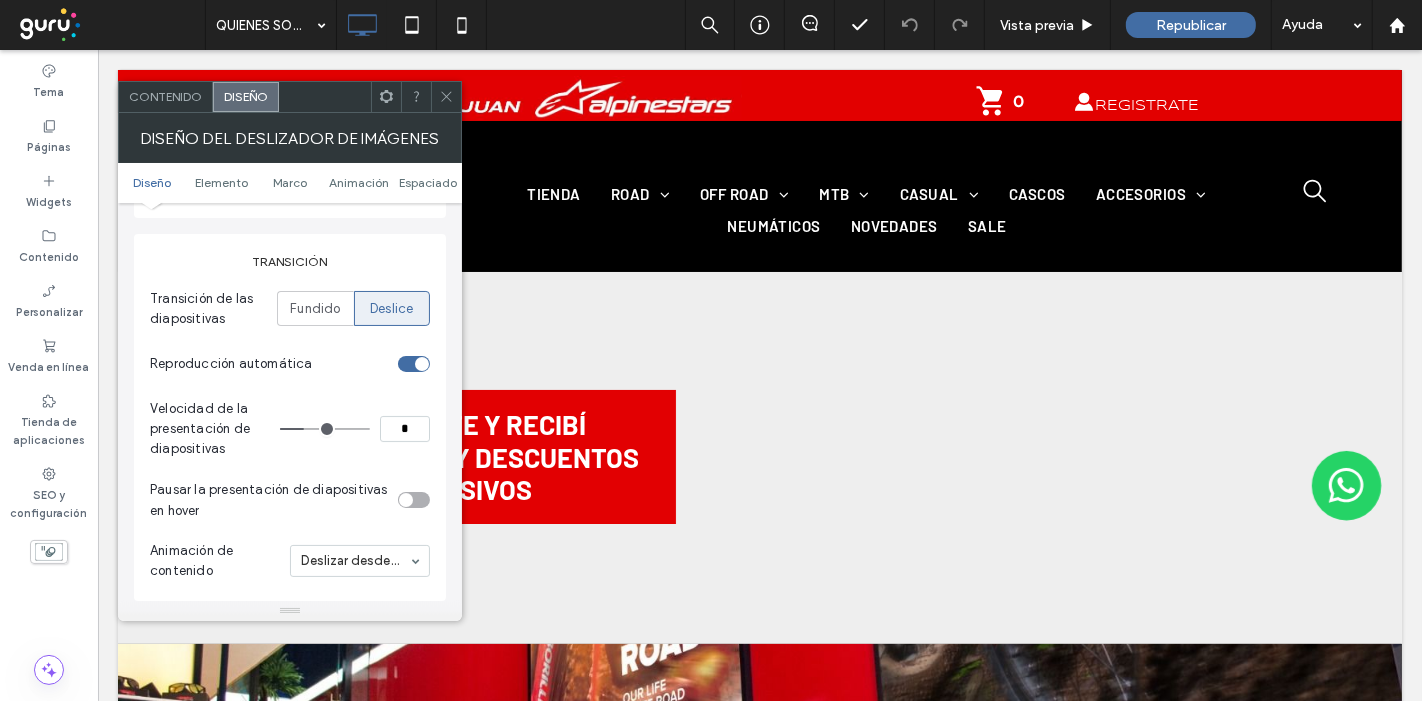 click on "Deslice" at bounding box center [391, 309] 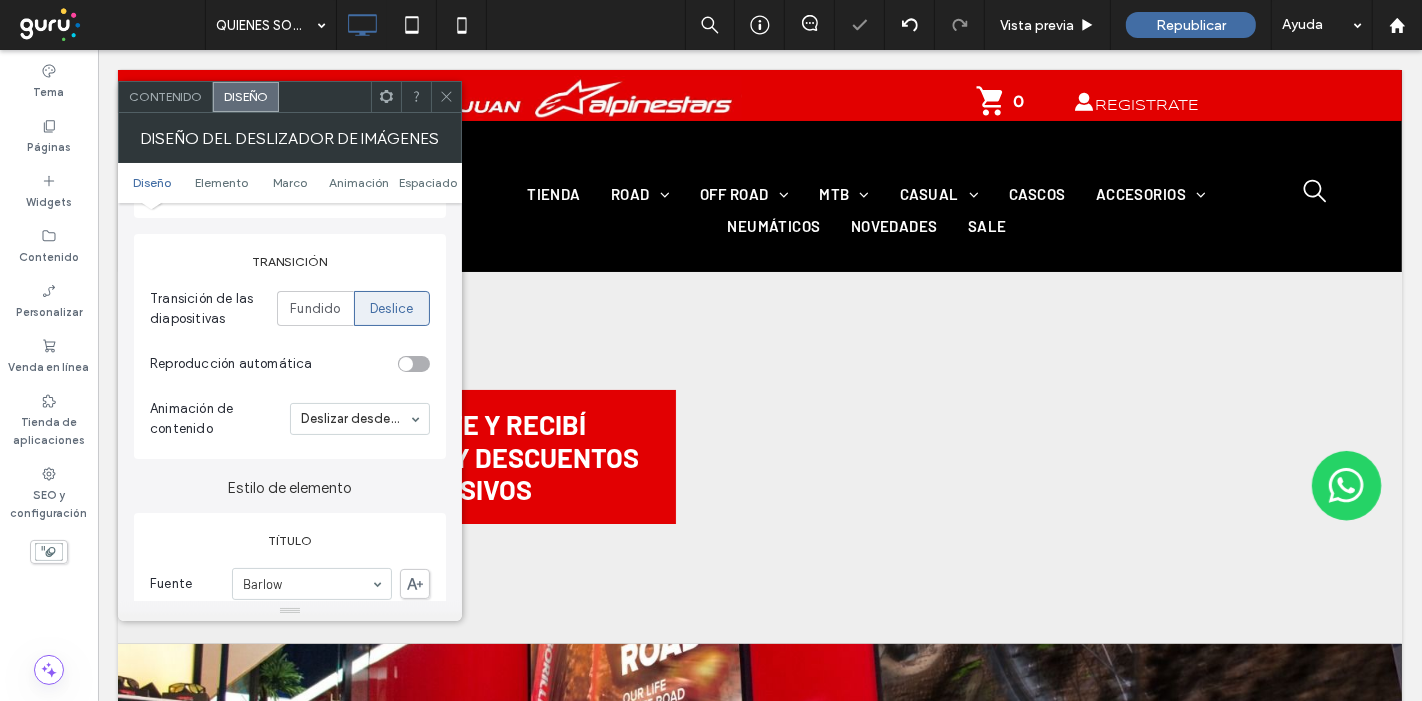 click at bounding box center (414, 364) 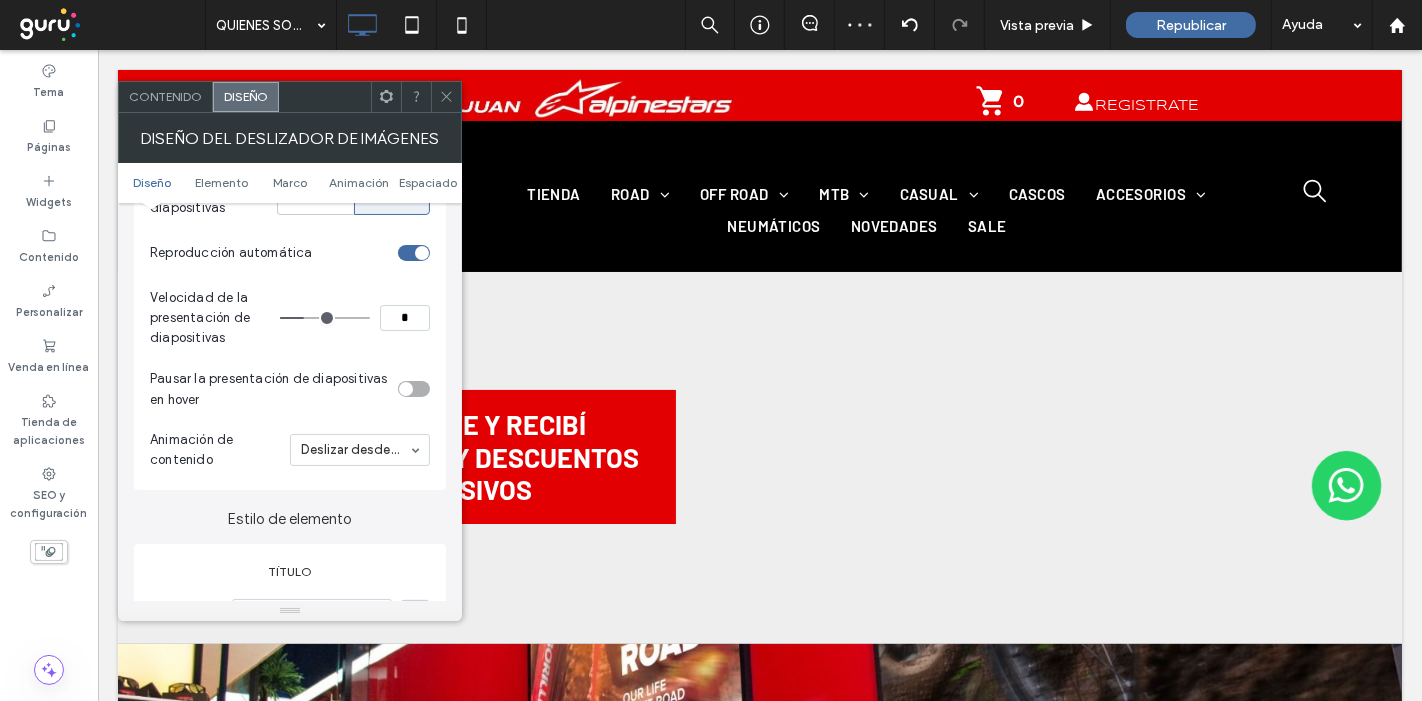 scroll, scrollTop: 444, scrollLeft: 0, axis: vertical 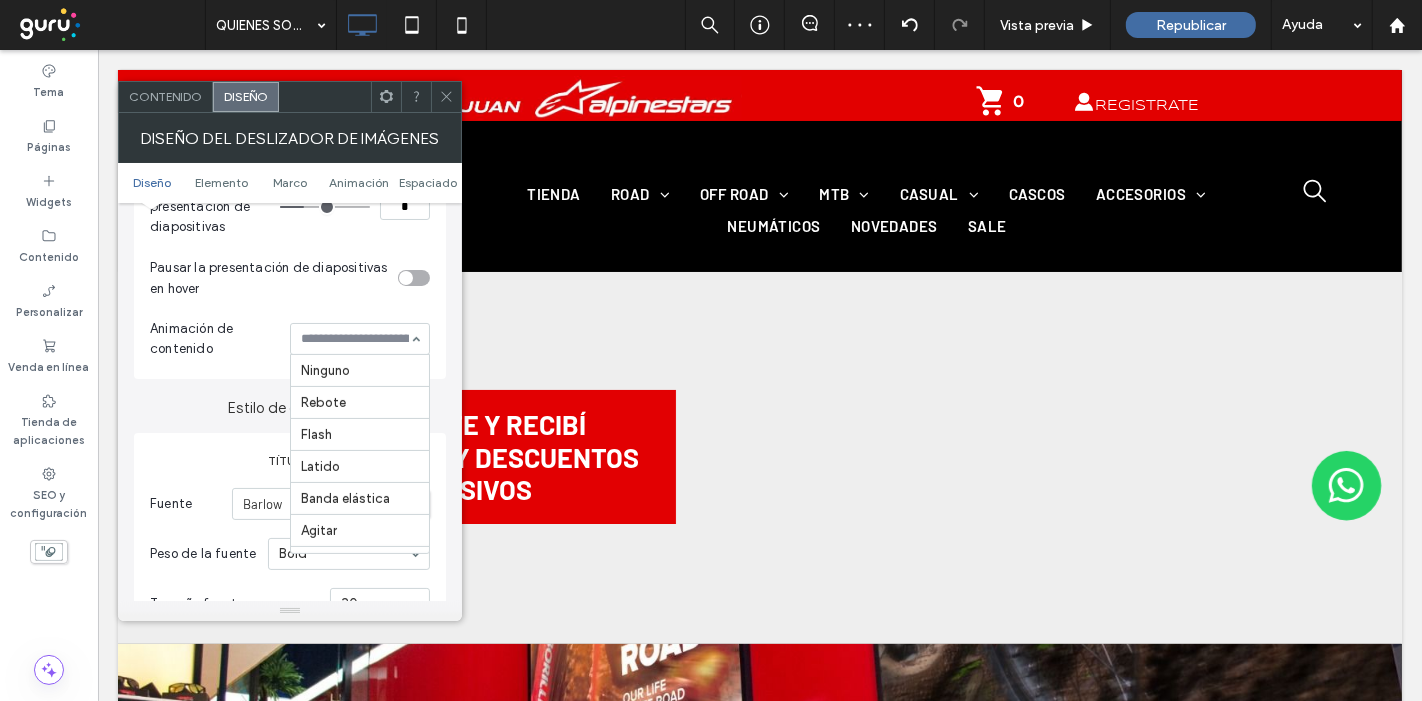 click at bounding box center (355, 339) 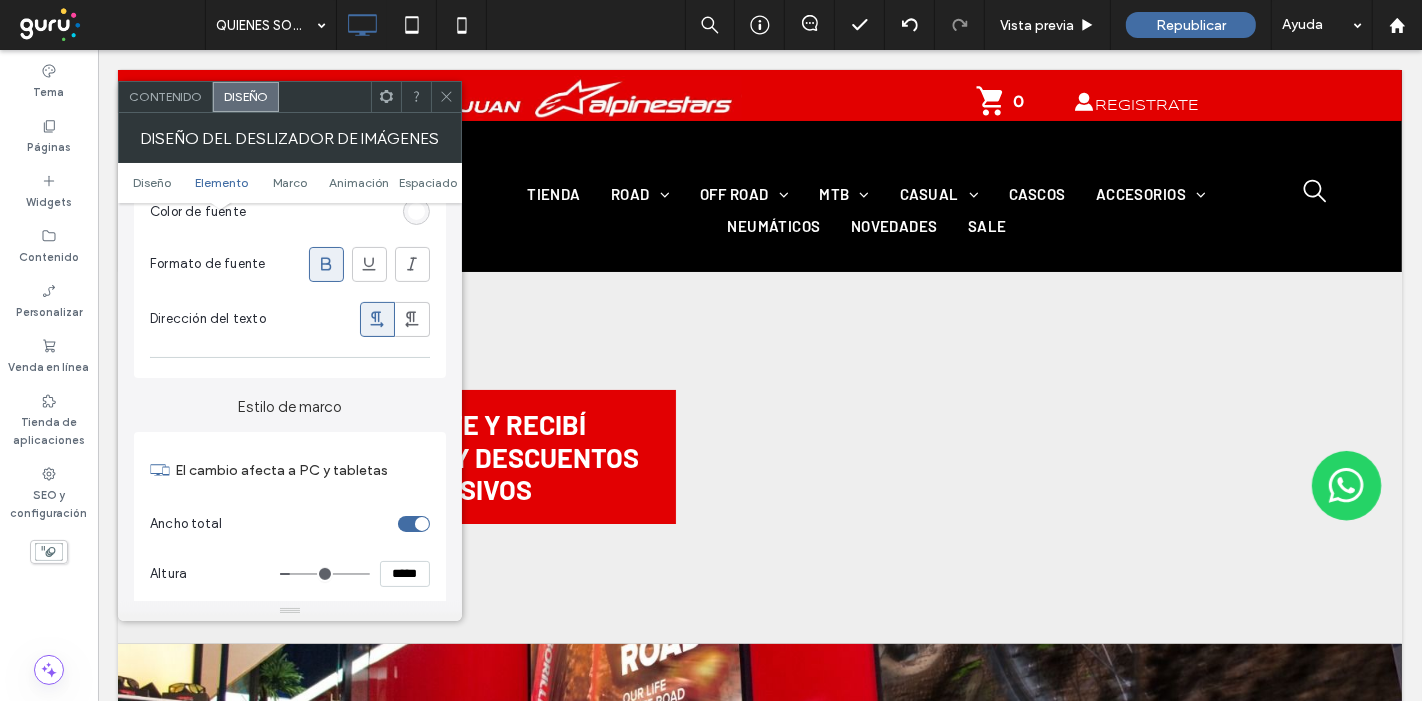 scroll, scrollTop: 777, scrollLeft: 0, axis: vertical 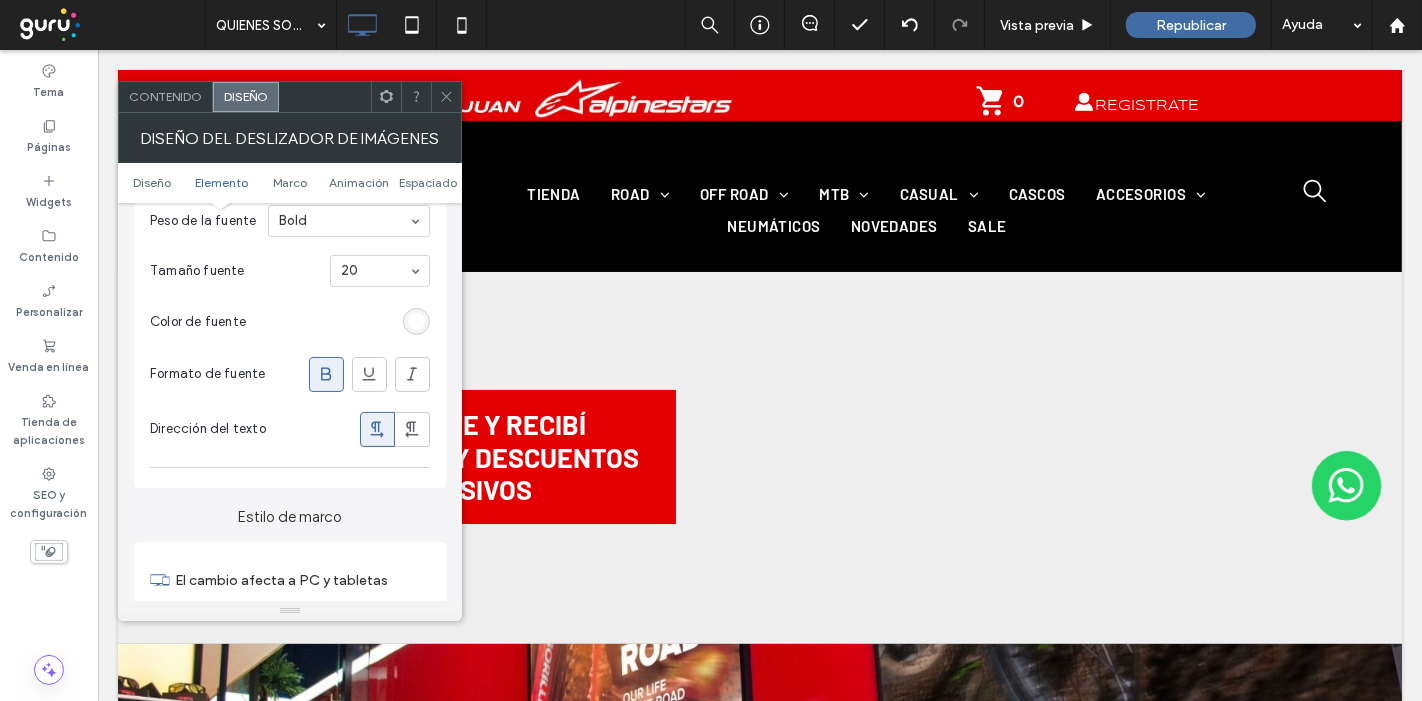 click on "Contenido" at bounding box center (165, 96) 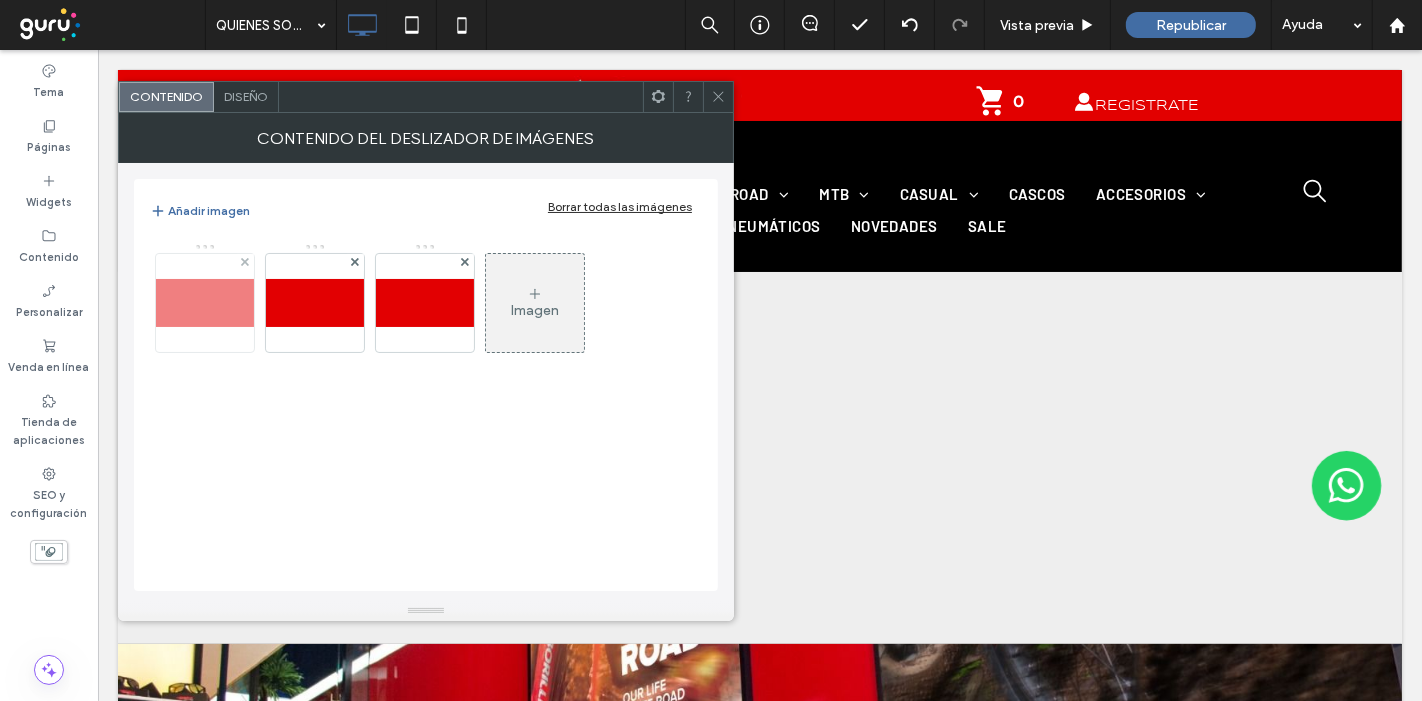 click at bounding box center [205, 303] 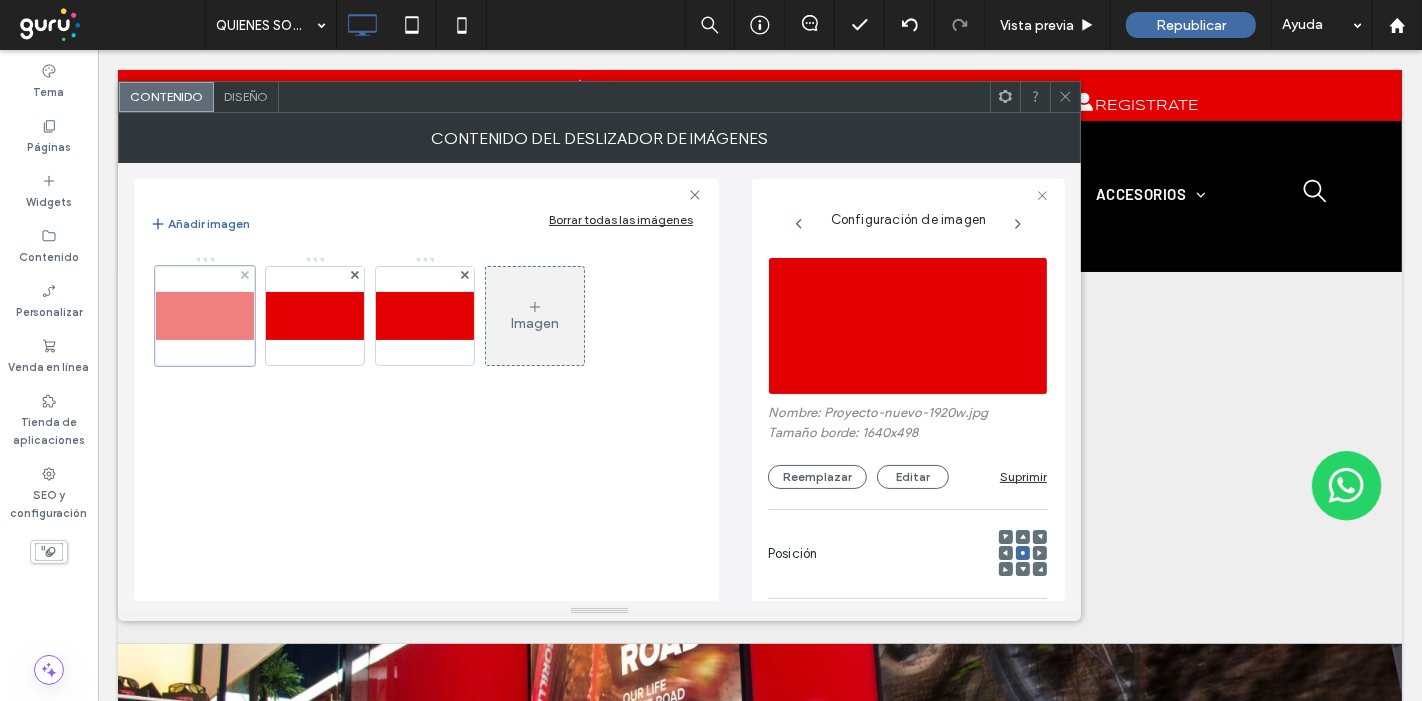 scroll, scrollTop: 0, scrollLeft: 17, axis: horizontal 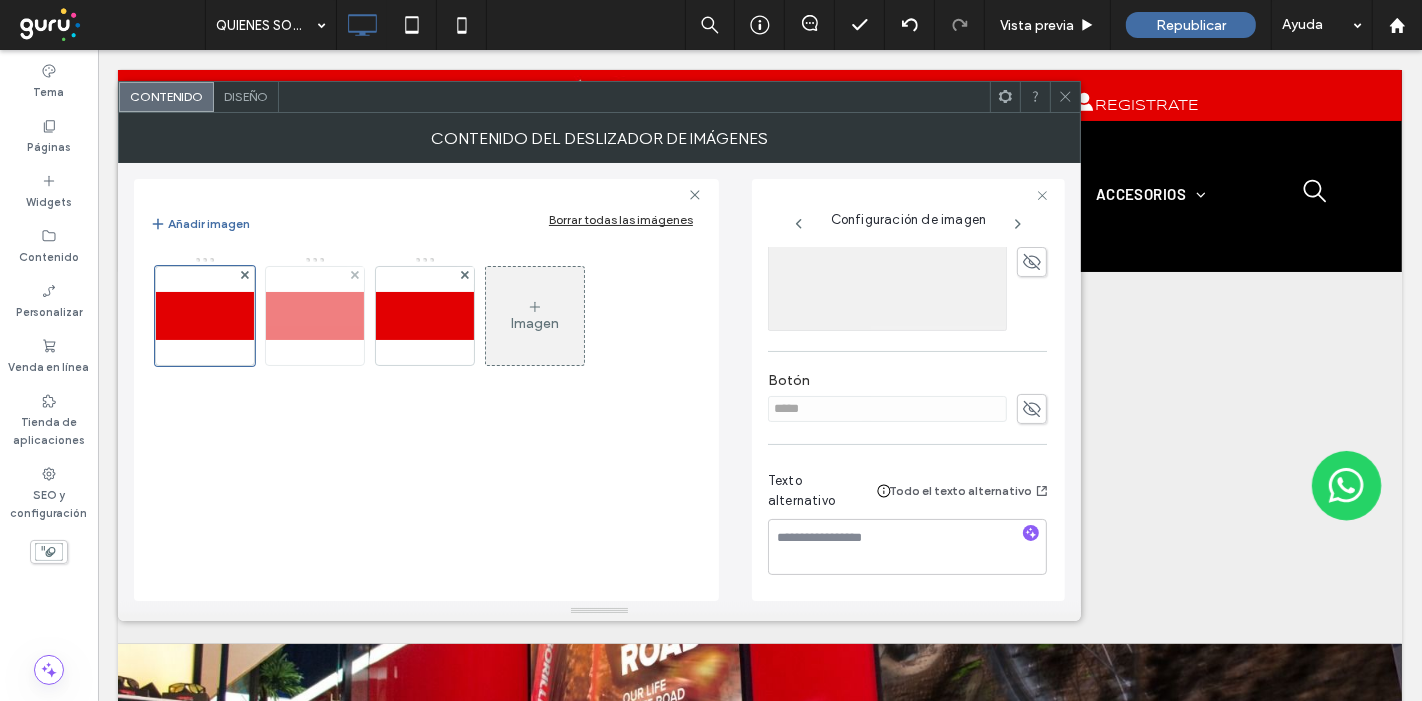 click at bounding box center (315, 316) 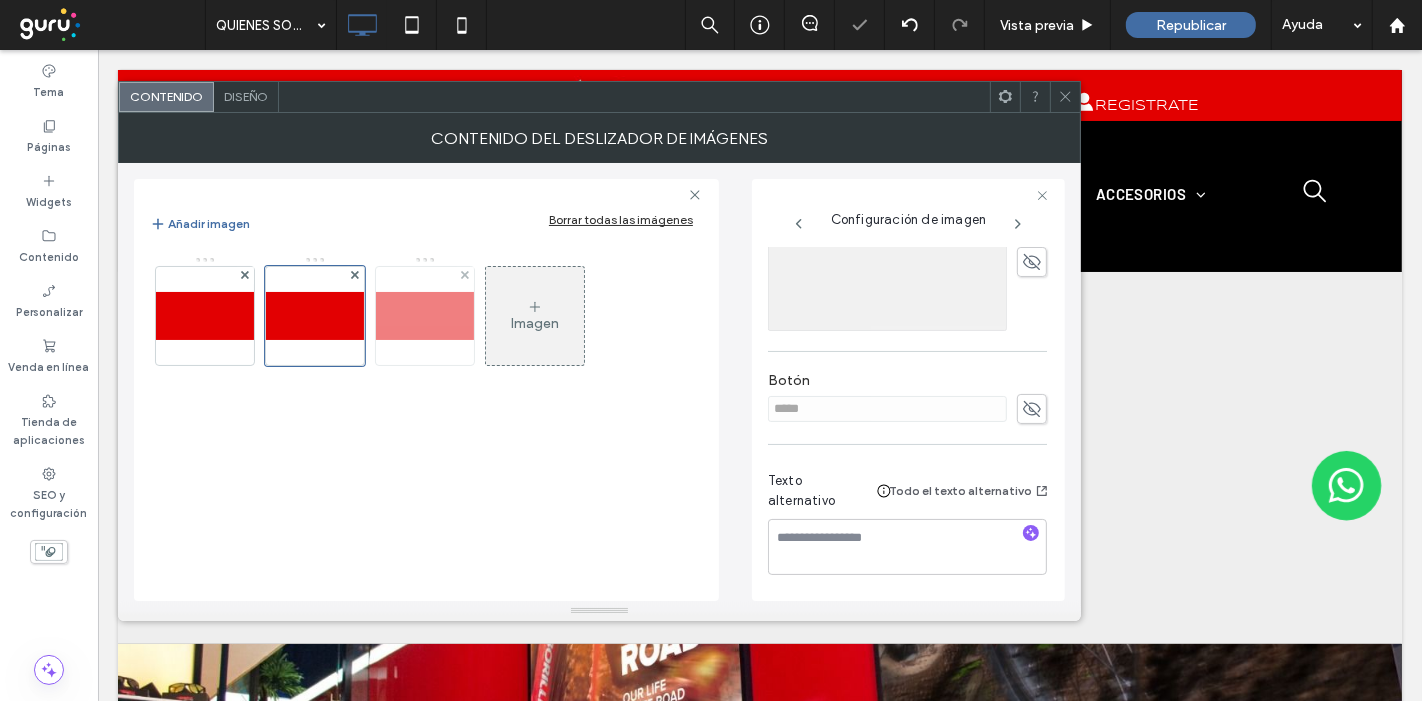 scroll, scrollTop: 304, scrollLeft: 0, axis: vertical 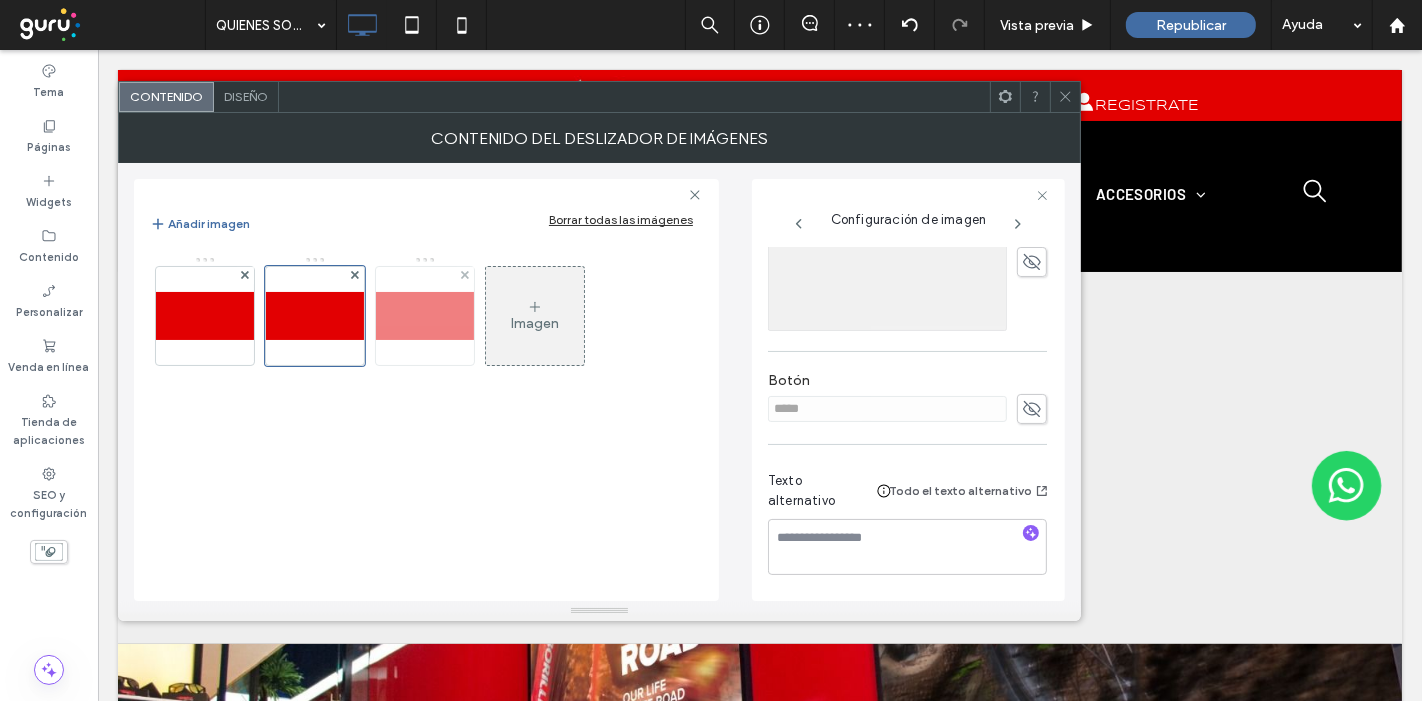 click at bounding box center [425, 316] 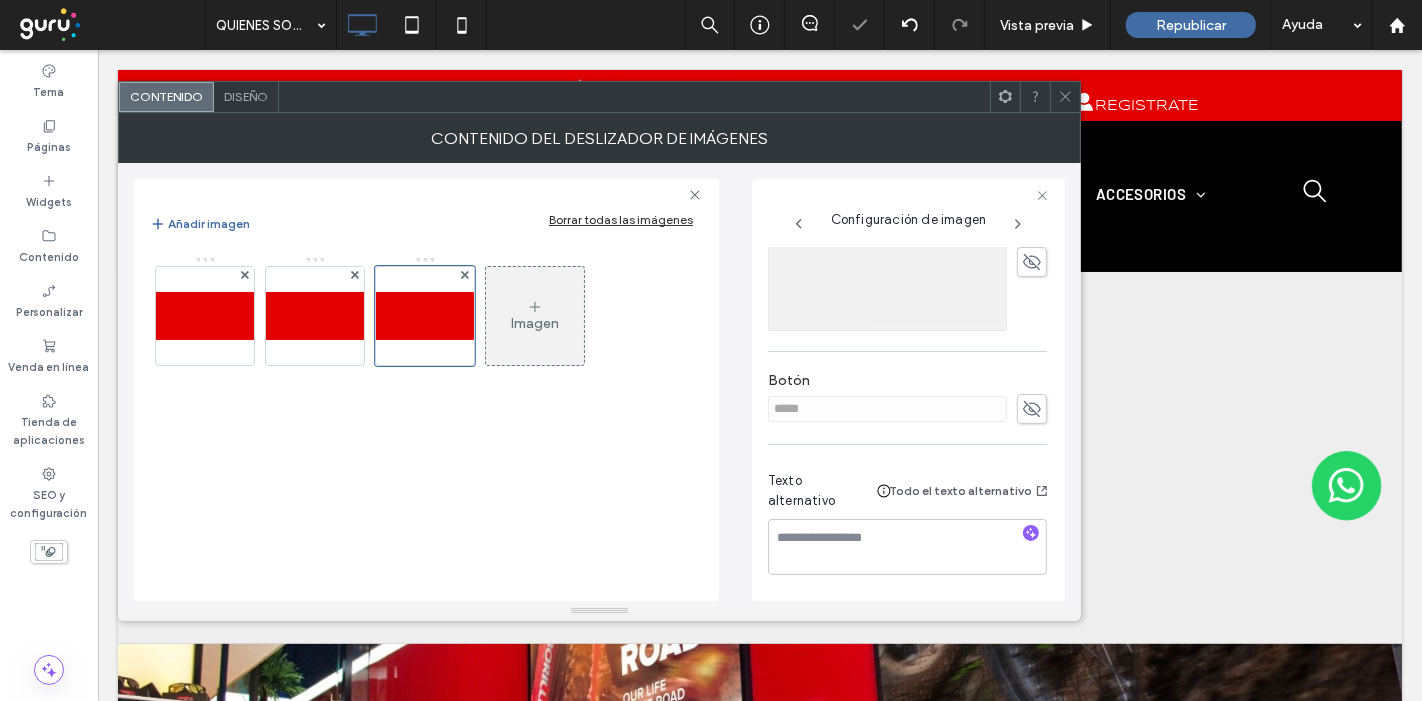scroll, scrollTop: 304, scrollLeft: 0, axis: vertical 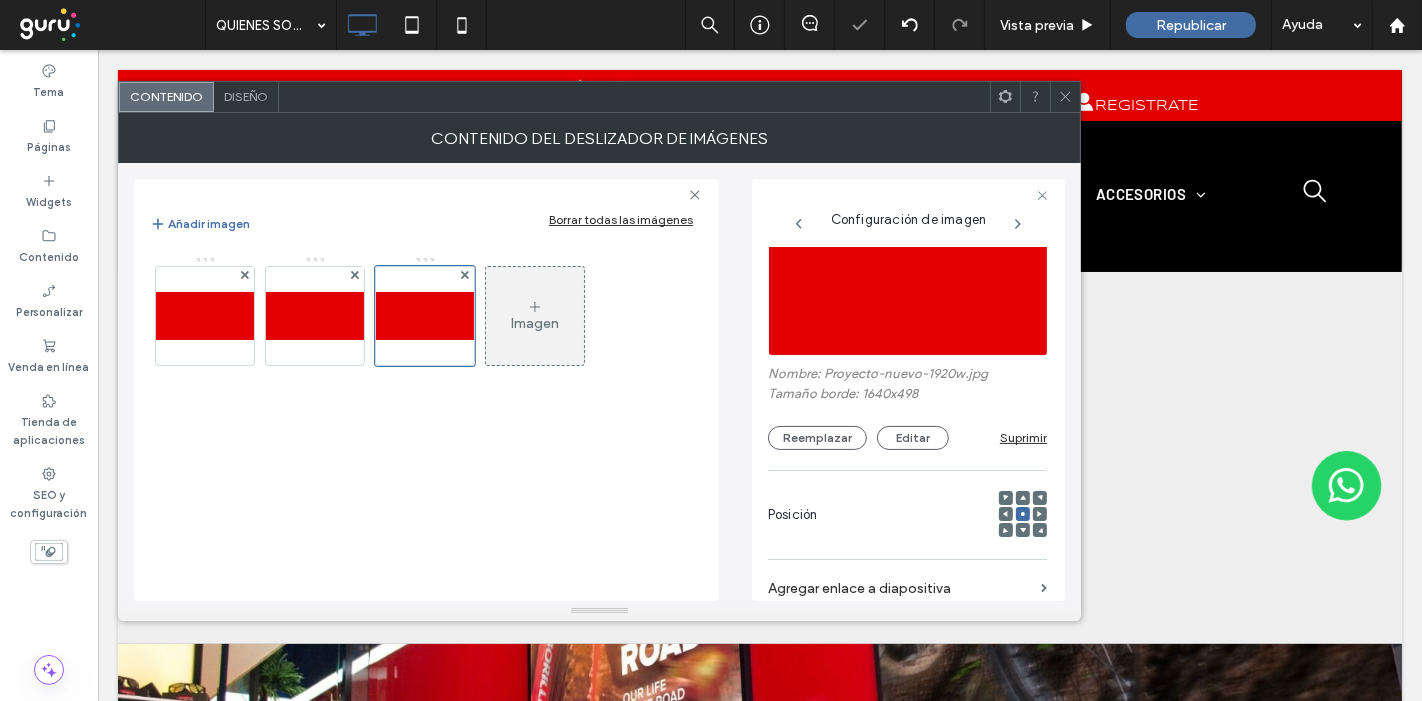 click on "Diseño" at bounding box center (246, 96) 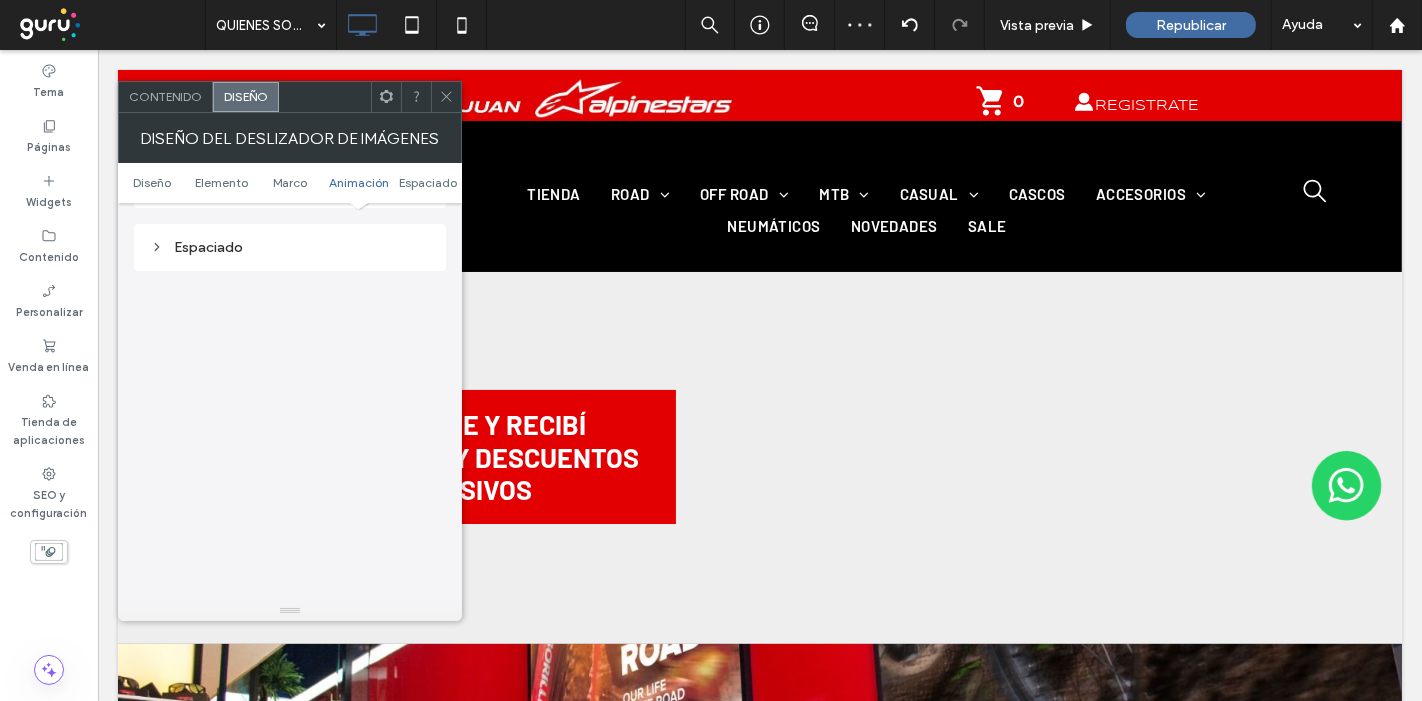 scroll, scrollTop: 1511, scrollLeft: 0, axis: vertical 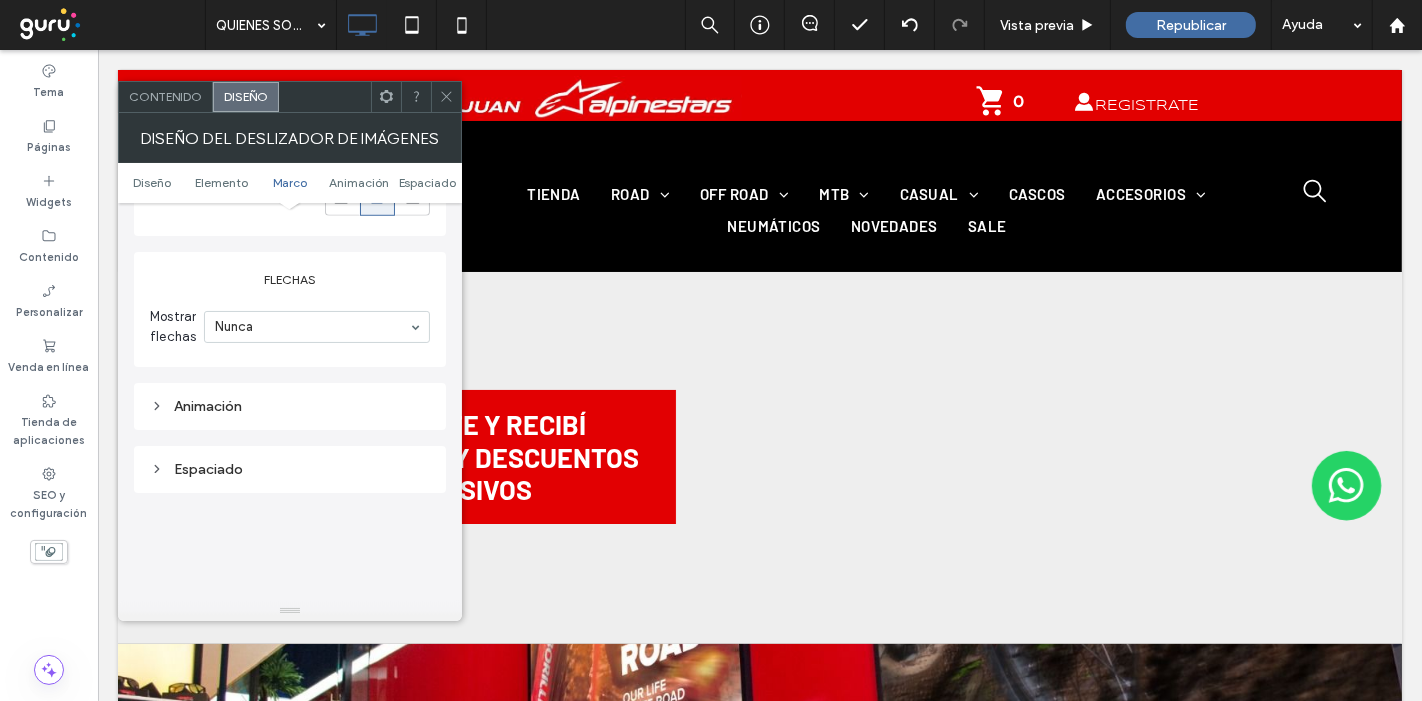 click 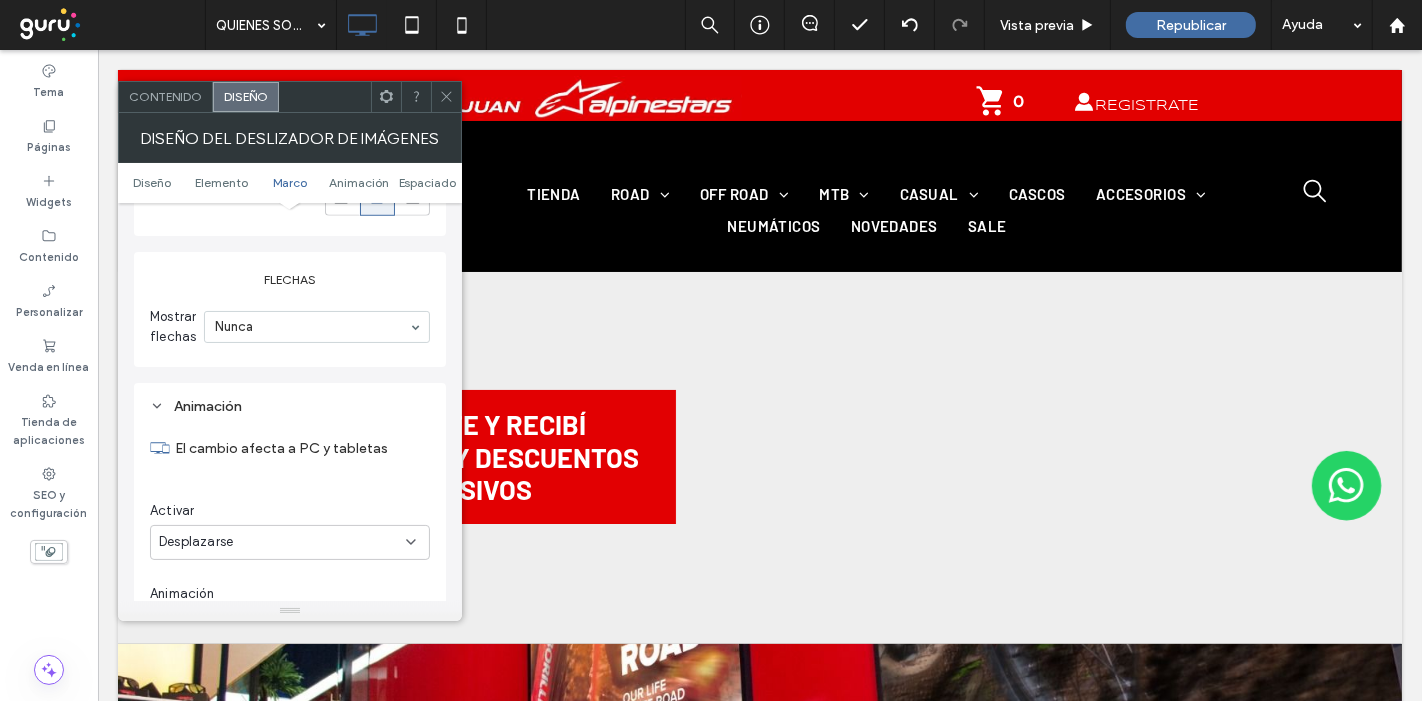 click on "Desplazarse" at bounding box center (196, 542) 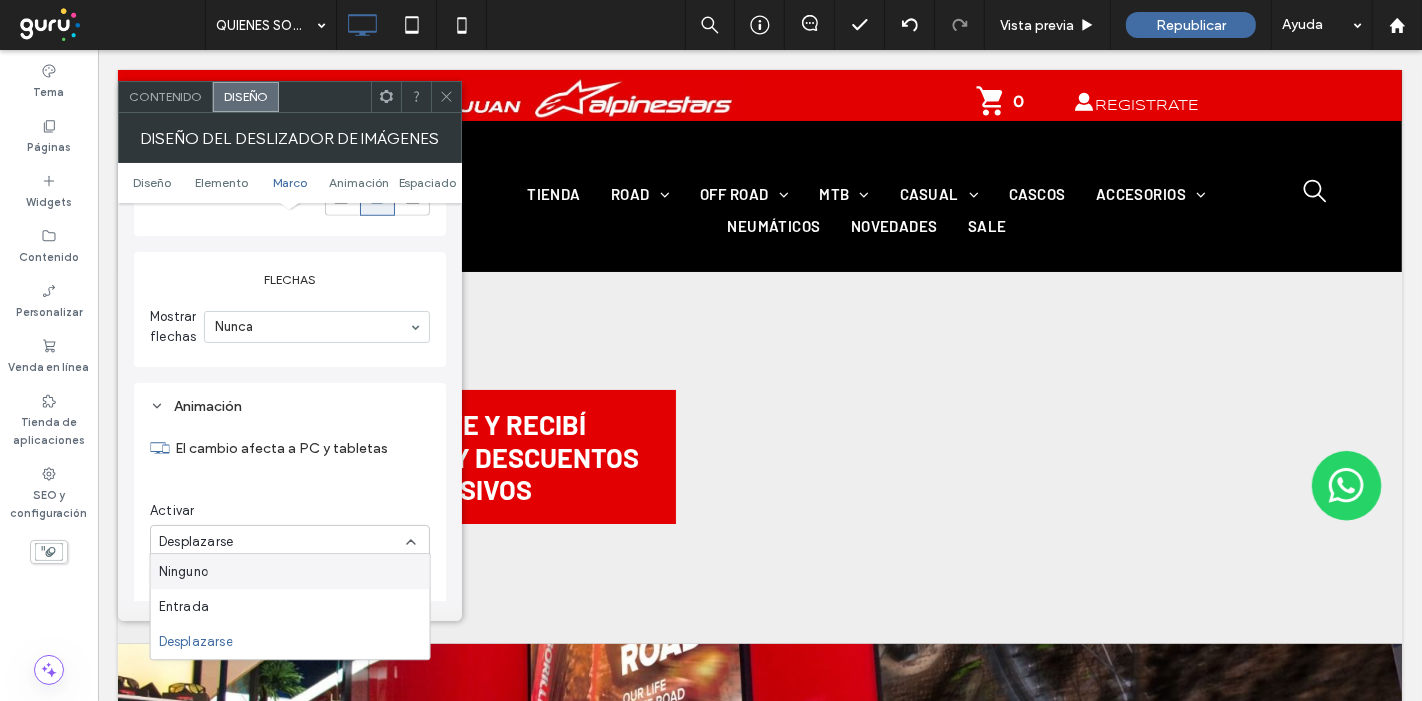 click on "Ninguno" at bounding box center (183, 572) 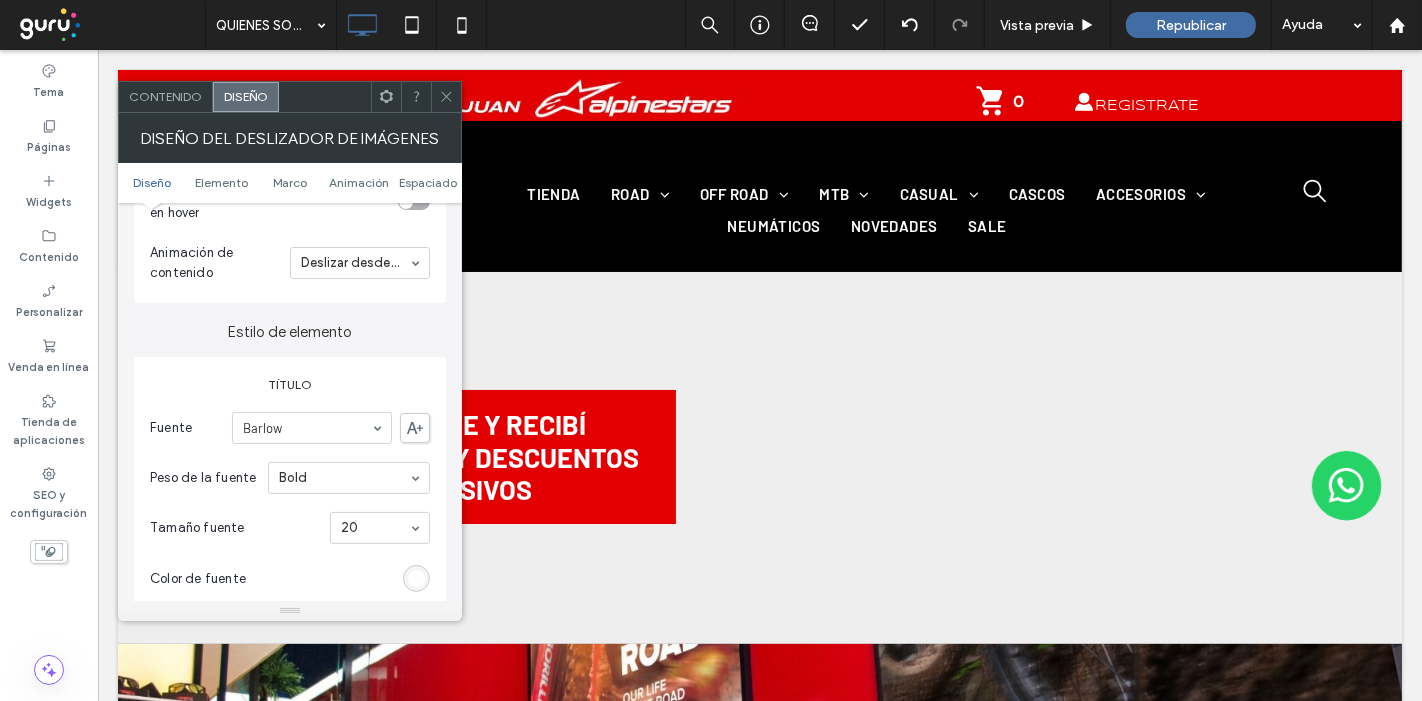 scroll, scrollTop: 511, scrollLeft: 0, axis: vertical 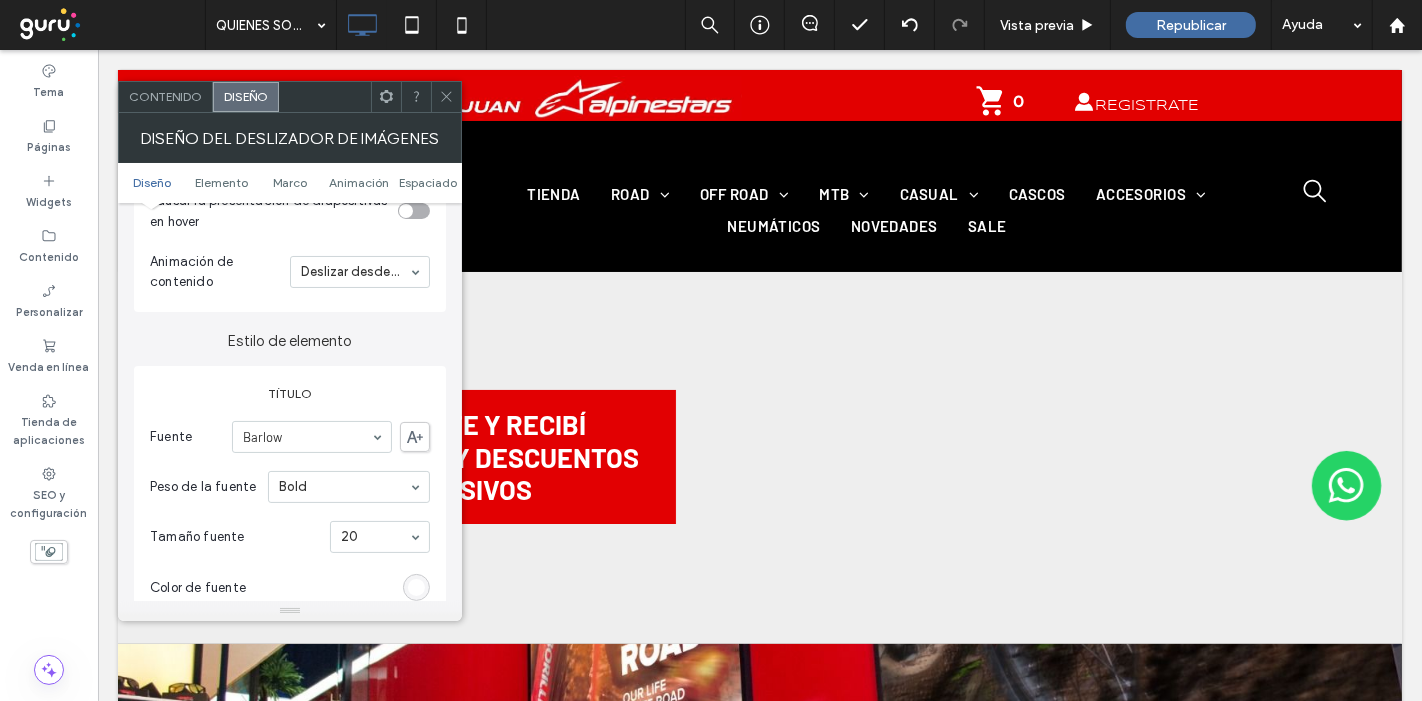click 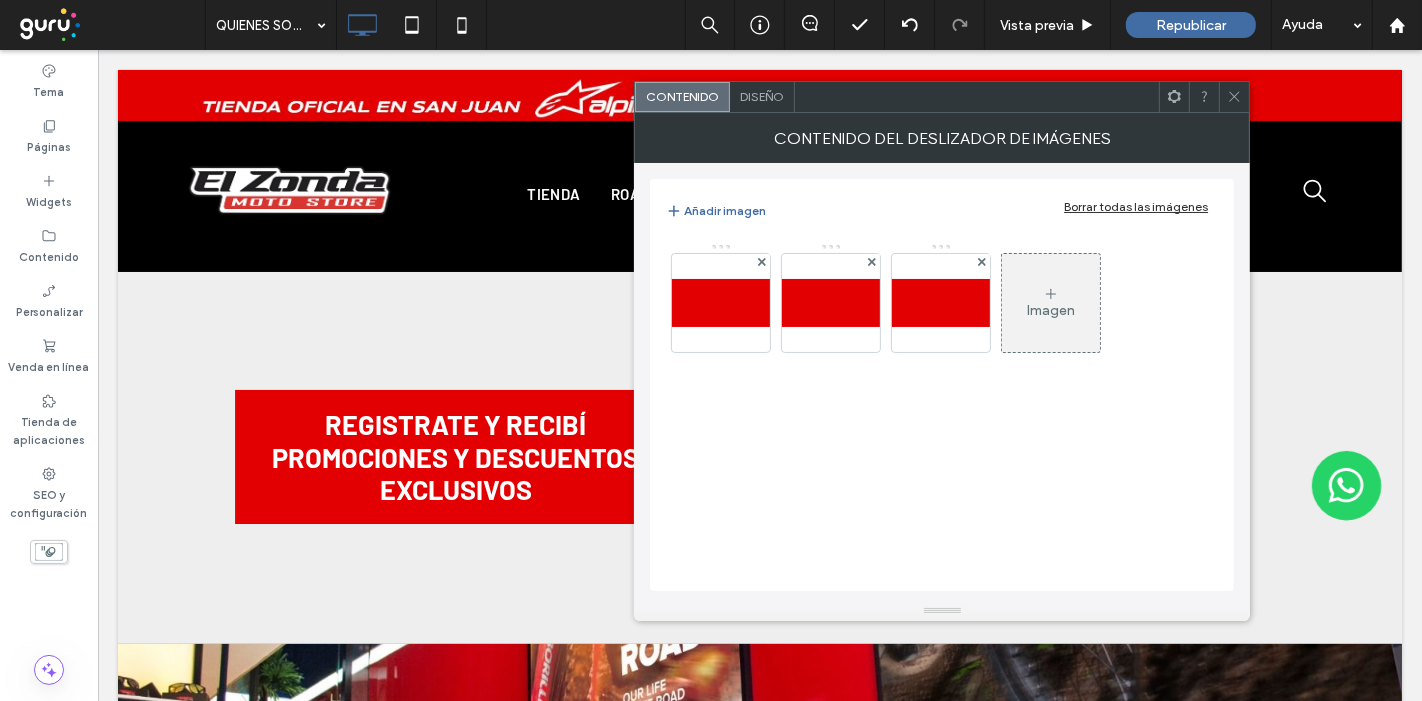 click on "Diseño" at bounding box center [762, 96] 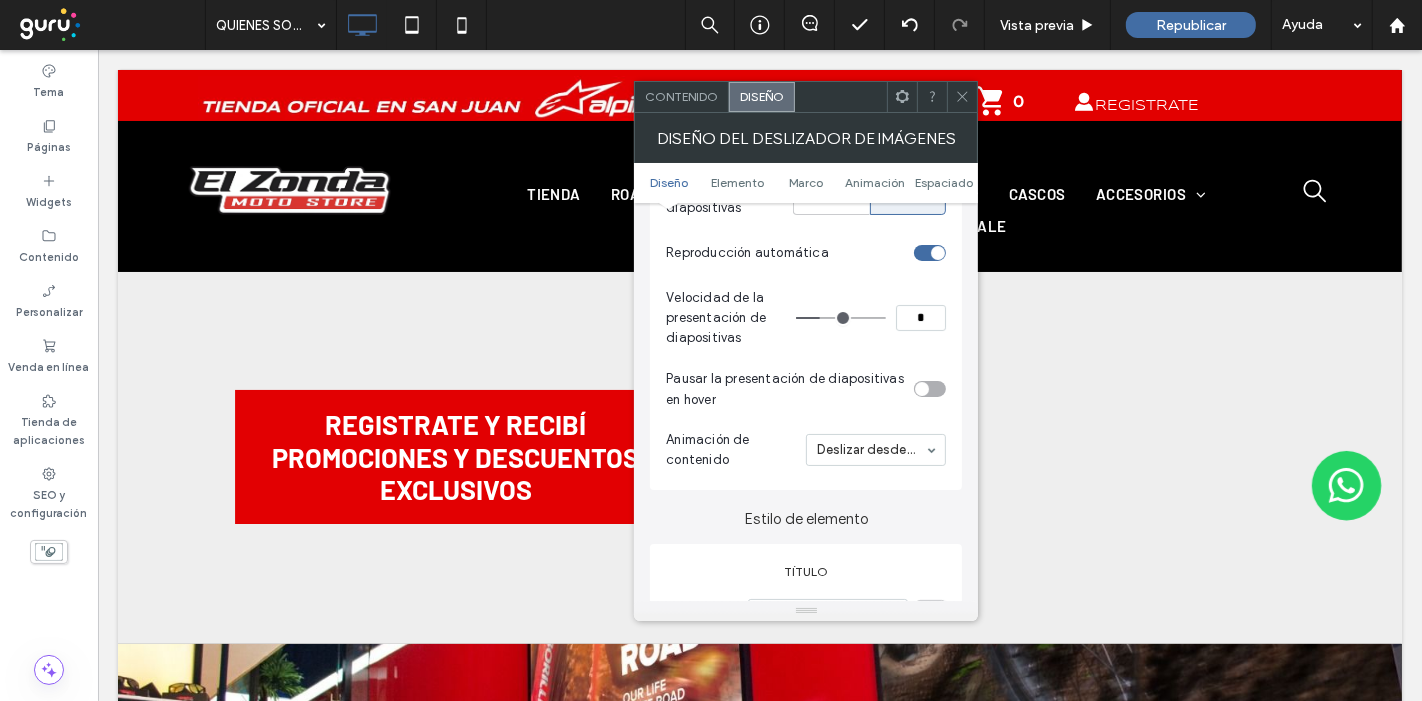 scroll, scrollTop: 444, scrollLeft: 0, axis: vertical 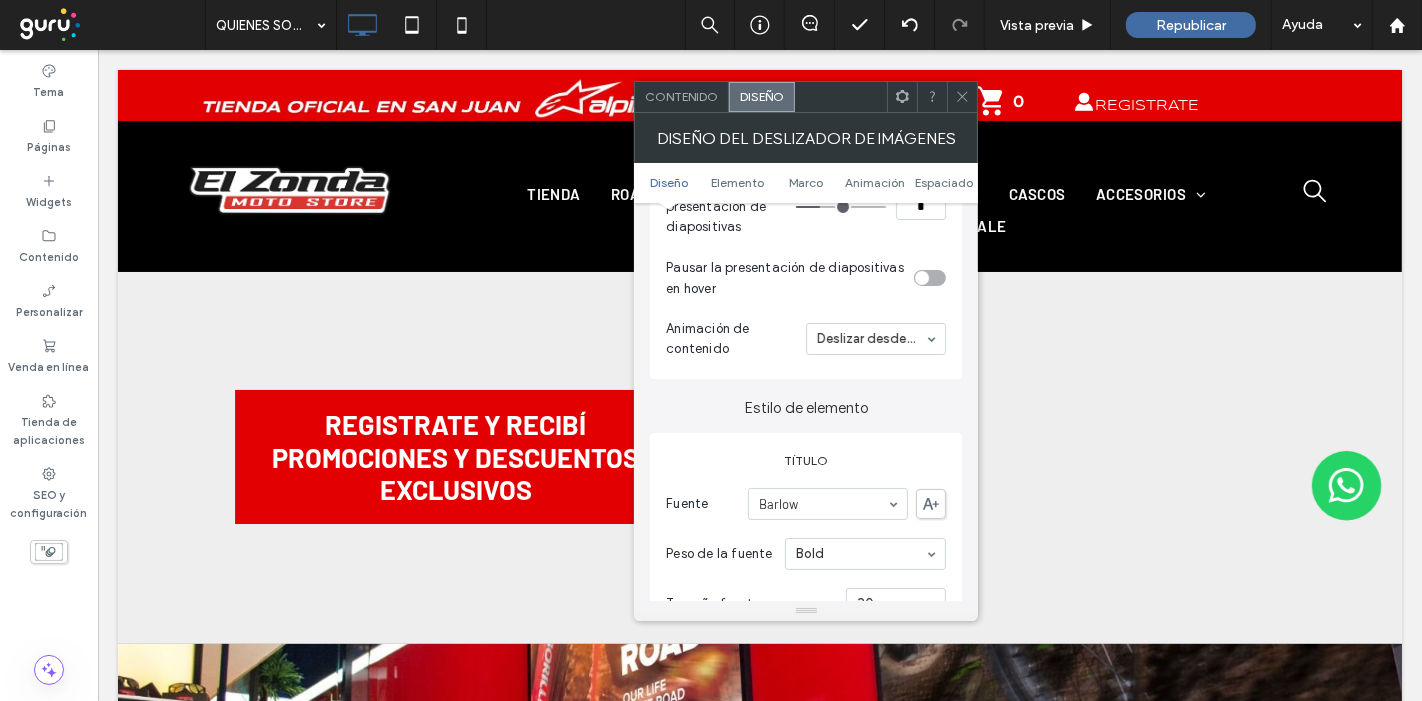 click 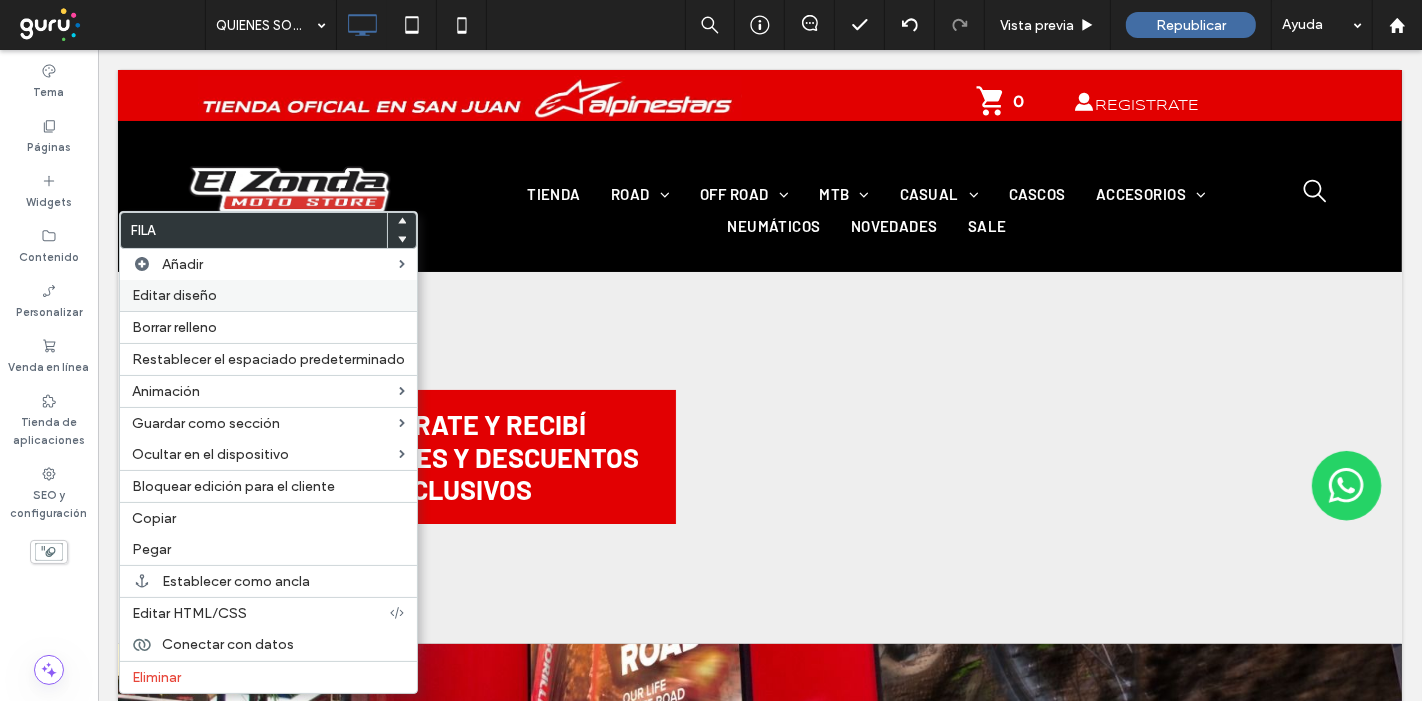 click on "Editar diseño" at bounding box center (174, 295) 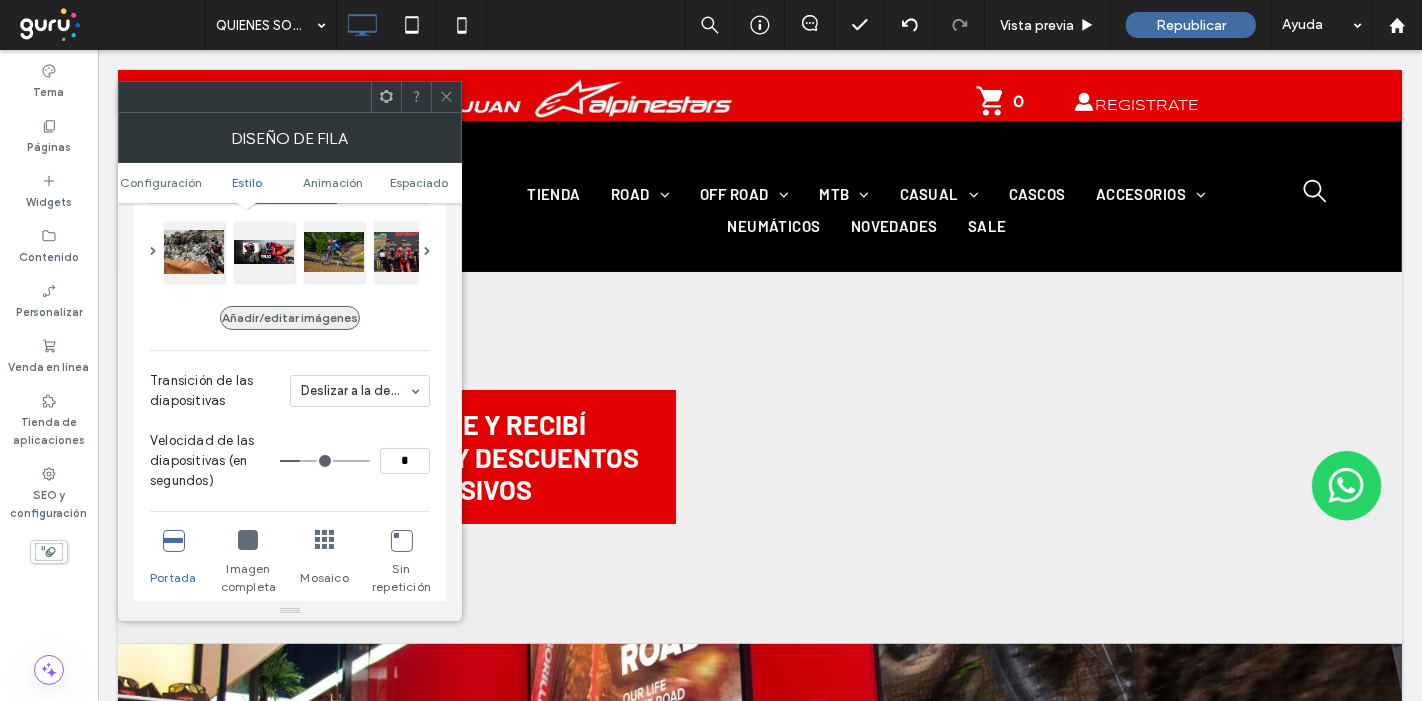 scroll, scrollTop: 333, scrollLeft: 0, axis: vertical 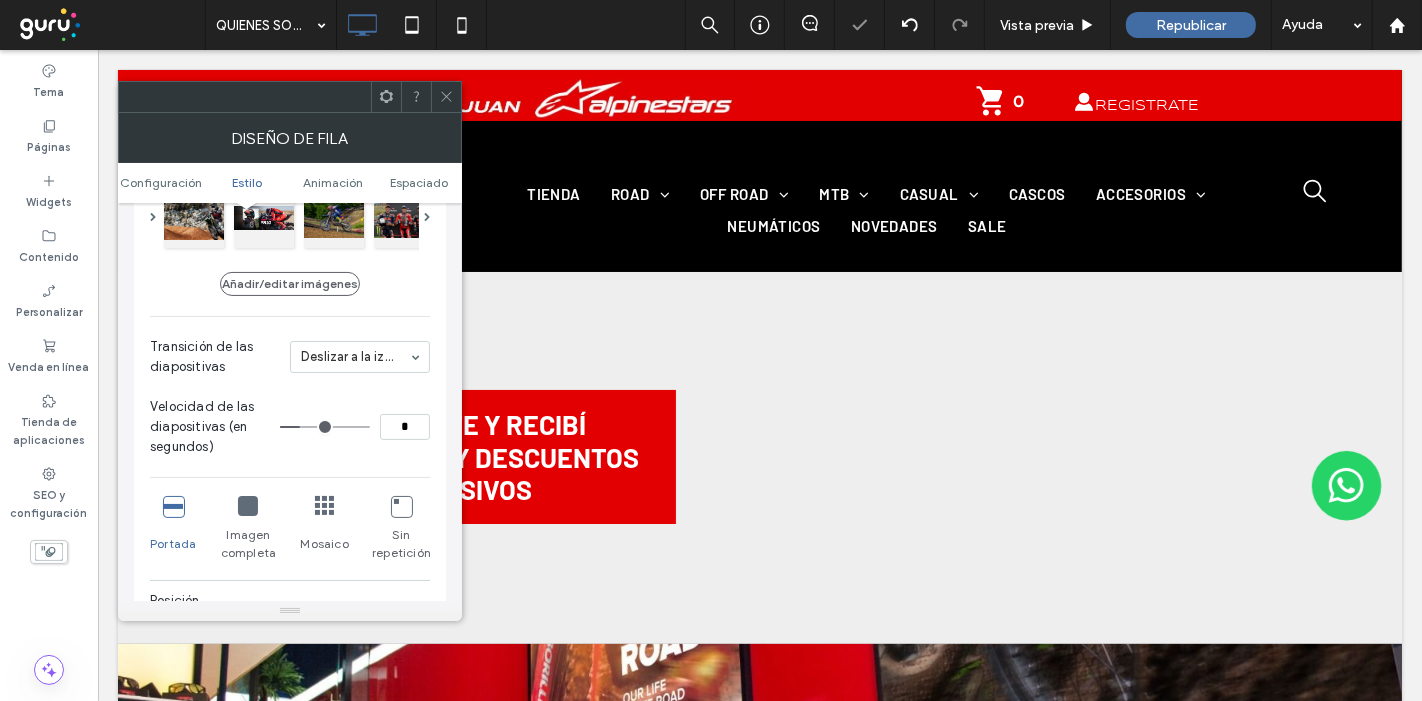 click 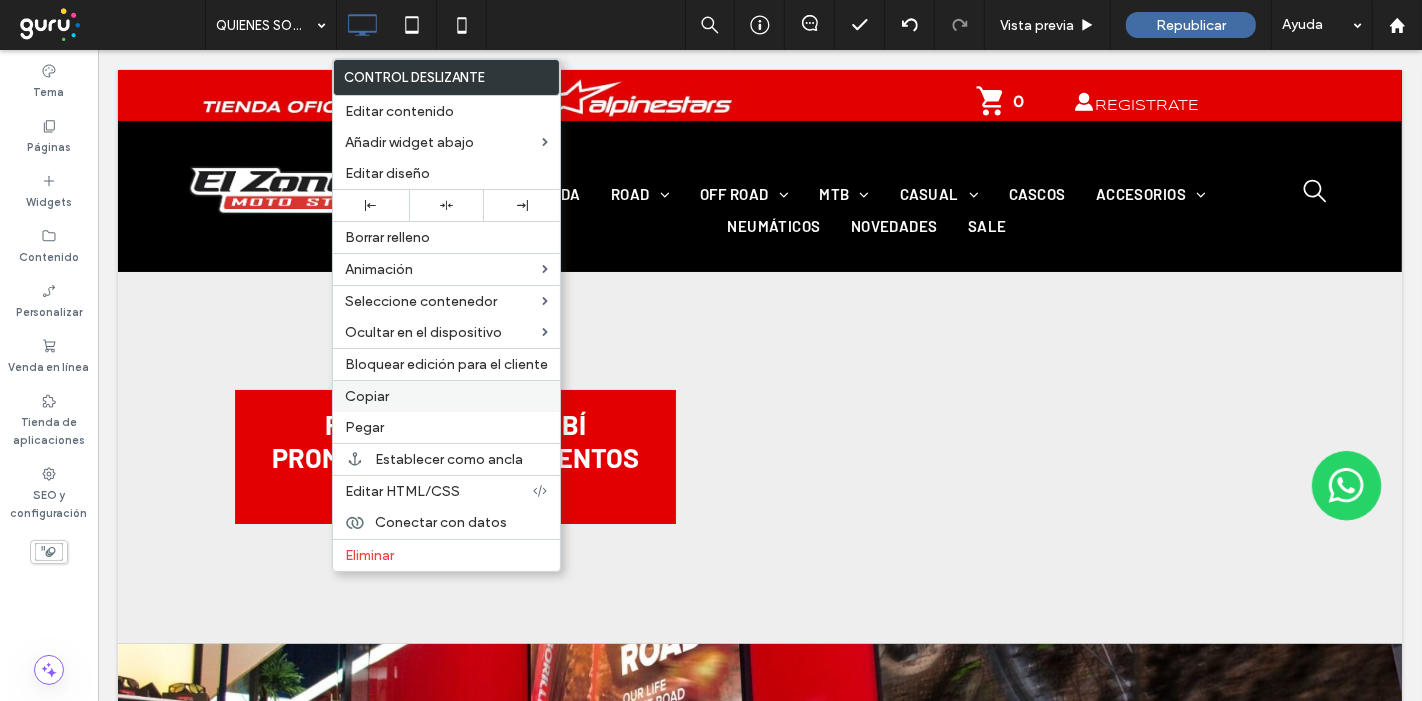 click on "Copiar" at bounding box center (367, 396) 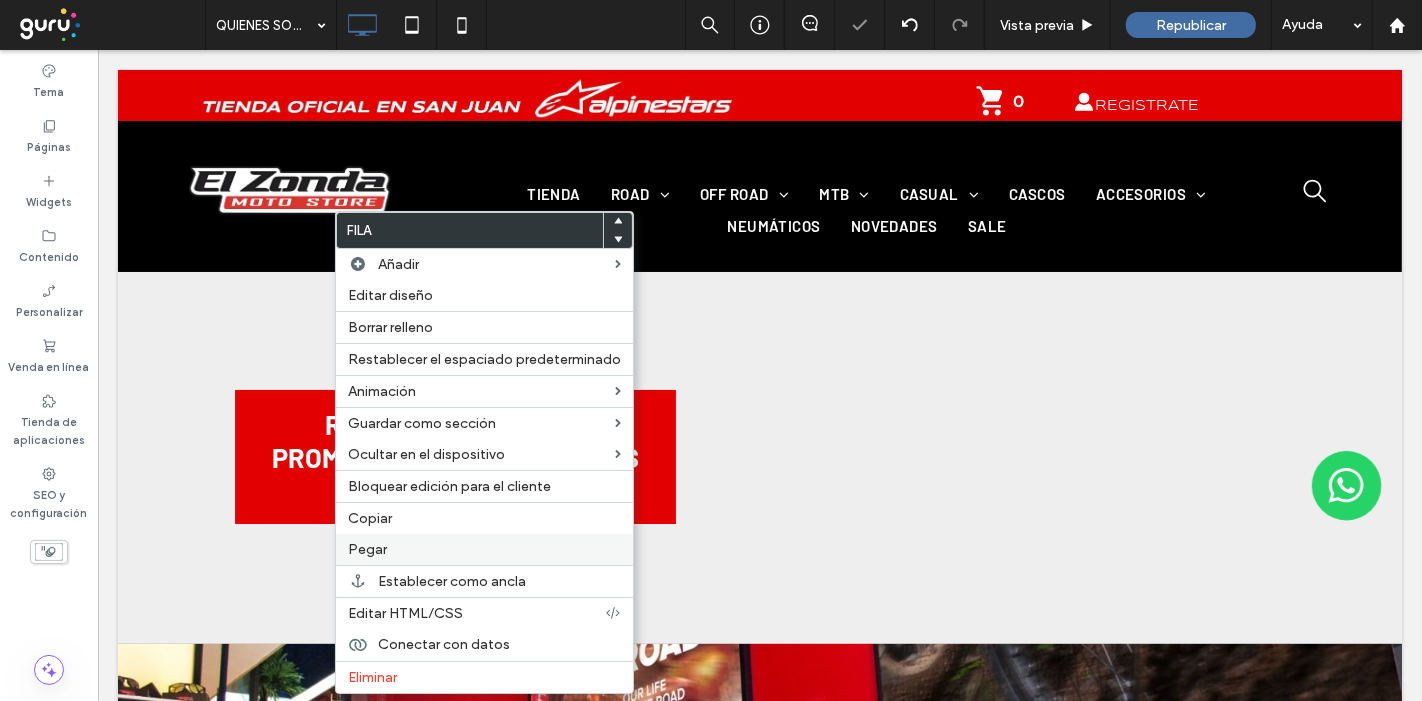 click on "Pegar" at bounding box center (367, 549) 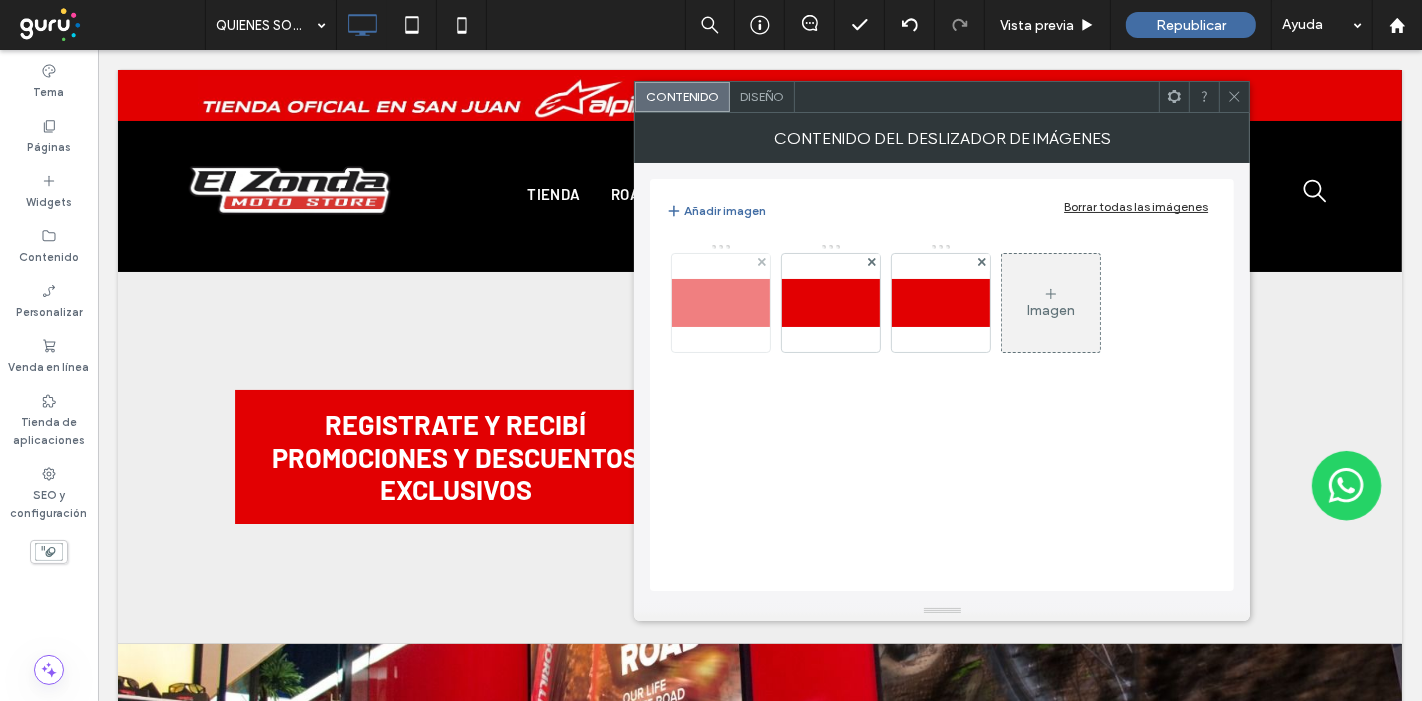 click at bounding box center (721, 303) 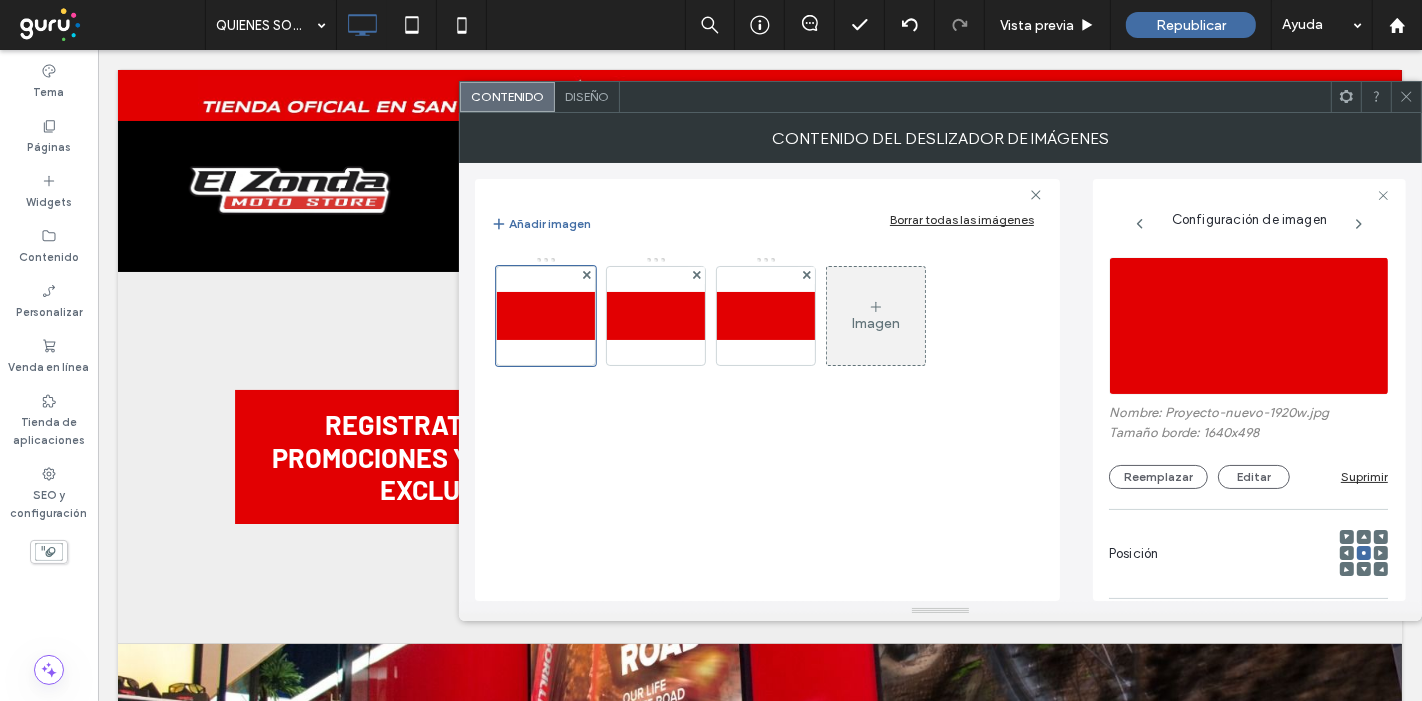 scroll, scrollTop: 0, scrollLeft: 5, axis: horizontal 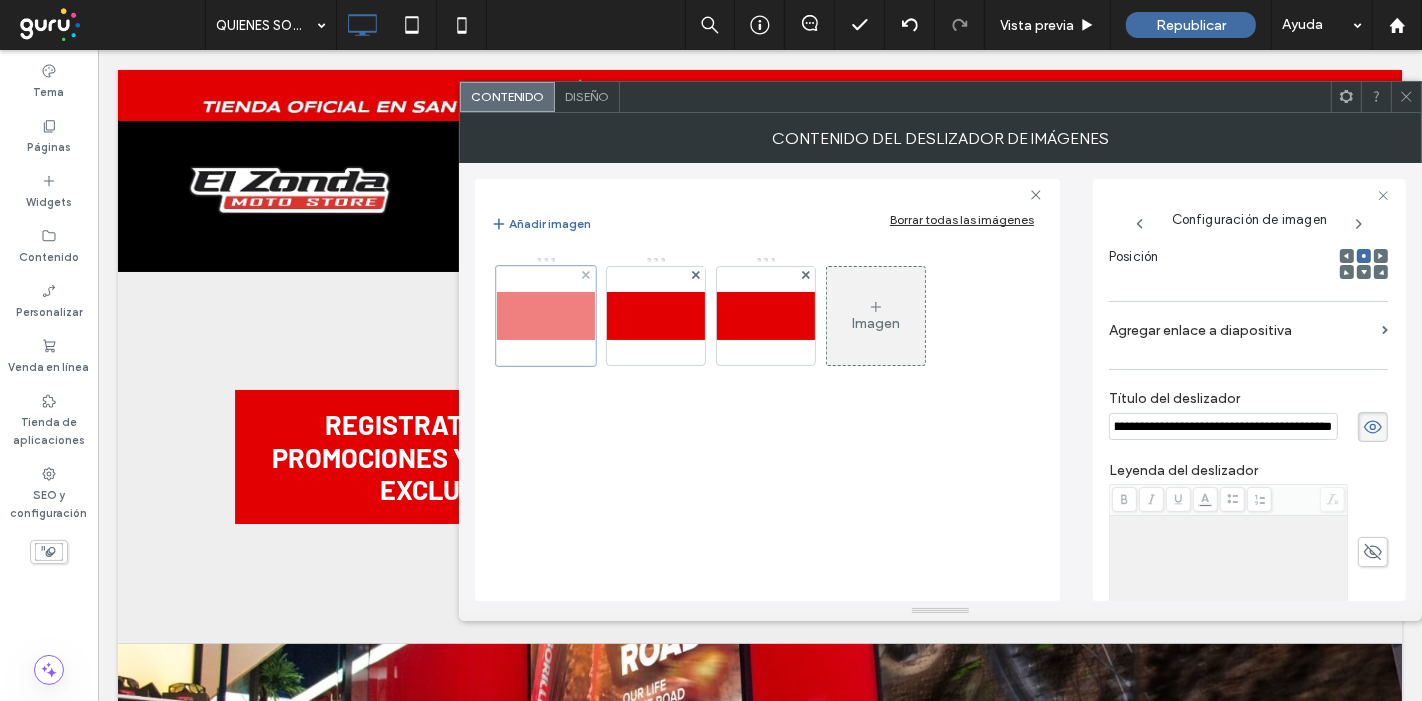 click at bounding box center (546, 316) 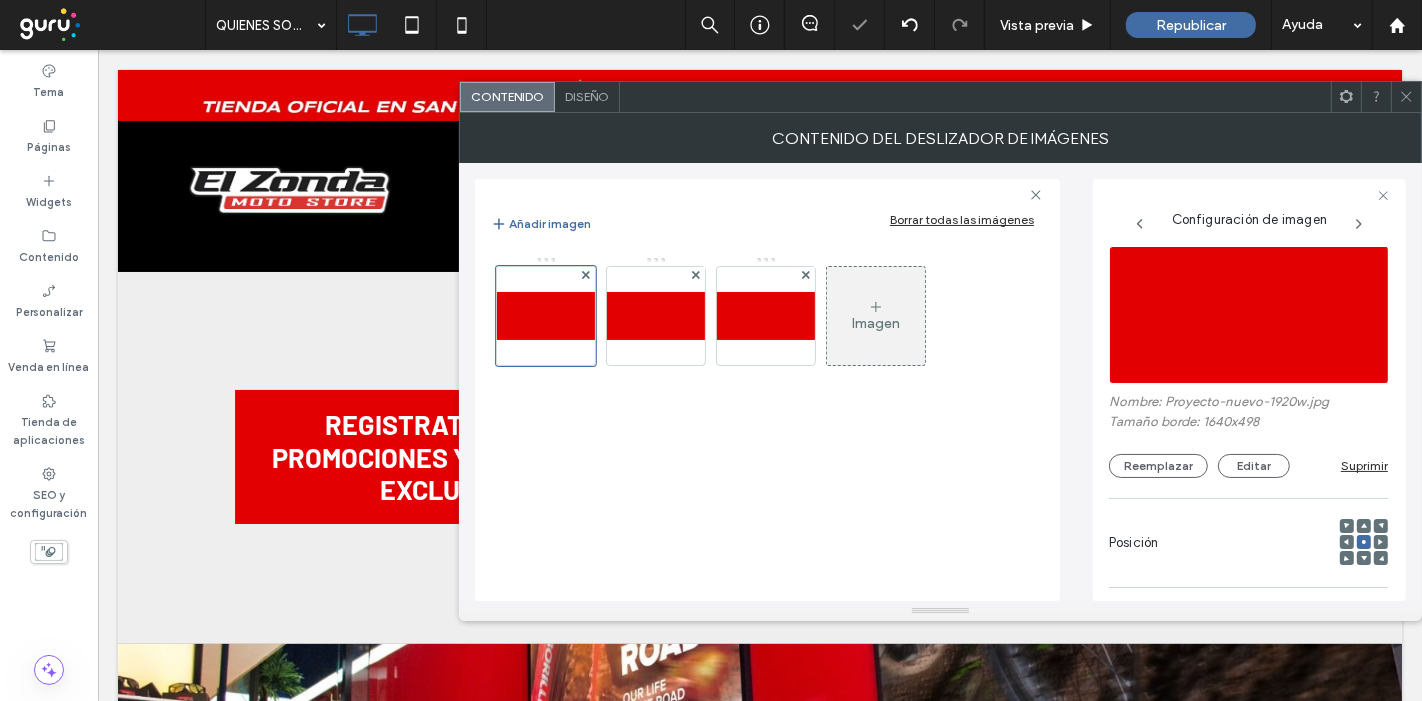 scroll, scrollTop: 0, scrollLeft: 0, axis: both 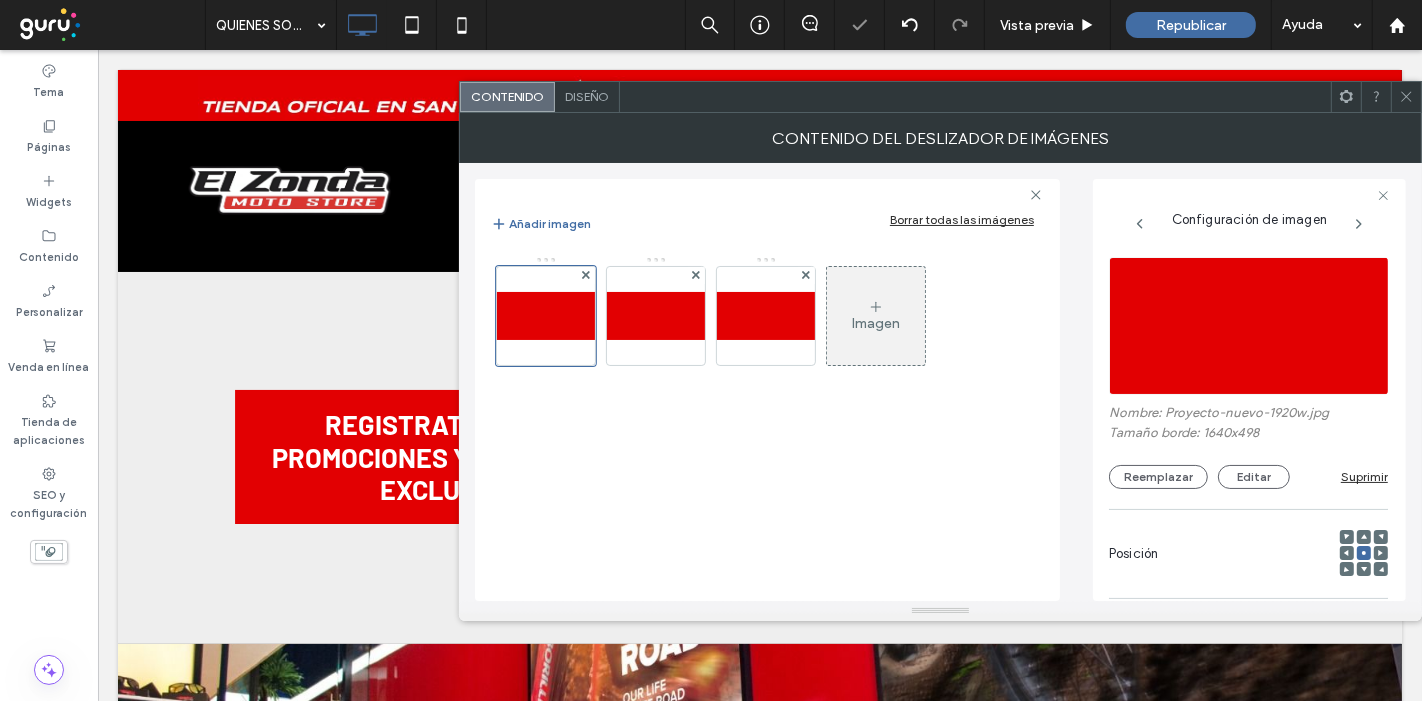 click at bounding box center (1249, 326) 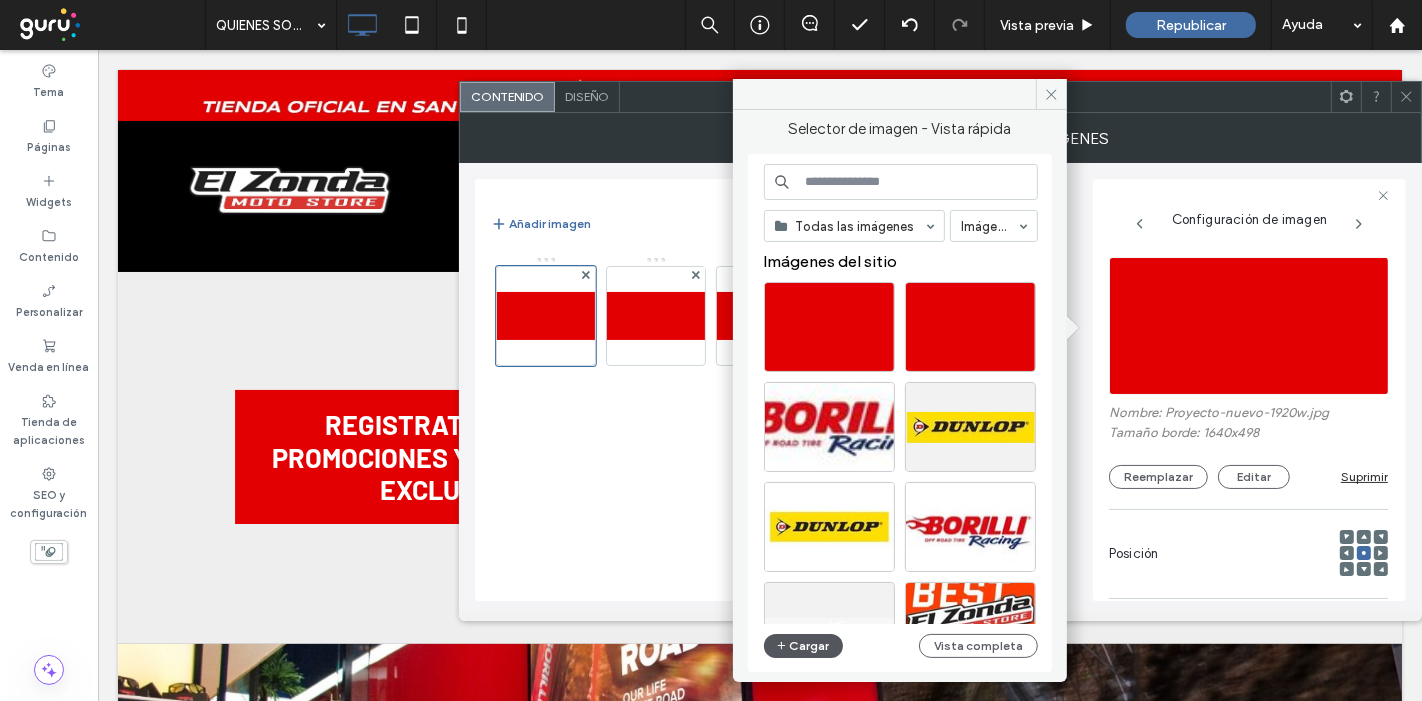 click on "Cargar" at bounding box center [804, 646] 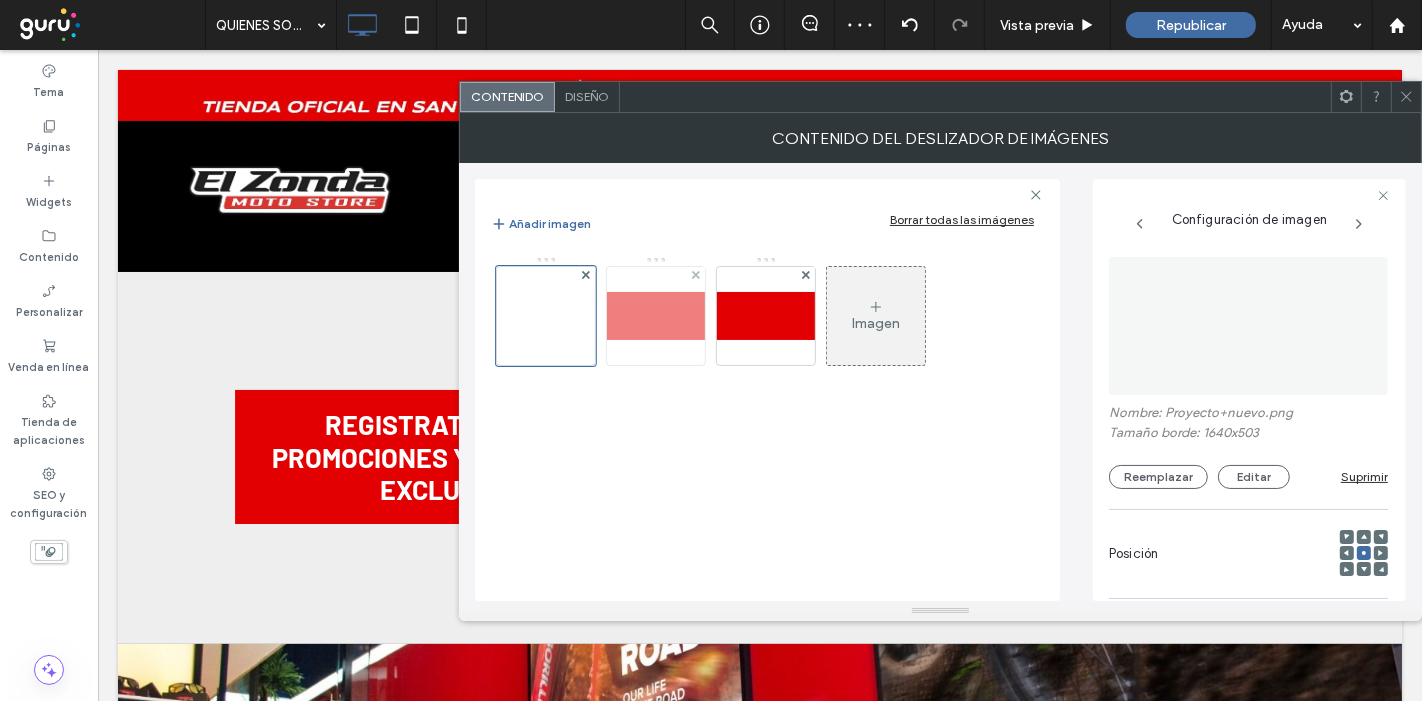 click at bounding box center (656, 316) 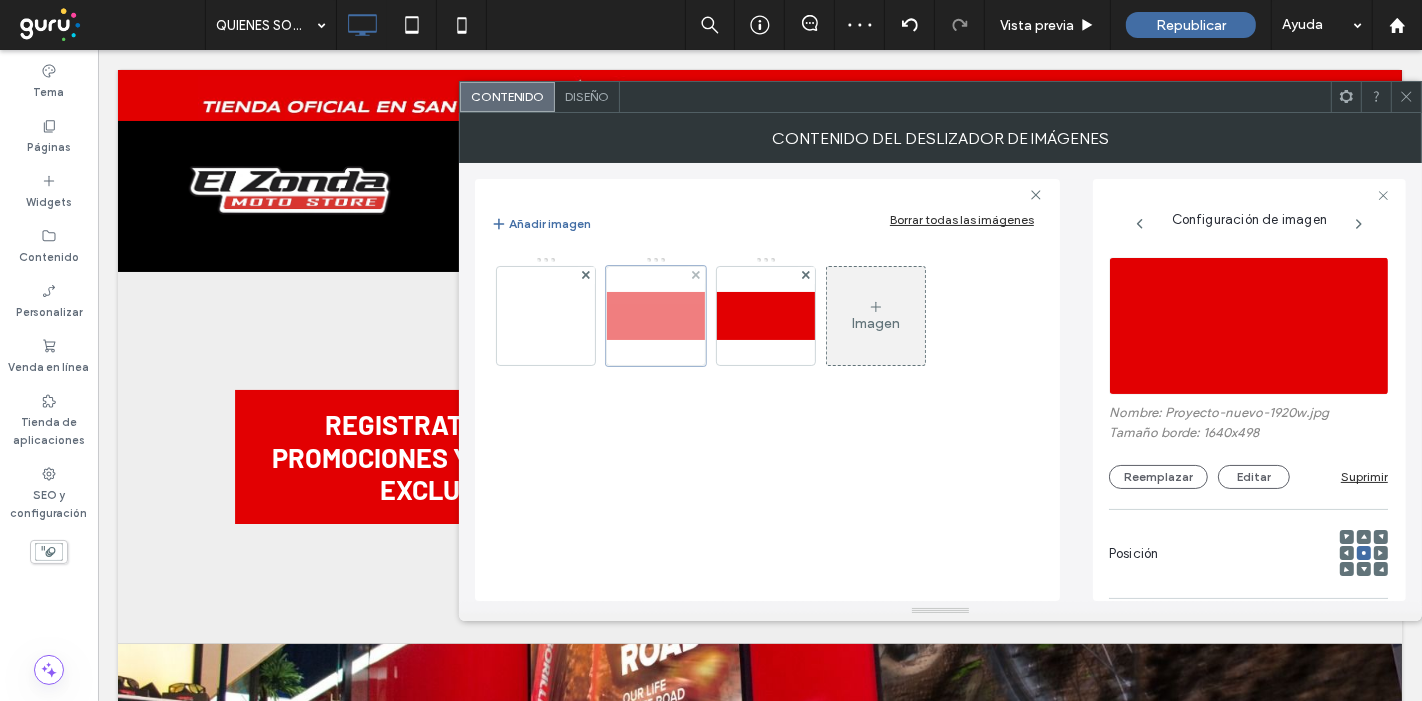 scroll, scrollTop: 304, scrollLeft: 0, axis: vertical 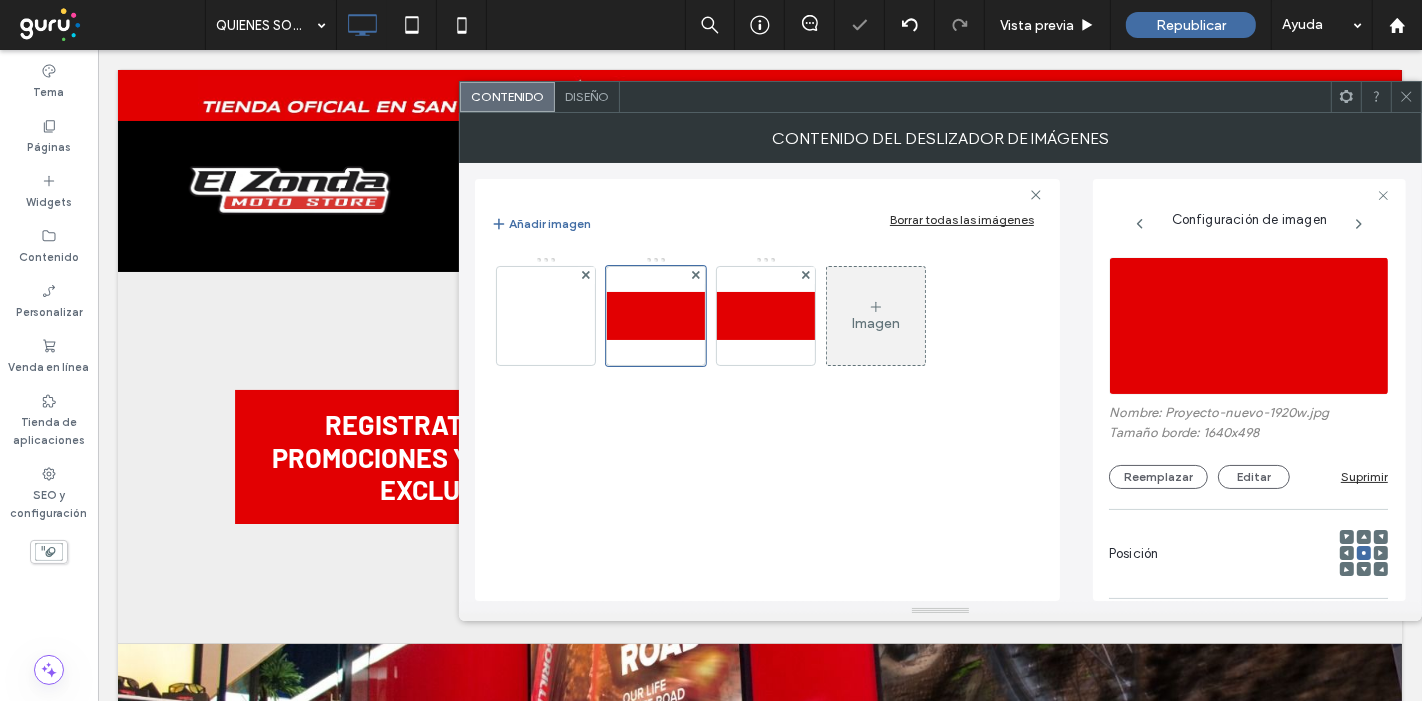 click at bounding box center (1249, 326) 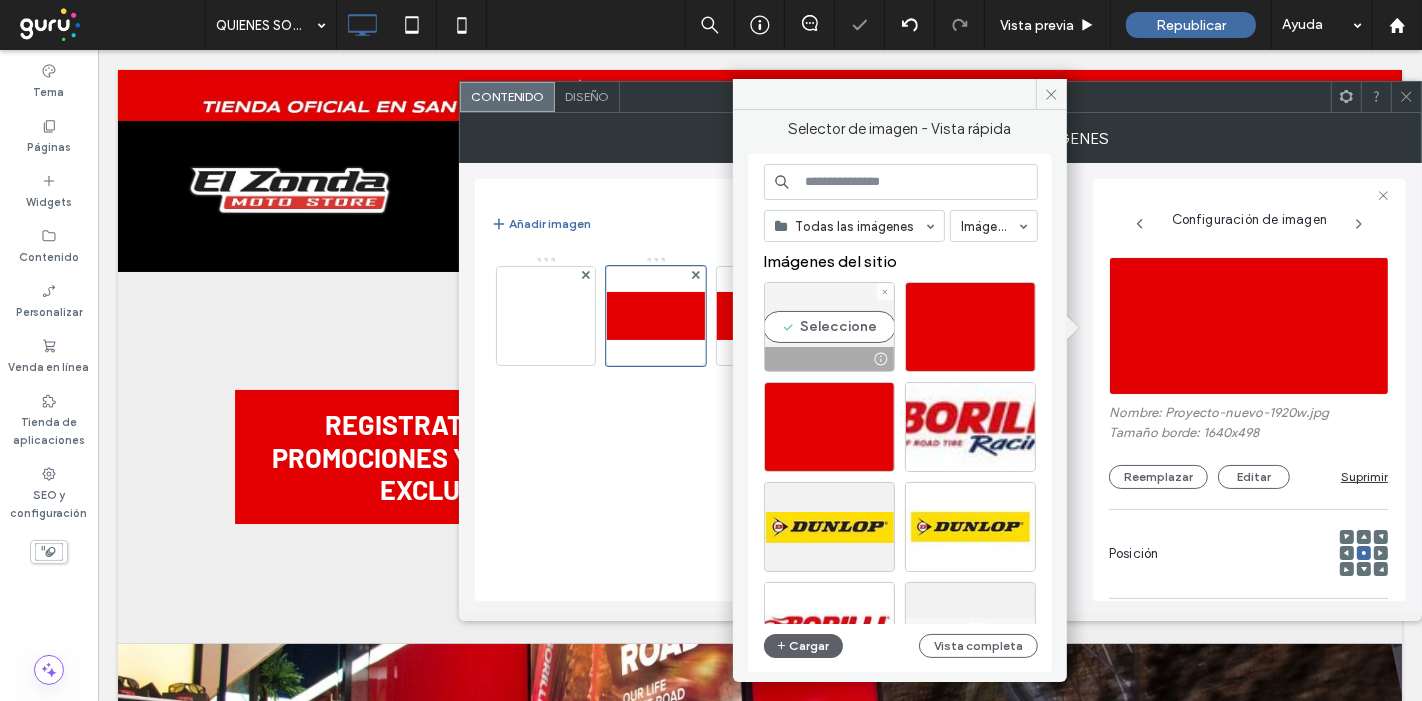 click on "Seleccione" at bounding box center (829, 327) 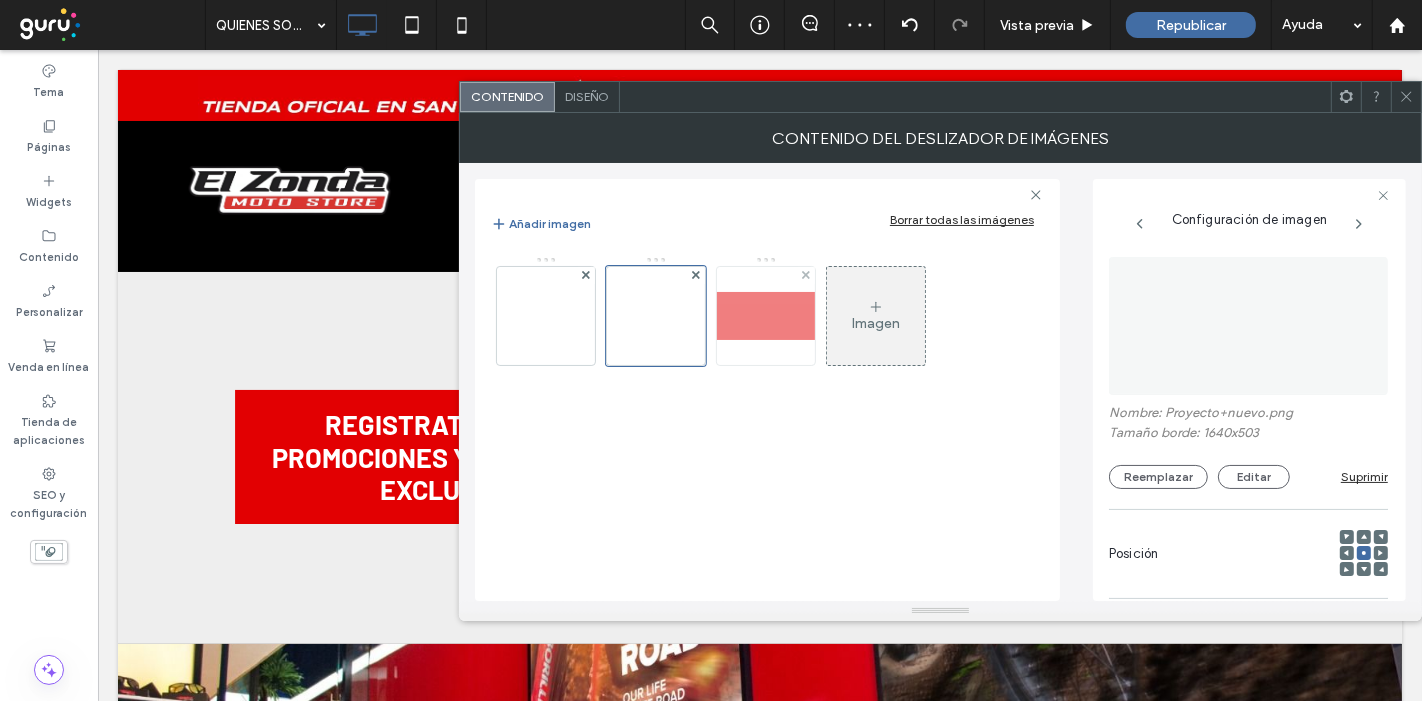 click at bounding box center [766, 316] 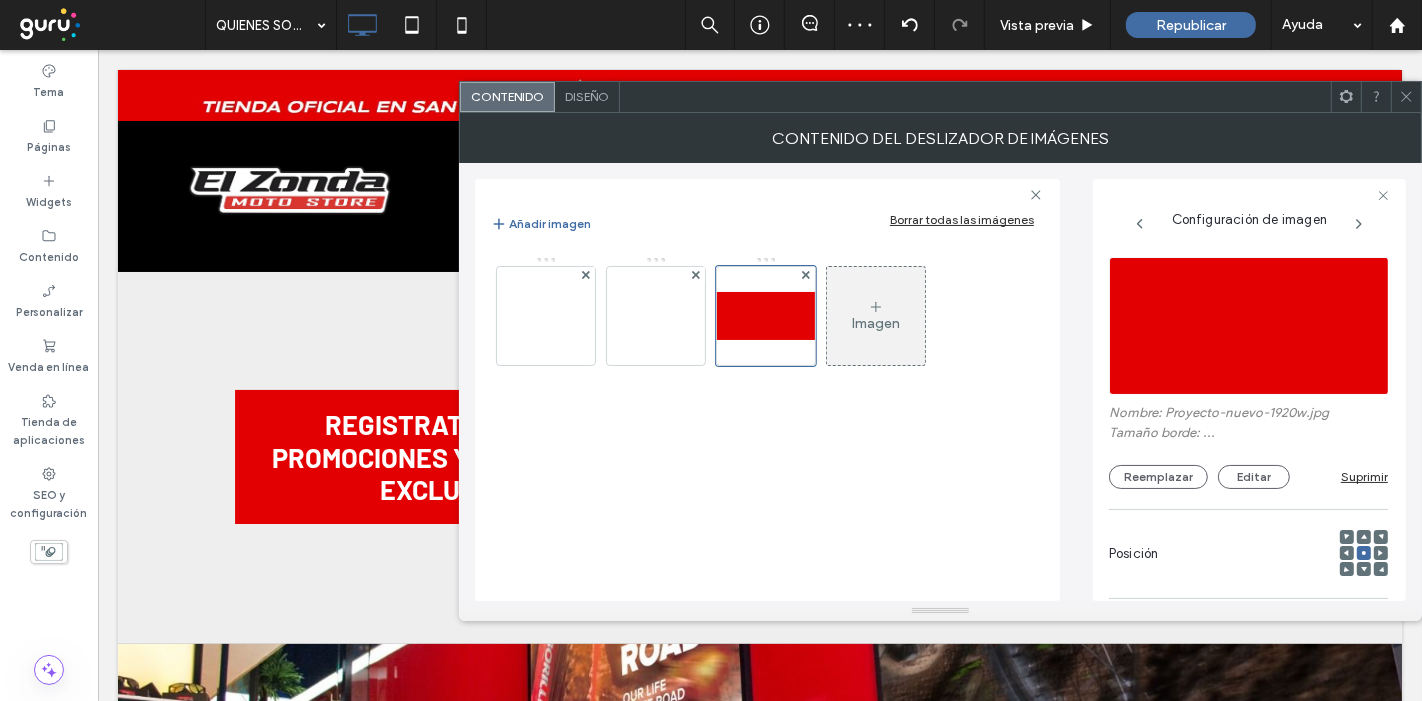 scroll, scrollTop: 304, scrollLeft: 0, axis: vertical 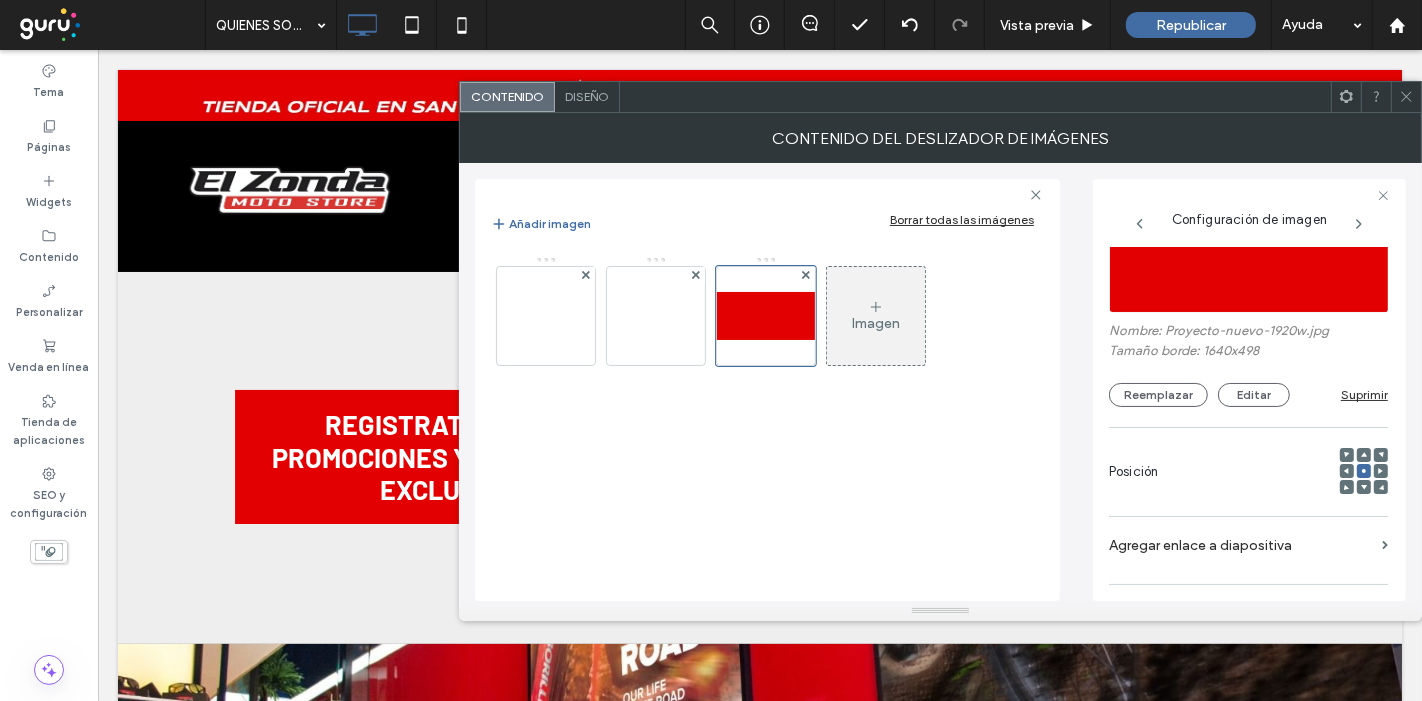 click at bounding box center [1249, 244] 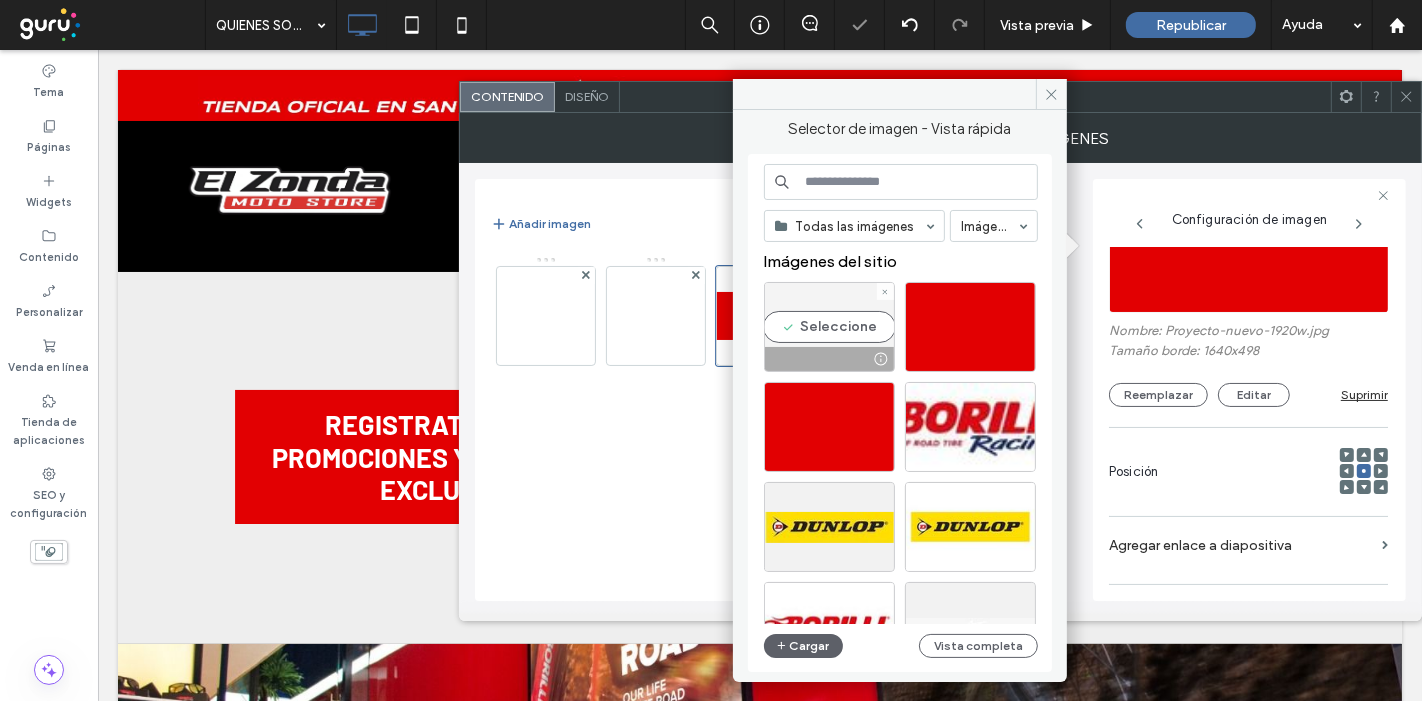 click on "Seleccione" at bounding box center (829, 327) 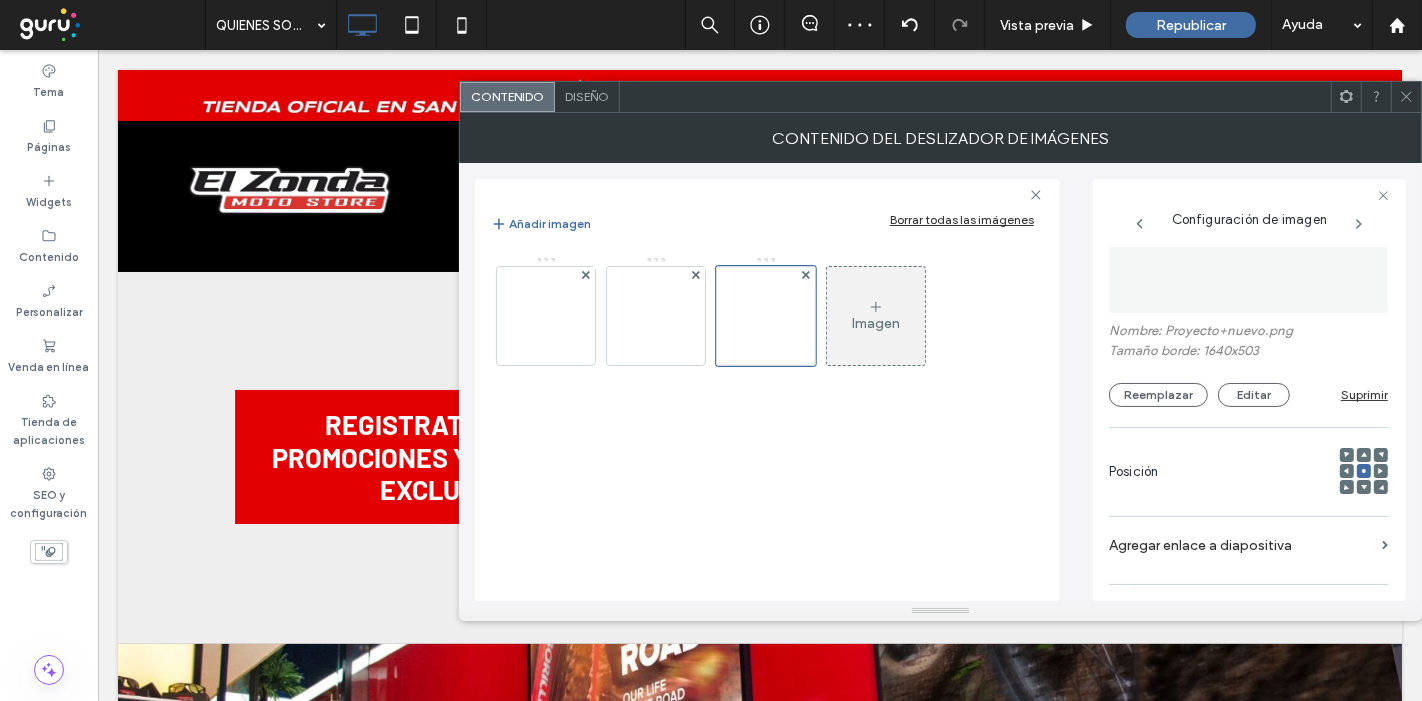 click on "Diseño" at bounding box center [587, 96] 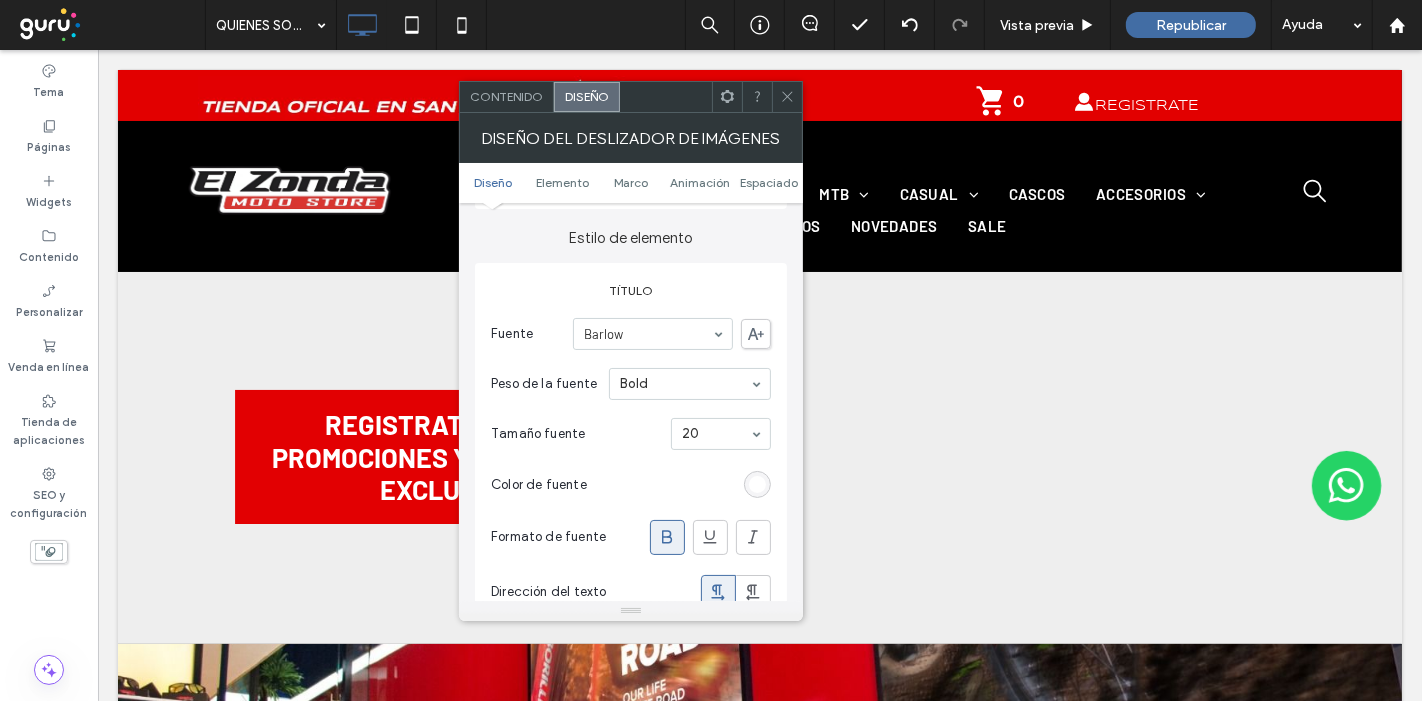 scroll, scrollTop: 666, scrollLeft: 0, axis: vertical 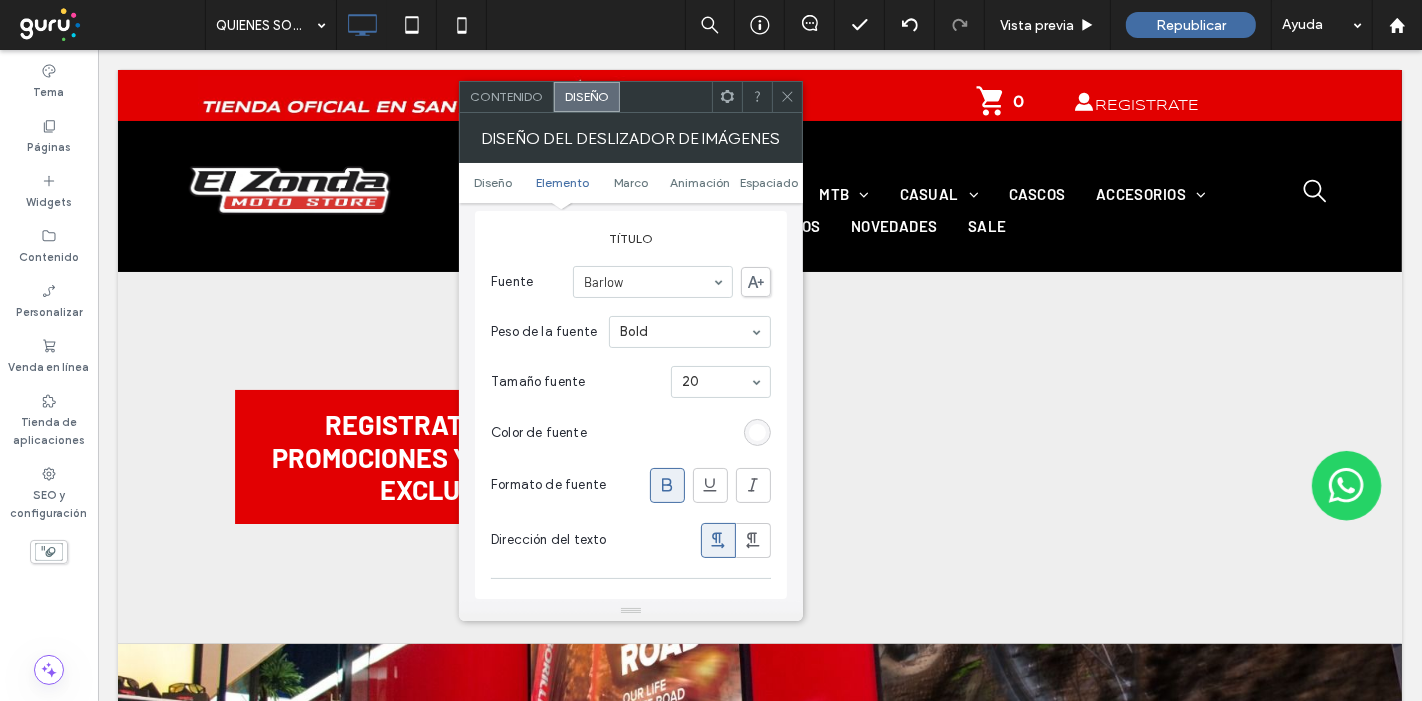 click at bounding box center [757, 432] 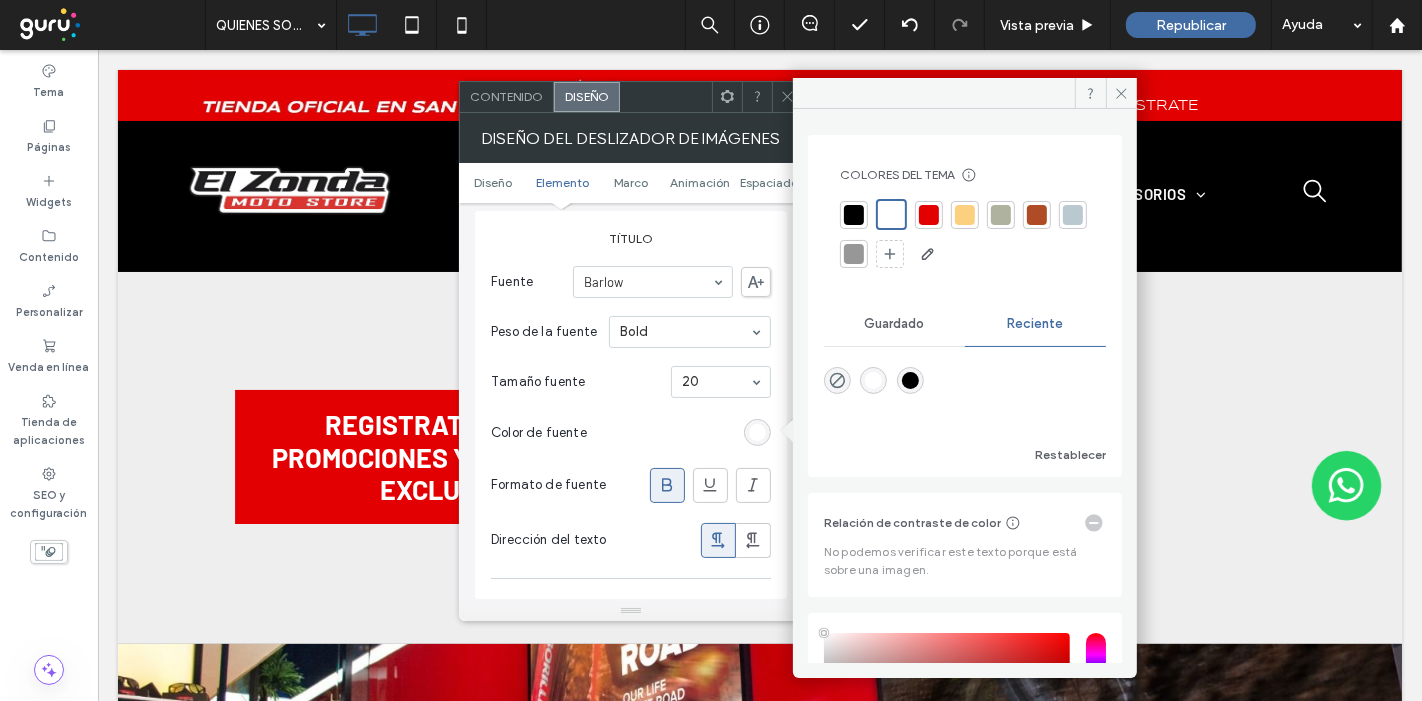 click at bounding box center [854, 215] 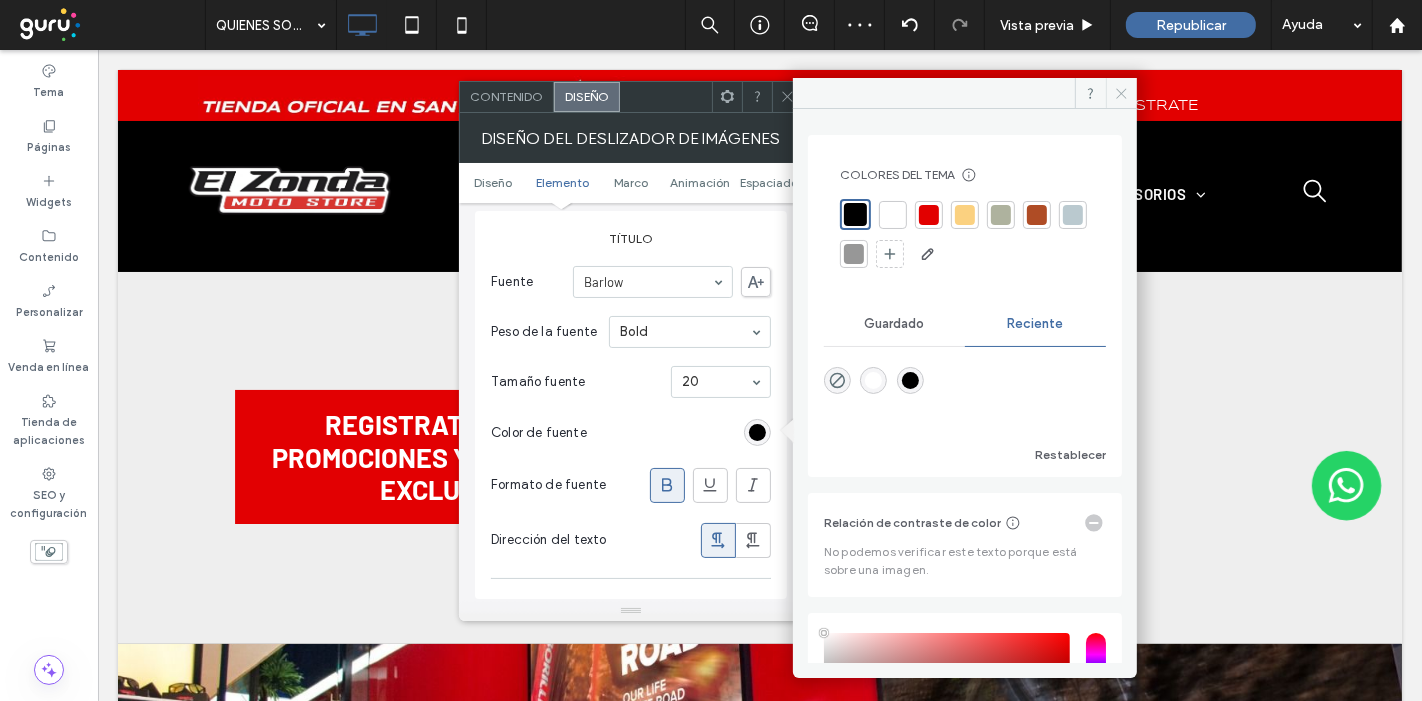 click 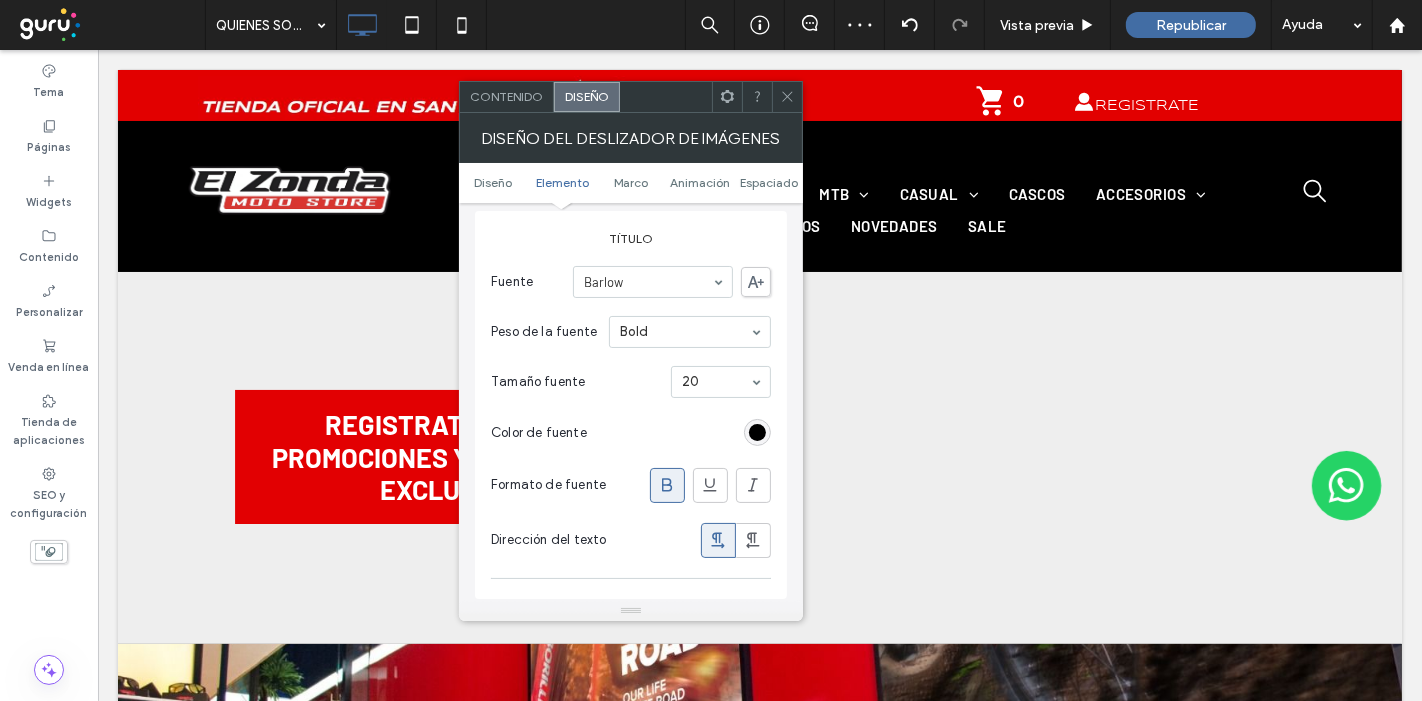 click at bounding box center [787, 97] 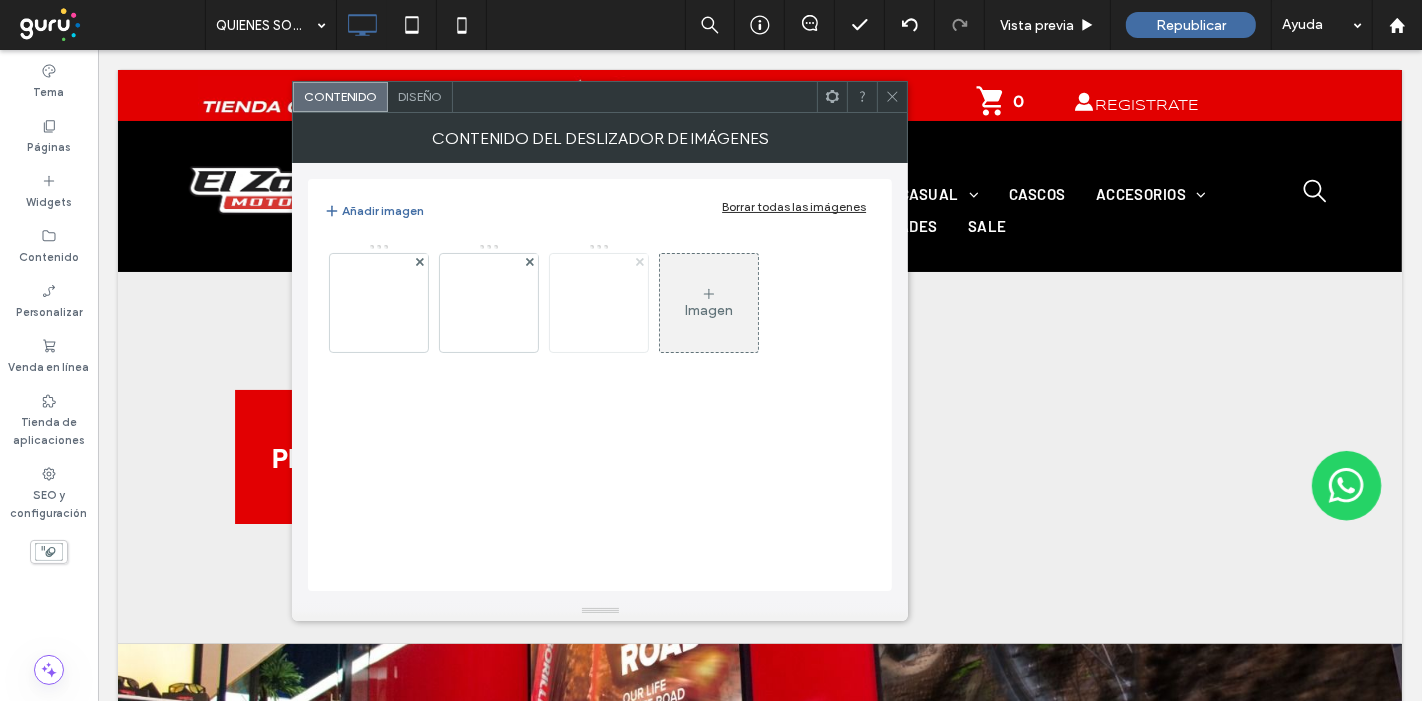 click 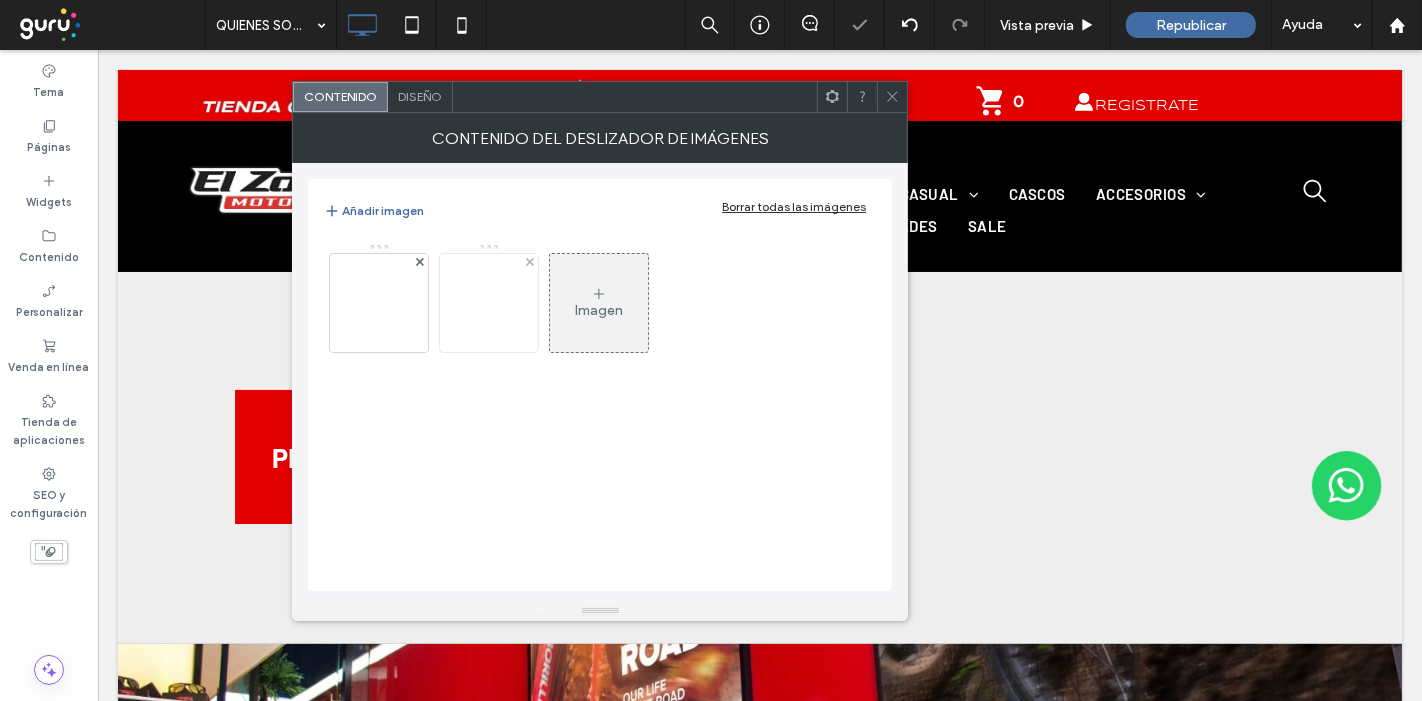 click at bounding box center [529, 262] 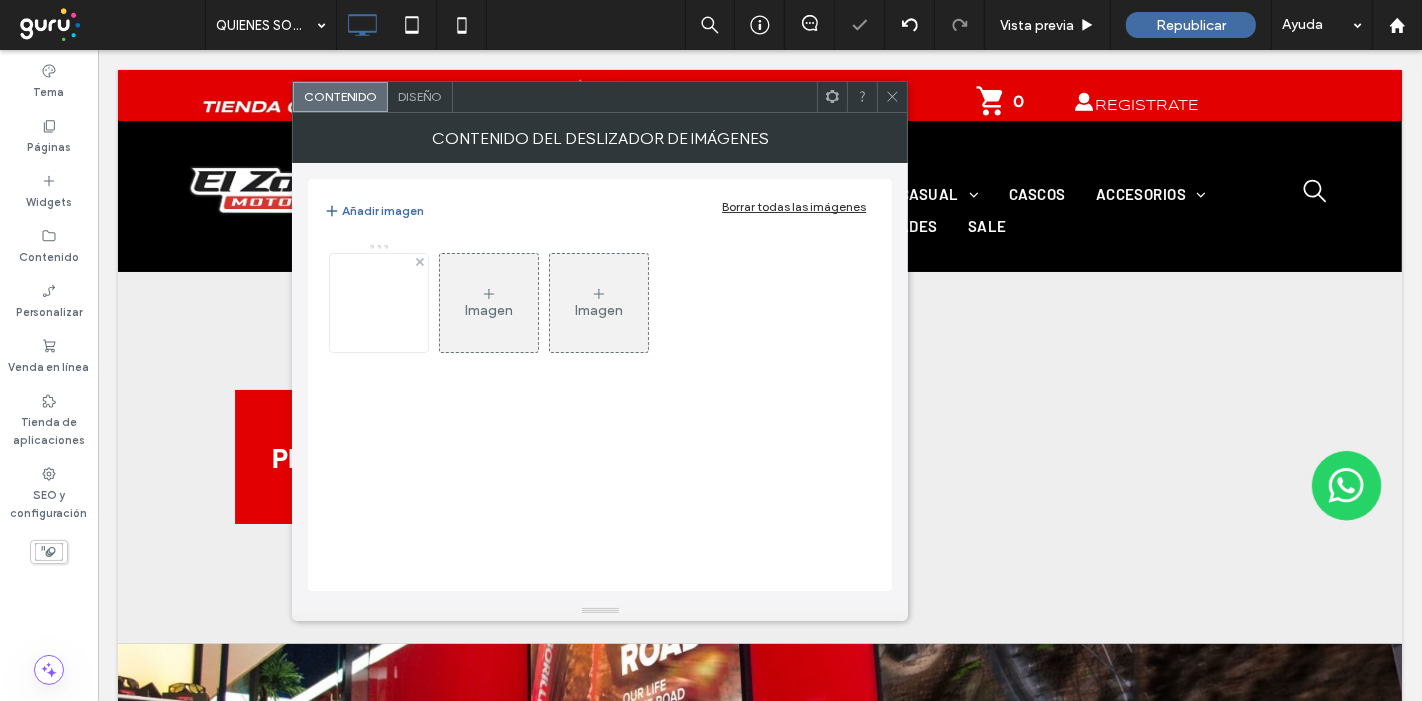 click at bounding box center [380, 303] 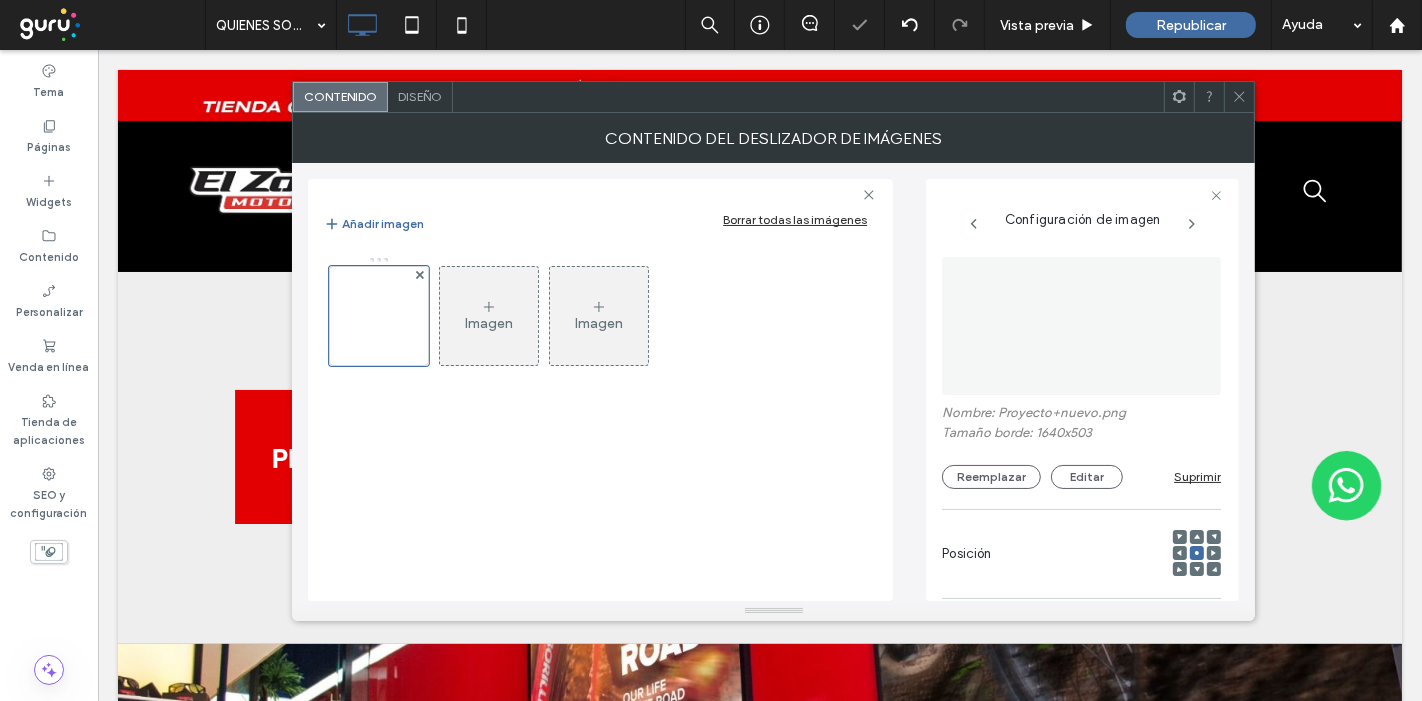 scroll, scrollTop: 0, scrollLeft: 17, axis: horizontal 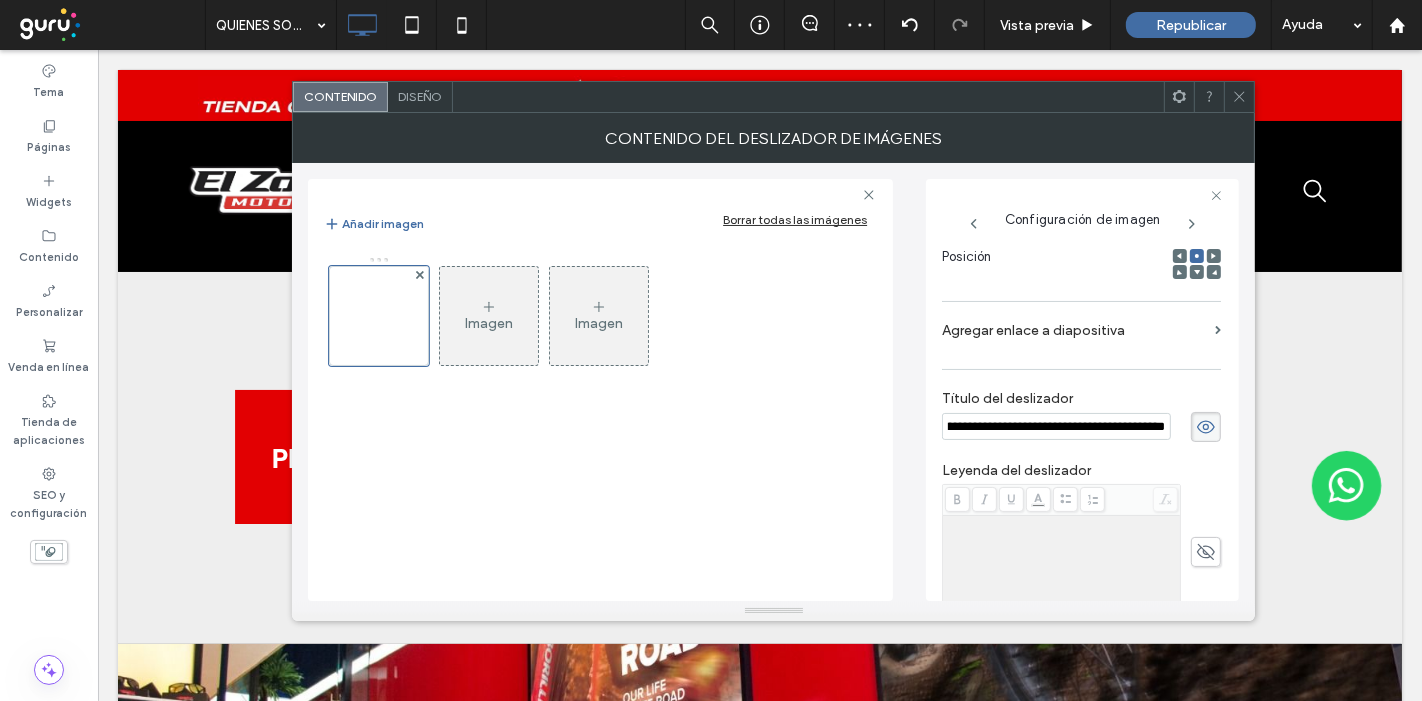 click on "**********" at bounding box center [1056, 426] 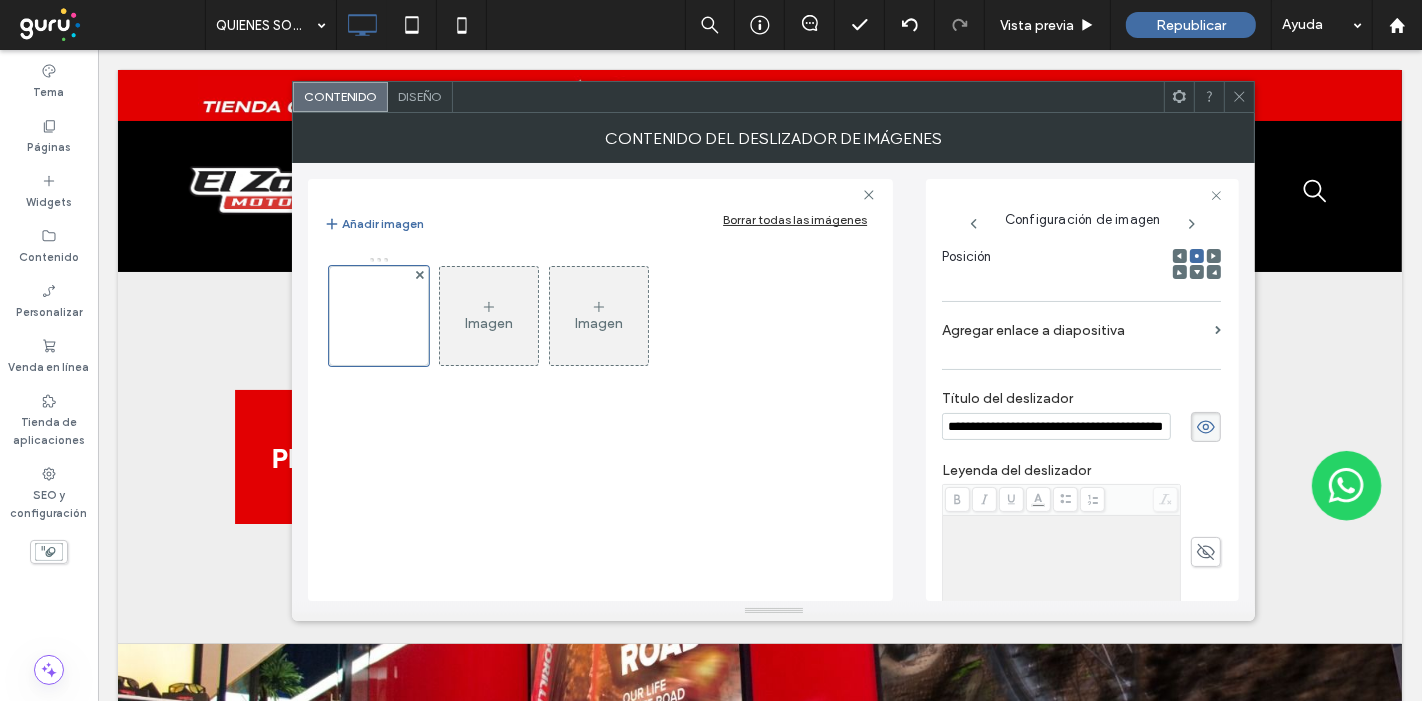 scroll, scrollTop: 0, scrollLeft: 120, axis: horizontal 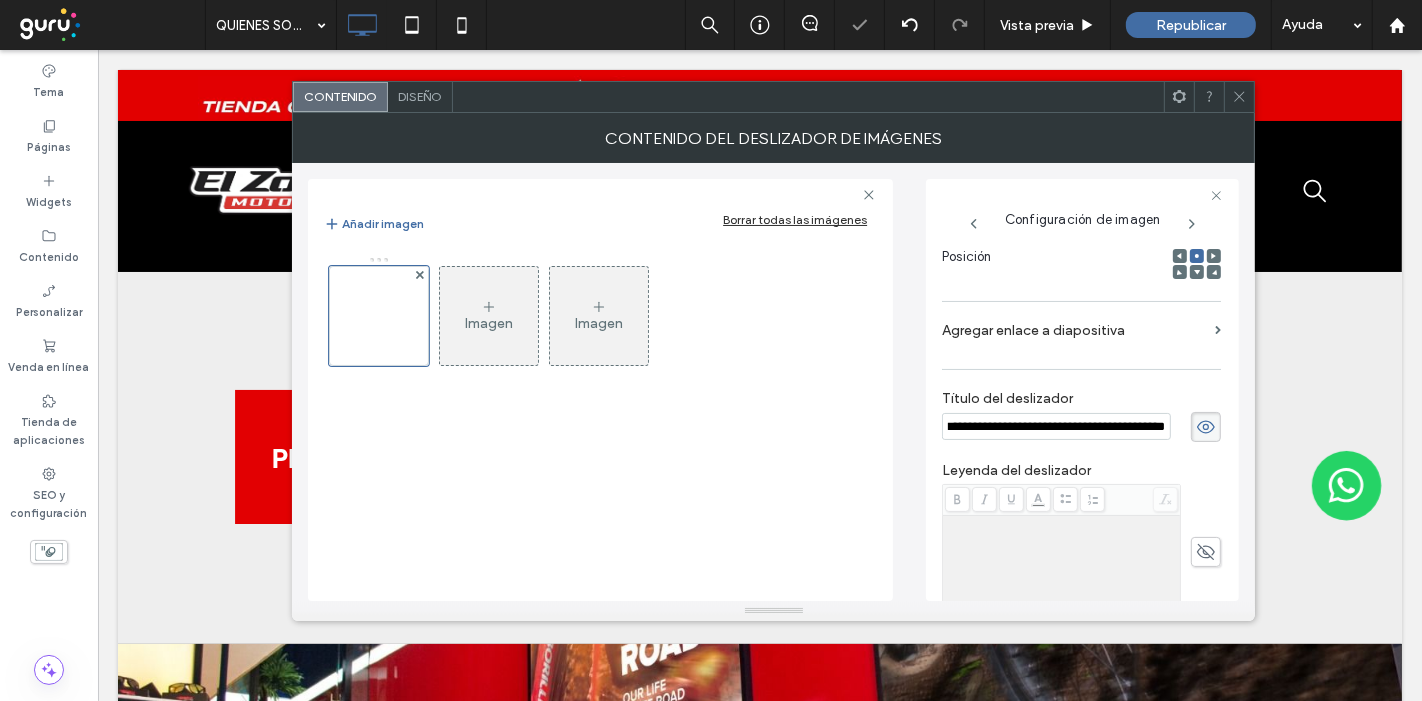 click on "Diseño" at bounding box center [420, 96] 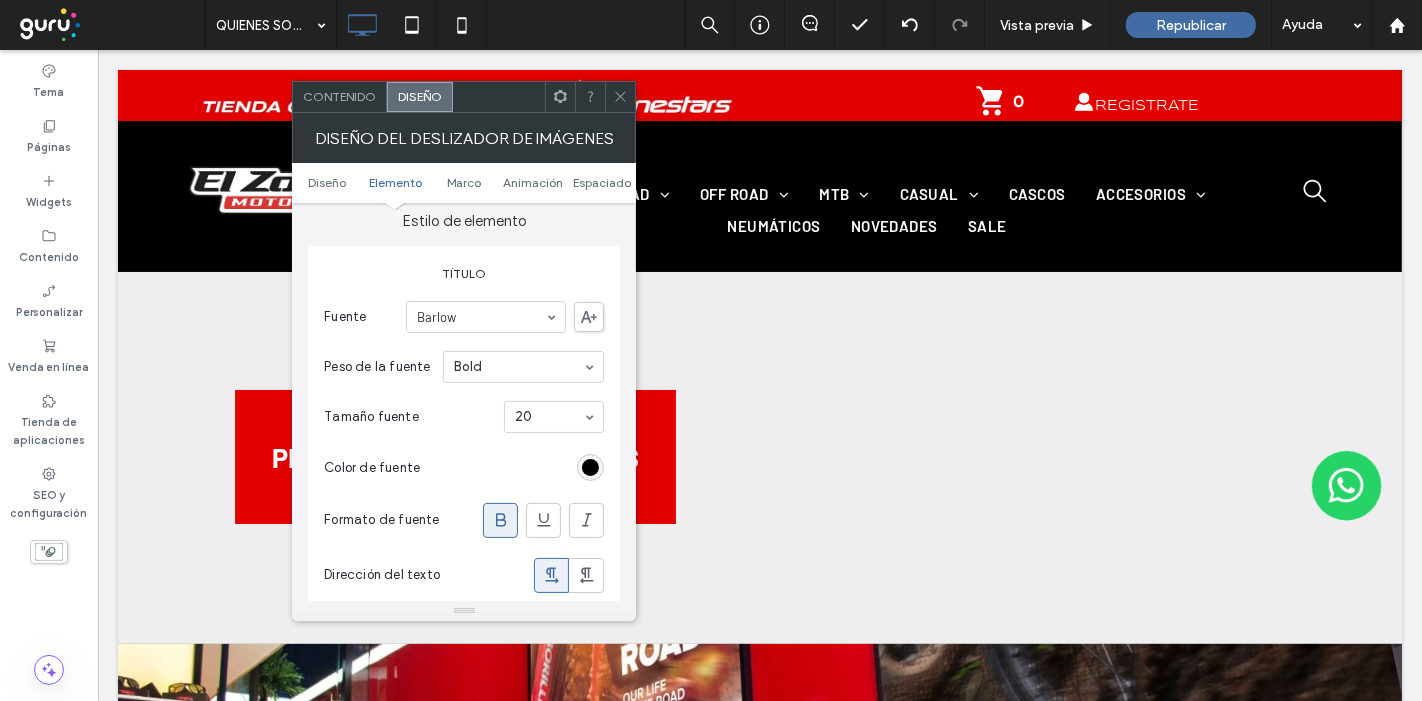 scroll, scrollTop: 666, scrollLeft: 0, axis: vertical 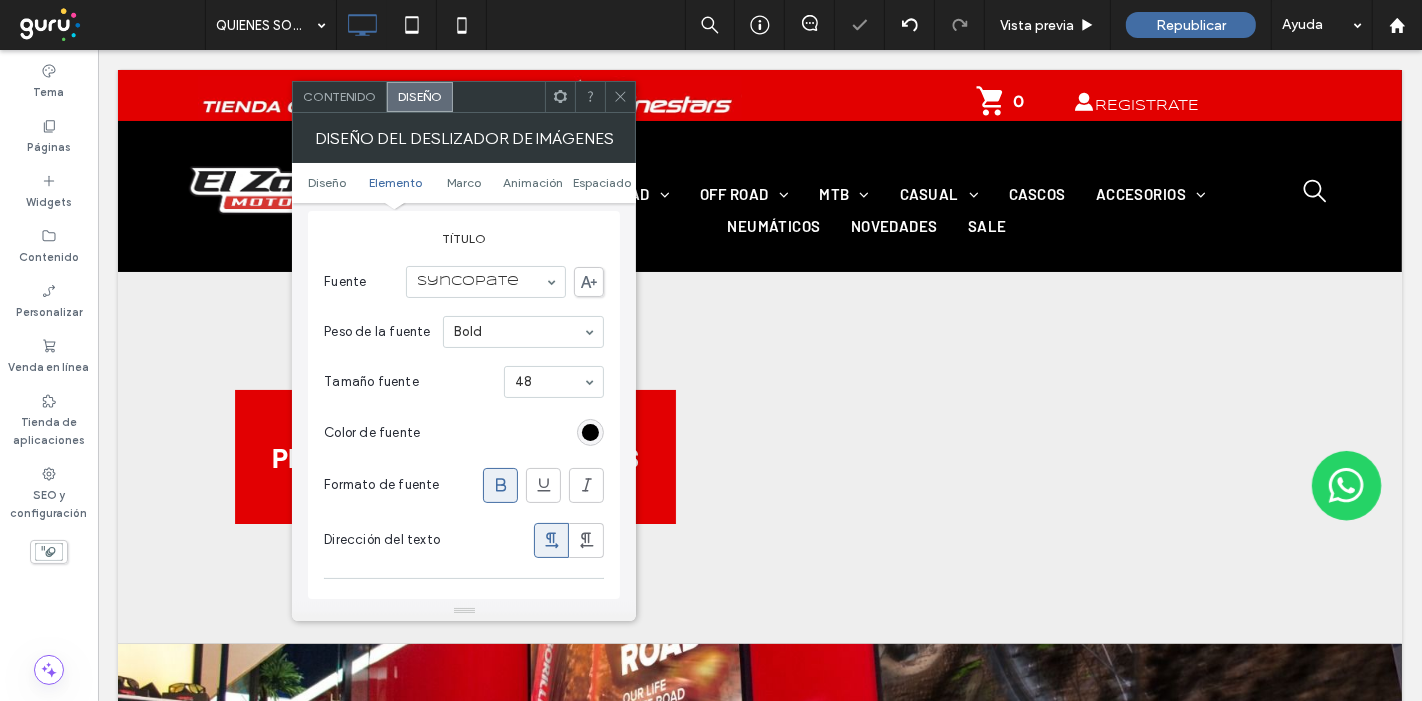 click 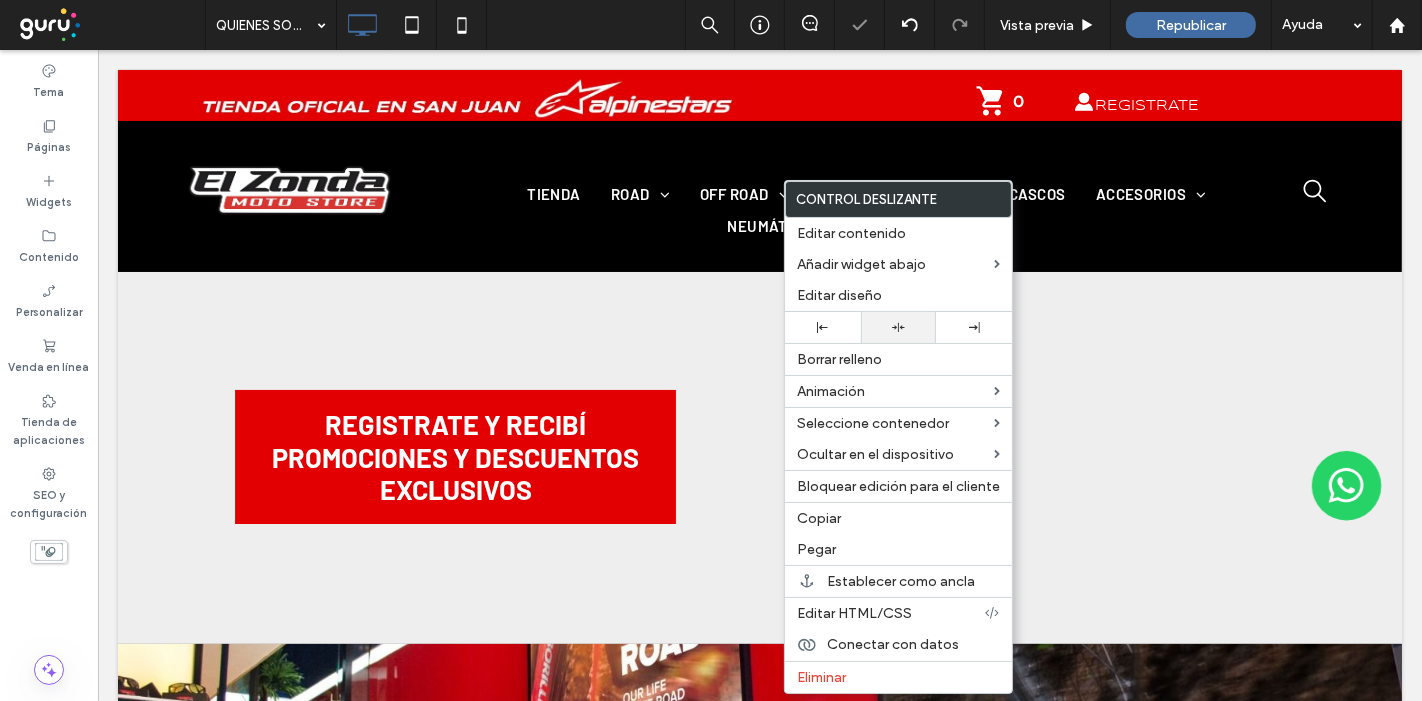 click at bounding box center [899, 327] 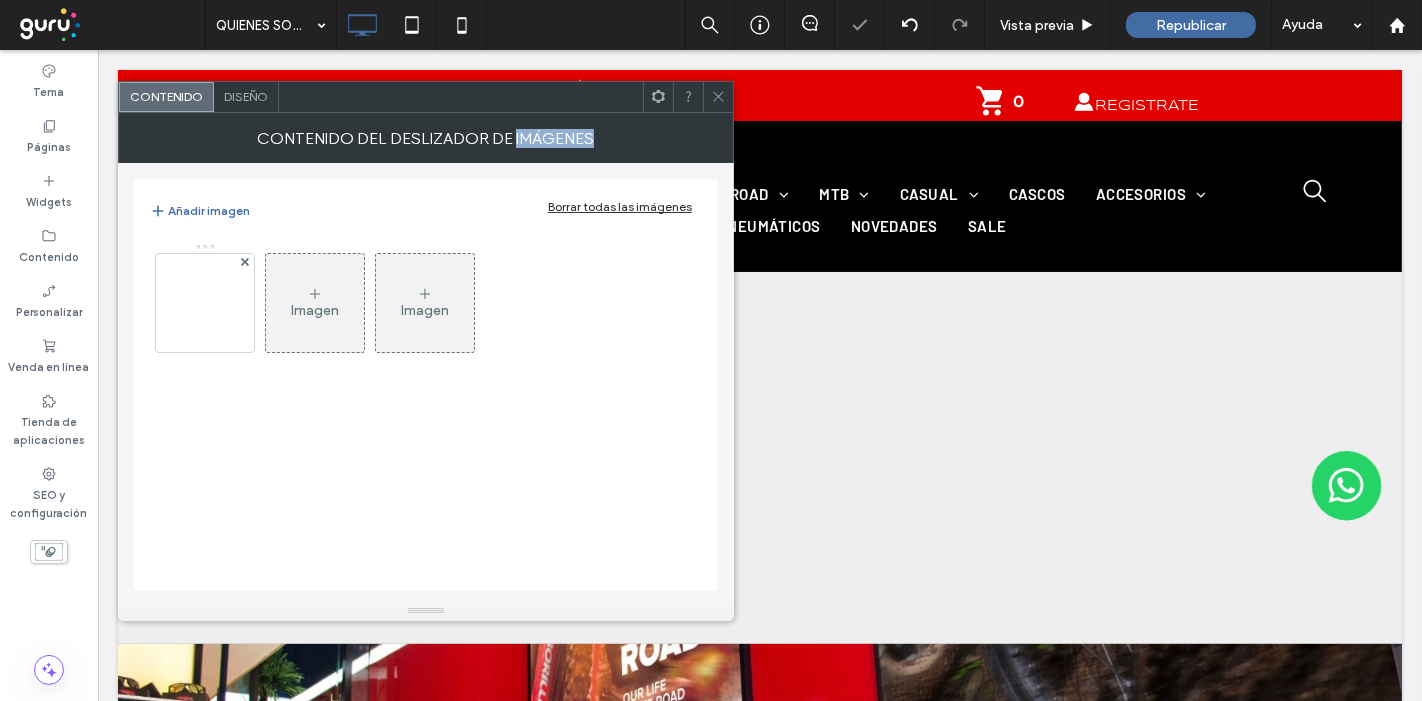 click on "Imagen Imagen" at bounding box center [426, 407] 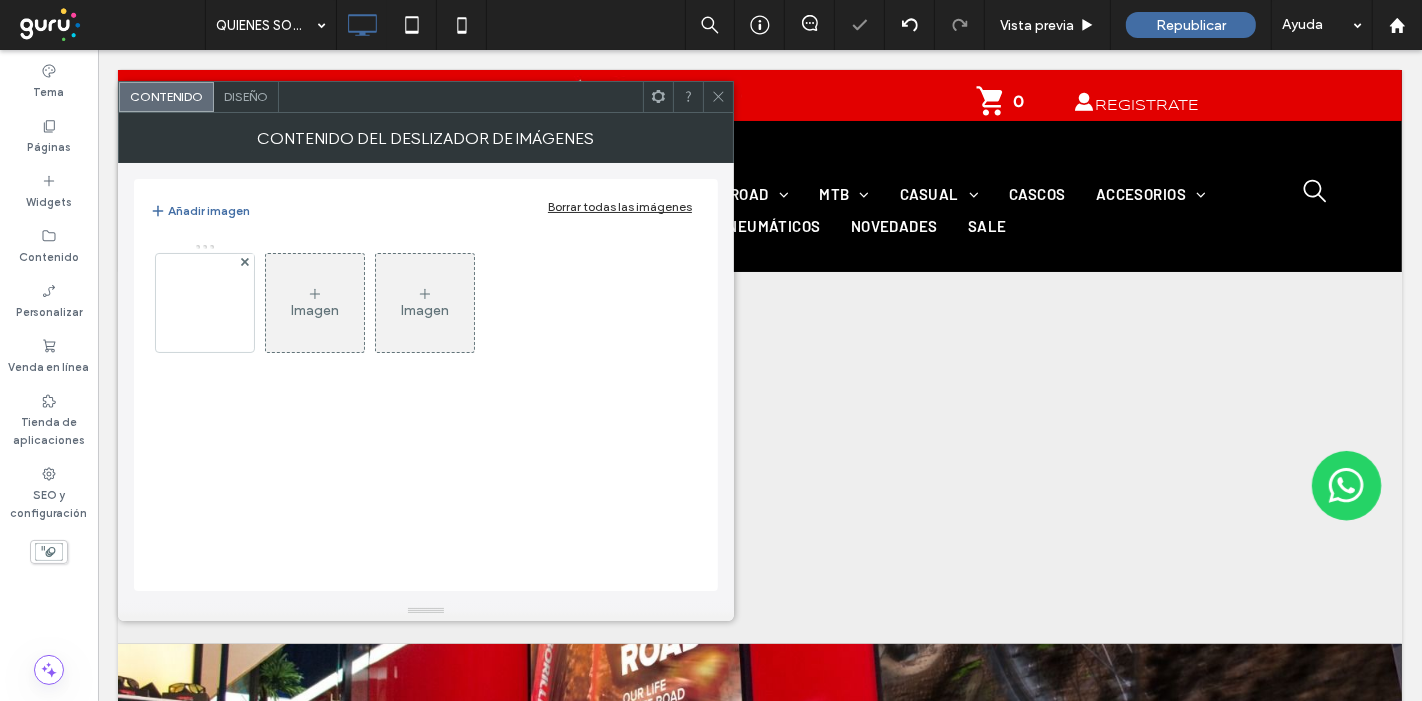click on "Imagen Imagen" at bounding box center [426, 407] 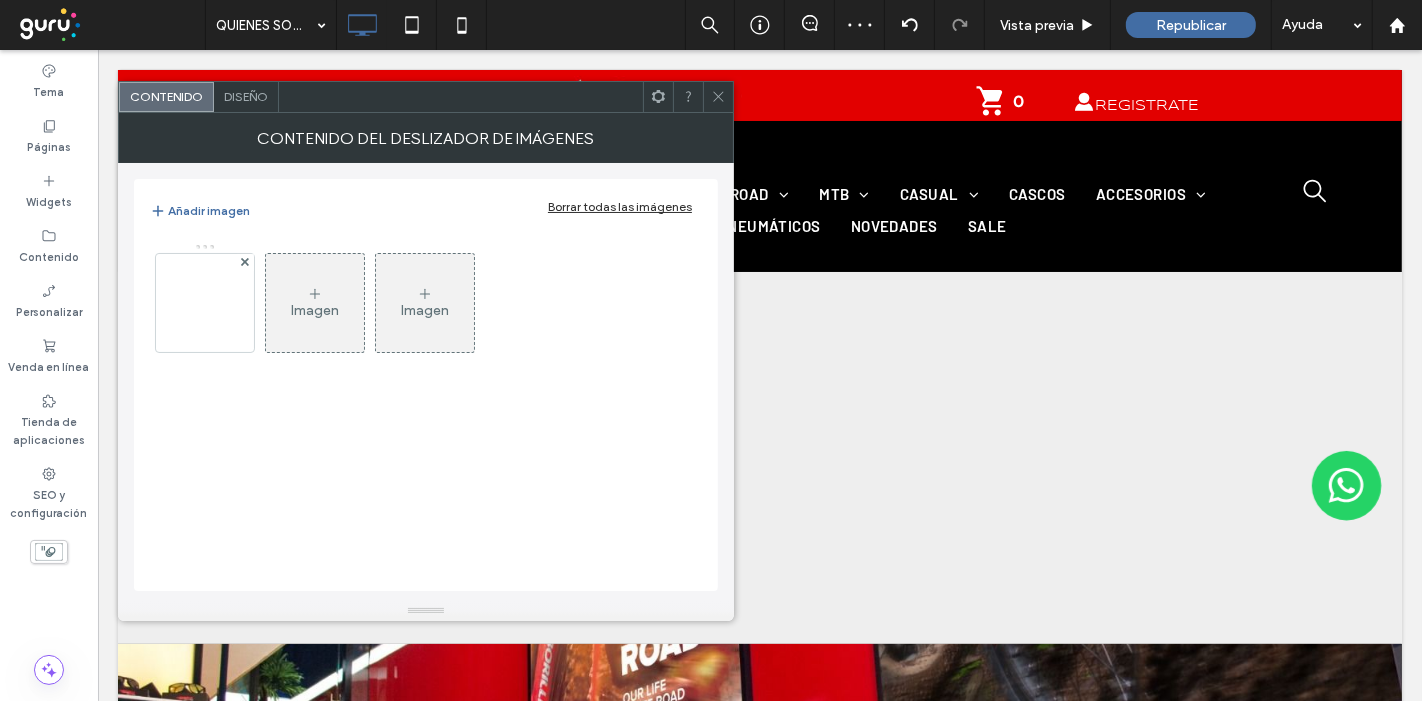 click on "Diseño" at bounding box center (246, 96) 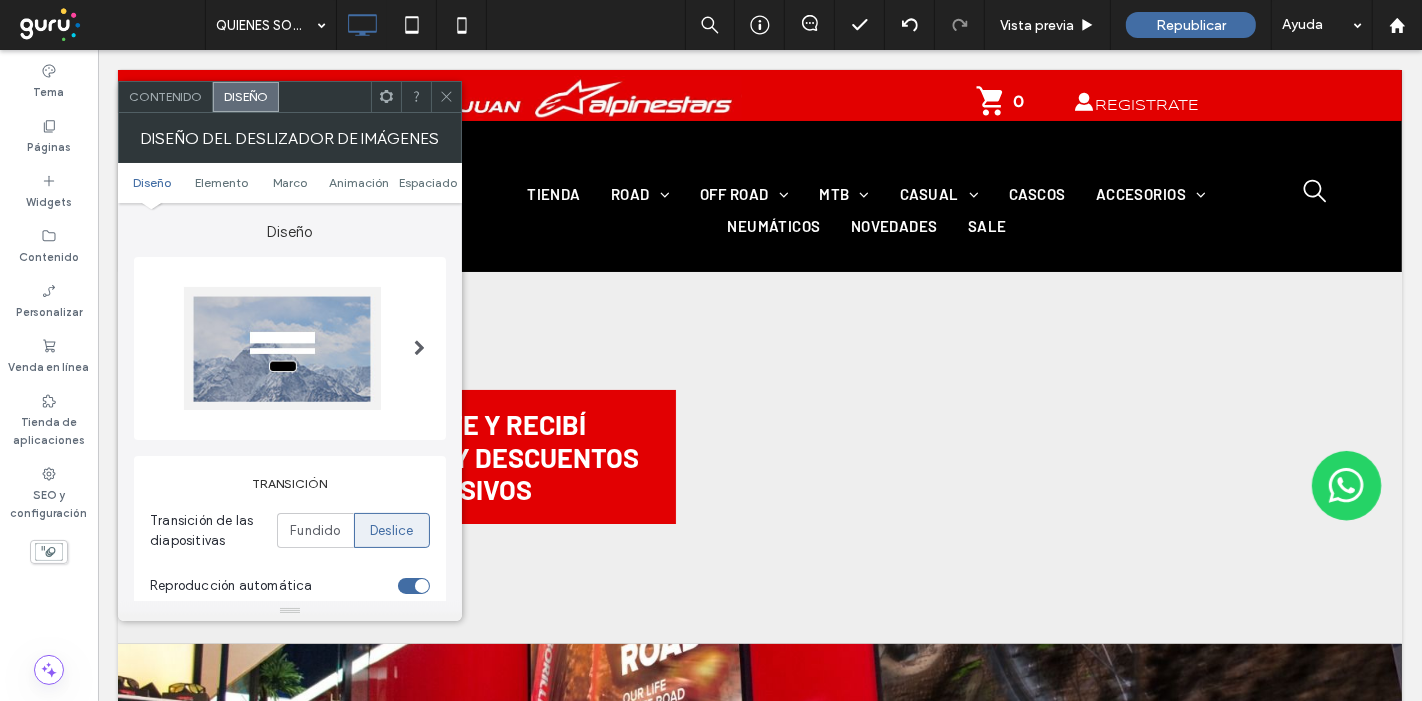 click 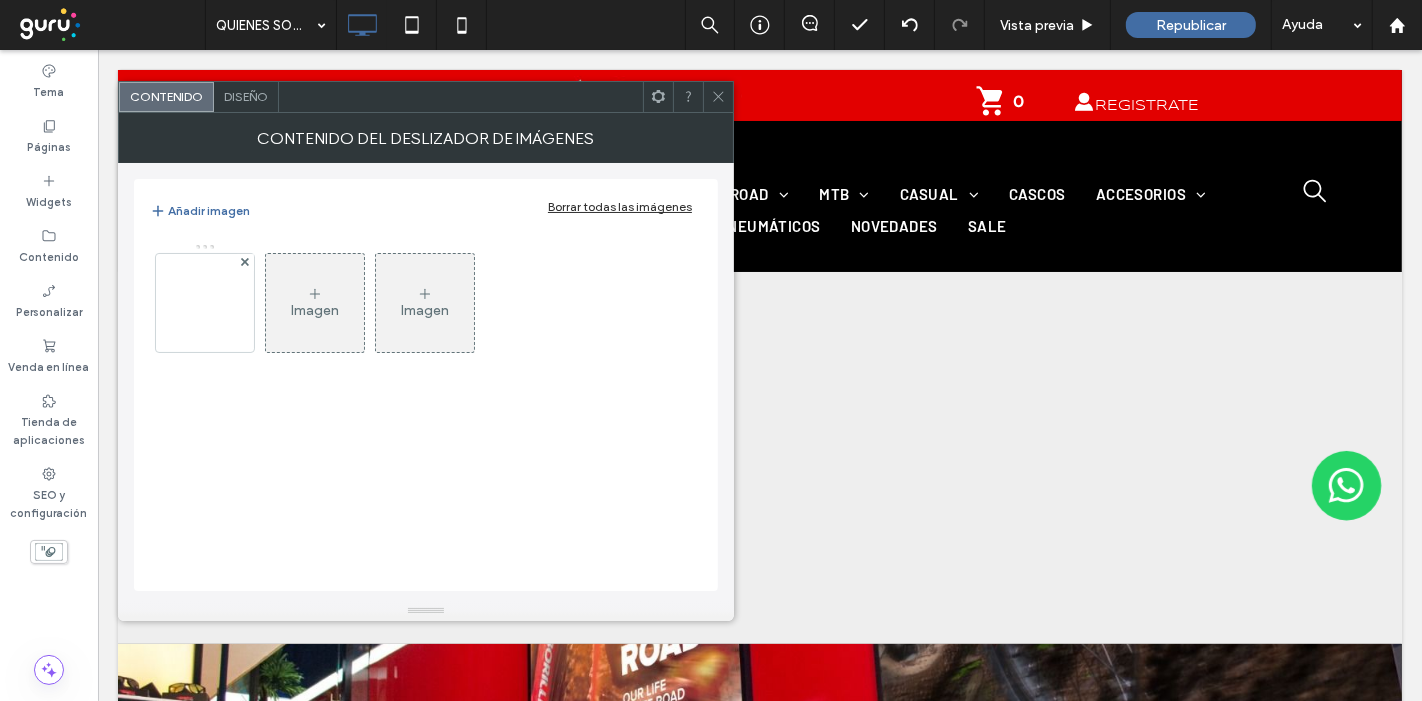 click on "Diseño" at bounding box center (246, 96) 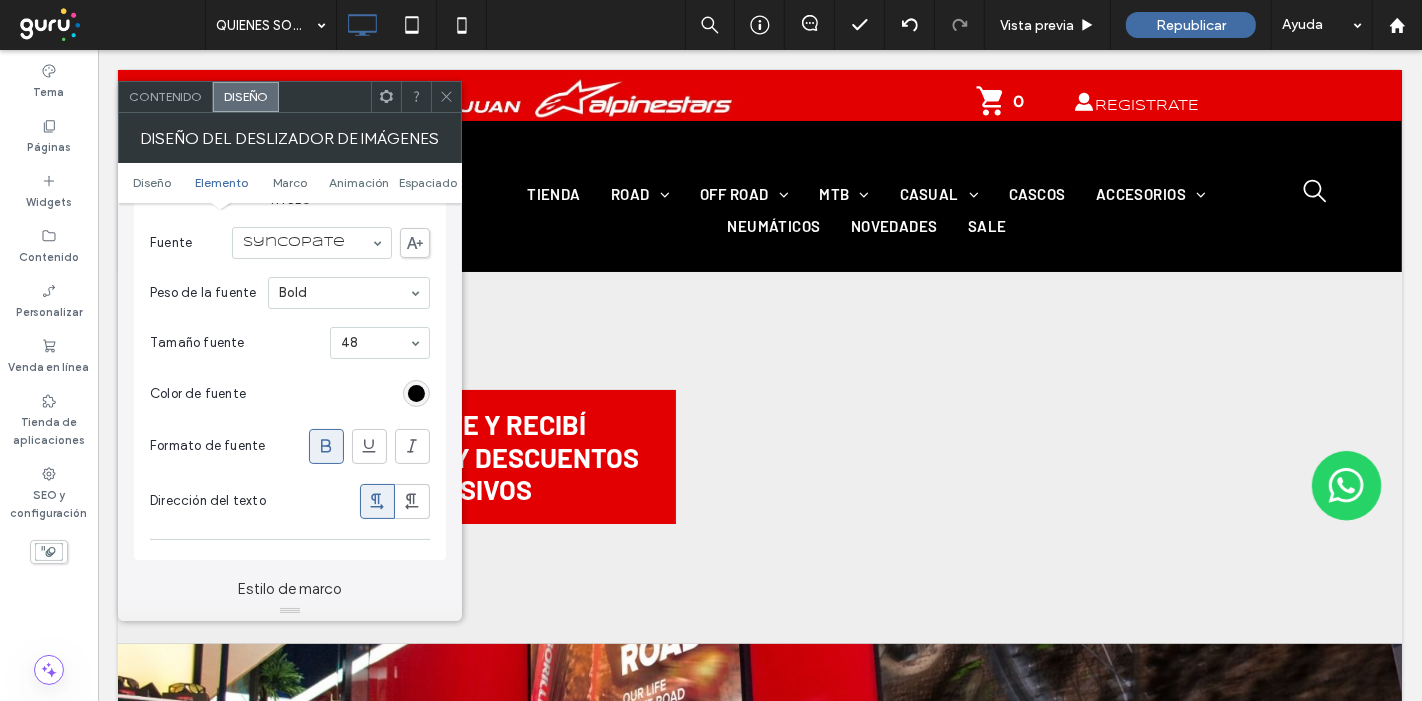 scroll, scrollTop: 777, scrollLeft: 0, axis: vertical 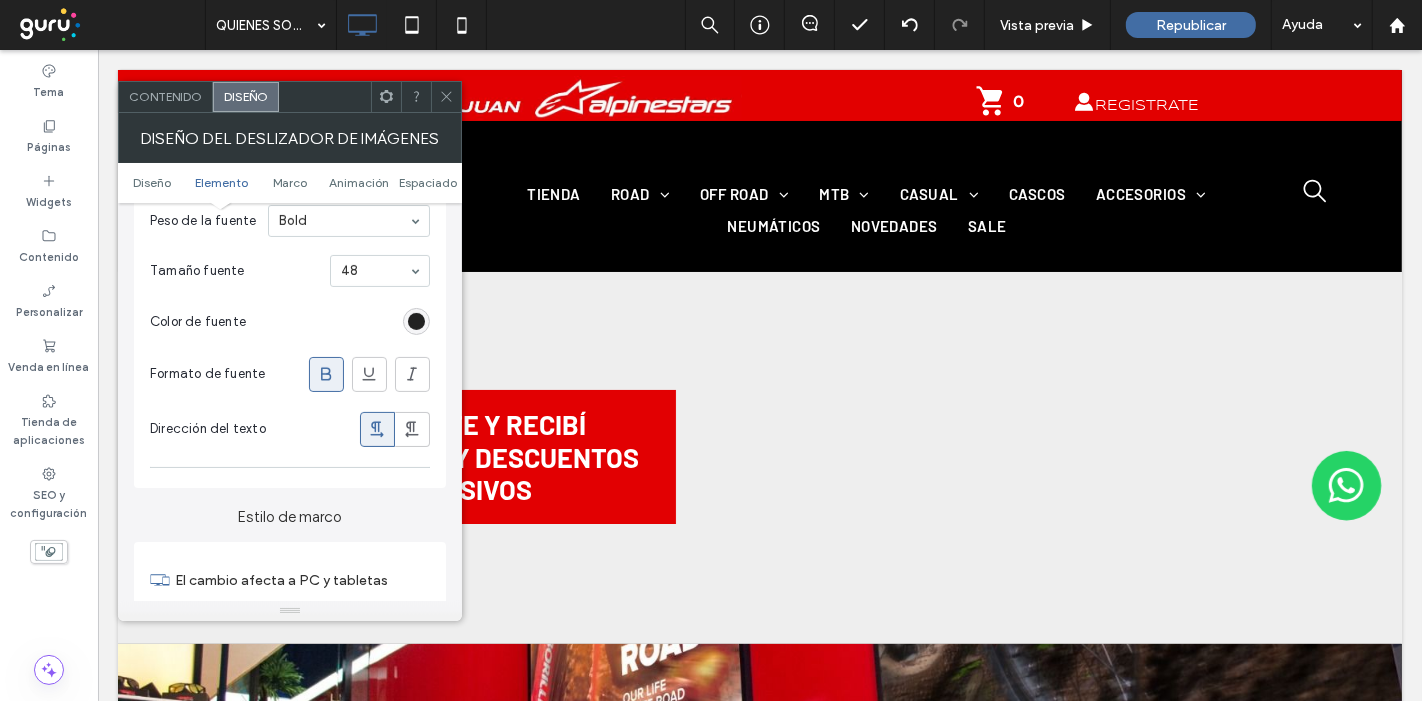 click at bounding box center [416, 321] 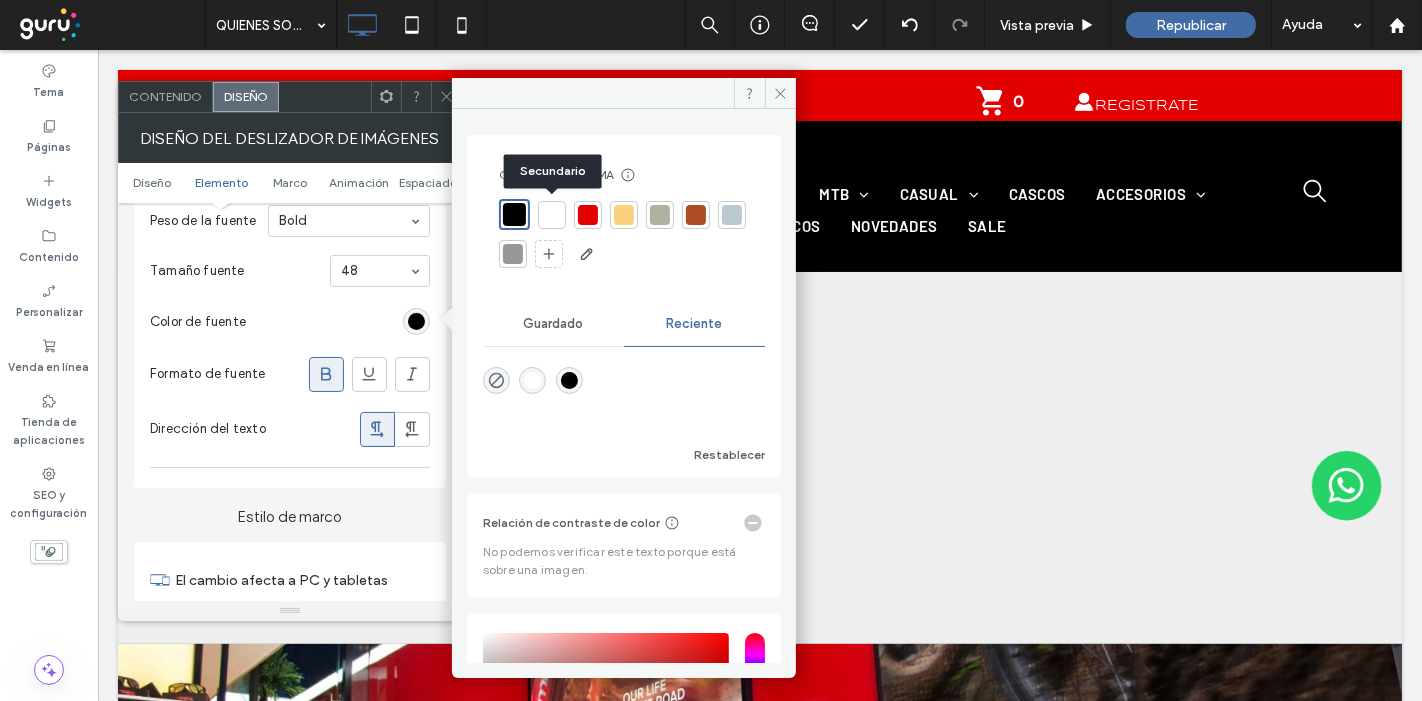 click at bounding box center [552, 215] 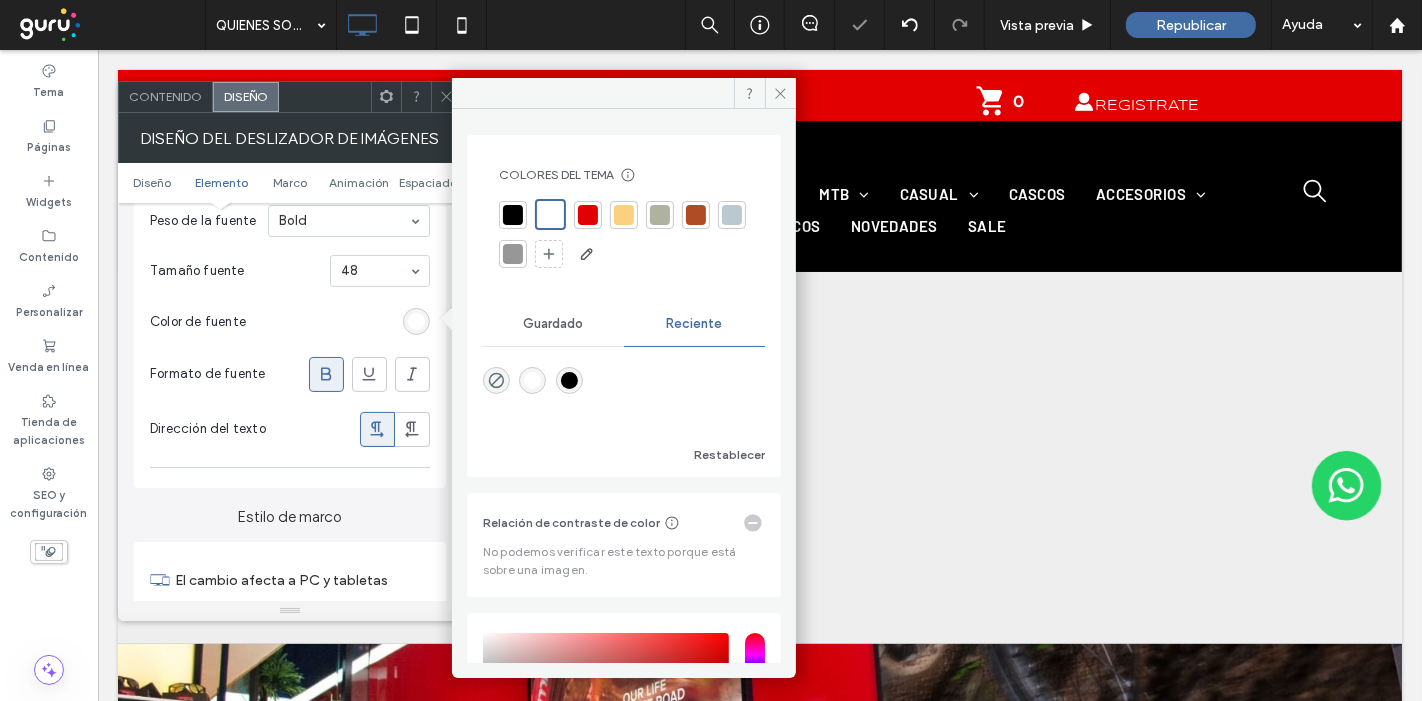 click 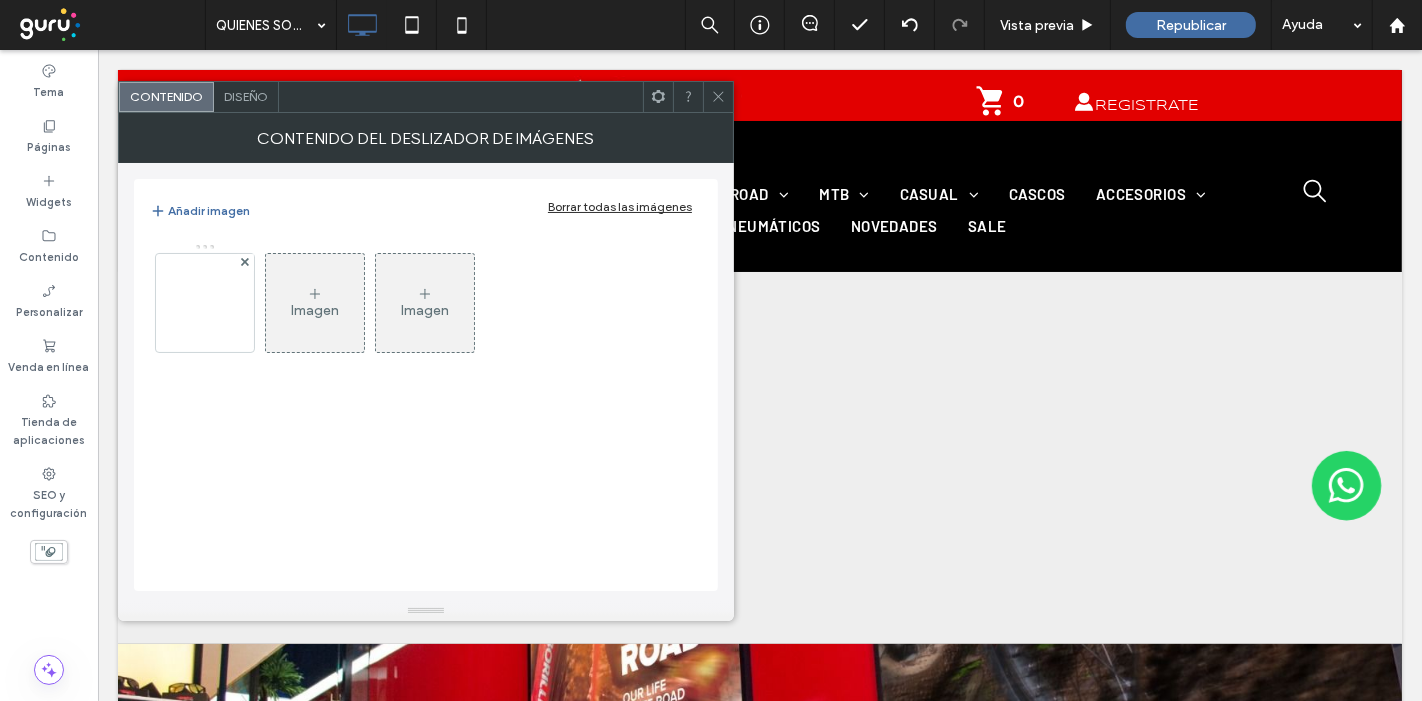 click on "Diseño" at bounding box center (246, 96) 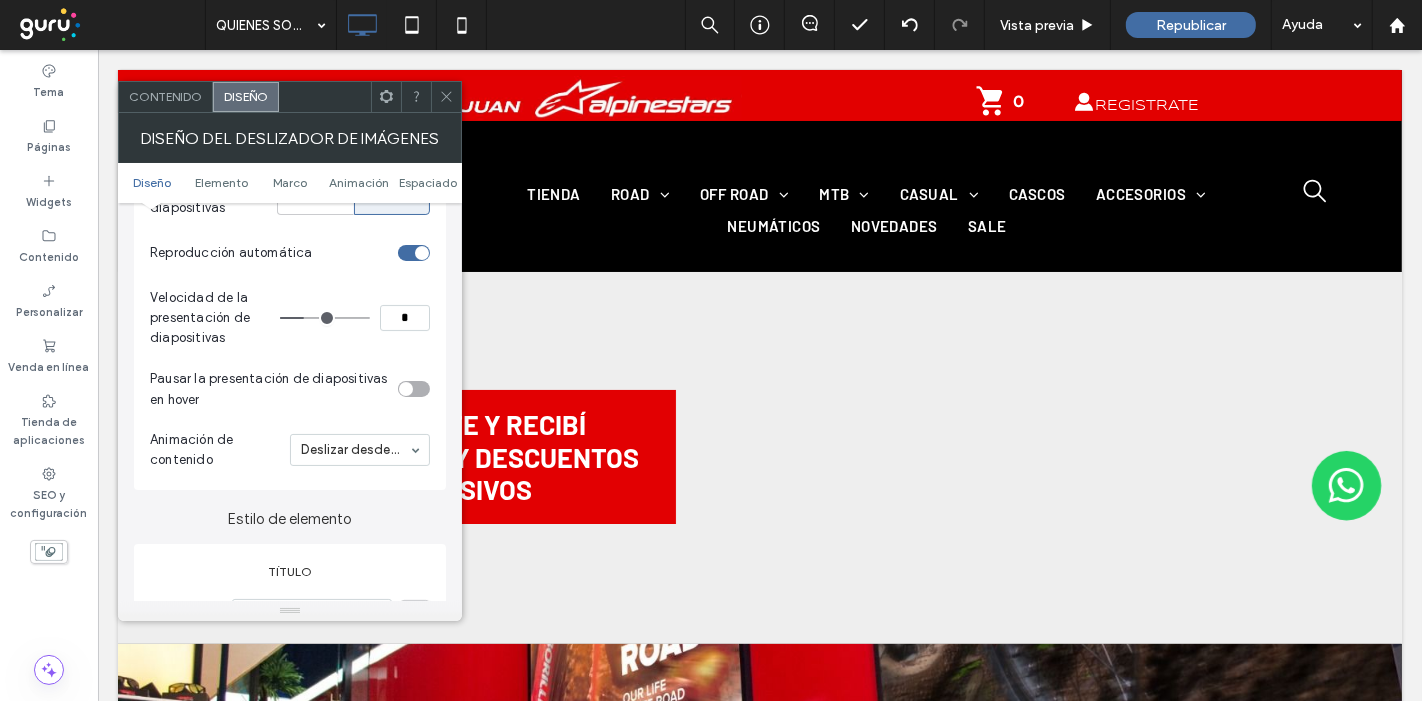 scroll, scrollTop: 444, scrollLeft: 0, axis: vertical 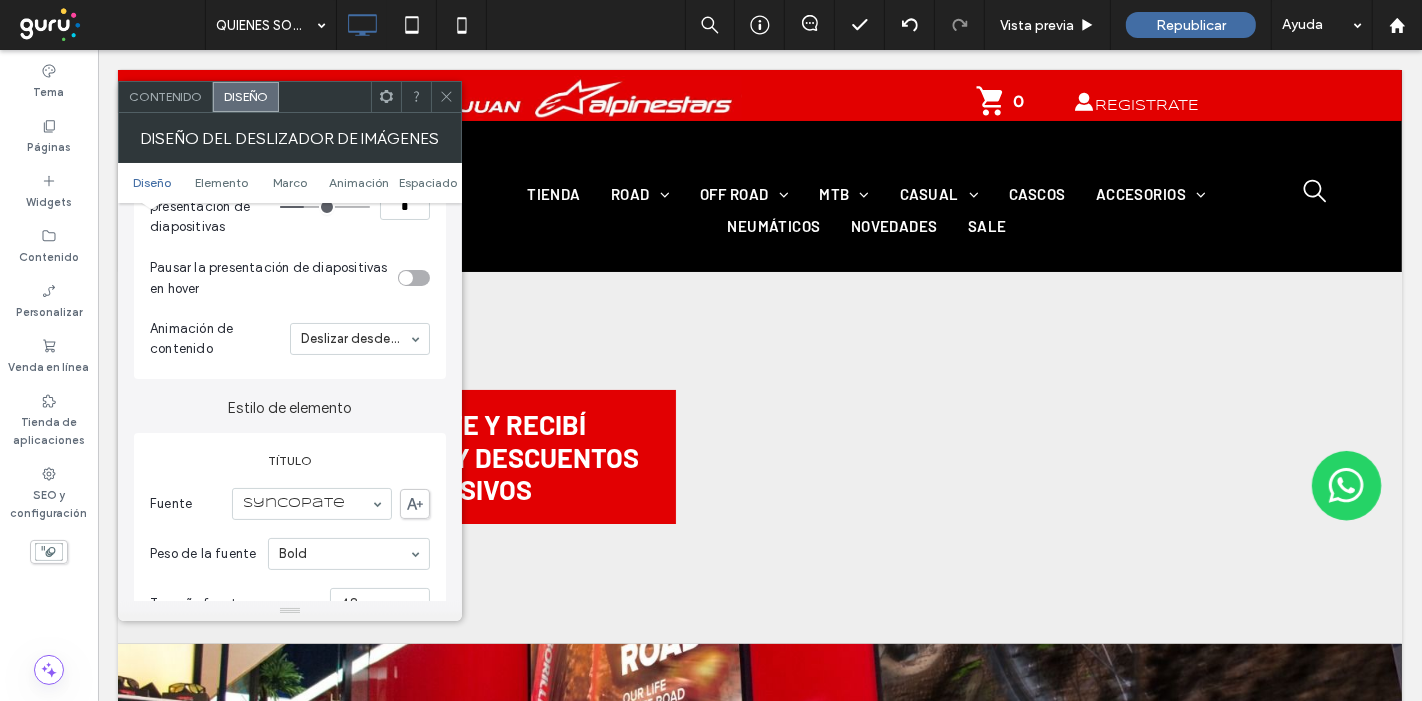 click 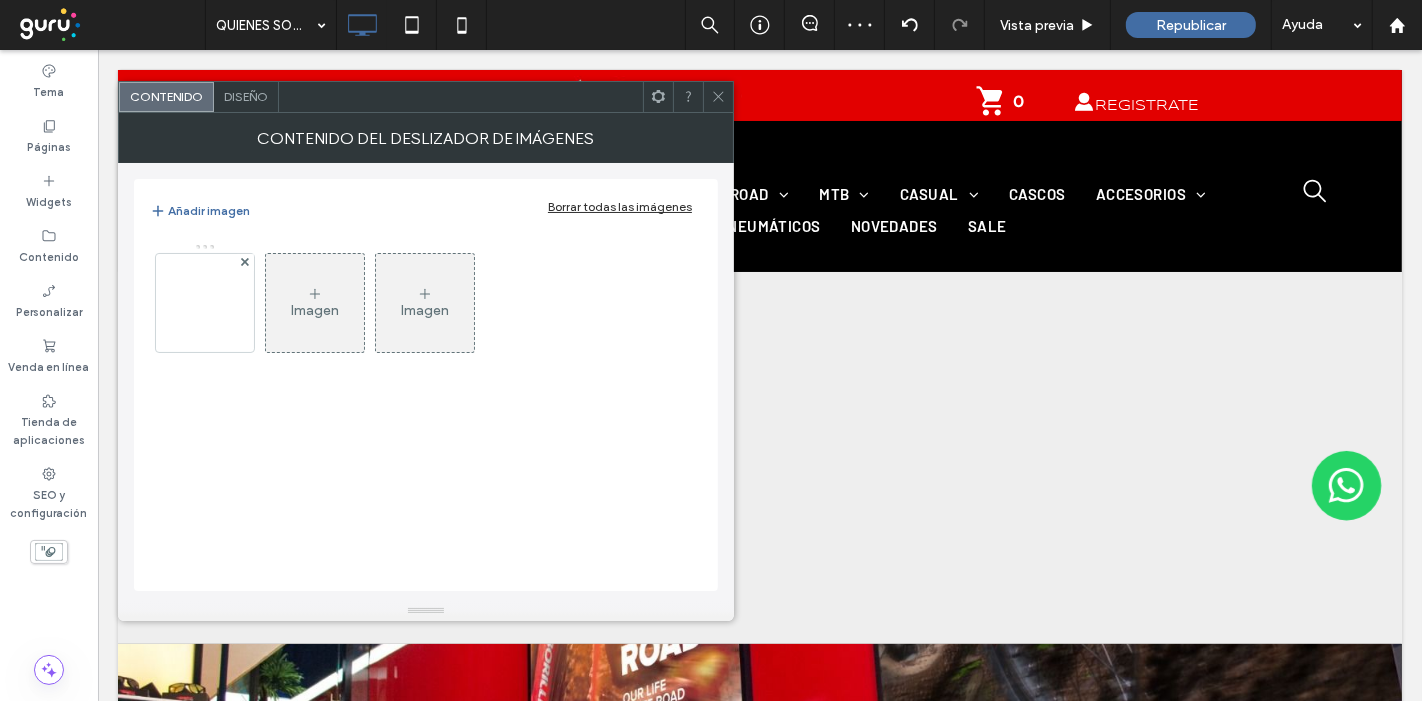 click on "Diseño" at bounding box center (246, 97) 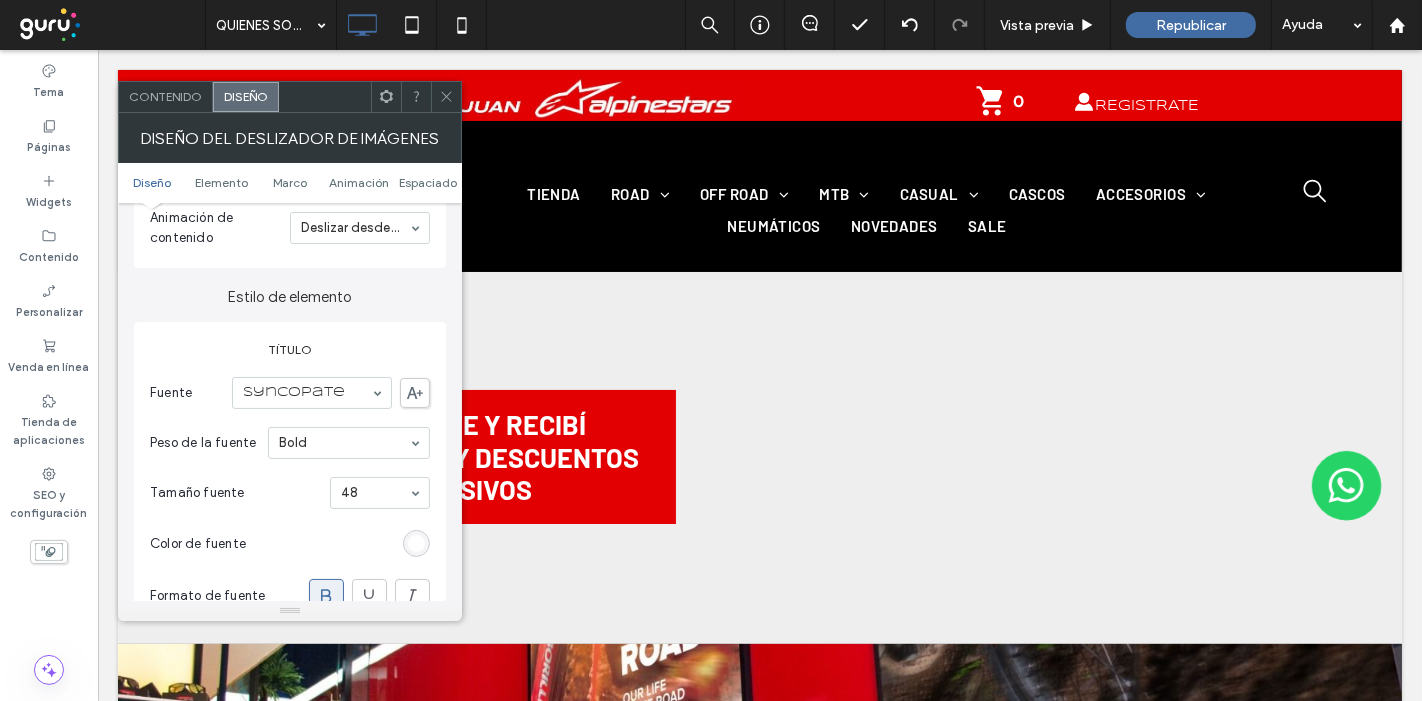 scroll, scrollTop: 666, scrollLeft: 0, axis: vertical 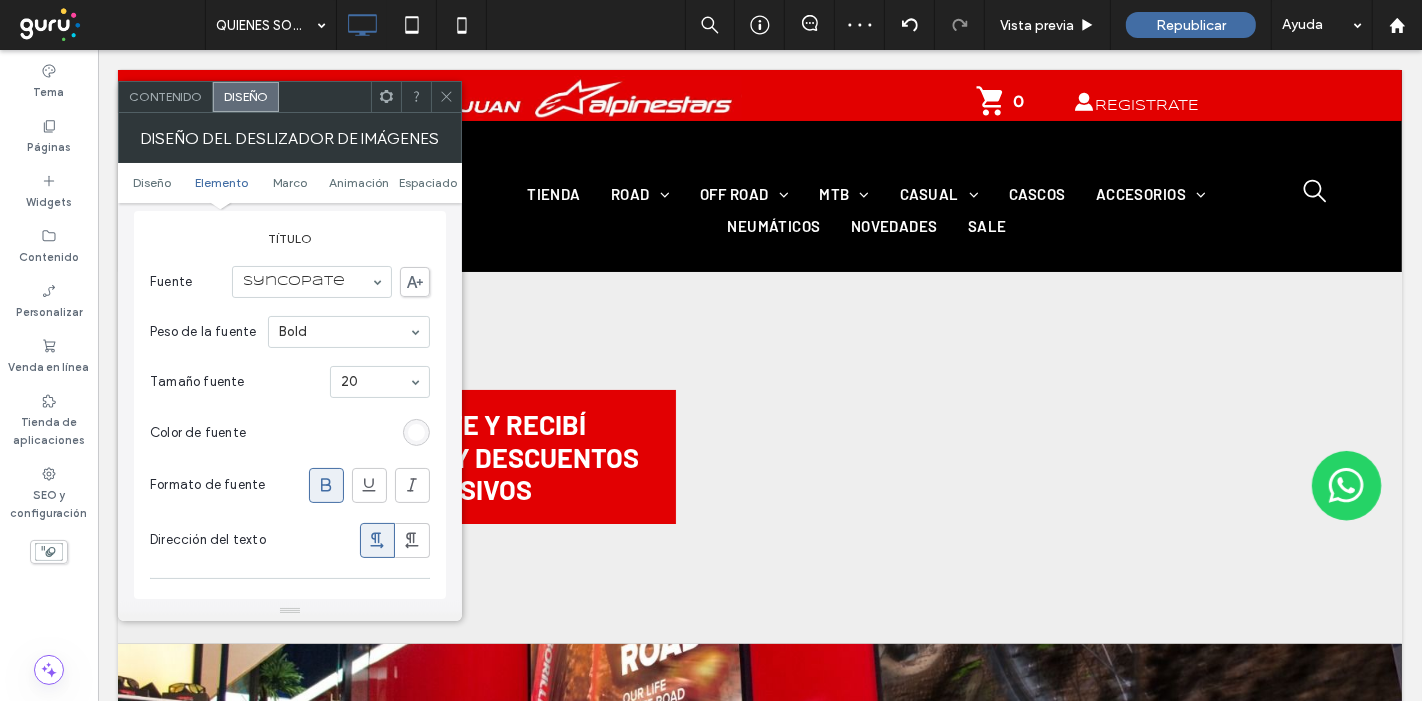 click 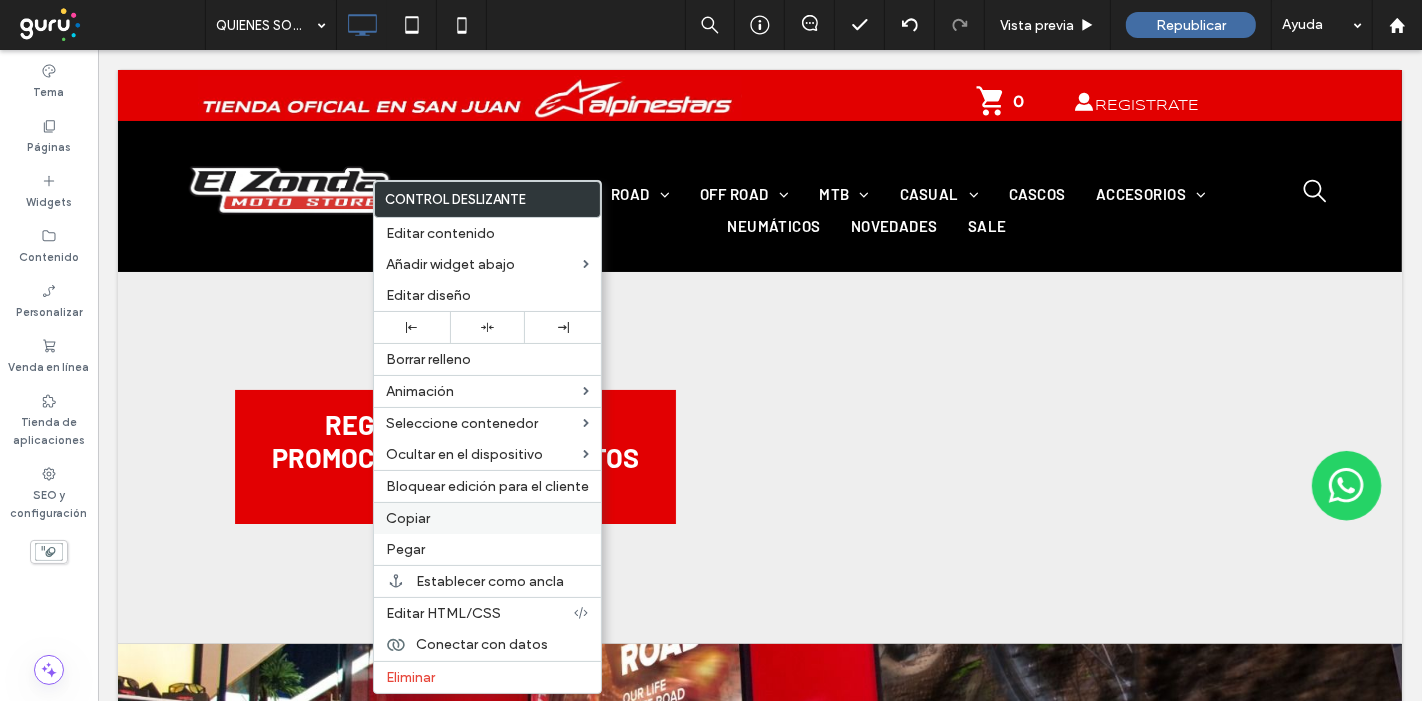 click on "Copiar" at bounding box center [408, 518] 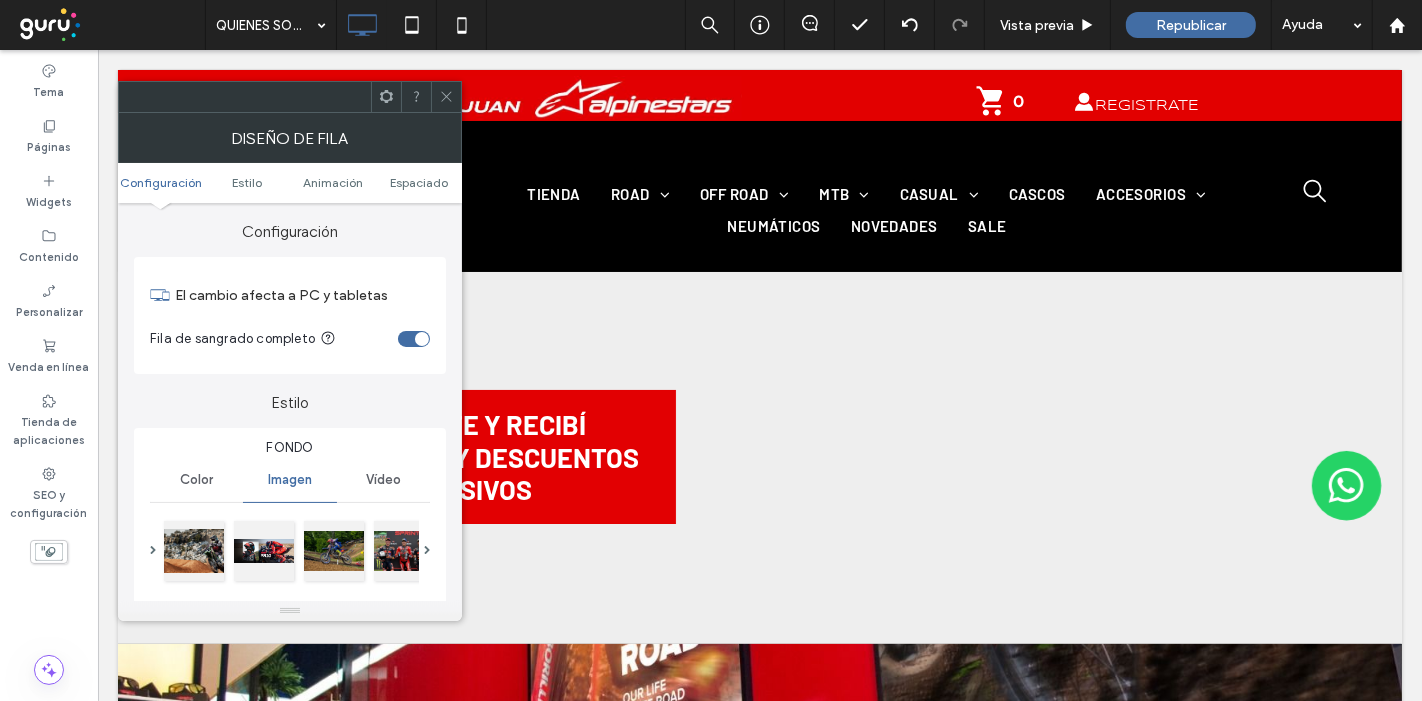 click 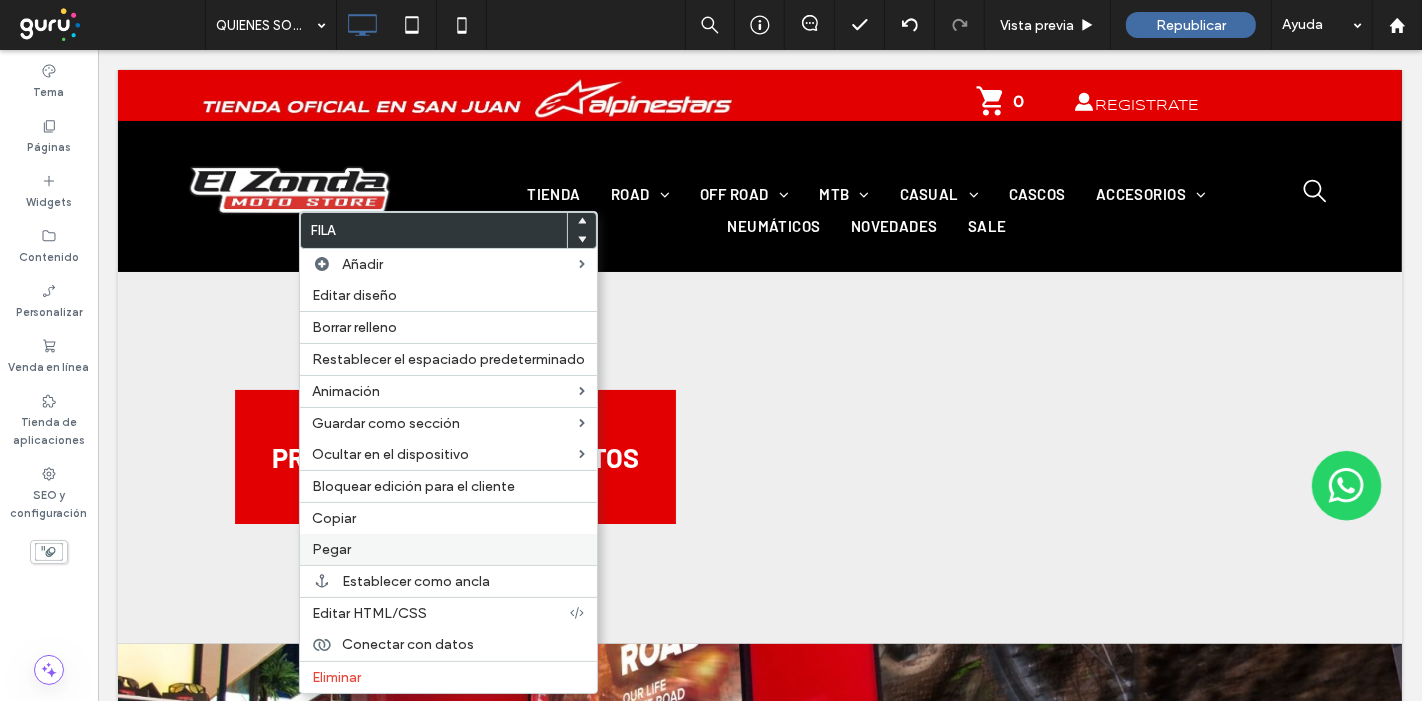 click on "Pegar" at bounding box center [331, 549] 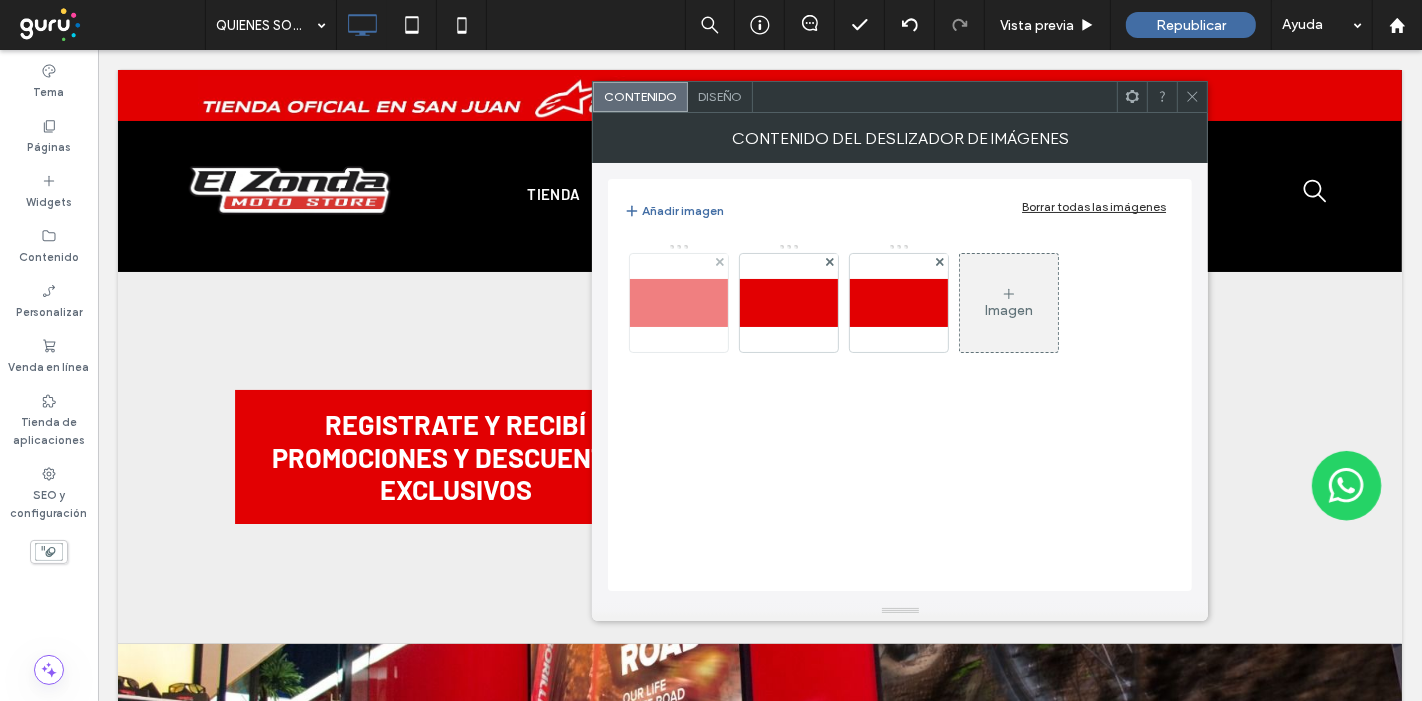 click at bounding box center [679, 303] 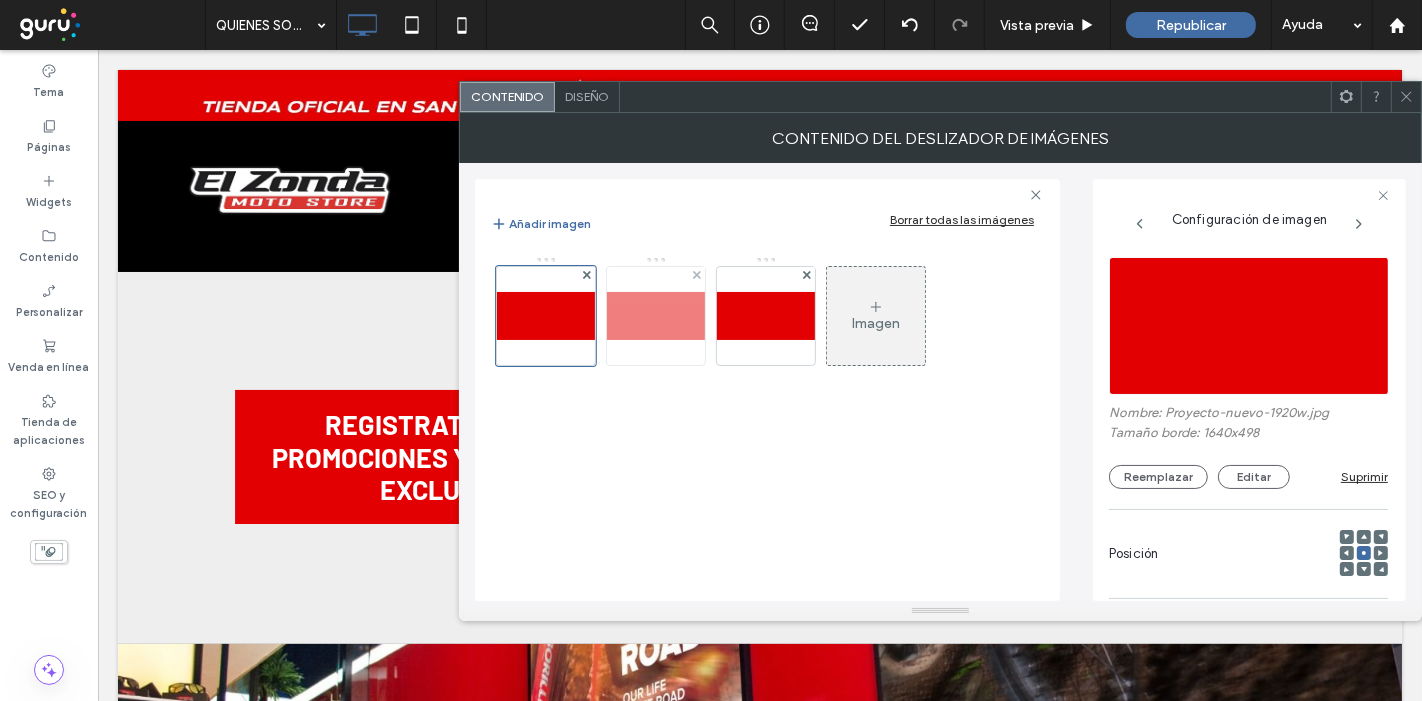 scroll, scrollTop: 0, scrollLeft: 0, axis: both 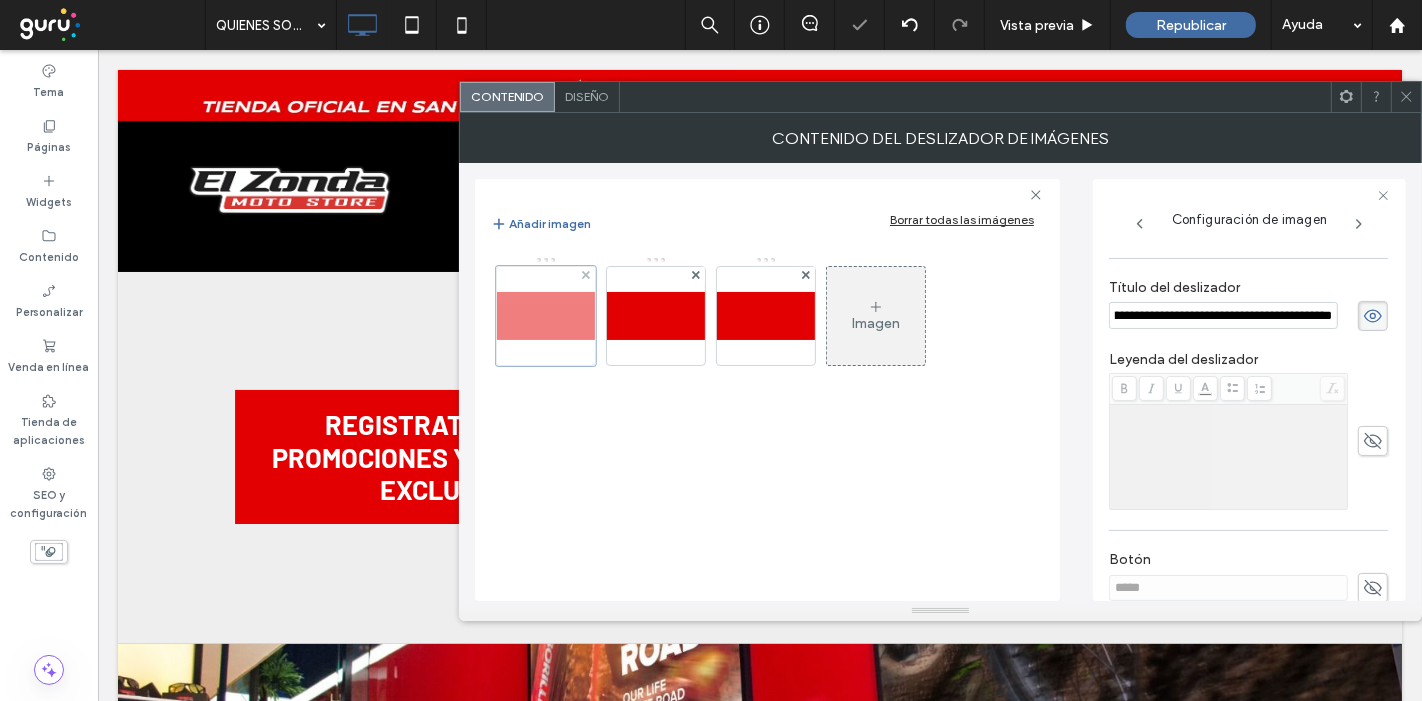 click at bounding box center [546, 316] 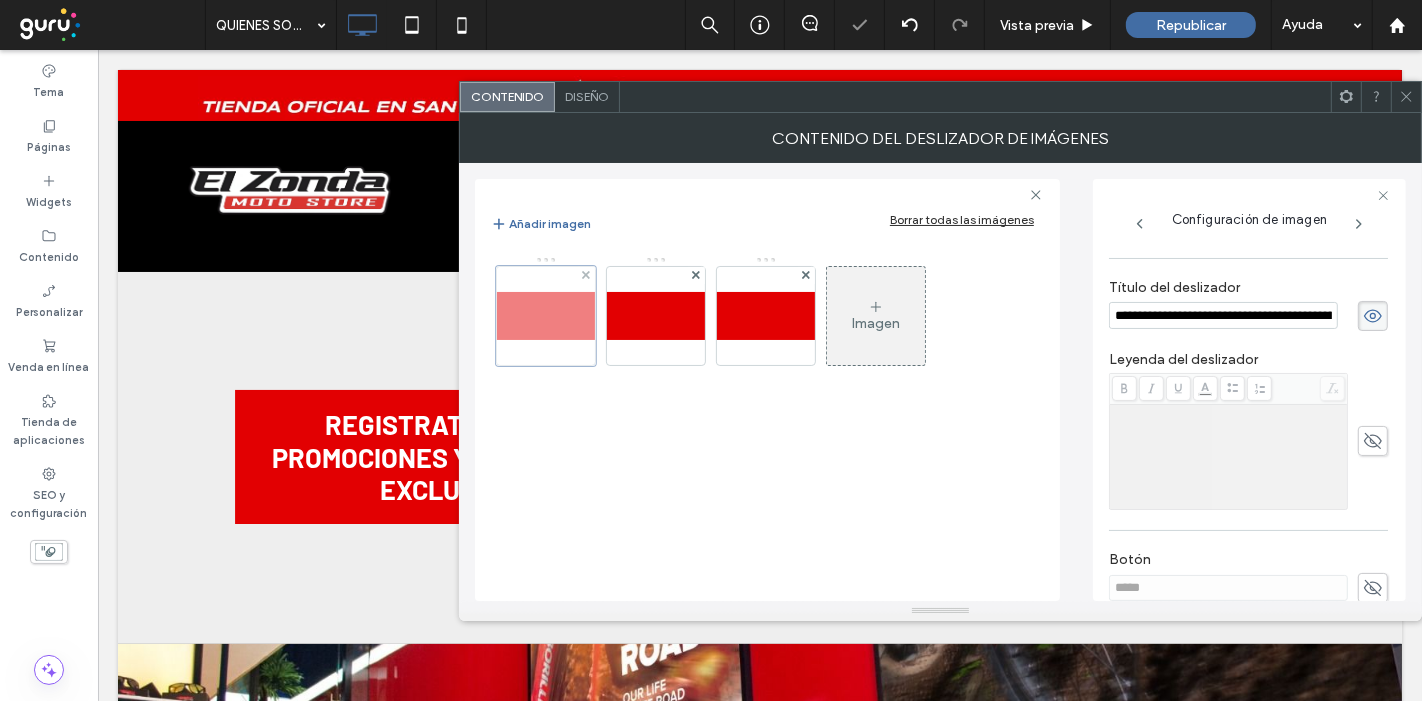 click at bounding box center [546, 316] 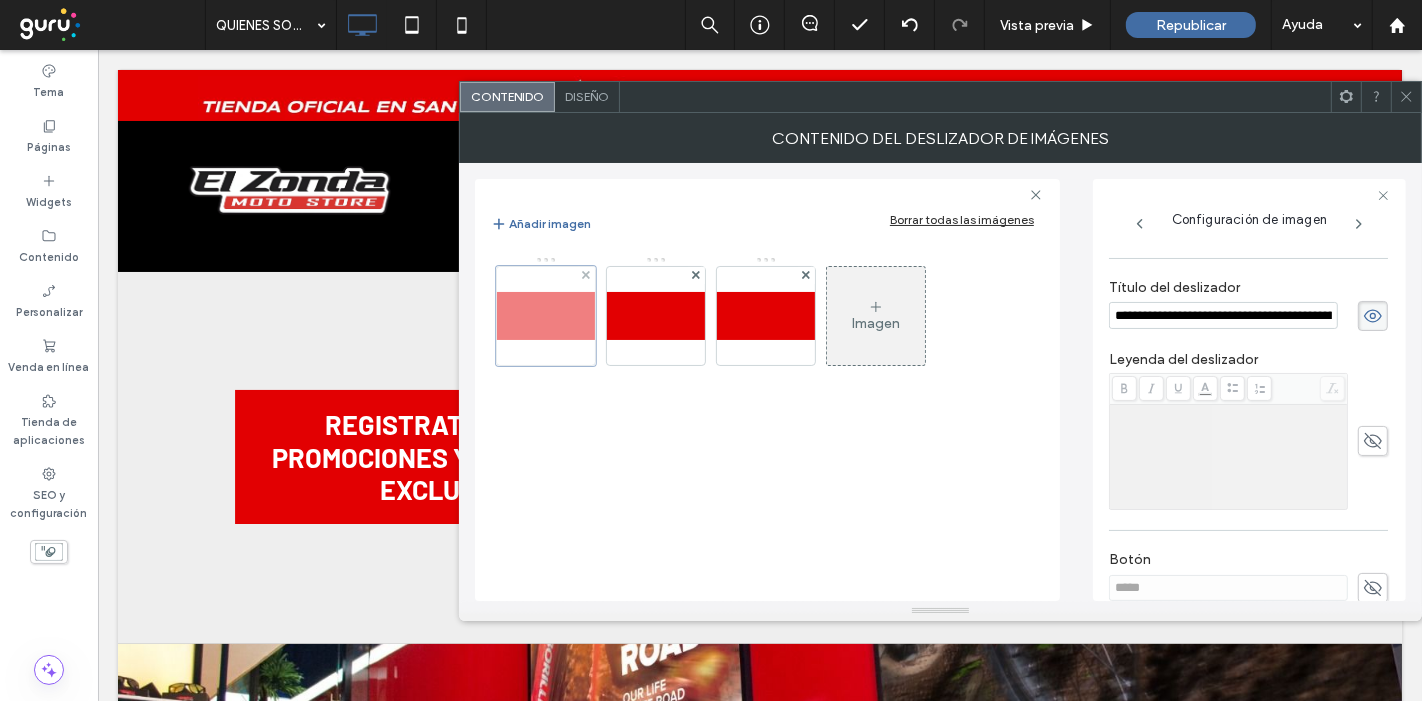 click at bounding box center (586, 275) 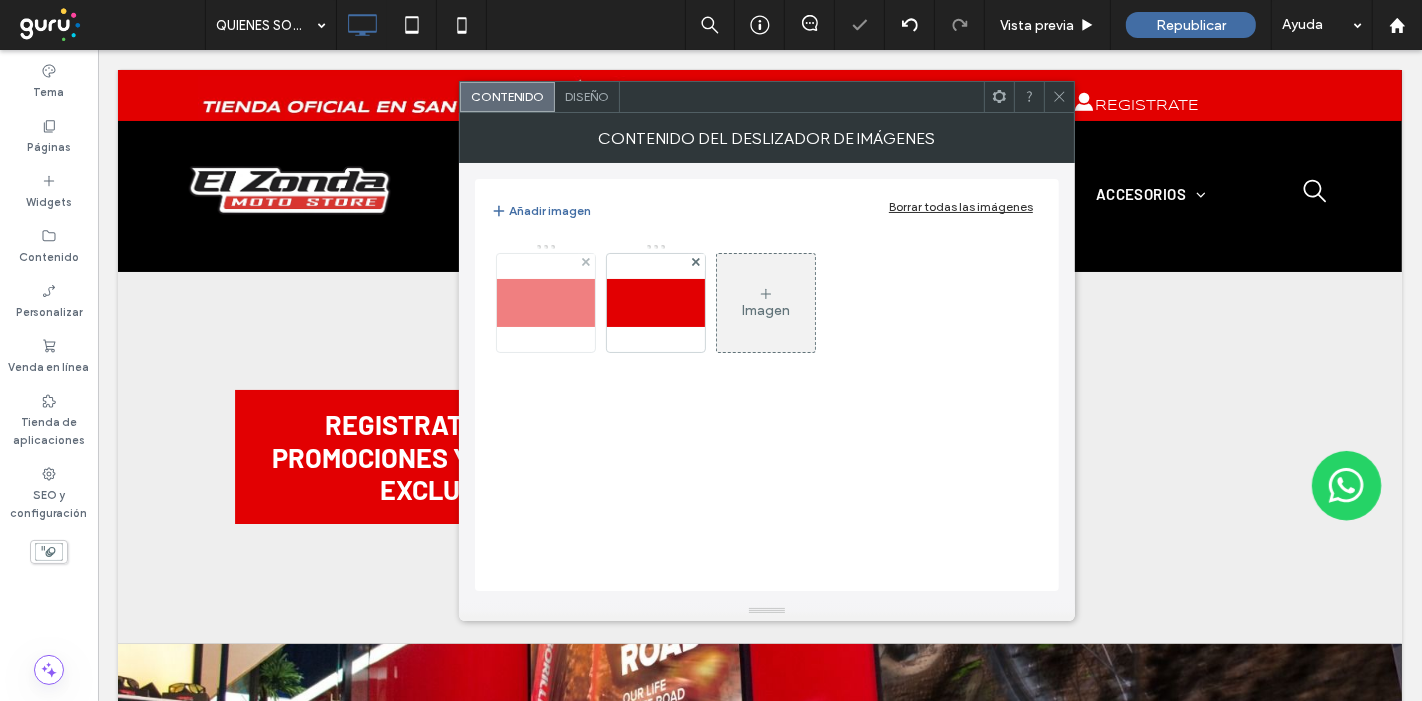 click at bounding box center [546, 303] 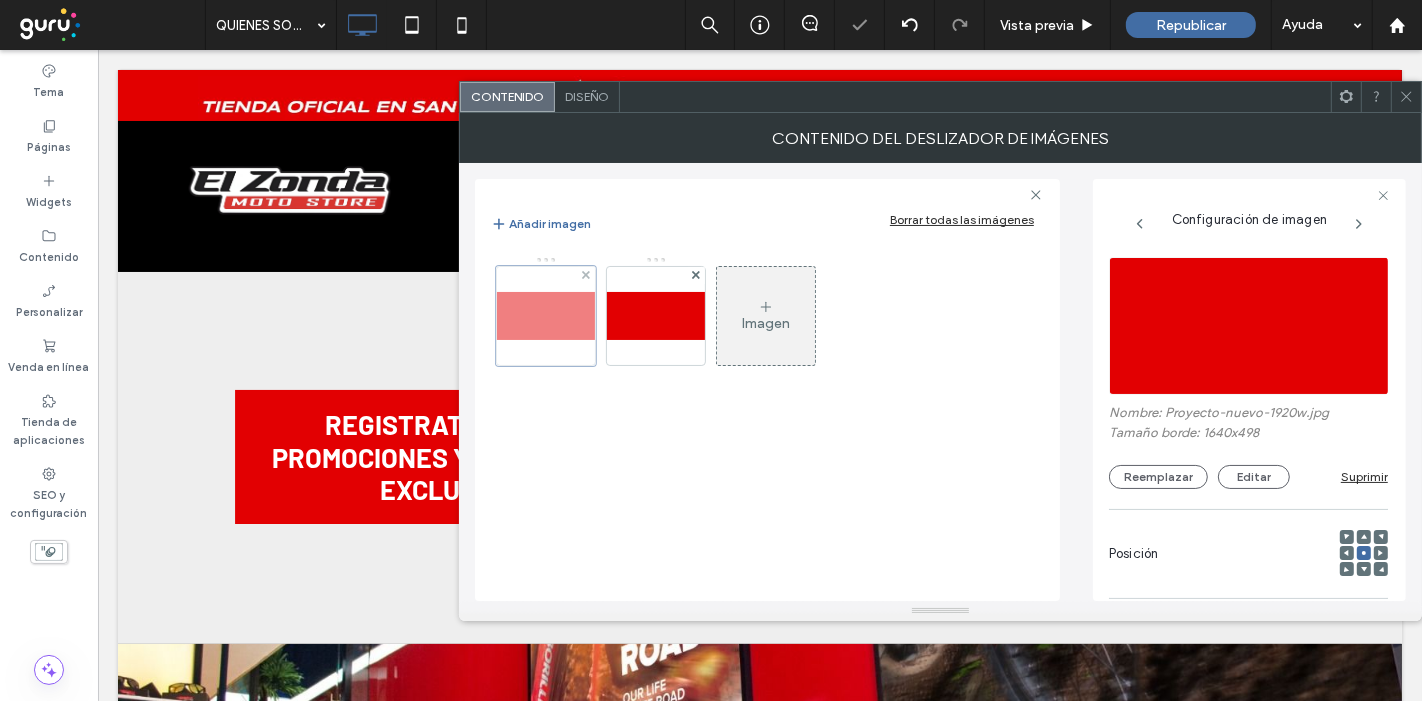 scroll, scrollTop: 0, scrollLeft: 0, axis: both 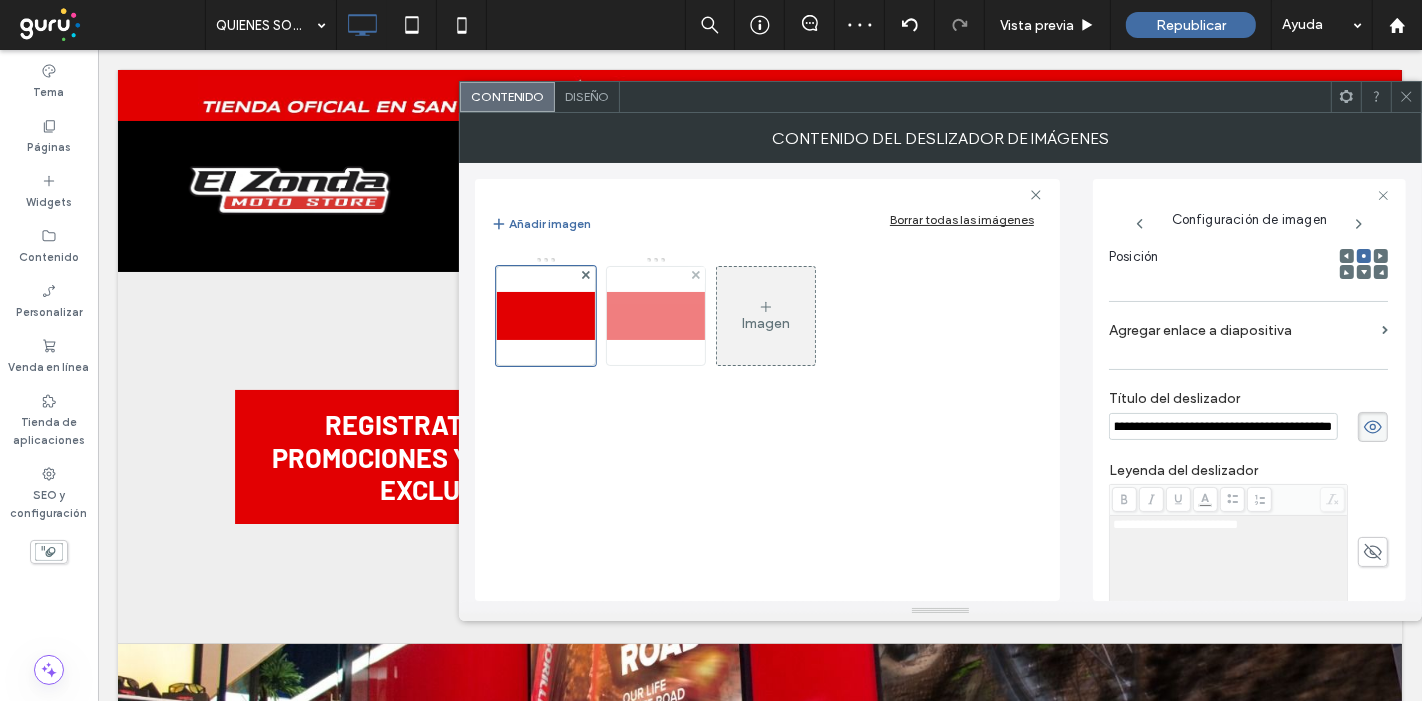 click at bounding box center [656, 316] 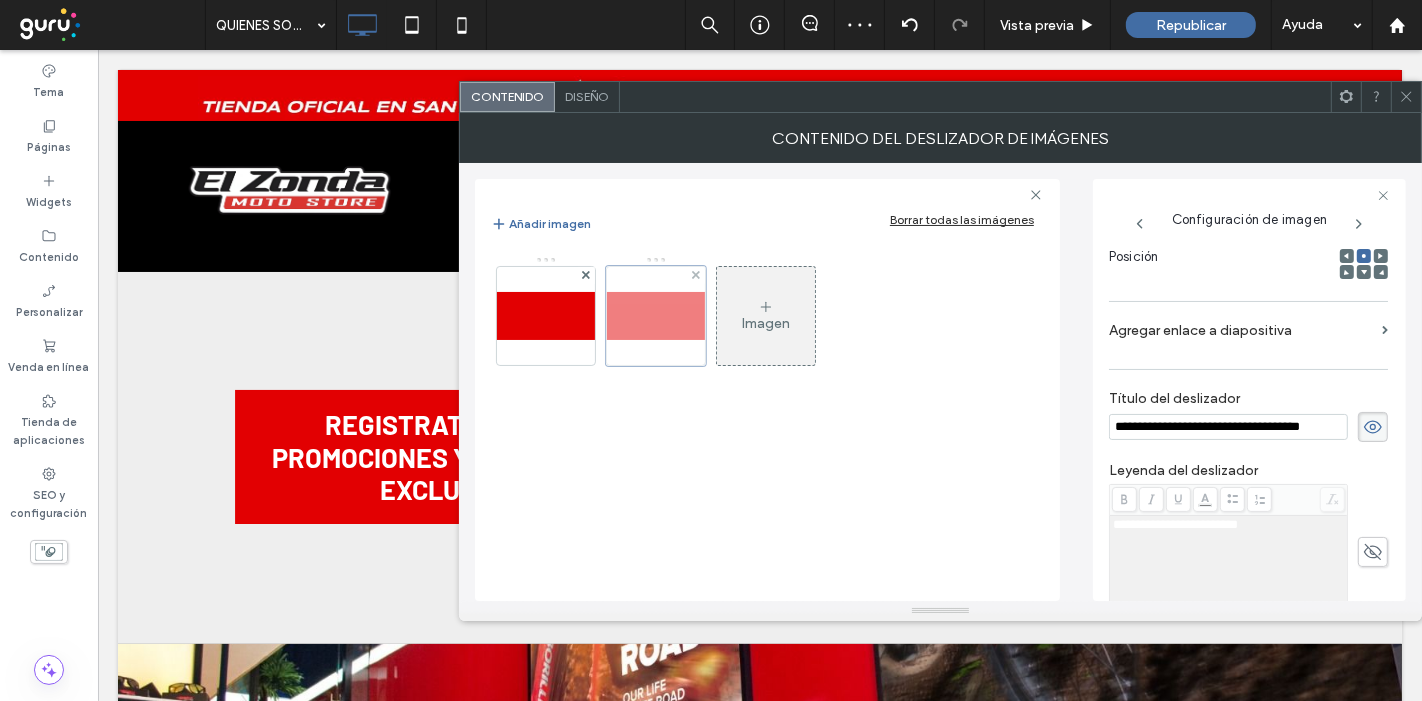 scroll, scrollTop: 0, scrollLeft: 45, axis: horizontal 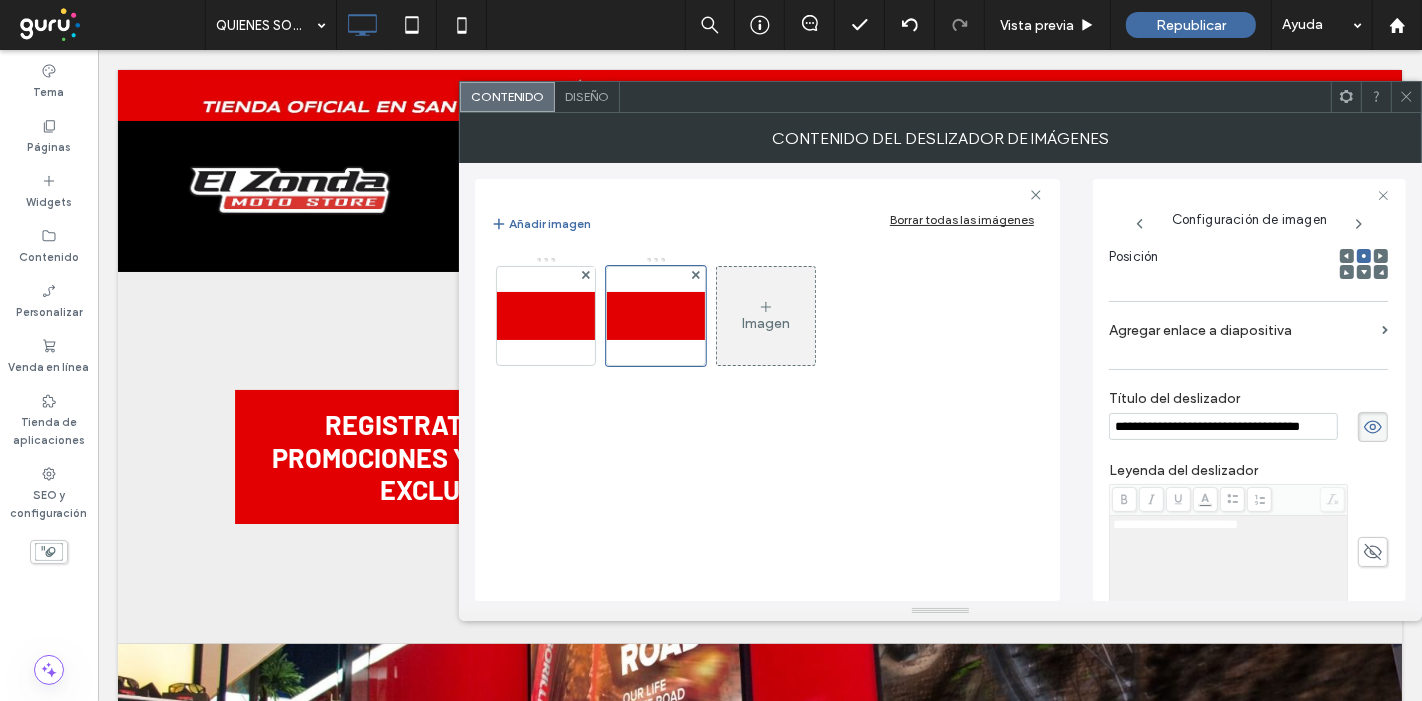 click on "**********" at bounding box center (1223, 426) 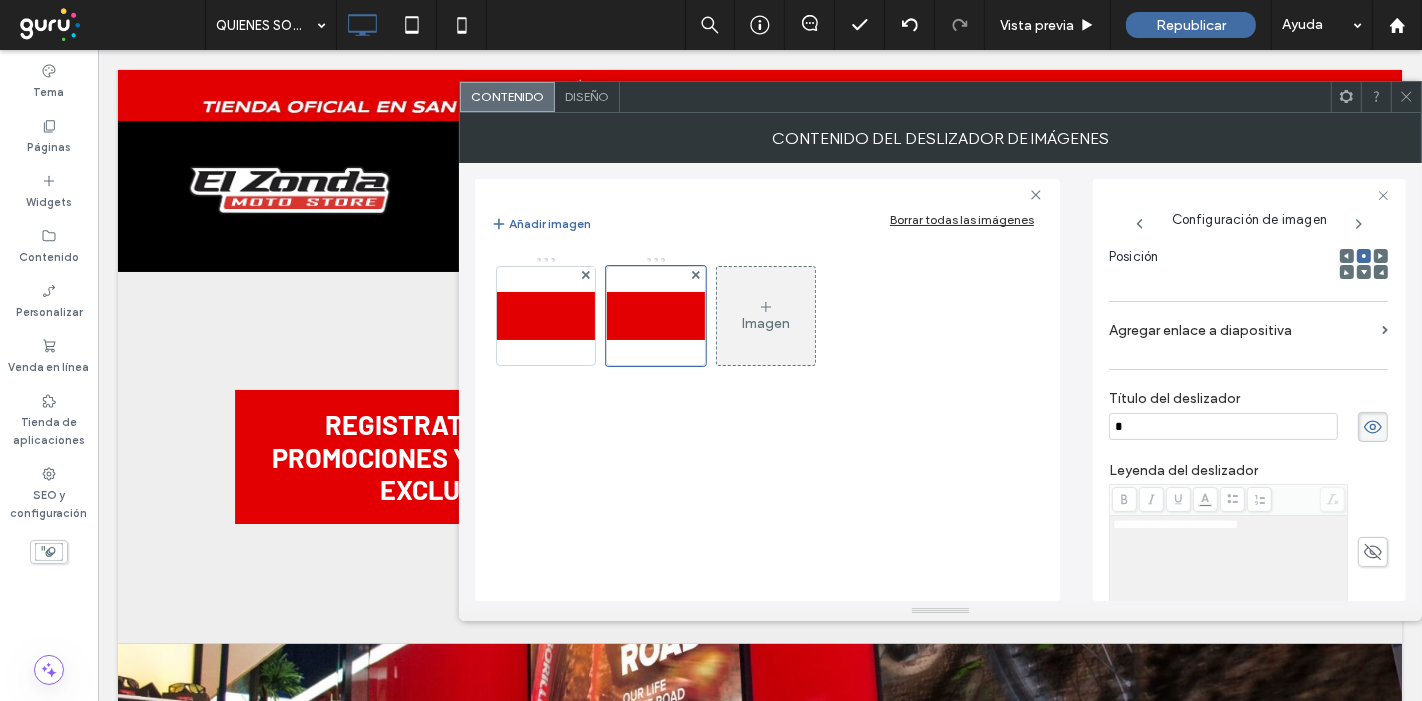 scroll, scrollTop: 0, scrollLeft: 0, axis: both 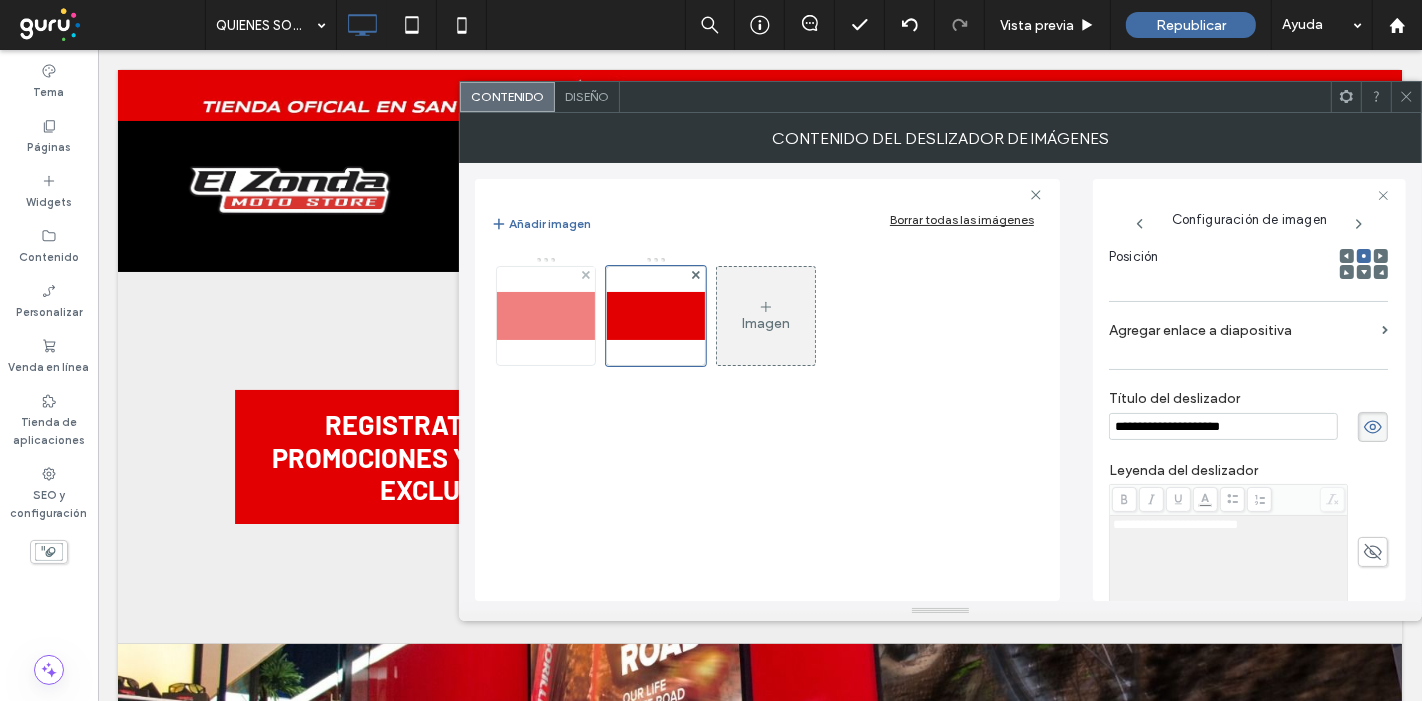 click at bounding box center [546, 316] 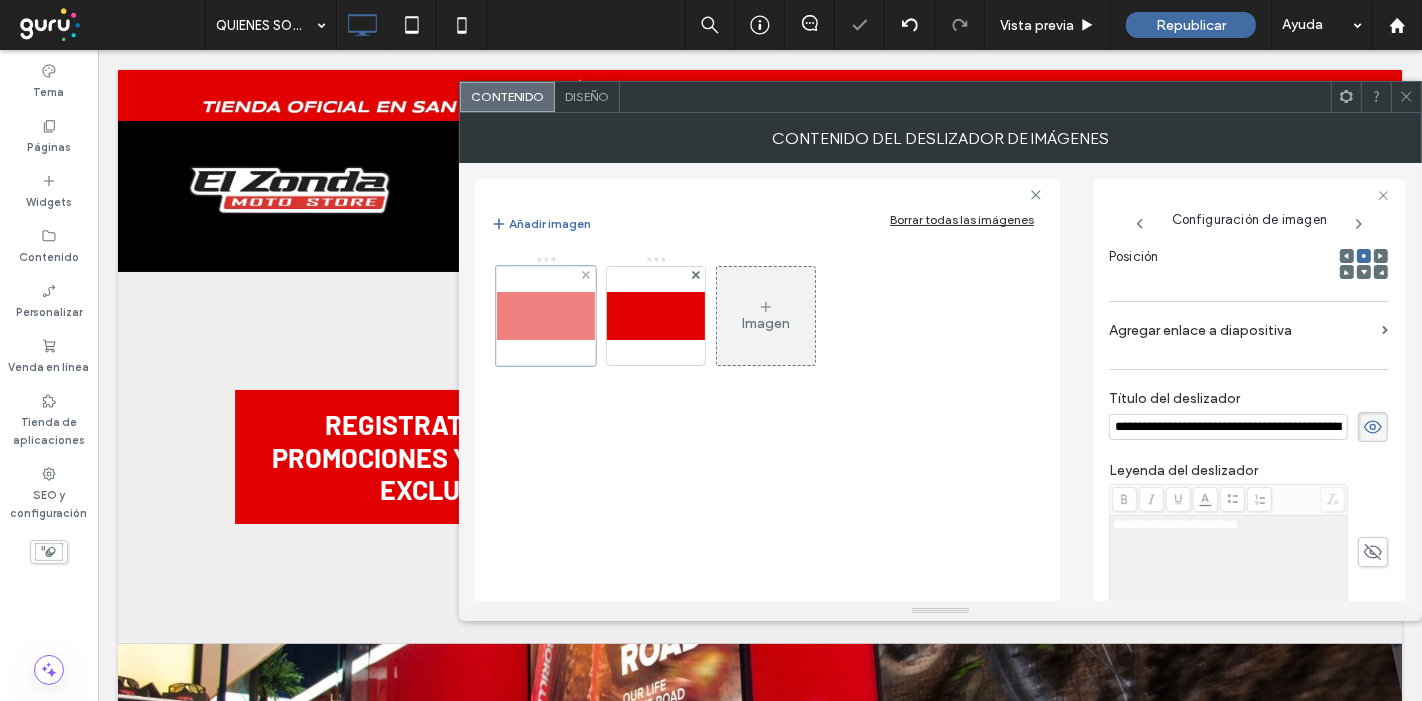 scroll, scrollTop: 0, scrollLeft: 123, axis: horizontal 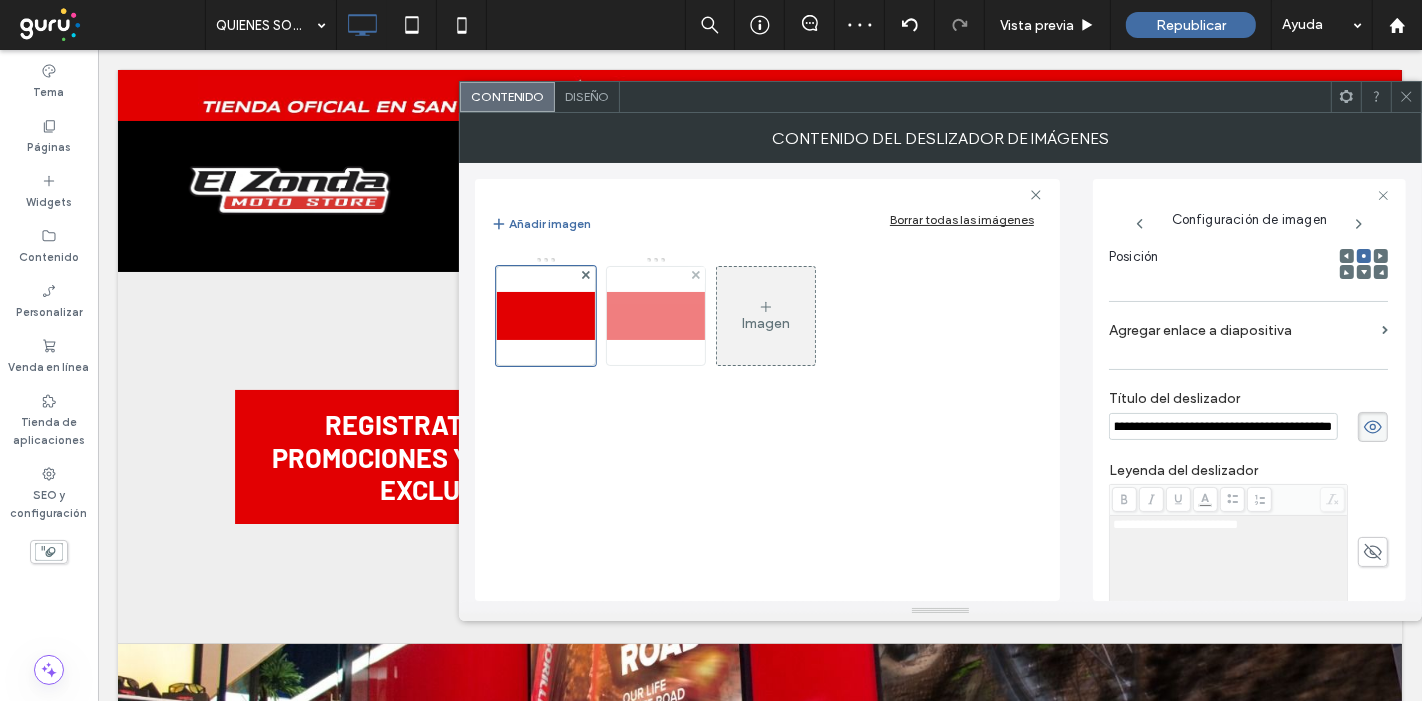 click at bounding box center (656, 316) 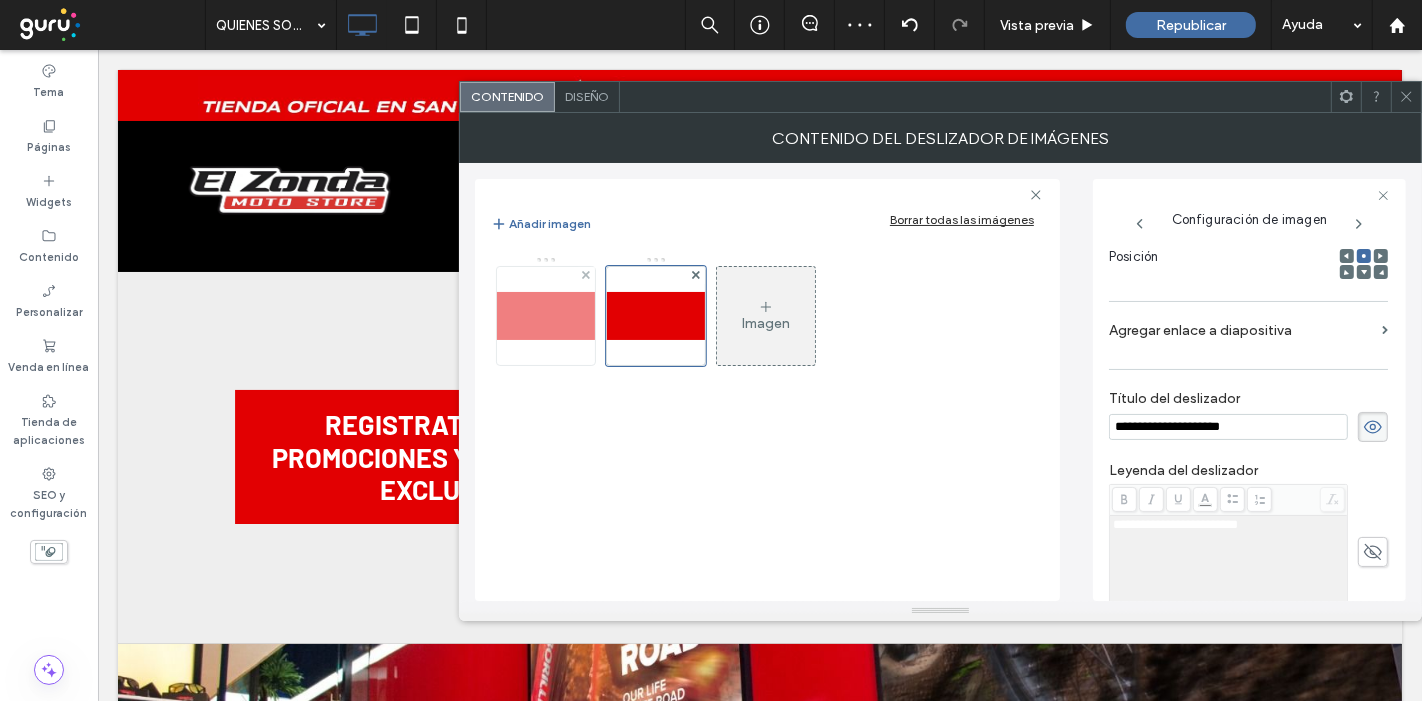 click at bounding box center (546, 316) 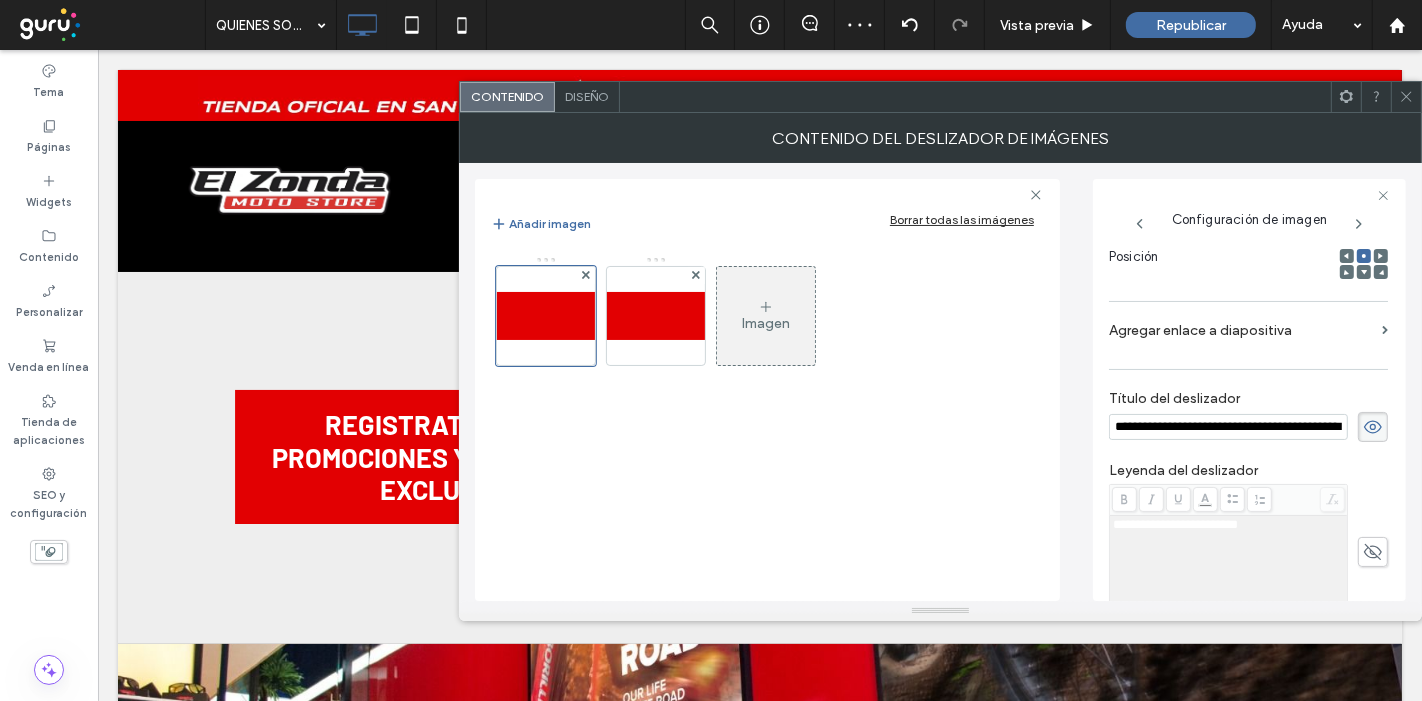 scroll, scrollTop: 0, scrollLeft: 123, axis: horizontal 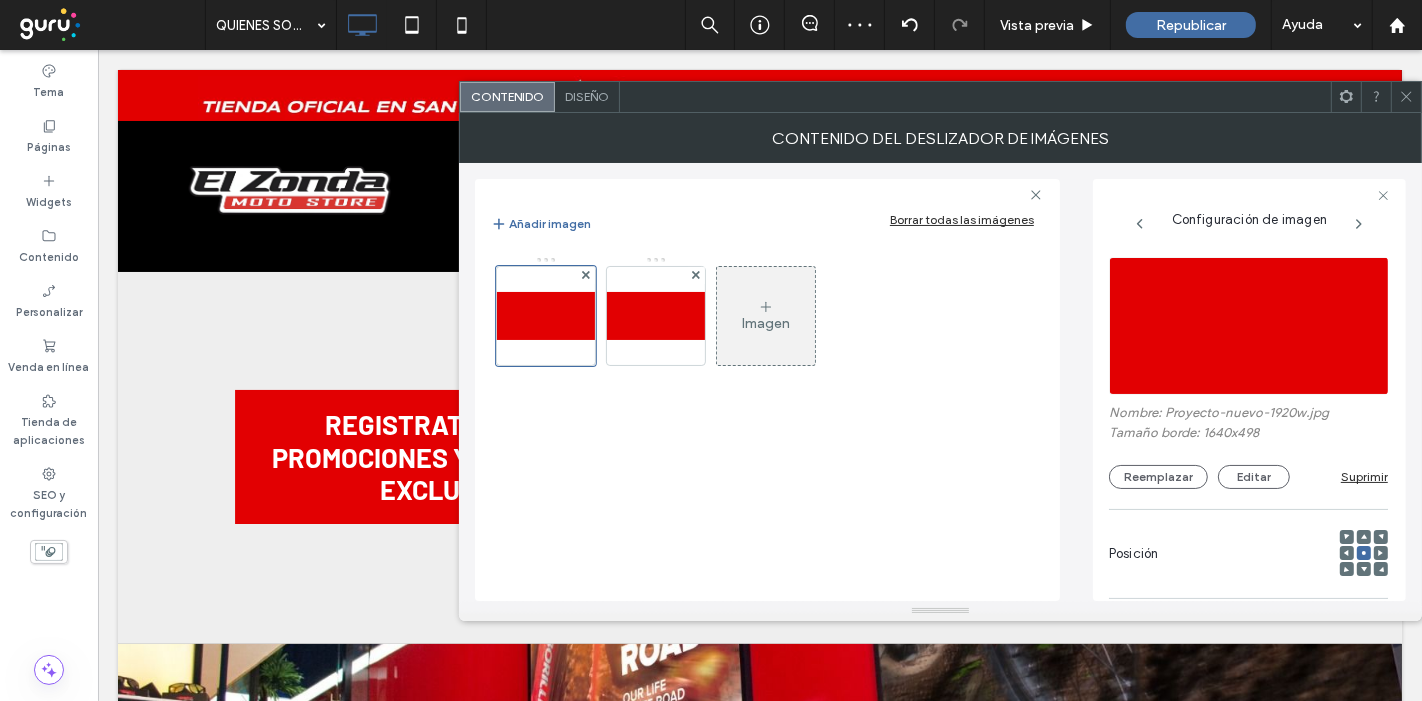 click at bounding box center (1249, 326) 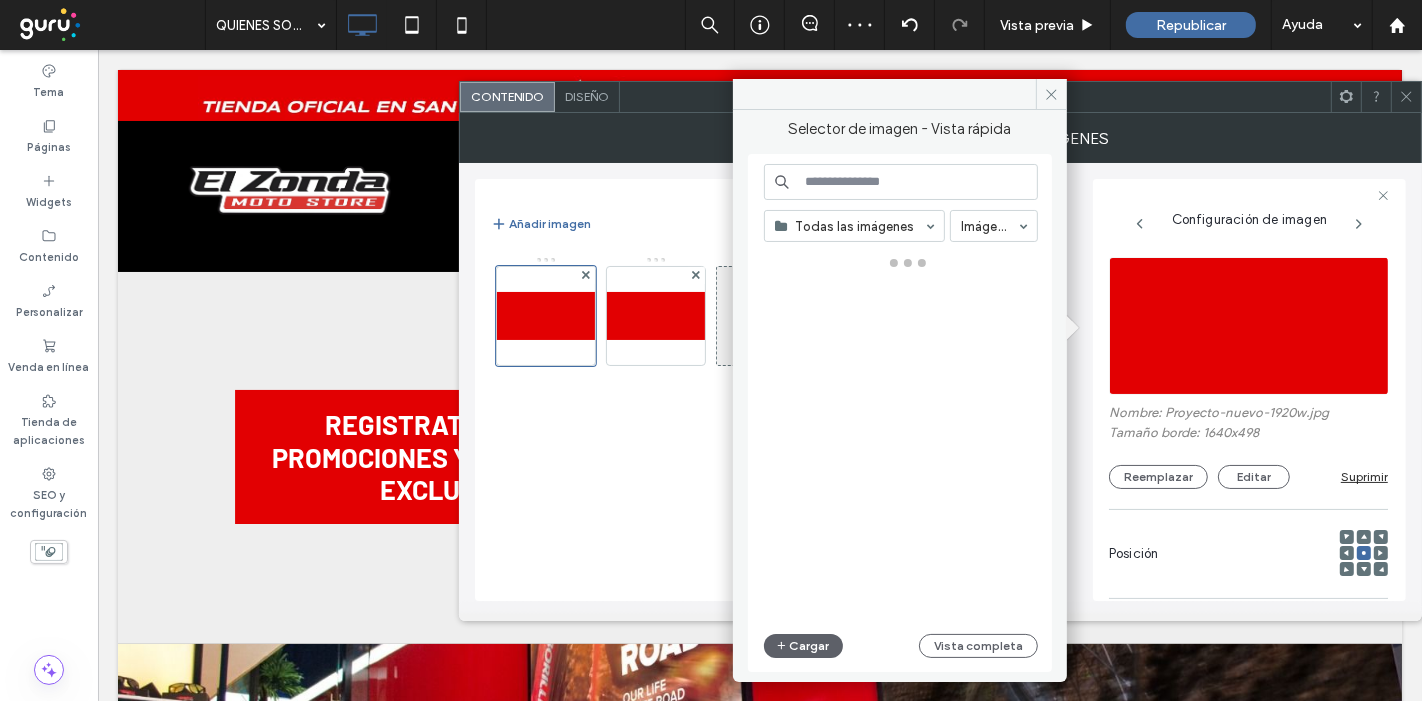 scroll, scrollTop: 0, scrollLeft: 0, axis: both 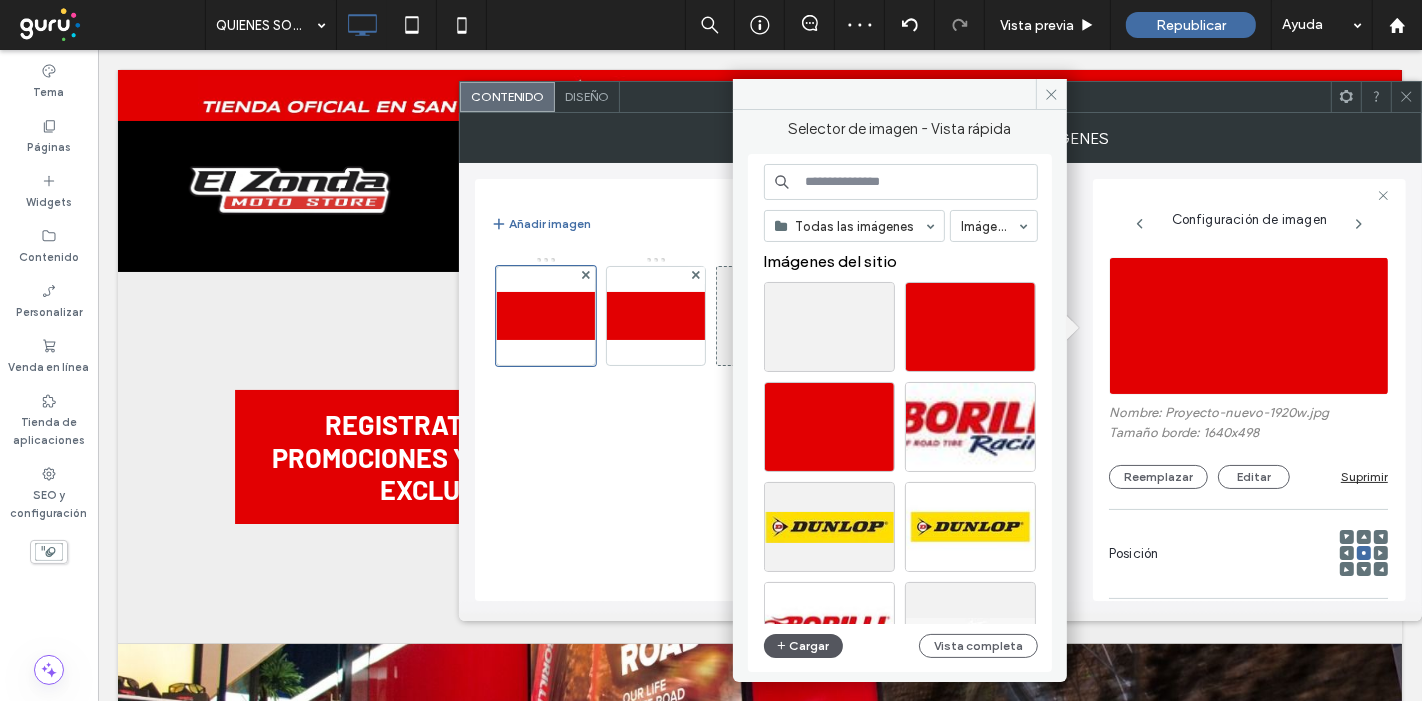 click on "Cargar" at bounding box center (804, 646) 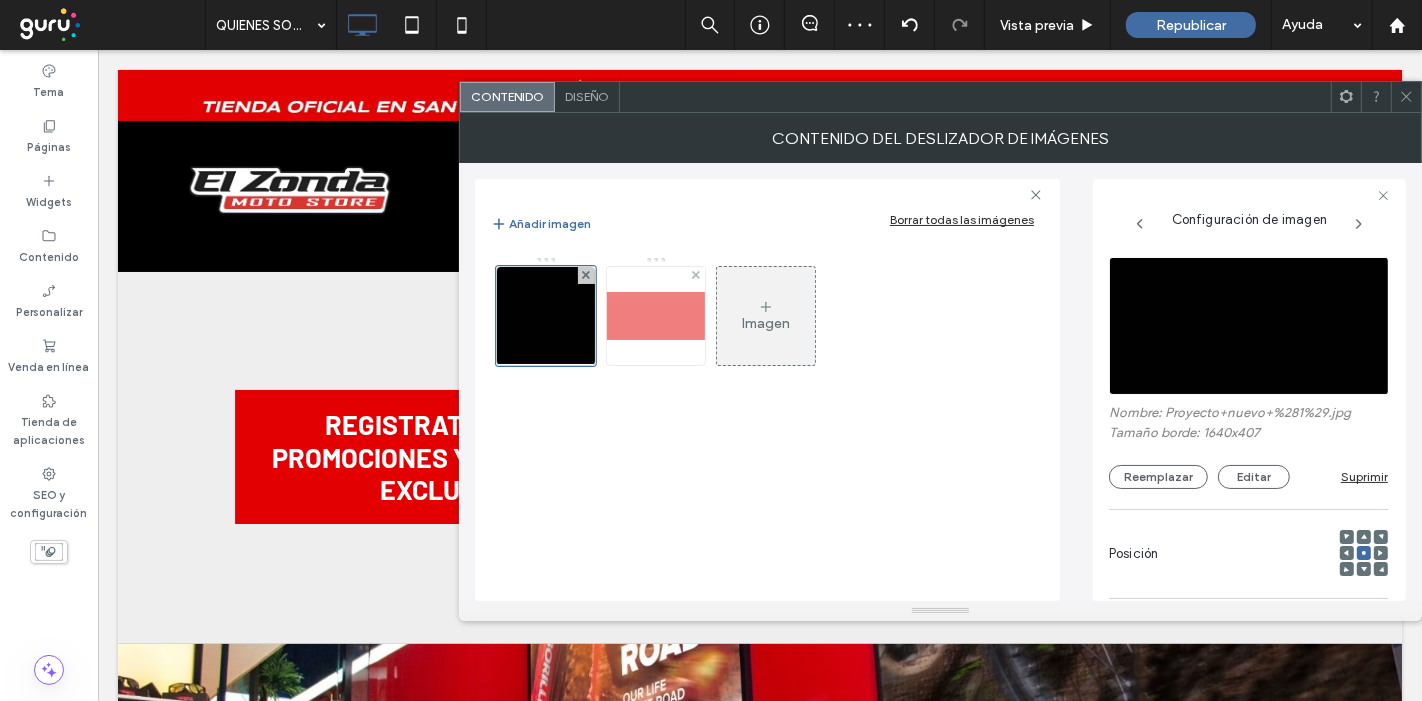 click at bounding box center [656, 316] 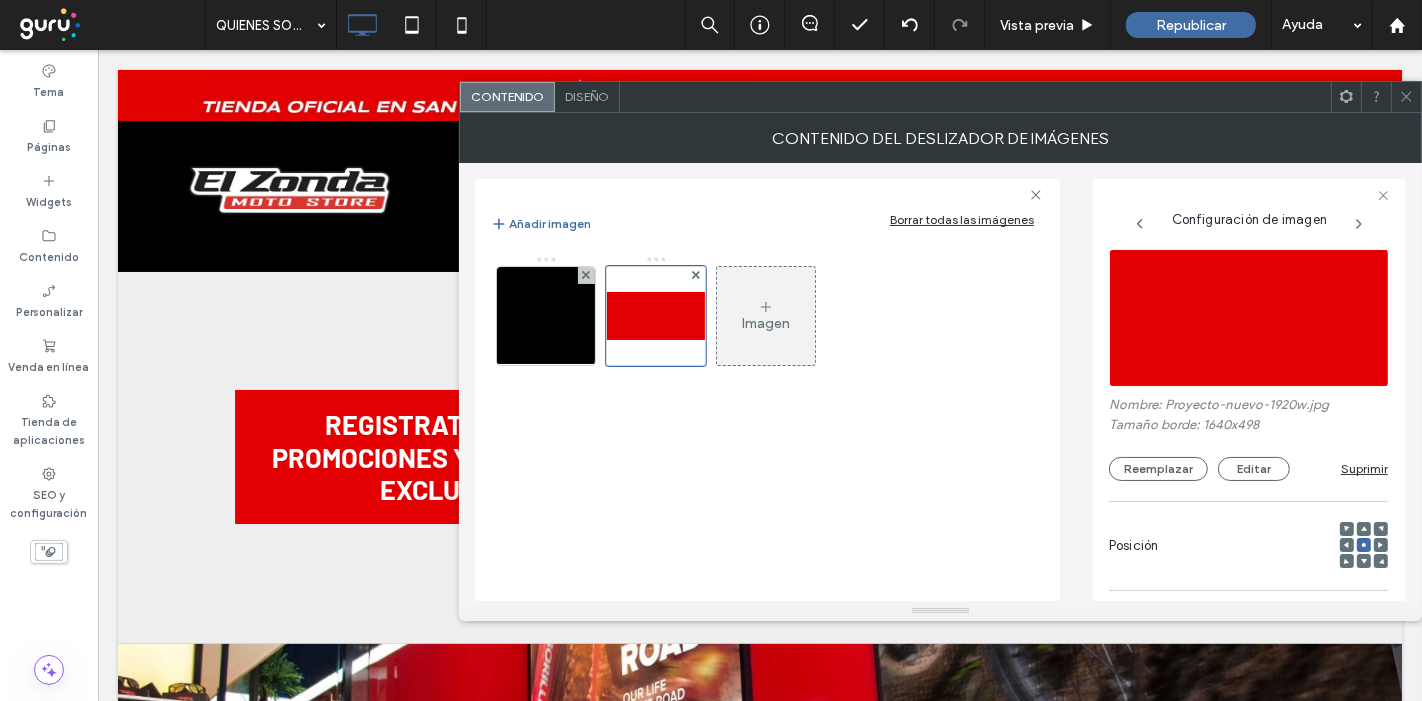 scroll, scrollTop: 0, scrollLeft: 0, axis: both 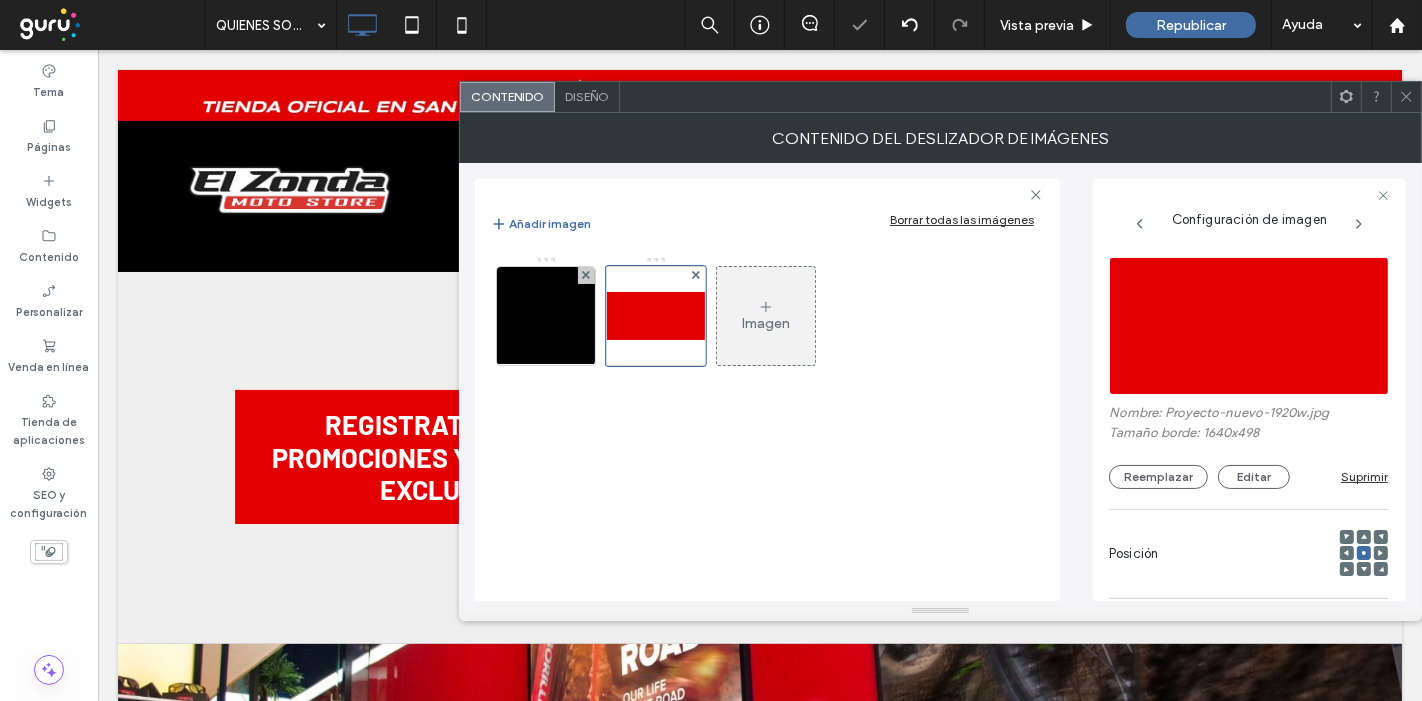 click at bounding box center (1249, 326) 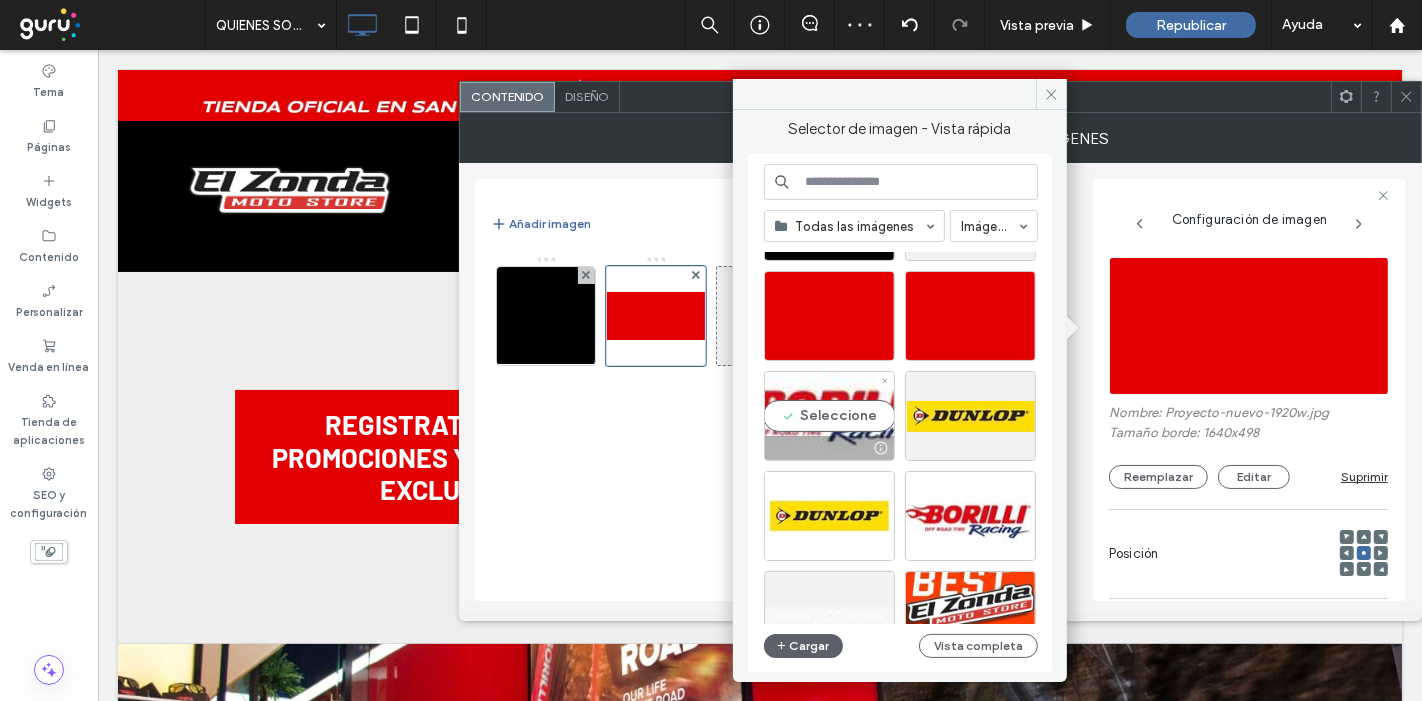 scroll, scrollTop: 0, scrollLeft: 0, axis: both 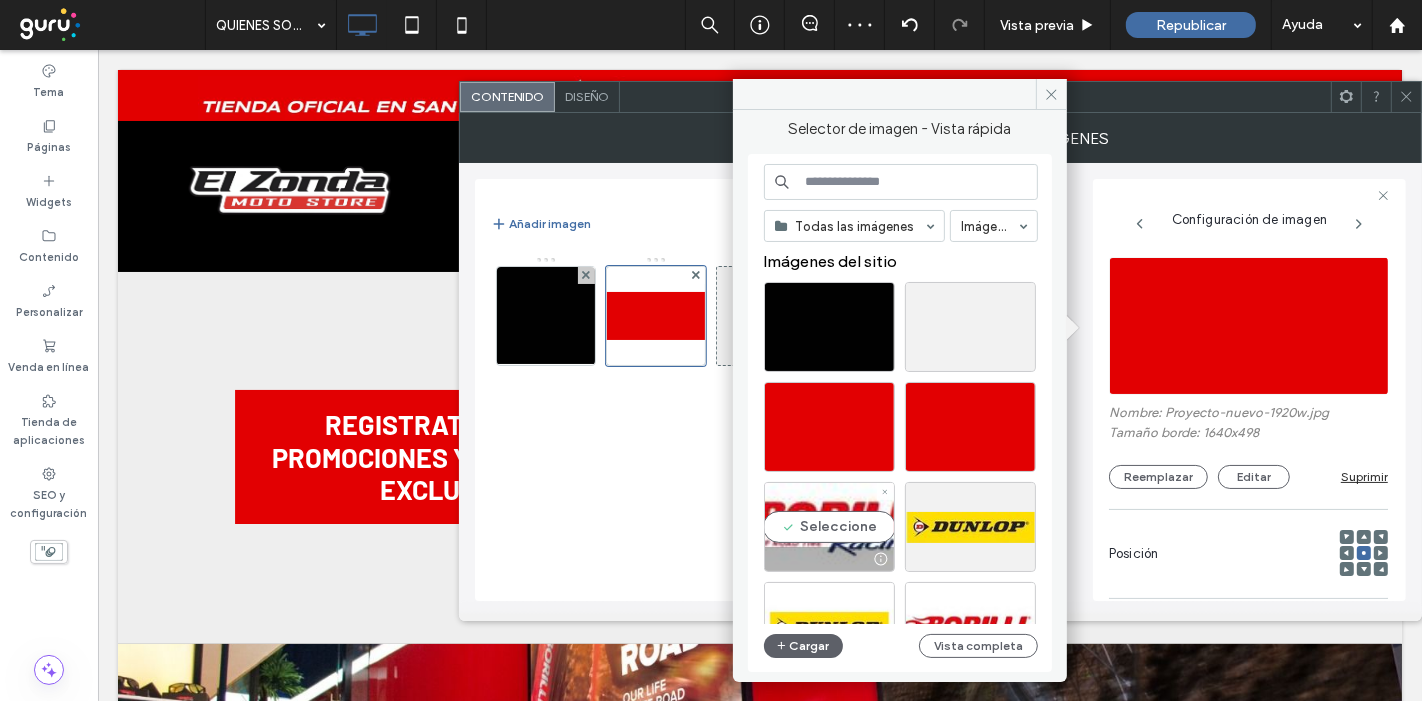 click at bounding box center [829, 327] 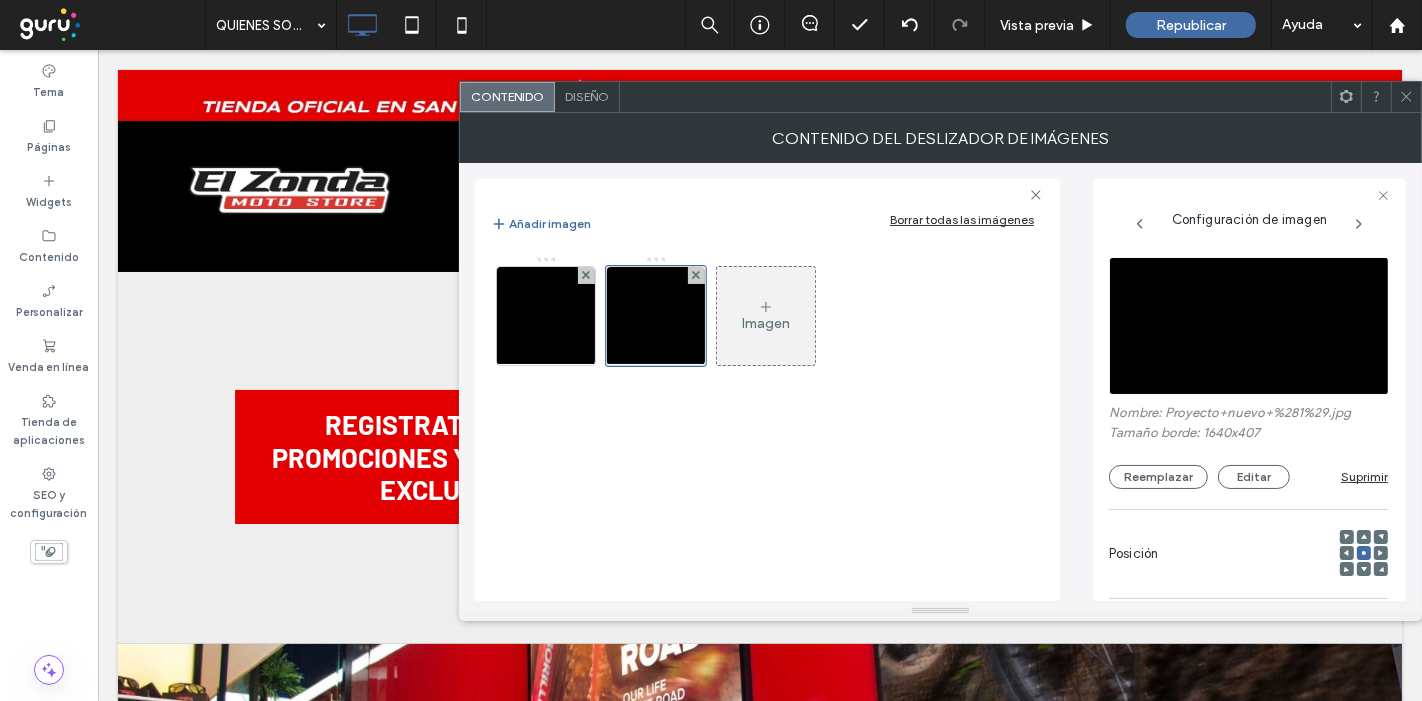 click 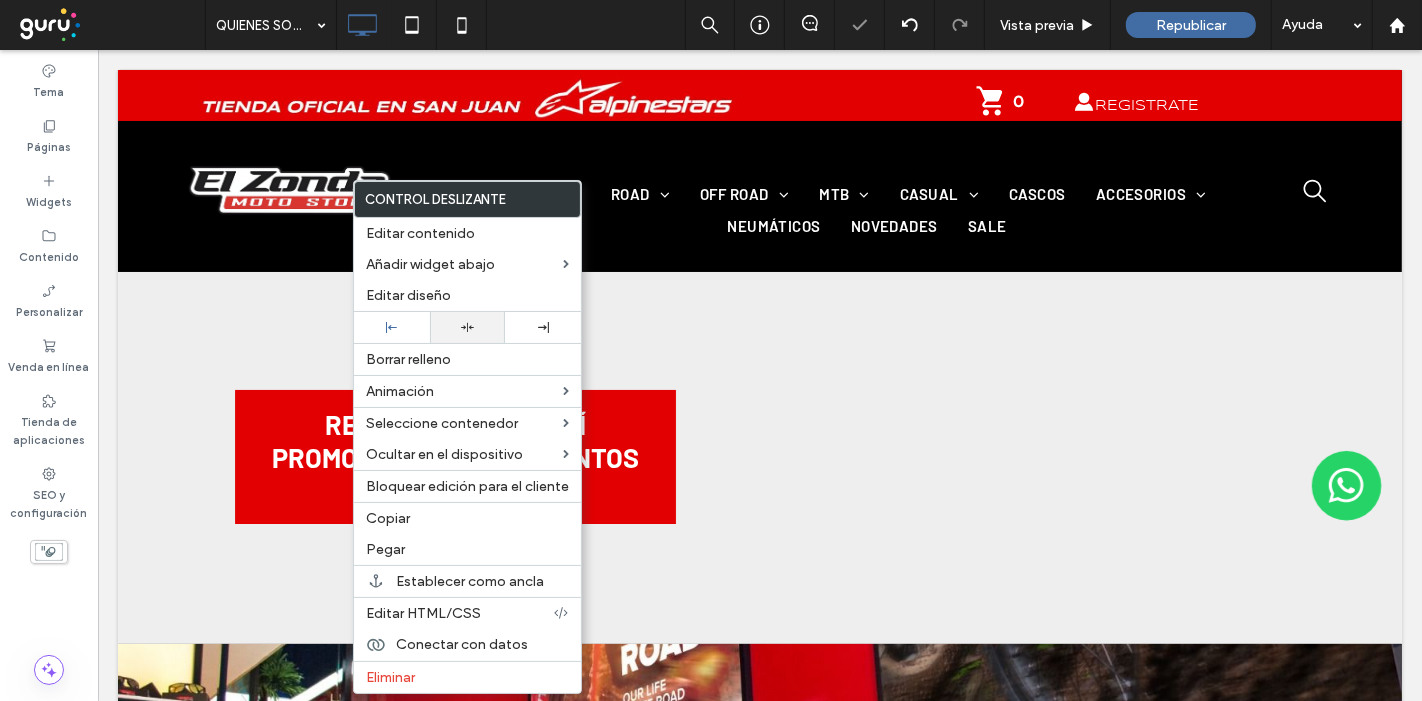 click 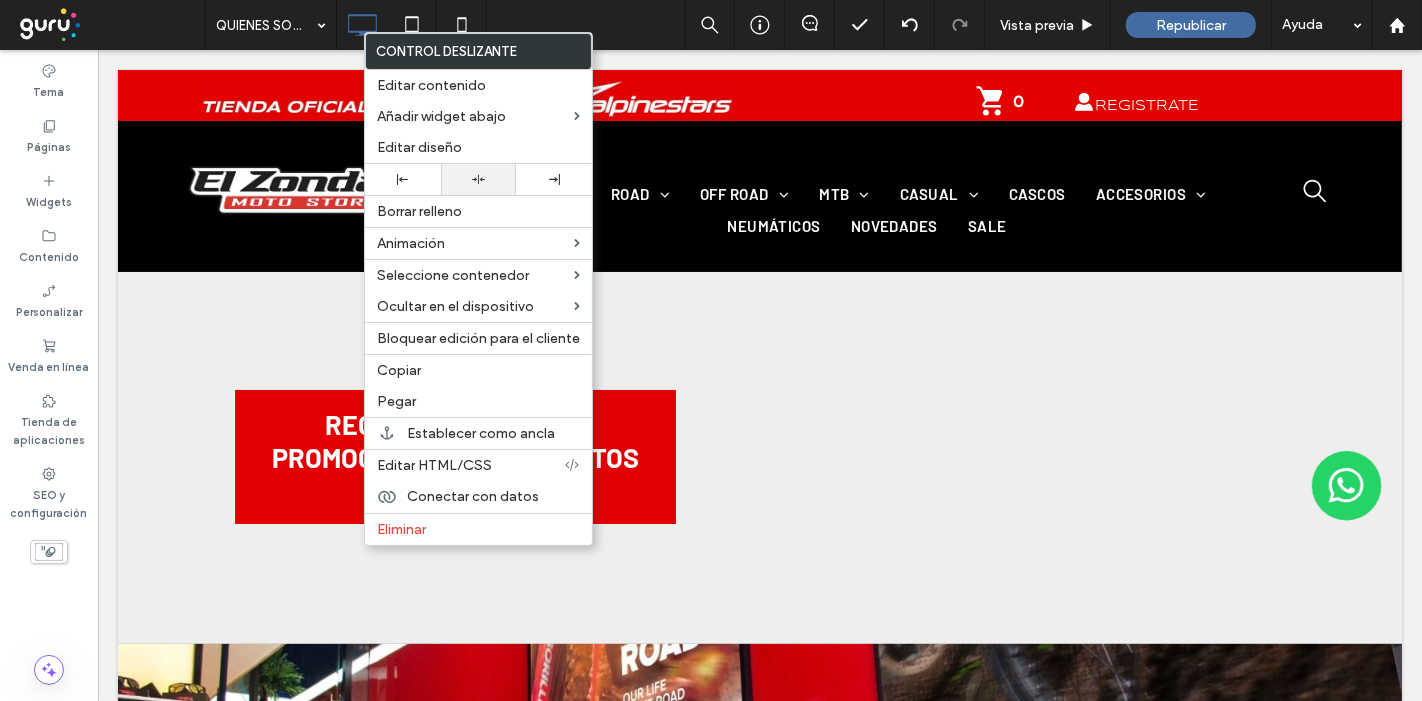 click at bounding box center [479, 179] 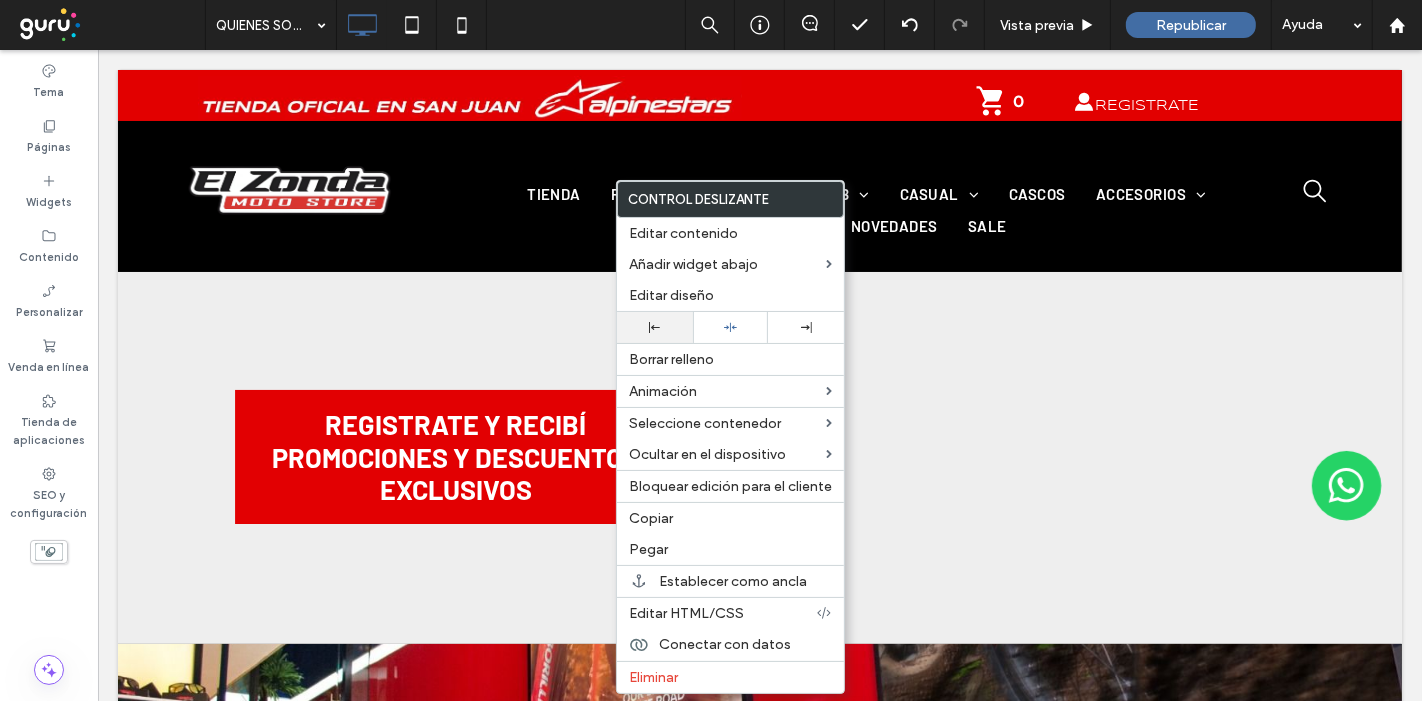 click at bounding box center (655, 327) 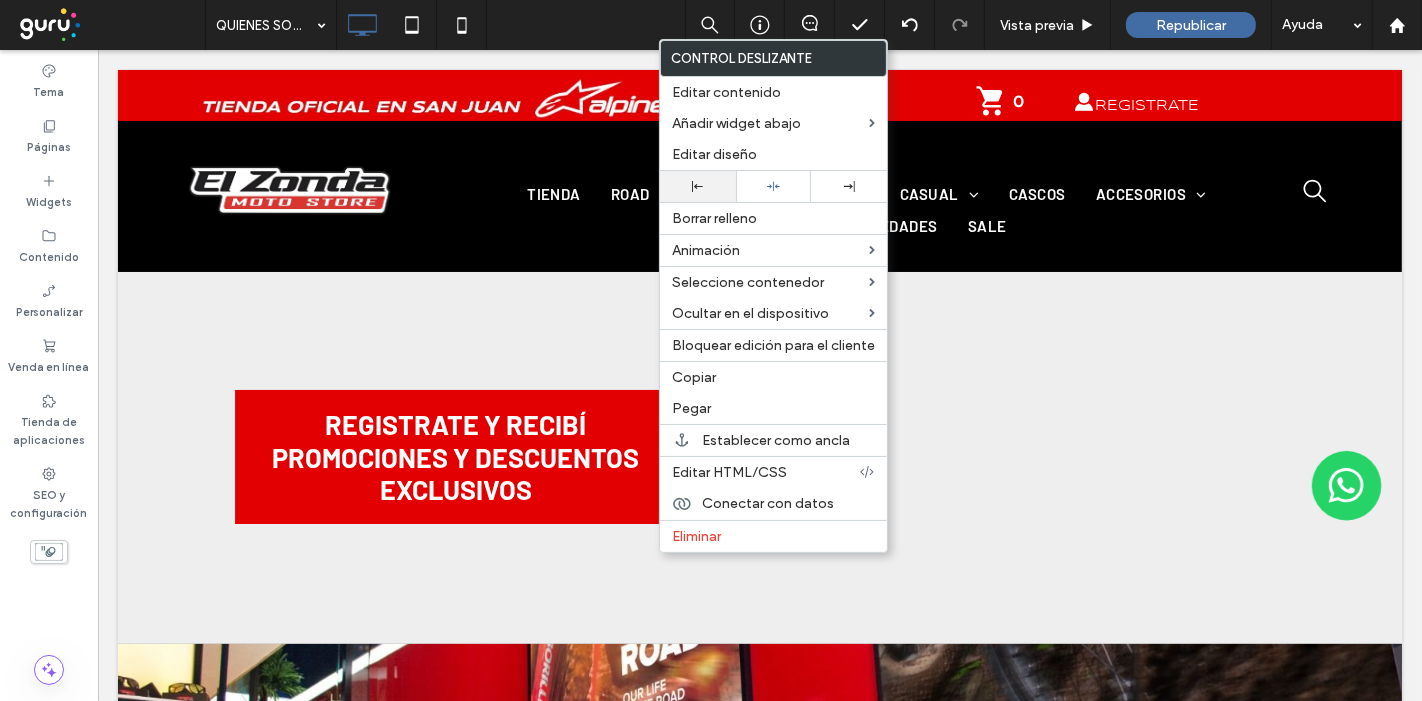 click 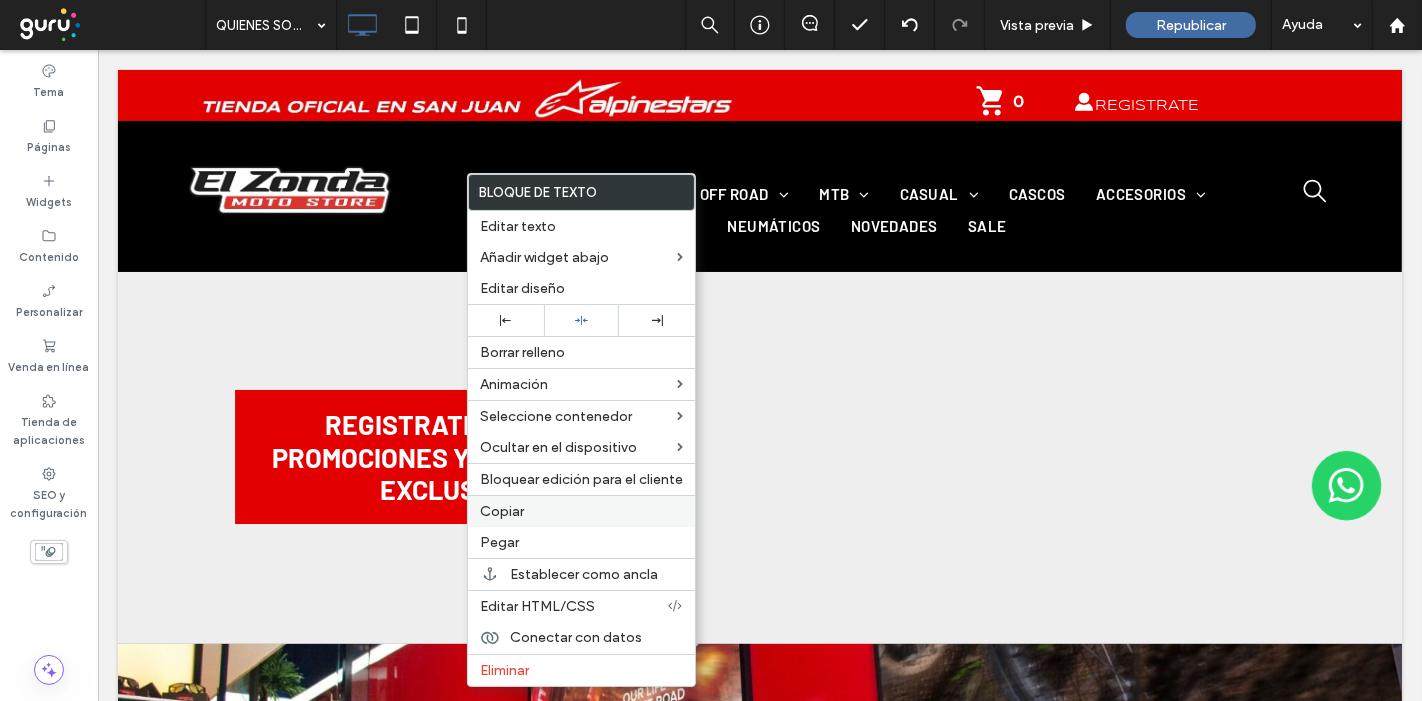 click on "Copiar" at bounding box center (502, 511) 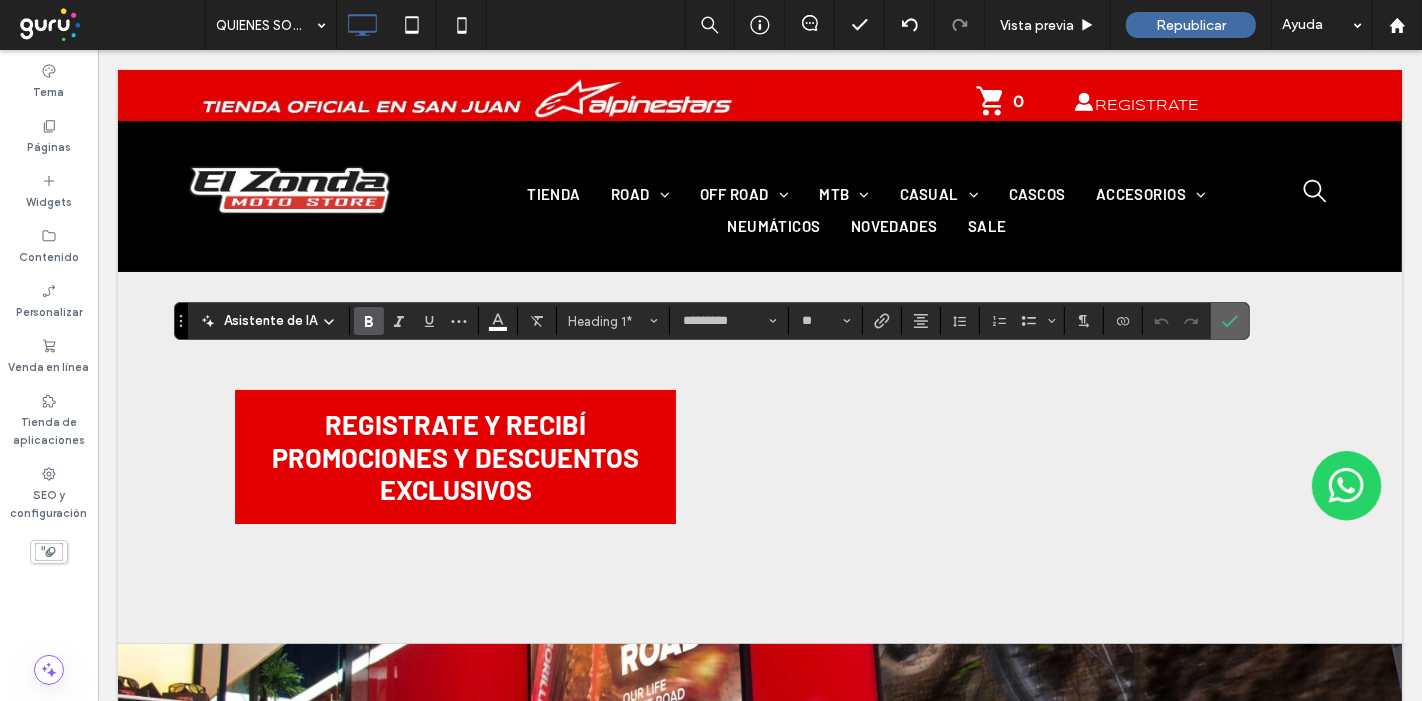 click at bounding box center (1230, 321) 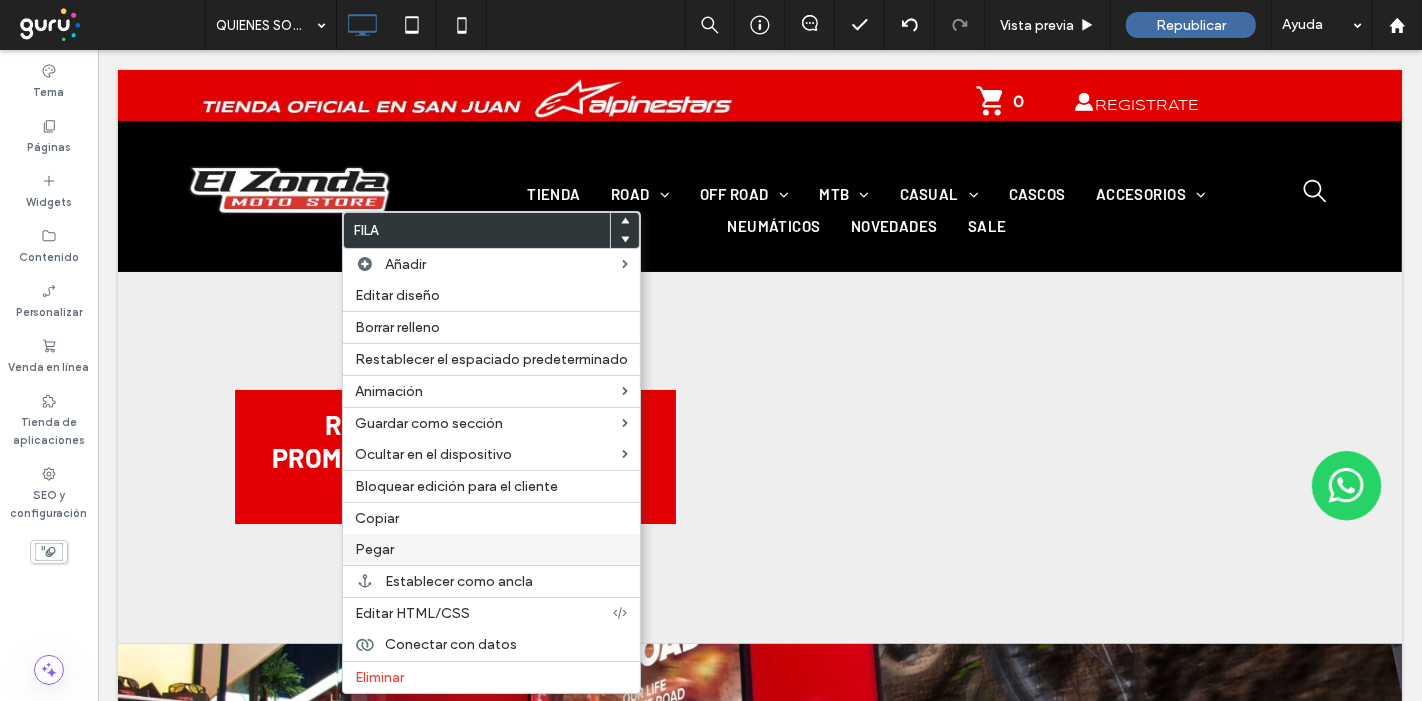 click on "Pegar" at bounding box center [374, 549] 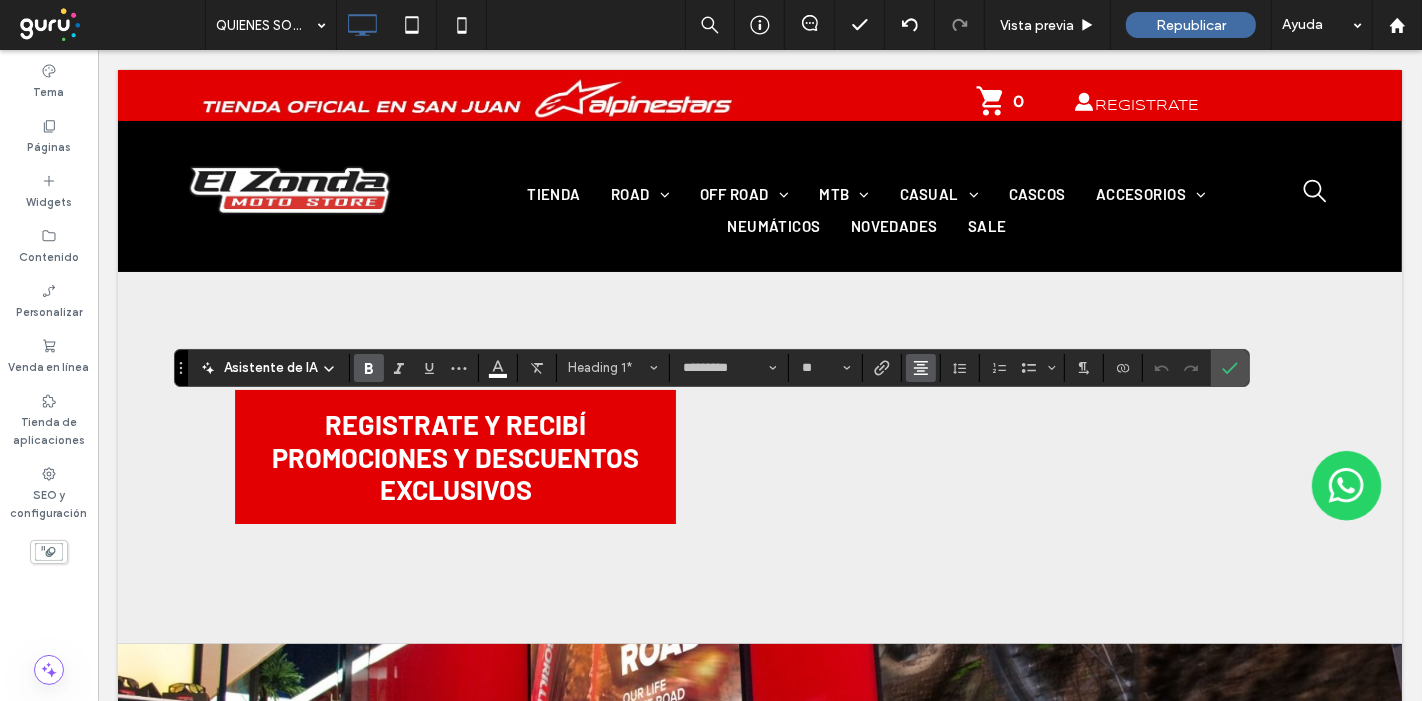 click 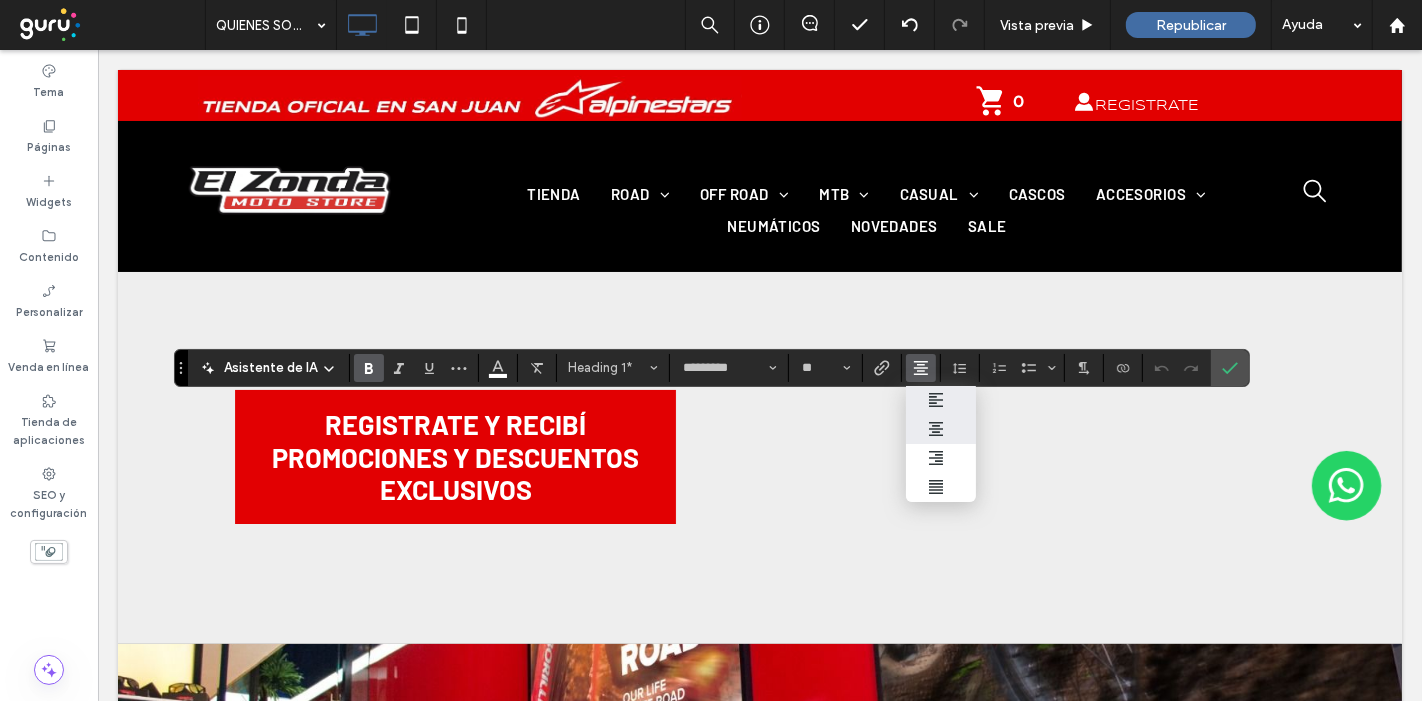 click 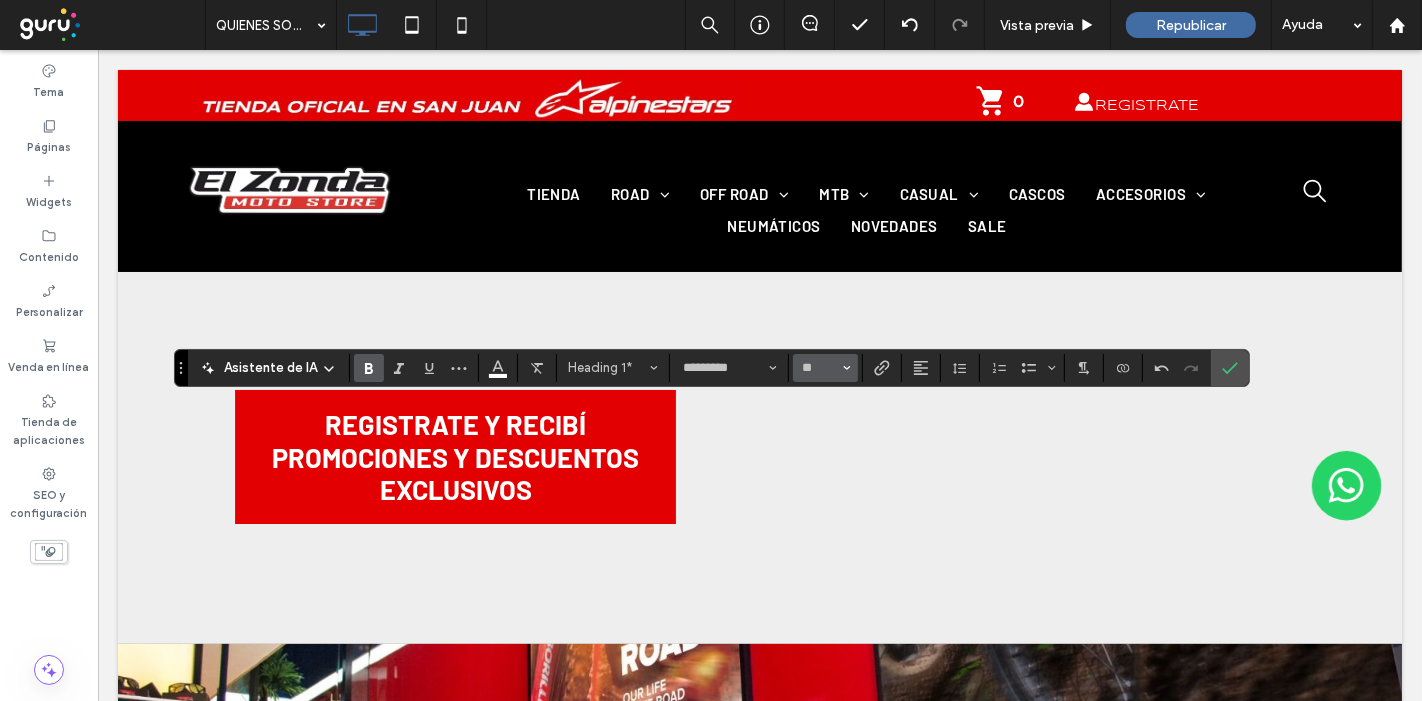 click 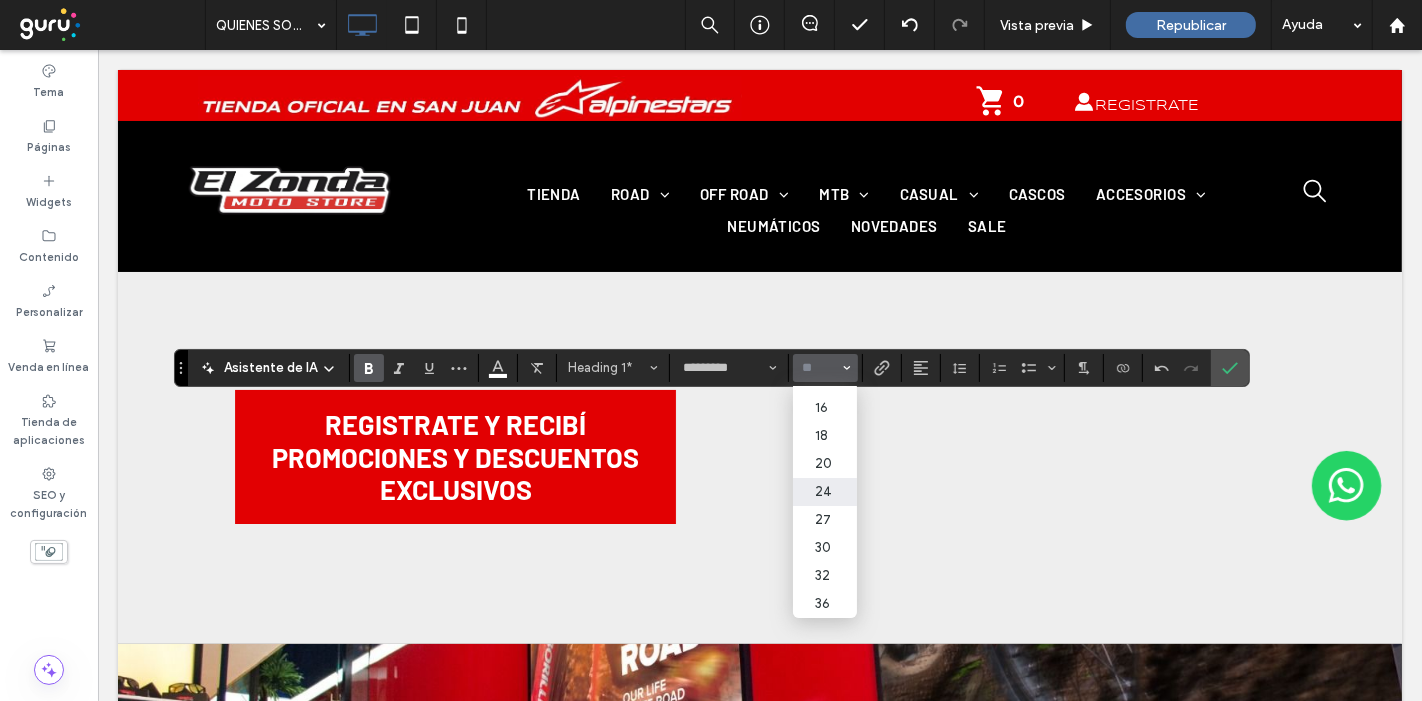 scroll, scrollTop: 222, scrollLeft: 0, axis: vertical 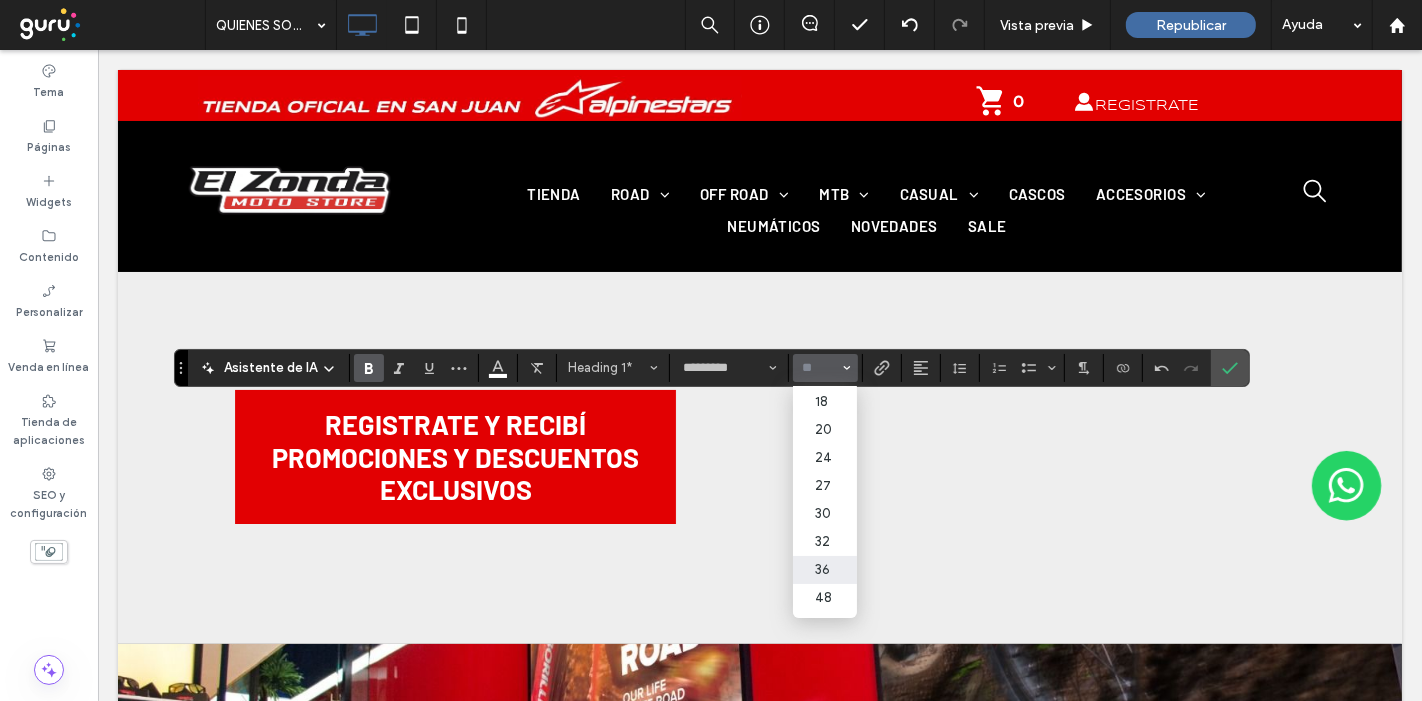 click on "36" at bounding box center [825, 570] 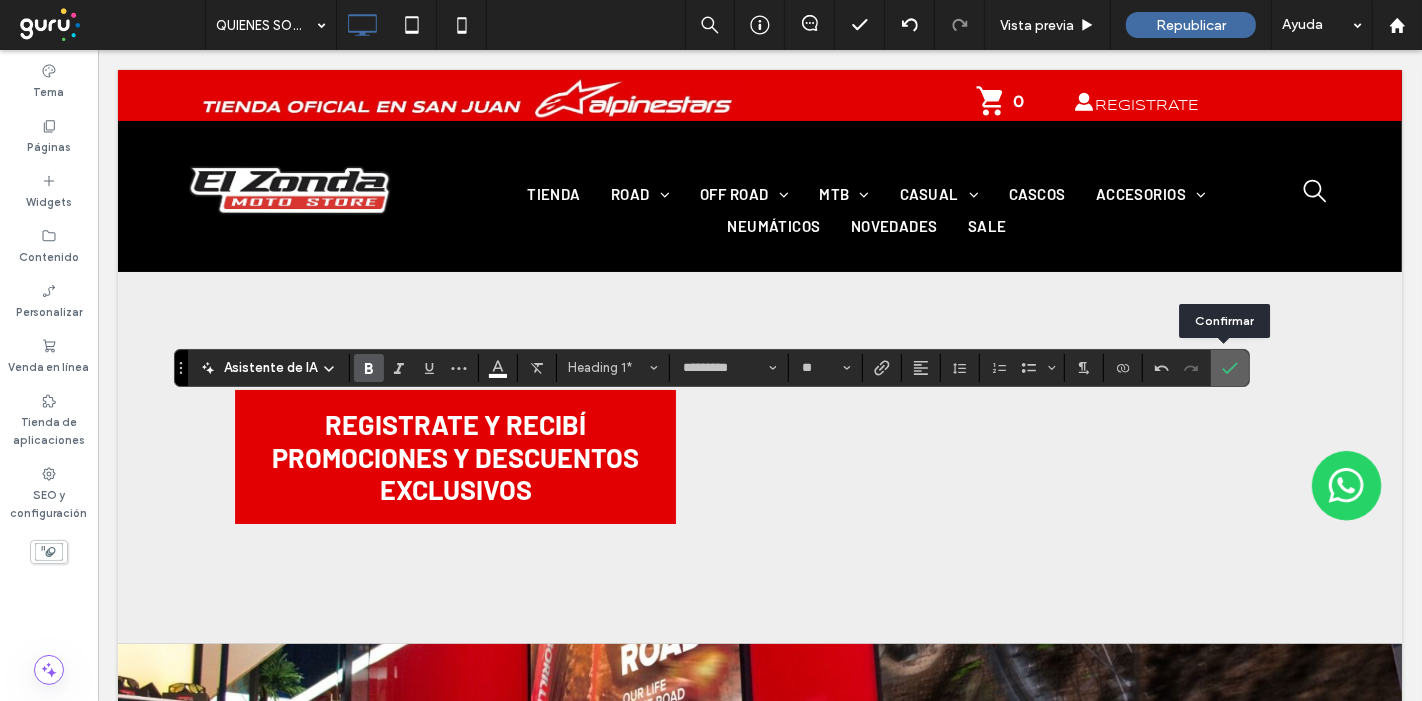 click 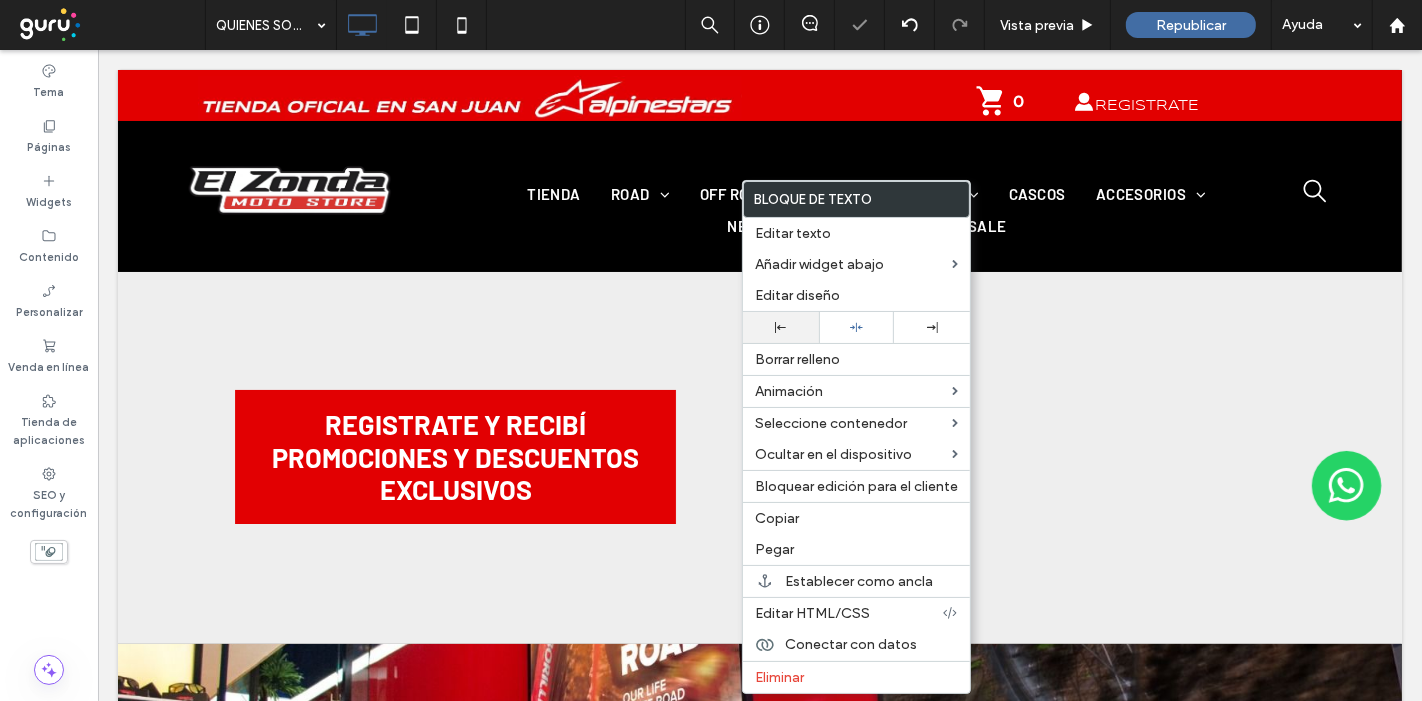click at bounding box center (781, 327) 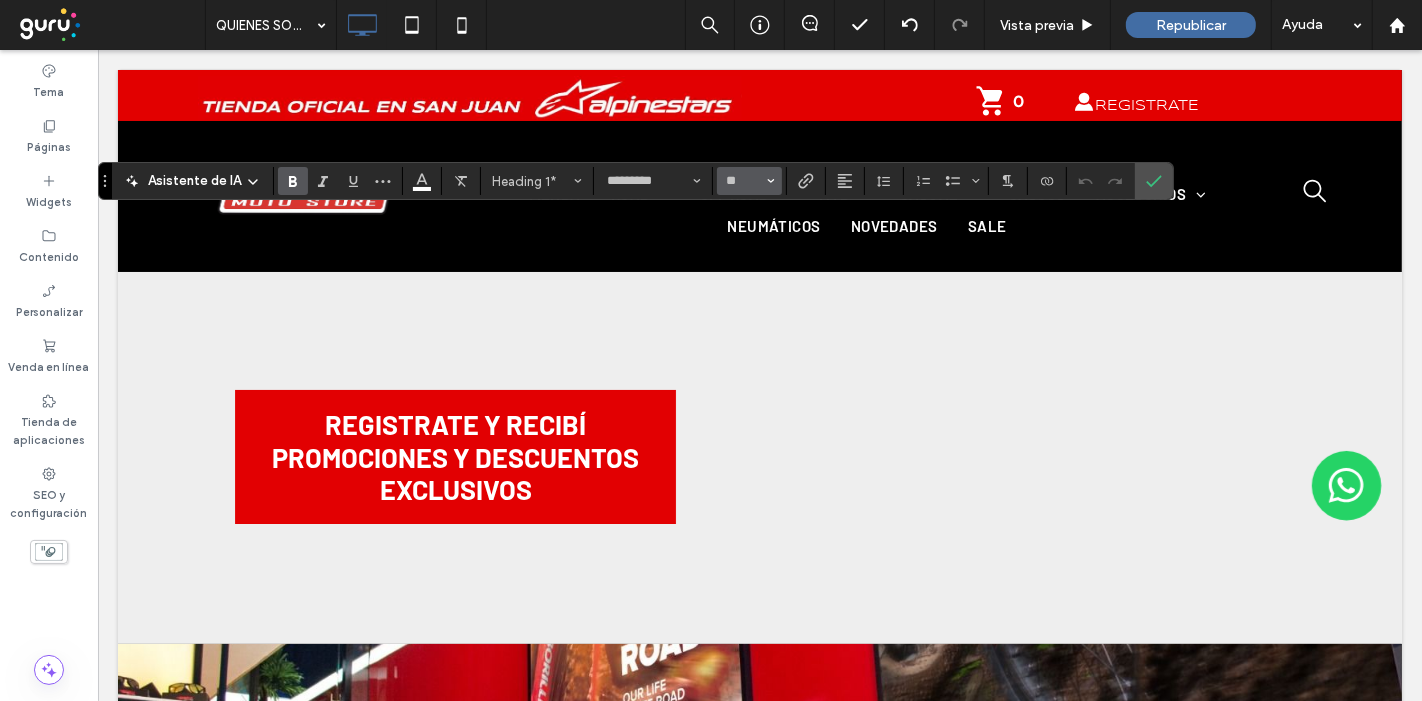 click at bounding box center [771, 181] 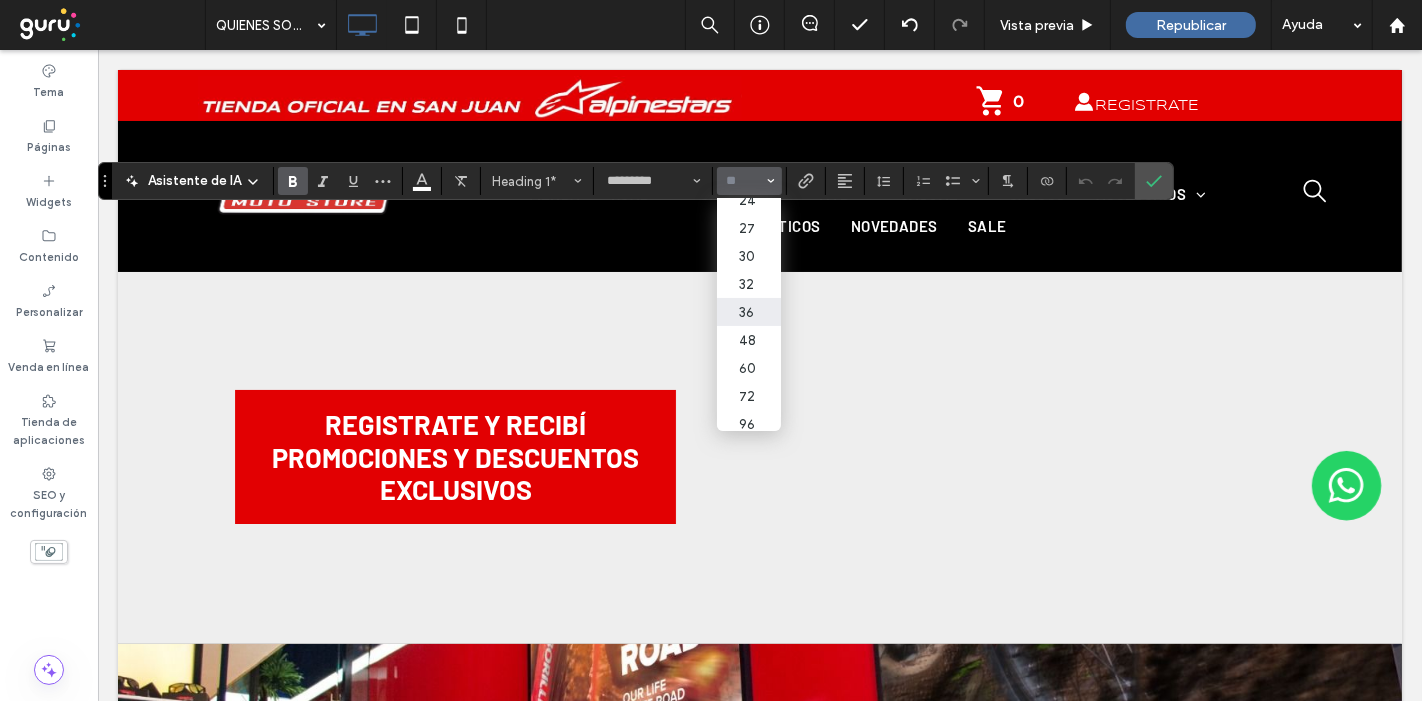 scroll, scrollTop: 326, scrollLeft: 0, axis: vertical 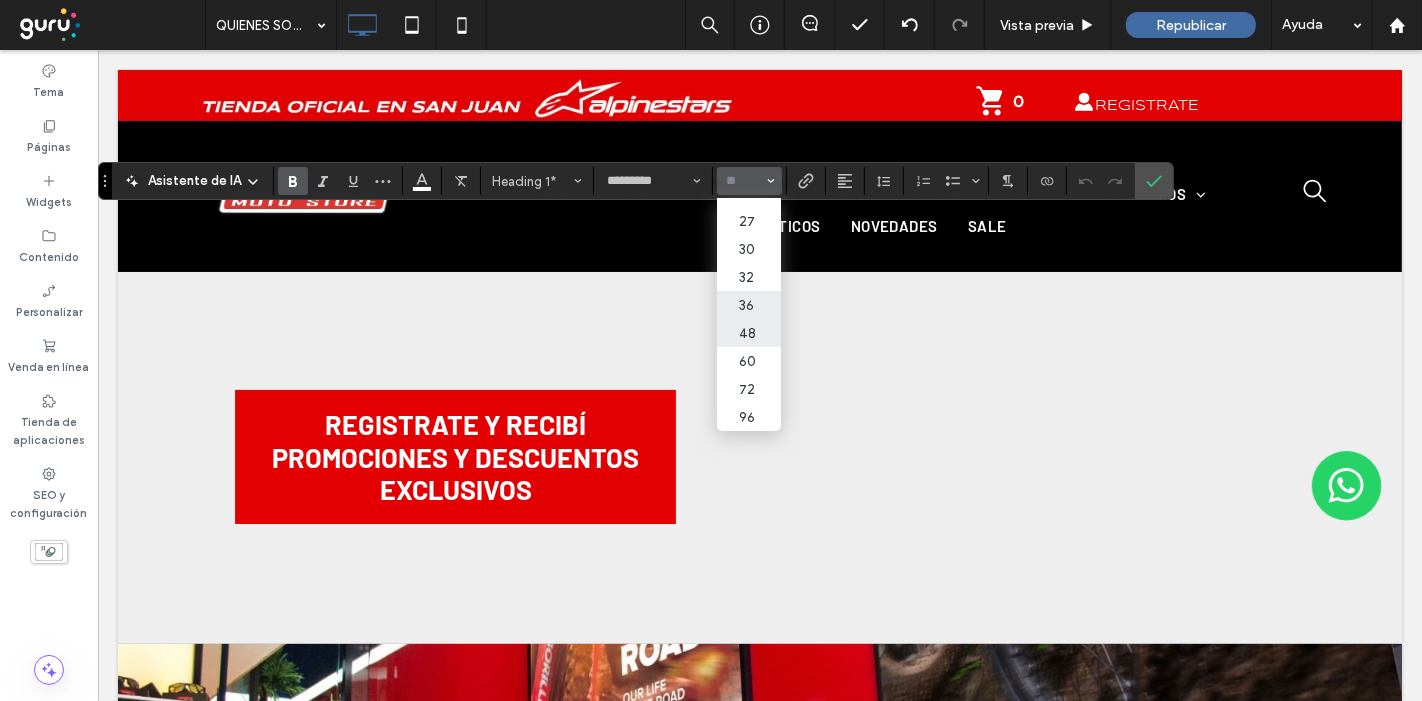 click on "48" at bounding box center (749, 333) 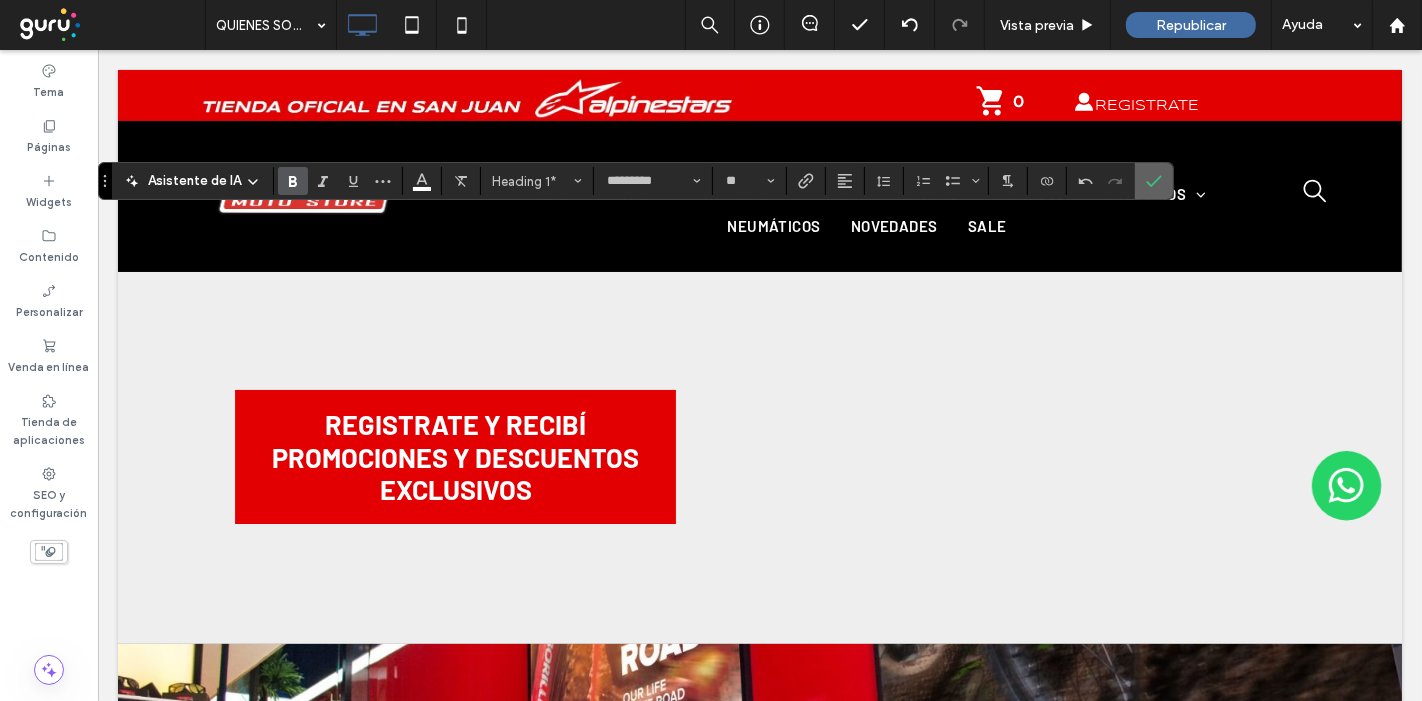 click 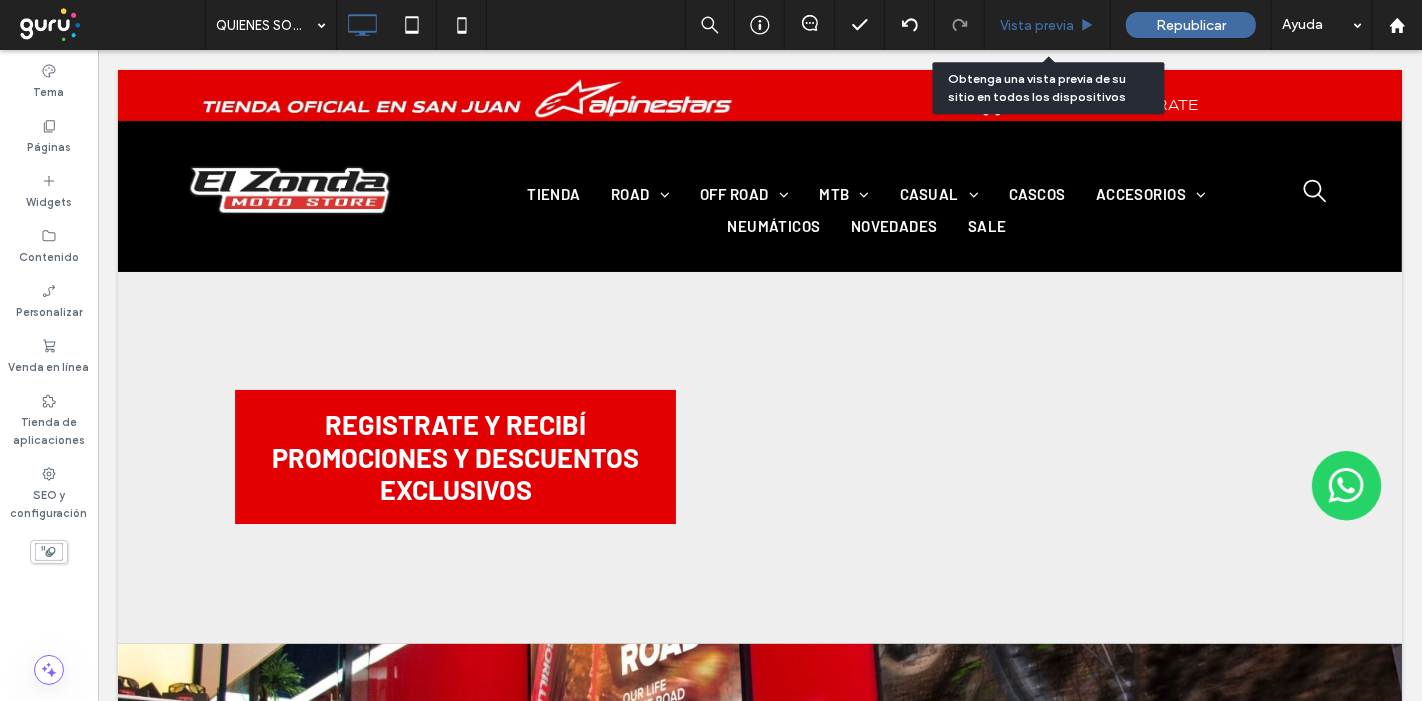 click on "Vista previa" at bounding box center [1037, 25] 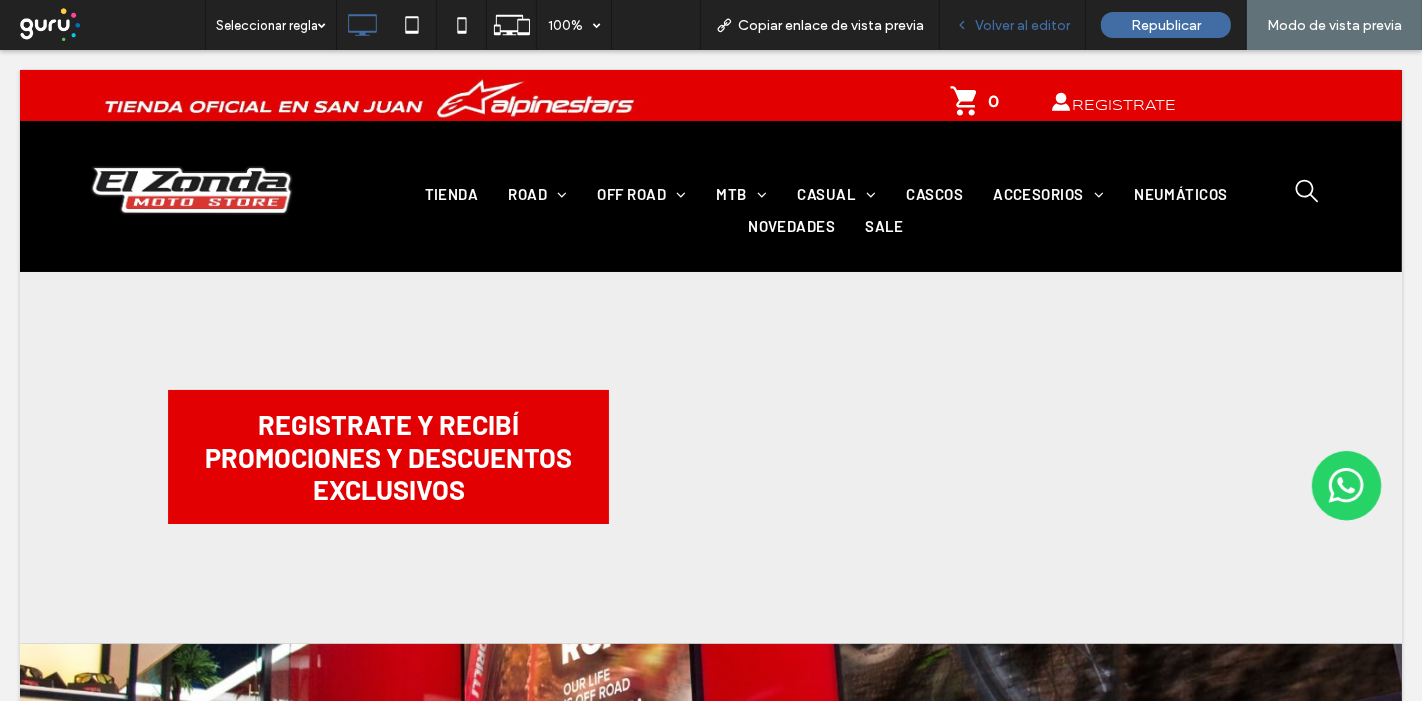 click on "Volver al editor" at bounding box center (1022, 25) 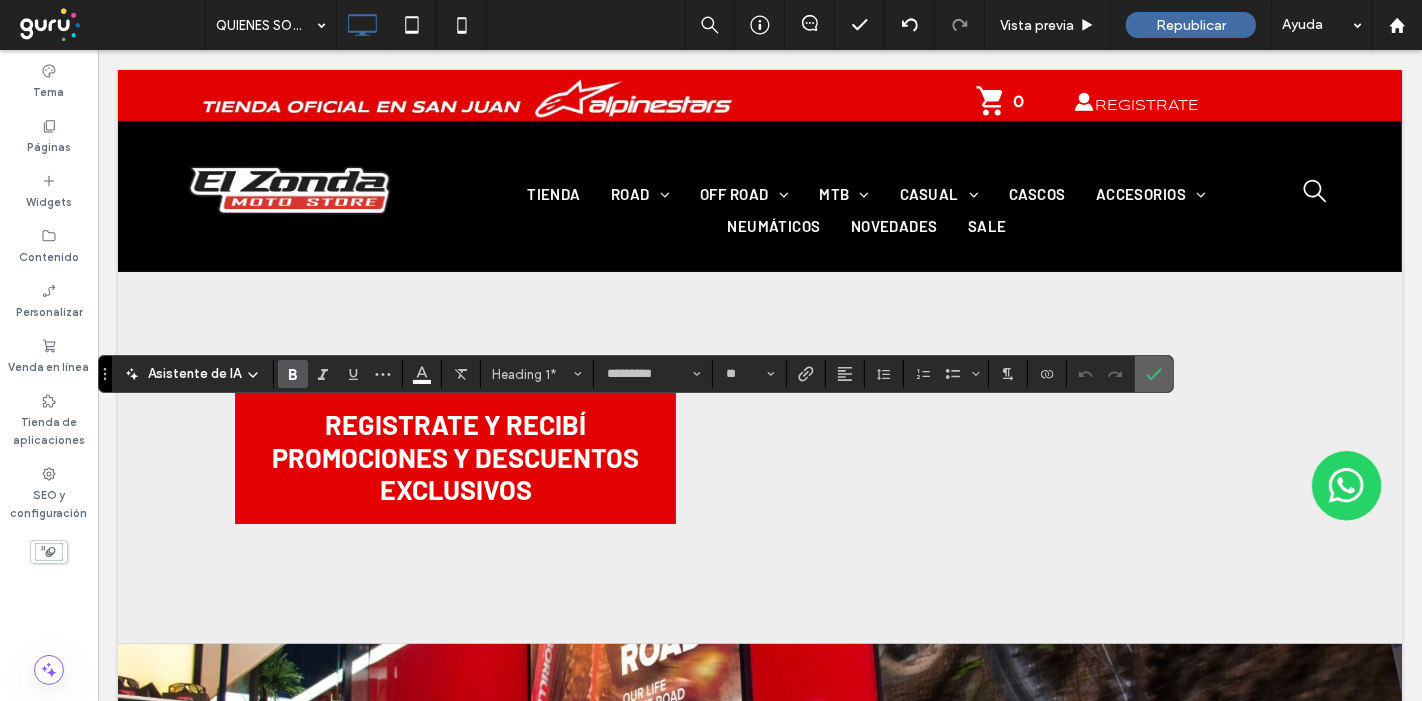 click at bounding box center [1150, 374] 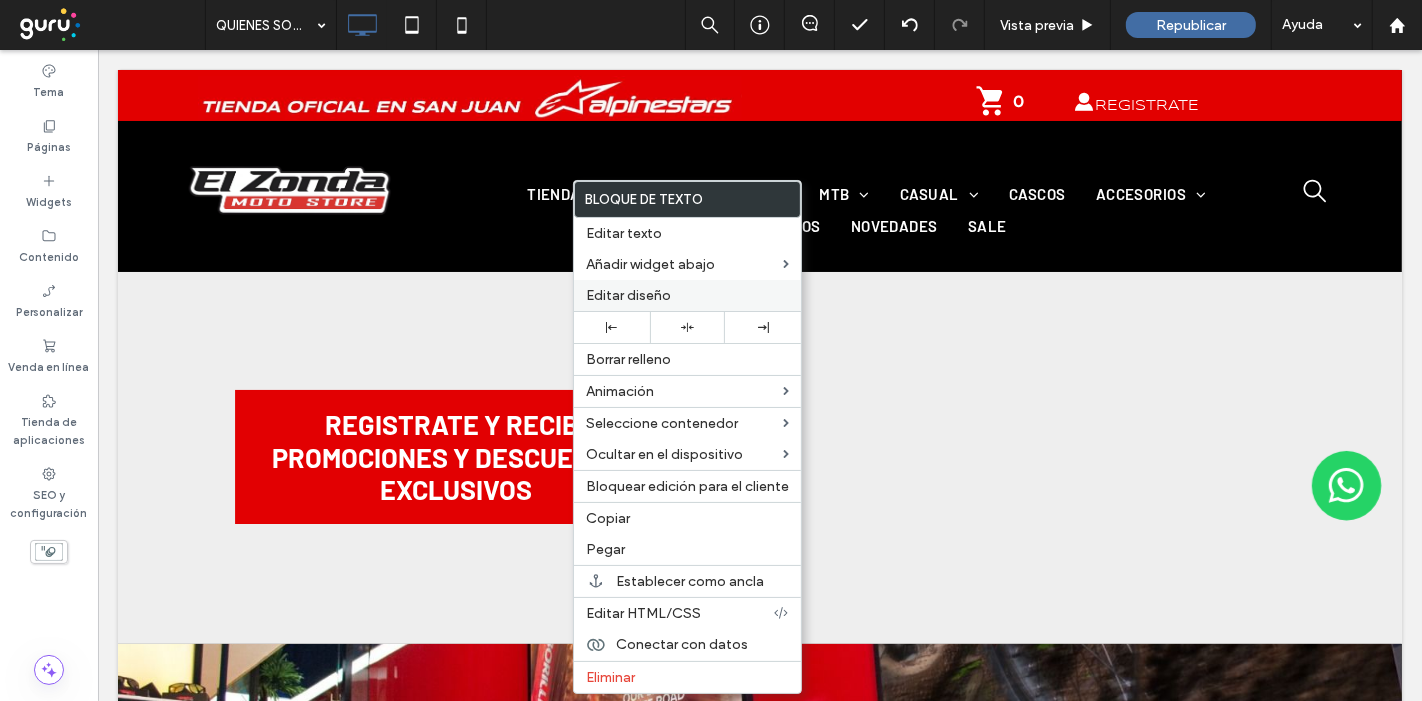 click on "Editar diseño" at bounding box center (628, 295) 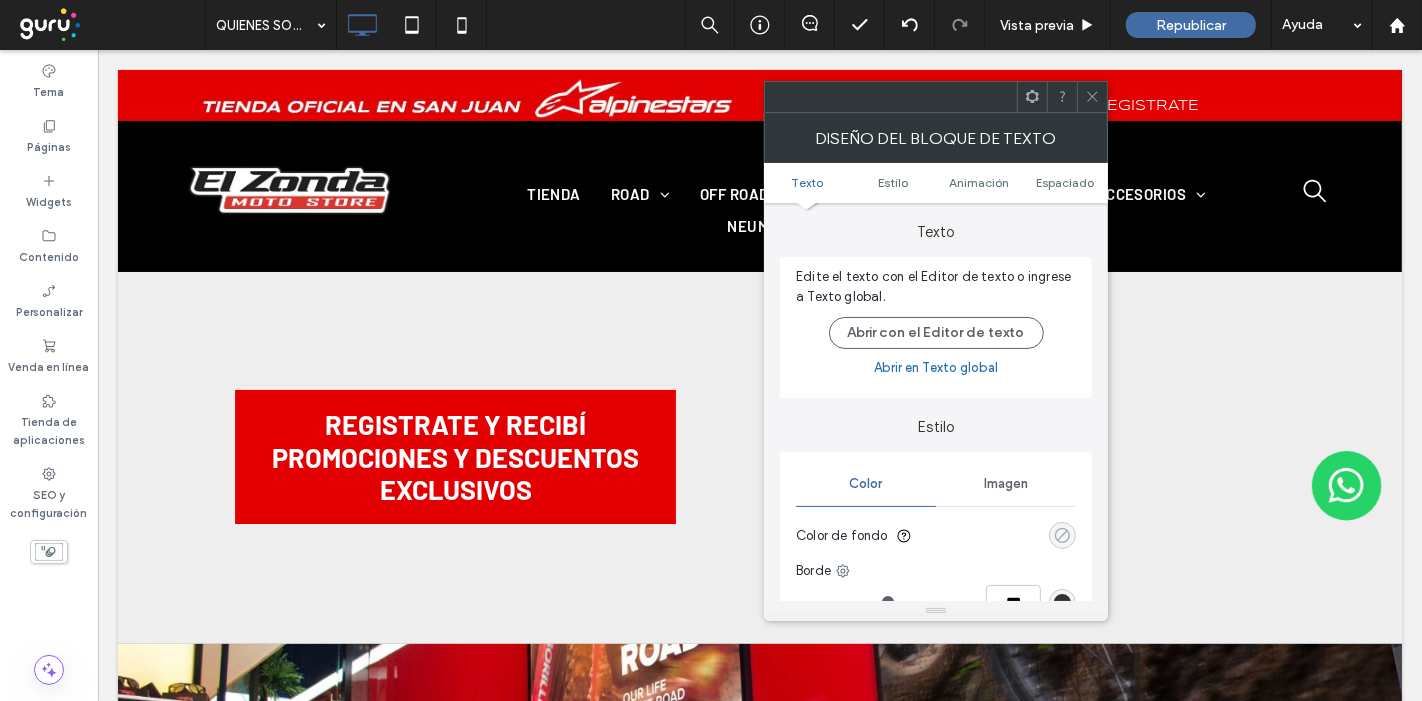 click at bounding box center [1062, 535] 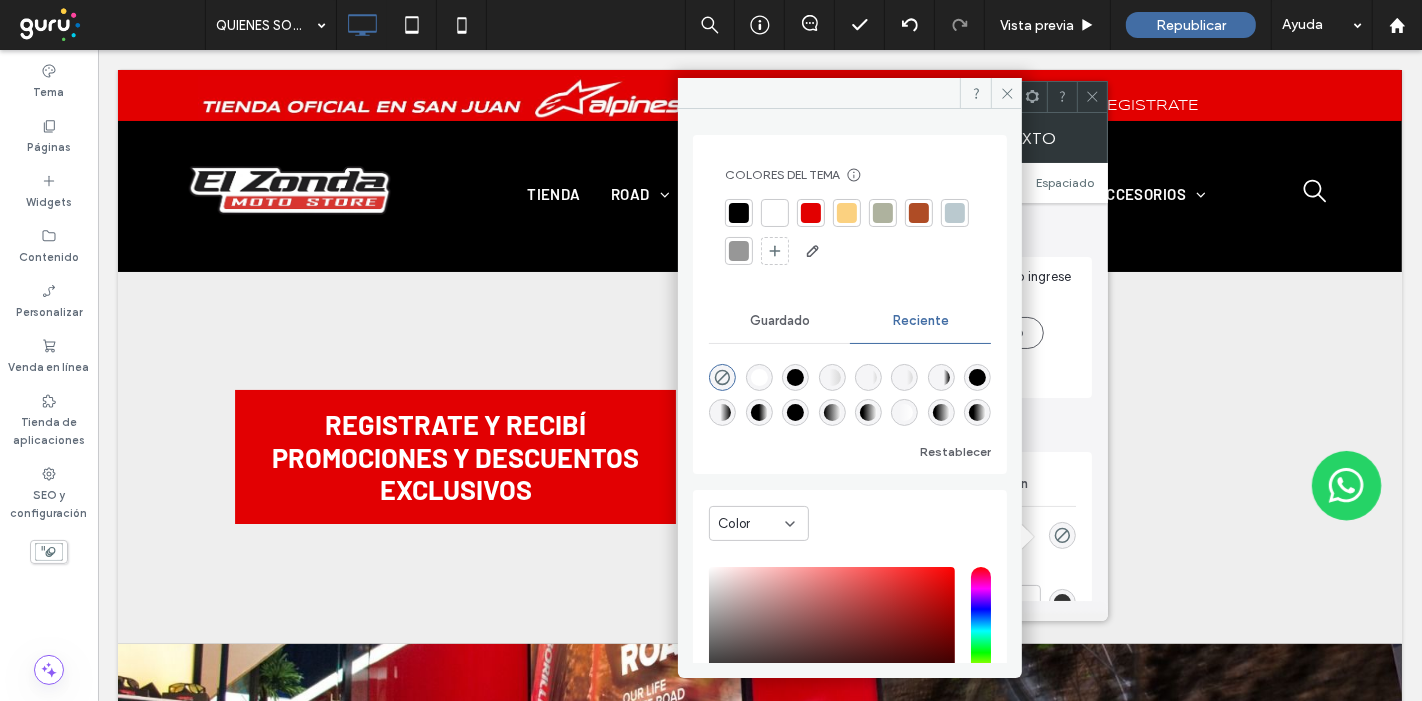 click at bounding box center (832, 412) 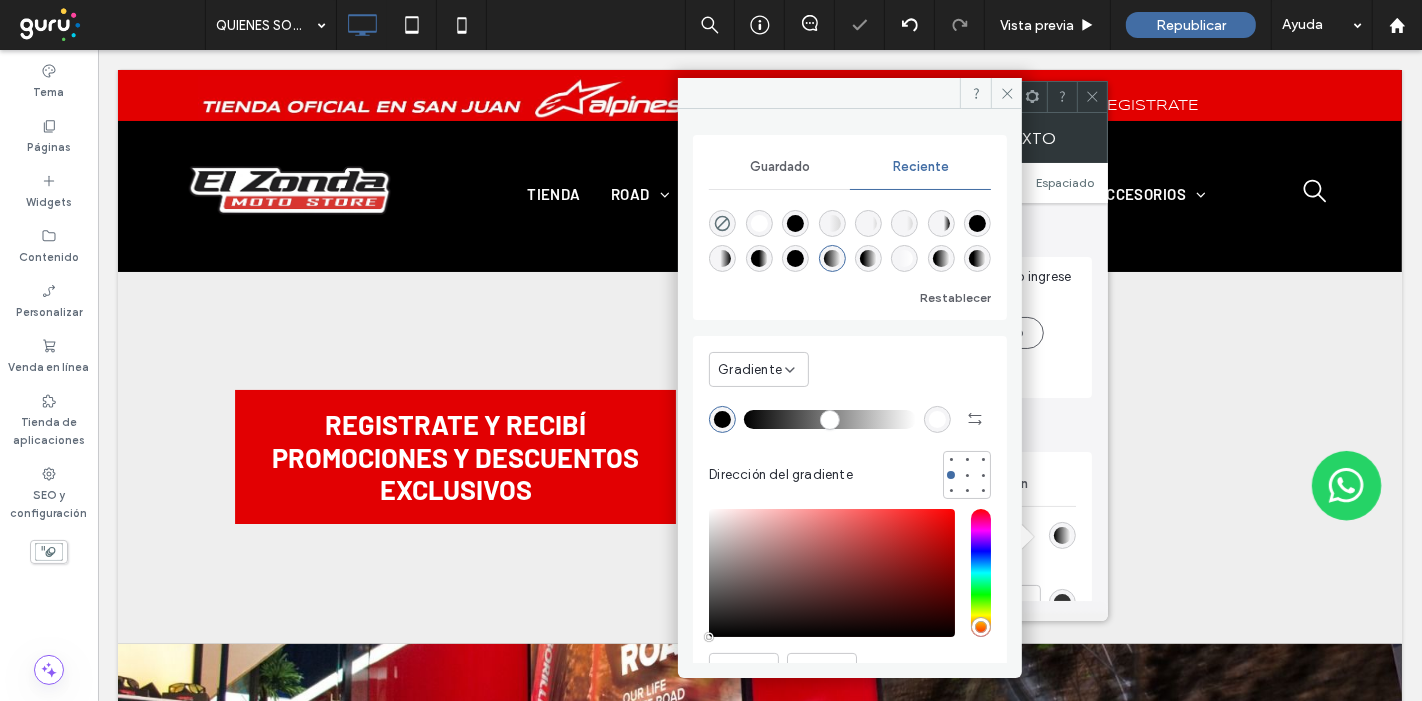 click at bounding box center [937, 419] 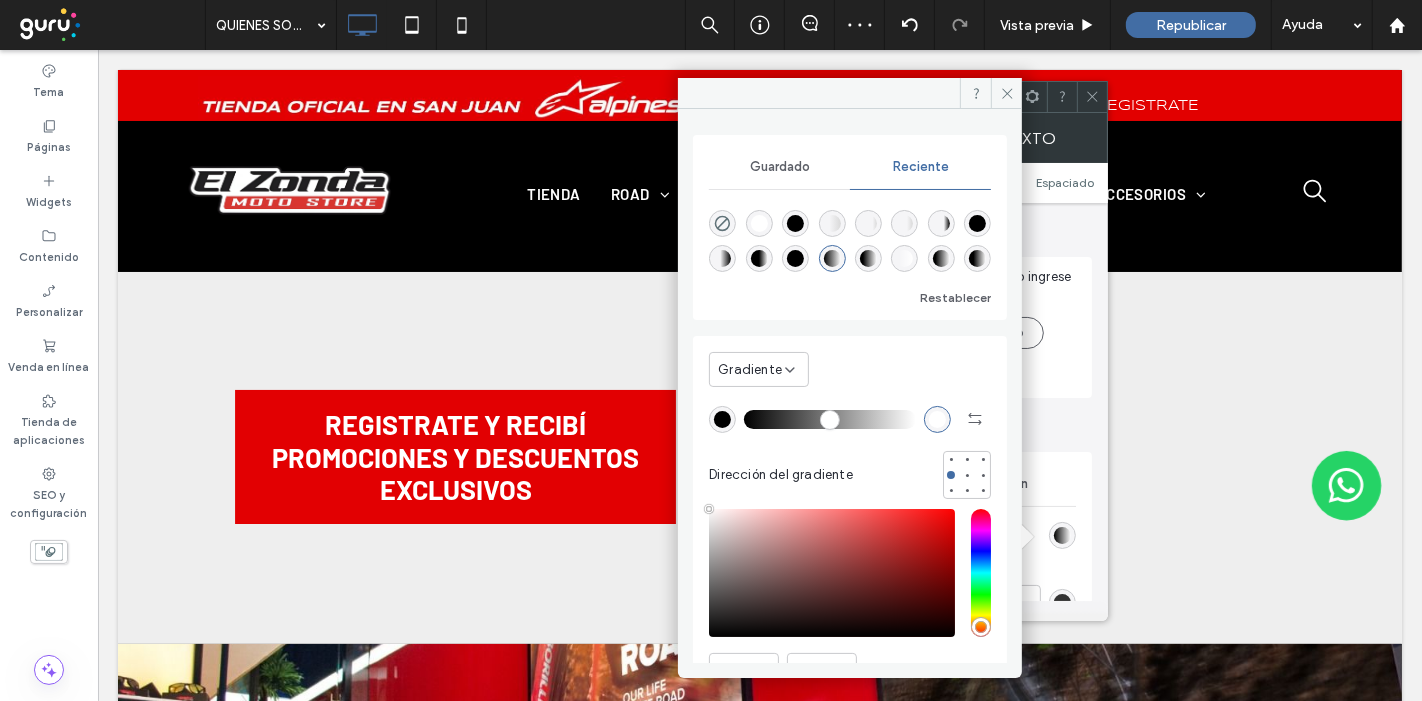 click at bounding box center [937, 419] 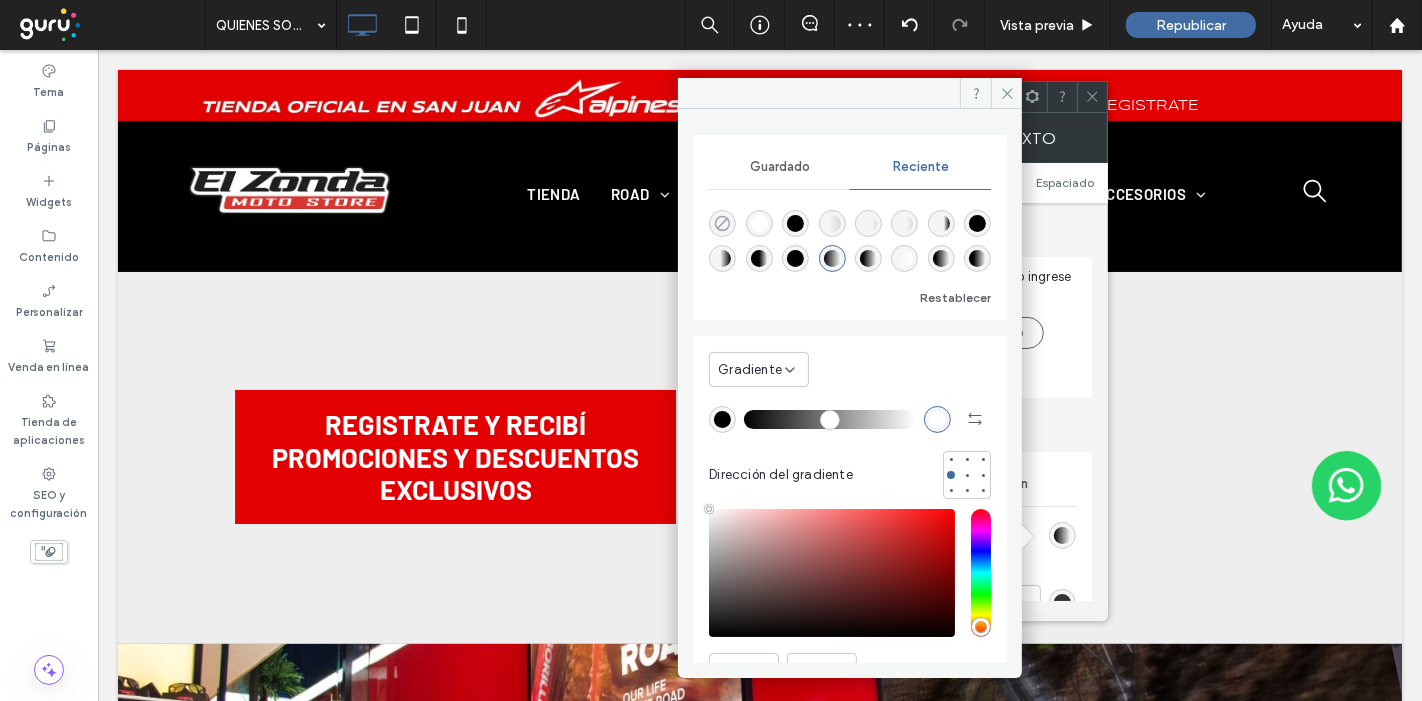 click 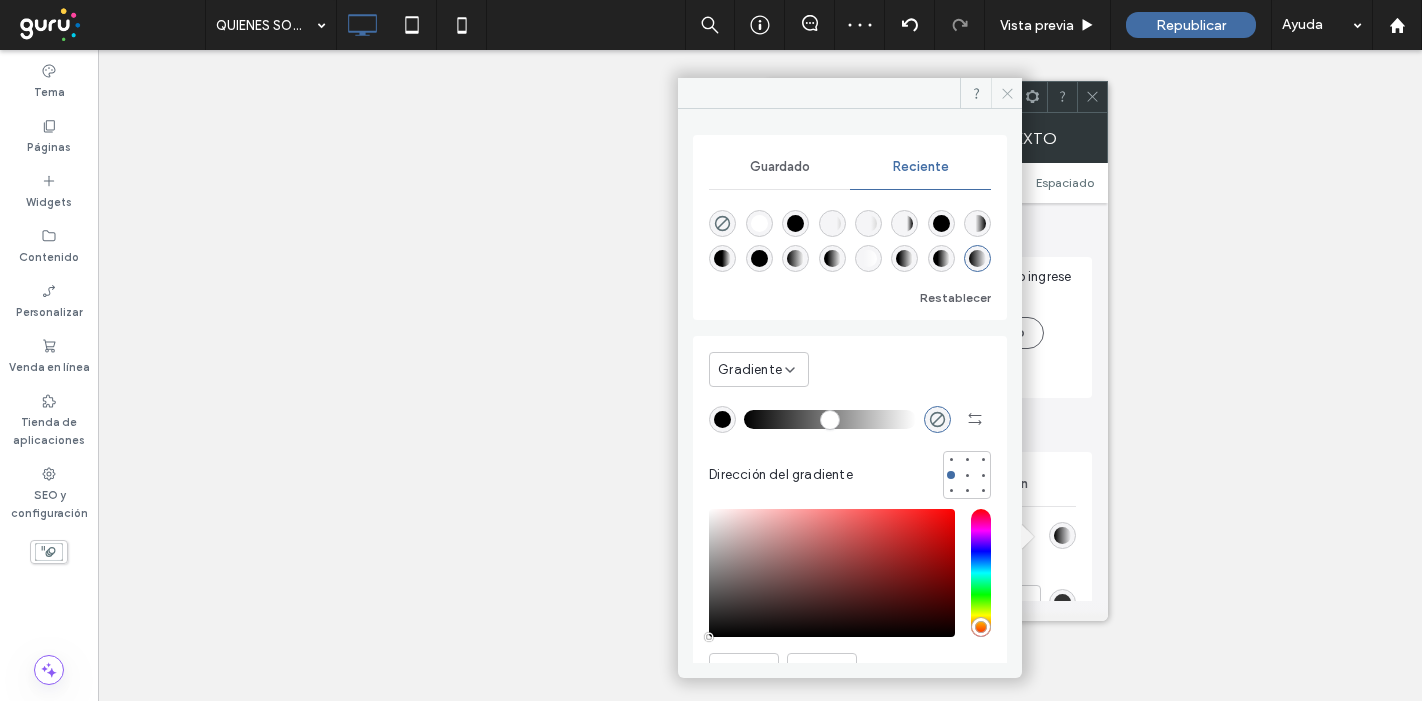 scroll, scrollTop: 0, scrollLeft: 0, axis: both 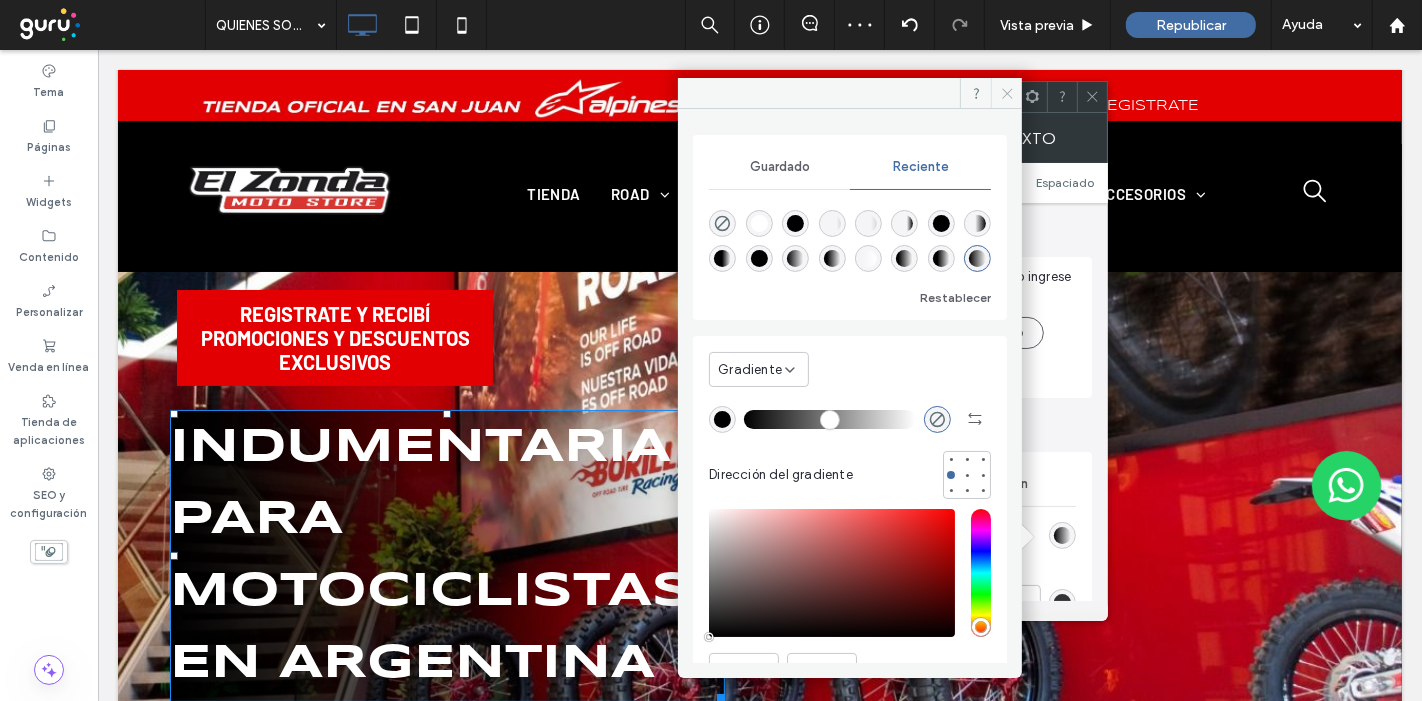 click 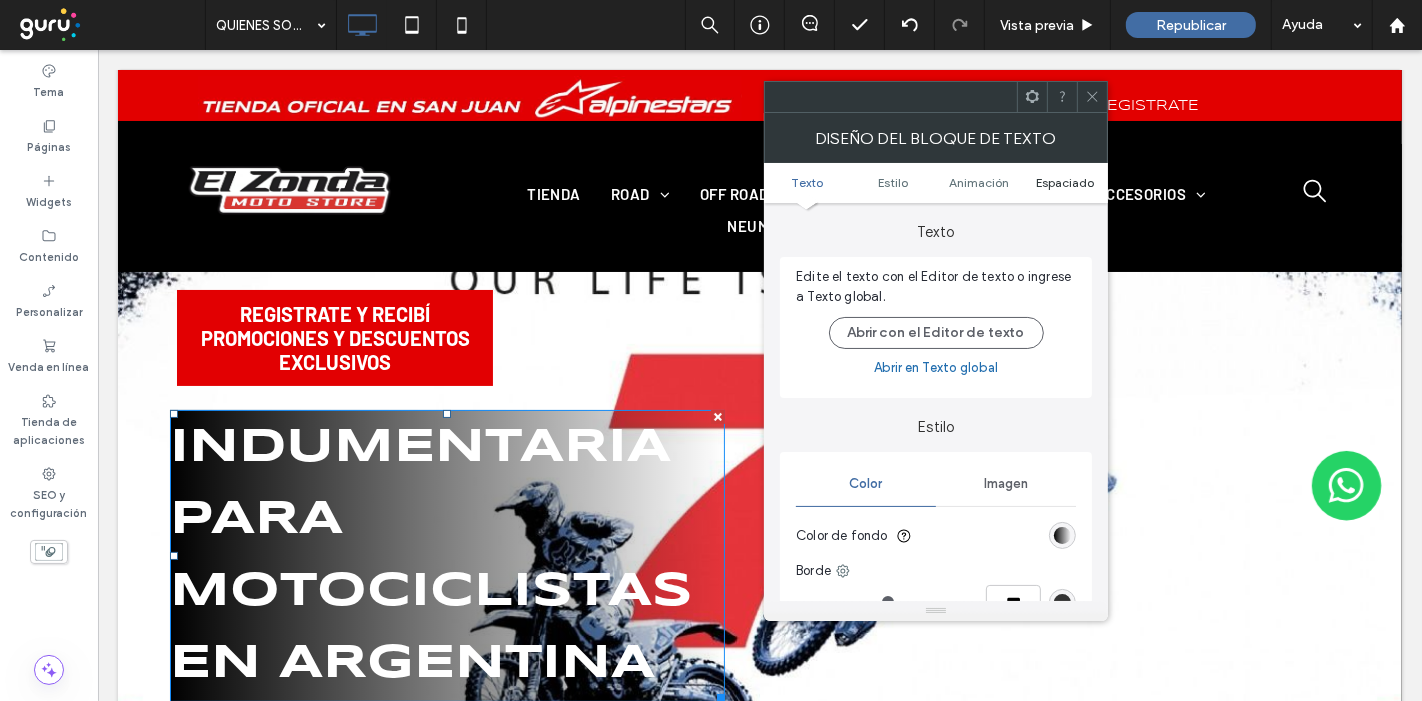 click on "Espaciado" at bounding box center (1065, 182) 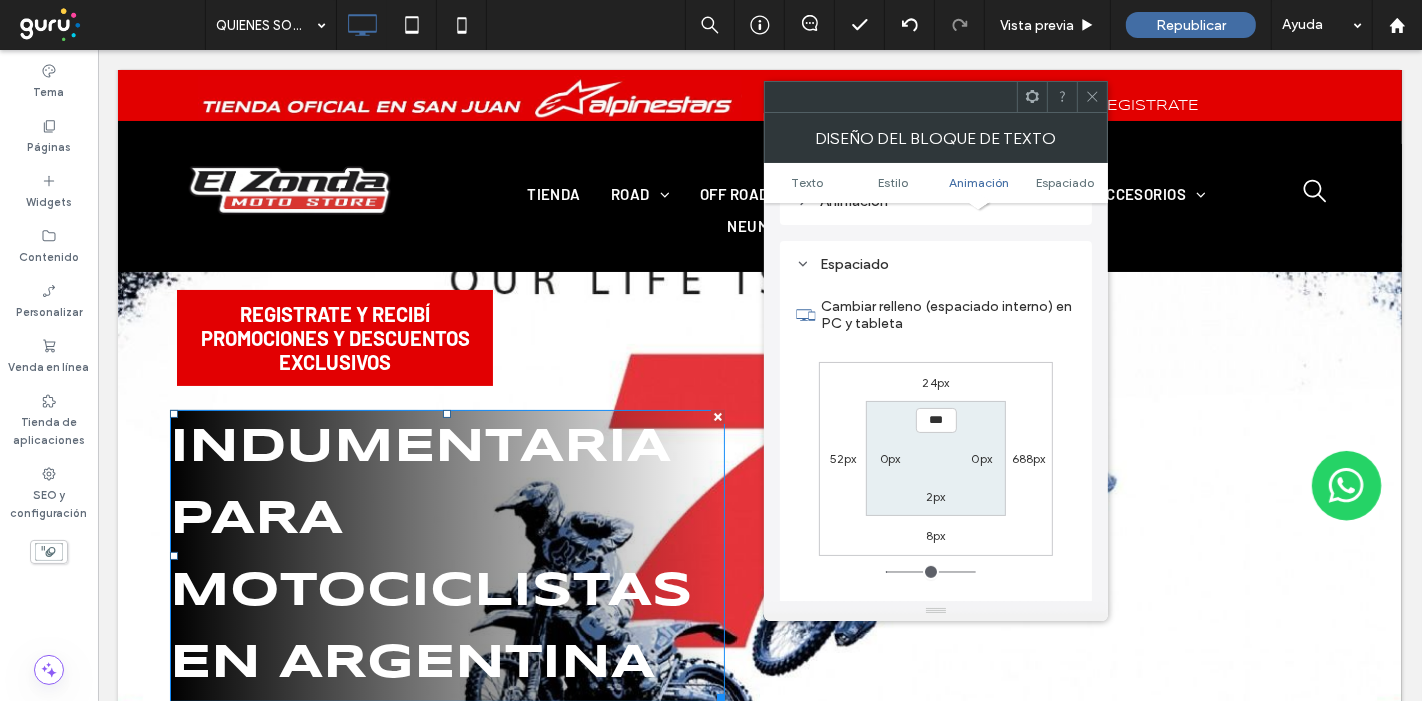 scroll, scrollTop: 571, scrollLeft: 0, axis: vertical 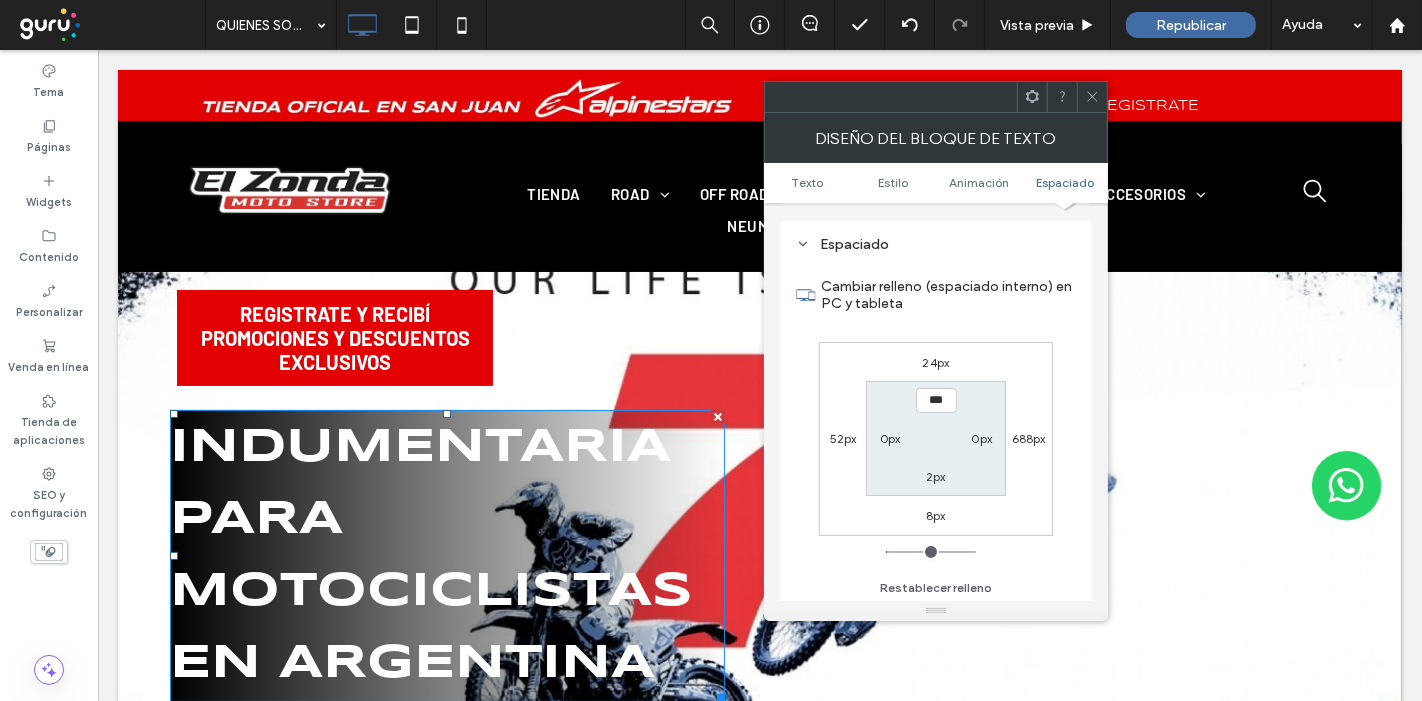 click on "0px" at bounding box center [890, 438] 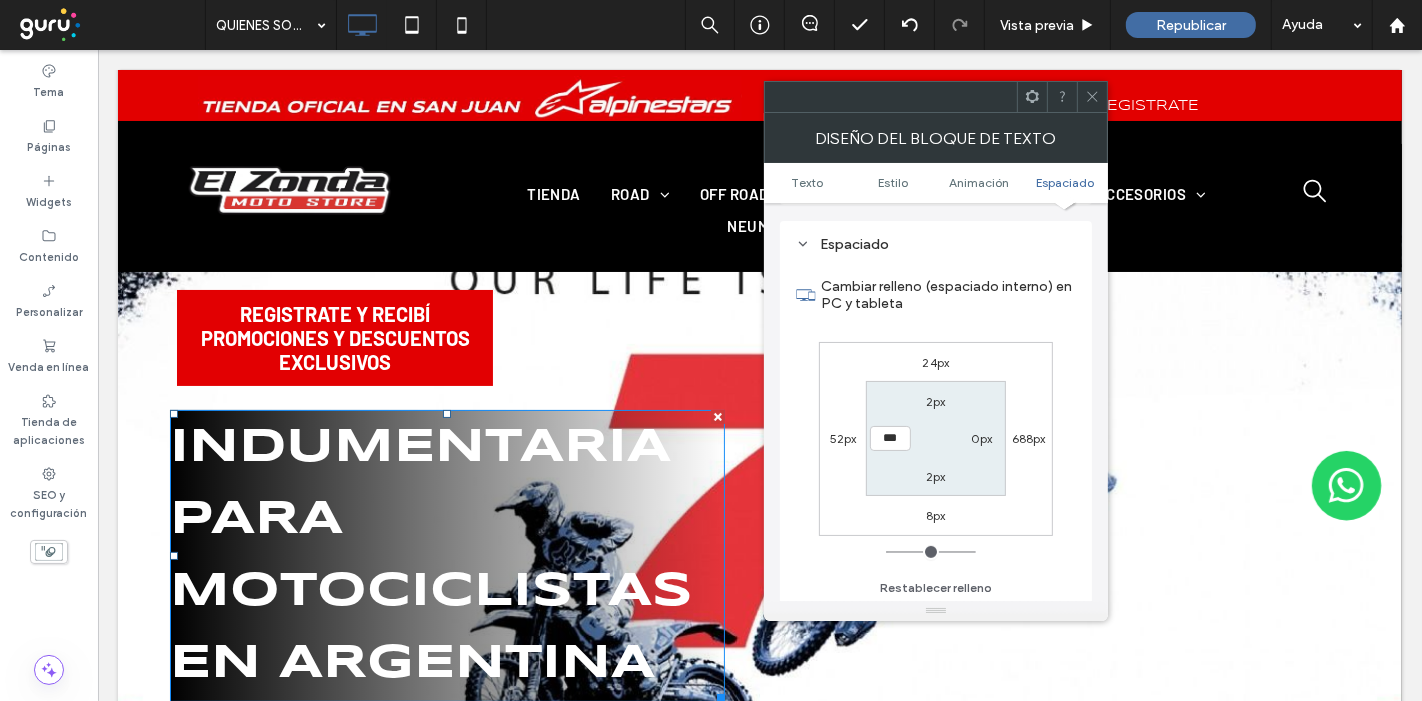type on "*" 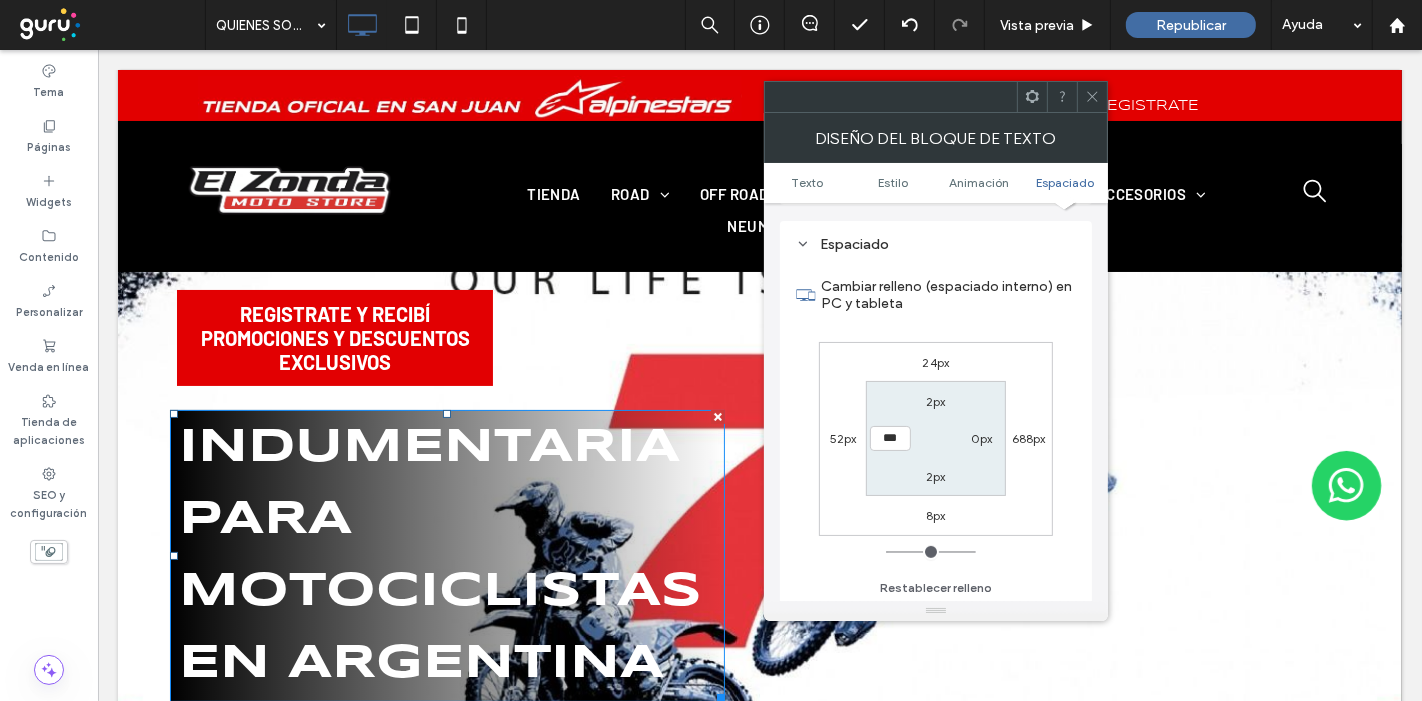 type on "**" 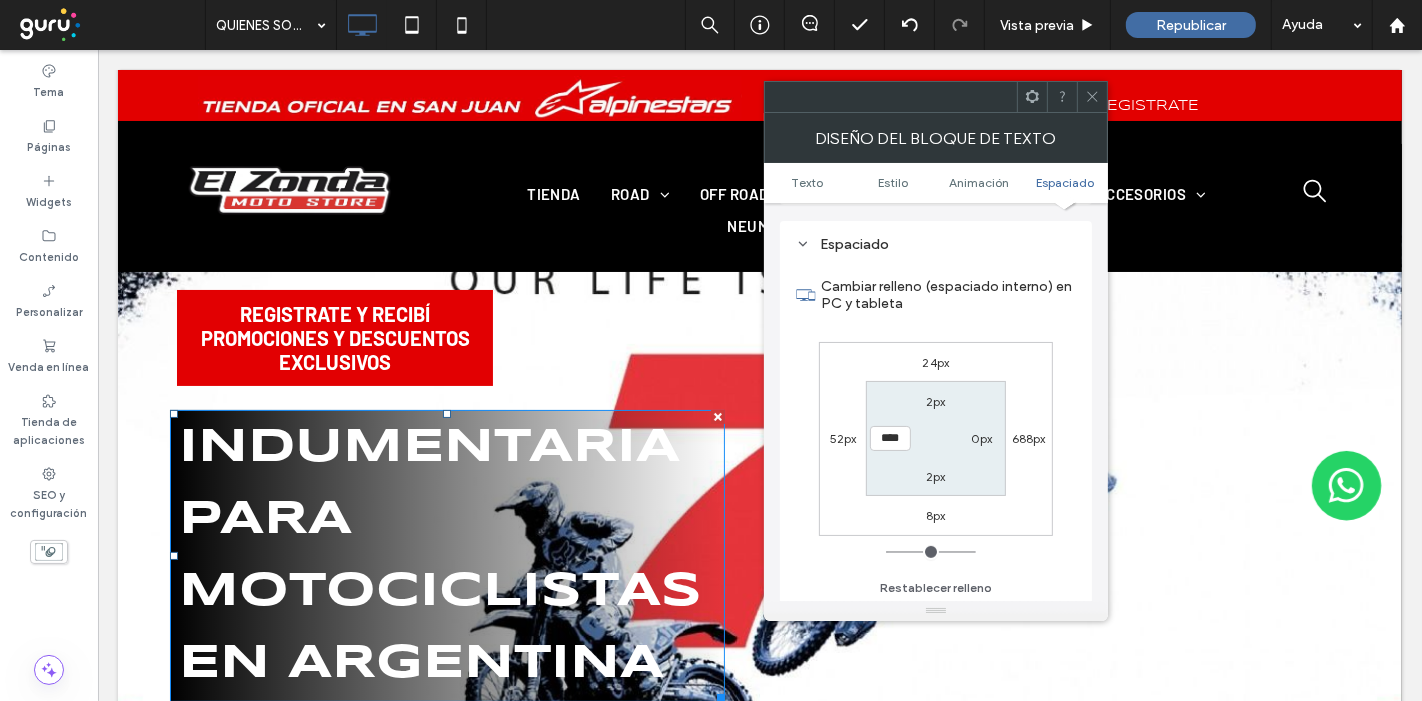 type on "**" 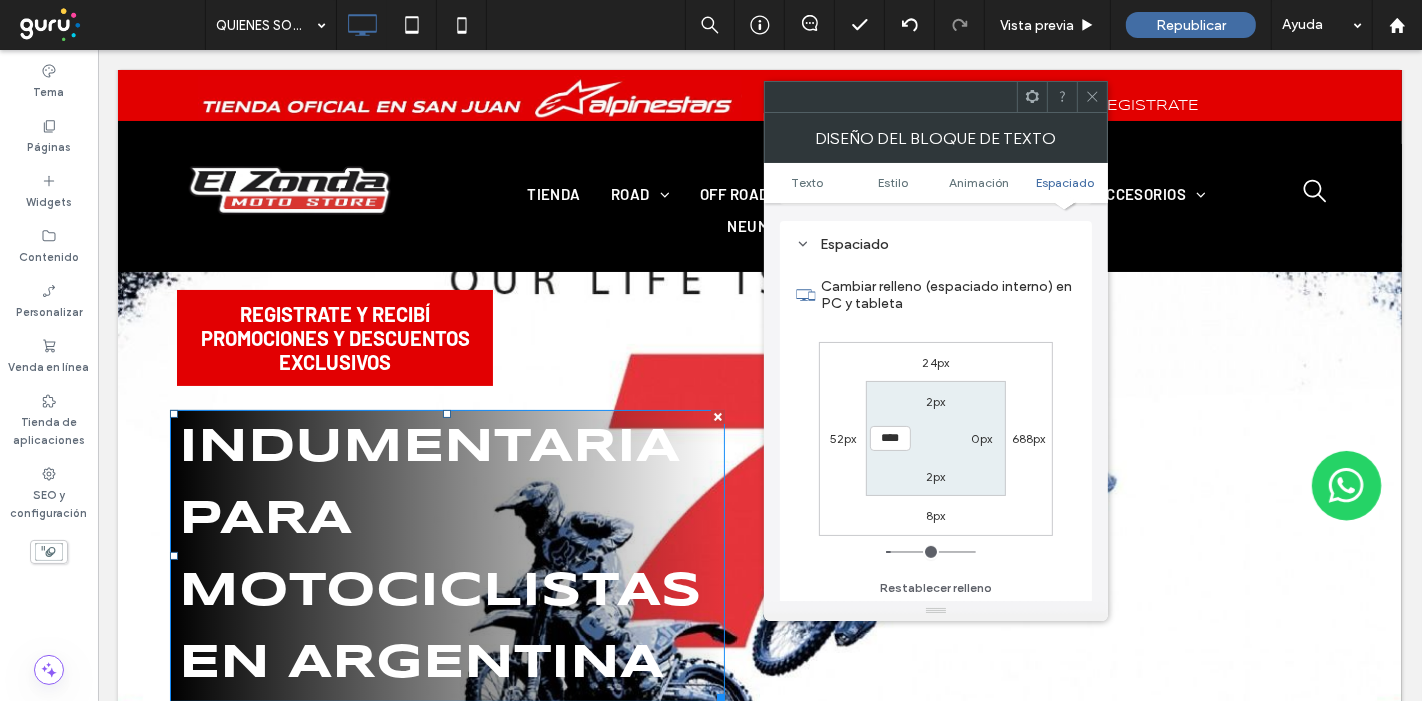 type on "**" 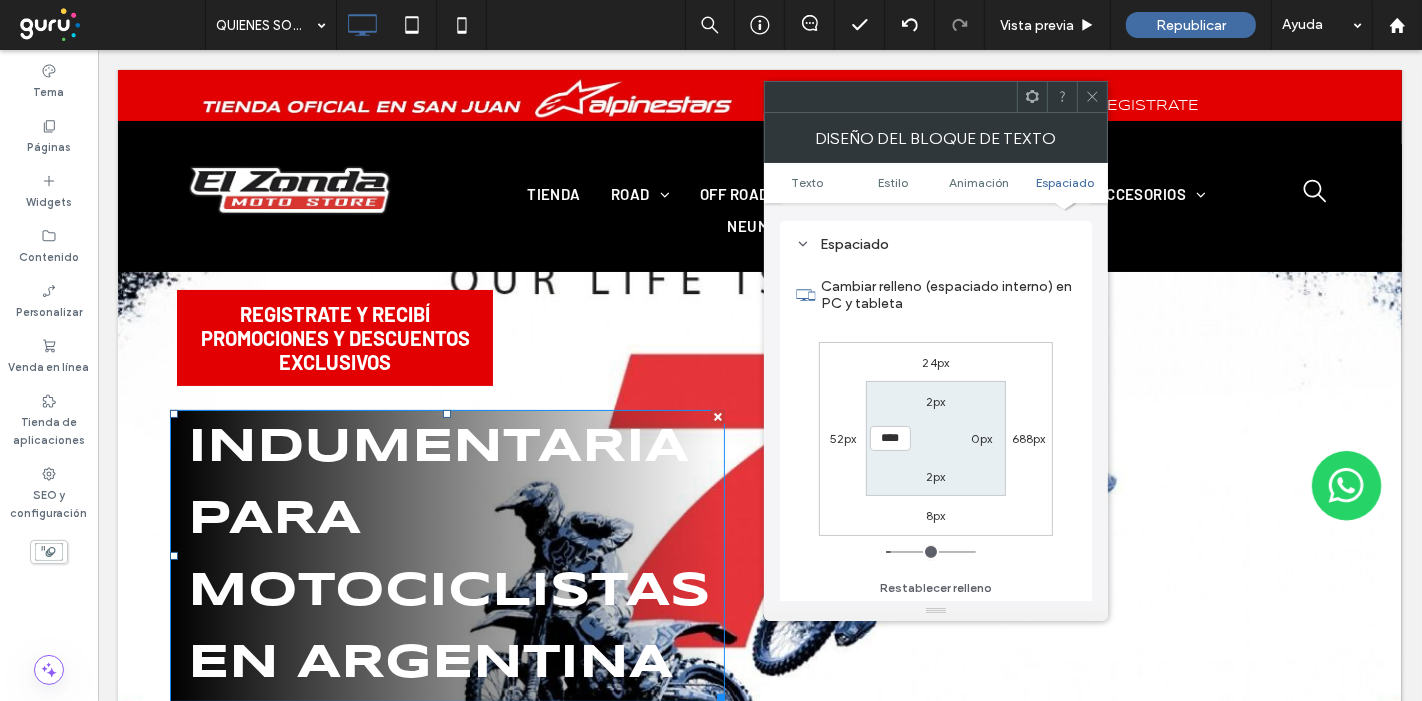 type on "**" 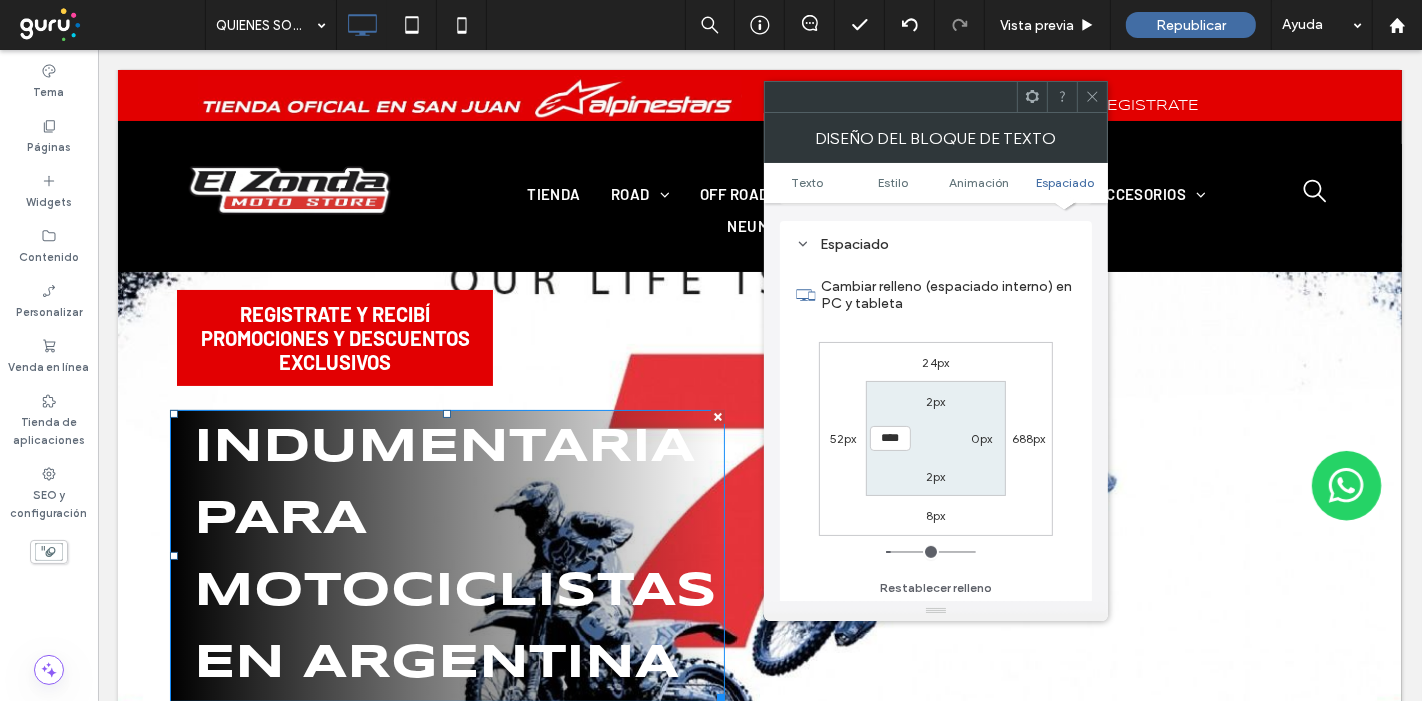 type on "**" 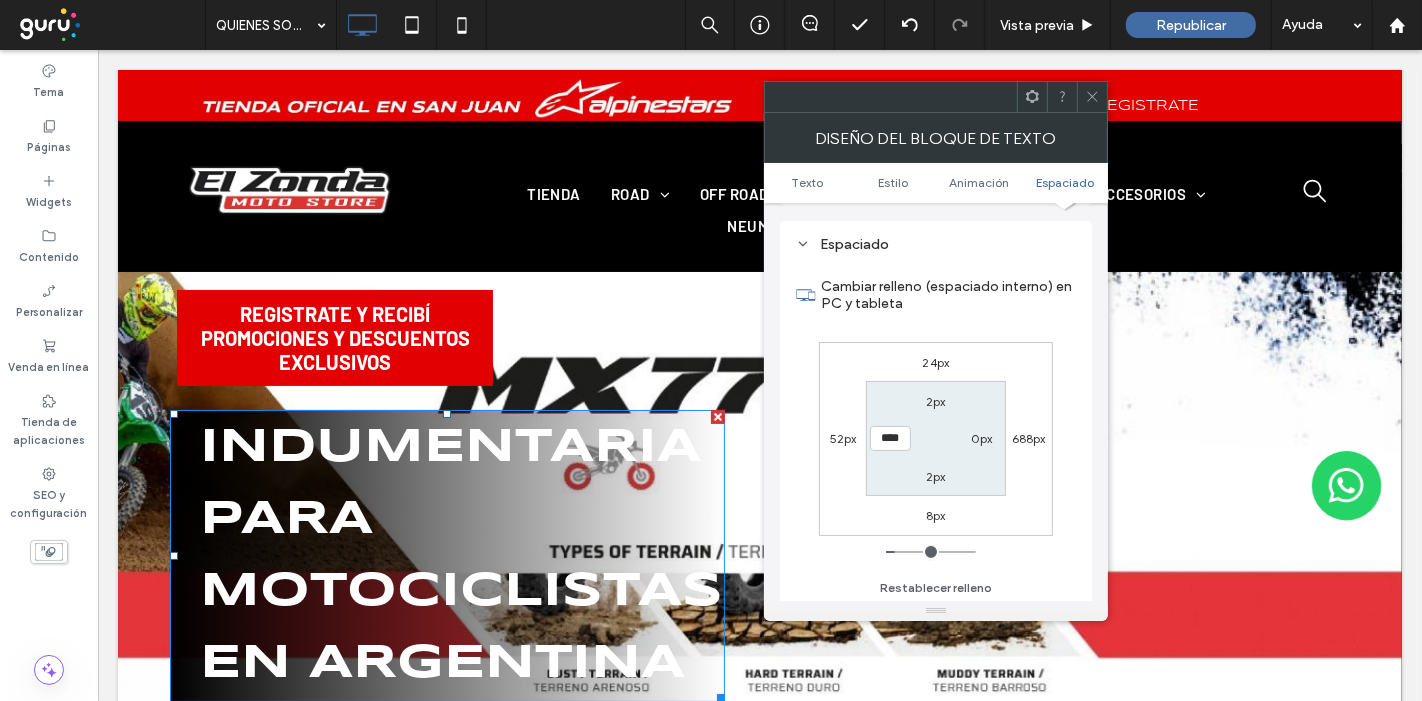 type on "**" 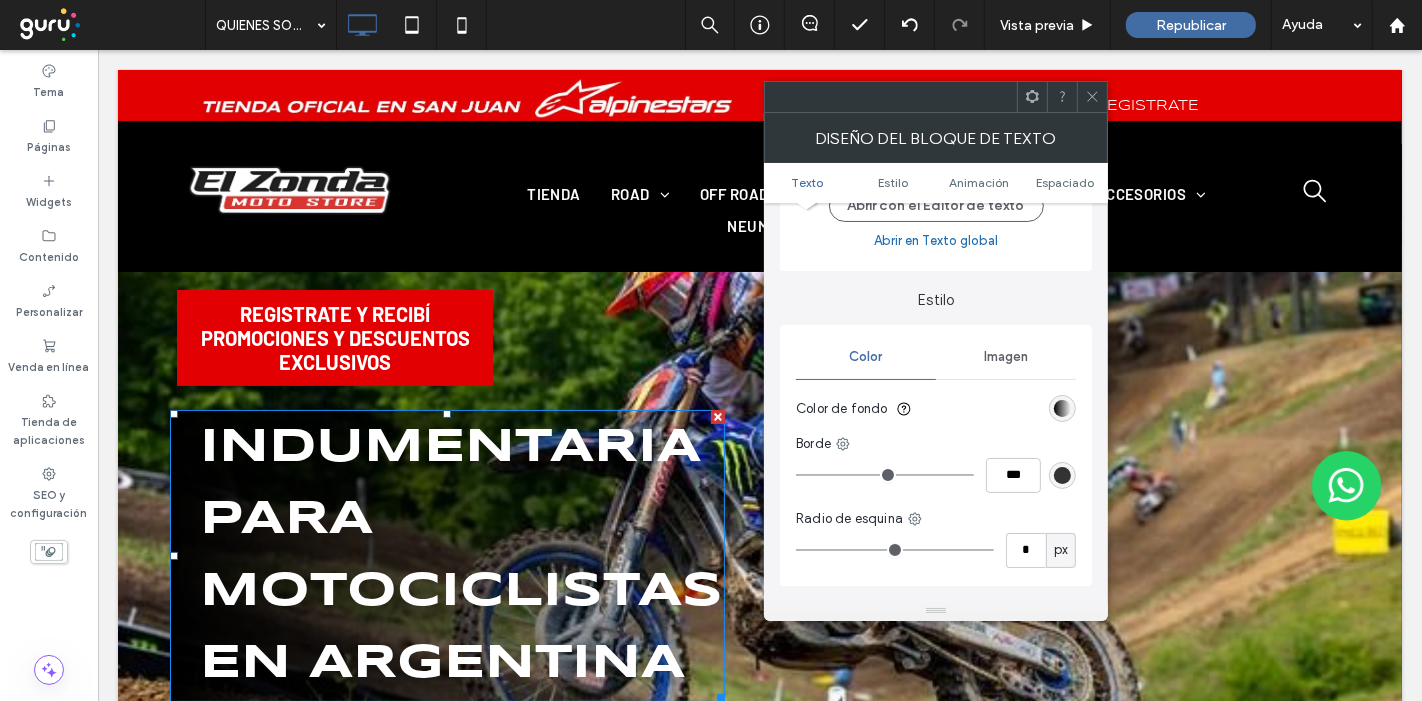 scroll, scrollTop: 238, scrollLeft: 0, axis: vertical 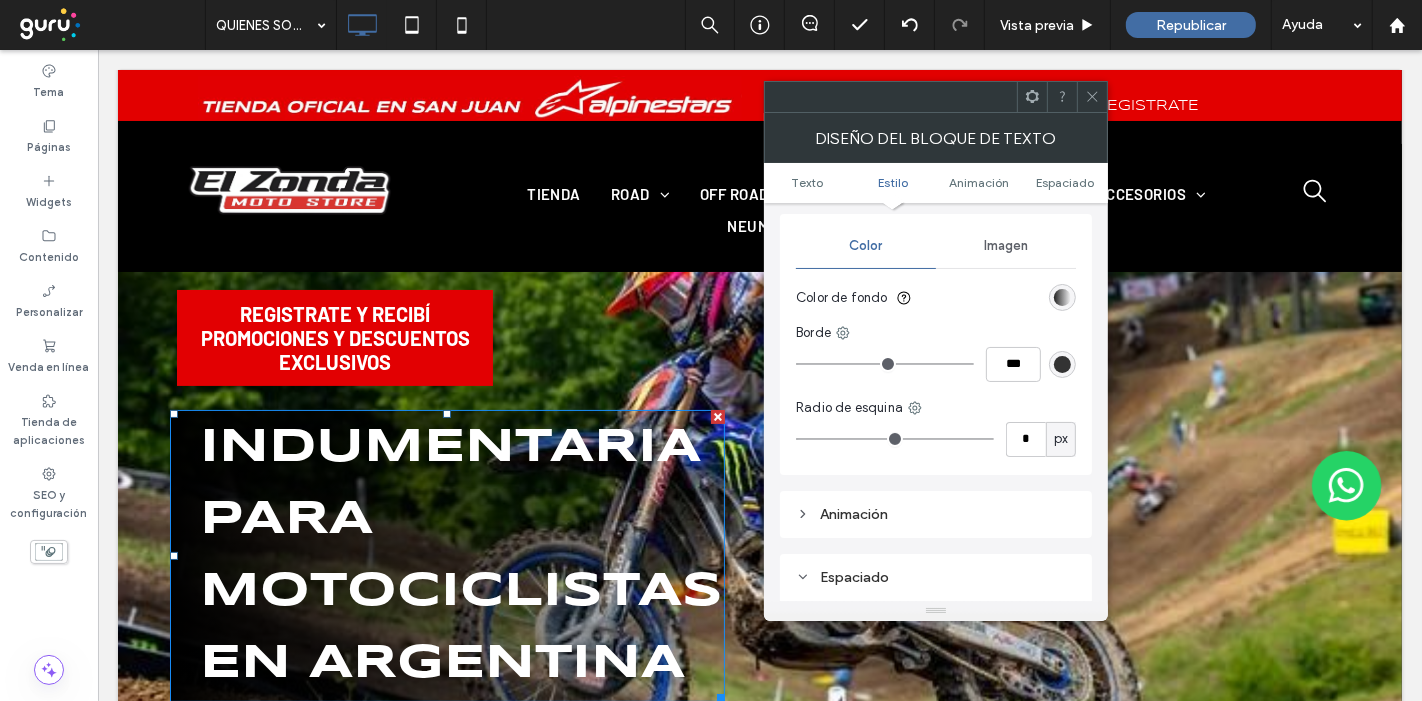 click at bounding box center (1062, 297) 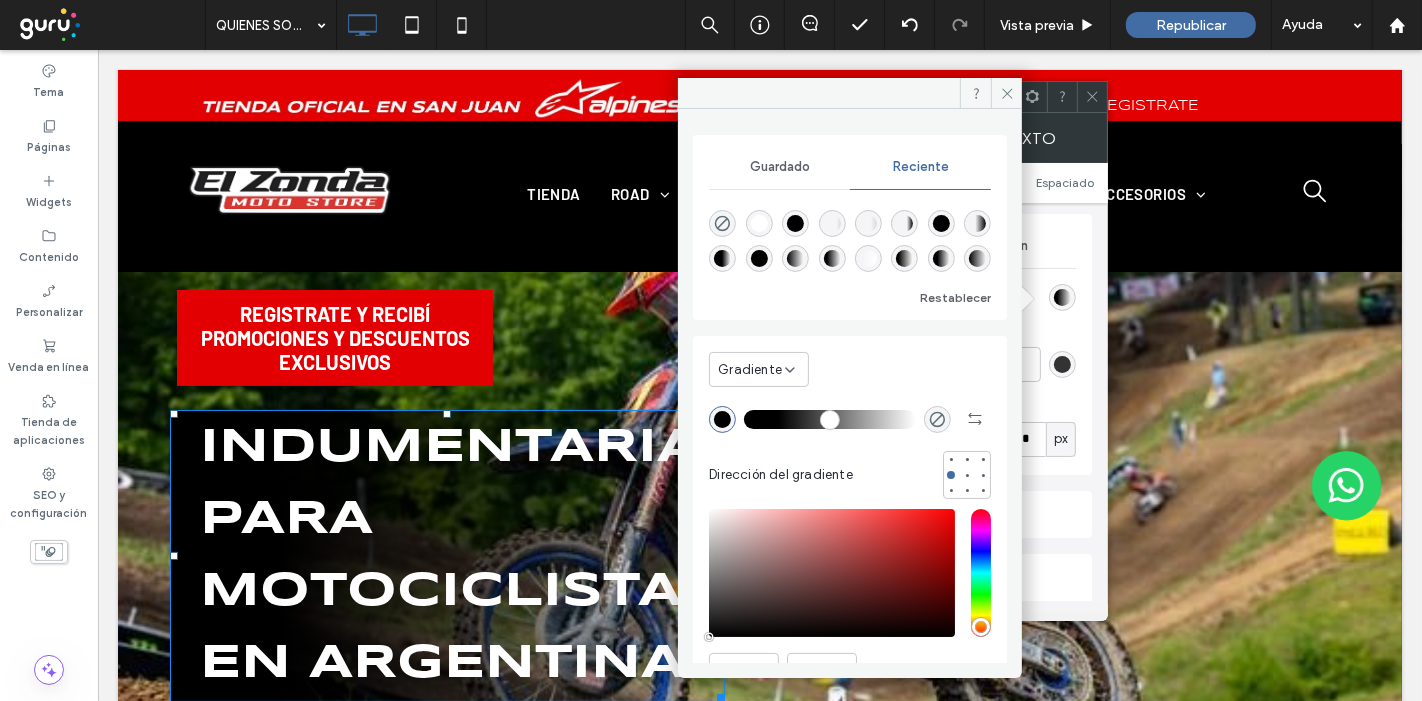drag, startPoint x: 757, startPoint y: 418, endPoint x: 782, endPoint y: 415, distance: 25.179358 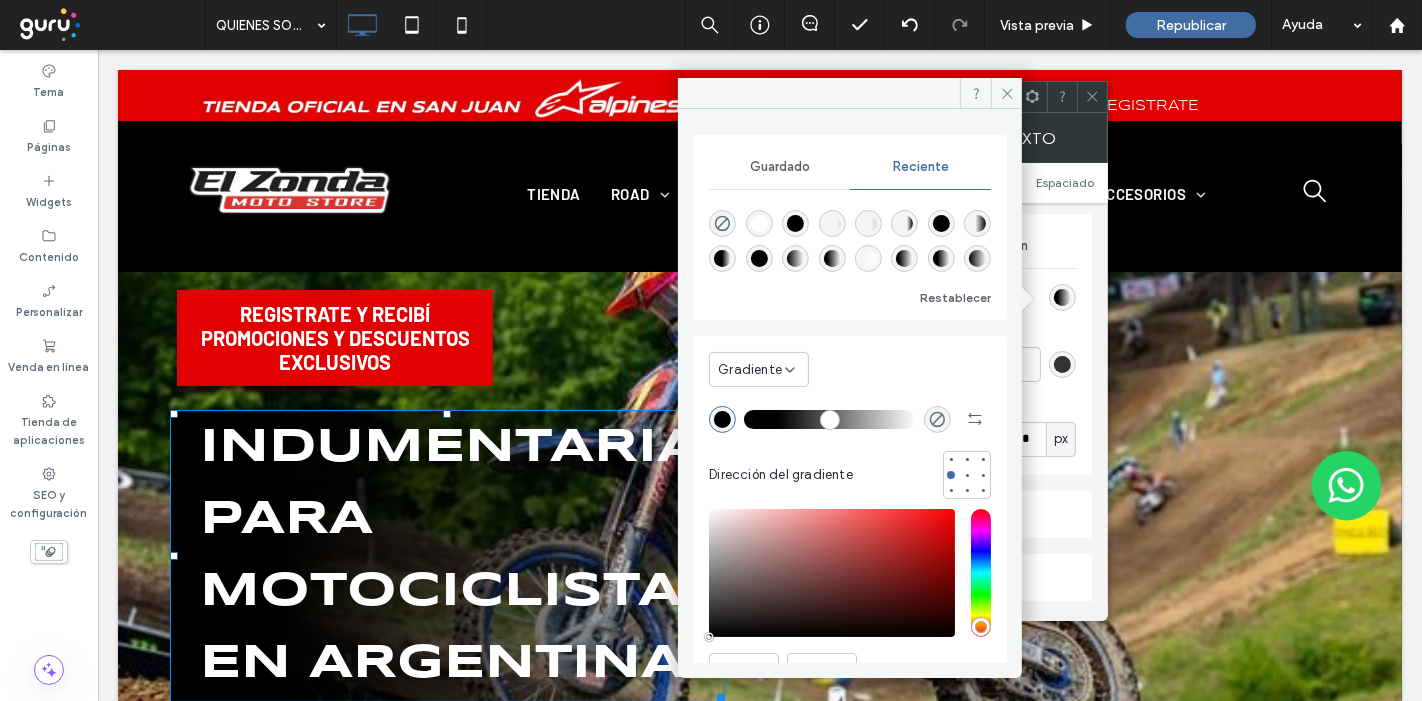 type on "**" 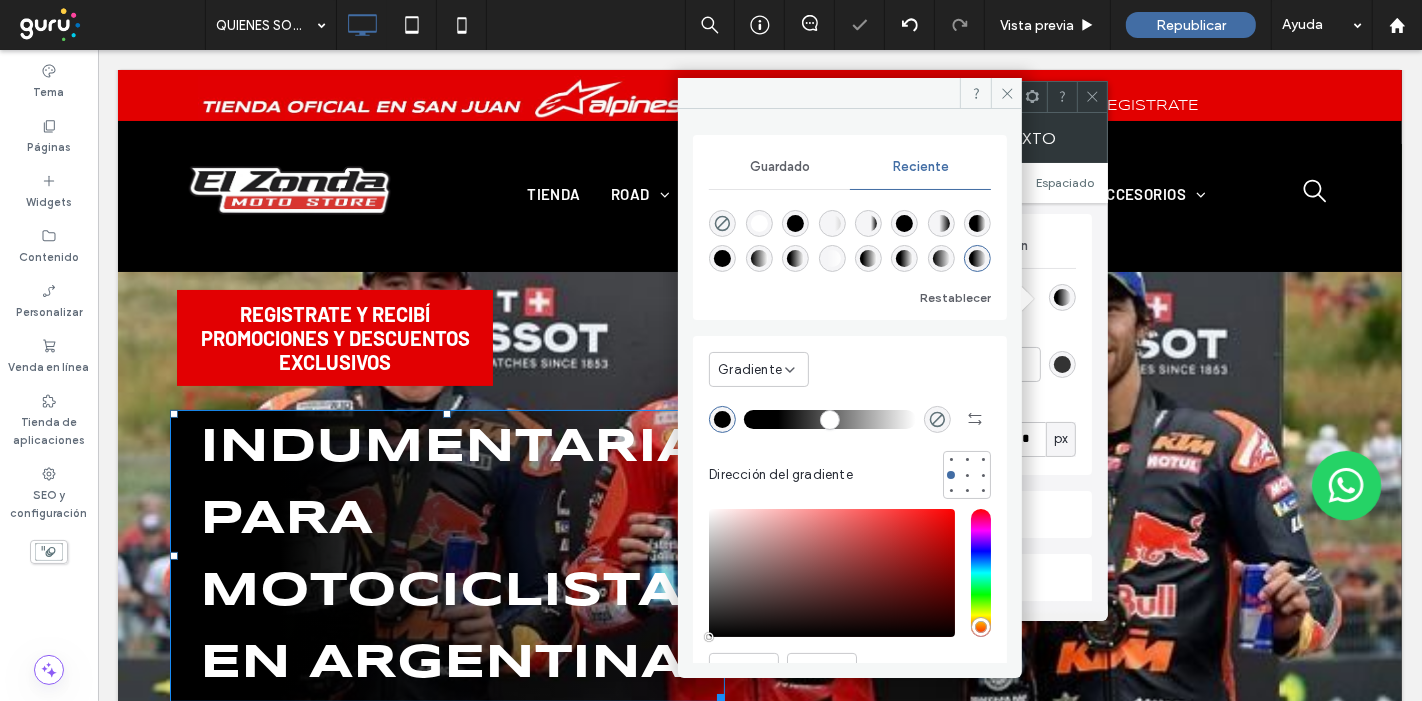 click at bounding box center [722, 419] 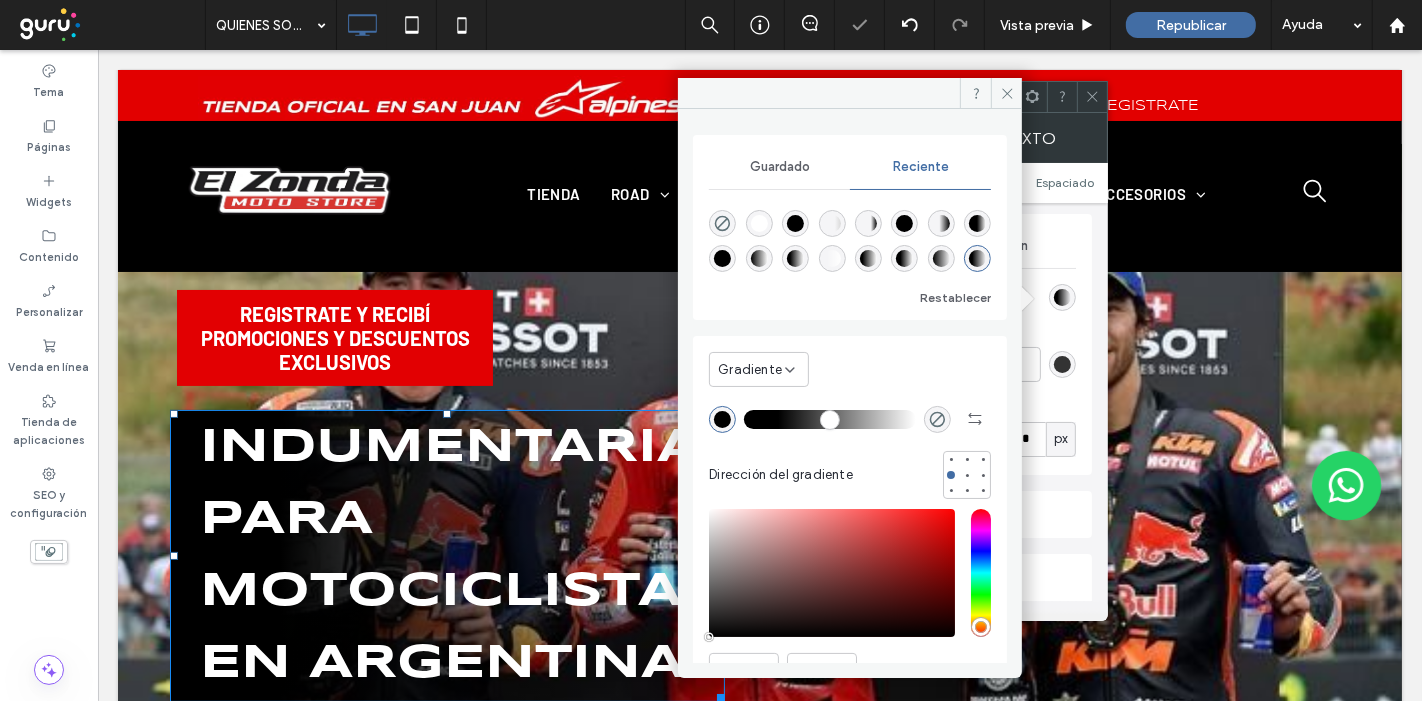 scroll, scrollTop: 100, scrollLeft: 0, axis: vertical 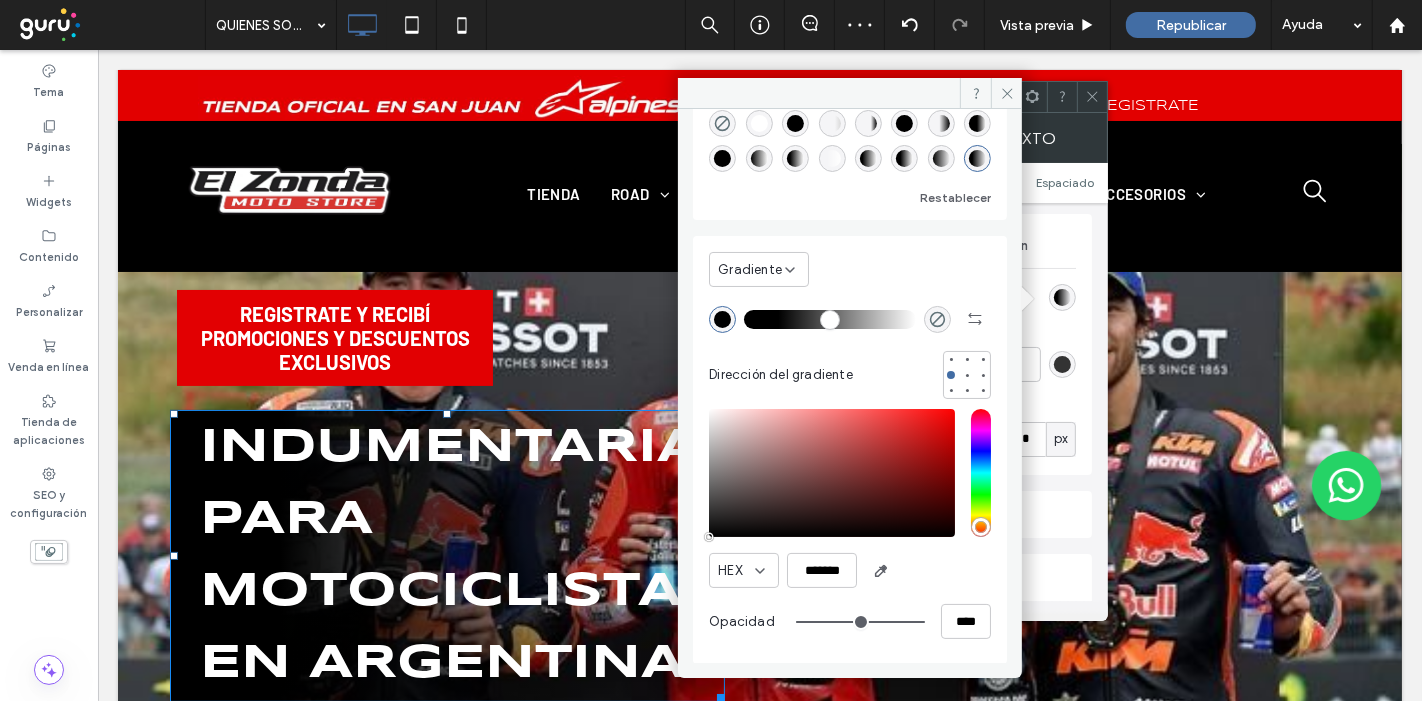 type on "**" 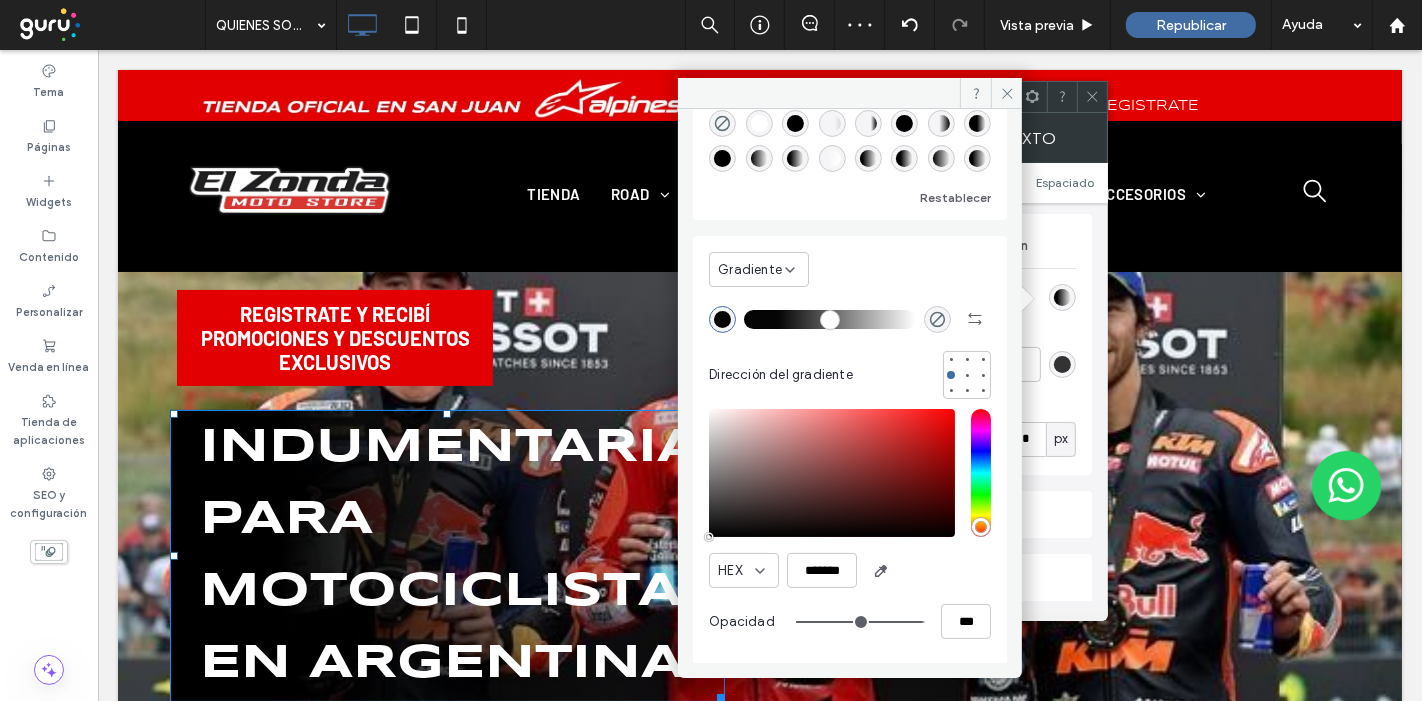 type on "**" 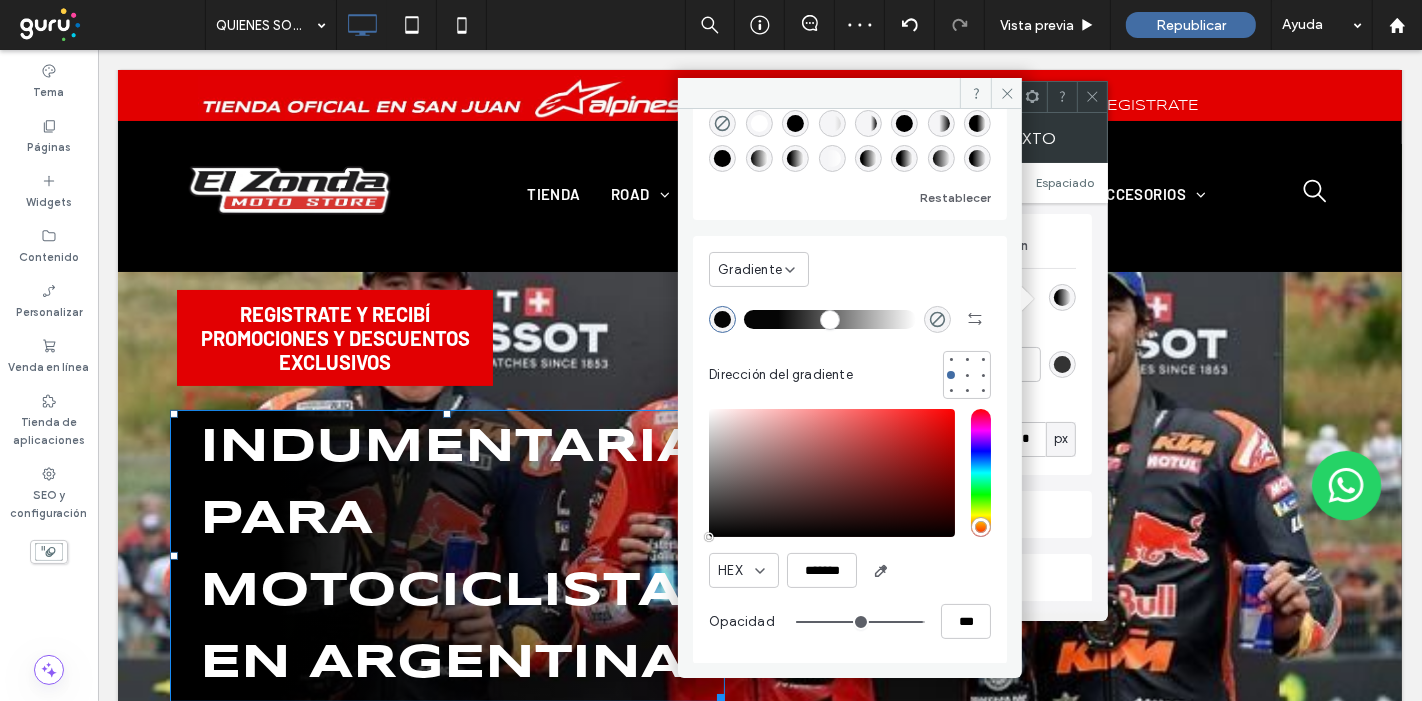 type on "***" 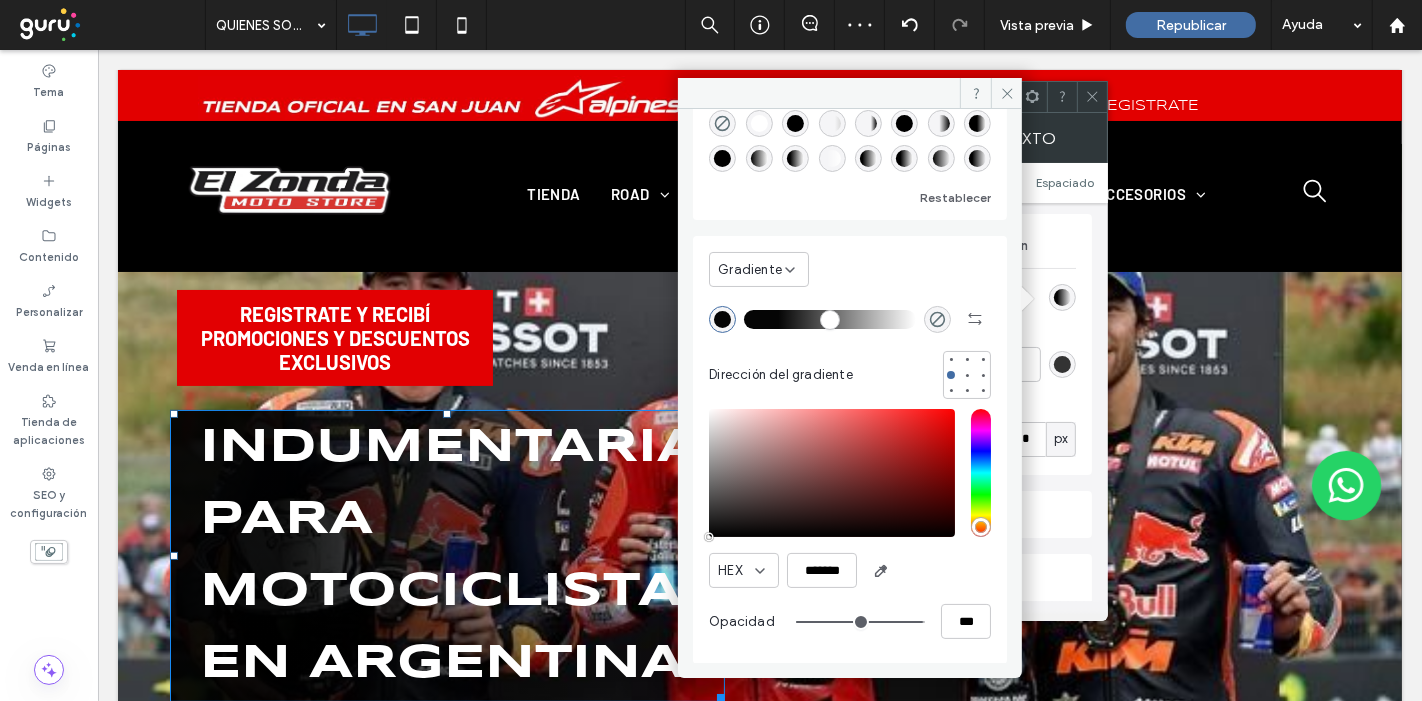 type on "**" 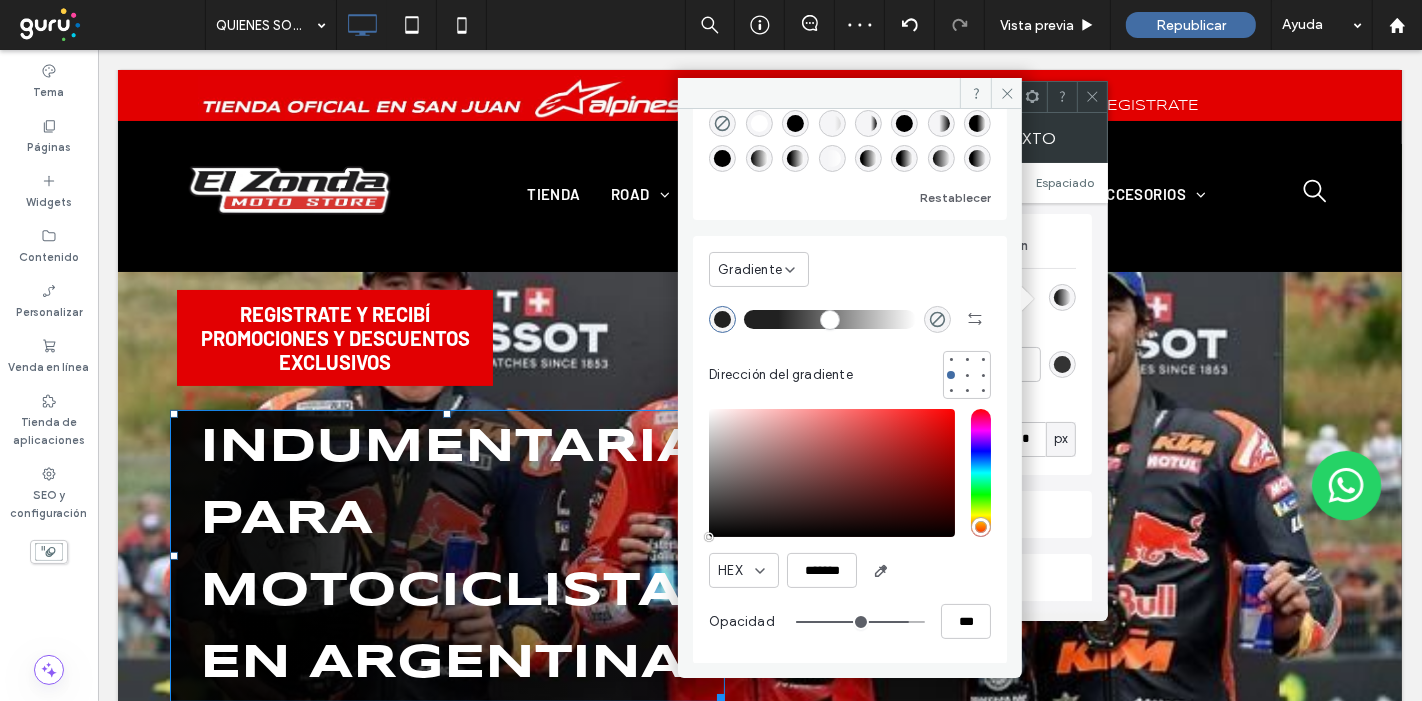 type on "**" 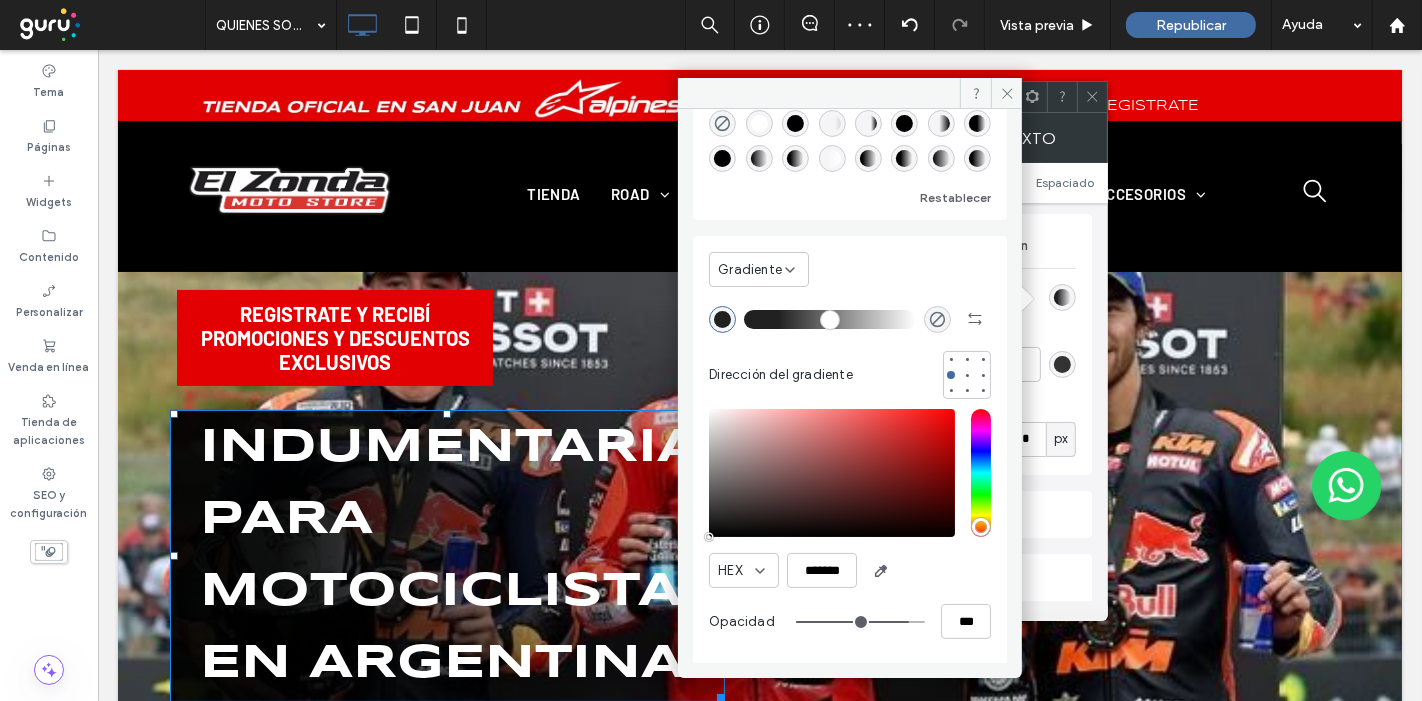 type on "***" 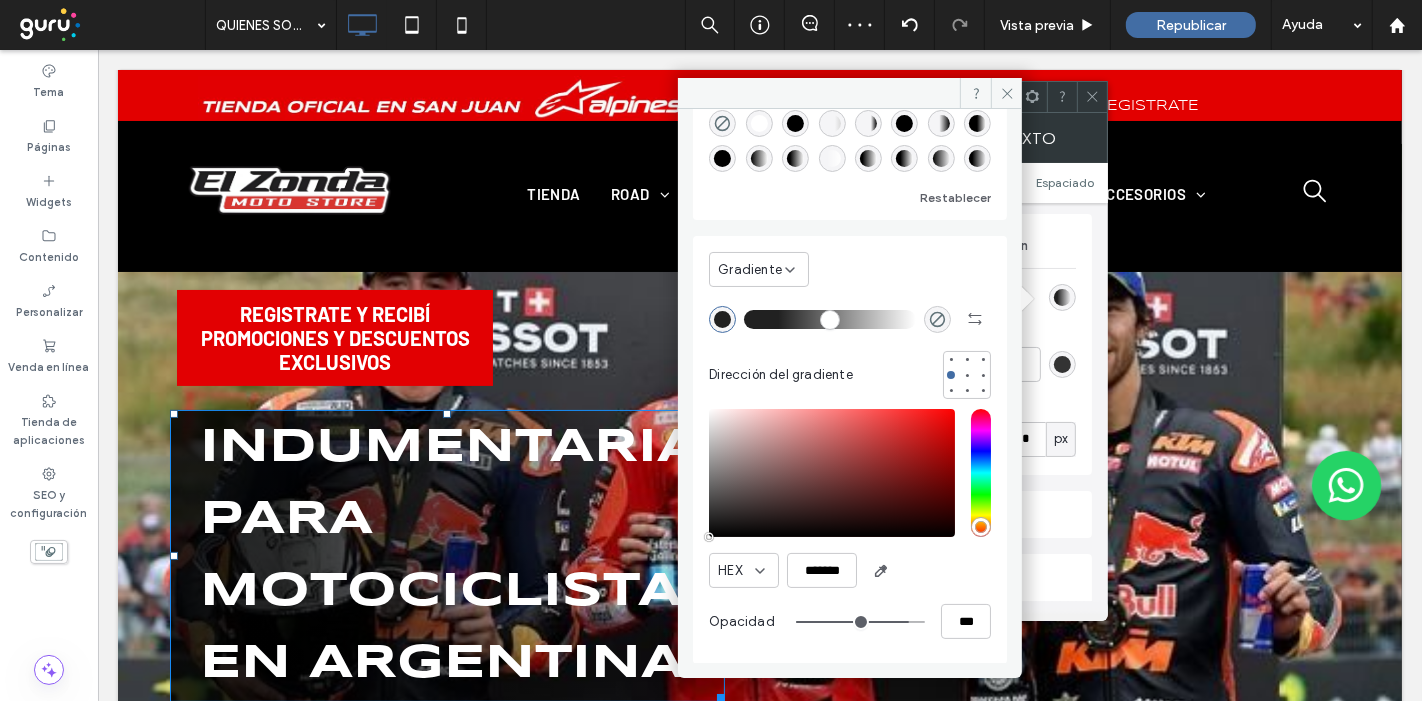 type on "**" 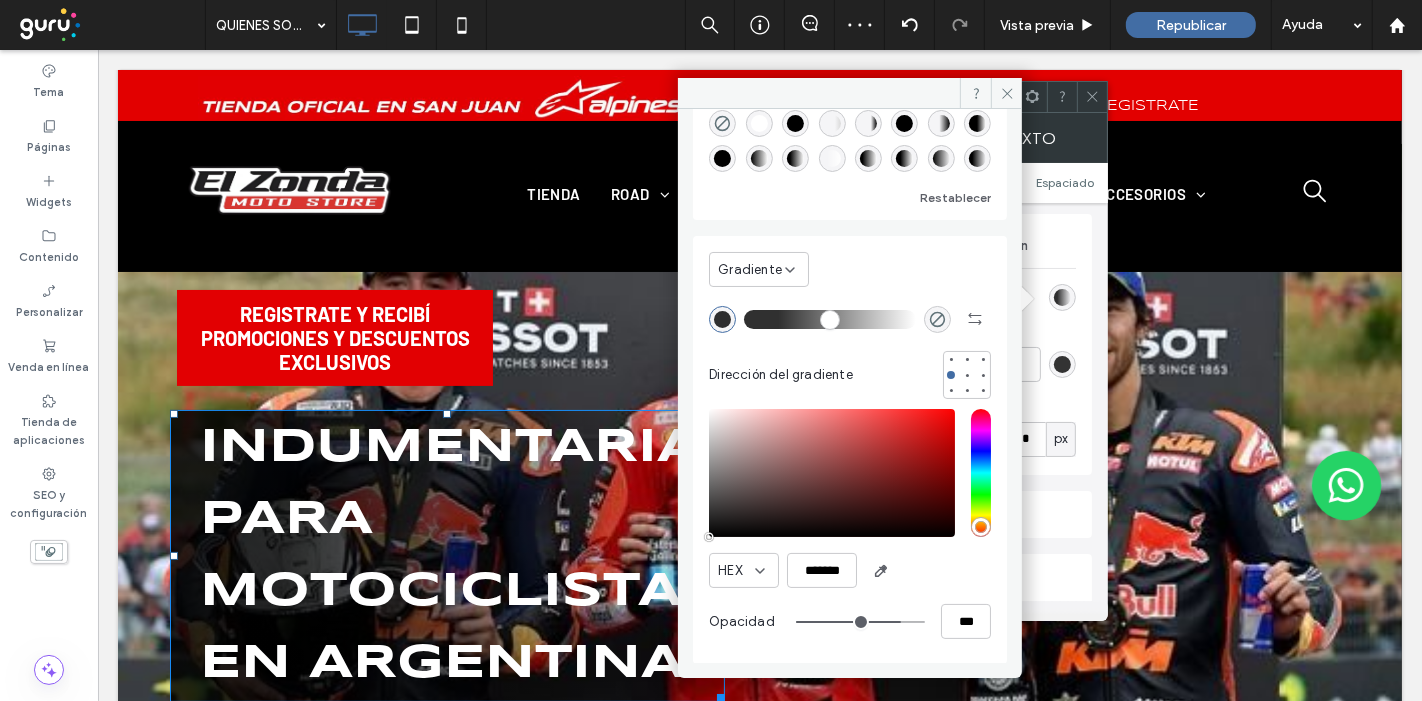 type on "**" 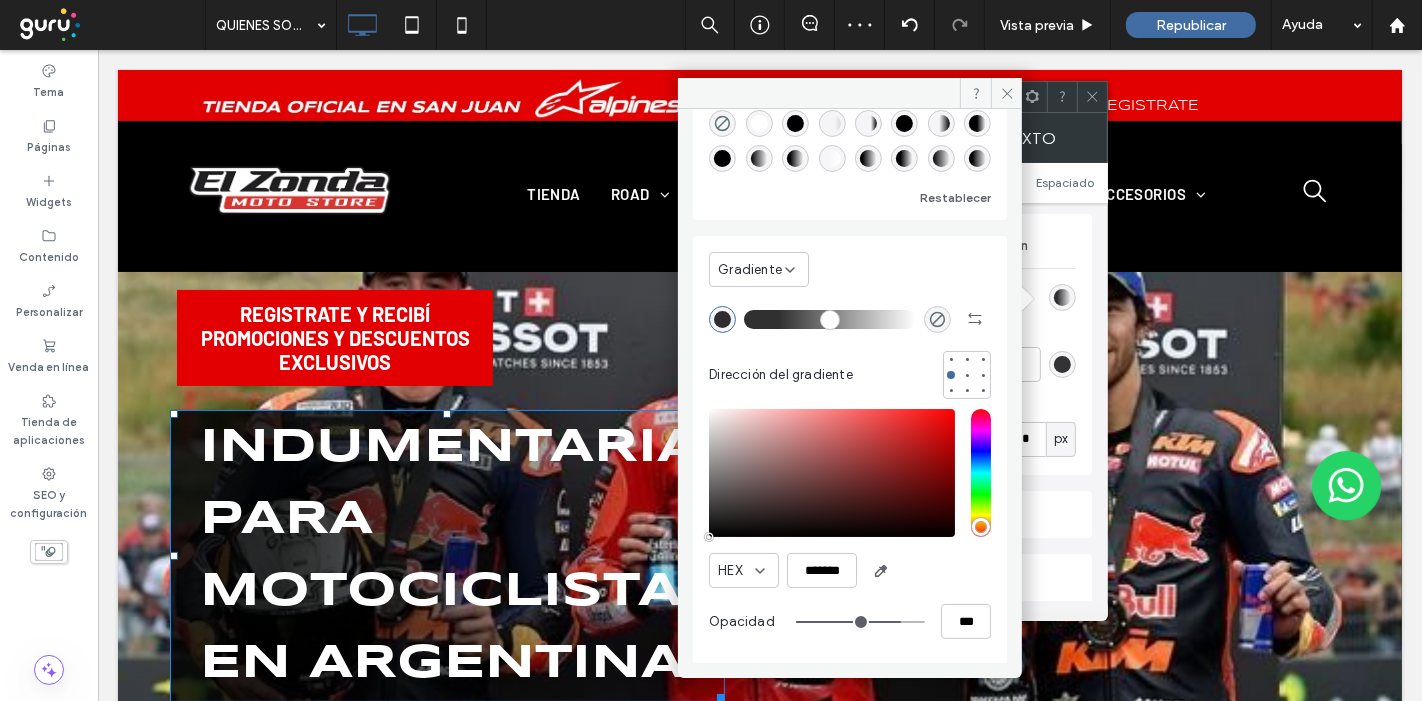 type on "***" 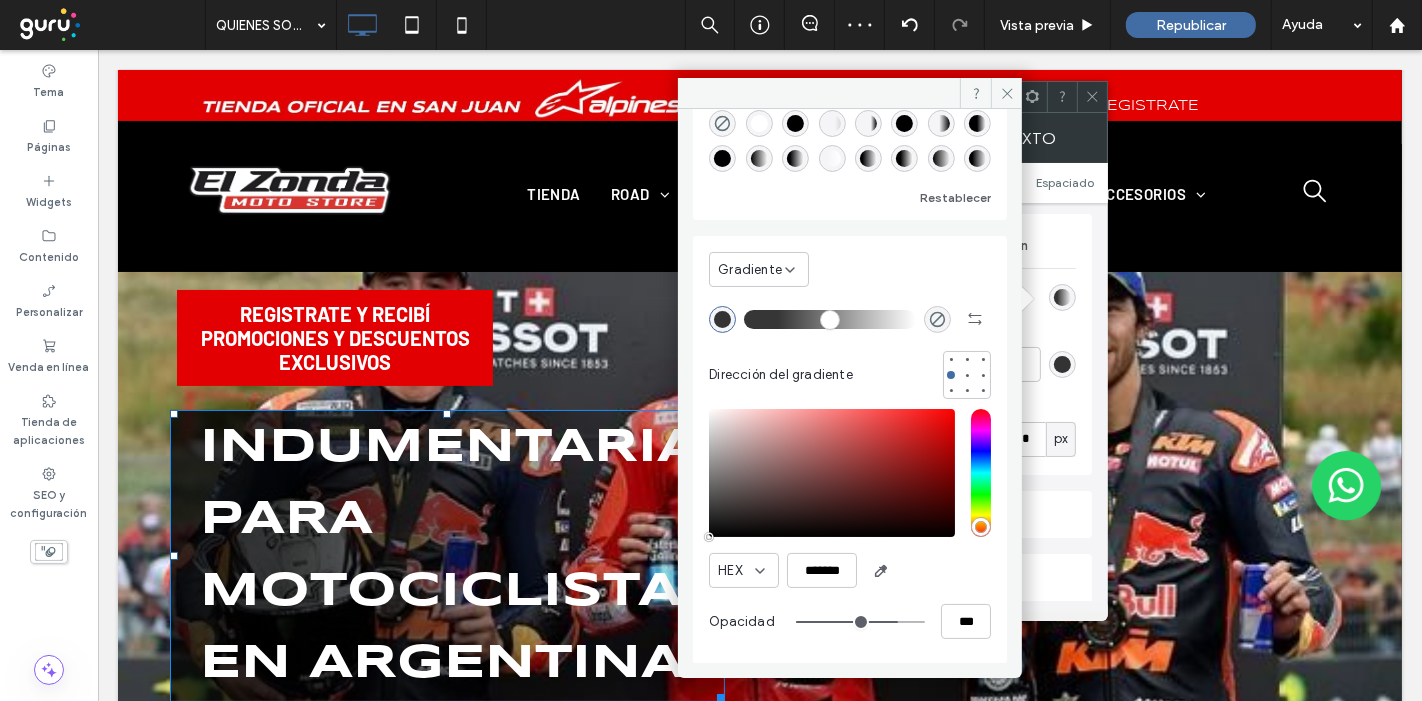 type on "**" 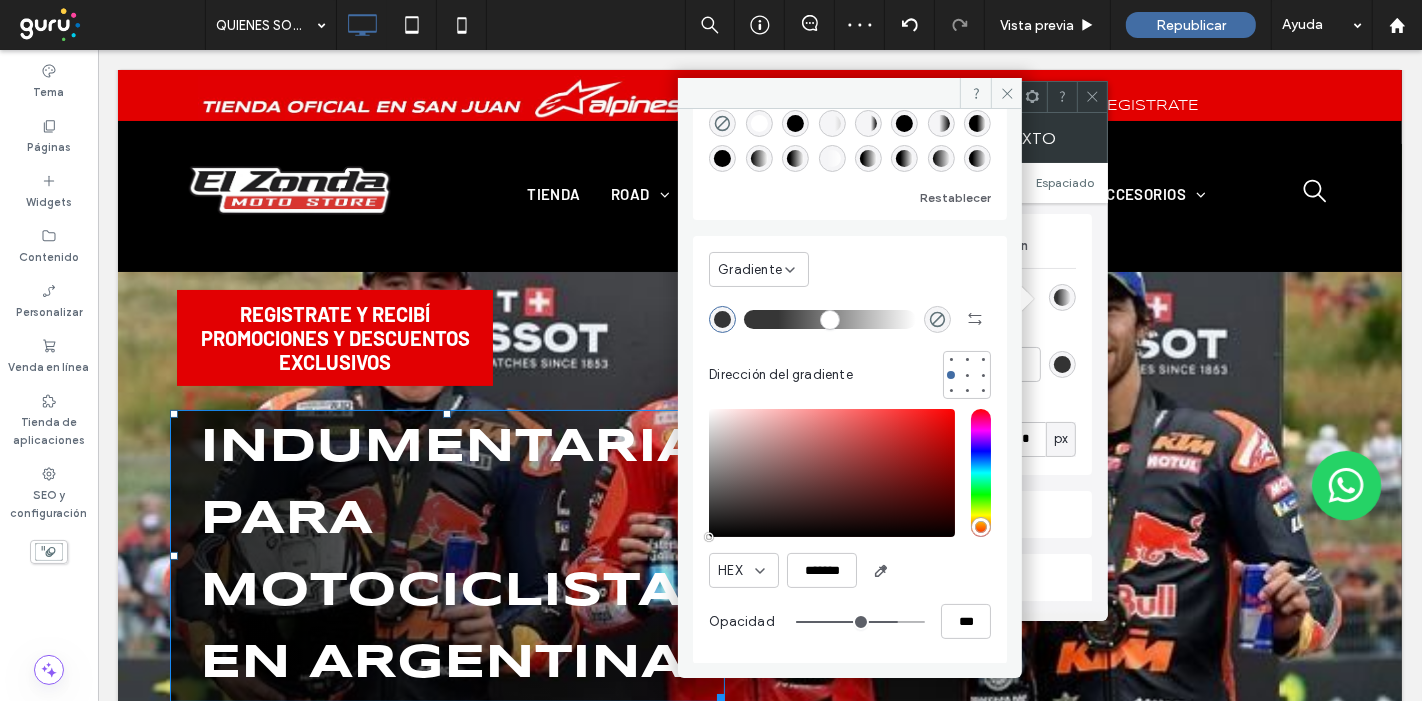 type on "***" 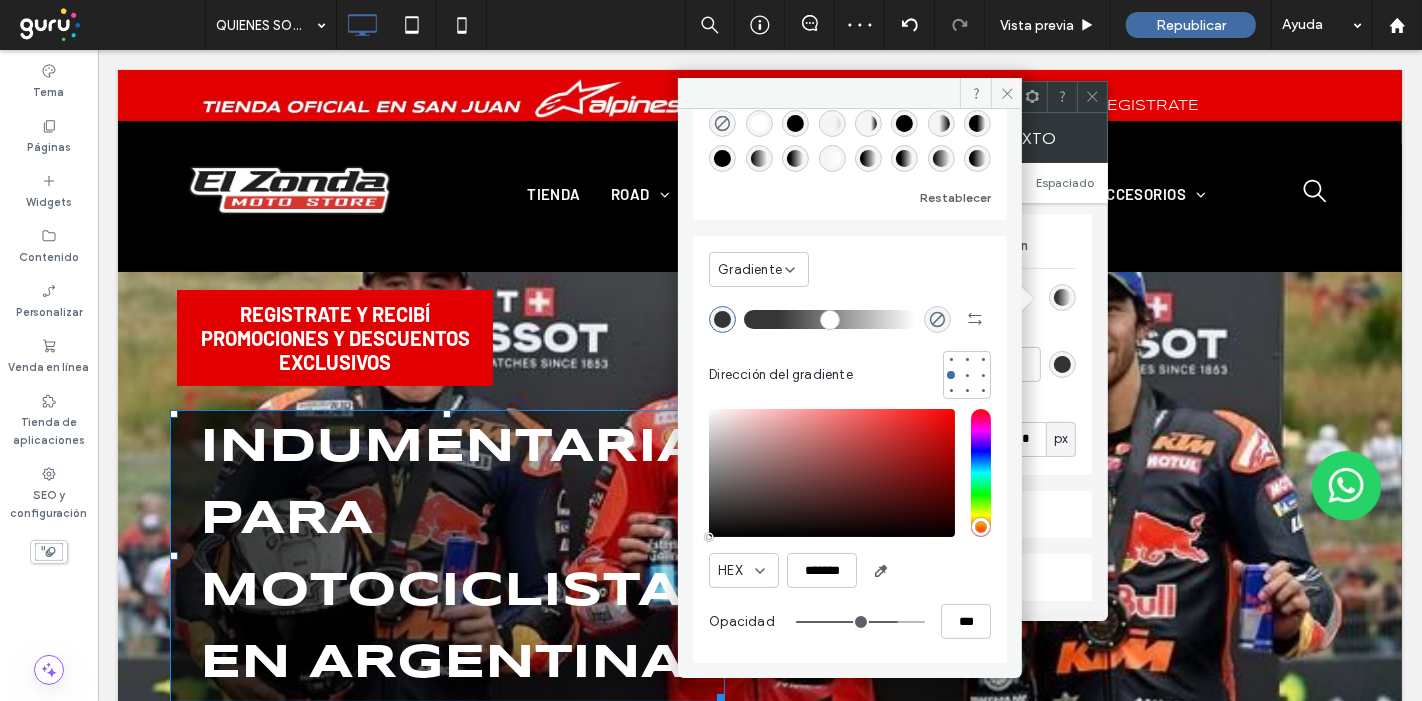 type on "**" 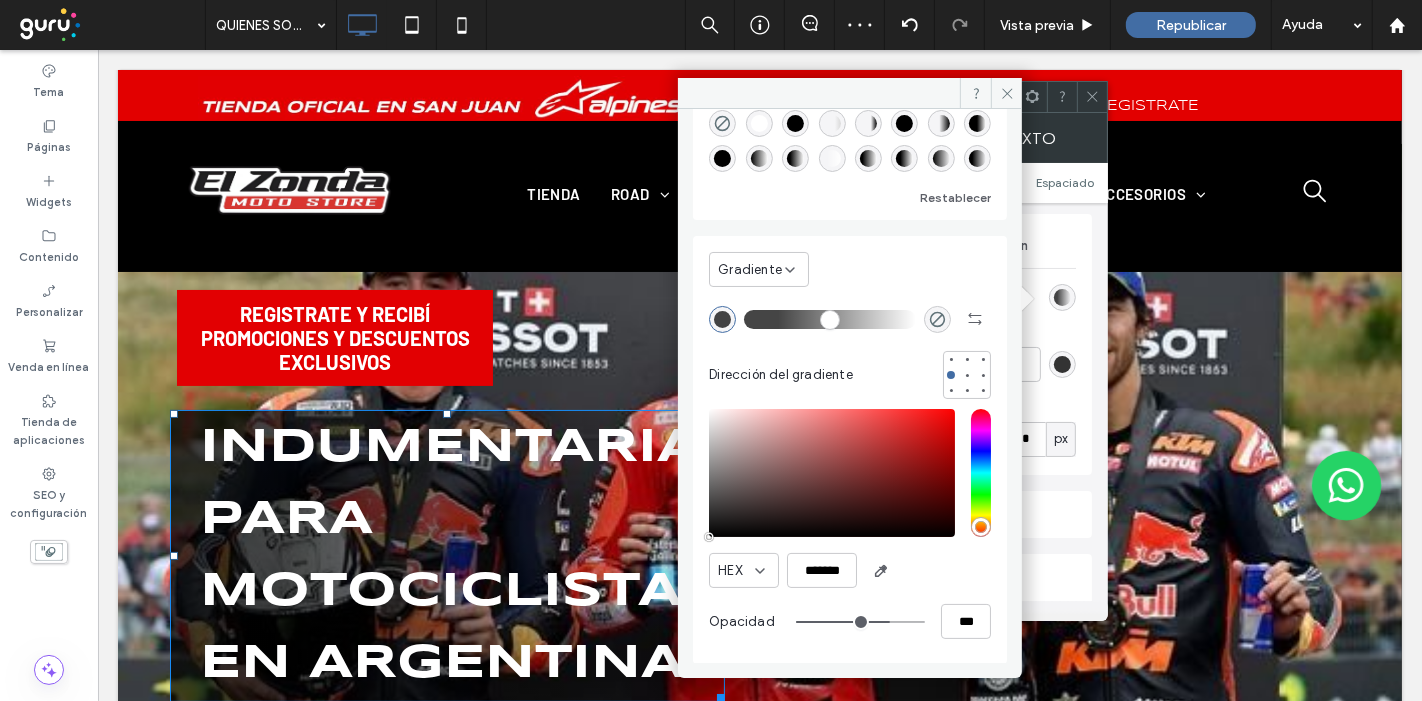 type on "**" 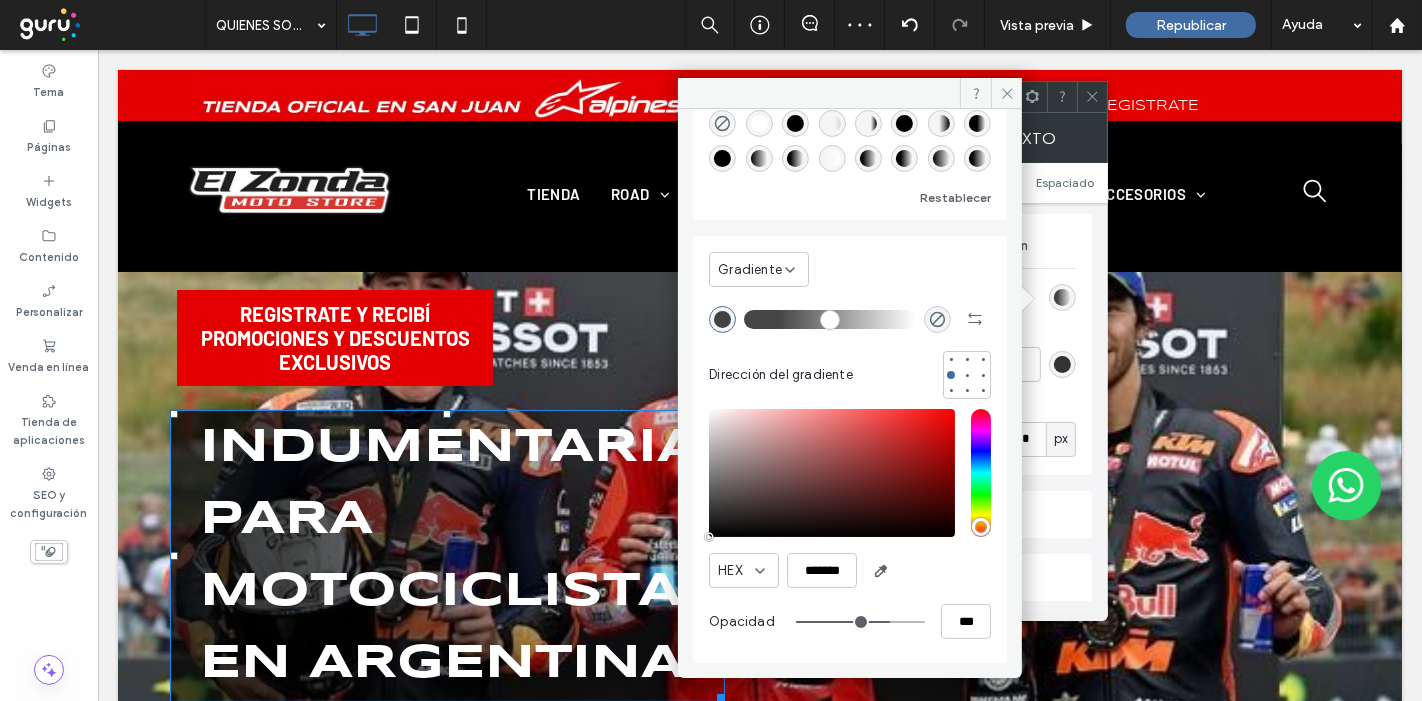 type on "***" 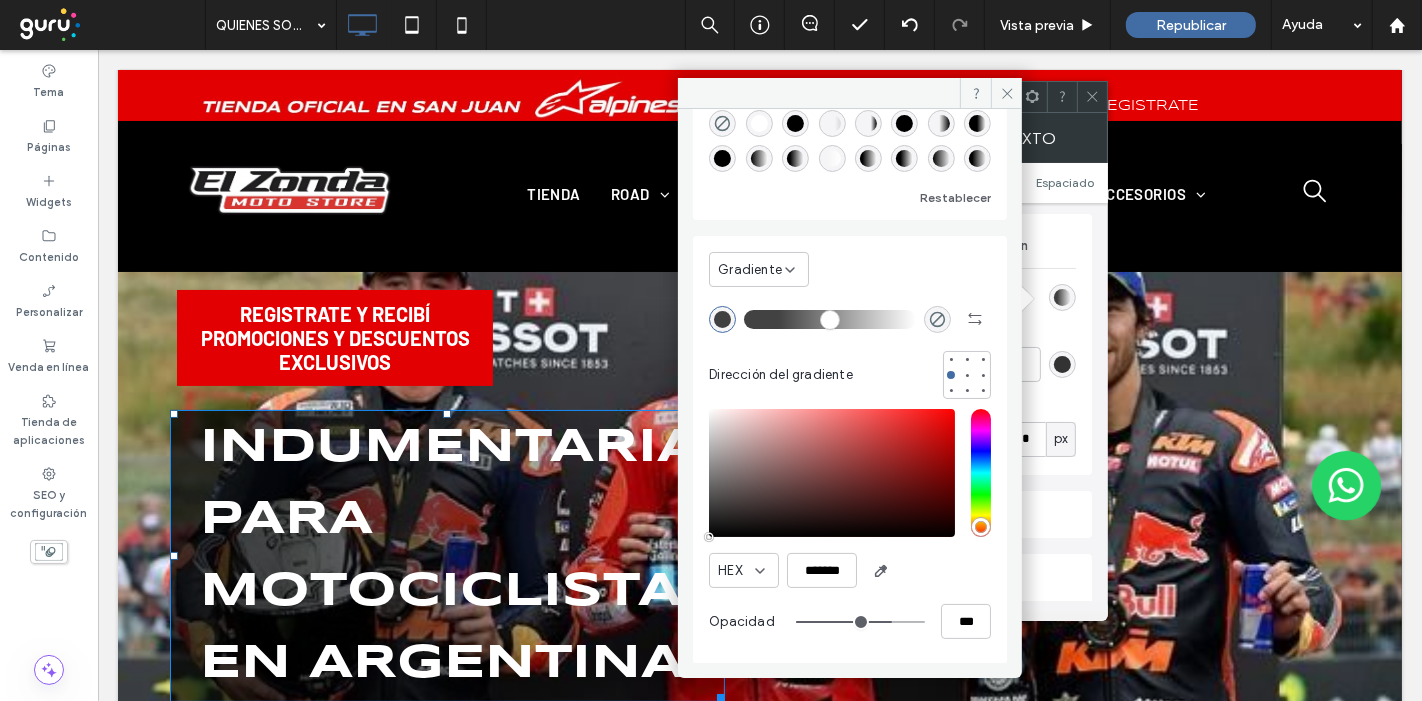 type on "**" 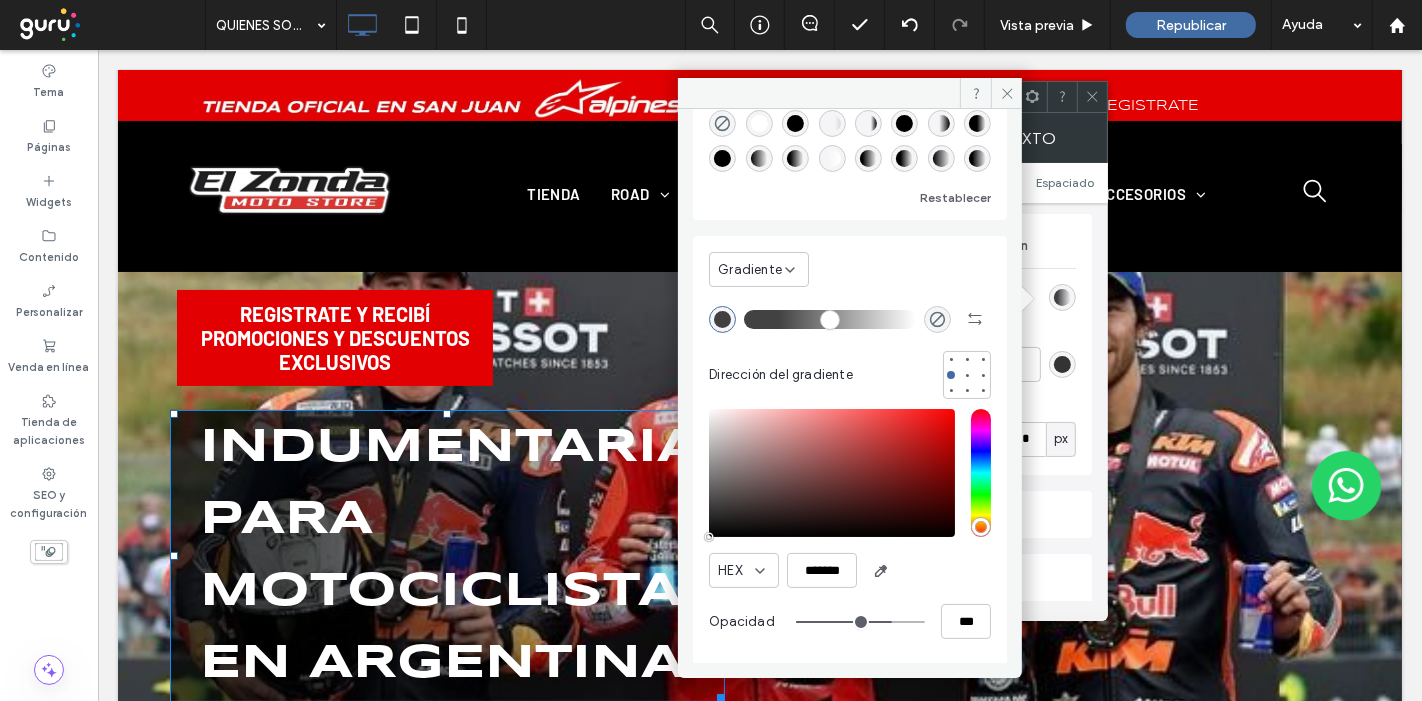 type on "***" 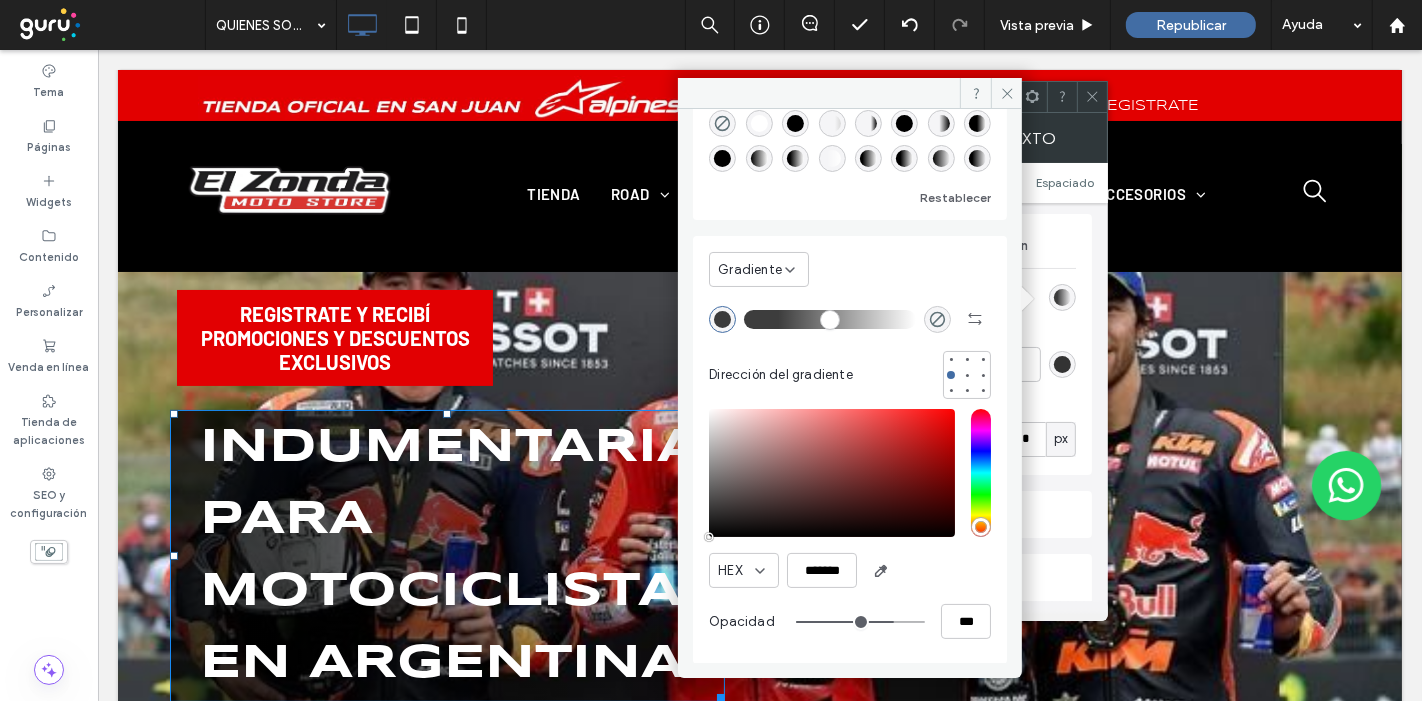 type on "**" 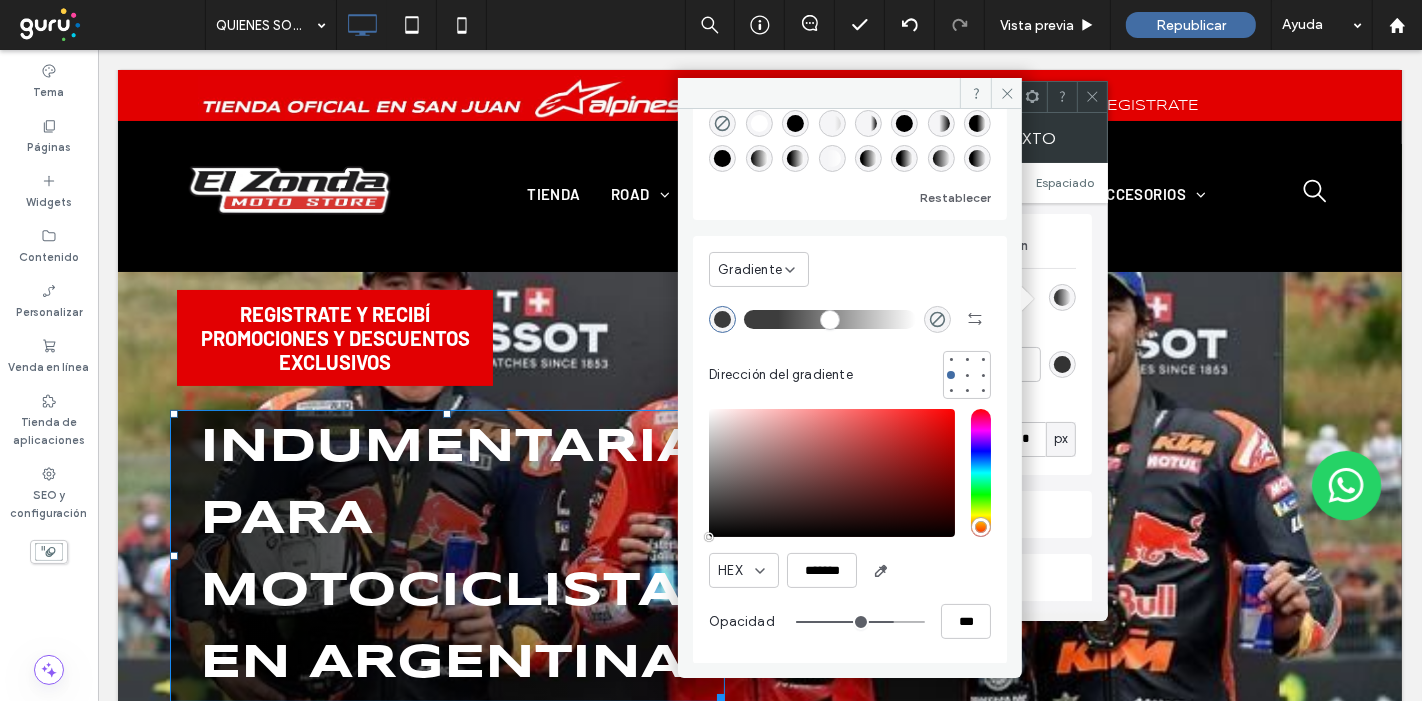 type on "***" 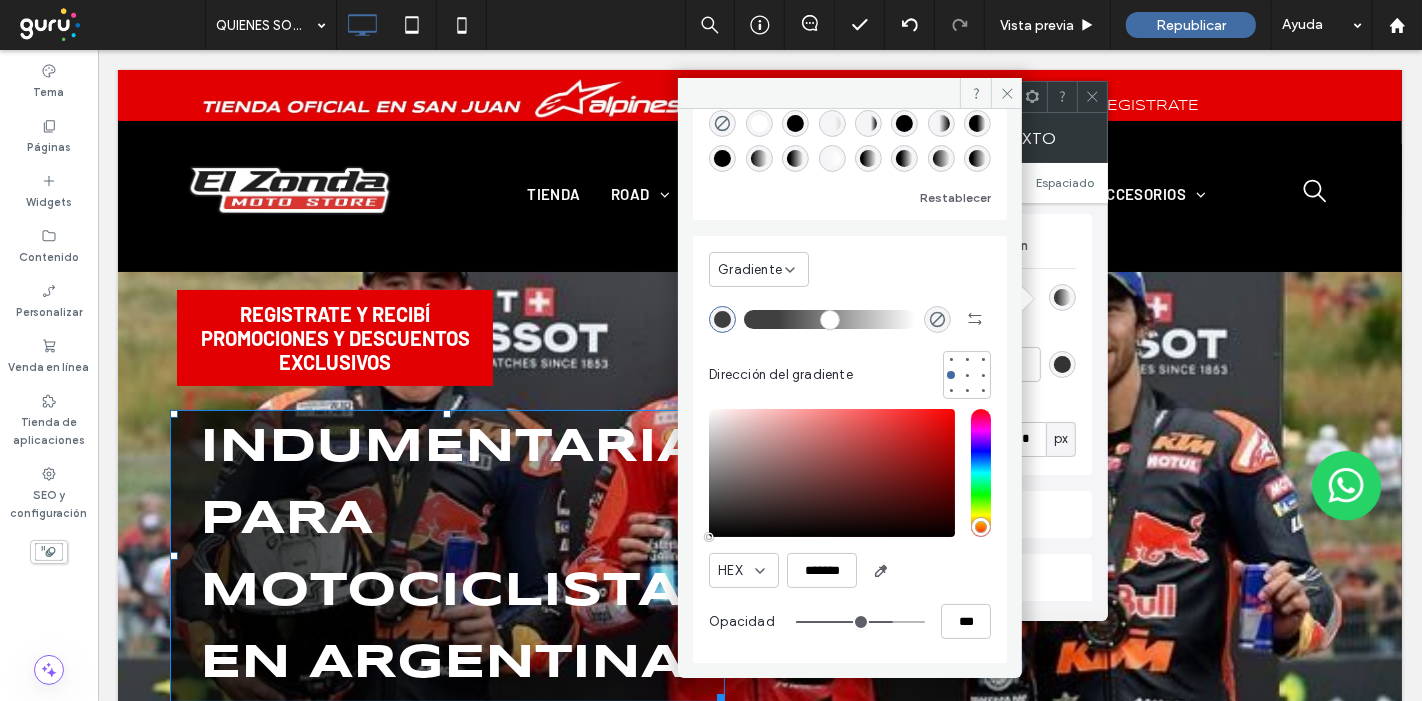 drag, startPoint x: 905, startPoint y: 621, endPoint x: 879, endPoint y: 619, distance: 26.076809 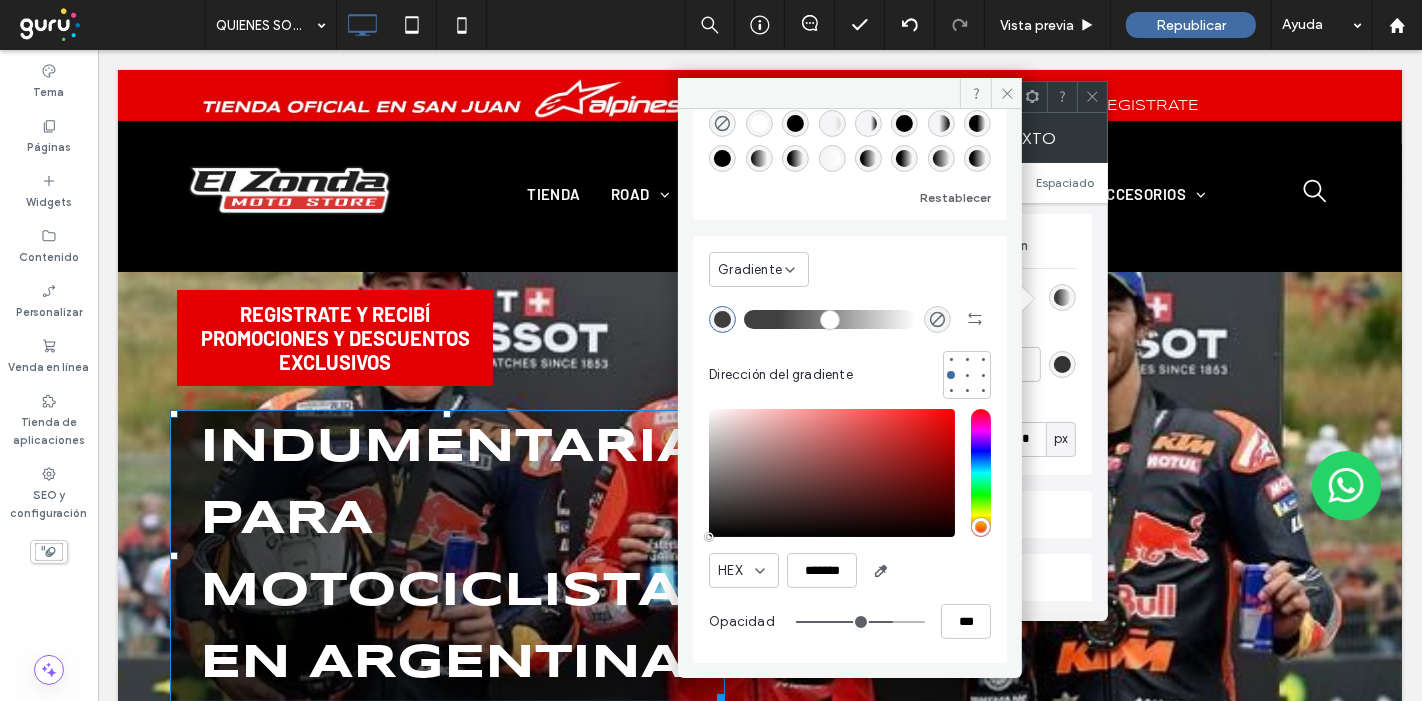 type on "**" 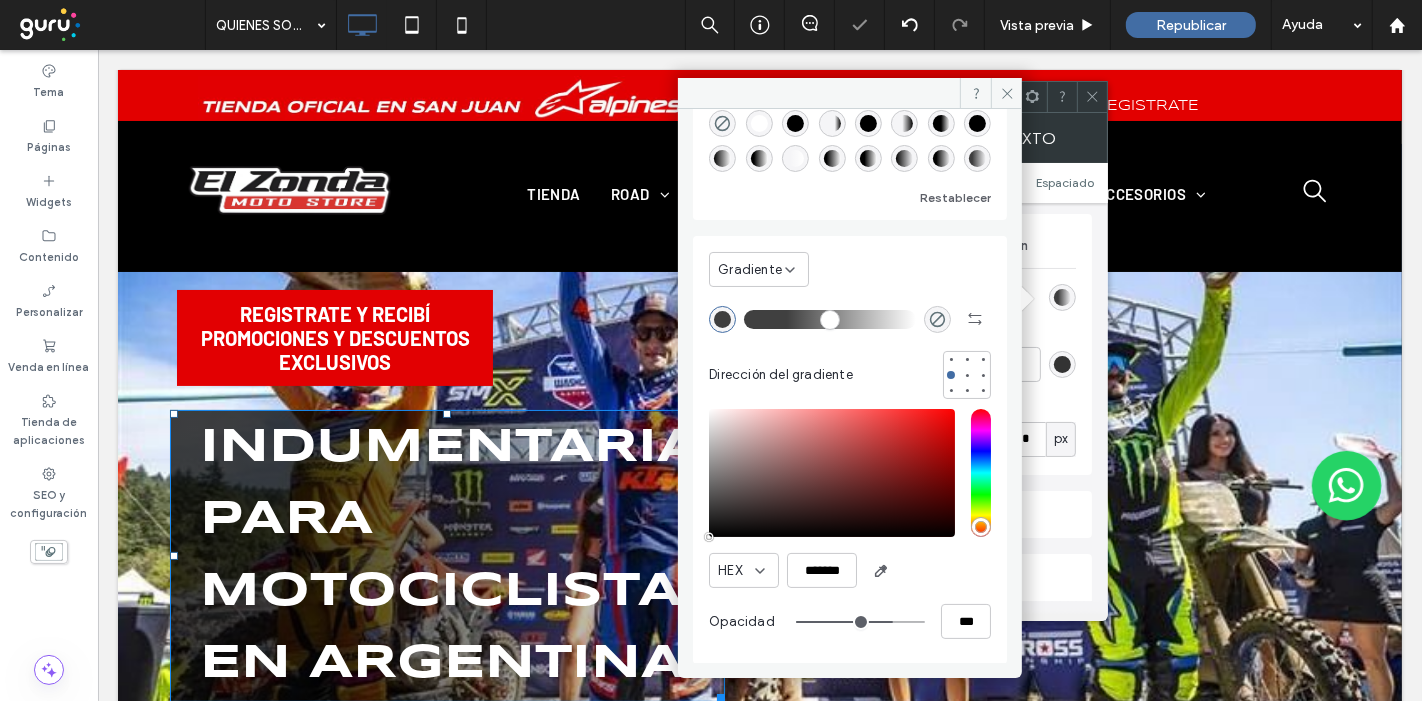 type on "**" 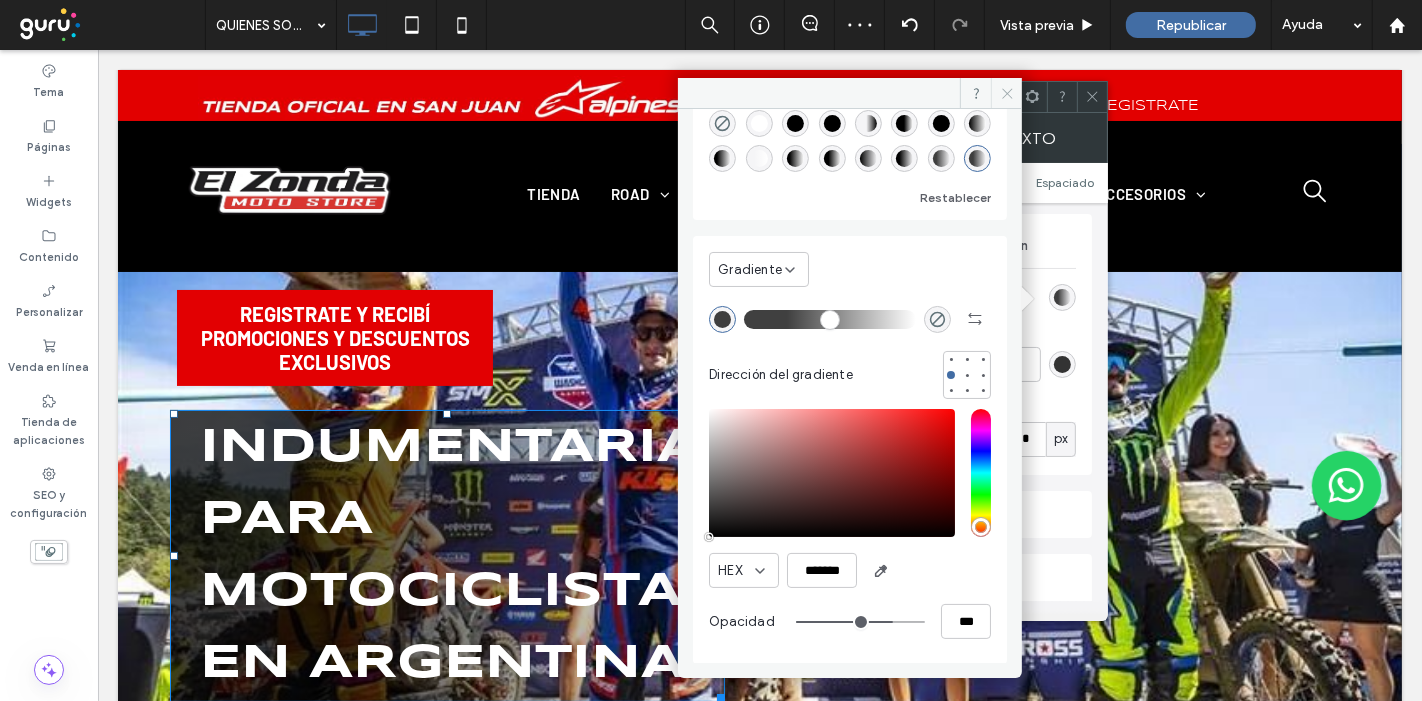 click at bounding box center (1006, 93) 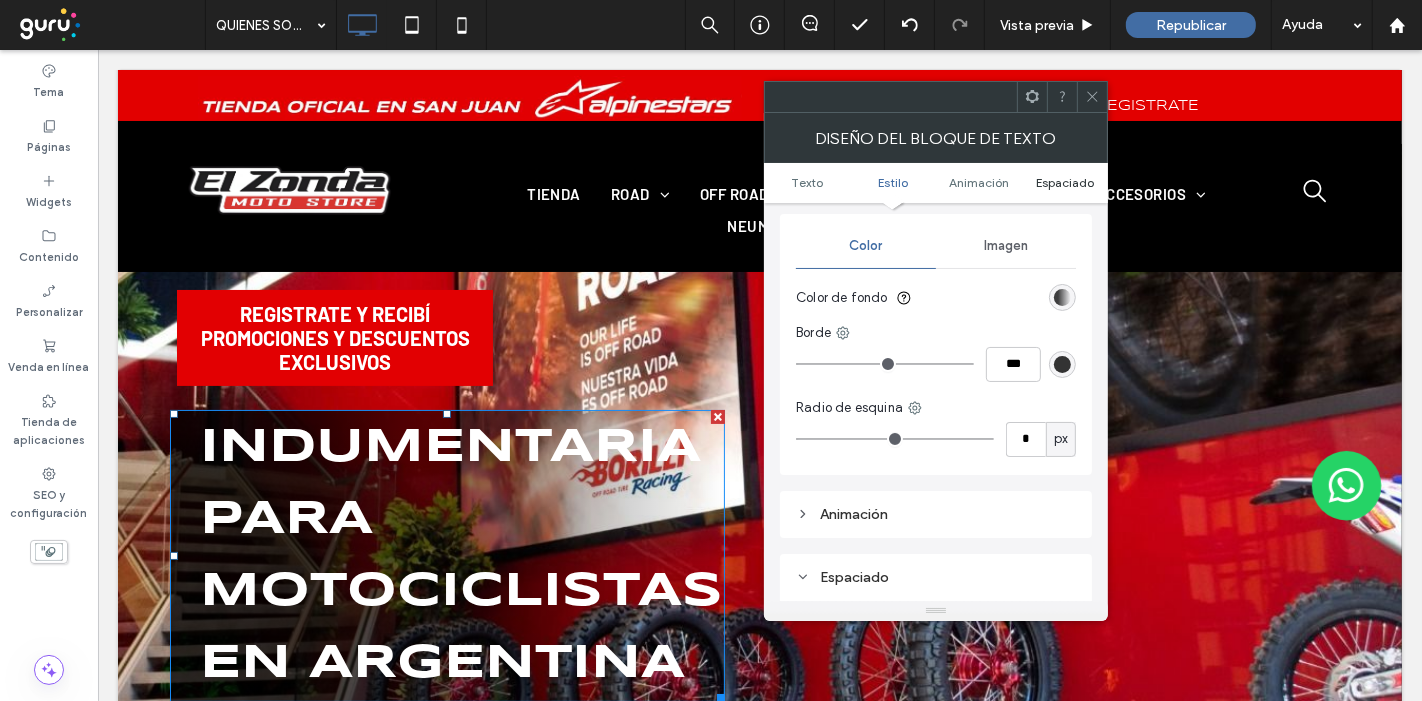 click on "Espaciado" at bounding box center (1065, 182) 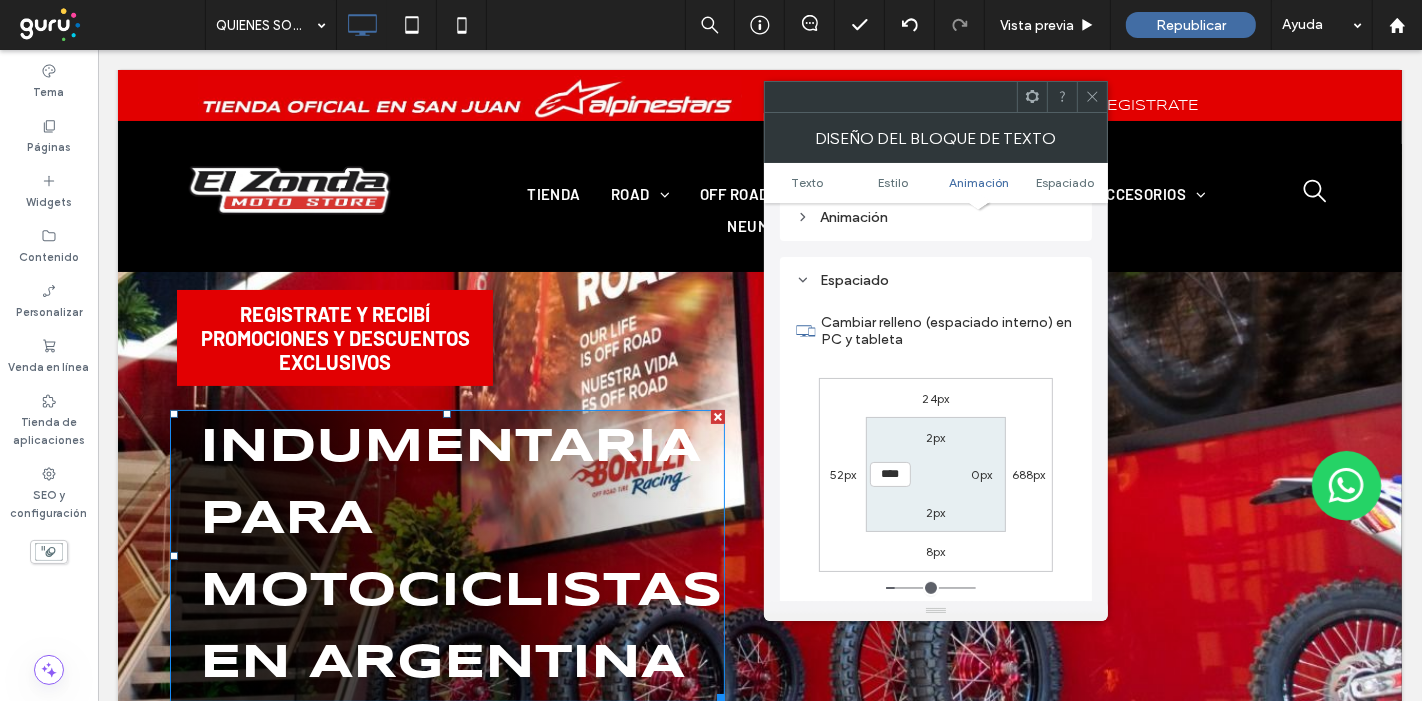 scroll, scrollTop: 571, scrollLeft: 0, axis: vertical 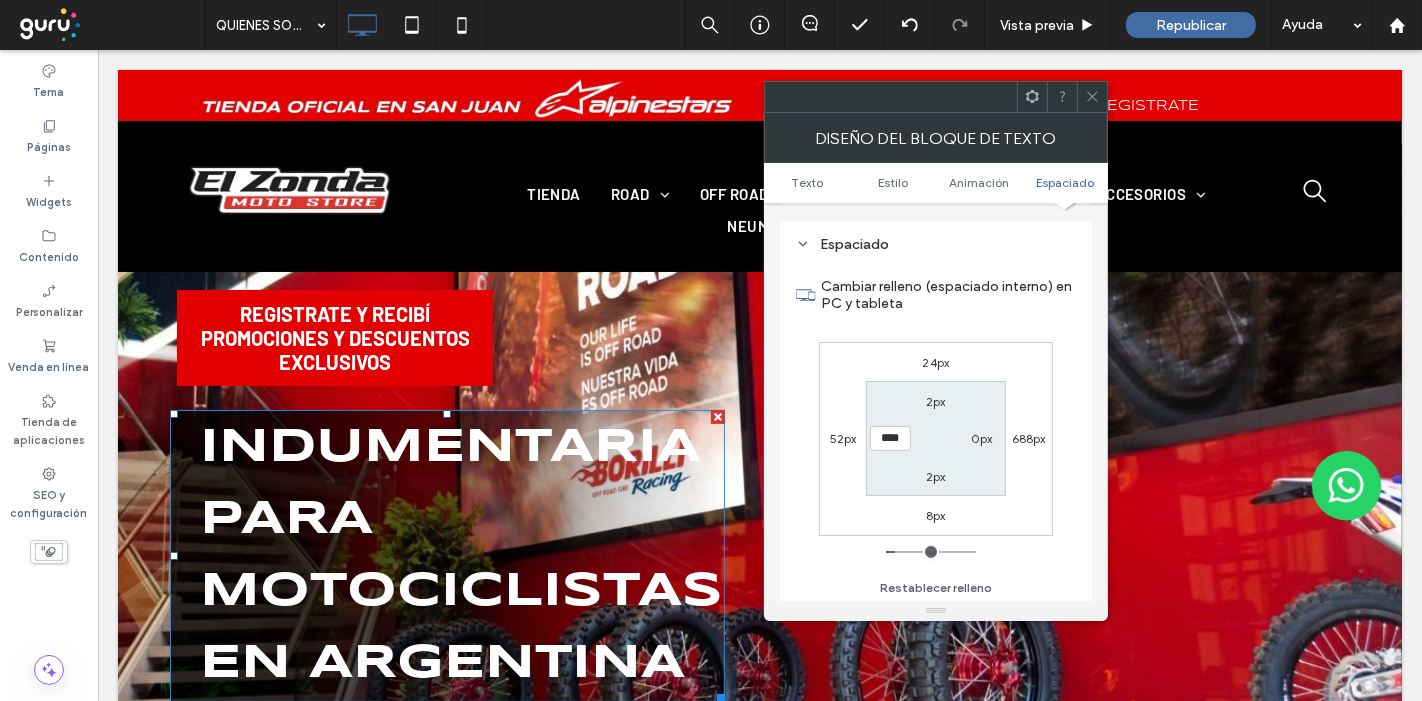 click on "2px" at bounding box center [936, 401] 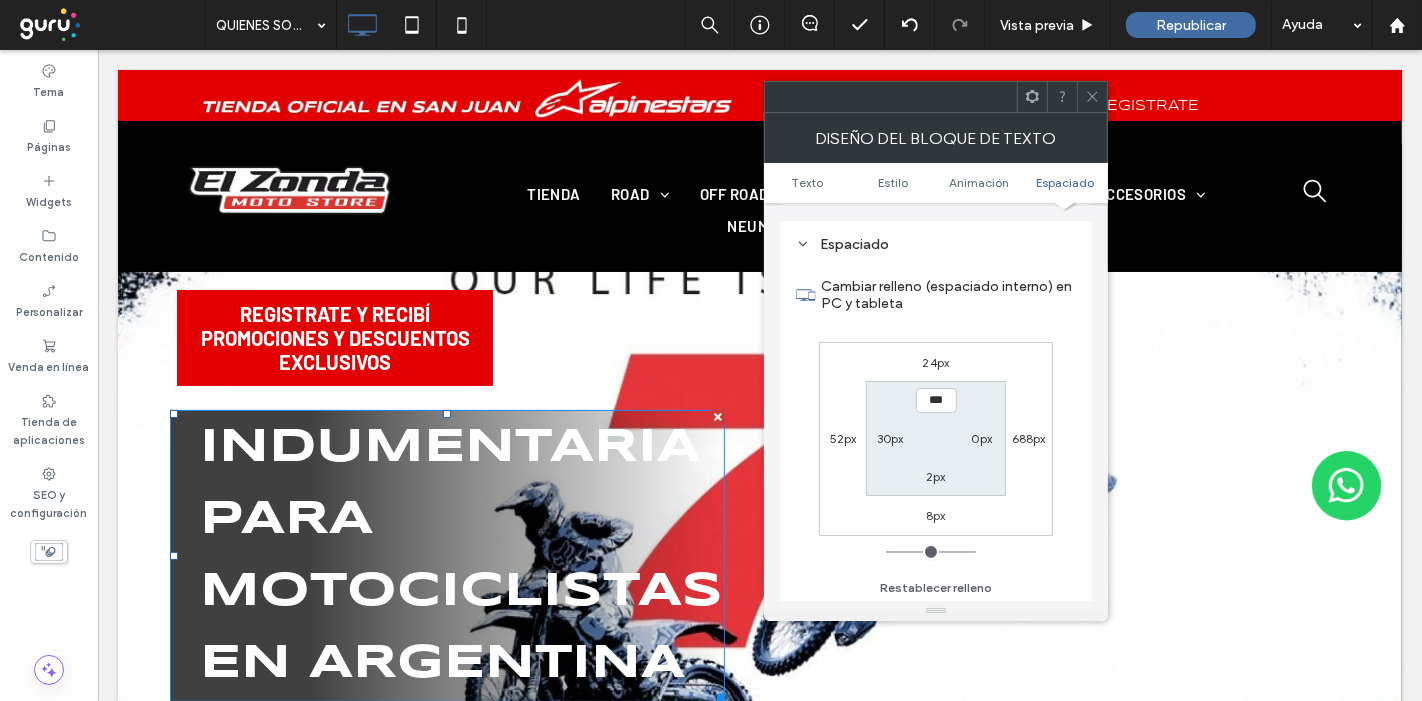 type on "*" 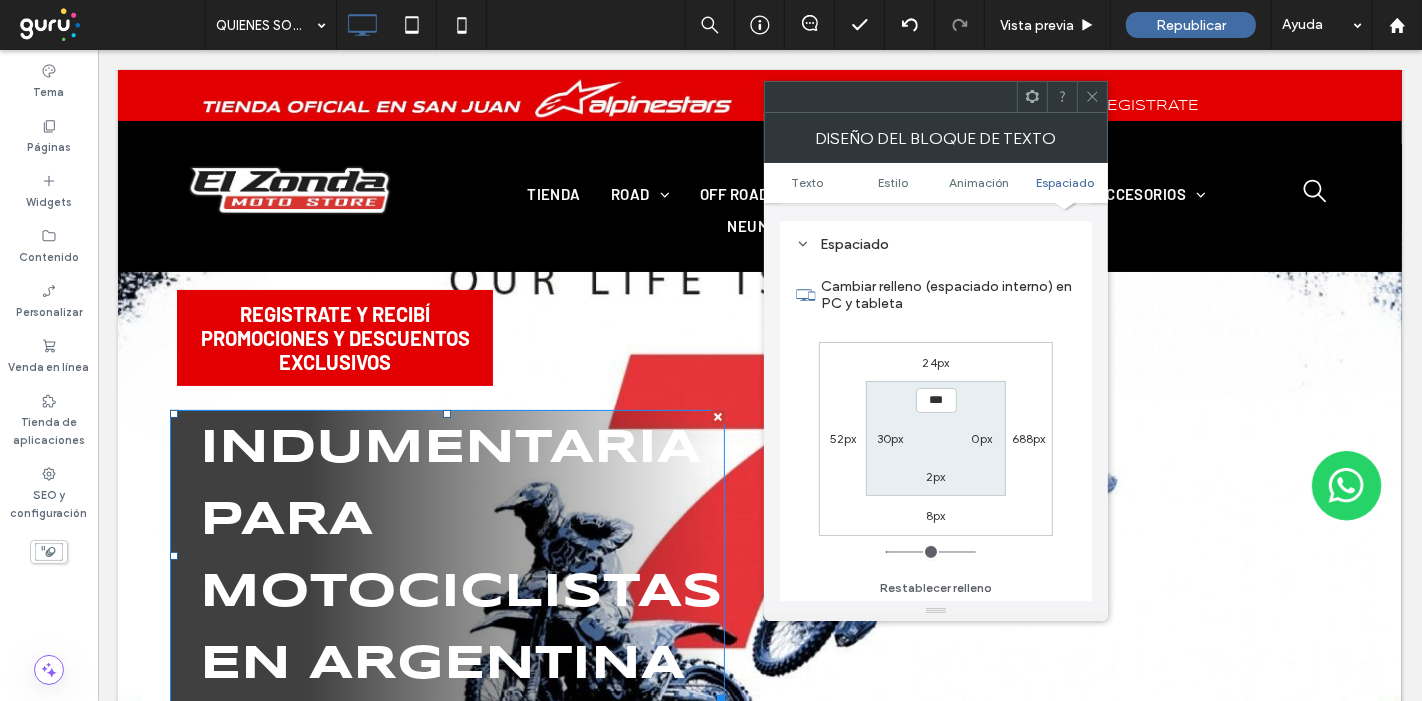 type on "*" 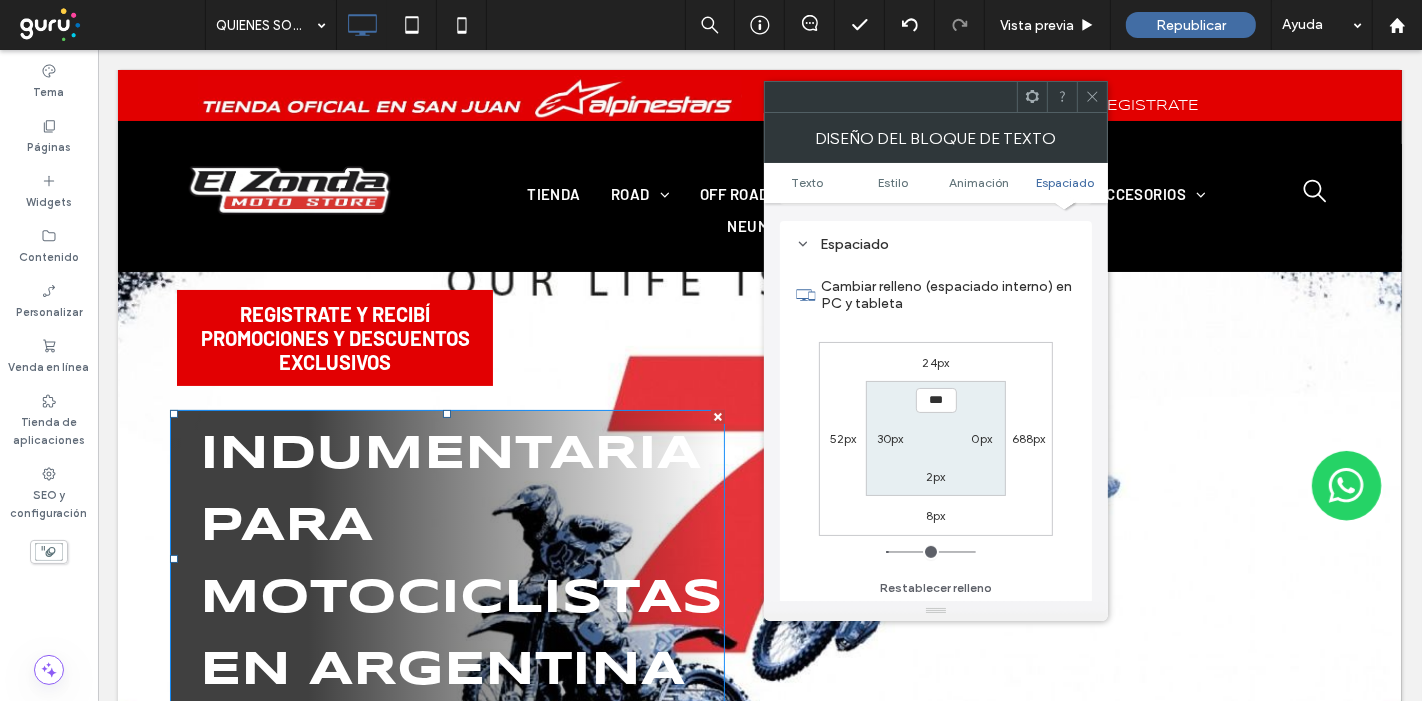 type on "**" 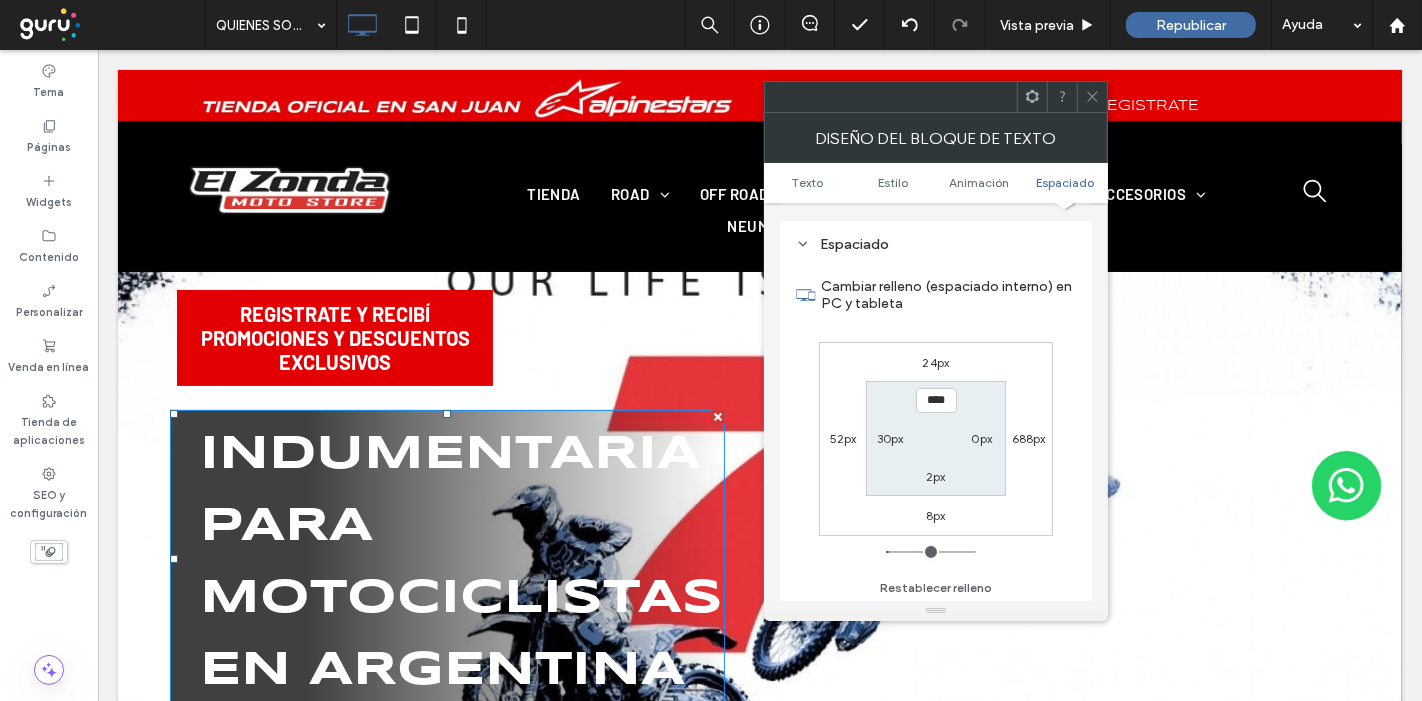 type on "**" 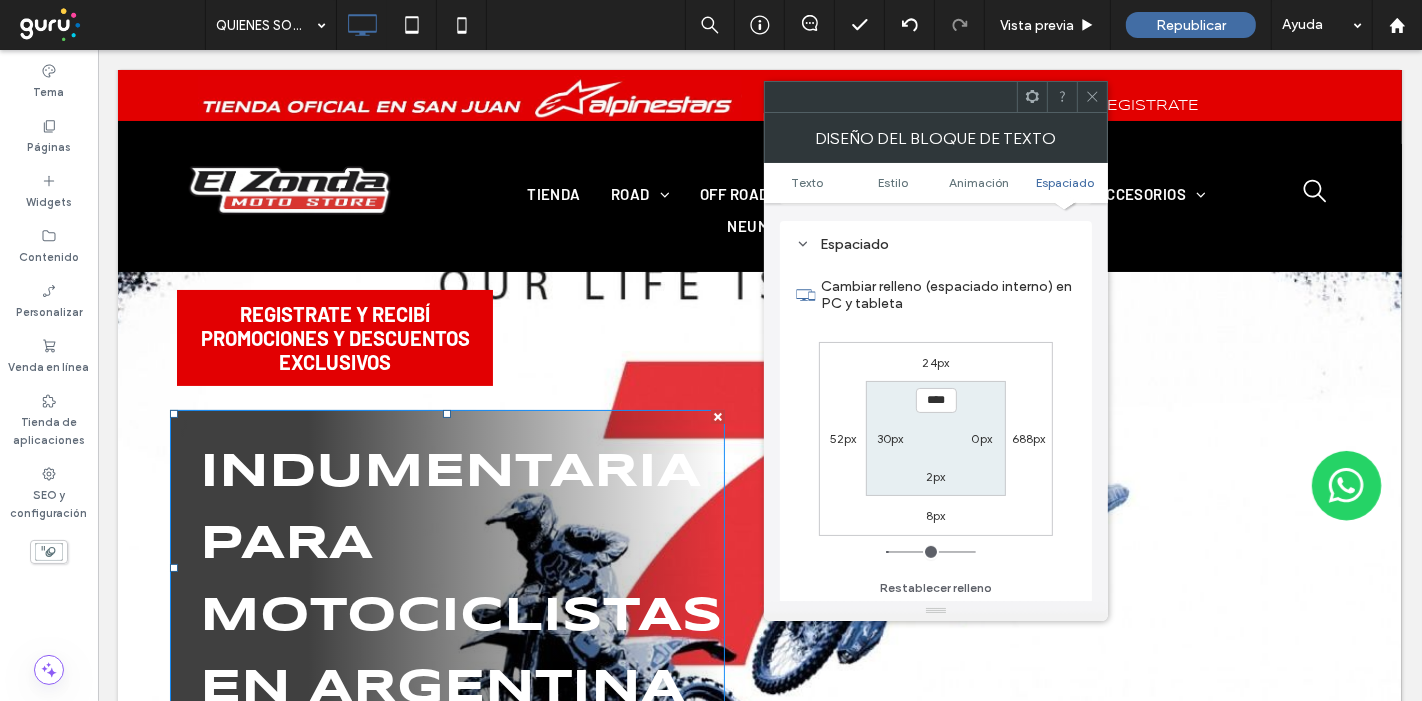 scroll, scrollTop: 113, scrollLeft: 0, axis: vertical 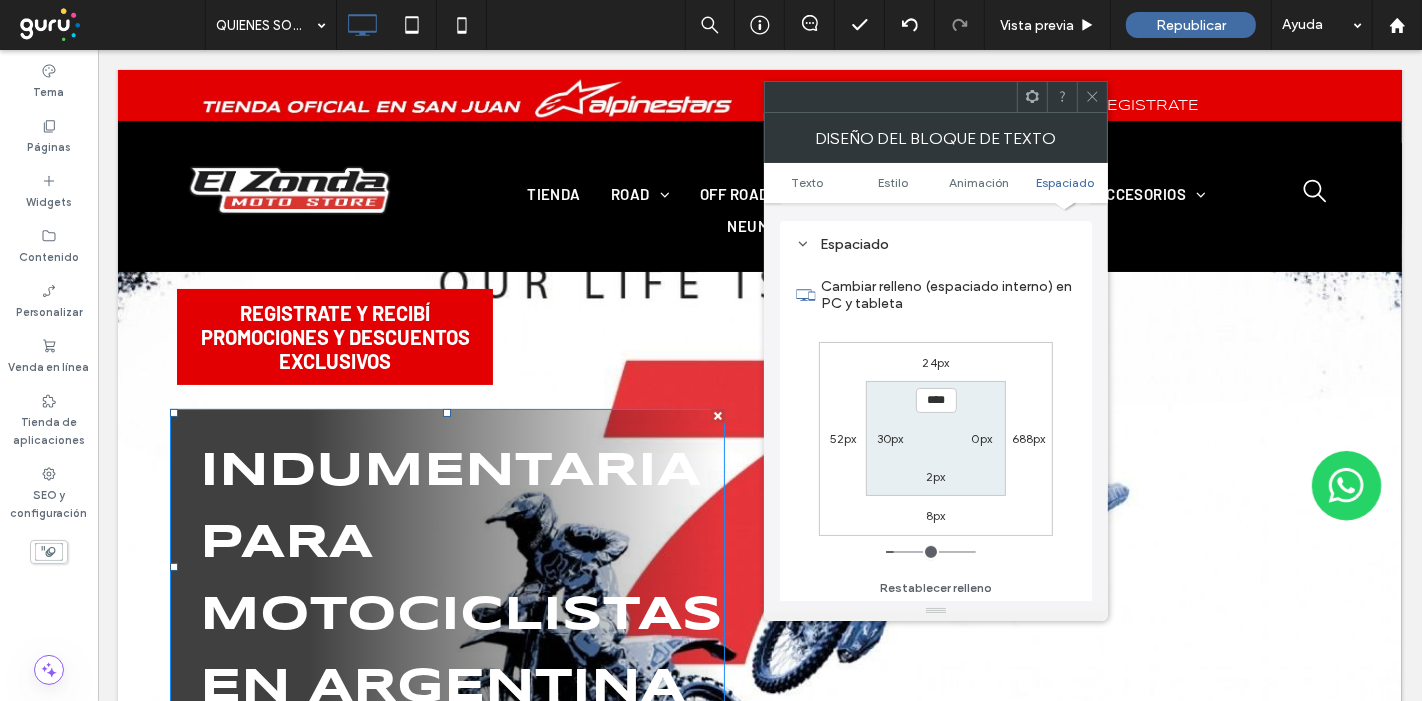 type on "**" 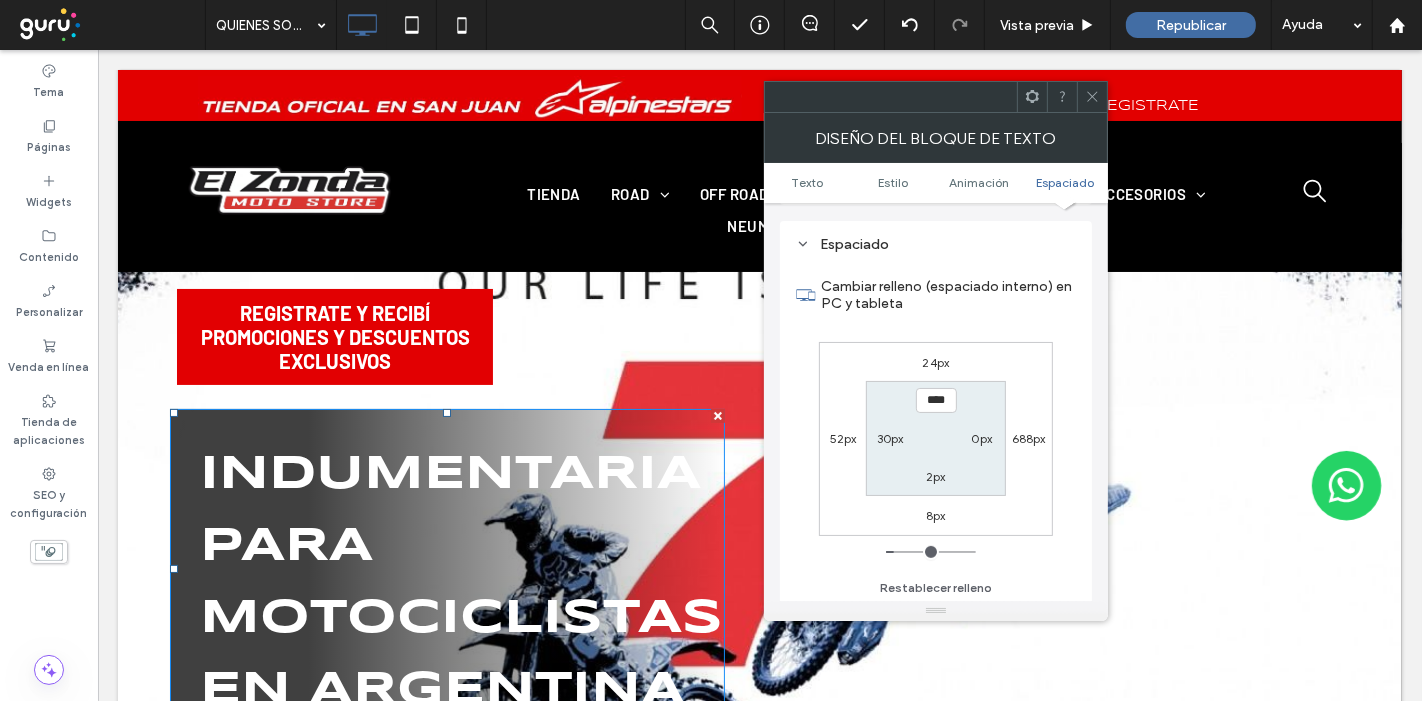 scroll, scrollTop: 112, scrollLeft: 0, axis: vertical 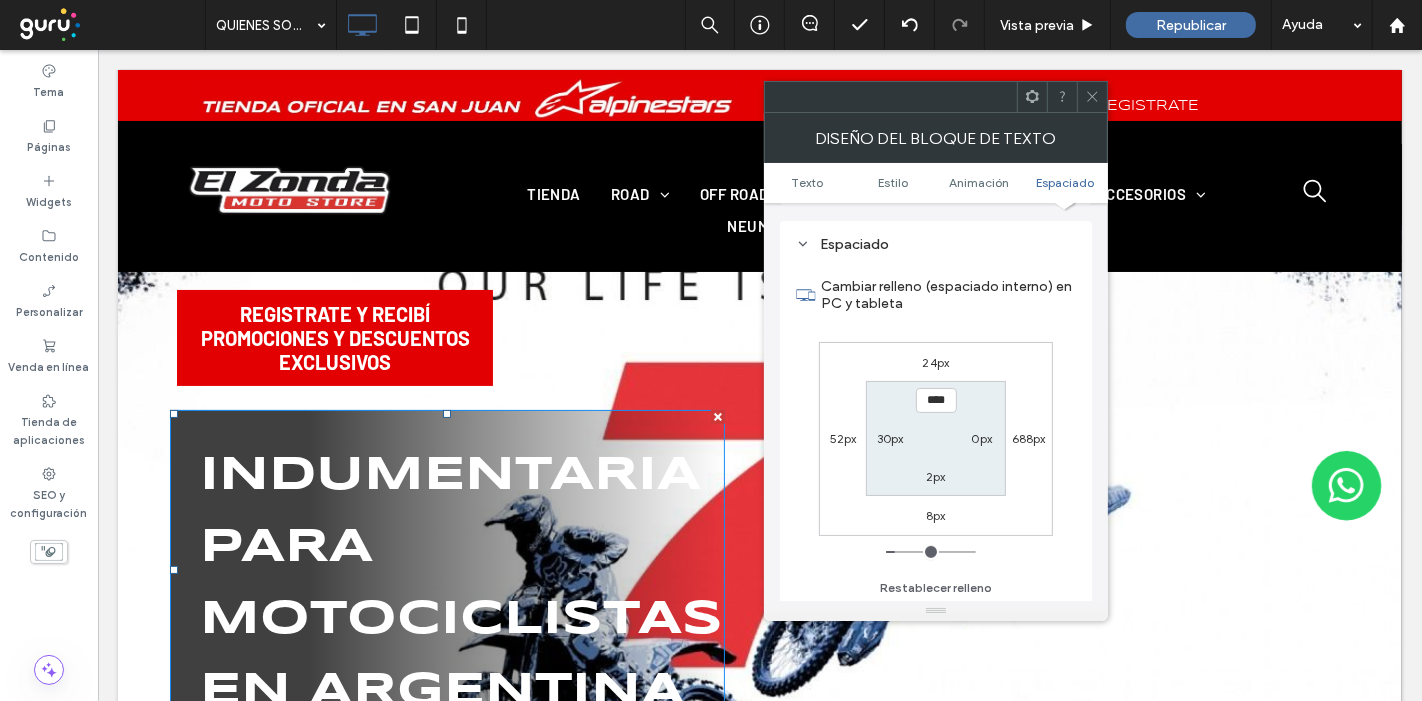 type on "**" 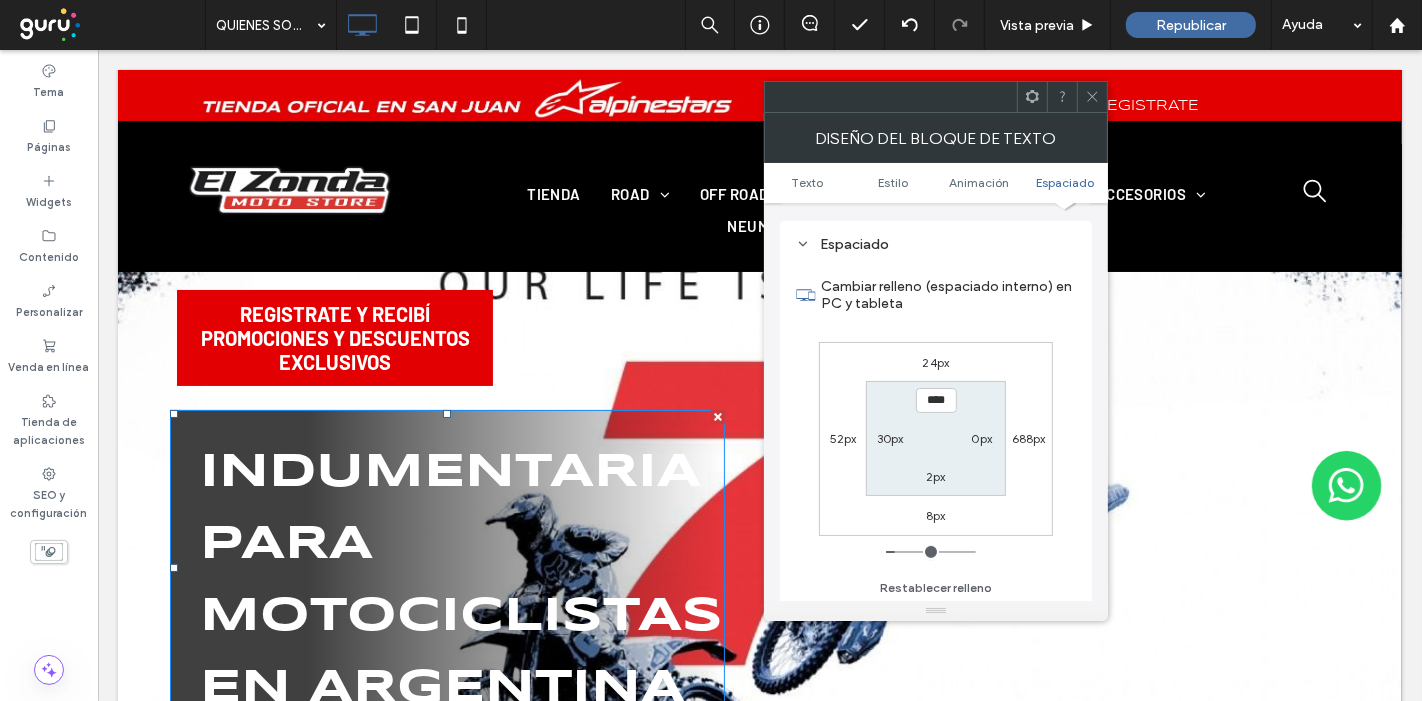 type on "****" 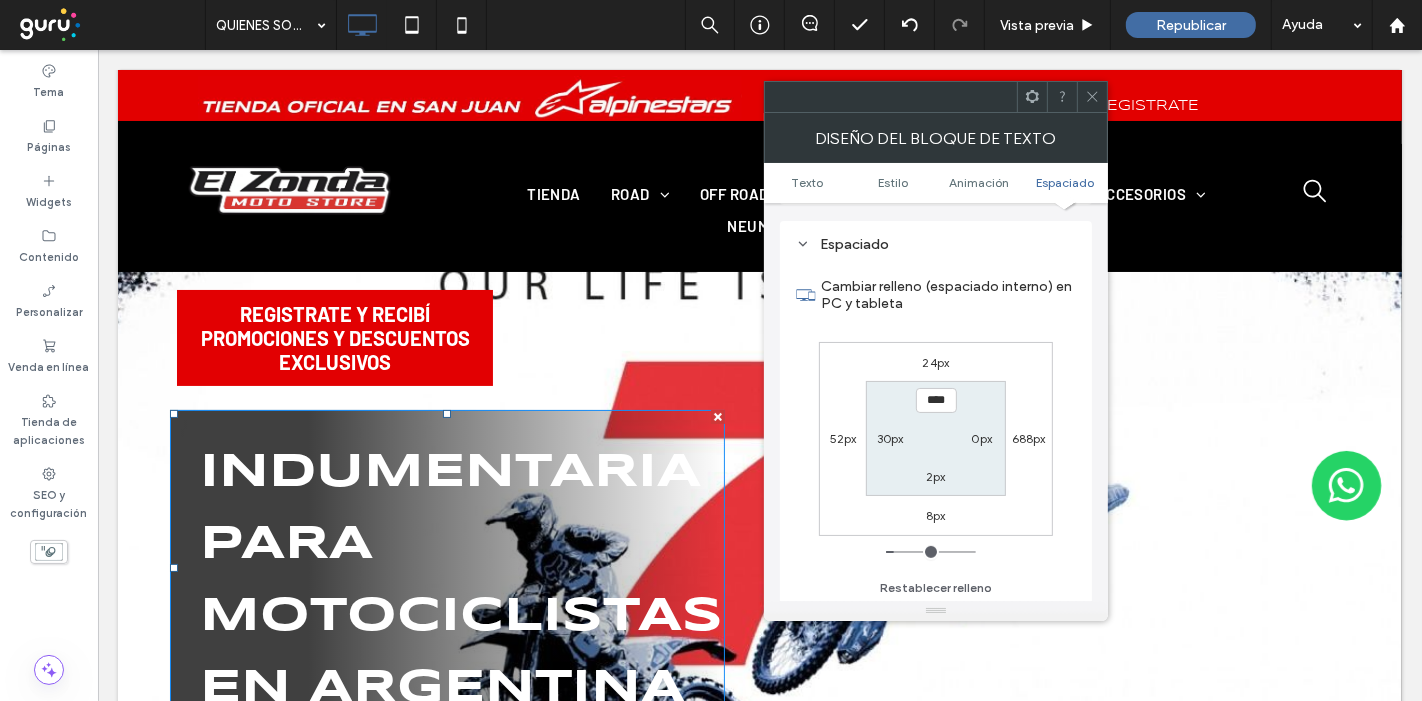 type on "**" 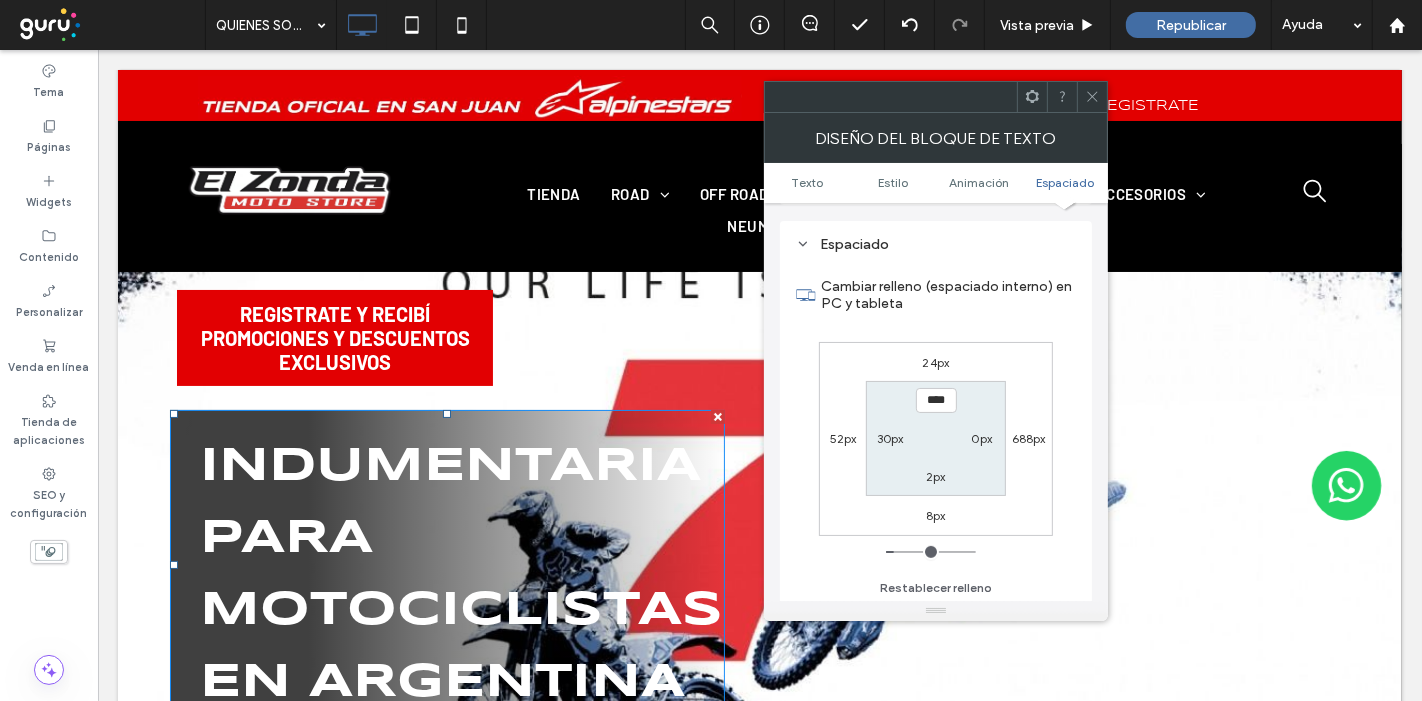scroll, scrollTop: 113, scrollLeft: 0, axis: vertical 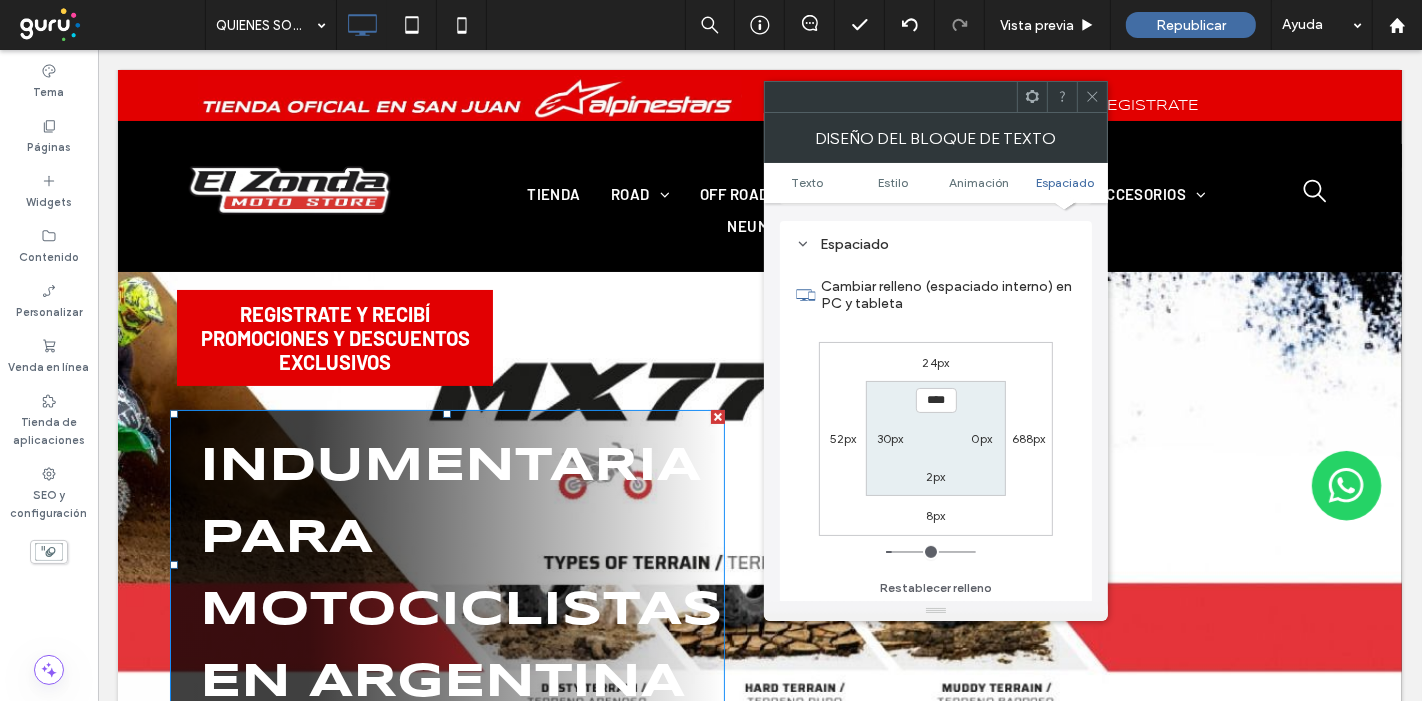 click at bounding box center [931, 552] 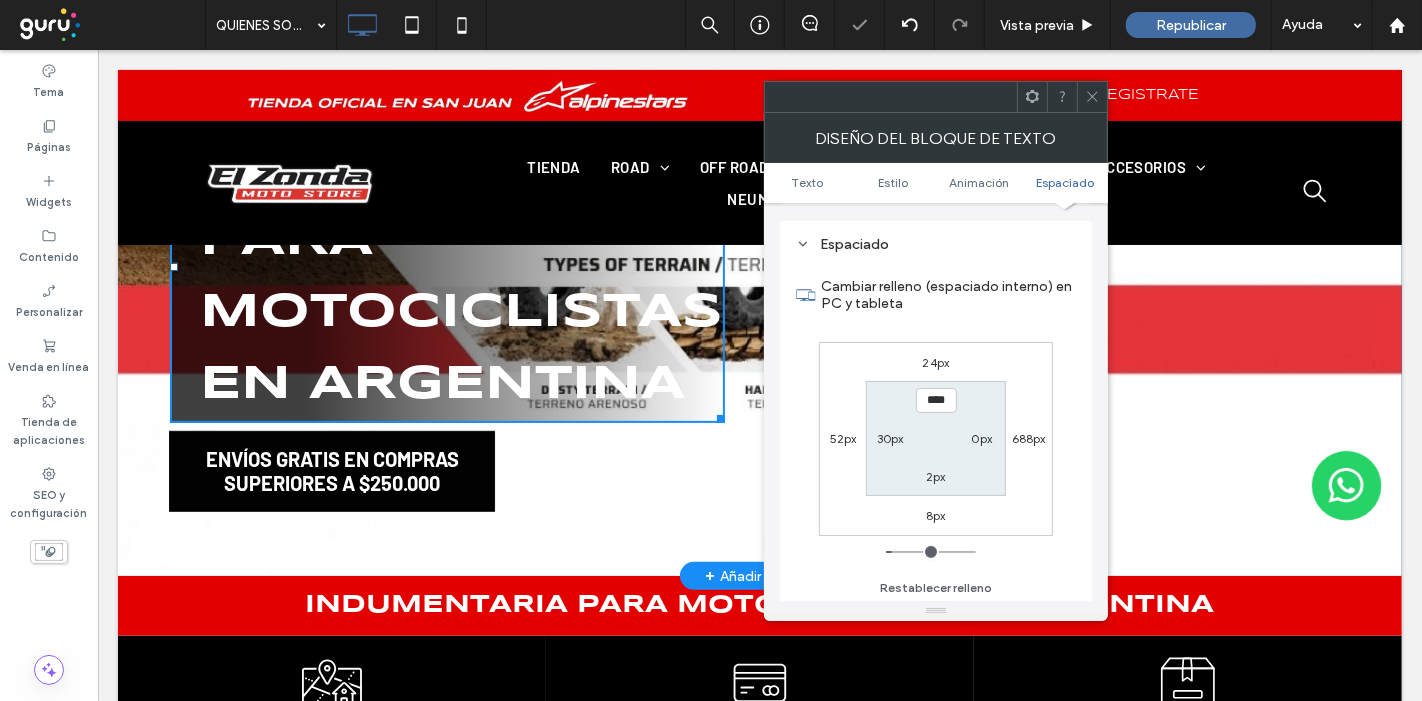 scroll, scrollTop: 446, scrollLeft: 0, axis: vertical 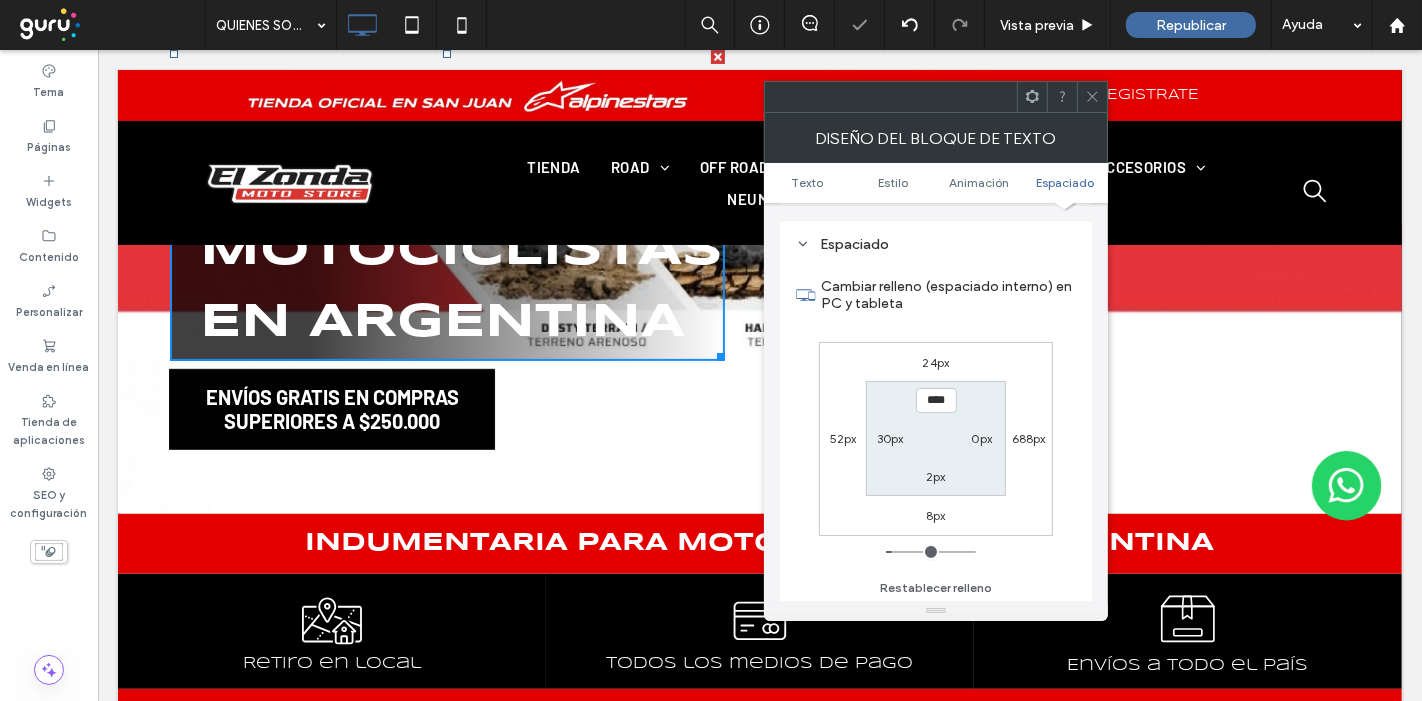 click on "2px" at bounding box center [936, 476] 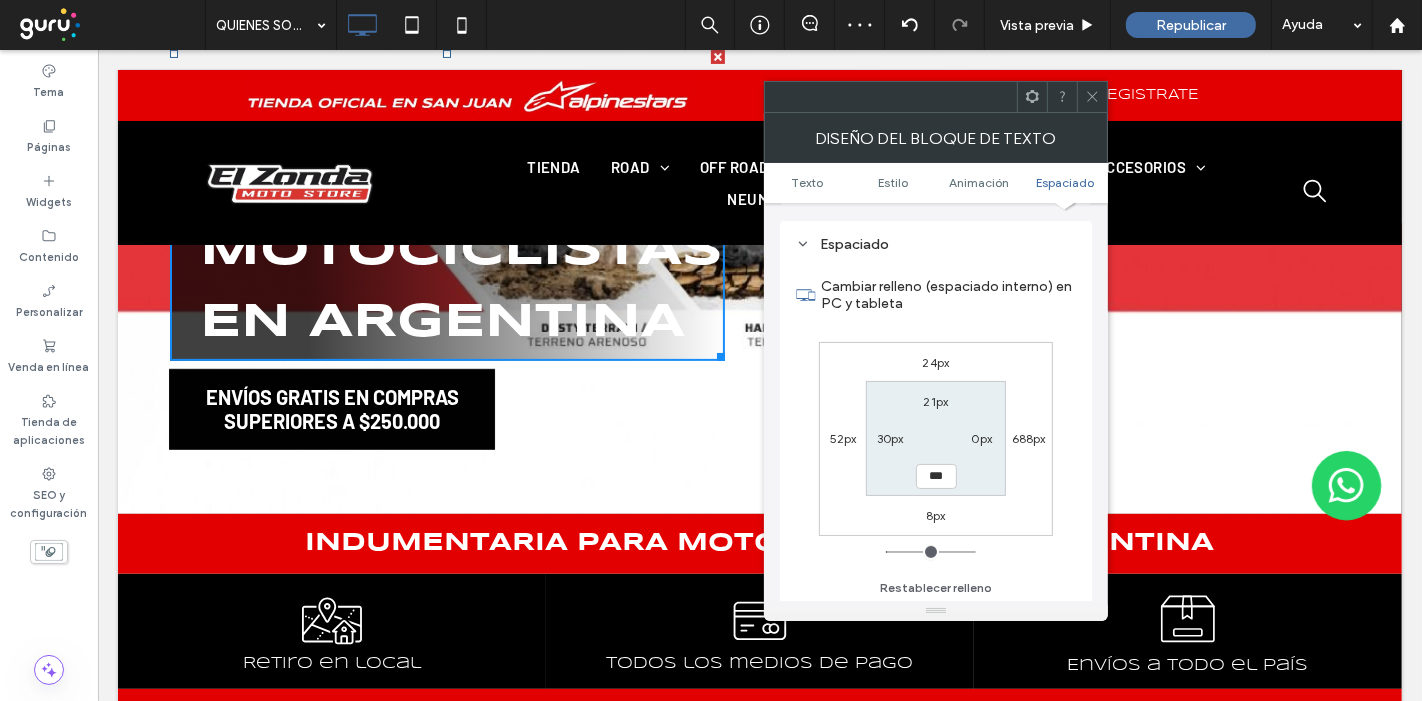 type on "**" 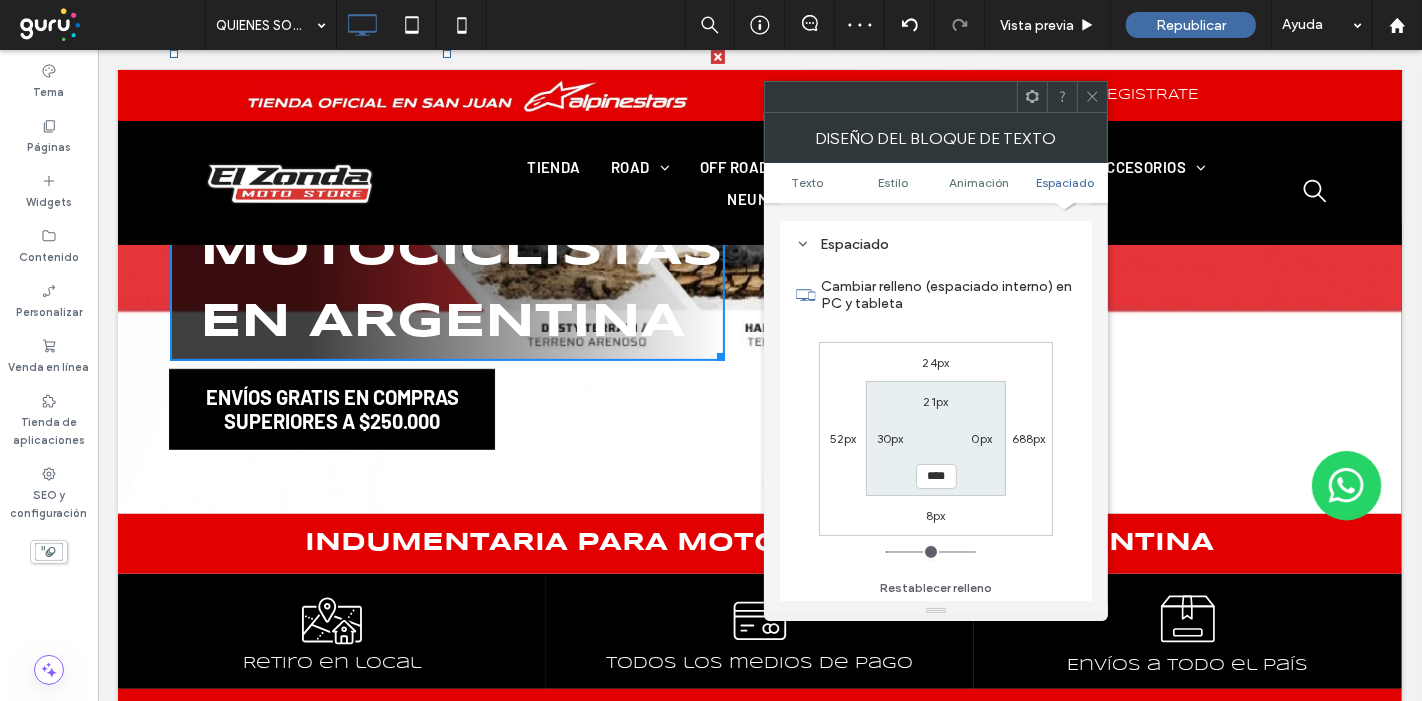 type on "**" 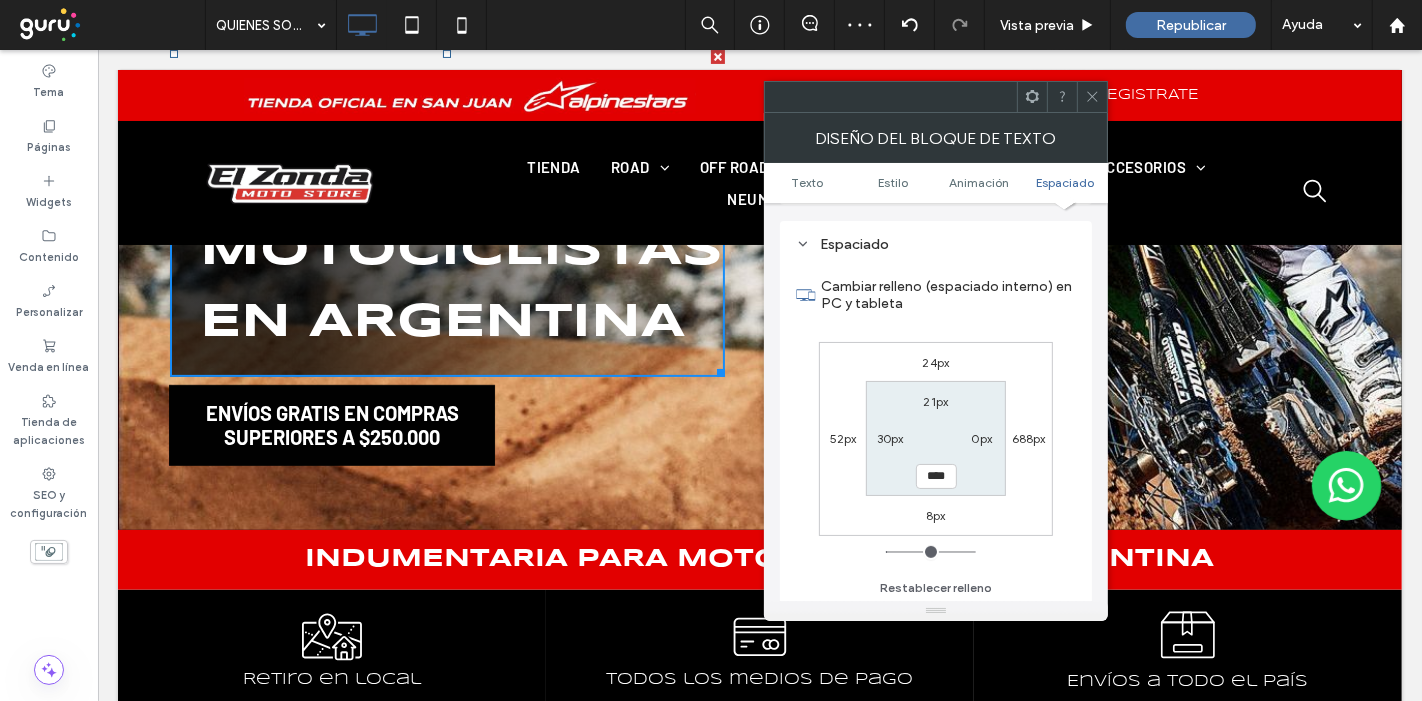 type on "****" 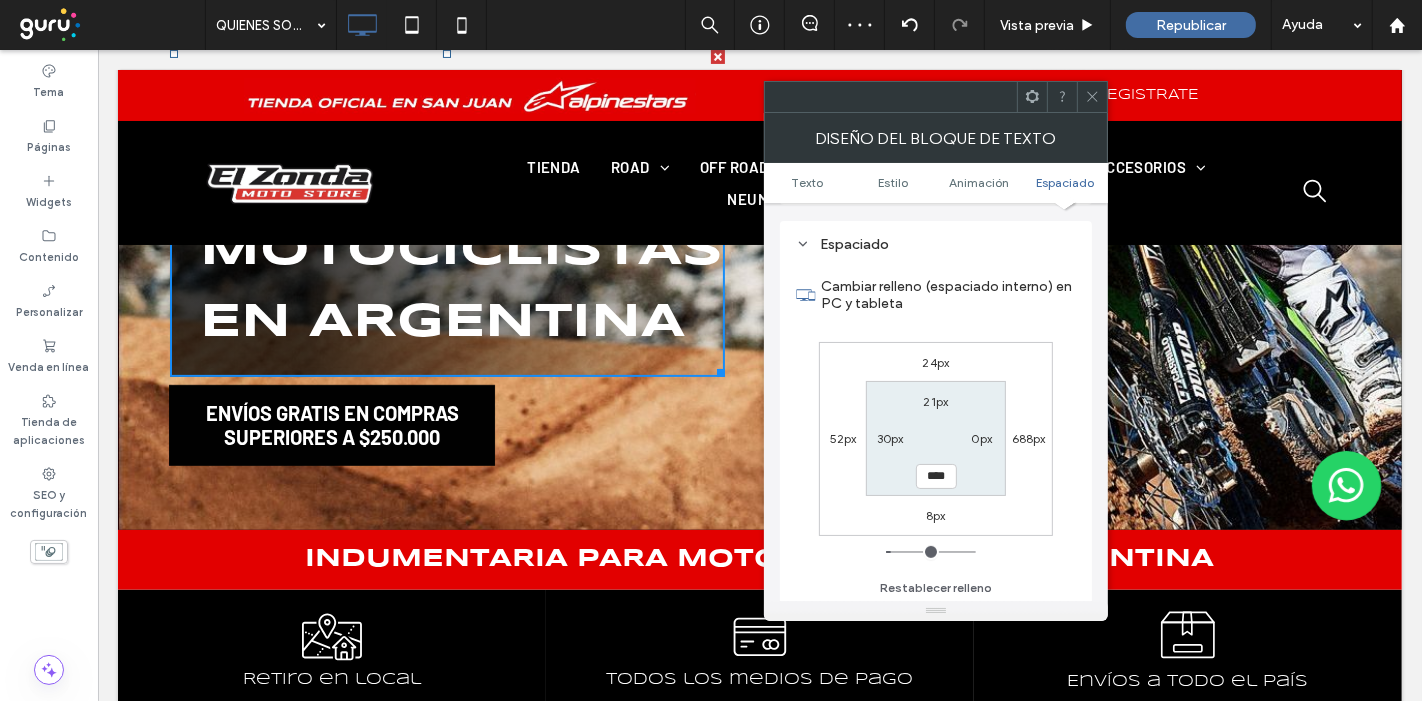 type on "**" 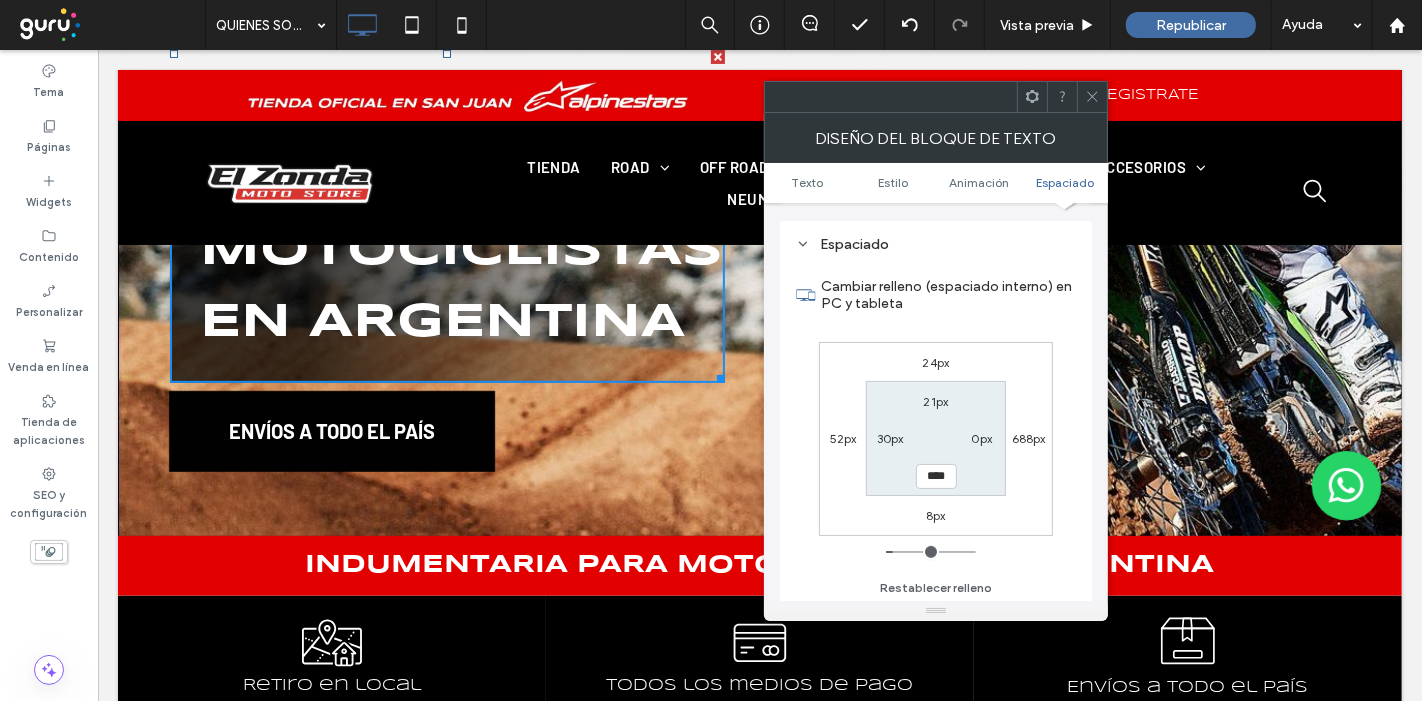 type on "**" 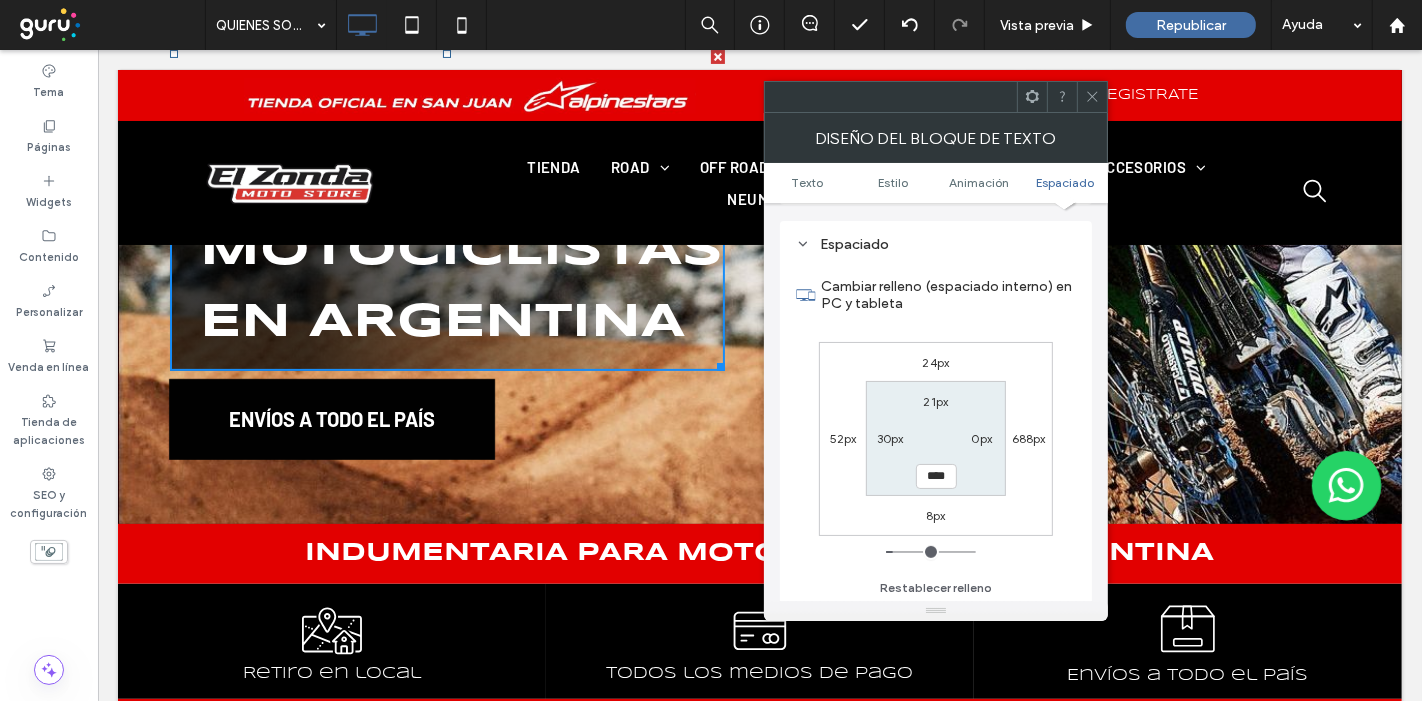 type on "****" 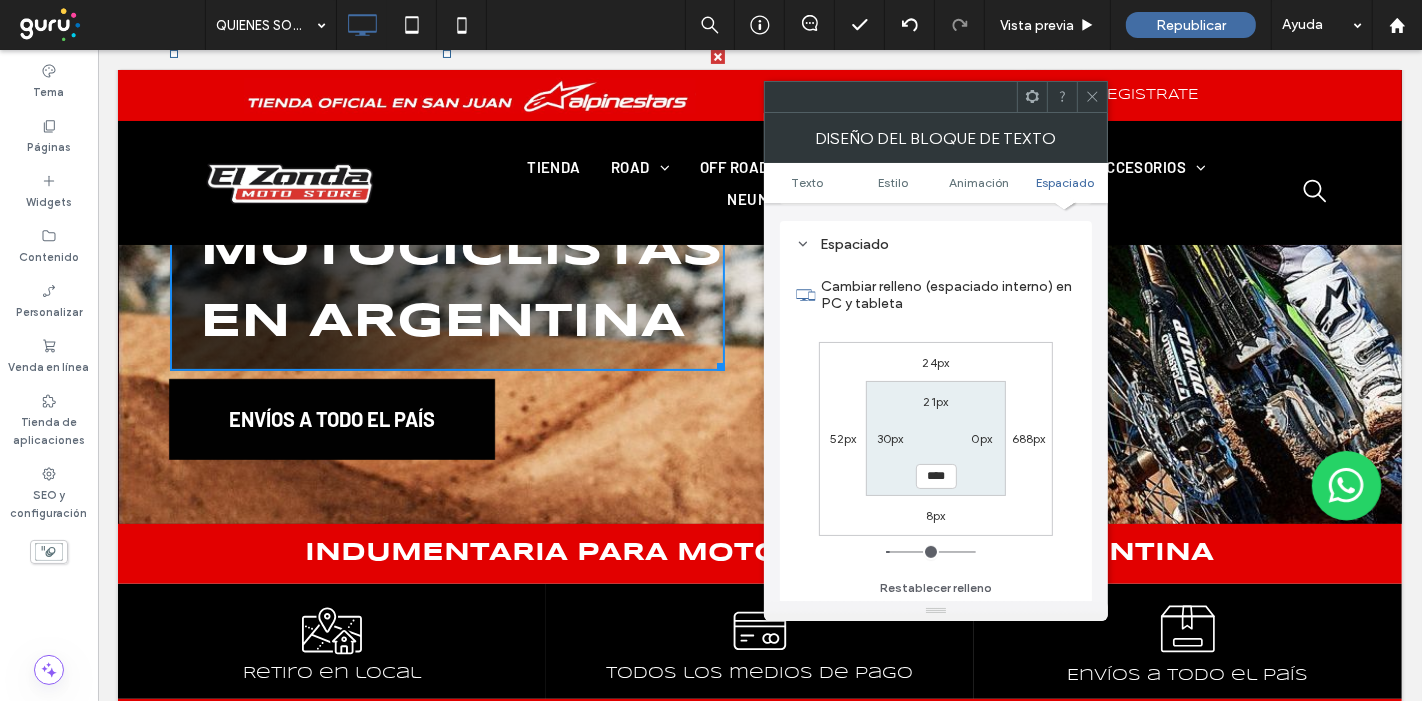 type on "**" 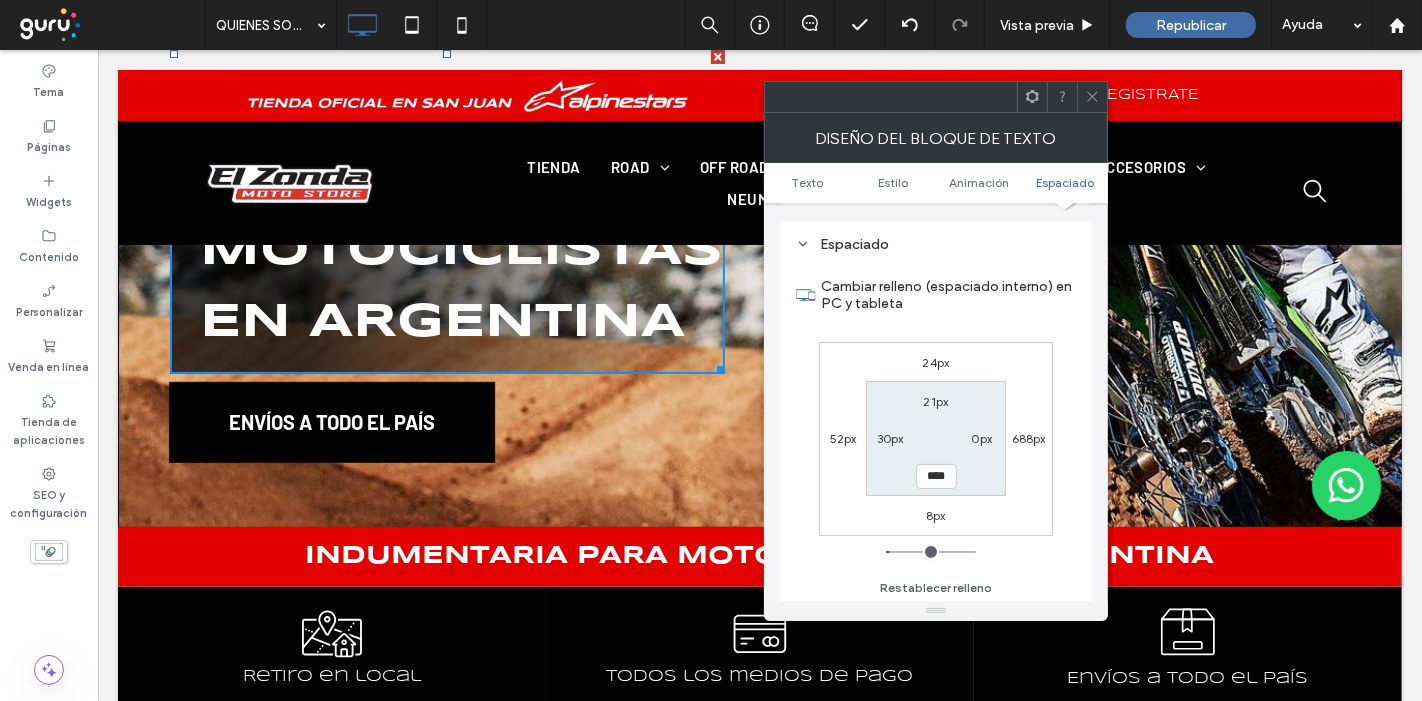 type on "**" 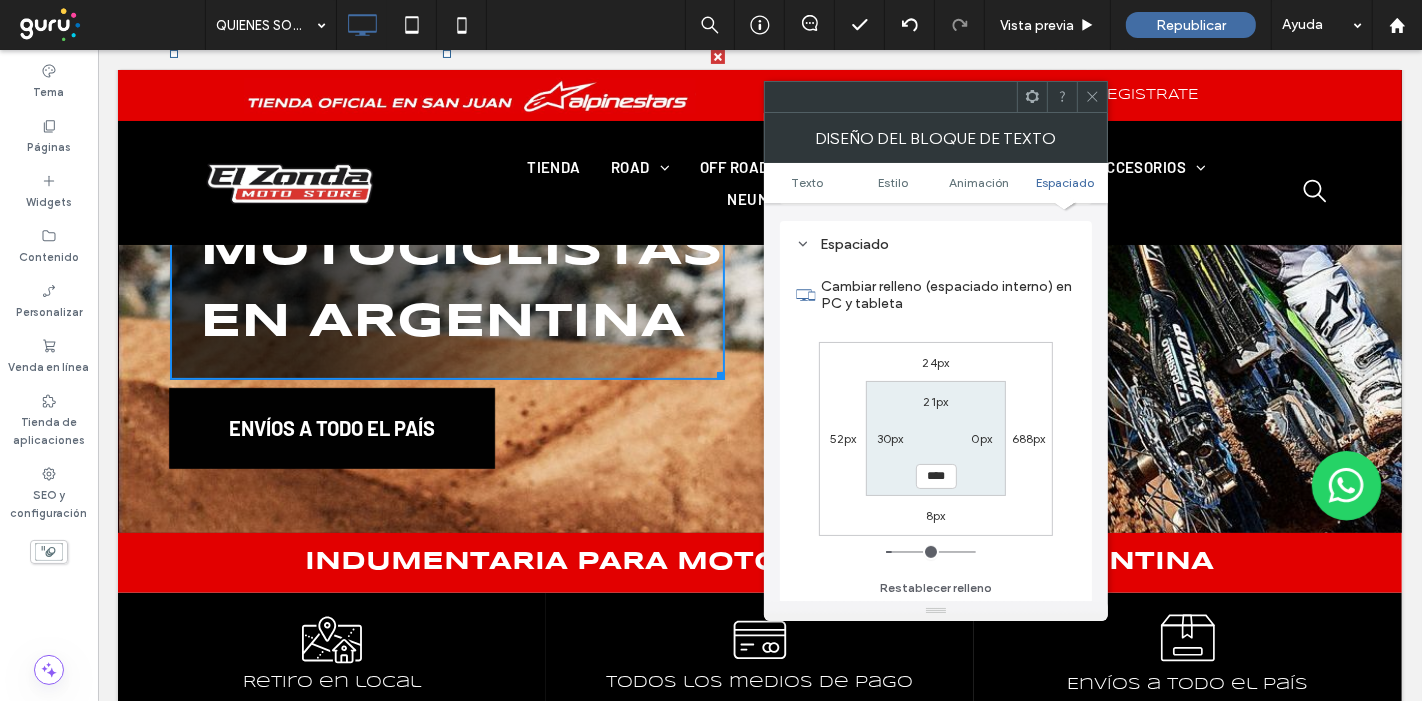 type on "**" 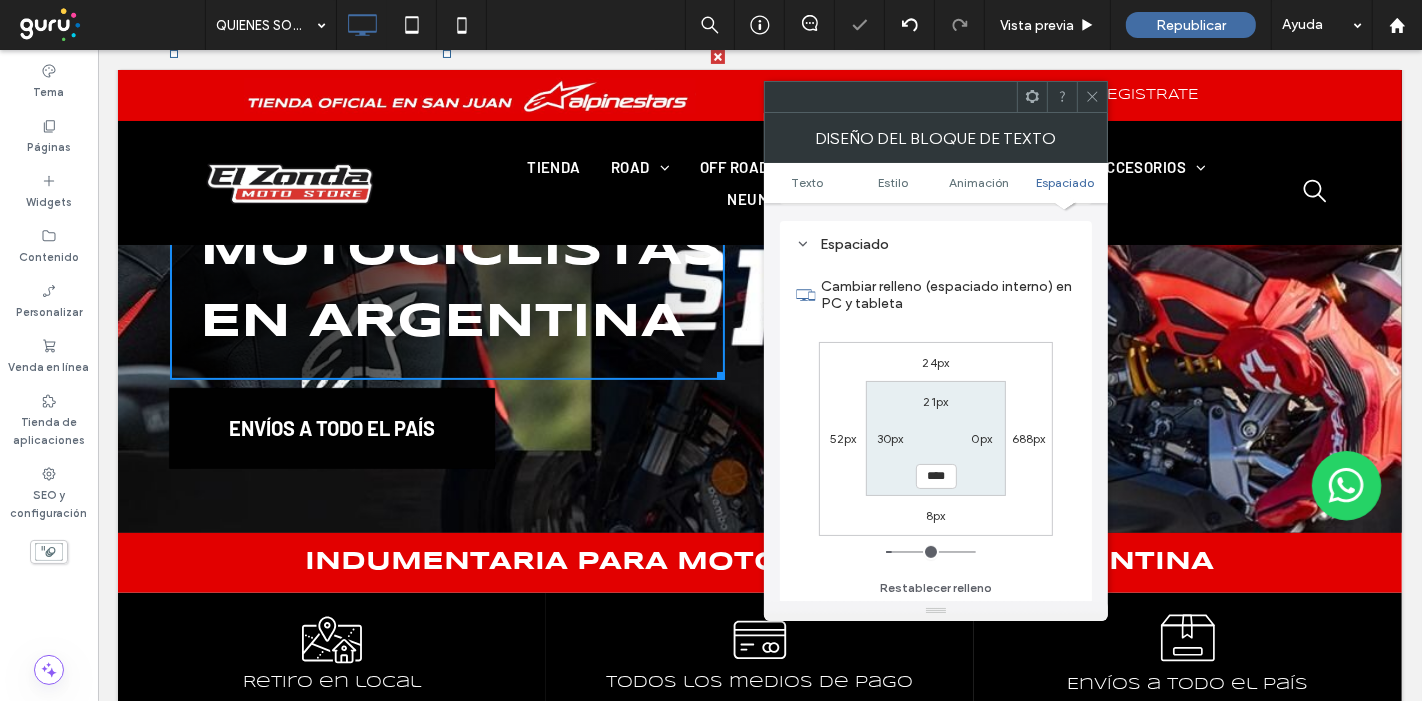 click at bounding box center [1092, 97] 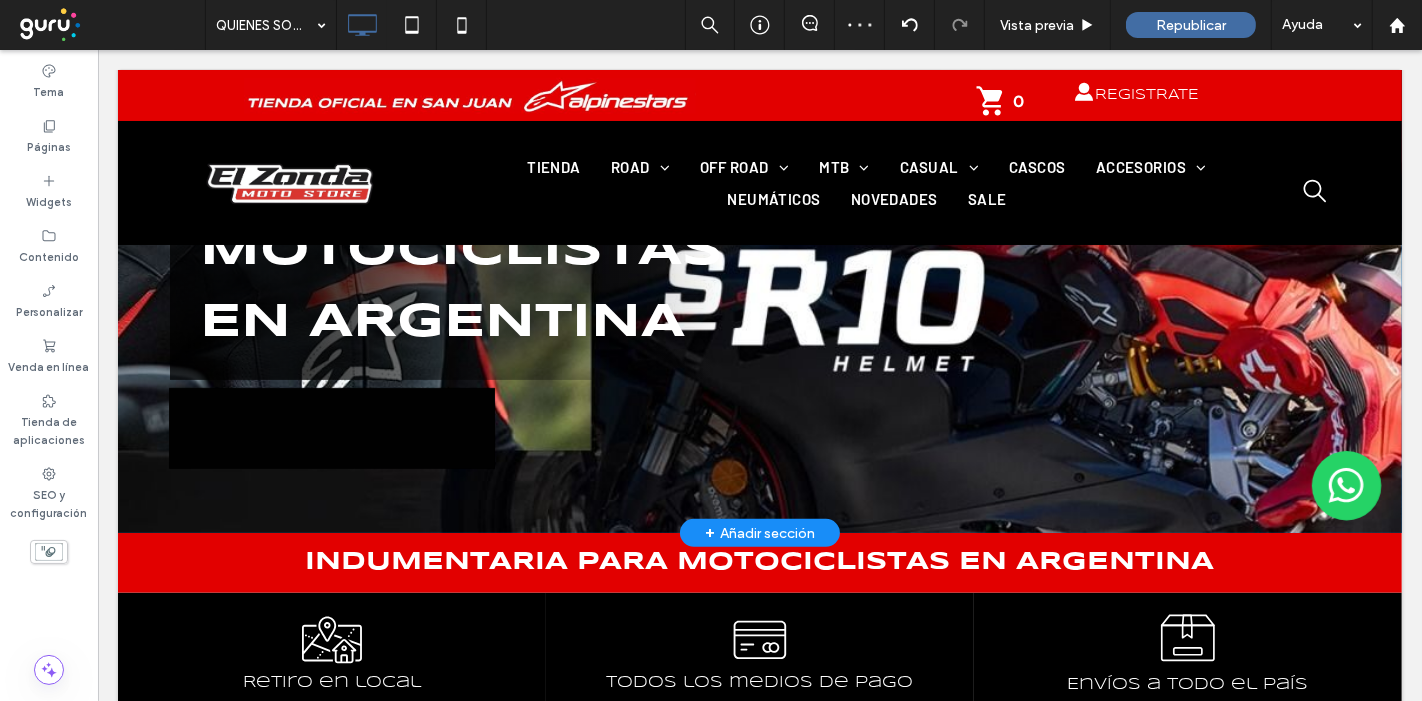 scroll, scrollTop: 0, scrollLeft: 0, axis: both 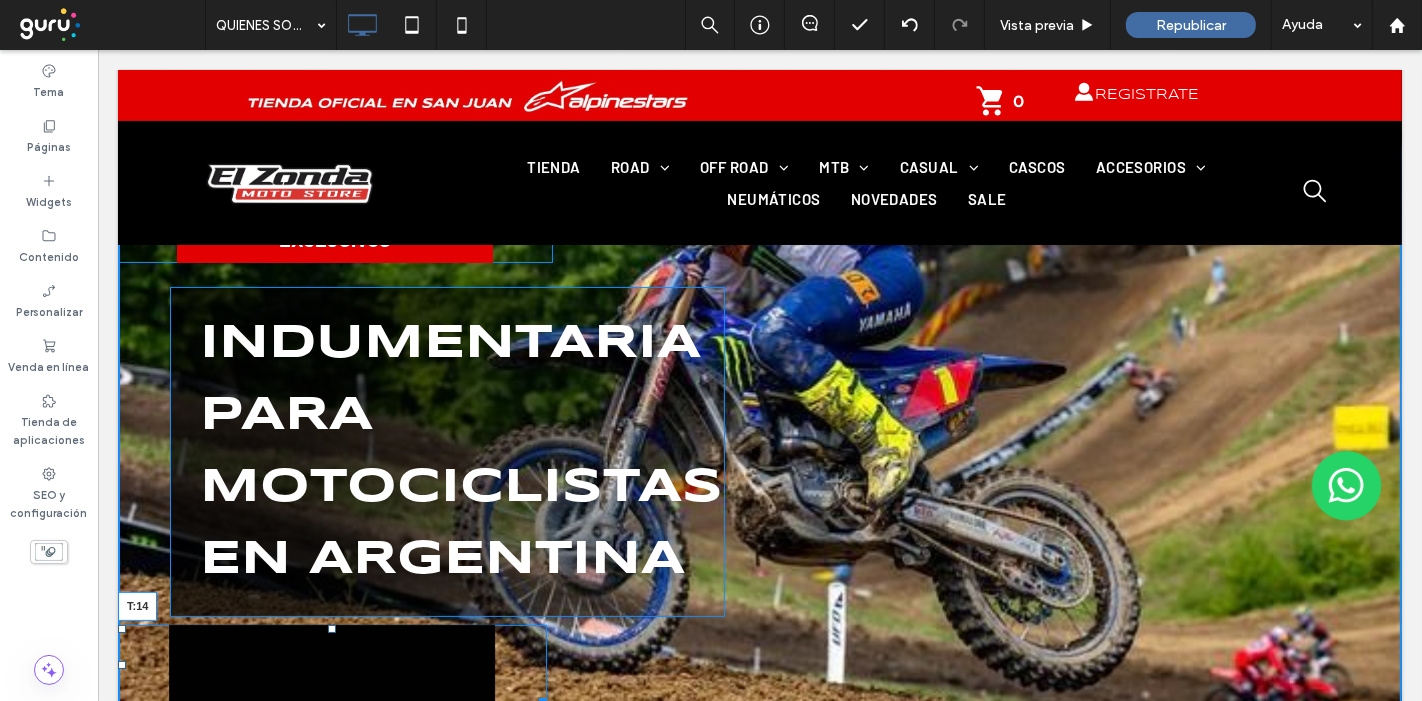 drag, startPoint x: 330, startPoint y: 629, endPoint x: 435, endPoint y: 691, distance: 121.93851 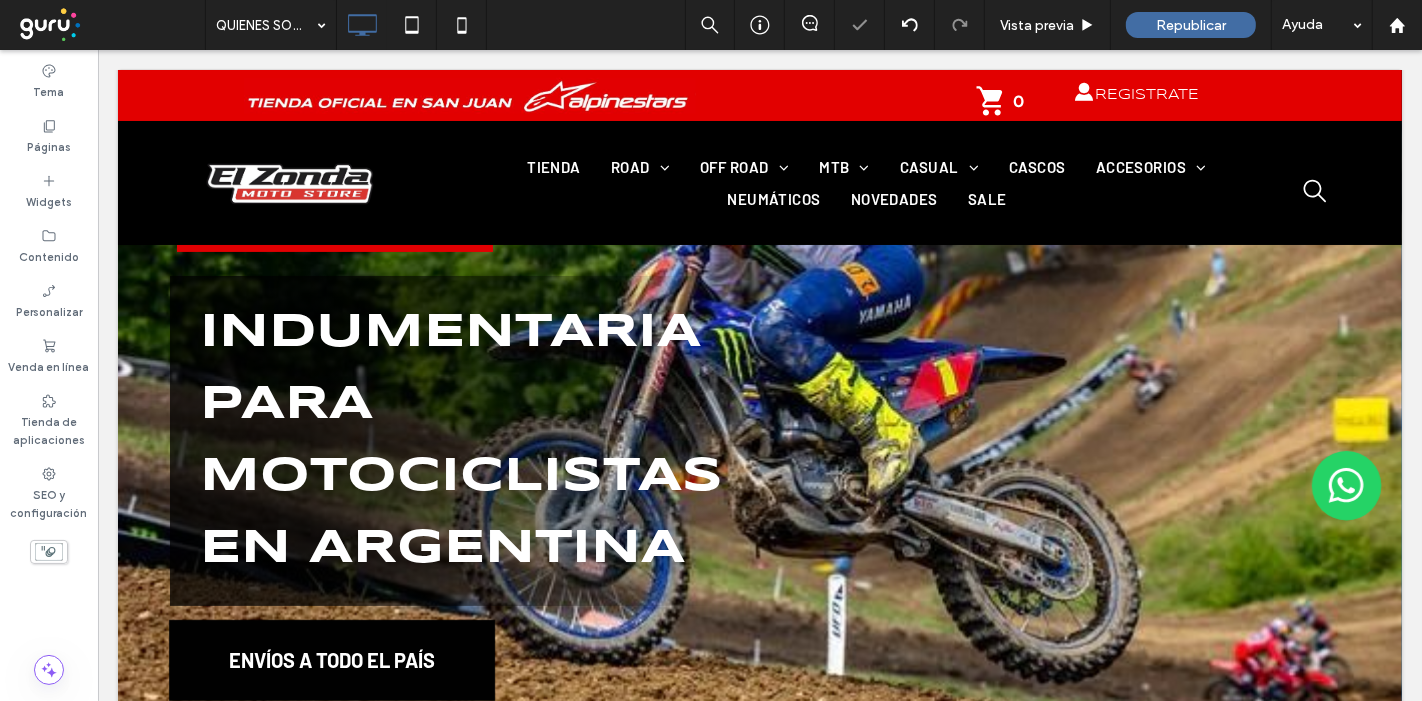 scroll, scrollTop: 14, scrollLeft: 0, axis: vertical 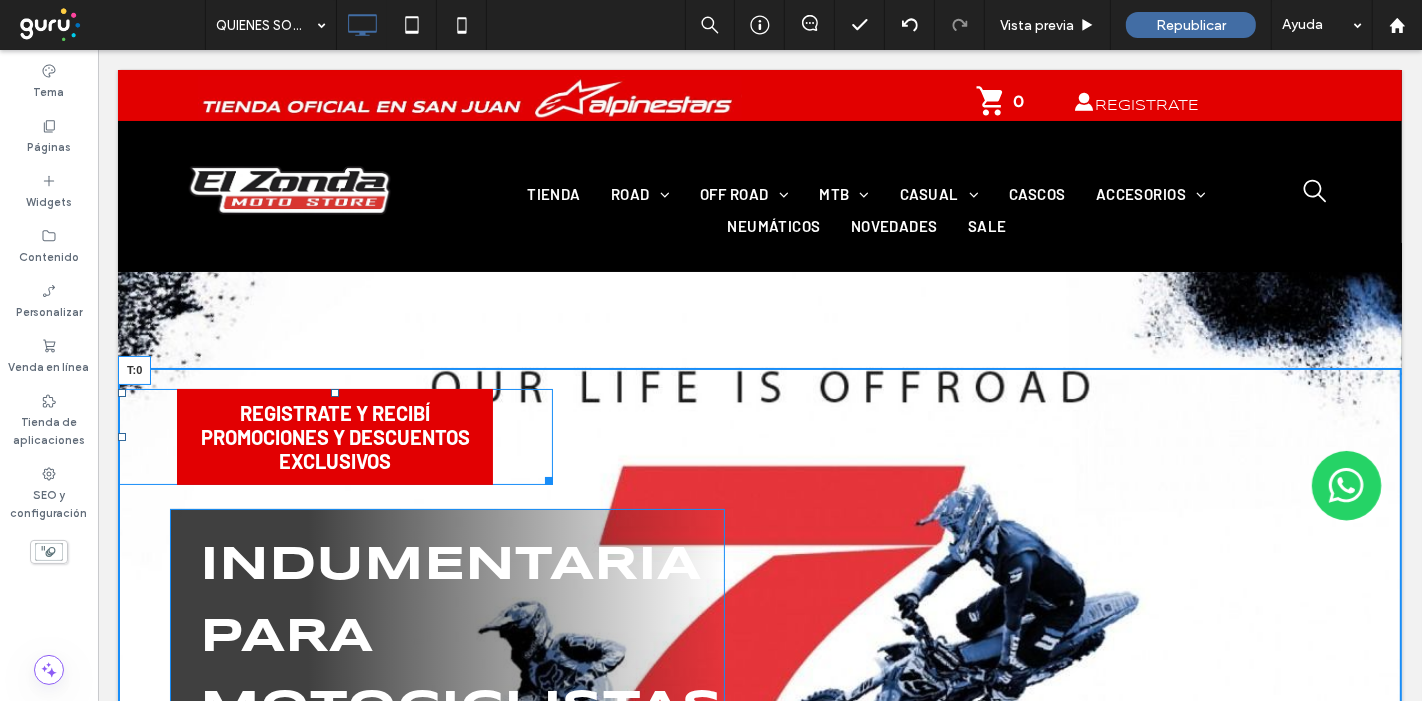 drag, startPoint x: 332, startPoint y: 389, endPoint x: 331, endPoint y: 372, distance: 17.029387 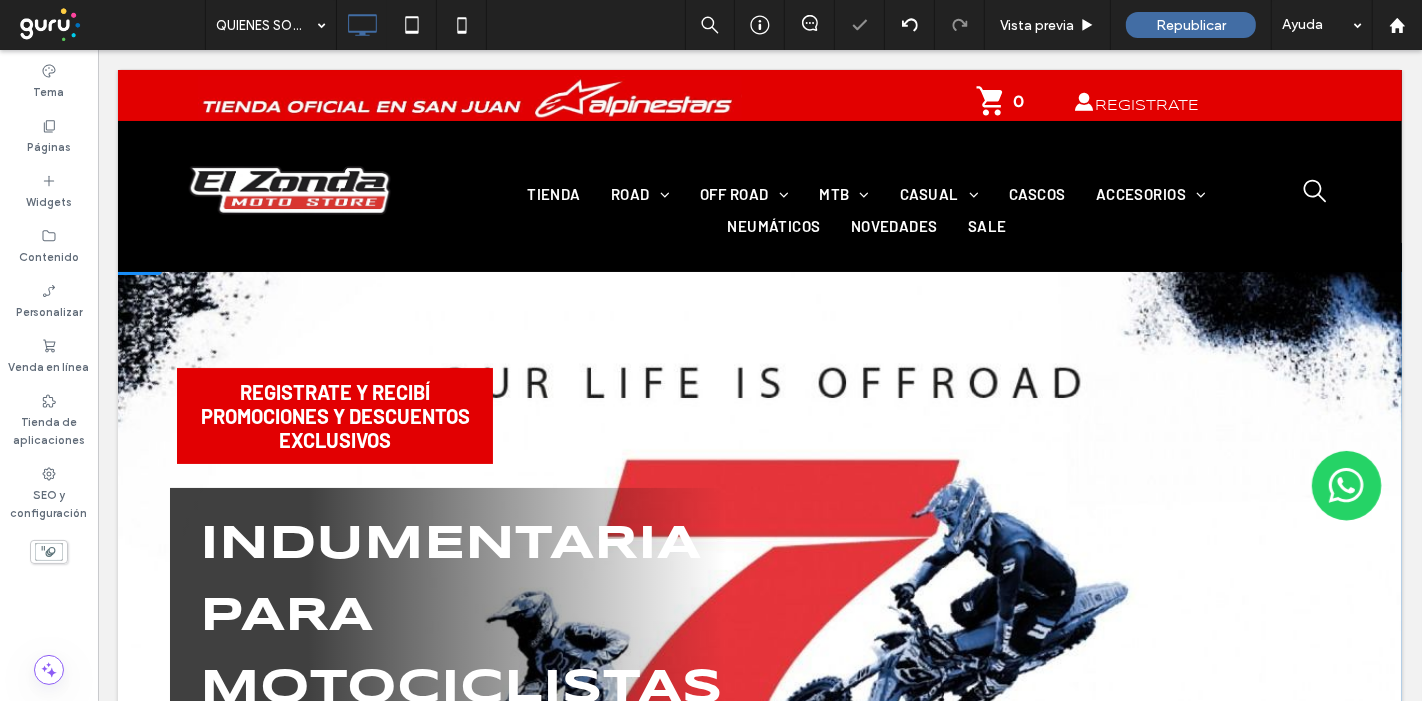 click at bounding box center (759, 610) 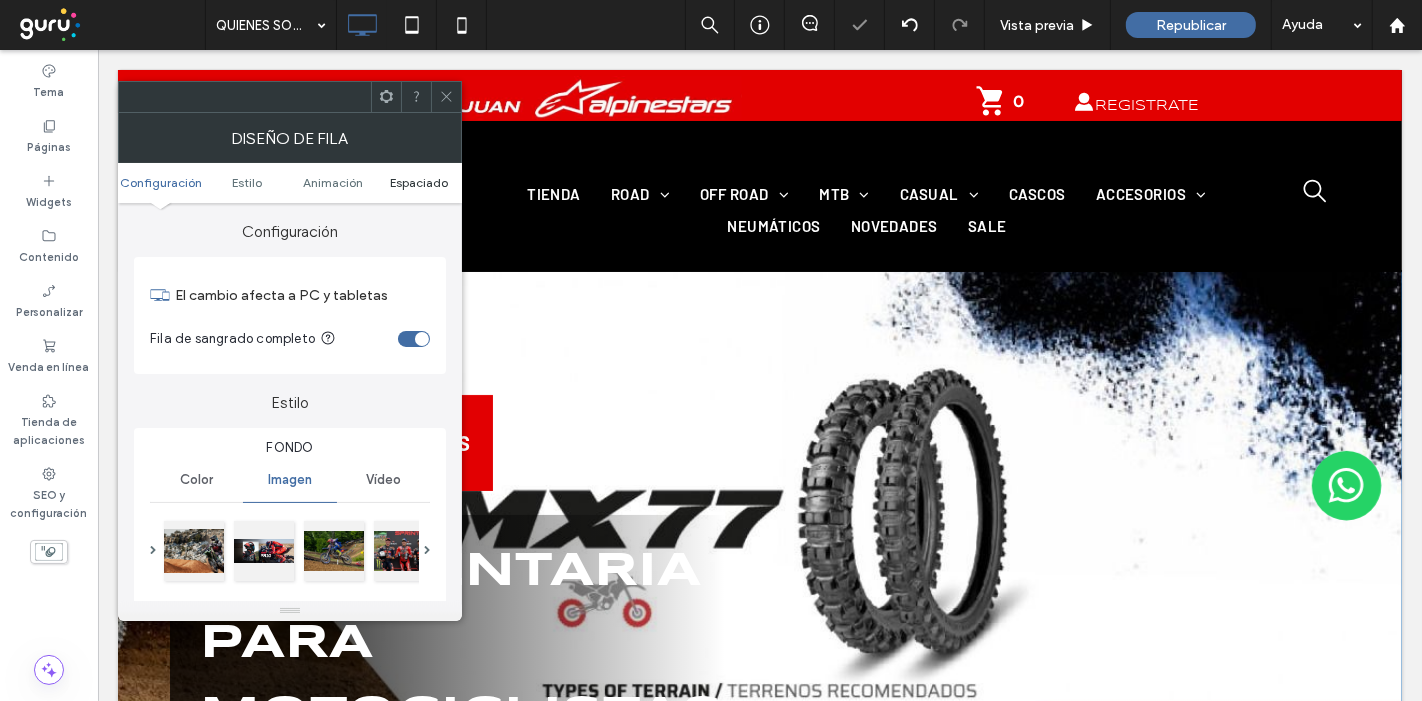 click on "Espaciado" at bounding box center (419, 182) 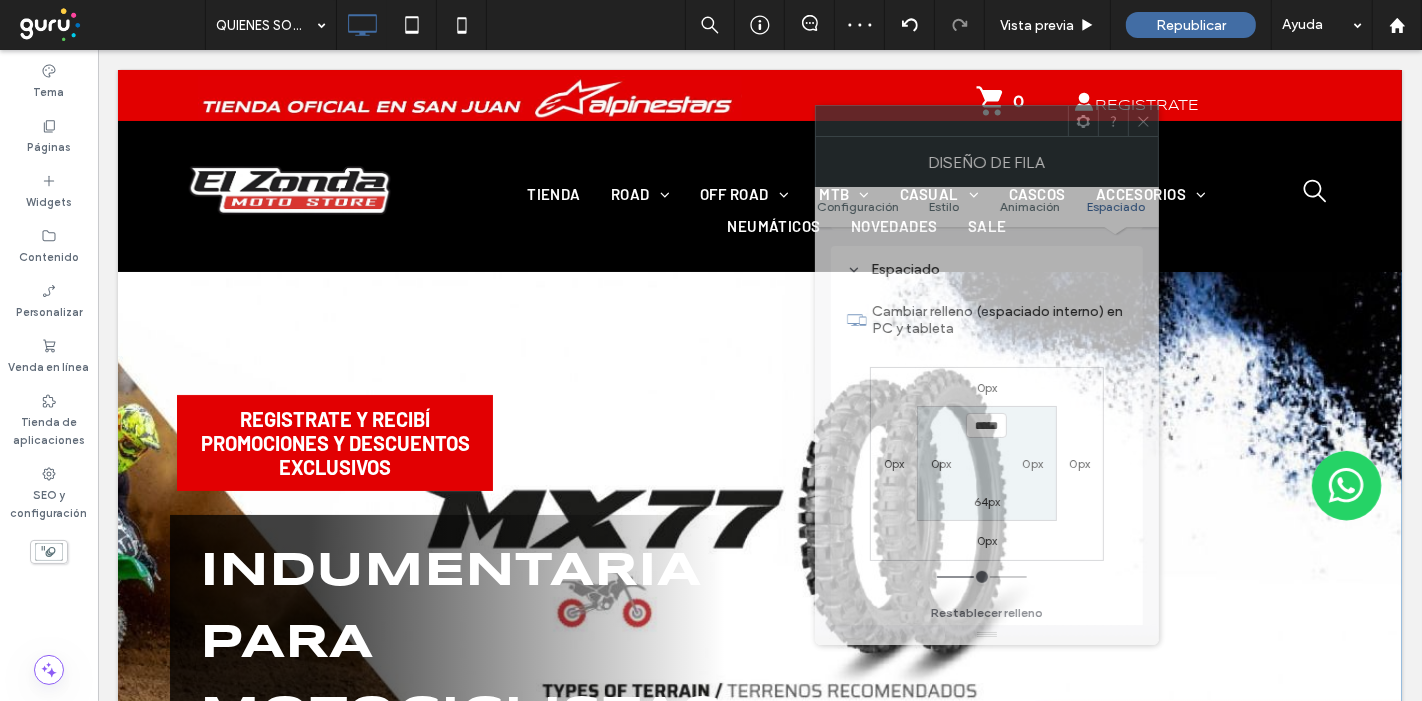 drag, startPoint x: 307, startPoint y: 101, endPoint x: 1005, endPoint y: 126, distance: 698.4476 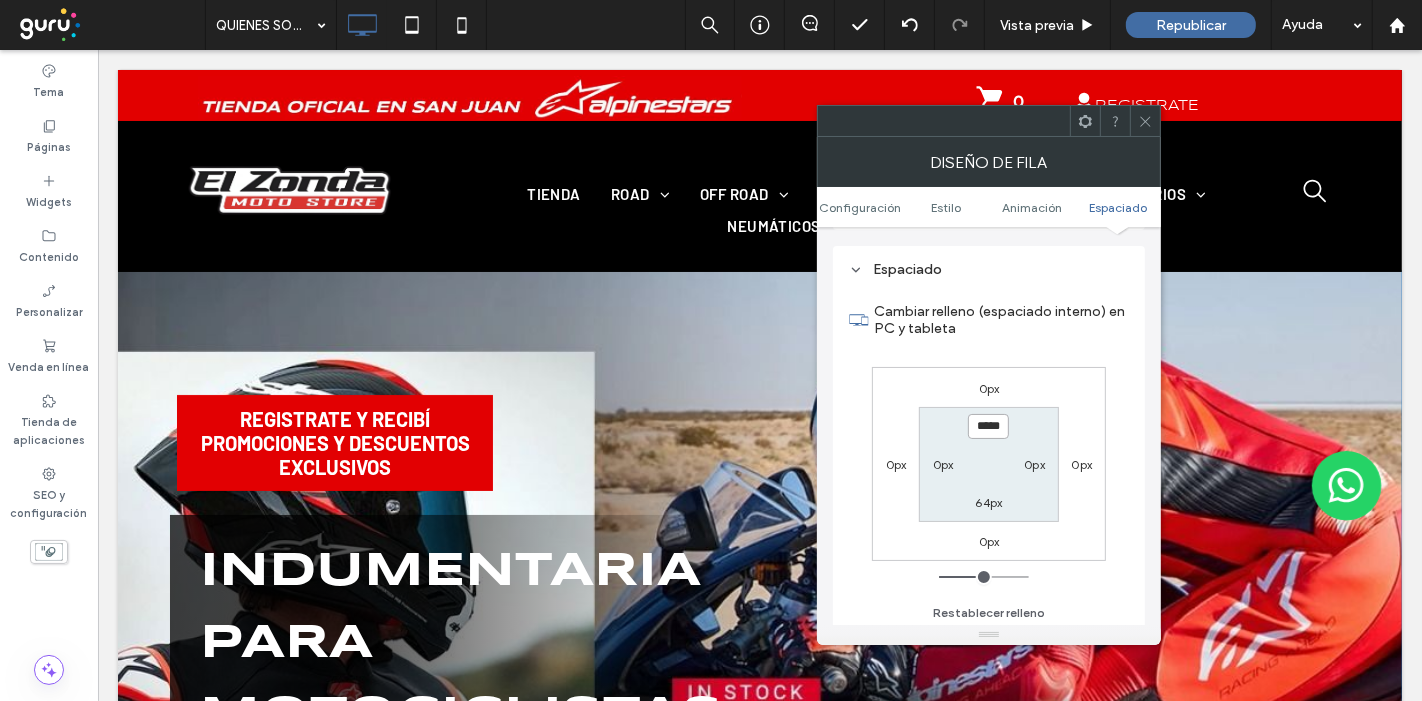 click on "*****" at bounding box center (988, 426) 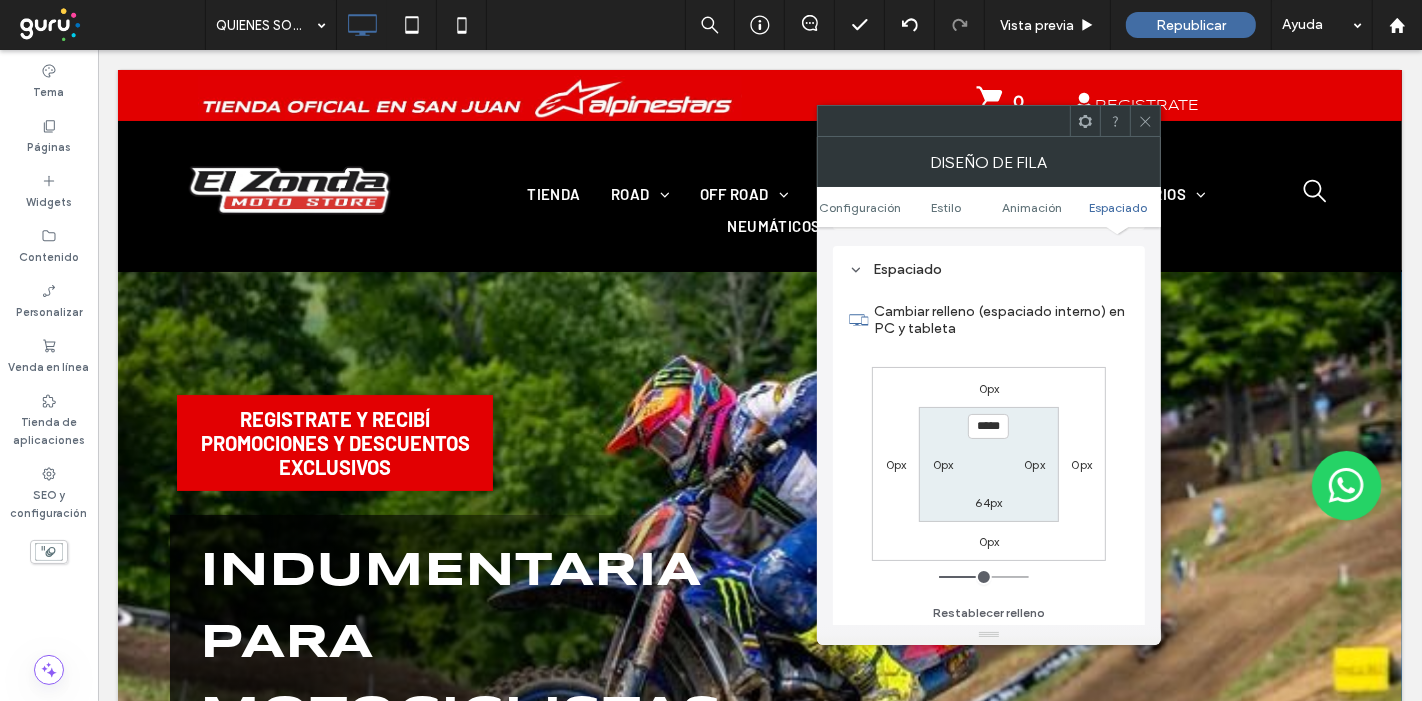 type on "***" 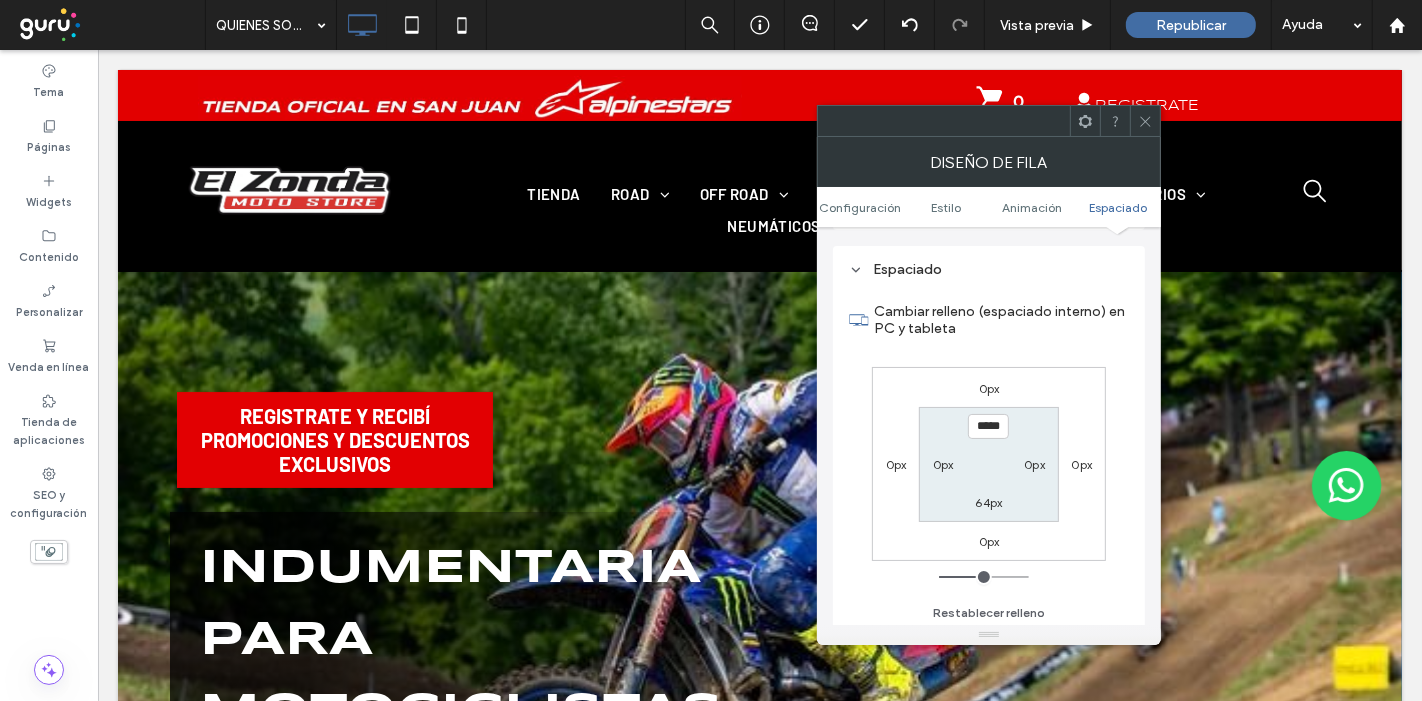 type on "***" 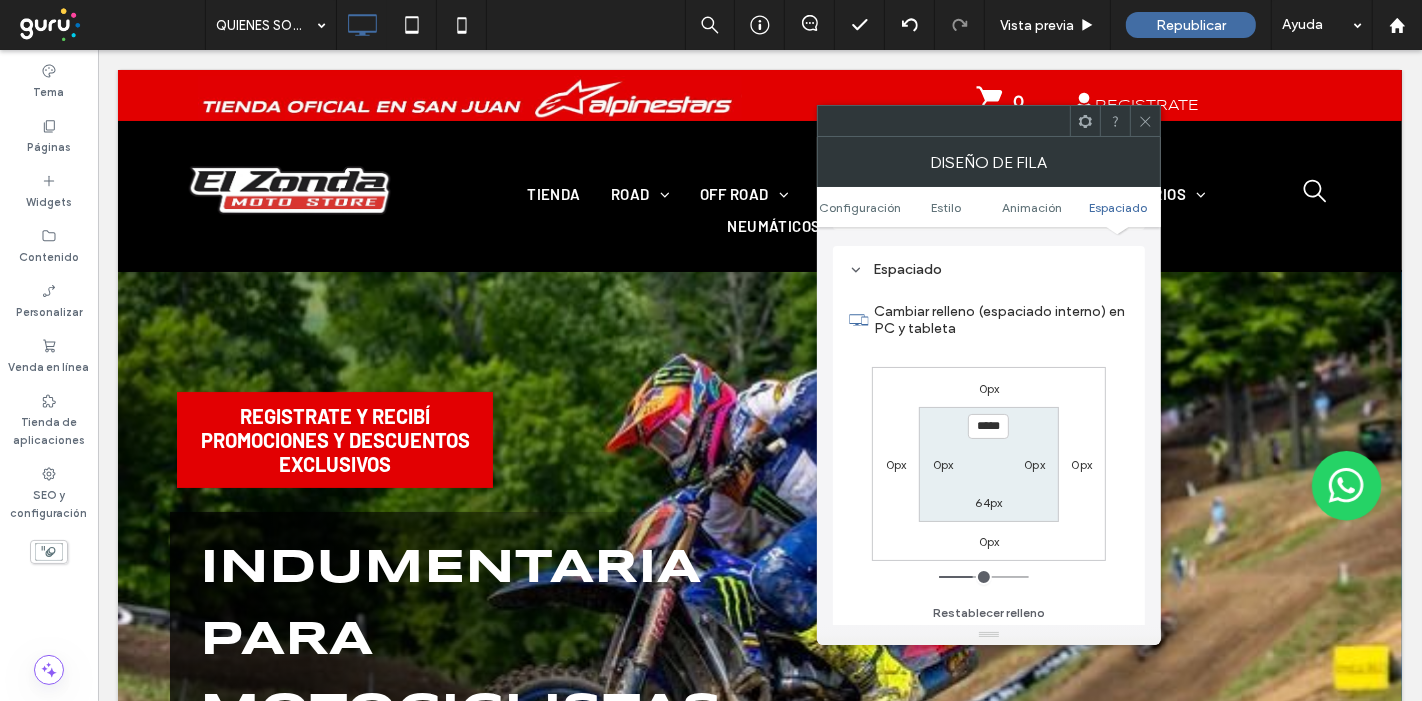 type on "***" 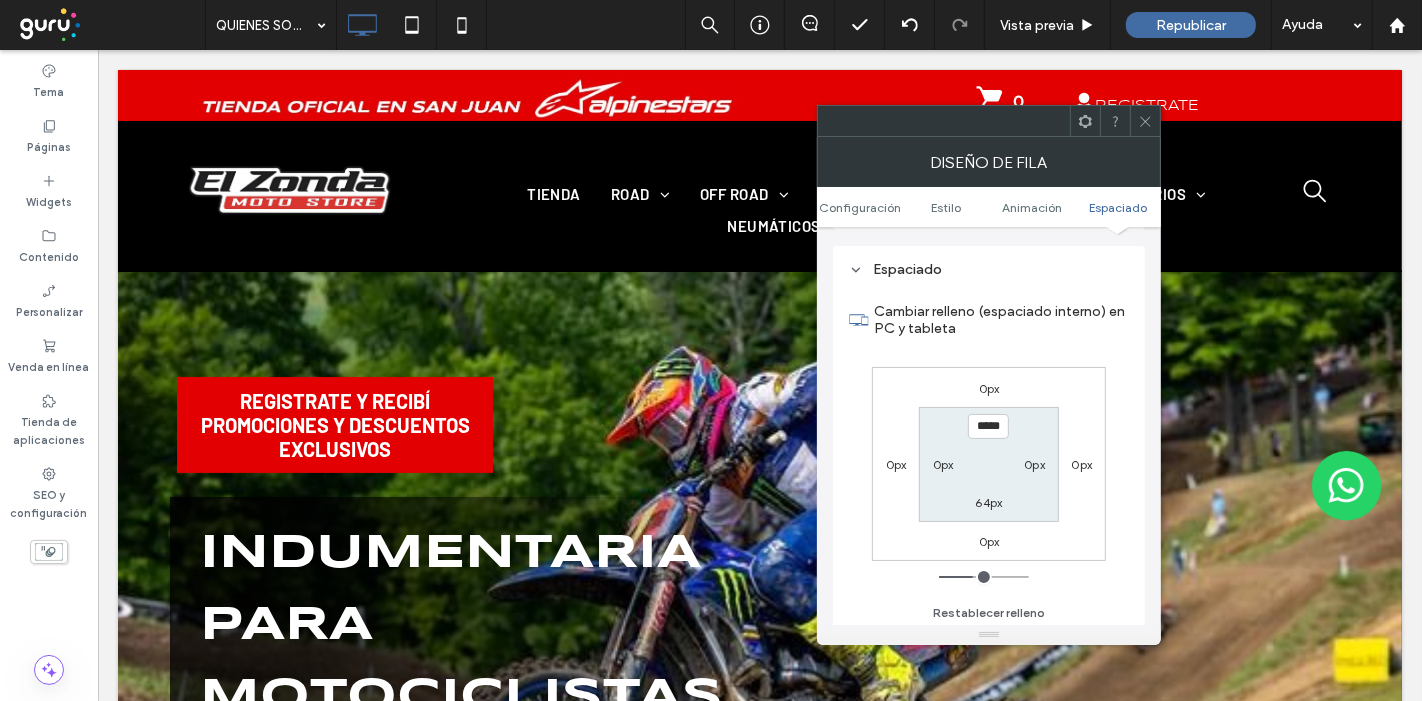 type on "***" 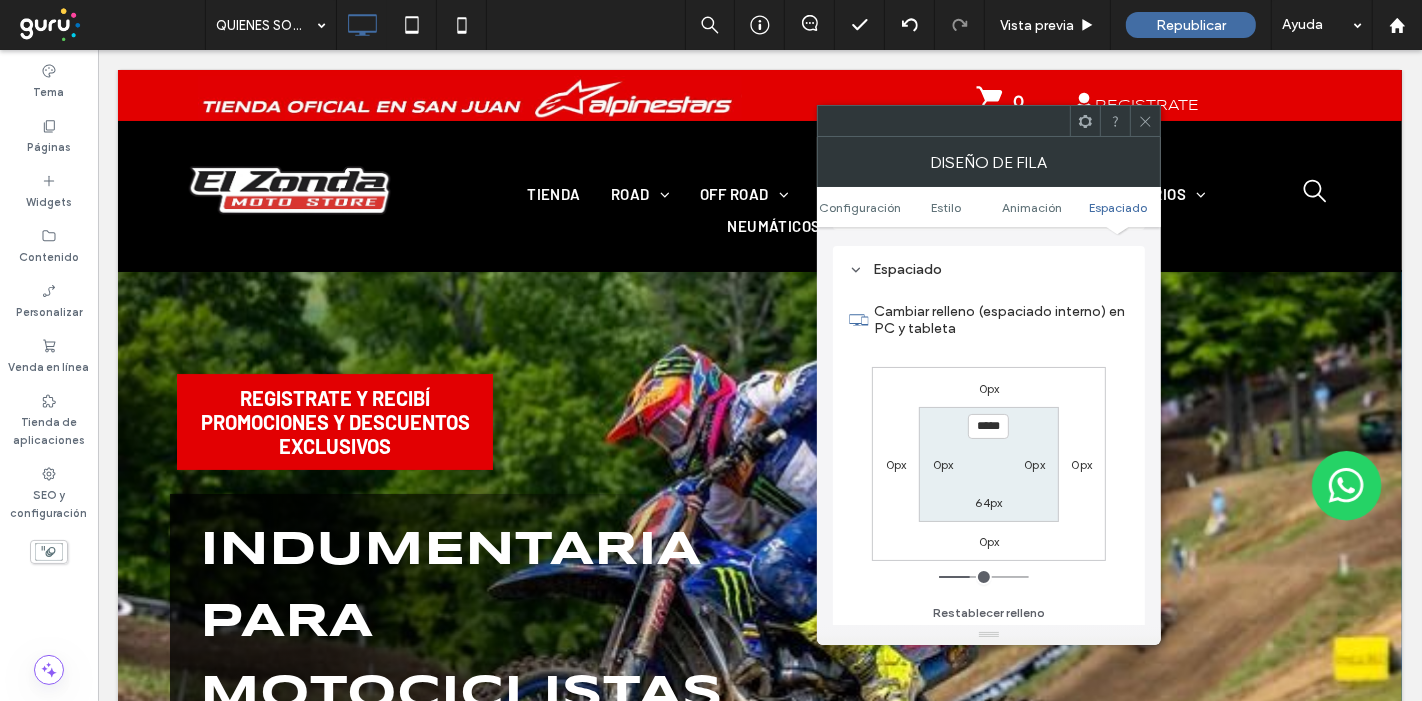 type on "***" 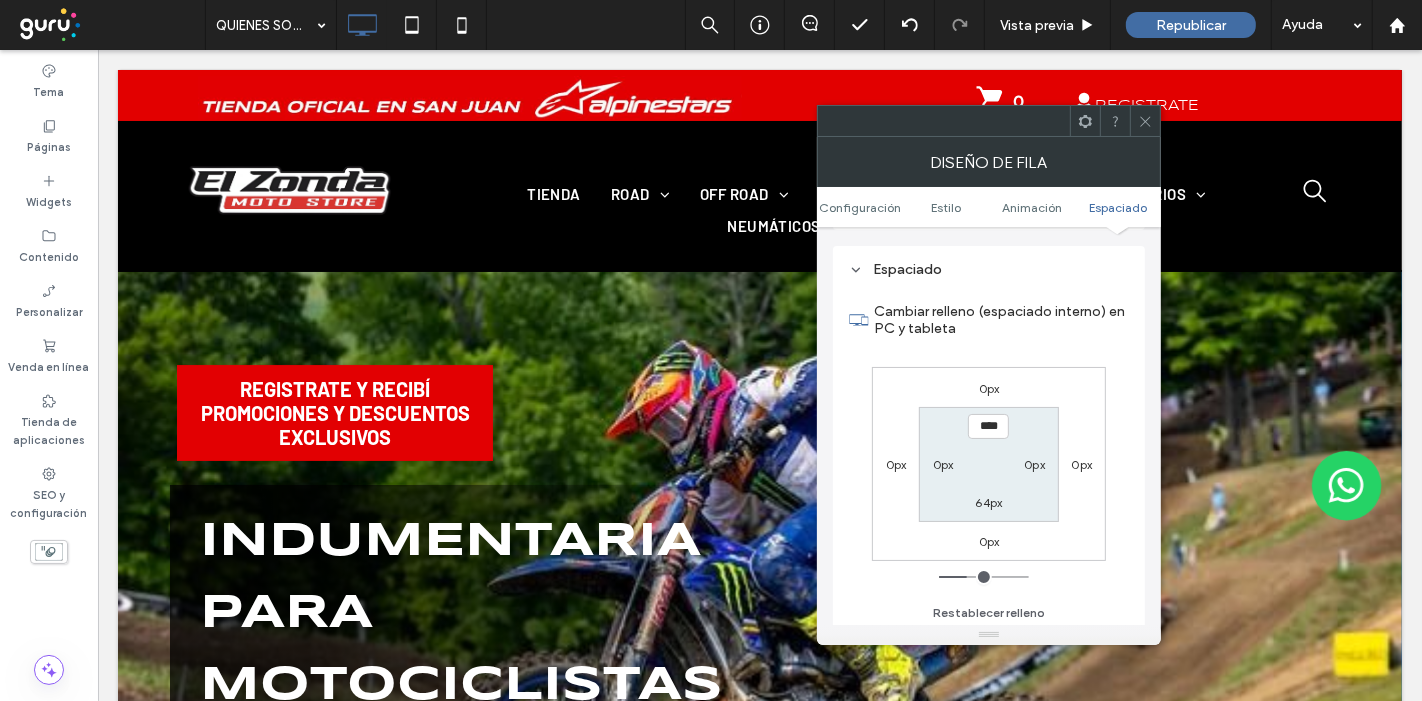 type on "**" 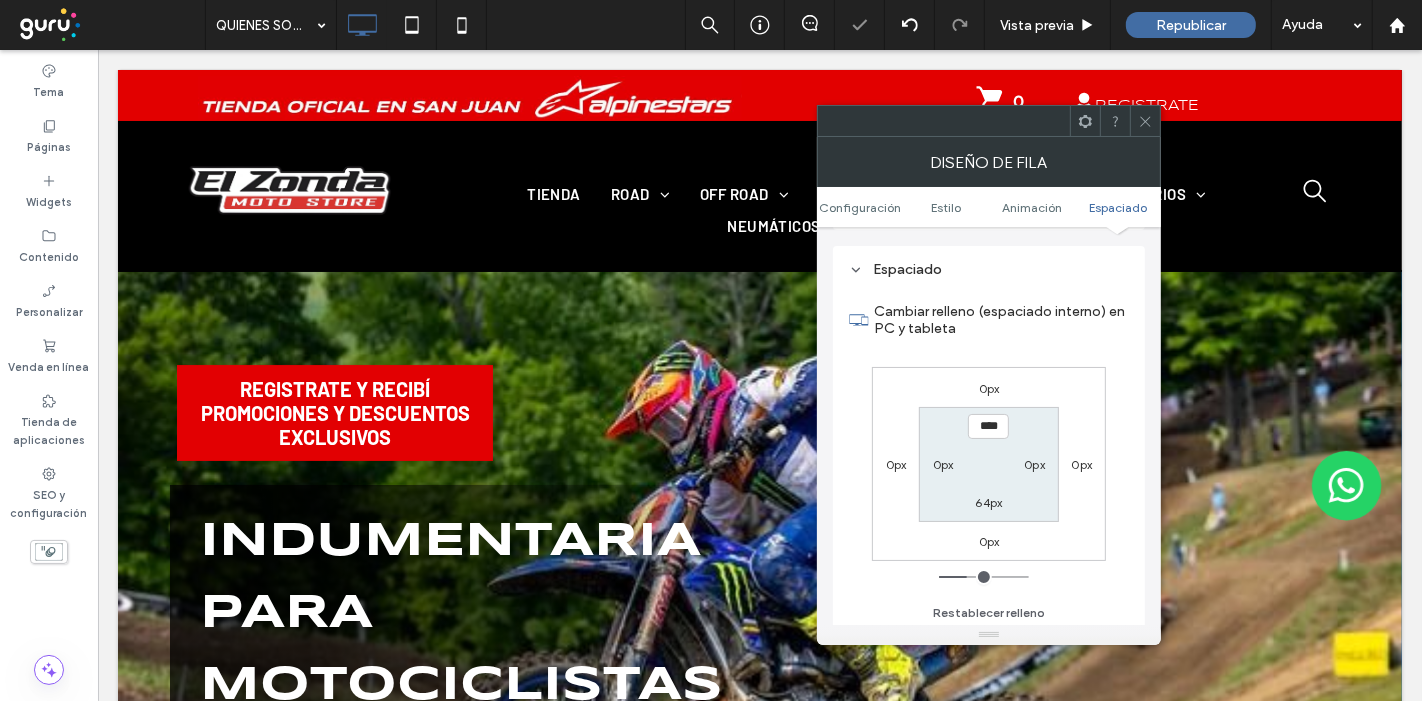 click at bounding box center [1145, 121] 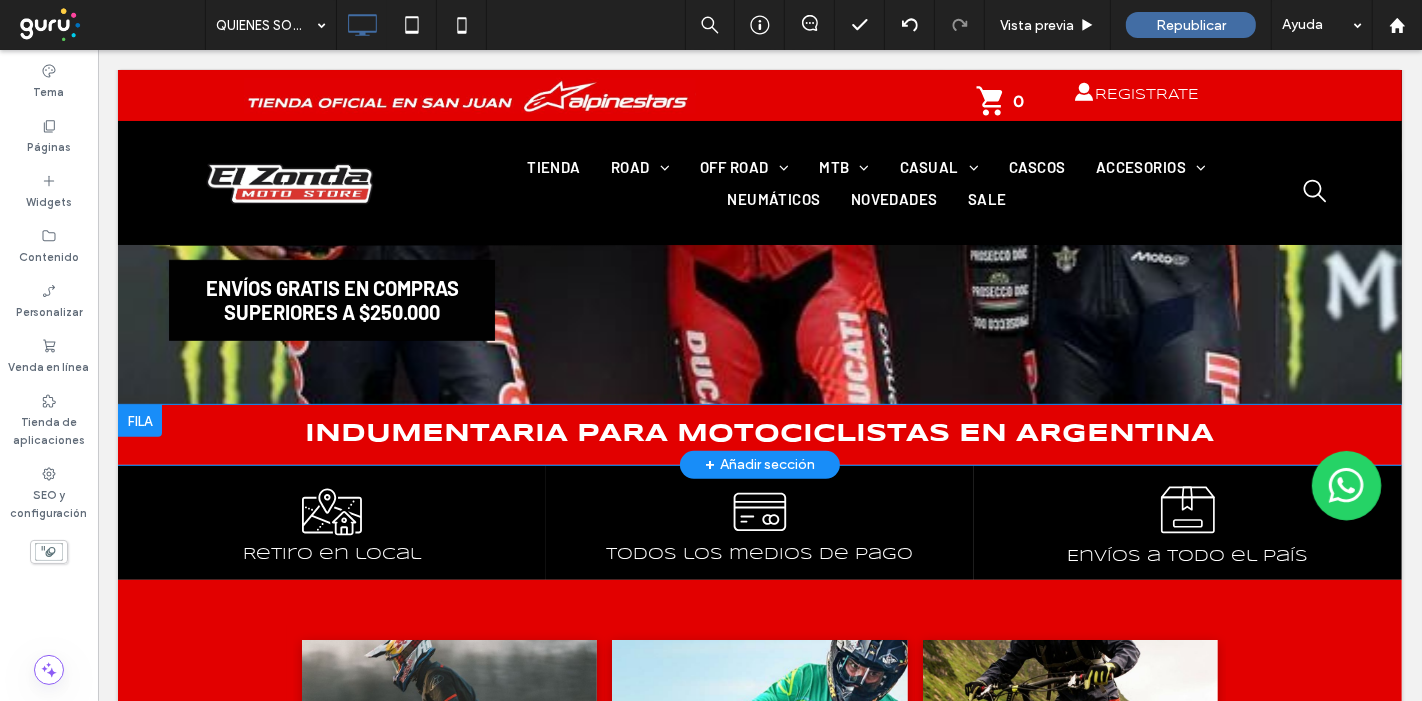 click at bounding box center (139, 421) 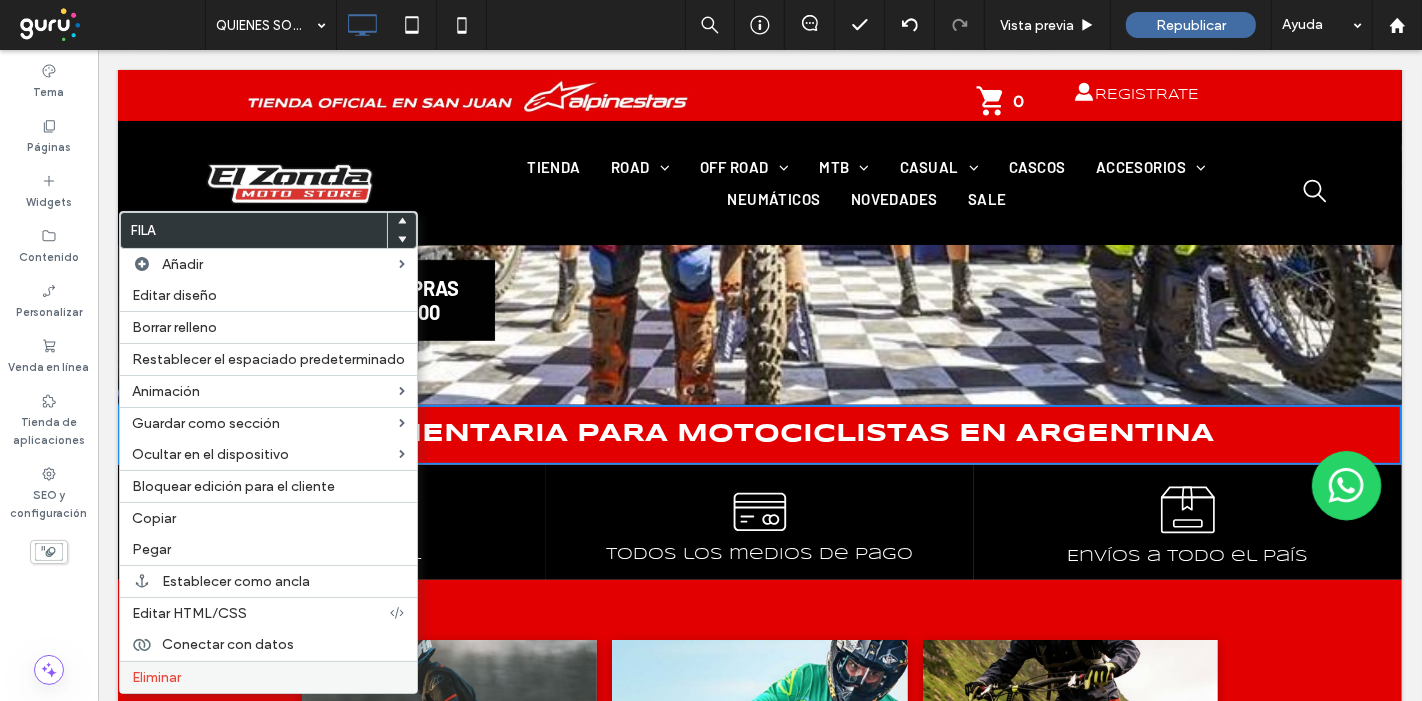 click on "Eliminar" at bounding box center [156, 677] 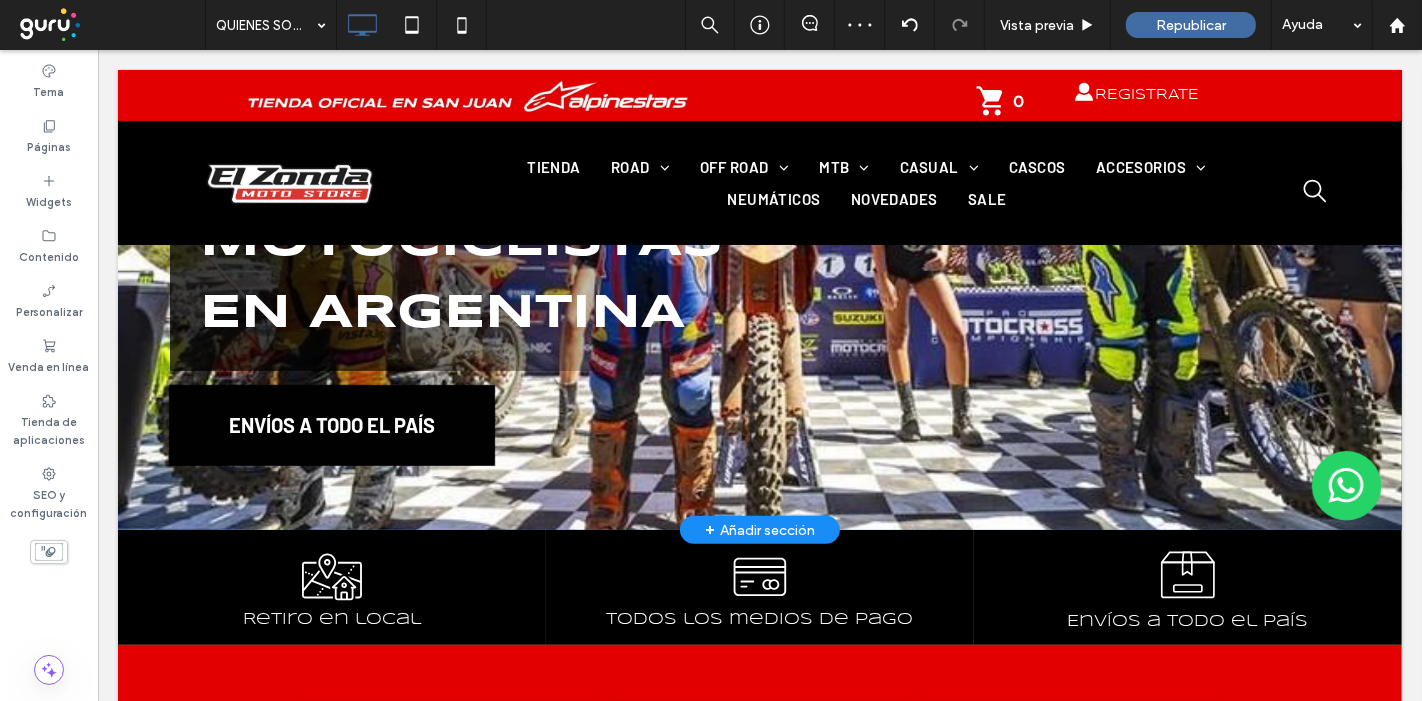 click at bounding box center (759, 178) 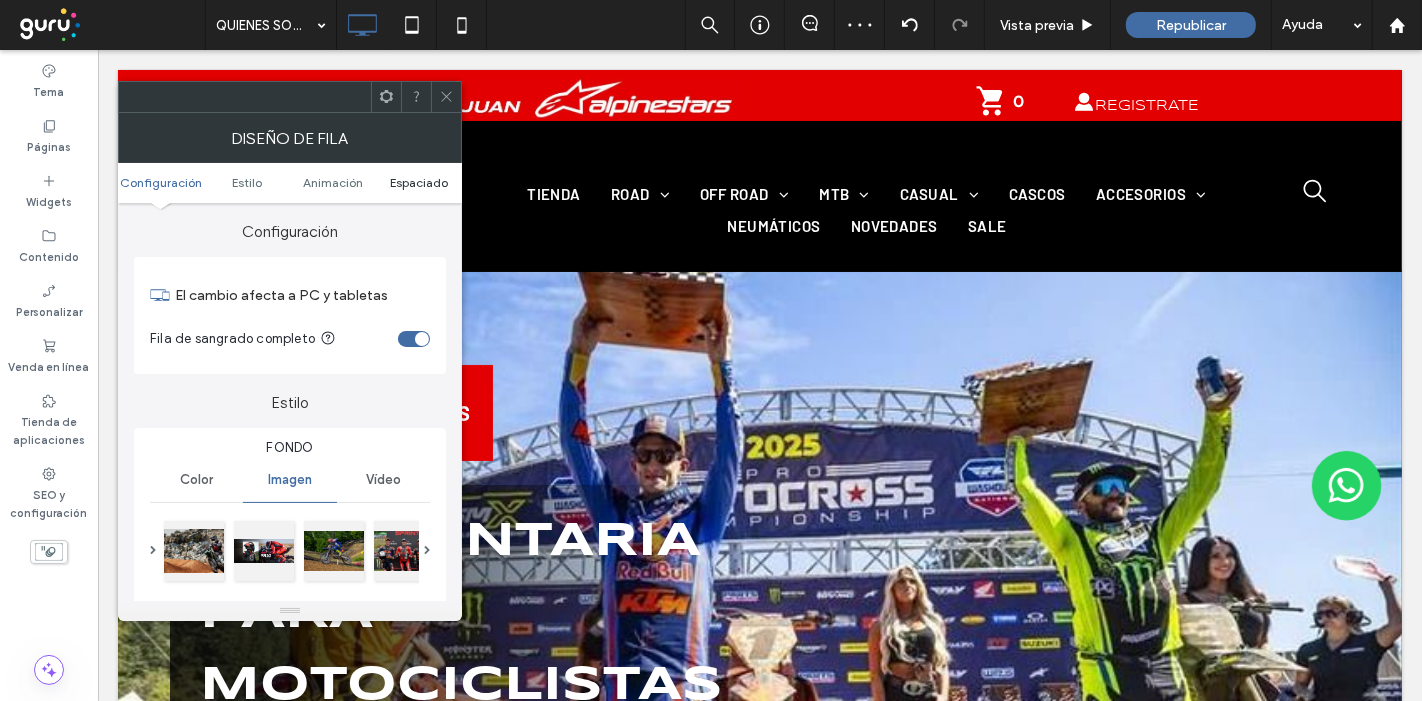 click on "Configuración Estilo Animación Espaciado" at bounding box center [290, 183] 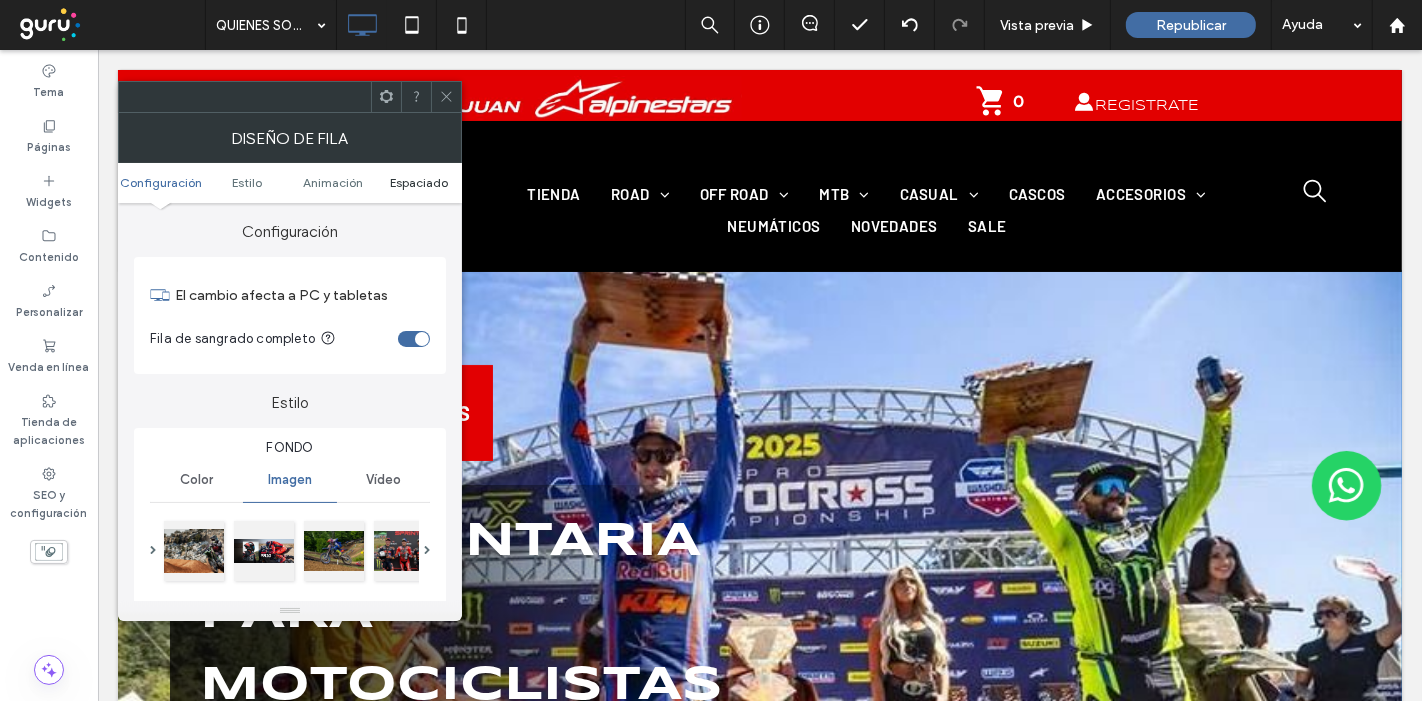 click on "Espaciado" at bounding box center [419, 182] 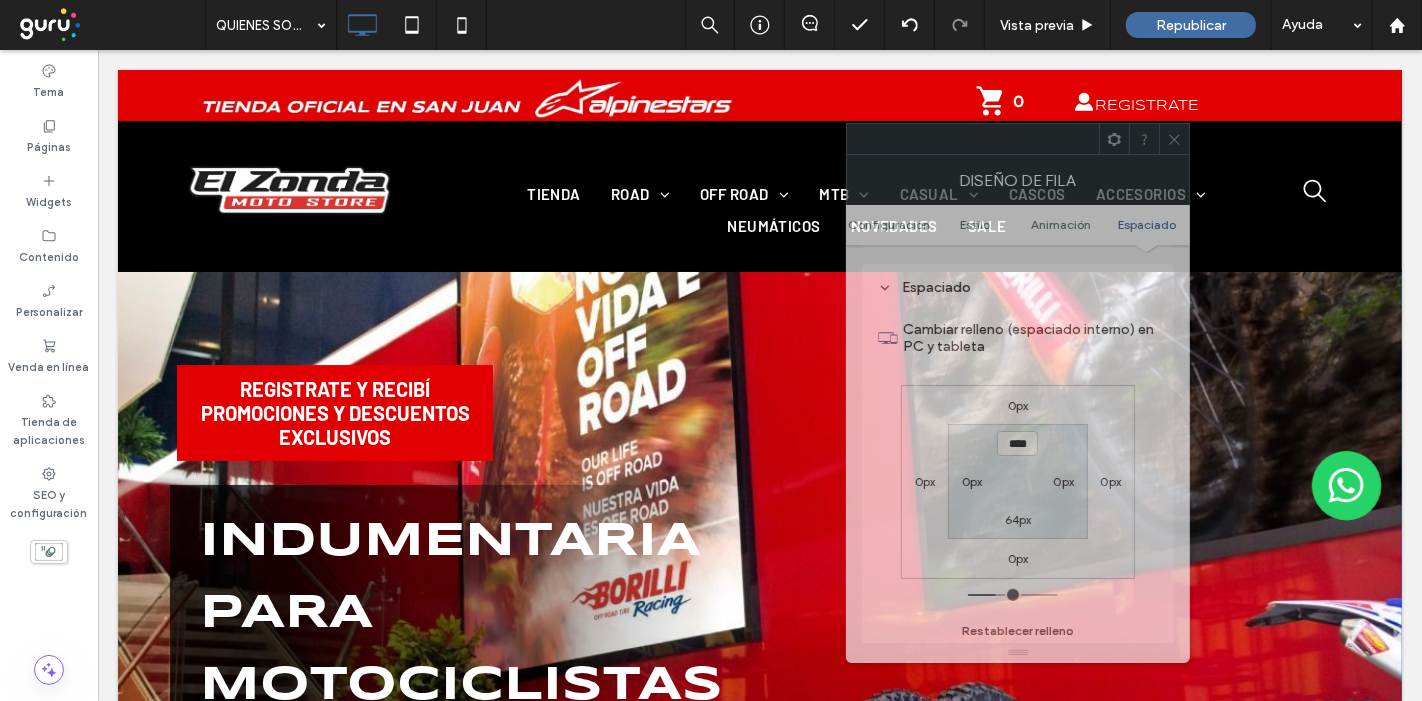 drag, startPoint x: 296, startPoint y: 101, endPoint x: 1060, endPoint y: 149, distance: 765.50635 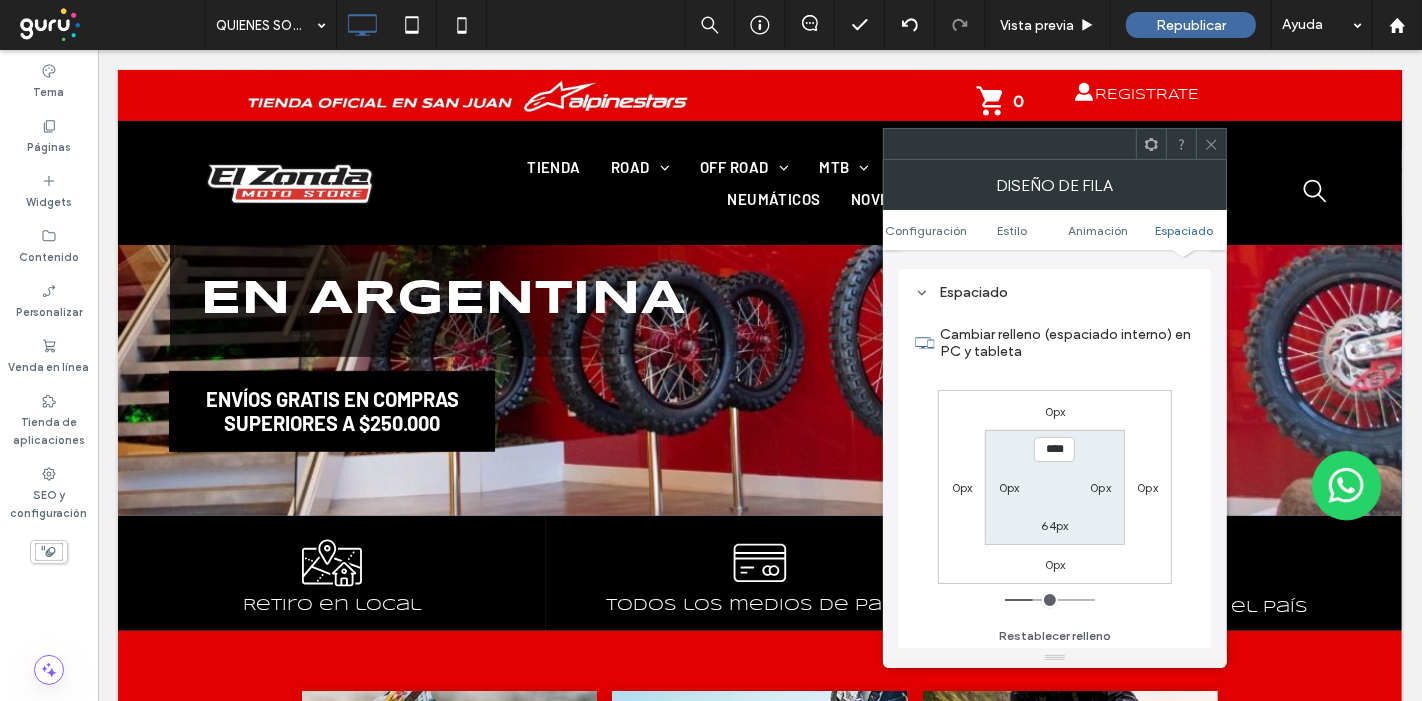click on "64px" at bounding box center (1055, 525) 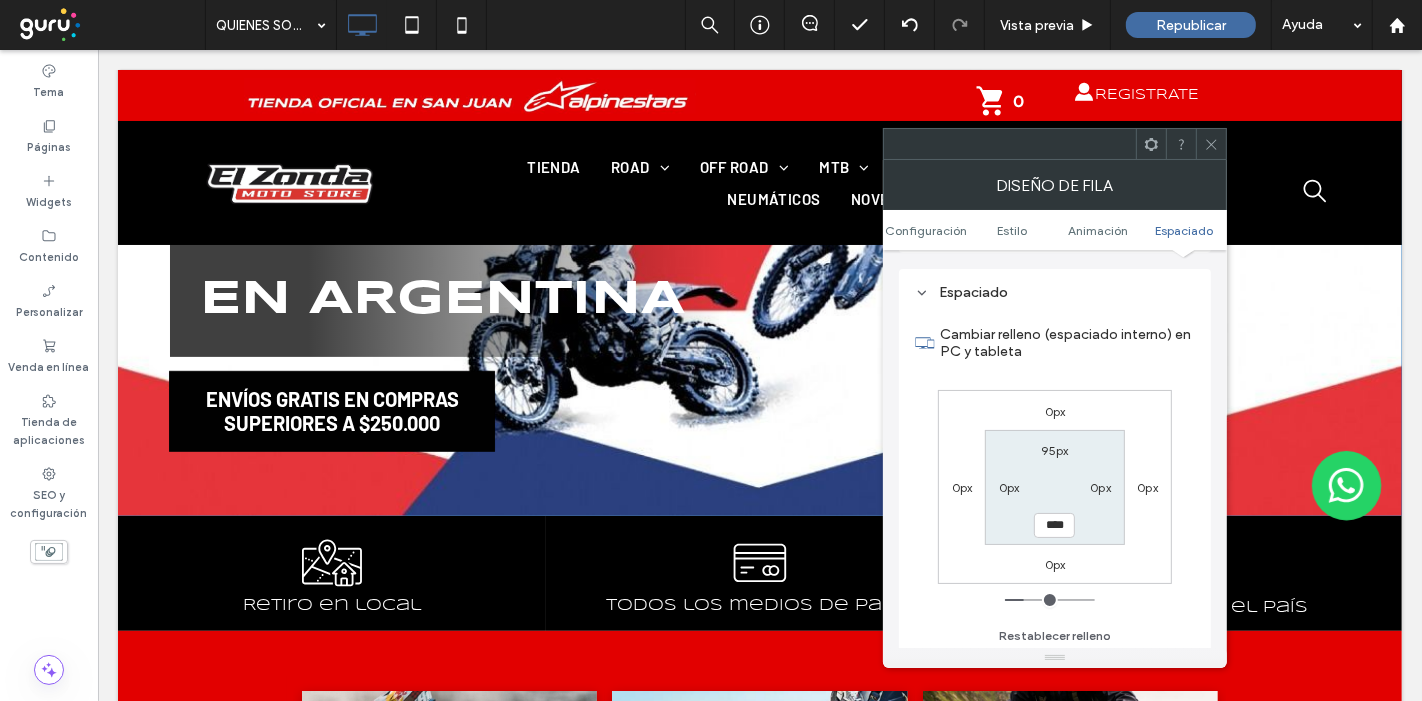 type on "**" 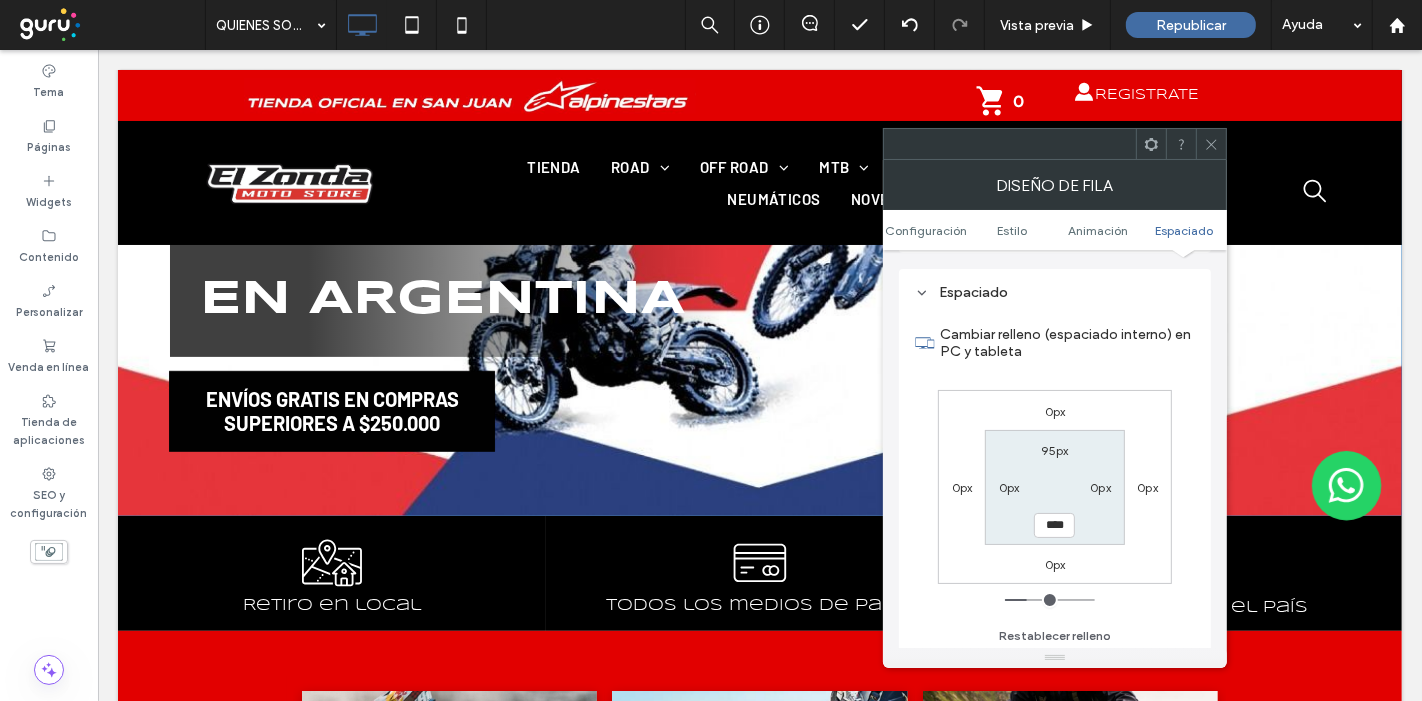 type on "****" 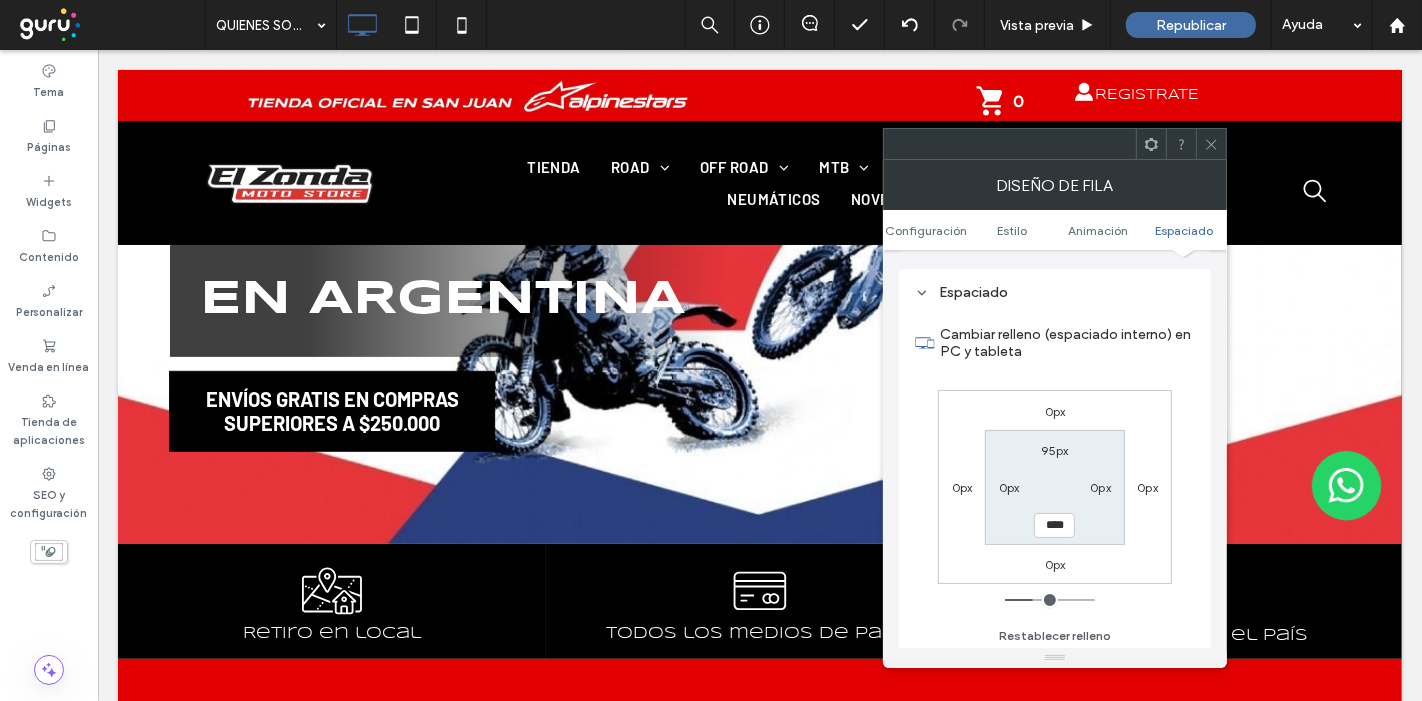 type on "**" 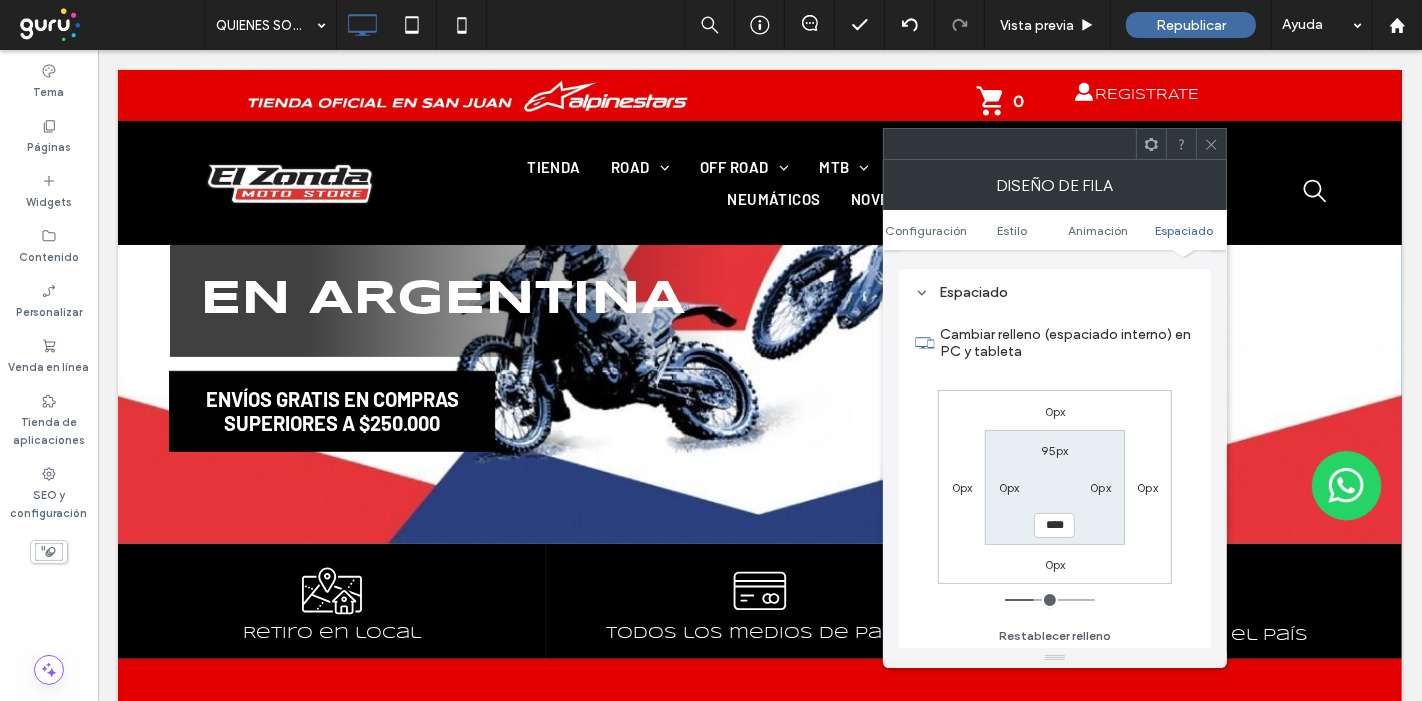 type on "****" 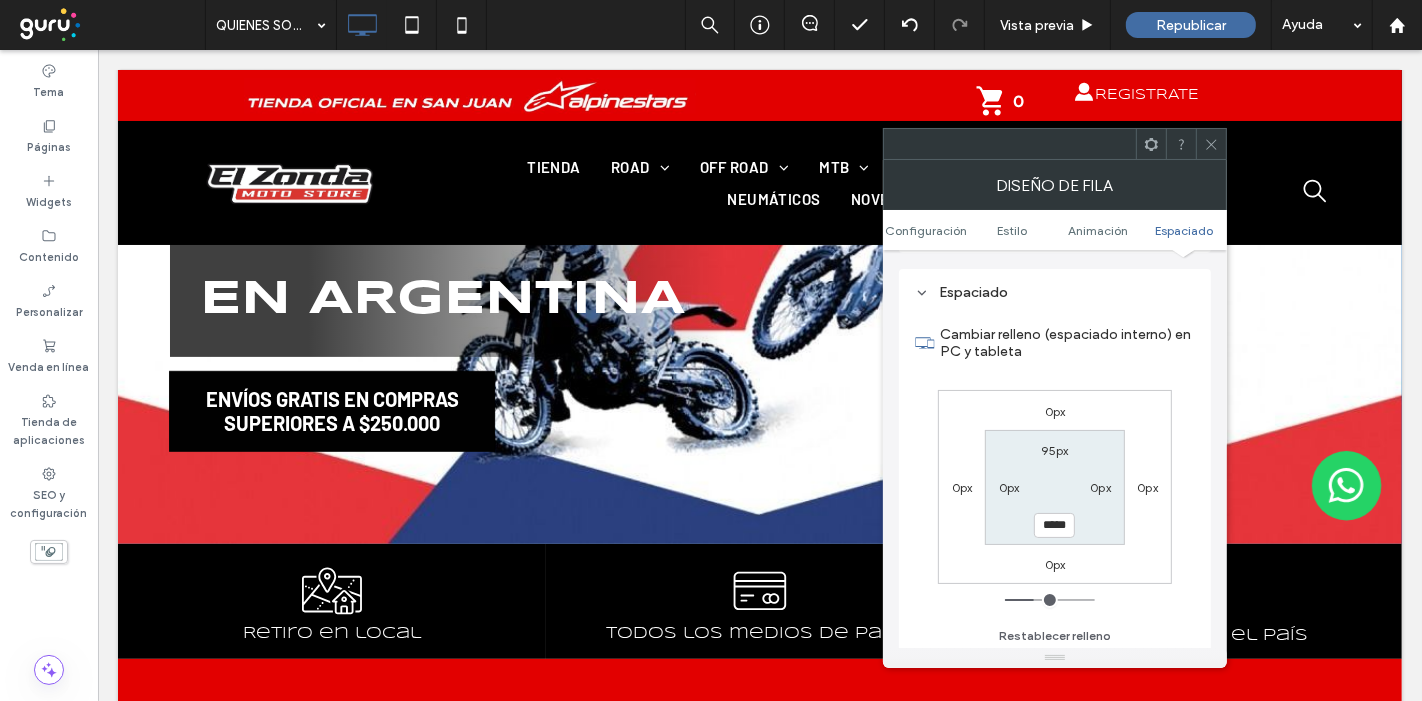 type on "***" 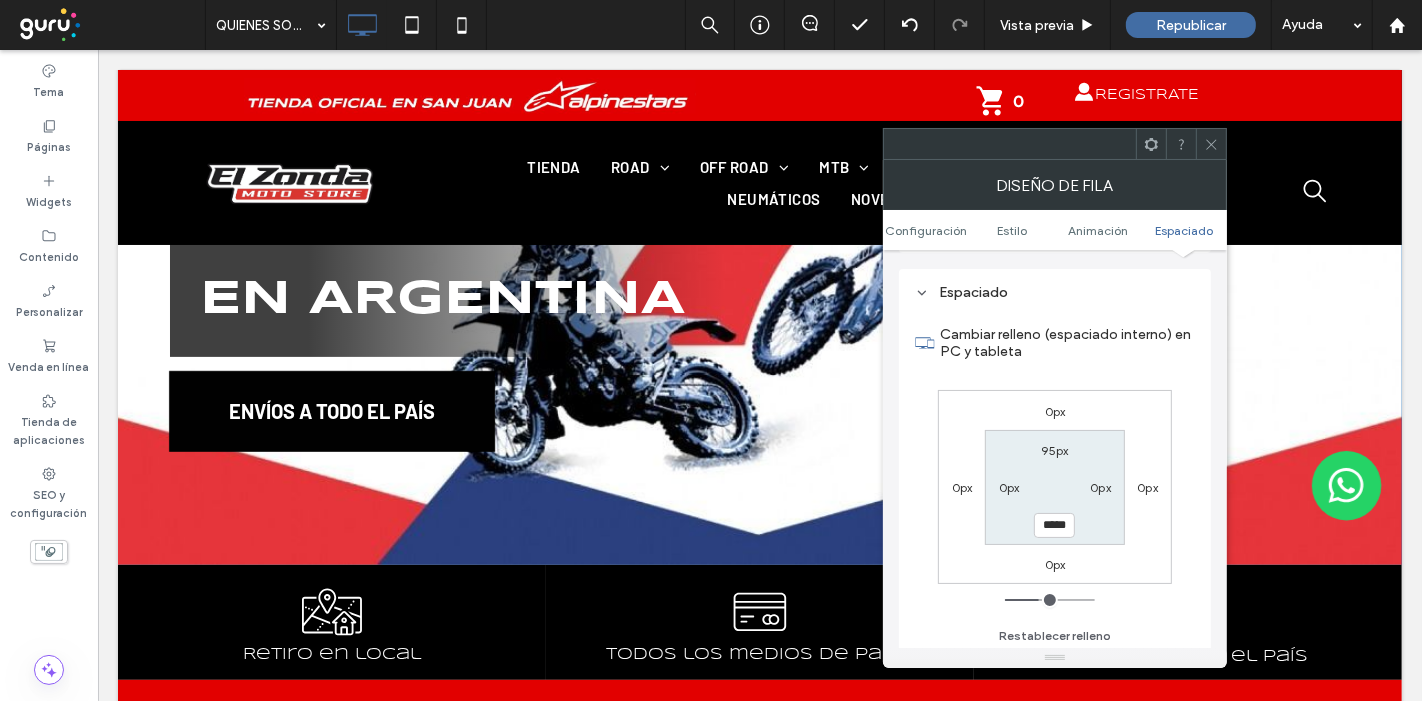 drag, startPoint x: 1030, startPoint y: 591, endPoint x: 1040, endPoint y: 589, distance: 10.198039 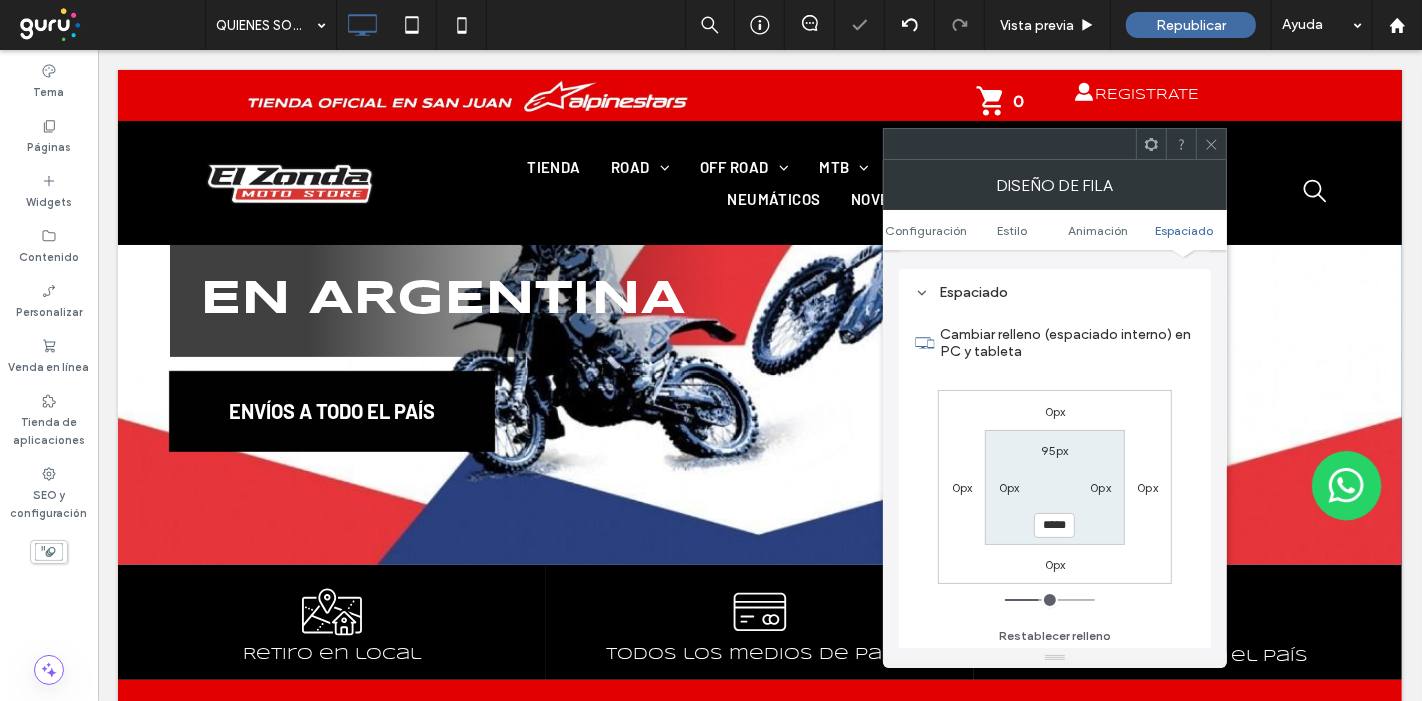 click 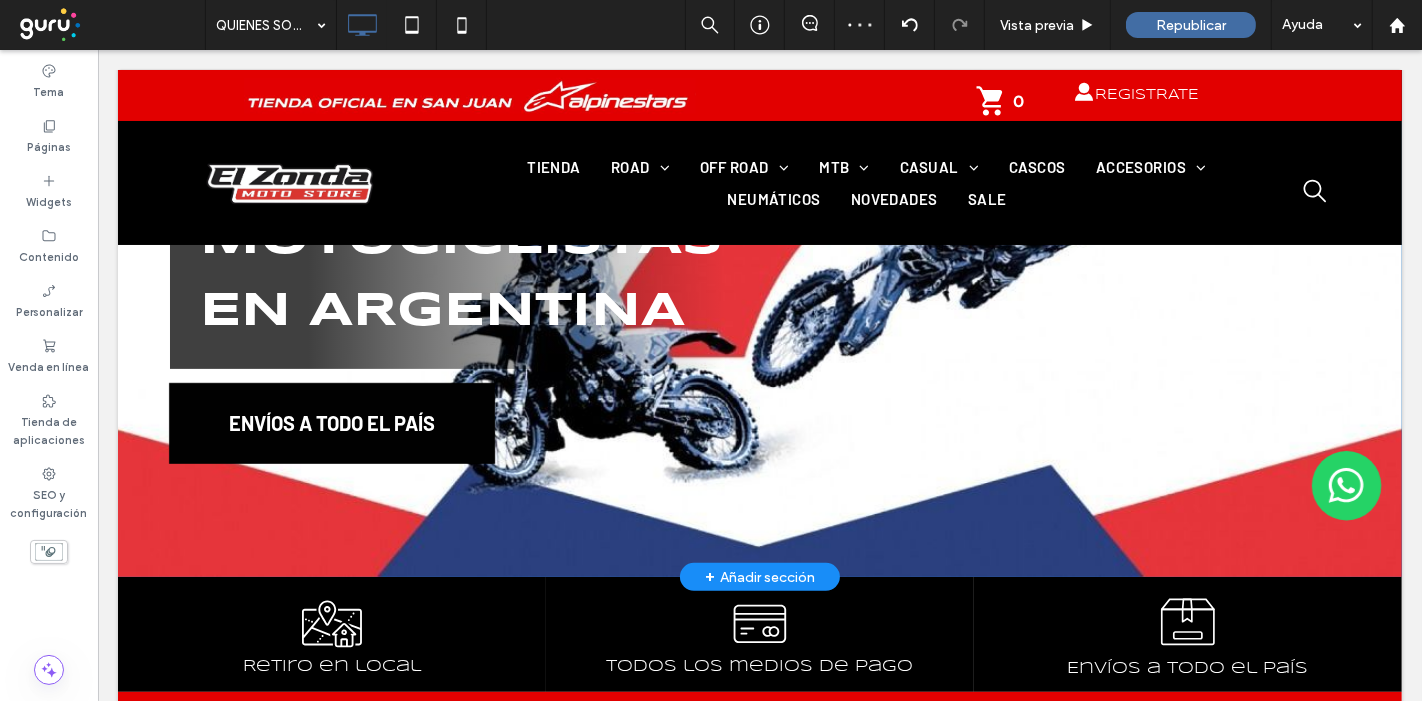 scroll, scrollTop: 0, scrollLeft: 0, axis: both 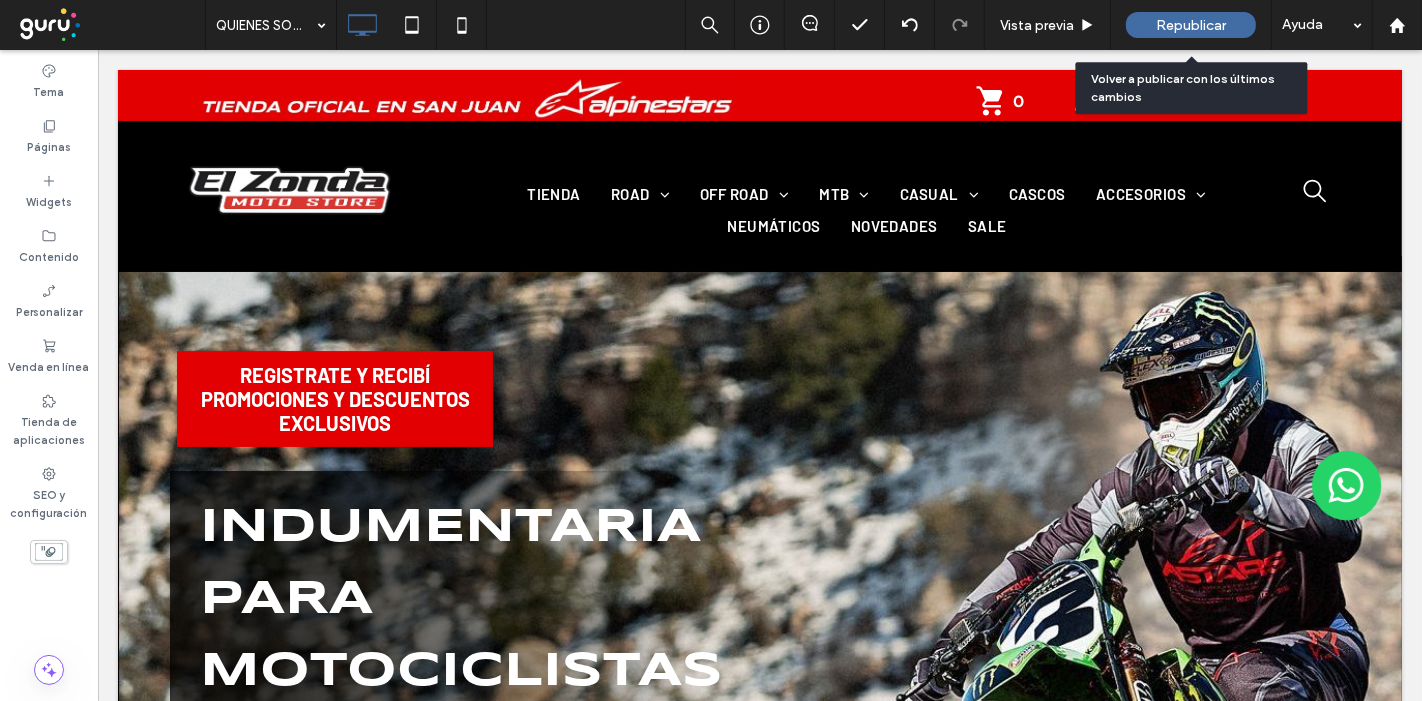 click on "Republicar" at bounding box center (1191, 25) 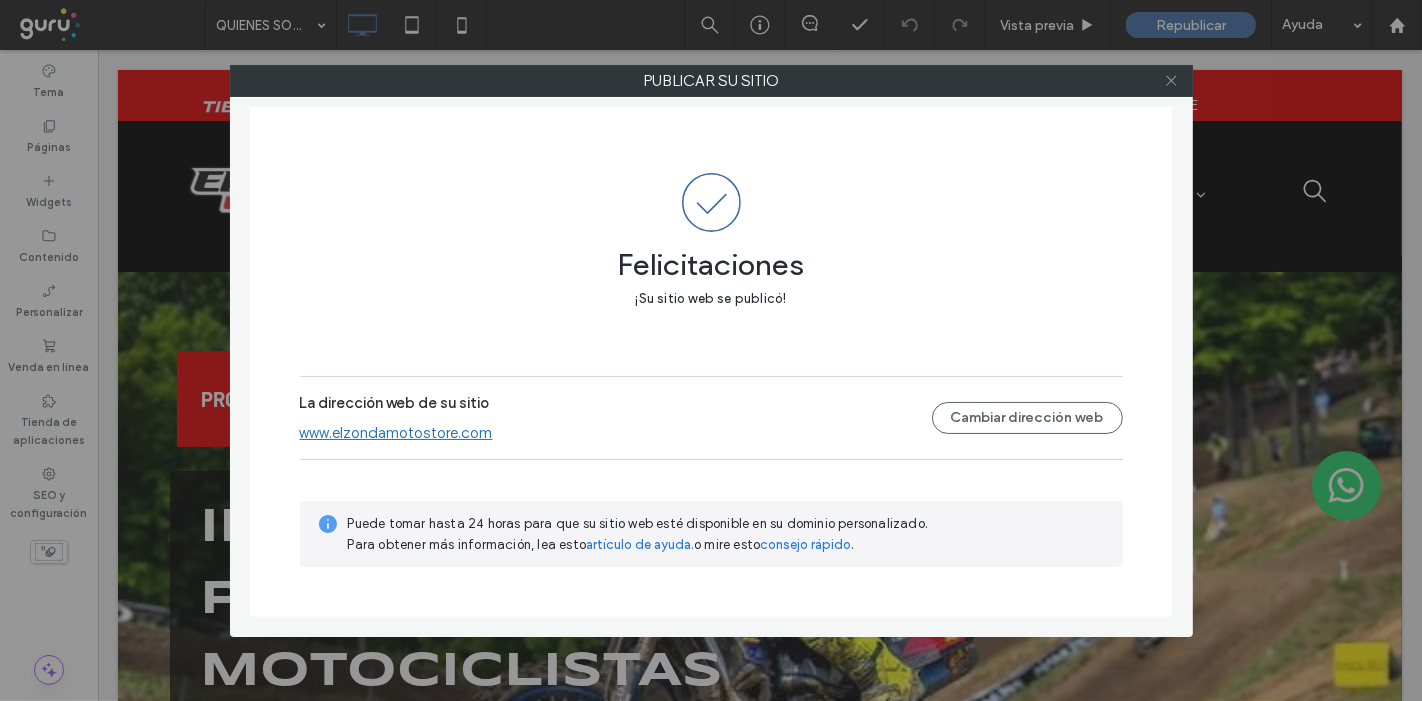 click 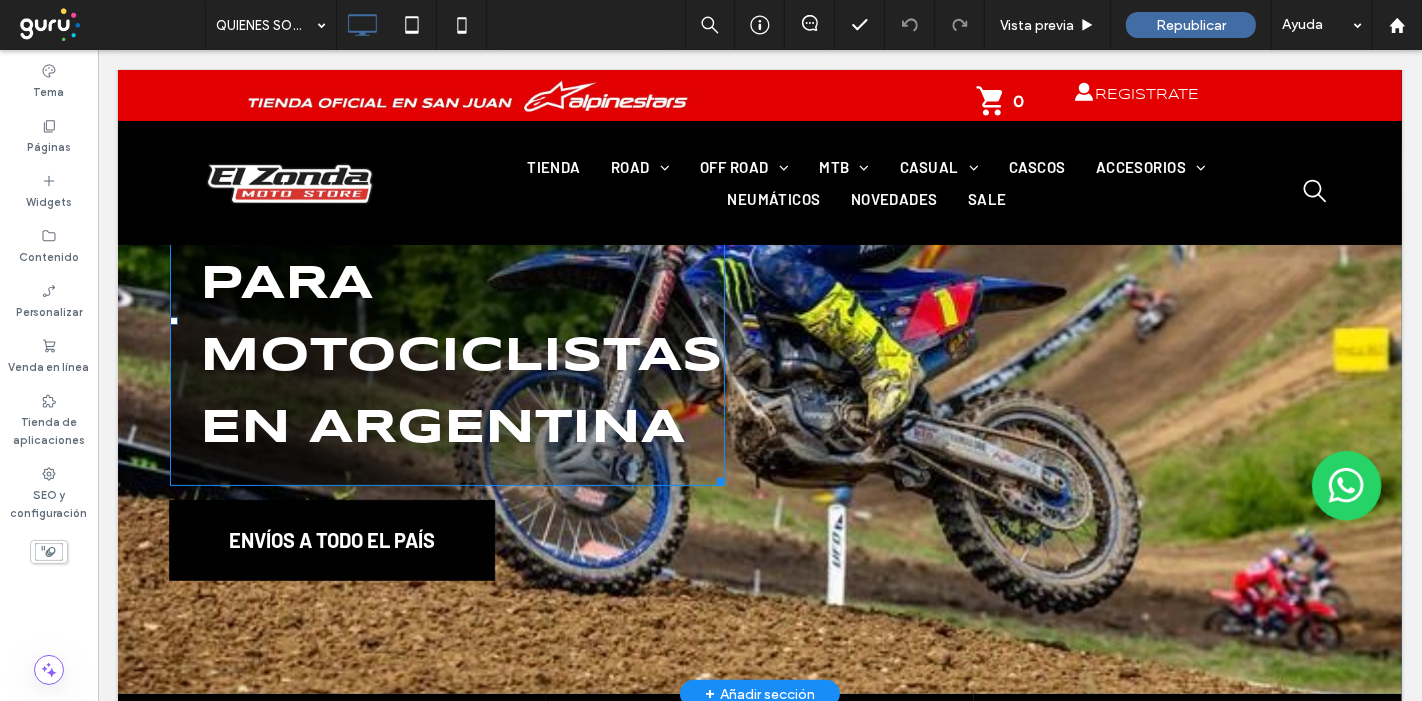 scroll, scrollTop: 444, scrollLeft: 0, axis: vertical 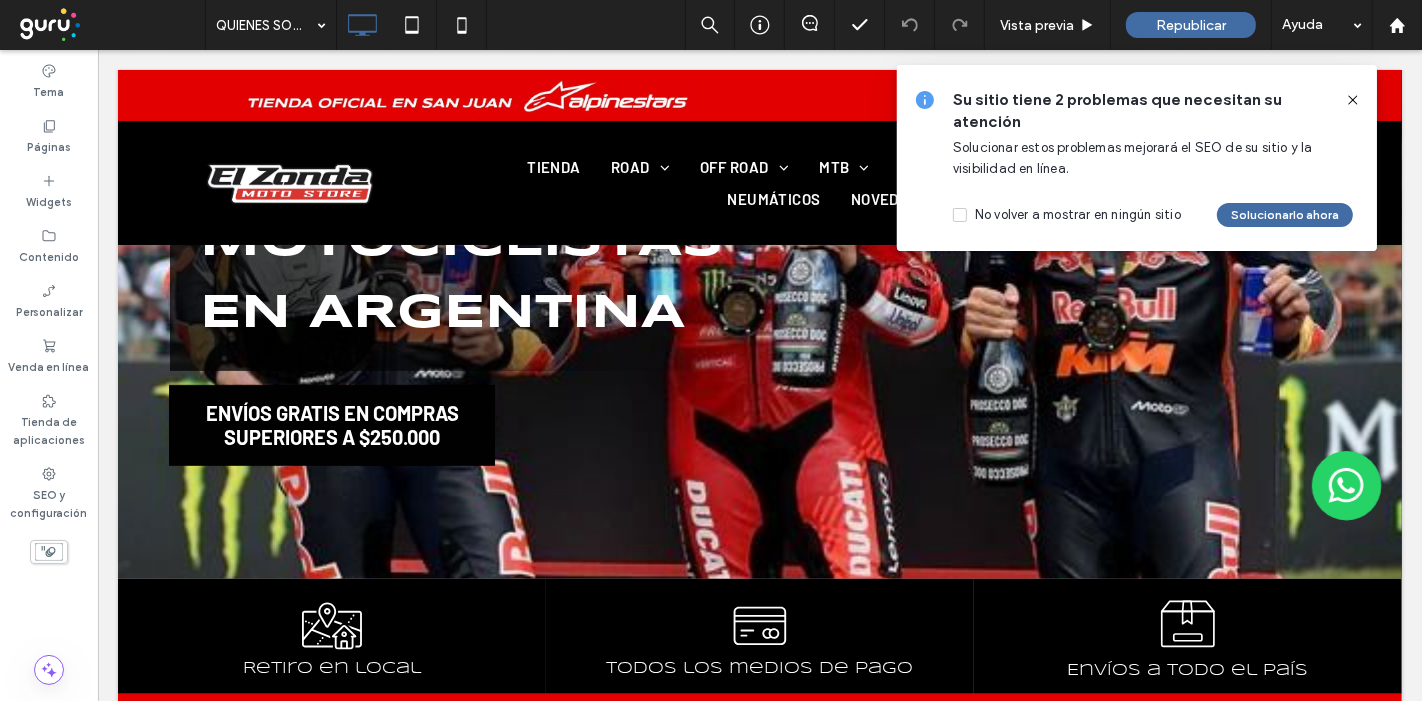 drag, startPoint x: 1356, startPoint y: 98, endPoint x: 1256, endPoint y: 48, distance: 111.8034 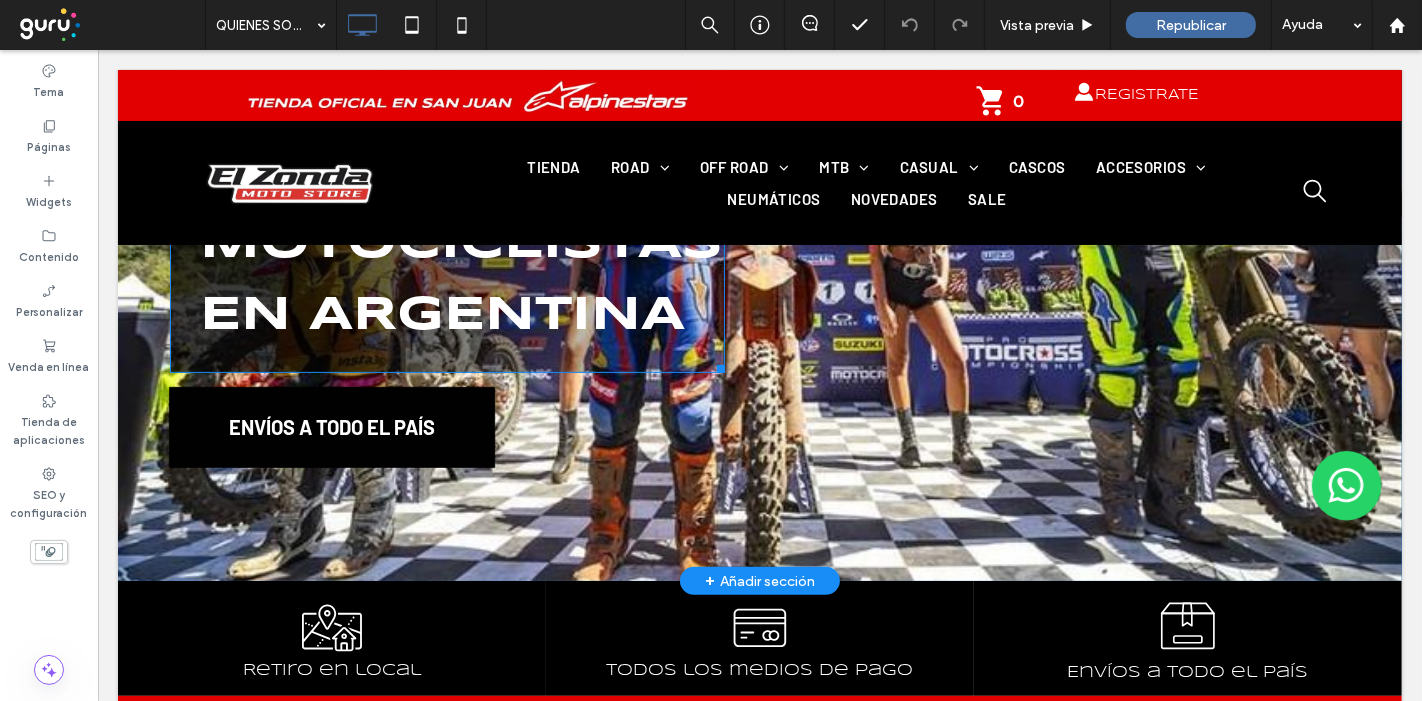scroll, scrollTop: 444, scrollLeft: 0, axis: vertical 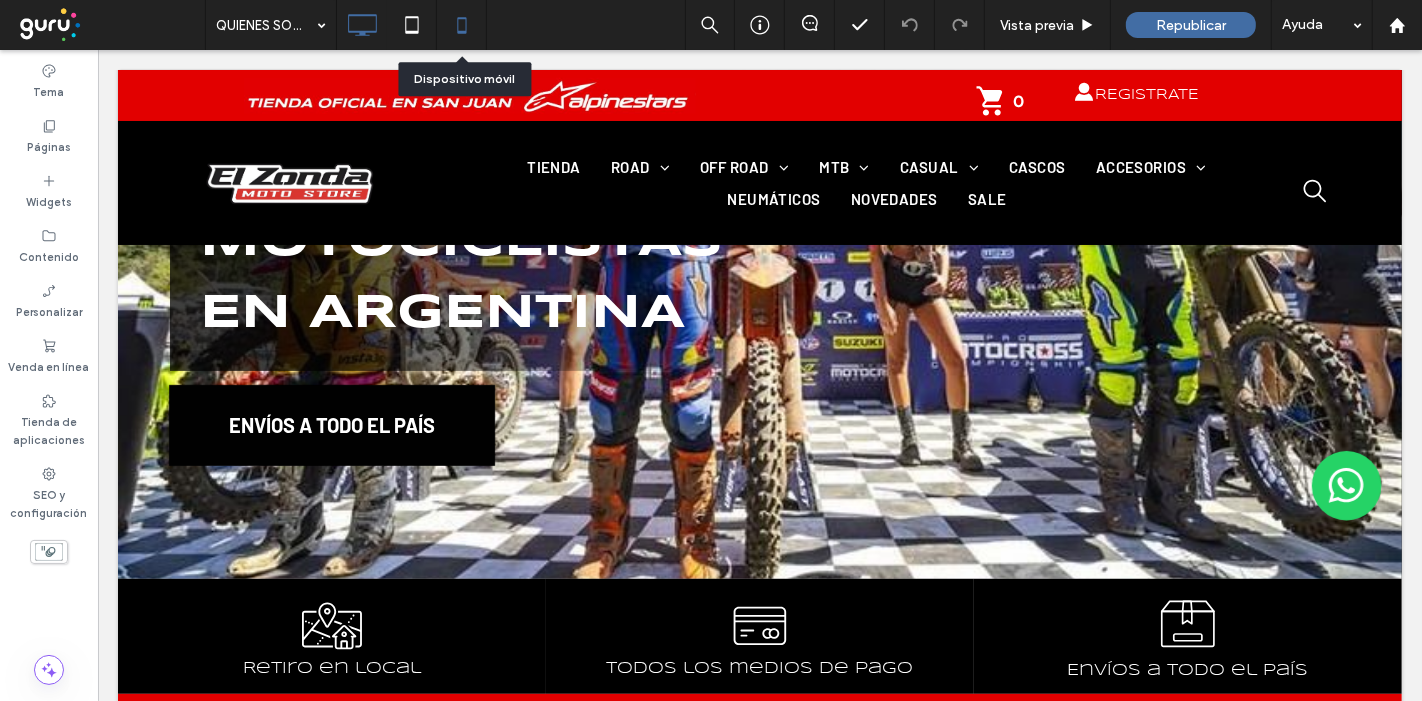 click 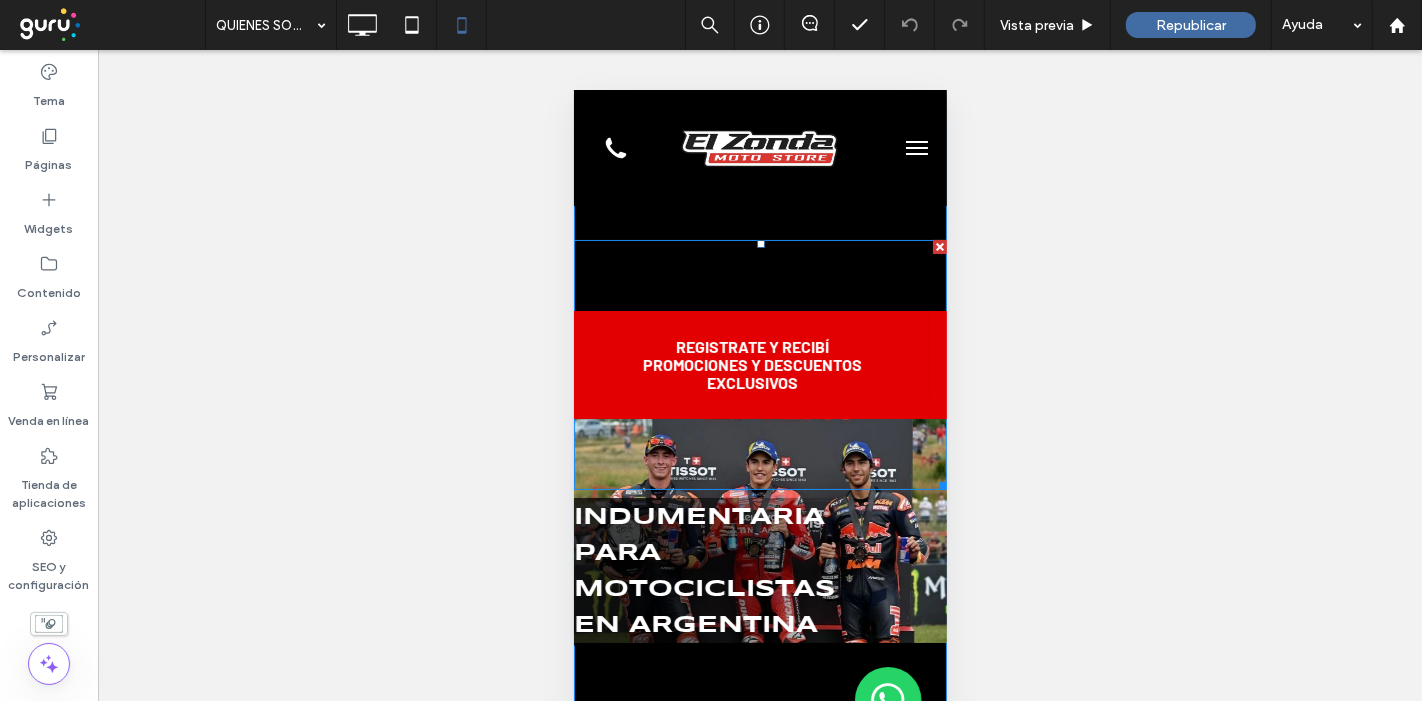scroll, scrollTop: 0, scrollLeft: 0, axis: both 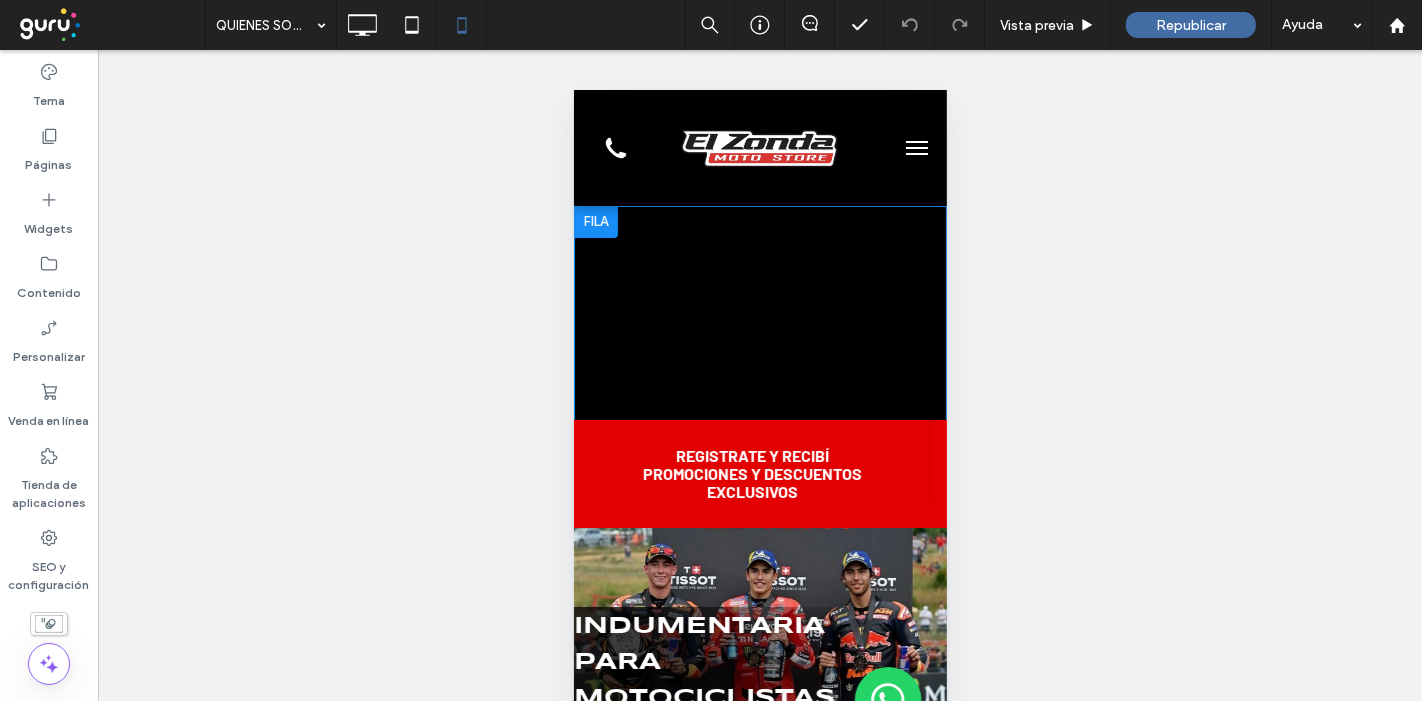 click at bounding box center [595, 221] 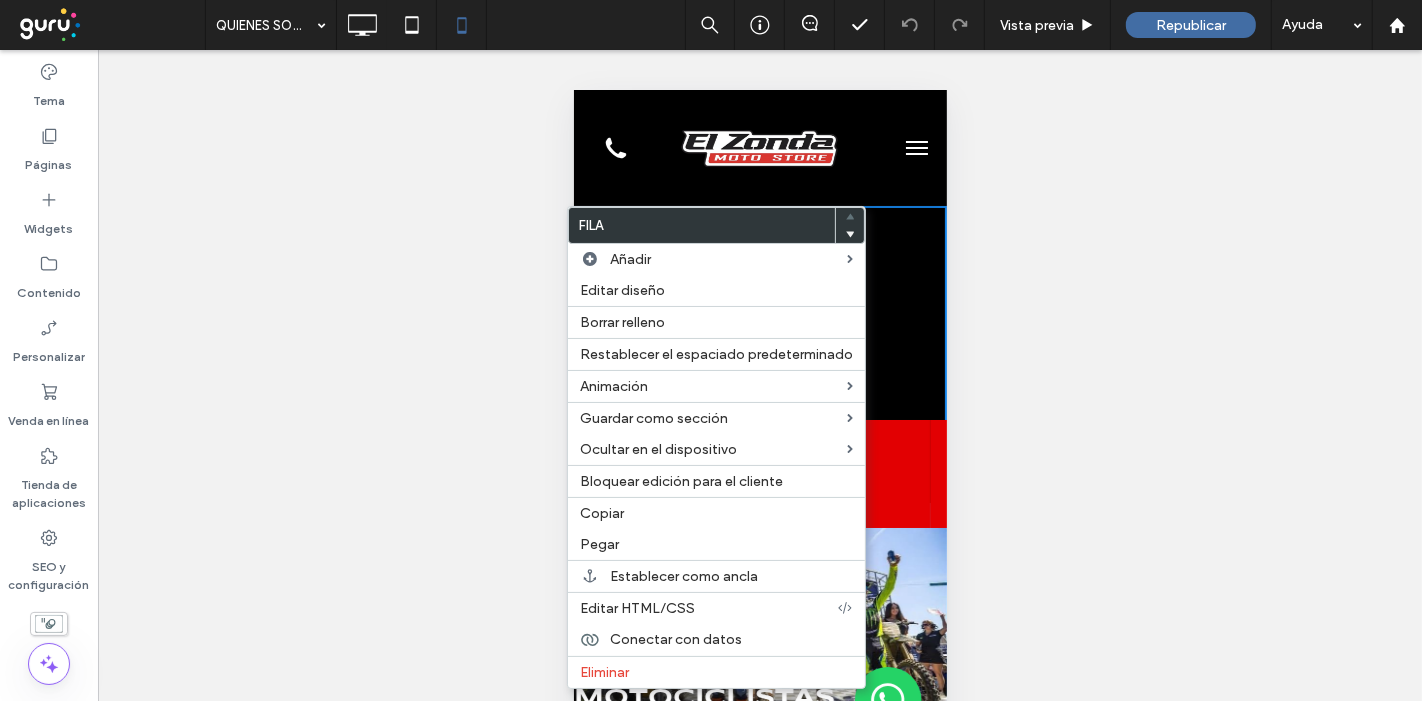 click at bounding box center (759, 626) 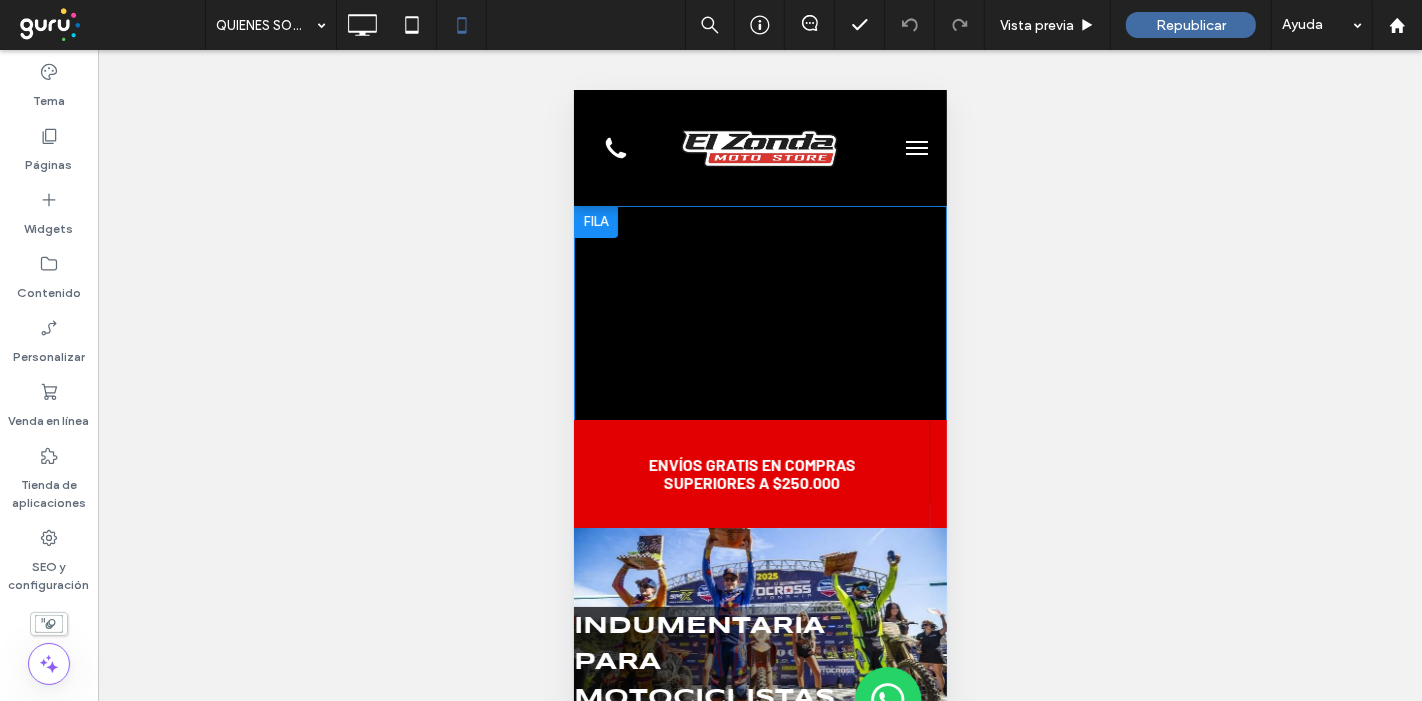 click at bounding box center [759, 626] 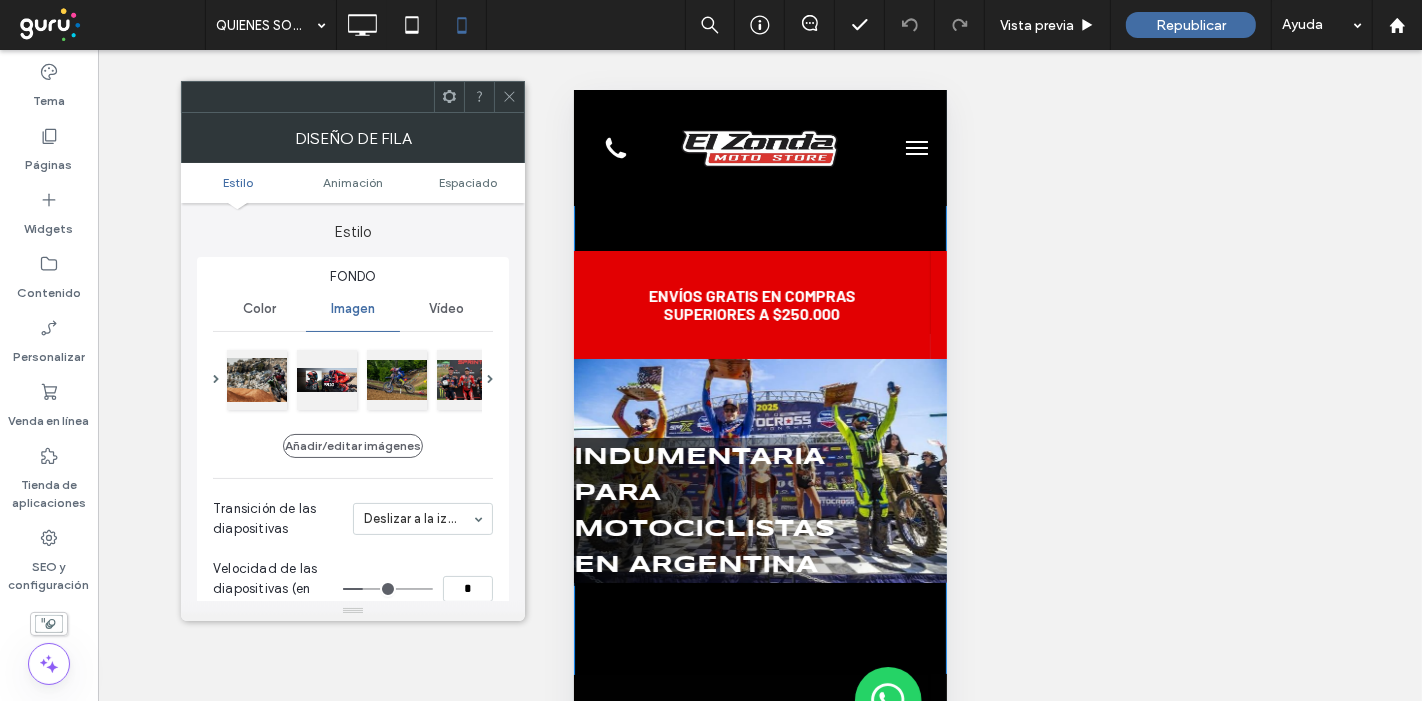 scroll, scrollTop: 222, scrollLeft: 0, axis: vertical 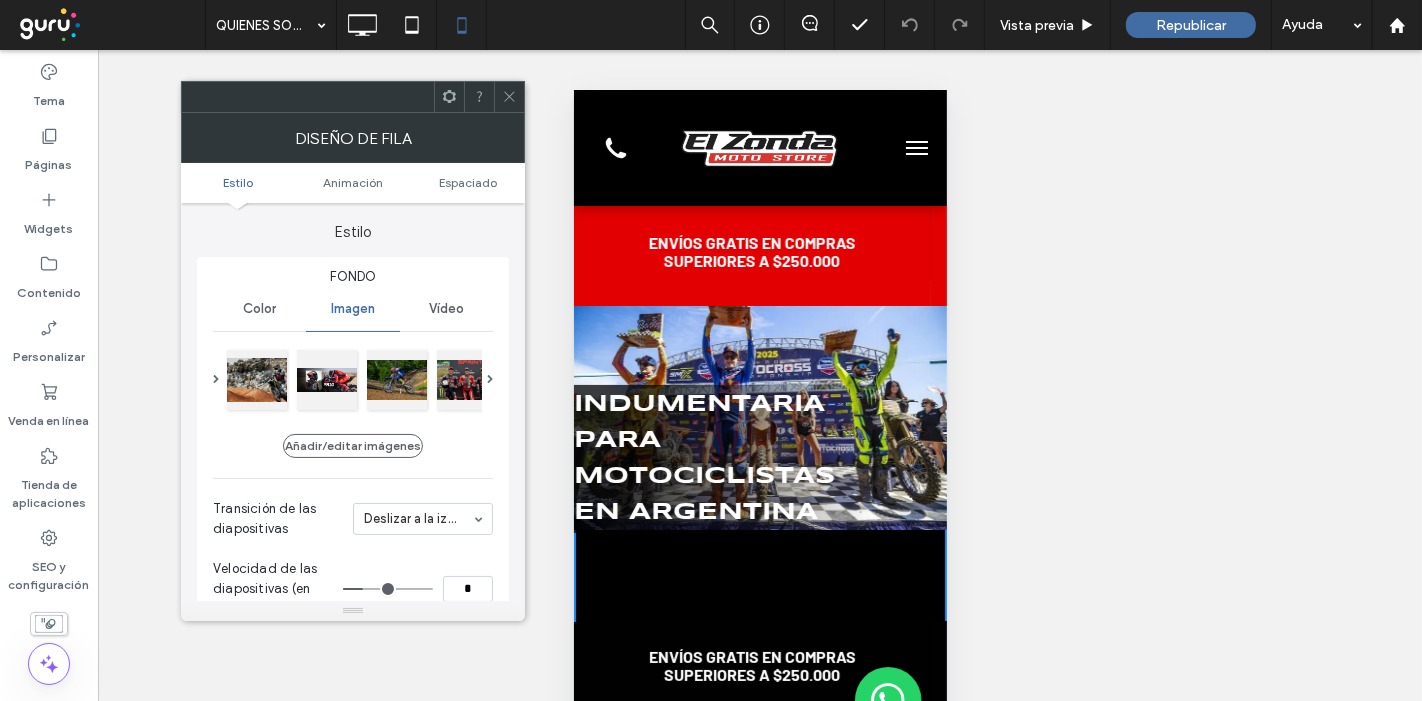 click 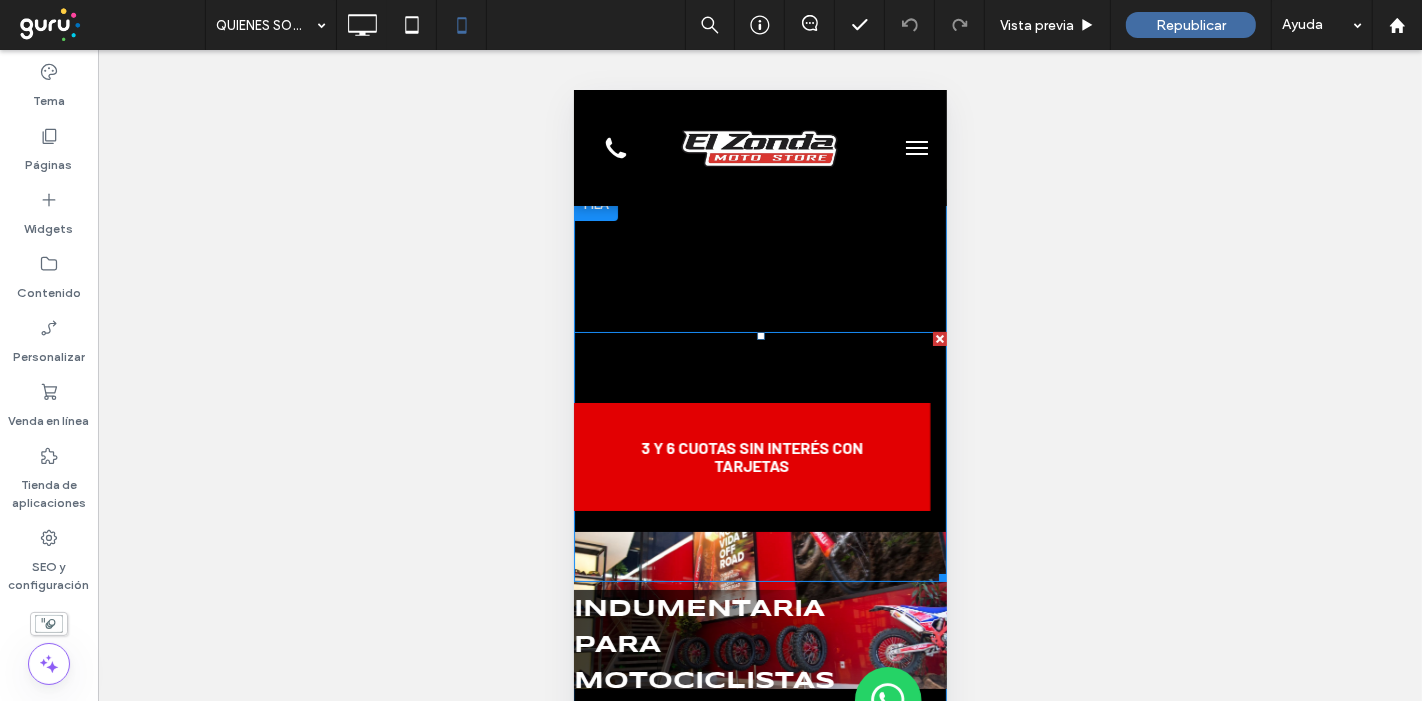 scroll, scrollTop: 0, scrollLeft: 0, axis: both 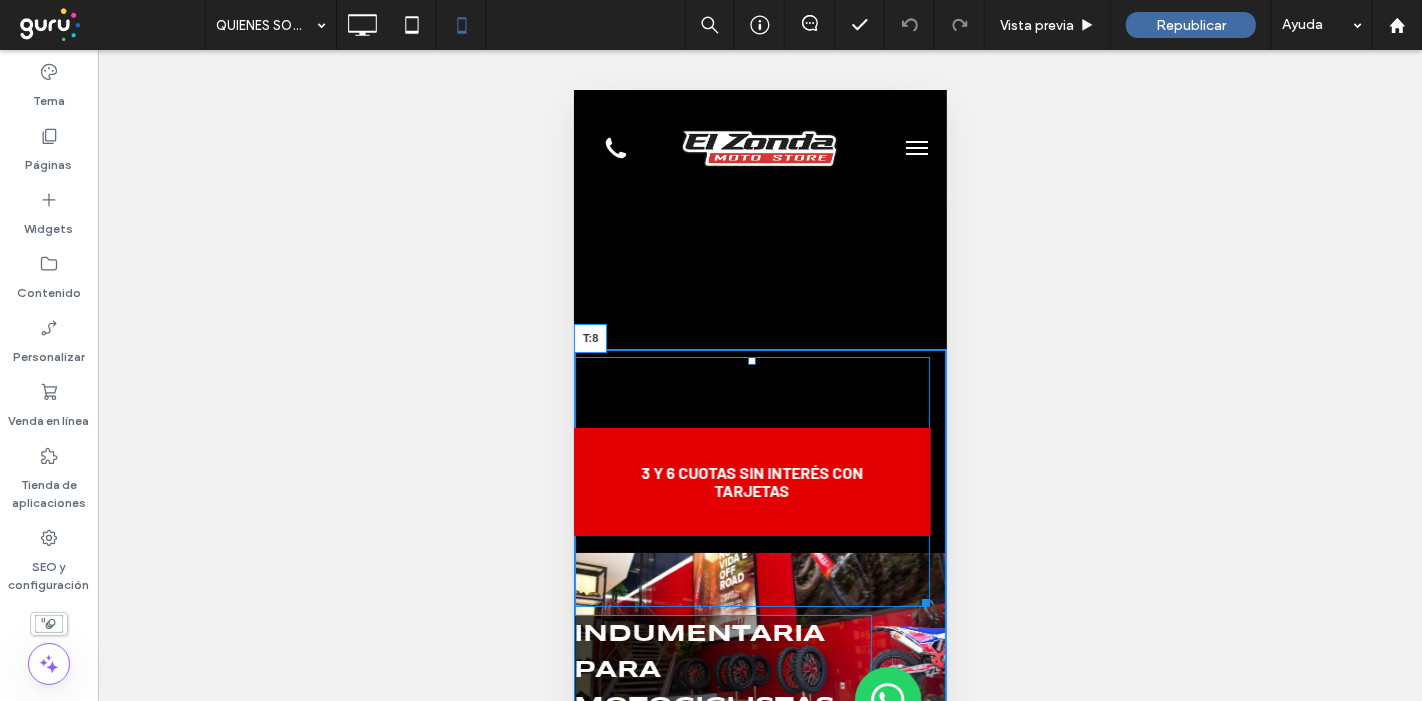 drag, startPoint x: 751, startPoint y: 352, endPoint x: 1316, endPoint y: 444, distance: 572.4413 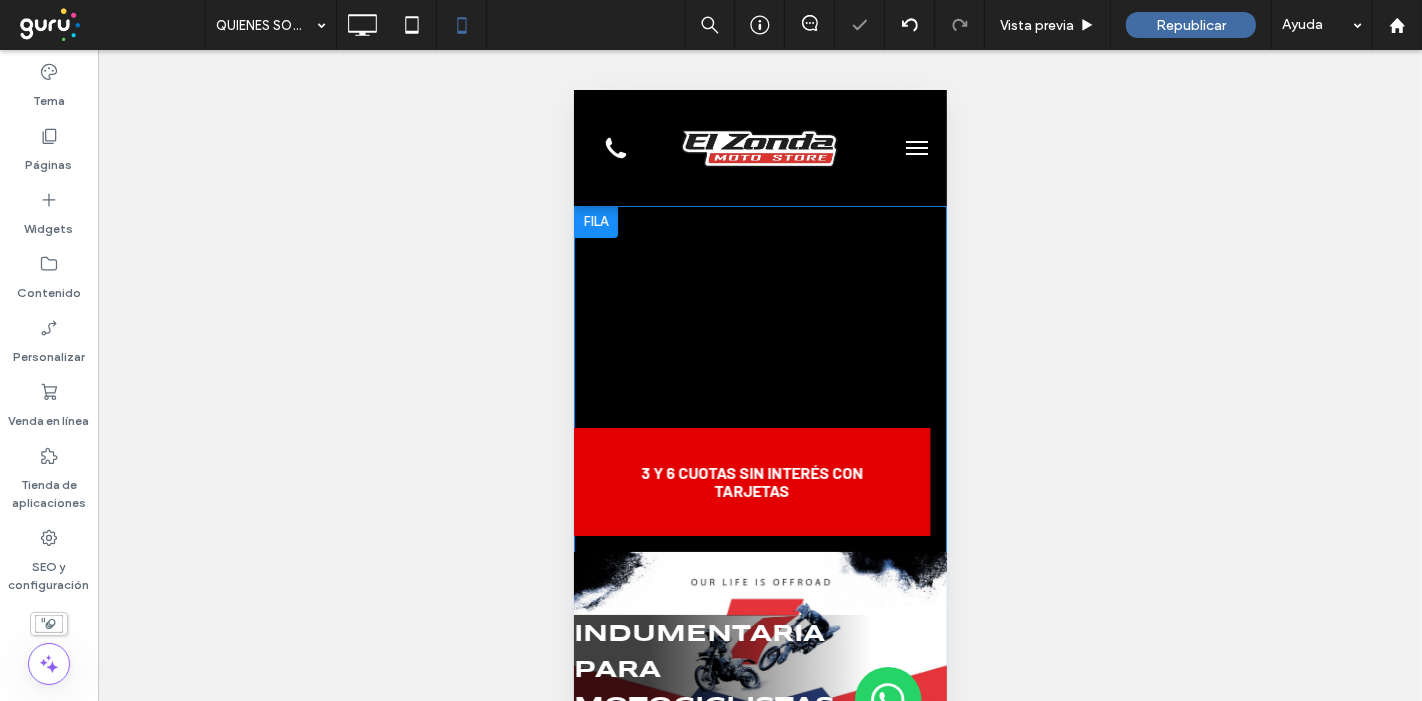 click at bounding box center [759, 630] 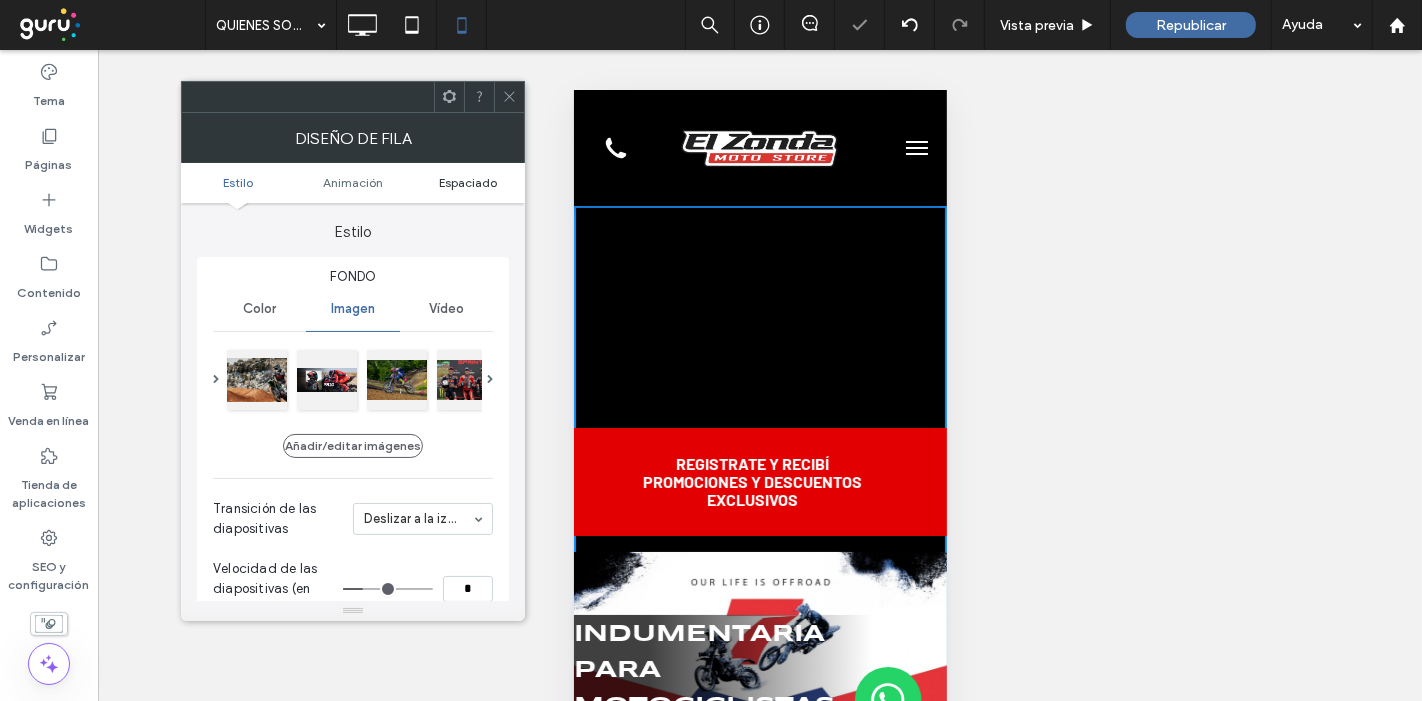 click on "Espaciado" at bounding box center (468, 182) 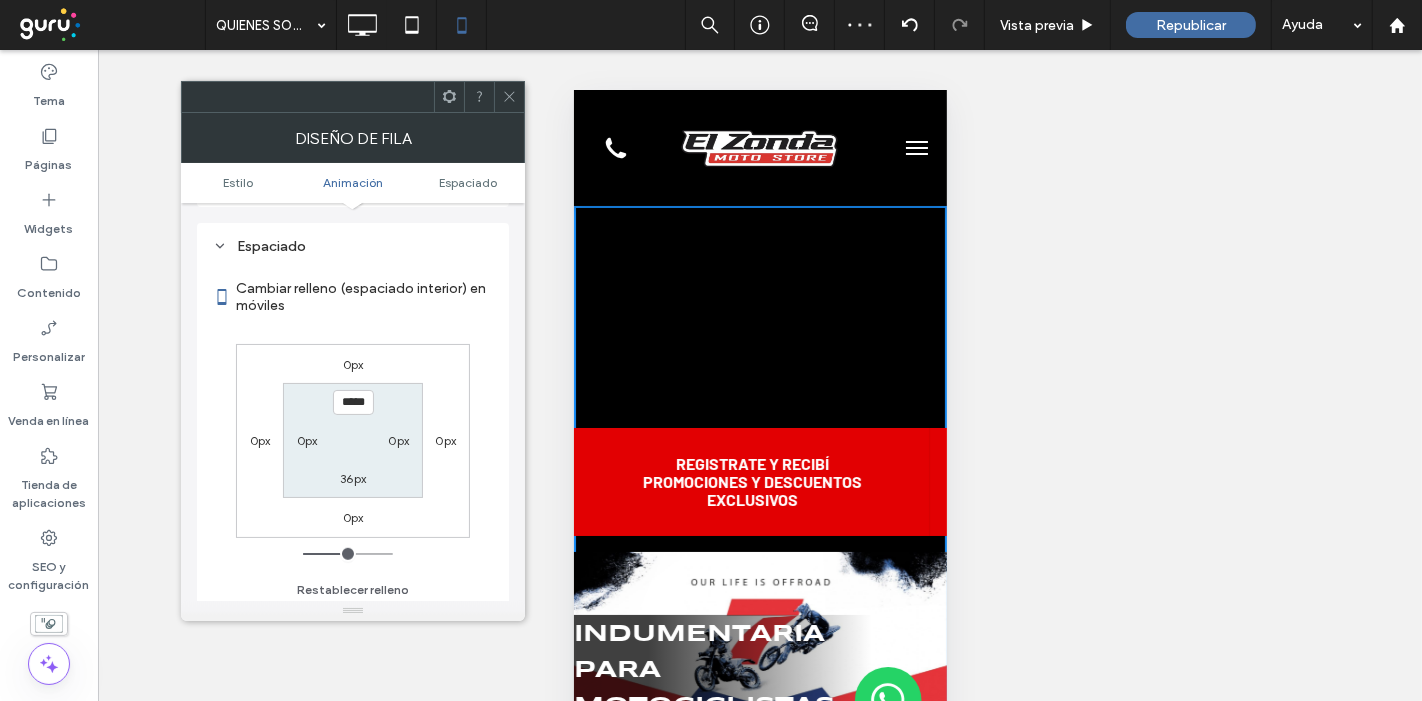 scroll, scrollTop: 917, scrollLeft: 0, axis: vertical 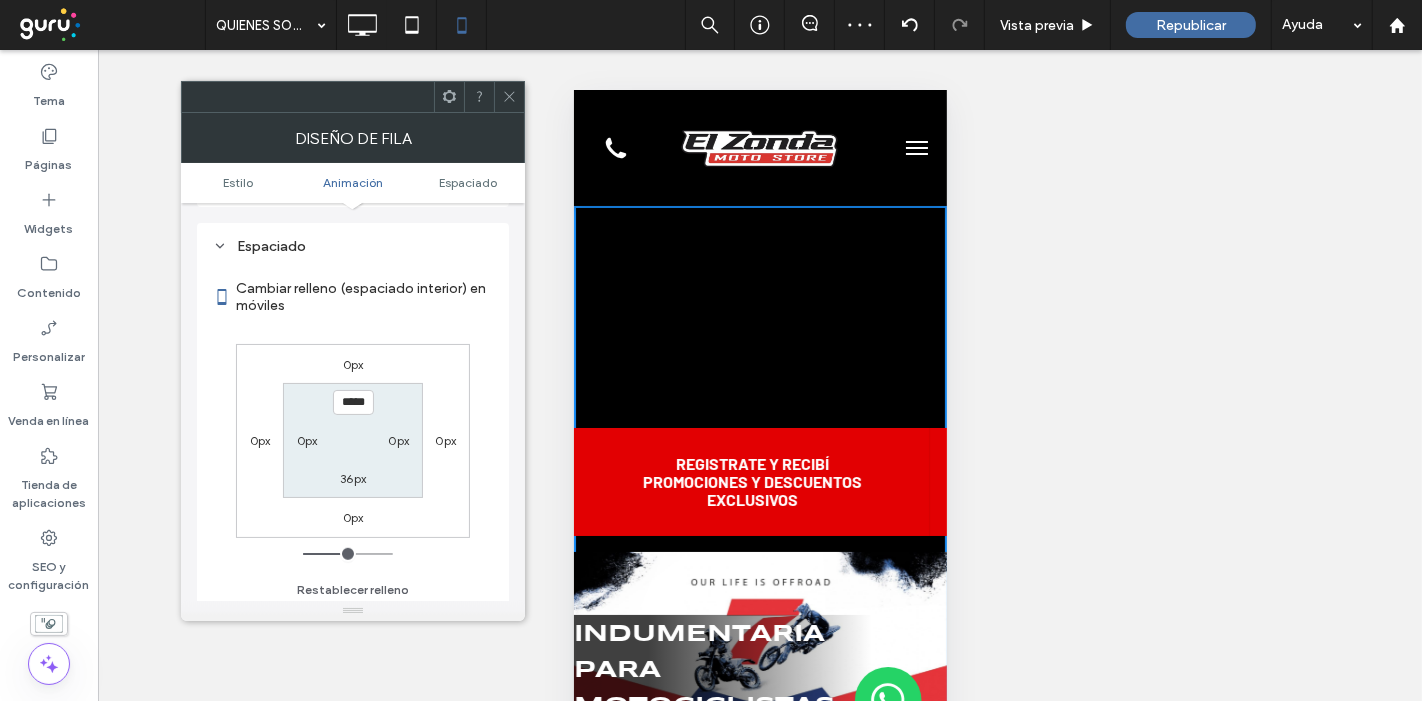 type on "***" 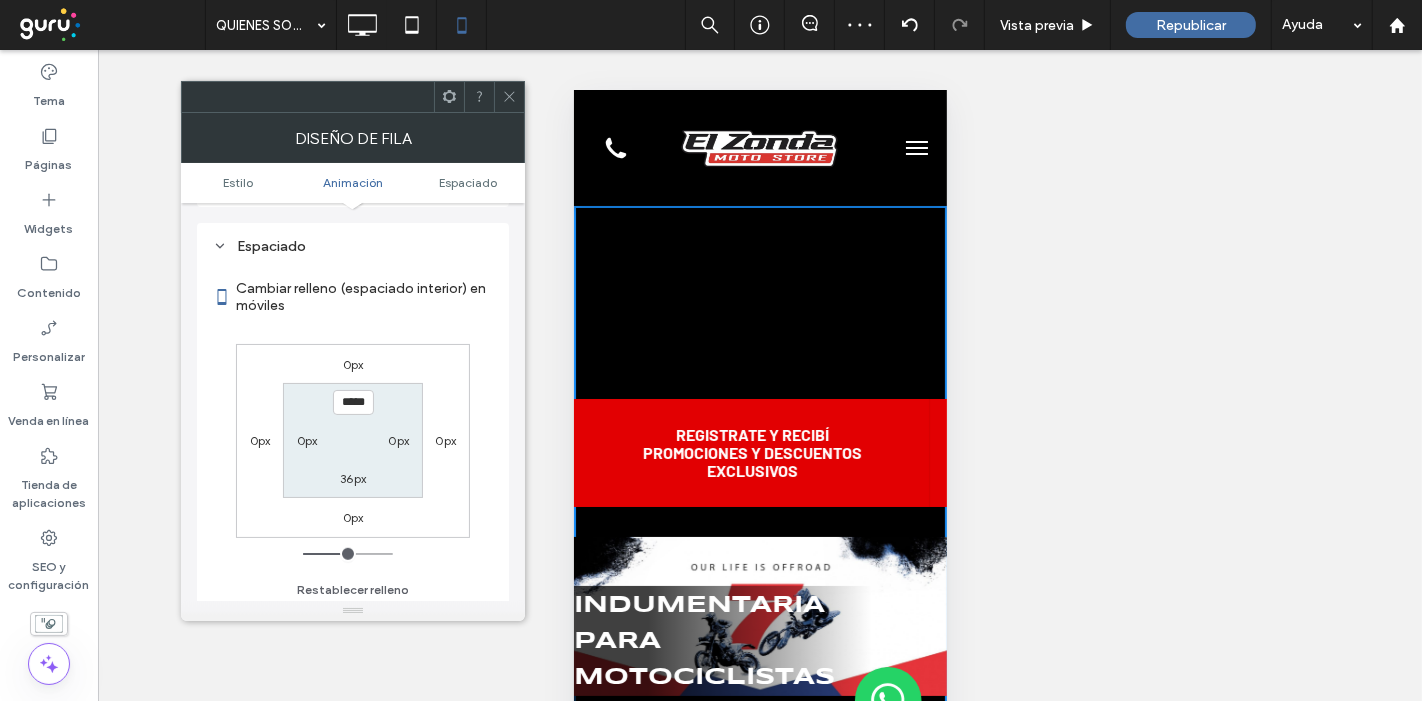 type on "*****" 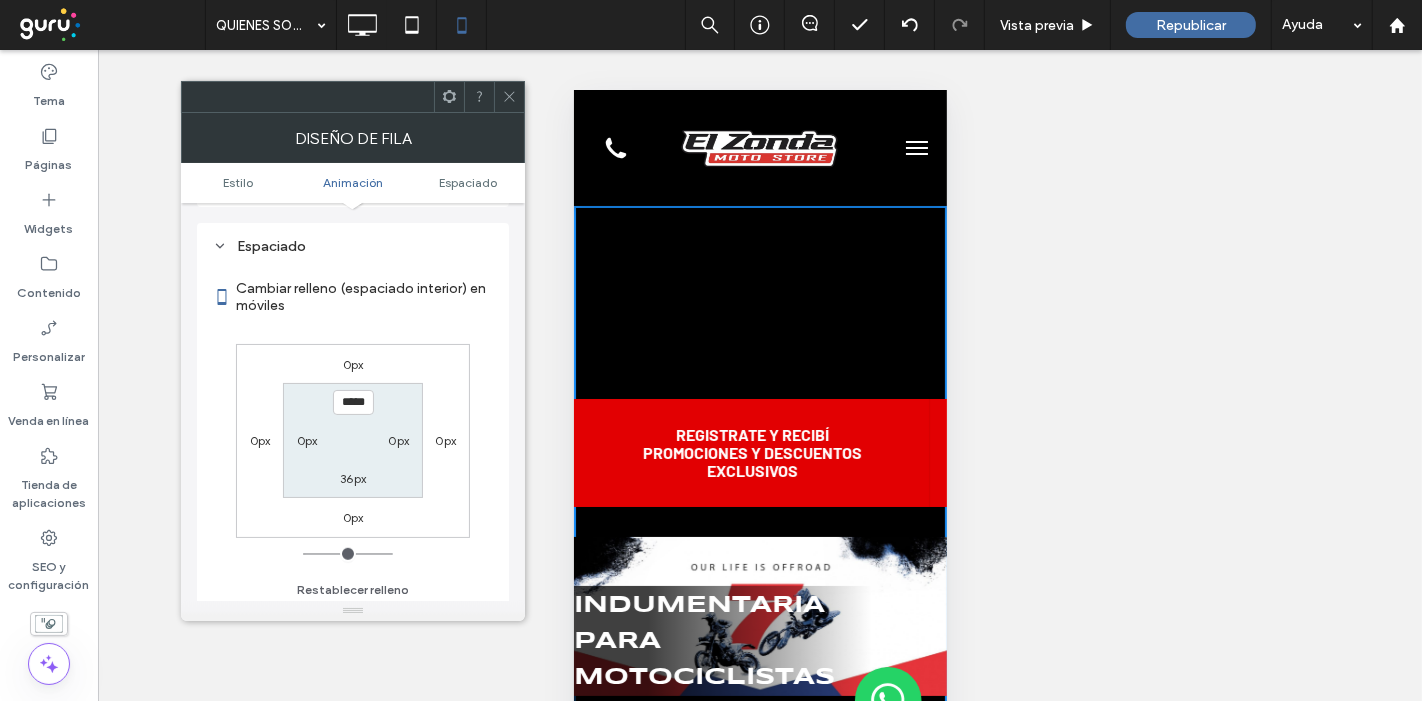 type on "****" 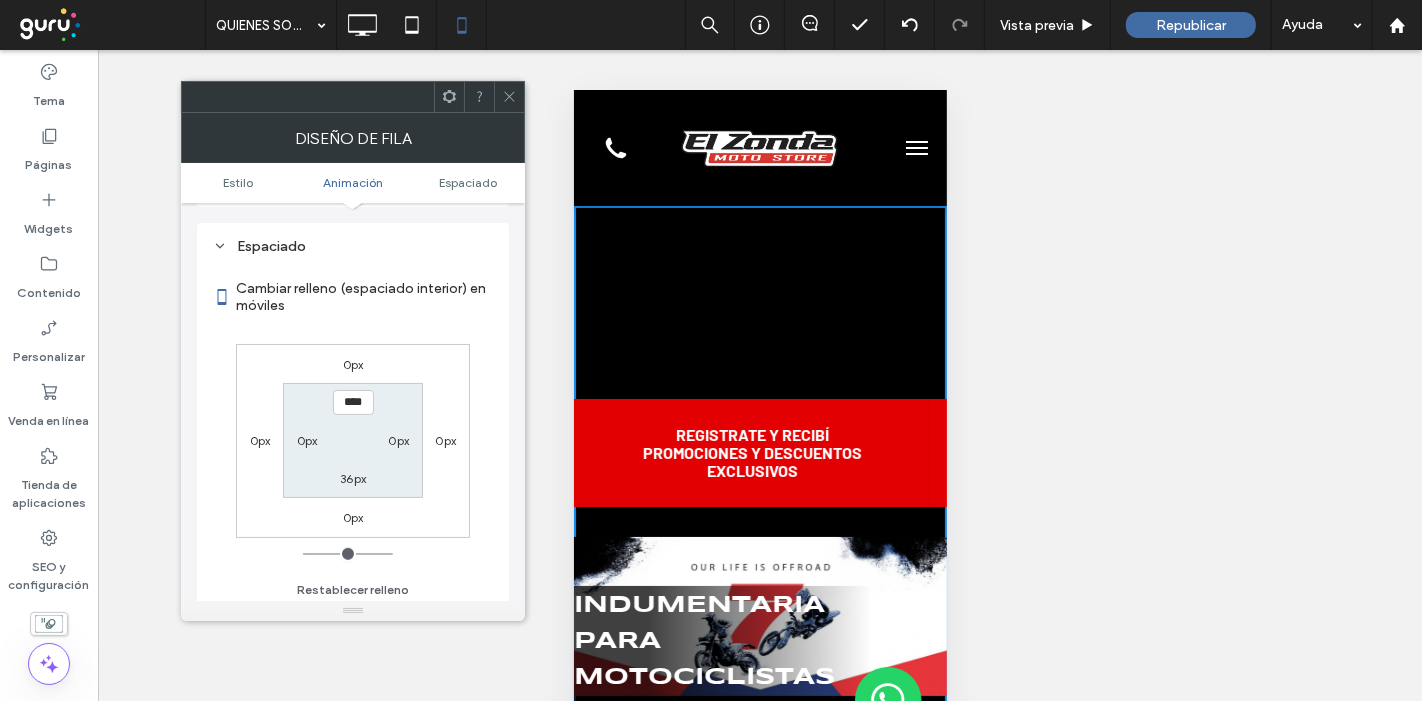 type on "***" 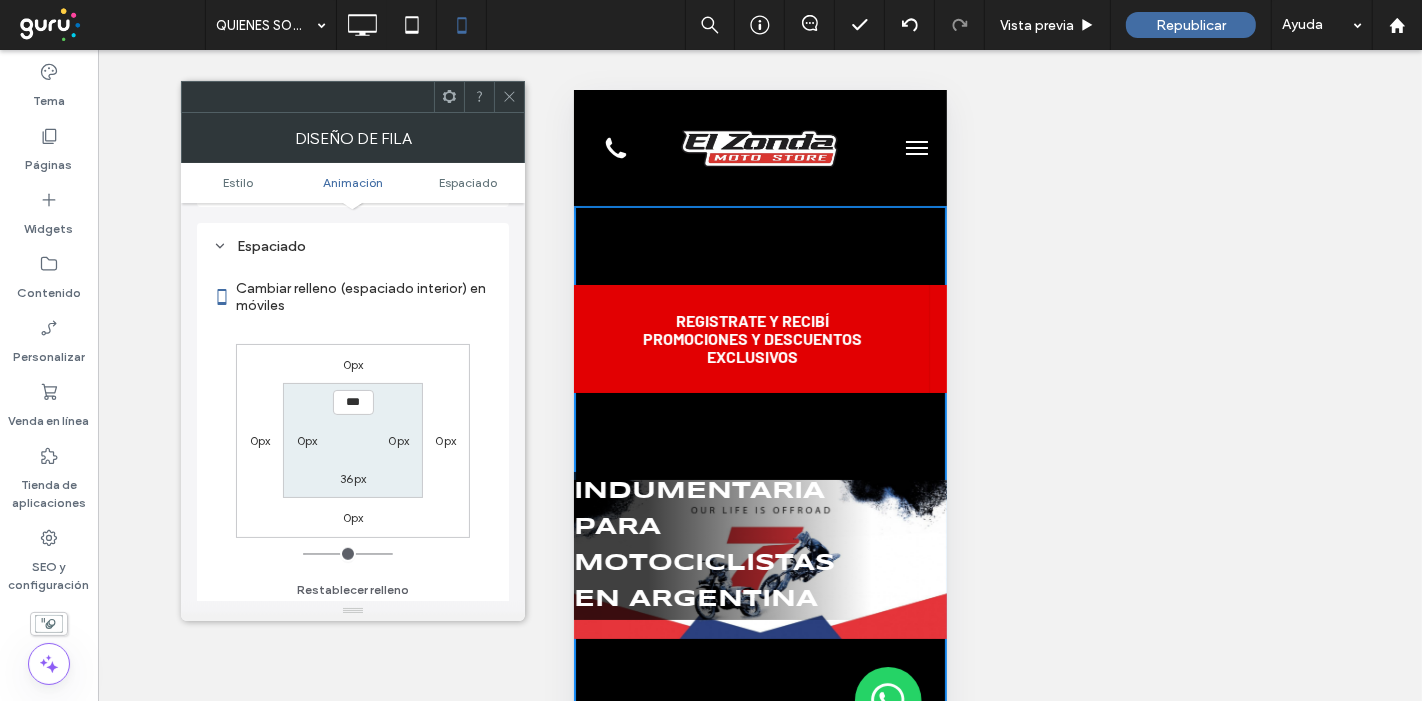 drag, startPoint x: 347, startPoint y: 547, endPoint x: 211, endPoint y: 550, distance: 136.03308 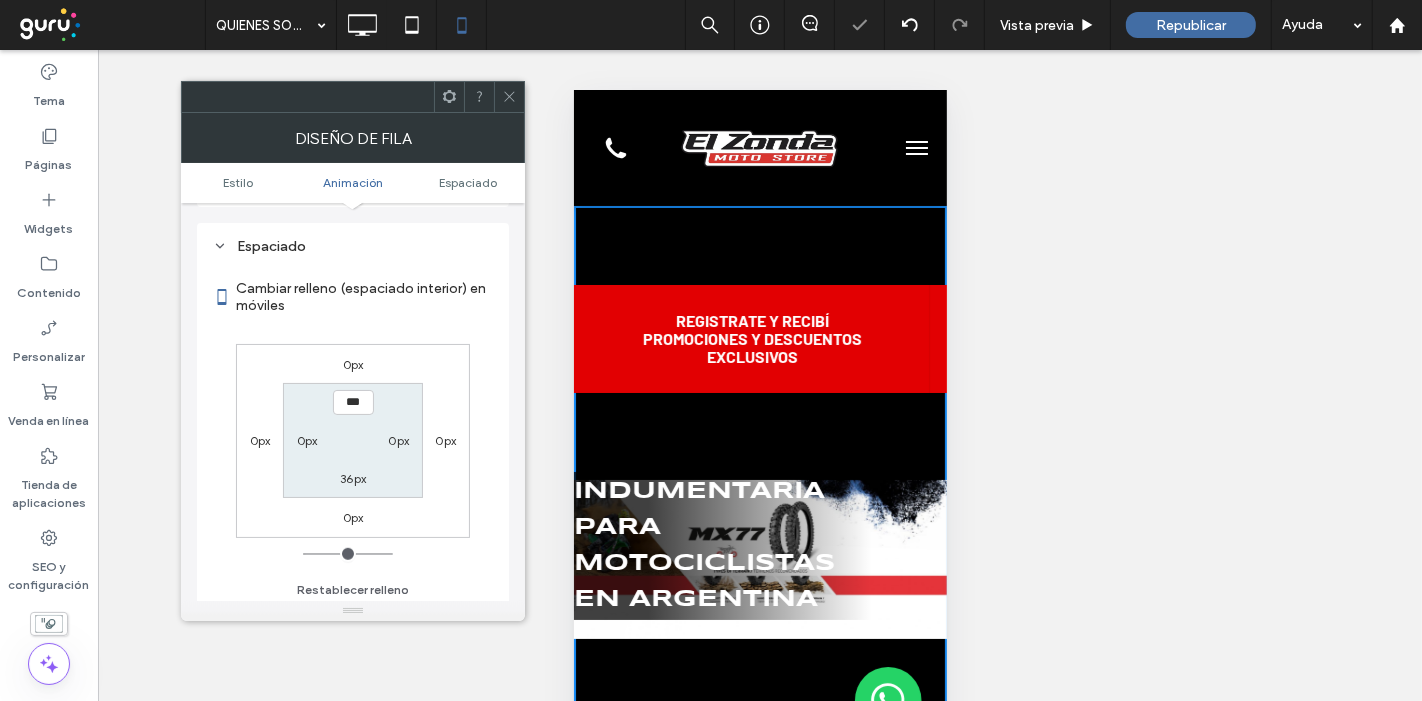 click 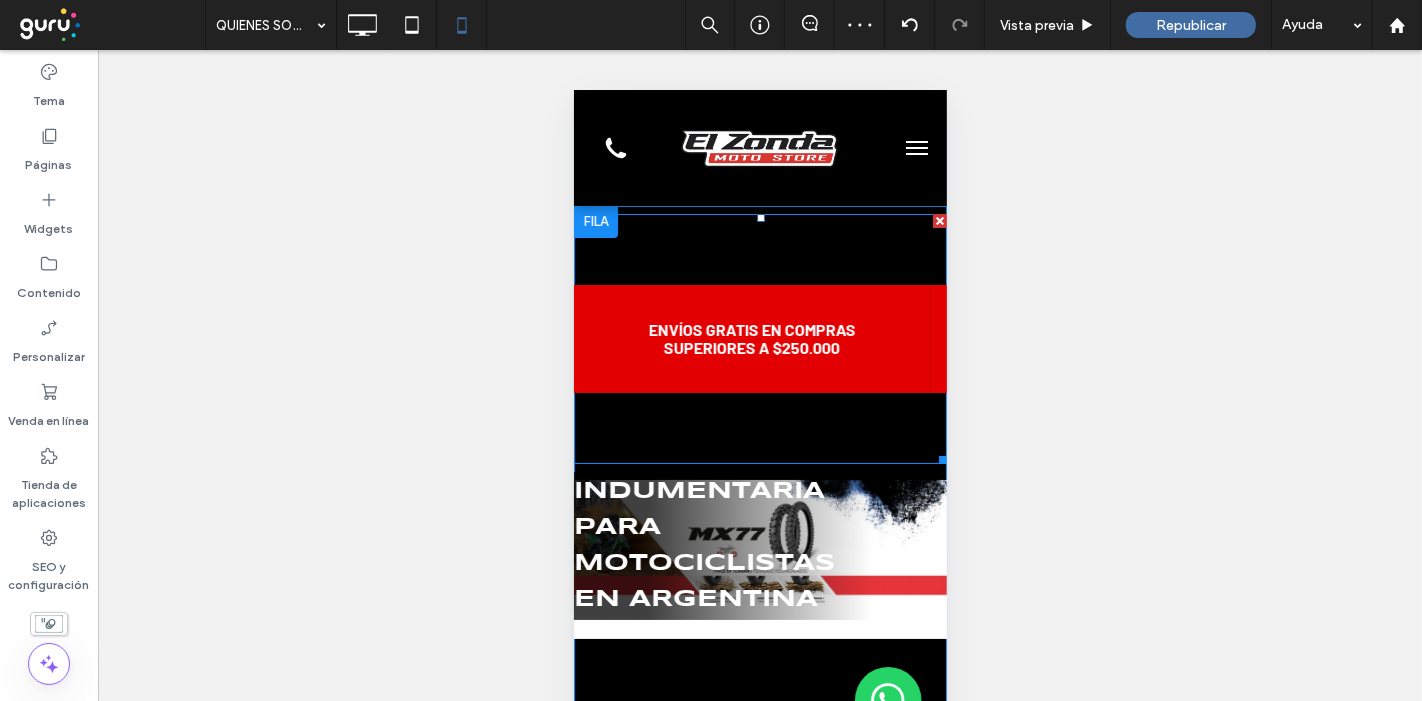 click on "ENVÍOS GRATIS EN COMPRAS SUPERIORES A $250.000
Escriba el subtítulo aquí
Botón" at bounding box center (751, 338) 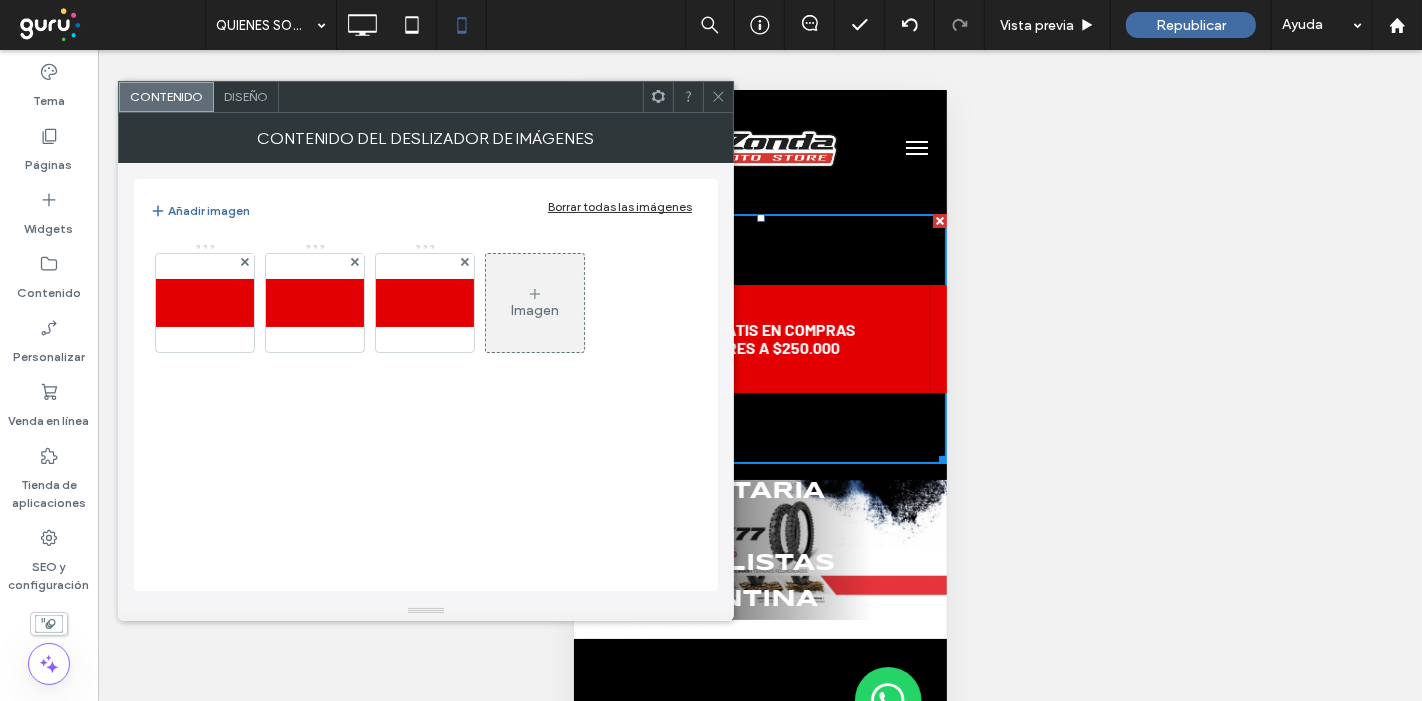 click 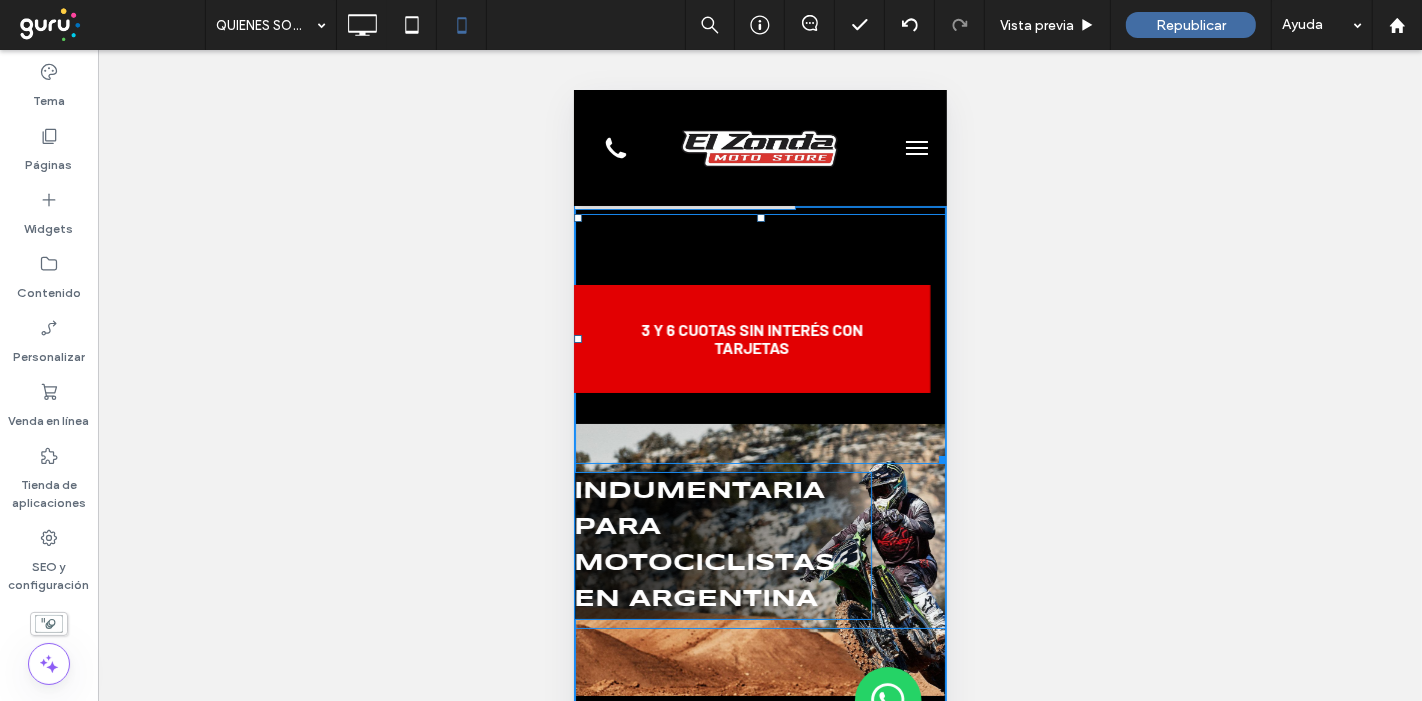 drag, startPoint x: 916, startPoint y: 454, endPoint x: 936, endPoint y: 314, distance: 141.42136 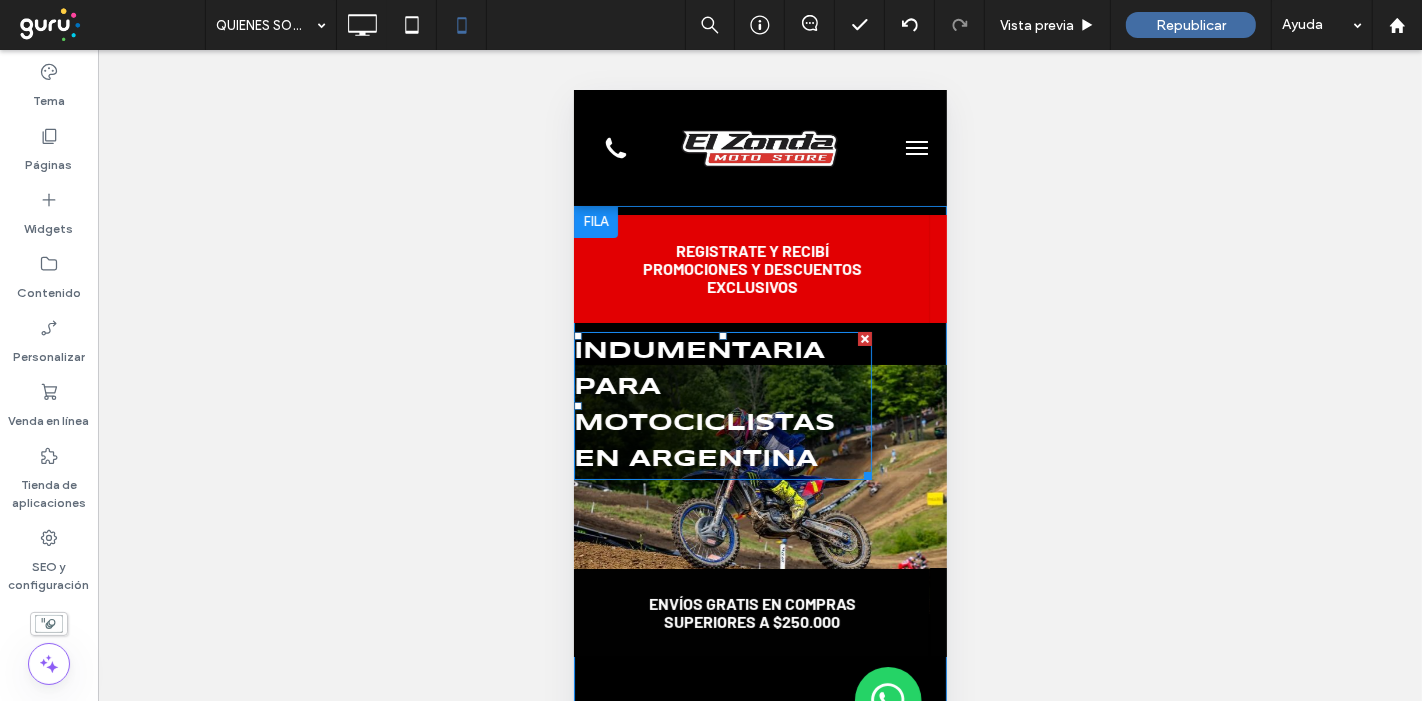 click on "Indumentaria para motociclistas en argentina" at bounding box center (703, 404) 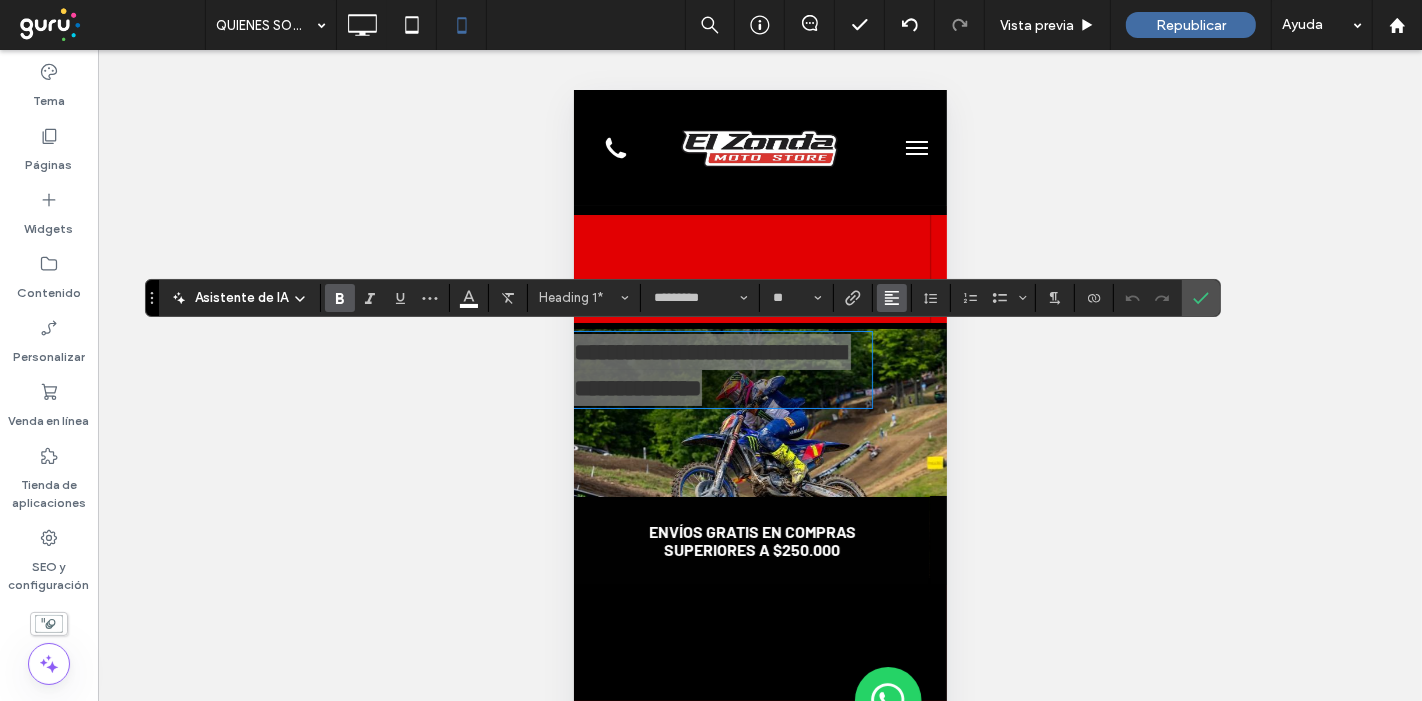 click 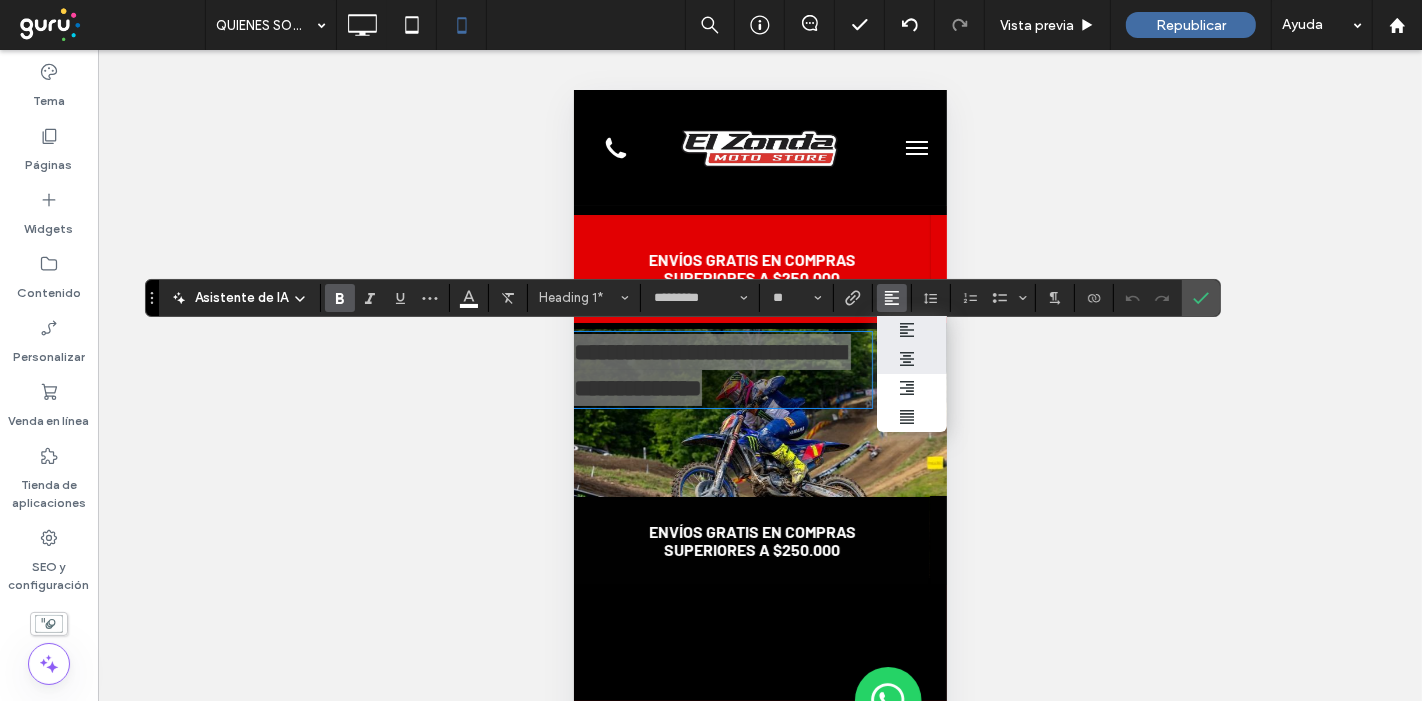 drag, startPoint x: 899, startPoint y: 352, endPoint x: 1154, endPoint y: 335, distance: 255.56604 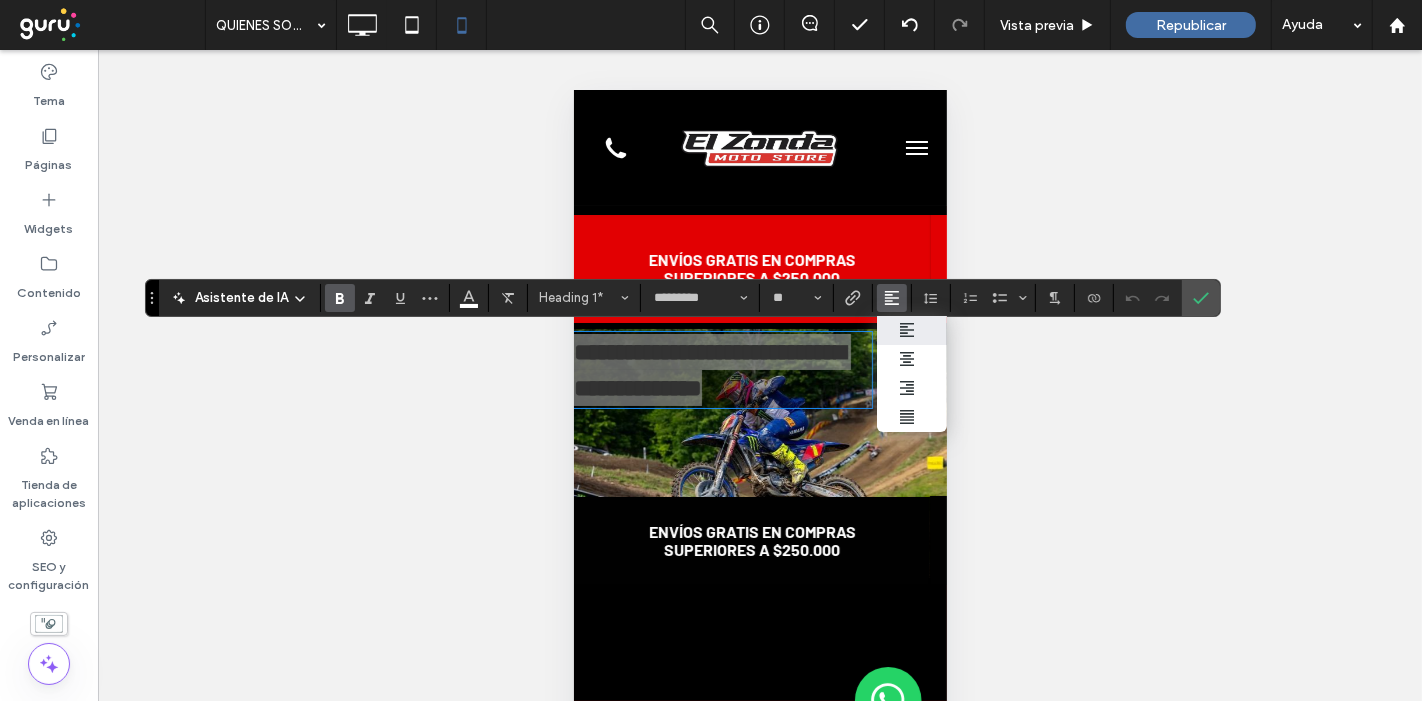 click 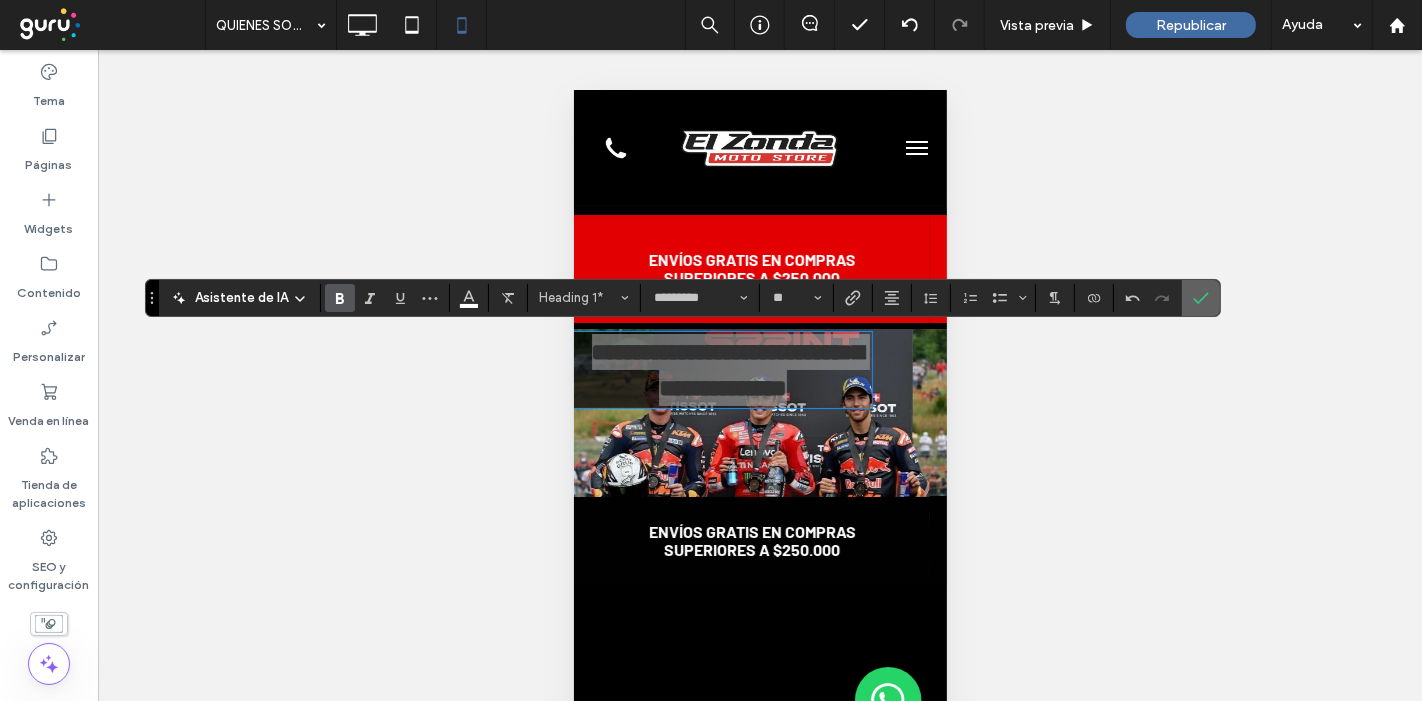 click 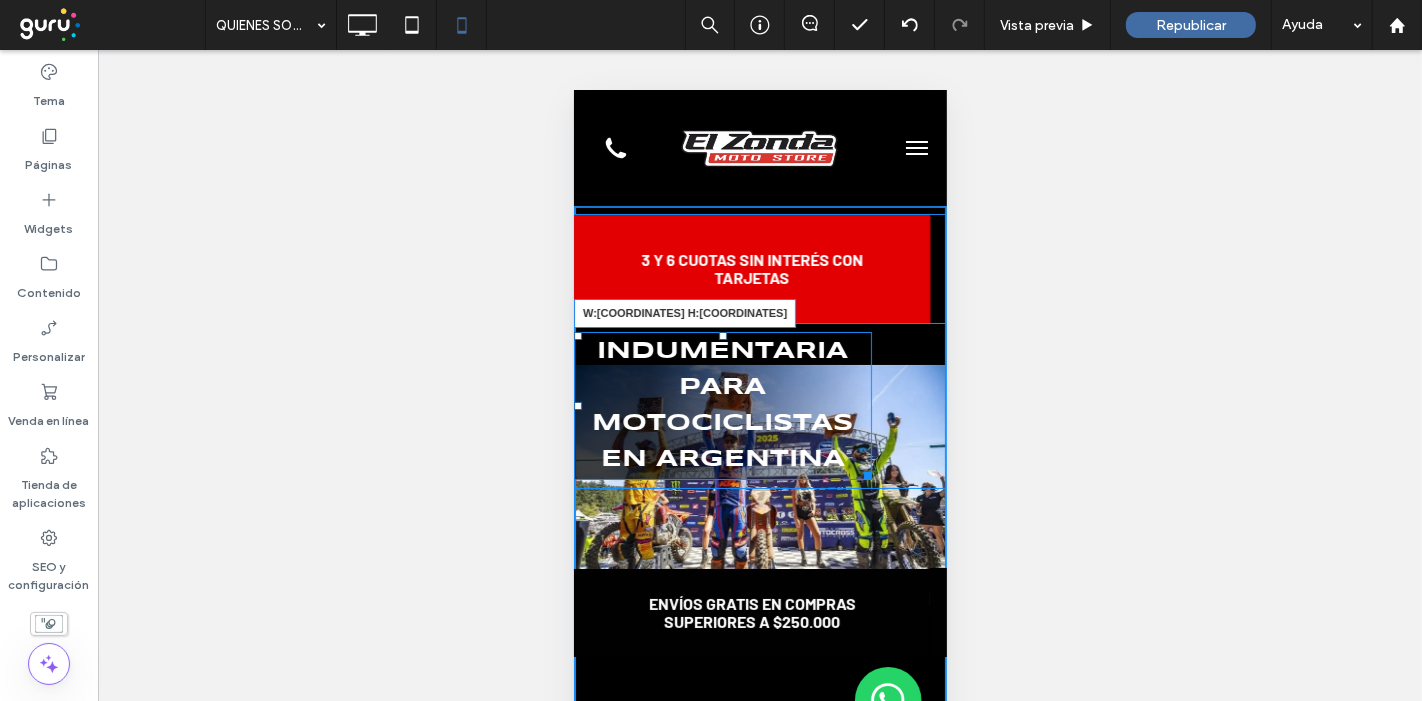 drag, startPoint x: 862, startPoint y: 470, endPoint x: 1472, endPoint y: 548, distance: 614.9667 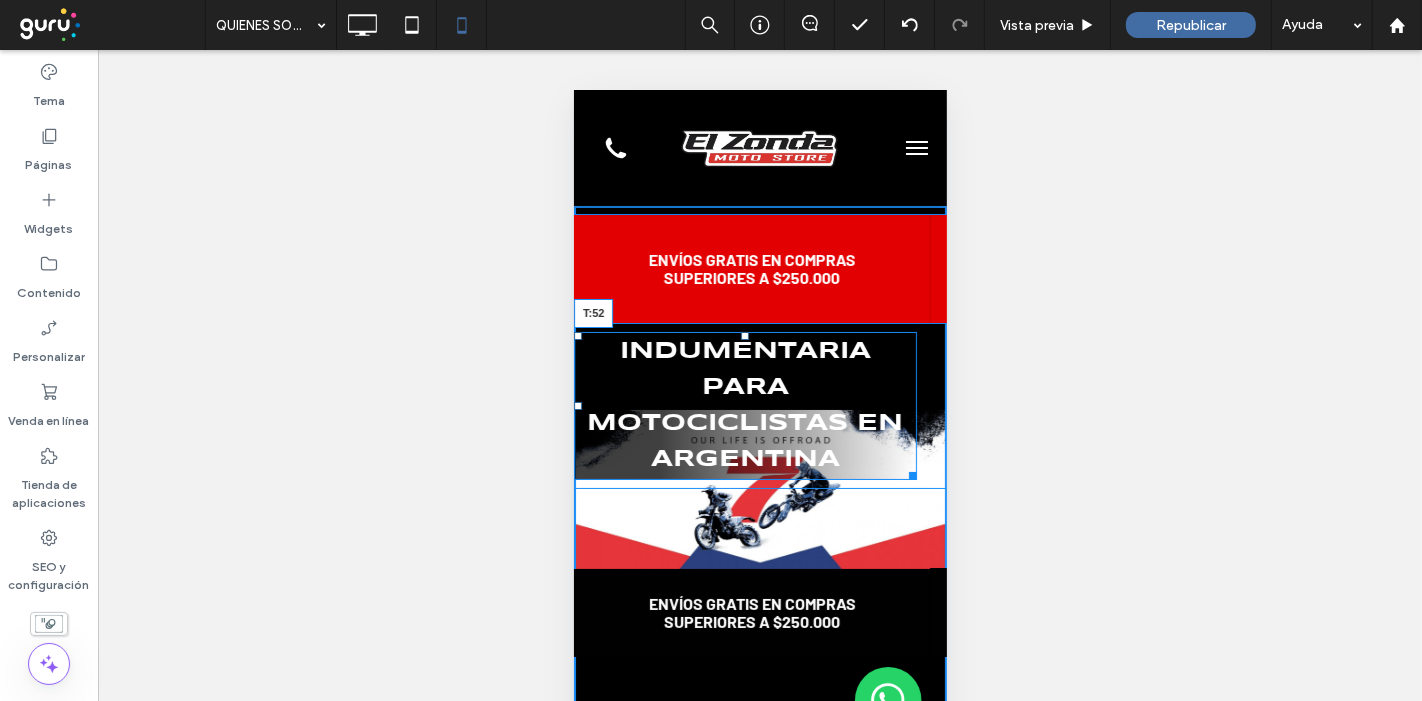 drag, startPoint x: 743, startPoint y: 332, endPoint x: 1335, endPoint y: 491, distance: 612.9804 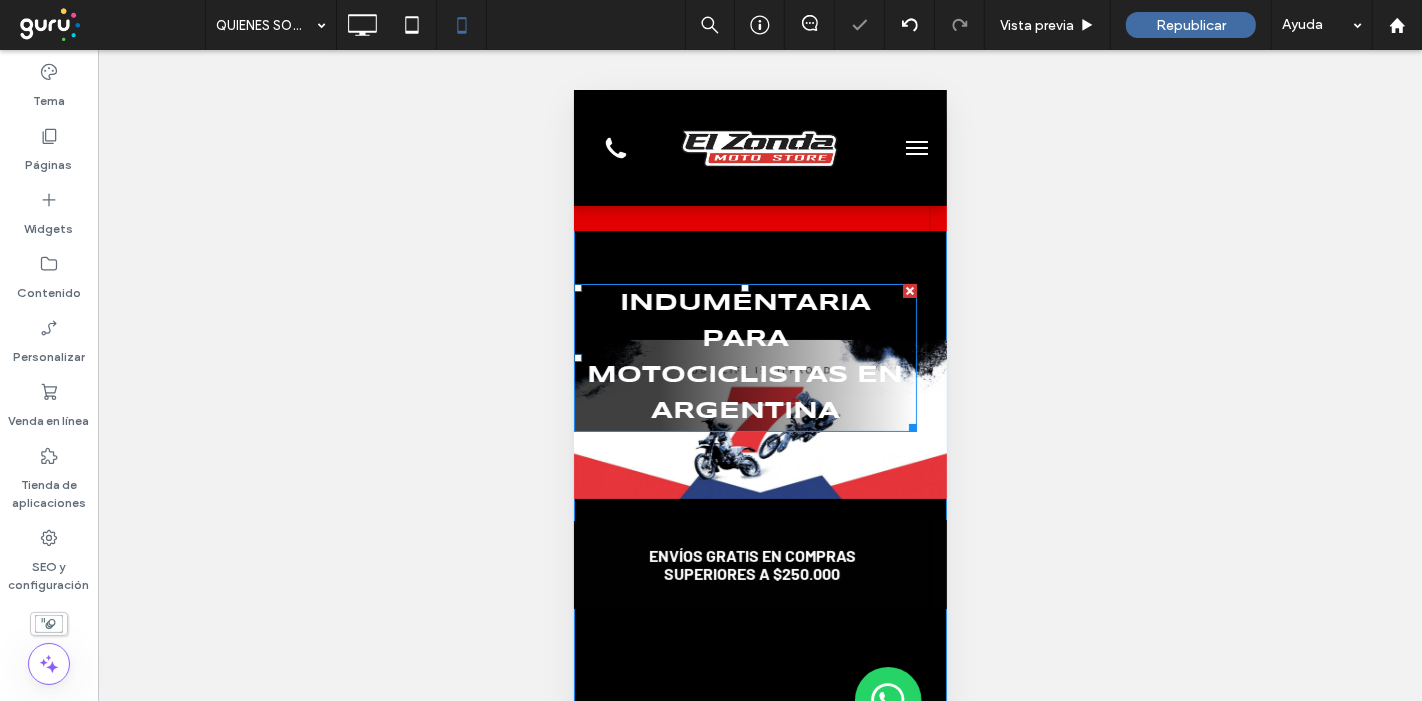 scroll, scrollTop: 222, scrollLeft: 0, axis: vertical 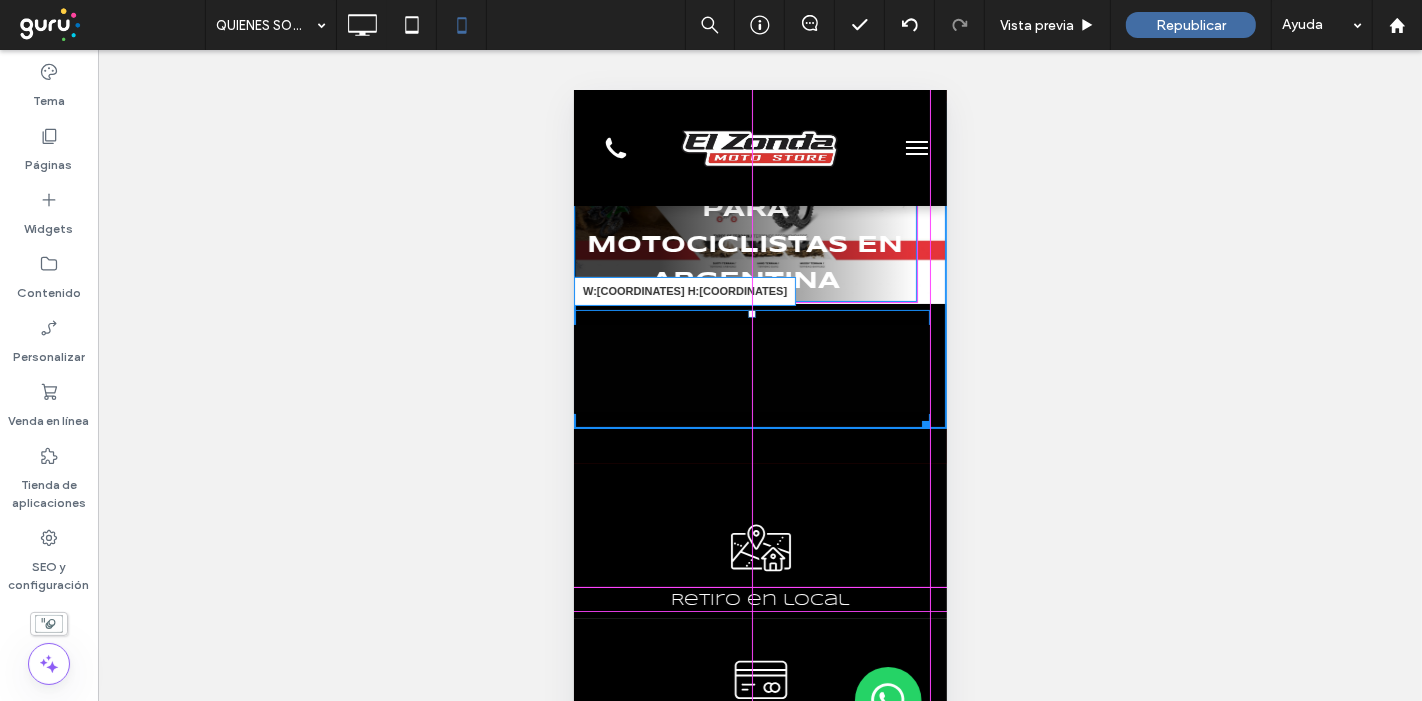 drag, startPoint x: 923, startPoint y: 554, endPoint x: 1483, endPoint y: 516, distance: 561.2878 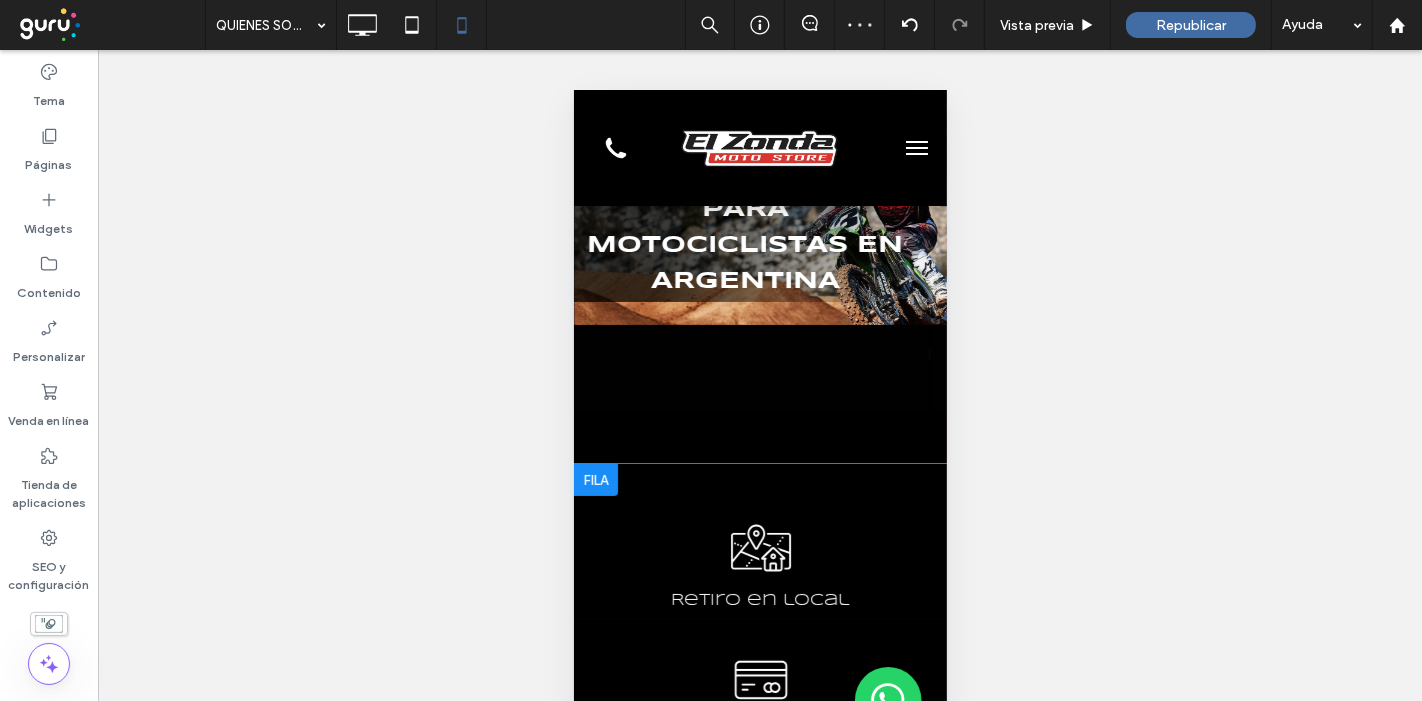 scroll, scrollTop: 111, scrollLeft: 0, axis: vertical 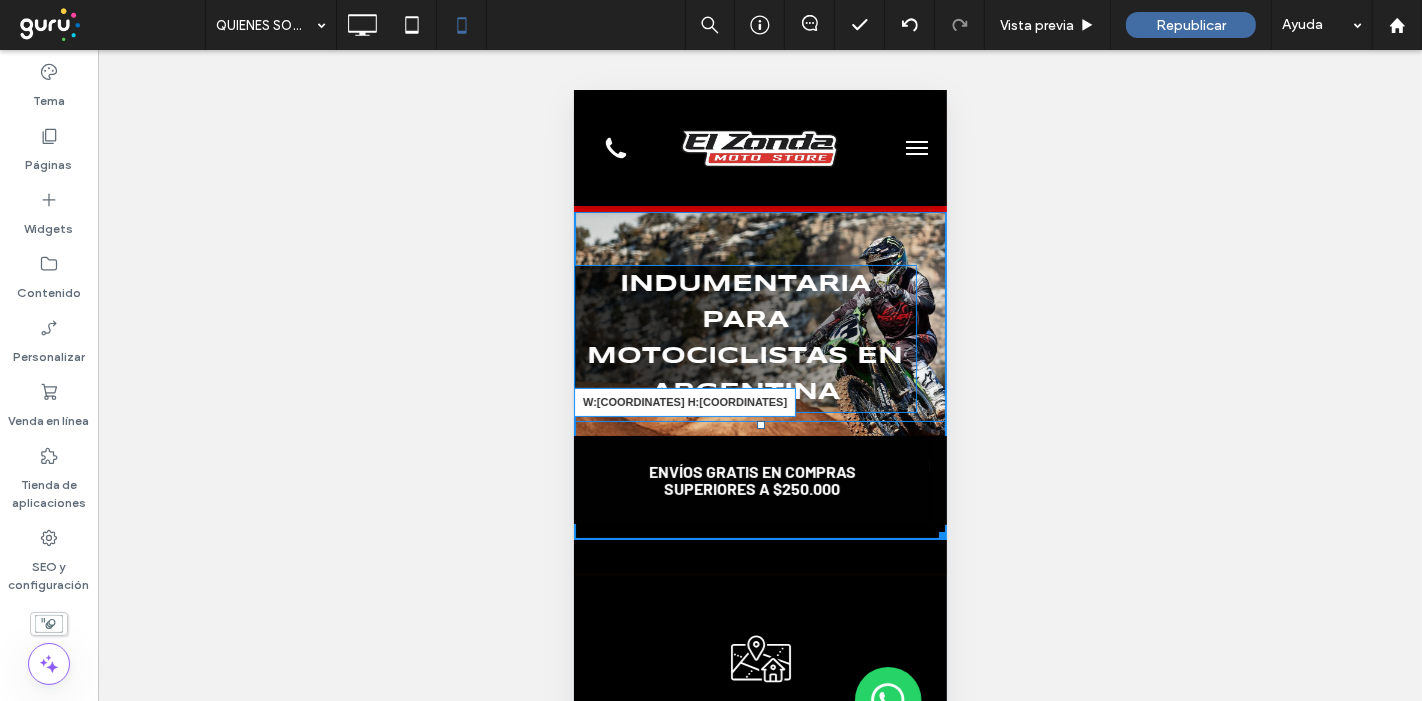 drag, startPoint x: 918, startPoint y: 533, endPoint x: 919, endPoint y: 509, distance: 24.020824 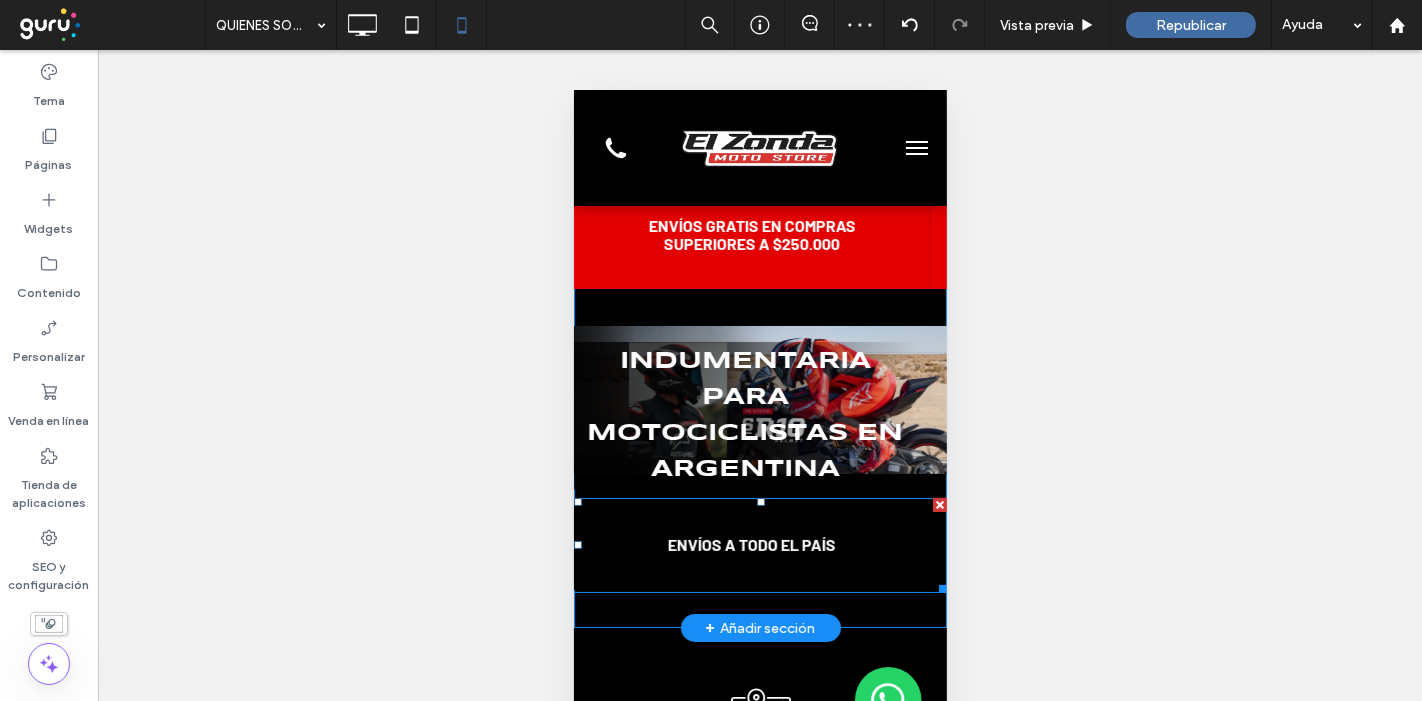 scroll, scrollTop: 0, scrollLeft: 0, axis: both 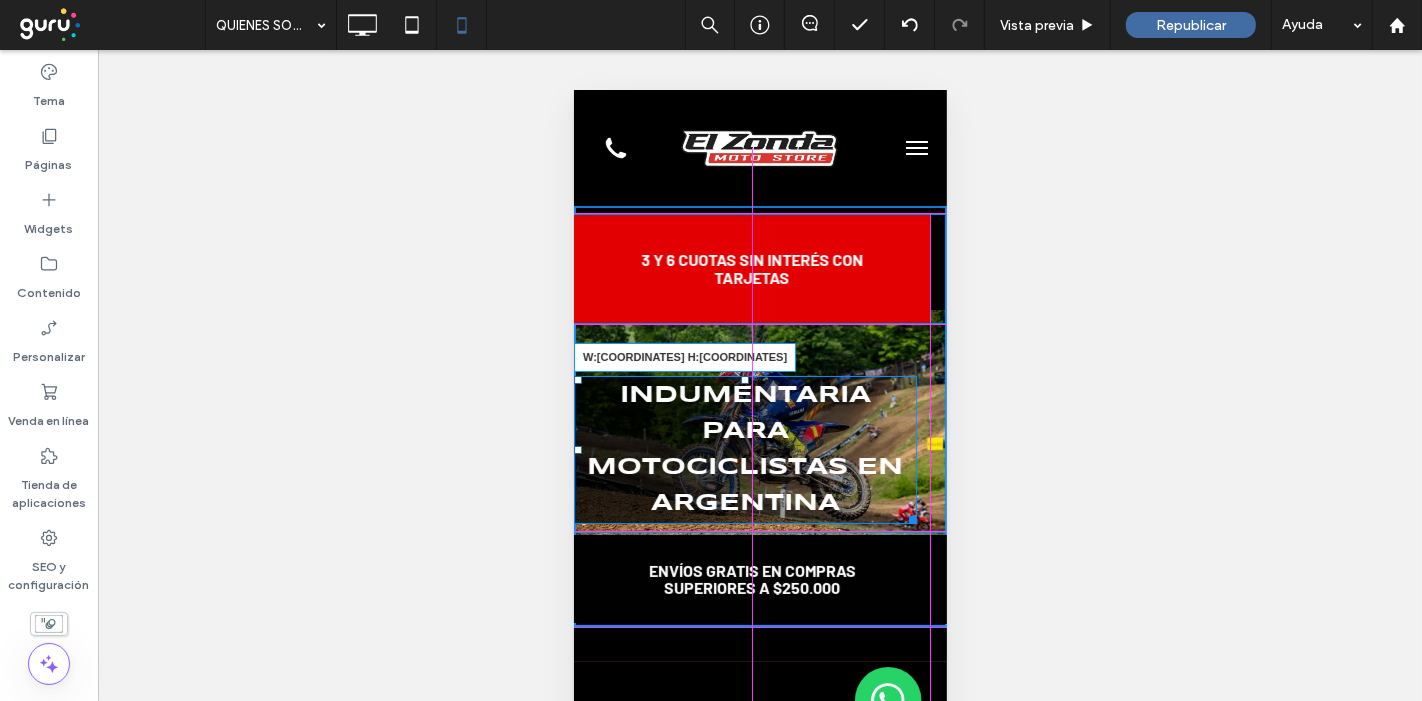drag, startPoint x: 908, startPoint y: 517, endPoint x: 932, endPoint y: 526, distance: 25.632011 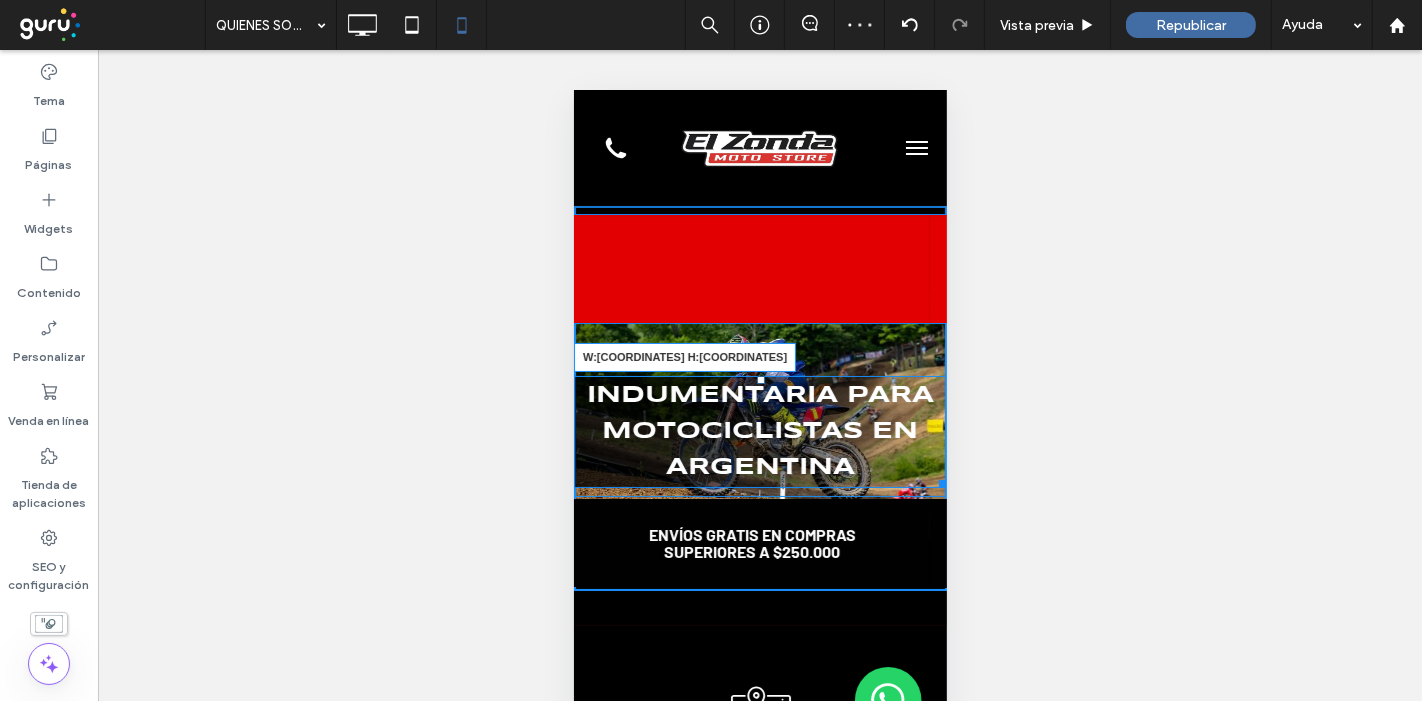 drag, startPoint x: 920, startPoint y: 483, endPoint x: 901, endPoint y: 480, distance: 19.235384 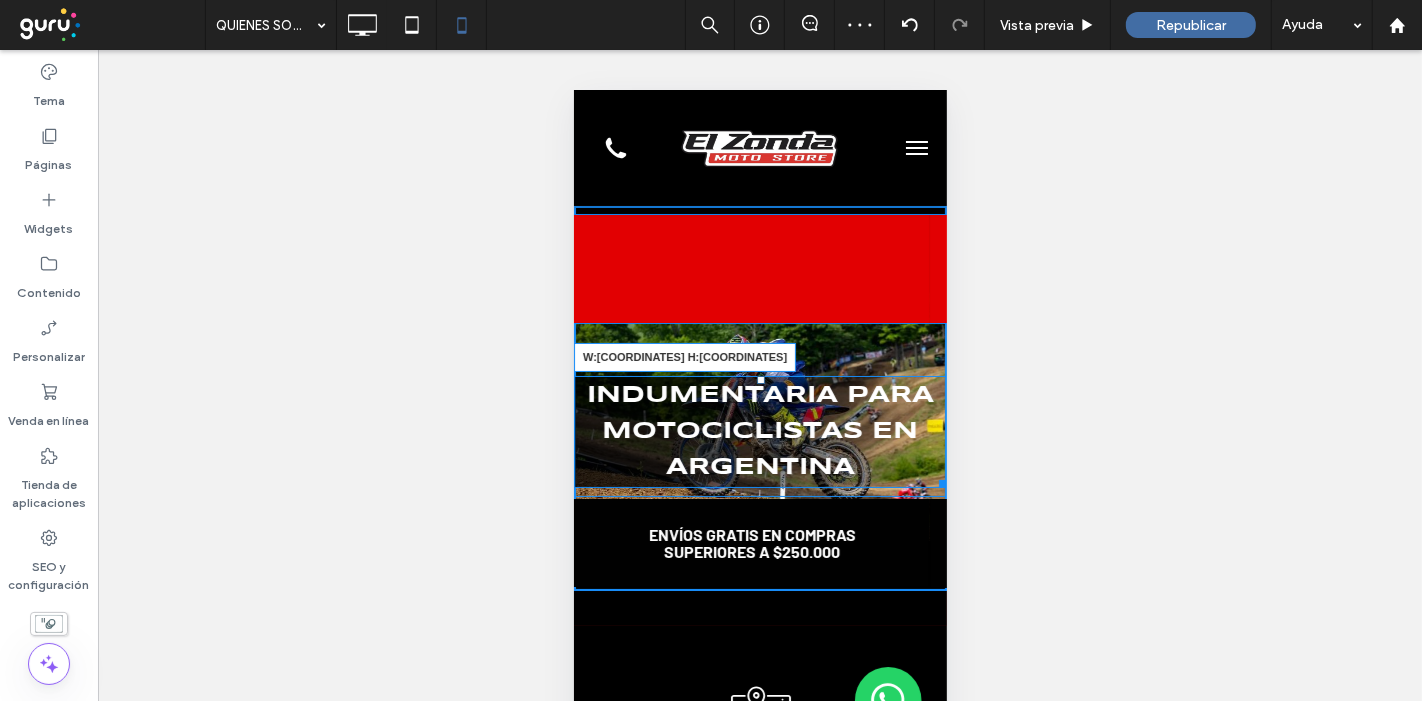 click on "Indumentaria para motociclistas en argentina W:337.28 H:148.009" at bounding box center [759, 431] 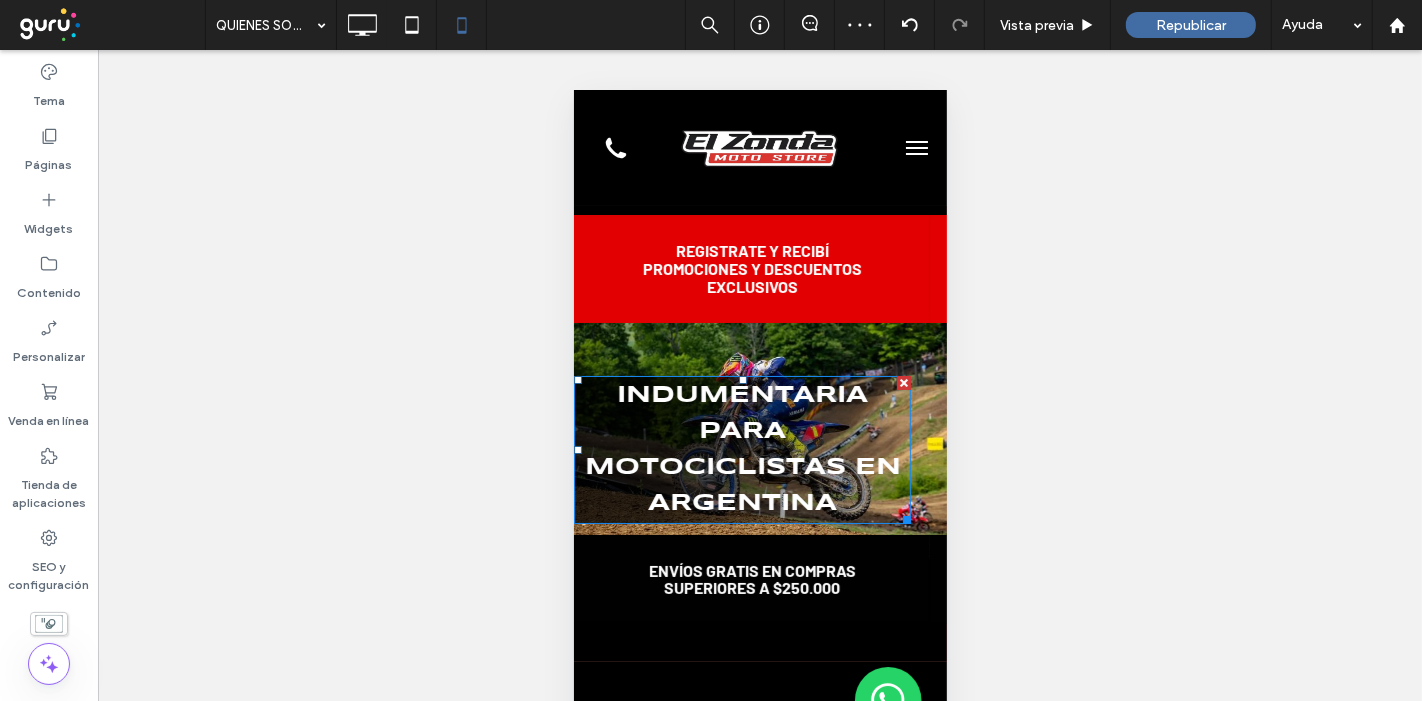 click on "Indumentaria para motociclistas en argentina" at bounding box center (742, 448) 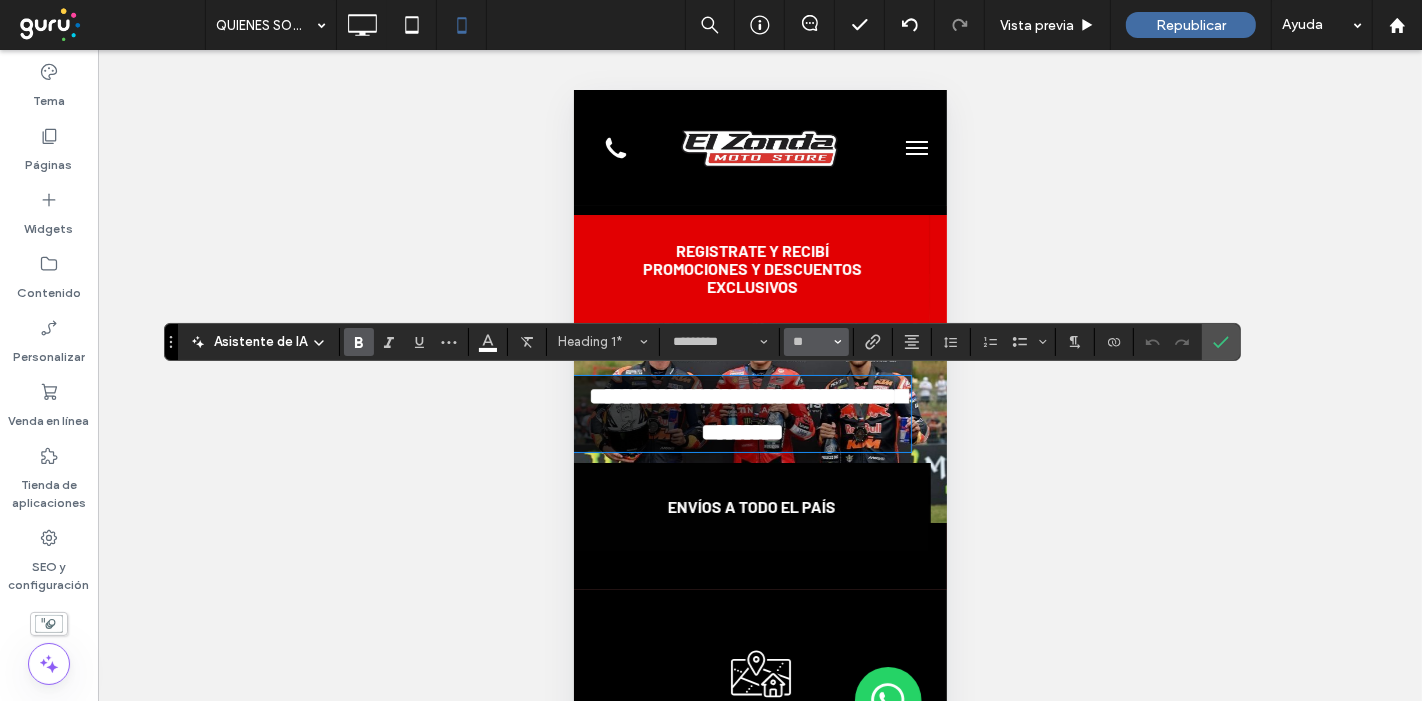 click 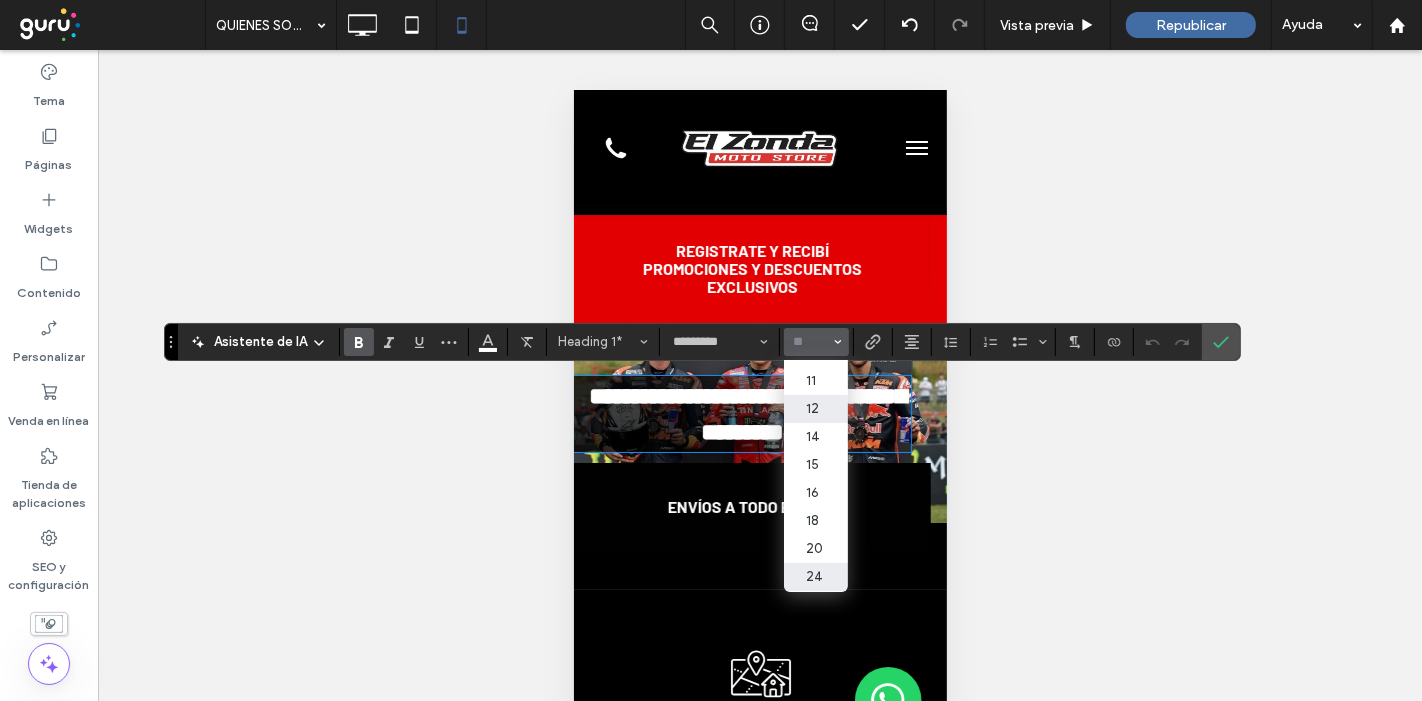 scroll, scrollTop: 111, scrollLeft: 0, axis: vertical 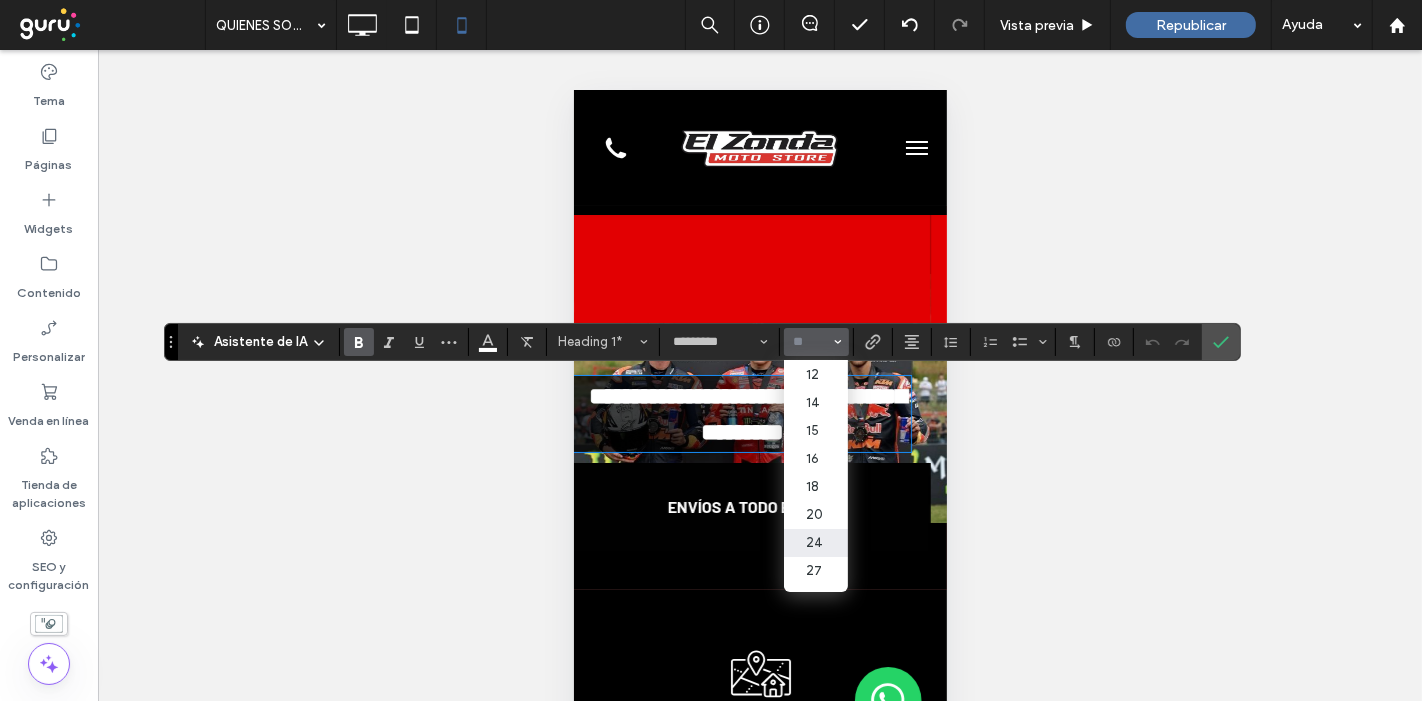 click at bounding box center (810, 342) 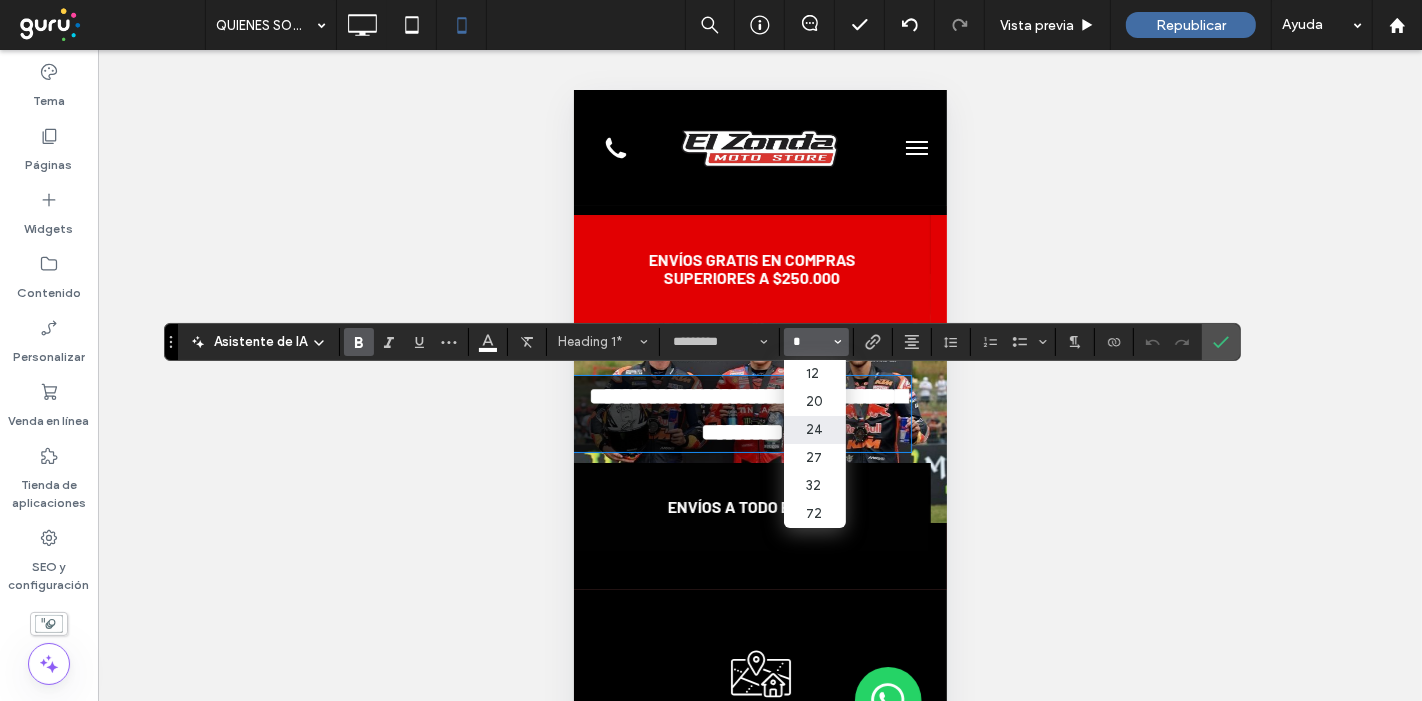 scroll, scrollTop: 0, scrollLeft: 0, axis: both 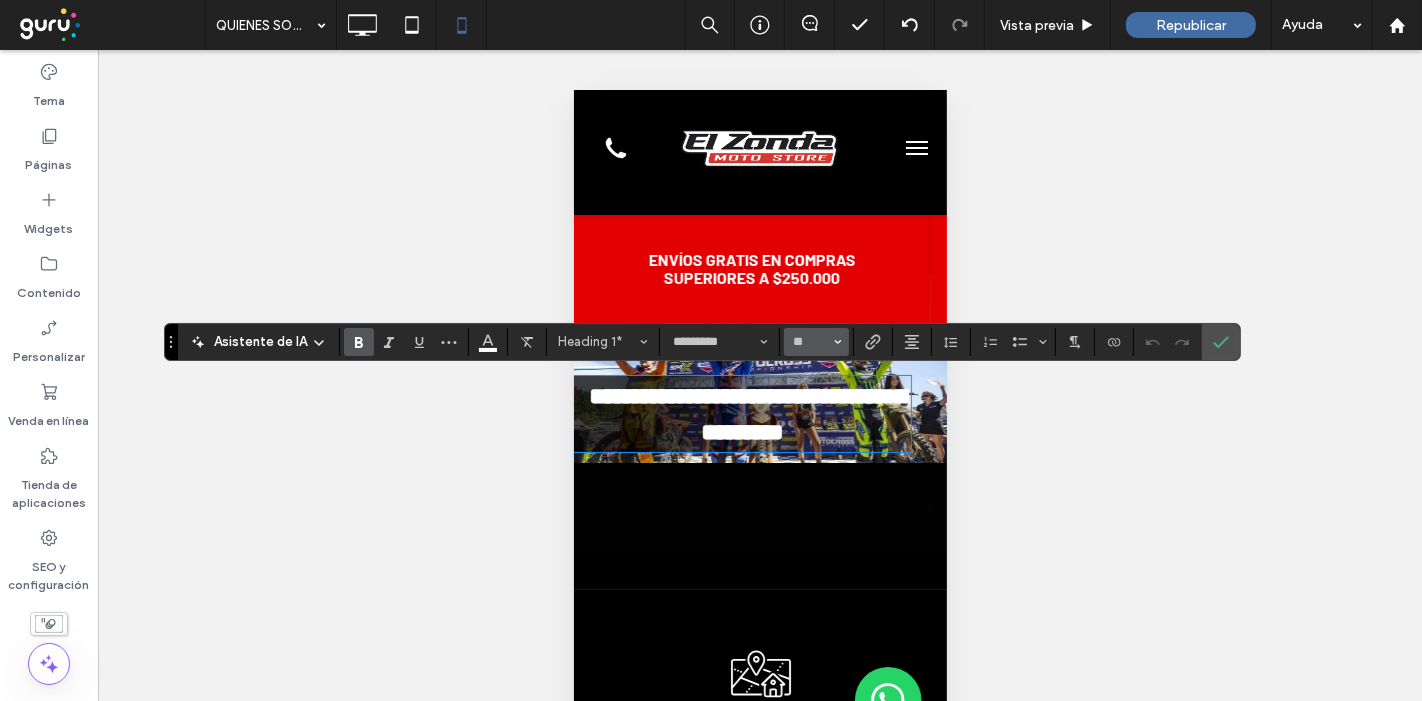 type on "**" 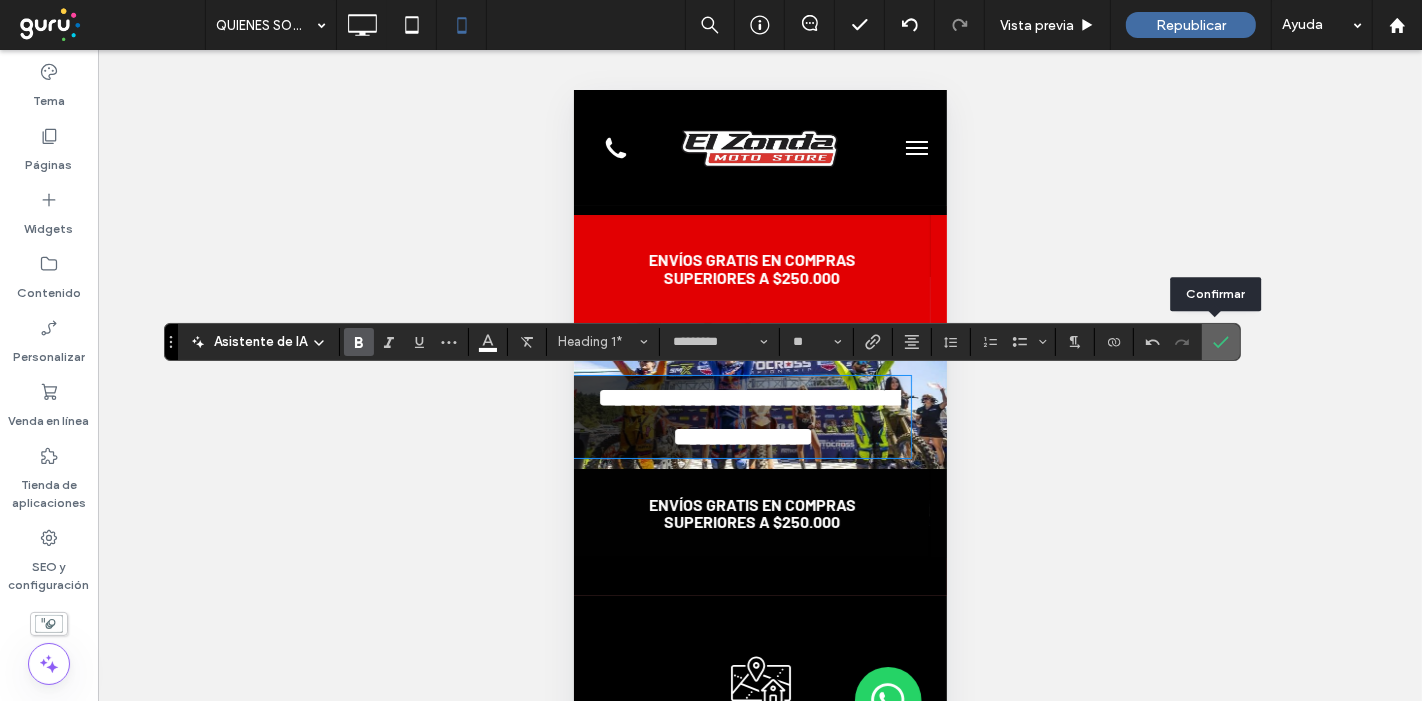 click 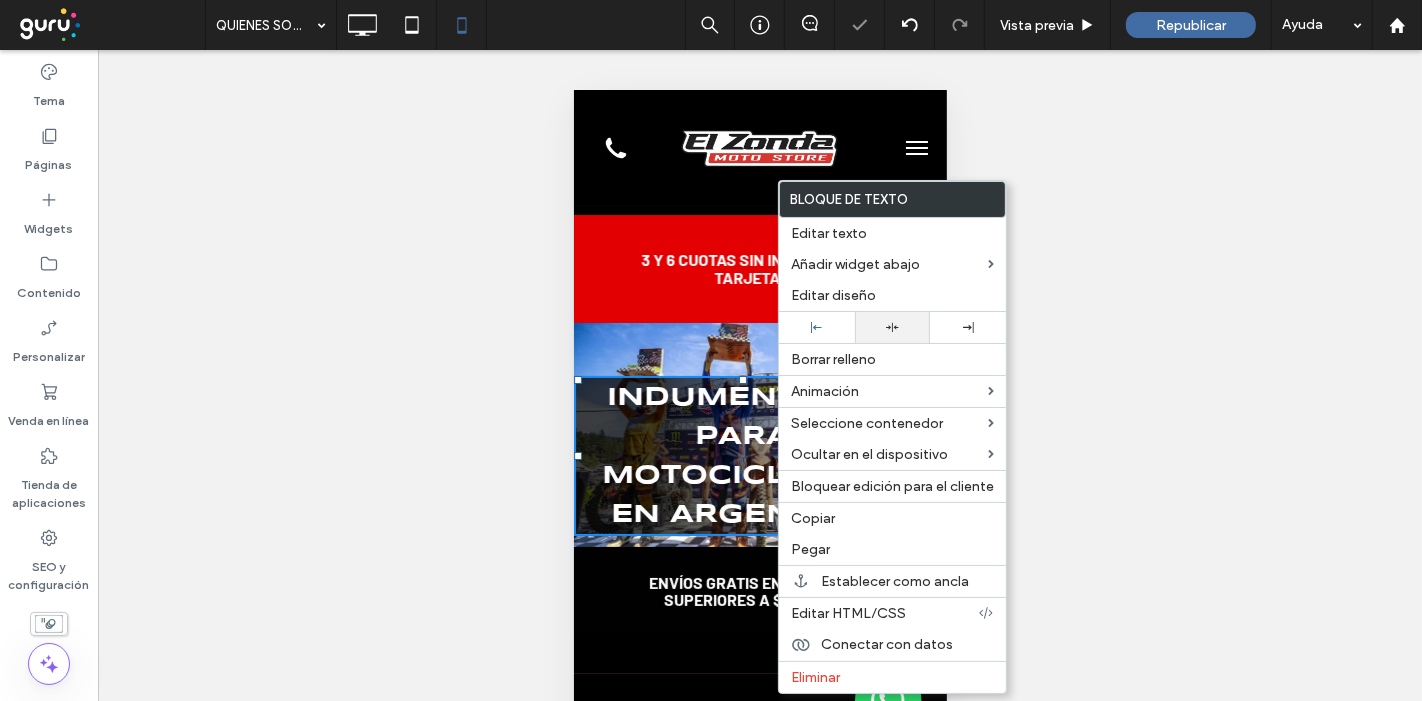 click at bounding box center [893, 327] 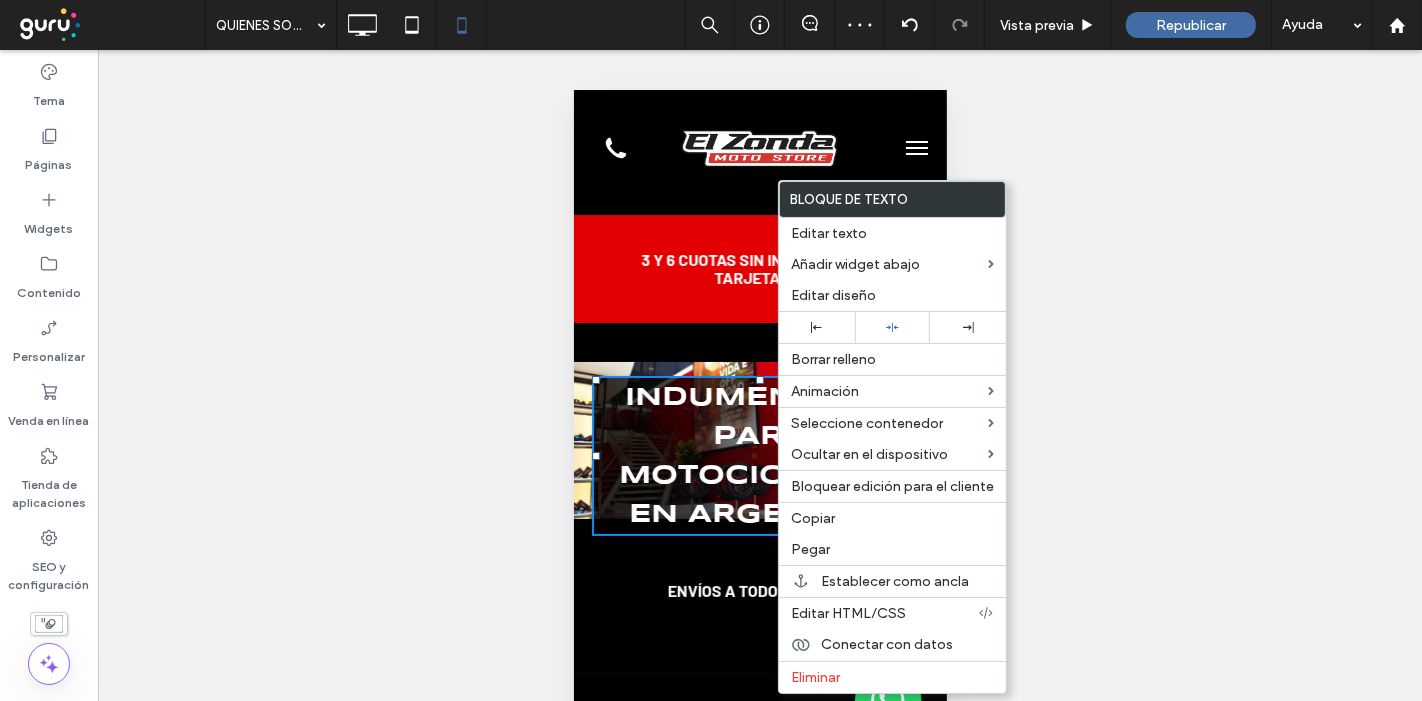 click on "ENVÍOS A TODO EL PAÍS
Escriba el subtítulo aquí
Botón" at bounding box center [751, 590] 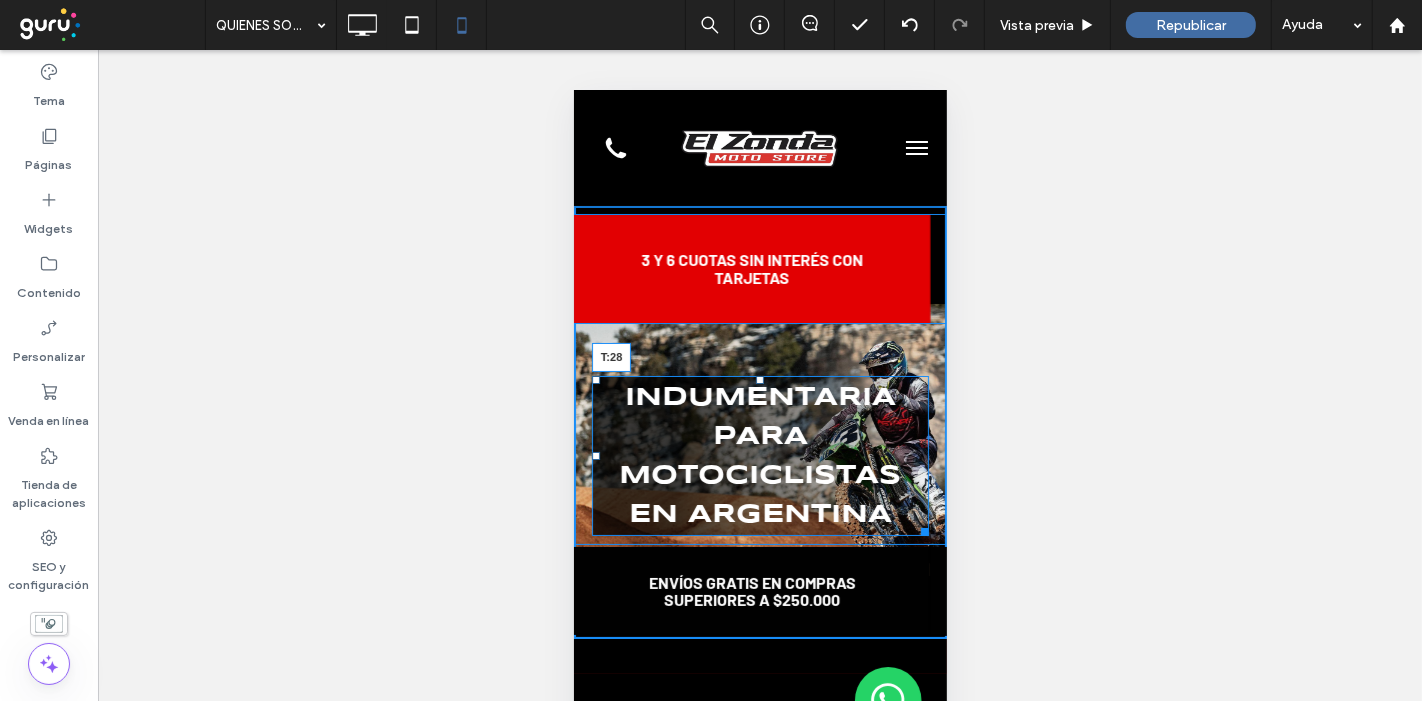 drag, startPoint x: 749, startPoint y: 378, endPoint x: 721, endPoint y: 354, distance: 36.878178 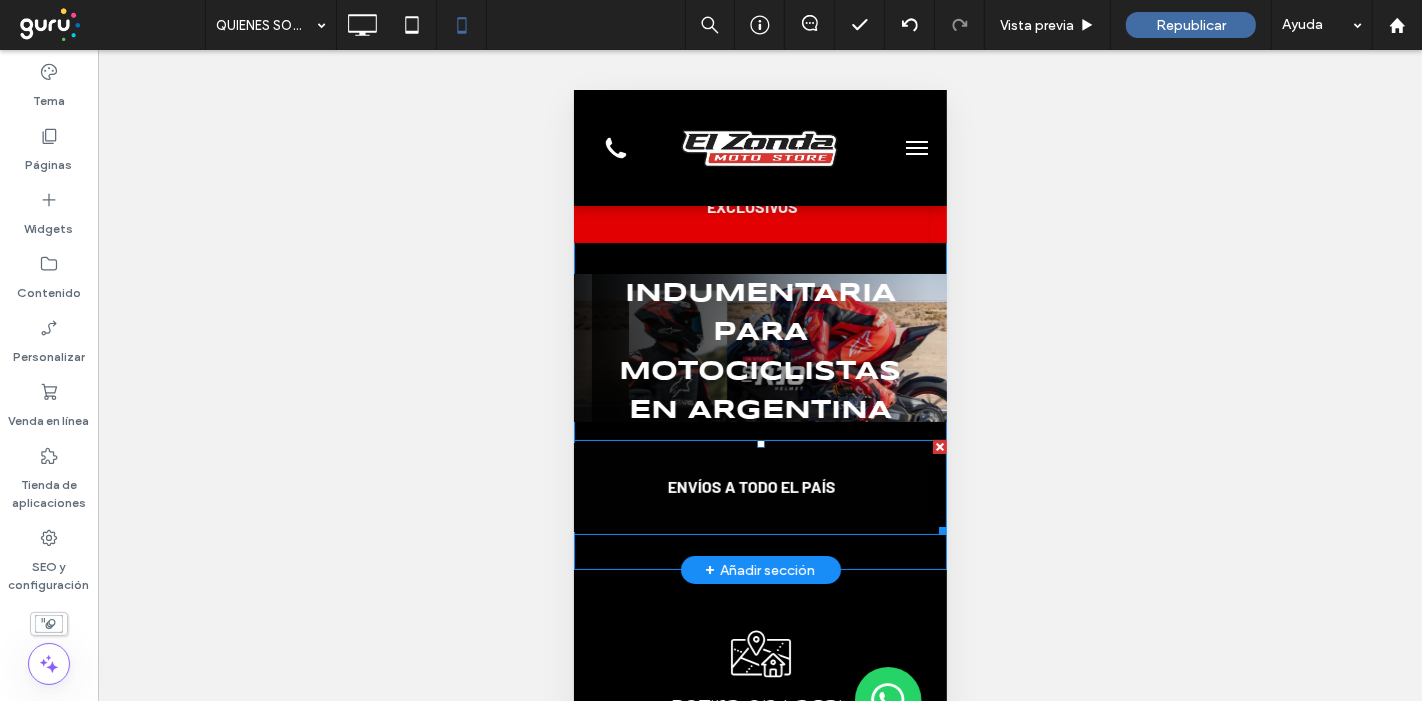 scroll, scrollTop: 111, scrollLeft: 0, axis: vertical 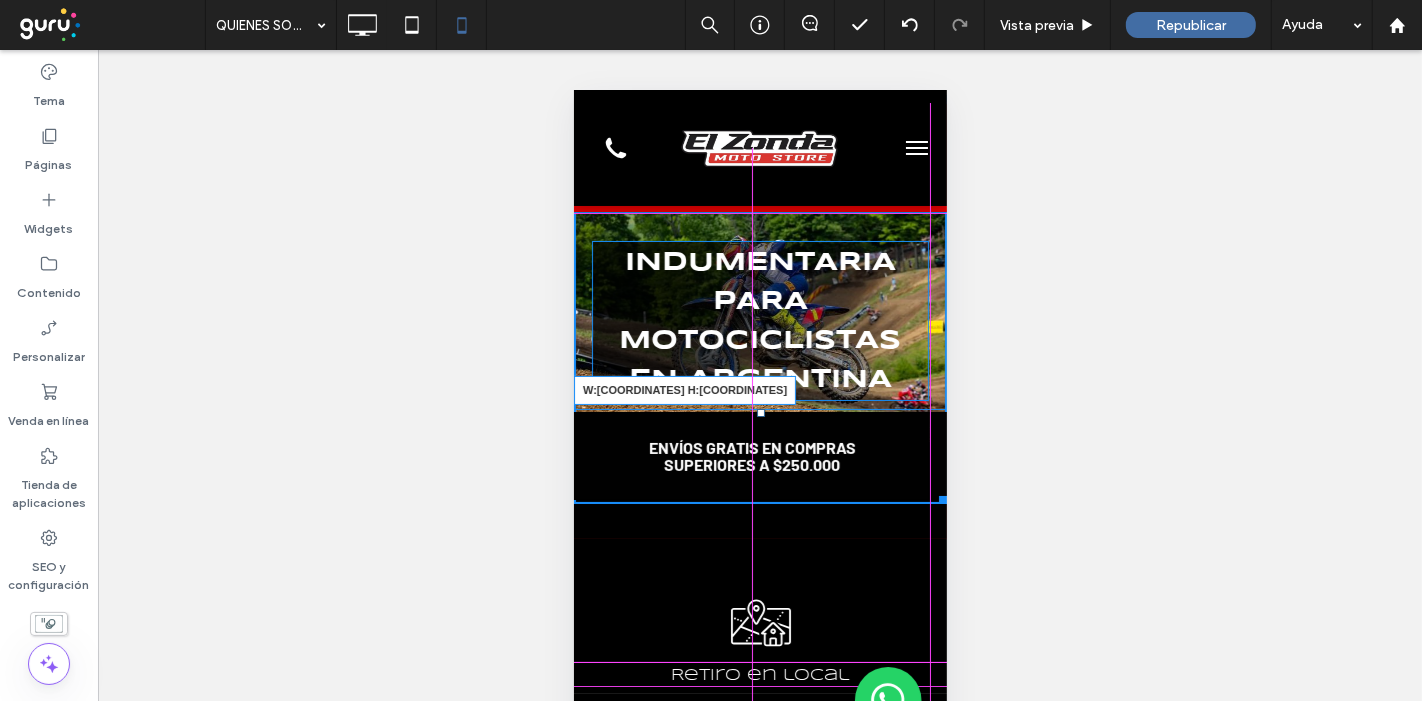 drag, startPoint x: 920, startPoint y: 495, endPoint x: 921, endPoint y: 460, distance: 35.014282 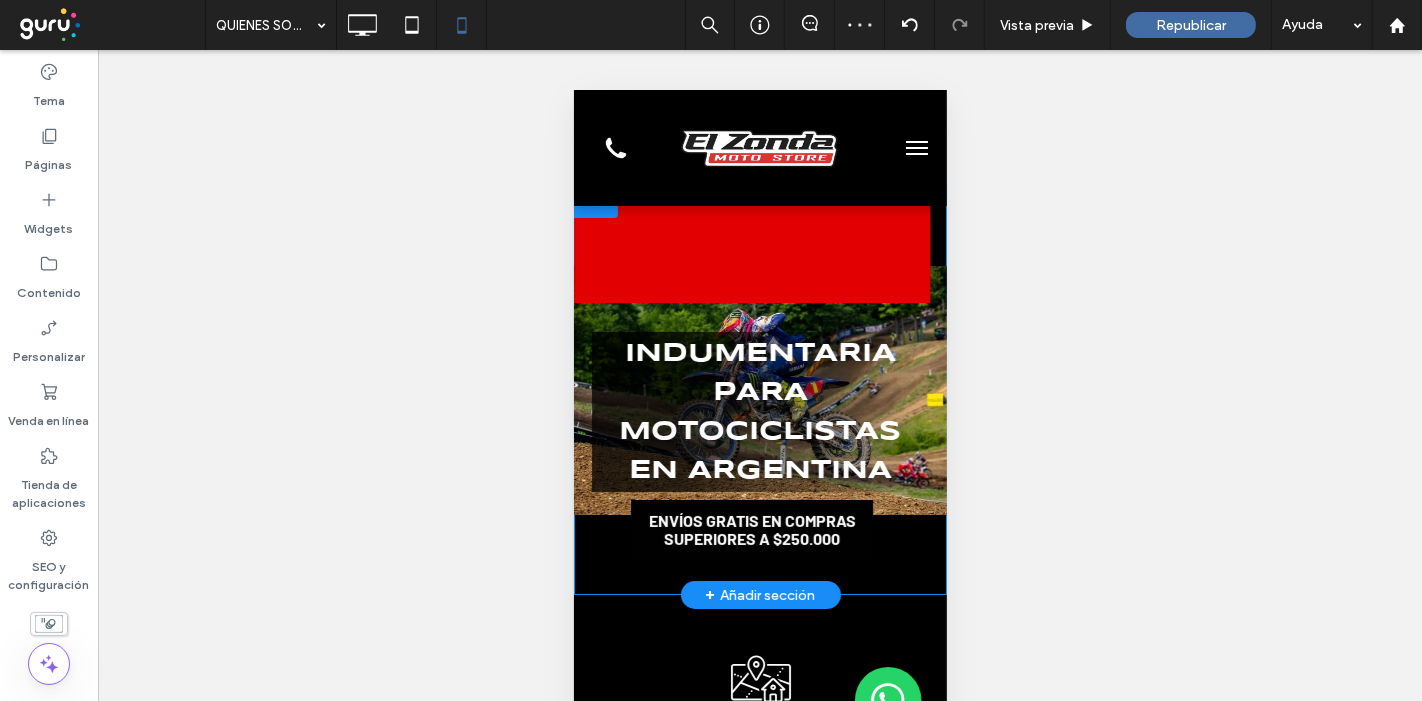 scroll, scrollTop: 0, scrollLeft: 0, axis: both 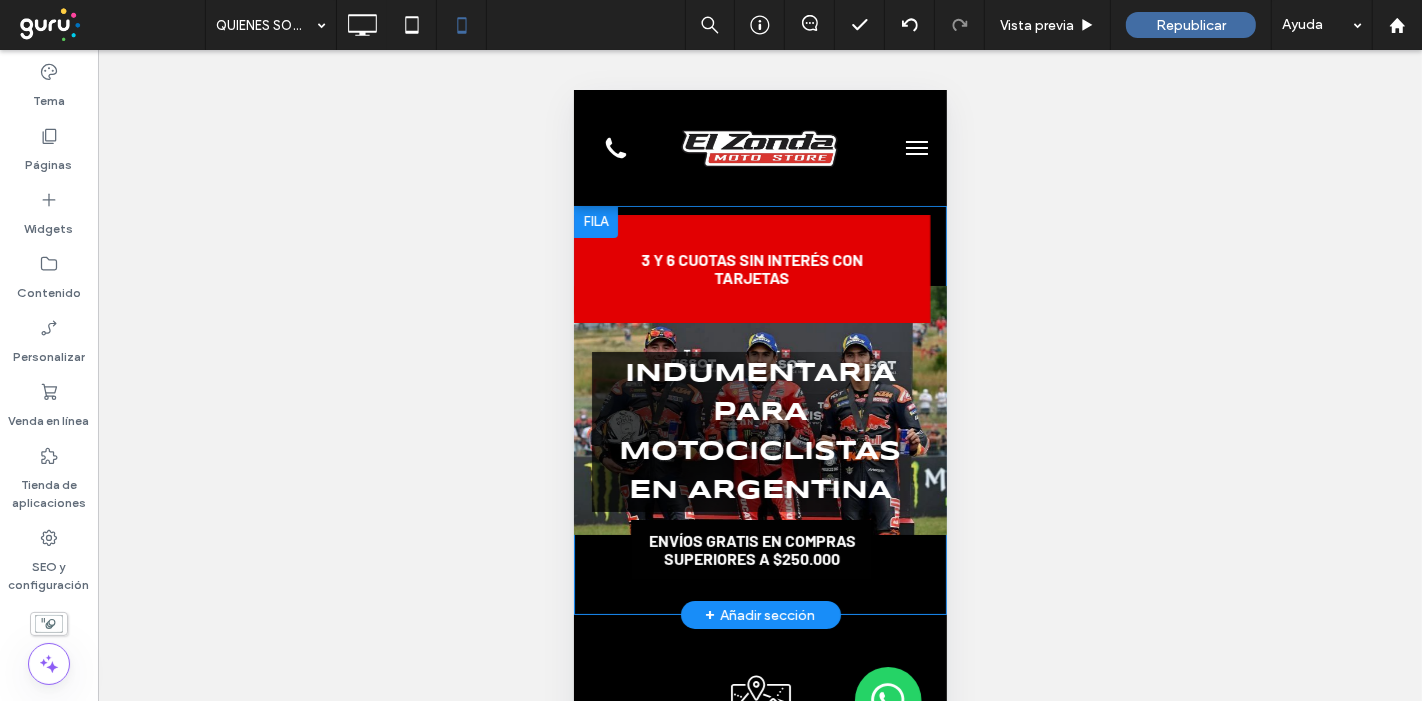 click on "REGISTRATE Y RECIBÍ PROMOCIONES Y DESCUENTOS EXCLUSIVOS
Botón
ENVÍOS GRATIS EN COMPRAS SUPERIORES A $250.000
Escriba el subtítulo aquí
Botón
3 Y 6 CUOTAS SIN INTERÉS CON TARJETAS
Escriba el subtítulo aquí
Botón
Indumentaria para motociclistas en argentina
ENVÍOS GRATIS EN COMPRAS SUPERIORES A $250.000
Escriba el subtítulo aquí
Botón
ENVÍOS A TODO EL PAÍS
Escriba el subtítulo aquí
Botón
Click To Paste" at bounding box center [759, 392] 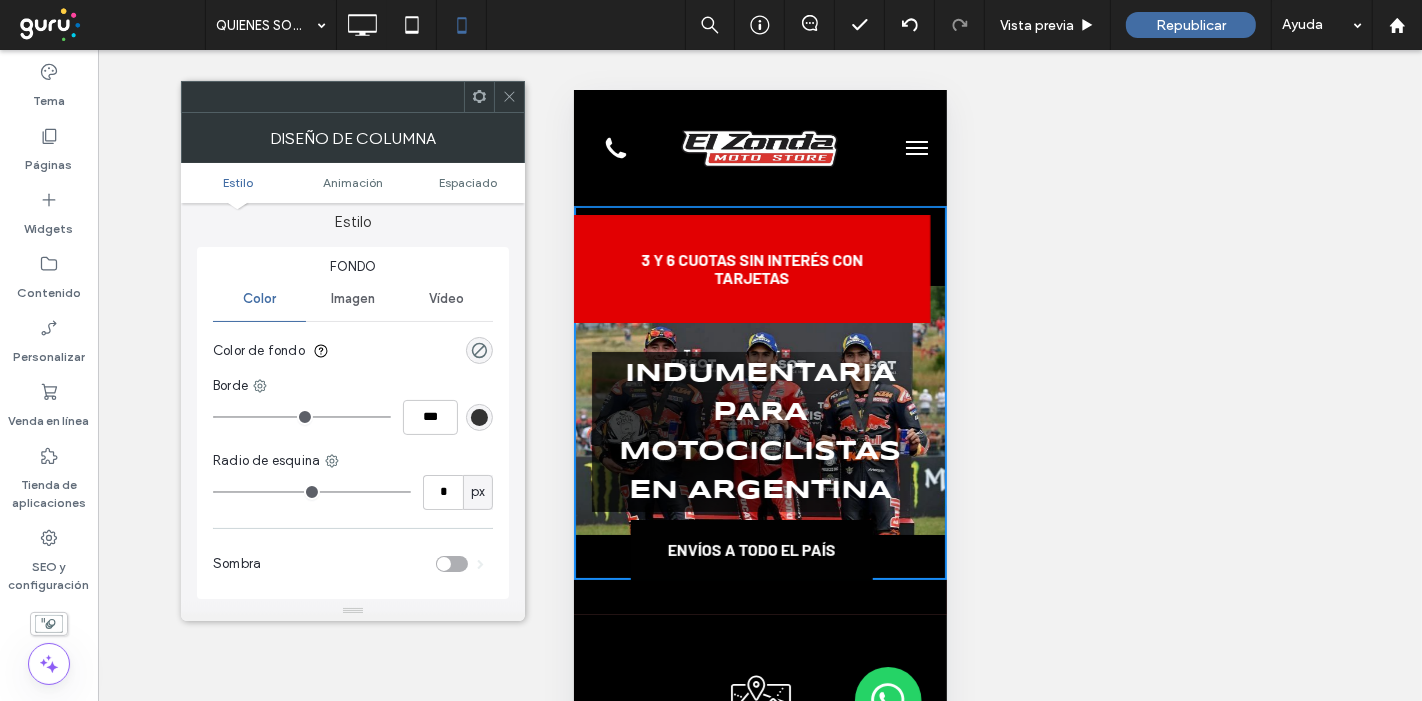 scroll, scrollTop: 0, scrollLeft: 0, axis: both 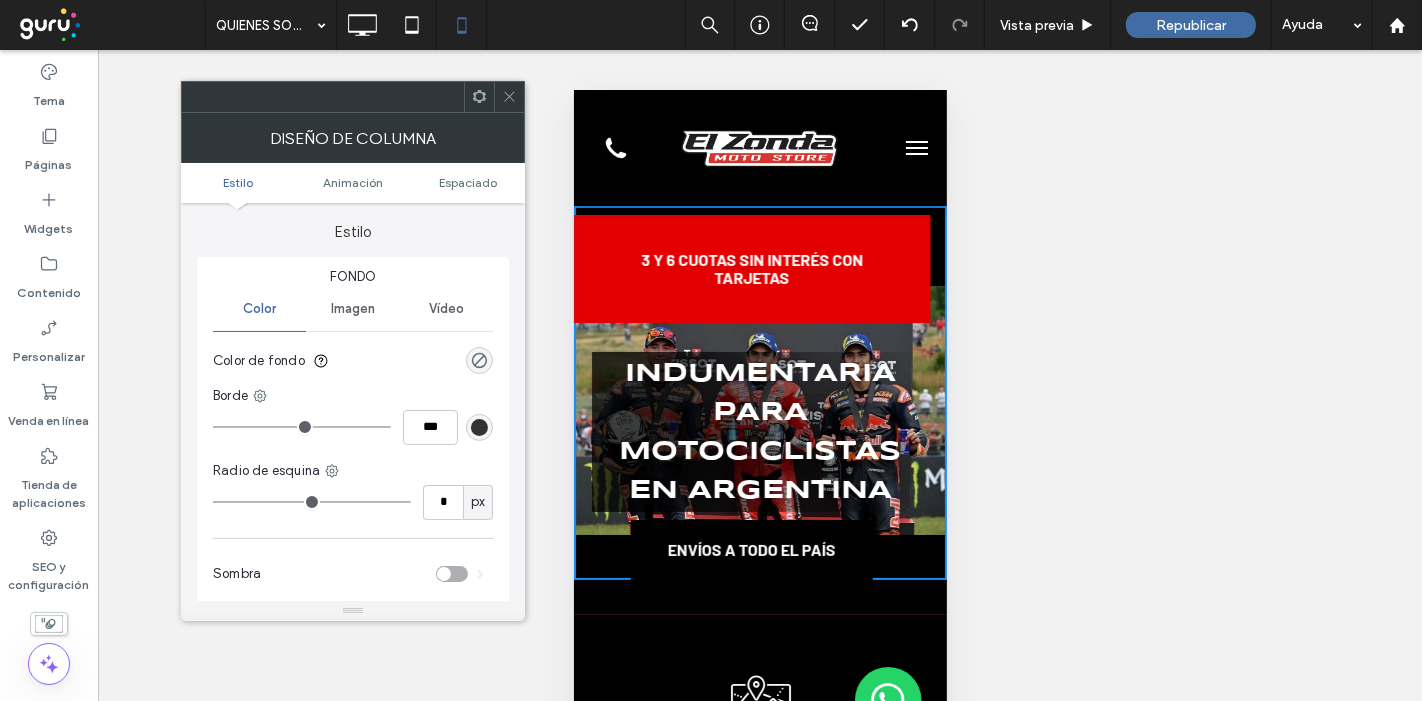 click at bounding box center [509, 97] 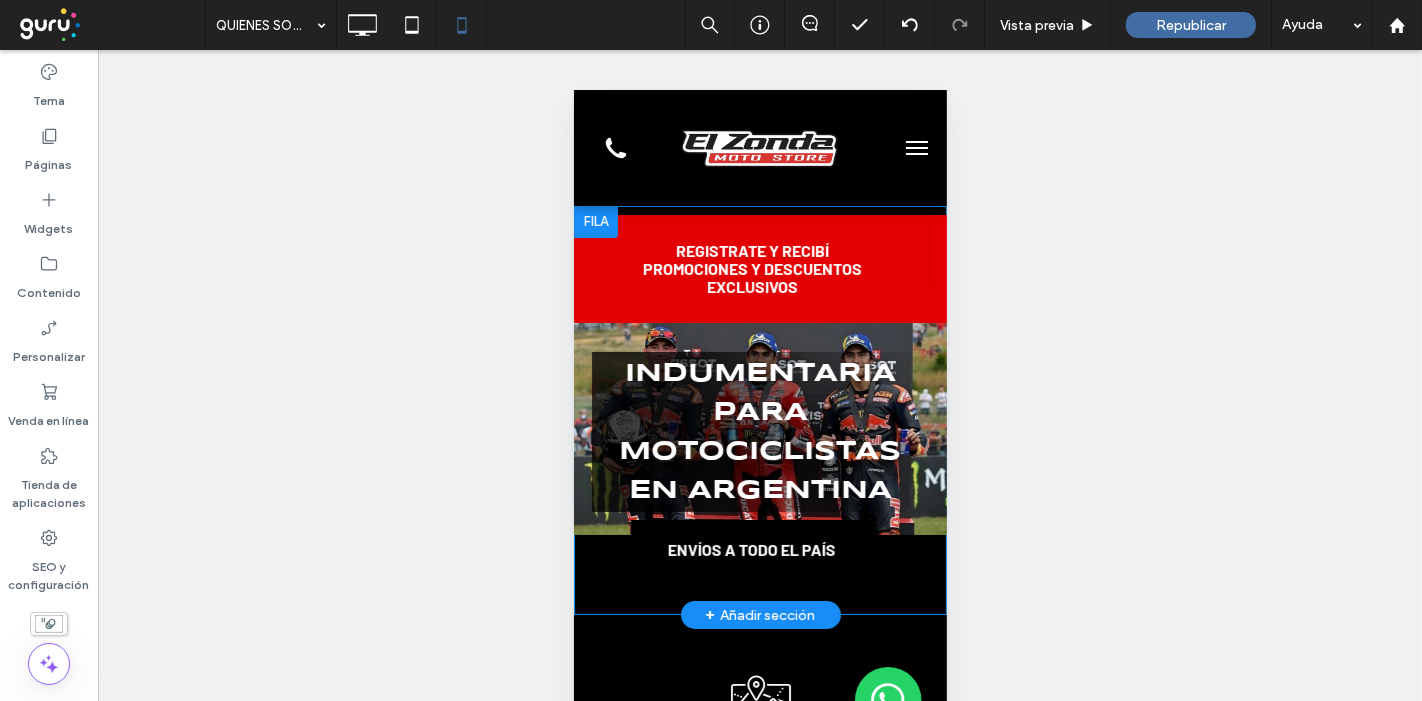 click at bounding box center [595, 221] 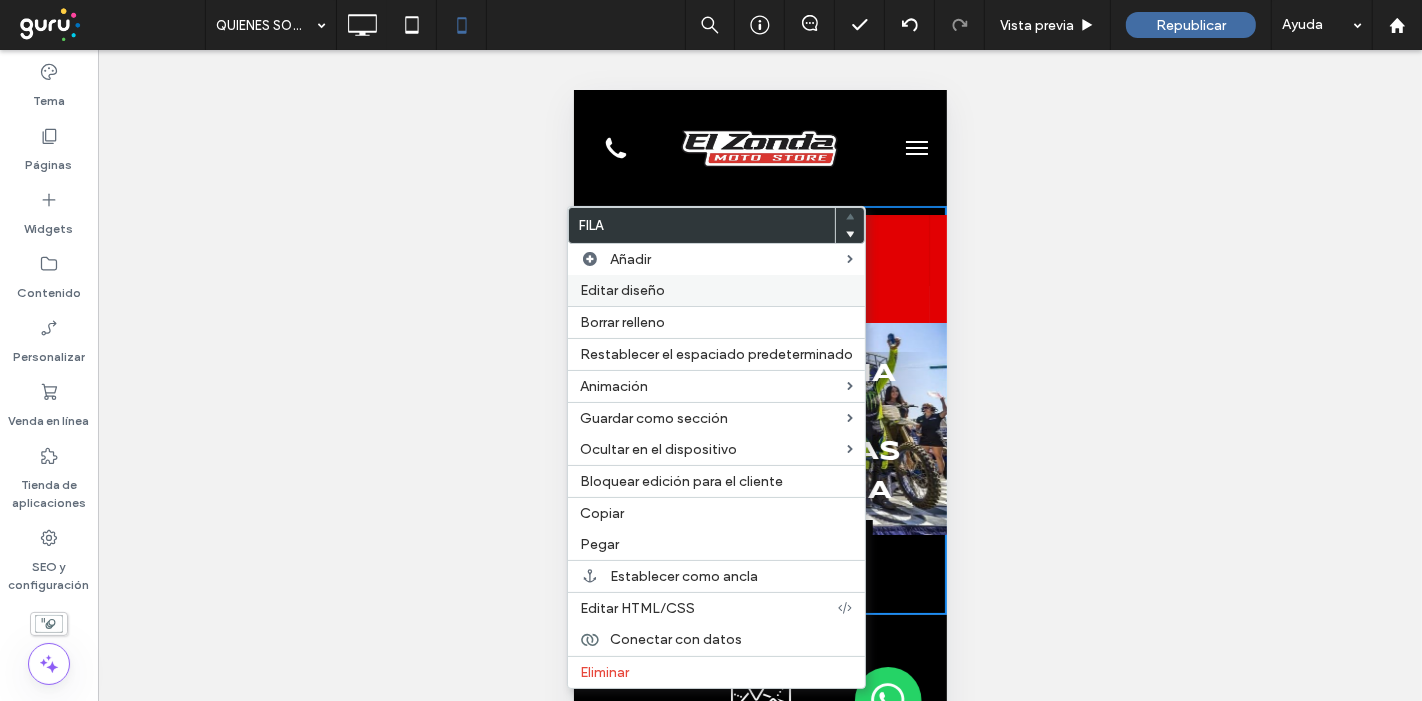 click on "Editar diseño" at bounding box center (622, 290) 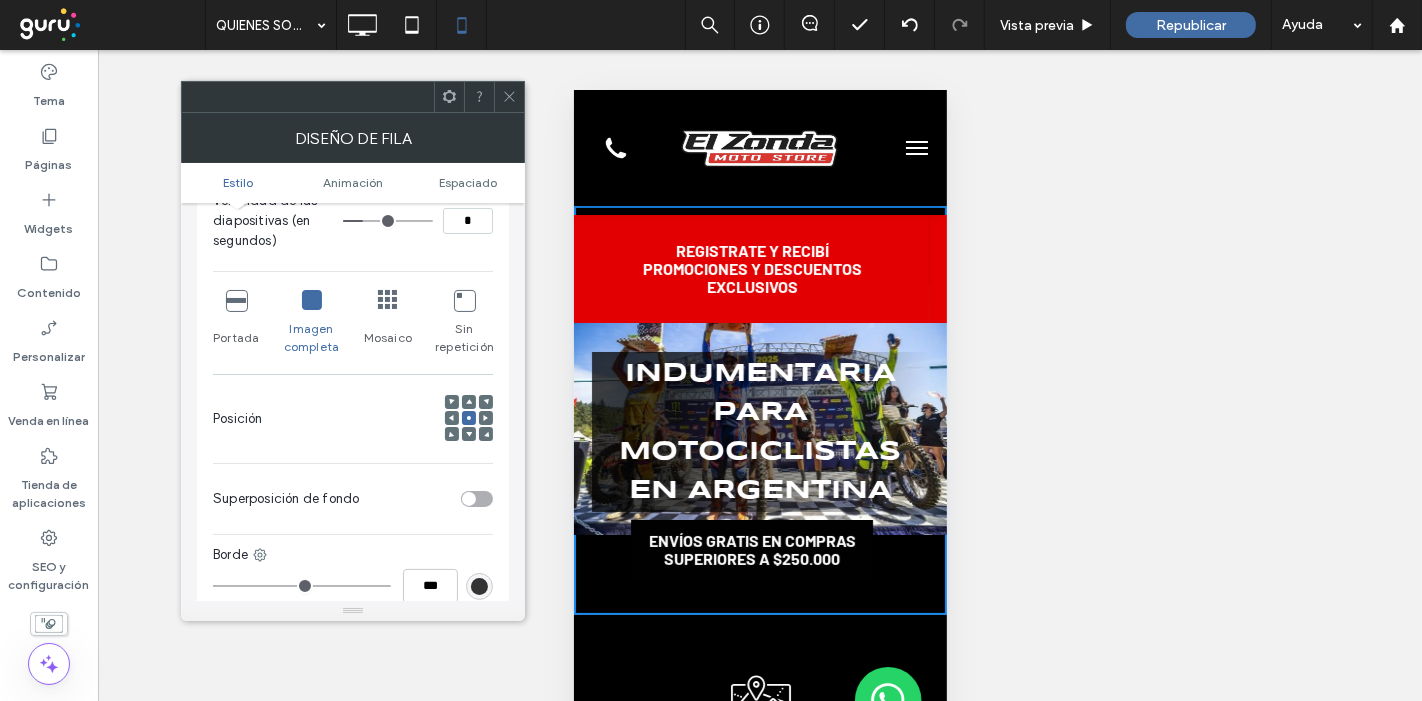 scroll, scrollTop: 333, scrollLeft: 0, axis: vertical 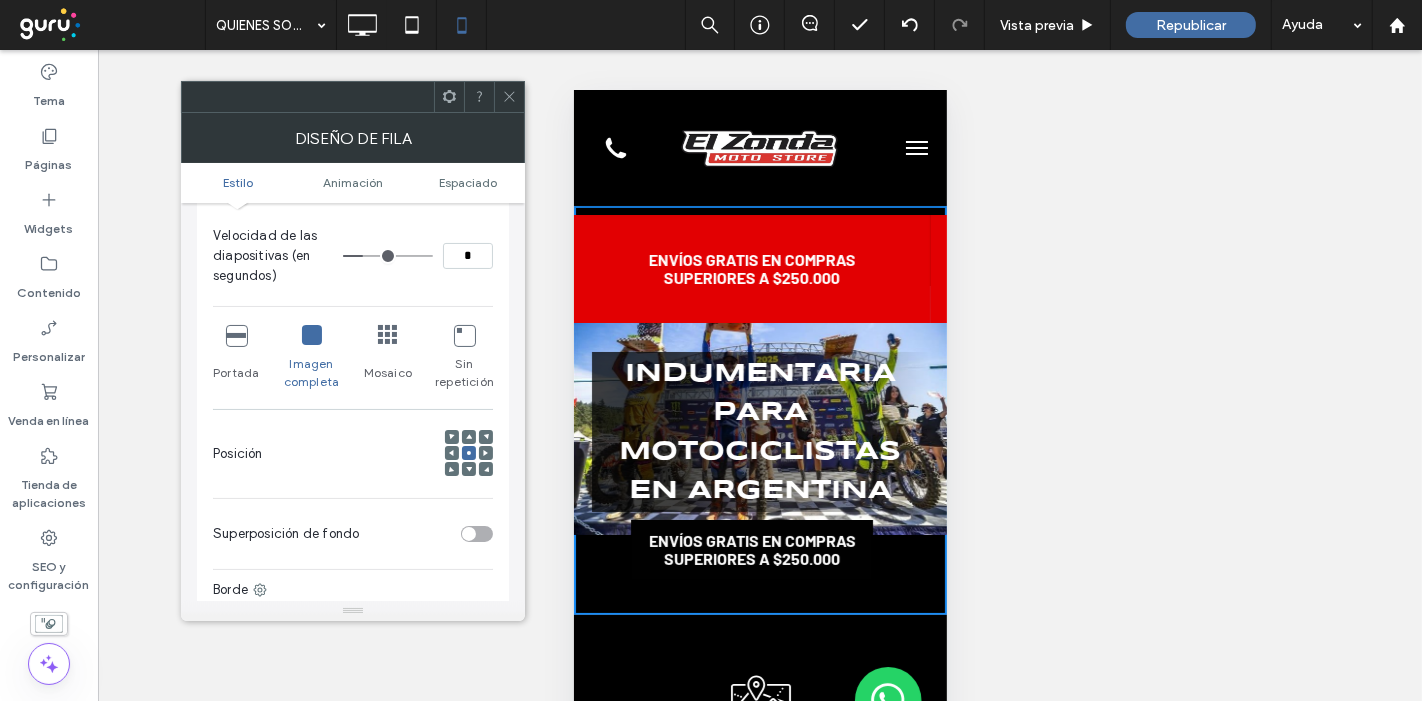 click at bounding box center (236, 335) 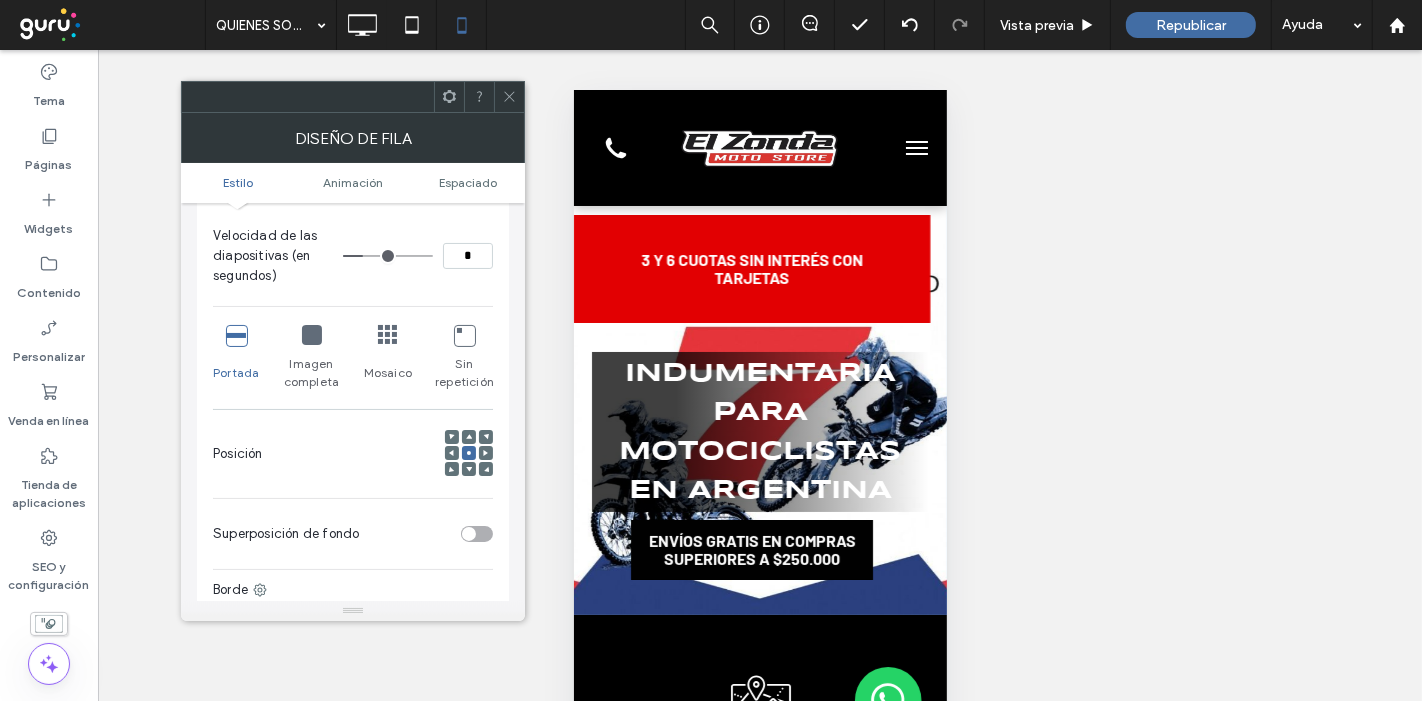 click 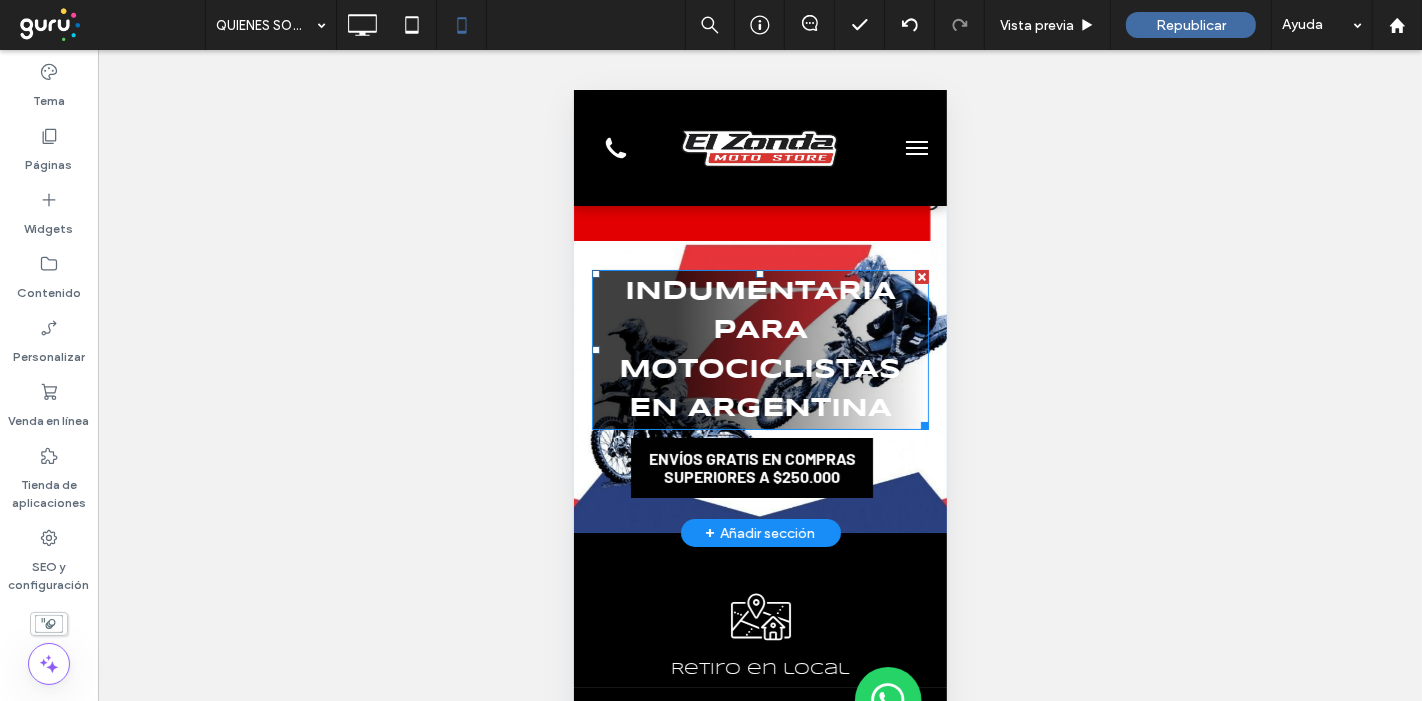 scroll, scrollTop: 0, scrollLeft: 0, axis: both 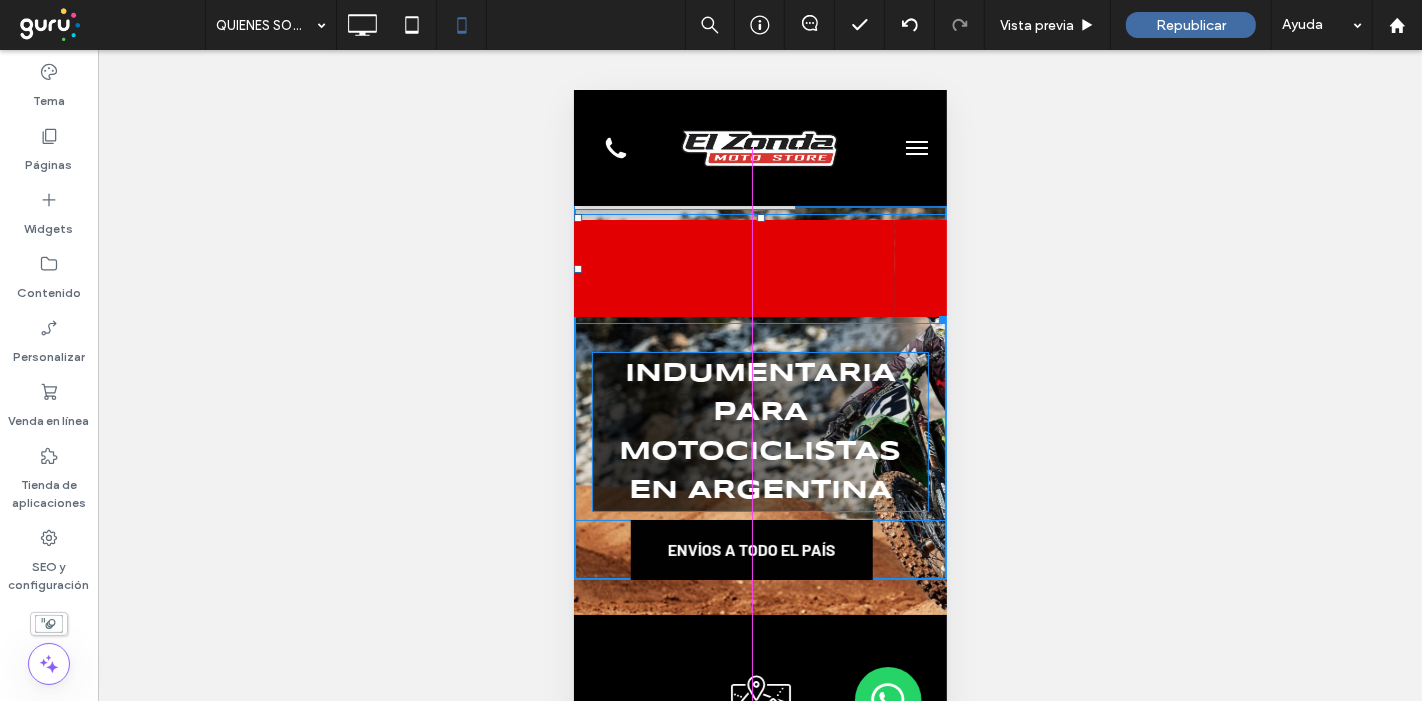 drag, startPoint x: 924, startPoint y: 317, endPoint x: 906, endPoint y: 283, distance: 38.470768 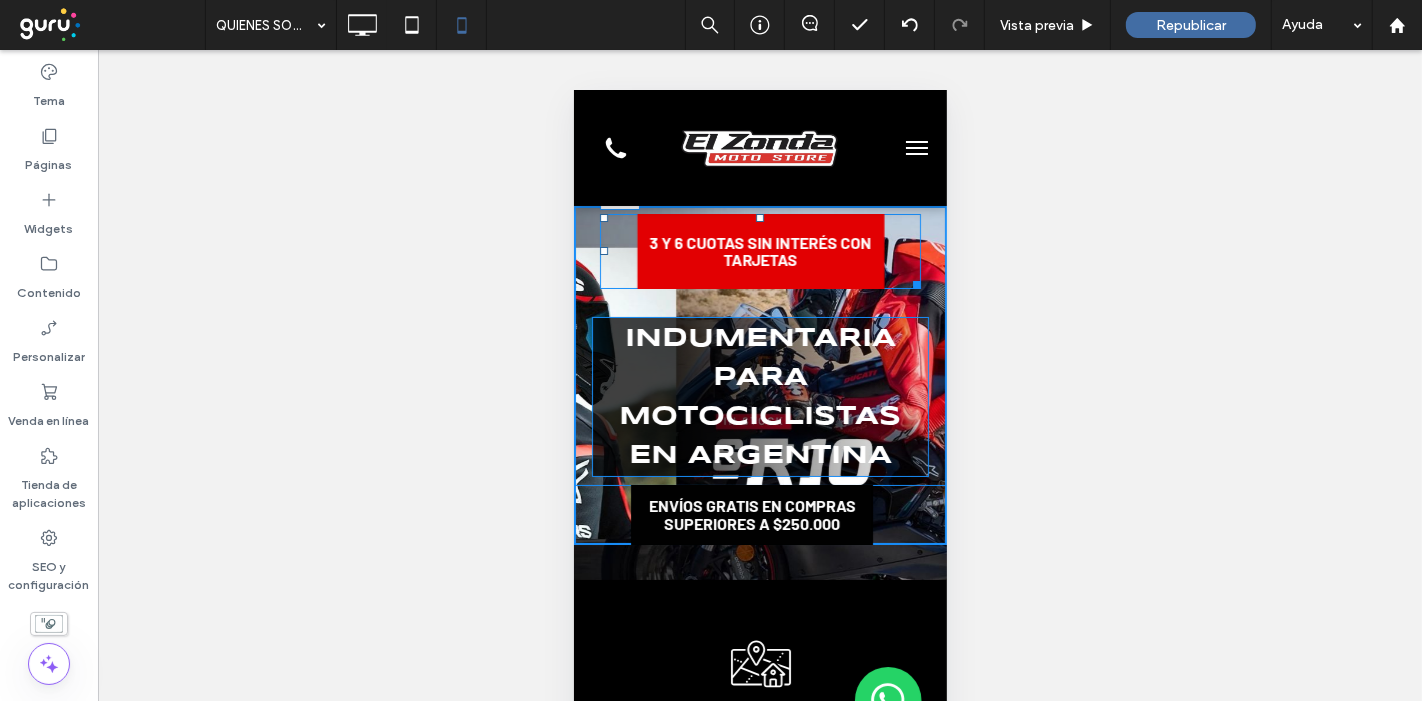 drag, startPoint x: 747, startPoint y: 216, endPoint x: 747, endPoint y: 259, distance: 43 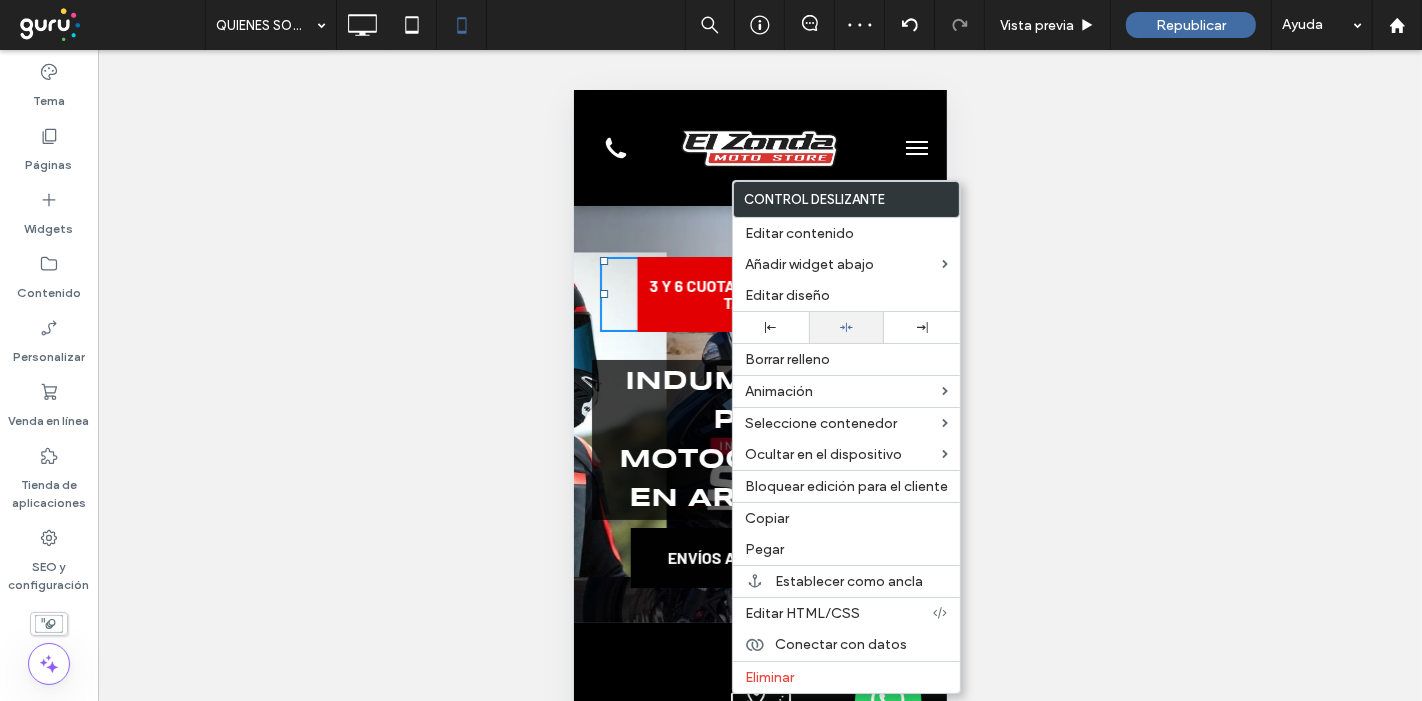 click at bounding box center (847, 327) 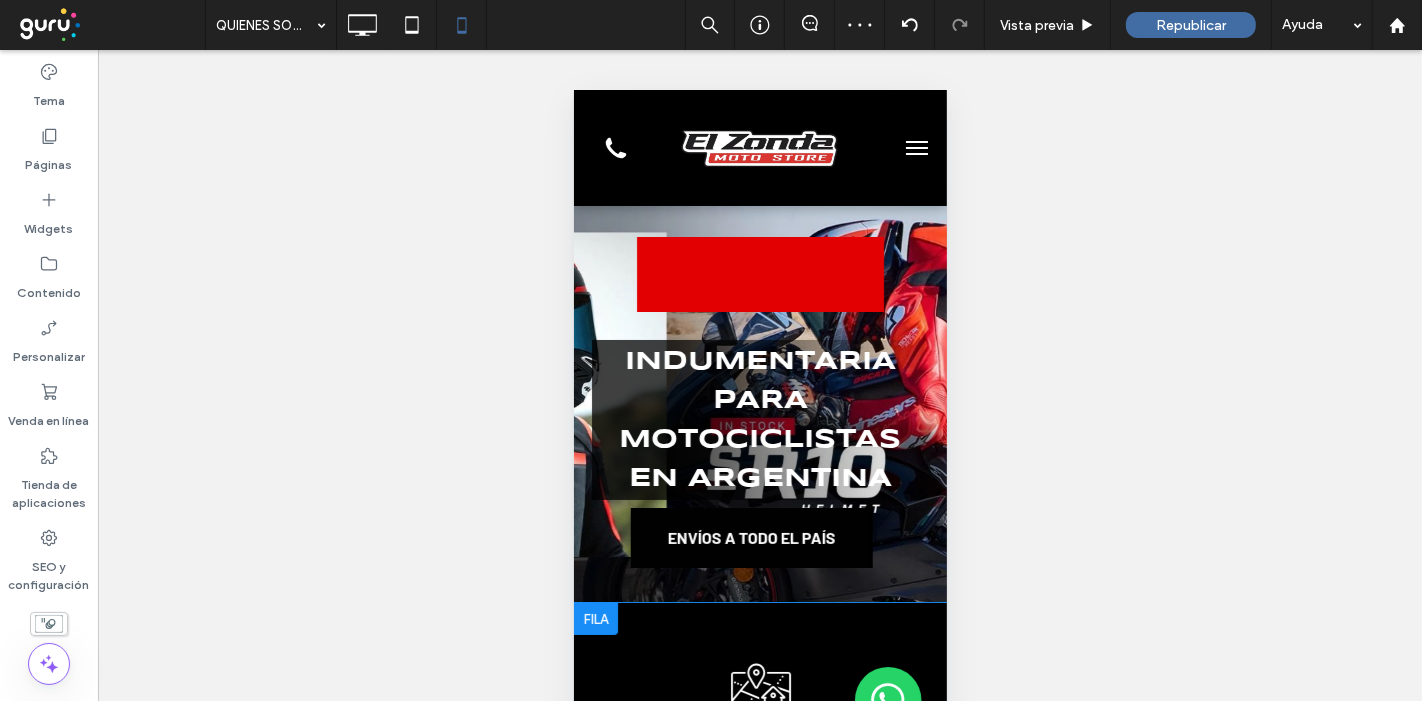 scroll, scrollTop: 0, scrollLeft: 0, axis: both 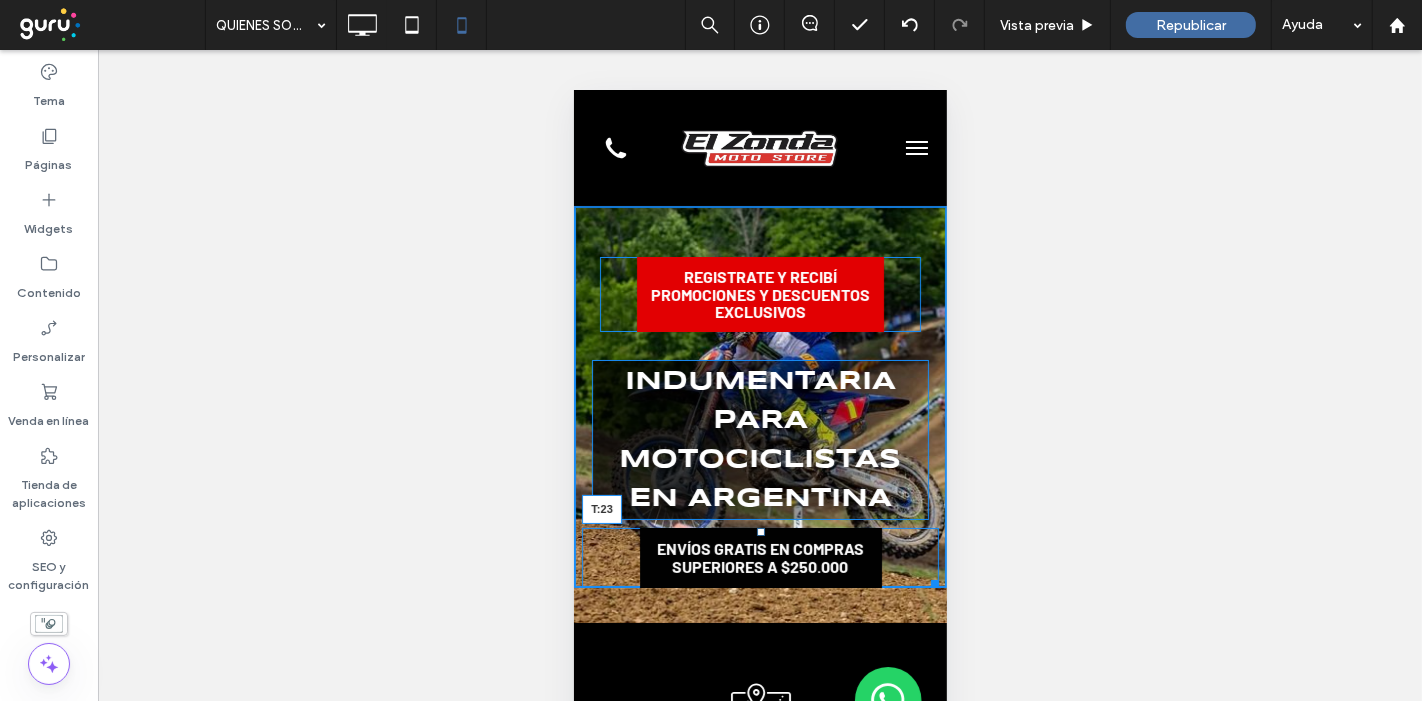 drag, startPoint x: 748, startPoint y: 530, endPoint x: 751, endPoint y: 553, distance: 23.194826 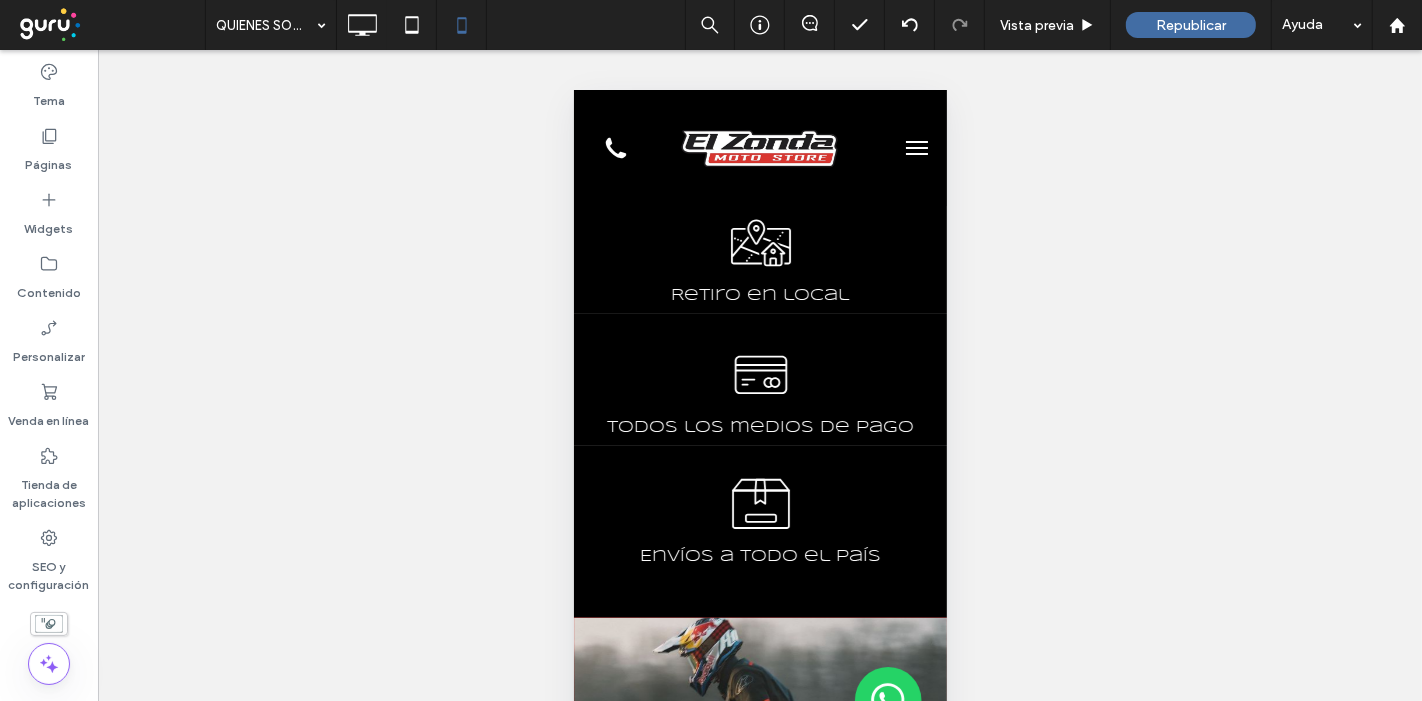 scroll, scrollTop: 444, scrollLeft: 0, axis: vertical 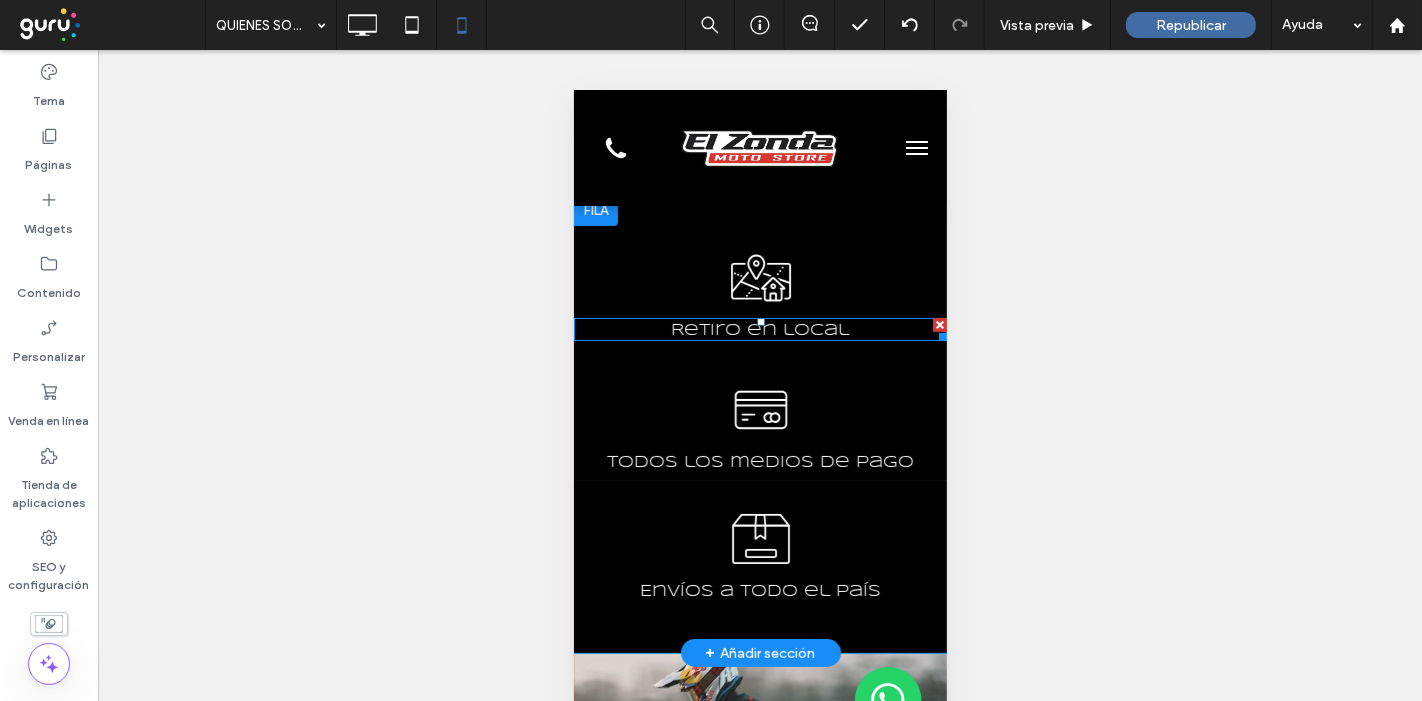 click on "Retiro en local" at bounding box center [760, 329] 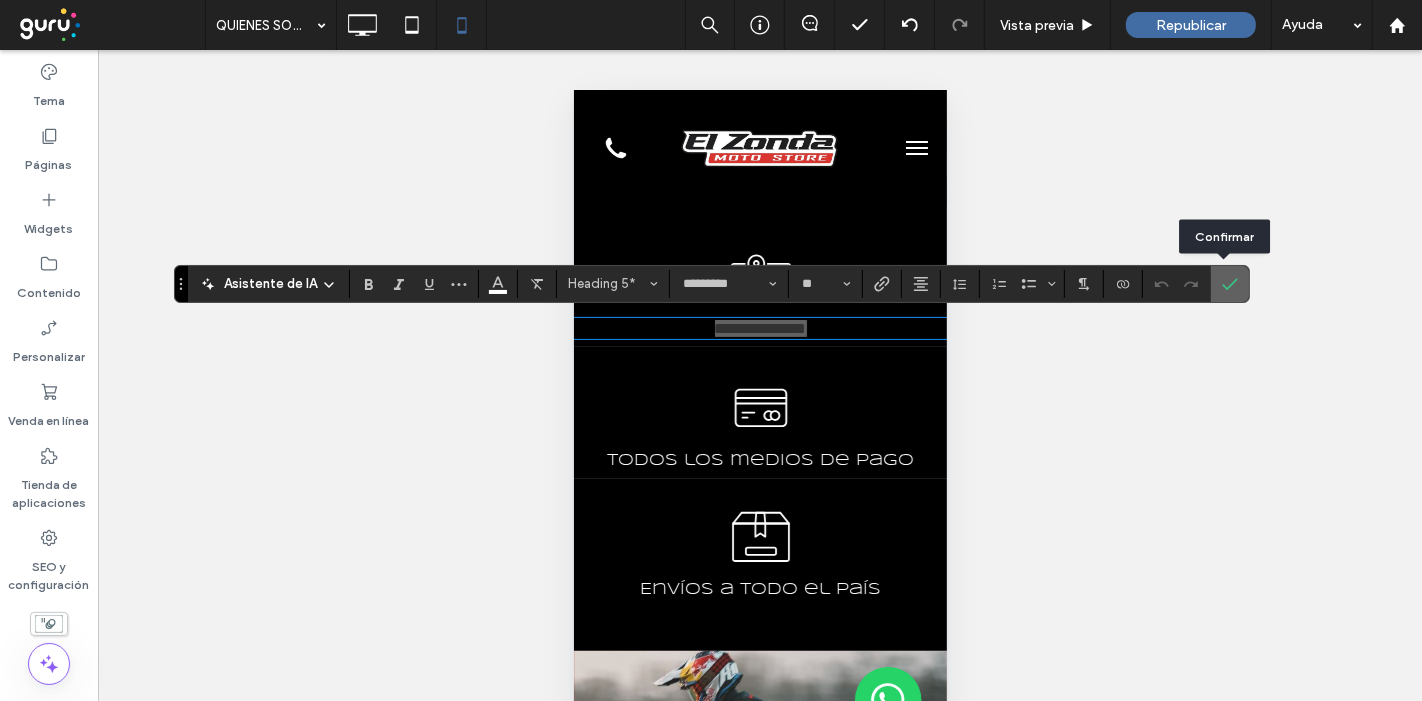 click 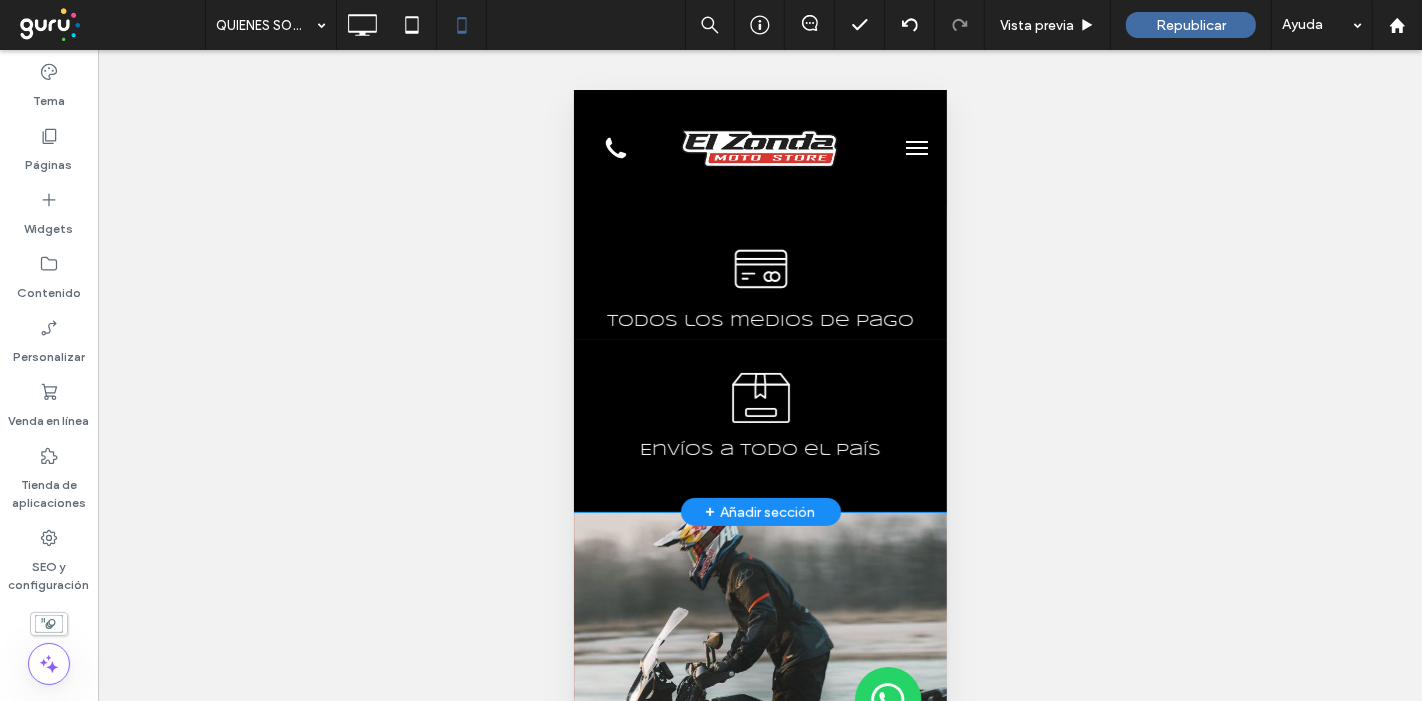 scroll, scrollTop: 555, scrollLeft: 0, axis: vertical 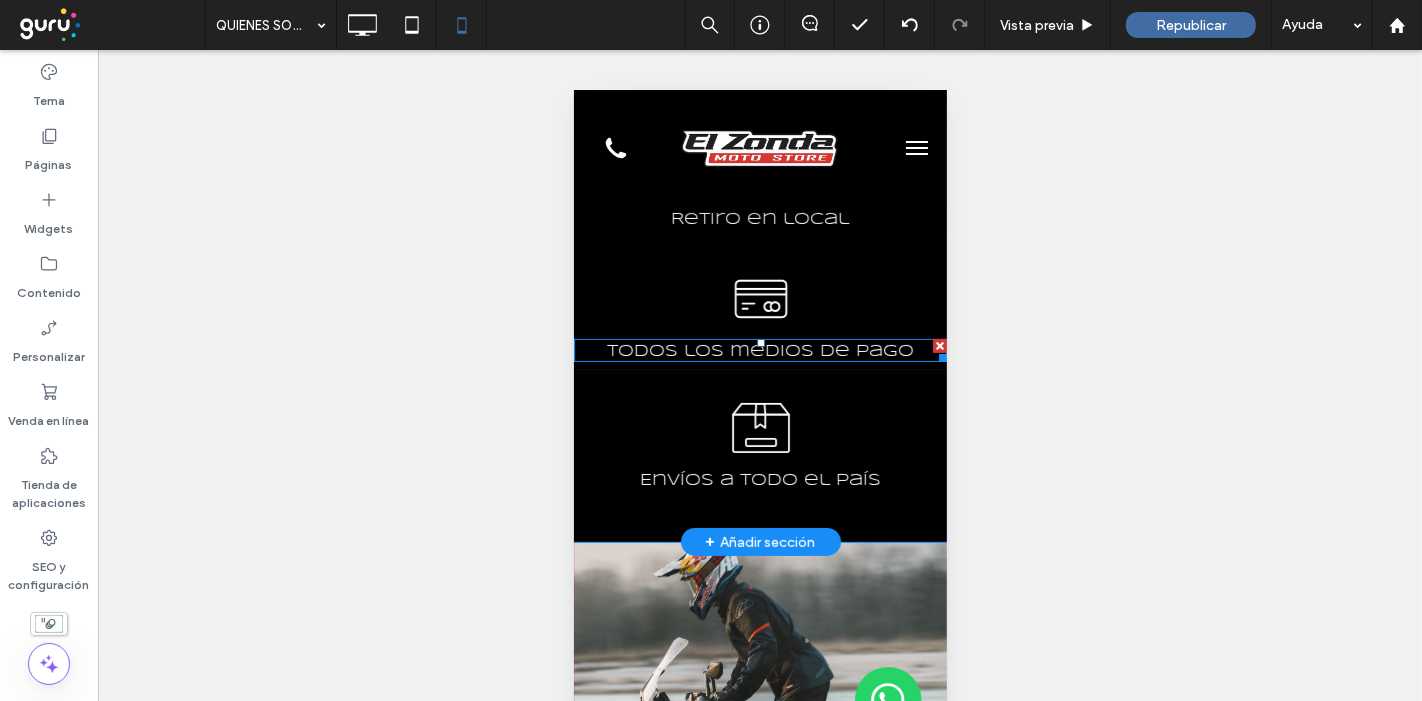 click on "Todos los medios de pago" at bounding box center (759, 350) 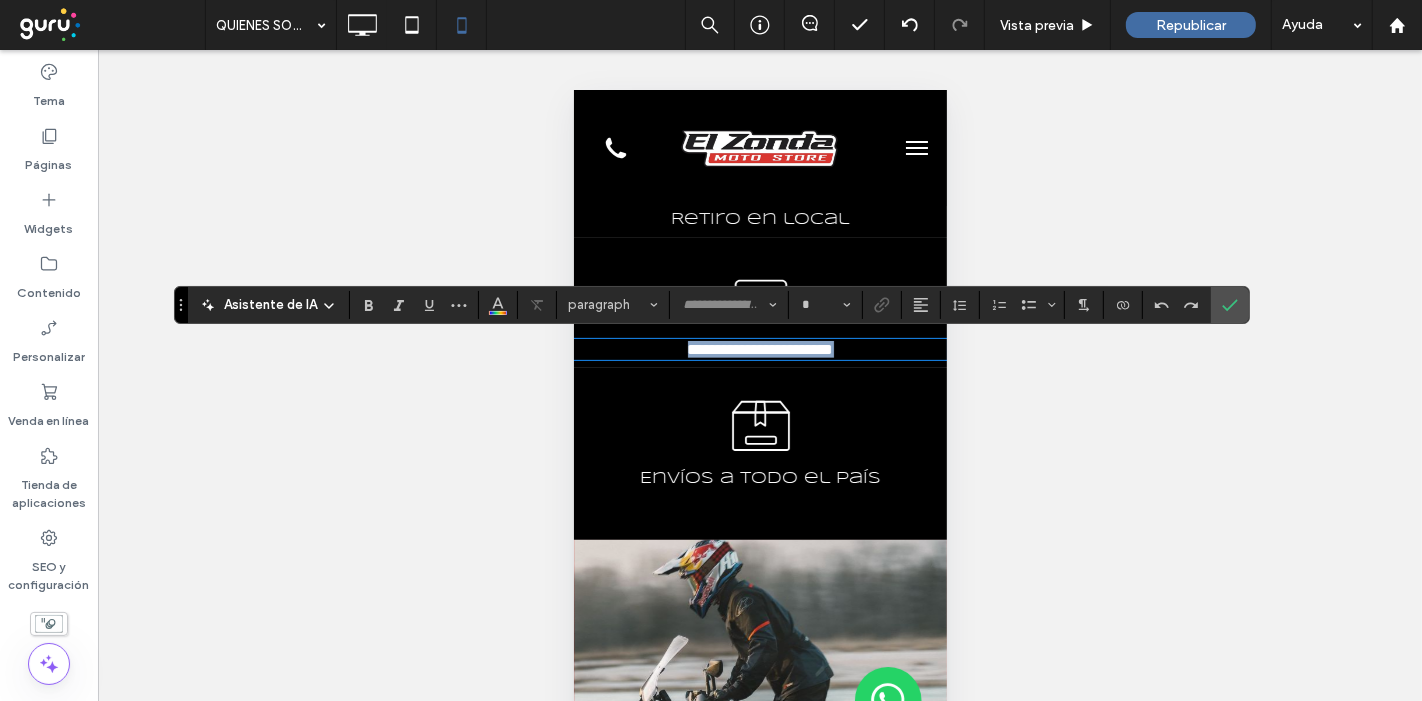 type on "*********" 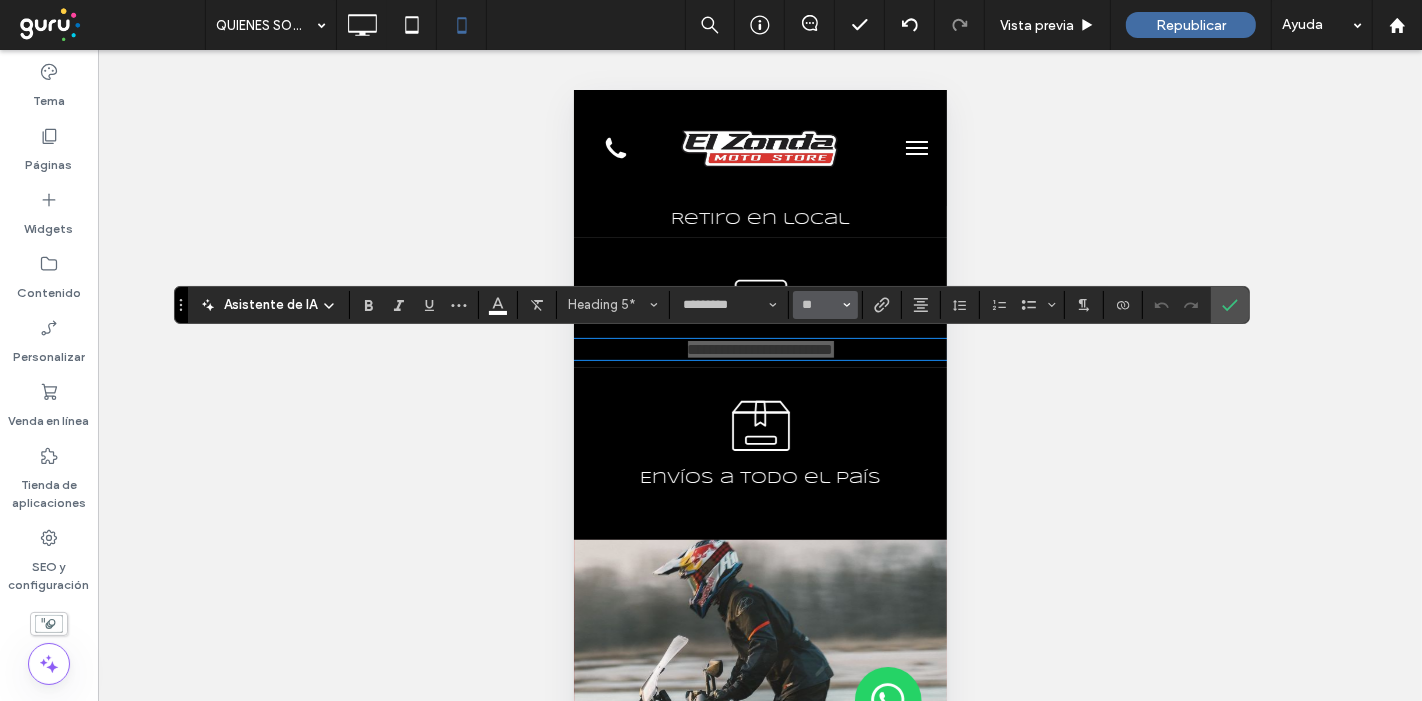 click 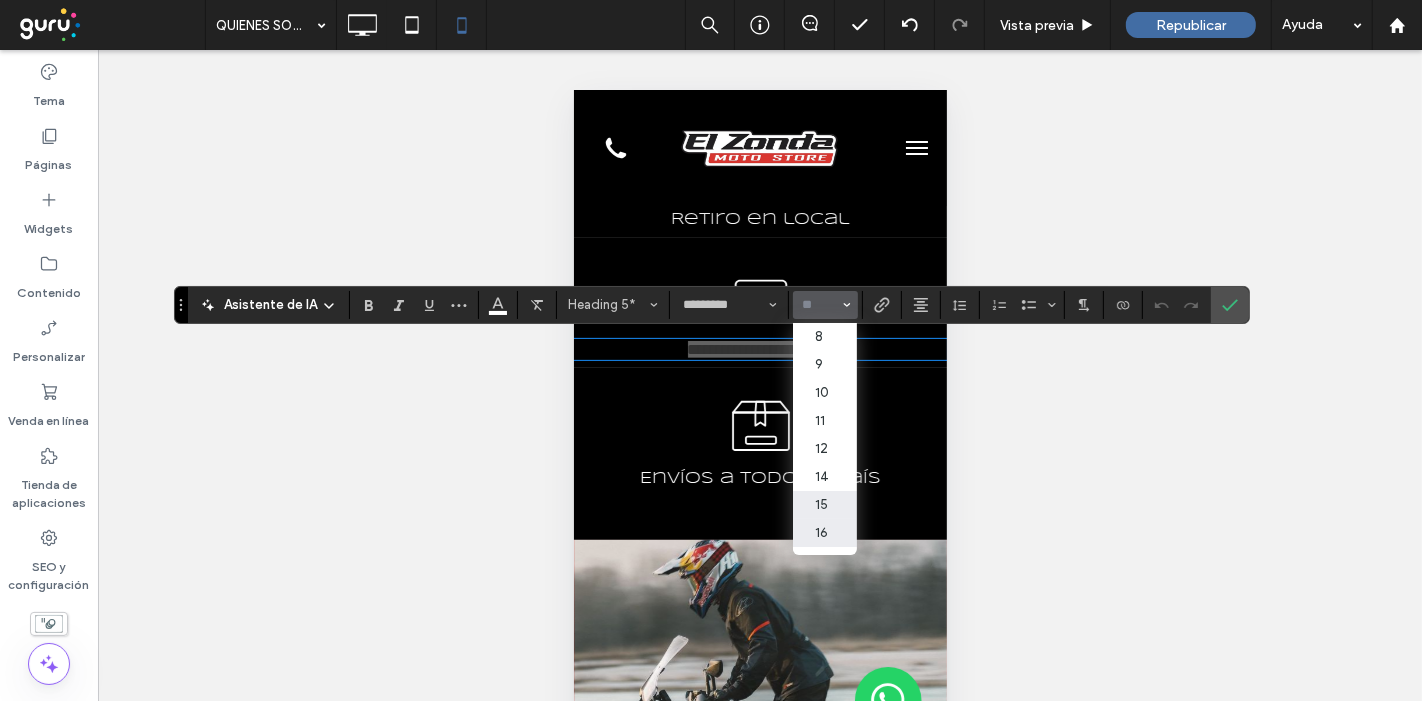 click on "15" at bounding box center (825, 505) 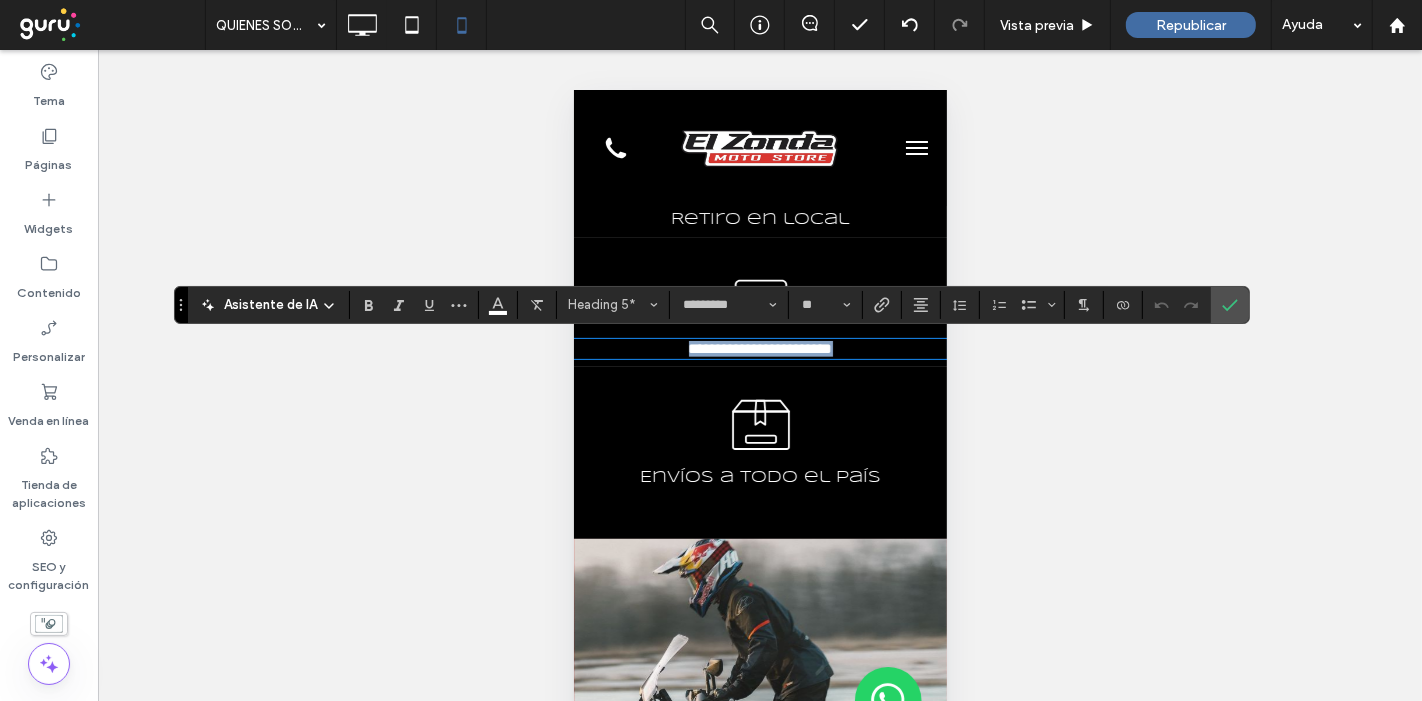 type on "**" 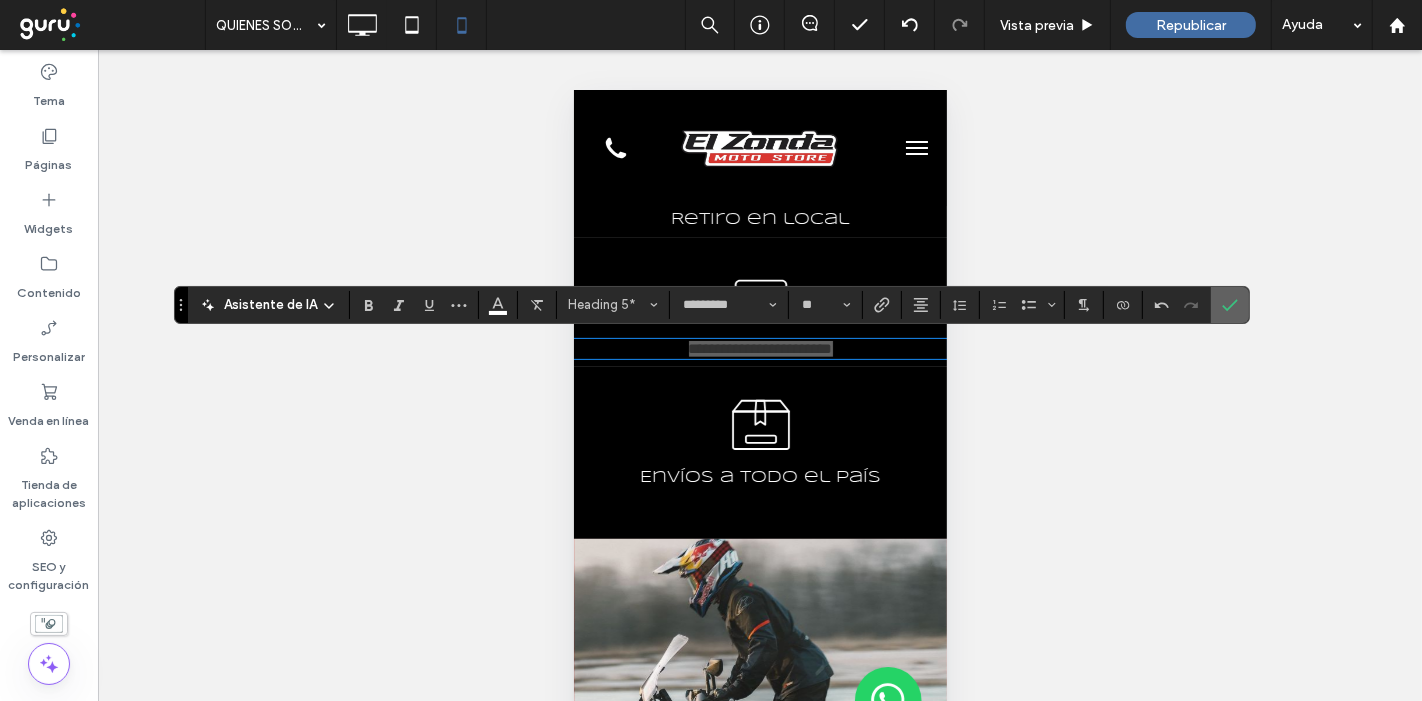 click 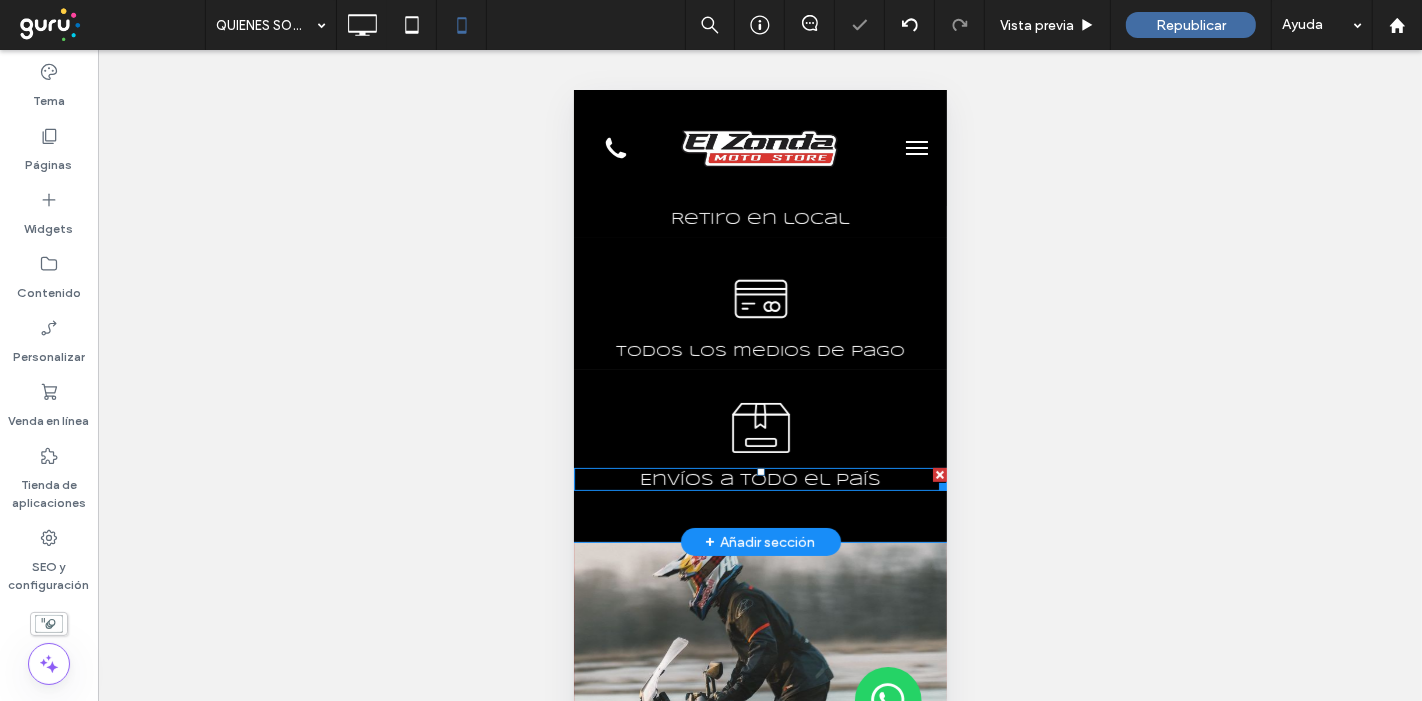 click on "Envíos a todo el país" at bounding box center (759, 479) 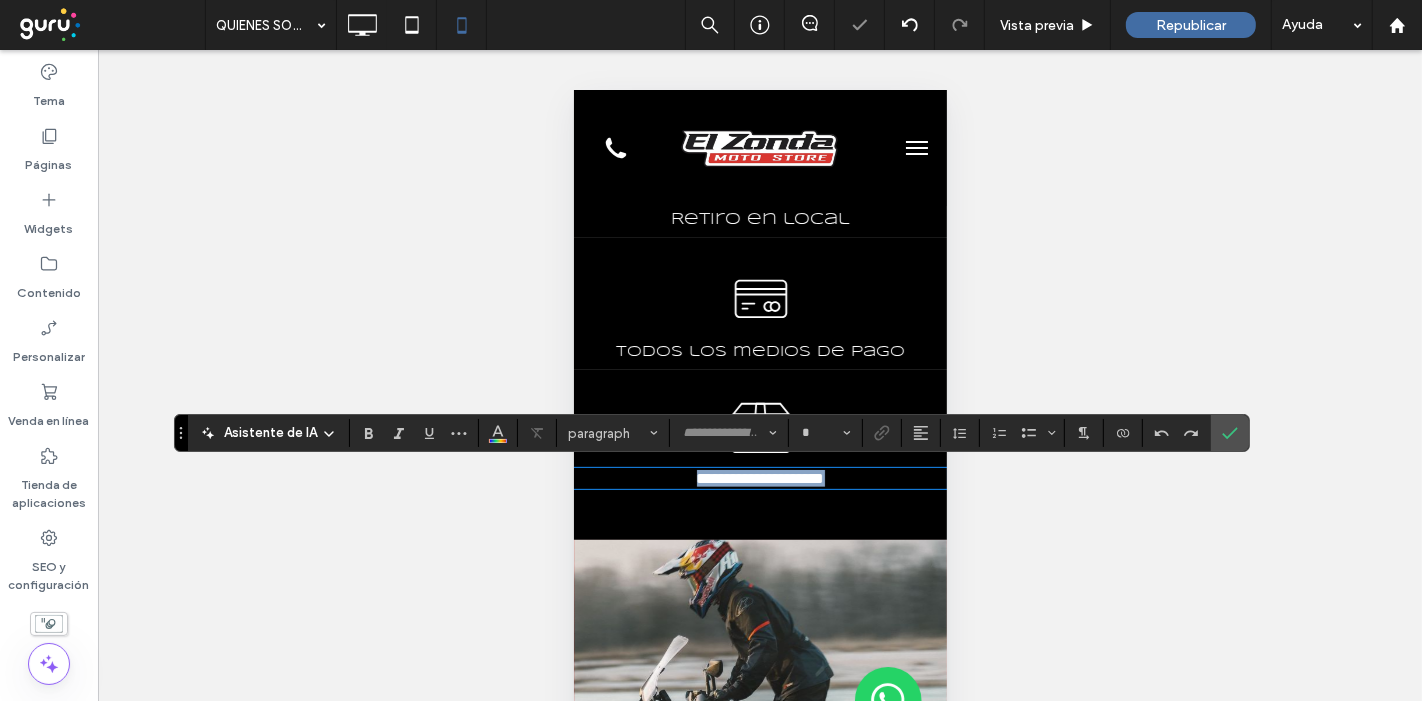 type on "*********" 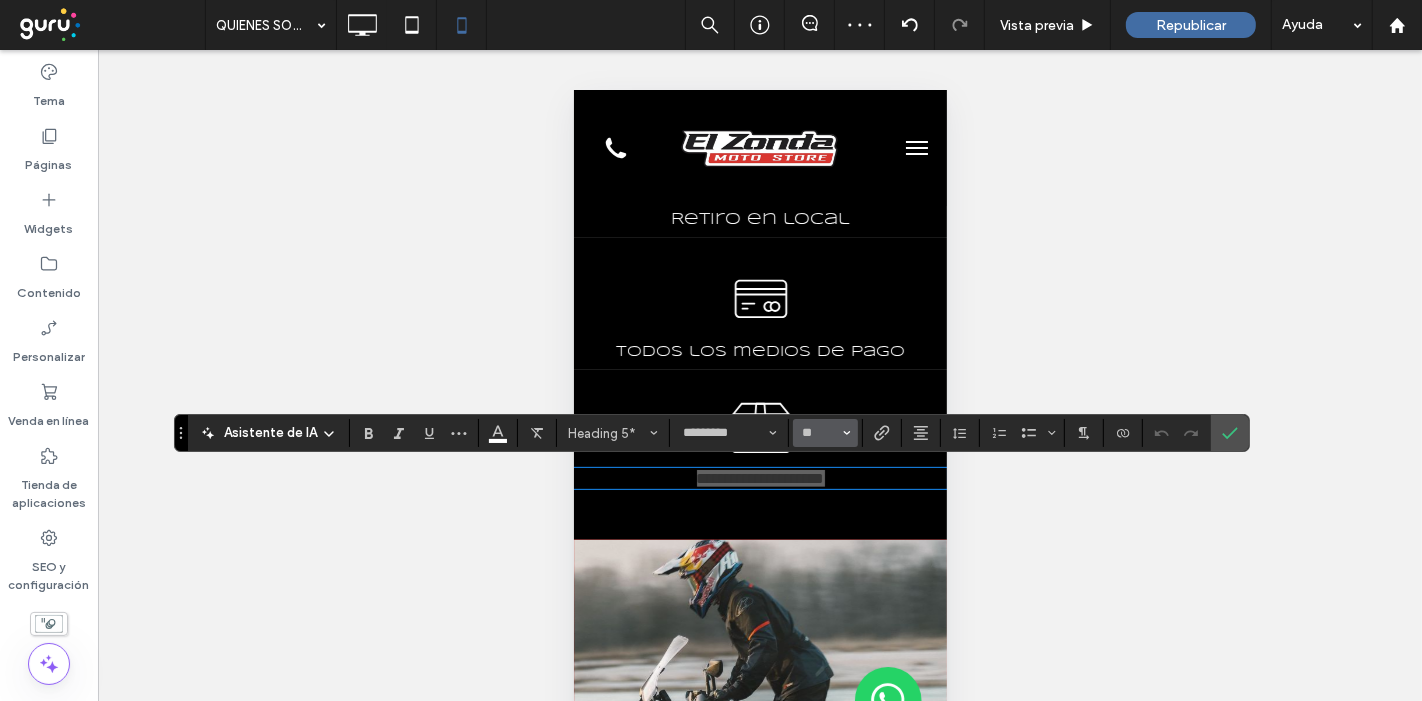 click 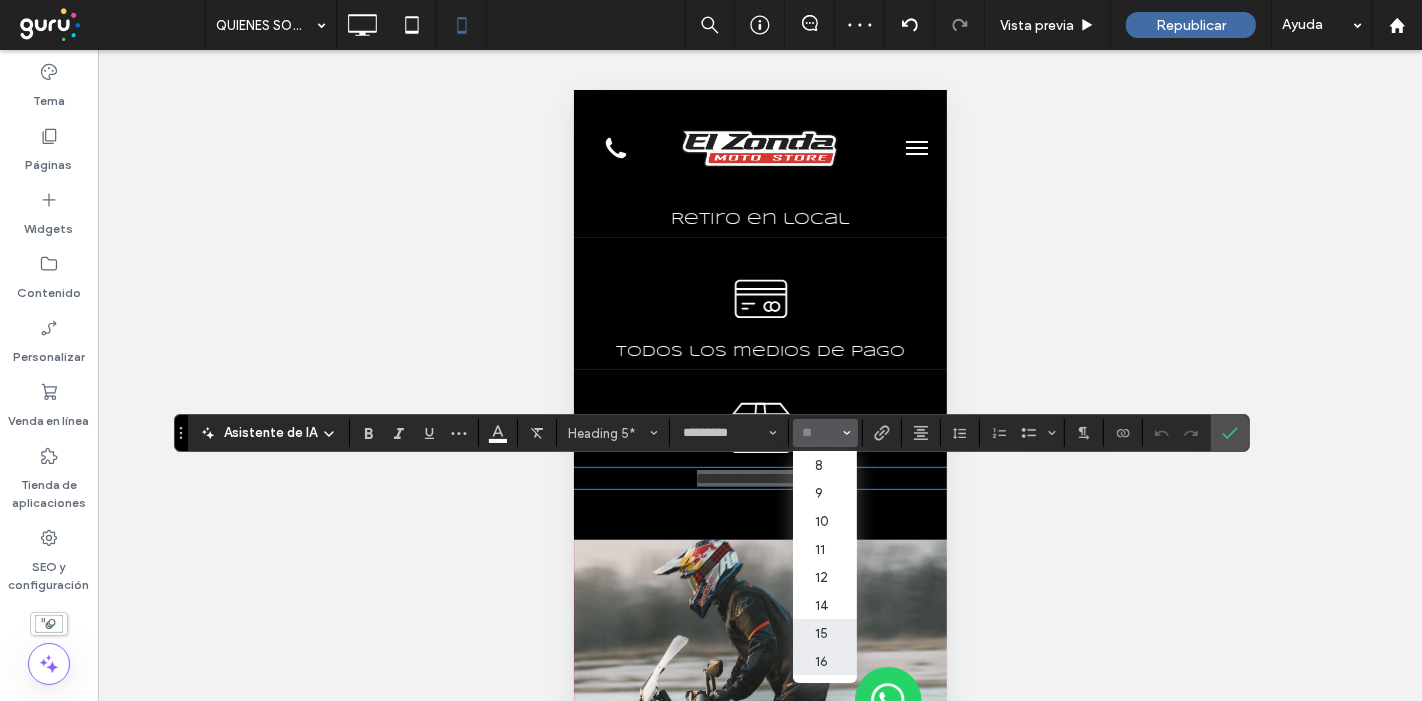 click on "15" at bounding box center [825, 633] 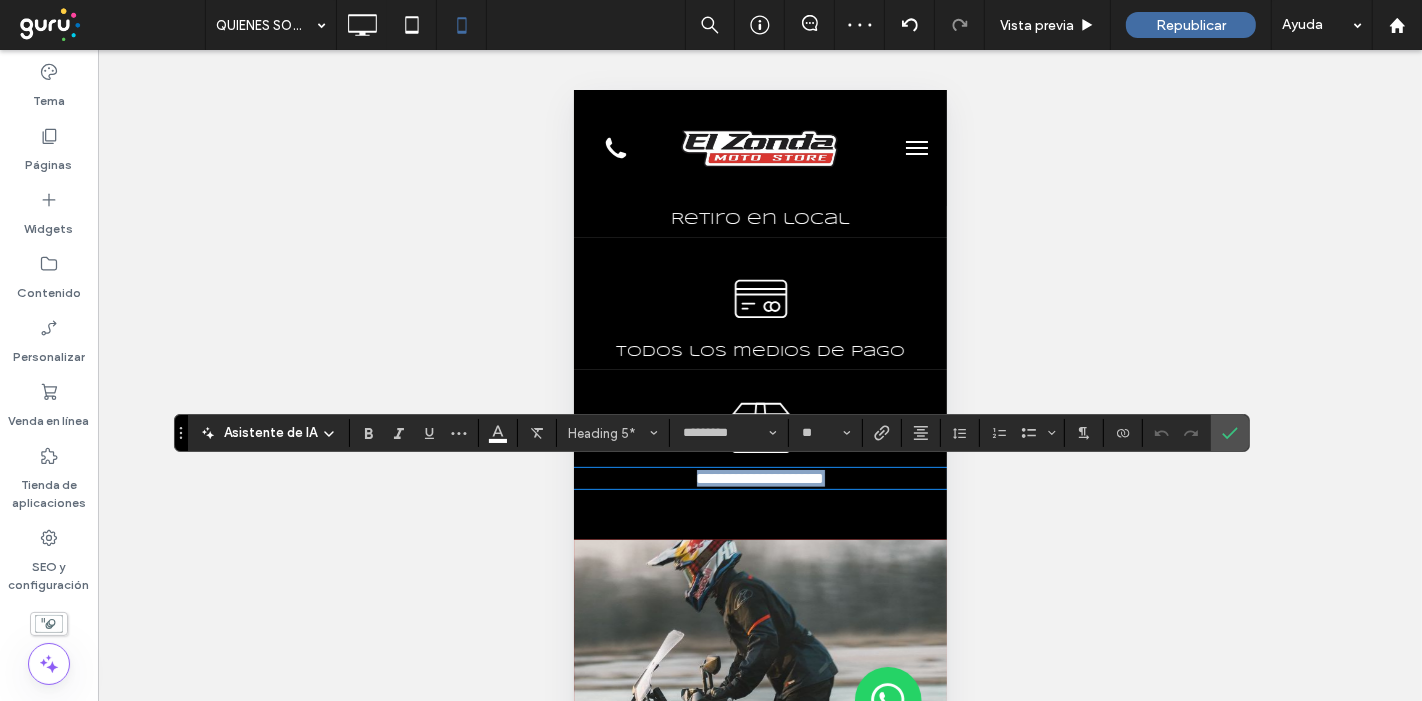 type on "**" 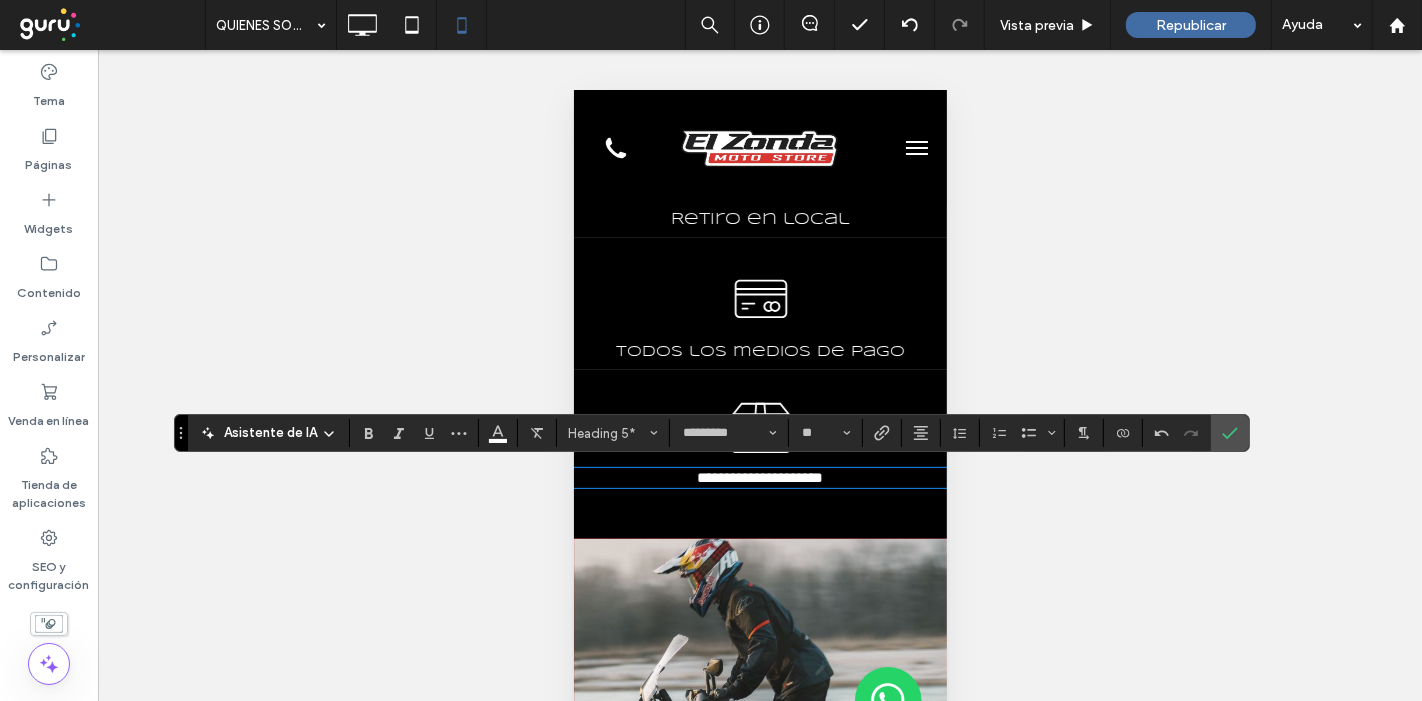 click on "Retiro en local" at bounding box center (760, 218) 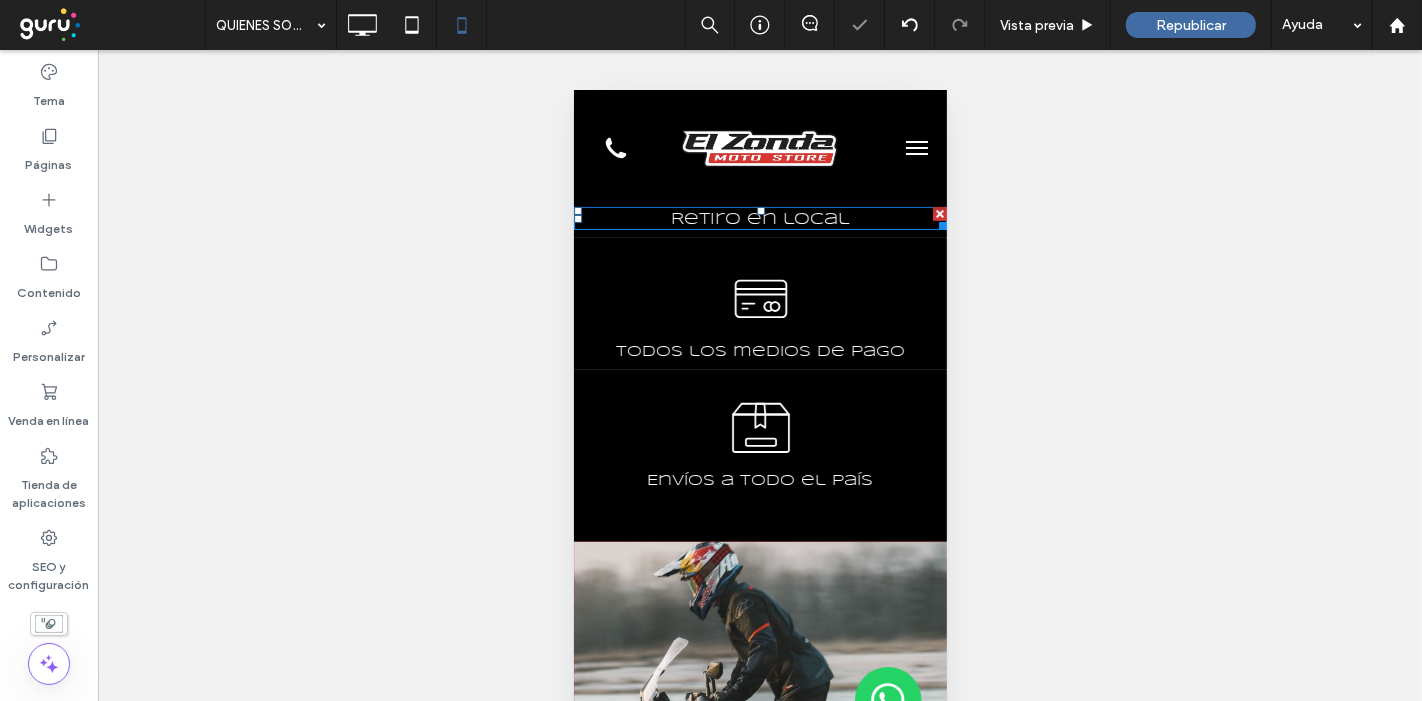 click on "Retiro en local" at bounding box center (760, 218) 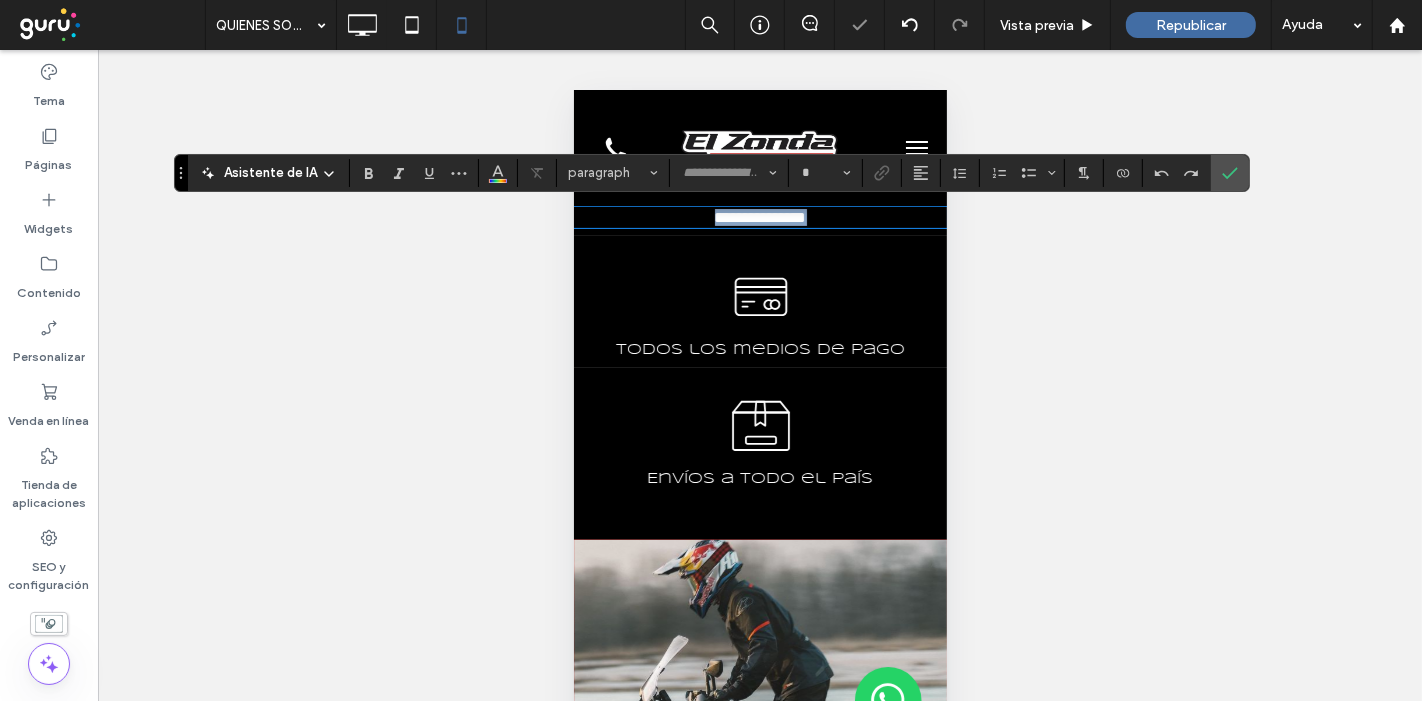 type on "*********" 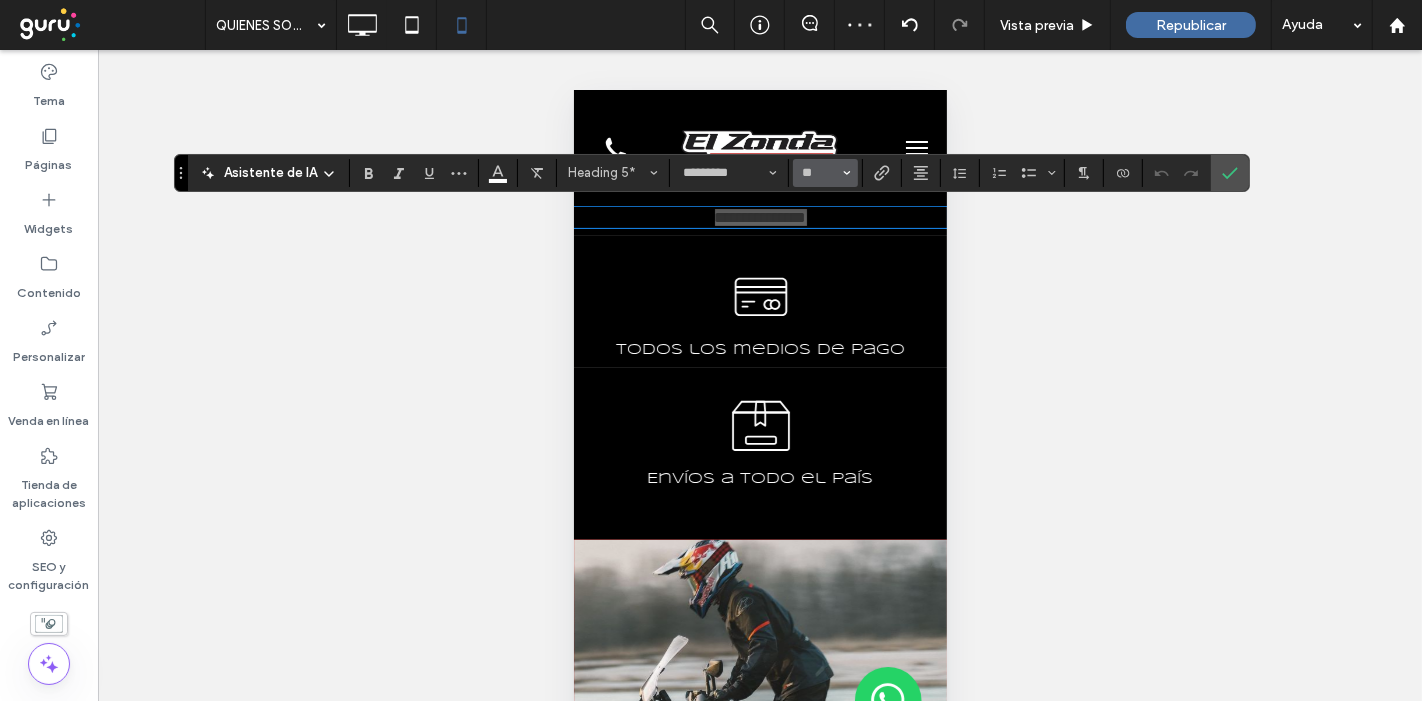 click 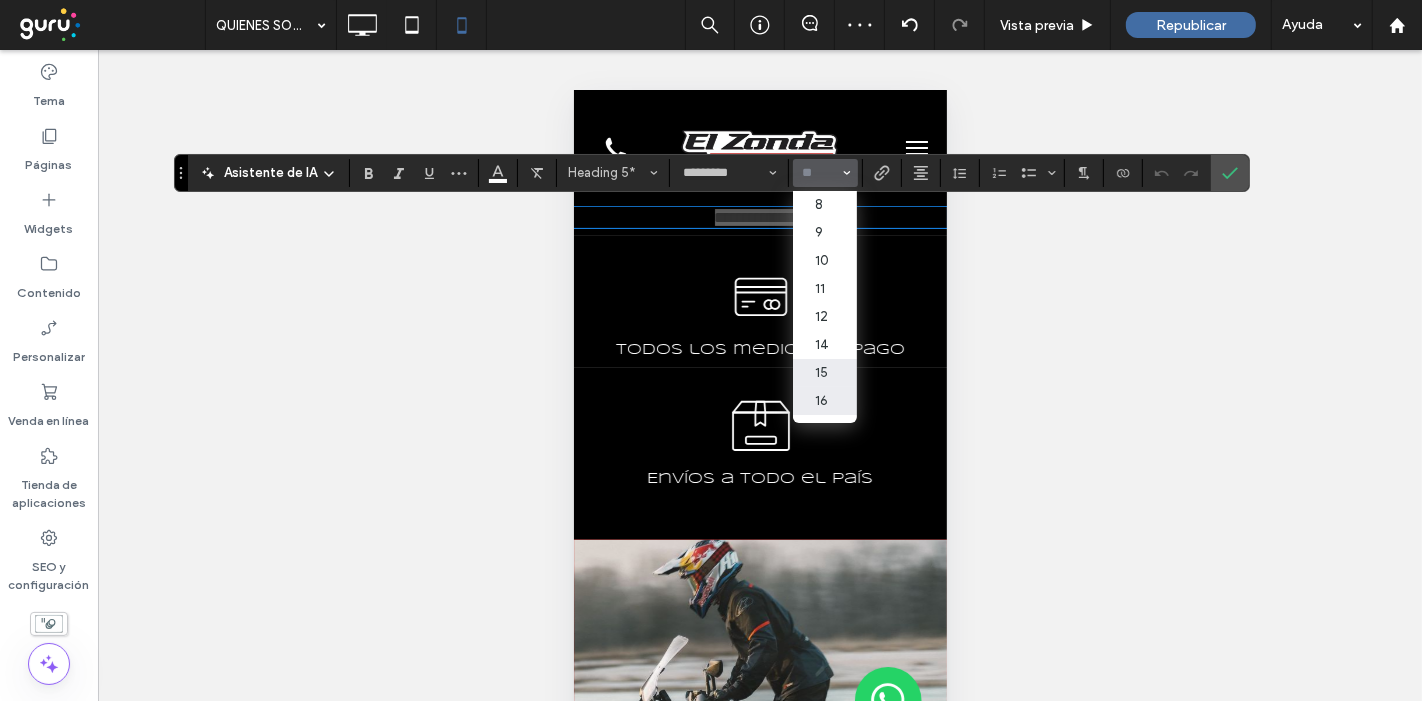 click on "15" at bounding box center [825, 373] 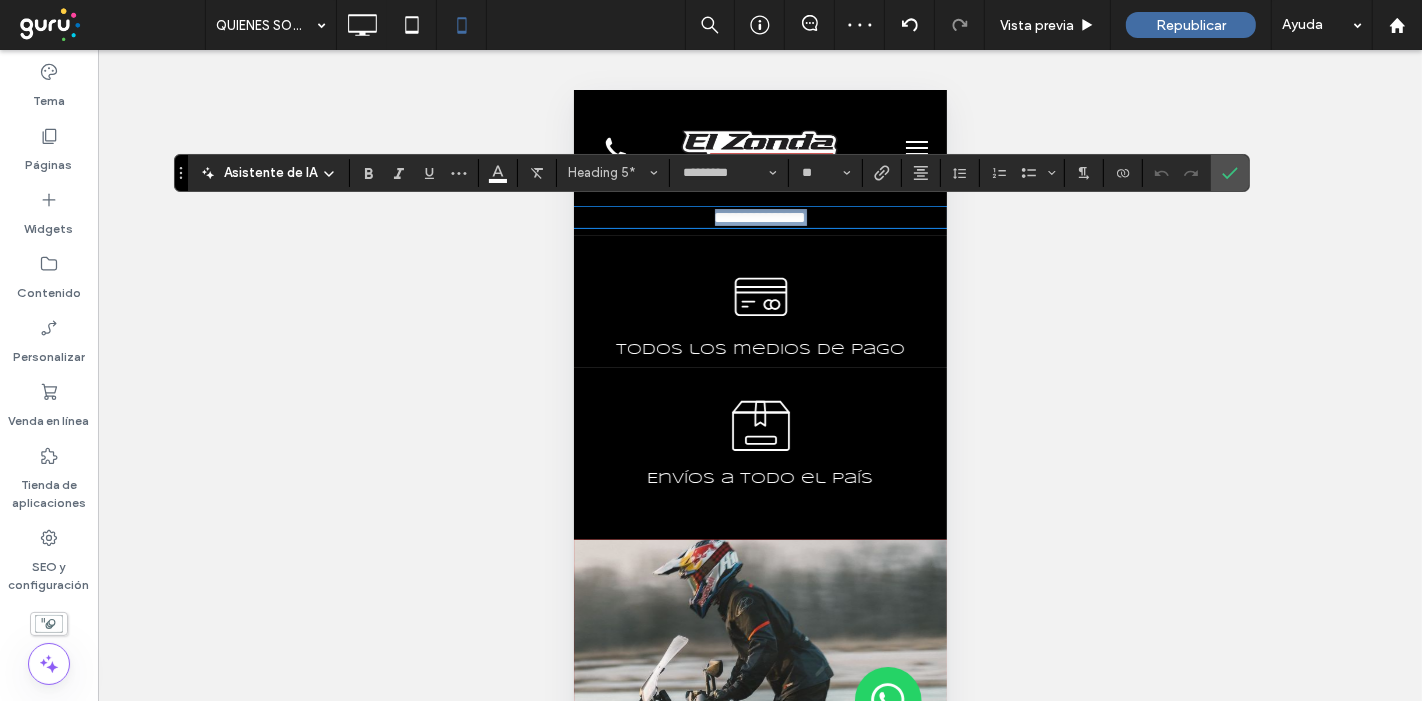 type on "**" 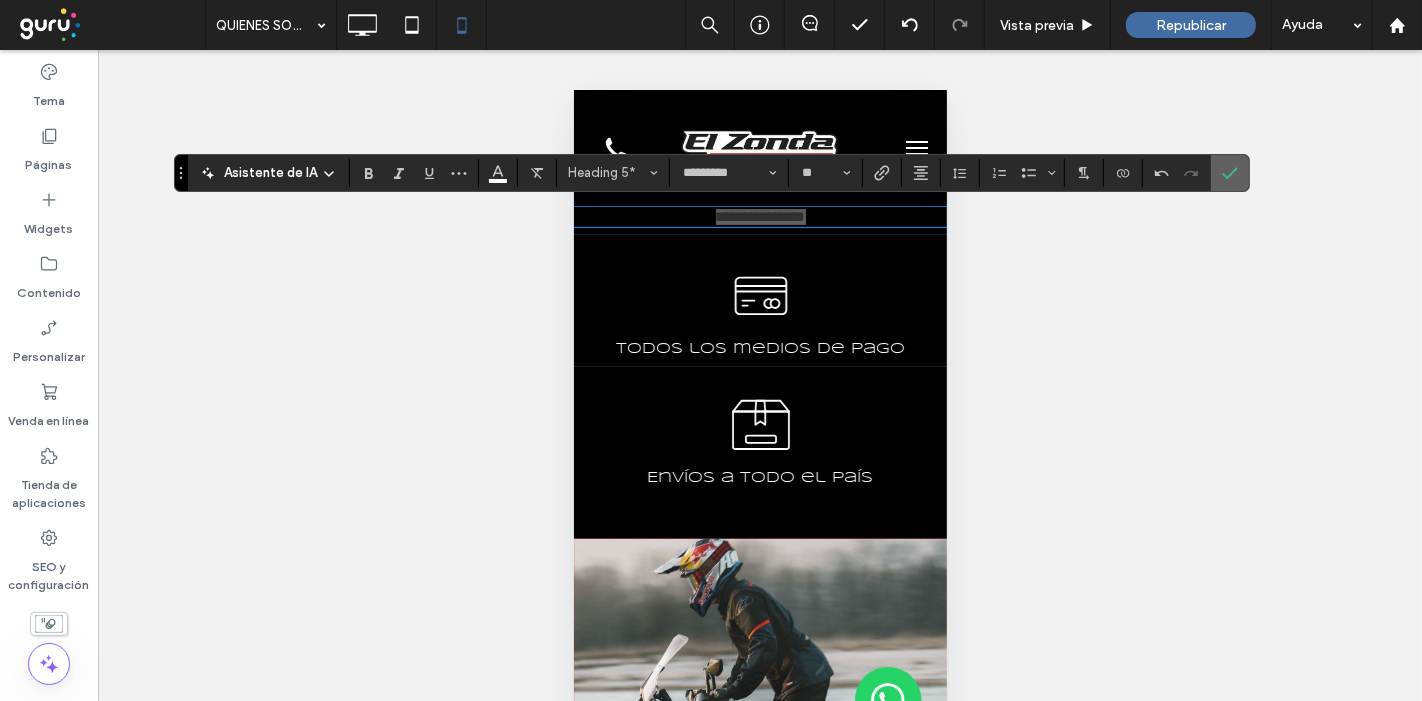 click 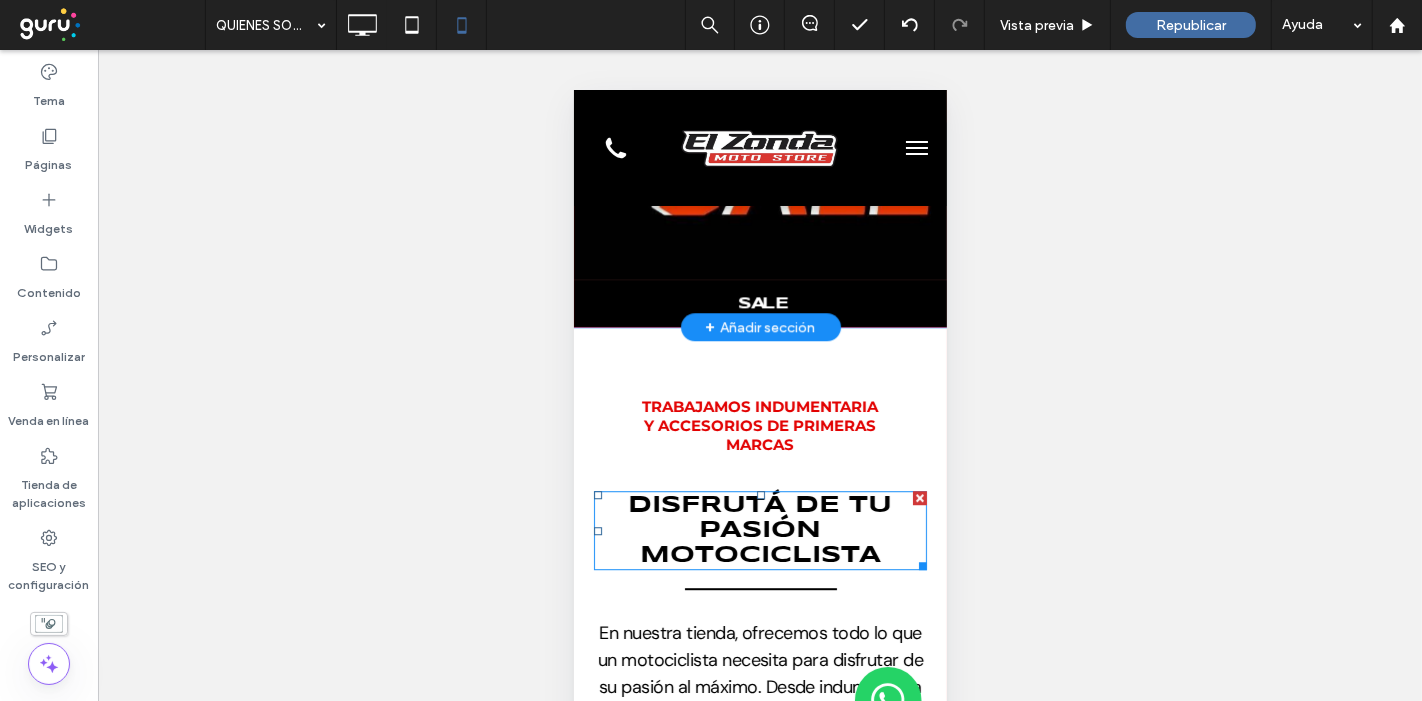 scroll, scrollTop: 4444, scrollLeft: 0, axis: vertical 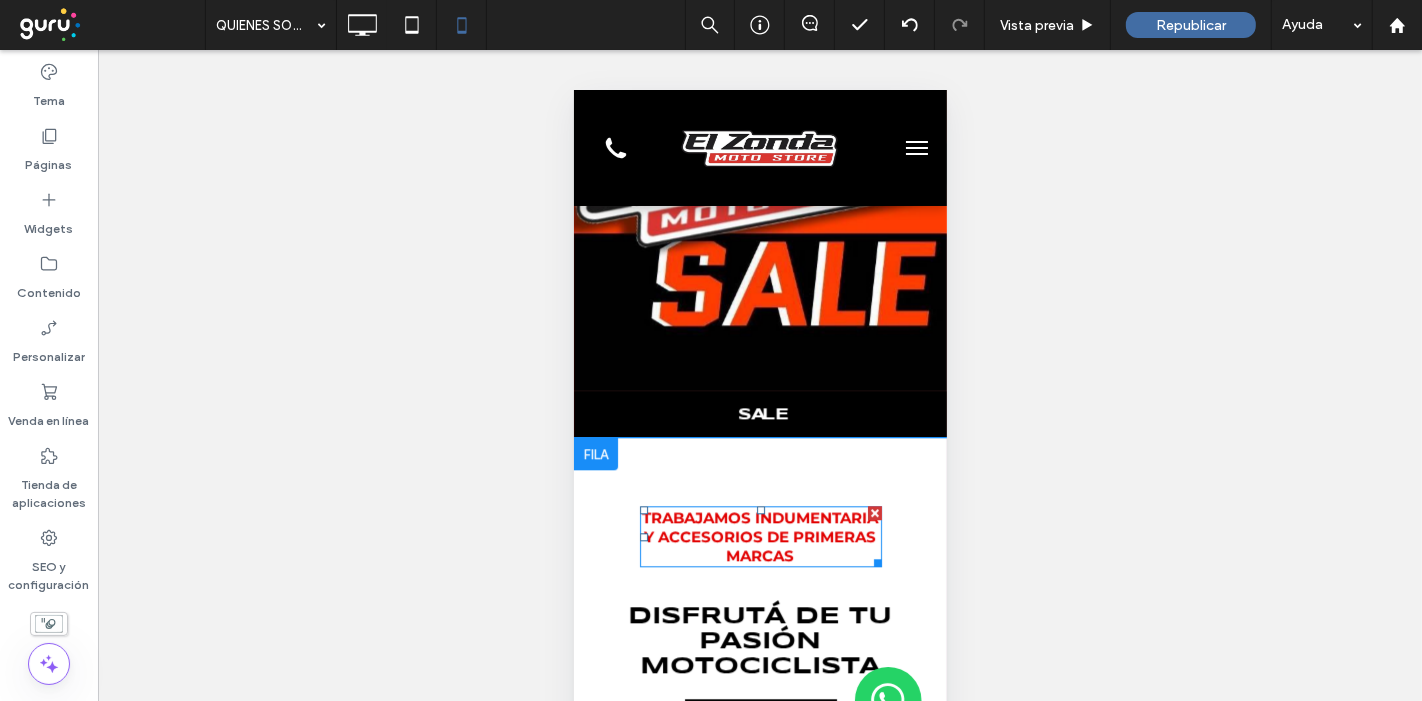 click on "TRABAJAMOS INDUMENTARIA Y ACCESORIOS DE PRIMERAS MARCAS" at bounding box center [760, 535] 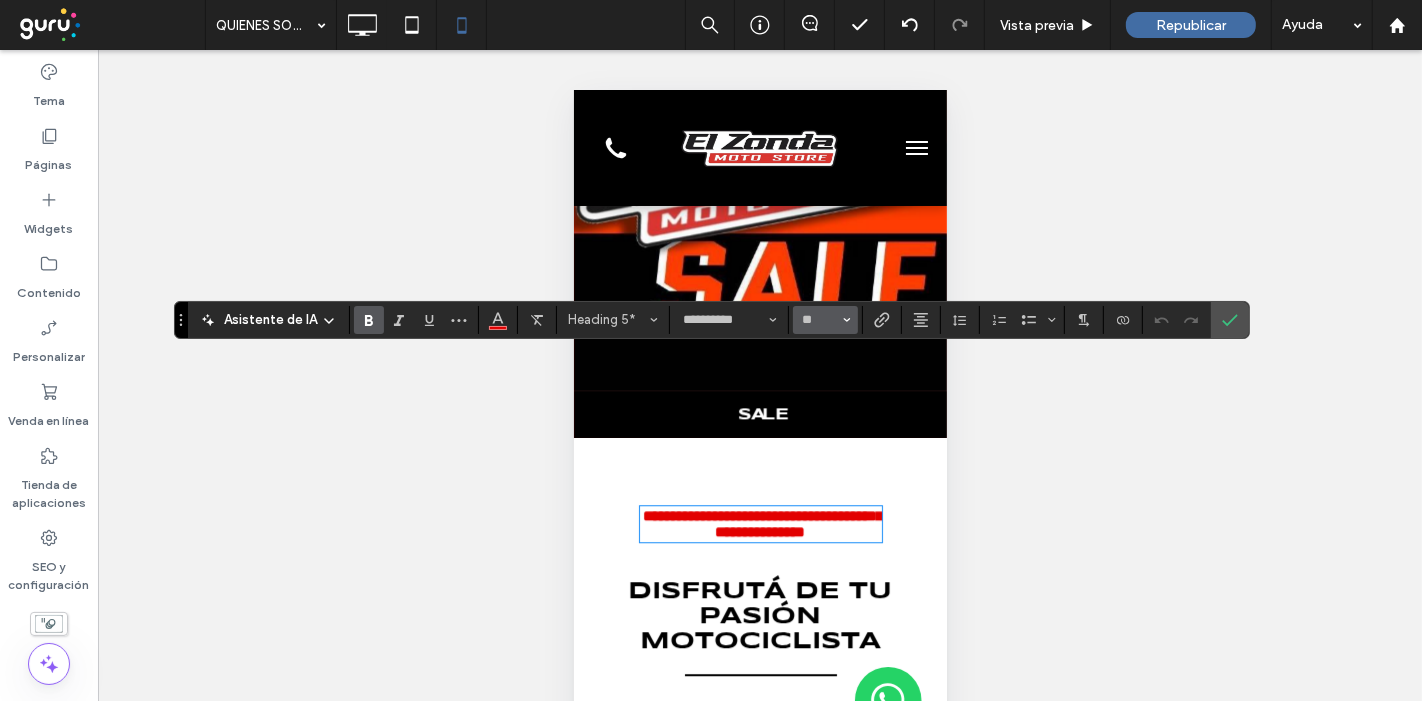 click on "**" at bounding box center (825, 320) 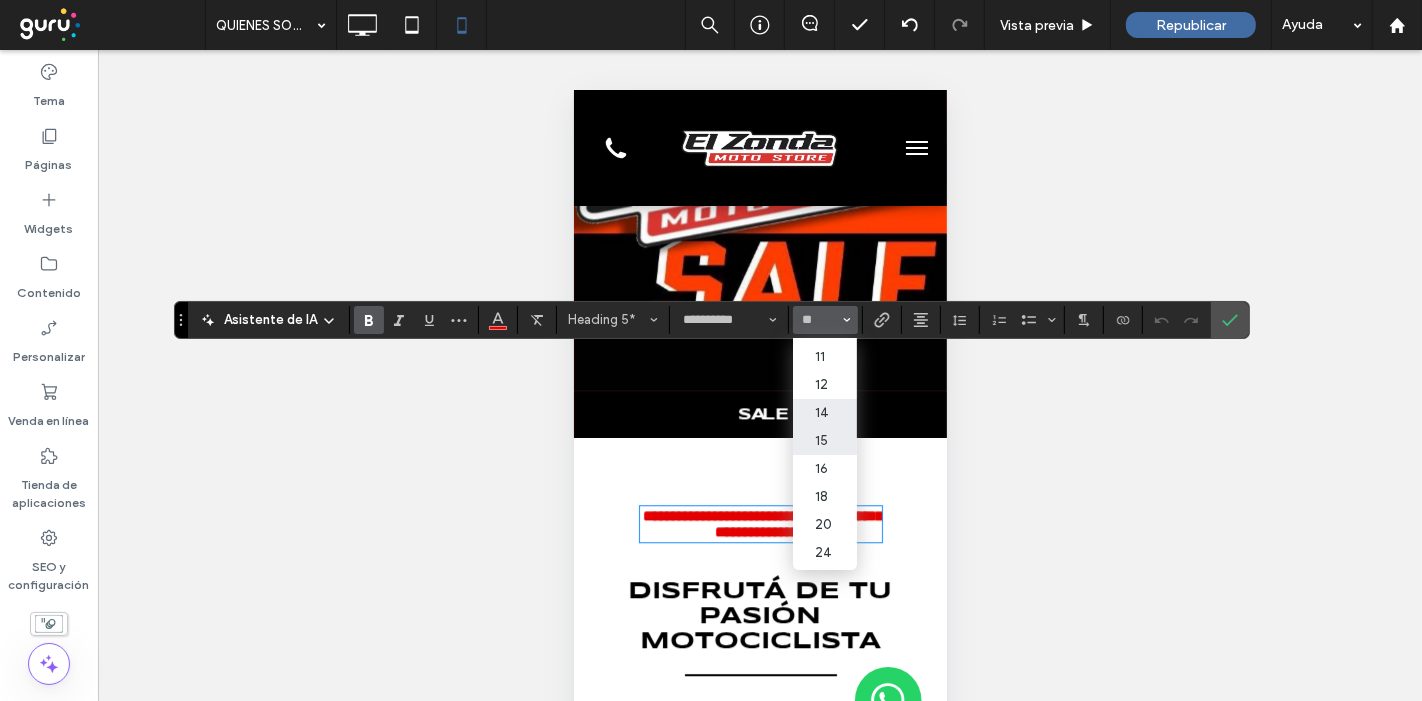 scroll, scrollTop: 111, scrollLeft: 0, axis: vertical 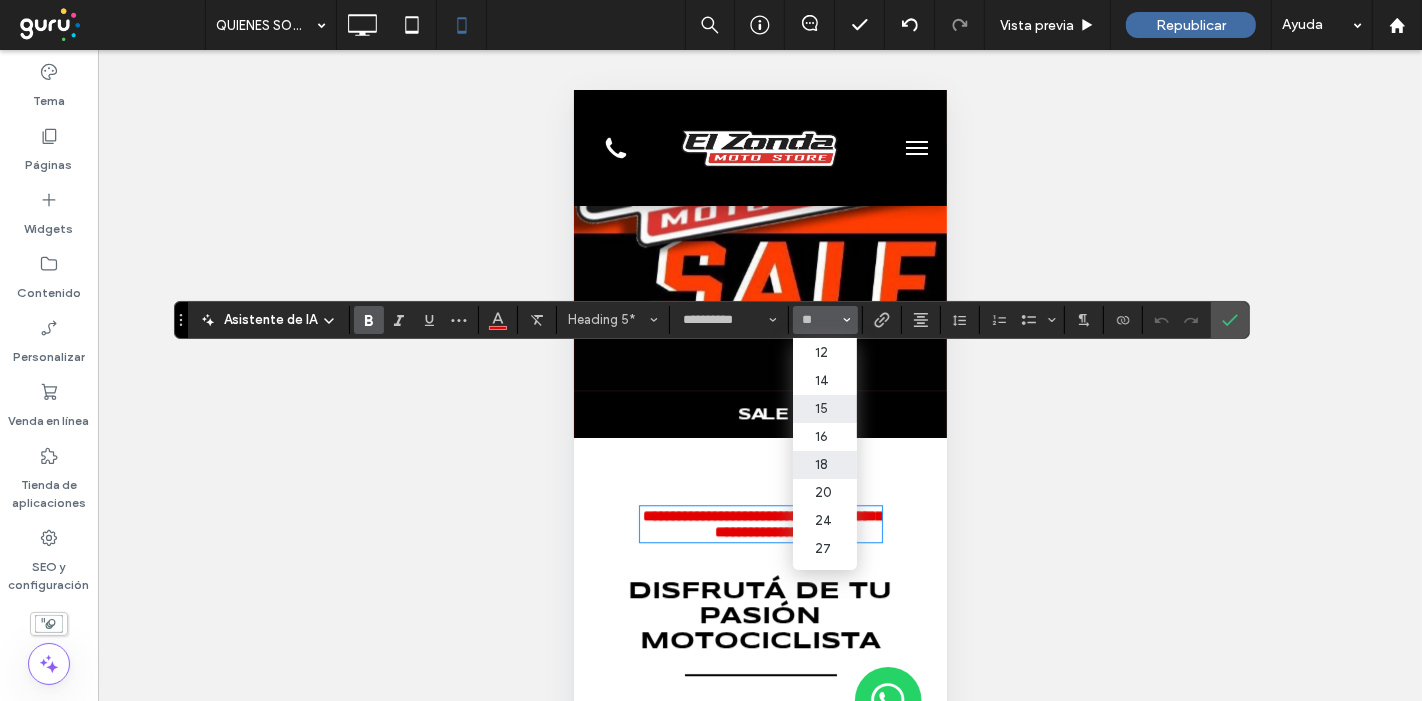 drag, startPoint x: 819, startPoint y: 462, endPoint x: 263, endPoint y: 369, distance: 563.72424 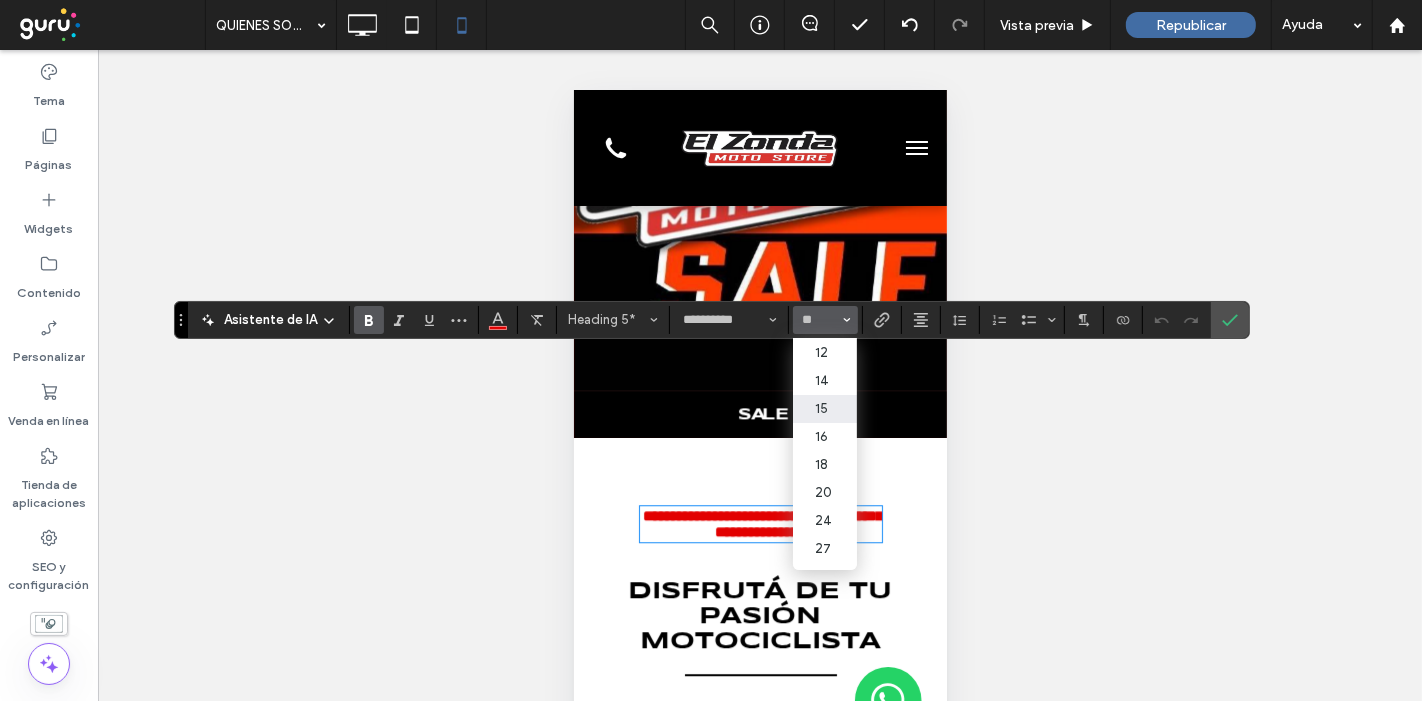 type on "**" 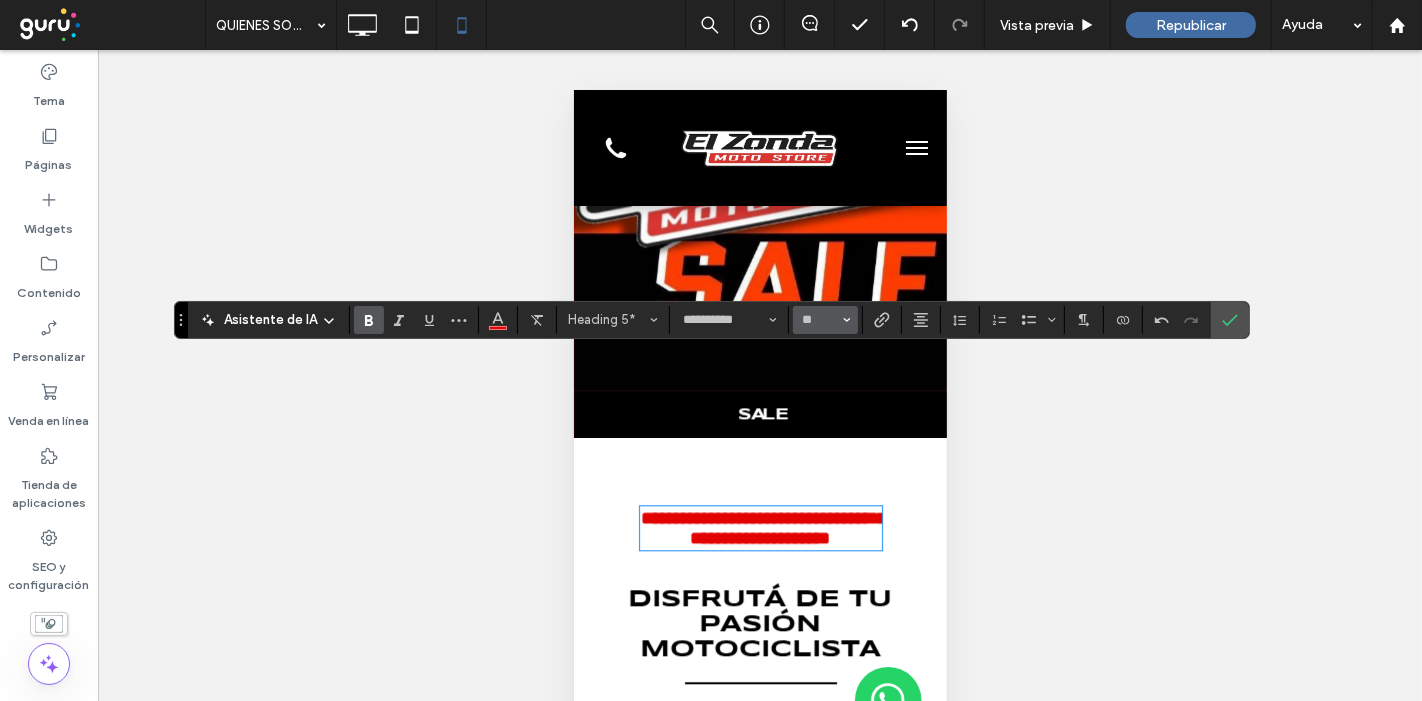 click 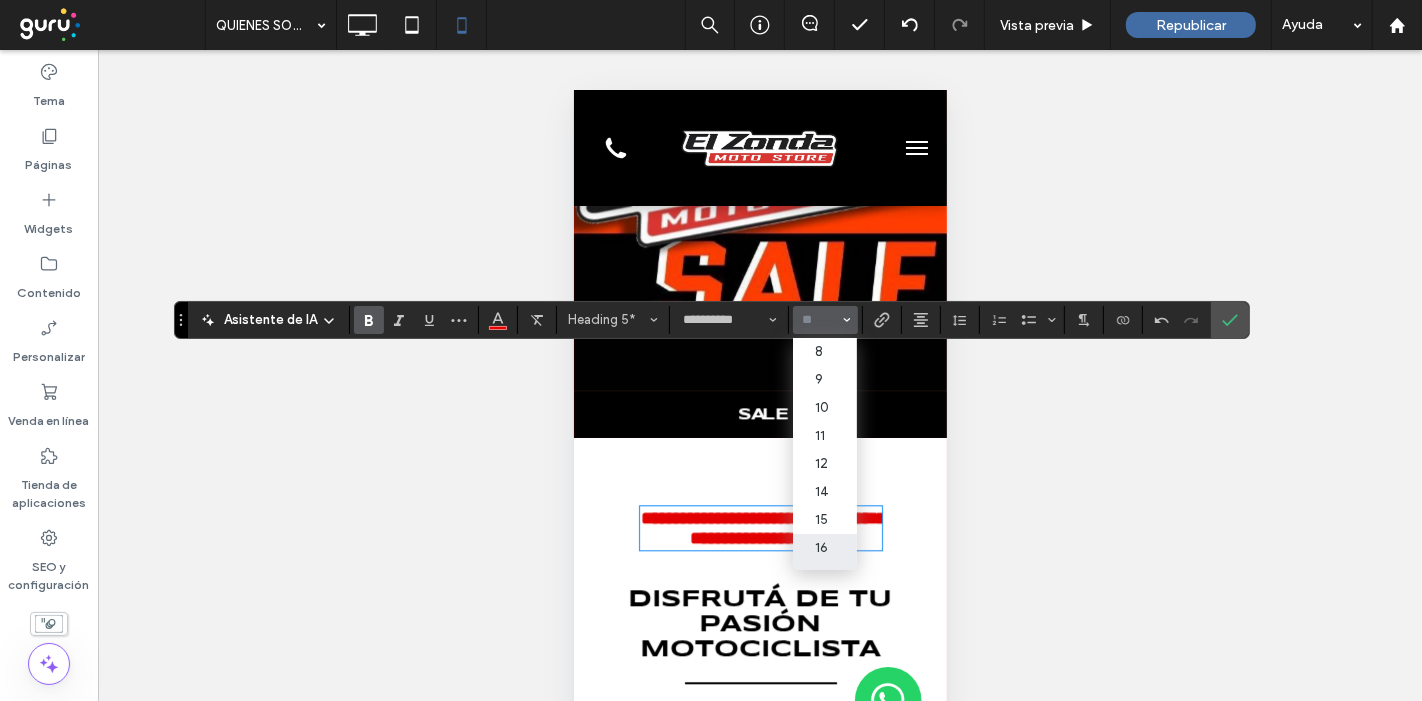 drag, startPoint x: 829, startPoint y: 543, endPoint x: 263, endPoint y: 449, distance: 573.75256 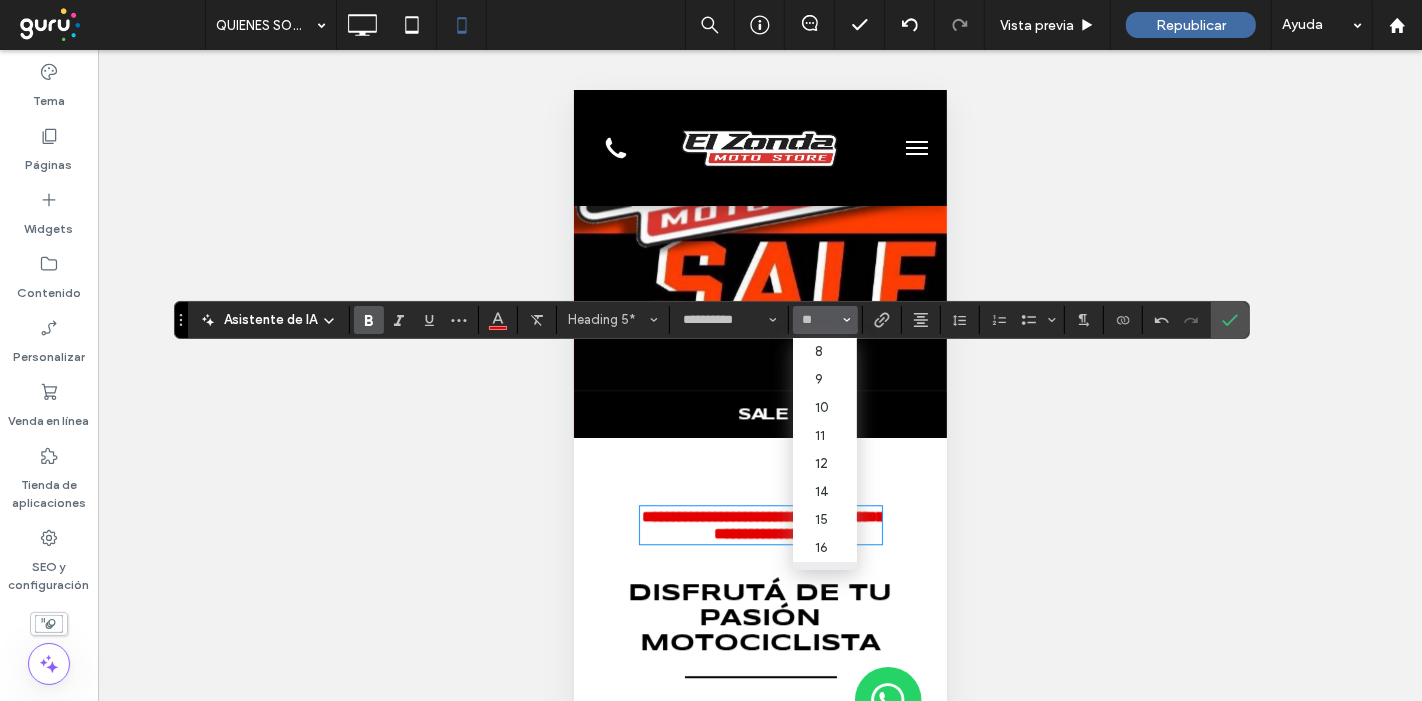 type on "**" 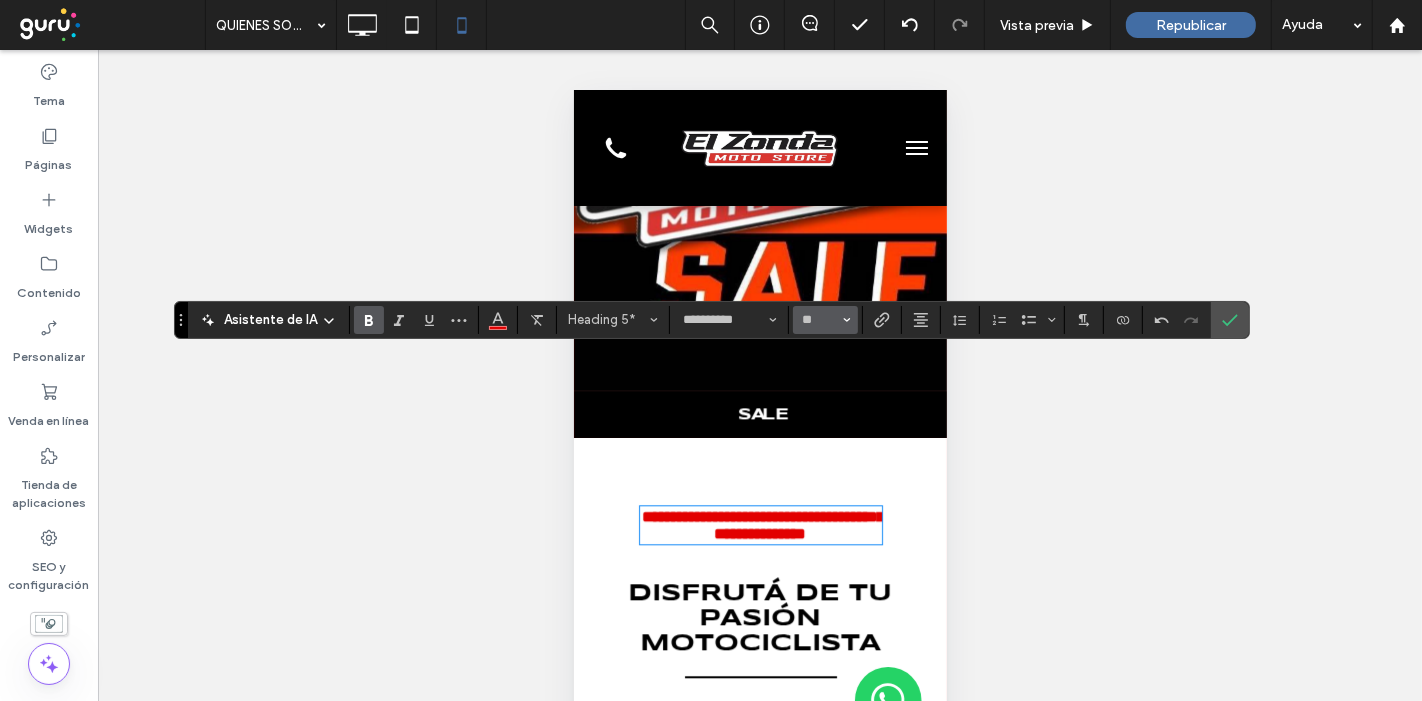 click 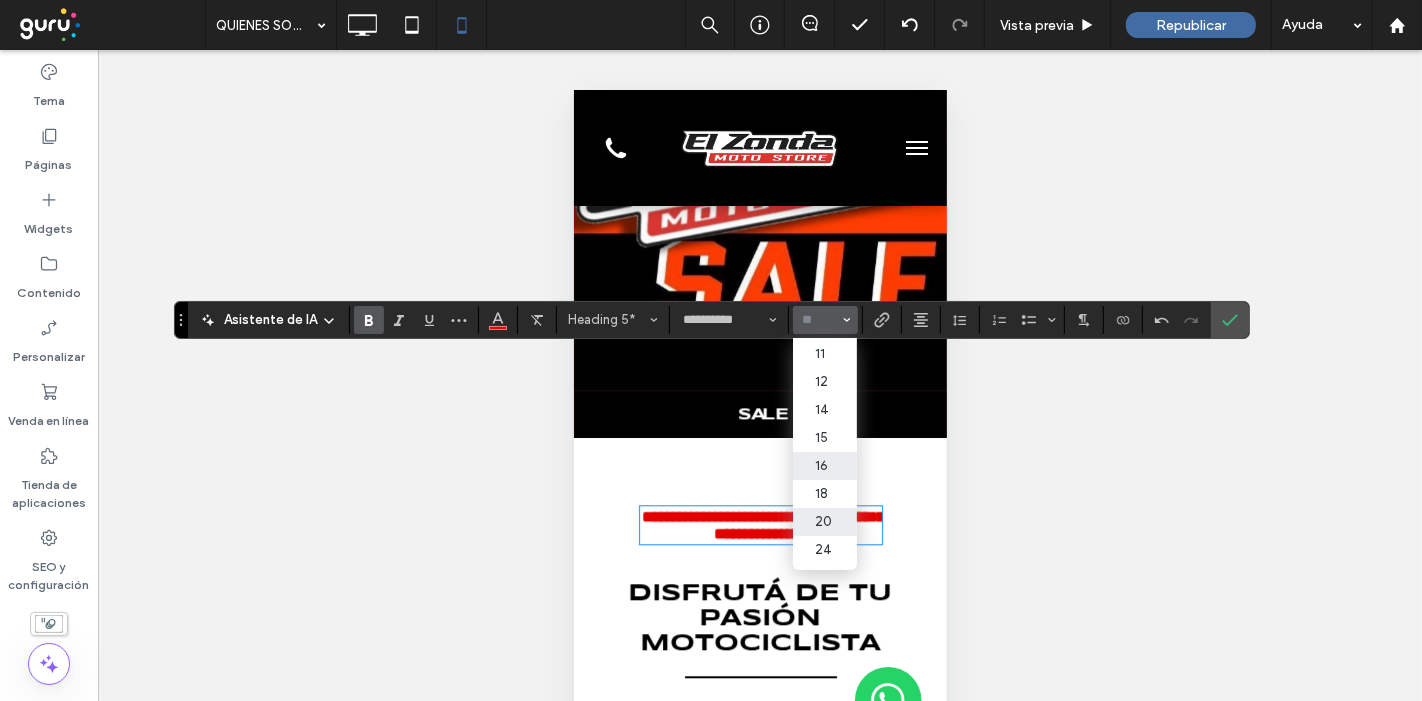 scroll, scrollTop: 111, scrollLeft: 0, axis: vertical 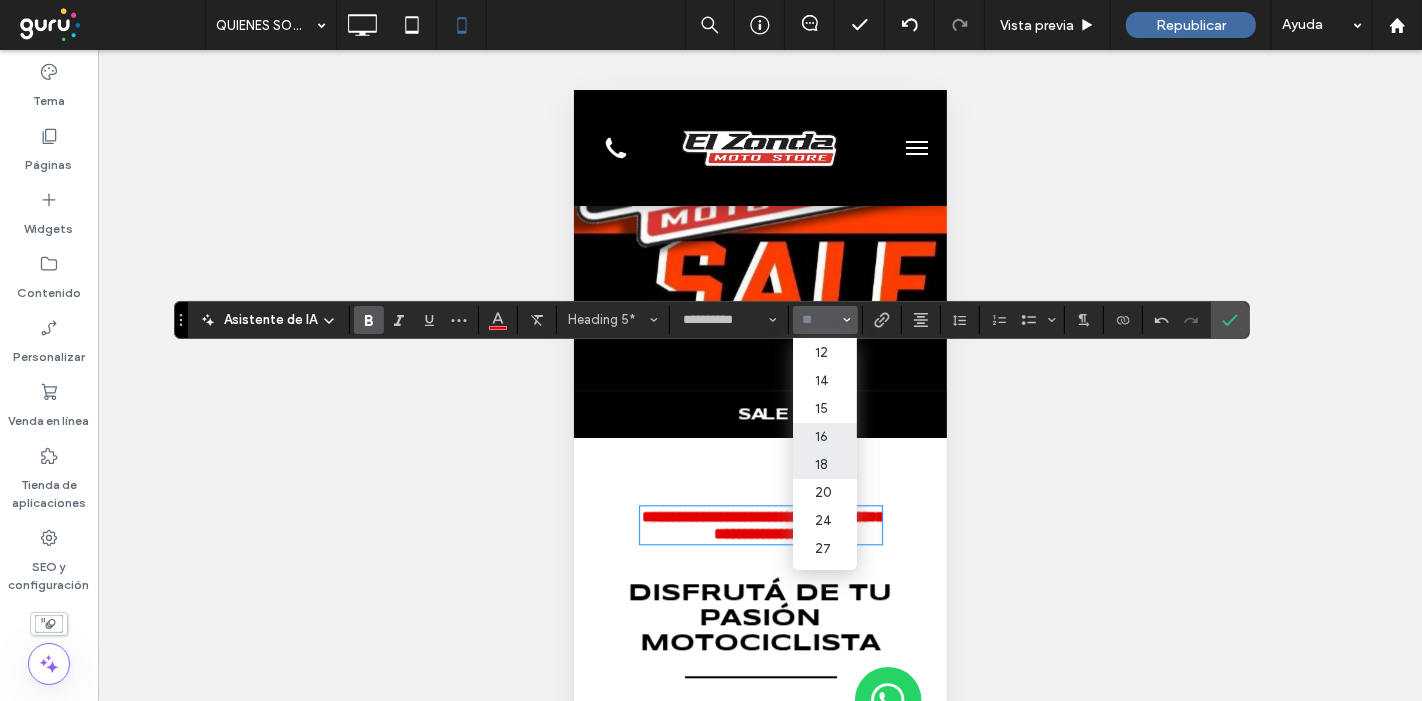 drag, startPoint x: 817, startPoint y: 467, endPoint x: 318, endPoint y: 340, distance: 514.9078 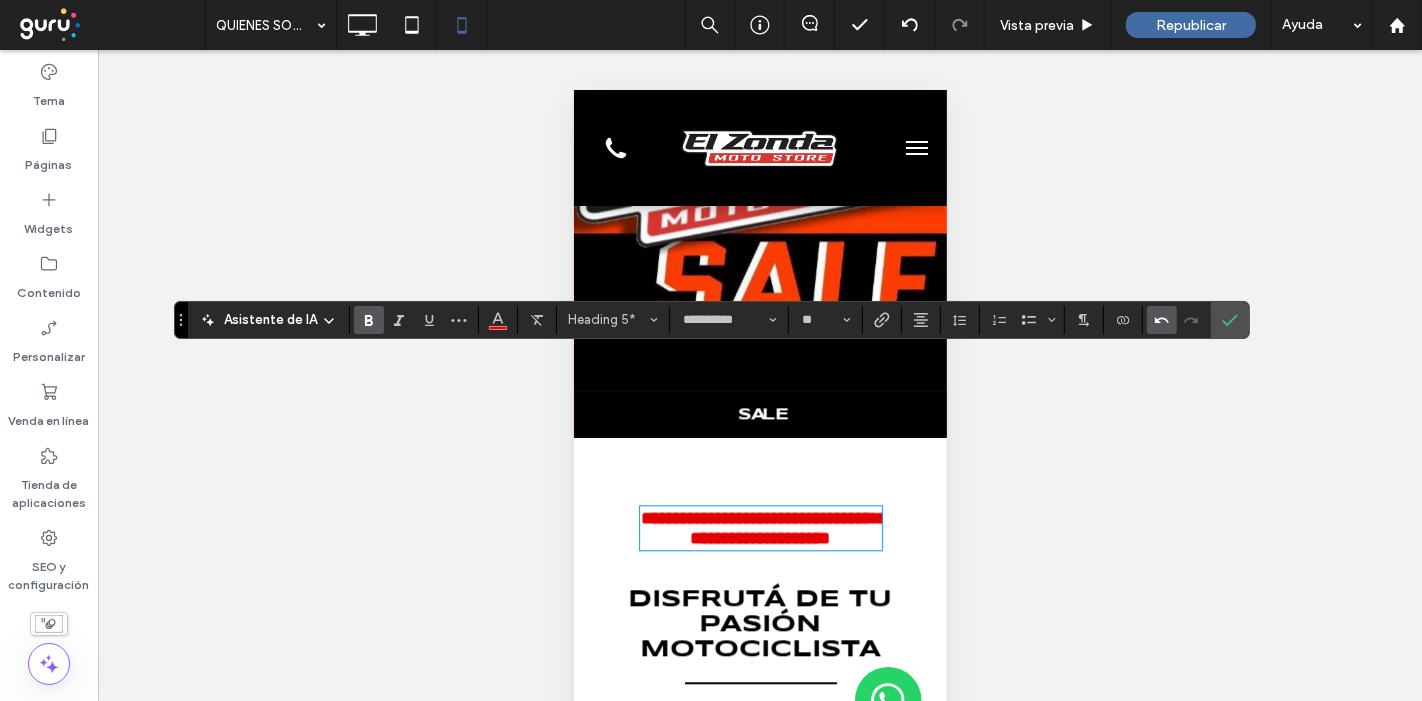 type on "**" 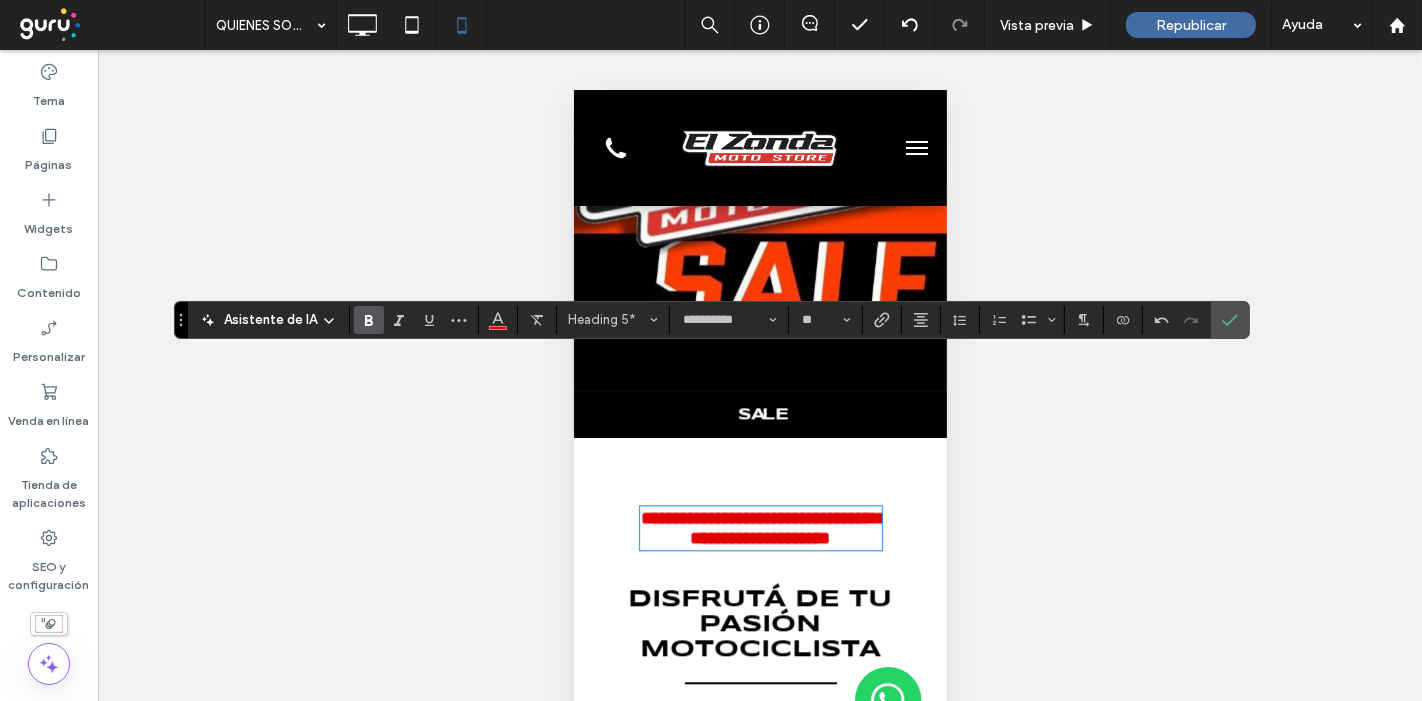 drag, startPoint x: 1222, startPoint y: 309, endPoint x: 1185, endPoint y: 355, distance: 59.03389 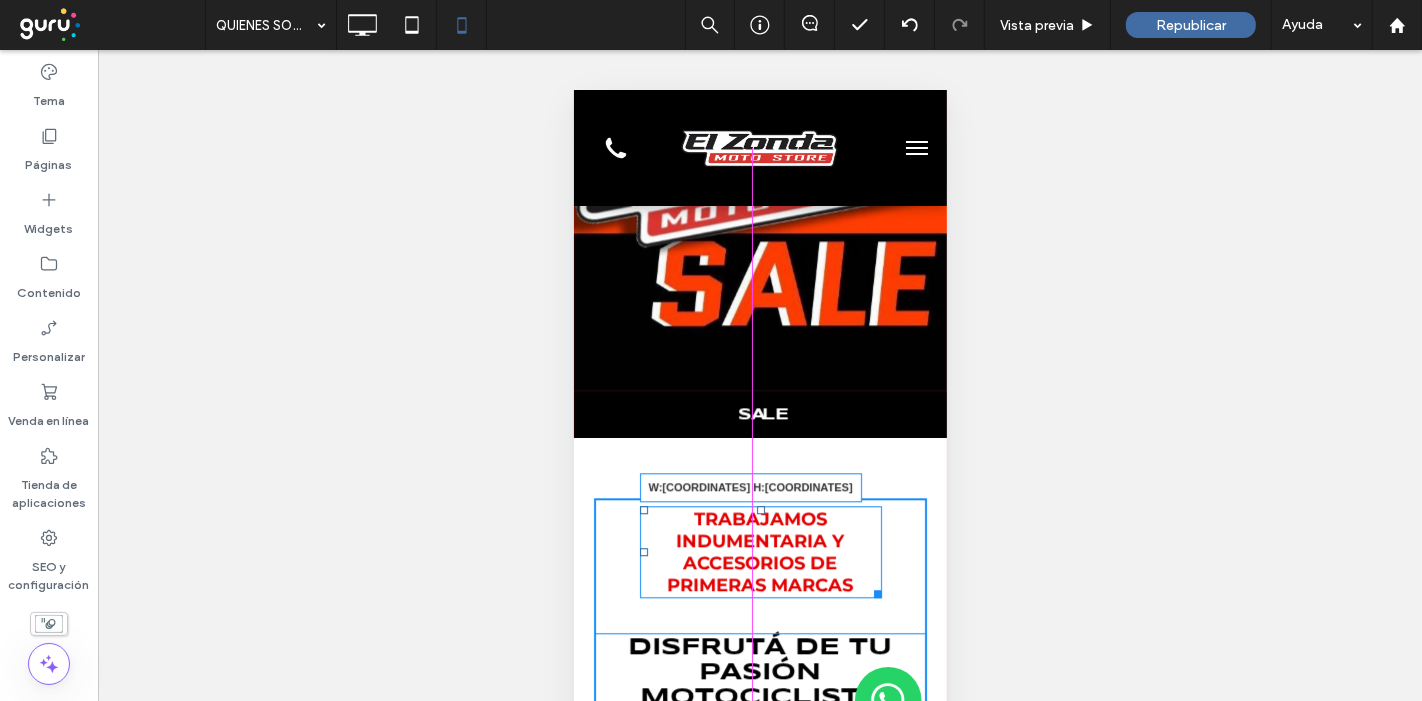 drag, startPoint x: 867, startPoint y: 444, endPoint x: 1455, endPoint y: 527, distance: 593.8291 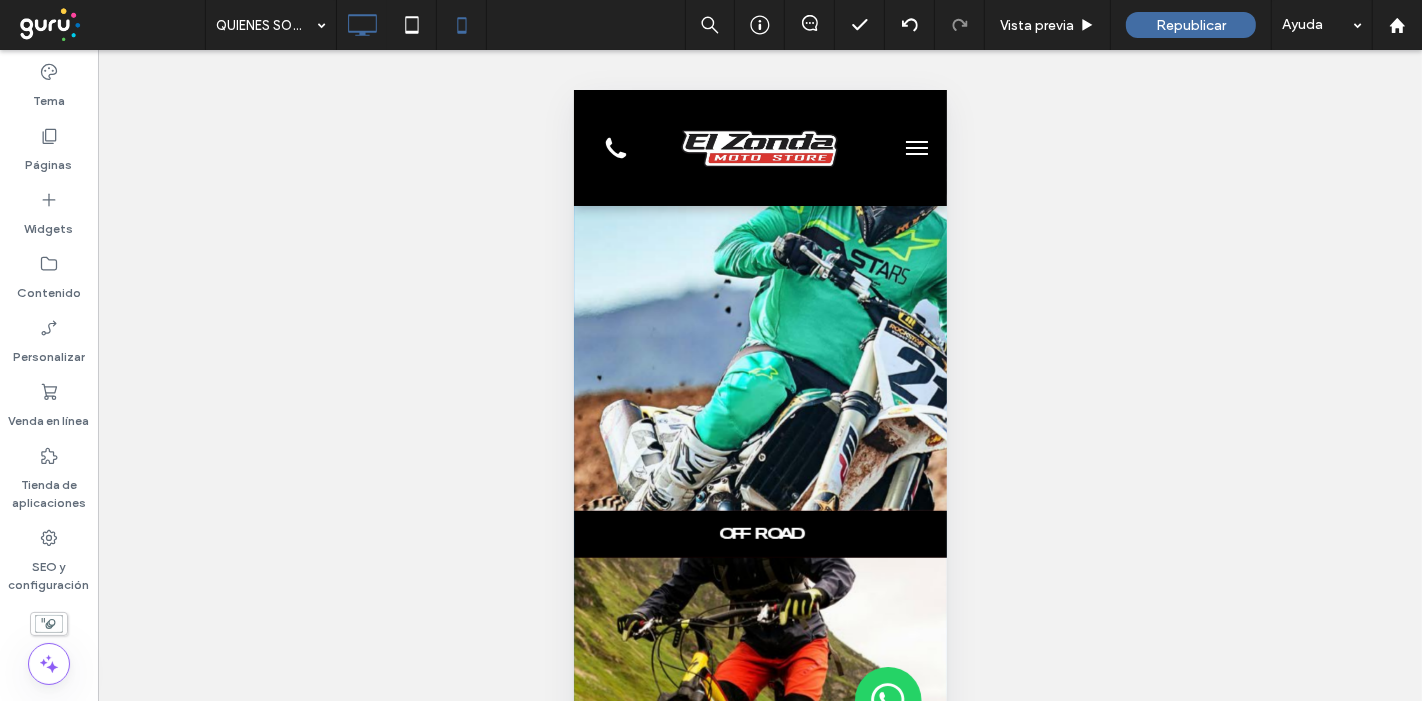 scroll, scrollTop: 1263, scrollLeft: 0, axis: vertical 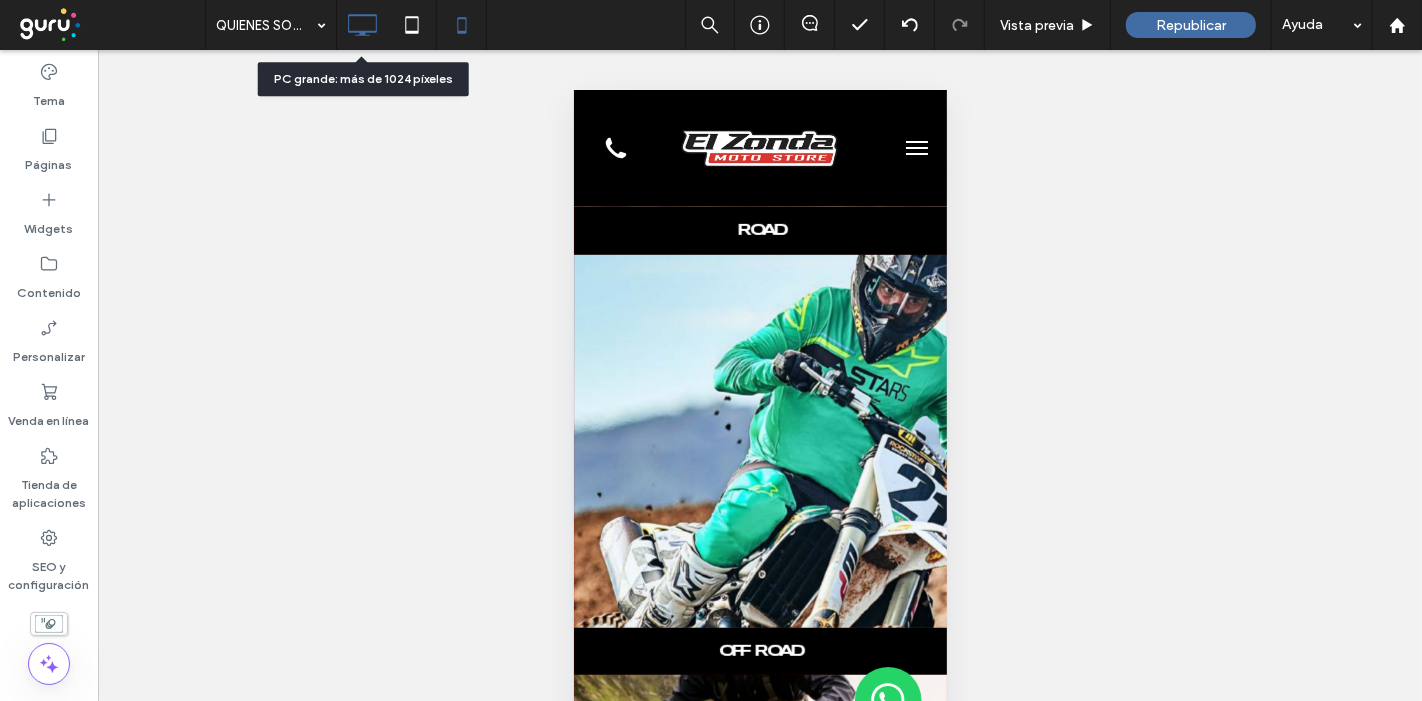 click 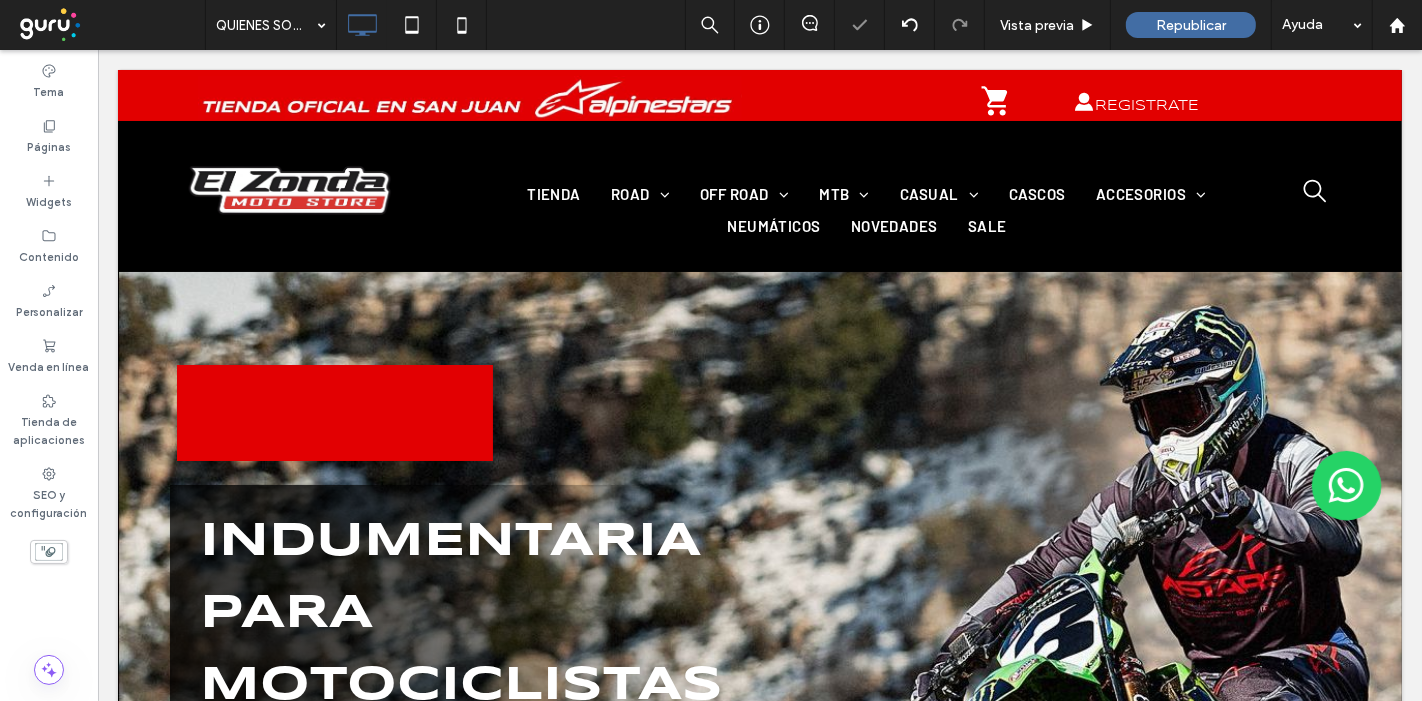 scroll, scrollTop: 0, scrollLeft: 0, axis: both 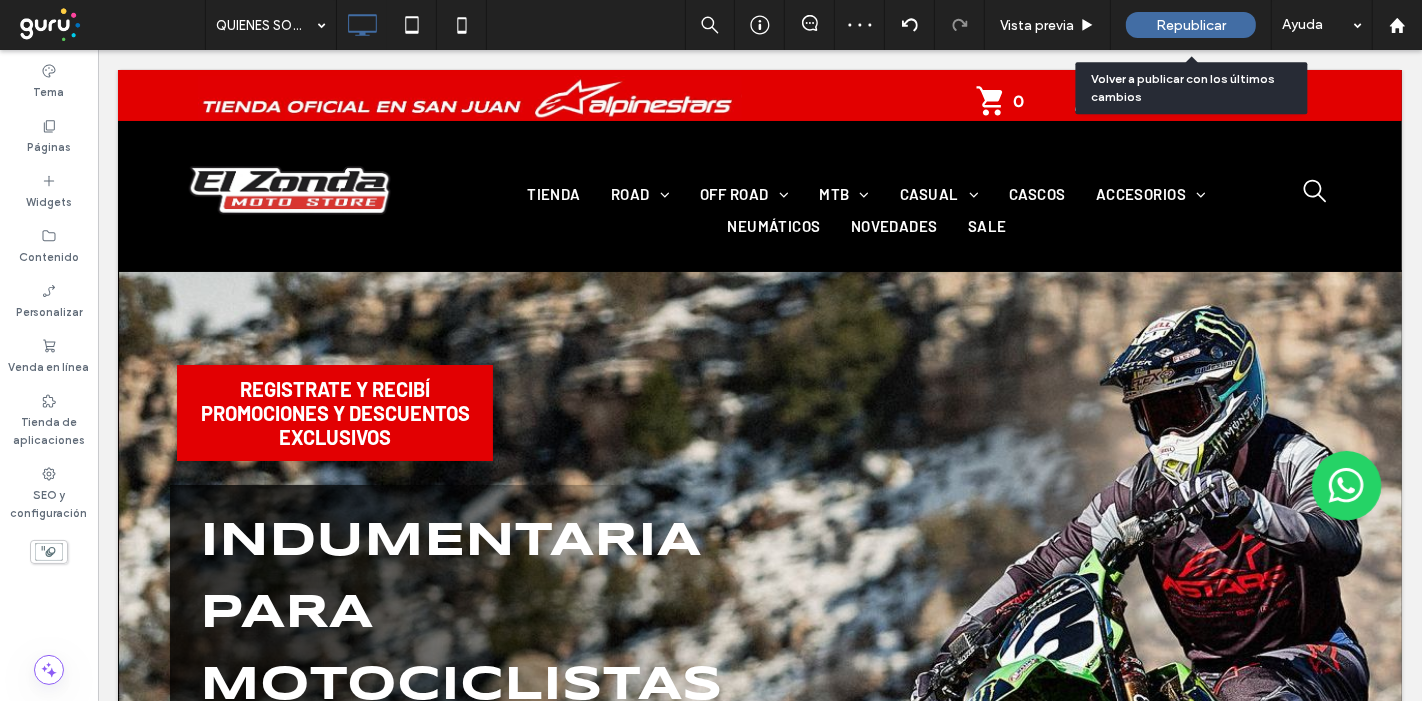 click on "Republicar" at bounding box center [1191, 25] 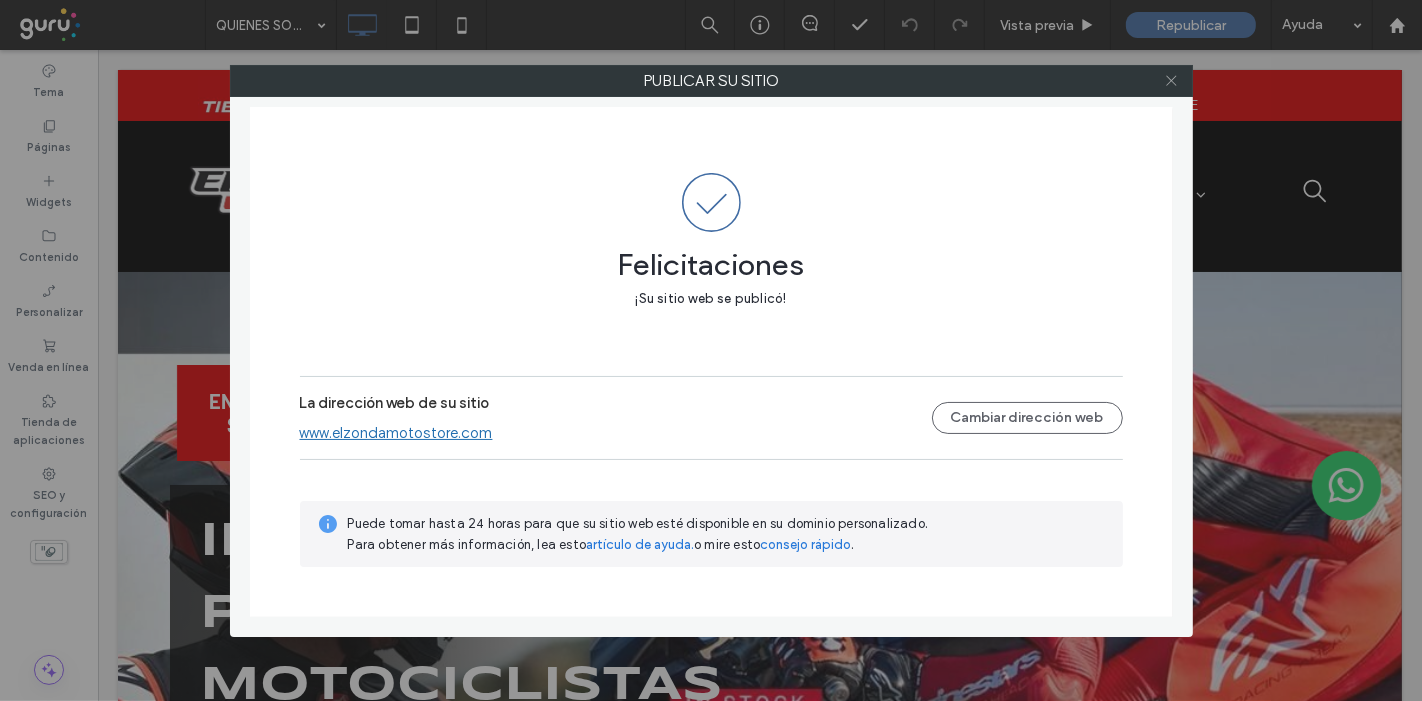 click 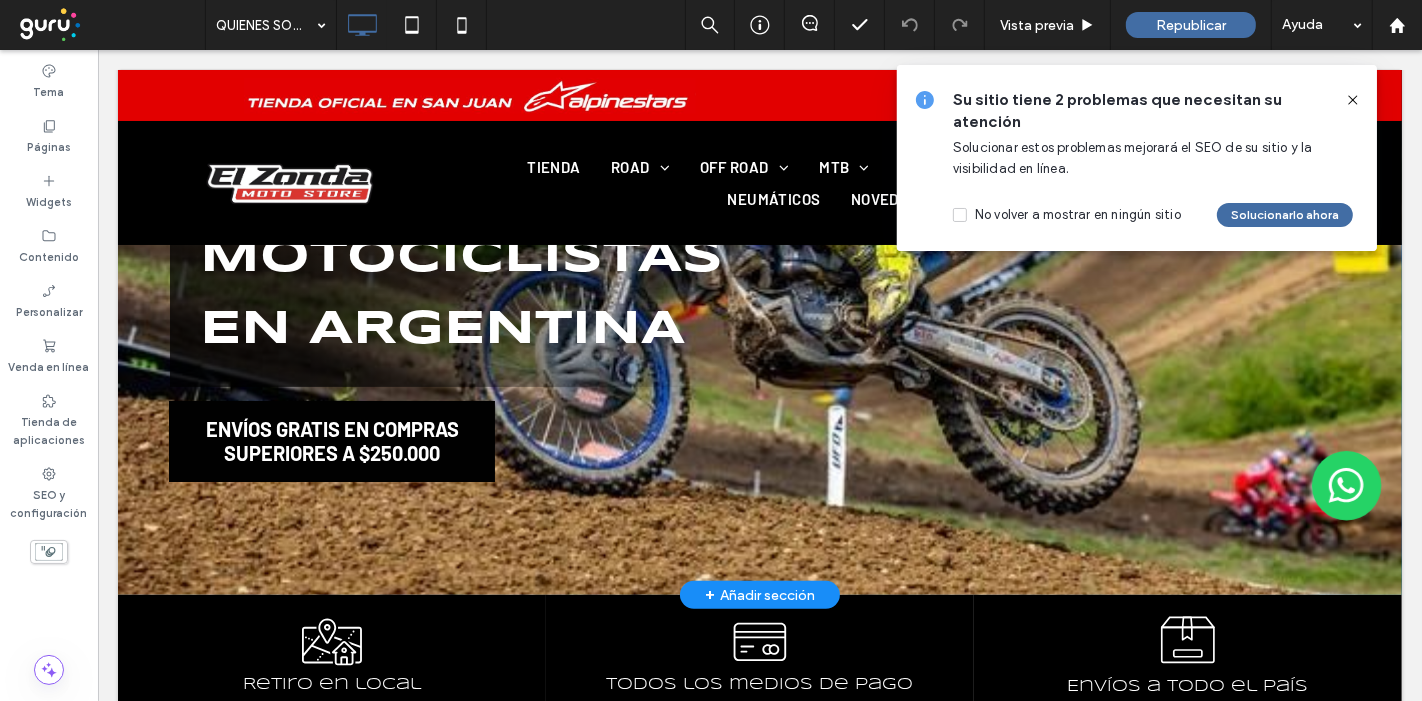 scroll, scrollTop: 444, scrollLeft: 0, axis: vertical 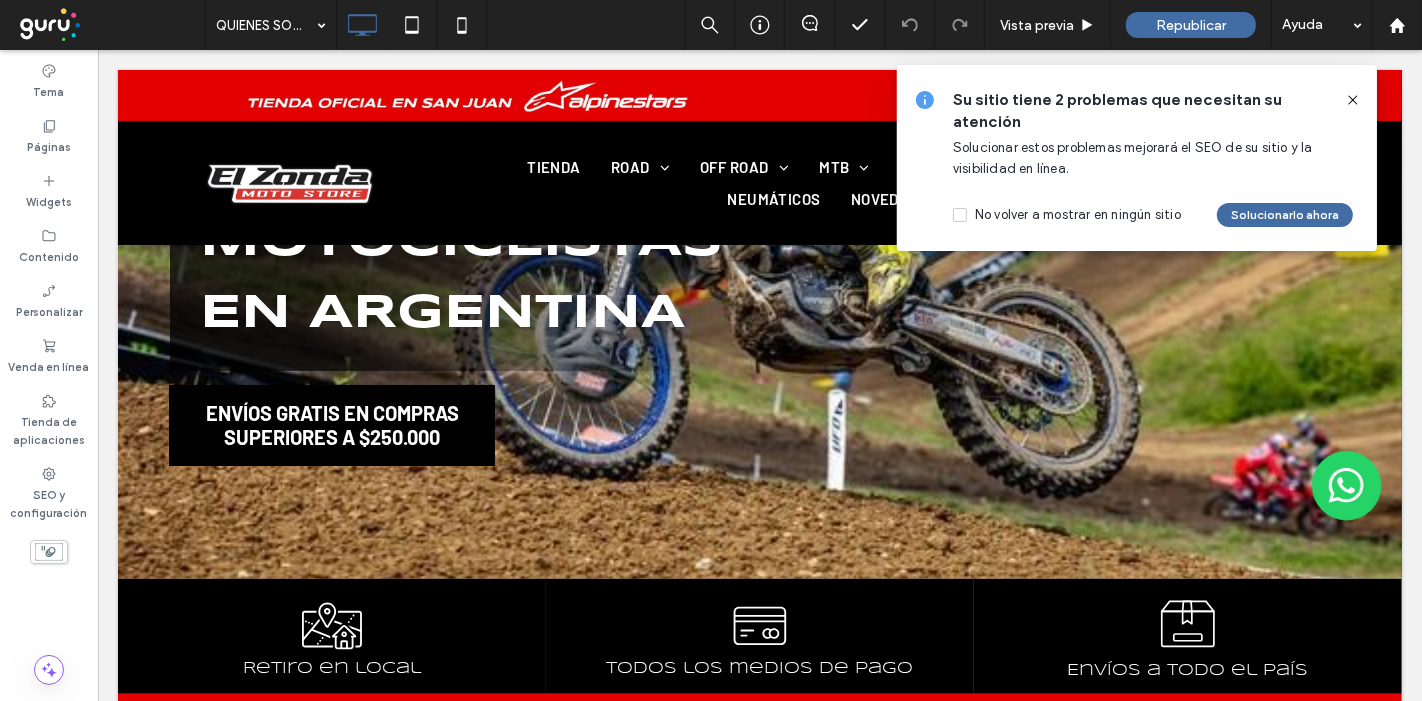 click 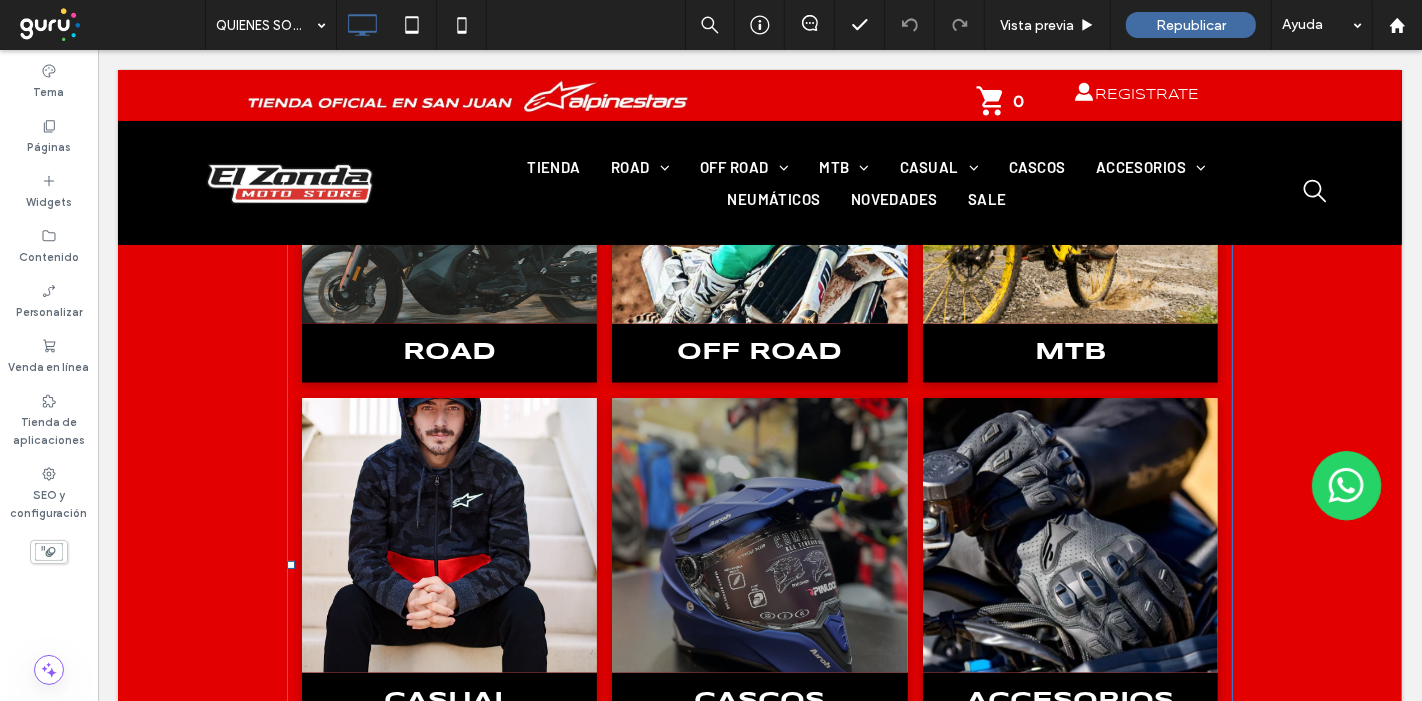scroll, scrollTop: 1000, scrollLeft: 0, axis: vertical 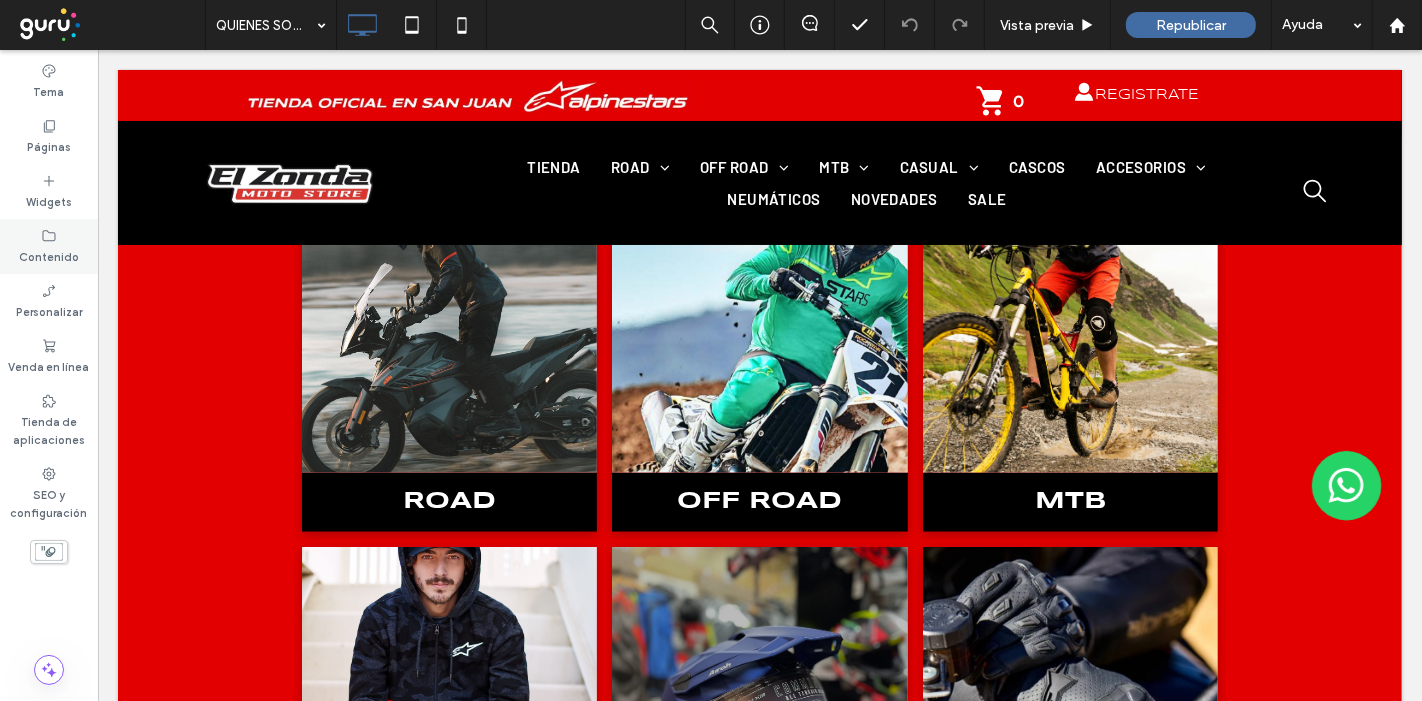 click on "Contenido" at bounding box center [49, 246] 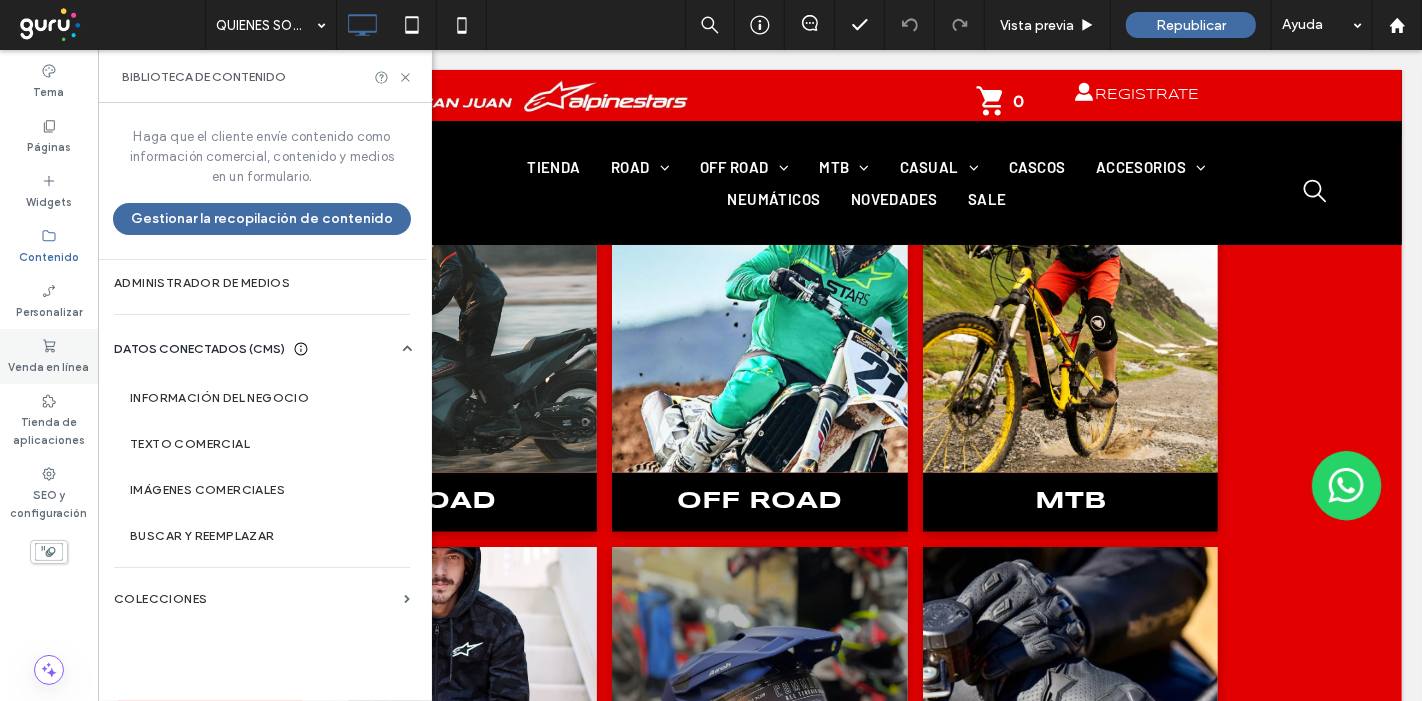 click 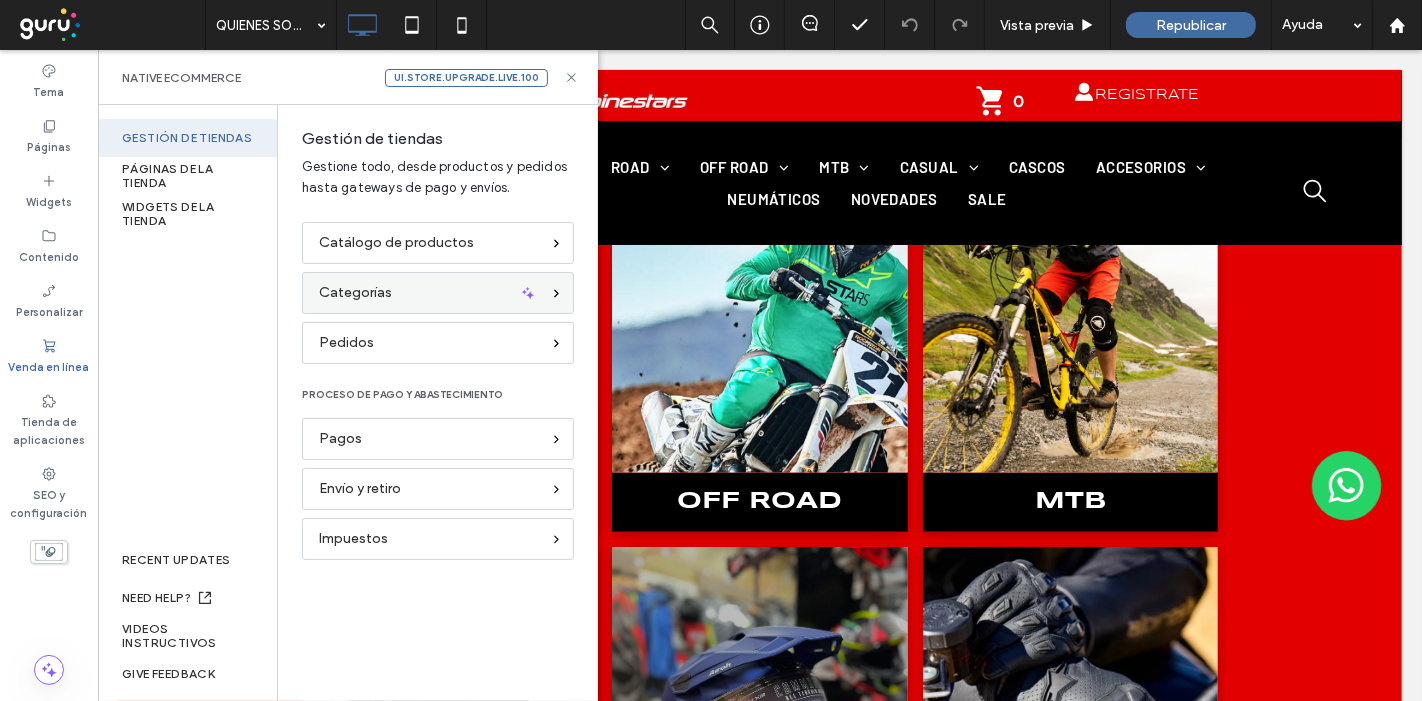 click on "Categorías" at bounding box center (429, 293) 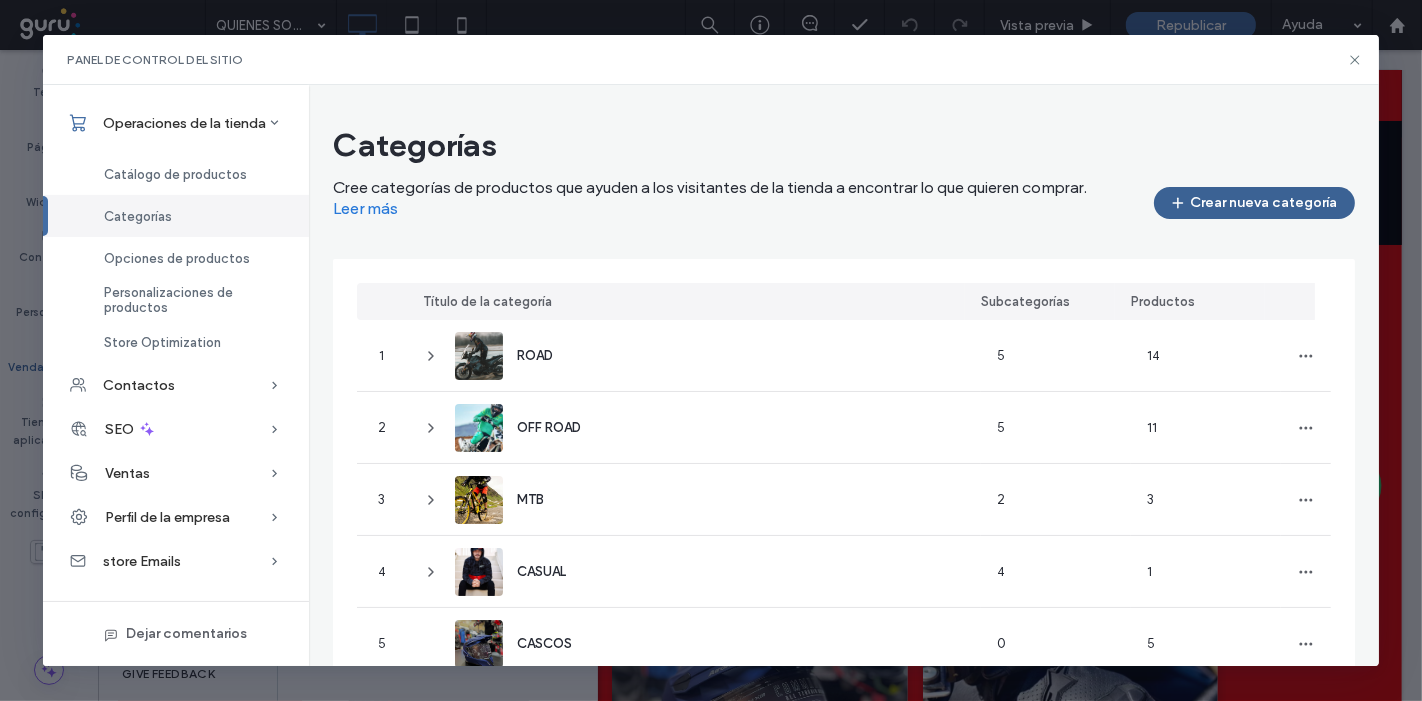click on "Crear nueva categoría" at bounding box center [1254, 203] 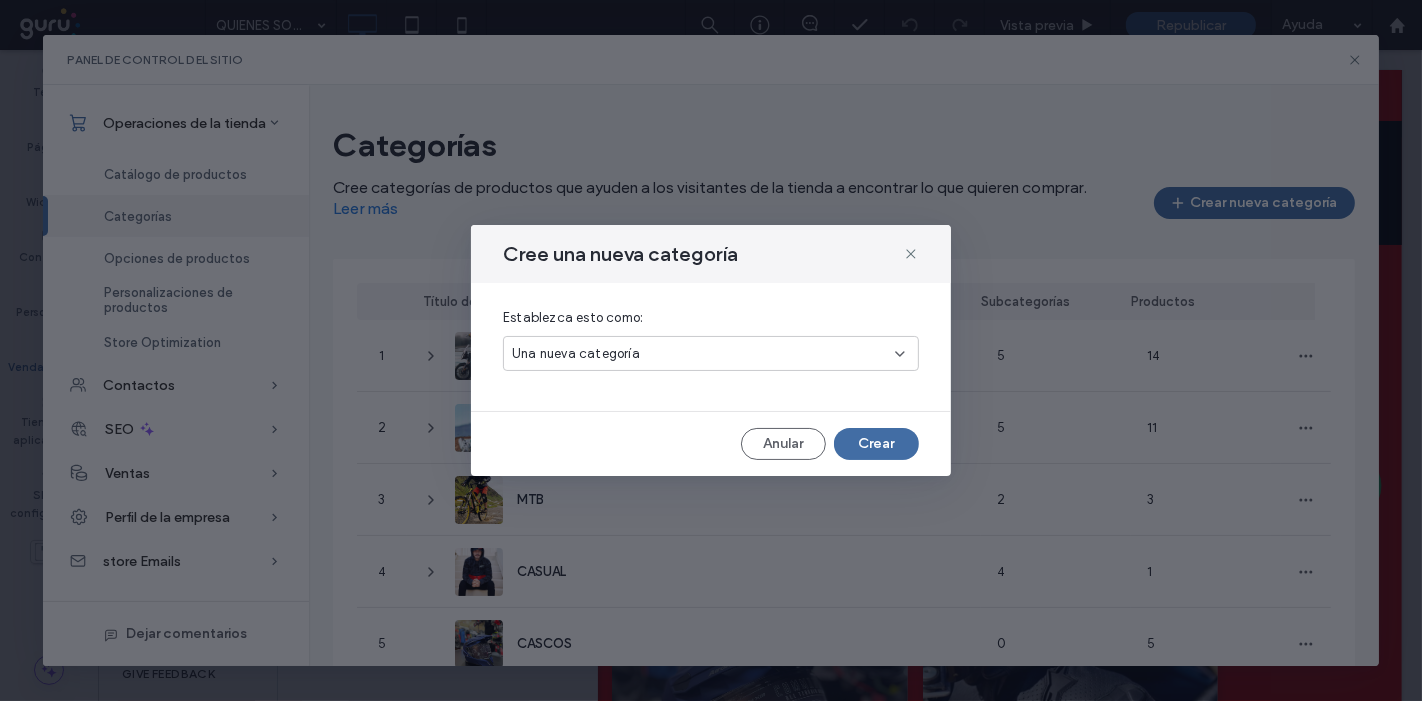 click on "Una nueva categoría" at bounding box center (703, 354) 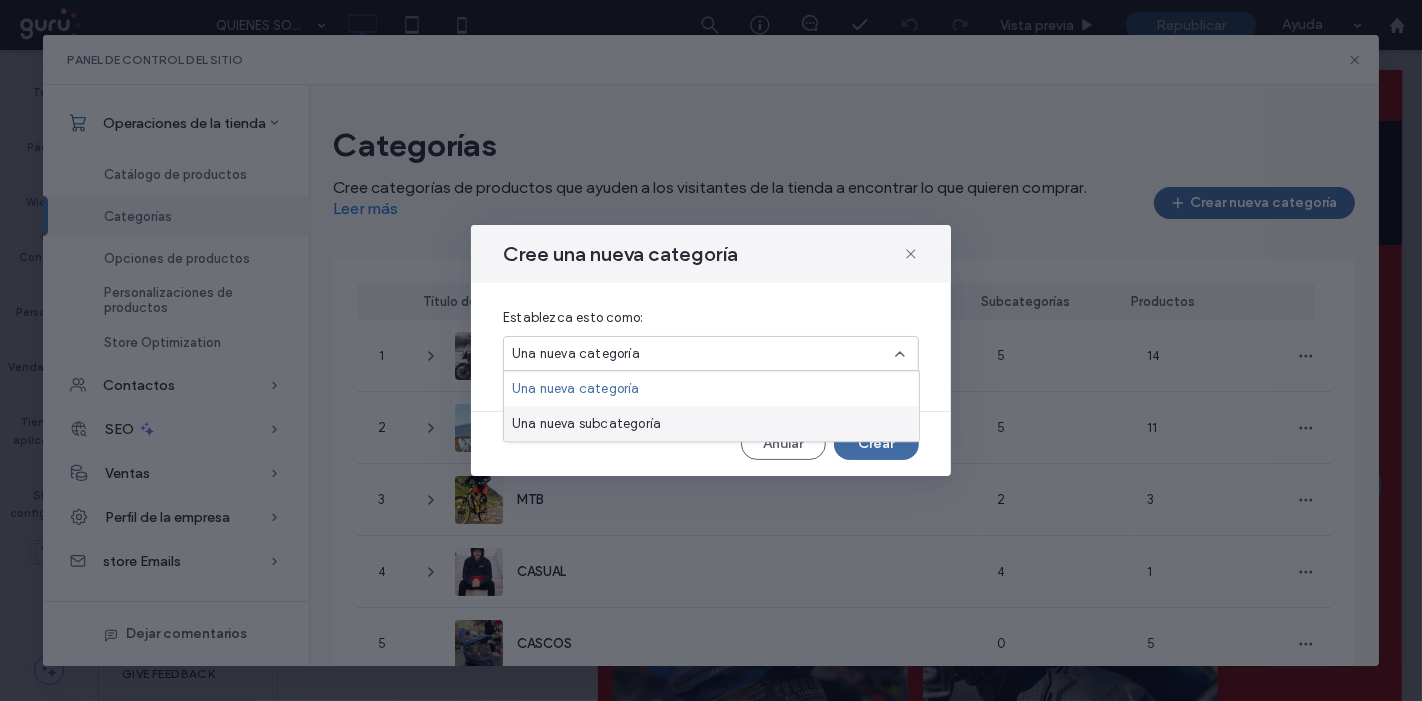 click on "Una nueva subcategoría" at bounding box center (586, 424) 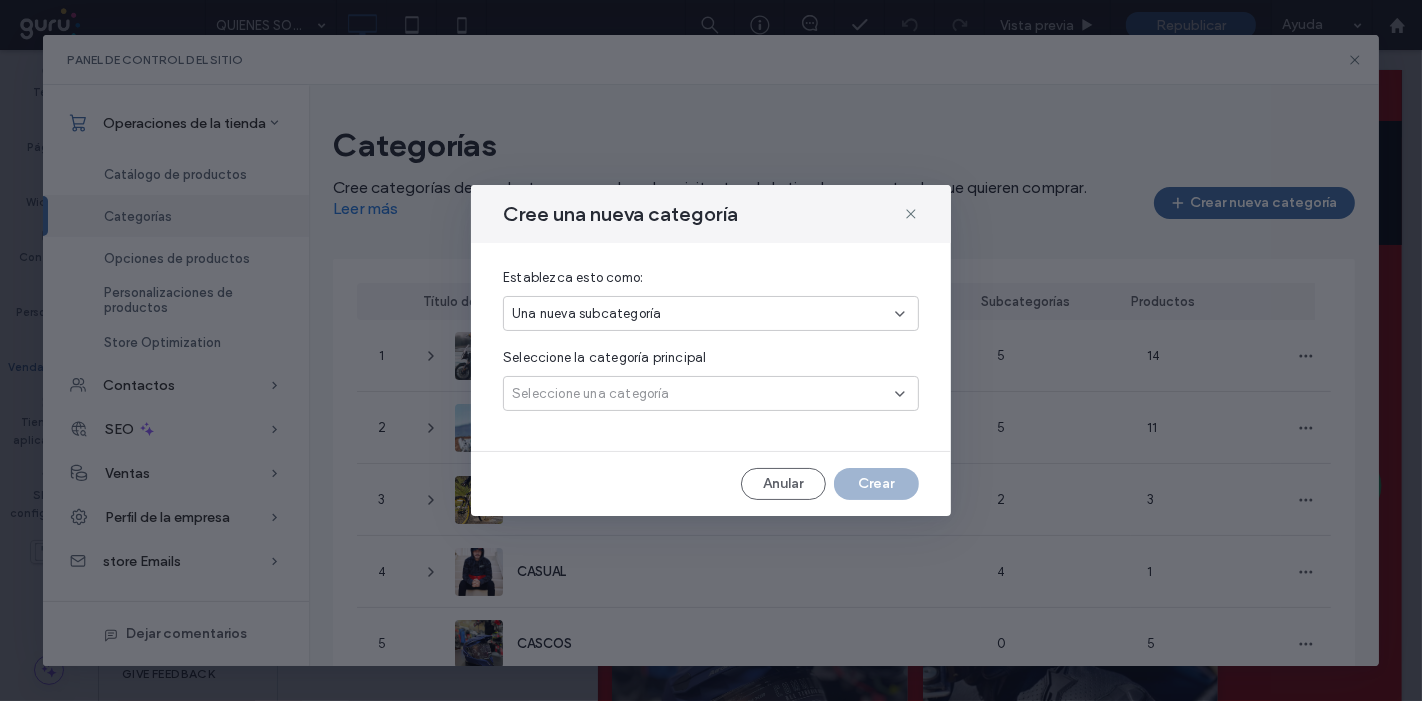 click on "Seleccione una categoría" at bounding box center [591, 394] 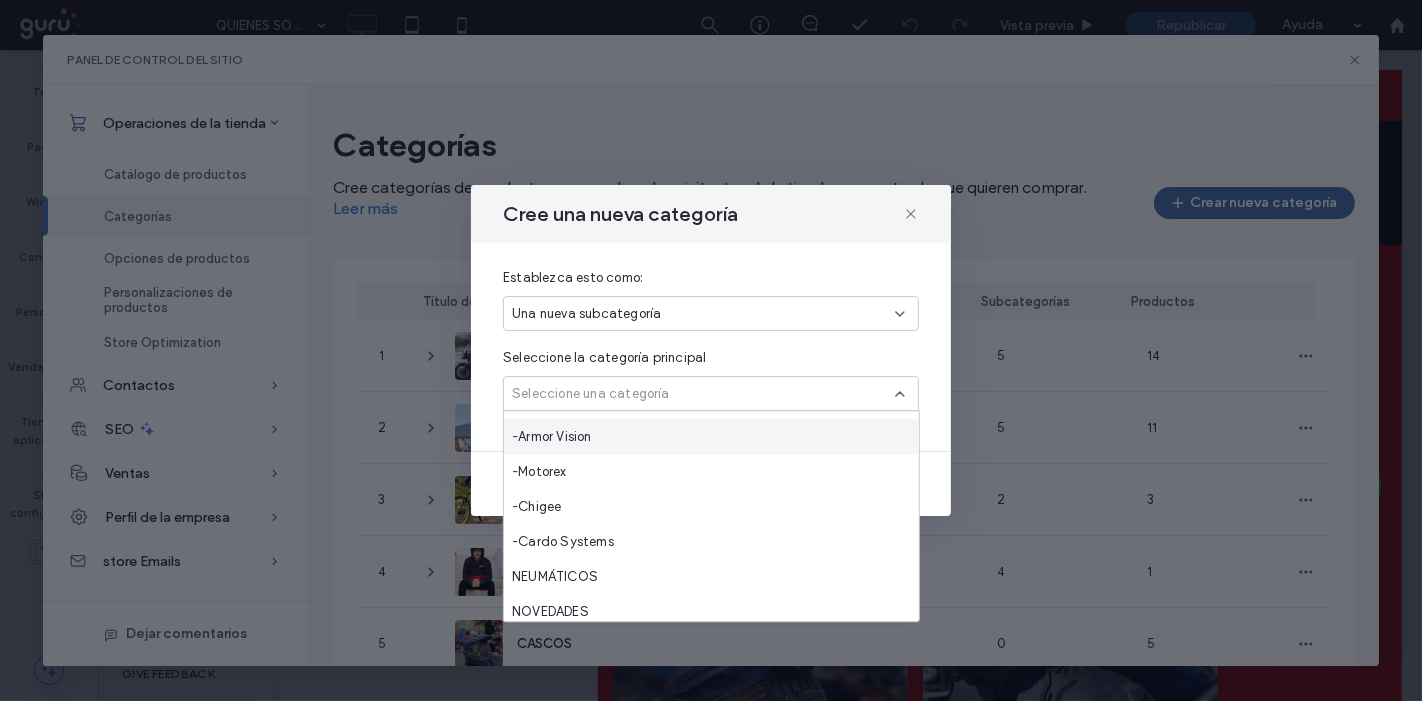 scroll, scrollTop: 874, scrollLeft: 0, axis: vertical 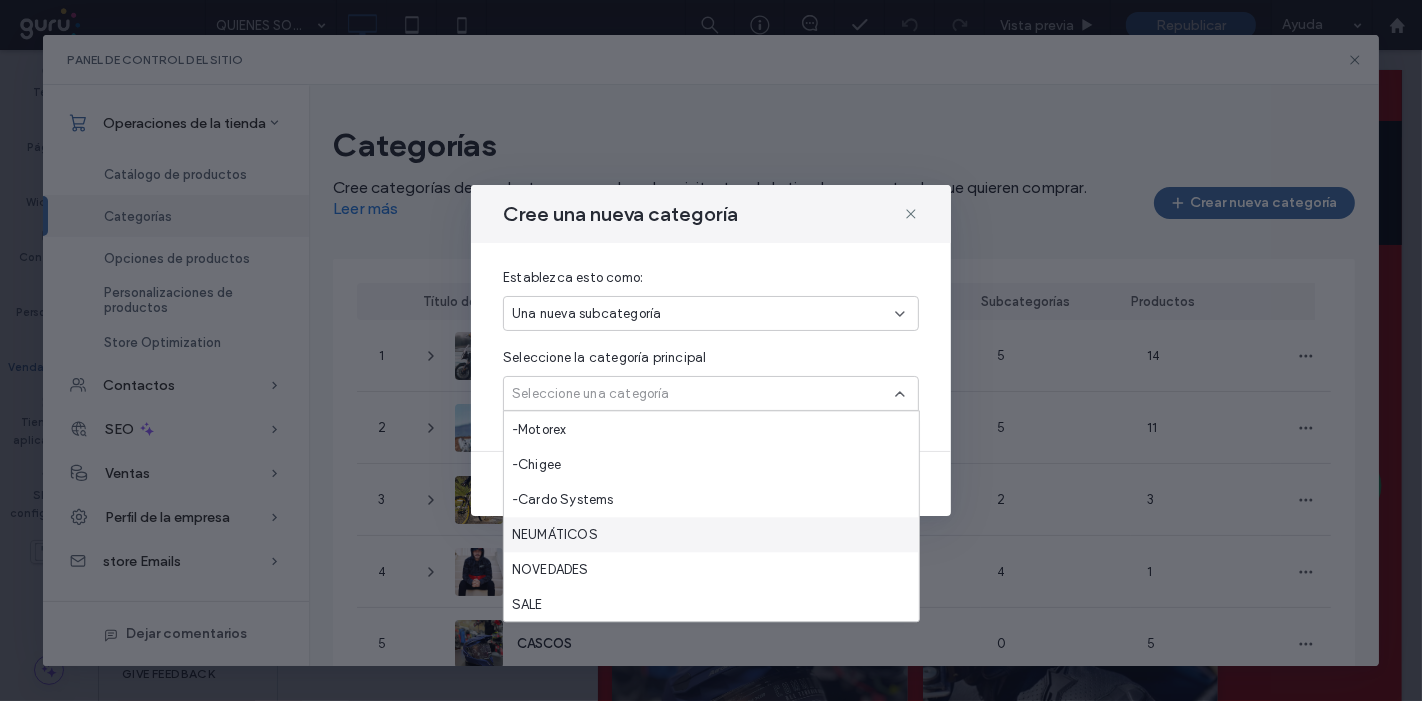 click on "NEUMÁTICOS" at bounding box center (555, 535) 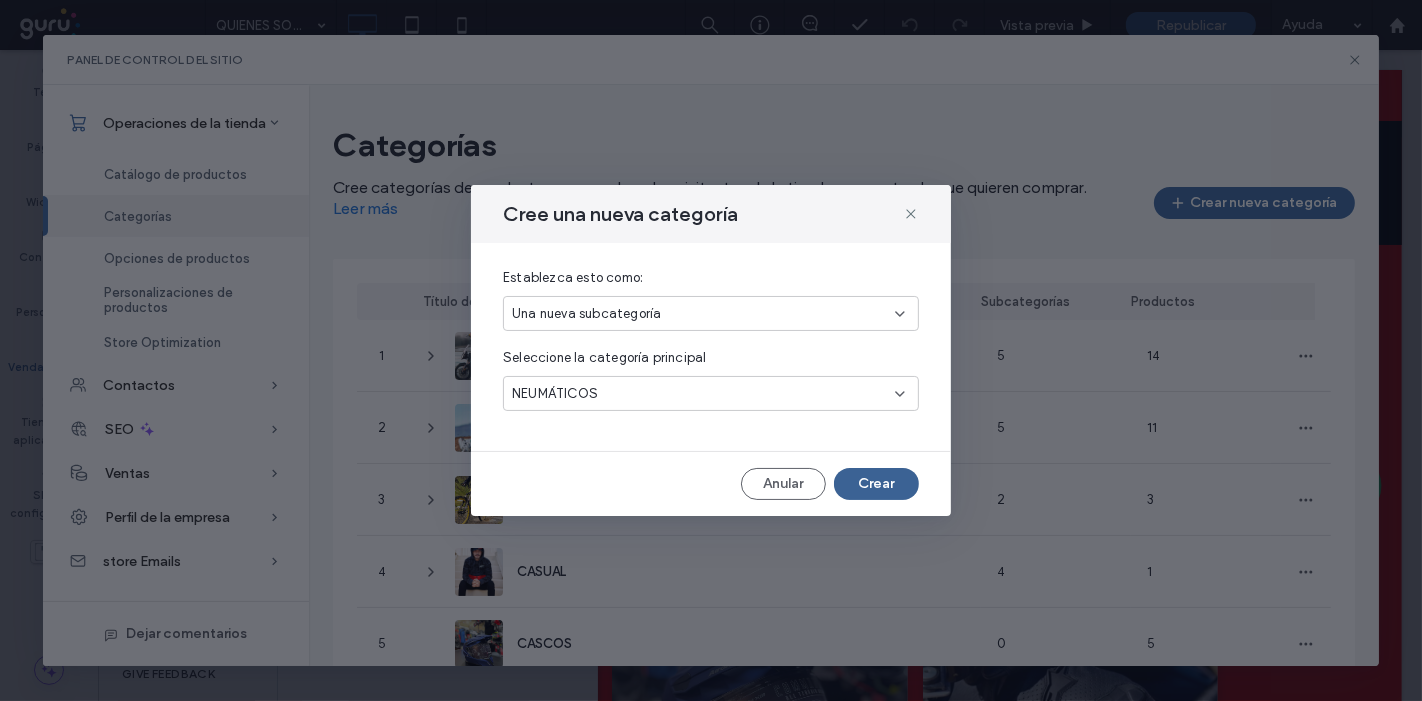 click on "Crear" at bounding box center [876, 484] 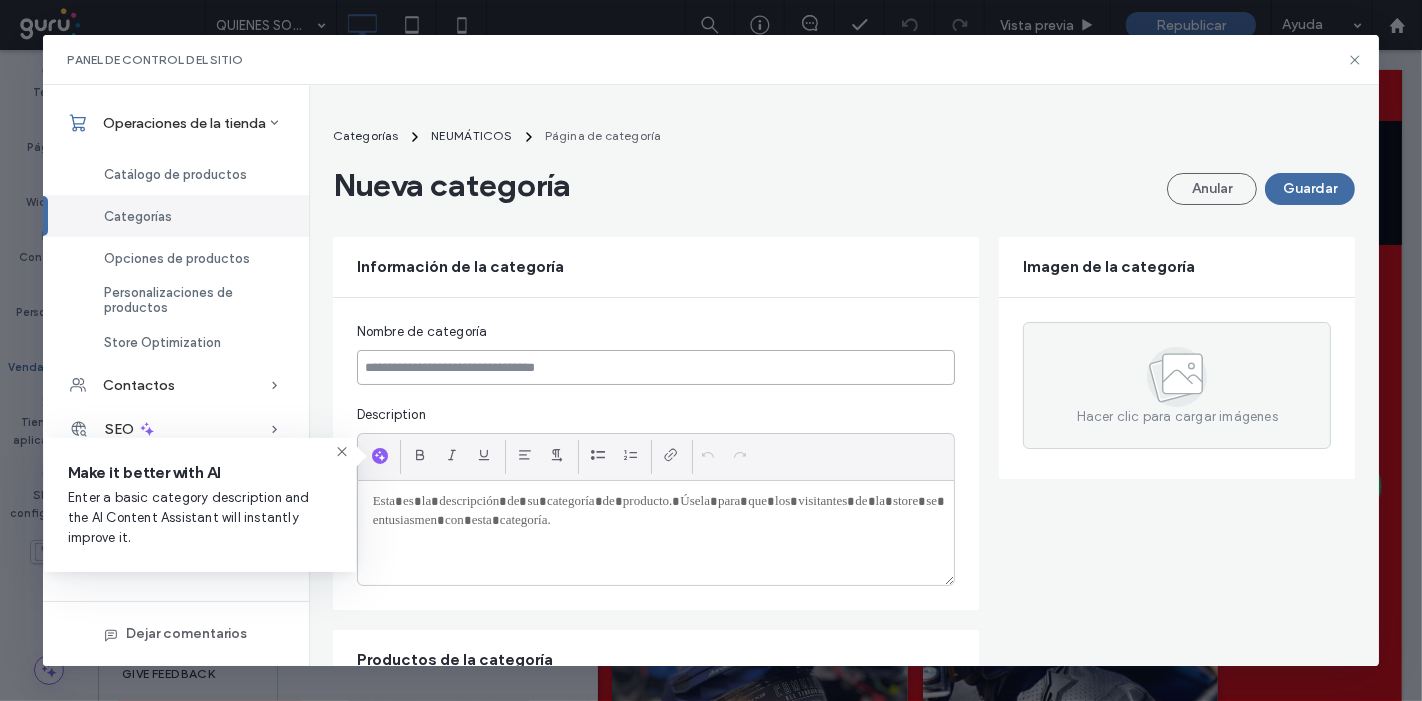 click at bounding box center (656, 367) 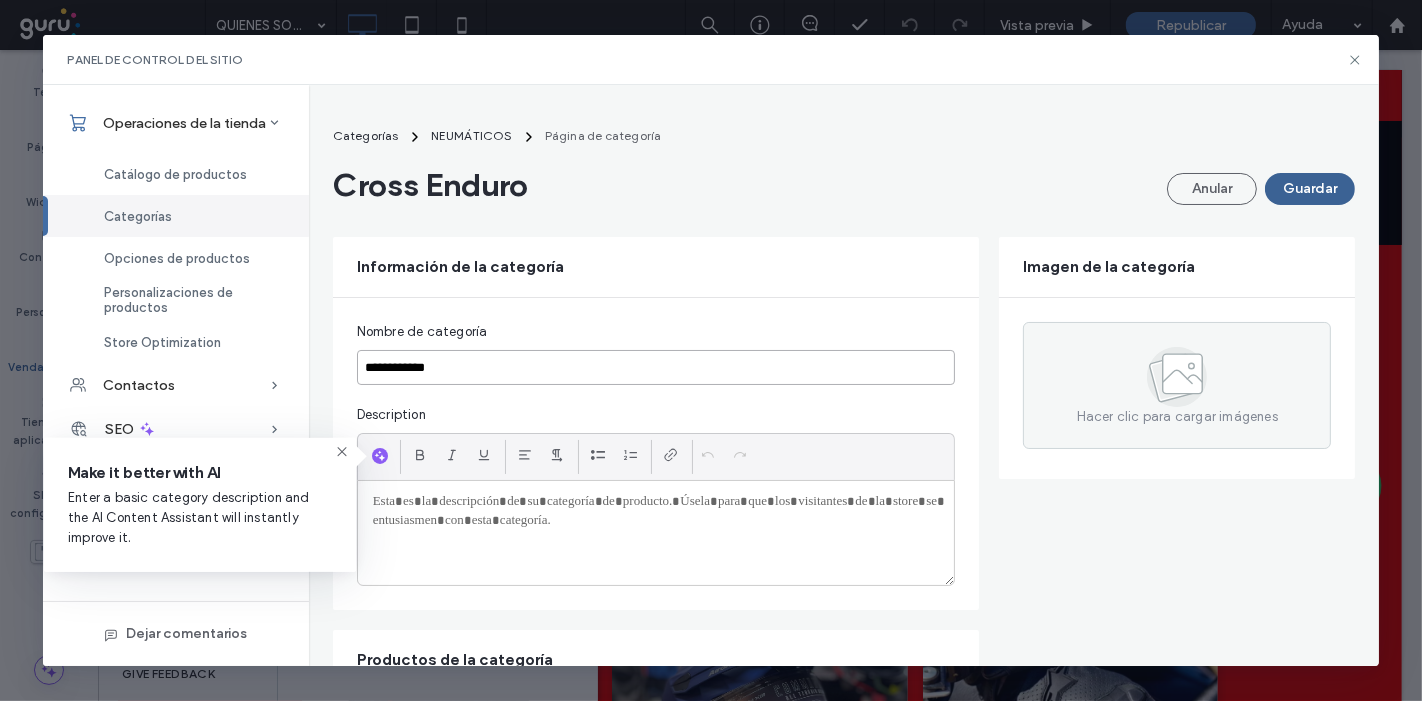 type on "**********" 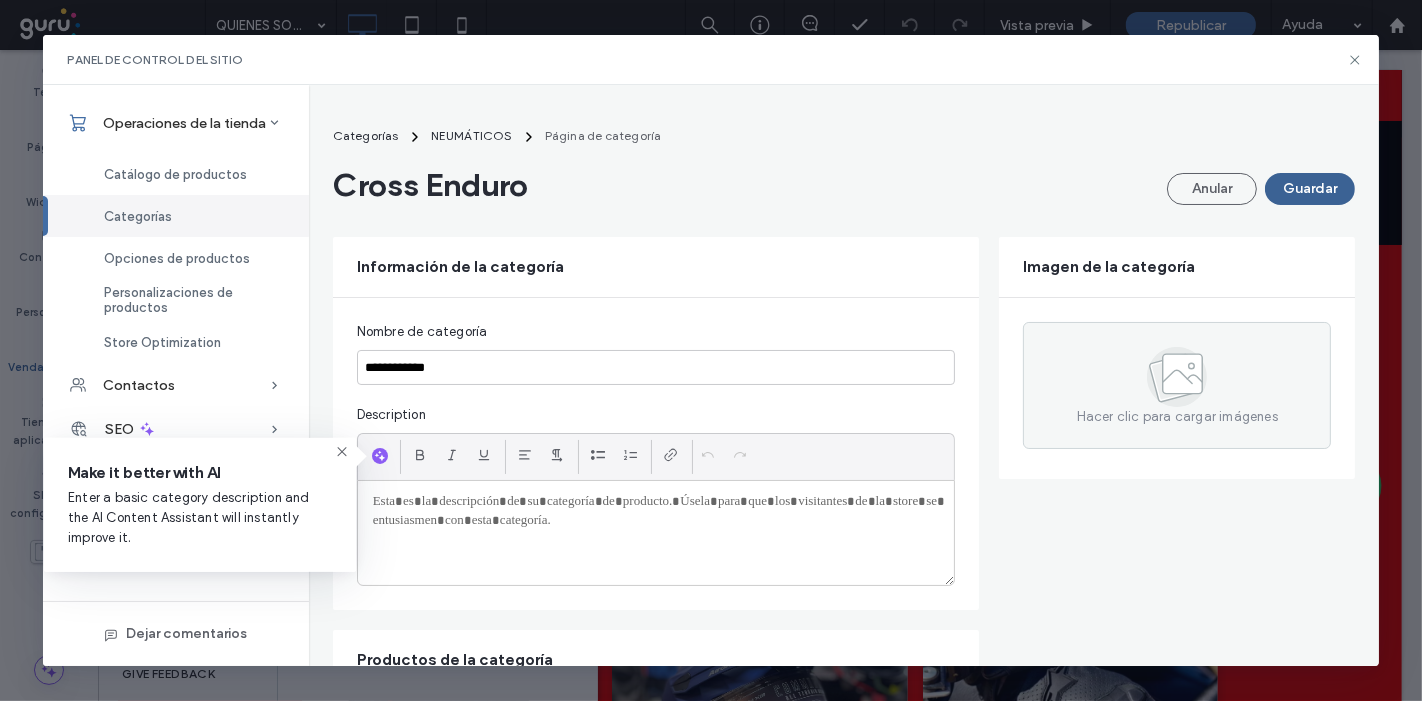 click on "Guardar" at bounding box center (1310, 189) 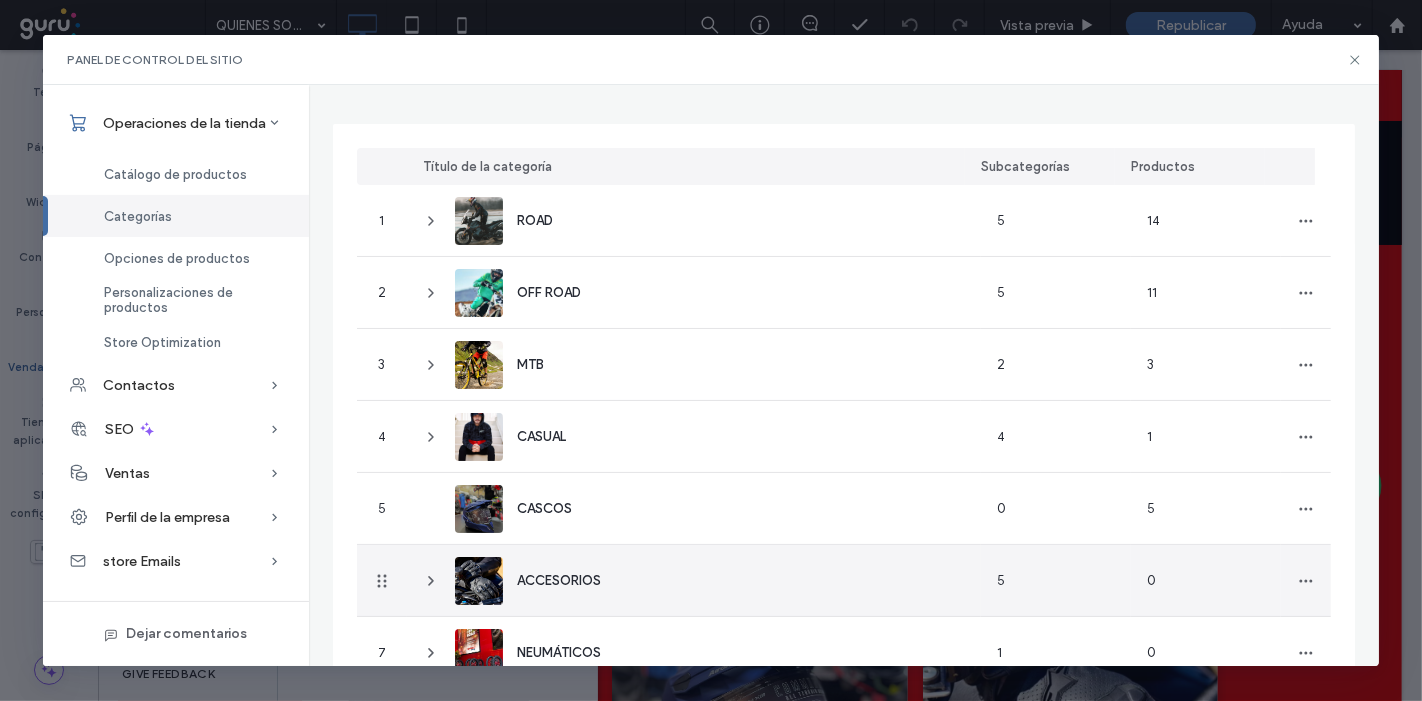 scroll, scrollTop: 128, scrollLeft: 0, axis: vertical 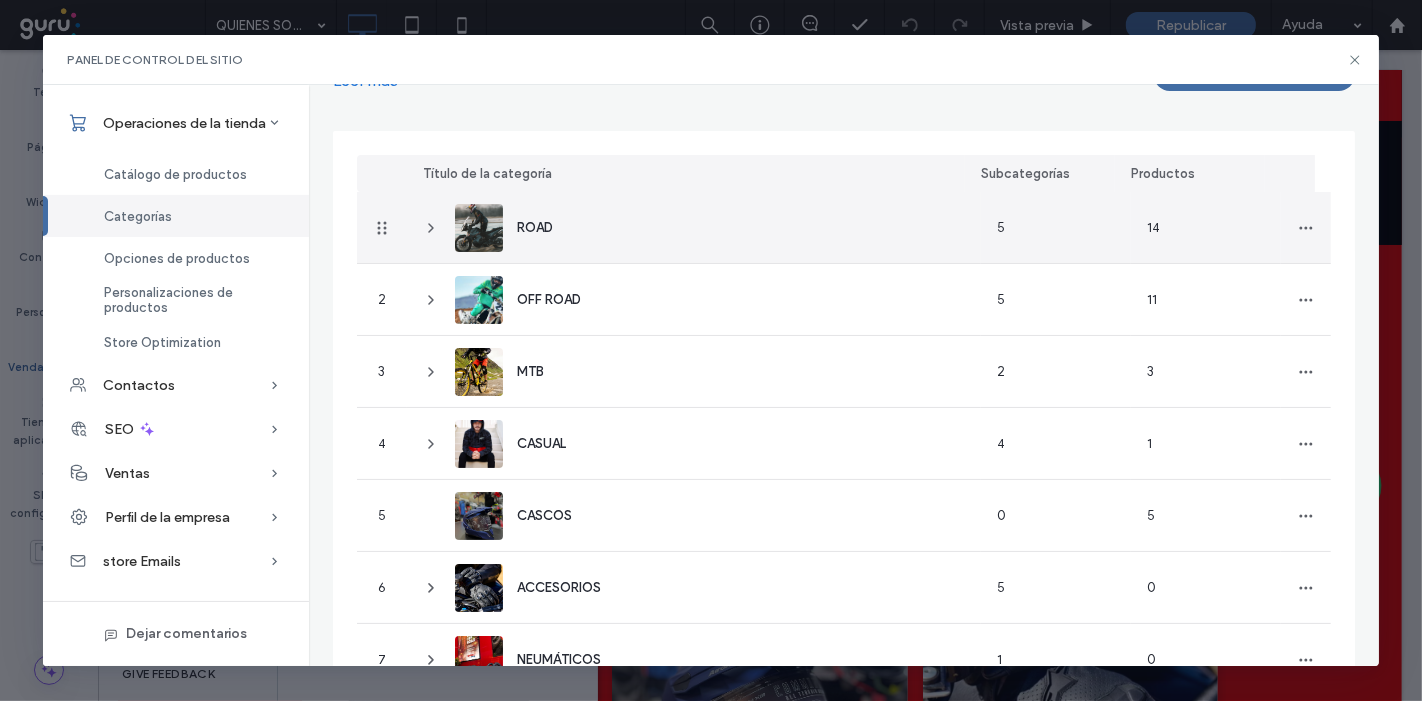 click 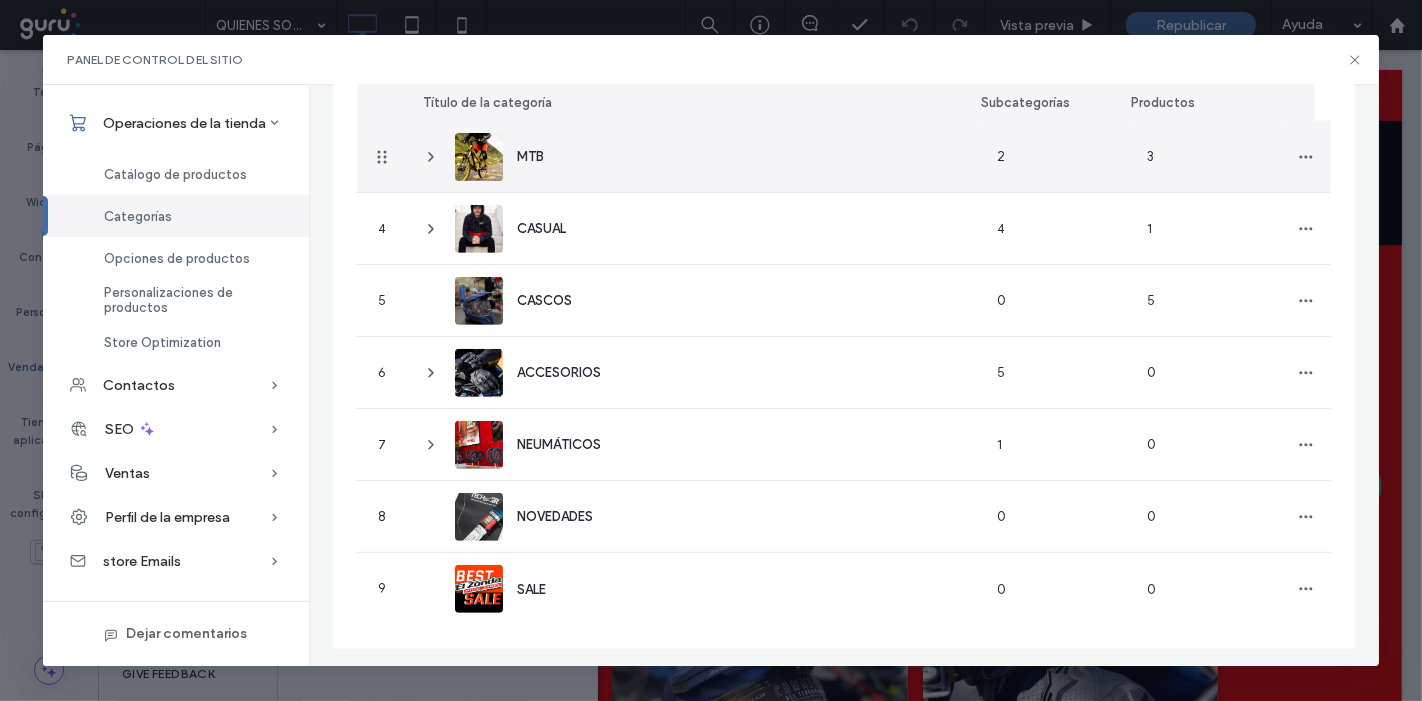 scroll, scrollTop: 711, scrollLeft: 0, axis: vertical 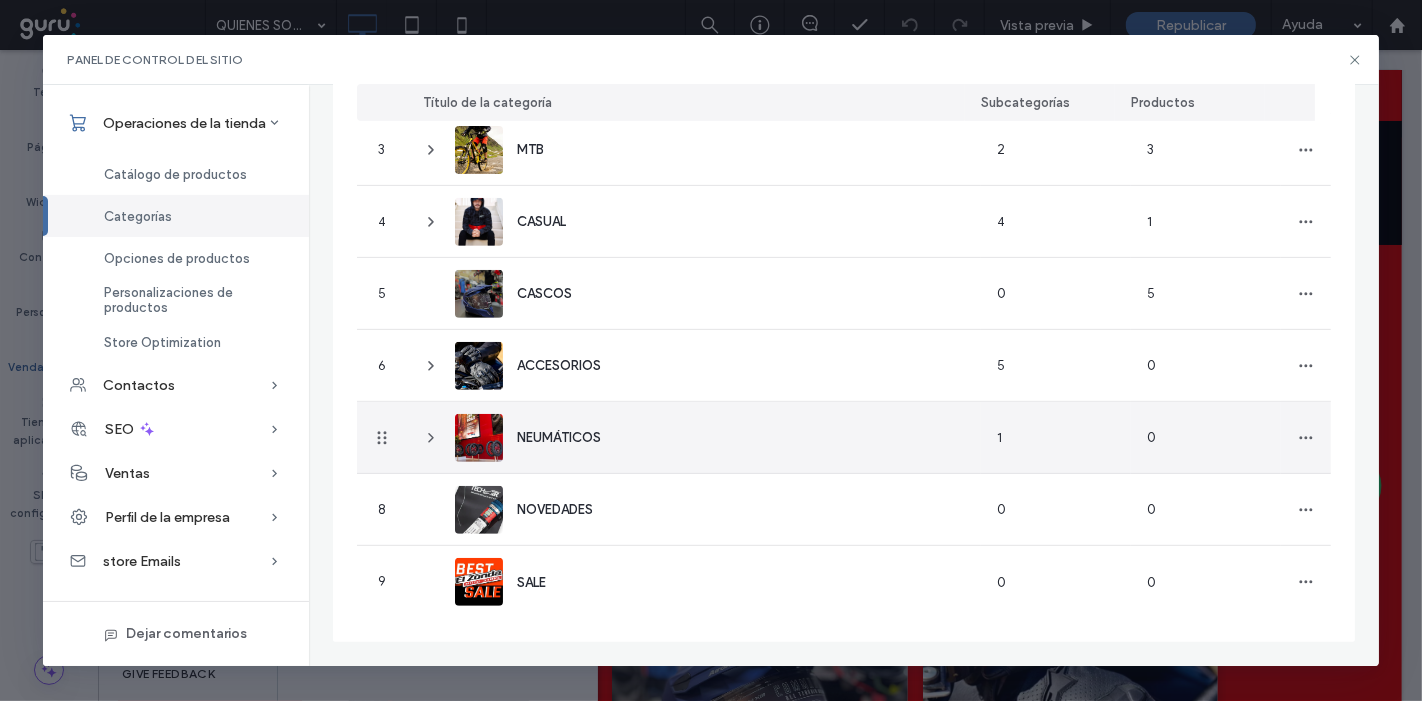 click 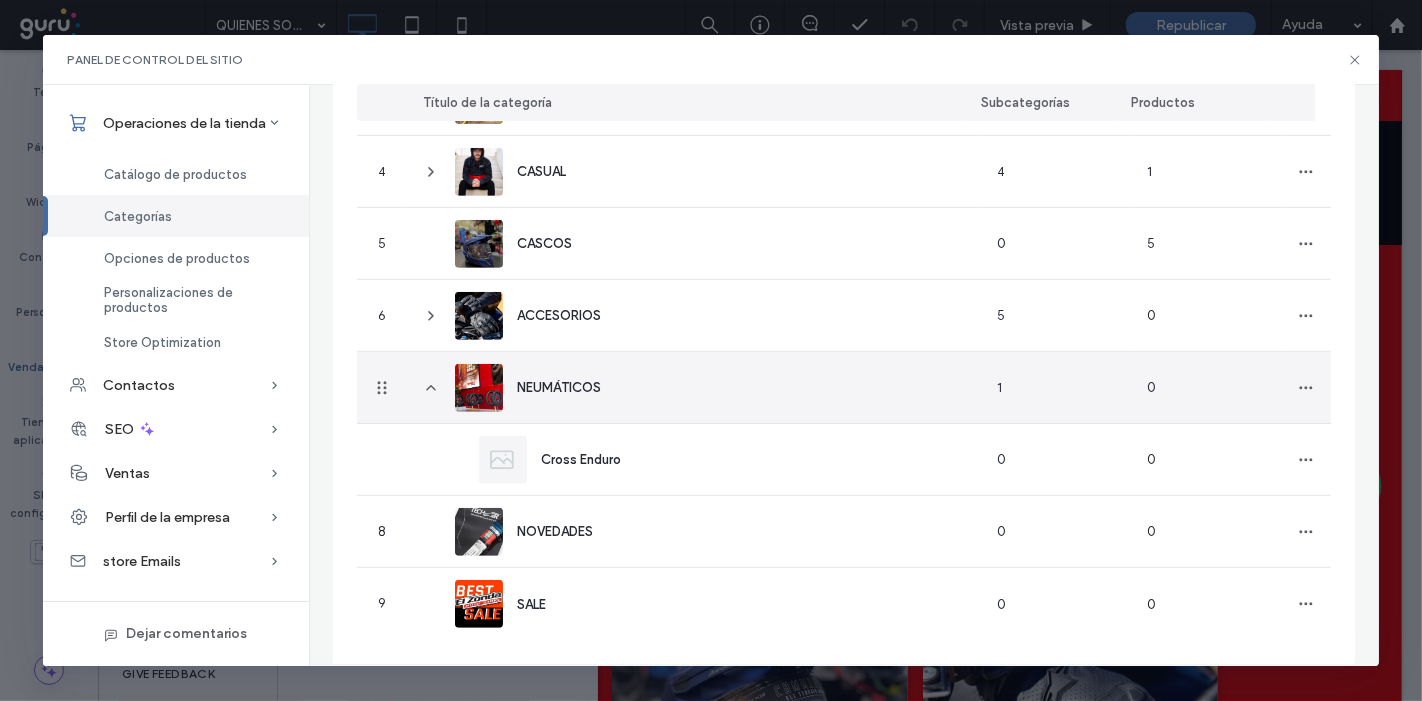 scroll, scrollTop: 782, scrollLeft: 0, axis: vertical 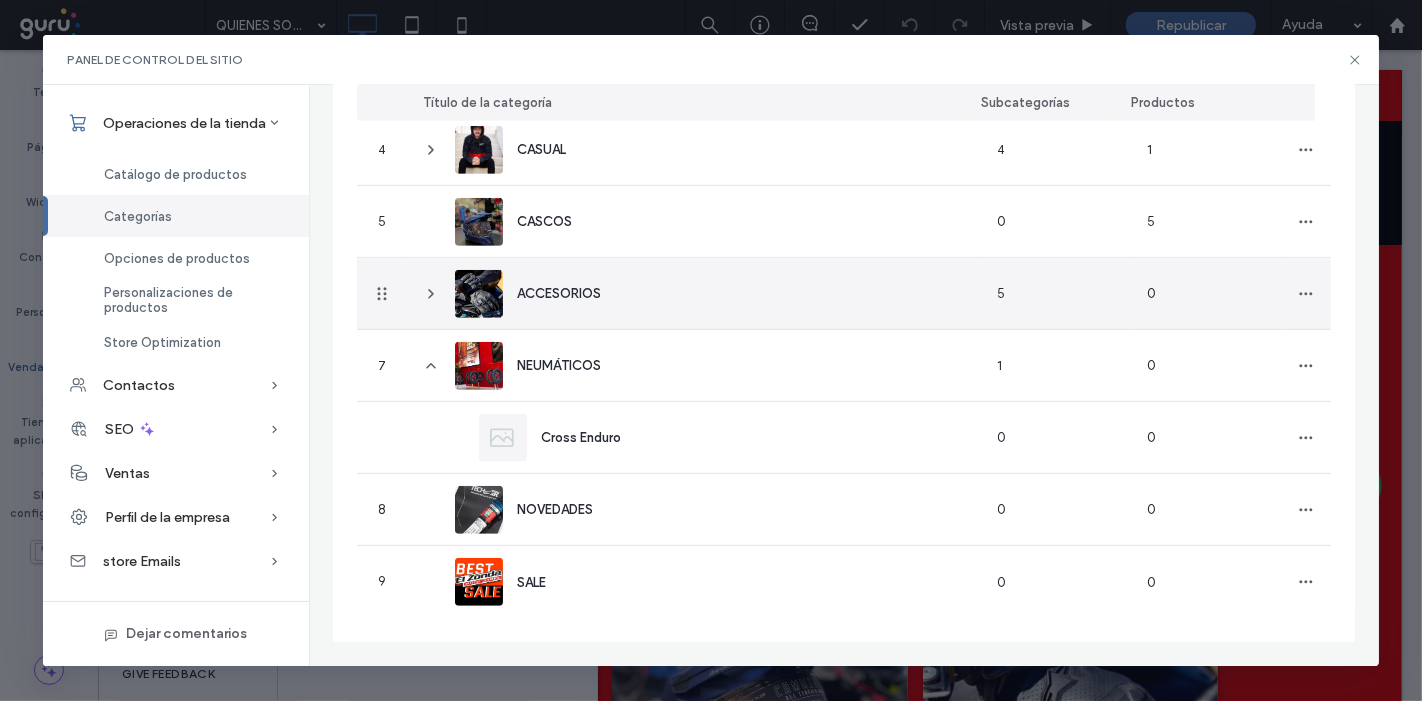 click 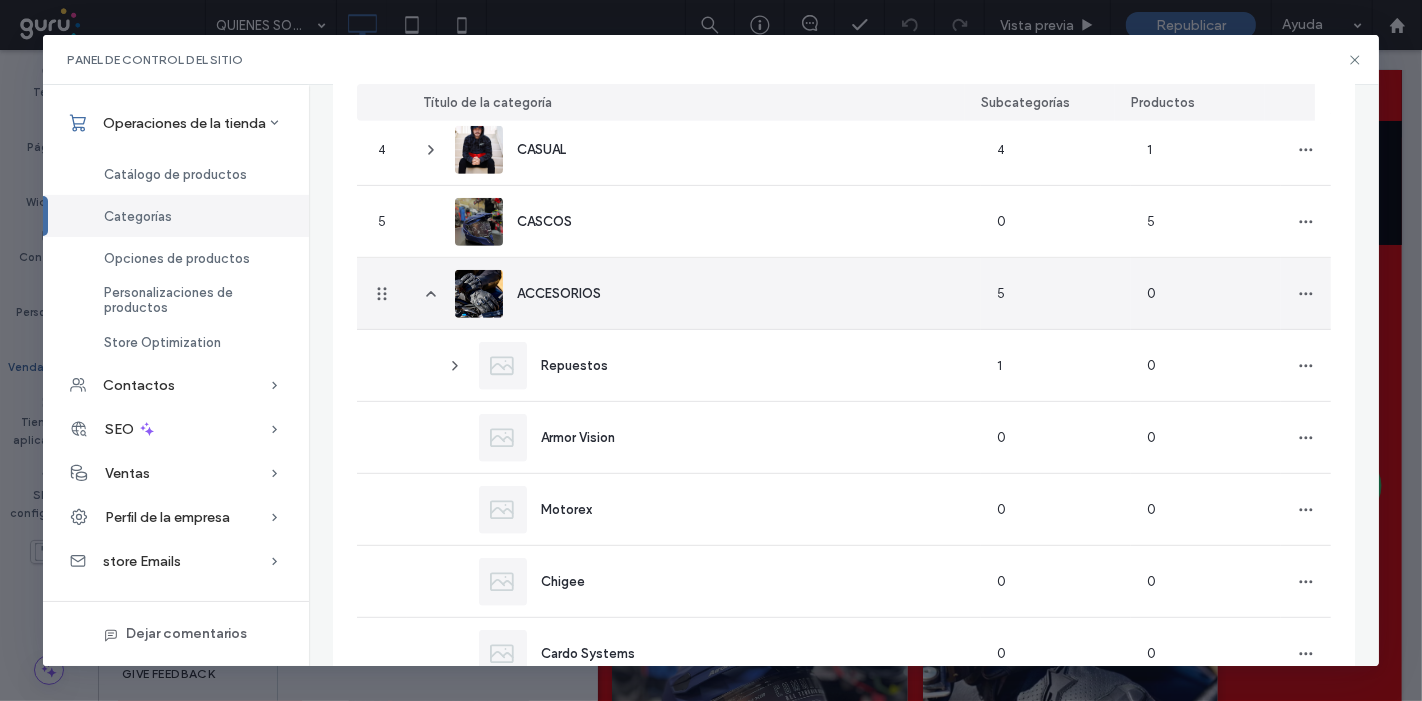 click 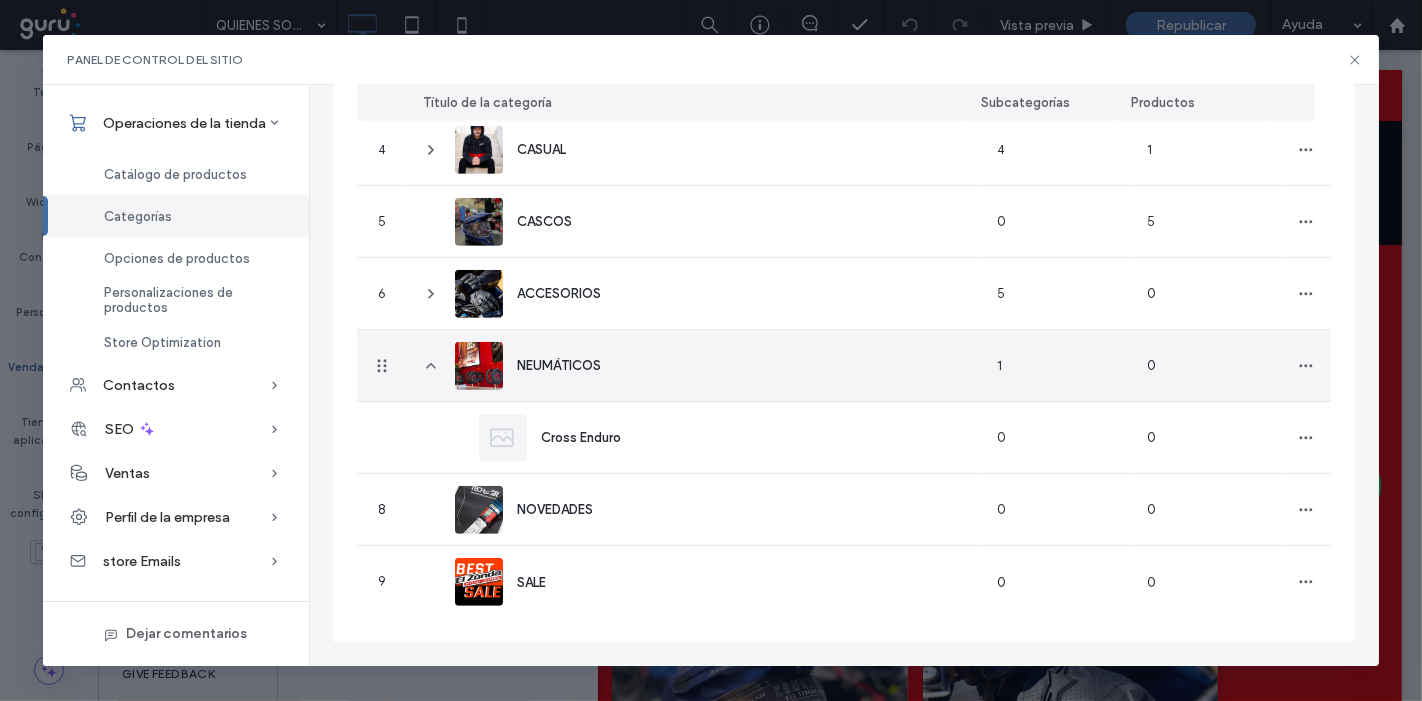 click on "NEUMÁTICOS" at bounding box center (559, 365) 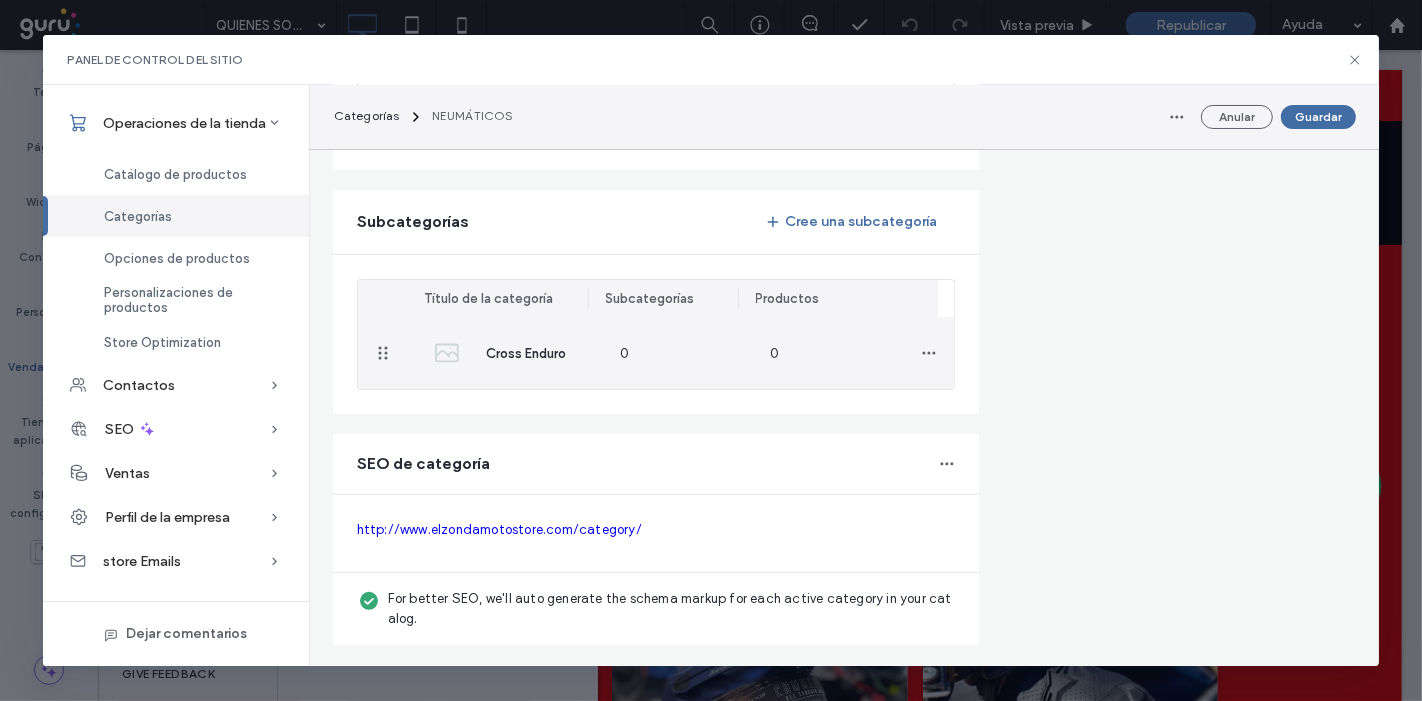 type on "**********" 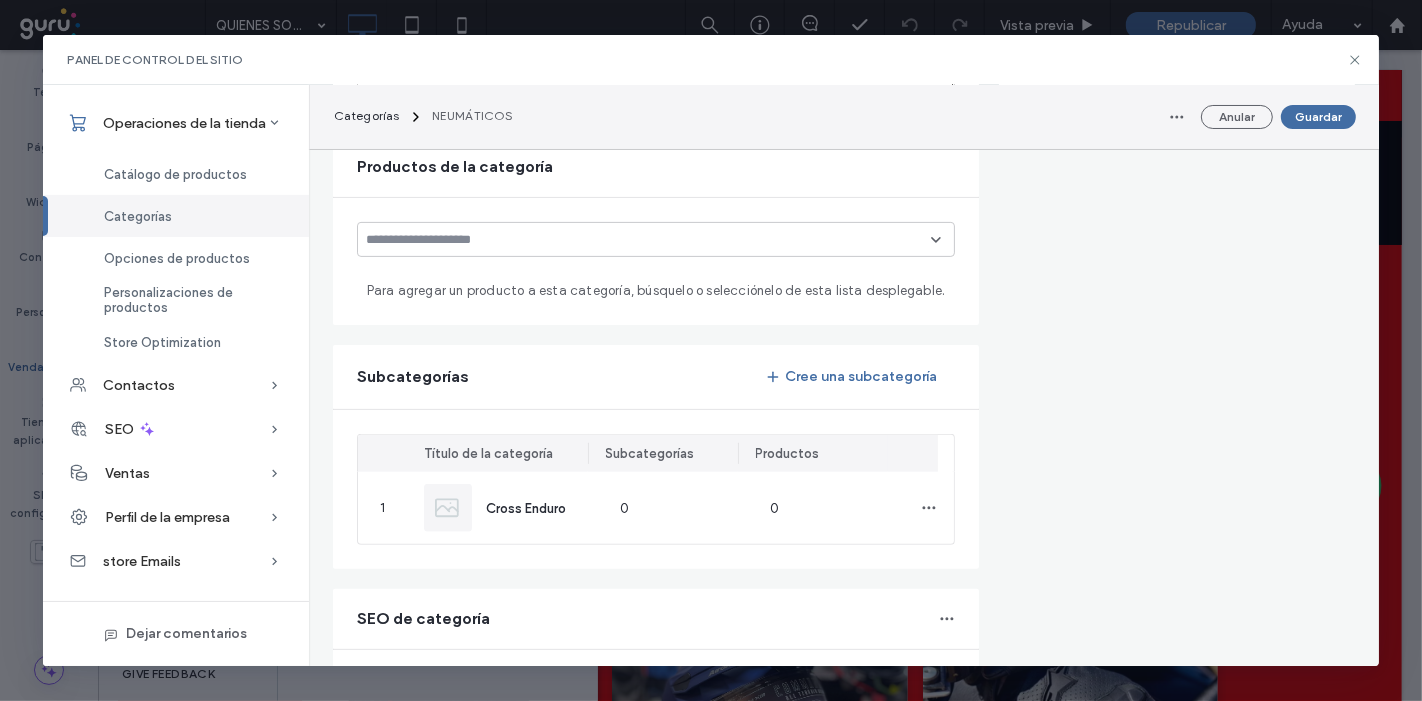 scroll, scrollTop: 682, scrollLeft: 0, axis: vertical 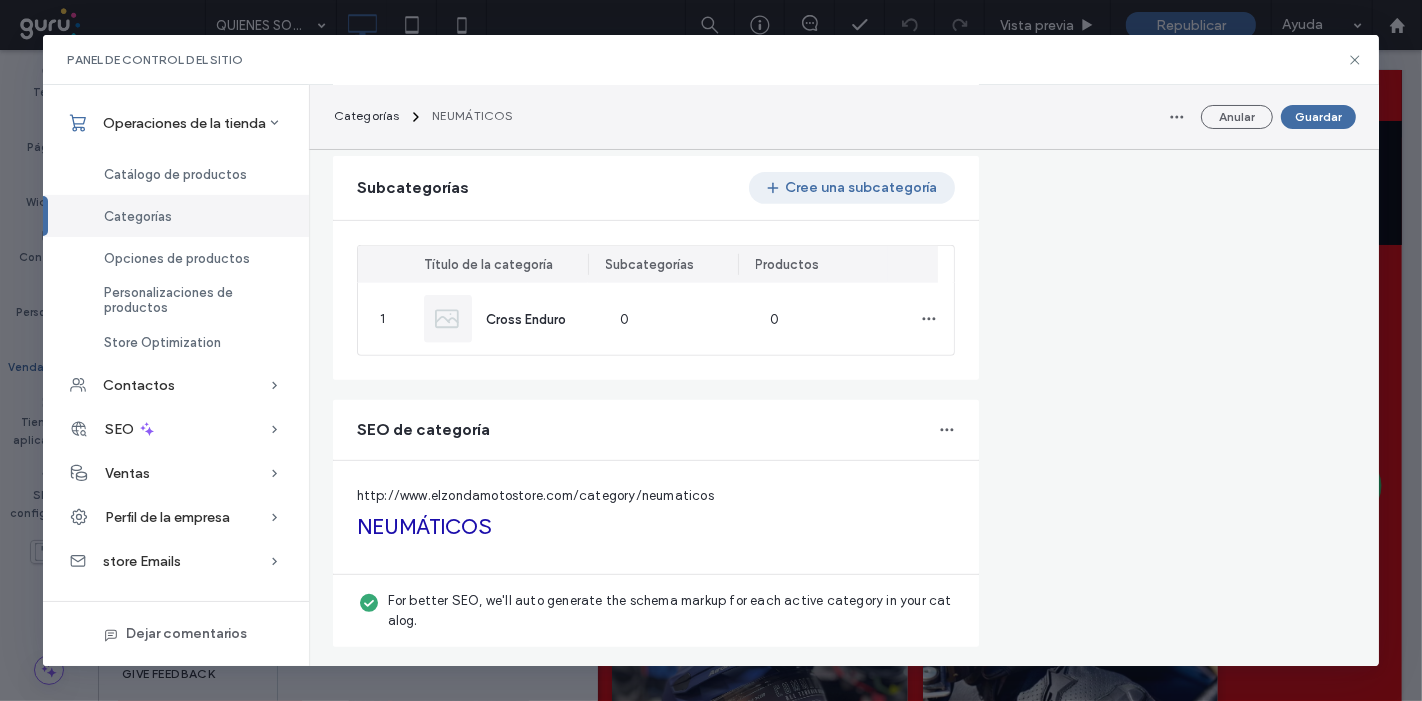 click on "Cree una subcategoría" at bounding box center (852, 188) 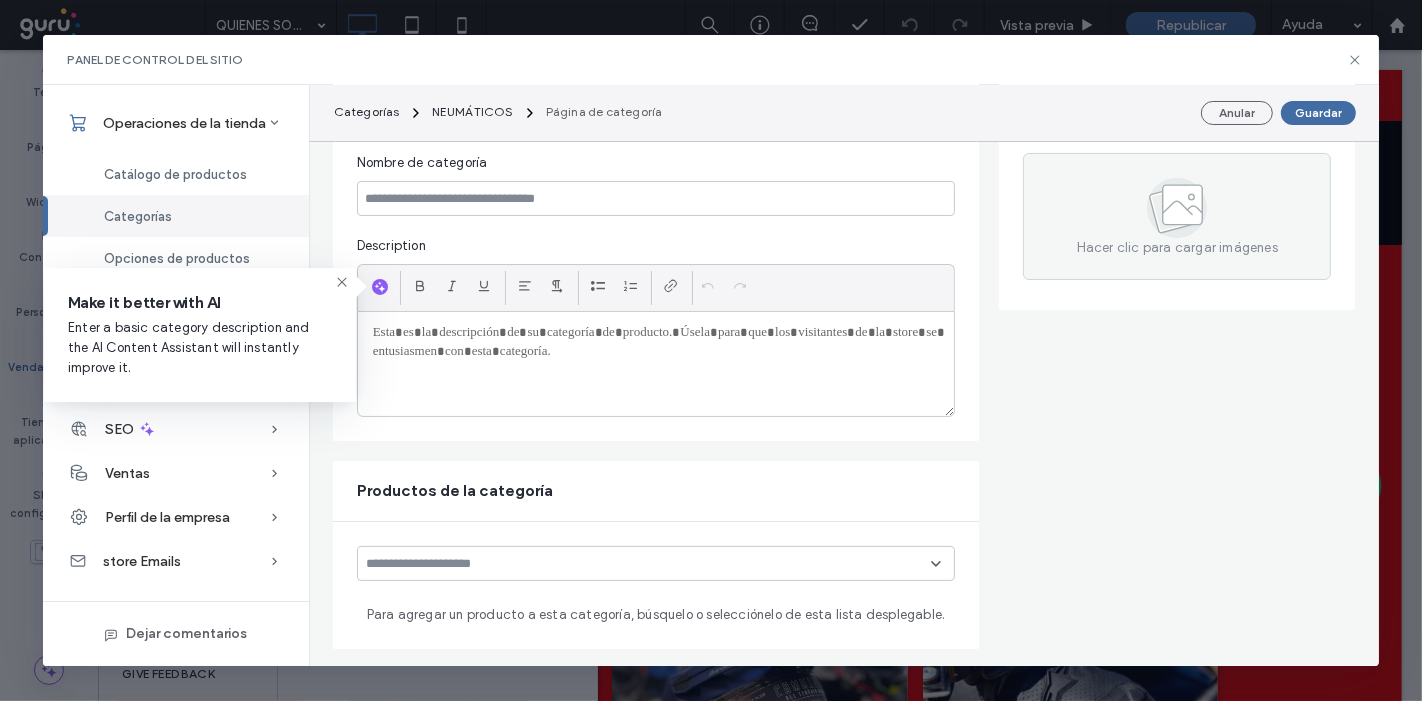 scroll, scrollTop: 0, scrollLeft: 0, axis: both 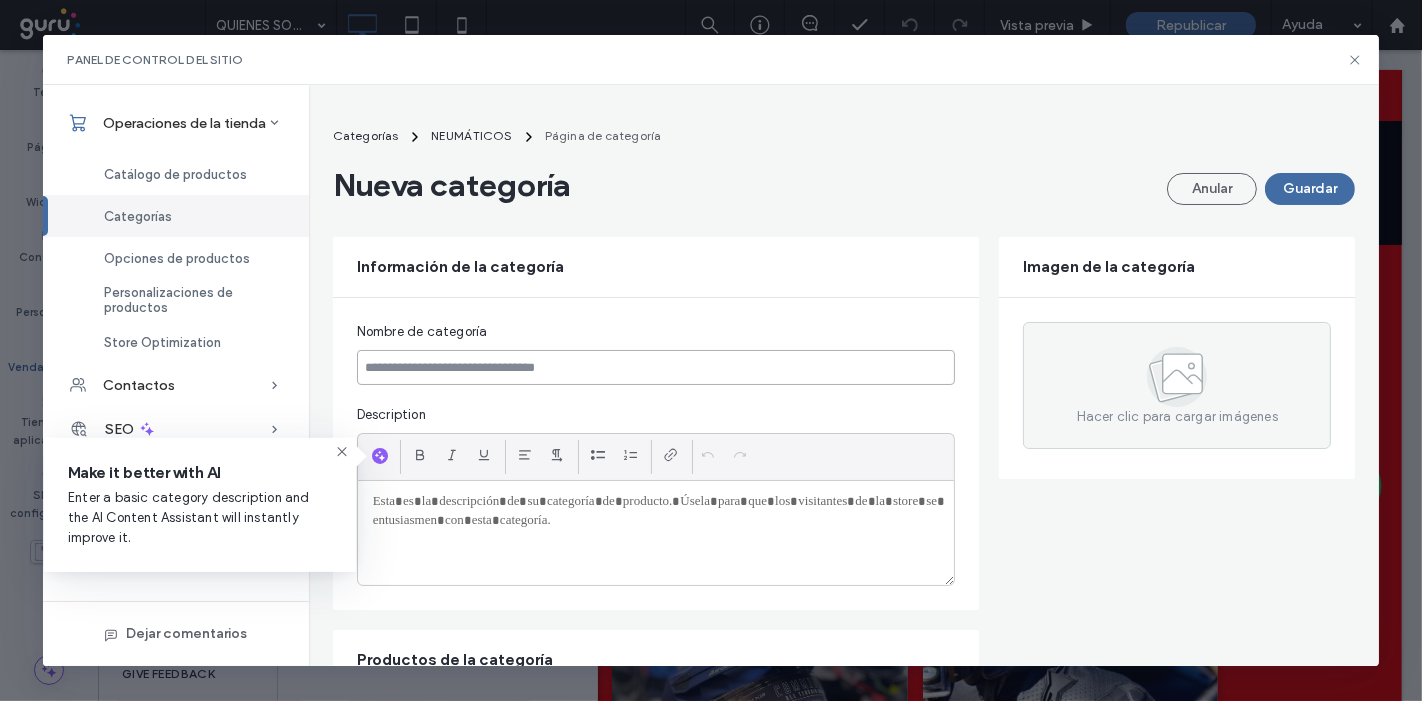 drag, startPoint x: 450, startPoint y: 368, endPoint x: 515, endPoint y: 367, distance: 65.00769 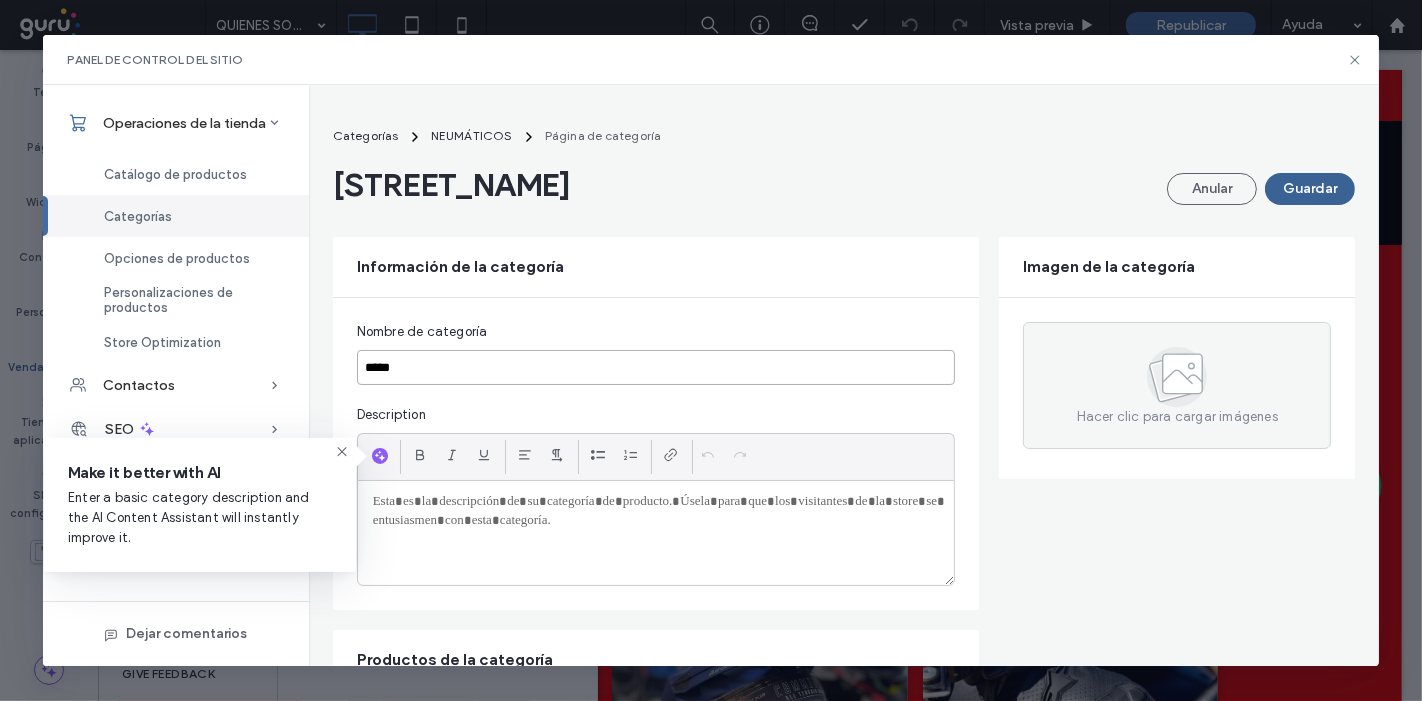 type on "*****" 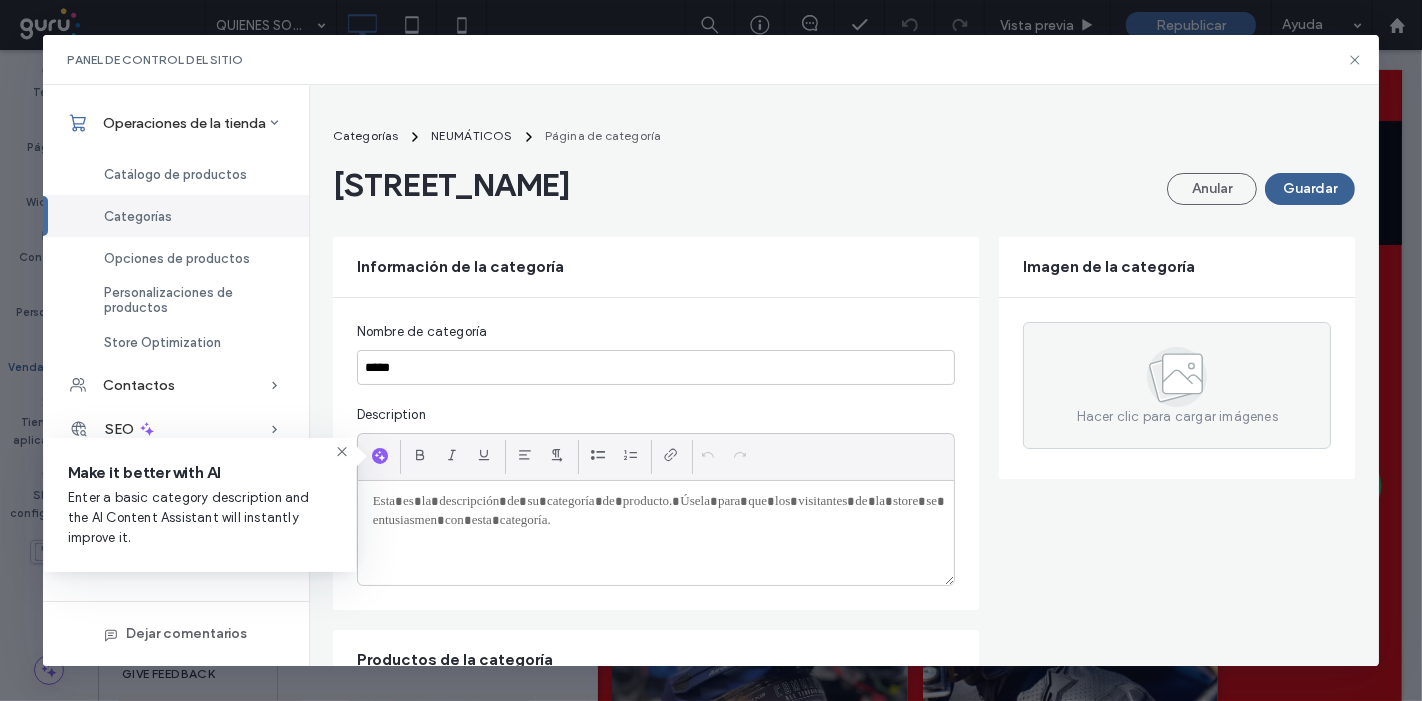 click on "Guardar" at bounding box center [1310, 189] 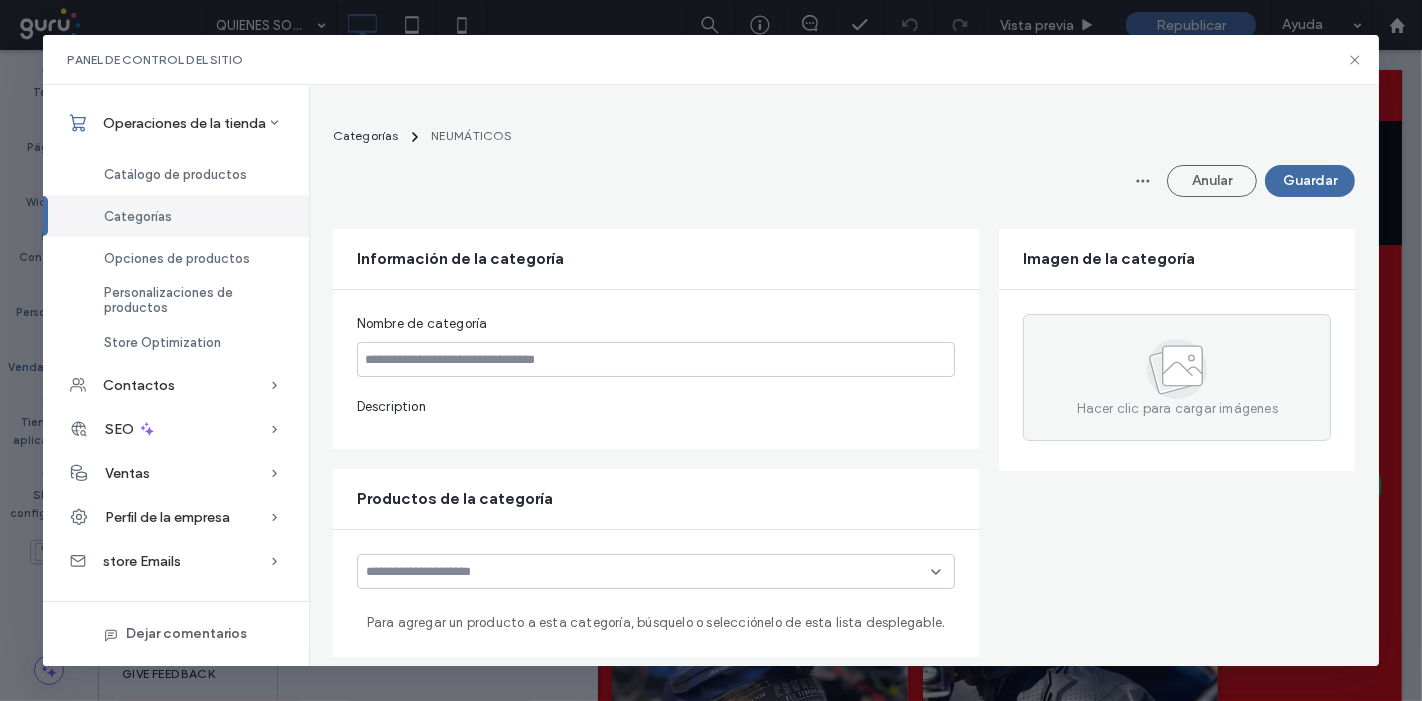type on "**********" 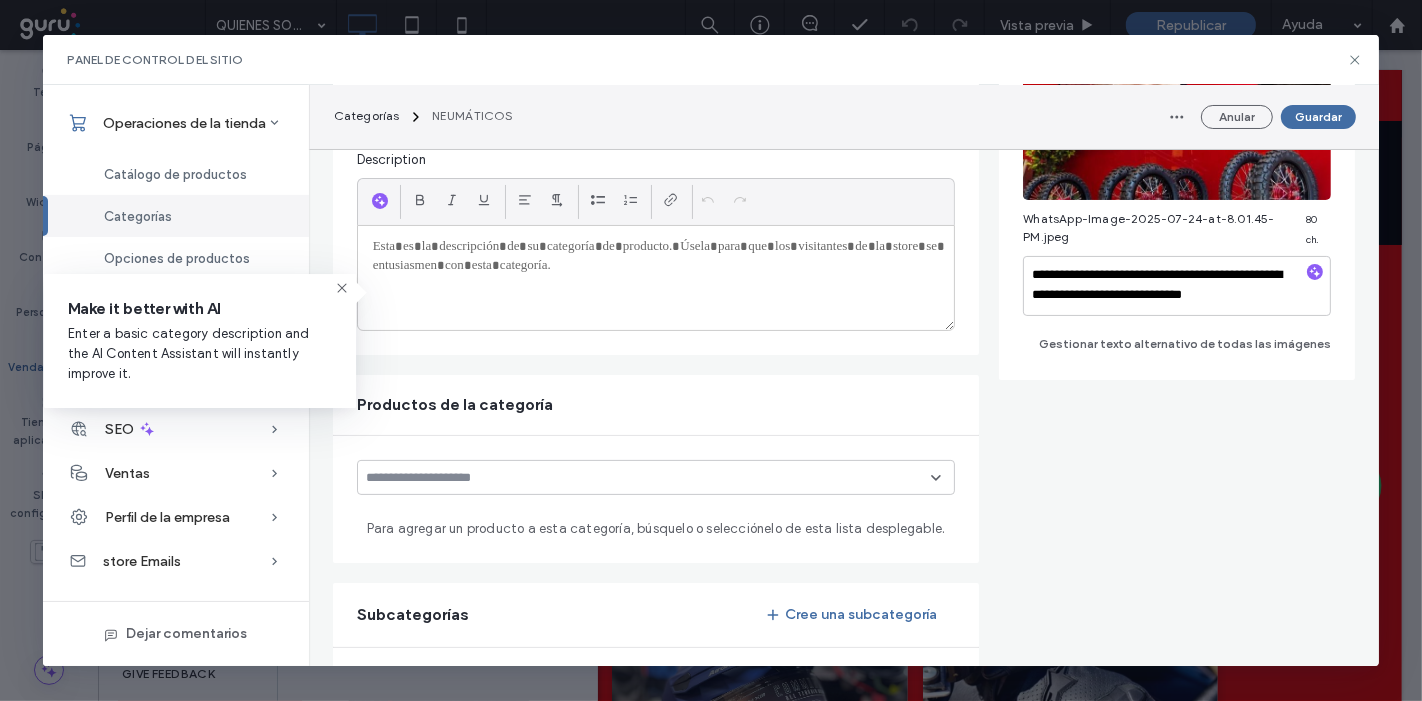 scroll, scrollTop: 333, scrollLeft: 0, axis: vertical 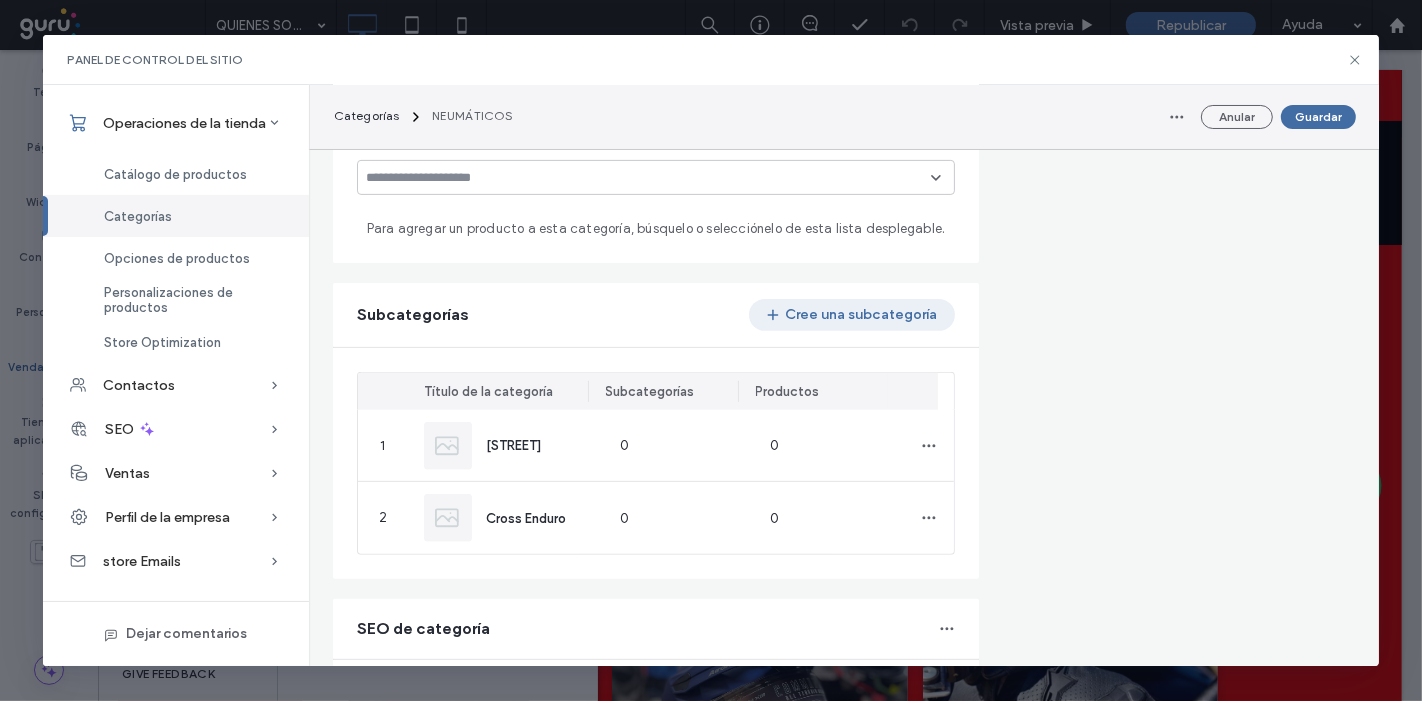 click on "Cree una subcategoría" at bounding box center [852, 315] 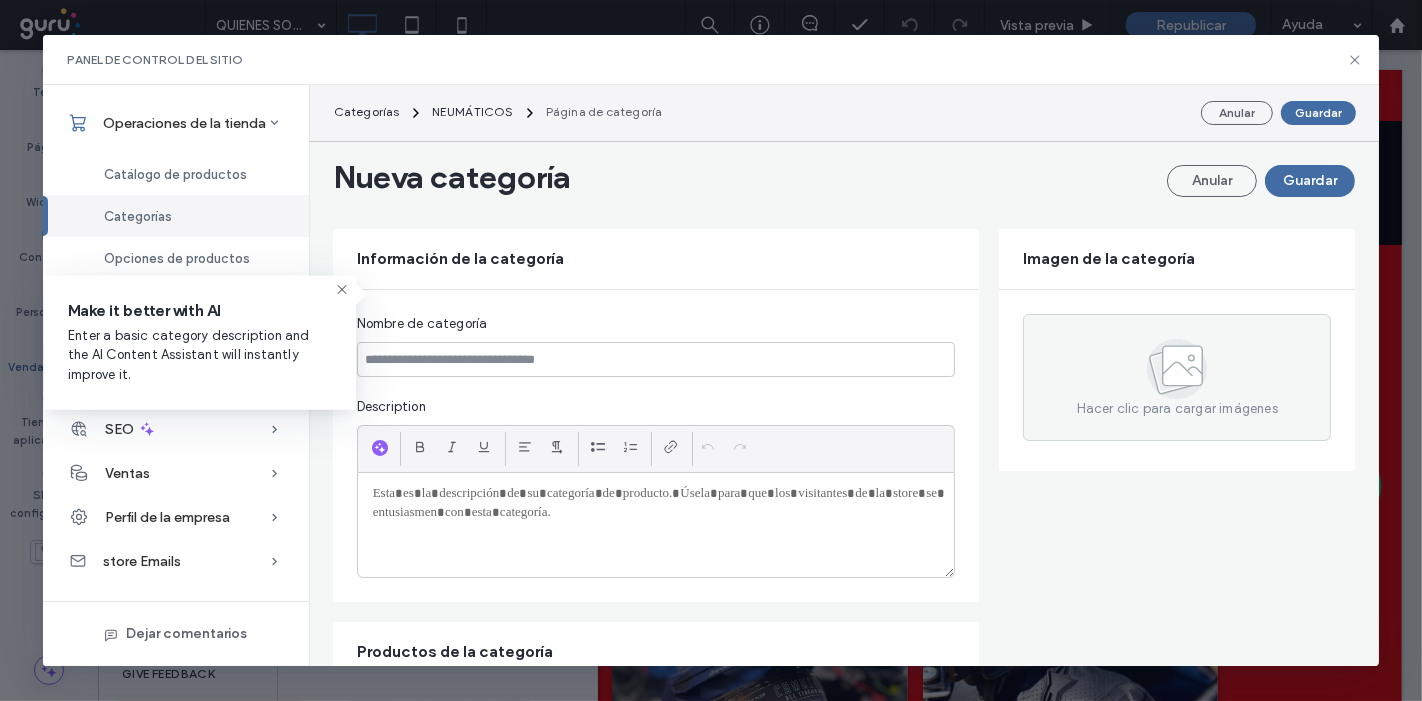 scroll, scrollTop: 0, scrollLeft: 0, axis: both 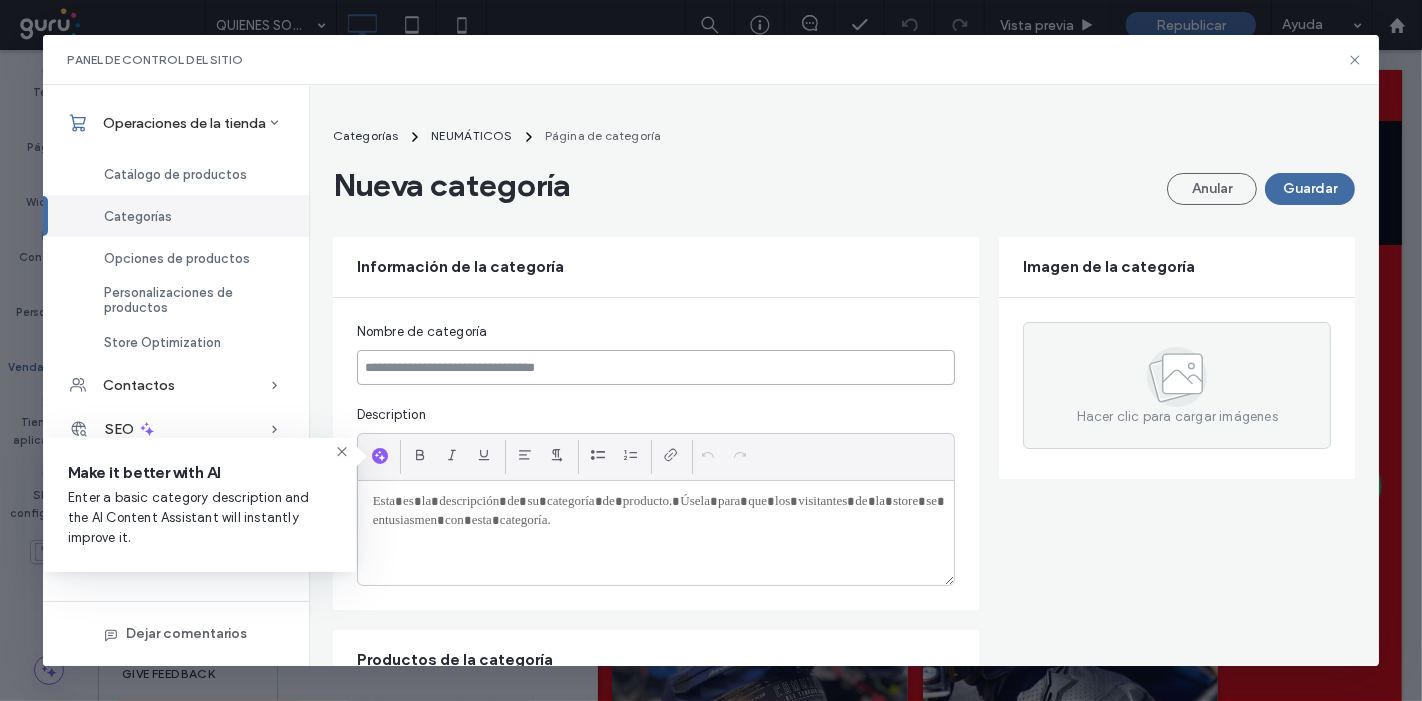 click at bounding box center (656, 367) 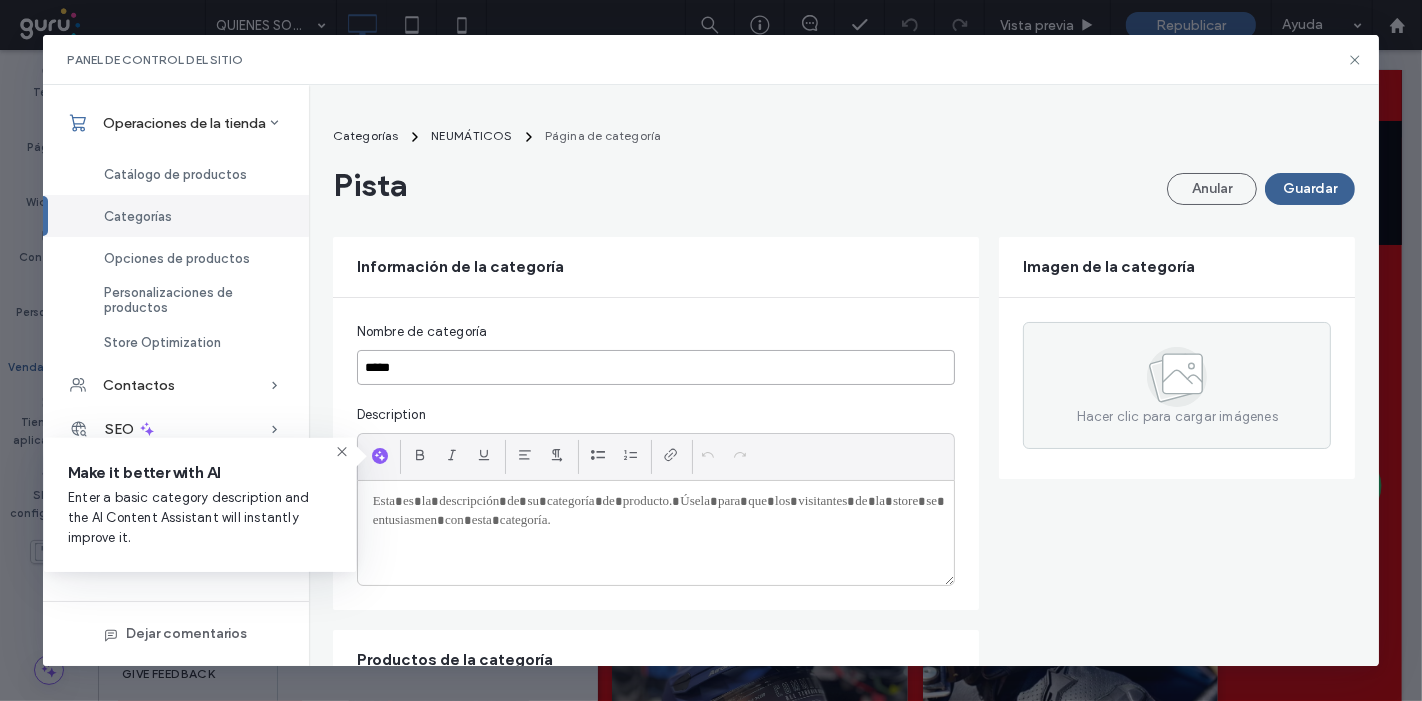 type on "*****" 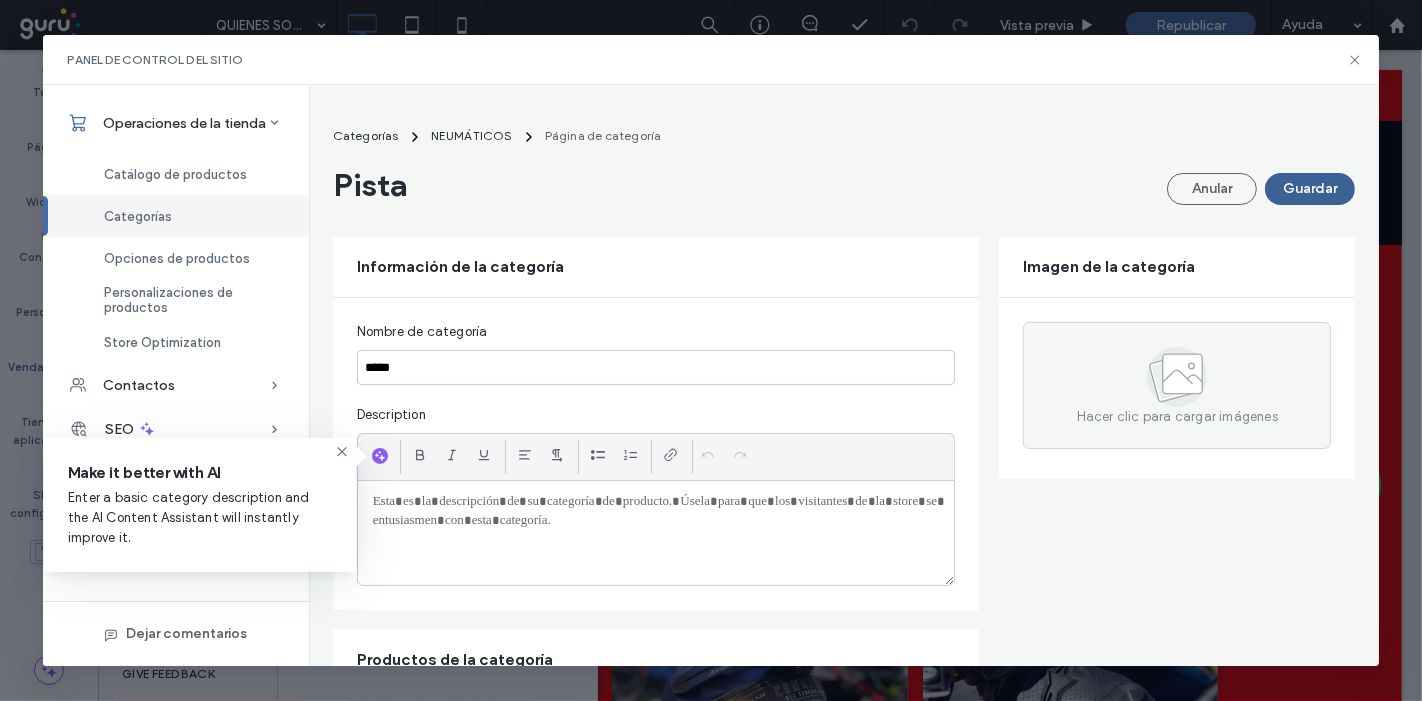 click on "Guardar" at bounding box center (1310, 189) 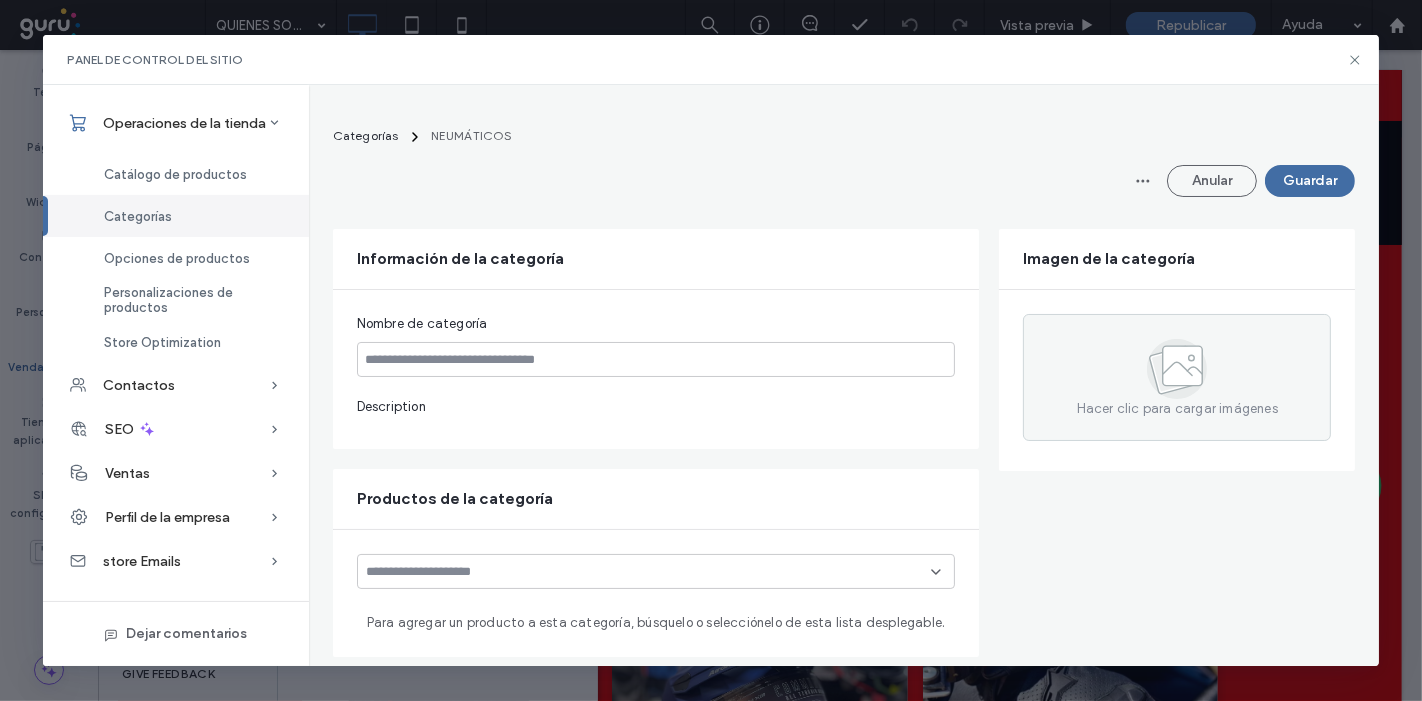 type on "**********" 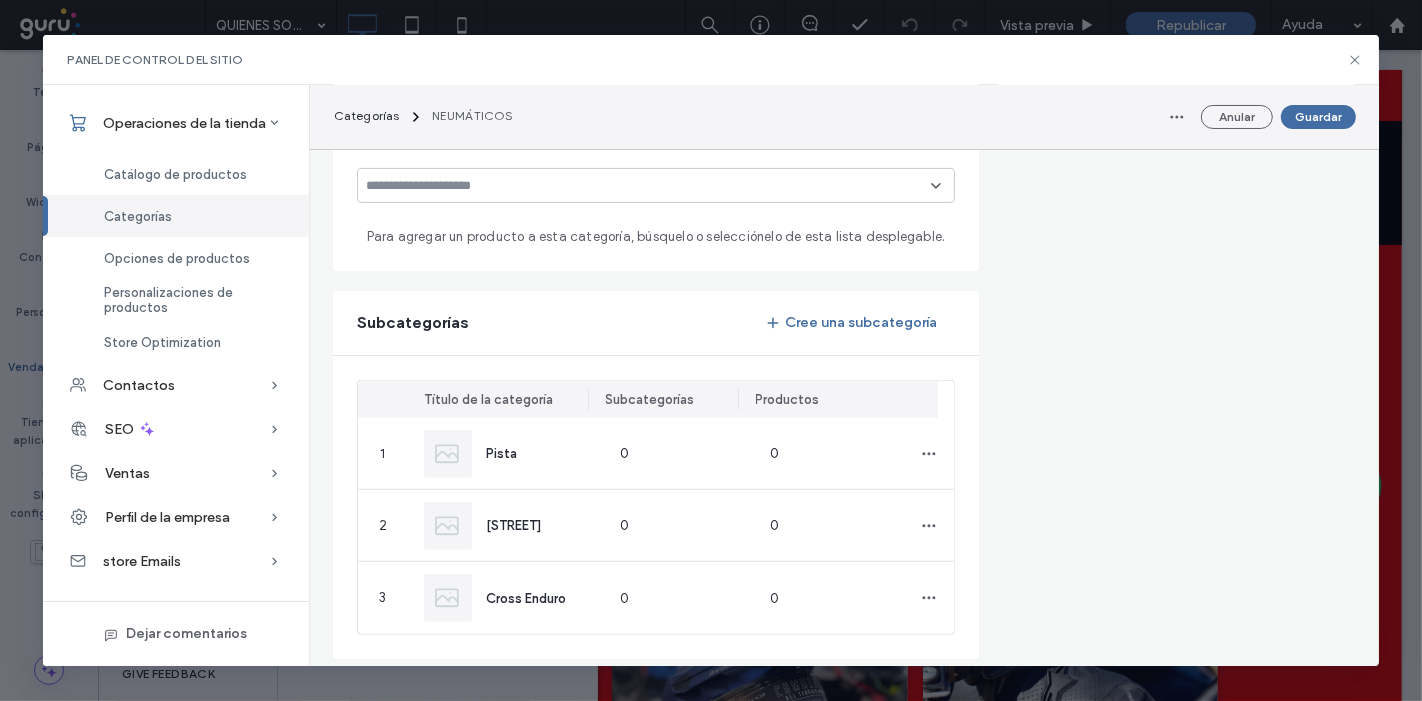 scroll, scrollTop: 555, scrollLeft: 0, axis: vertical 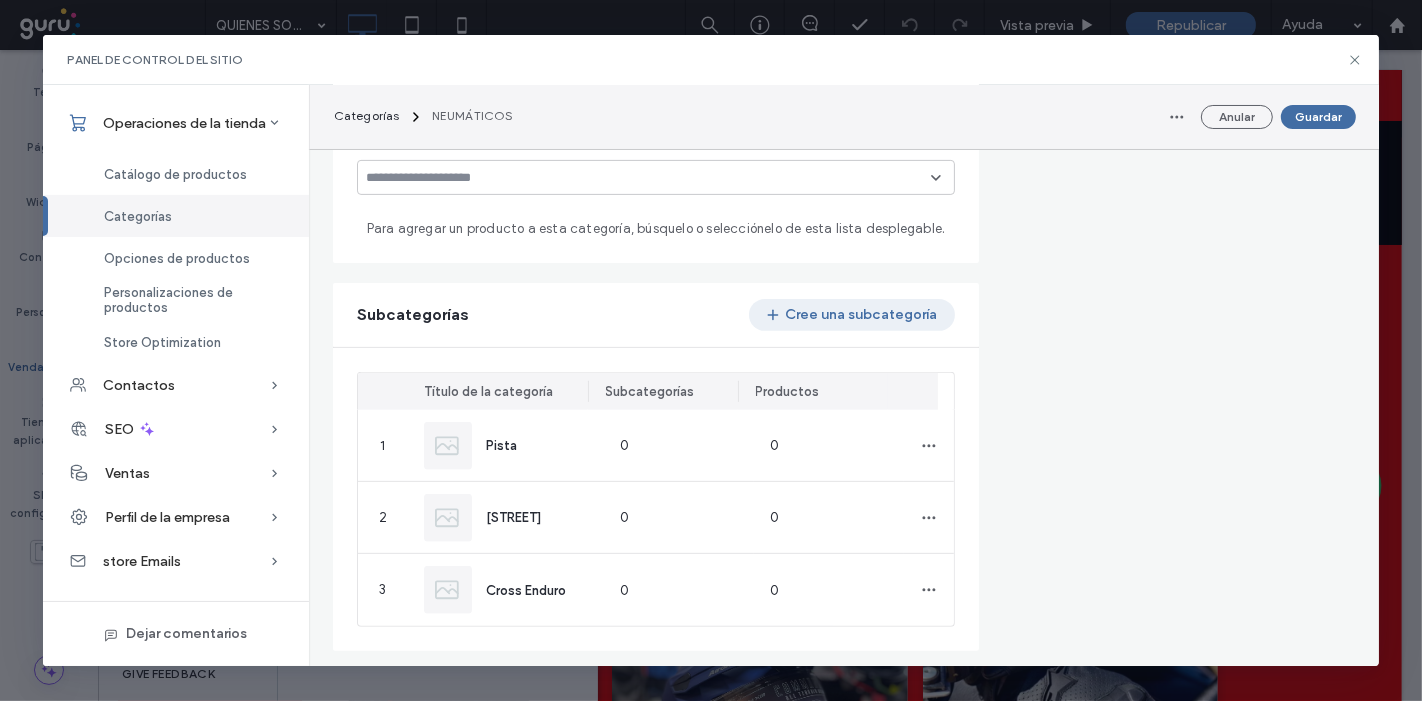 click on "Cree una subcategoría" at bounding box center [852, 315] 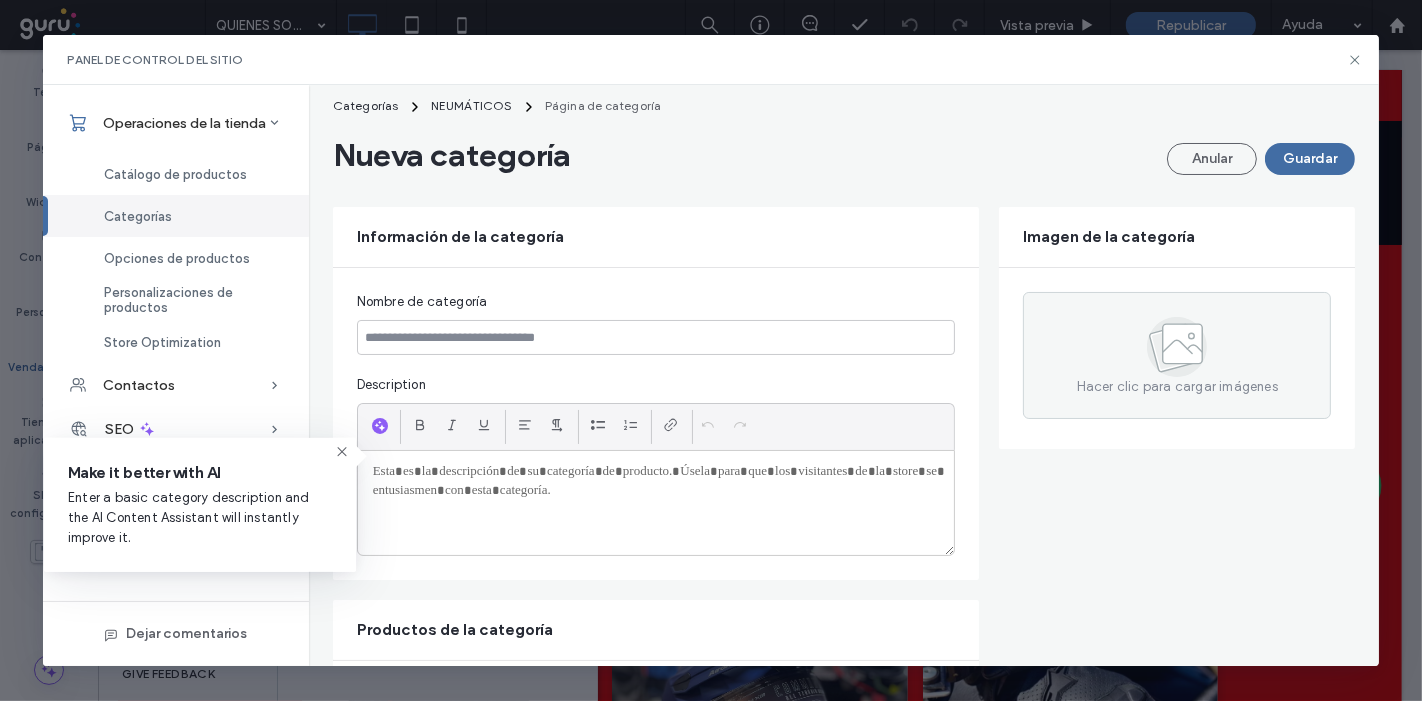 scroll, scrollTop: 0, scrollLeft: 0, axis: both 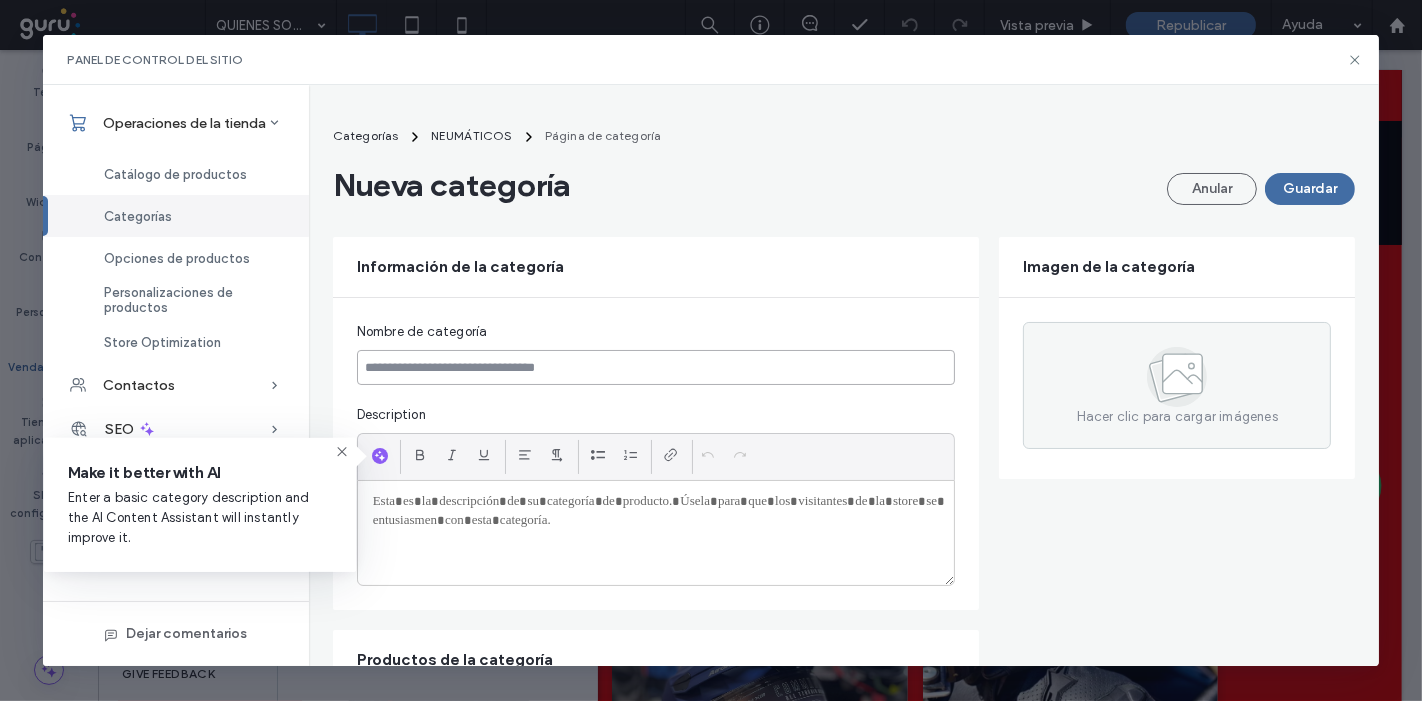 click at bounding box center (656, 367) 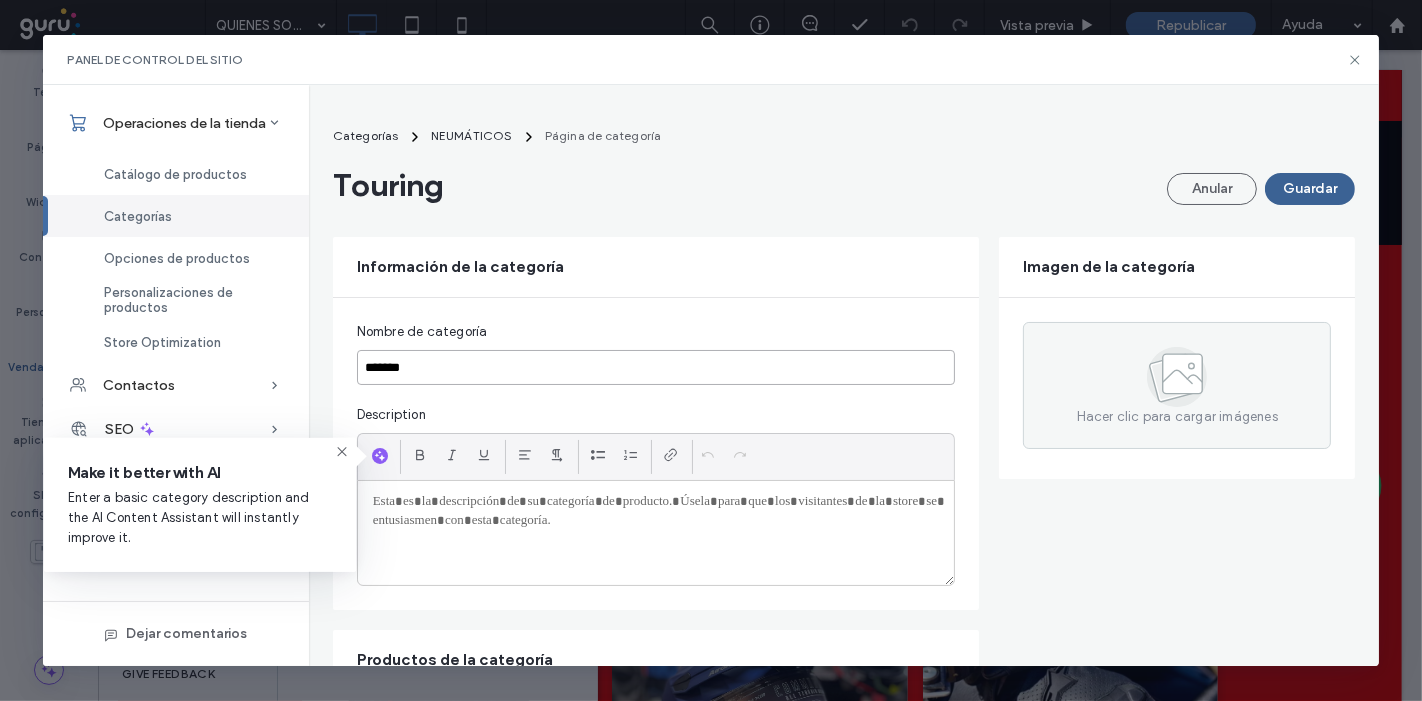 type on "*******" 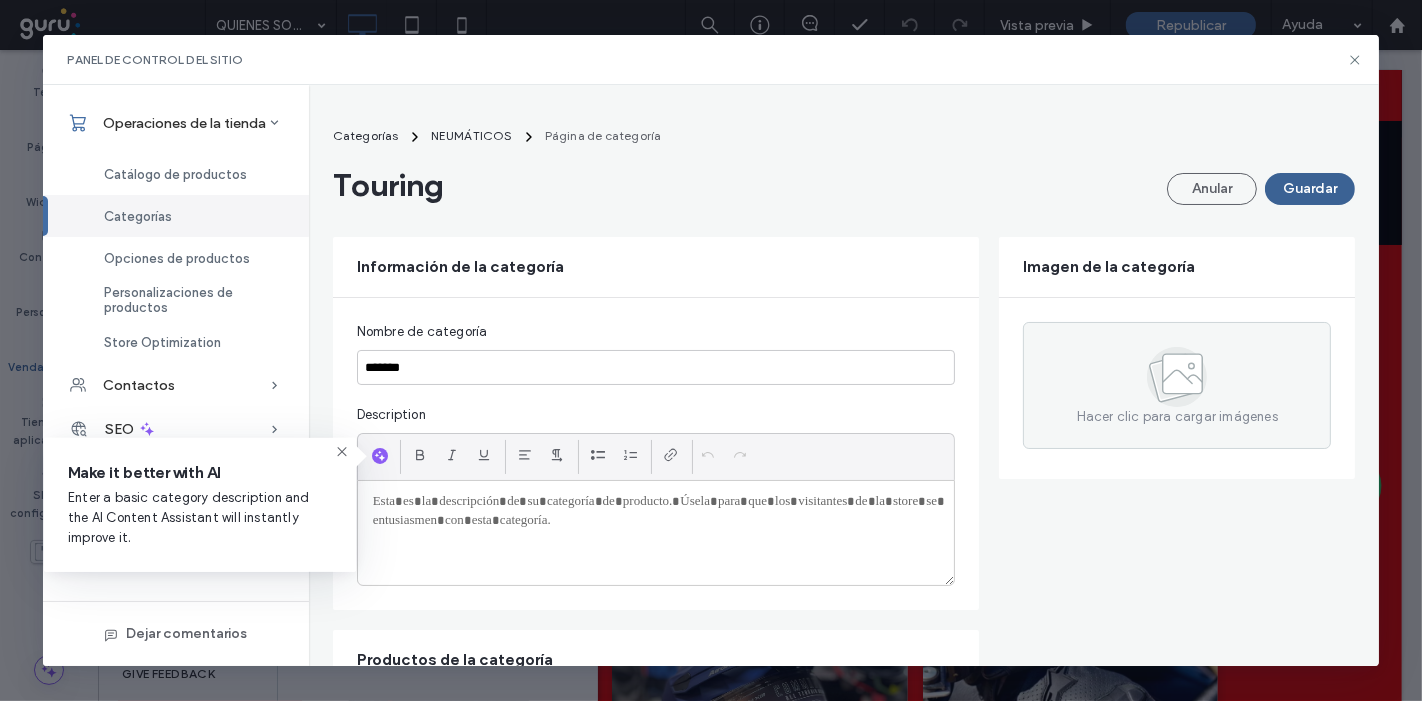 click on "Guardar" at bounding box center [1310, 189] 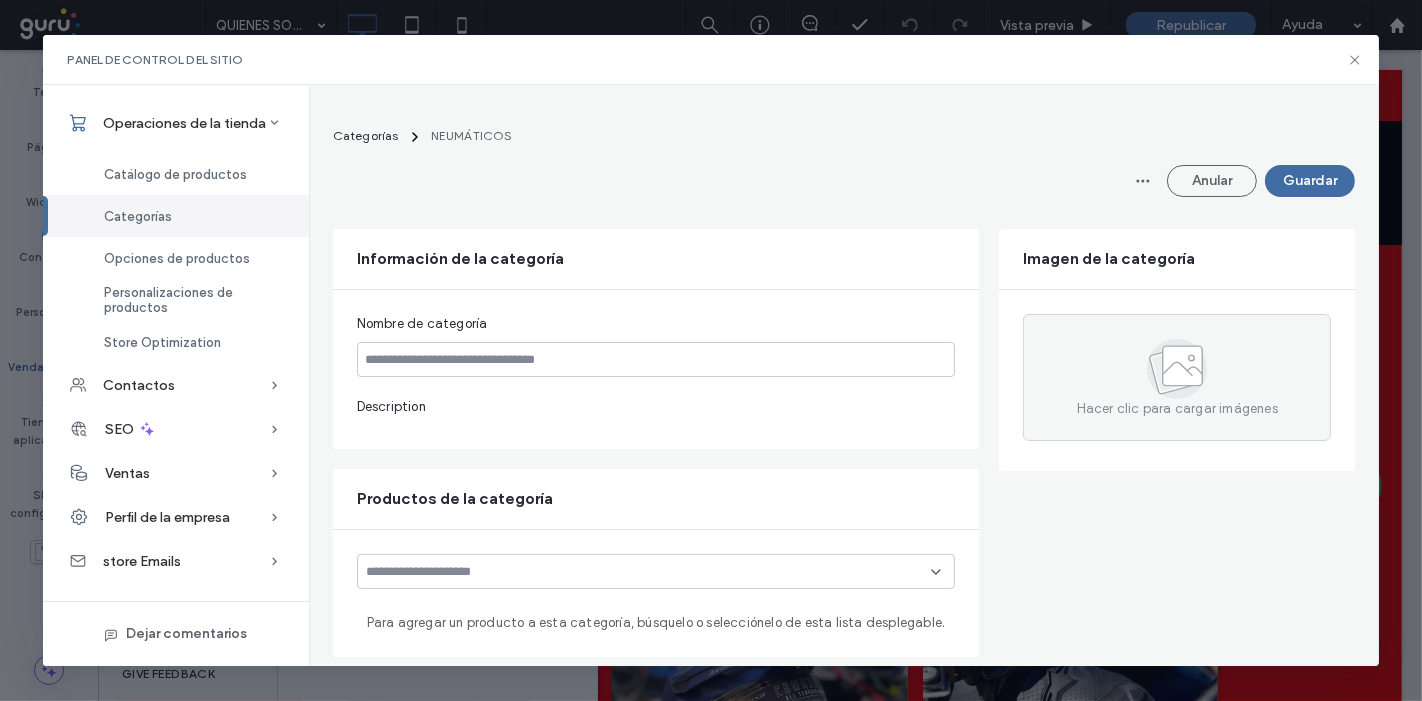 type on "**********" 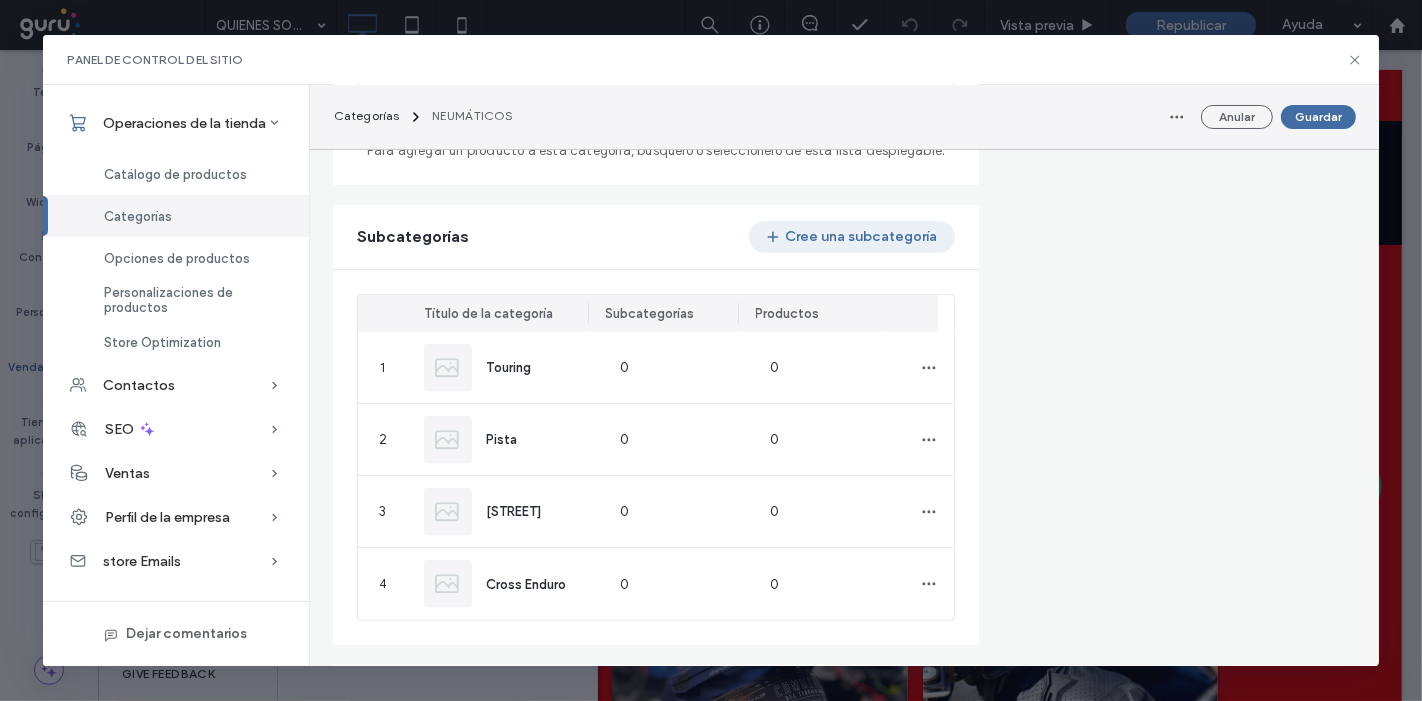 scroll, scrollTop: 666, scrollLeft: 0, axis: vertical 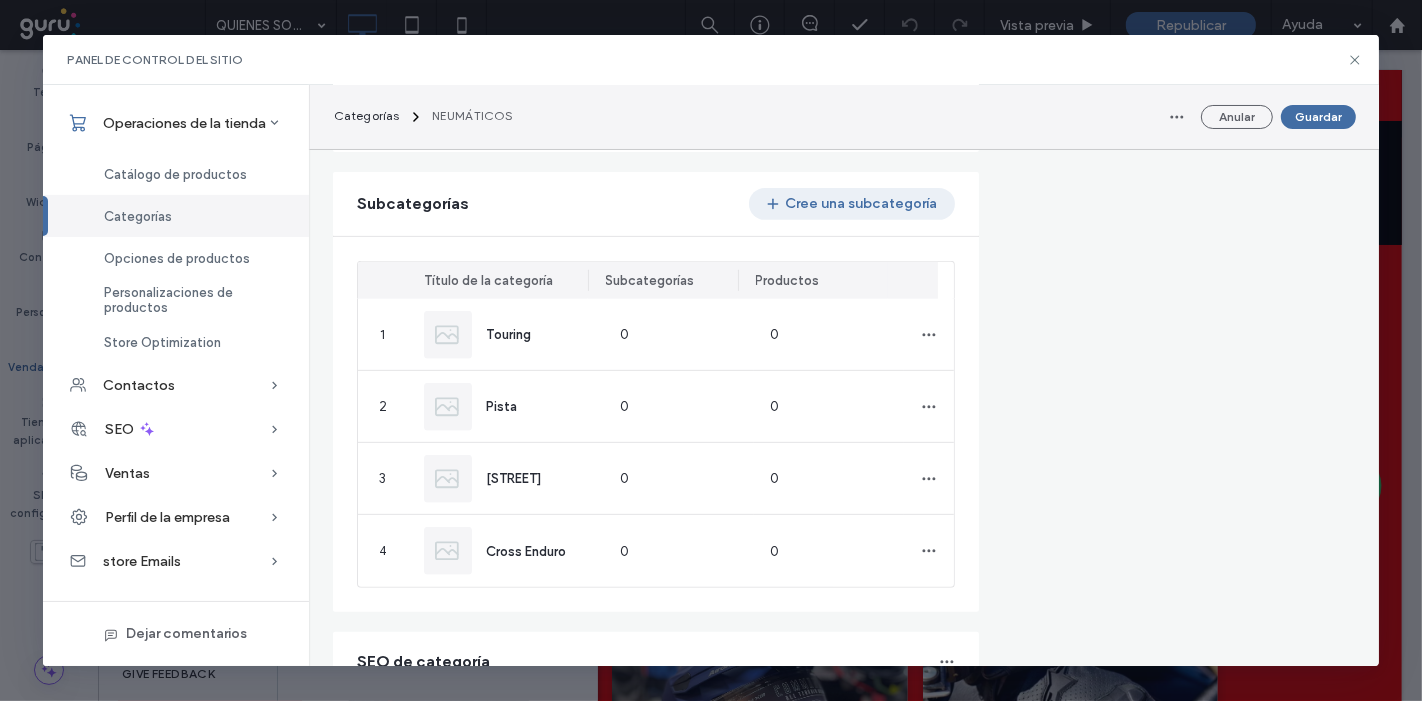 click on "Cree una subcategoría" at bounding box center (852, 204) 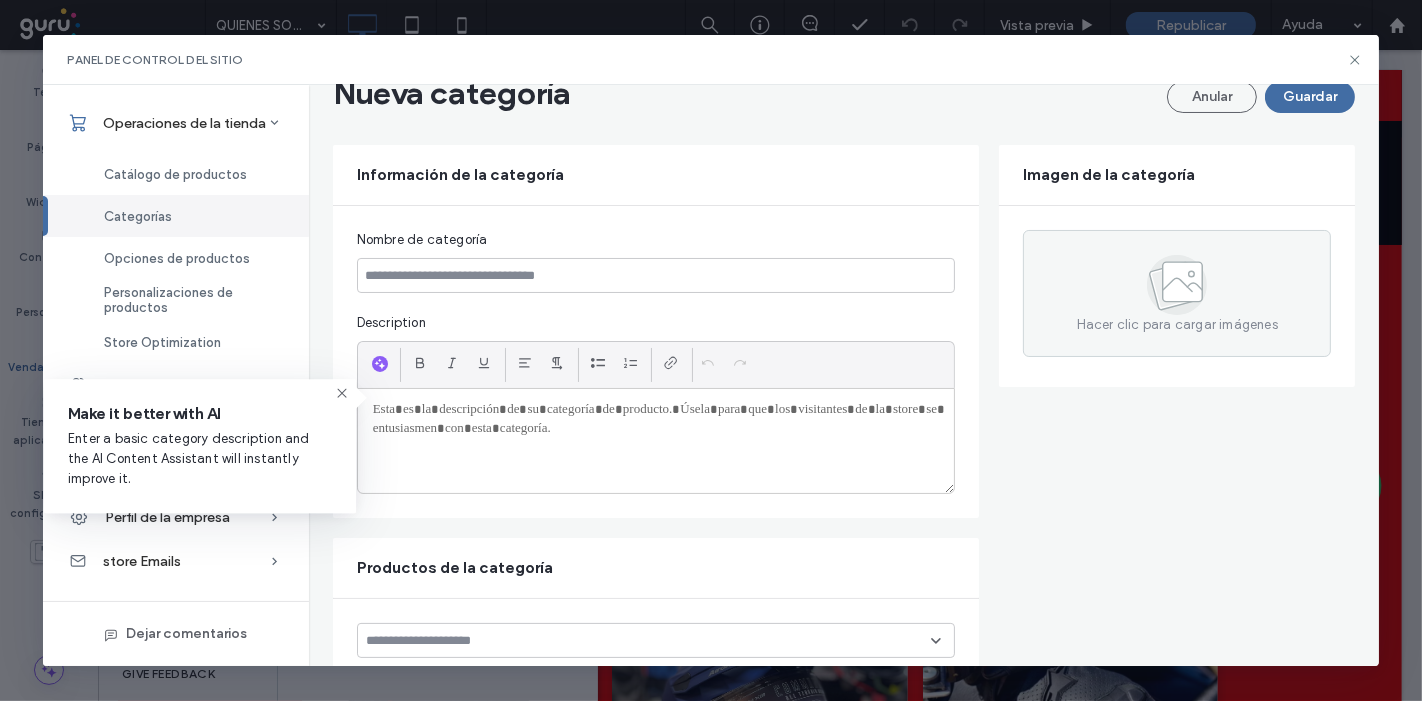 scroll, scrollTop: 58, scrollLeft: 0, axis: vertical 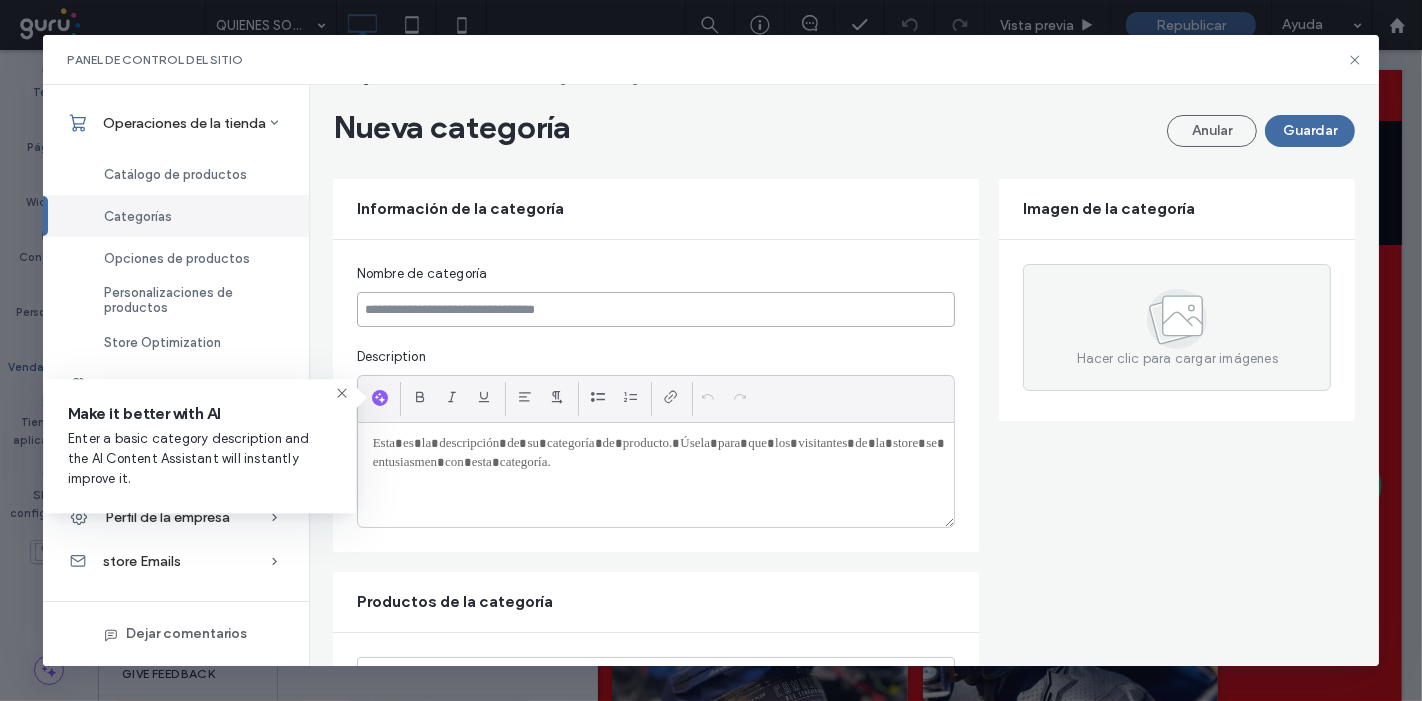 click at bounding box center [656, 309] 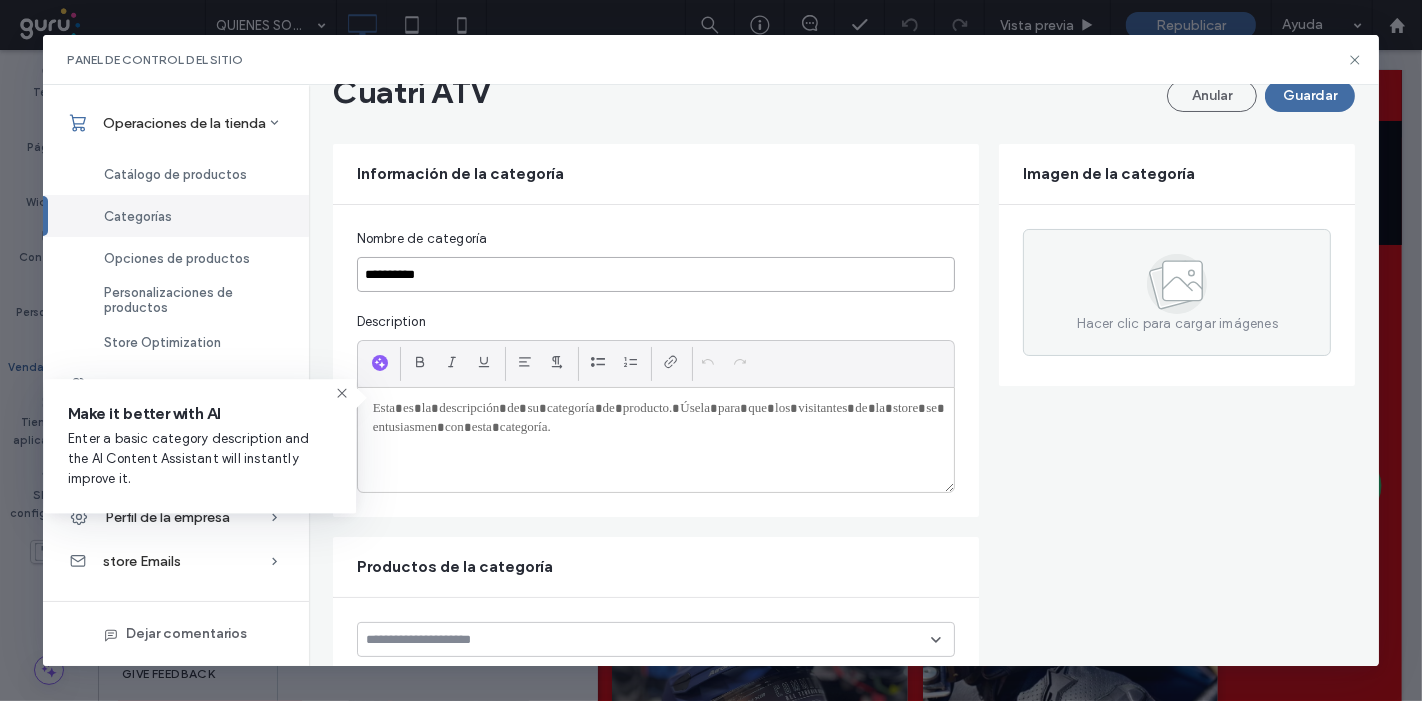 scroll, scrollTop: 58, scrollLeft: 0, axis: vertical 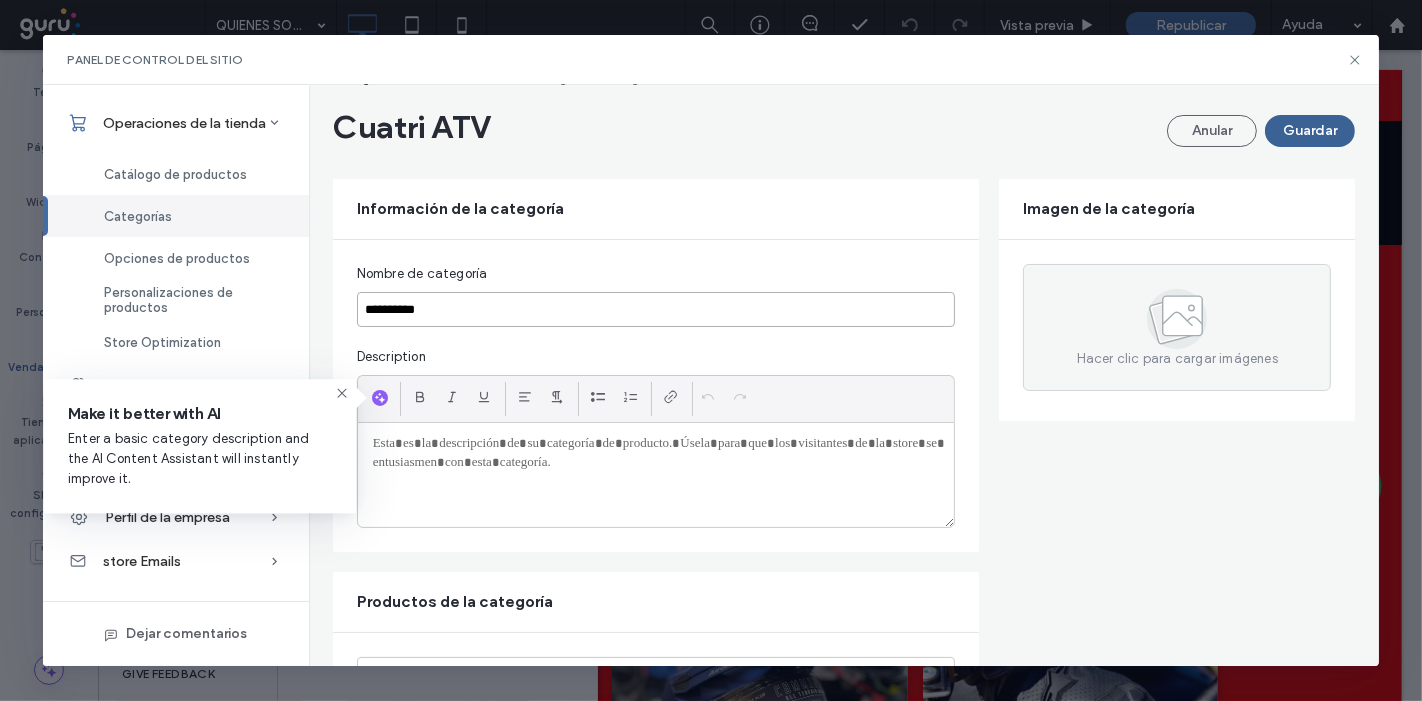type on "**********" 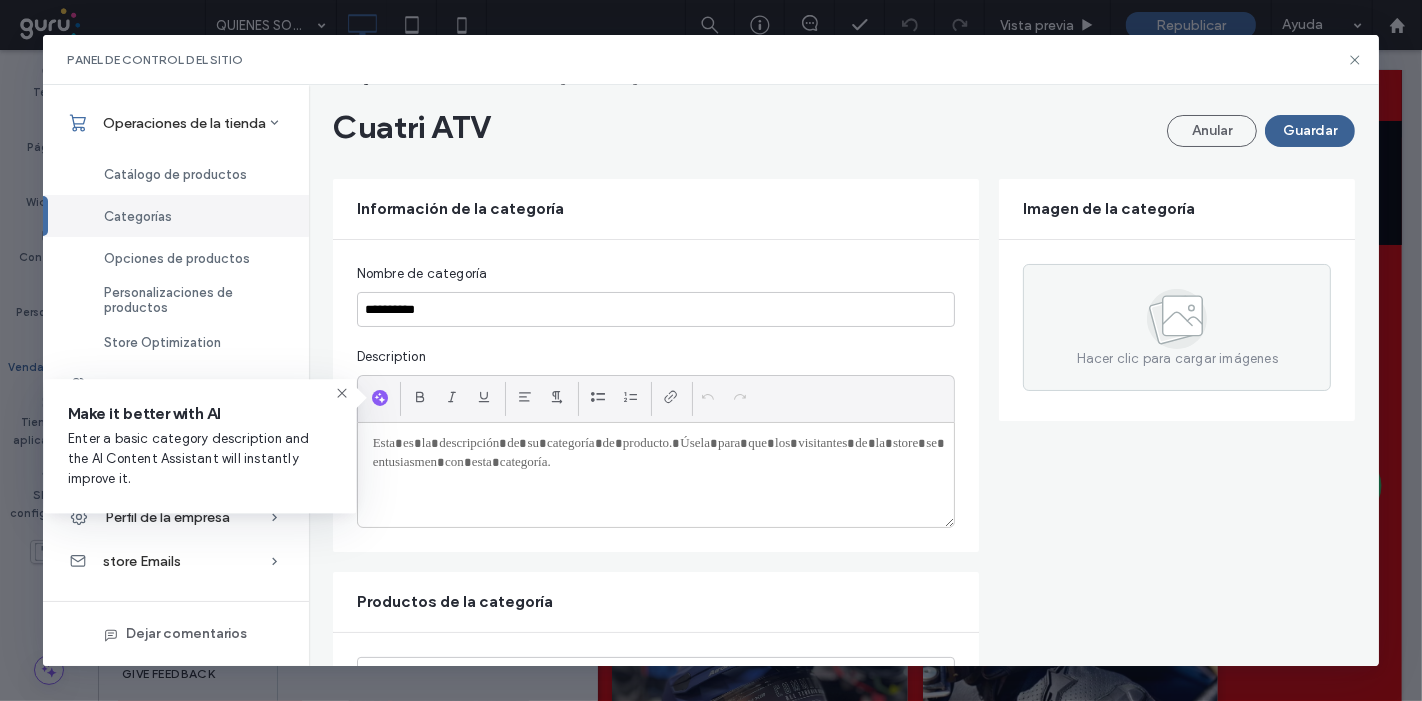 click on "Guardar" at bounding box center [1310, 131] 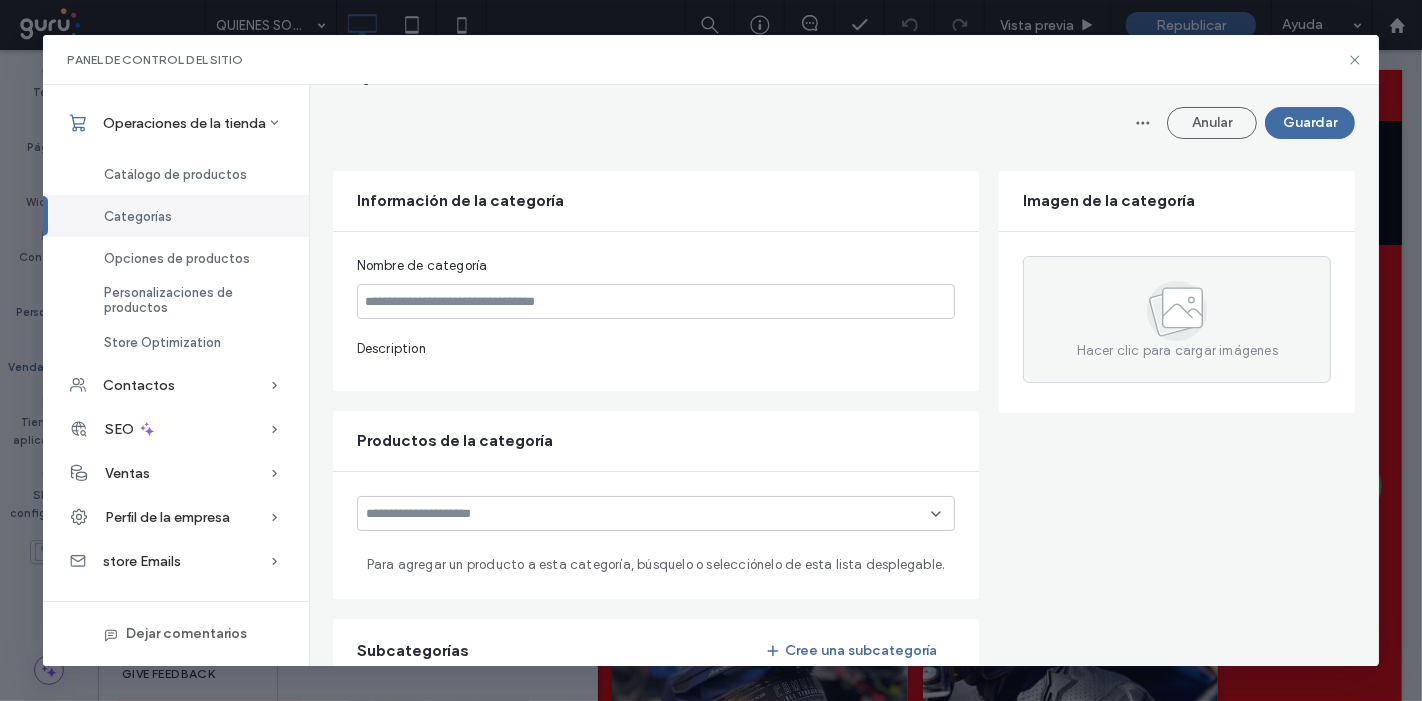 type on "**********" 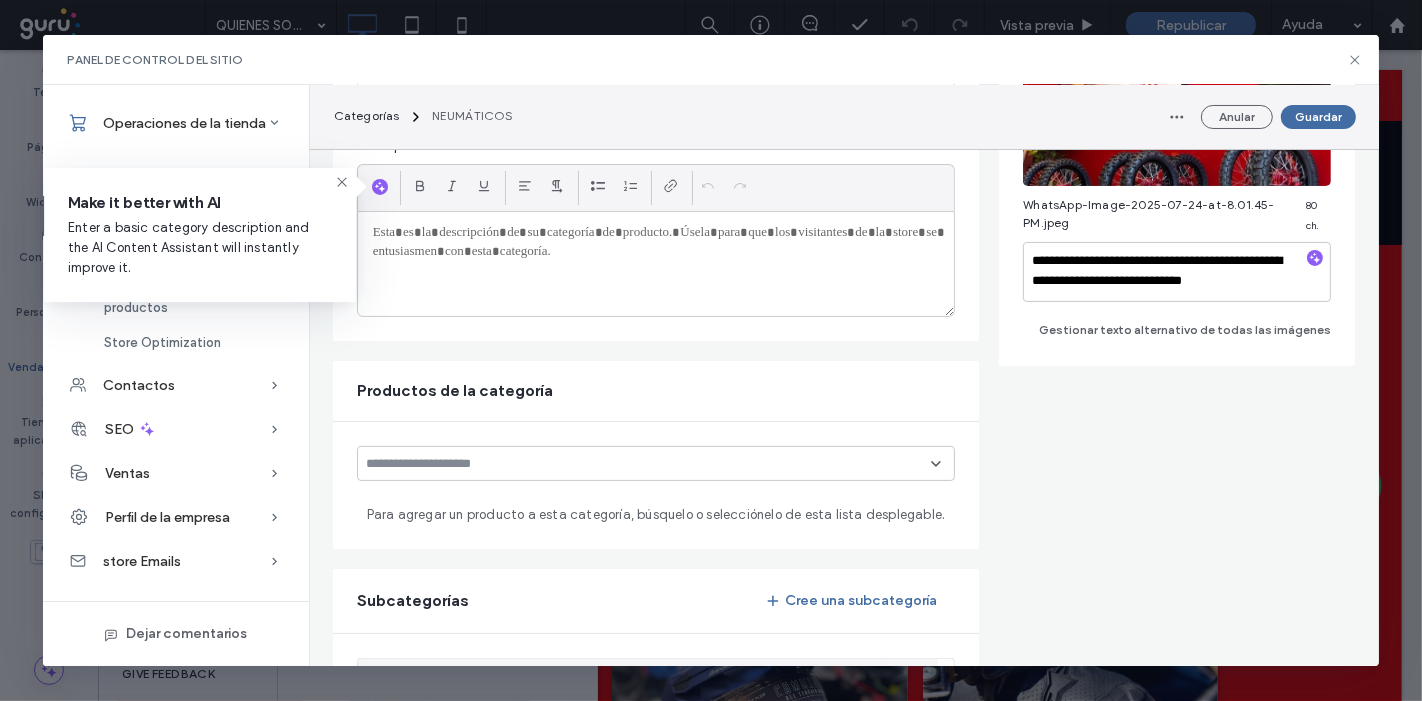 scroll, scrollTop: 391, scrollLeft: 0, axis: vertical 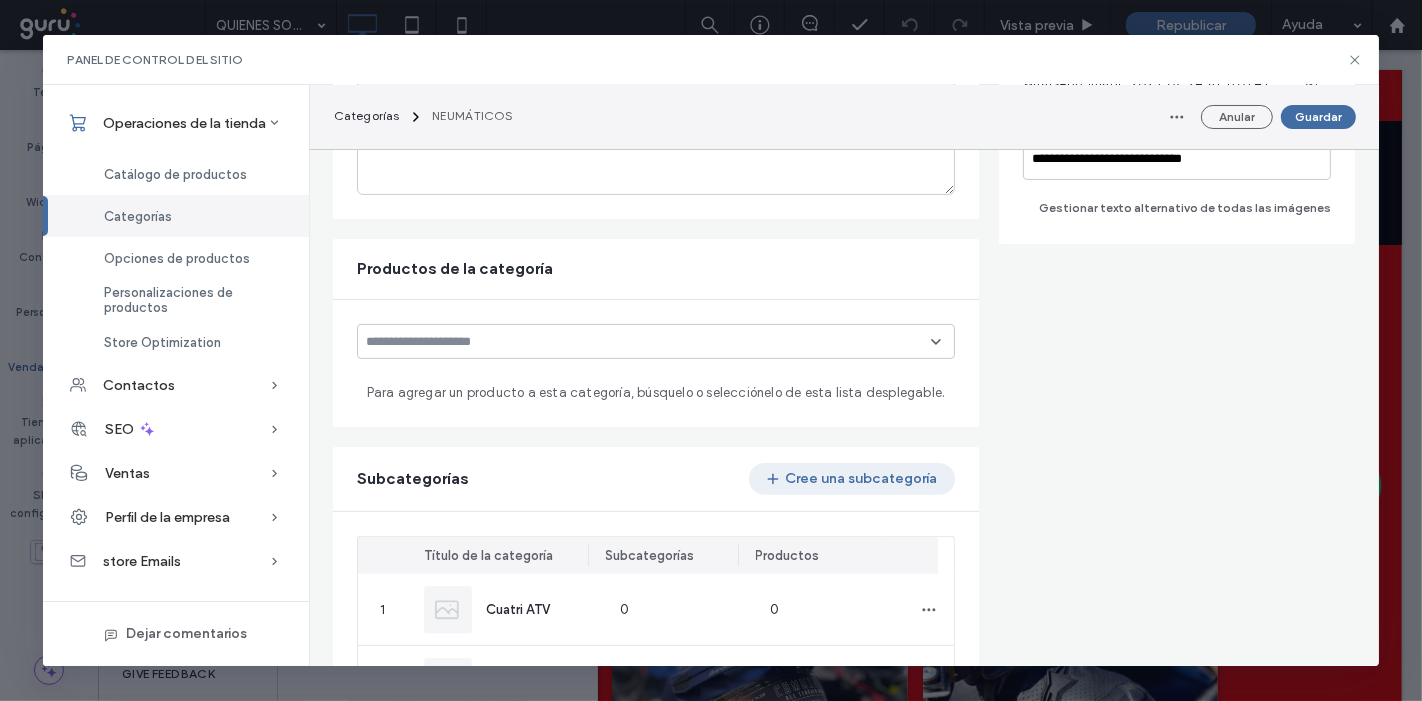 click on "Cree una subcategoría" at bounding box center [852, 479] 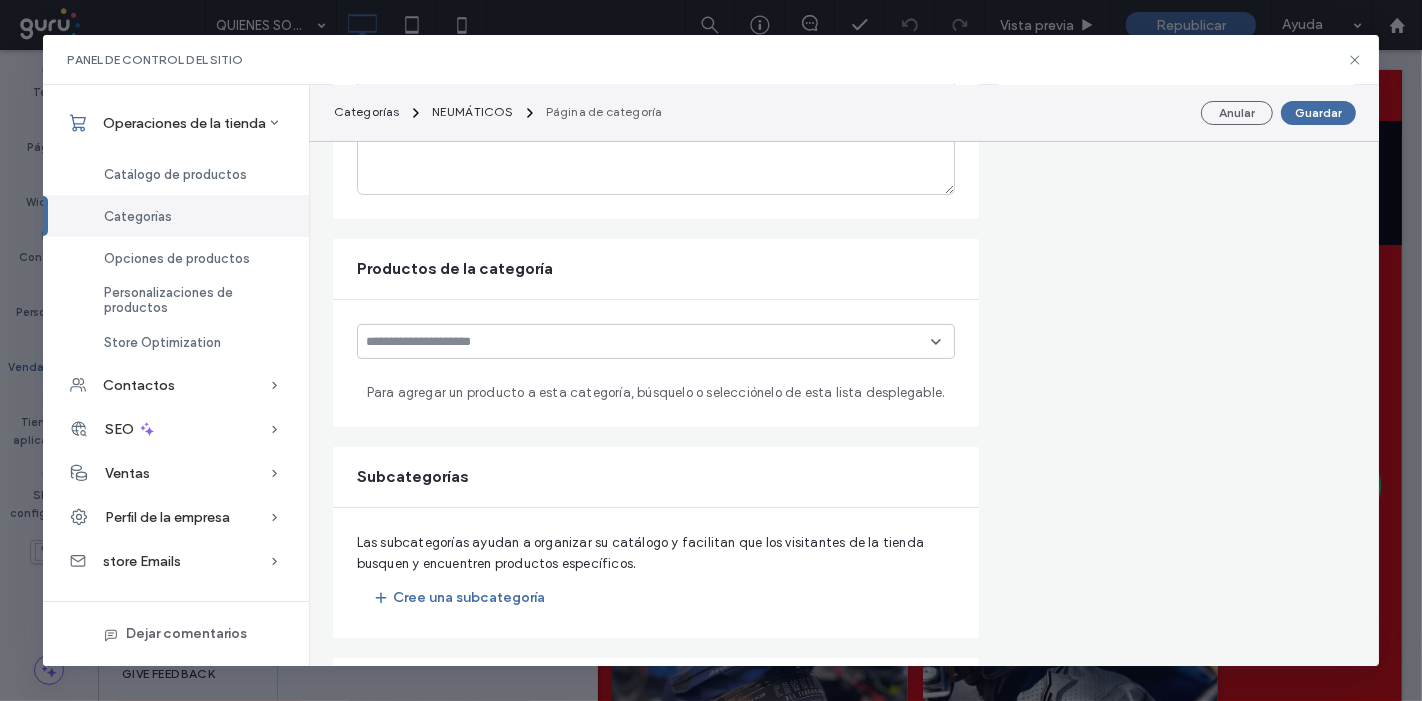 click at bounding box center (649, 342) 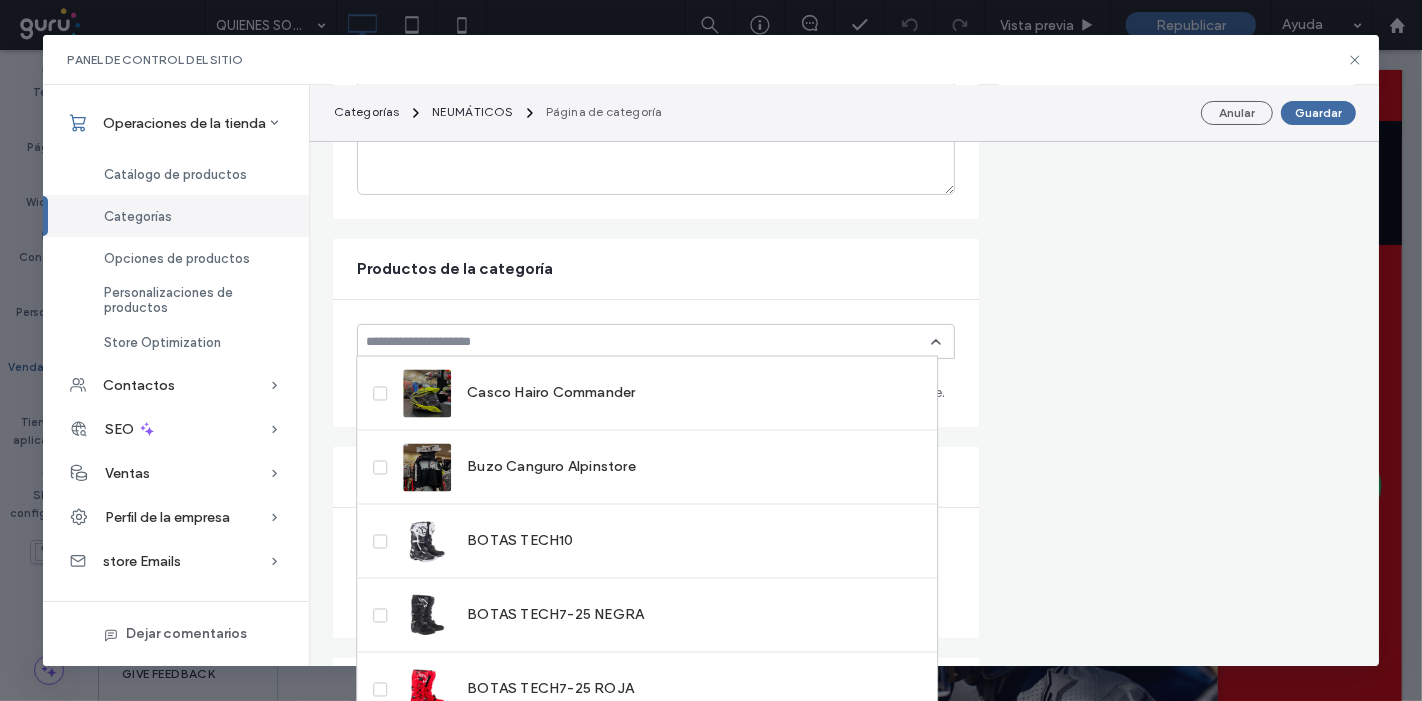 click on "Productos de la categoría" at bounding box center (656, 269) 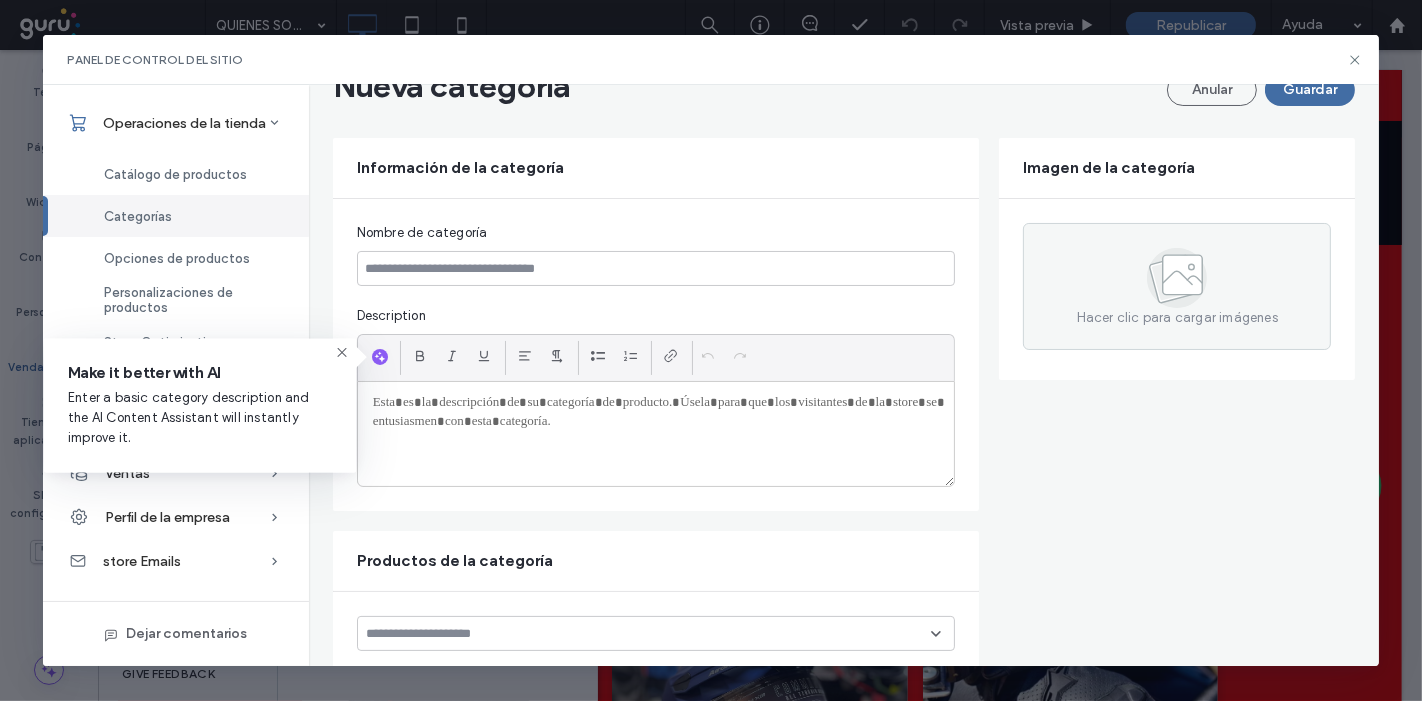 scroll, scrollTop: 58, scrollLeft: 0, axis: vertical 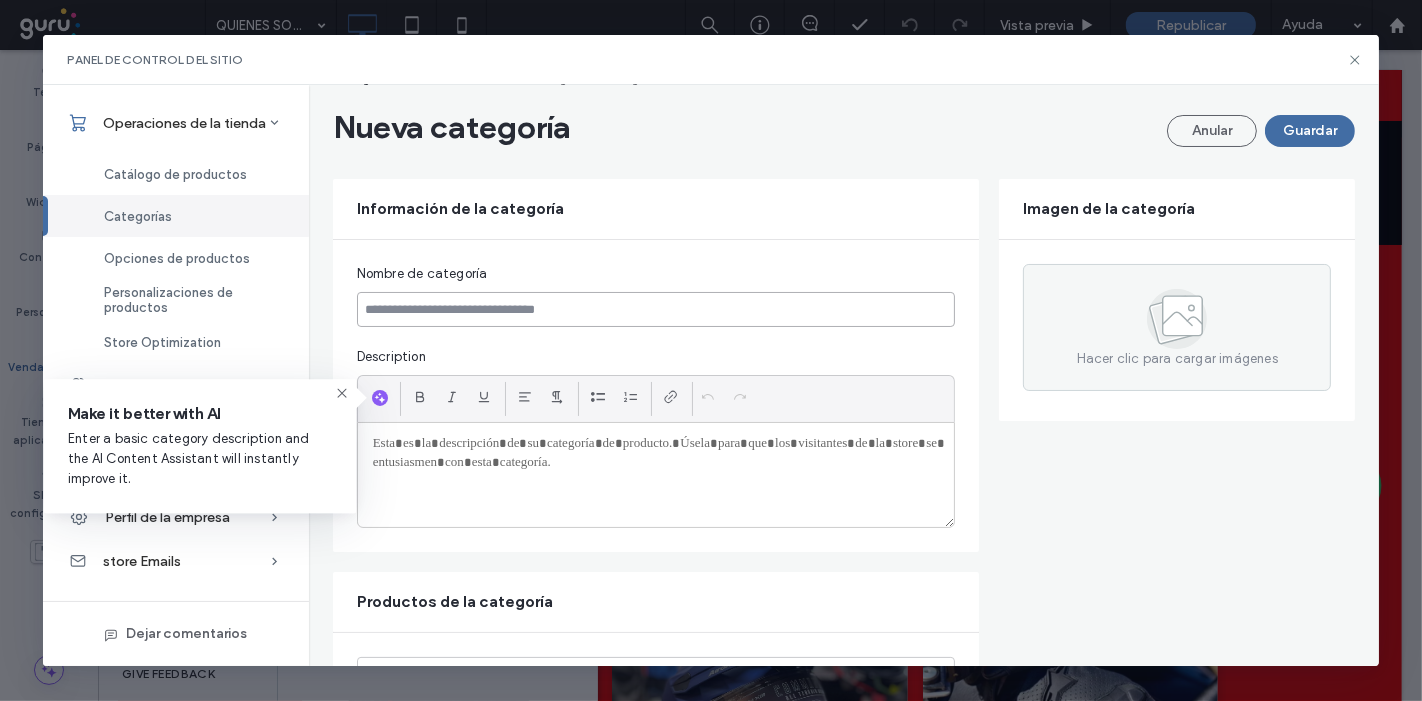 click at bounding box center (656, 309) 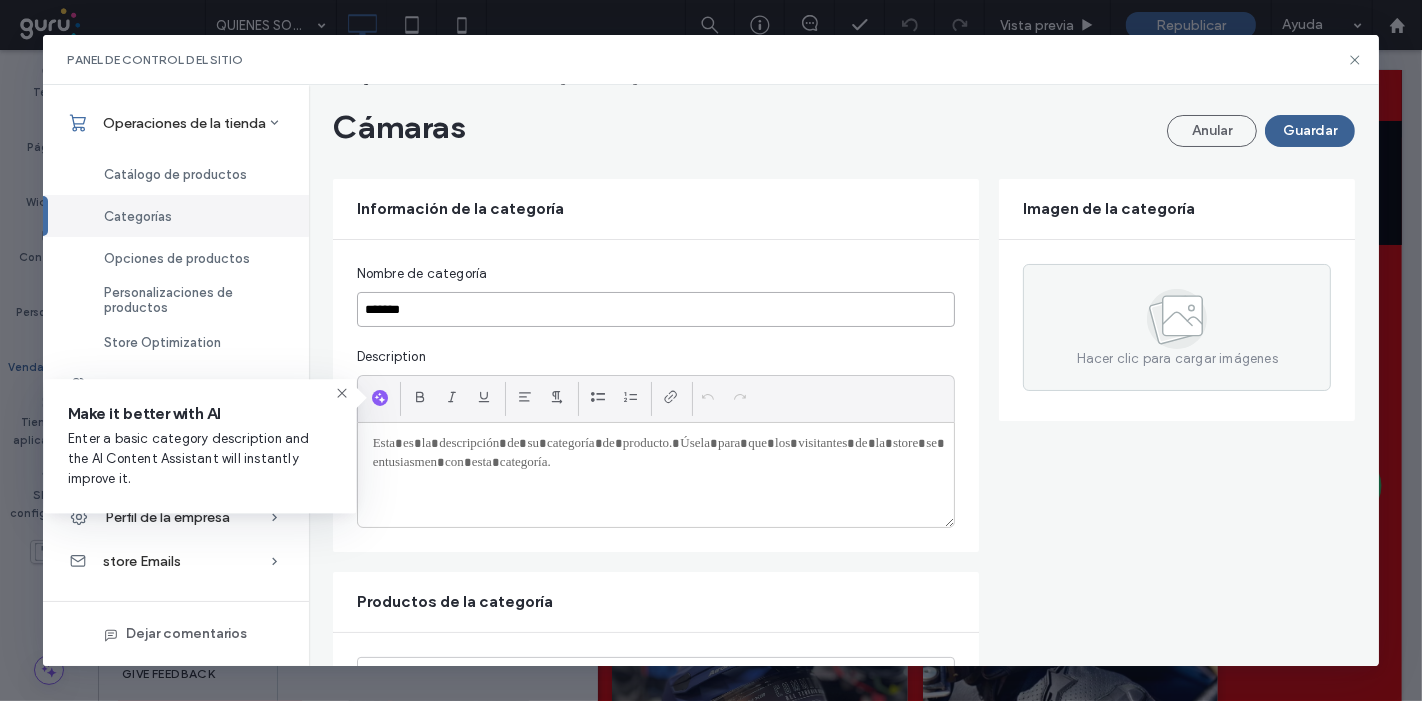 type on "*******" 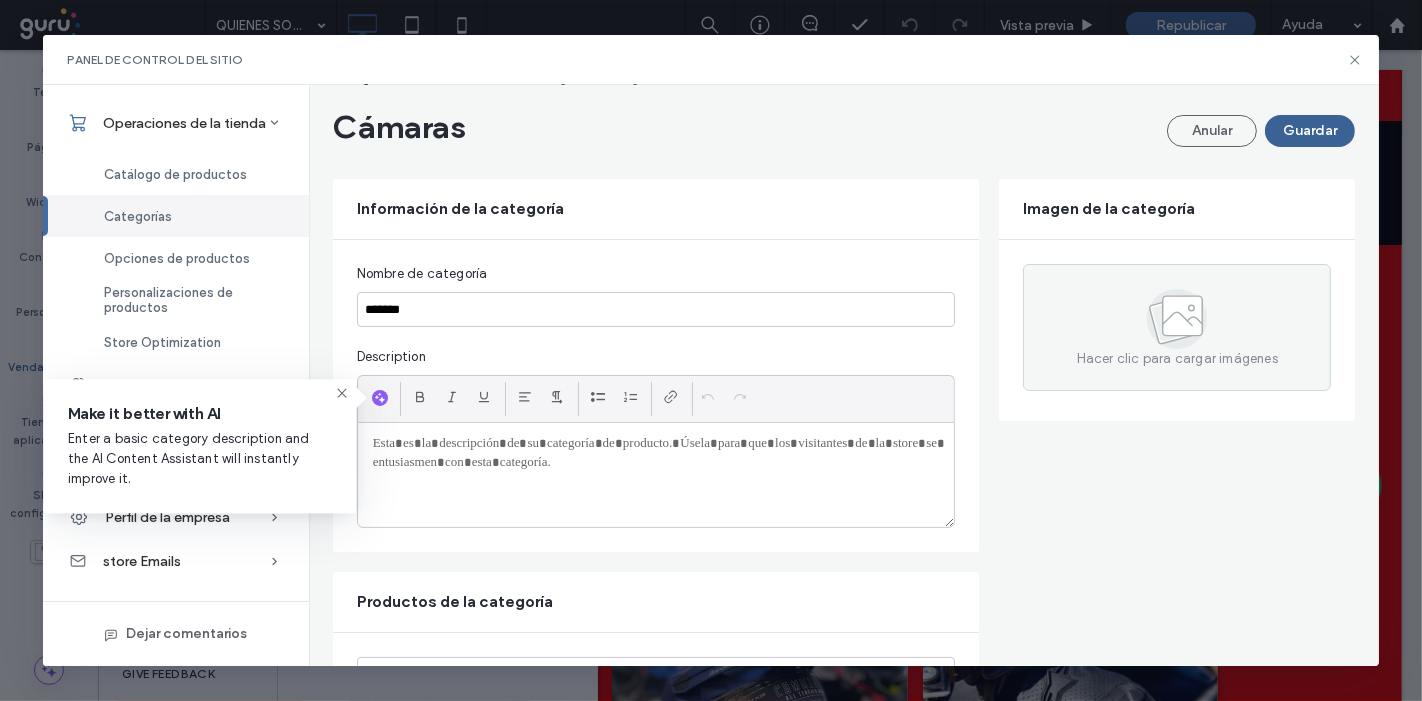 click on "Guardar" at bounding box center [1310, 131] 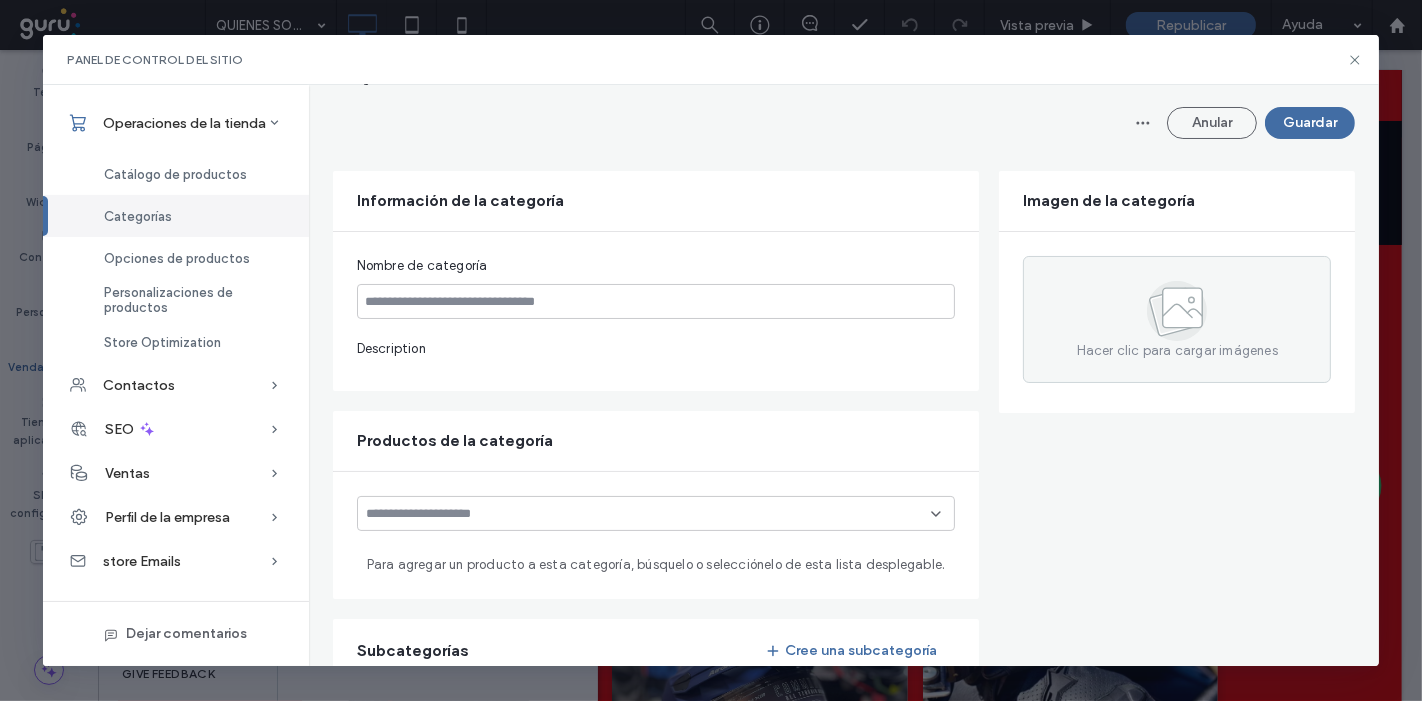 type on "**********" 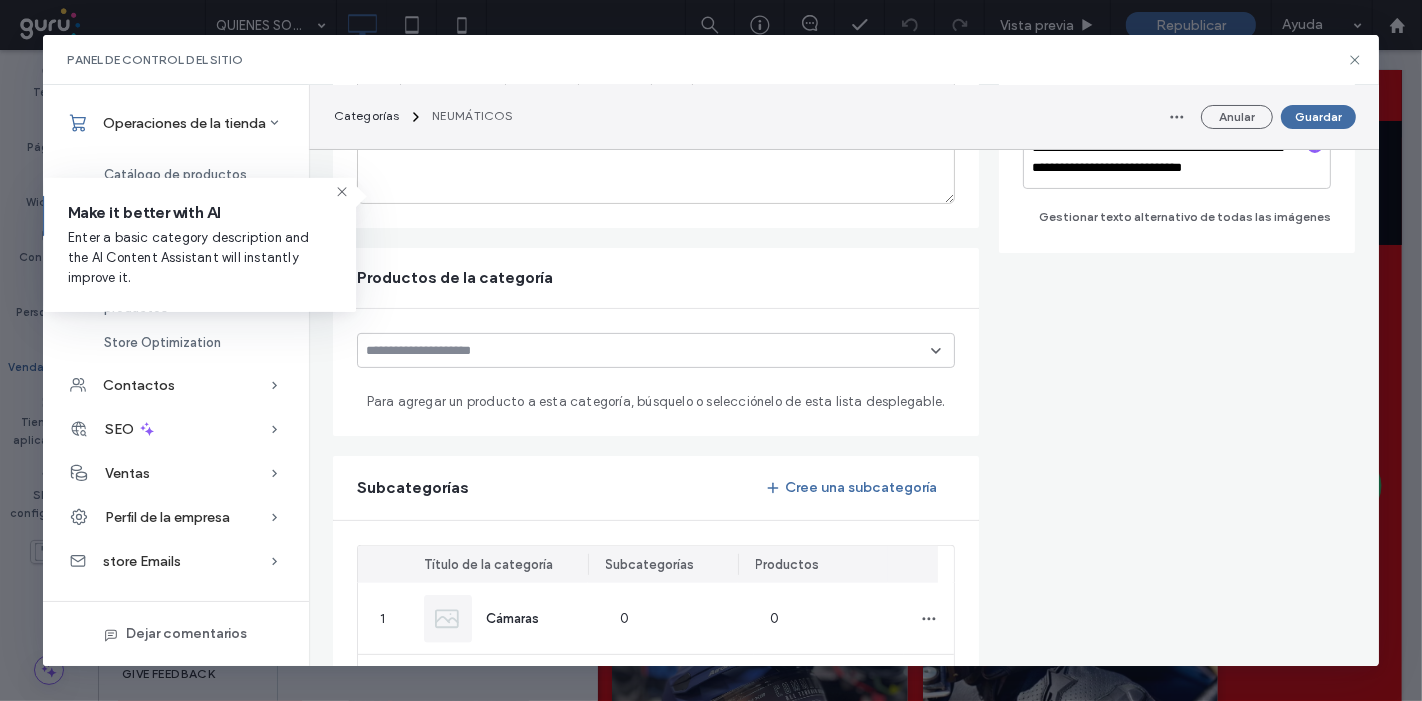 scroll, scrollTop: 391, scrollLeft: 0, axis: vertical 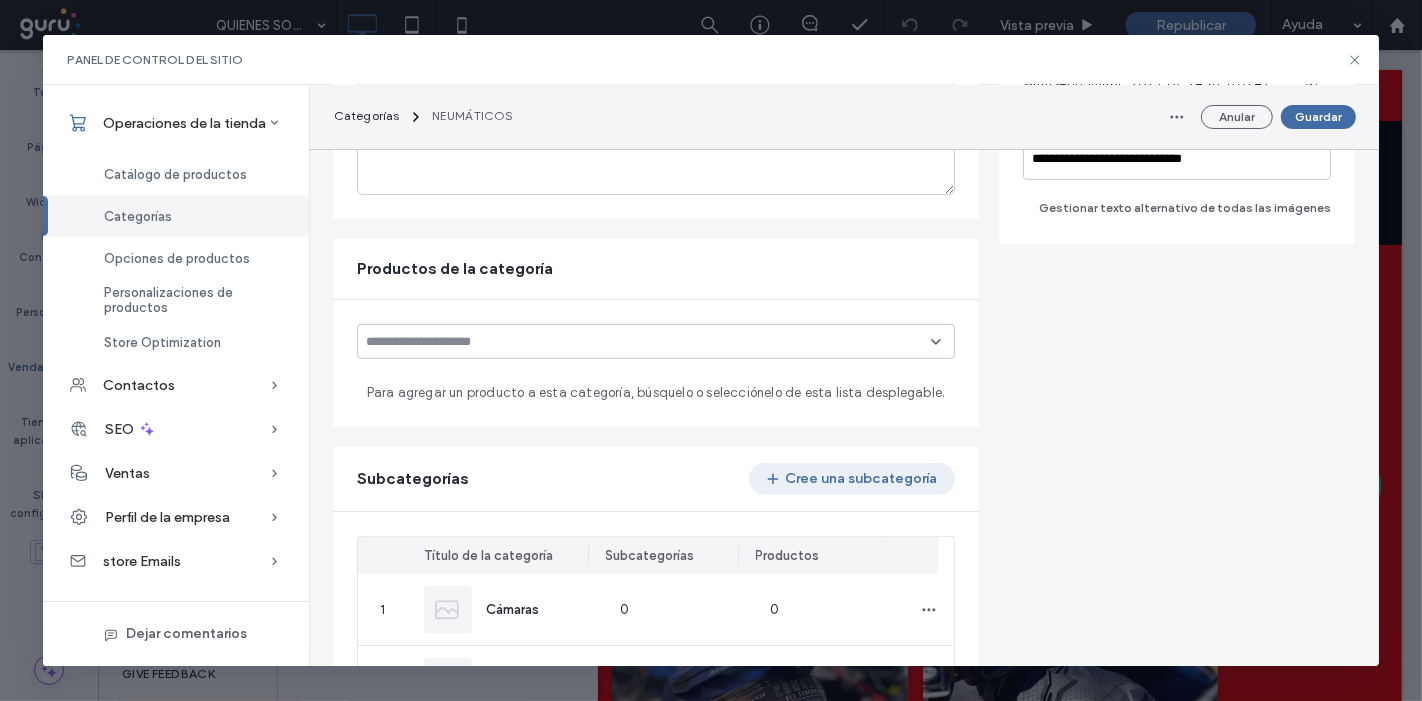 click on "Cree una subcategoría" at bounding box center (852, 479) 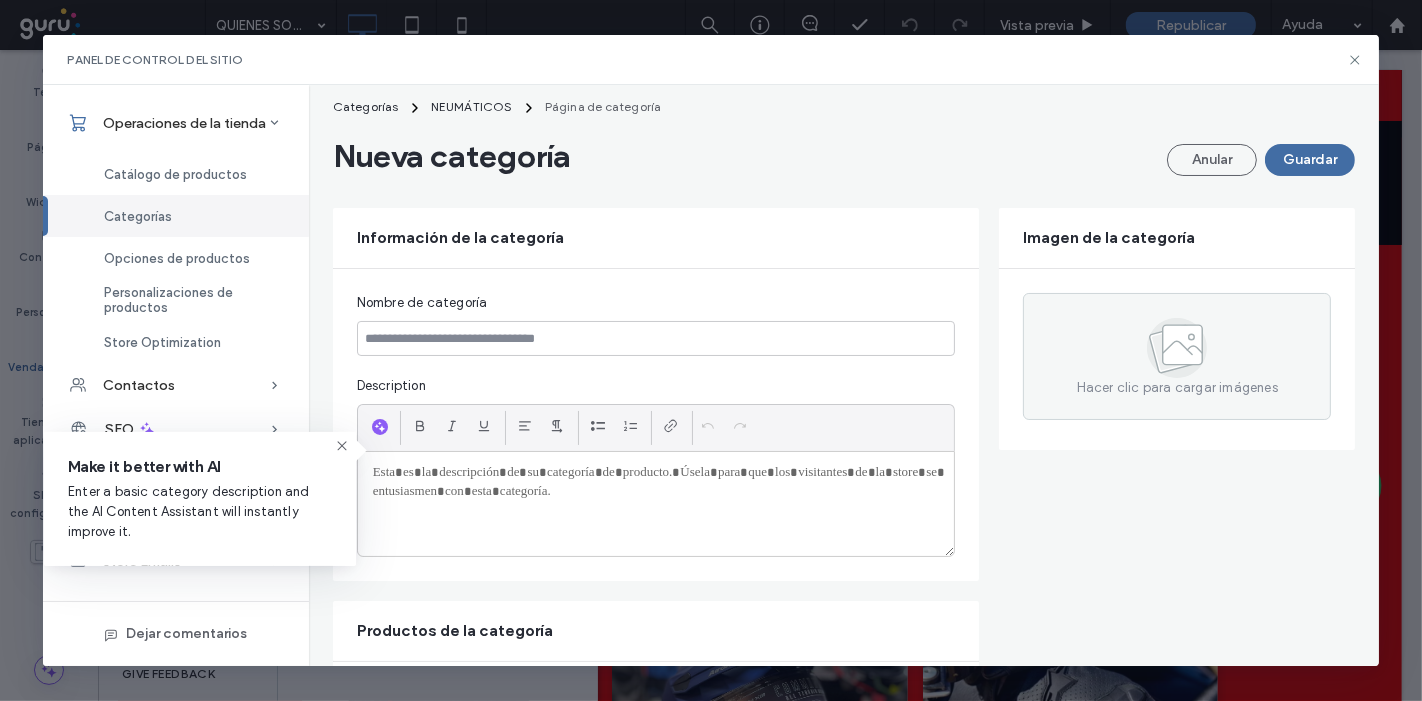 scroll, scrollTop: 111, scrollLeft: 0, axis: vertical 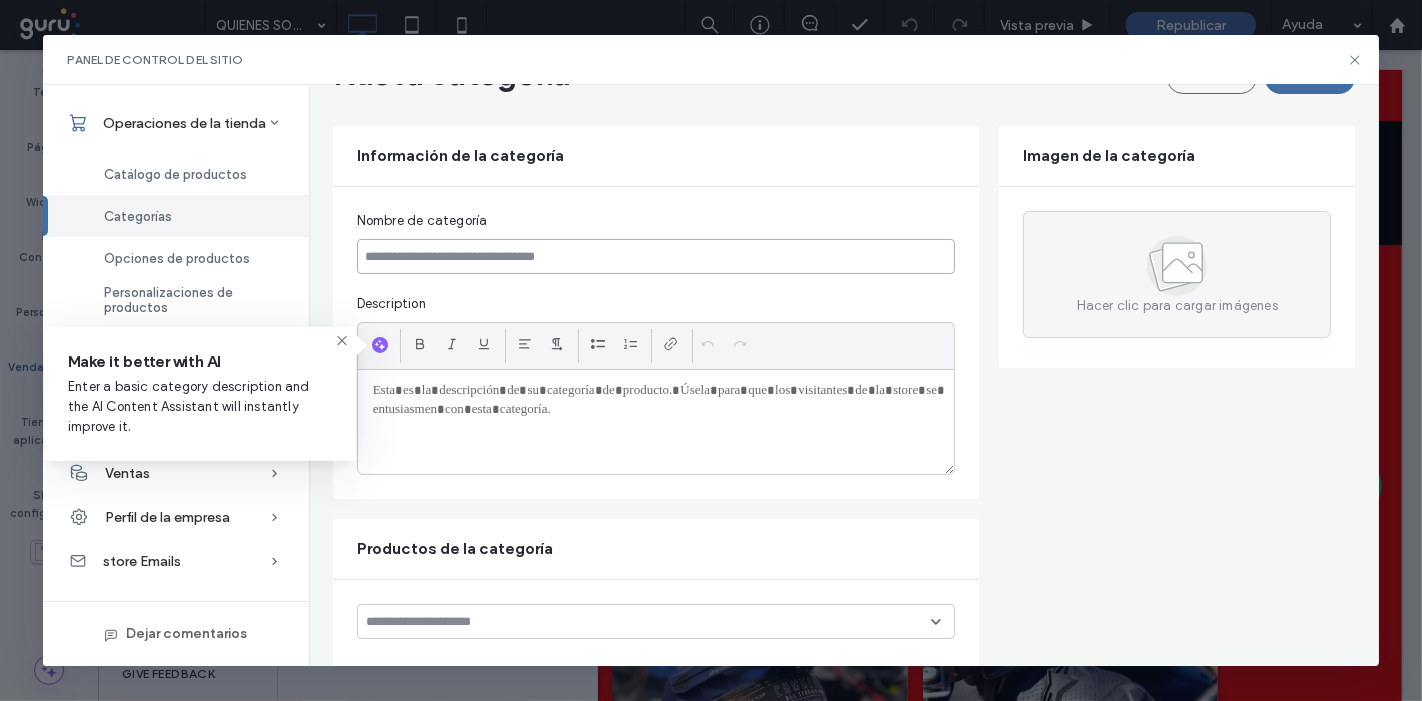 click at bounding box center (656, 256) 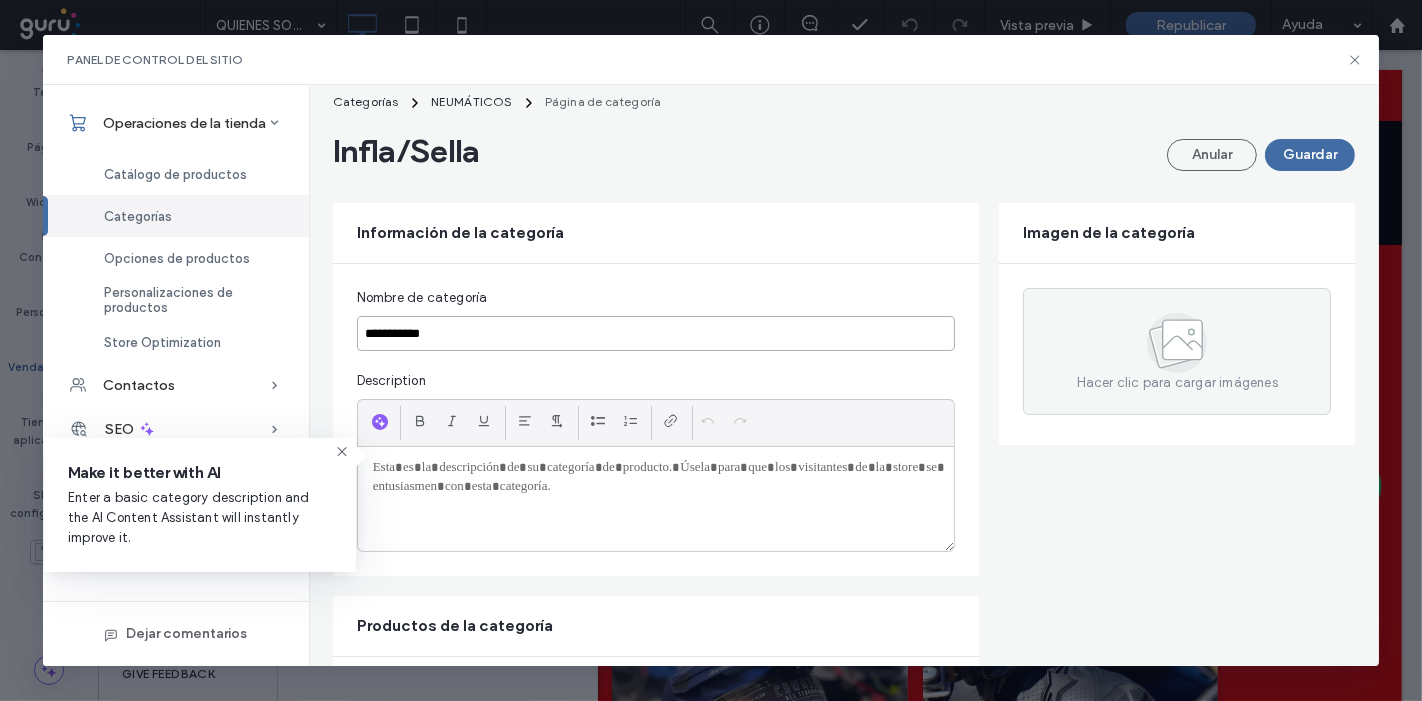 scroll, scrollTop: 0, scrollLeft: 0, axis: both 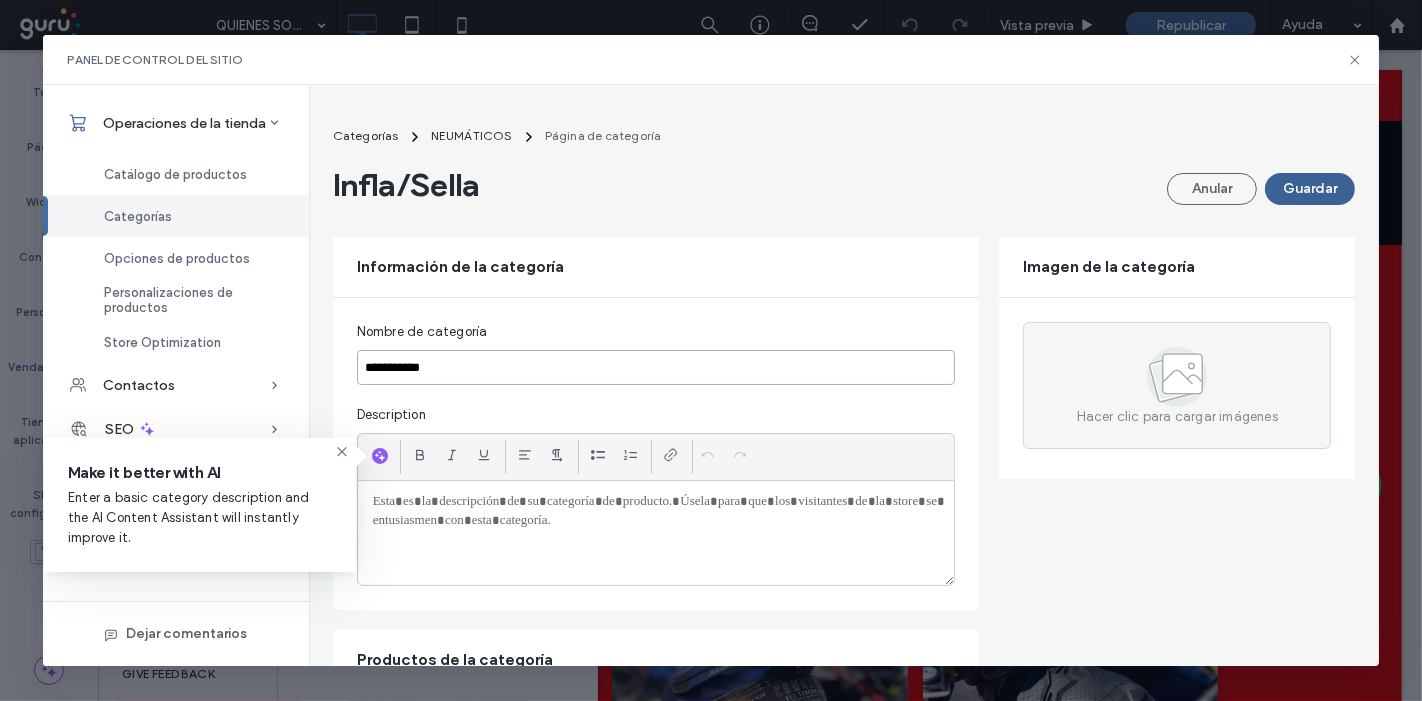 type on "**********" 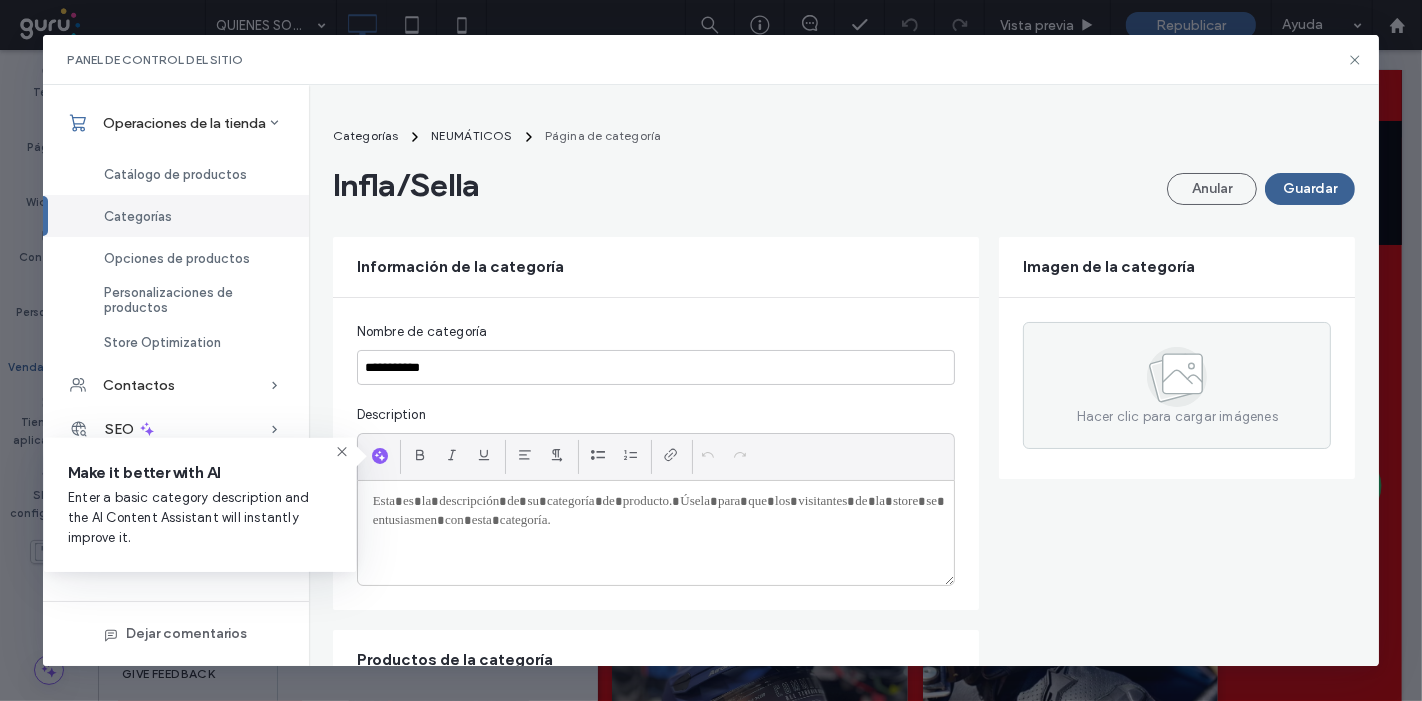 click on "Guardar" at bounding box center [1310, 189] 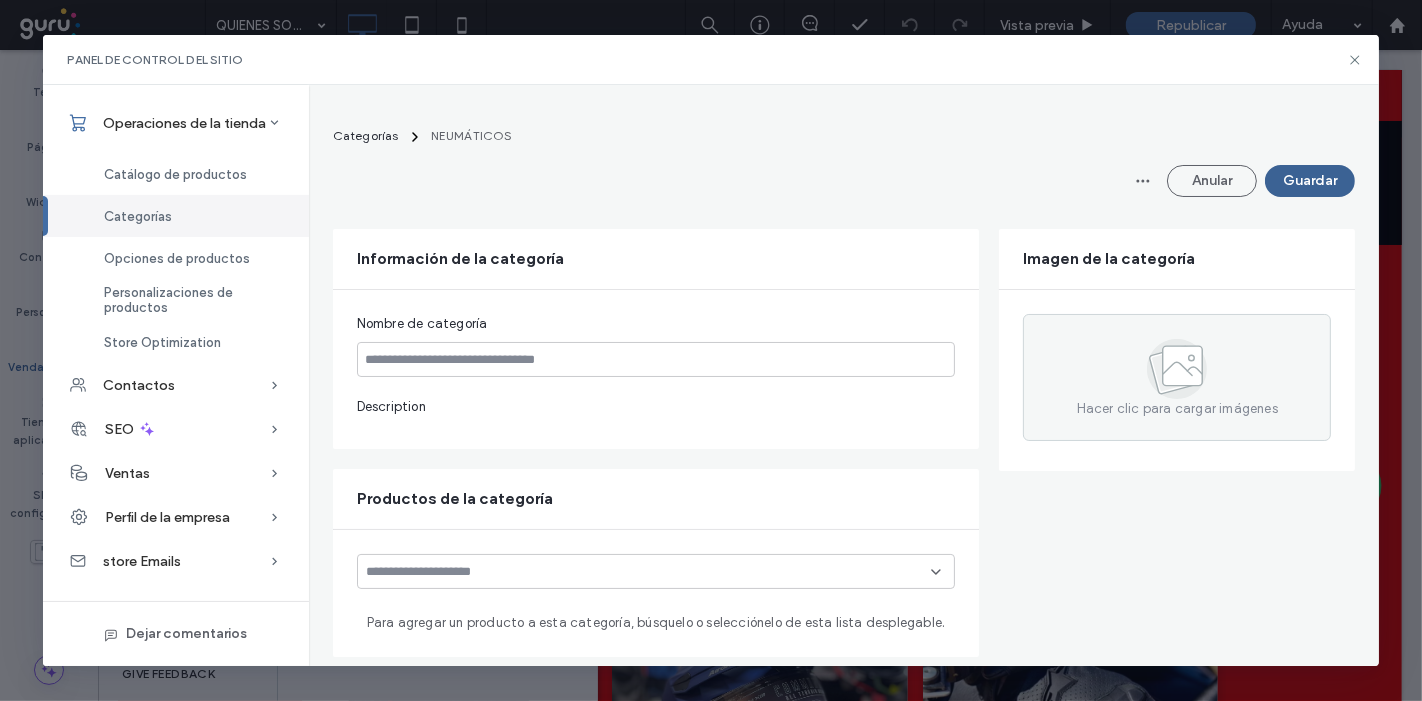 type on "**********" 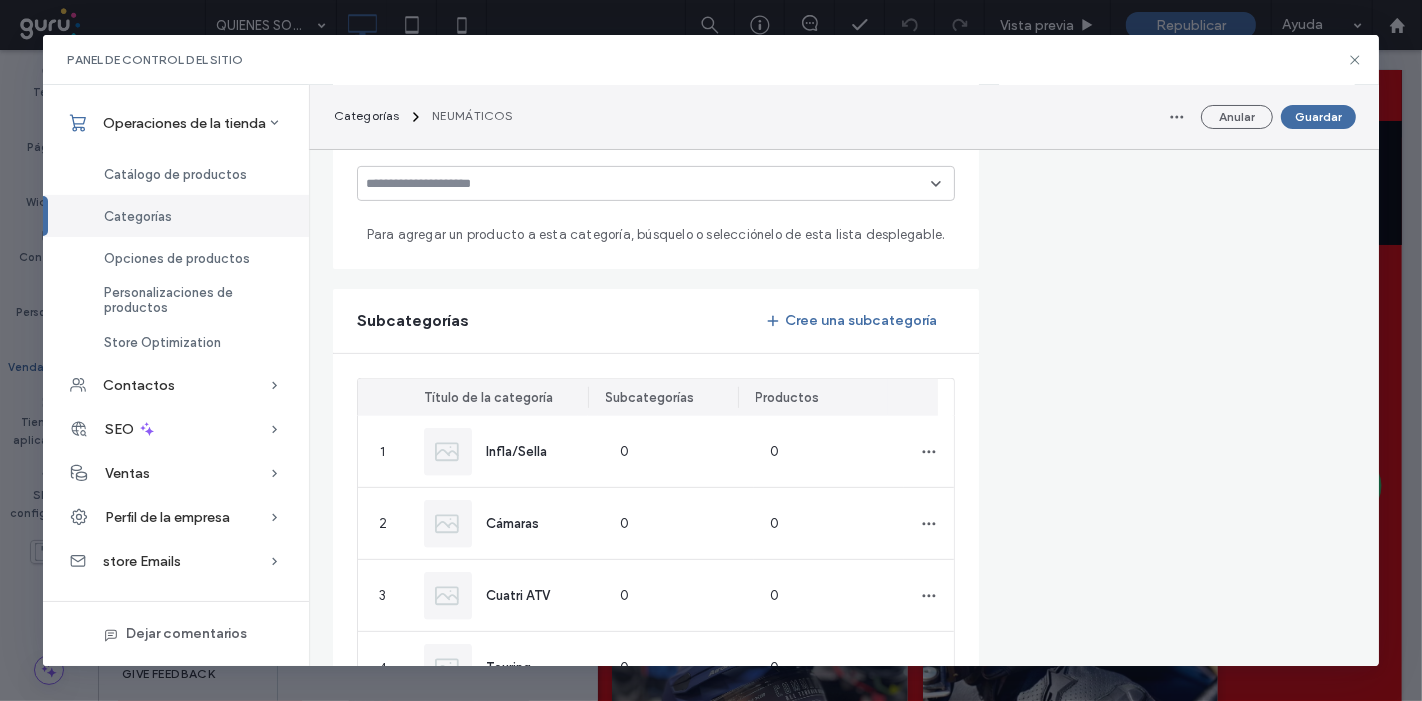 scroll, scrollTop: 555, scrollLeft: 0, axis: vertical 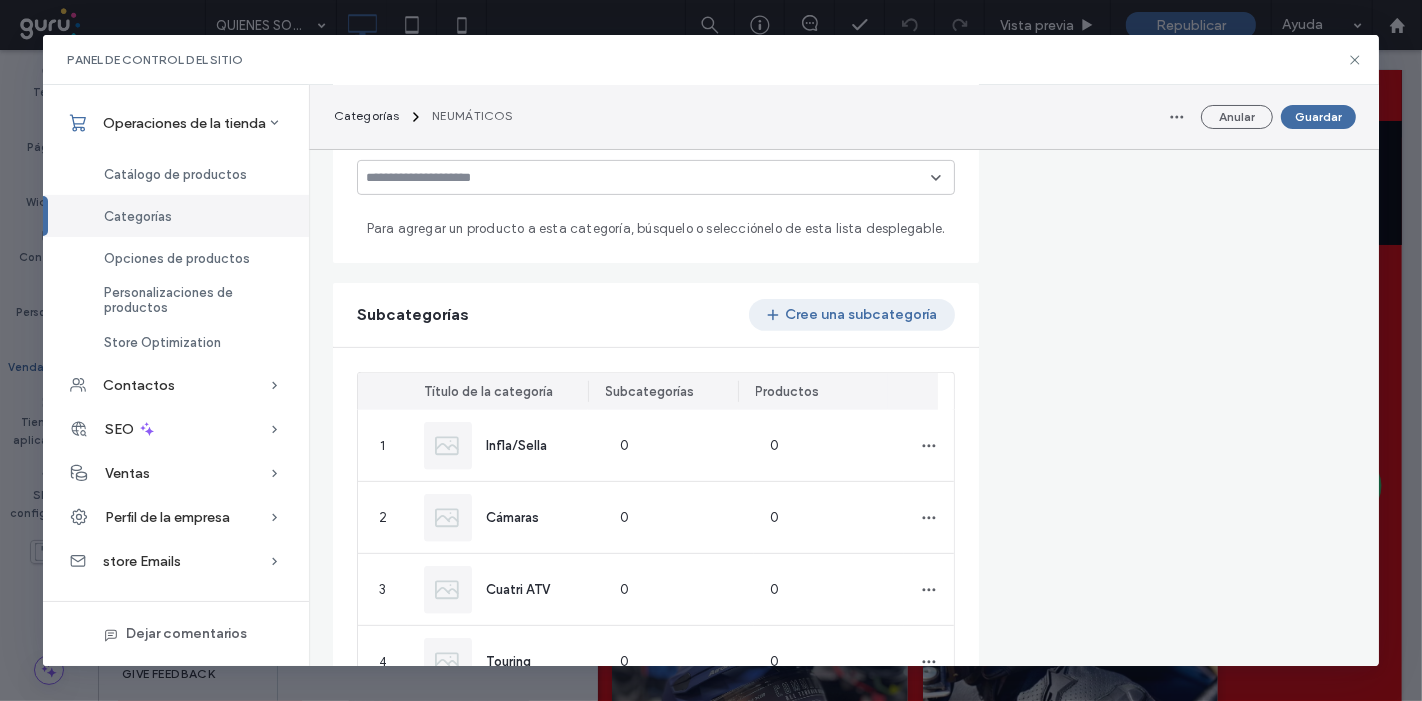 click on "Cree una subcategoría" at bounding box center (852, 315) 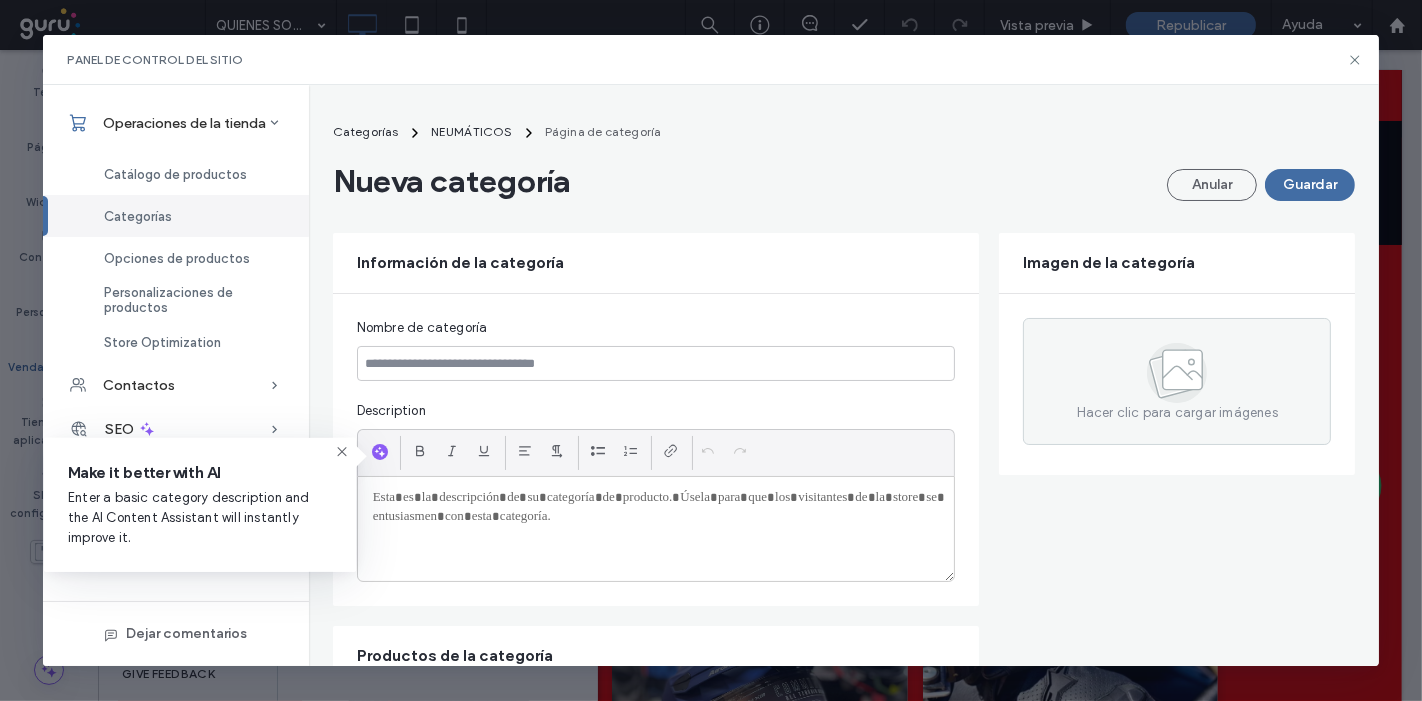 scroll, scrollTop: 0, scrollLeft: 0, axis: both 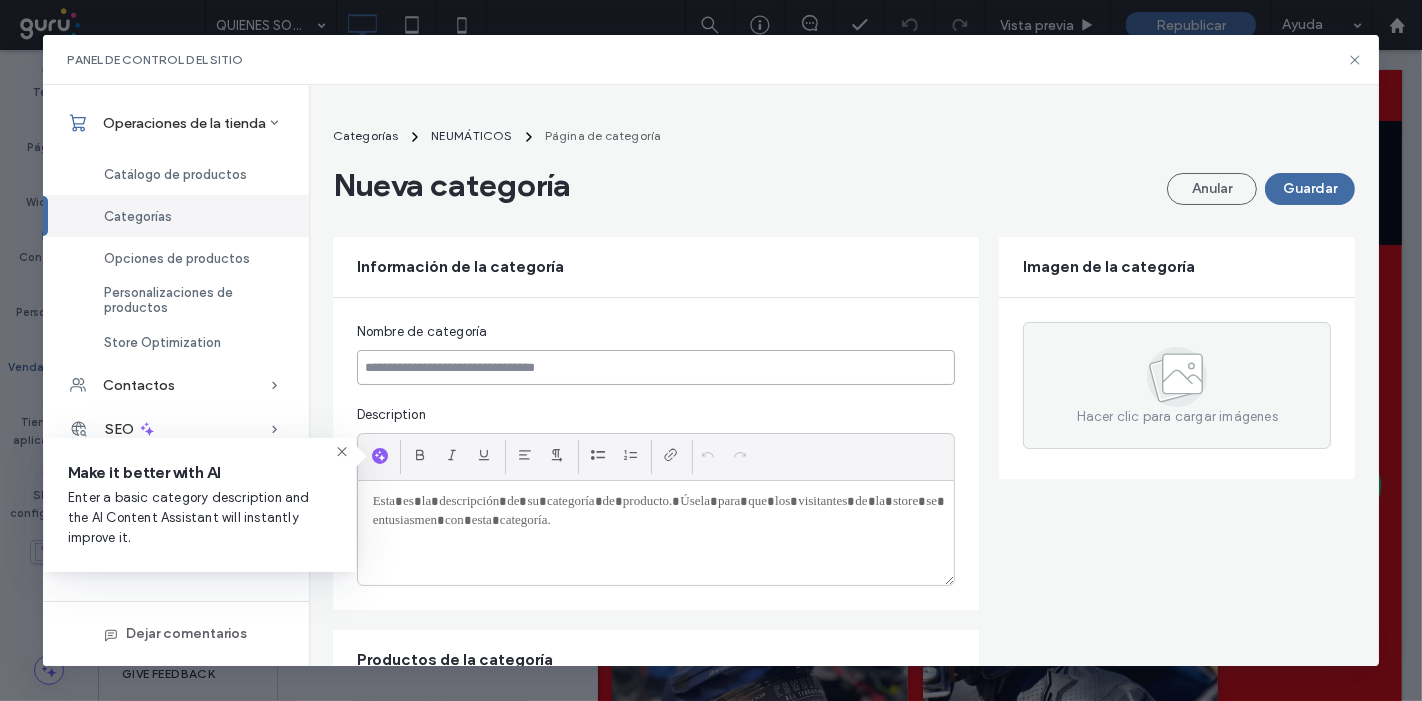 click at bounding box center [656, 367] 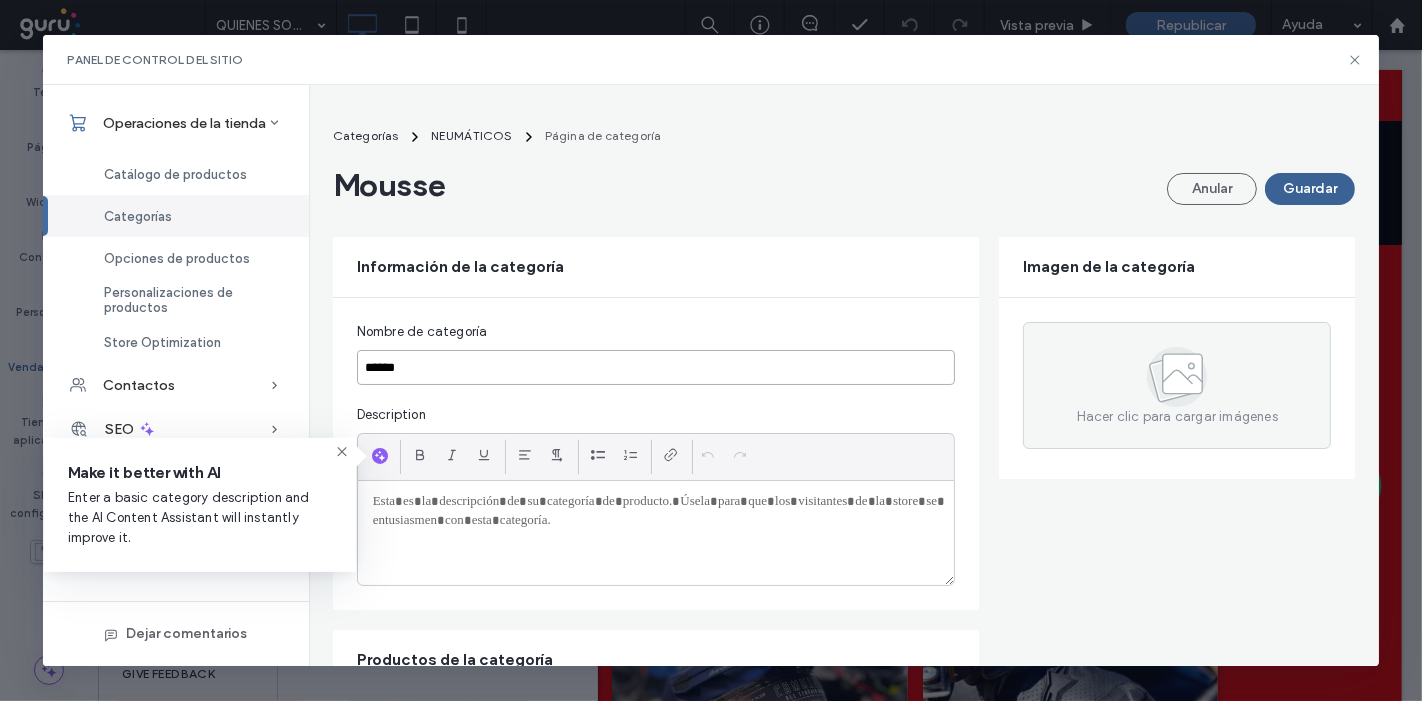type on "******" 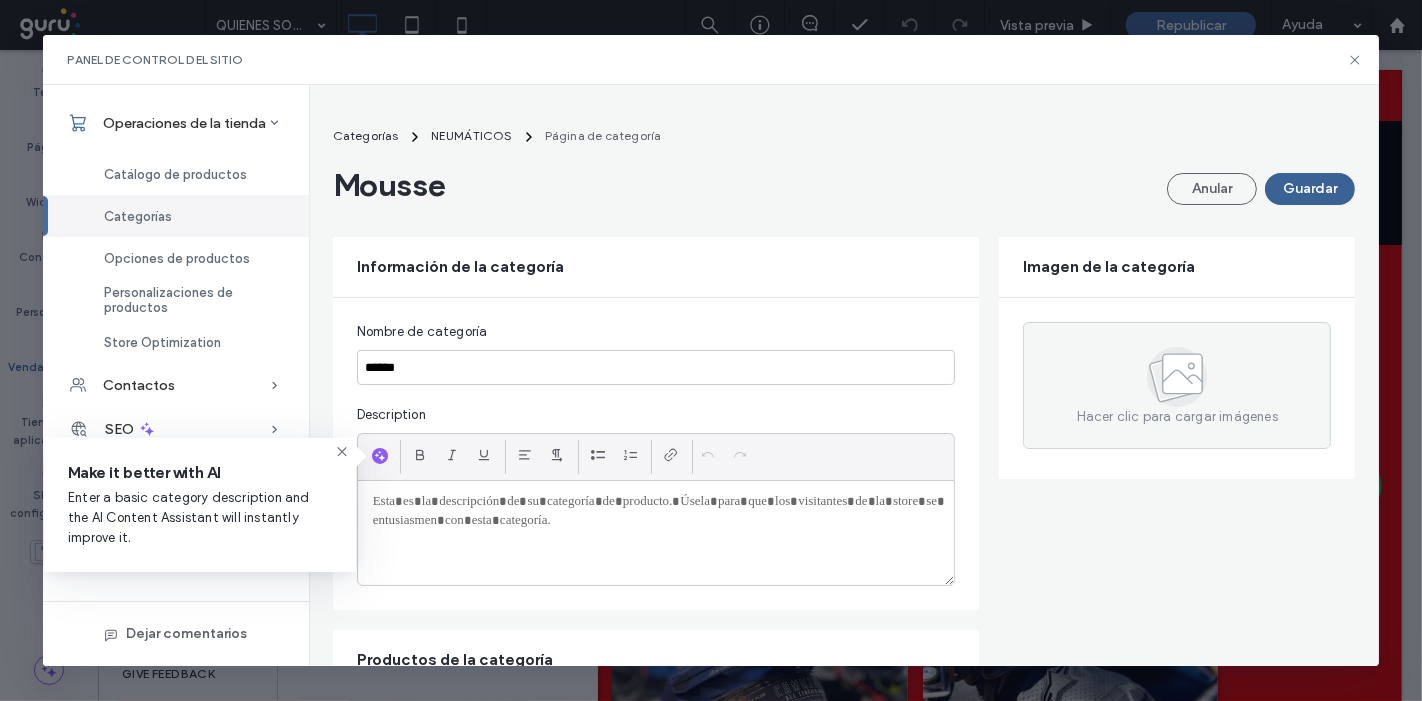 click on "Guardar" at bounding box center (1310, 189) 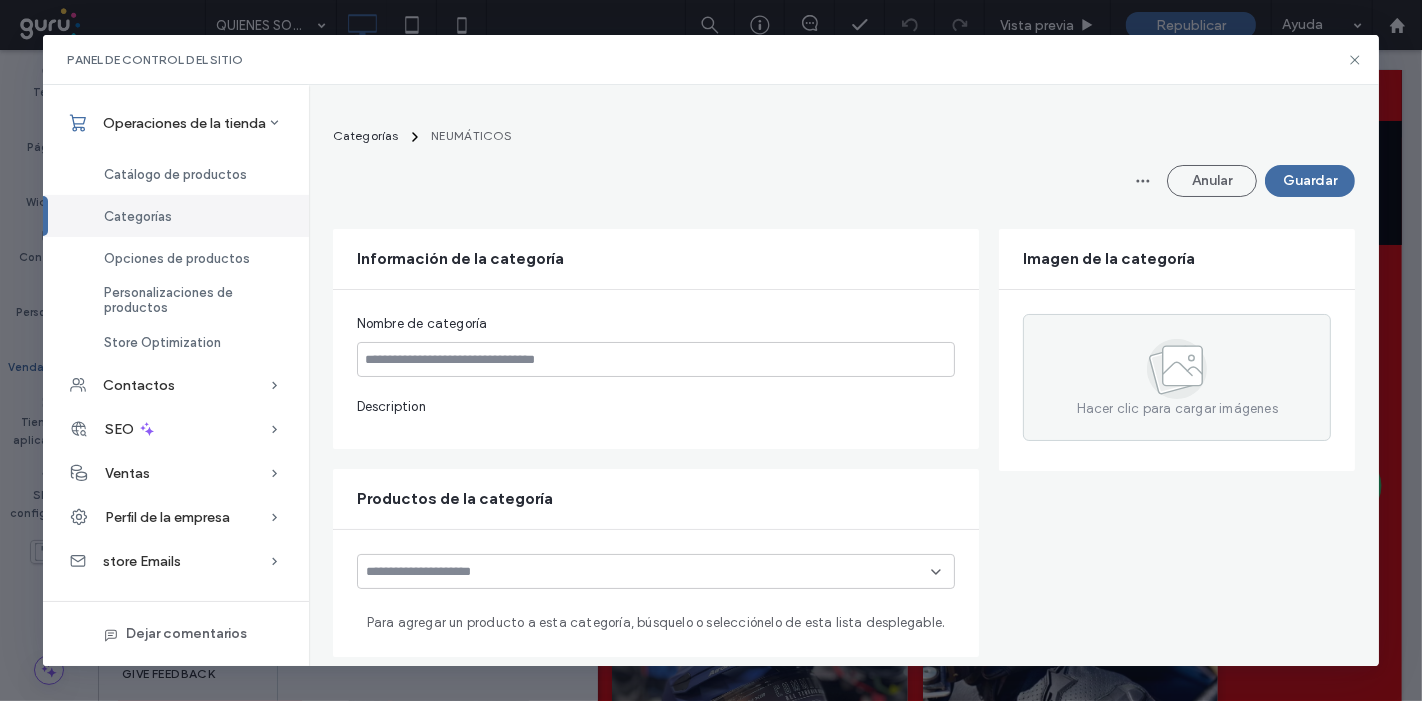 type on "**********" 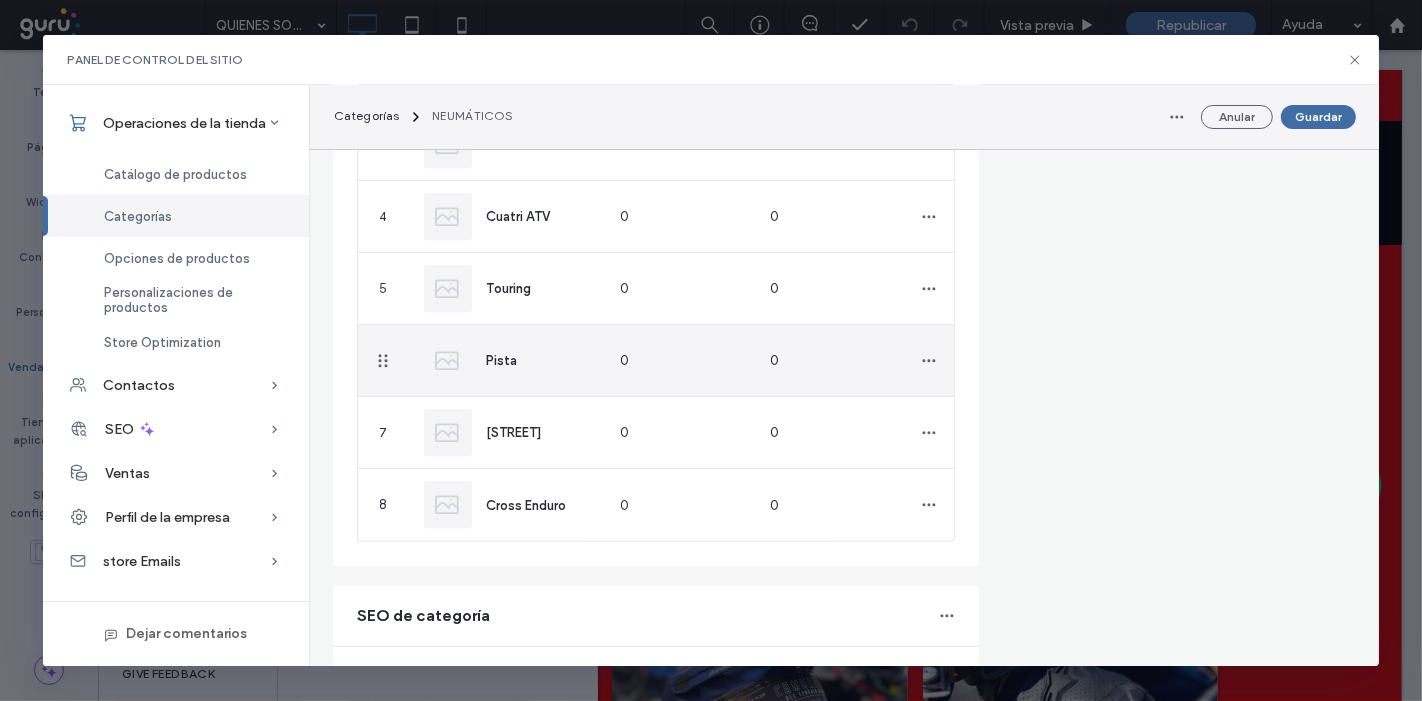 scroll, scrollTop: 888, scrollLeft: 0, axis: vertical 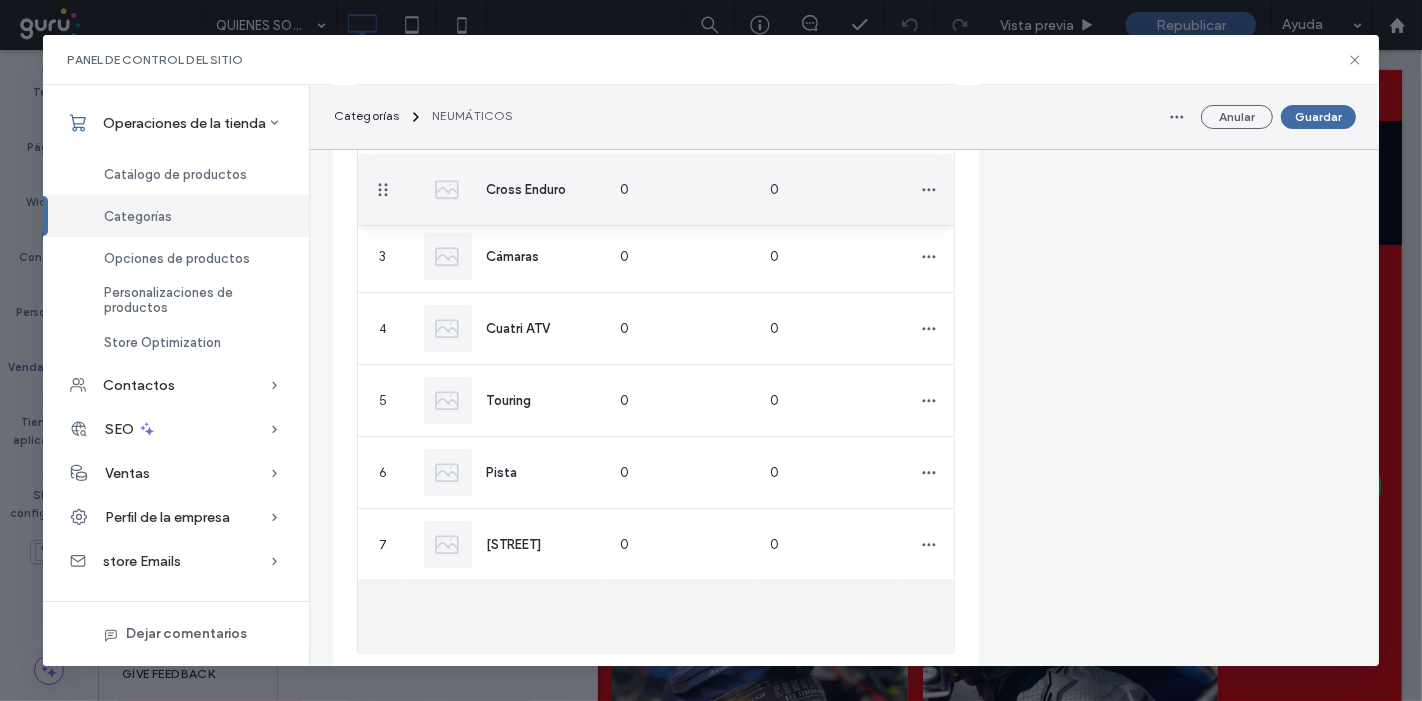 drag, startPoint x: 382, startPoint y: 612, endPoint x: 394, endPoint y: 187, distance: 425.16937 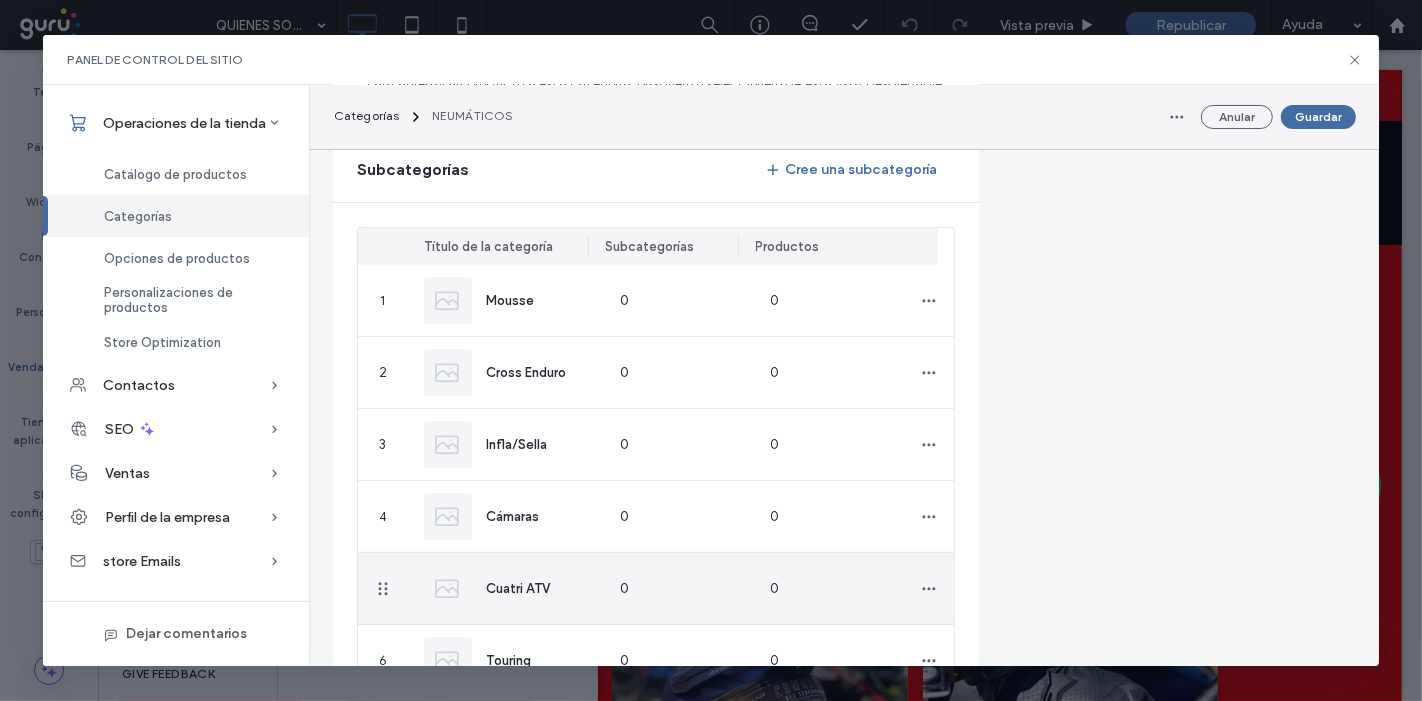 scroll, scrollTop: 666, scrollLeft: 0, axis: vertical 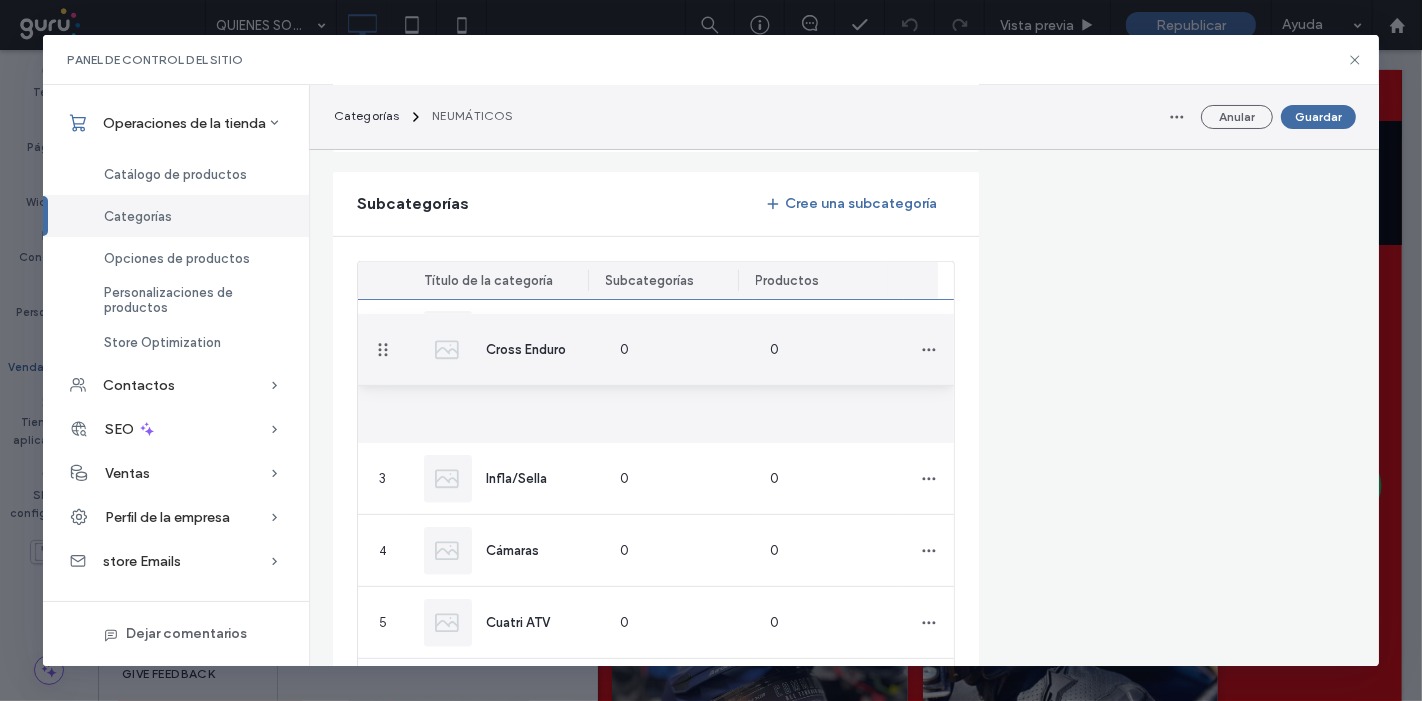 drag, startPoint x: 382, startPoint y: 404, endPoint x: 382, endPoint y: 347, distance: 57 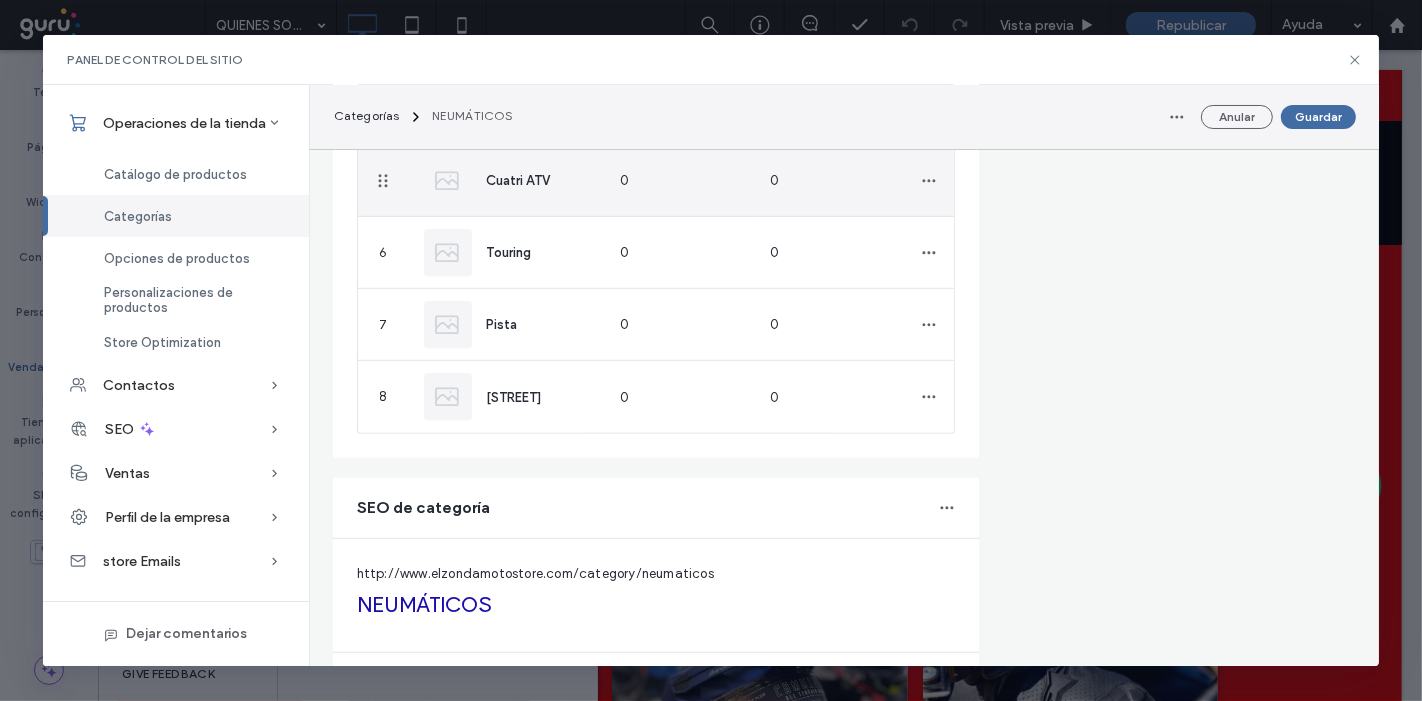 scroll, scrollTop: 1111, scrollLeft: 0, axis: vertical 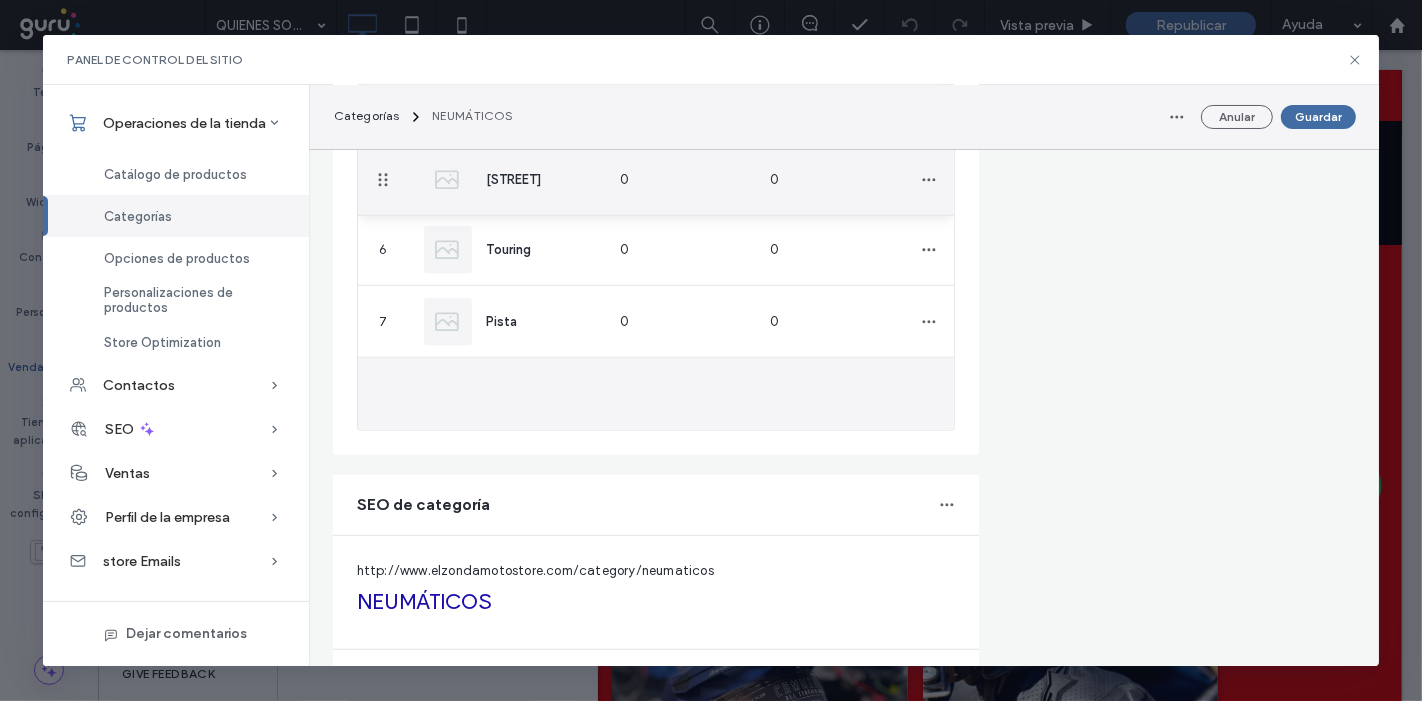 drag, startPoint x: 376, startPoint y: 392, endPoint x: 379, endPoint y: 178, distance: 214.02103 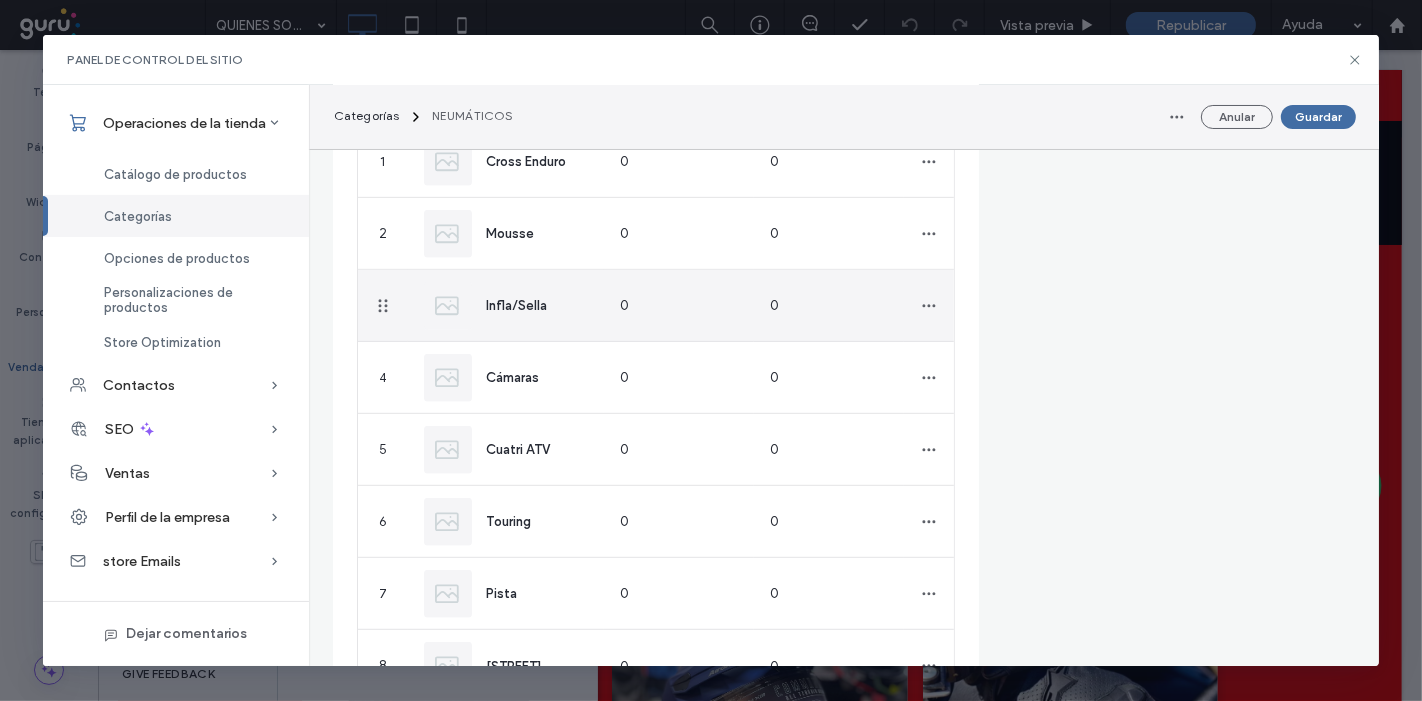 scroll, scrollTop: 888, scrollLeft: 0, axis: vertical 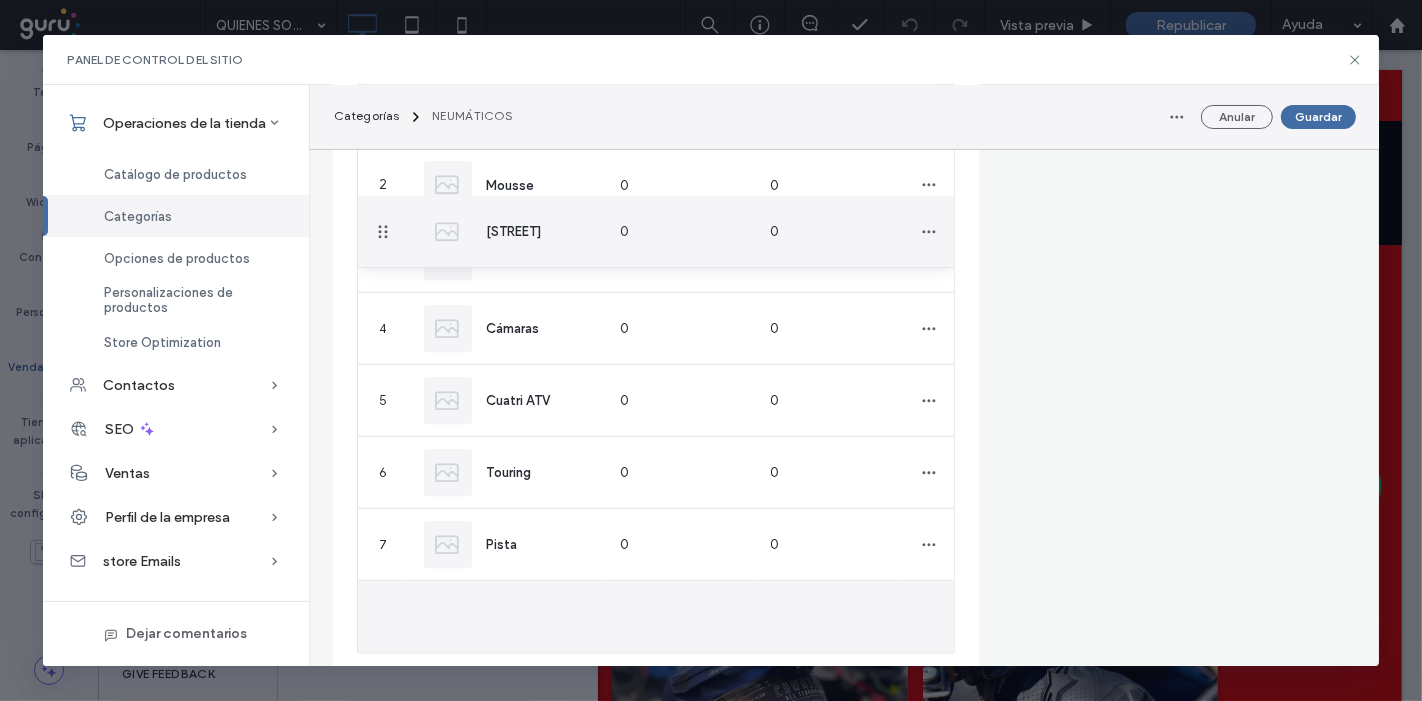 drag, startPoint x: 382, startPoint y: 617, endPoint x: 368, endPoint y: 227, distance: 390.2512 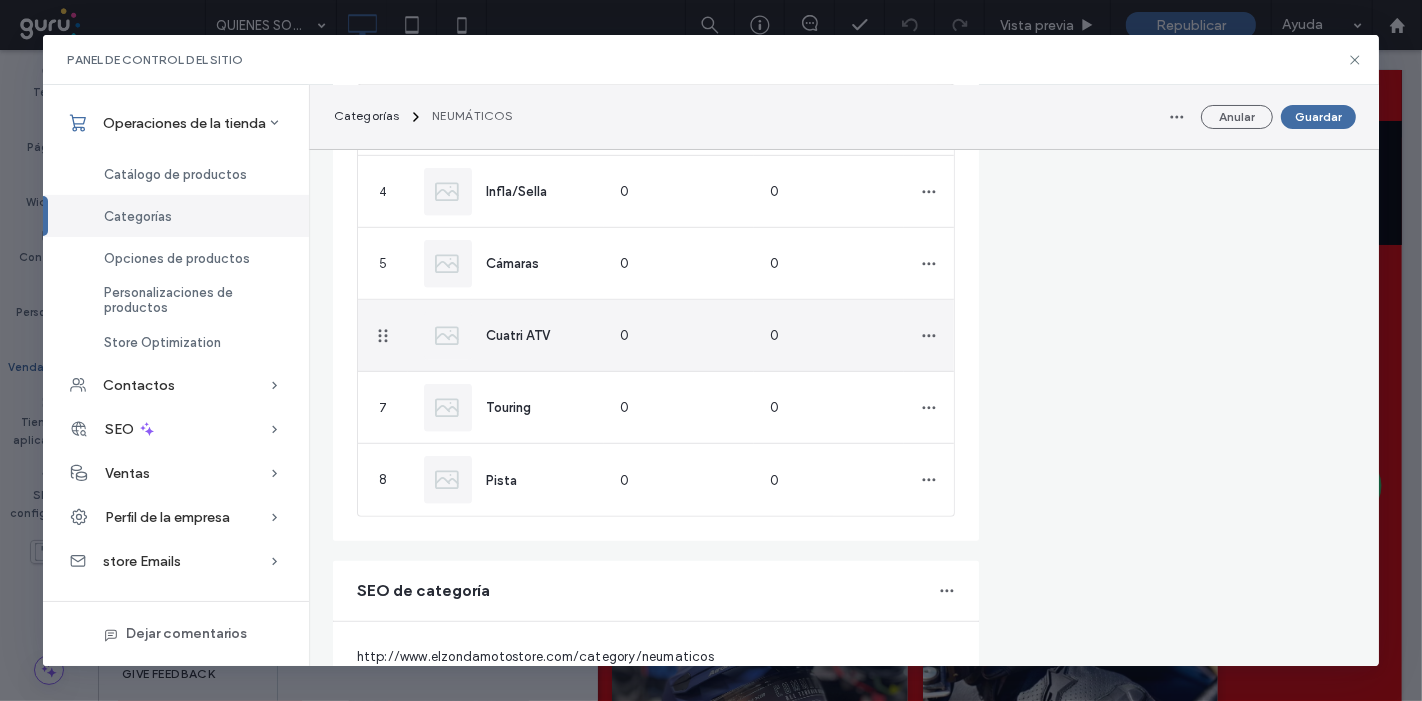 scroll, scrollTop: 1111, scrollLeft: 0, axis: vertical 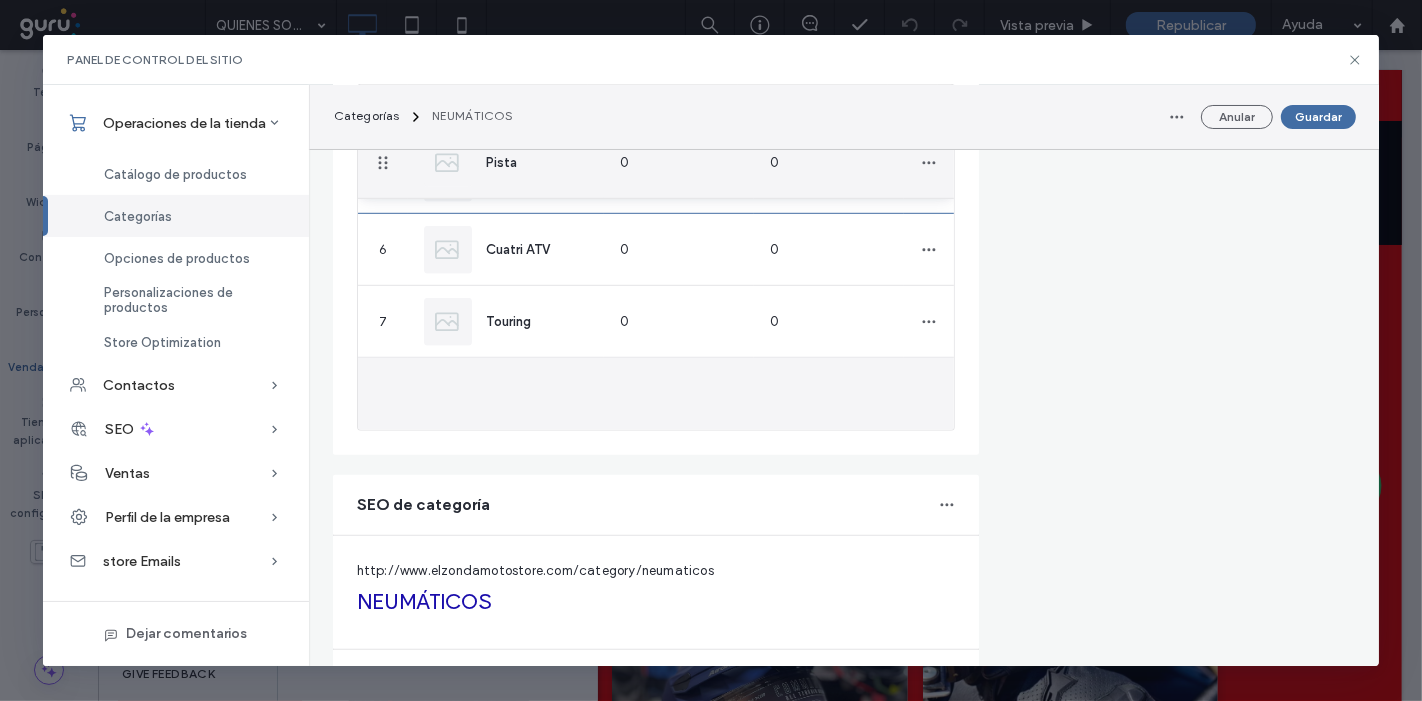 drag, startPoint x: 382, startPoint y: 392, endPoint x: 391, endPoint y: 161, distance: 231.17526 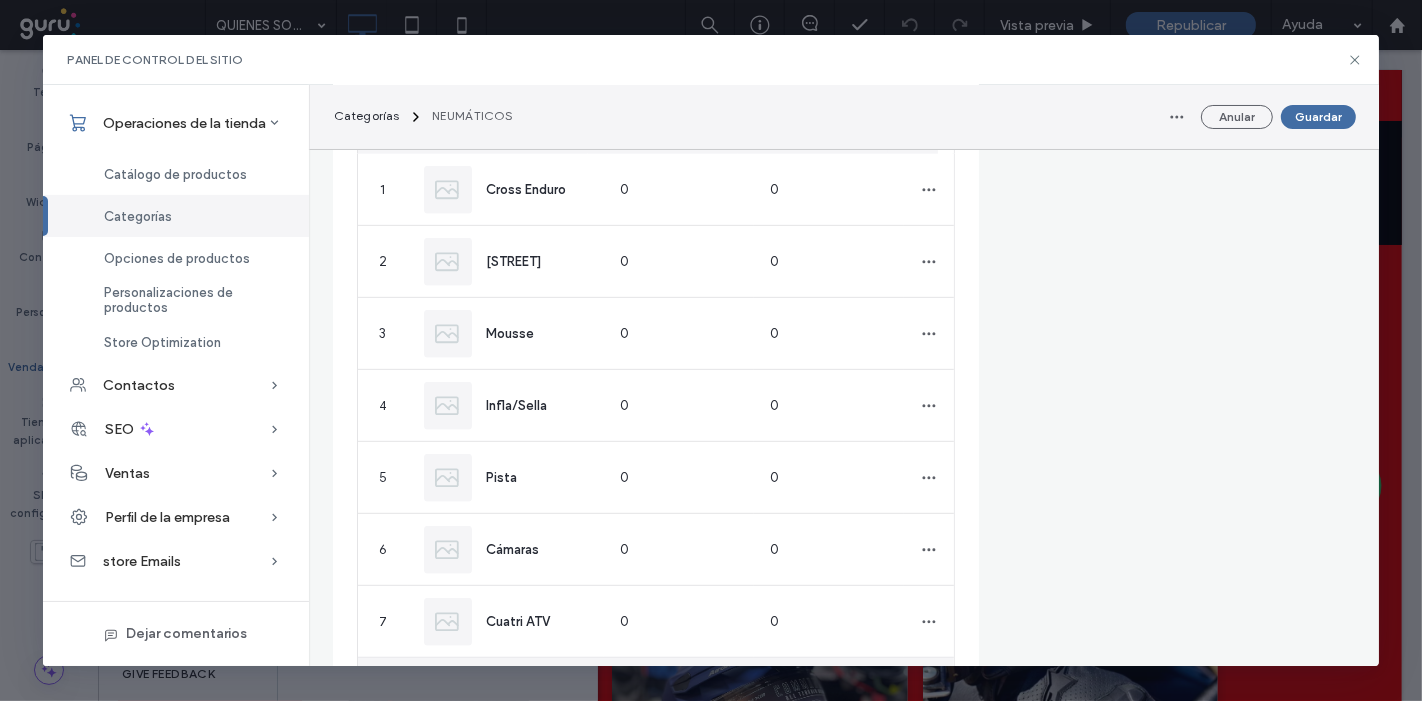 scroll, scrollTop: 777, scrollLeft: 0, axis: vertical 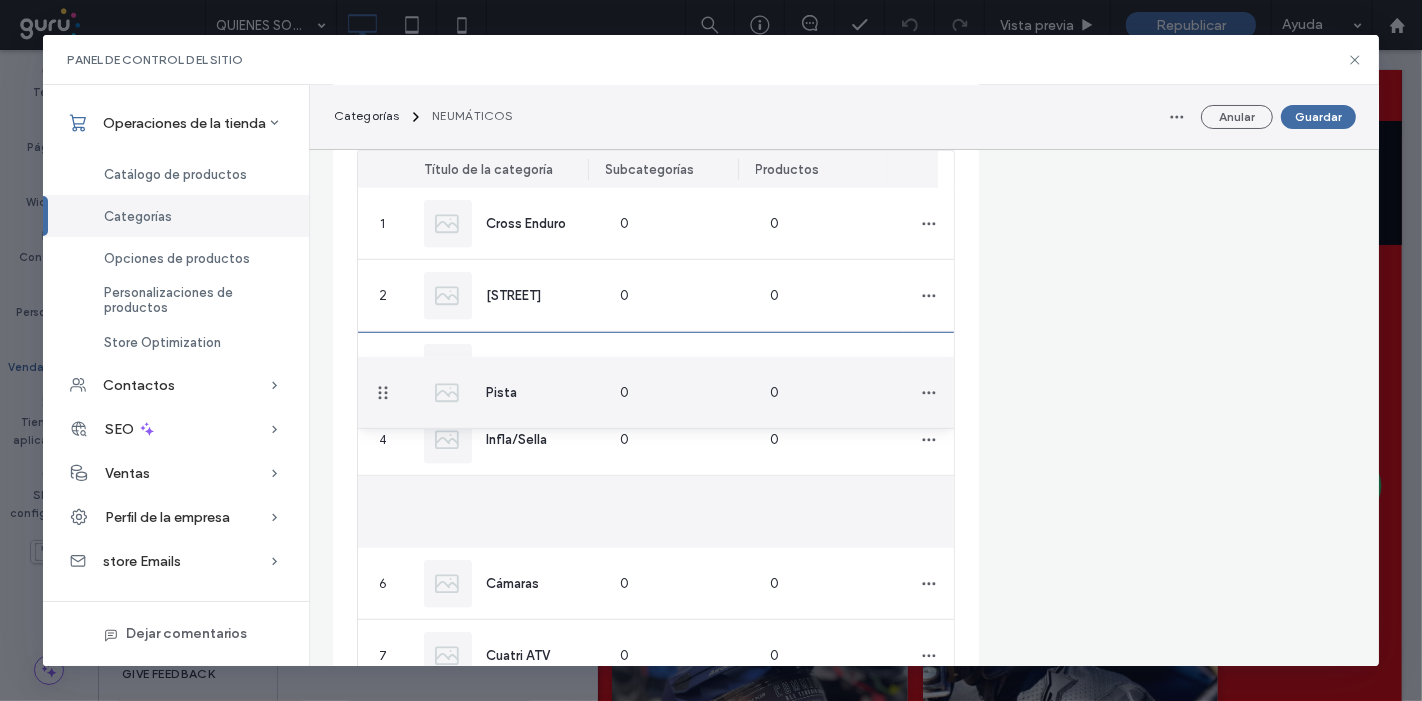 drag, startPoint x: 382, startPoint y: 514, endPoint x: 383, endPoint y: 390, distance: 124.004036 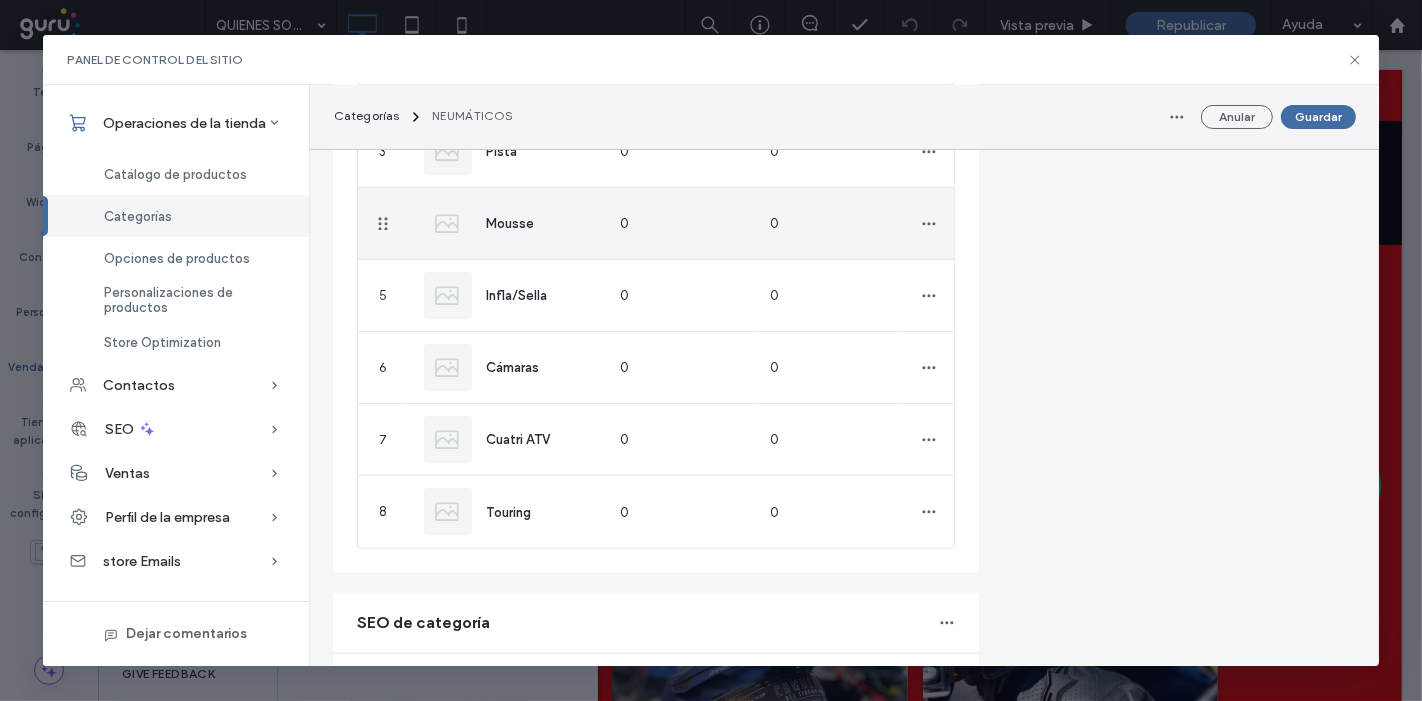 scroll, scrollTop: 1000, scrollLeft: 0, axis: vertical 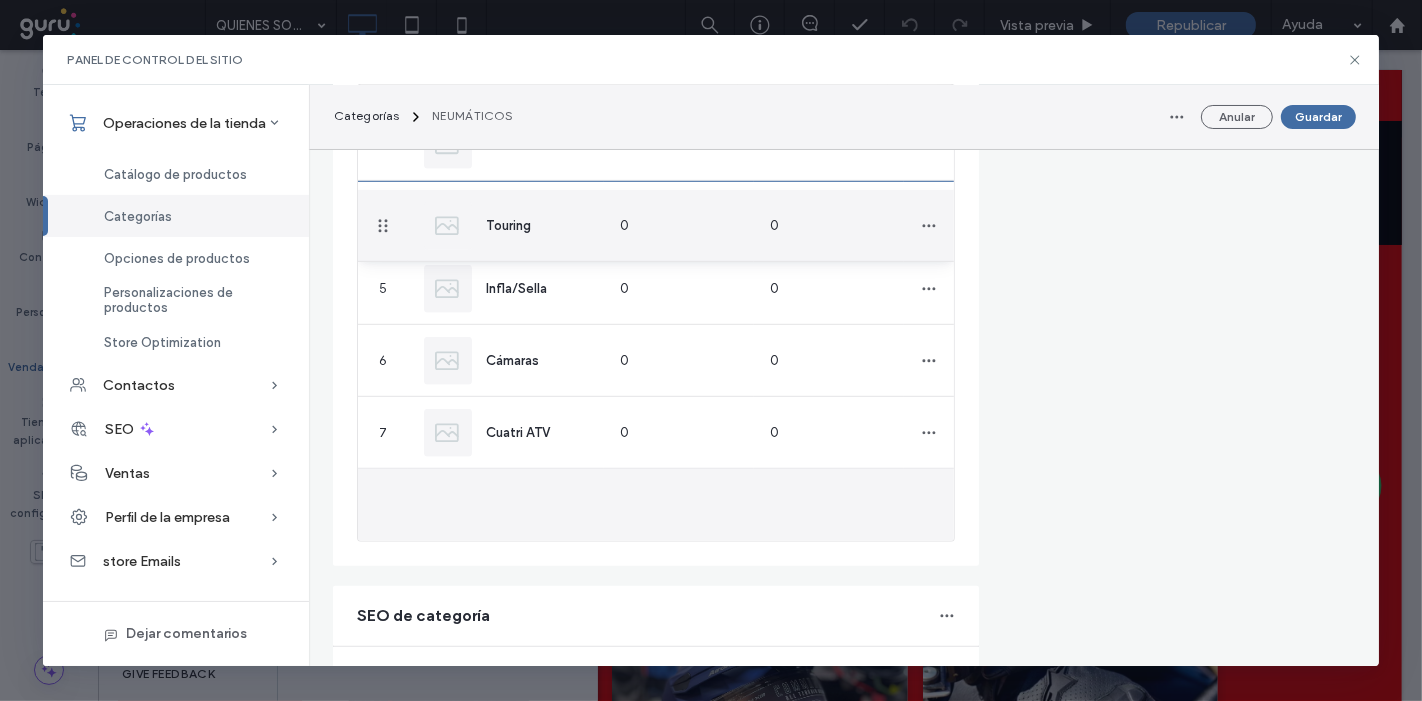 drag, startPoint x: 382, startPoint y: 504, endPoint x: 385, endPoint y: 224, distance: 280.01608 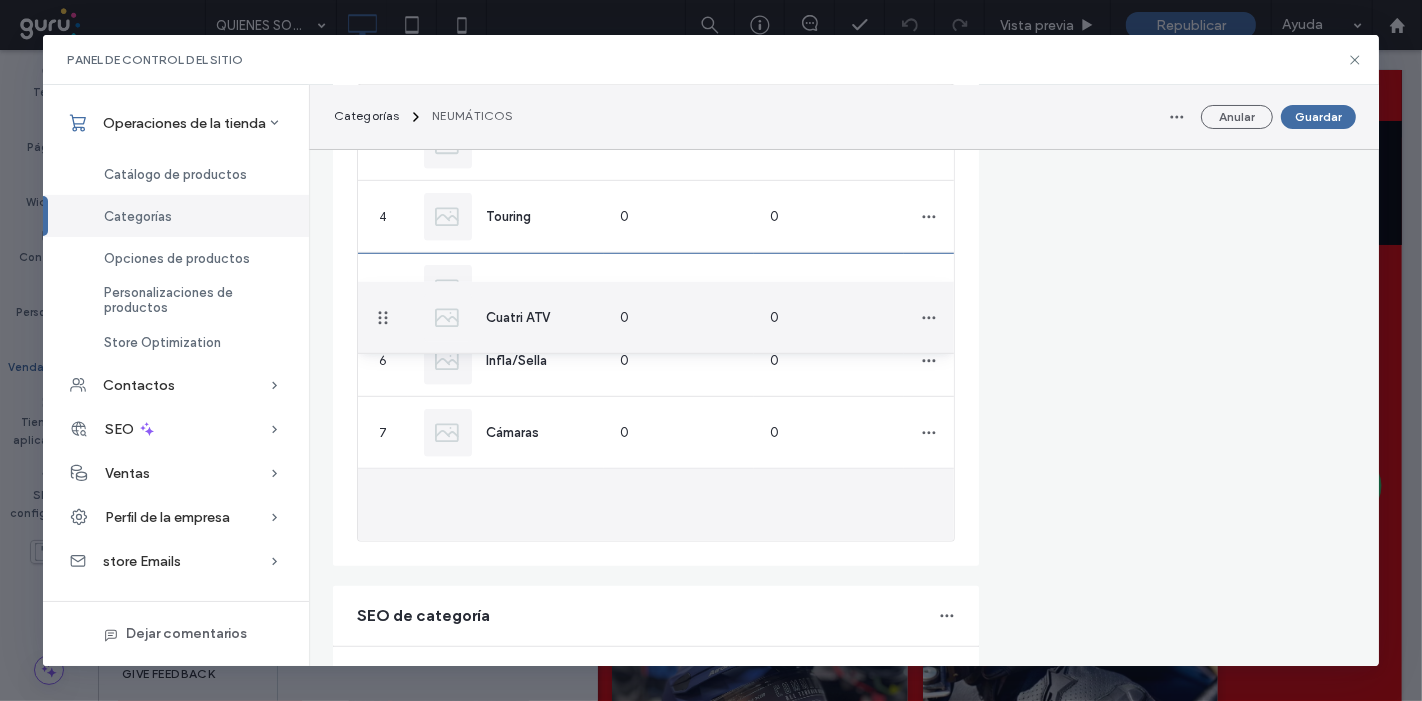 drag, startPoint x: 377, startPoint y: 505, endPoint x: 381, endPoint y: 316, distance: 189.04233 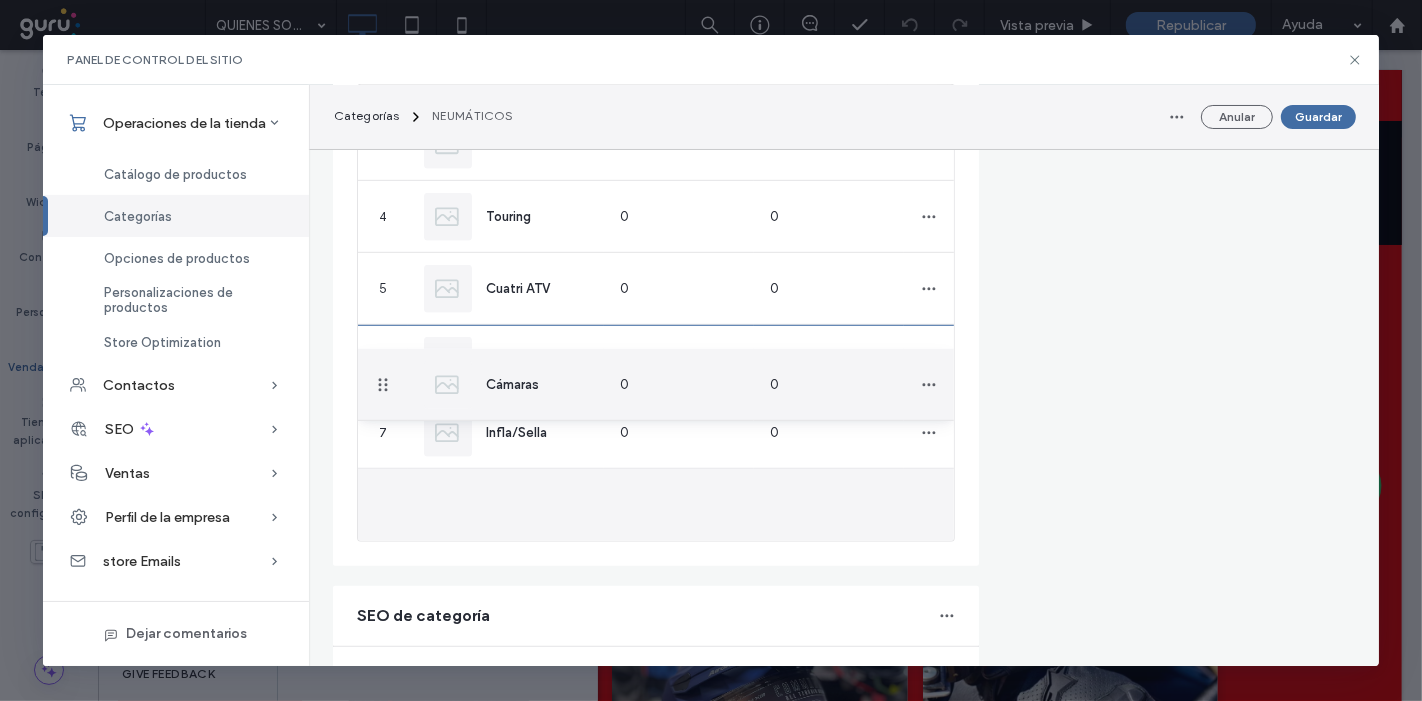 drag, startPoint x: 381, startPoint y: 509, endPoint x: 382, endPoint y: 382, distance: 127.00394 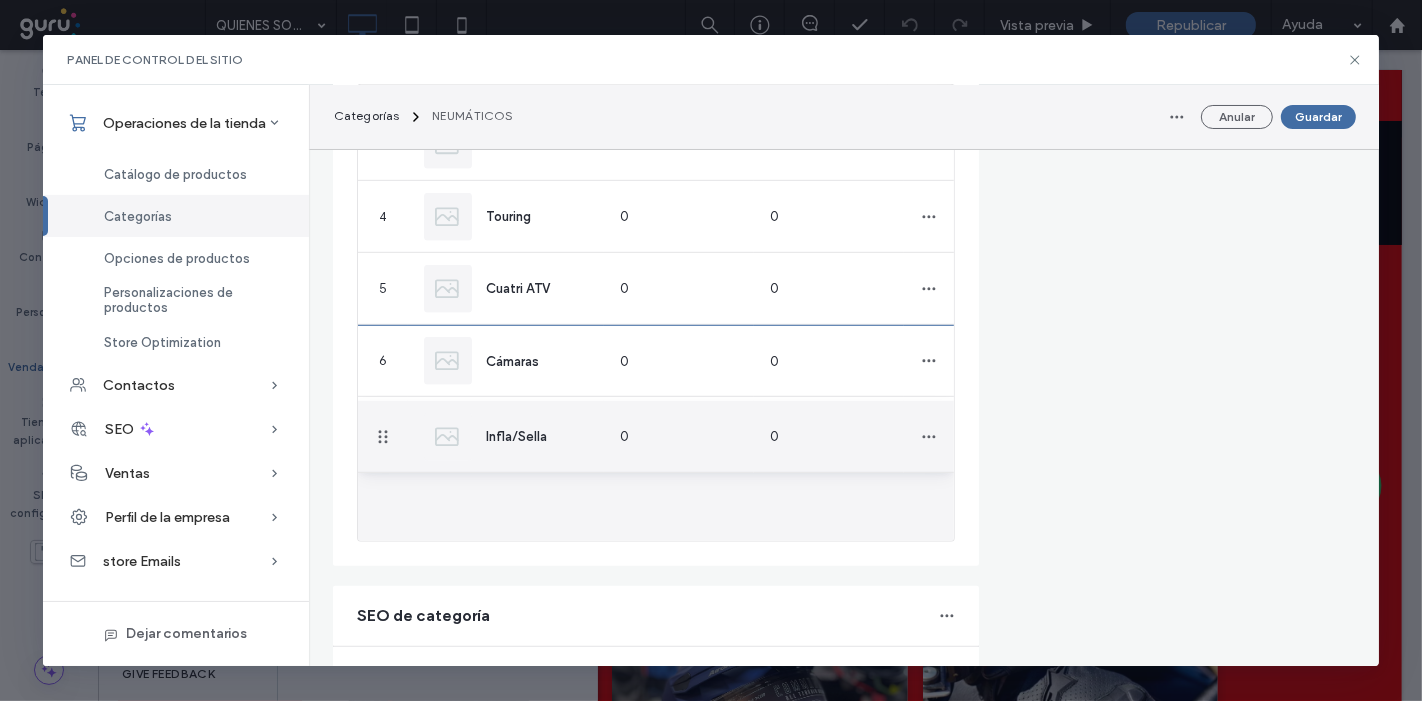 drag, startPoint x: 381, startPoint y: 509, endPoint x: 380, endPoint y: 416, distance: 93.00538 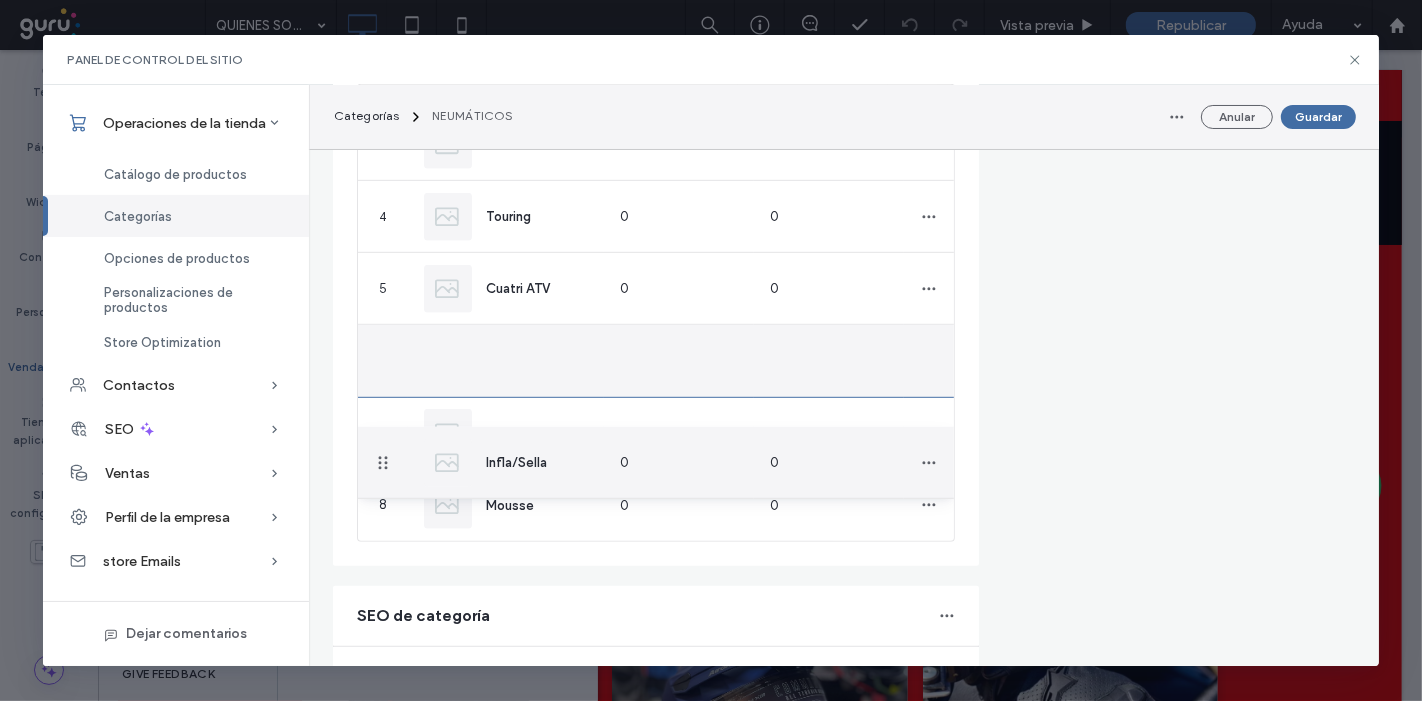 drag, startPoint x: 385, startPoint y: 365, endPoint x: 411, endPoint y: 461, distance: 99.458534 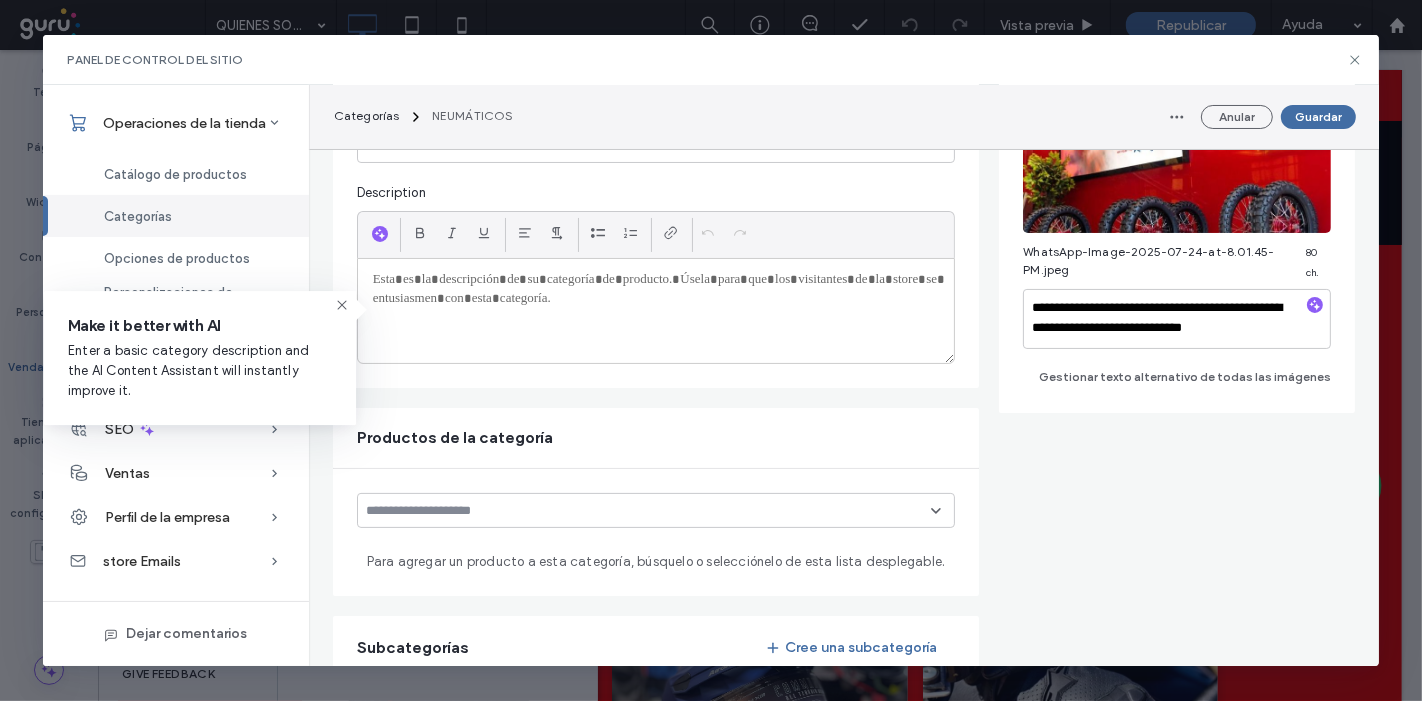 scroll, scrollTop: 0, scrollLeft: 0, axis: both 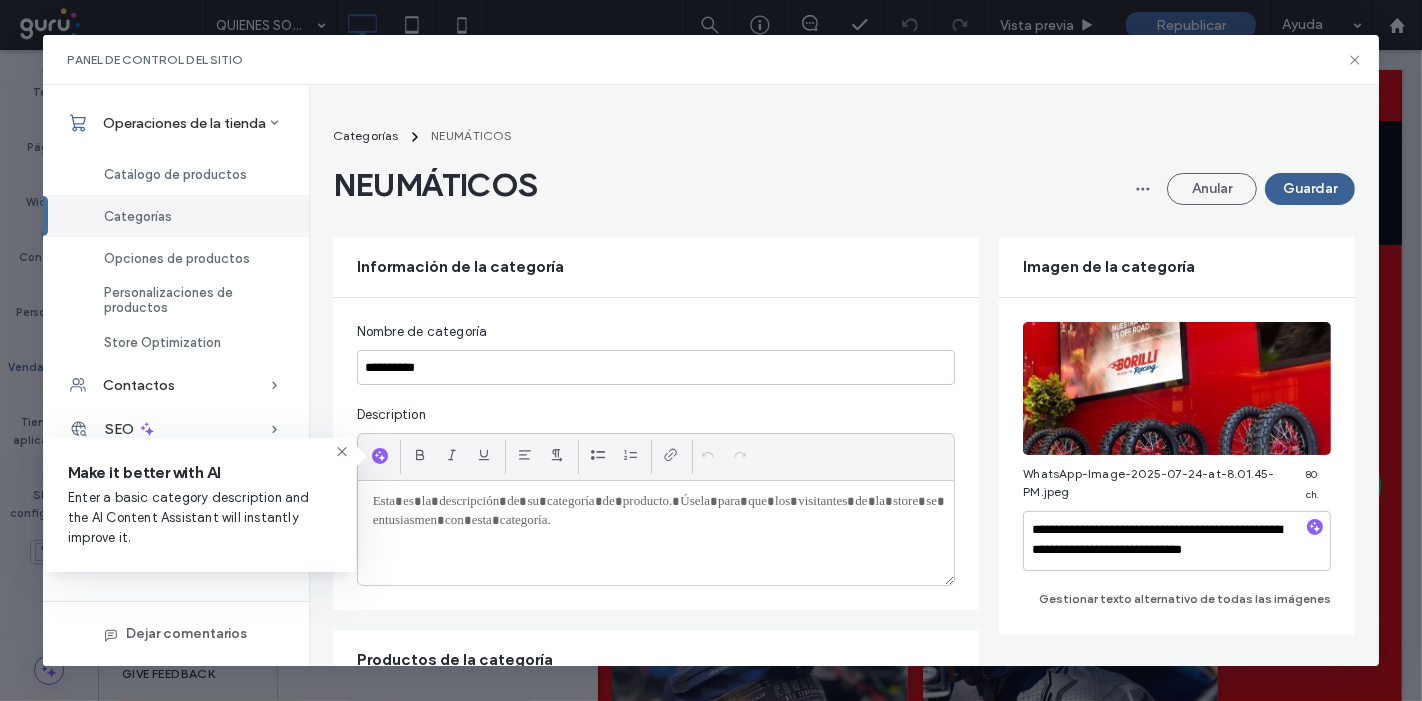 click on "Guardar" at bounding box center [1310, 189] 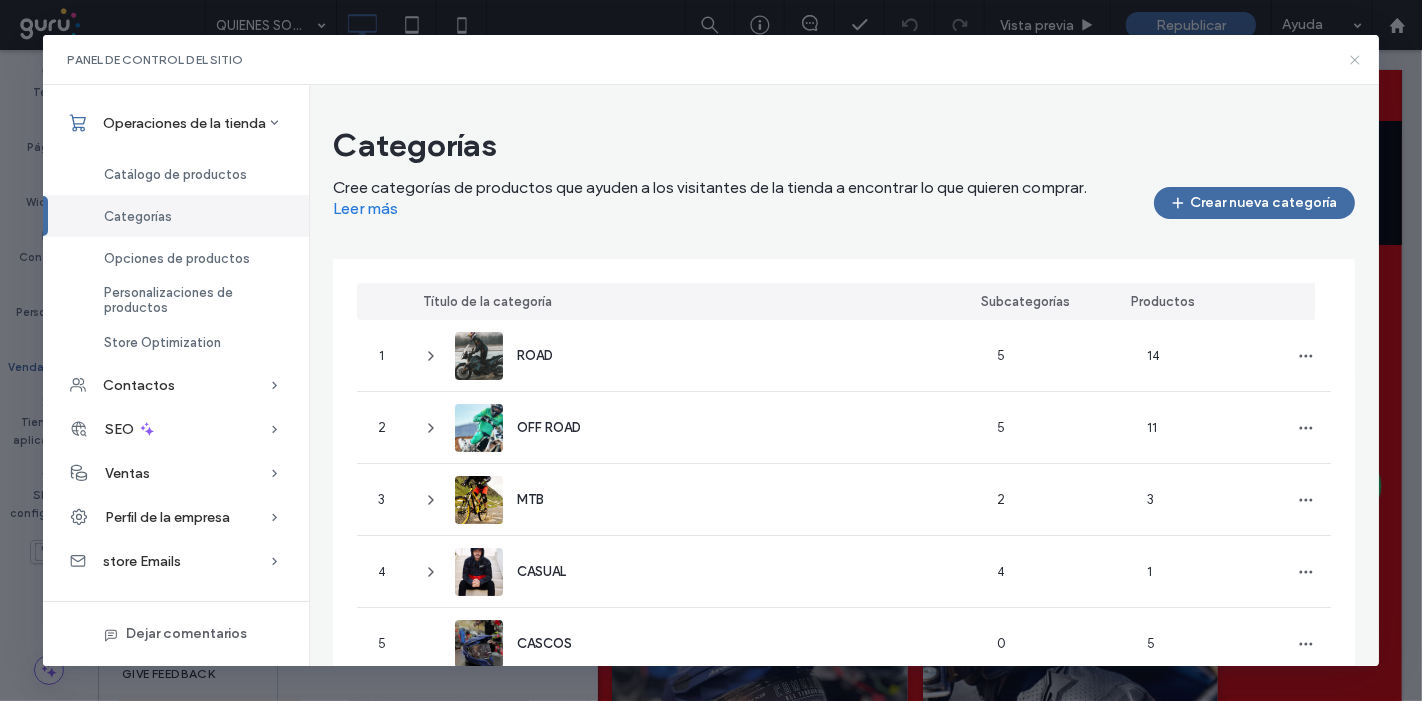 click 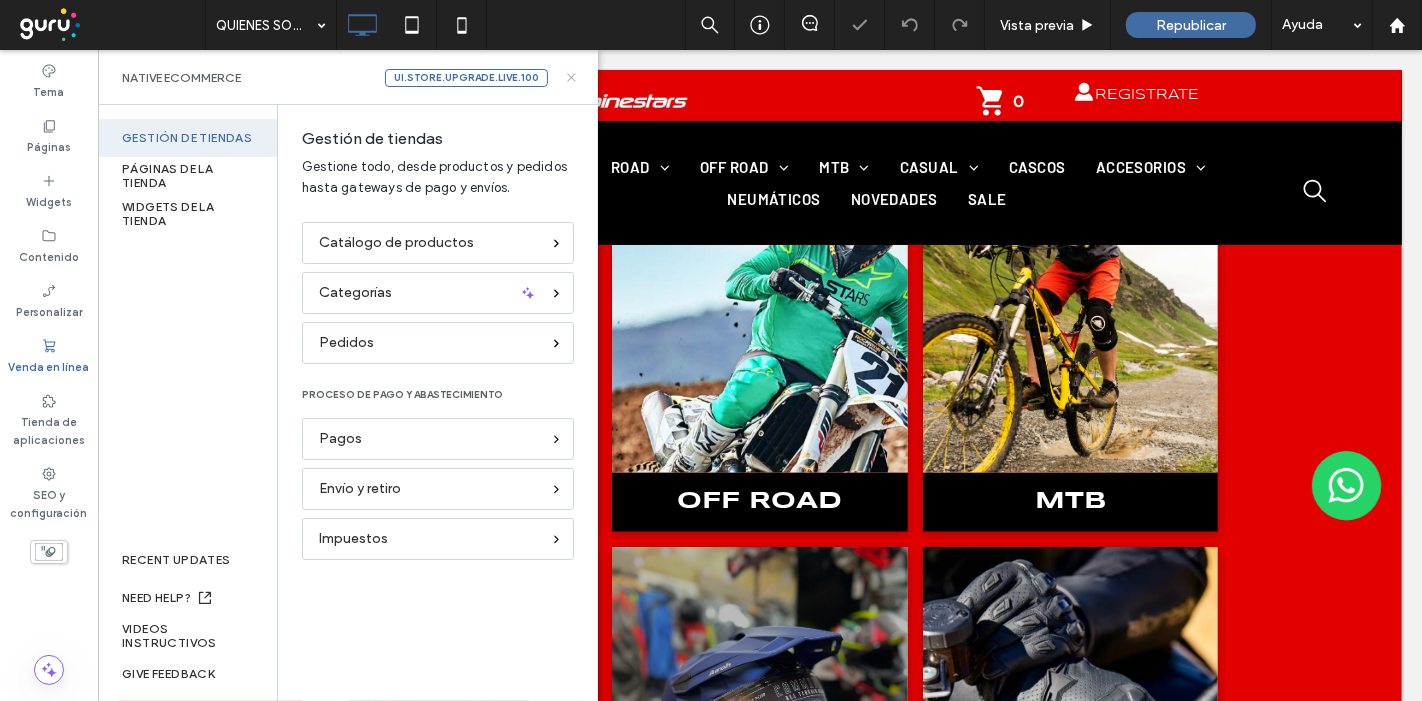 click 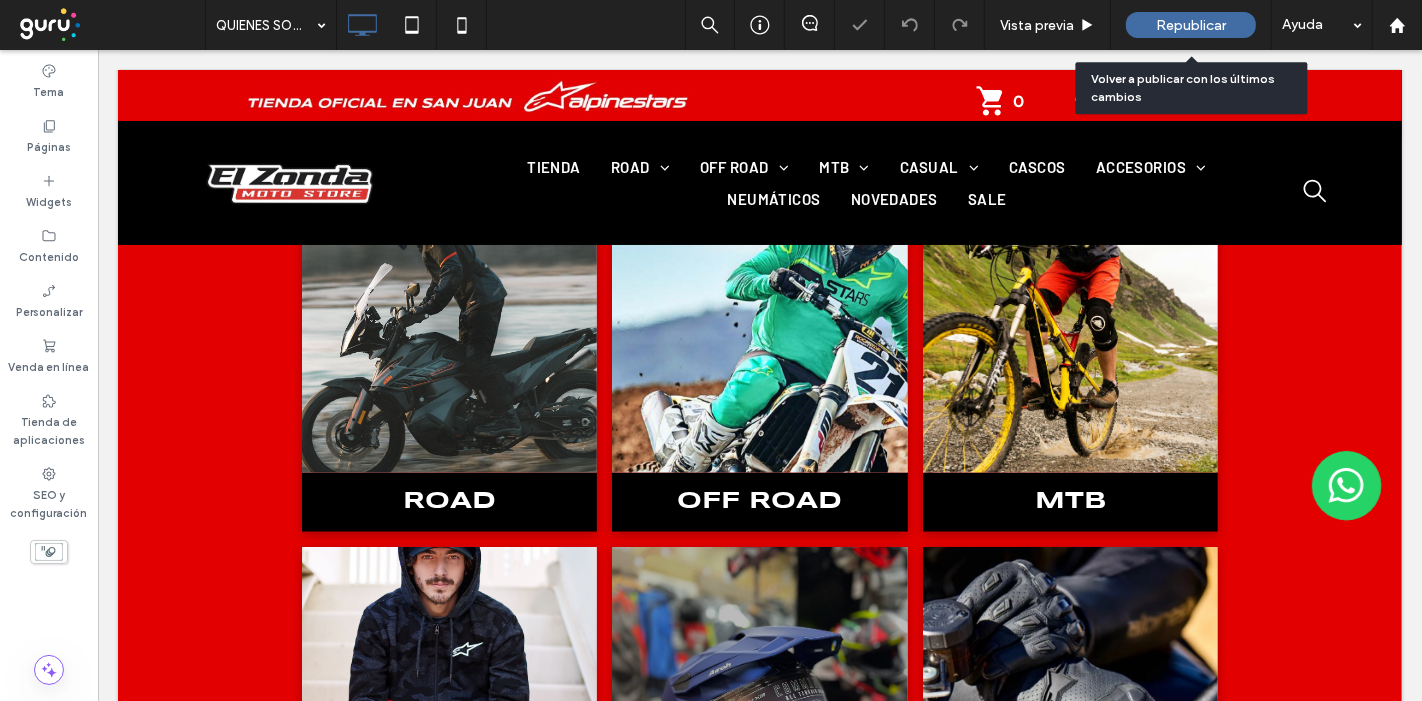 click on "Republicar" at bounding box center (1191, 25) 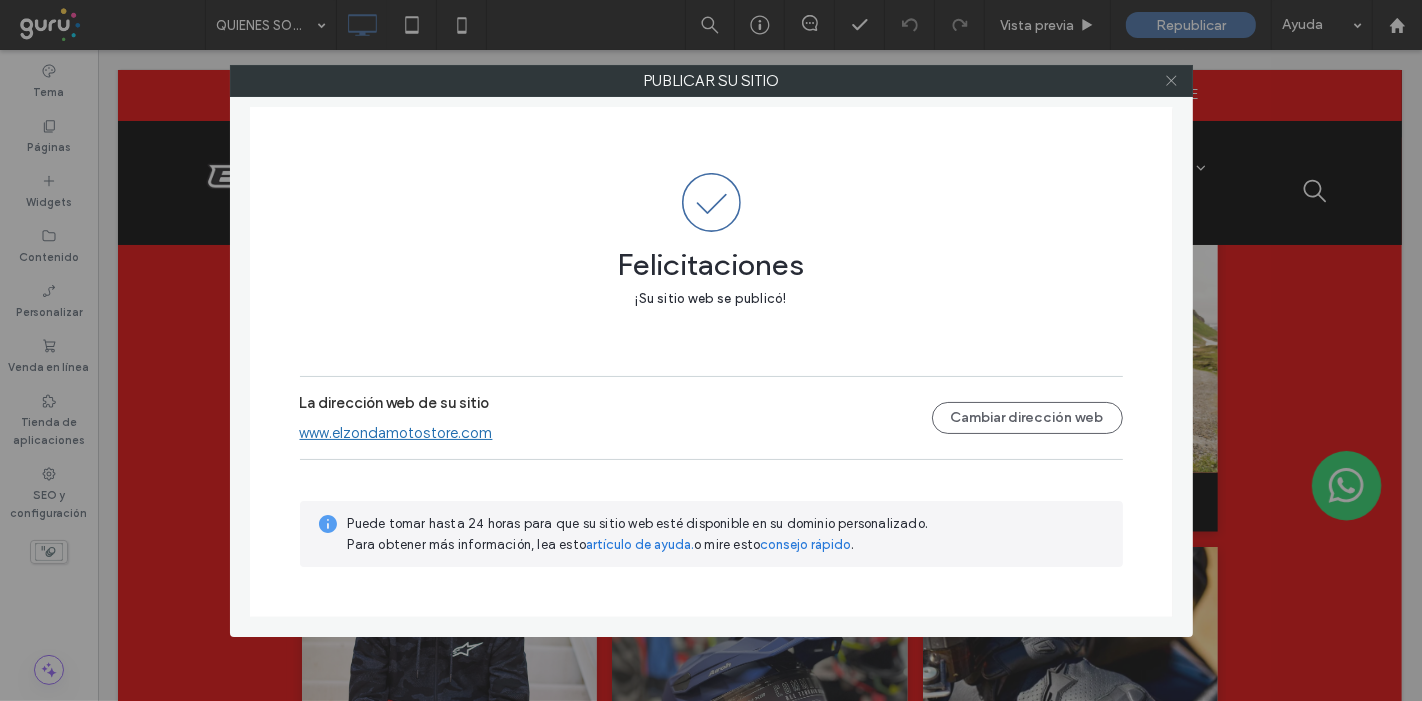 click 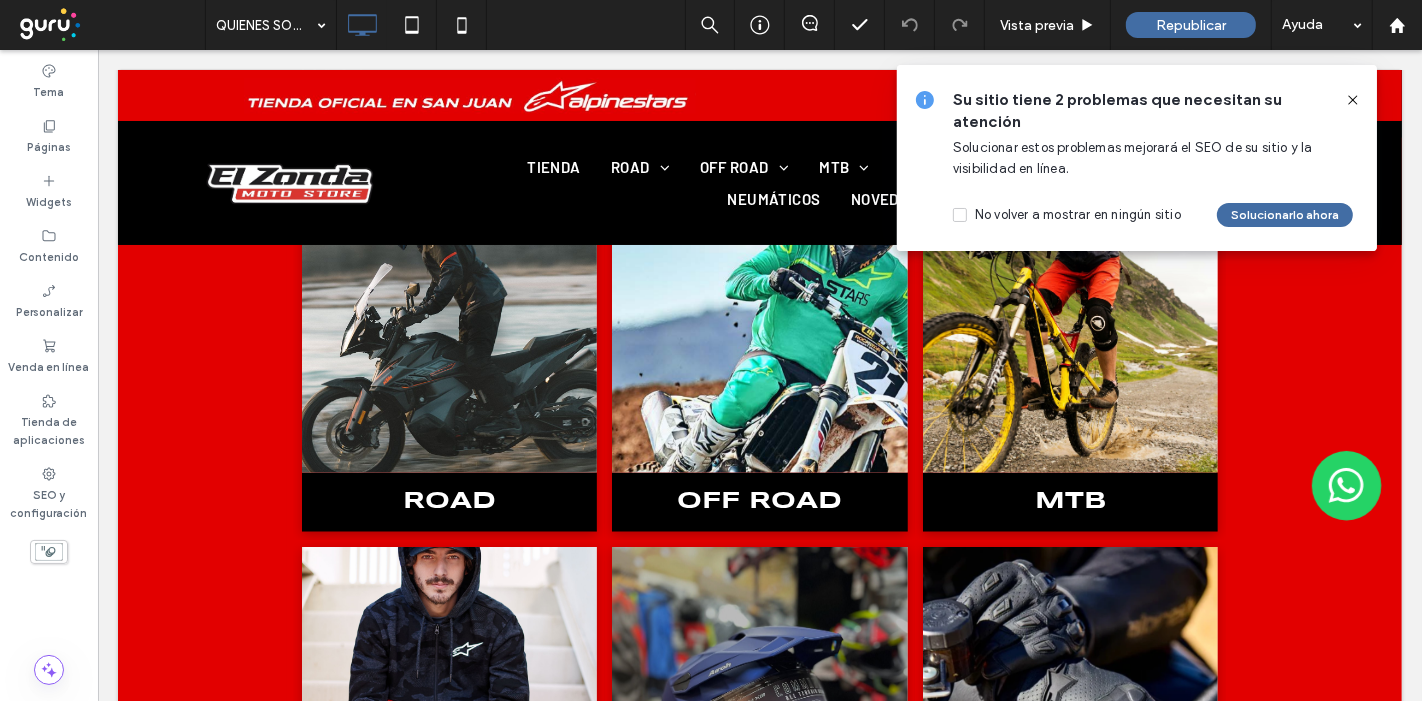 click 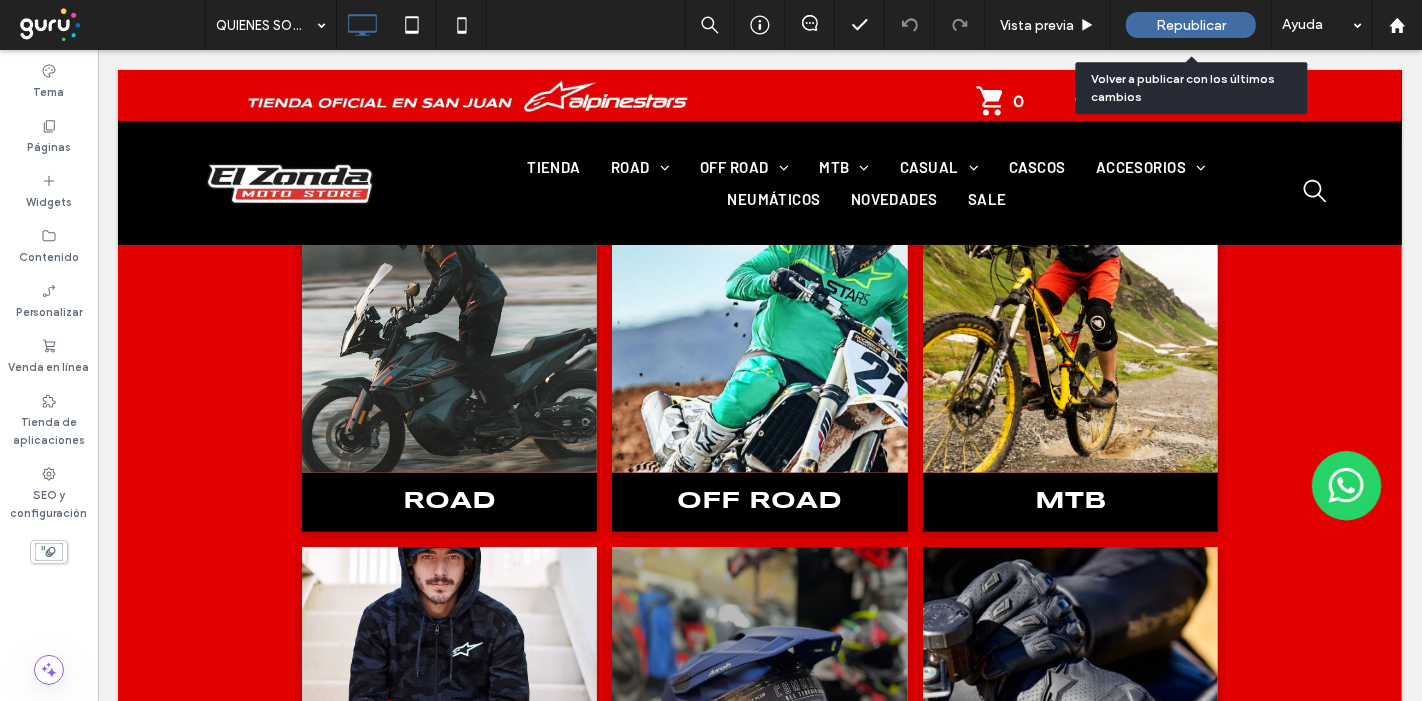 click on "Republicar" at bounding box center [1191, 25] 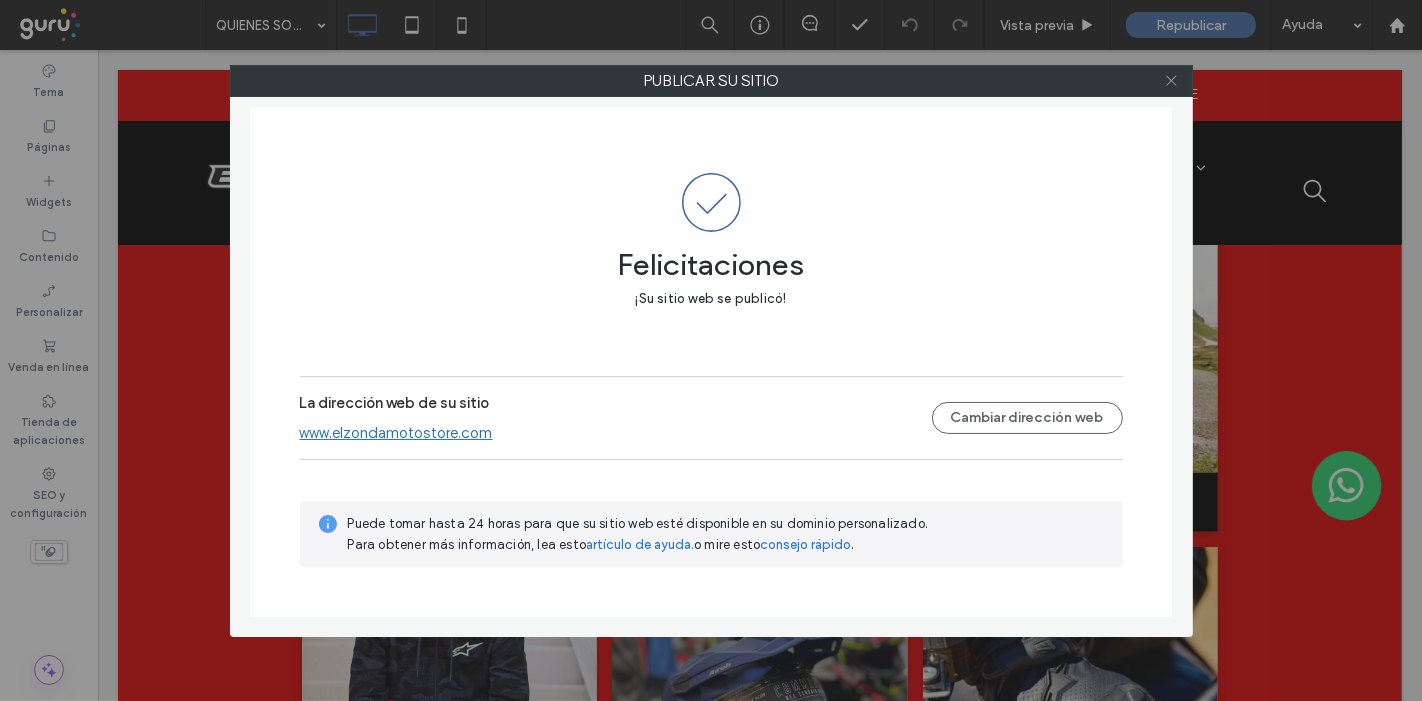 drag, startPoint x: 1169, startPoint y: 77, endPoint x: 1147, endPoint y: 112, distance: 41.340054 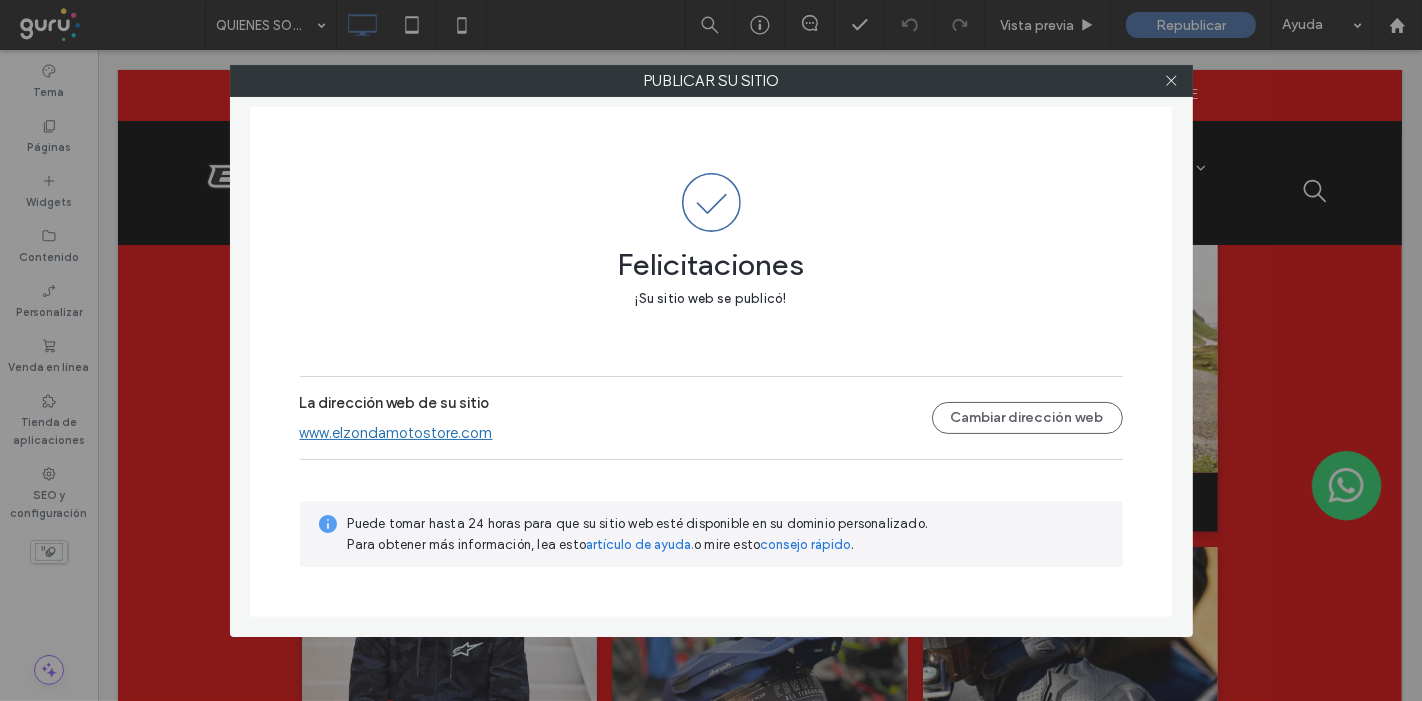 click 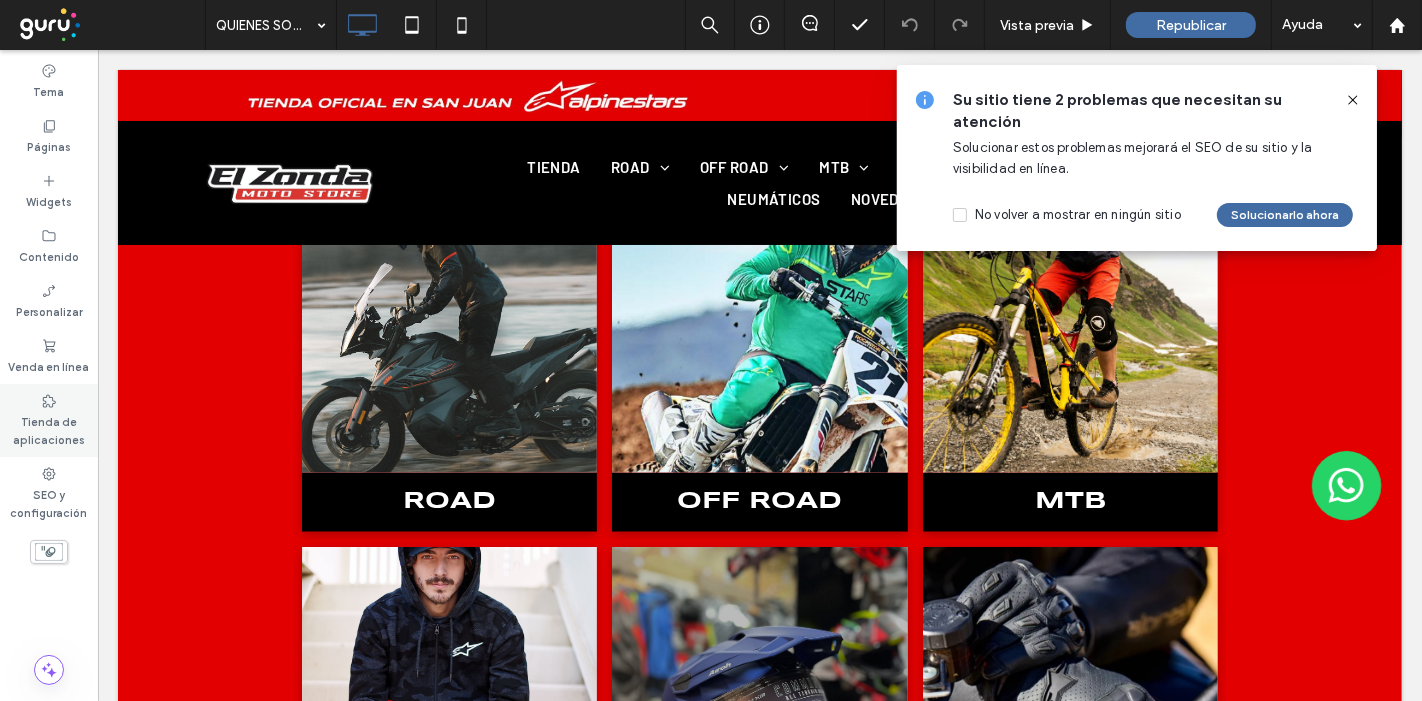 click 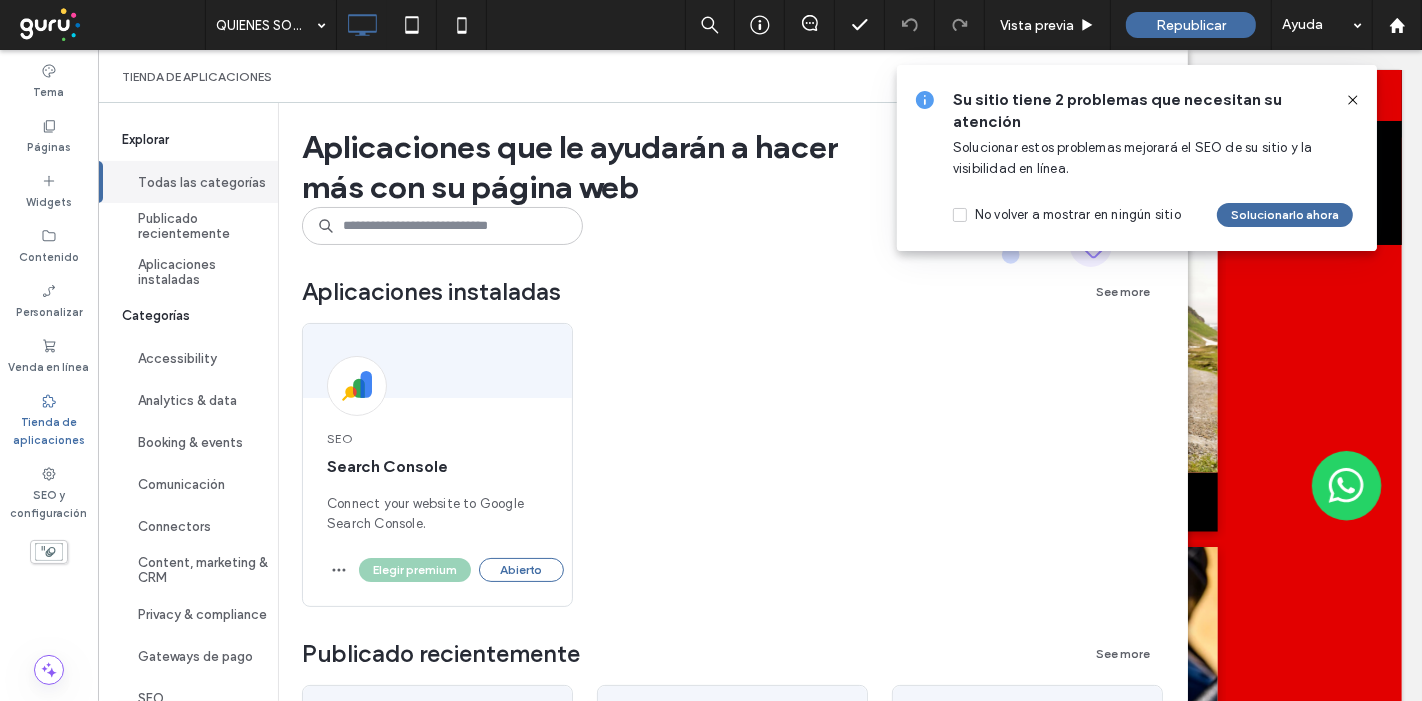 click on "Aplicaciones que le ayudarán a hacer  más con su página web" at bounding box center (569, 170) 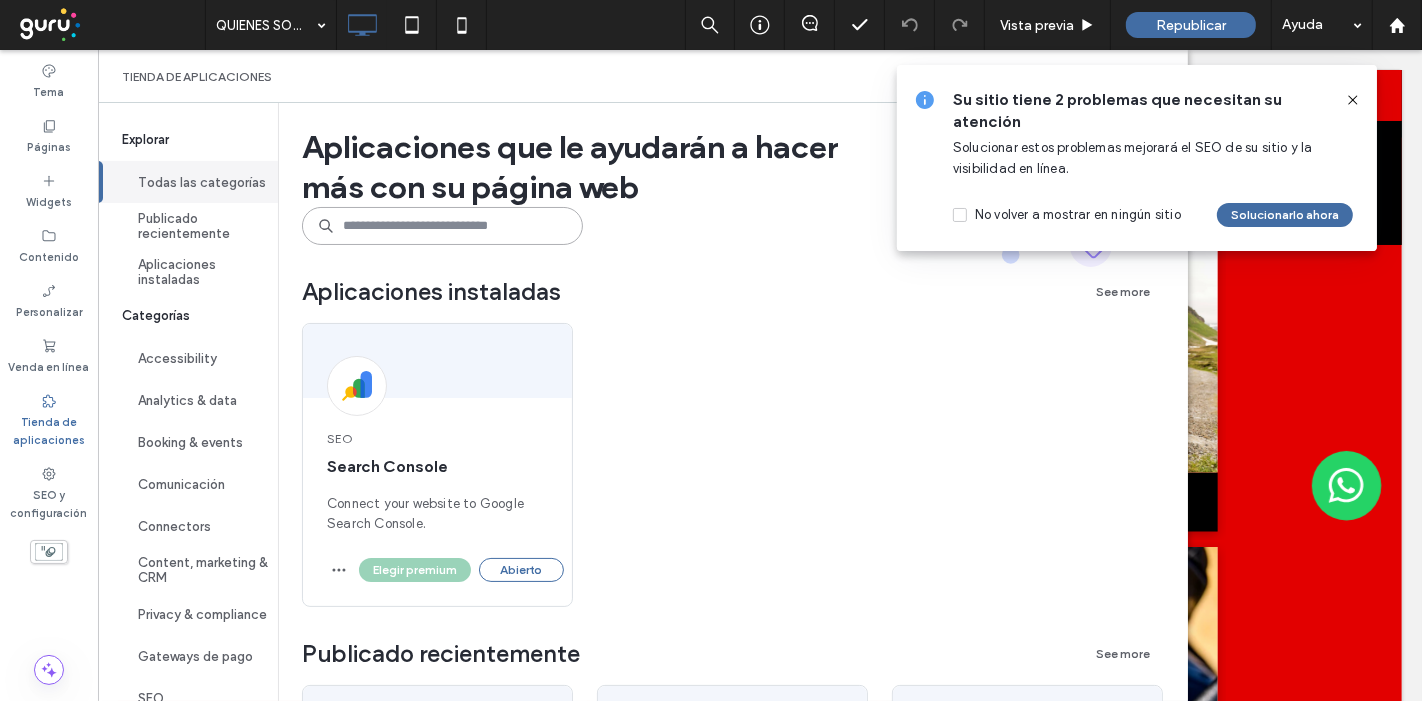 click at bounding box center (442, 226) 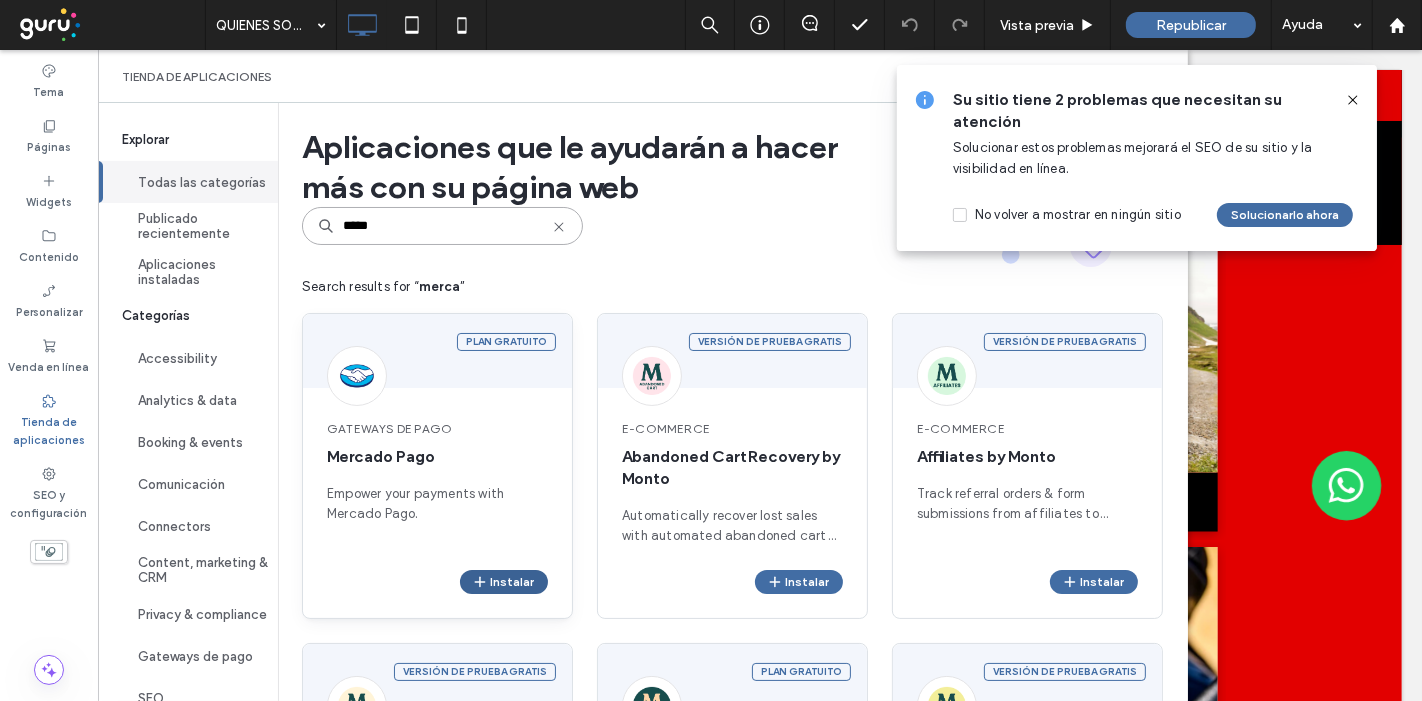type on "*****" 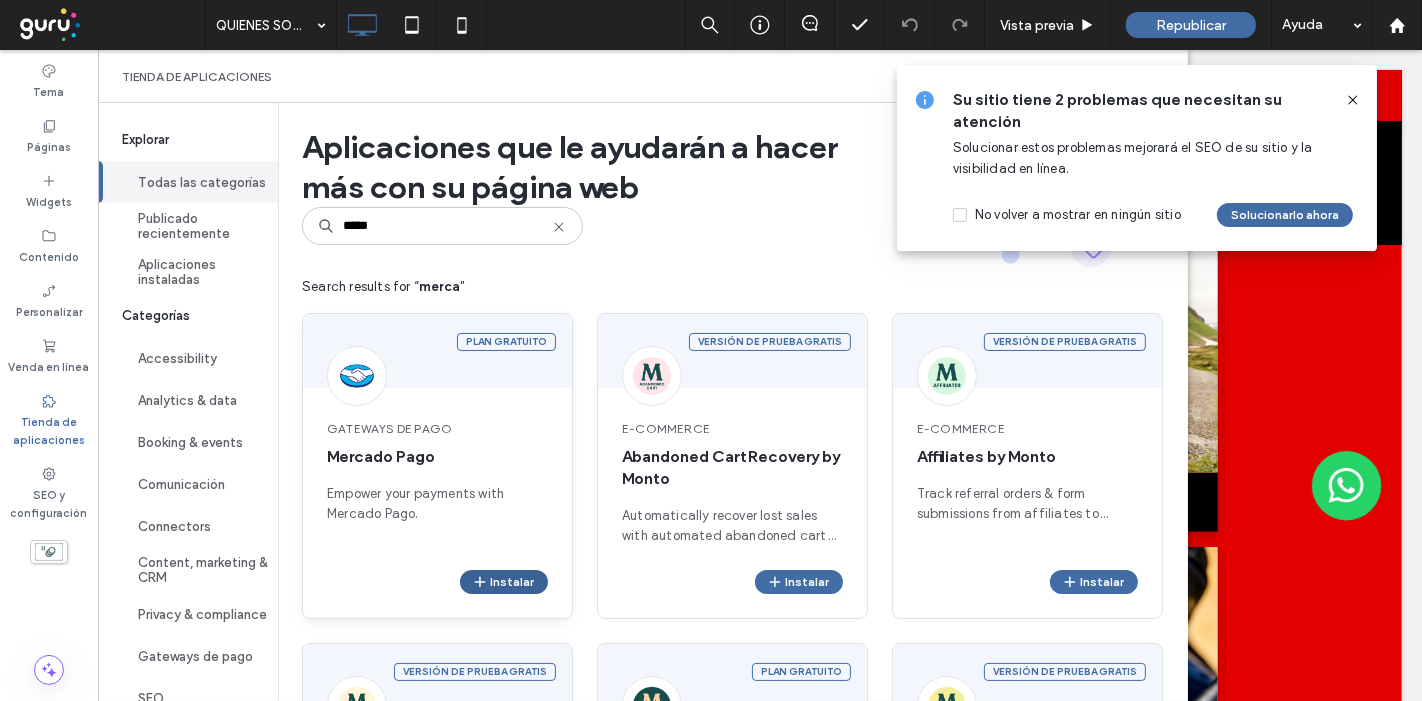 click at bounding box center (481, 582) 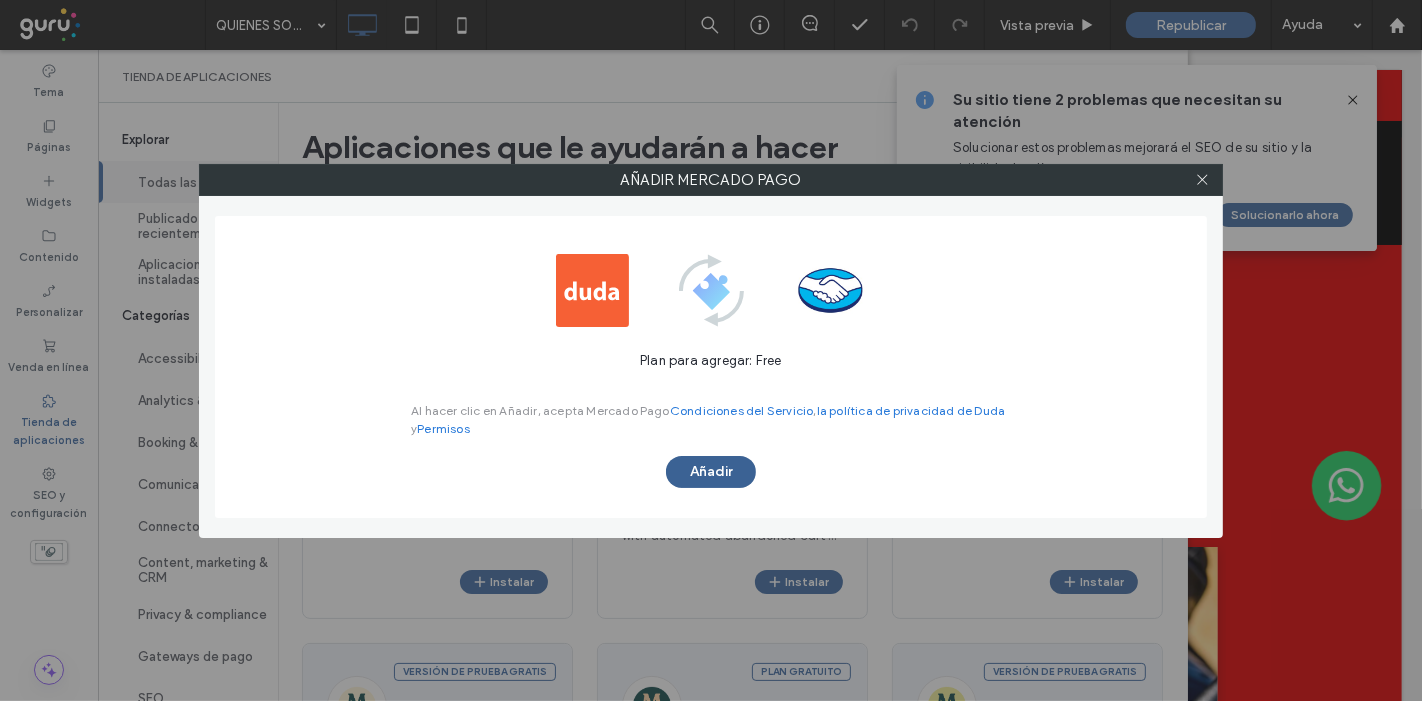 click on "Añadir" at bounding box center (711, 472) 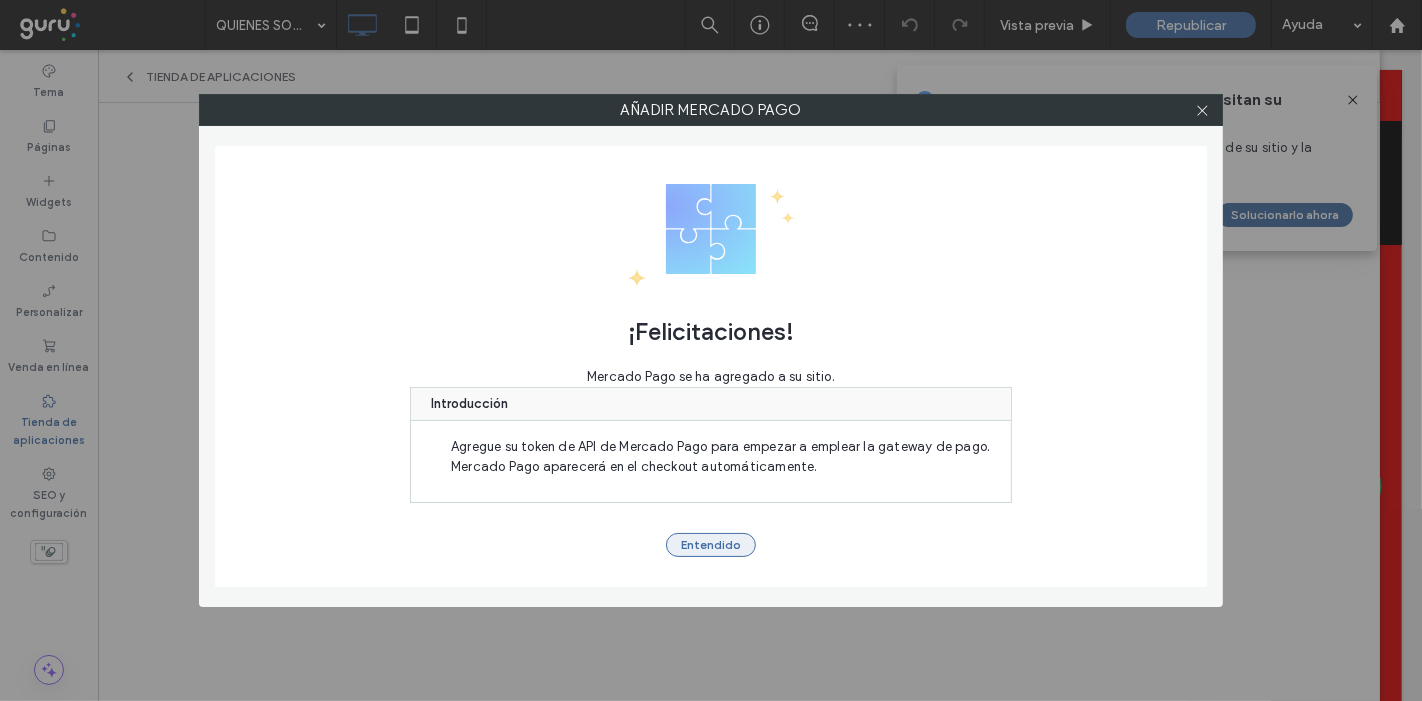 click on "Entendido" at bounding box center (711, 545) 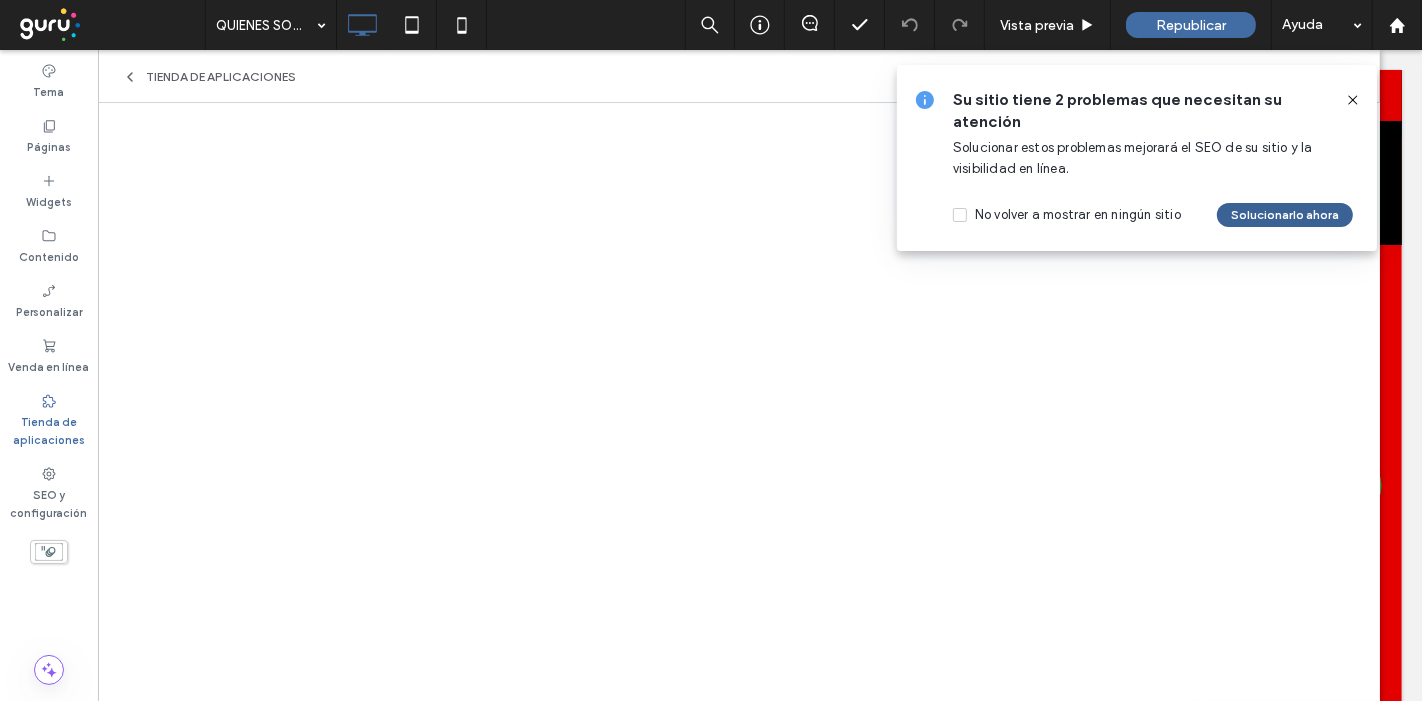 click on "Solucionarlo ahora" at bounding box center (1285, 215) 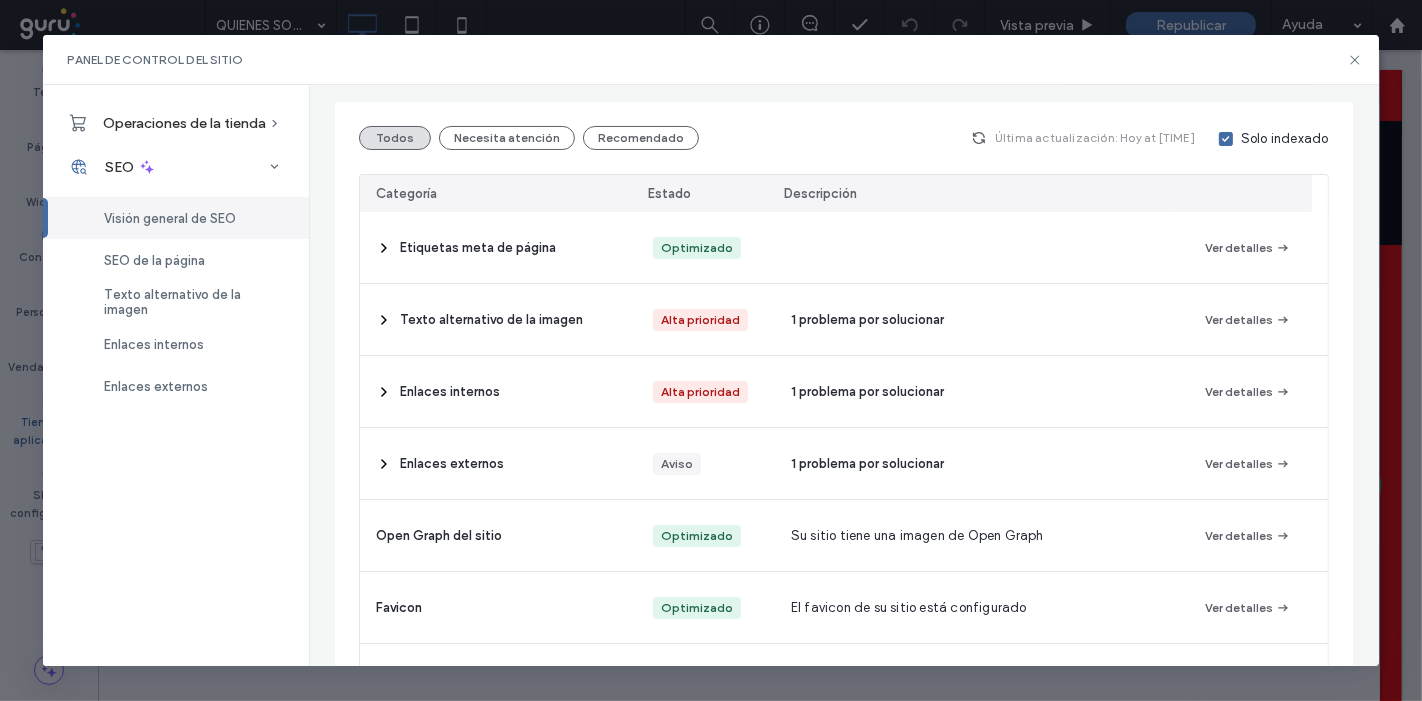 scroll, scrollTop: 222, scrollLeft: 0, axis: vertical 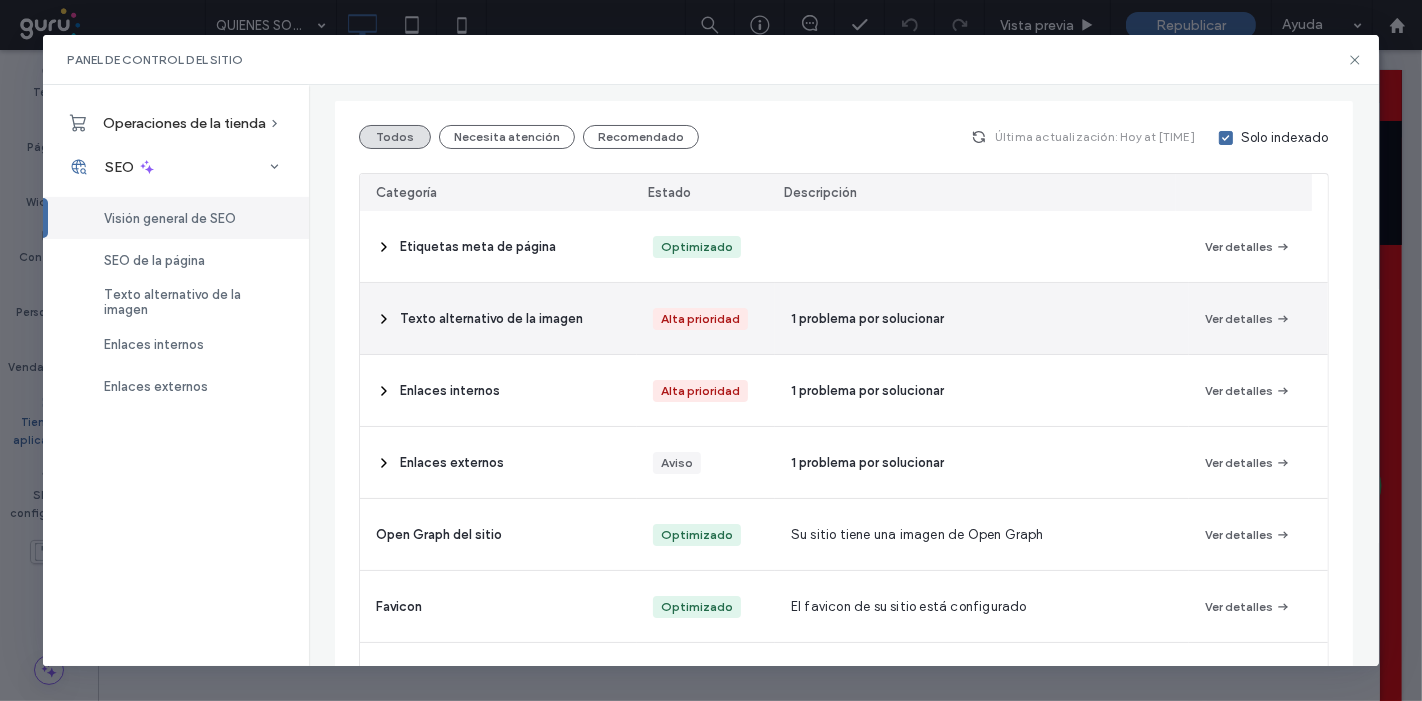 click 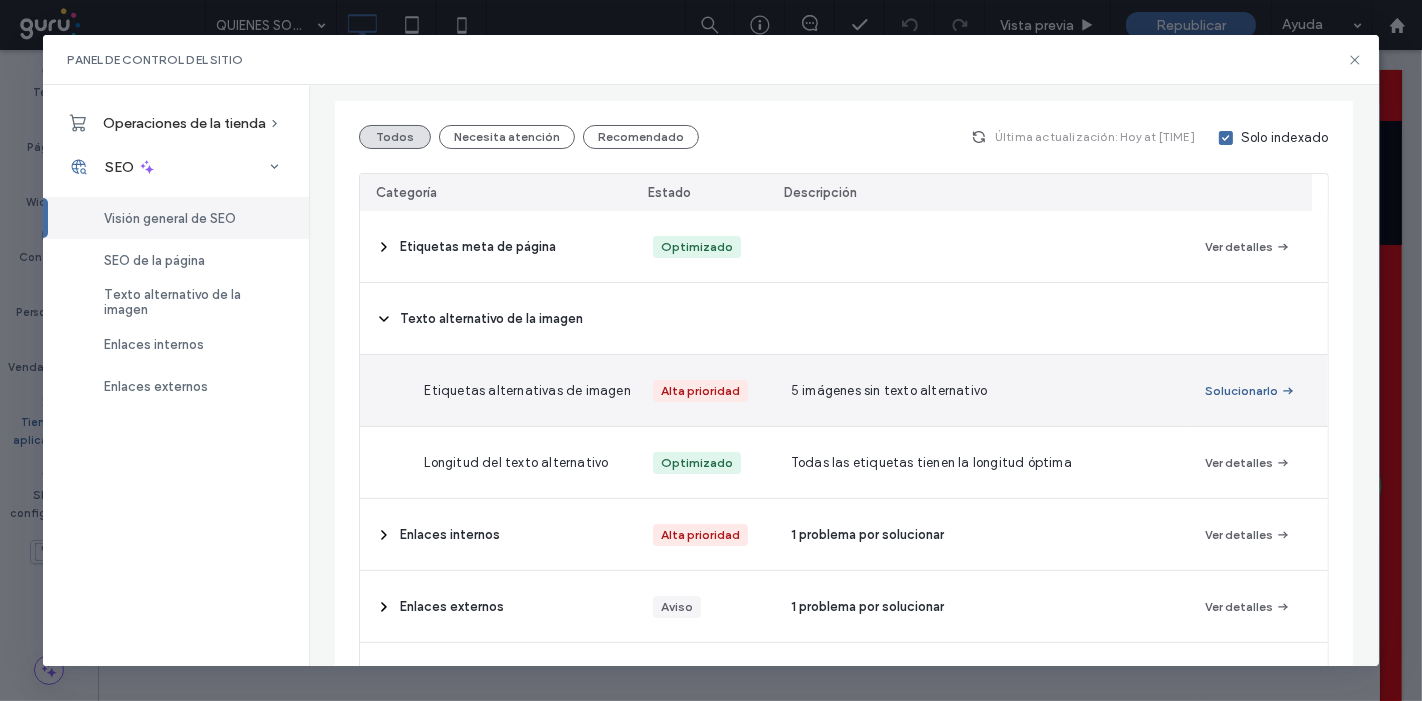 click on "Solucionarlo" at bounding box center (1250, 391) 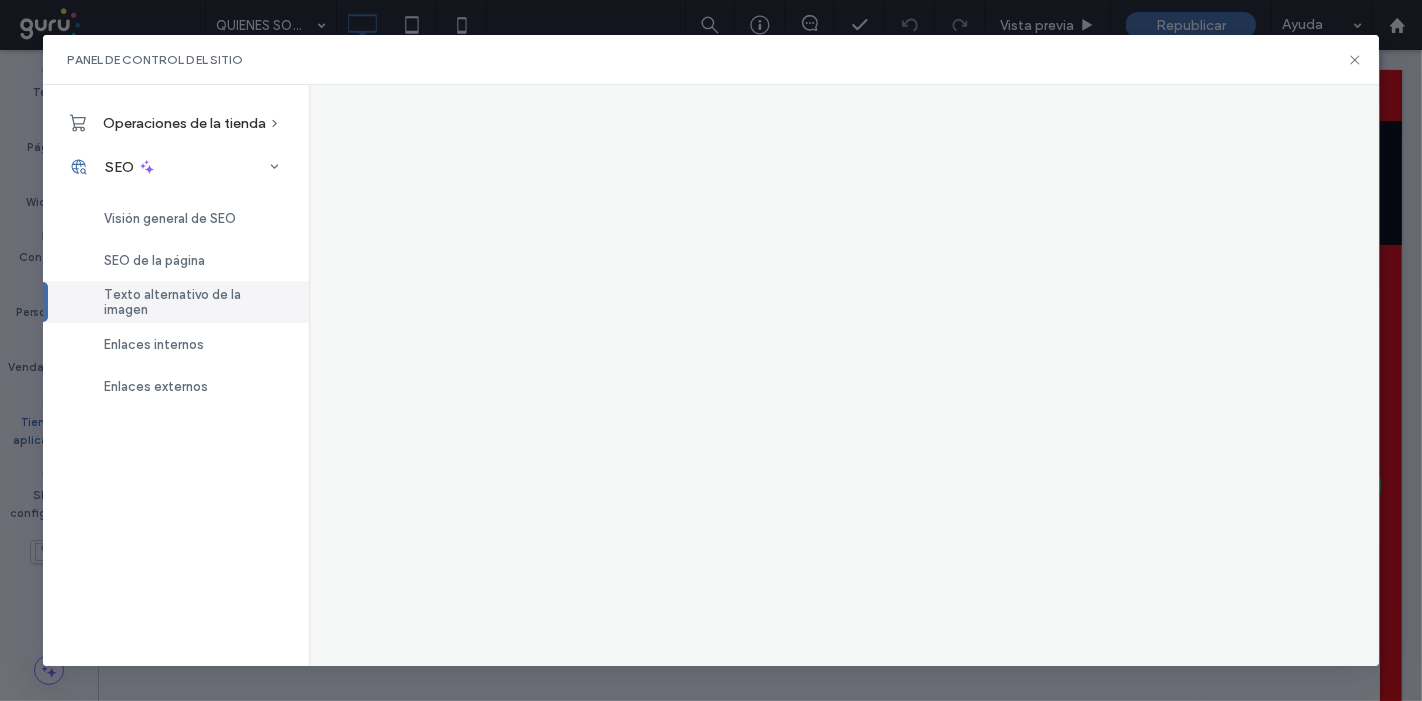 scroll, scrollTop: 0, scrollLeft: 0, axis: both 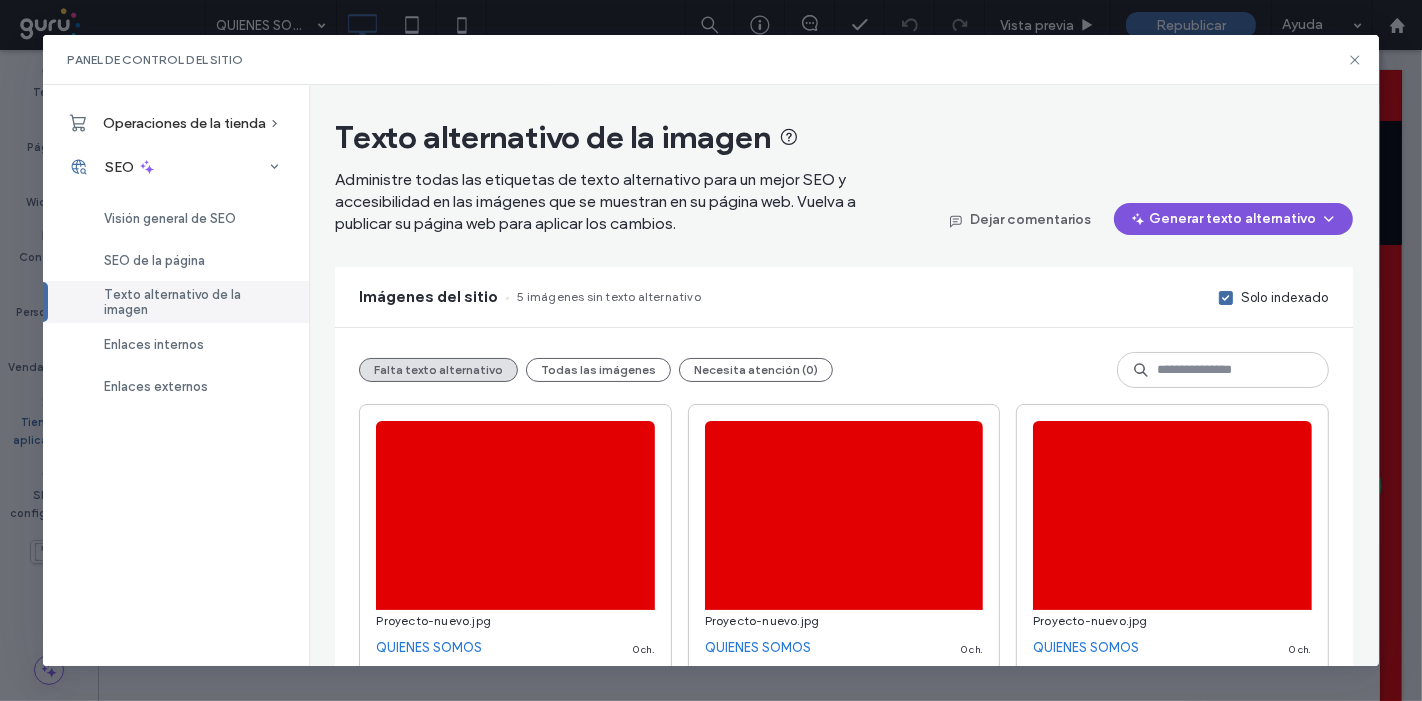 click on "Generar texto alternativo" at bounding box center [1233, 219] 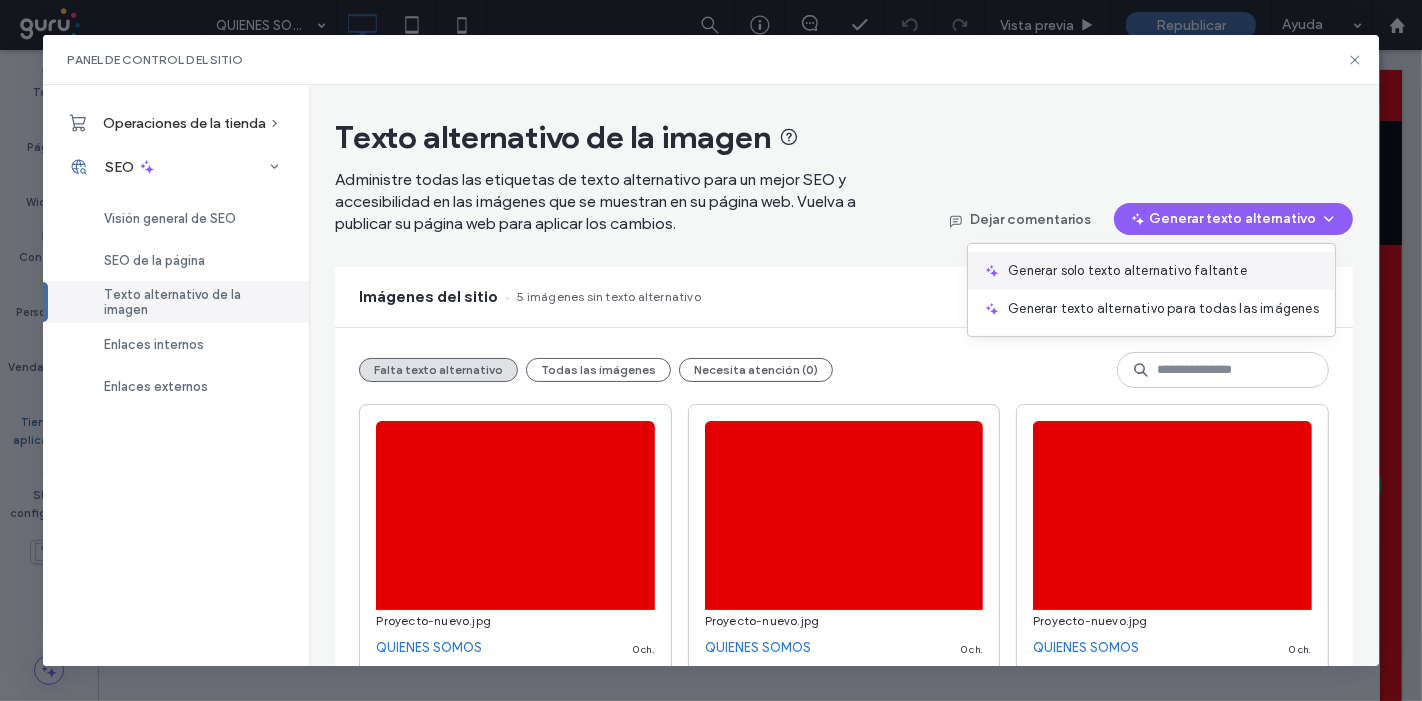 click on "Generar solo texto alternativo faltante" at bounding box center (1127, 271) 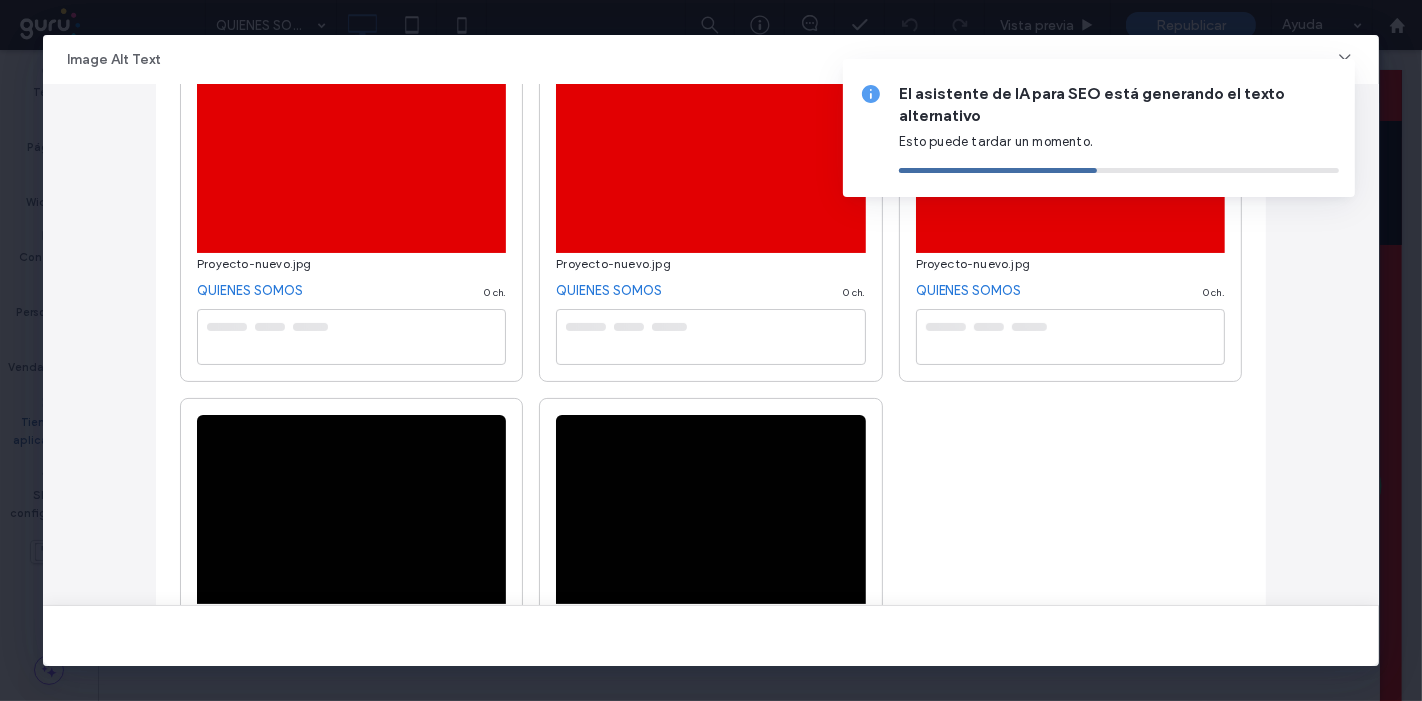 type on "**********" 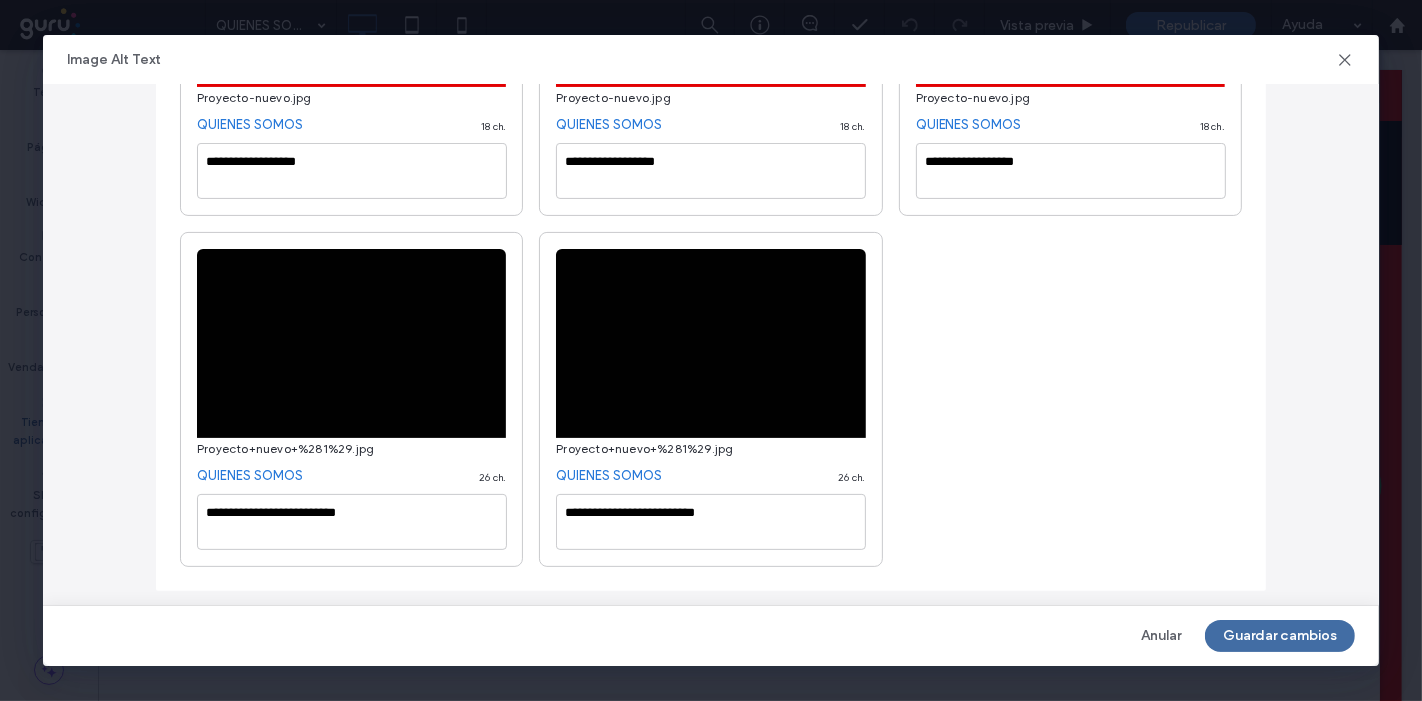 scroll, scrollTop: 397, scrollLeft: 0, axis: vertical 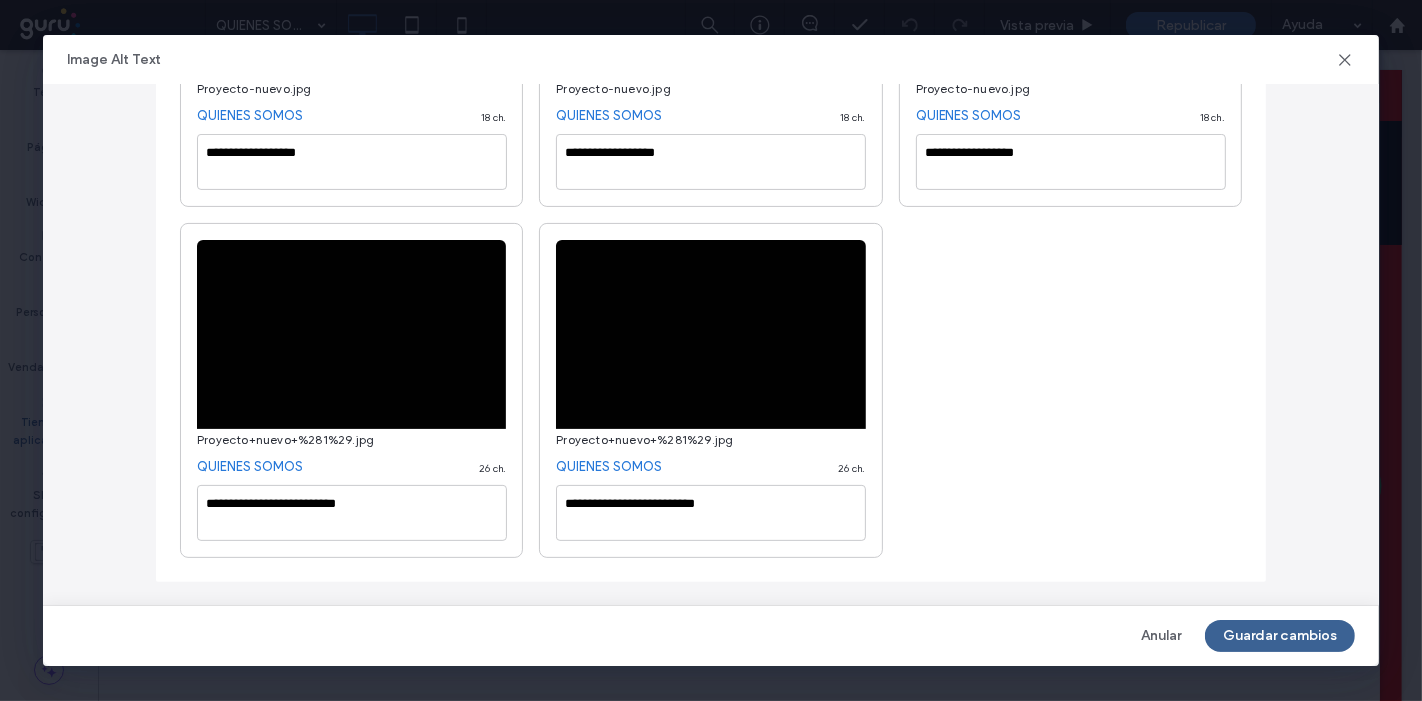 click on "Guardar cambios" at bounding box center [1280, 636] 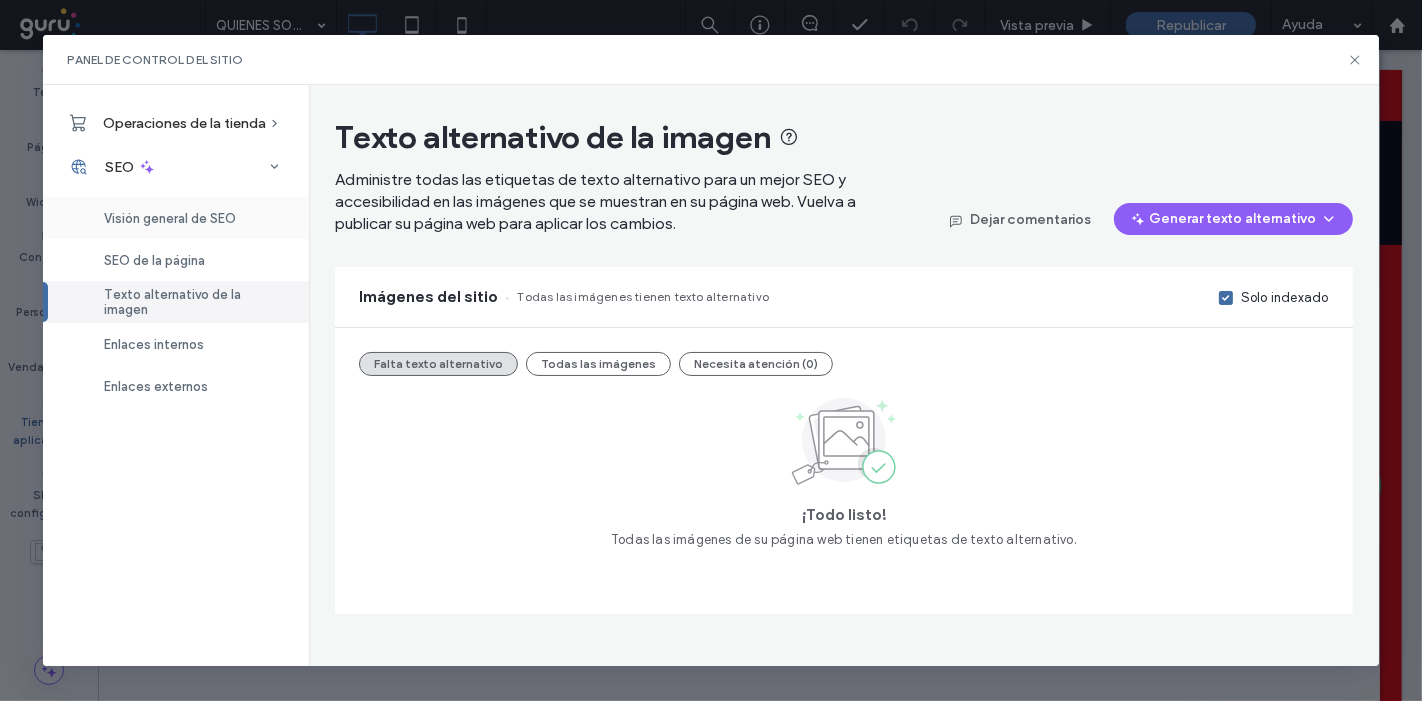 click on "Visión general de SEO" at bounding box center (170, 218) 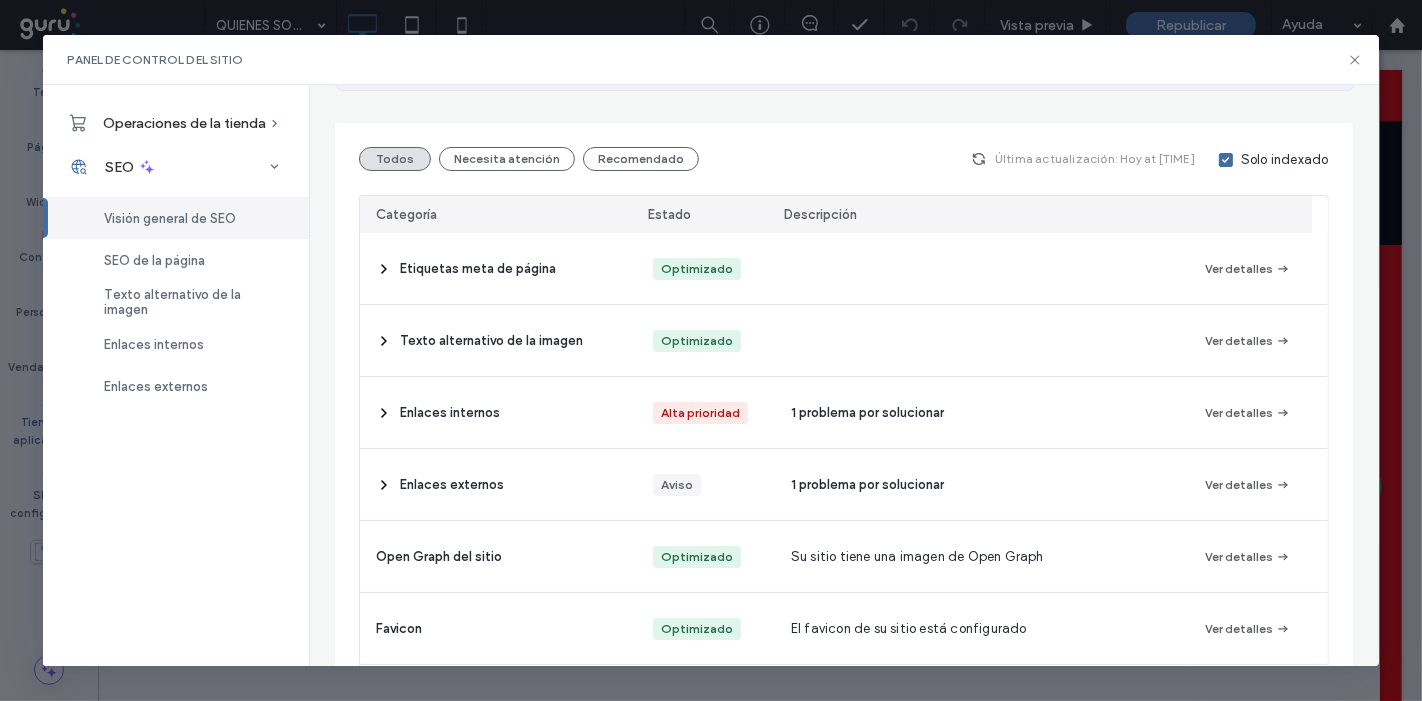 scroll, scrollTop: 222, scrollLeft: 0, axis: vertical 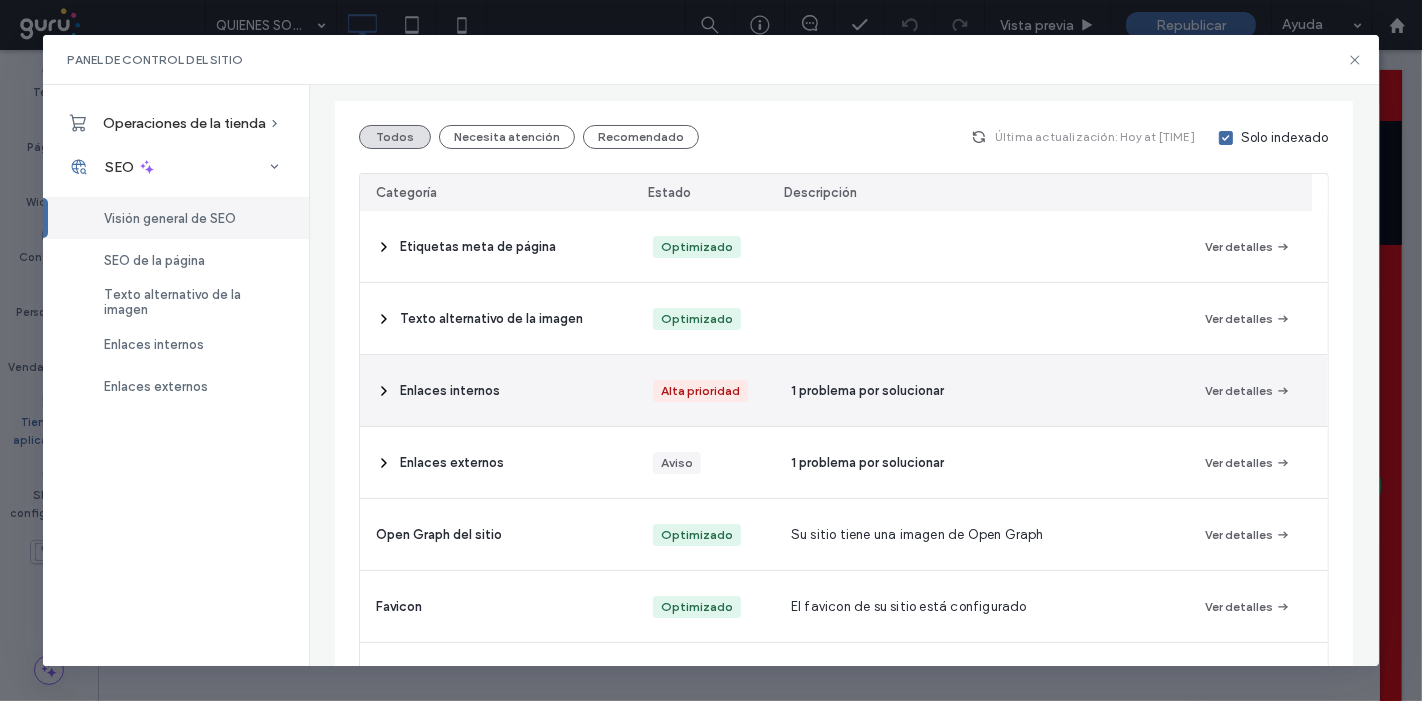 click on "Enlaces internos" at bounding box center [450, 391] 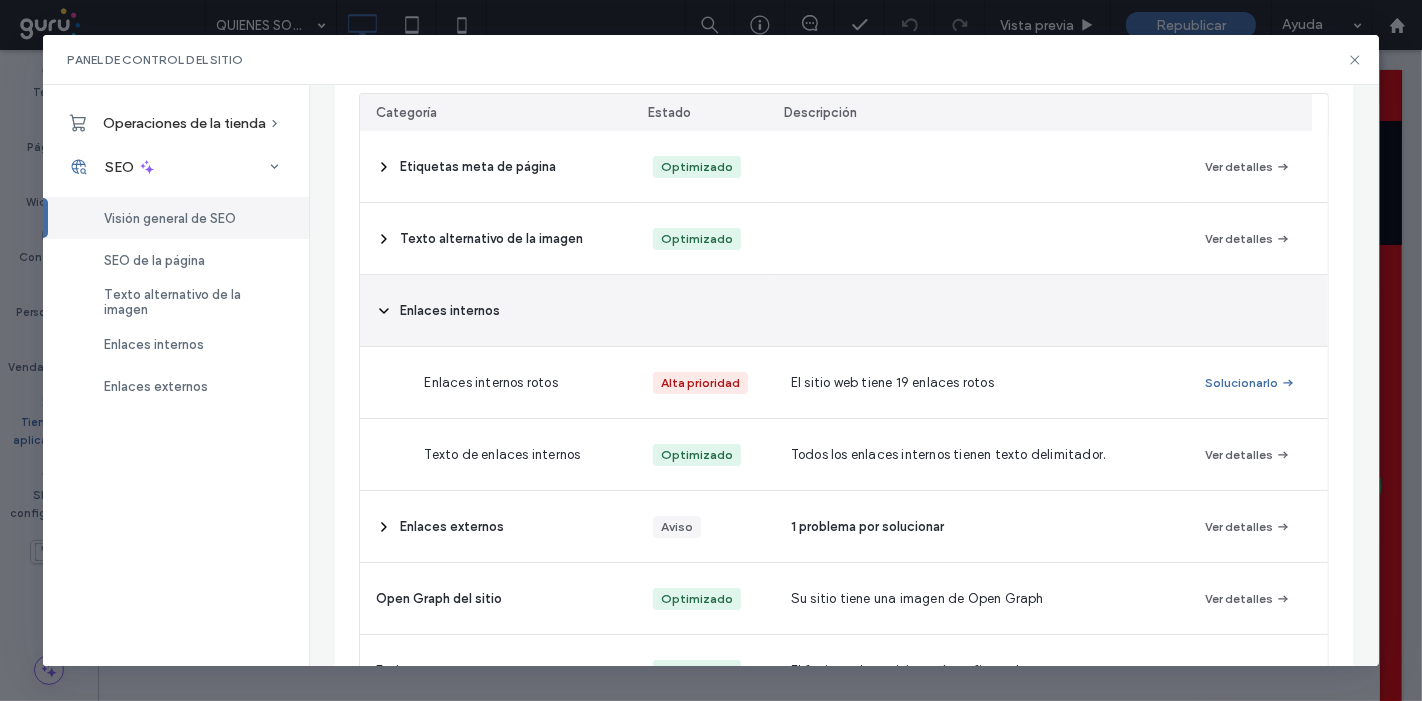 scroll, scrollTop: 333, scrollLeft: 0, axis: vertical 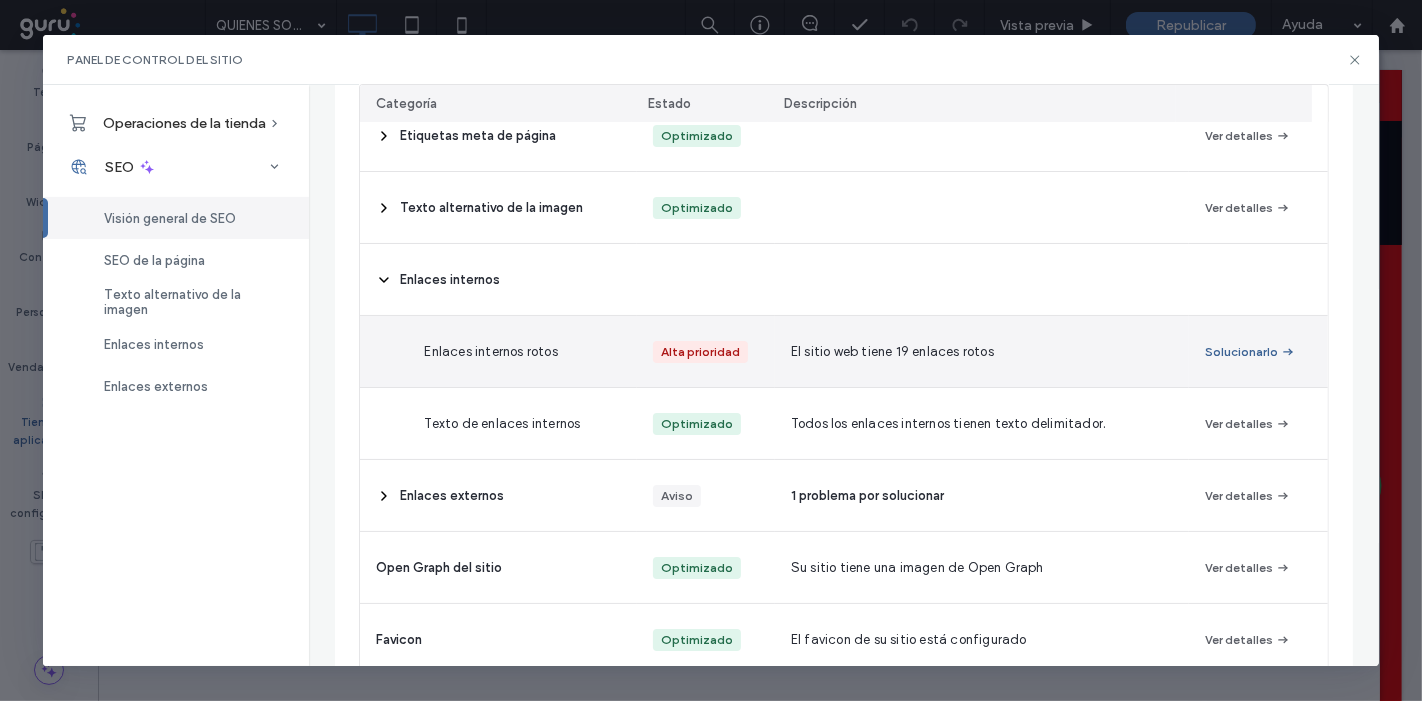 click on "Solucionarlo" at bounding box center [1250, 352] 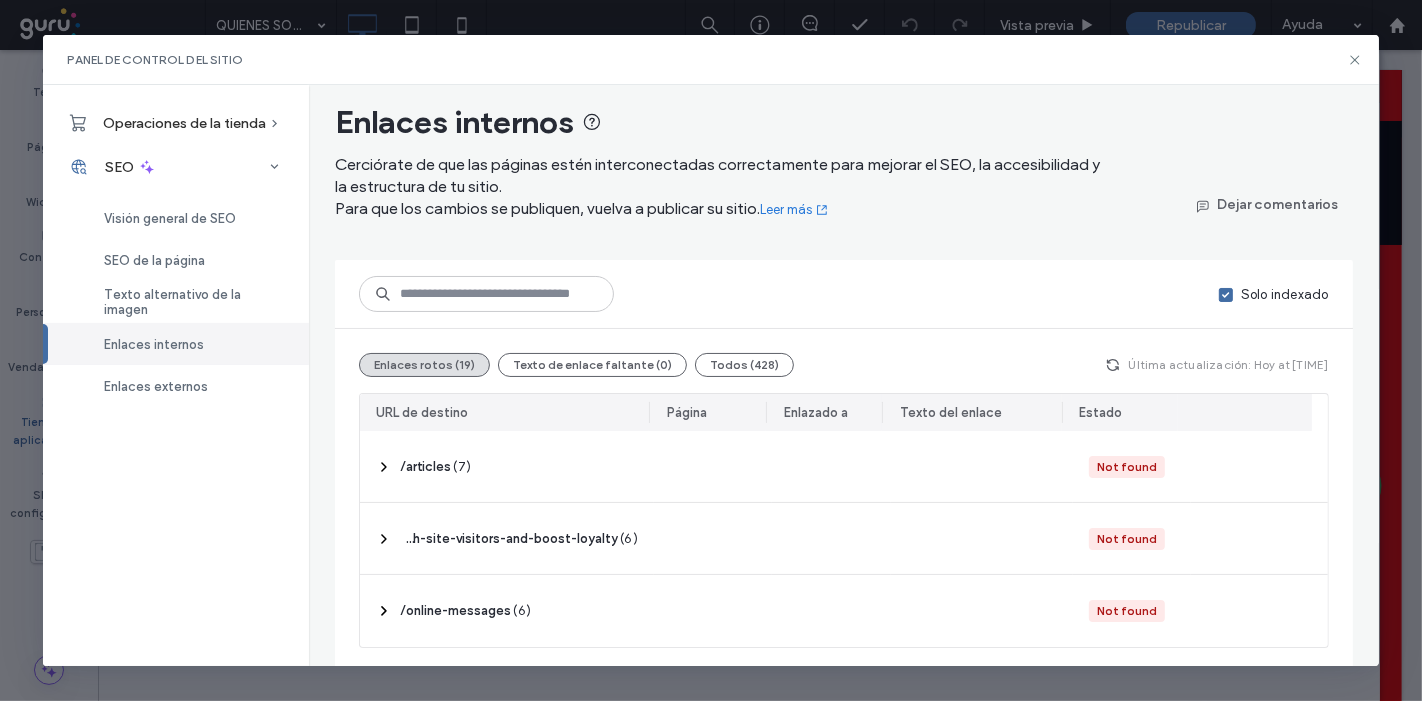scroll, scrollTop: 19, scrollLeft: 0, axis: vertical 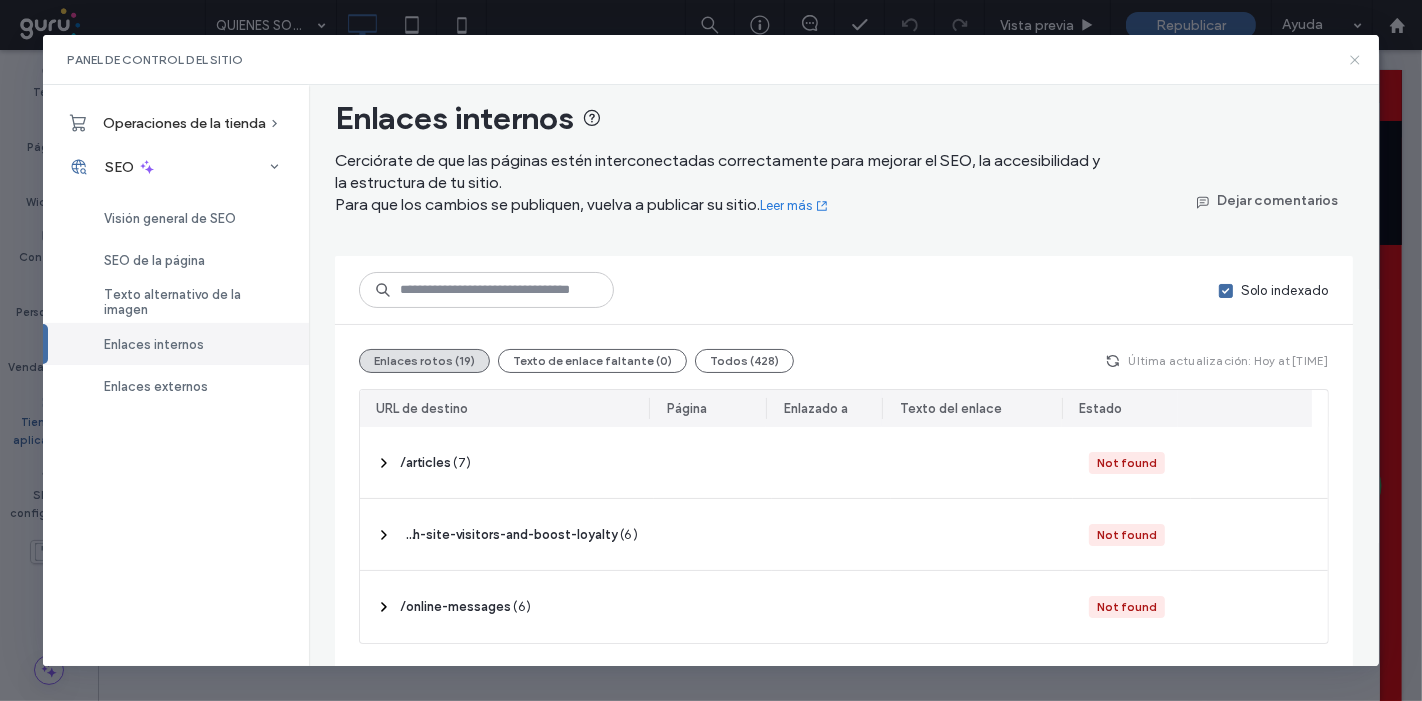 click 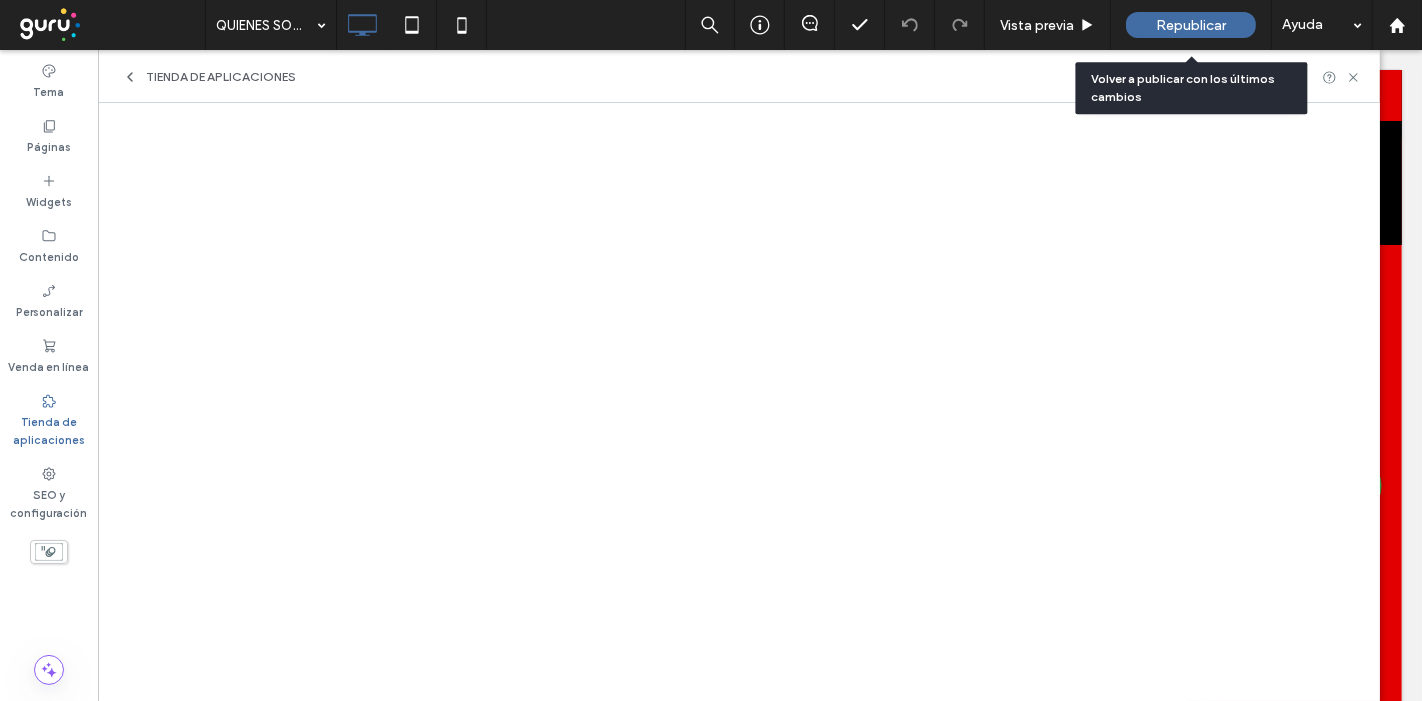 click on "Republicar" at bounding box center [1191, 25] 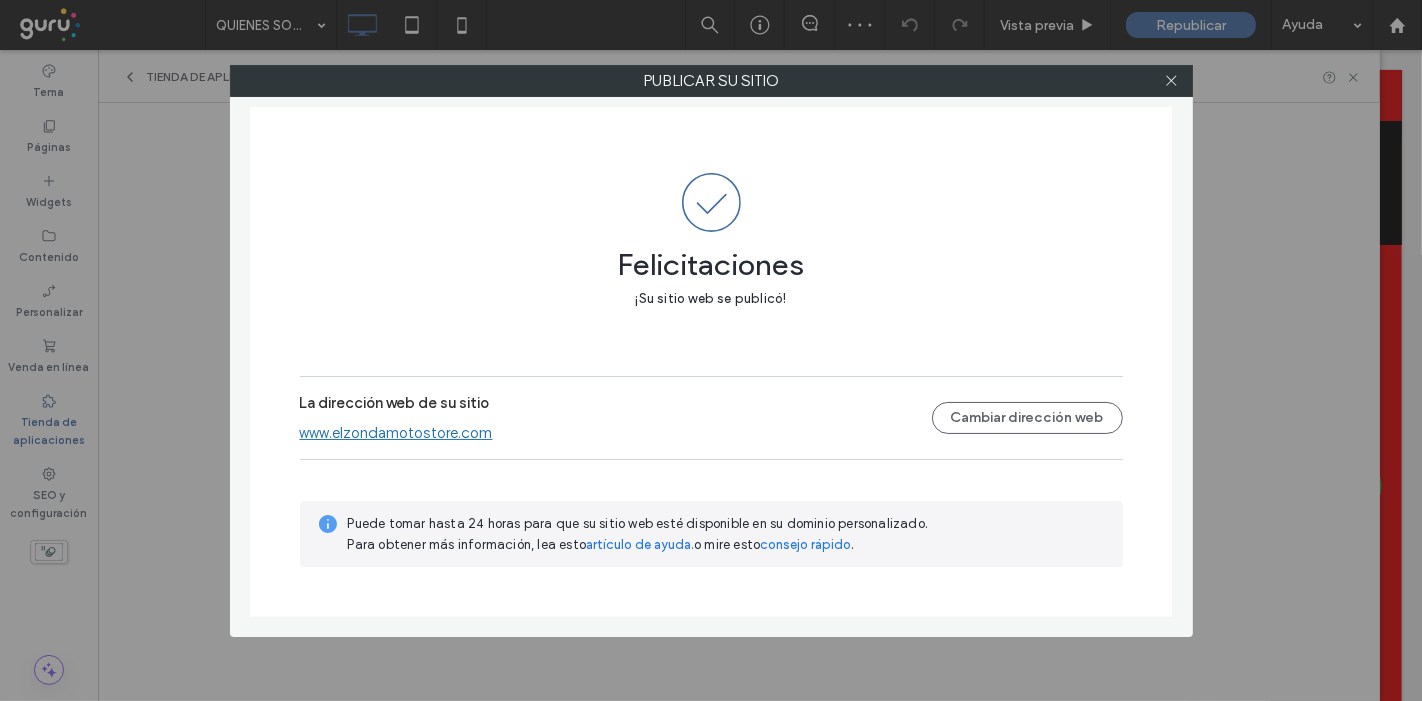 click on "www.elzondamotostore.com" at bounding box center [396, 433] 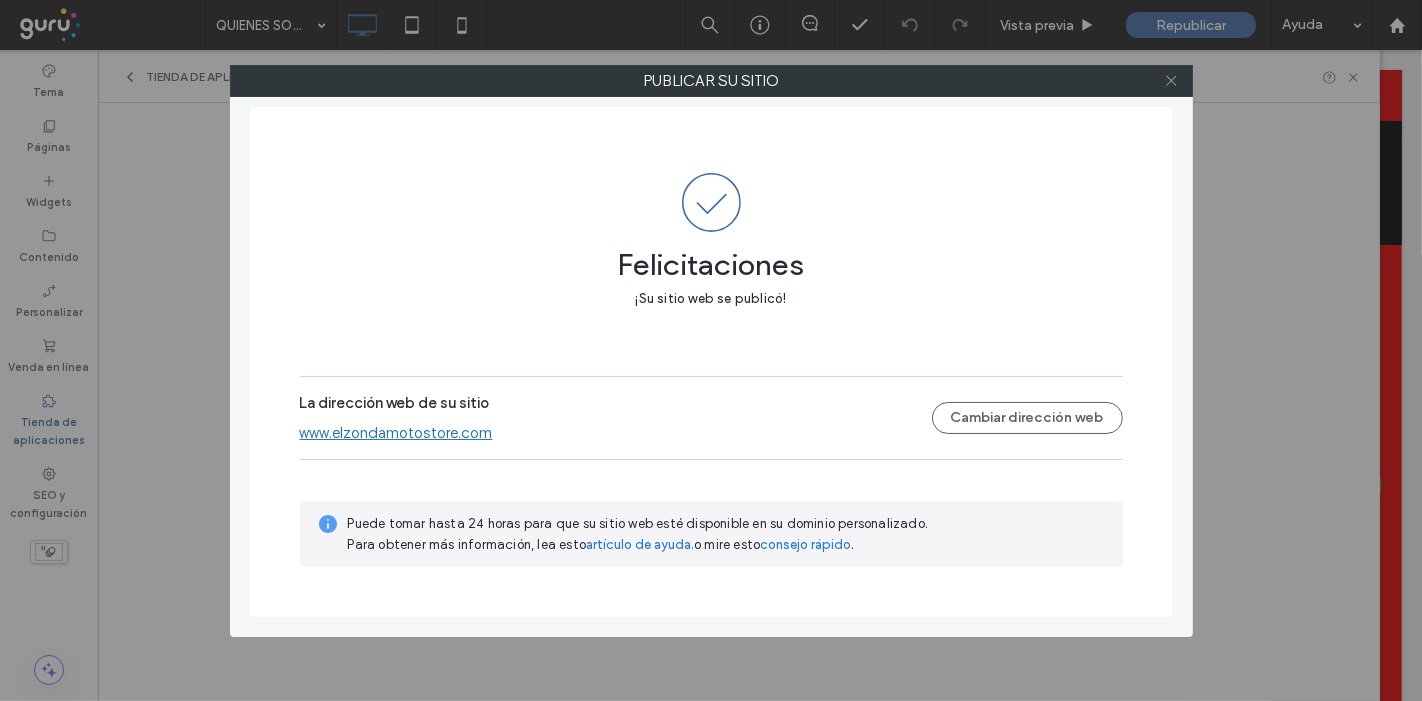 click 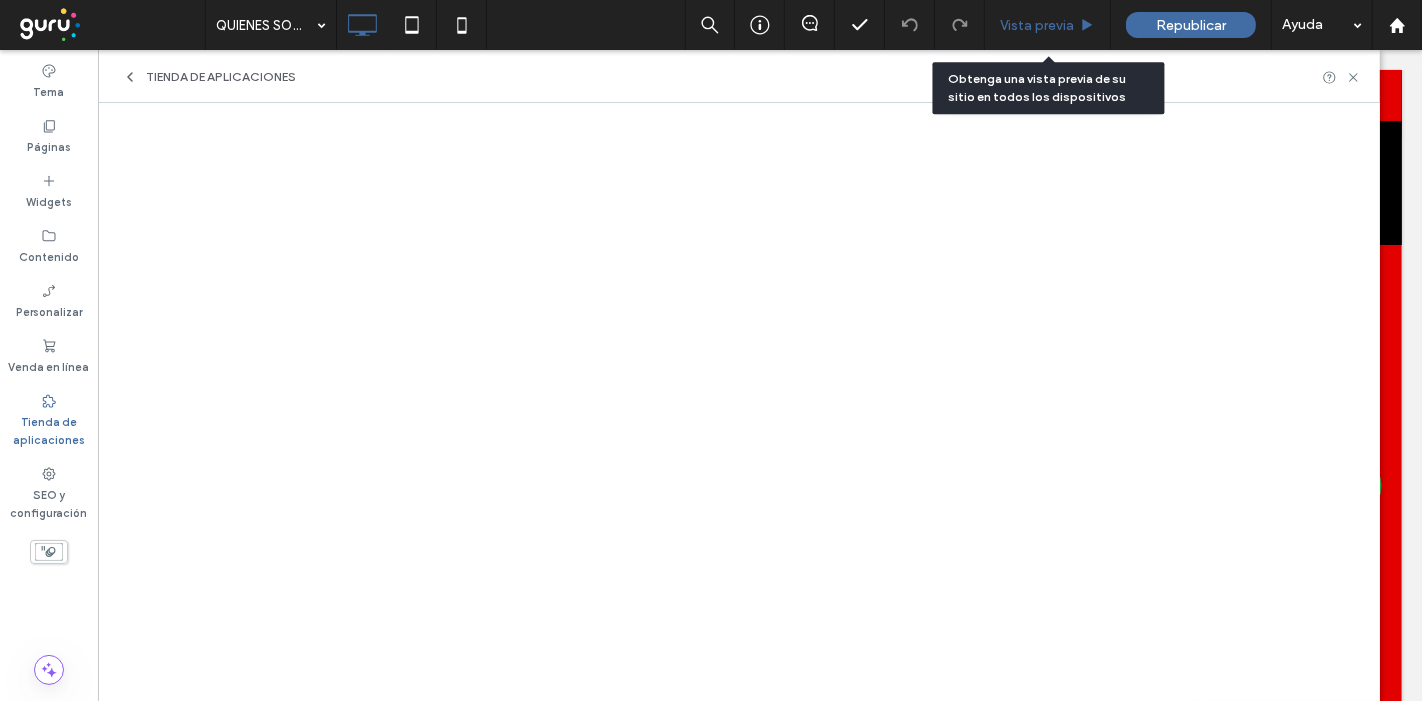 click on "Vista previa" at bounding box center (1037, 25) 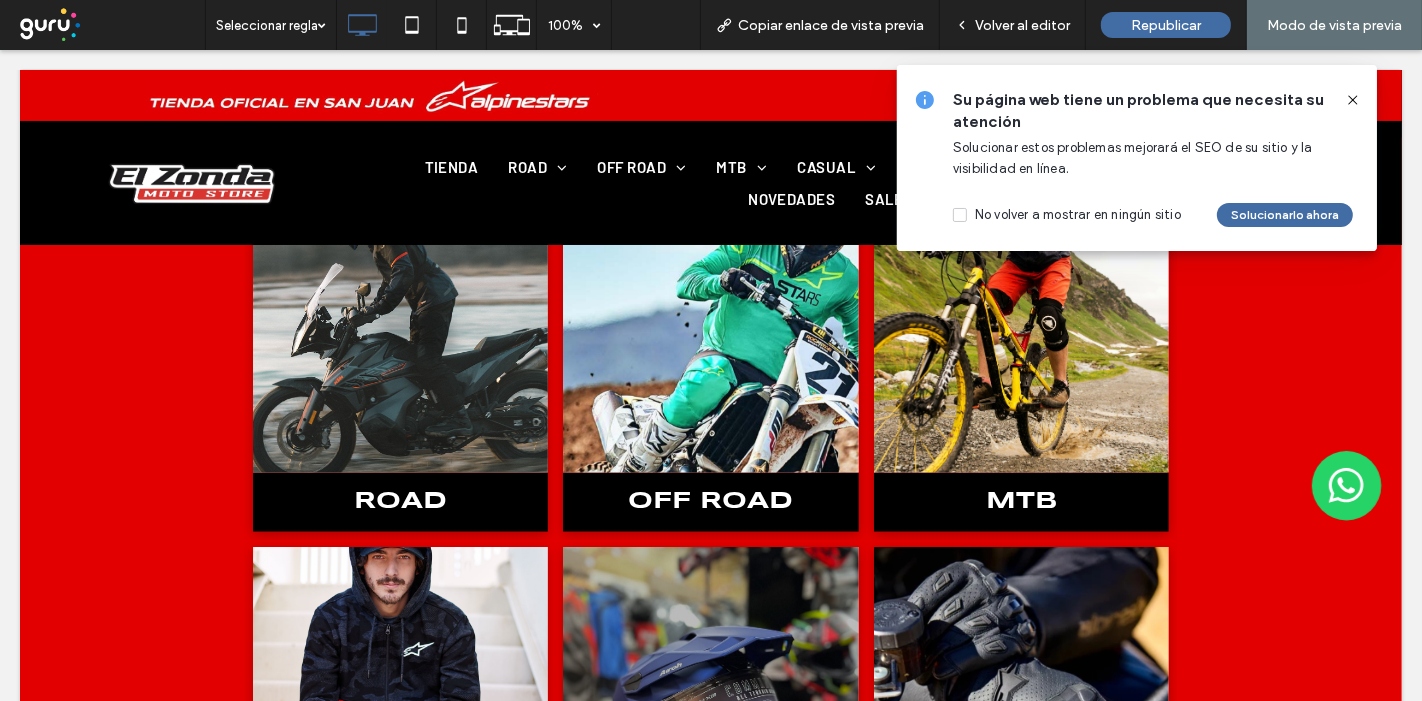 click 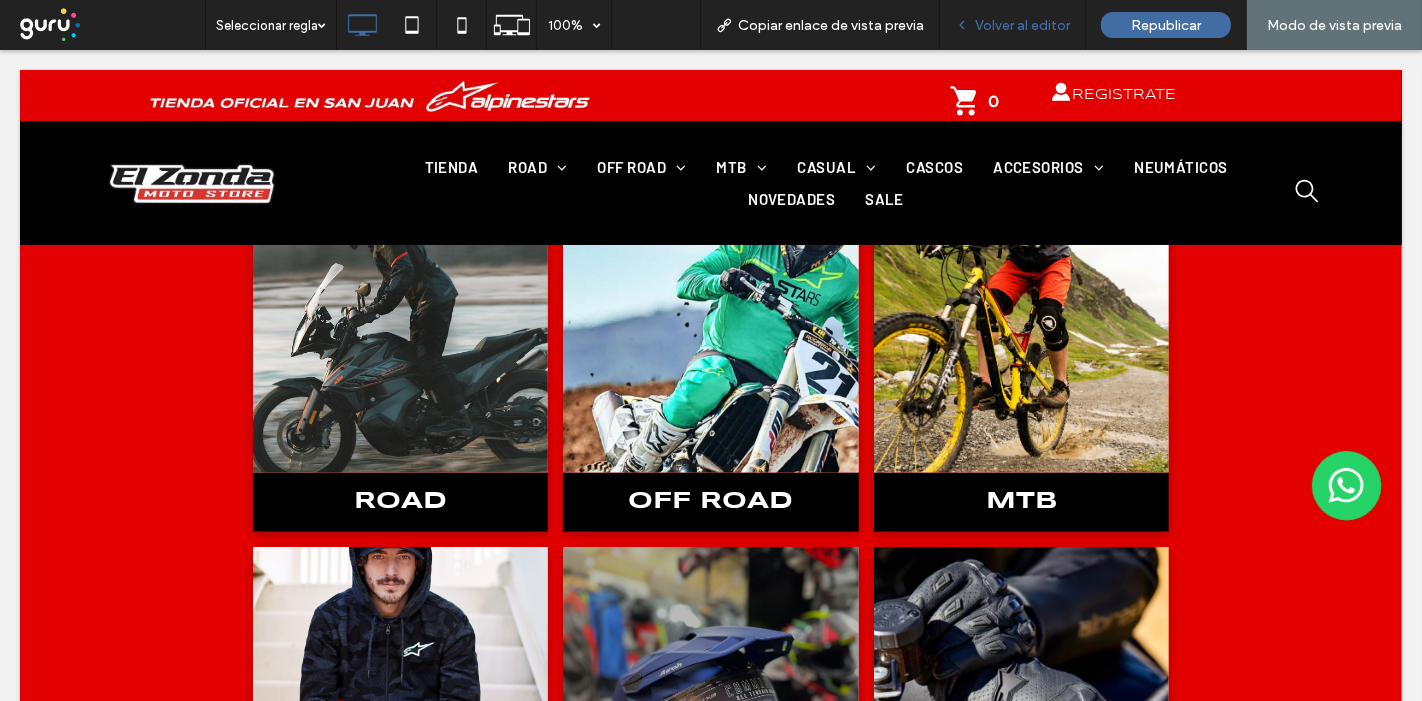 click on "Volver al editor" at bounding box center (1022, 25) 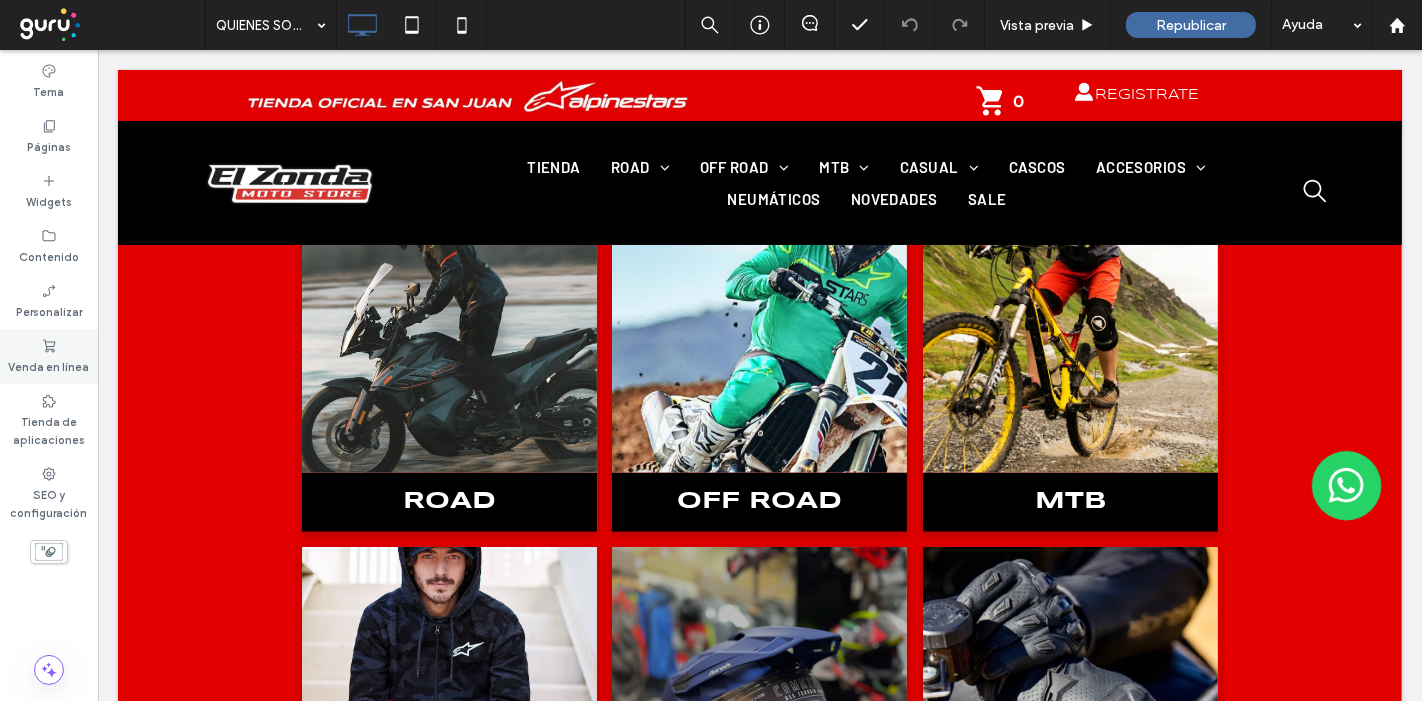 click 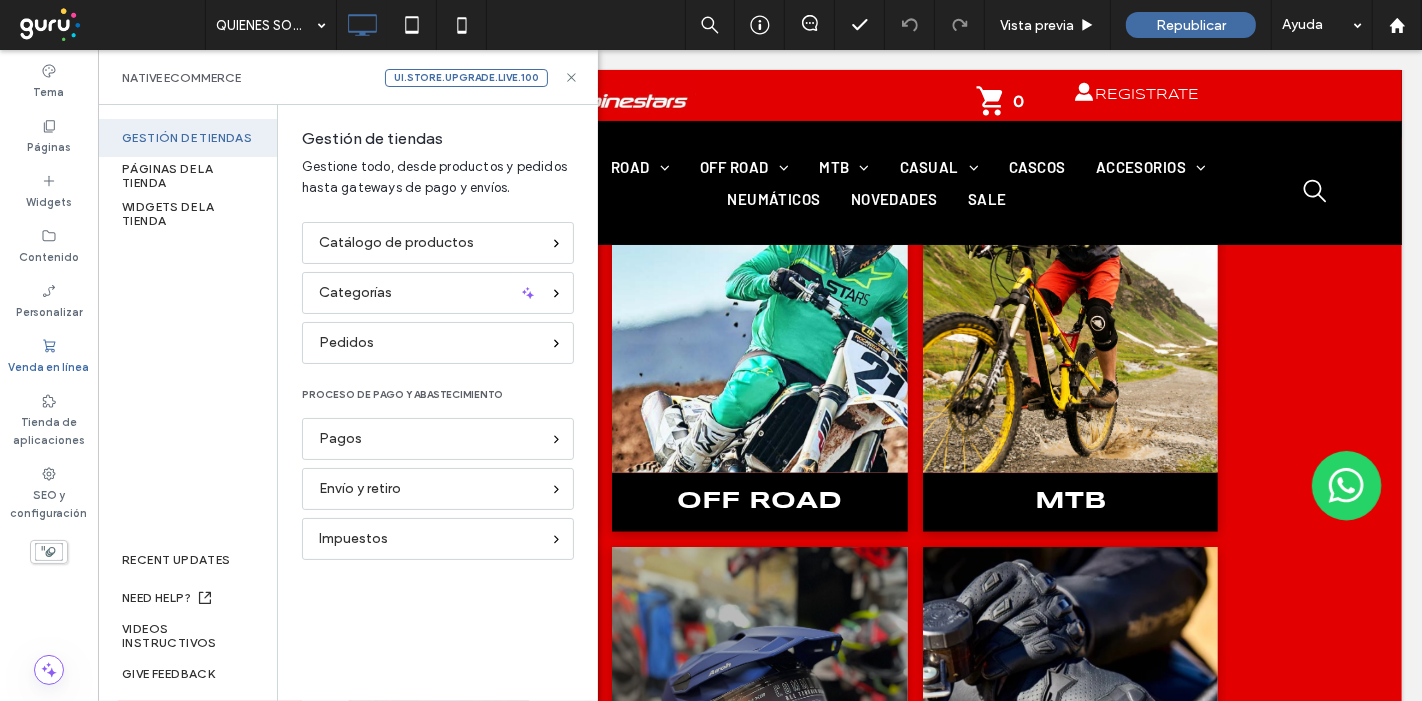 click on "Venda en línea" at bounding box center (49, 356) 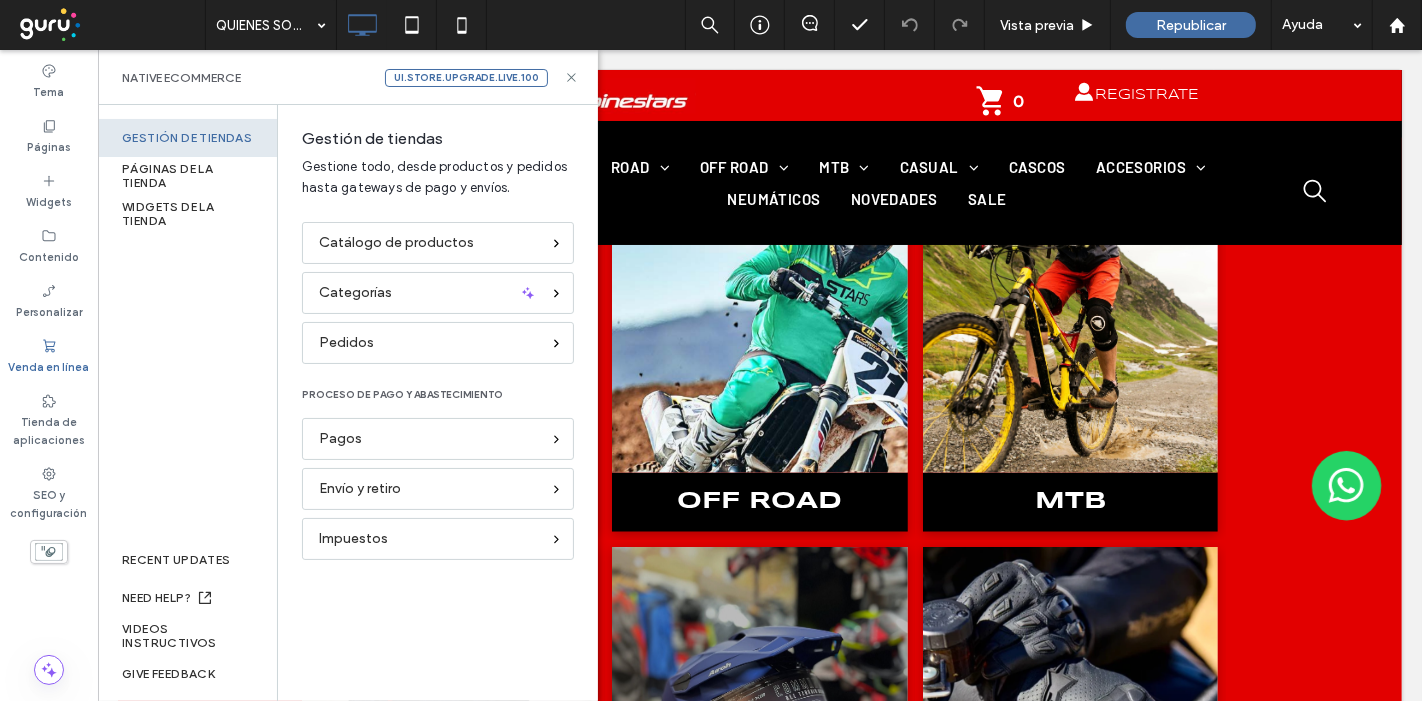 click on "Gestión de tiendas" at bounding box center [187, 138] 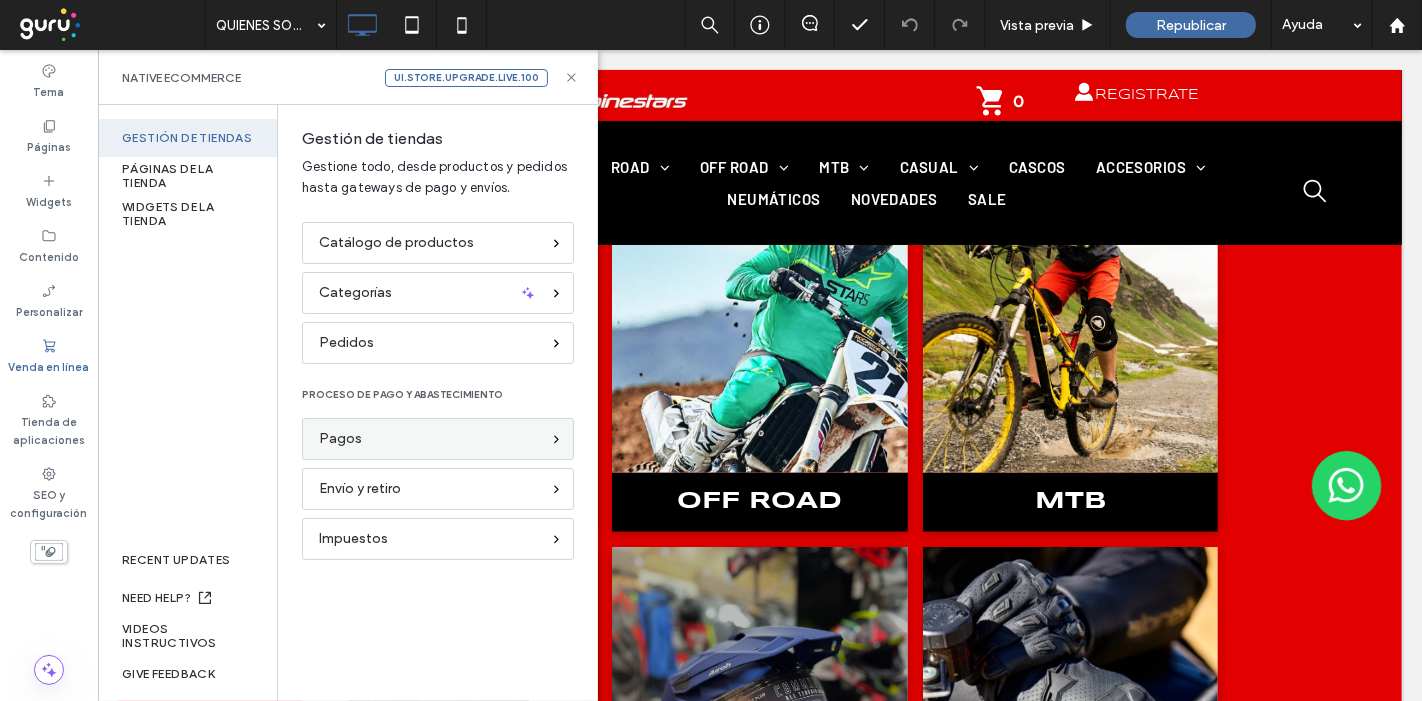 click on "Pagos" at bounding box center [429, 439] 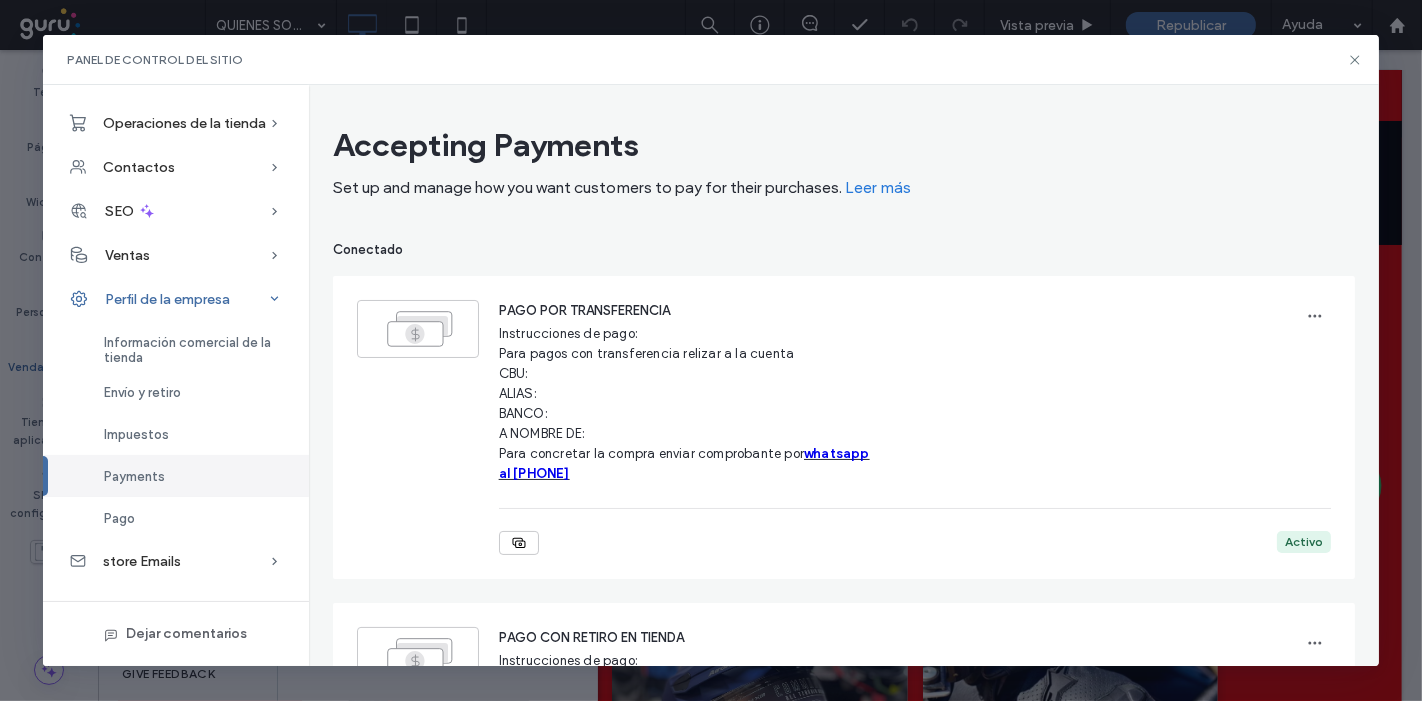 click on "Perfil de la empresa" at bounding box center [167, 299] 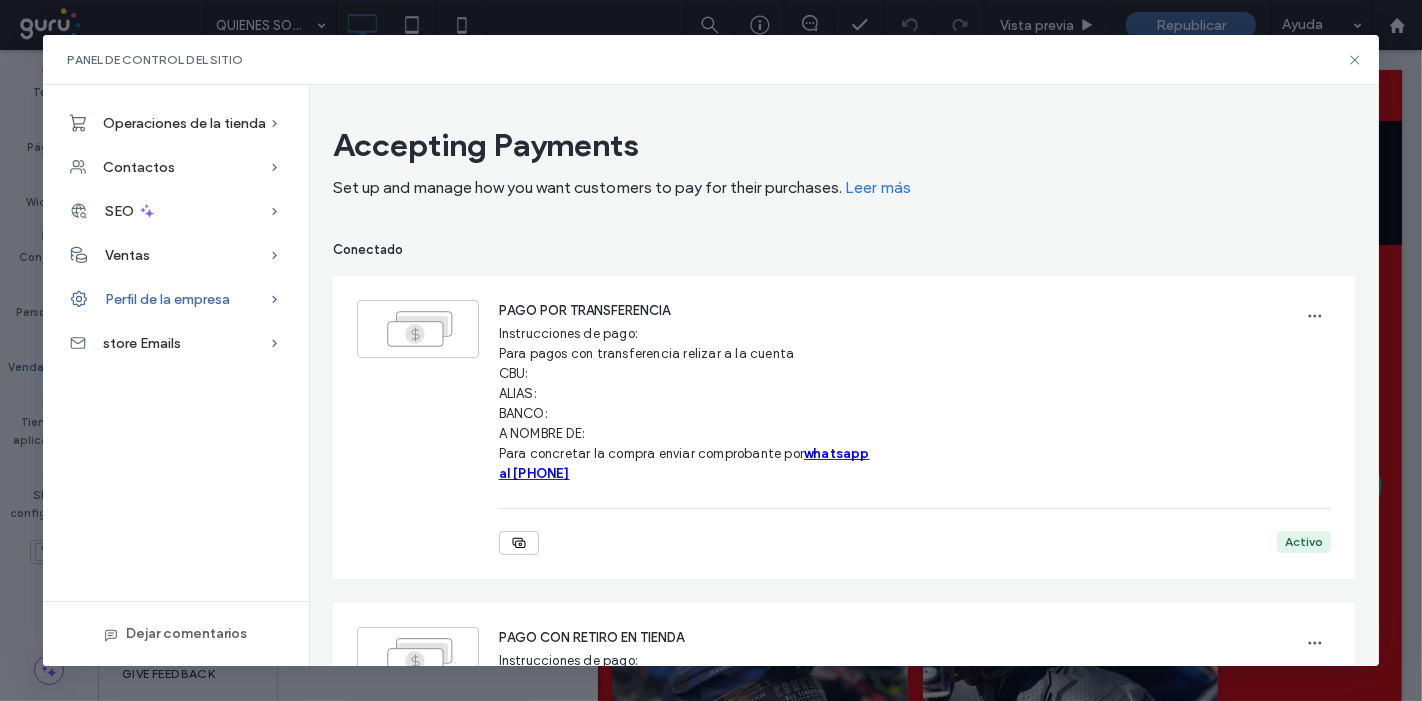 click on "Perfil de la empresa" at bounding box center (176, 299) 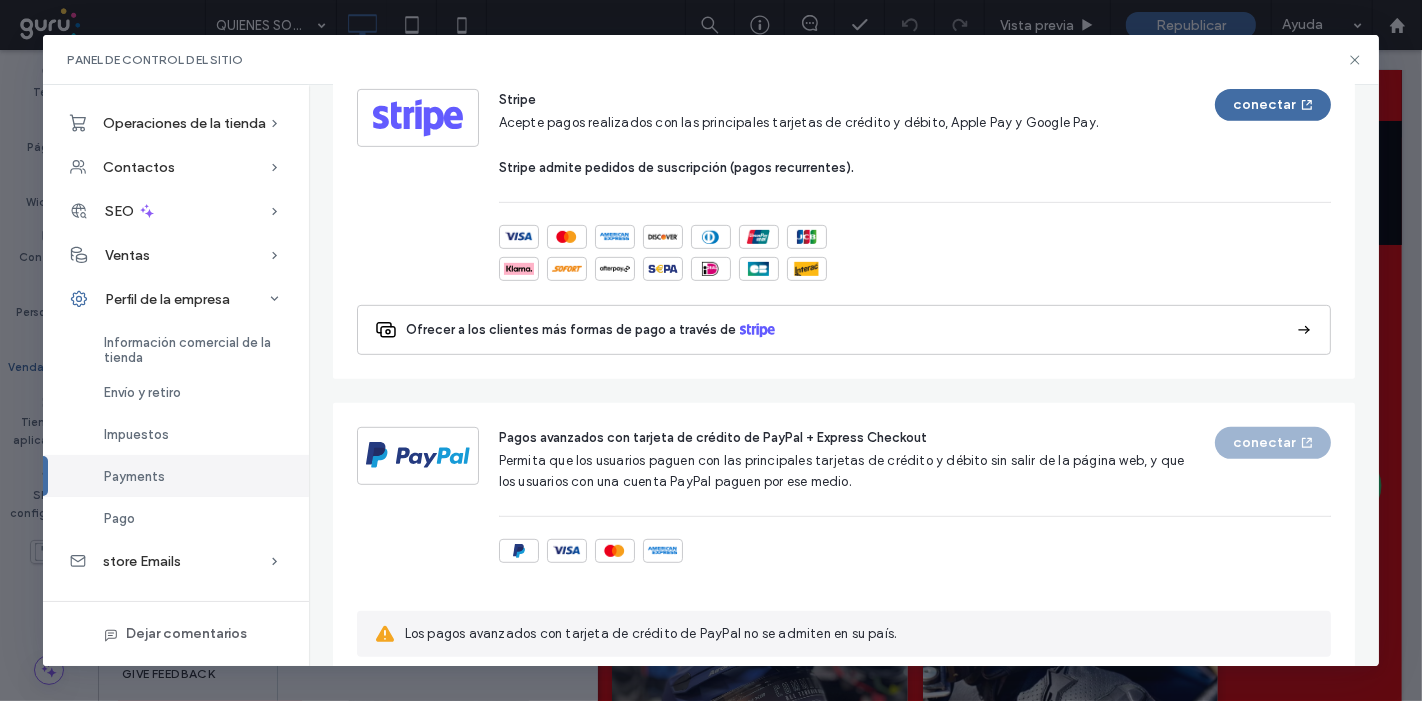 scroll, scrollTop: 448, scrollLeft: 0, axis: vertical 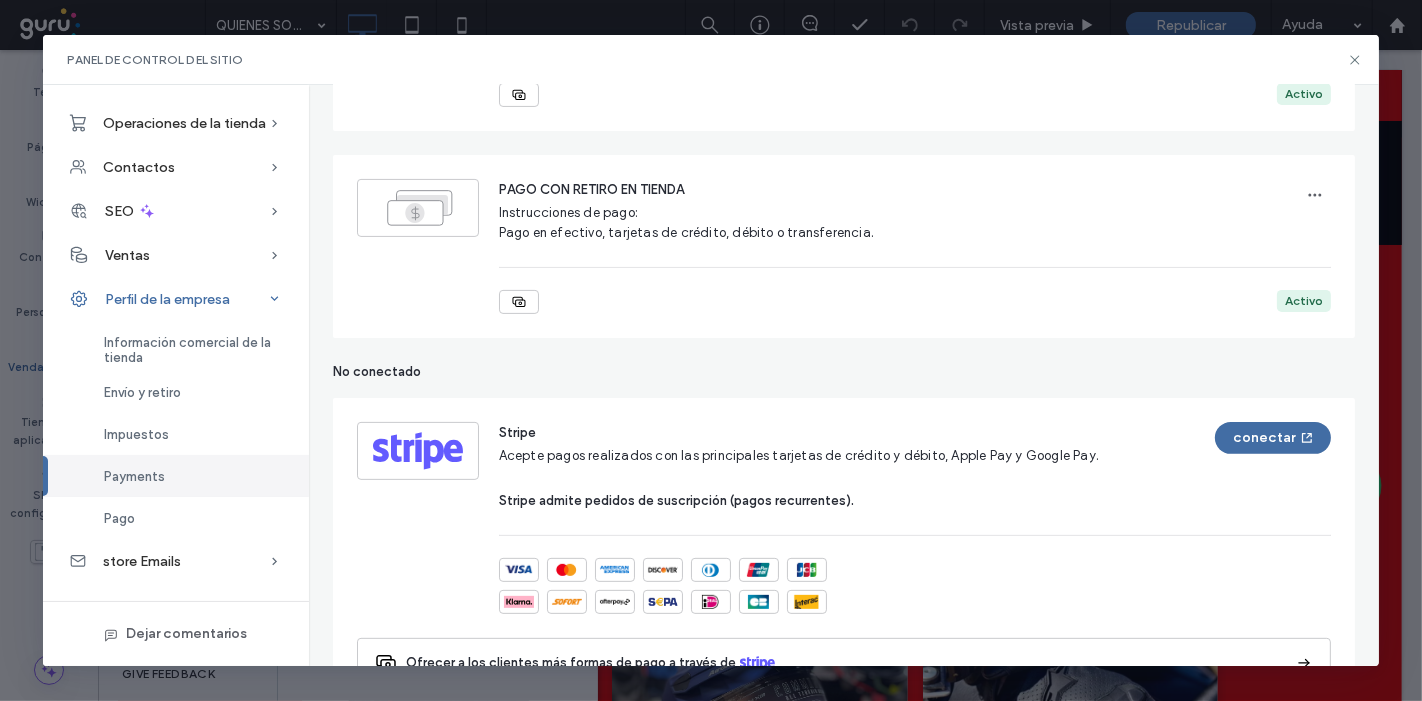 click on "Perfil de la empresa" at bounding box center (167, 299) 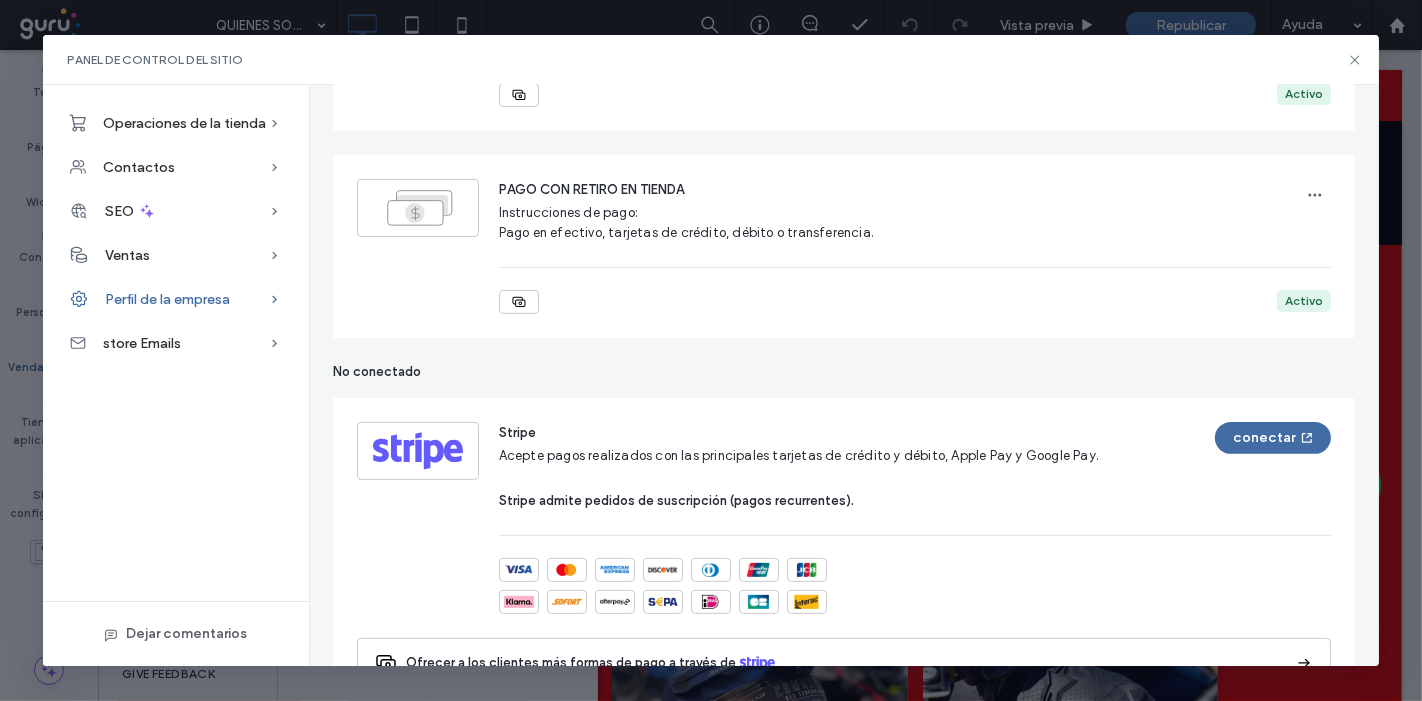 click on "Perfil de la empresa" at bounding box center [167, 299] 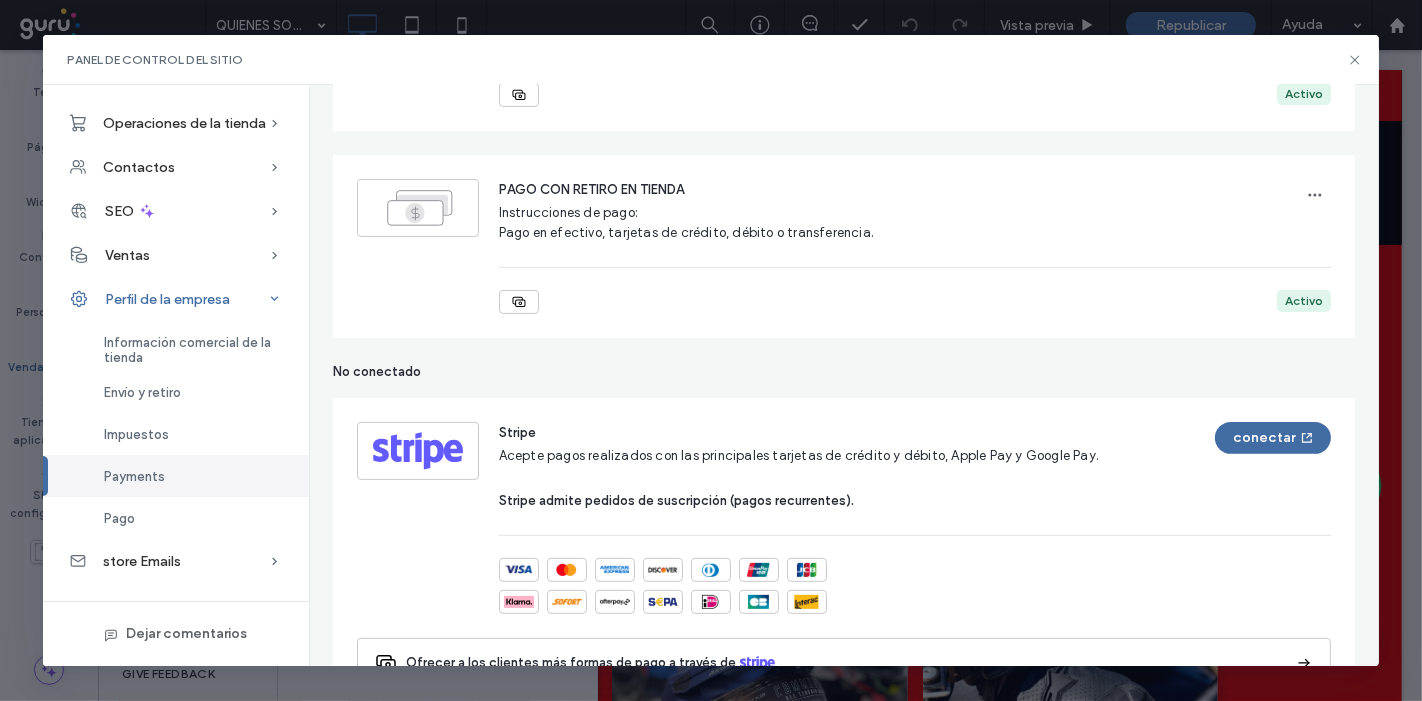 click on "Perfil de la empresa" at bounding box center (167, 299) 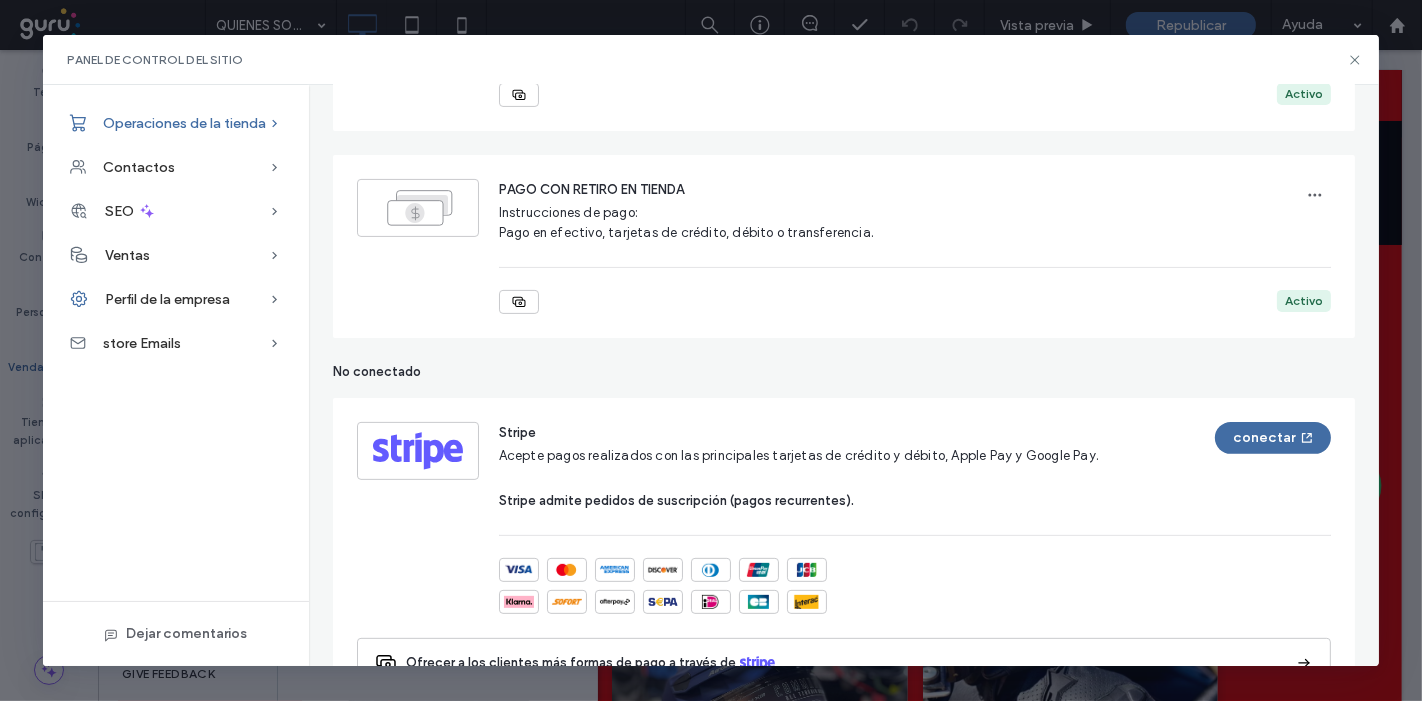 click on "Operaciones de la tienda" at bounding box center [184, 123] 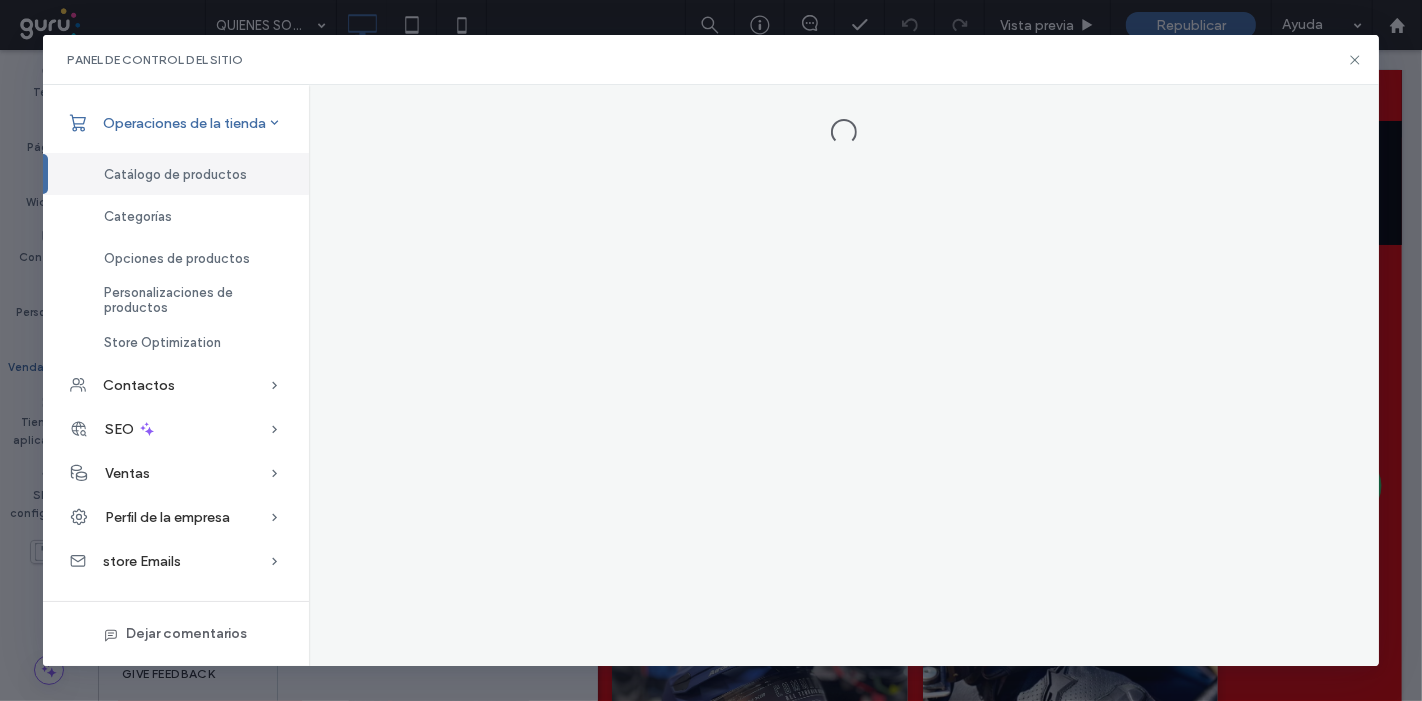 scroll, scrollTop: 0, scrollLeft: 0, axis: both 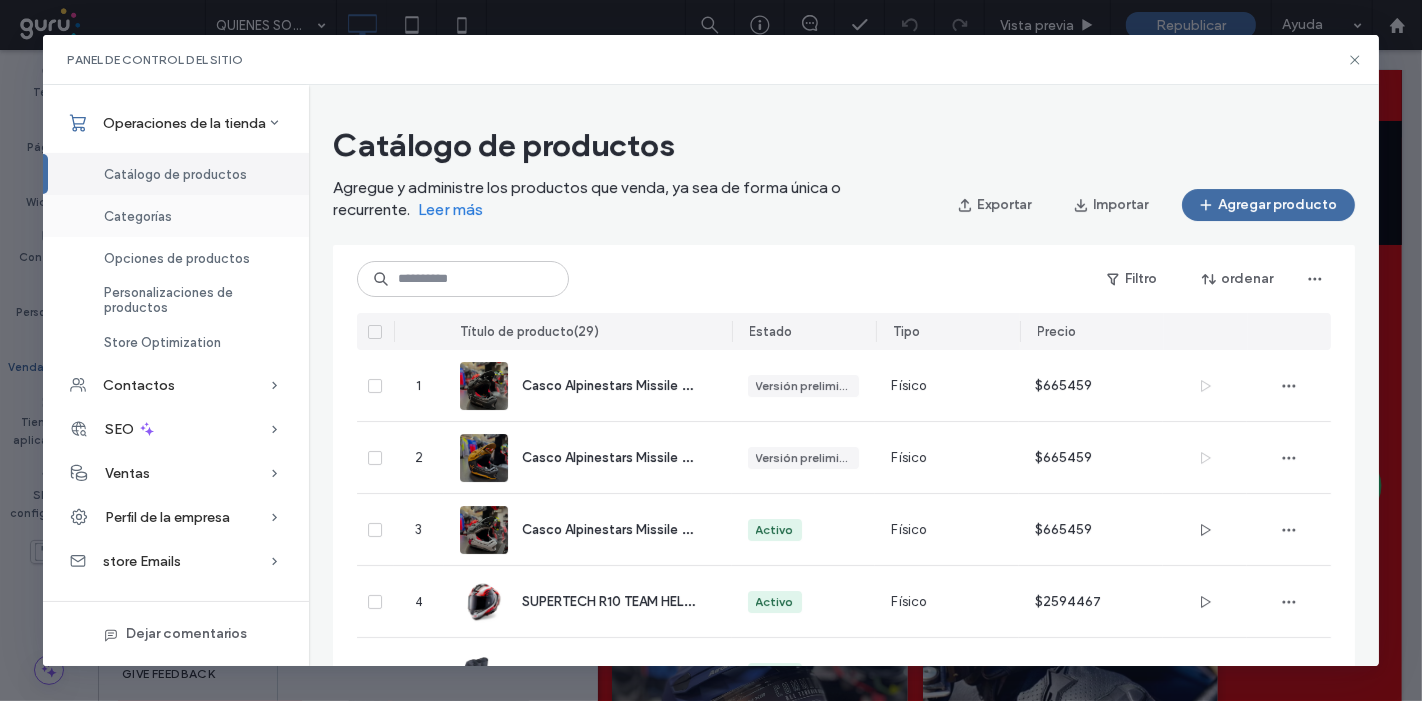 click on "Categorías" at bounding box center (138, 216) 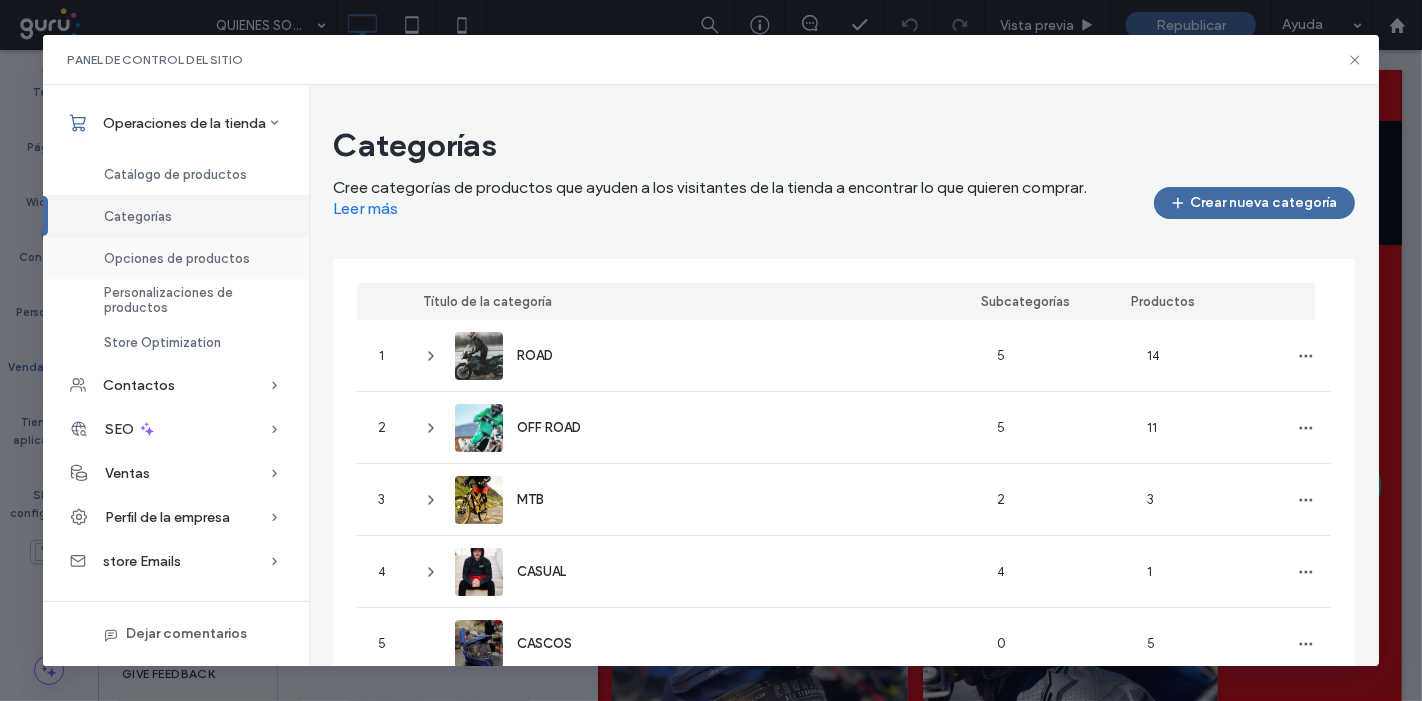 click on "Opciones de productos" at bounding box center [177, 258] 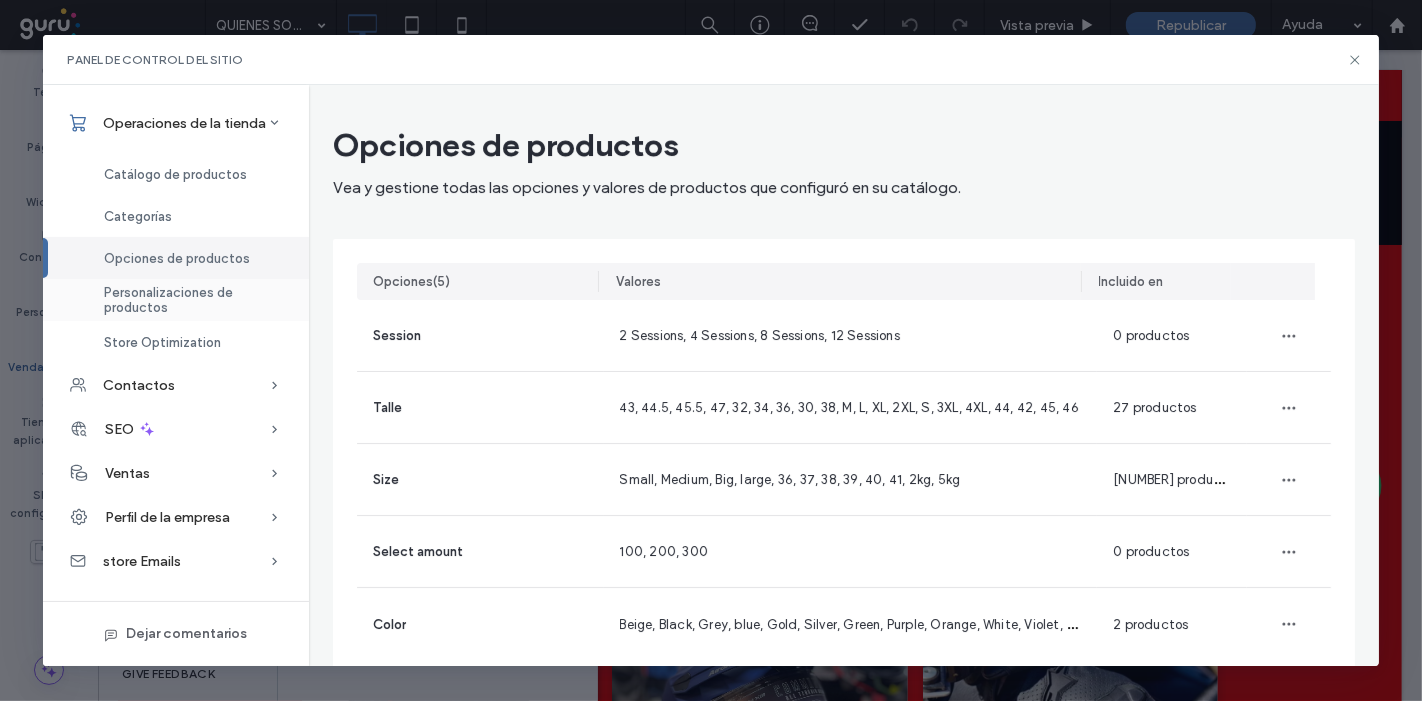 click on "Personalizaciones de productos" at bounding box center (194, 300) 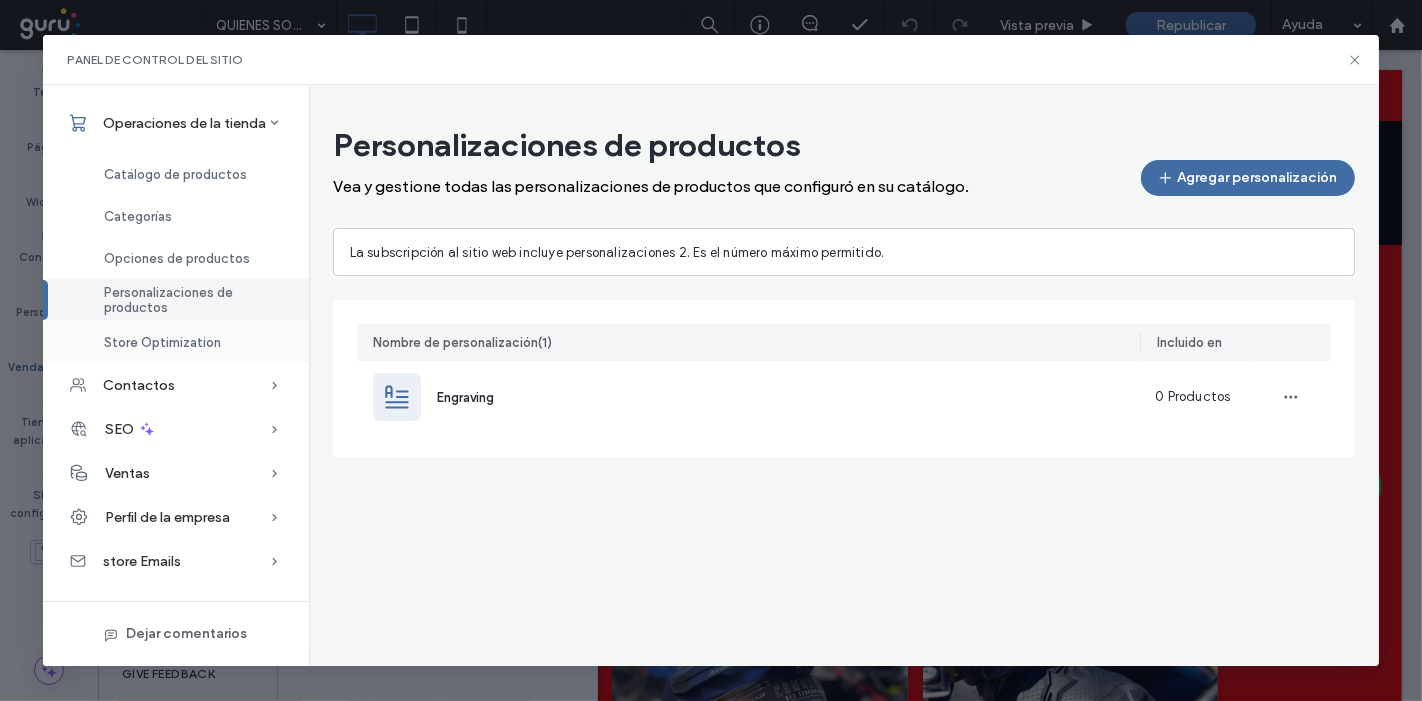 click on "Store Optimization" at bounding box center (162, 342) 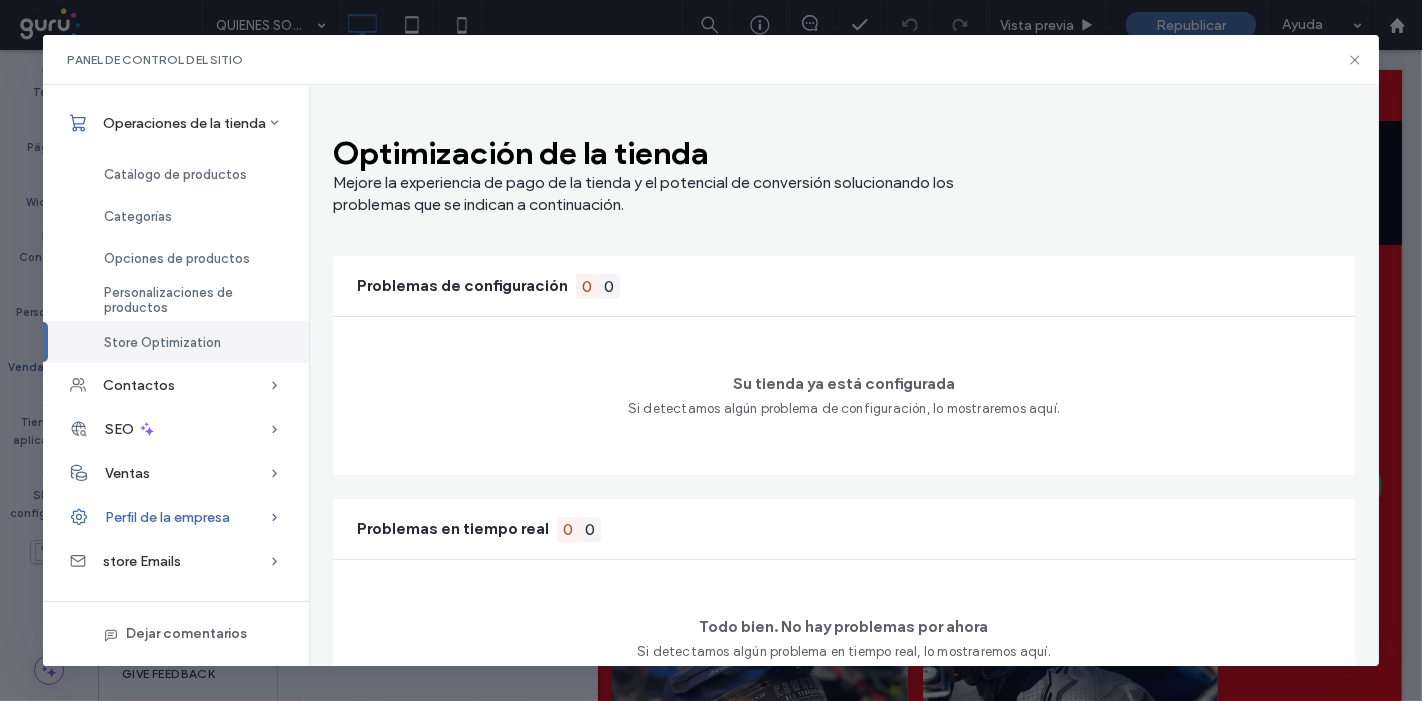 click on "Perfil de la empresa" at bounding box center (176, 517) 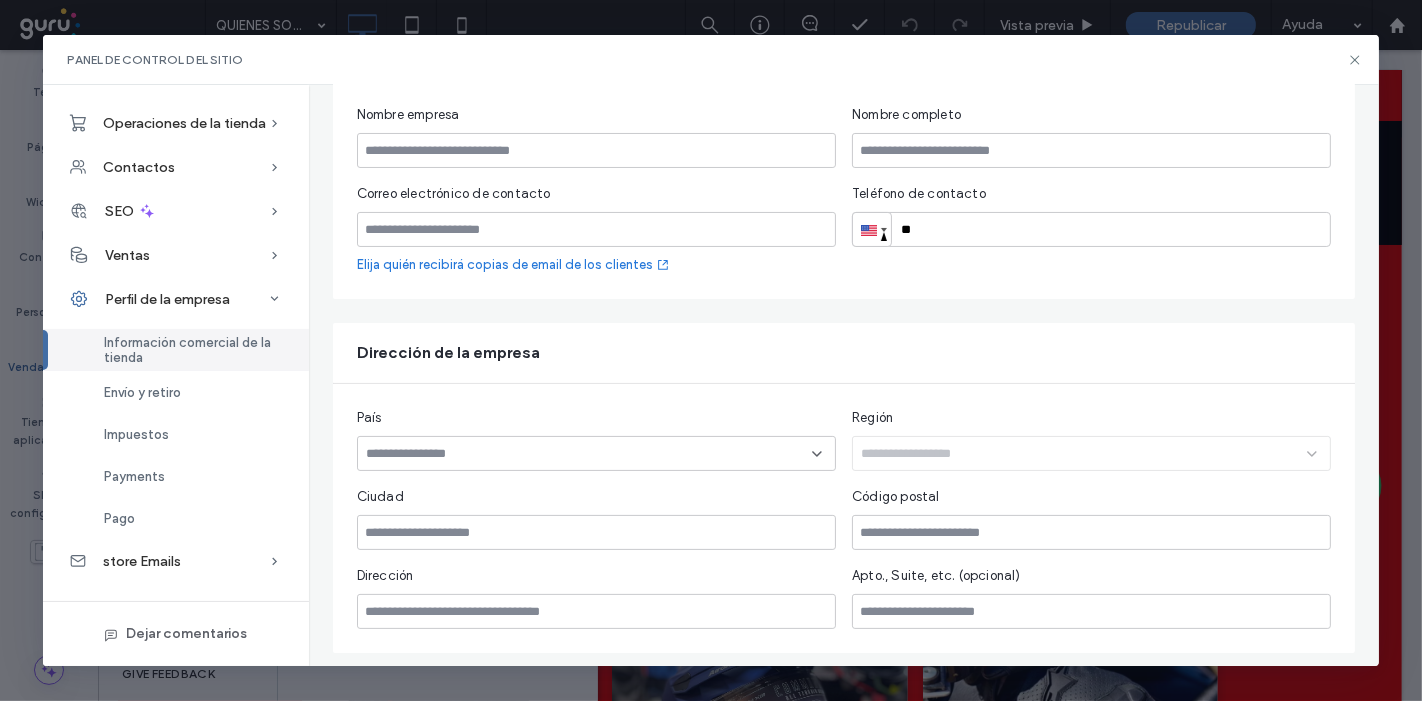 scroll, scrollTop: 0, scrollLeft: 0, axis: both 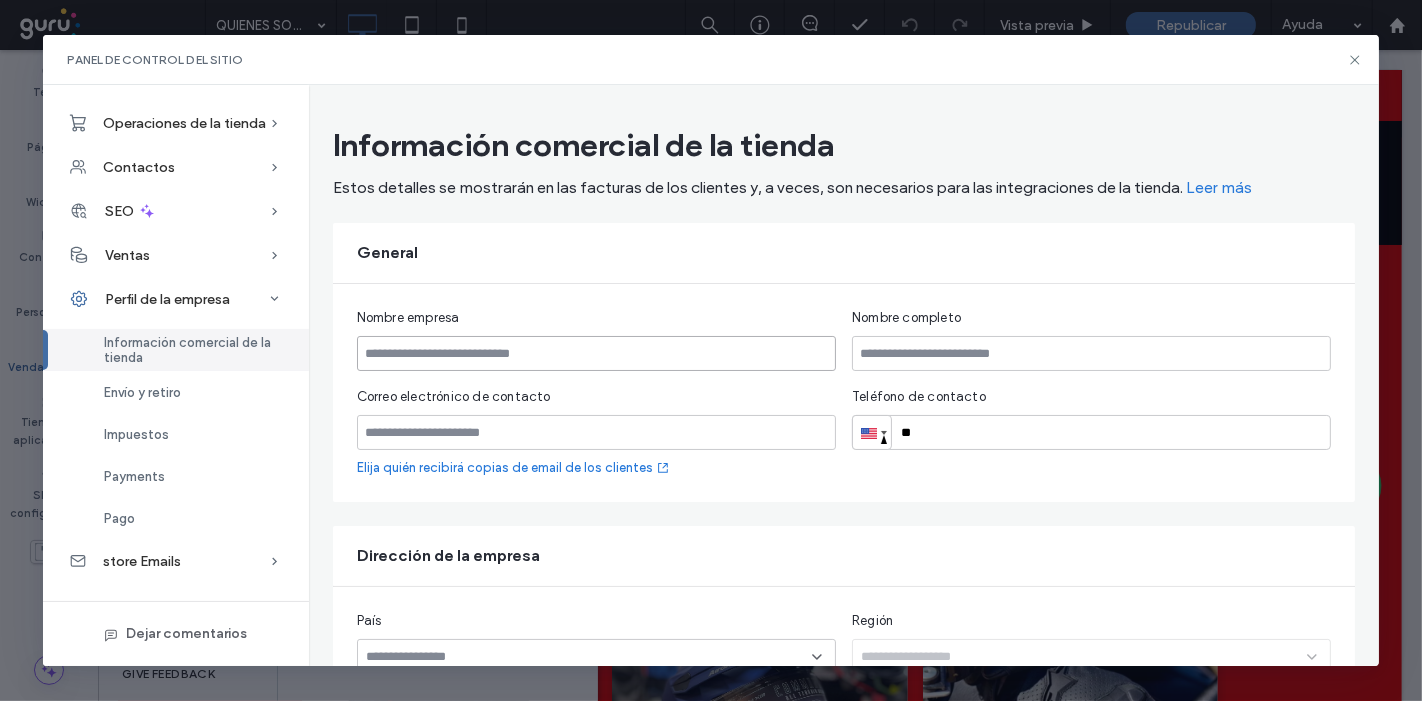 click at bounding box center [596, 353] 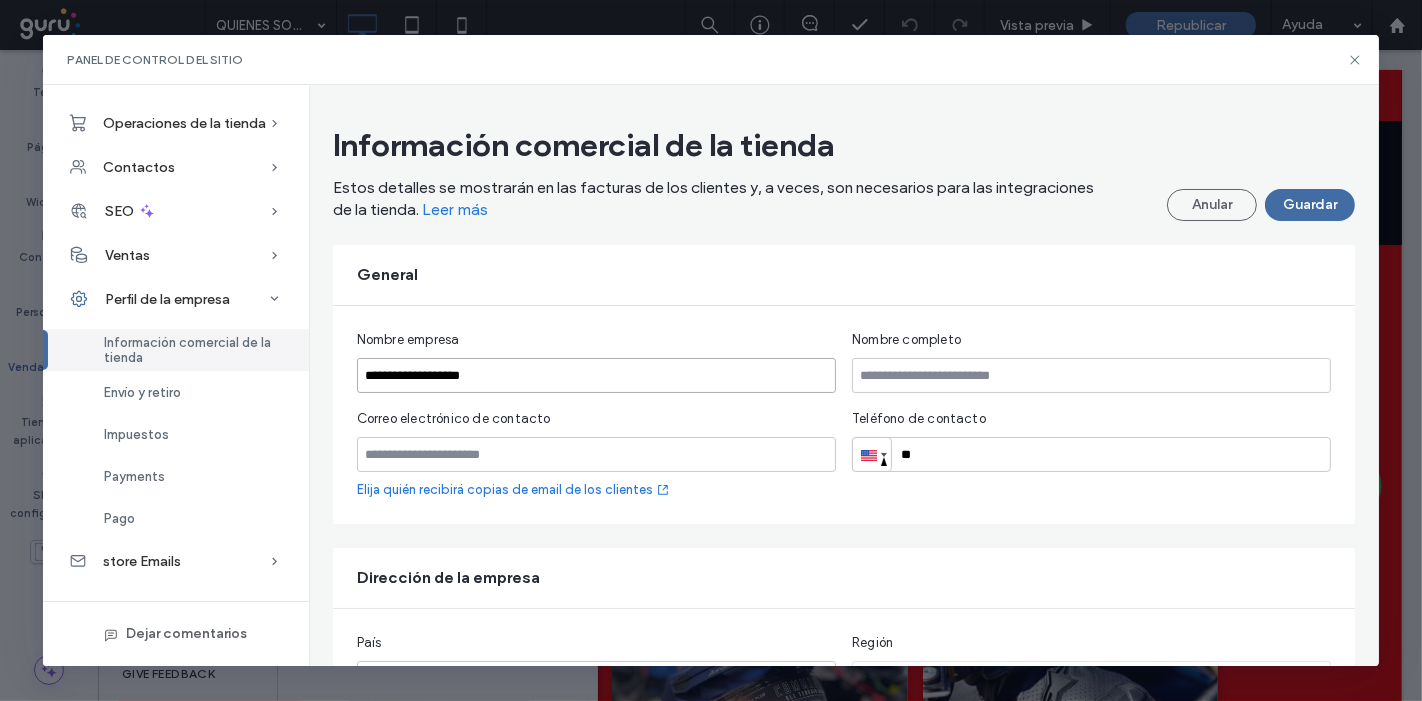 scroll, scrollTop: 111, scrollLeft: 0, axis: vertical 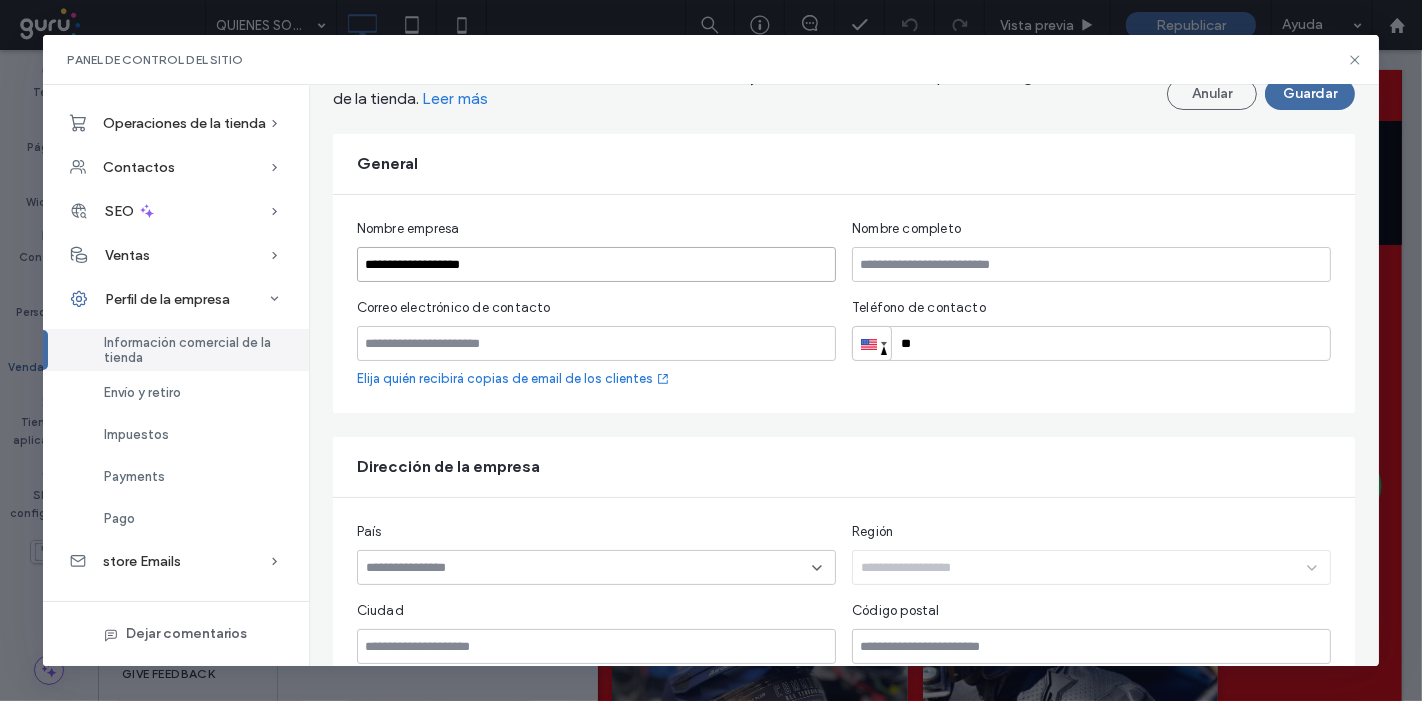 type on "**********" 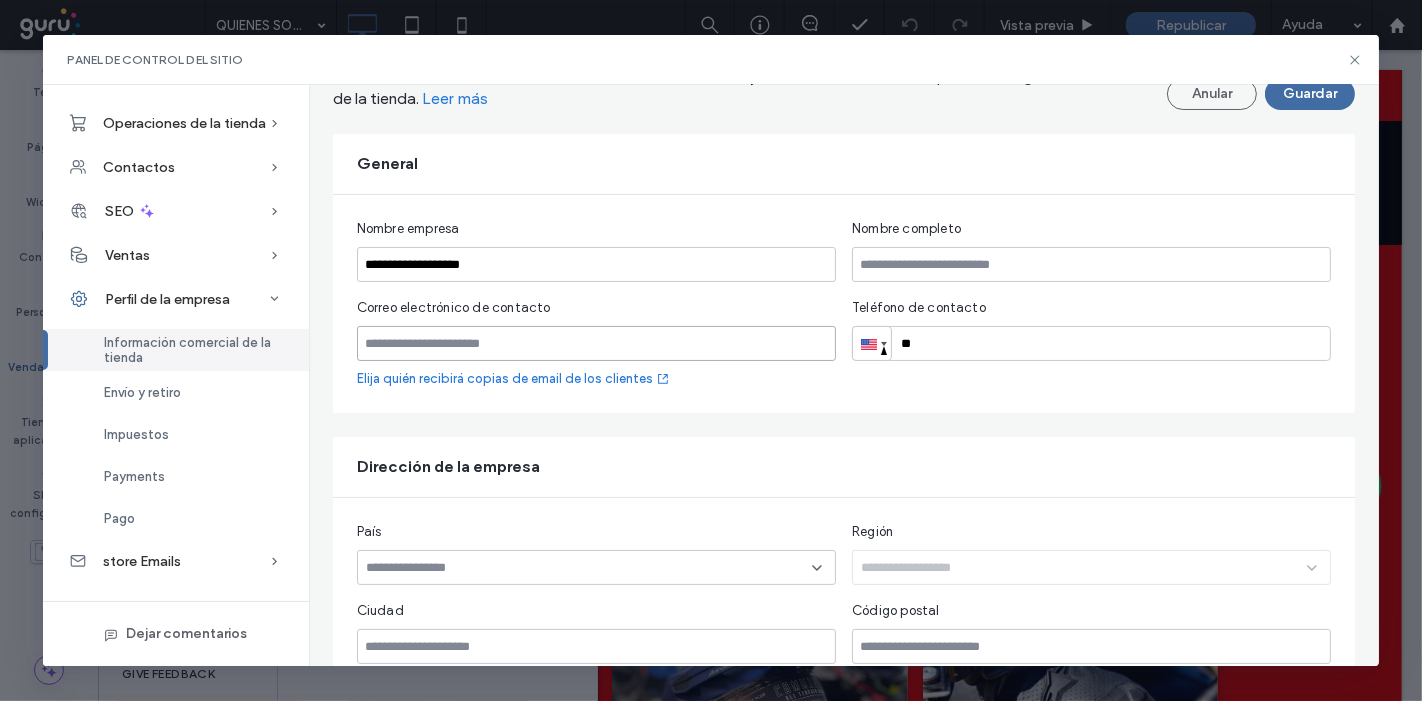 click at bounding box center (596, 343) 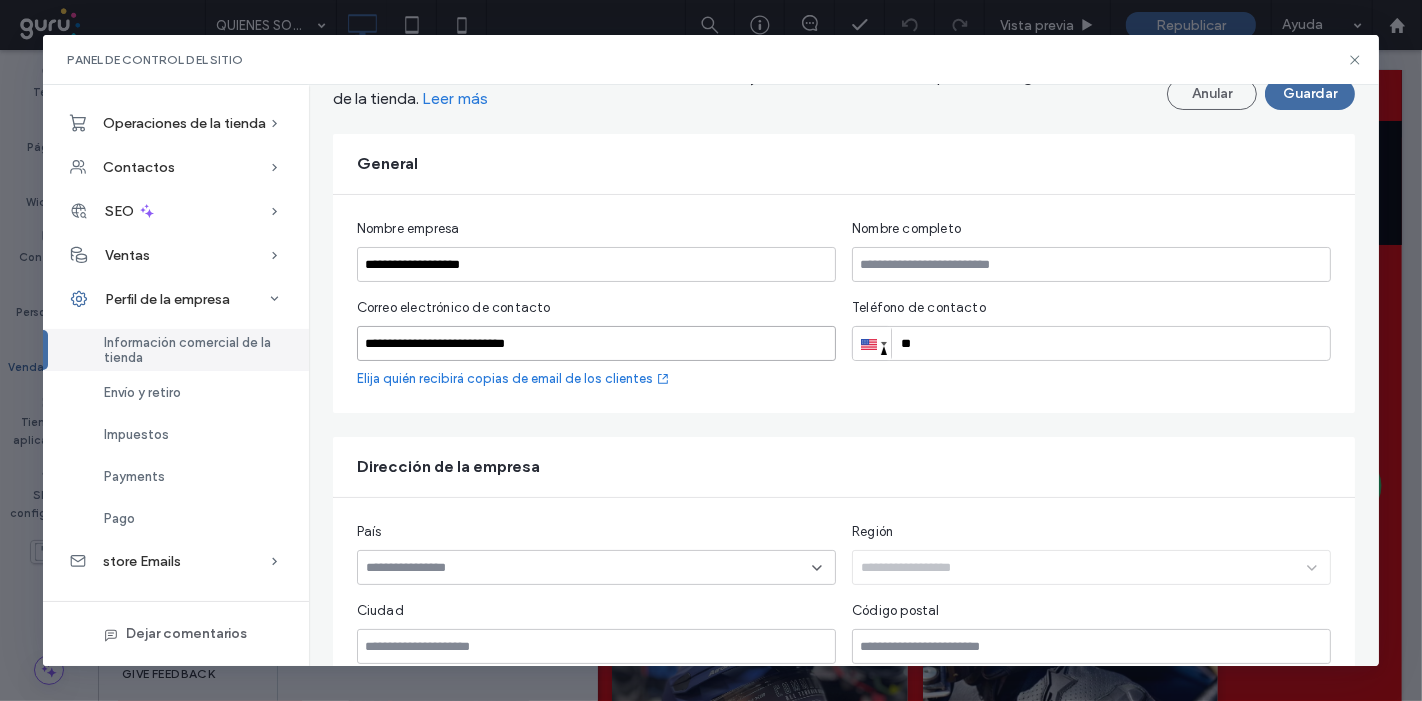 type on "**********" 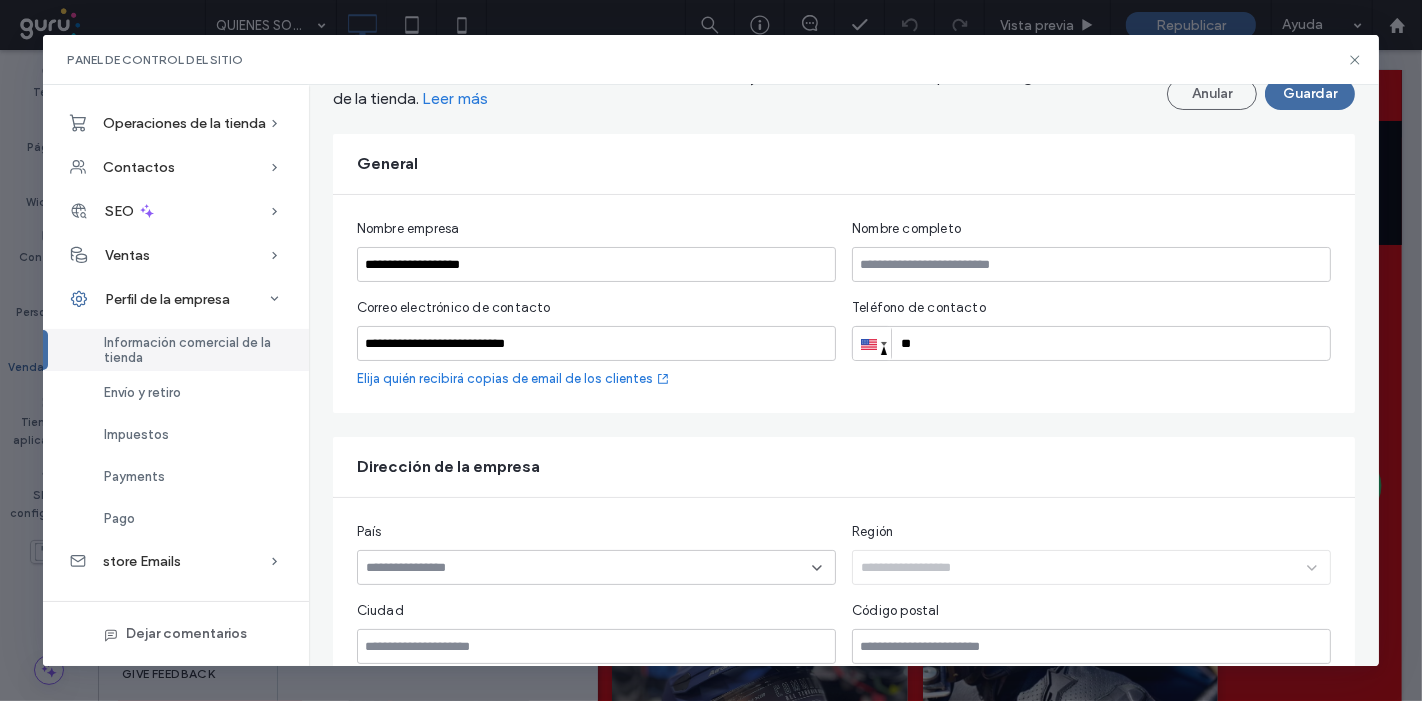 click at bounding box center [869, 344] 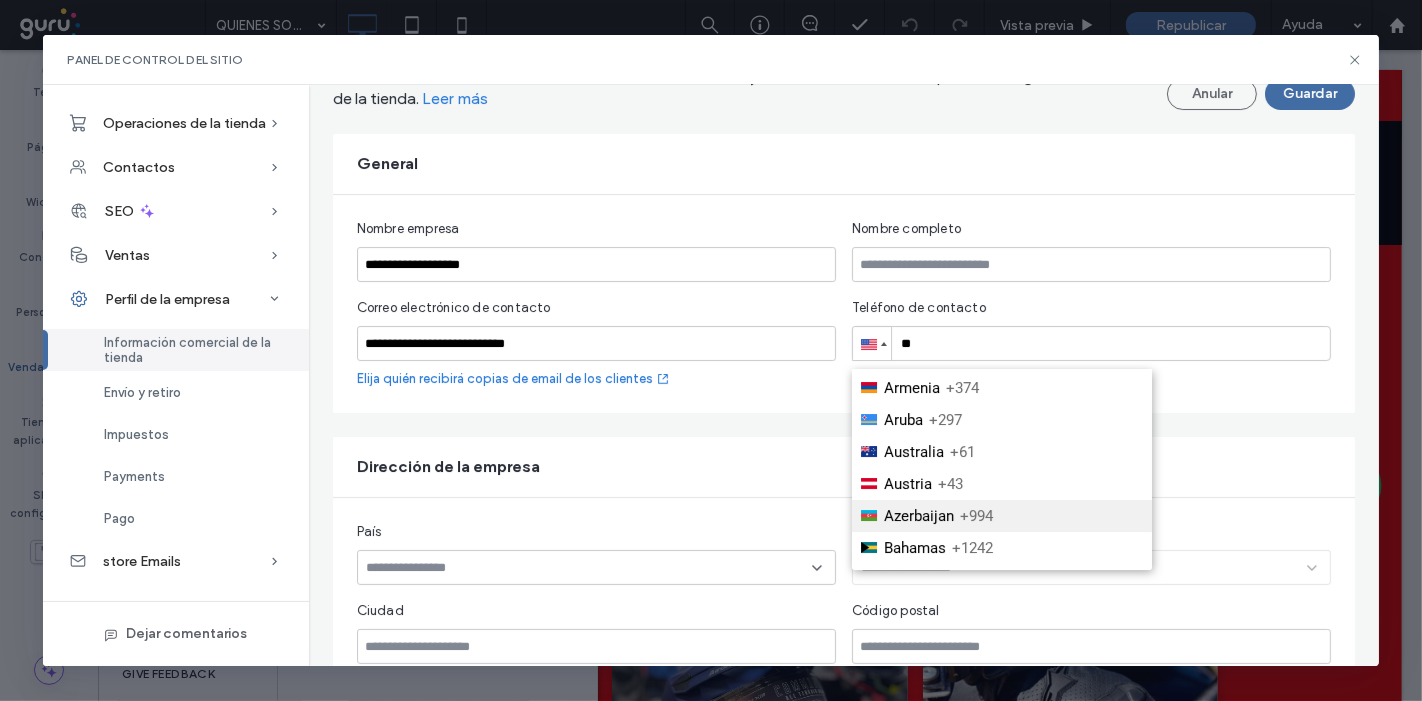 scroll, scrollTop: 111, scrollLeft: 0, axis: vertical 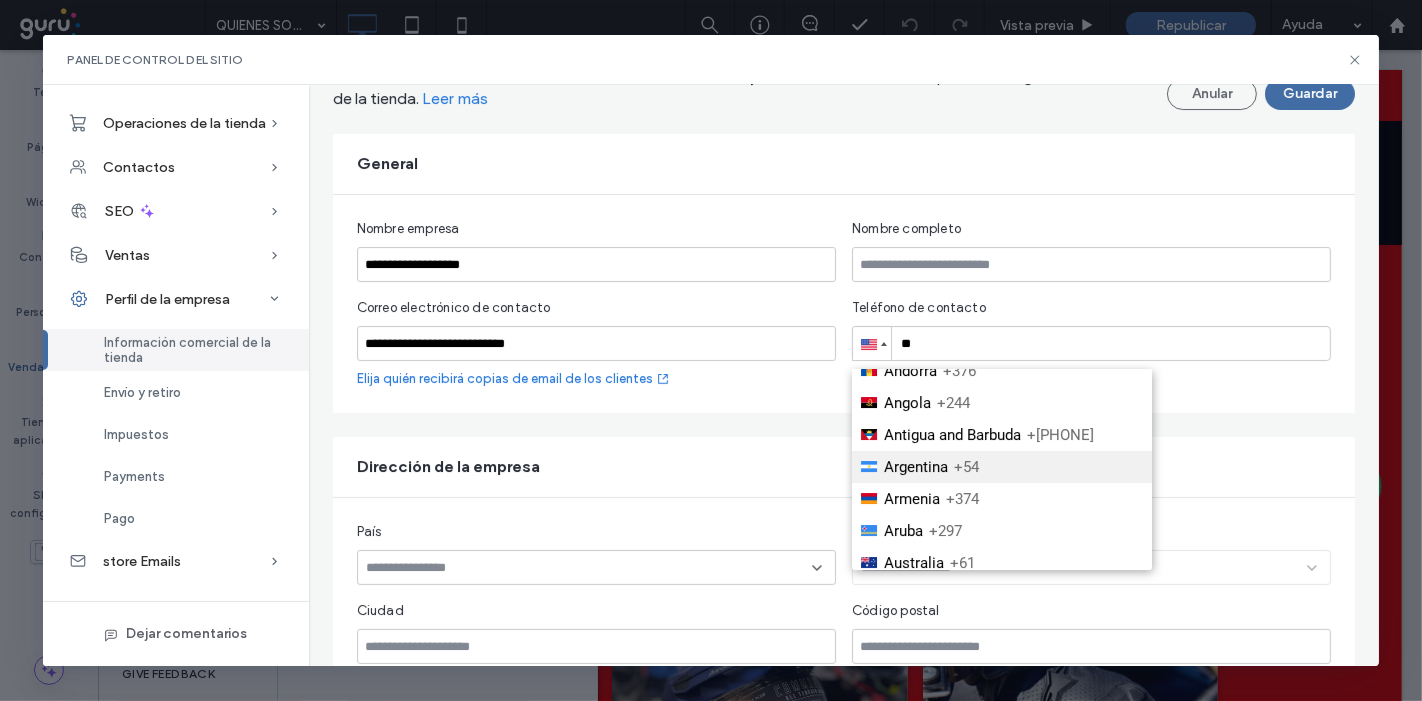 click on "Argentina" at bounding box center (916, 467) 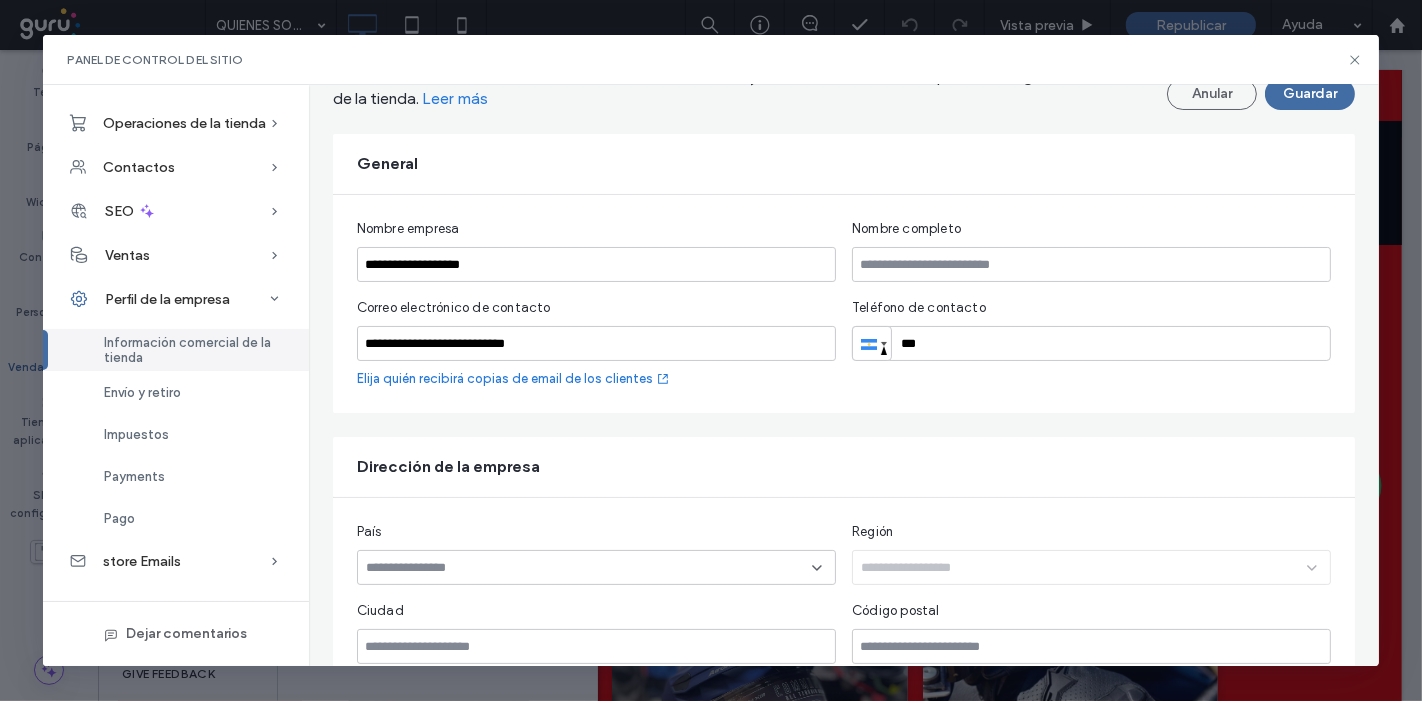 click on "***" at bounding box center (1091, 343) 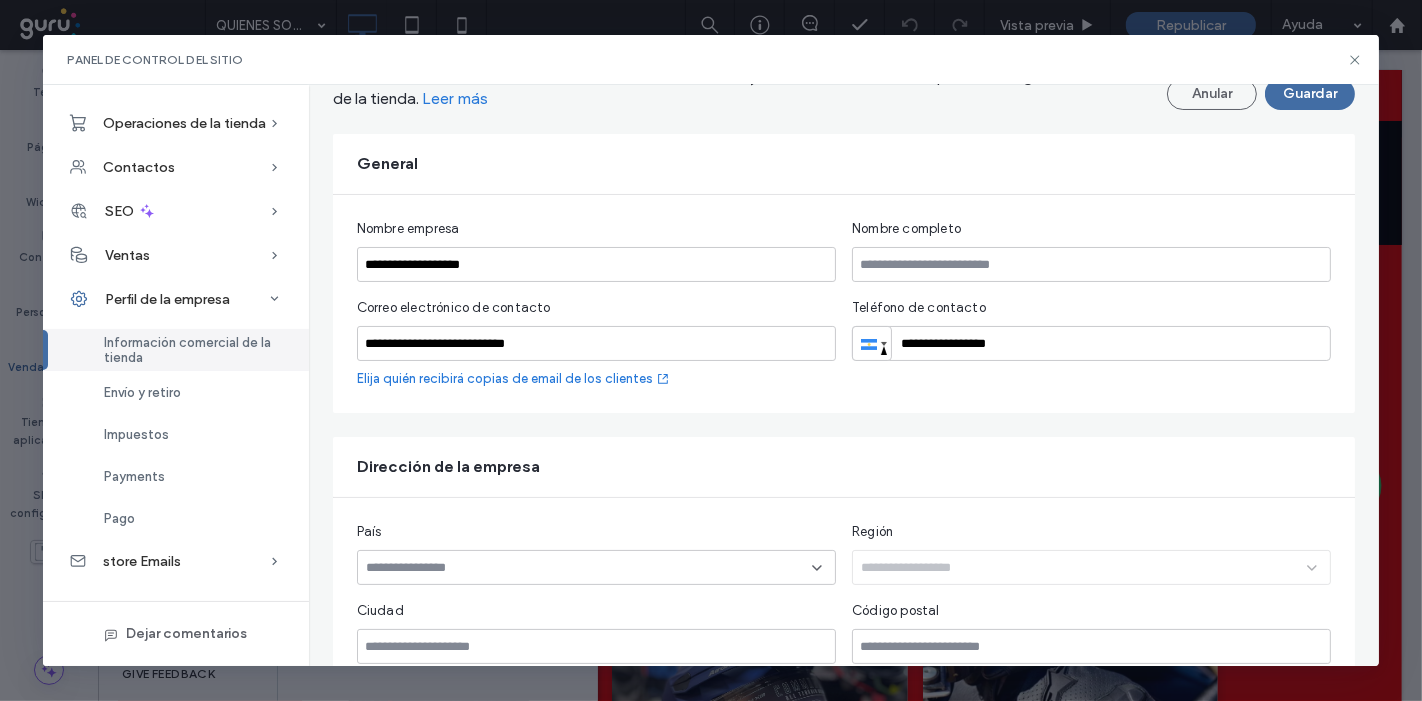 click on "**********" at bounding box center (1091, 343) 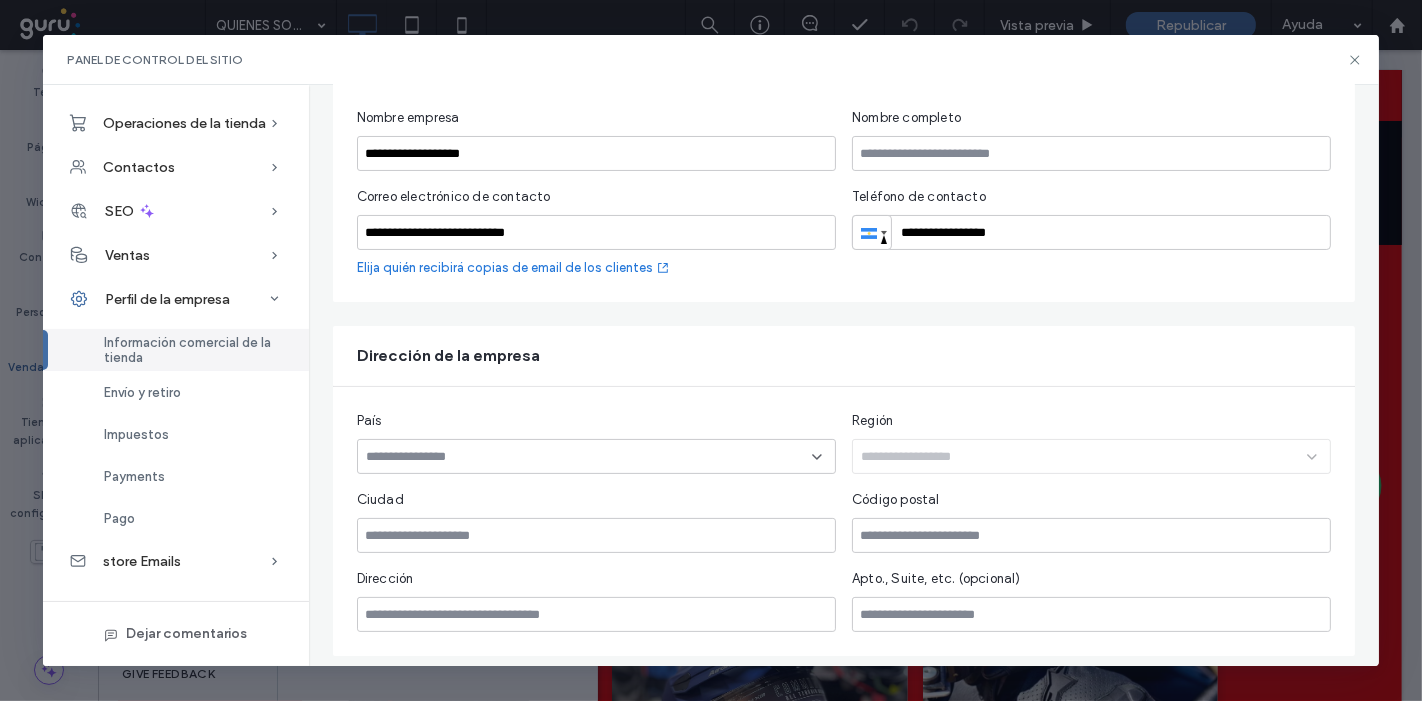 scroll, scrollTop: 333, scrollLeft: 0, axis: vertical 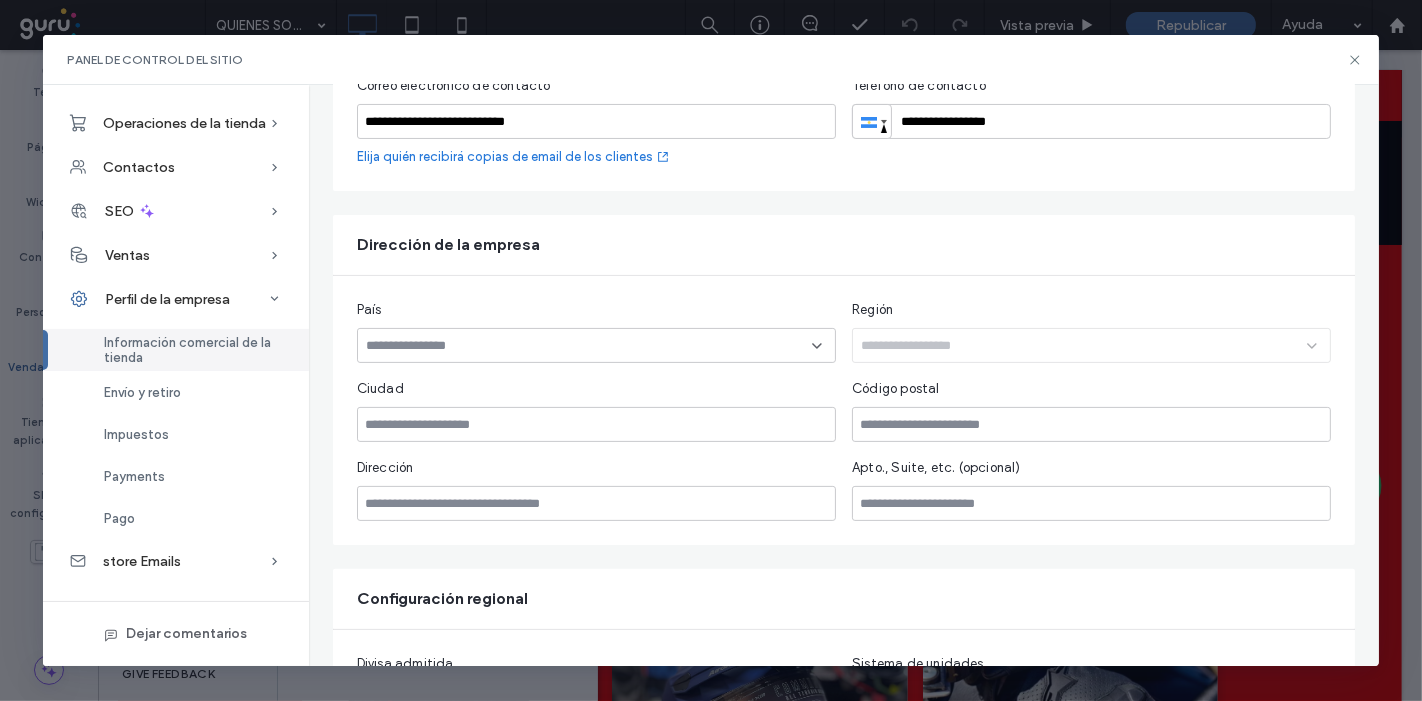 type on "**********" 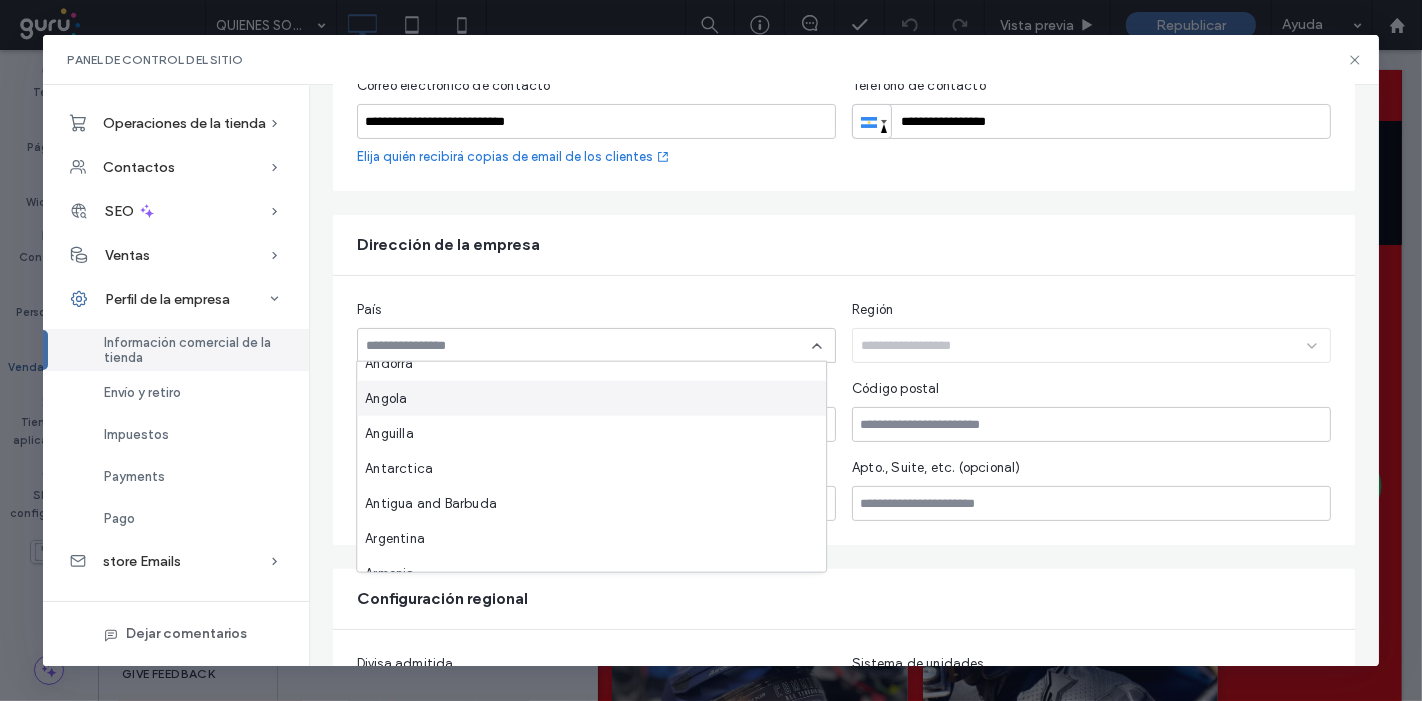 scroll, scrollTop: 222, scrollLeft: 0, axis: vertical 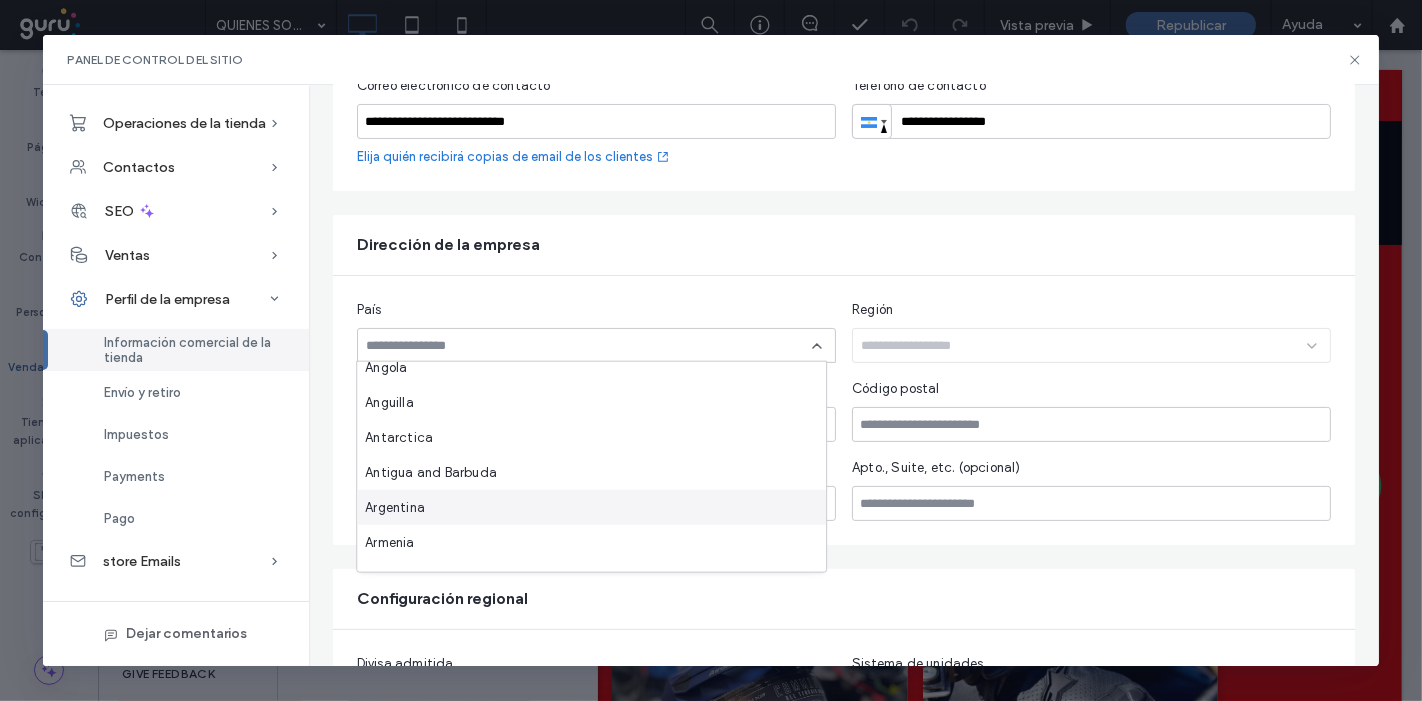 click on "Argentina" at bounding box center [395, 507] 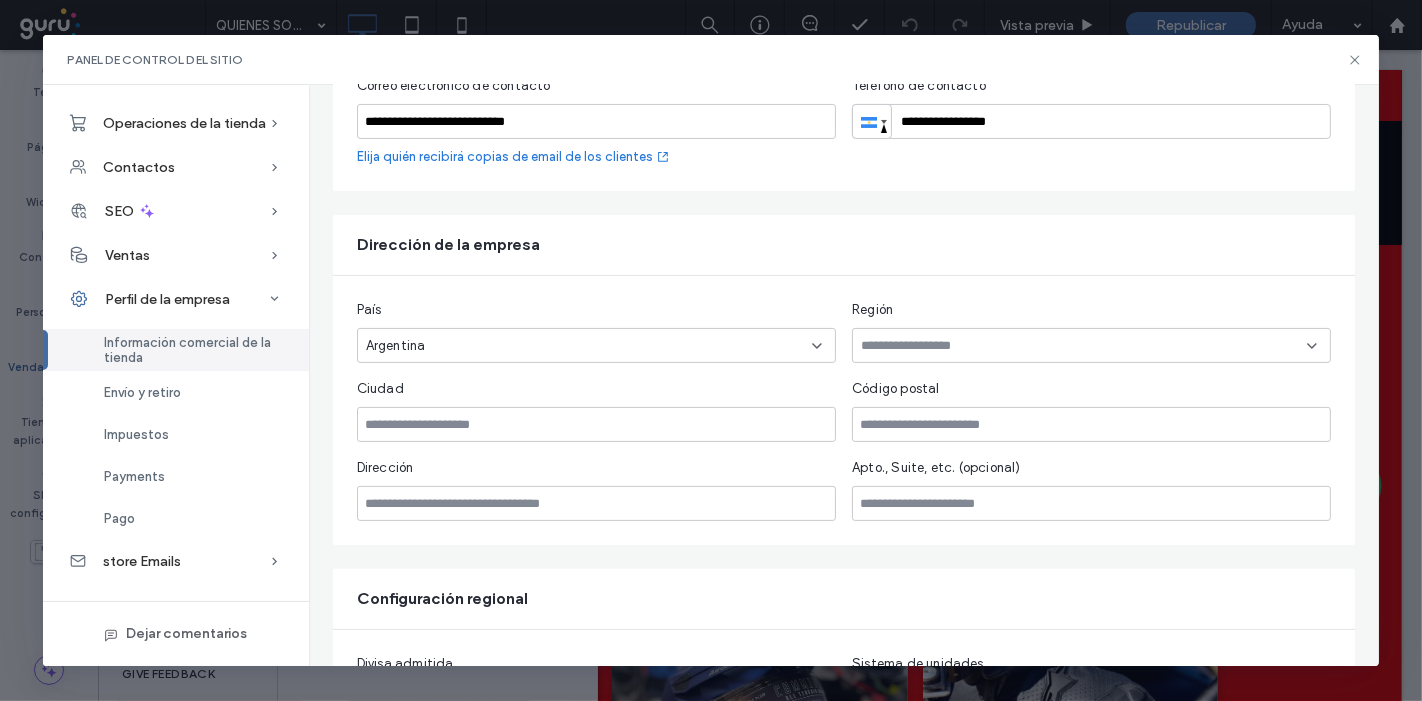 click at bounding box center (1084, 346) 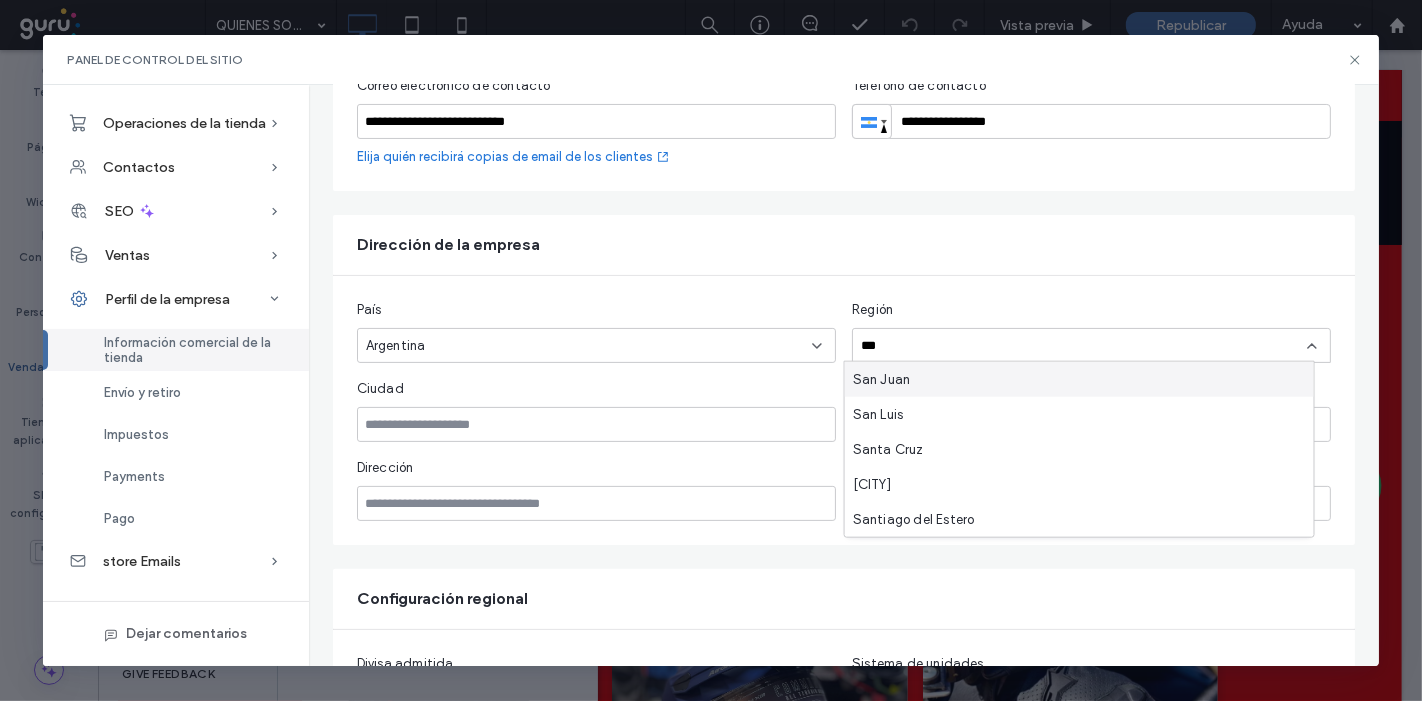 type on "***" 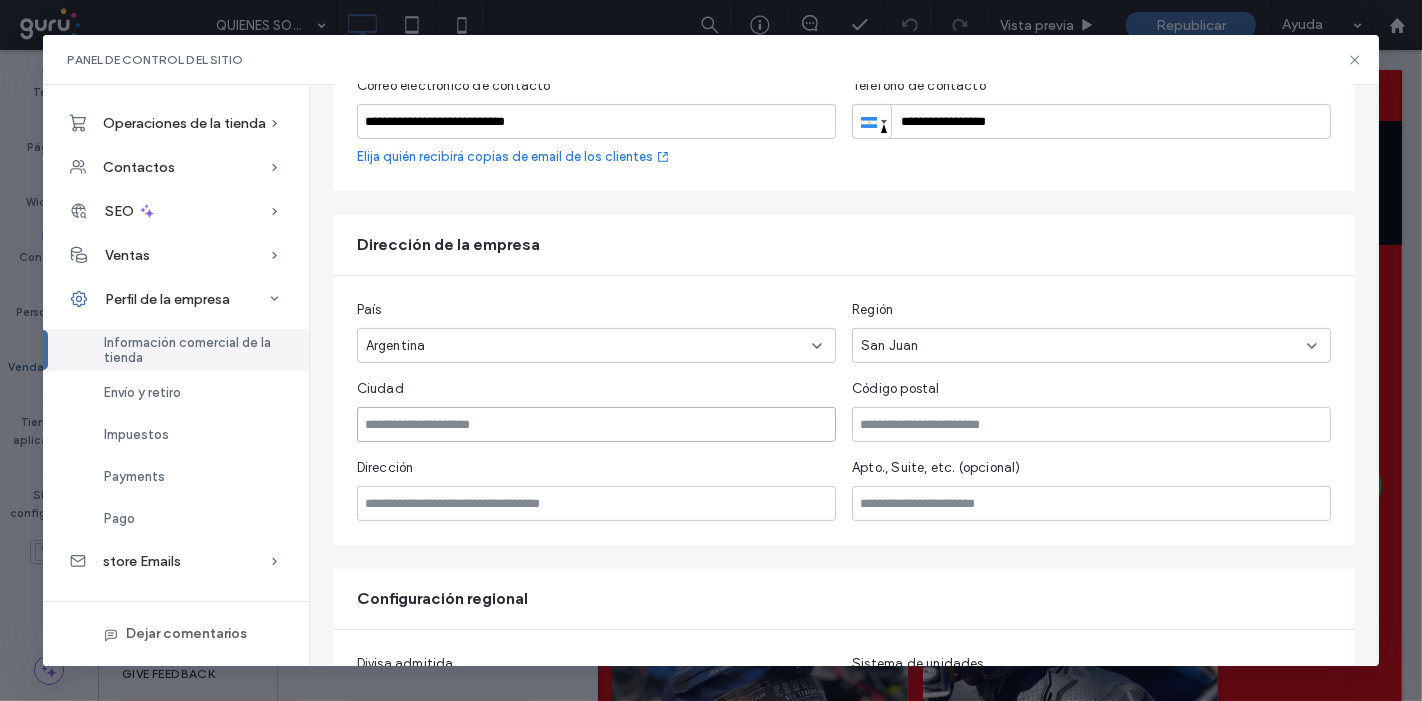 click at bounding box center (596, 424) 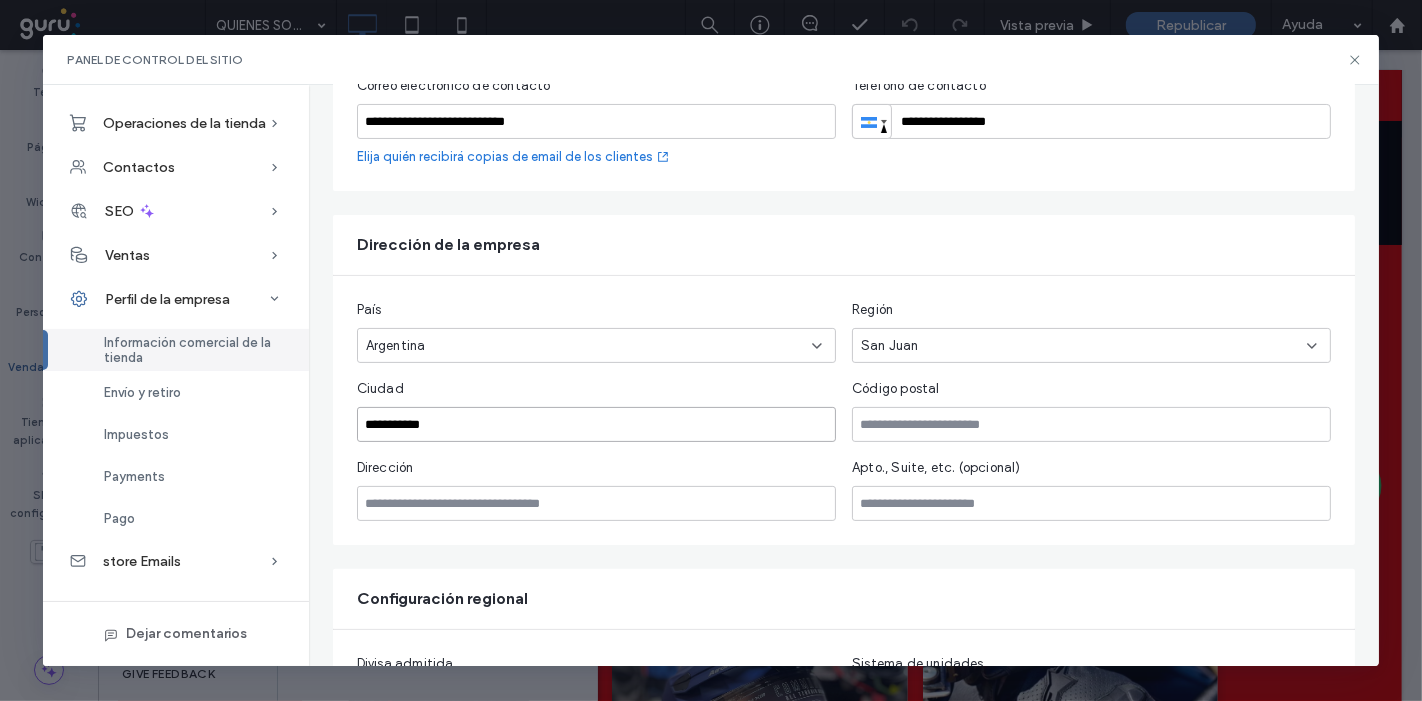 type on "**********" 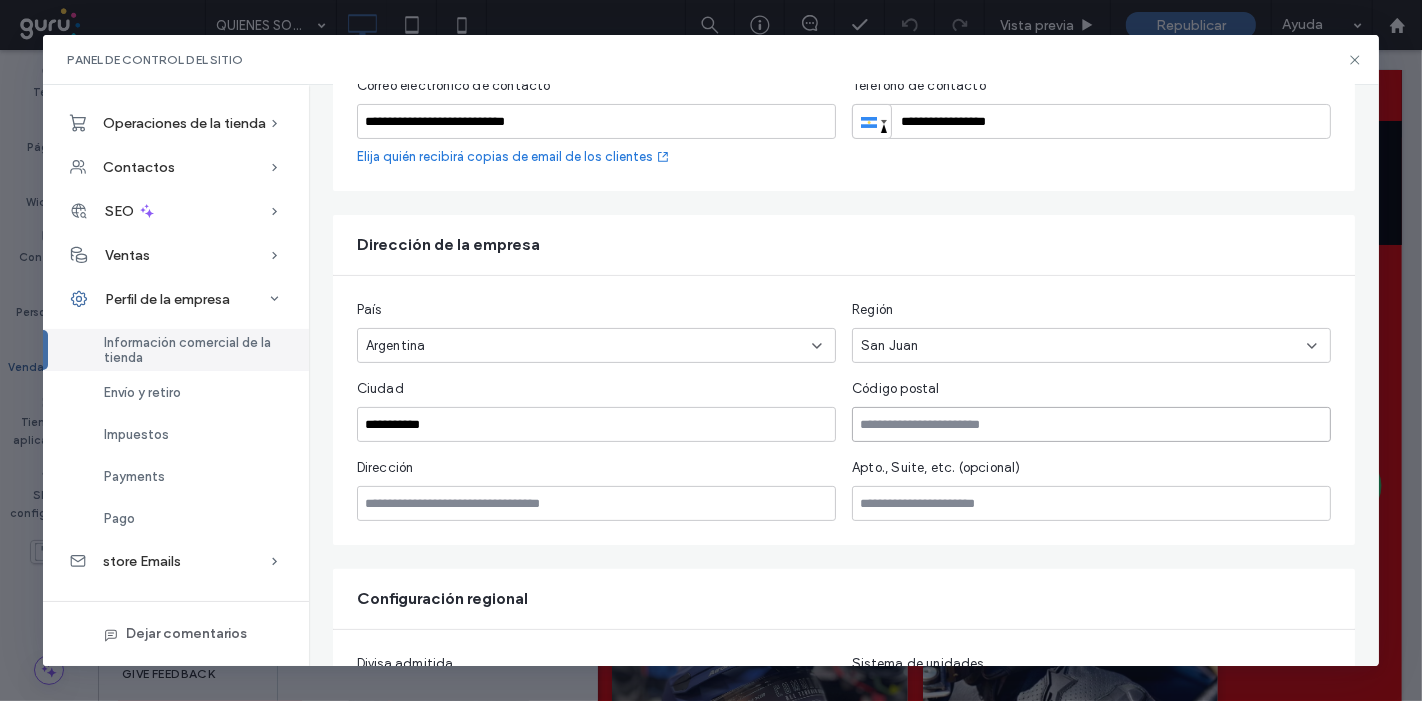 click at bounding box center (1091, 424) 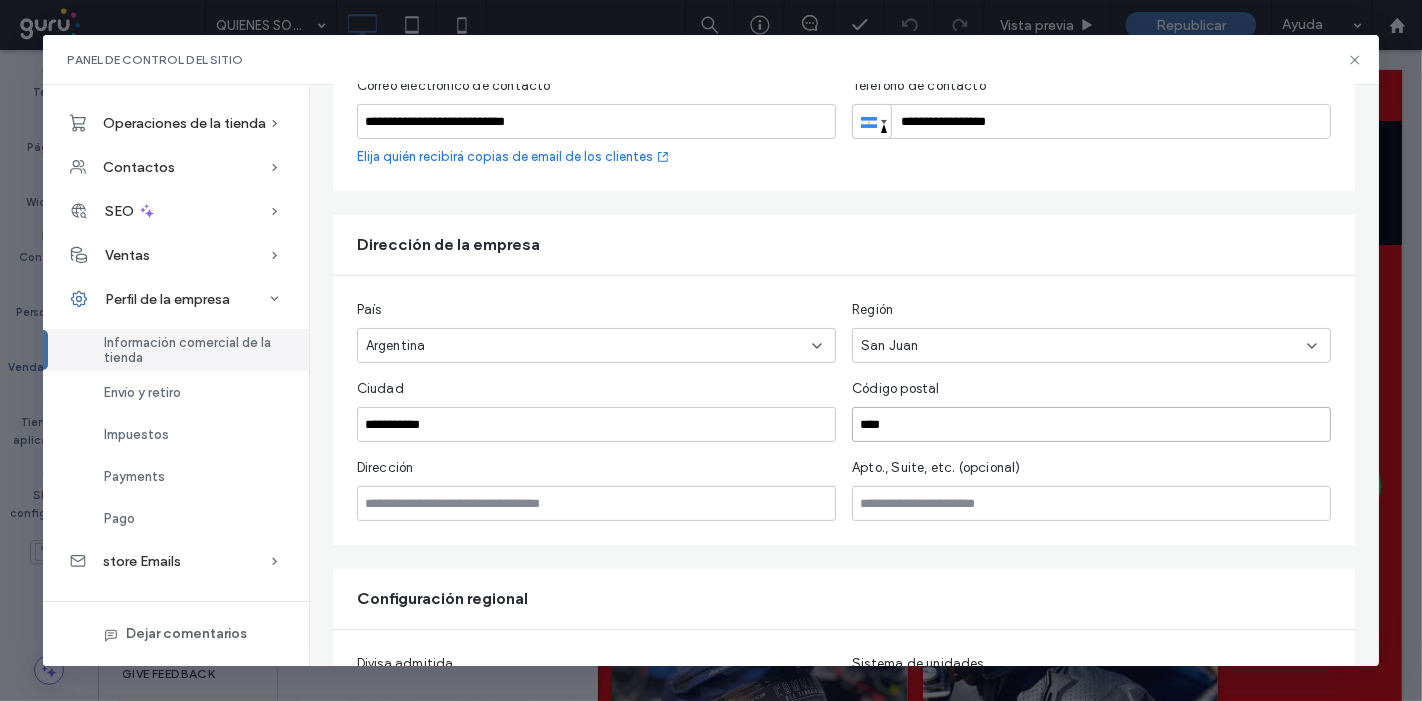 type on "****" 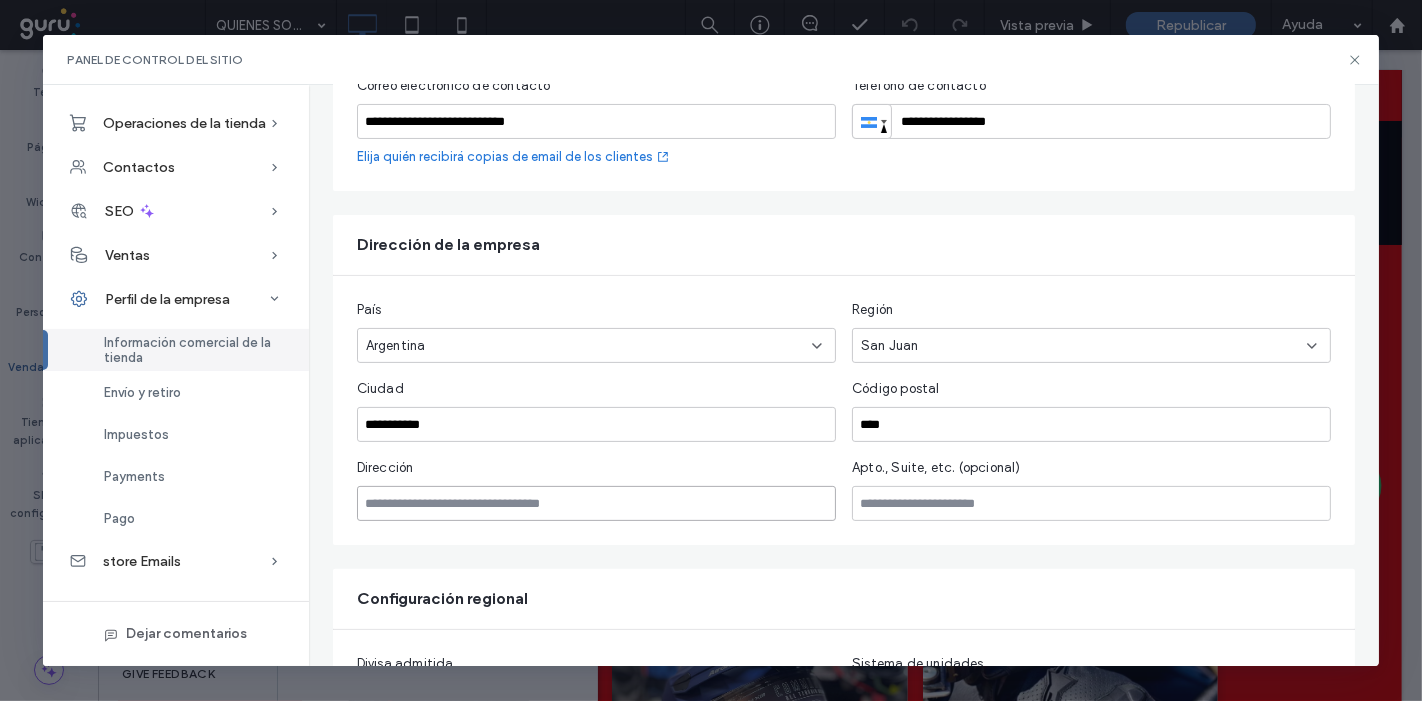 click at bounding box center (596, 503) 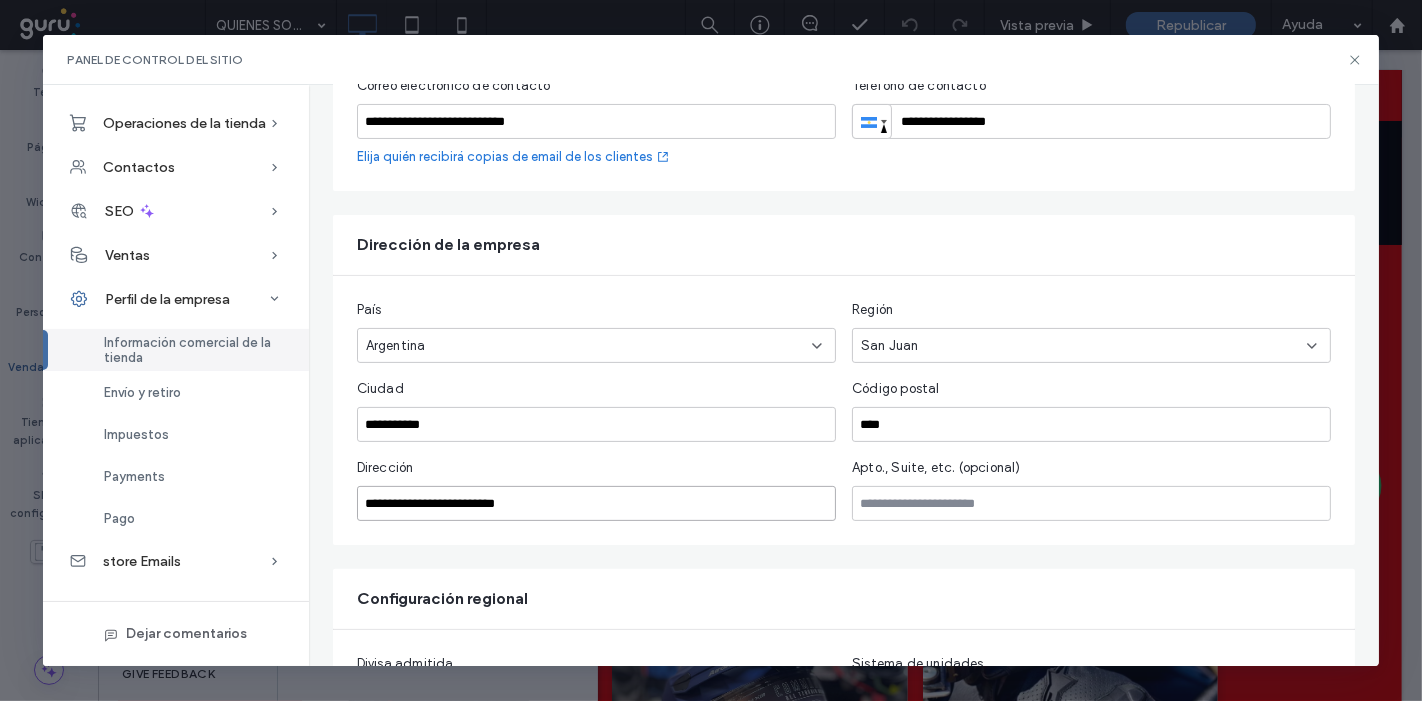 click on "**********" at bounding box center [596, 503] 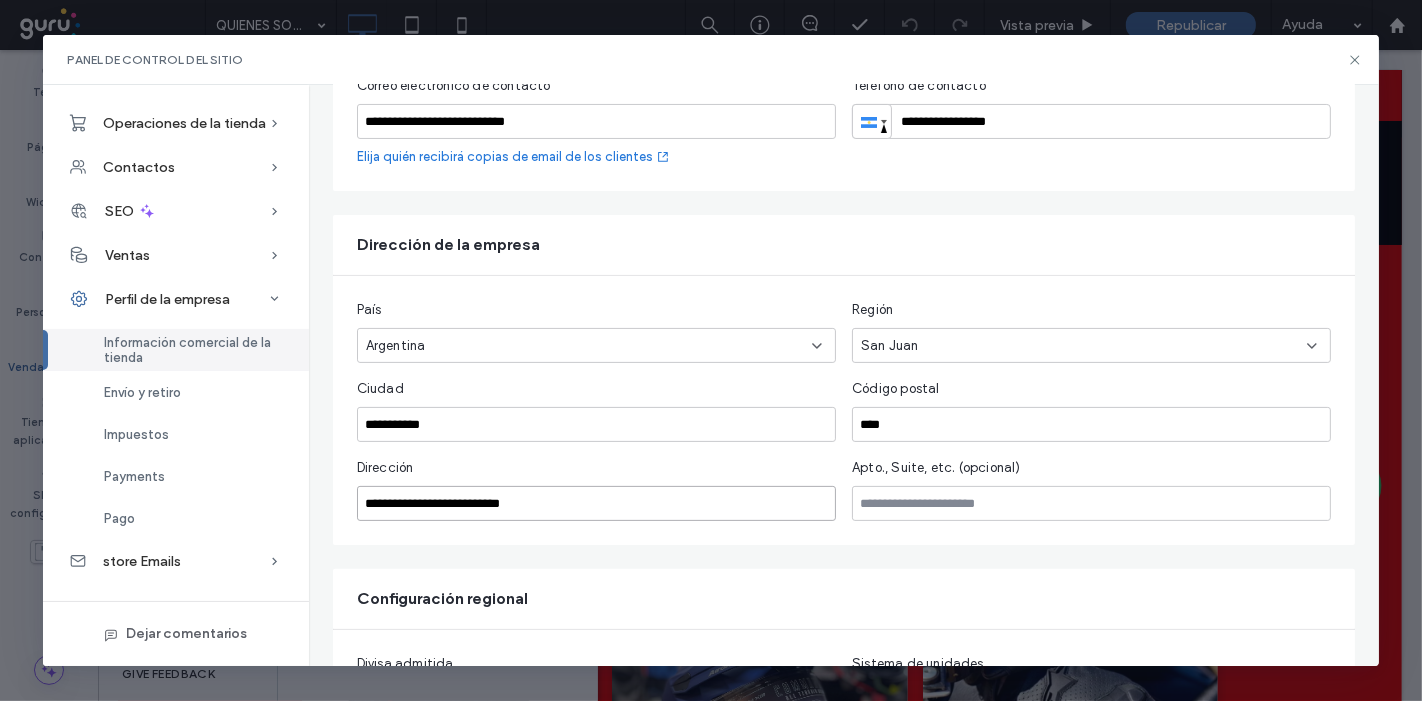click on "**********" at bounding box center (596, 503) 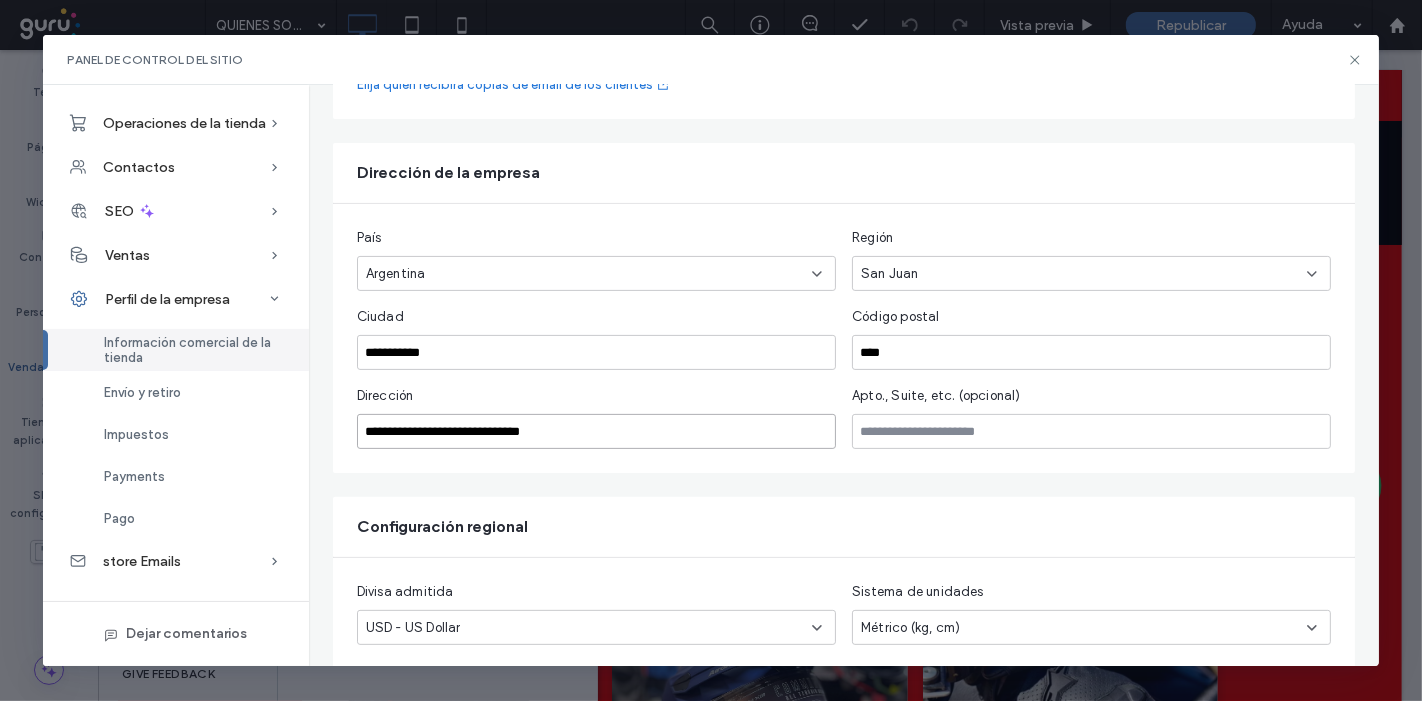 scroll, scrollTop: 438, scrollLeft: 0, axis: vertical 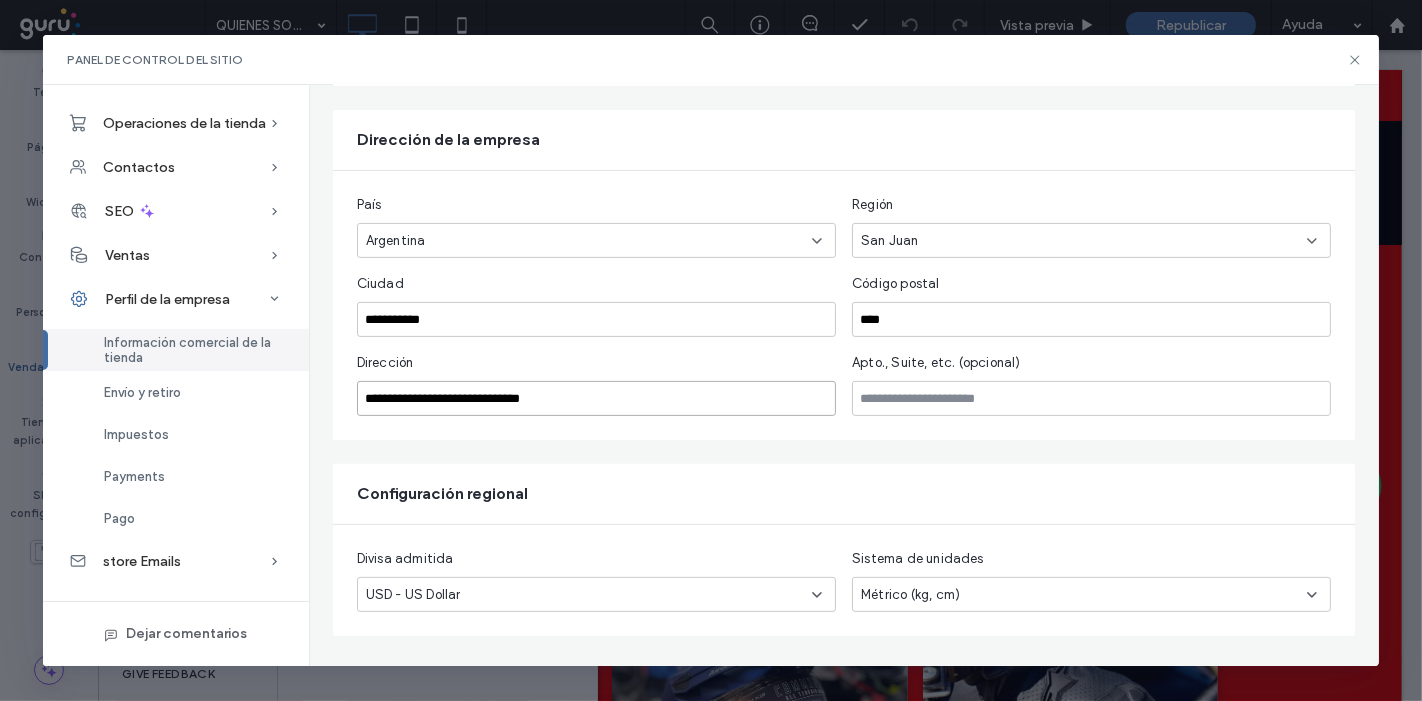 type on "**********" 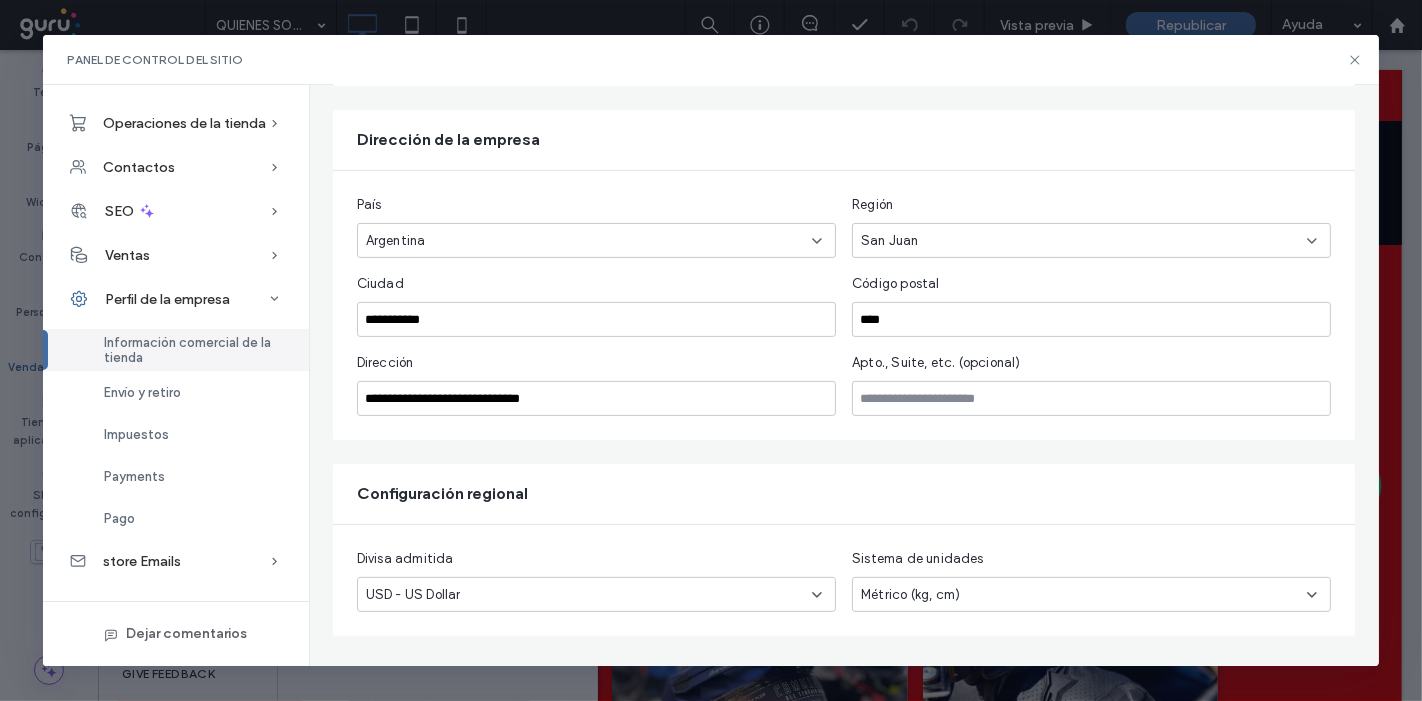 click on "USD - US Dollar" at bounding box center [584, 595] 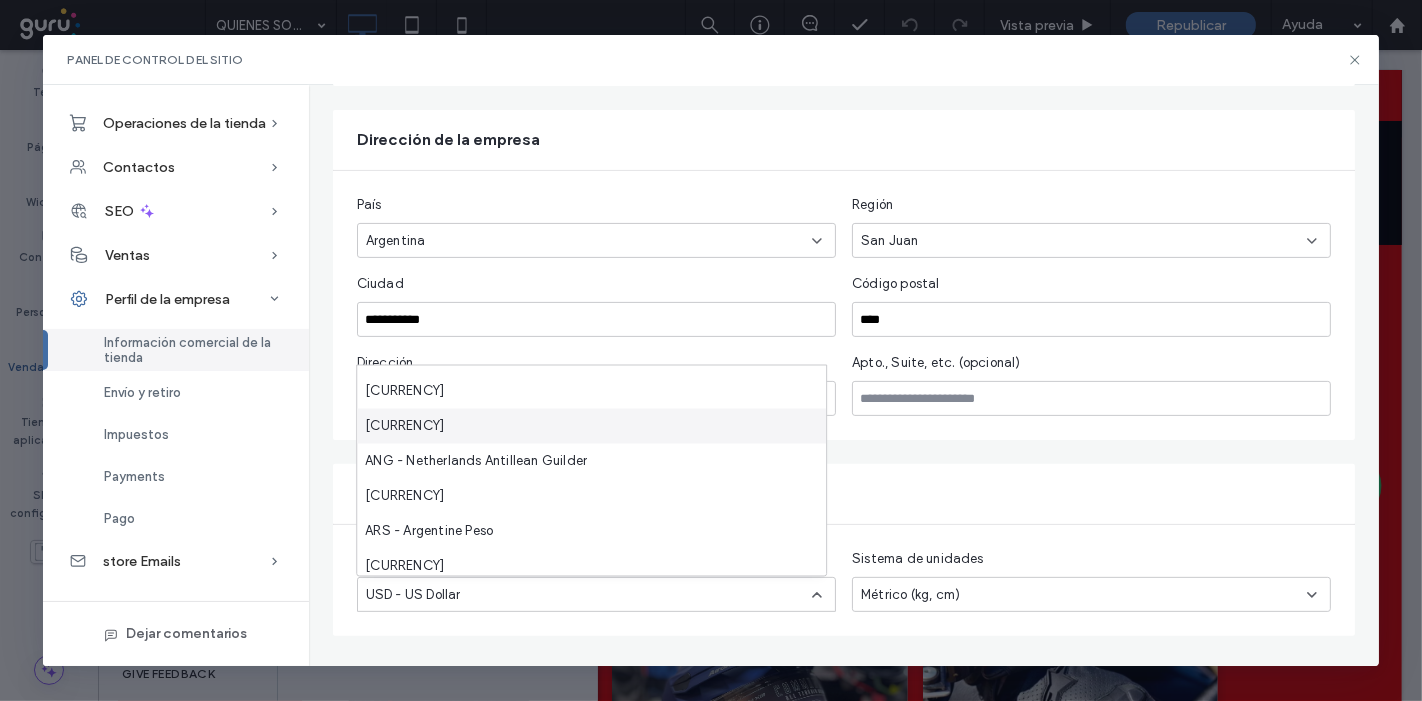 scroll, scrollTop: 111, scrollLeft: 0, axis: vertical 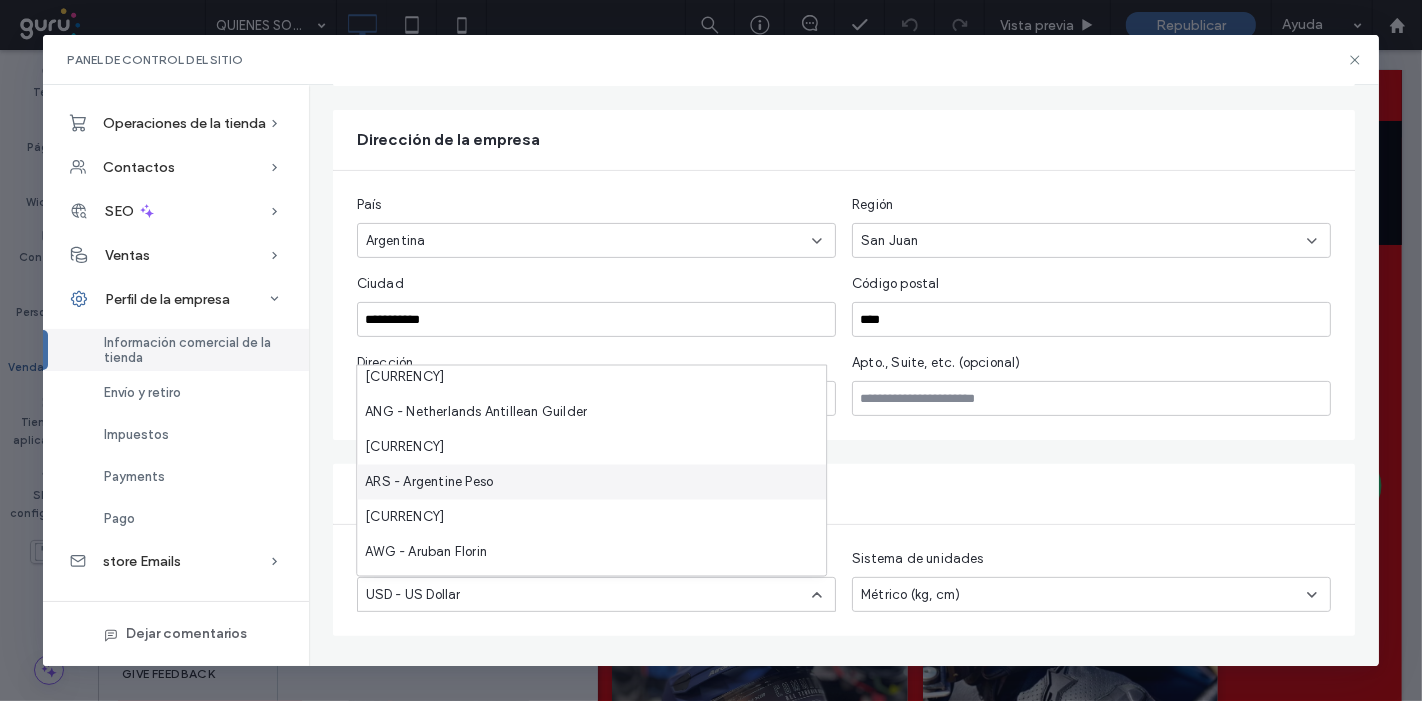 click on "ARS - Argentine Peso" at bounding box center [429, 482] 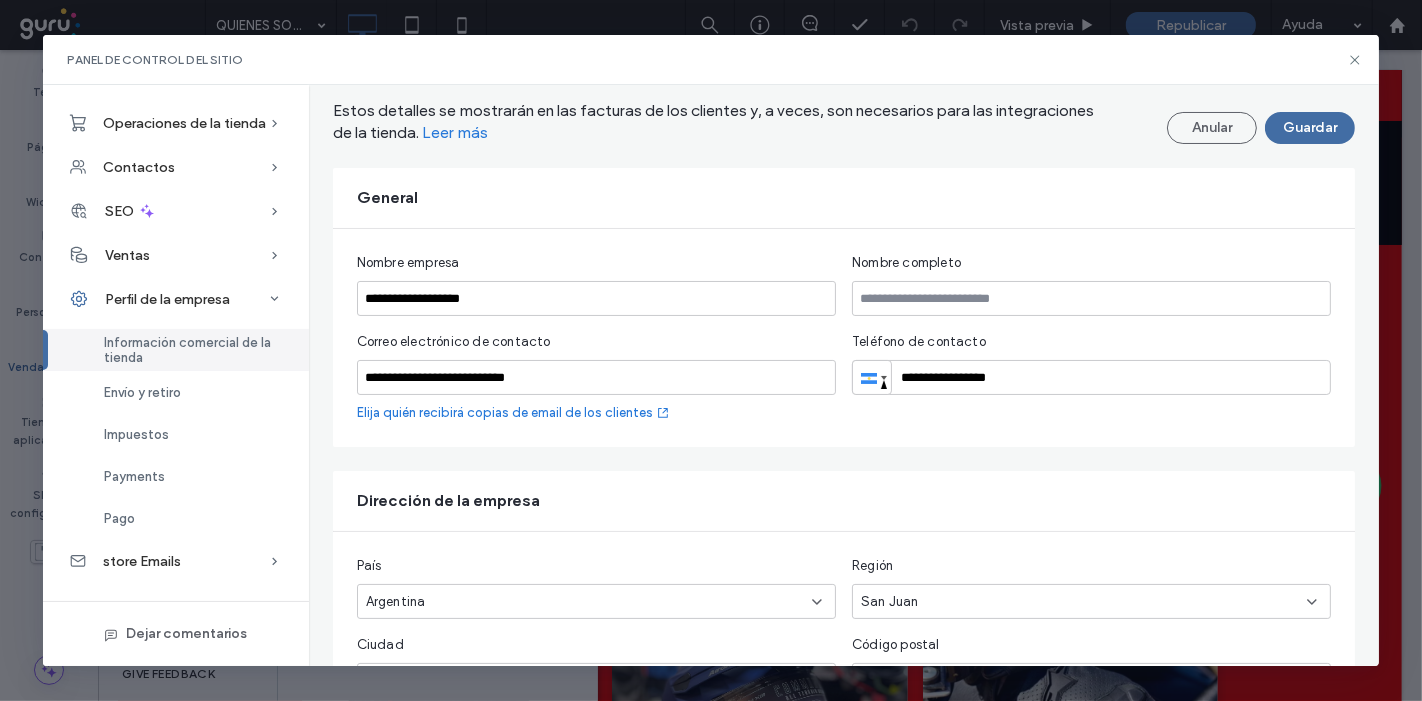 scroll, scrollTop: 0, scrollLeft: 0, axis: both 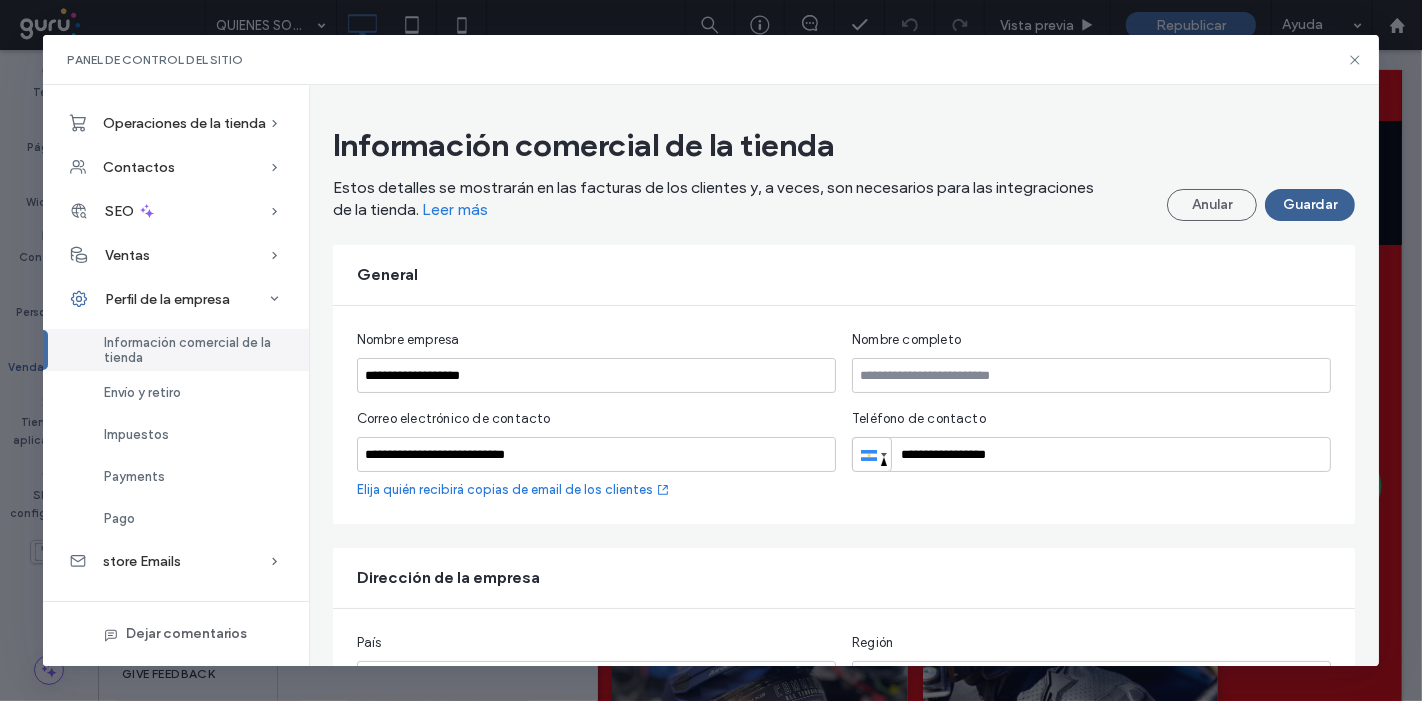 click on "Guardar" at bounding box center (1310, 205) 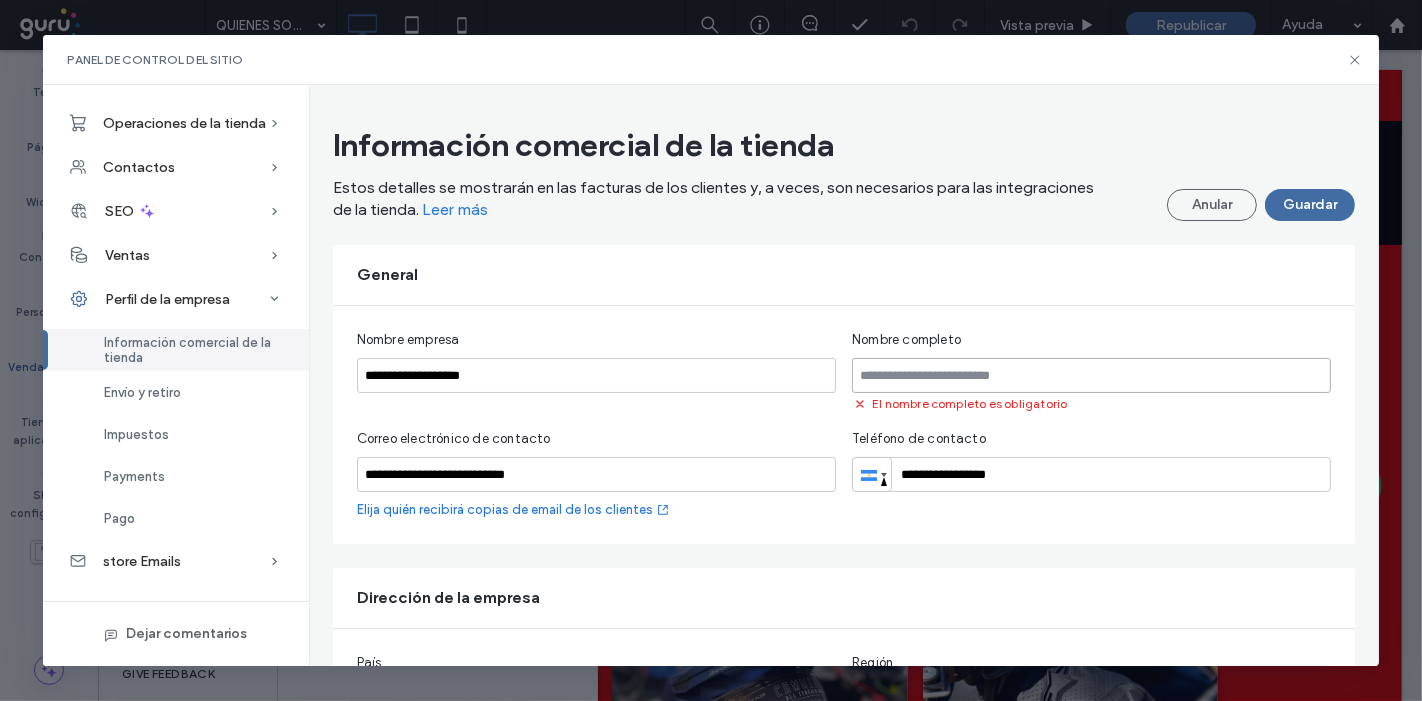 click at bounding box center (1091, 375) 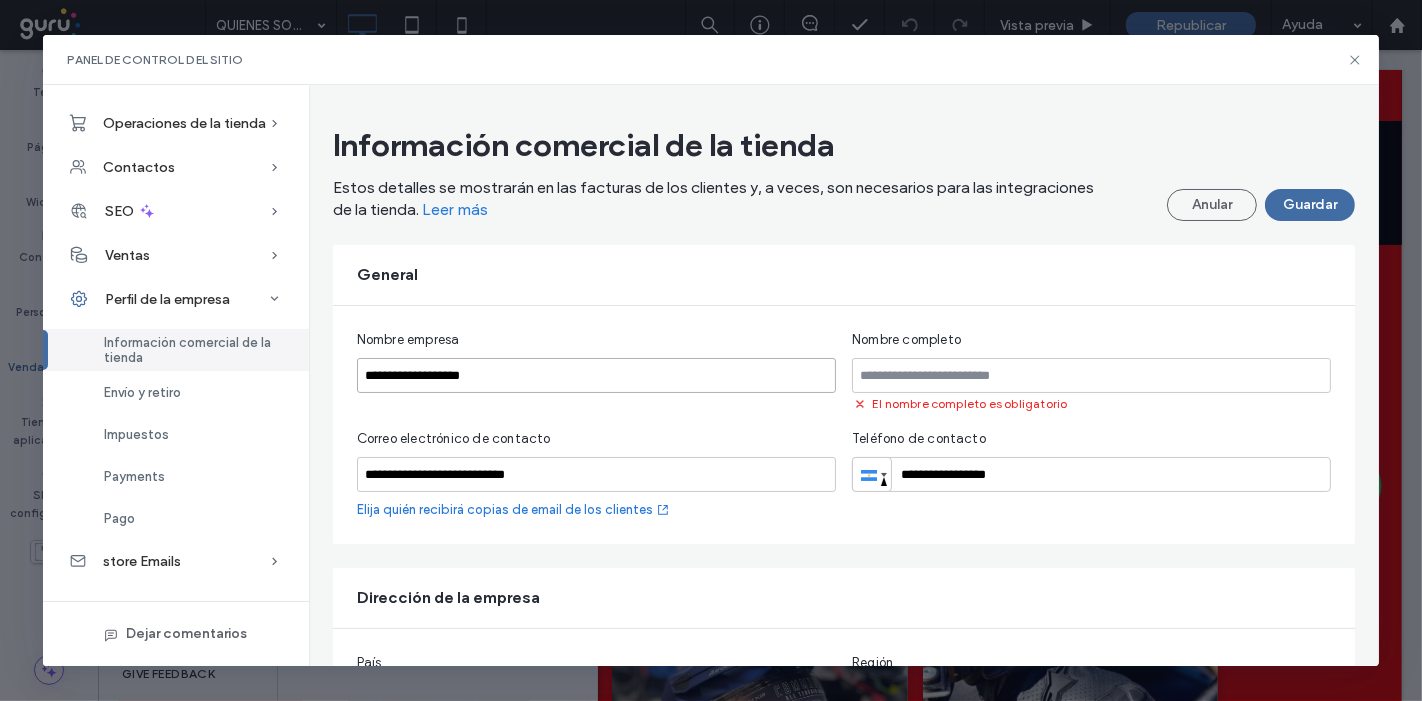 click on "**********" at bounding box center (596, 375) 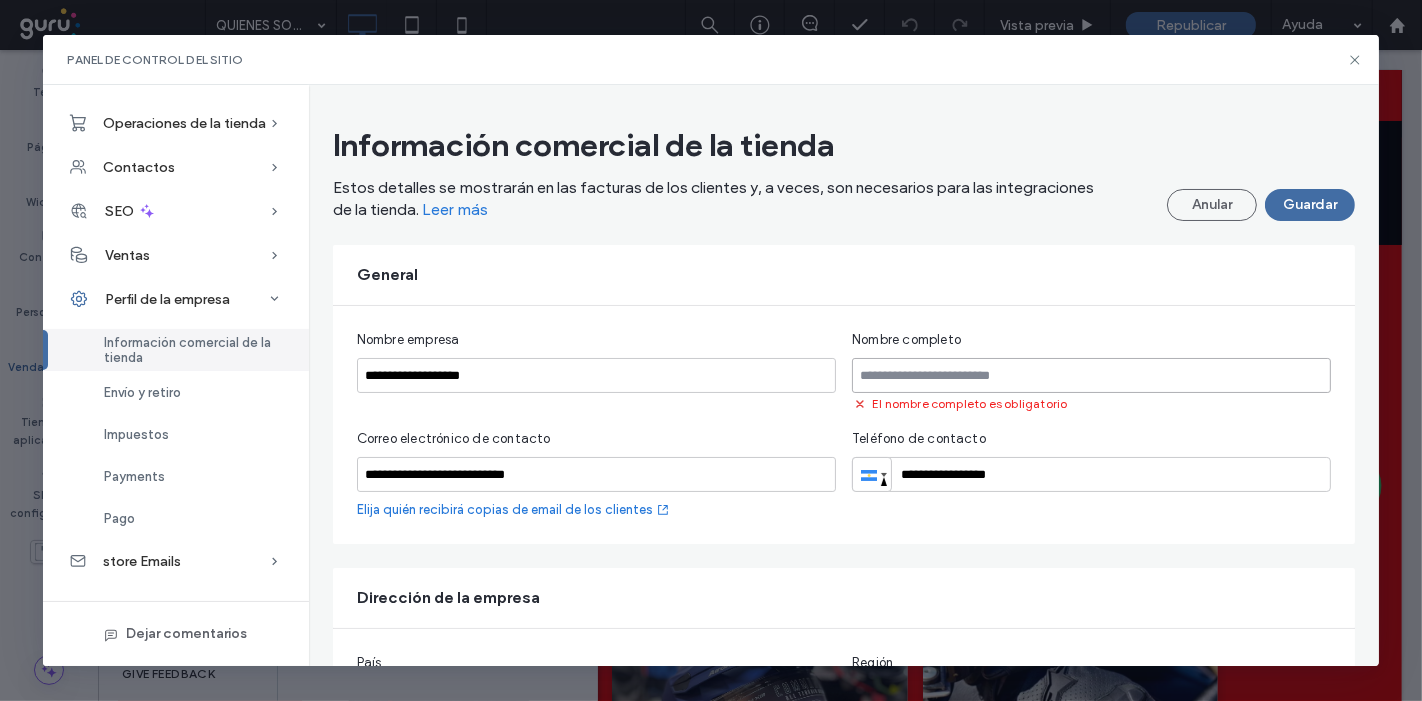 click at bounding box center (1091, 375) 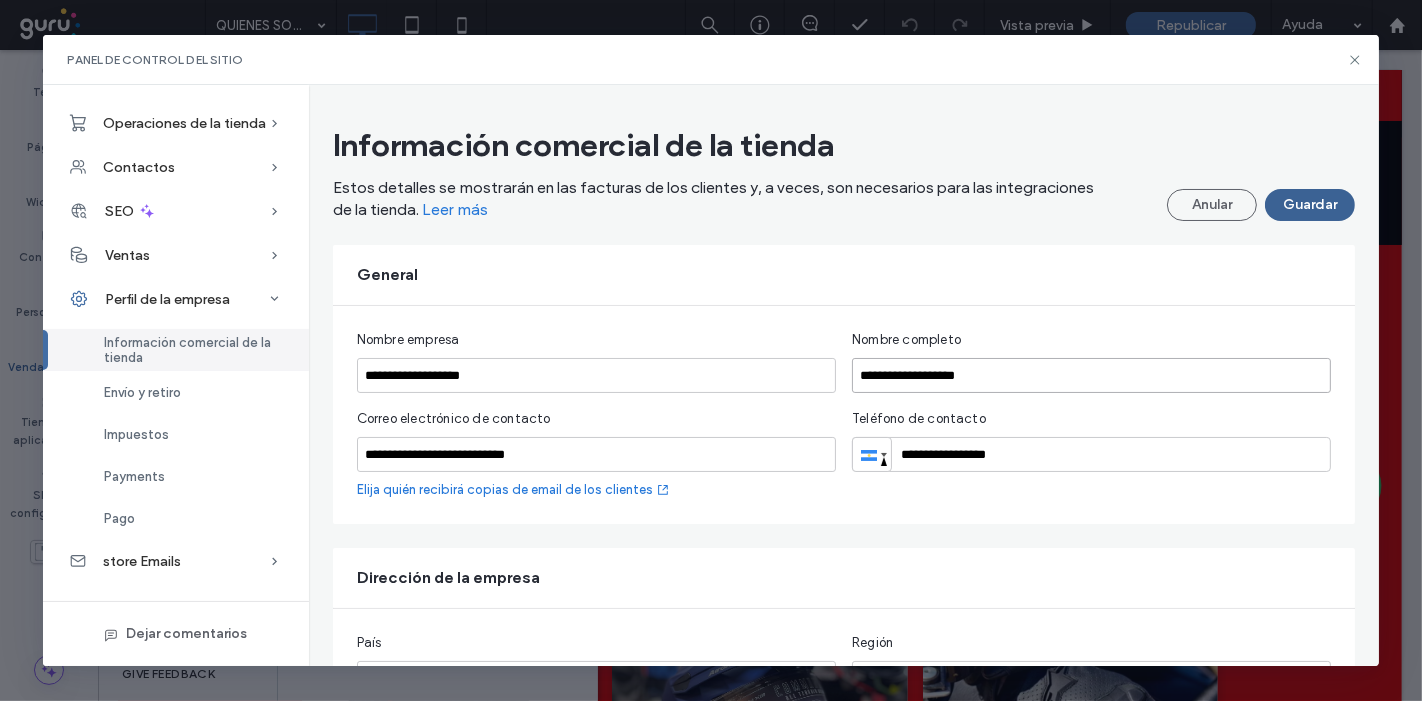 type on "**********" 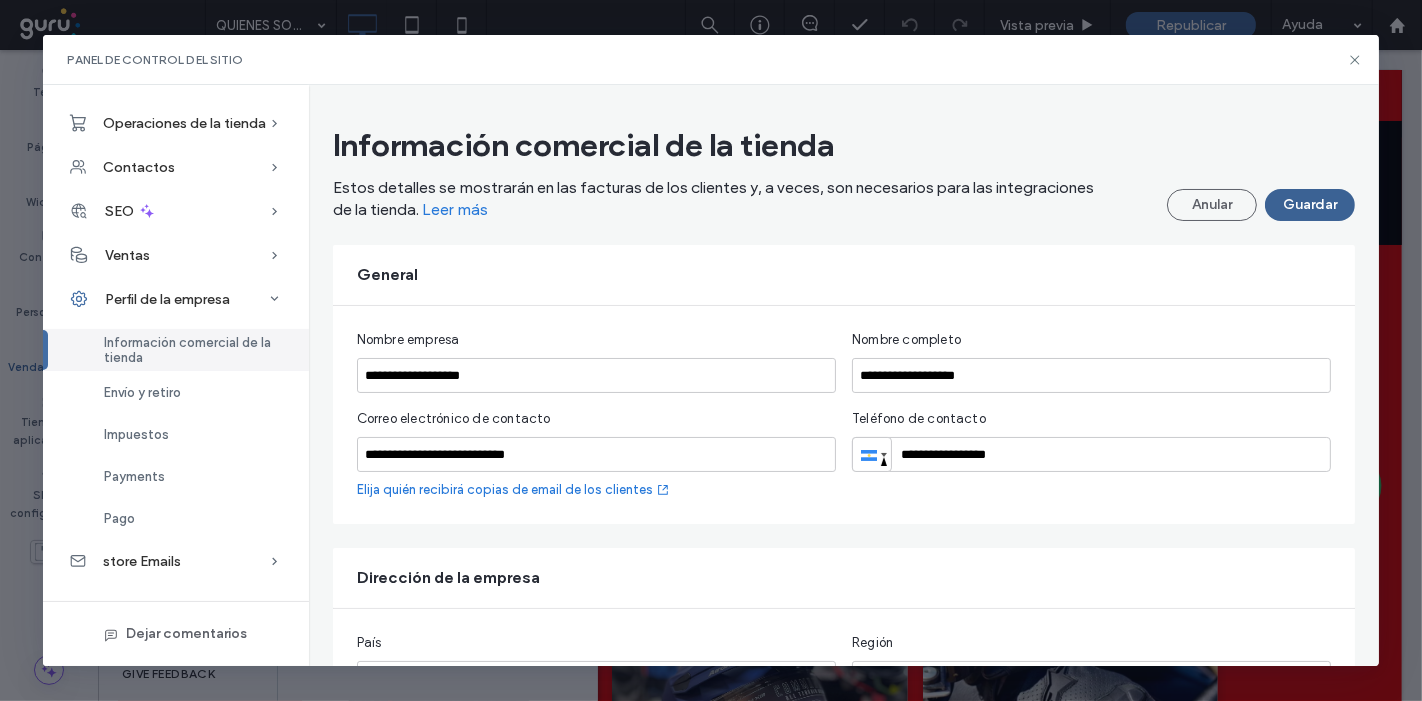 click on "Guardar" at bounding box center (1310, 205) 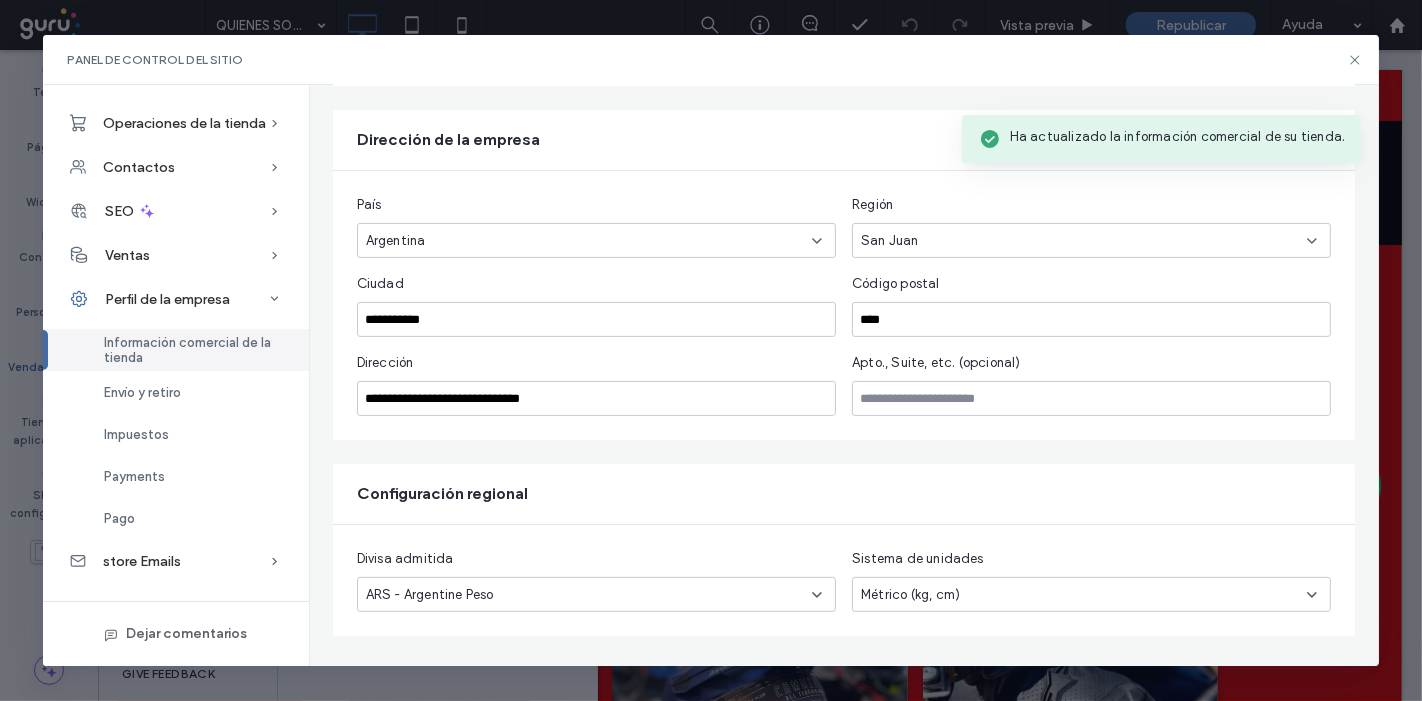 scroll, scrollTop: 0, scrollLeft: 0, axis: both 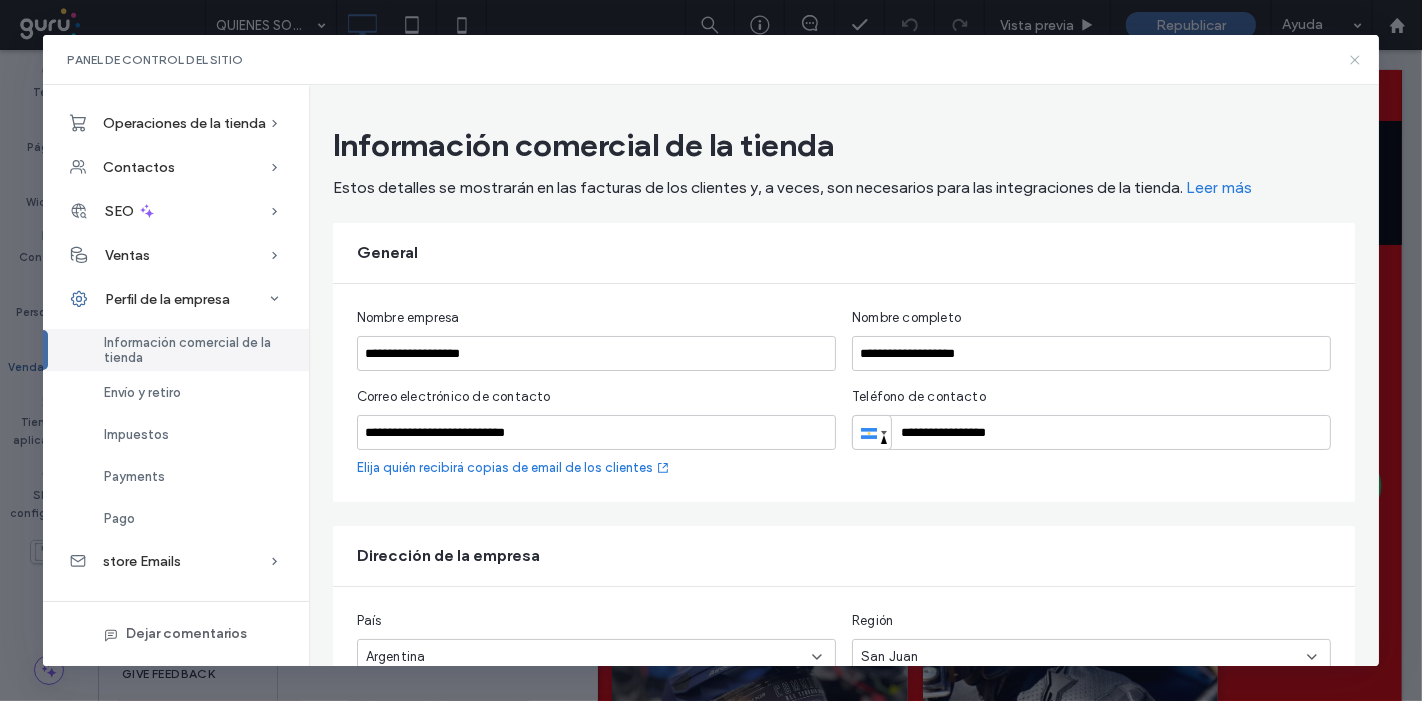 click 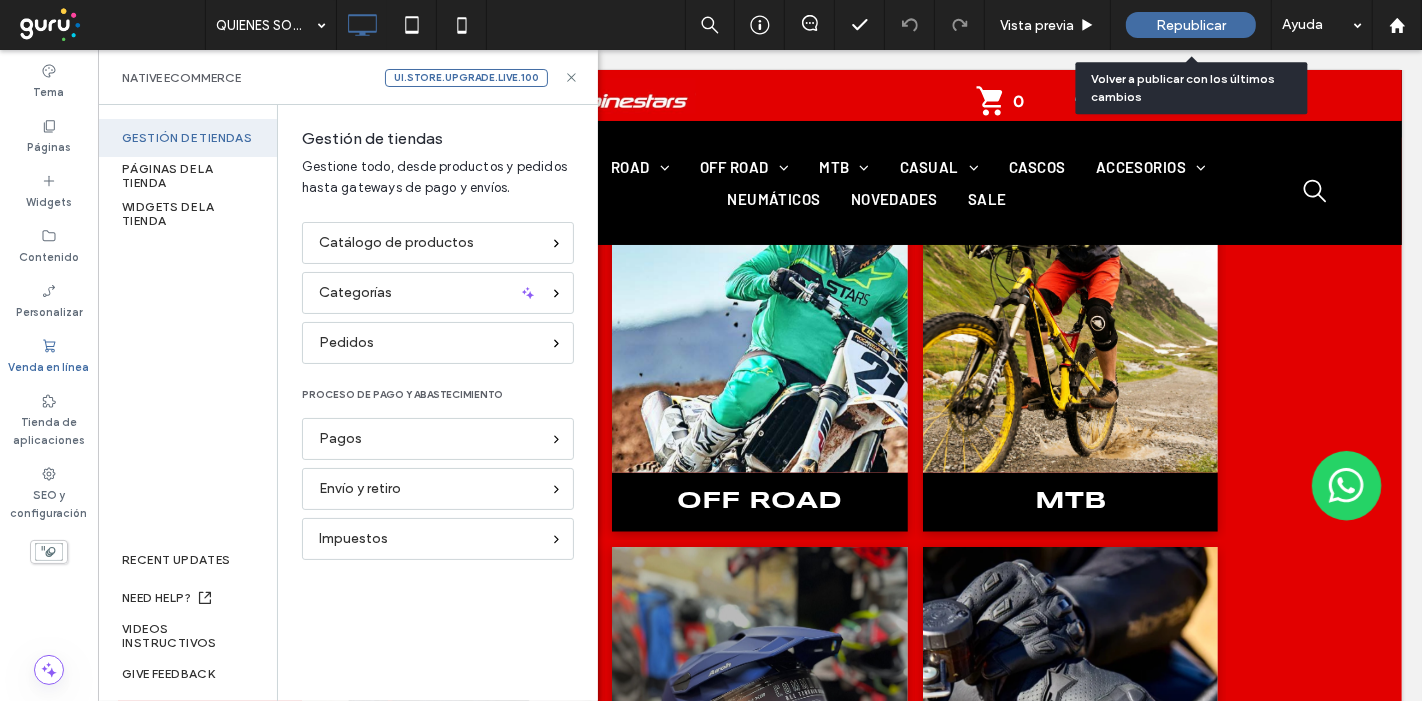 click on "Republicar" at bounding box center [1191, 25] 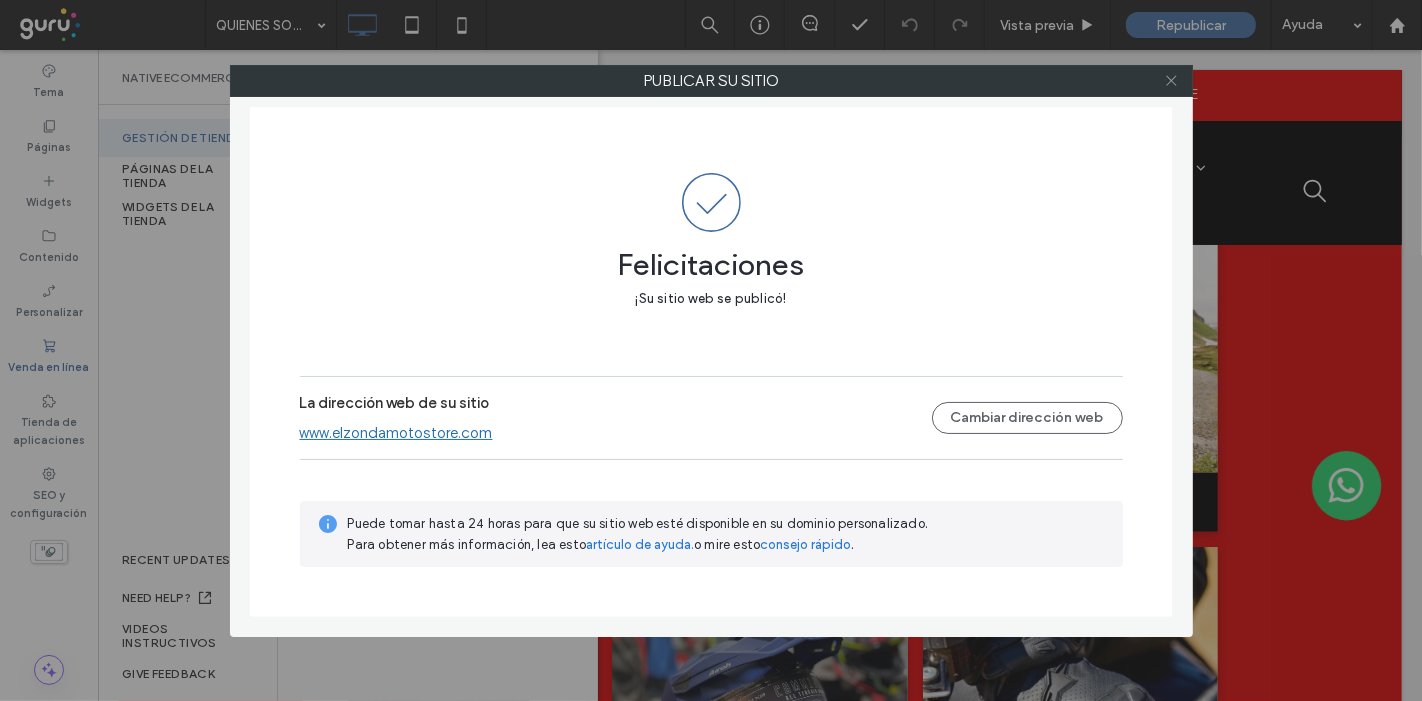 click 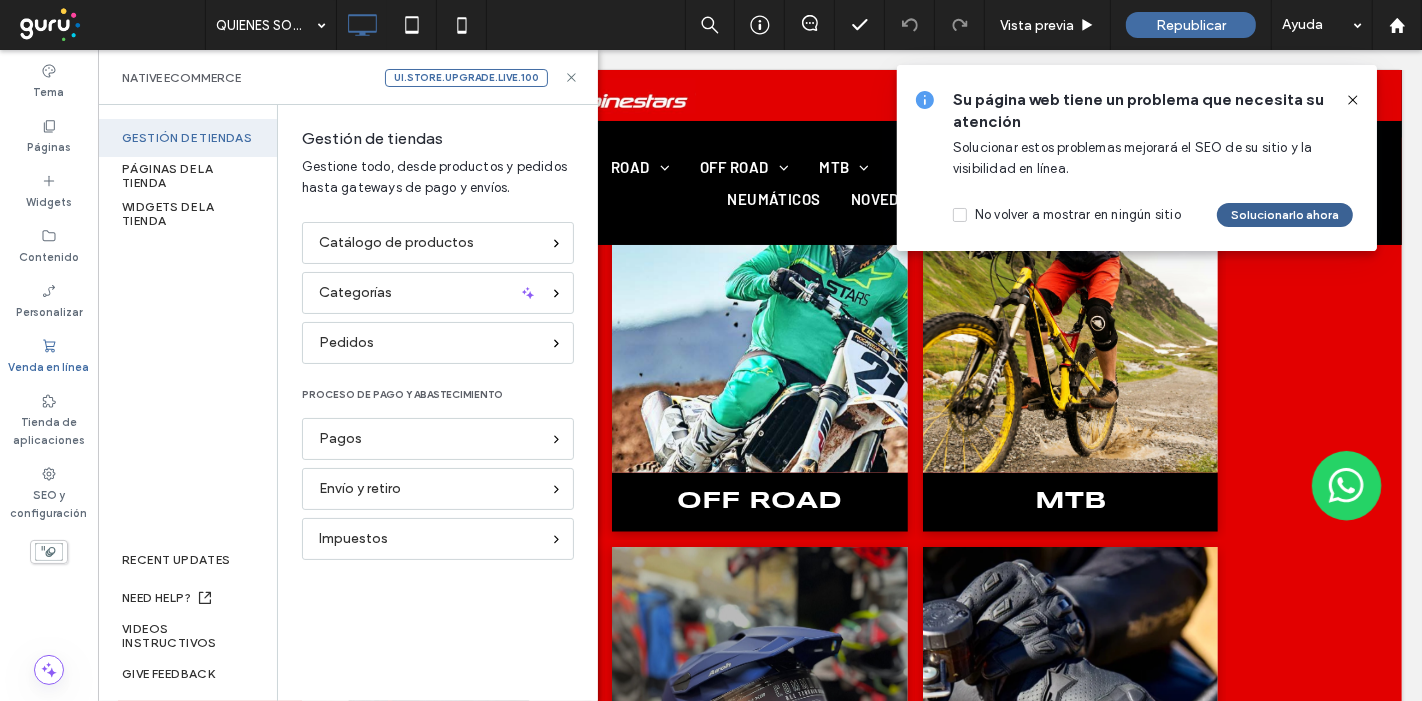 click on "Solucionarlo ahora" at bounding box center (1285, 215) 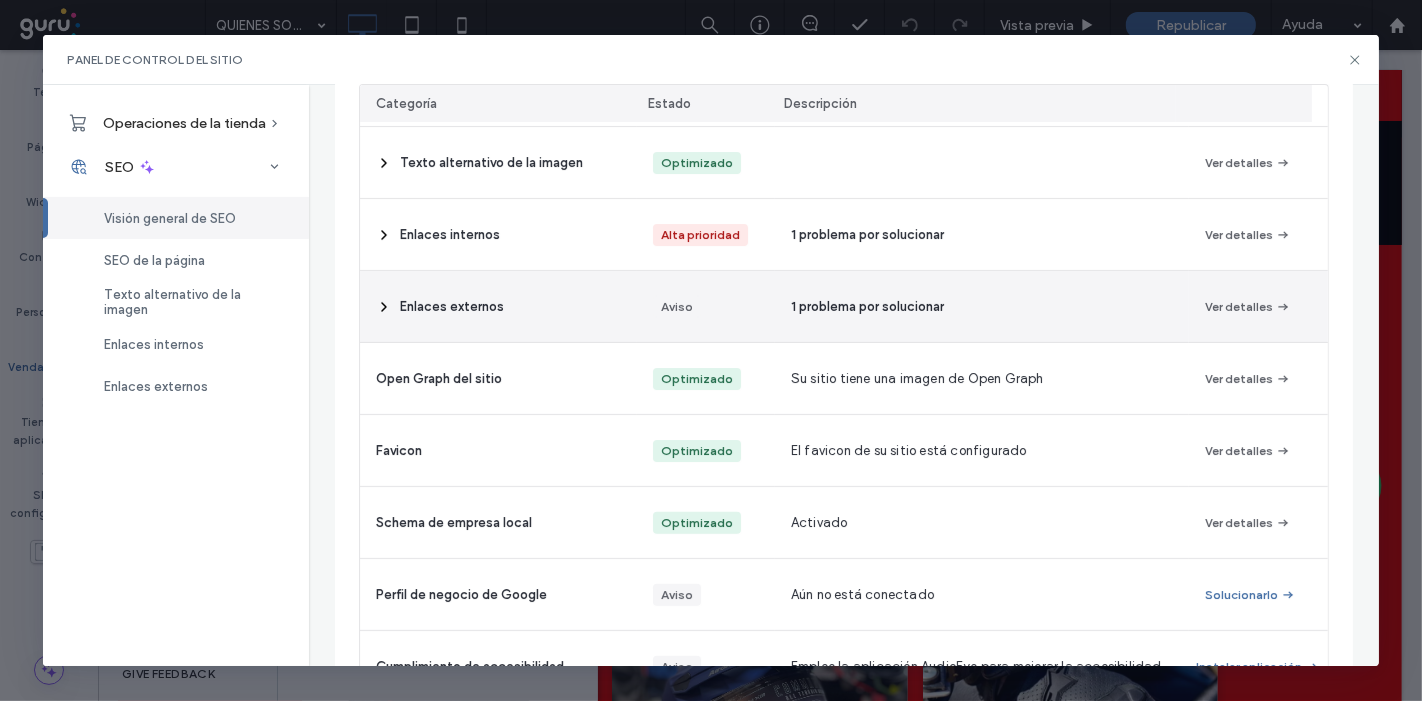 scroll, scrollTop: 333, scrollLeft: 0, axis: vertical 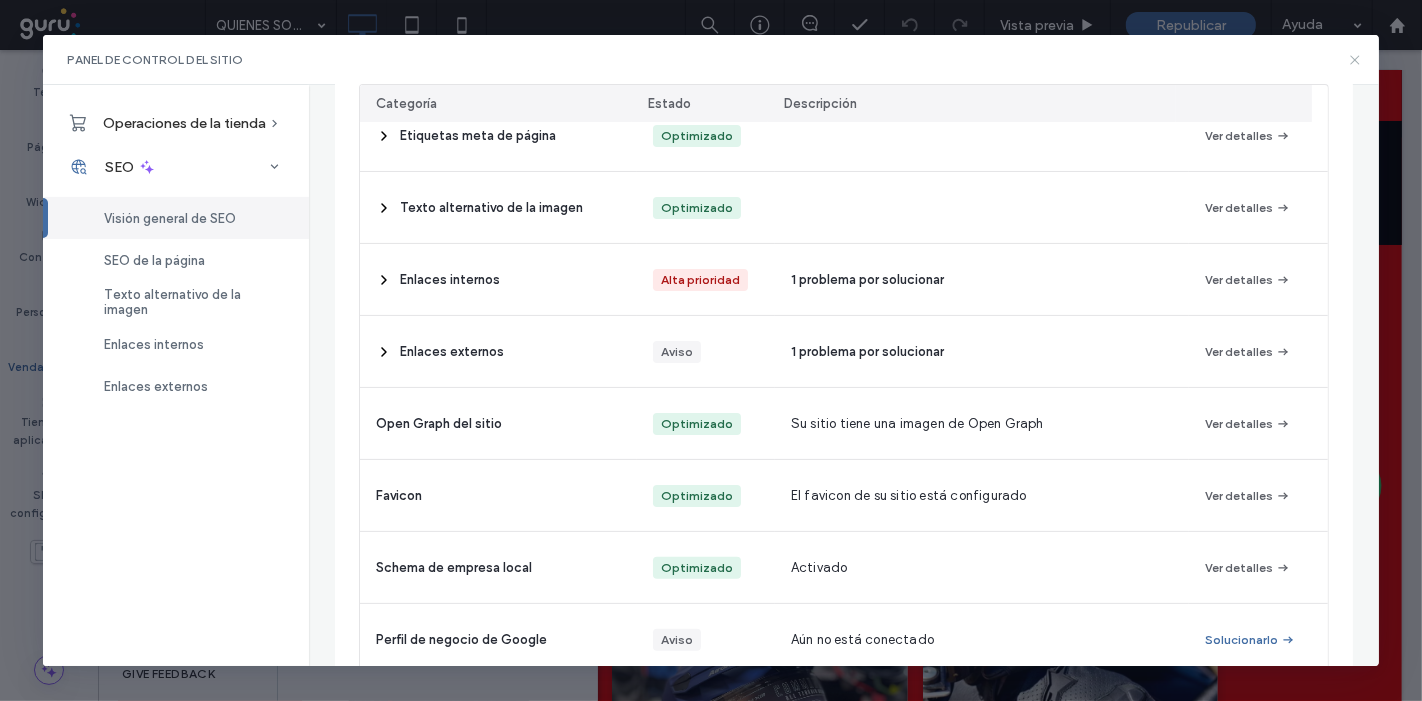 click 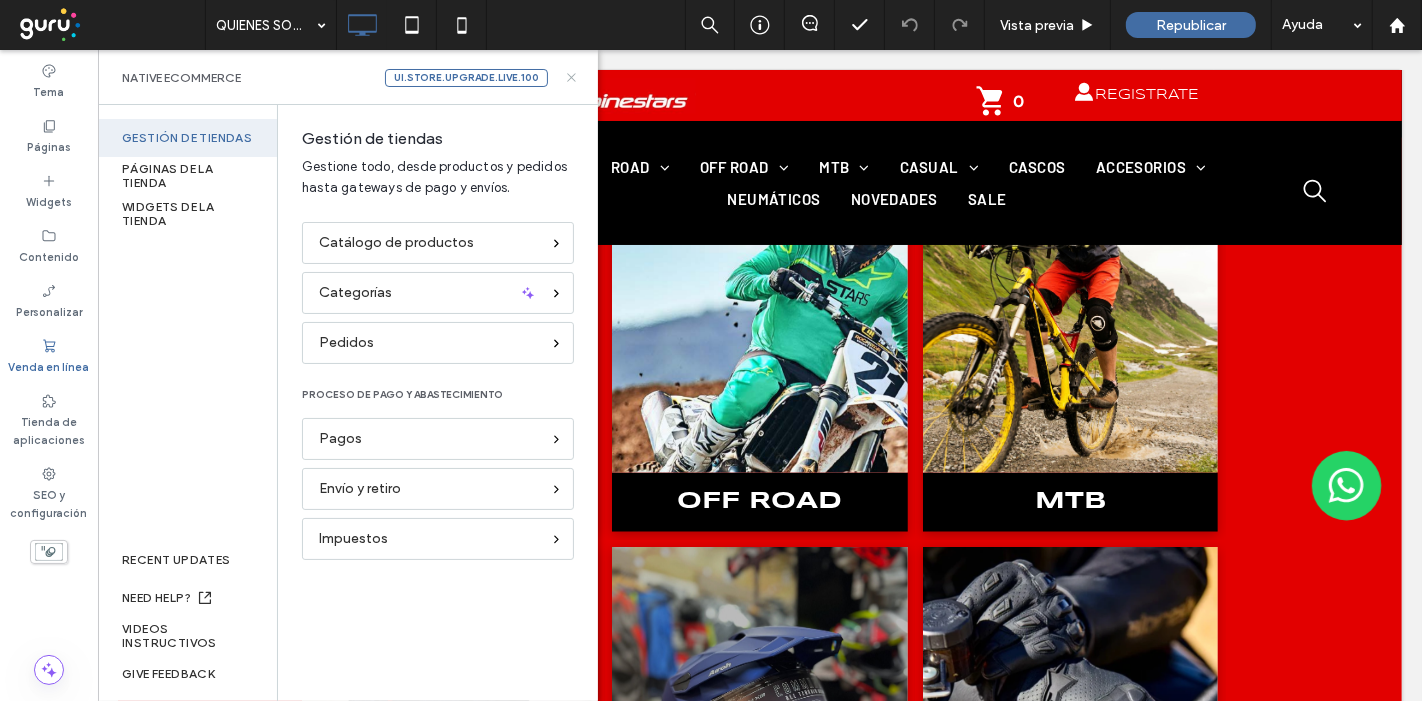 click 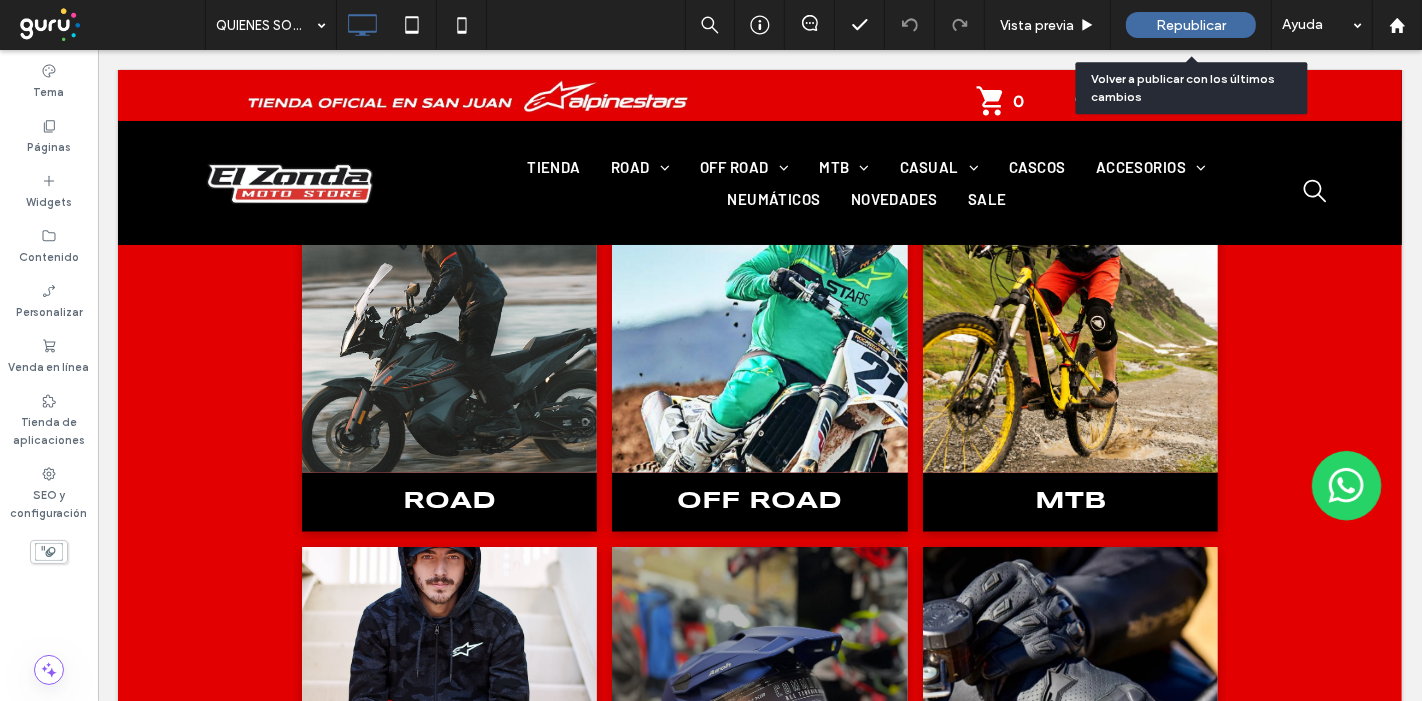 click on "Republicar" at bounding box center [1191, 25] 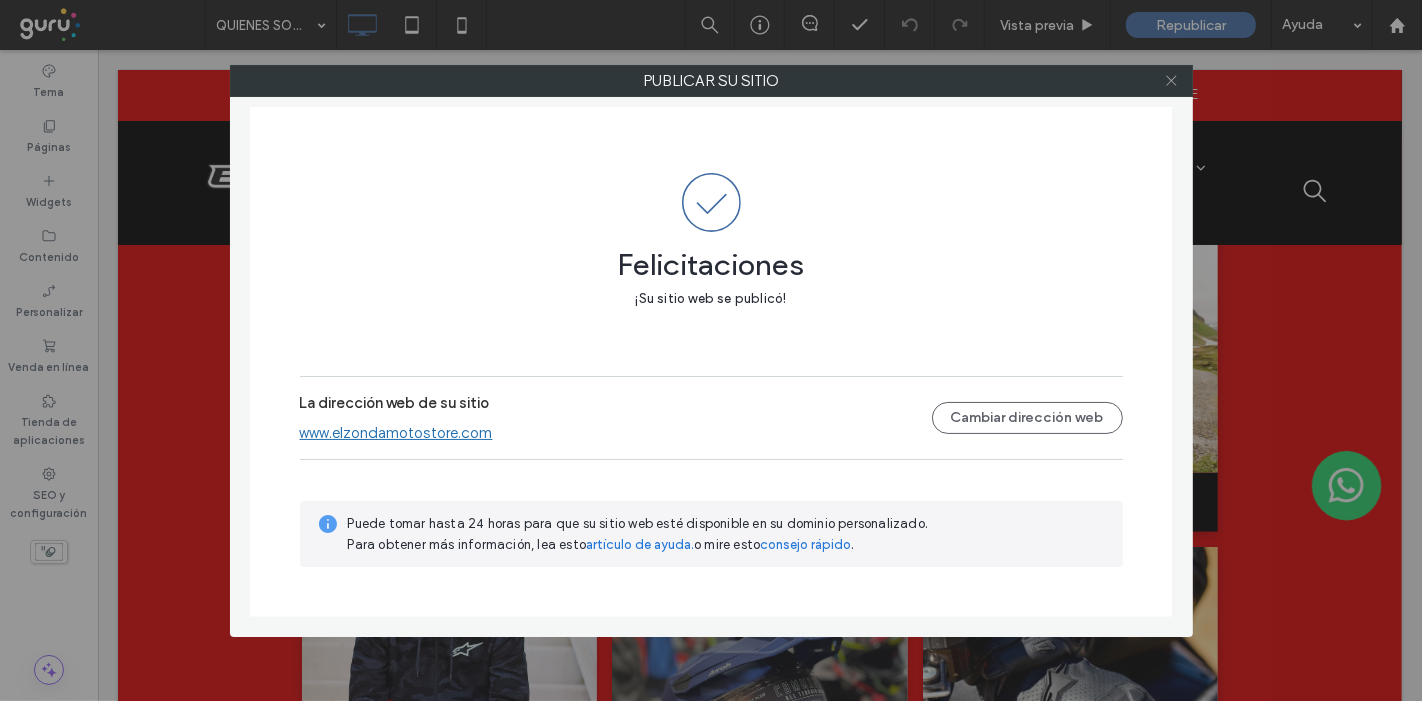 click 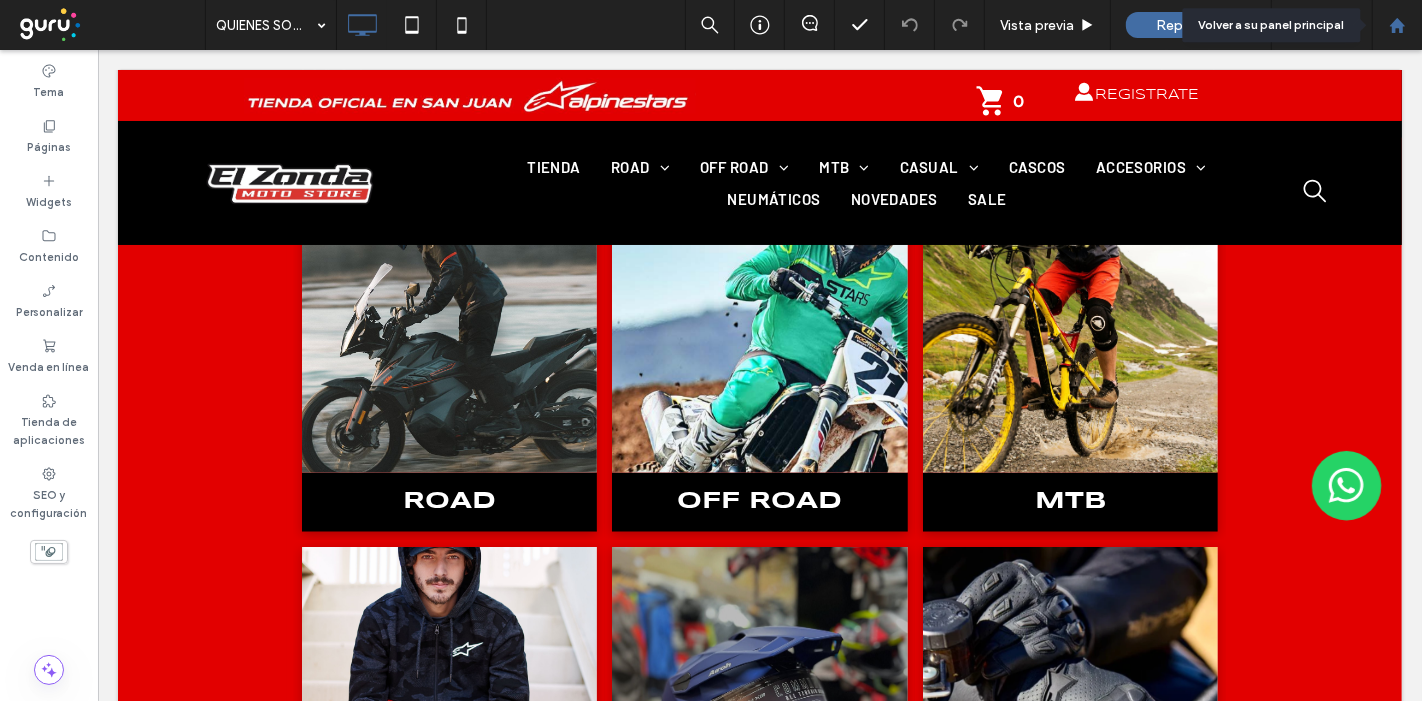 click 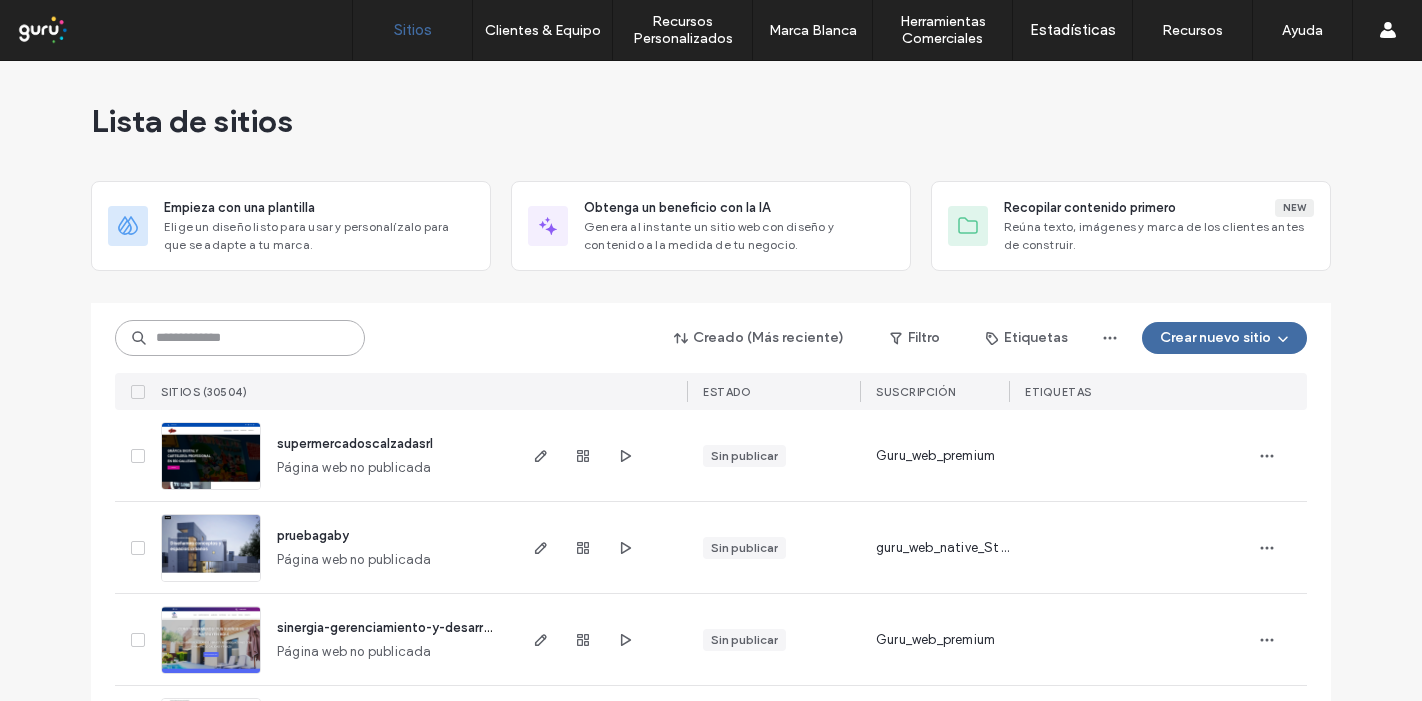 click at bounding box center (240, 338) 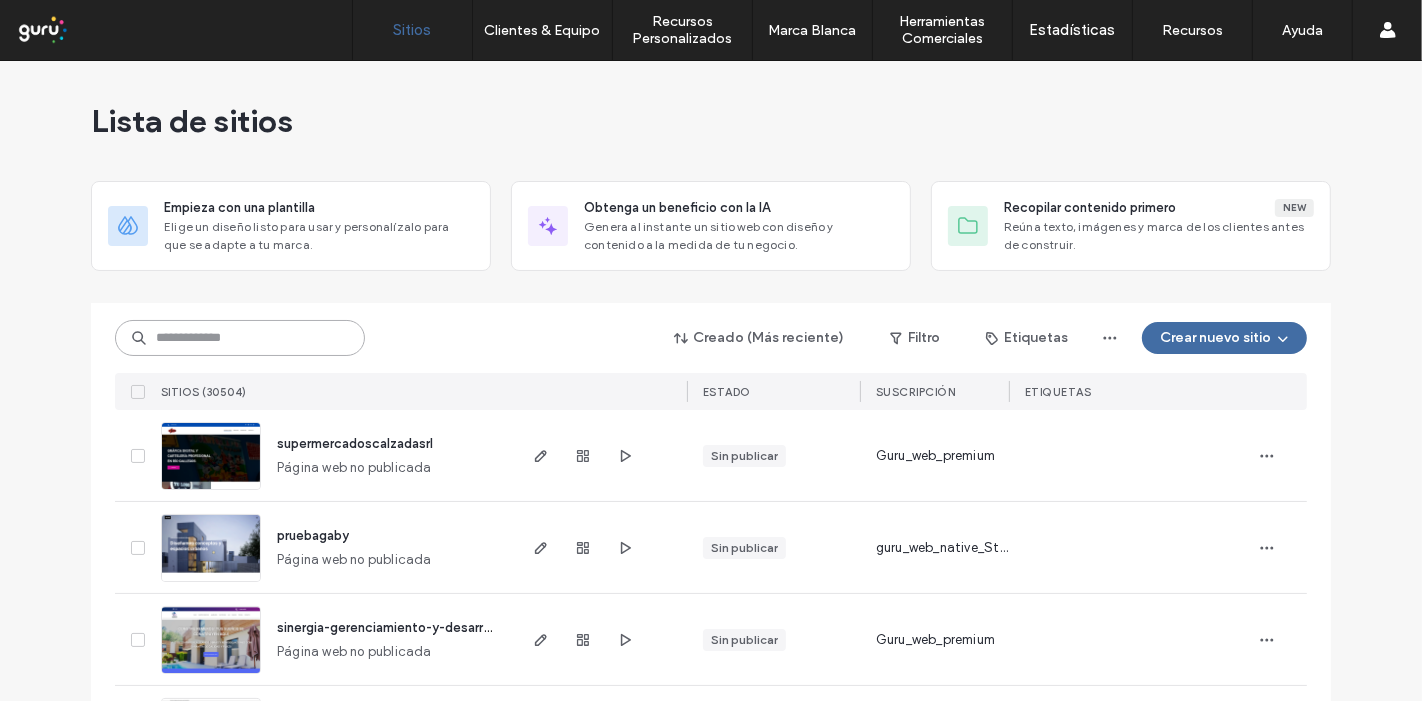 scroll, scrollTop: 0, scrollLeft: 0, axis: both 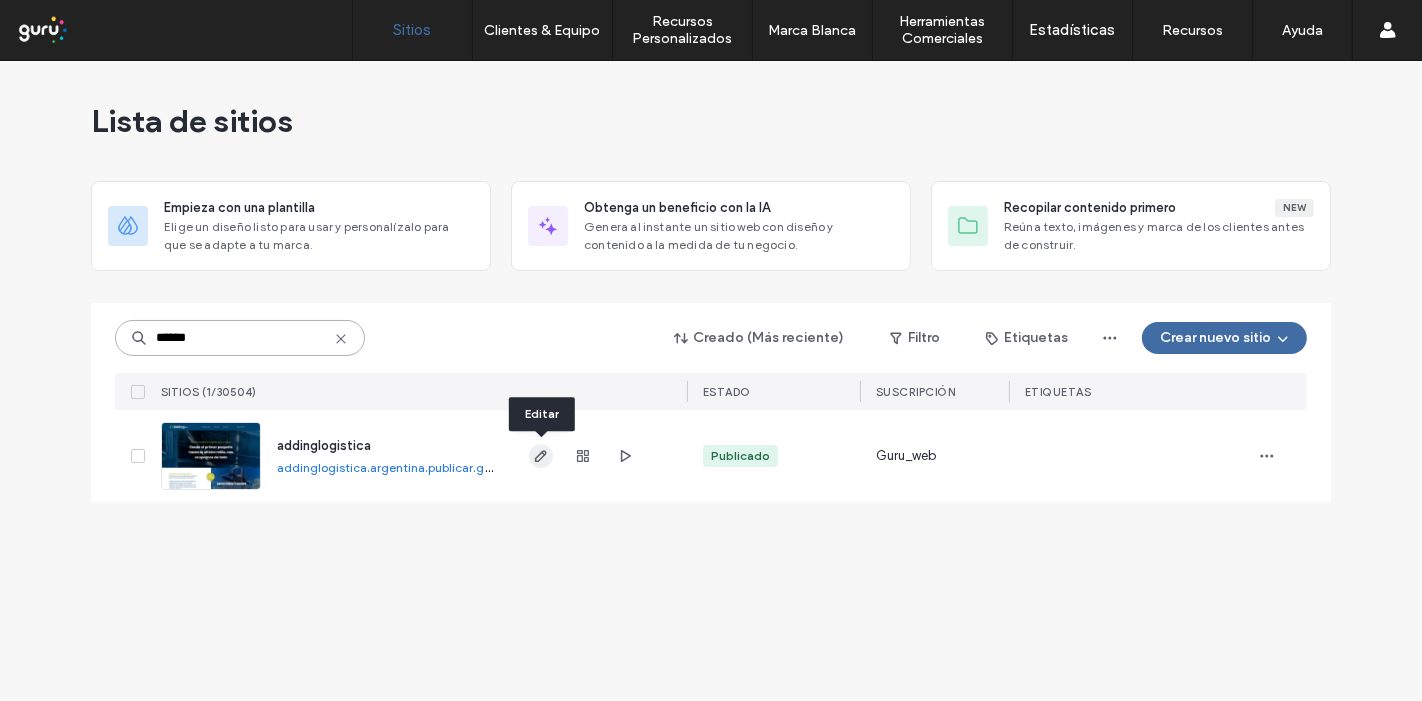 type on "******" 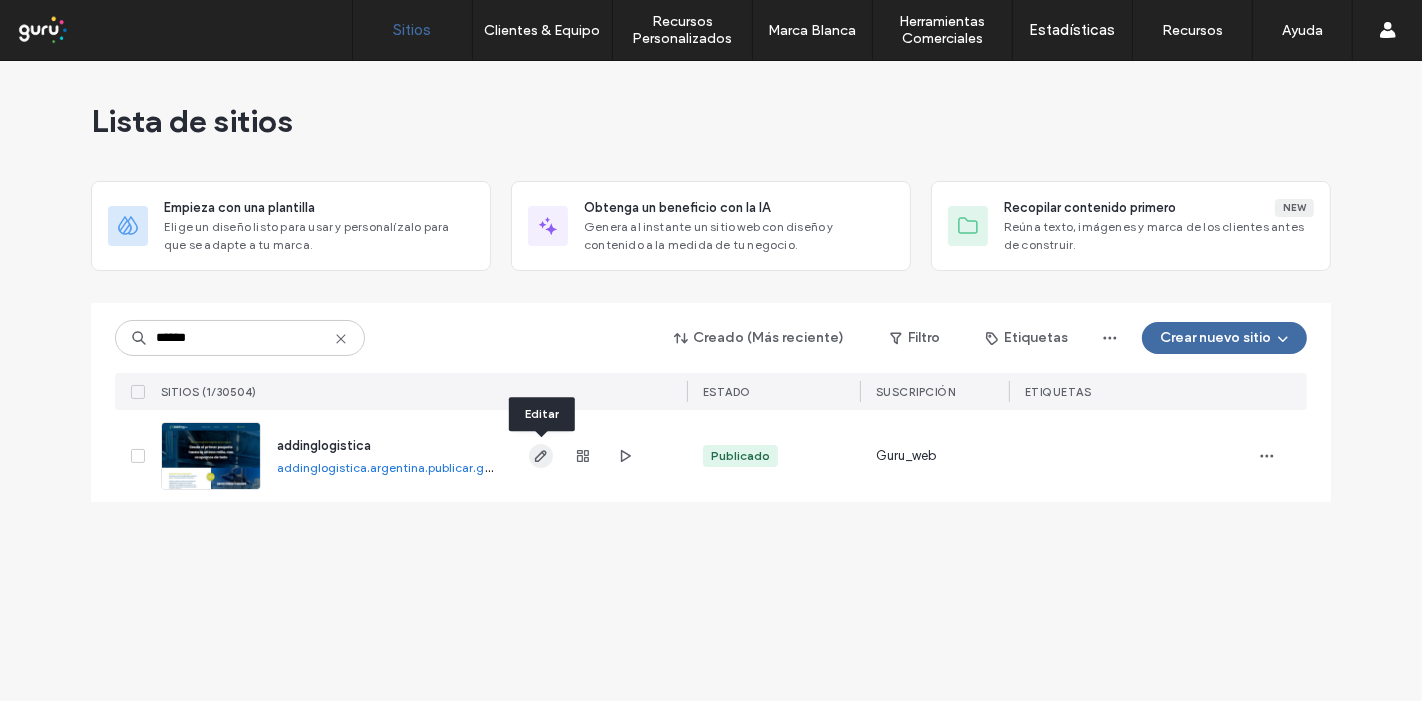 click 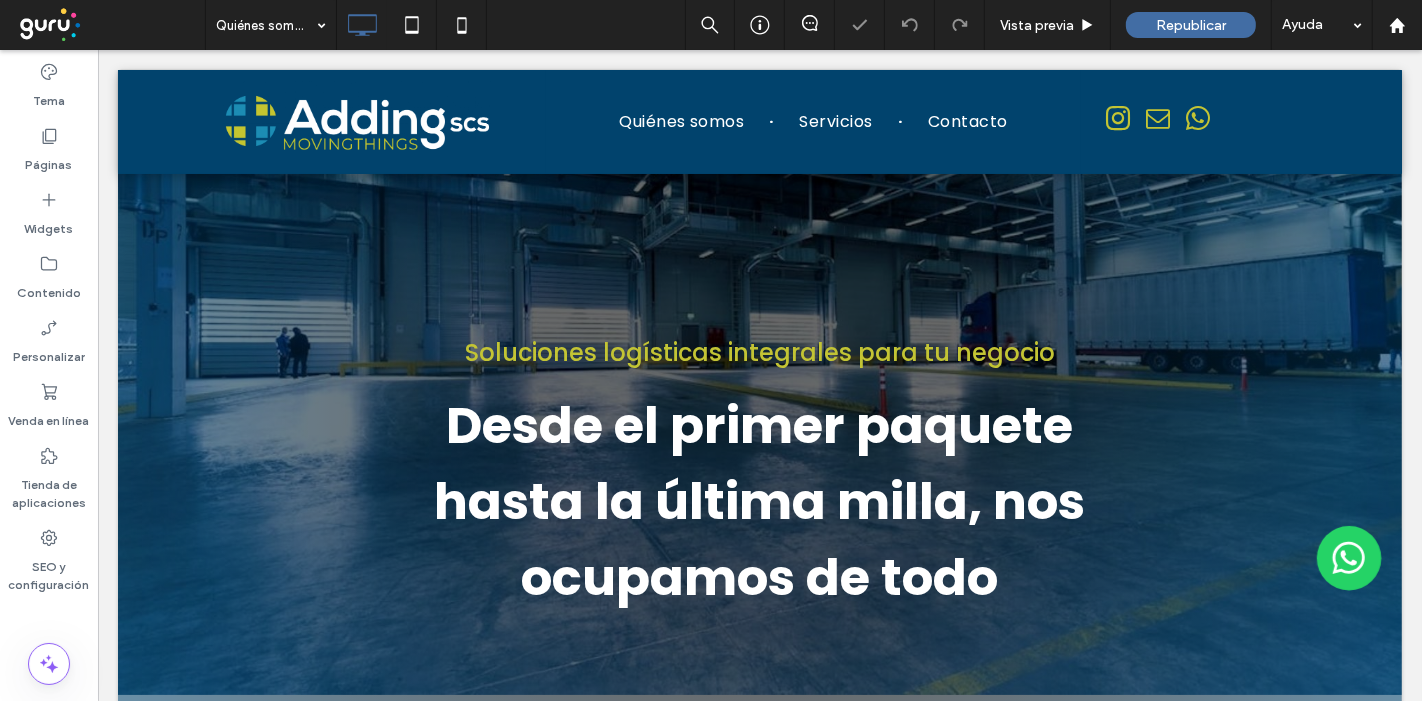 scroll, scrollTop: 888, scrollLeft: 0, axis: vertical 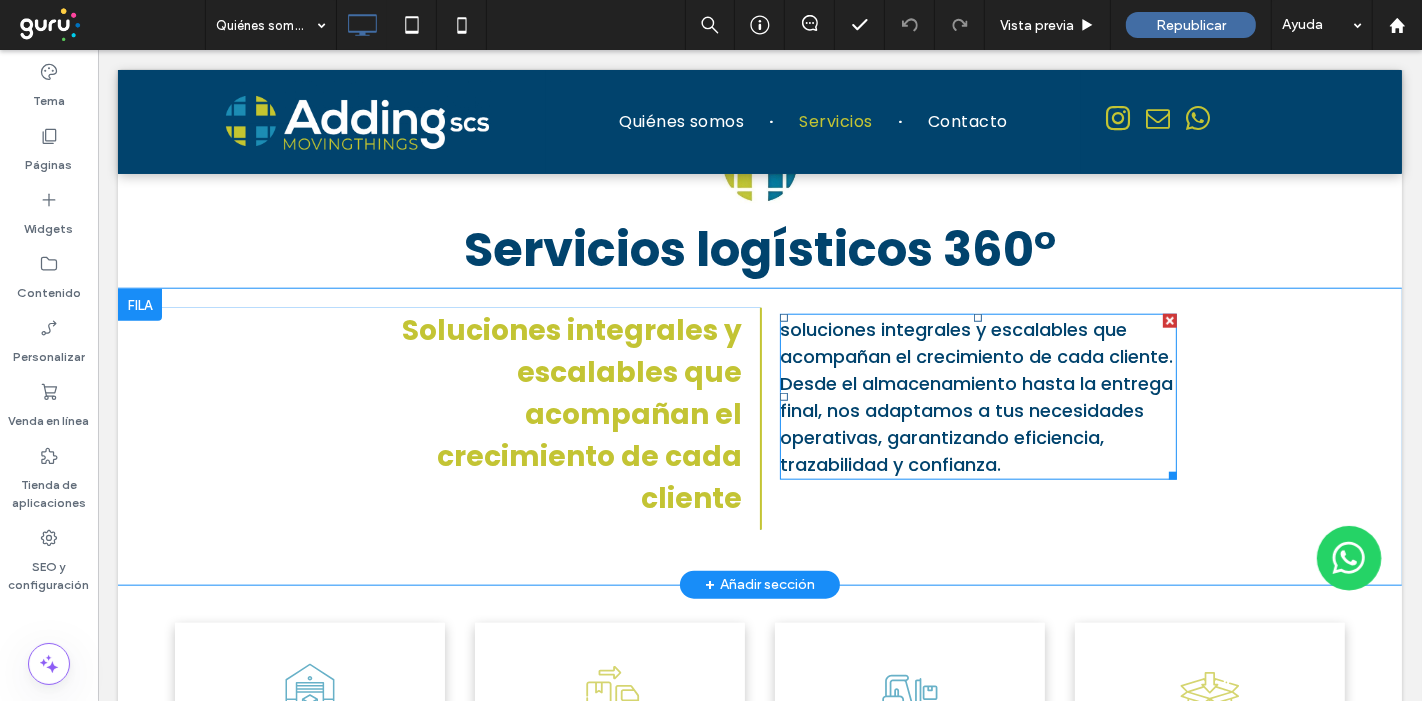 click on "soluciones integrales y escalables que acompañan el crecimiento de cada cliente. Desde el almacenamiento hasta la entrega final, nos adaptamos a tus necesidades operativas, garantizando eficiencia, trazabilidad y confianza." at bounding box center [975, 397] 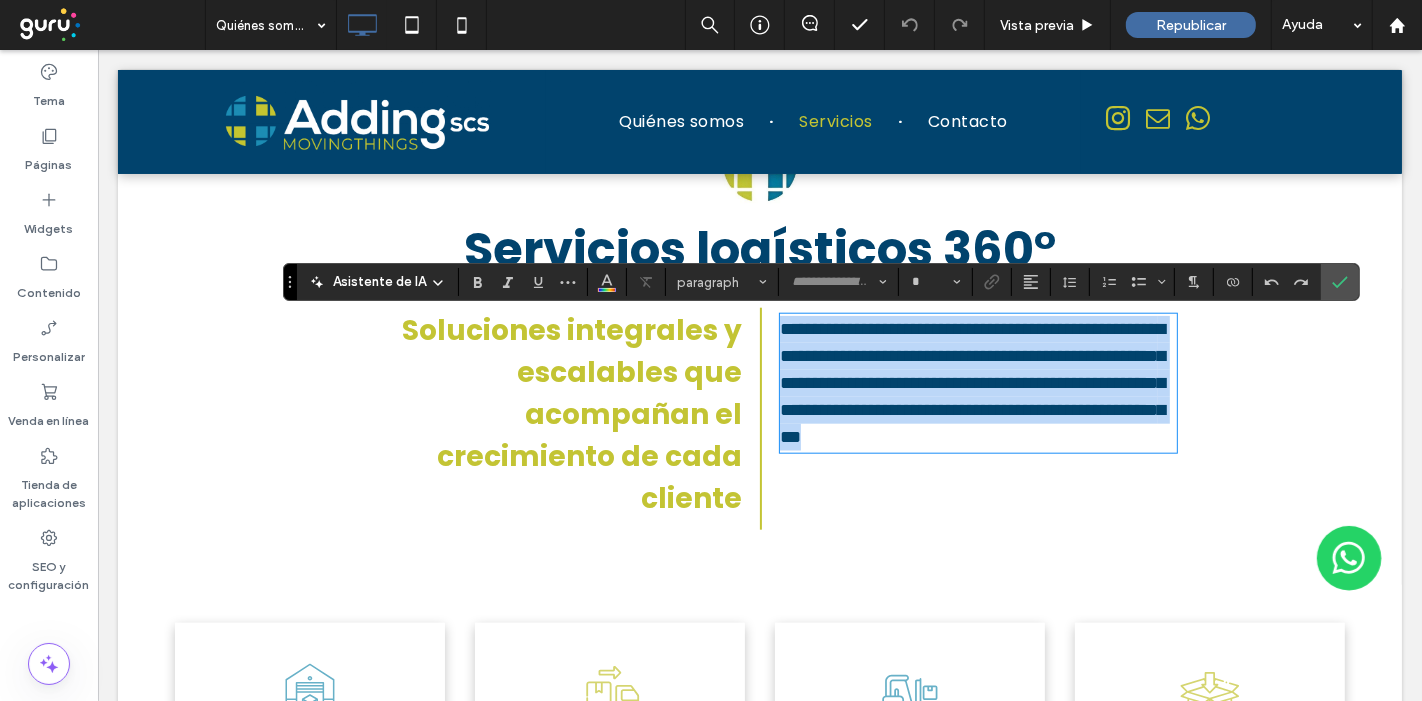 type on "*******" 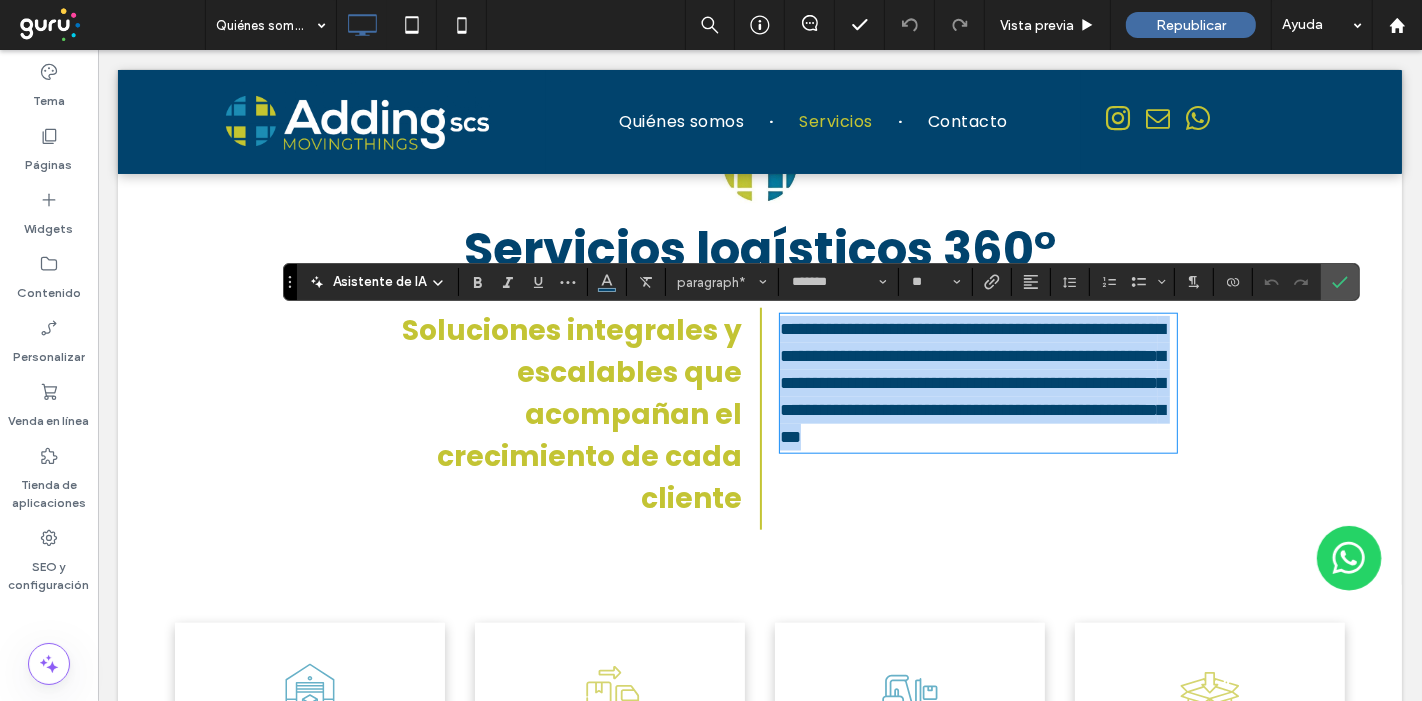 click on "**********" at bounding box center (971, 383) 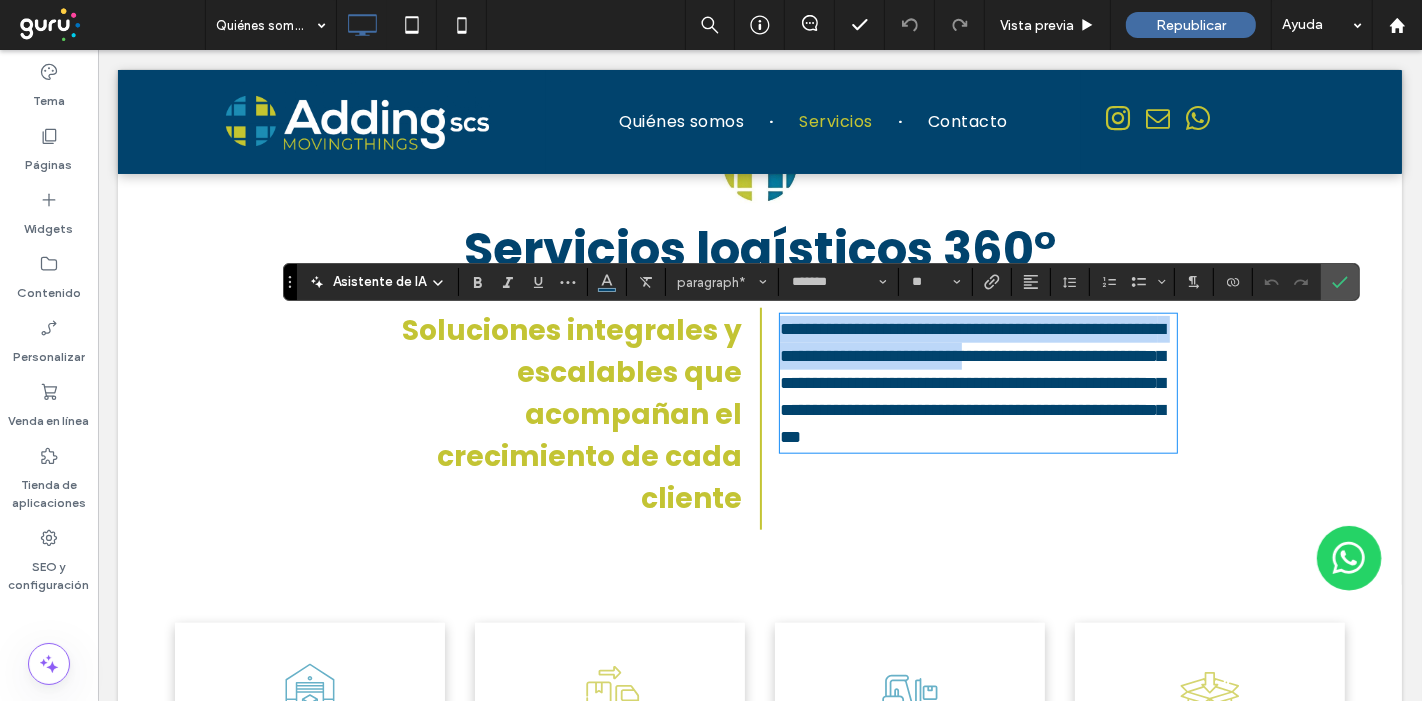 drag, startPoint x: 771, startPoint y: 330, endPoint x: 846, endPoint y: 375, distance: 87.46428 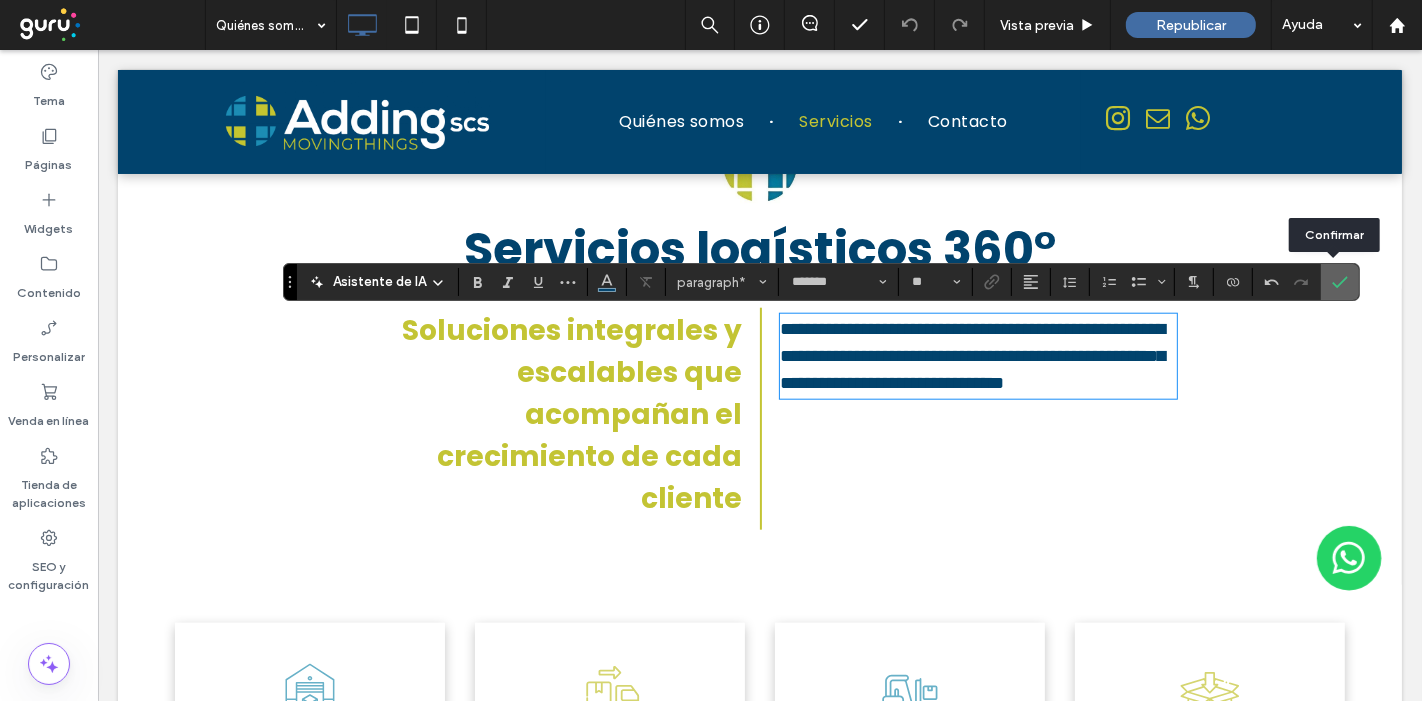 drag, startPoint x: 1331, startPoint y: 278, endPoint x: 1233, endPoint y: 237, distance: 106.23088 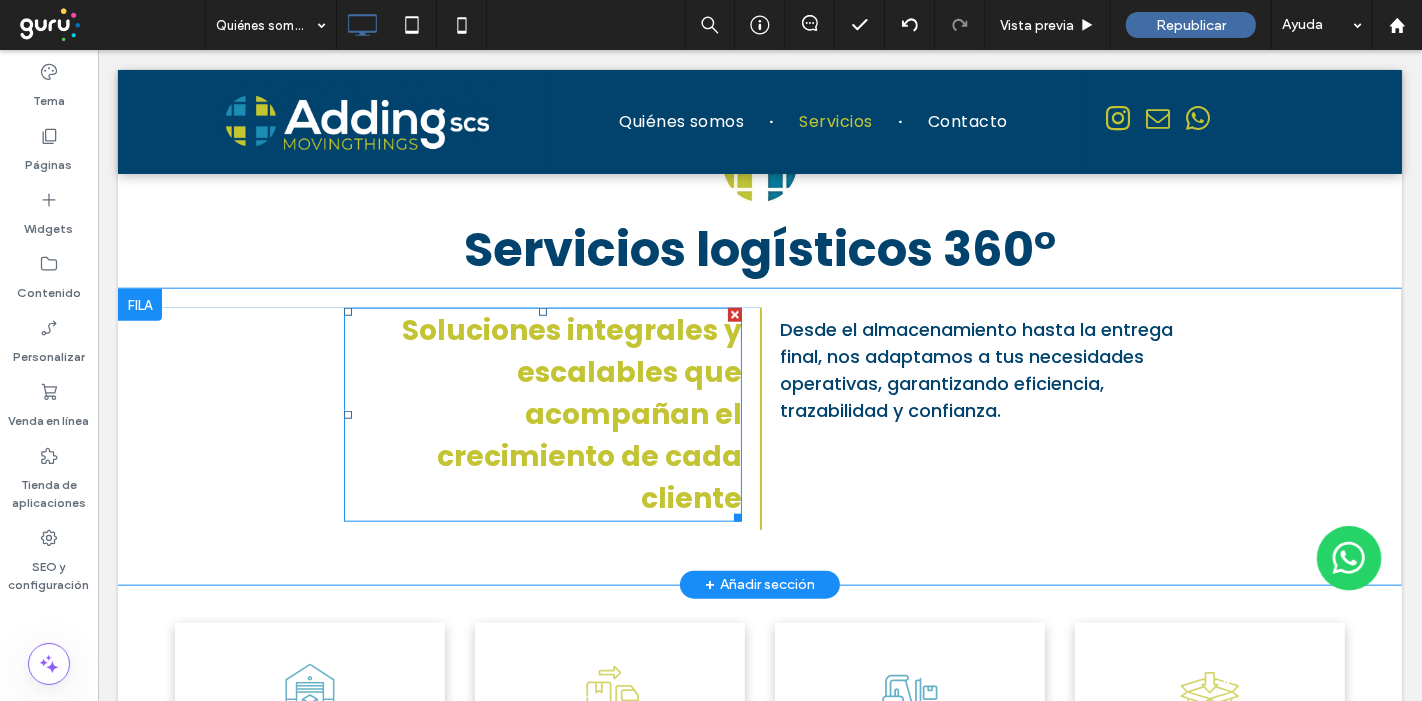 click on "Soluciones integrales y escalables que acompañan el crecimiento de cada cliente" at bounding box center [571, 414] 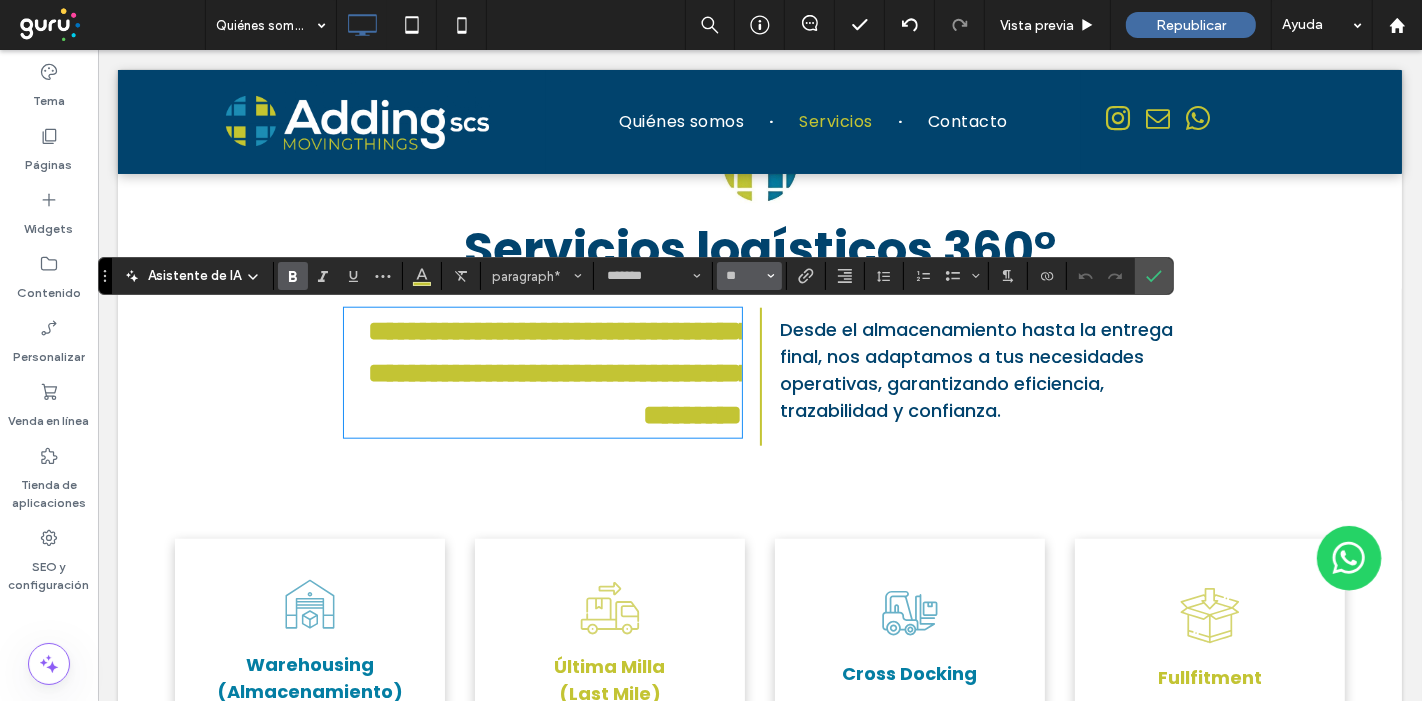 click 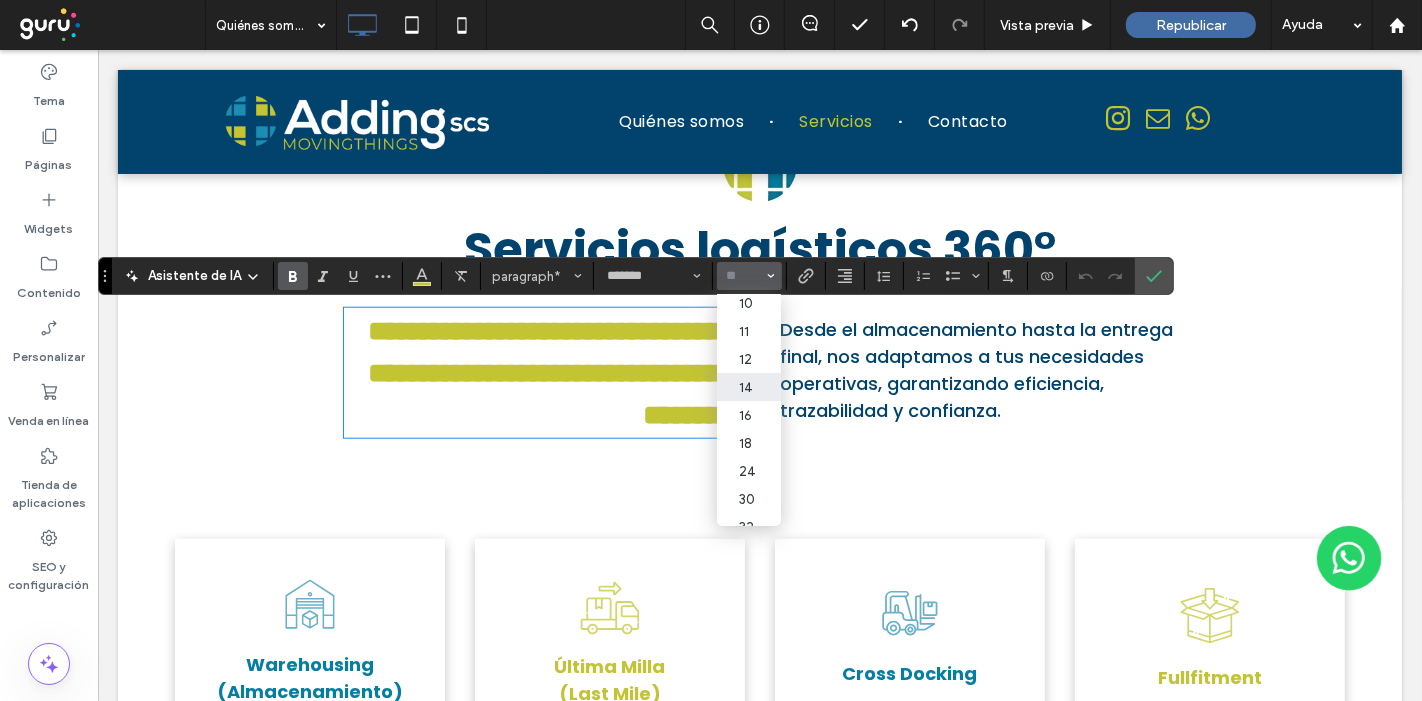 scroll, scrollTop: 111, scrollLeft: 0, axis: vertical 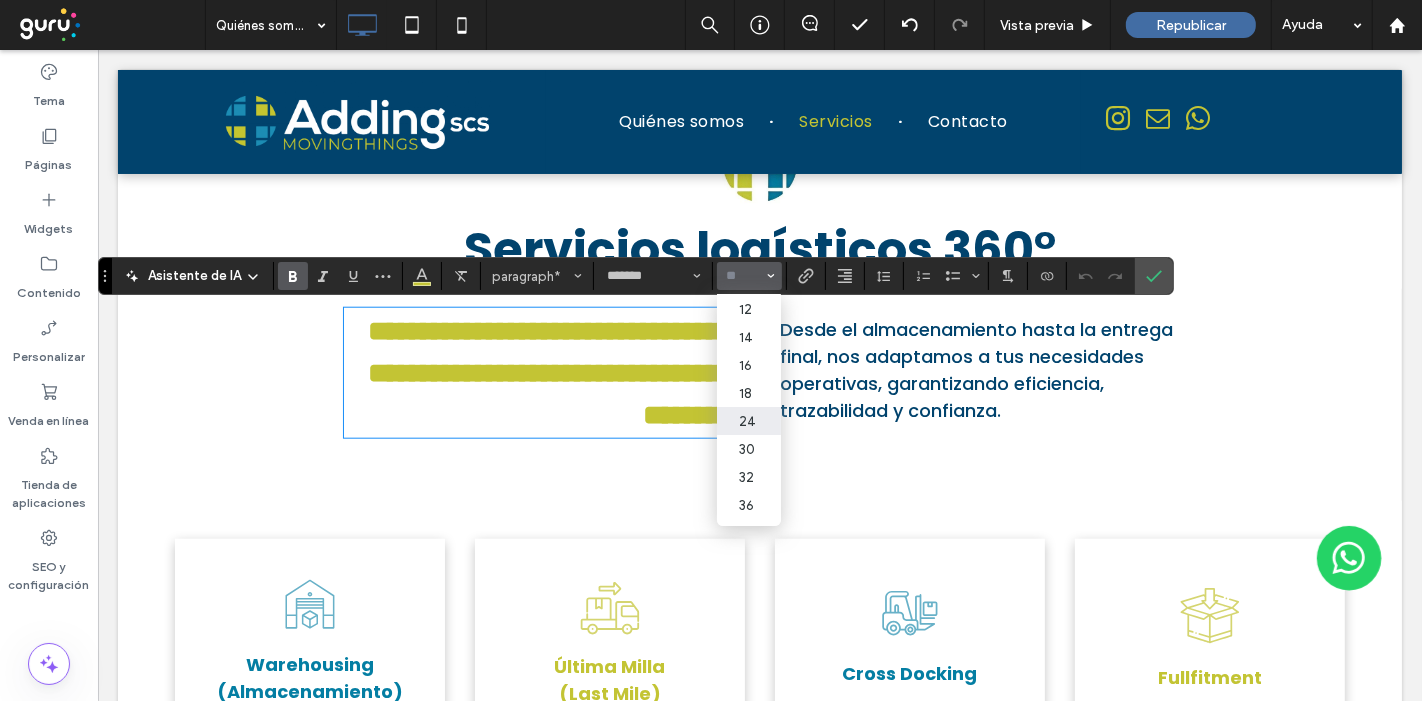 drag, startPoint x: 648, startPoint y: 371, endPoint x: 746, endPoint y: 421, distance: 110.01818 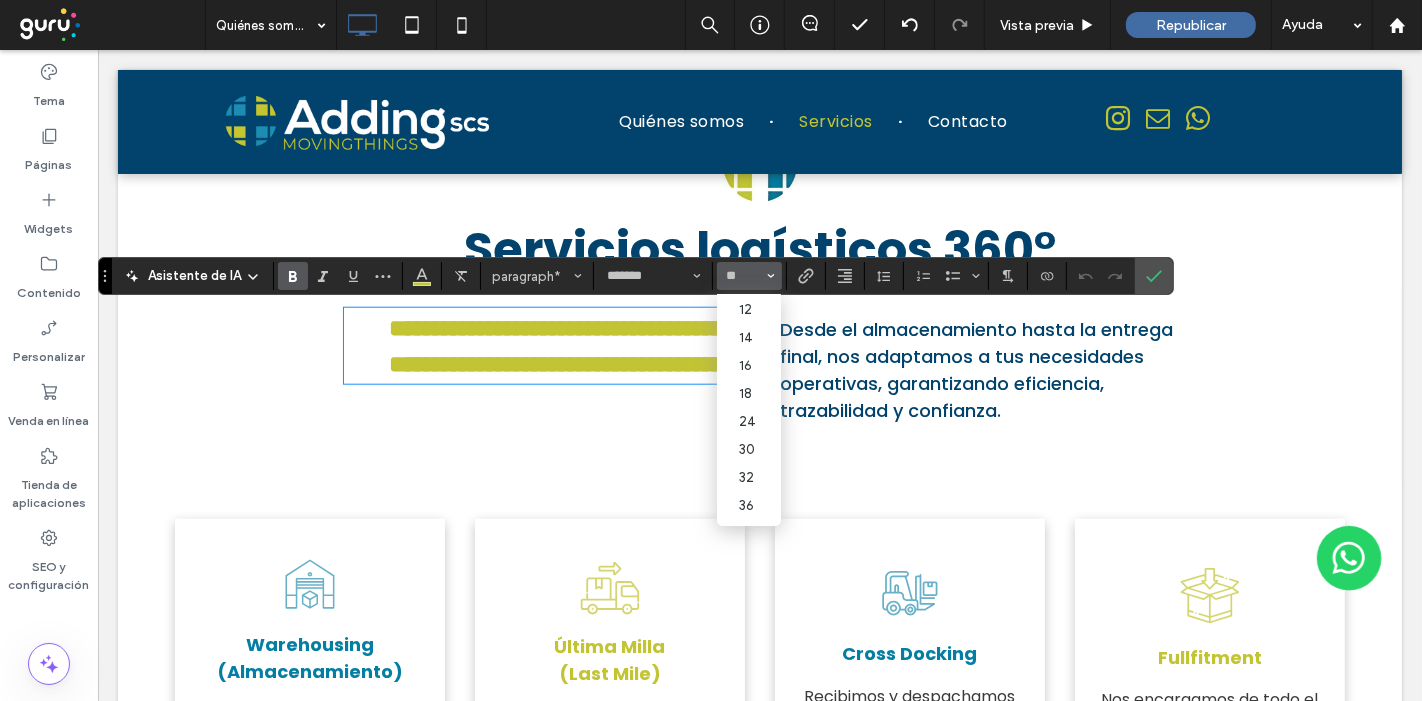 type on "**" 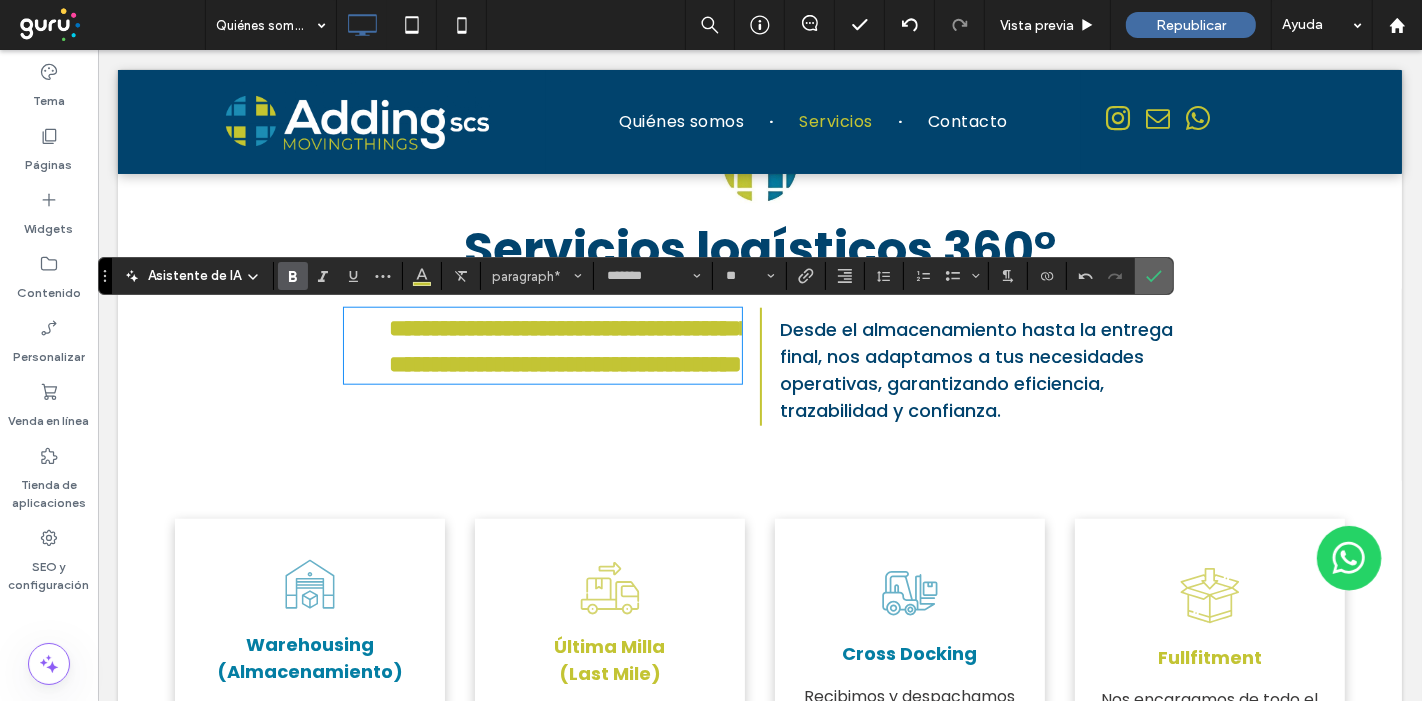 click 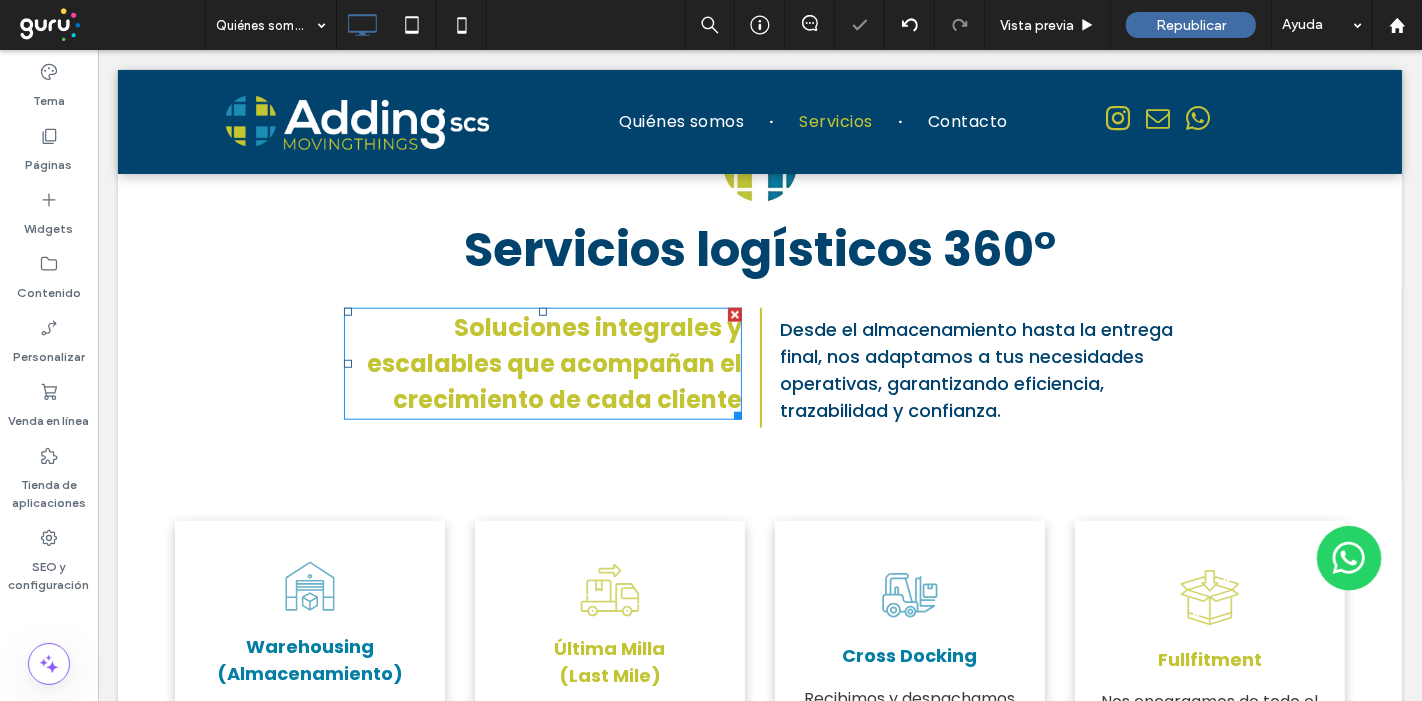 click on "Soluciones integrales y escalables que acompañan el crecimiento de cada cliente" at bounding box center [553, 363] 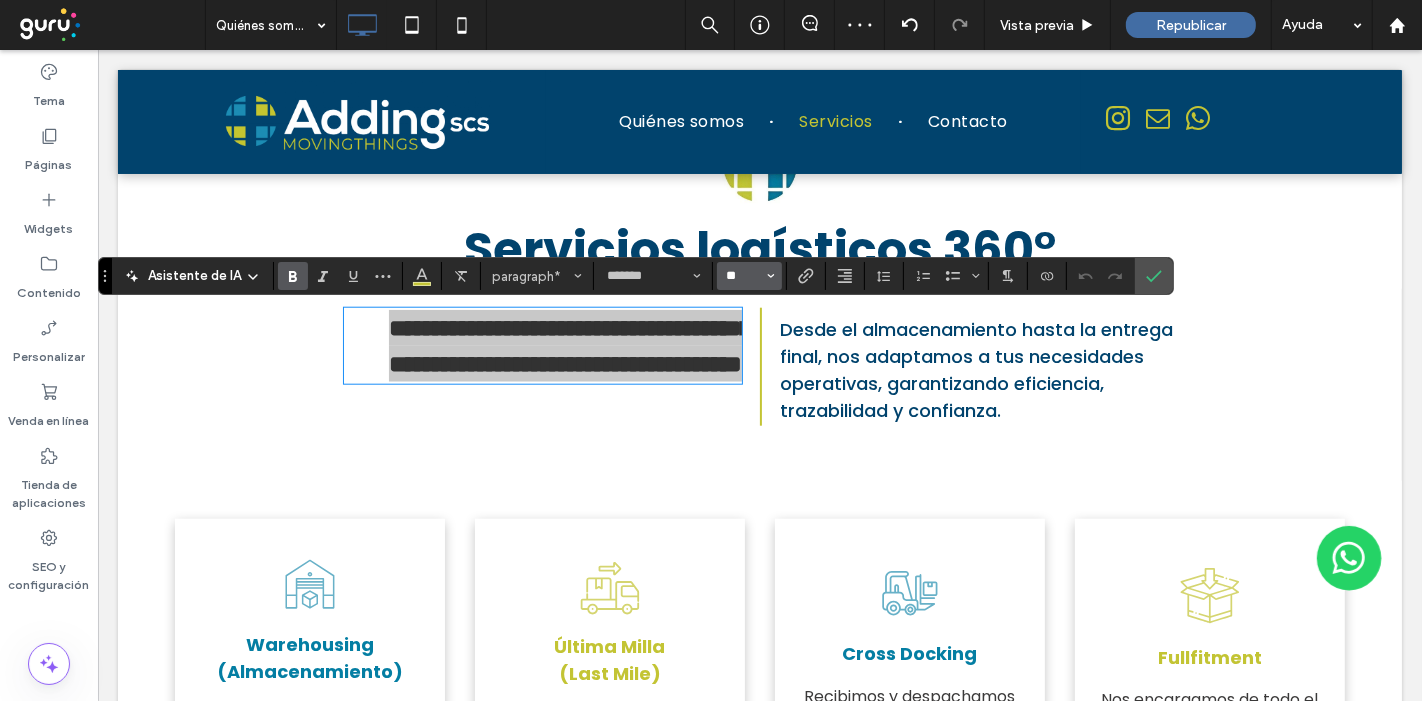 click on "**" at bounding box center [743, 276] 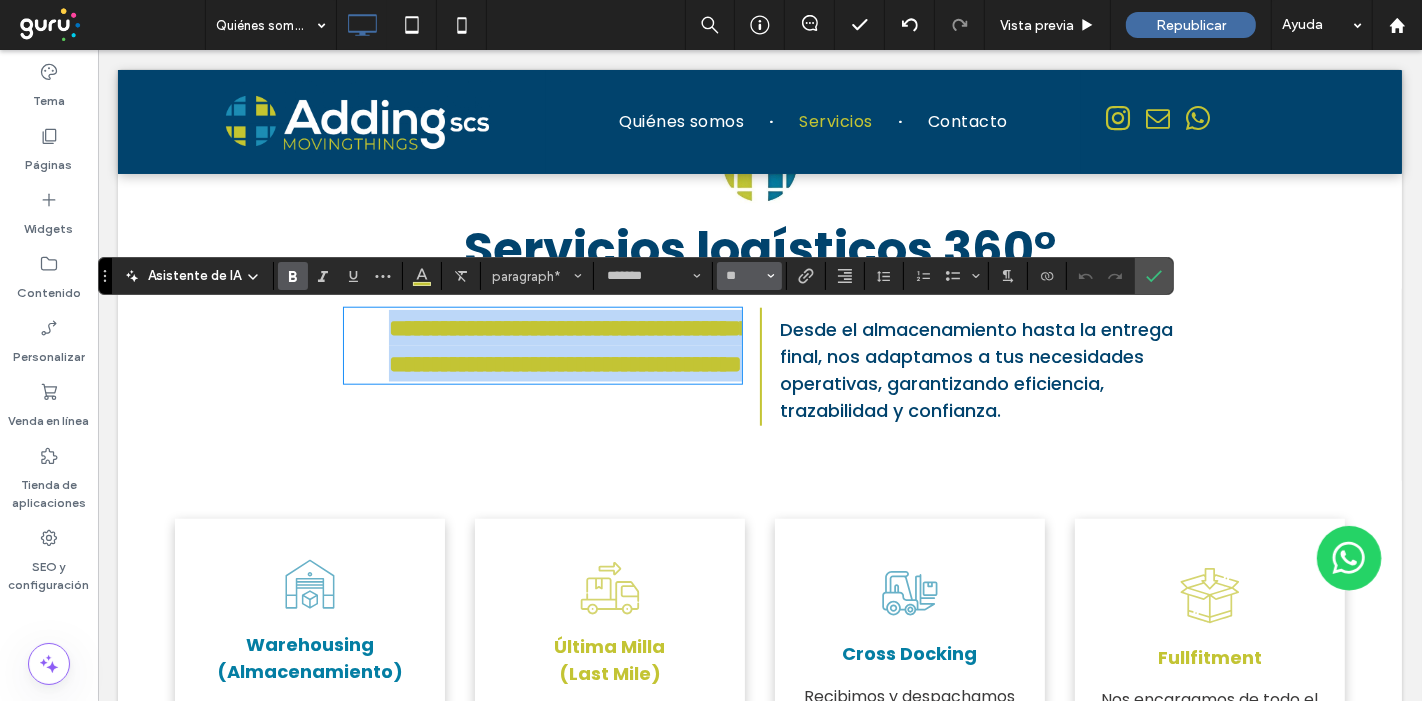 type on "**" 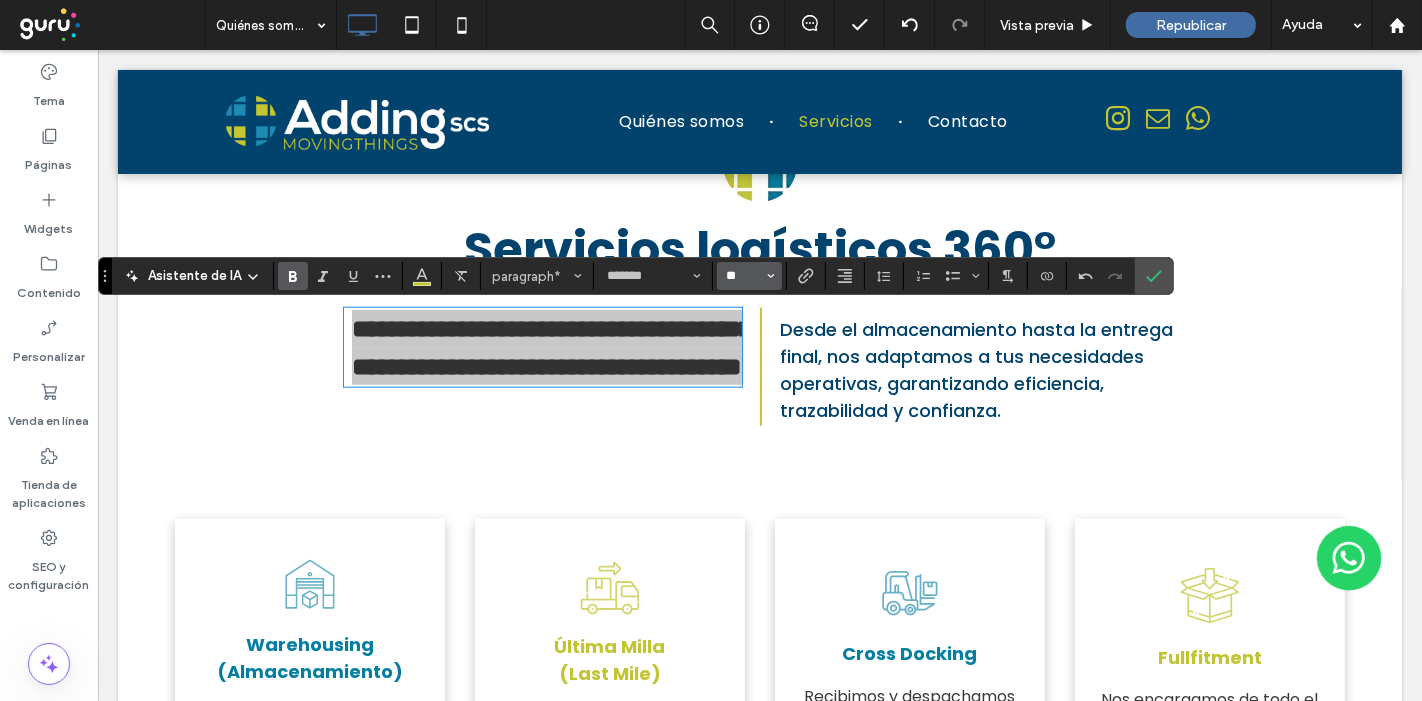 click on "**" at bounding box center [743, 276] 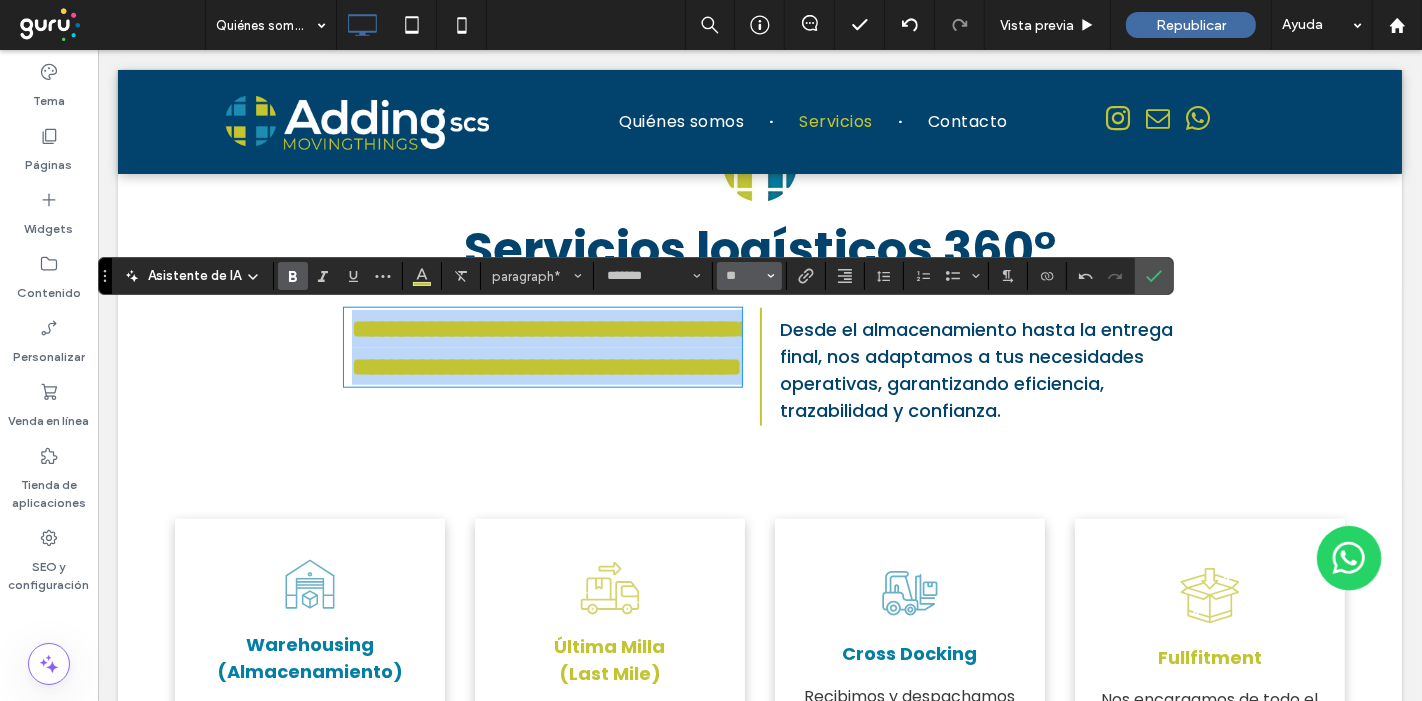 type on "**" 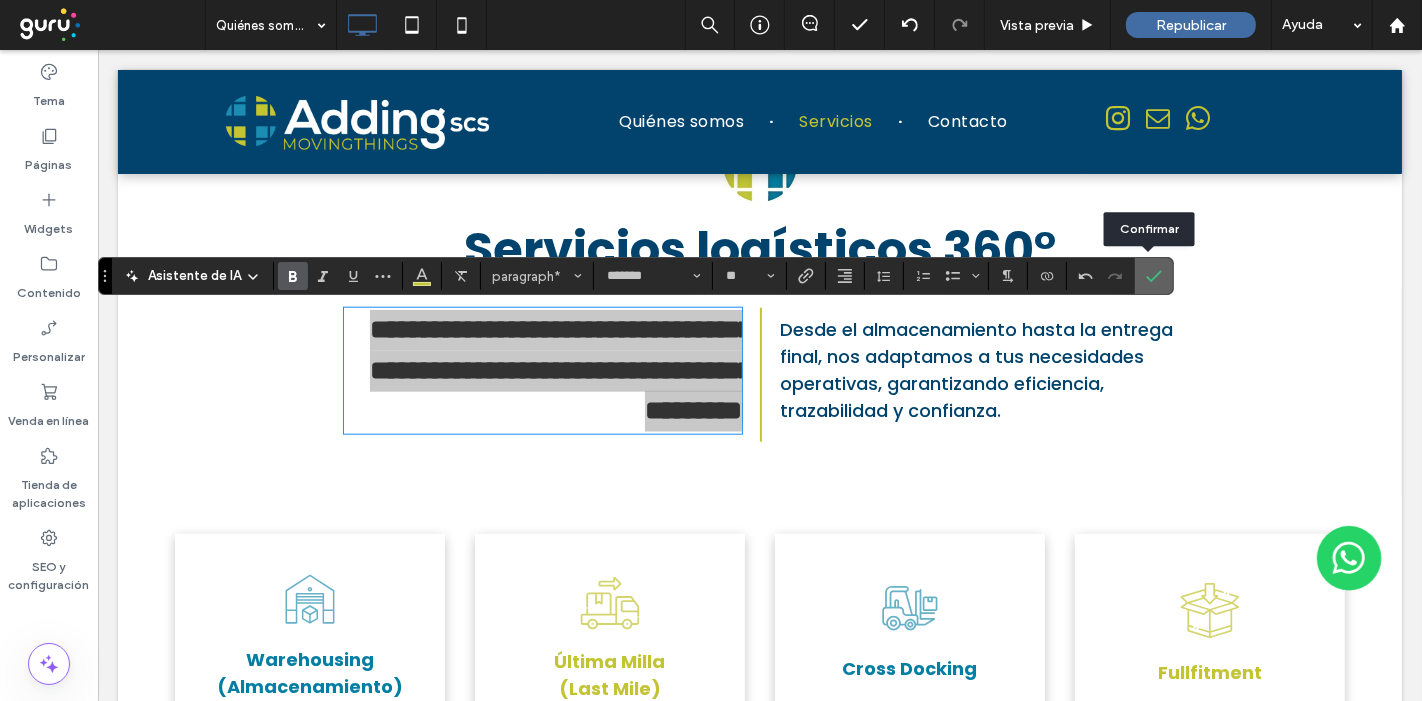 click 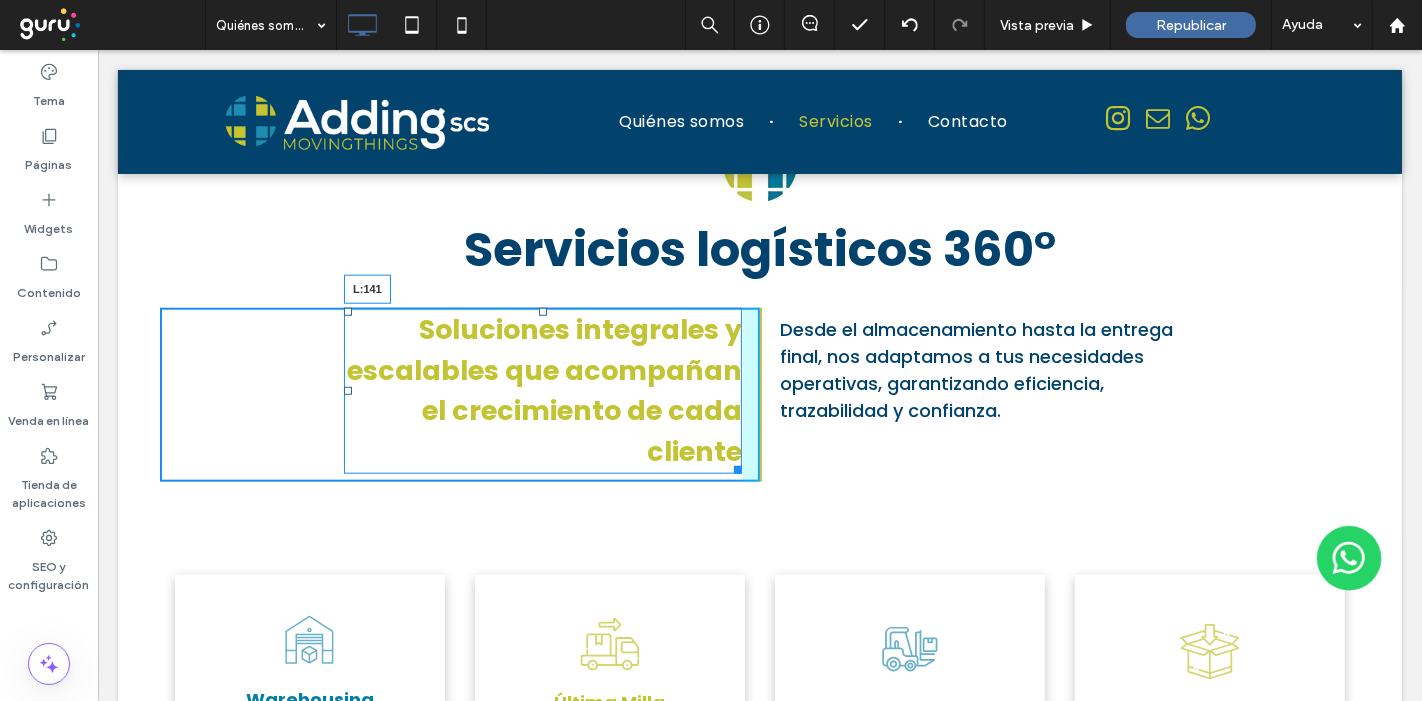 drag, startPoint x: 335, startPoint y: 392, endPoint x: 292, endPoint y: 394, distance: 43.046486 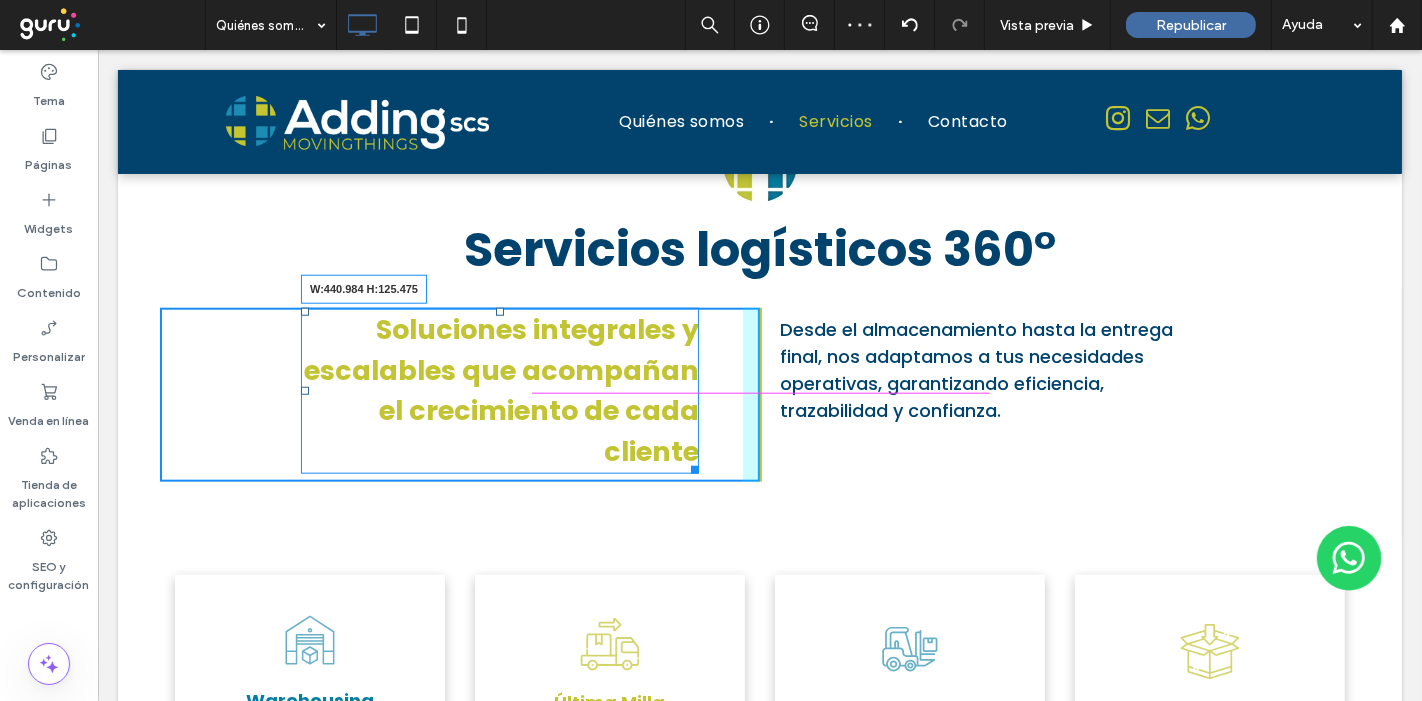 drag, startPoint x: 683, startPoint y: 472, endPoint x: 841, endPoint y: 514, distance: 163.487 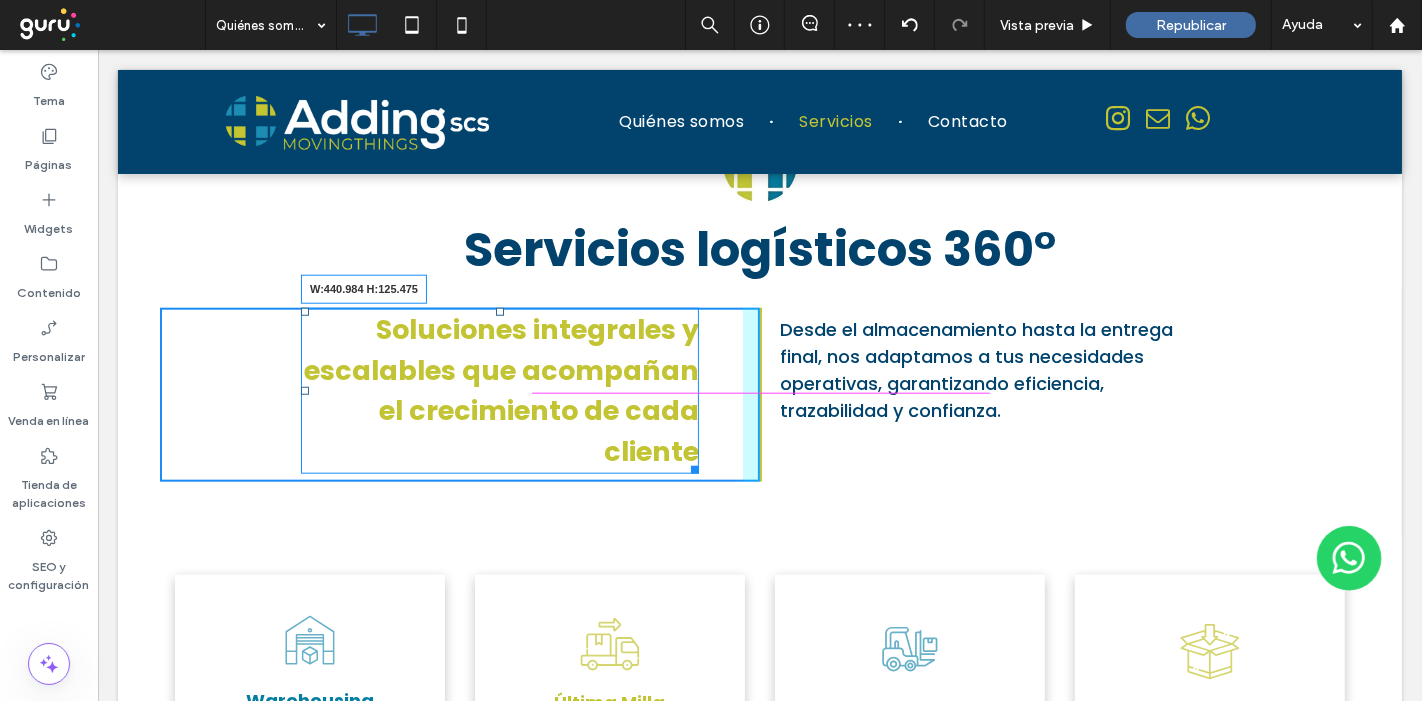 click on "Soluciones integrales y escalables que acompañan el crecimiento de cada cliente W:440.984 H:125.475
Click To Paste
Desde el almacenamiento hasta la entrega final, nos adaptamos a tus necesidades operativas, garantizando eficiencia, trazabilidad y confianza.
Click To Paste
Fila + Añadir sección" at bounding box center [759, 413] 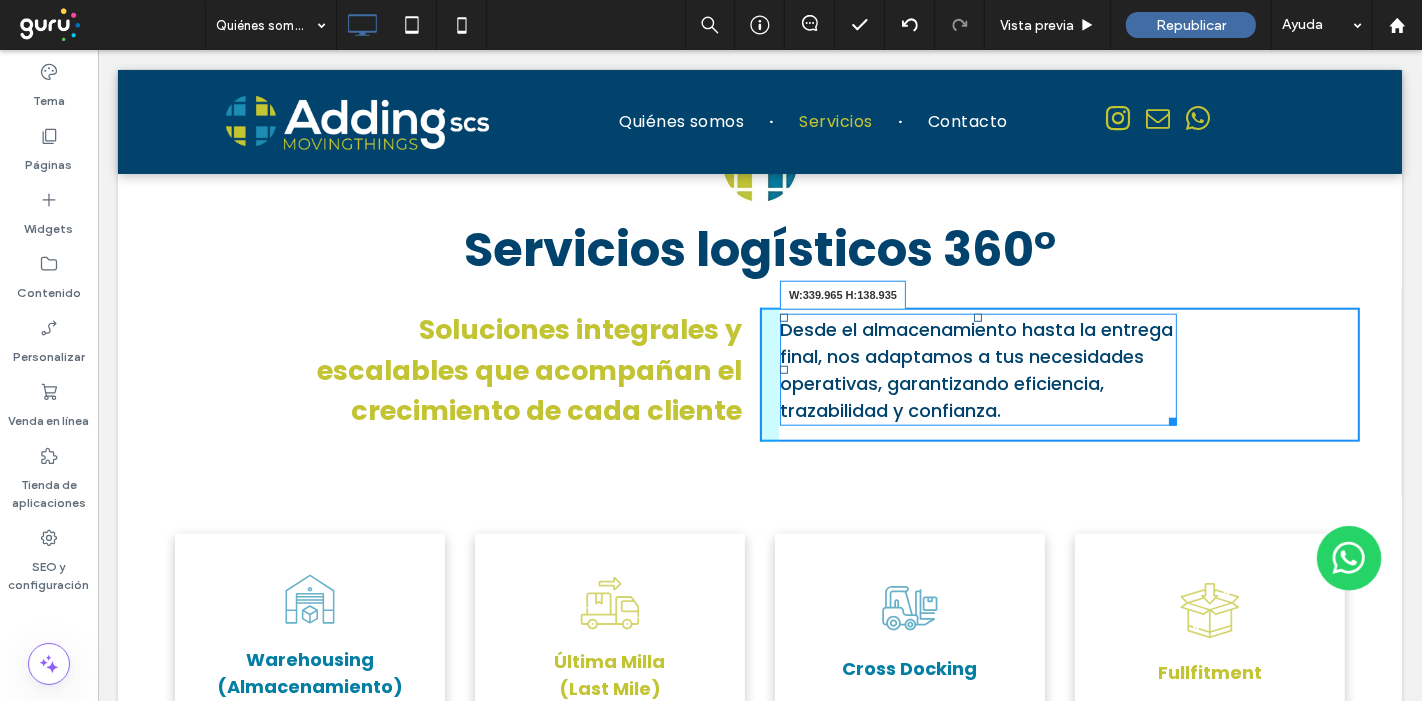 drag, startPoint x: 1162, startPoint y: 424, endPoint x: 1202, endPoint y: 480, distance: 68.8186 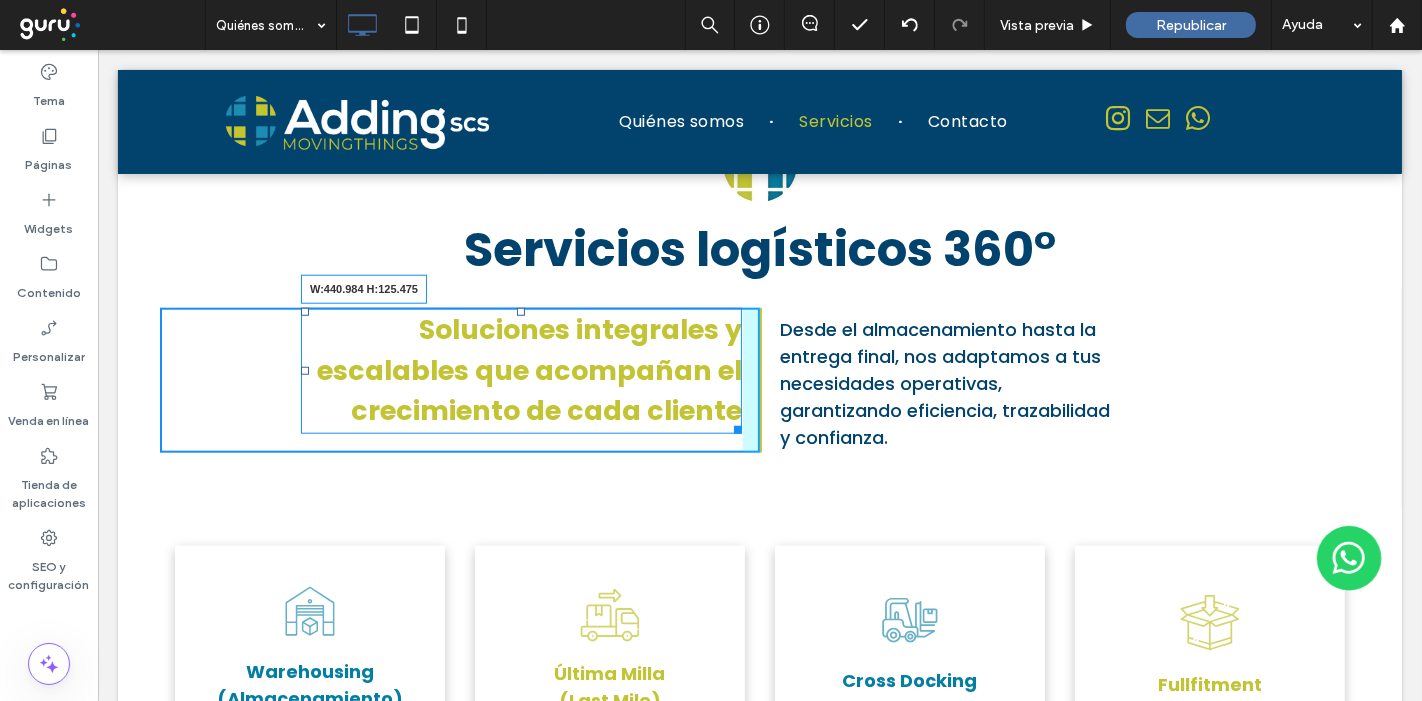 drag, startPoint x: 721, startPoint y: 432, endPoint x: 750, endPoint y: 427, distance: 29.427877 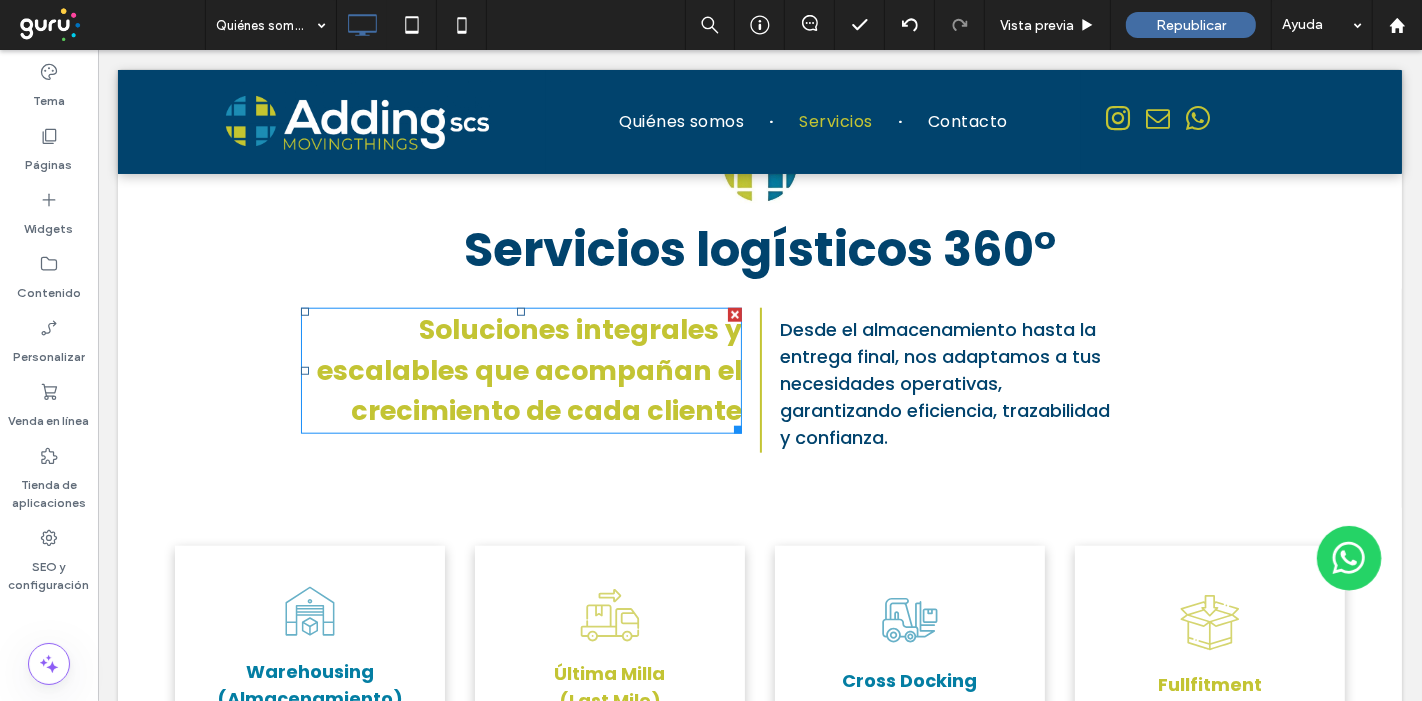 click on "Soluciones integrales y escalables que acompañan el crecimiento de cada cliente" at bounding box center [528, 370] 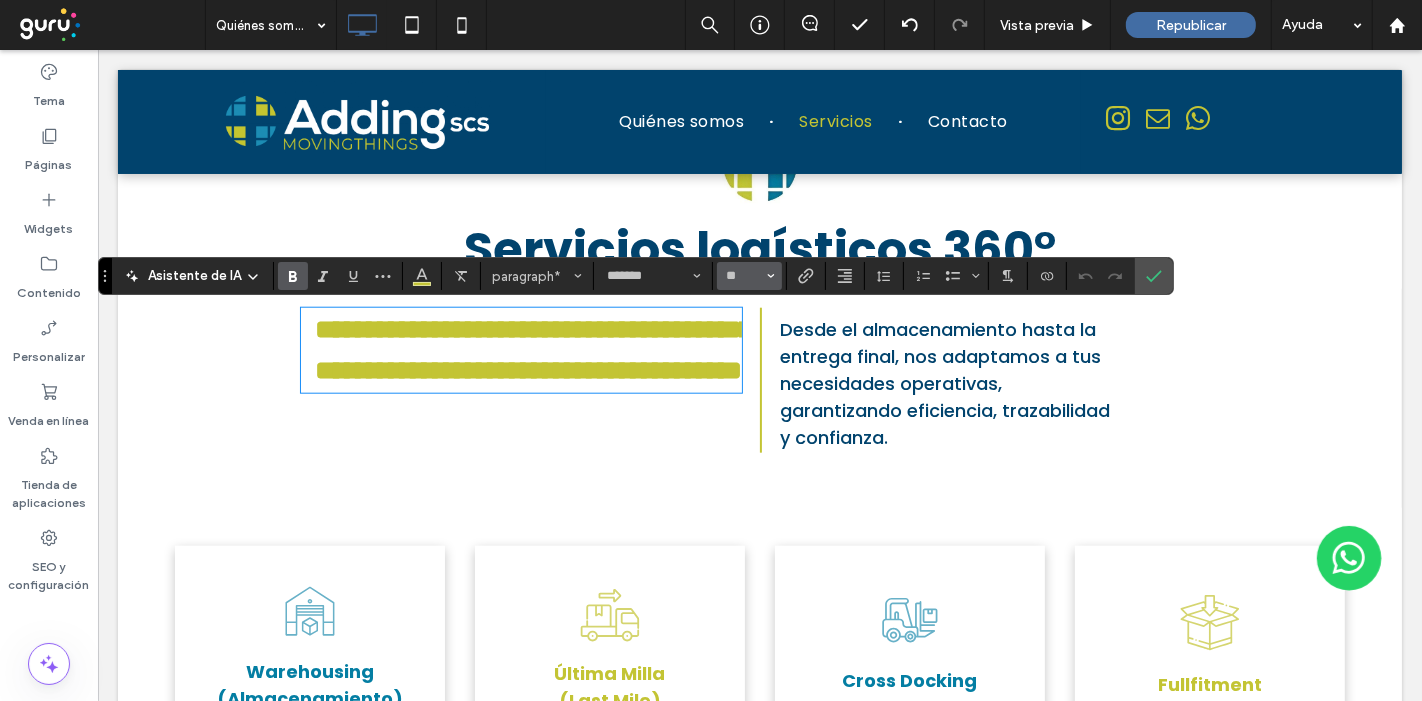 click at bounding box center (771, 276) 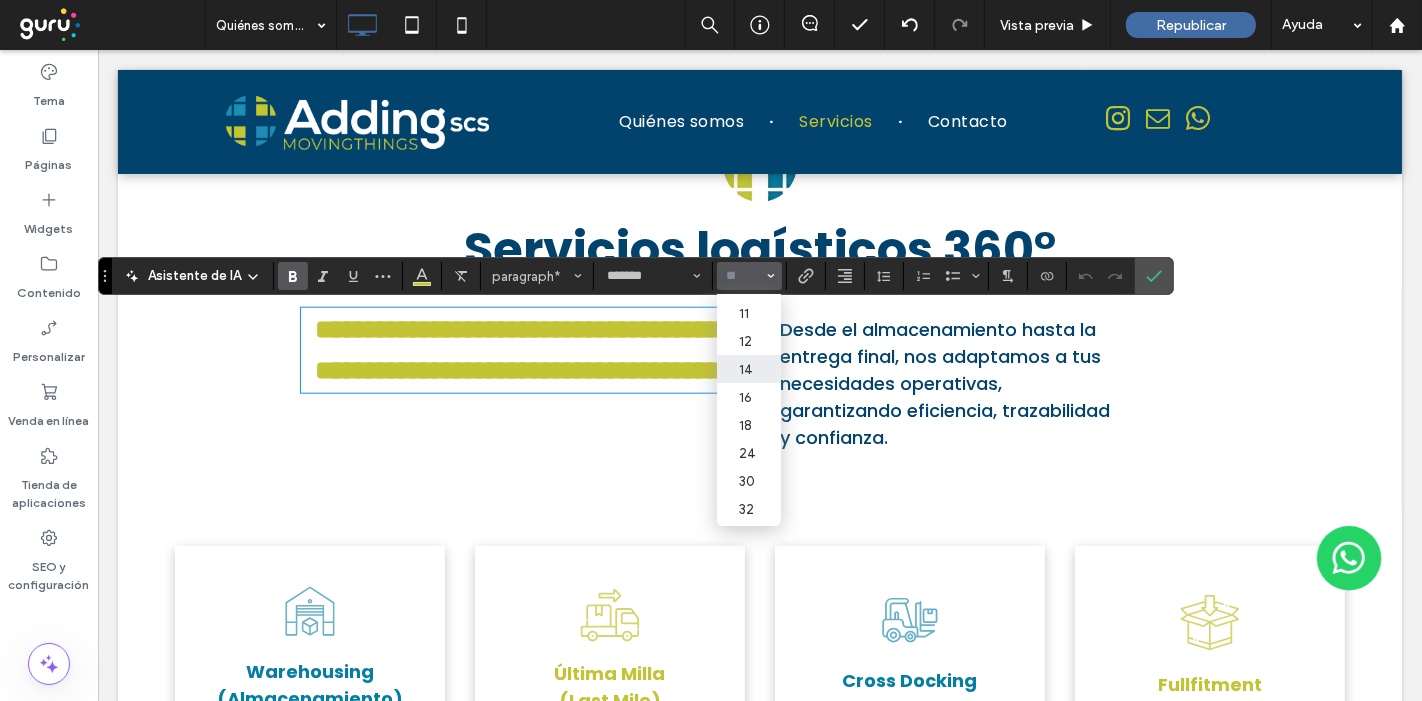 scroll, scrollTop: 111, scrollLeft: 0, axis: vertical 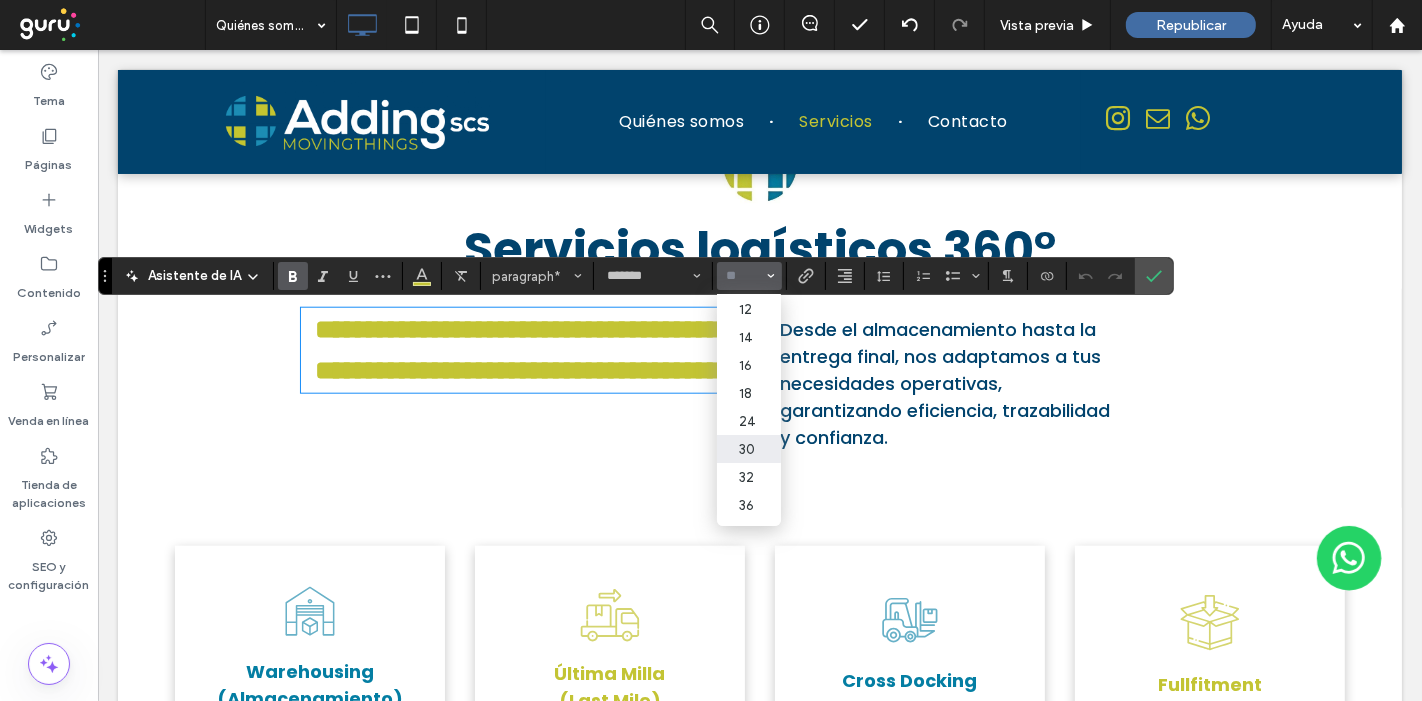 click on "30" at bounding box center (749, 449) 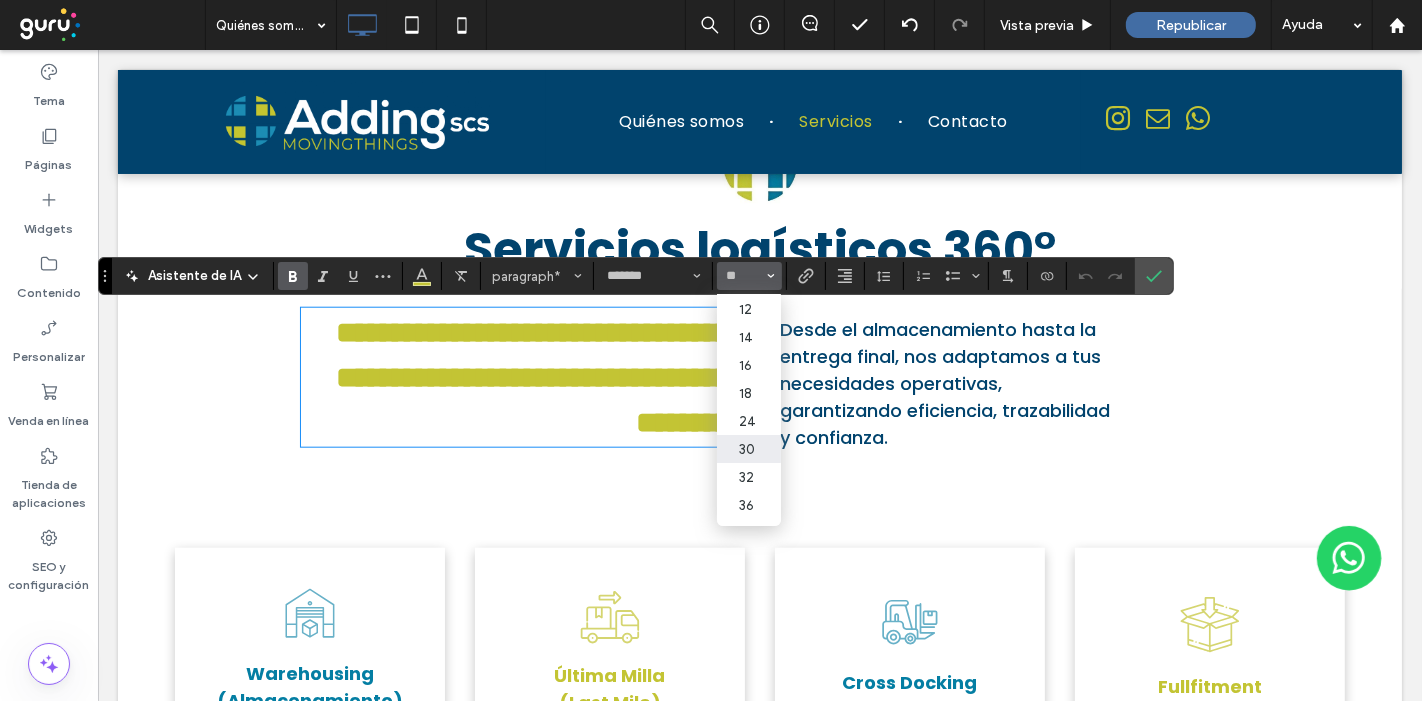 type on "**" 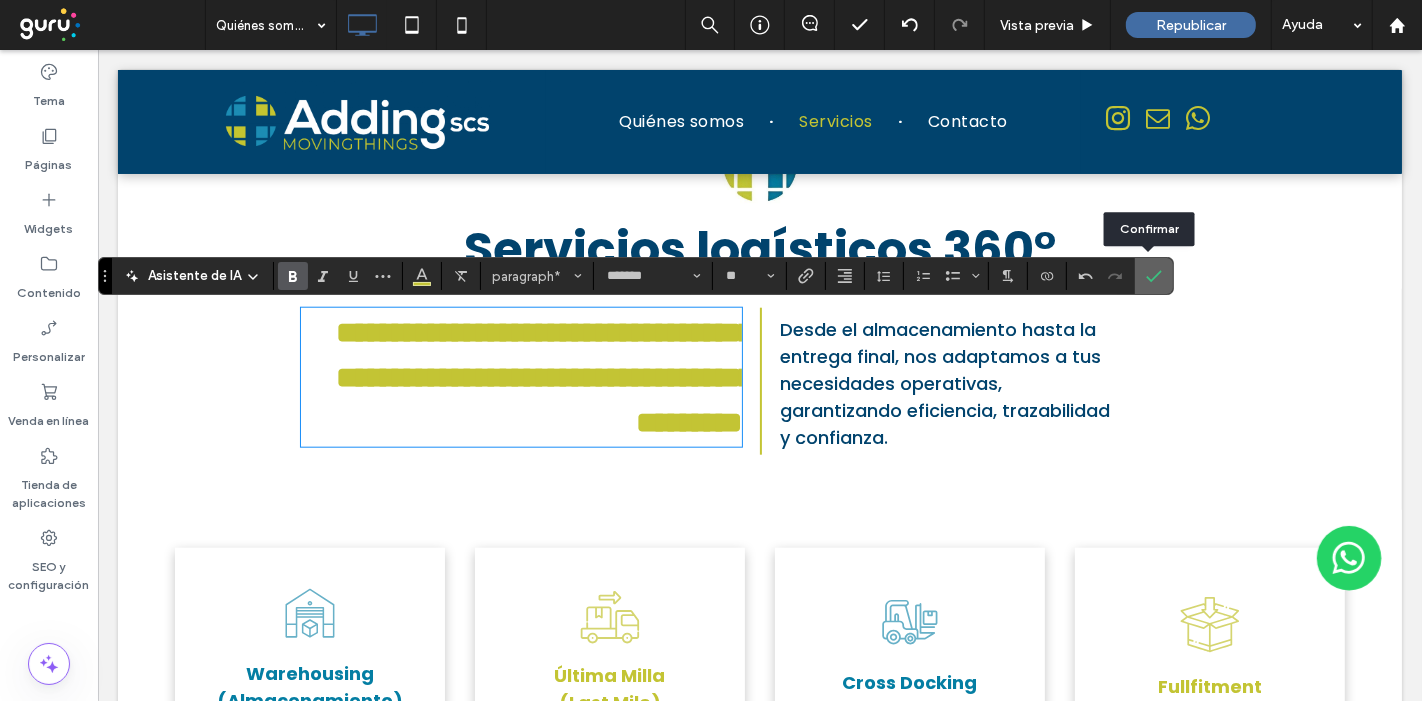 click 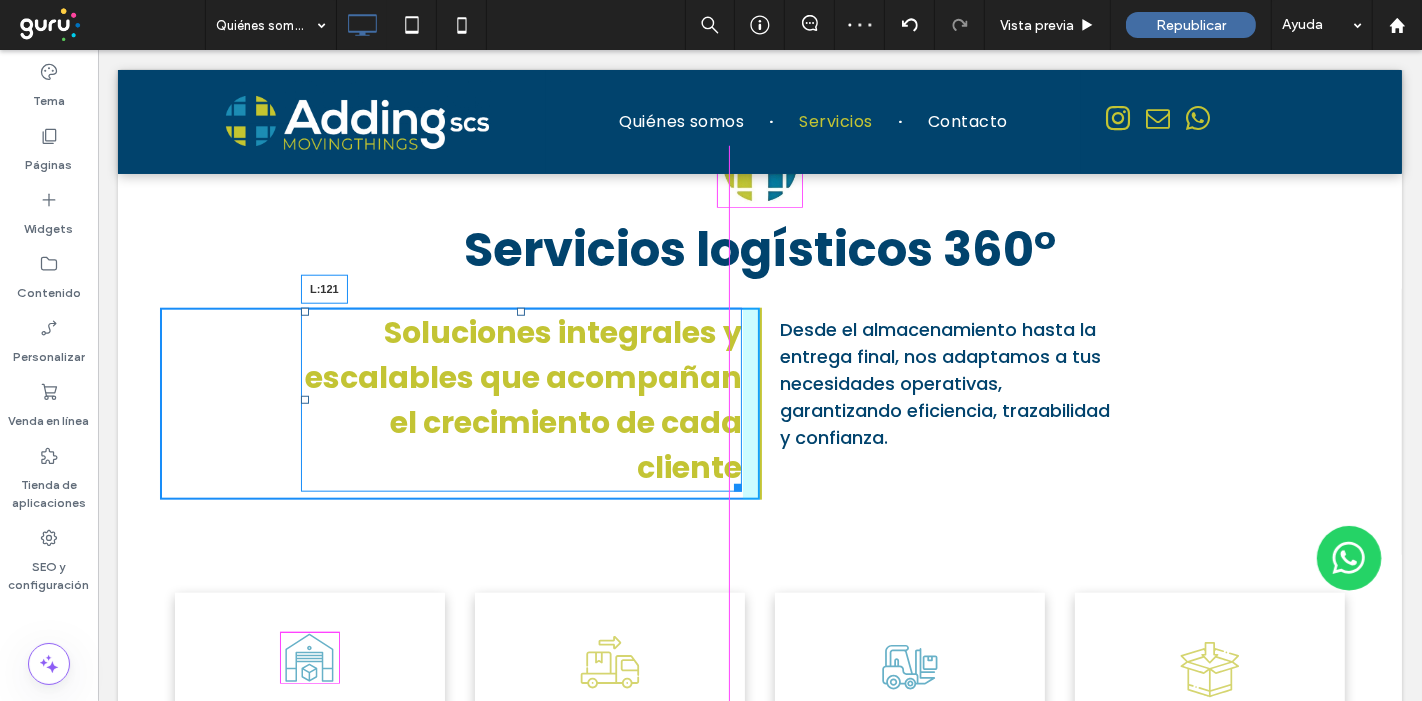 drag, startPoint x: 296, startPoint y: 400, endPoint x: 486, endPoint y: 473, distance: 203.54115 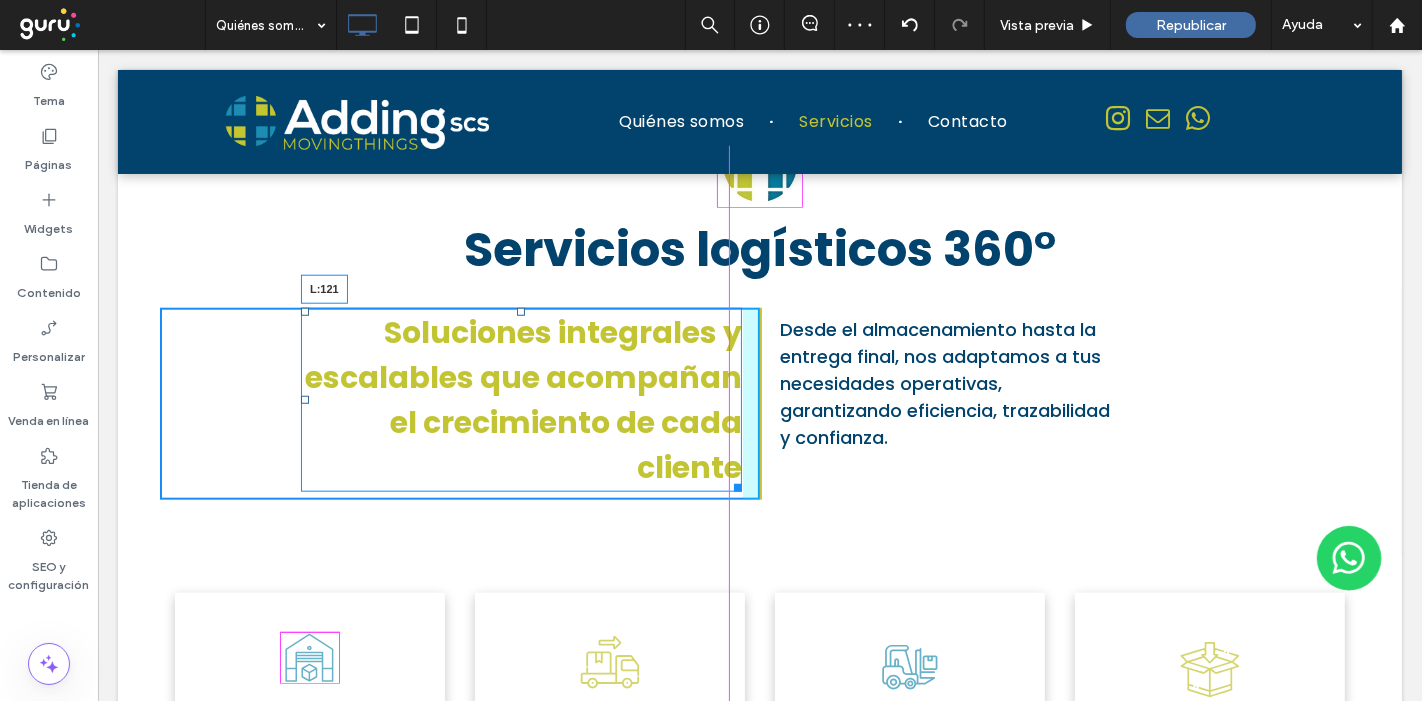 click at bounding box center (304, 400) 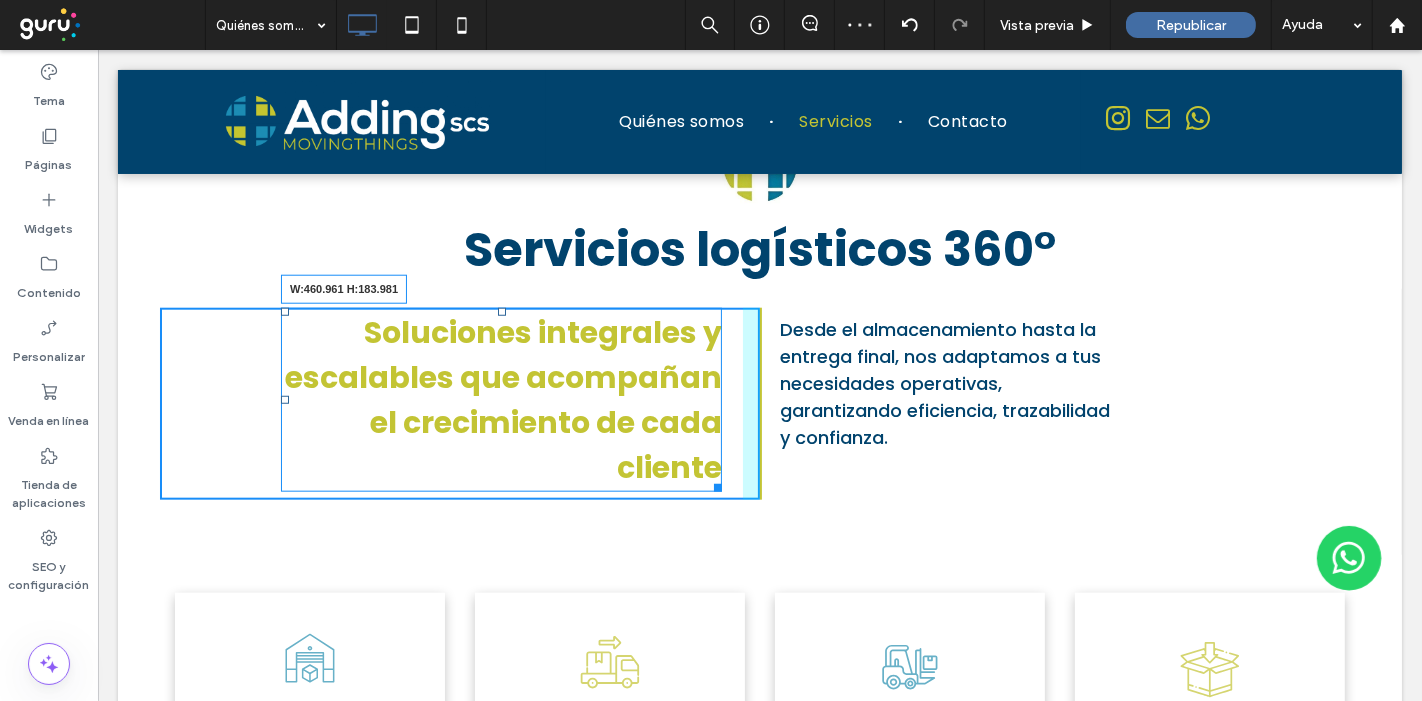 drag, startPoint x: 730, startPoint y: 487, endPoint x: 753, endPoint y: 481, distance: 23.769728 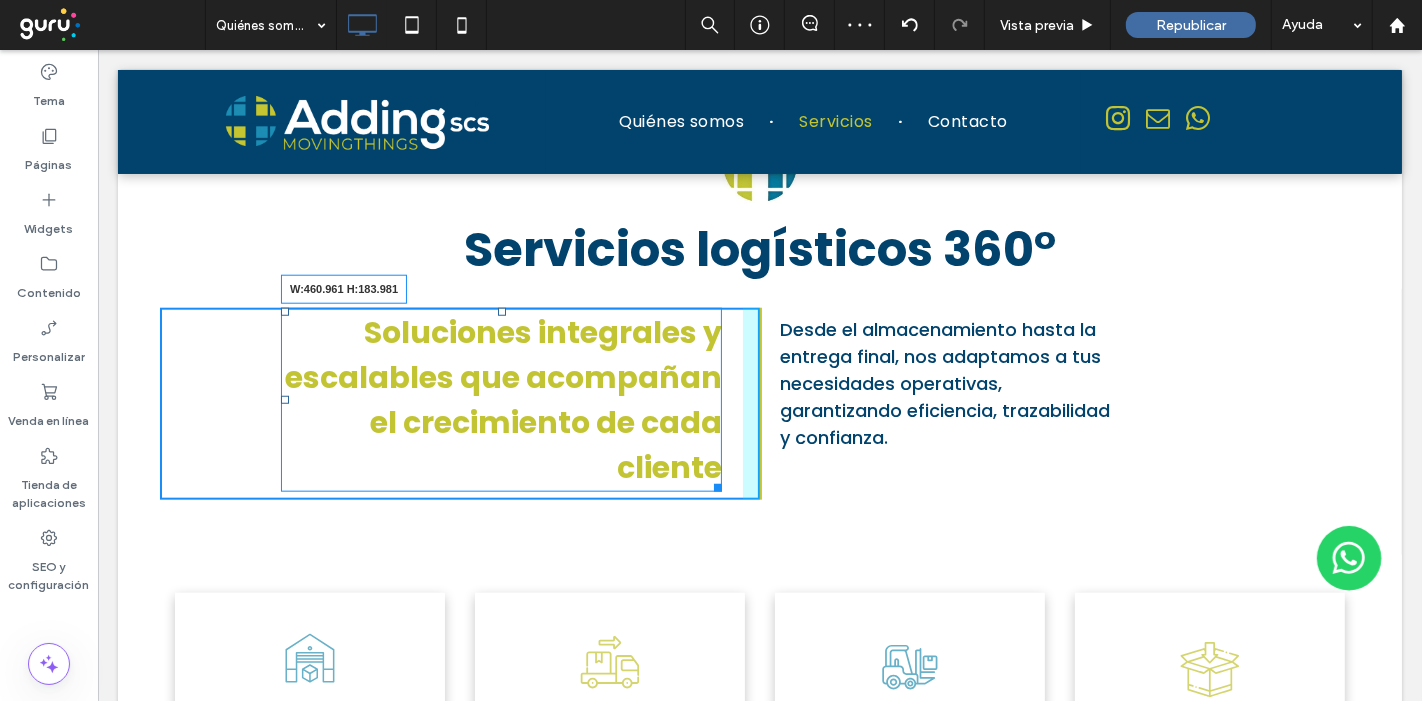 click on "Soluciones integrales y escalables que acompañan el crecimiento de cada cliente W:460.961 H:183.981
Click To Paste
Desde el almacenamiento hasta la entrega final, nos adaptamos a tus necesidades operativas, garantizando eficiencia, trazabilidad y confianza.
Click To Paste" at bounding box center [759, 404] 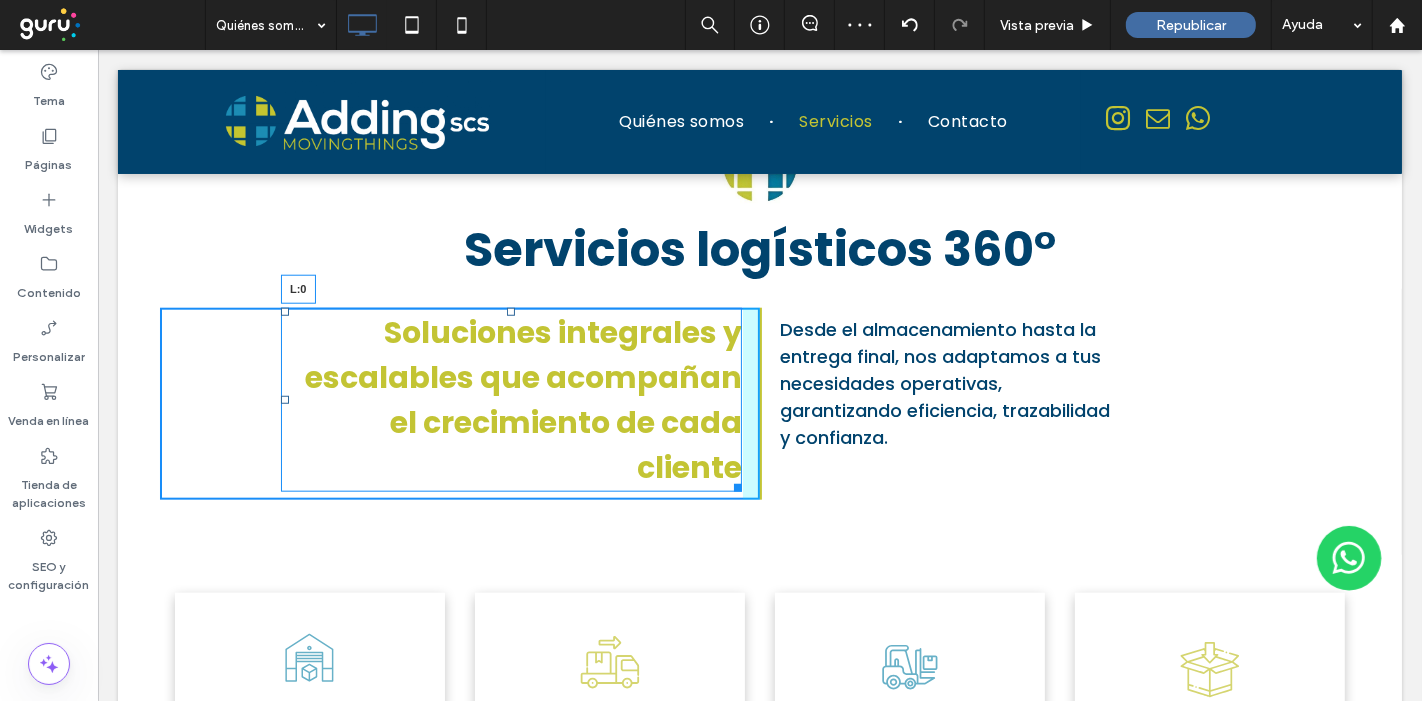 drag, startPoint x: 274, startPoint y: 401, endPoint x: 112, endPoint y: 411, distance: 162.30835 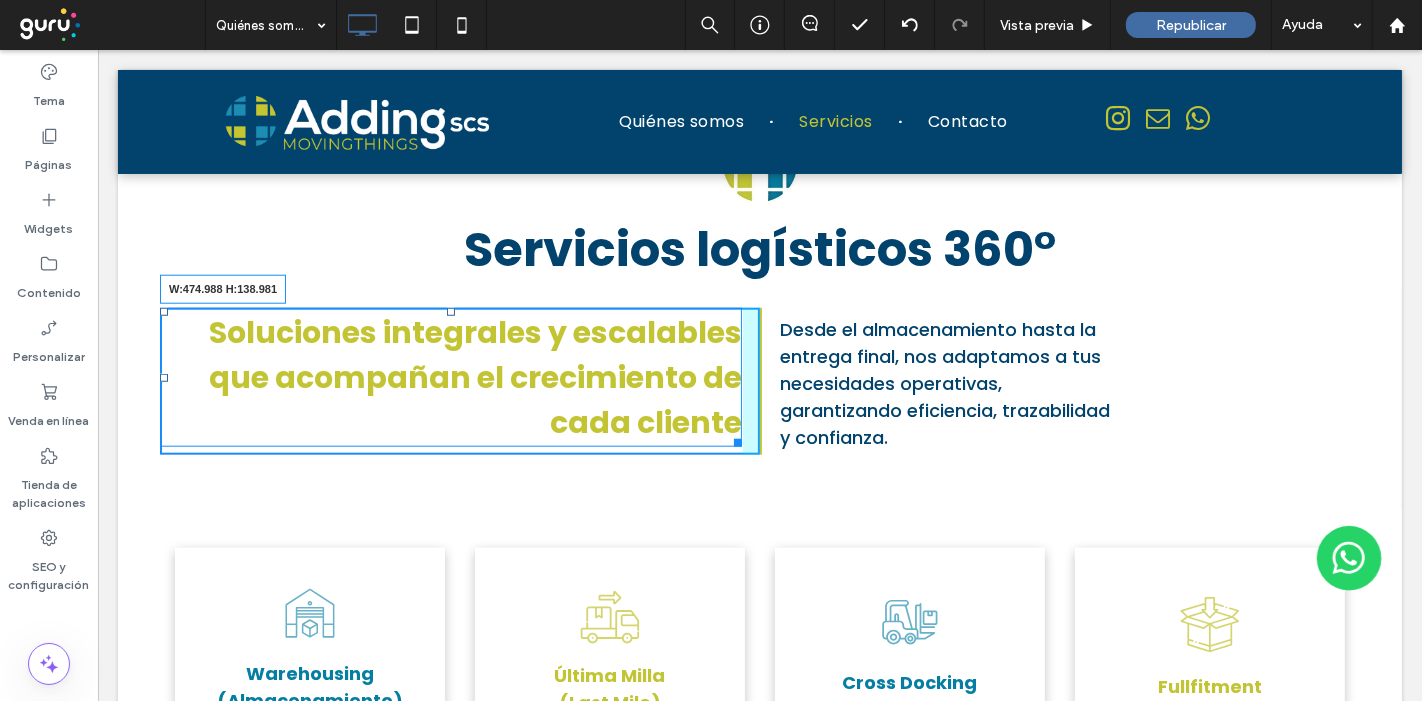 drag, startPoint x: 724, startPoint y: 445, endPoint x: 715, endPoint y: 503, distance: 58.694122 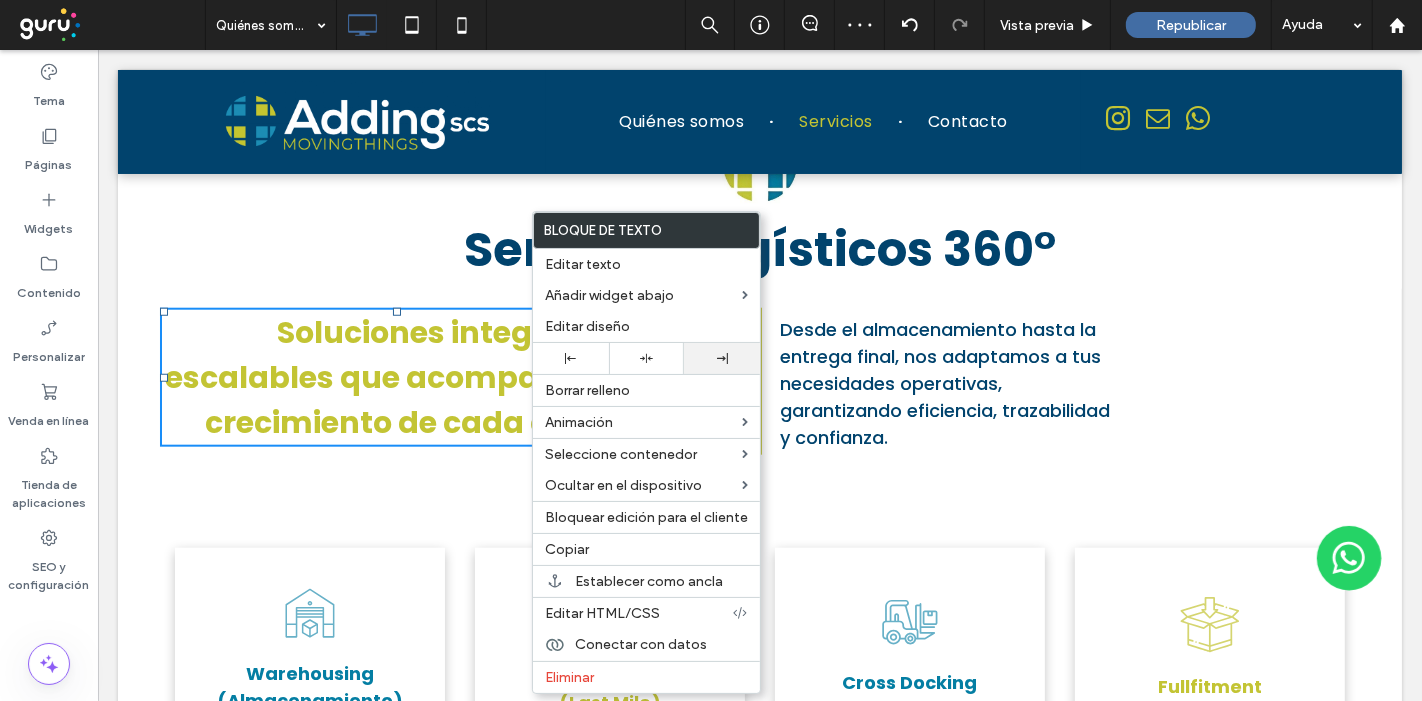 click 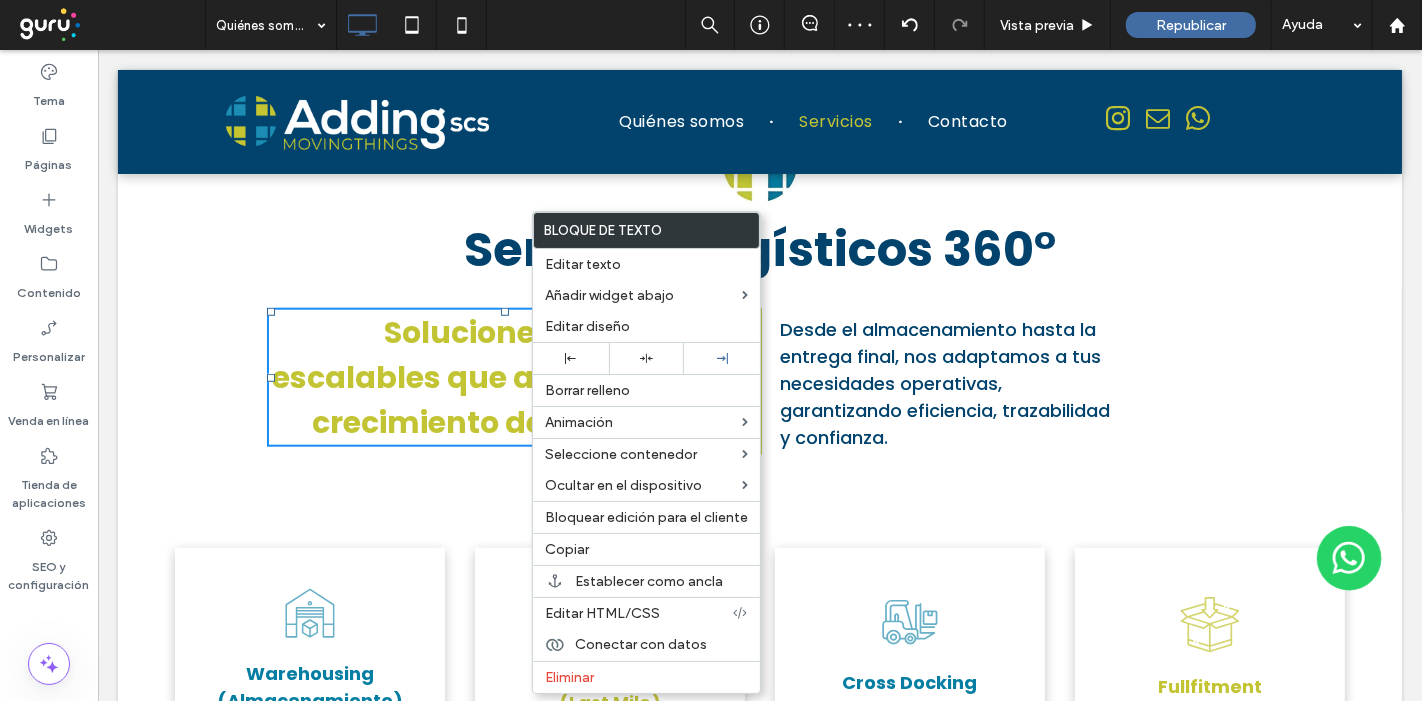 click on "Desde el almacenamiento hasta la entrega final, nos adaptamos a tus necesidades operativas, garantizando eficiencia, trazabilidad y confianza.
Click To Paste" at bounding box center [1059, 381] 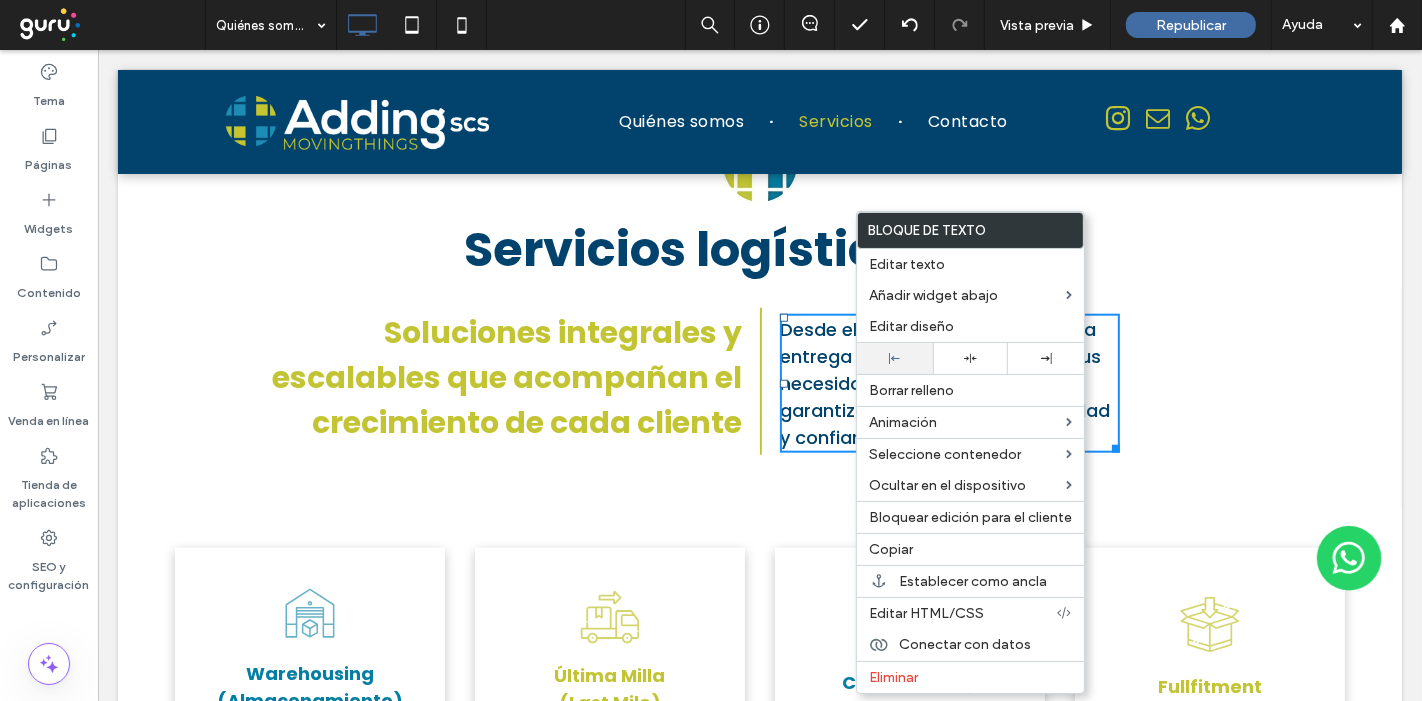 click at bounding box center (895, 358) 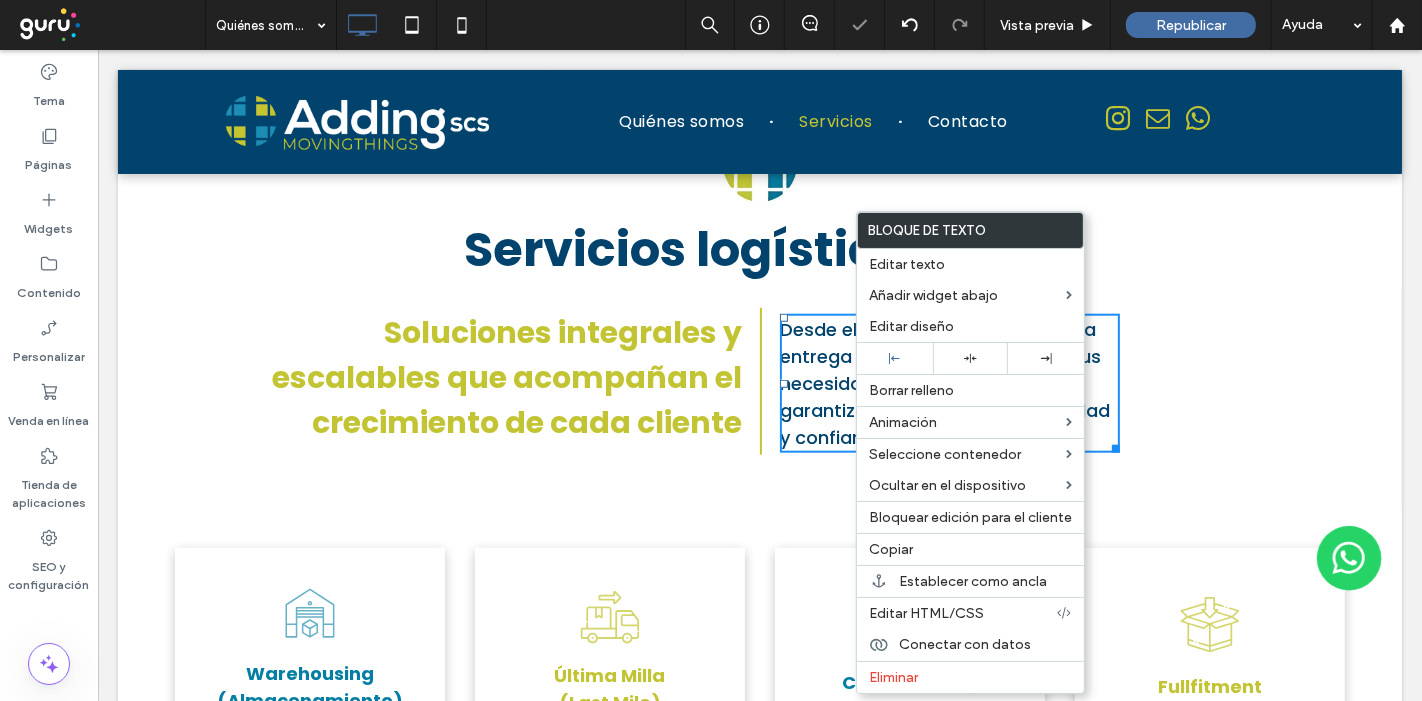 click on "Soluciones integrales y escalables que acompañan el crecimiento de cada cliente
Click To Paste
Desde el almacenamiento hasta la entrega final, nos adaptamos a tus necesidades operativas, garantizando eficiencia, trazabilidad y confianza.
Click To Paste
Fila + Añadir sección" at bounding box center (759, 399) 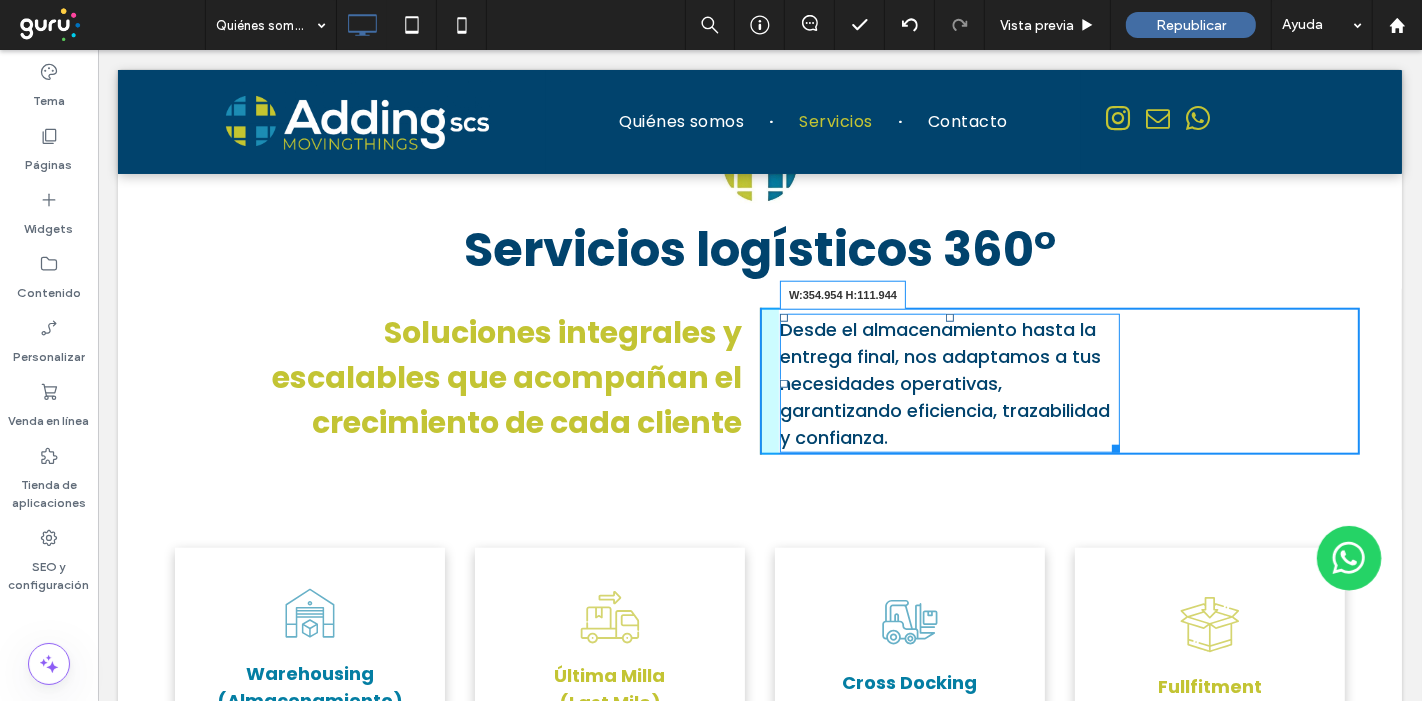 drag, startPoint x: 1104, startPoint y: 452, endPoint x: 1119, endPoint y: 455, distance: 15.297058 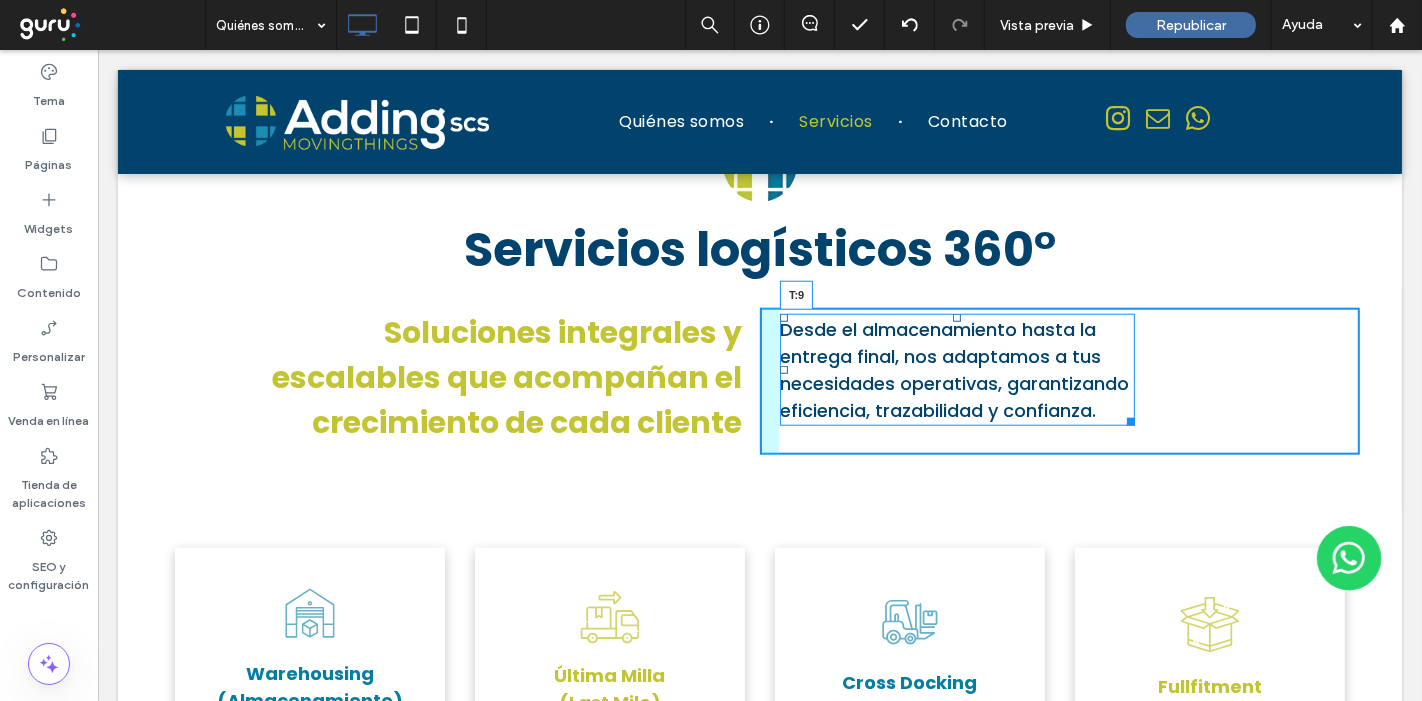 drag, startPoint x: 950, startPoint y: 322, endPoint x: 1045, endPoint y: 390, distance: 116.82893 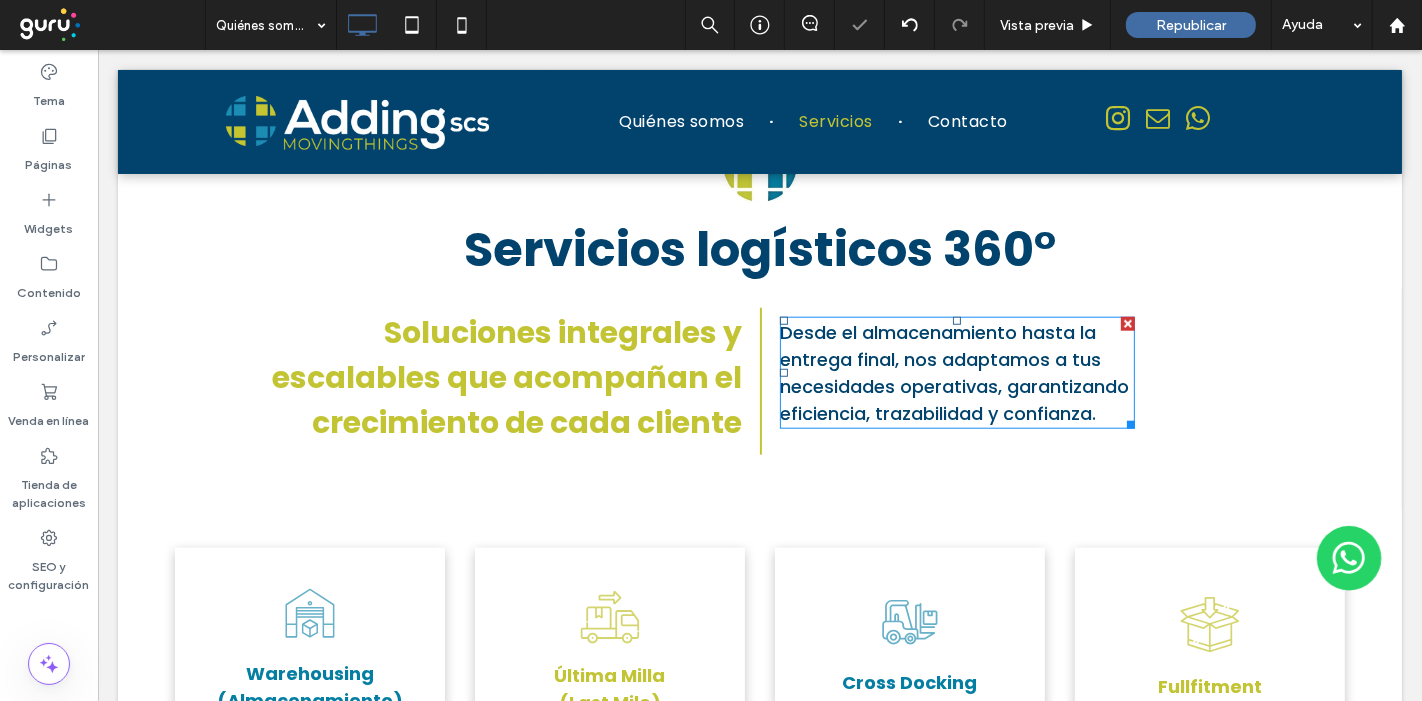 click on "Desde el almacenamiento hasta la entrega final, nos adaptamos a tus necesidades operativas, garantizando eficiencia, trazabilidad y confianza." at bounding box center [953, 373] 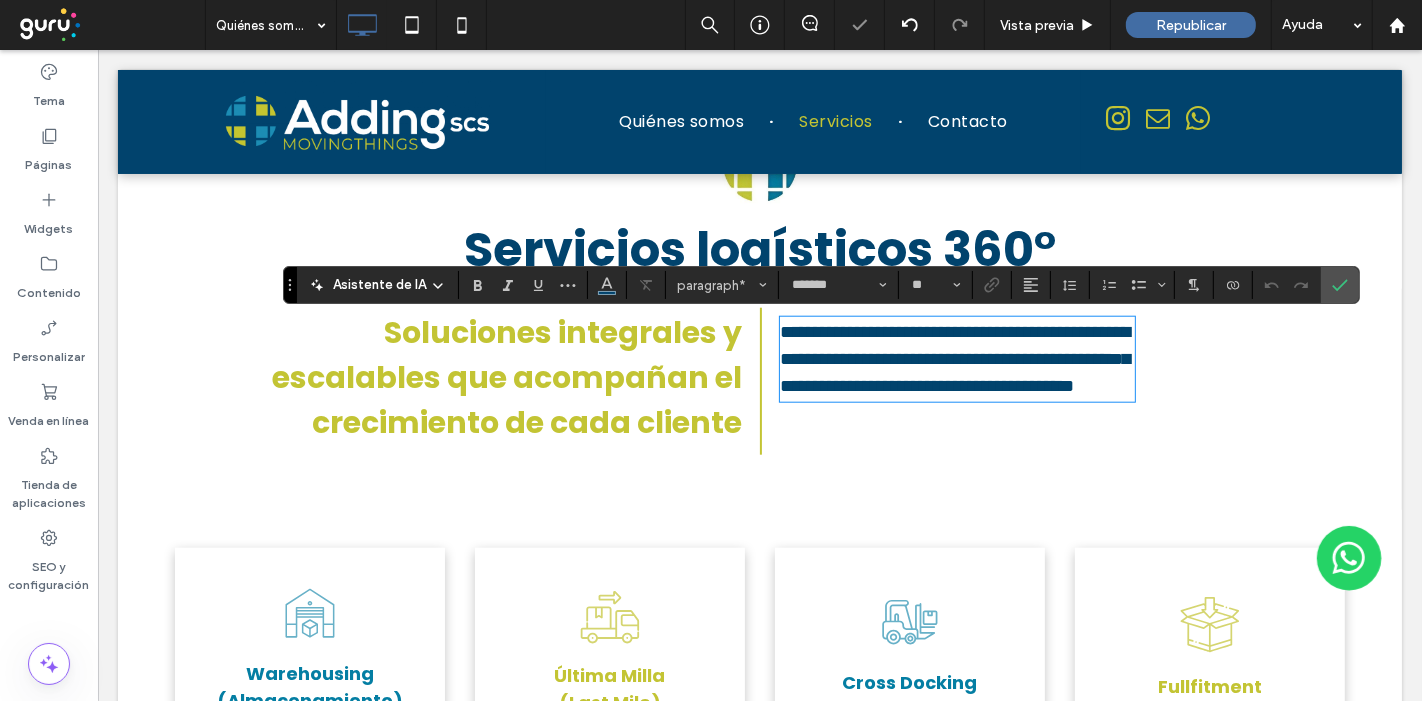 click on "**********" at bounding box center (954, 359) 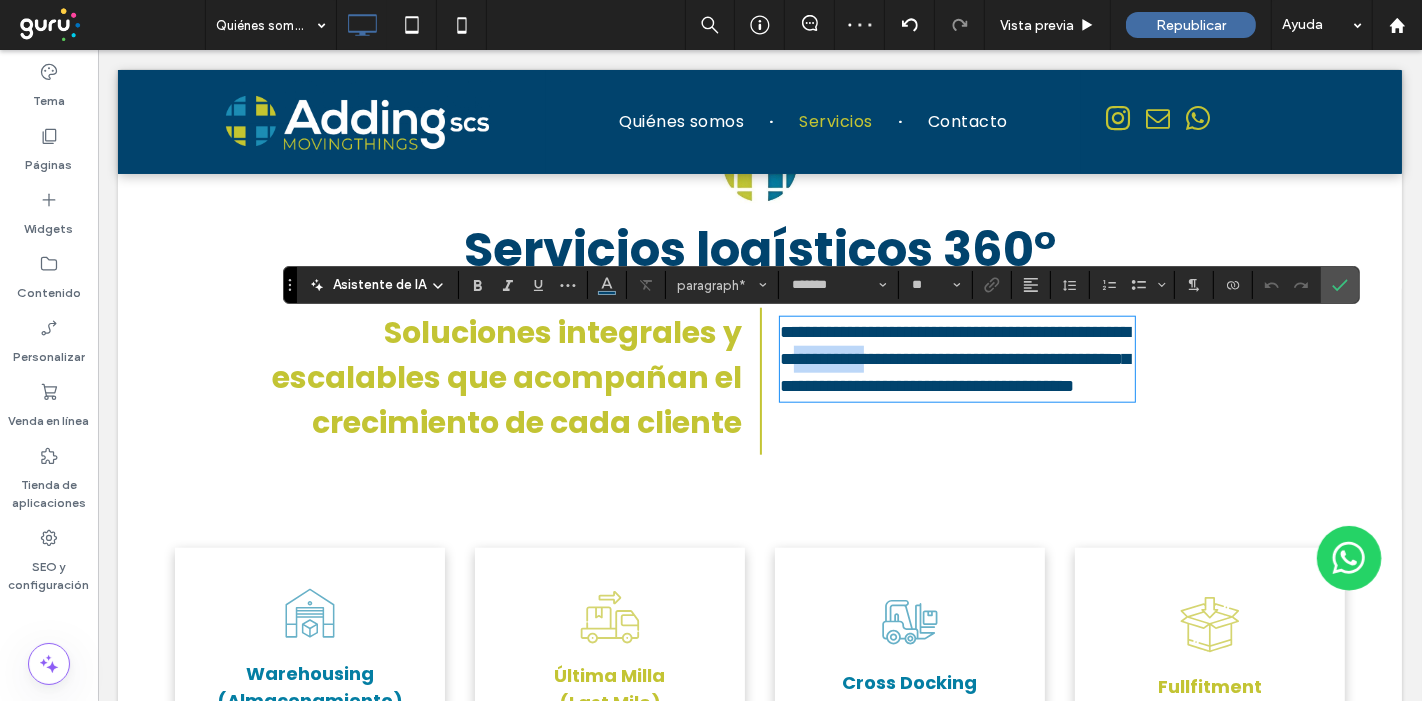 click on "**********" at bounding box center (954, 359) 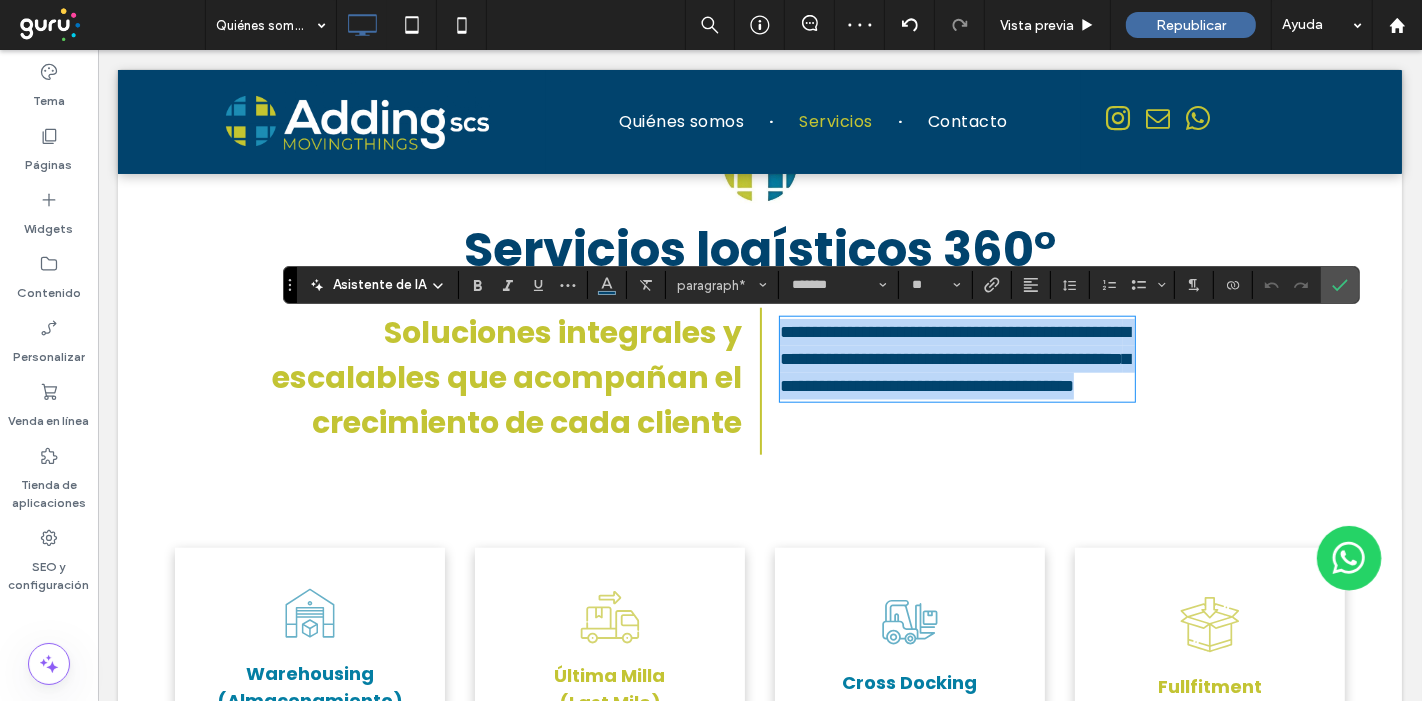 click on "**********" at bounding box center [954, 359] 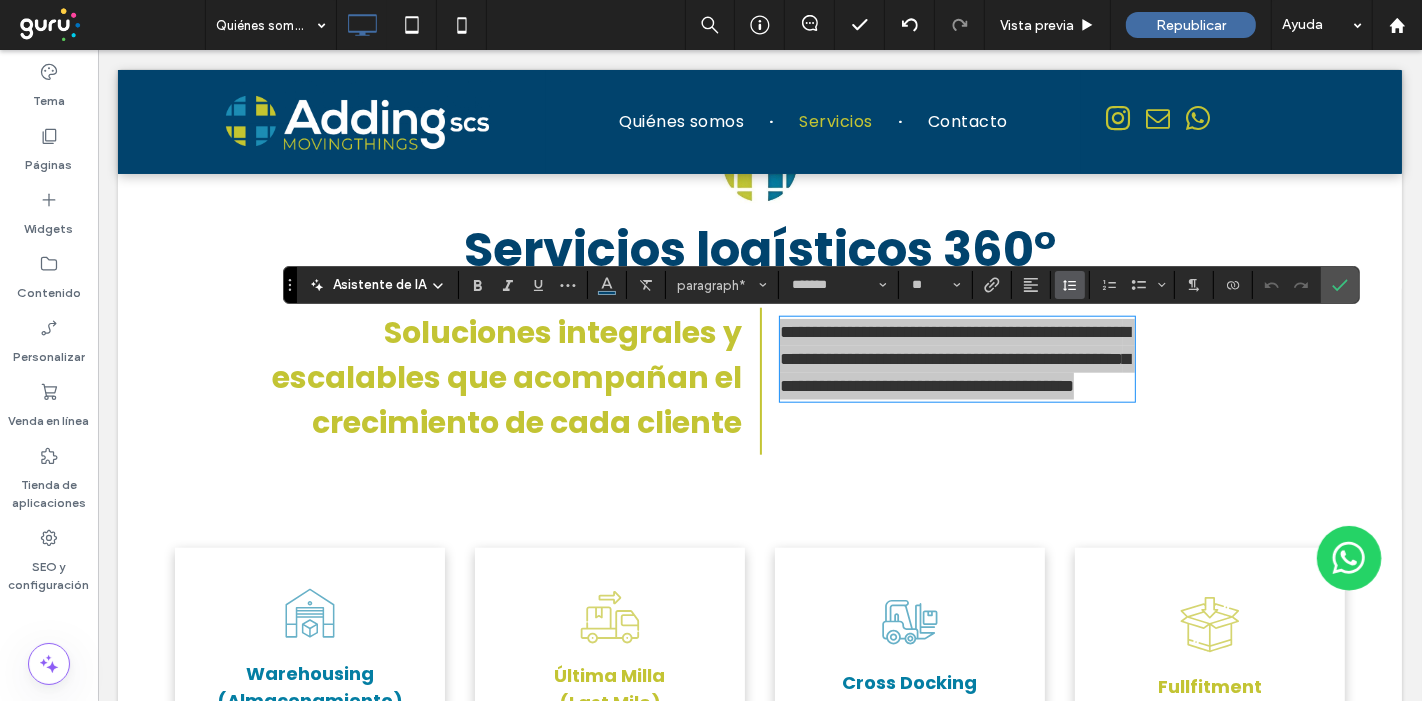 click 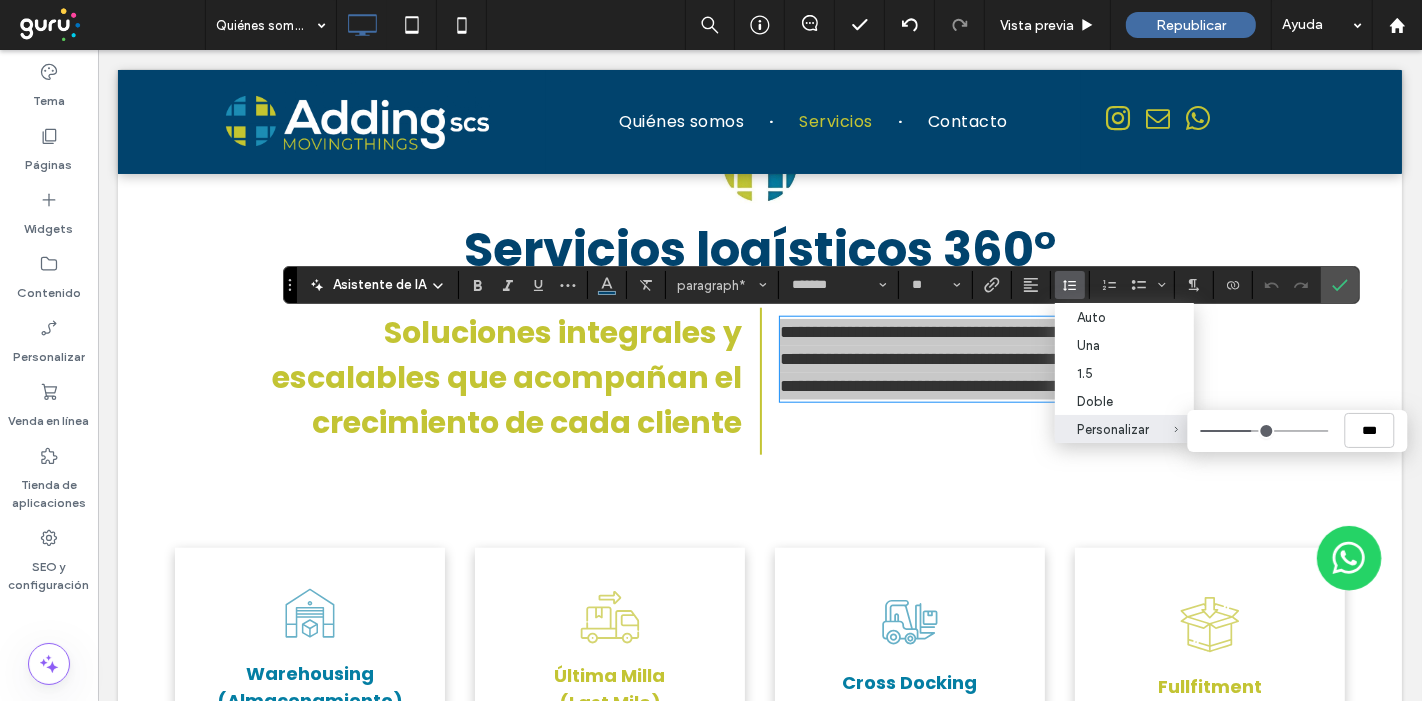 type on "***" 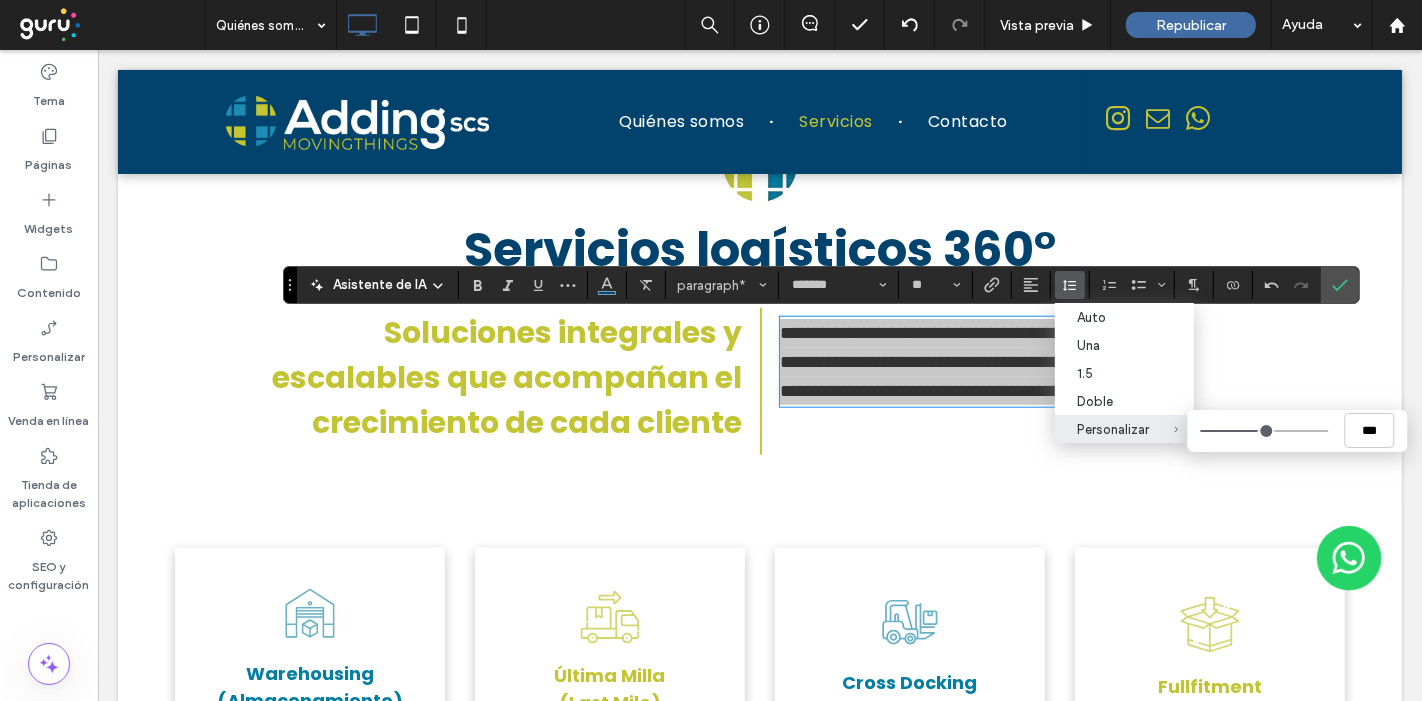 type on "***" 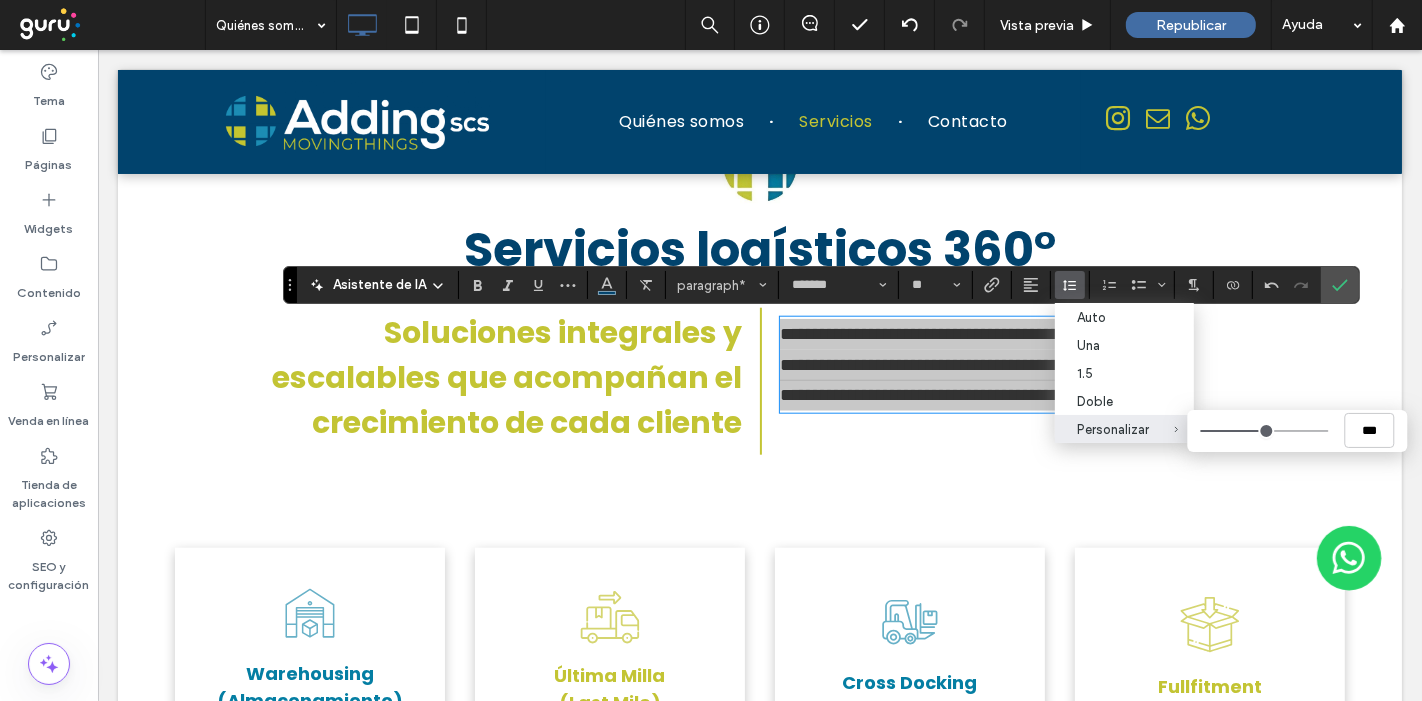 drag, startPoint x: 1249, startPoint y: 431, endPoint x: 1260, endPoint y: 427, distance: 11.7046995 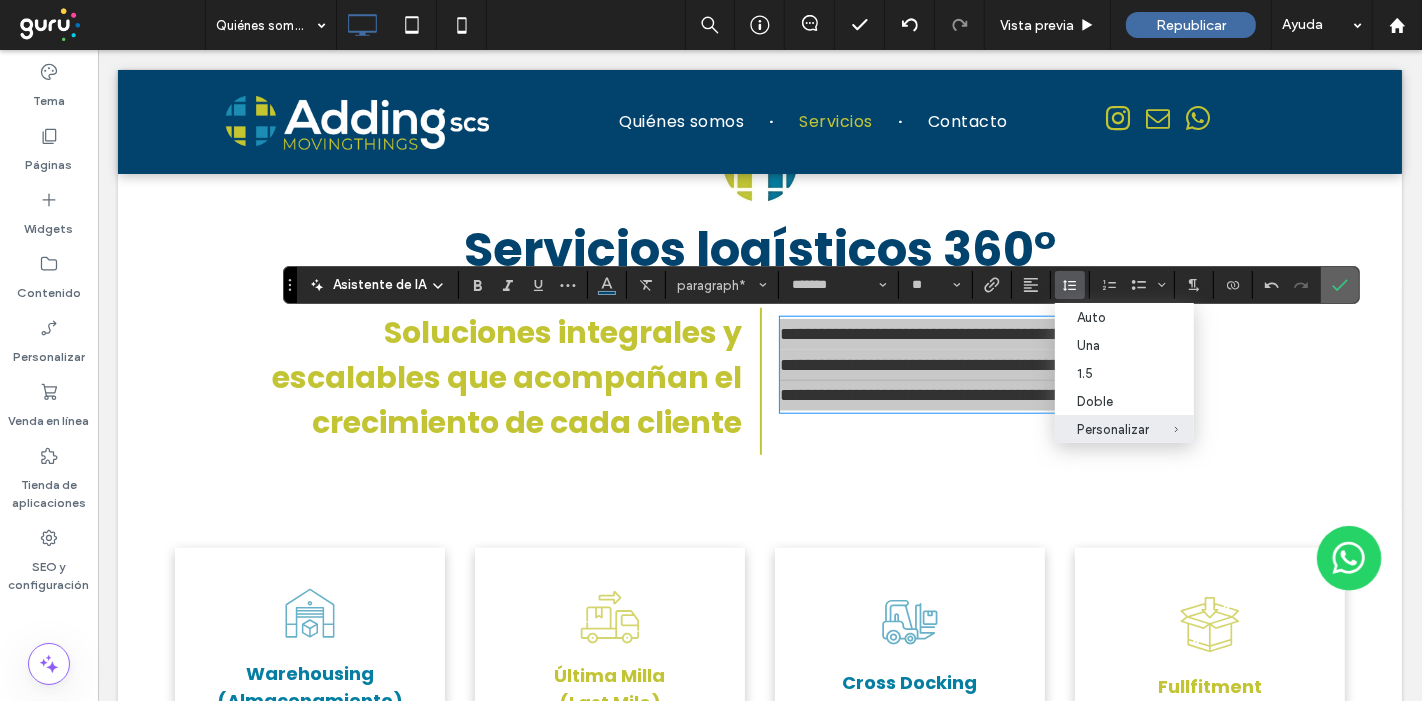 drag, startPoint x: 1340, startPoint y: 278, endPoint x: 1234, endPoint y: 264, distance: 106.92053 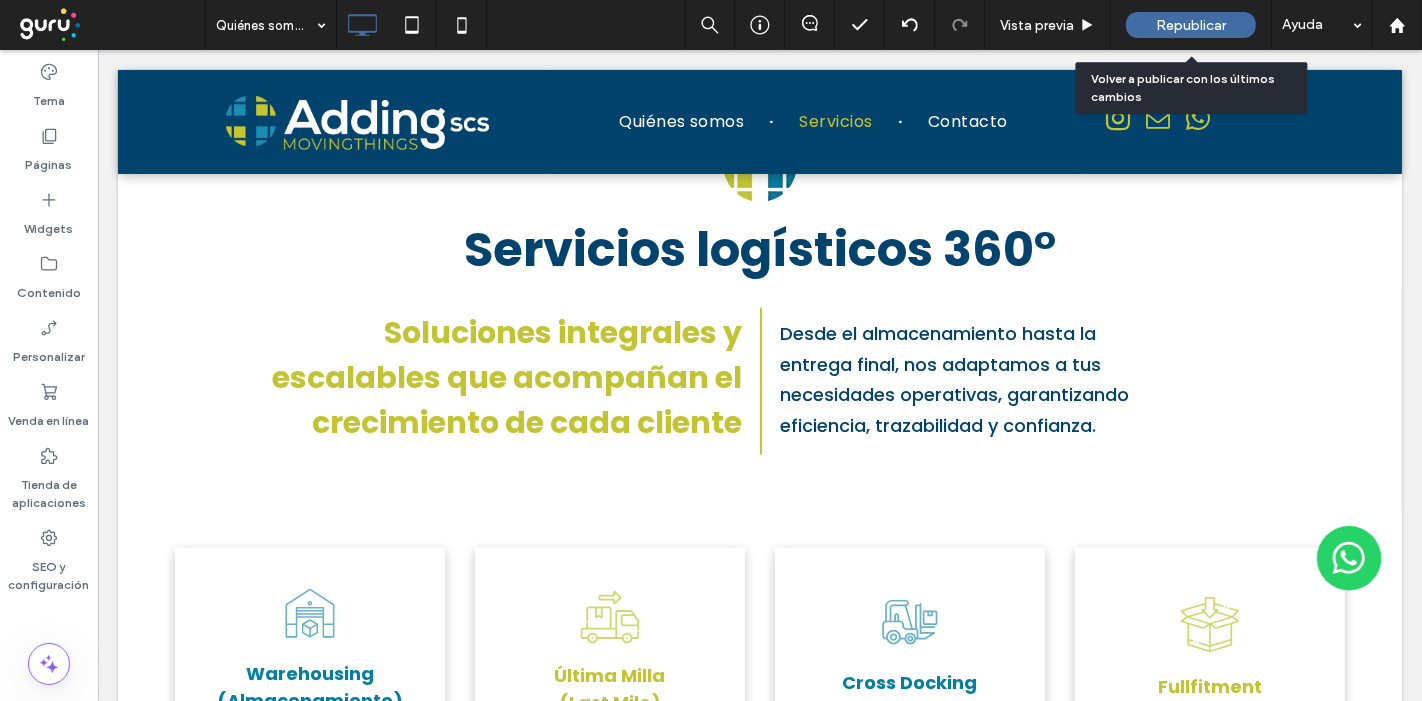 click on "Republicar" at bounding box center [1191, 25] 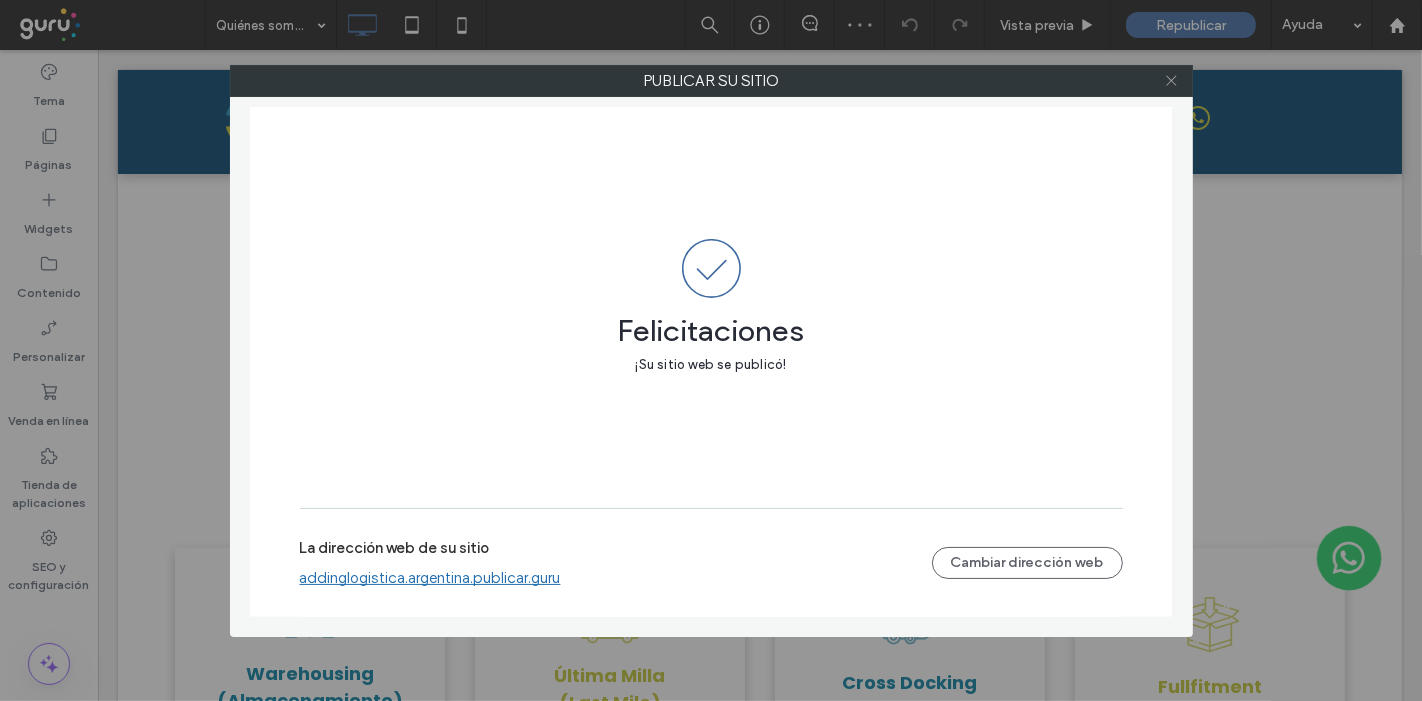 click 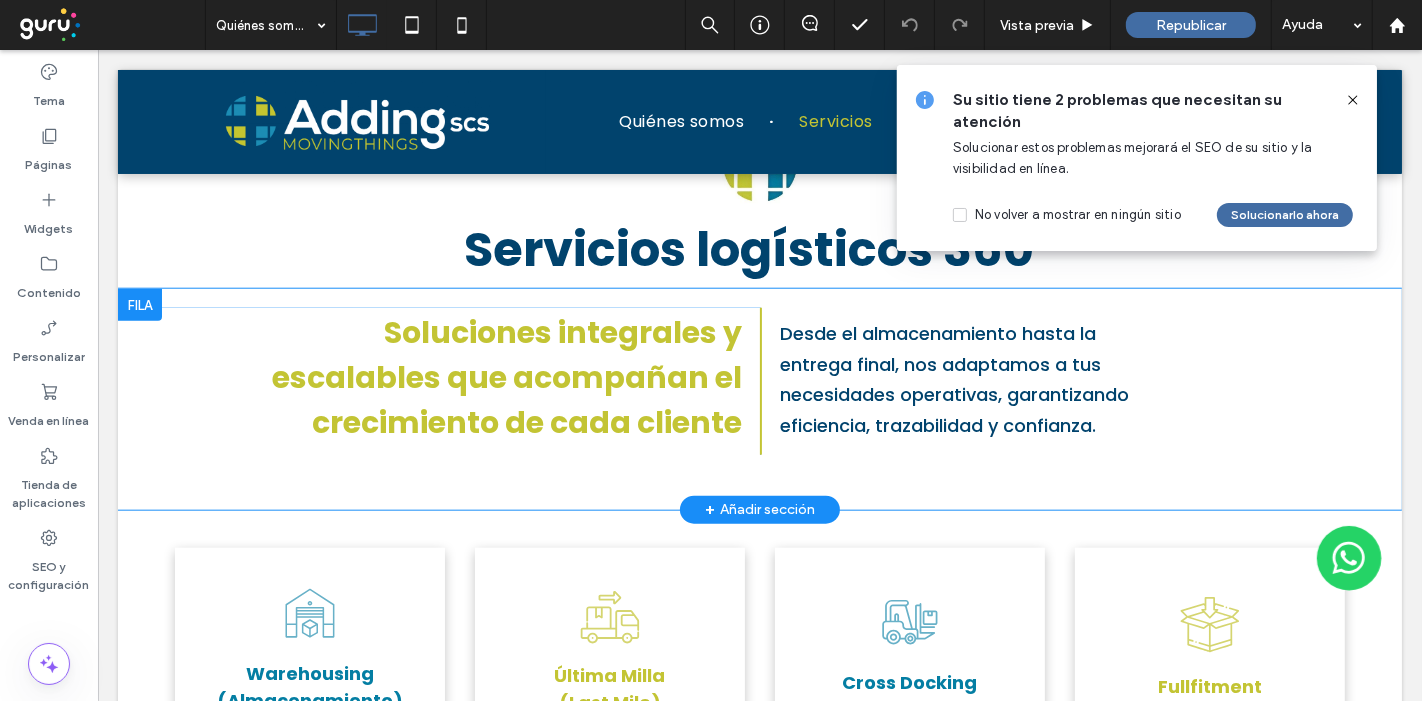 click on "Soluciones integrales y escalables que acompañan el crecimiento de cada cliente
Click To Paste
Desde el almacenamiento hasta la entrega final, nos adaptamos a tus necesidades operativas, garantizando eficiencia, trazabilidad y confianza.
Click To Paste
Fila + Añadir sección" at bounding box center (759, 399) 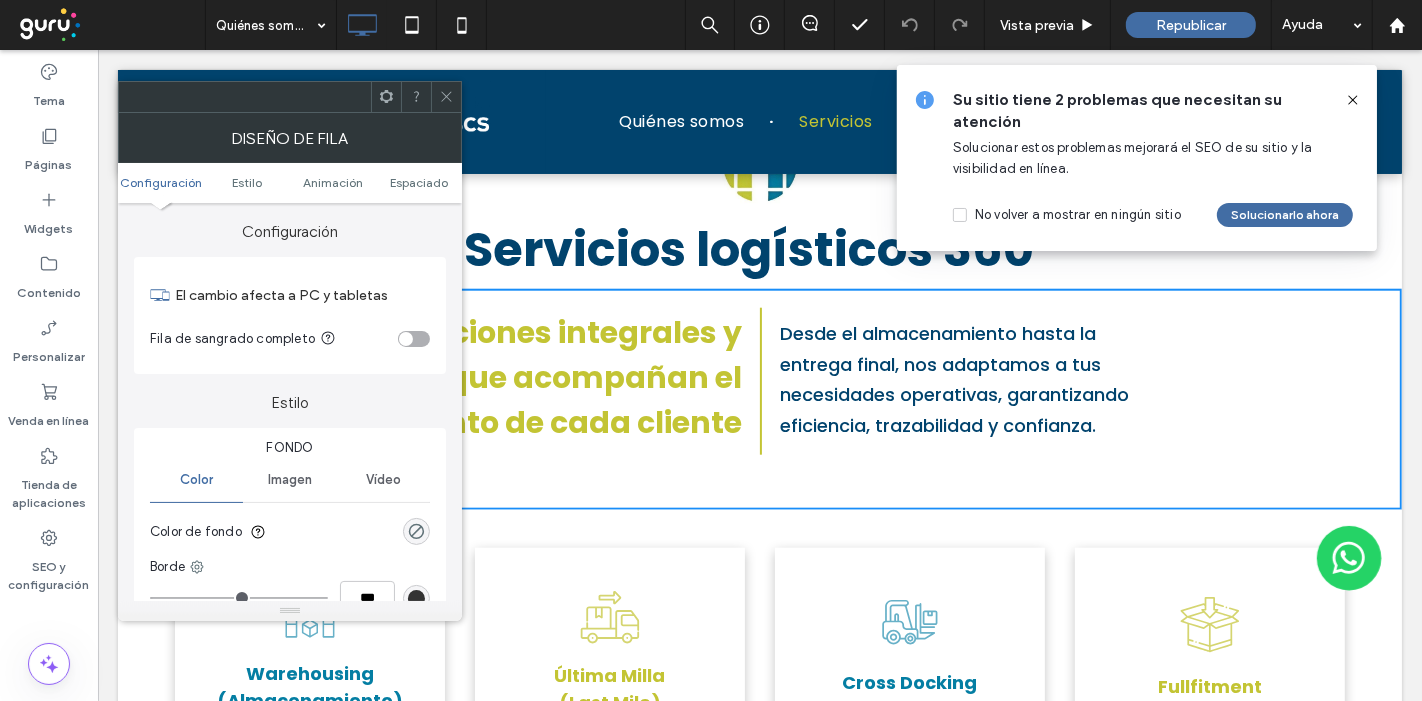 click 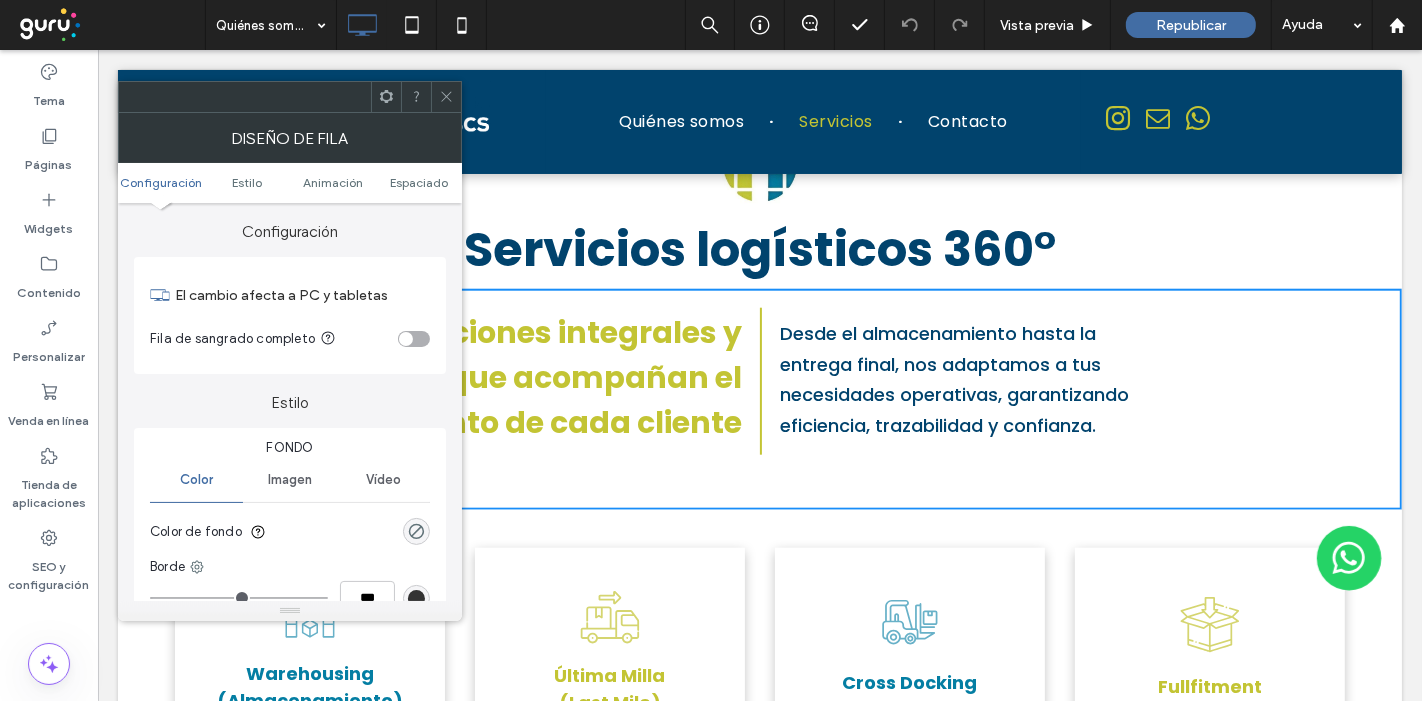 click at bounding box center [446, 97] 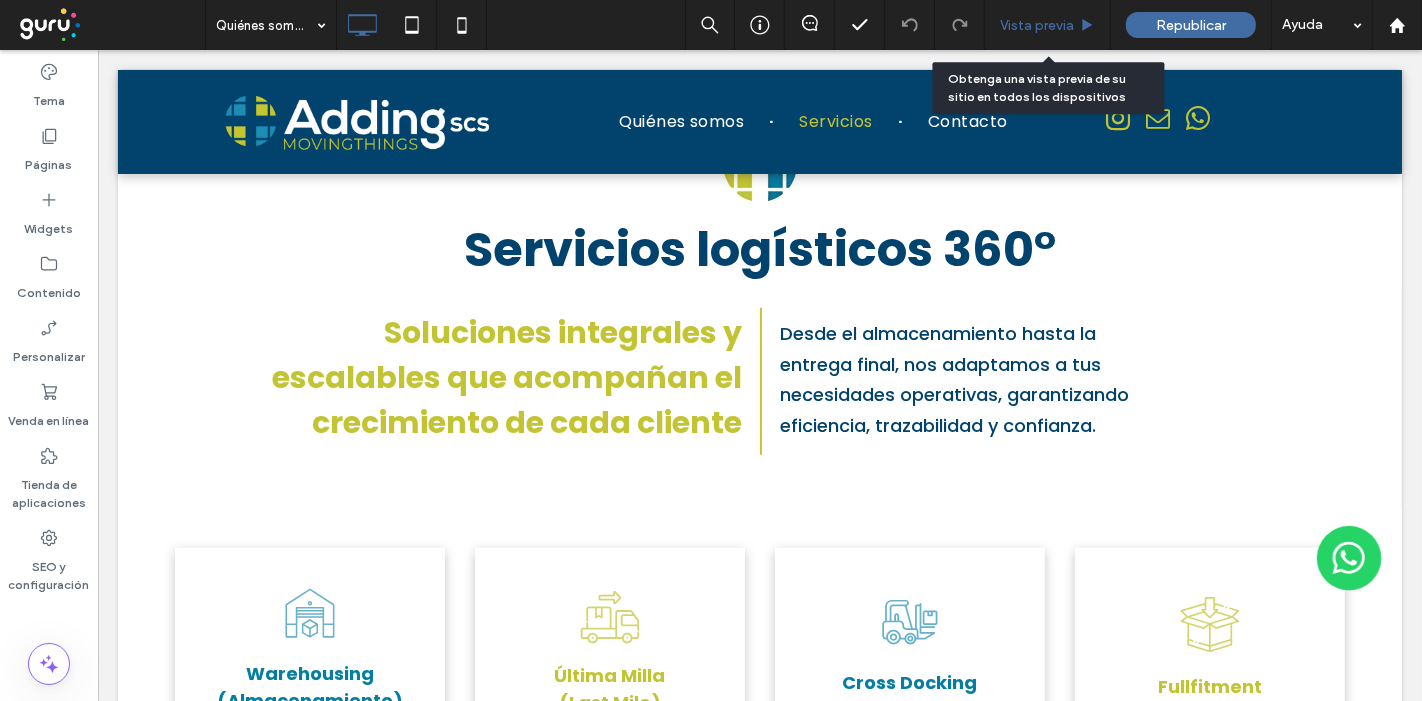 click on "Vista previa" at bounding box center [1037, 25] 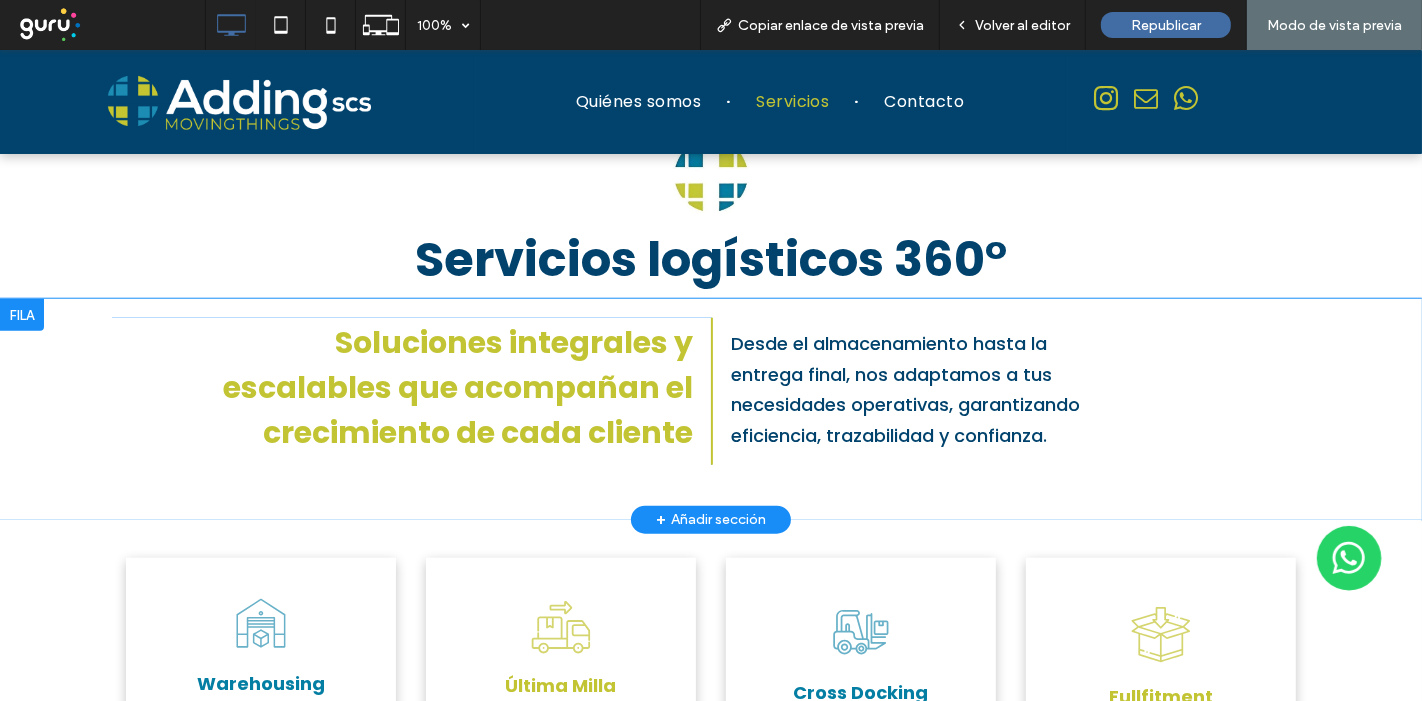 scroll, scrollTop: 1666, scrollLeft: 0, axis: vertical 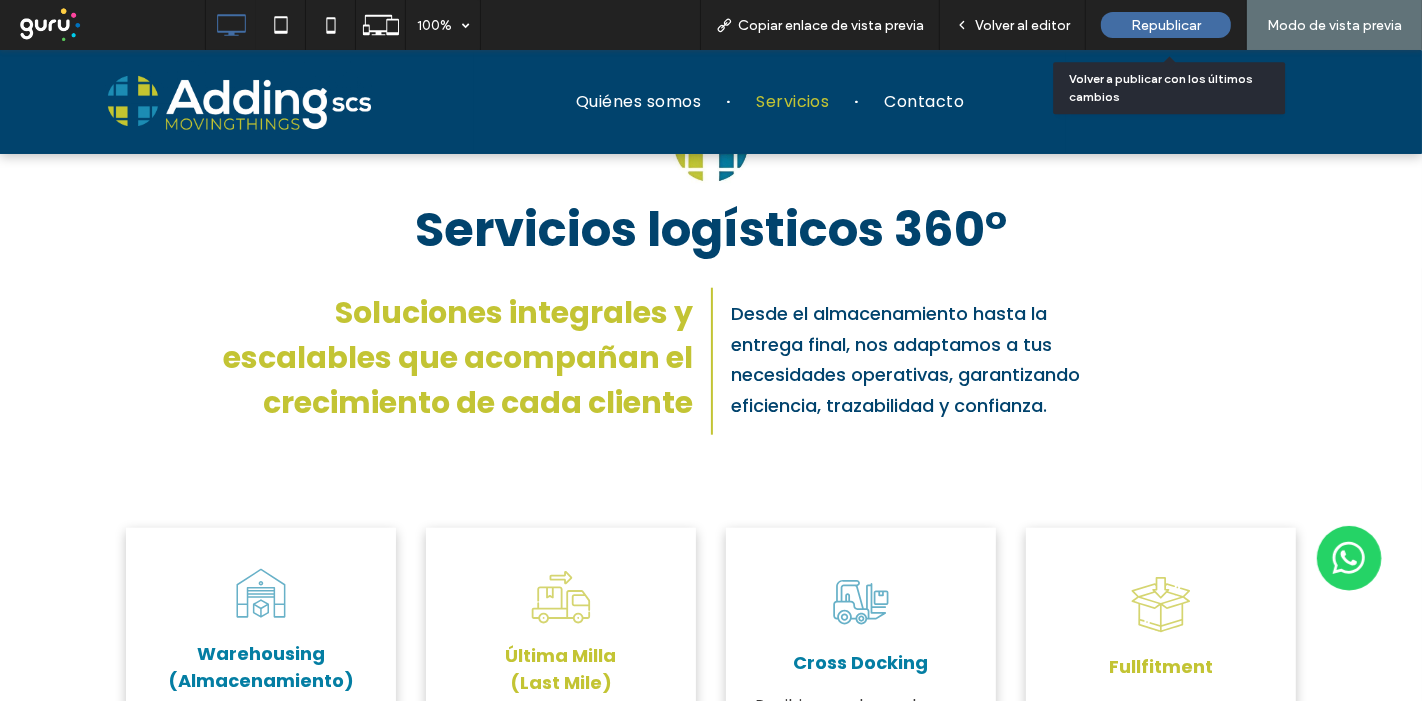 click on "Republicar" at bounding box center [1166, 25] 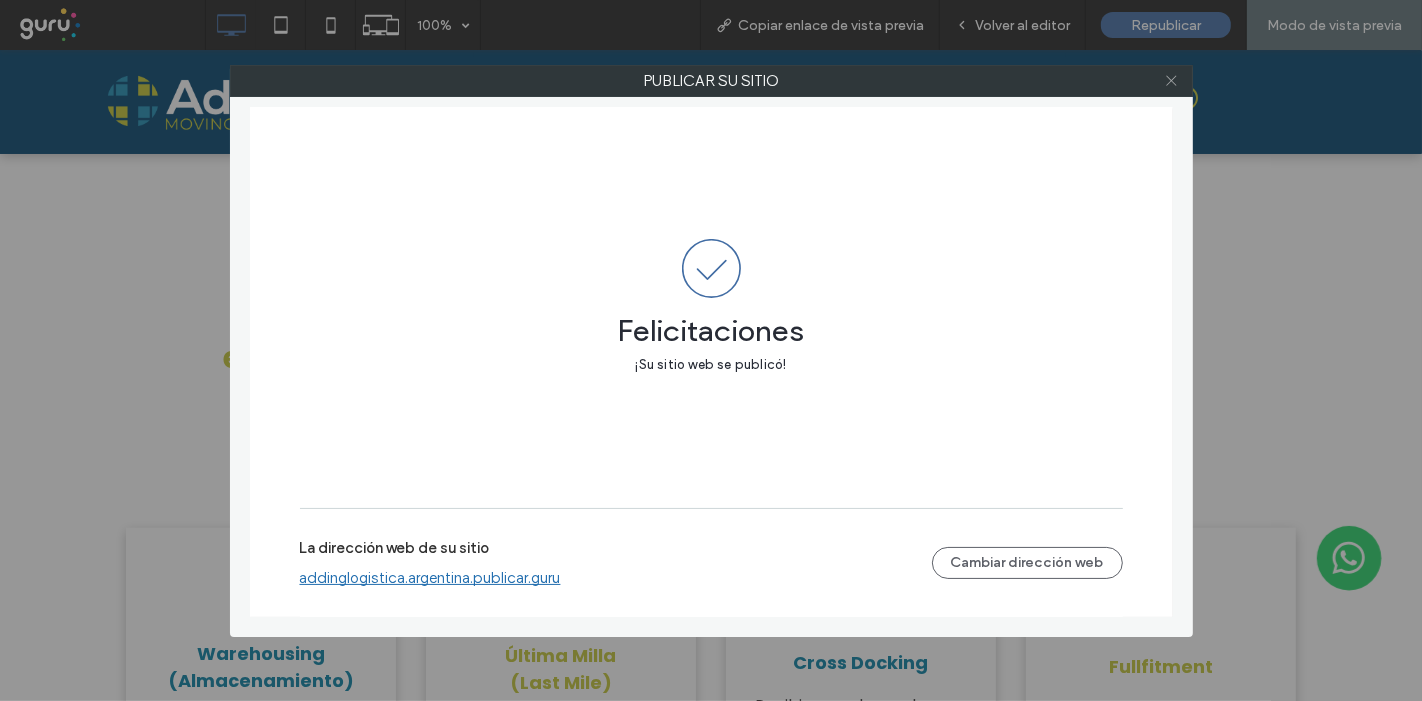 click 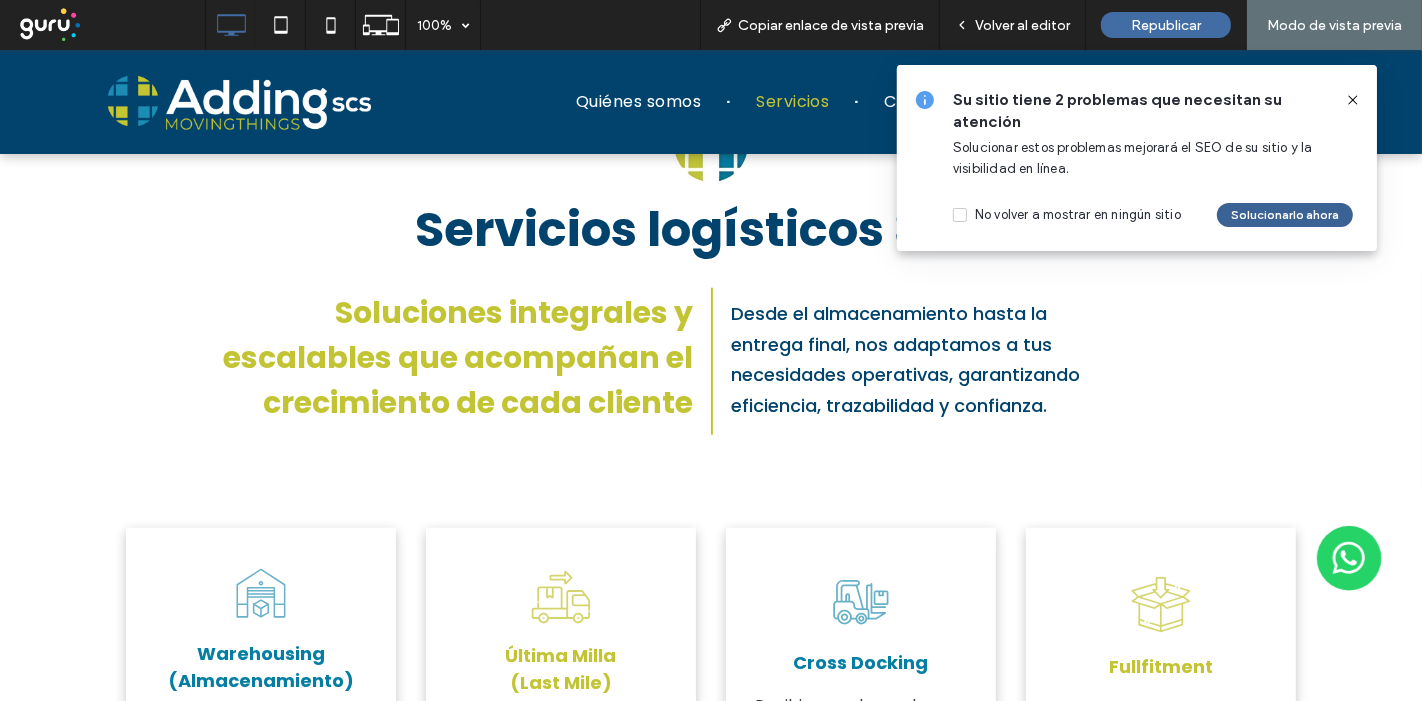 click on "Solucionarlo ahora" at bounding box center (1285, 215) 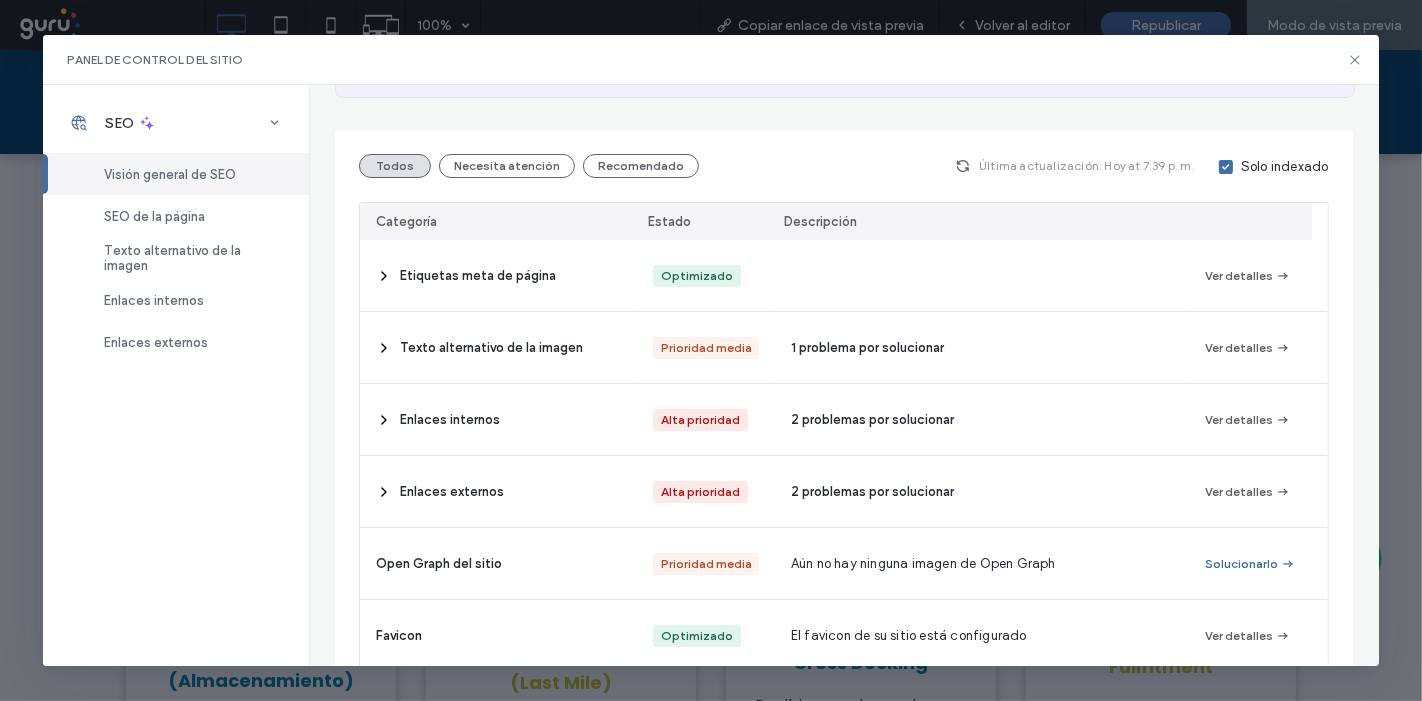 scroll, scrollTop: 222, scrollLeft: 0, axis: vertical 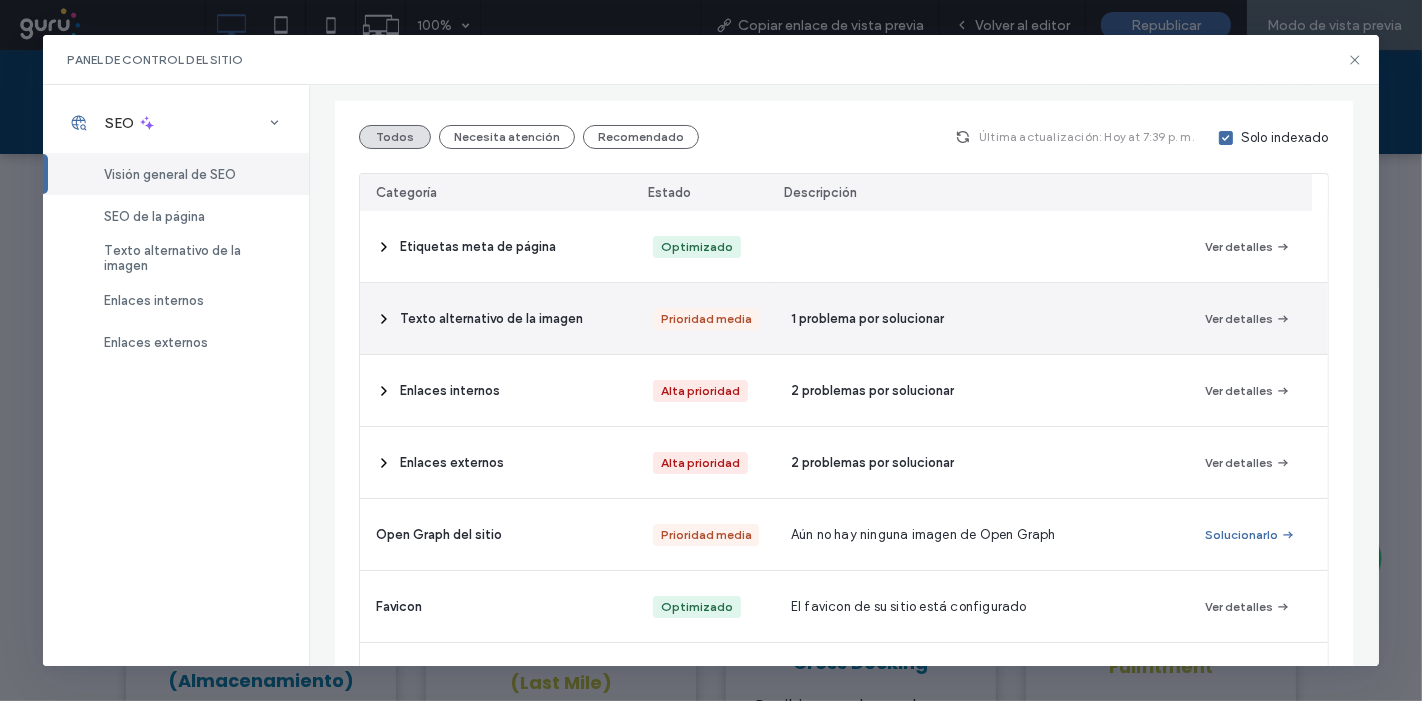 click 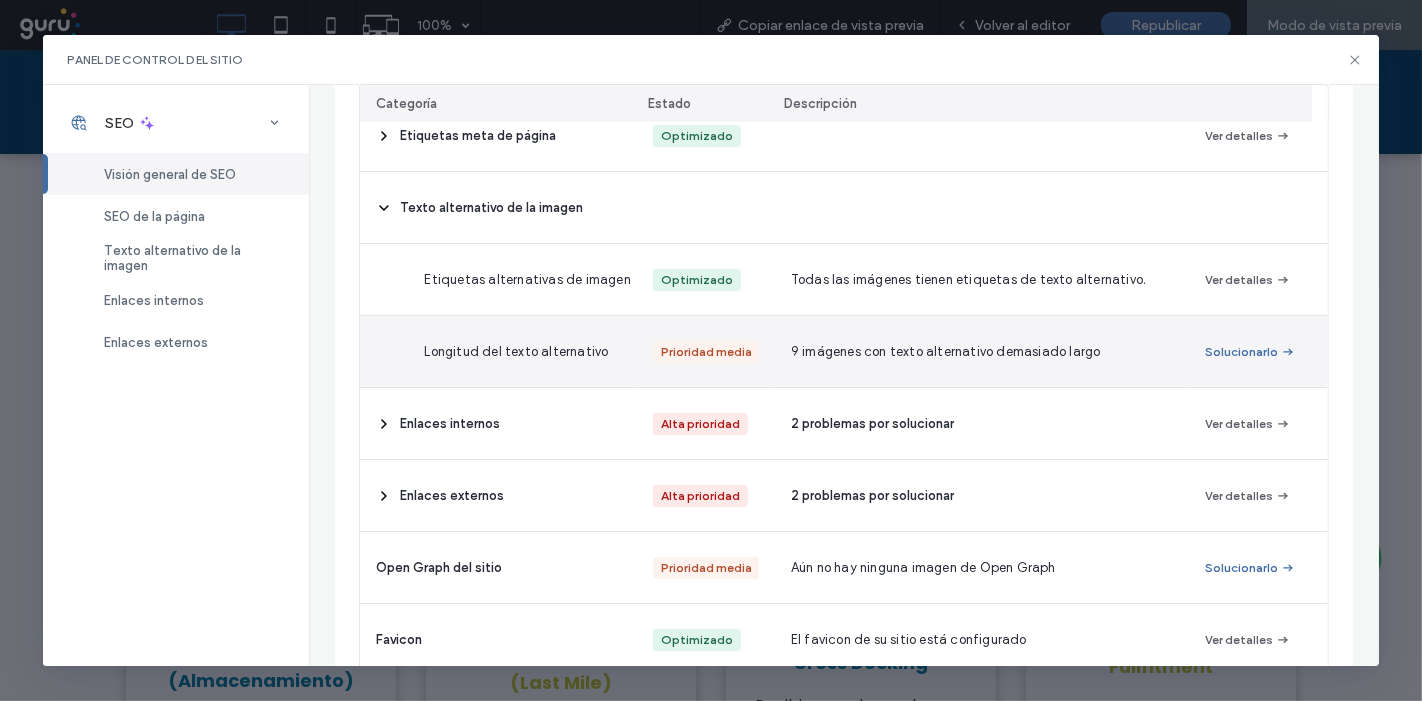 scroll, scrollTop: 444, scrollLeft: 0, axis: vertical 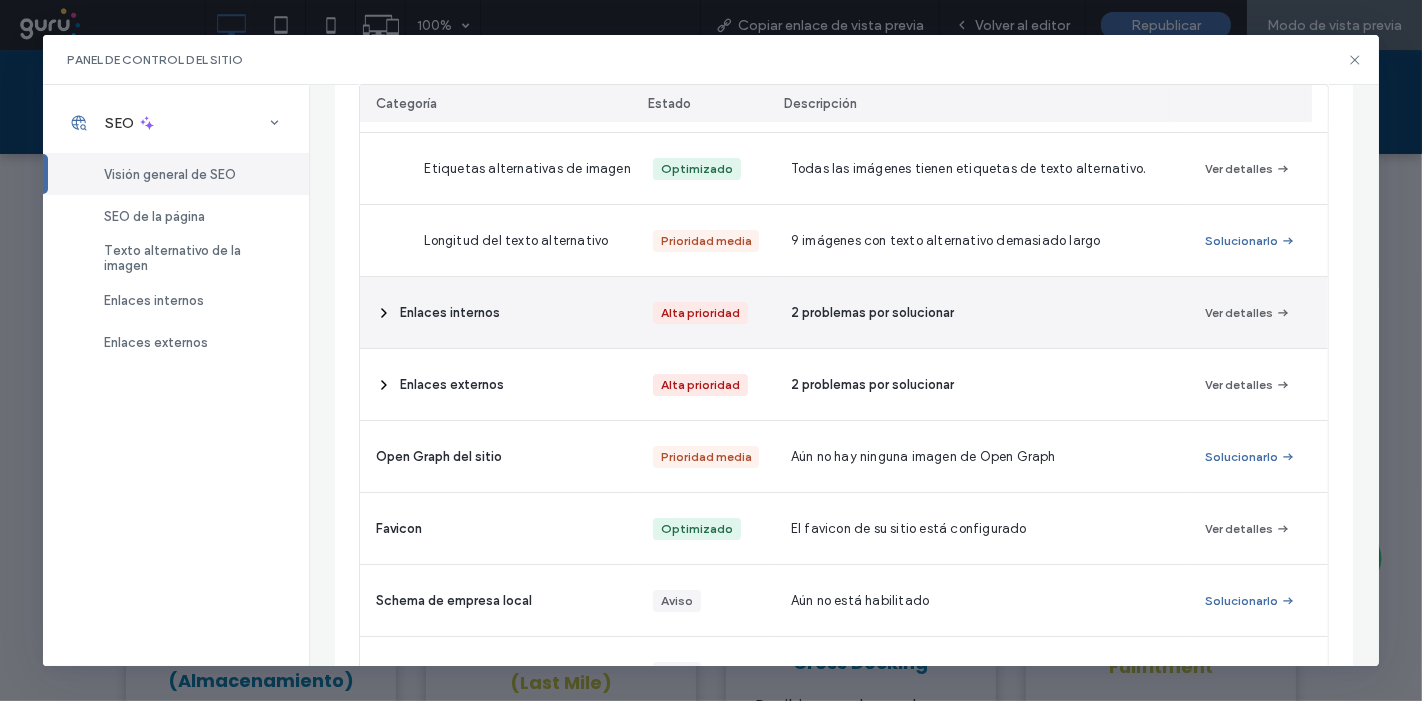 click 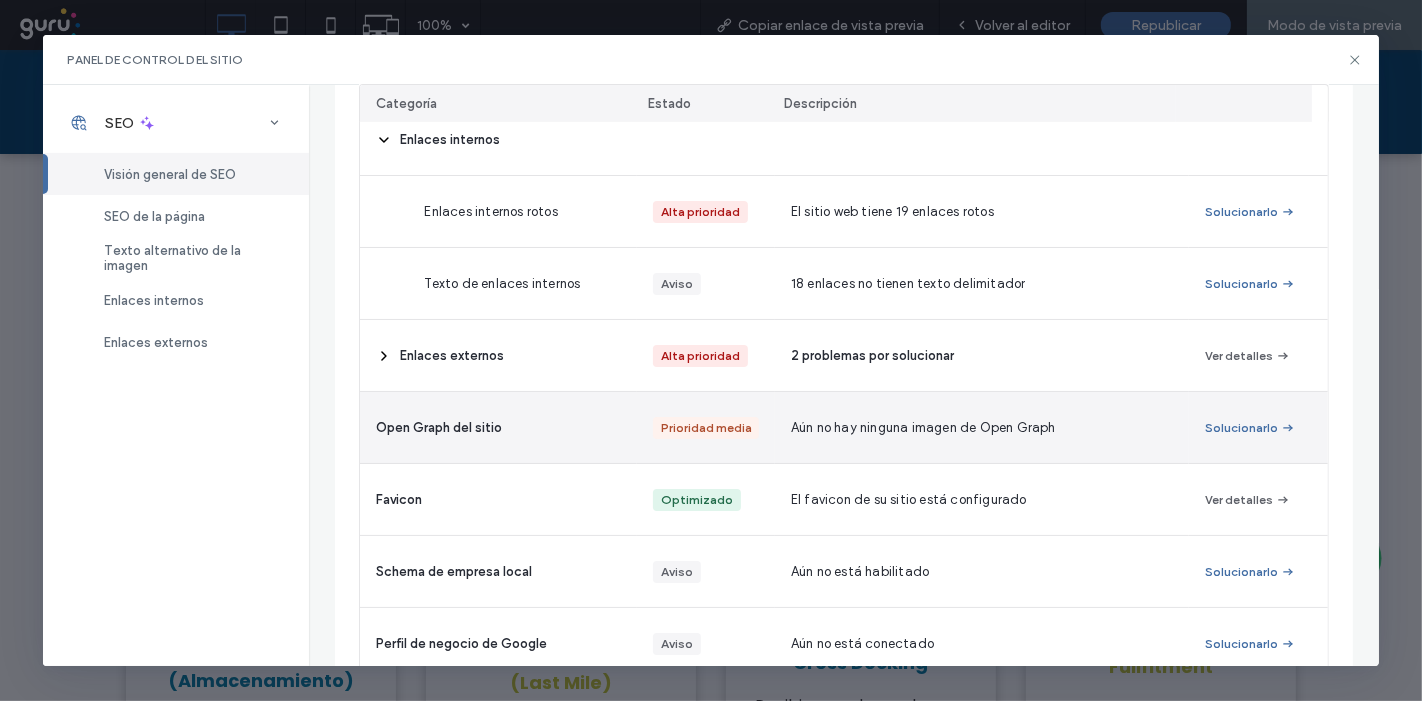 scroll, scrollTop: 666, scrollLeft: 0, axis: vertical 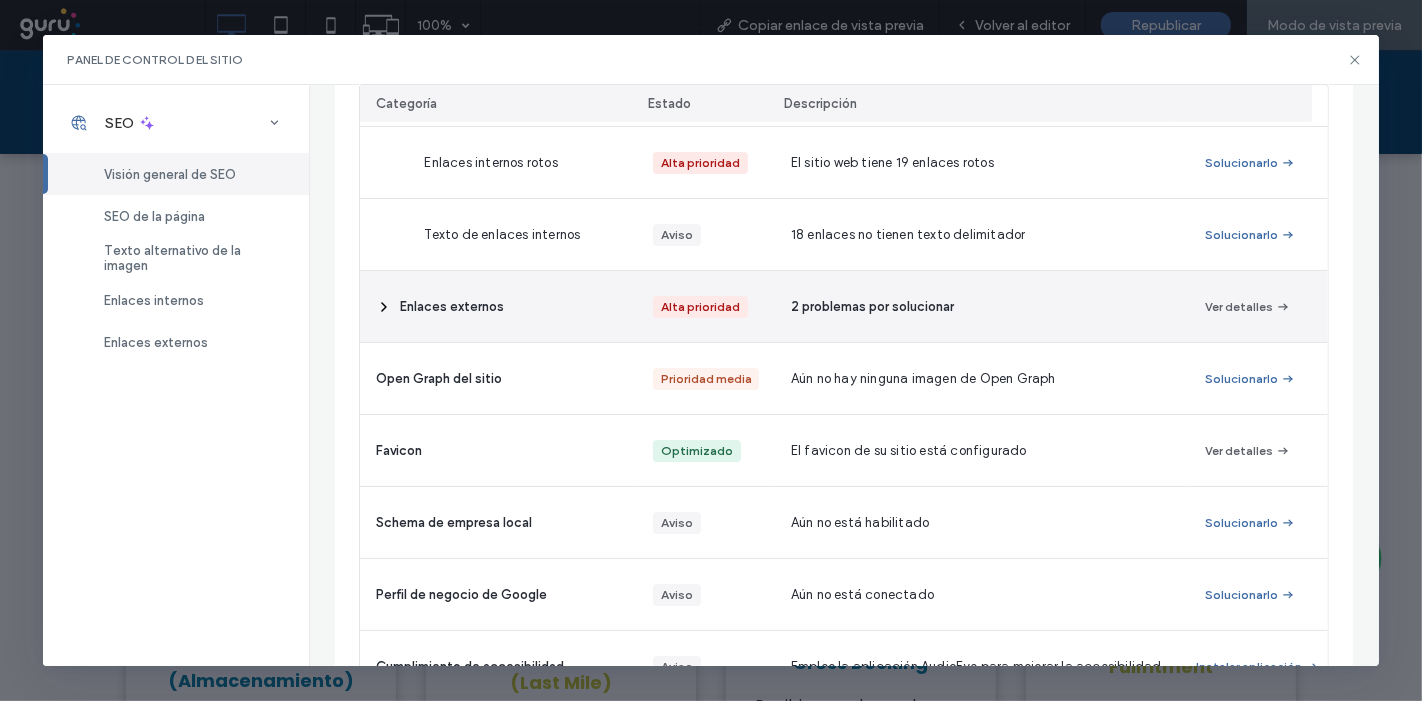 click 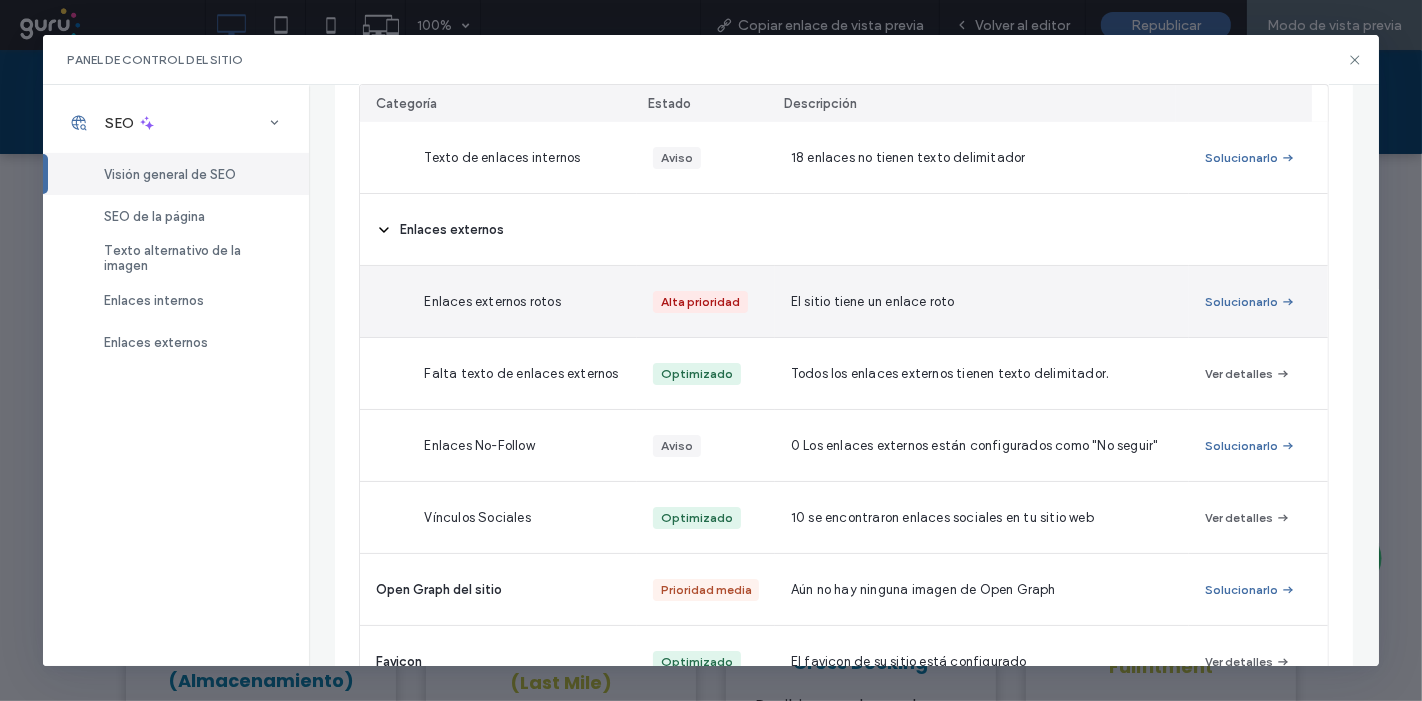 scroll, scrollTop: 777, scrollLeft: 0, axis: vertical 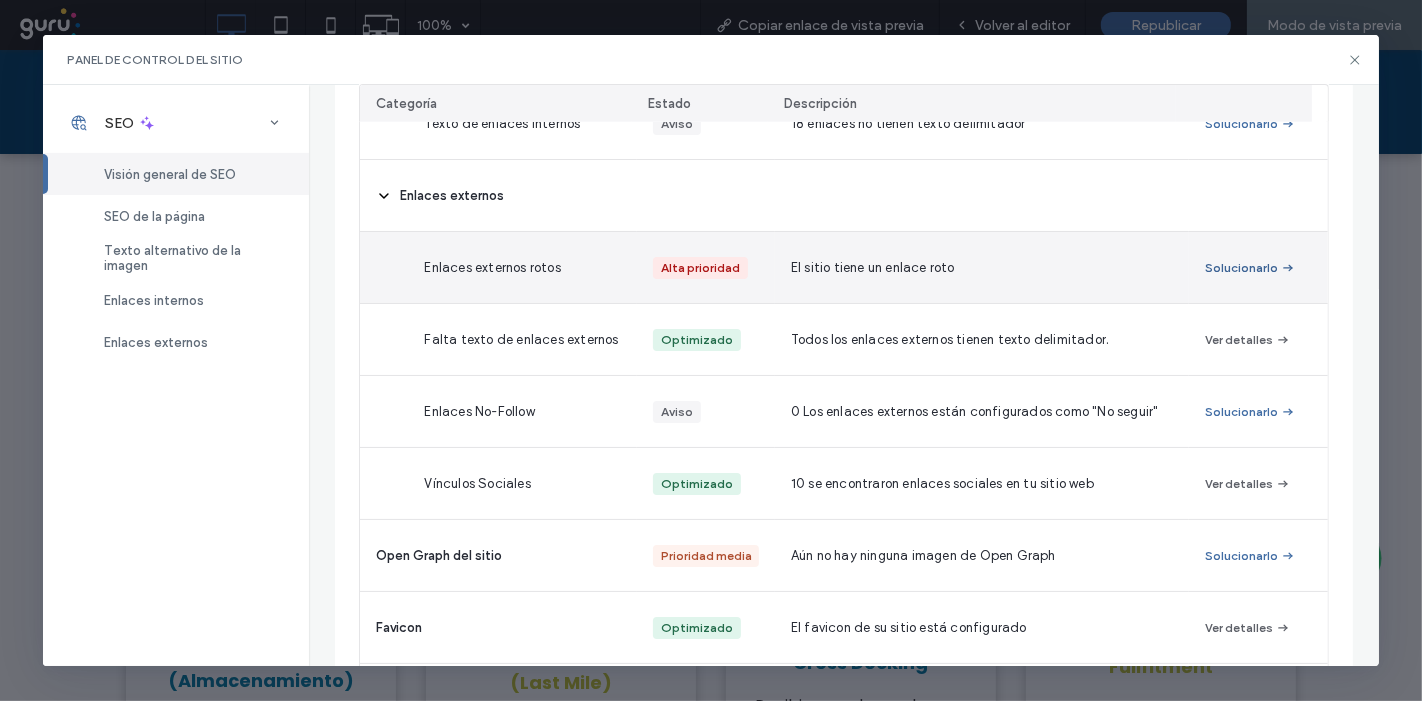 click on "Solucionarlo" at bounding box center [1250, 268] 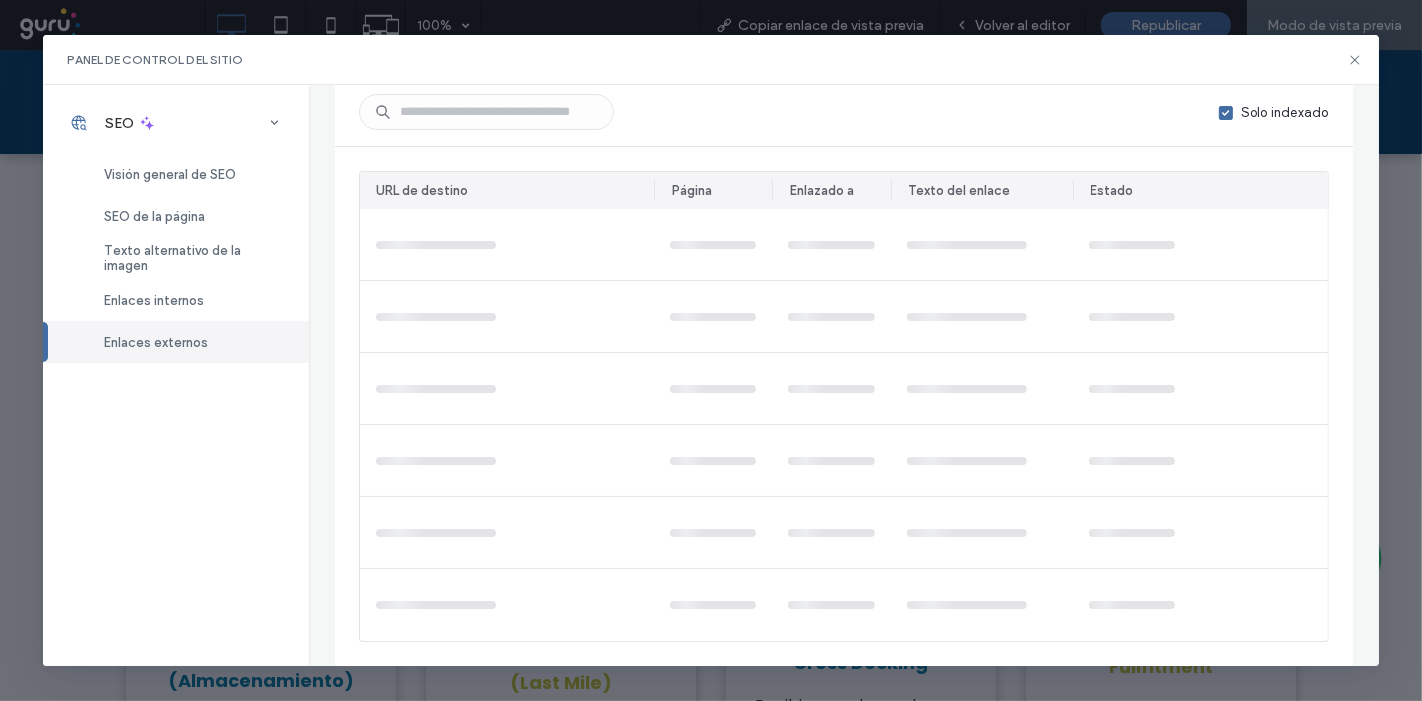 scroll, scrollTop: 0, scrollLeft: 0, axis: both 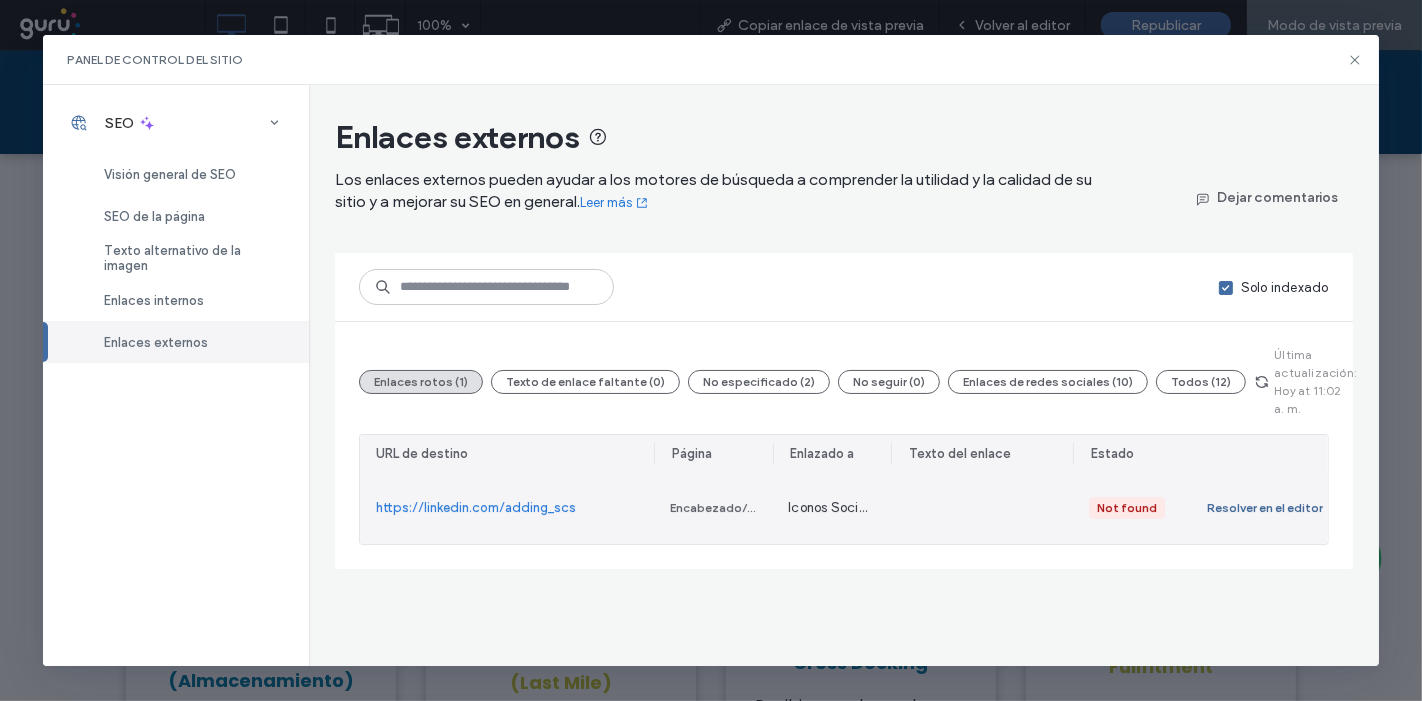 click on "Resolver en el editor" at bounding box center [1265, 508] 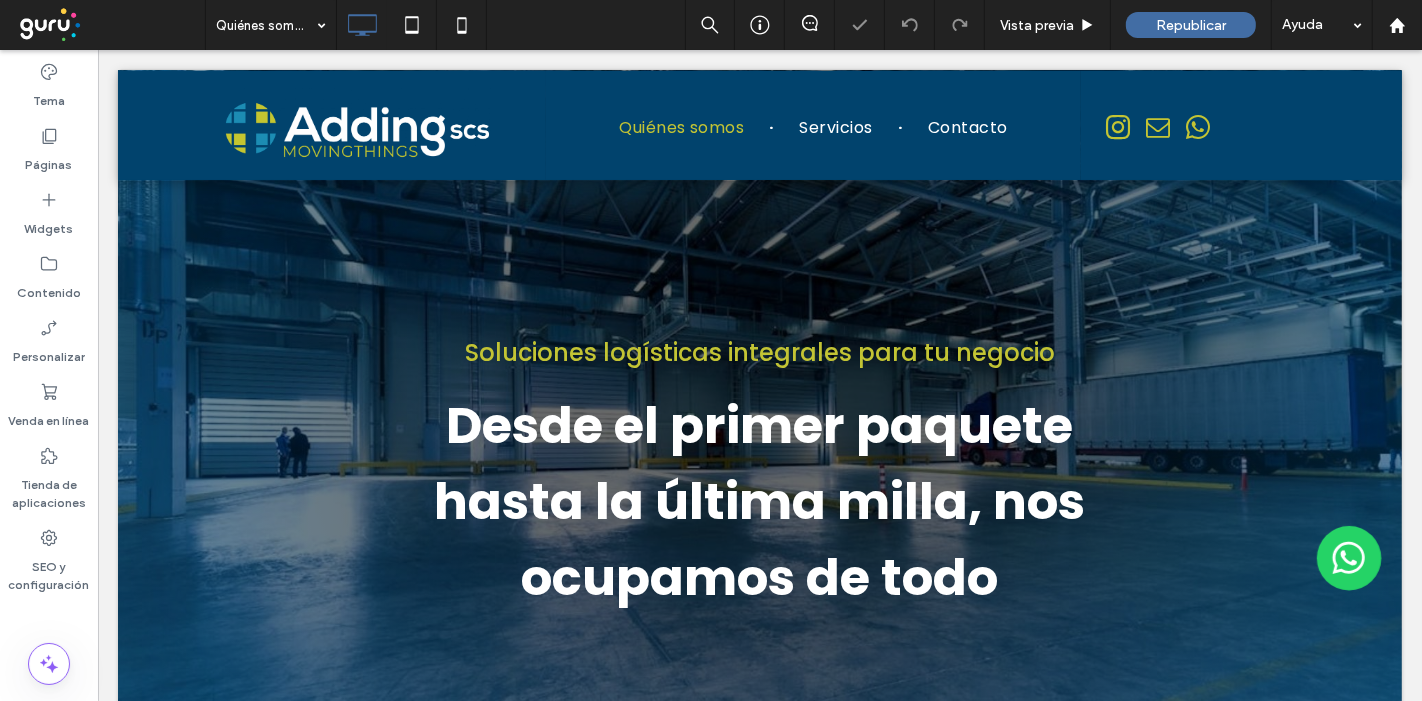 scroll, scrollTop: 0, scrollLeft: 0, axis: both 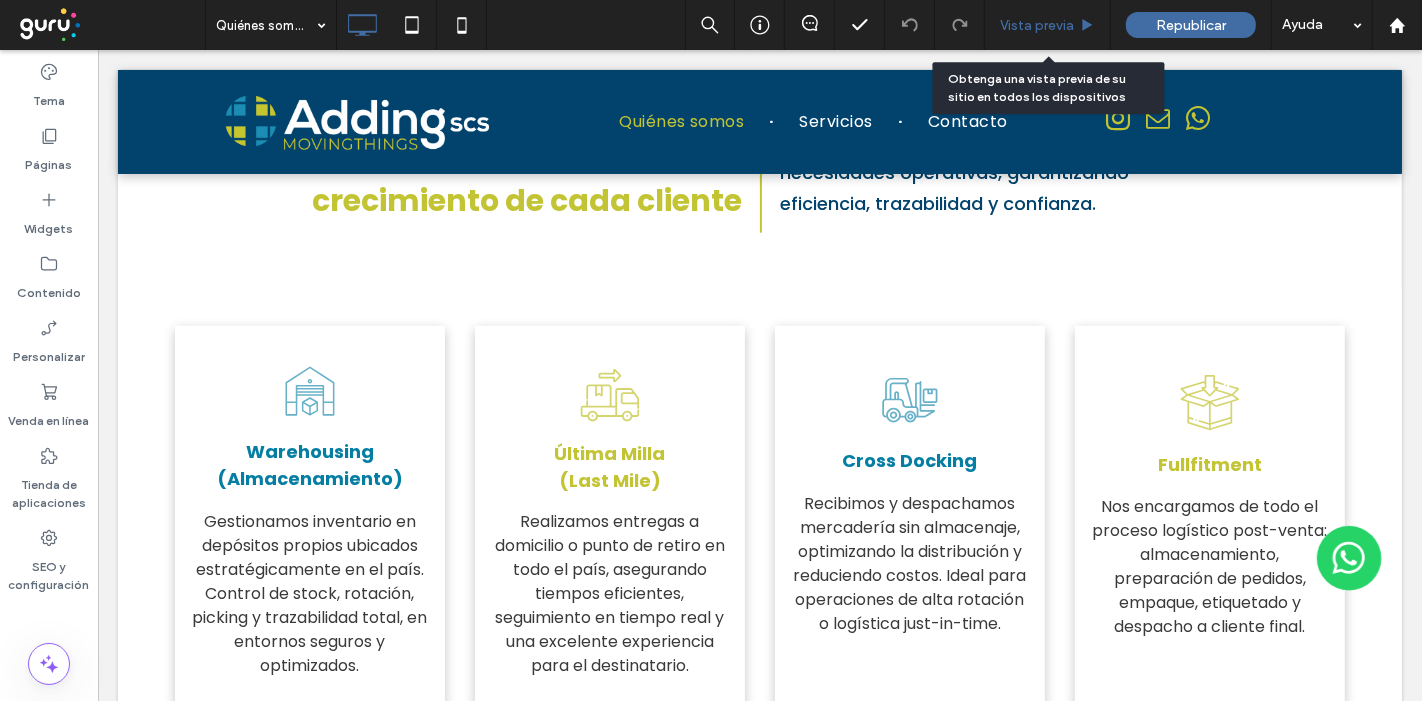 click on "Vista previa" at bounding box center [1037, 25] 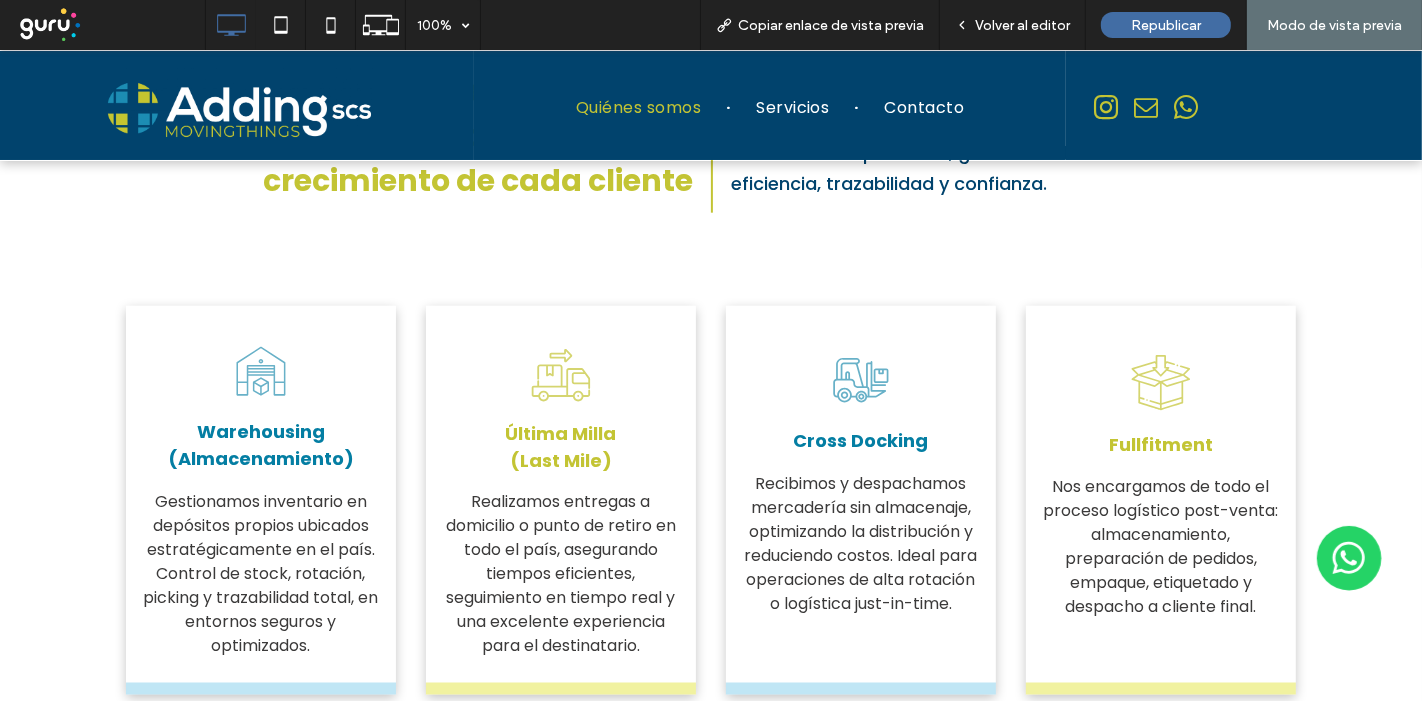click at bounding box center [240, 109] 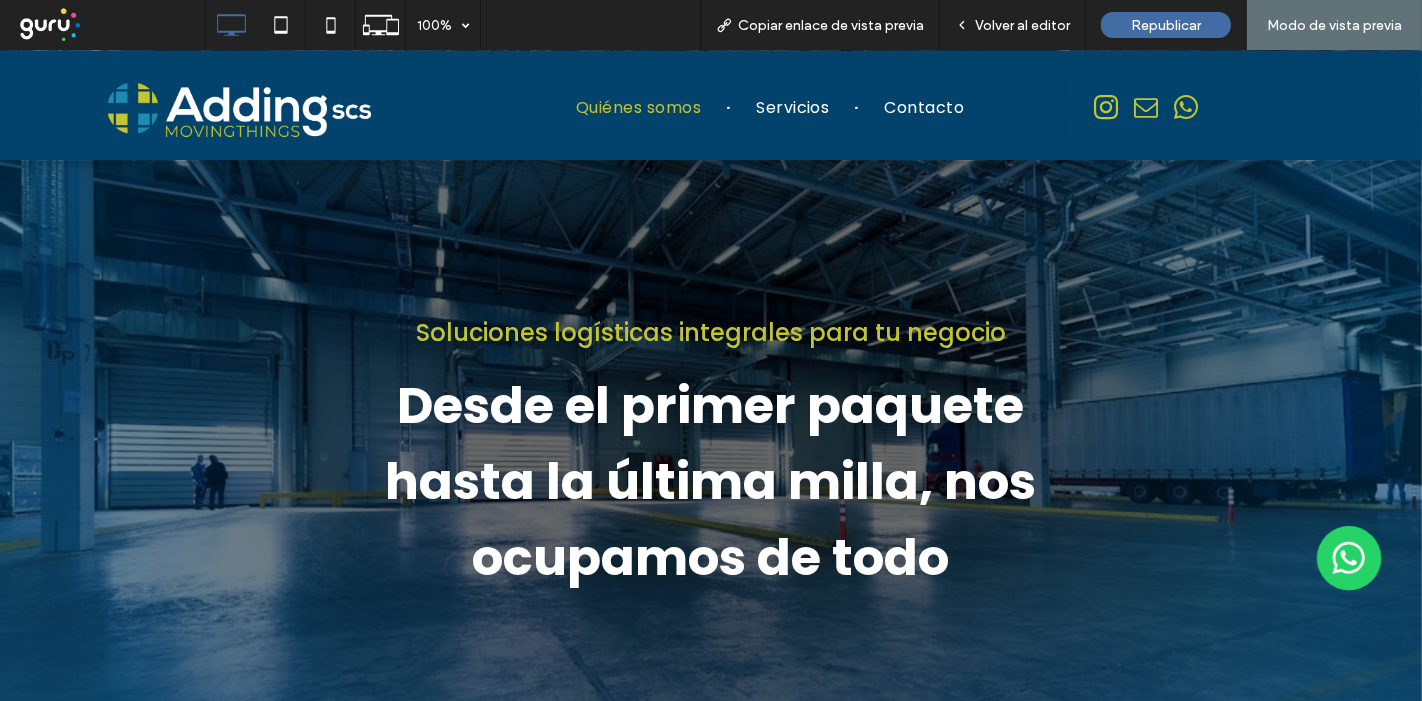 scroll, scrollTop: 0, scrollLeft: 0, axis: both 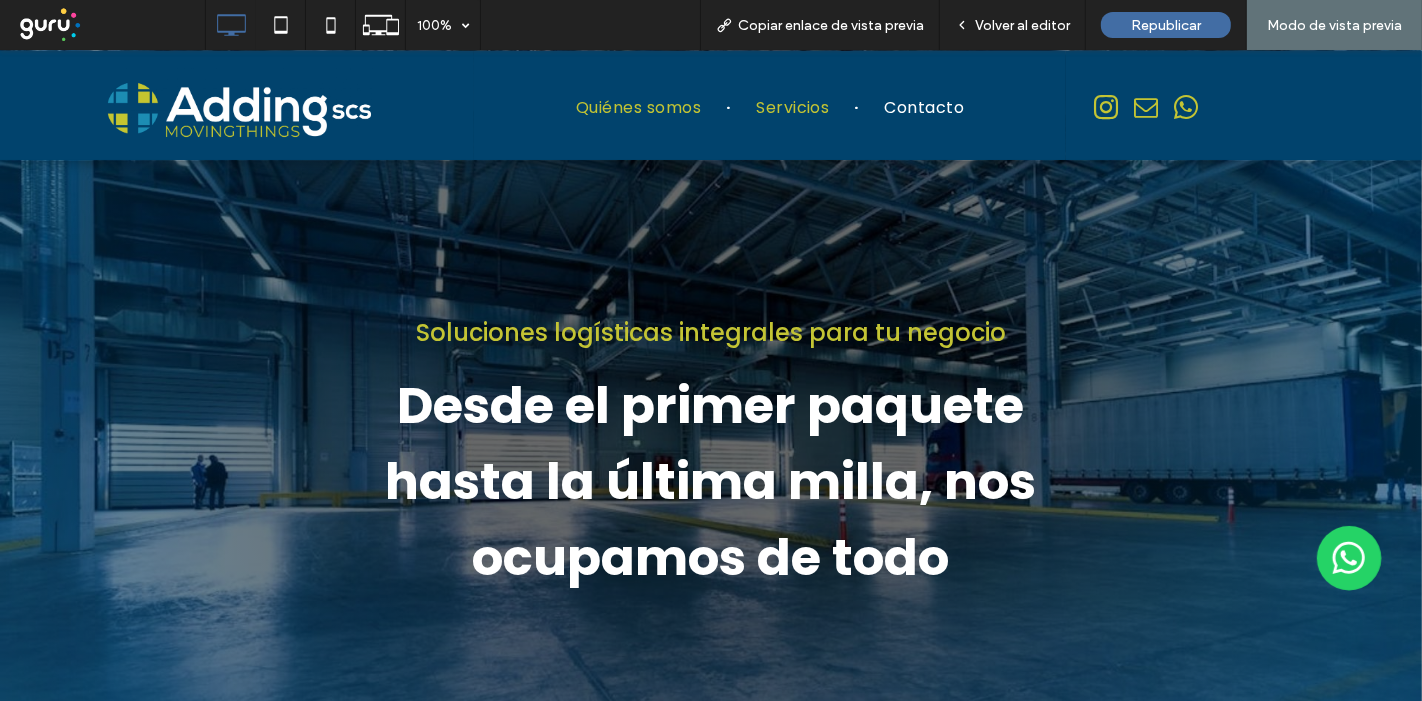 click on "Servicios" at bounding box center (792, 108) 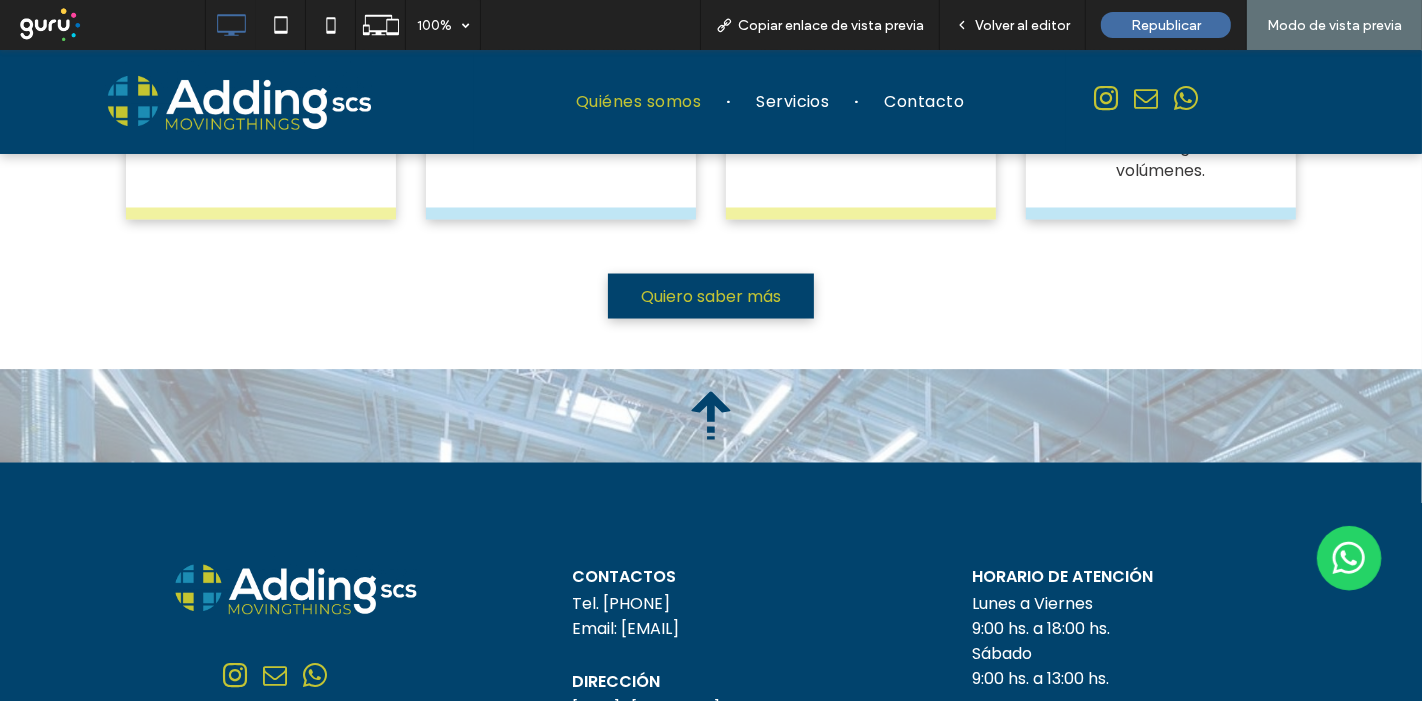 scroll, scrollTop: 3042, scrollLeft: 0, axis: vertical 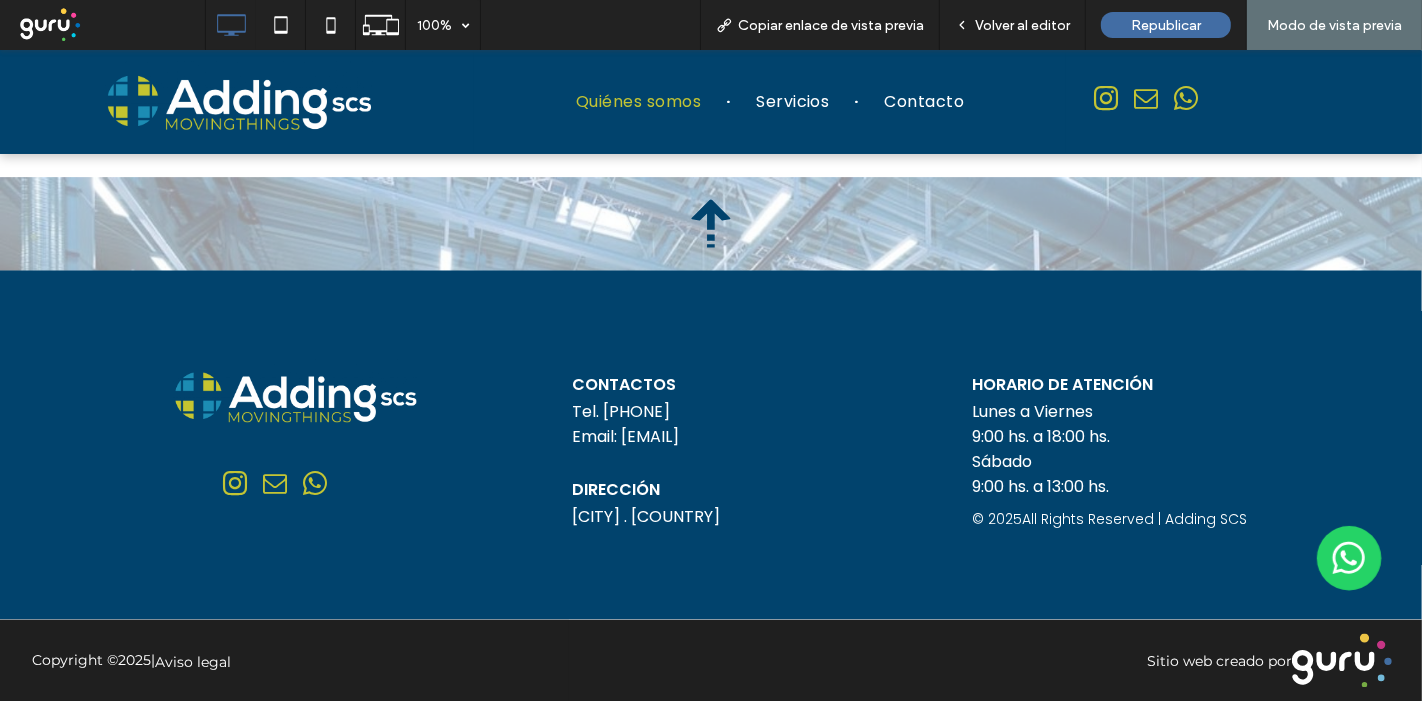 click 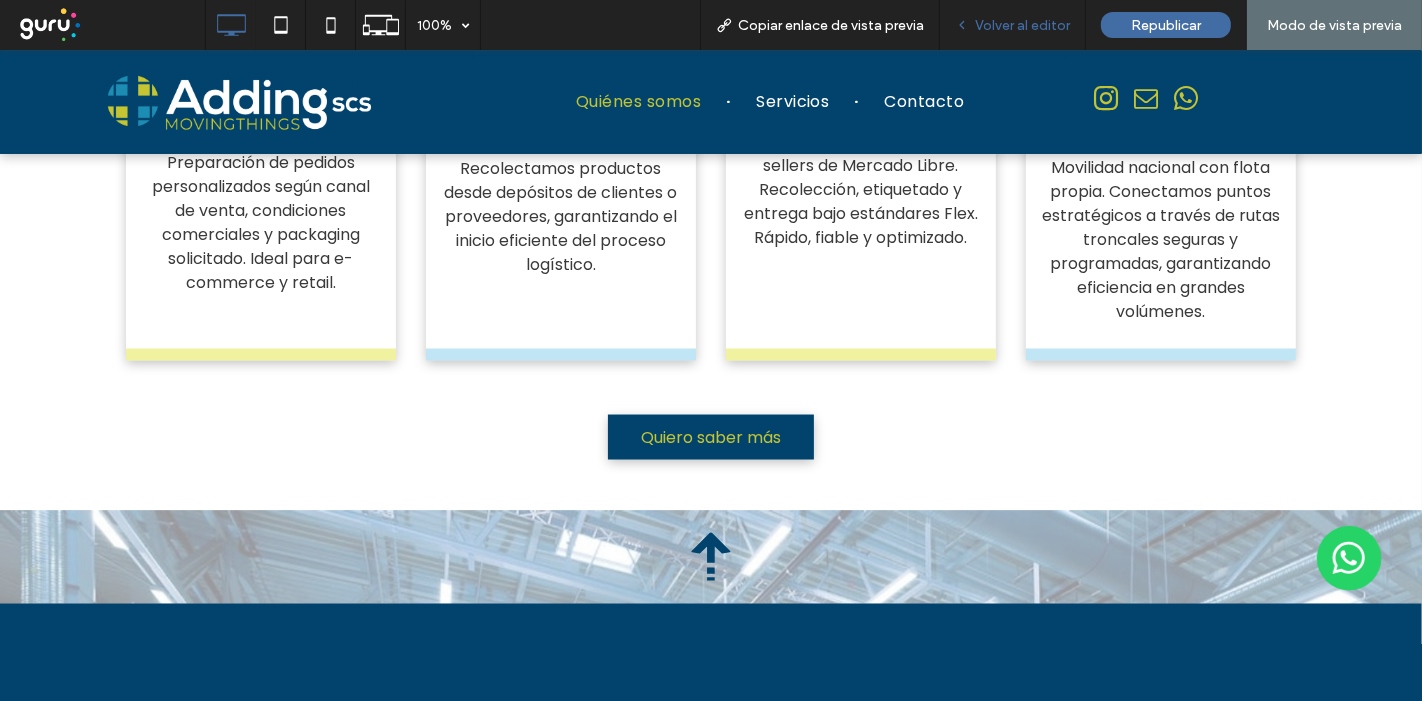 click on "Volver al editor" at bounding box center (1022, 25) 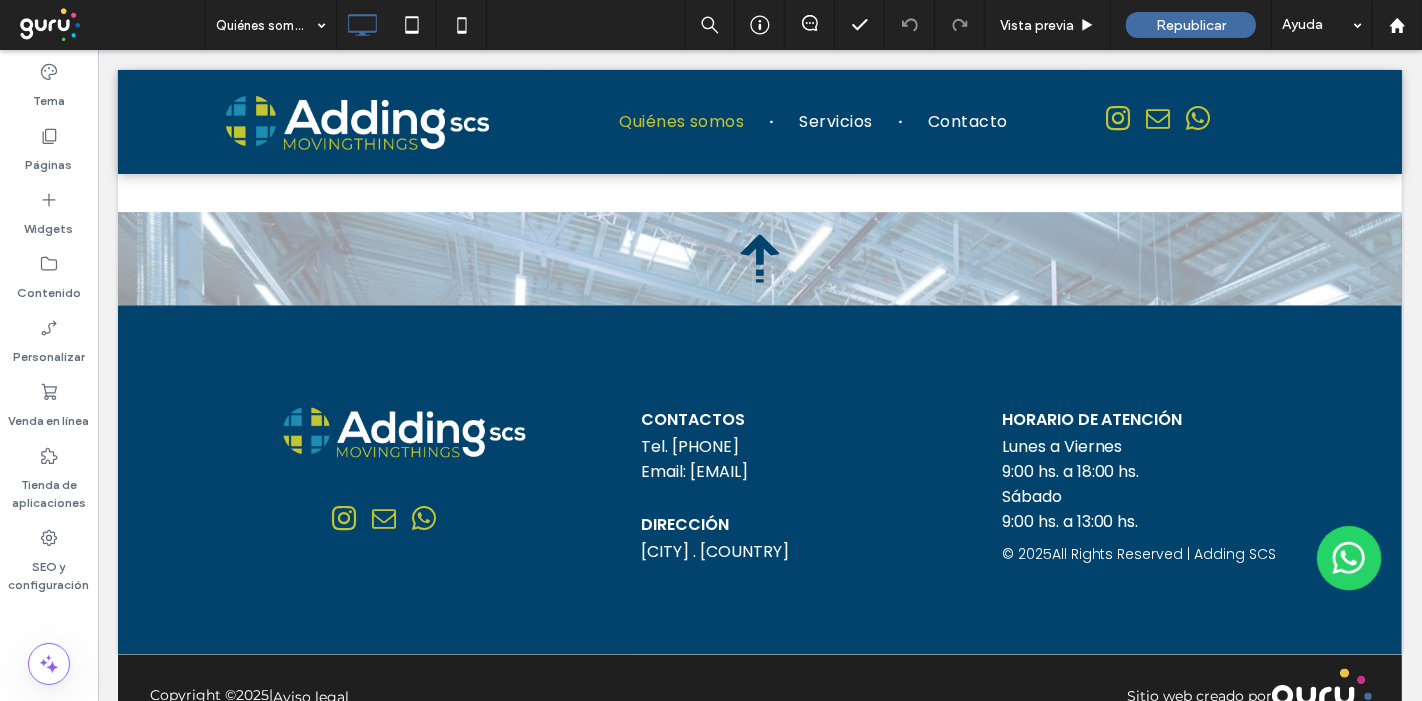 scroll, scrollTop: 3081, scrollLeft: 0, axis: vertical 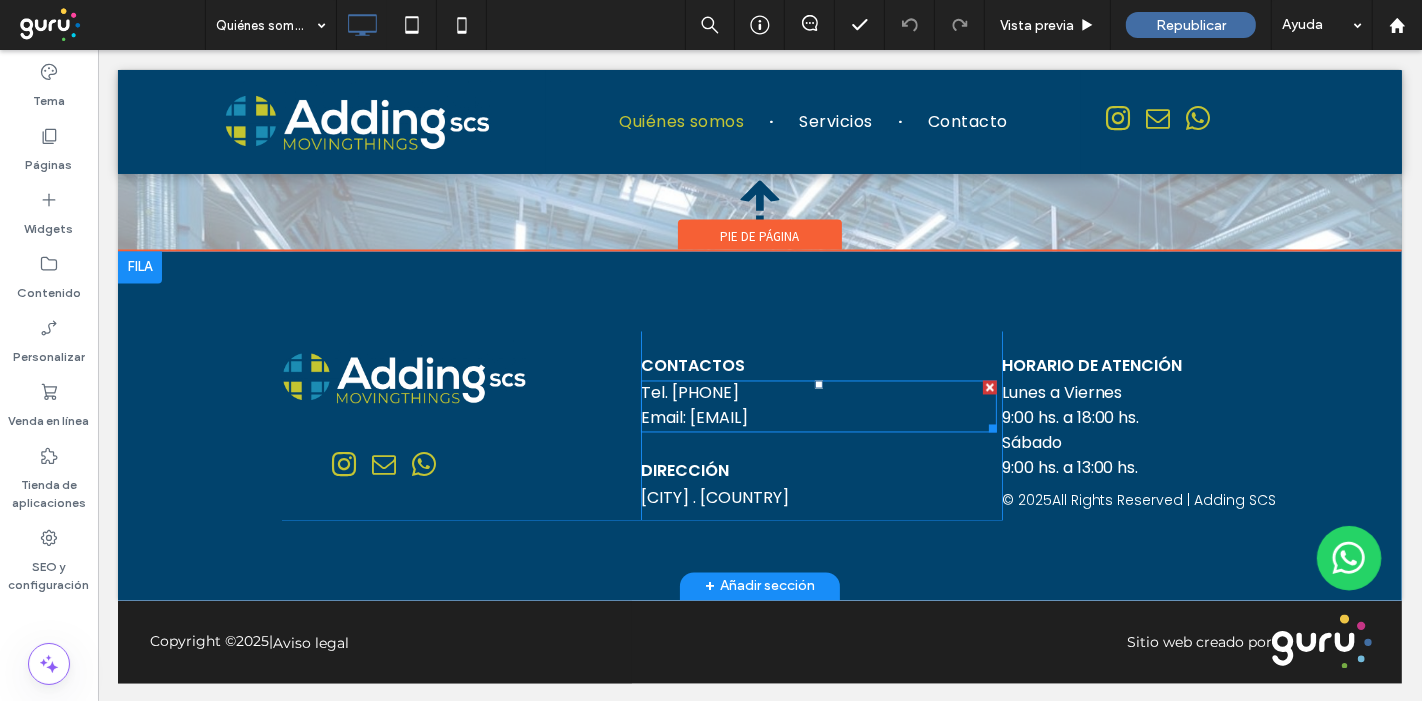 click on "[EMAIL]" at bounding box center (718, 418) 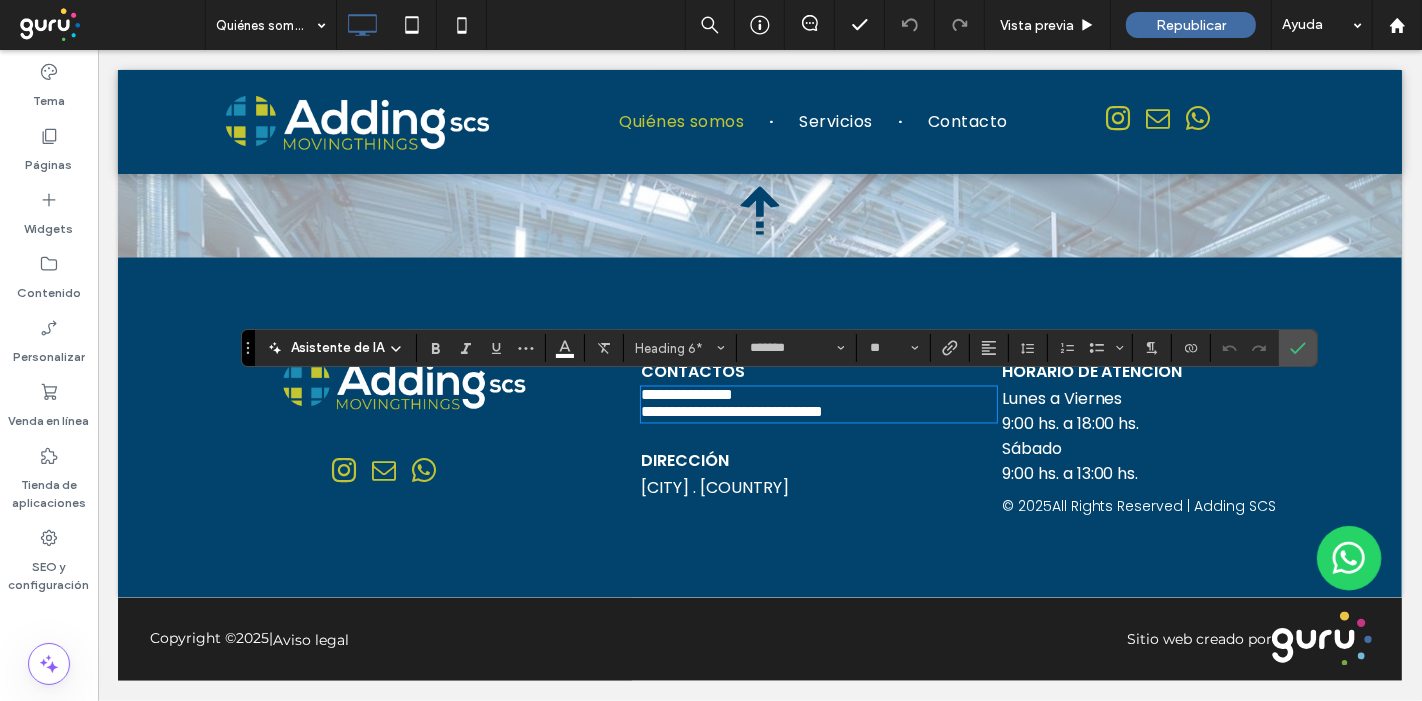 click on "**********" at bounding box center [752, 412] 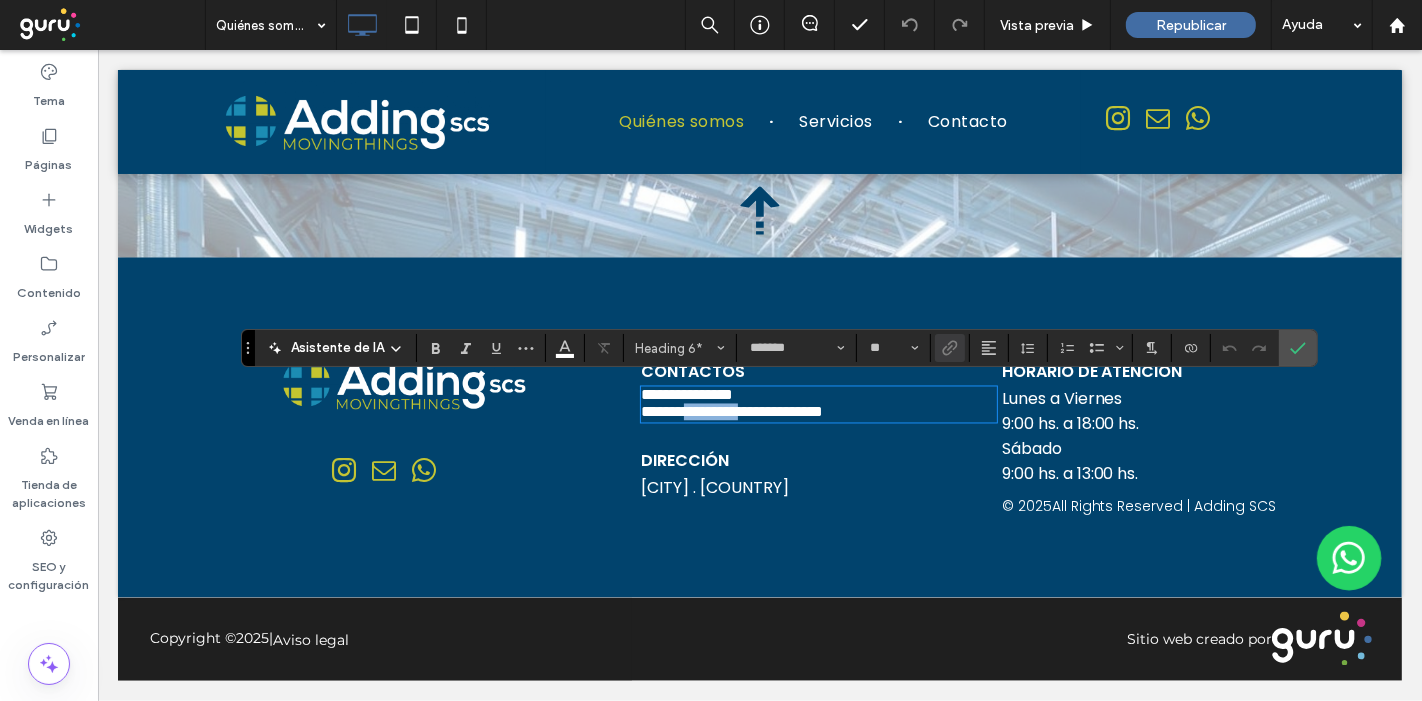 click on "**********" at bounding box center (752, 412) 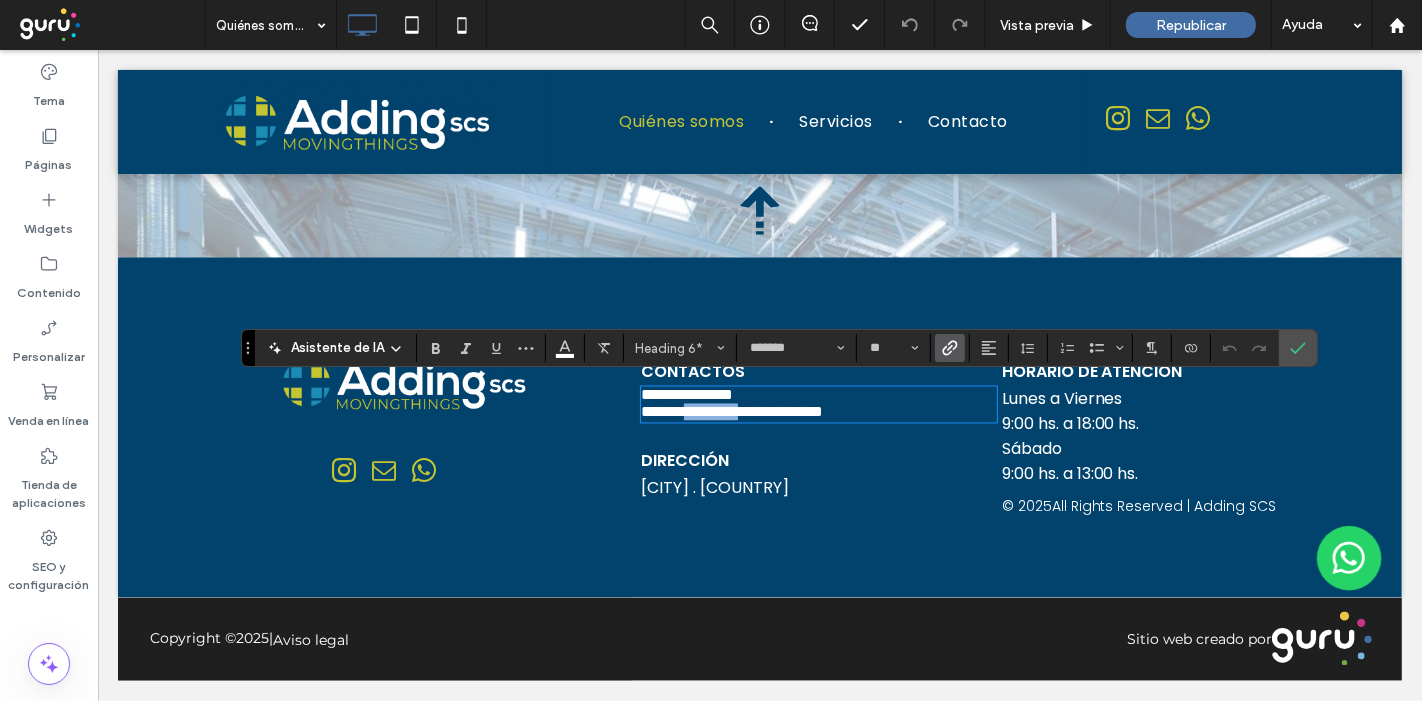 click on "**********" at bounding box center [752, 412] 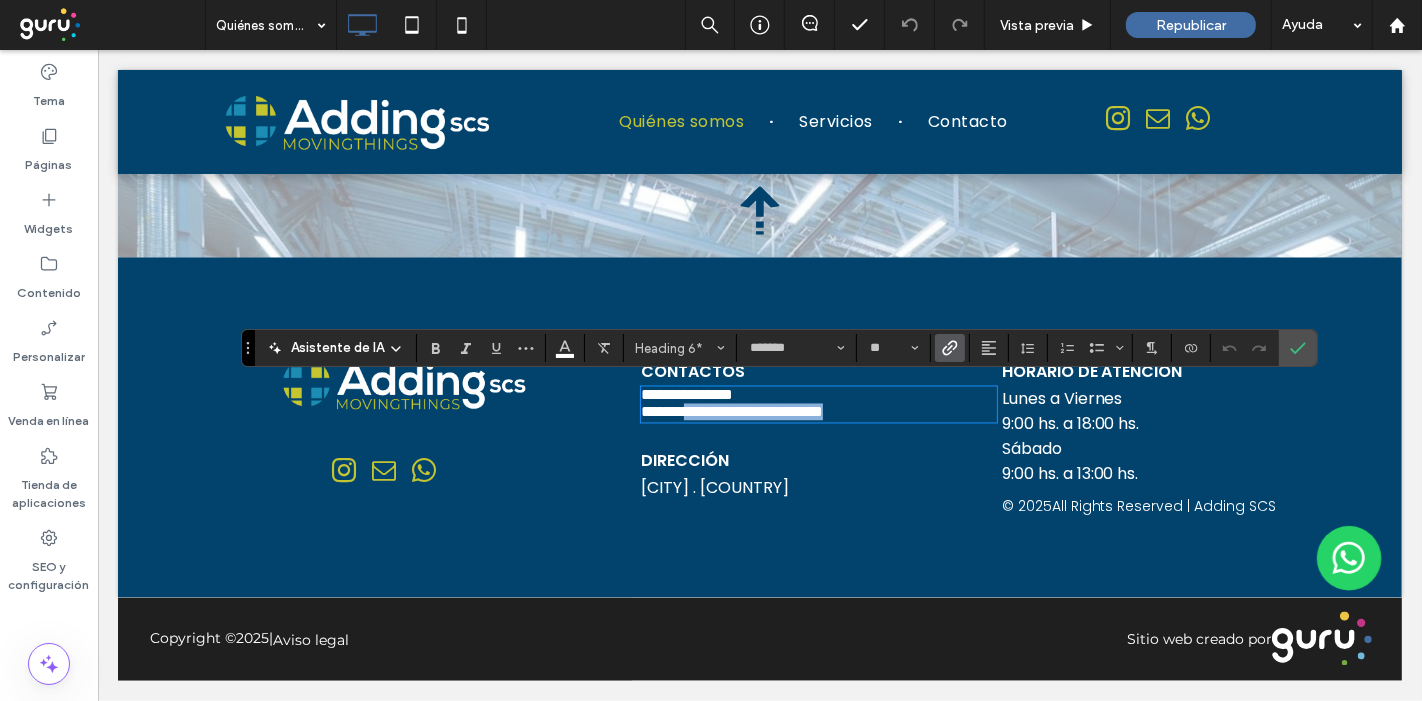 drag, startPoint x: 687, startPoint y: 421, endPoint x: 964, endPoint y: 411, distance: 277.18045 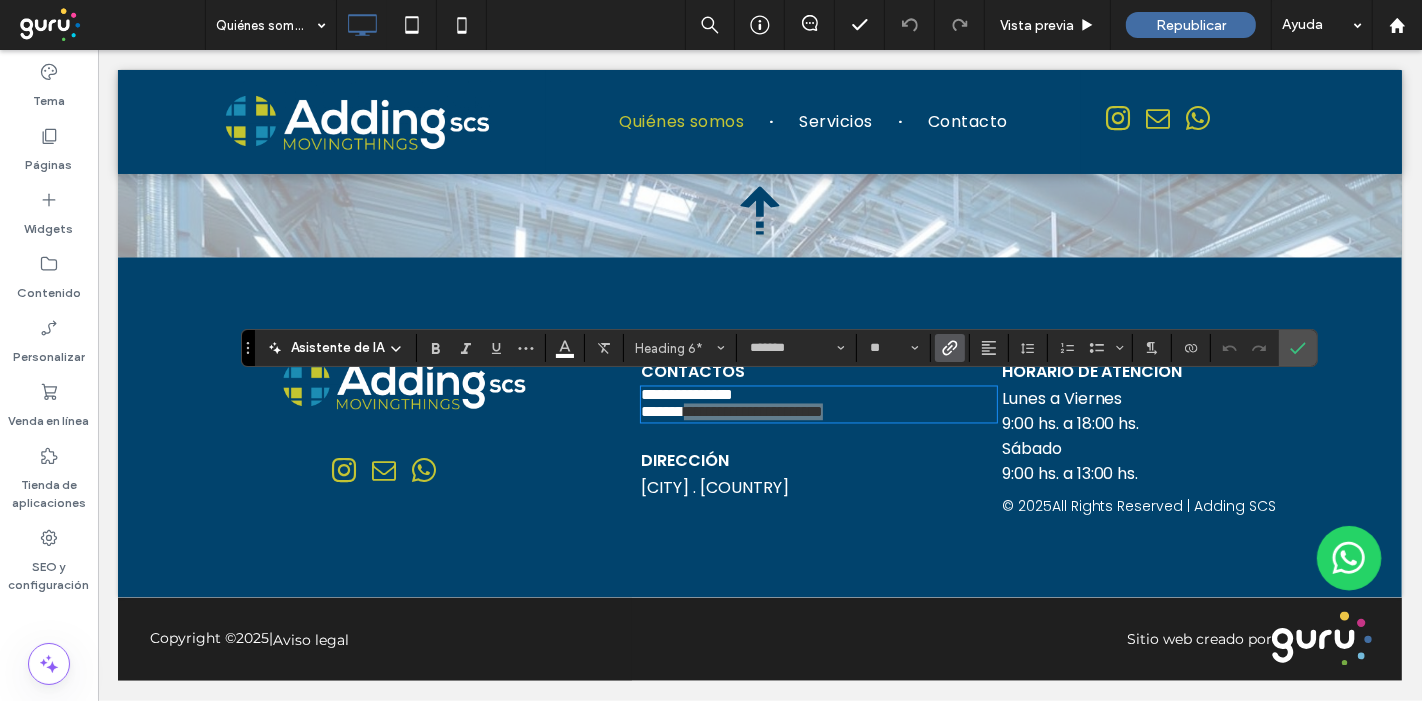 click 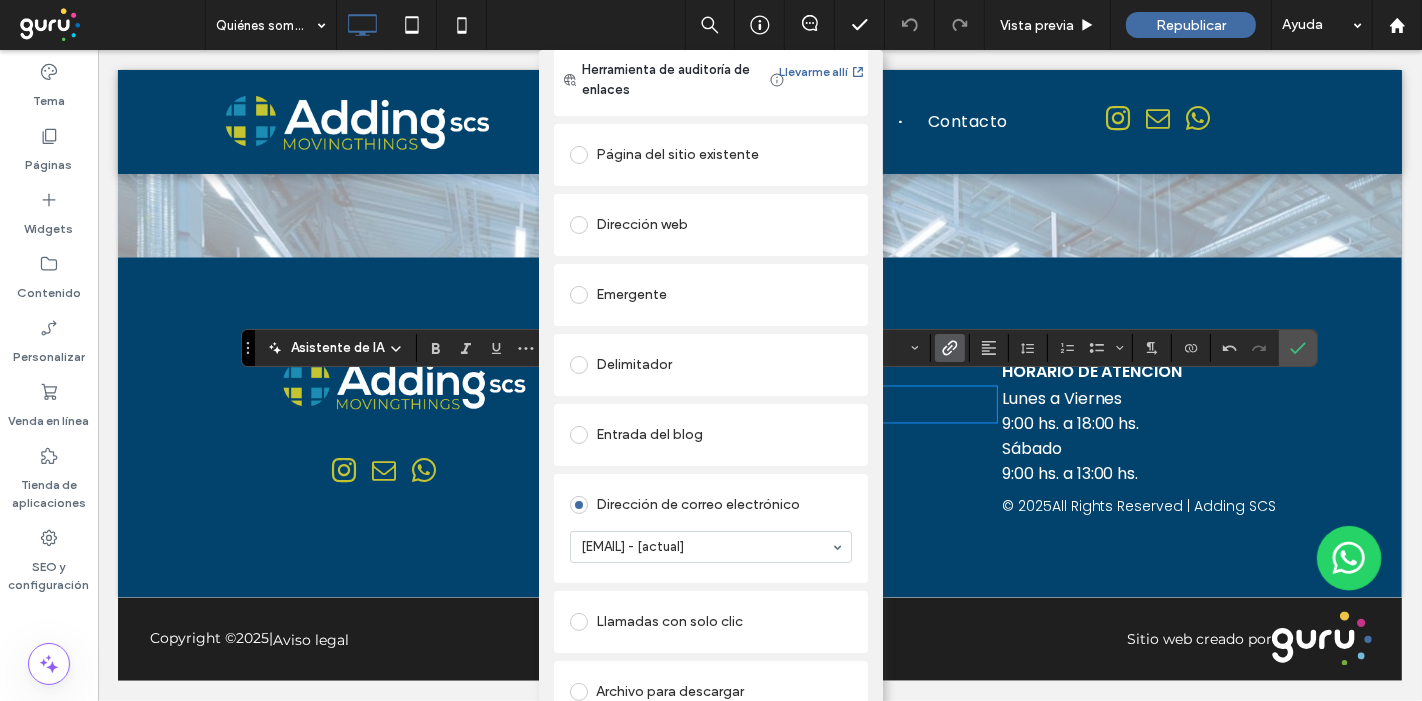 scroll, scrollTop: 77, scrollLeft: 0, axis: vertical 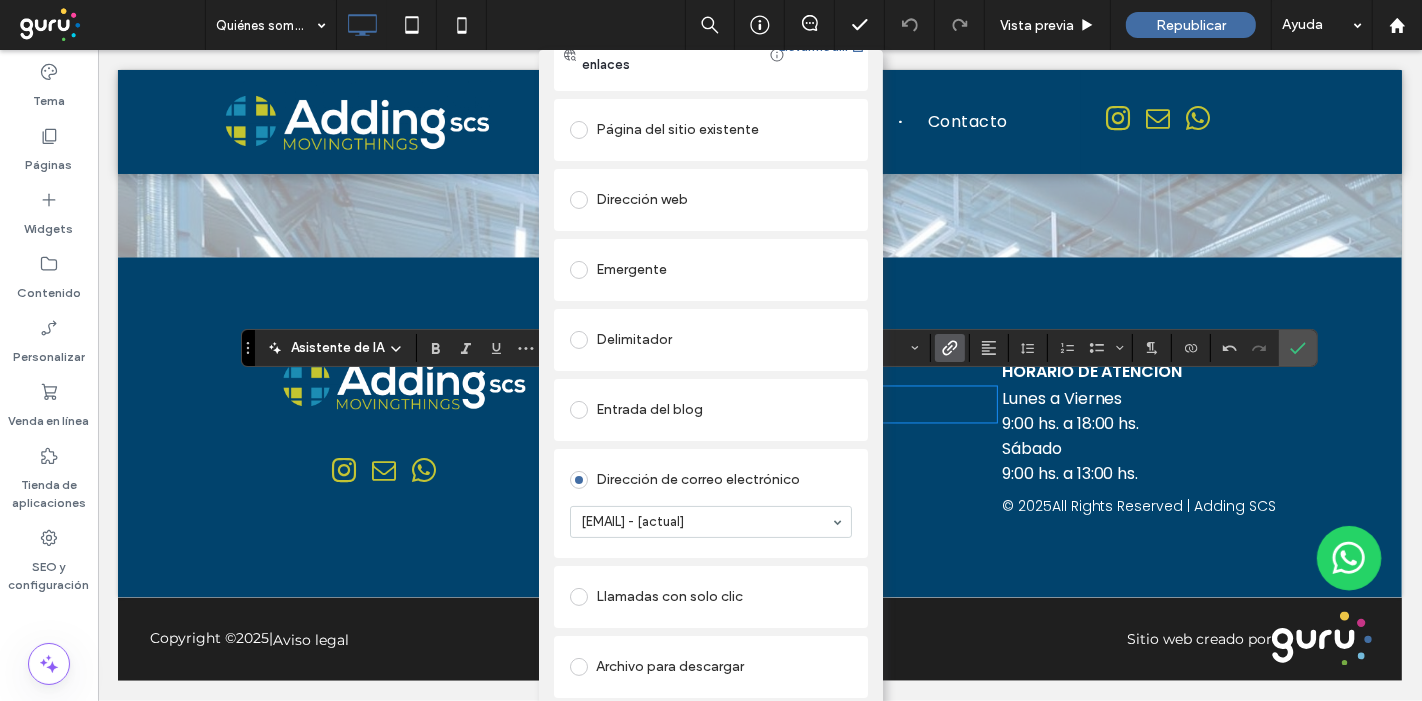 click on "Añadir enlace Herramienta de auditoría de enlaces Llevarme allí Página del sitio existente Dirección web Emergente Delimitador Entrada del blog Dirección de correo electrónico [EMAIL] - [actual] Llamadas con solo clic Archivo para descargar ELIMINAR ENLACE" at bounding box center [711, 400] 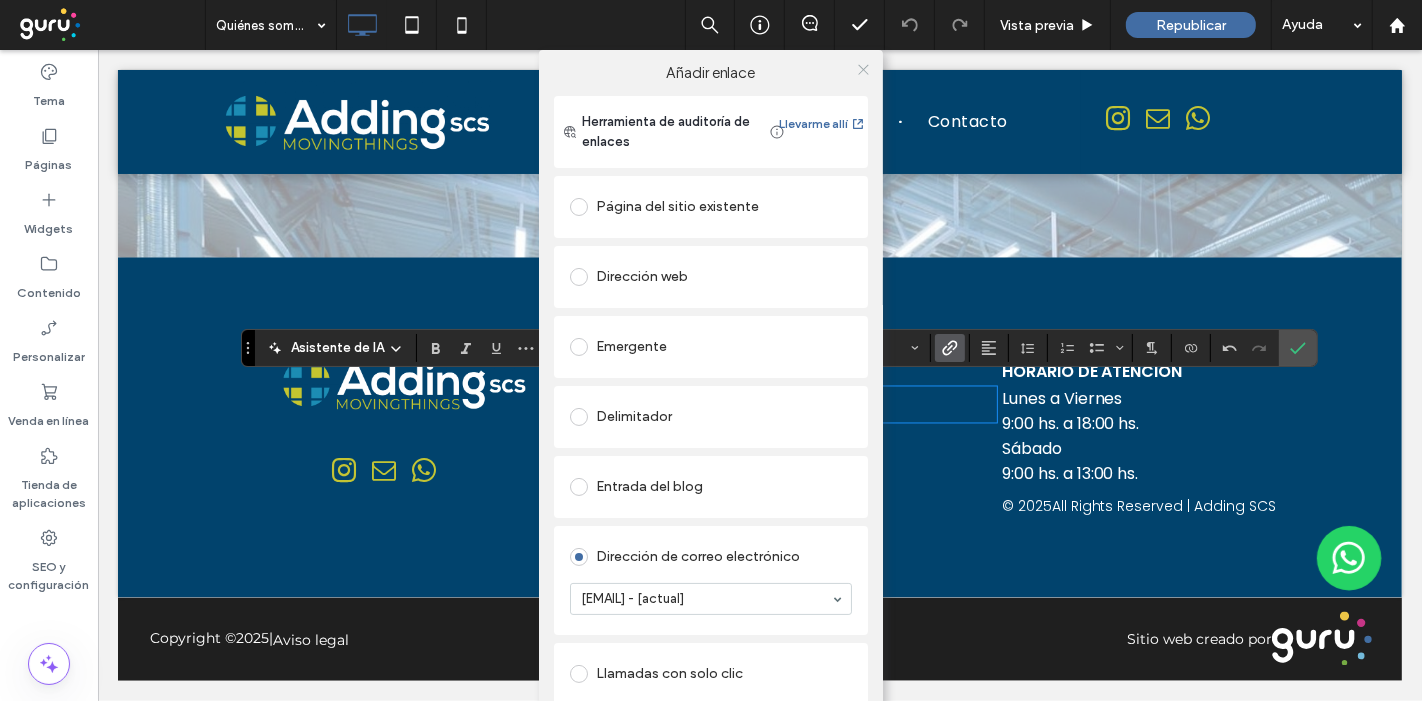 click 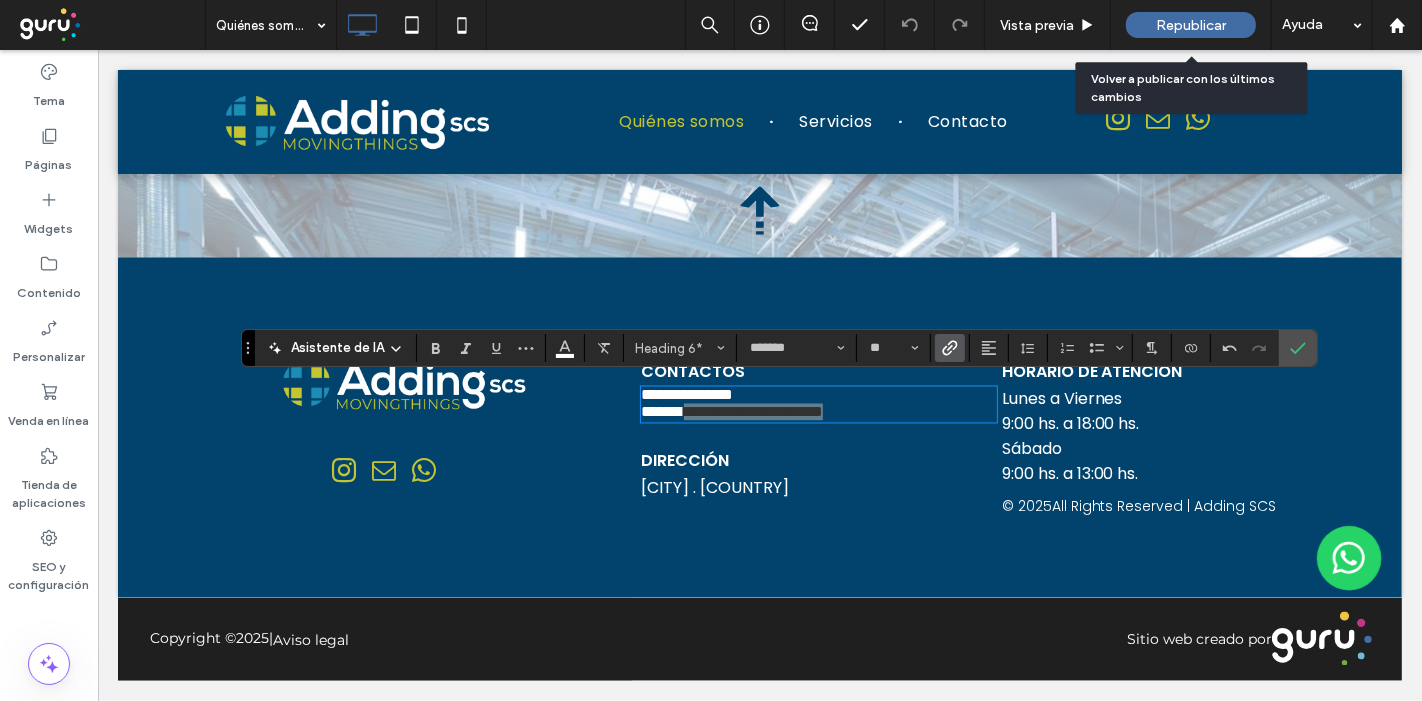 click on "Republicar" at bounding box center [1191, 25] 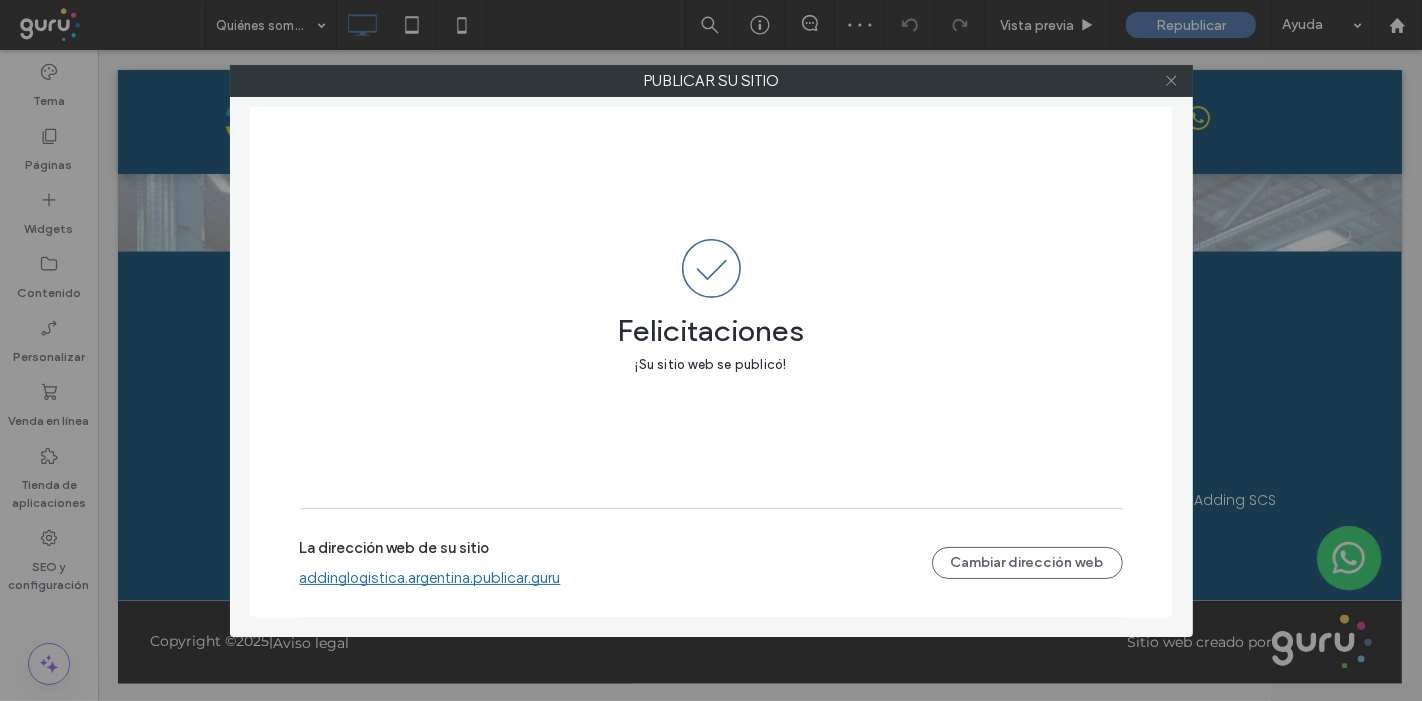 click 